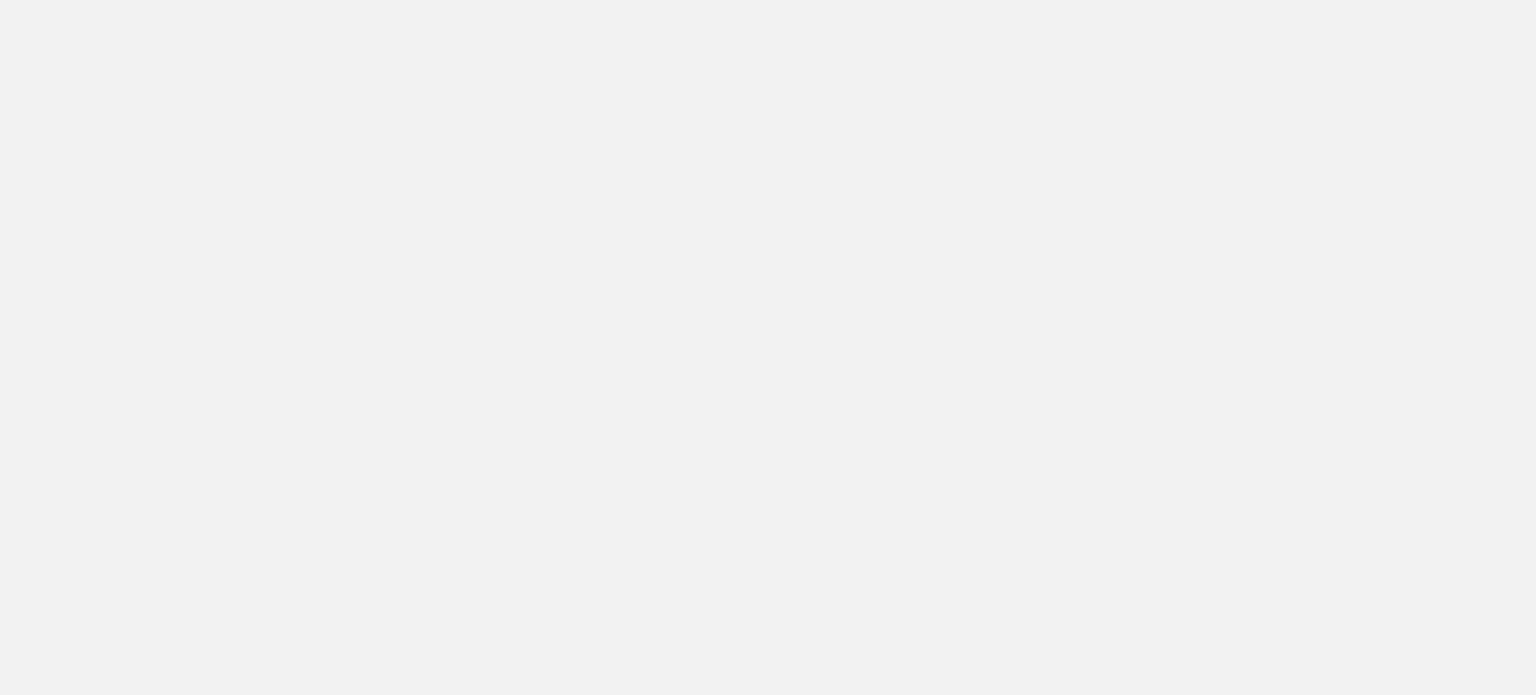scroll, scrollTop: 0, scrollLeft: 0, axis: both 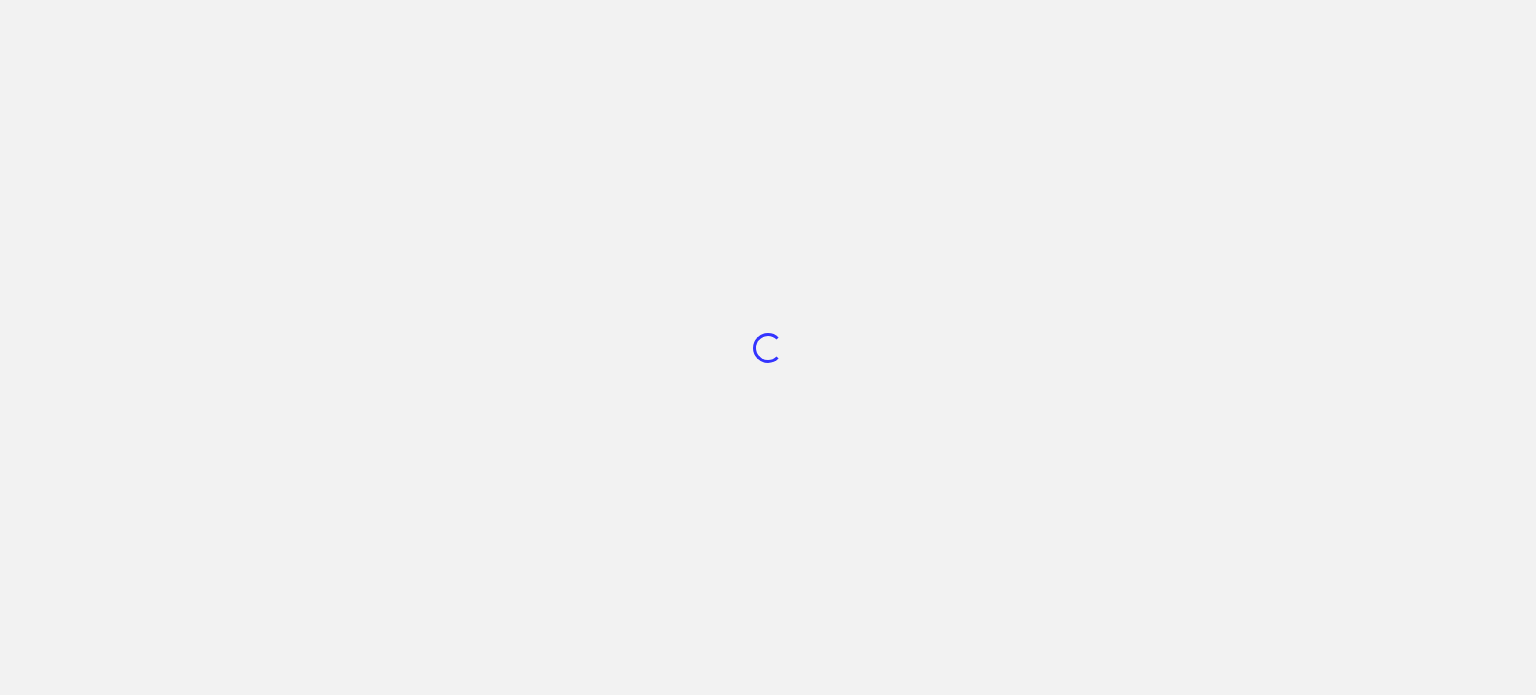 drag, startPoint x: 1476, startPoint y: 382, endPoint x: 1412, endPoint y: 397, distance: 65.734314 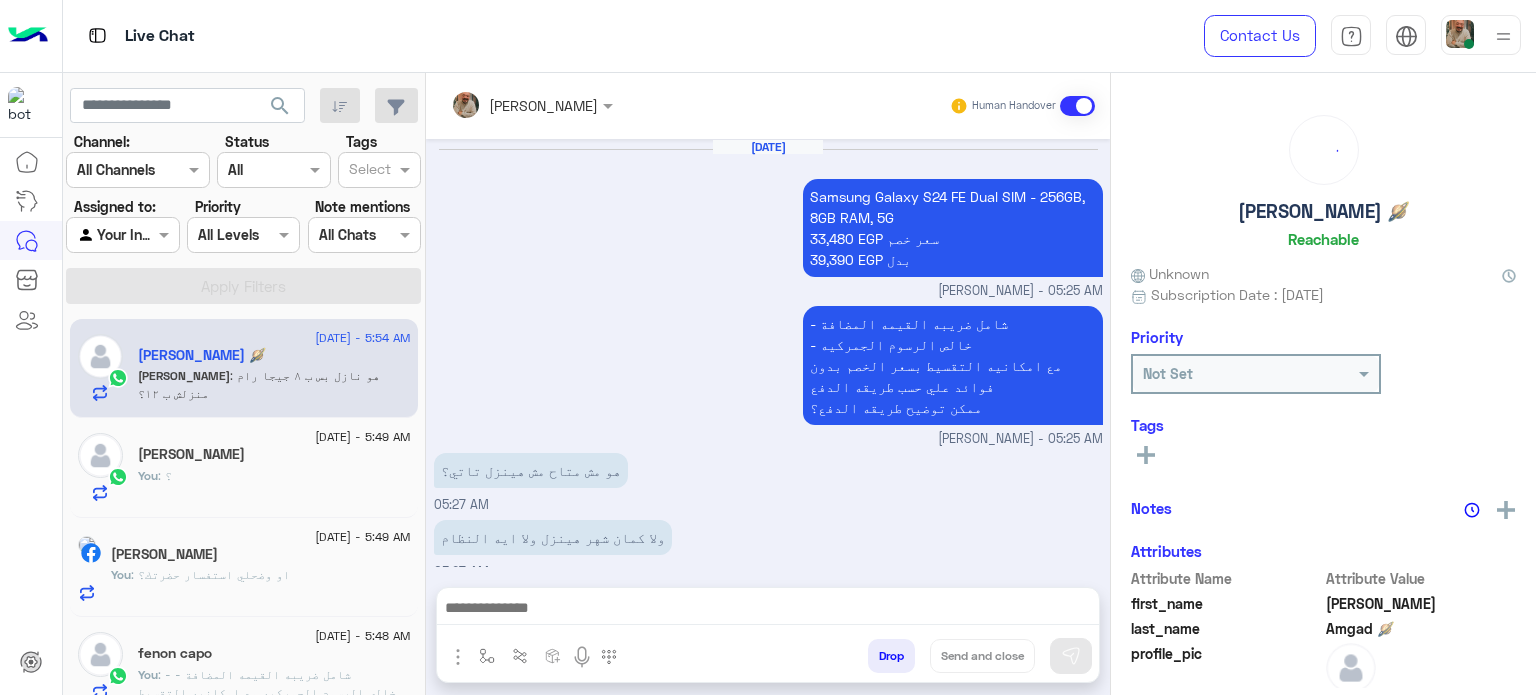 scroll, scrollTop: 524, scrollLeft: 0, axis: vertical 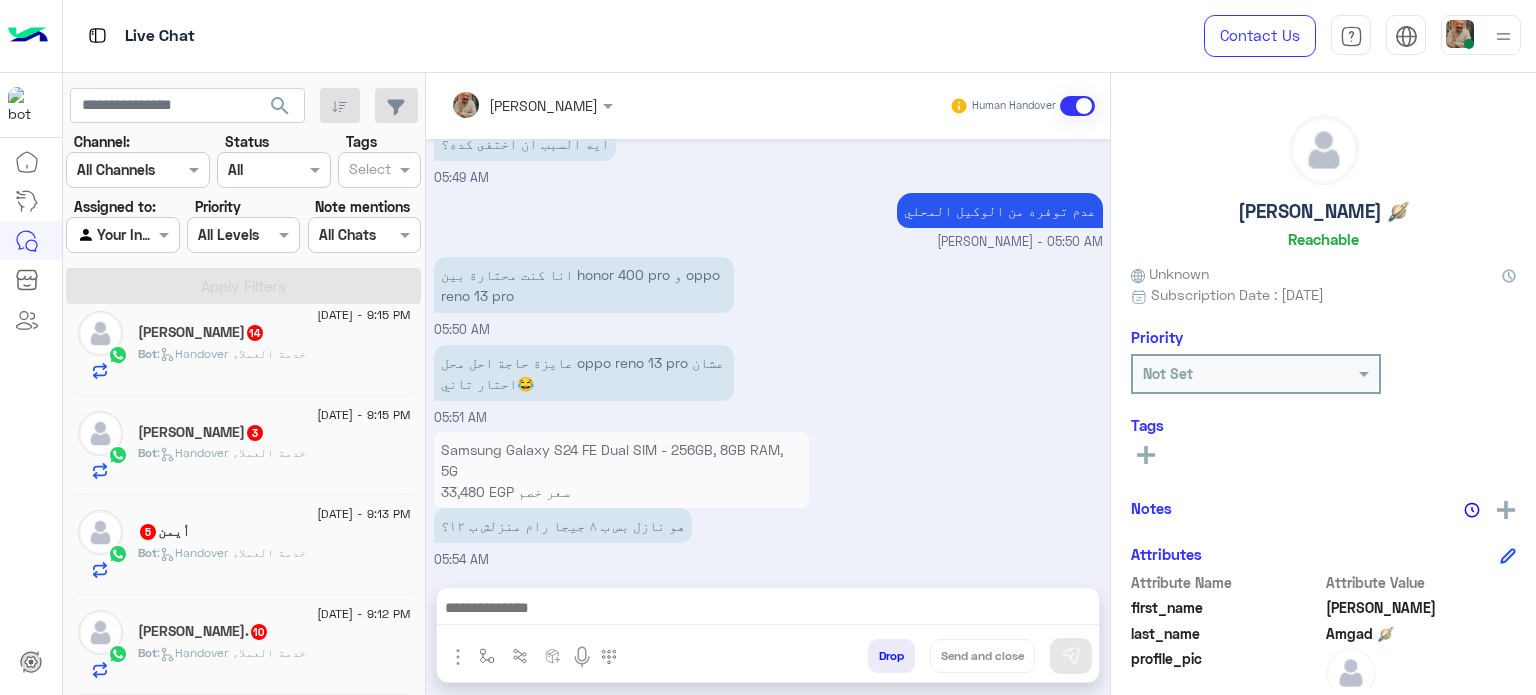 click on "Bot :   Handover خدمة العملاء" 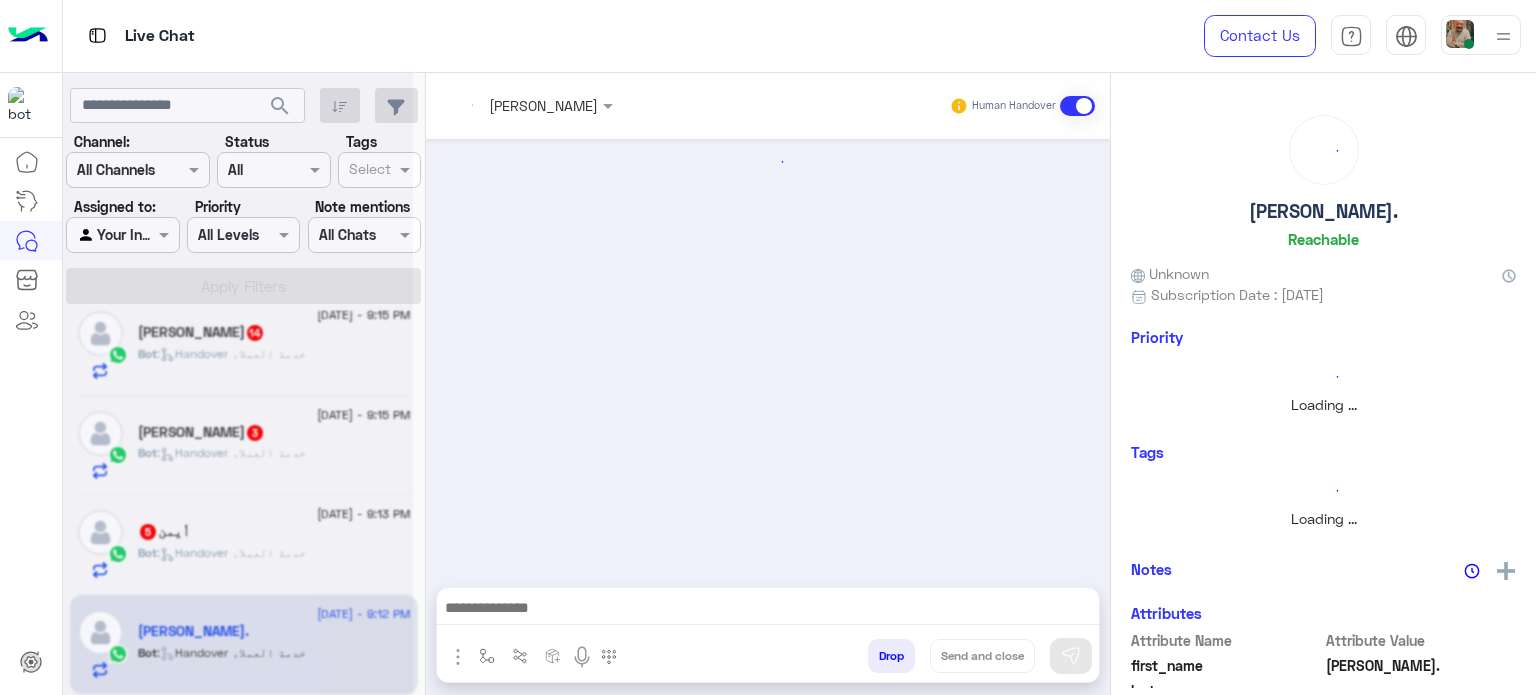 click 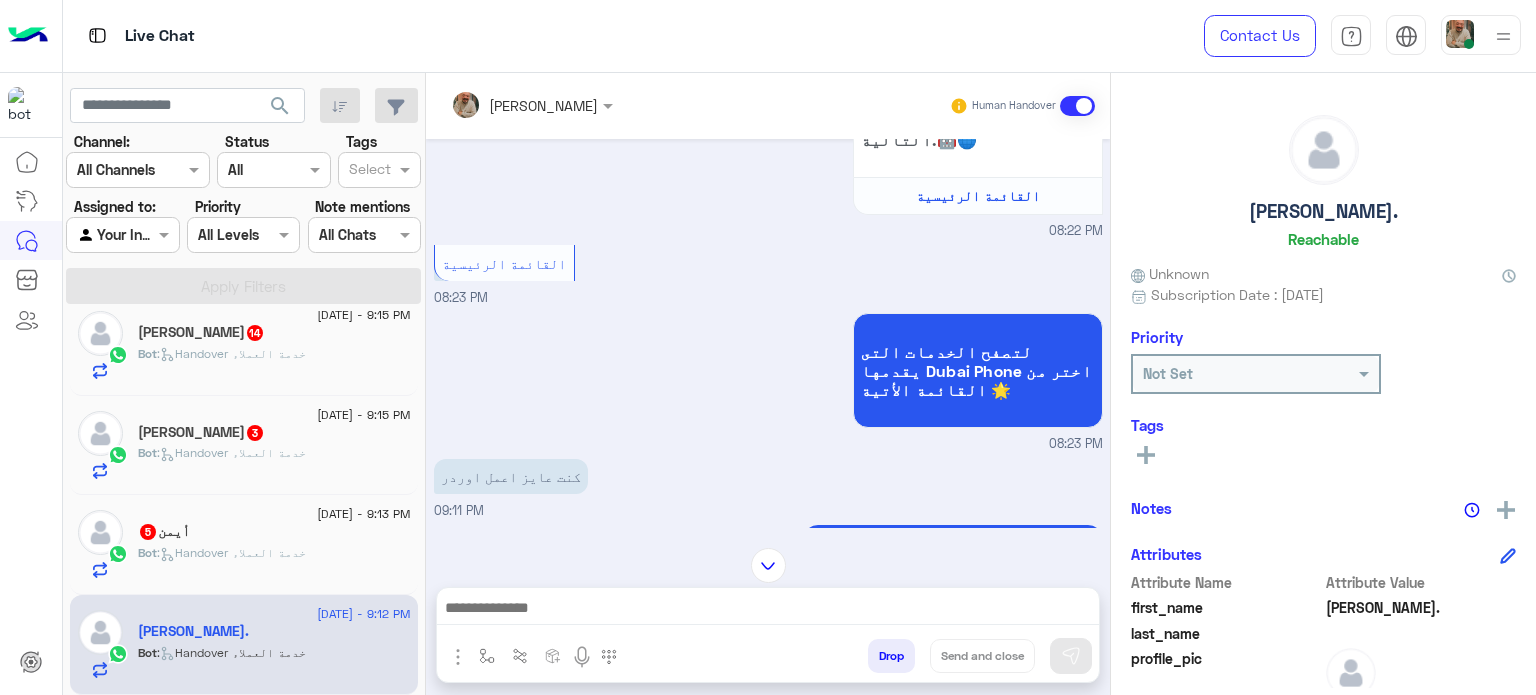 scroll, scrollTop: 0, scrollLeft: 0, axis: both 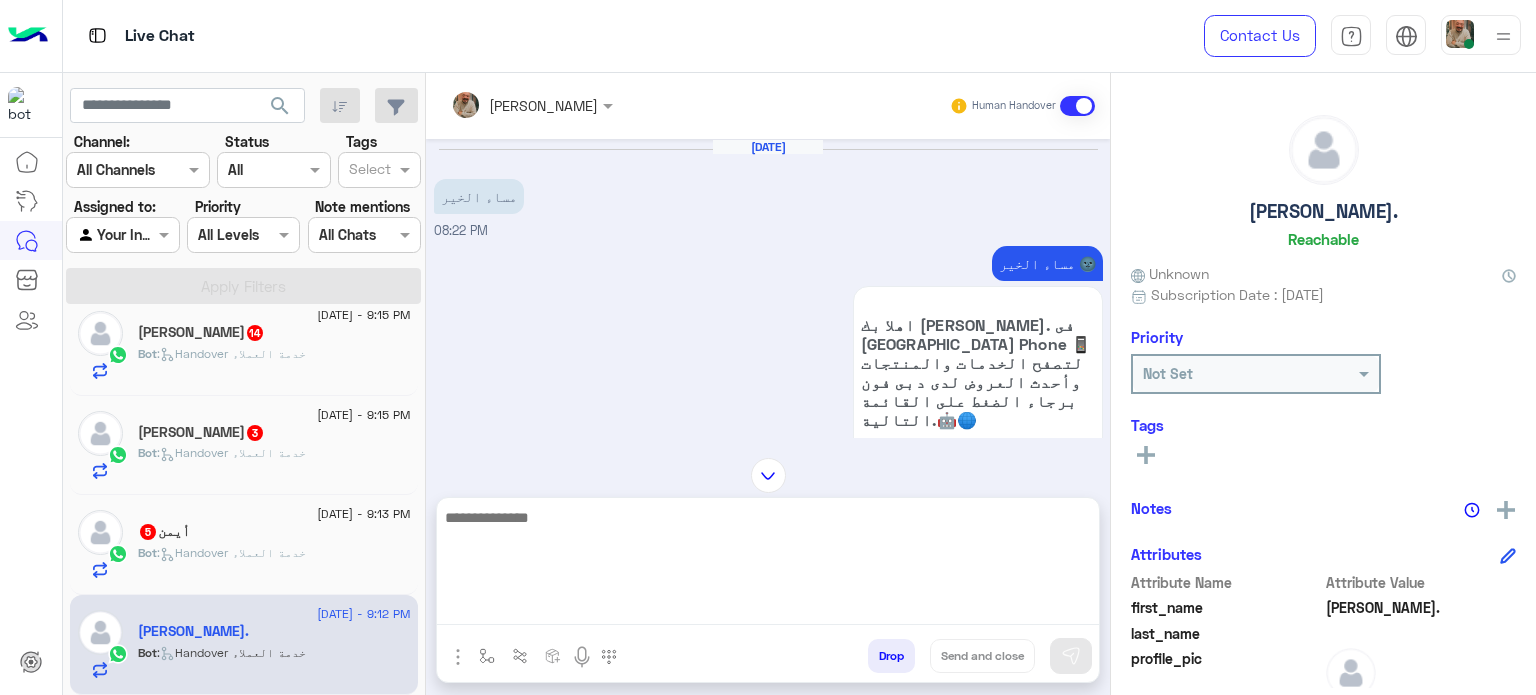 click at bounding box center (768, 565) 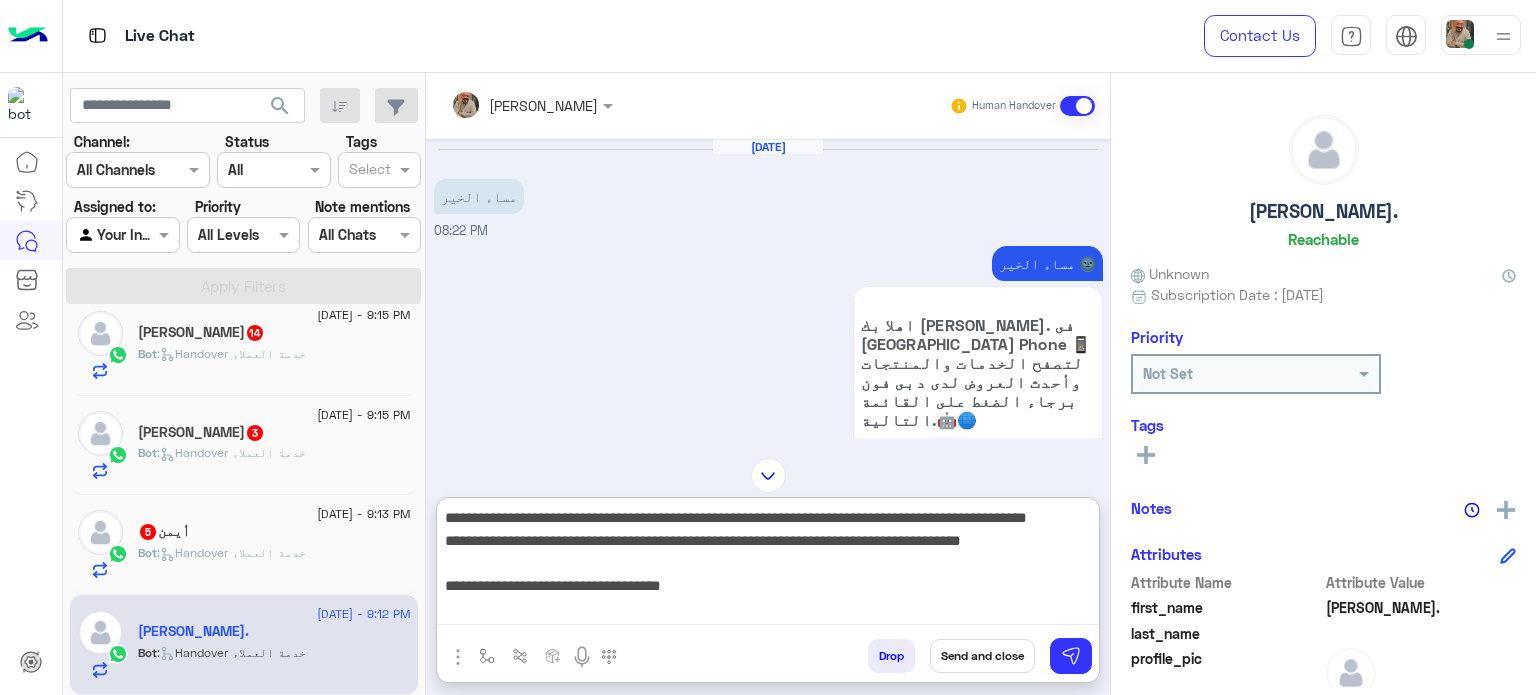 click on "**********" at bounding box center (768, 565) 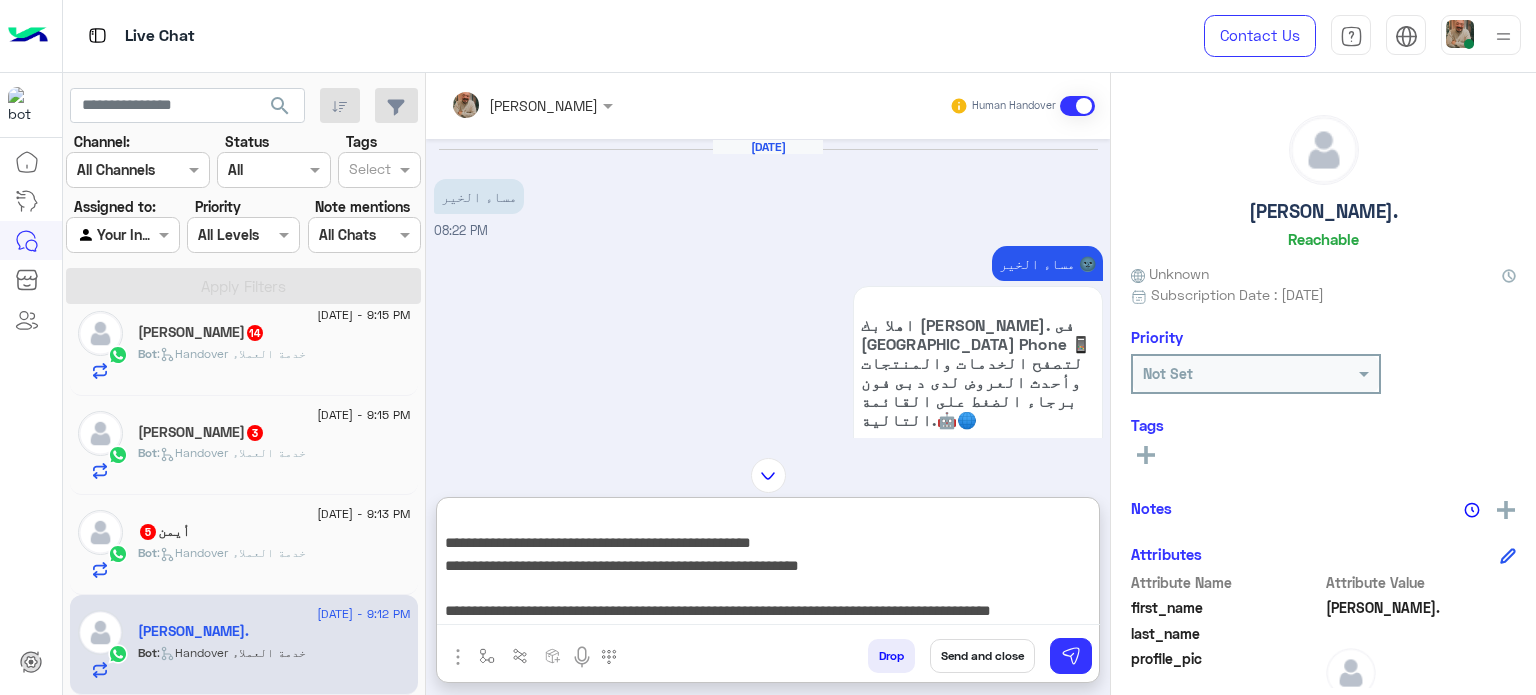click on "**********" at bounding box center [768, 565] 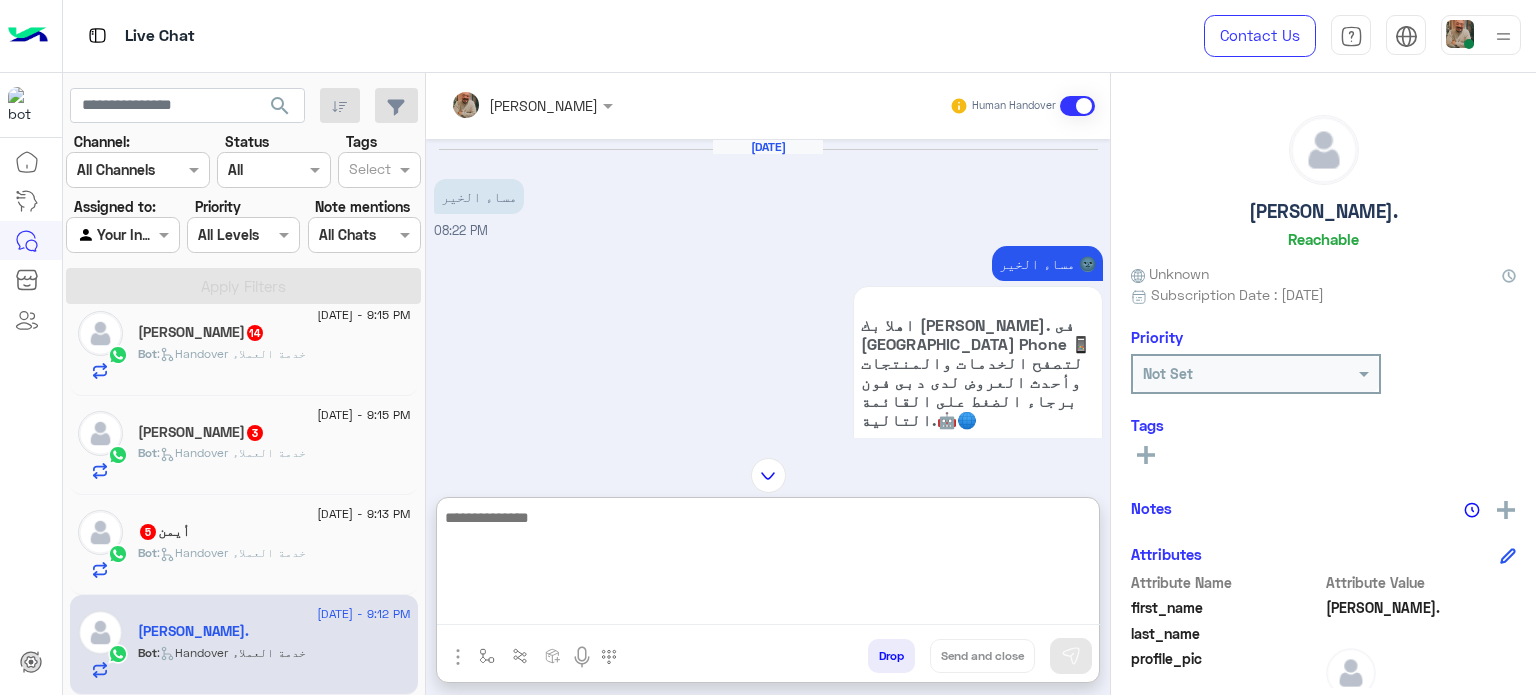 scroll, scrollTop: 0, scrollLeft: 0, axis: both 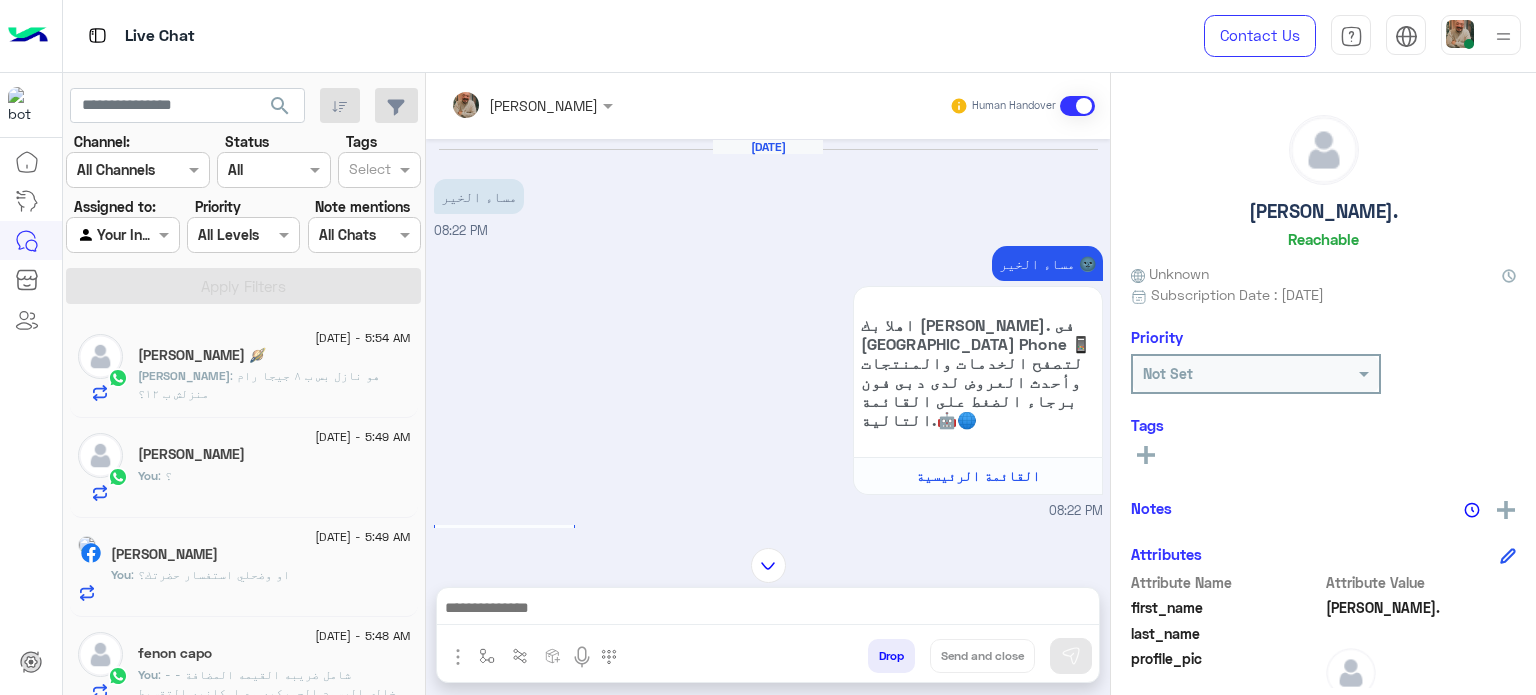 click at bounding box center (100, 235) 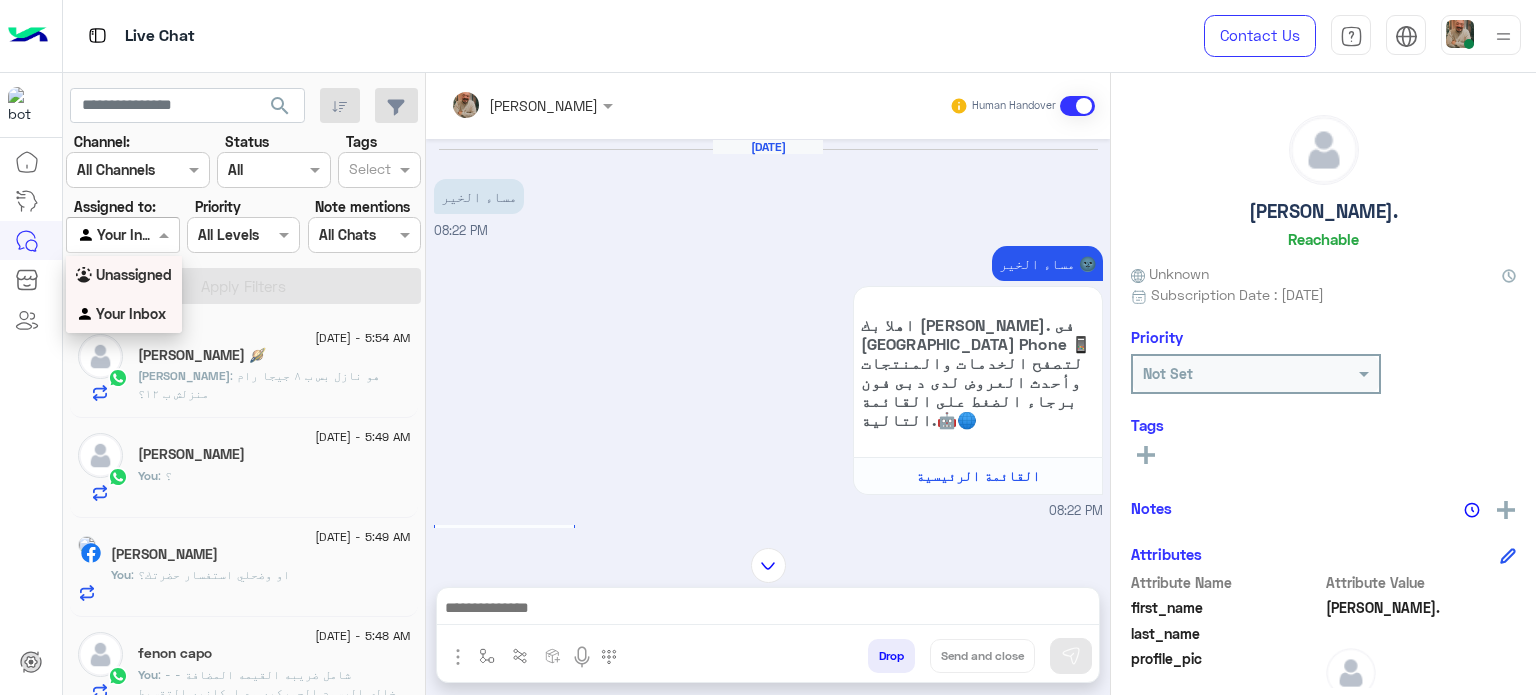 click on "Unassigned" at bounding box center (134, 274) 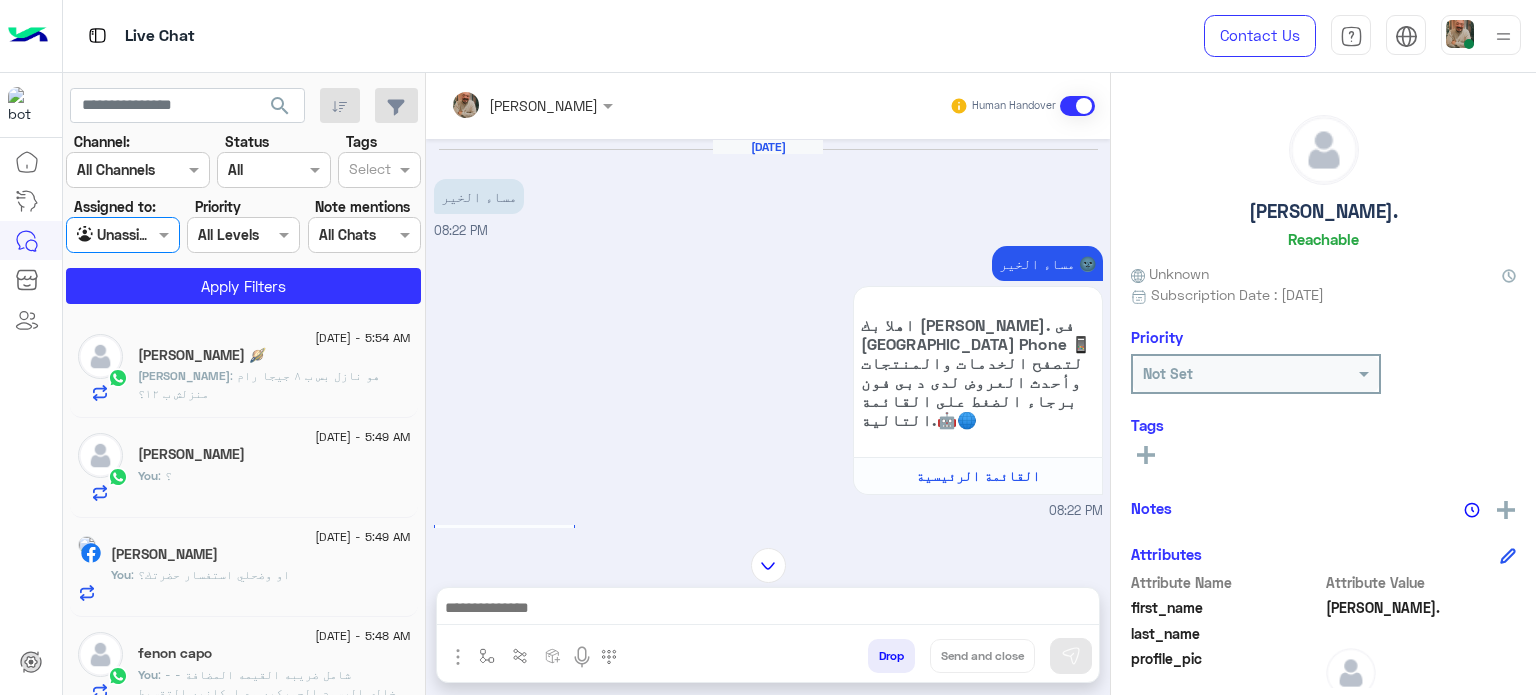 click on "Channel: Channel All Channels Status Channel All Tags Select Assigned to: Agent Filter Unassigned Priority All Levels All Levels Note mentions Select All Chats Apply Filters" 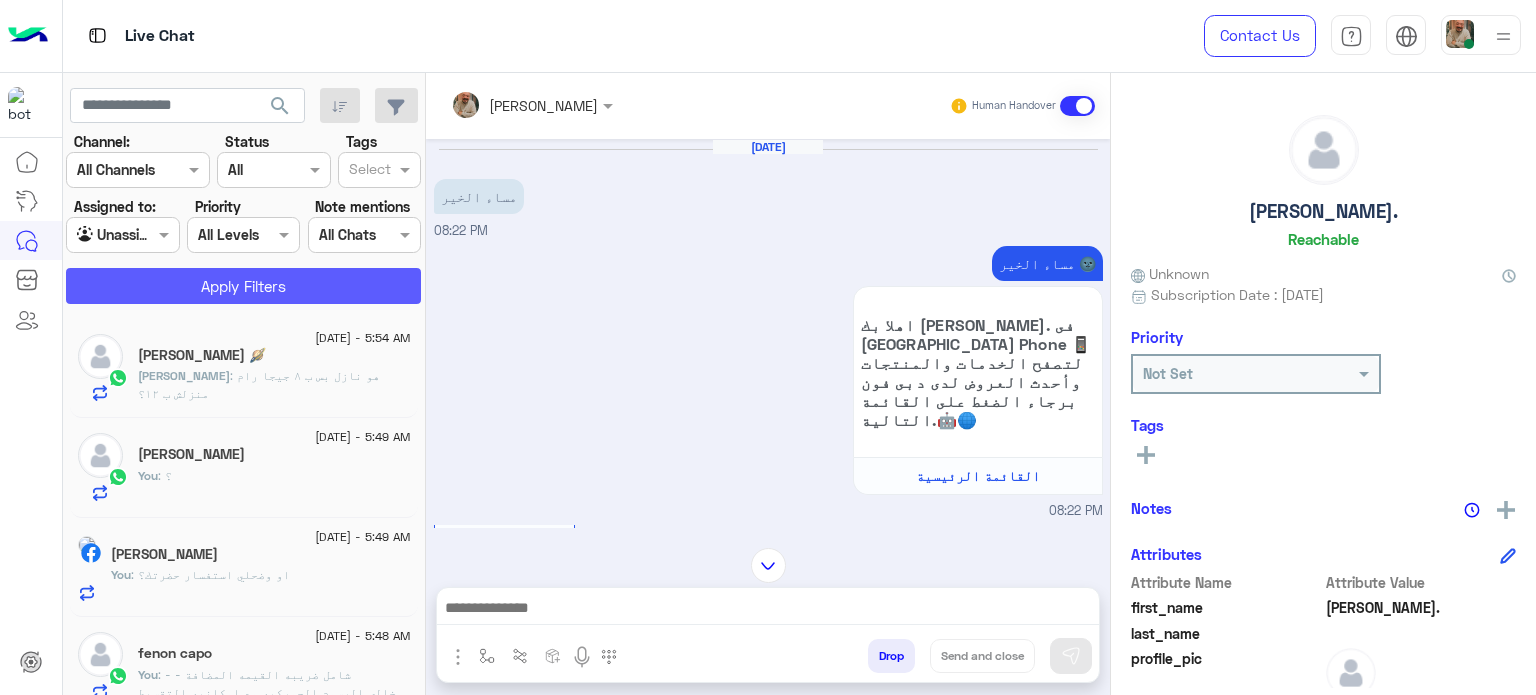 click on "Apply Filters" 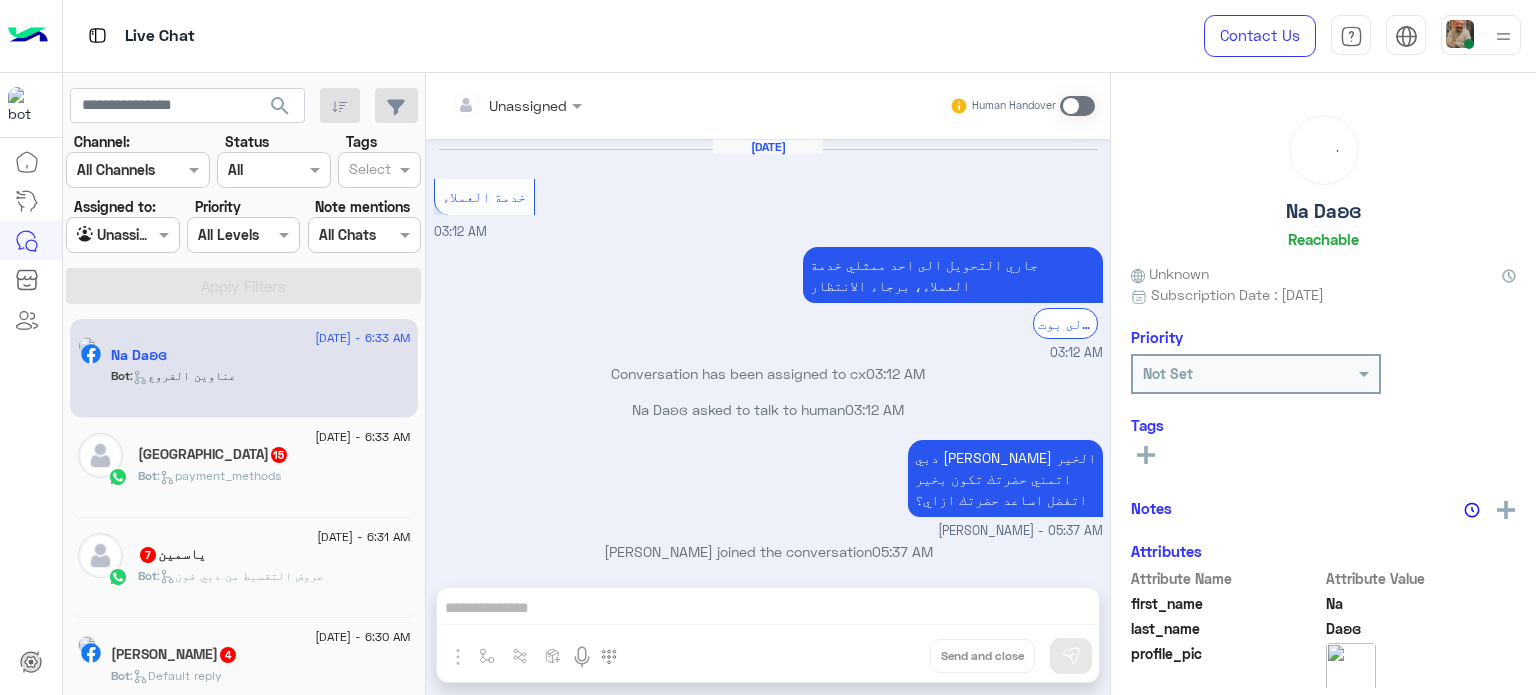 scroll, scrollTop: 876, scrollLeft: 0, axis: vertical 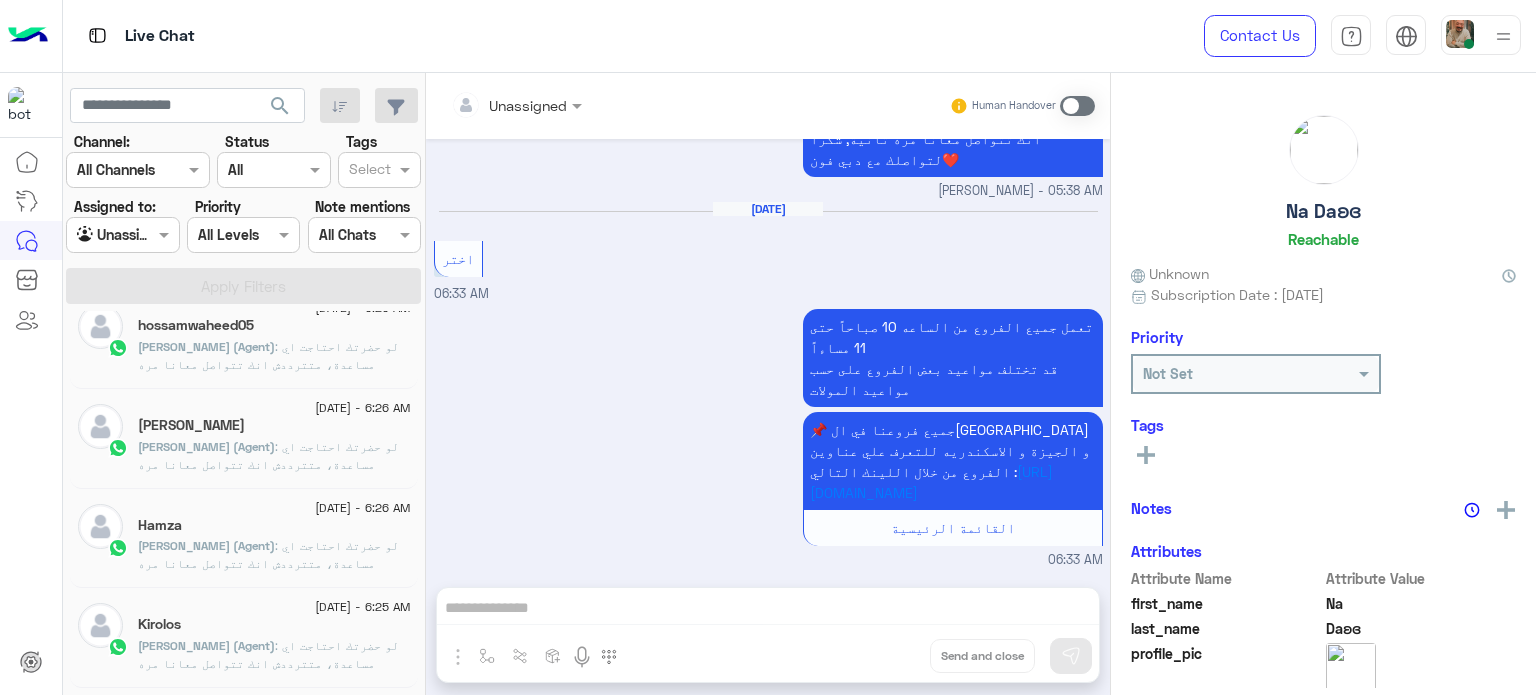 click on ": لو حضرتك احتاجت اي مساعدة، متترددش انك تتواصل معانا مره تانية ،
تقدر كمان تحجز المنتج المناسب لحضرتك في أقرب فرع بكل سهولة:
1️⃣ احجز من صفحه المنتج ع الويب سايت
Www.dubaiphone.net
2️⃣ حدد خيار "Pickup in Store" أو "استلام من الفرع"
3️⃣ أنتظر تأكيد وجود المنتج  بمكالمة هاتفية او رسالة واتس اب
شكرا لتواصلك مع دبي فون ❤️" 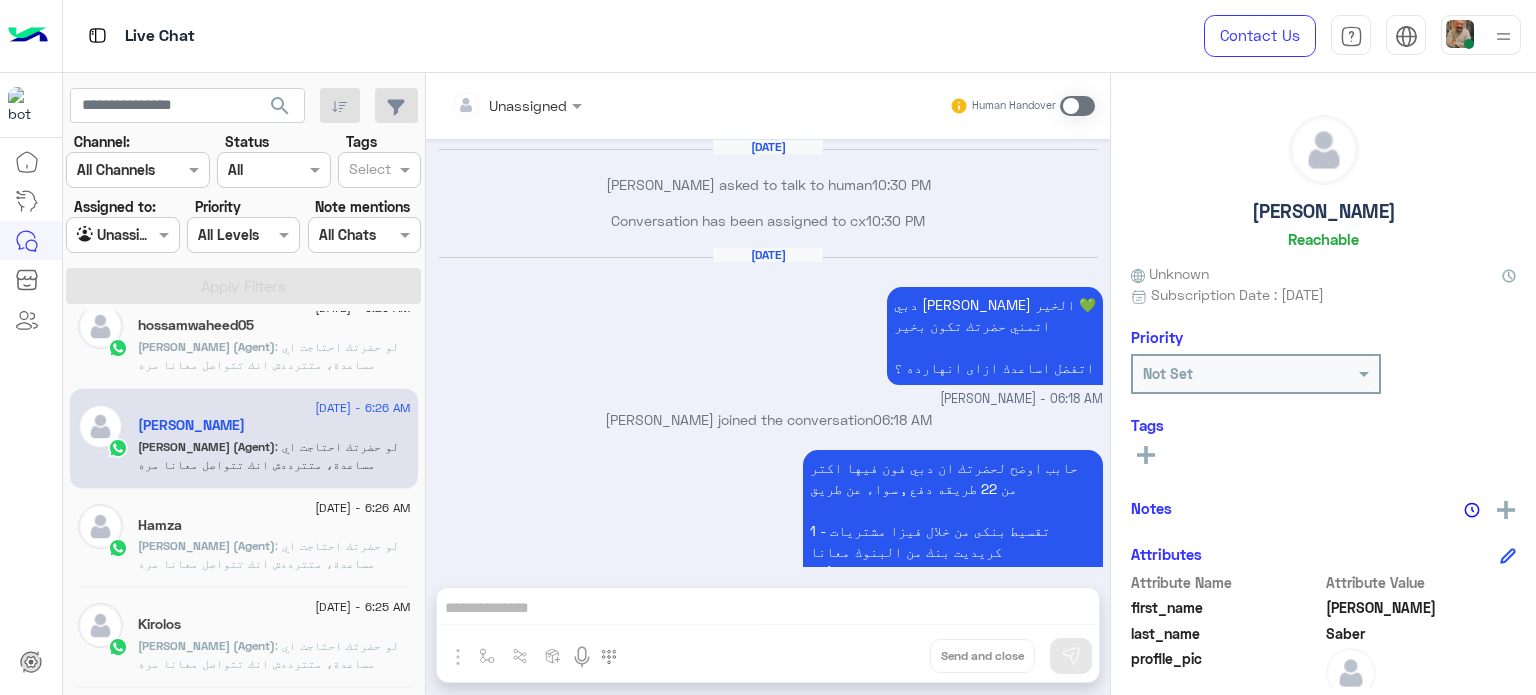 scroll, scrollTop: 883, scrollLeft: 0, axis: vertical 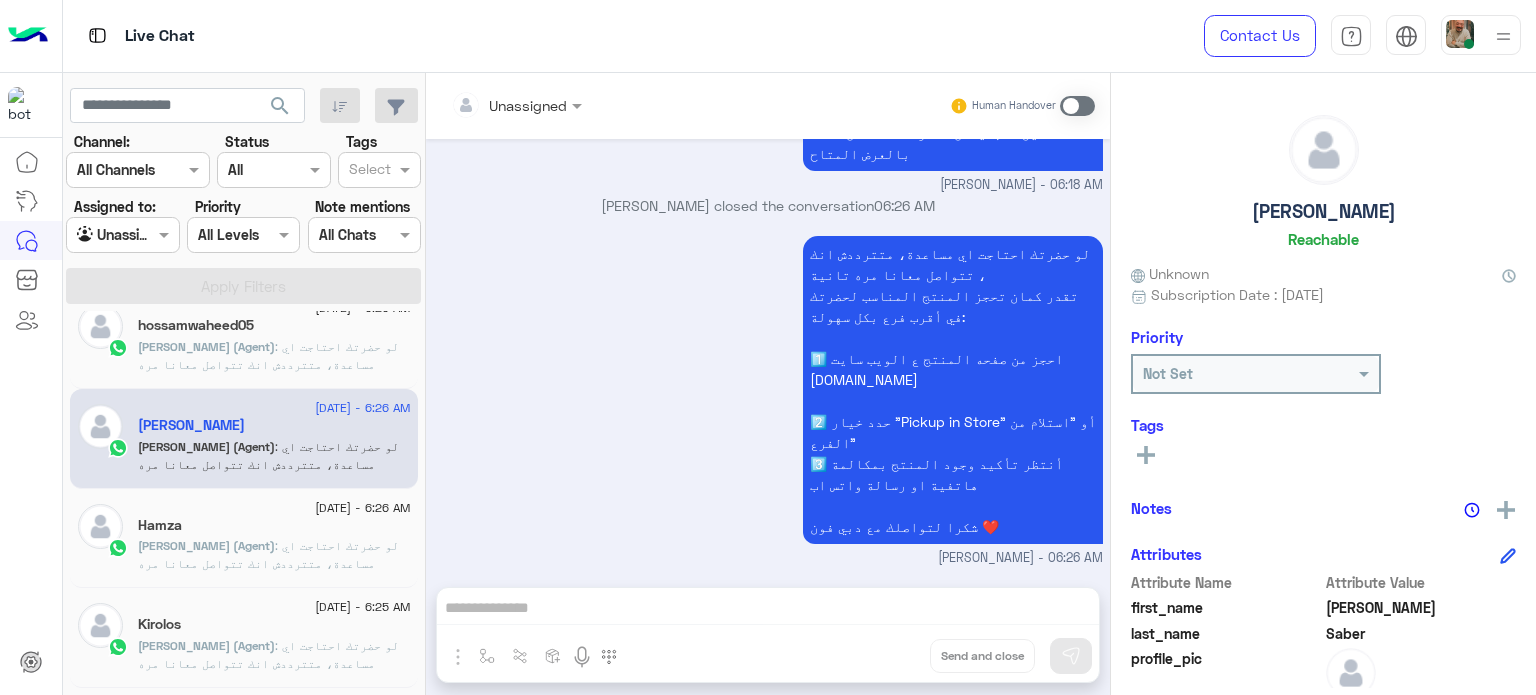click on "لو حضرتك احتاجت اي مساعدة، متترددش انك تتواصل معانا مره تانية ،   تقدر كمان تحجز المنتج المناسب لحضرتك في أقرب فرع بكل سهولة: 1️⃣ احجز من صفحه المنتج ع الويب سايت Www.dubaiphone.net 2️⃣ حدد خيار "Pickup in Store" أو "استلام من الفرع" 3️⃣ أنتظر تأكيد وجود المنتج  بمكالمة هاتفية او رسالة واتس اب شكرا لتواصلك مع دبي فون ❤️" at bounding box center [953, 390] 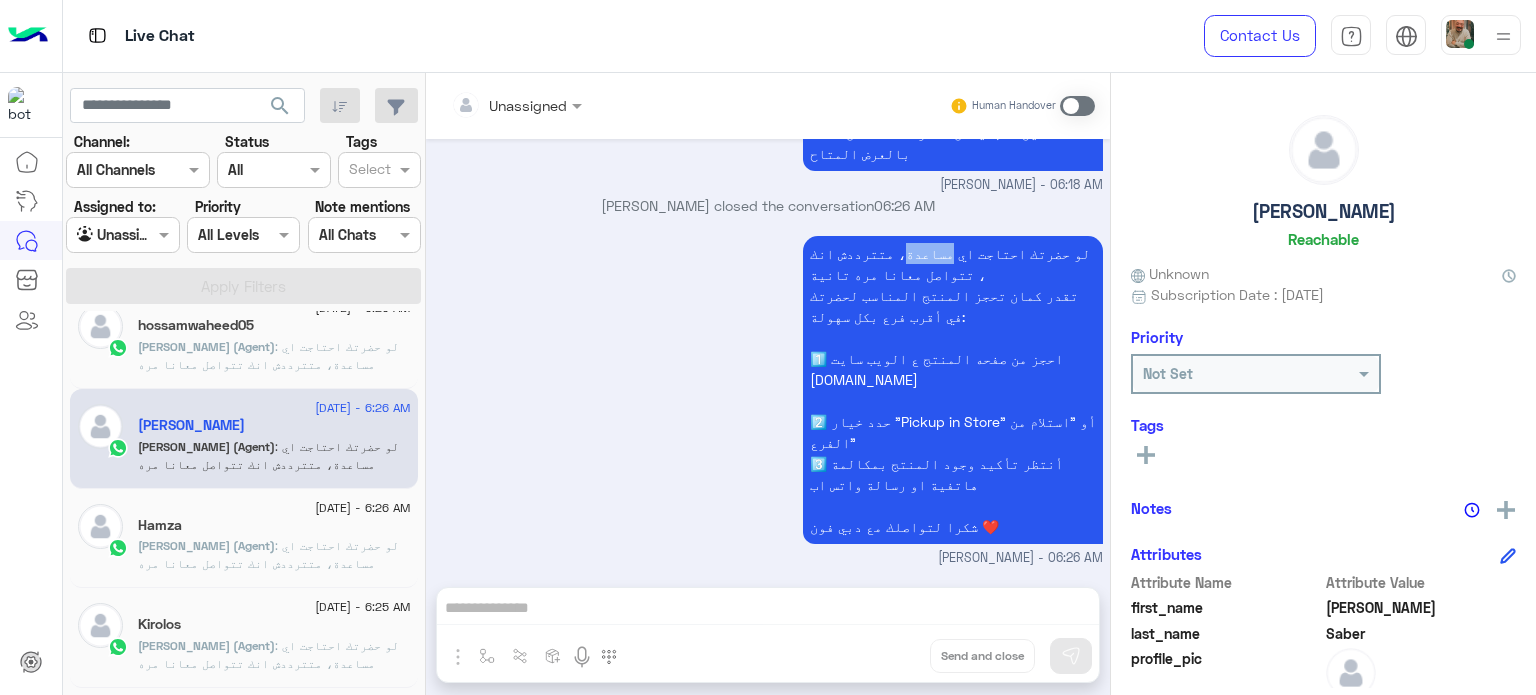 click on "لو حضرتك احتاجت اي مساعدة، متترددش انك تتواصل معانا مره تانية ،   تقدر كمان تحجز المنتج المناسب لحضرتك في أقرب فرع بكل سهولة: 1️⃣ احجز من صفحه المنتج ع الويب سايت Www.dubaiphone.net 2️⃣ حدد خيار "Pickup in Store" أو "استلام من الفرع" 3️⃣ أنتظر تأكيد وجود المنتج  بمكالمة هاتفية او رسالة واتس اب شكرا لتواصلك مع دبي فون ❤️" at bounding box center (953, 390) 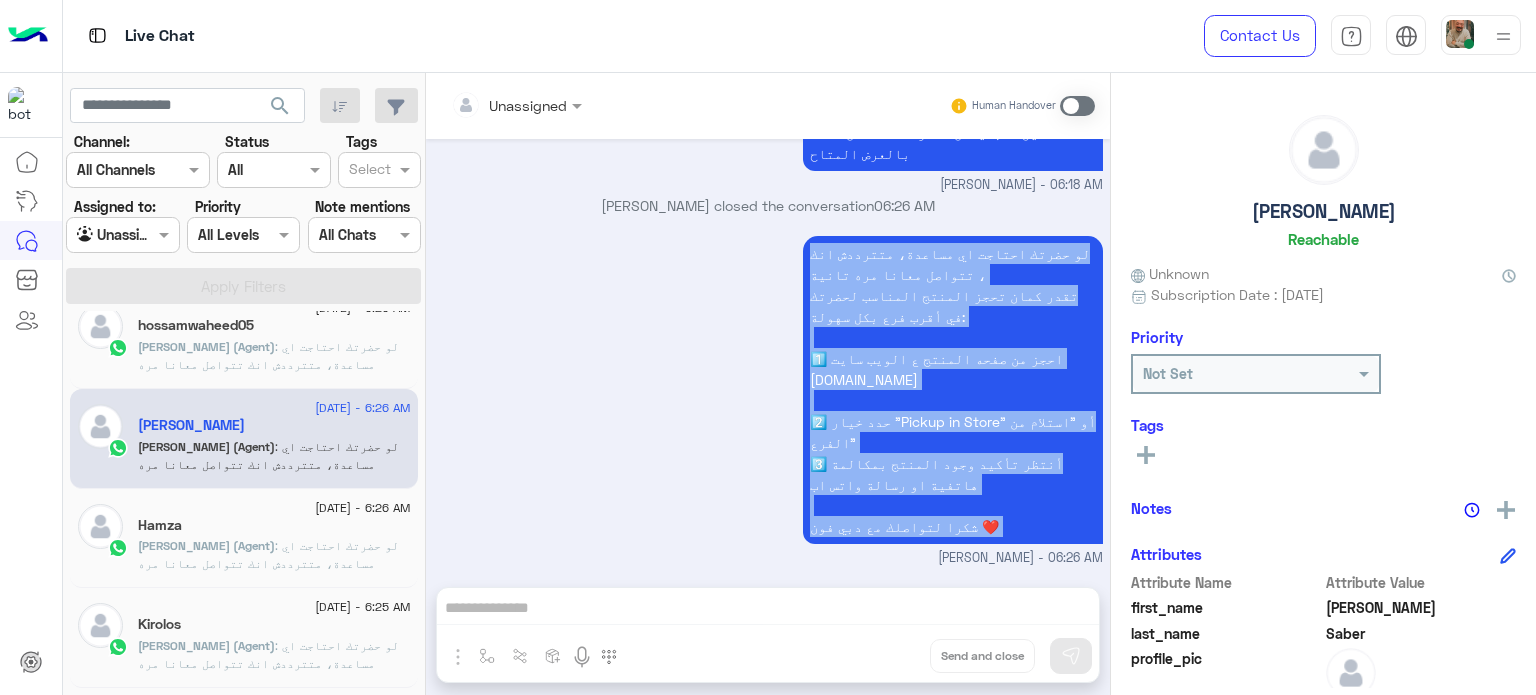 drag, startPoint x: 897, startPoint y: 260, endPoint x: 899, endPoint y: 521, distance: 261.00766 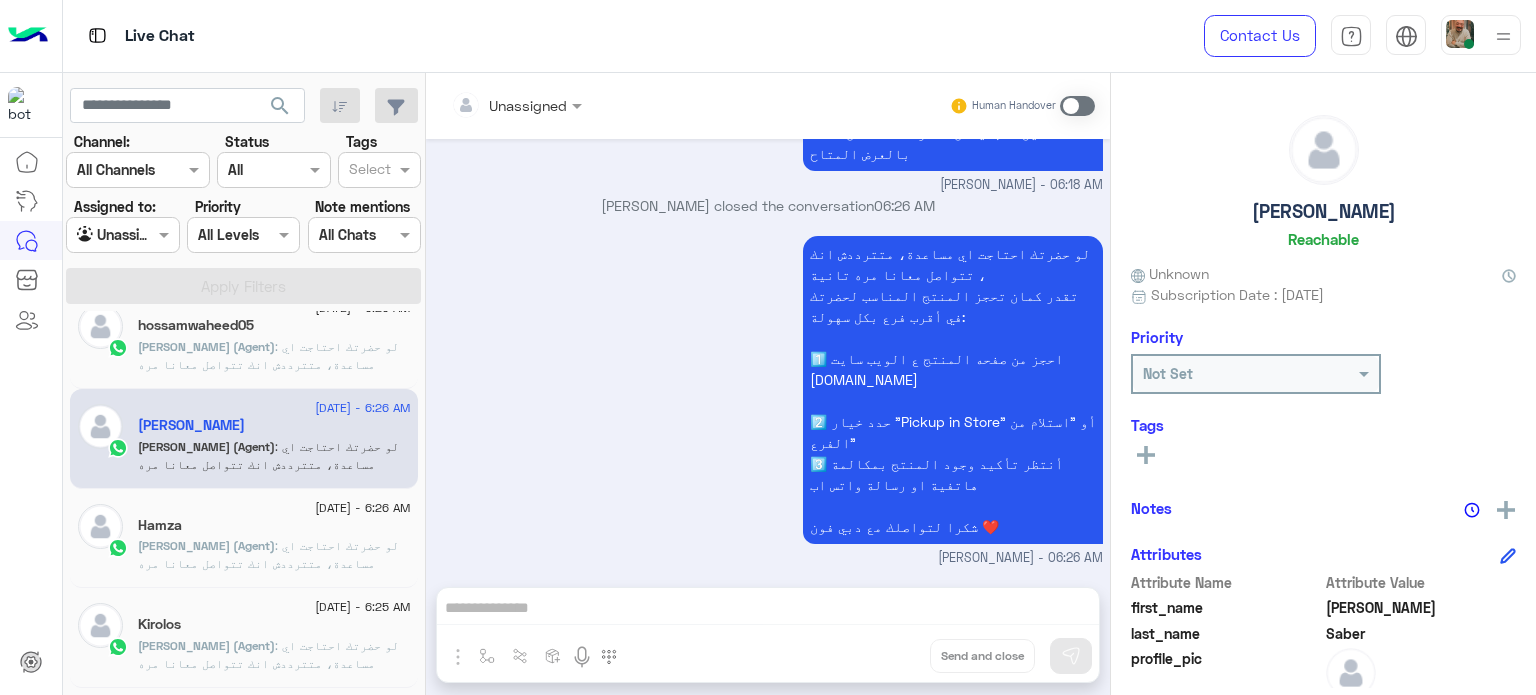 click at bounding box center [100, 235] 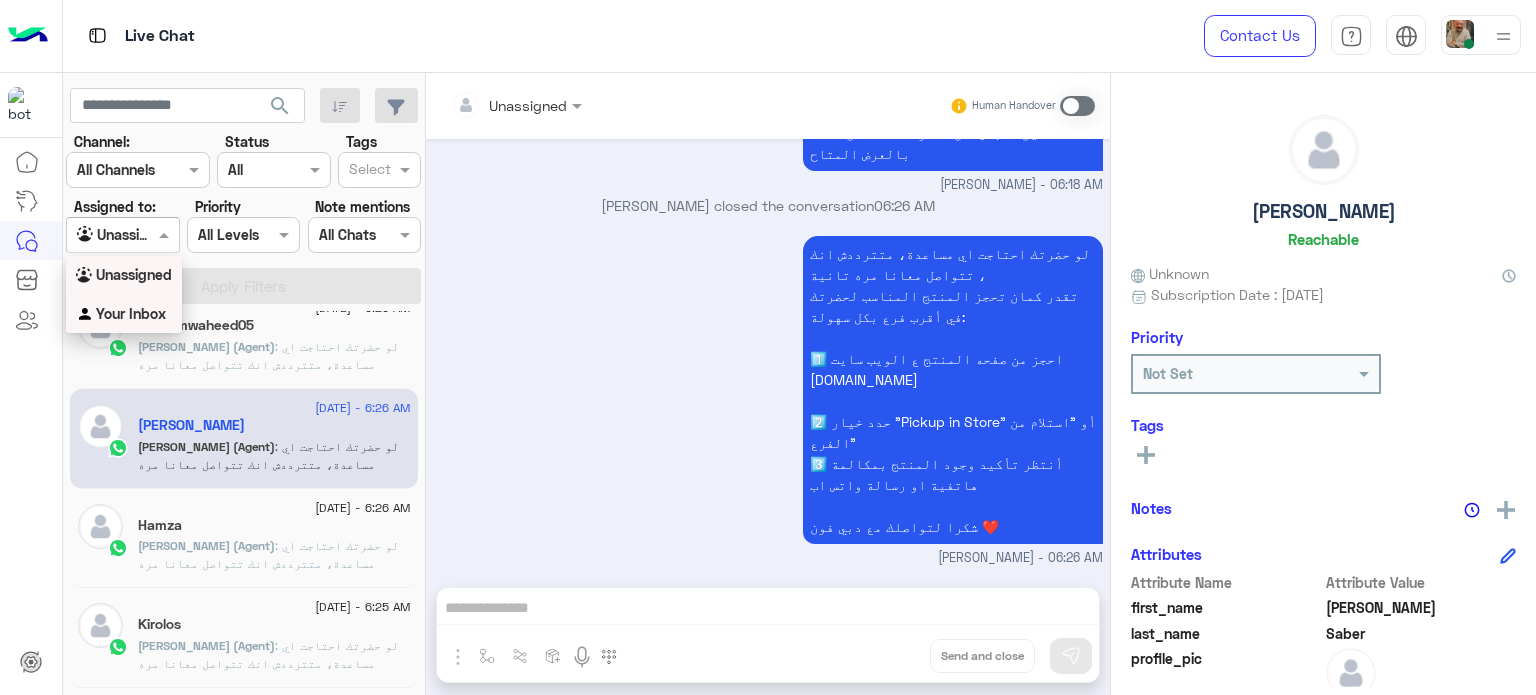 click on "Your Inbox" at bounding box center (124, 314) 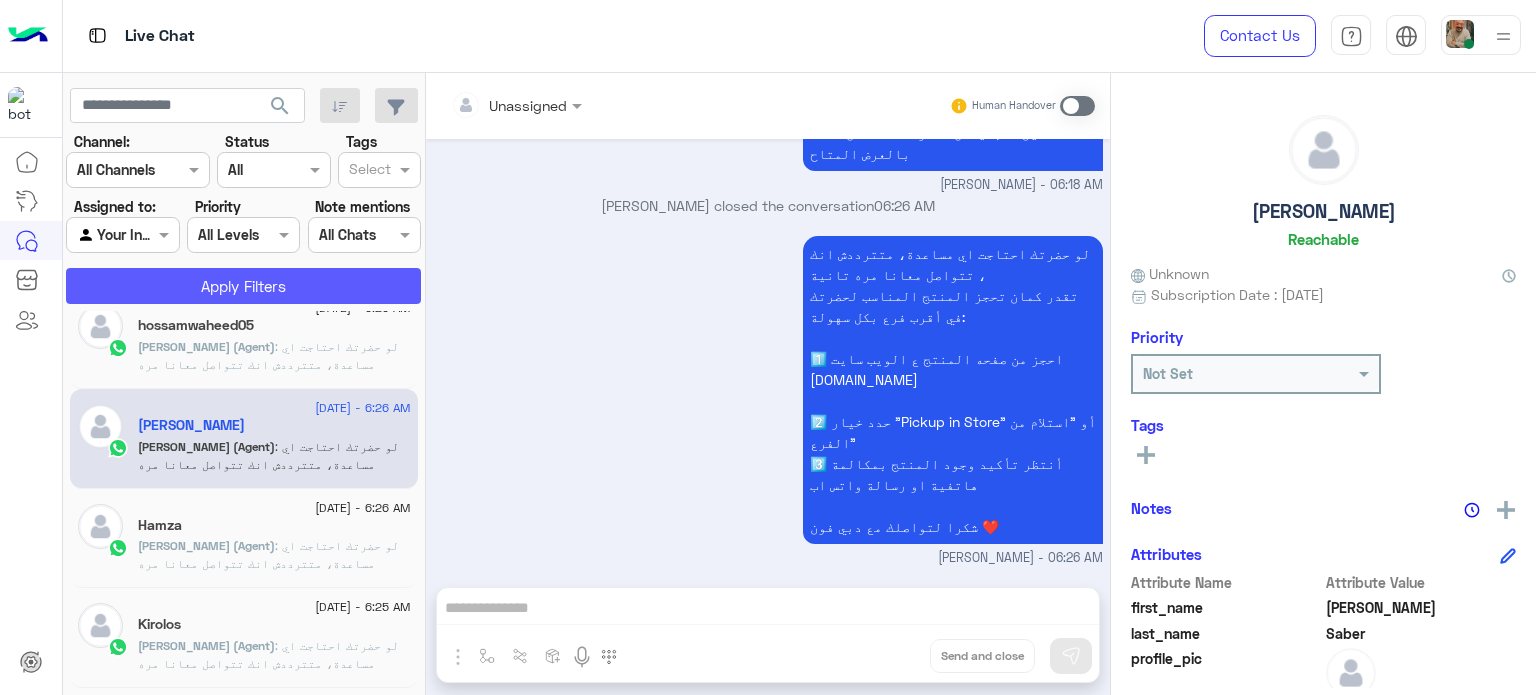 click on "Apply Filters" 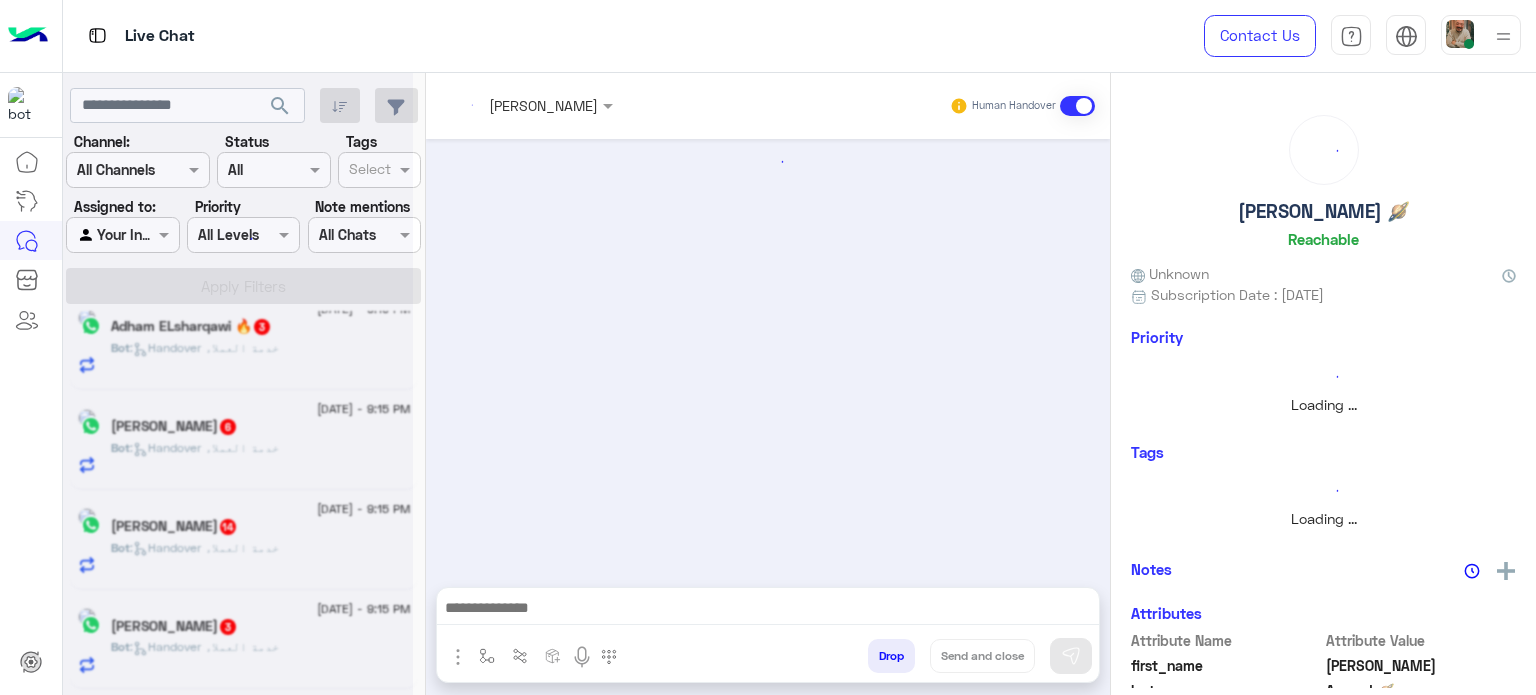 scroll, scrollTop: 524, scrollLeft: 0, axis: vertical 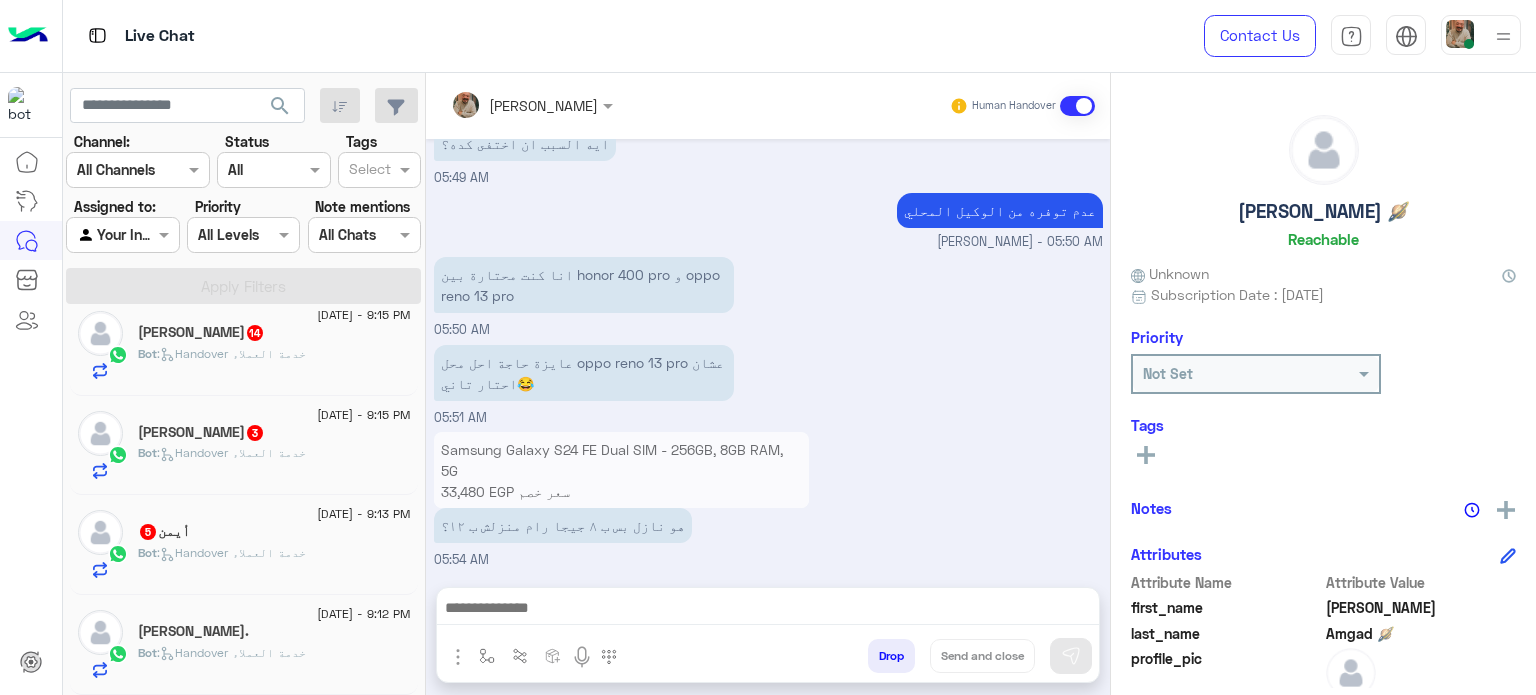 click at bounding box center (768, 610) 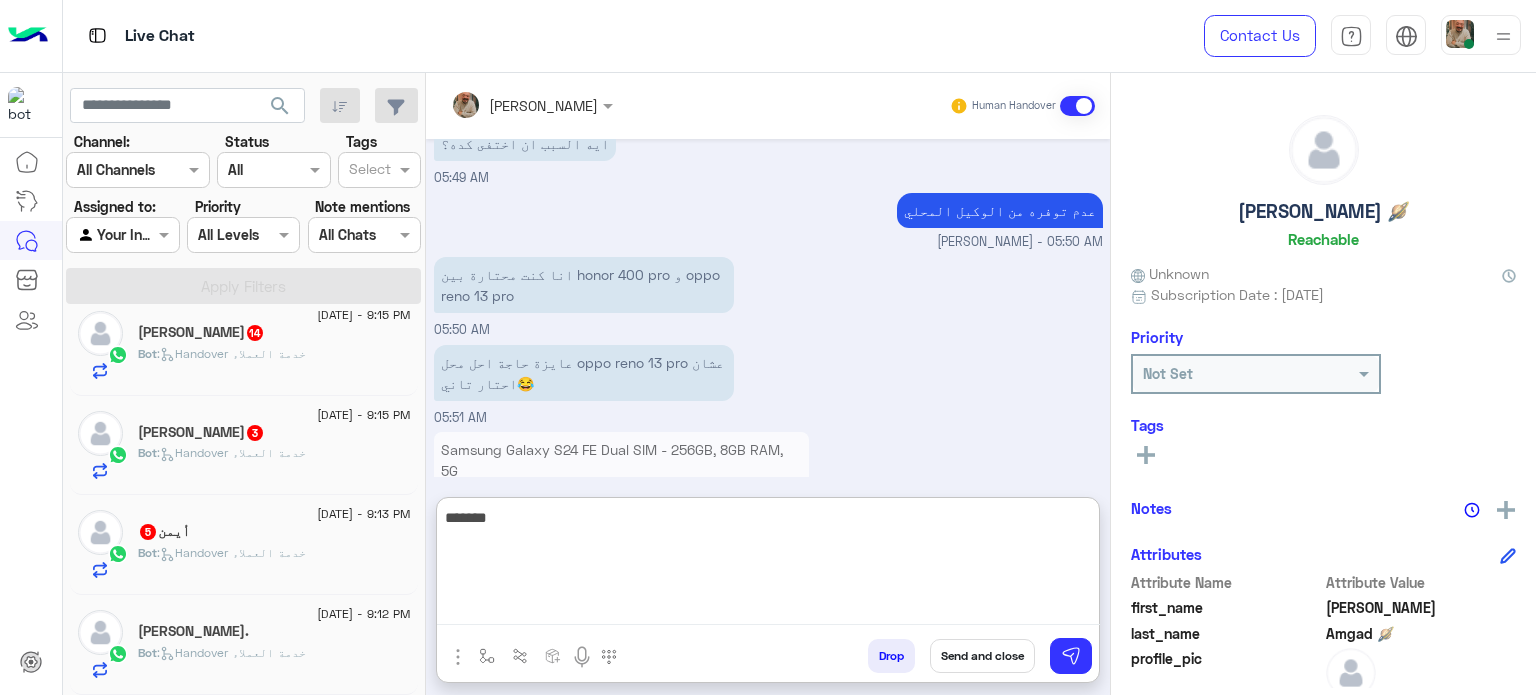 type on "********" 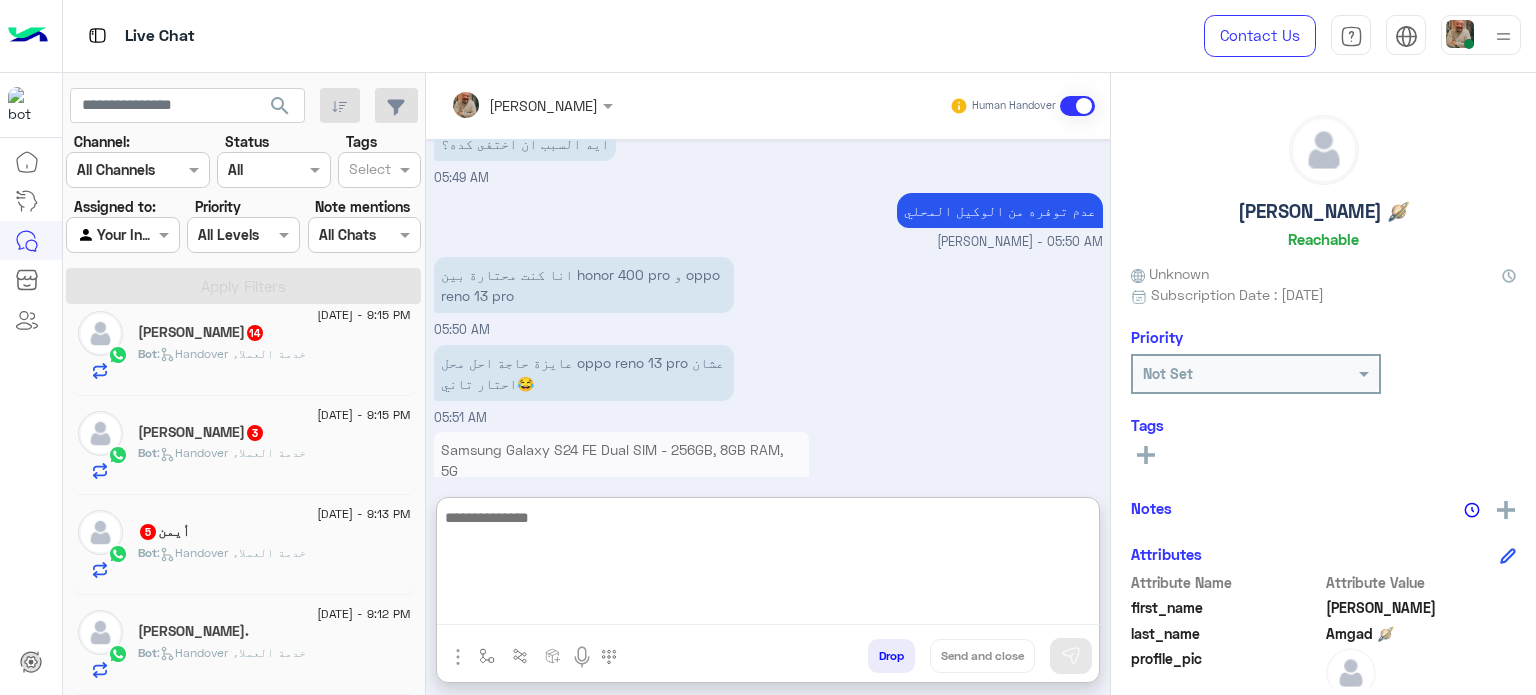 scroll, scrollTop: 678, scrollLeft: 0, axis: vertical 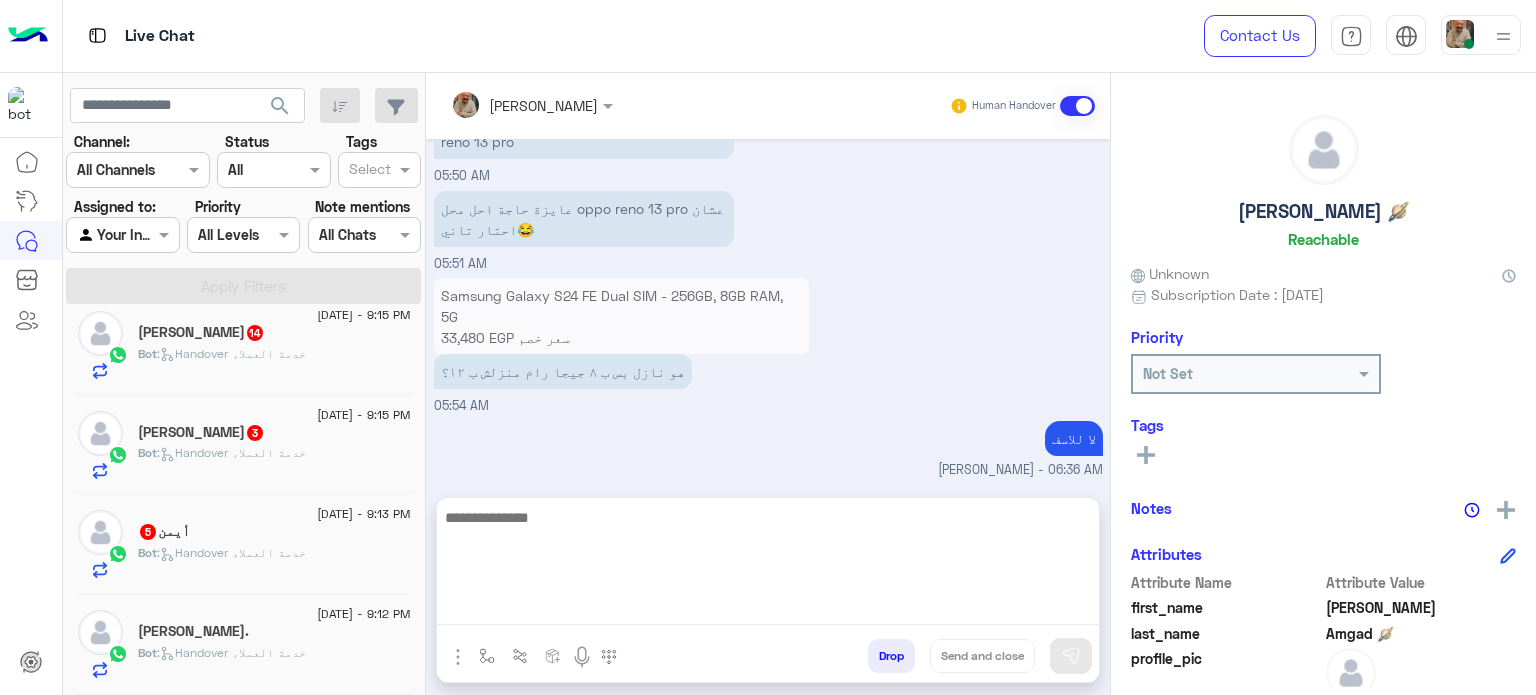 click on "Mohamed." 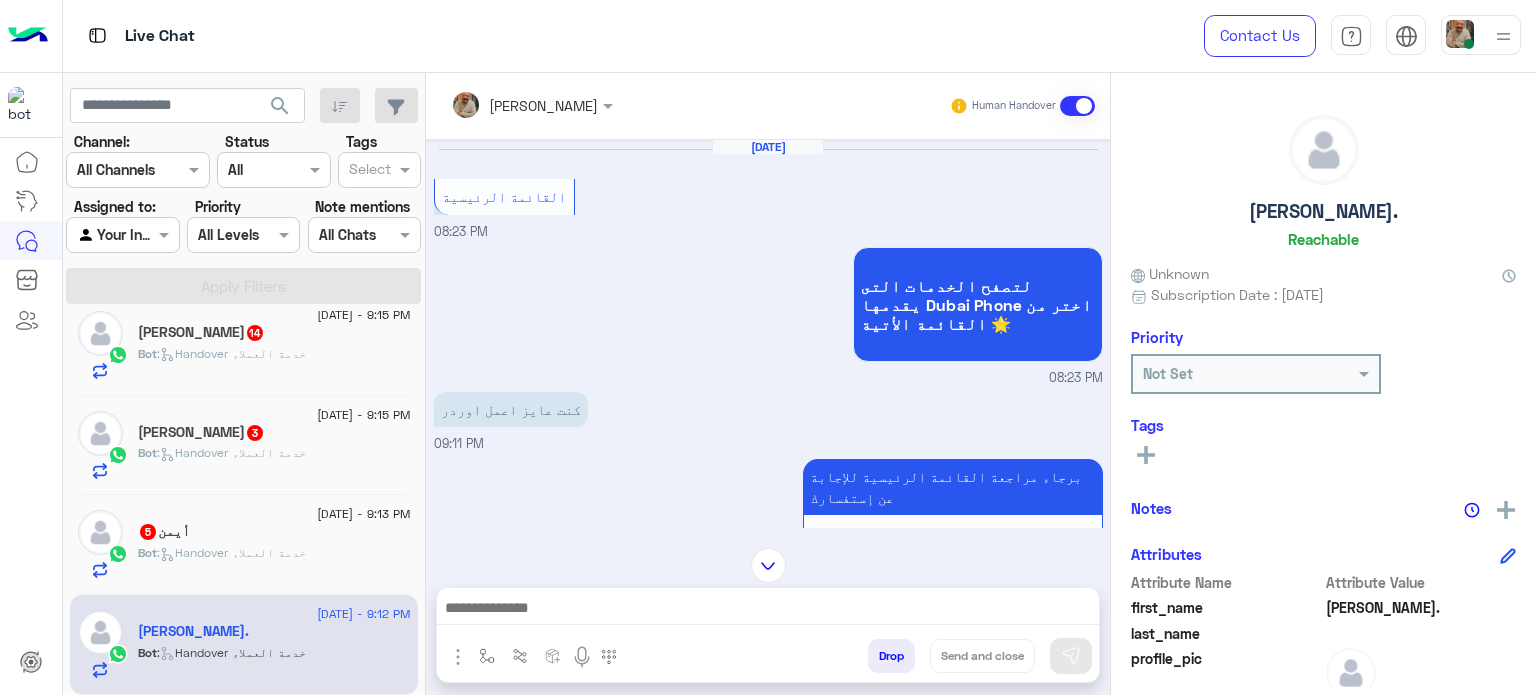 scroll, scrollTop: 966, scrollLeft: 0, axis: vertical 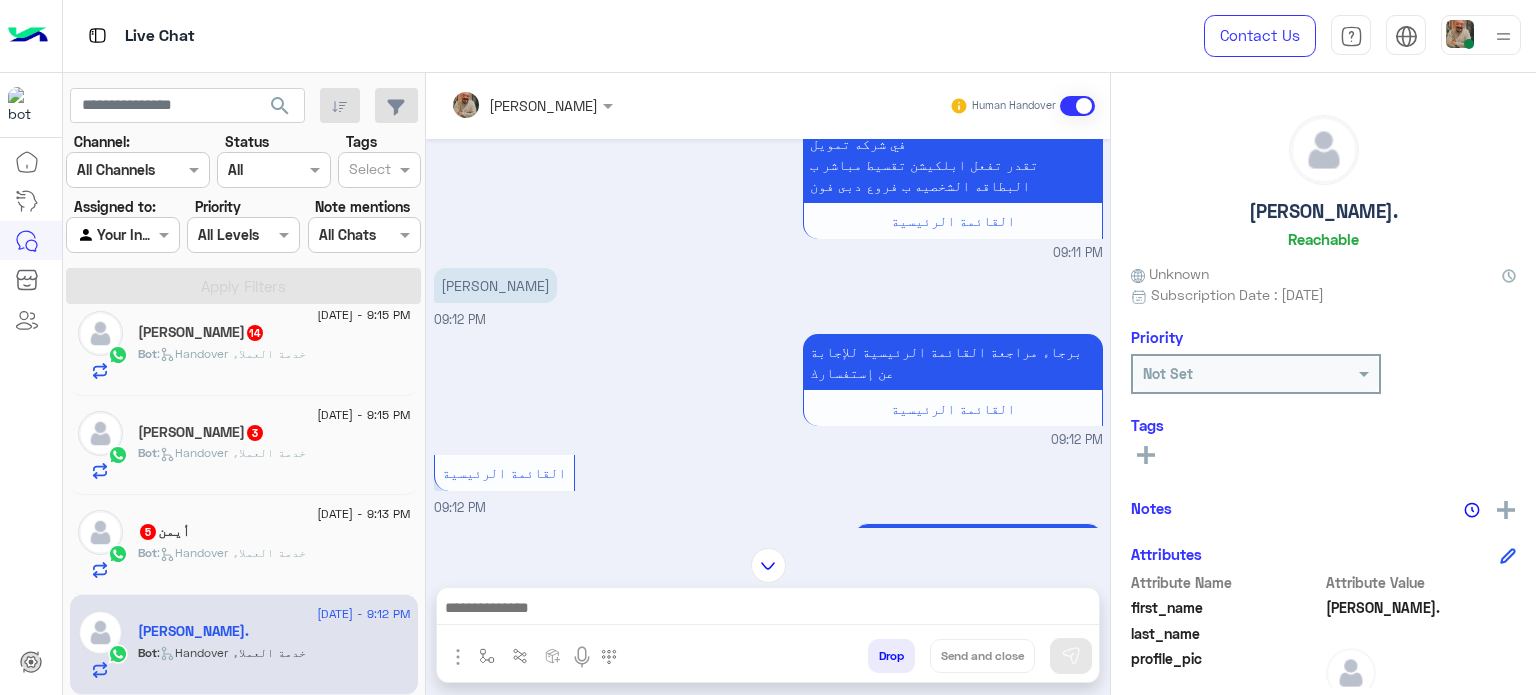 click at bounding box center (768, 610) 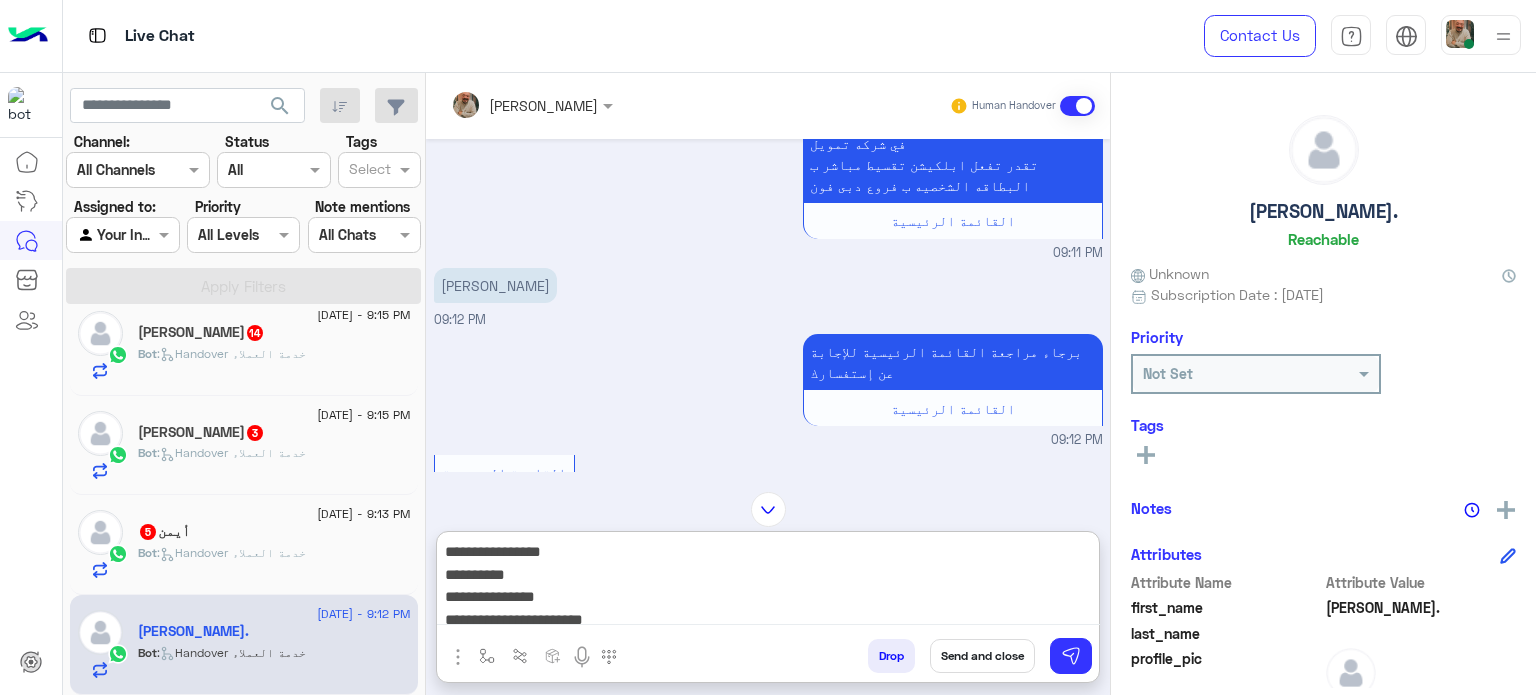 scroll, scrollTop: 0, scrollLeft: 0, axis: both 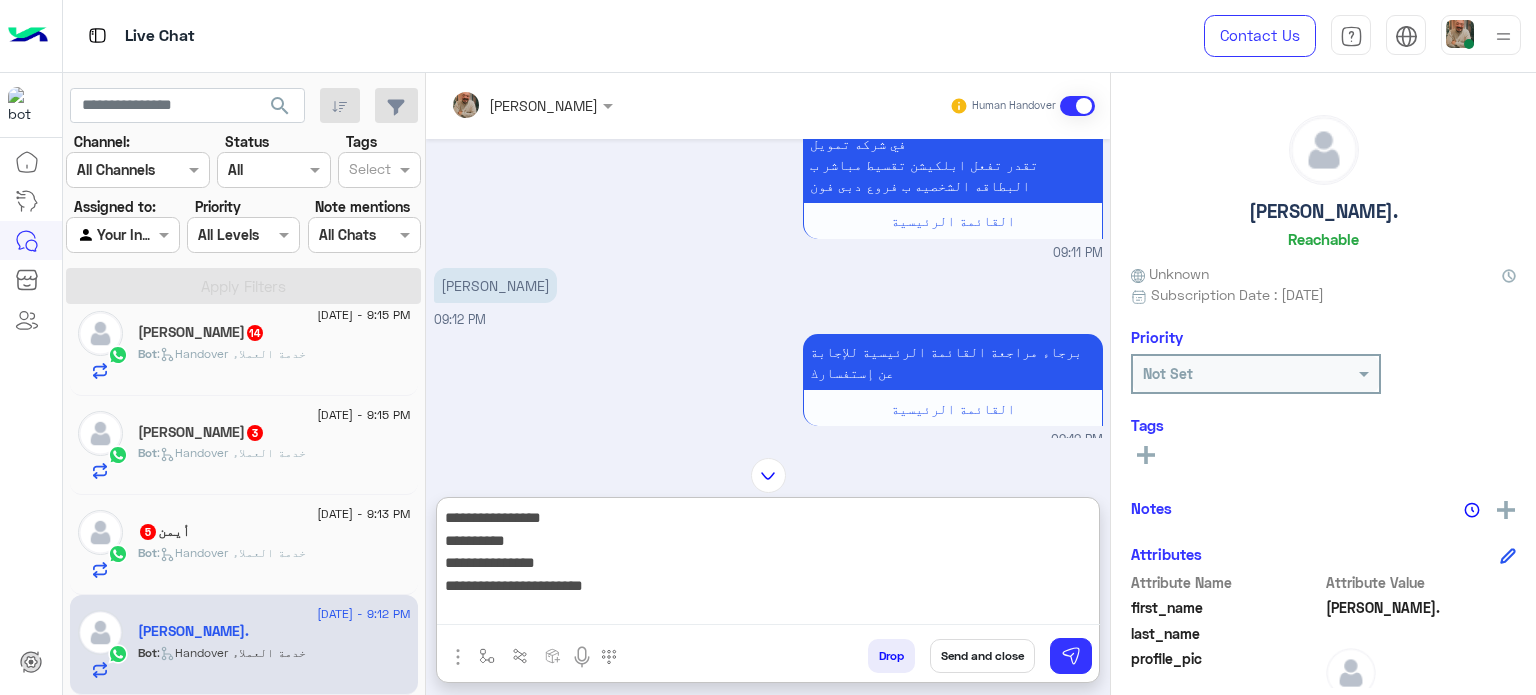 click on "**********" at bounding box center (768, 565) 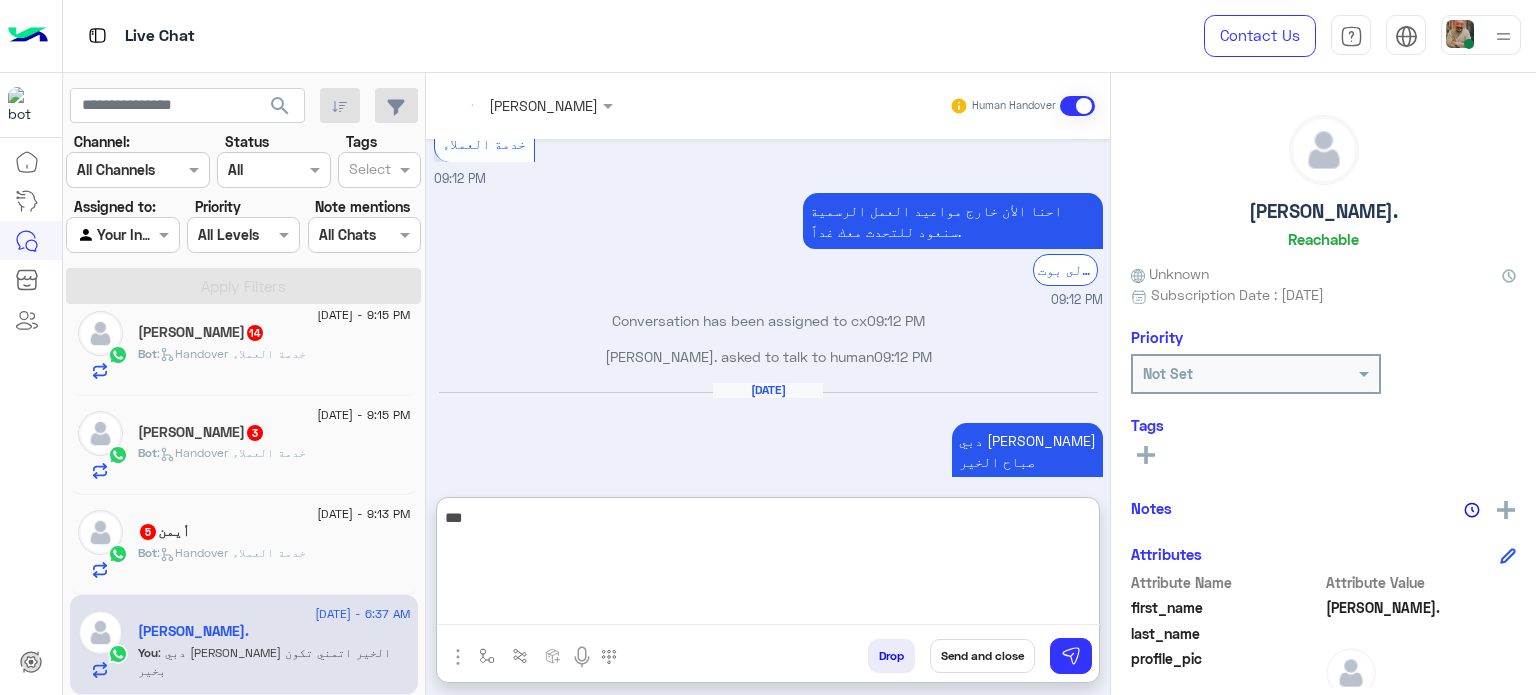 scroll, scrollTop: 2653, scrollLeft: 0, axis: vertical 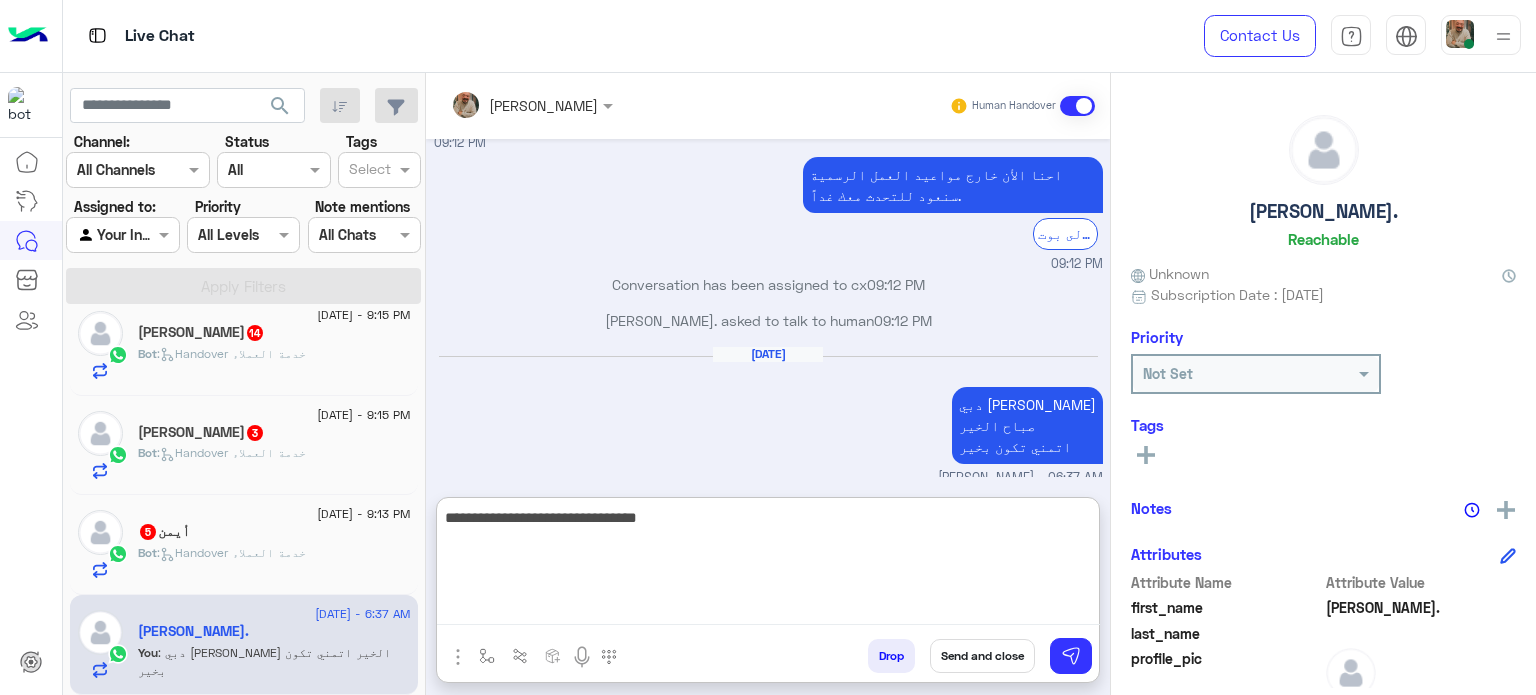 type on "**********" 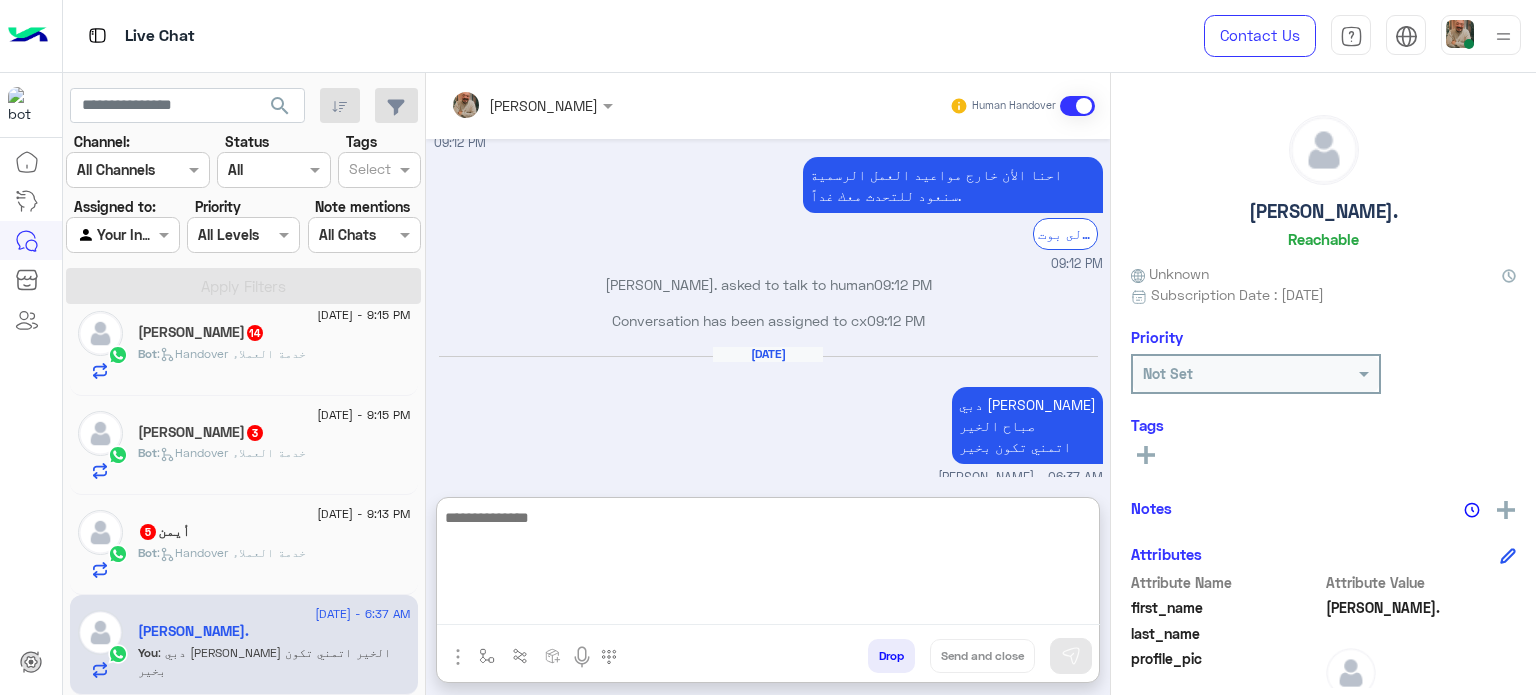 scroll, scrollTop: 2717, scrollLeft: 0, axis: vertical 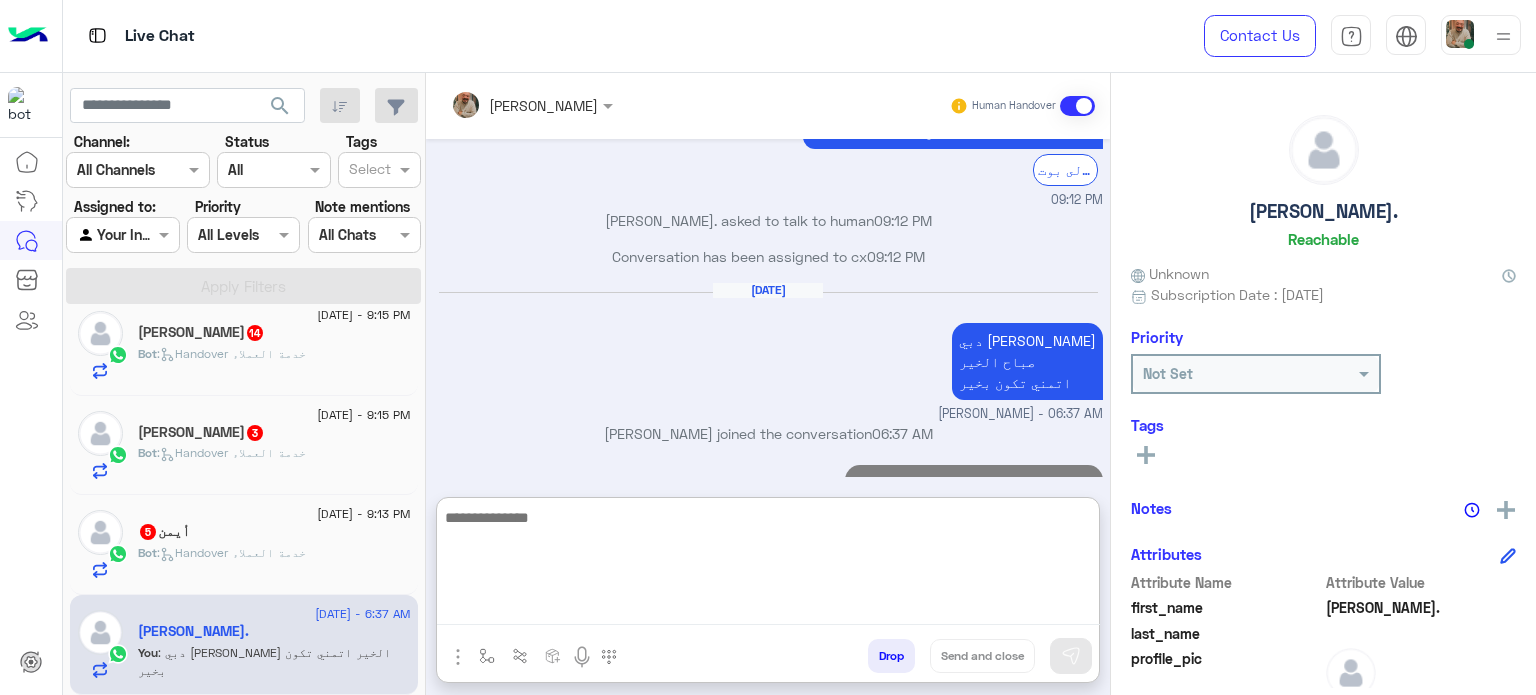 click on "Bot :   Handover خدمة العملاء" 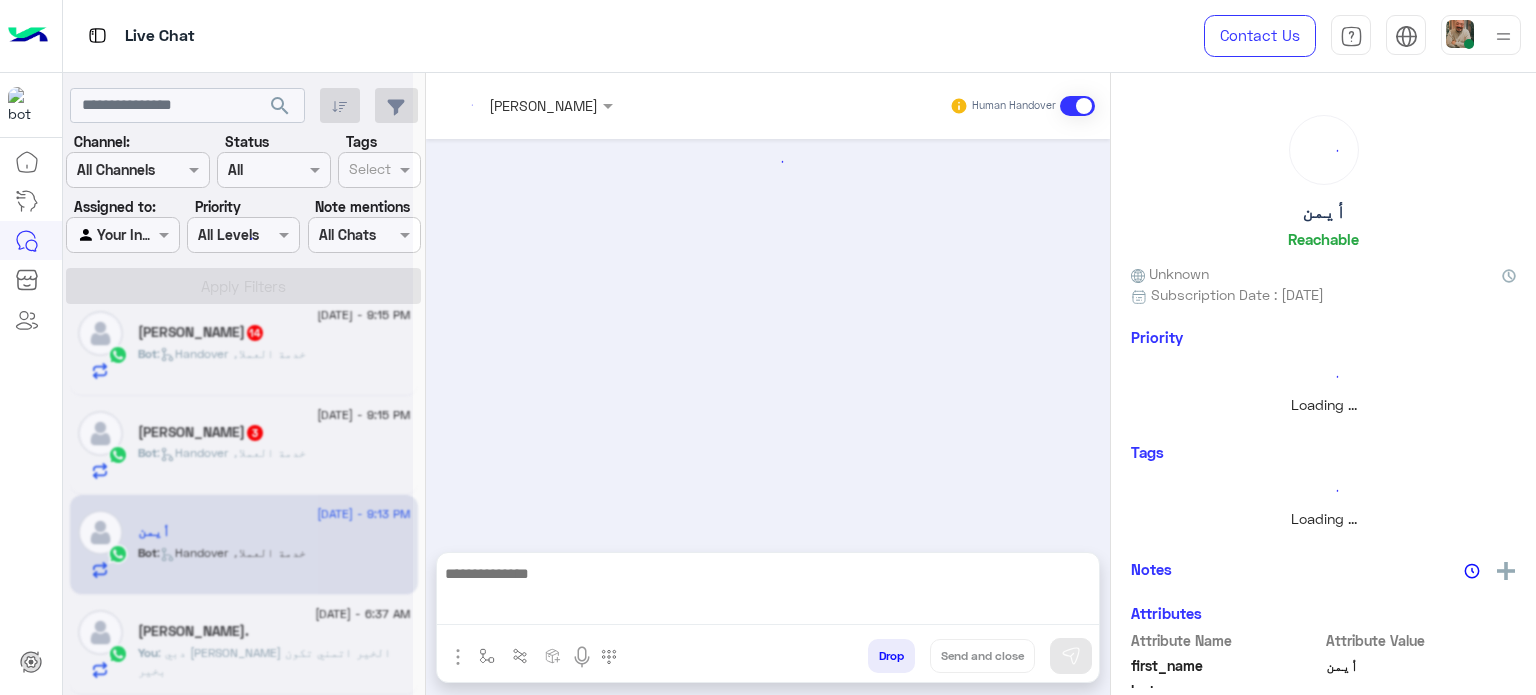 scroll, scrollTop: 0, scrollLeft: 0, axis: both 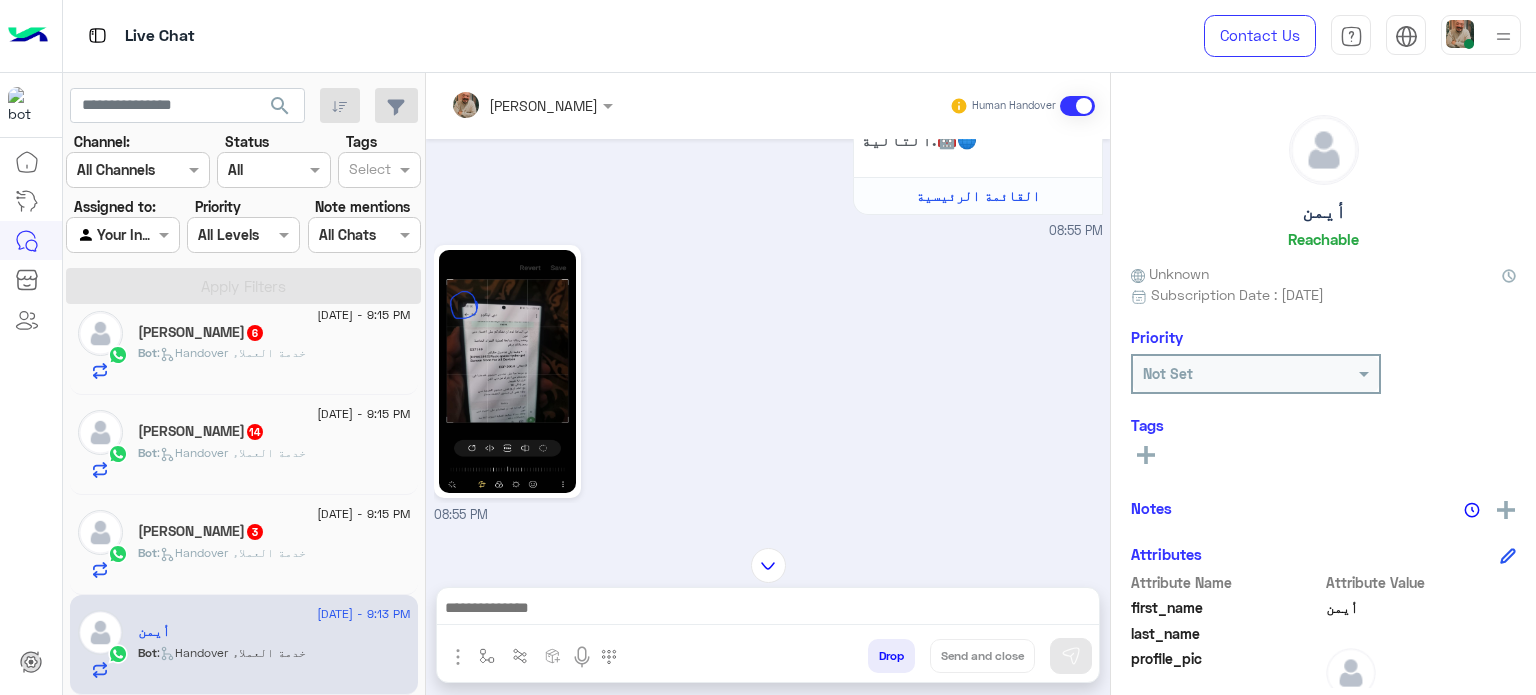 click 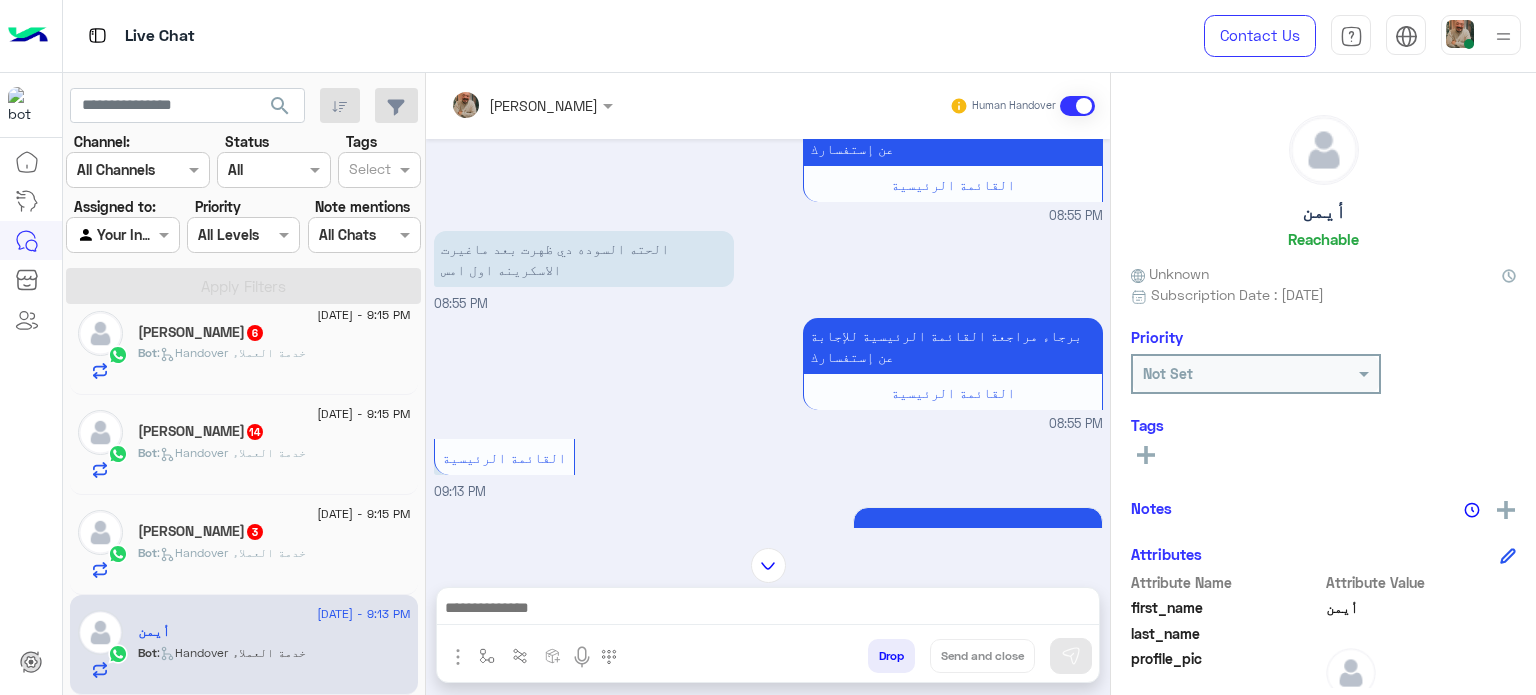 scroll, scrollTop: 1019, scrollLeft: 0, axis: vertical 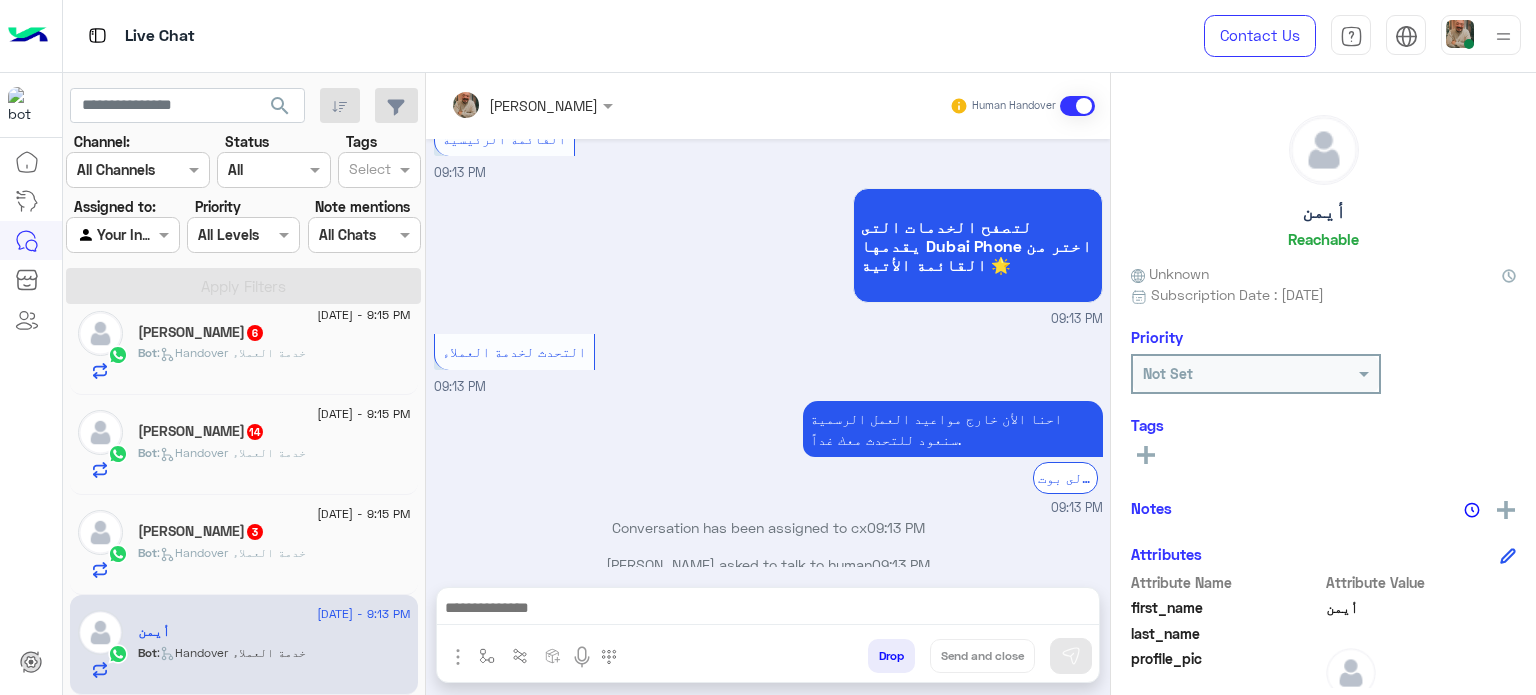 click at bounding box center (768, 610) 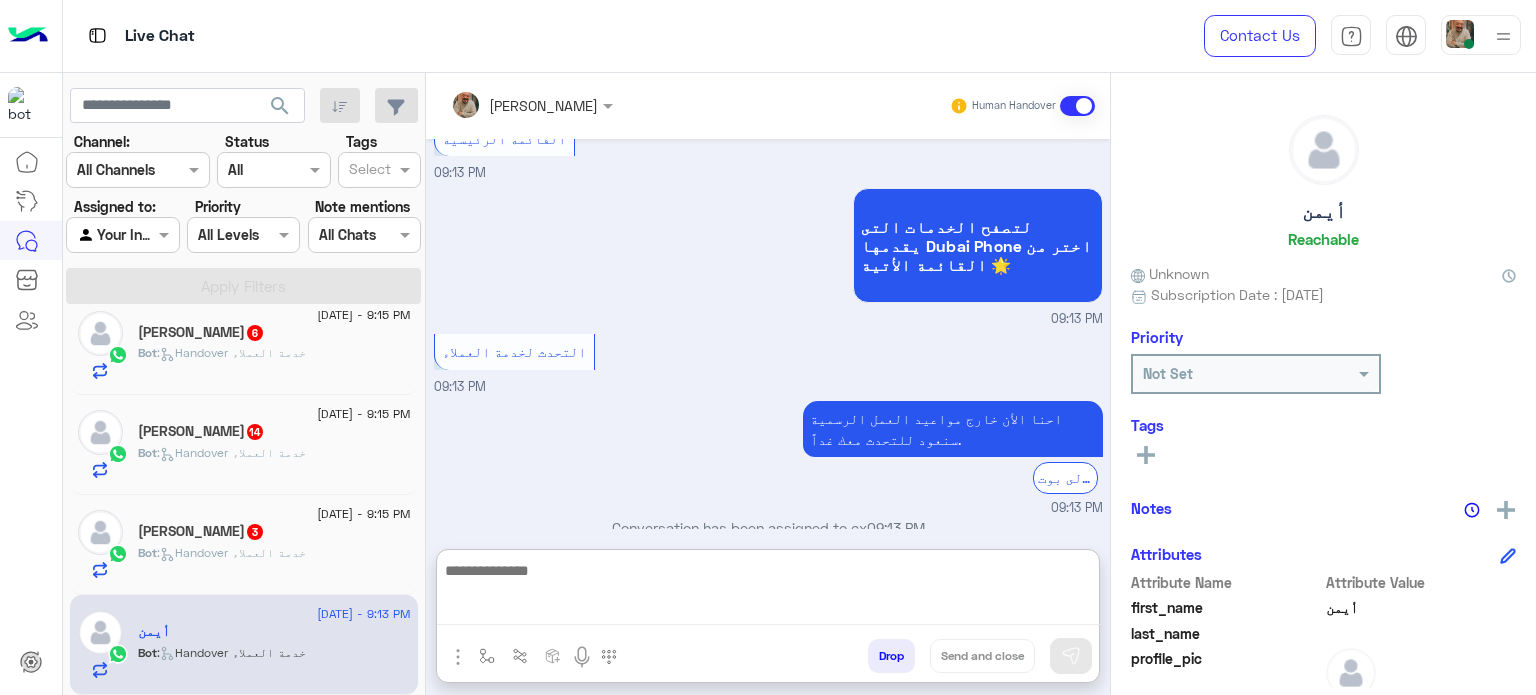 paste on "**********" 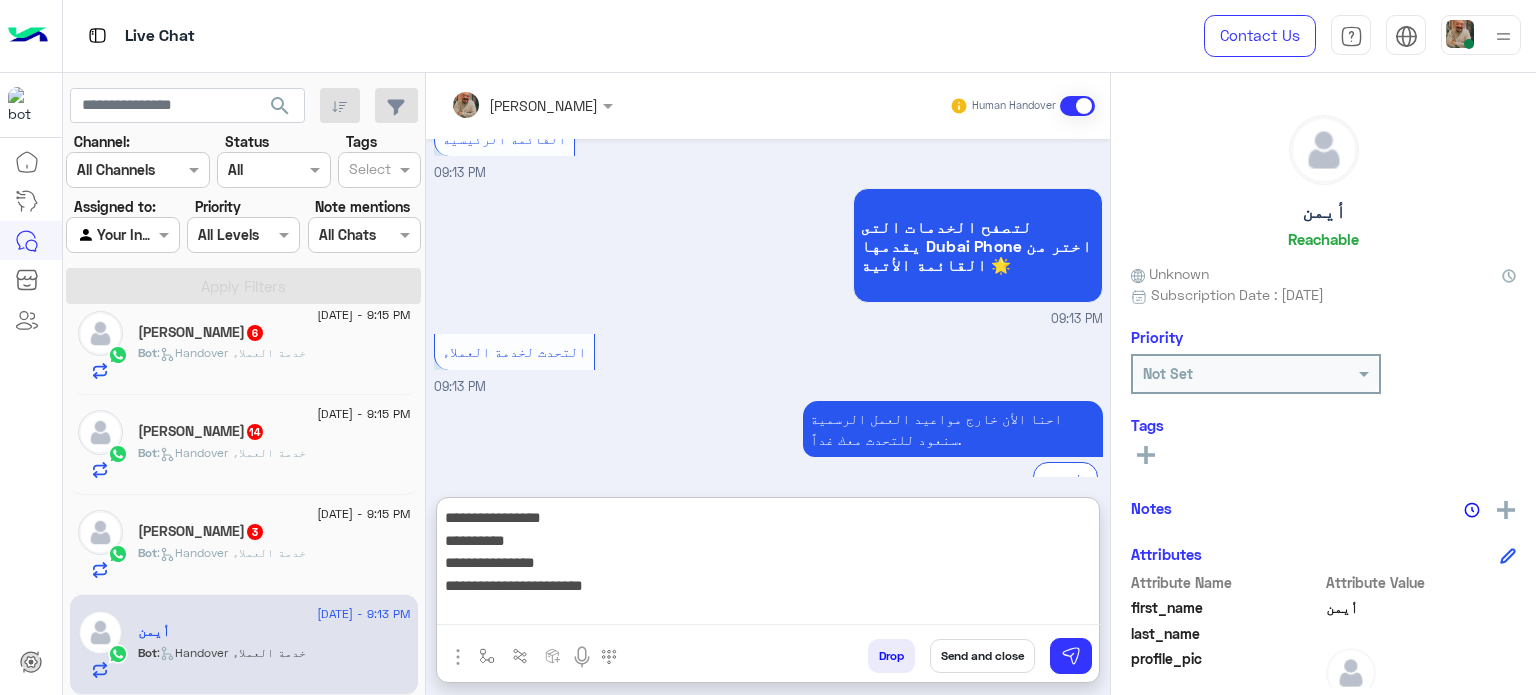 click on "**********" at bounding box center [768, 565] 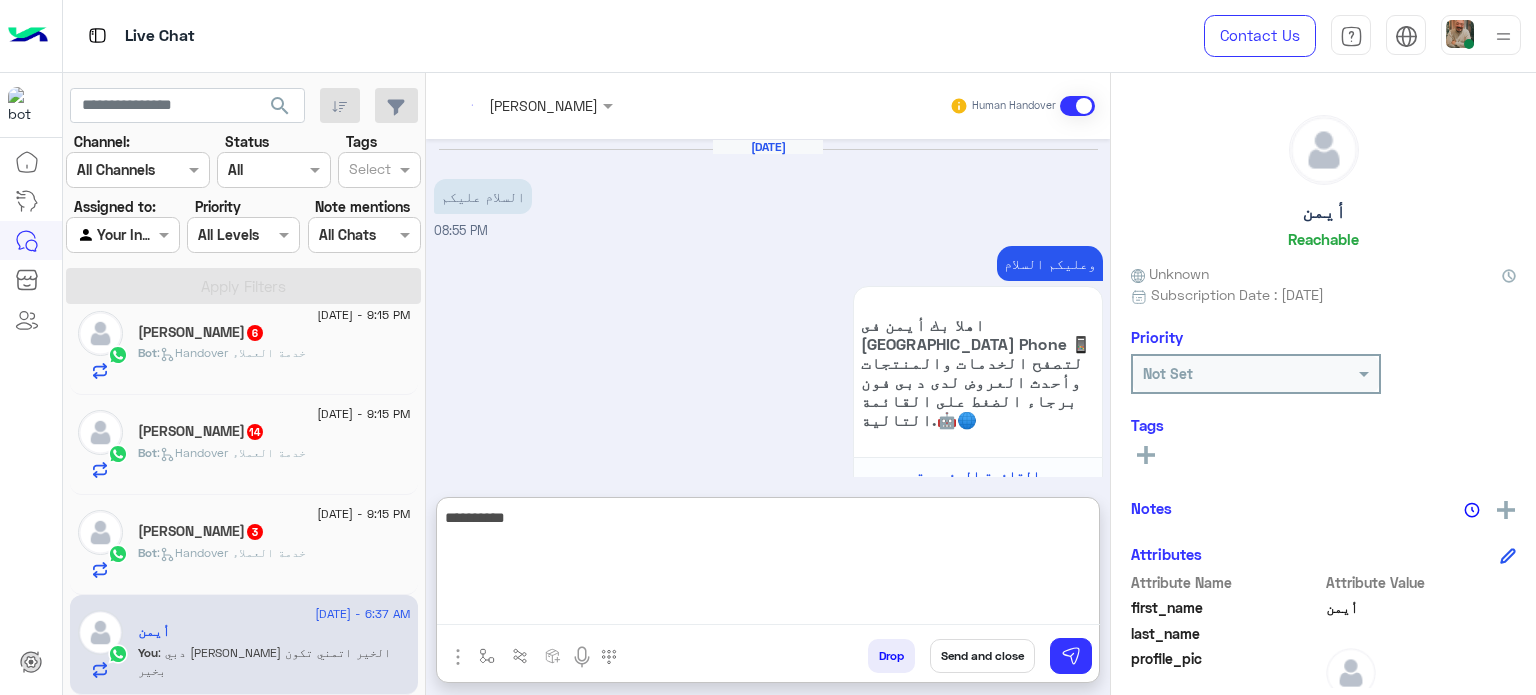 scroll, scrollTop: 1287, scrollLeft: 0, axis: vertical 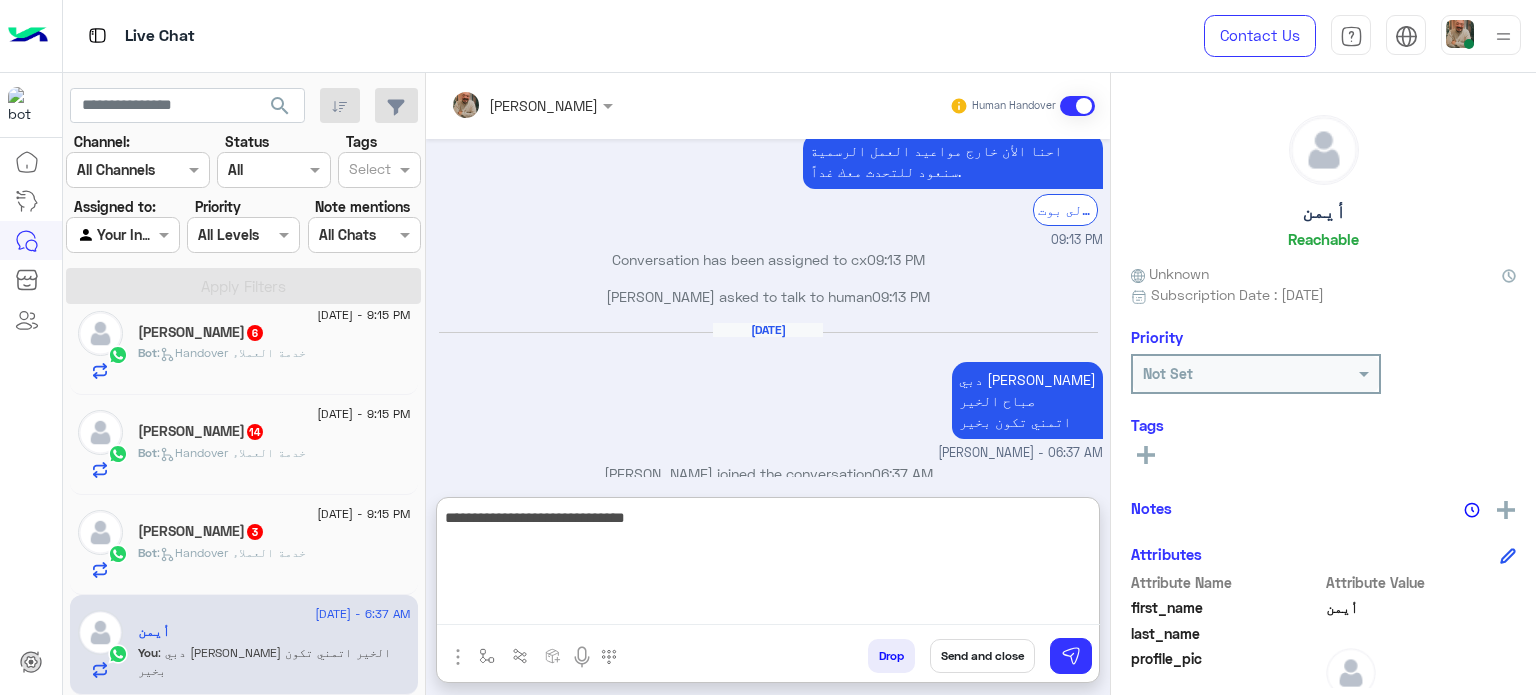 type on "**********" 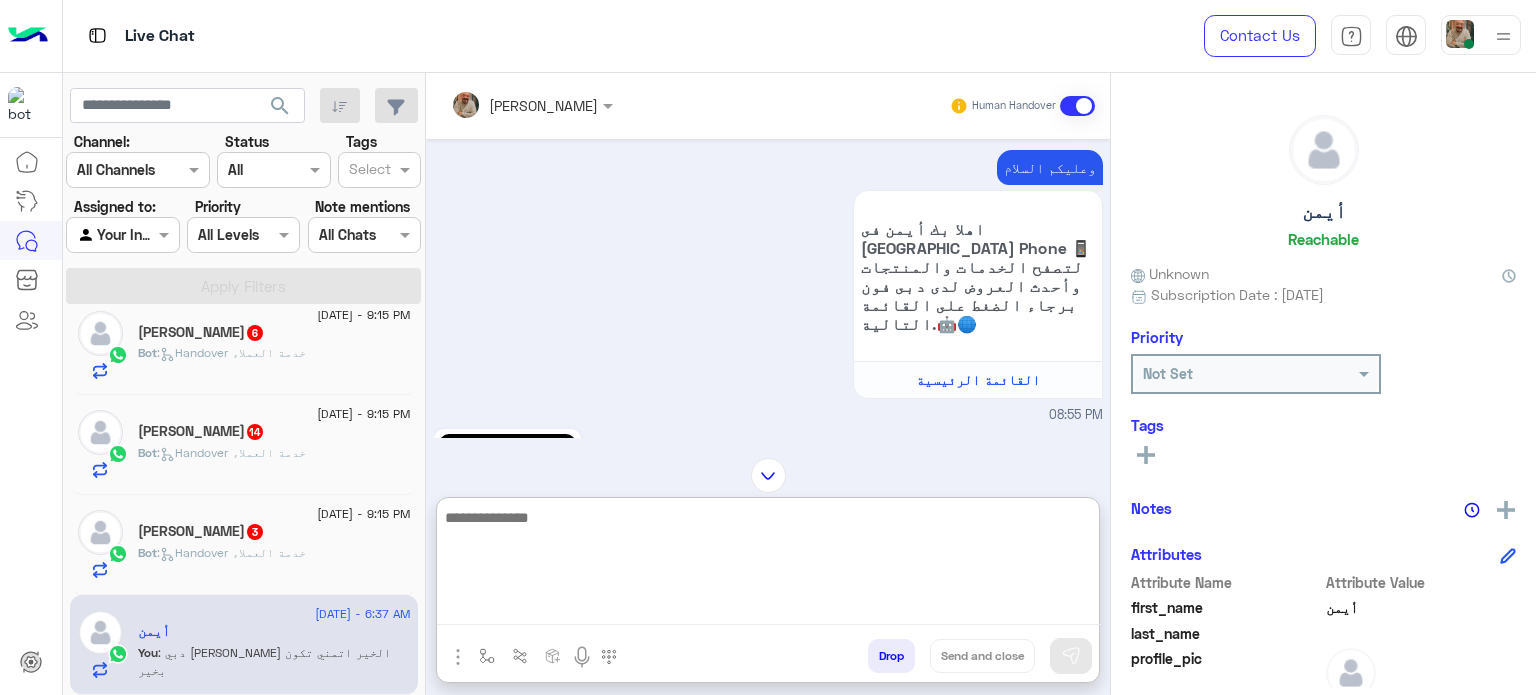 scroll, scrollTop: 1492, scrollLeft: 0, axis: vertical 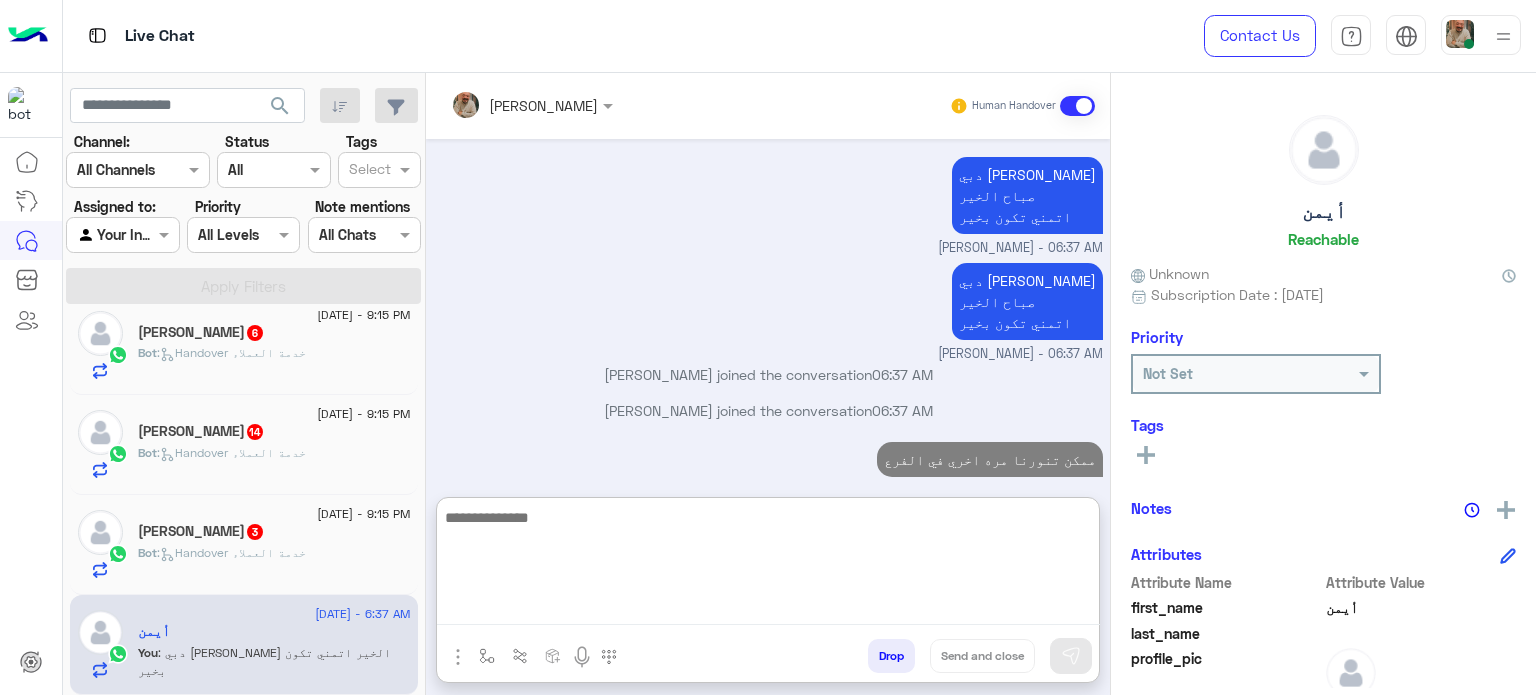 click on "Bot :   Handover خدمة العملاء" 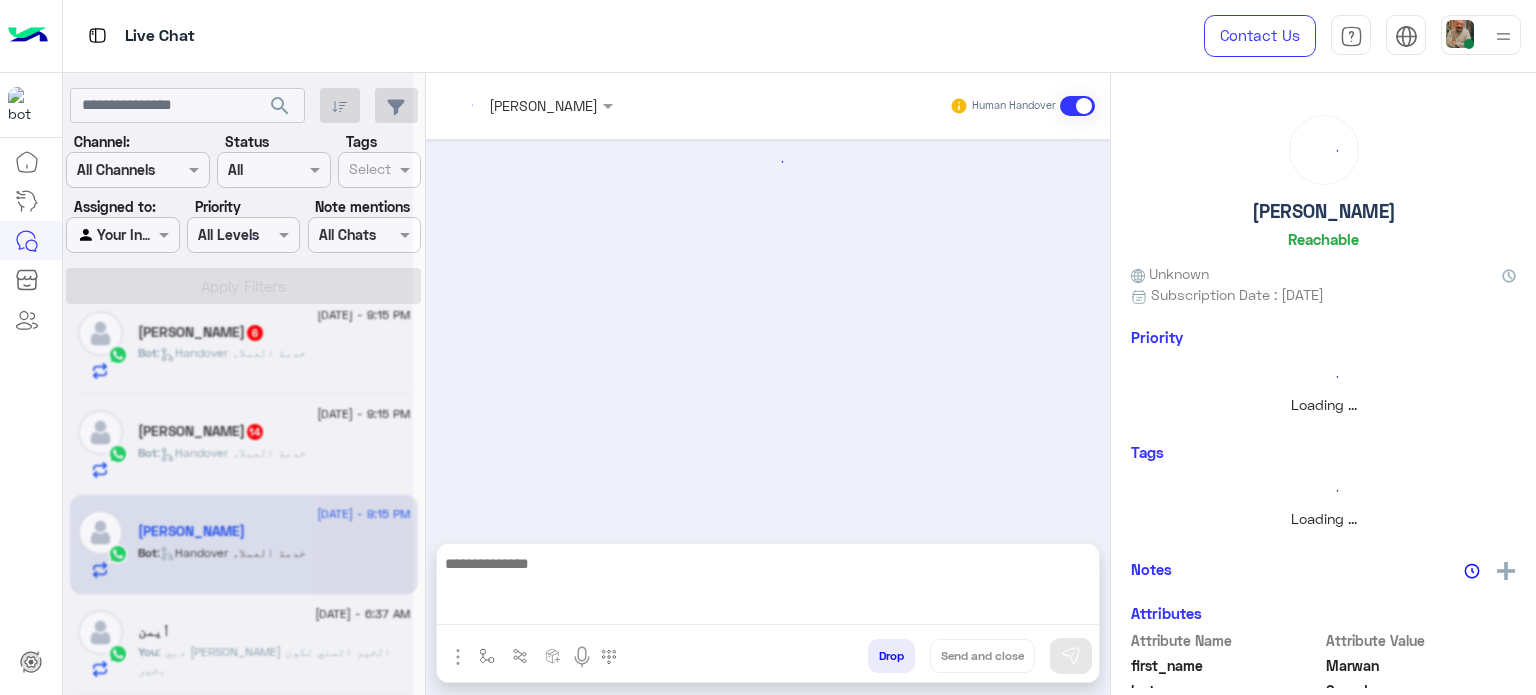 scroll, scrollTop: 0, scrollLeft: 0, axis: both 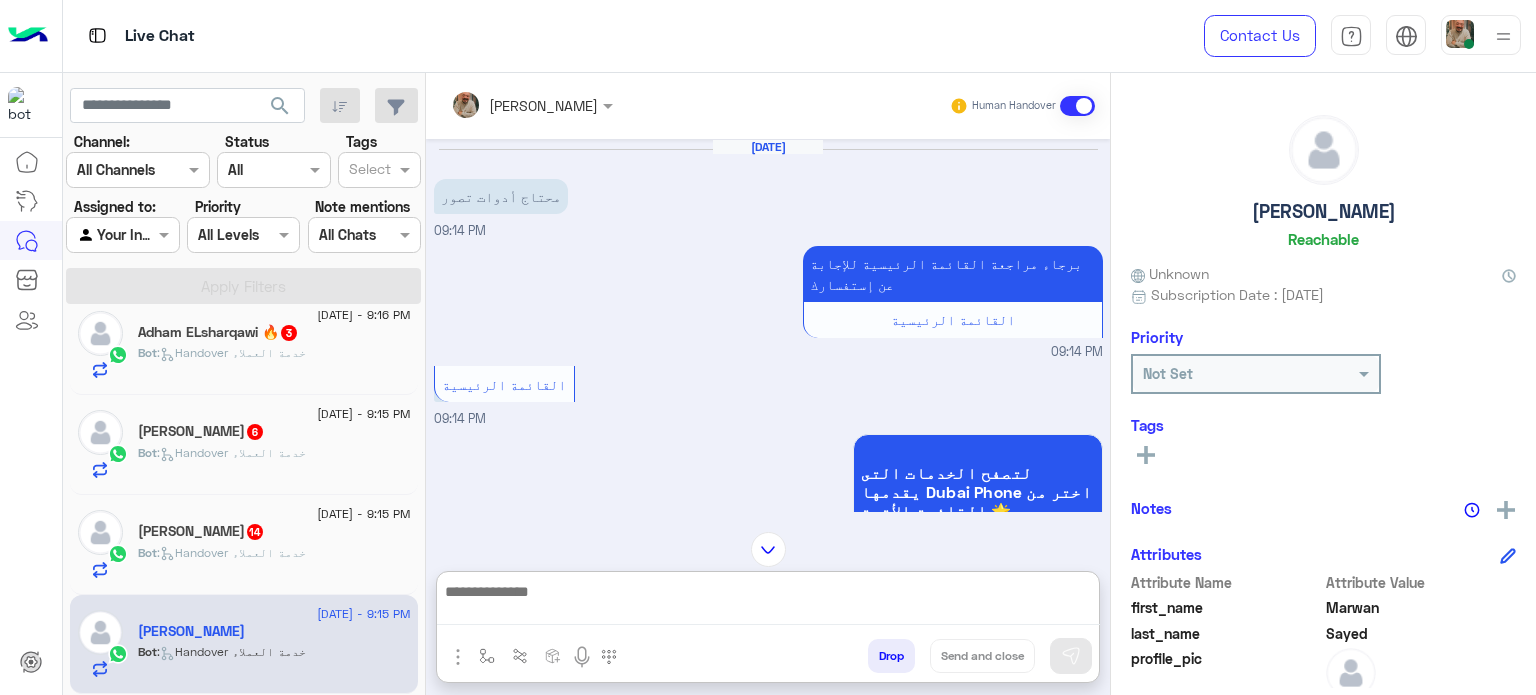 click at bounding box center [768, 602] 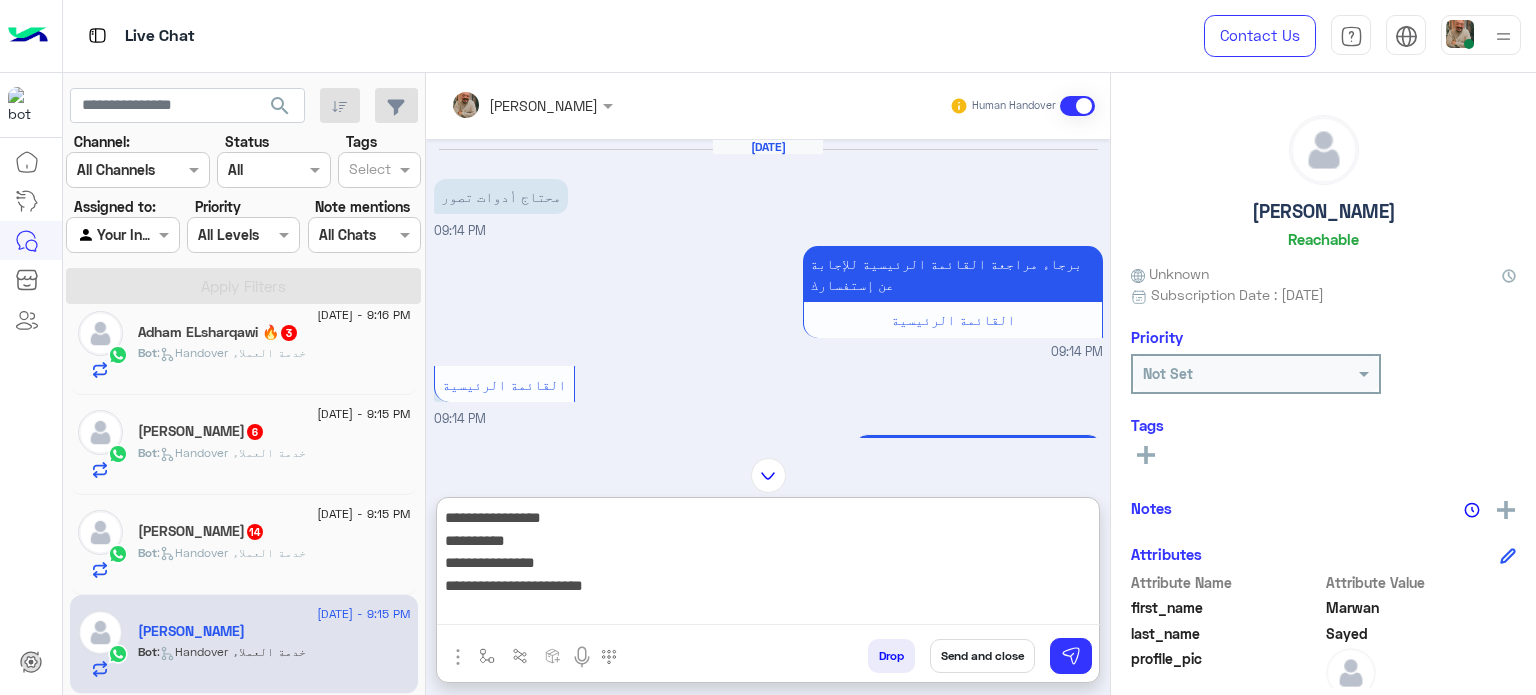 click on "**********" at bounding box center [768, 565] 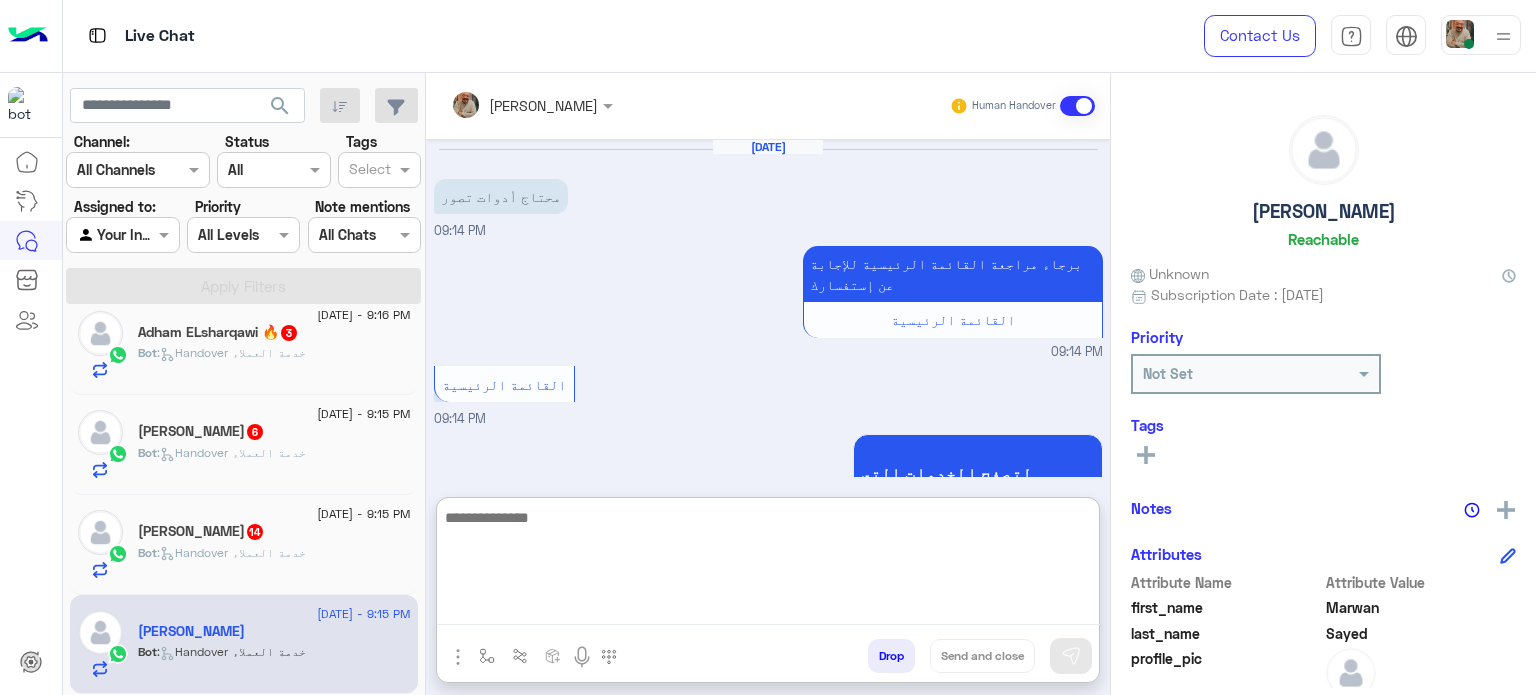 scroll, scrollTop: 498, scrollLeft: 0, axis: vertical 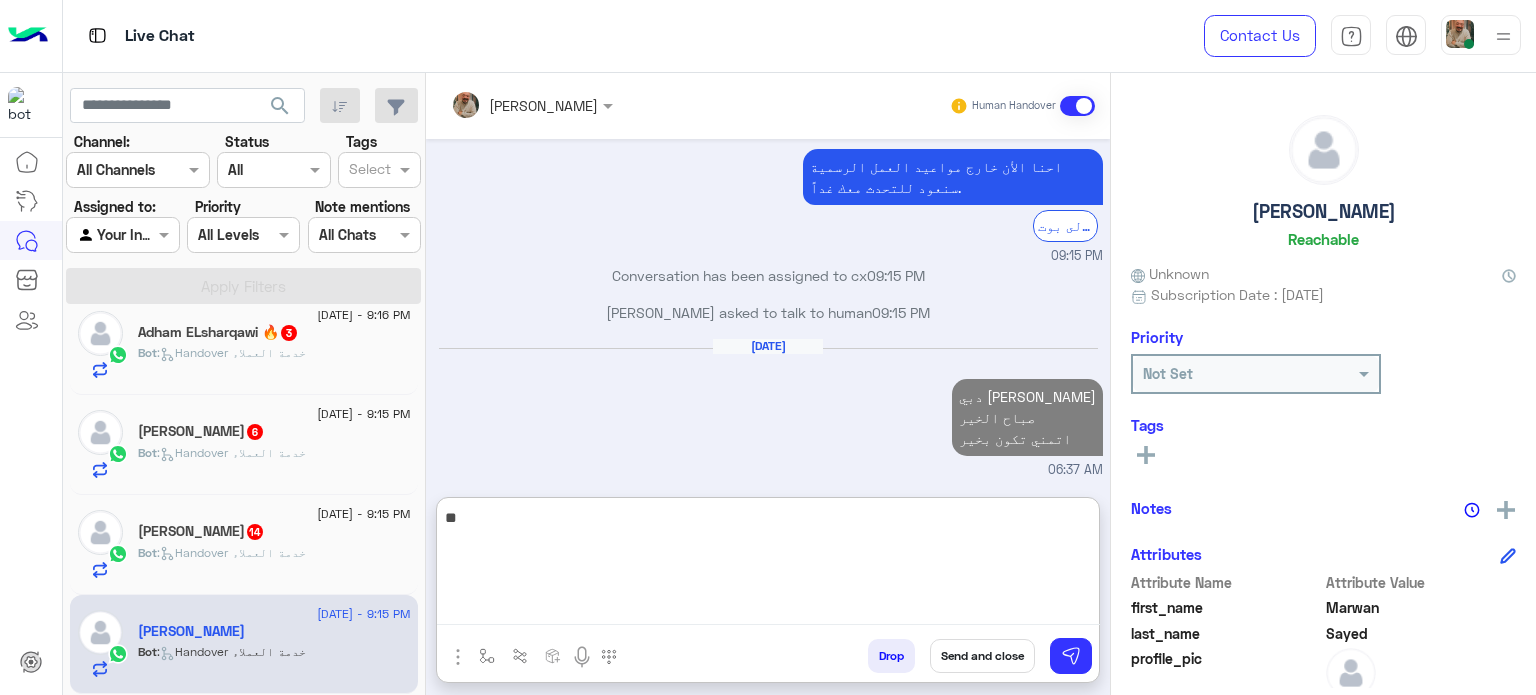 type on "*" 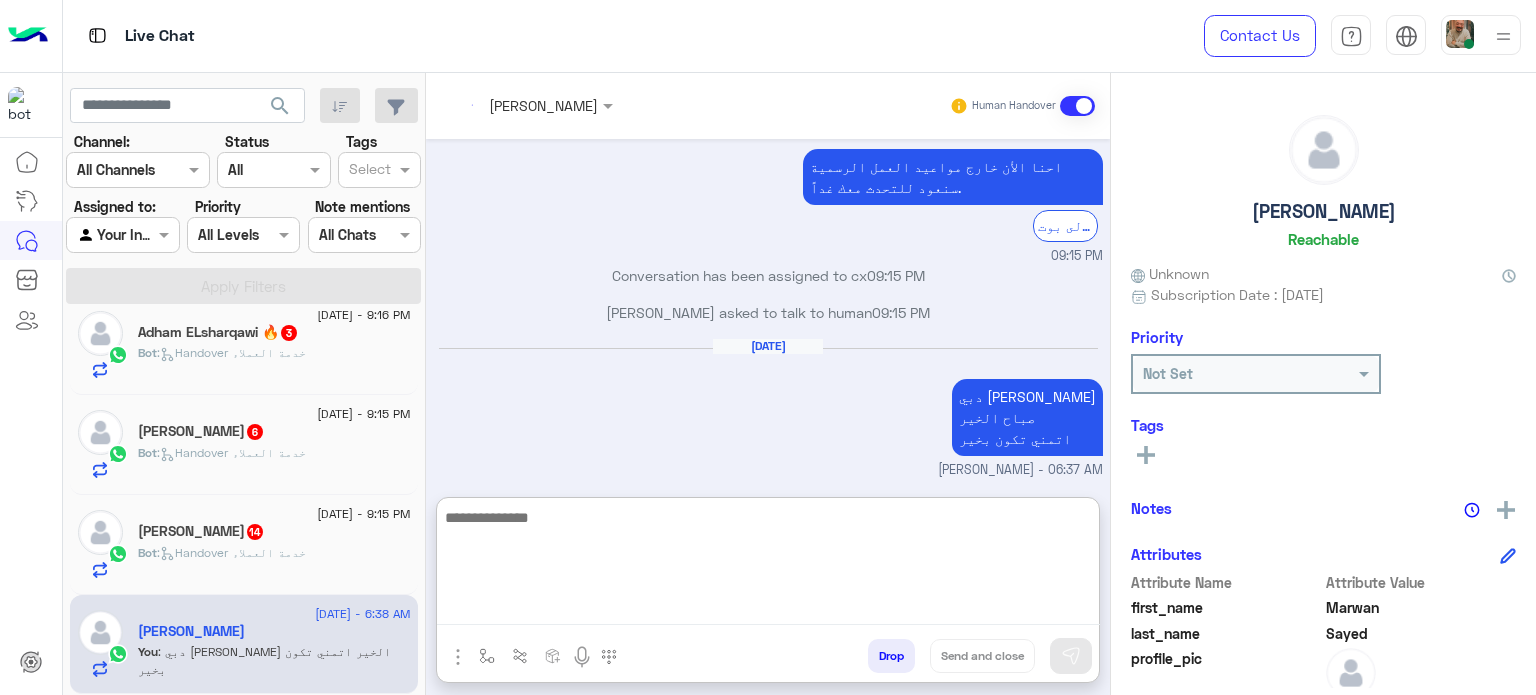 scroll, scrollTop: 534, scrollLeft: 0, axis: vertical 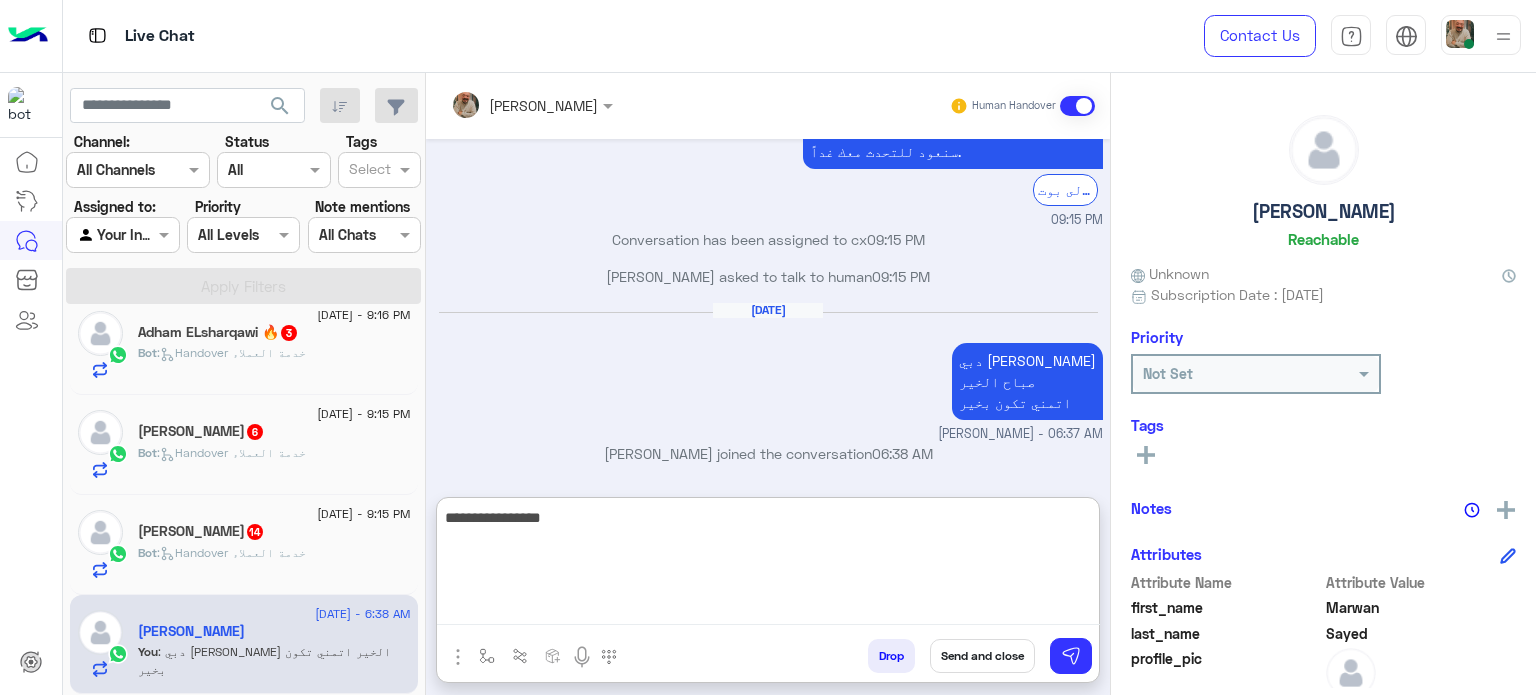type on "**********" 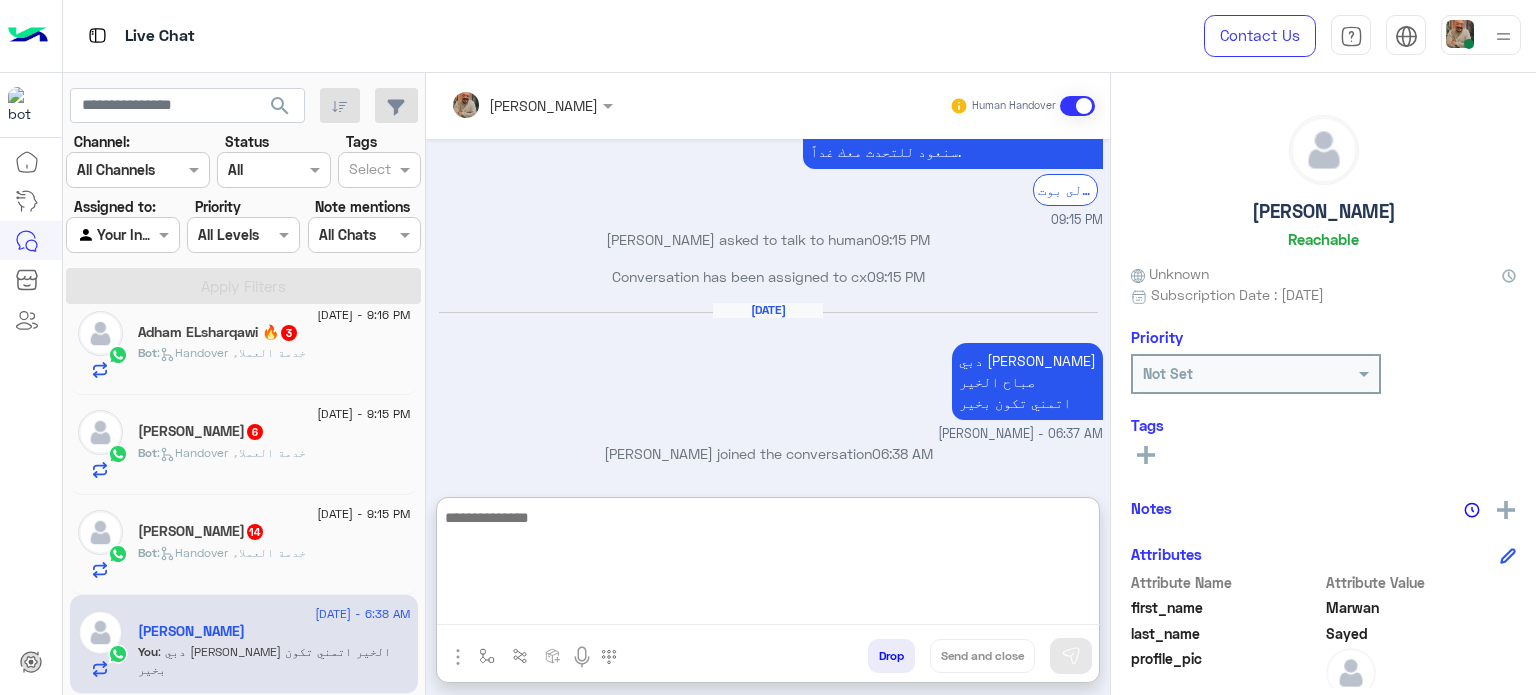 scroll, scrollTop: 598, scrollLeft: 0, axis: vertical 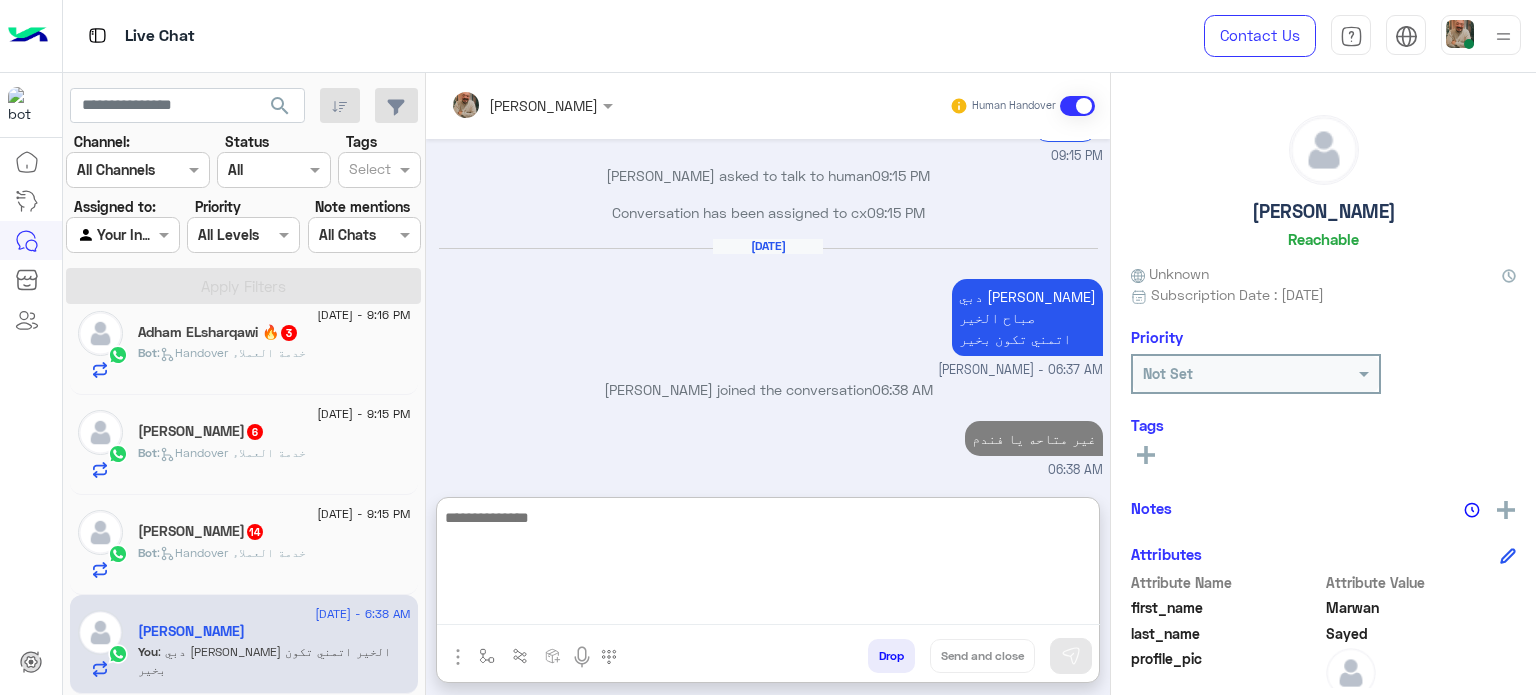 click on ":   Handover خدمة العملاء" 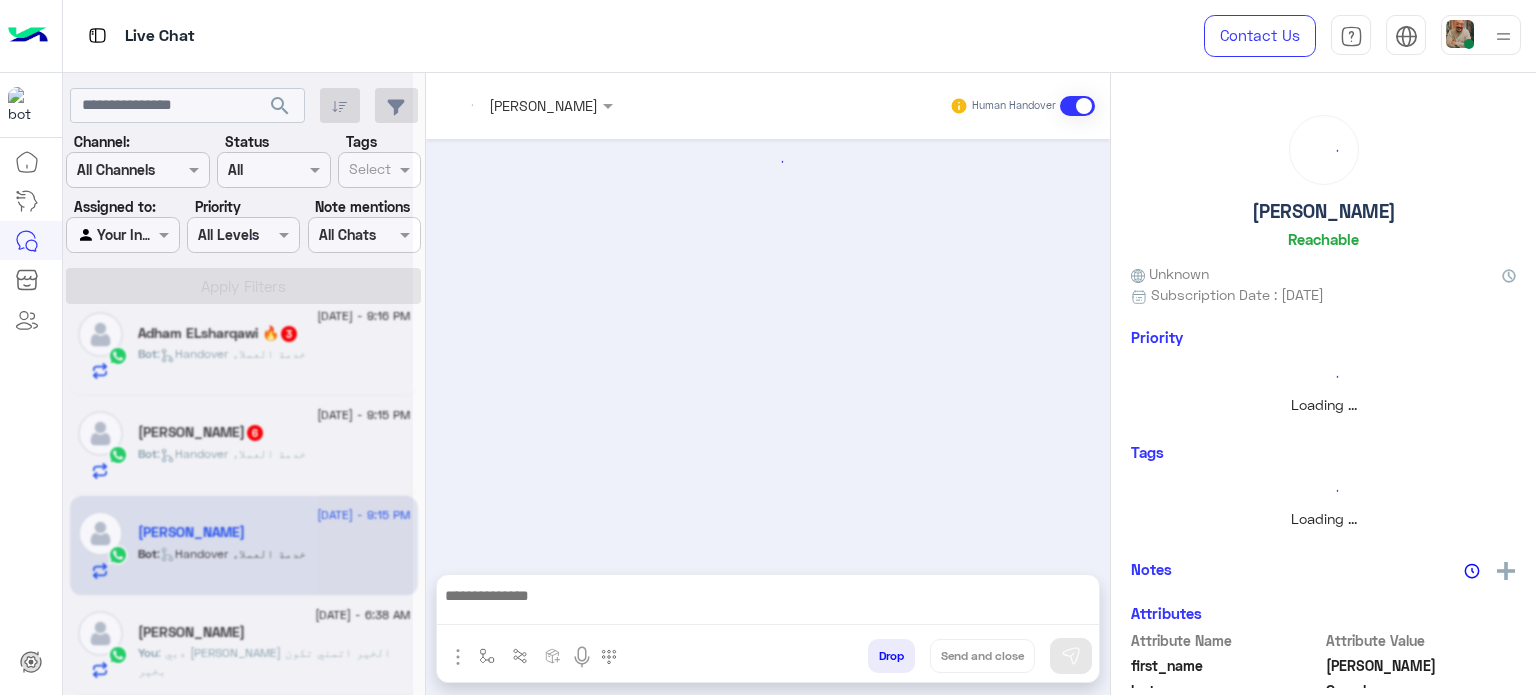 scroll, scrollTop: 1620, scrollLeft: 0, axis: vertical 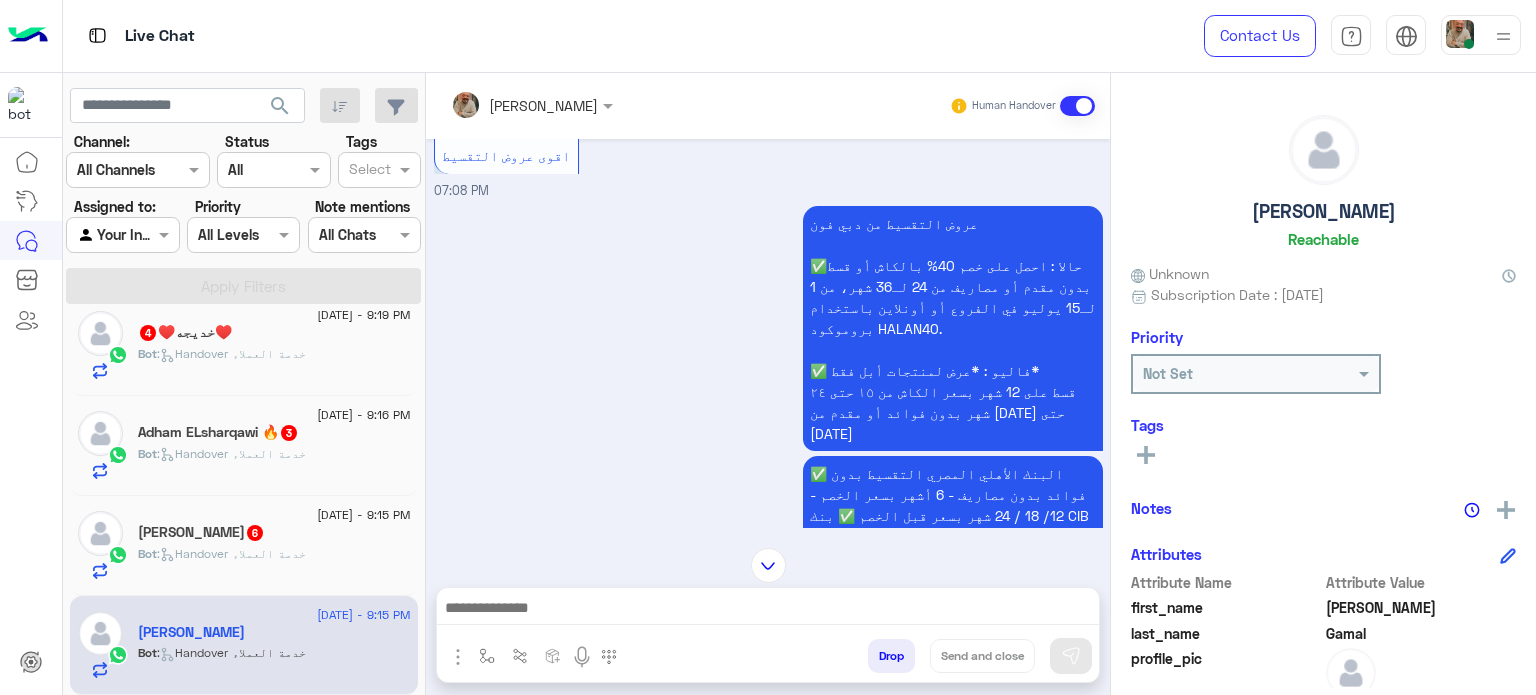 click at bounding box center (768, 610) 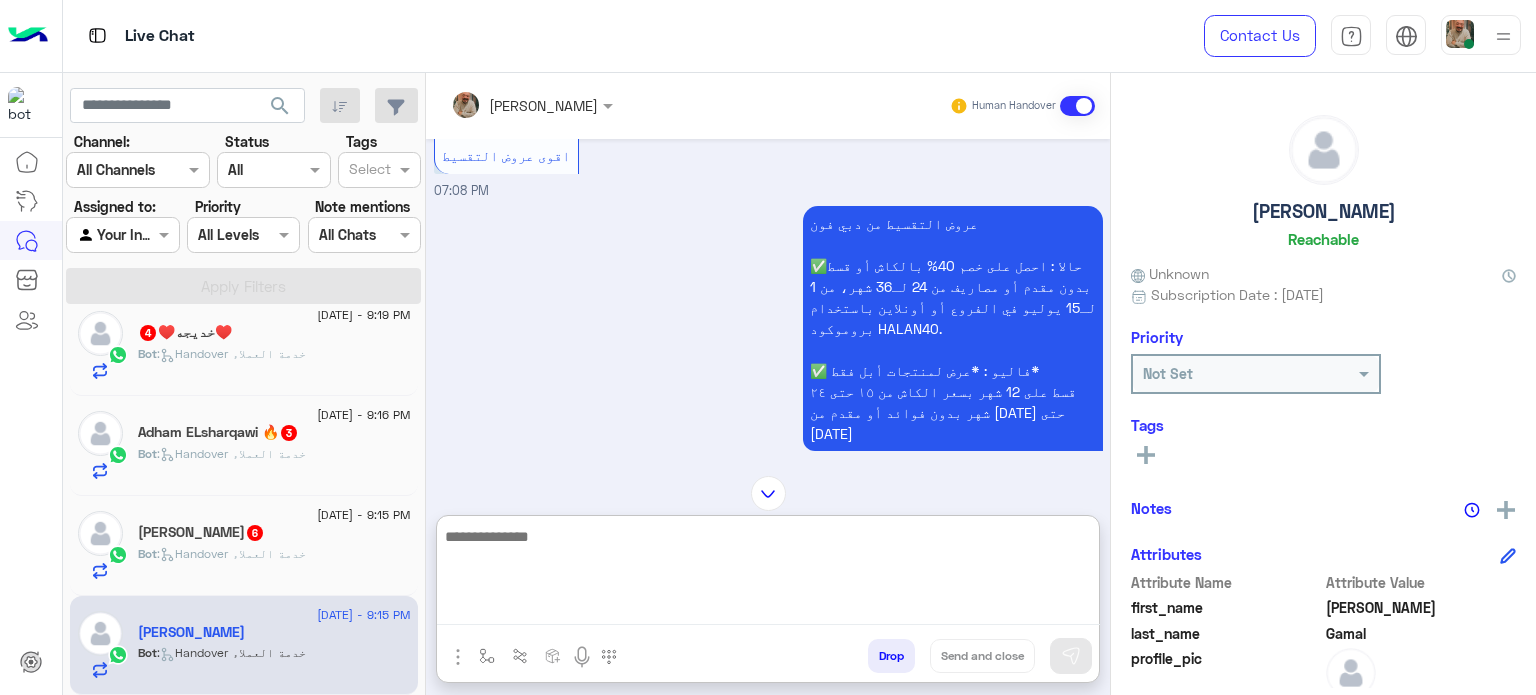 paste on "**********" 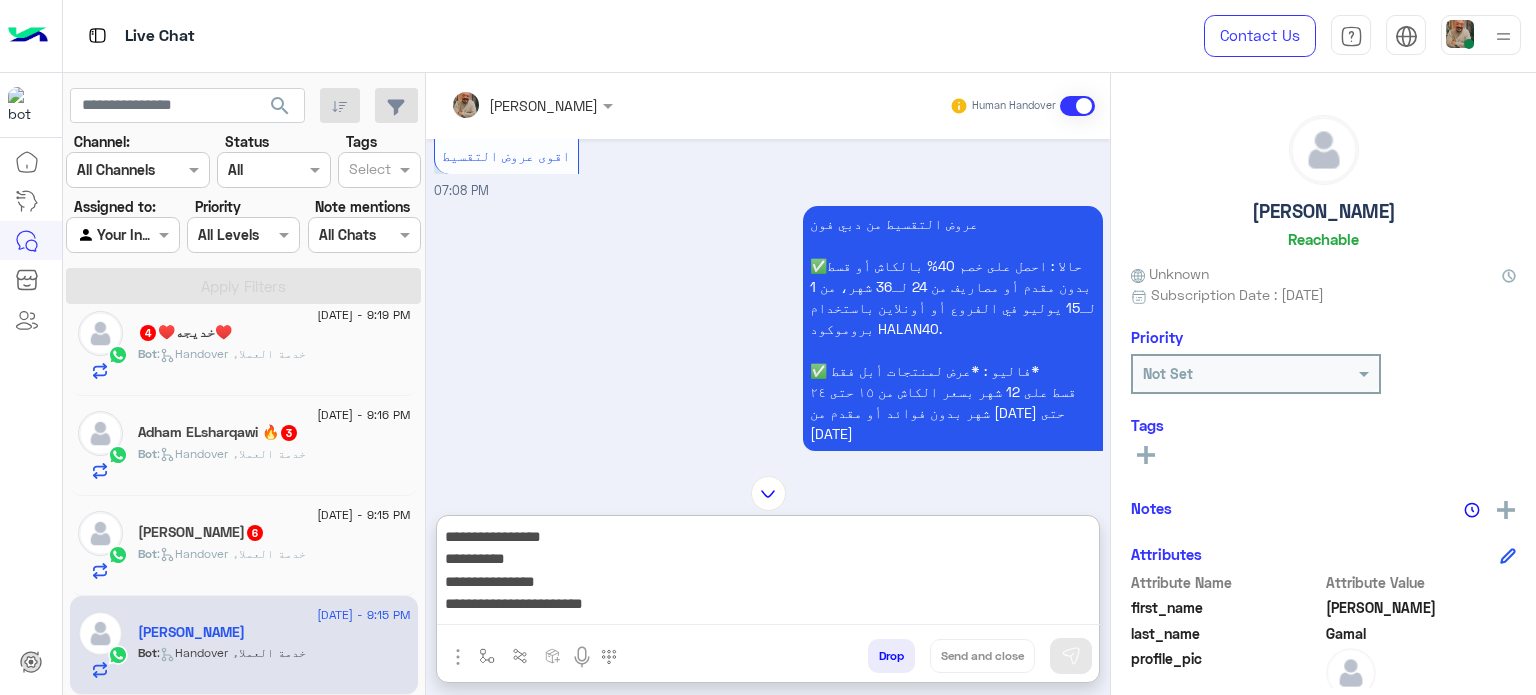 click on "**********" at bounding box center (768, 575) 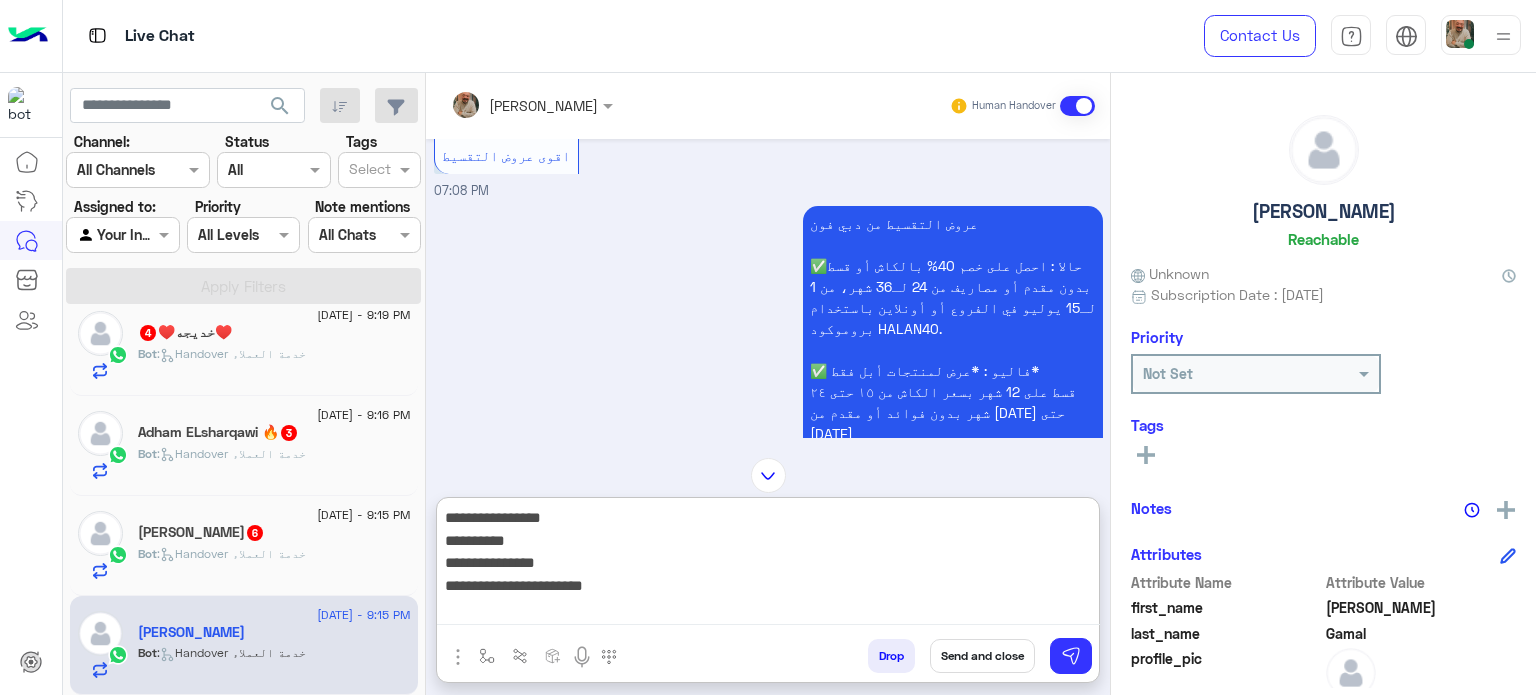 click on "**********" at bounding box center (768, 565) 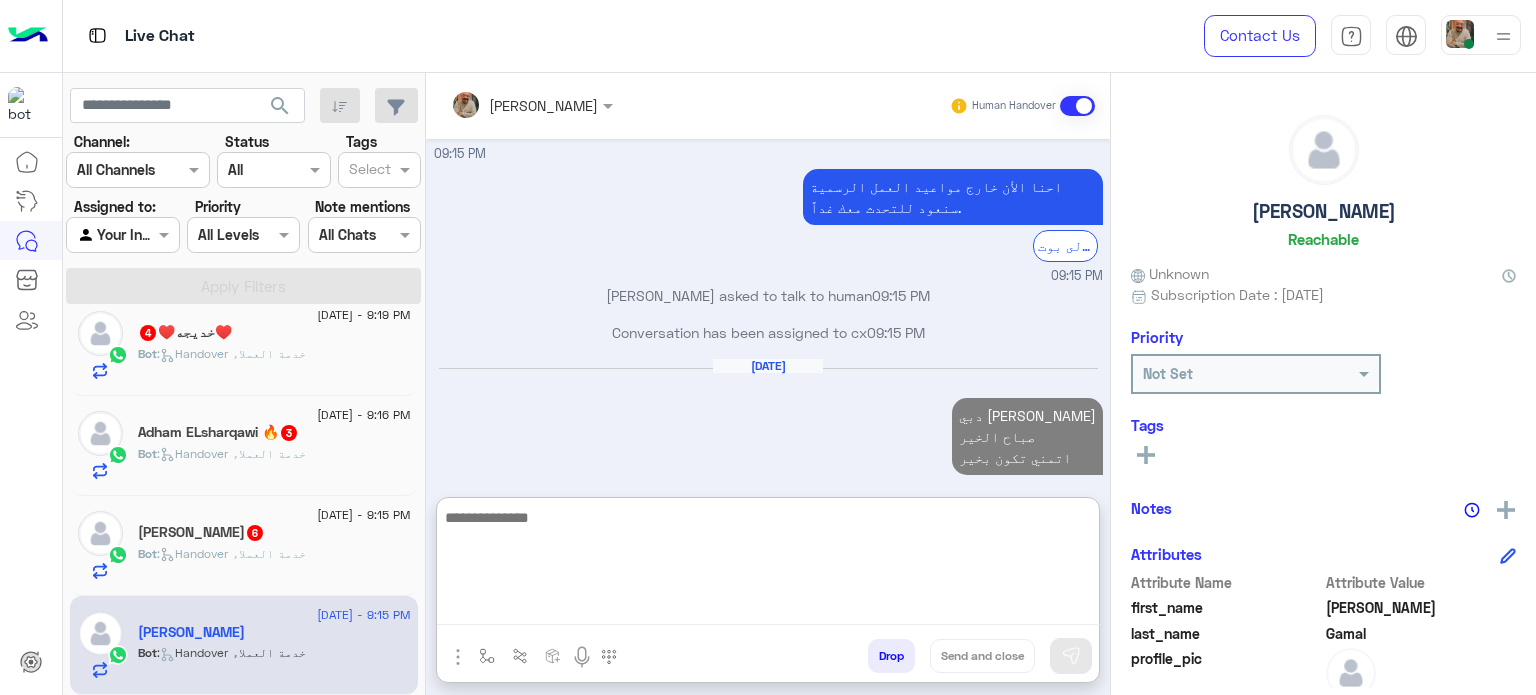 scroll, scrollTop: 3439, scrollLeft: 0, axis: vertical 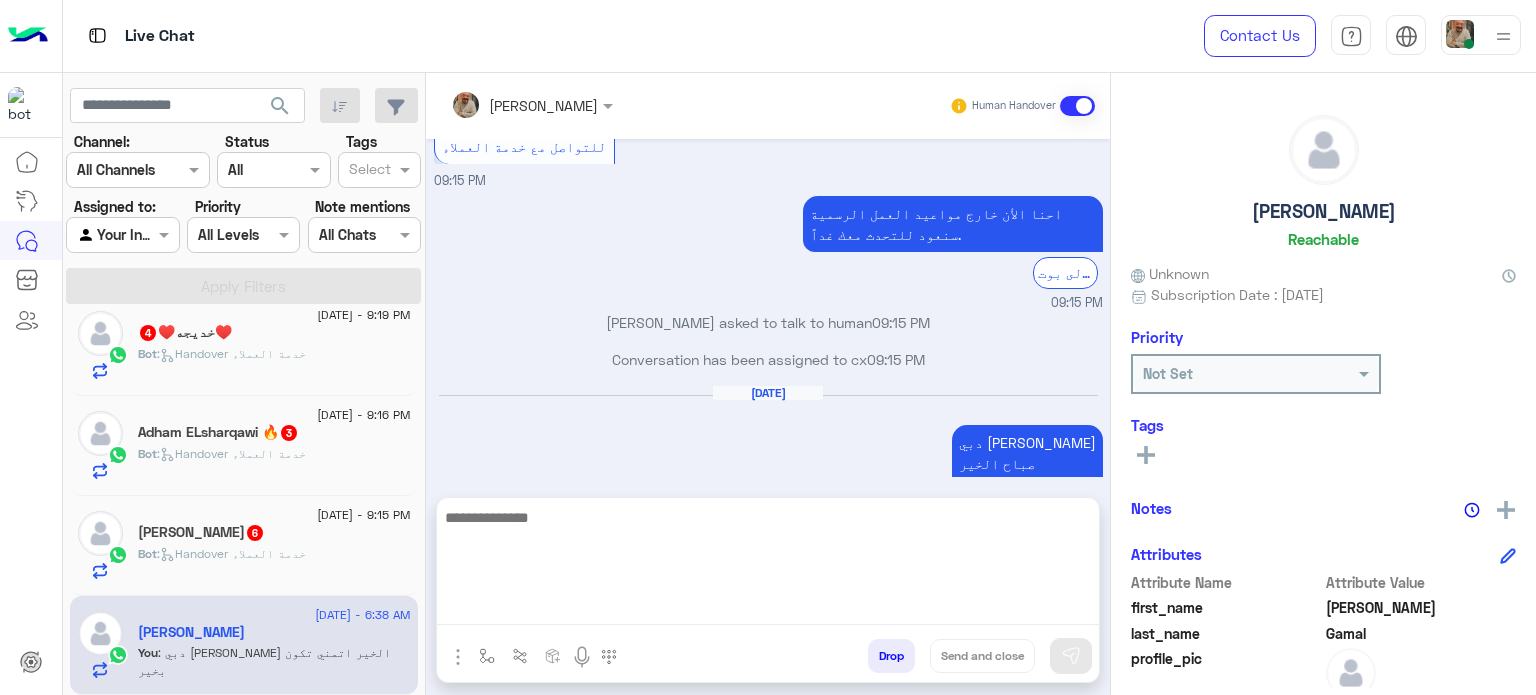 paste on "**********" 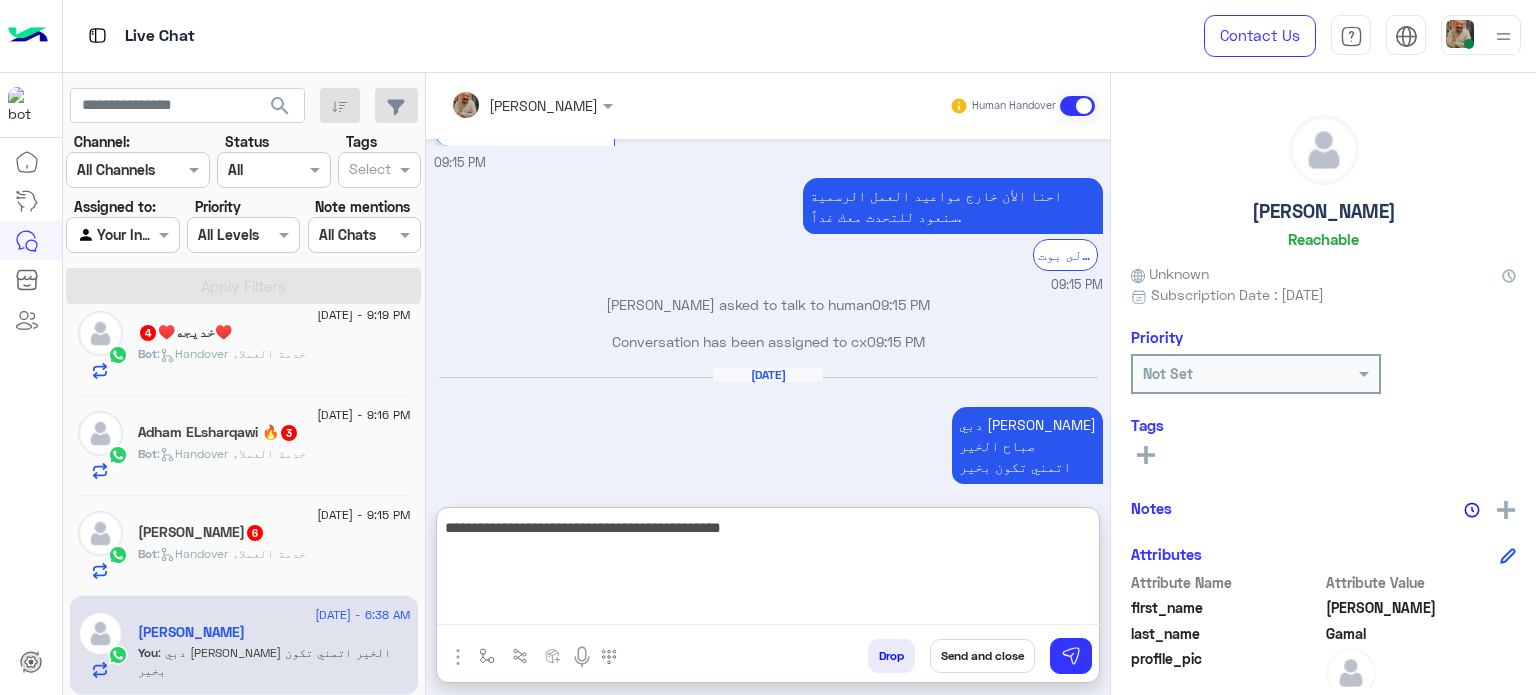 scroll, scrollTop: 3475, scrollLeft: 0, axis: vertical 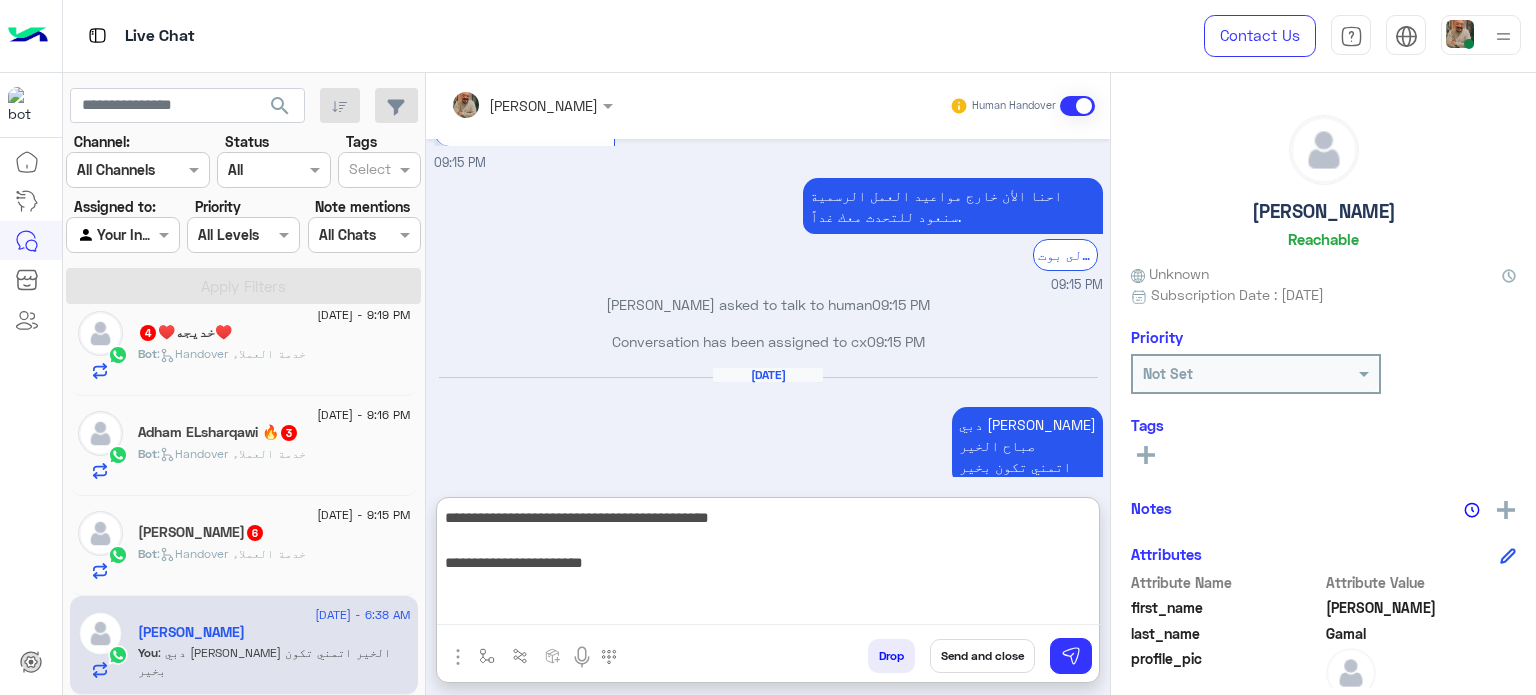 type on "**********" 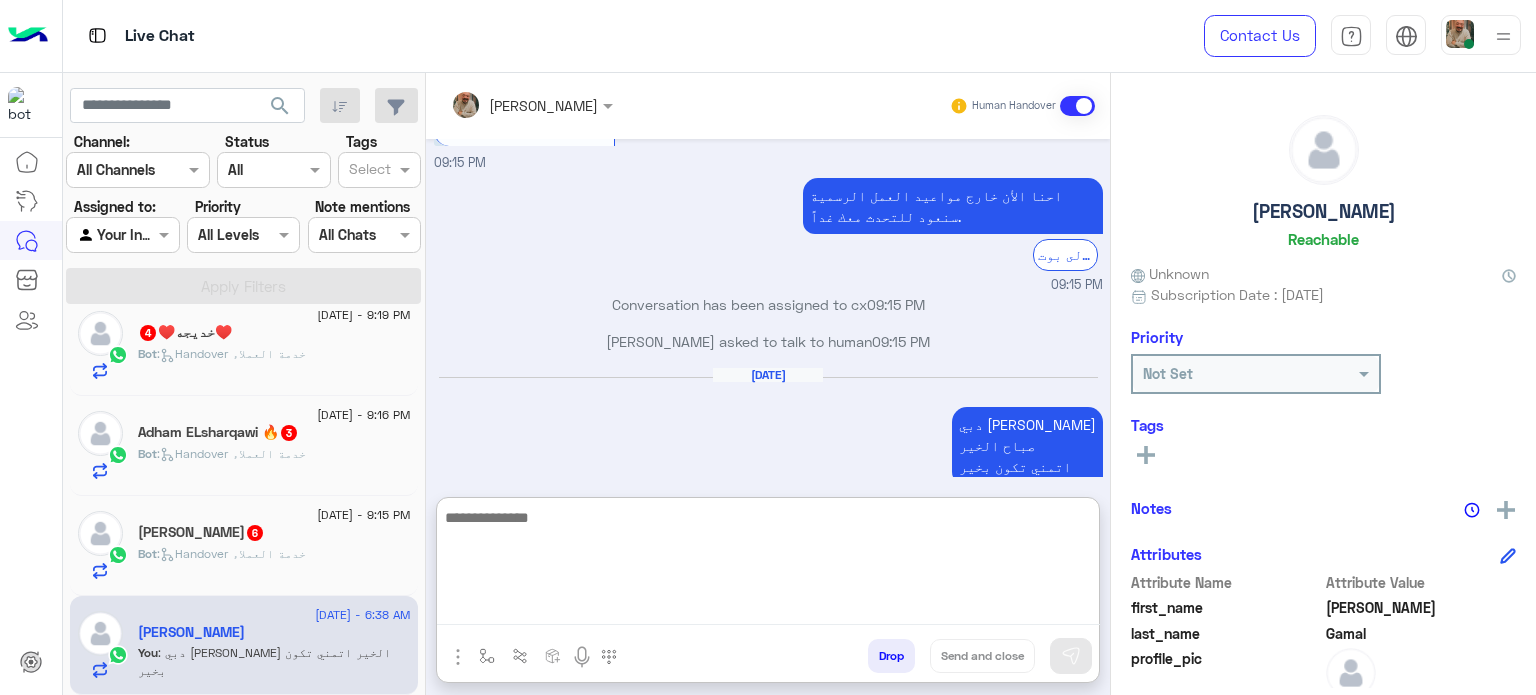 scroll, scrollTop: 3602, scrollLeft: 0, axis: vertical 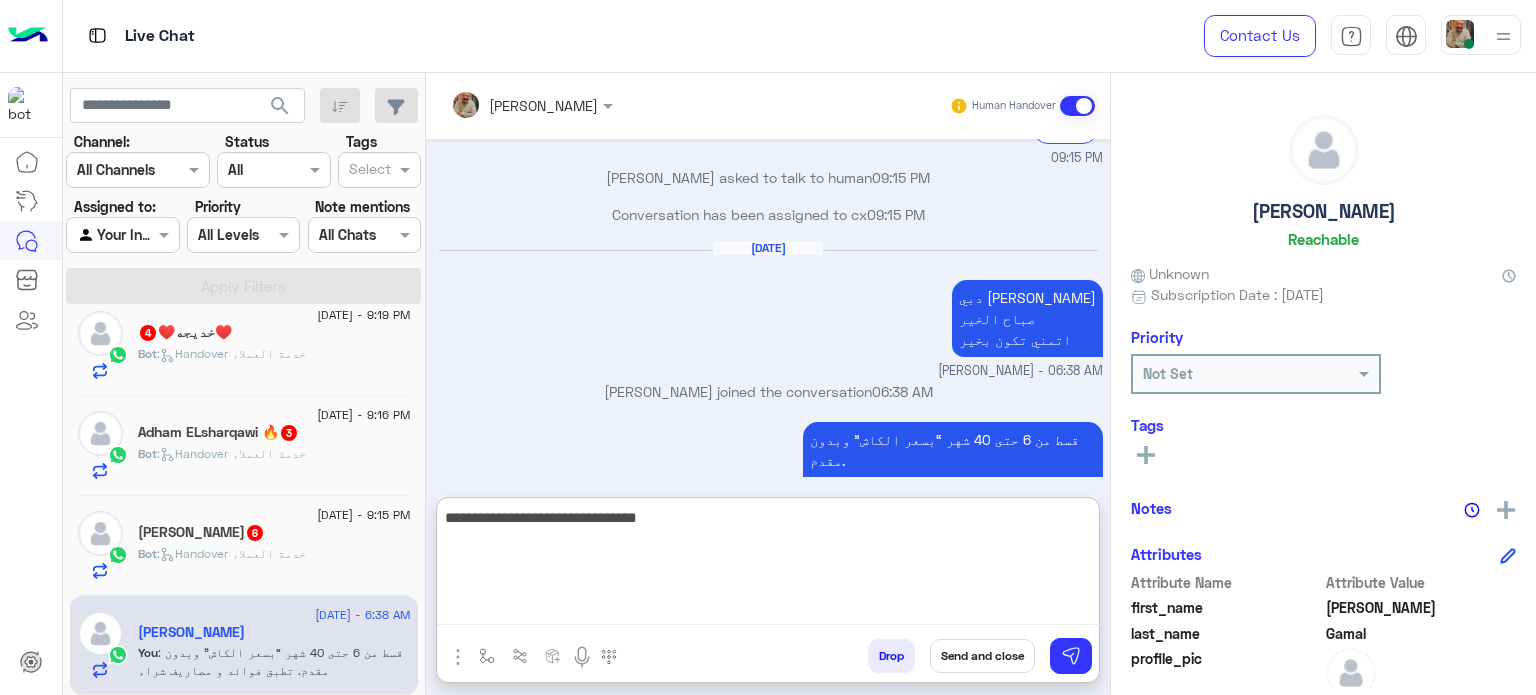 type on "**********" 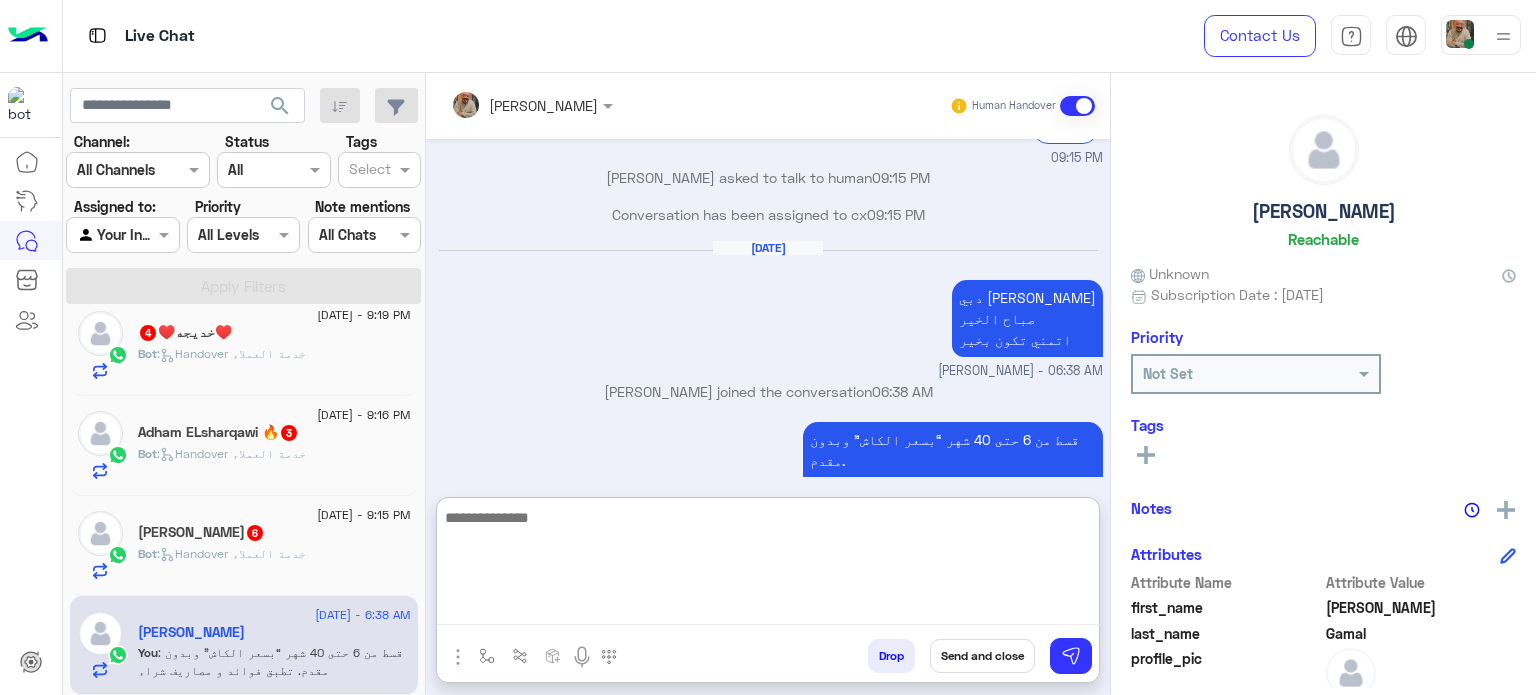 scroll, scrollTop: 3665, scrollLeft: 0, axis: vertical 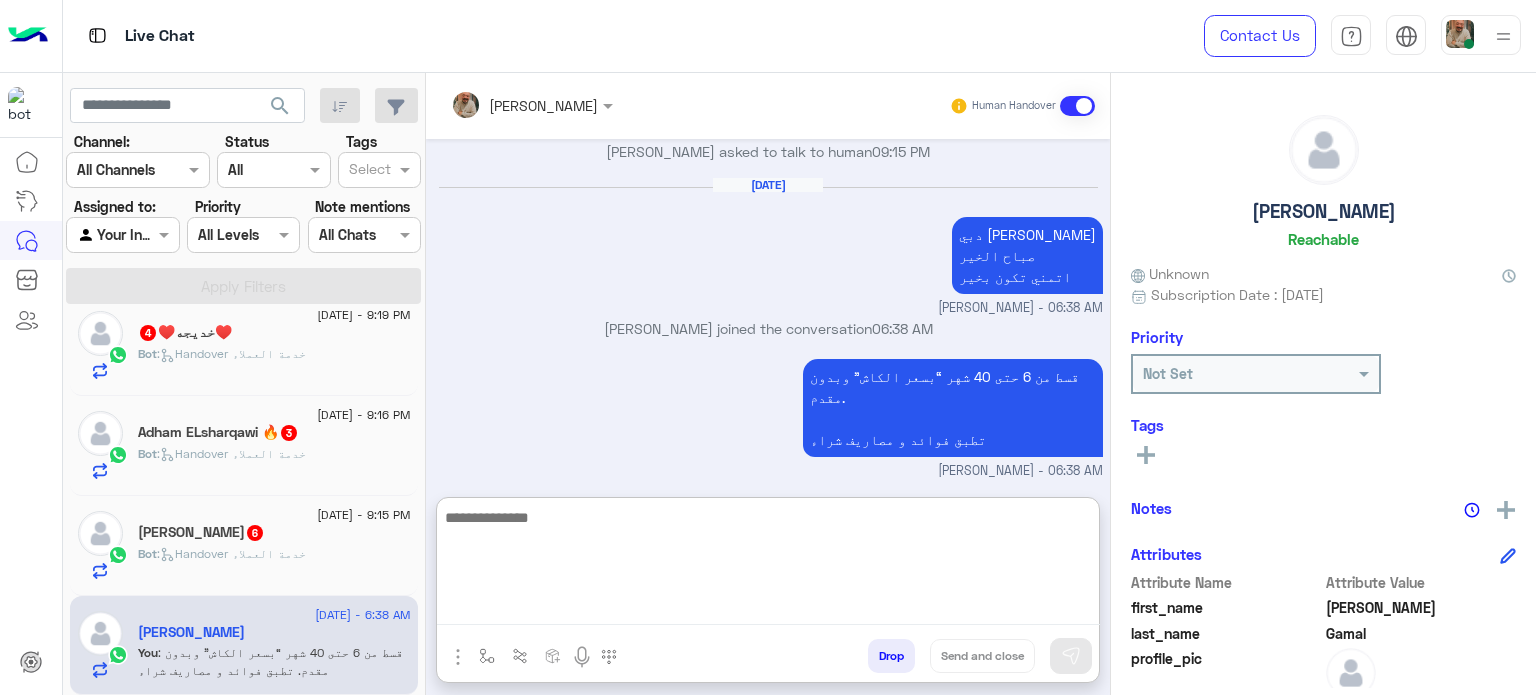 click on "Bot :   Handover خدمة العملاء" 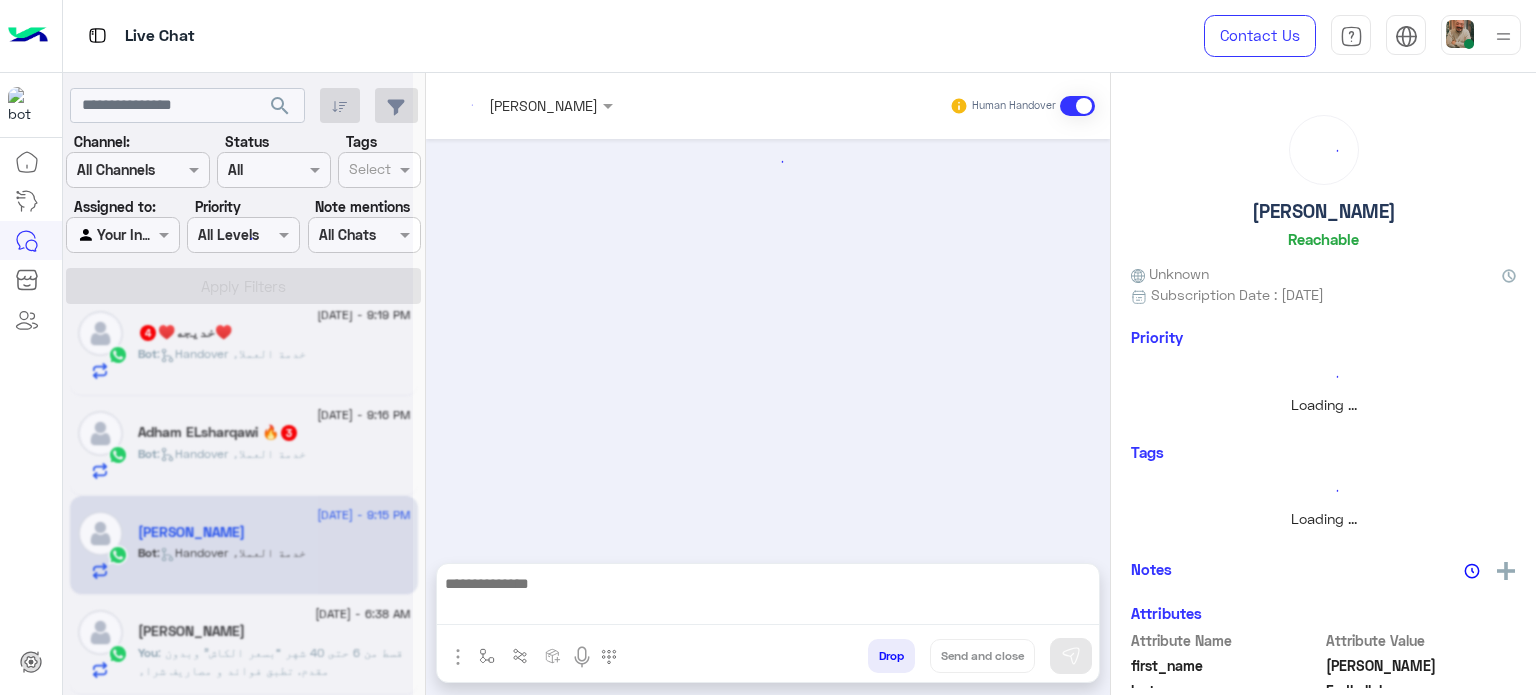 scroll, scrollTop: 1619, scrollLeft: 0, axis: vertical 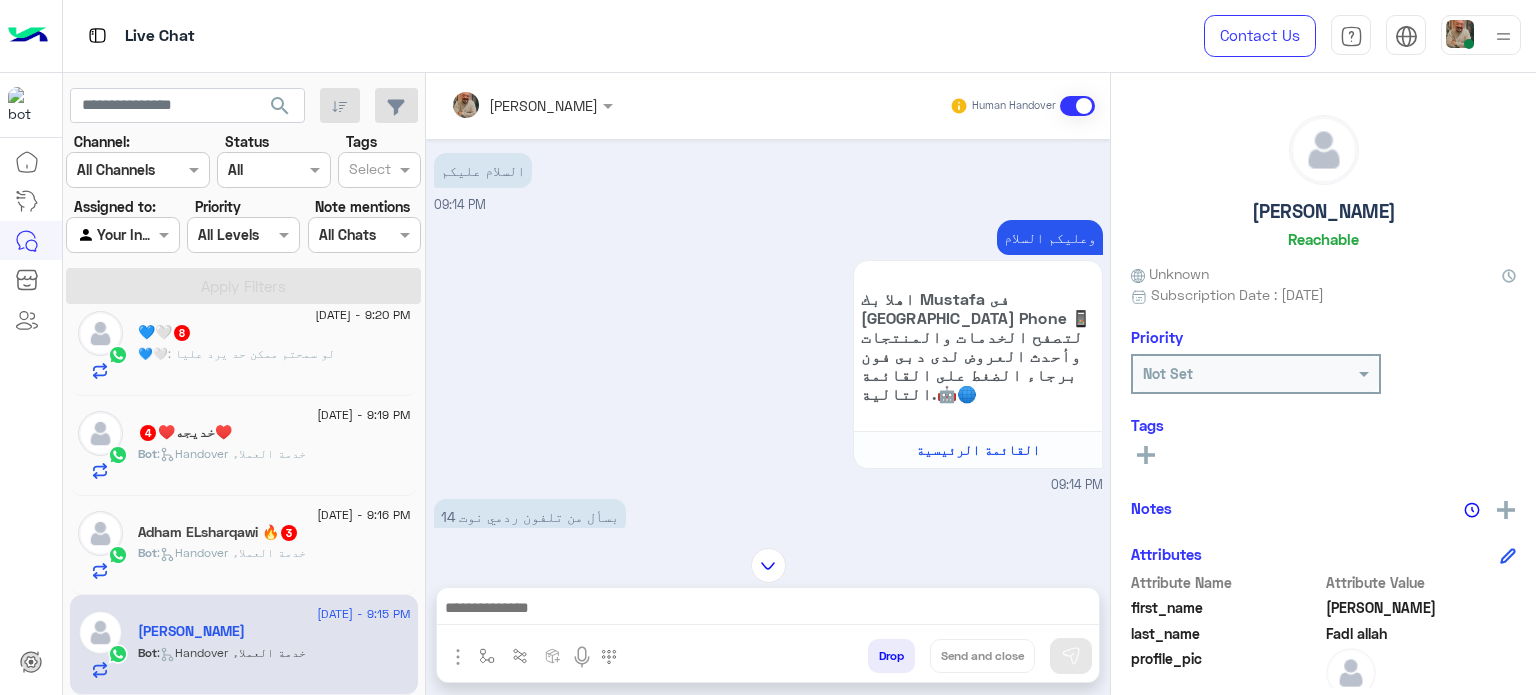click at bounding box center (768, 613) 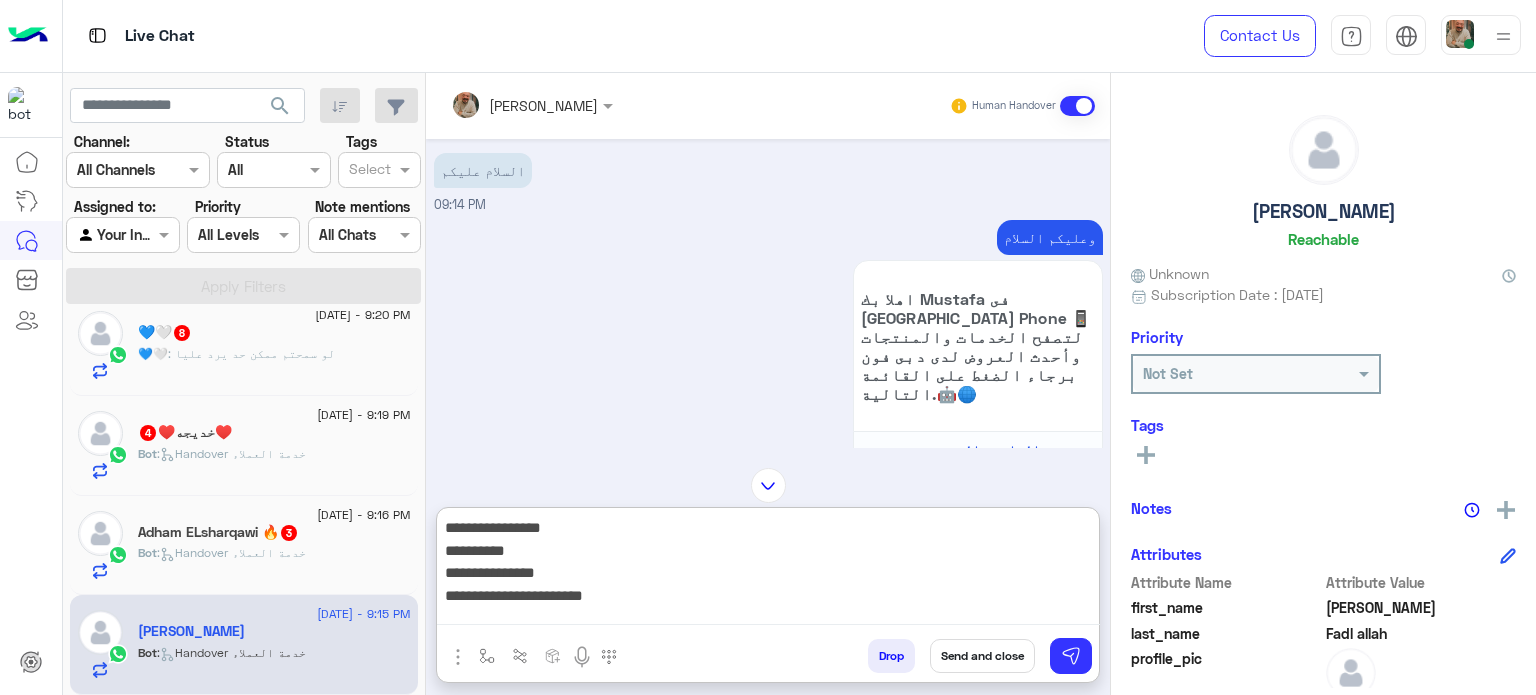 scroll, scrollTop: 0, scrollLeft: 0, axis: both 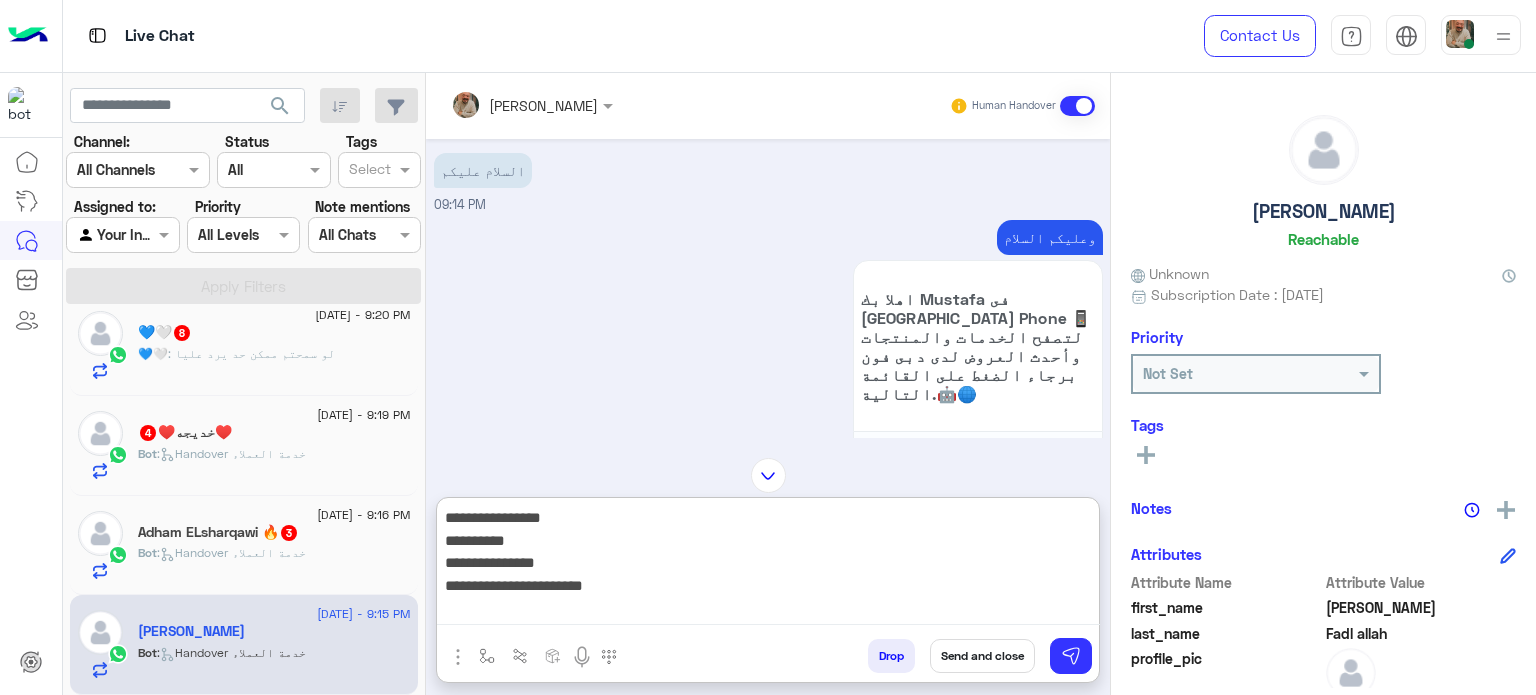 click on "**********" at bounding box center (768, 565) 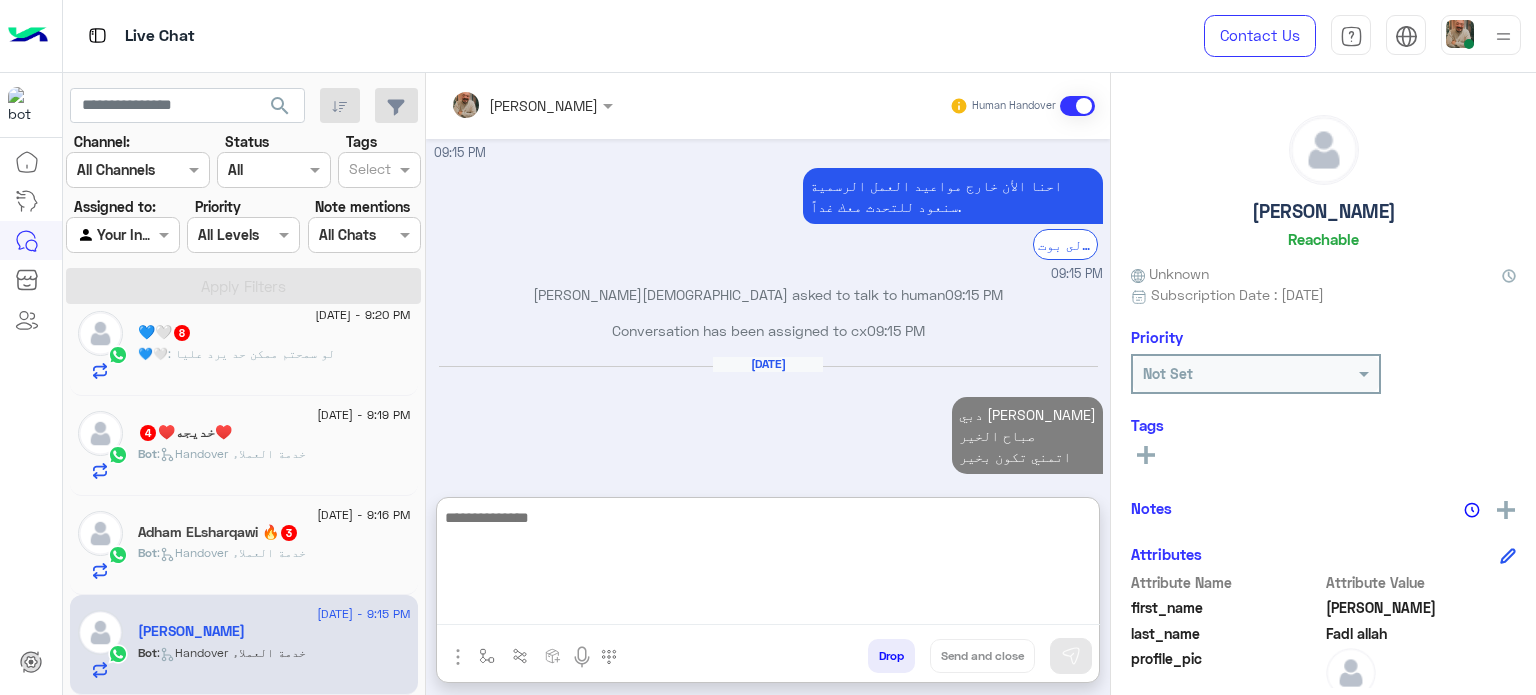 scroll, scrollTop: 2144, scrollLeft: 0, axis: vertical 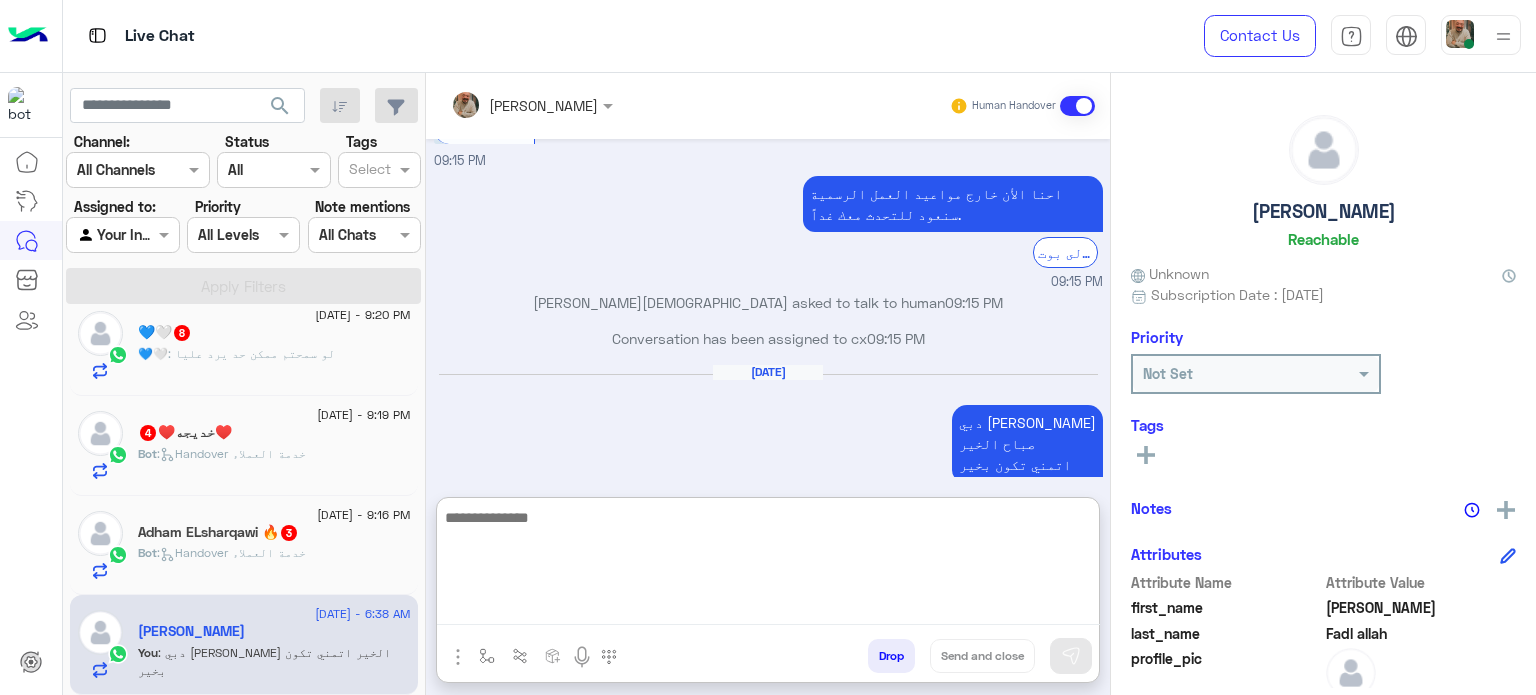 click at bounding box center [768, 565] 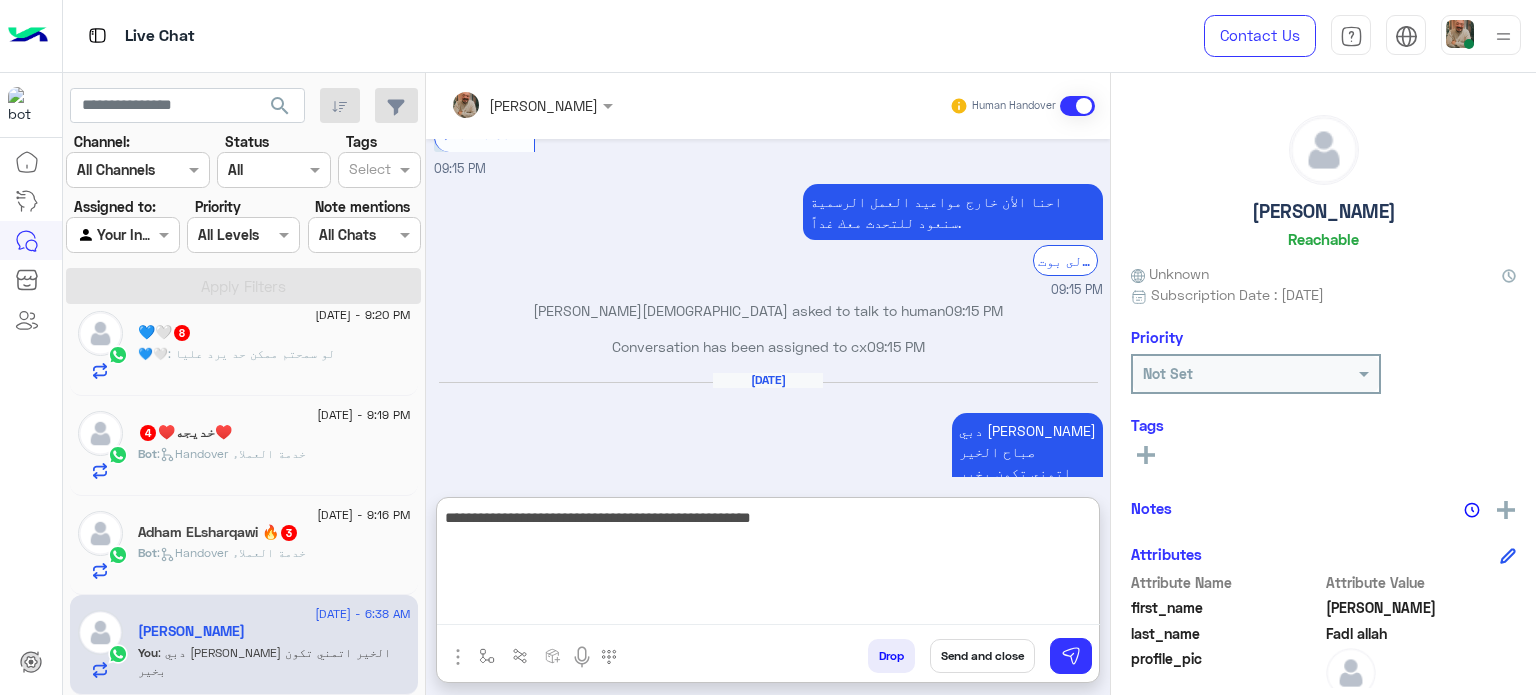 scroll, scrollTop: 2180, scrollLeft: 0, axis: vertical 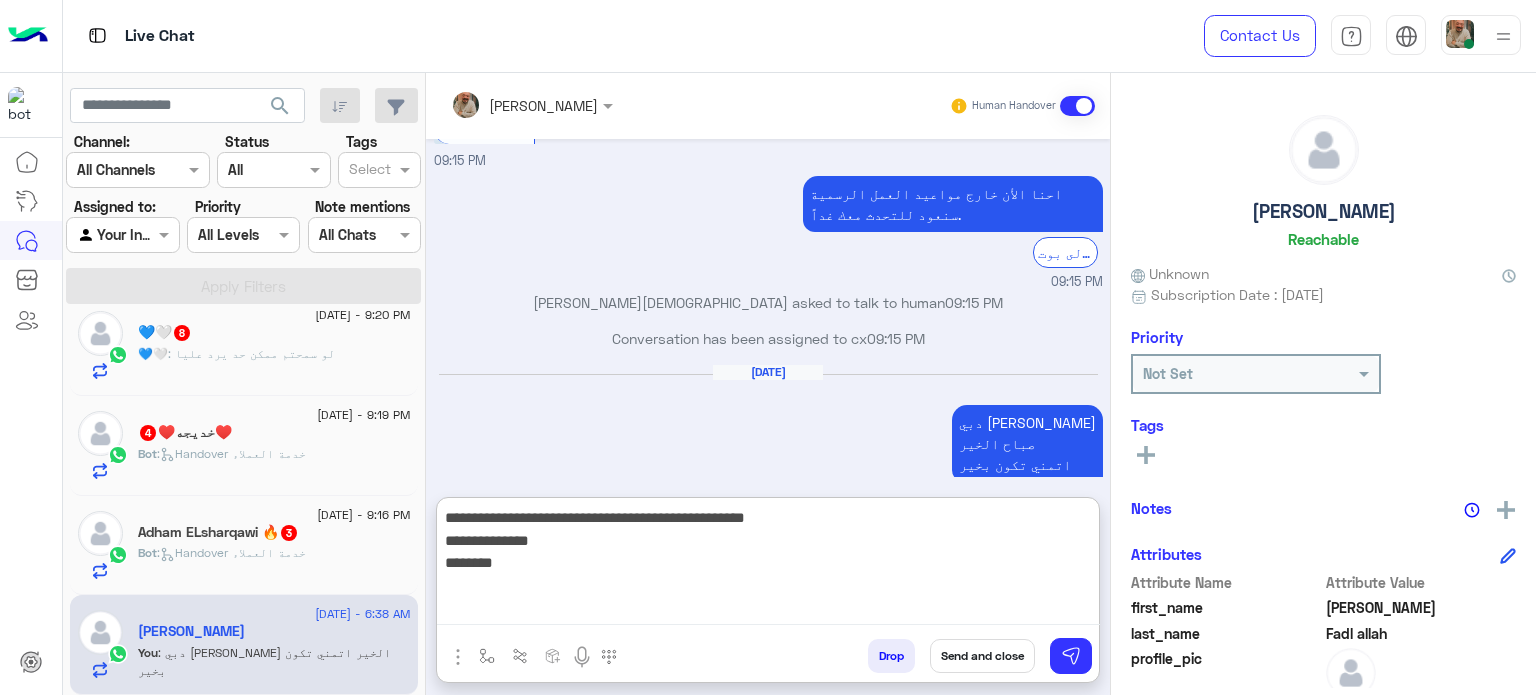 type on "**********" 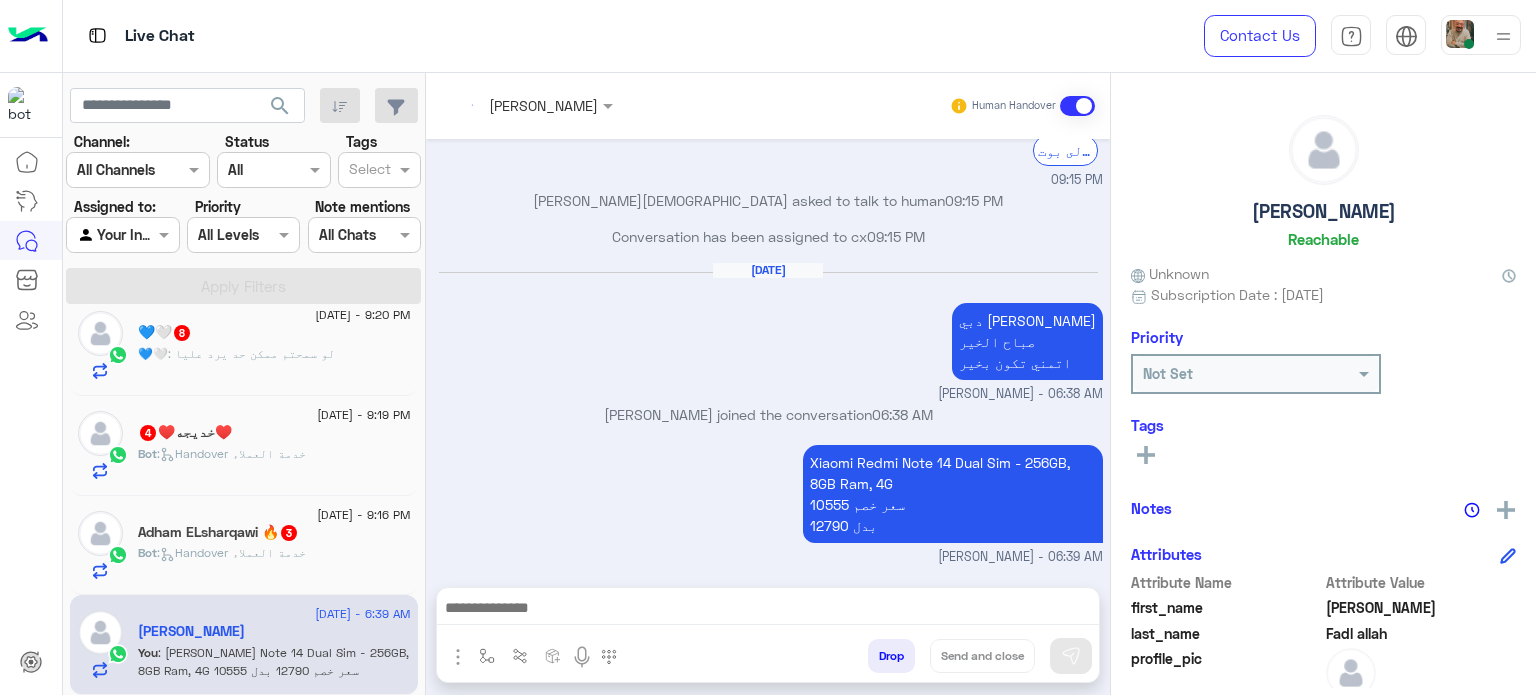 scroll, scrollTop: 2216, scrollLeft: 0, axis: vertical 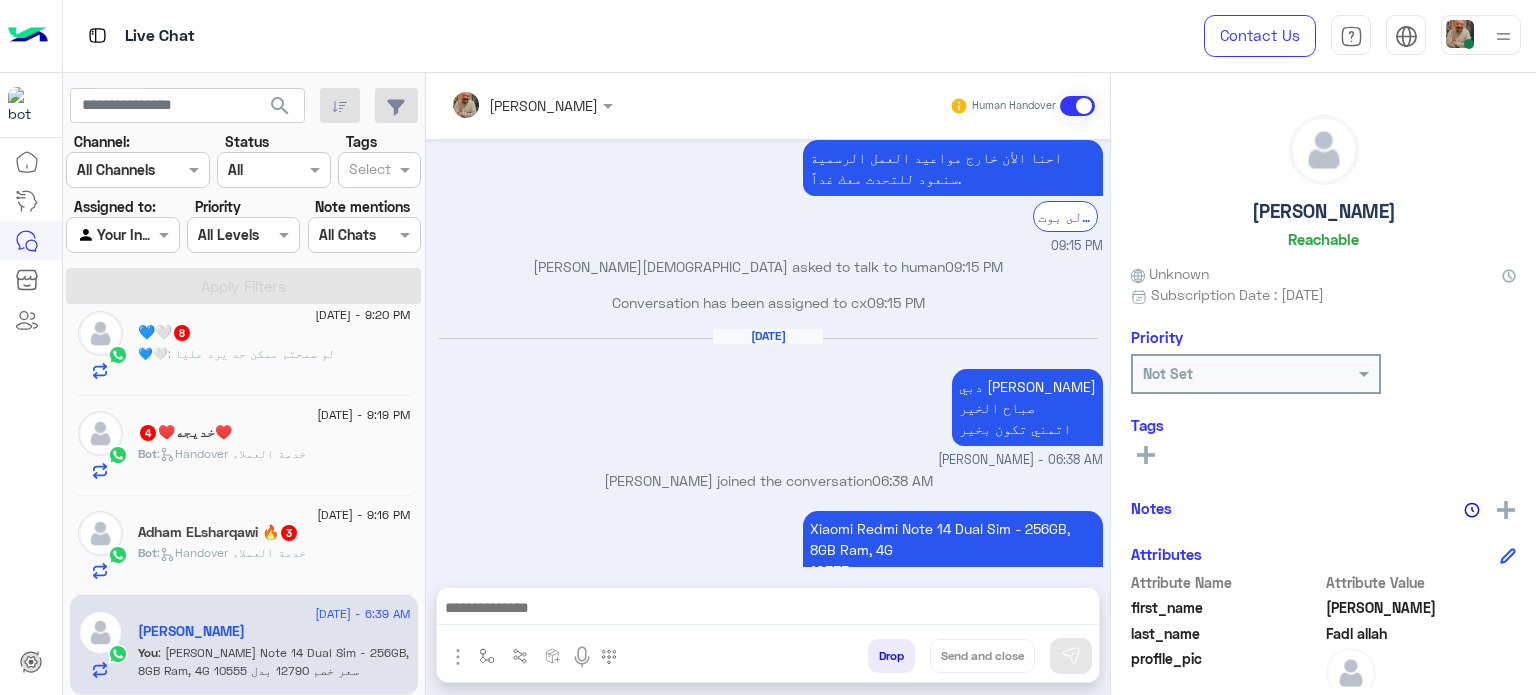 click at bounding box center [768, 613] 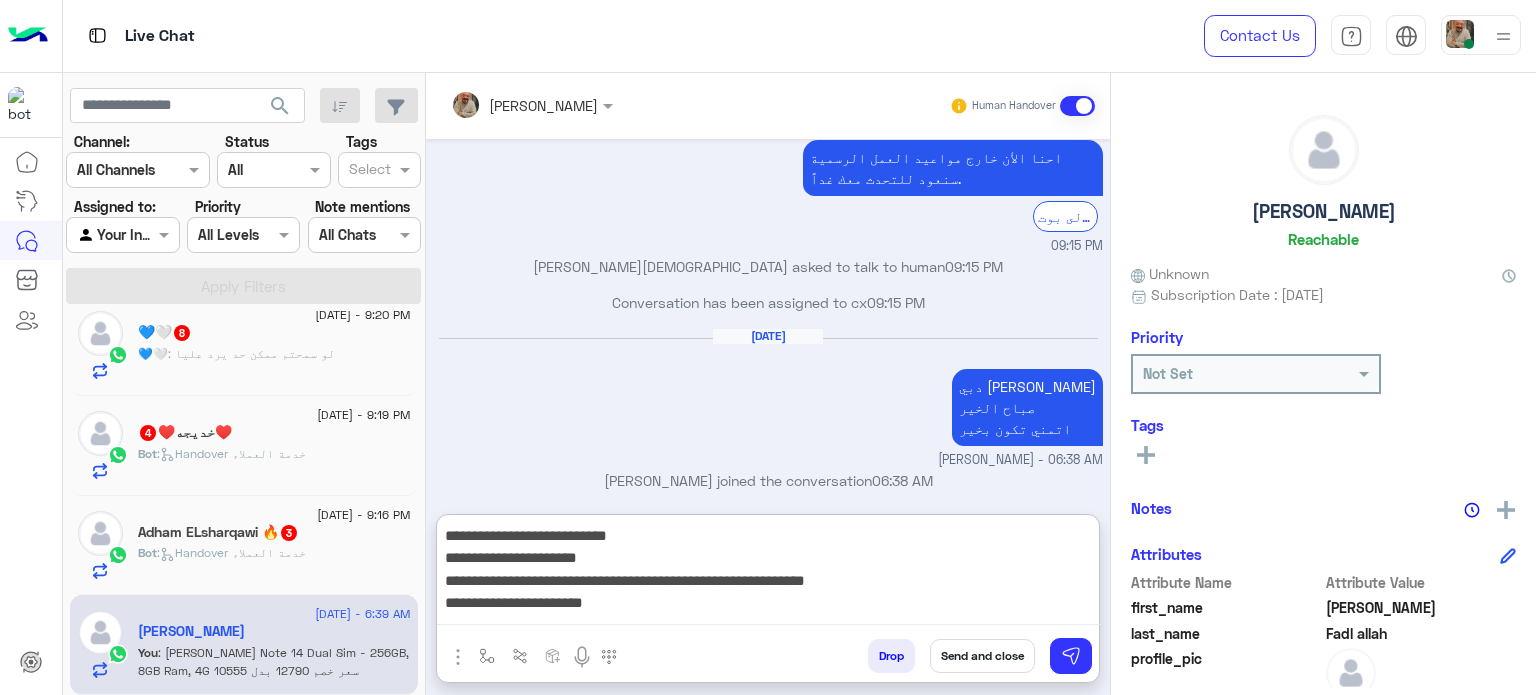 scroll, scrollTop: 2297, scrollLeft: 0, axis: vertical 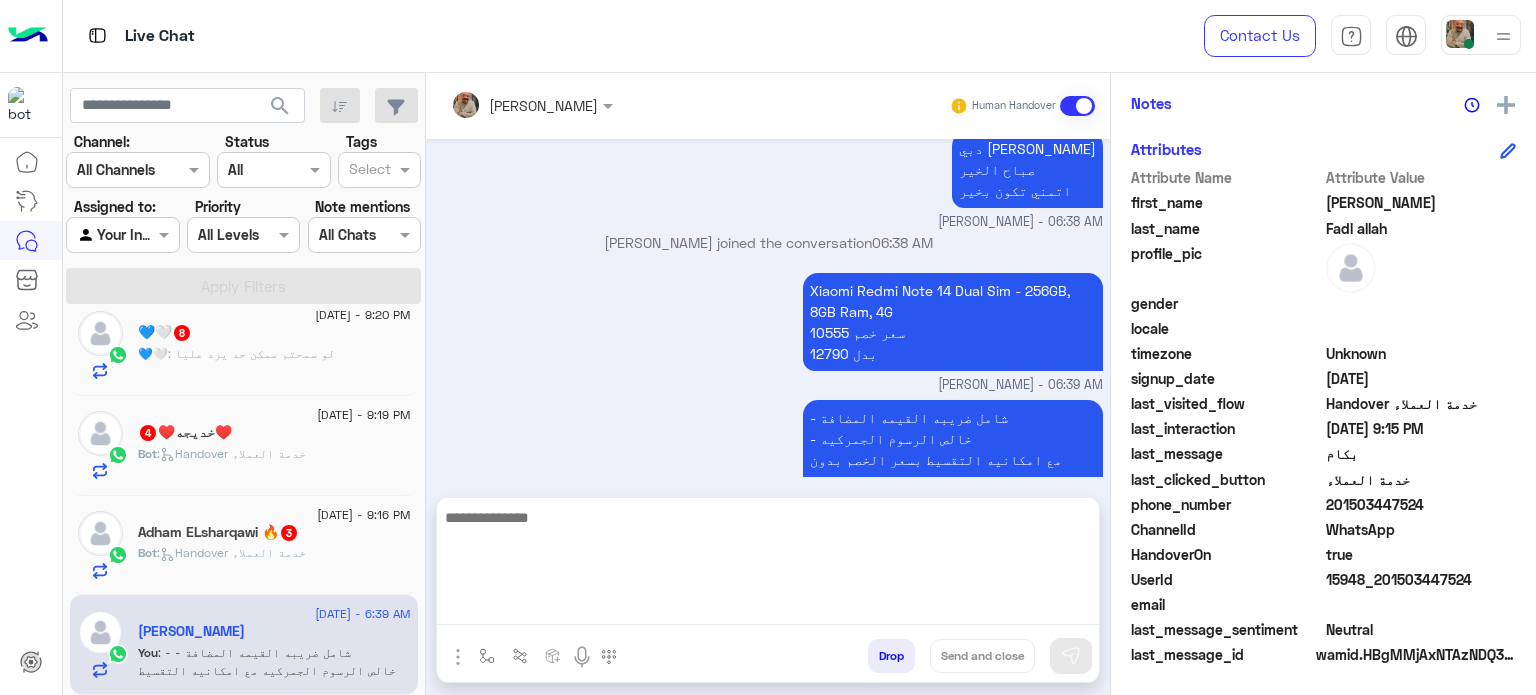 click on "201503447524" 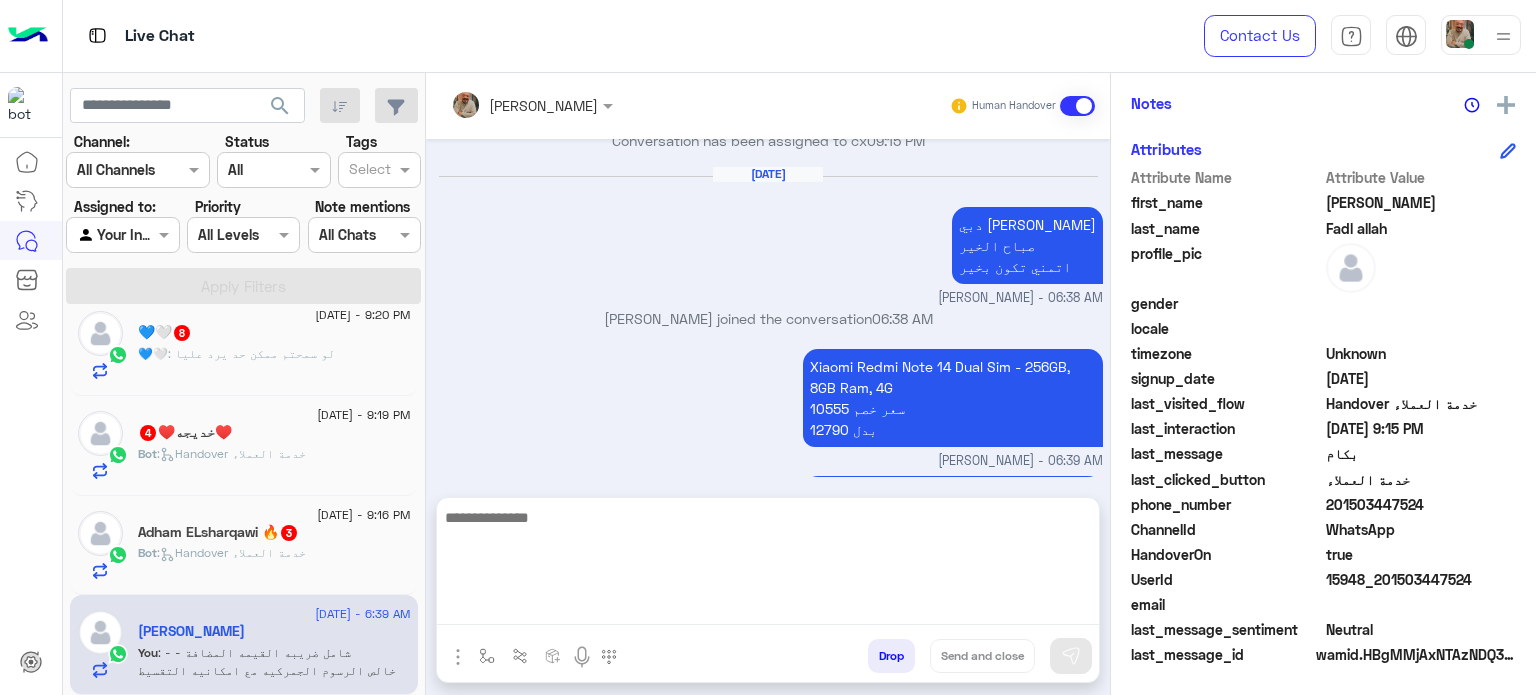 click on "201503447524" 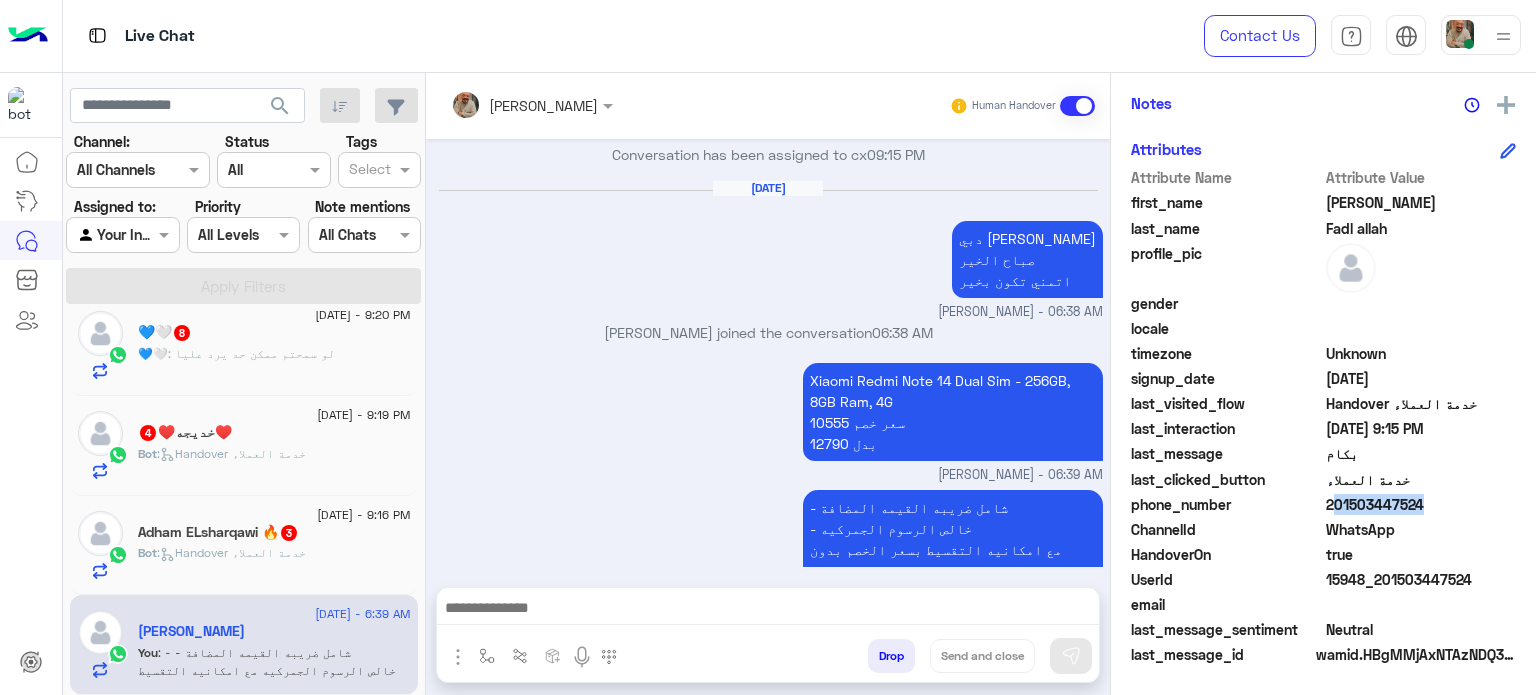 click on "201503447524" 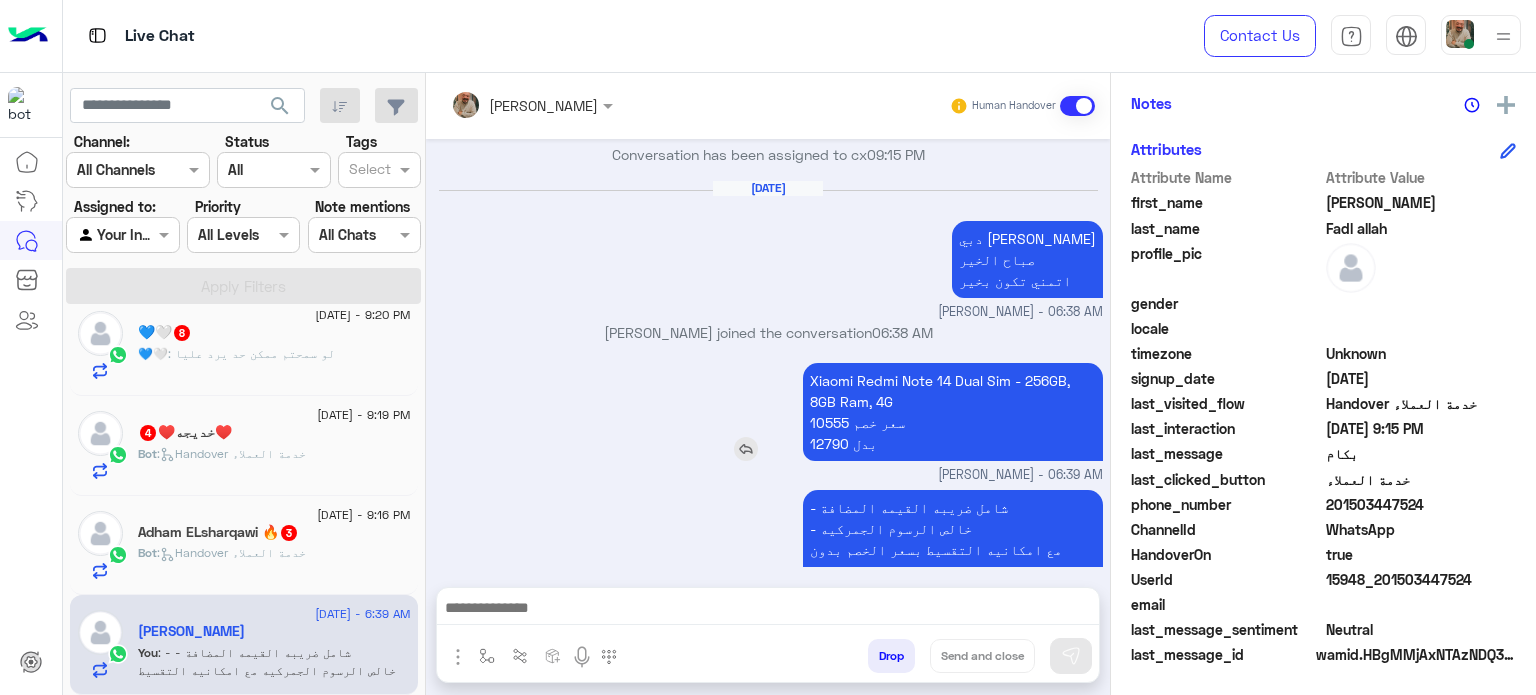click on "Xiaomi Redmi Note 14 Dual Sim - 256GB, 8GB Ram, 4G 10555  سعر خصم 12790 بدل" at bounding box center (953, 412) 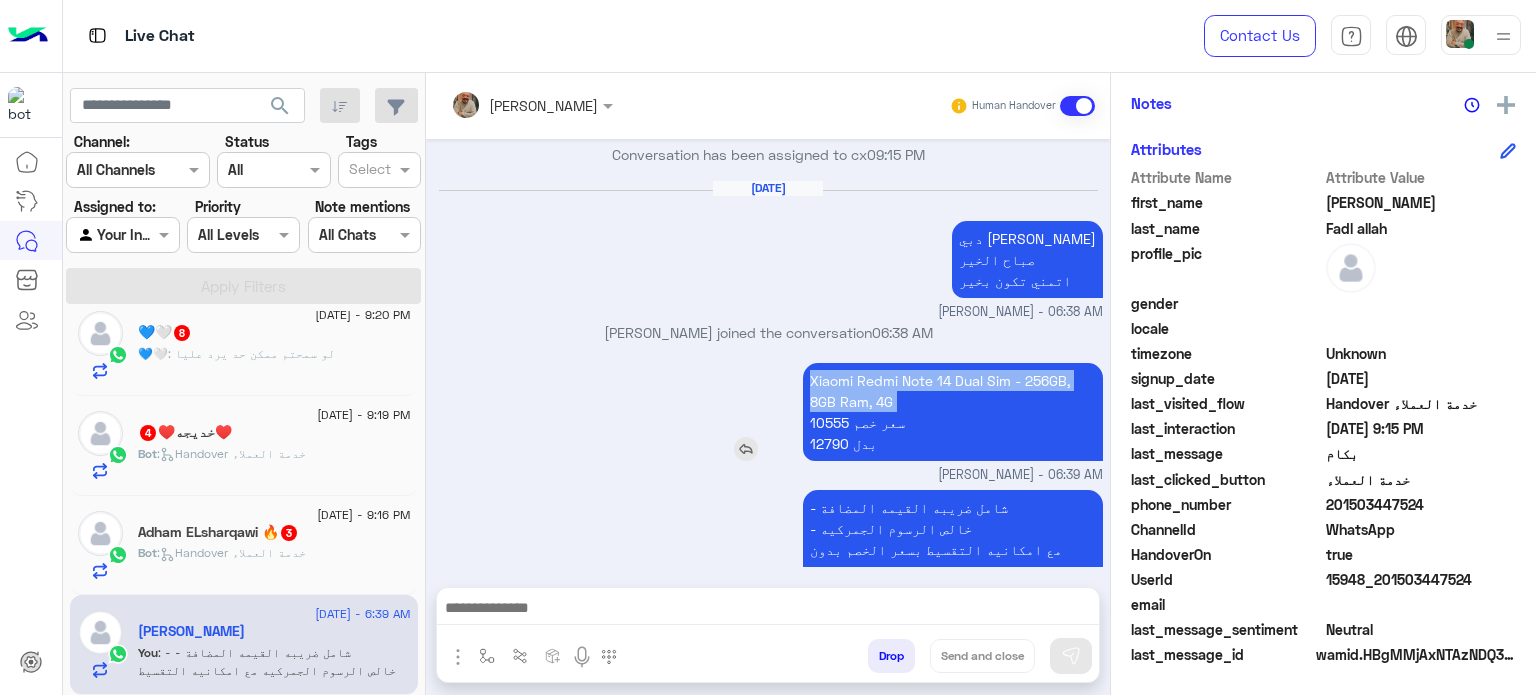 click on "Xiaomi Redmi Note 14 Dual Sim - 256GB, 8GB Ram, 4G 10555  سعر خصم 12790 بدل" at bounding box center (953, 412) 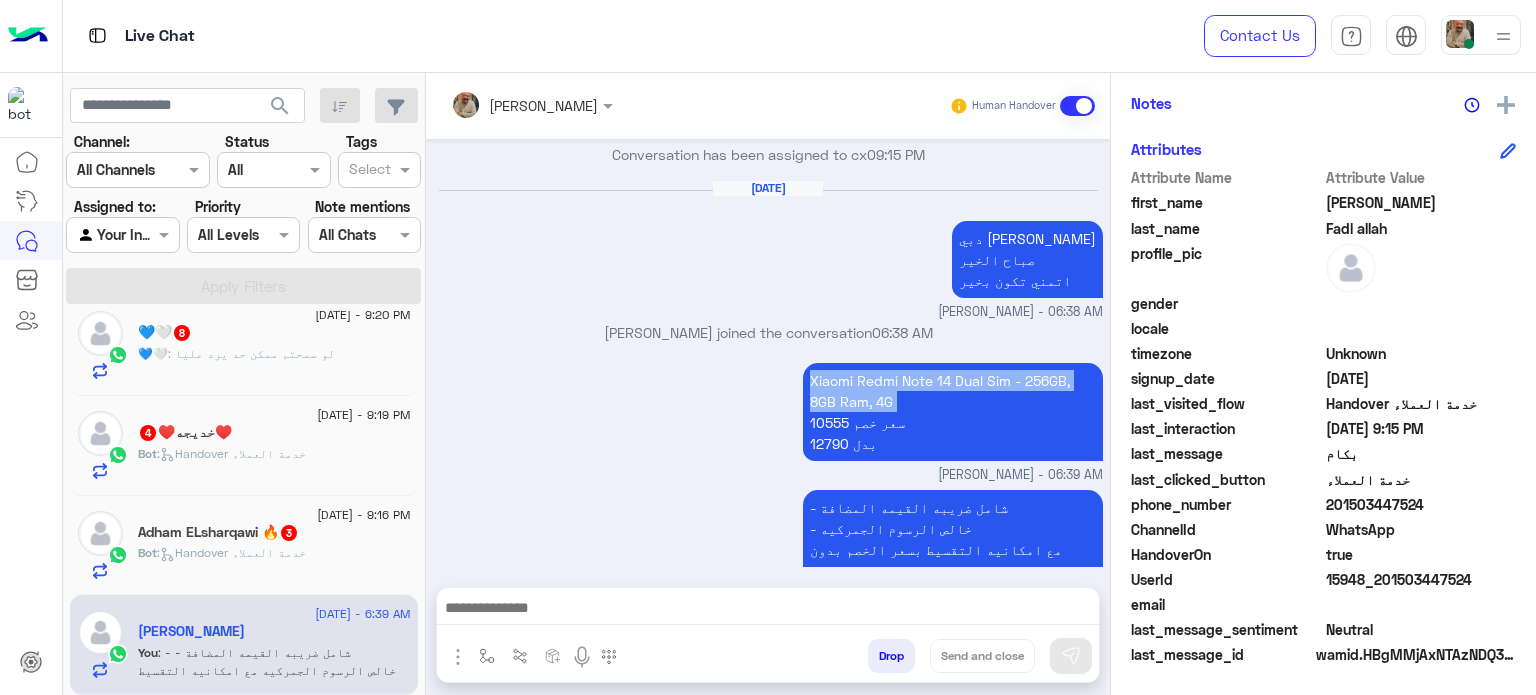 copy on "Xiaomi Redmi Note 14 Dual Sim - 256GB, 8GB Ram, 4G" 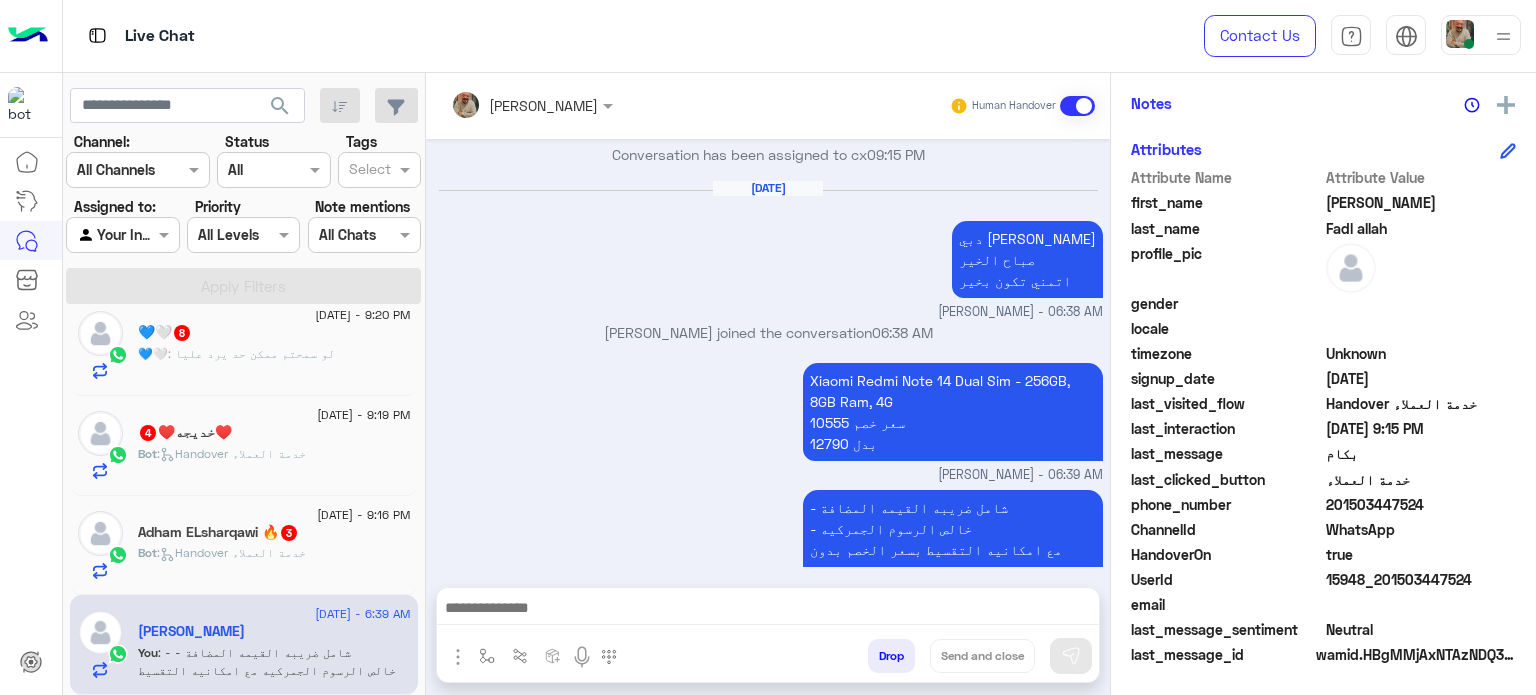 click on "Adham ELsharqawi 🔥  3" 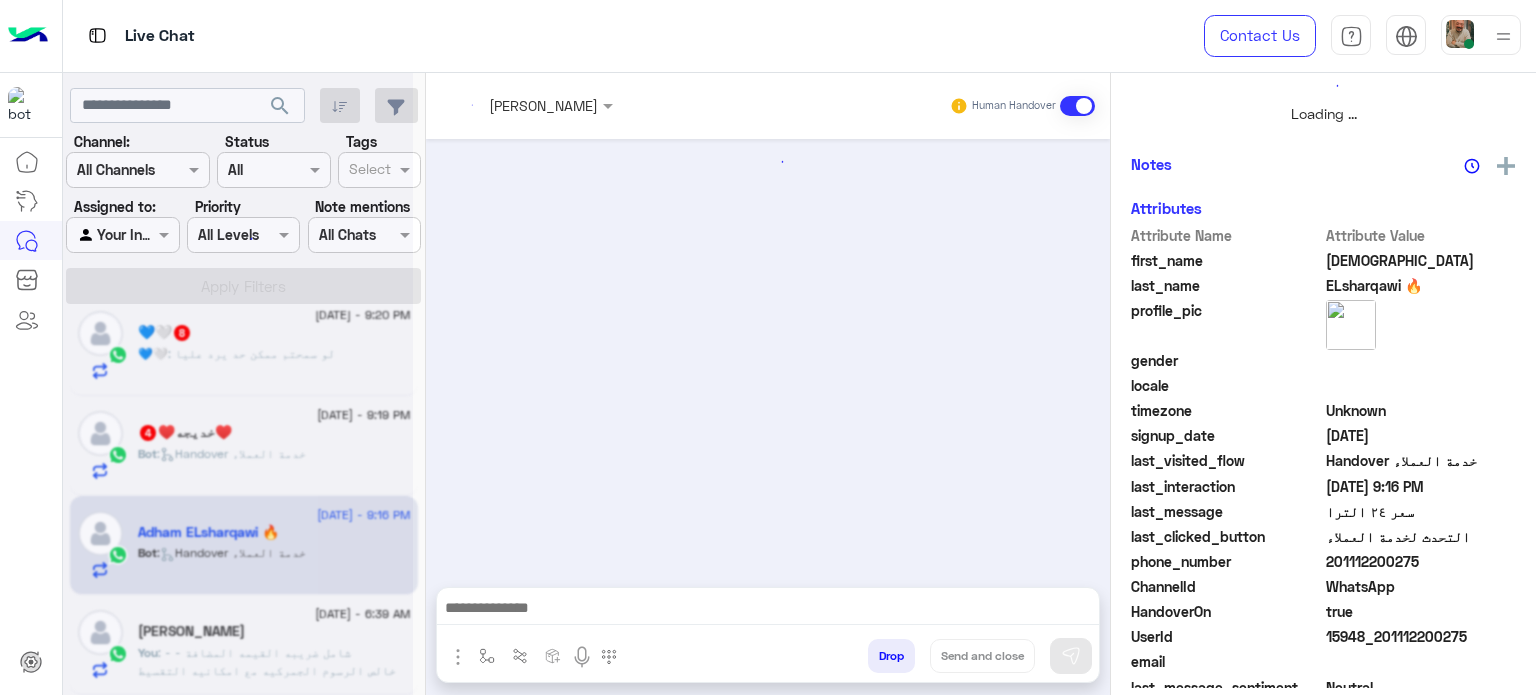 scroll, scrollTop: 464, scrollLeft: 0, axis: vertical 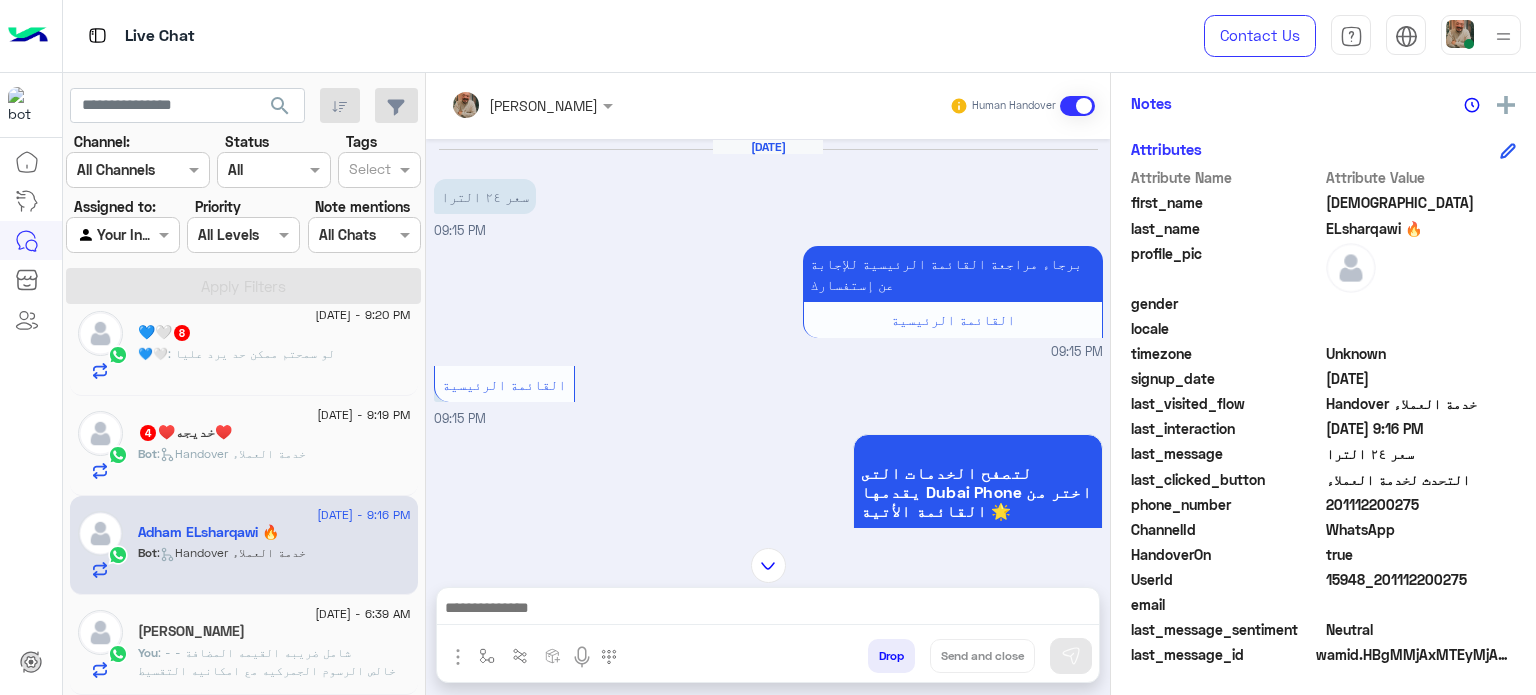 drag, startPoint x: 868, startPoint y: 500, endPoint x: 896, endPoint y: 539, distance: 48.010414 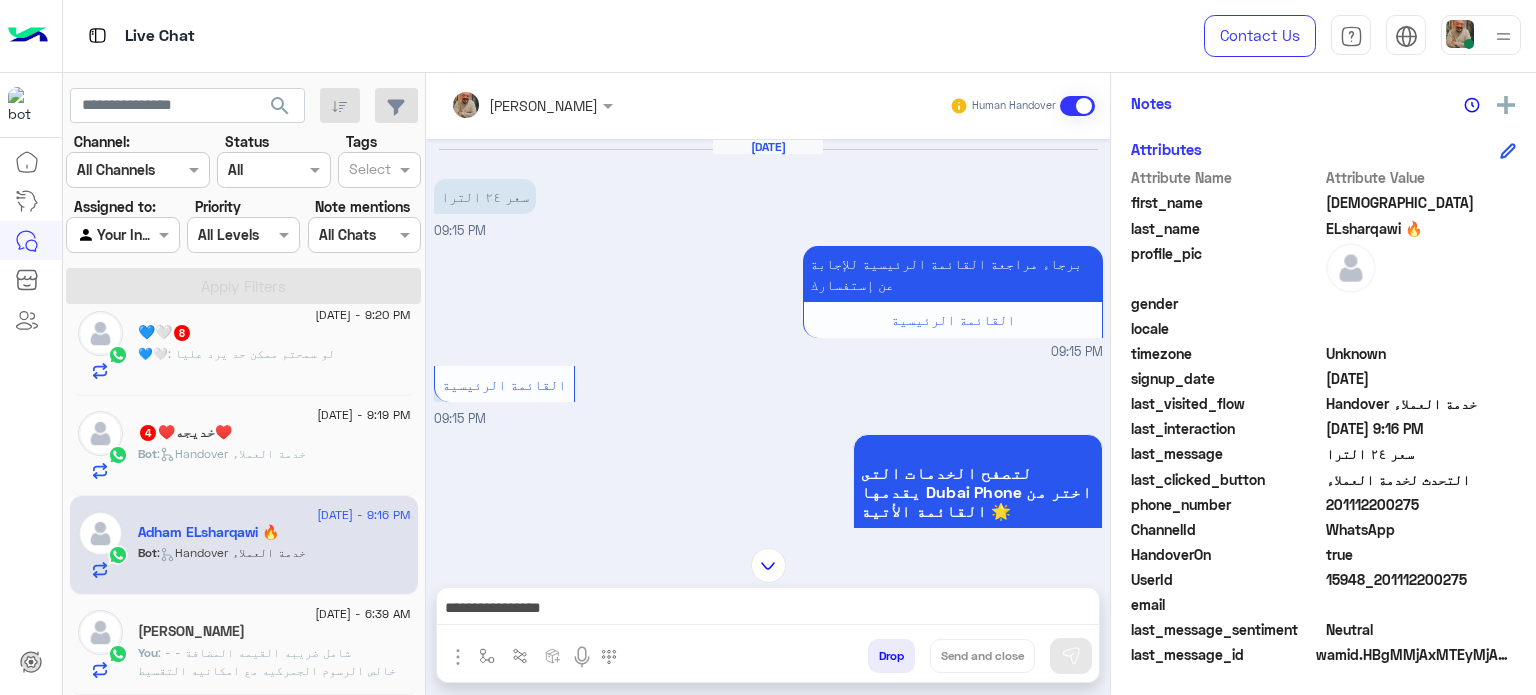 click on "**********" at bounding box center [768, 610] 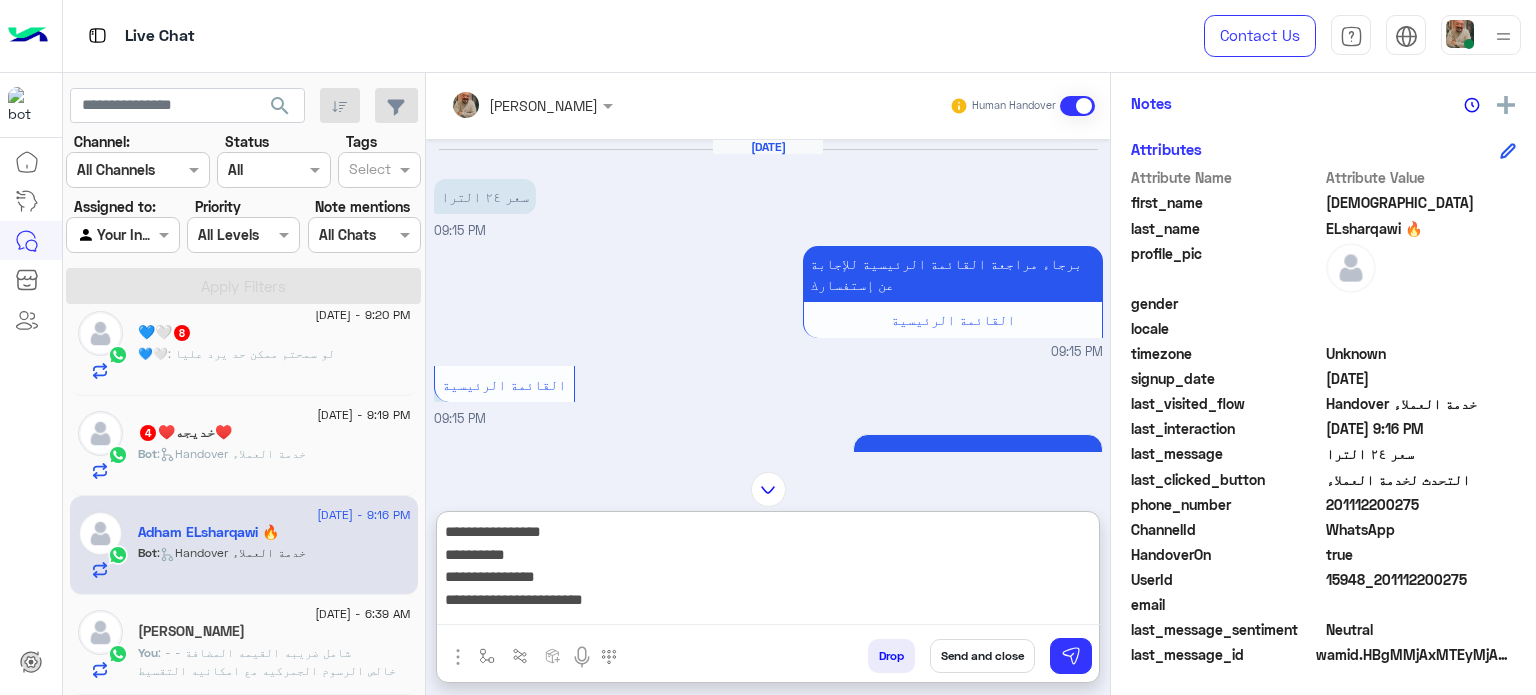 scroll, scrollTop: 0, scrollLeft: 0, axis: both 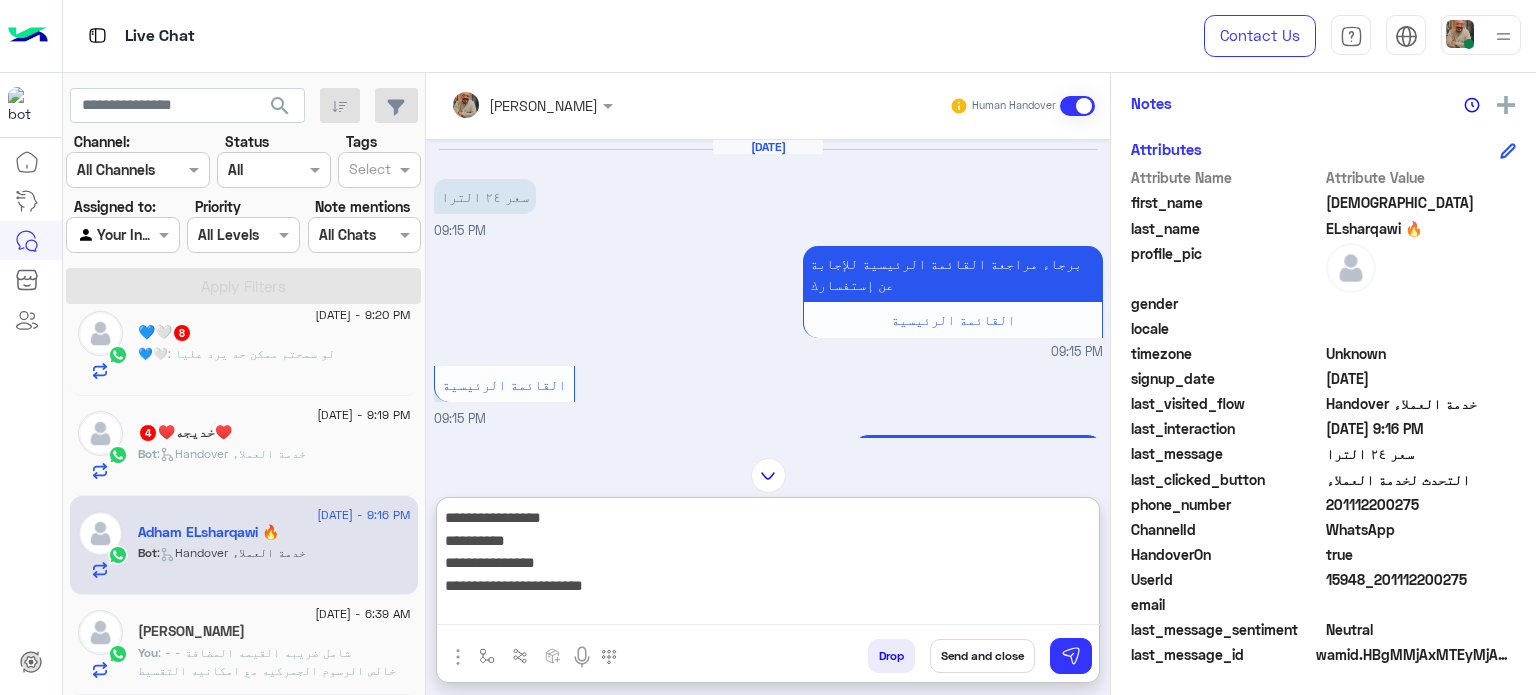 click on "**********" at bounding box center [768, 565] 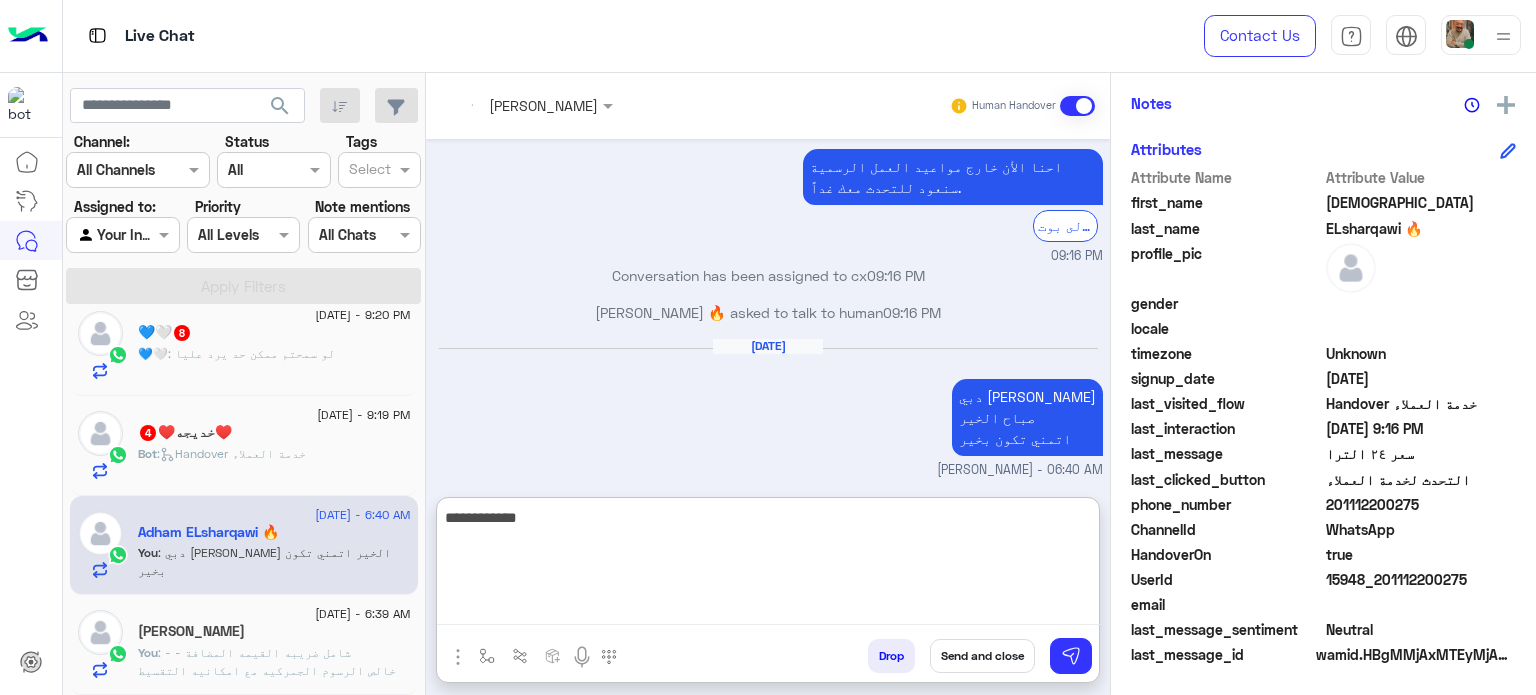 scroll, scrollTop: 534, scrollLeft: 0, axis: vertical 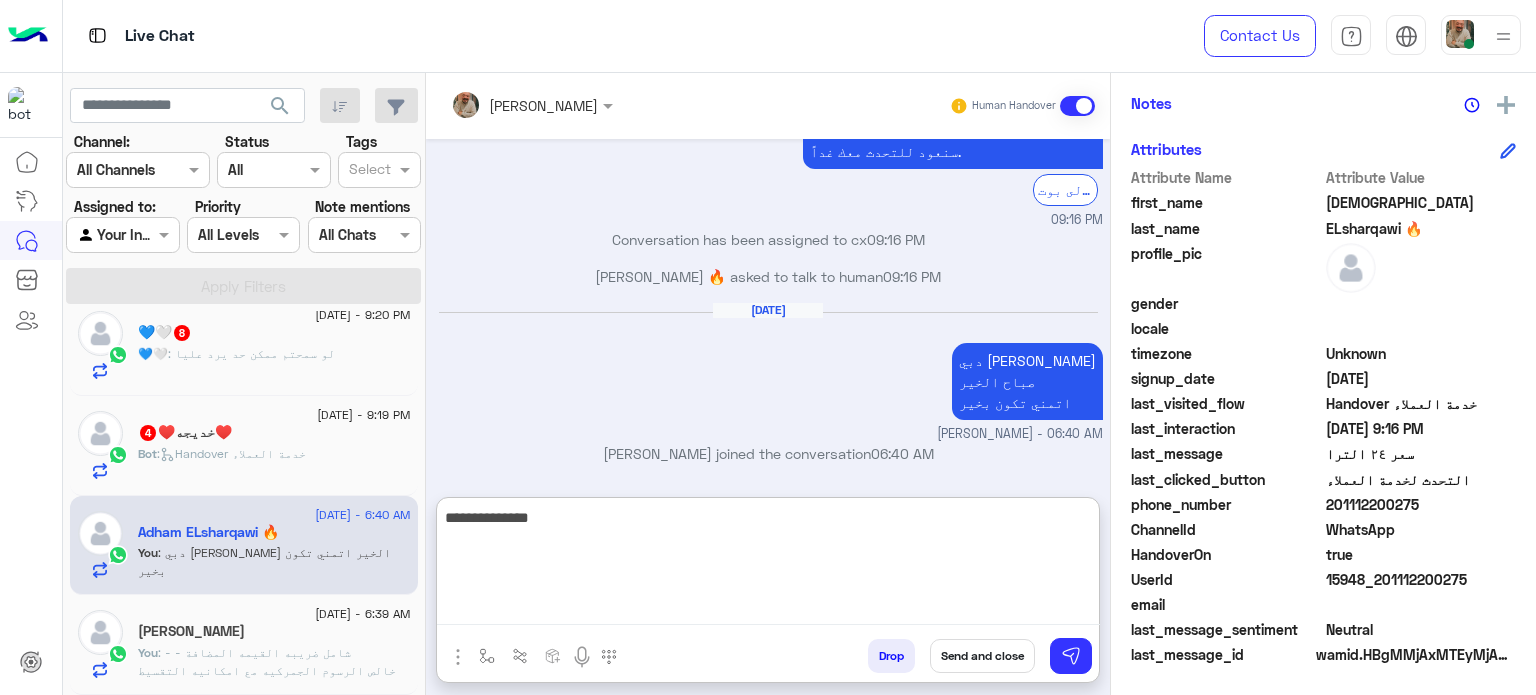 type on "**********" 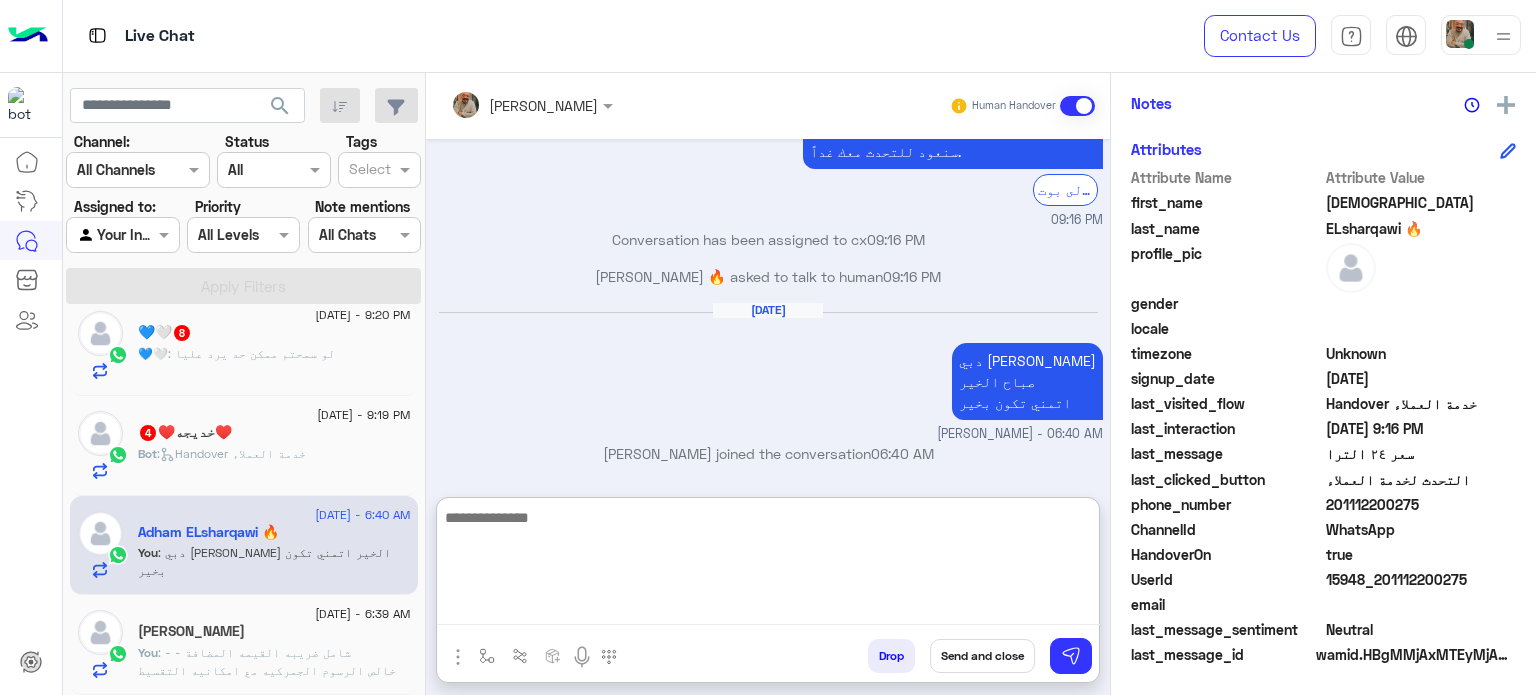 scroll, scrollTop: 598, scrollLeft: 0, axis: vertical 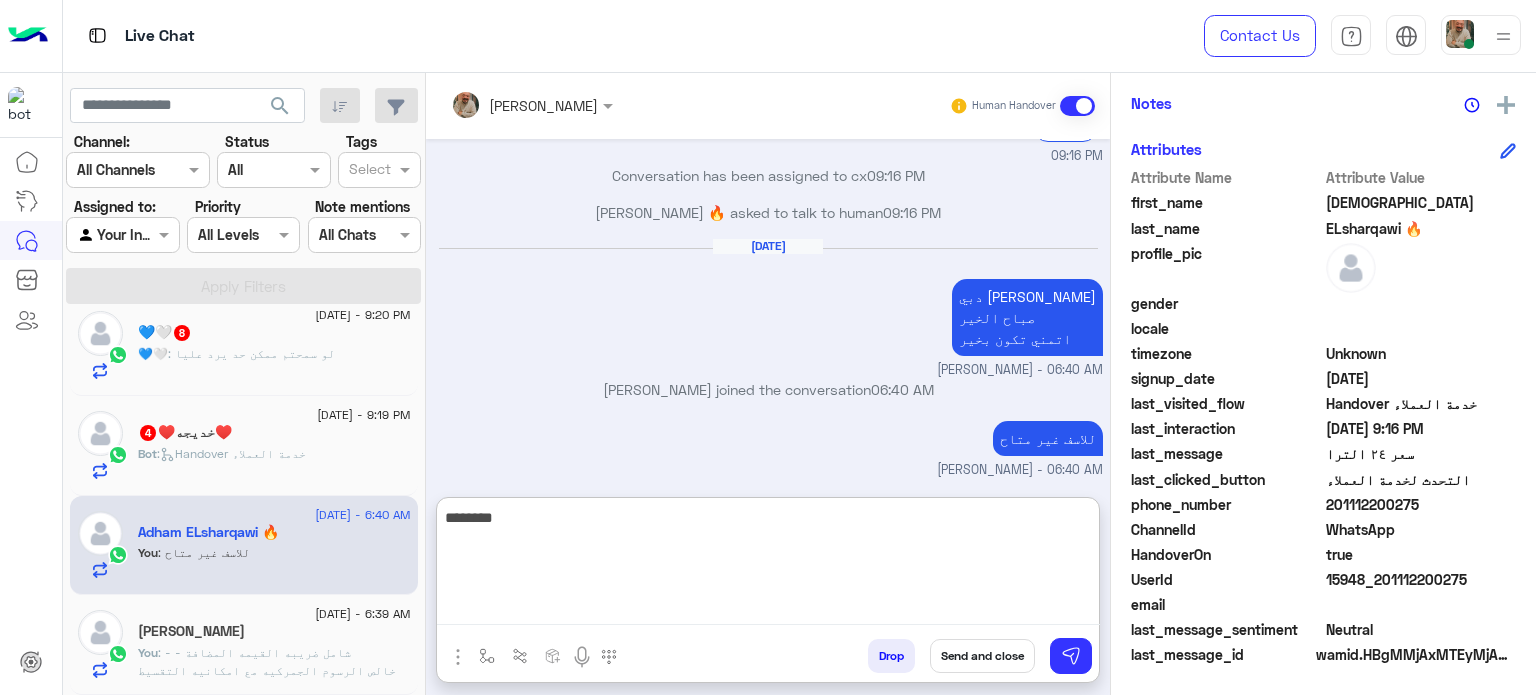 type on "*********" 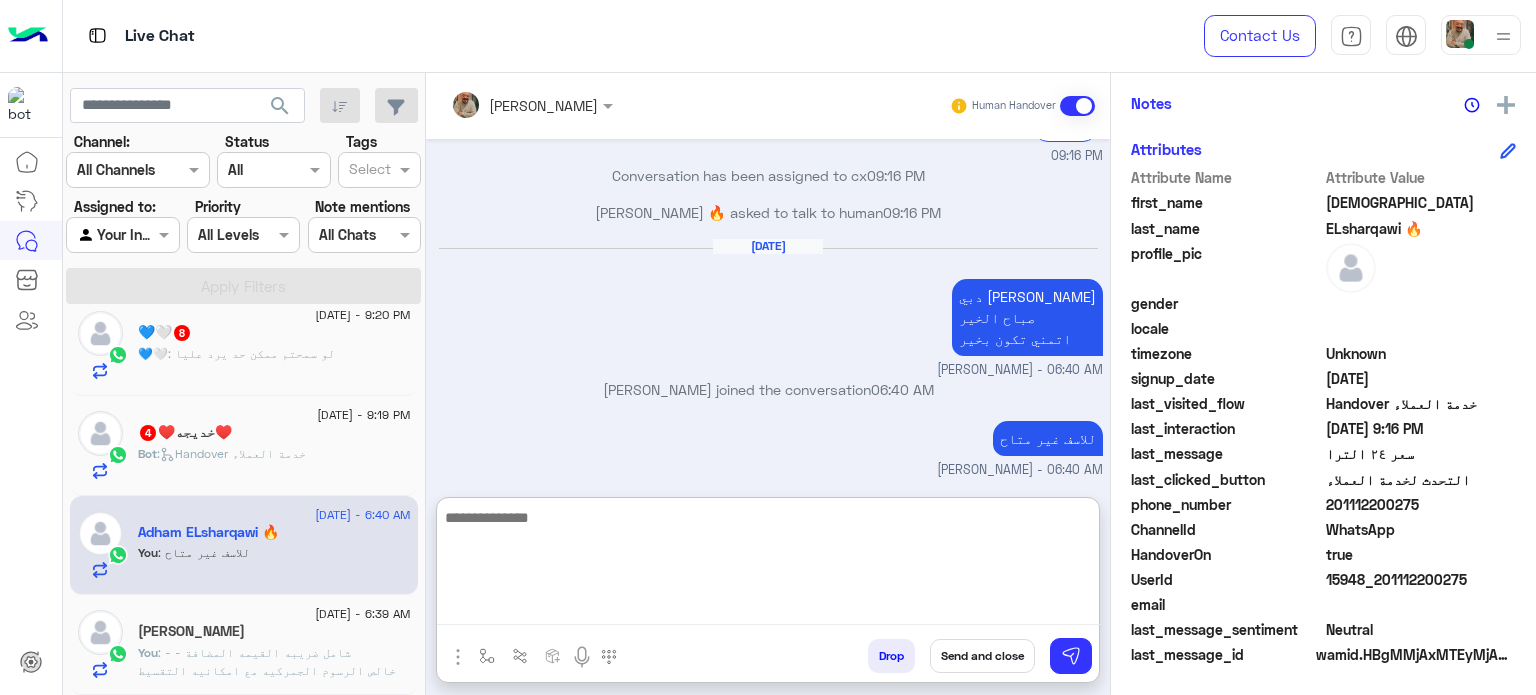 scroll, scrollTop: 662, scrollLeft: 0, axis: vertical 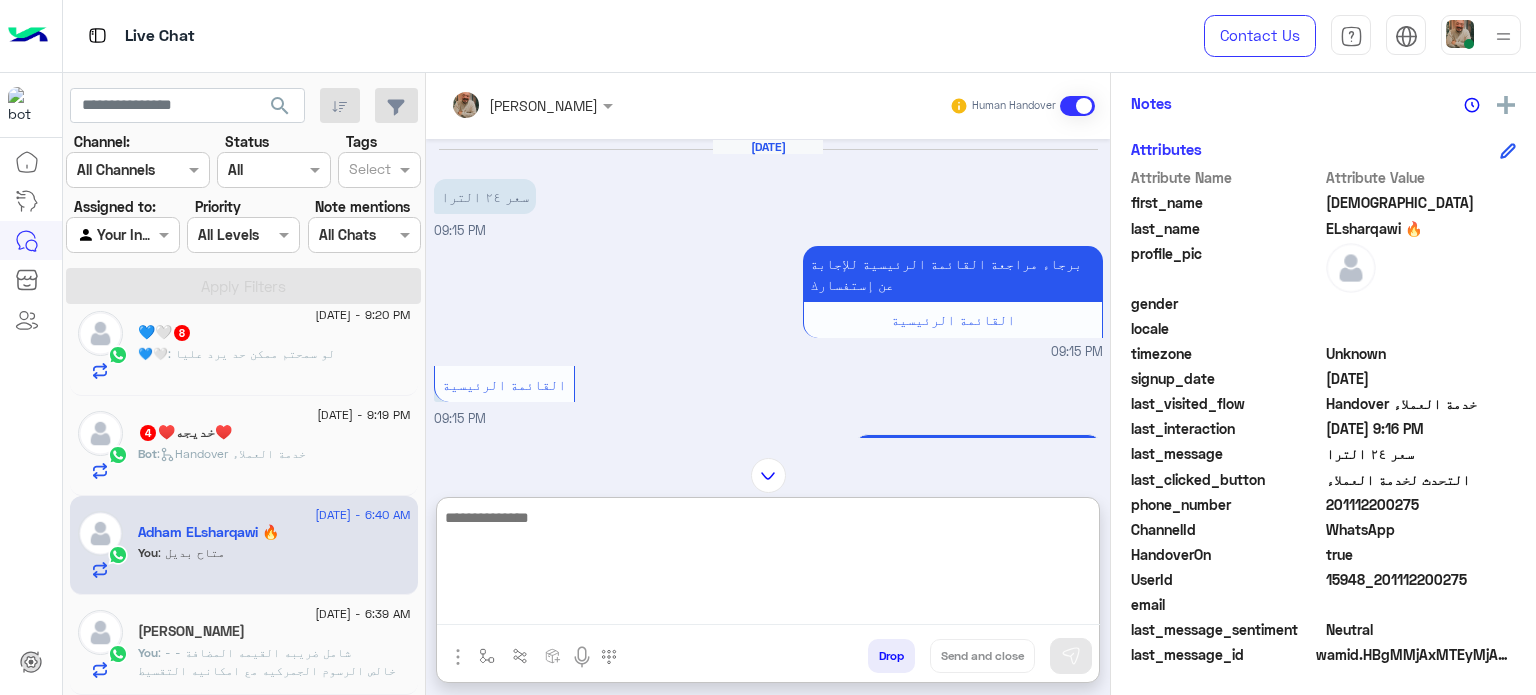 click at bounding box center (768, 565) 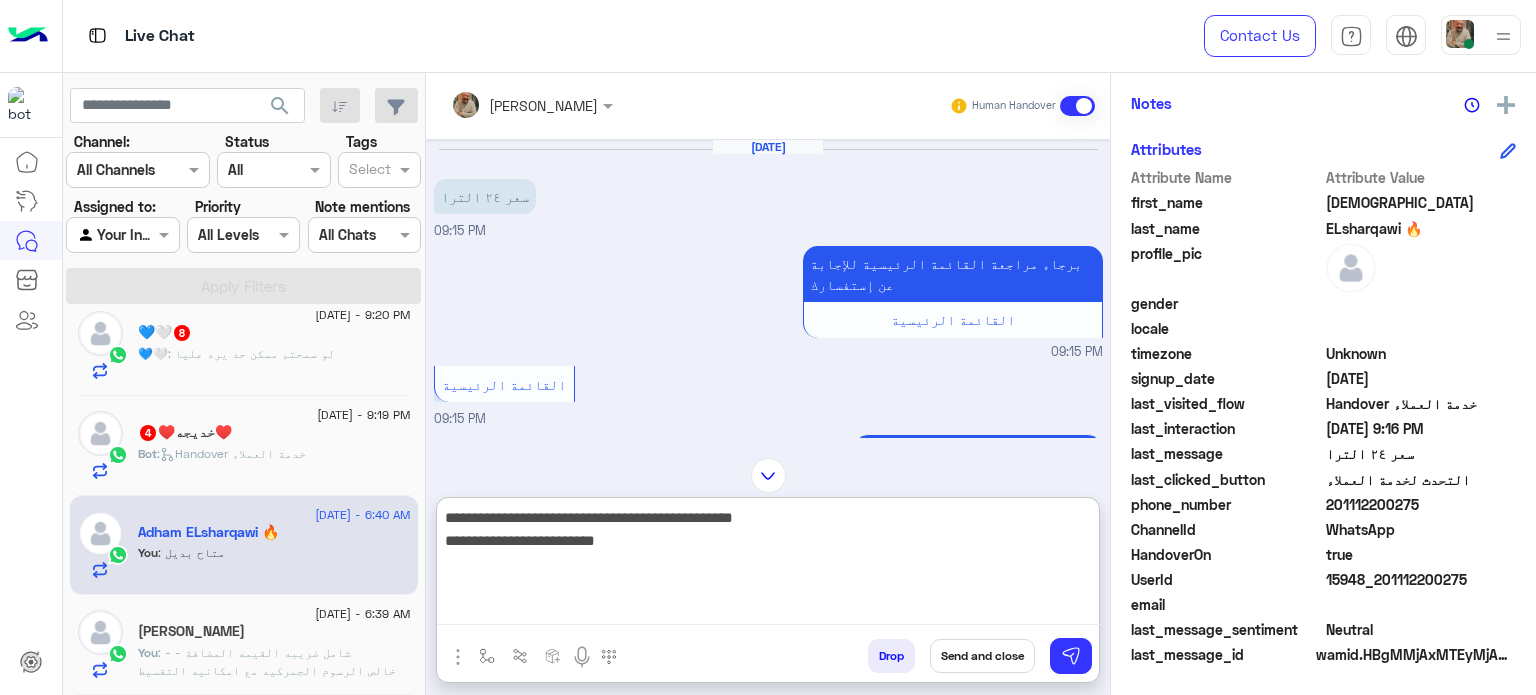click on "**********" at bounding box center [768, 565] 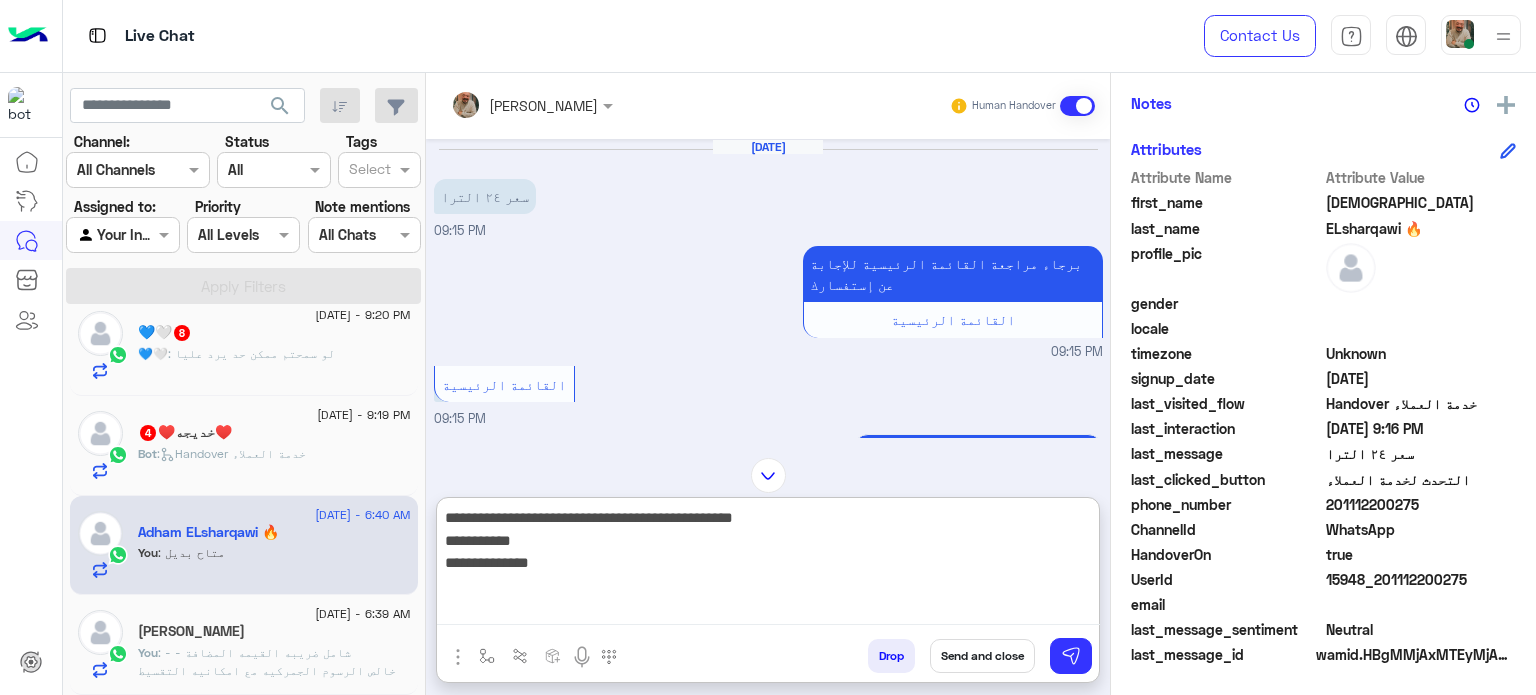 click on "**********" at bounding box center (768, 565) 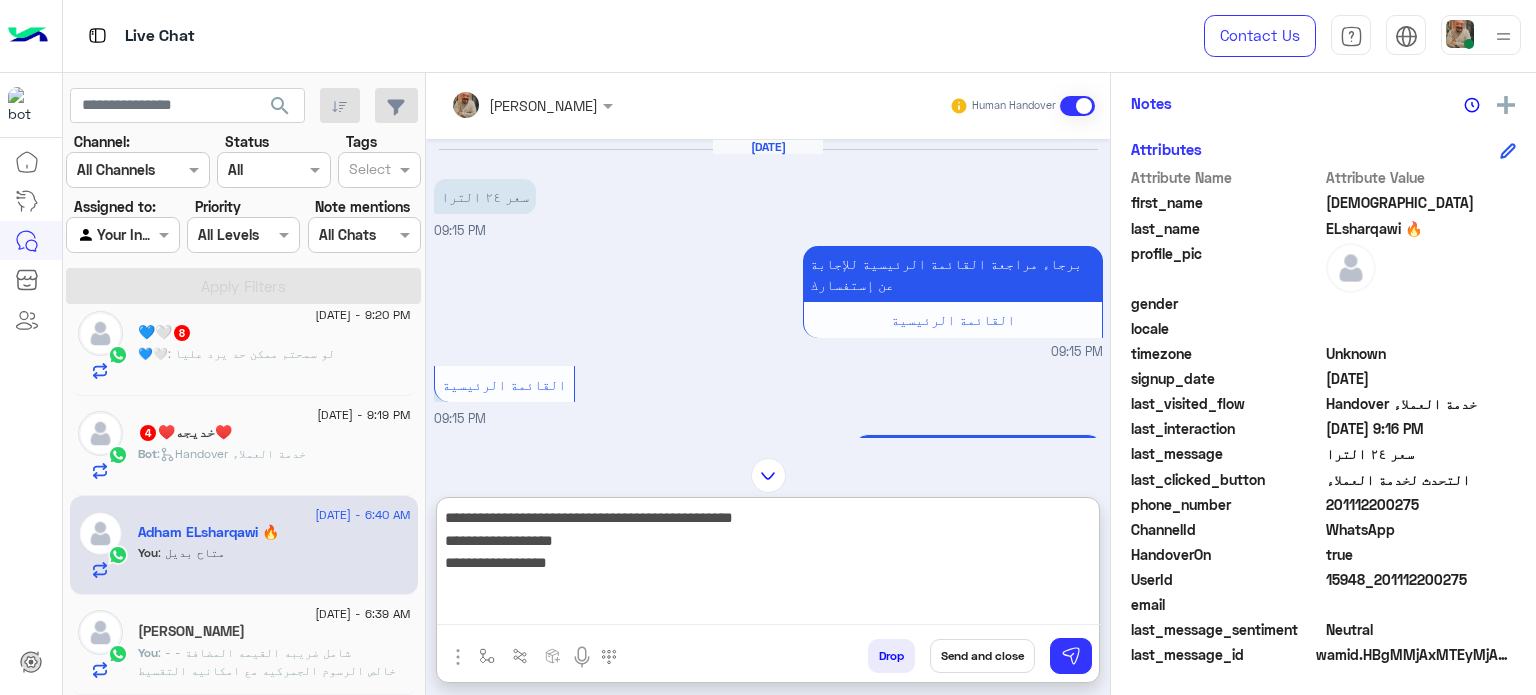 type on "**********" 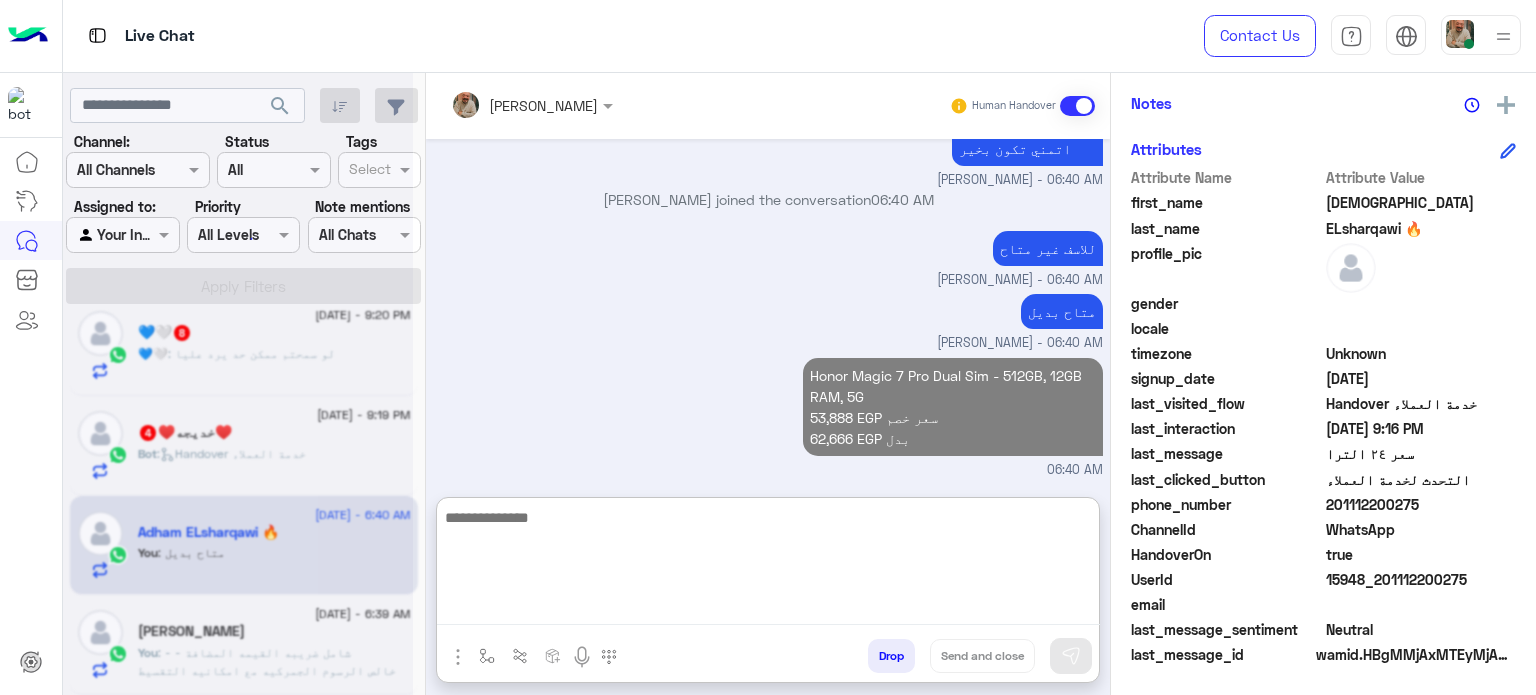 scroll, scrollTop: 1058, scrollLeft: 0, axis: vertical 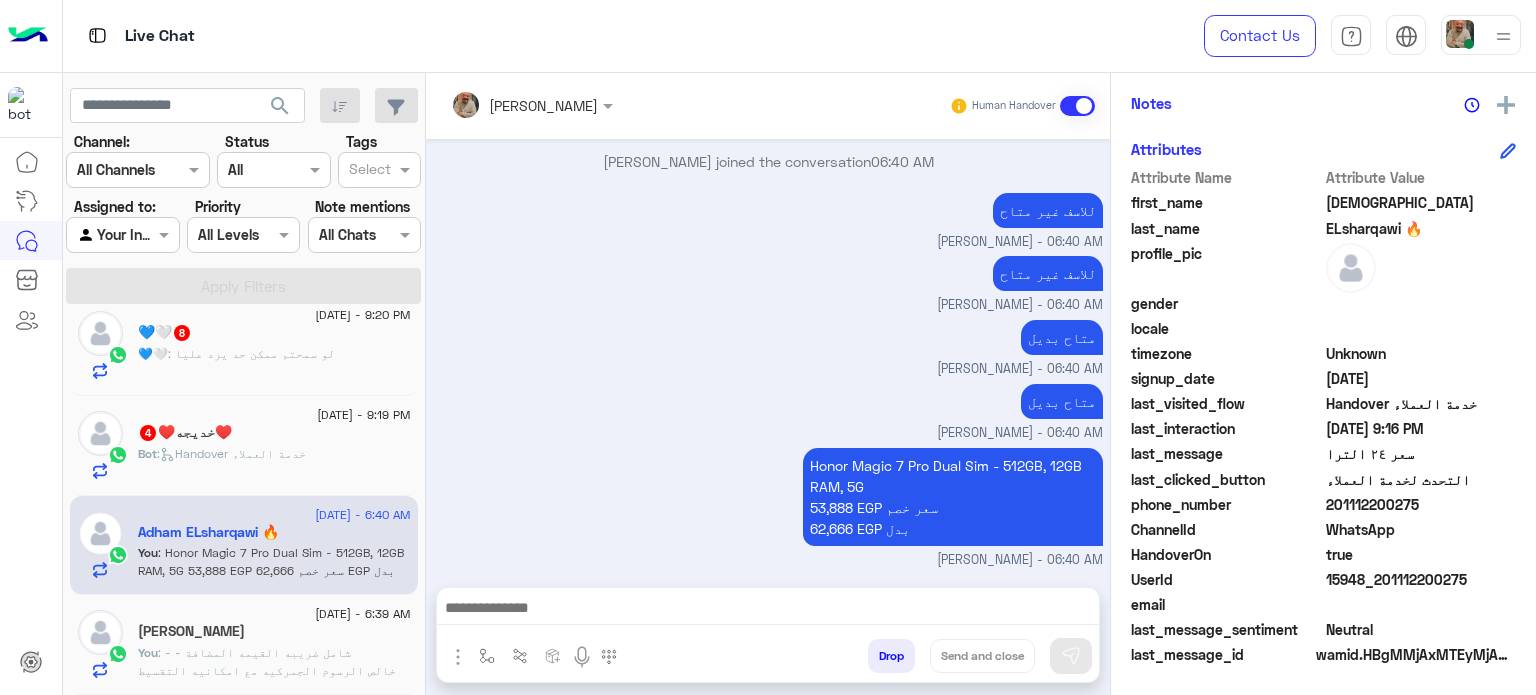drag, startPoint x: 727, startPoint y: 615, endPoint x: 710, endPoint y: 611, distance: 17.464249 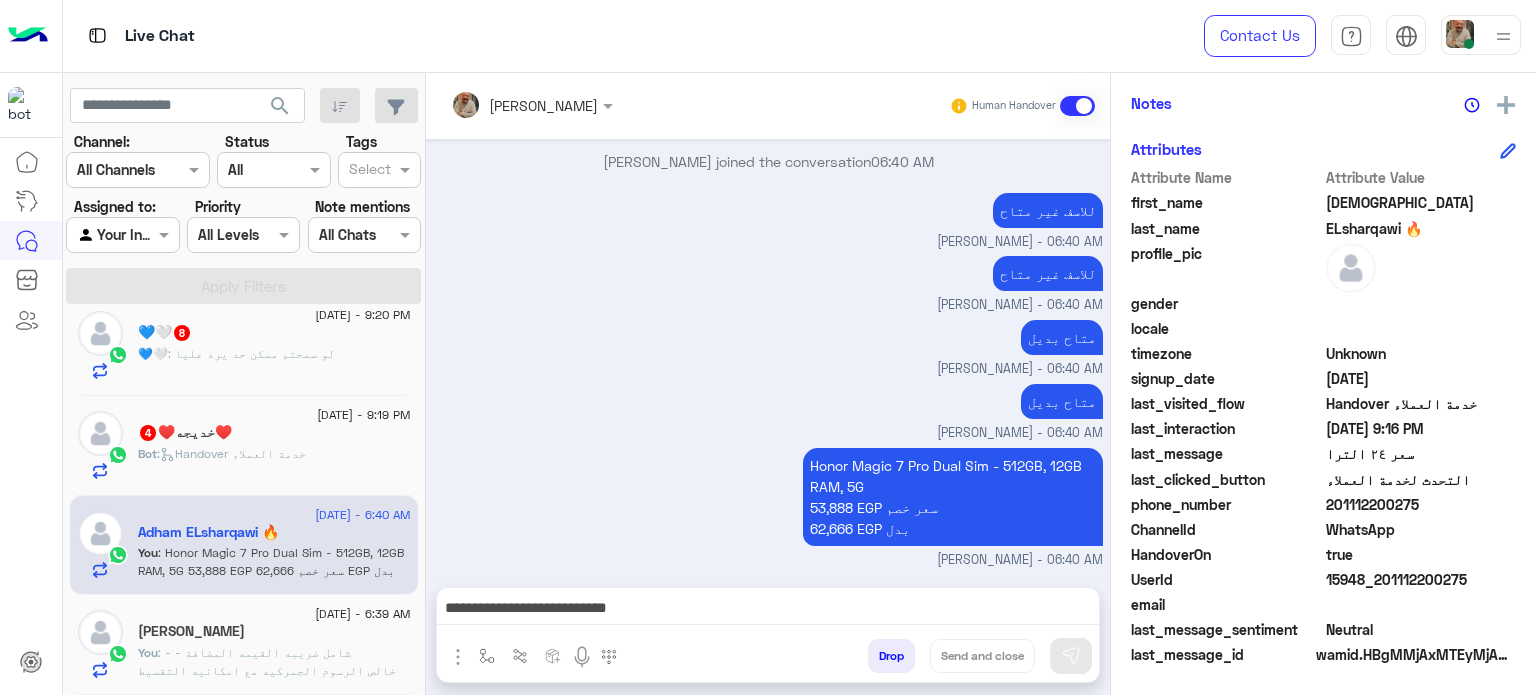 scroll, scrollTop: 1029, scrollLeft: 0, axis: vertical 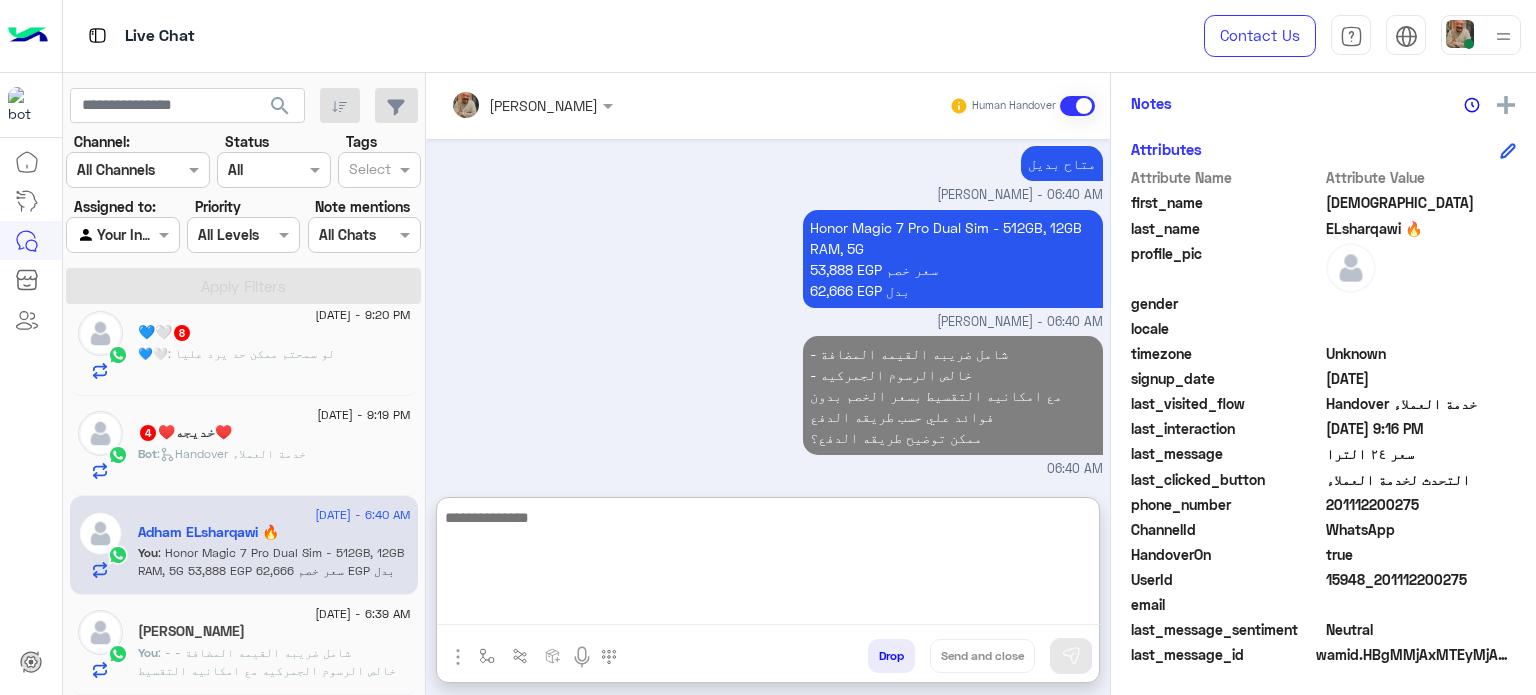 click on ":   Handover خدمة العملاء" 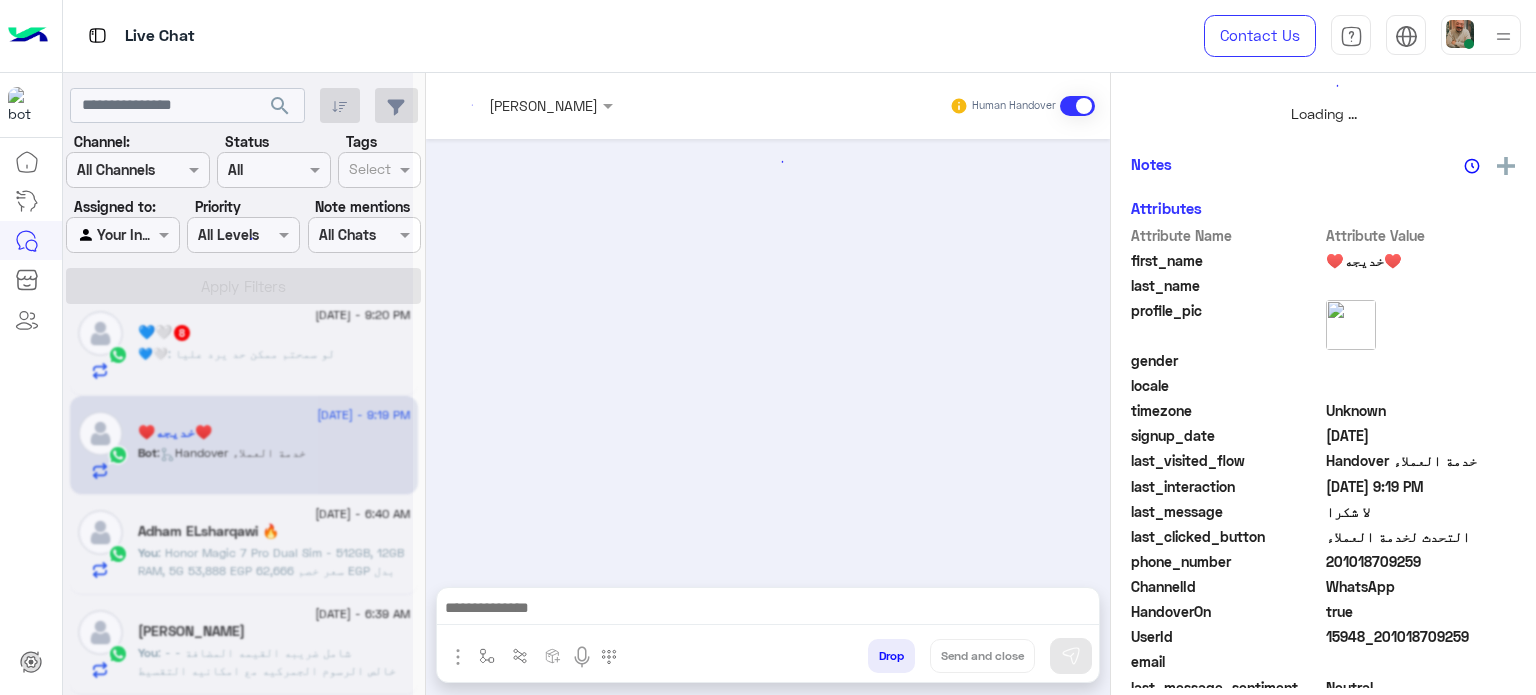 scroll, scrollTop: 0, scrollLeft: 0, axis: both 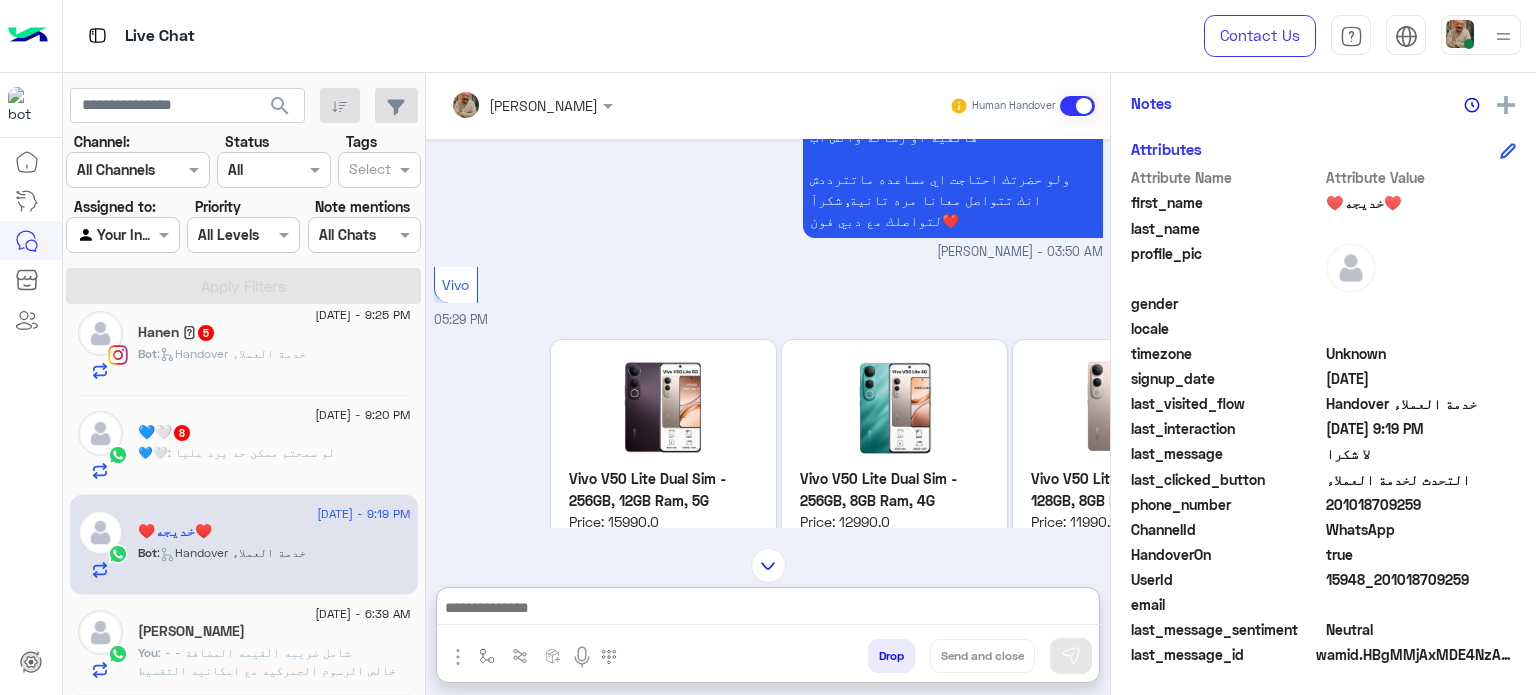 click at bounding box center (768, 610) 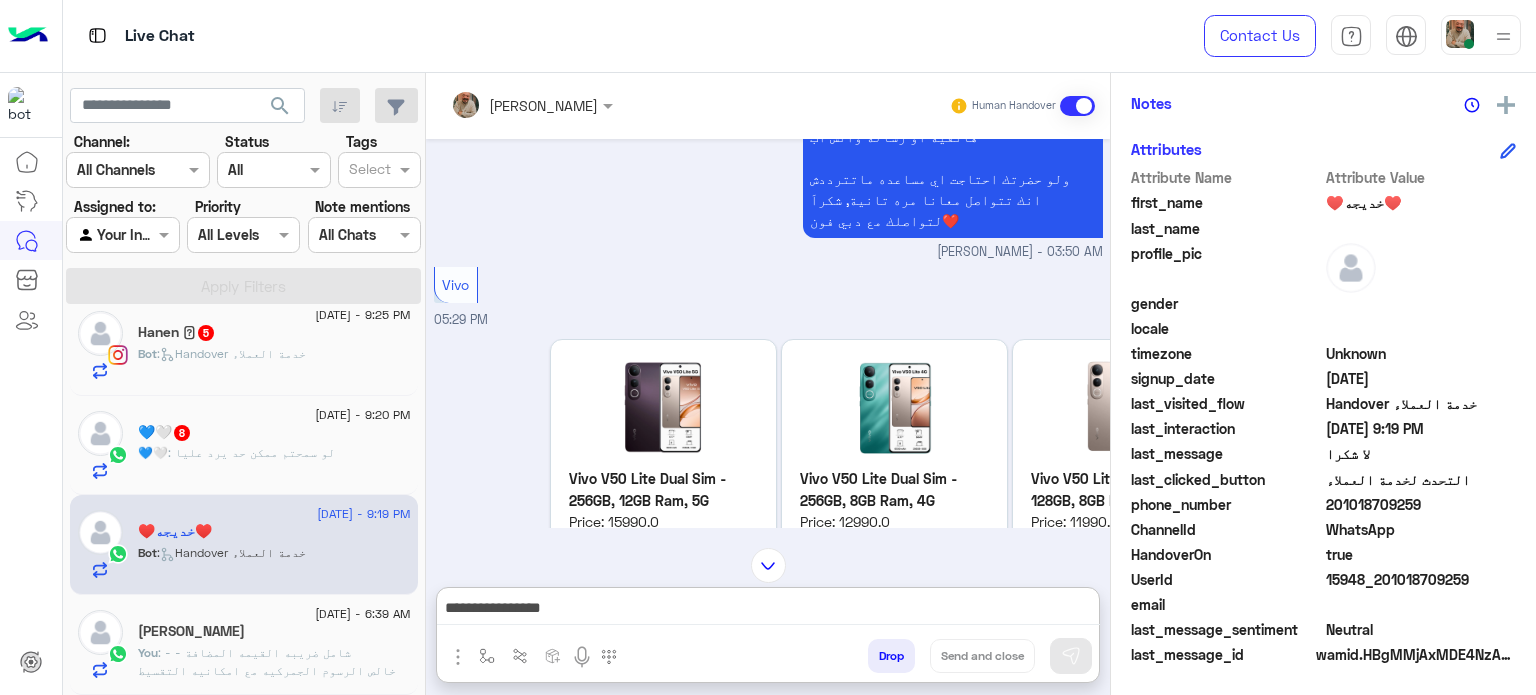 scroll, scrollTop: 0, scrollLeft: 0, axis: both 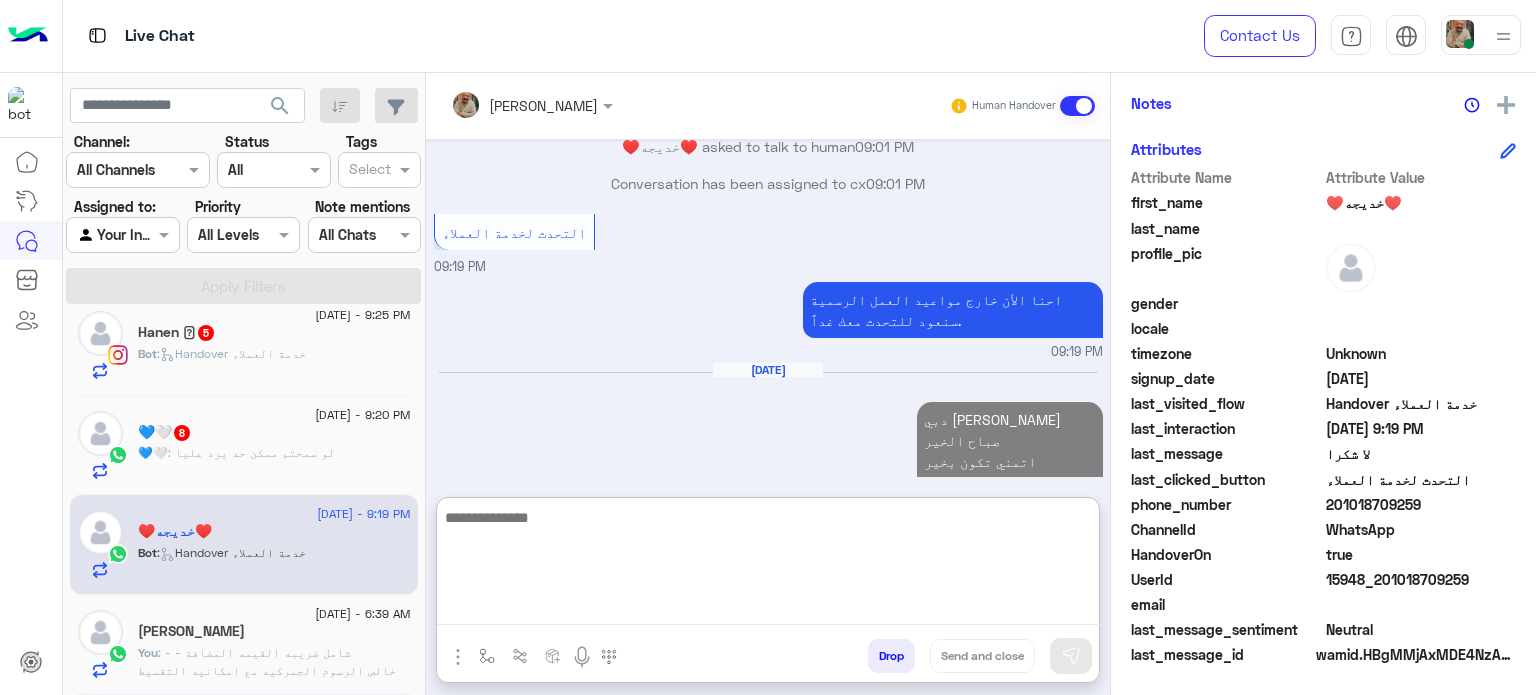 click on "💙🤍   8" 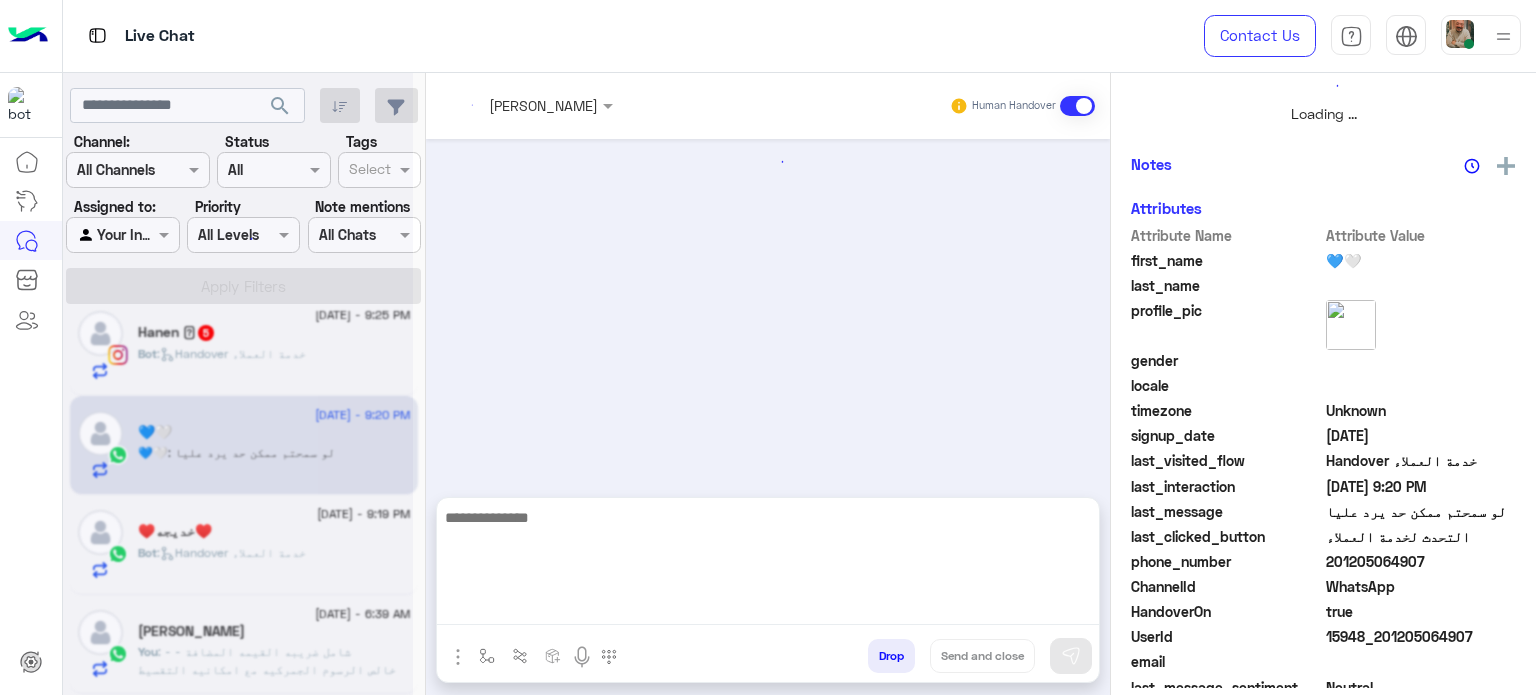 scroll 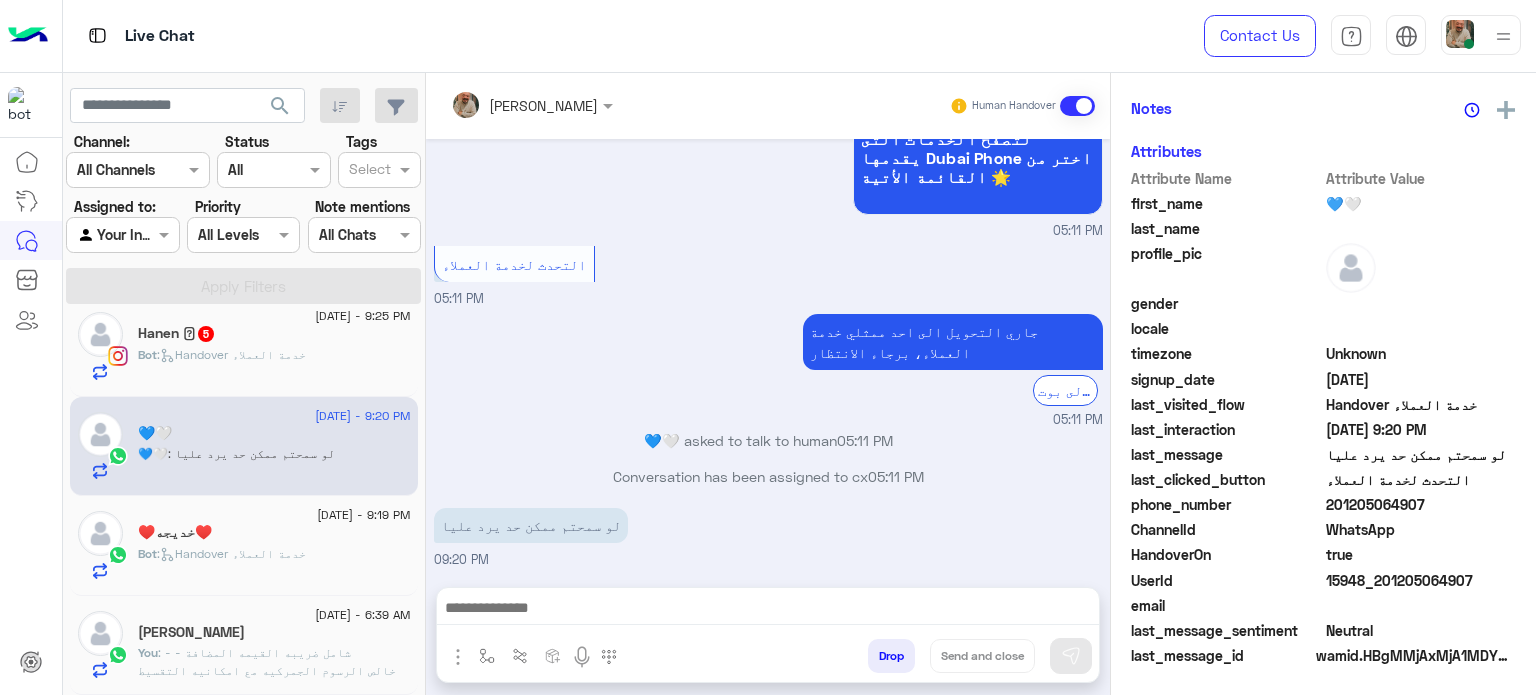 click on "♥️خديجه♥️" 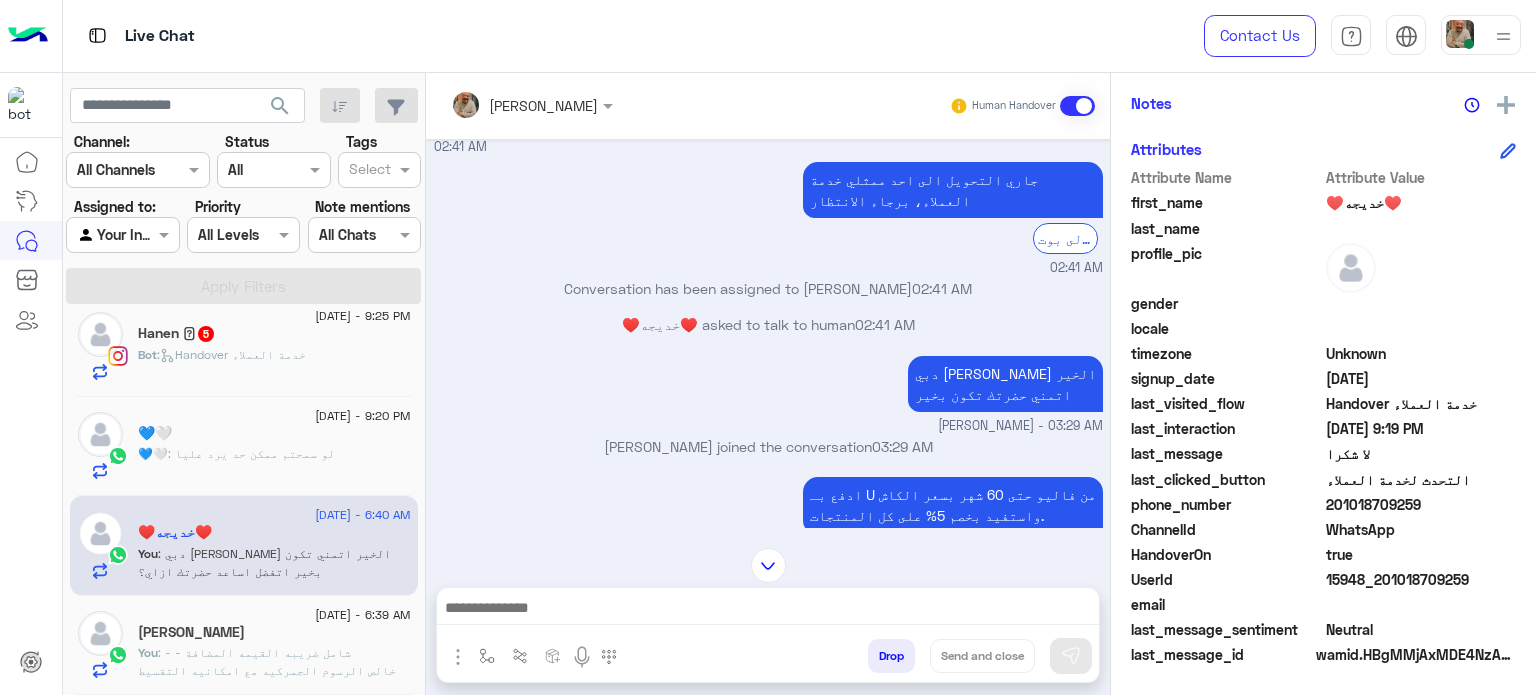 click on ": لو سمحتم ممكن حد يرد عليا" 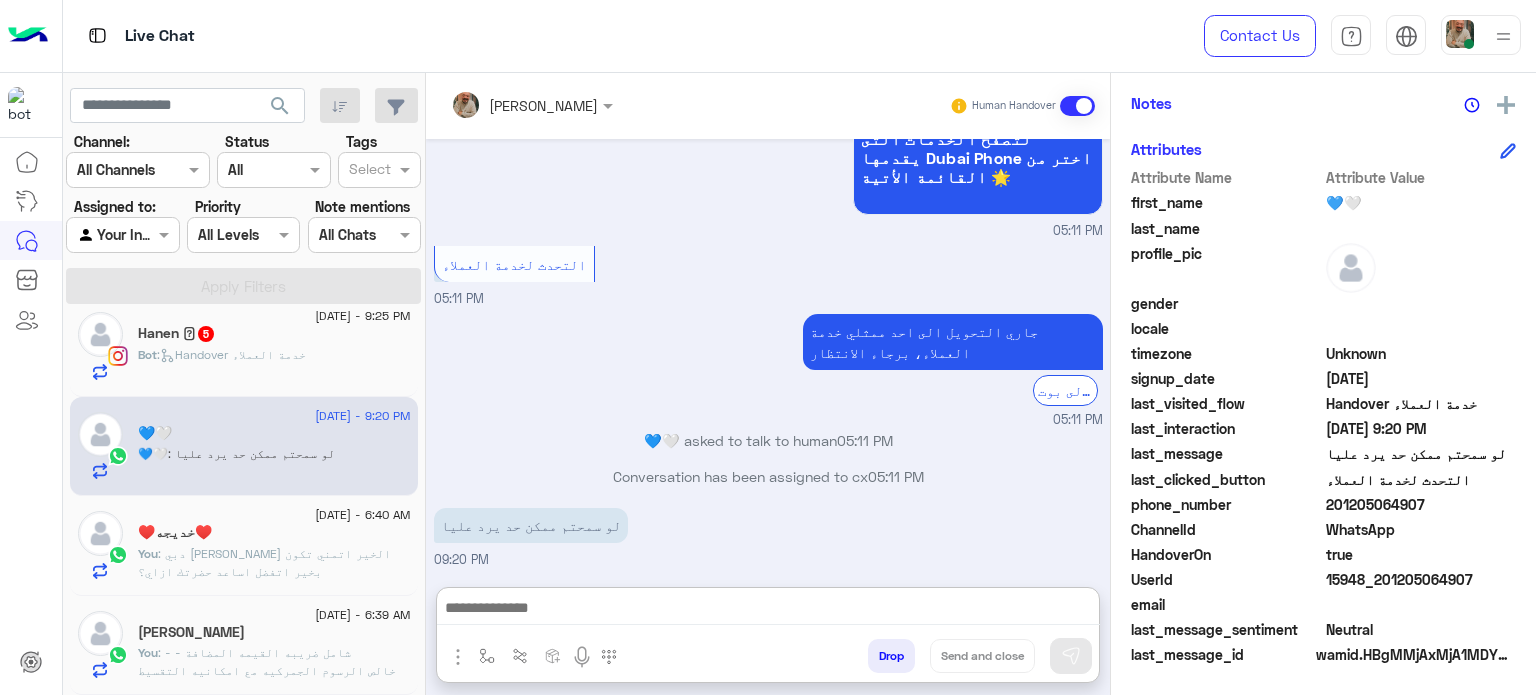 click at bounding box center [768, 610] 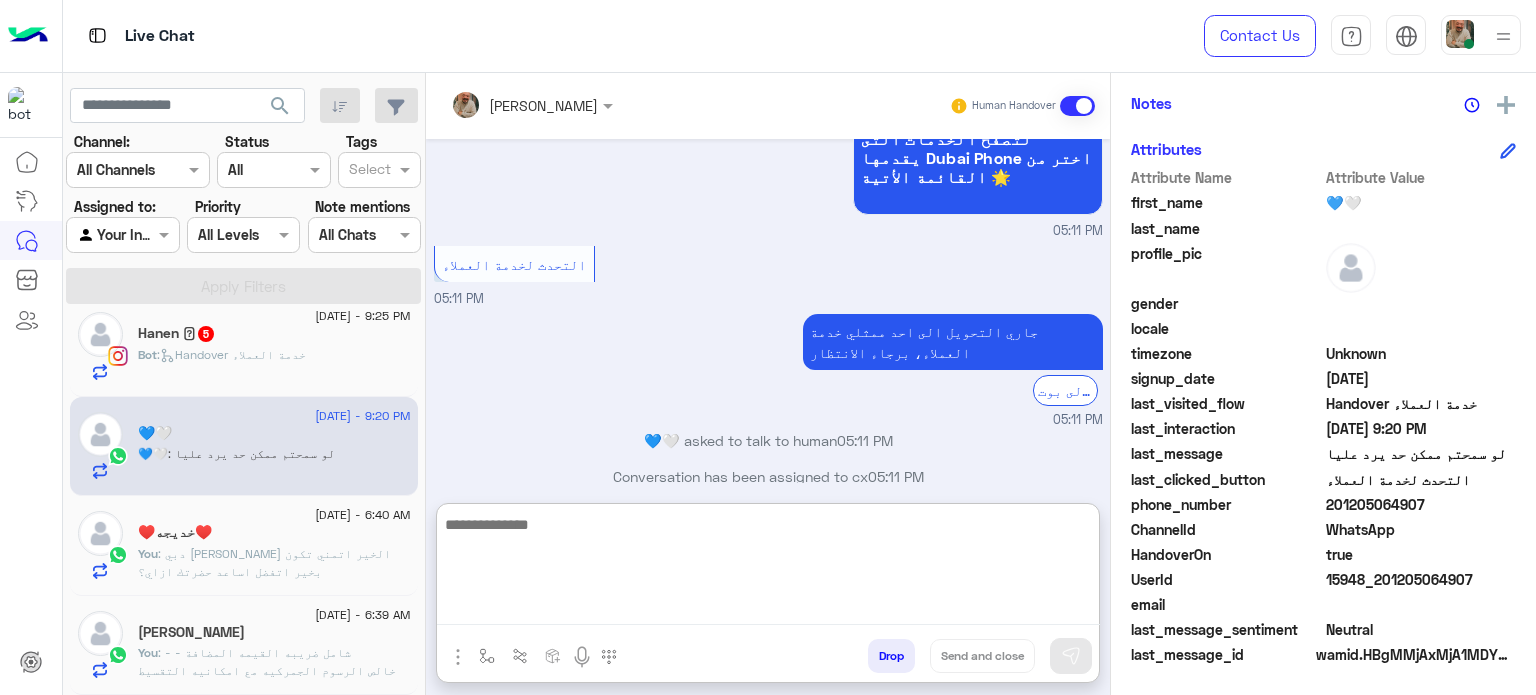 paste on "**********" 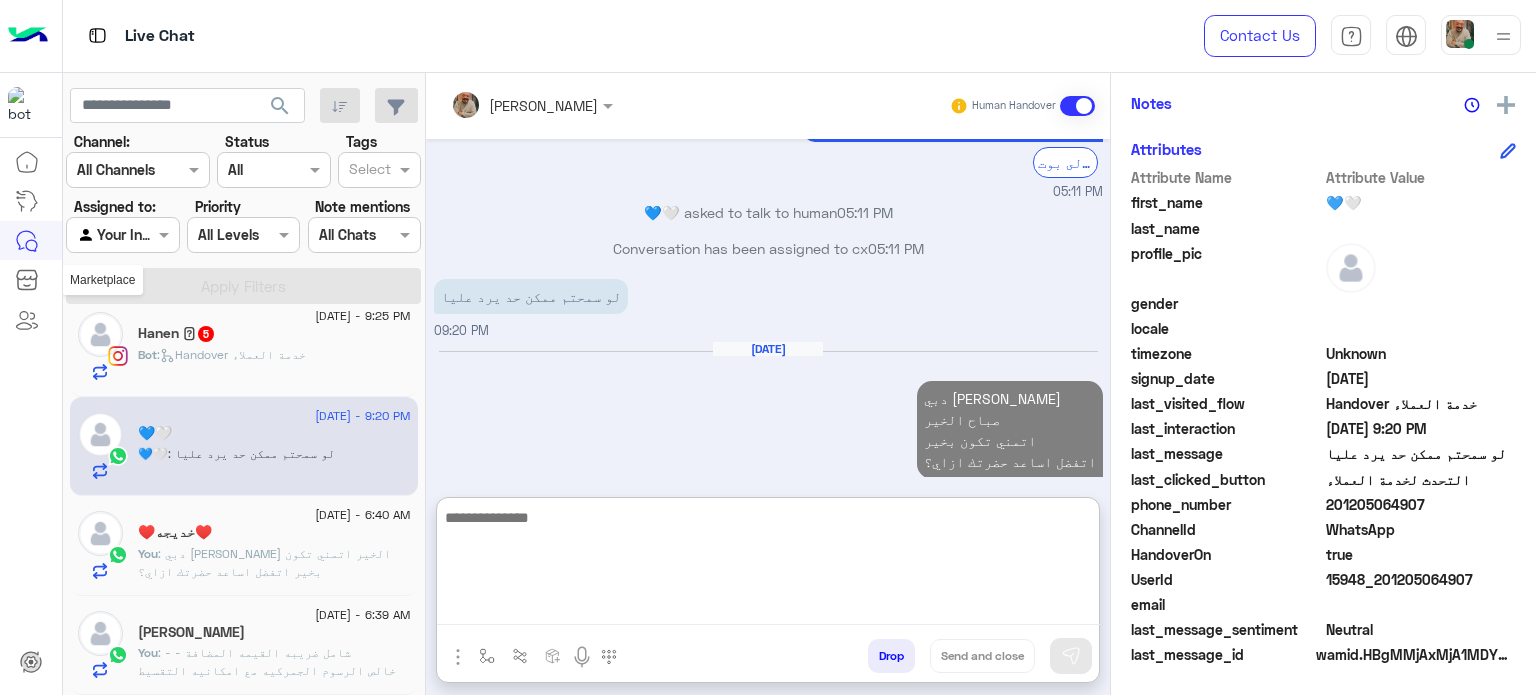 click on "Marketplace" at bounding box center (102, 280) 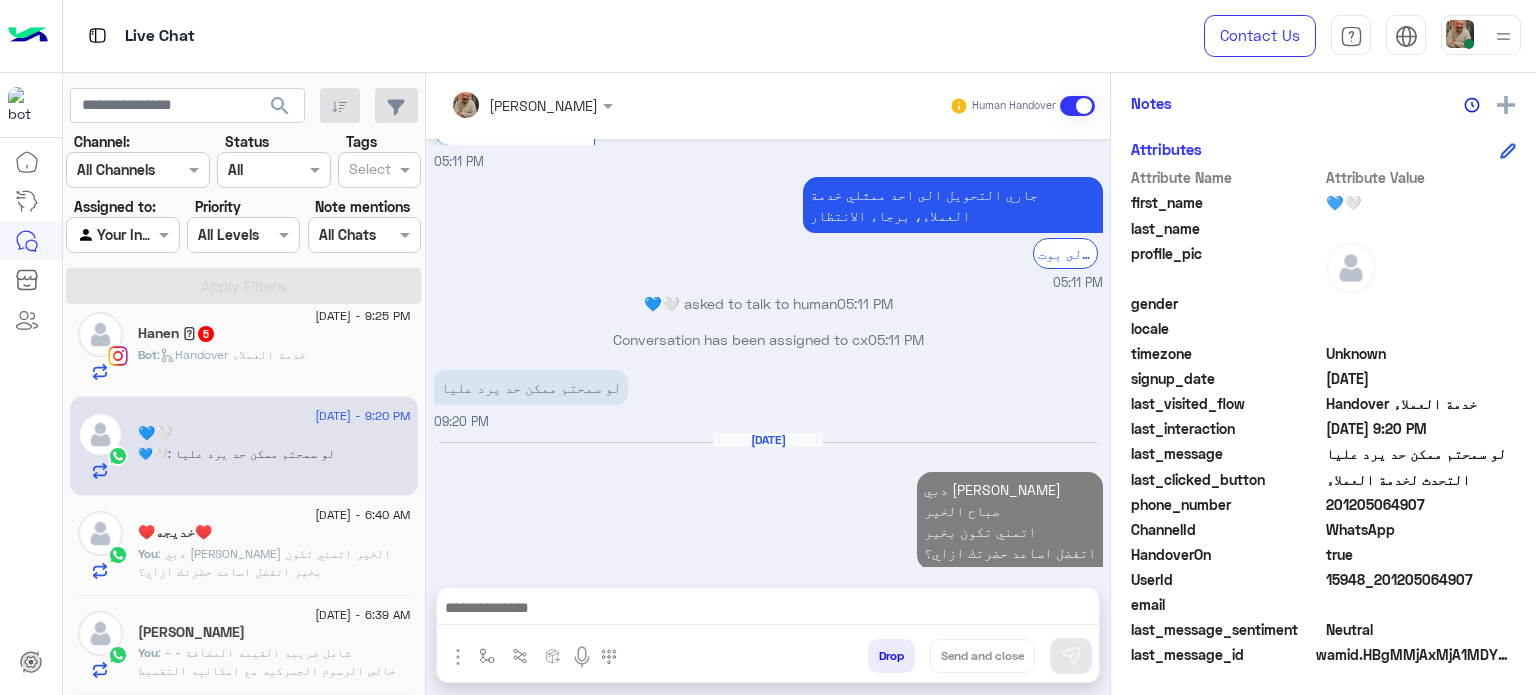 click on "Hanen 𓂀  5" 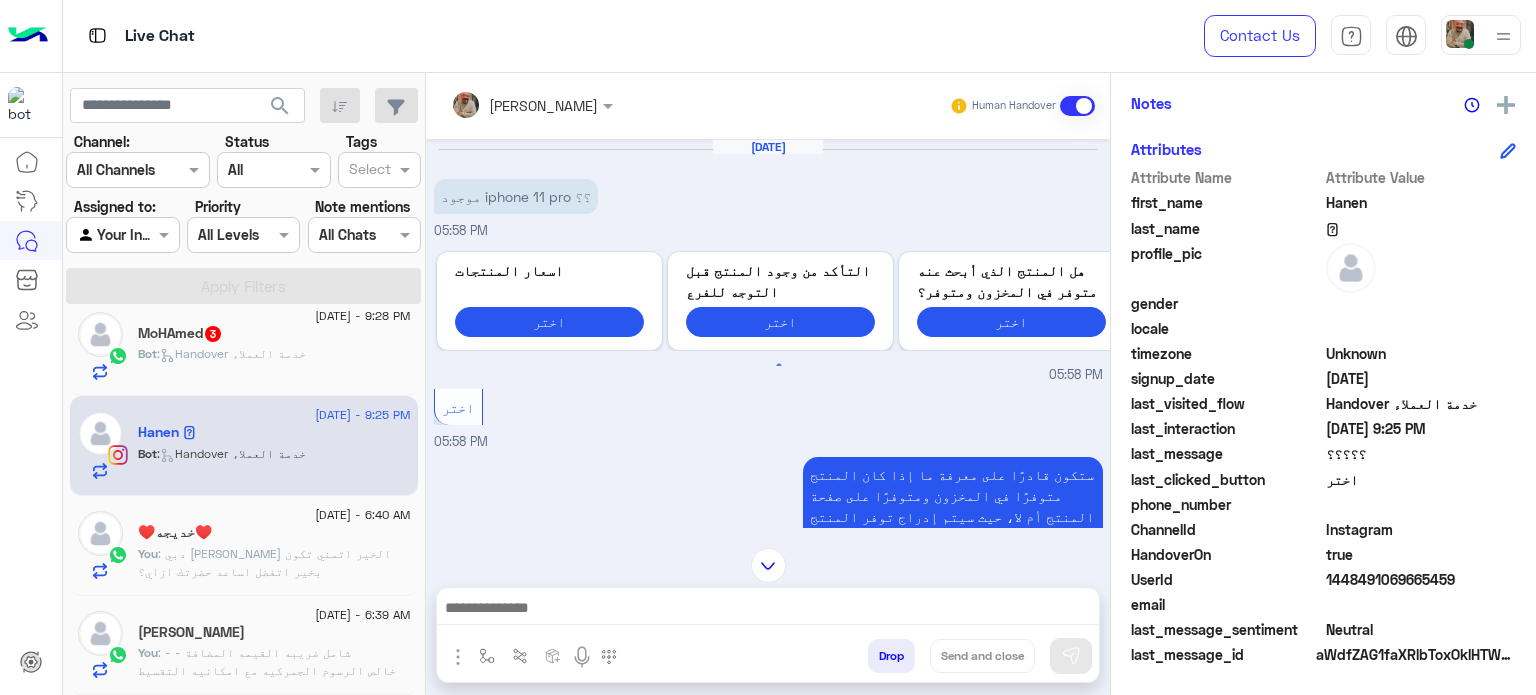 click at bounding box center (768, 613) 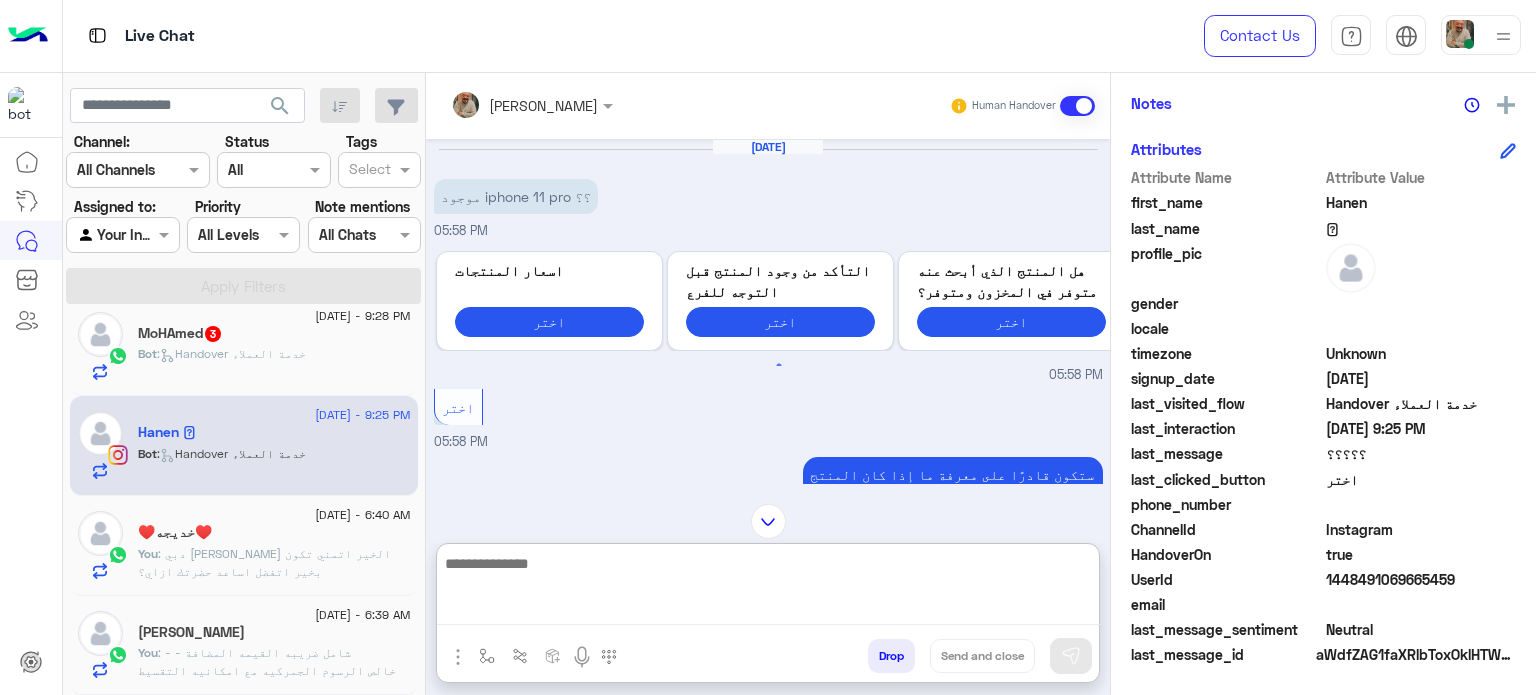 paste on "**********" 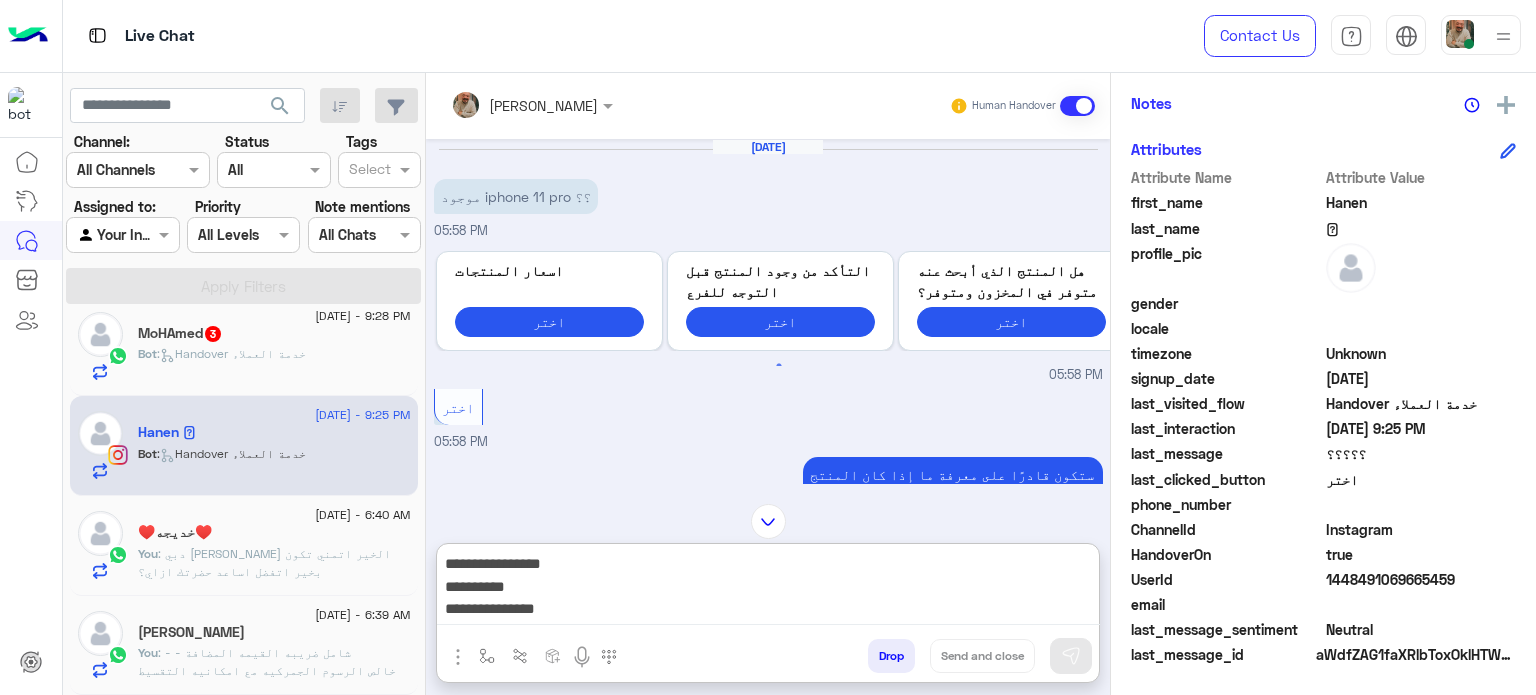 click on "**********" at bounding box center [768, 588] 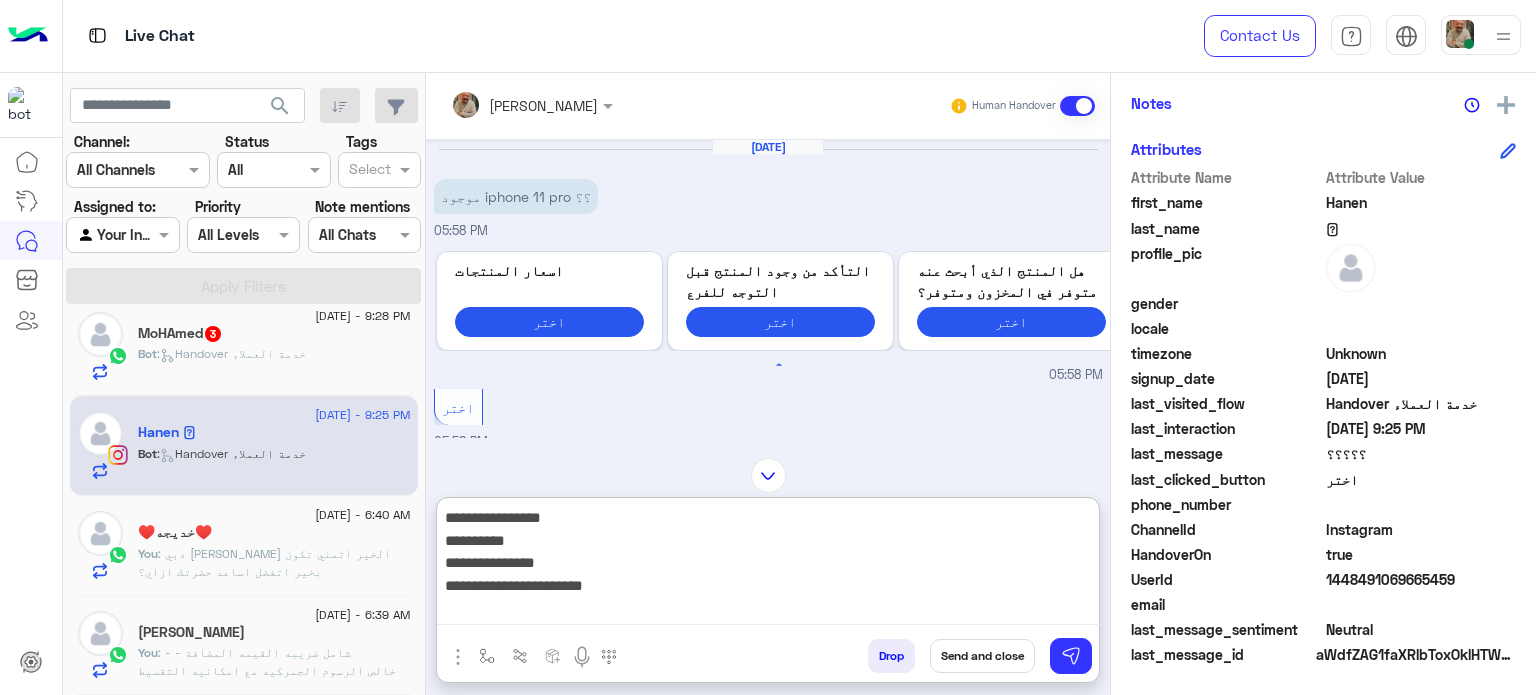 click on "**********" at bounding box center [768, 565] 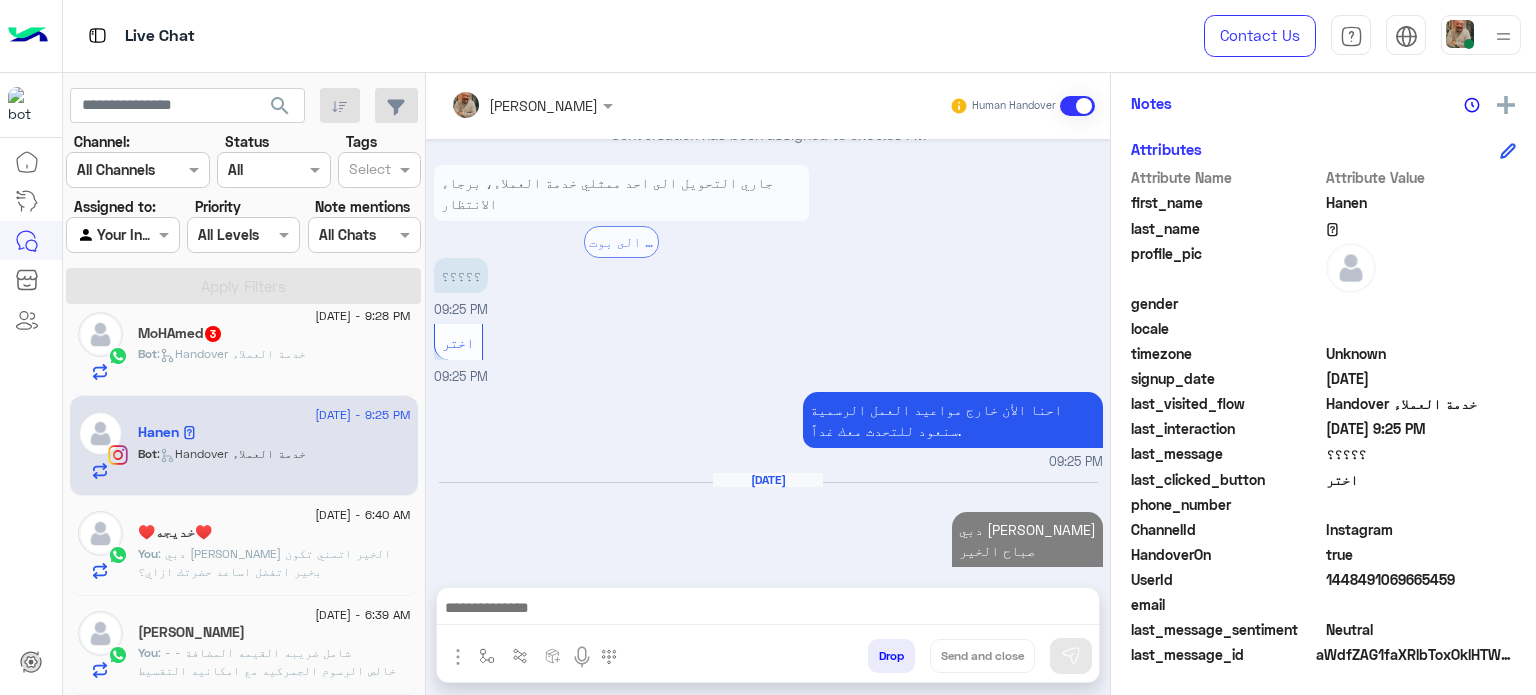 click at bounding box center [768, 610] 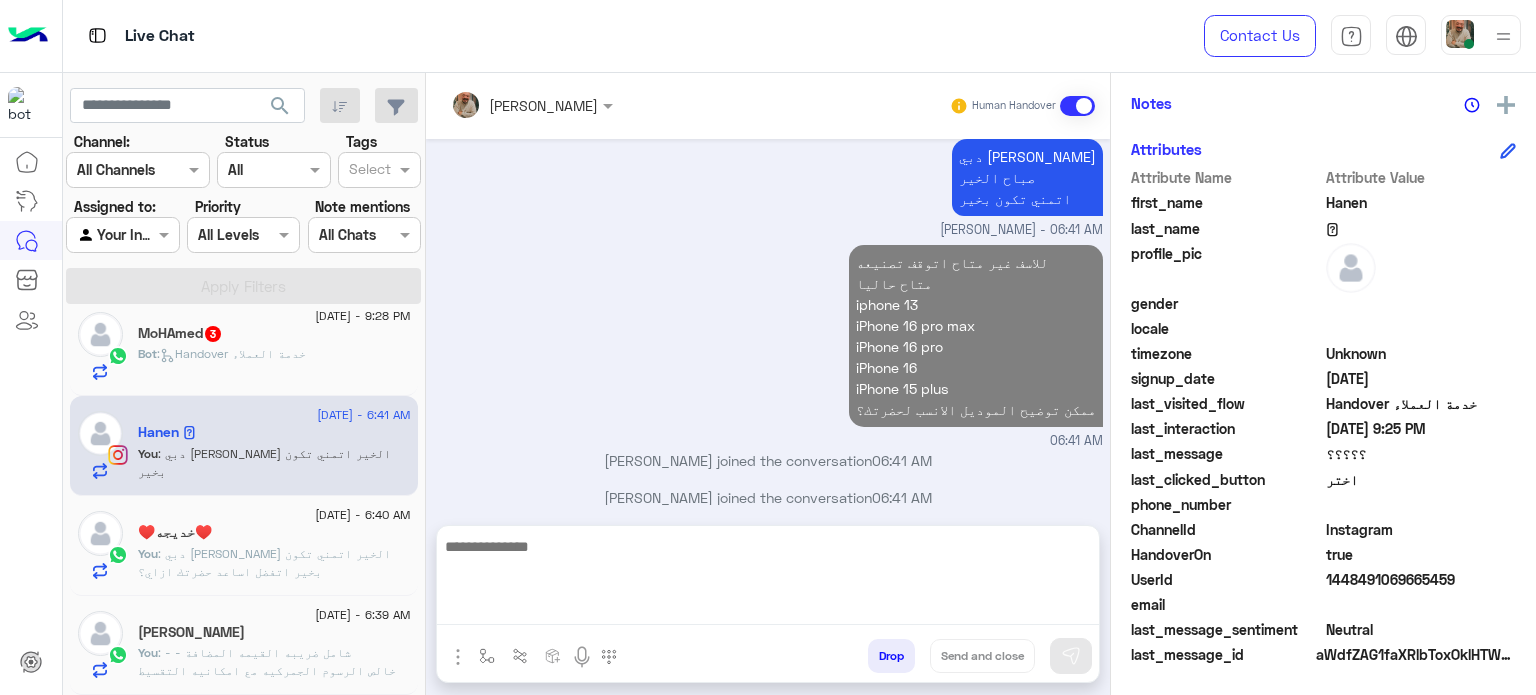 click on "Bot :   Handover خدمة العملاء" 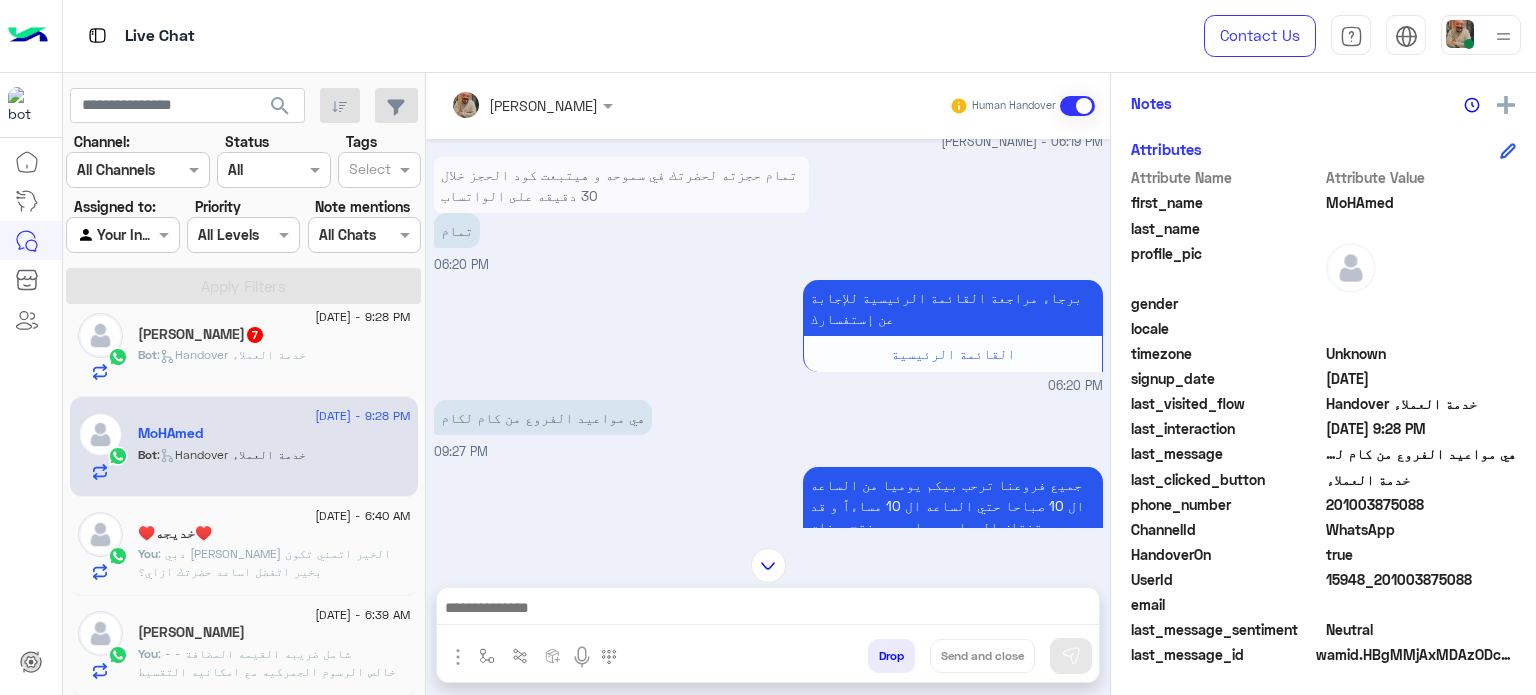 click at bounding box center (768, 610) 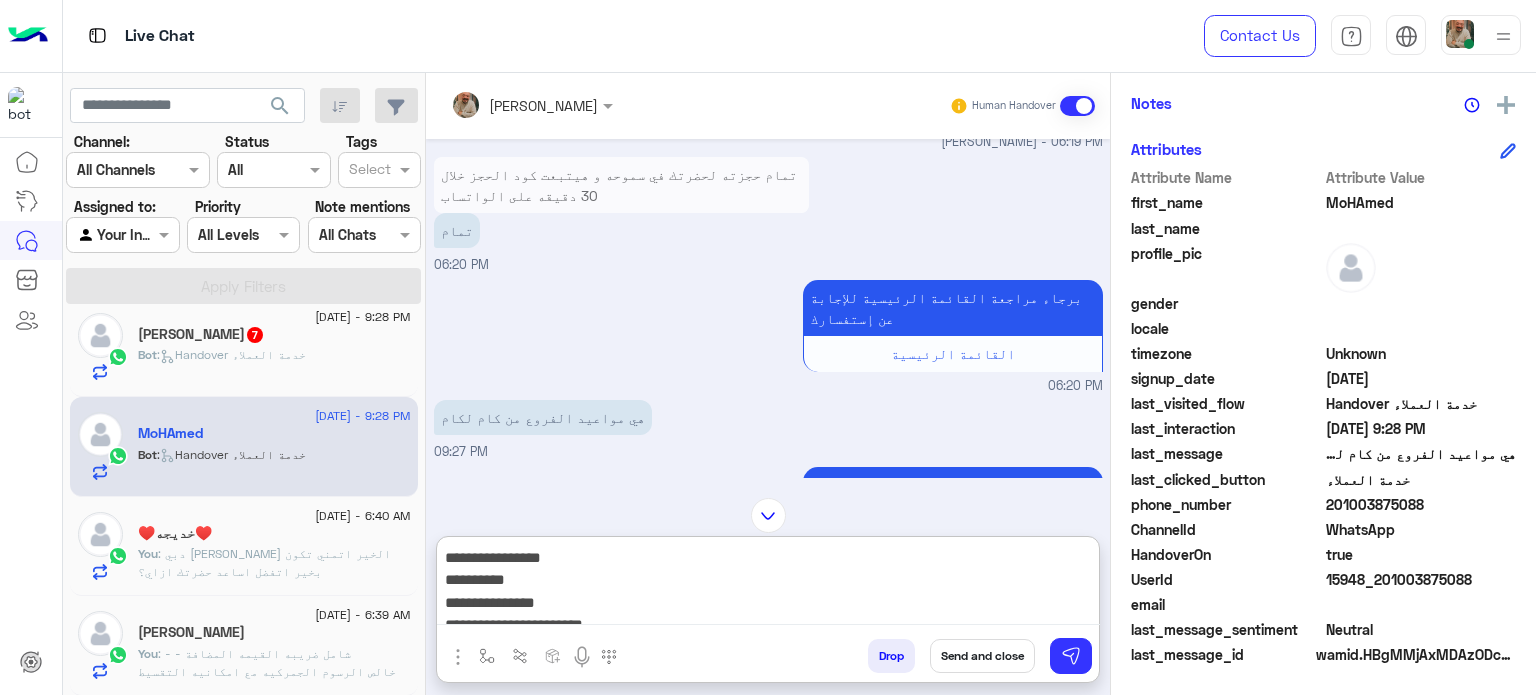 click on "**********" at bounding box center [768, 585] 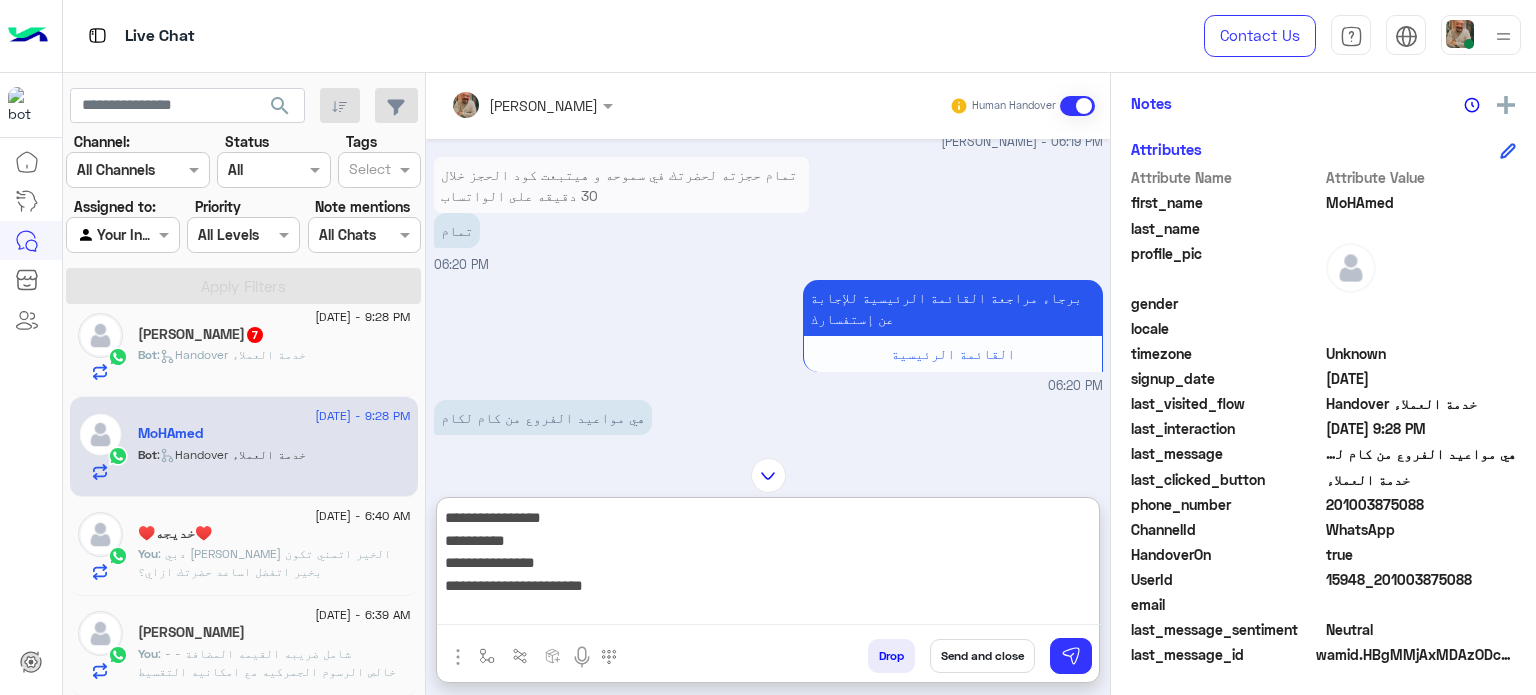 click on "**********" at bounding box center (768, 565) 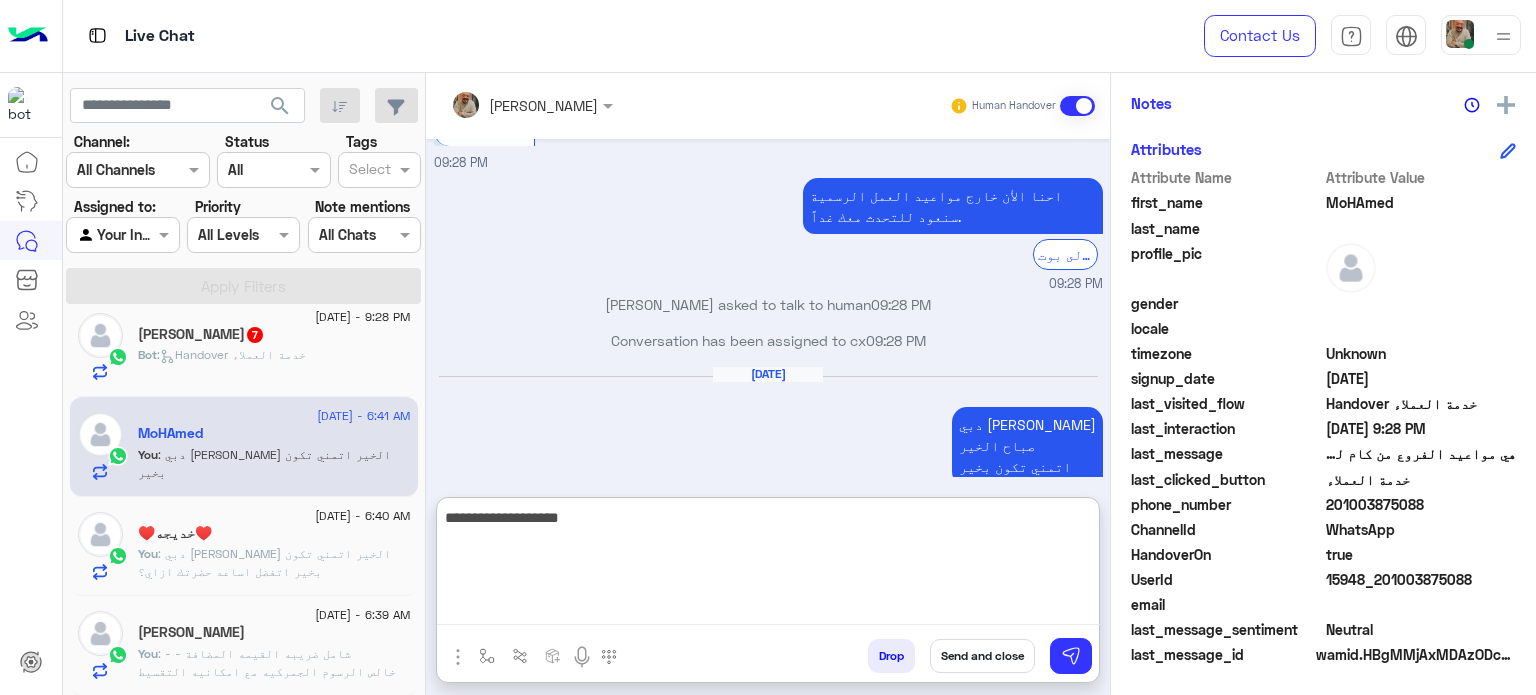 type on "**********" 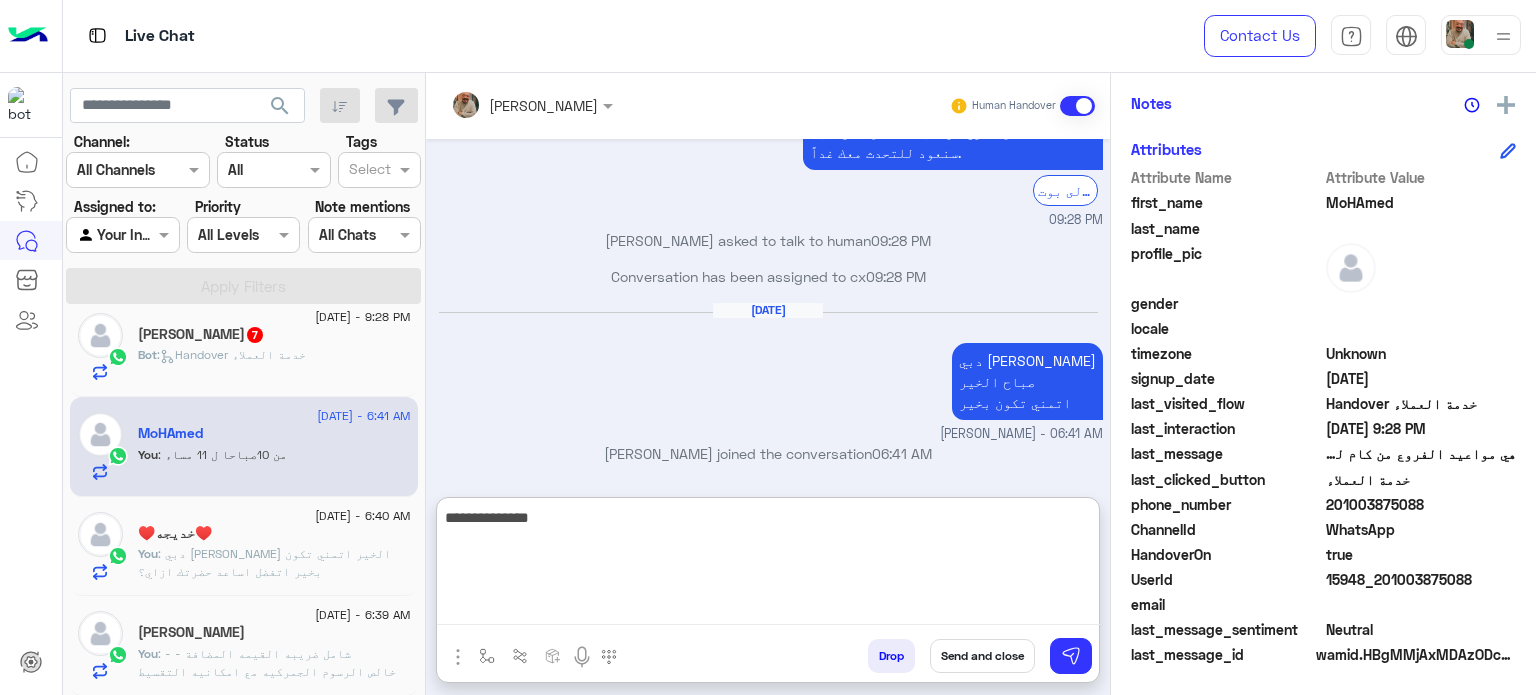 type on "**********" 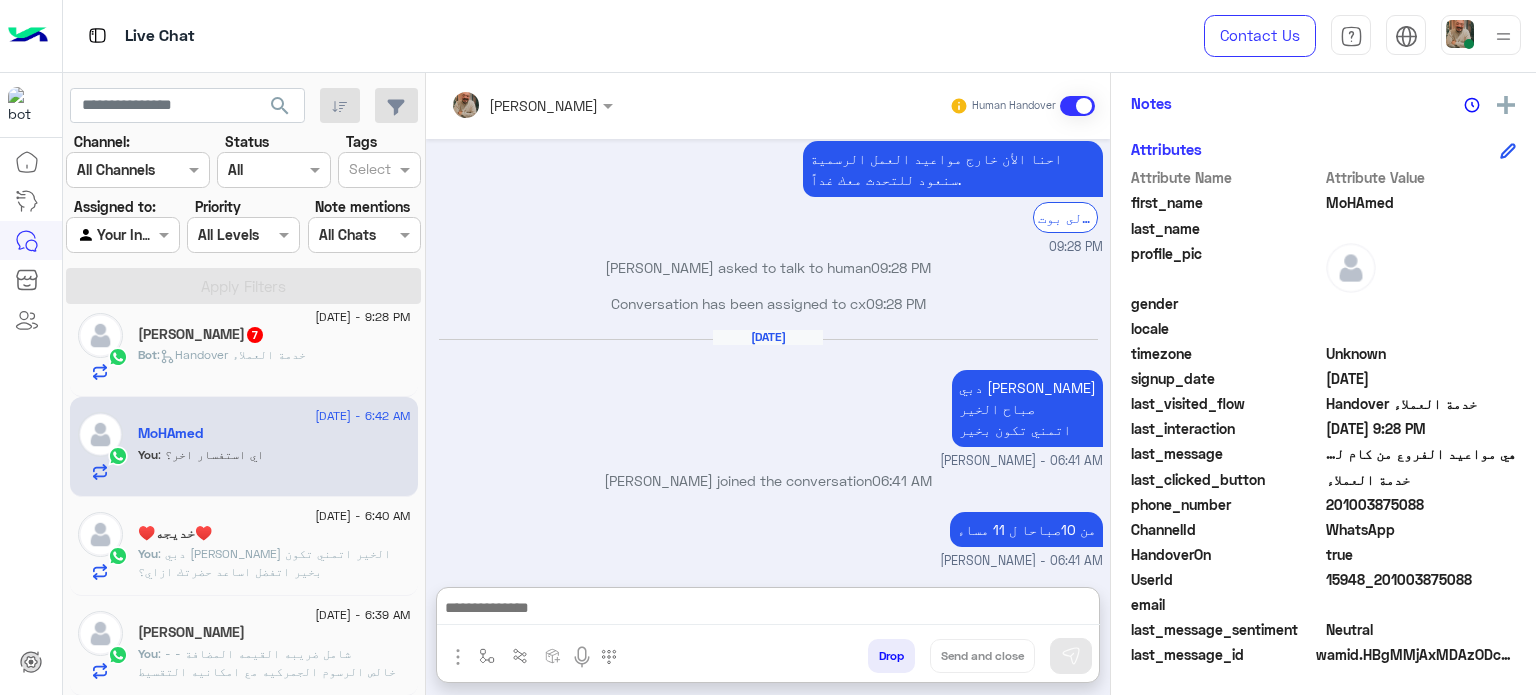 drag, startPoint x: 880, startPoint y: 615, endPoint x: 939, endPoint y: 647, distance: 67.11929 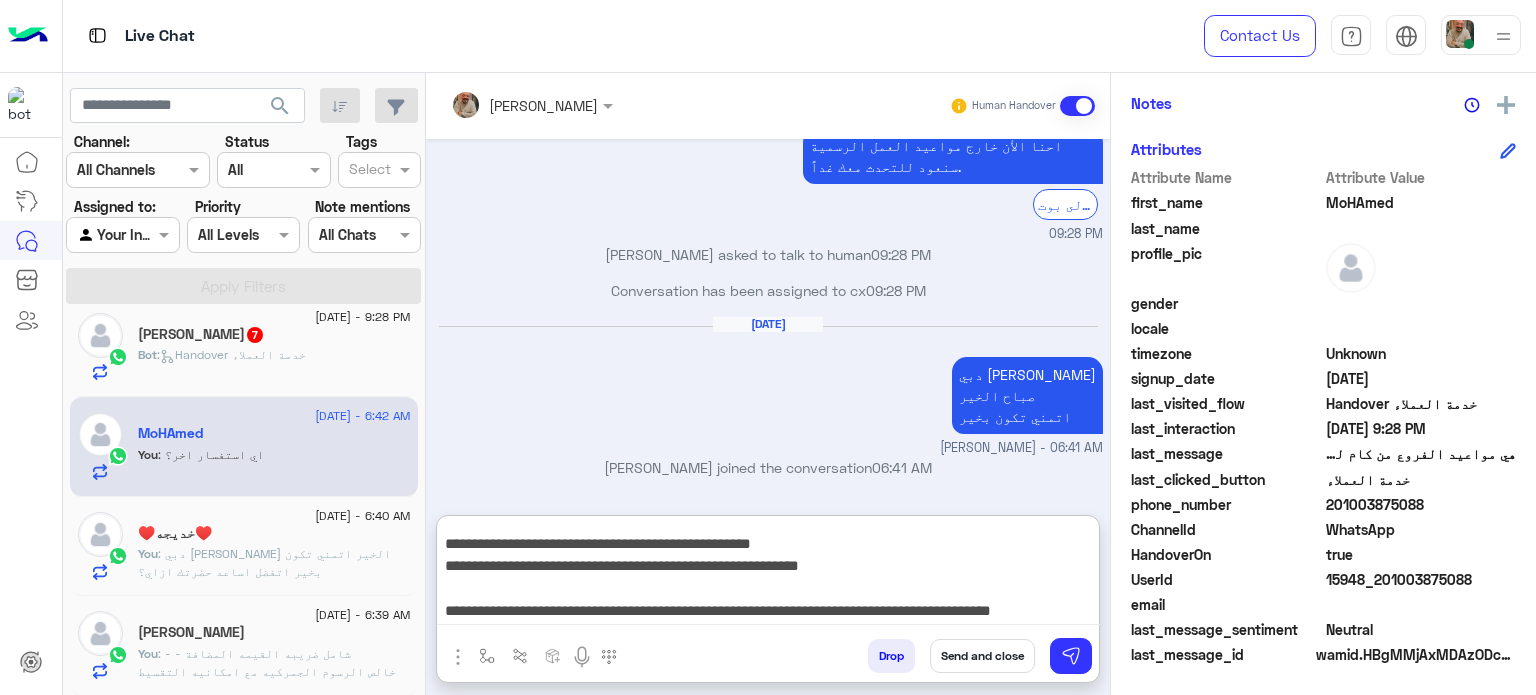 type on "**********" 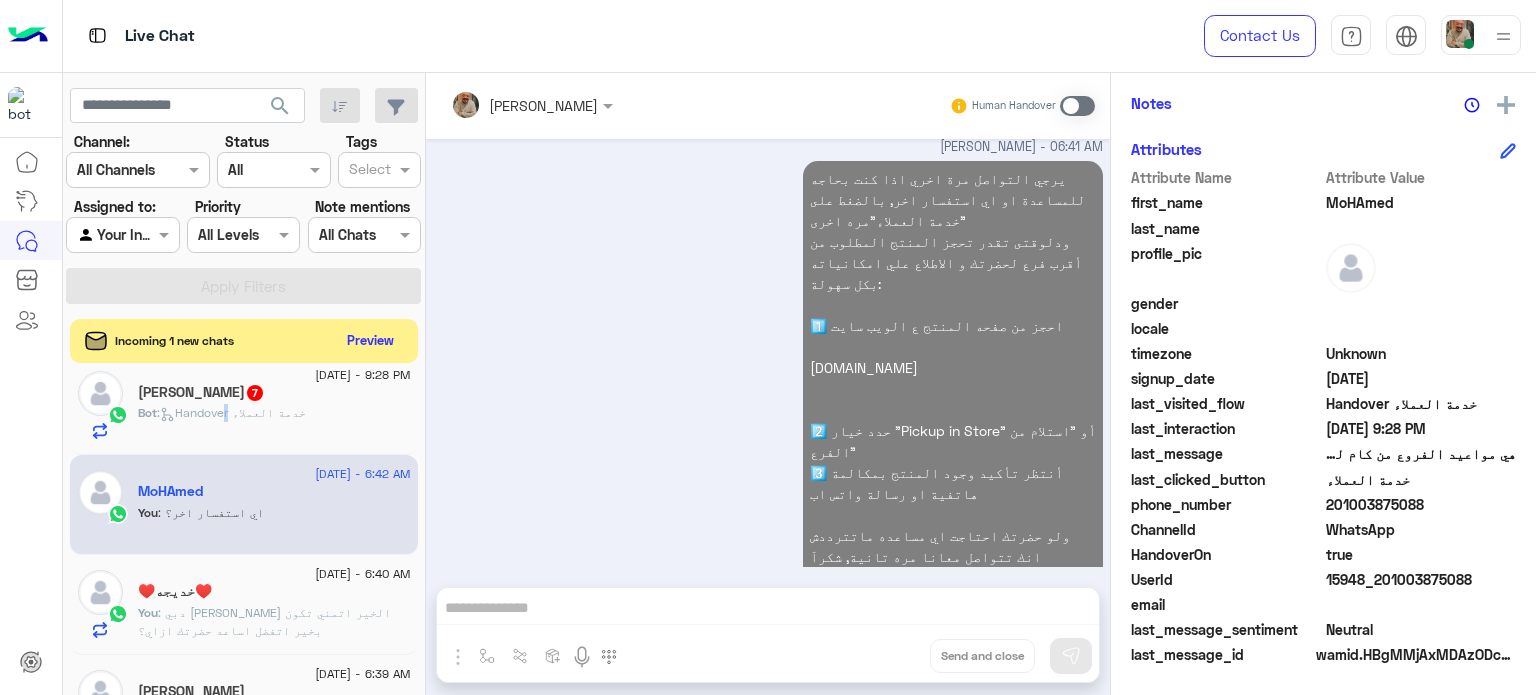 click on ":   Handover خدمة العملاء" 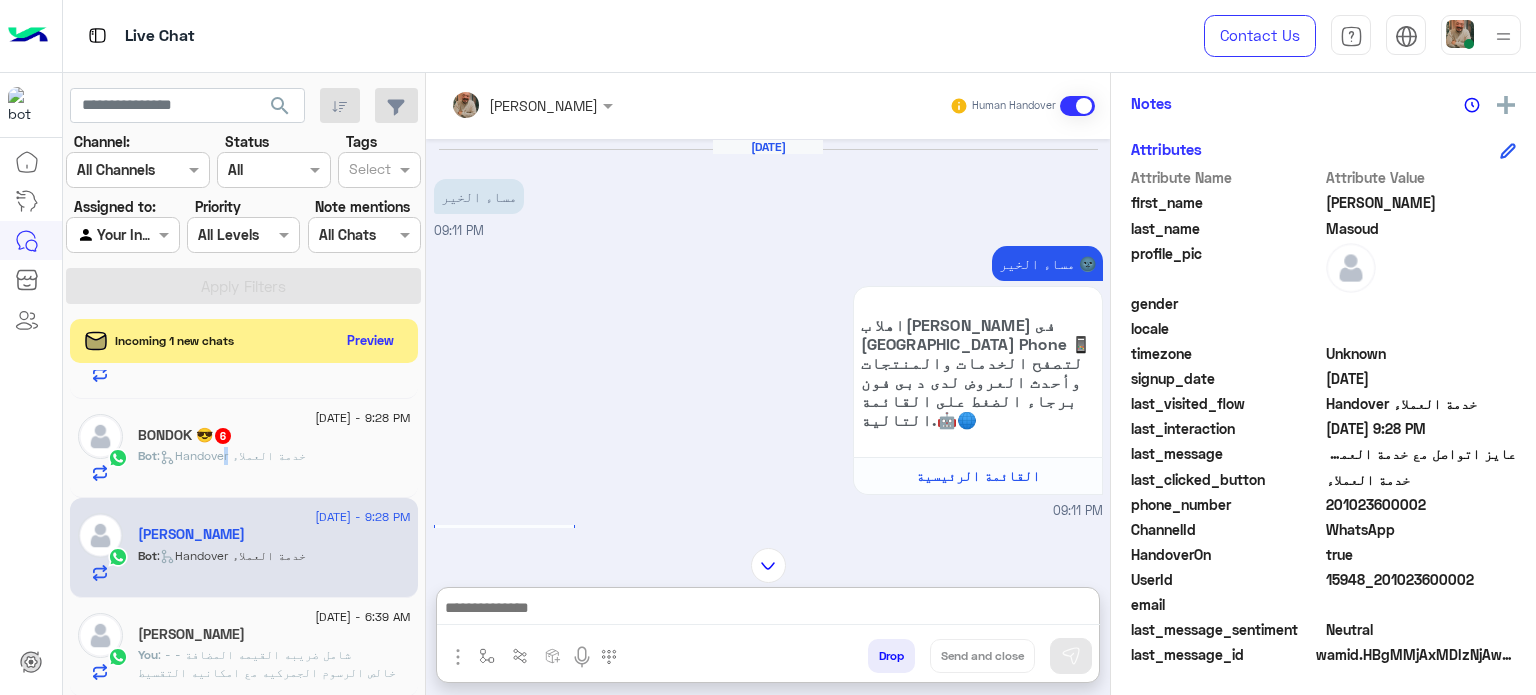 click at bounding box center (768, 610) 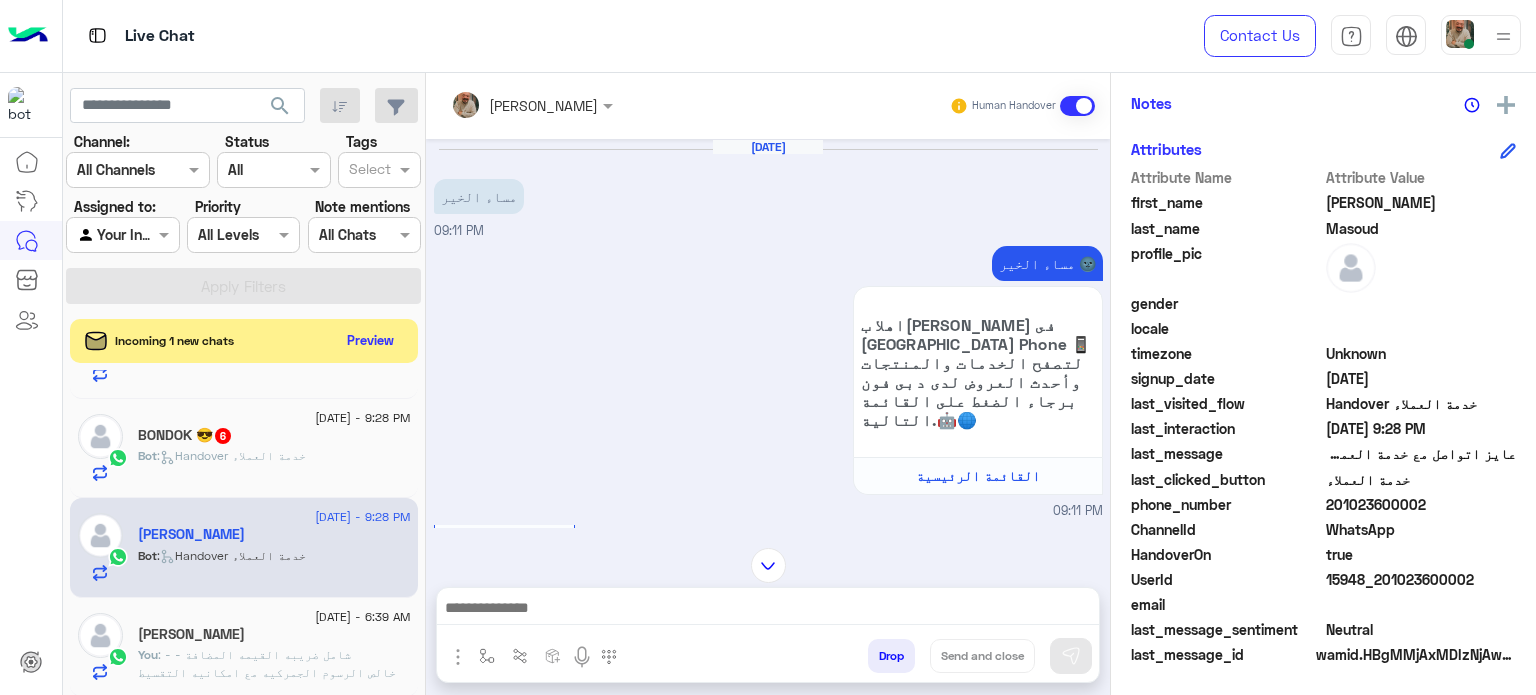 click on "BONDOK 😎  6" 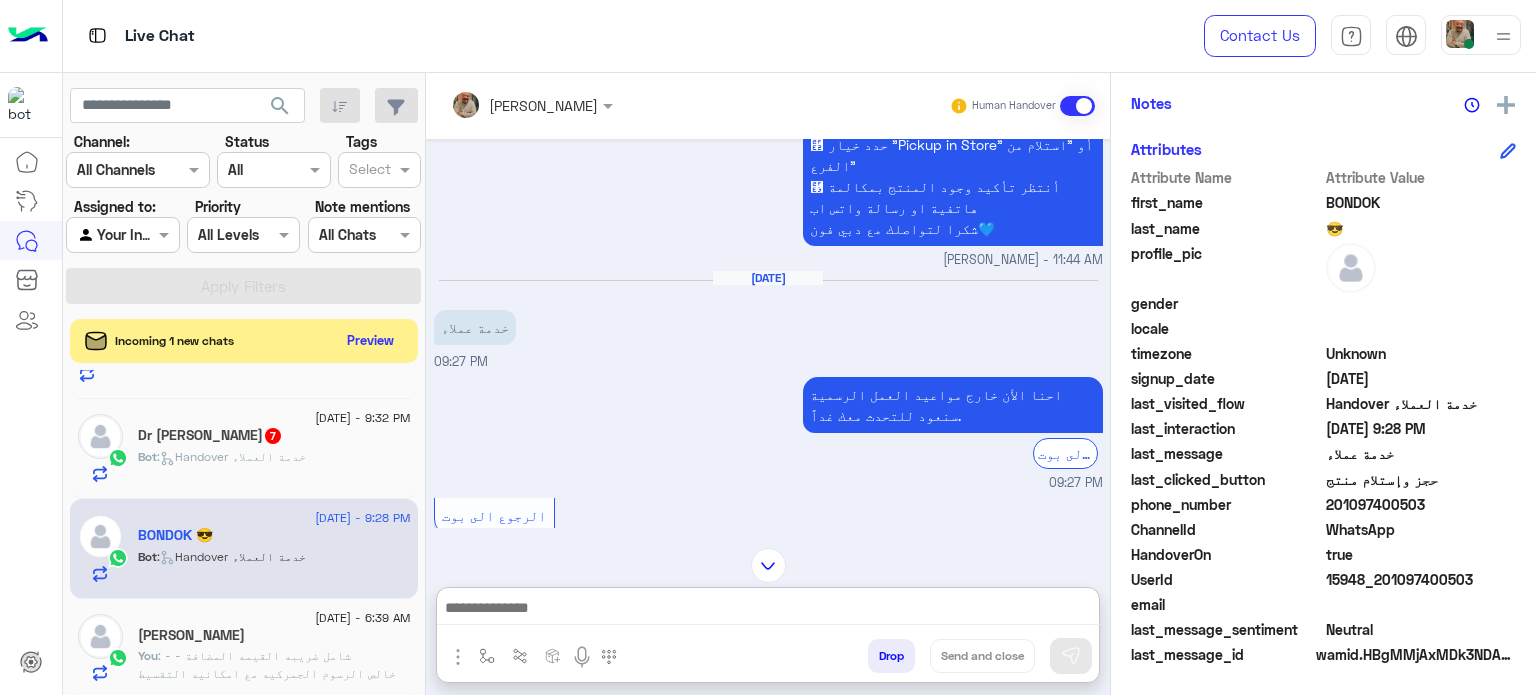 click at bounding box center [768, 610] 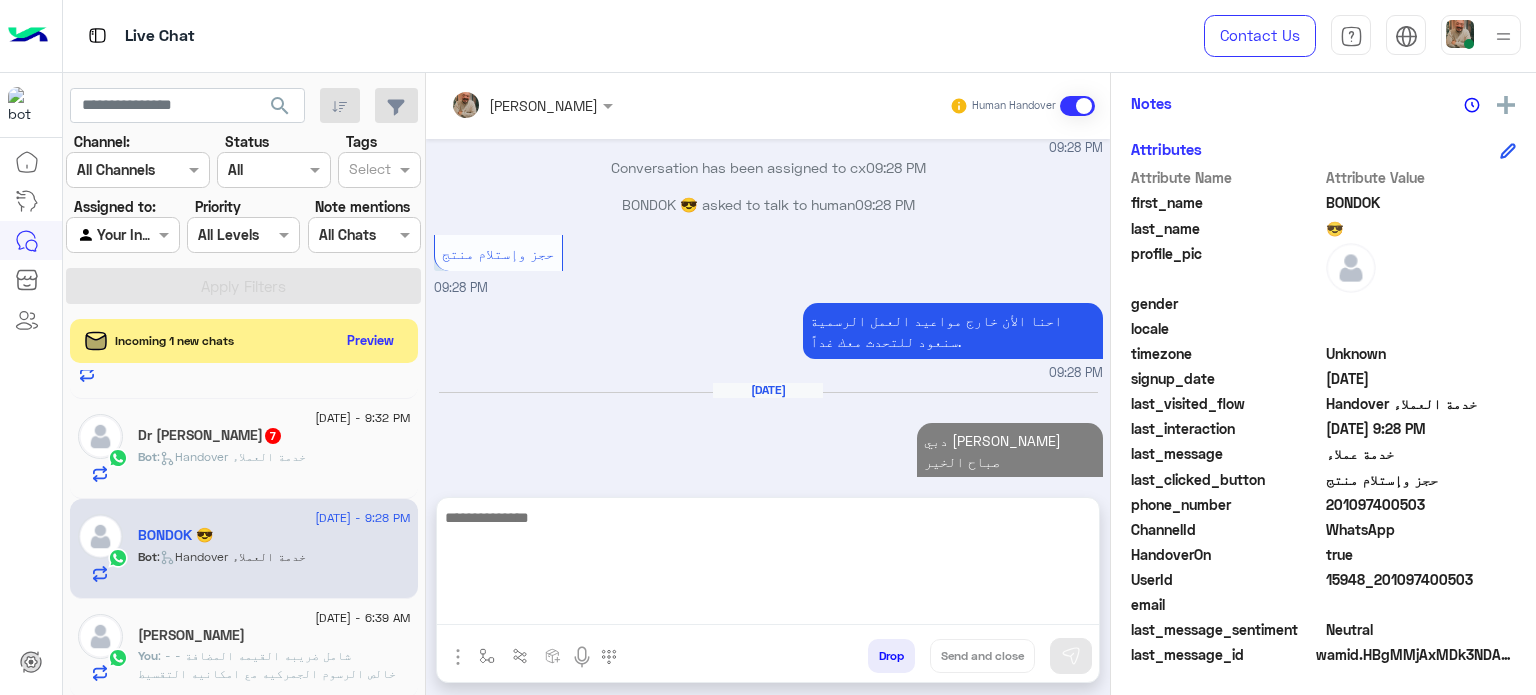 click on ":   Handover خدمة العملاء" 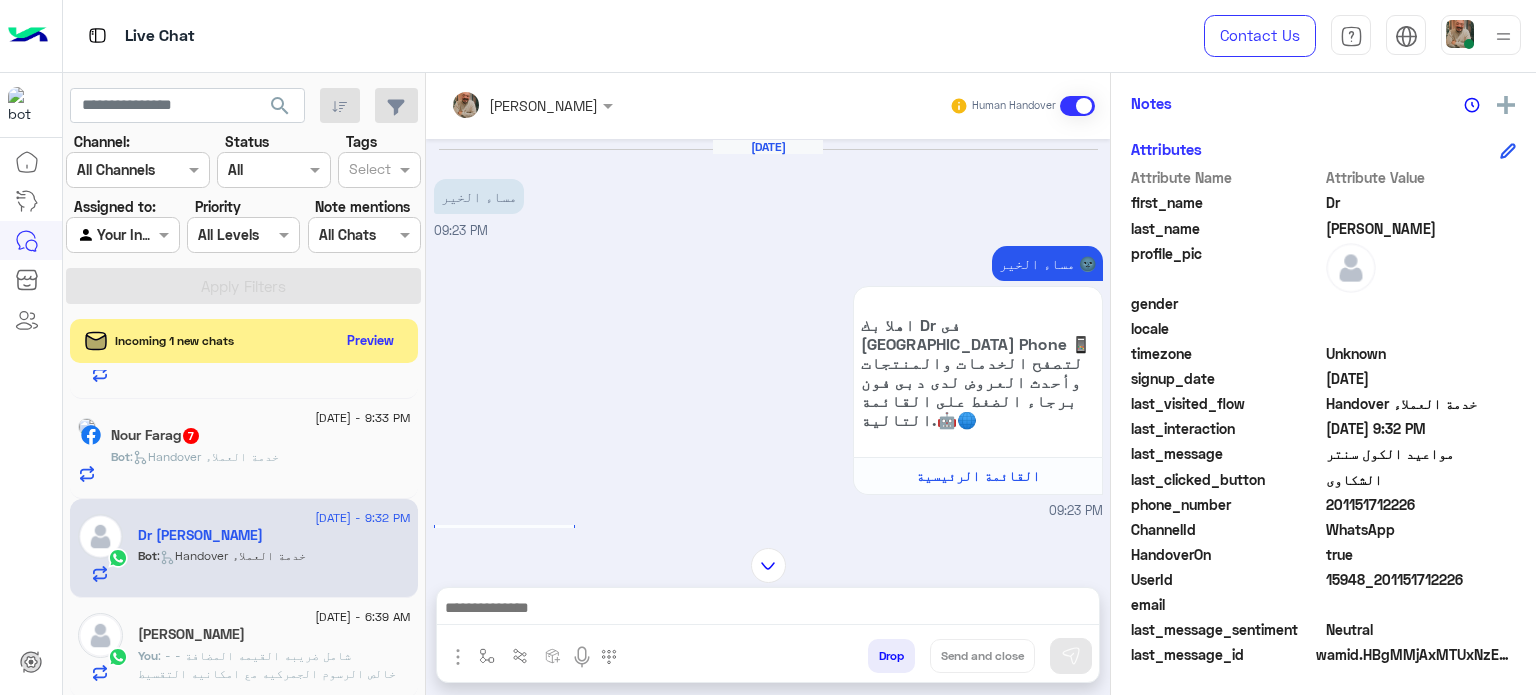 click at bounding box center [768, 610] 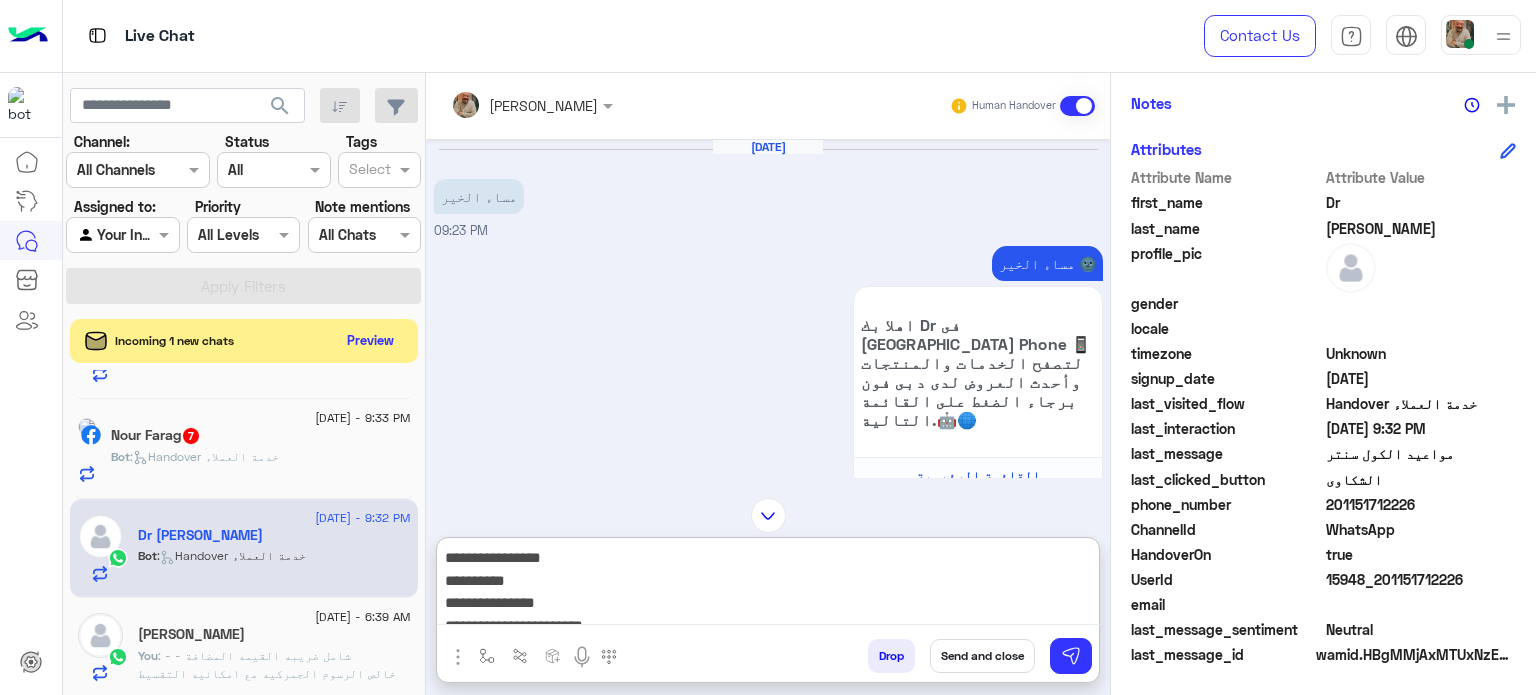 click on "**********" at bounding box center (768, 585) 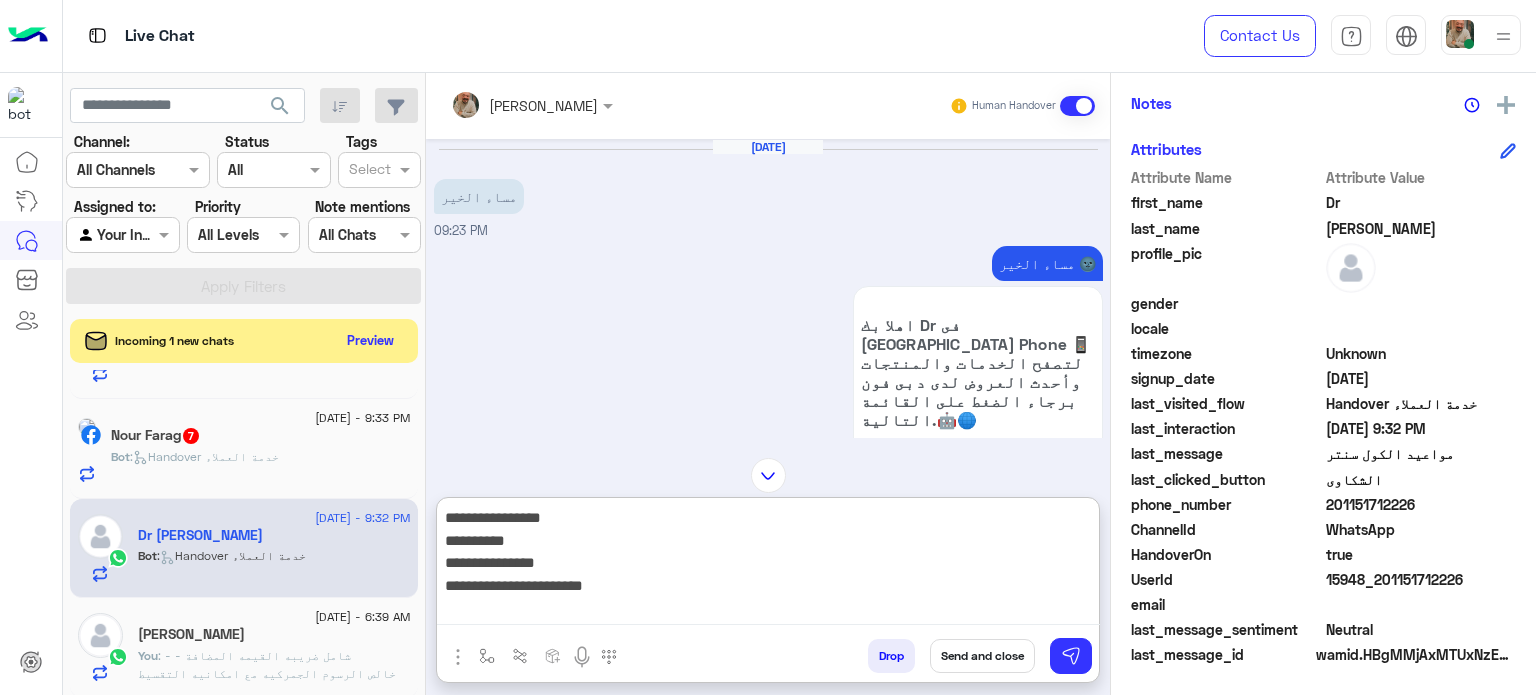 click on "**********" at bounding box center [768, 565] 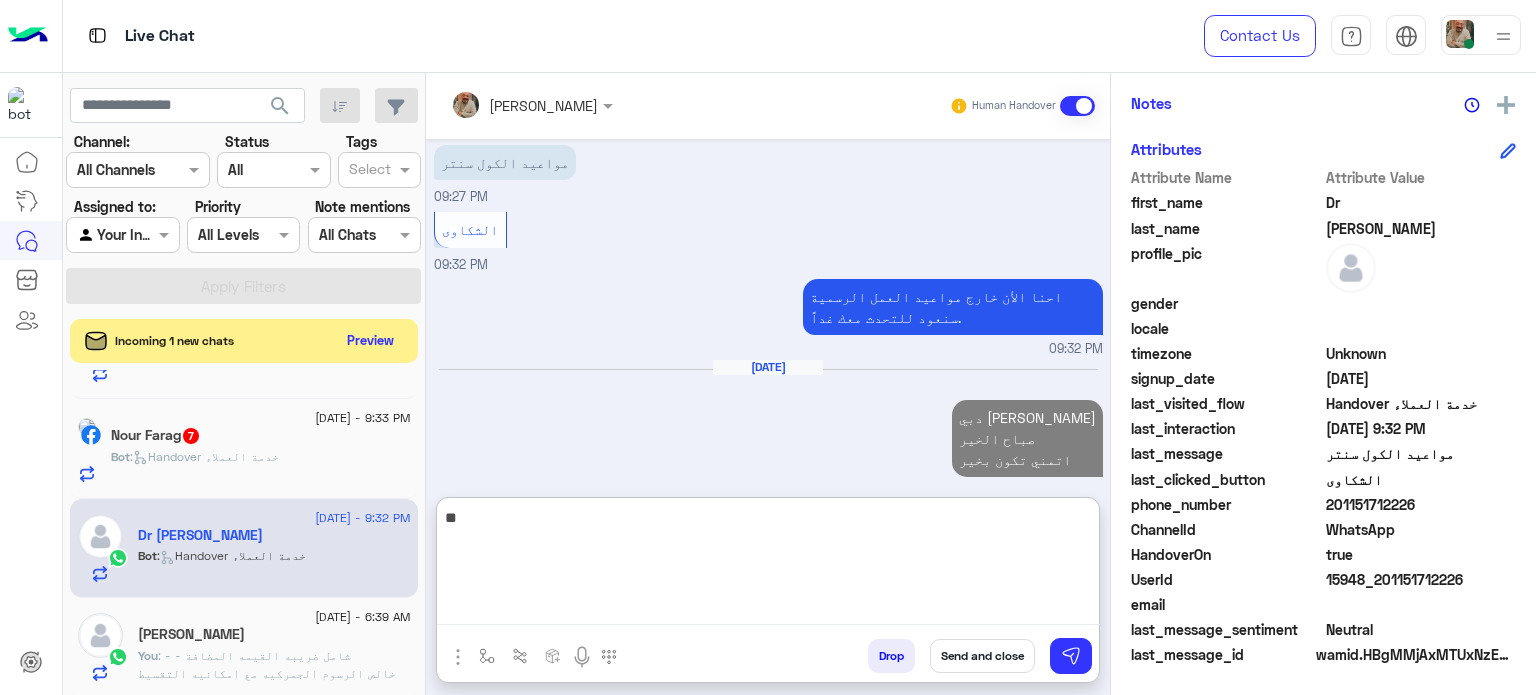 type on "*" 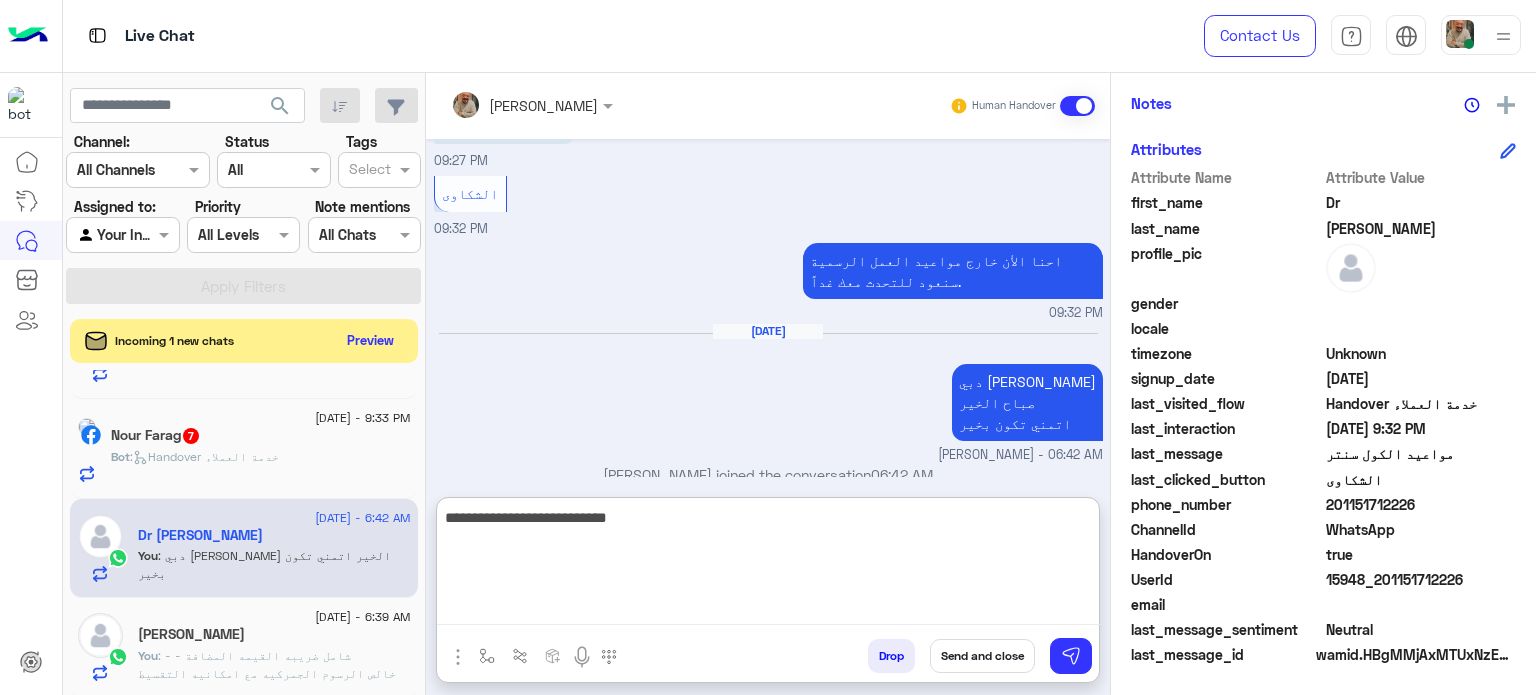 type on "**********" 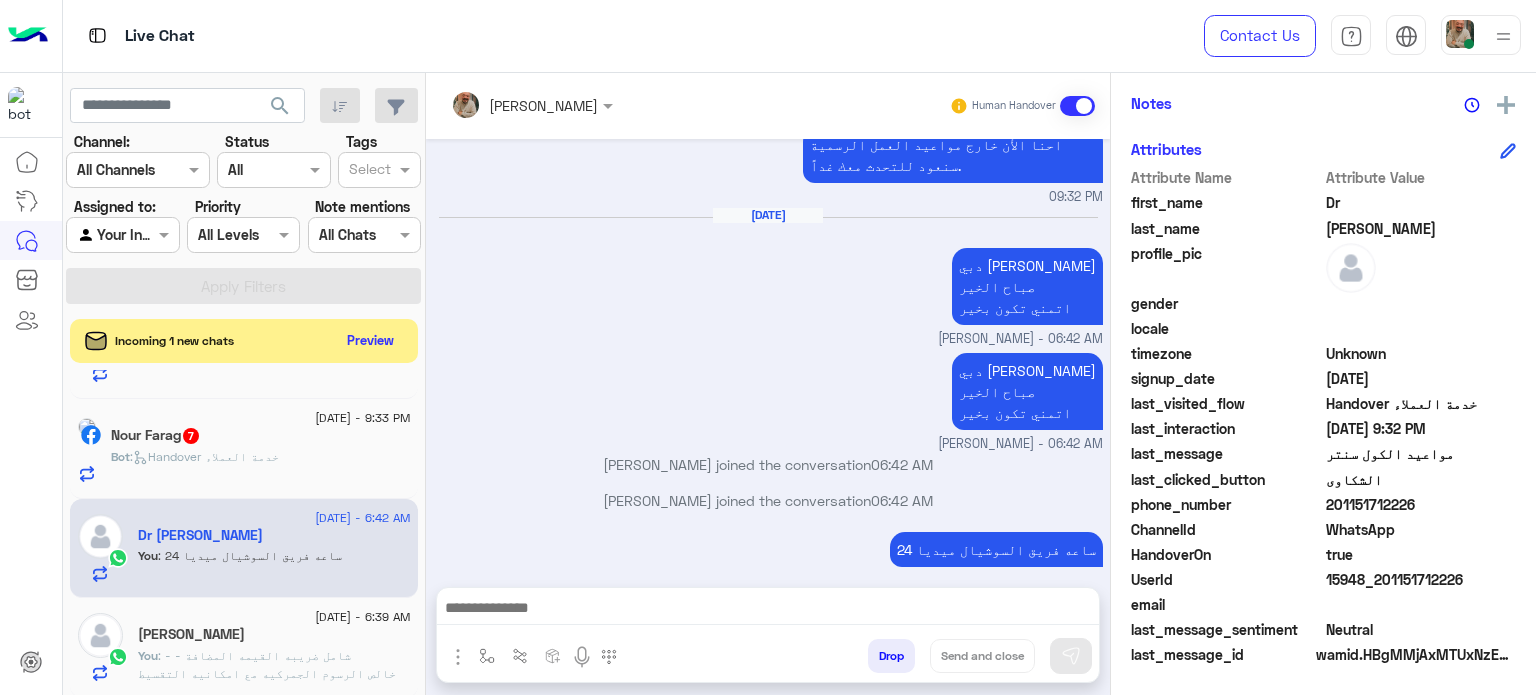 click at bounding box center [768, 610] 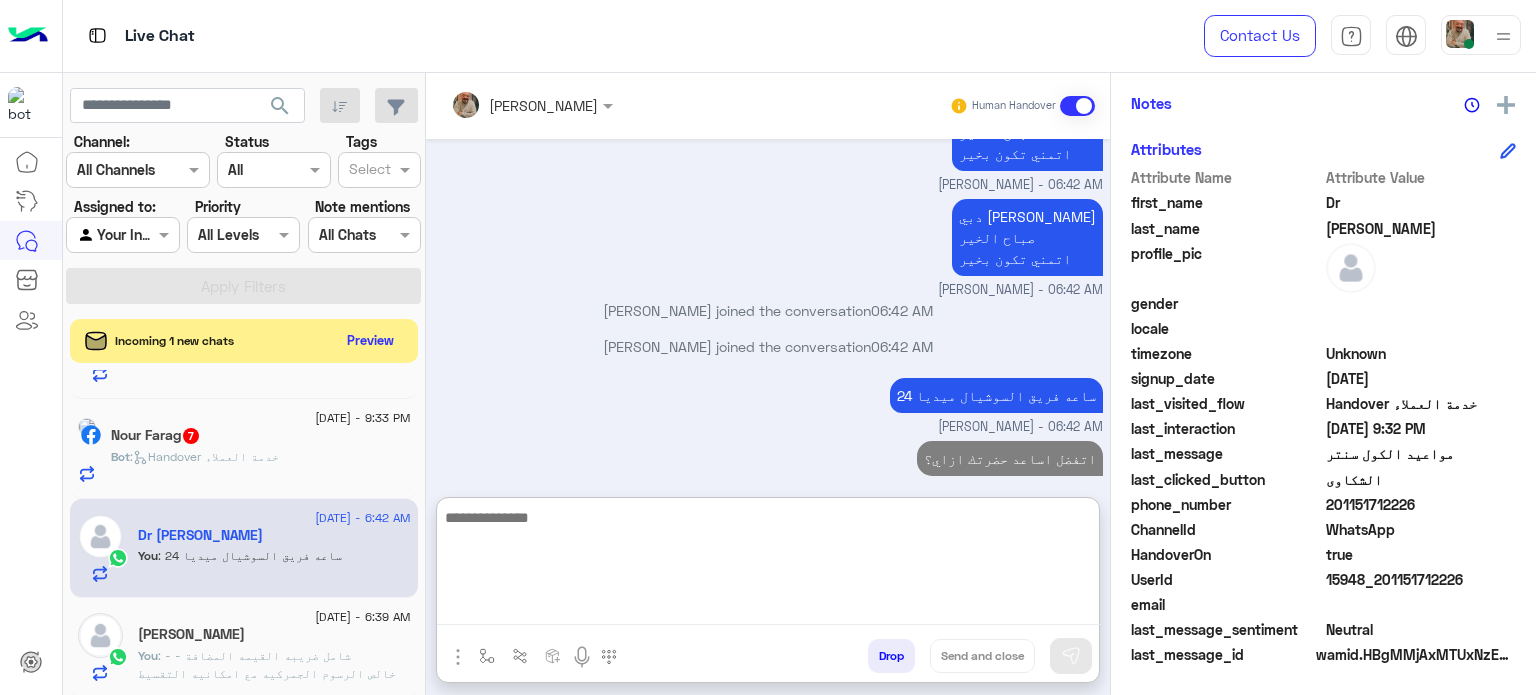 click on "4 July - 9:33 PM  Nour Farag  7 Bot :   Handover خدمة العملاء" 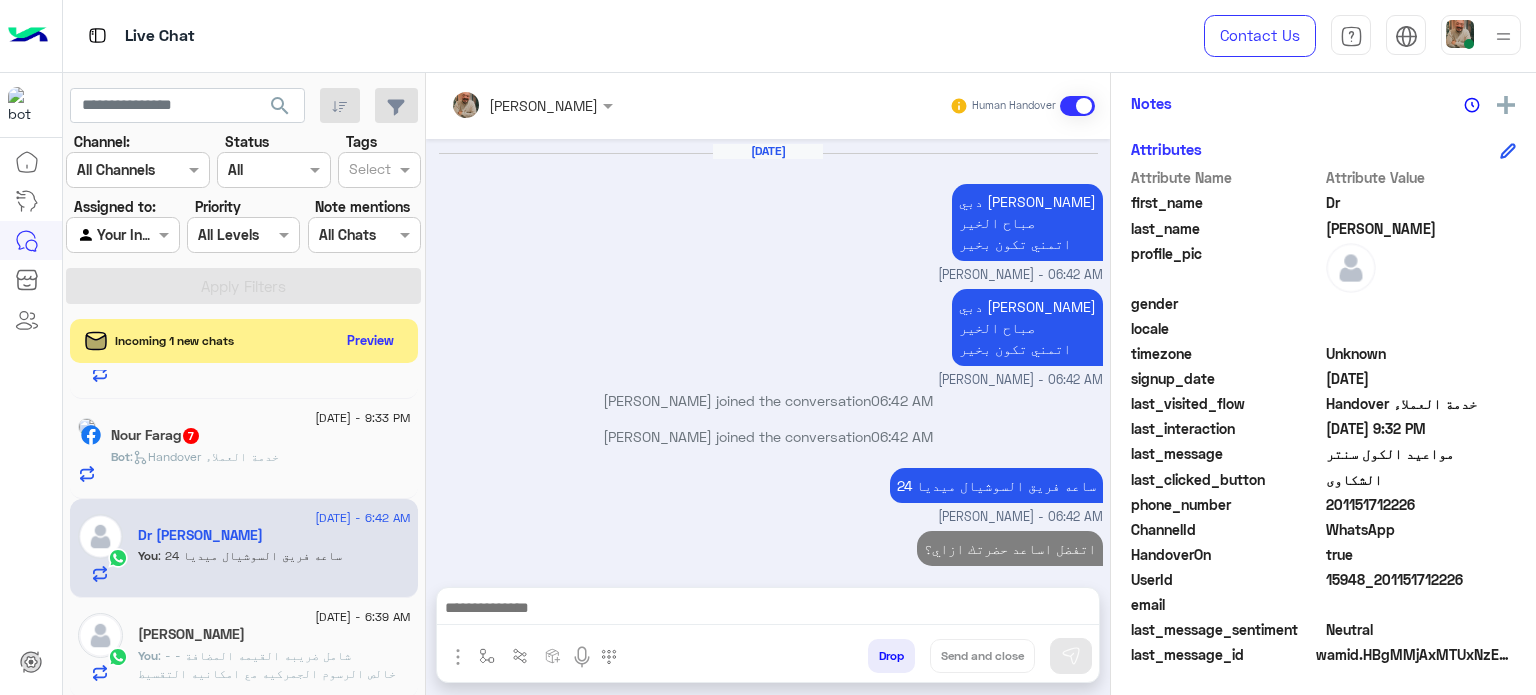 click on "Nour Farag  7" 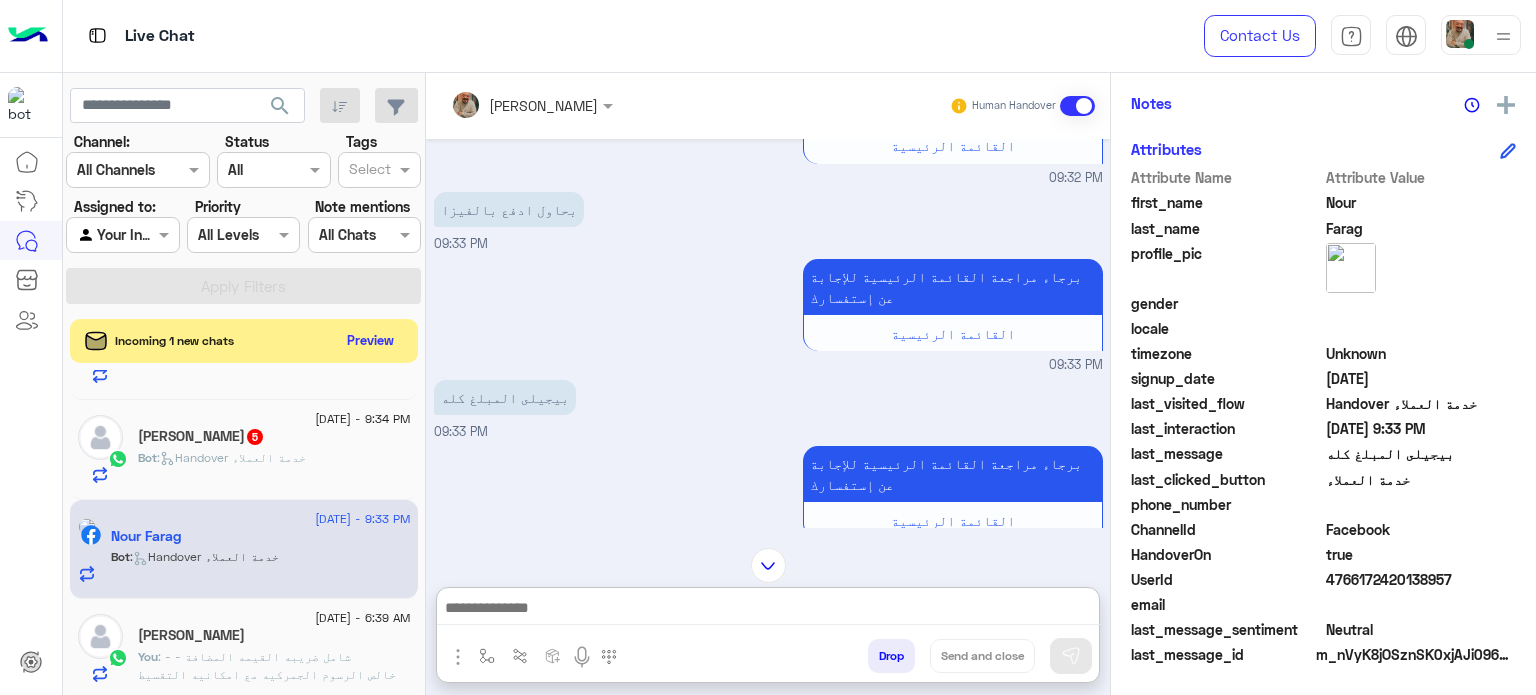 click at bounding box center (768, 610) 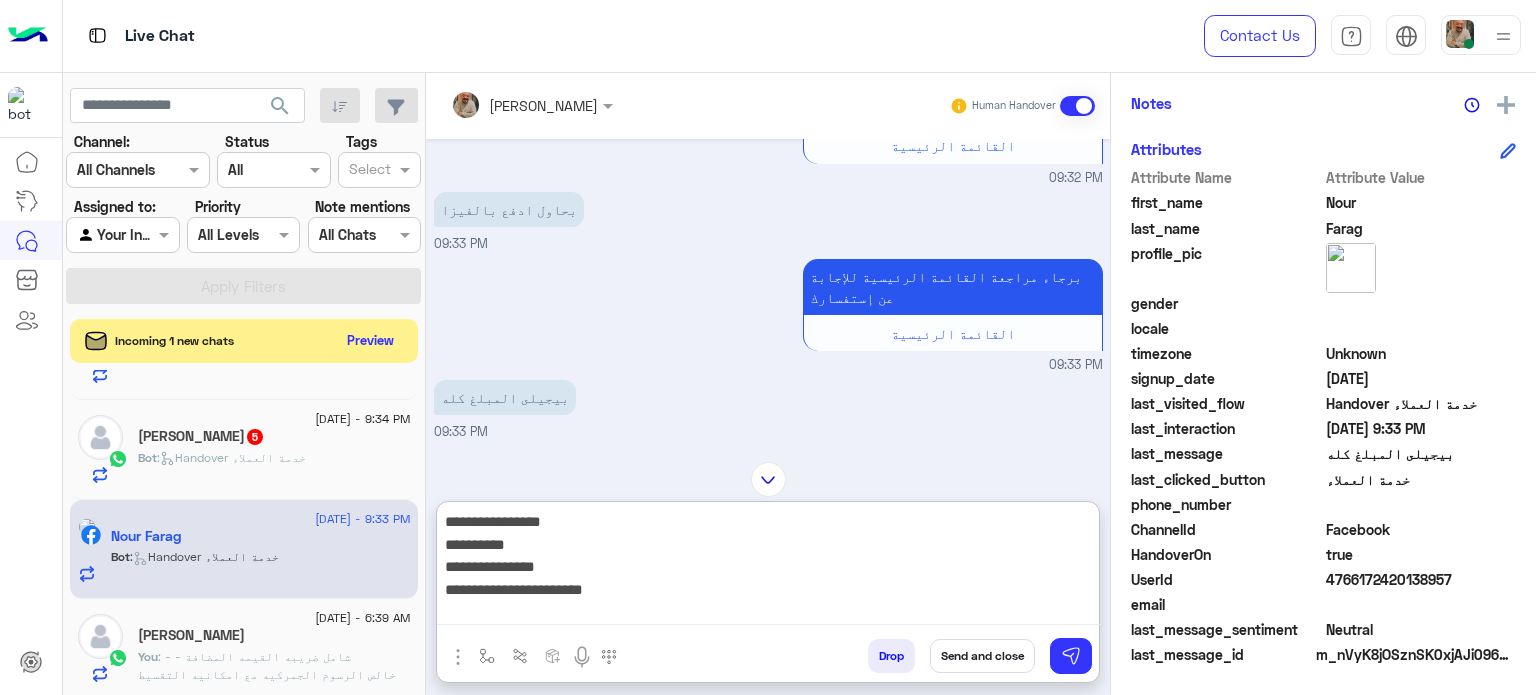 click on "**********" at bounding box center (768, 567) 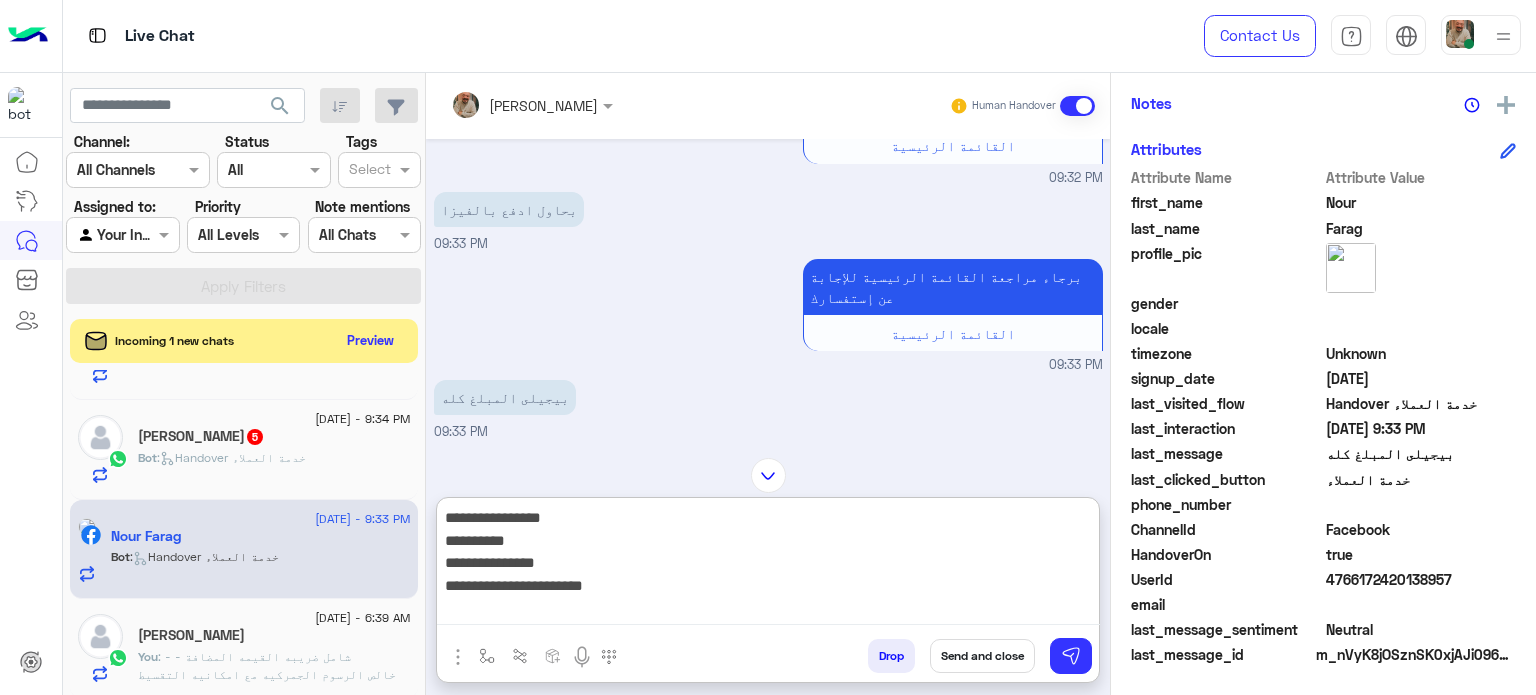 click on "**********" at bounding box center (768, 565) 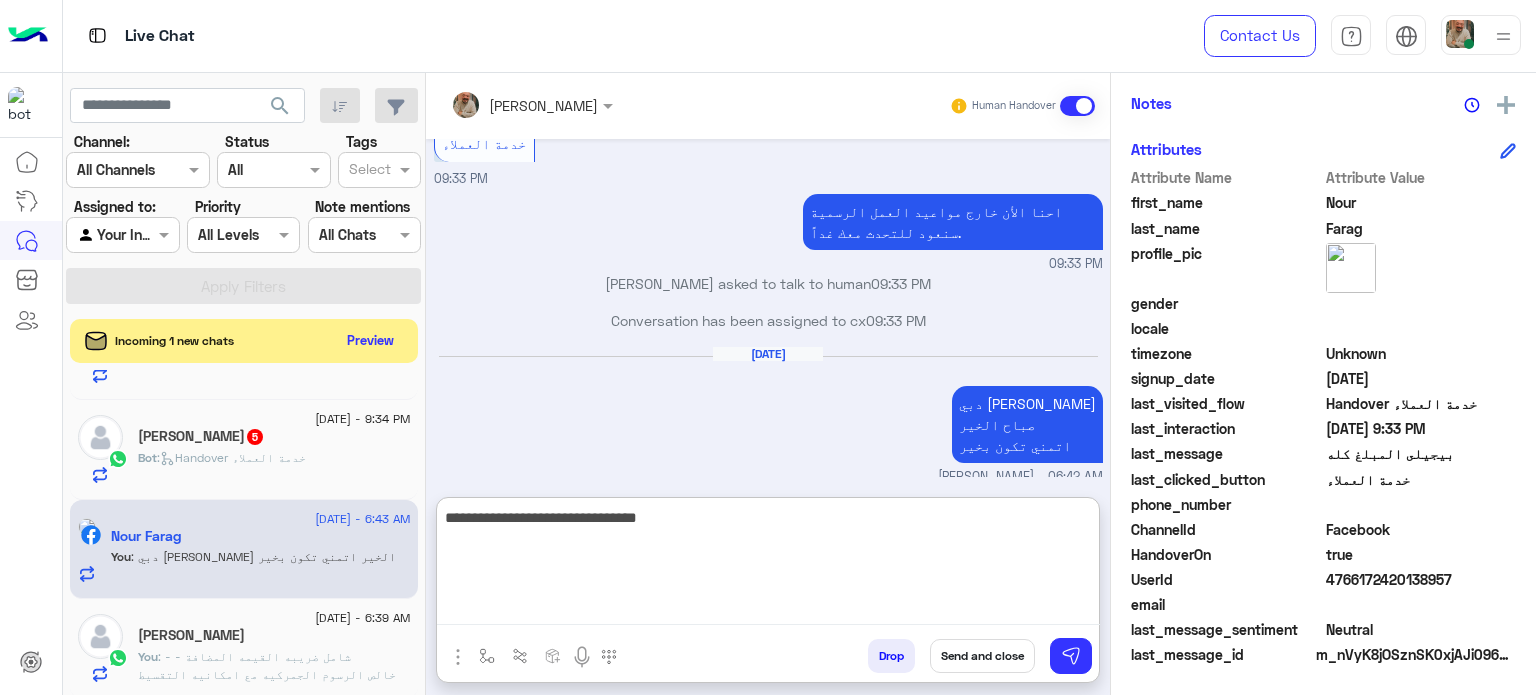 type on "**********" 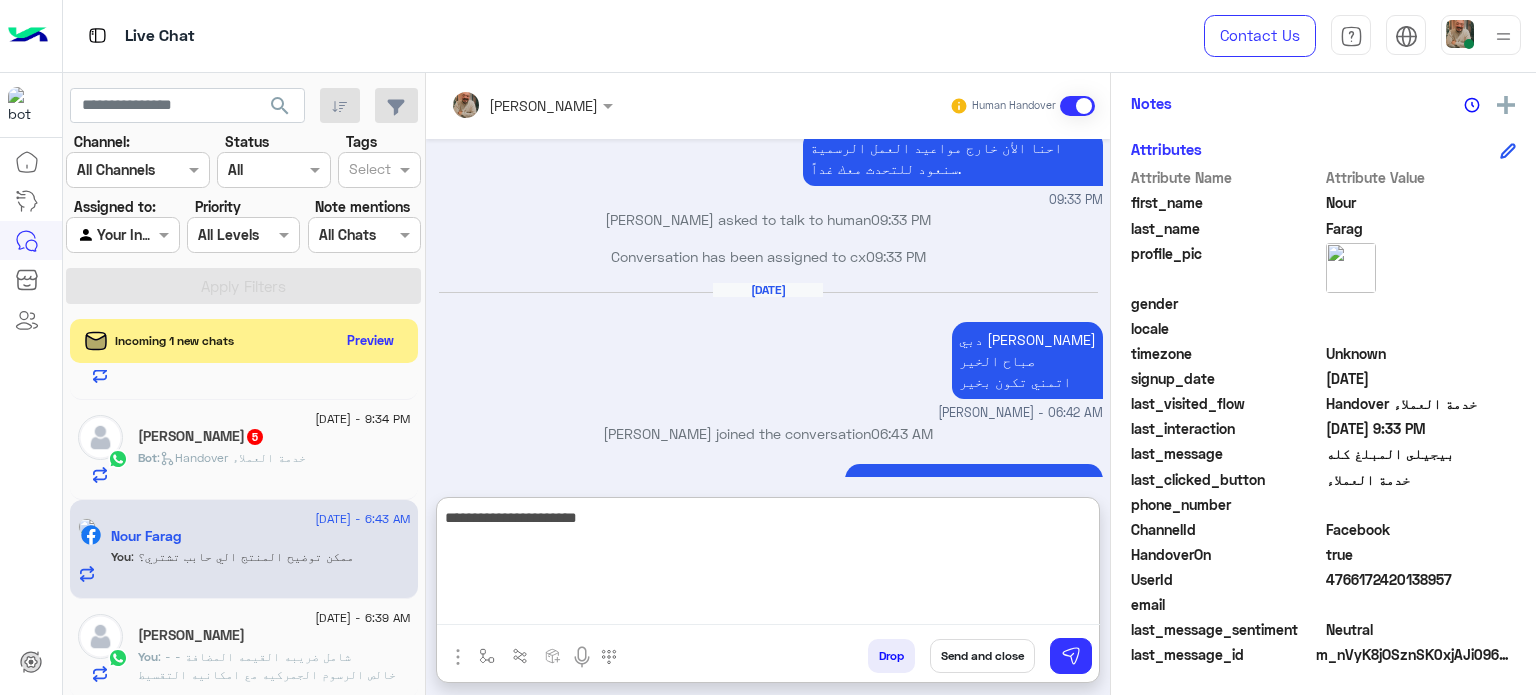 type on "**********" 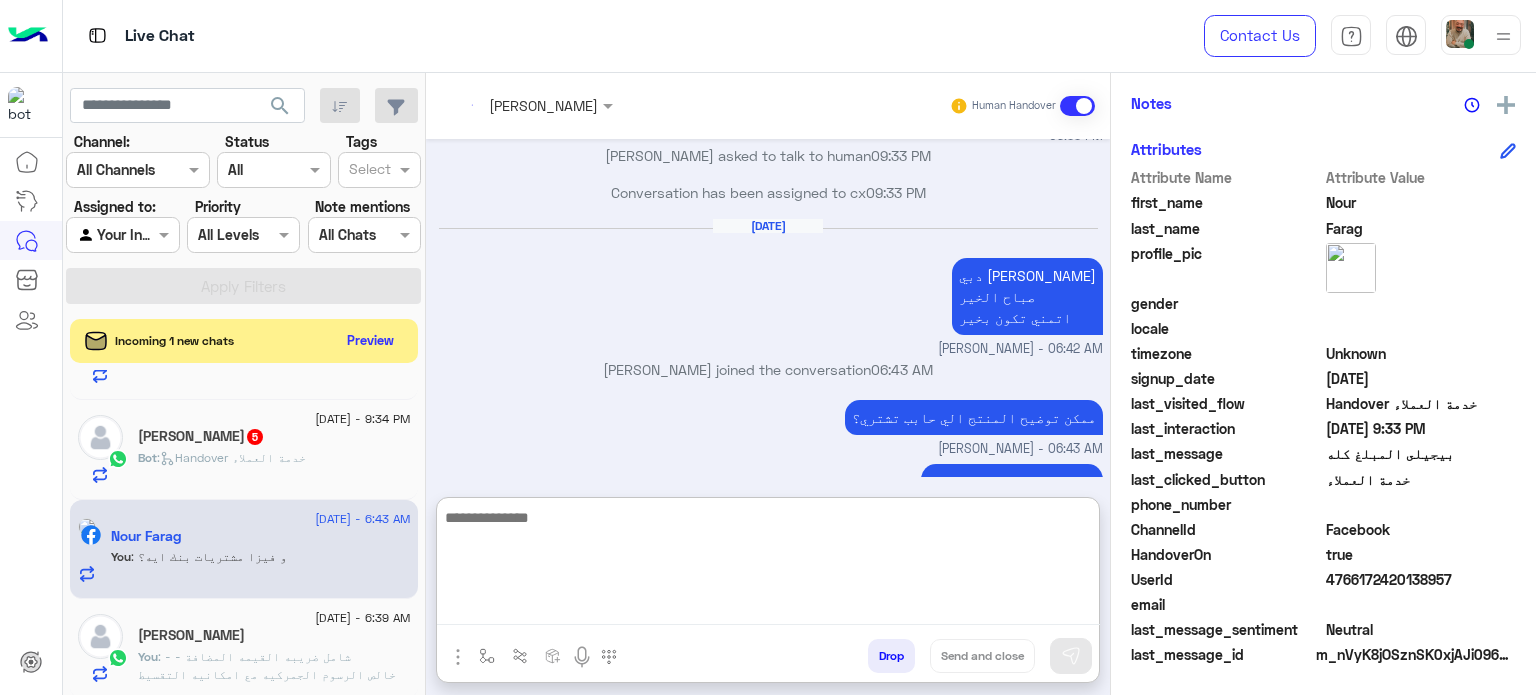 drag, startPoint x: 309, startPoint y: 487, endPoint x: 316, endPoint y: 467, distance: 21.189621 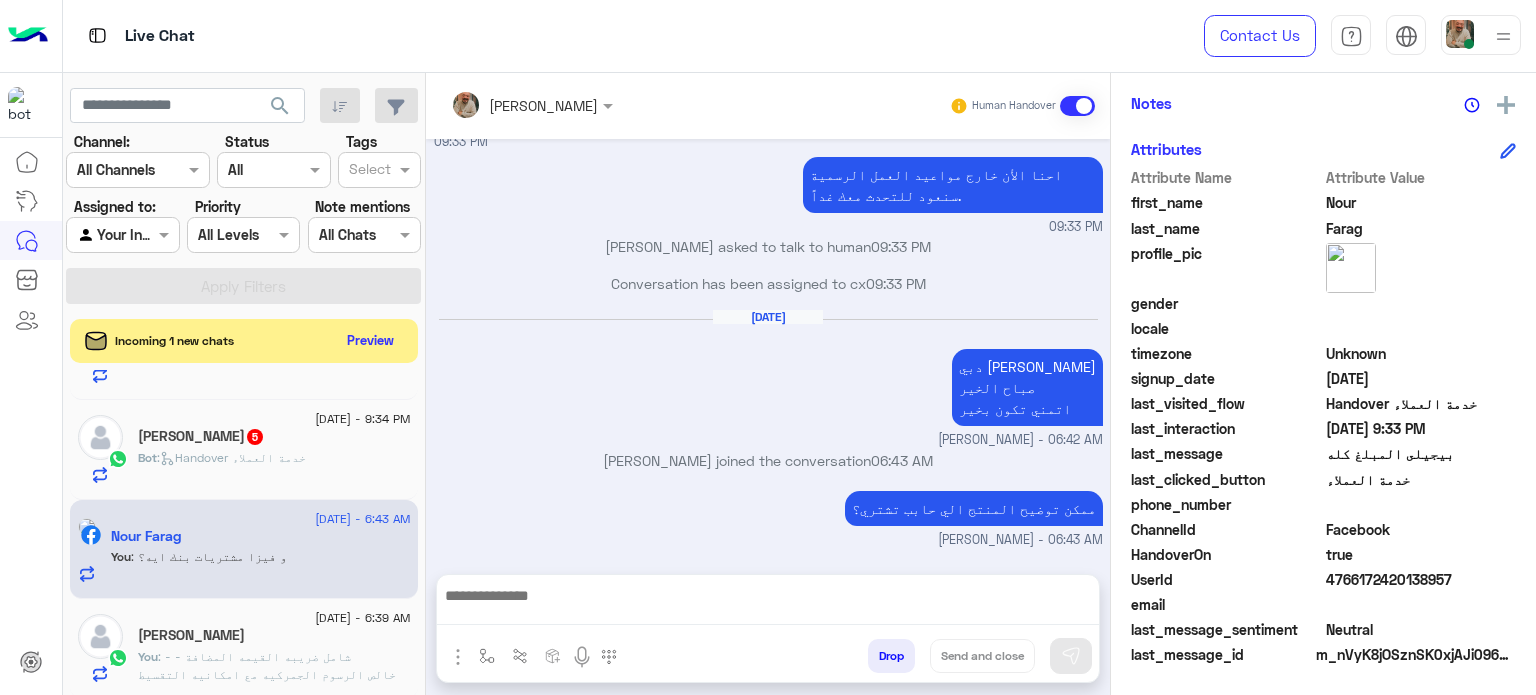 click on "Bot :   Handover خدمة العملاء" 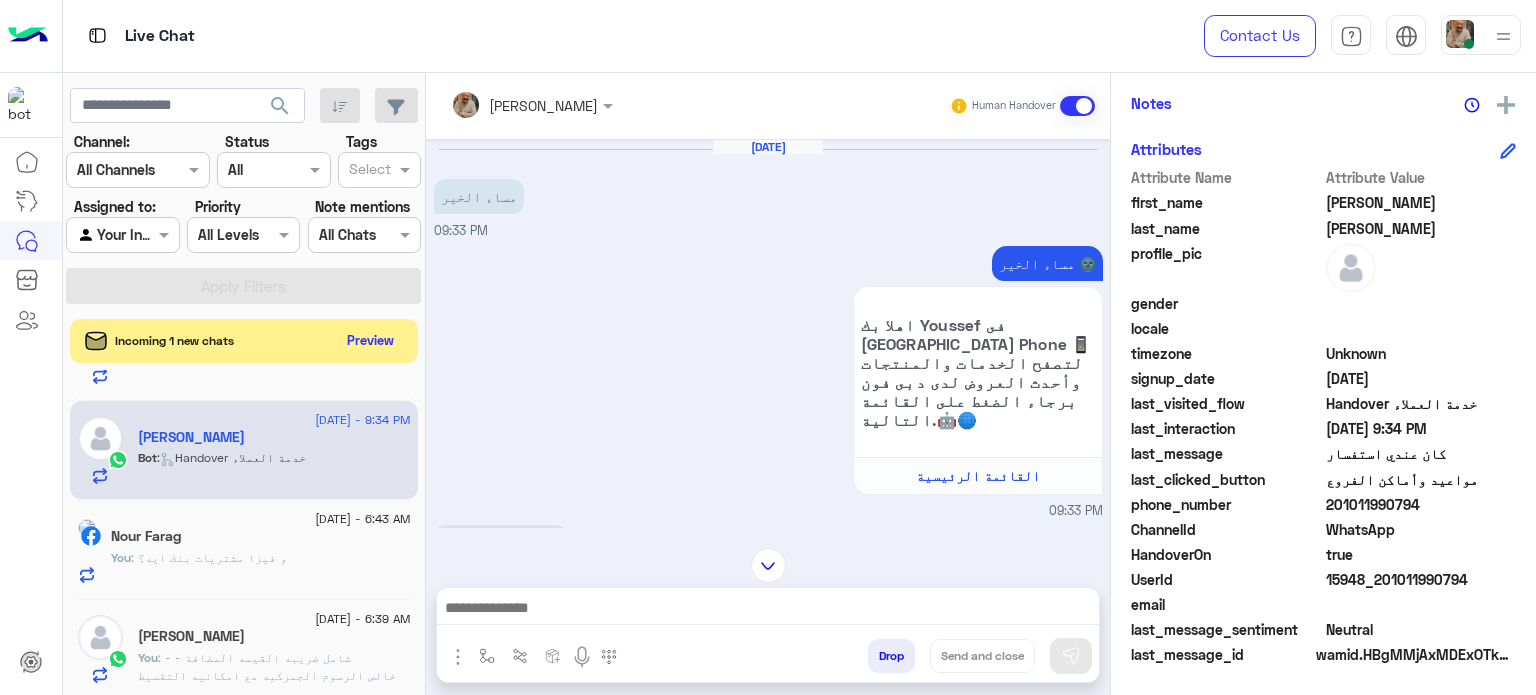 paste on "**********" 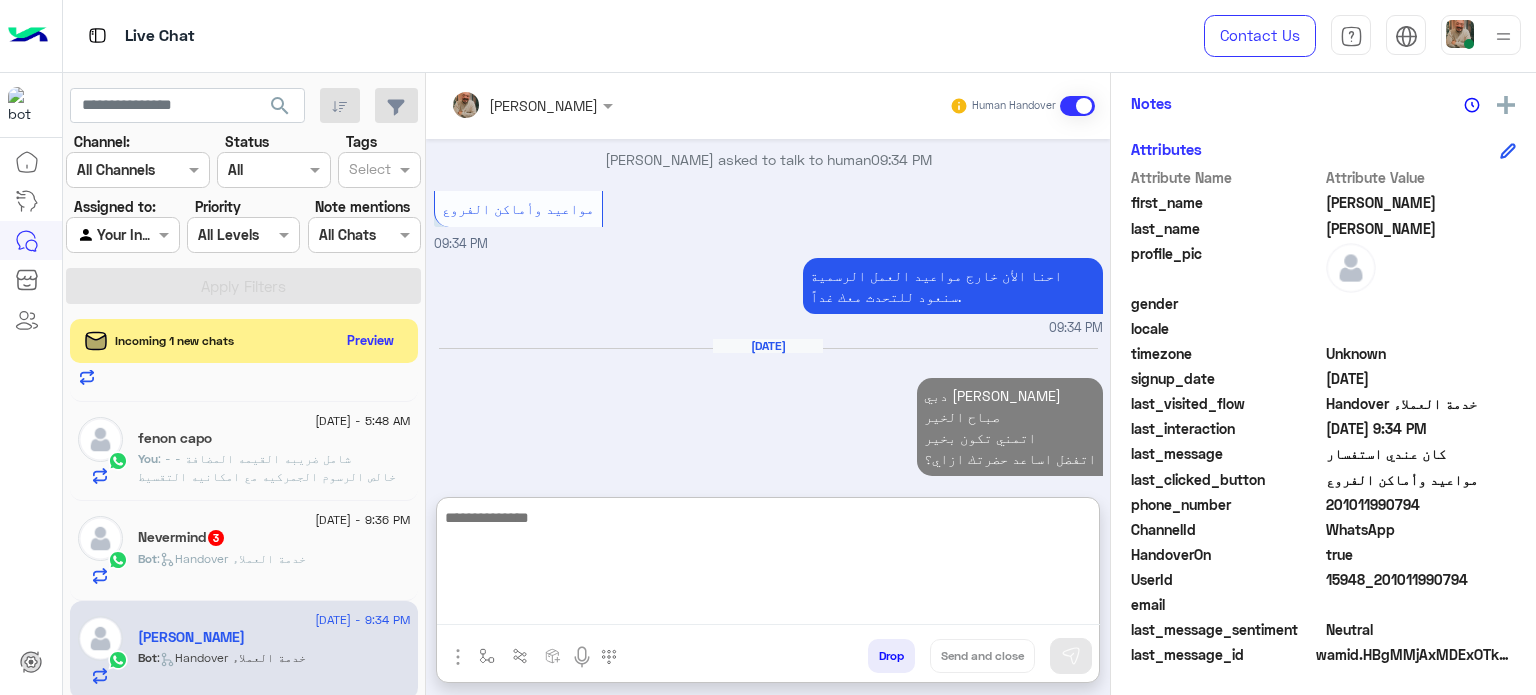 click on "Bot :   Handover خدمة العملاء" 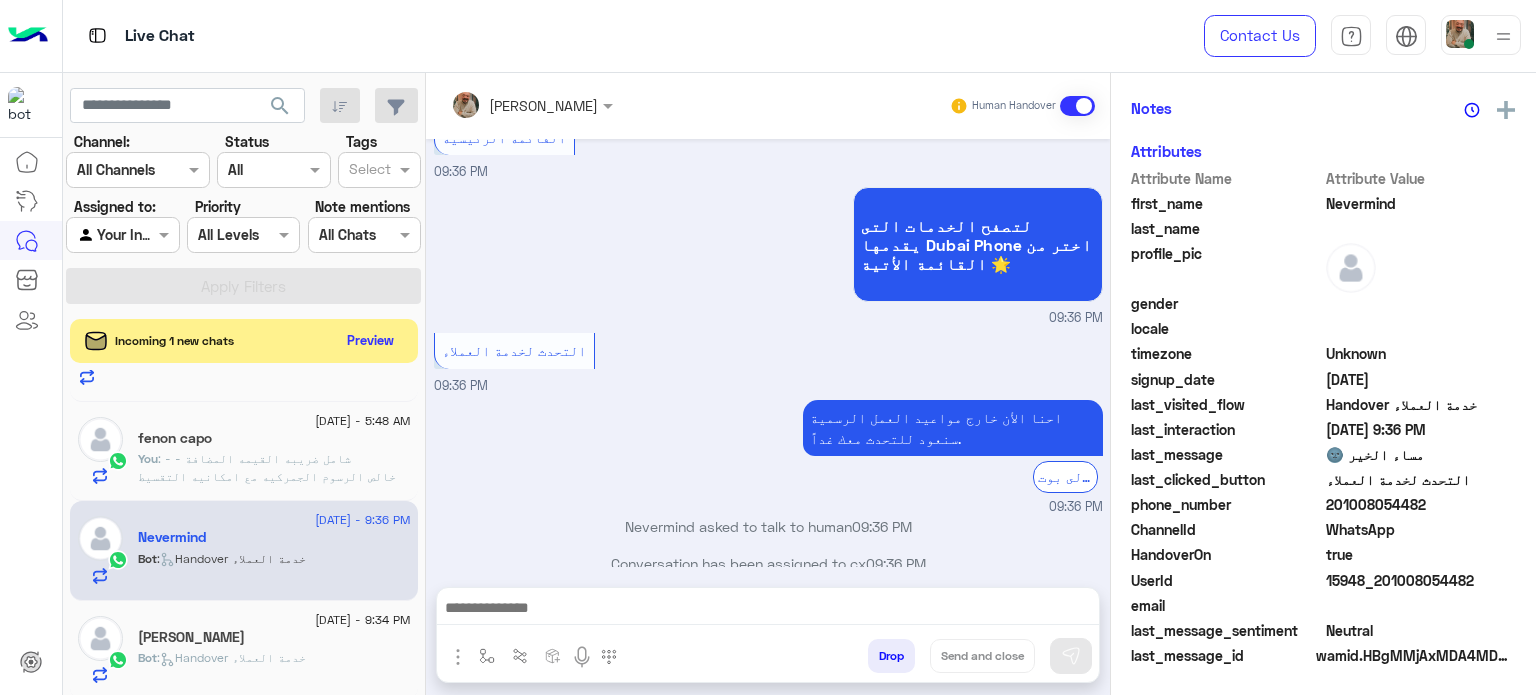 click at bounding box center (768, 613) 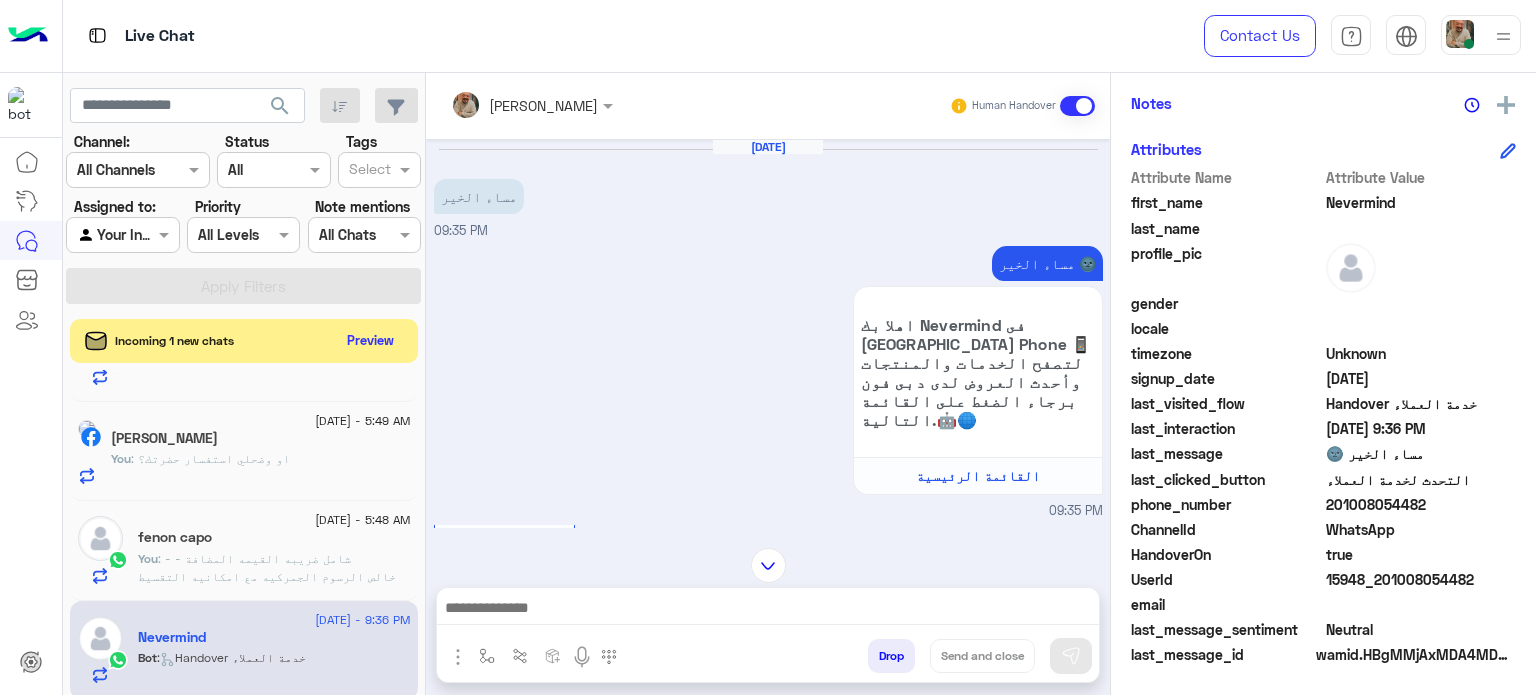 click at bounding box center [768, 610] 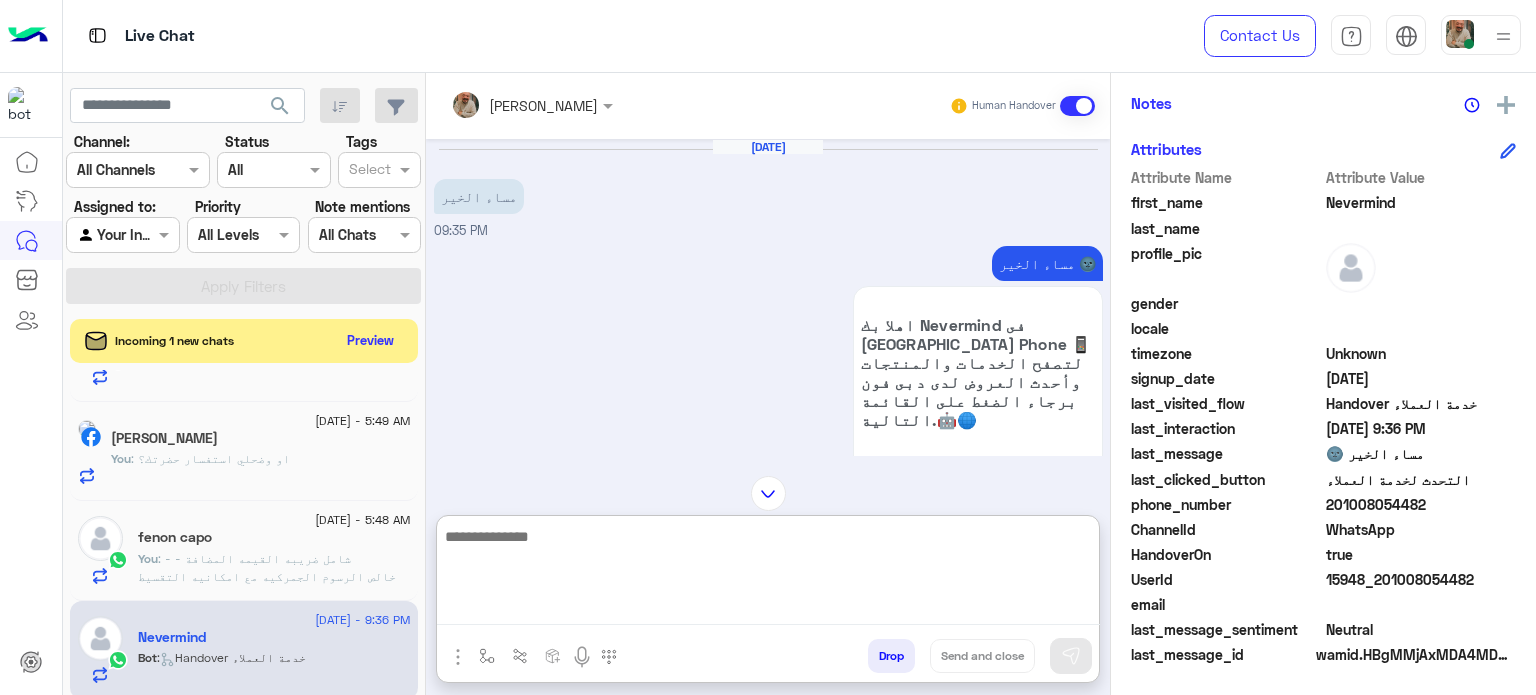 paste on "**********" 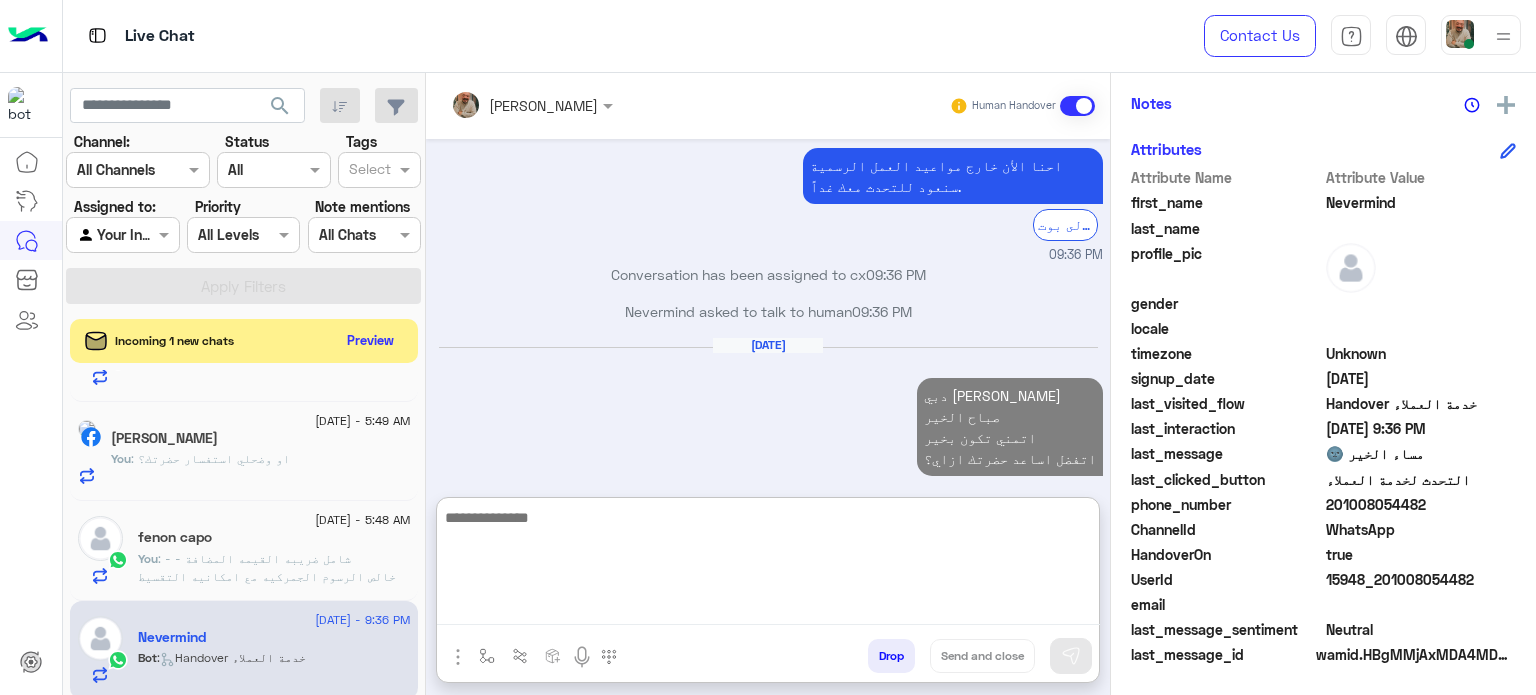 click on "fenon capo" 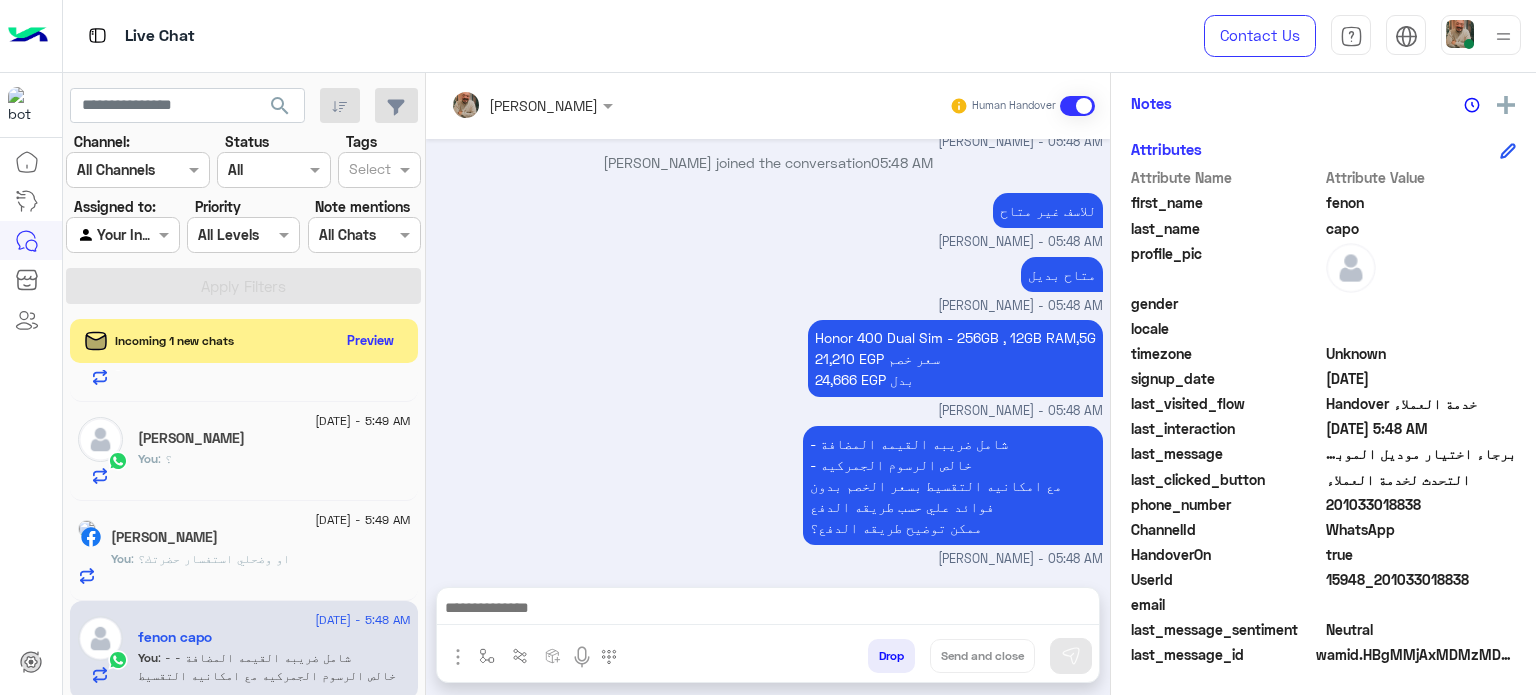 drag, startPoint x: 863, startPoint y: 607, endPoint x: 938, endPoint y: 656, distance: 89.587944 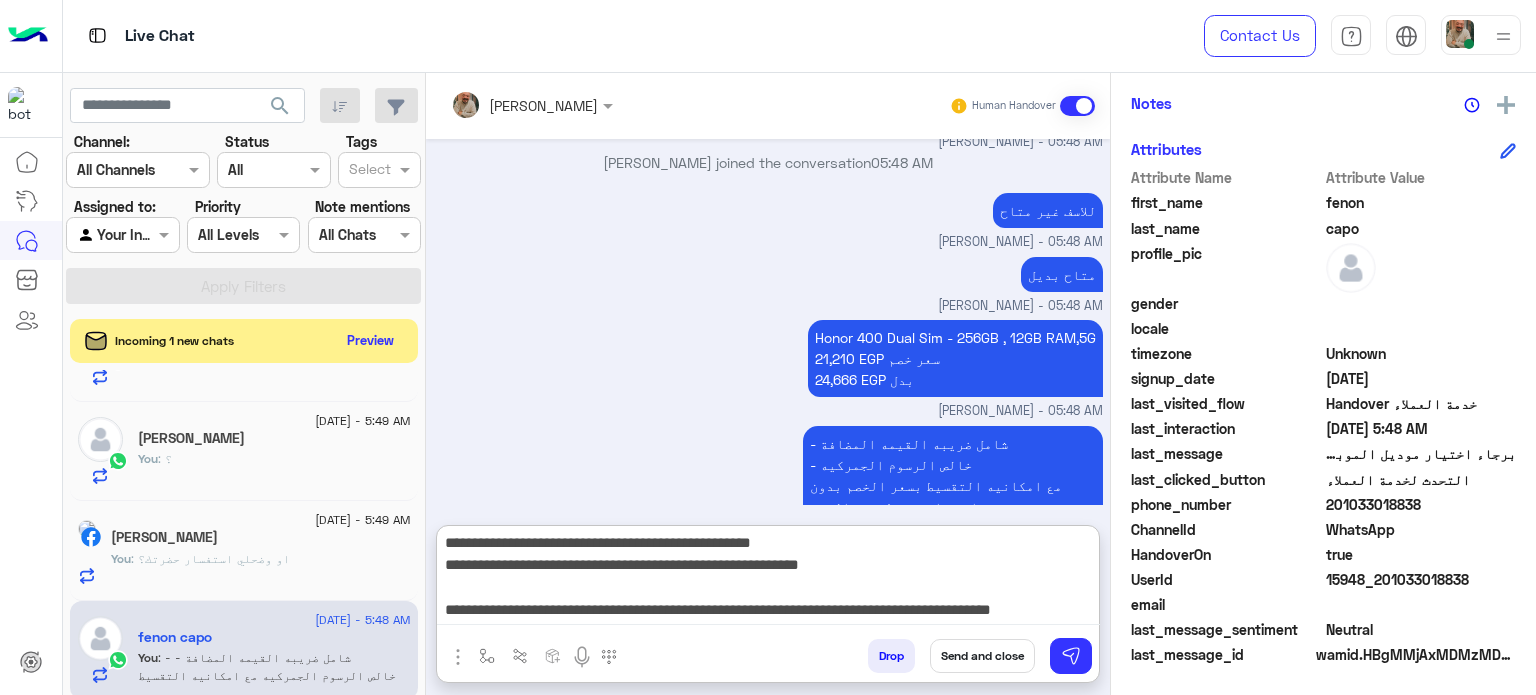 type on "**********" 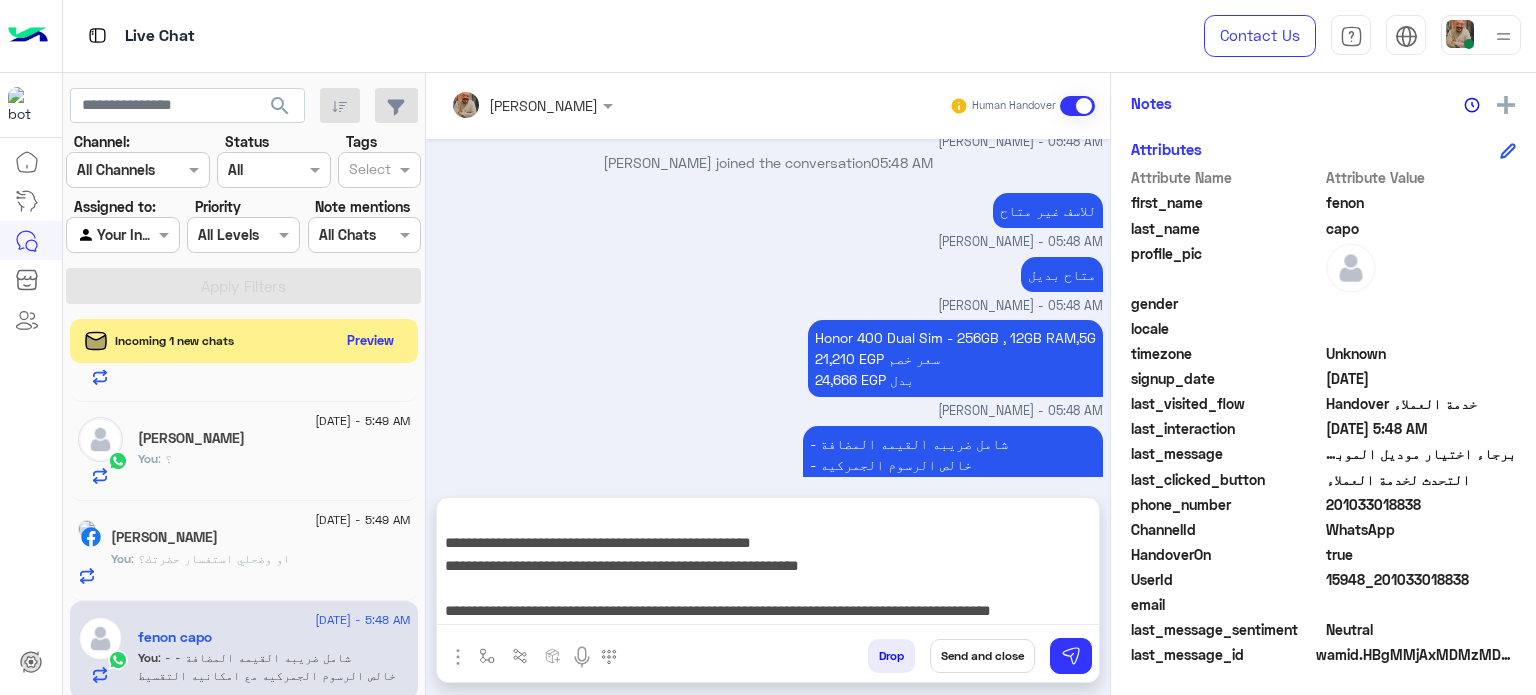 click on "Send and close" at bounding box center [982, 656] 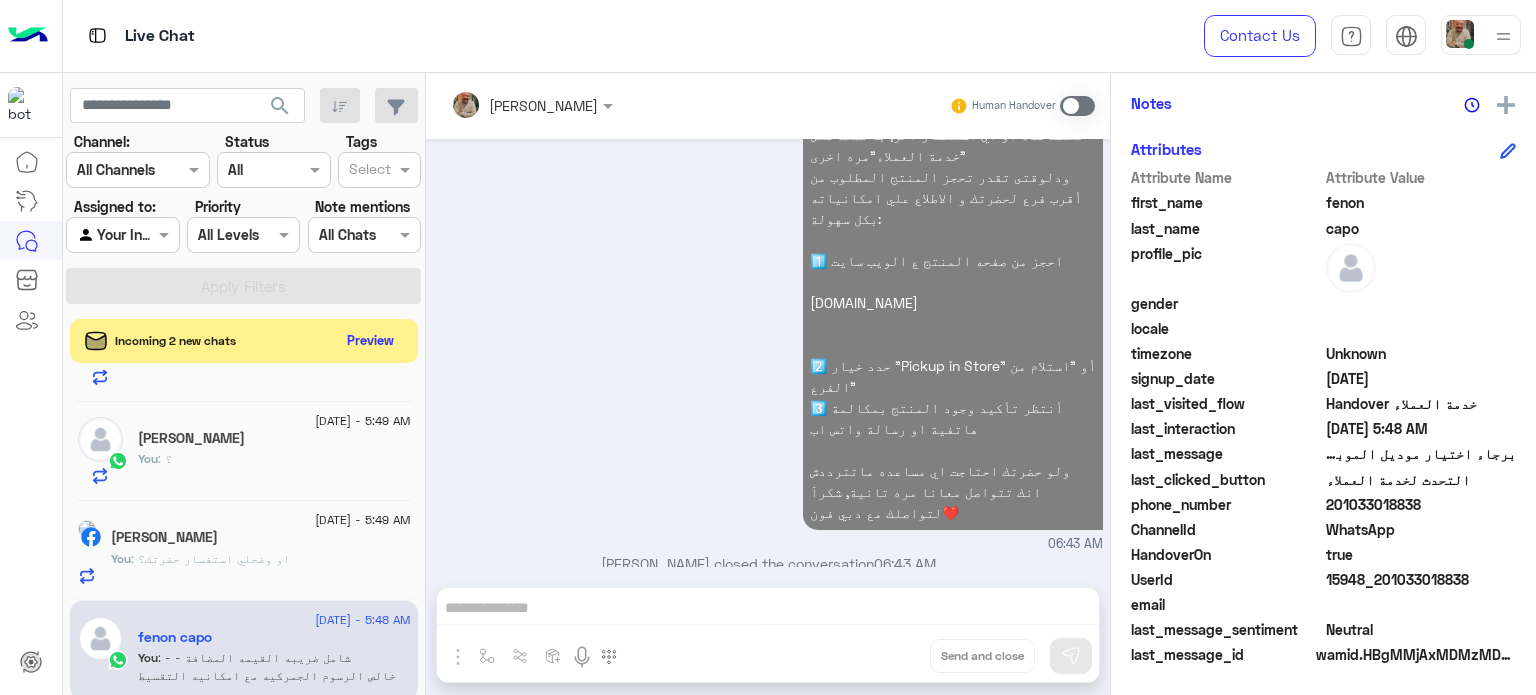 click on ": او وضحلي استفسار حضرتك؟" 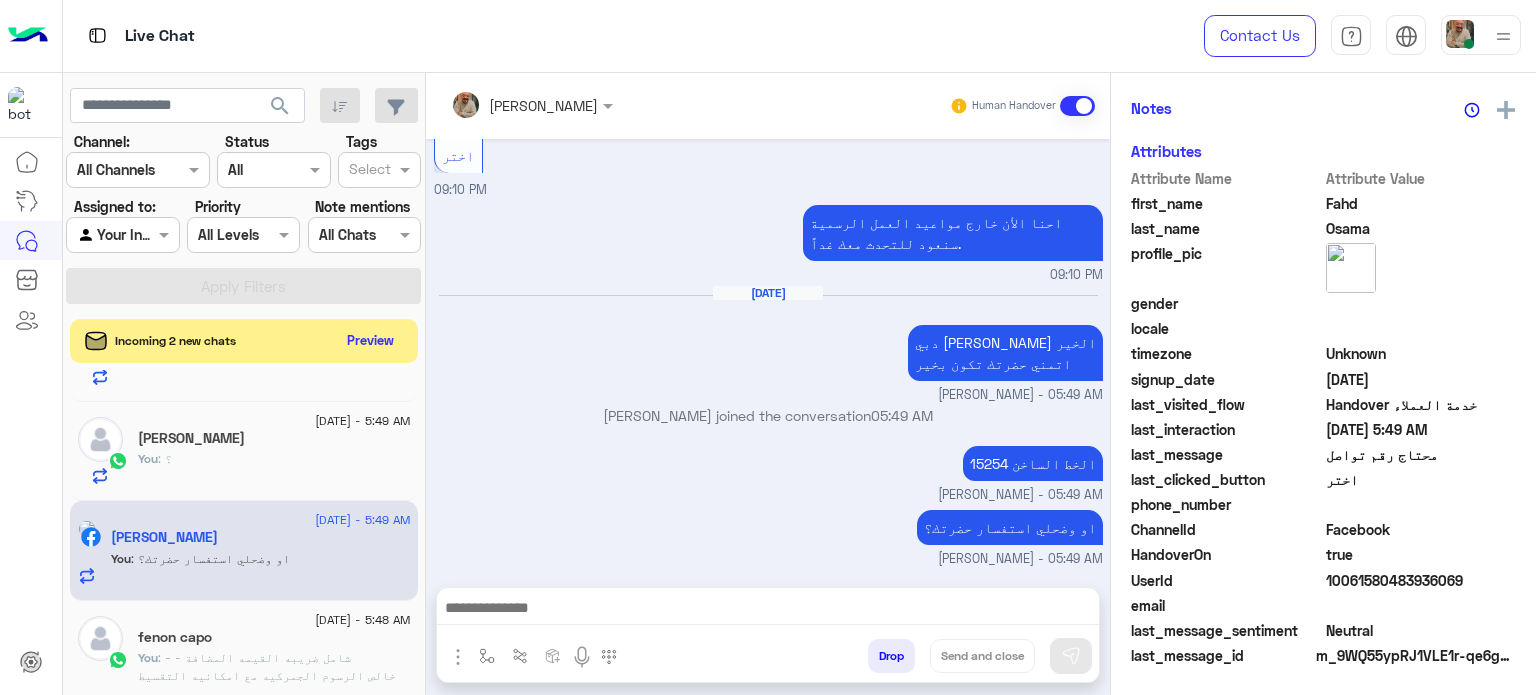 click at bounding box center [768, 610] 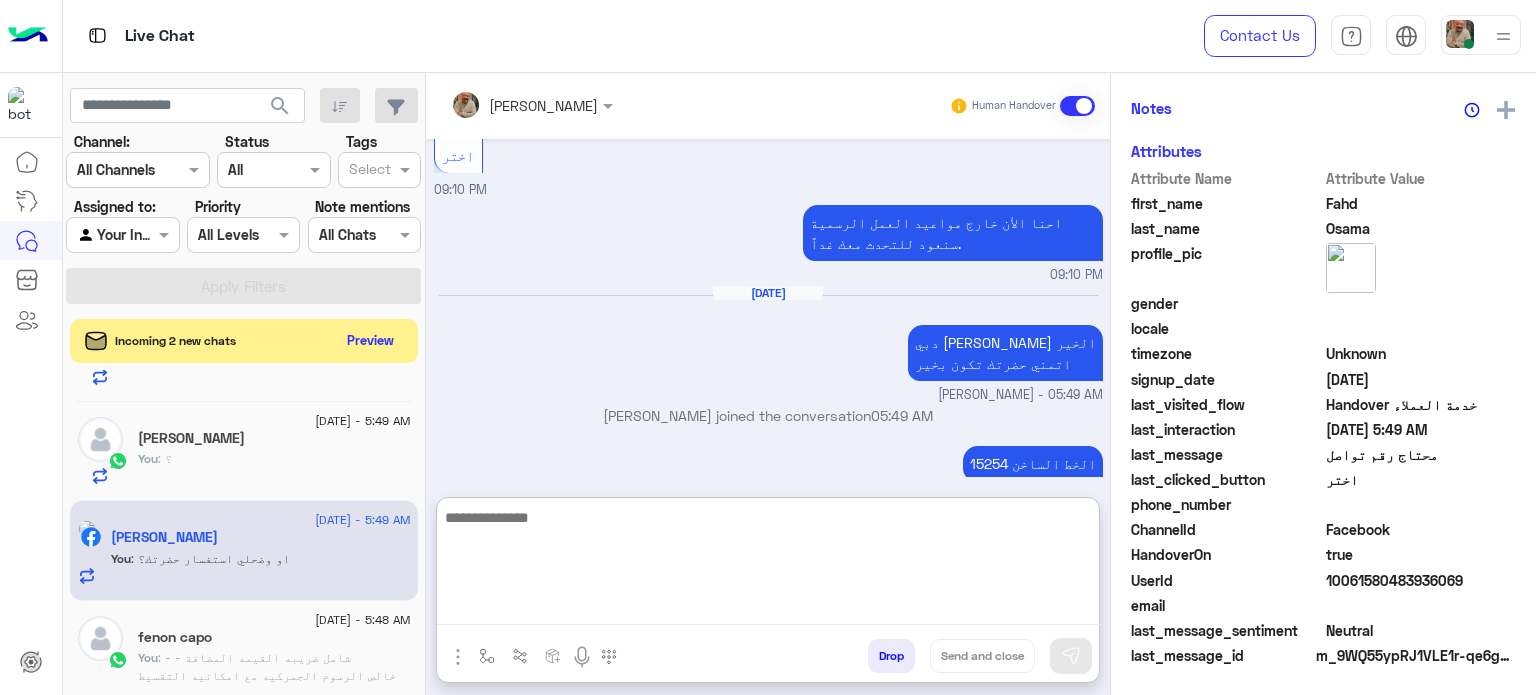 paste on "**********" 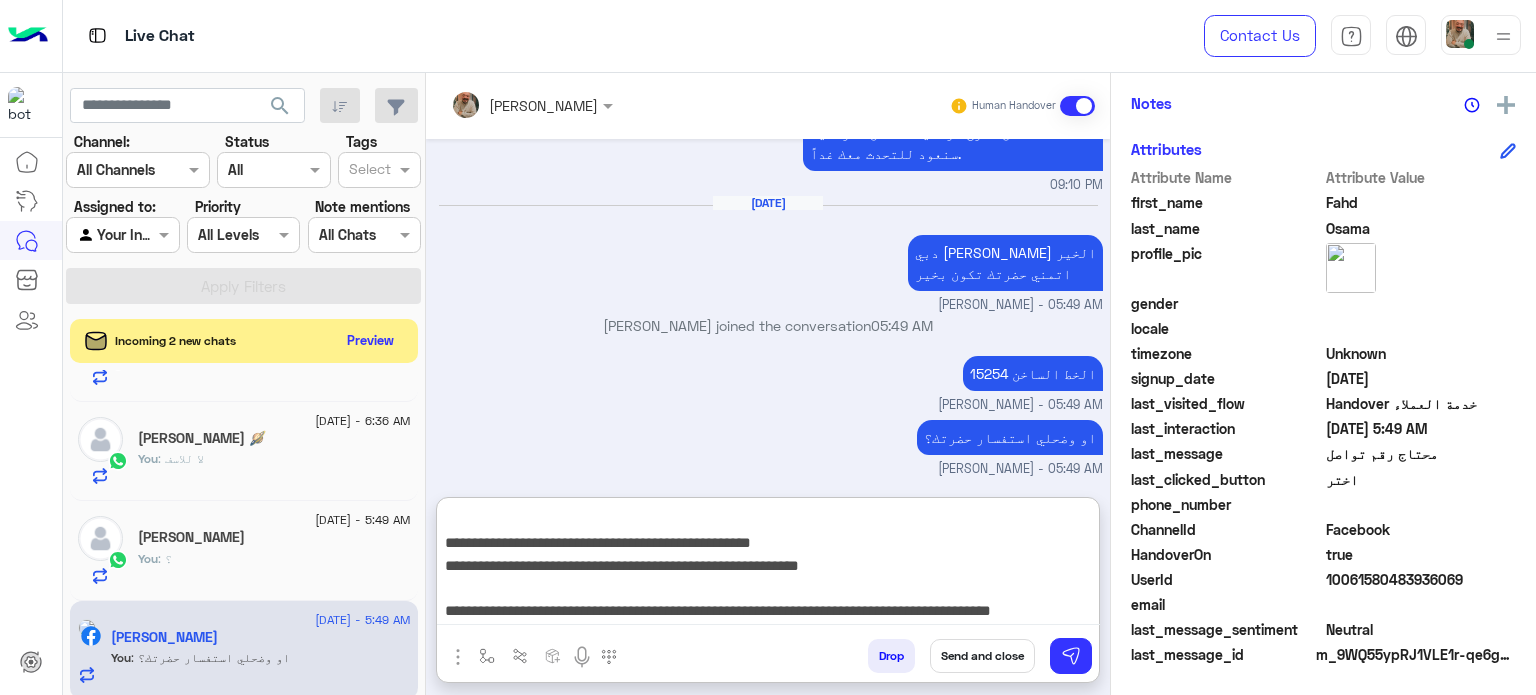 type on "**********" 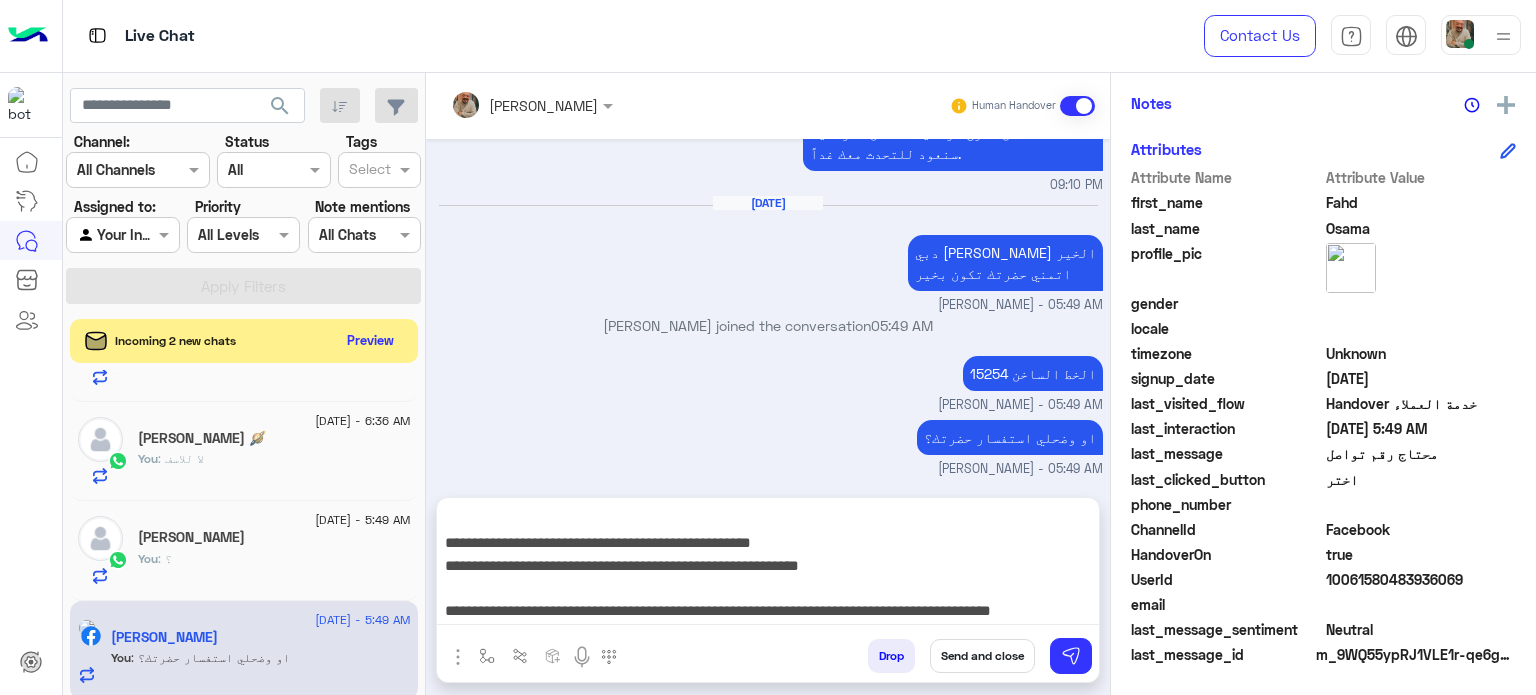click on "Send and close" at bounding box center (982, 656) 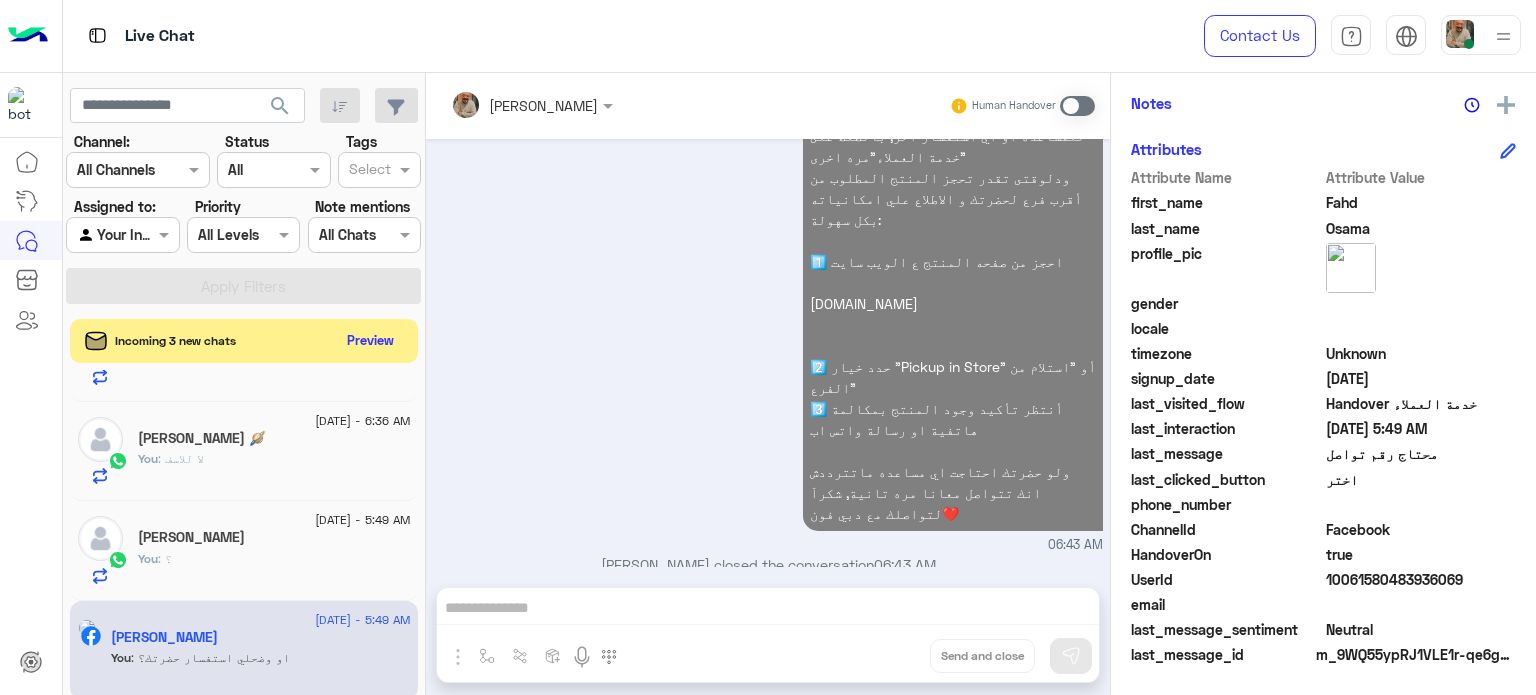 click on "search Channel: Channel All Channels Status Channel All Tags Select Assigned to: Agent Filter Your Inbox Priority All Levels All Levels Note mentions Select All Chats Apply Filters  Incoming 3 new chats    Preview  5 July - 6:43 AM  Nour Farag   You  5 July - 6:43 AM  Nevermind    You  : دبي فون عمر مهدي
صباح الخير
اتمني تكون بخير
اتفضل اساعد حضرتك ازاي؟ 5 July - 6:43 AM  Youssef Ahmed   You  : دبي فون عمر مهدي
صباح الخير
اتمني تكون بخير
اتفضل اساعد حضرتك ازاي؟ 5 July - 6:42 AM  Dr Abdelaziz   You  : اتفضل اساعد حضرتك ازاي؟ 5 July - 6:42 AM  BONDOK 😎   You  : دبي فون عمر مهدي
صباح الخير
اتمني تكون بخير
اتفضل اساعد حضرتك ازاي؟ 5 July - 6:42 AM  Saleh Masoud   You  : دبي فون عمر مهدي
صباح الخير
اتمني تكون بخير
اتفضل اساعد حضرتك ازاي؟ 5 July - 6:42 AM  You  5 July - 6:41 AM" 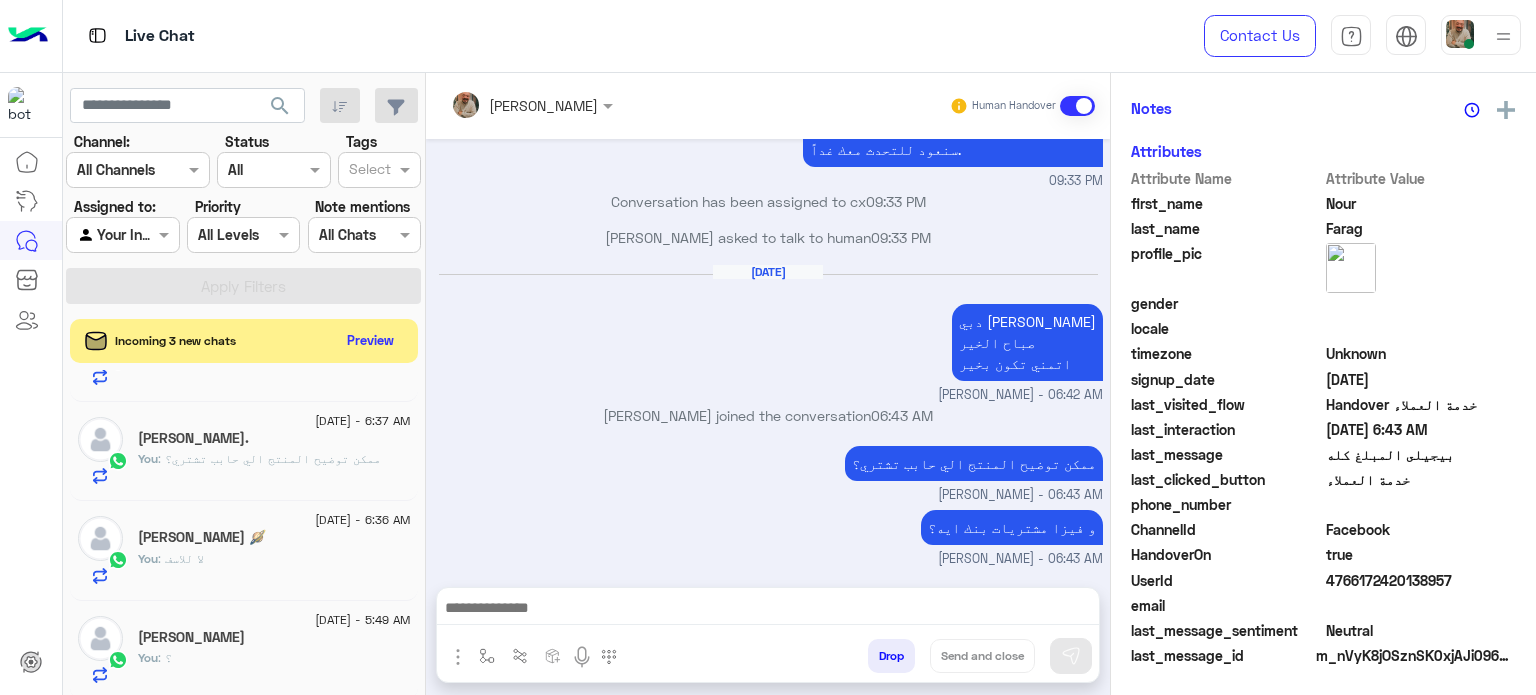 click on "You  : لا للاسف" 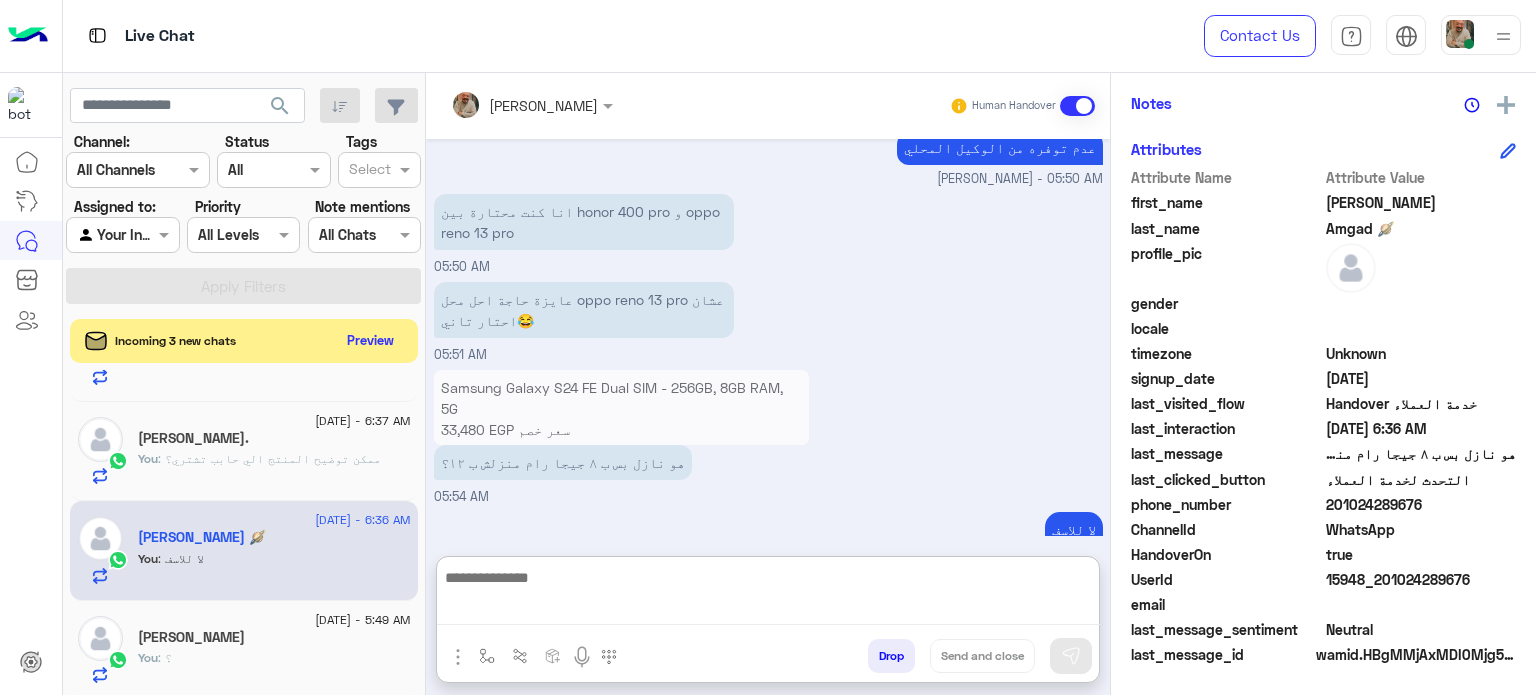 click at bounding box center (768, 595) 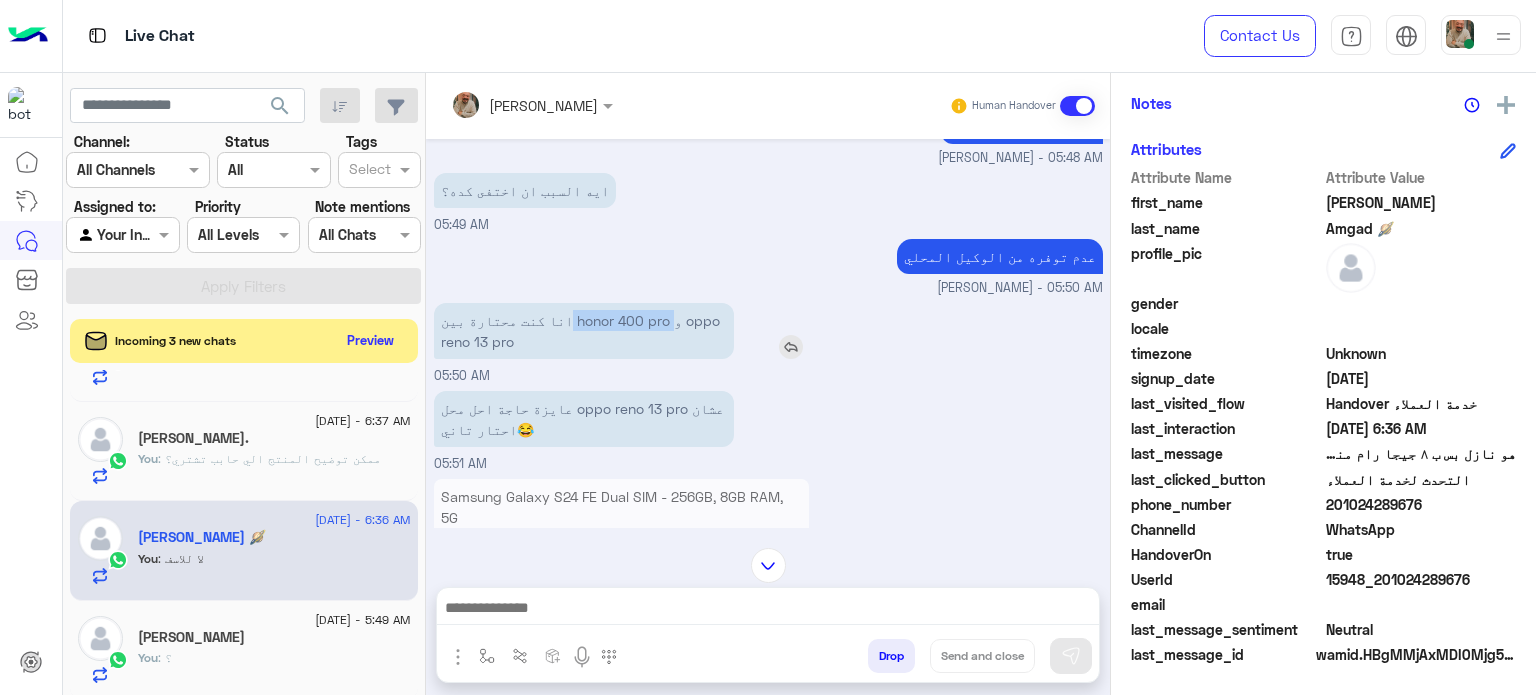 drag, startPoint x: 546, startPoint y: 319, endPoint x: 645, endPoint y: 357, distance: 106.04244 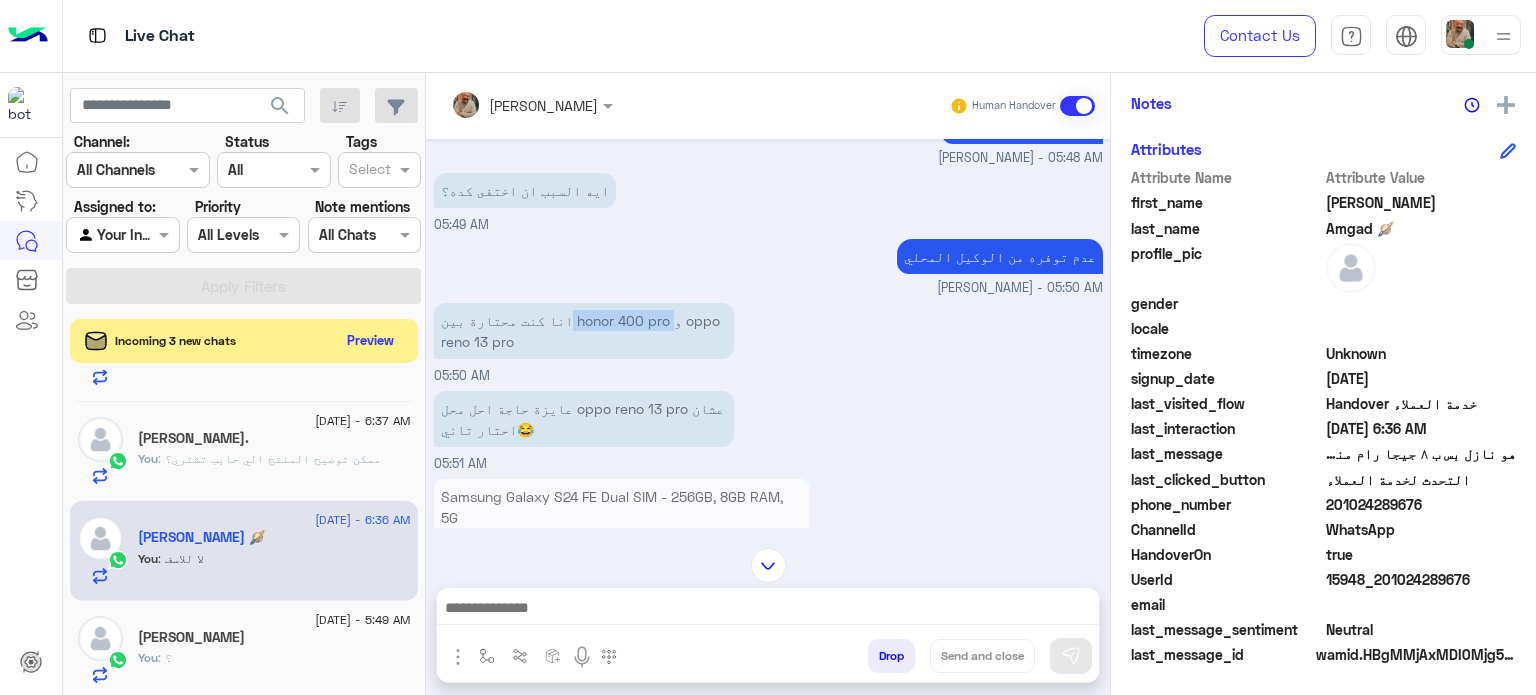 copy on "honor 400 pro" 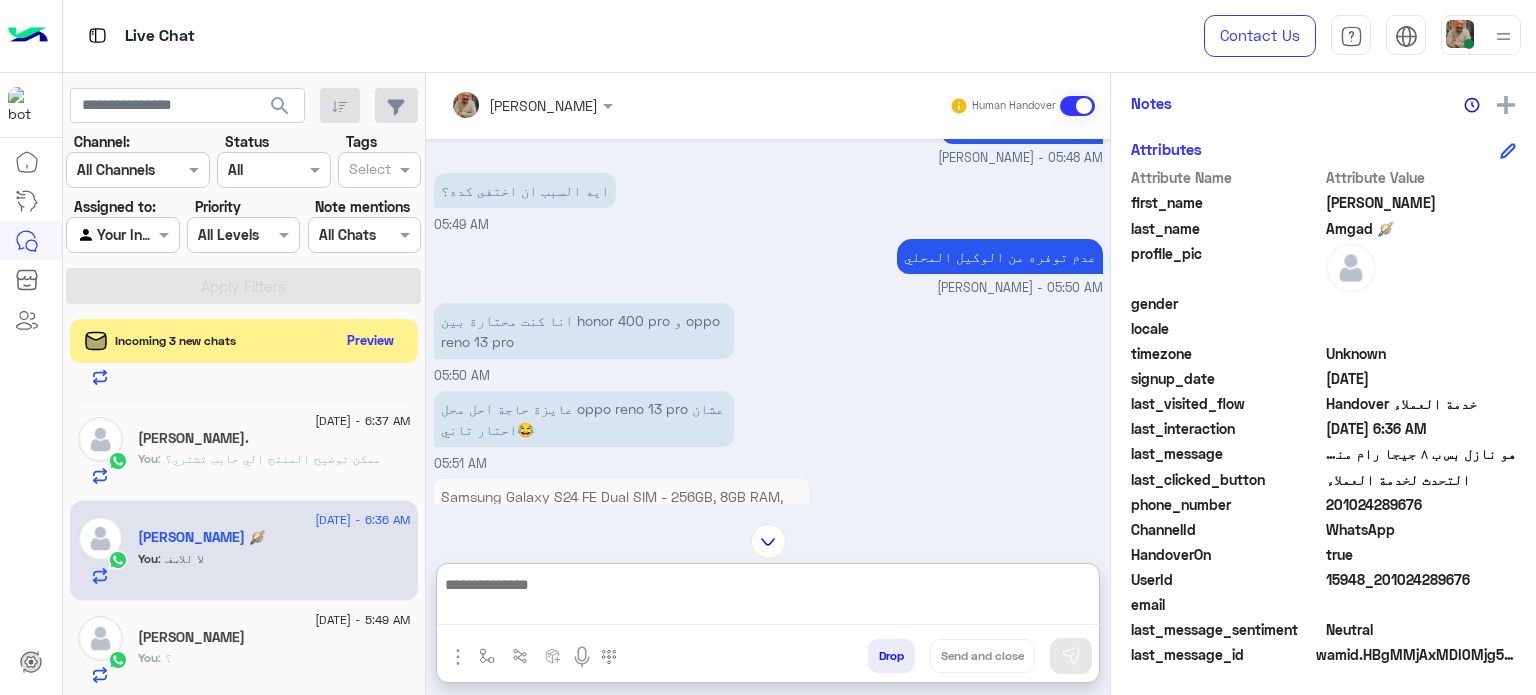 paste on "**********" 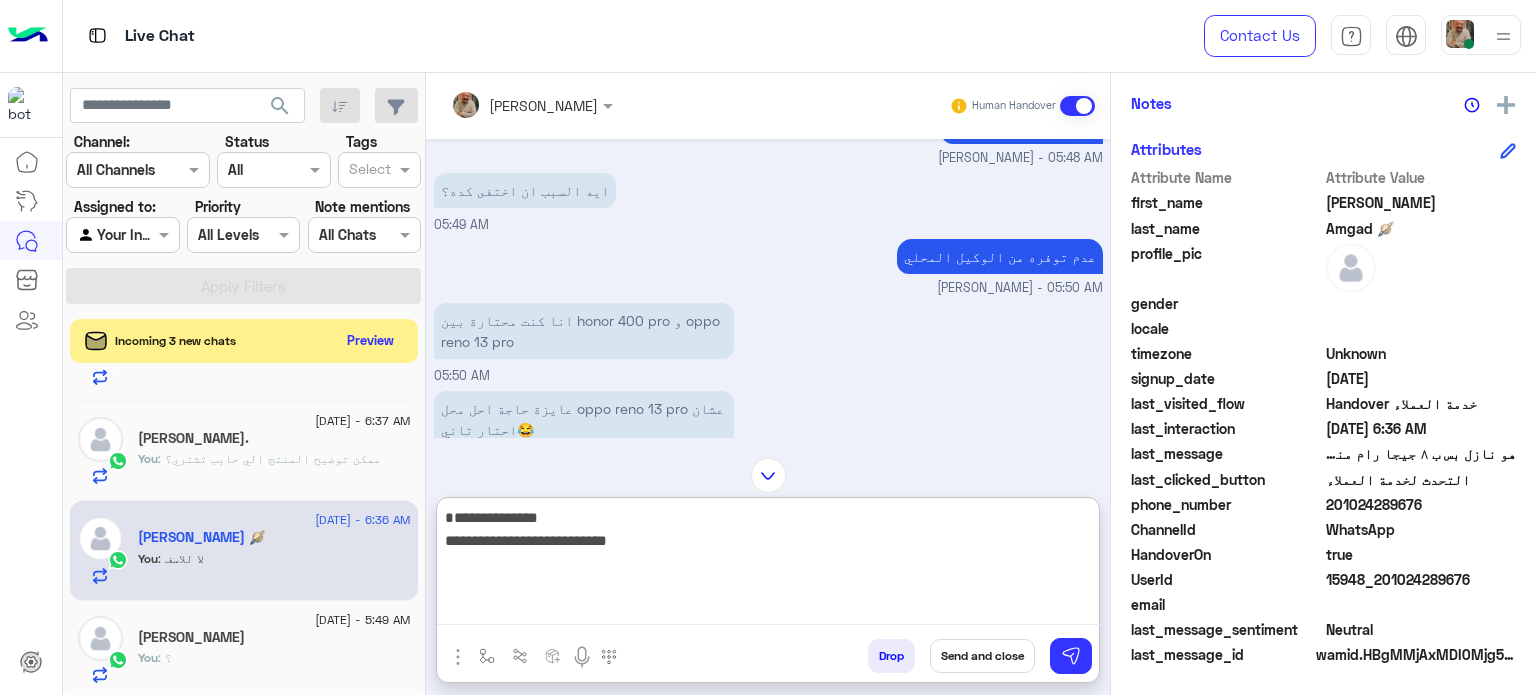 type on "**********" 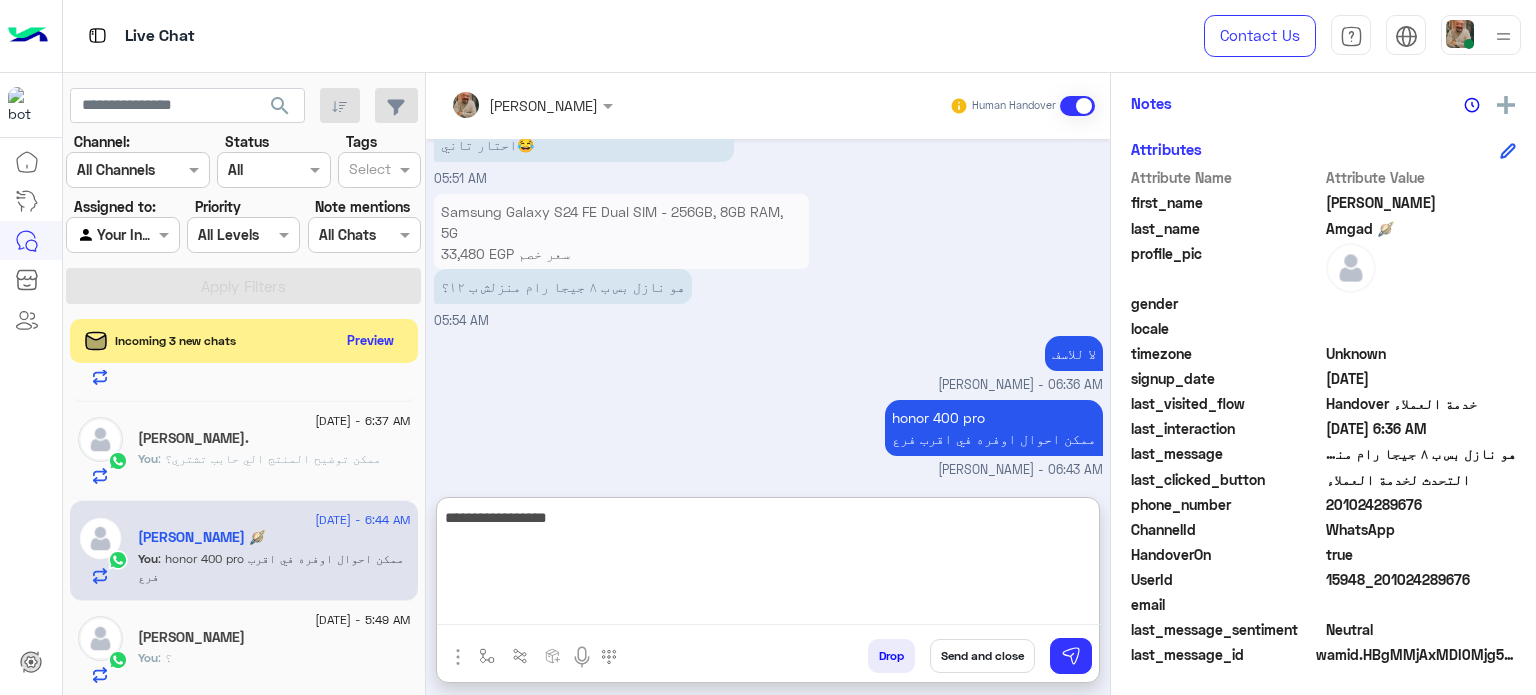type on "**********" 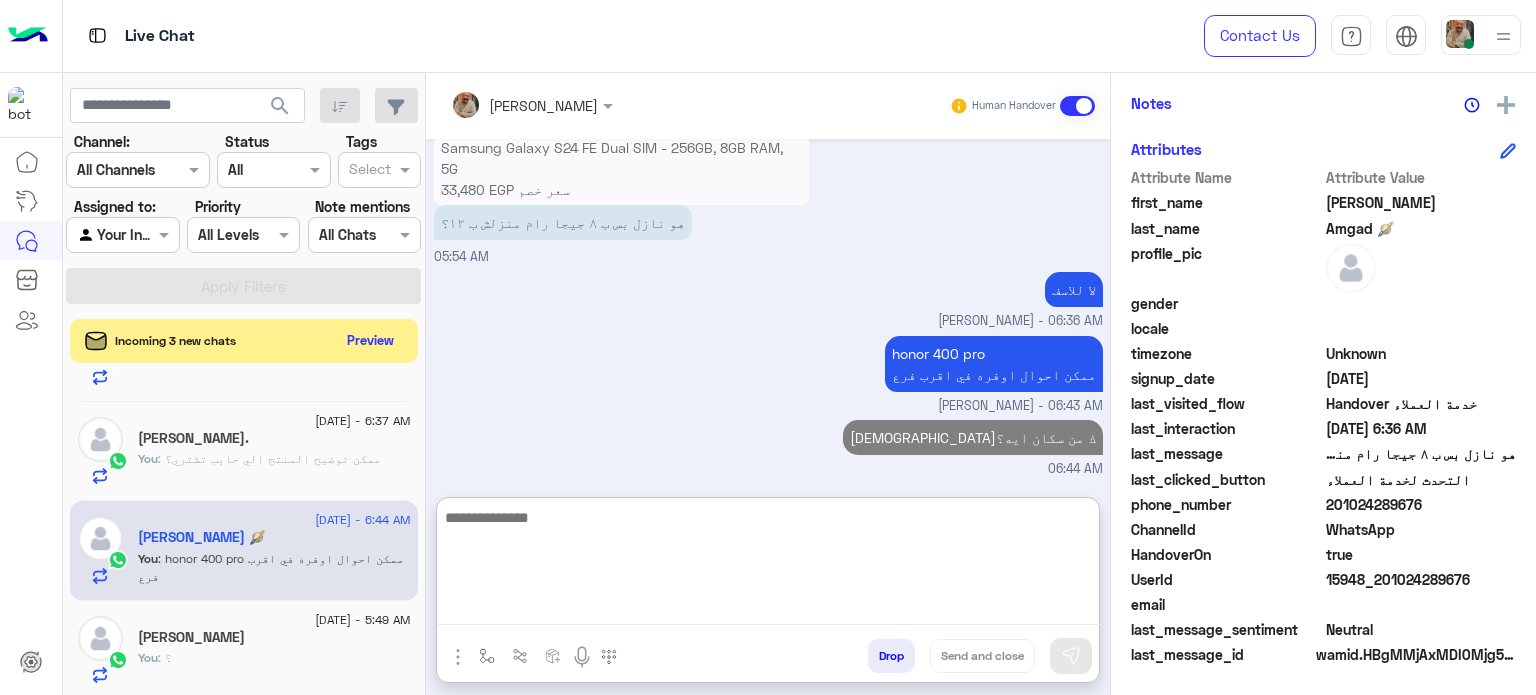 paste on "**********" 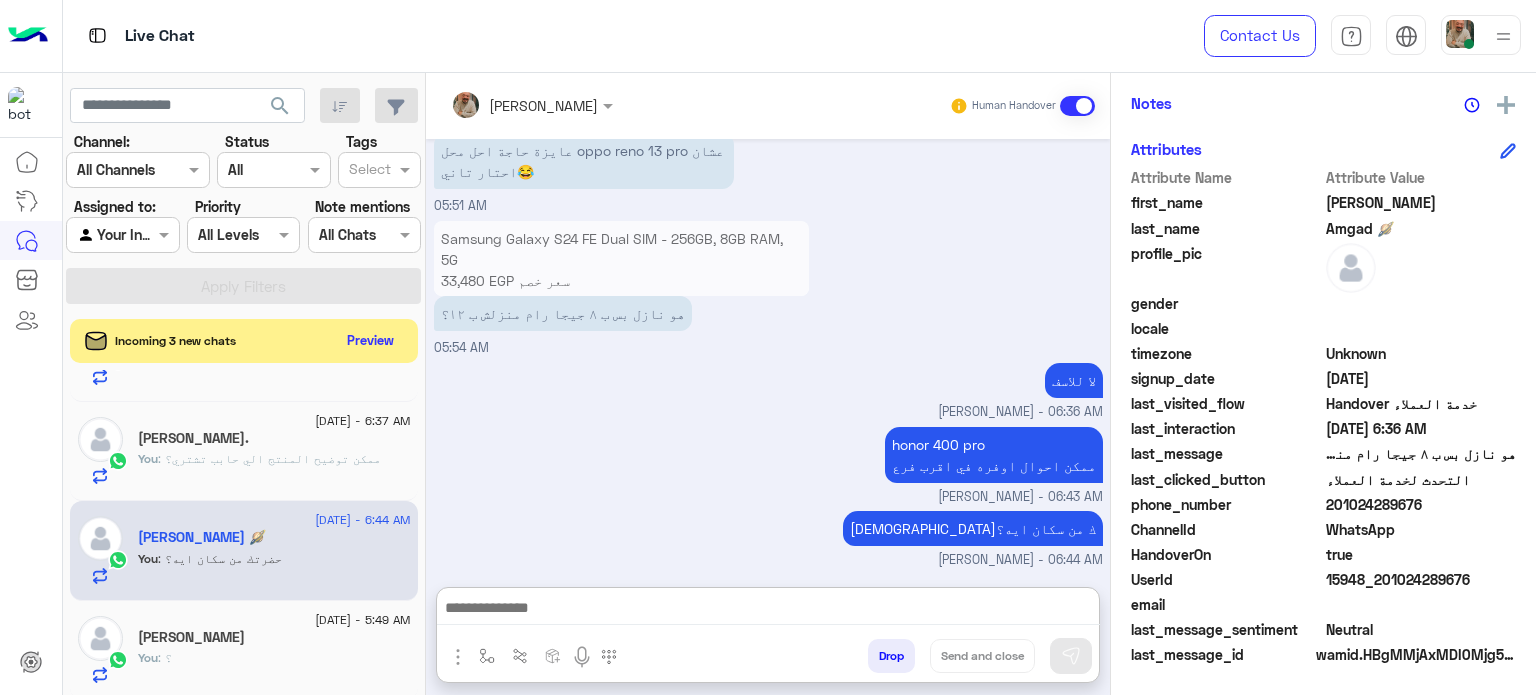 drag, startPoint x: 908, startPoint y: 615, endPoint x: 944, endPoint y: 627, distance: 37.94733 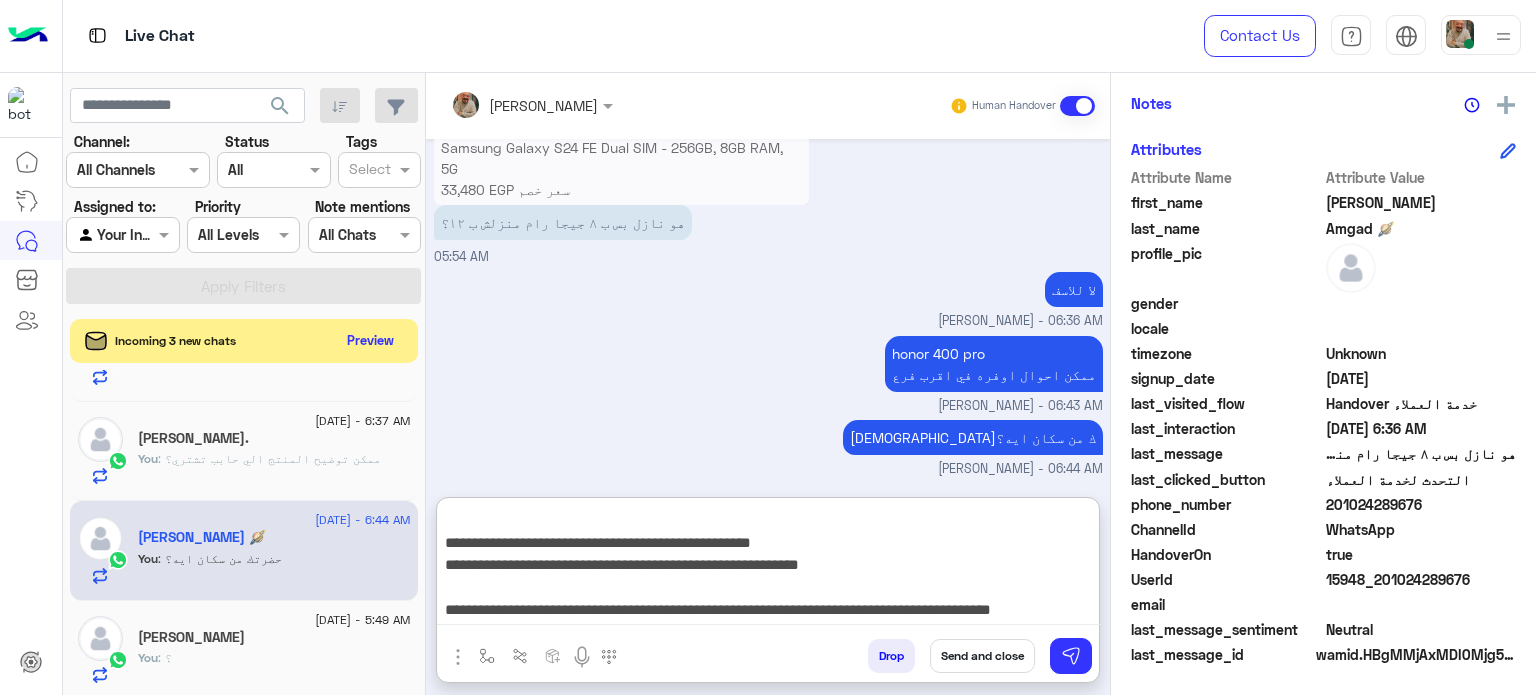 type on "**********" 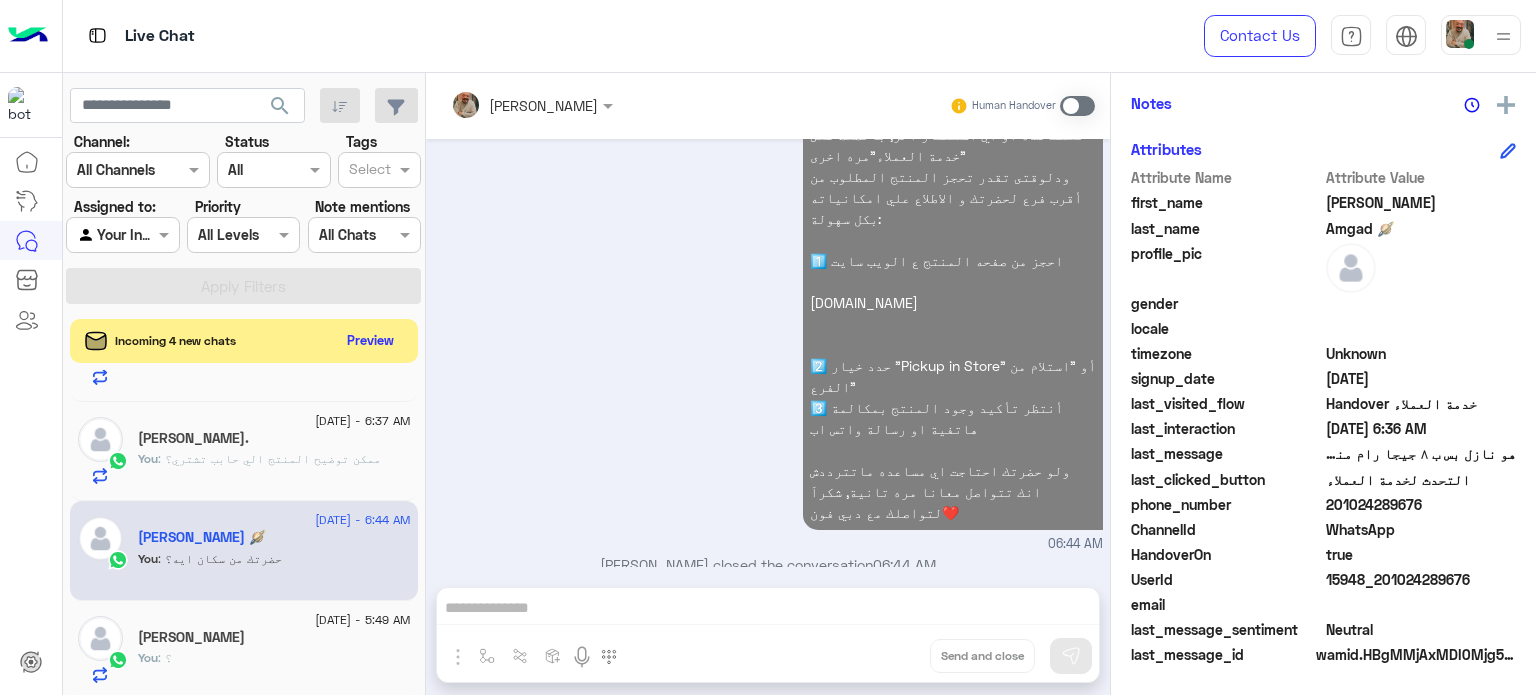 click on "You  : ممكن توضيح المنتج الي حابب تشتري؟" 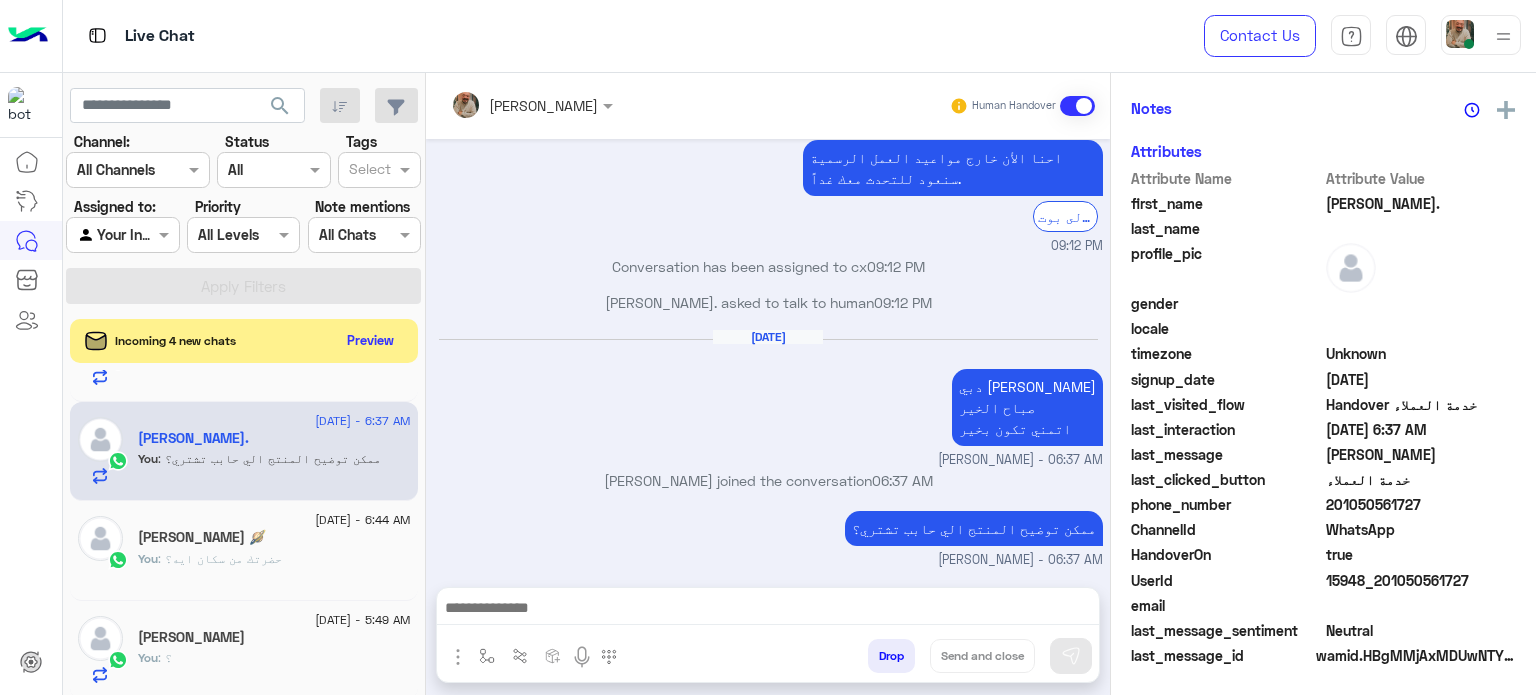 click at bounding box center [768, 613] 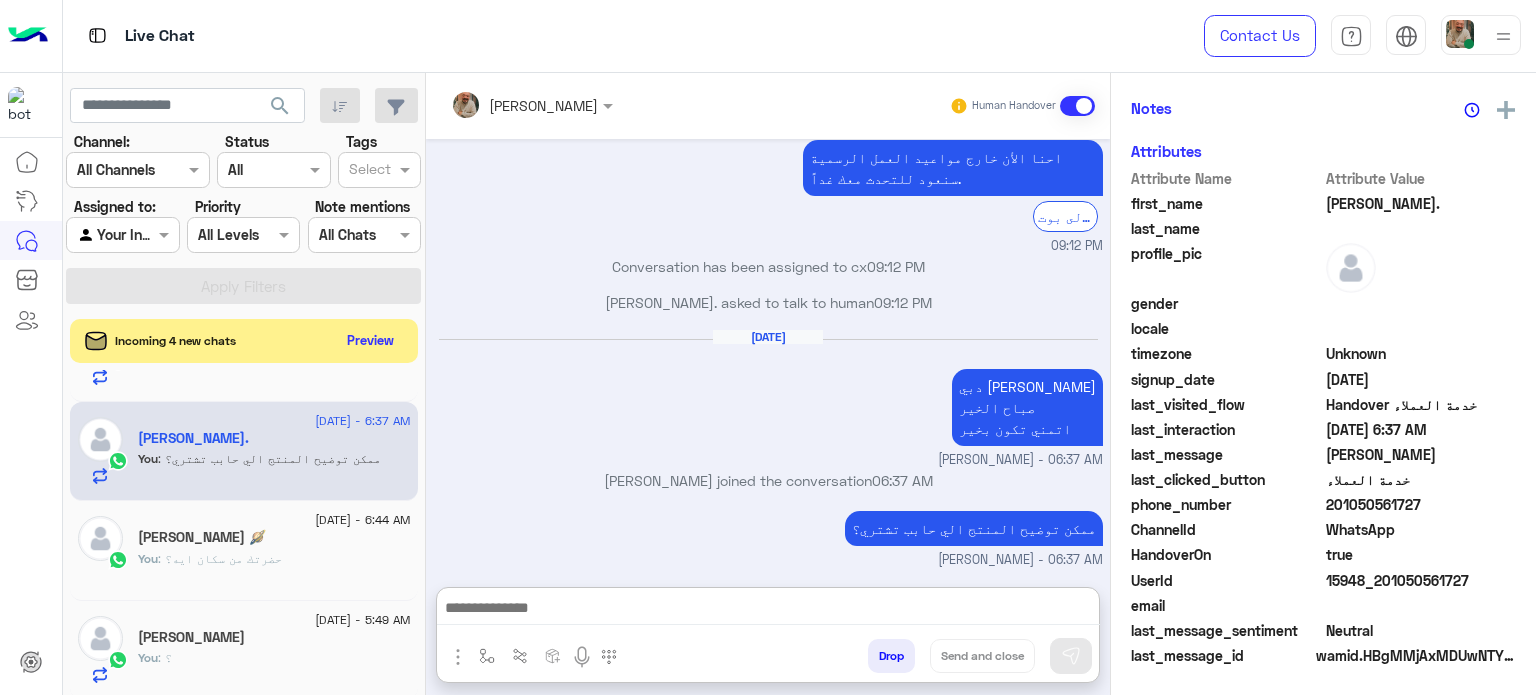 click at bounding box center [768, 610] 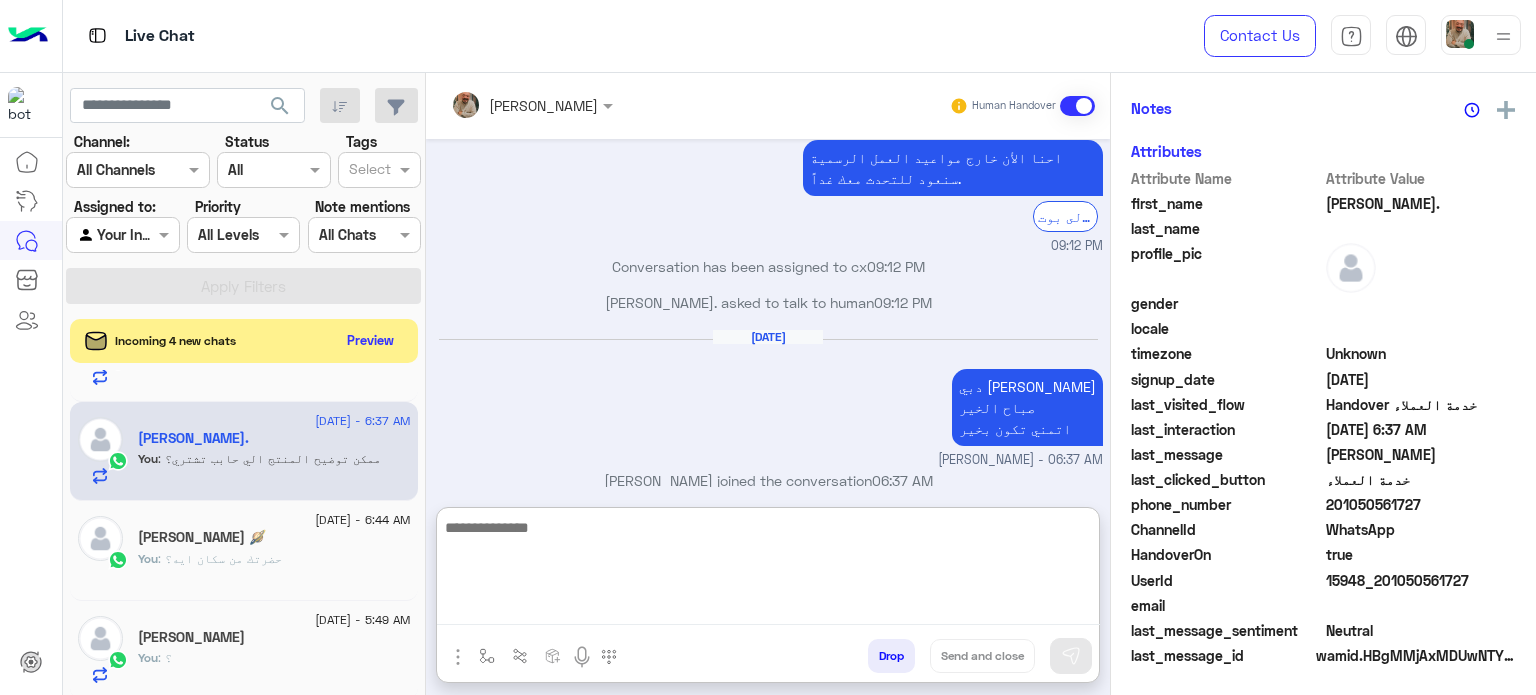 paste on "**********" 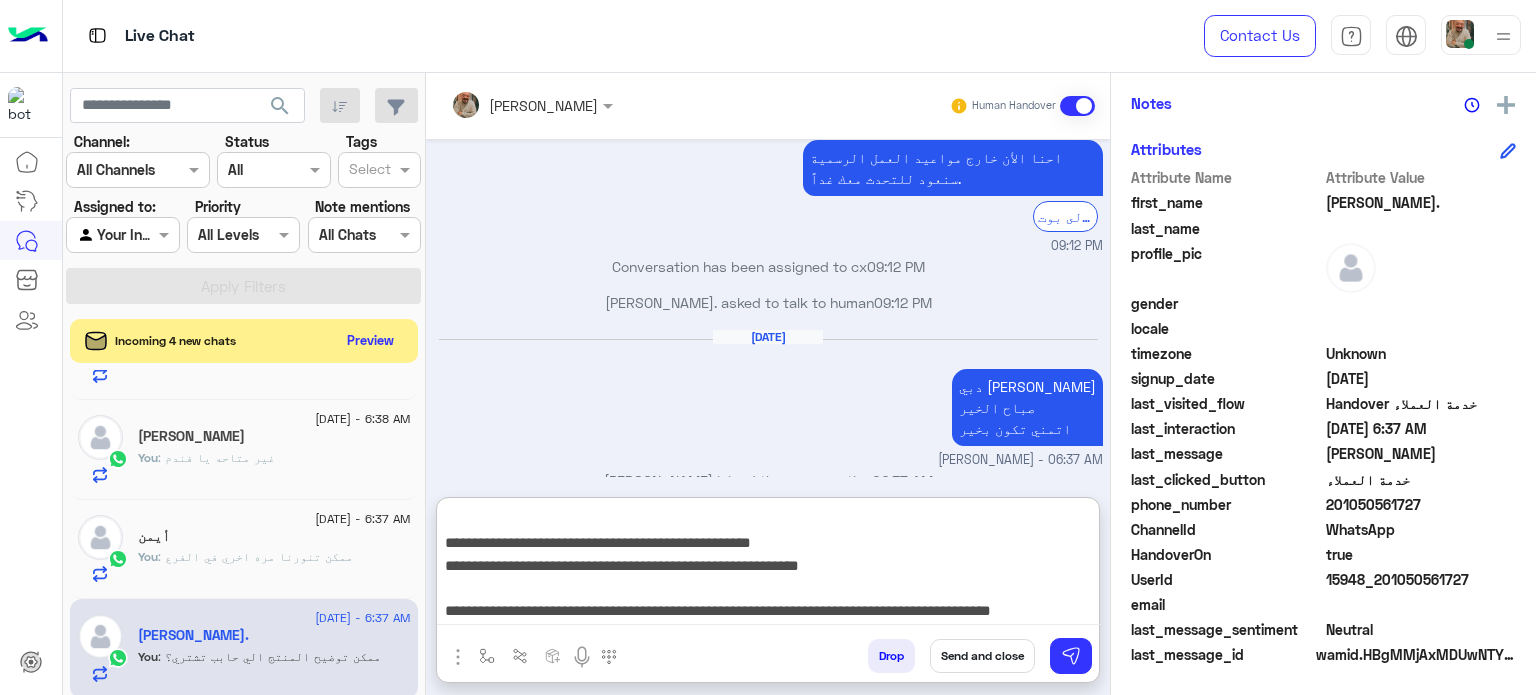 type on "**********" 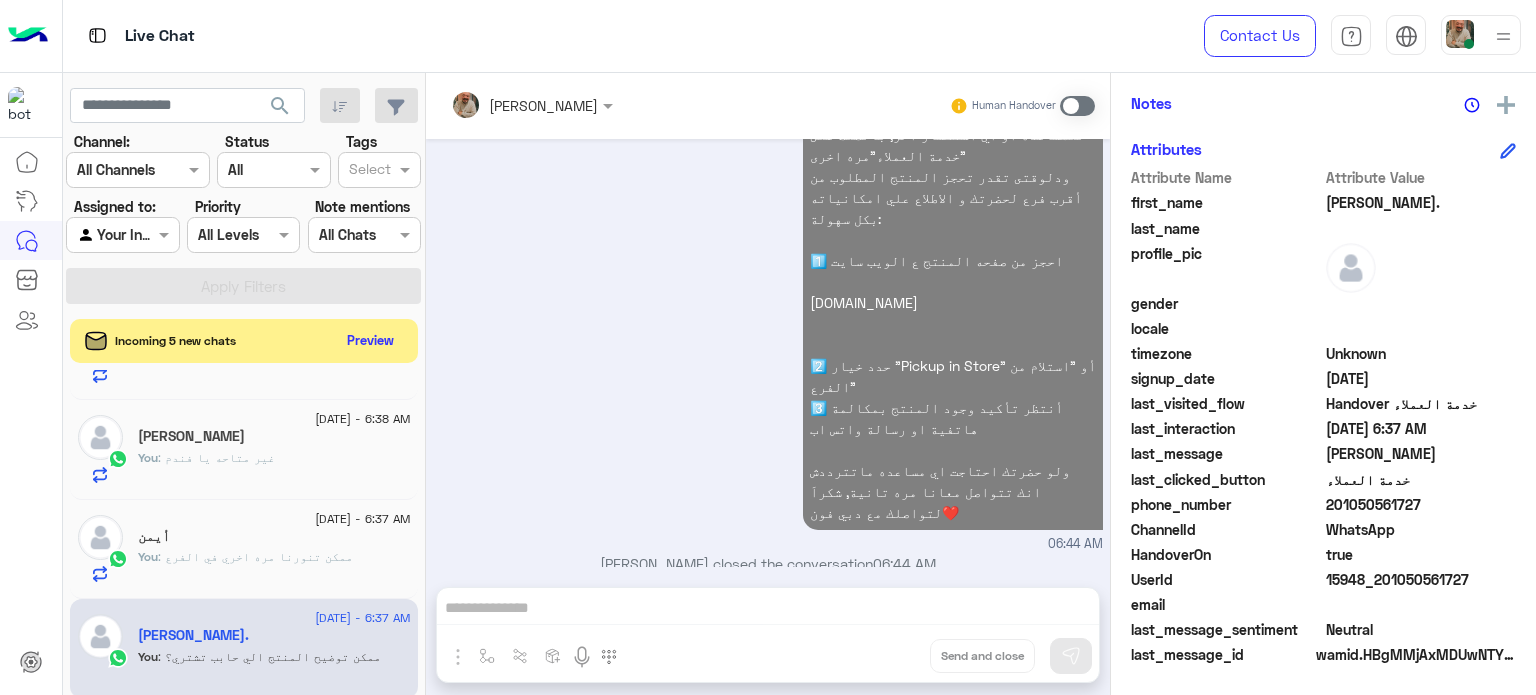 click on "You  : ممكن تنورنا مره اخري في الفرع" 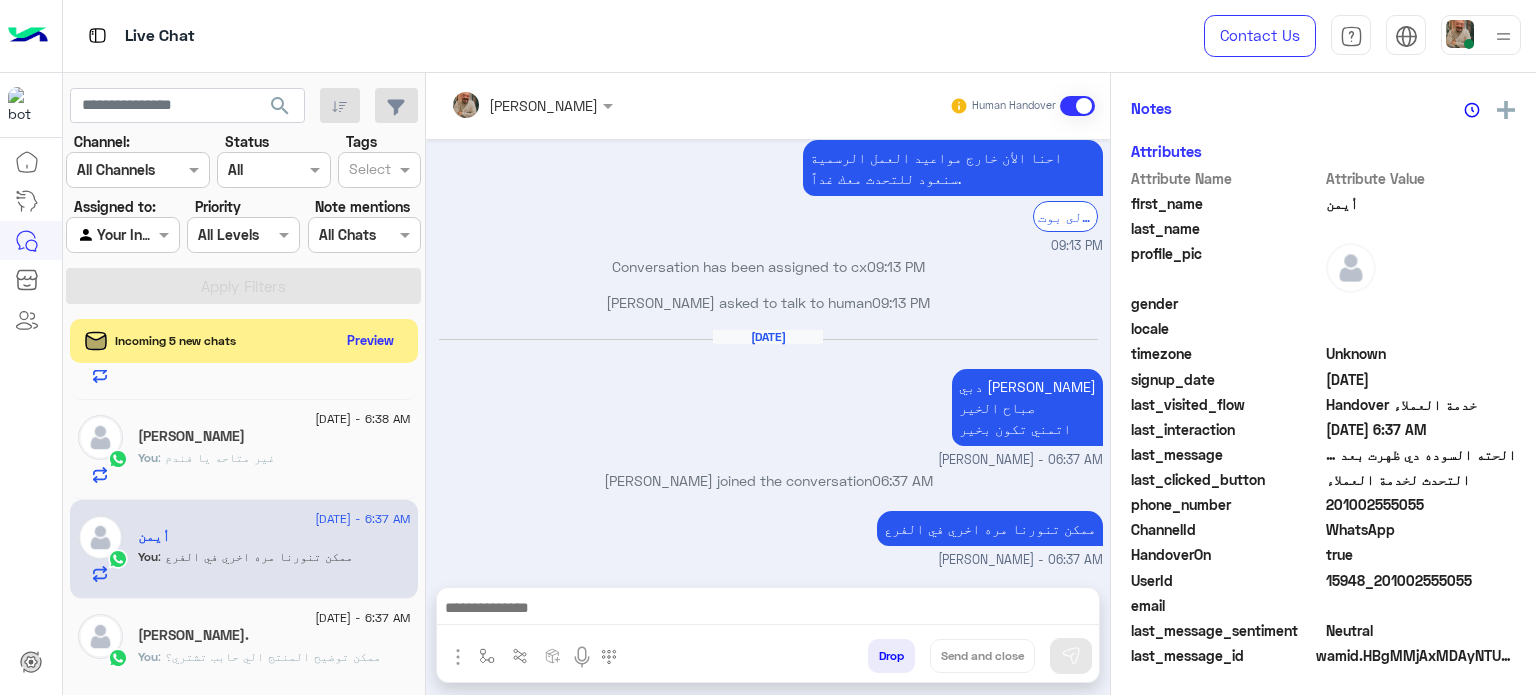 click at bounding box center (768, 610) 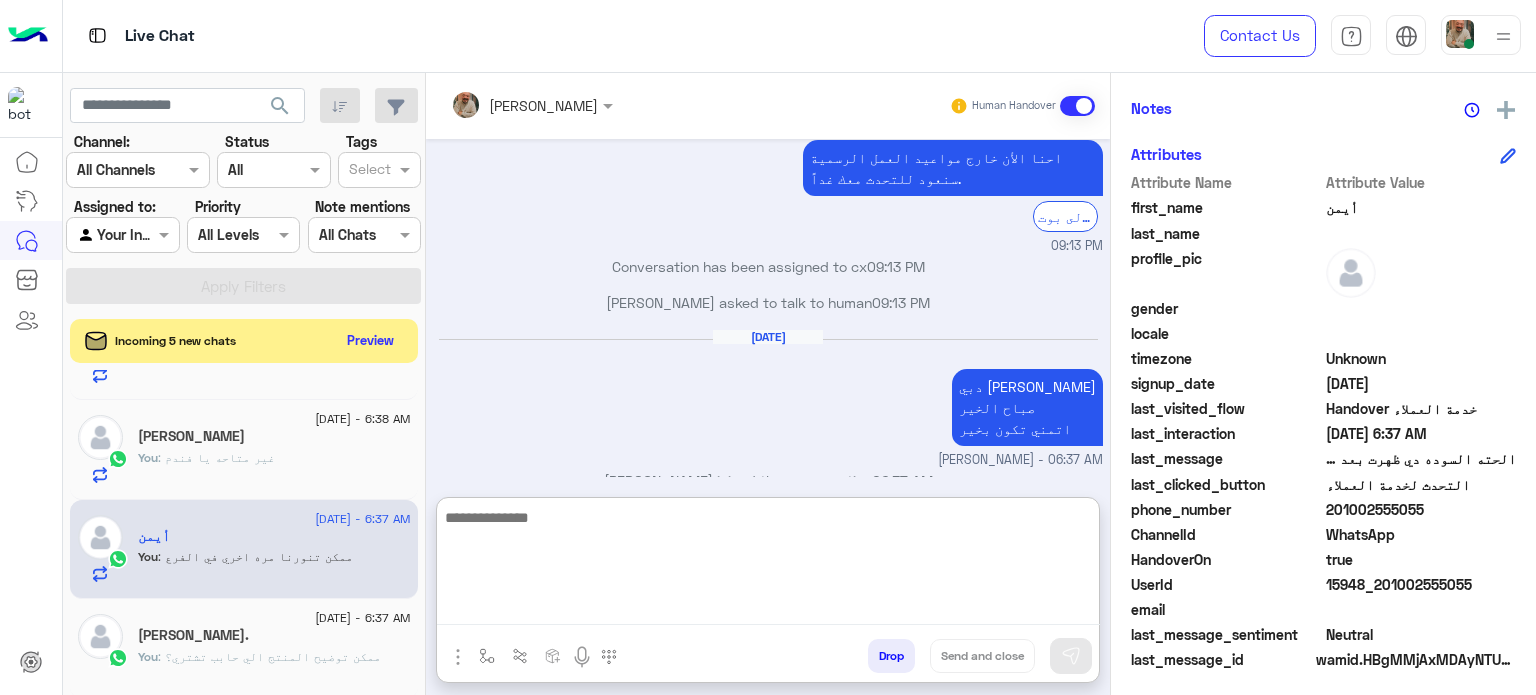 paste on "**********" 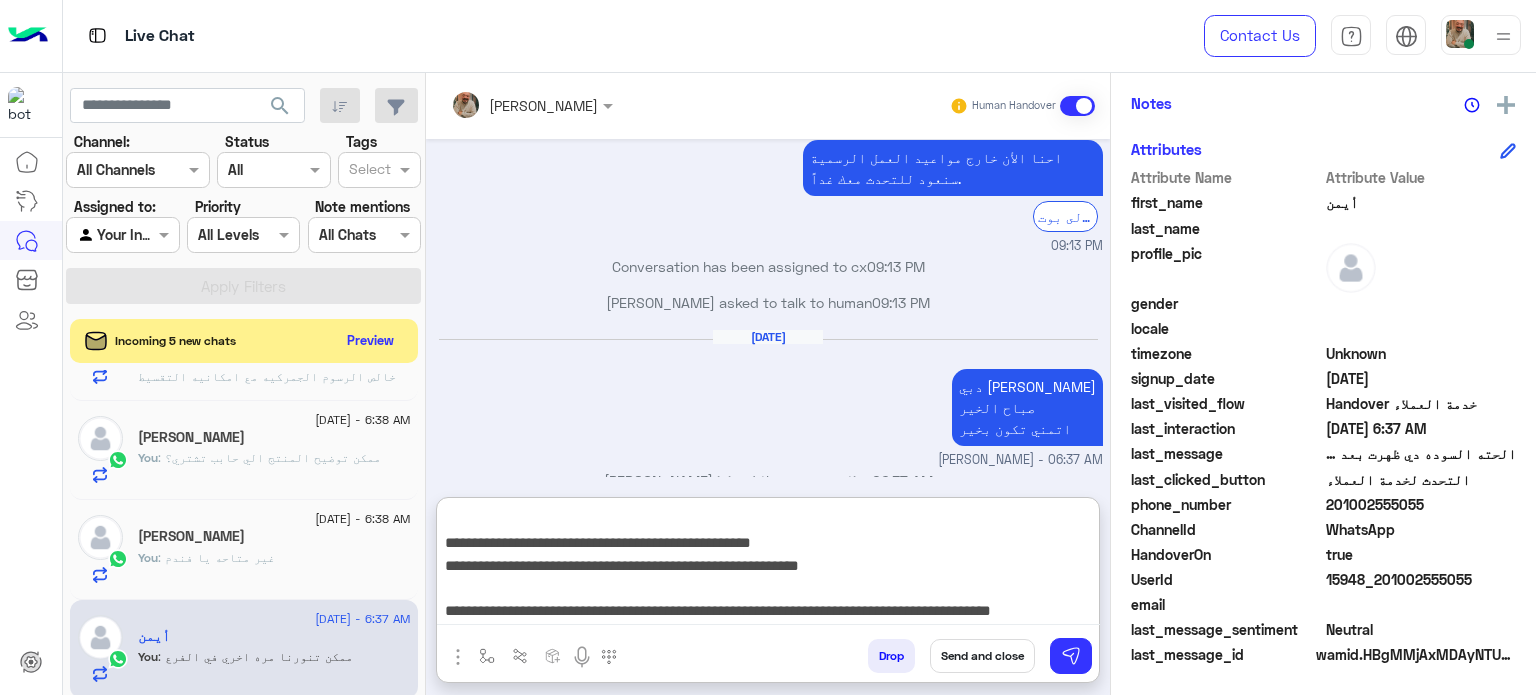 type on "**********" 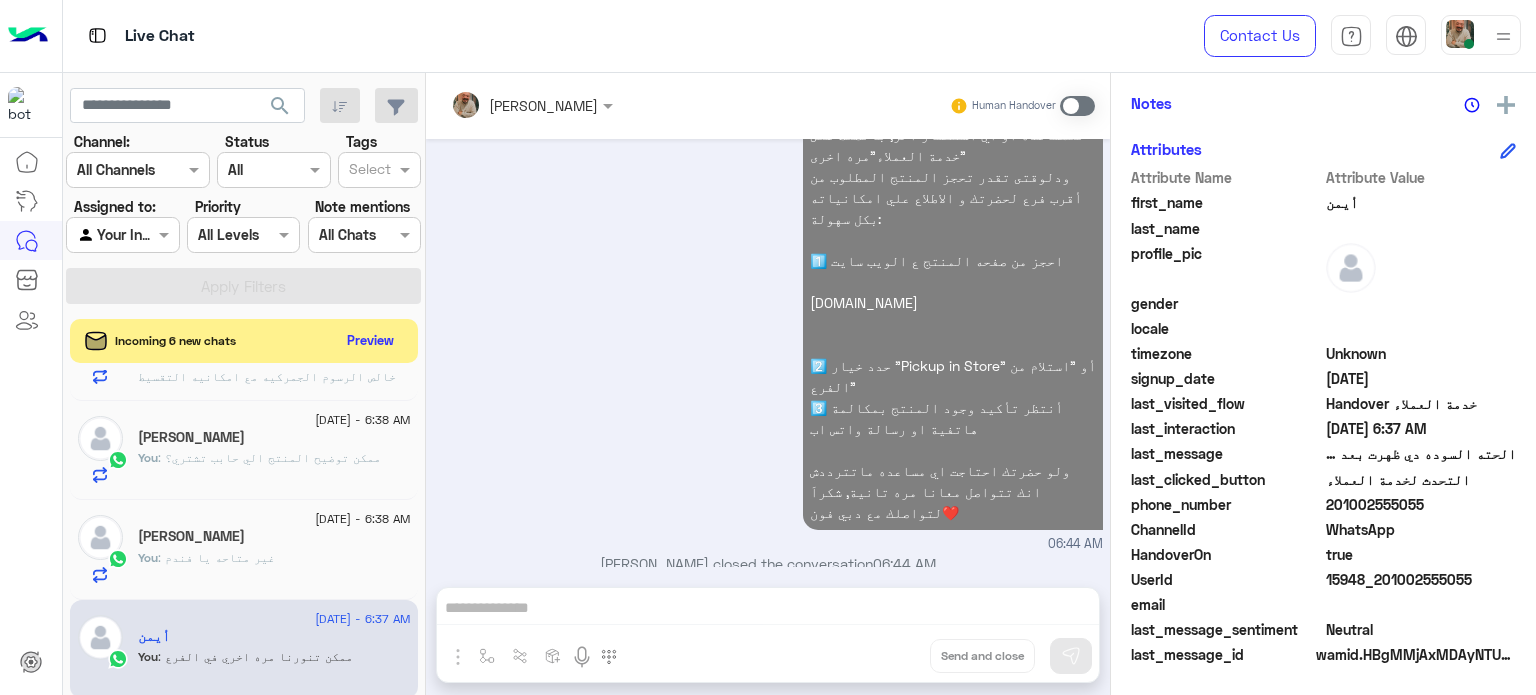 click on "You  : غير متاحه يا فندم" 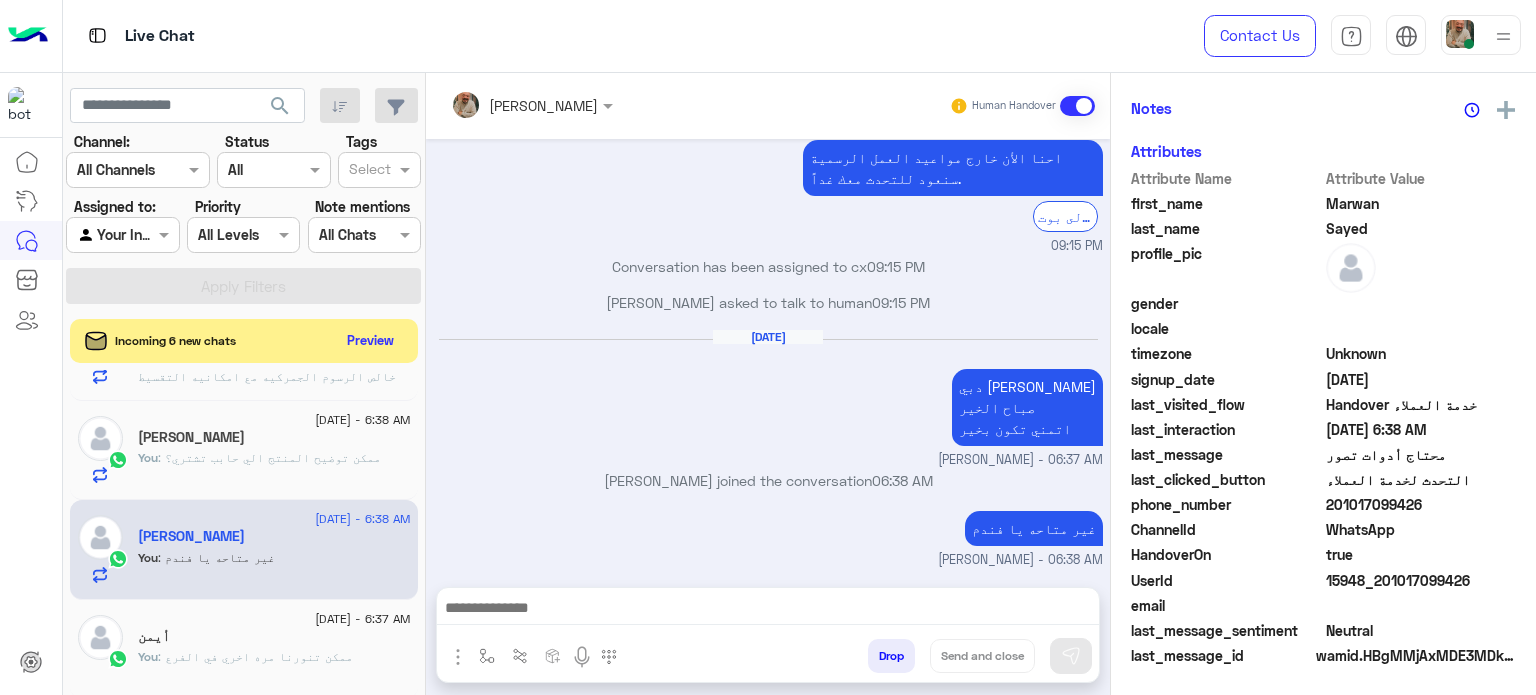 click at bounding box center [768, 610] 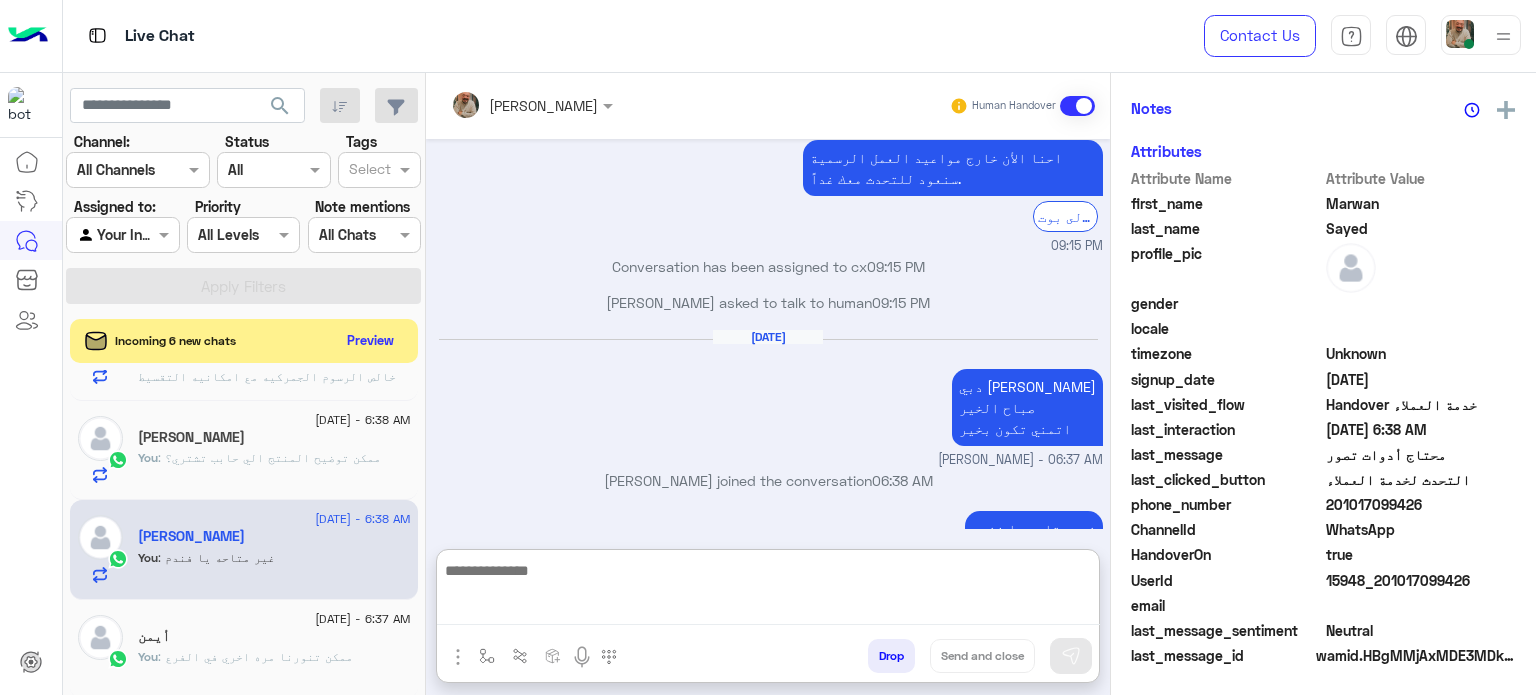 paste on "**********" 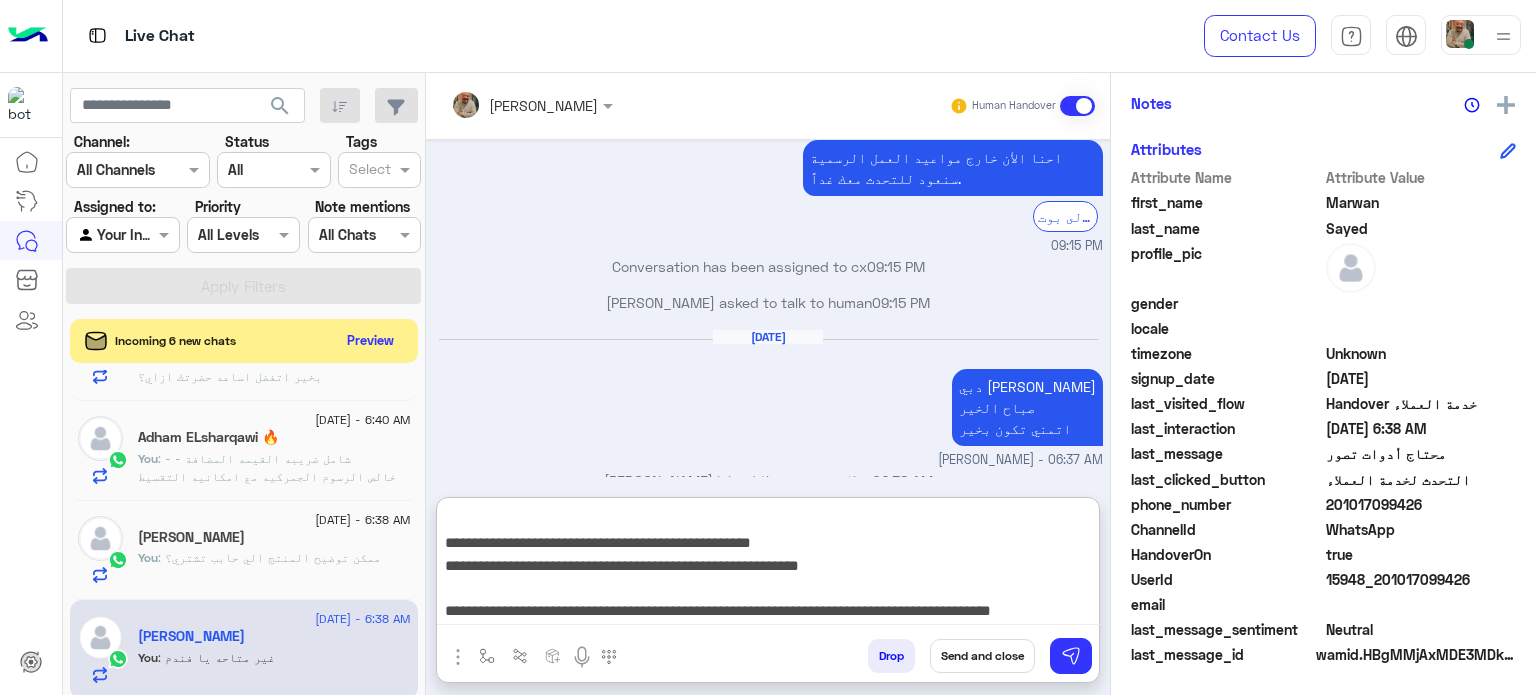 type on "**********" 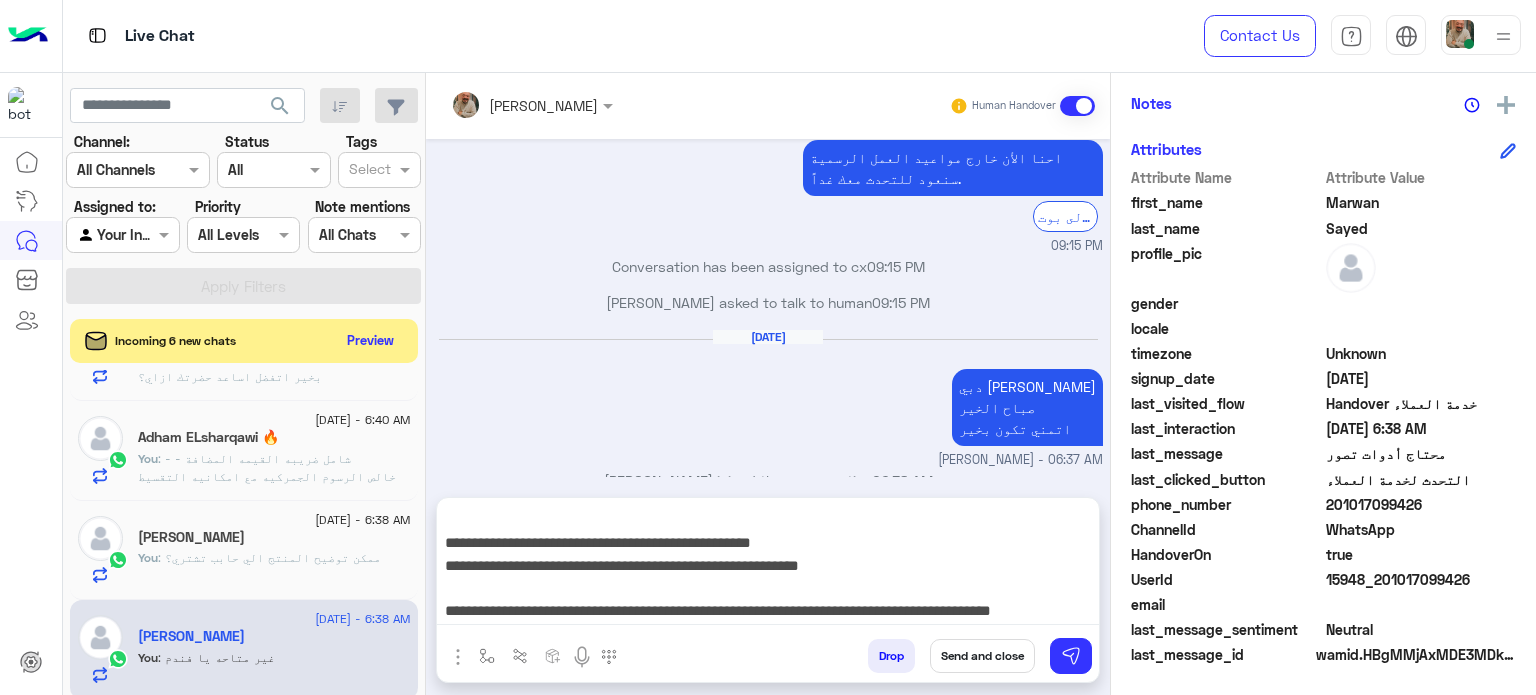 click on "Send and close" at bounding box center [982, 656] 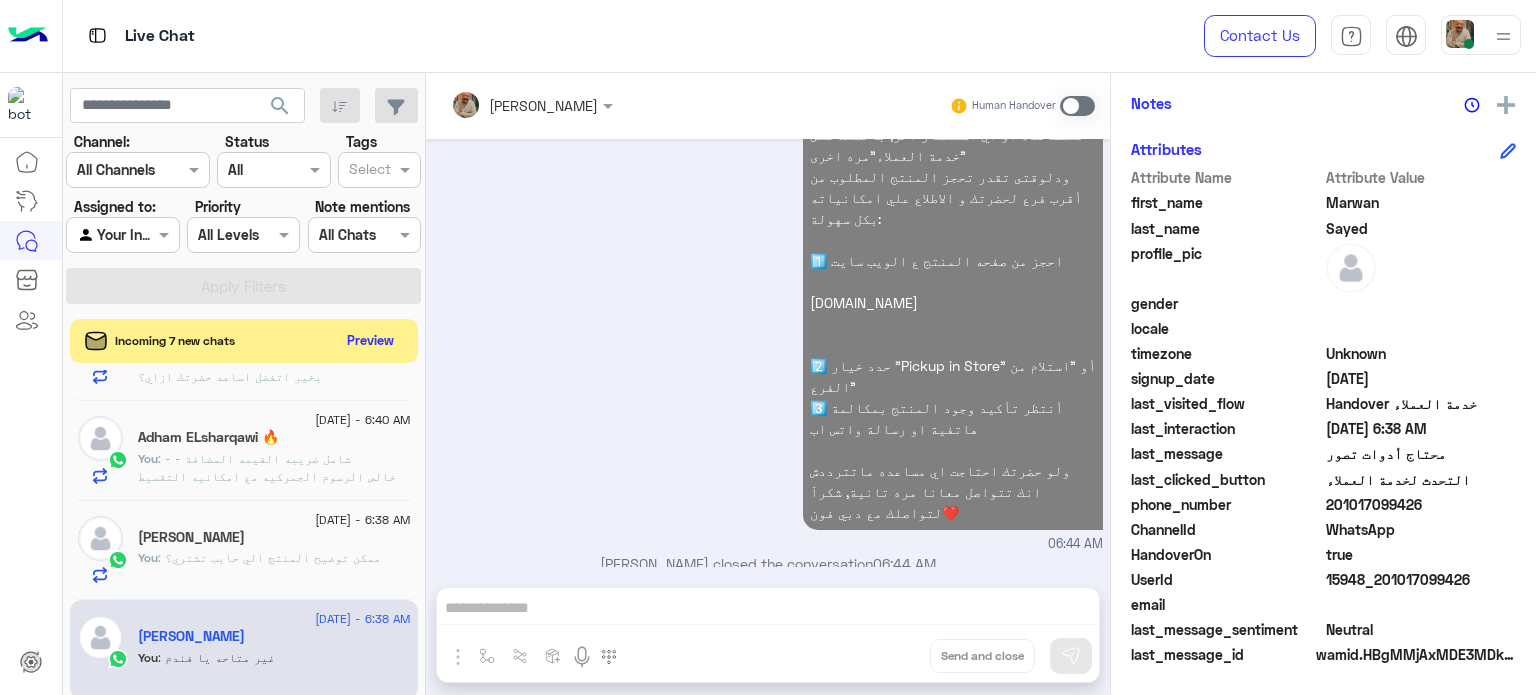 click on "You  : ممكن توضيح المنتج الي حابب تشتري؟" 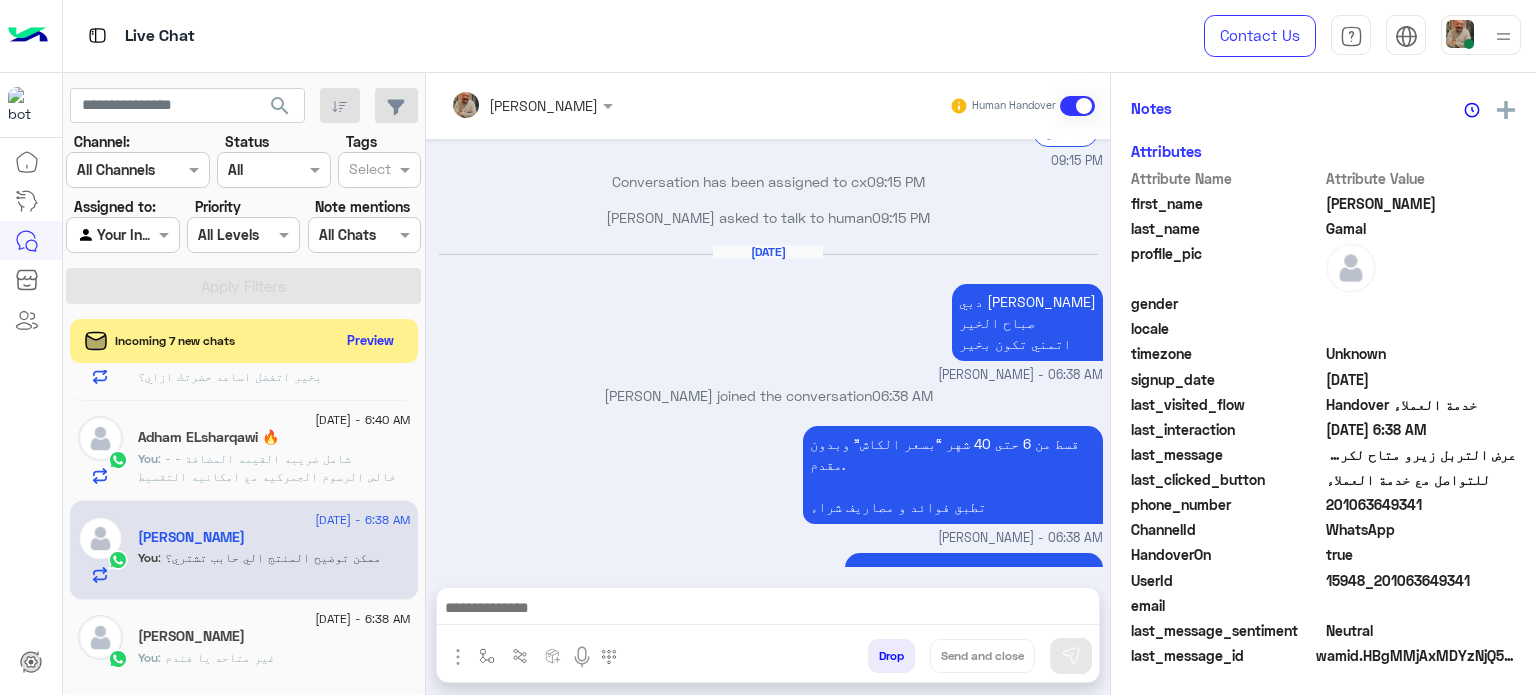 click at bounding box center [768, 610] 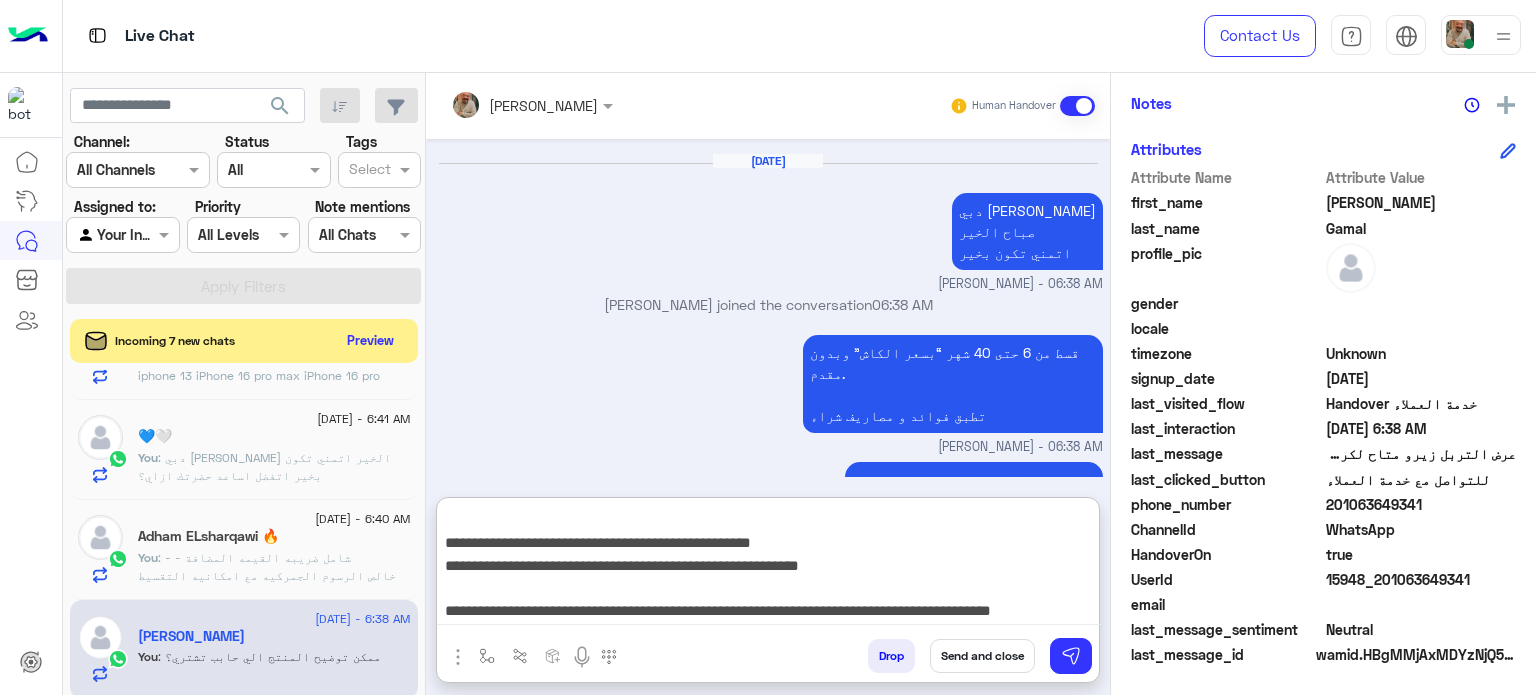 type on "**********" 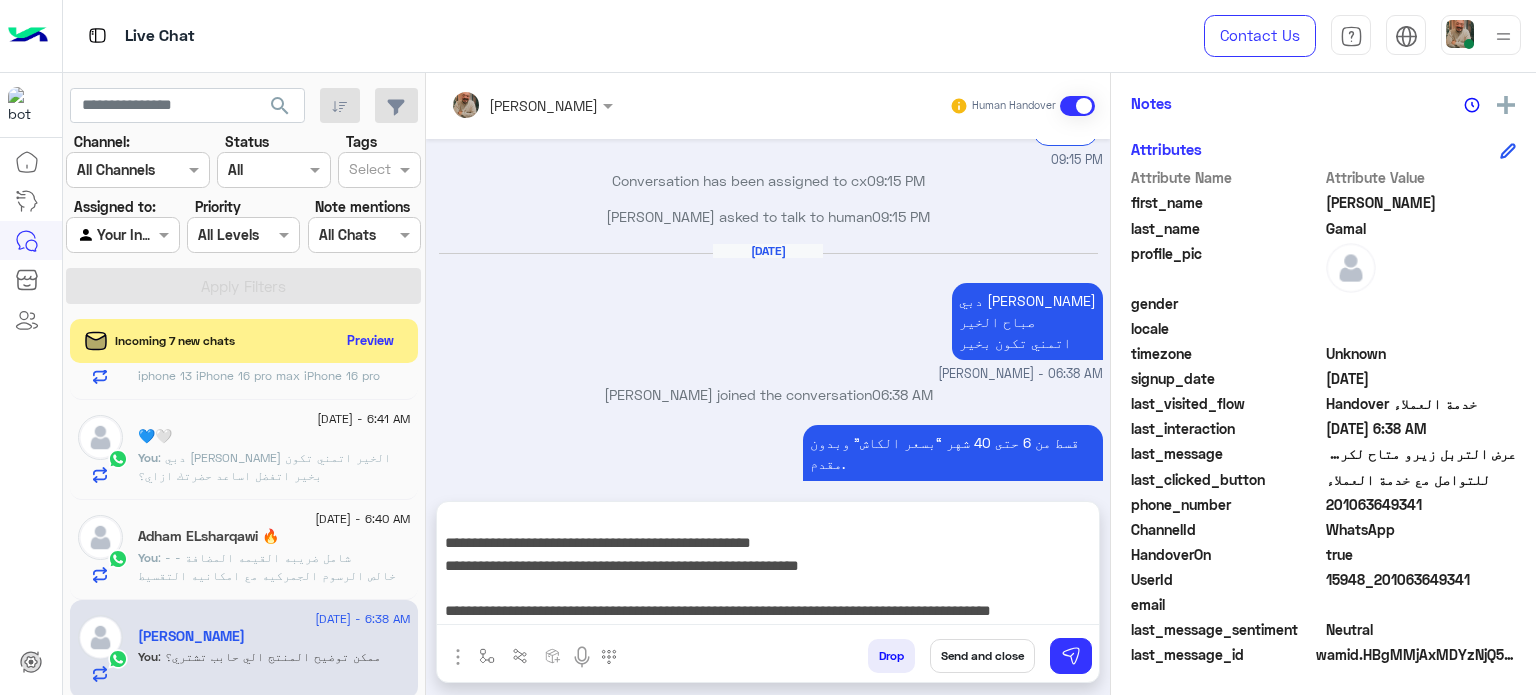 click on "201063649341" 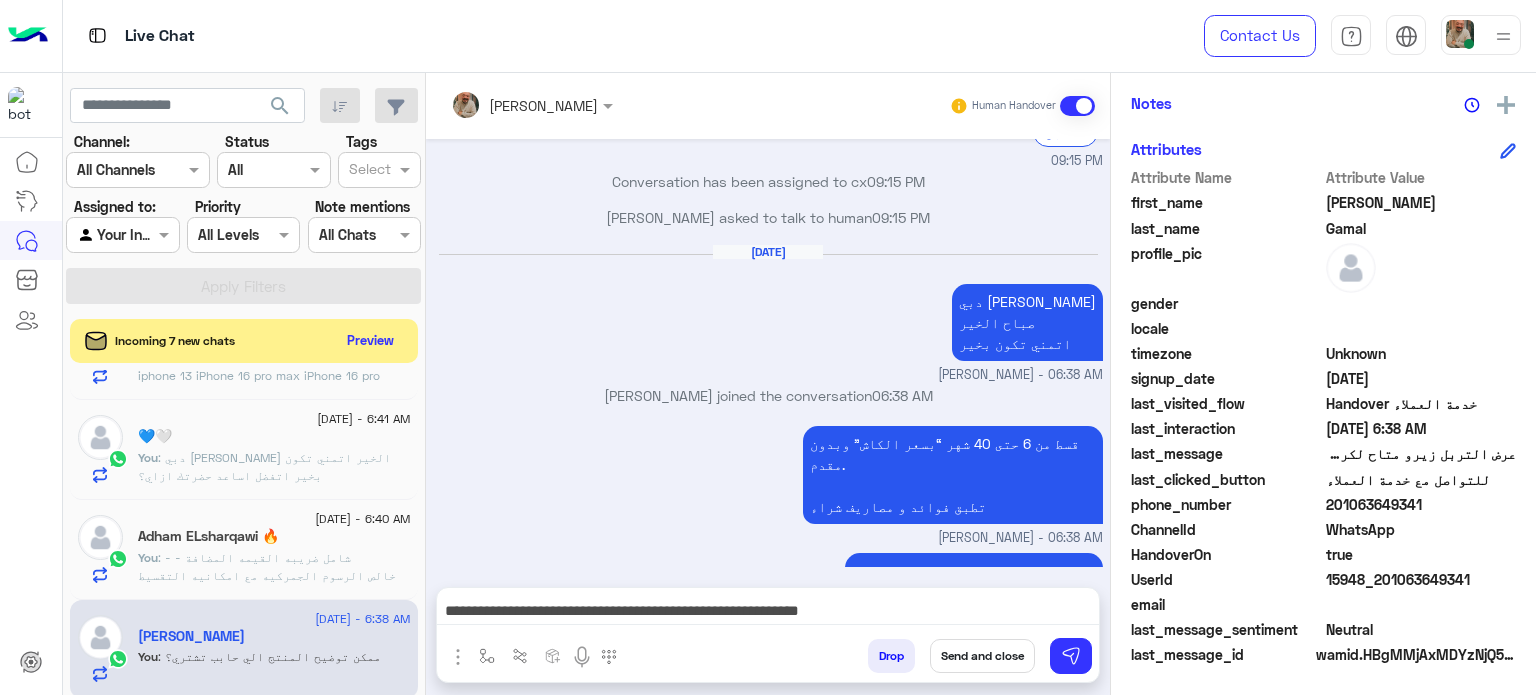 copy on "201063649341" 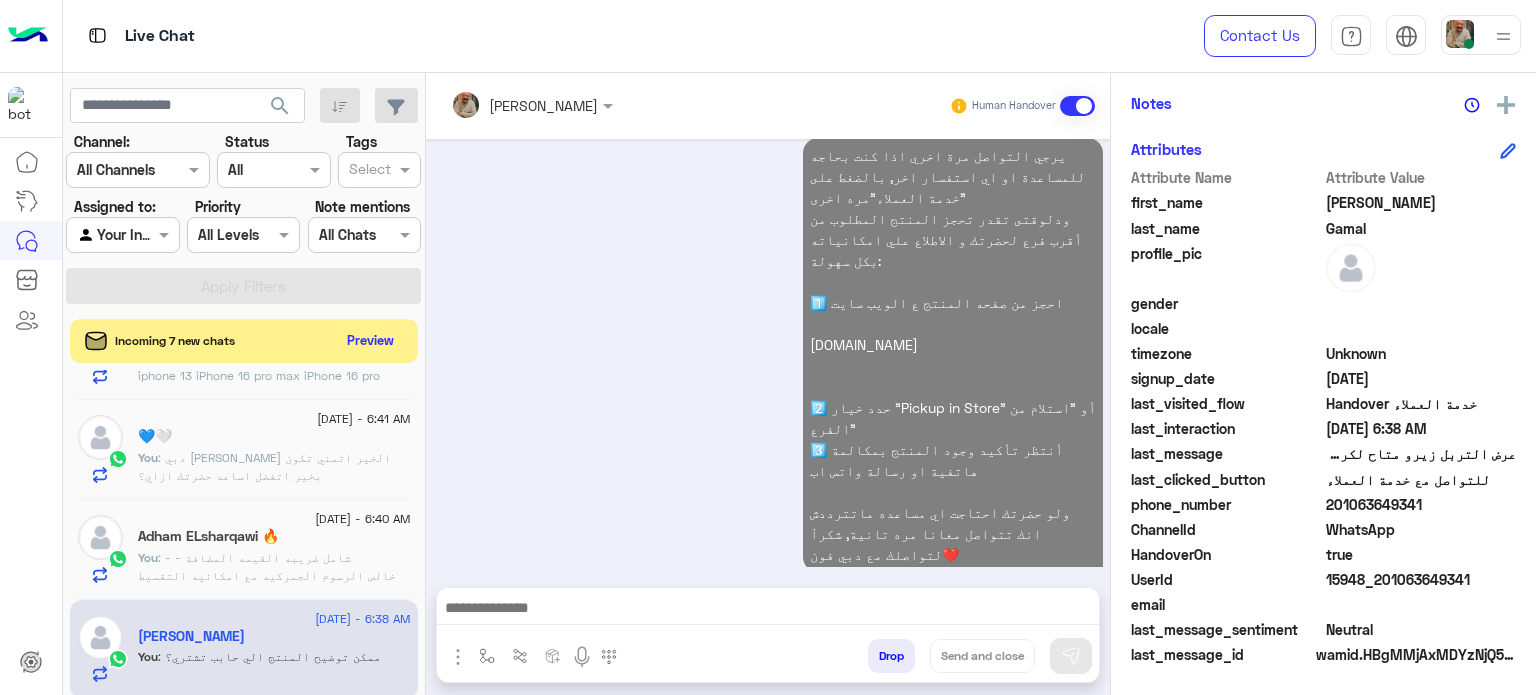 click on "Adham ELsharqawi 🔥" 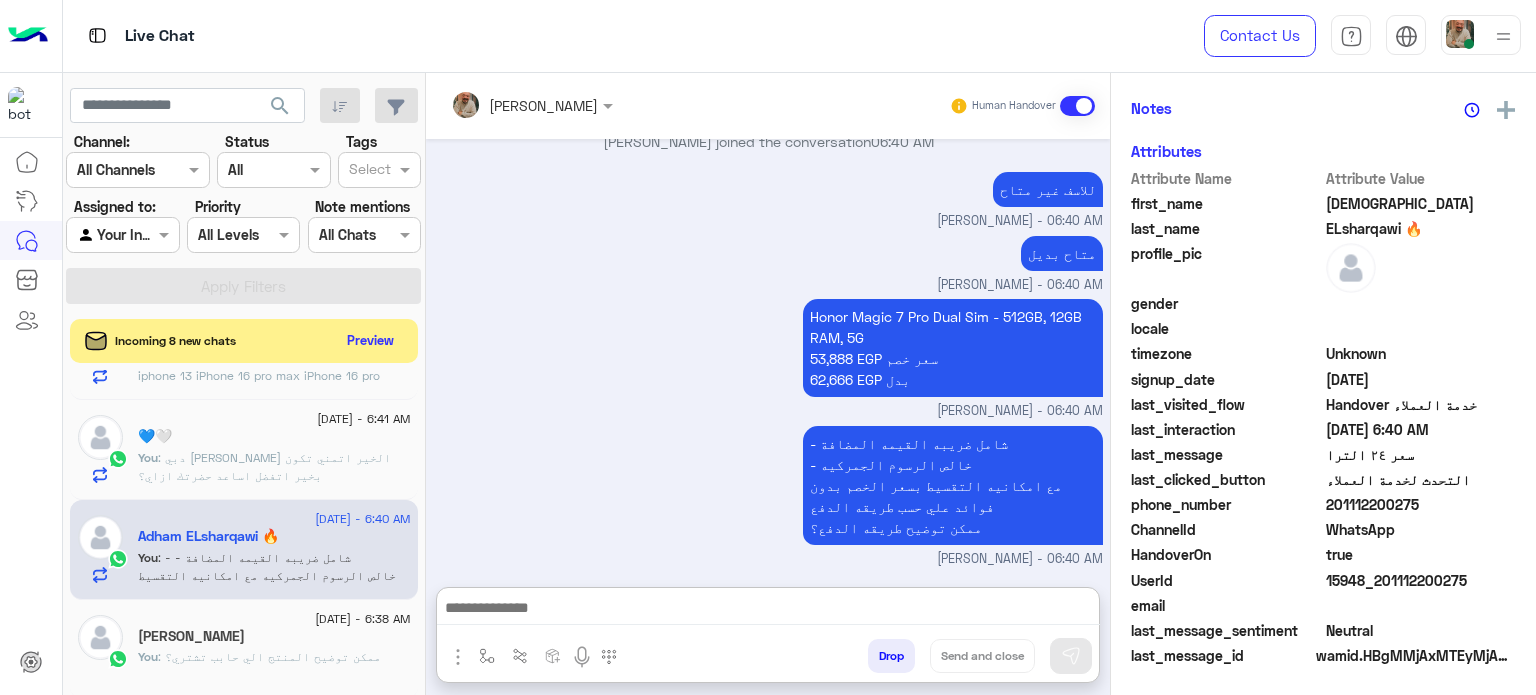 click at bounding box center (768, 610) 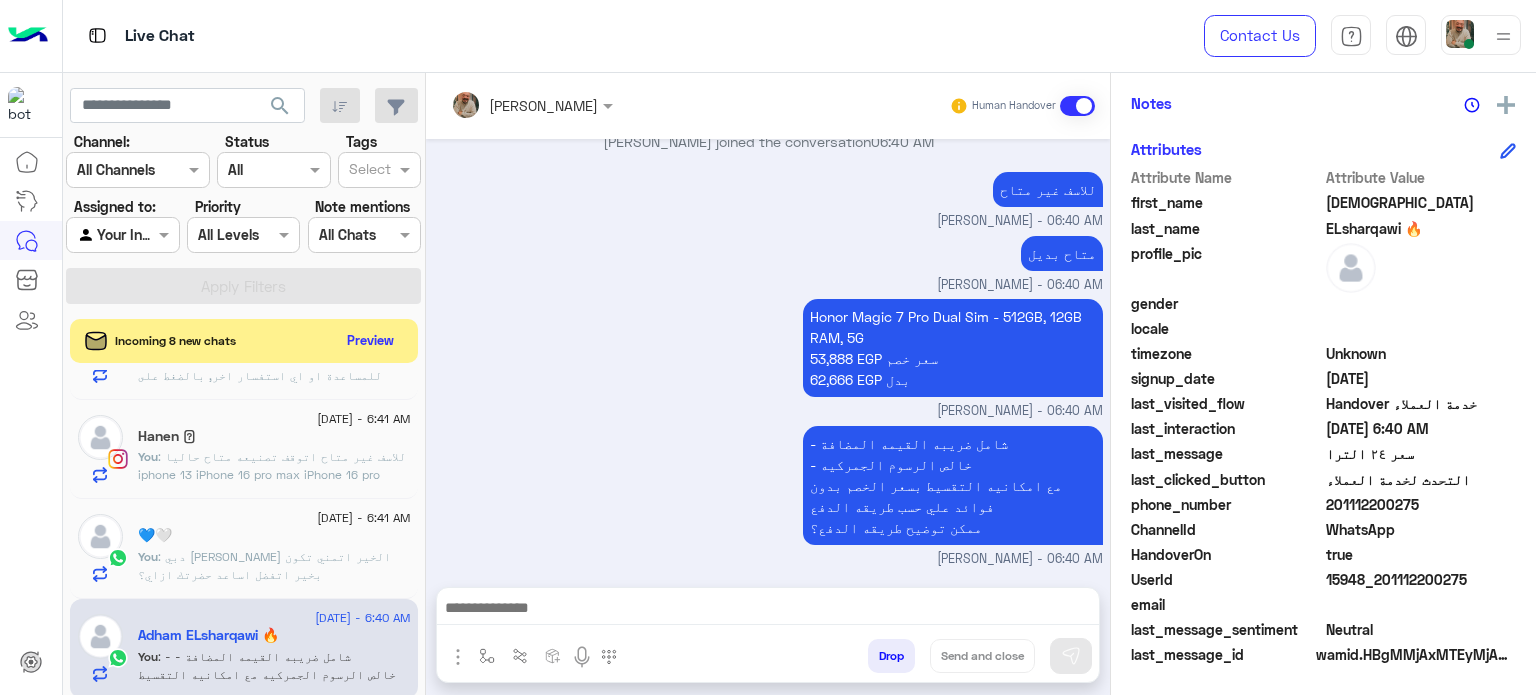 click at bounding box center (768, 610) 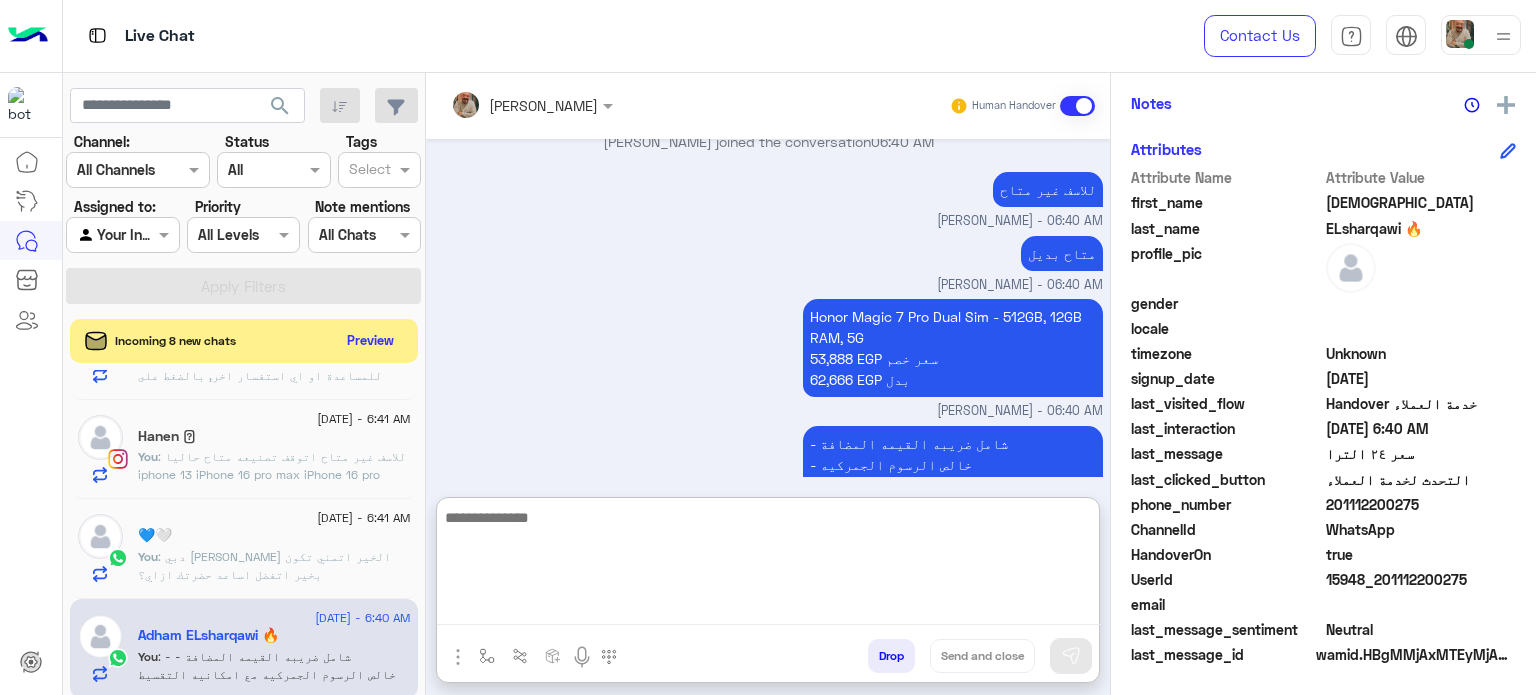 click at bounding box center (768, 565) 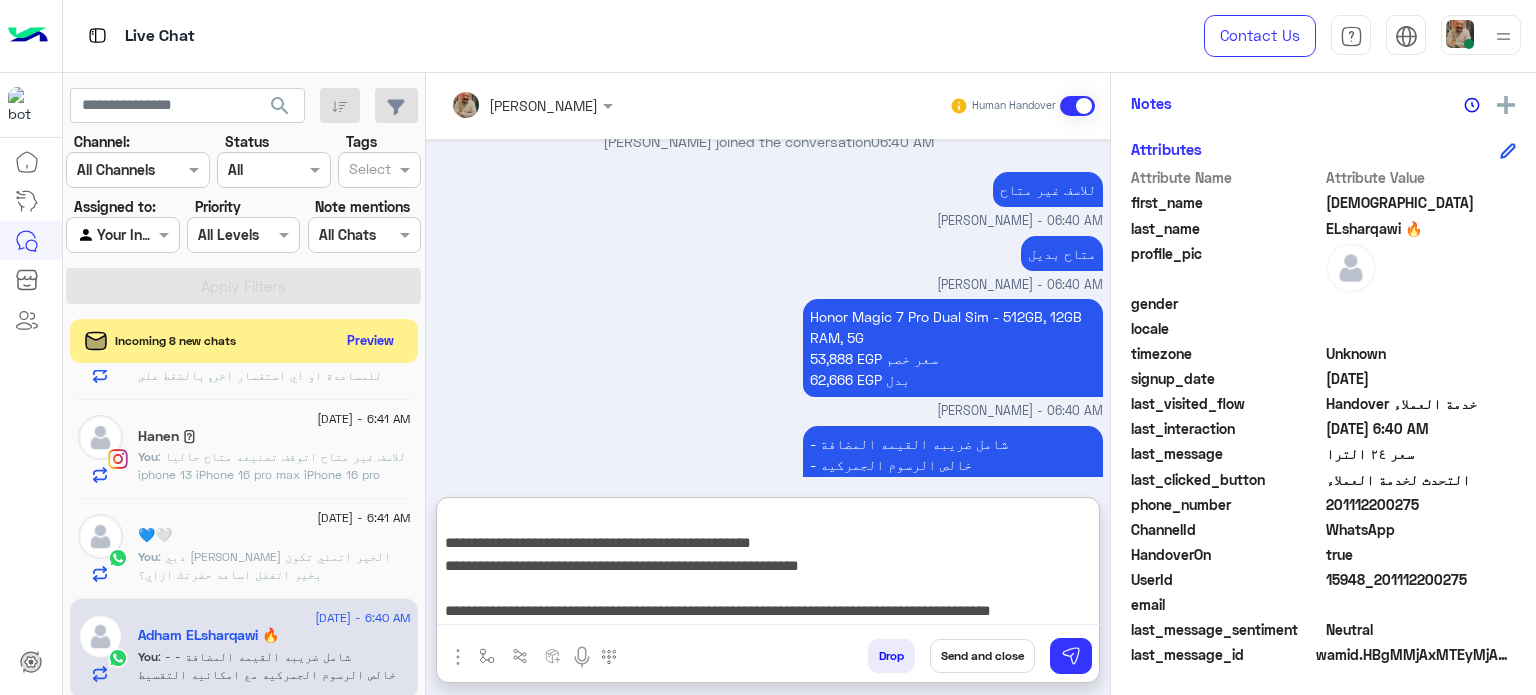 type on "**********" 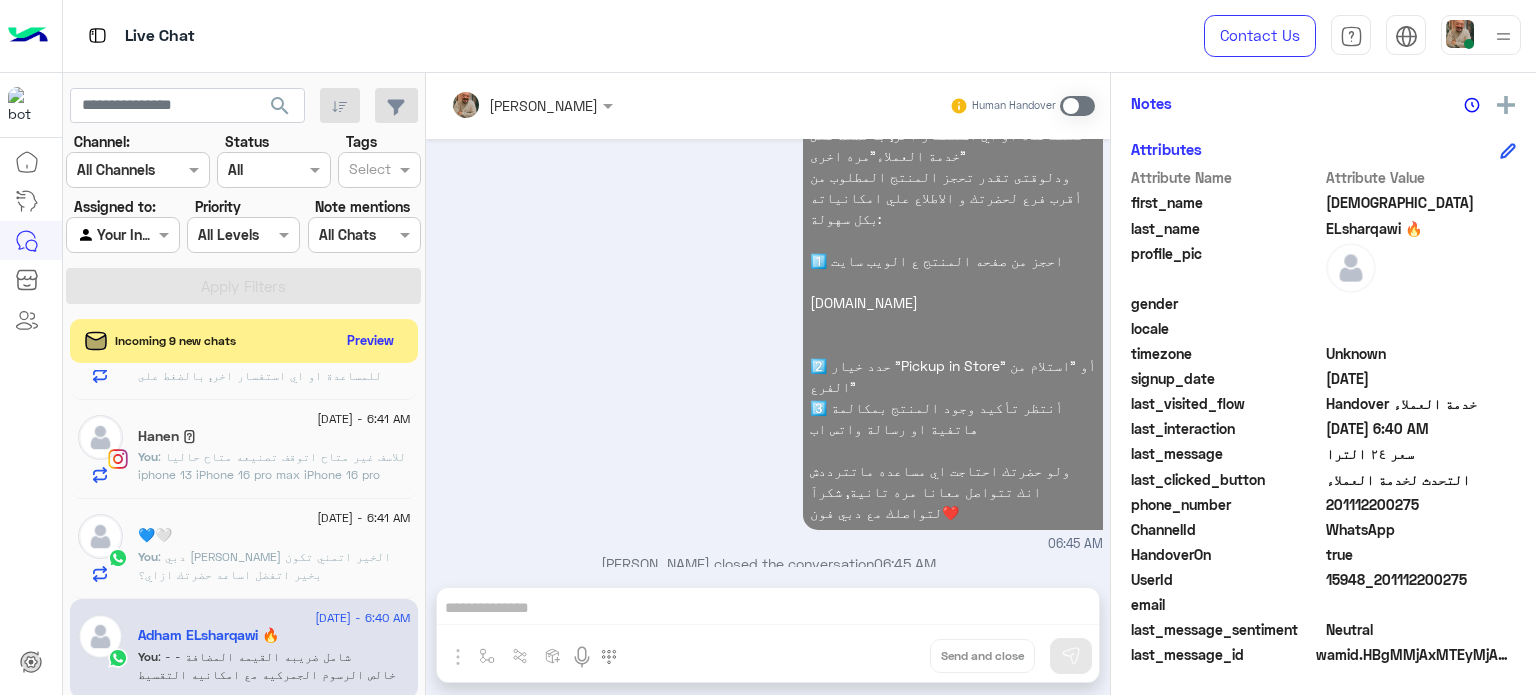 click on ": دبي [PERSON_NAME] الخير
اتمني تكون بخير
اتفضل اساعد حضرتك ازاي؟" 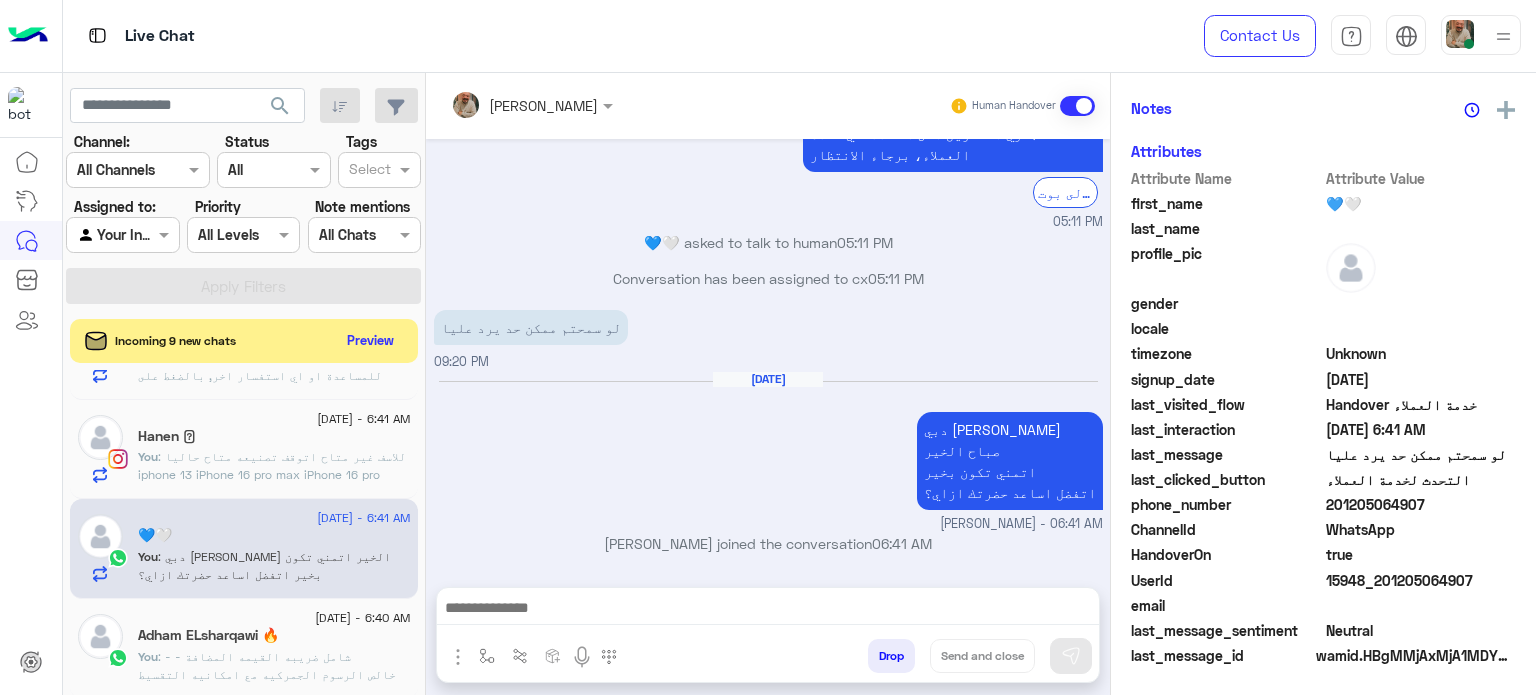 click at bounding box center [768, 610] 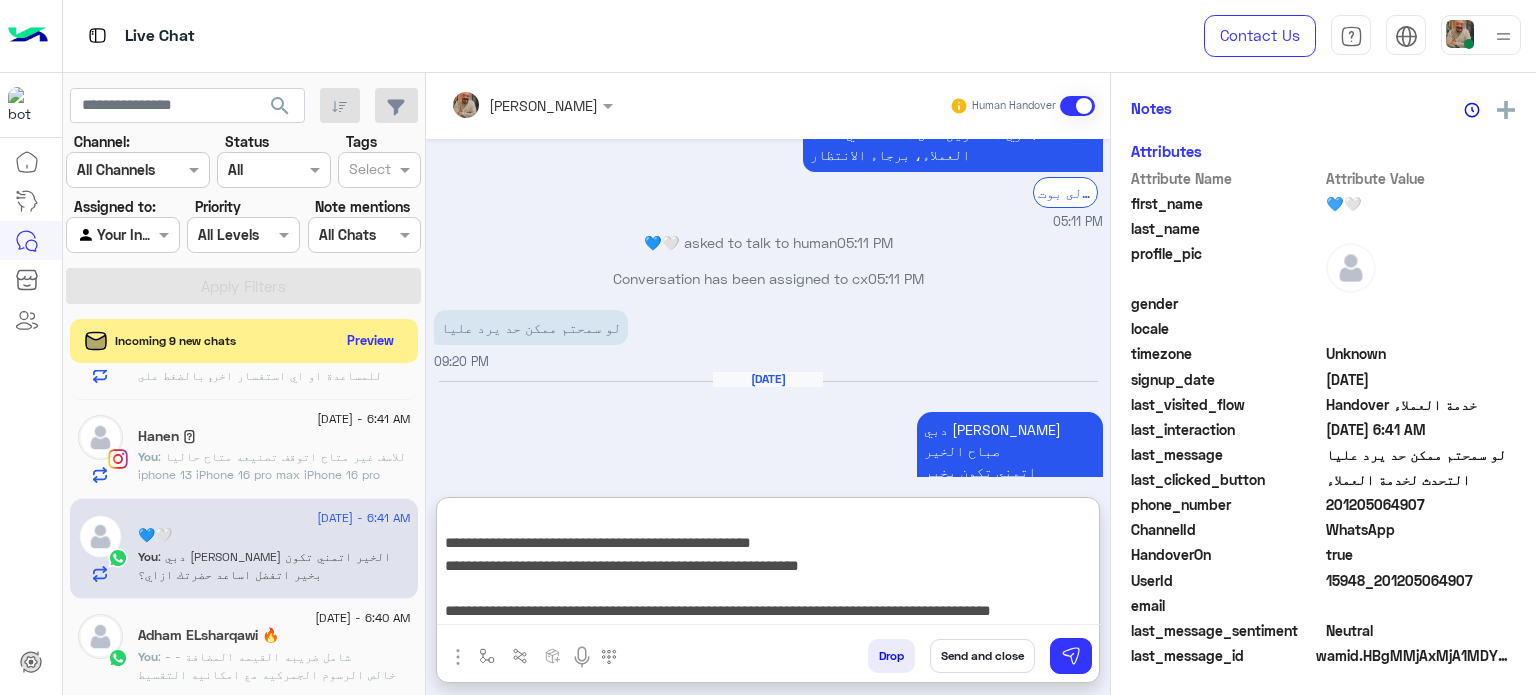 type on "**********" 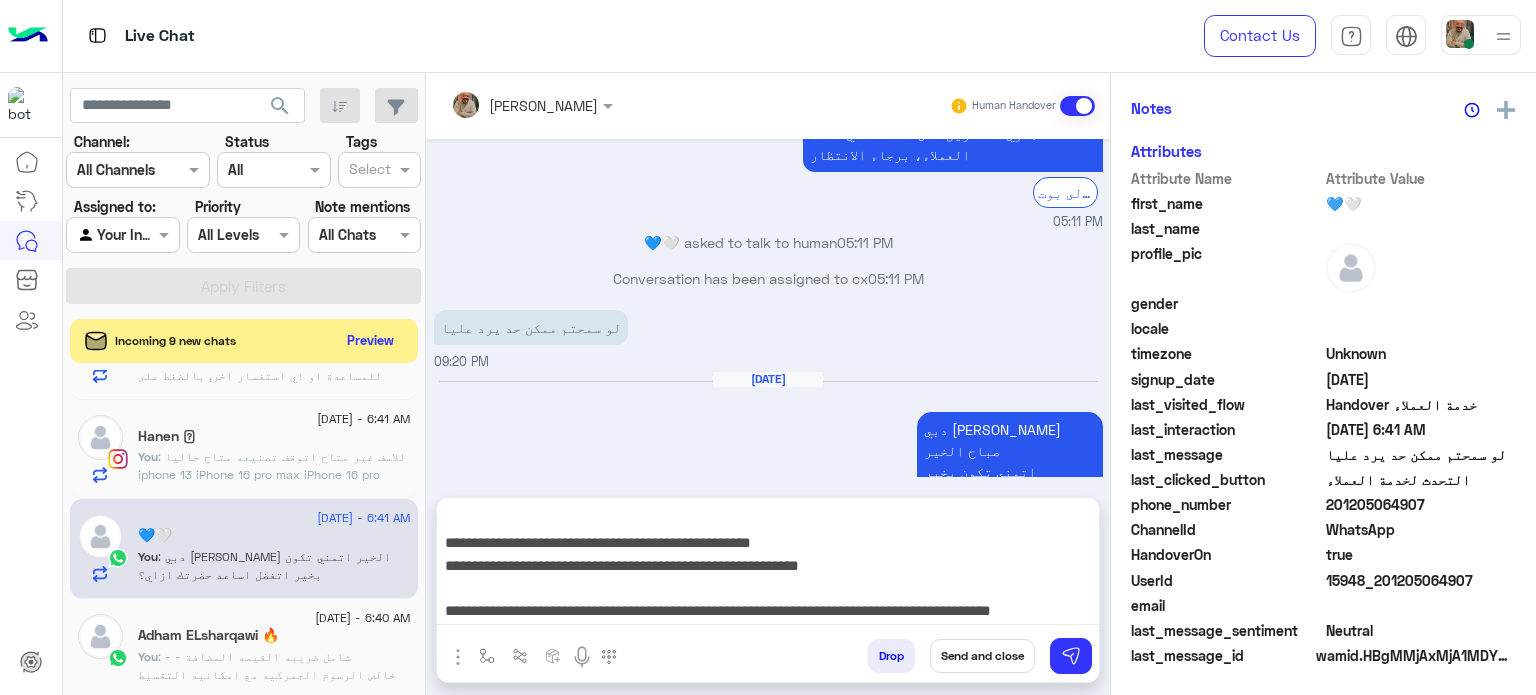 click on "Send and close" at bounding box center [982, 656] 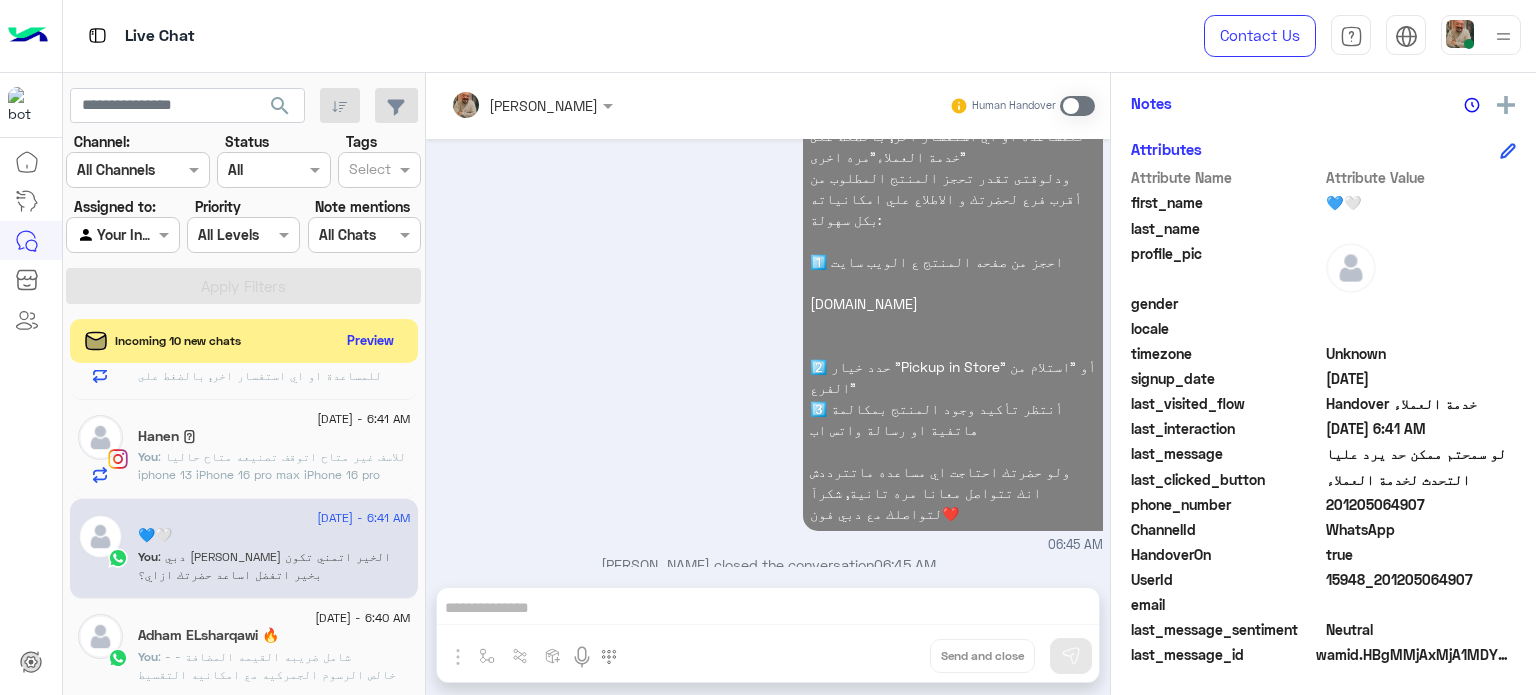 click on "5 July - 6:44 AM  Ahmed Shalan   You  : يرجي التواصل مرة اخري اذا كنت بحاجه للمساعدة او اي استفسار اخر, بالضغط على "خدمة العملاء"مره اخرى
ودلوقتى تقدر تحجز المنتج المطلوب من أقرب فرع لحضرتك و الاطلاع علي امكانياته بكل سهولة:
1️⃣ احجز من صفحه المنتج ع الويب سايت
Www.dubaiphone.net
2️⃣ حدد خيار "Pickup in Store" أو "استلام من الفرع"
3️⃣ أنتظر تأكيد وجود المنتج بمكالمة هاتفية او رسالة واتس اب
ولو حضرتك احتاجت اي مساعده ماتترددش انك تتواصل معانا مره تانية, شكراَ لتواصلك مع دبي فون❤️
5 July - 6:43 AM  Mustafa Fadl allah   You  5 July - 6:43 AM  Nour Farag   You  5 July - 6:43 AM  Nevermind    You  5 July - 6:43 AM  Youssef Ahmed   You  5 July - 6:42 AM  Dr Abdelaziz   You   You" 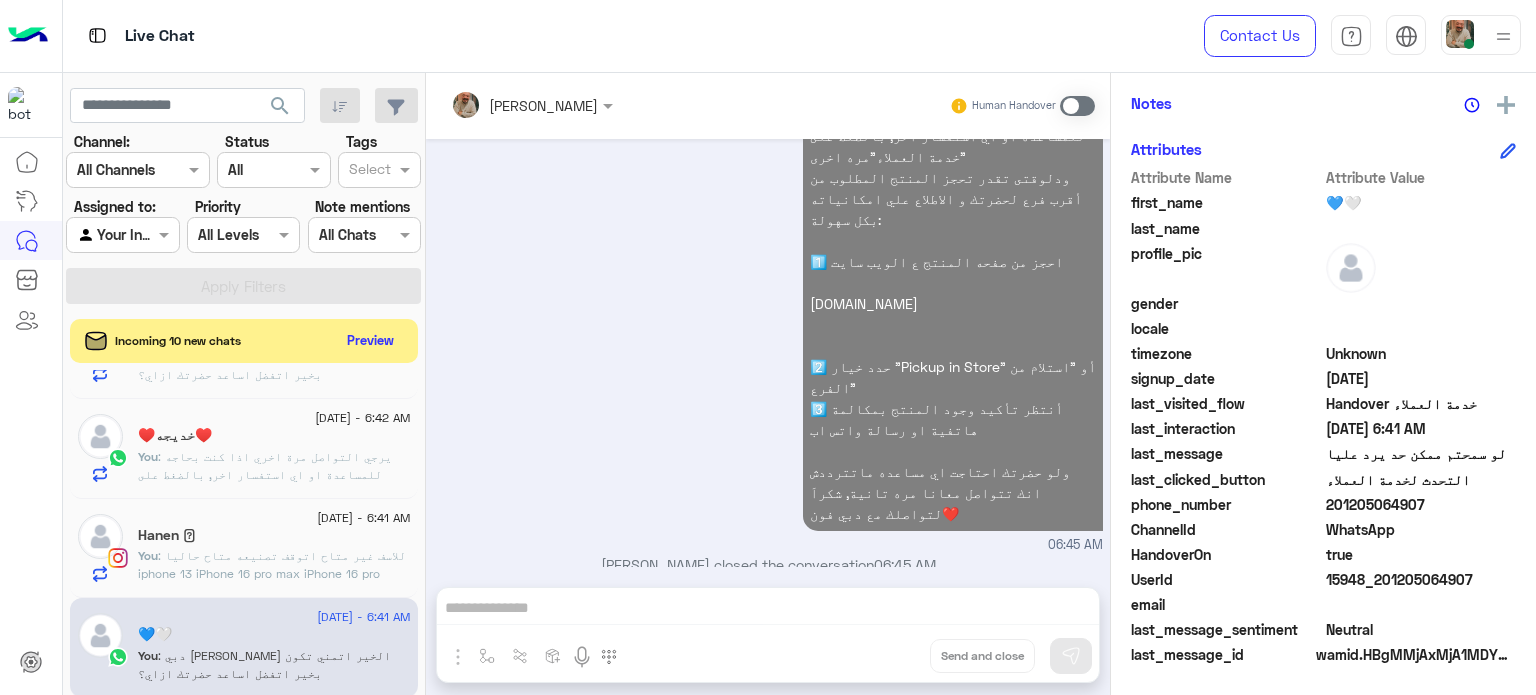 click on ": للاسف غير متاح اتوقف تصنيعه
متاح حاليا
iphone 13
iPhone 16 pro max
iPhone 16 pro
iPhone 16
iPhone 15 plus
ممكن توضيح الموديل الانسب لحضرتك؟" 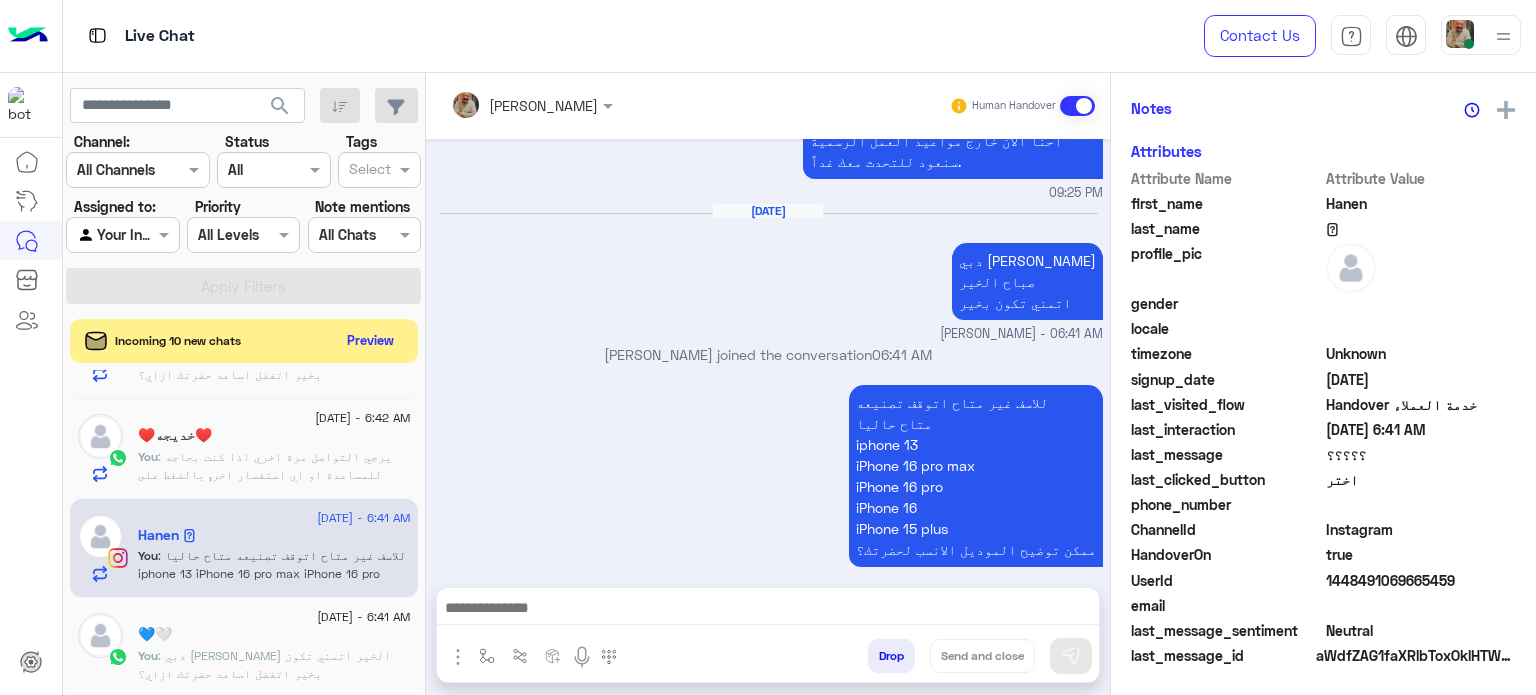click at bounding box center (768, 610) 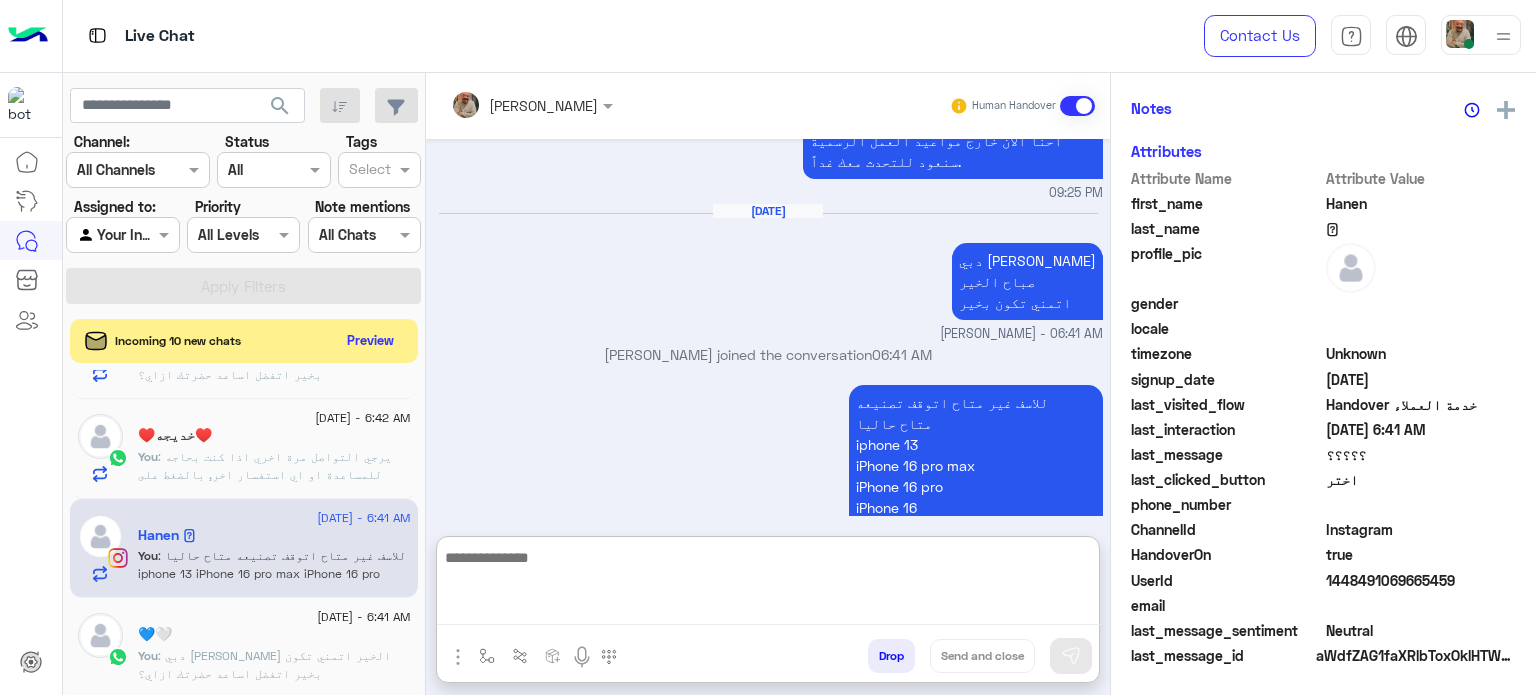 paste on "**********" 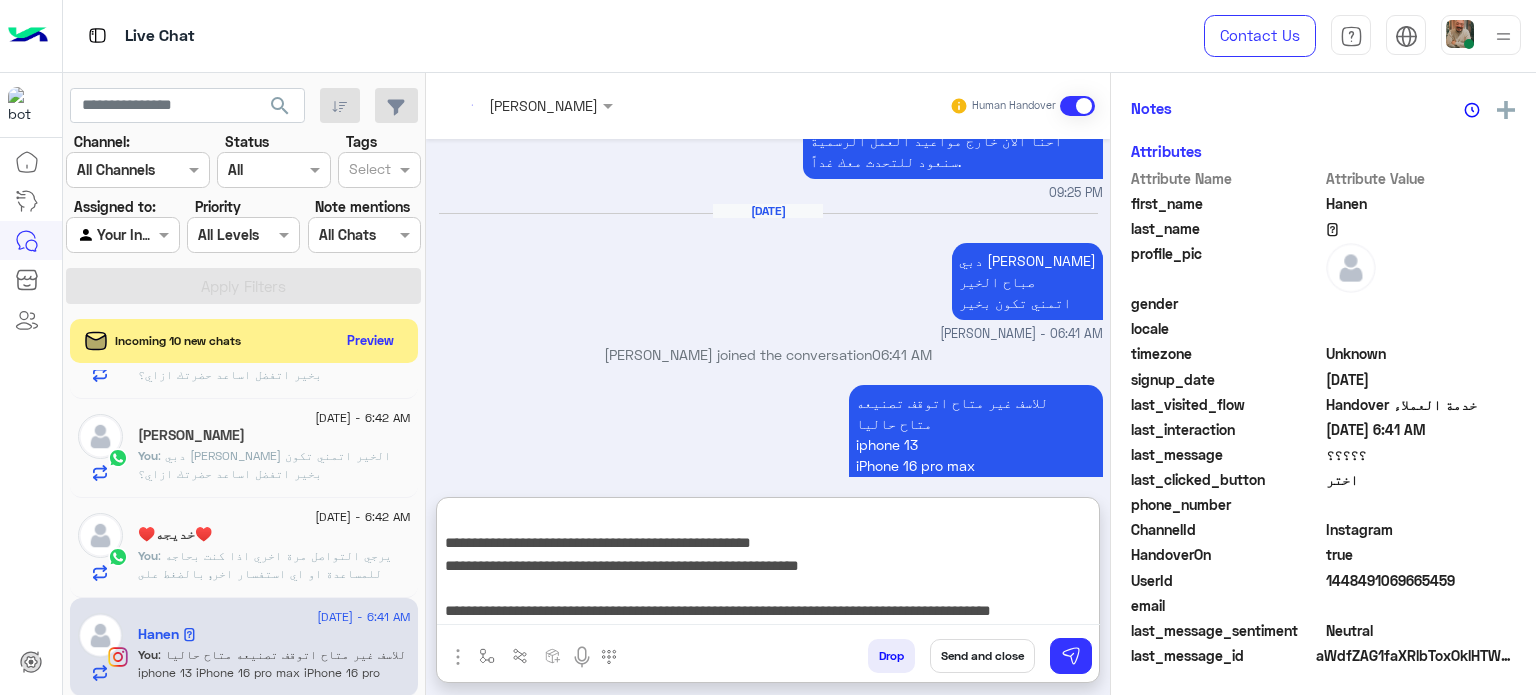 type on "**********" 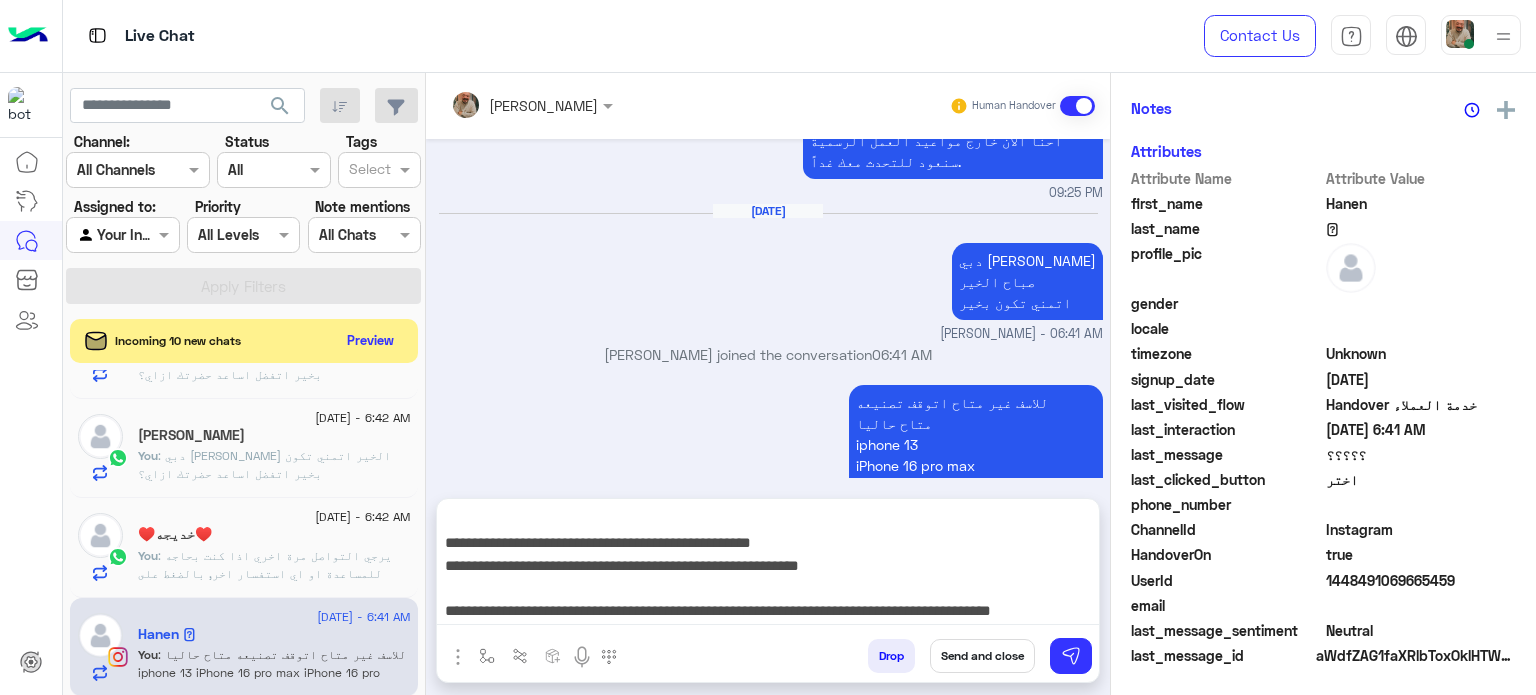 click on "Send and close" at bounding box center [982, 656] 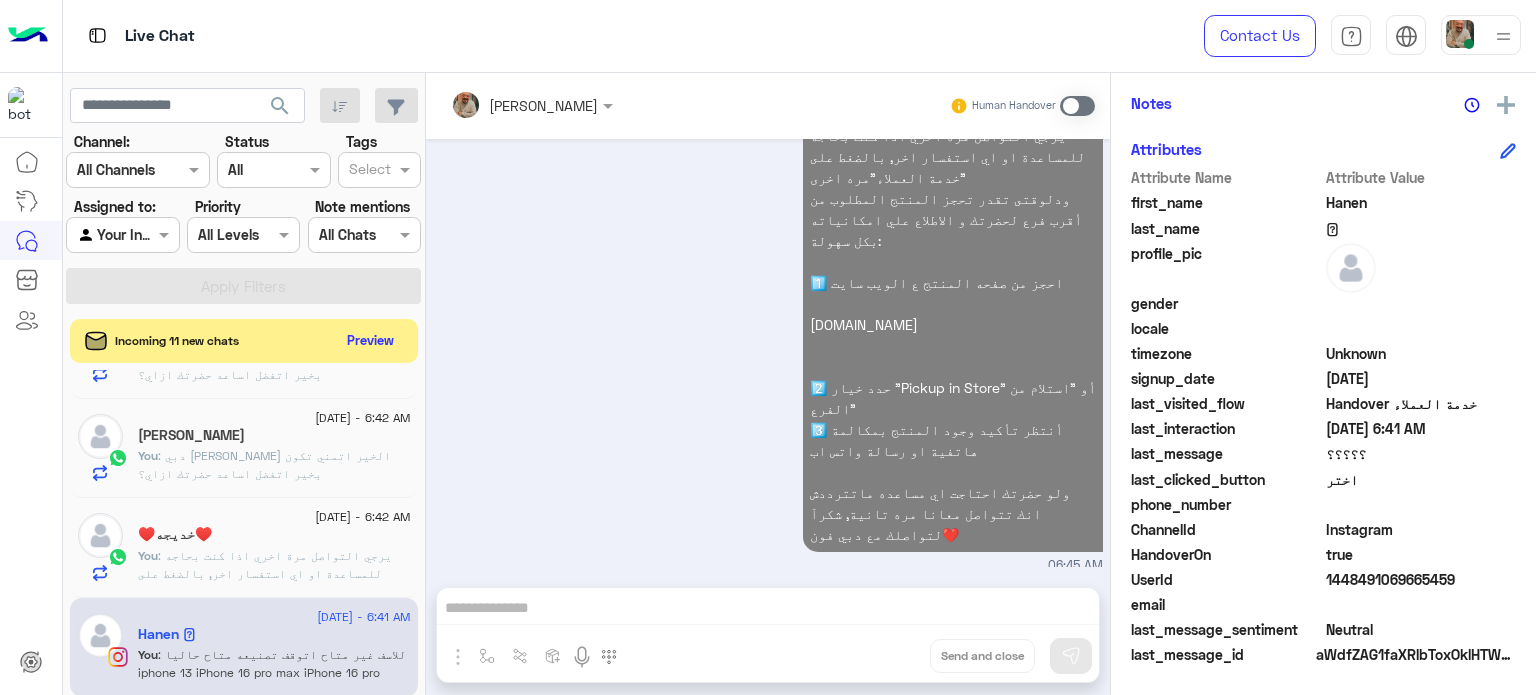 click on "♥️خديجه♥️" 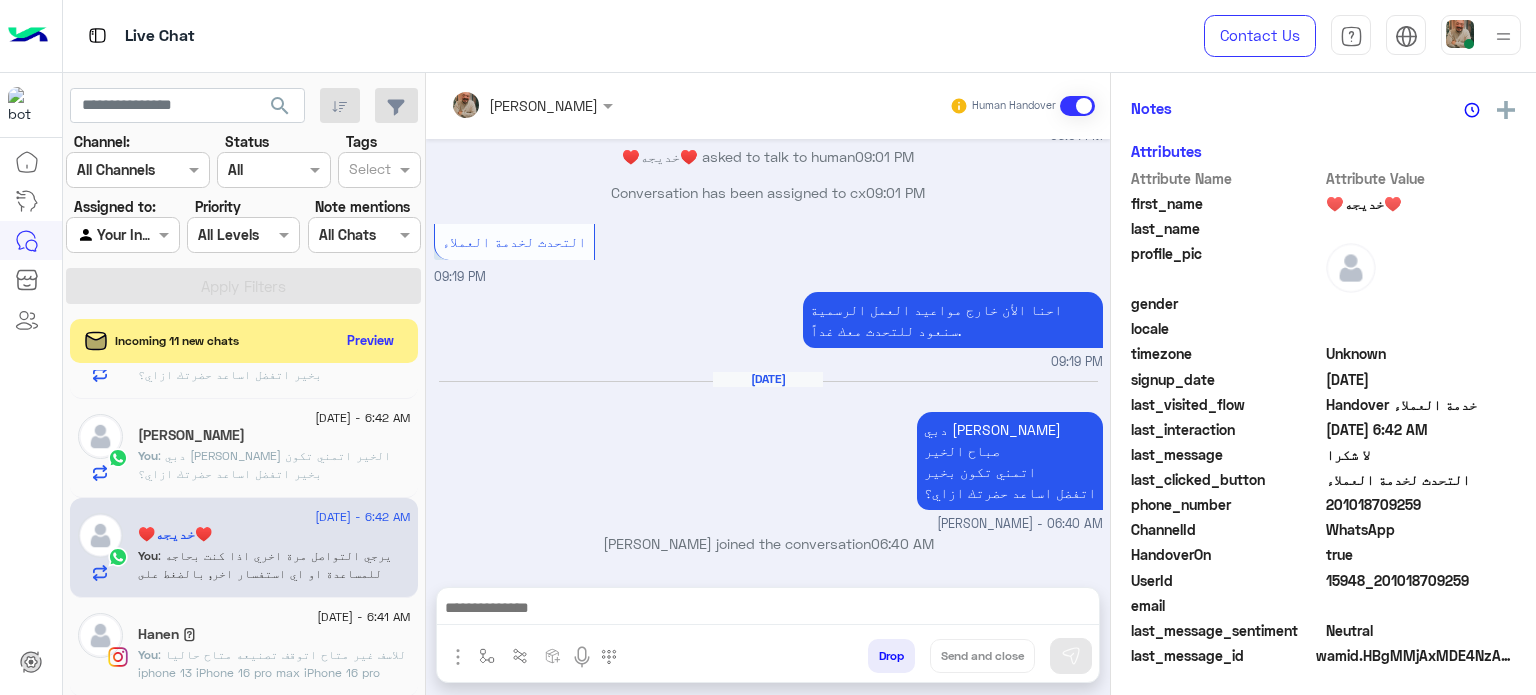 click at bounding box center [768, 610] 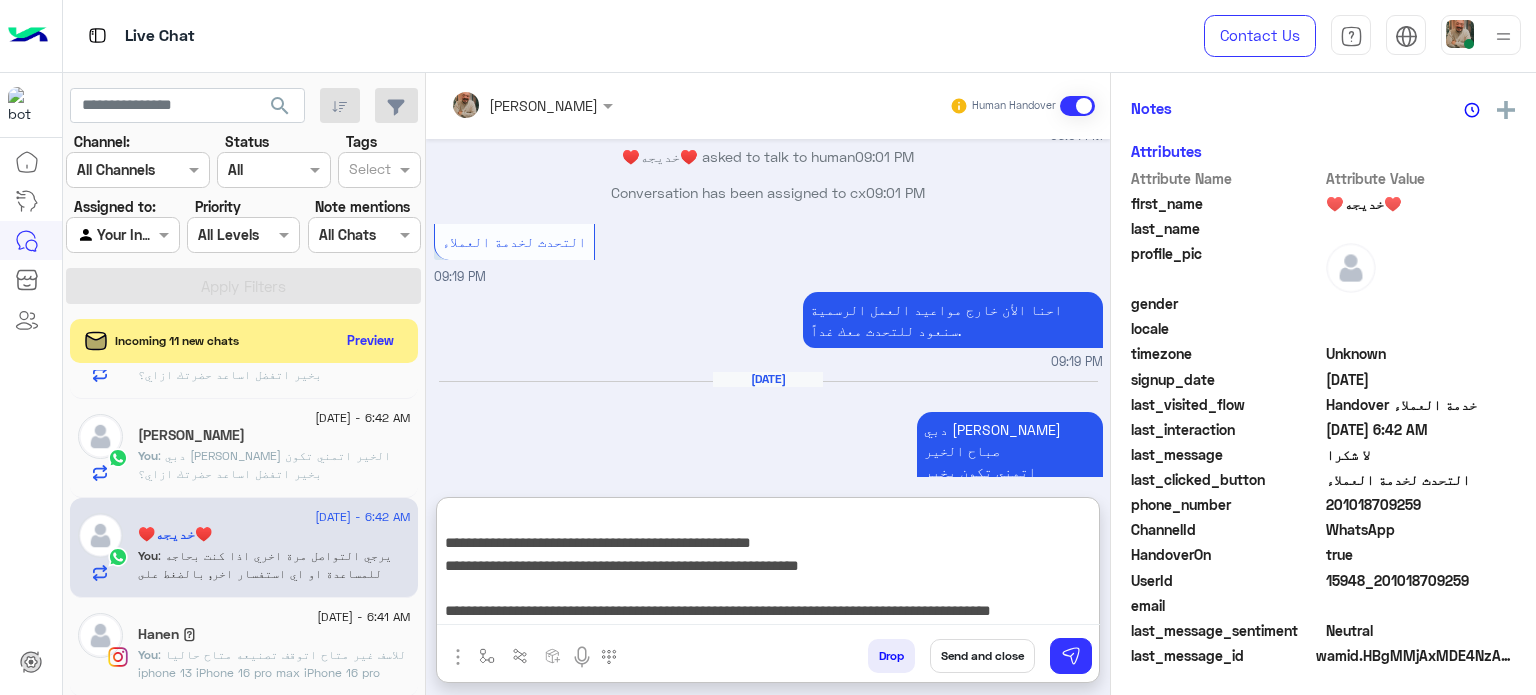 type on "**********" 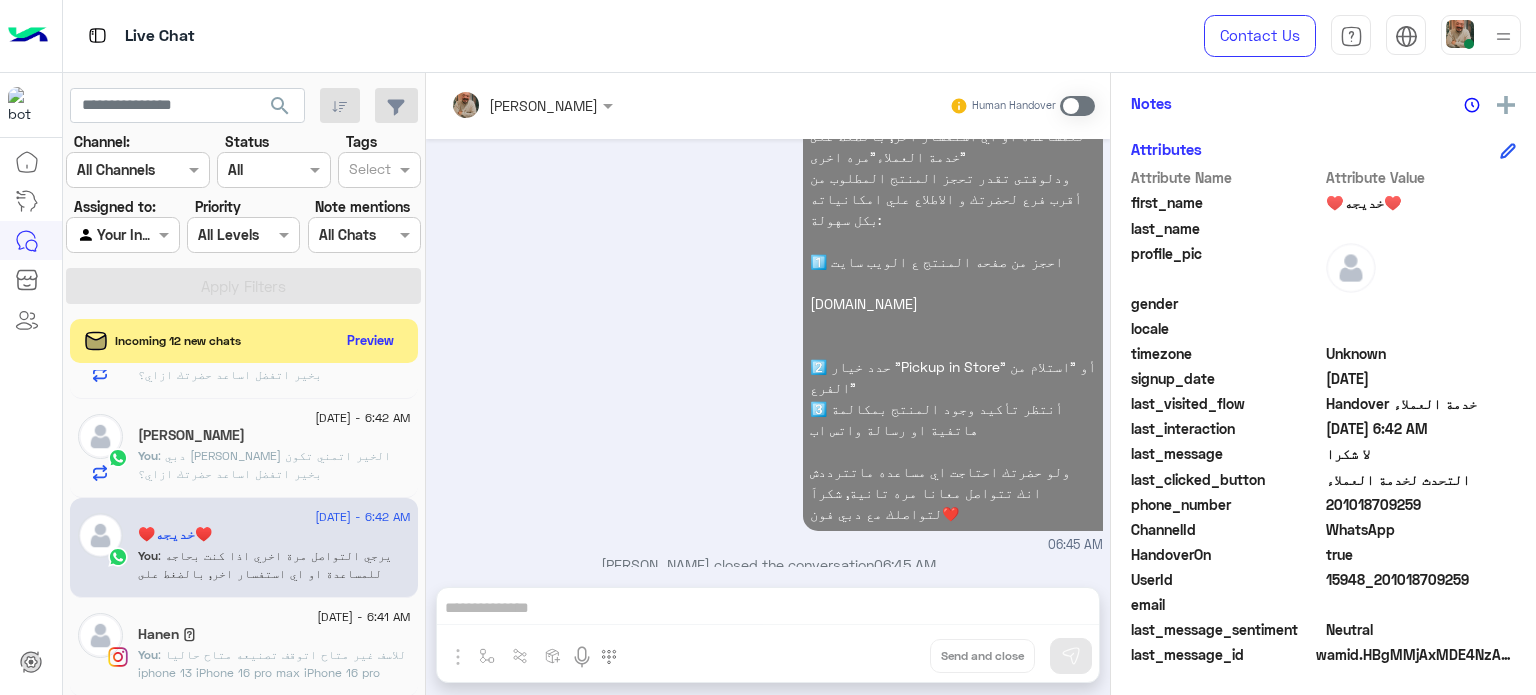 click on "5 July - 6:44 AM  Ahmed Shalan   You  : يرجي التواصل مرة اخري اذا كنت بحاجه للمساعدة او اي استفسار اخر, بالضغط على "خدمة العملاء"مره اخرى
ودلوقتى تقدر تحجز المنتج المطلوب من أقرب فرع لحضرتك و الاطلاع علي امكانياته بكل سهولة:
1️⃣ احجز من صفحه المنتج ع الويب سايت
Www.dubaiphone.net
2️⃣ حدد خيار "Pickup in Store" أو "استلام من الفرع"
3️⃣ أنتظر تأكيد وجود المنتج بمكالمة هاتفية او رسالة واتس اب
ولو حضرتك احتاجت اي مساعده ماتترددش انك تتواصل معانا مره تانية, شكراَ لتواصلك مع دبي فون❤️
5 July - 6:43 AM  Mustafa Fadl allah   You  5 July - 6:43 AM  Nour Farag   You  5 July - 6:43 AM  Nevermind    You  5 July - 6:43 AM  Youssef Ahmed   You  5 July - 6:42 AM  Dr Abdelaziz   You   You" 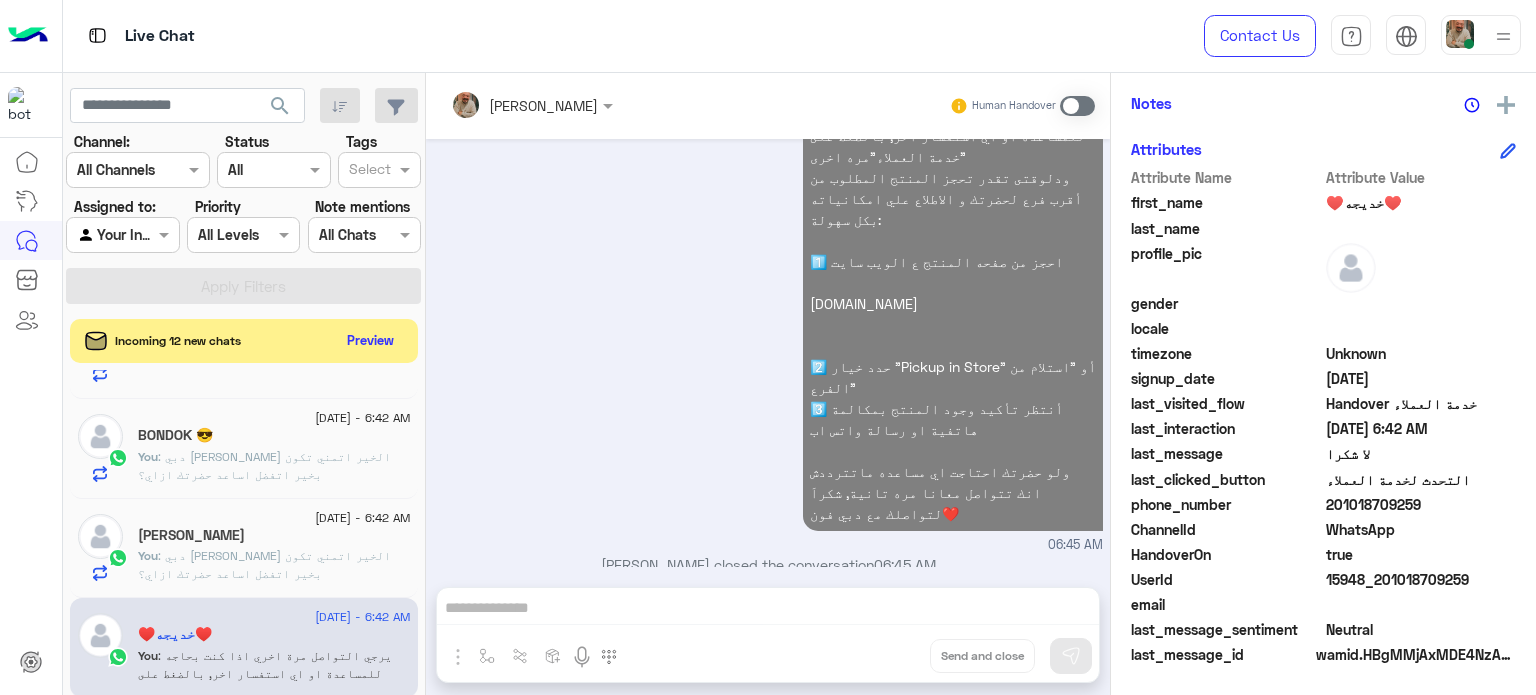 click on ": دبي [PERSON_NAME] الخير
اتمني تكون بخير
اتفضل اساعد حضرتك ازاي؟" 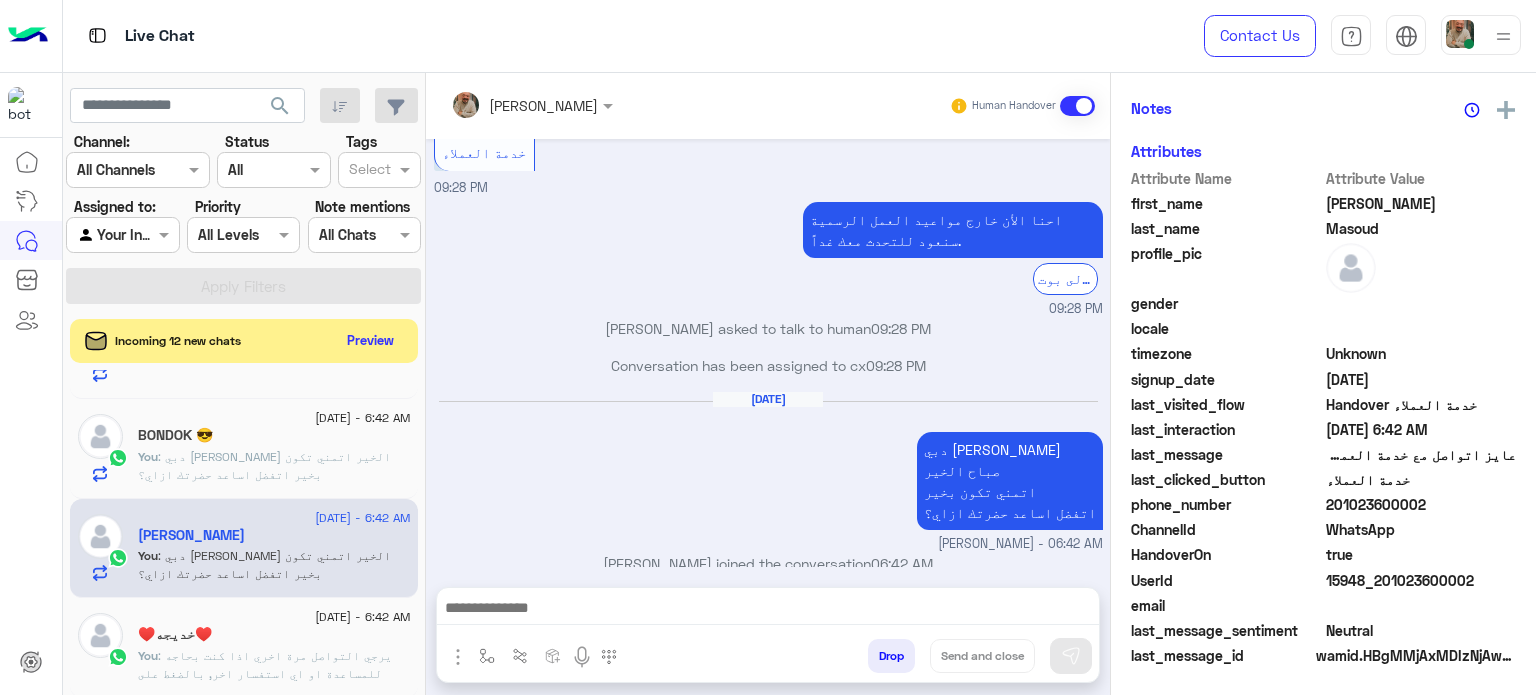 click at bounding box center [768, 610] 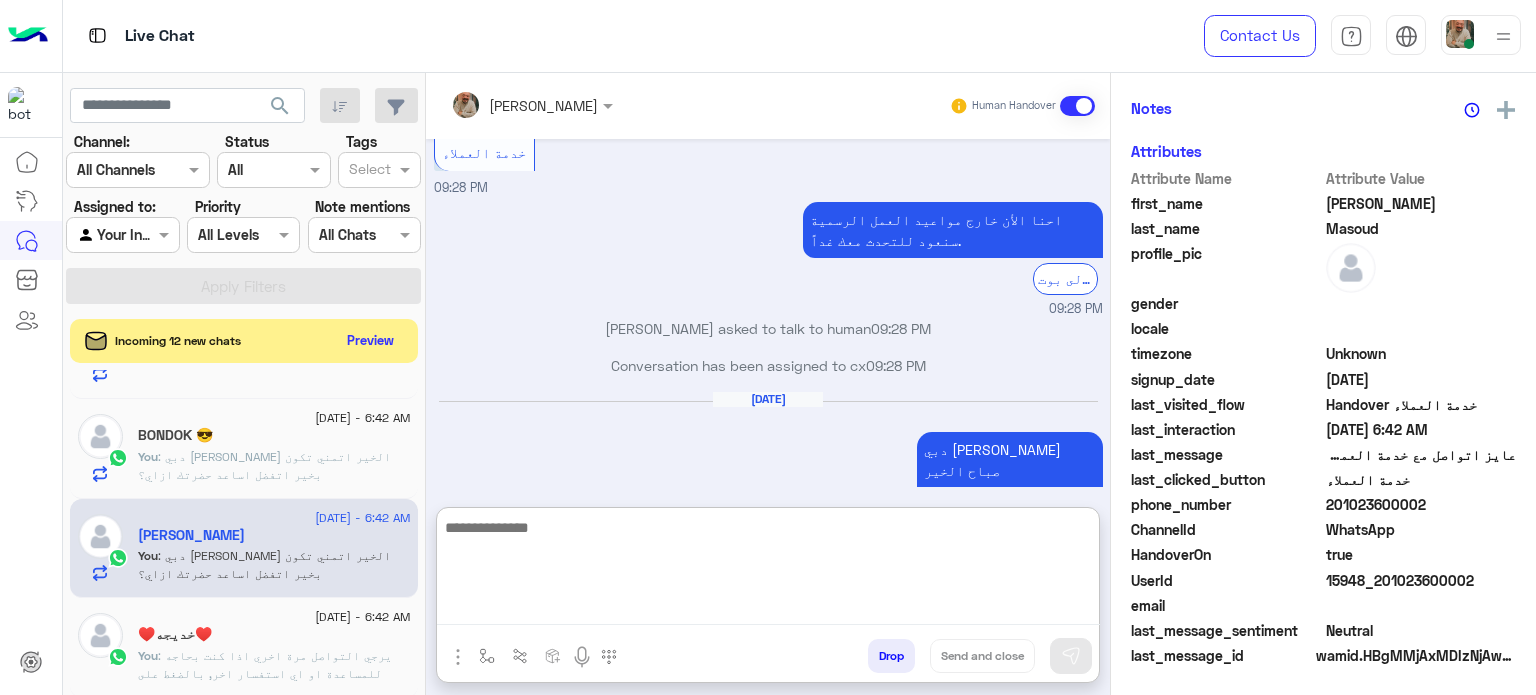 paste on "**********" 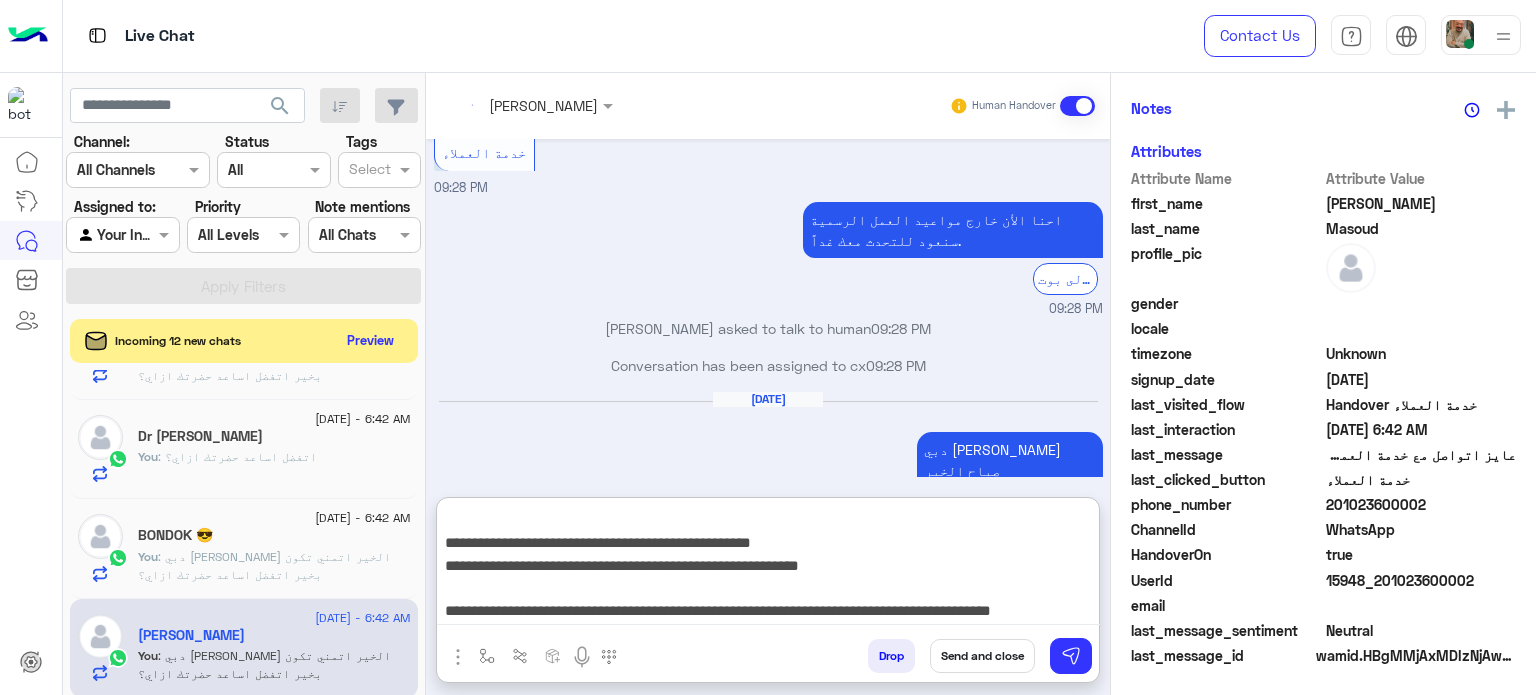 type on "**********" 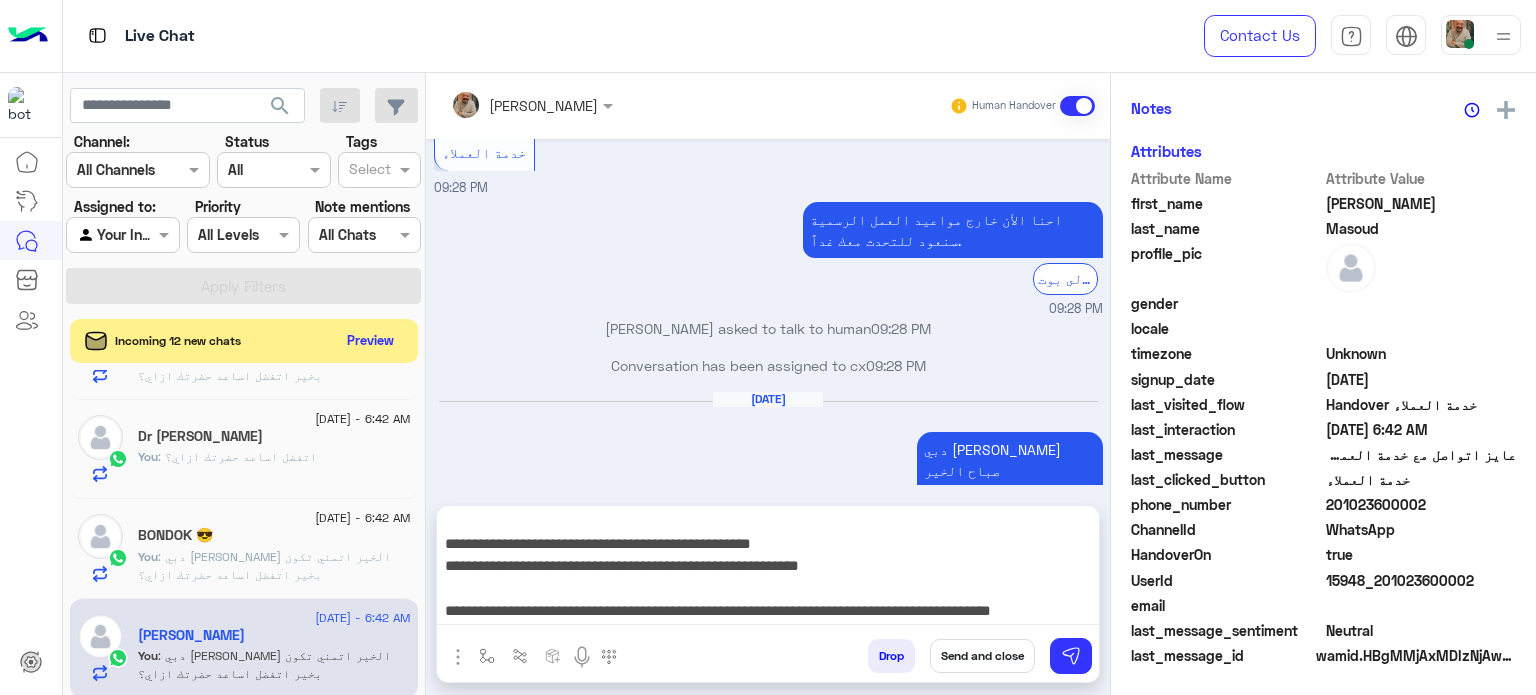 click on "Send and close" at bounding box center [982, 656] 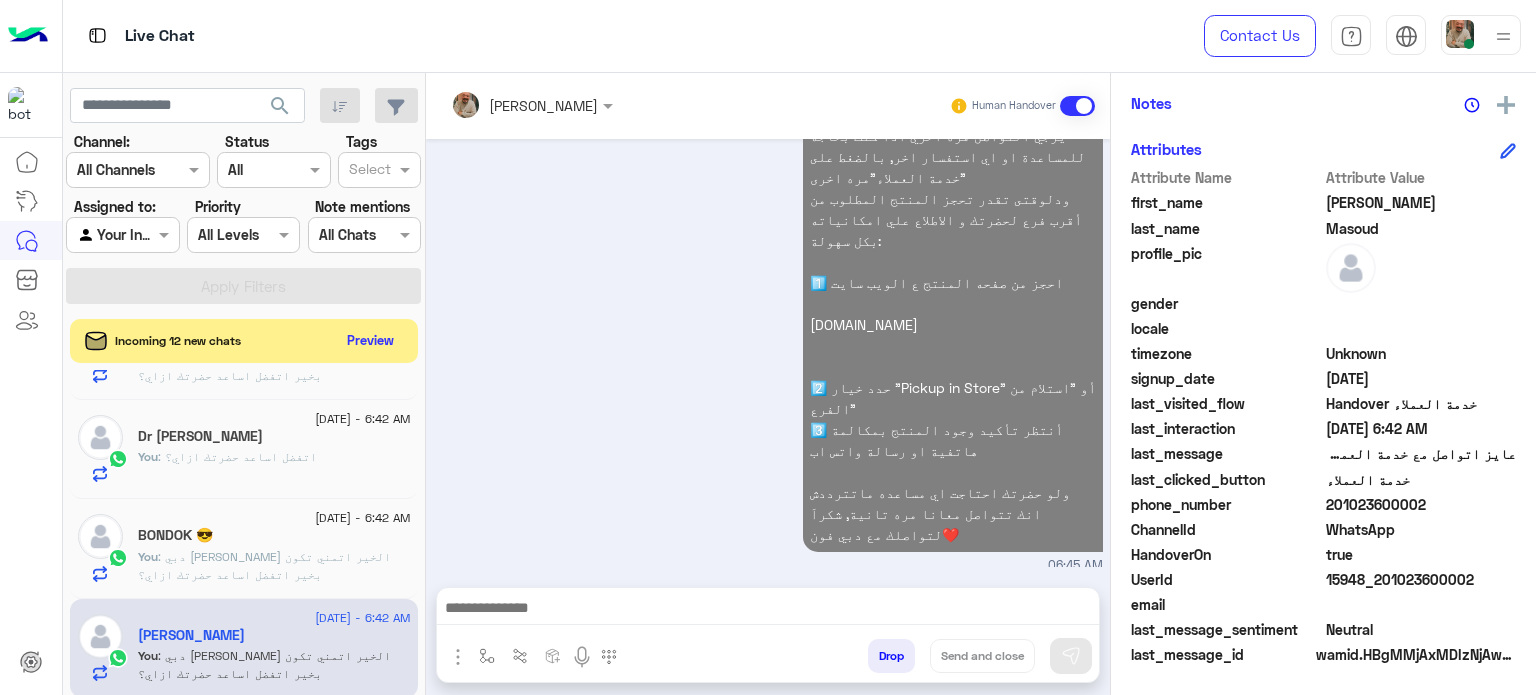 click on "BONDOK 😎" 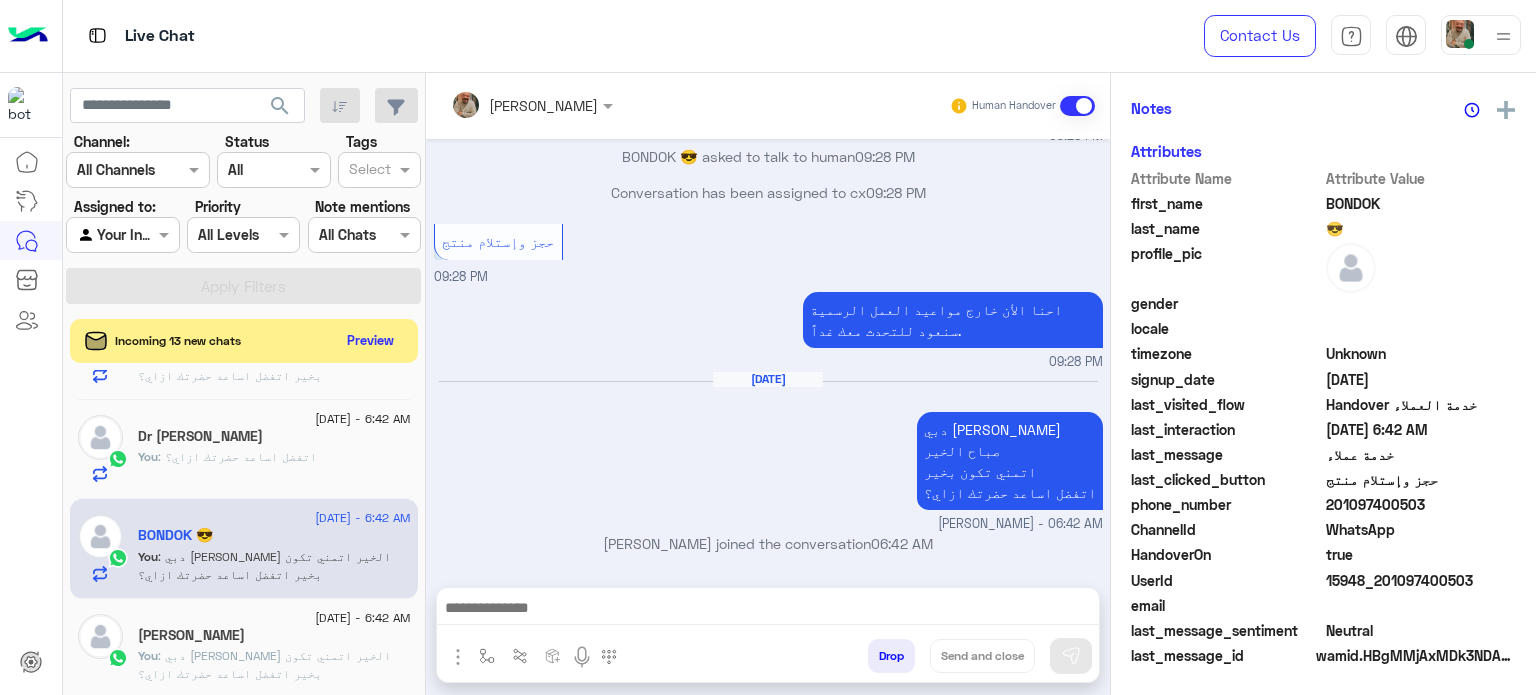 click at bounding box center [768, 610] 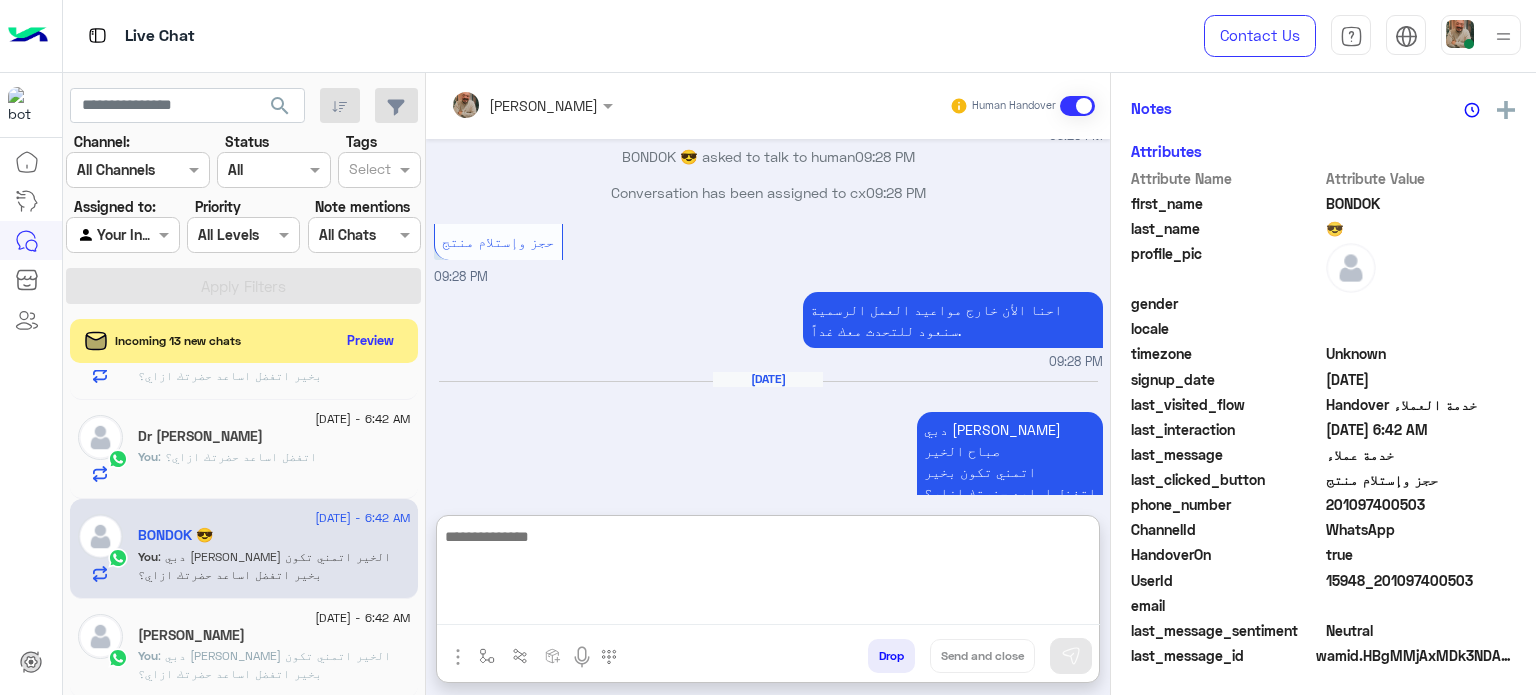 paste on "**********" 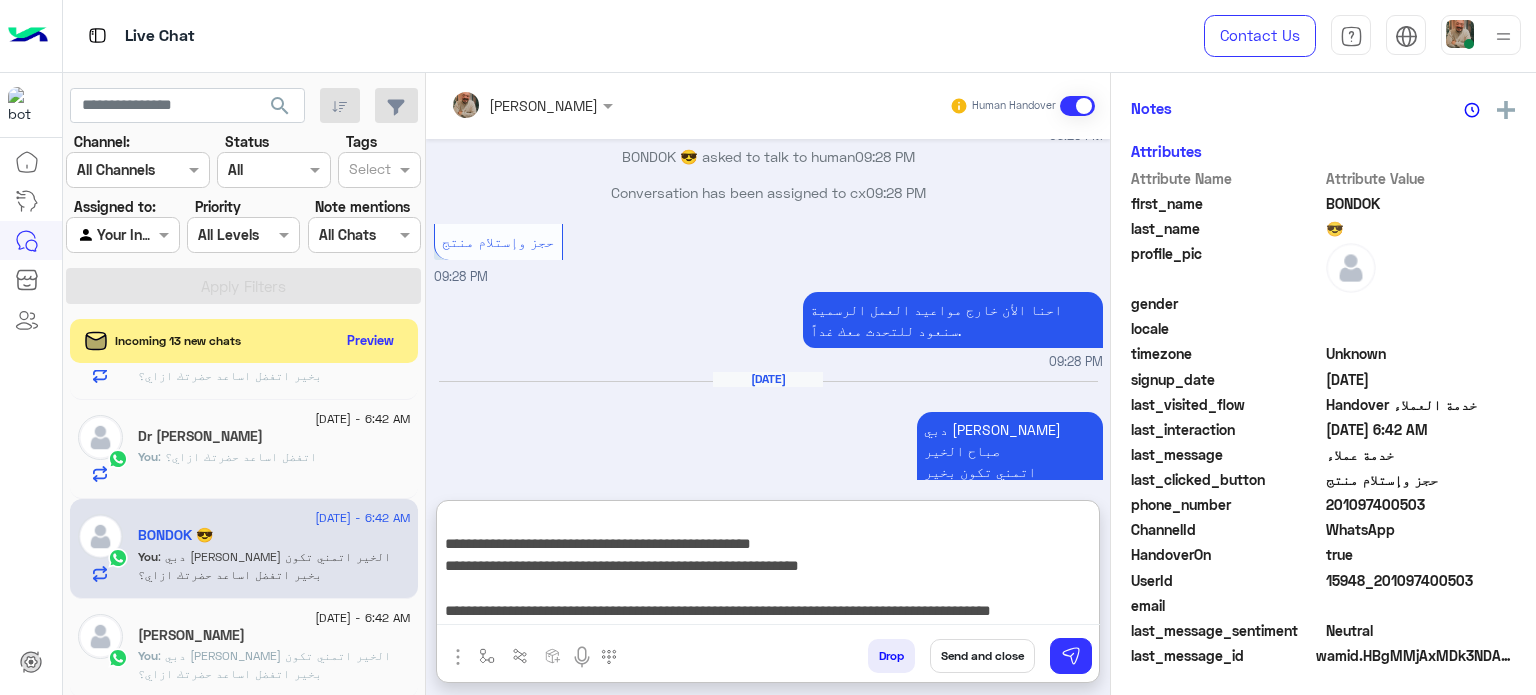 type on "**********" 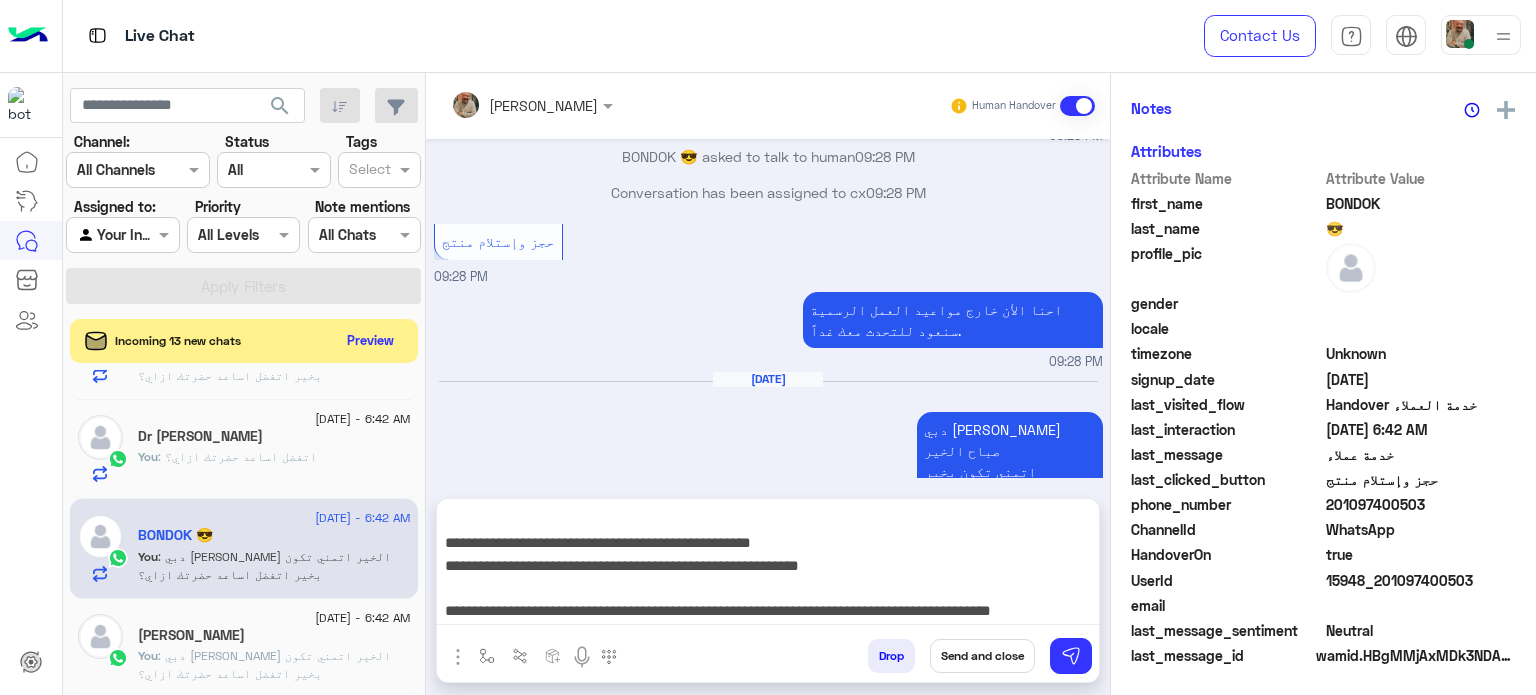 click on "Send and close" at bounding box center (982, 656) 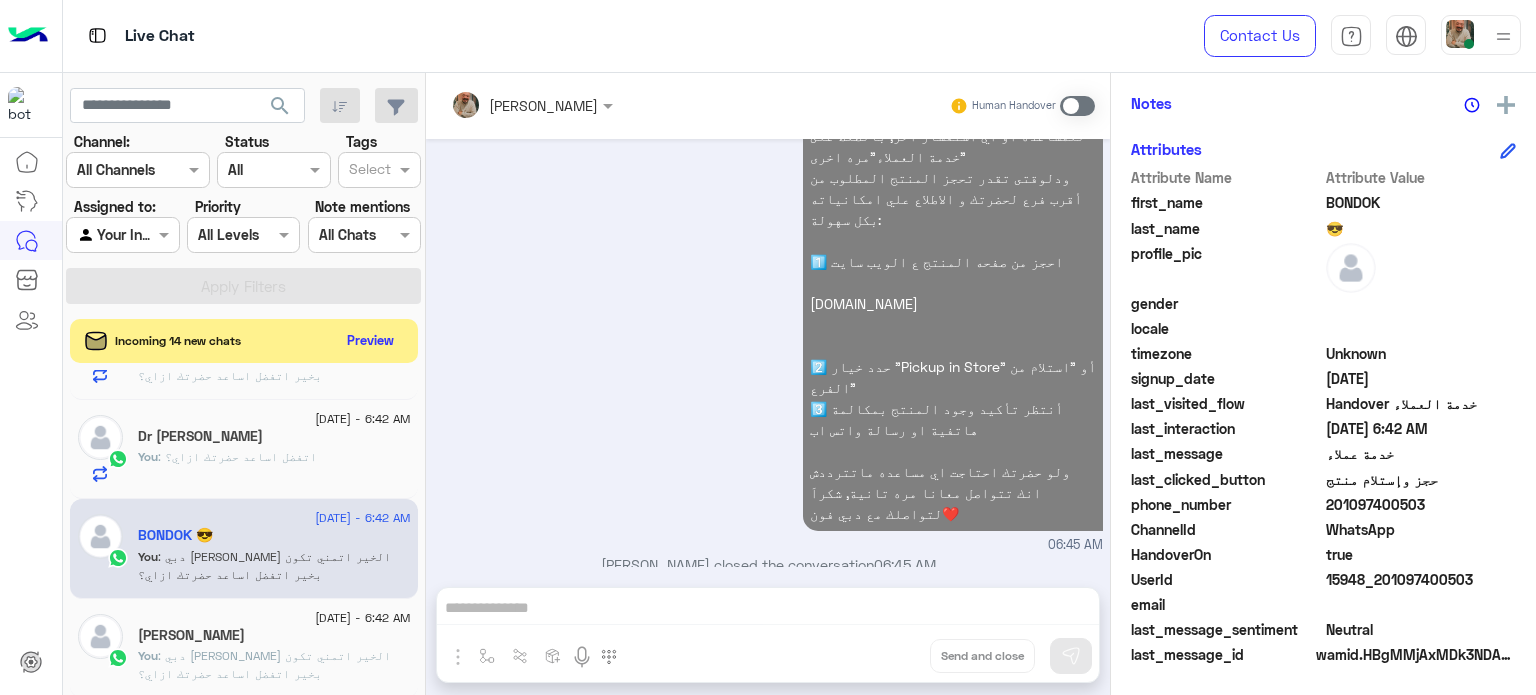 click on ": اتفضل اساعد حضرتك ازاي؟" 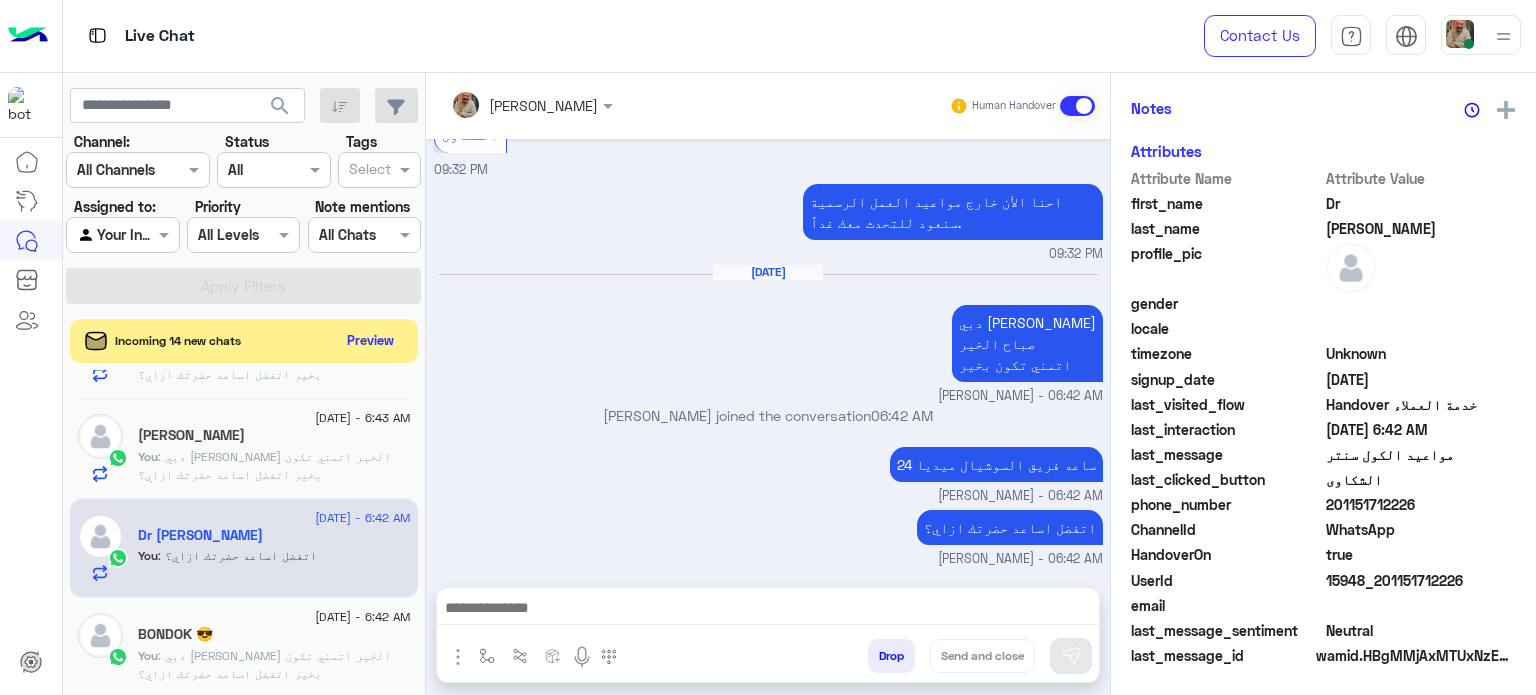 click at bounding box center [768, 613] 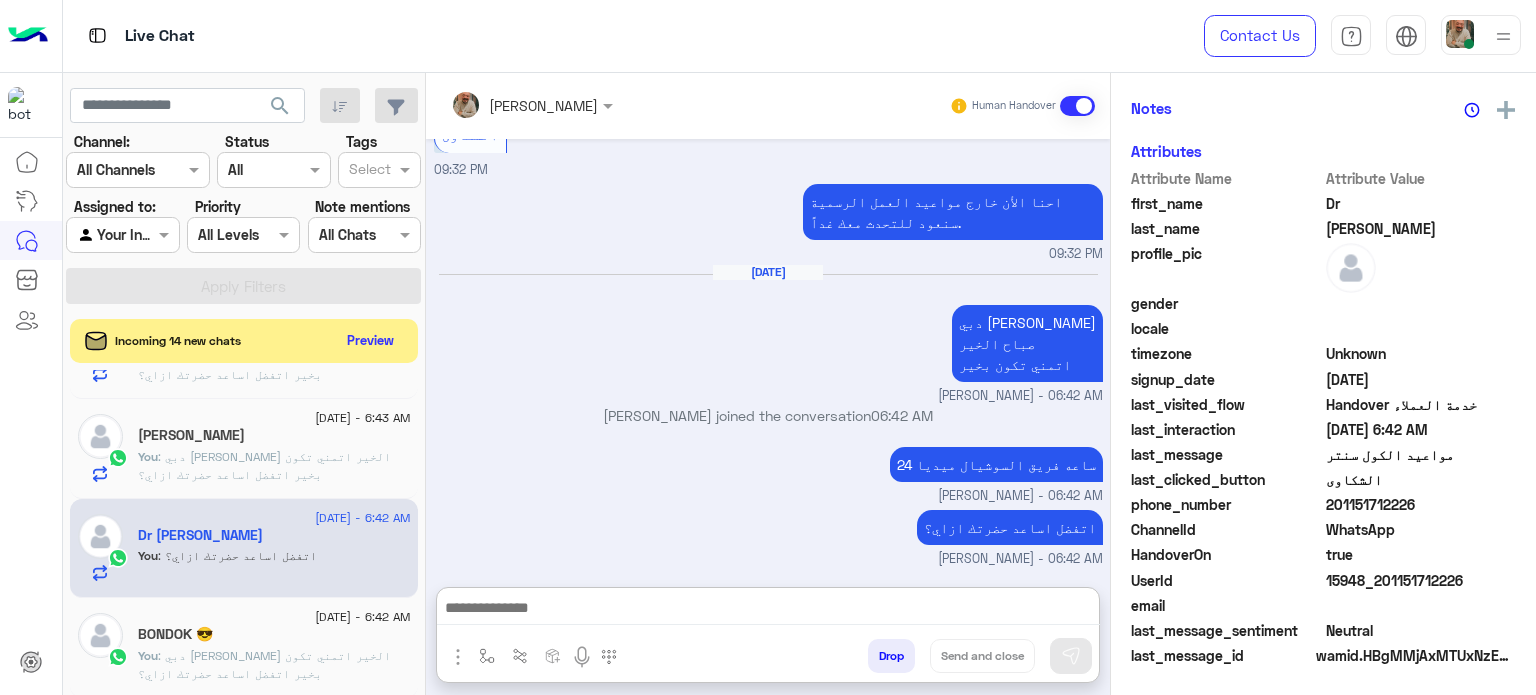 click at bounding box center [768, 610] 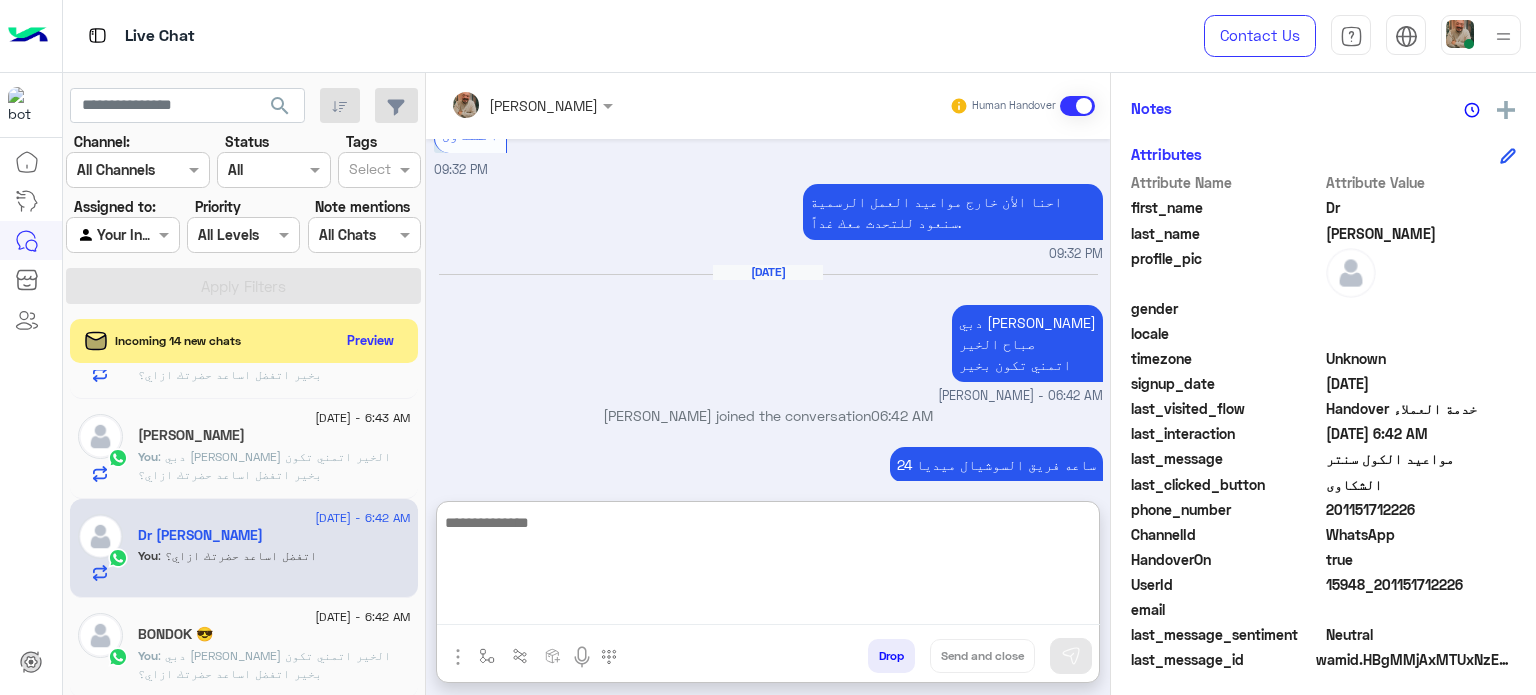 paste on "**********" 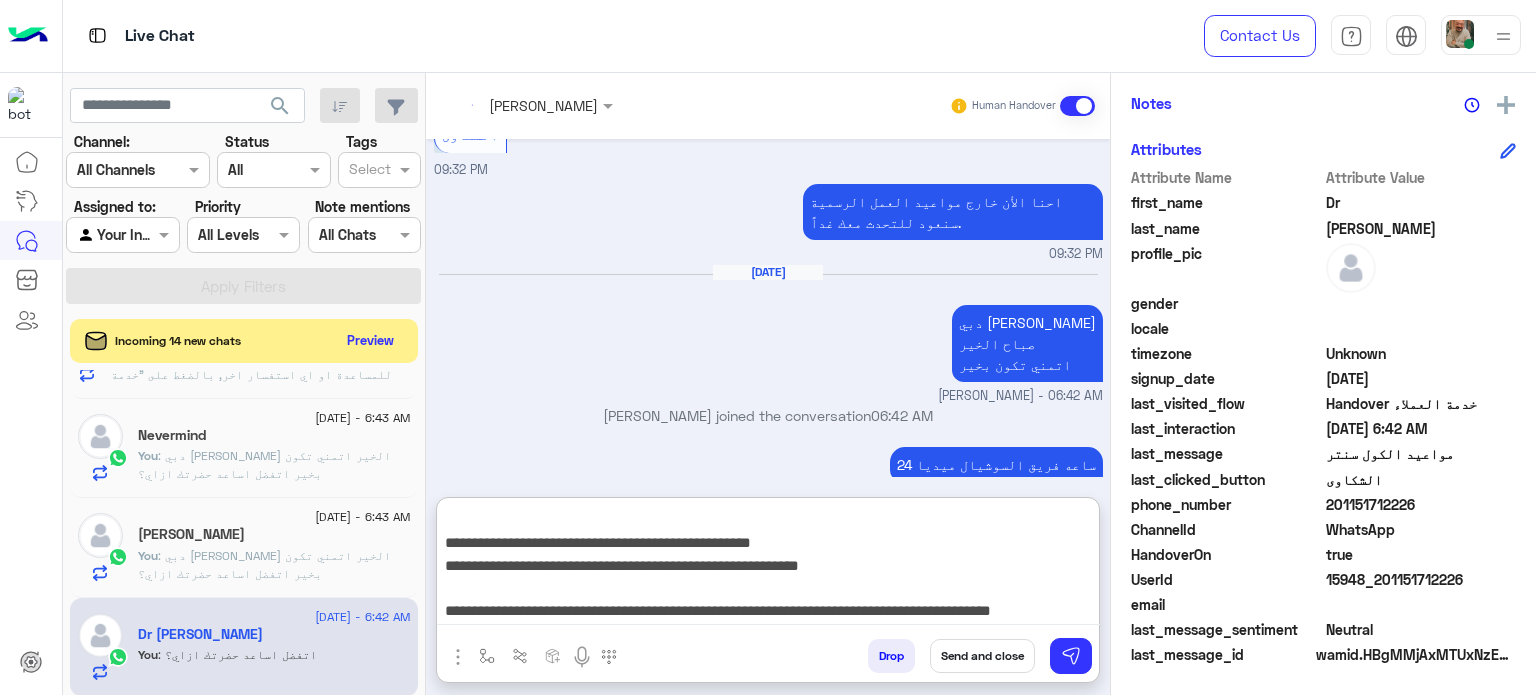 type on "**********" 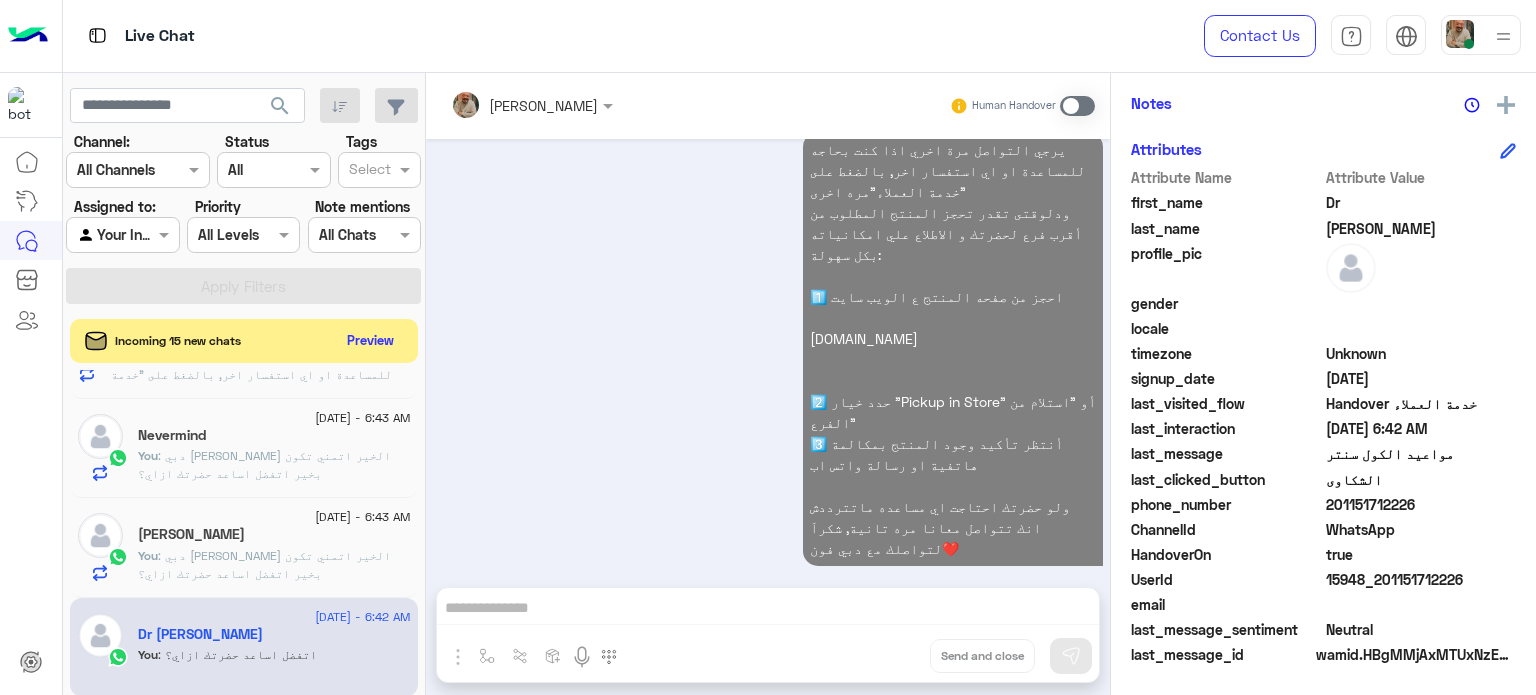 click on ": دبي [PERSON_NAME] الخير
اتمني تكون بخير
اتفضل اساعد حضرتك ازاي؟" 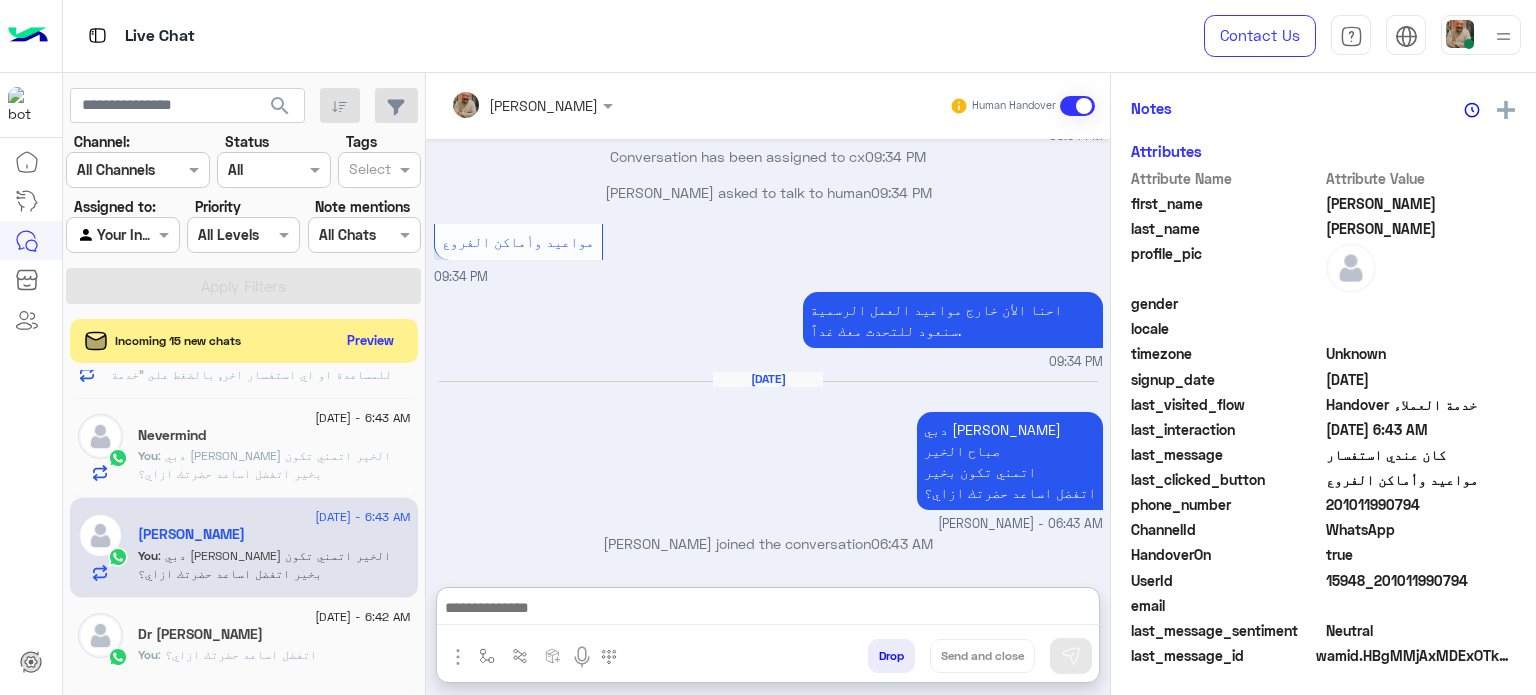 click at bounding box center [768, 610] 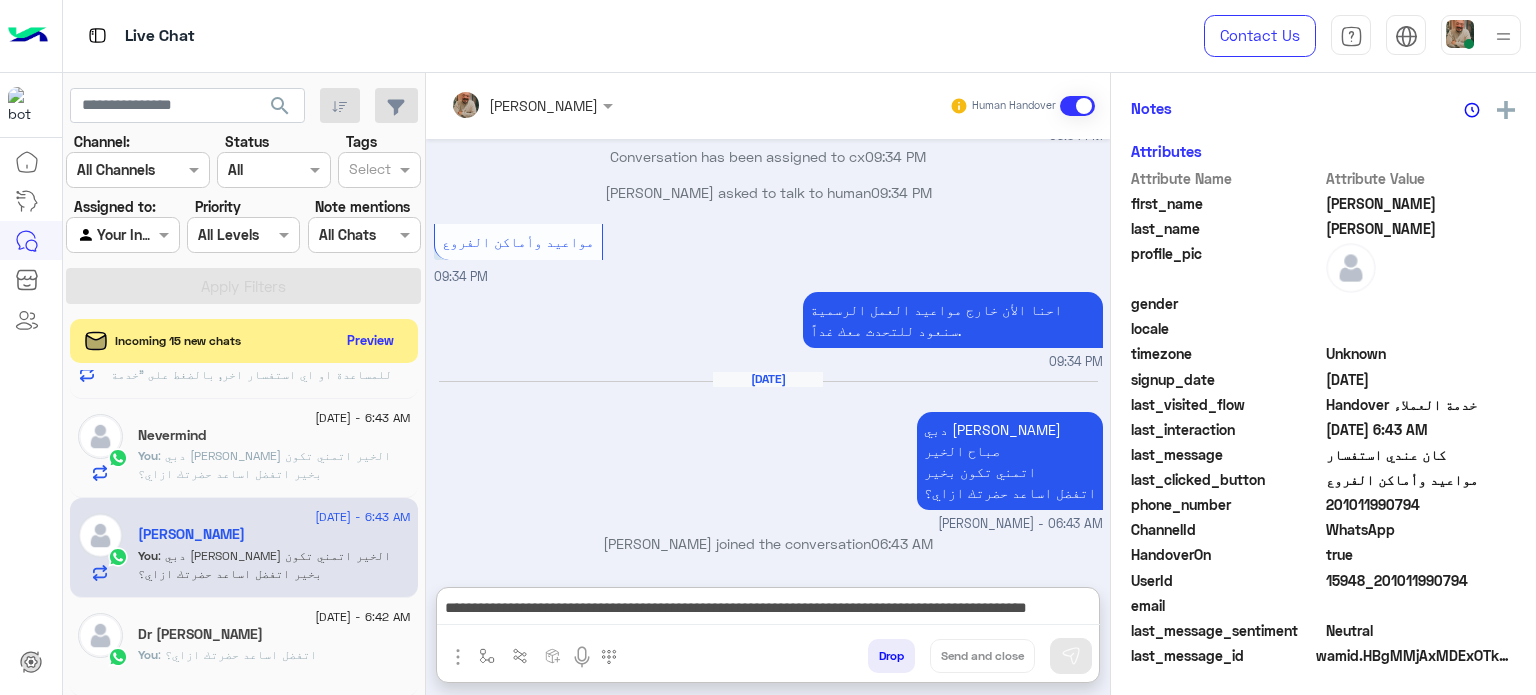 type on "**********" 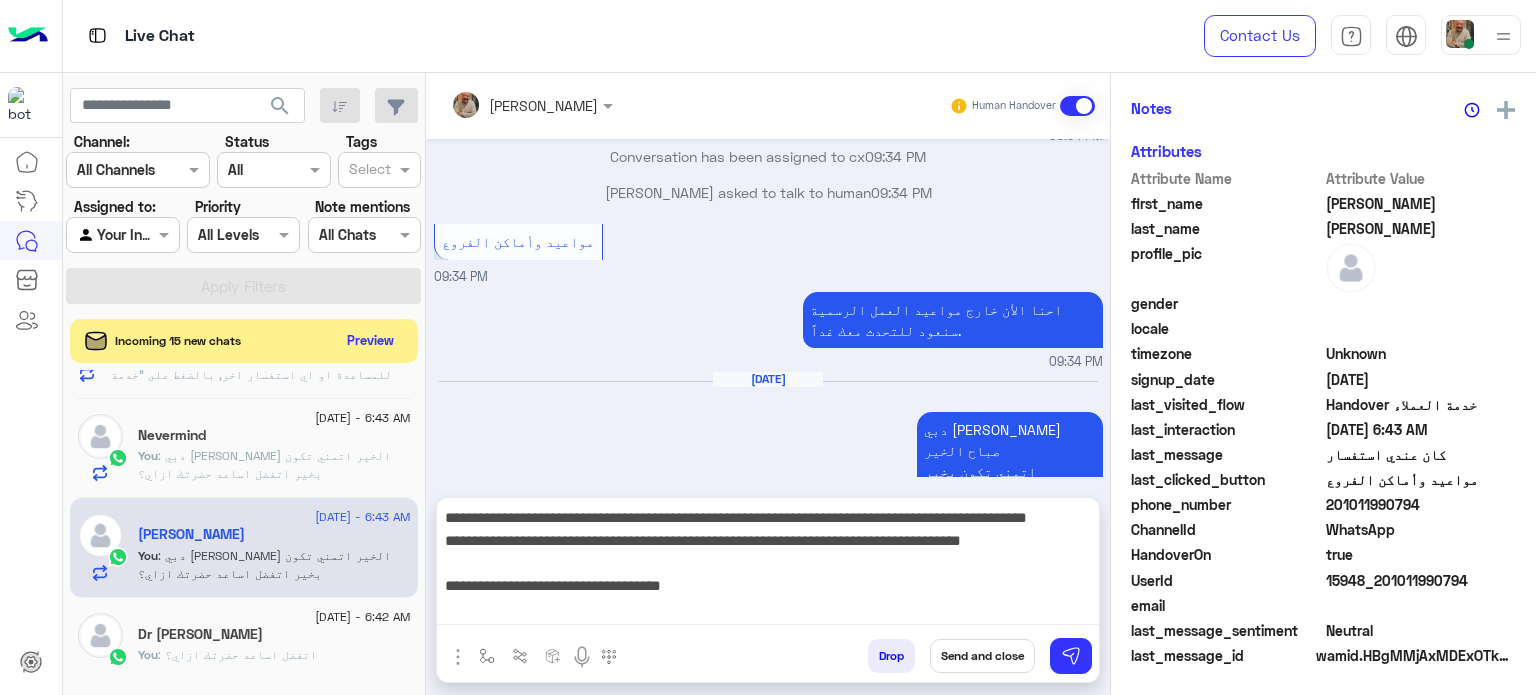 click on "Send and close" at bounding box center [982, 656] 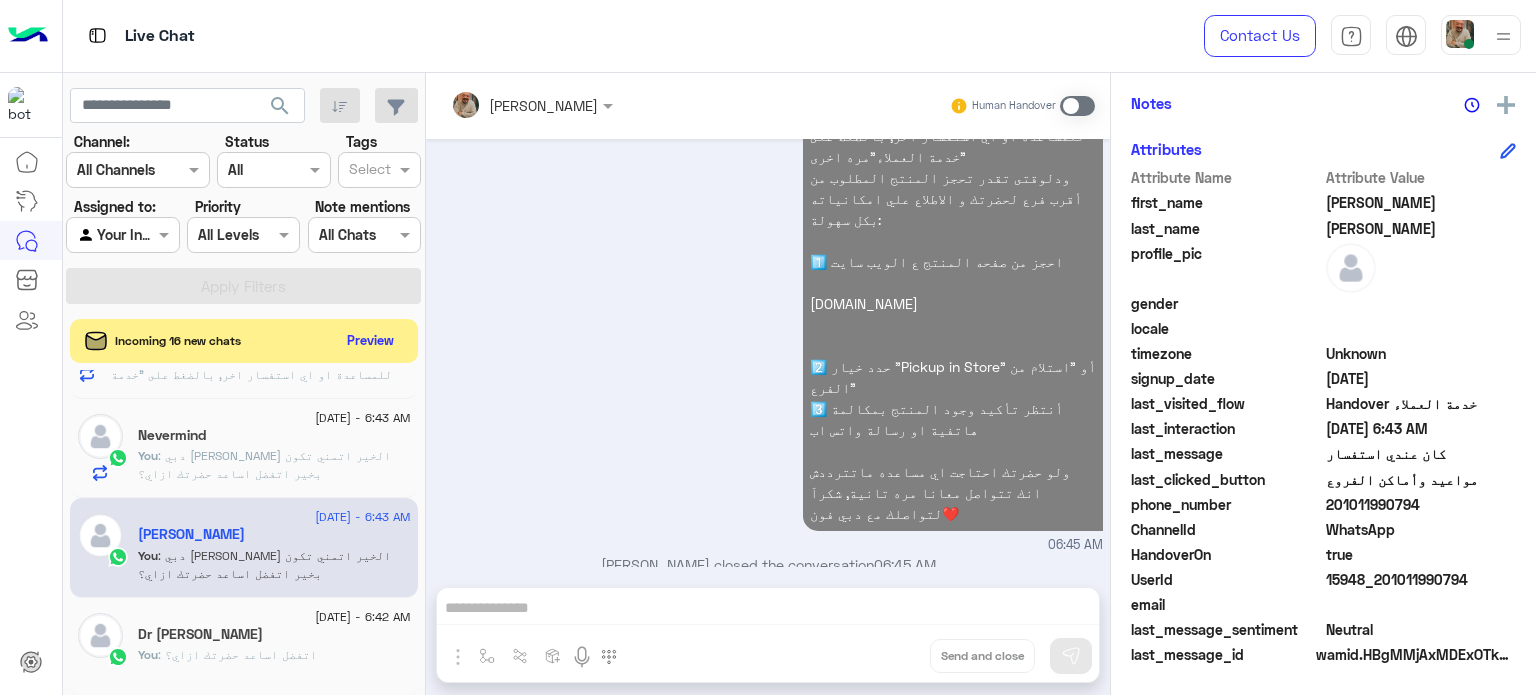click on ": دبي [PERSON_NAME] الخير
اتمني تكون بخير
اتفضل اساعد حضرتك ازاي؟" 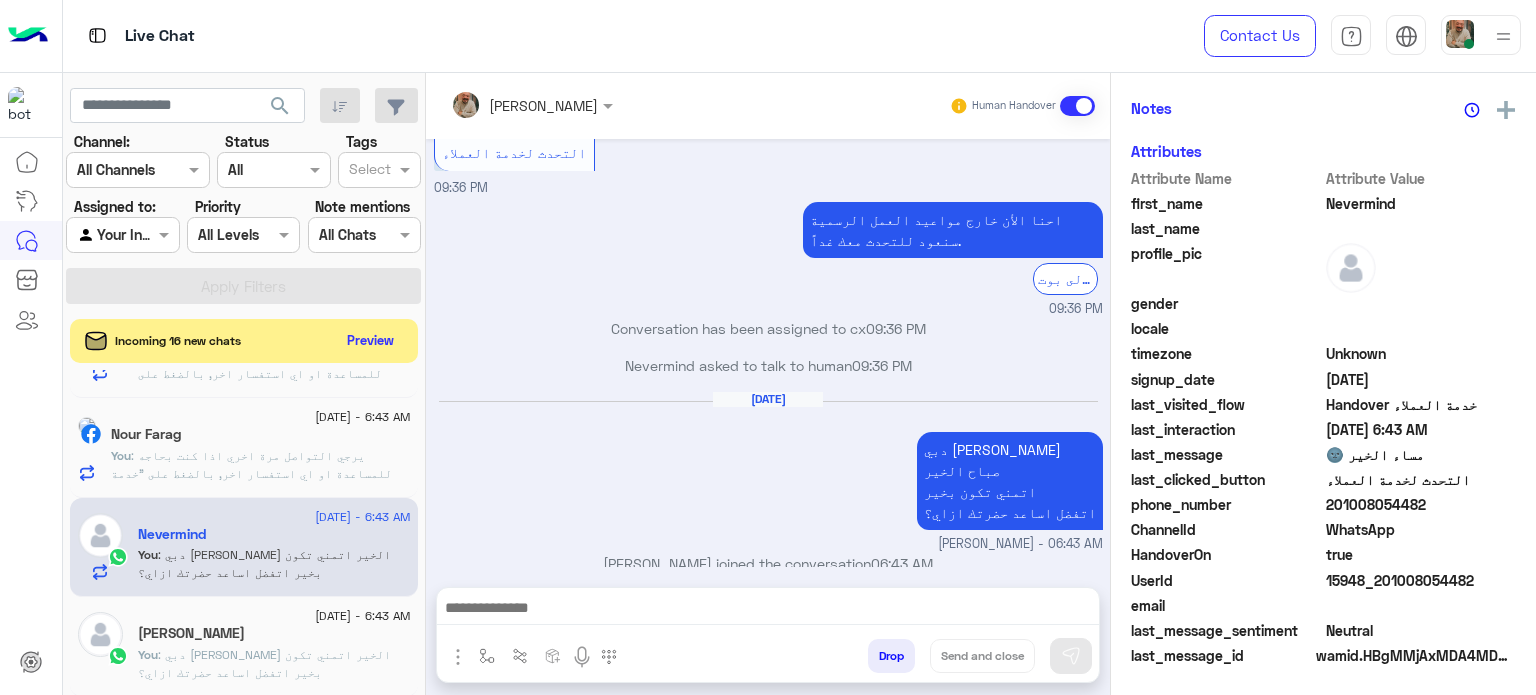 click at bounding box center [768, 610] 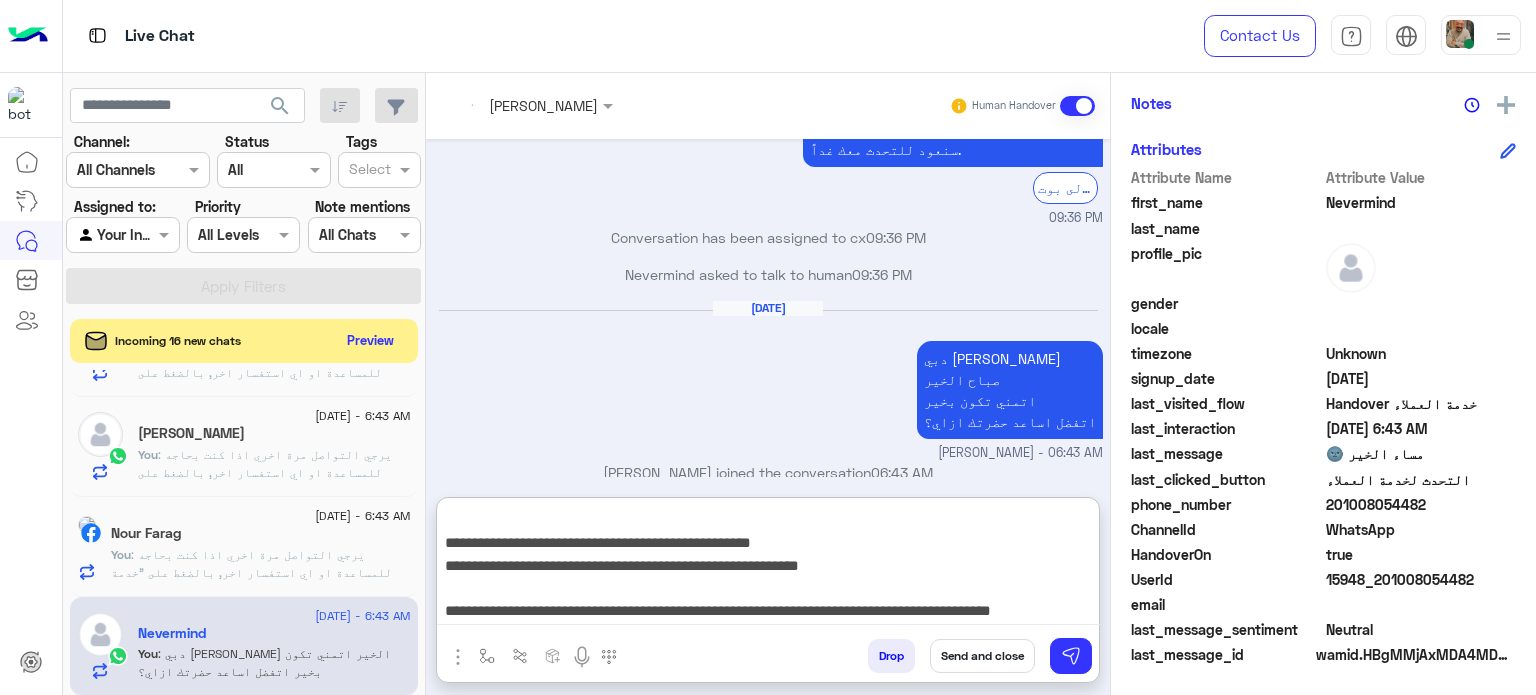 type on "**********" 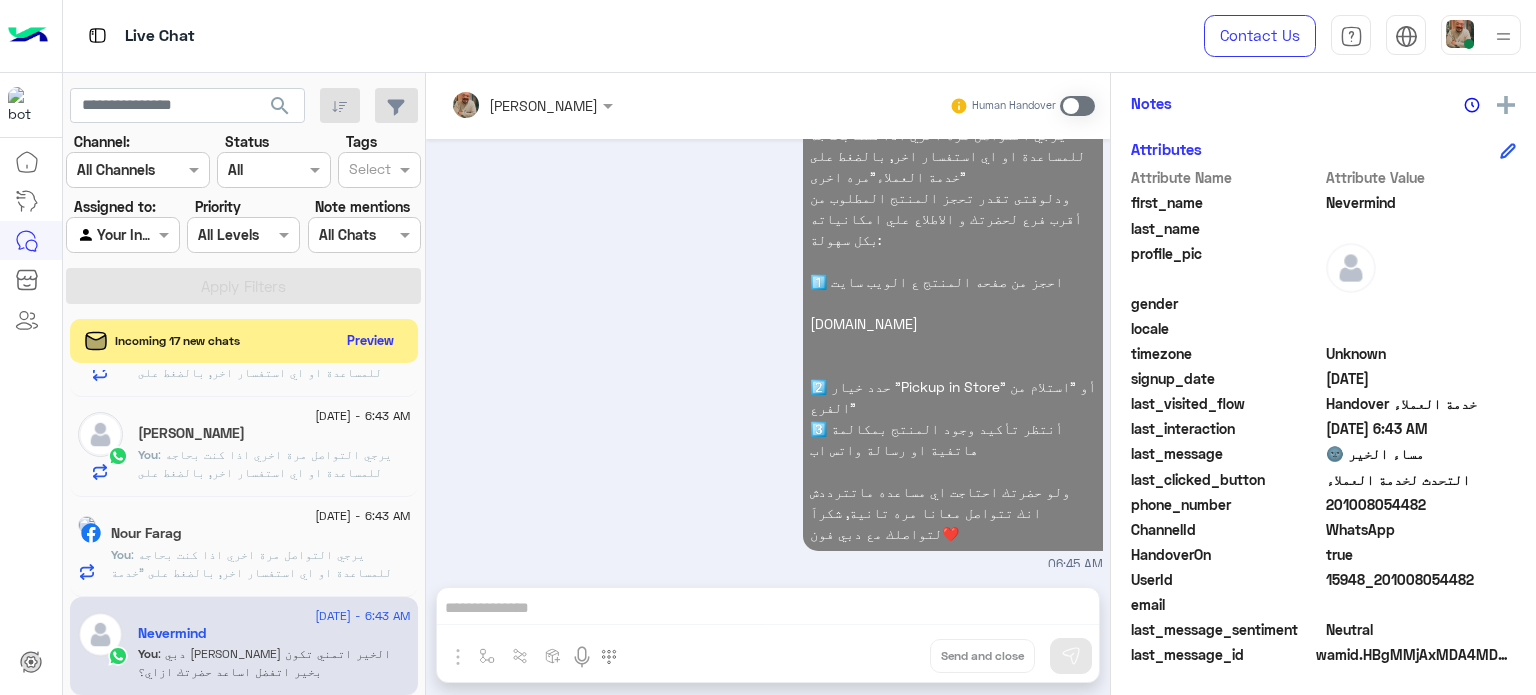 click on "Nour Farag" 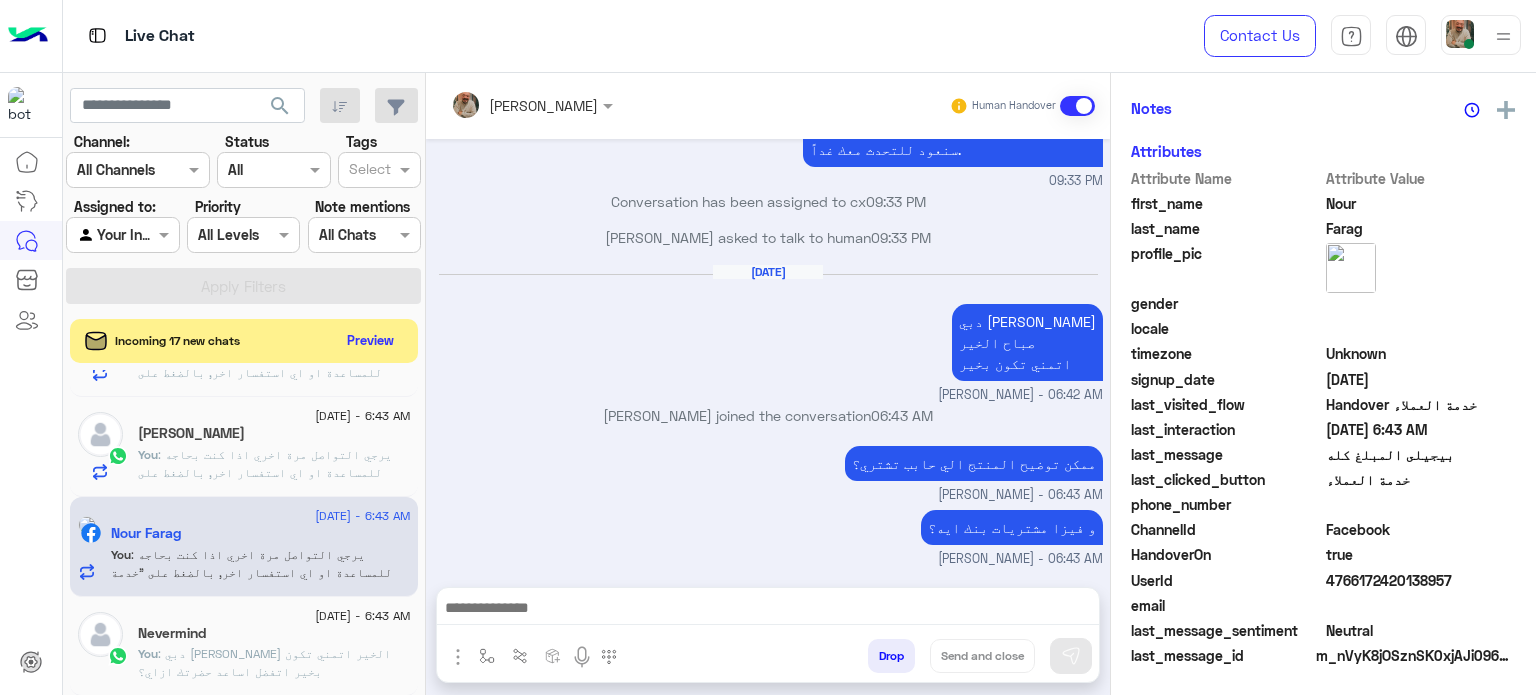 click on "Omar Mohamed Elmahdy Human Handover     Jul 4, 2025   خدمة العملاء    09:33 PM  احنا الأن خارج مواعيد العمل الرسمية سنعود للتحدث معك غداً.  الرجوع الى بوت      09:33 PM   خدمة العملاء    09:33 PM  احنا الأن خارج مواعيد العمل الرسمية سنعود للتحدث معك غداً.    09:33 PM   Conversation has been assigned to cx   09:33 PM       Nour Farag asked to talk to human   09:33 PM       Jul 5, 2025  دبي فون عمر مهدي صباح الخير اتمني تكون بخير  Omar Mohamed Elmahdy -  06:42 AM   Omar Mohamed Elmahdy joined the conversation   06:43 AM      ممكن توضيح المنتج الي حابب تشتري؟  Omar Mohamed Elmahdy -  06:43 AM  و فيزا مشتريات بنك ايه؟  Omar Mohamed Elmahdy -  06:43 AM   Drop   Send and close" at bounding box center [768, 388] 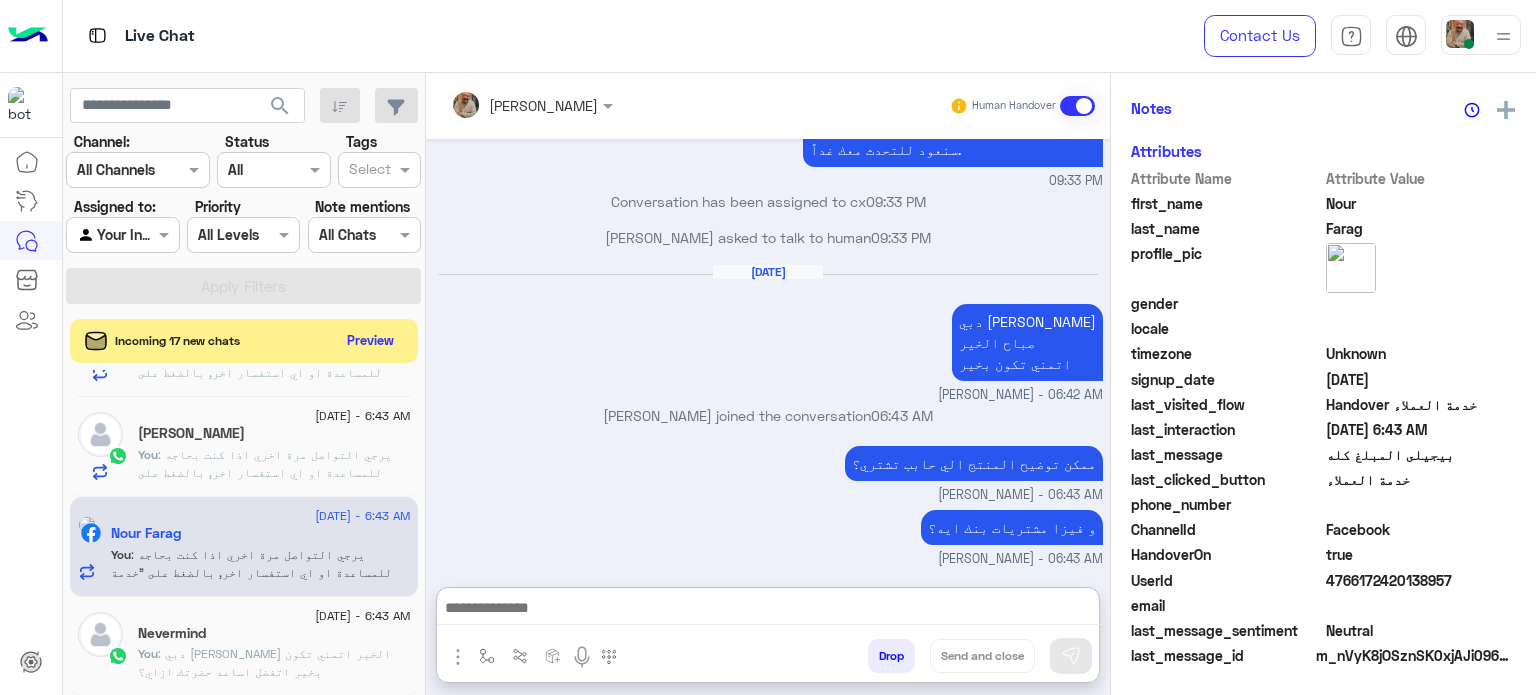 paste on "**********" 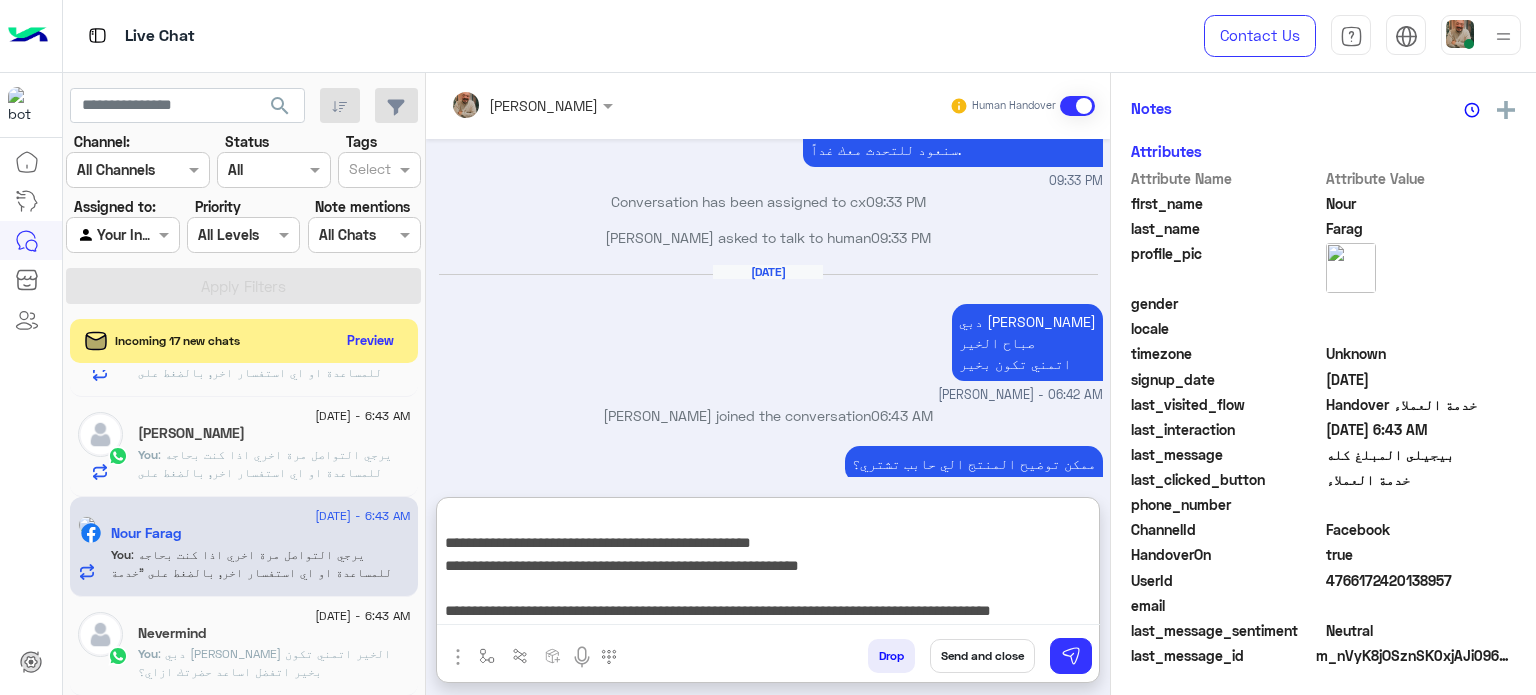 type on "**********" 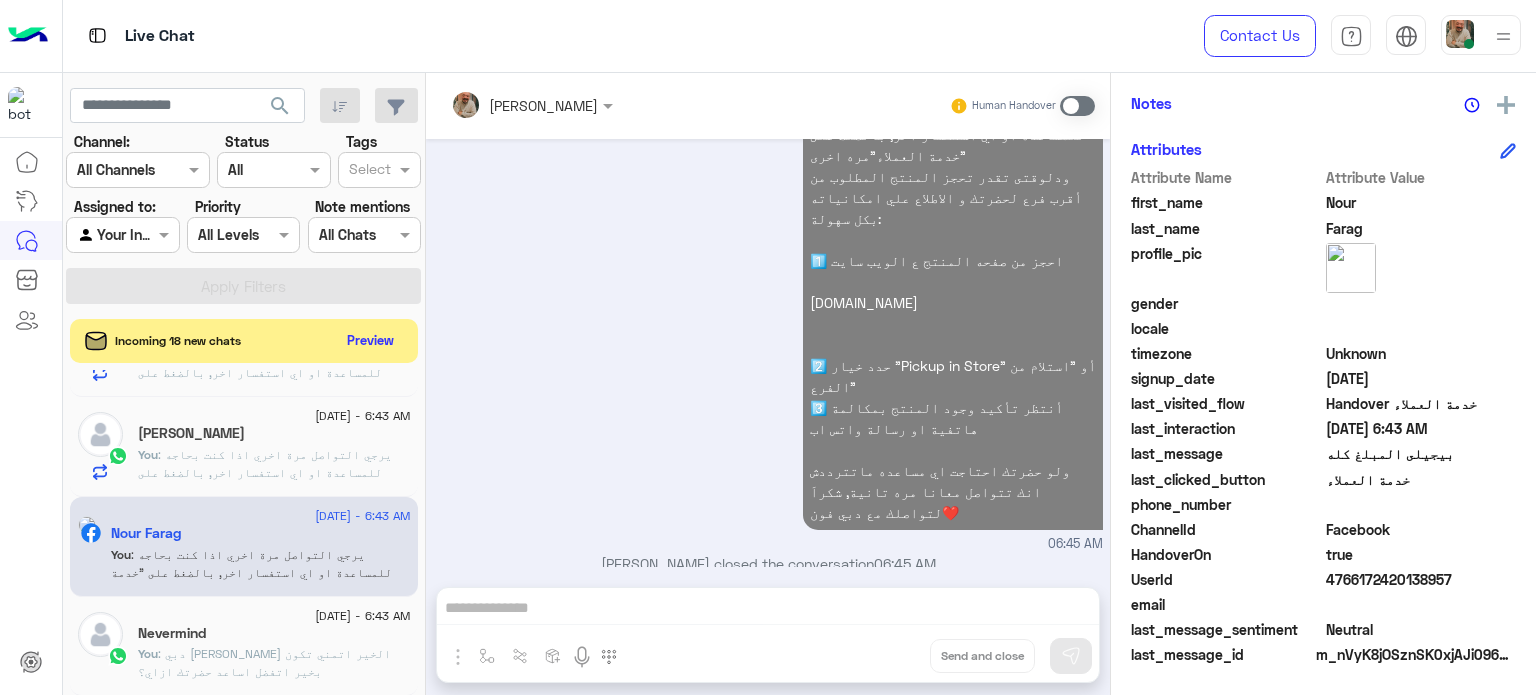 click on "5 July - 6:44 AM  Ahmed Shalan   You  : يرجي التواصل مرة اخري اذا كنت بحاجه للمساعدة او اي استفسار اخر, بالضغط على "خدمة العملاء"مره اخرى
ودلوقتى تقدر تحجز المنتج المطلوب من أقرب فرع لحضرتك و الاطلاع علي امكانياته بكل سهولة:
1️⃣ احجز من صفحه المنتج ع الويب سايت
Www.dubaiphone.net
2️⃣ حدد خيار "Pickup in Store" أو "استلام من الفرع"
3️⃣ أنتظر تأكيد وجود المنتج بمكالمة هاتفية او رسالة واتس اب
ولو حضرتك احتاجت اي مساعده ماتترددش انك تتواصل معانا مره تانية, شكراَ لتواصلك مع دبي فون❤️
5 July - 6:43 AM  Mustafa Fadl allah   You  5 July - 6:43 AM  Nour Farag   You  5 July - 6:43 AM  Nevermind    You" 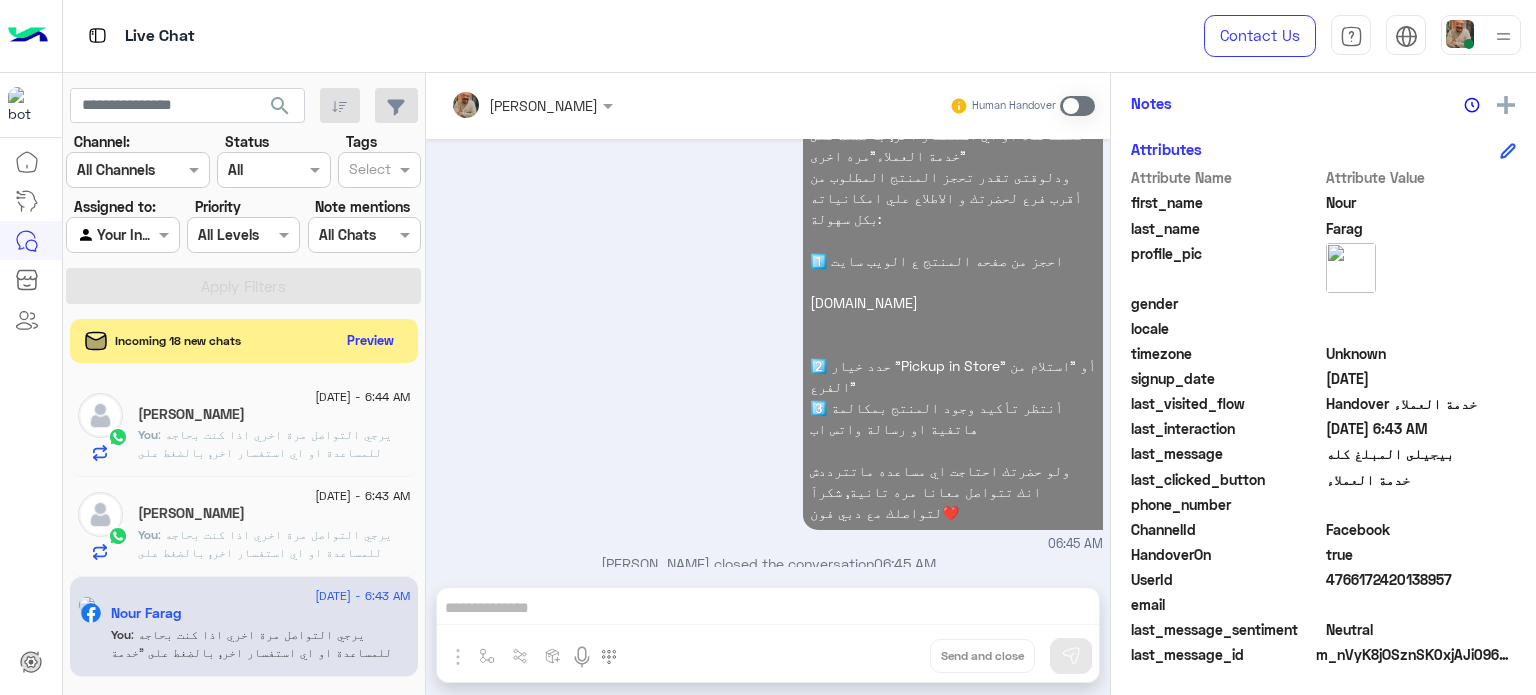 click on "search Channel: Channel All Channels Status Channel All Tags Select Assigned to: Agent Filter Your Inbox Priority All Levels All Levels Note mentions Select All Chats Apply Filters  Incoming 18 new chats    Preview  5 July - 6:44 AM  Ahmed Shalan   You  5 July - 6:43 AM  Mustafa Fadl allah   You  5 July - 6:43 AM  Nour Farag   You" 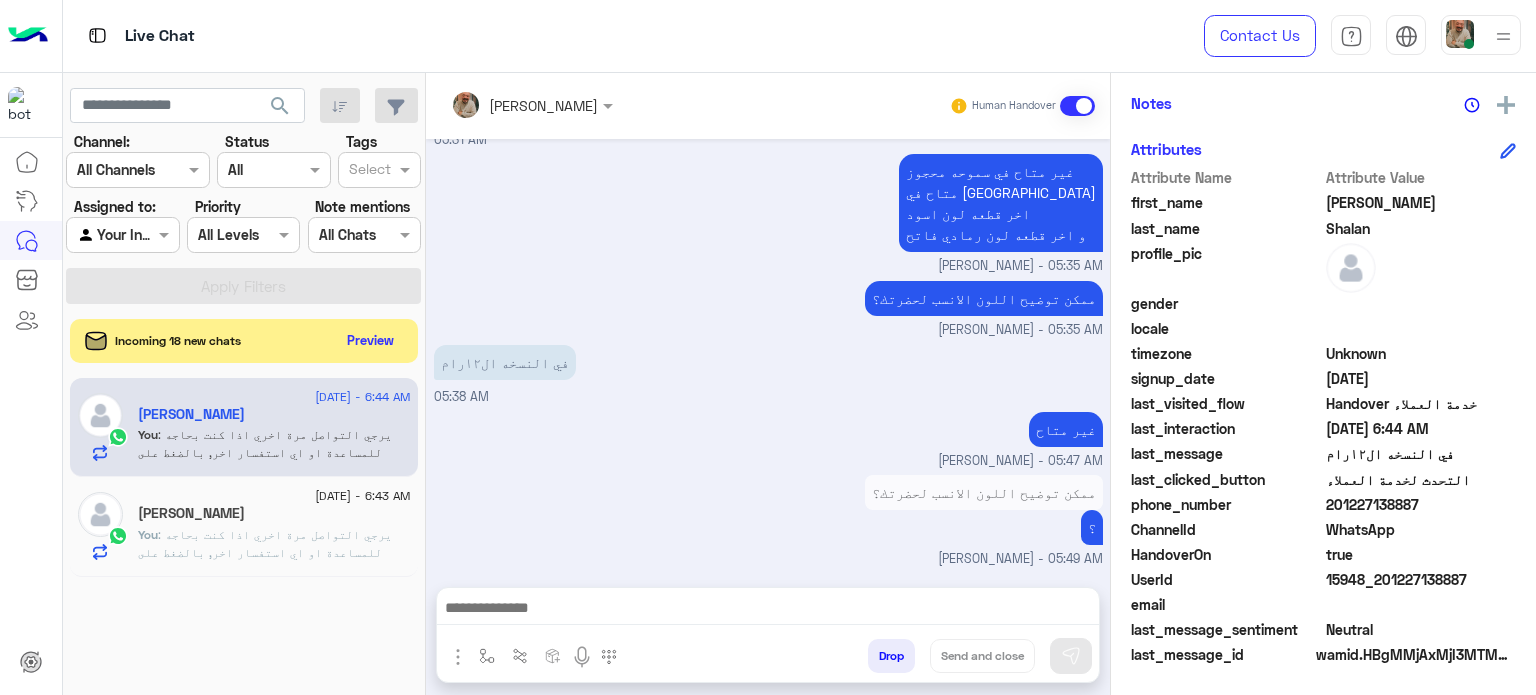 click on "201227138887" 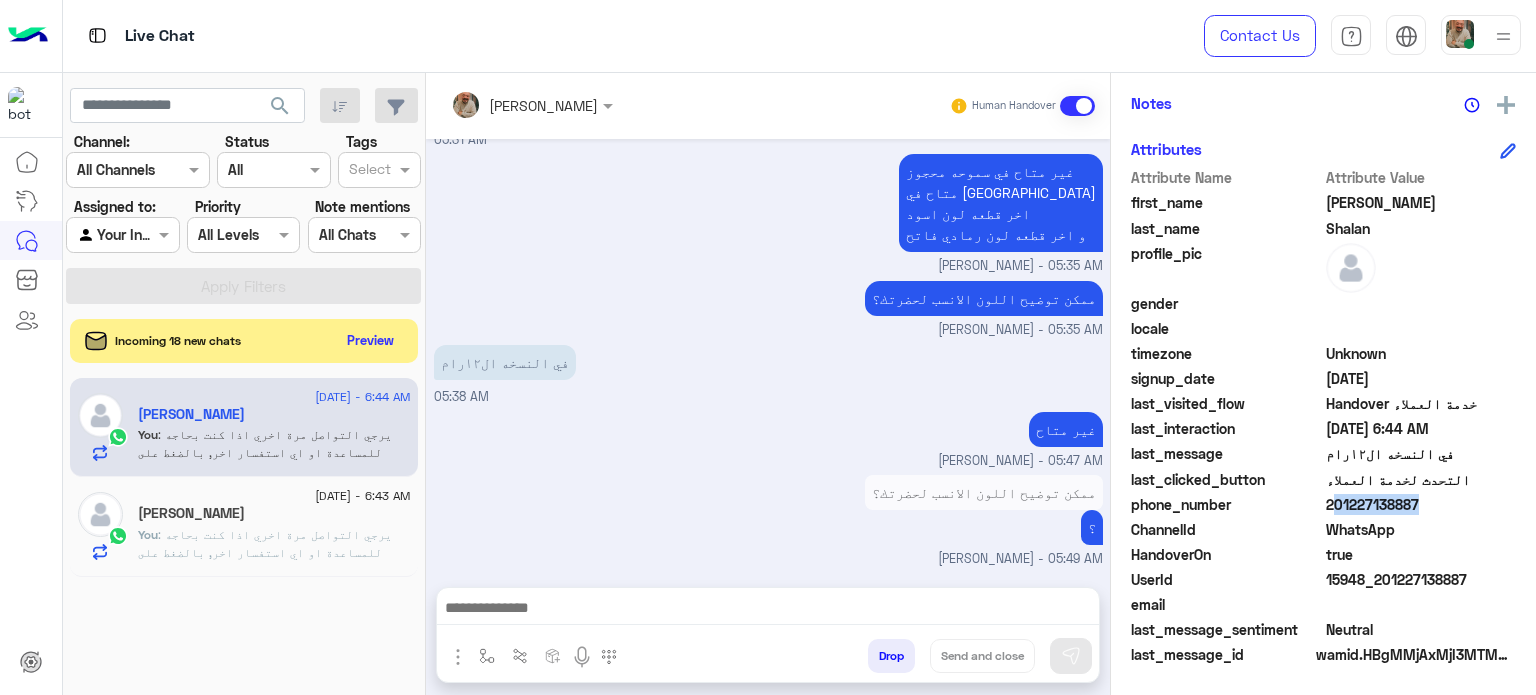 click on "201227138887" 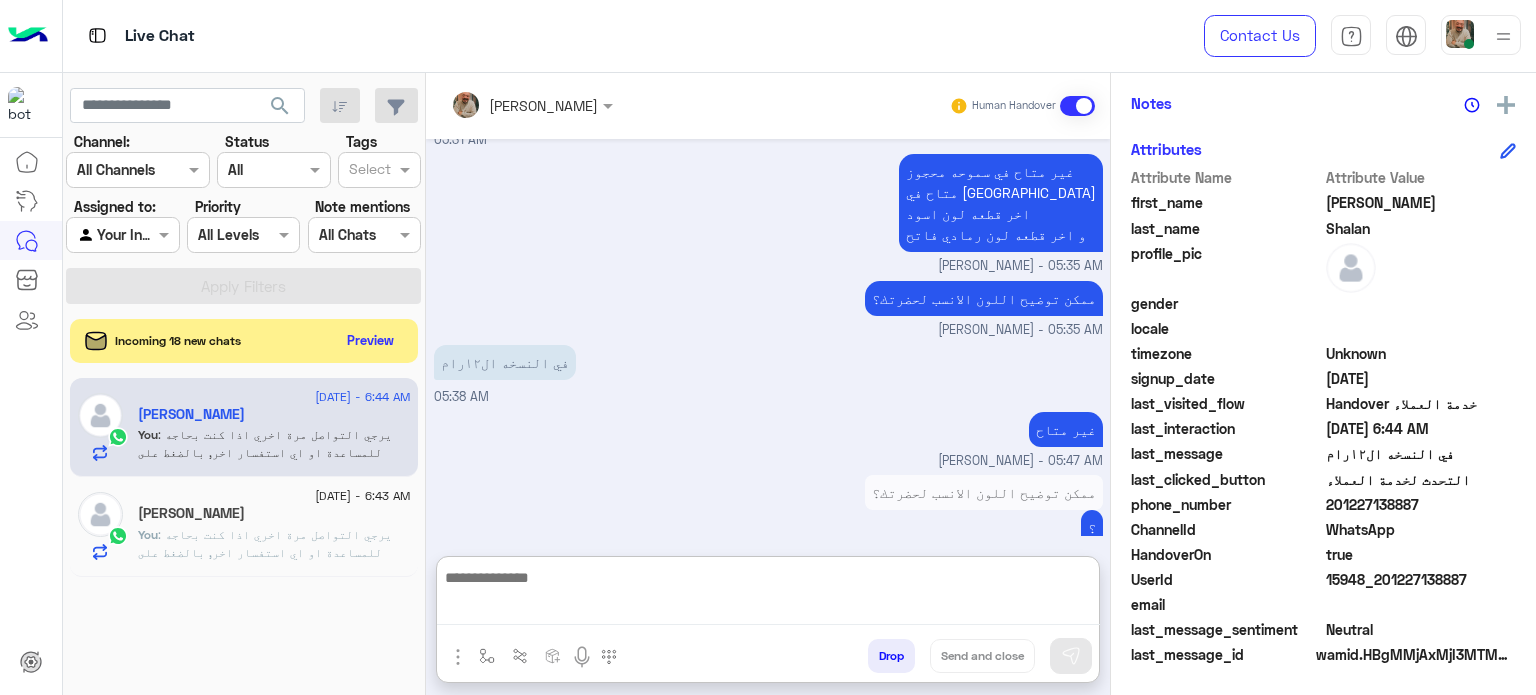 click at bounding box center (768, 595) 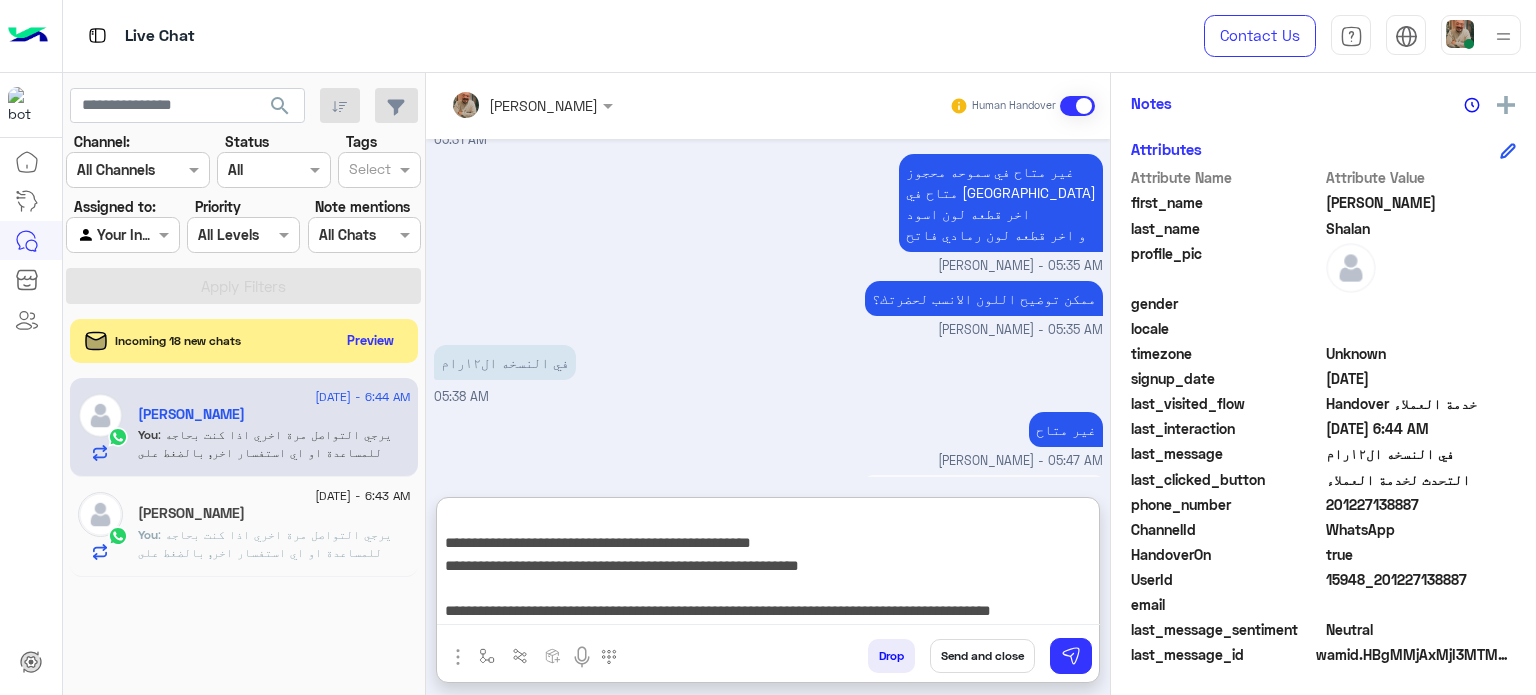 type on "**********" 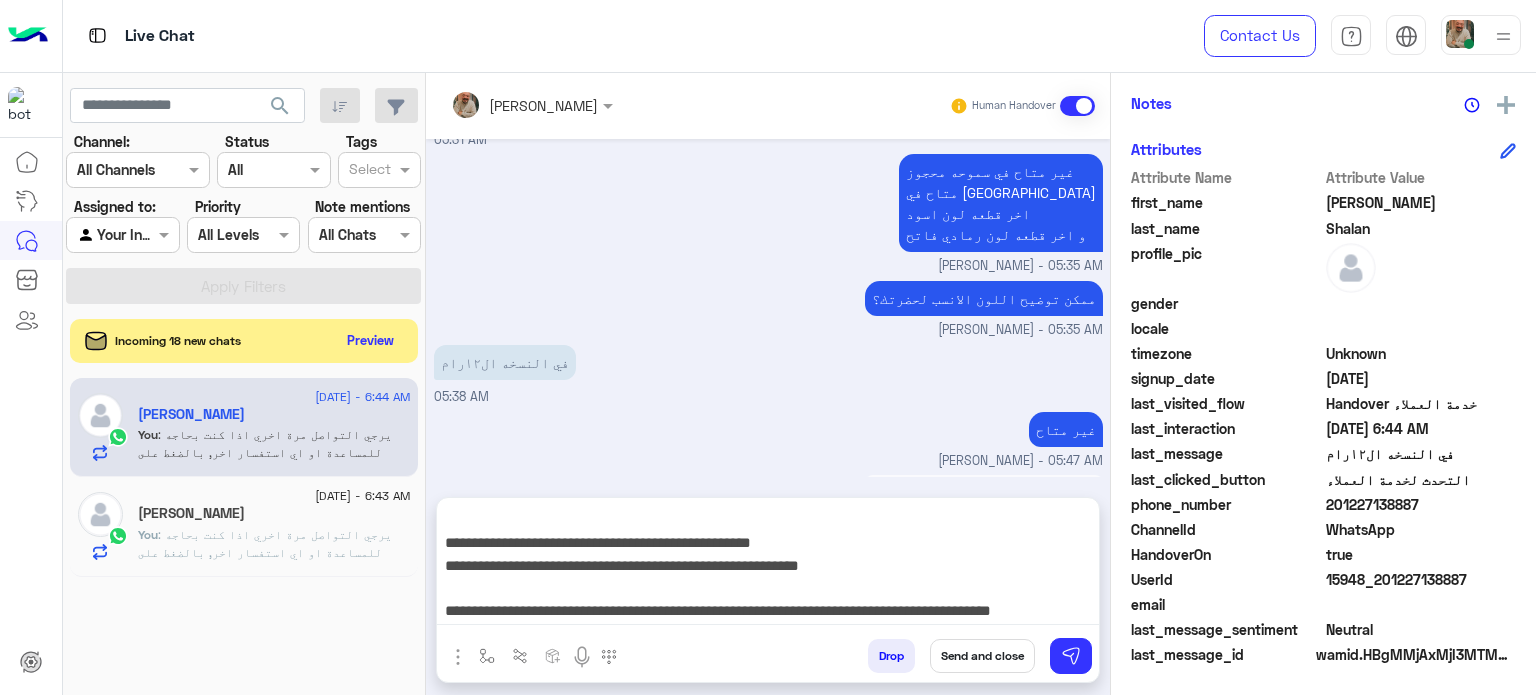 click on "Send and close" at bounding box center (982, 656) 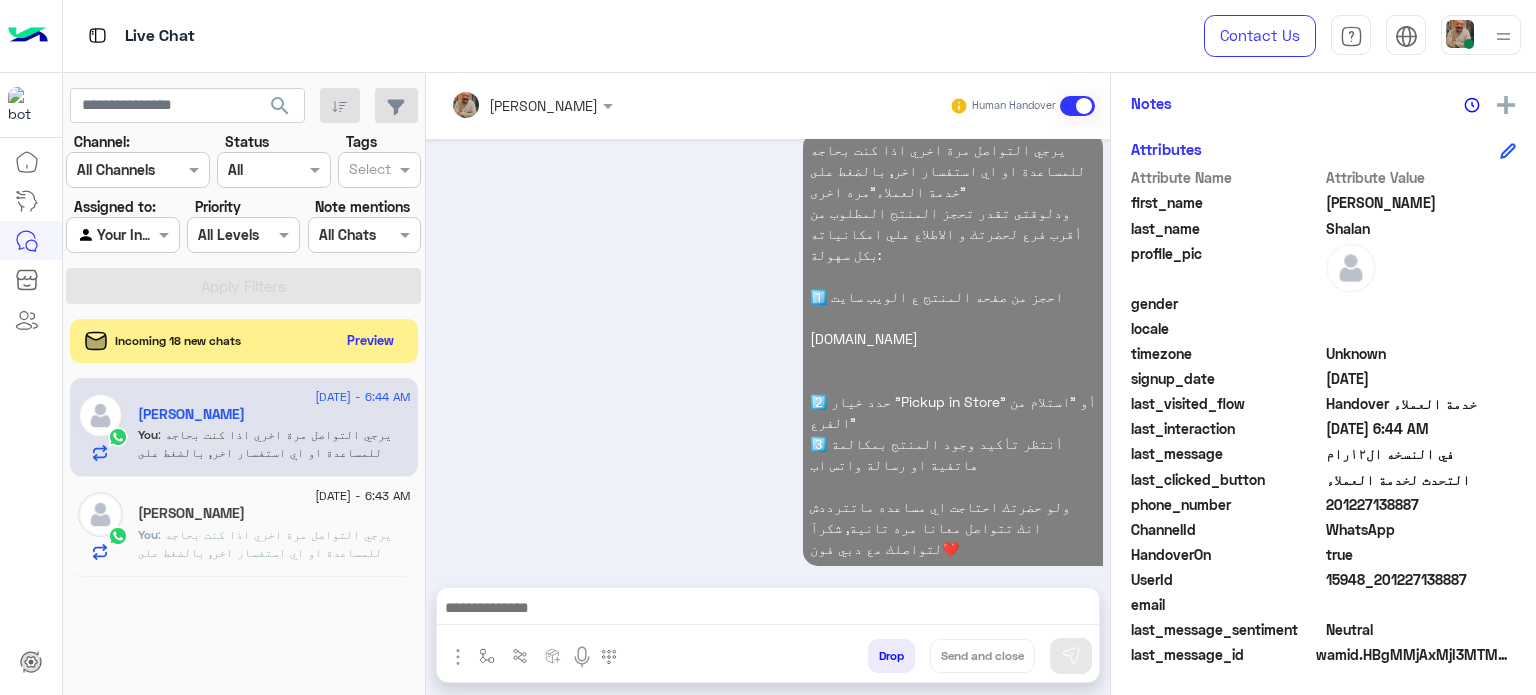 click on "Mustafa Fadl allah" 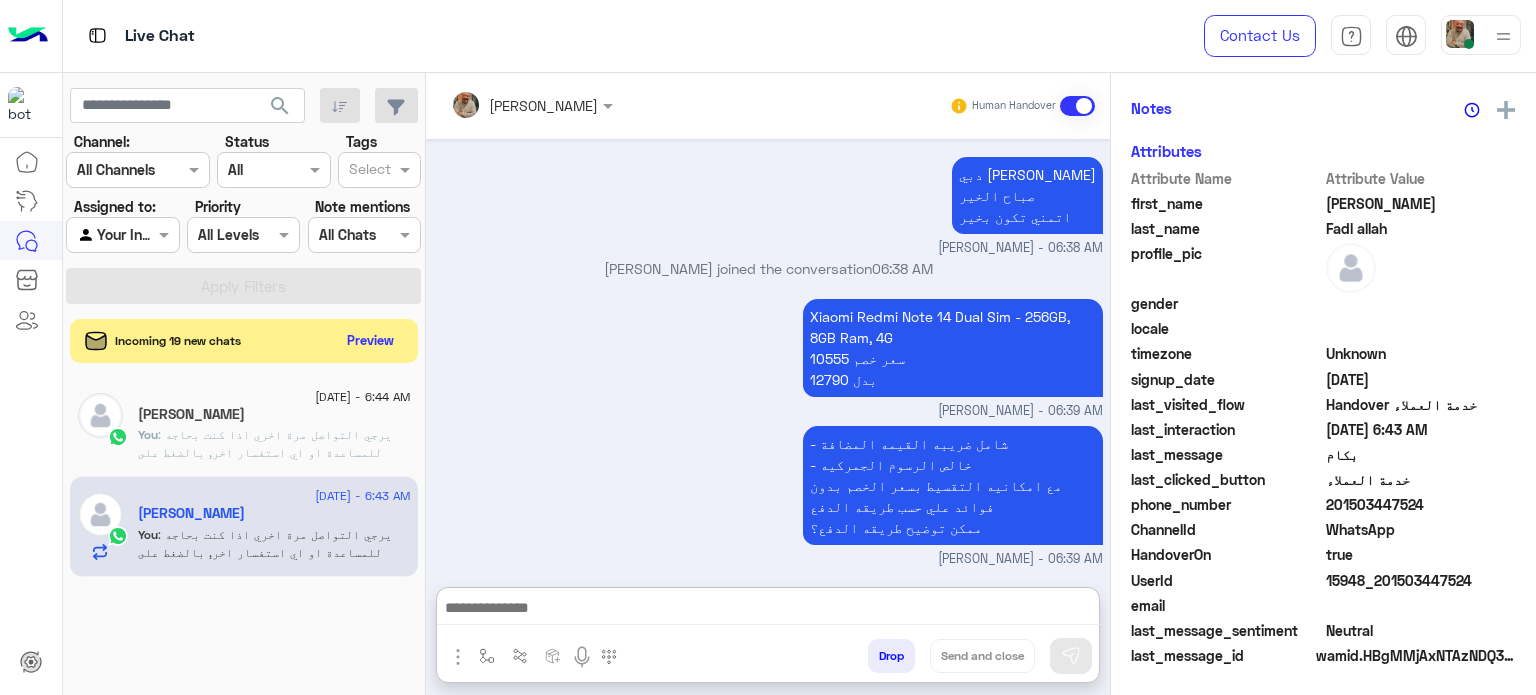 click at bounding box center [768, 610] 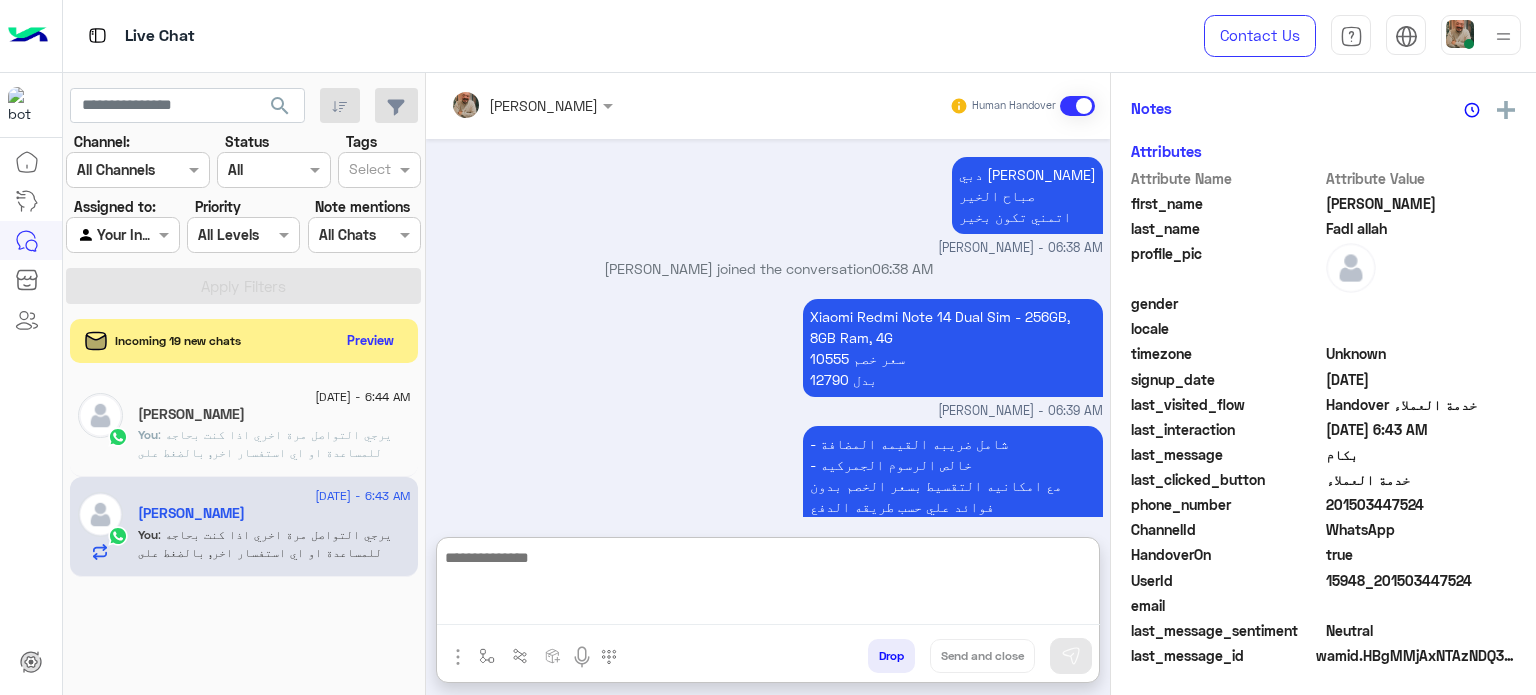 paste on "**********" 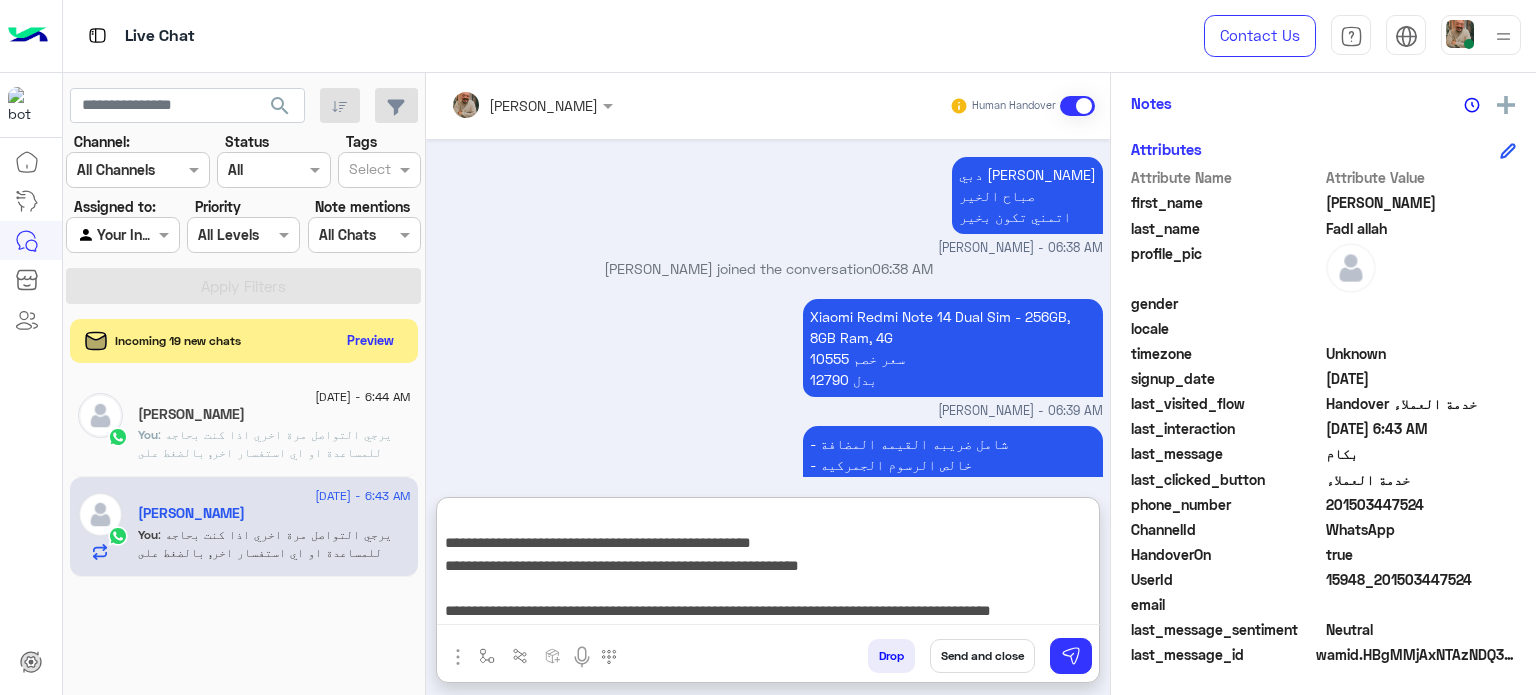 type on "**********" 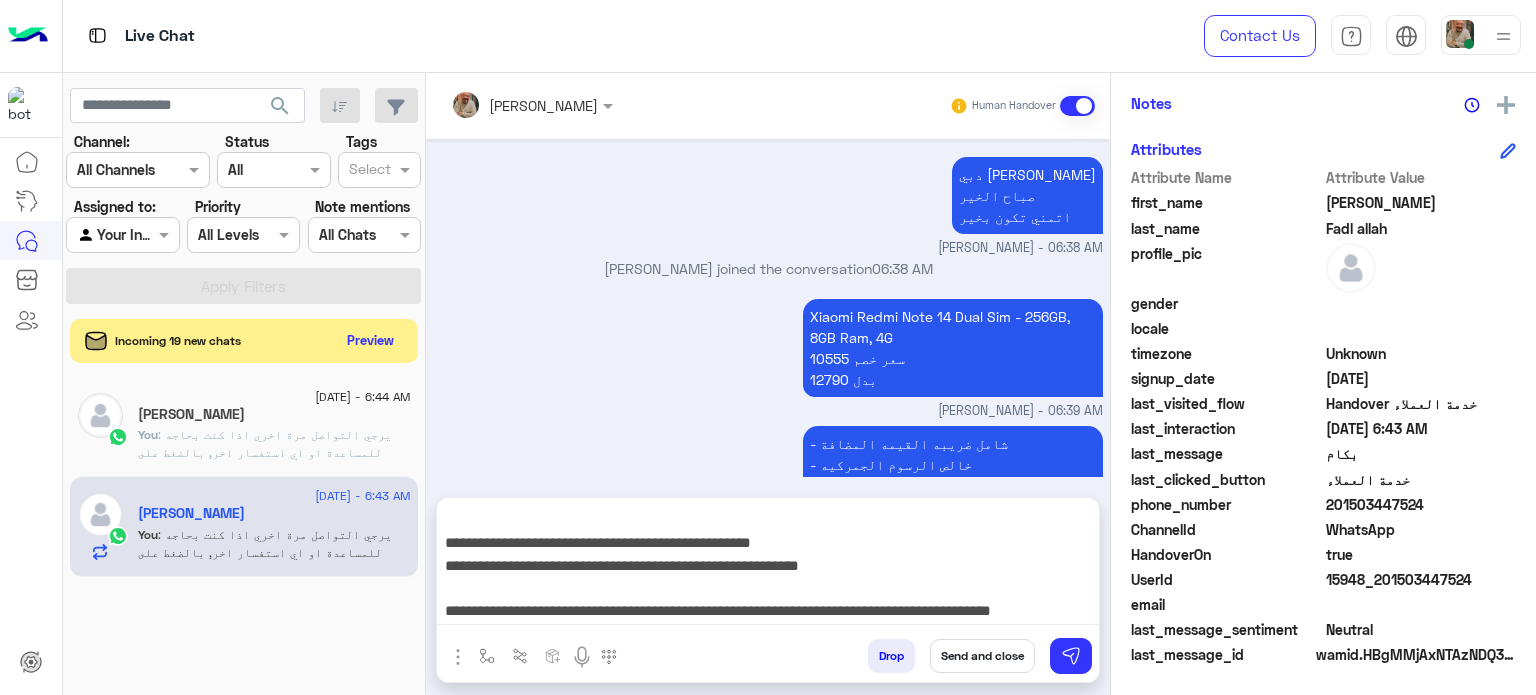 click on "Send and close" at bounding box center [982, 656] 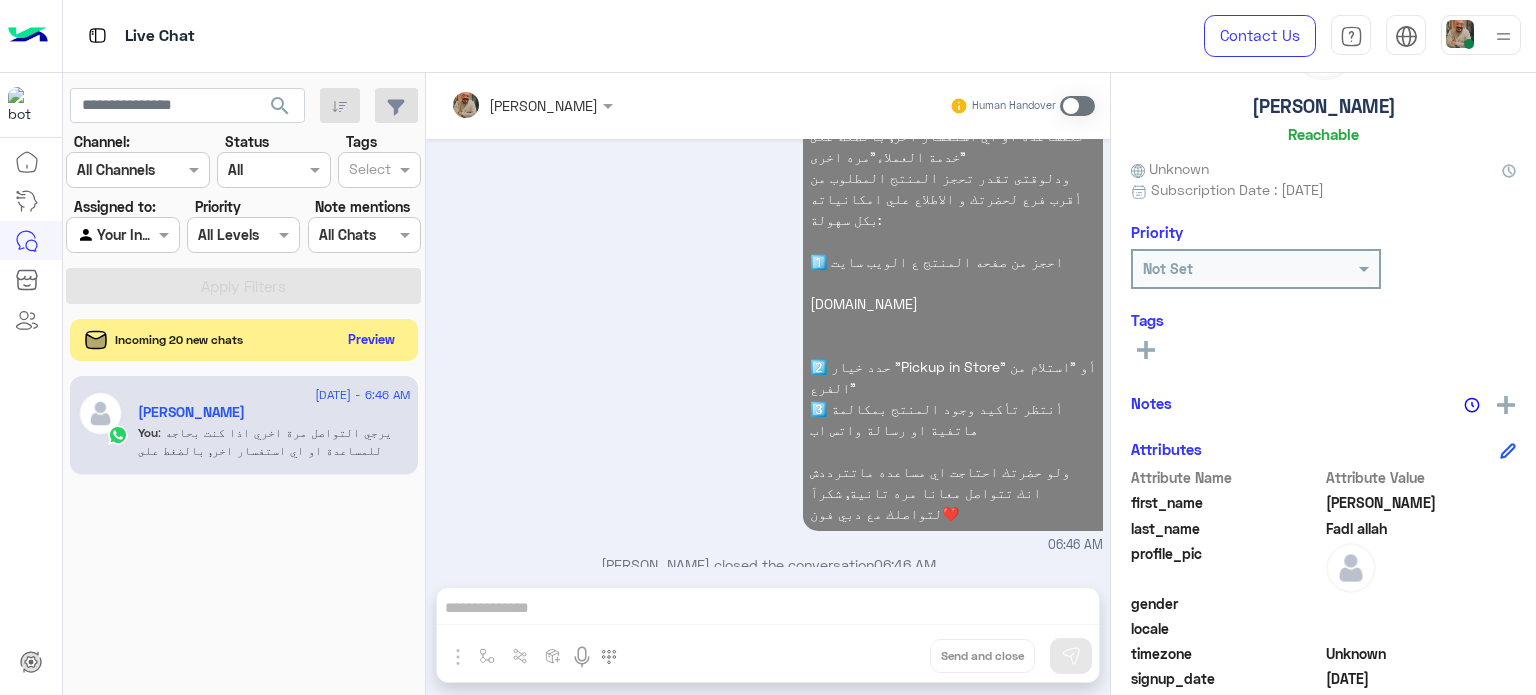 click on "Preview" 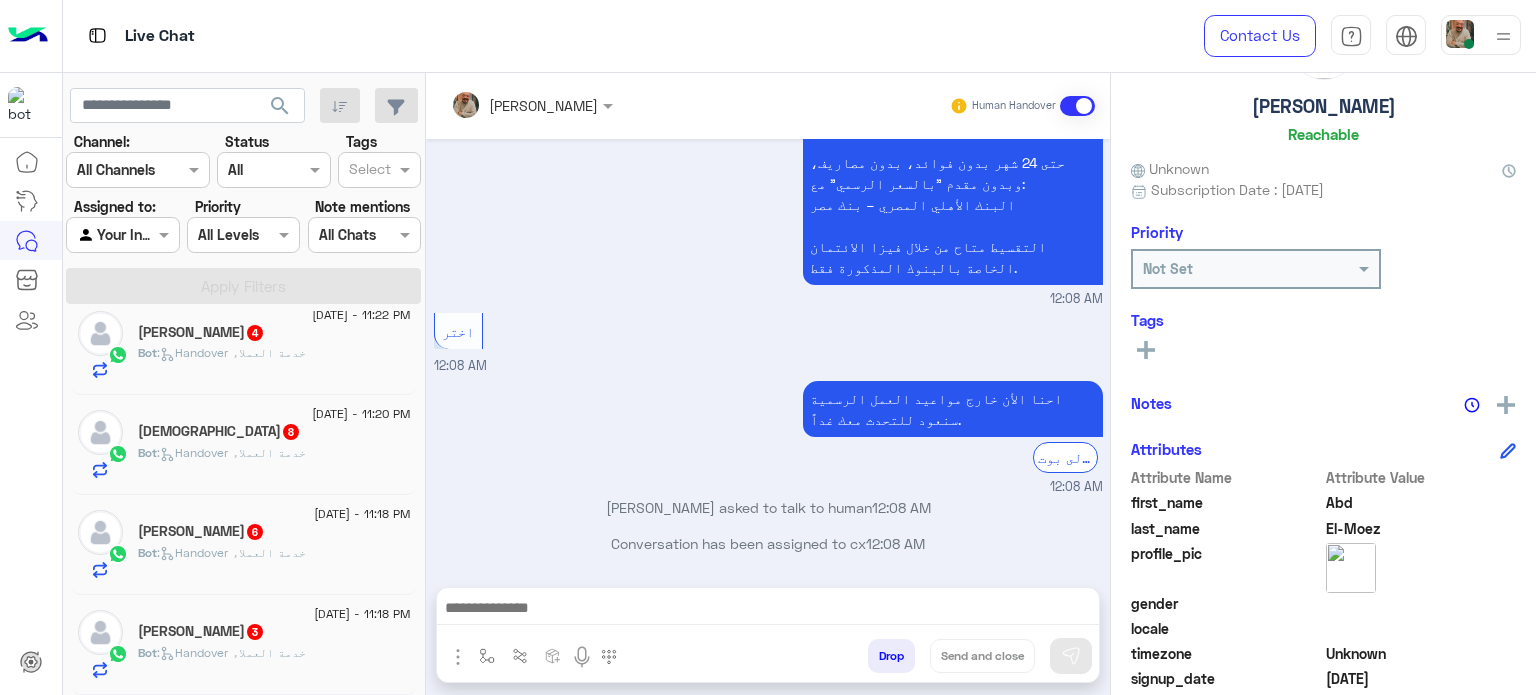 click on "Mohamed   3" 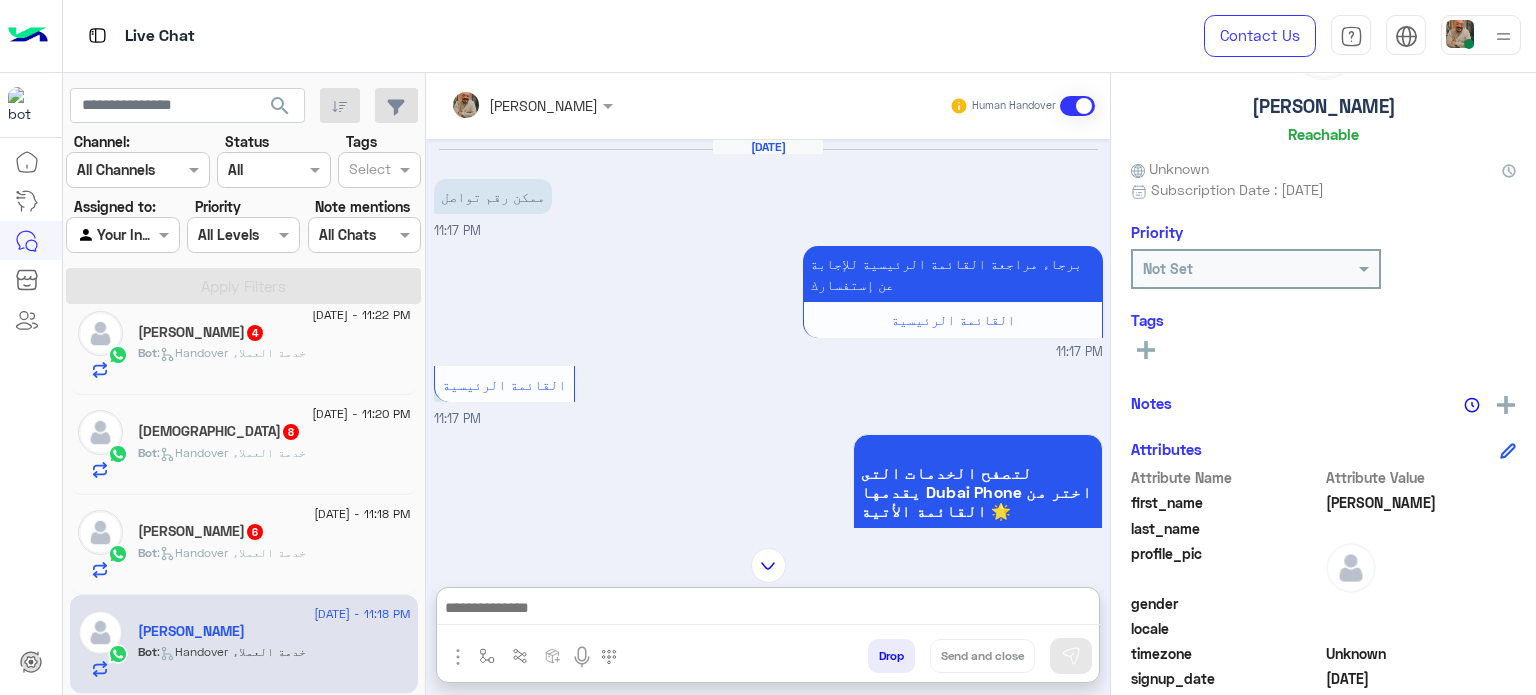 paste on "**********" 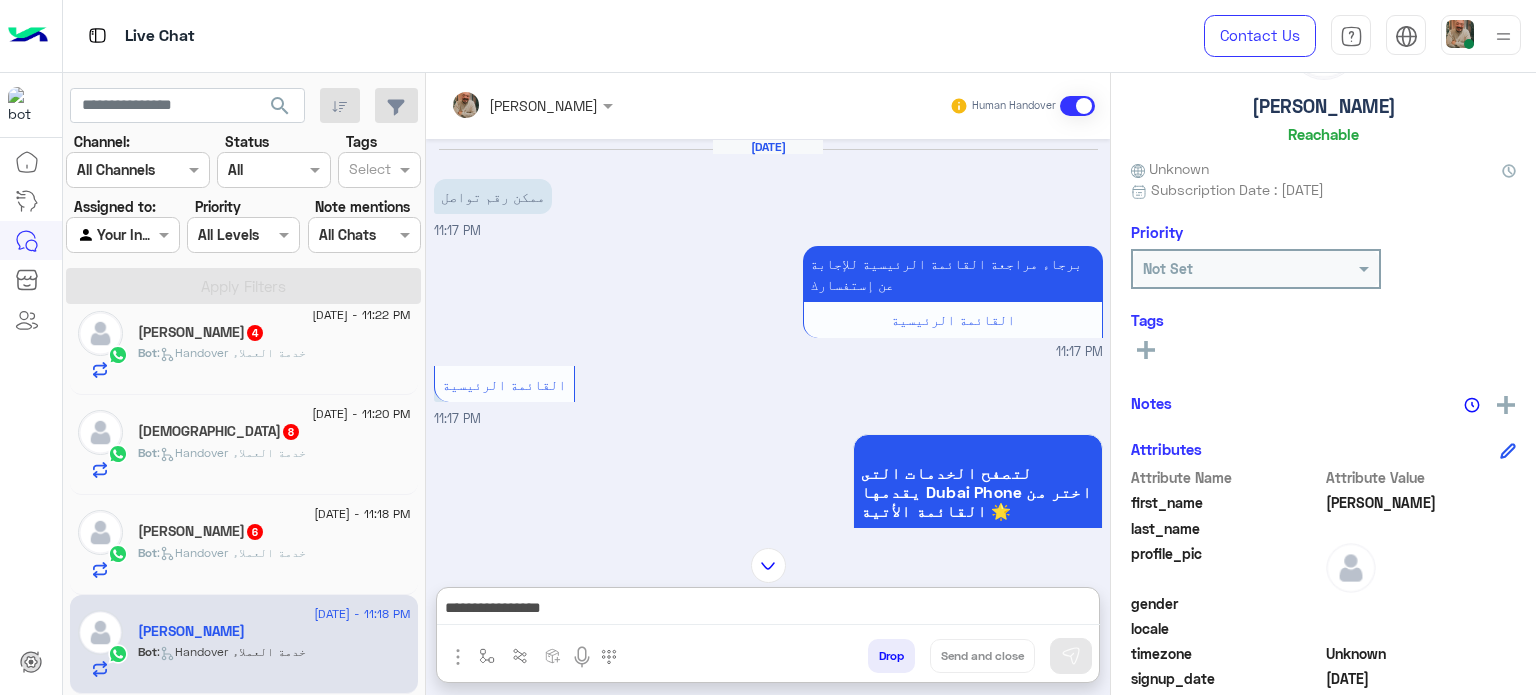 click on "**********" at bounding box center (768, 610) 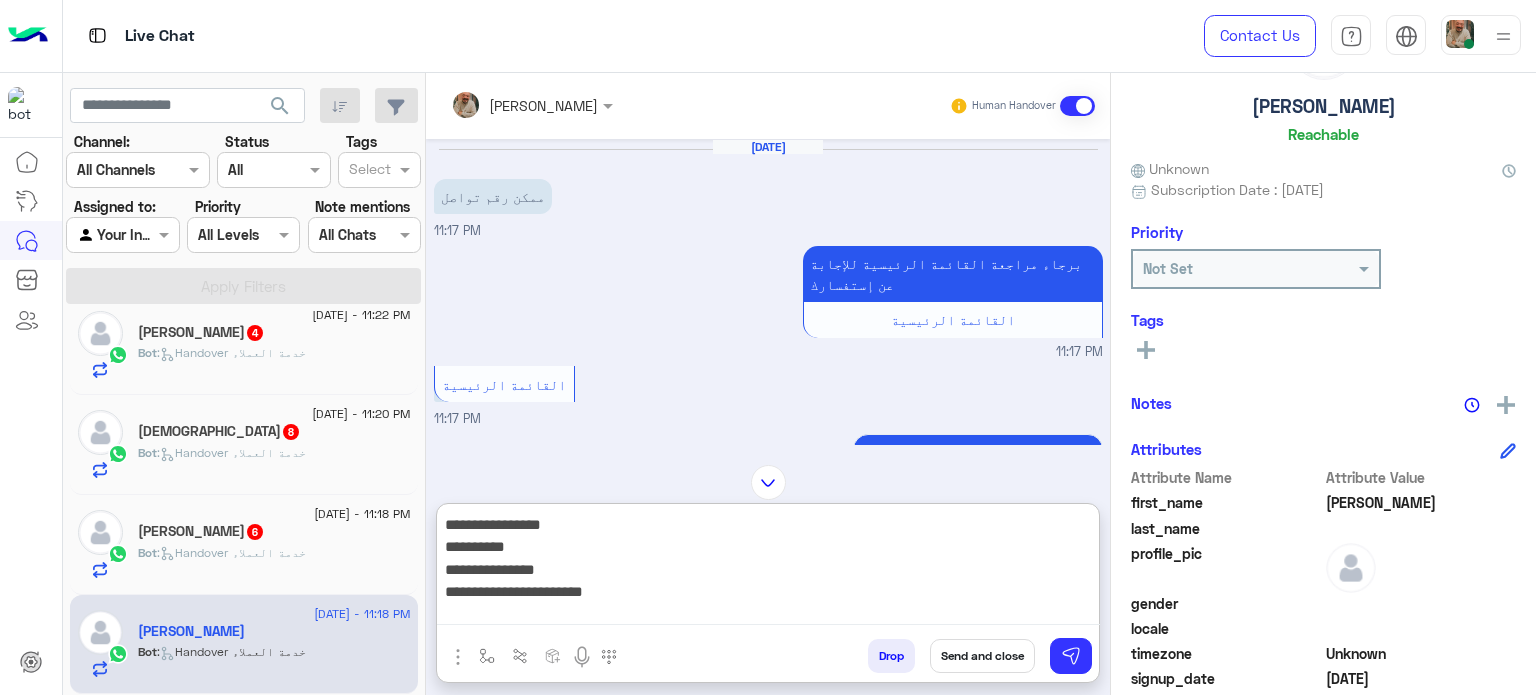 click on "**********" at bounding box center [768, 568] 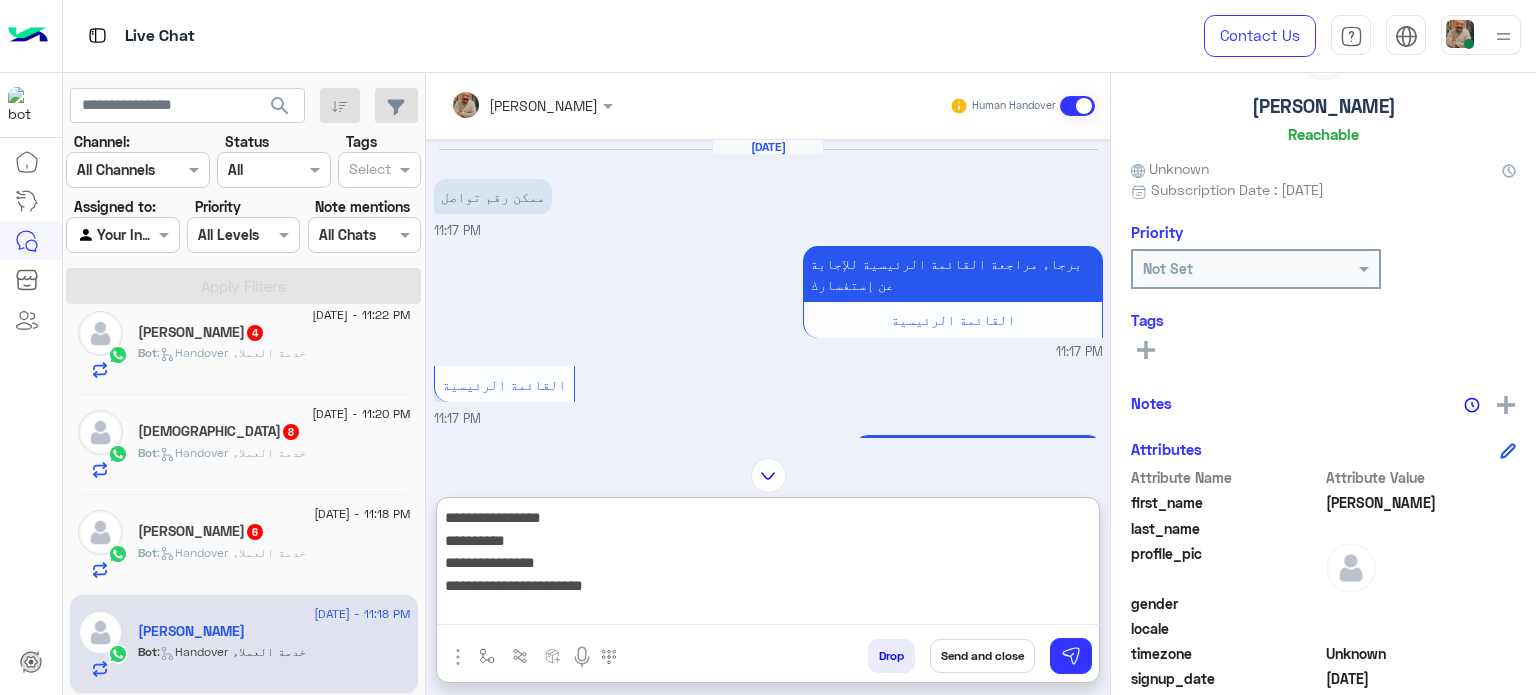 type on "**********" 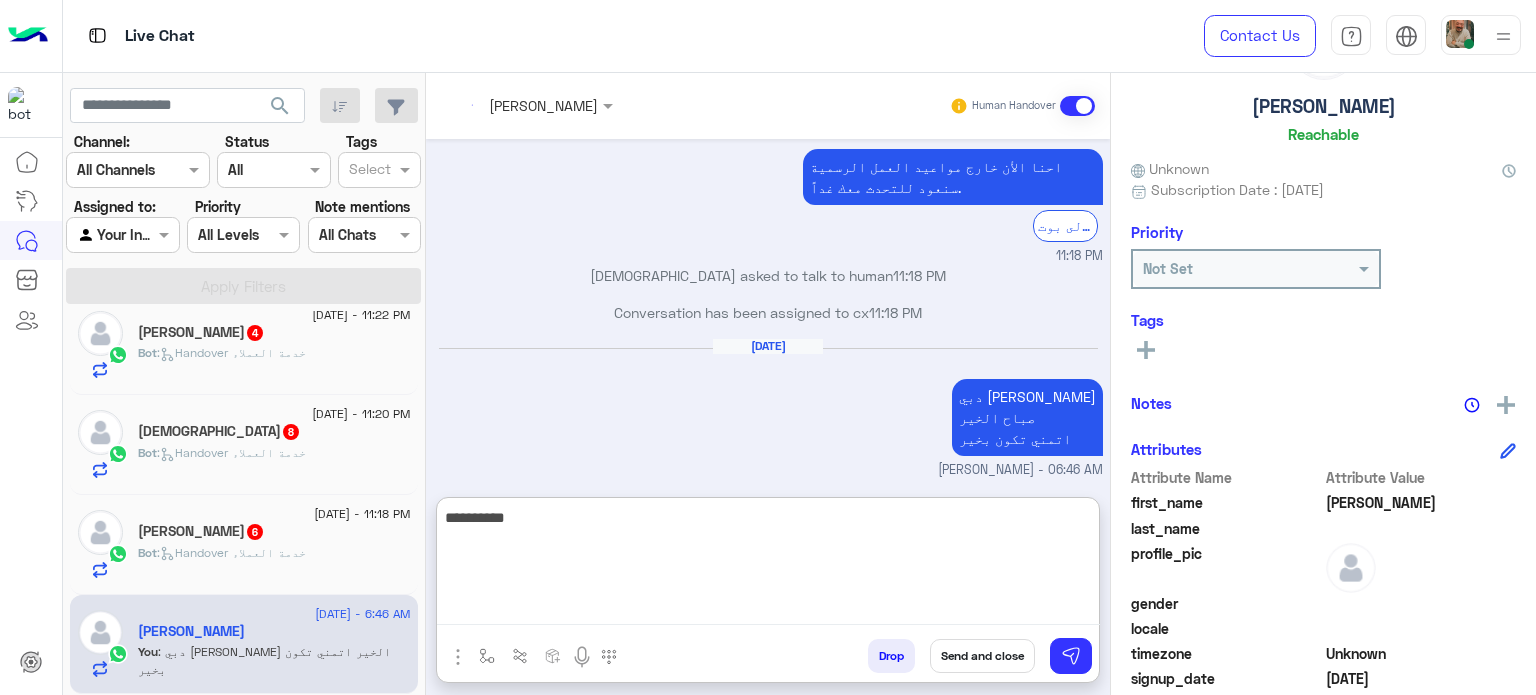scroll, scrollTop: 534, scrollLeft: 0, axis: vertical 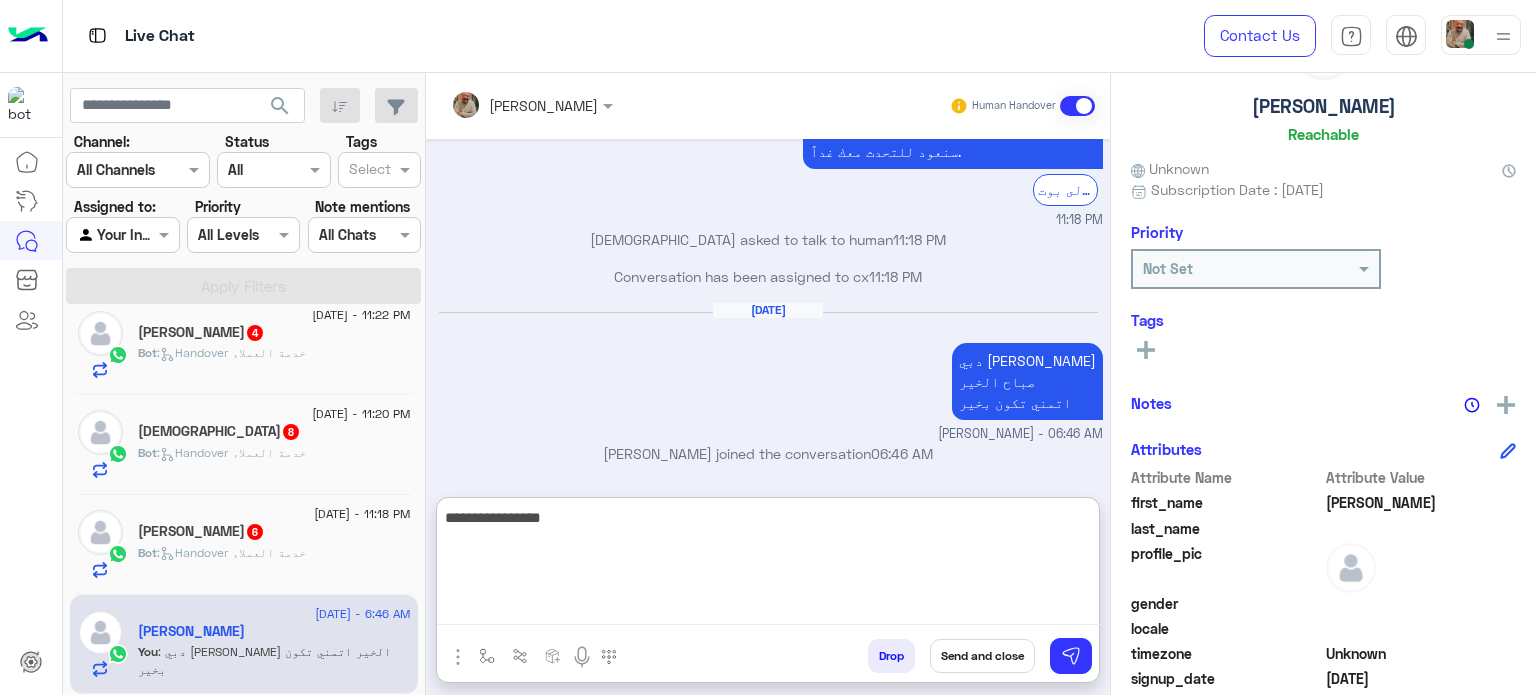 type on "**********" 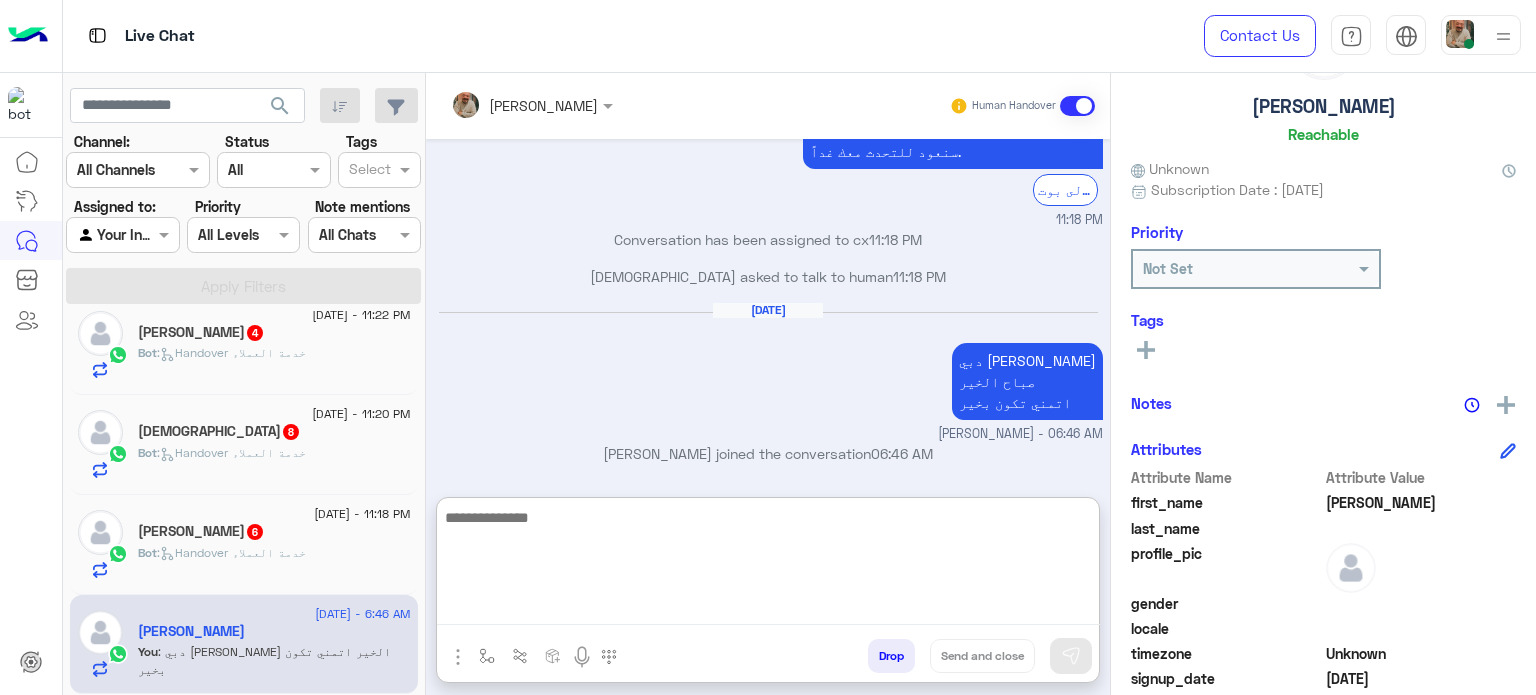 scroll, scrollTop: 598, scrollLeft: 0, axis: vertical 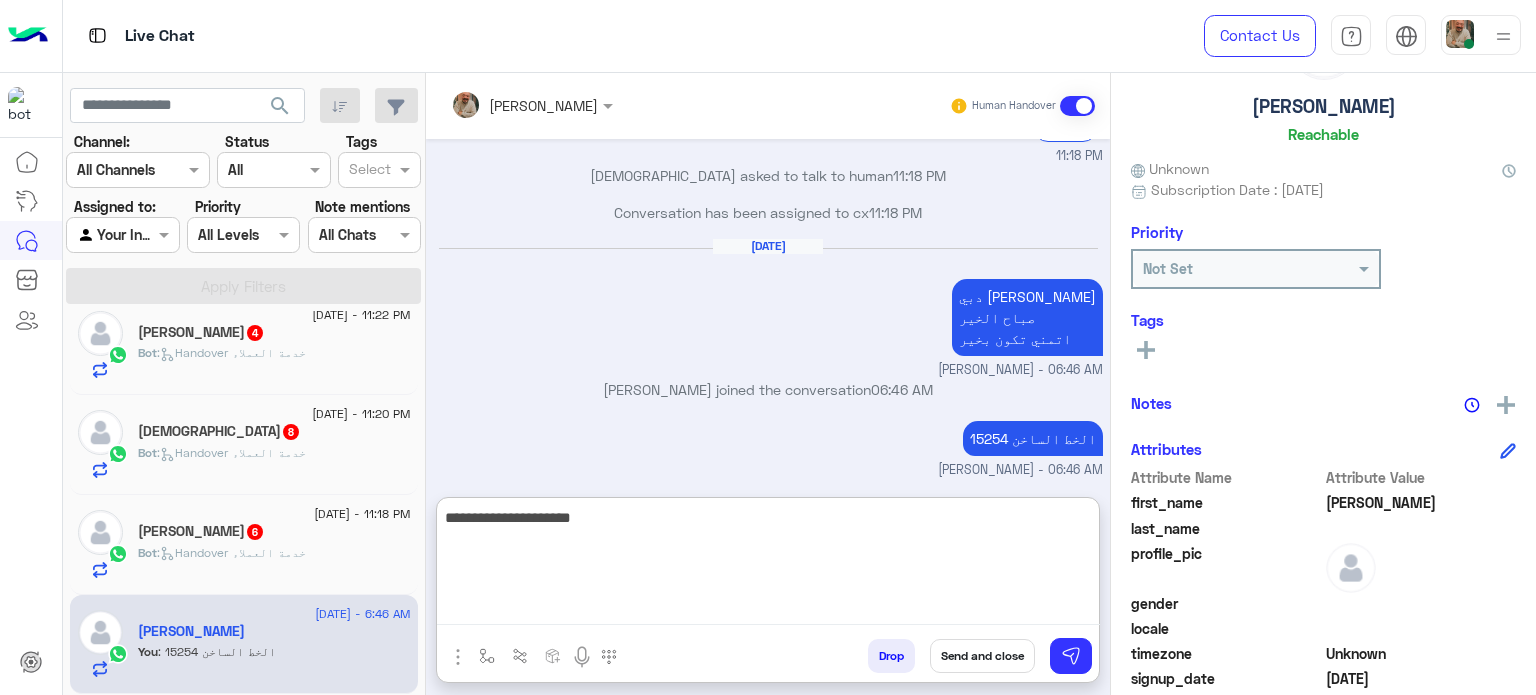 type on "**********" 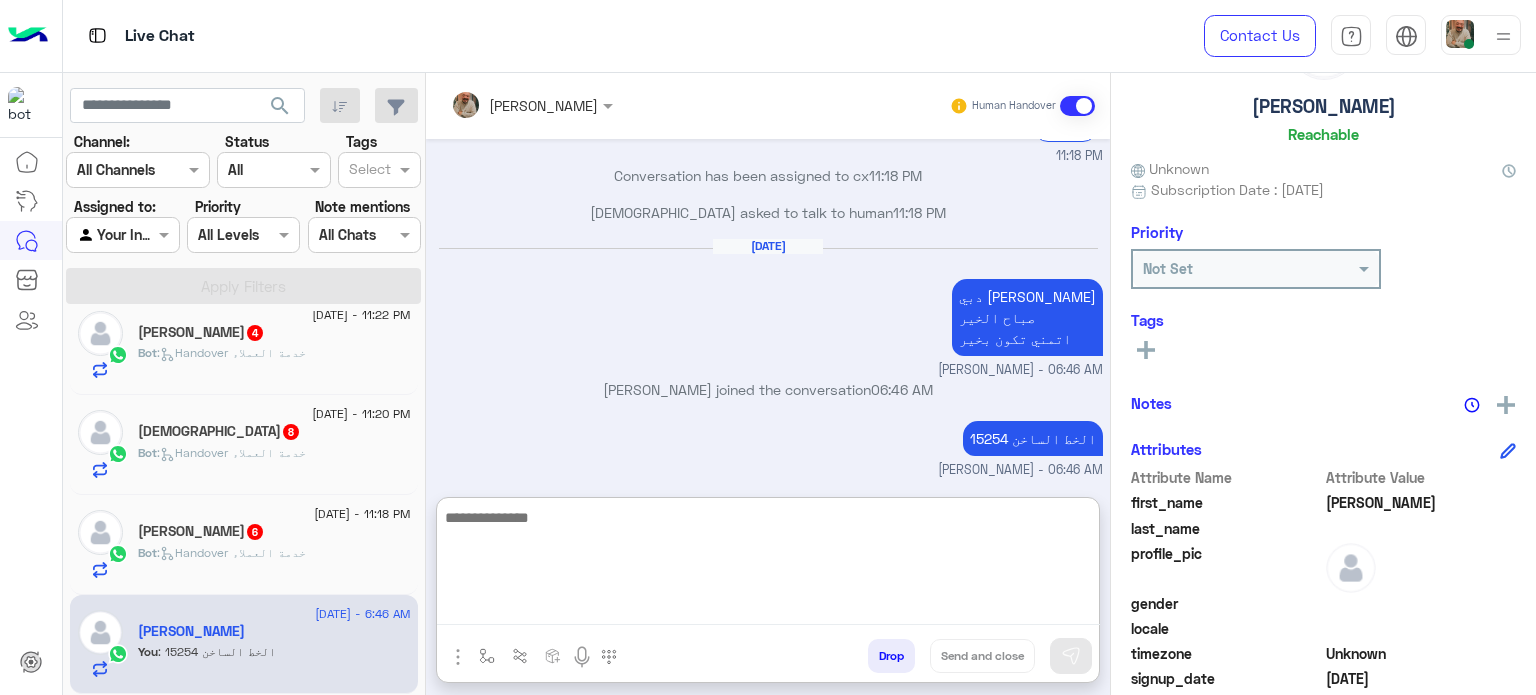 scroll, scrollTop: 662, scrollLeft: 0, axis: vertical 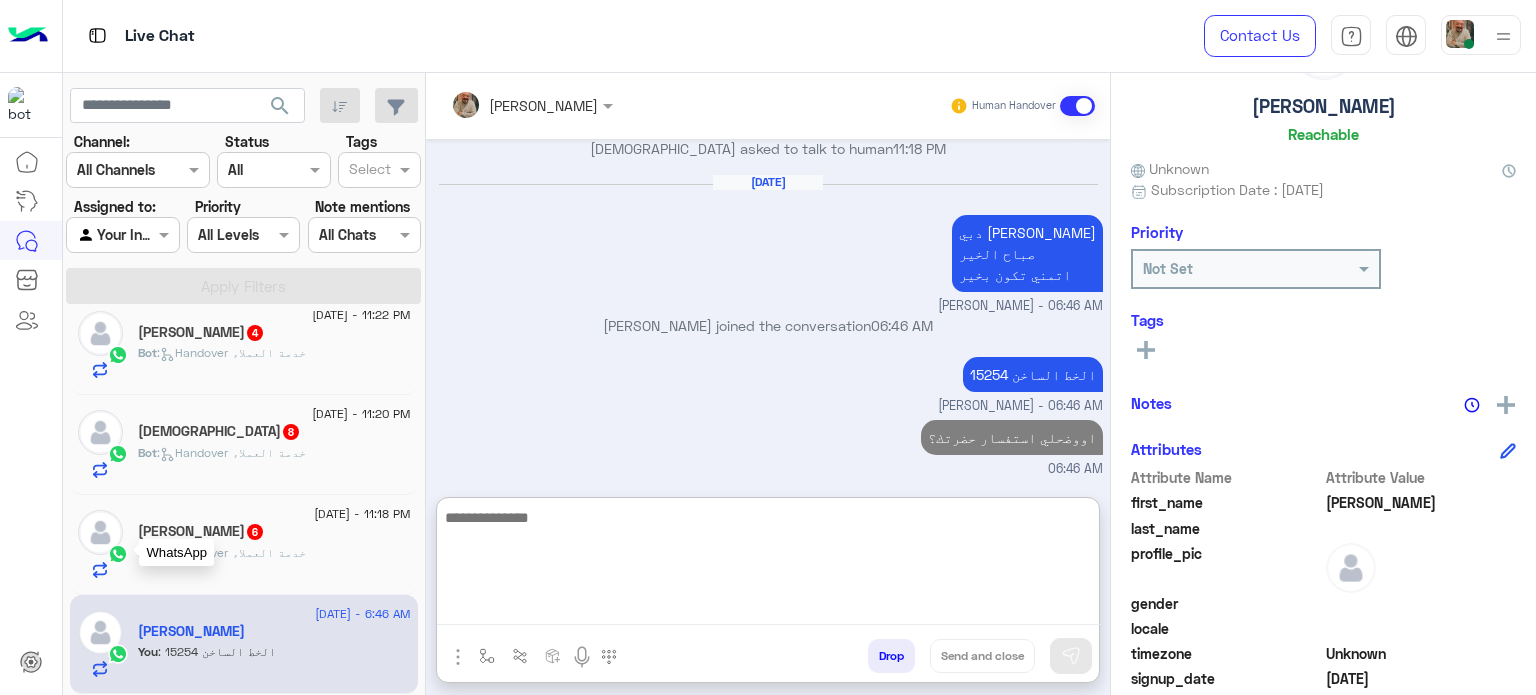 click on "WhatsApp 4 July - 11:18 PM  Ahmed Gamal  6 Bot :   Handover خدمة العملاء" 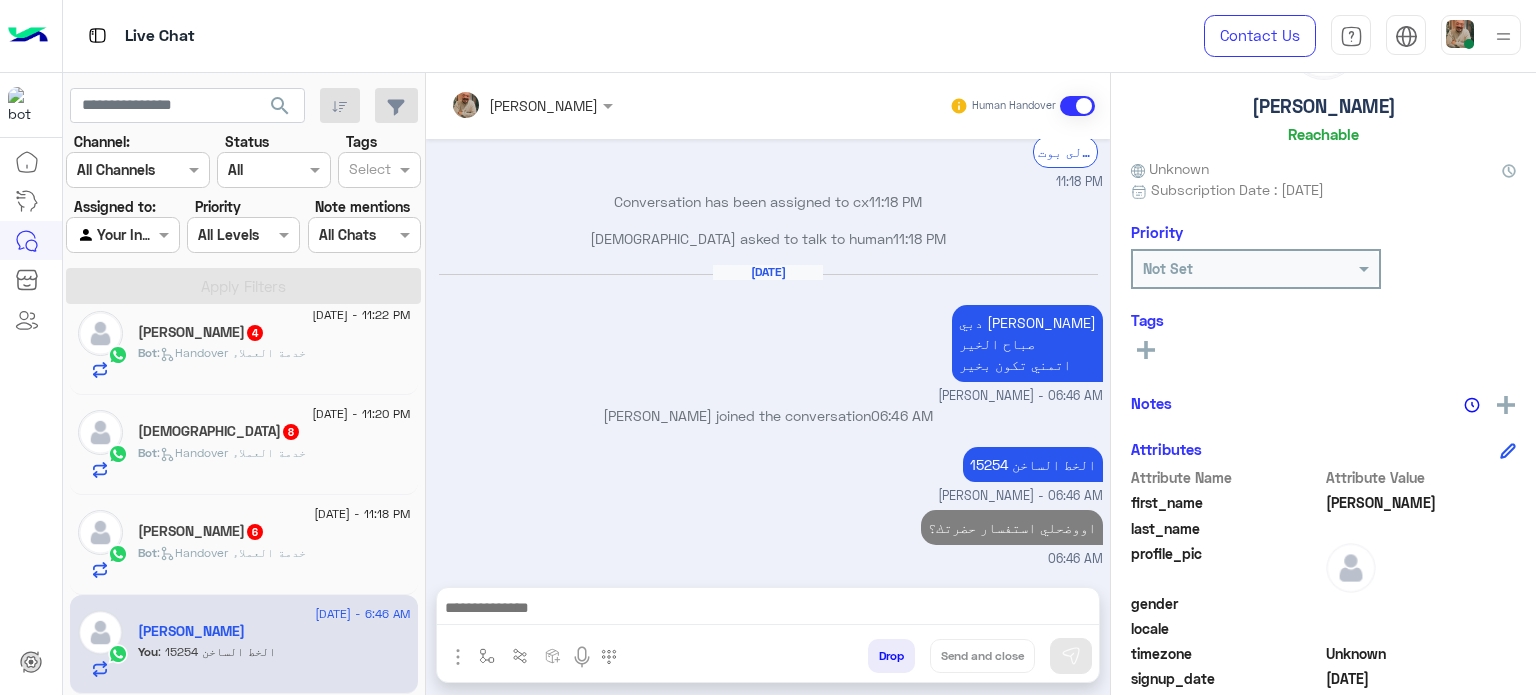 scroll, scrollTop: 572, scrollLeft: 0, axis: vertical 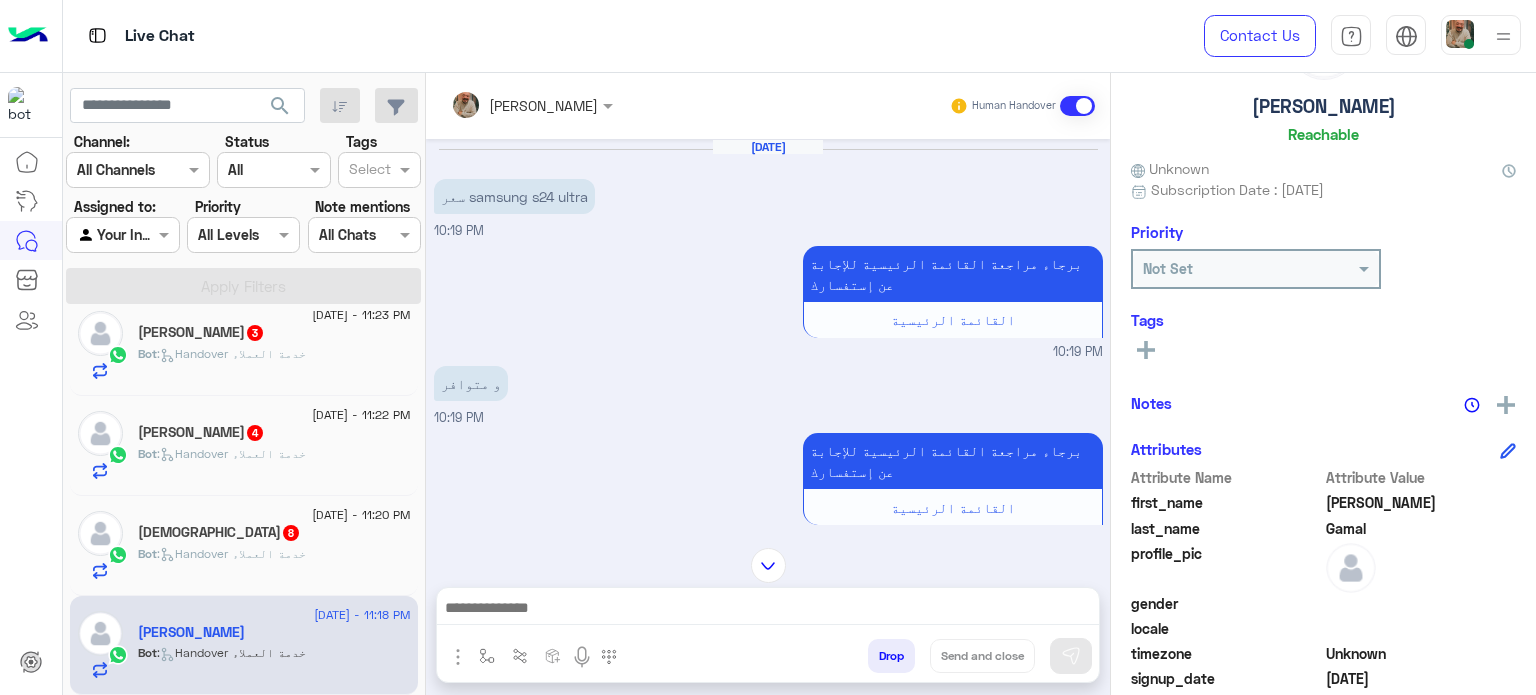 drag, startPoint x: 745, startPoint y: 627, endPoint x: 752, endPoint y: 608, distance: 20.248457 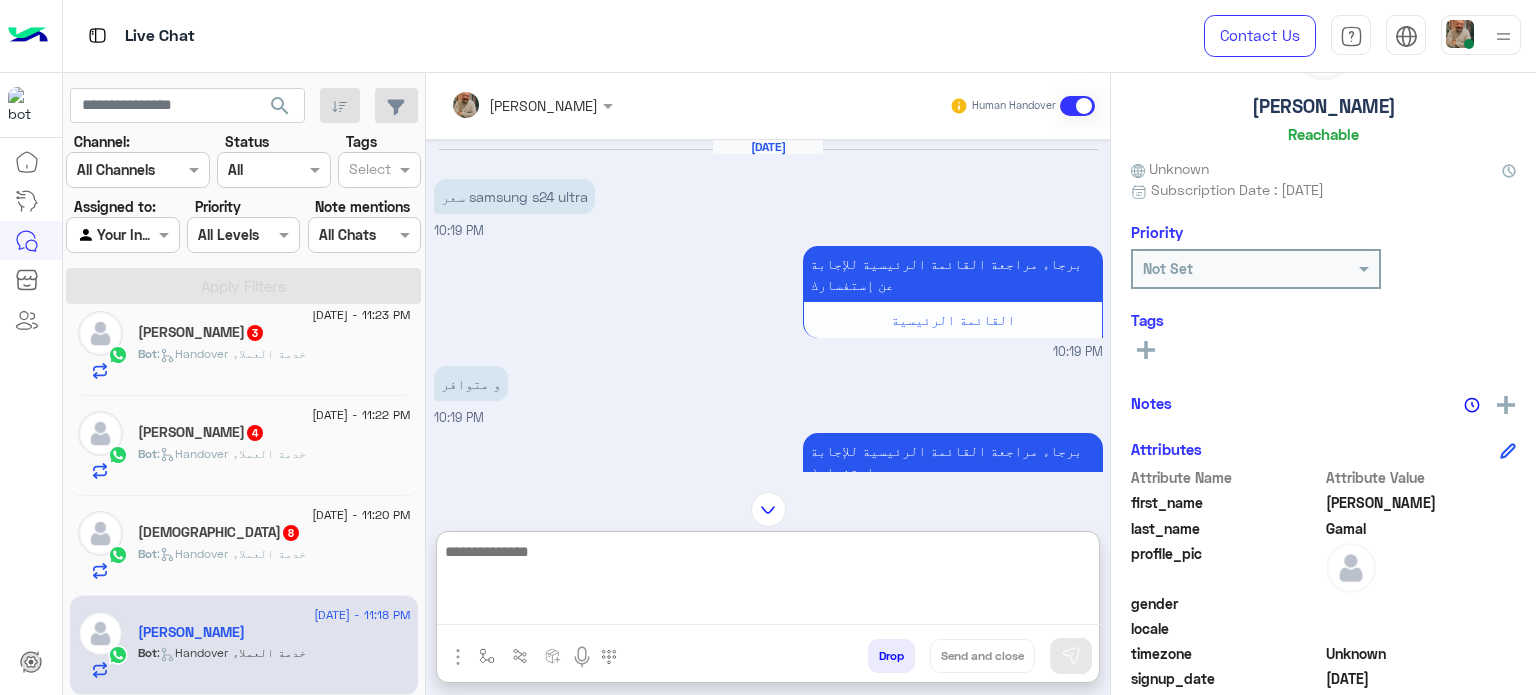 paste on "**********" 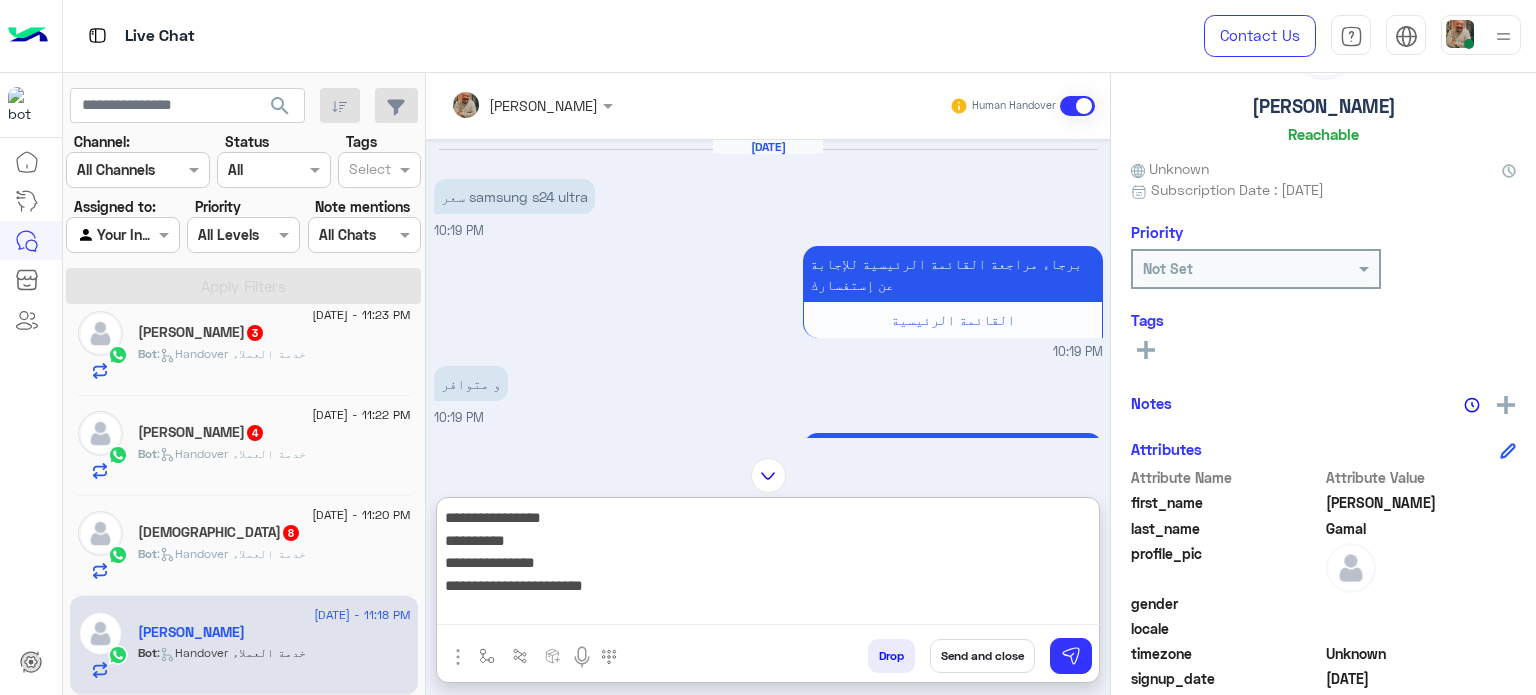 click on "**********" at bounding box center (768, 565) 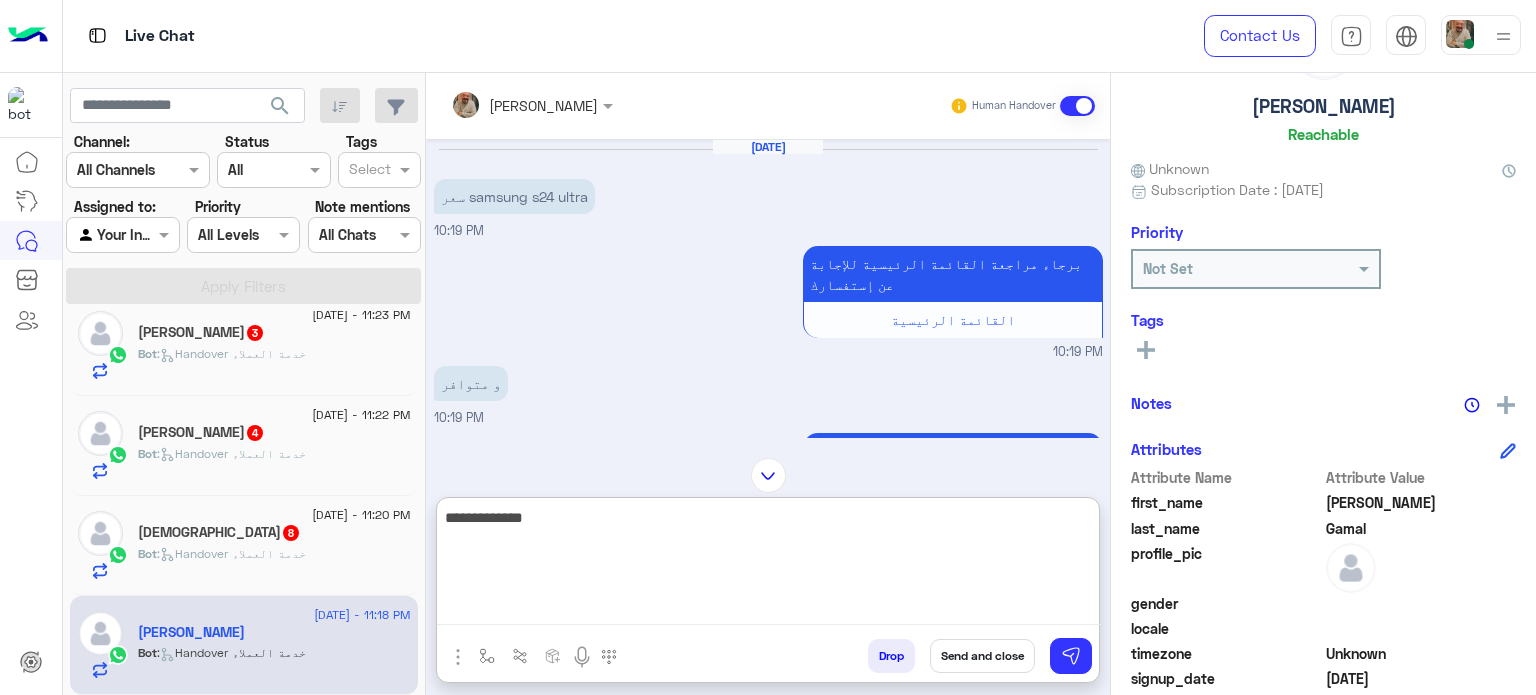 type on "**********" 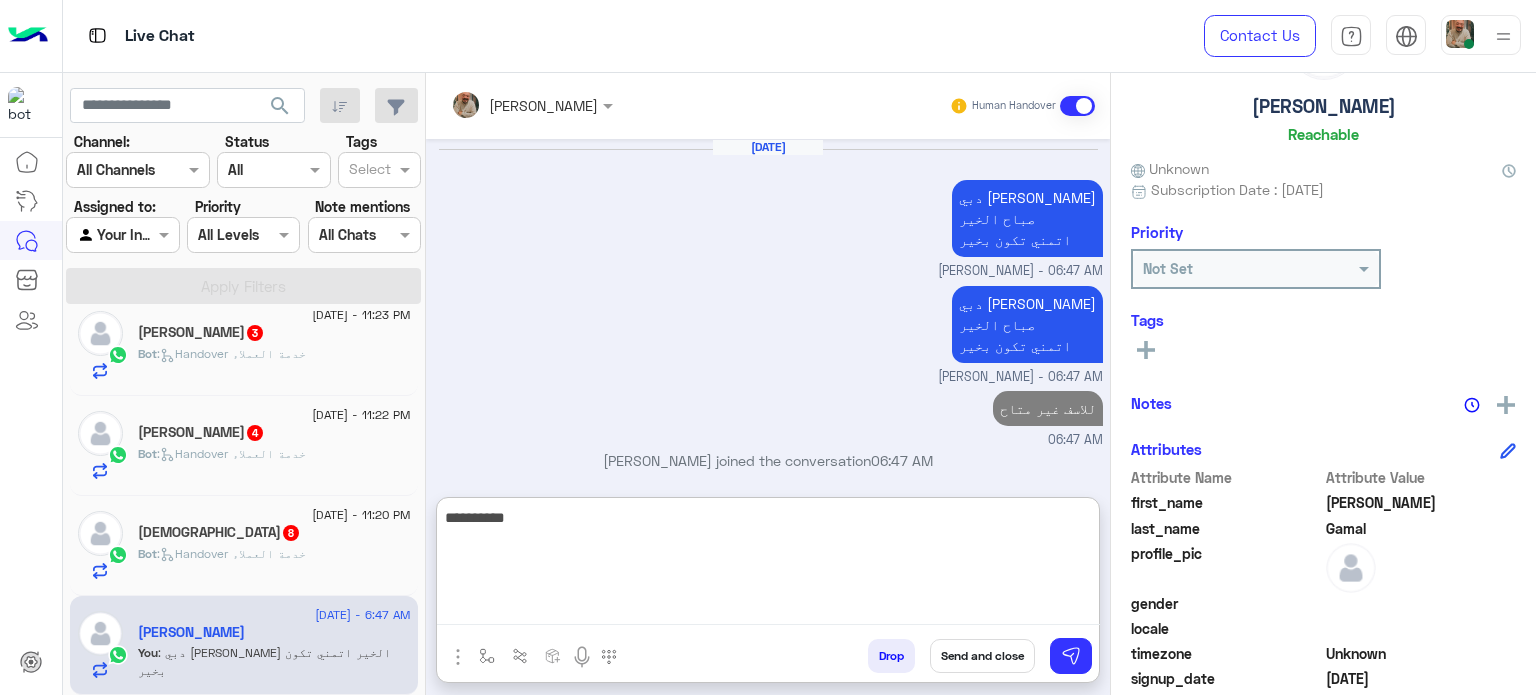type on "*********" 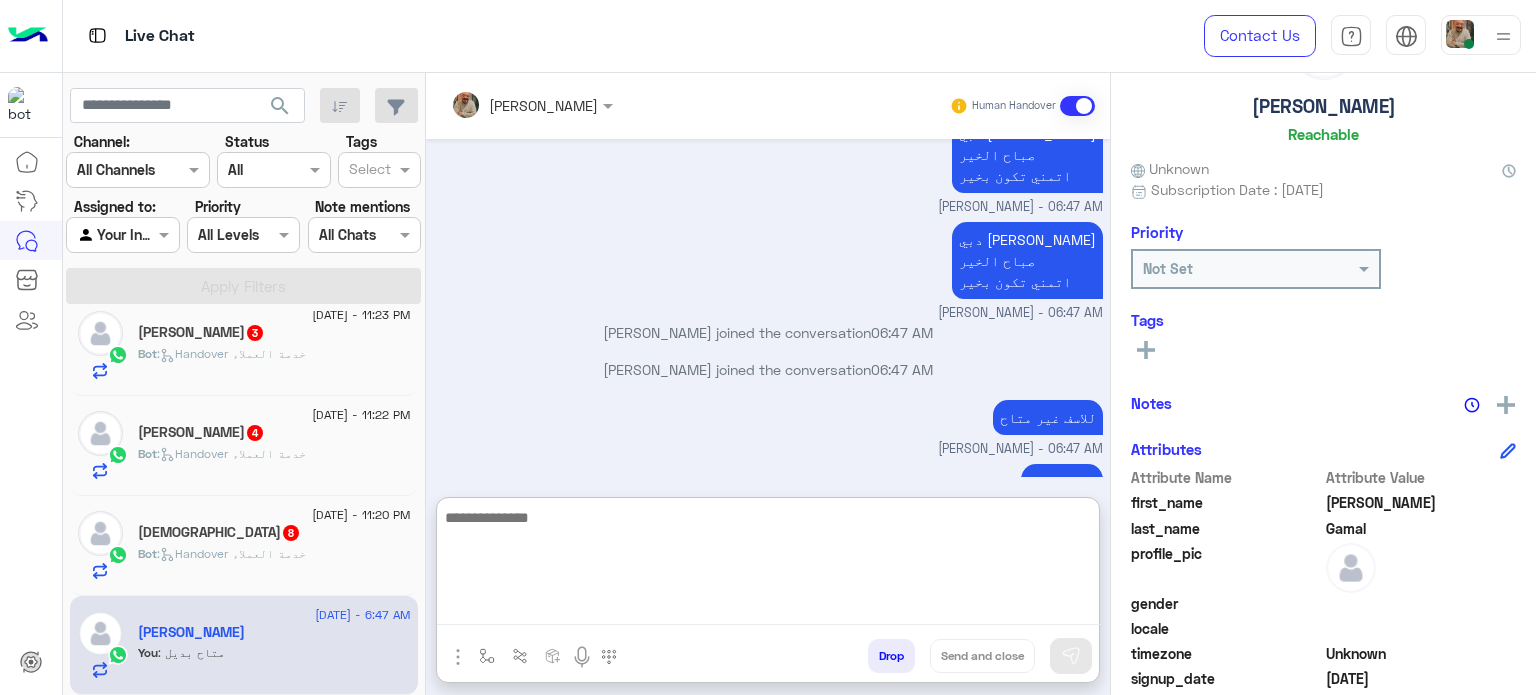 click at bounding box center [768, 565] 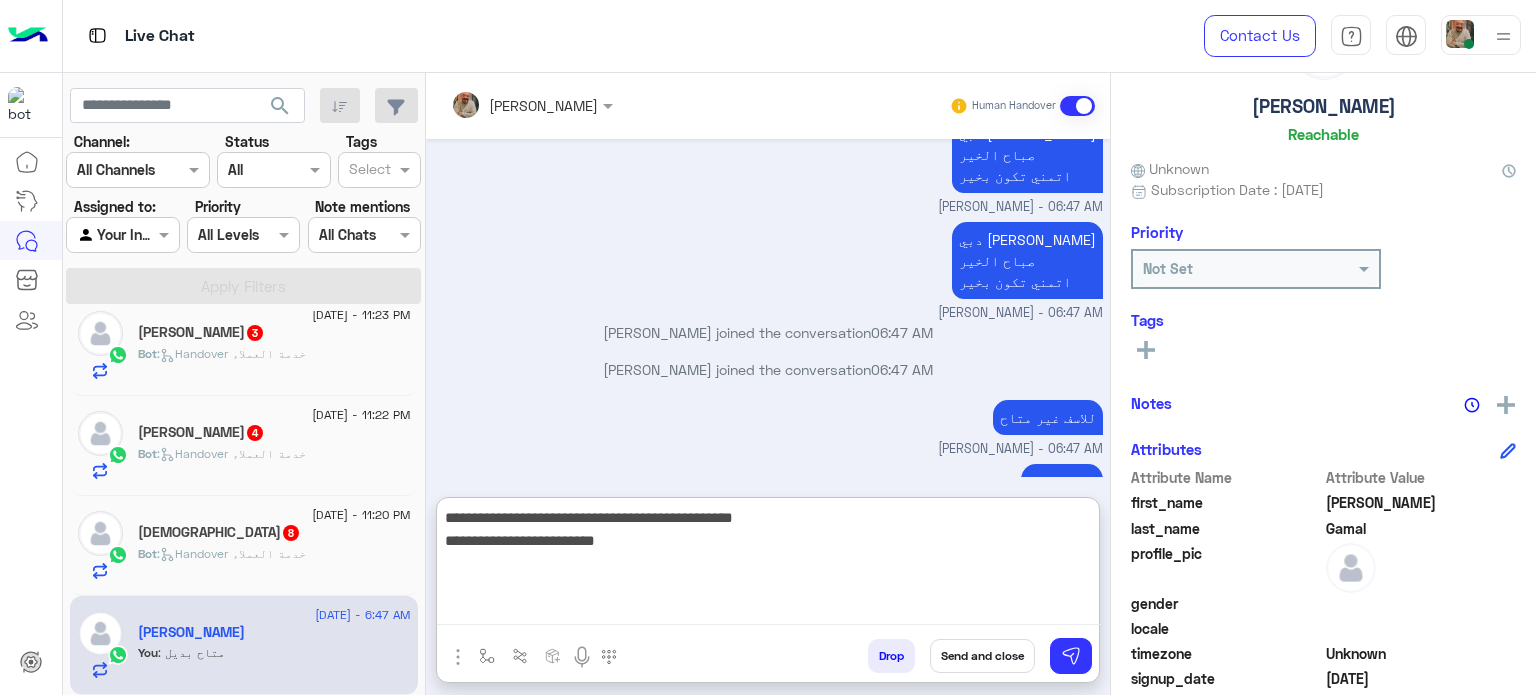 click on "**********" at bounding box center [768, 565] 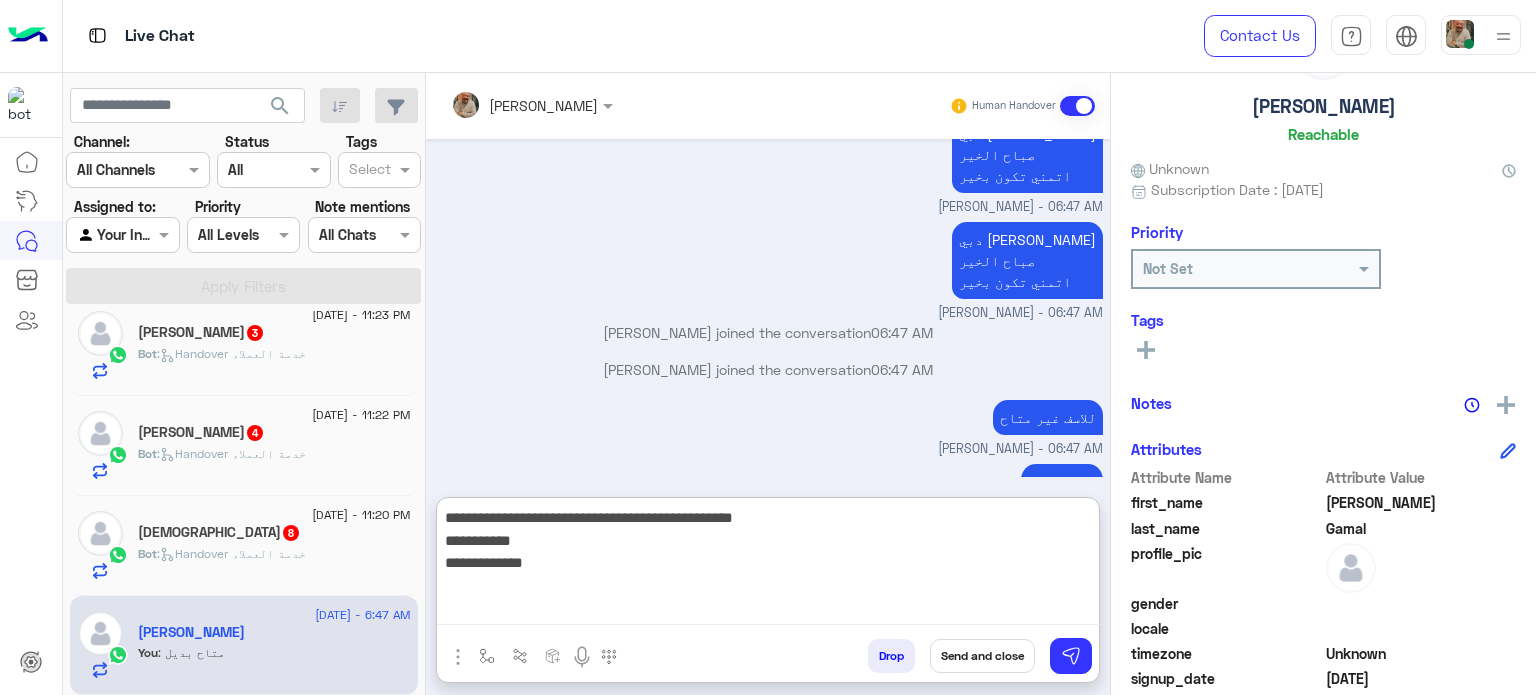 click on "**********" at bounding box center (768, 565) 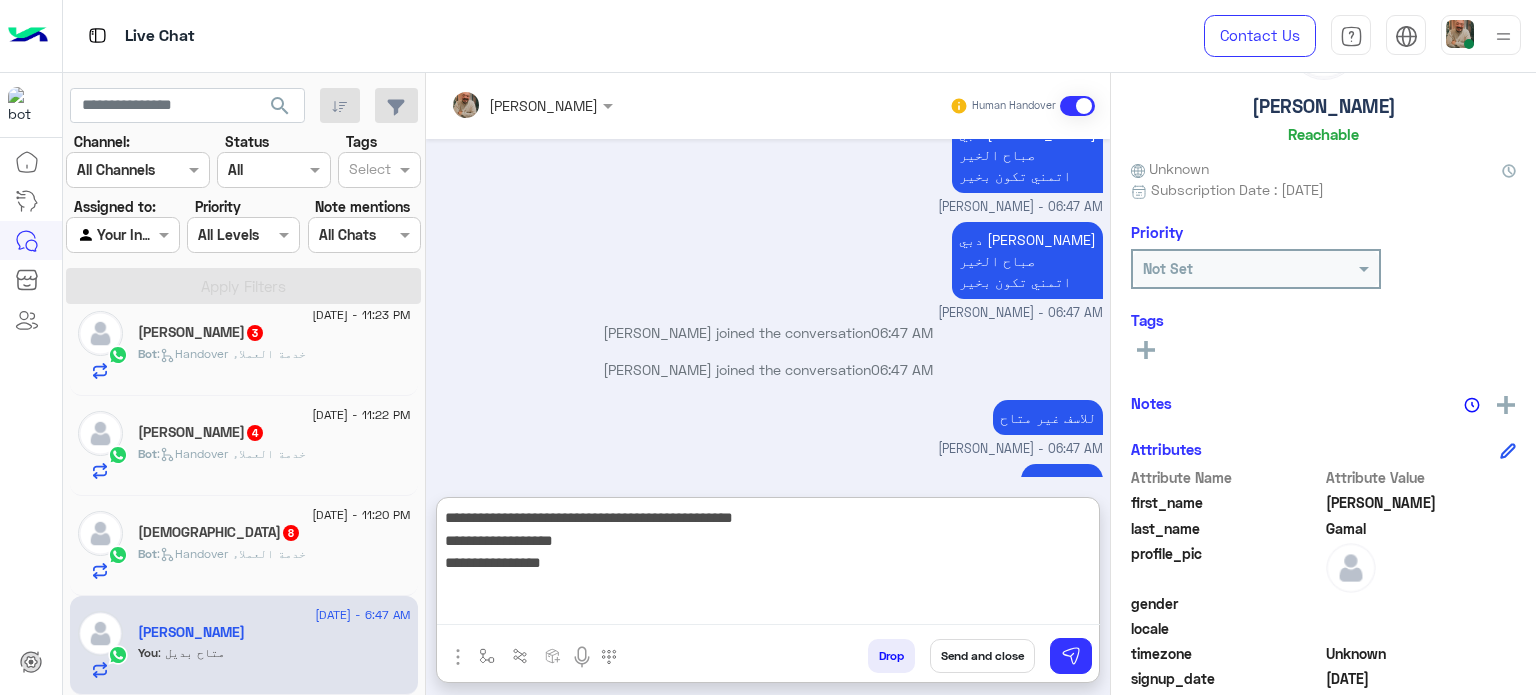 type on "**********" 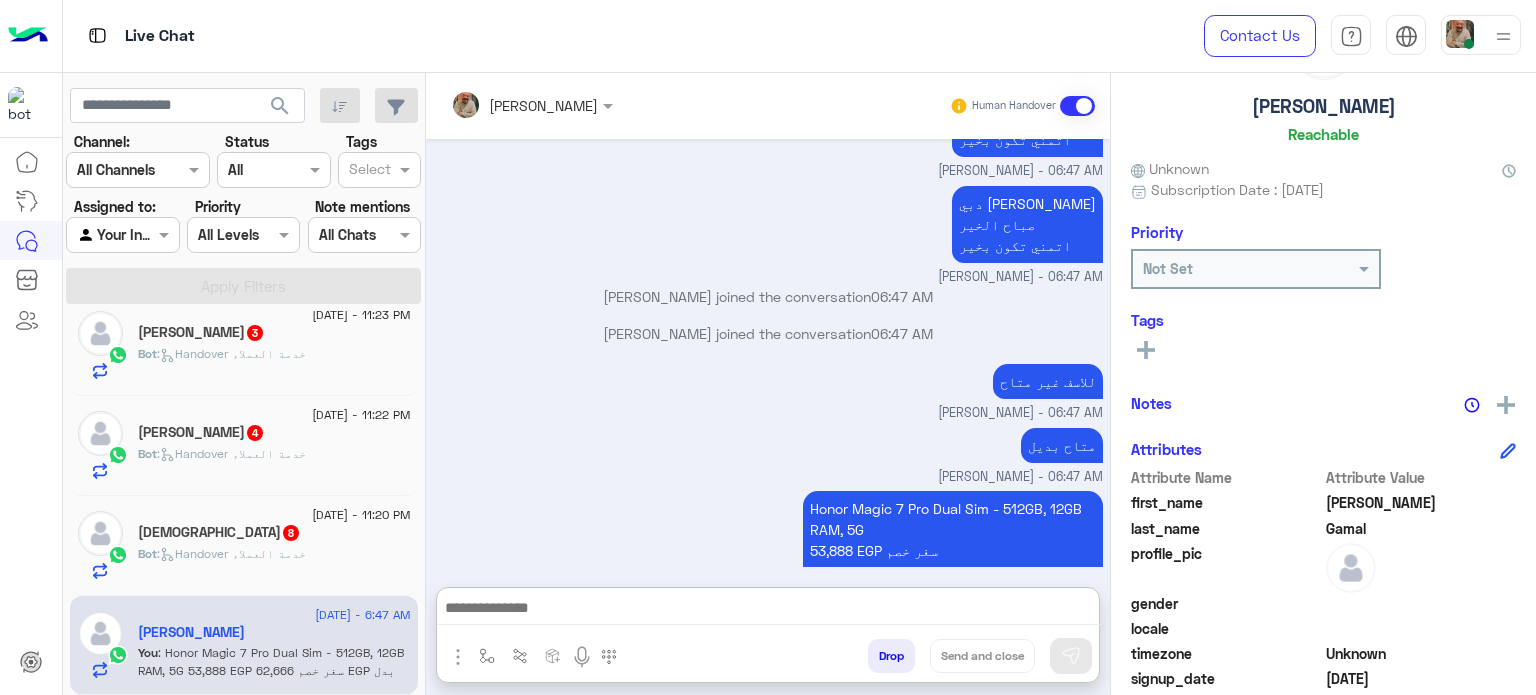click at bounding box center (768, 610) 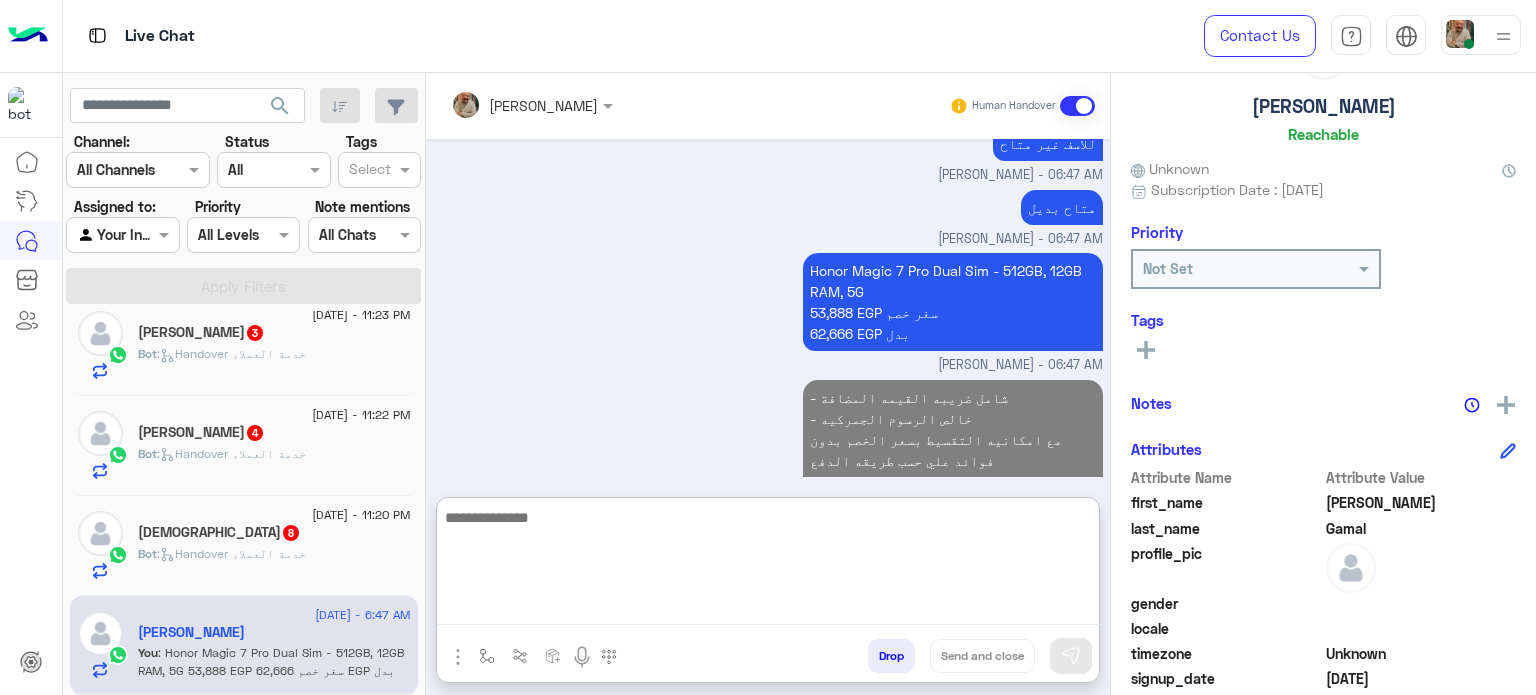 click on ":   Handover خدمة العملاء" 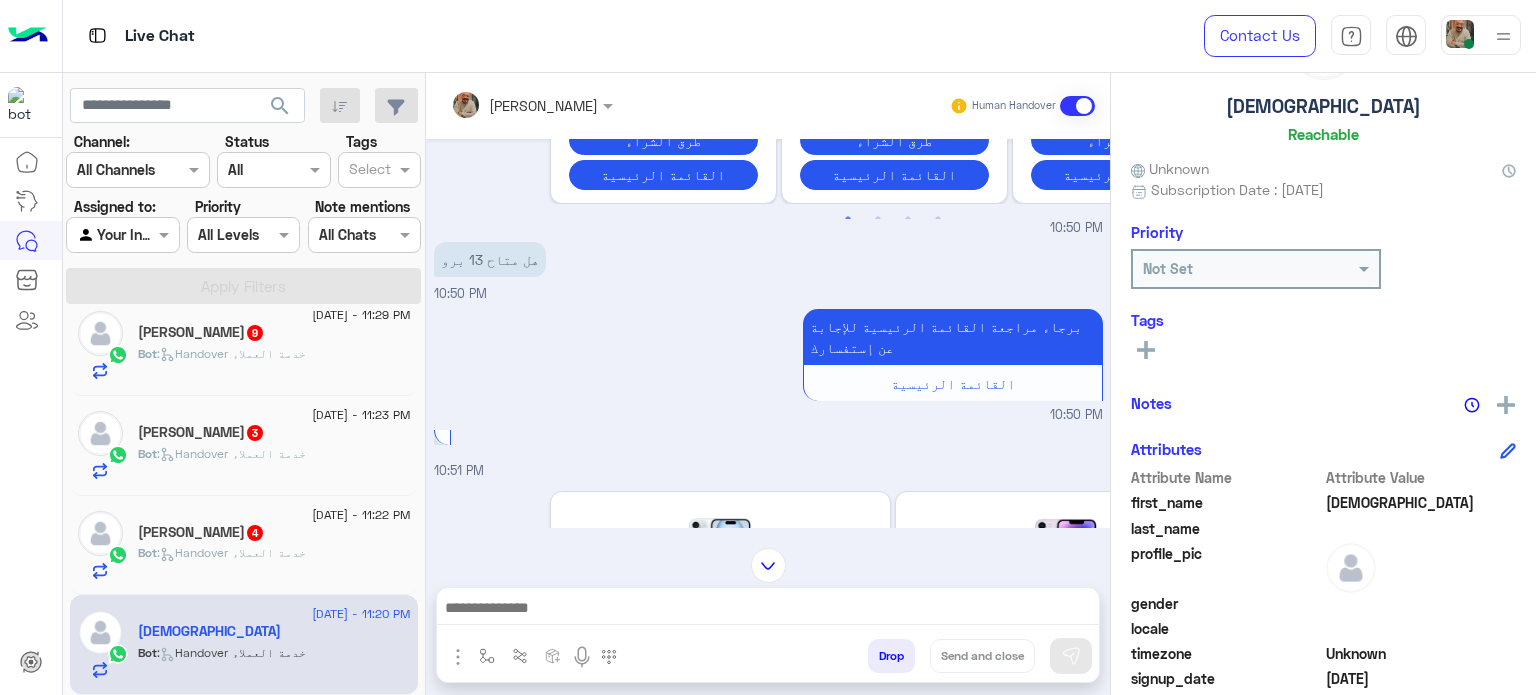 paste on "**********" 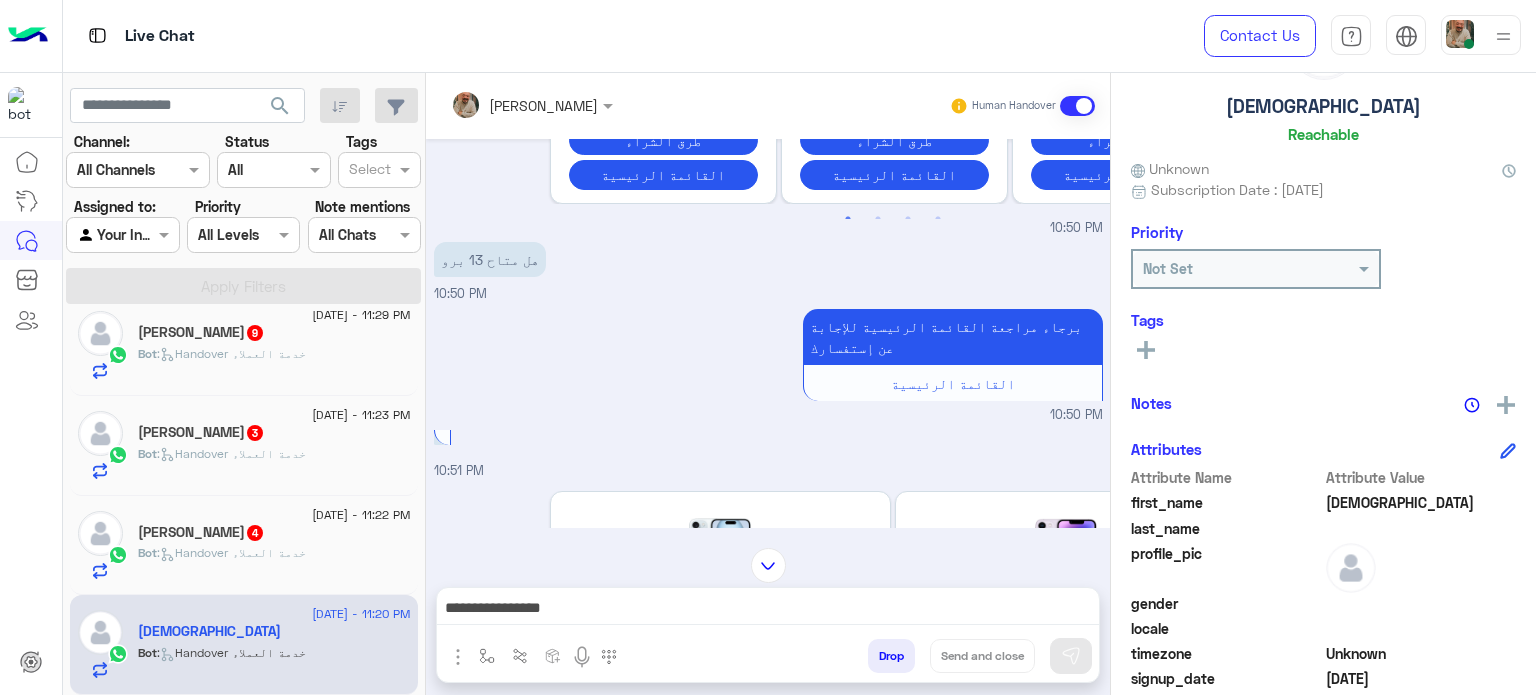 click on "**********" at bounding box center (768, 610) 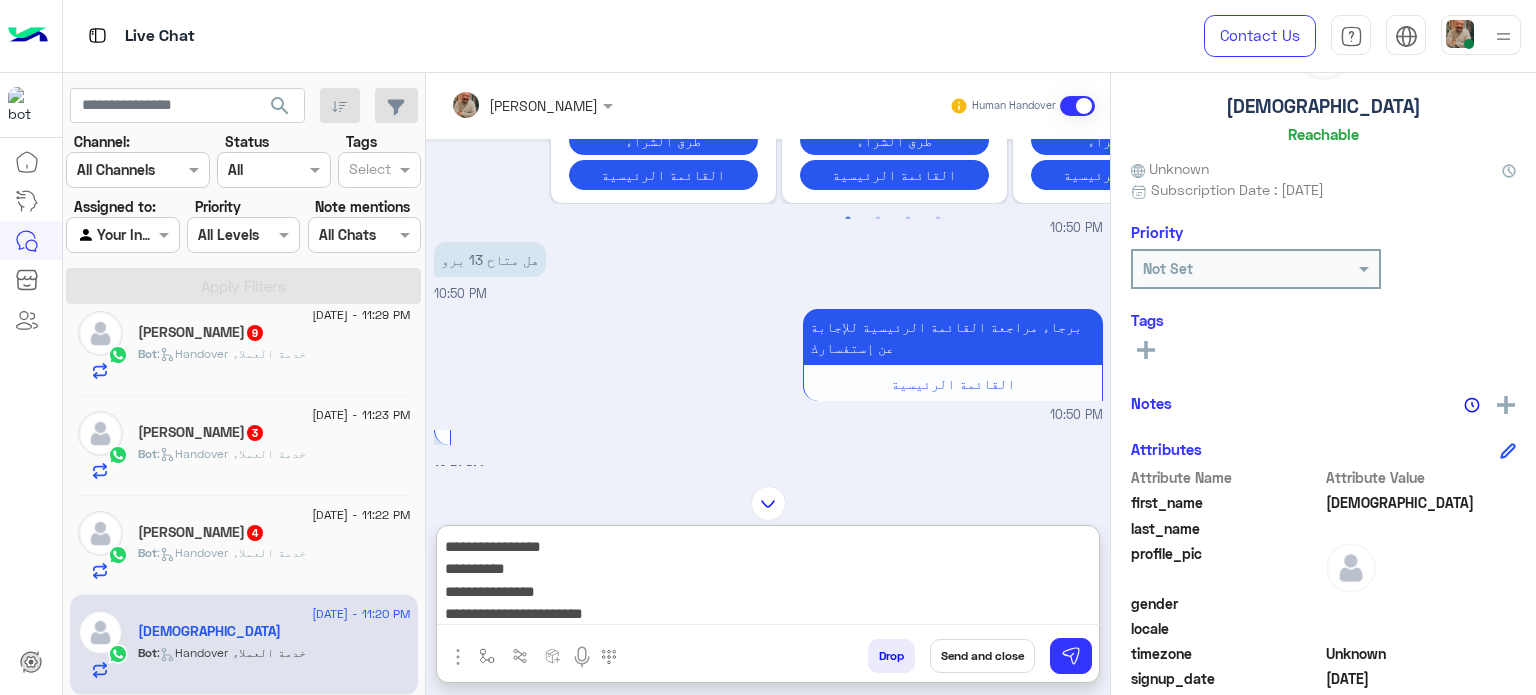 click on "**********" at bounding box center (768, 580) 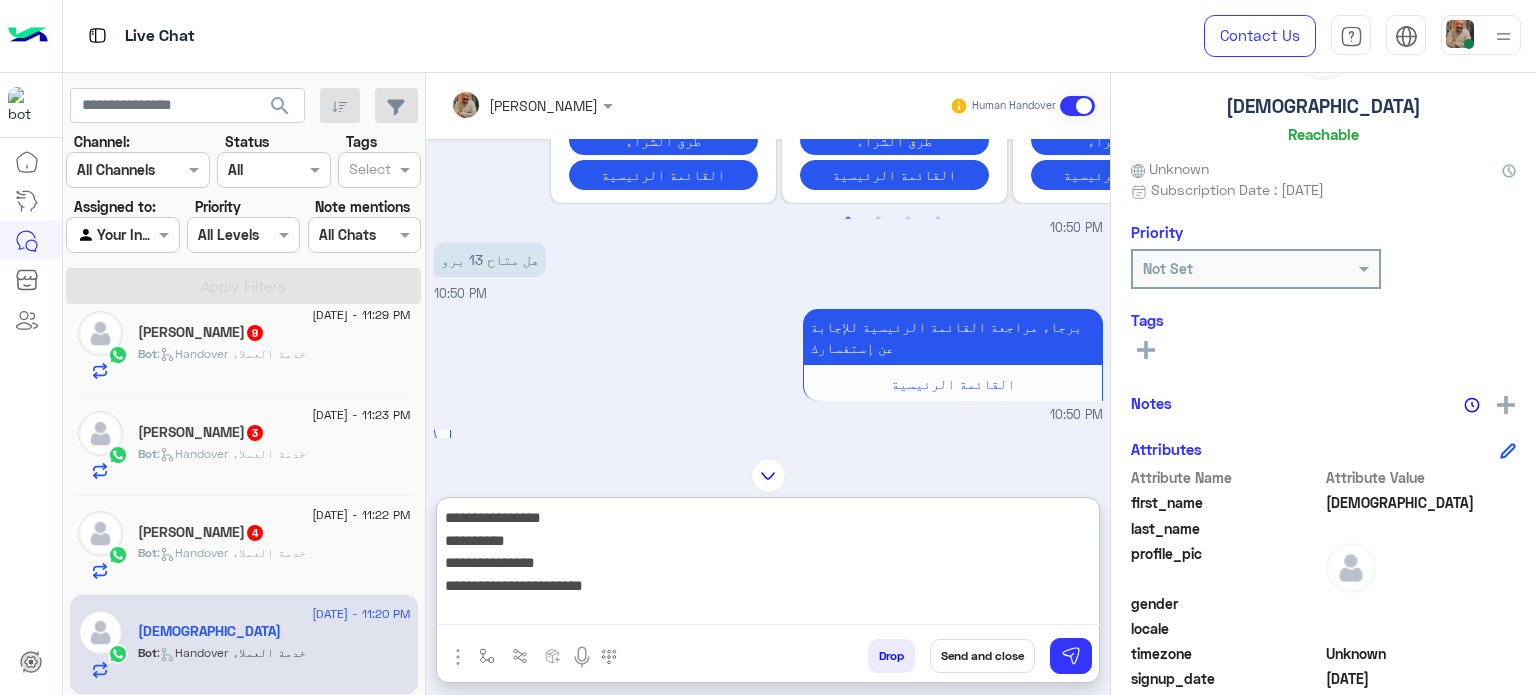 click on "**********" at bounding box center [768, 565] 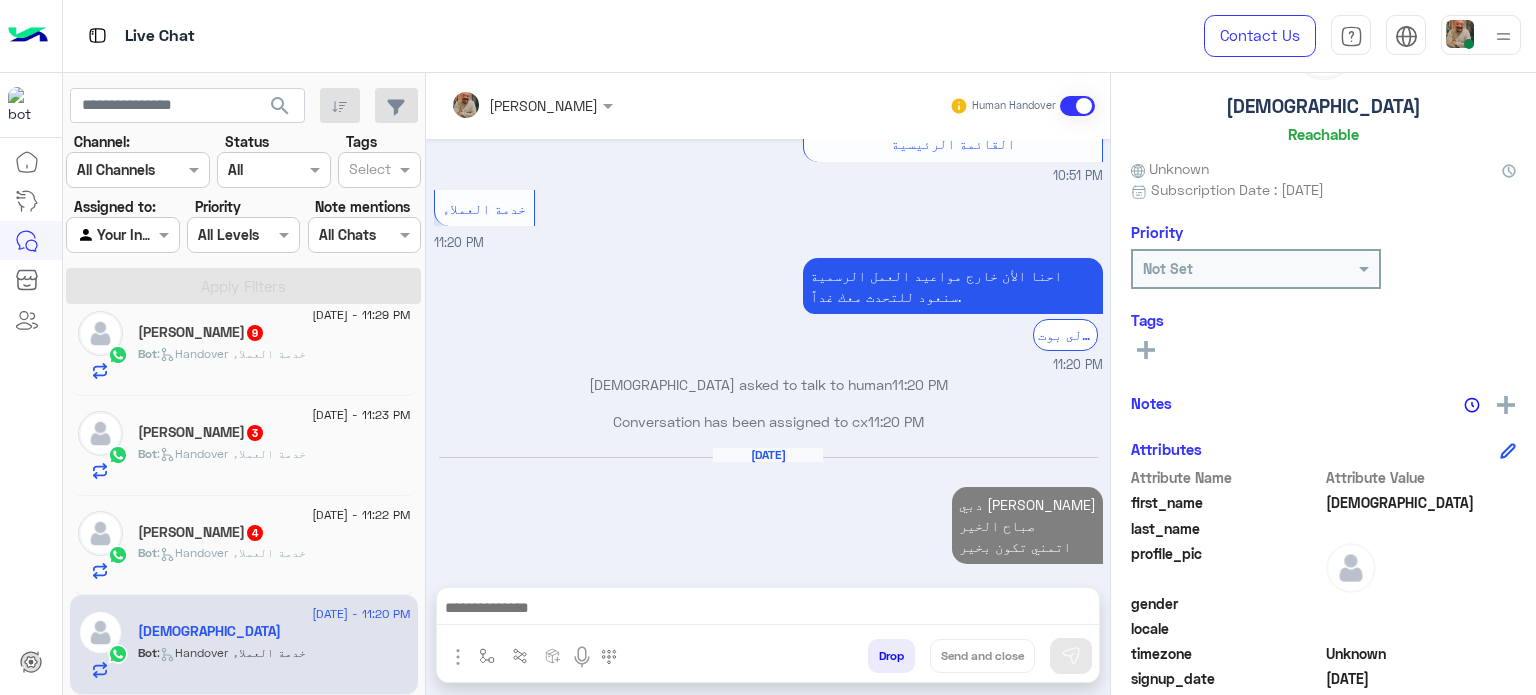paste on "**********" 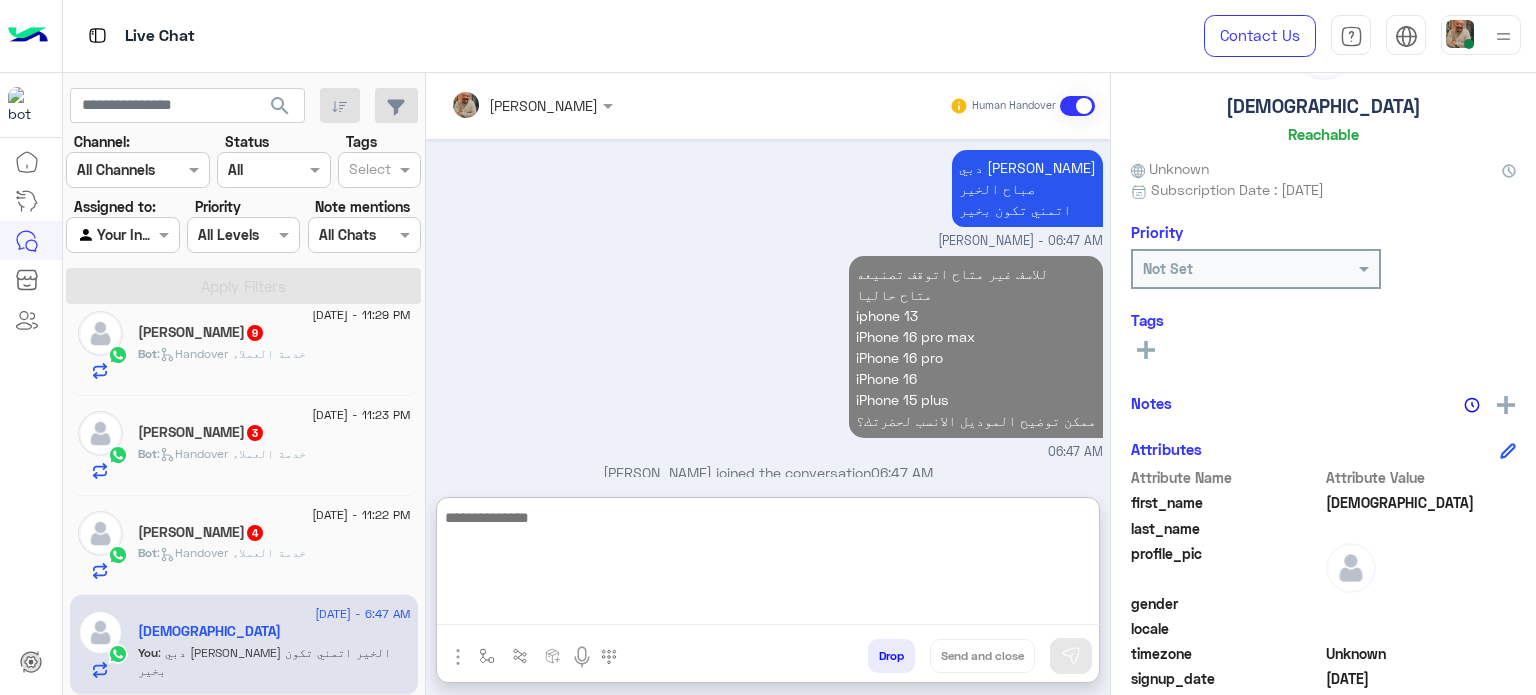 click on "Mustafa Elsolia  4" 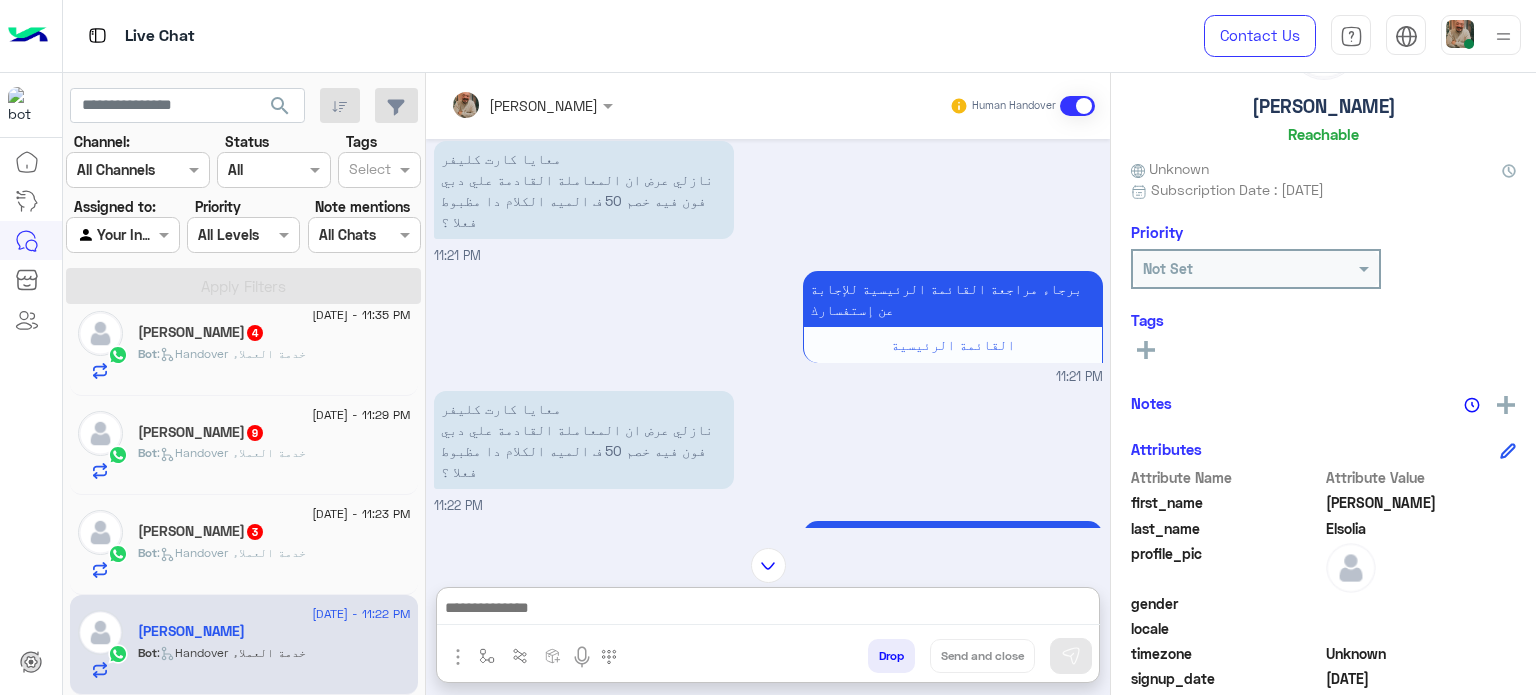 click at bounding box center (768, 610) 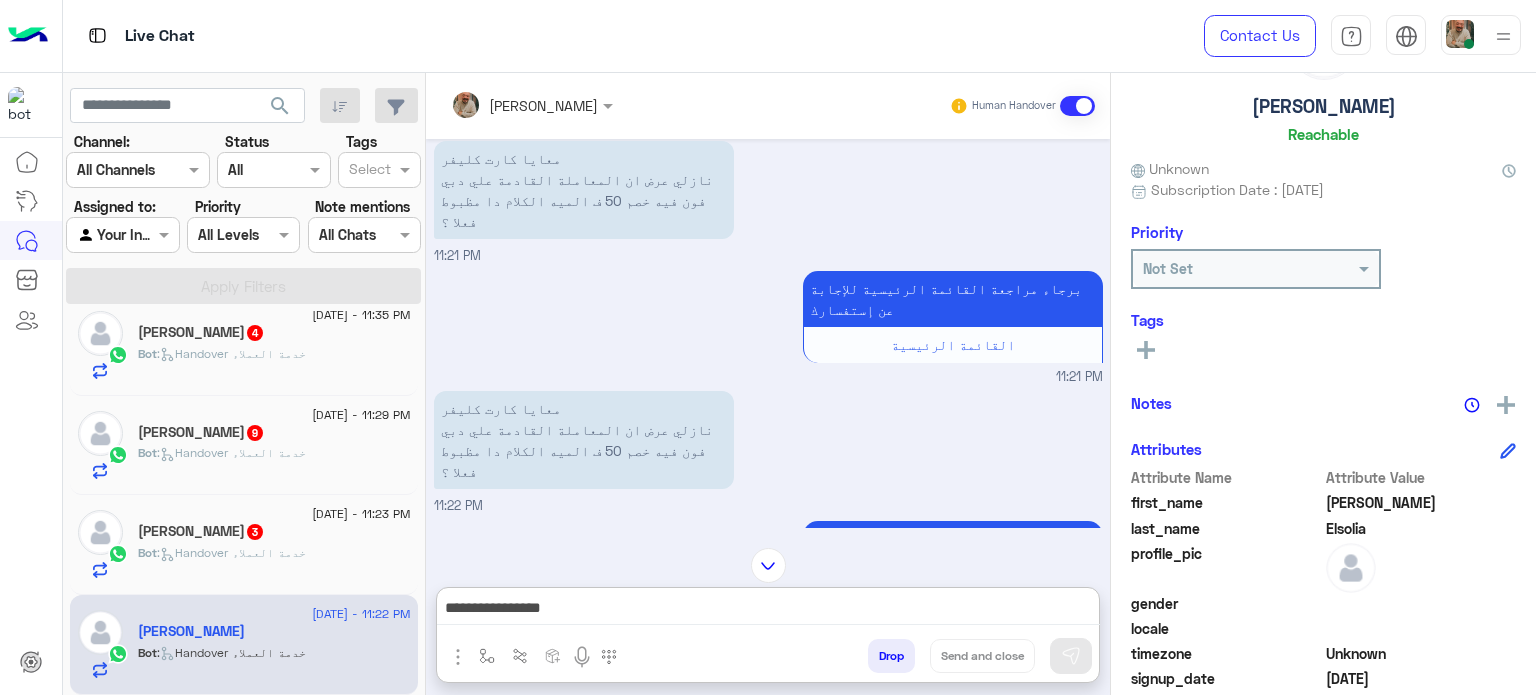 click on "**********" at bounding box center [768, 610] 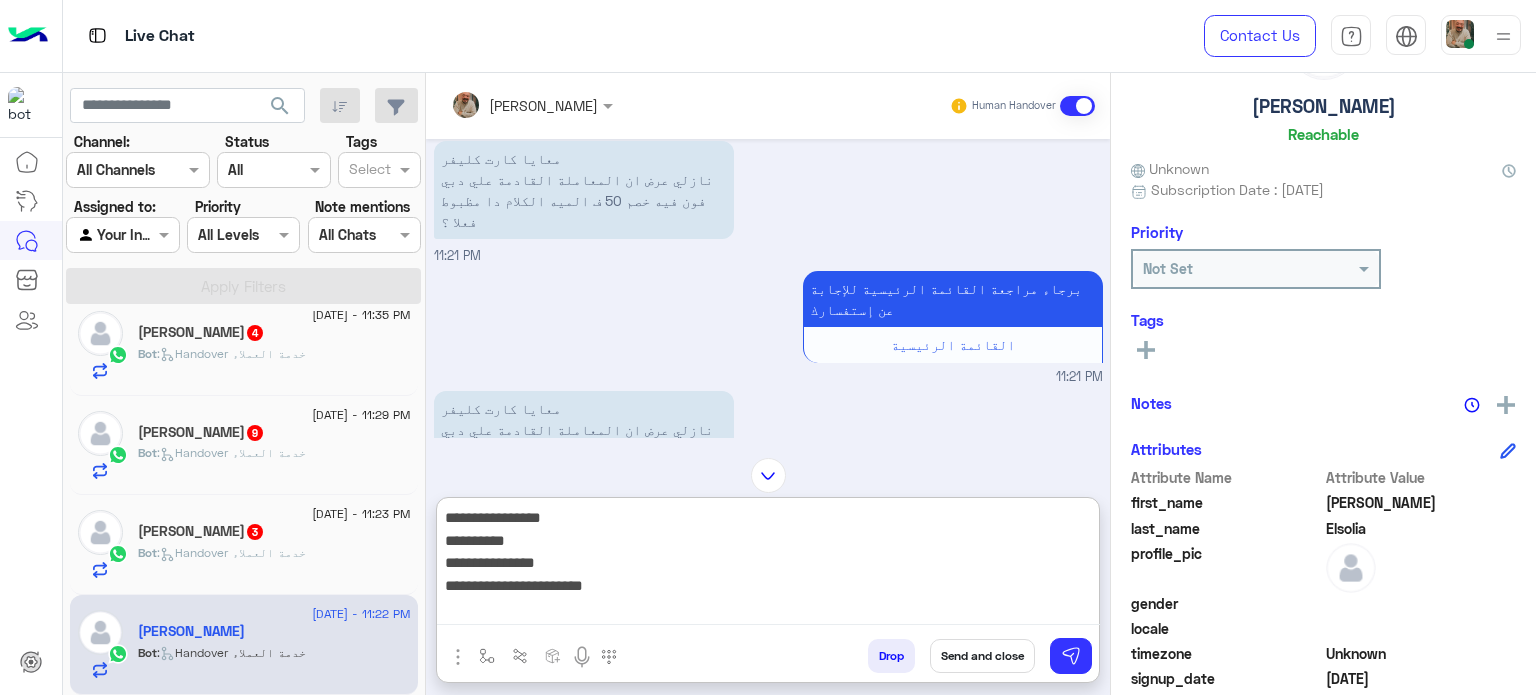 click on "**********" at bounding box center [768, 565] 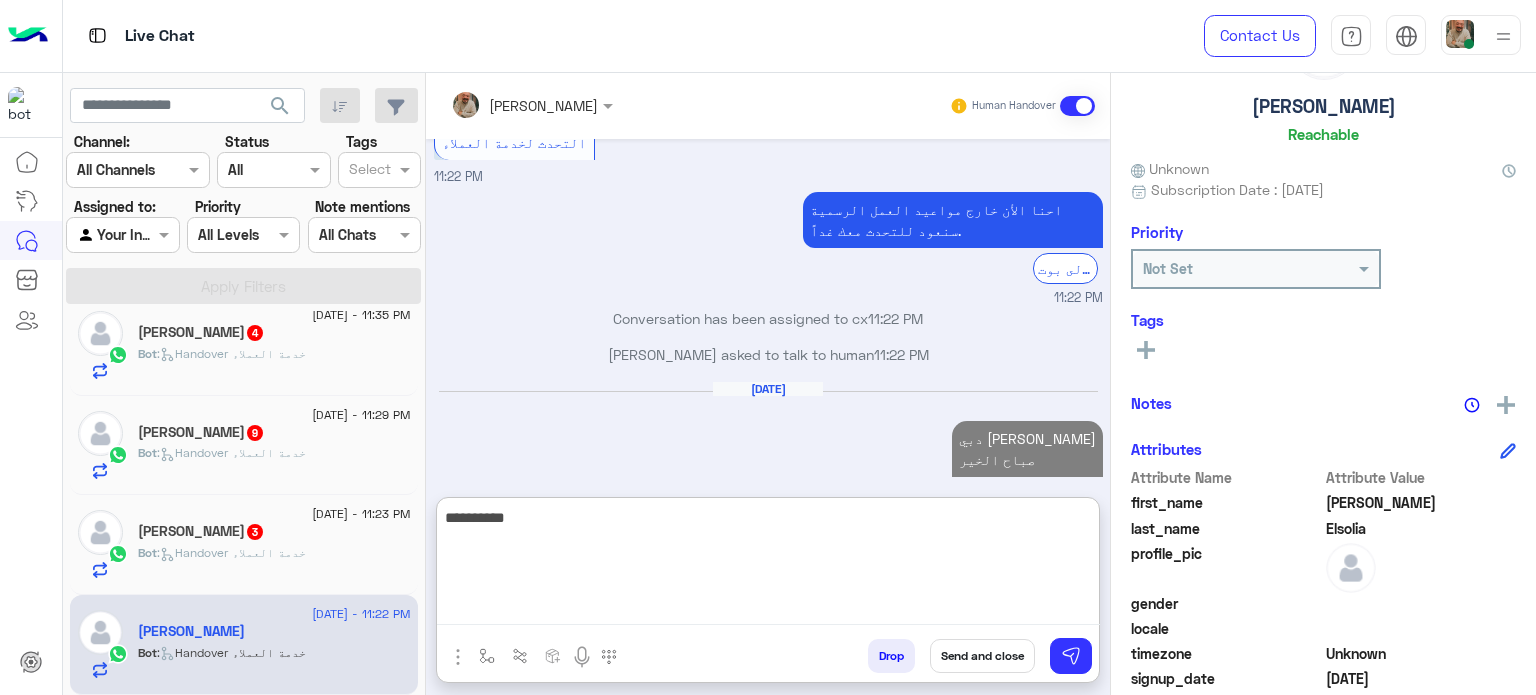 type on "**********" 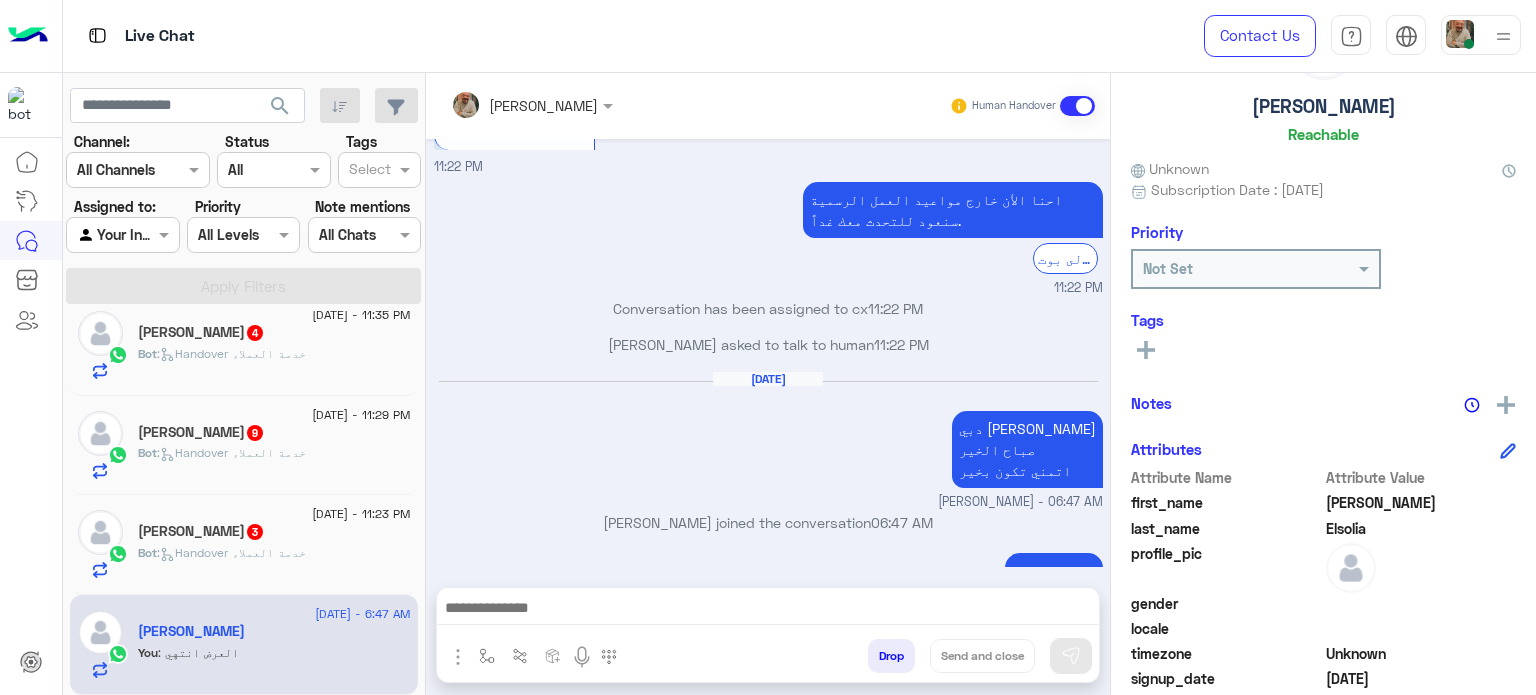 click at bounding box center [768, 613] 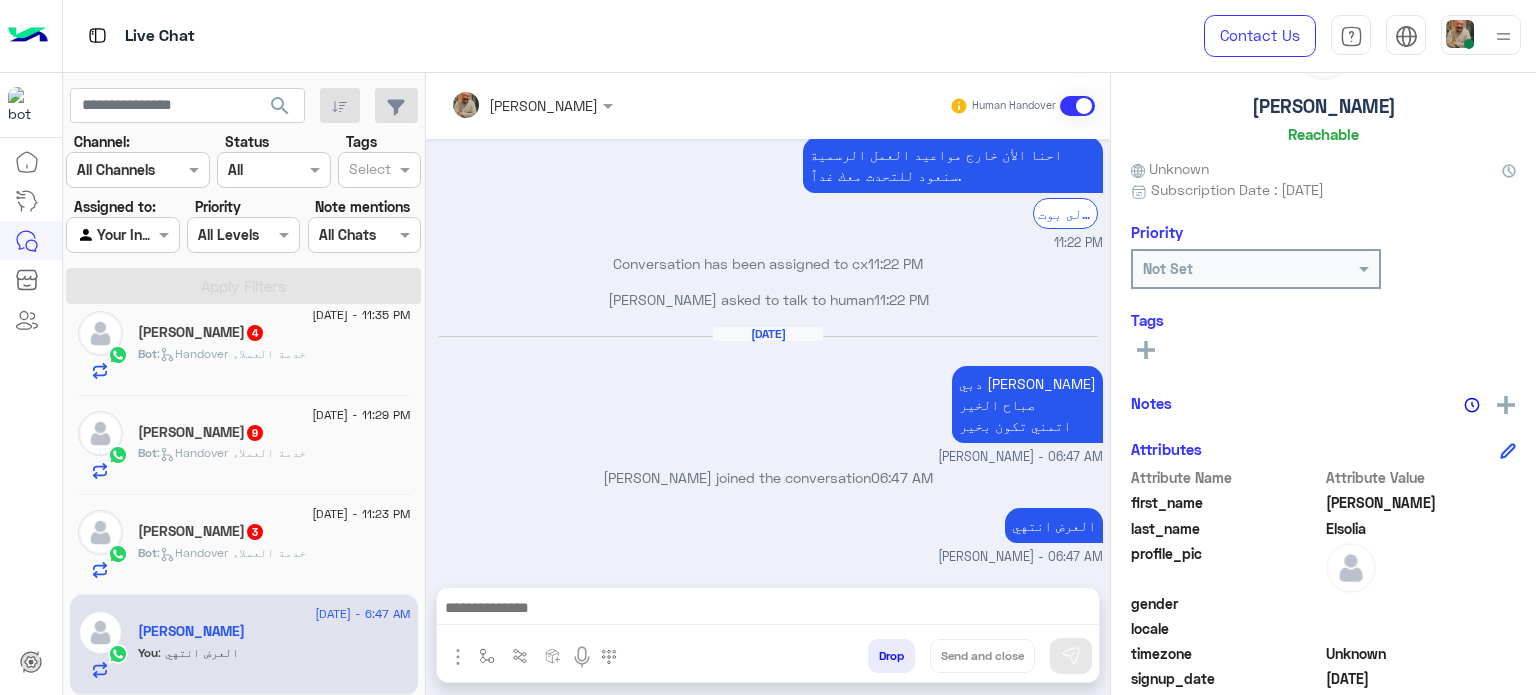 paste on "**********" 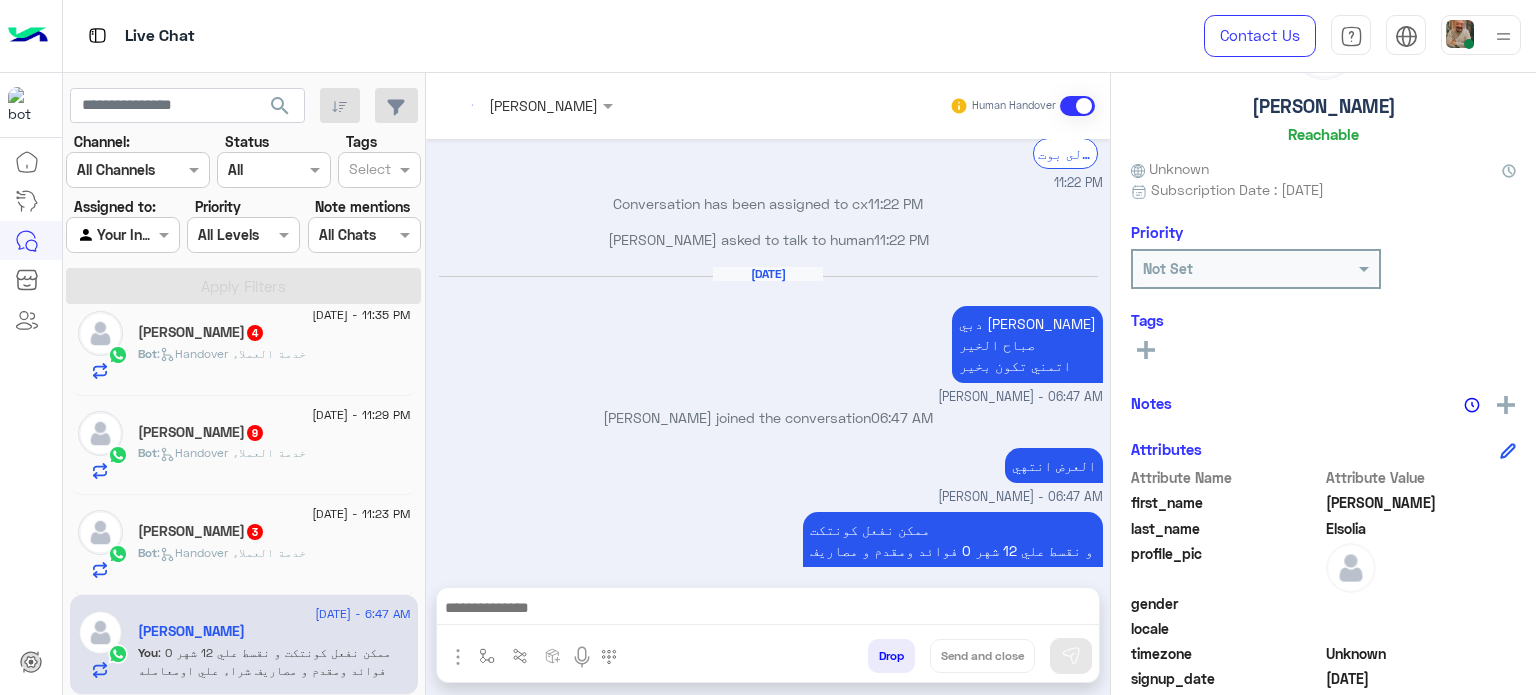 paste on "**********" 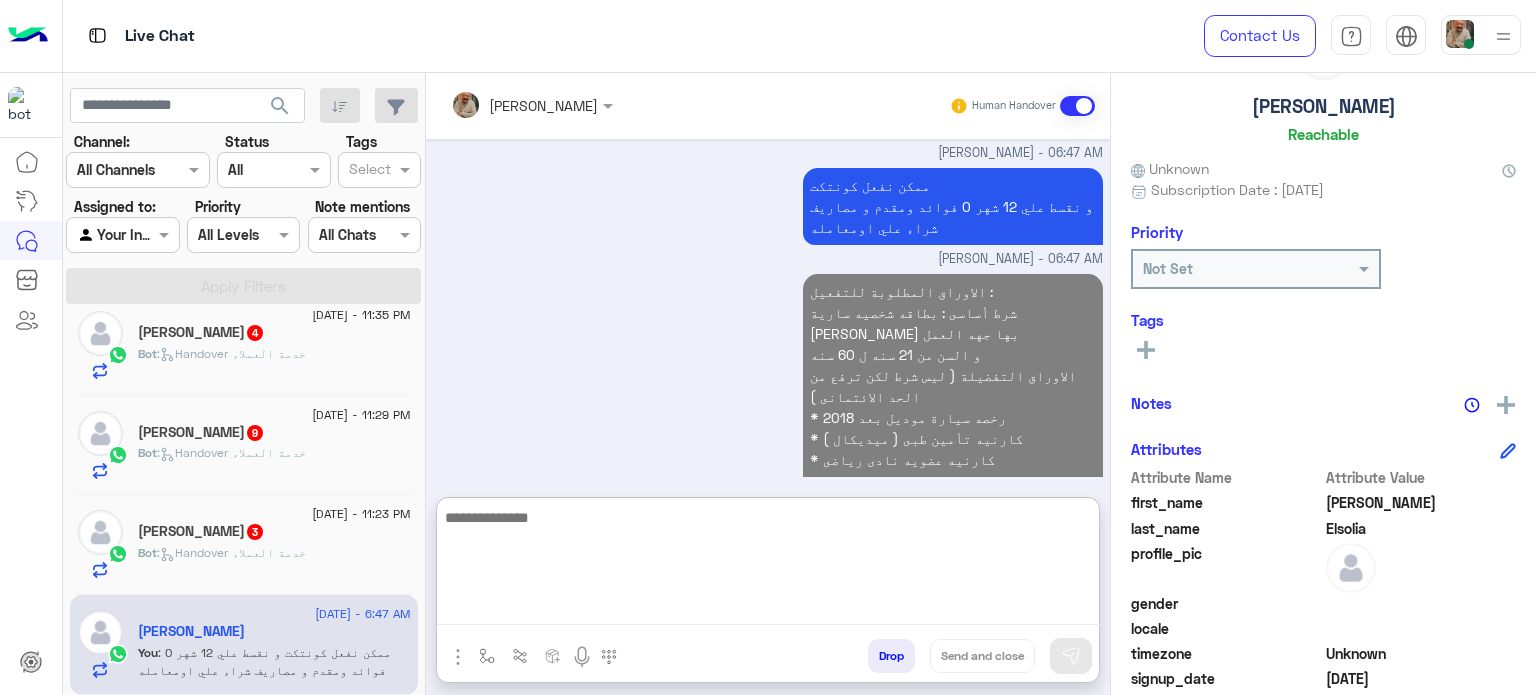 click on ":   Handover خدمة العملاء" 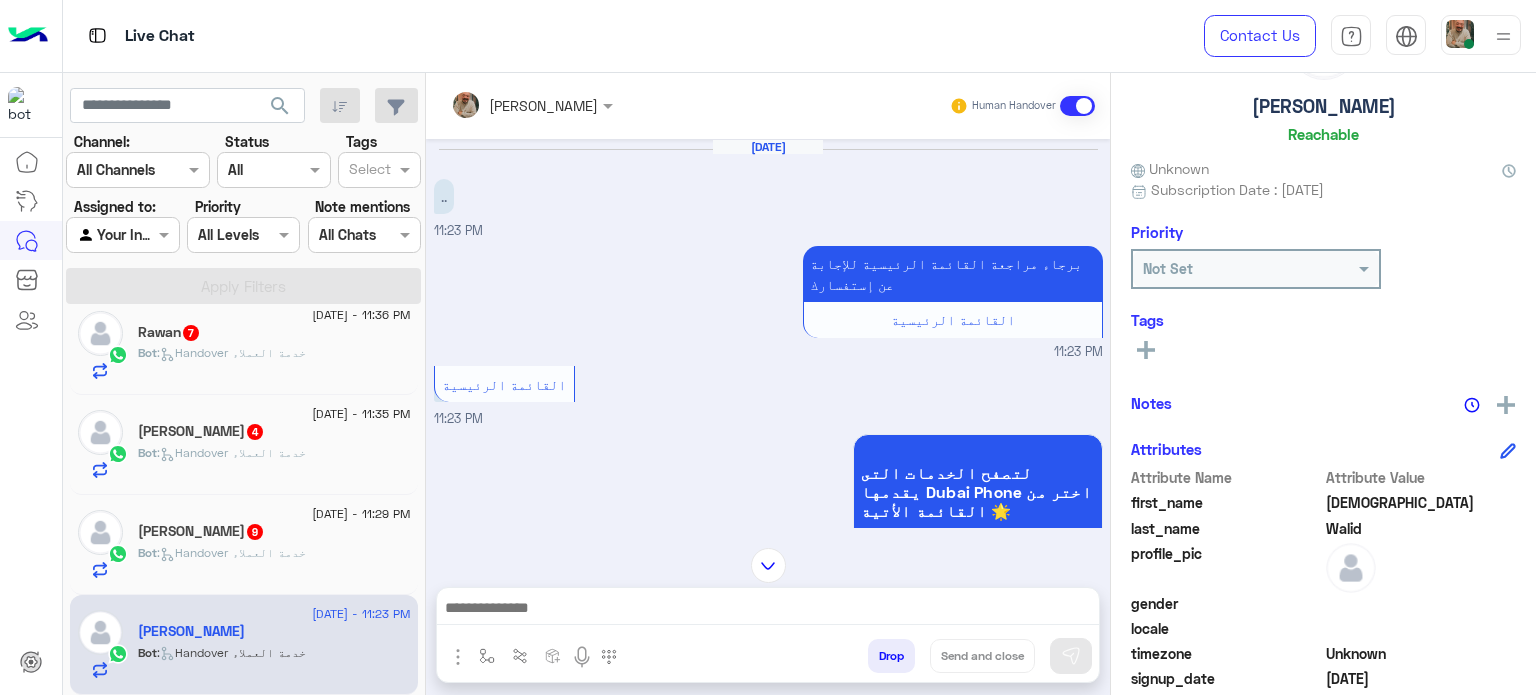 click at bounding box center (768, 613) 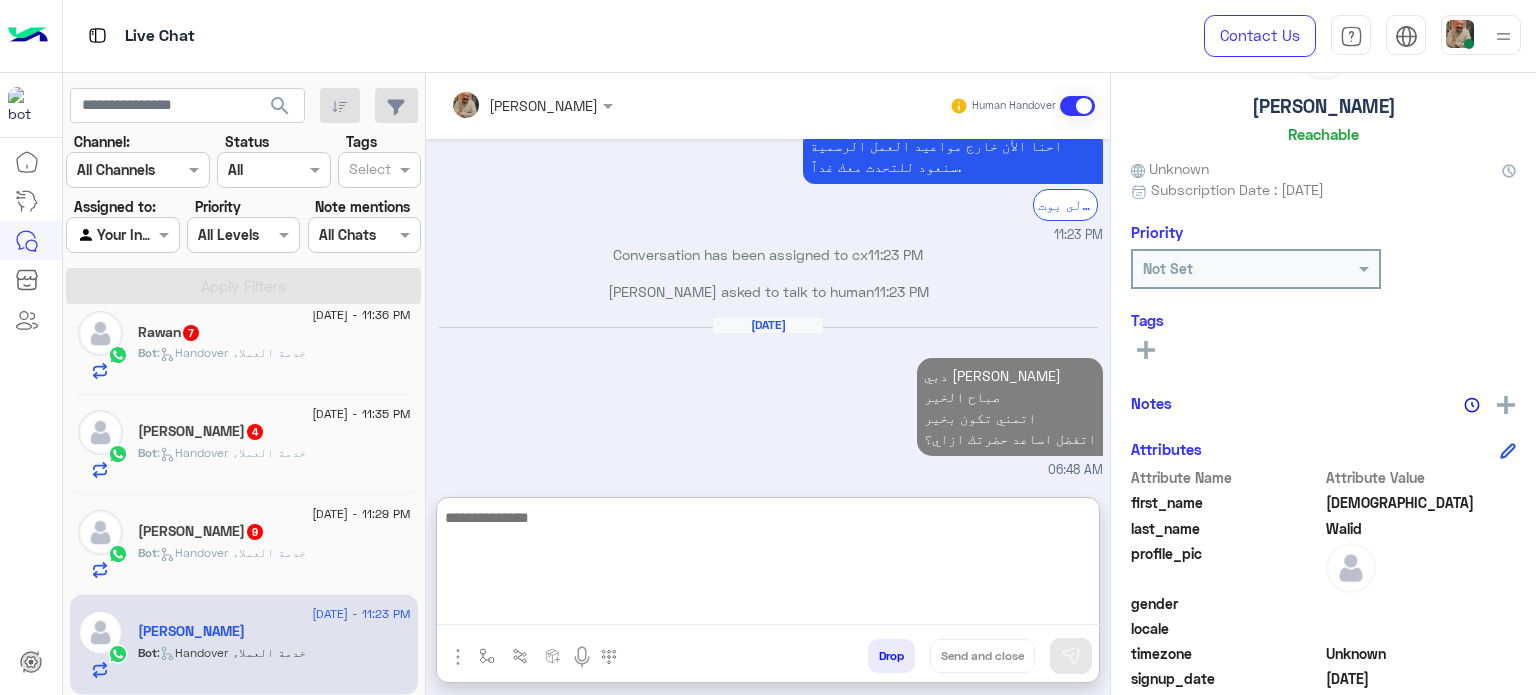 click on ":   Handover خدمة العملاء" 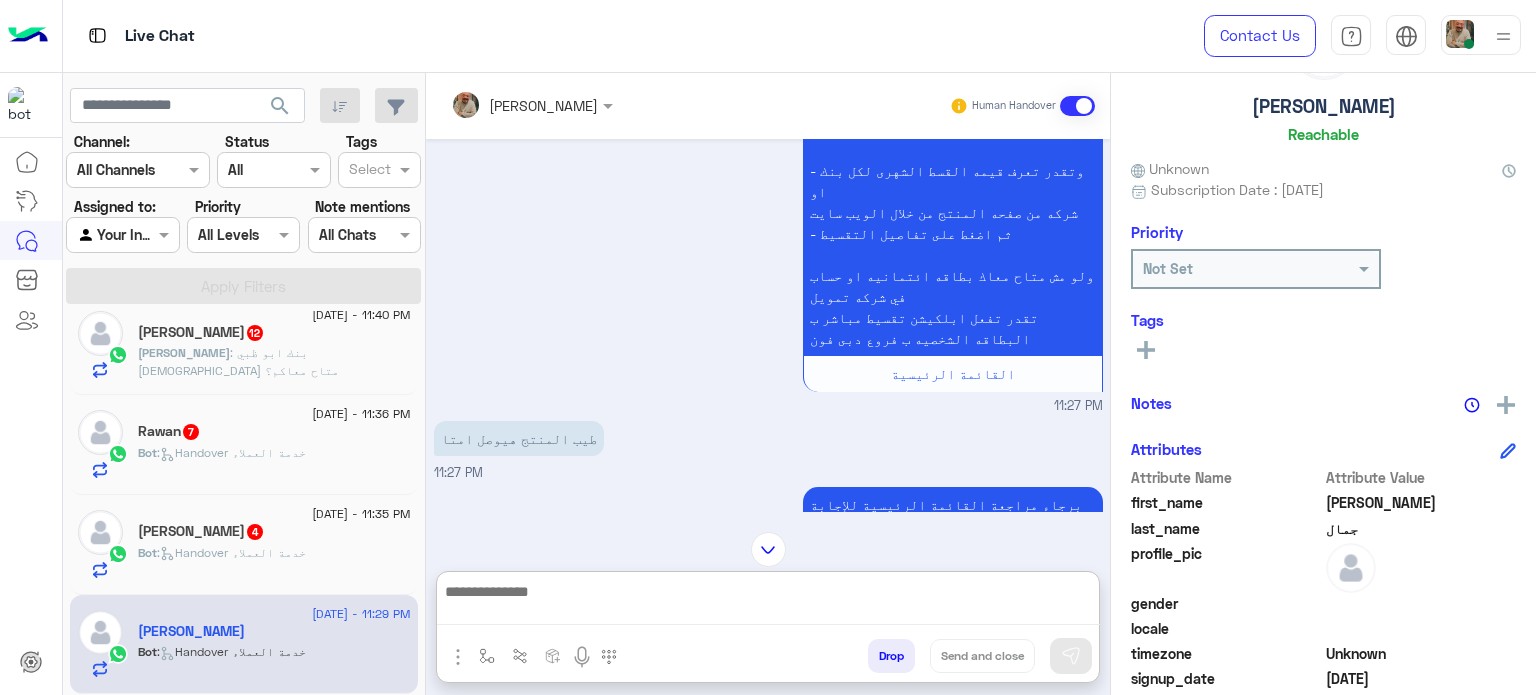 click at bounding box center [768, 602] 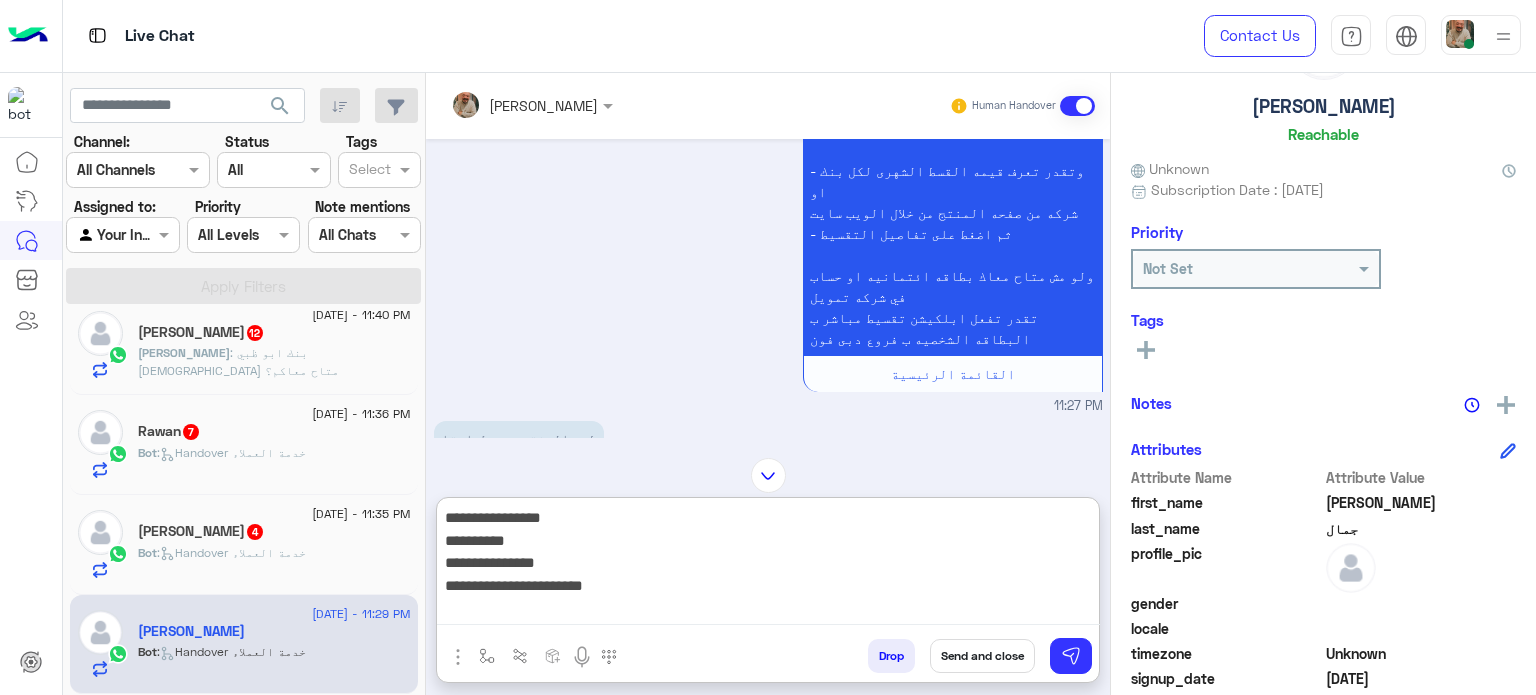 click on "**********" at bounding box center [768, 565] 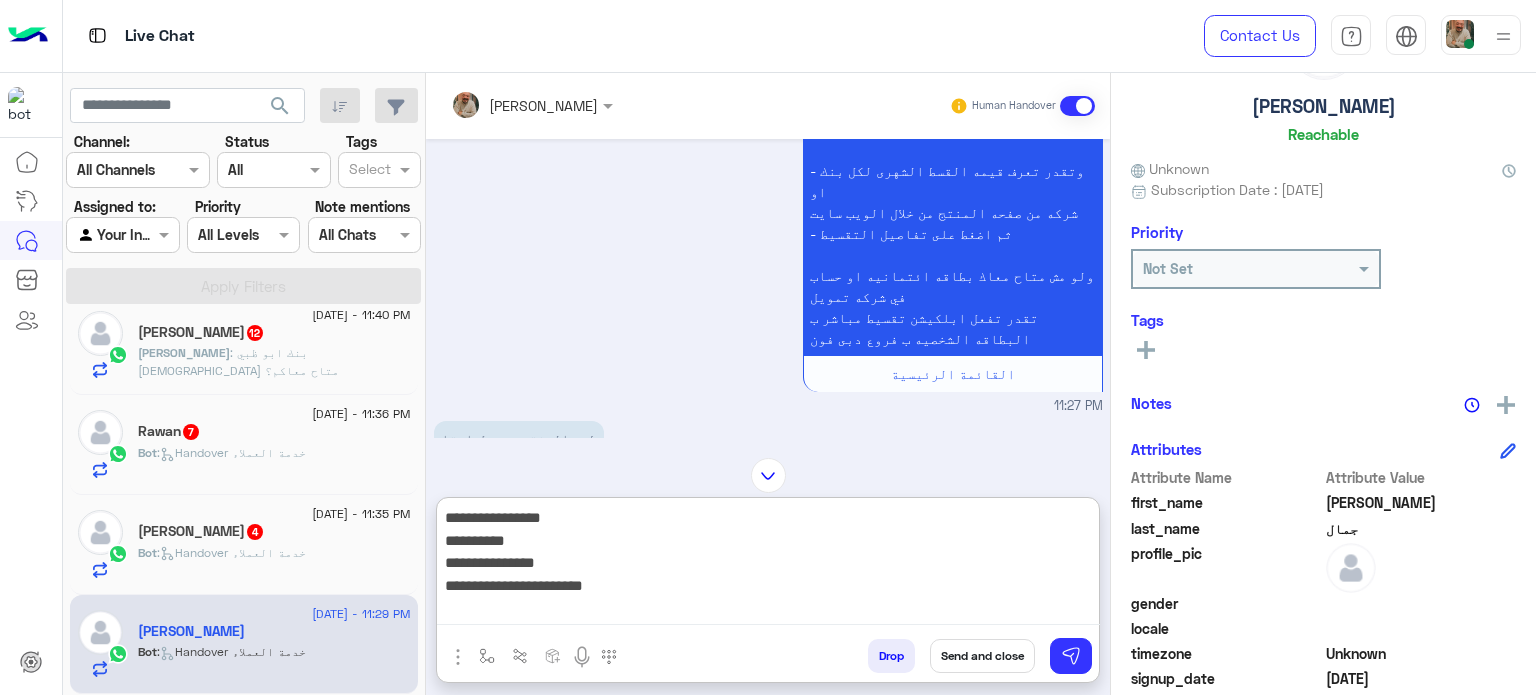 click on "**********" at bounding box center [768, 565] 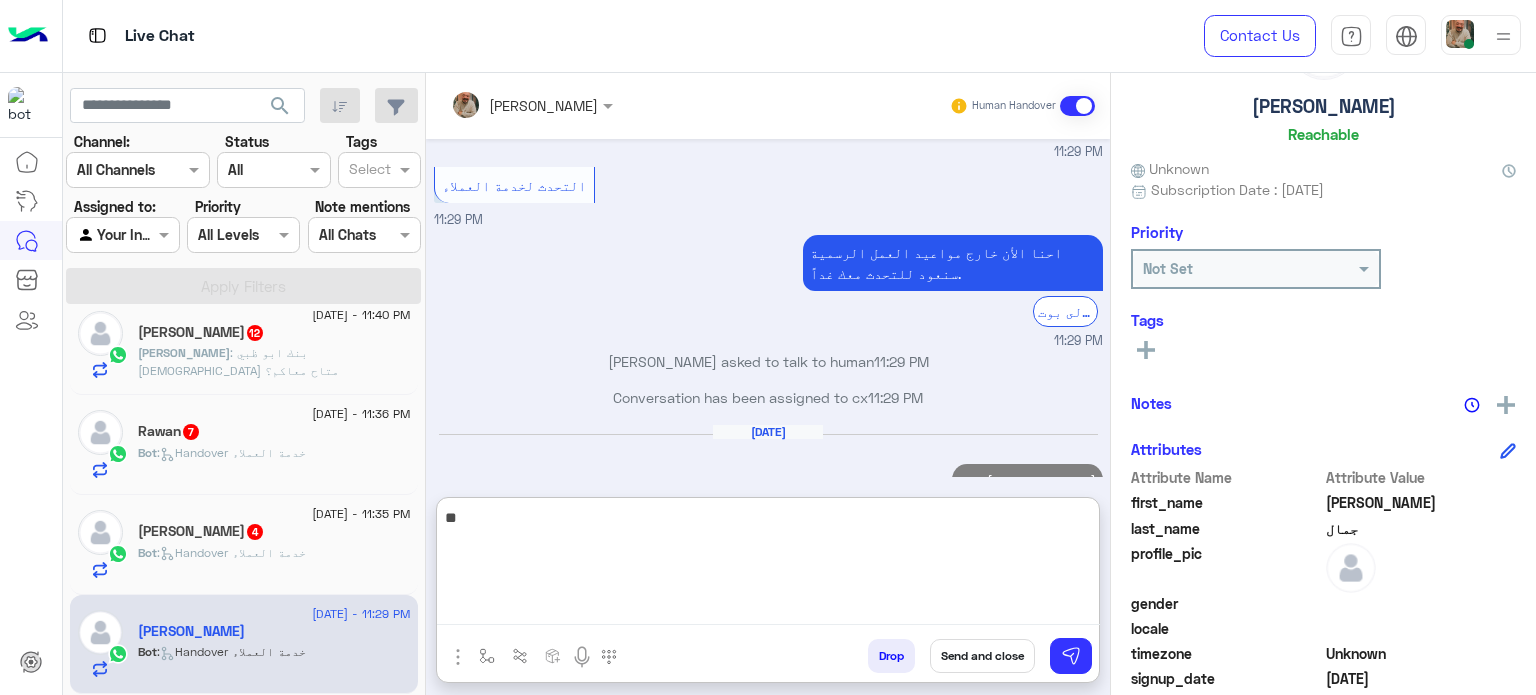 type on "*" 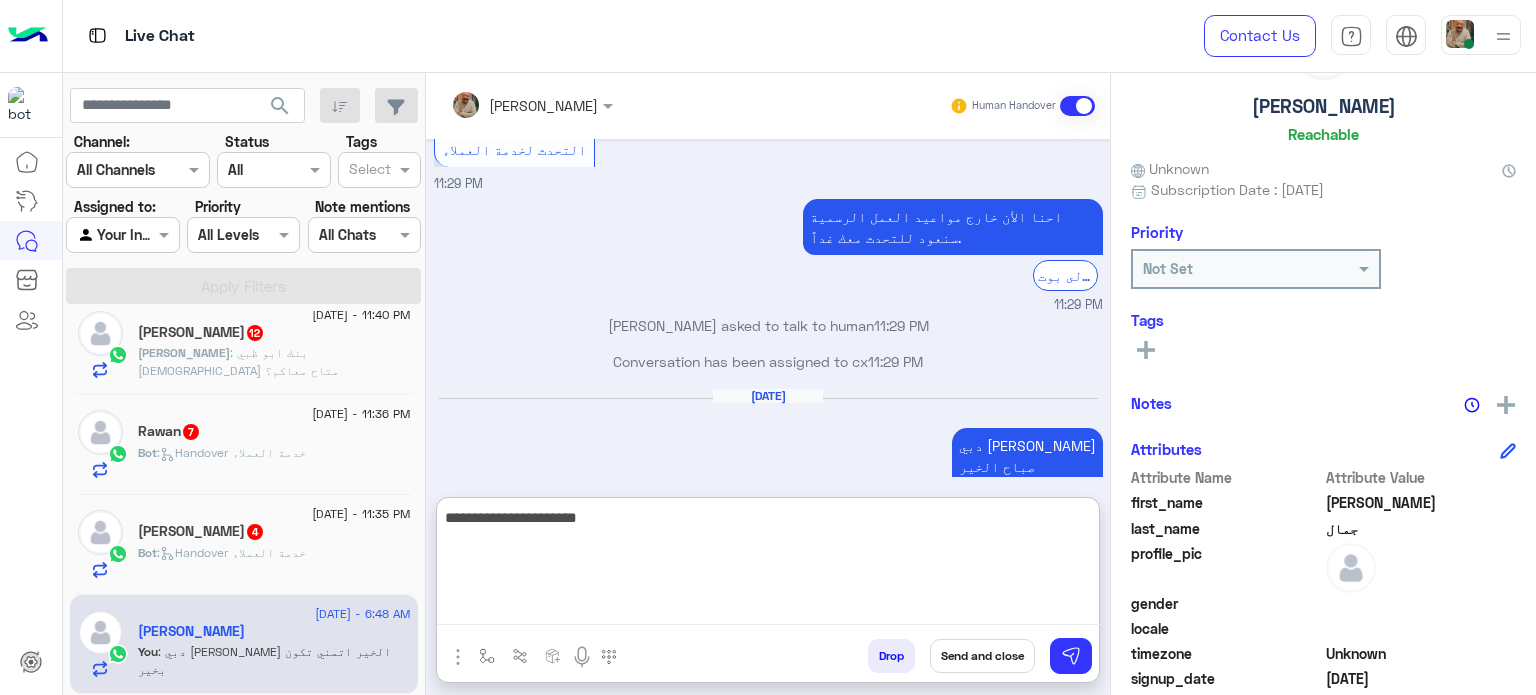 type on "**********" 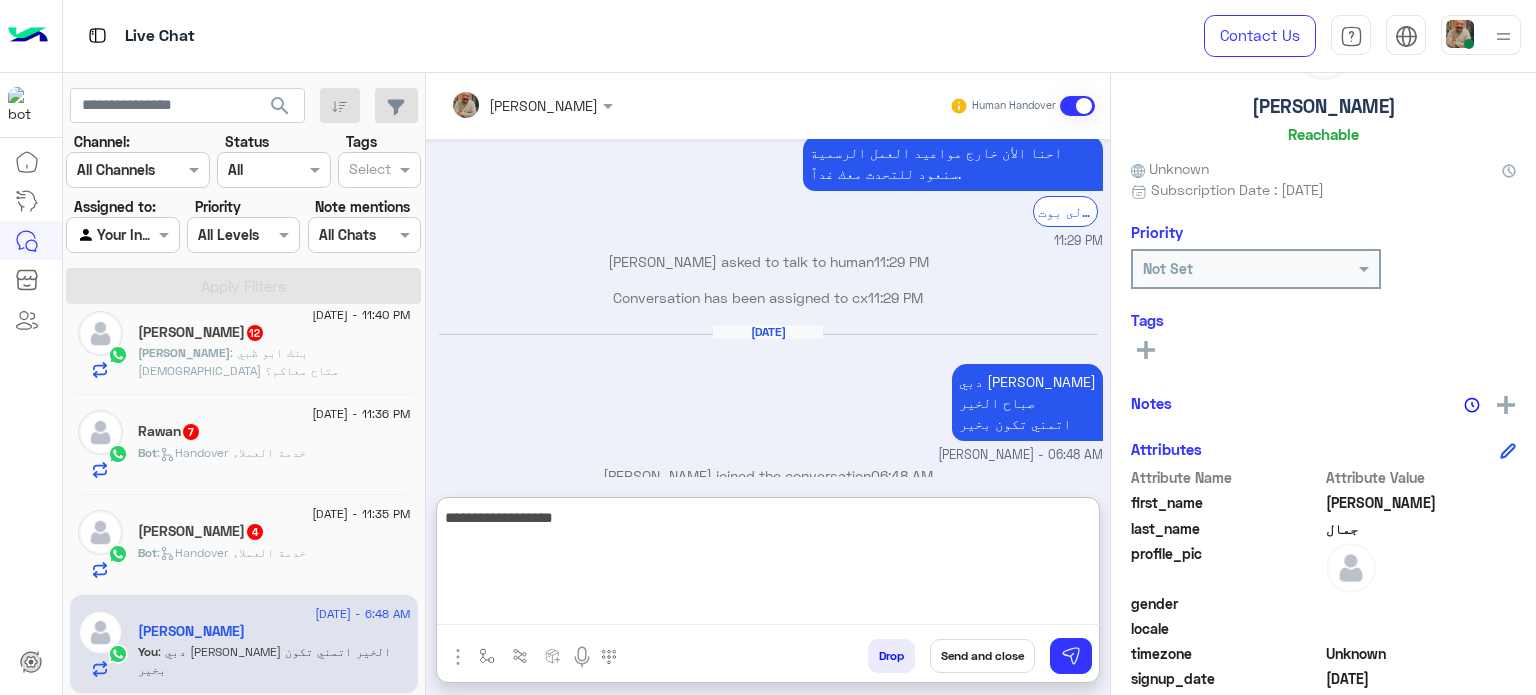 type on "**********" 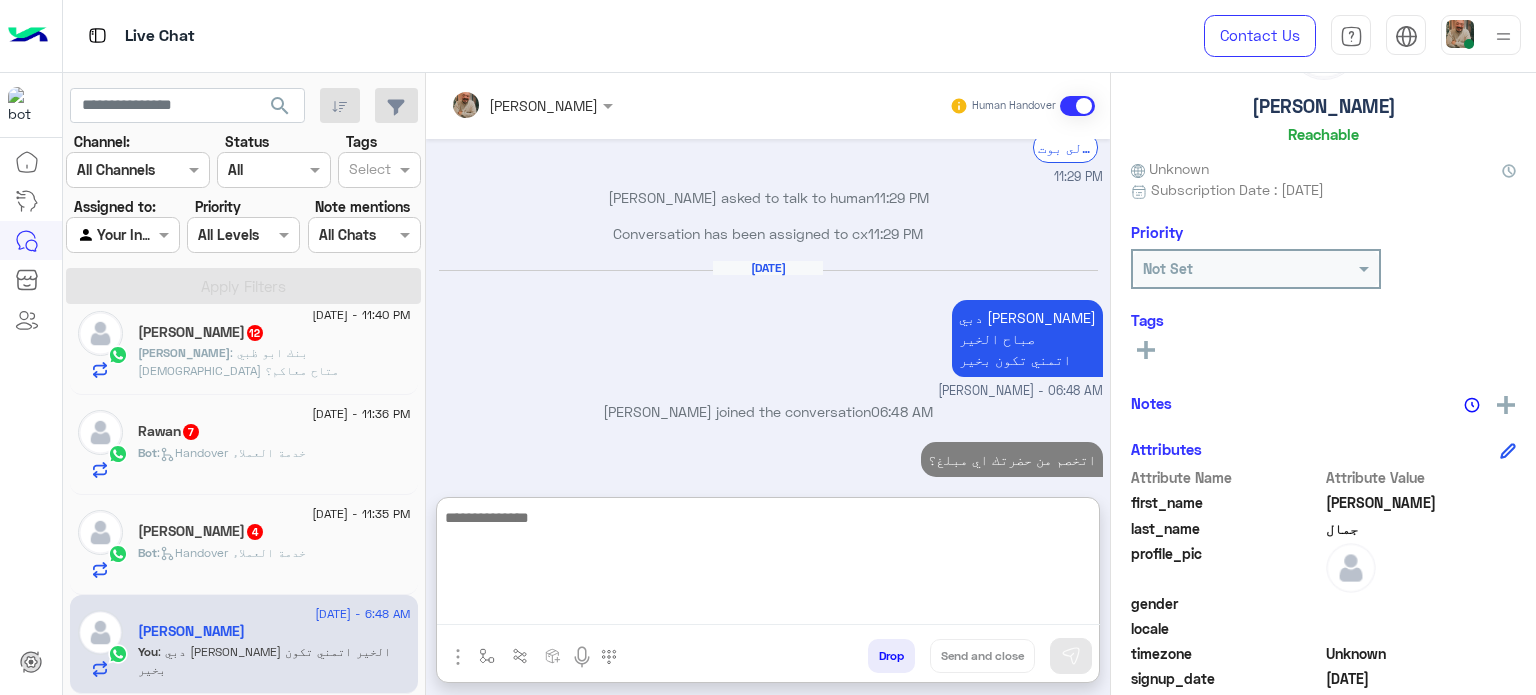 click on "4 July - 11:35 PM" 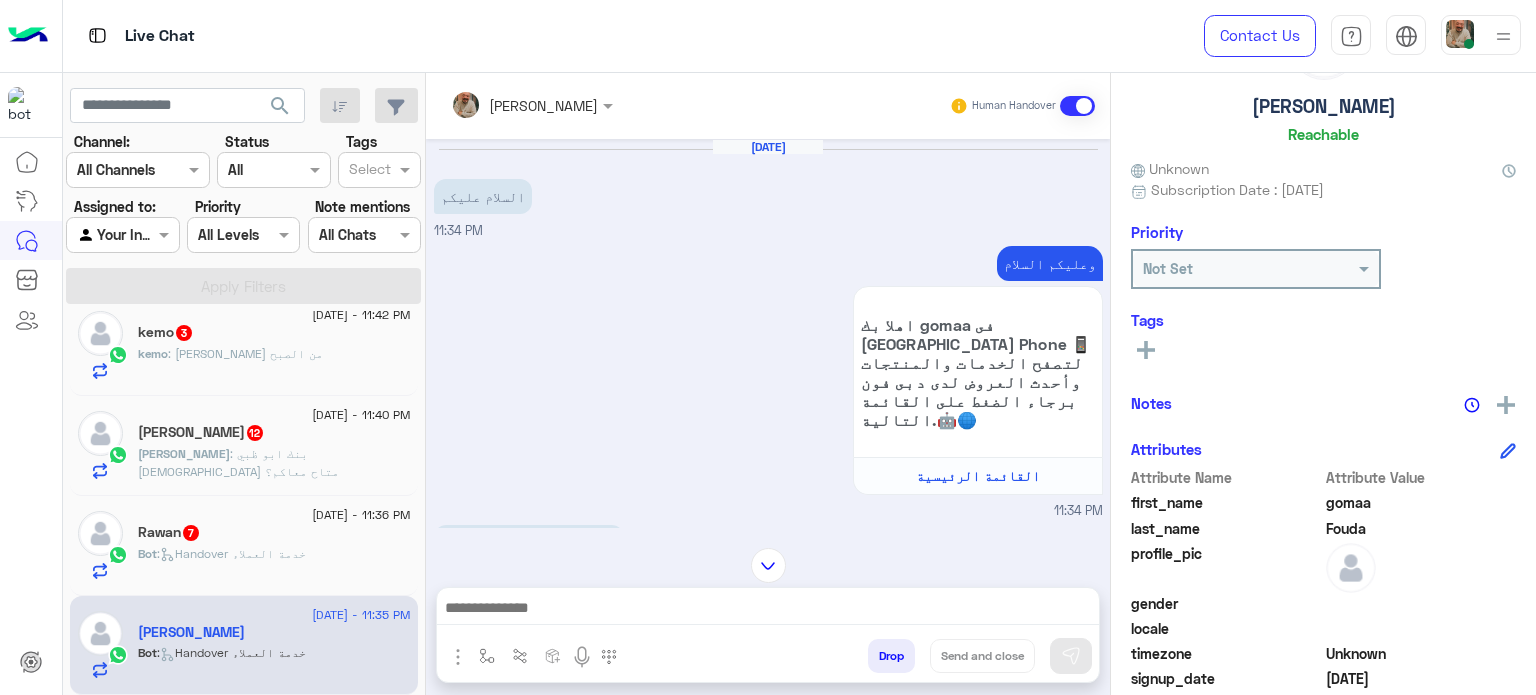 click on "Drop   Send and close" at bounding box center [865, 660] 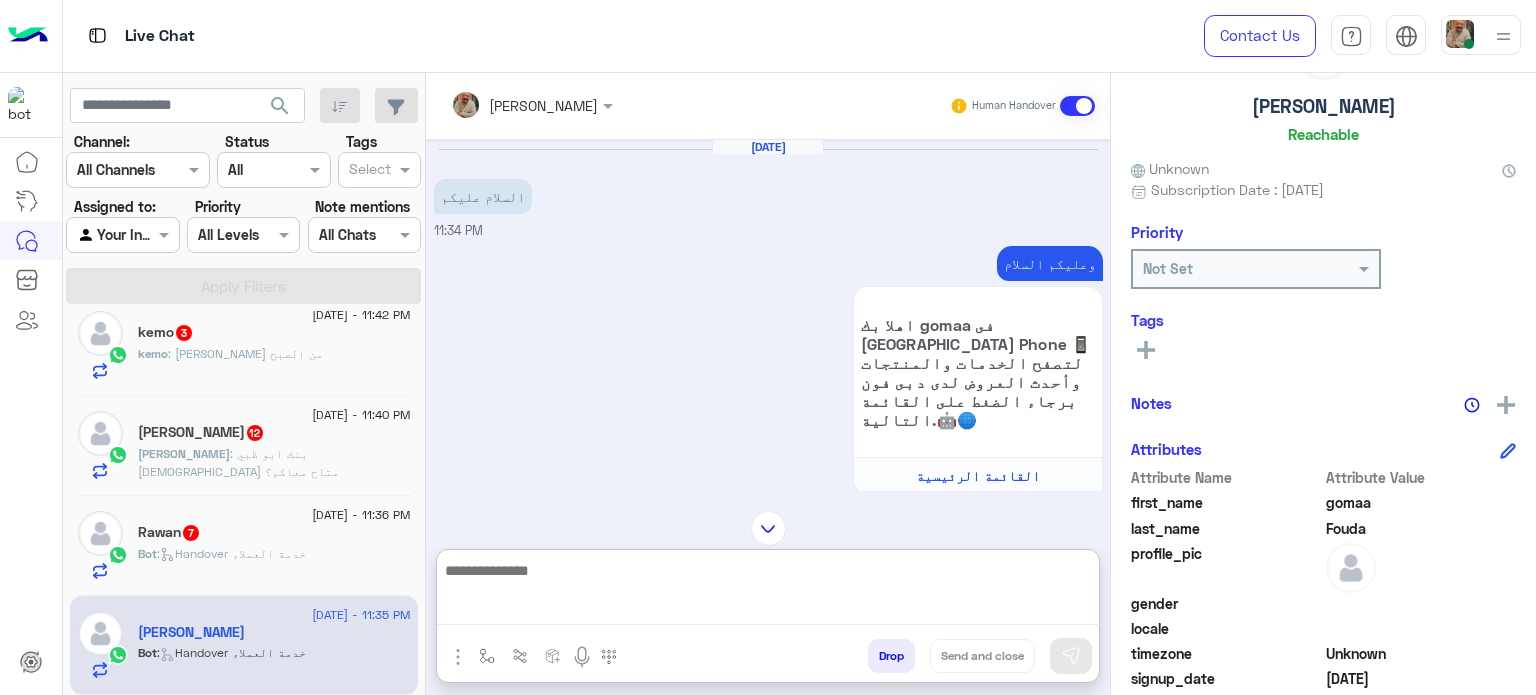 paste on "**********" 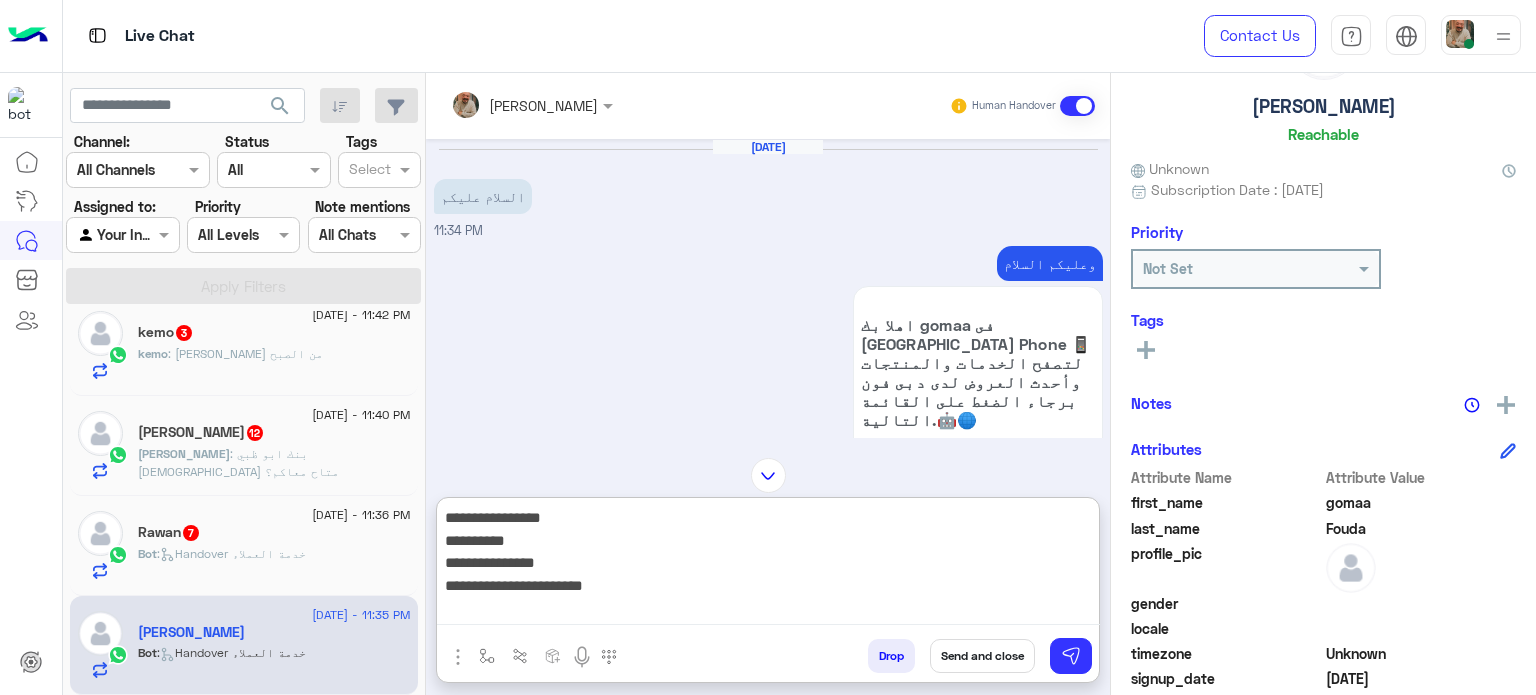 click on "**********" at bounding box center (768, 565) 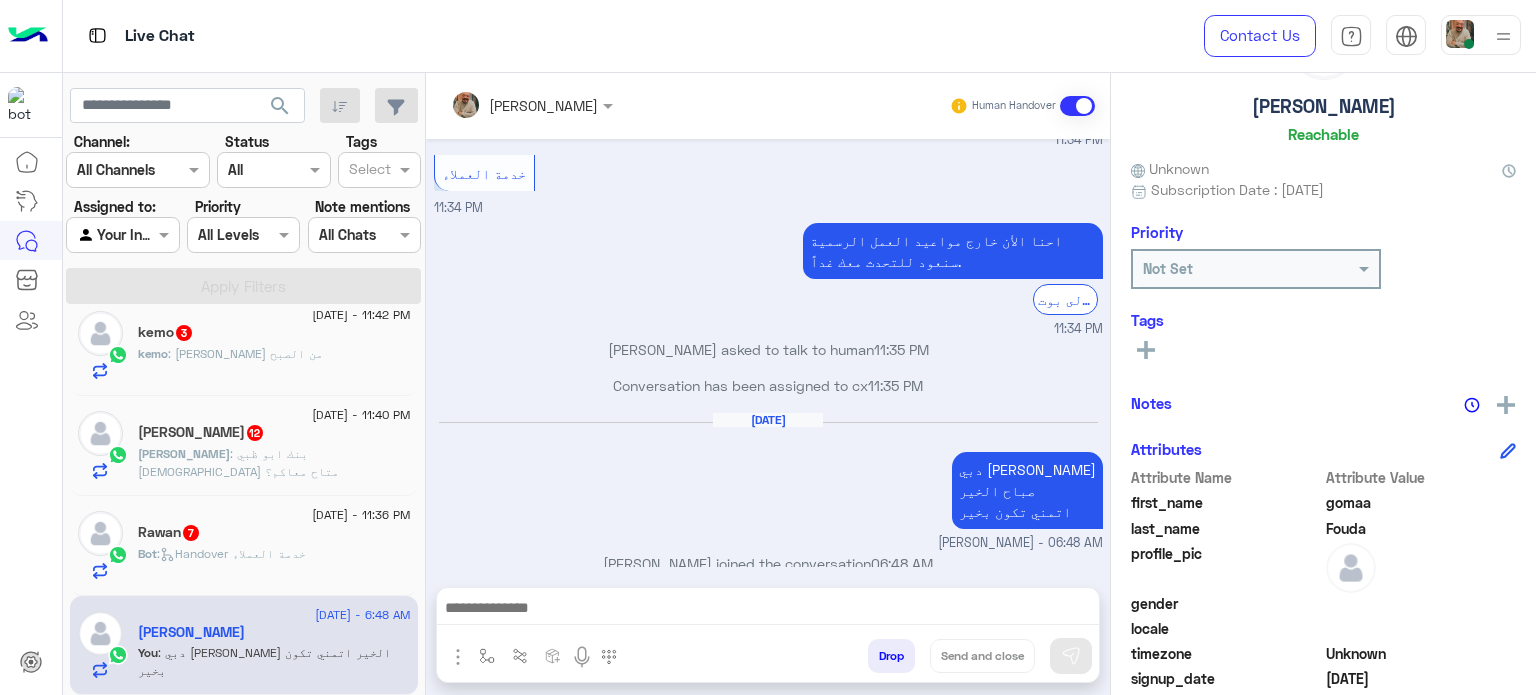 drag, startPoint x: 802, startPoint y: 582, endPoint x: 791, endPoint y: 627, distance: 46.32494 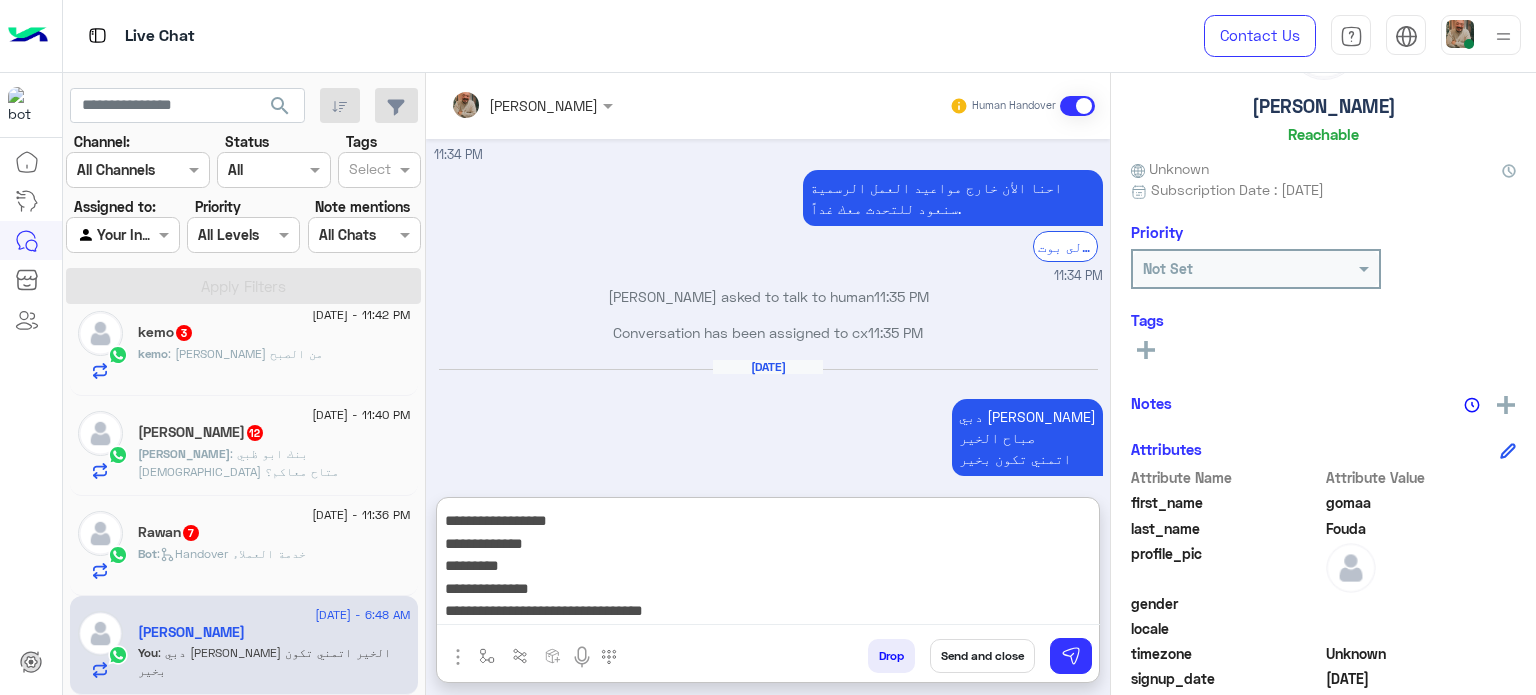 type on "**********" 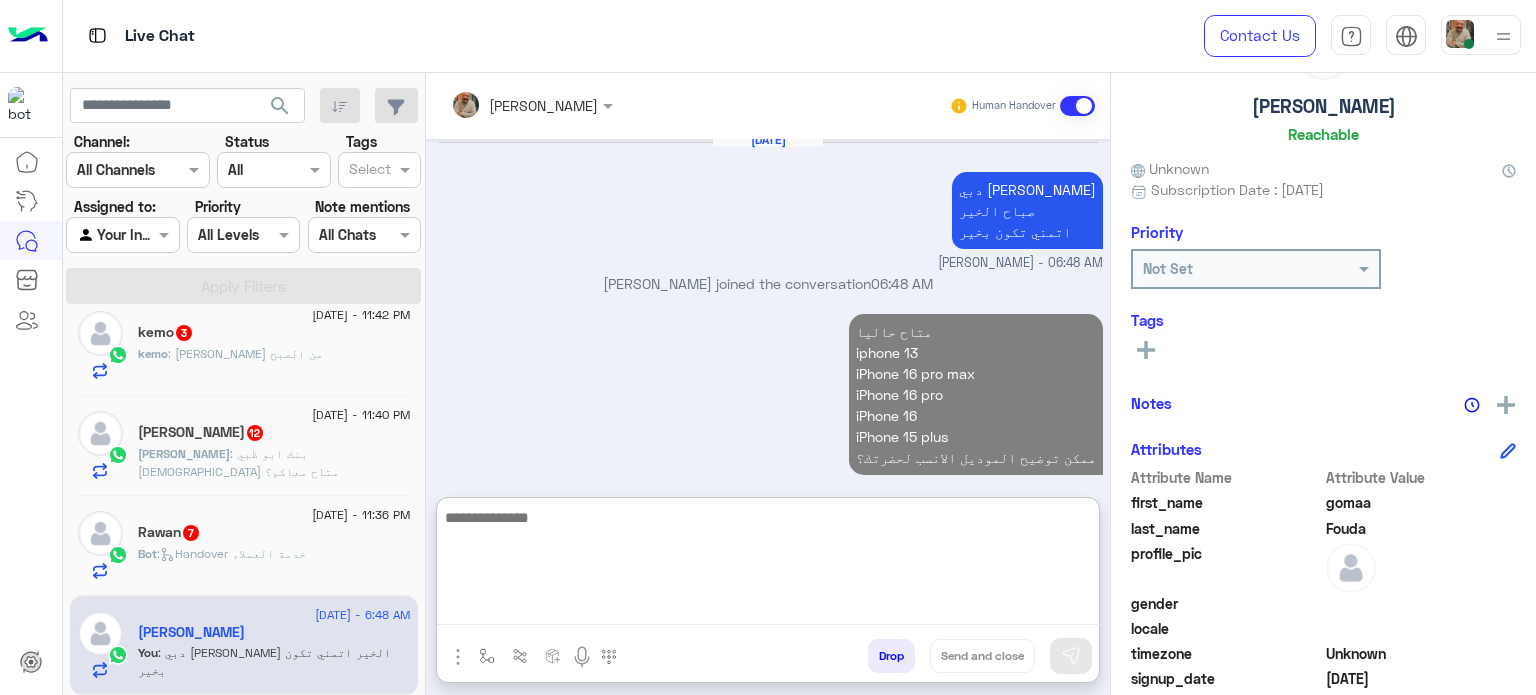 click on "Rawan   7" 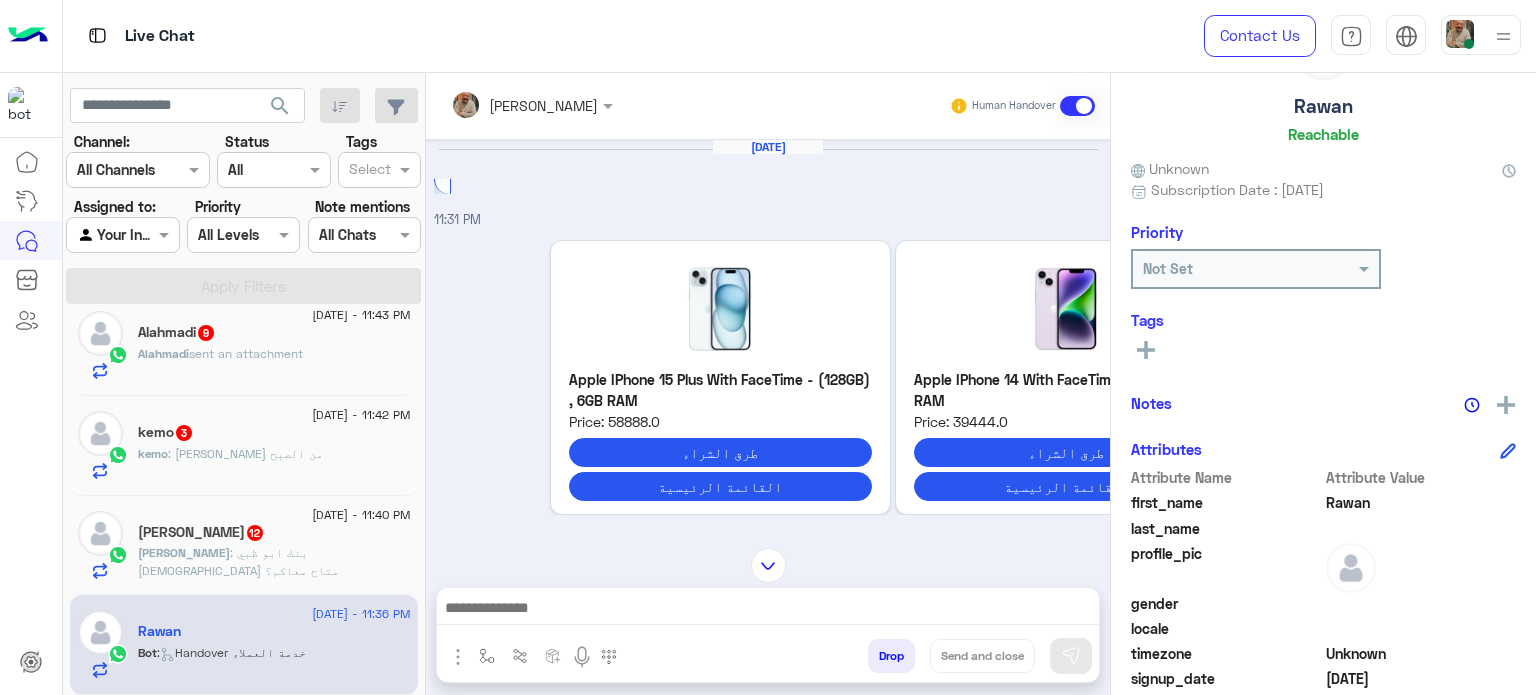 click at bounding box center [768, 613] 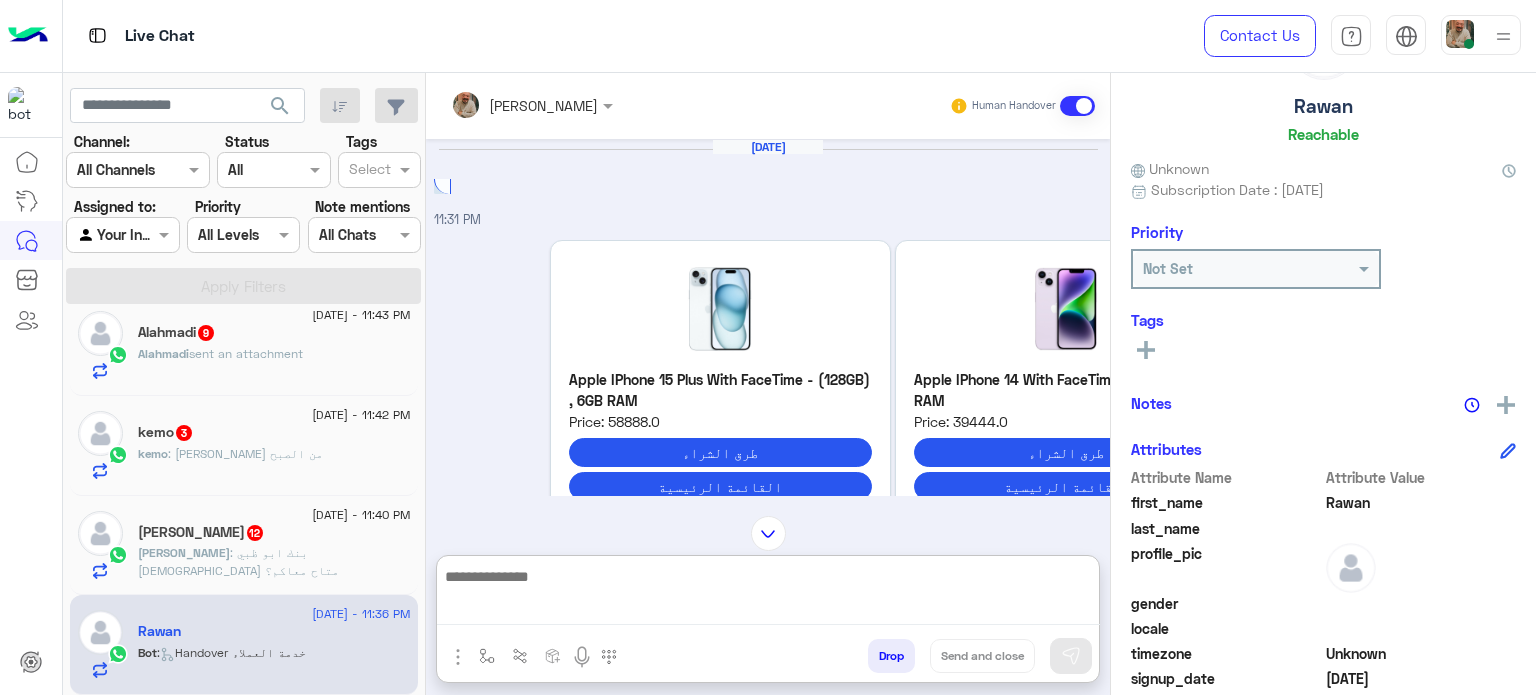 click at bounding box center (768, 594) 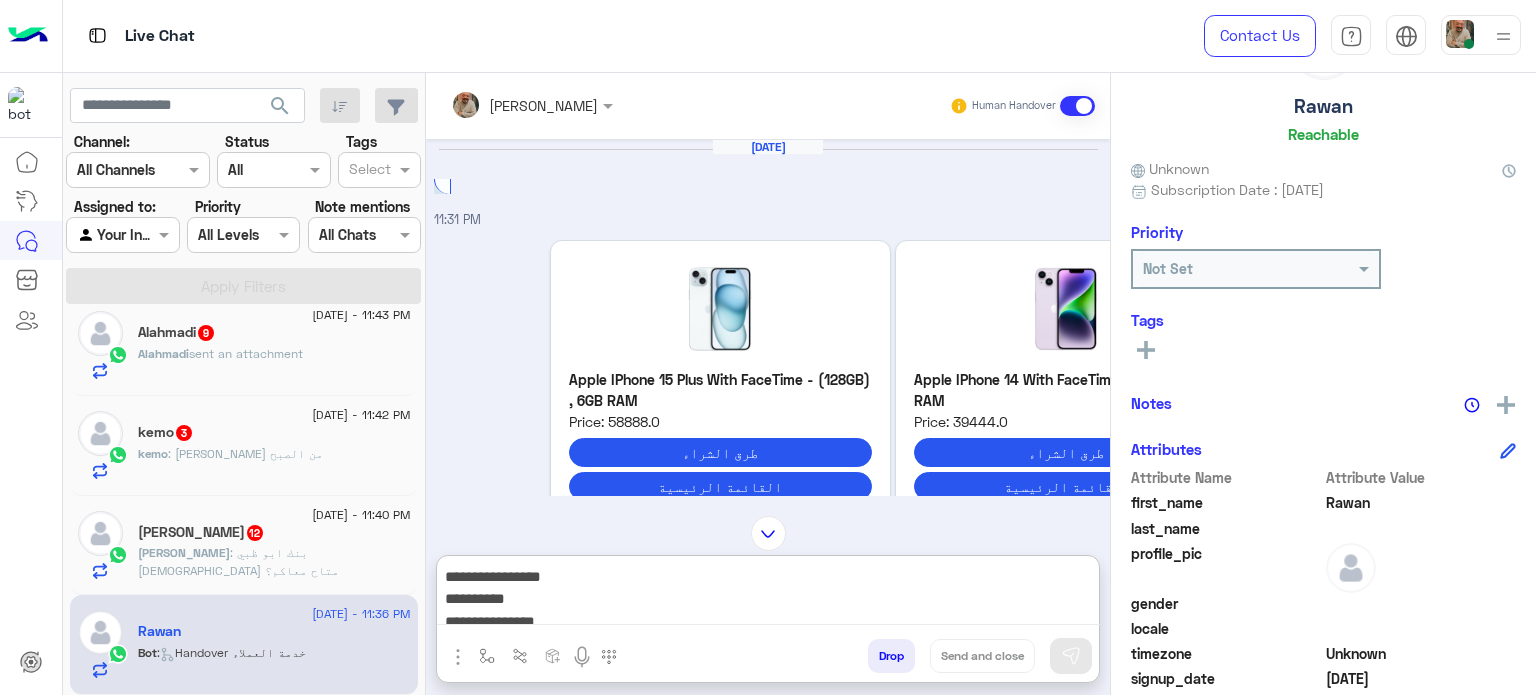 click on "**********" at bounding box center (768, 594) 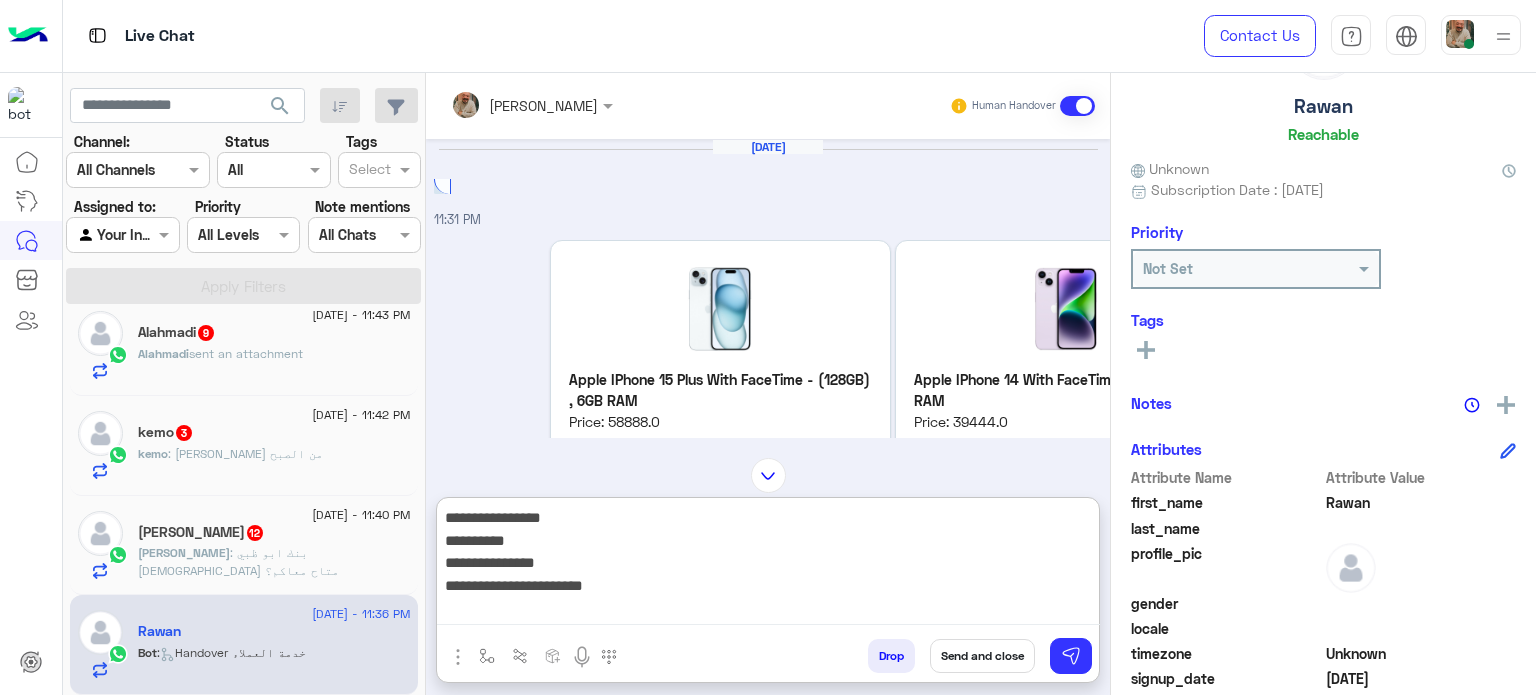 click on "**********" at bounding box center (768, 565) 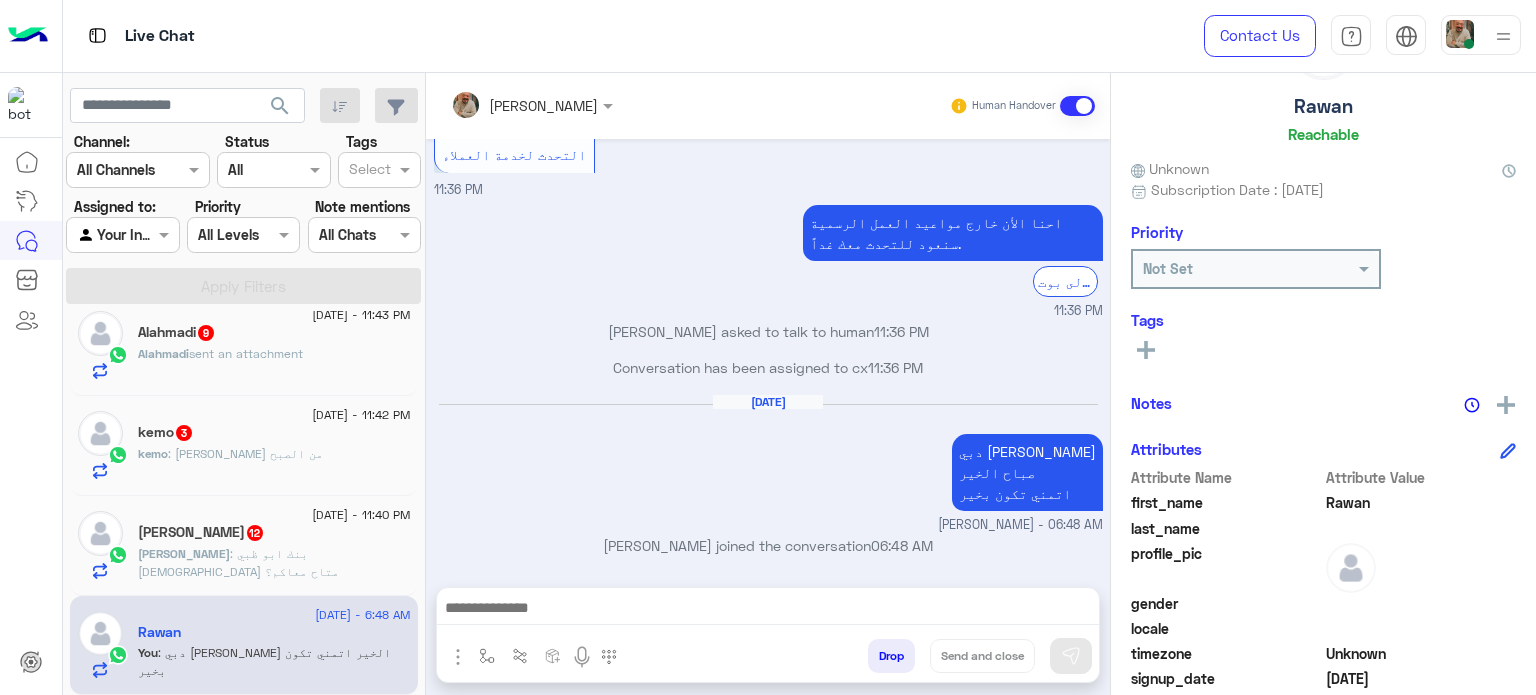 drag, startPoint x: 776, startPoint y: 615, endPoint x: 782, endPoint y: 606, distance: 10.816654 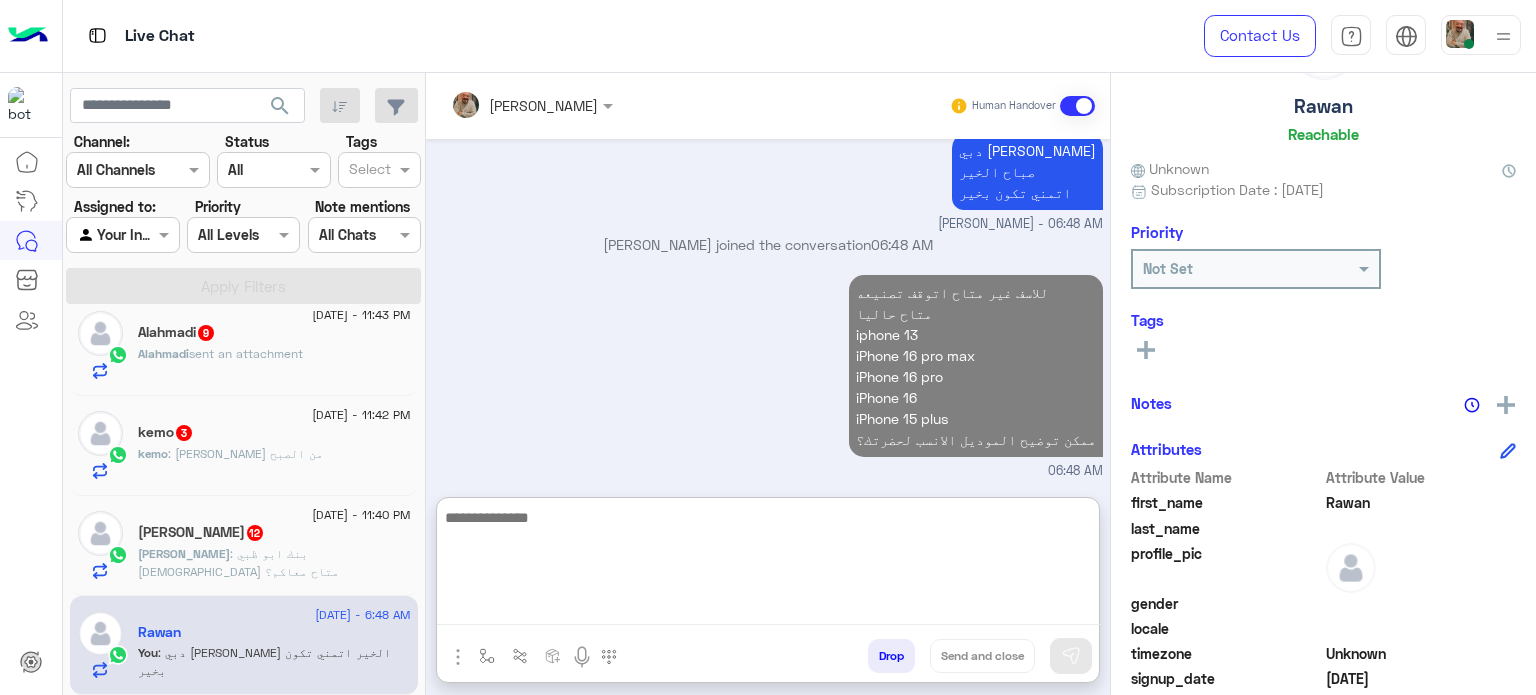 click on "محمد علي أبو علي  12" 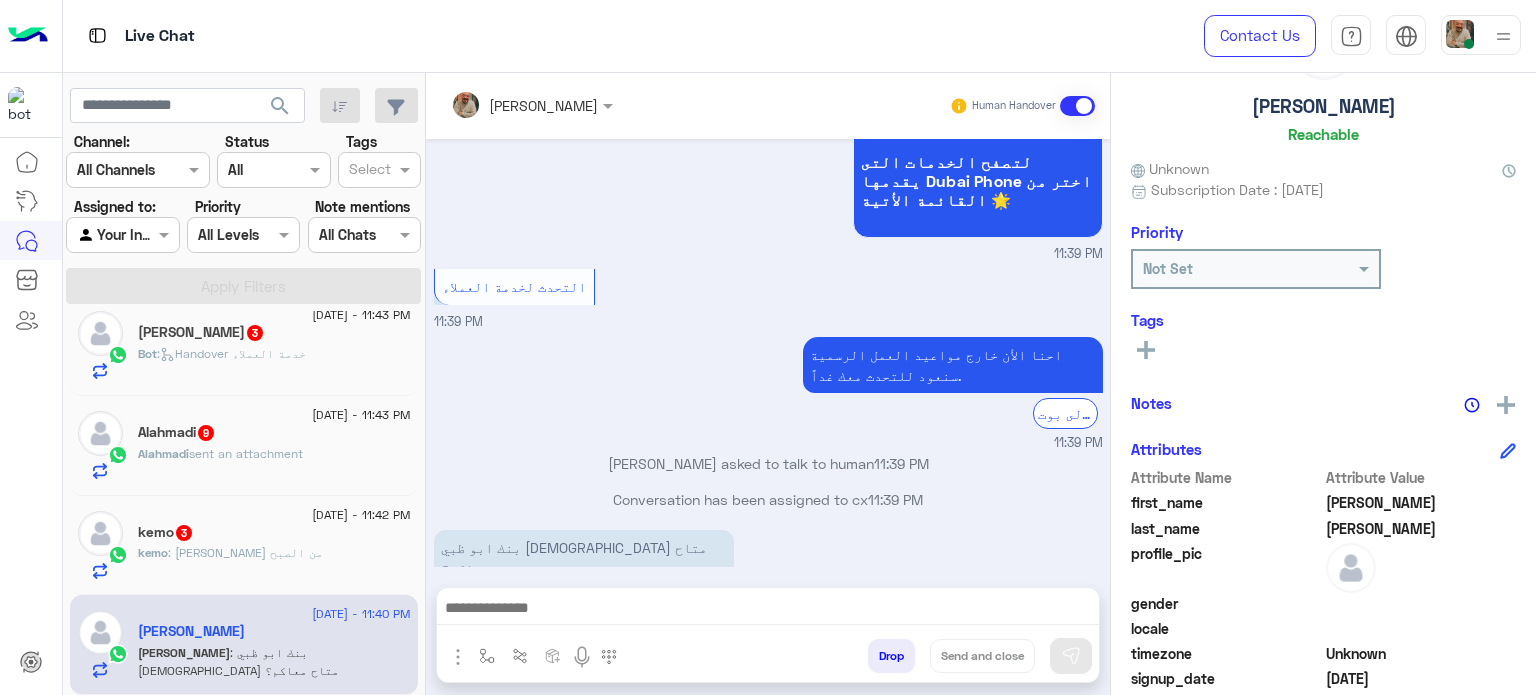 paste on "**********" 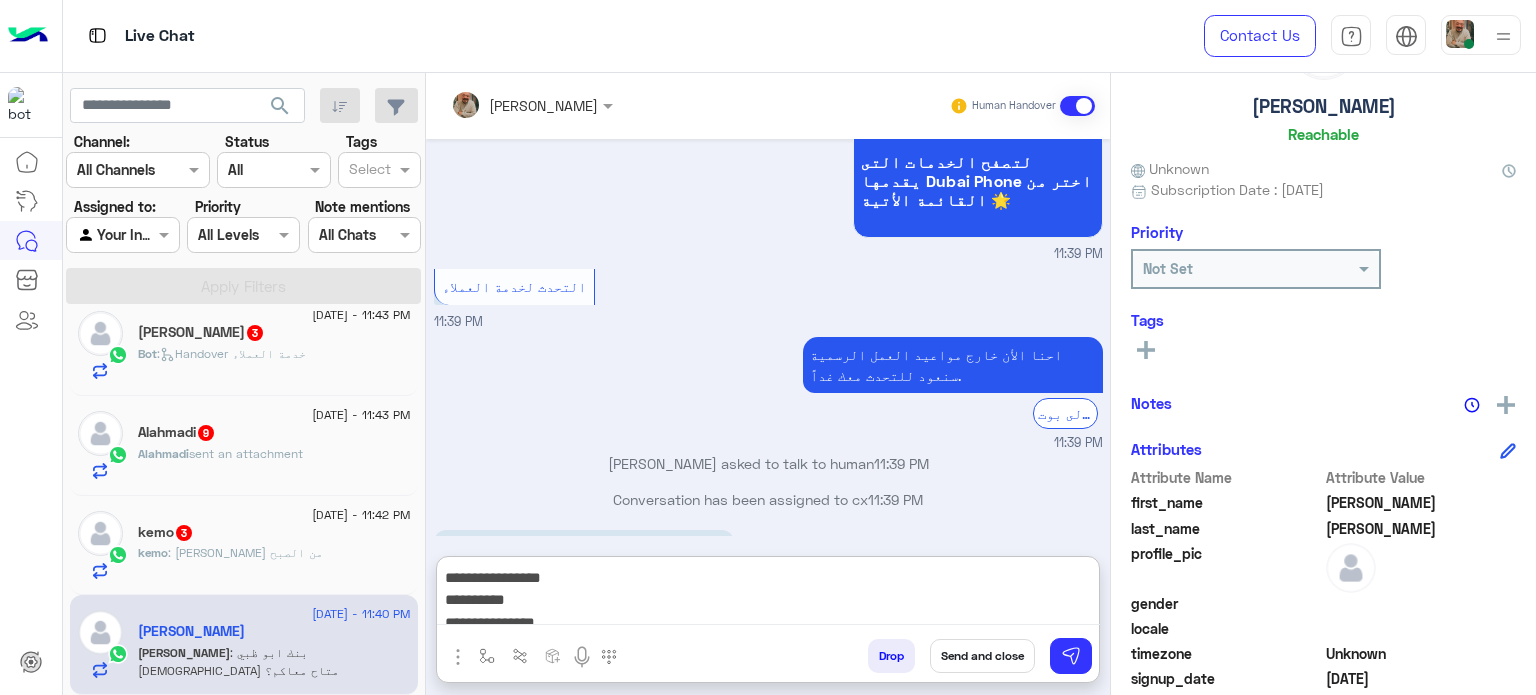 click on "**********" at bounding box center [768, 595] 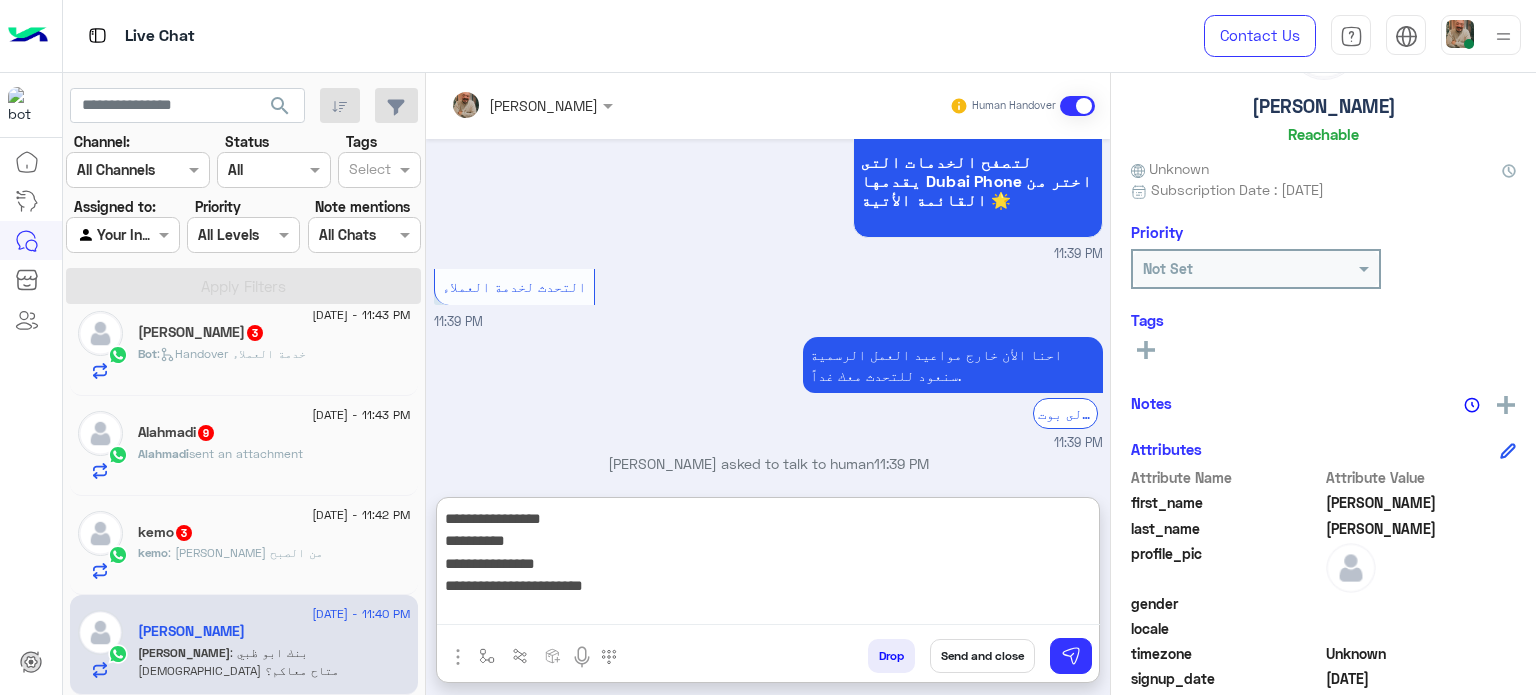 click on "**********" at bounding box center [768, 565] 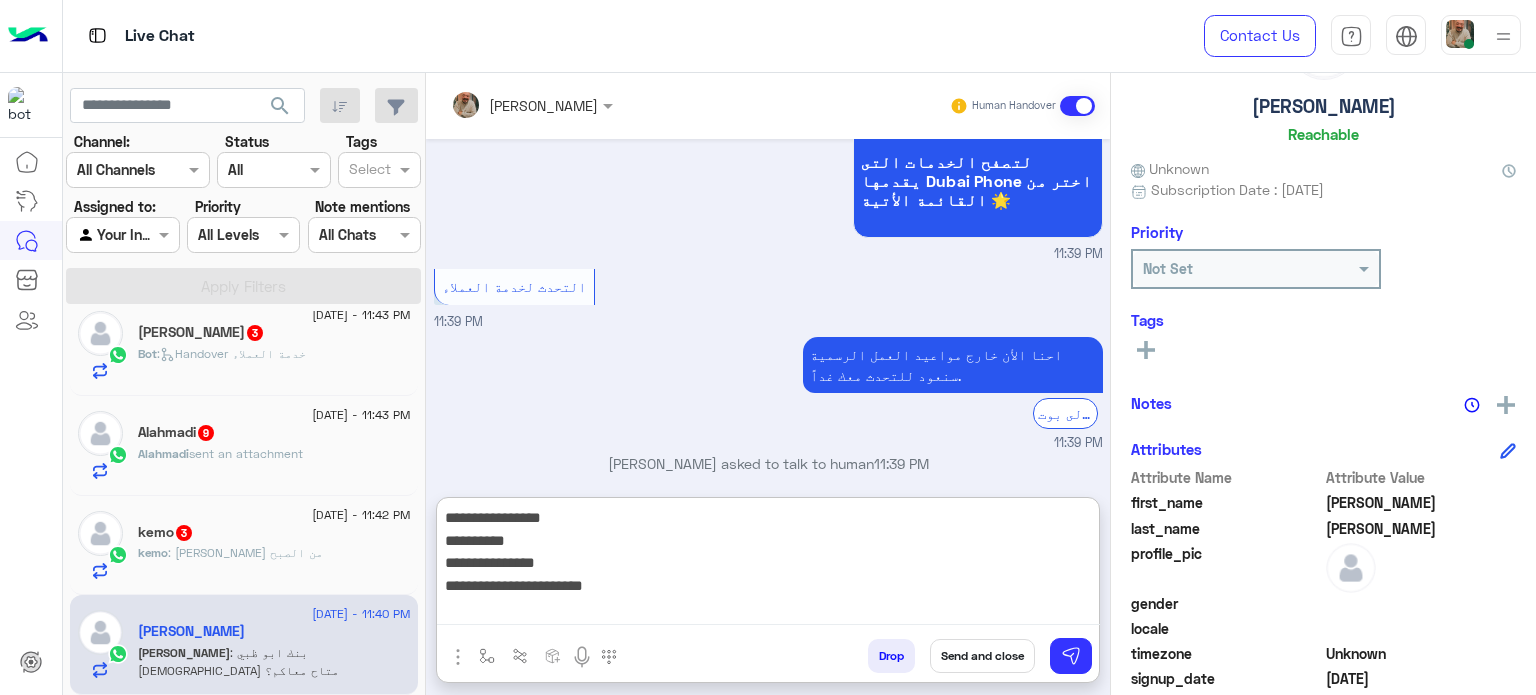 type on "**********" 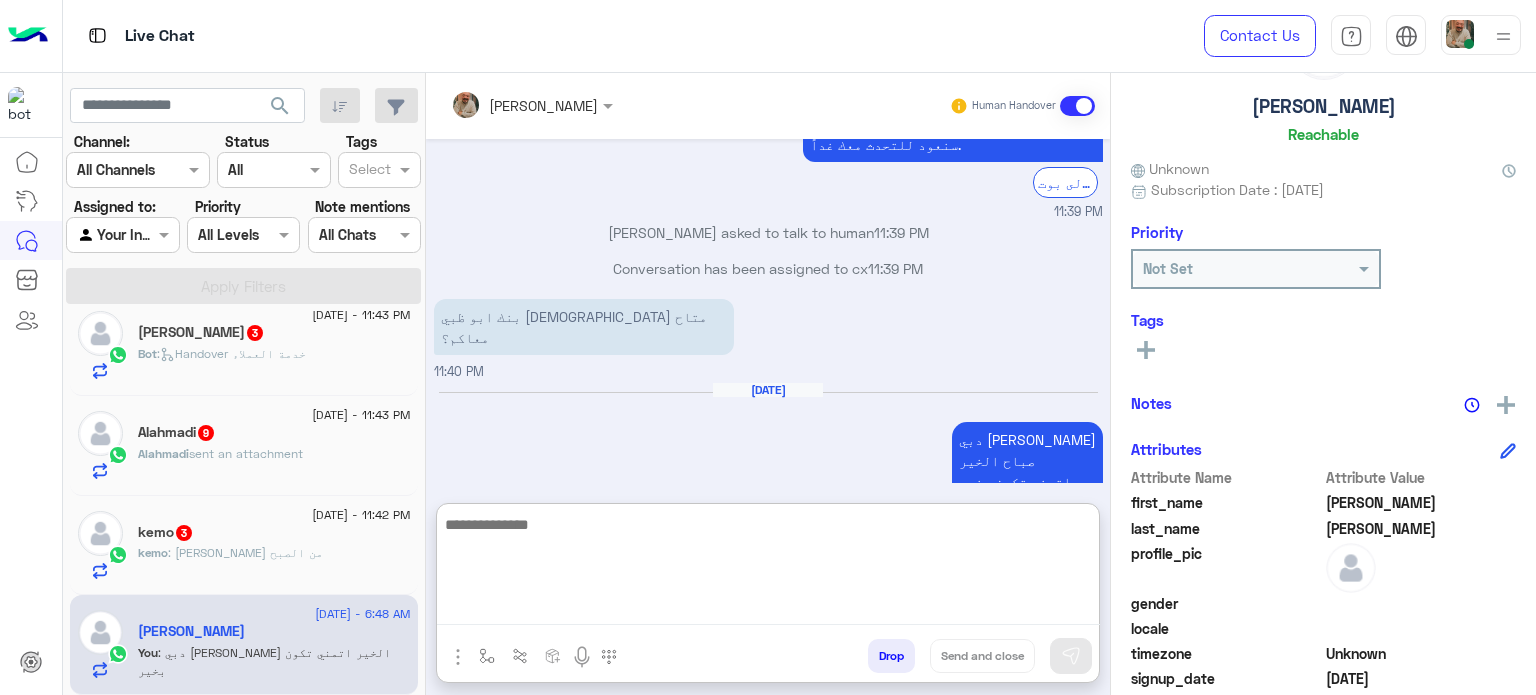 paste on "**********" 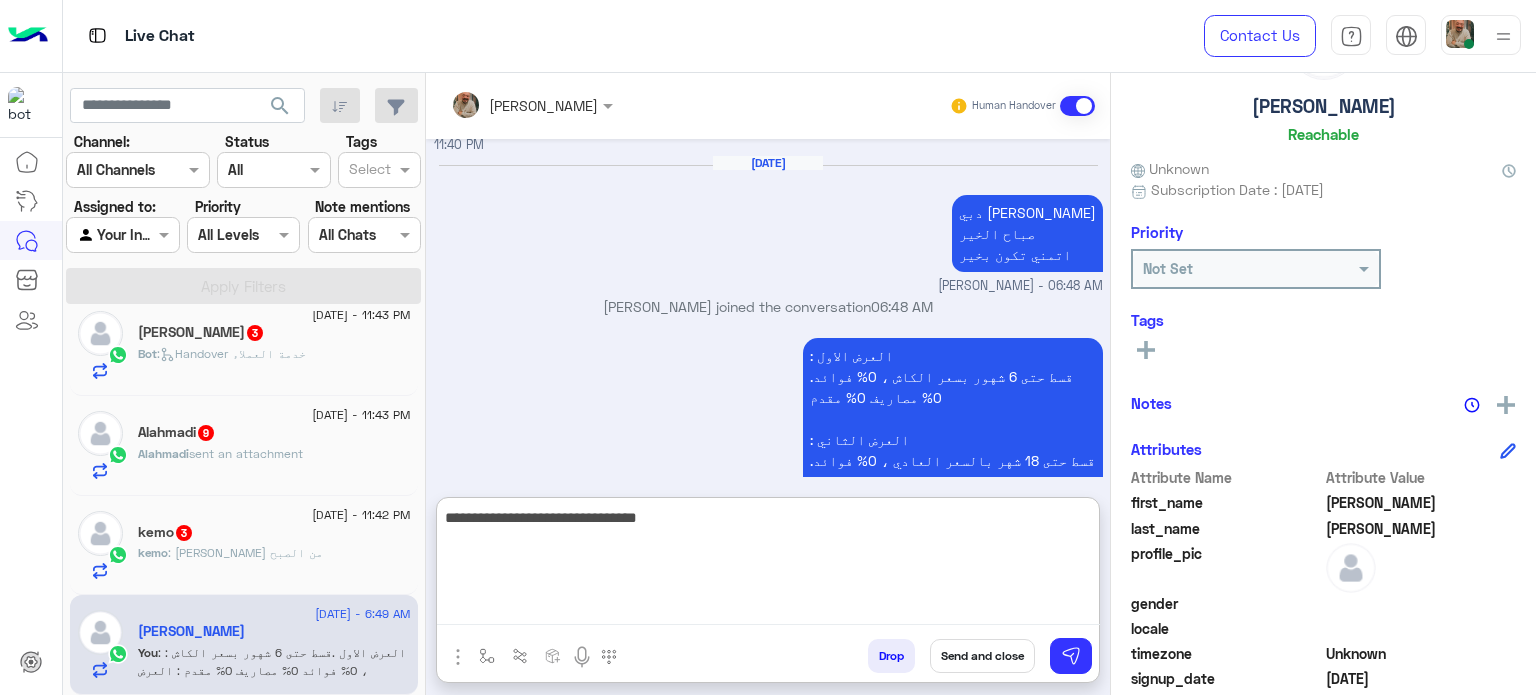 type on "**********" 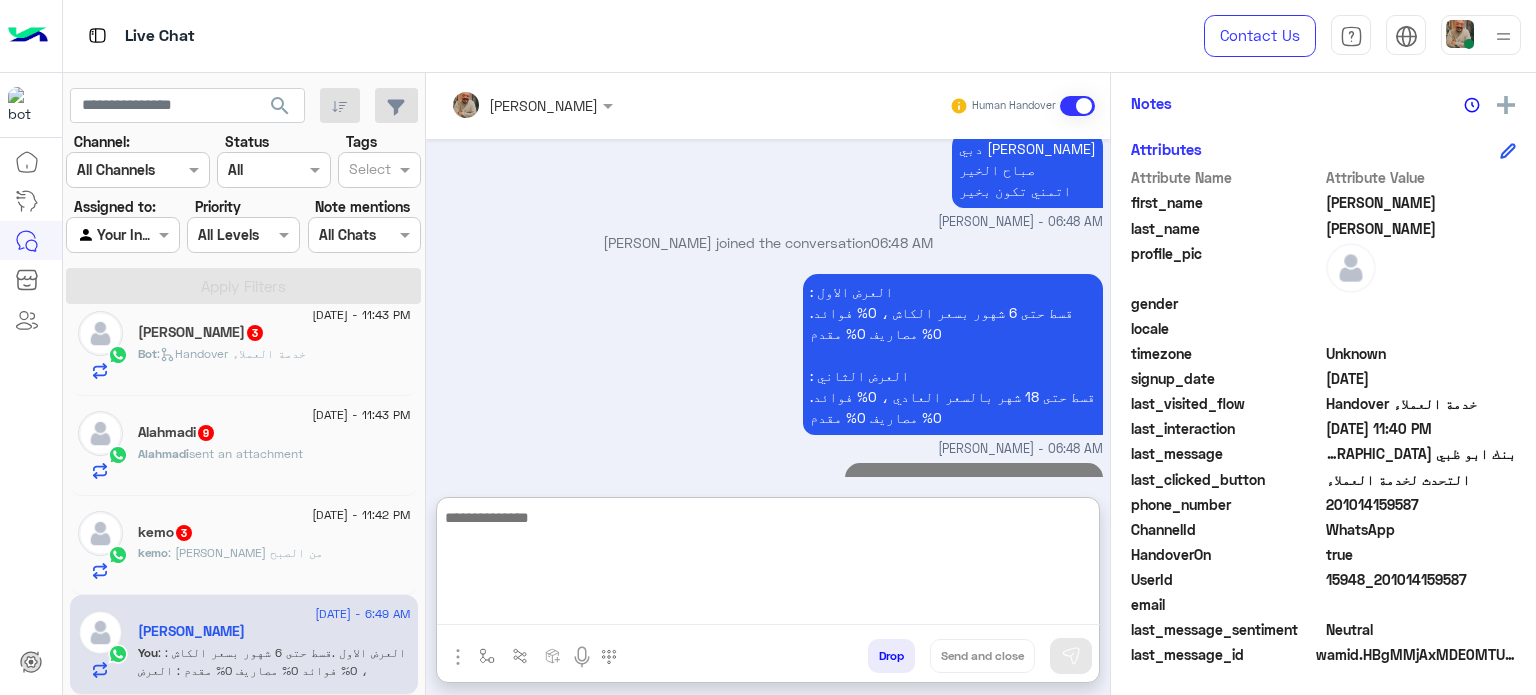 click on "201014159587" 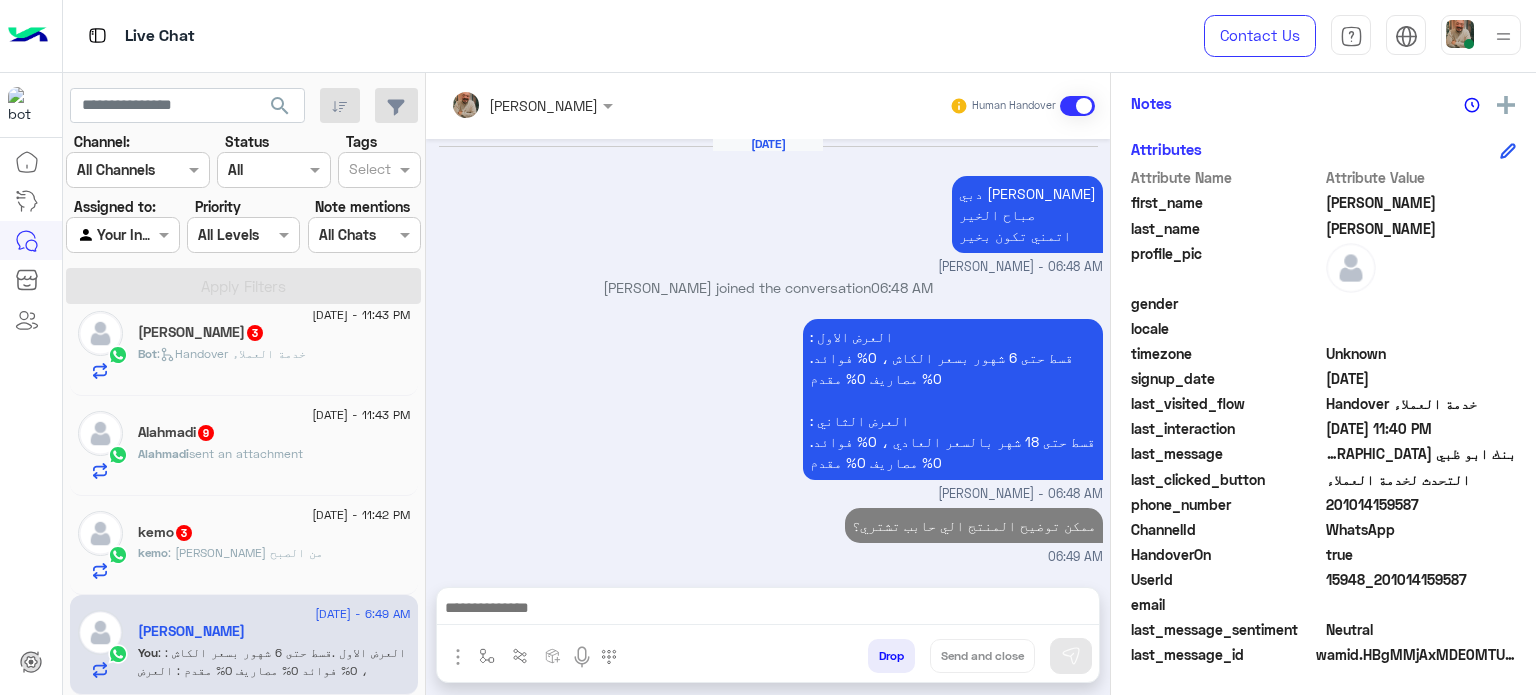 click on "201014159587" 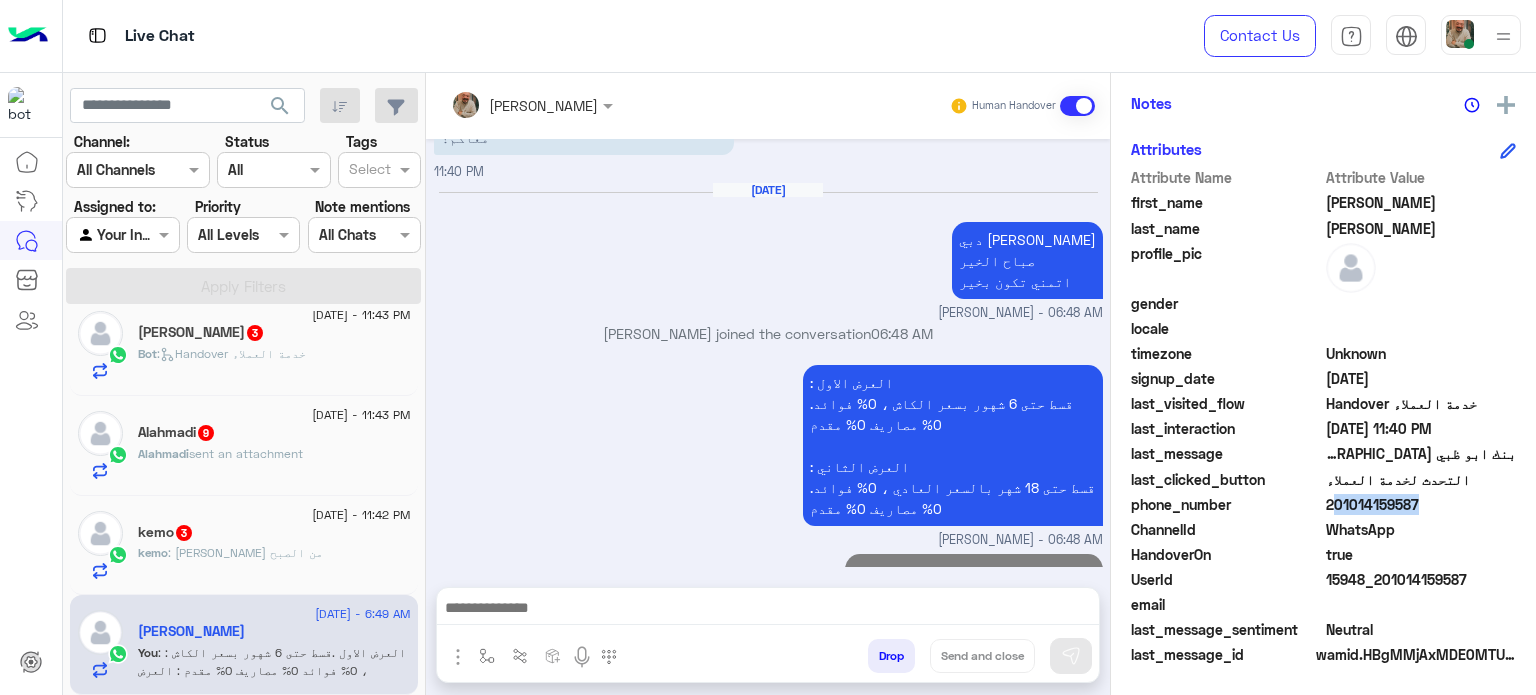 click on "201014159587" 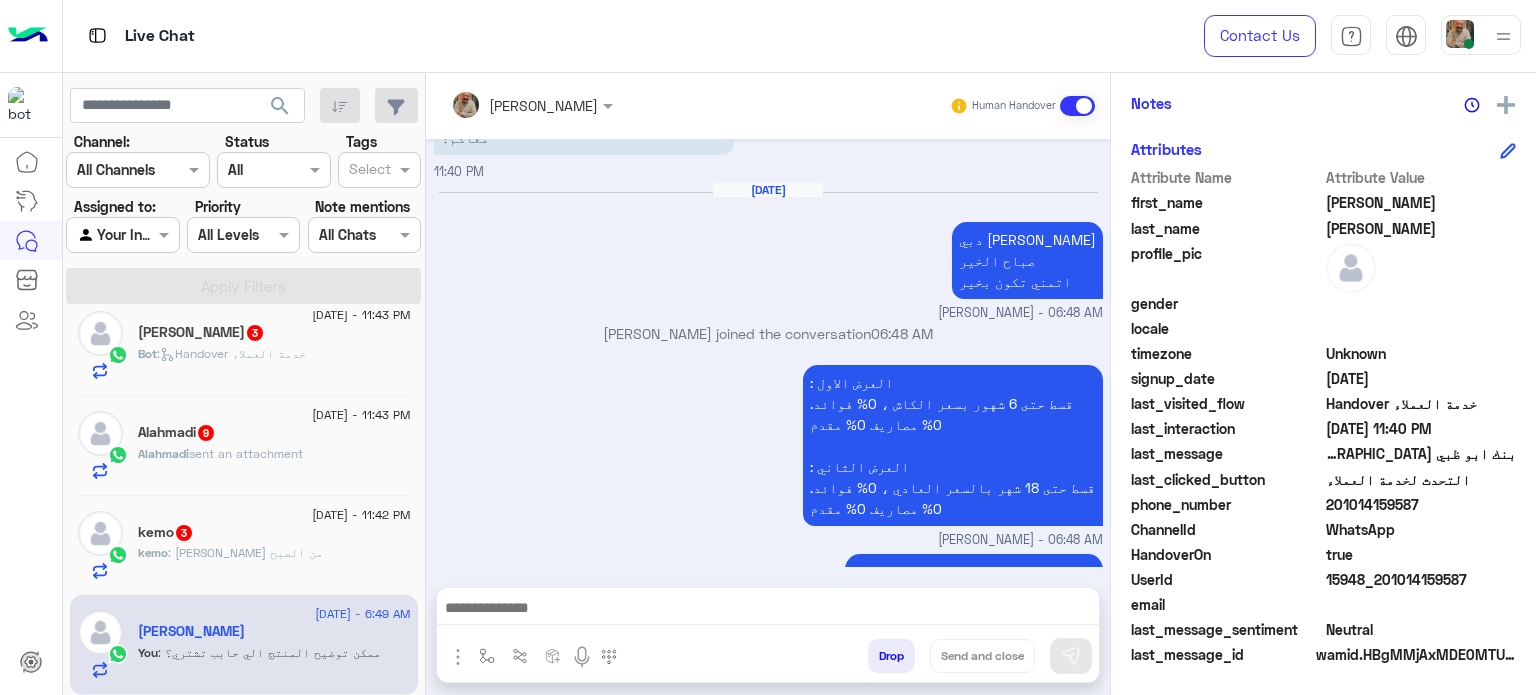 drag, startPoint x: 210, startPoint y: 587, endPoint x: 217, endPoint y: 578, distance: 11.401754 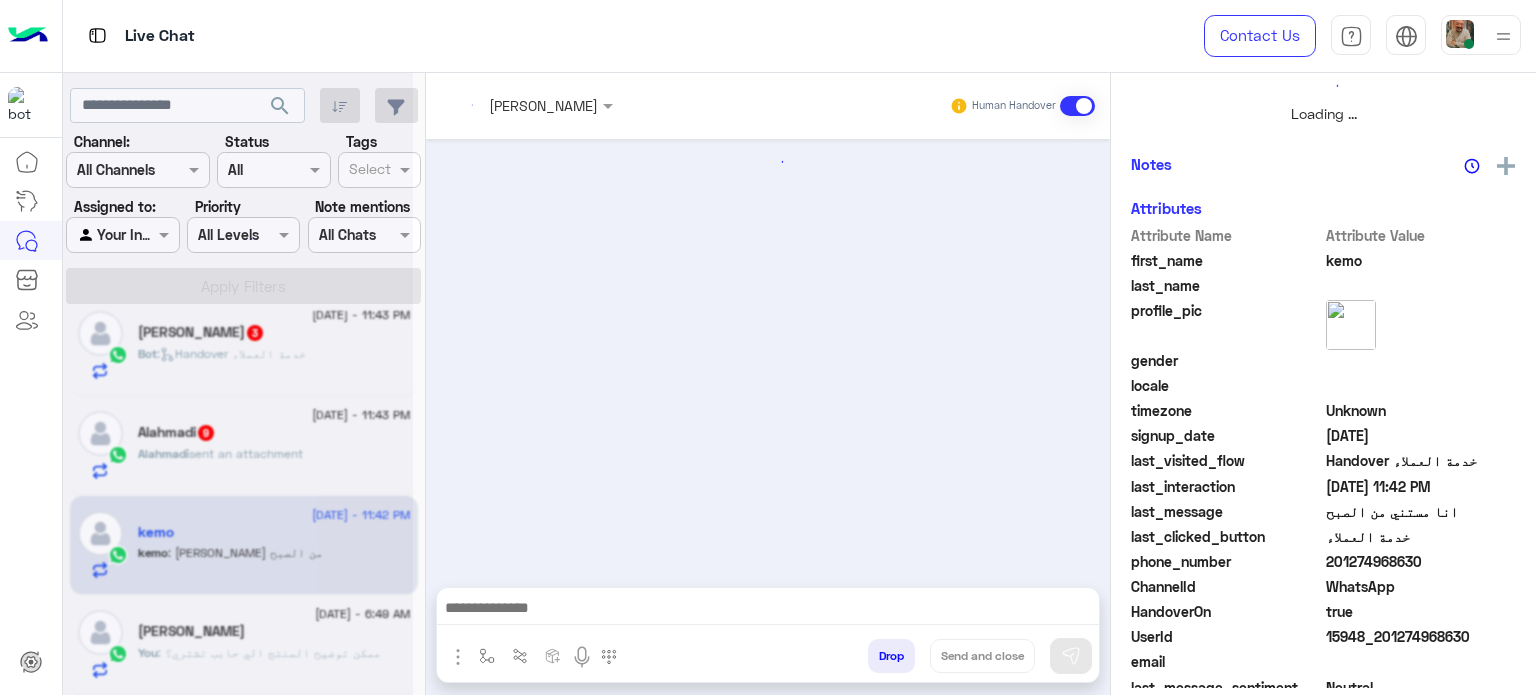 scroll, scrollTop: 464, scrollLeft: 0, axis: vertical 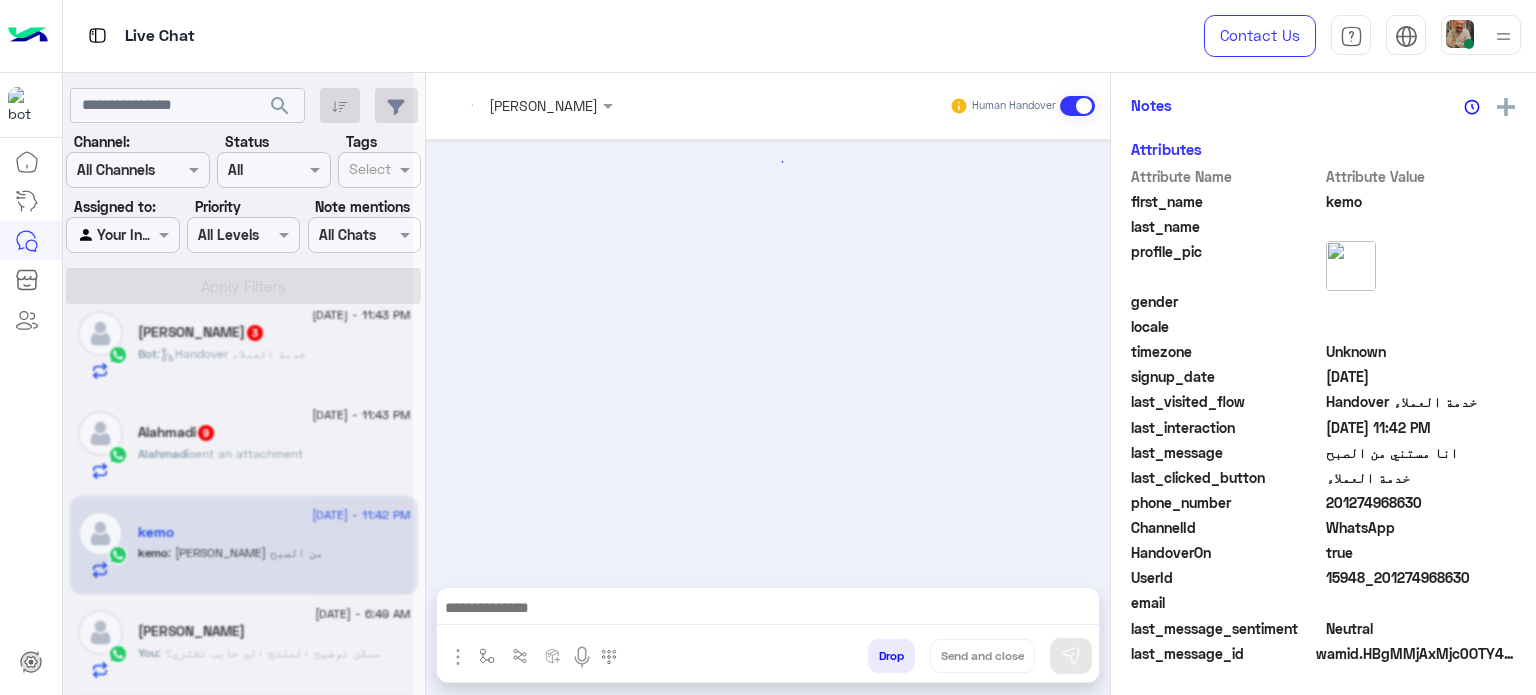 drag, startPoint x: 217, startPoint y: 578, endPoint x: 221, endPoint y: 566, distance: 12.649111 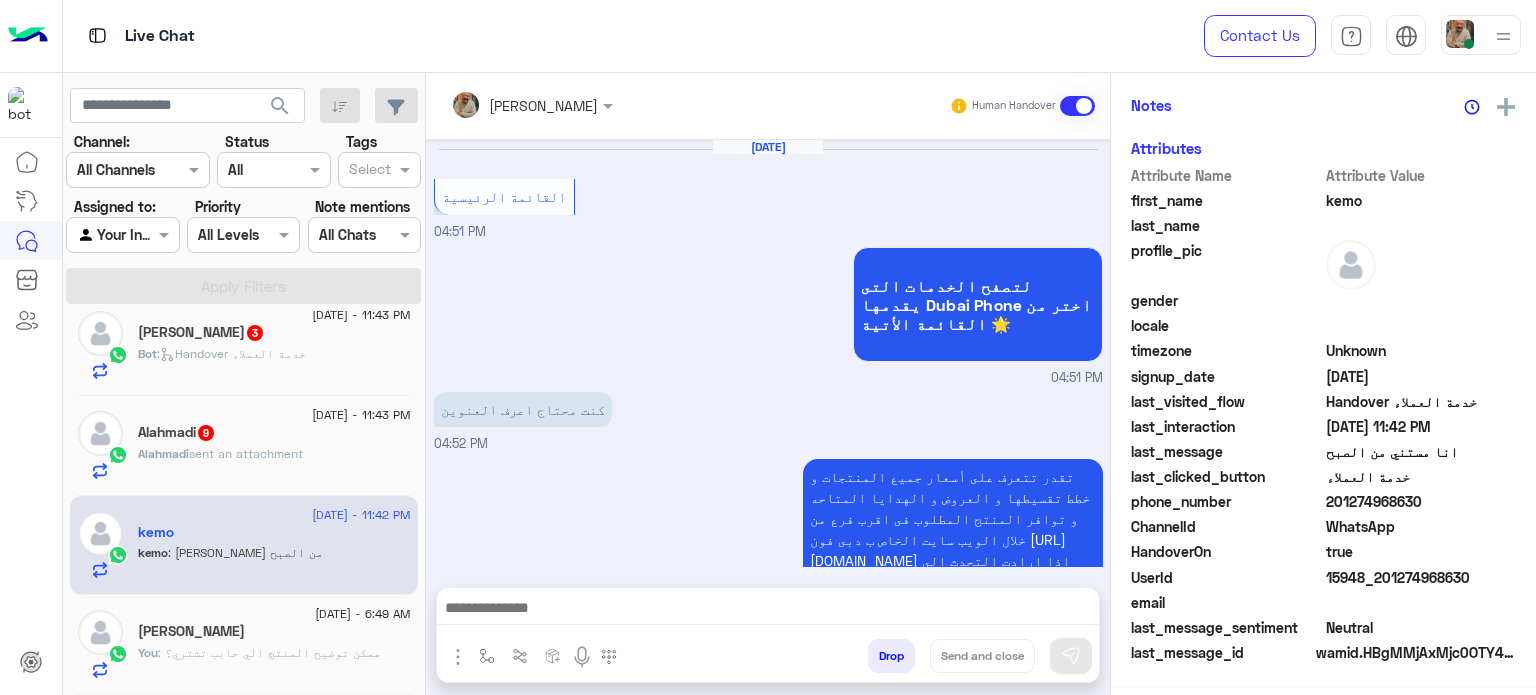scroll, scrollTop: 540, scrollLeft: 0, axis: vertical 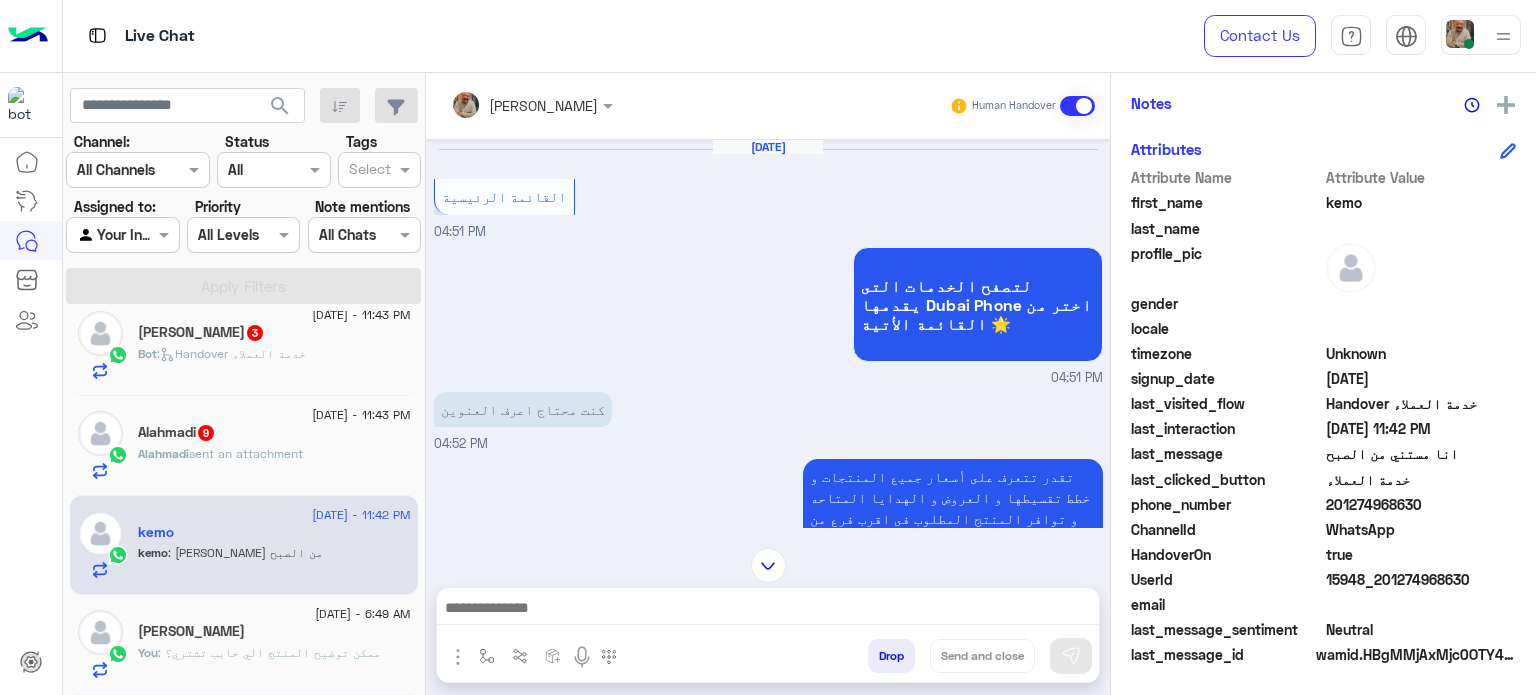click at bounding box center (768, 610) 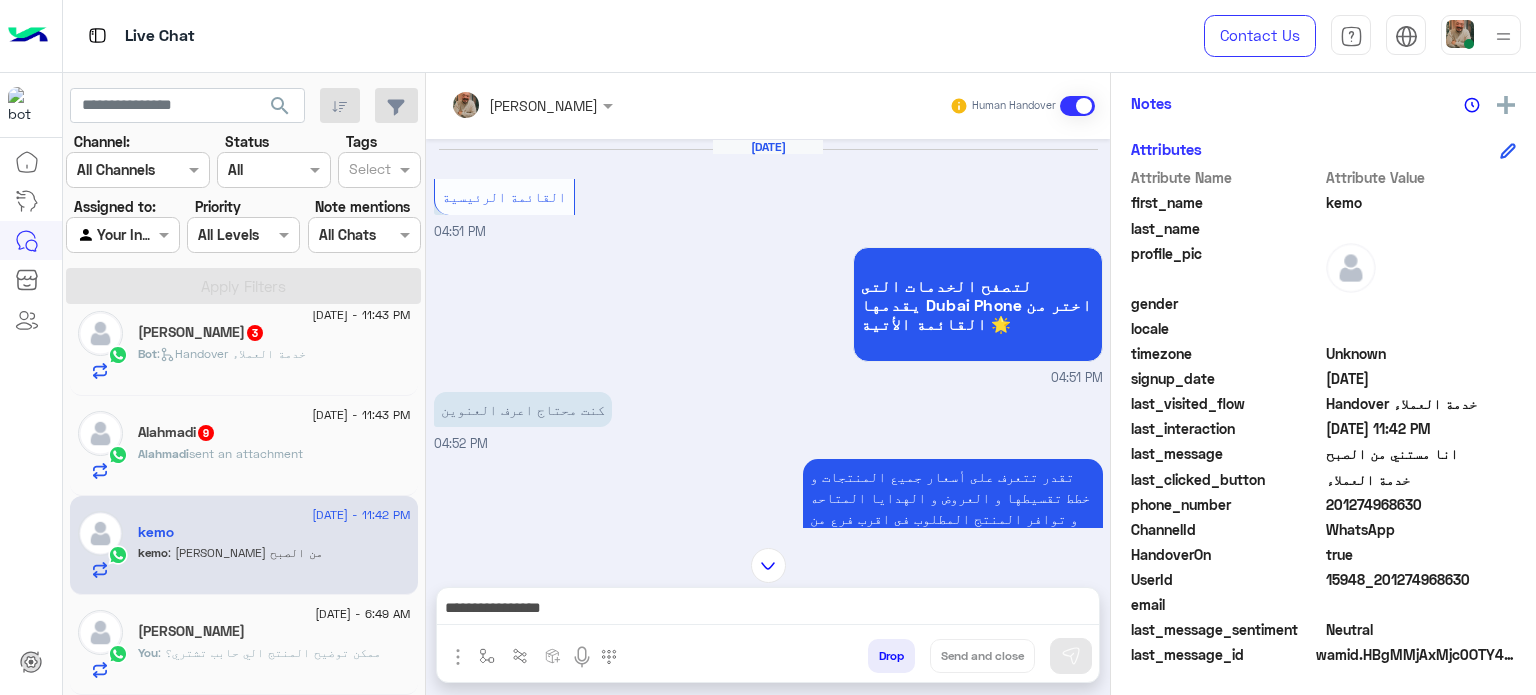 click on "**********" at bounding box center (768, 610) 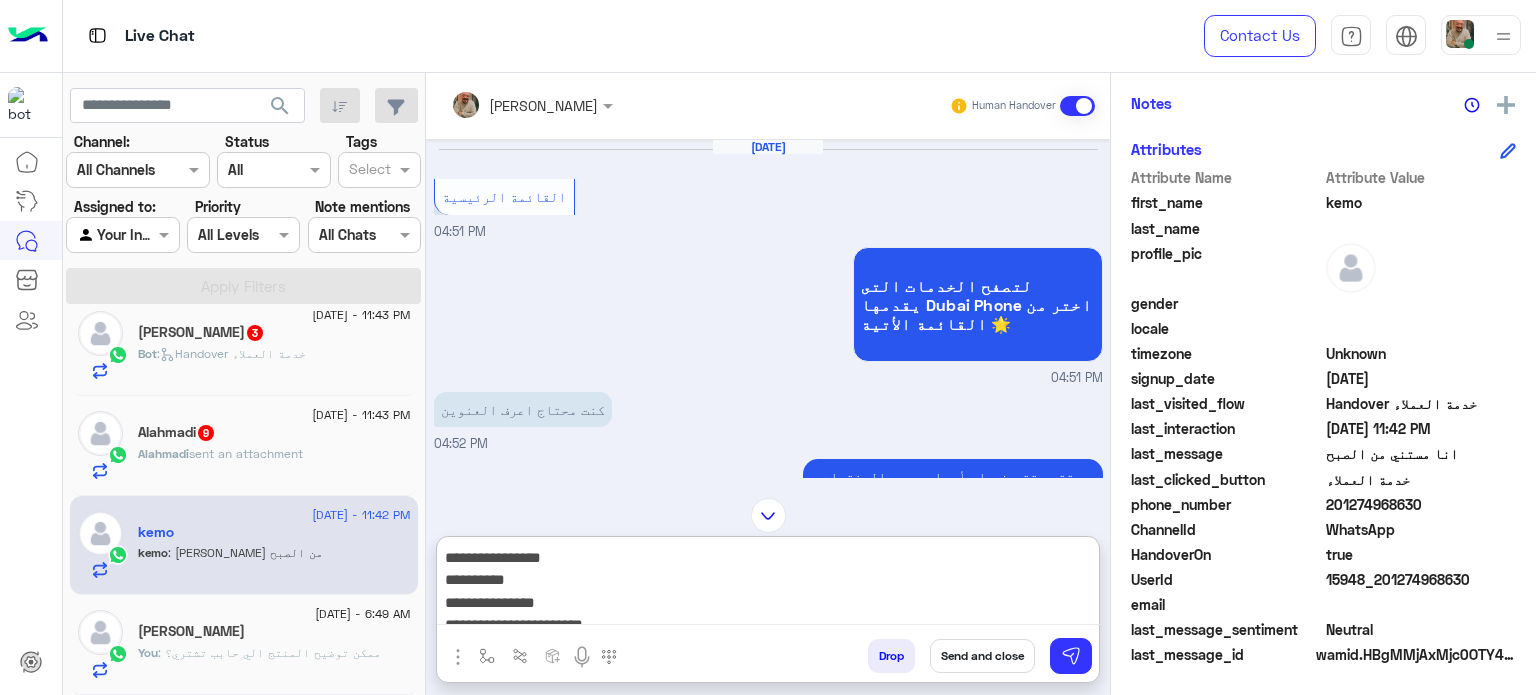 scroll, scrollTop: 0, scrollLeft: 0, axis: both 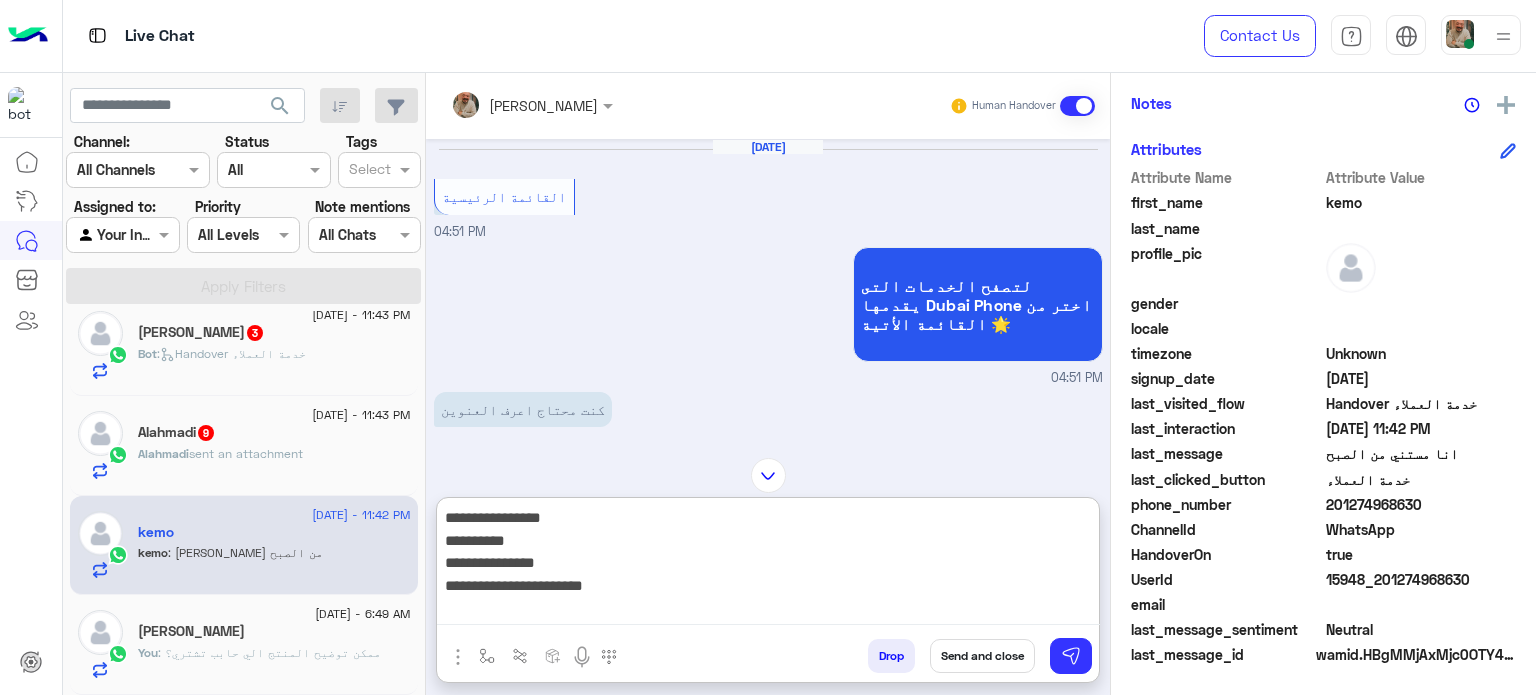 click on "**********" at bounding box center [768, 565] 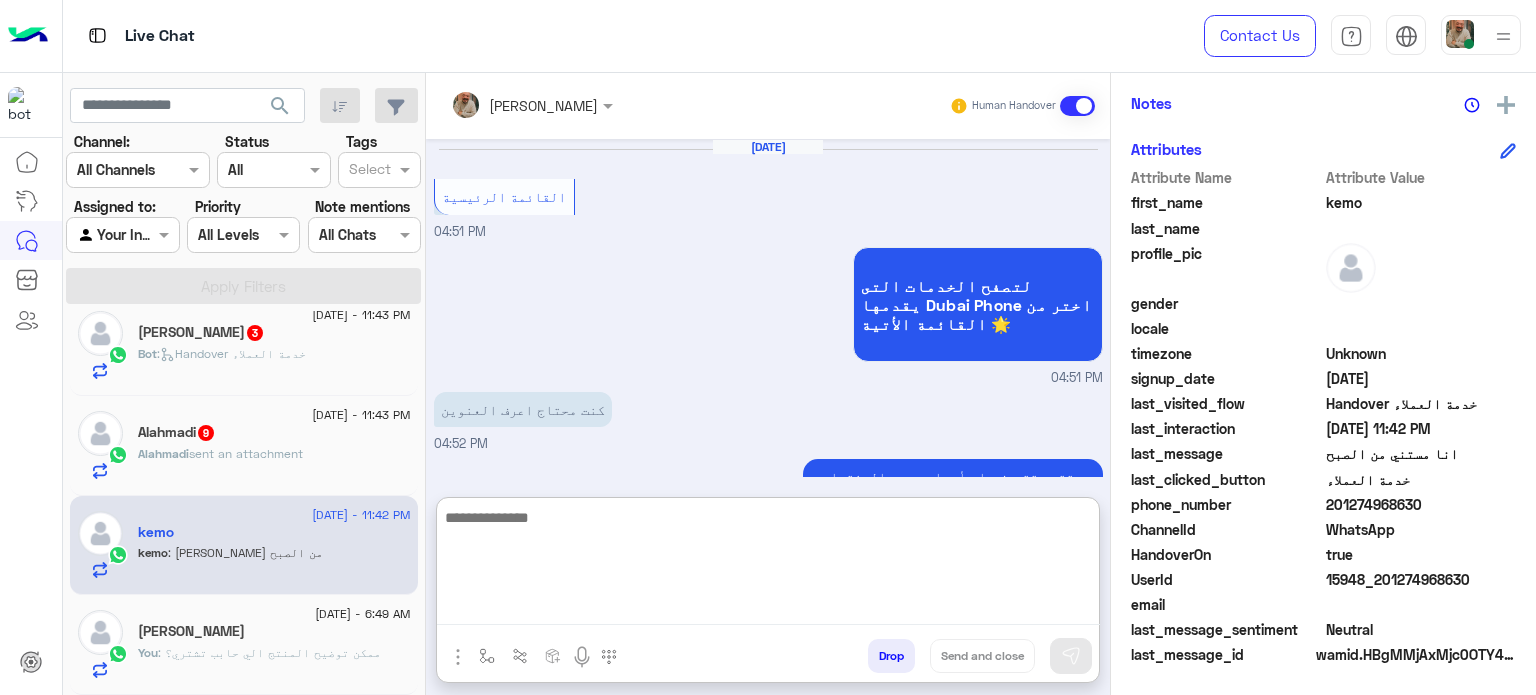 scroll, scrollTop: 772, scrollLeft: 0, axis: vertical 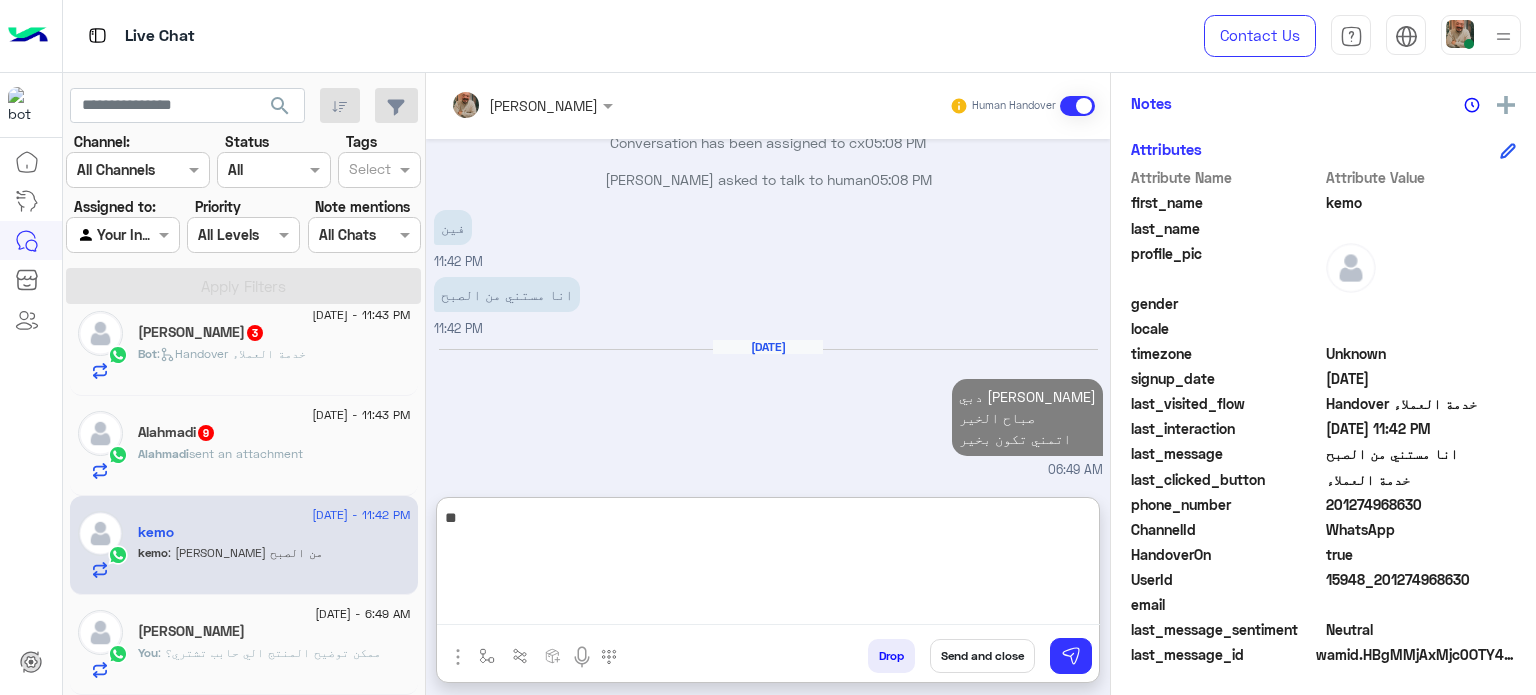 type on "*" 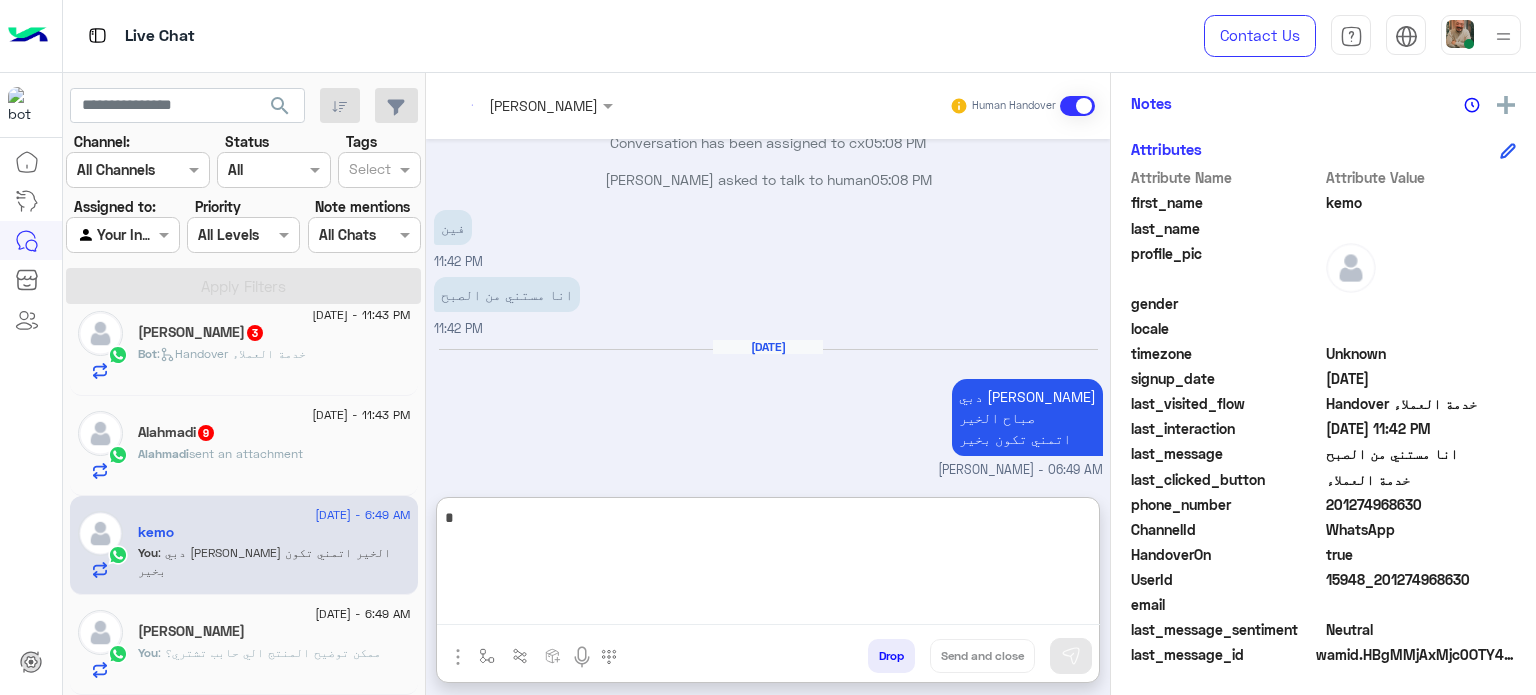scroll, scrollTop: 808, scrollLeft: 0, axis: vertical 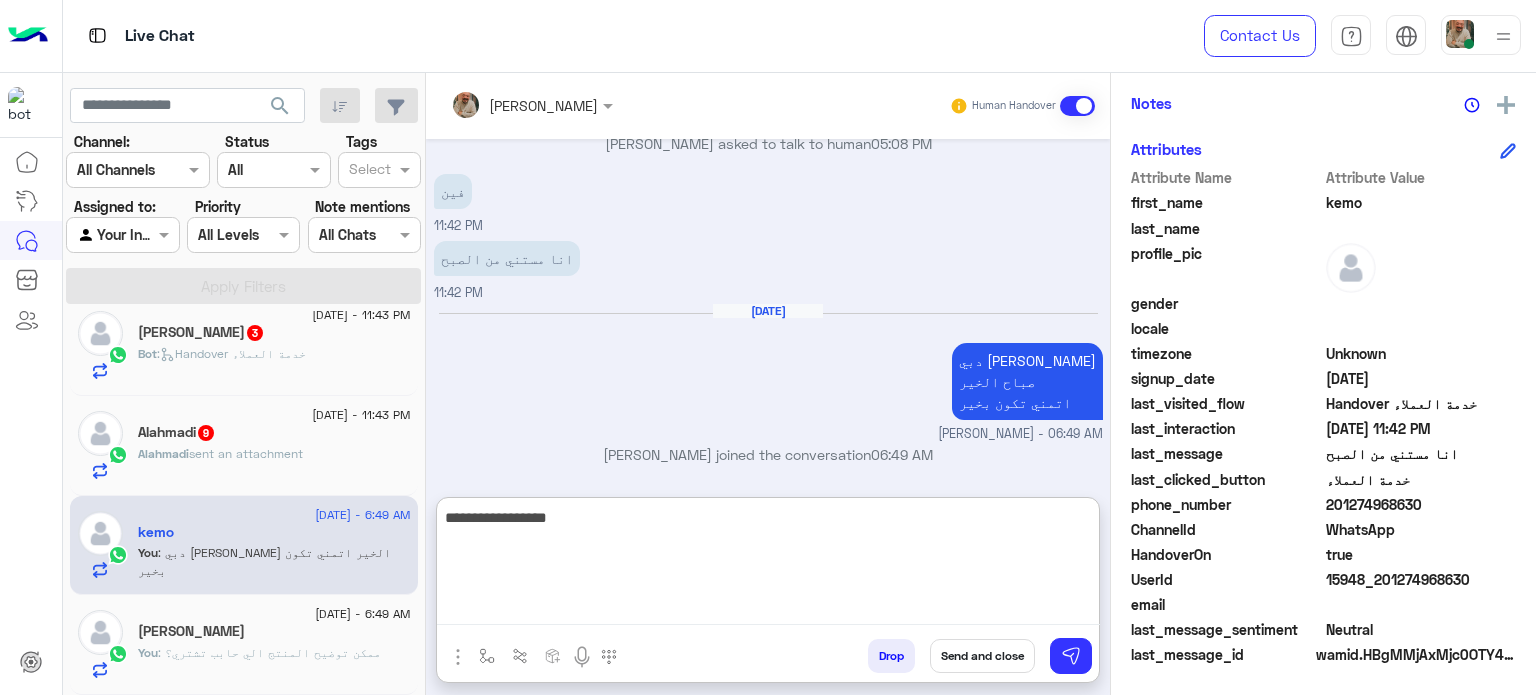type on "**********" 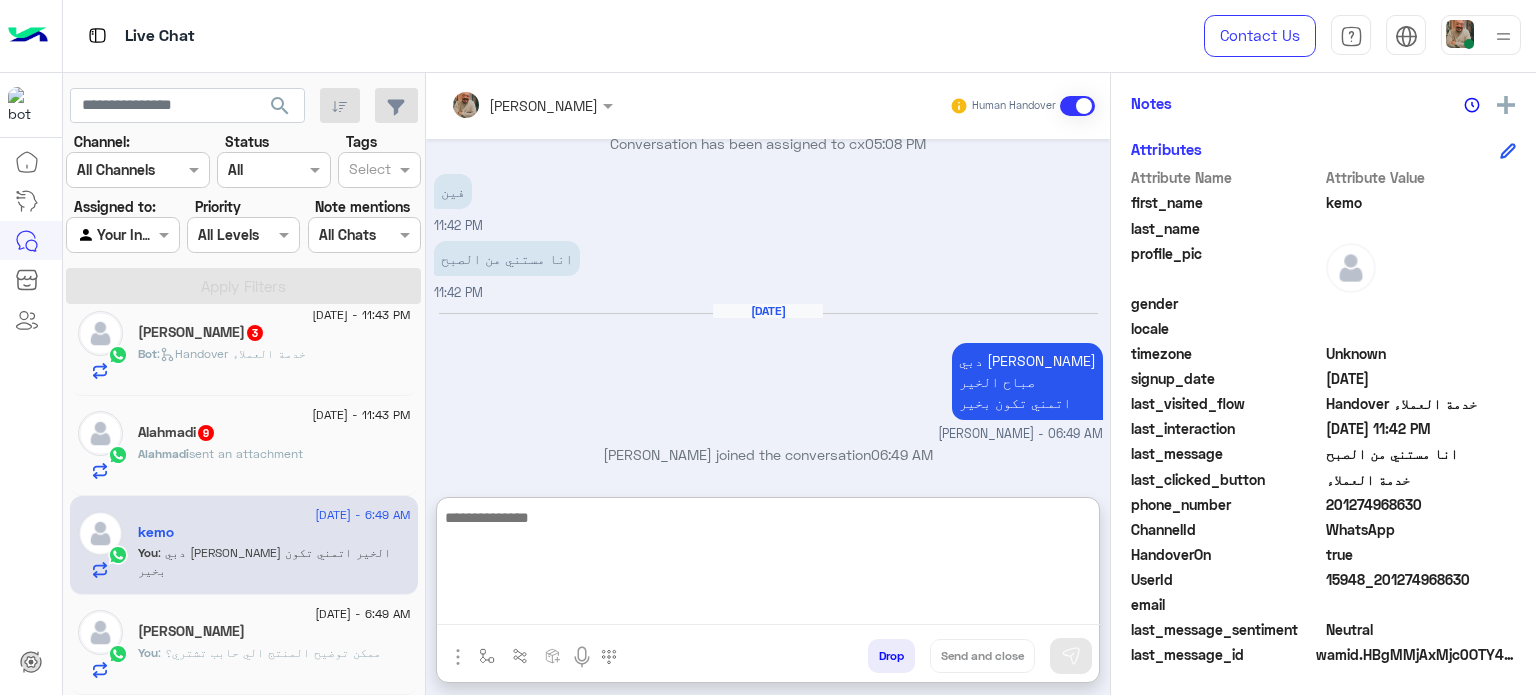 scroll, scrollTop: 872, scrollLeft: 0, axis: vertical 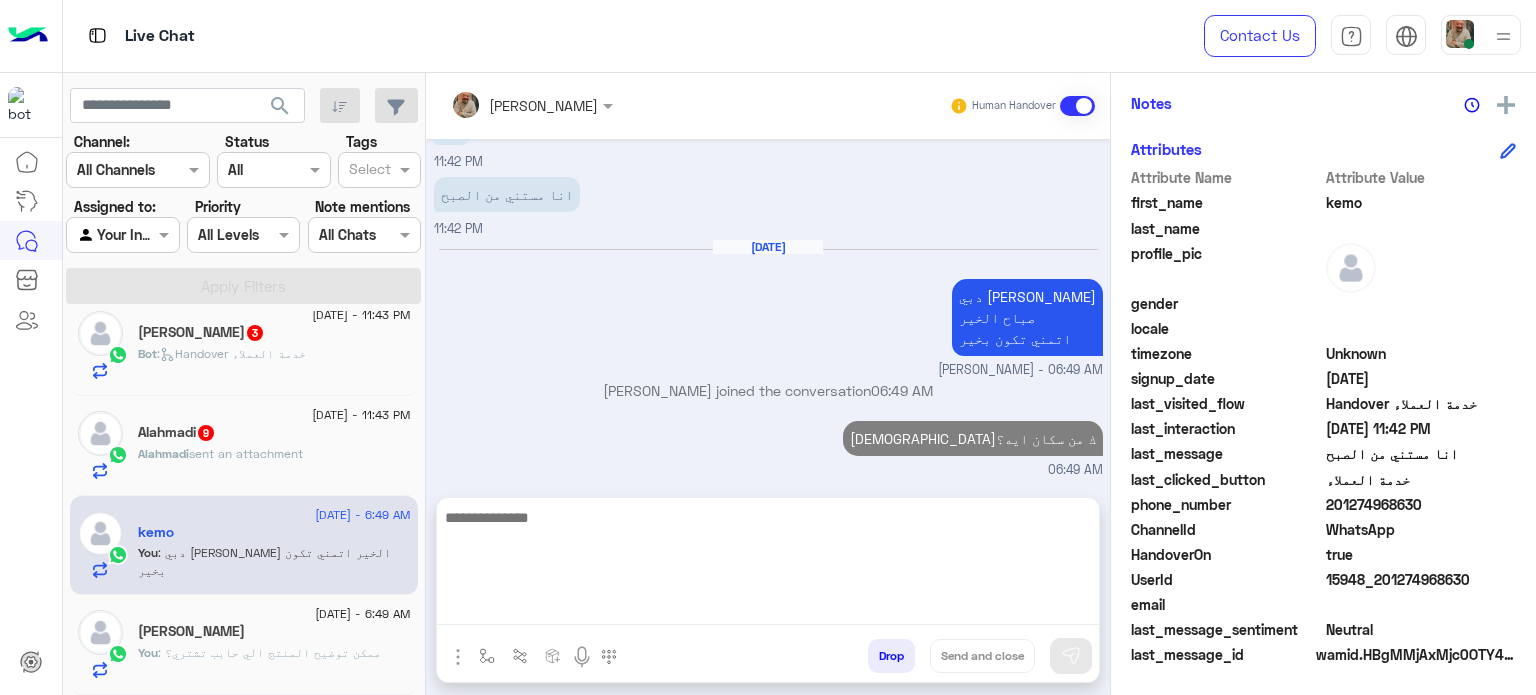 click on "Alahmadi  sent an attachment" 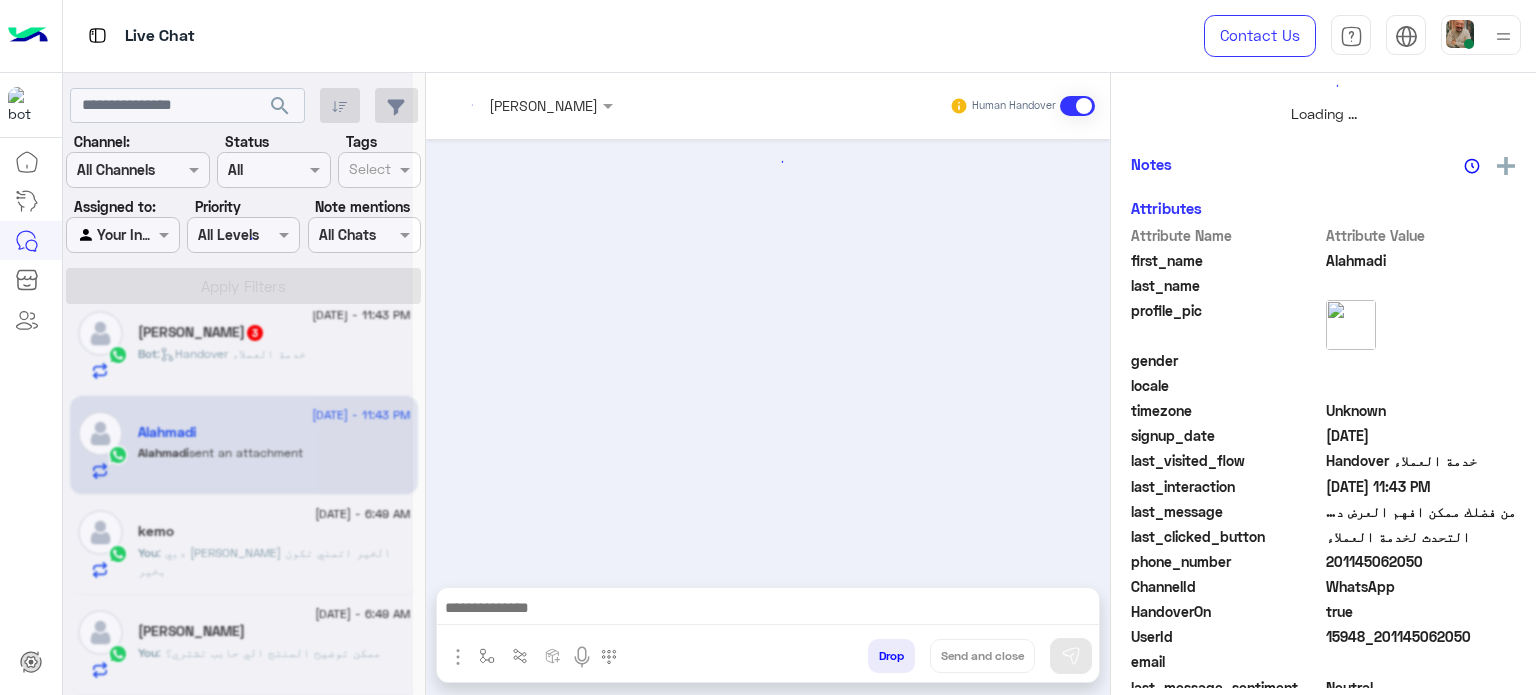 scroll, scrollTop: 464, scrollLeft: 0, axis: vertical 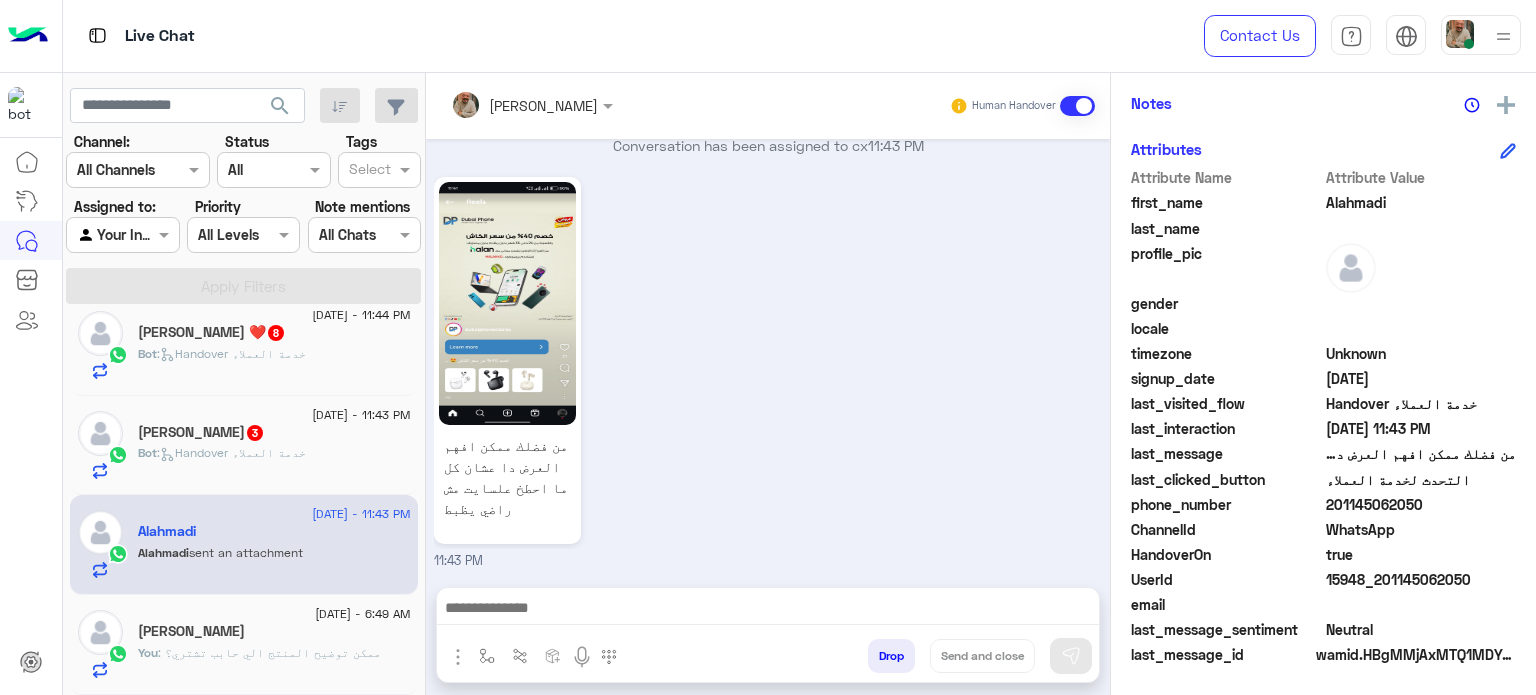 click at bounding box center (768, 613) 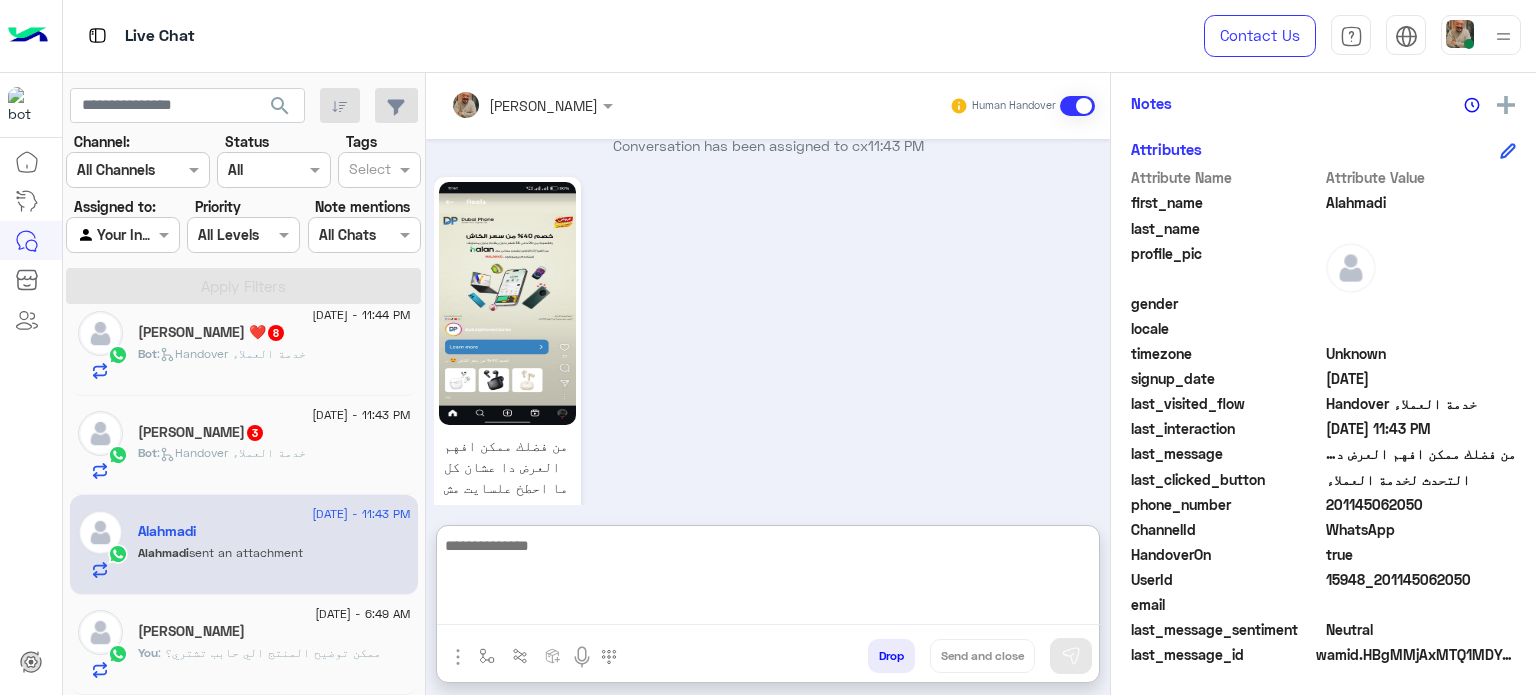 paste on "**********" 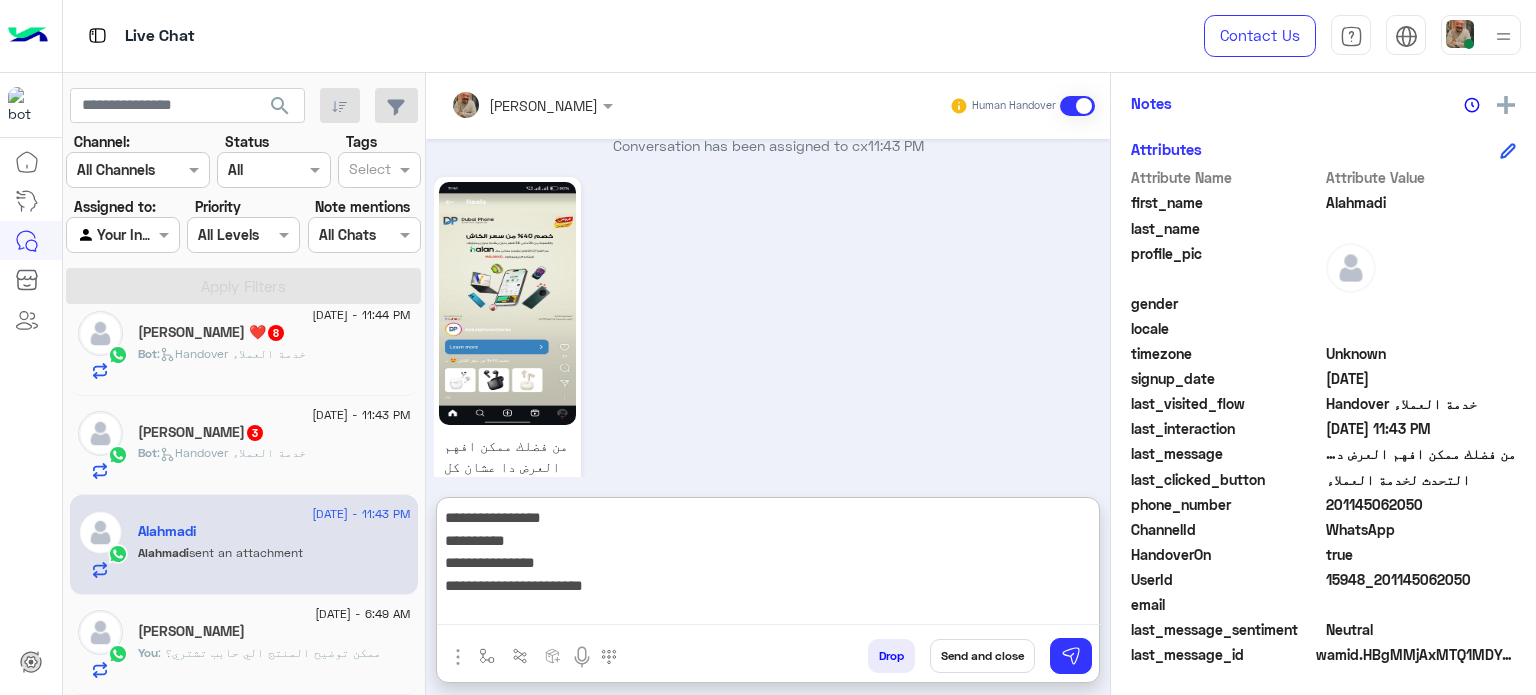 click on "**********" at bounding box center (768, 565) 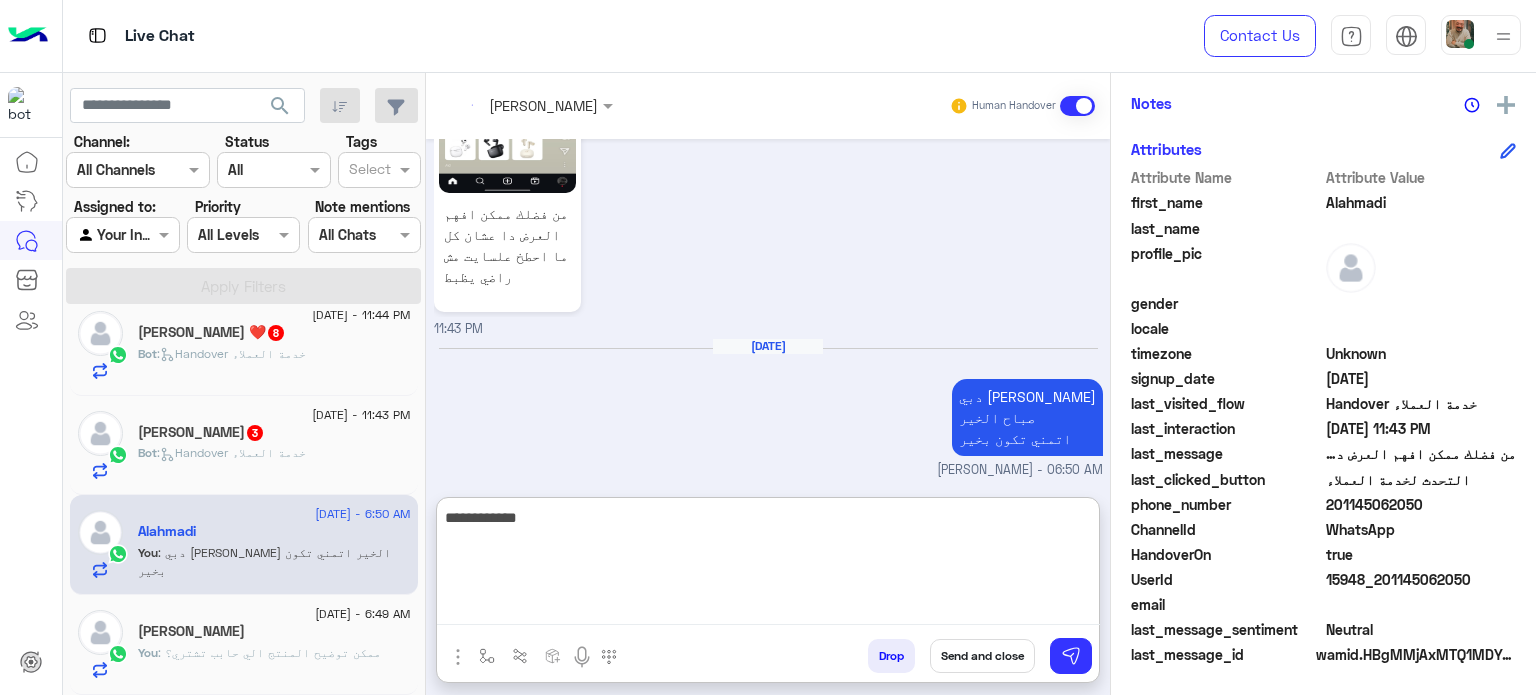 scroll, scrollTop: 1096, scrollLeft: 0, axis: vertical 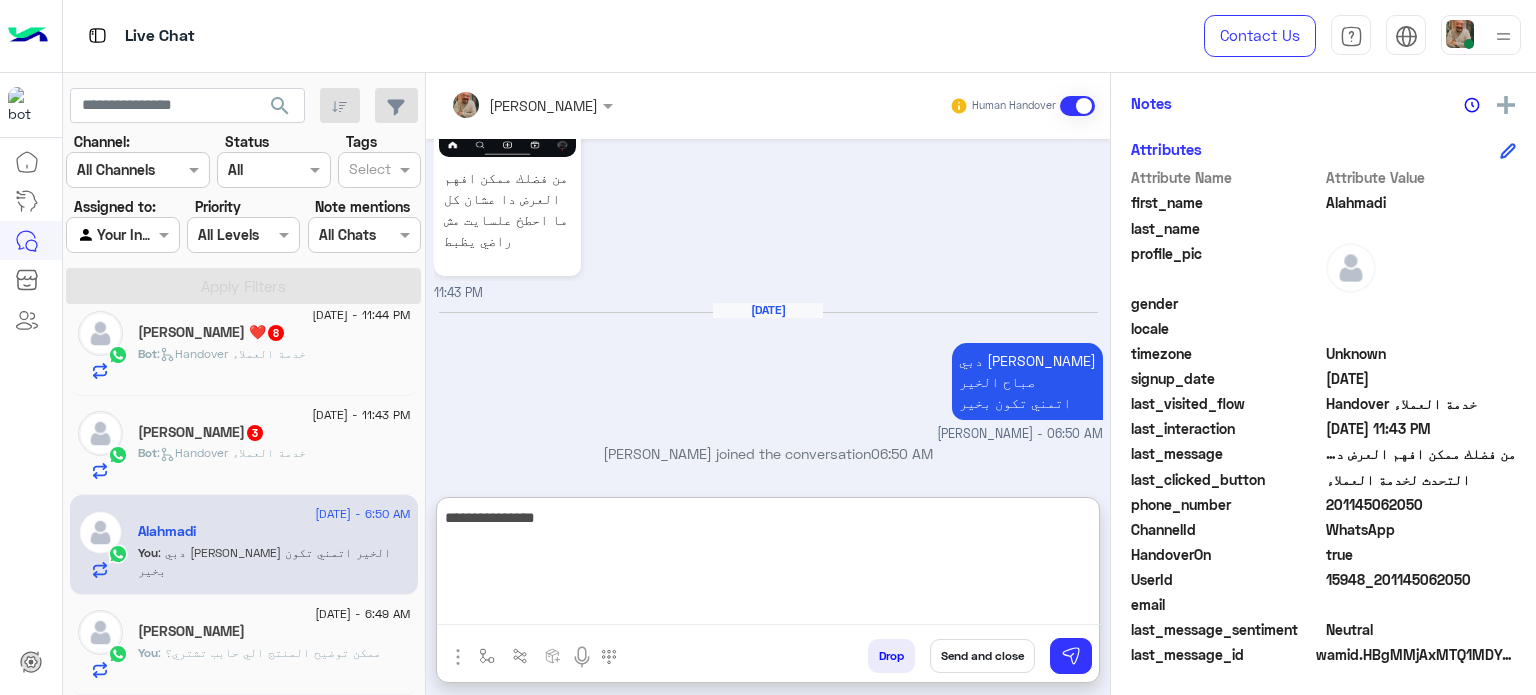 type on "**********" 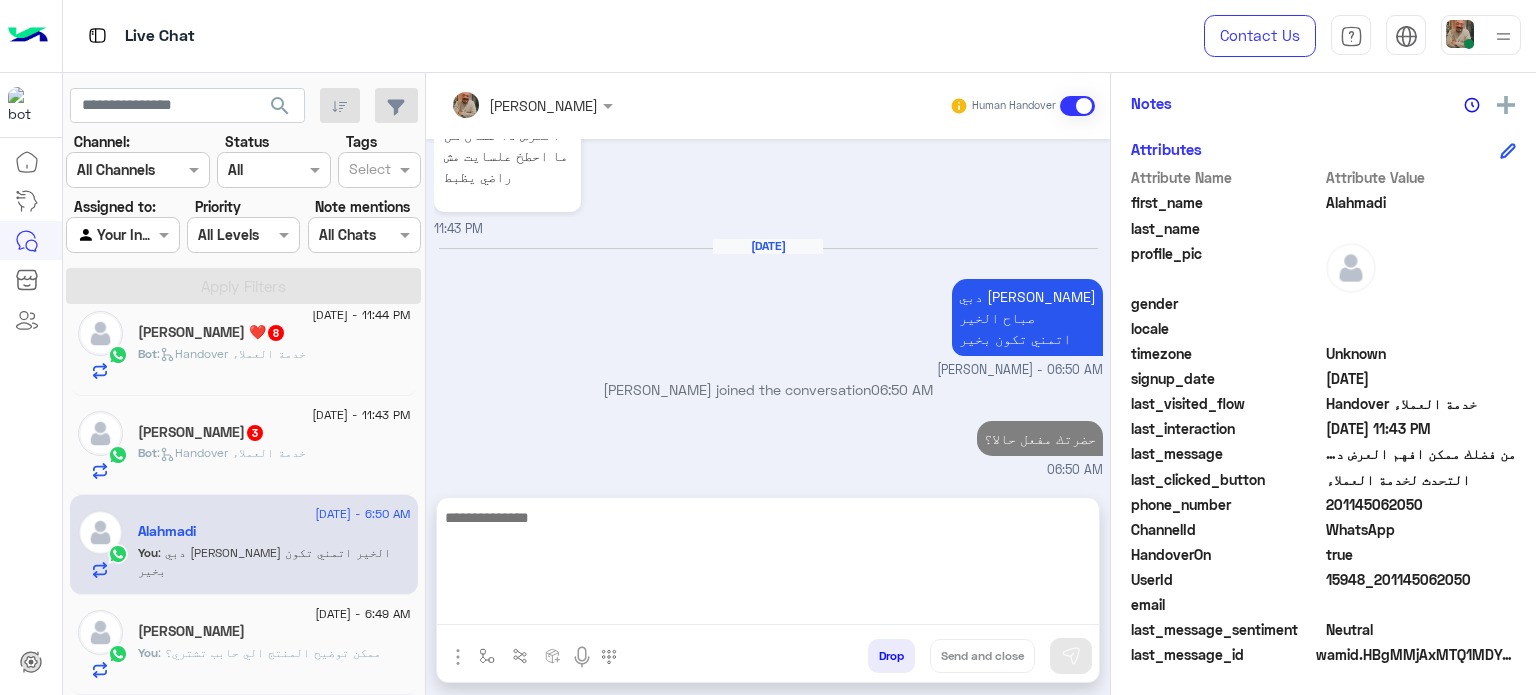 click on "4 July - 11:44 PM  Abo saif ❤️  8 Bot :   Handover خدمة العملاء" 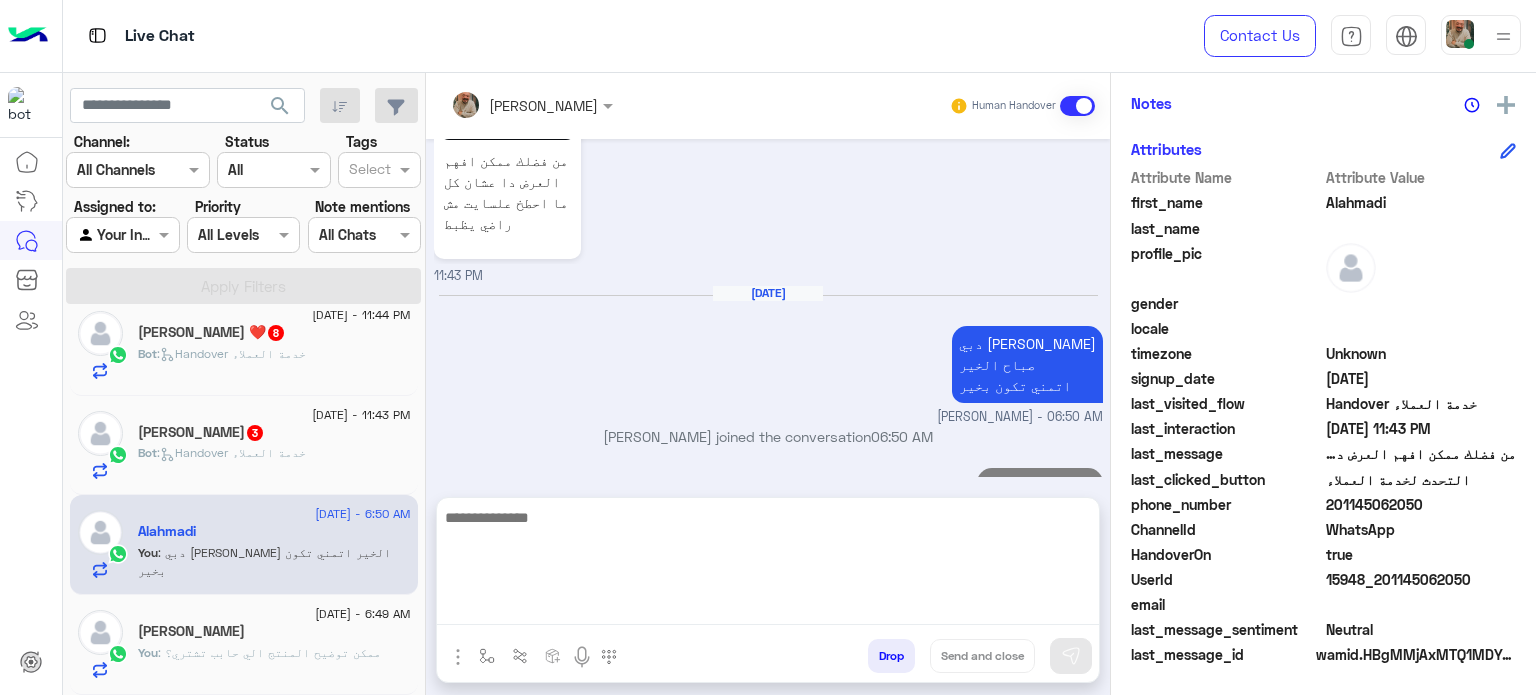 scroll, scrollTop: 1069, scrollLeft: 0, axis: vertical 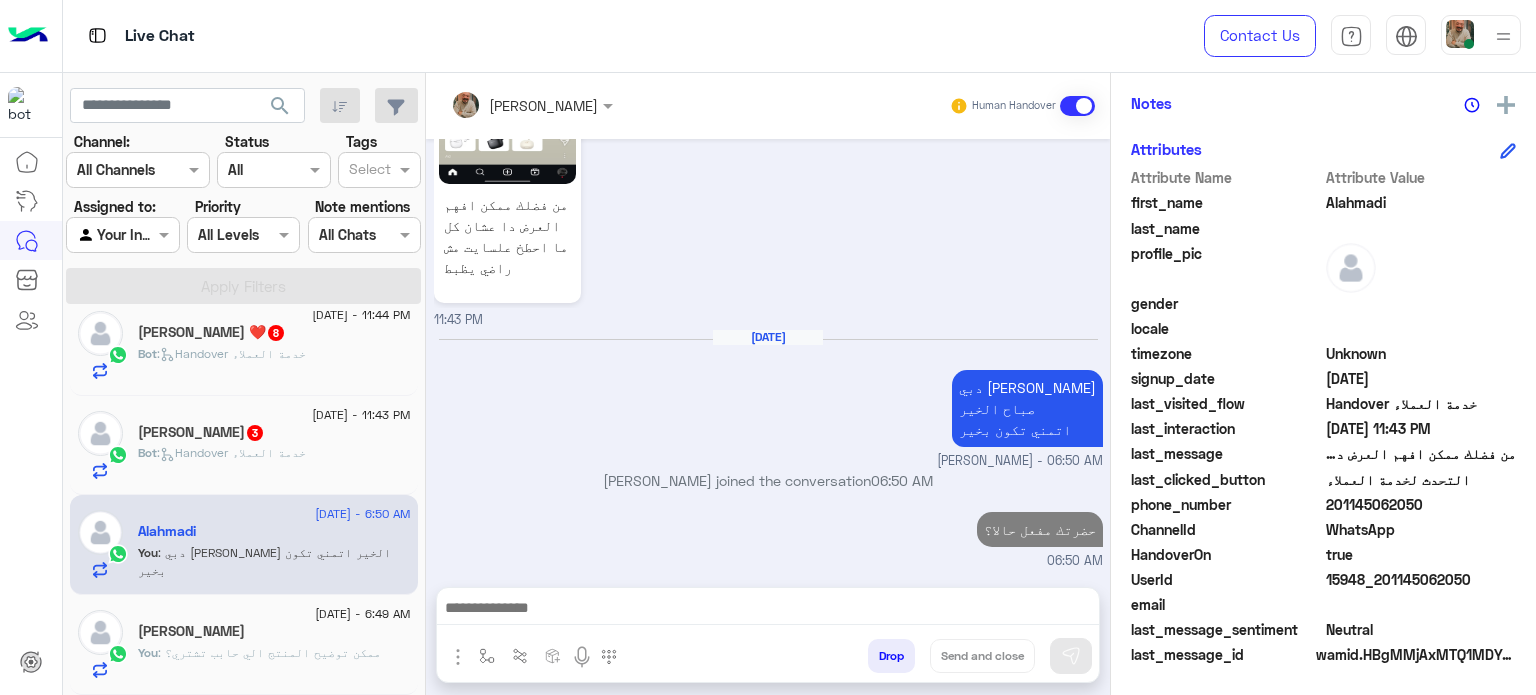 click on "4 July - 11:43 PM" 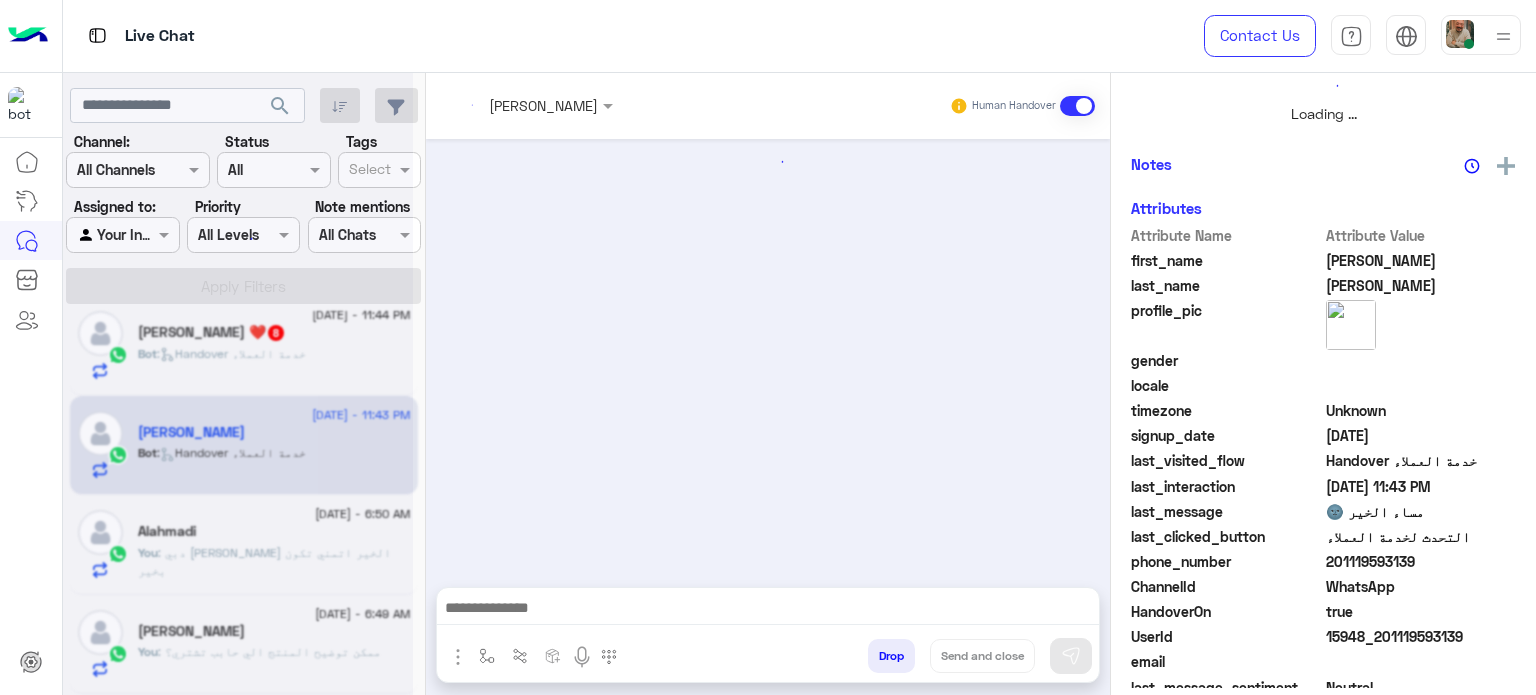 scroll, scrollTop: 464, scrollLeft: 0, axis: vertical 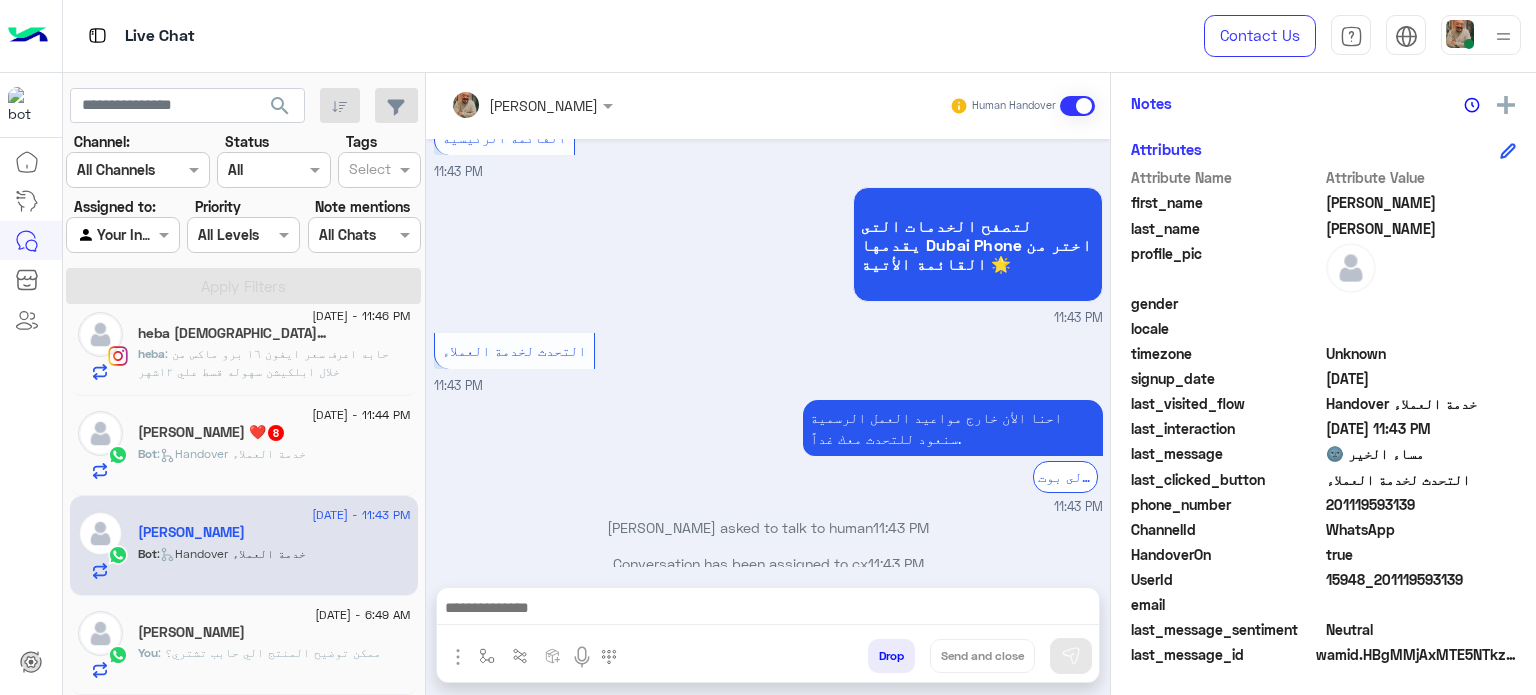 click at bounding box center (768, 610) 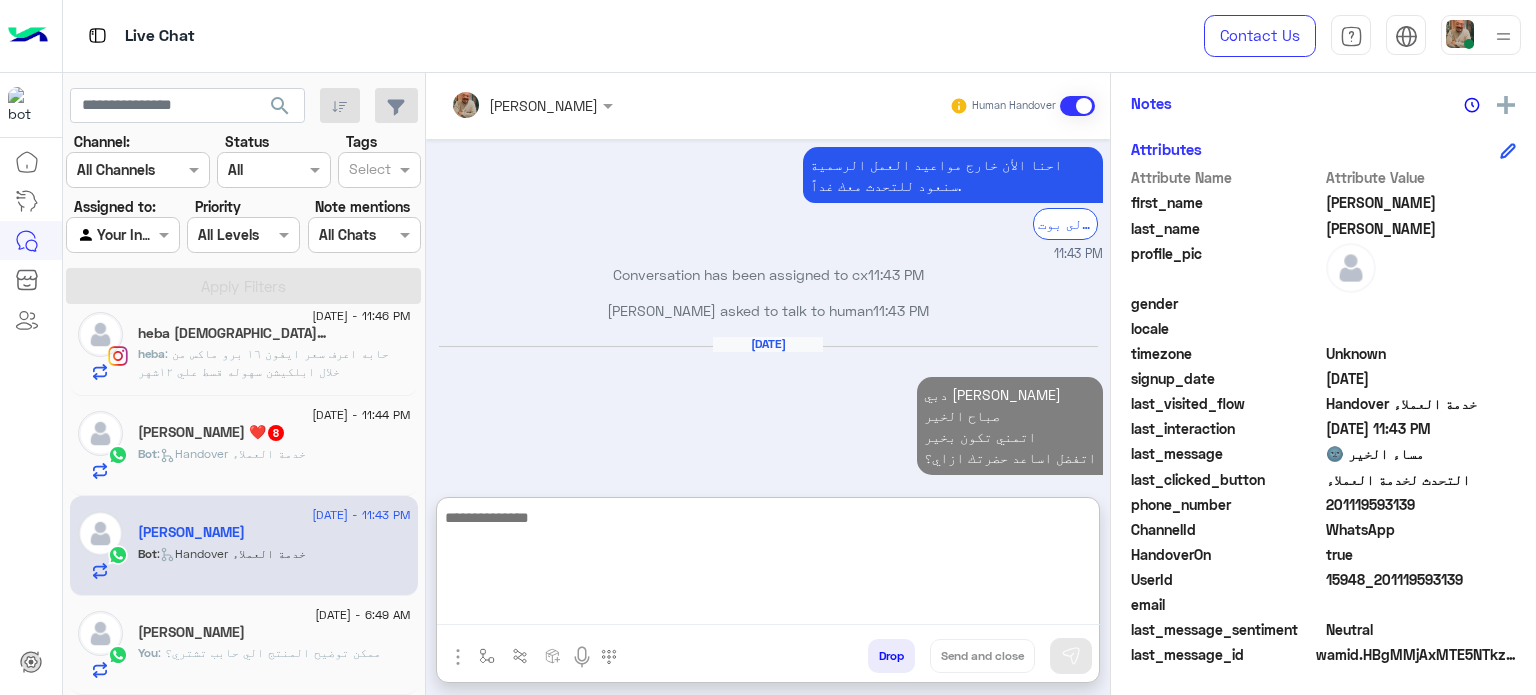 click on "Bot :   Handover خدمة العملاء" 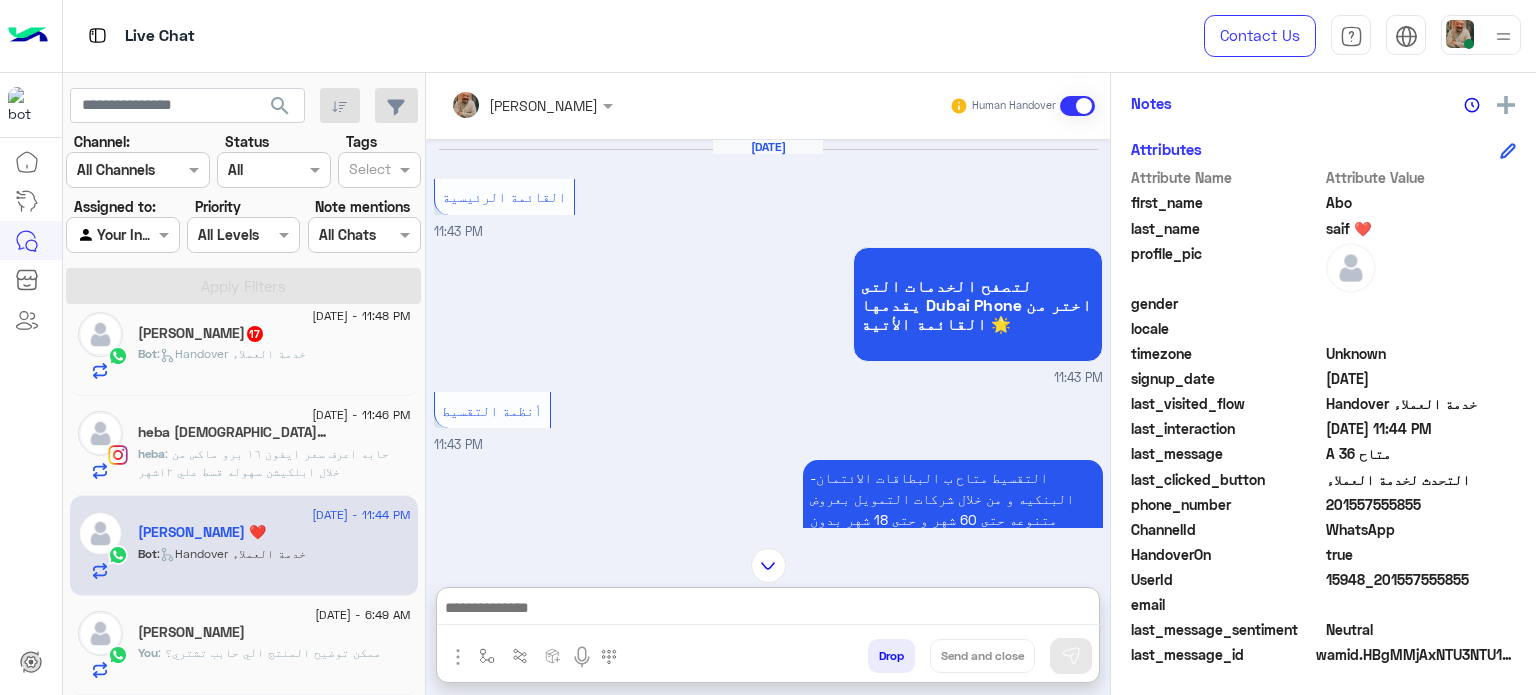 click at bounding box center (768, 610) 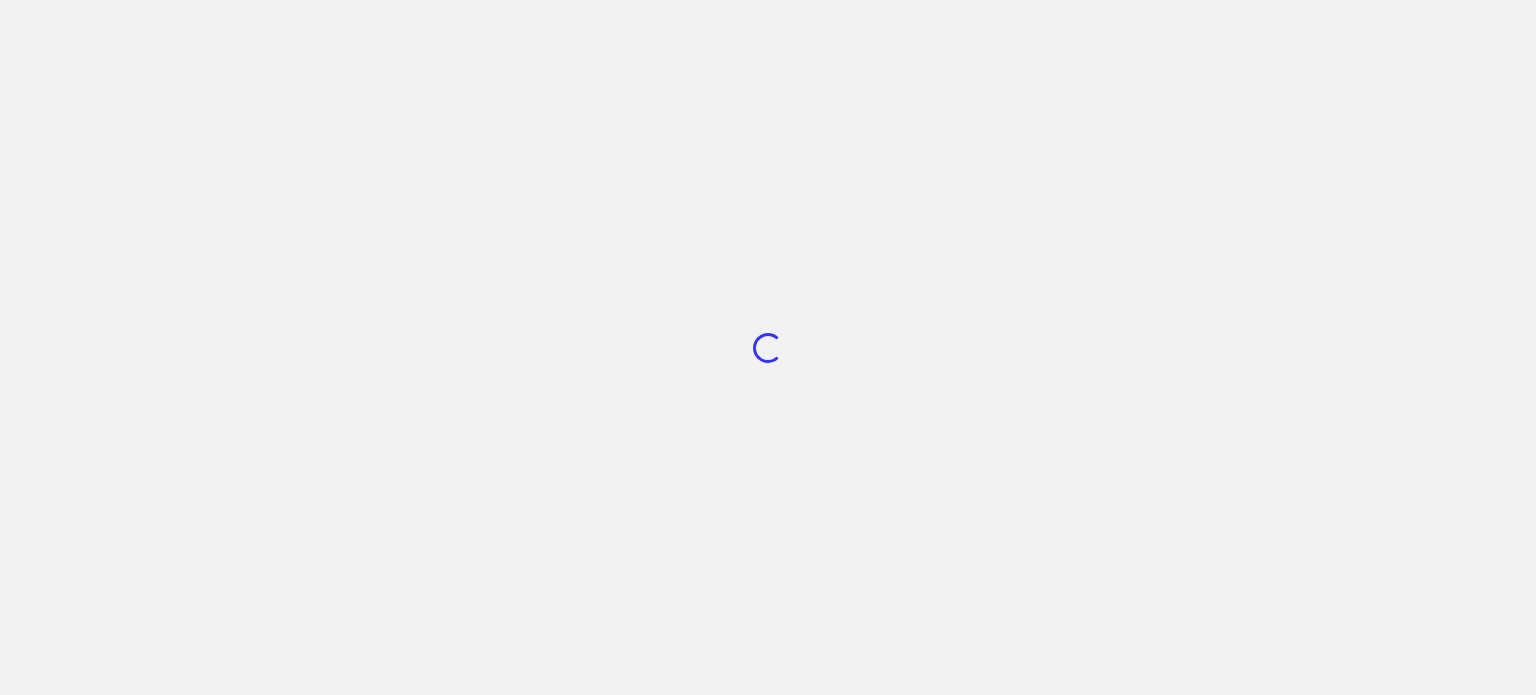scroll, scrollTop: 0, scrollLeft: 0, axis: both 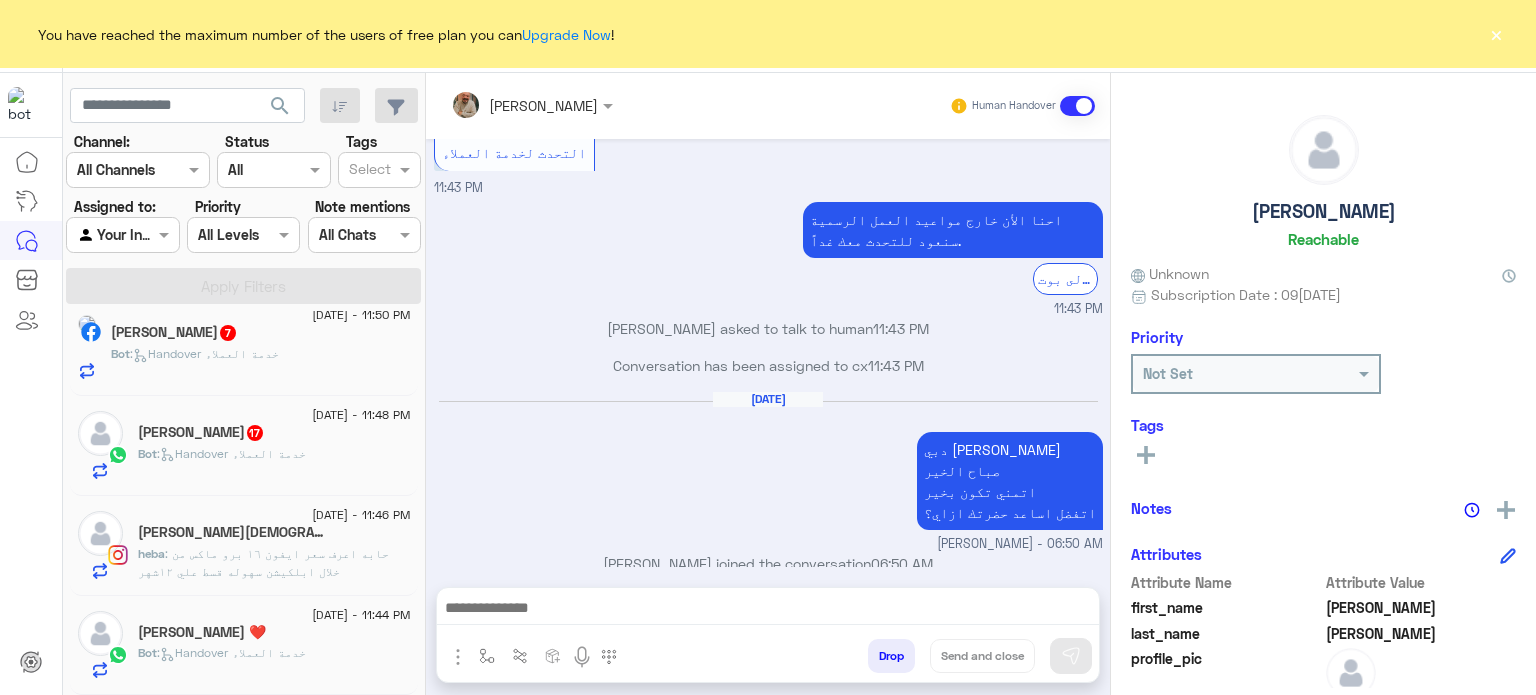 click on "[PERSON_NAME] ❤️" 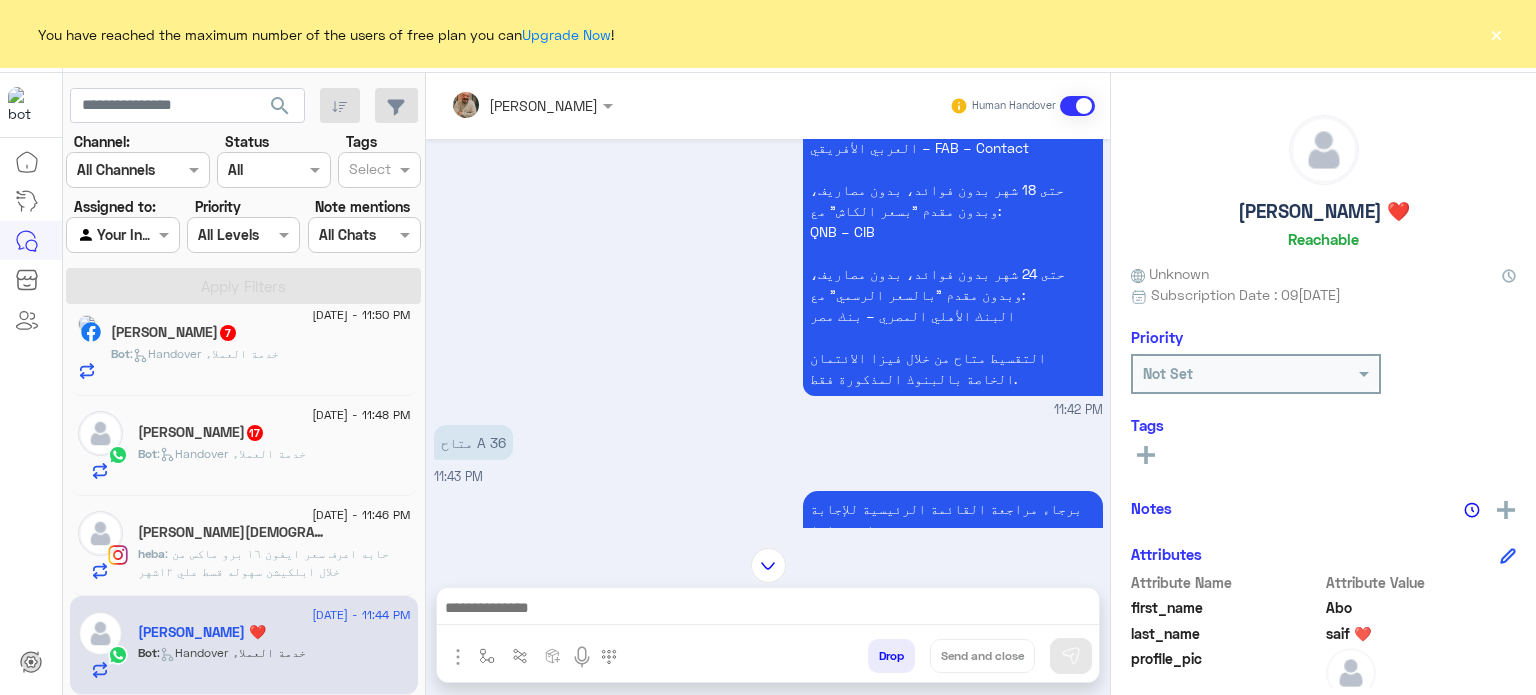 scroll, scrollTop: 1612, scrollLeft: 0, axis: vertical 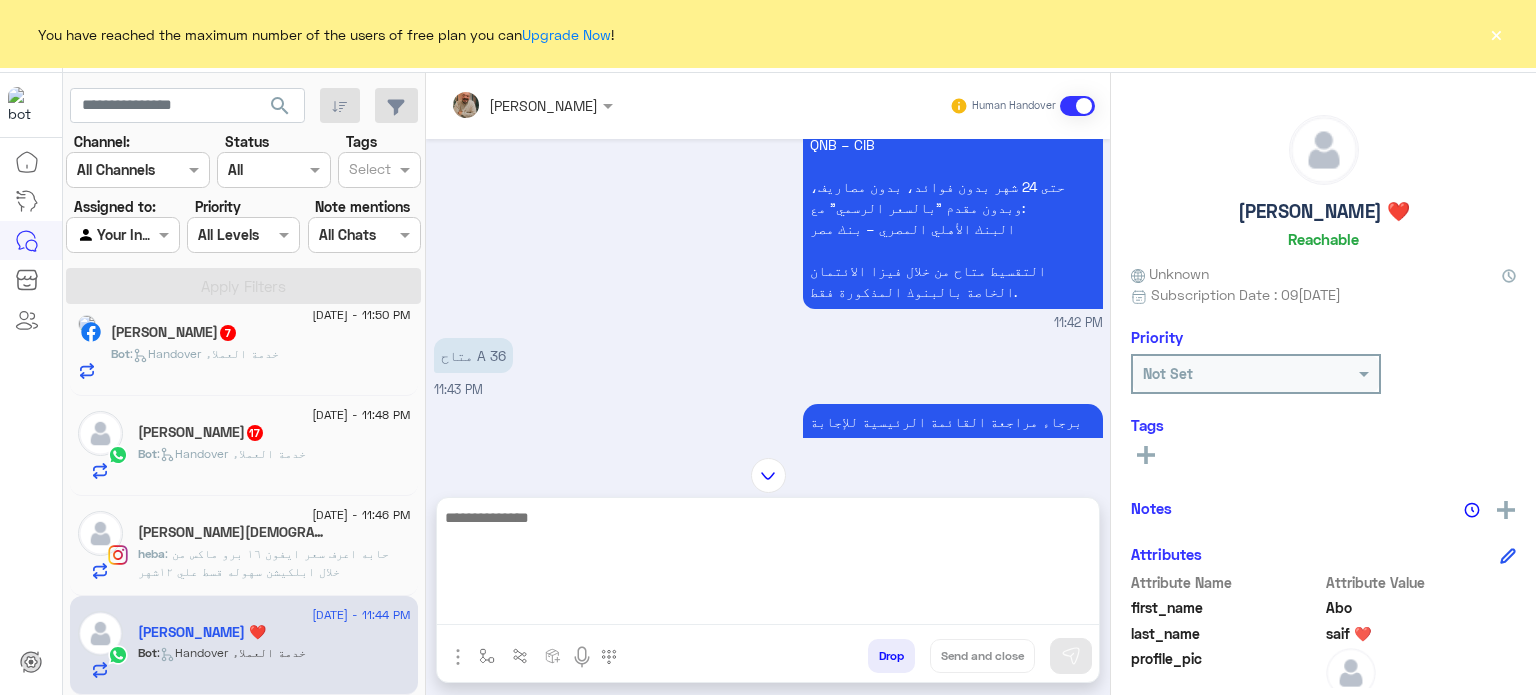 click at bounding box center (768, 565) 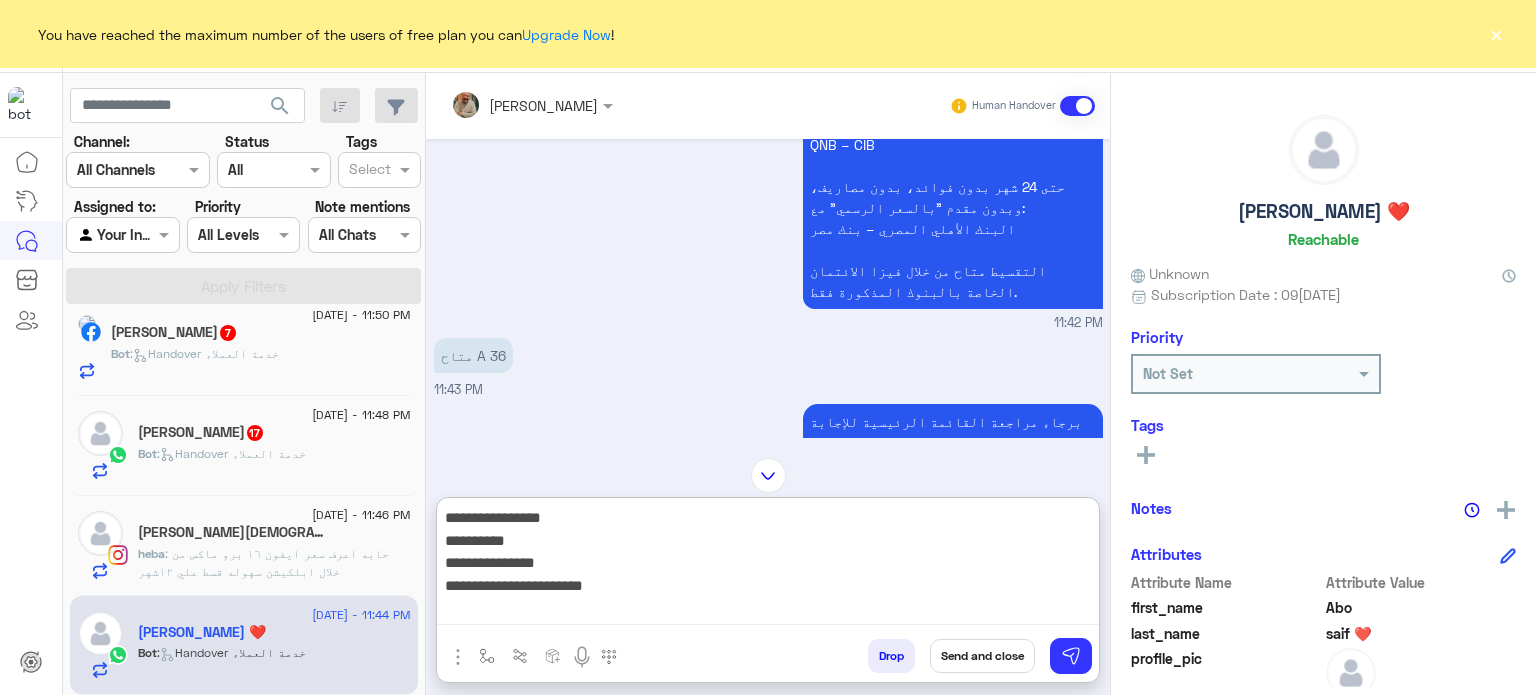 click on "**********" at bounding box center [768, 565] 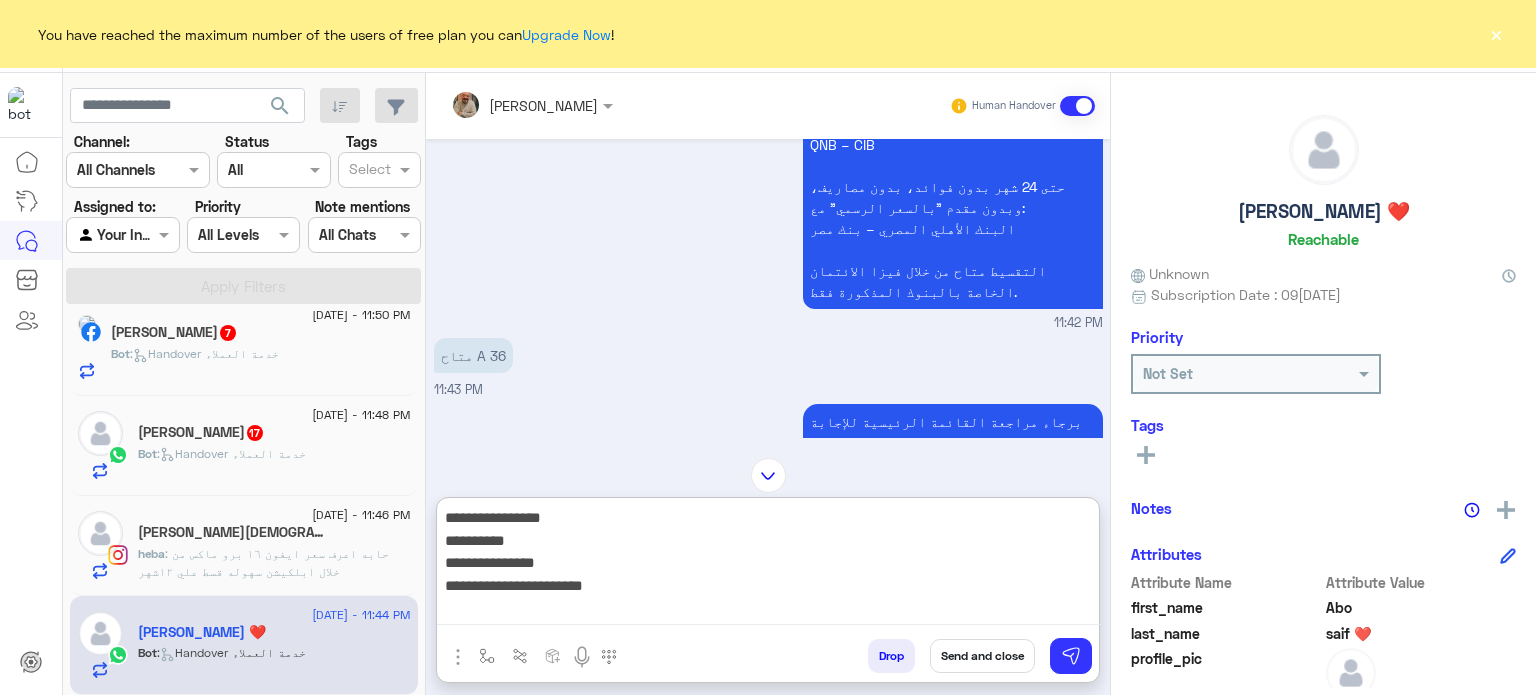 click on "**********" at bounding box center [768, 565] 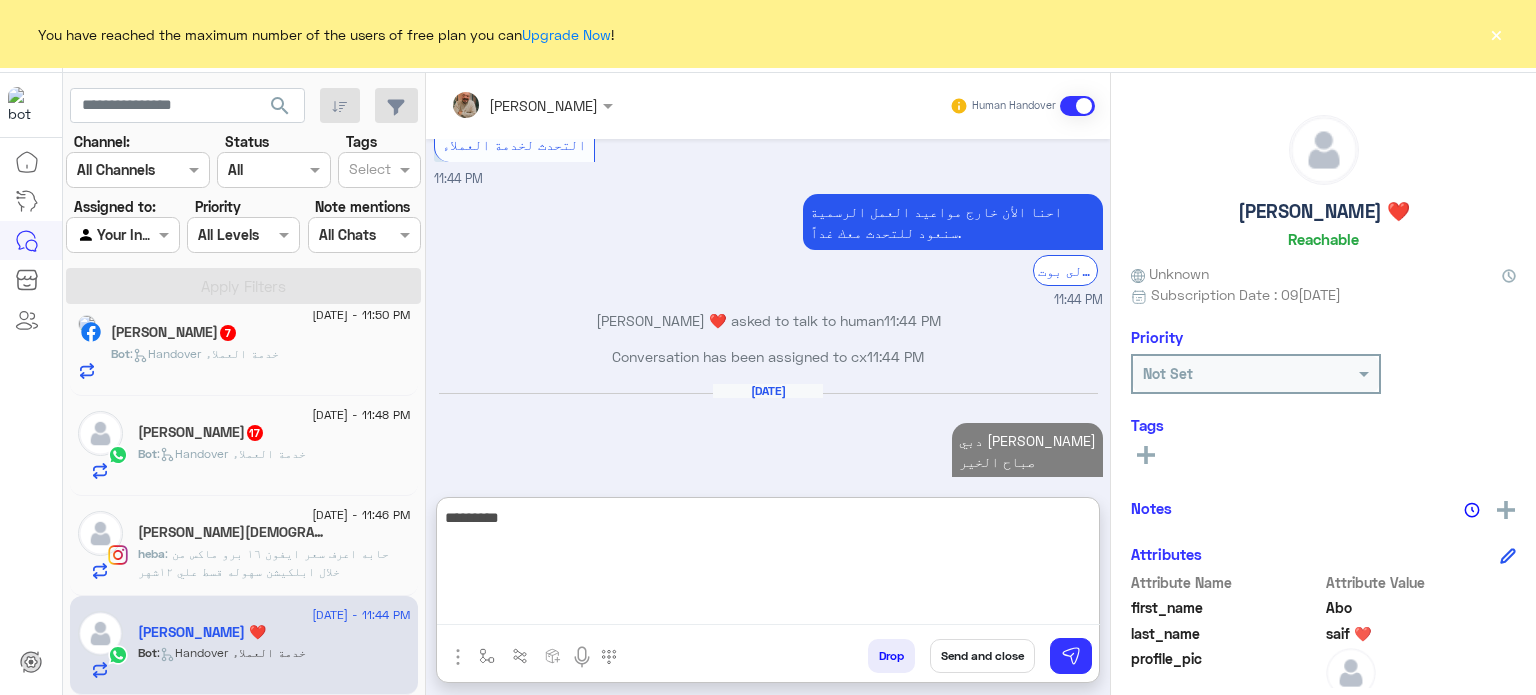scroll, scrollTop: 2914, scrollLeft: 0, axis: vertical 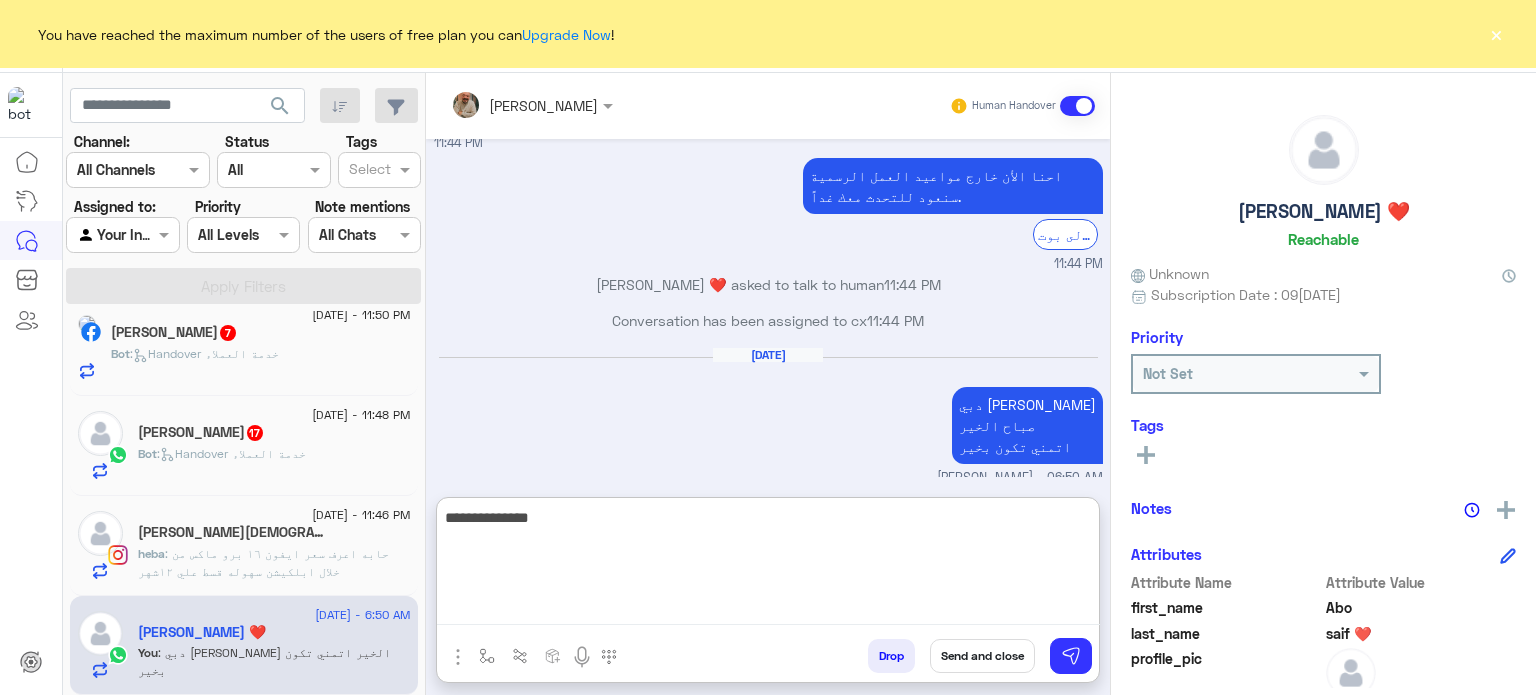 type on "**********" 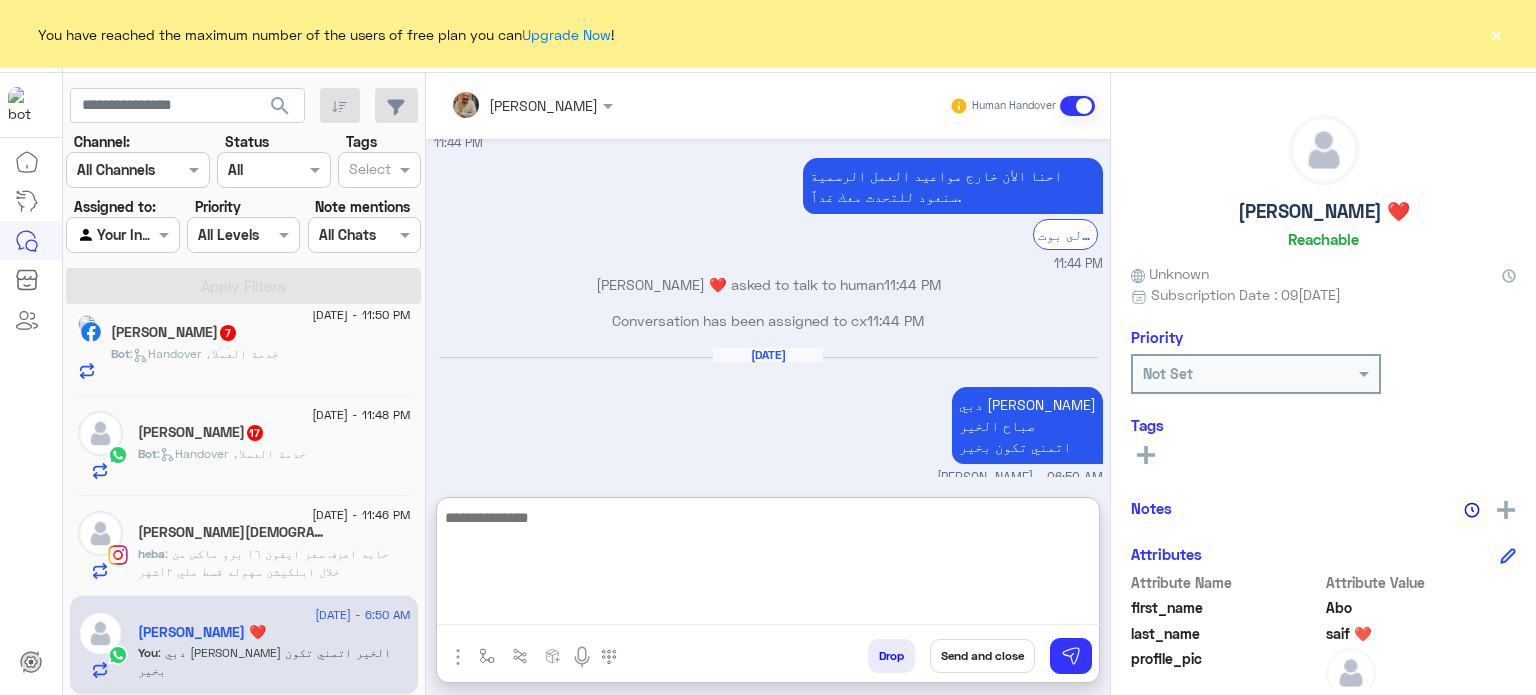 scroll, scrollTop: 2978, scrollLeft: 0, axis: vertical 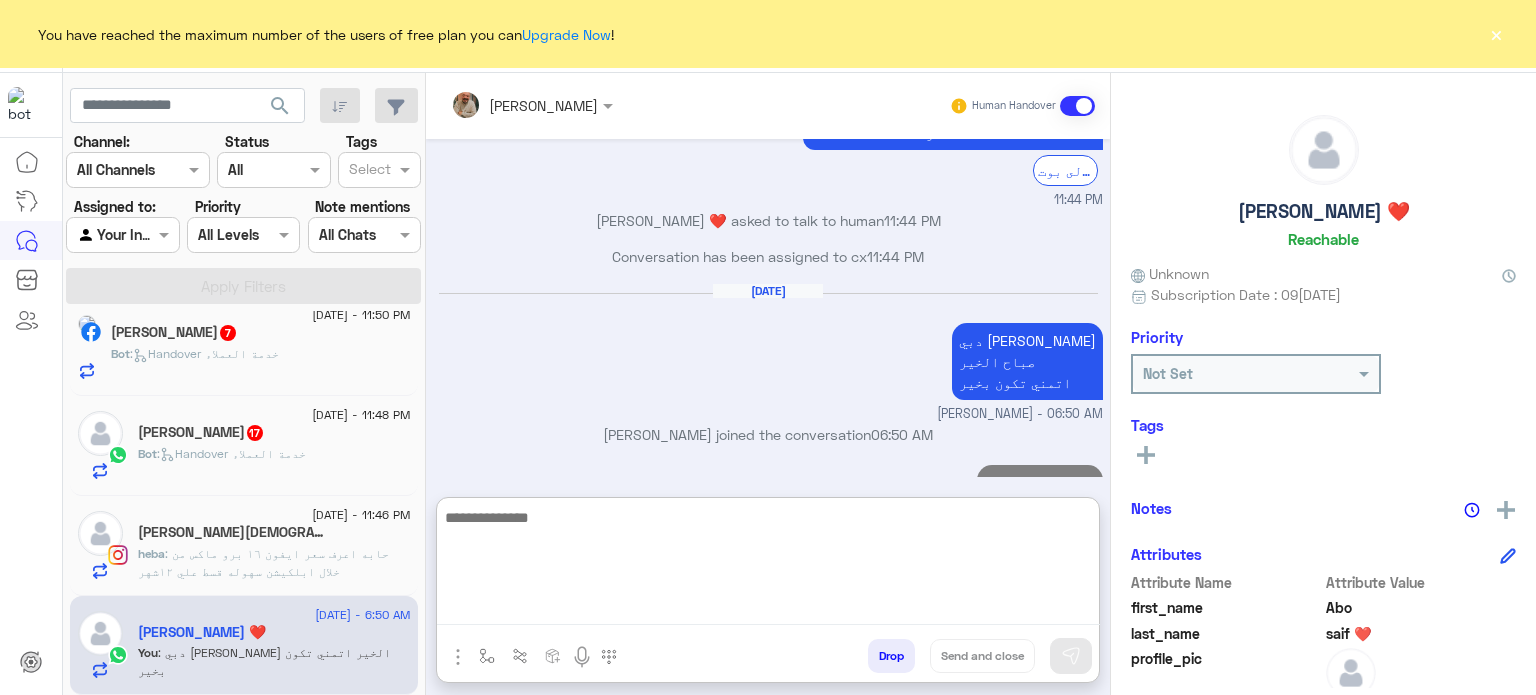 click on ": حابه اعرف سعر ايفون ١٦ برو ماكس
من خلال ابلكيشن سهوله قسط علي ١٢شهر" 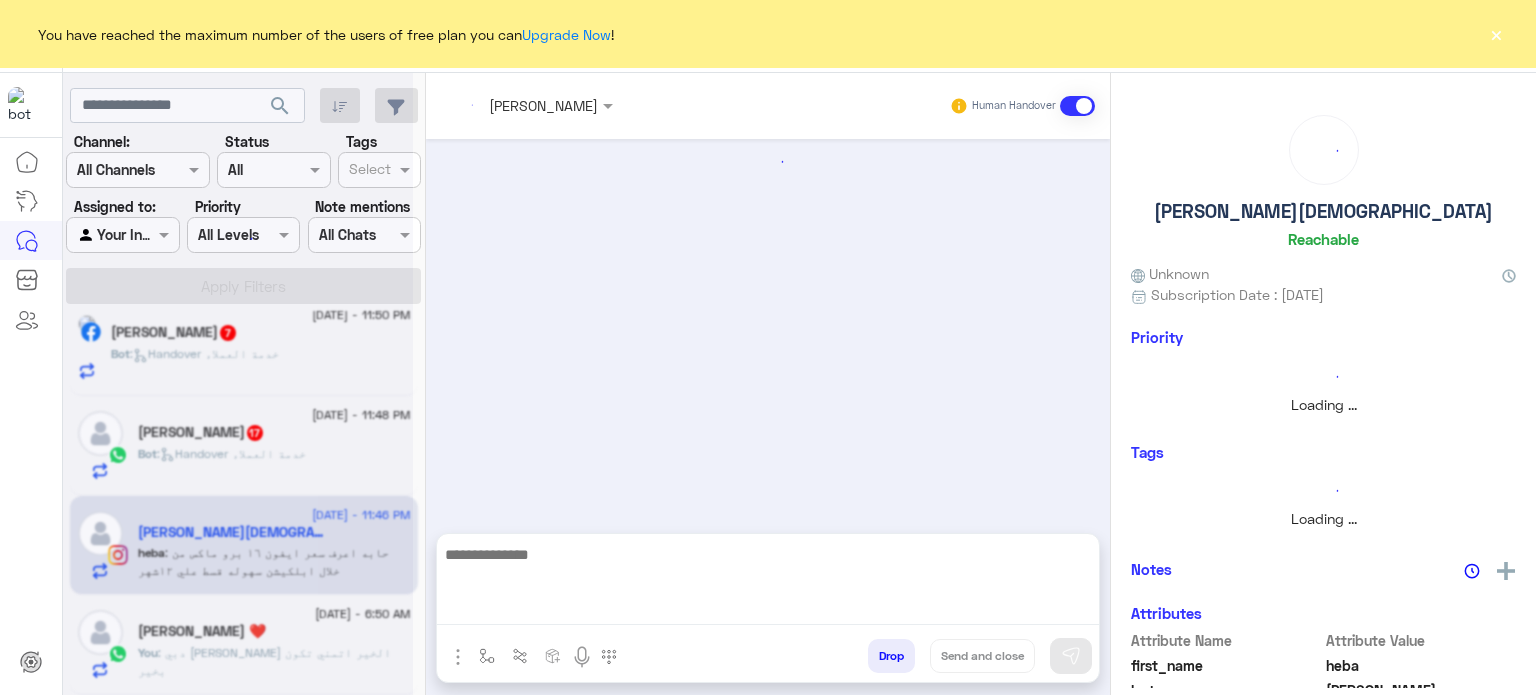 scroll, scrollTop: 0, scrollLeft: 0, axis: both 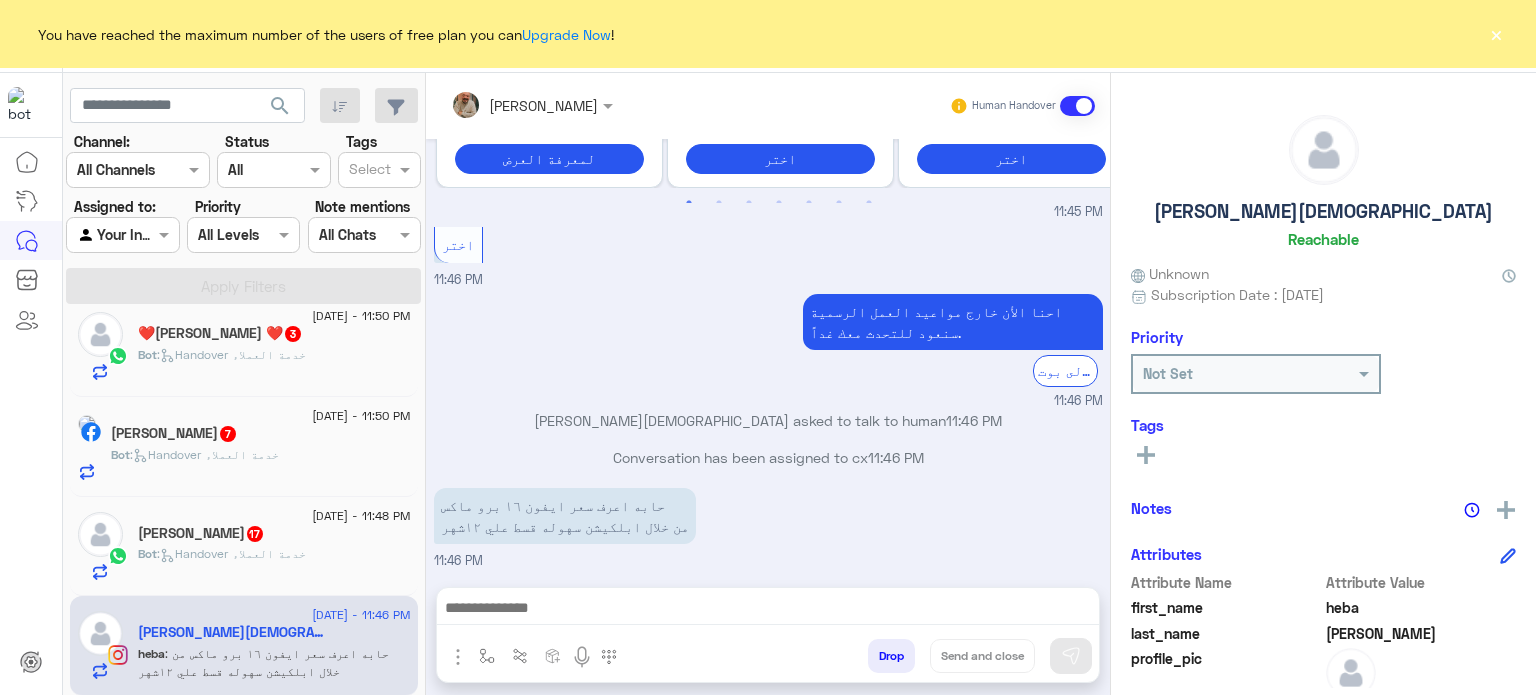 click at bounding box center [768, 610] 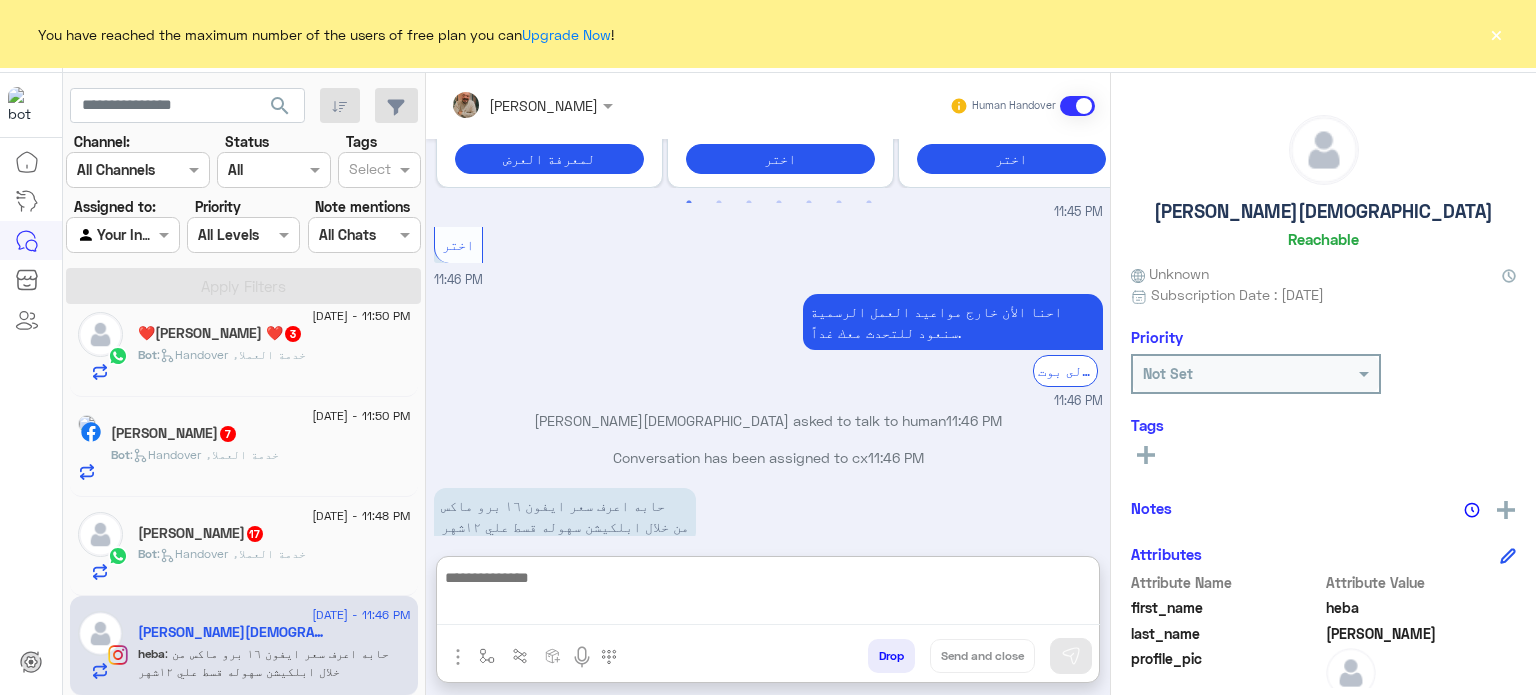 paste on "**********" 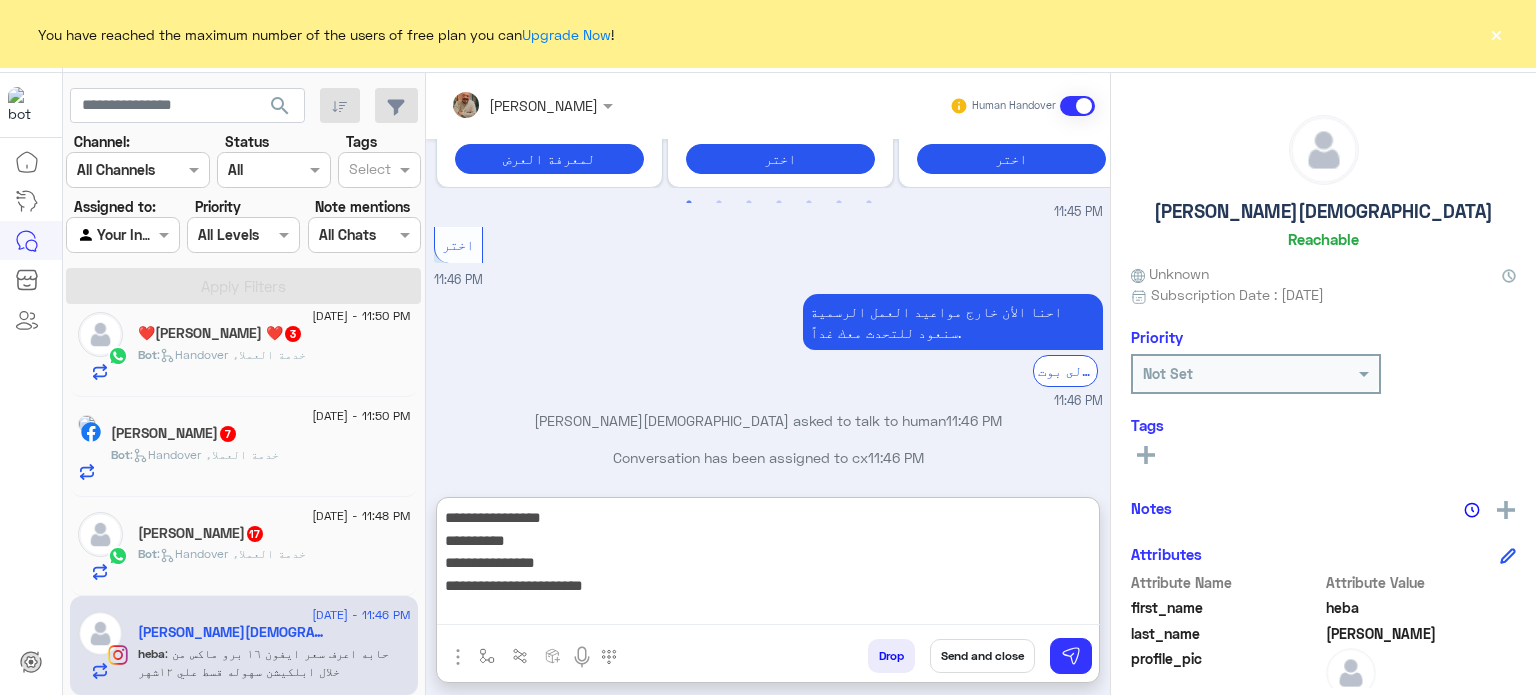 click on "**********" at bounding box center (768, 565) 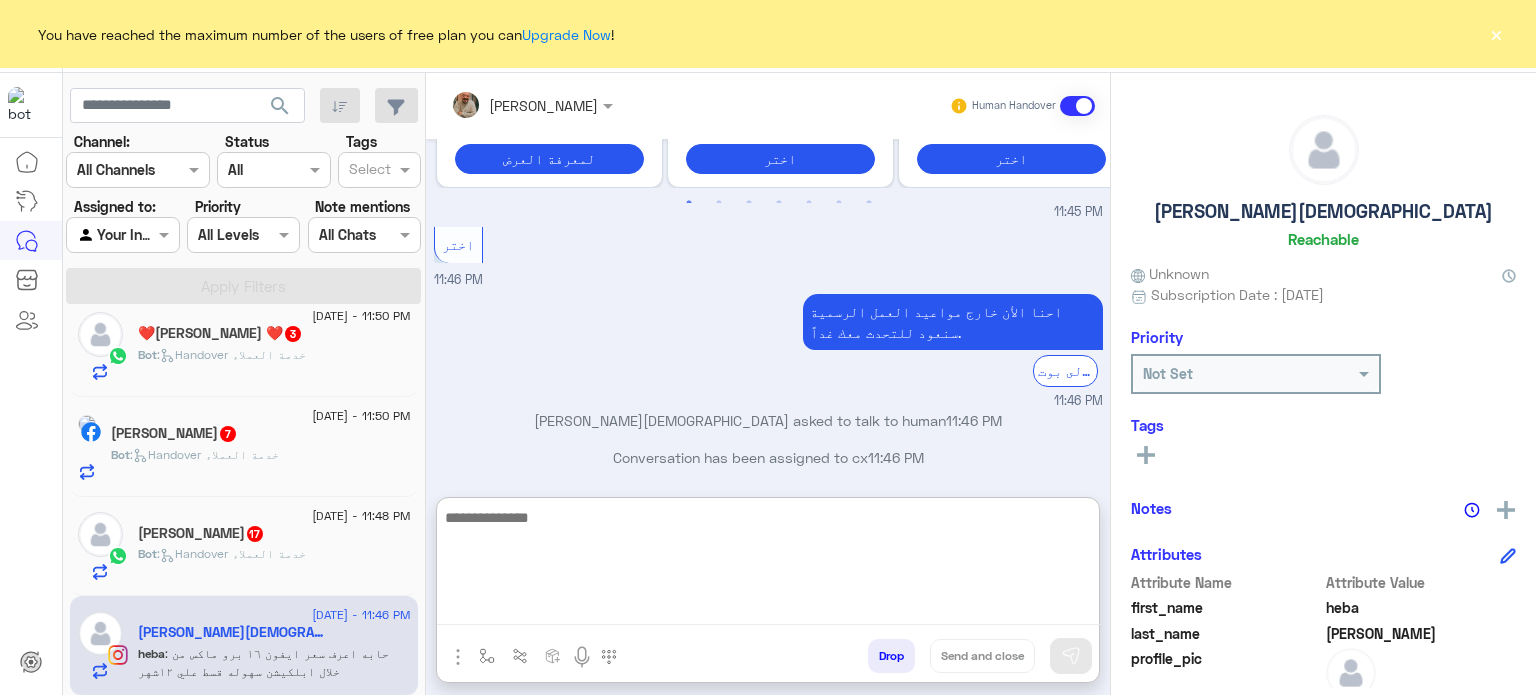 scroll, scrollTop: 1764, scrollLeft: 0, axis: vertical 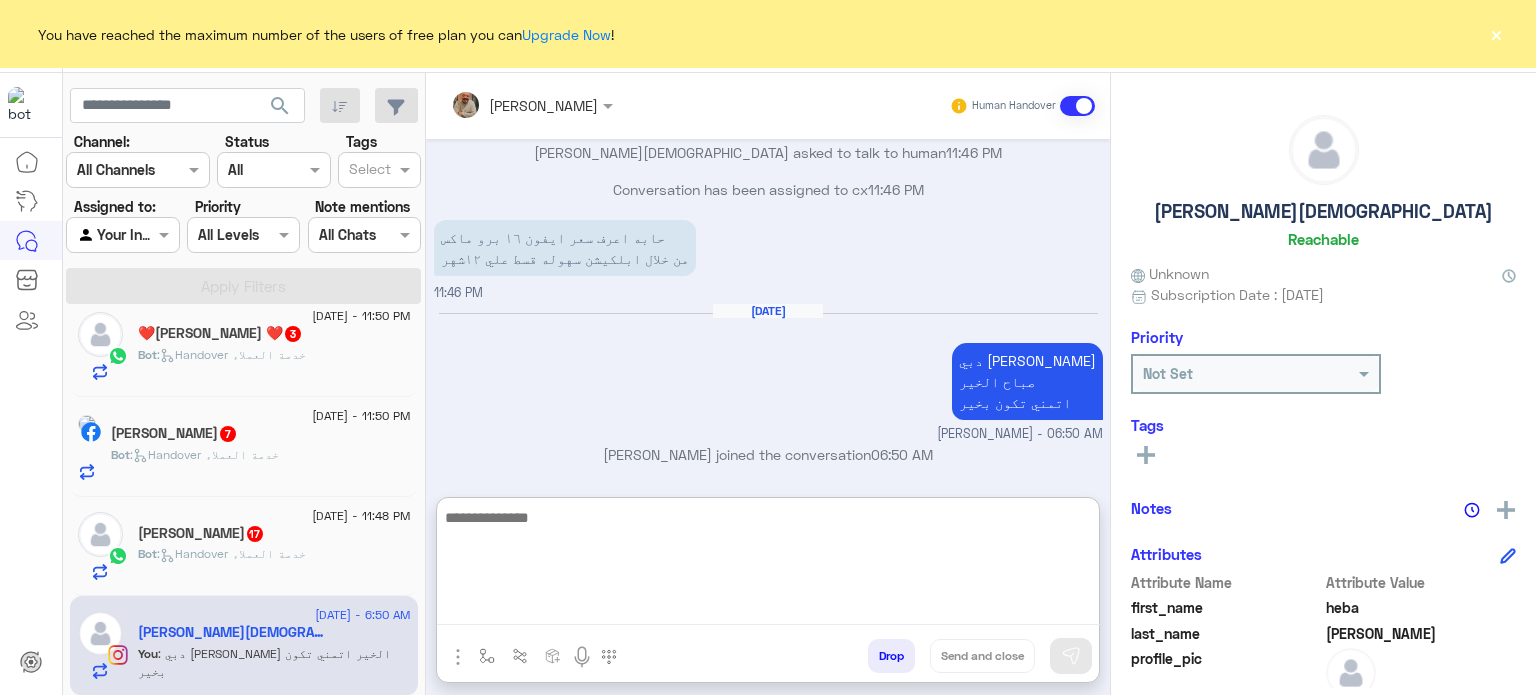paste on "**********" 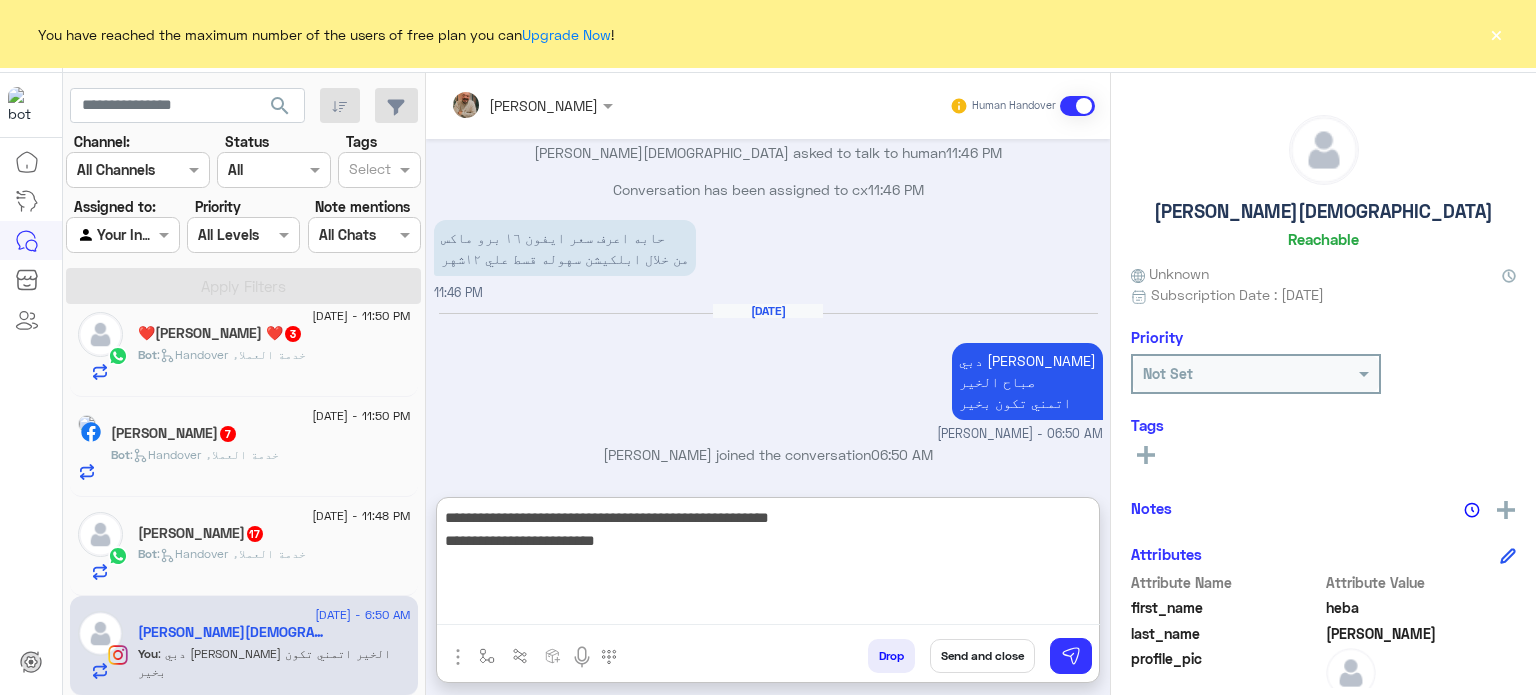 click on "**********" at bounding box center [768, 565] 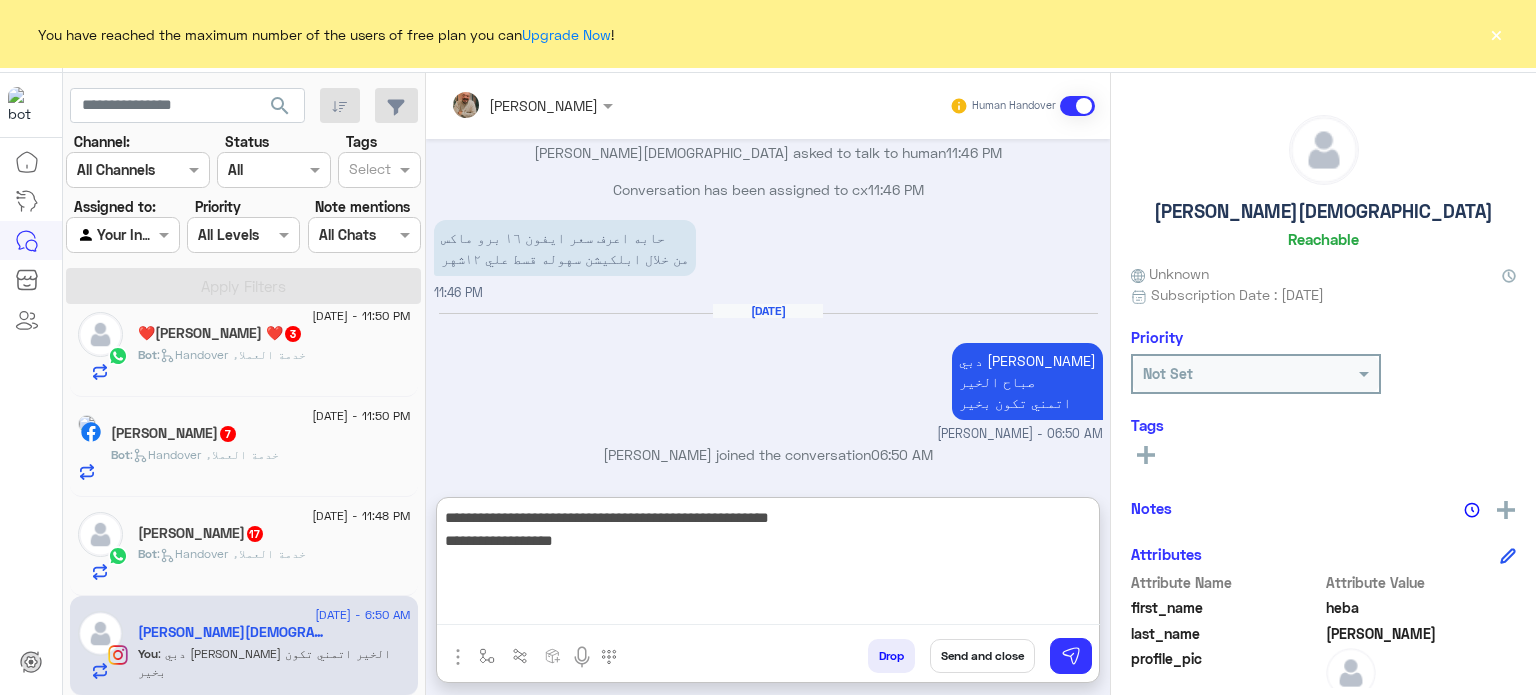 click on "**********" at bounding box center [768, 565] 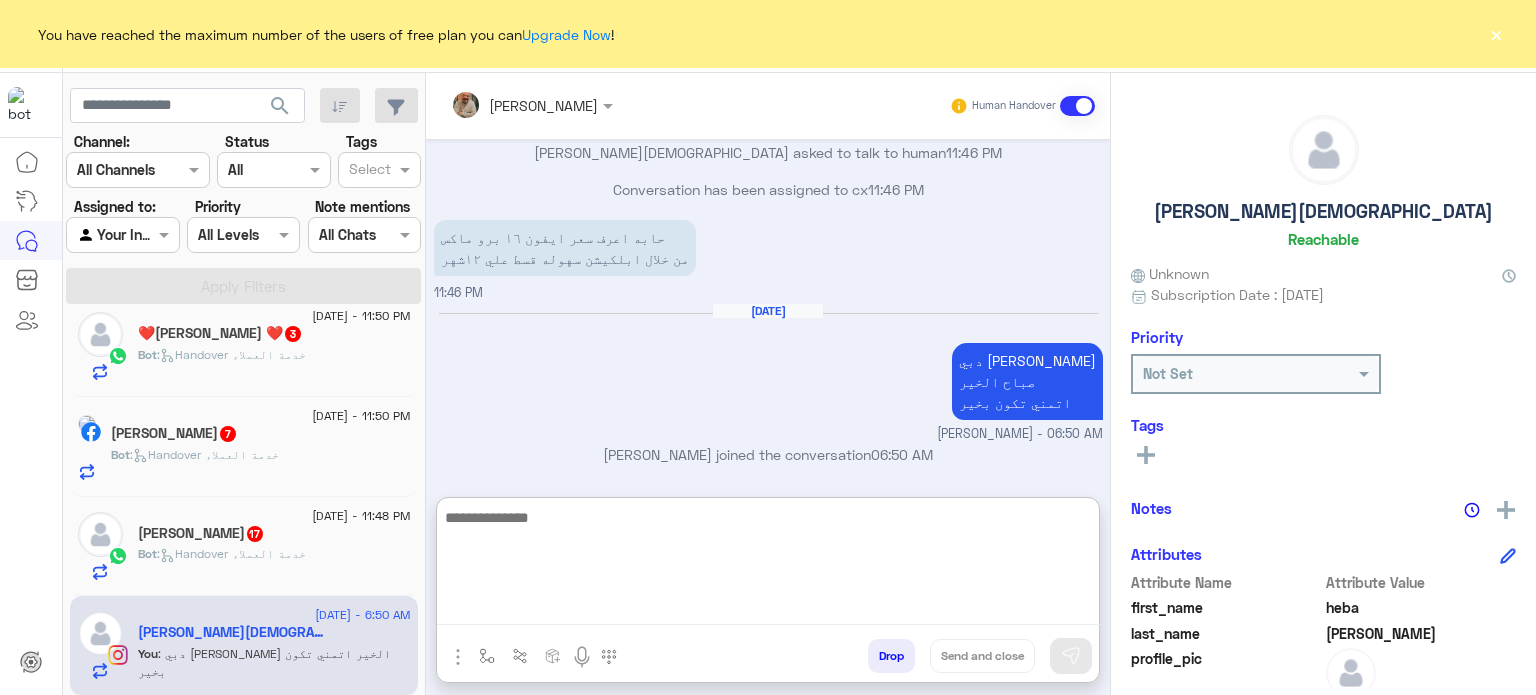 scroll, scrollTop: 1907, scrollLeft: 0, axis: vertical 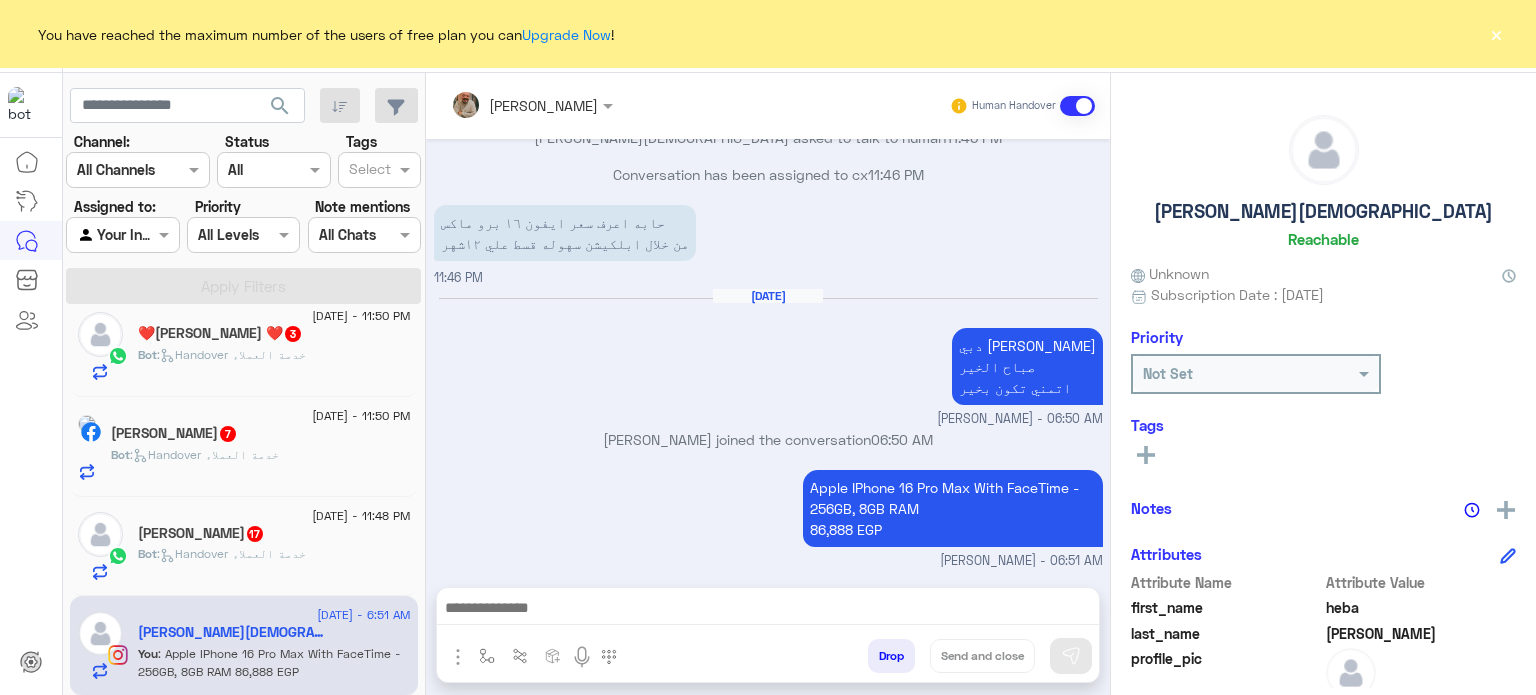 drag, startPoint x: 748, startPoint y: 589, endPoint x: 750, endPoint y: 599, distance: 10.198039 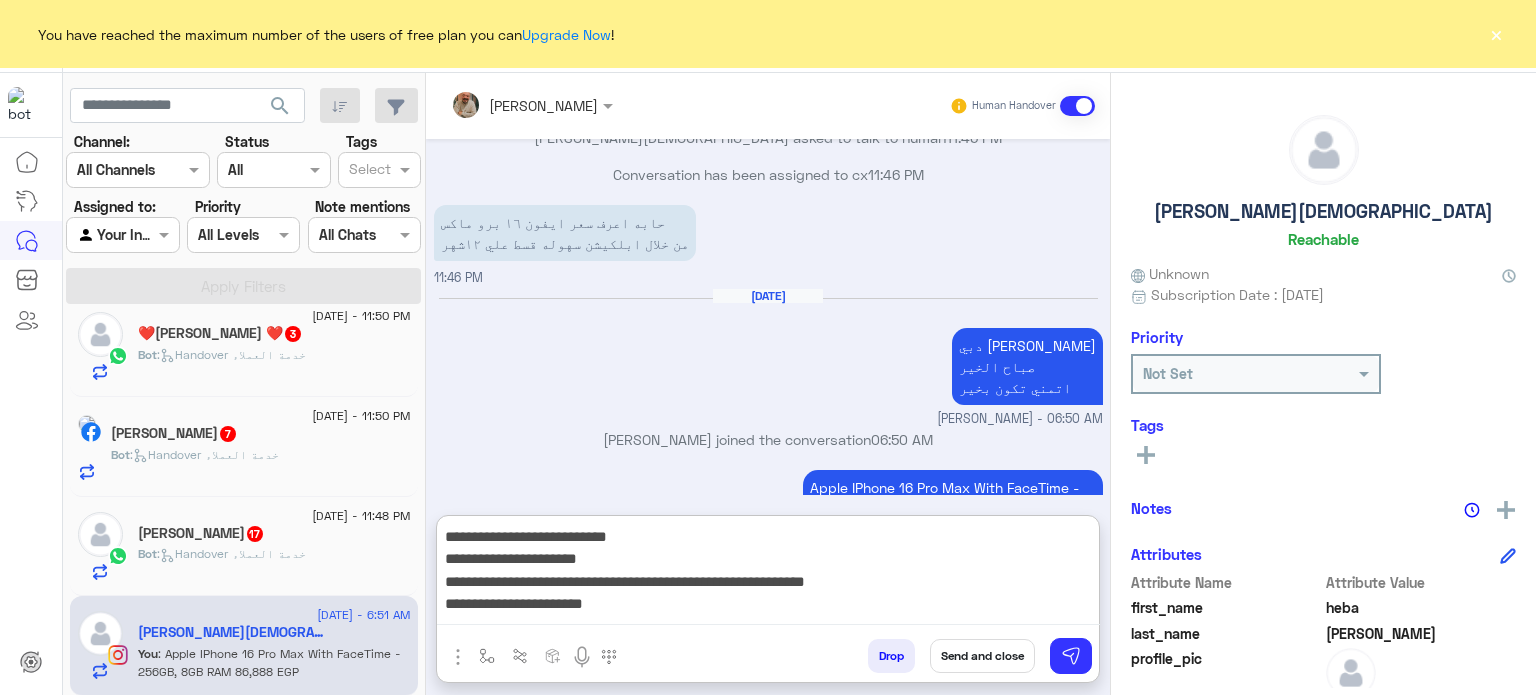 scroll, scrollTop: 1907, scrollLeft: 0, axis: vertical 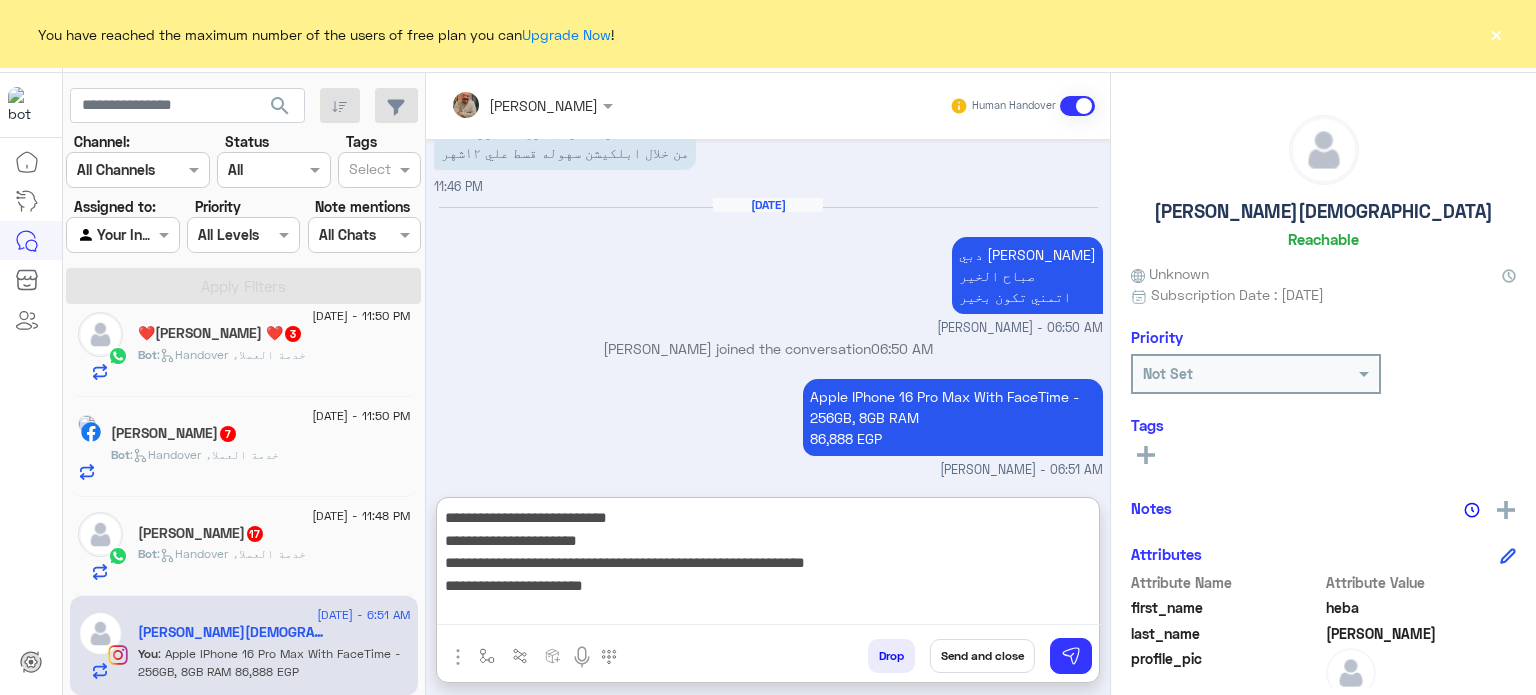 click on "**********" at bounding box center [768, 565] 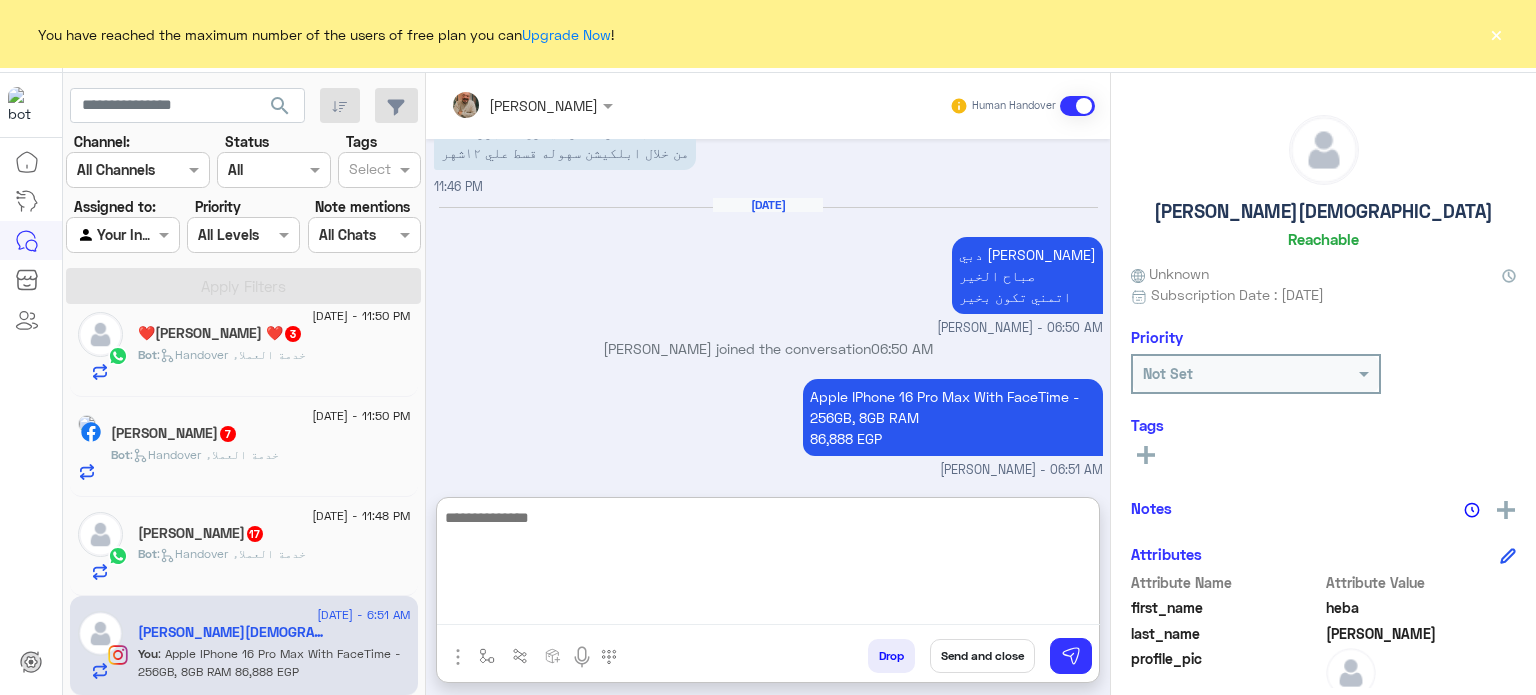 scroll, scrollTop: 1992, scrollLeft: 0, axis: vertical 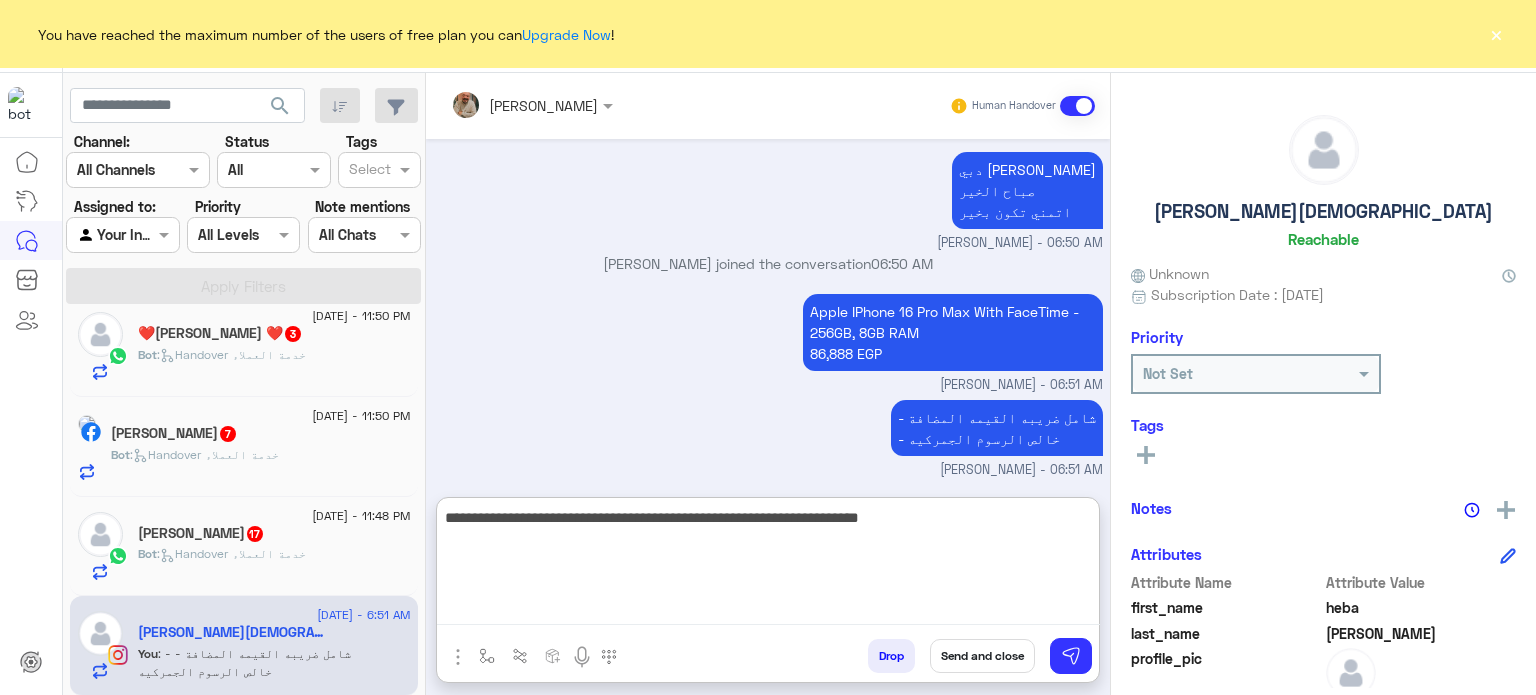 type on "**********" 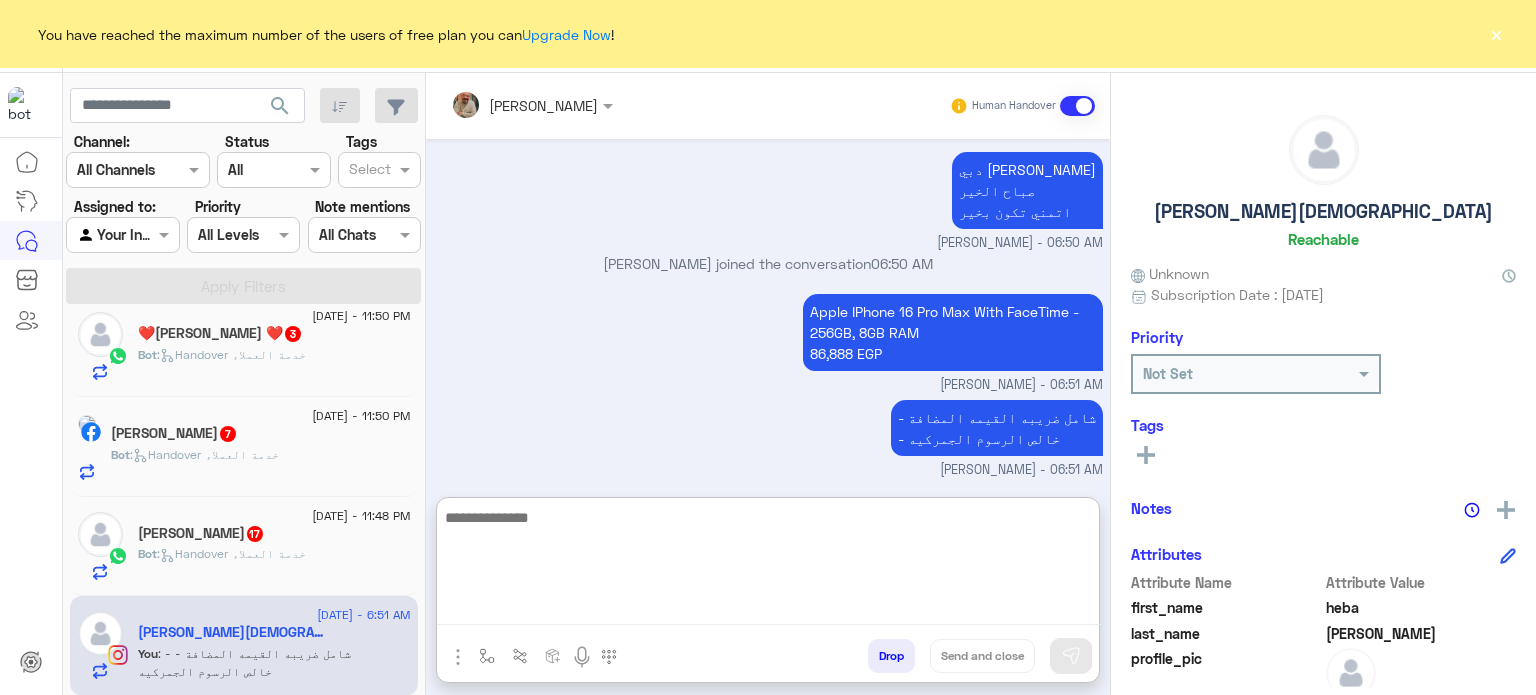 scroll, scrollTop: 2076, scrollLeft: 0, axis: vertical 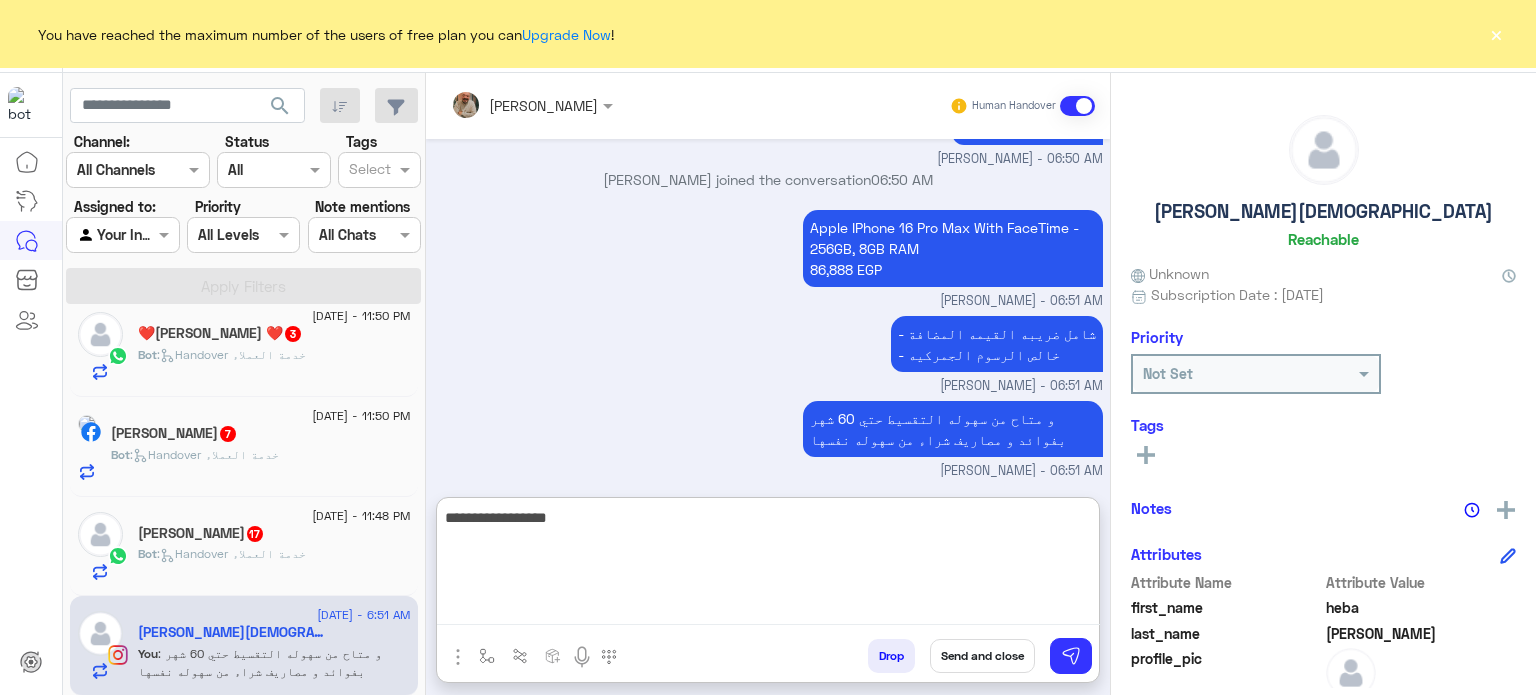 type on "**********" 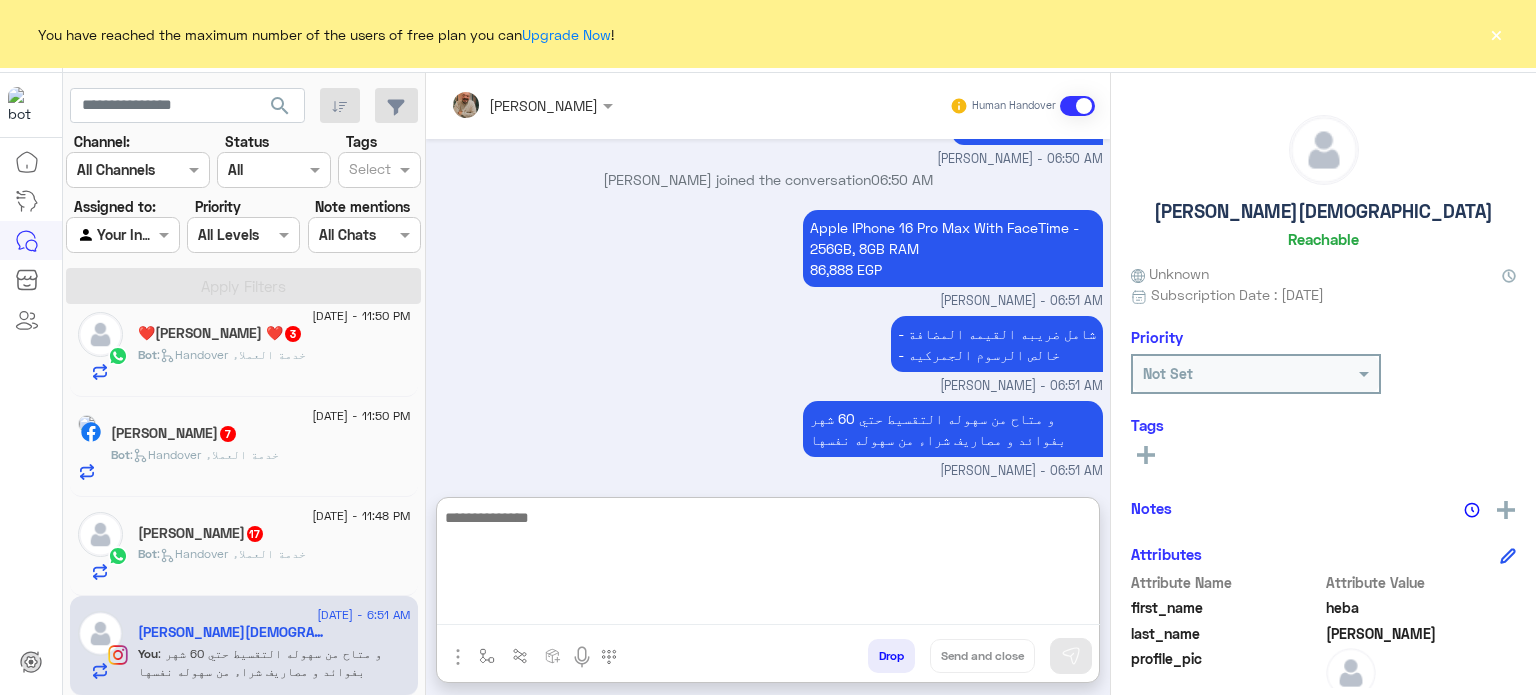 scroll, scrollTop: 2140, scrollLeft: 0, axis: vertical 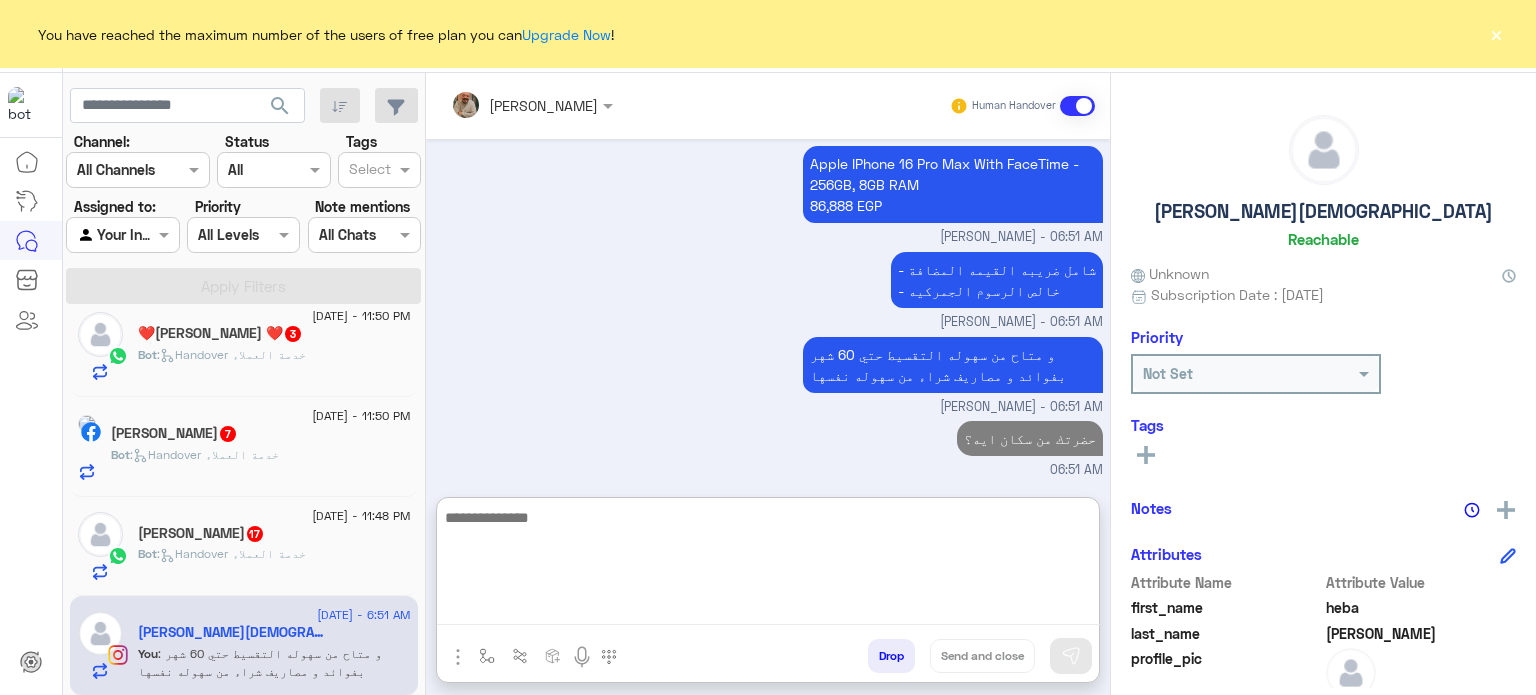 click on "Bot :   Handover خدمة العملاء" 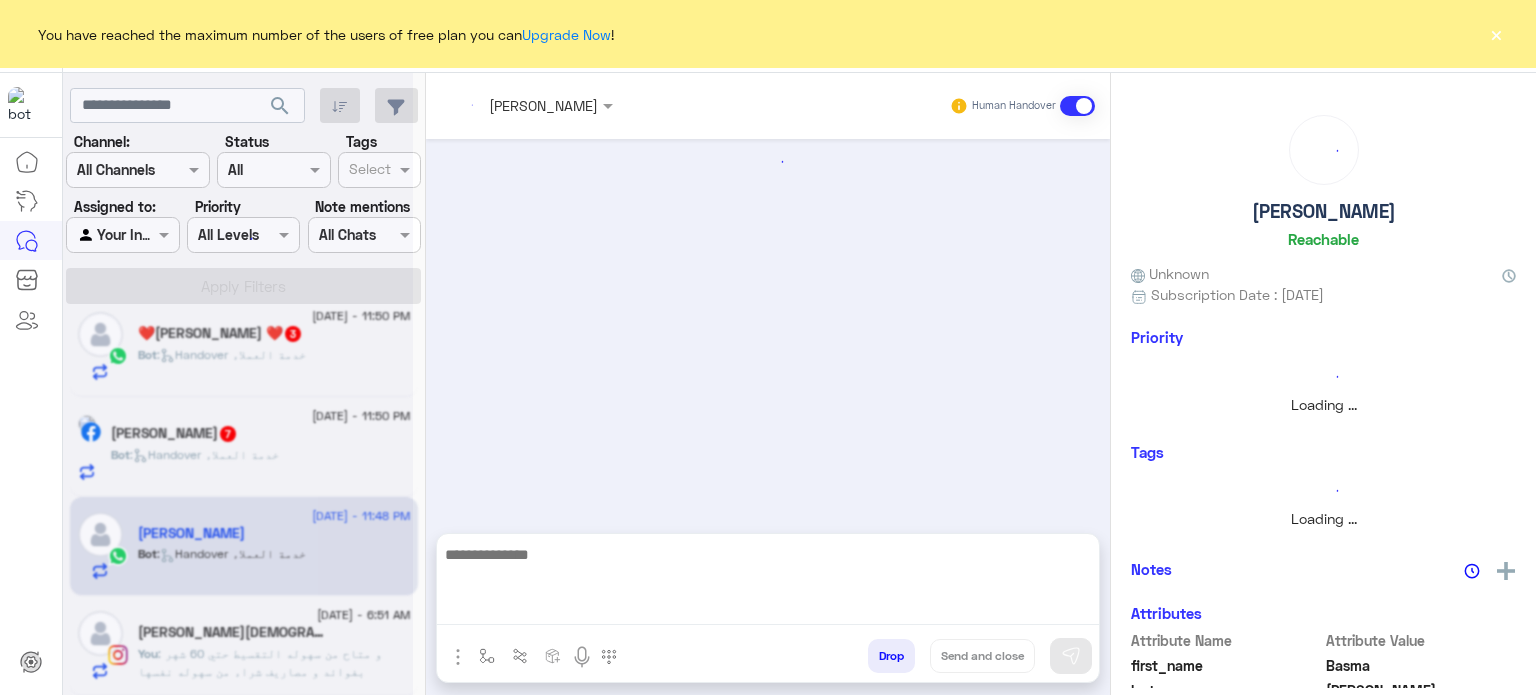 scroll, scrollTop: 0, scrollLeft: 0, axis: both 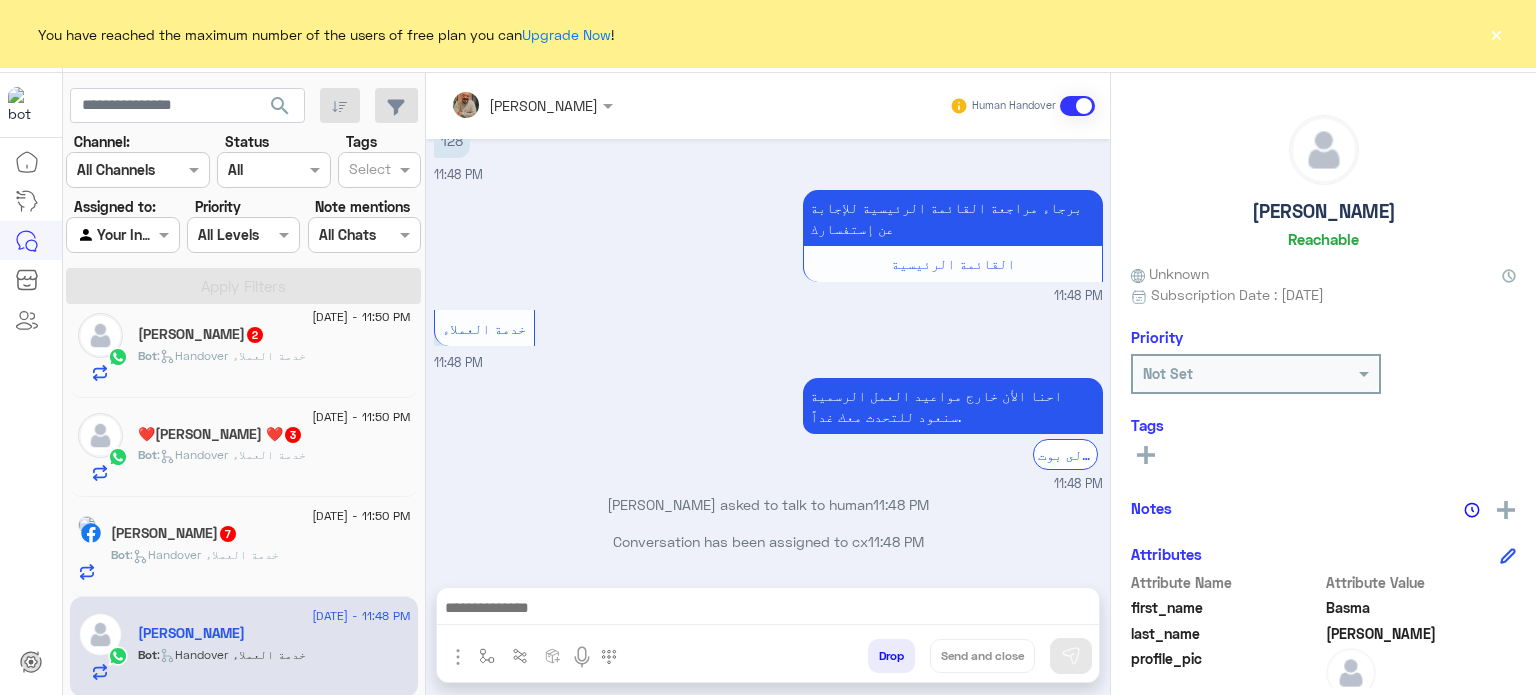 click at bounding box center [768, 610] 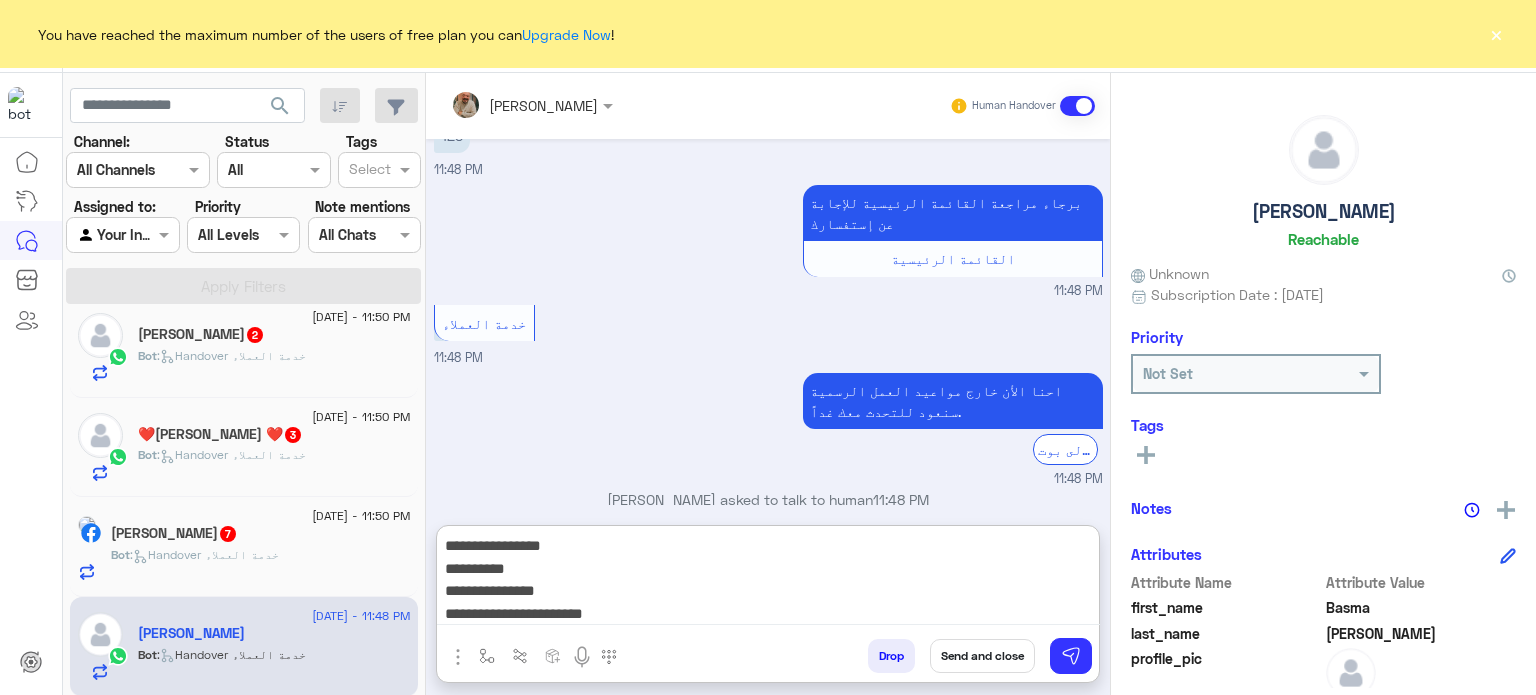 scroll, scrollTop: 0, scrollLeft: 0, axis: both 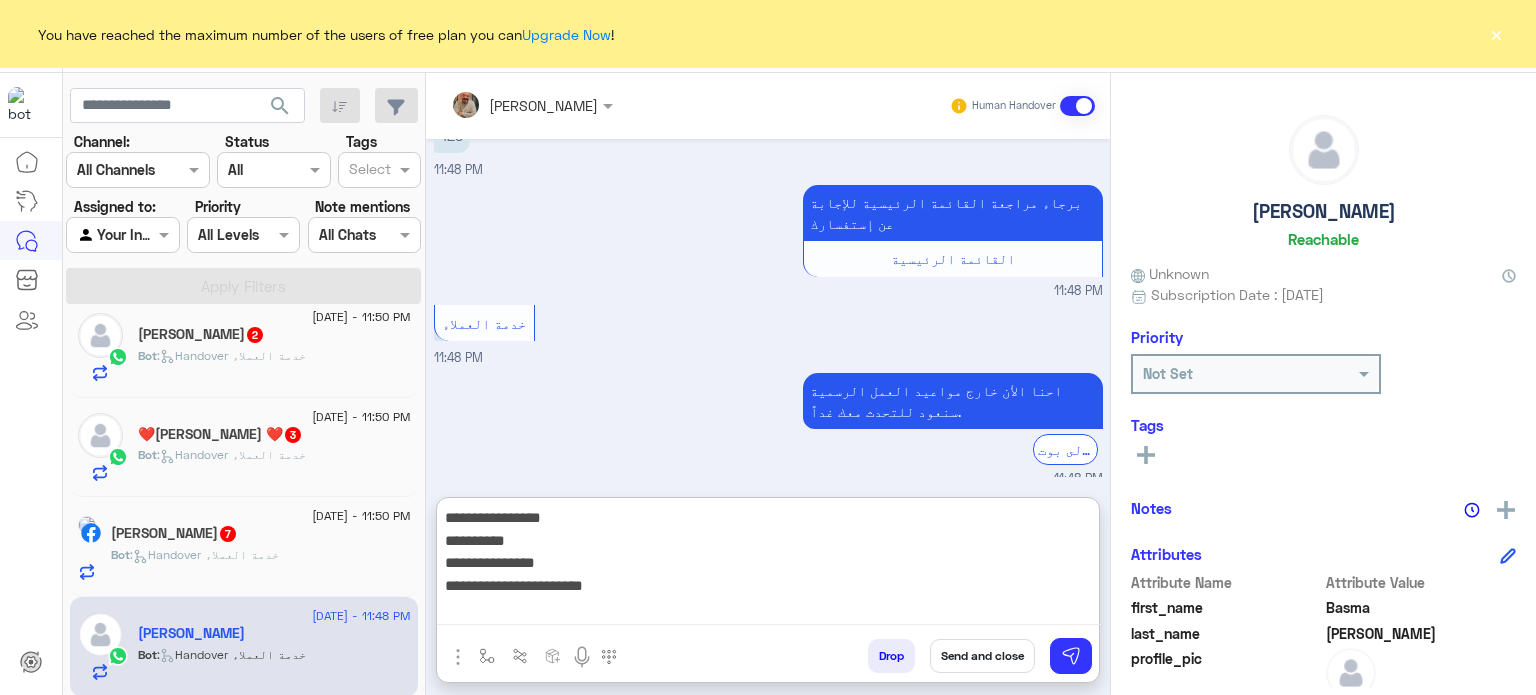 drag, startPoint x: 826, startPoint y: 616, endPoint x: 820, endPoint y: 595, distance: 21.84033 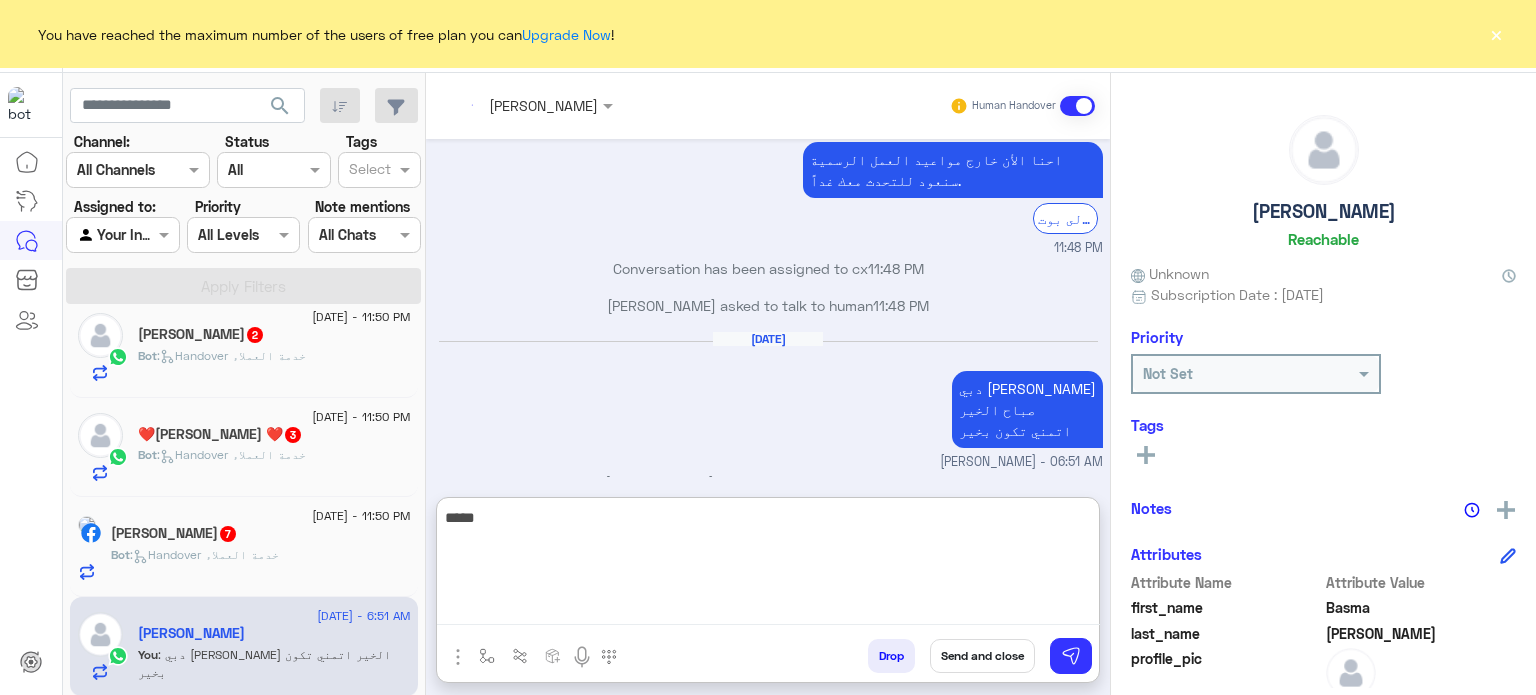 scroll, scrollTop: 2135, scrollLeft: 0, axis: vertical 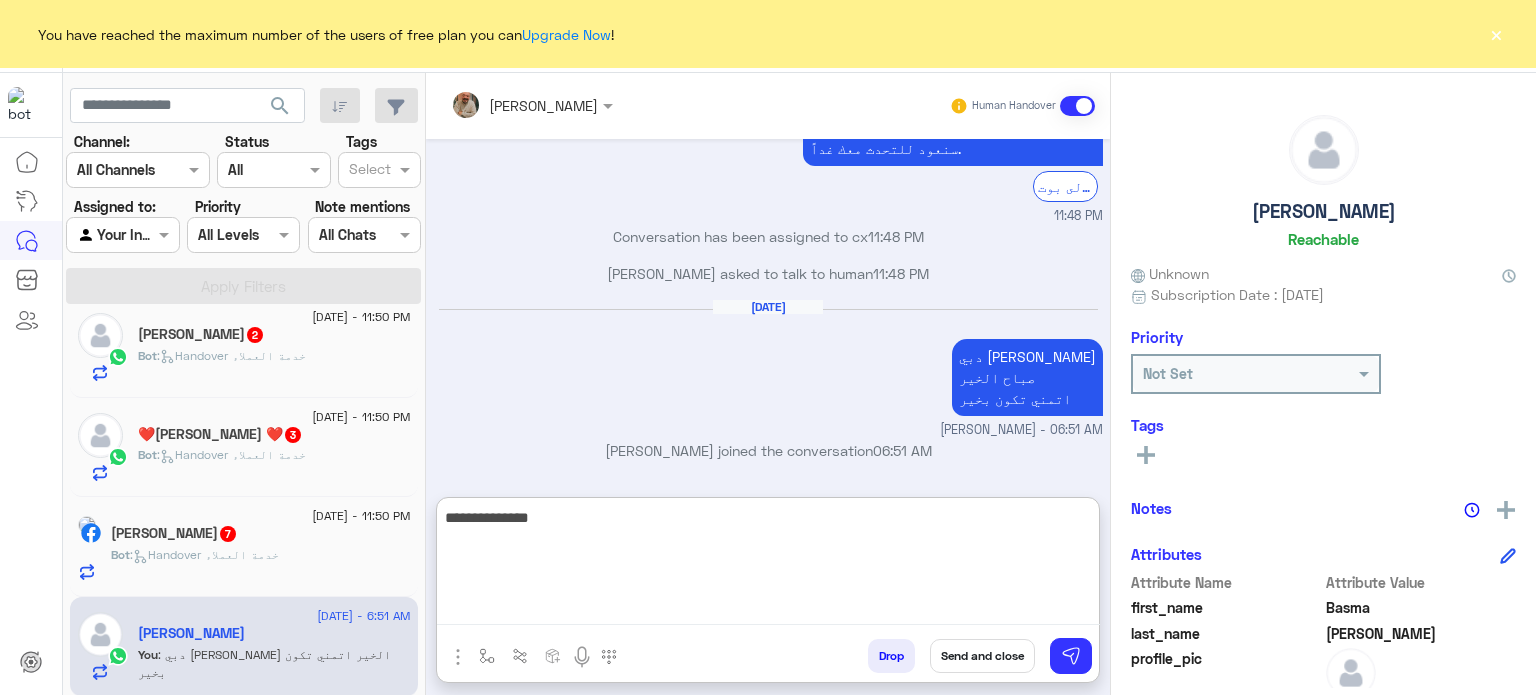 type on "**********" 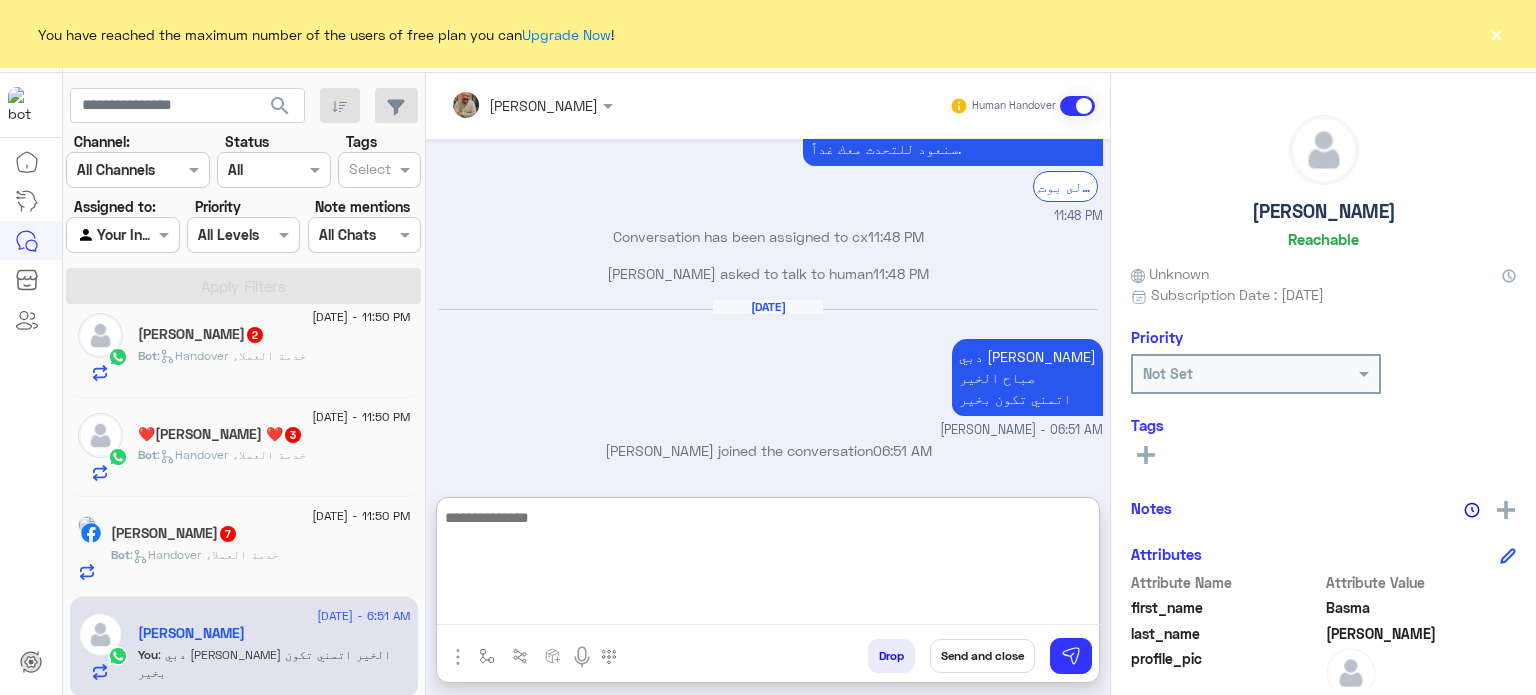 scroll, scrollTop: 2199, scrollLeft: 0, axis: vertical 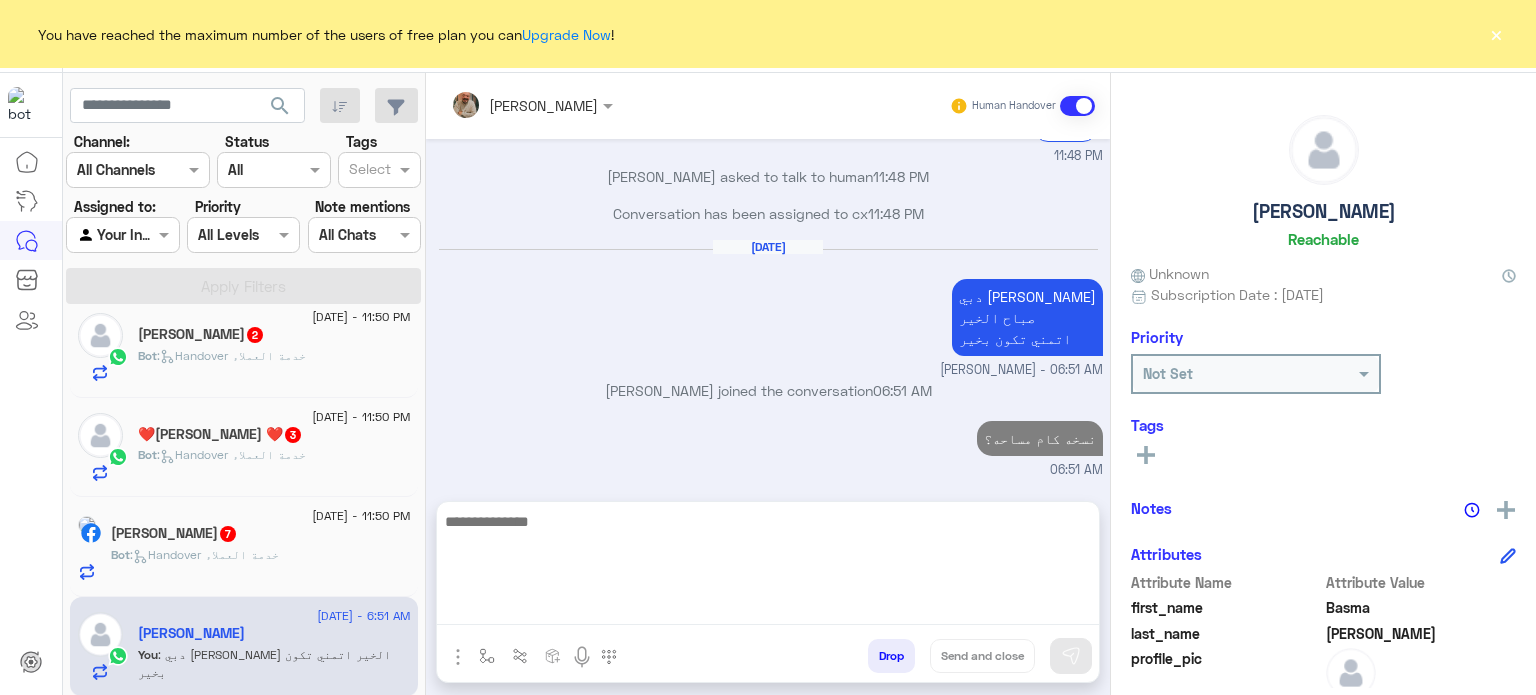 click on "[DATE] - 11:50 PM" 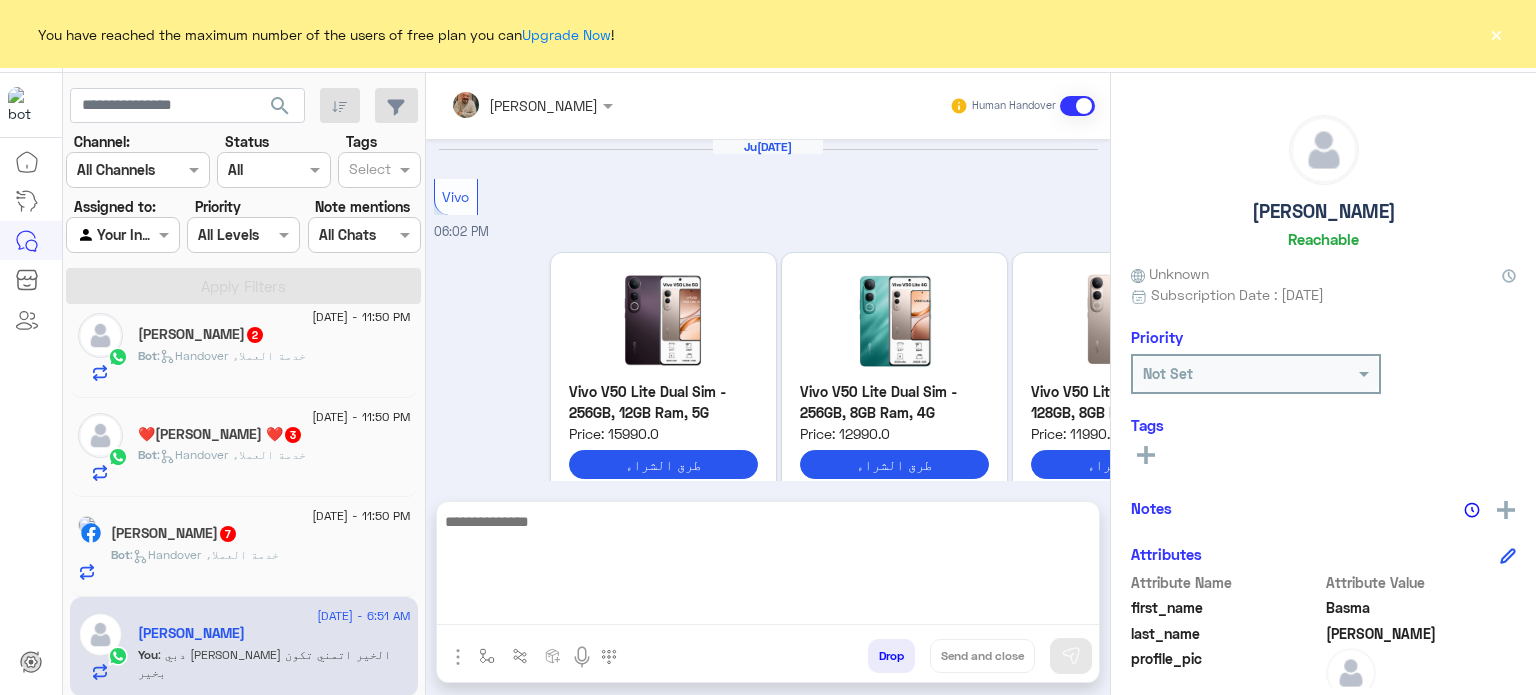 scroll, scrollTop: 1613, scrollLeft: 0, axis: vertical 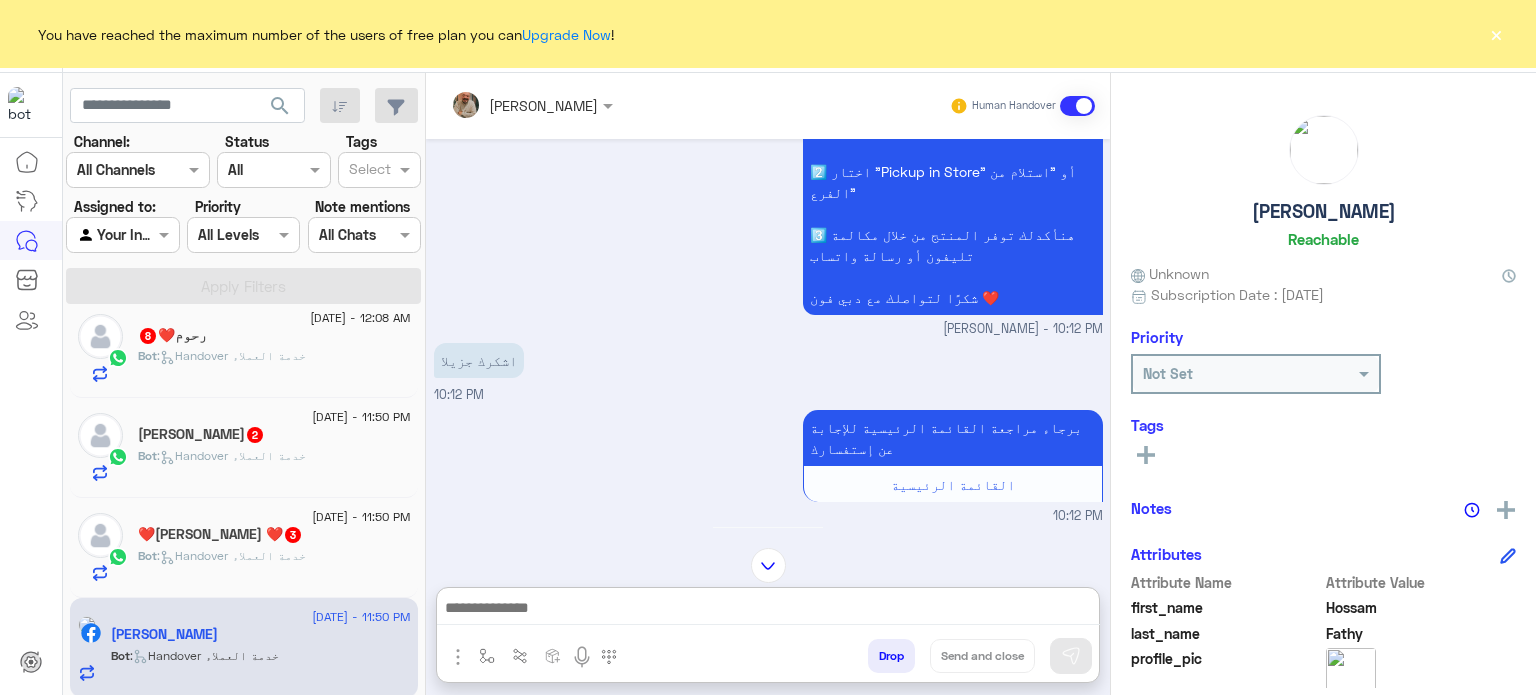 paste on "**********" 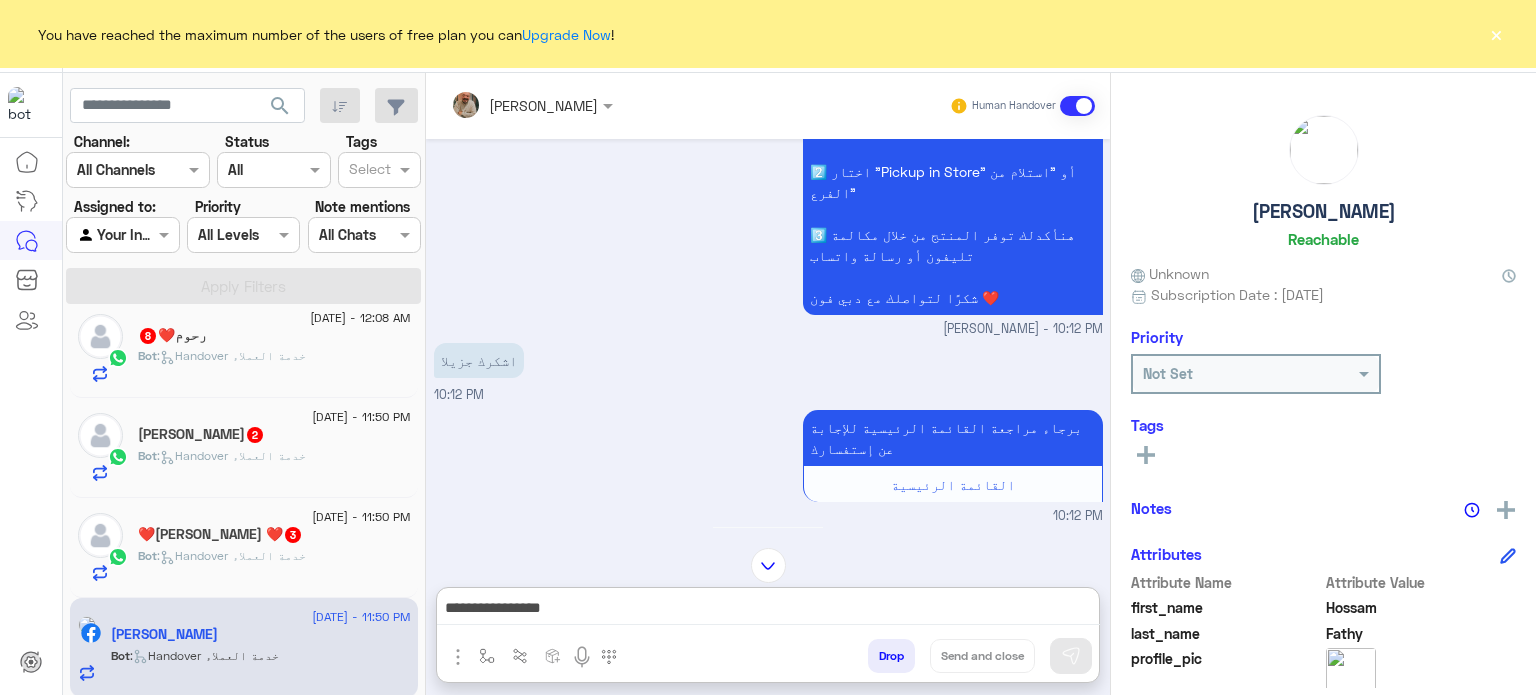 scroll, scrollTop: 0, scrollLeft: 0, axis: both 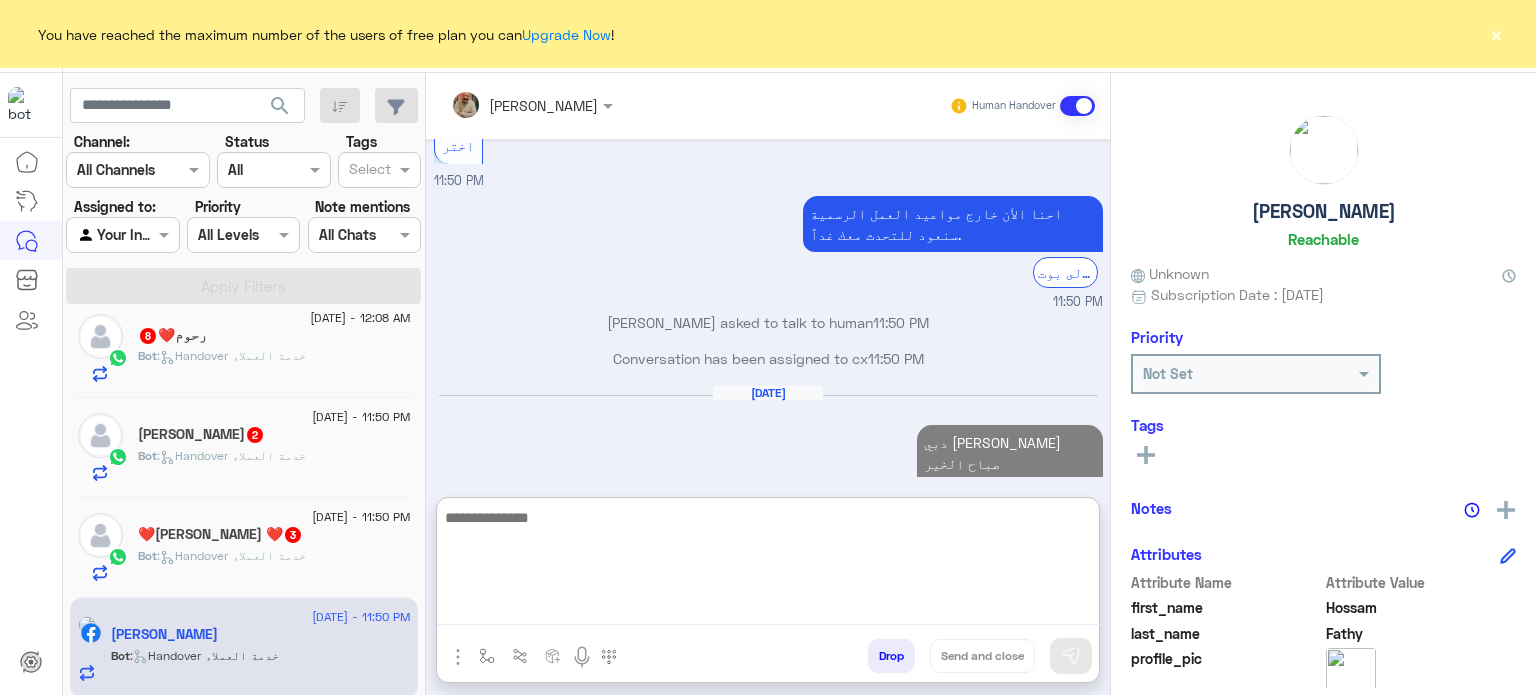click on "Bot :   Handover خدمة العملاء" 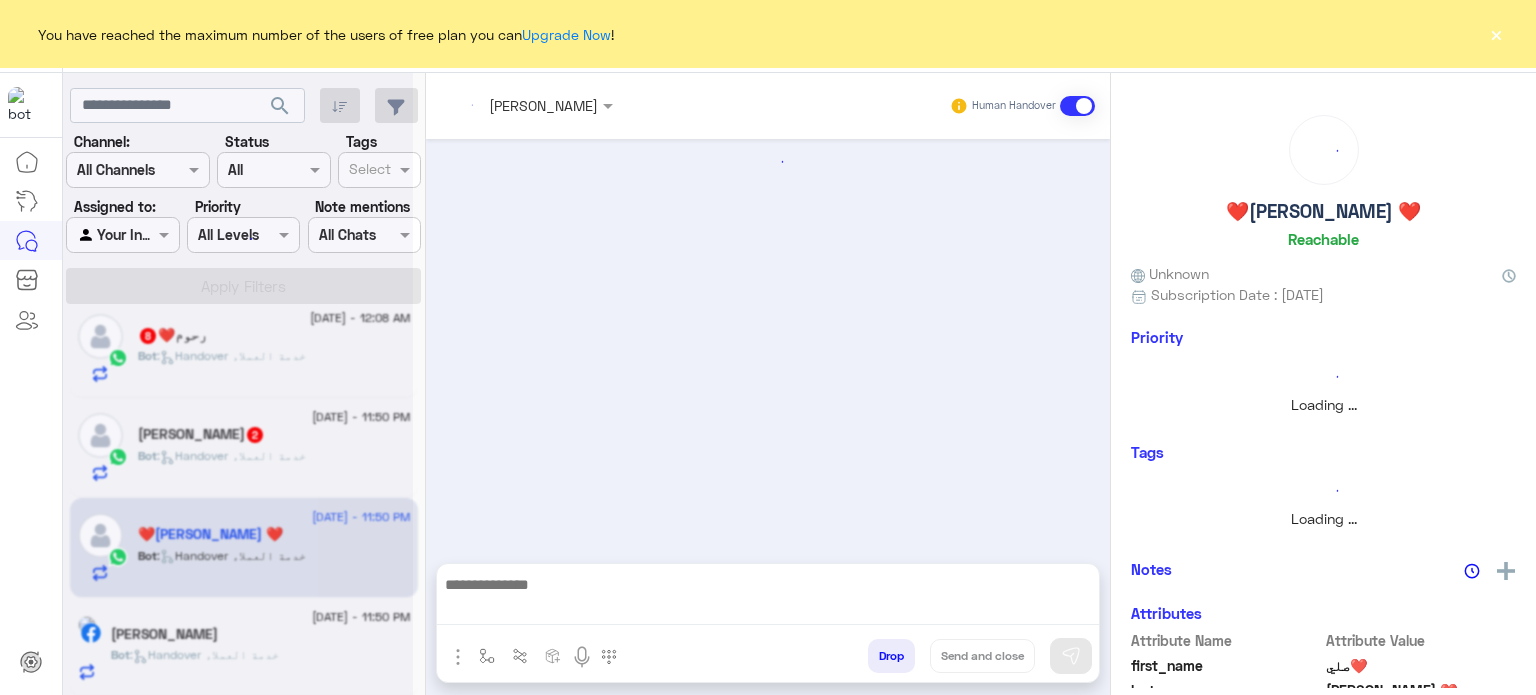 scroll, scrollTop: 0, scrollLeft: 0, axis: both 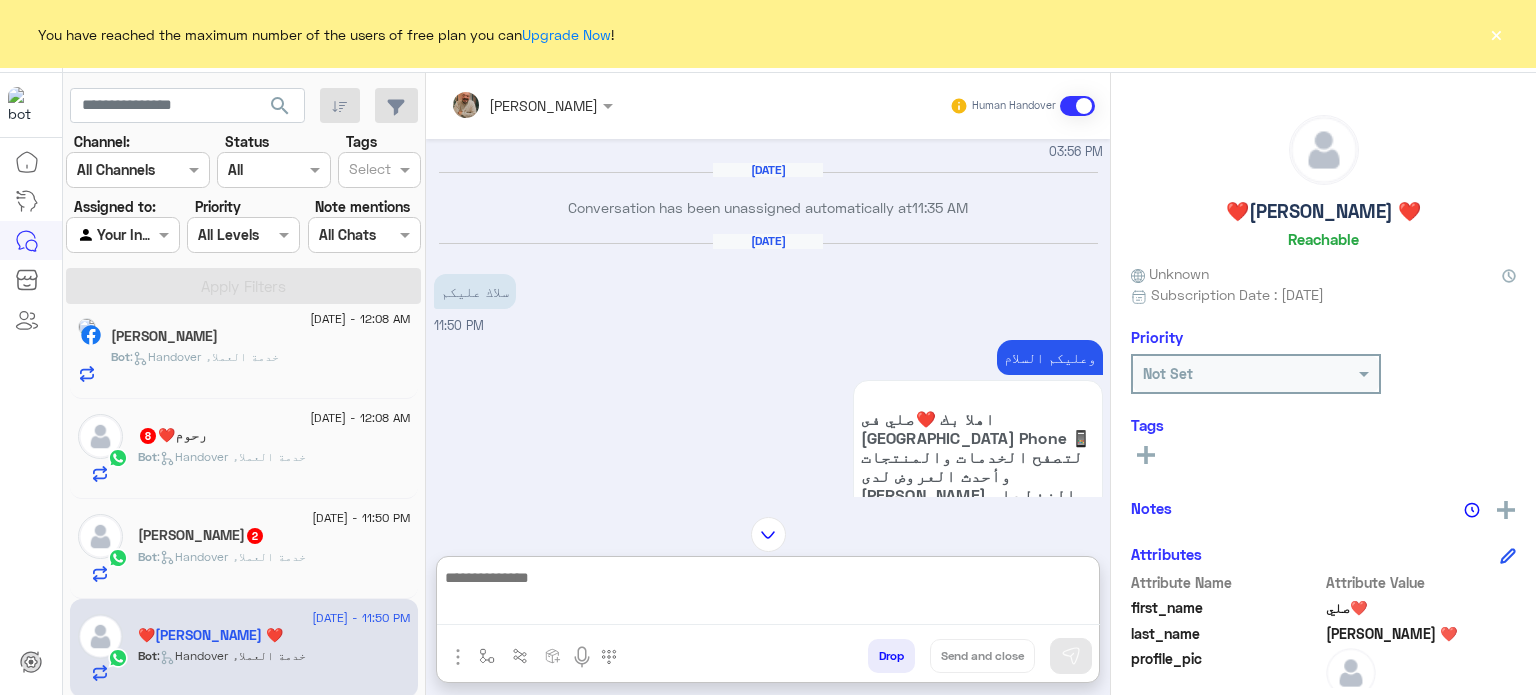 click at bounding box center (768, 595) 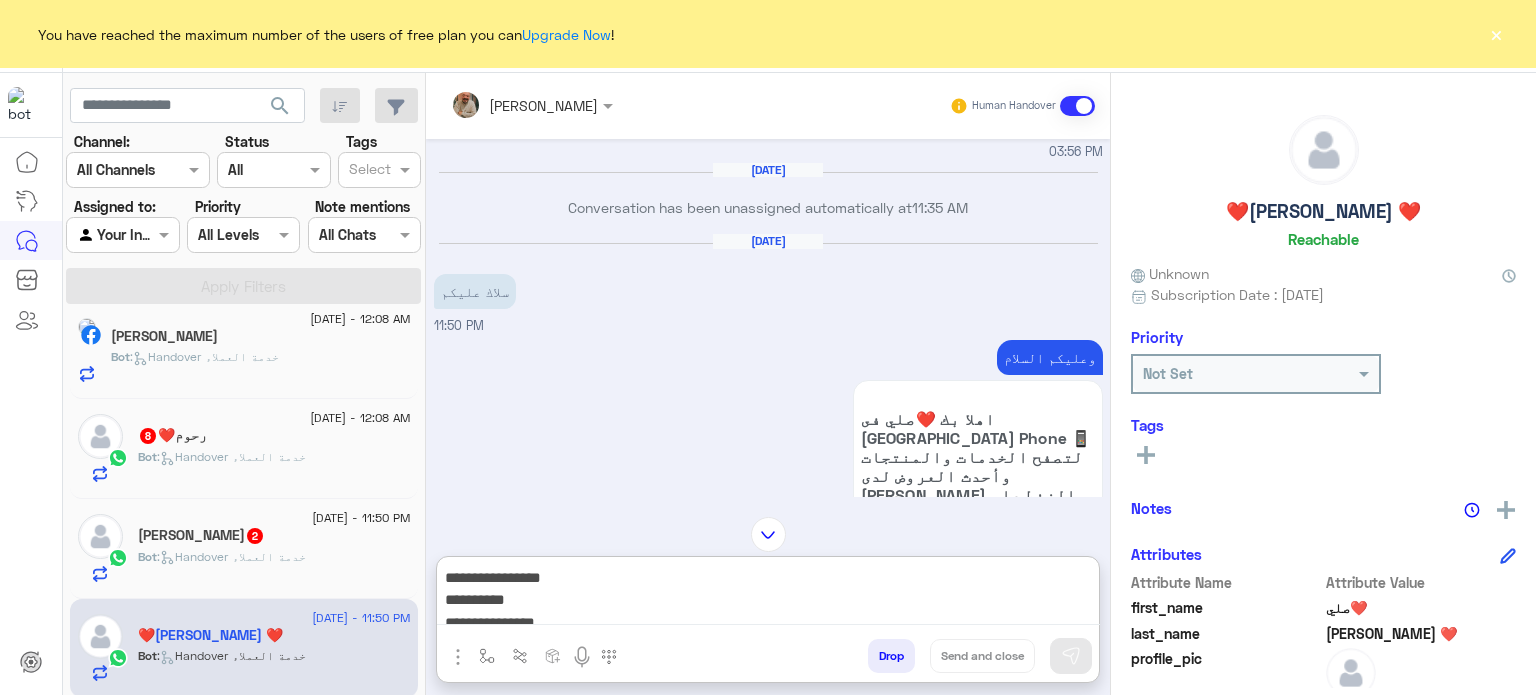 scroll, scrollTop: 0, scrollLeft: 0, axis: both 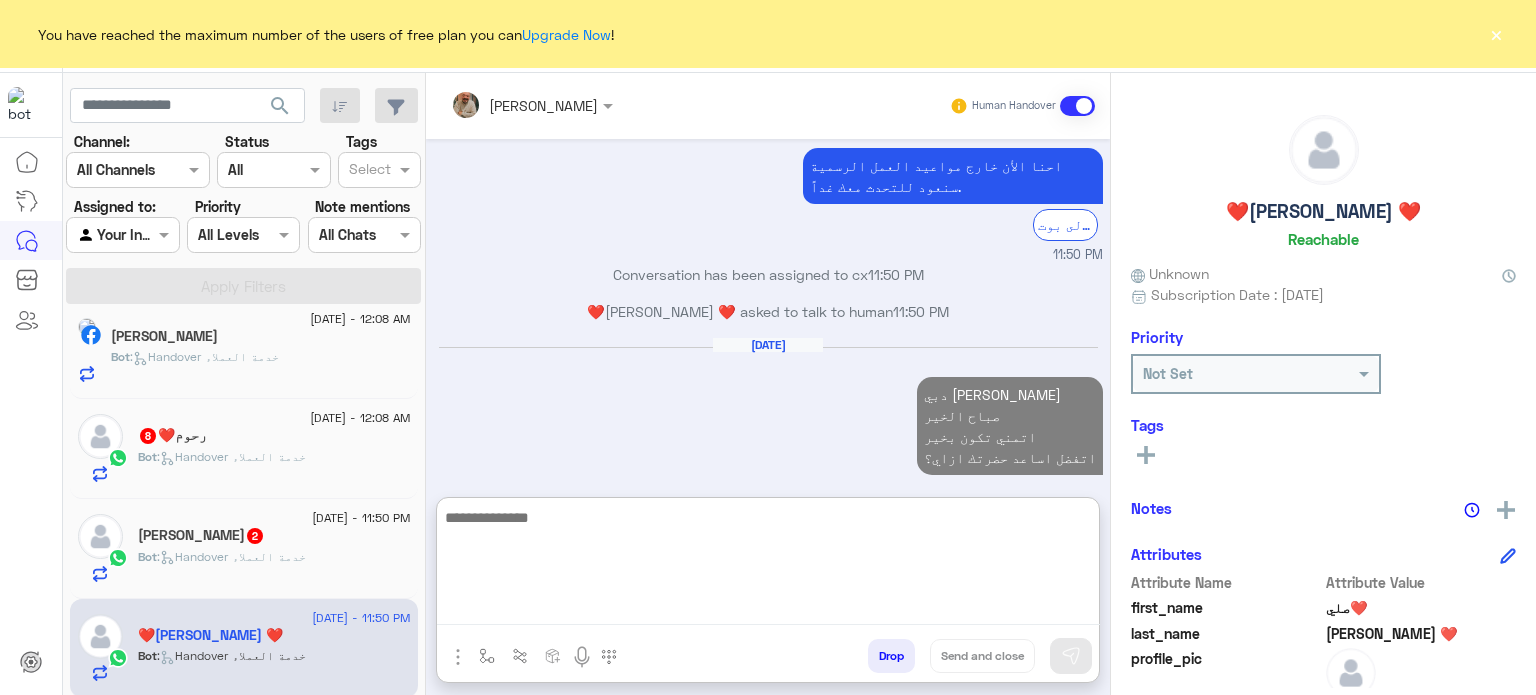 click on ":   Handover خدمة العملاء" 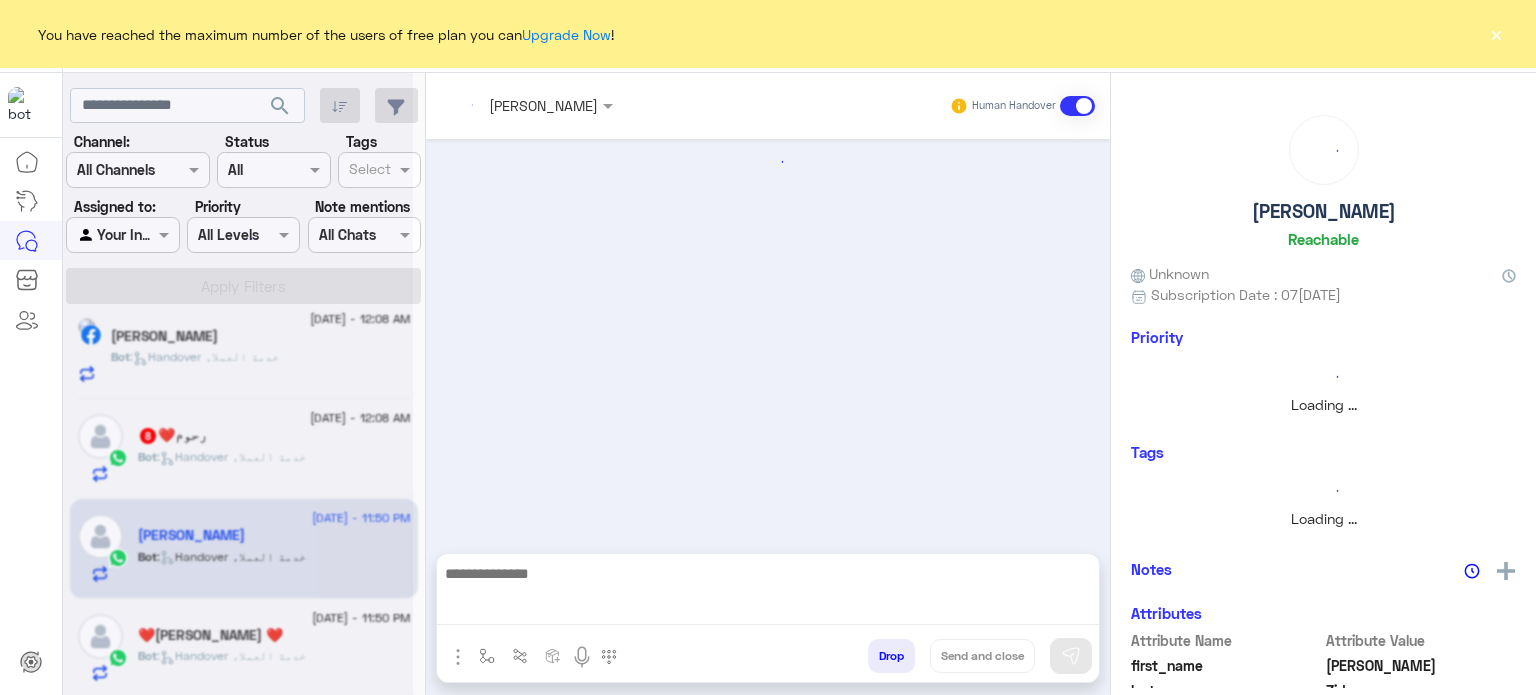 scroll, scrollTop: 0, scrollLeft: 0, axis: both 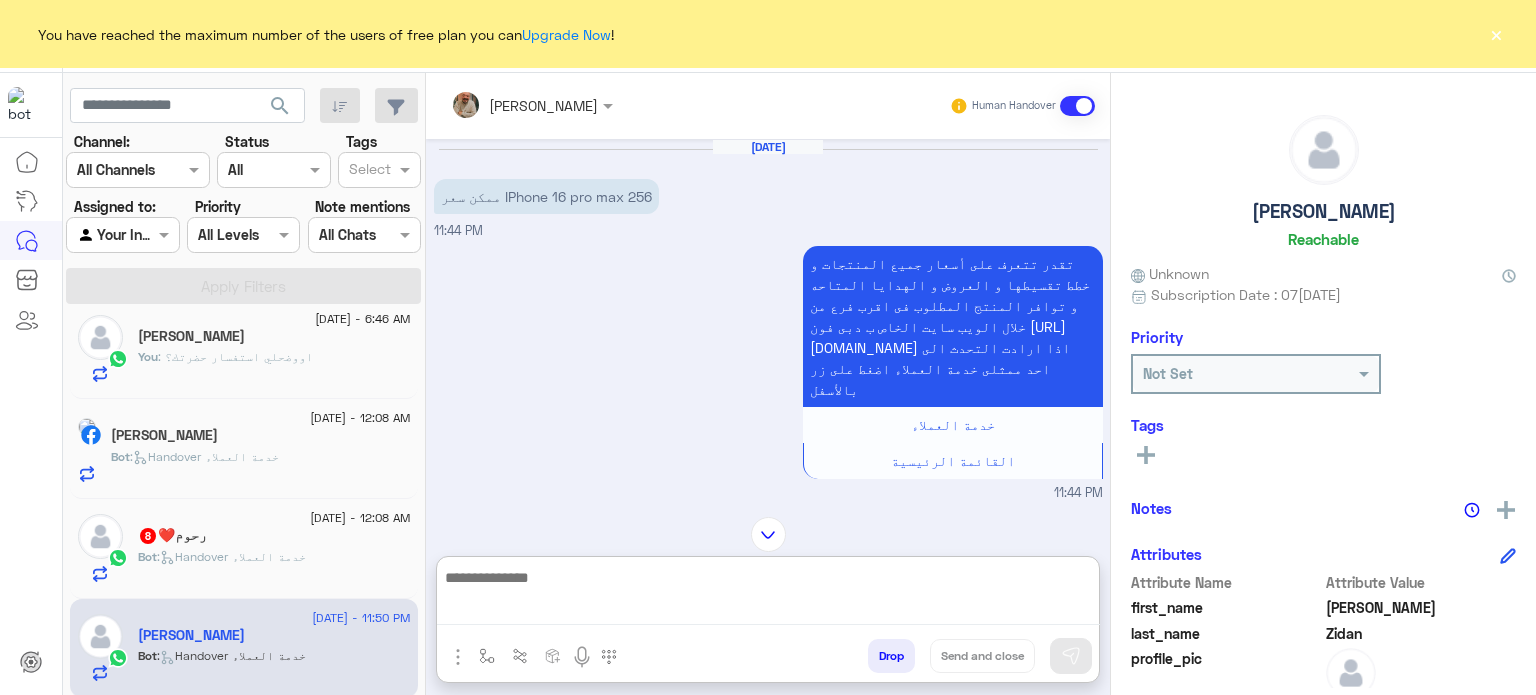 drag, startPoint x: 710, startPoint y: 598, endPoint x: 719, endPoint y: 615, distance: 19.235384 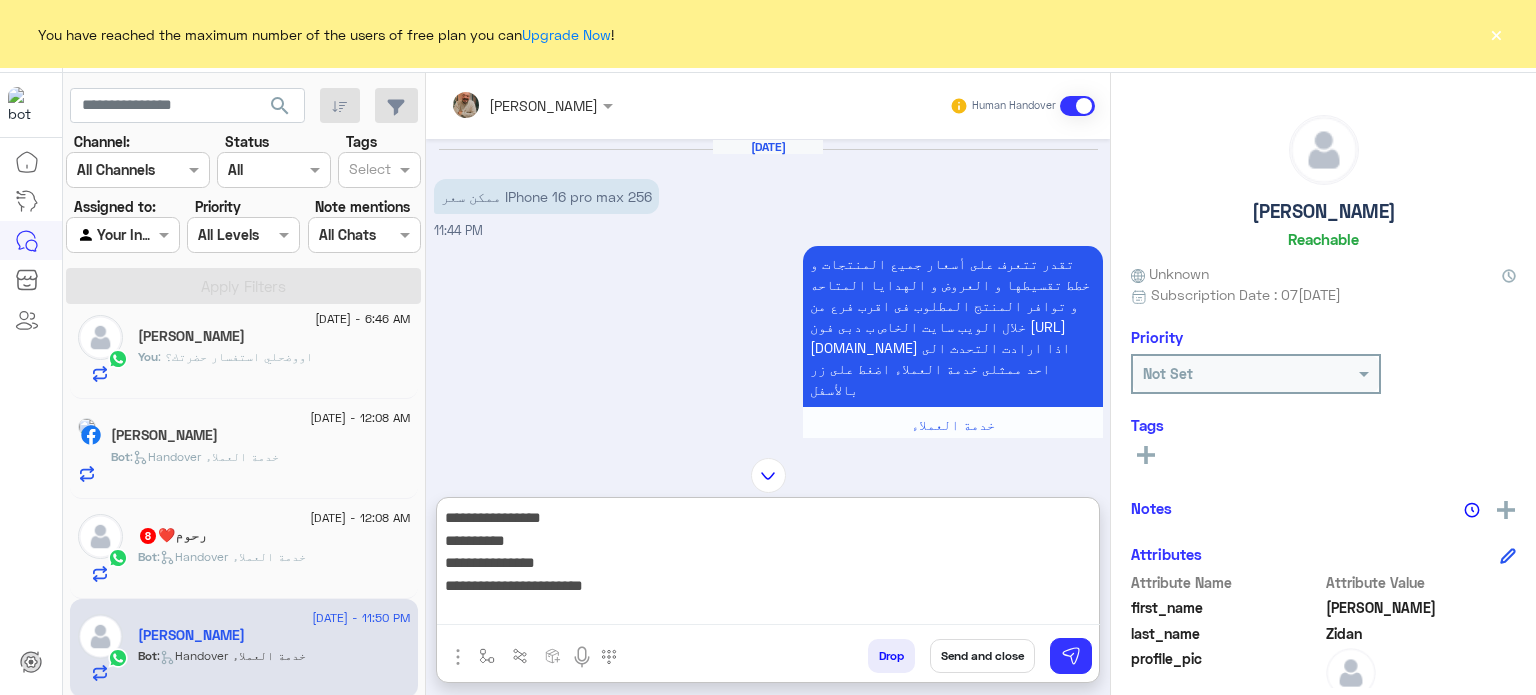 click on "**********" at bounding box center [768, 565] 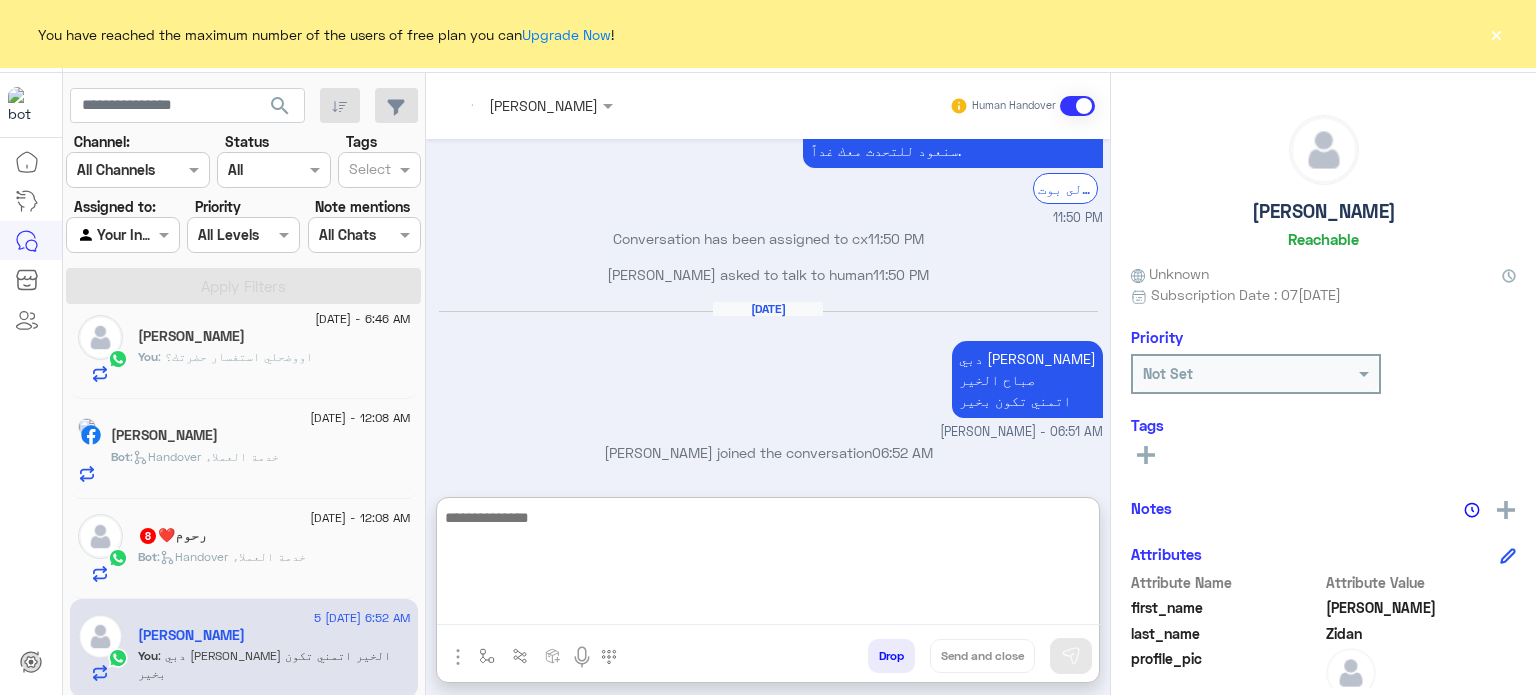 paste on "**********" 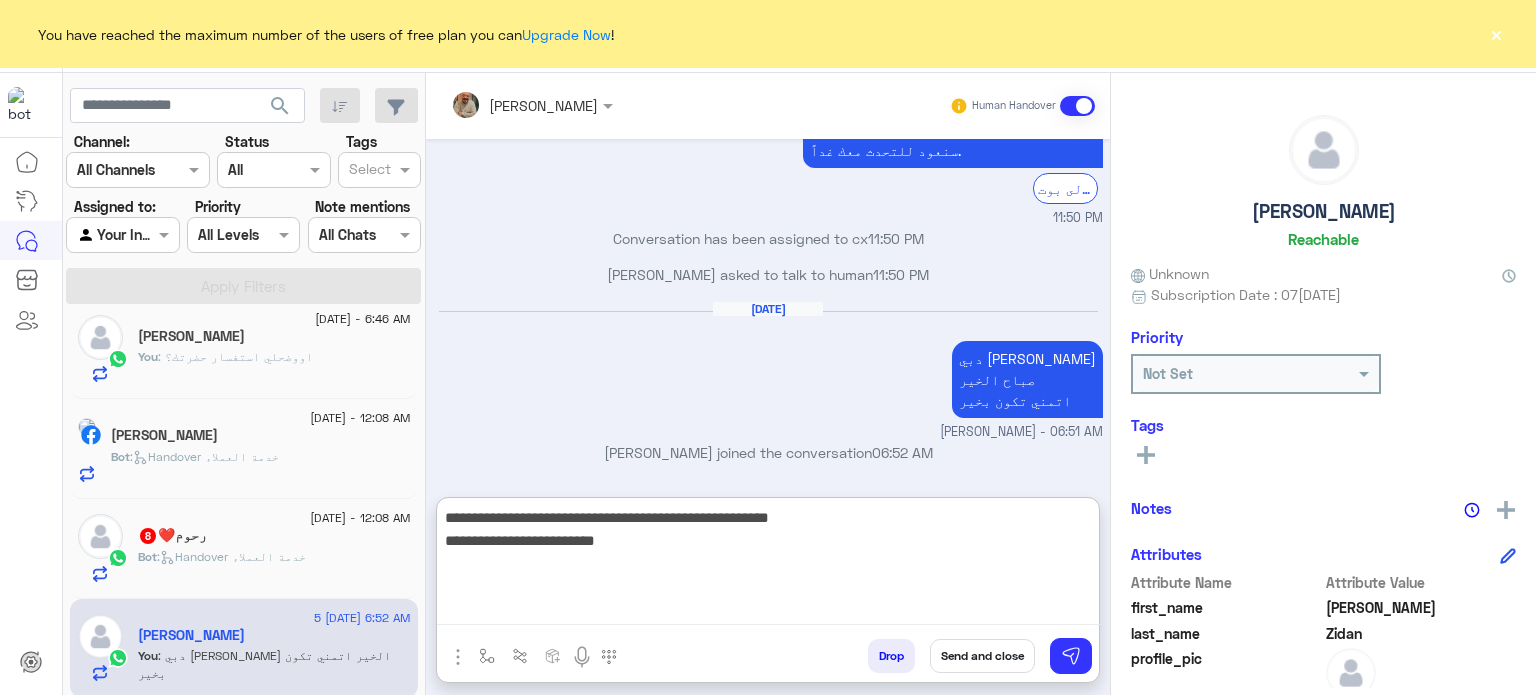 click on "**********" at bounding box center [768, 565] 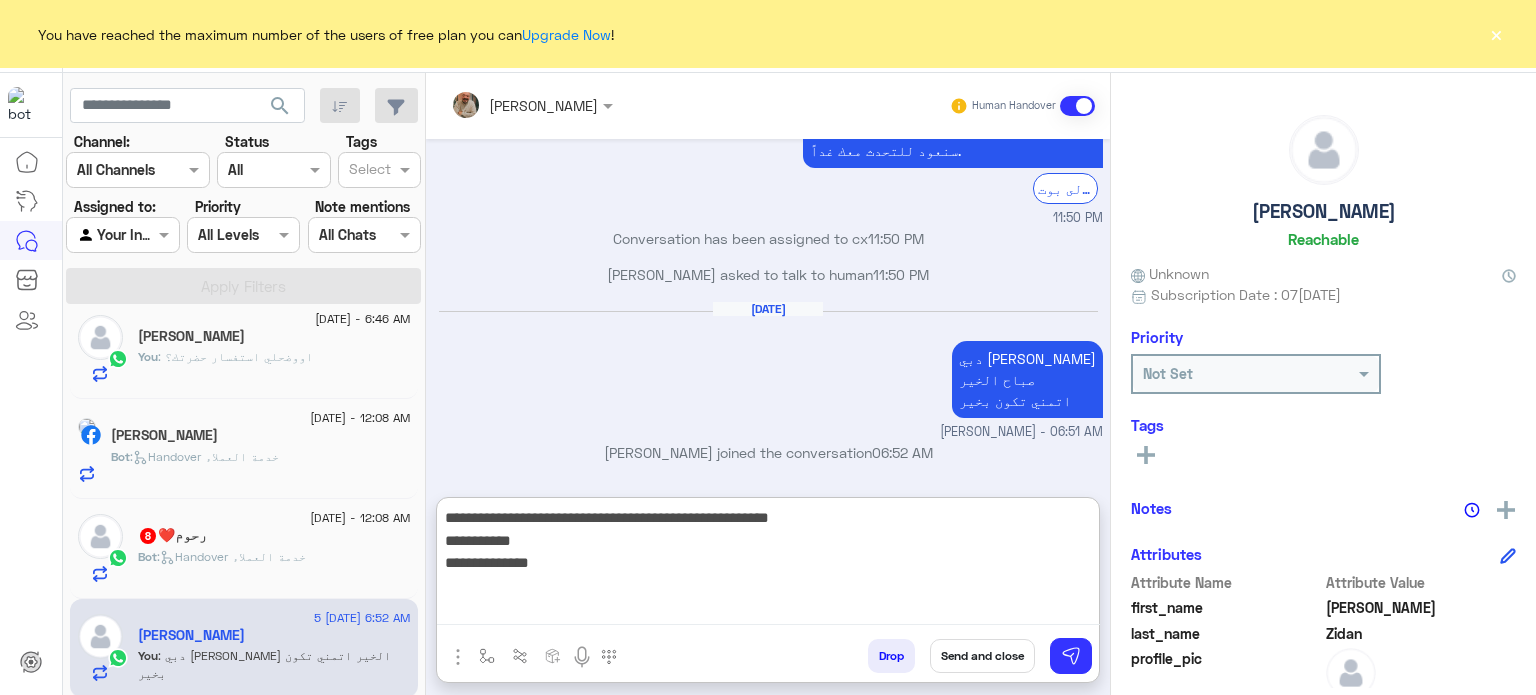 click on "**********" at bounding box center (768, 565) 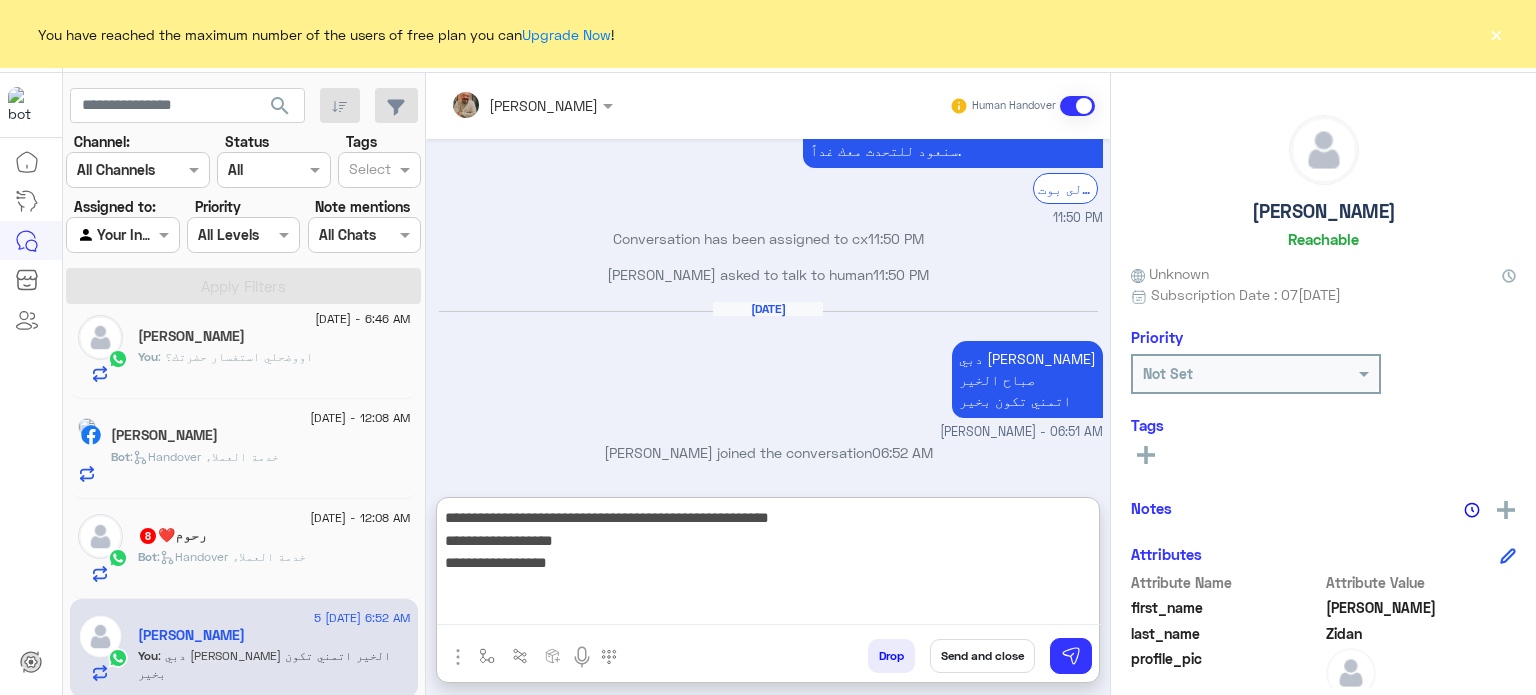 type on "**********" 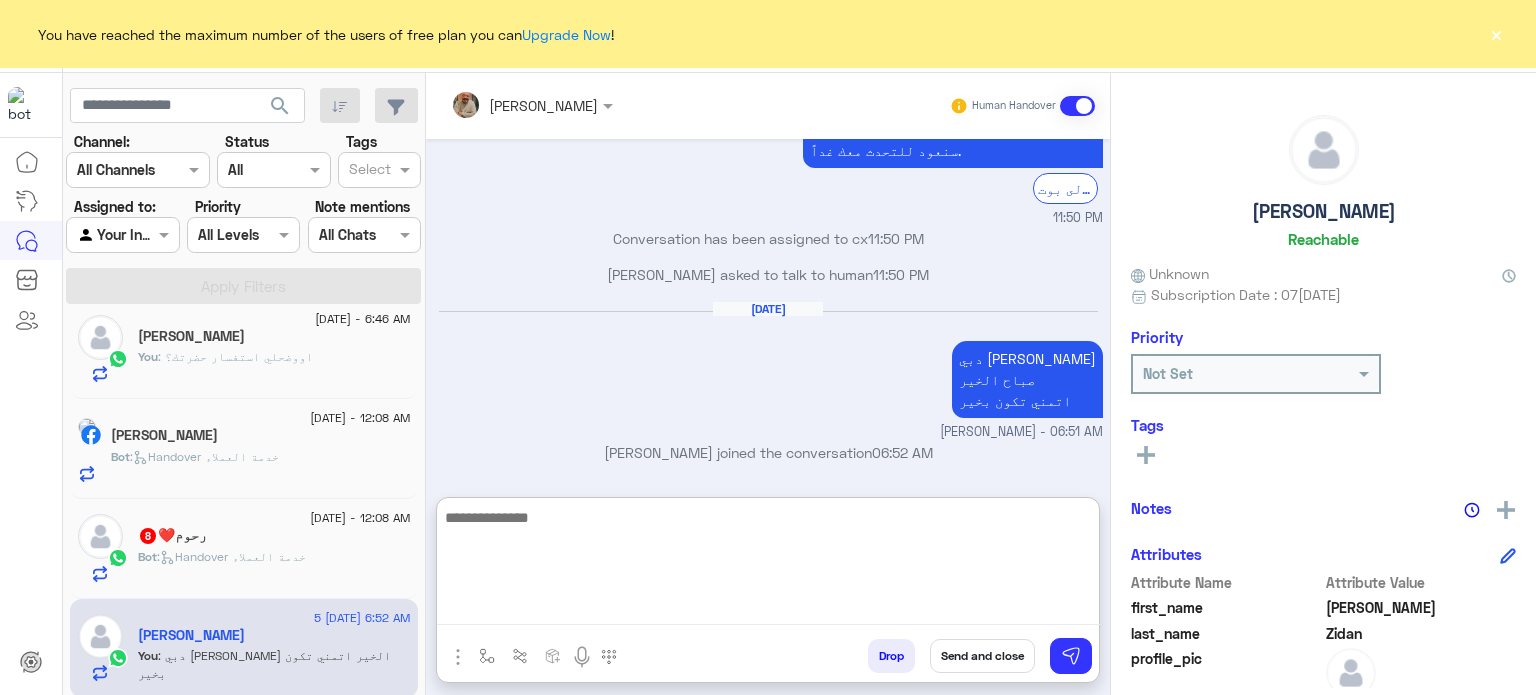 scroll, scrollTop: 589, scrollLeft: 0, axis: vertical 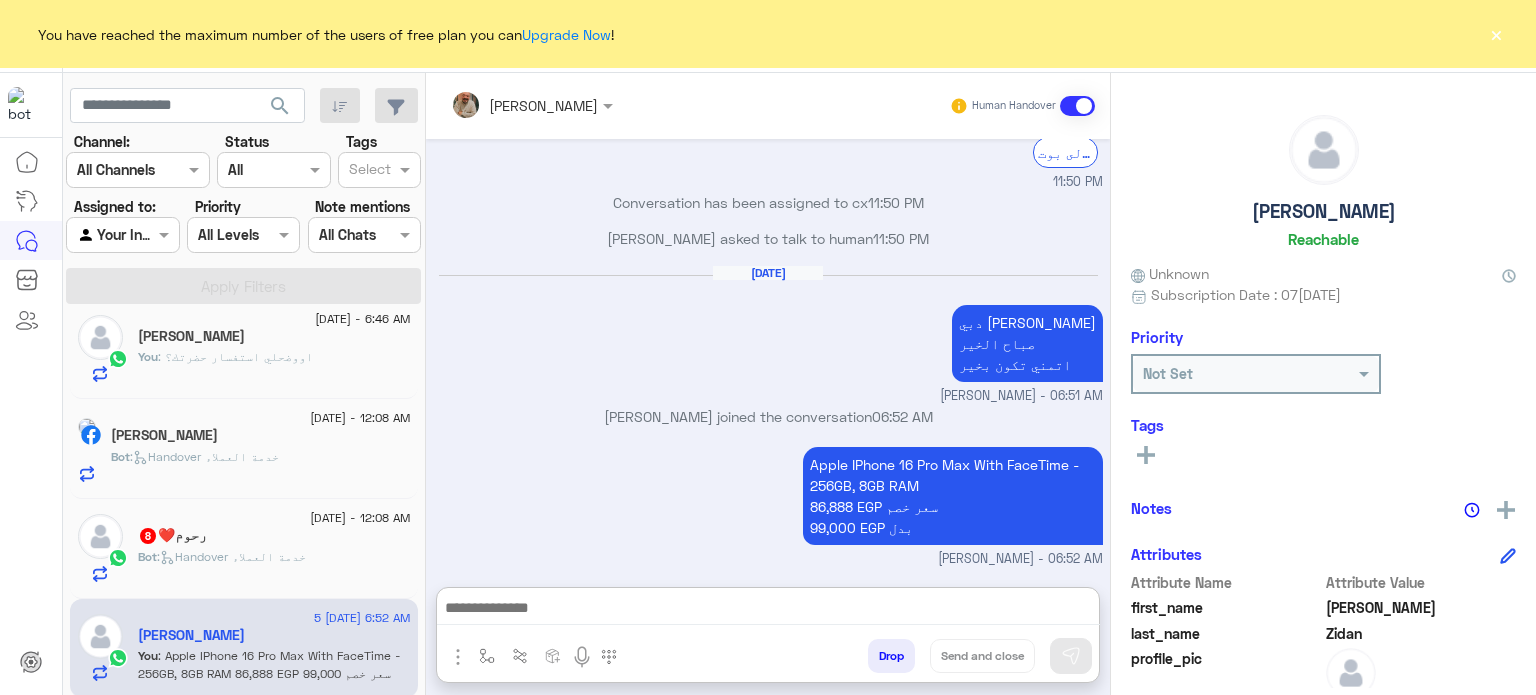 click at bounding box center [768, 610] 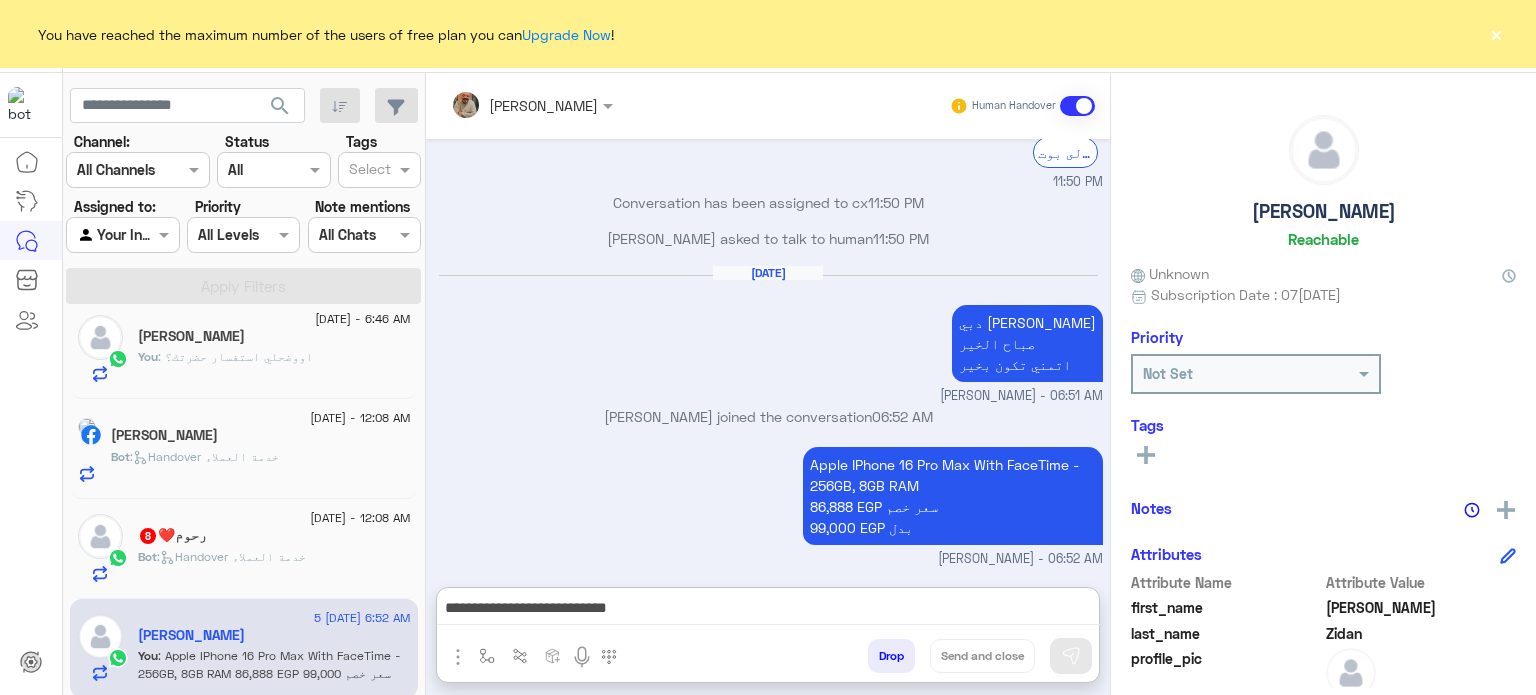 scroll, scrollTop: 575, scrollLeft: 0, axis: vertical 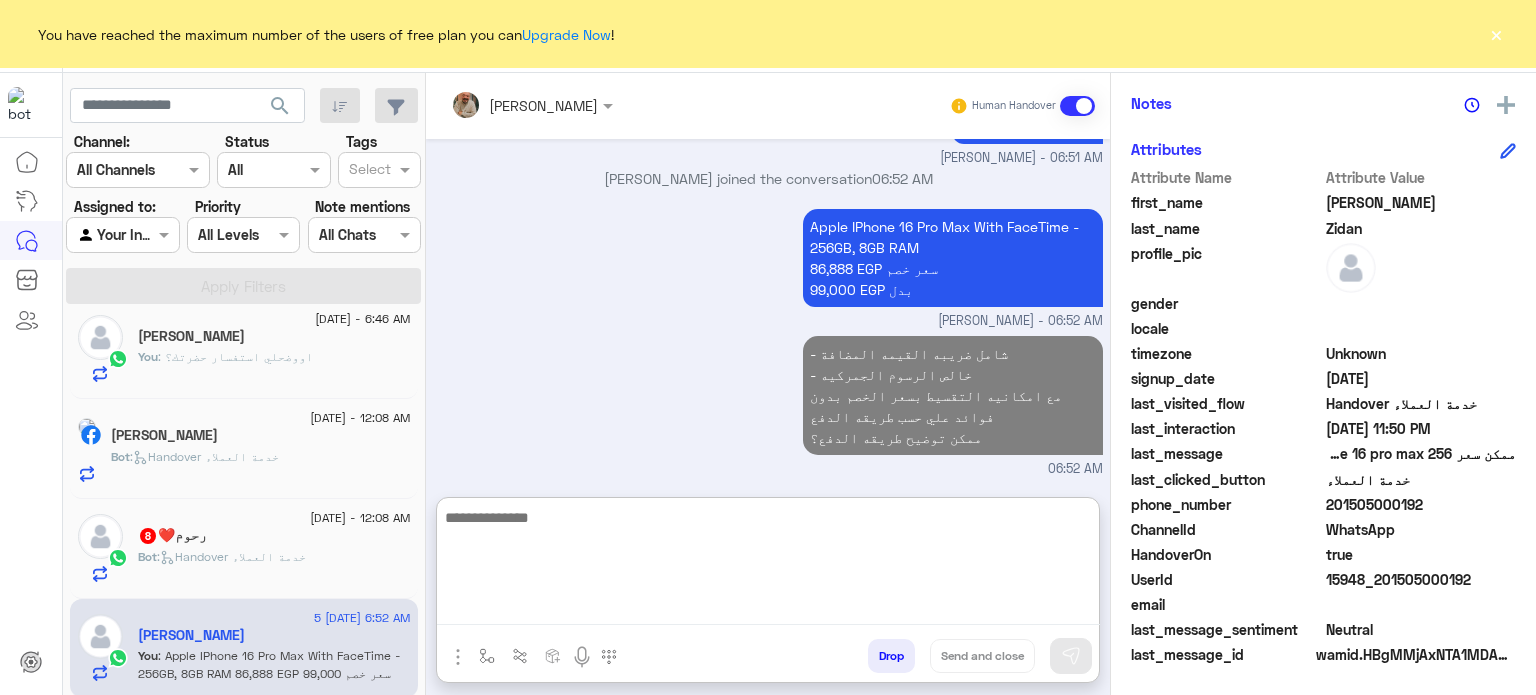 click on "201505000192" 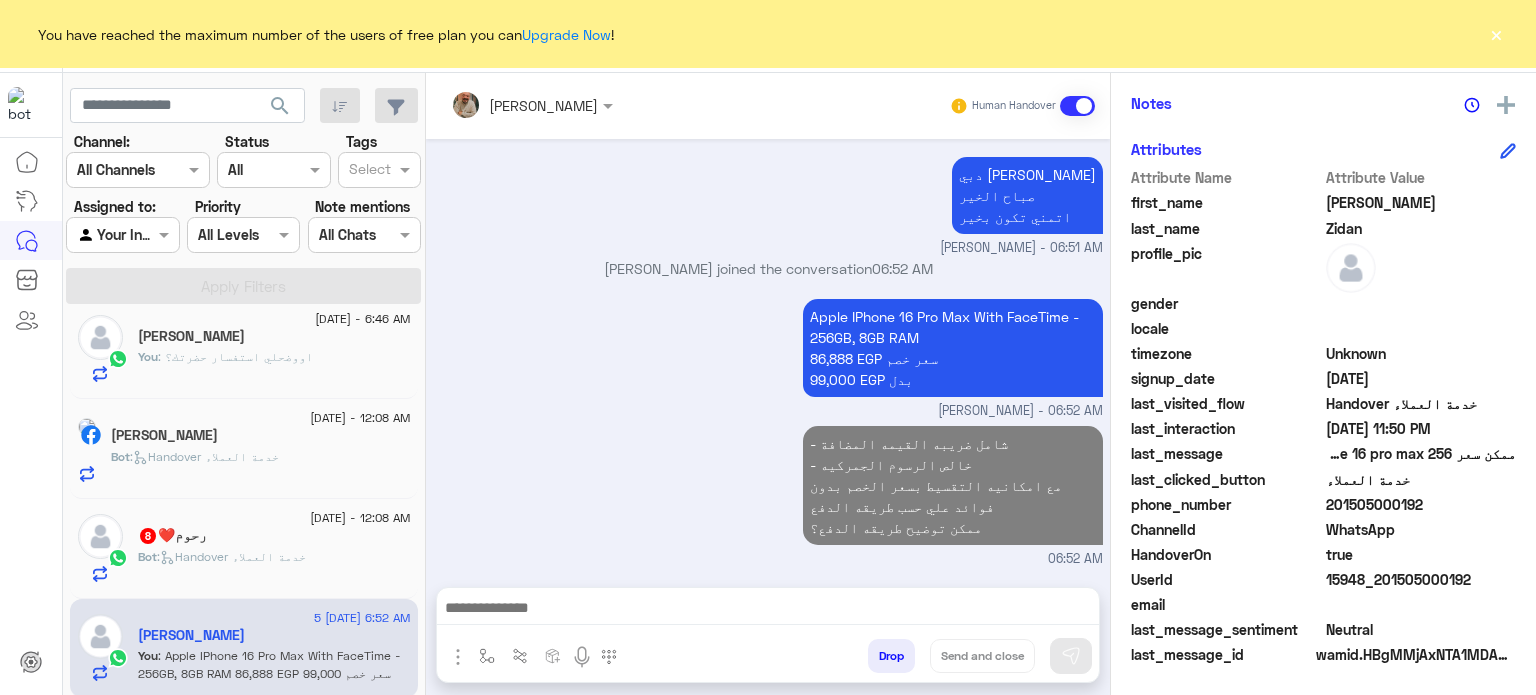 click on "201505000192" 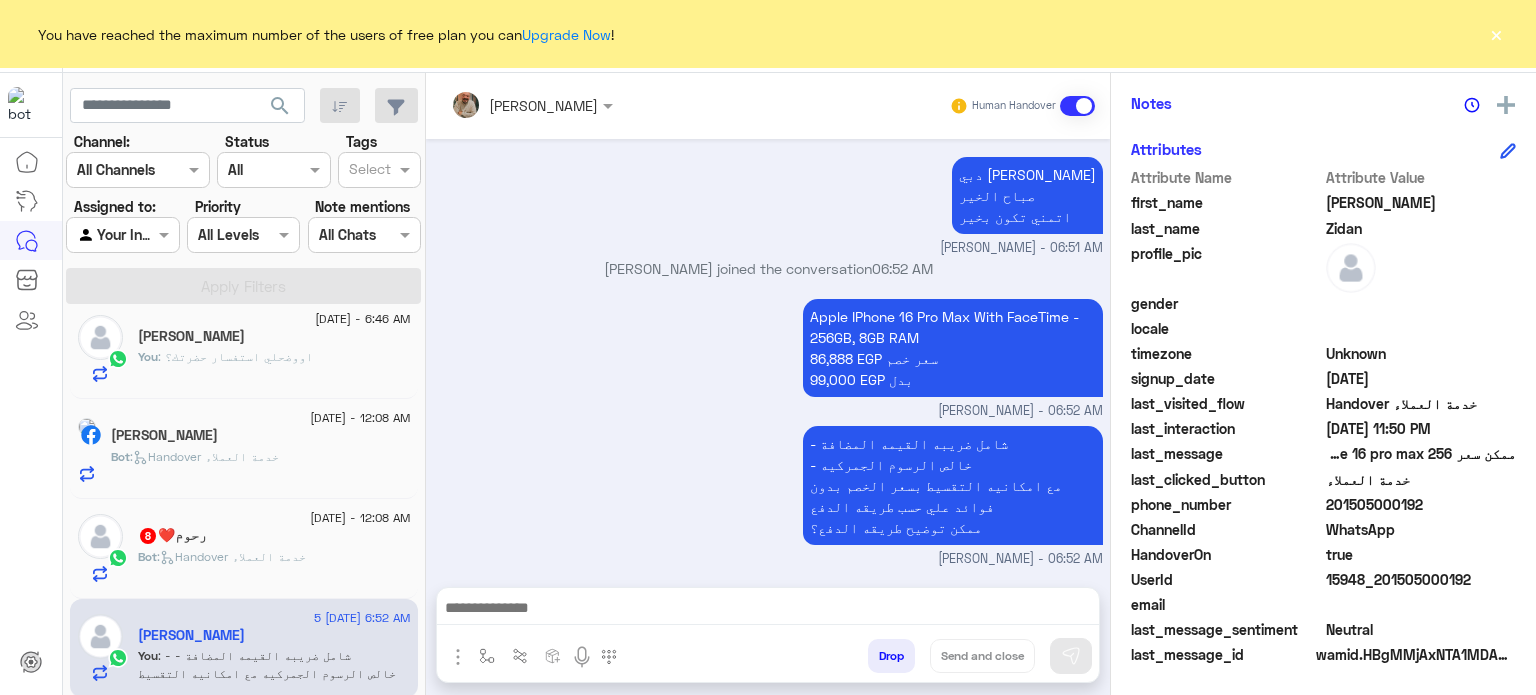click on "201505000192" 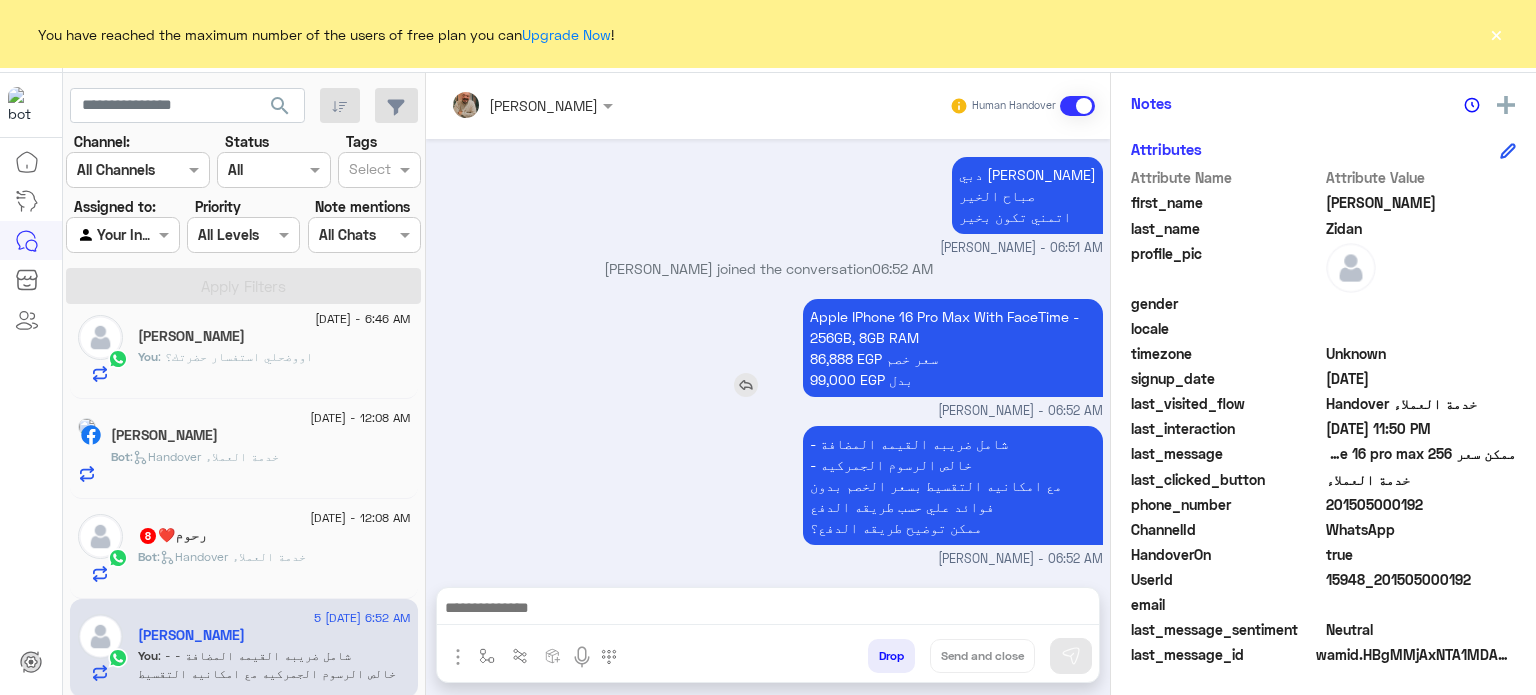 click on "Apple IPhone 16 Pro Max With FaceTime - 256GB, 8GB RAM 86,888 EGP سعر خصم   99,000 EGP بدل" at bounding box center [953, 348] 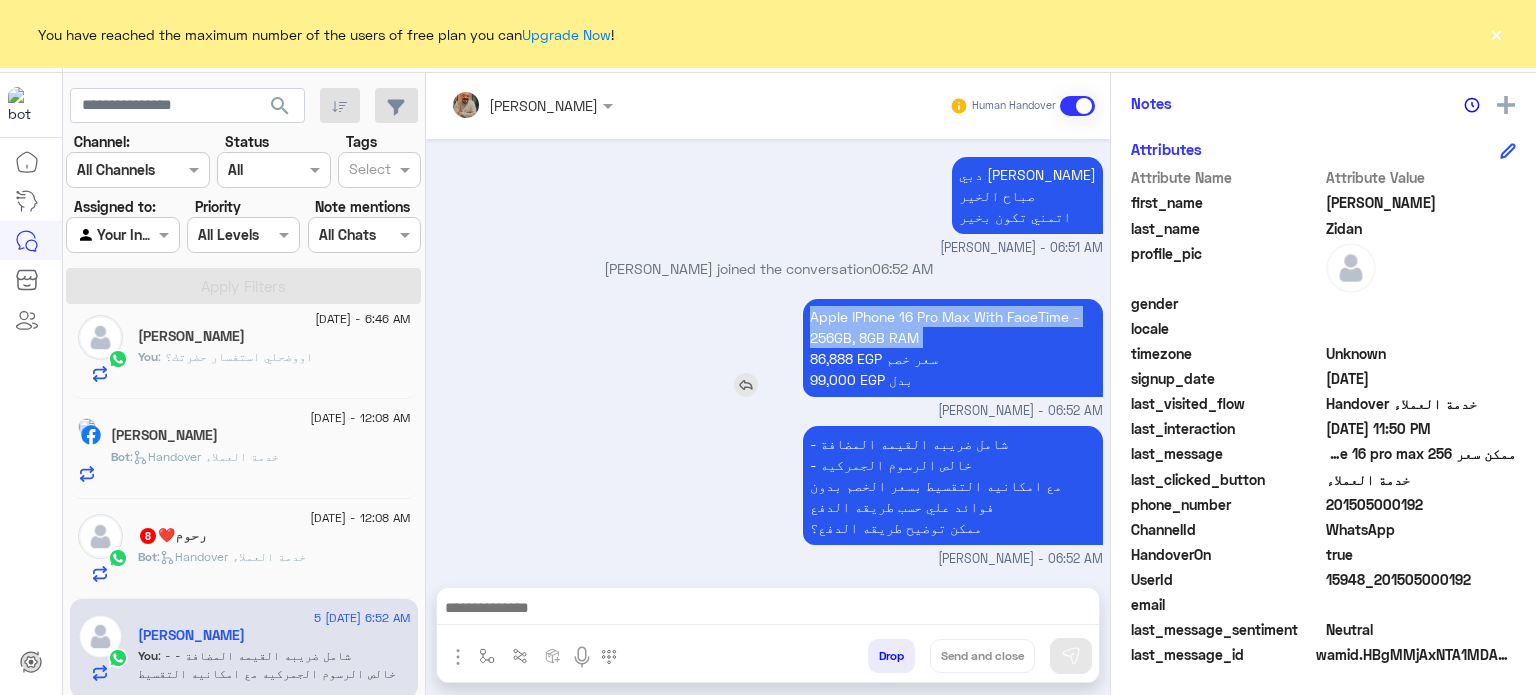 click on "Apple IPhone 16 Pro Max With FaceTime - 256GB, 8GB RAM 86,888 EGP سعر خصم   99,000 EGP بدل" at bounding box center (953, 348) 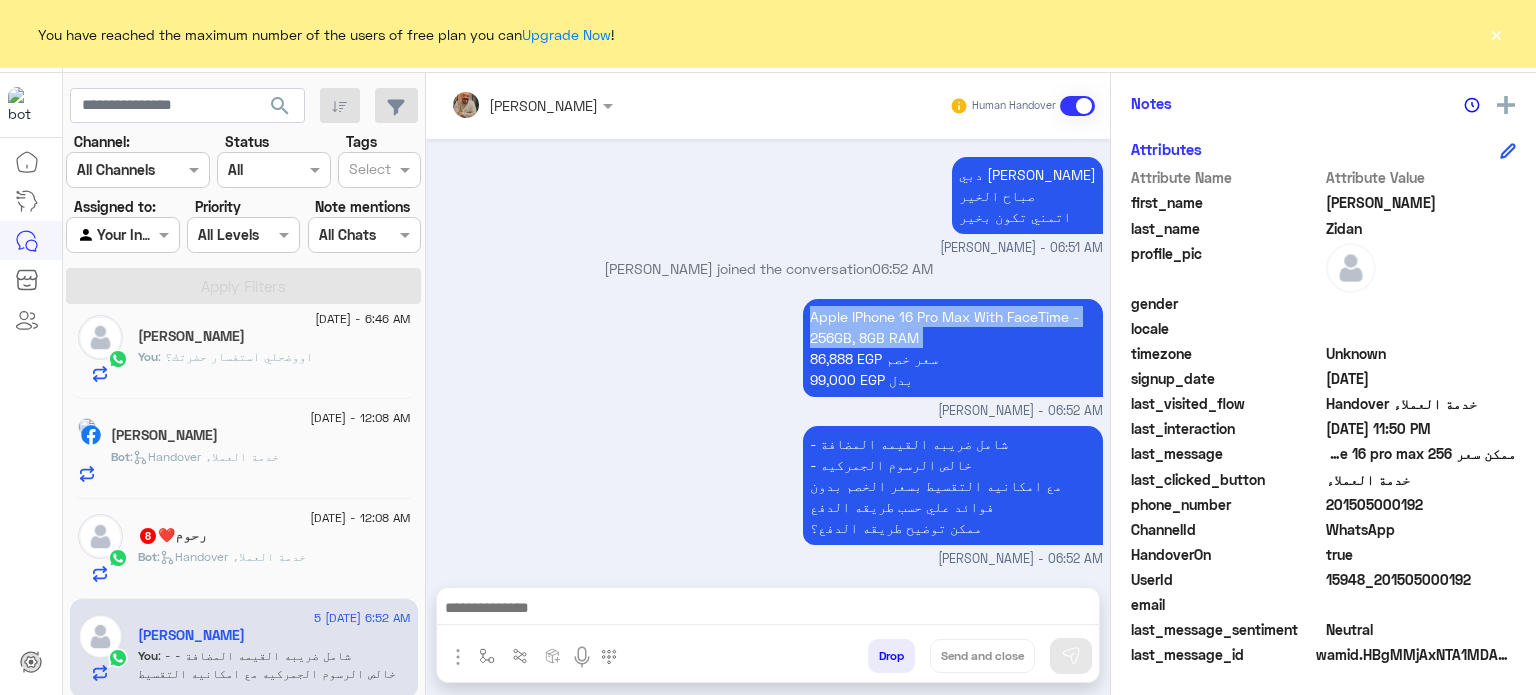 copy on "Apple IPhone 16 Pro Max With FaceTime - 256GB, 8GB RAM" 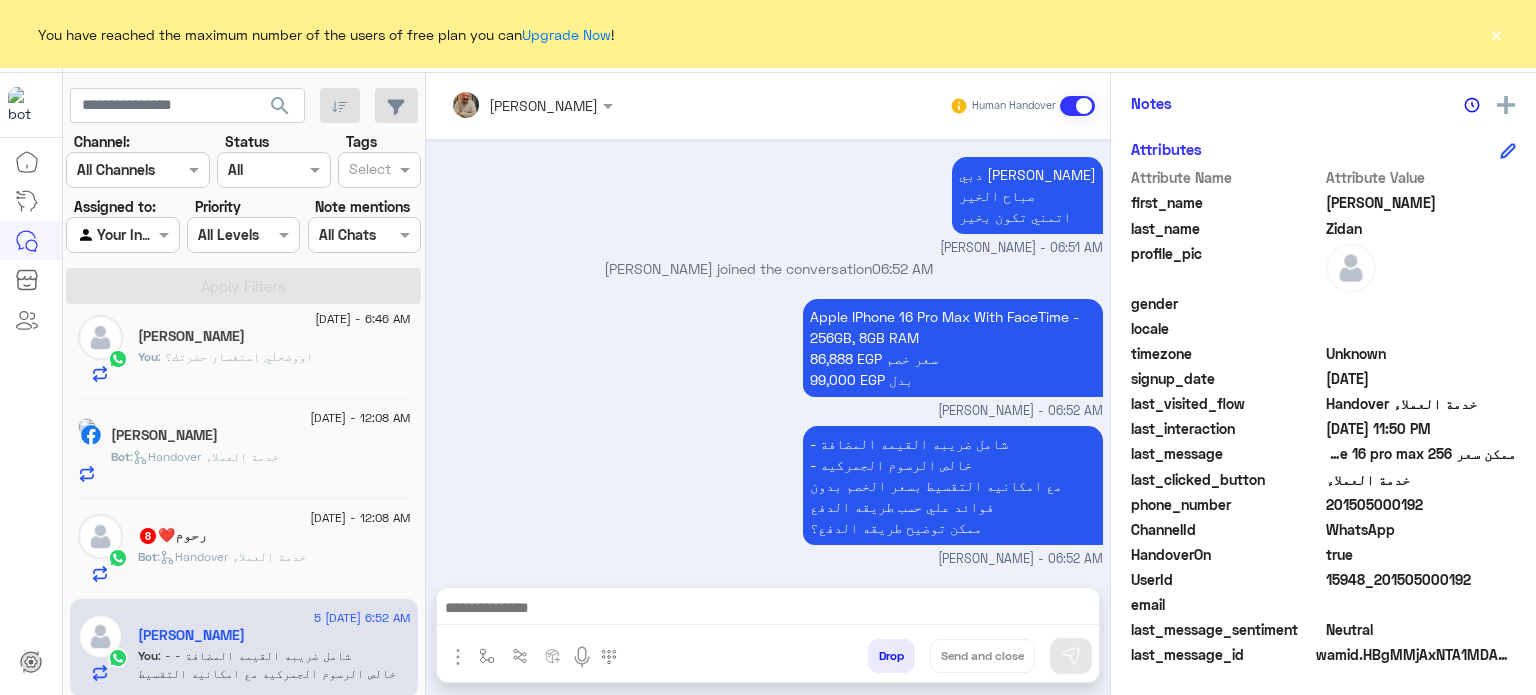 click on ":   Handover خدمة العملاء" 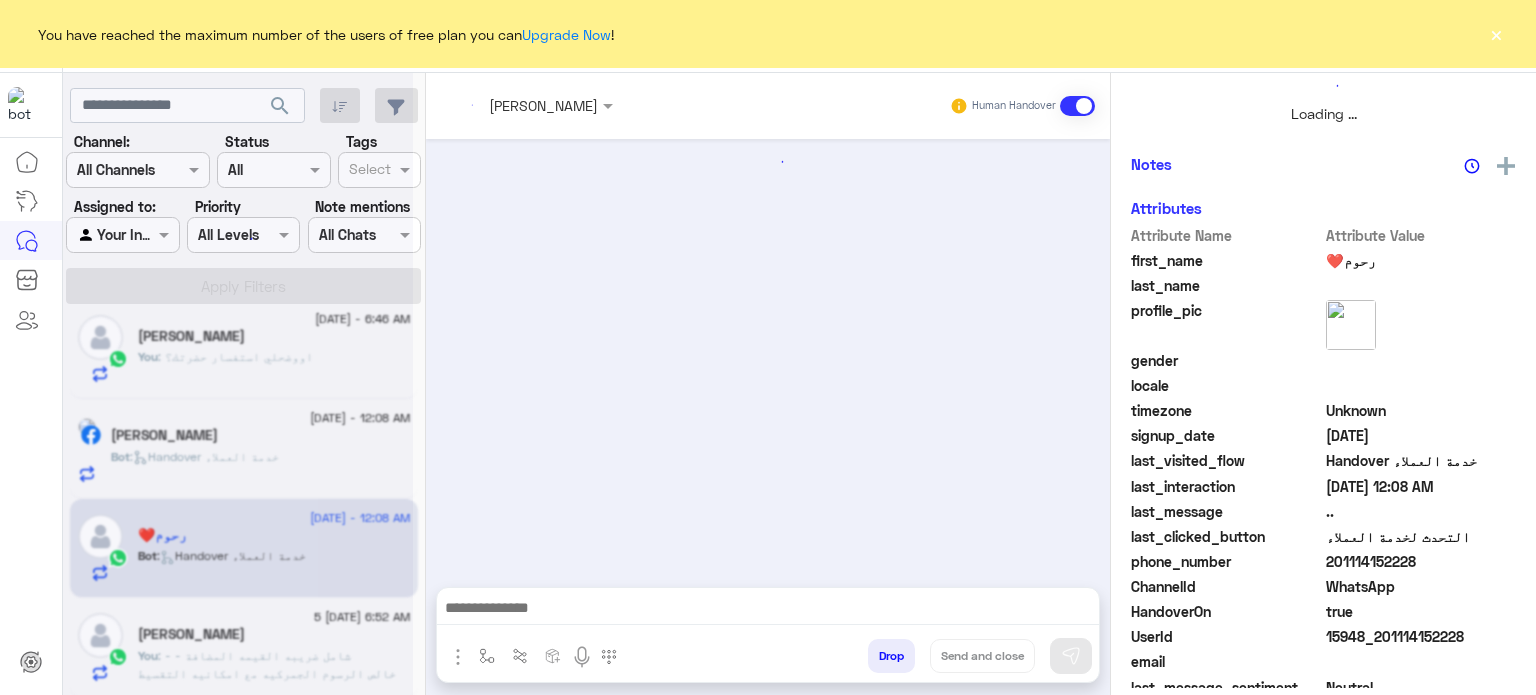 scroll, scrollTop: 464, scrollLeft: 0, axis: vertical 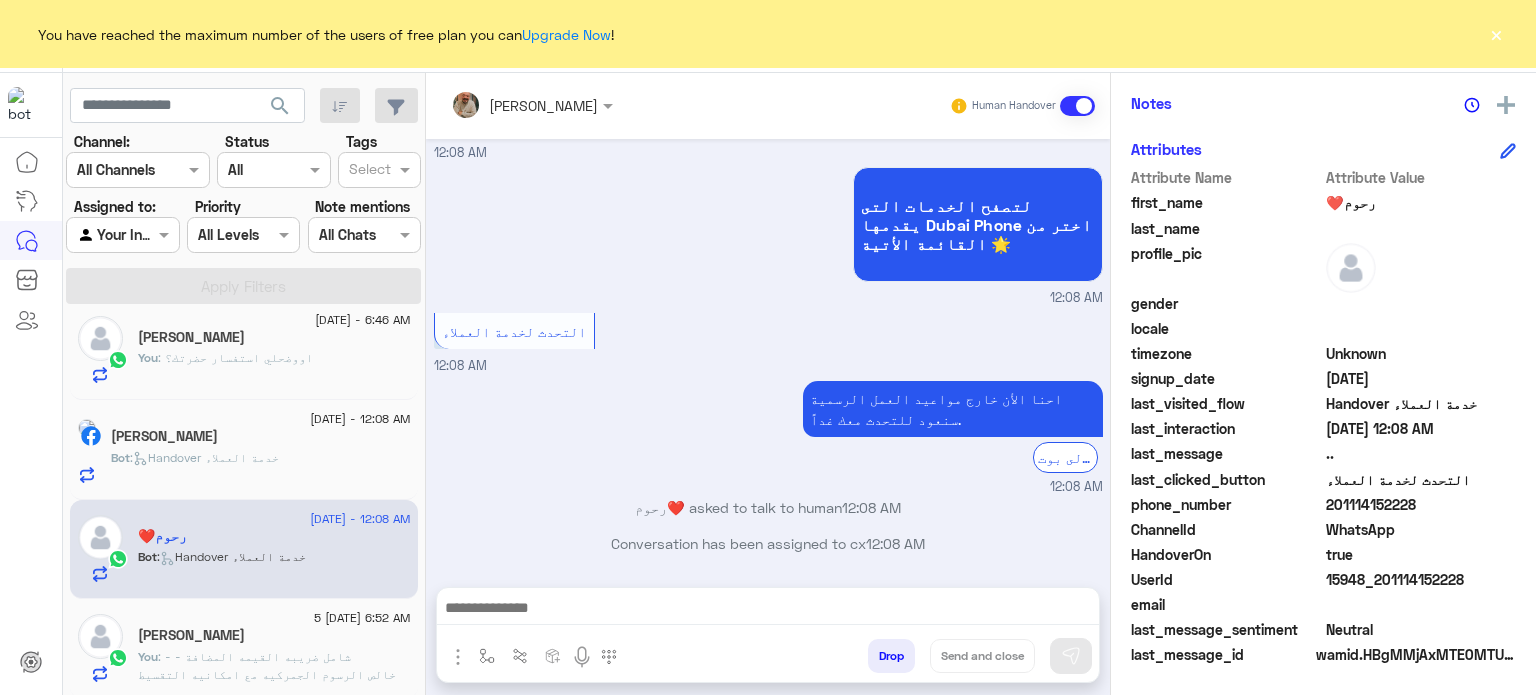 click at bounding box center (768, 610) 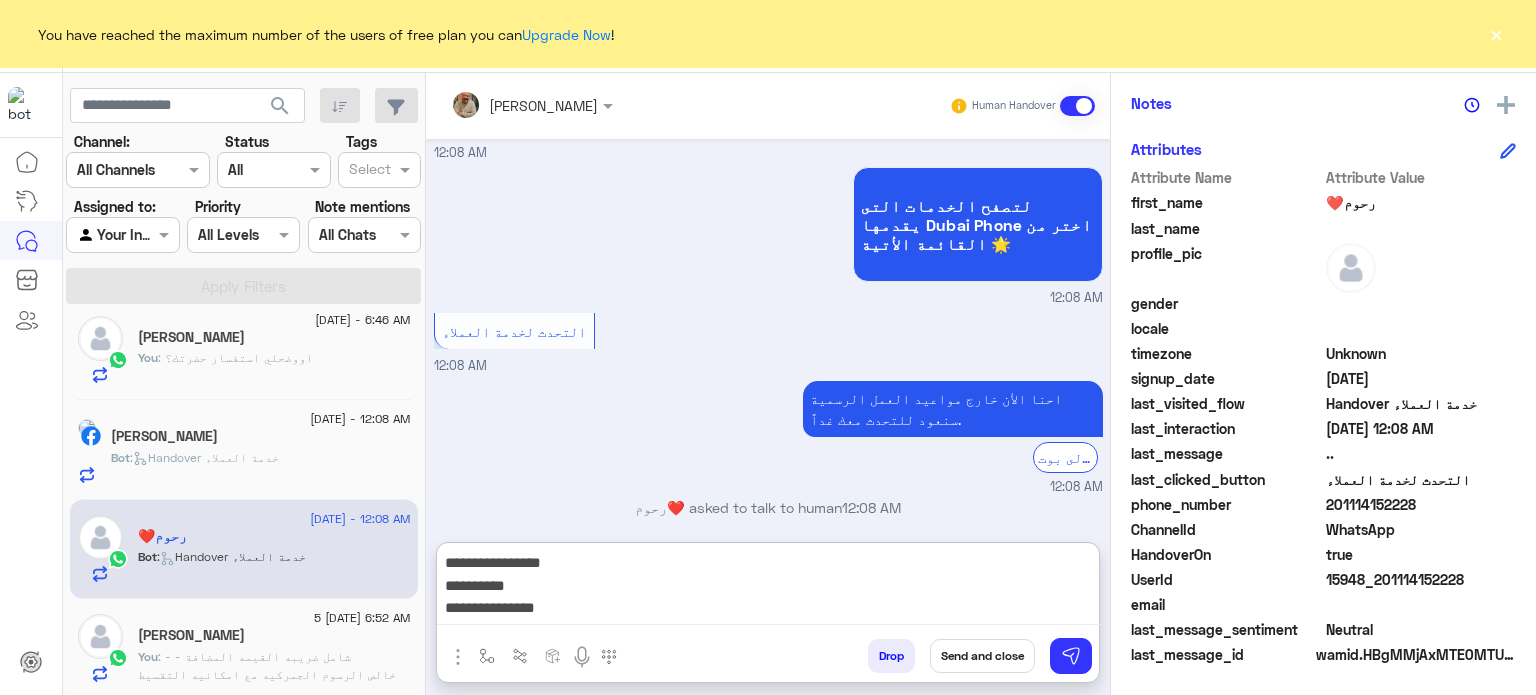 click on "**********" at bounding box center (768, 587) 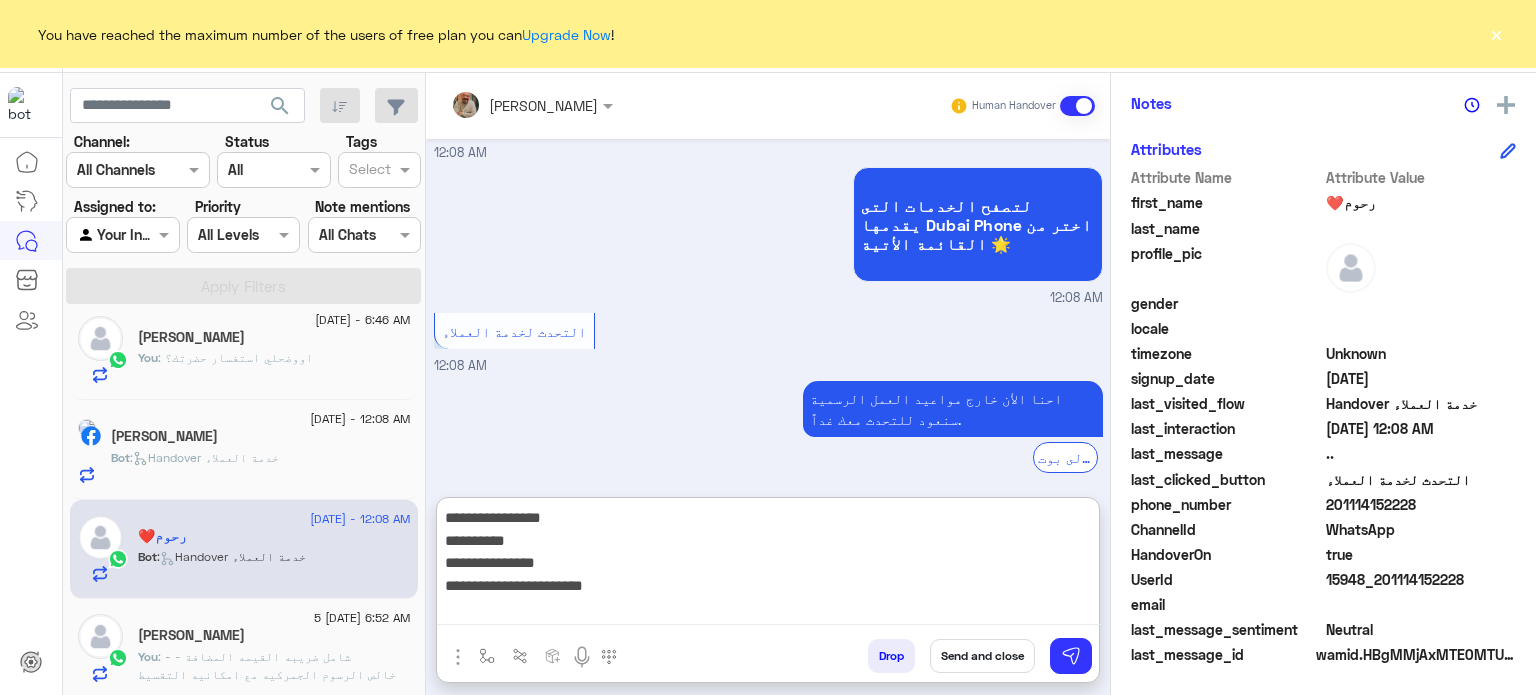 click on "**********" at bounding box center (768, 565) 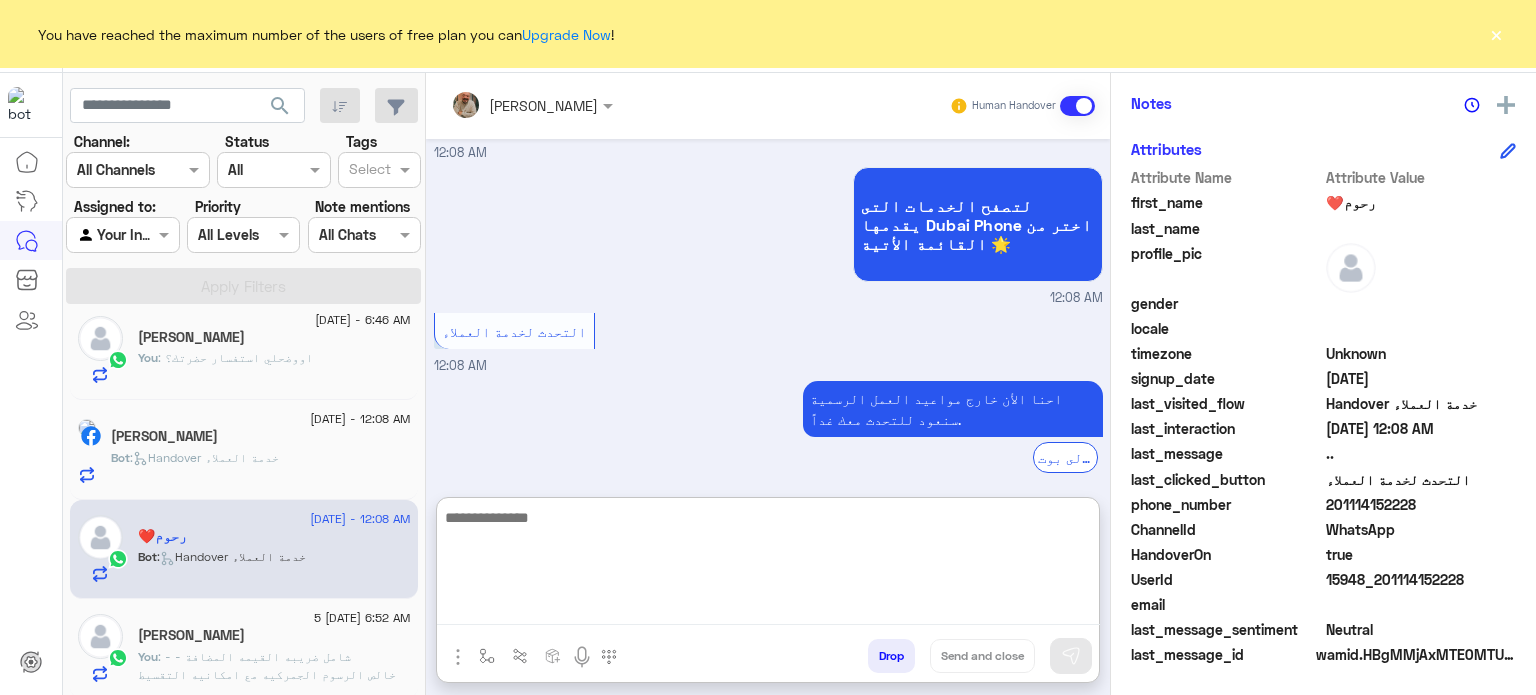 scroll, scrollTop: 1606, scrollLeft: 0, axis: vertical 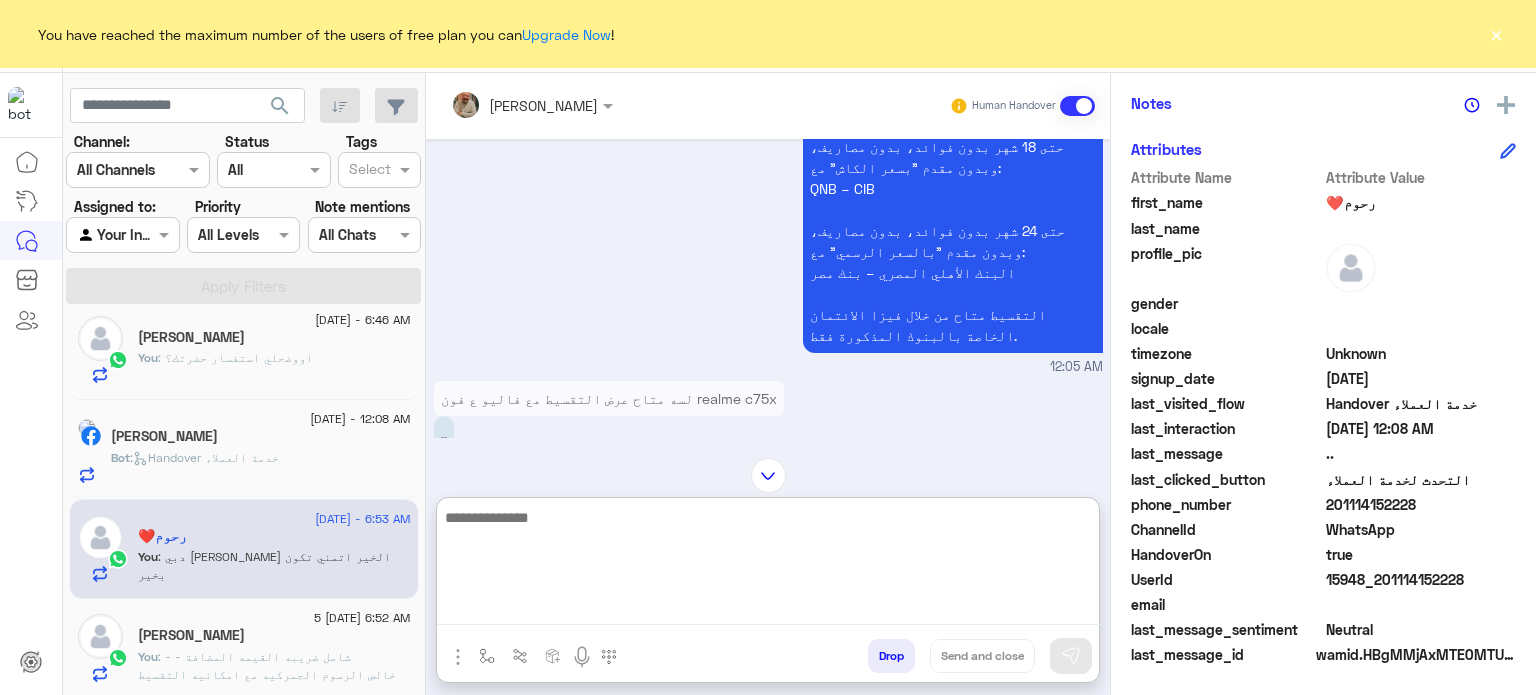 click at bounding box center [768, 565] 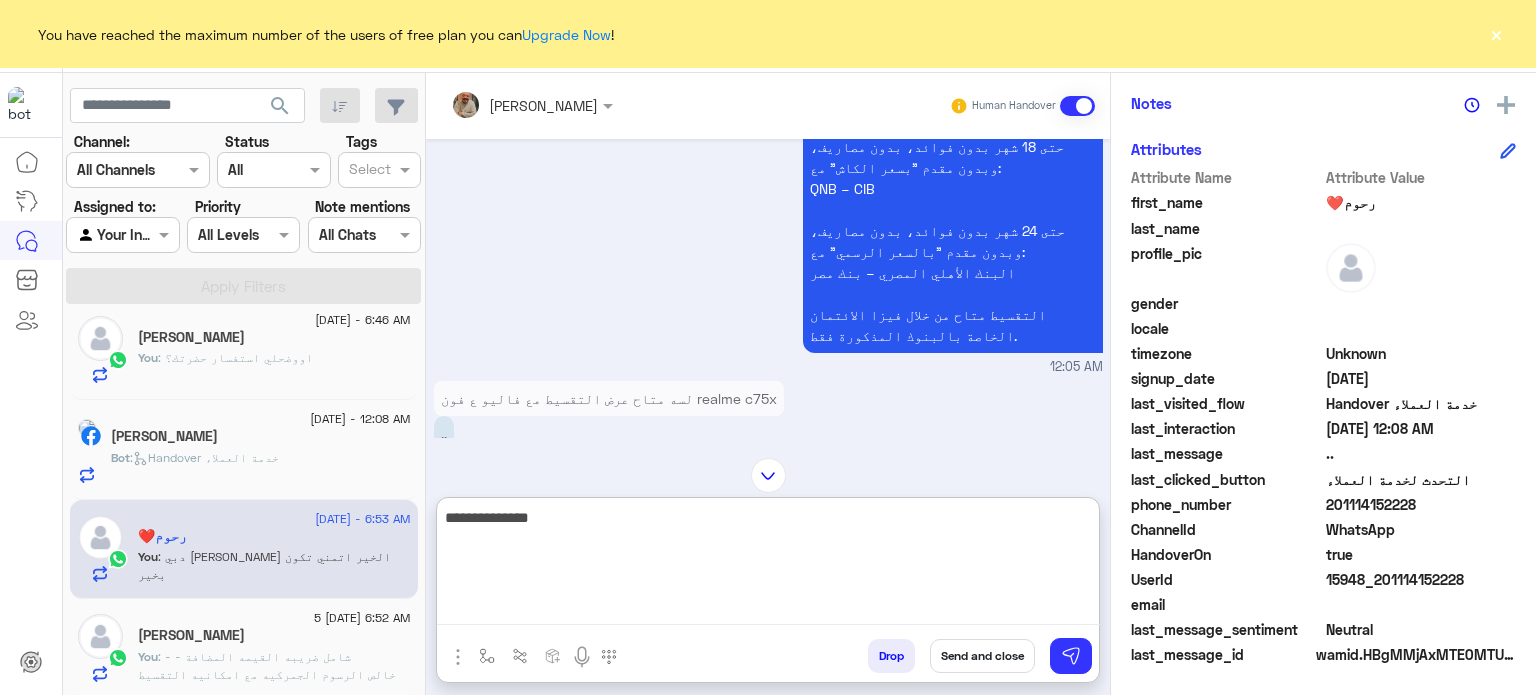 type on "**********" 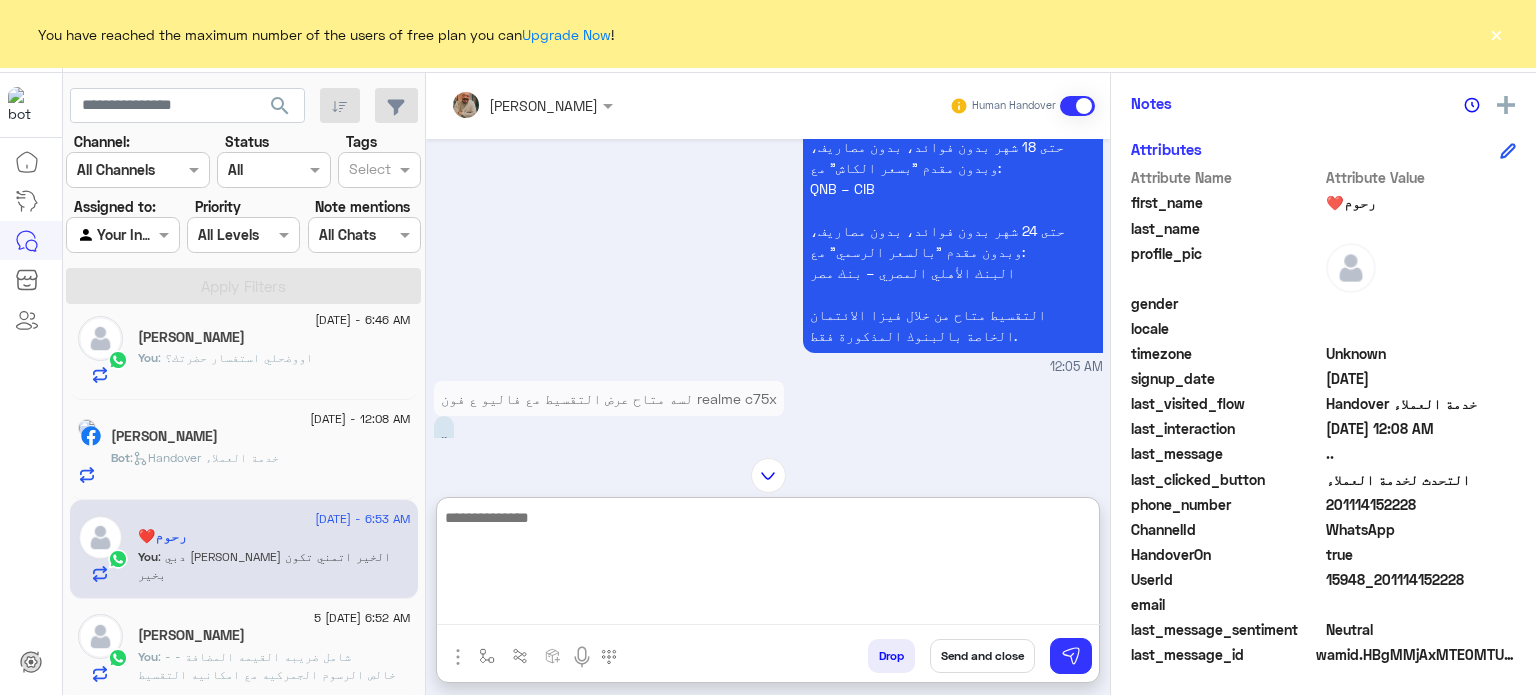 scroll, scrollTop: 1706, scrollLeft: 0, axis: vertical 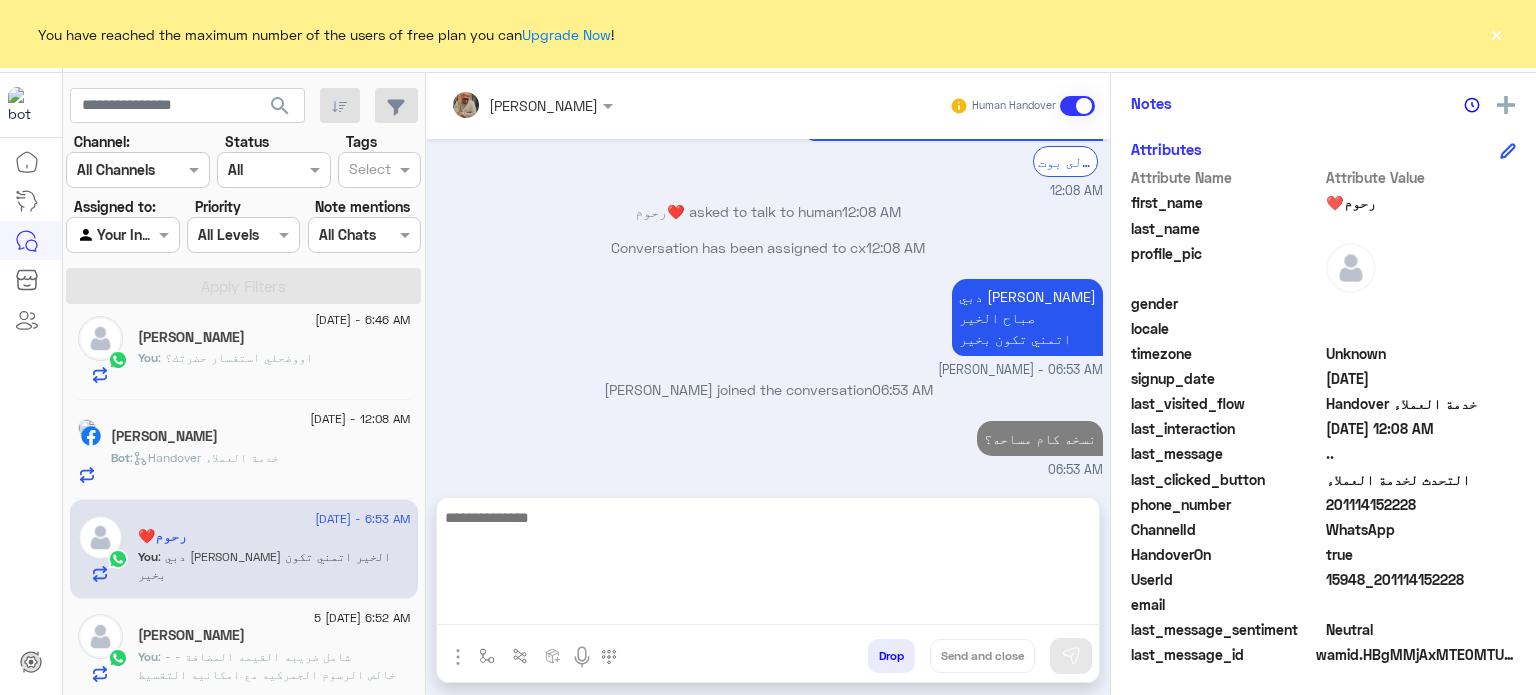 click on "201114152228" 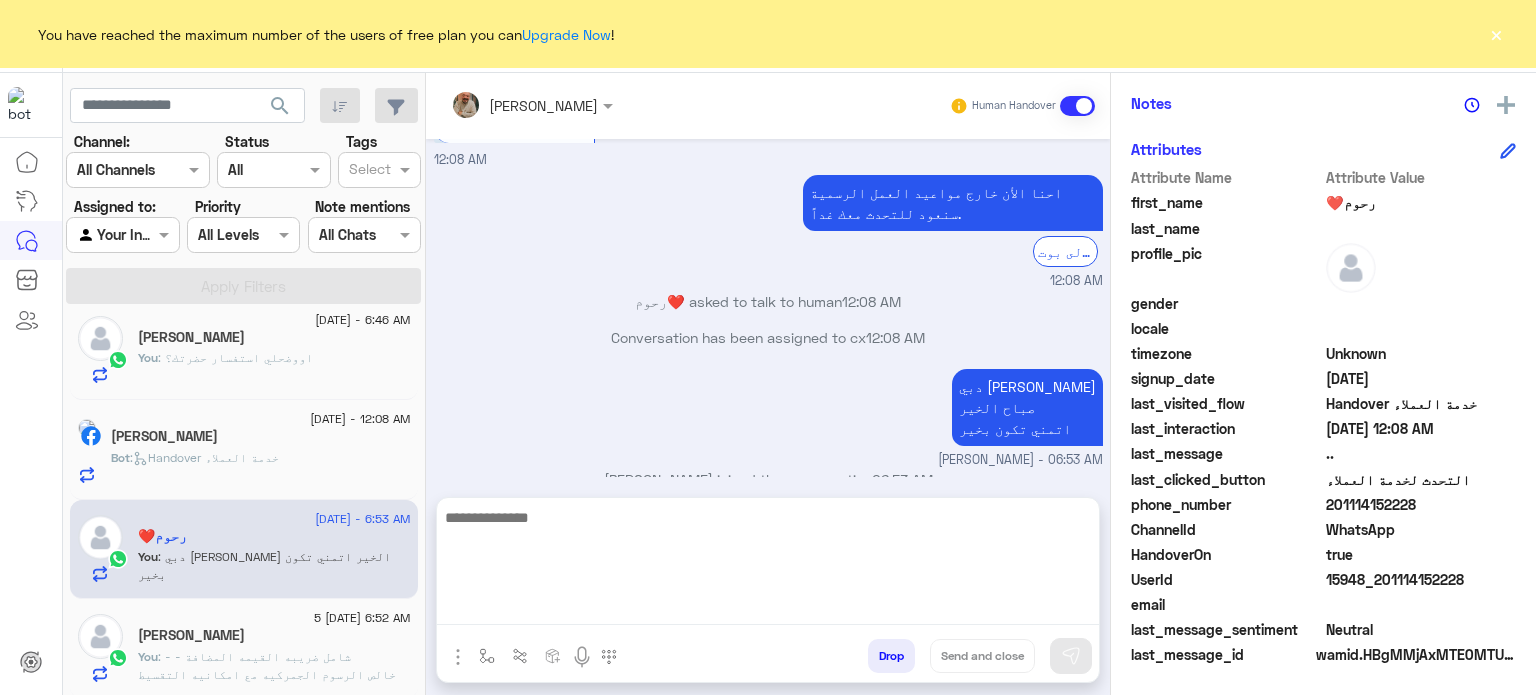 click on "201114152228" 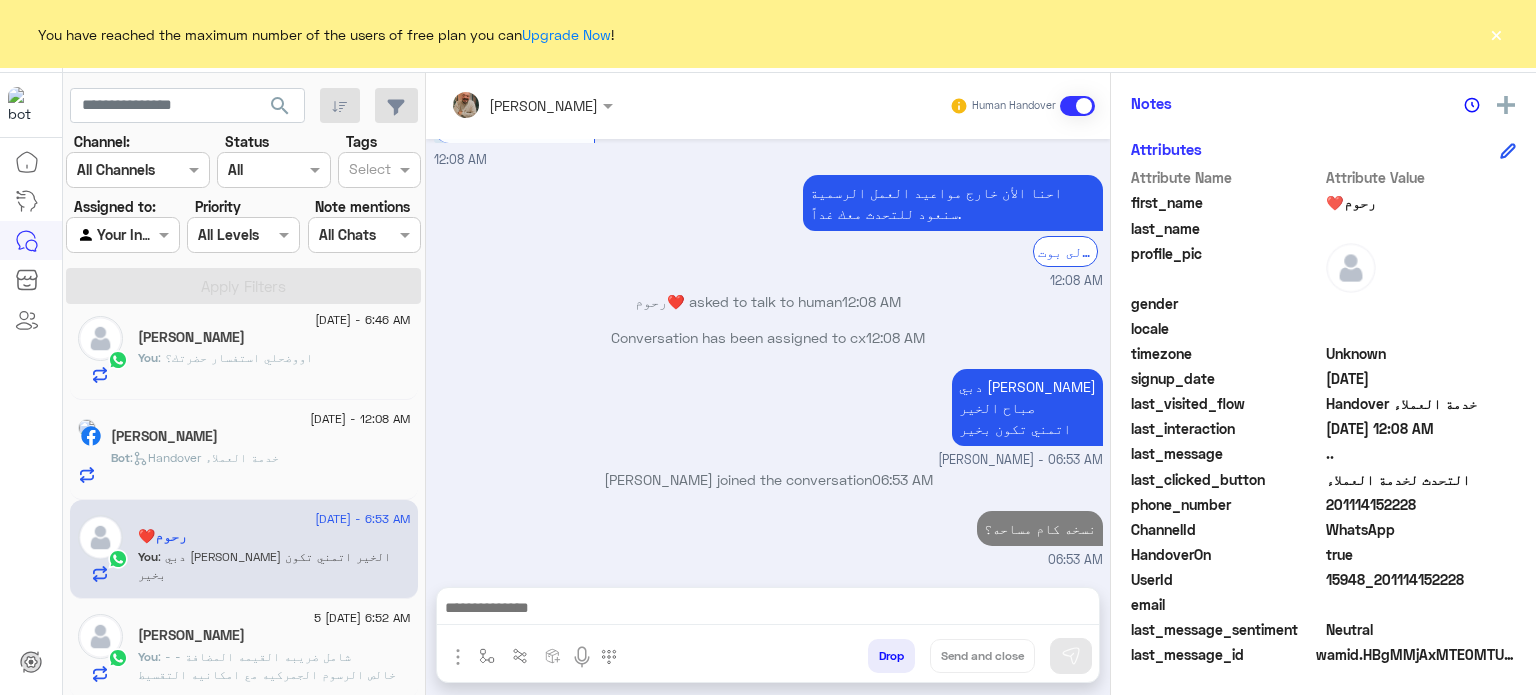 copy on "201114152228" 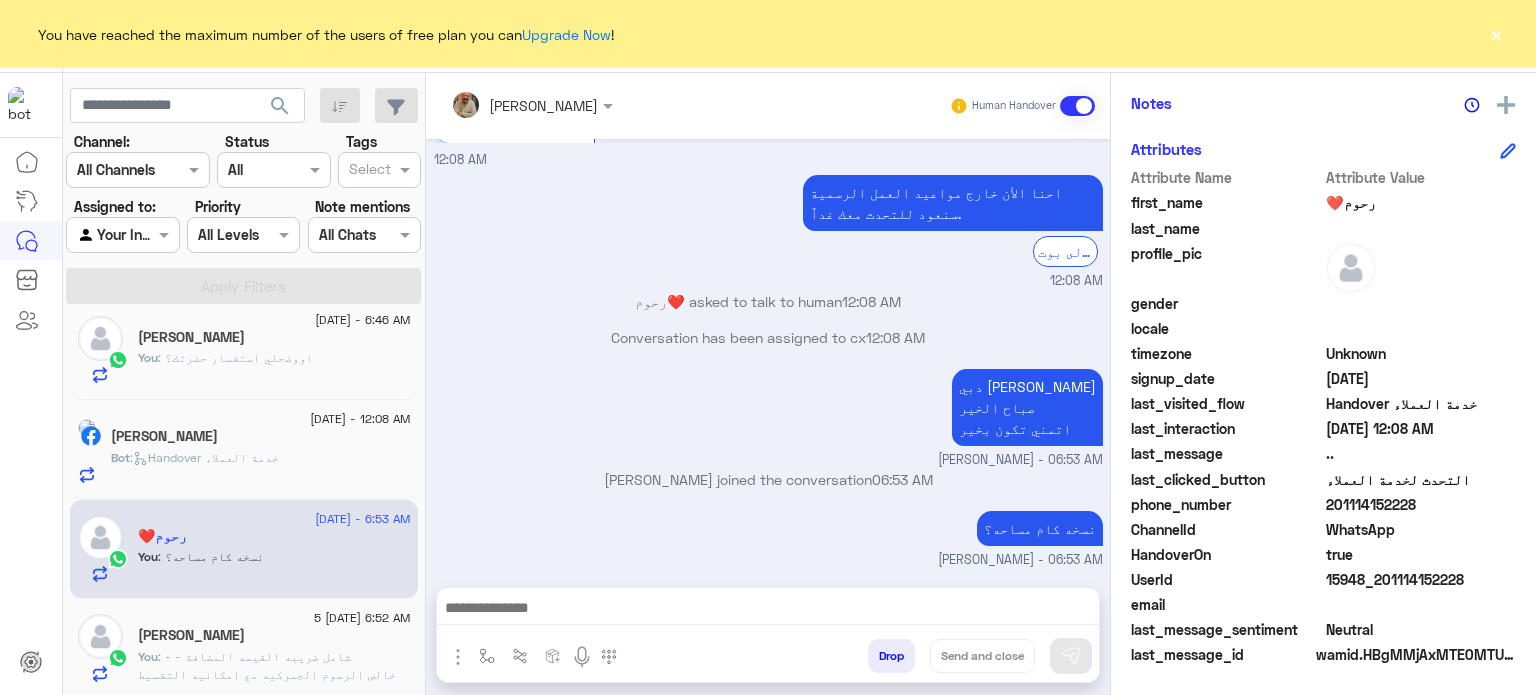click at bounding box center [768, 613] 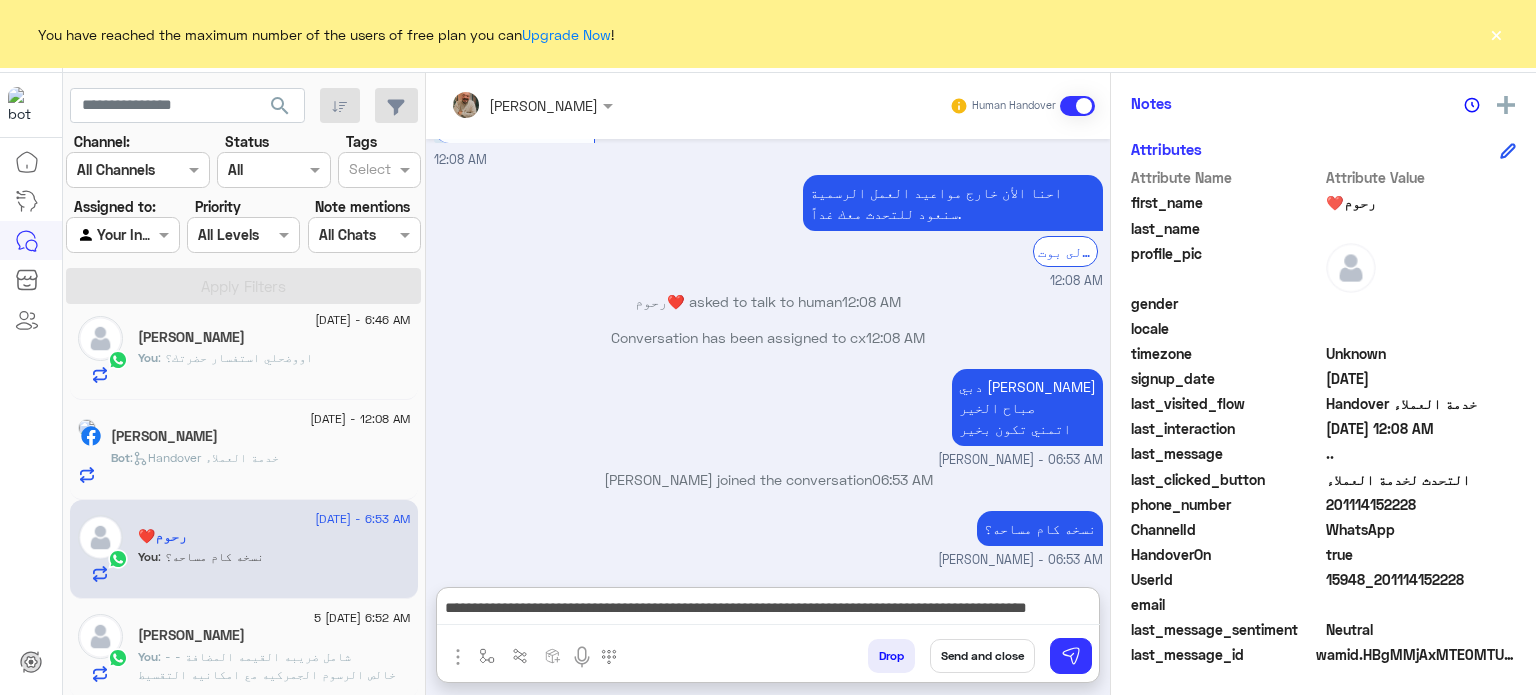scroll, scrollTop: 1692, scrollLeft: 0, axis: vertical 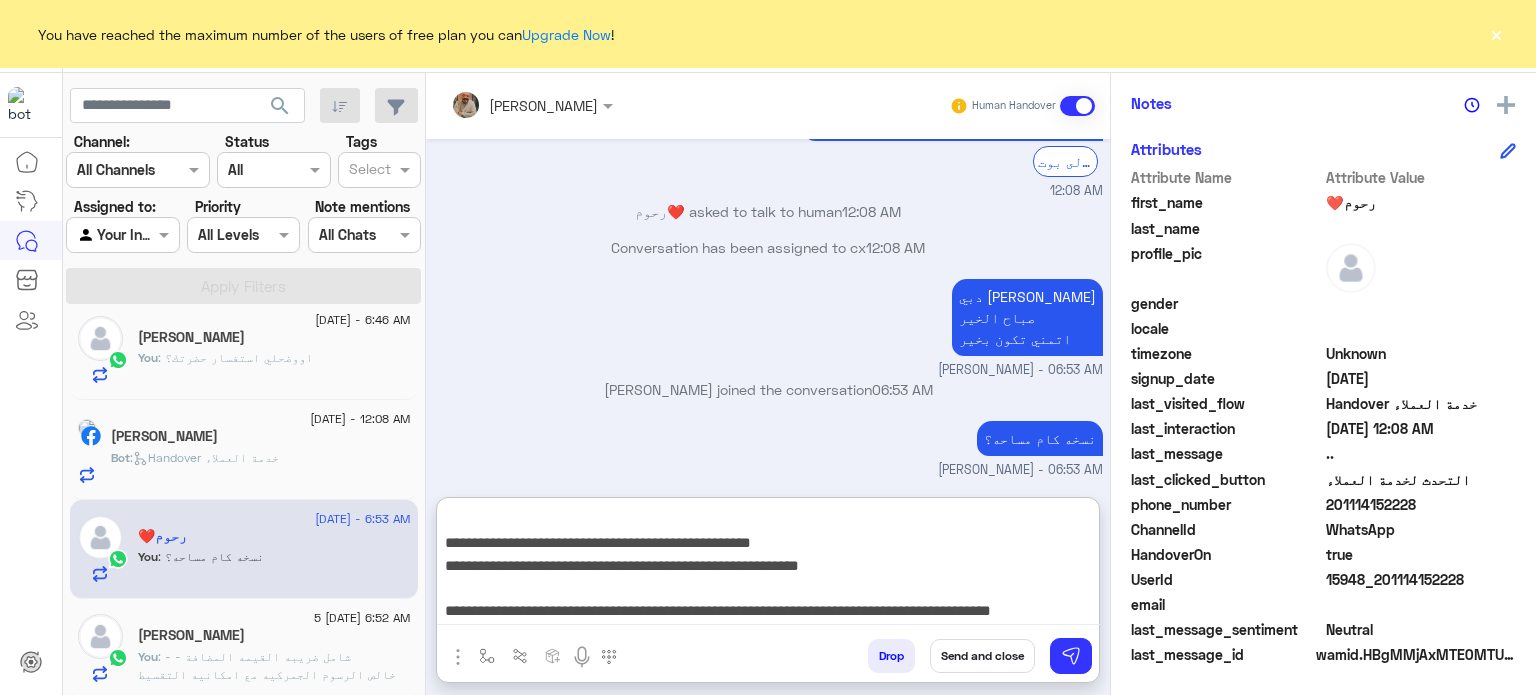 type on "**********" 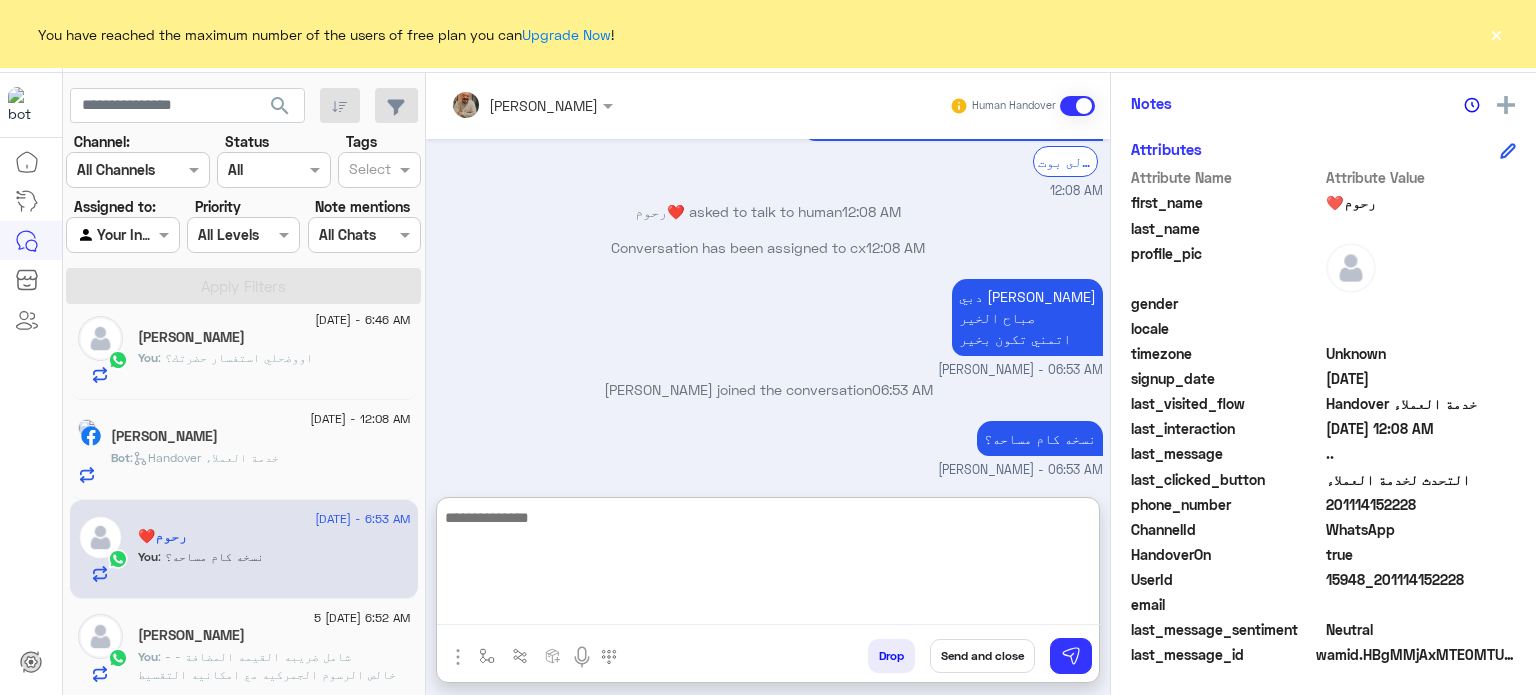 scroll, scrollTop: 2111, scrollLeft: 0, axis: vertical 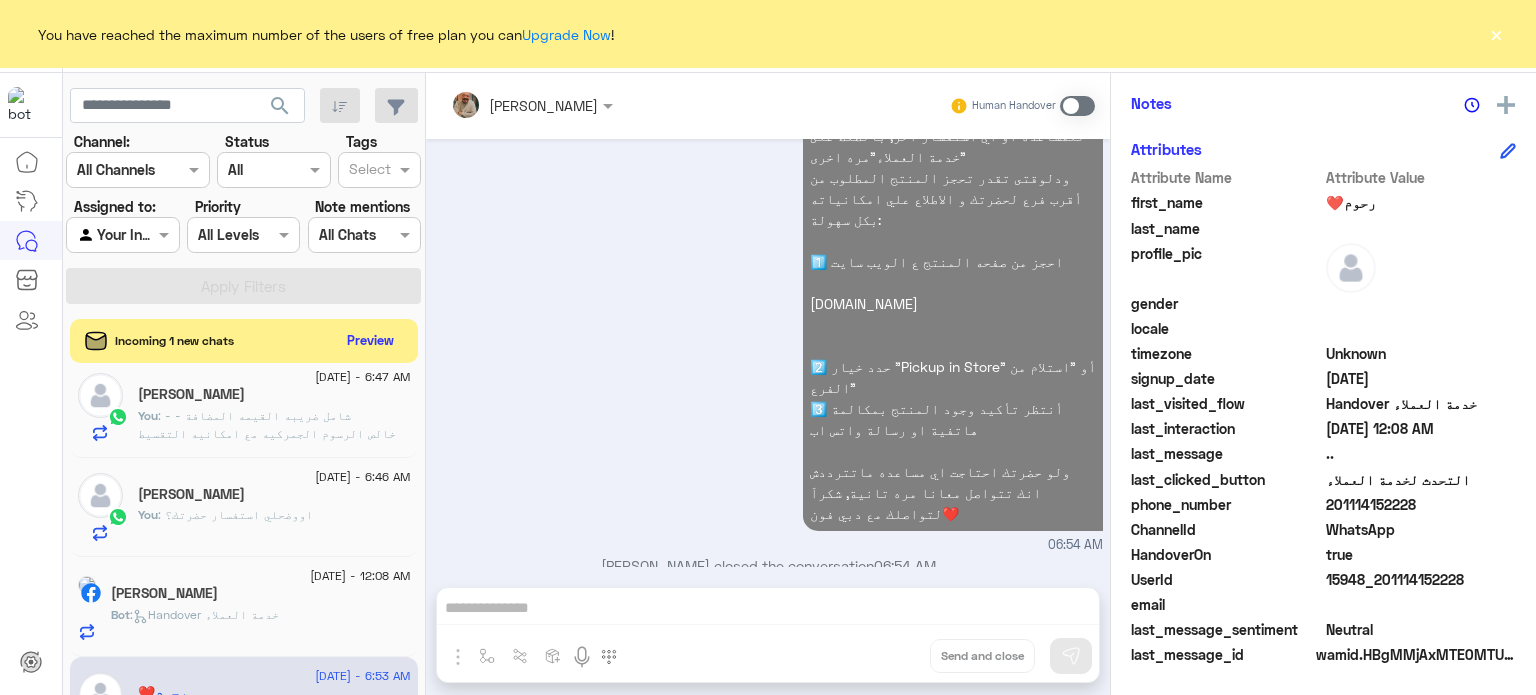 click on "[PERSON_NAME]" 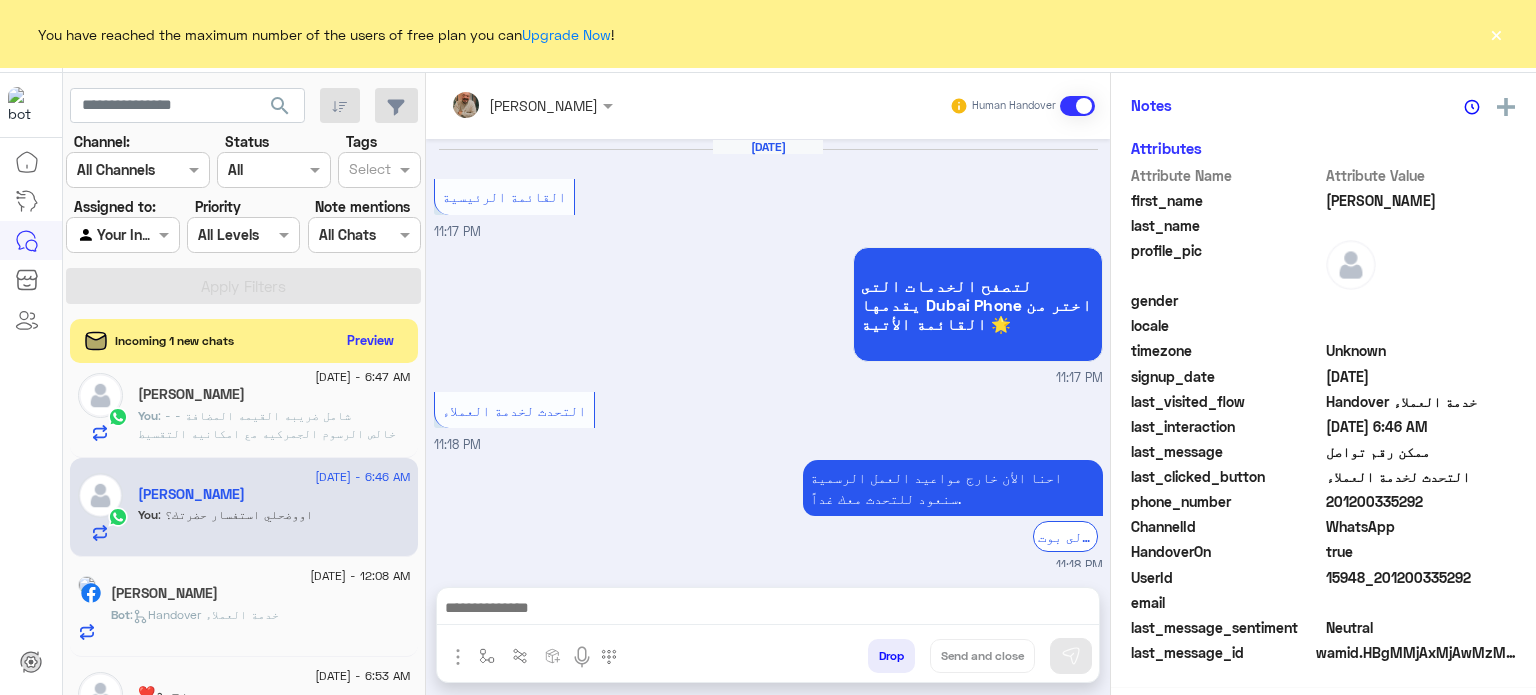 scroll, scrollTop: 384, scrollLeft: 0, axis: vertical 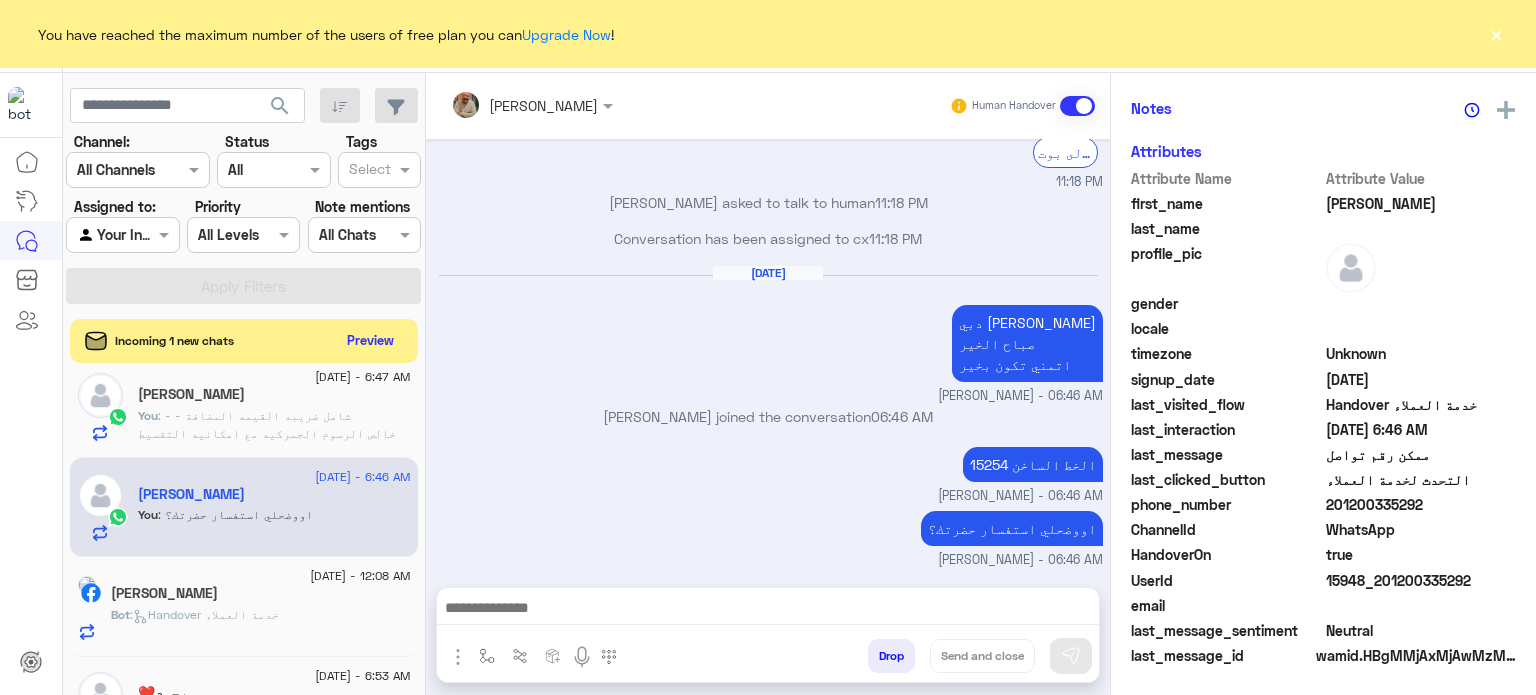 click at bounding box center [768, 610] 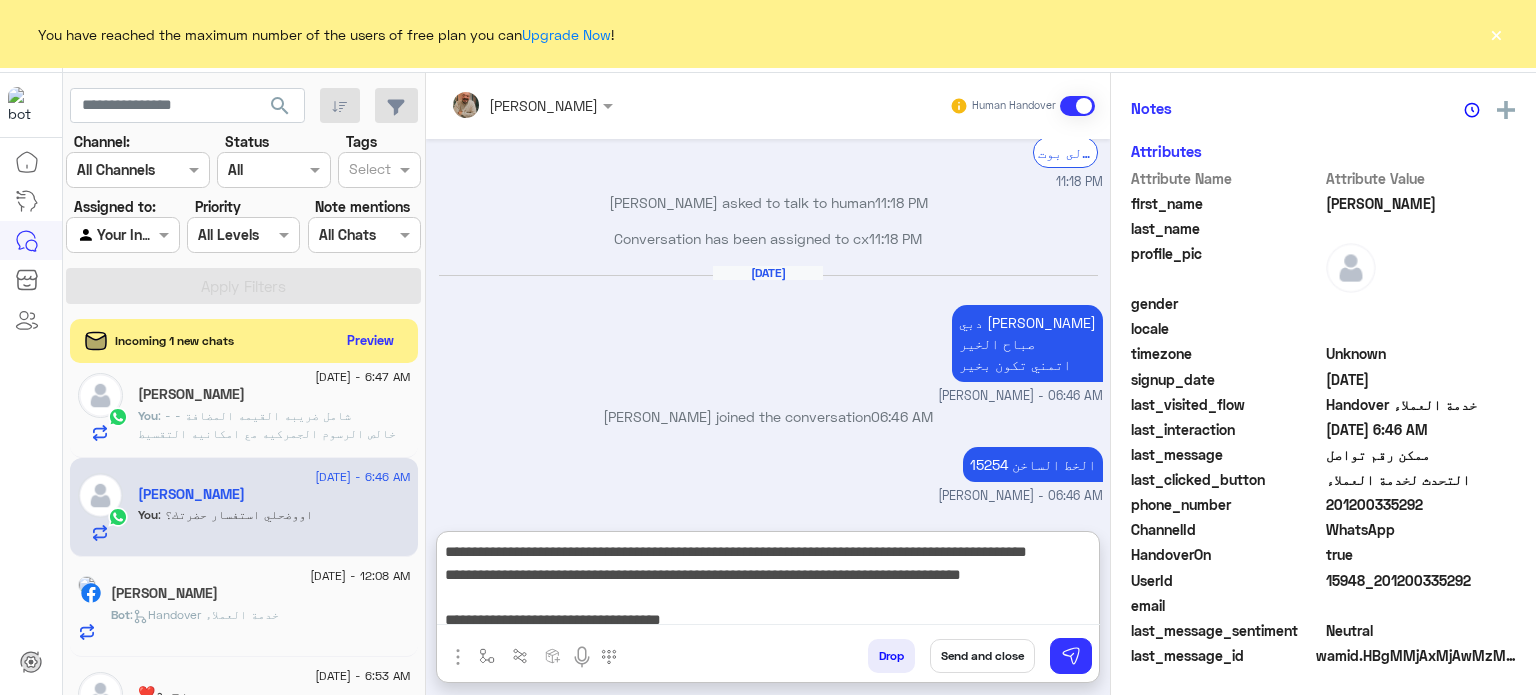 scroll, scrollTop: 200, scrollLeft: 0, axis: vertical 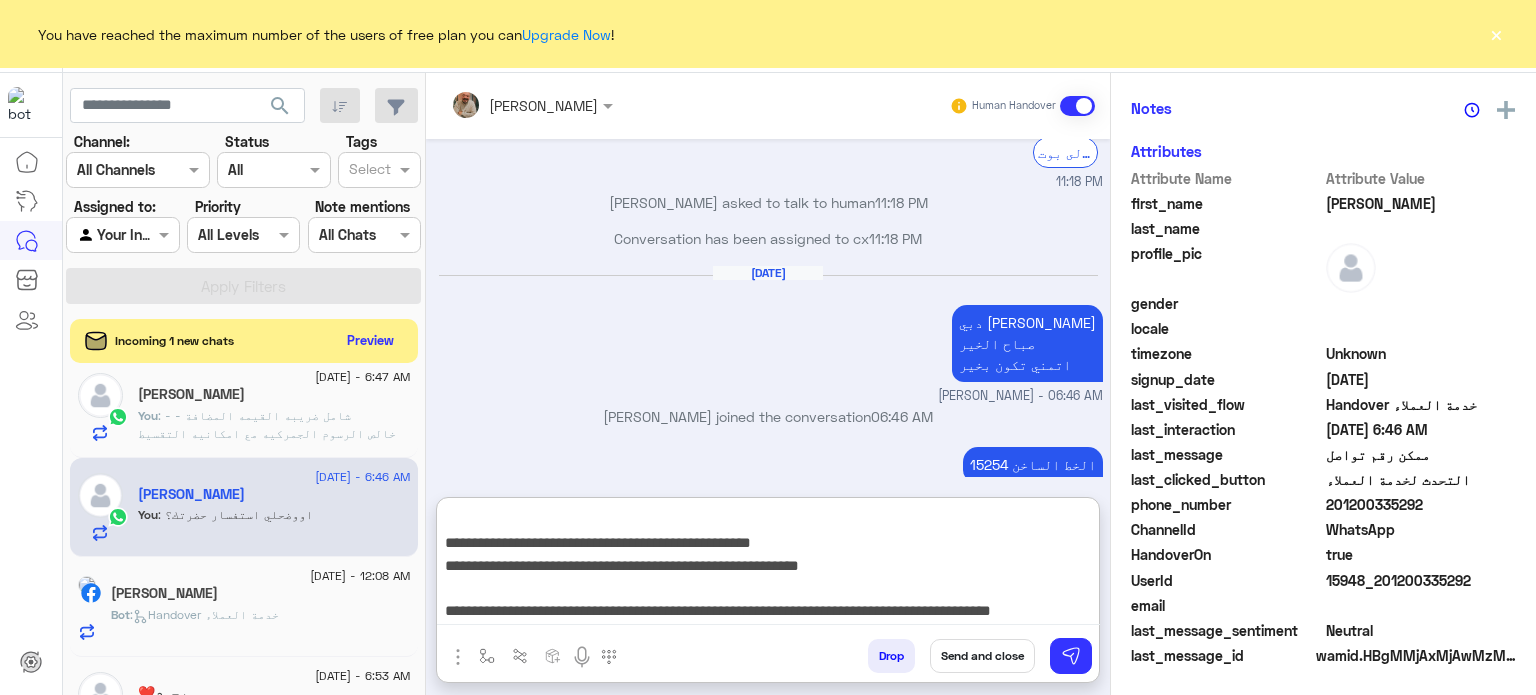type on "**********" 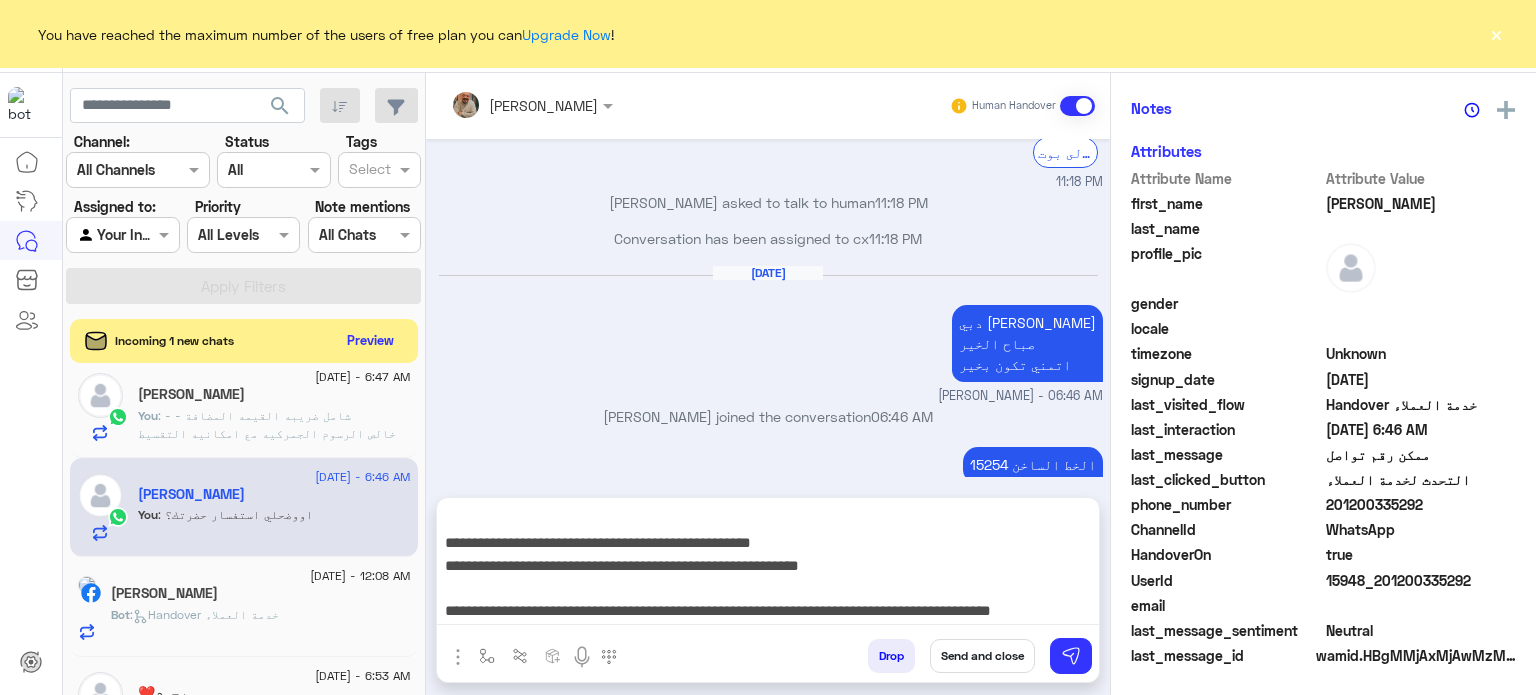 click on "Send and close" at bounding box center (982, 656) 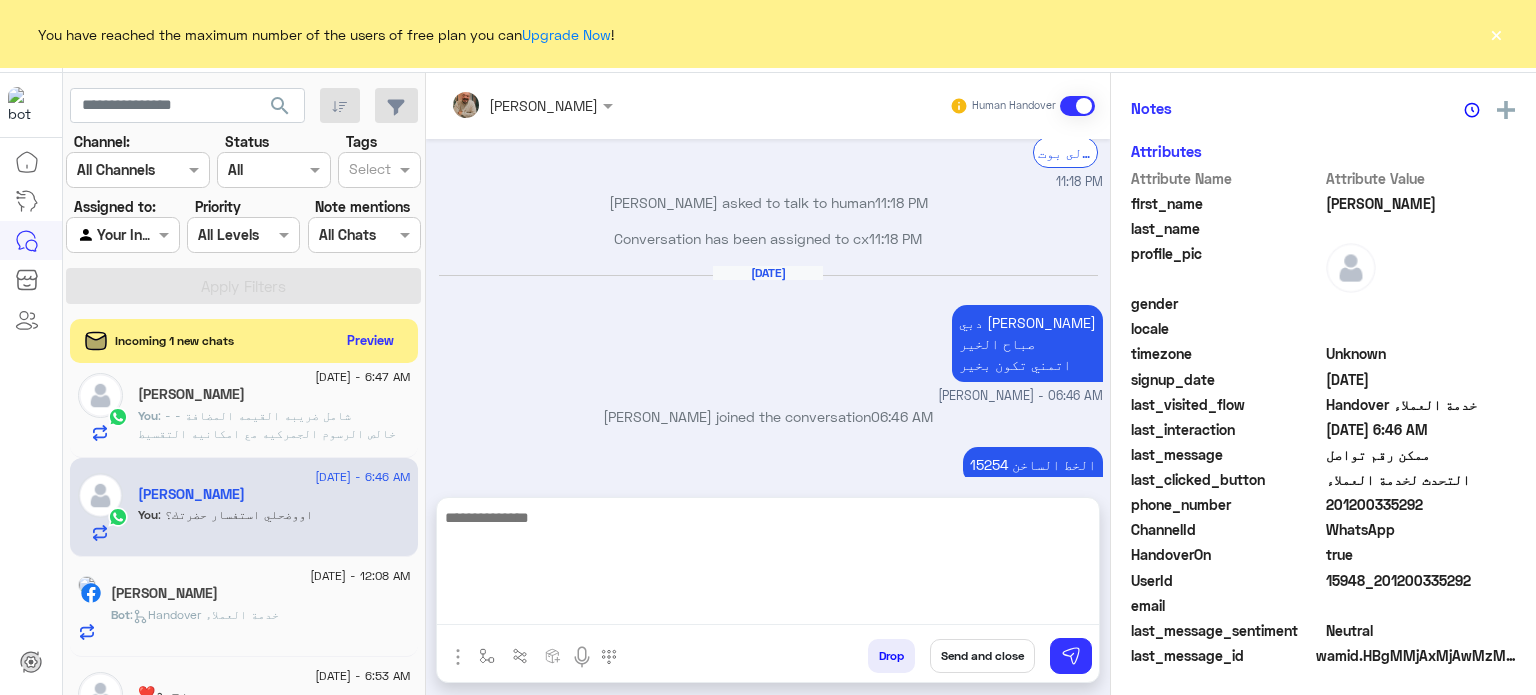 scroll, scrollTop: 0, scrollLeft: 0, axis: both 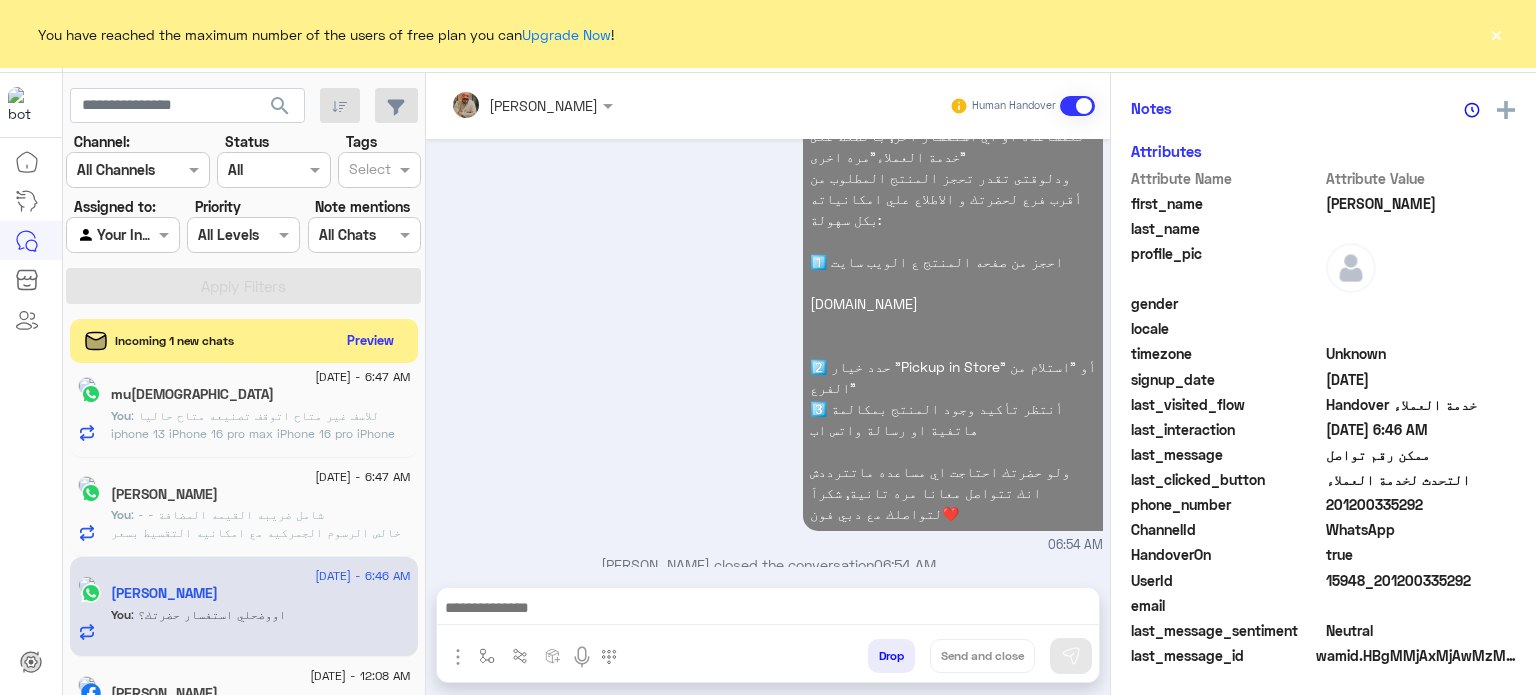 click on "You  : للاسف غير متاح اتوقف تصنيعه
متاح حاليا
iphone 13
iPhone 16 pro max
iPhone 16 pro
iPhone 16
iPhone 15 plus
ممكن توضيح الموديل الانسب لحضرتك؟" 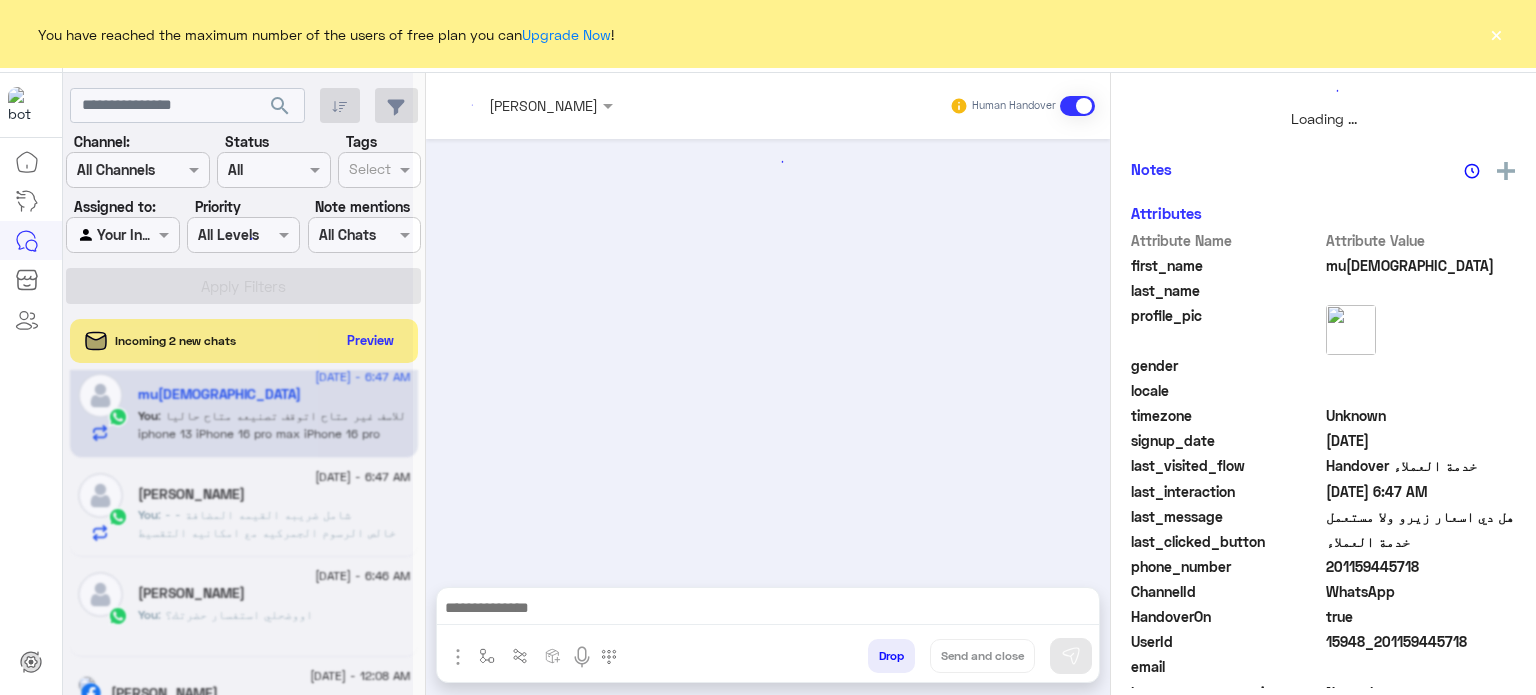 scroll, scrollTop: 464, scrollLeft: 0, axis: vertical 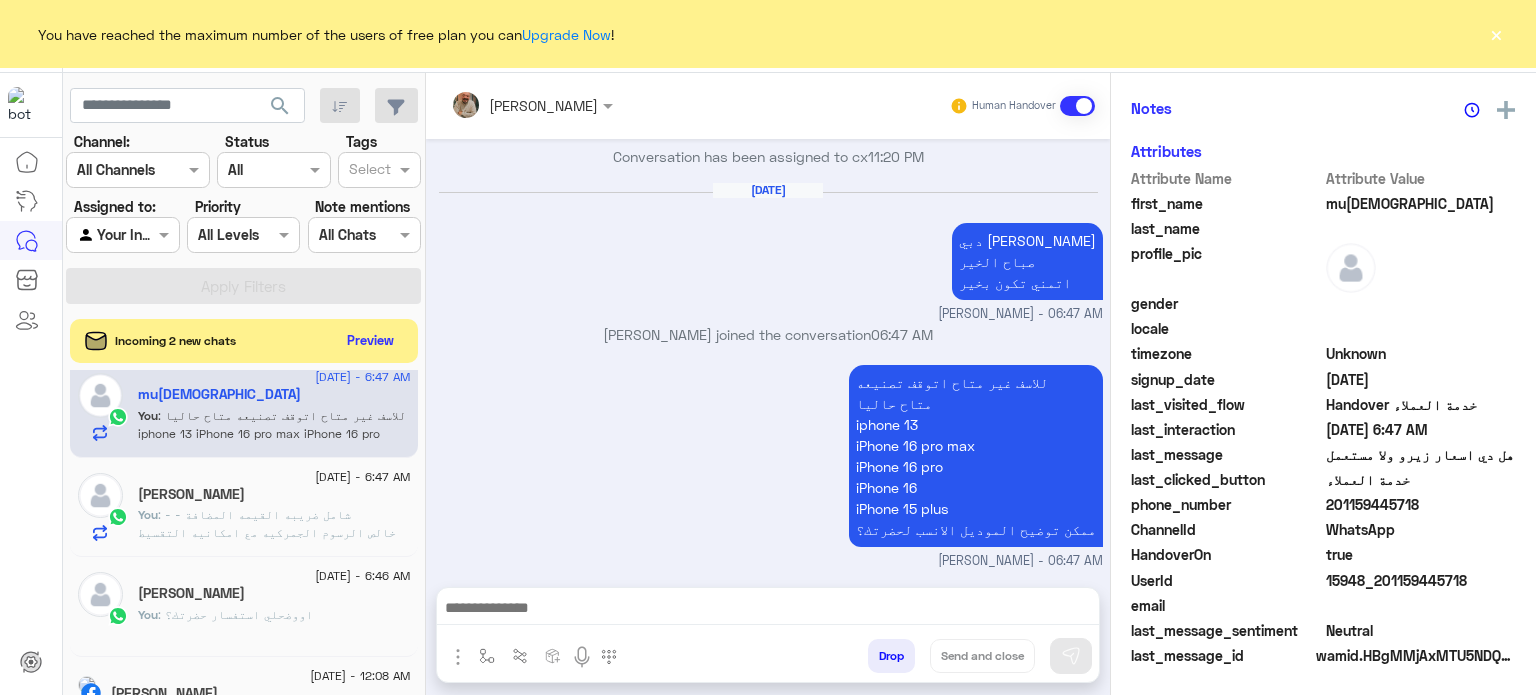 click at bounding box center (768, 610) 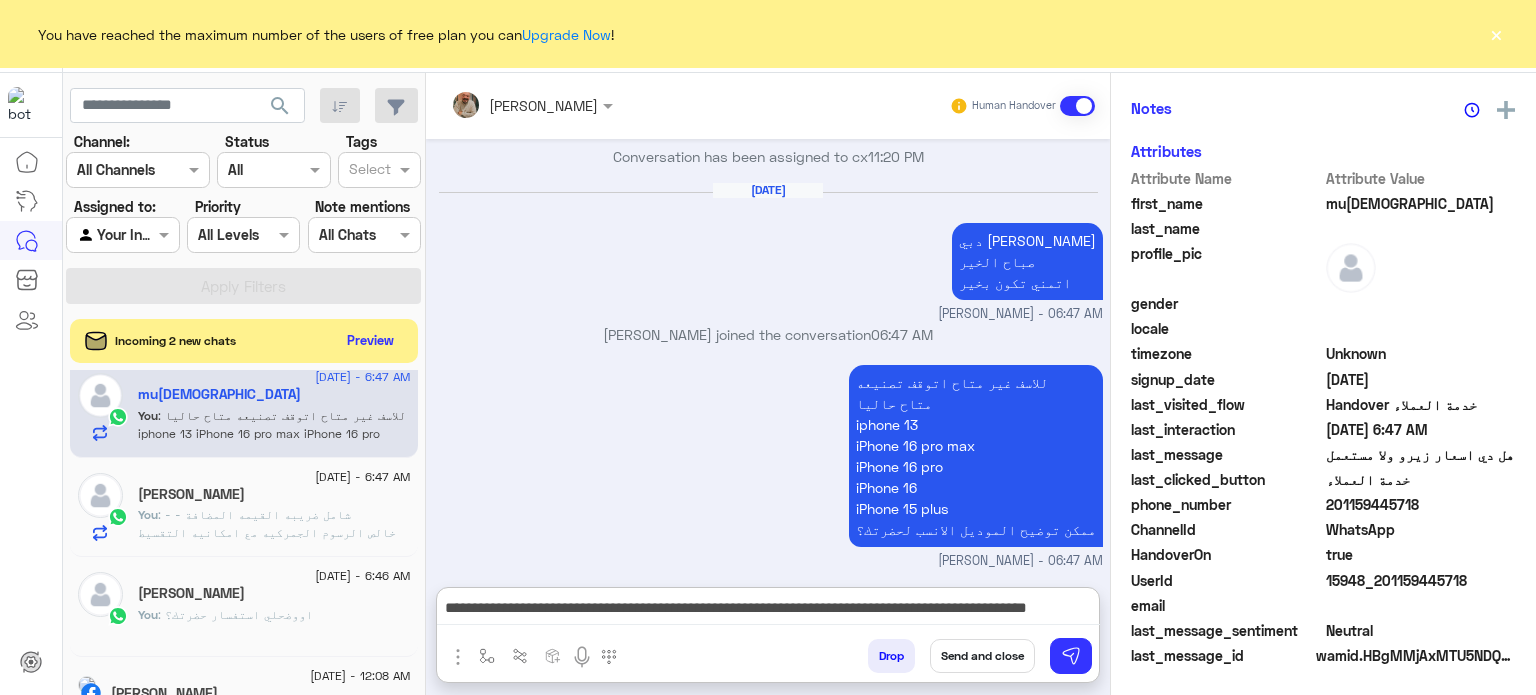 scroll, scrollTop: 200, scrollLeft: 0, axis: vertical 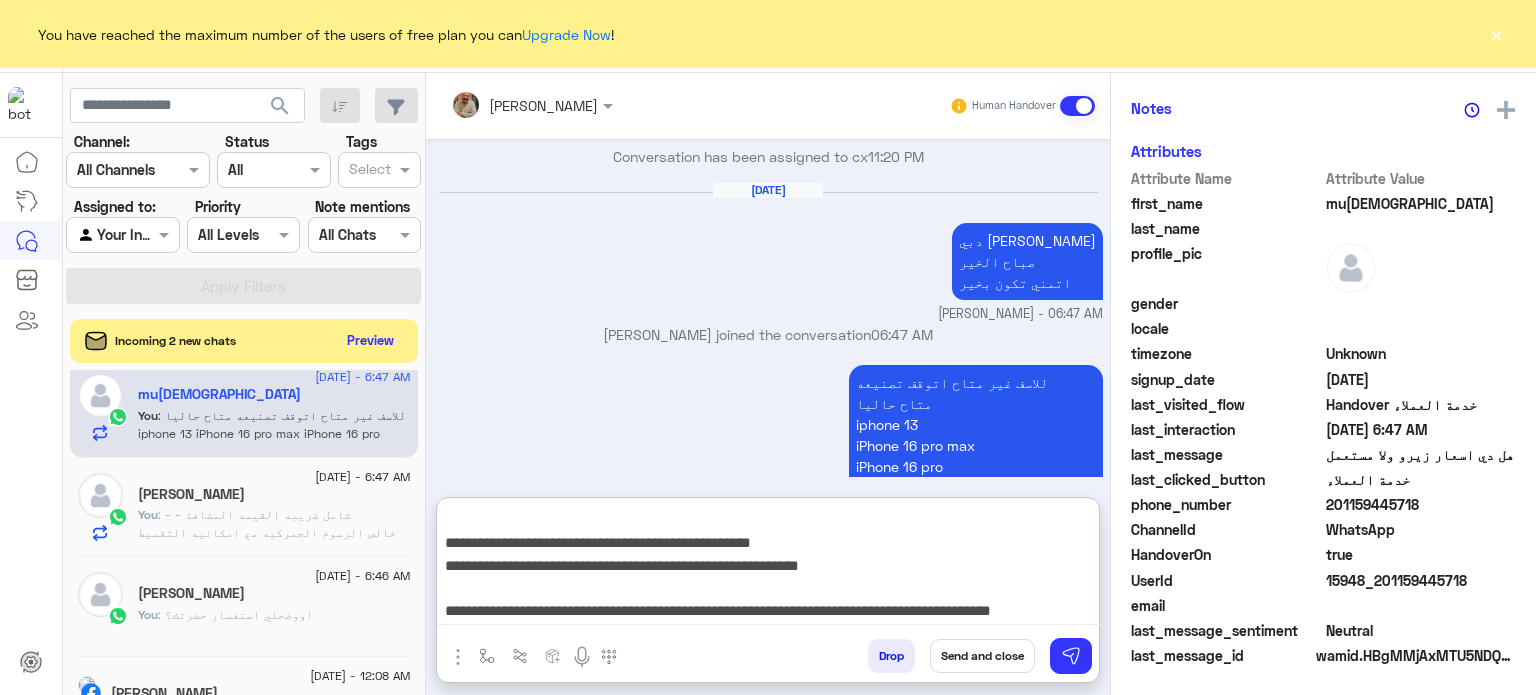 type on "**********" 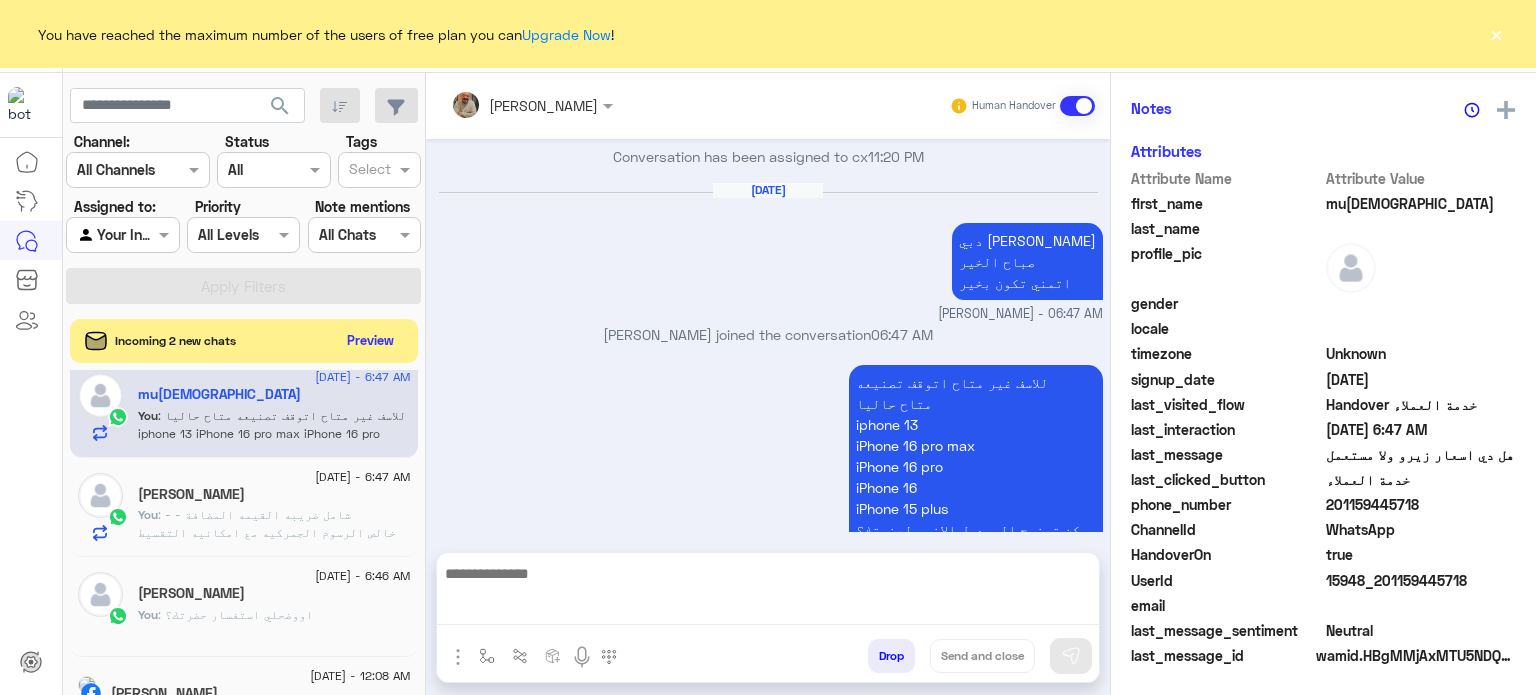 scroll, scrollTop: 0, scrollLeft: 0, axis: both 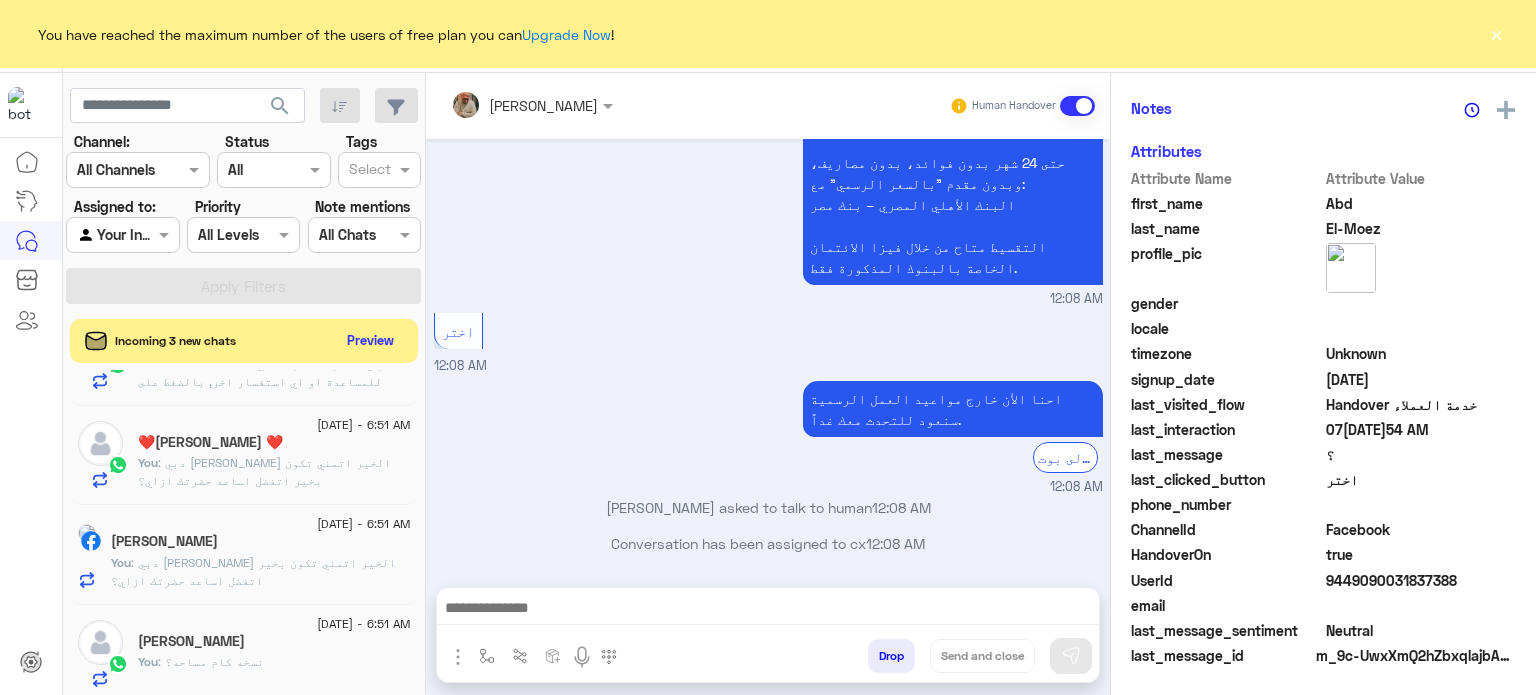 click on ": دبي [PERSON_NAME] الخير
اتمني تكون بخير
اتفضل اساعد حضرتك ازاي؟" 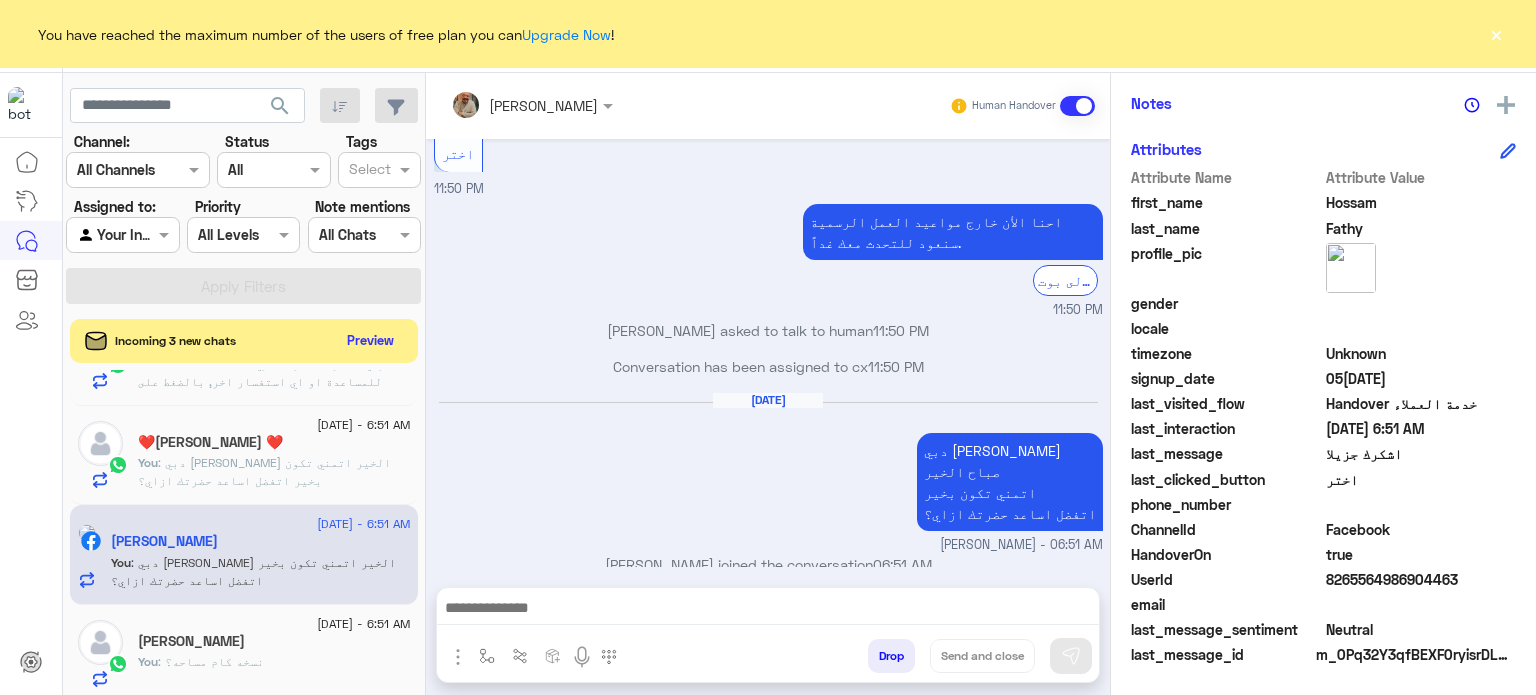 click at bounding box center (768, 613) 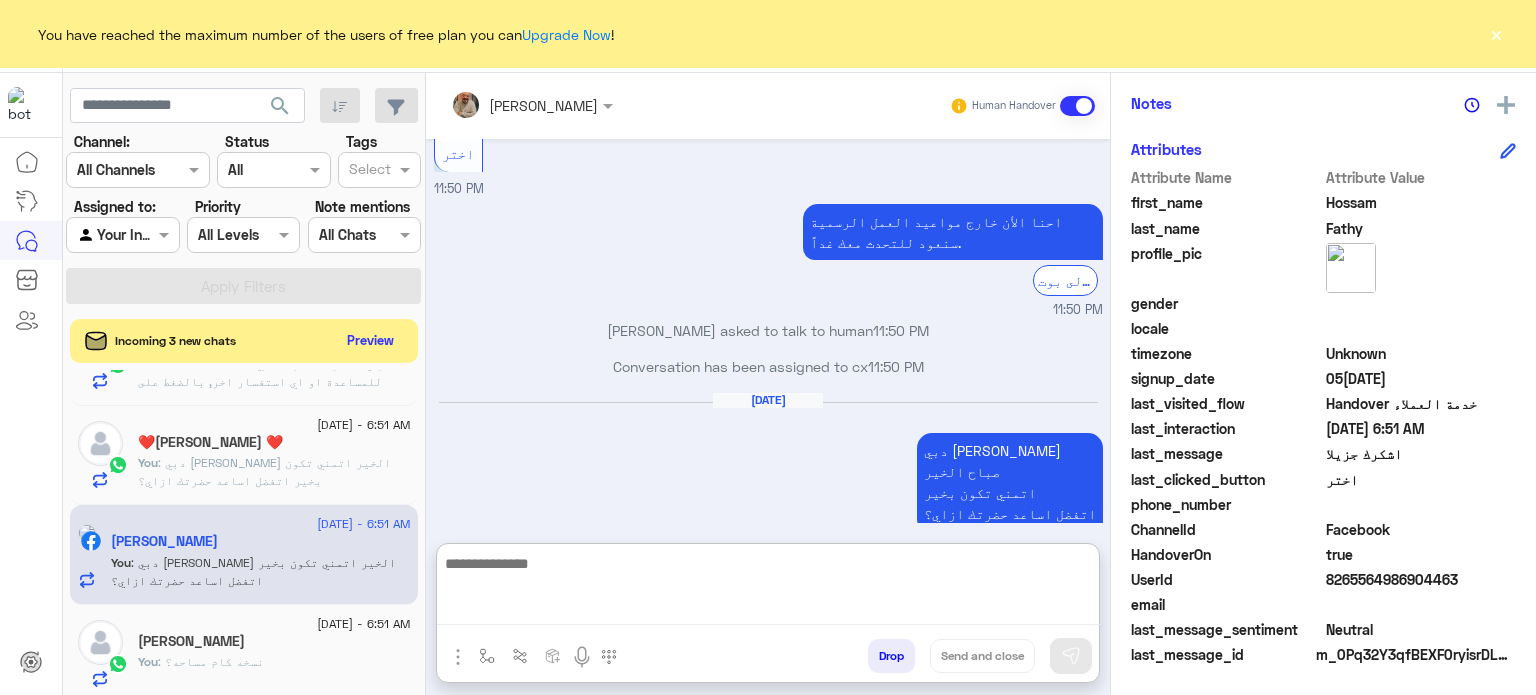 paste on "**********" 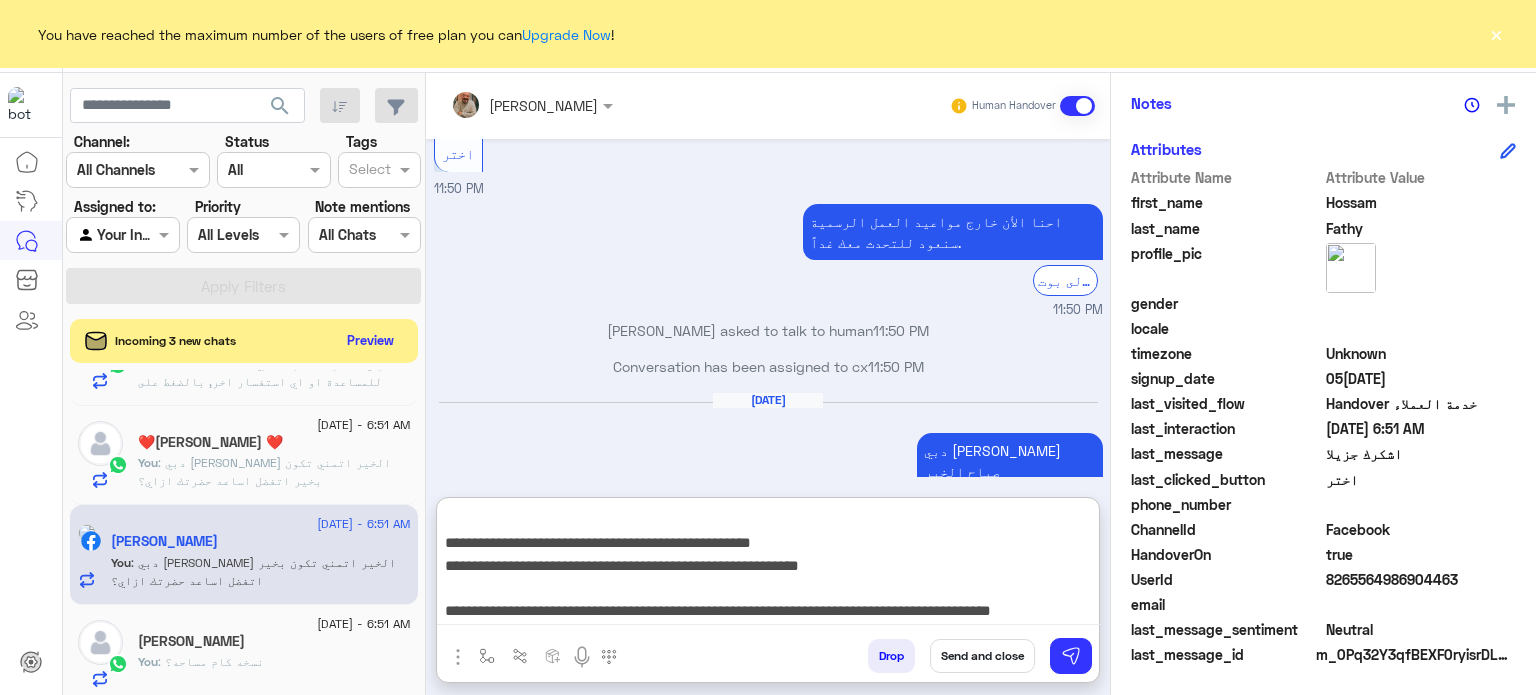 type on "**********" 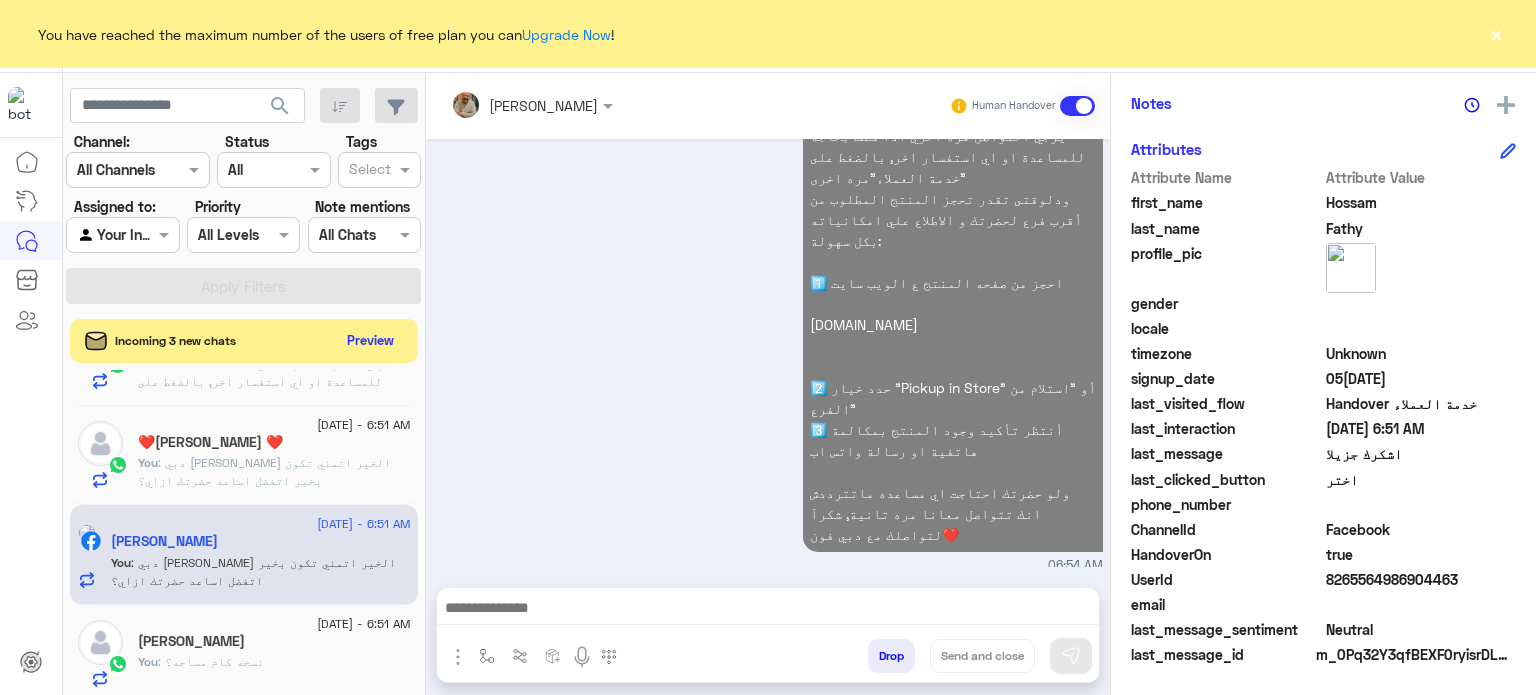 click on "You  : نسخه كام مساحه؟" 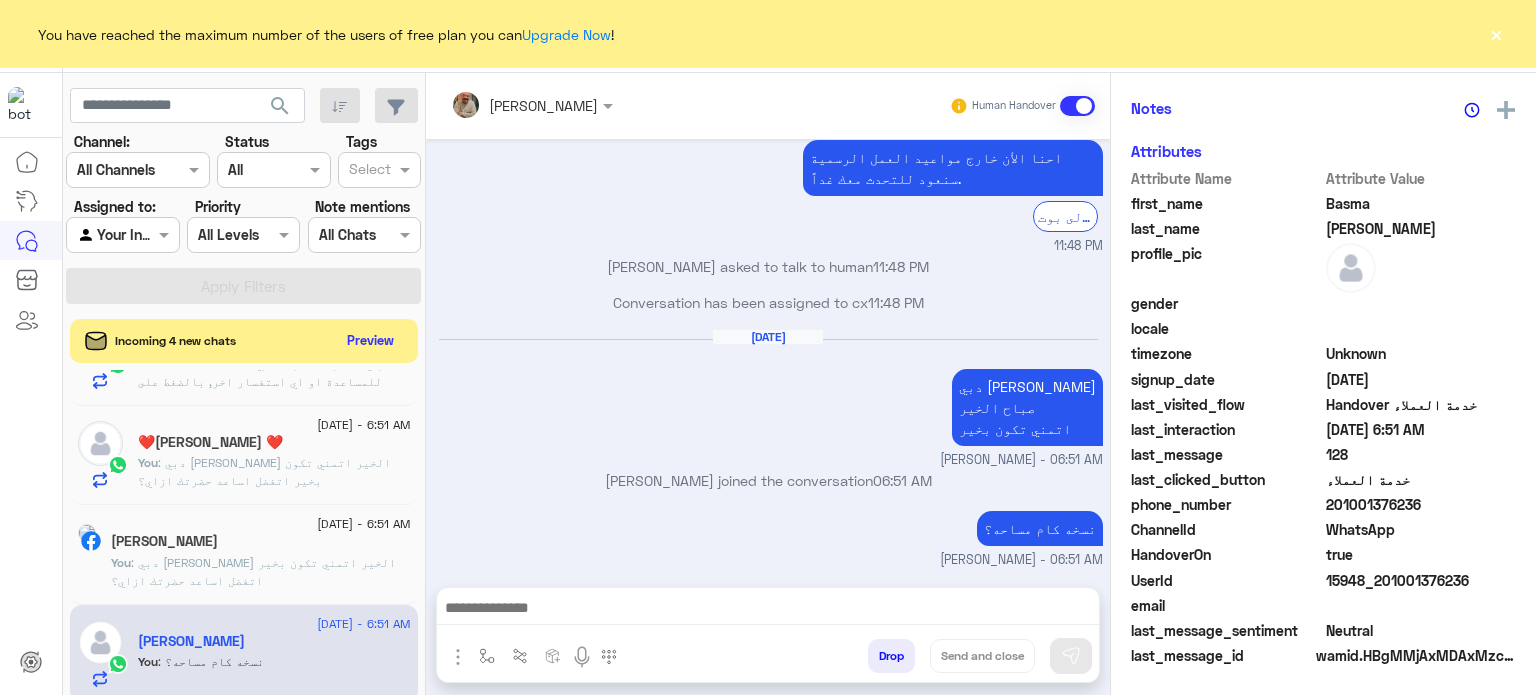 click at bounding box center (768, 610) 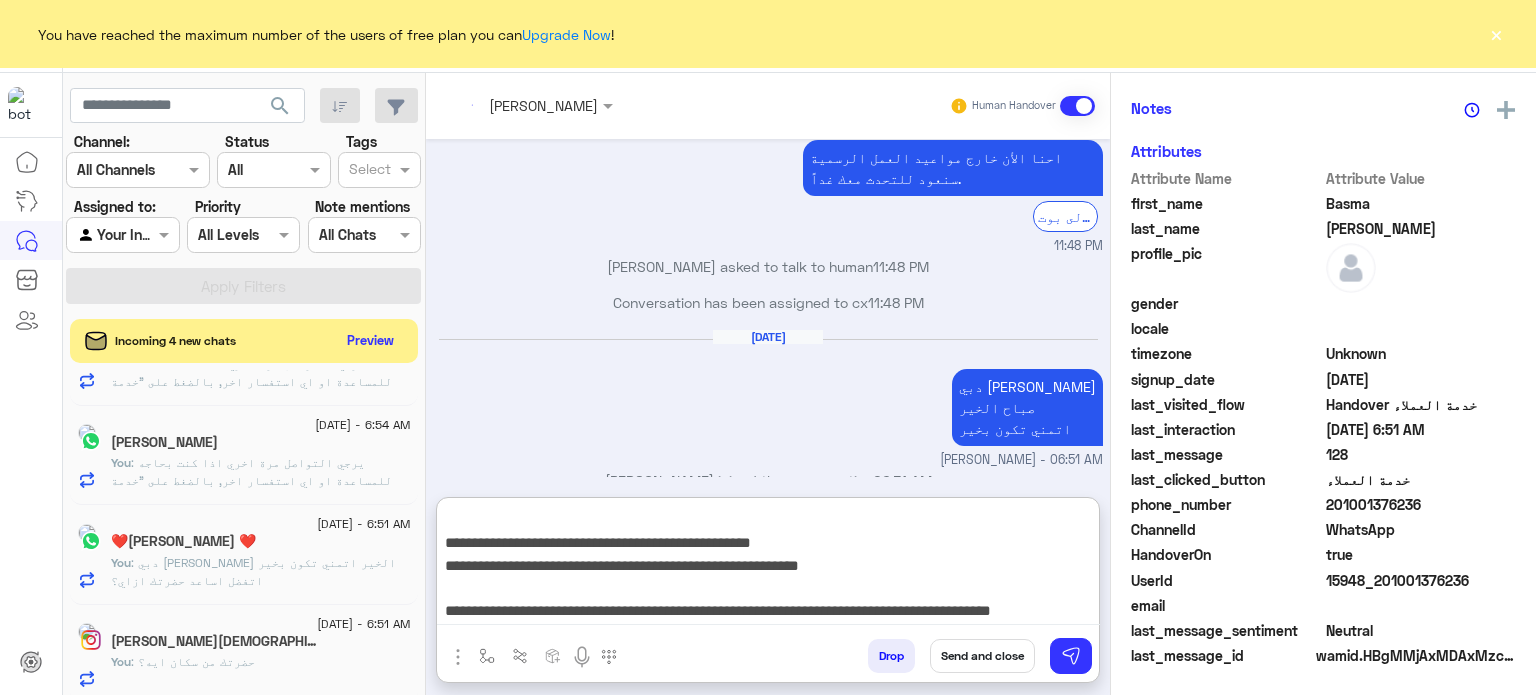 type on "**********" 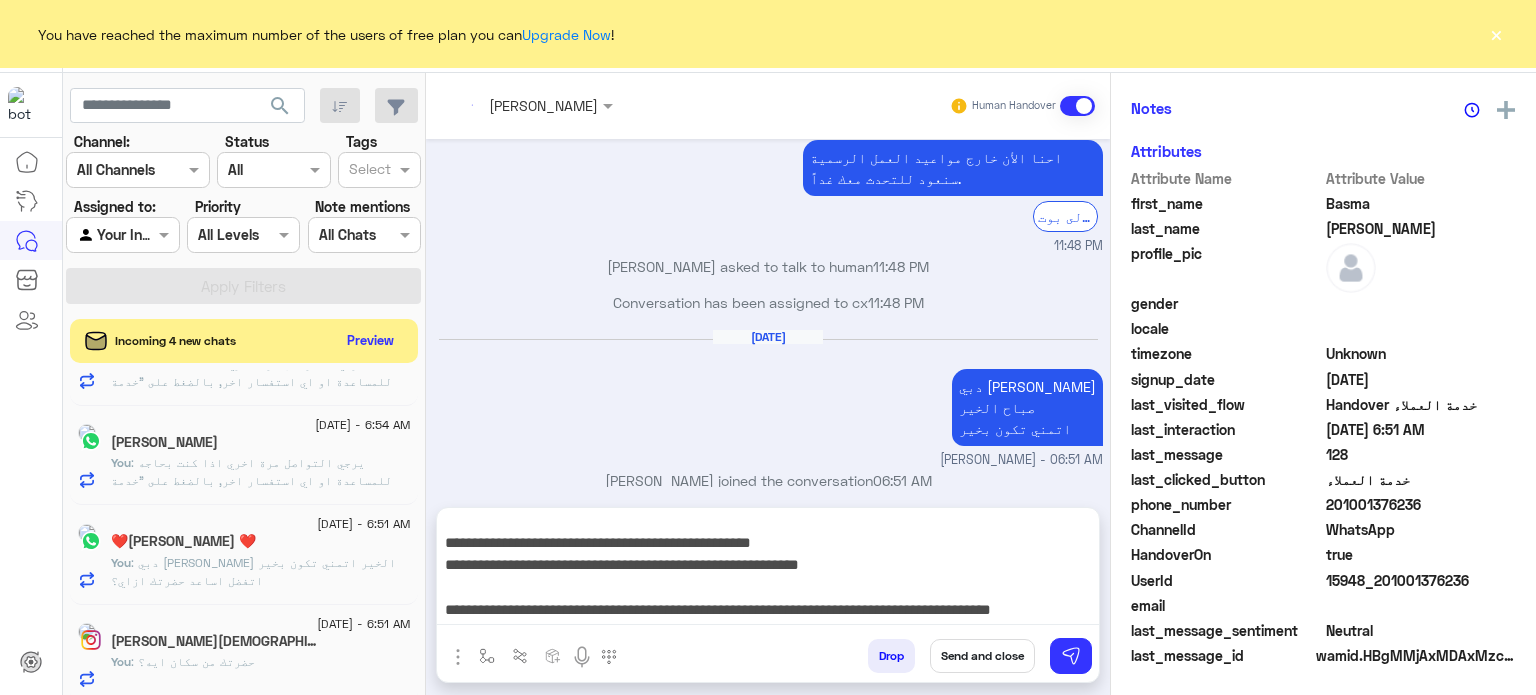 click on "Send and close" at bounding box center [982, 656] 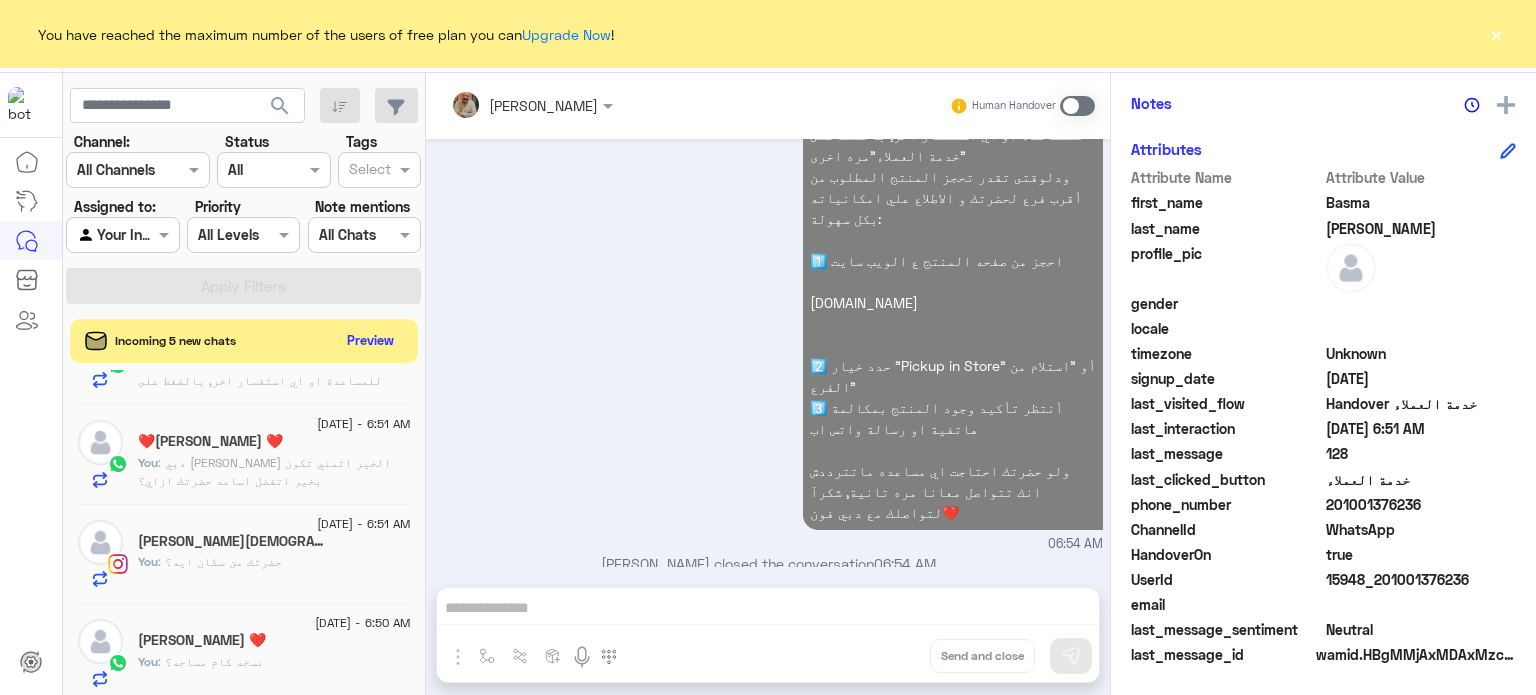 click on ": حضرتك من سكان ايه؟" 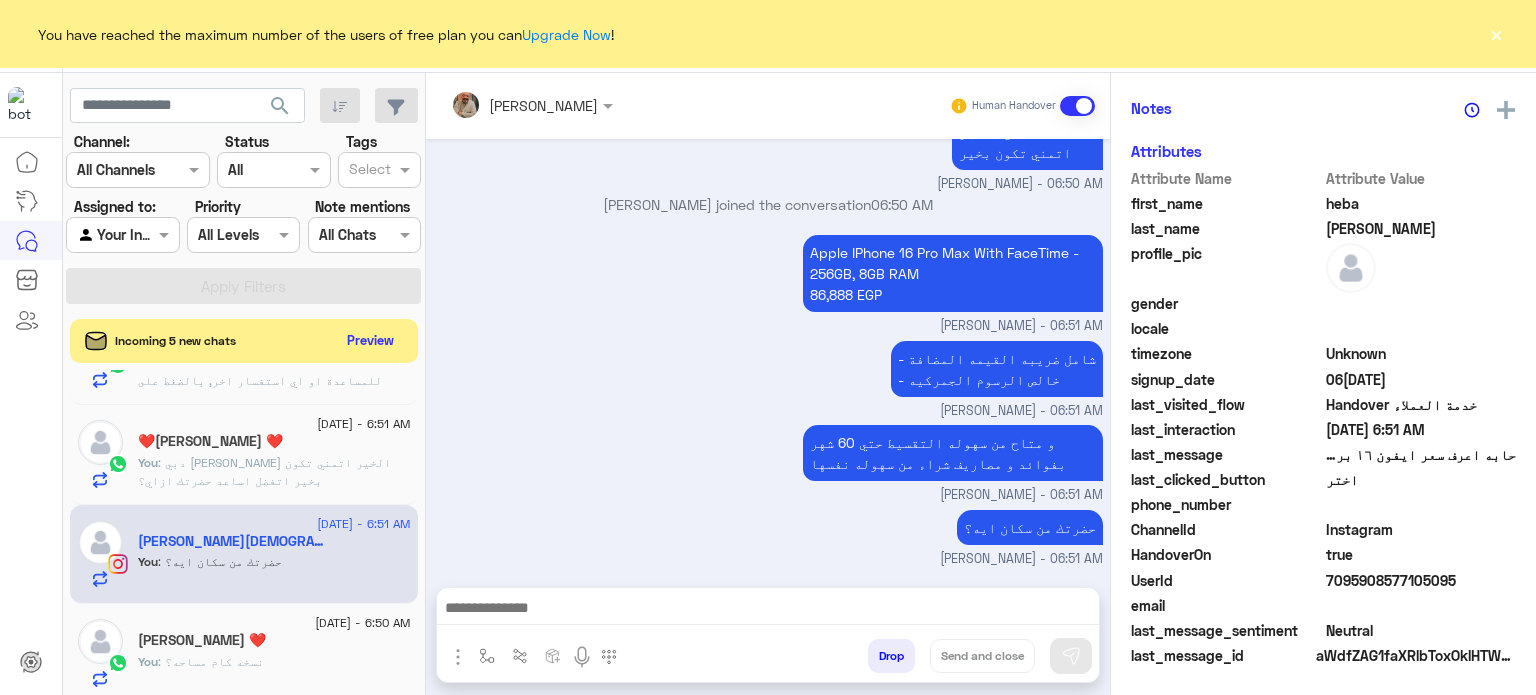 click on "[PERSON_NAME] Human Handover     [DATE][DATE]  احنا الأن خارج مواعيد العمل الرسمية سنعود للتحدث معك غداً.  الرجوع الى بوت      11:46 PM   [PERSON_NAME] asked to talk to human   11:46 PM       Conversation has been assigned to cx   11:46 PM      حابه اعرف سعر ايفون ١٦ برو ماكس  من خلال ابلكيشن سهوله قسط علي ١٢شهر   11:46 PM   [DATE]  دبي [PERSON_NAME] تكون بخير  [PERSON_NAME] -  06:50 AM   [PERSON_NAME] joined the conversation   06:50 AM      Apple IPhone 16 Pro Max With FaceTime - 256GB, 8GB RAM 86,888 EGP  [PERSON_NAME] -  06:51 AM  - شامل ضريبه القيمه المضافة - خالص الرسوم [PERSON_NAME] -  06:51 AM  و متاح من سهوله التقسيط حتي 60 شهر بفوائد و مصاريف شراء من سهوله نفسها  [PERSON_NAME] -  06:51 AM" at bounding box center (768, 388) 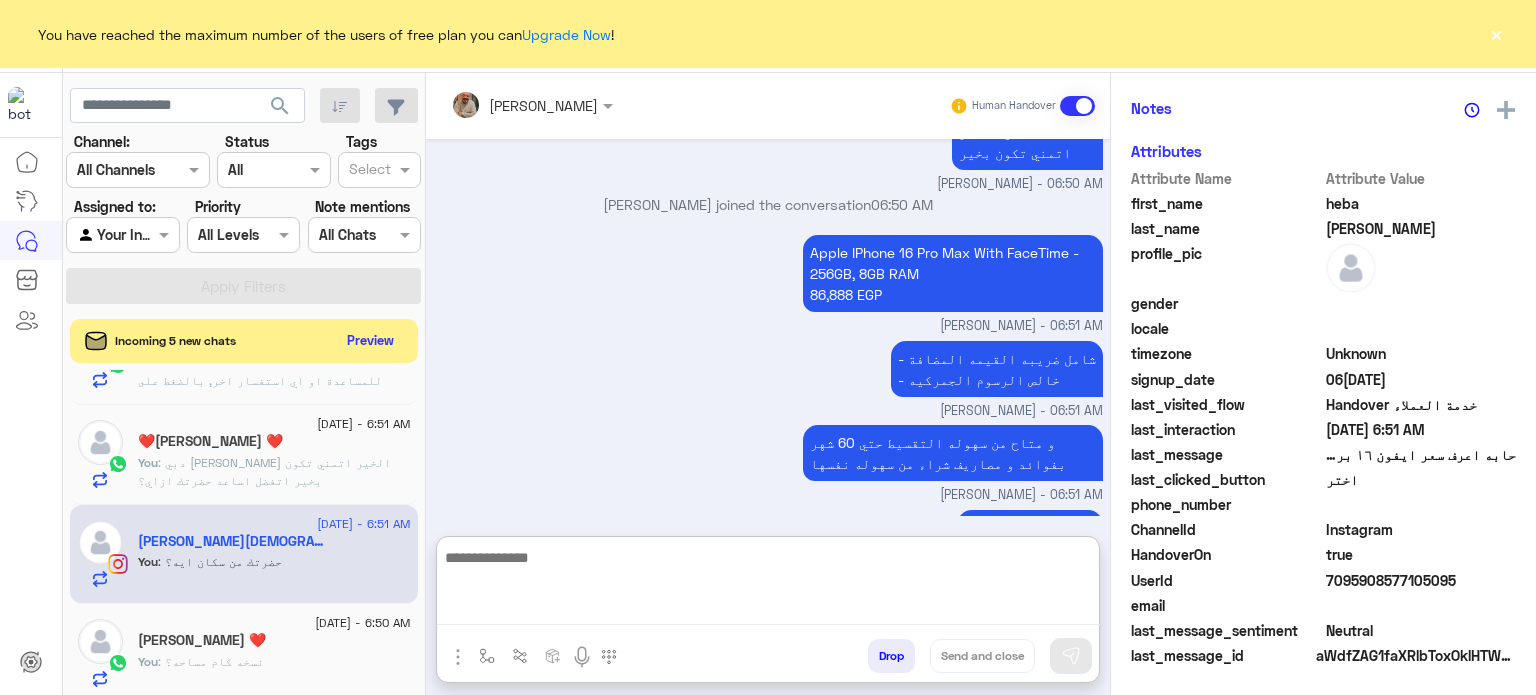 click at bounding box center (768, 585) 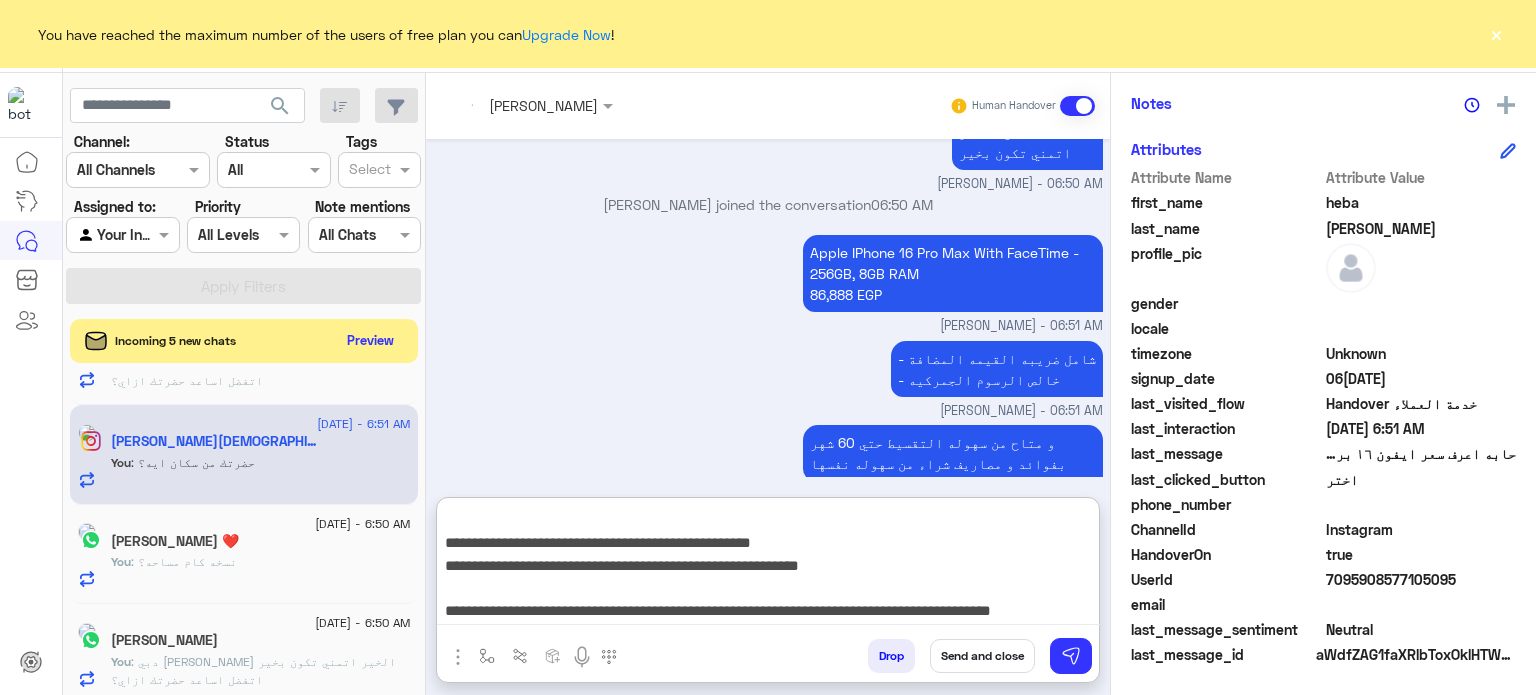 type on "**********" 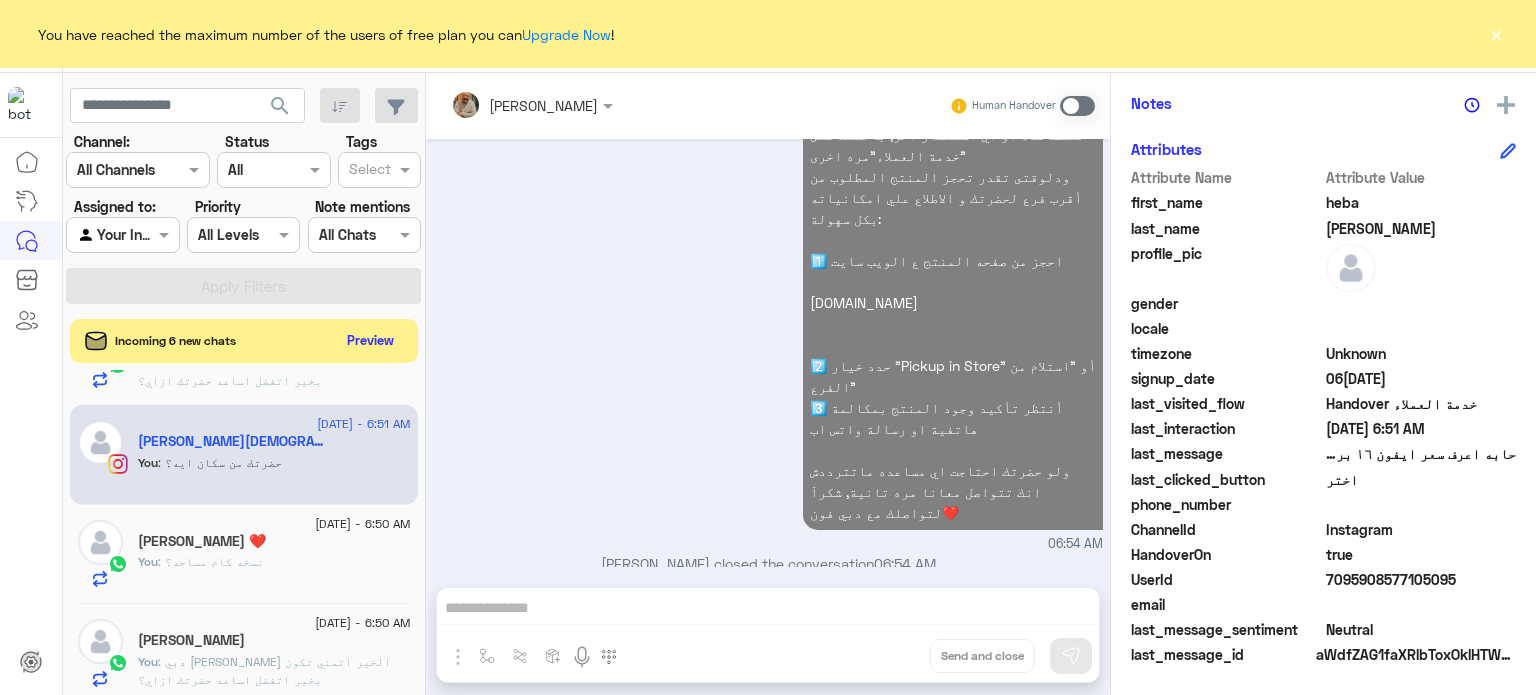 click on "5 [DATE] 6:50 AM  [PERSON_NAME]  : [PERSON_NAME] الخير
اتمني تكون بخير
اتفضل اساعد حضرتك ازاي؟" 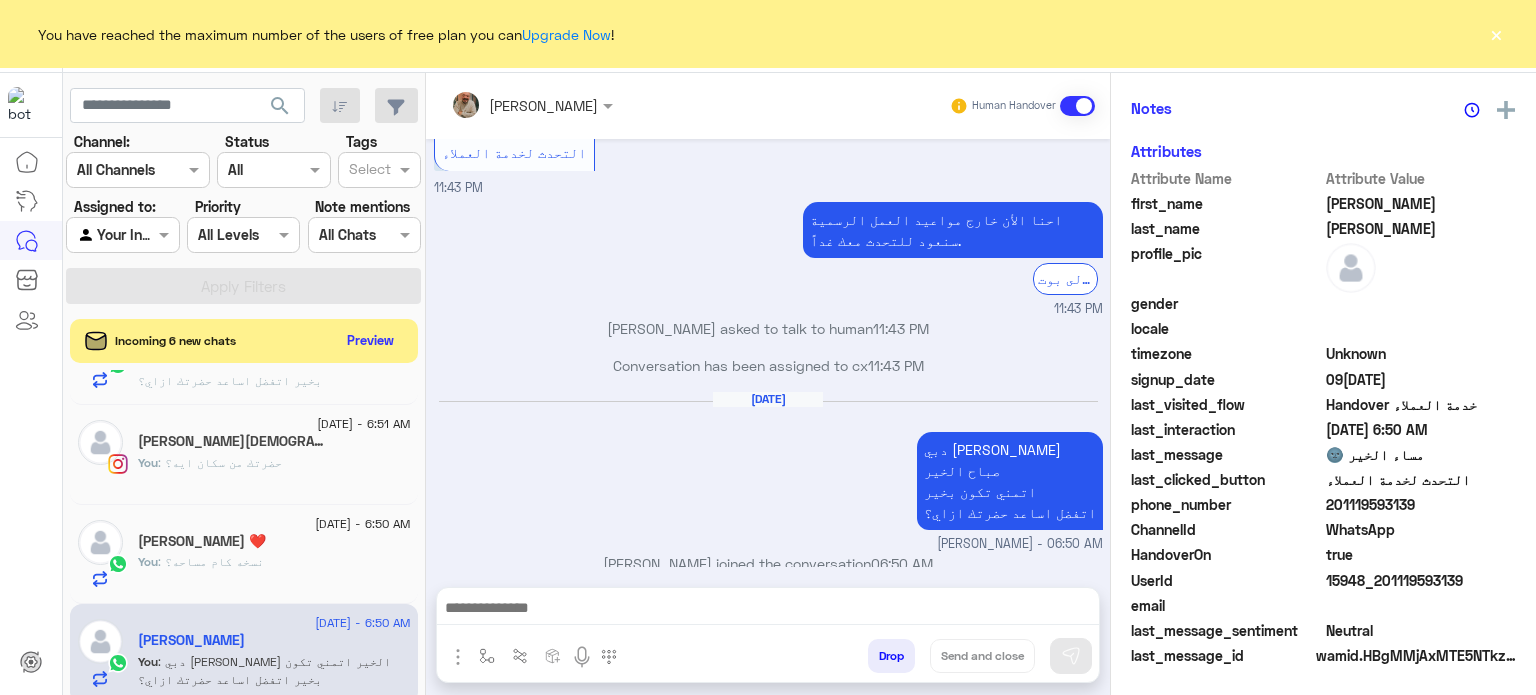 click at bounding box center [768, 610] 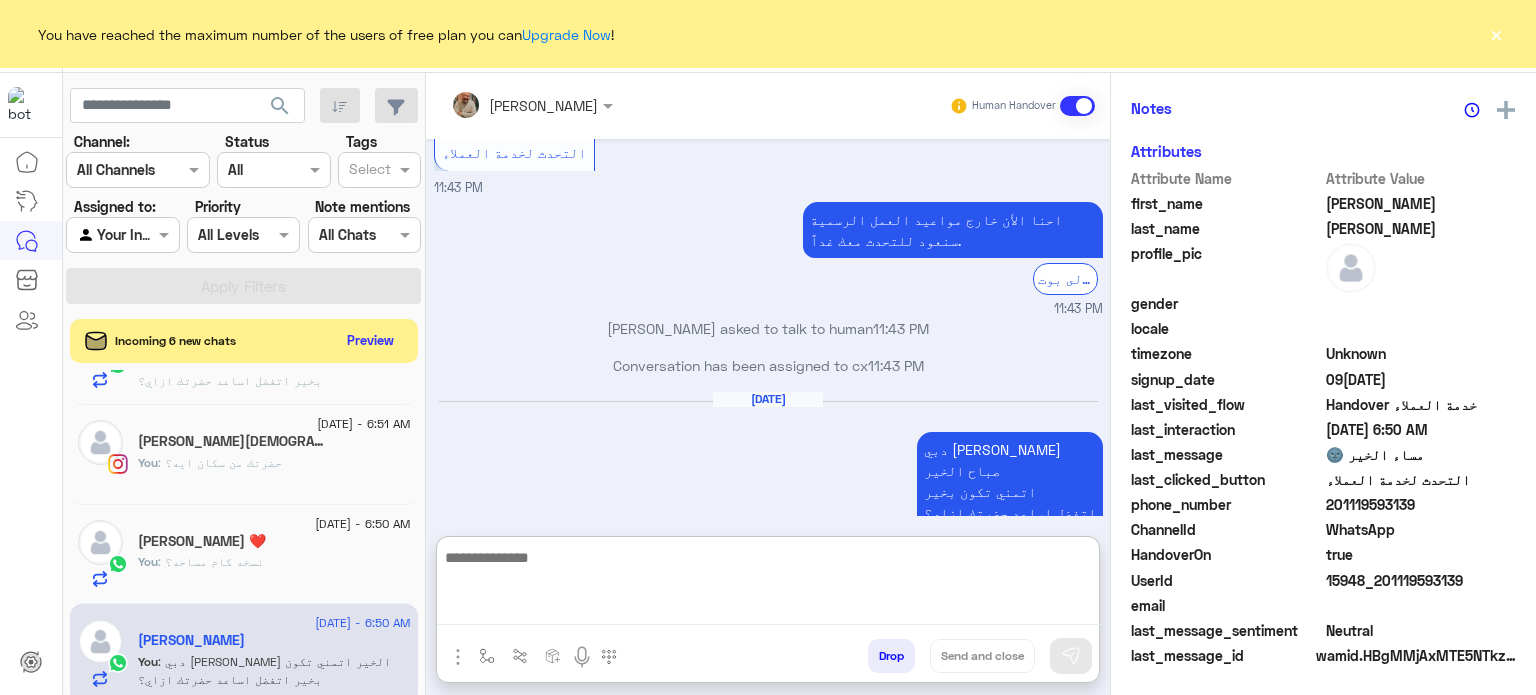 paste on "**********" 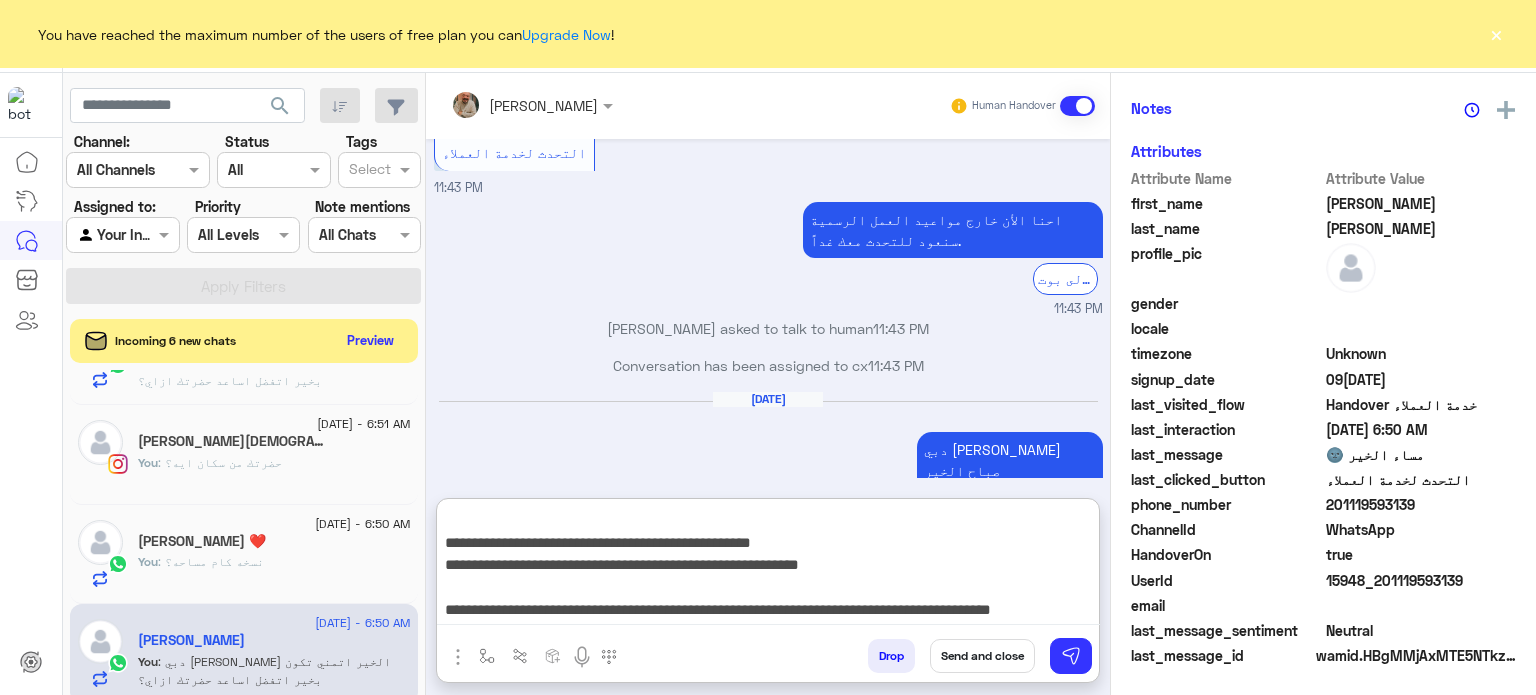 type on "**********" 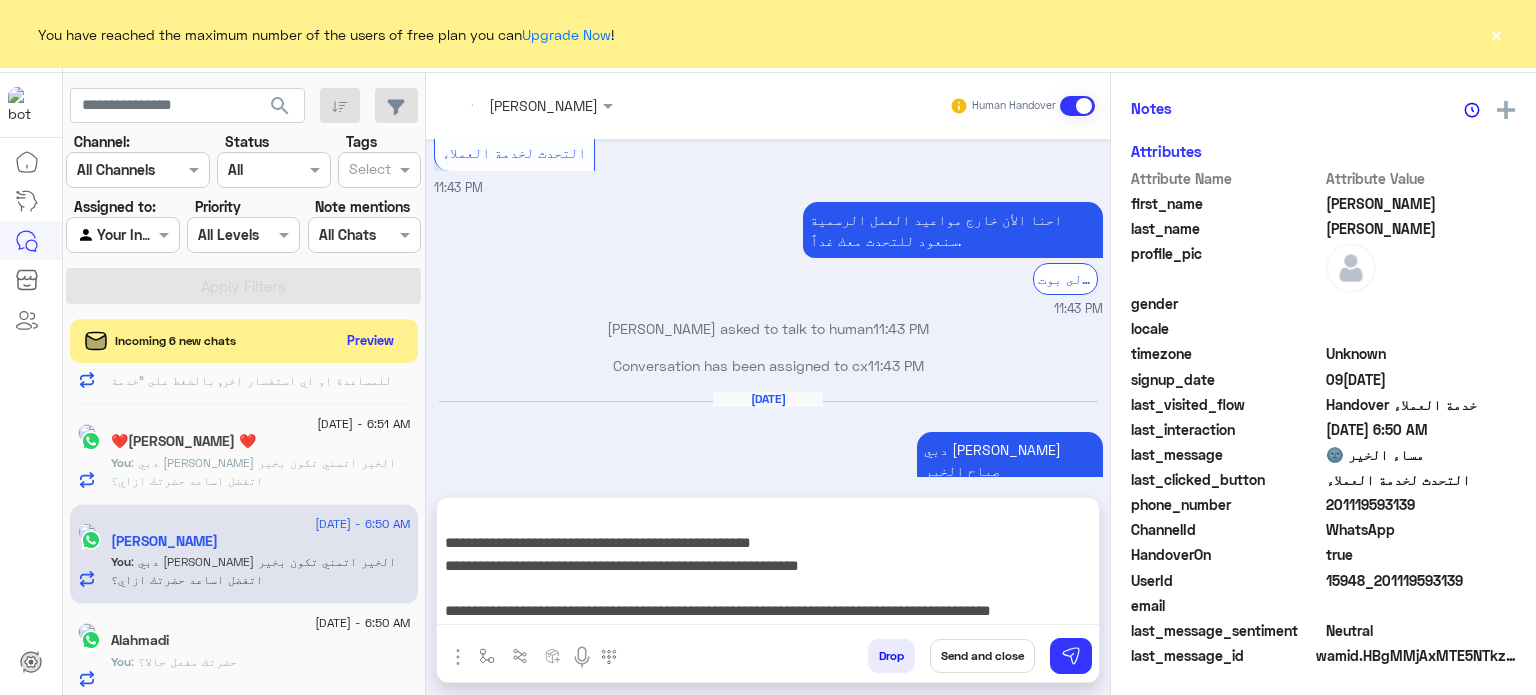 drag, startPoint x: 974, startPoint y: 670, endPoint x: 953, endPoint y: 667, distance: 21.213203 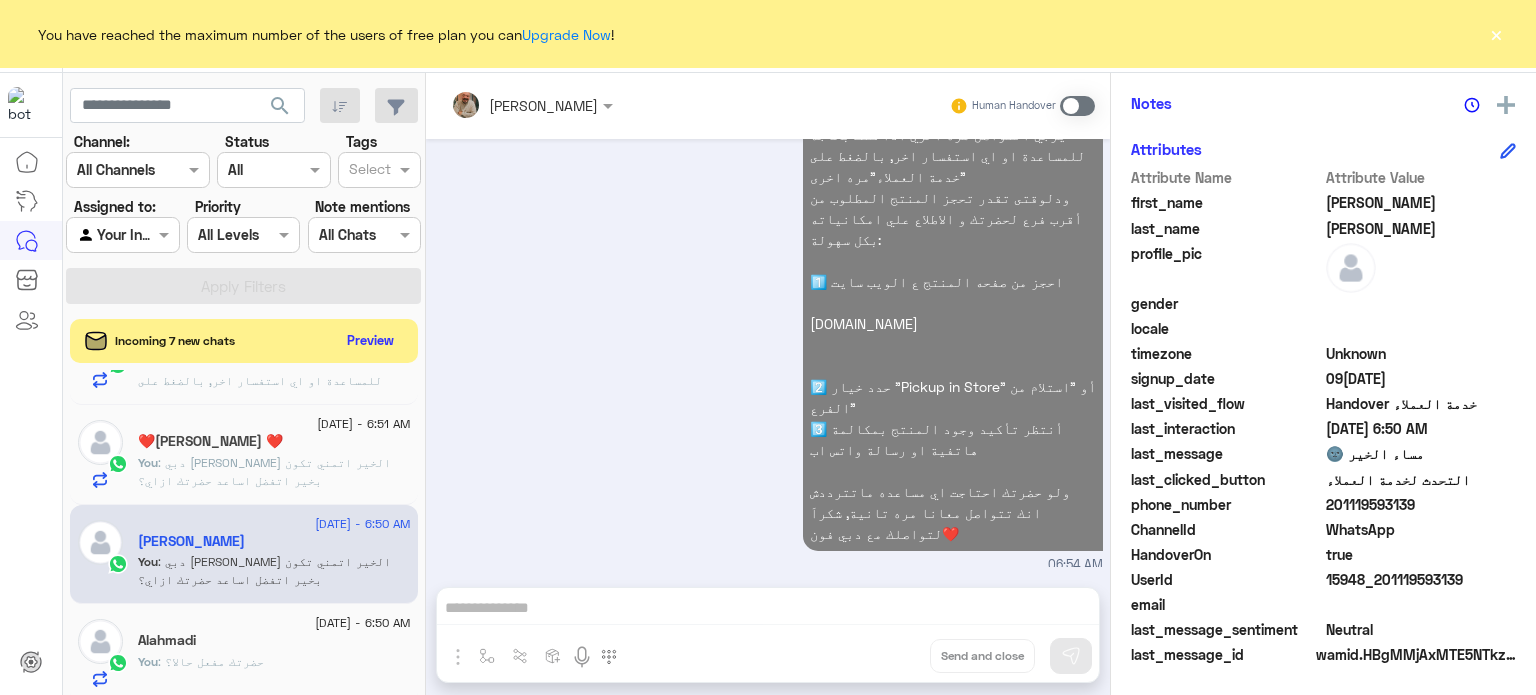click on "5 [DATE] 6:50 AM  [PERSON_NAME]  : [PERSON_NAME] الخير
اتمني تكون بخير
اتفضل اساعد حضرتك ازاي؟" 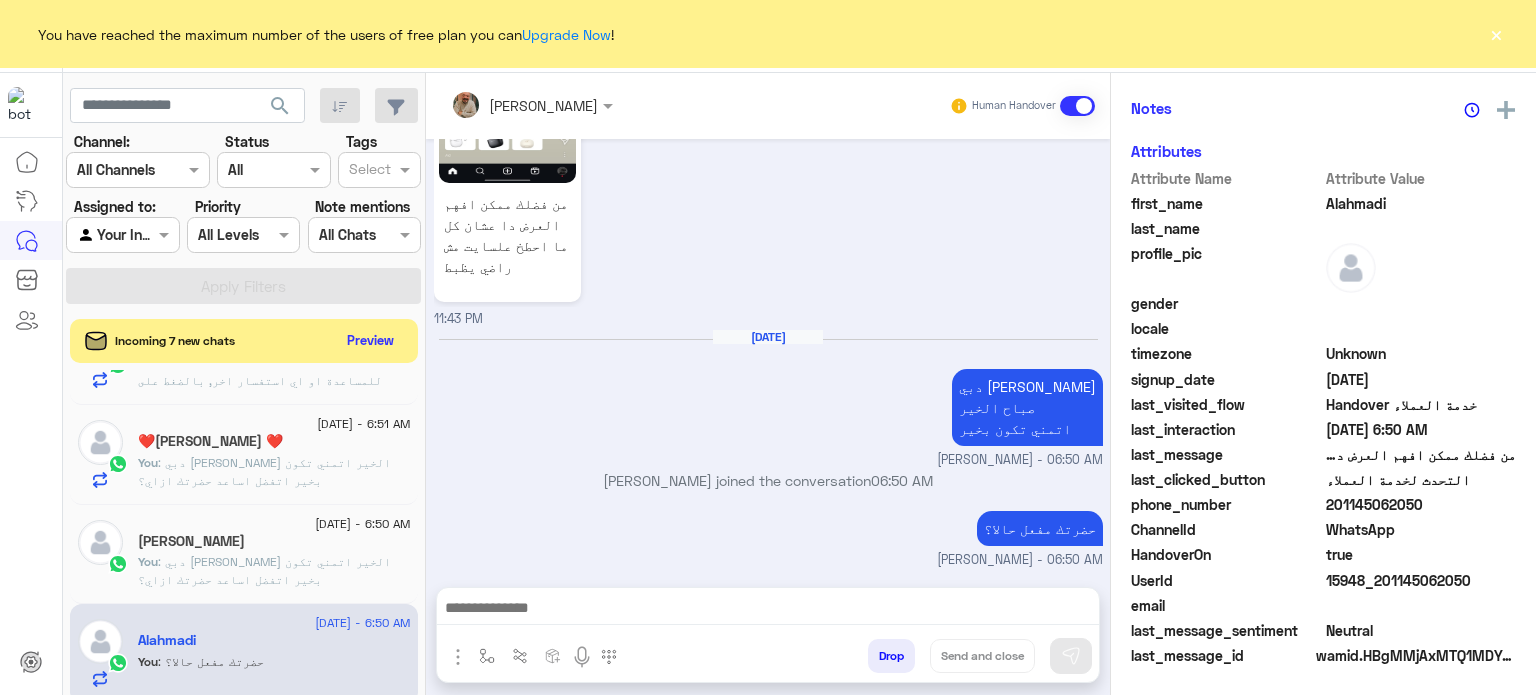 click at bounding box center (768, 610) 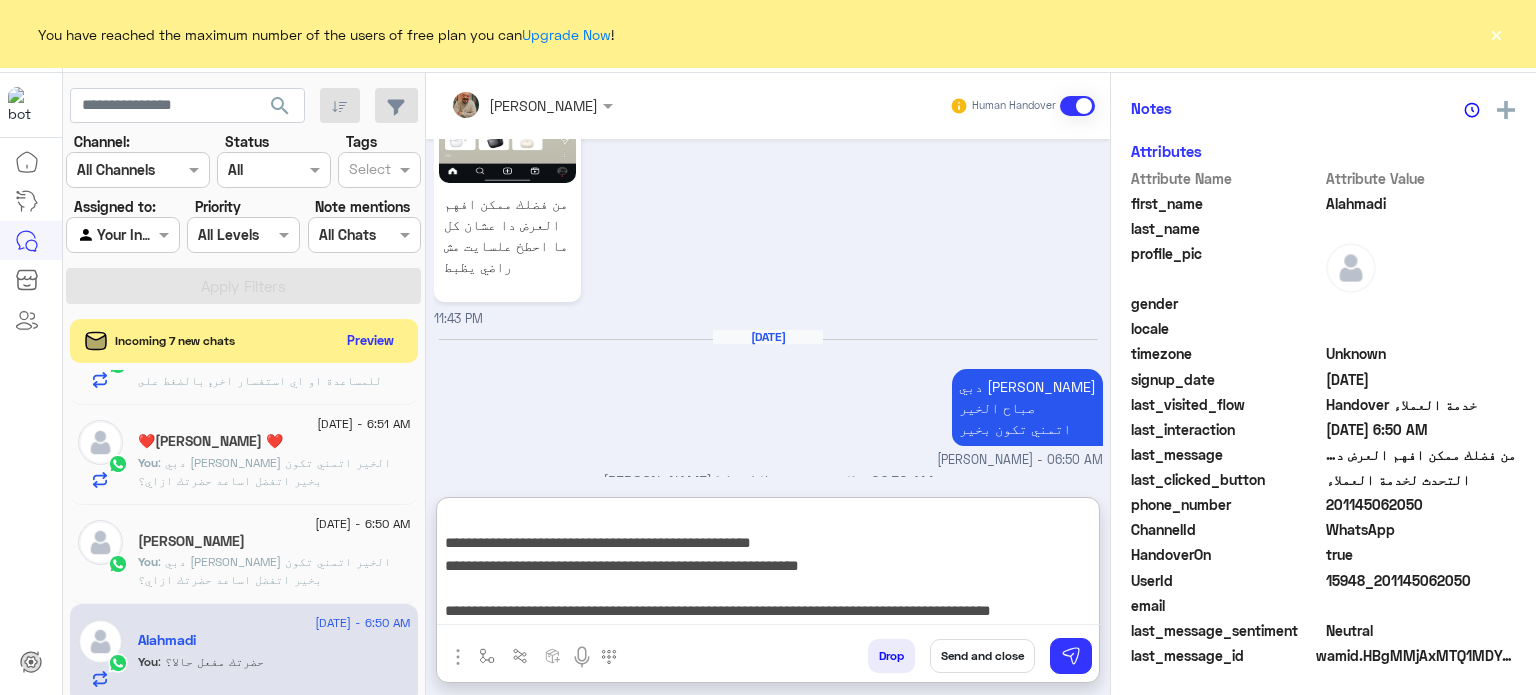 type on "**********" 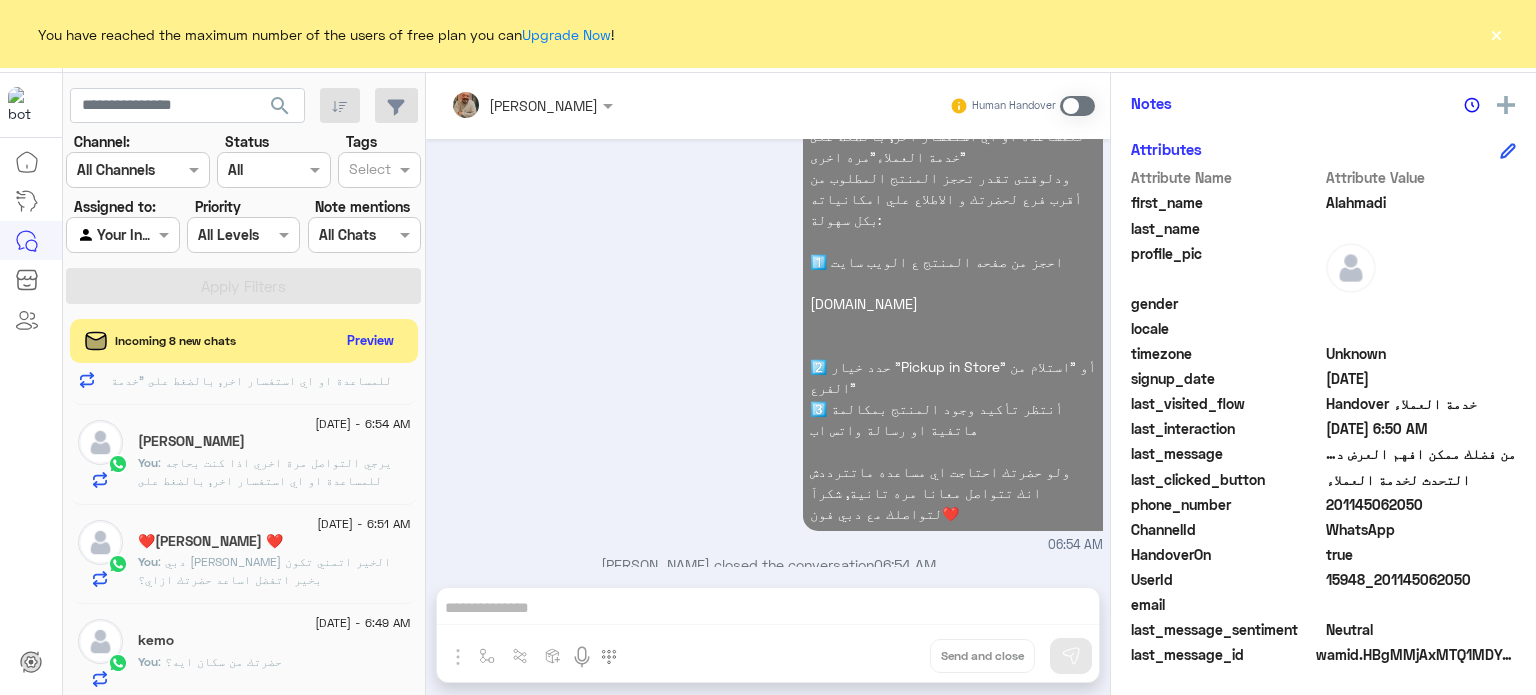 click on "5 [DATE] 6:49 AM  kemo    You  : حضرتك من سكان ايه؟" 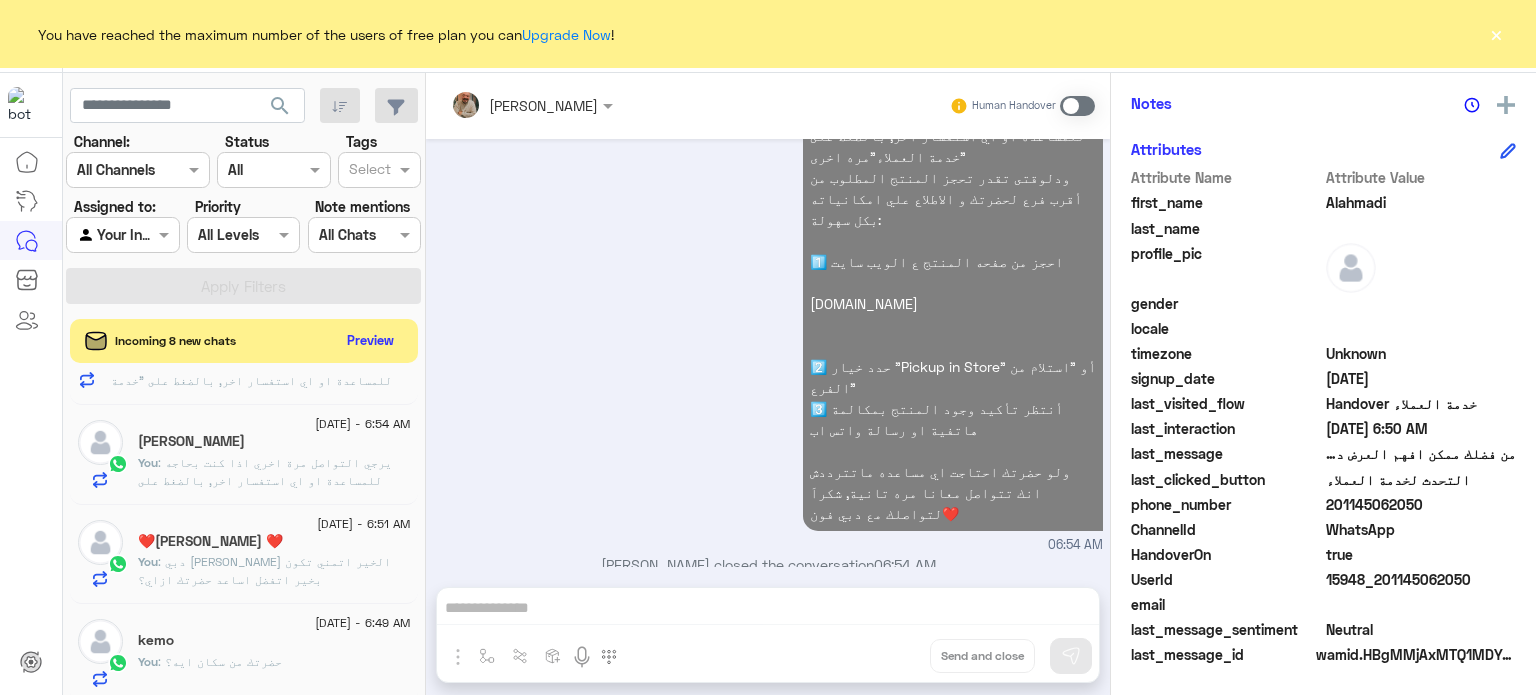 click on "[DATE] - 6:51 AM  ❤️[PERSON_NAME] ❤️   You  : [PERSON_NAME] الخير
اتمني تكون بخير
اتفضل اساعد حضرتك ازاي؟" 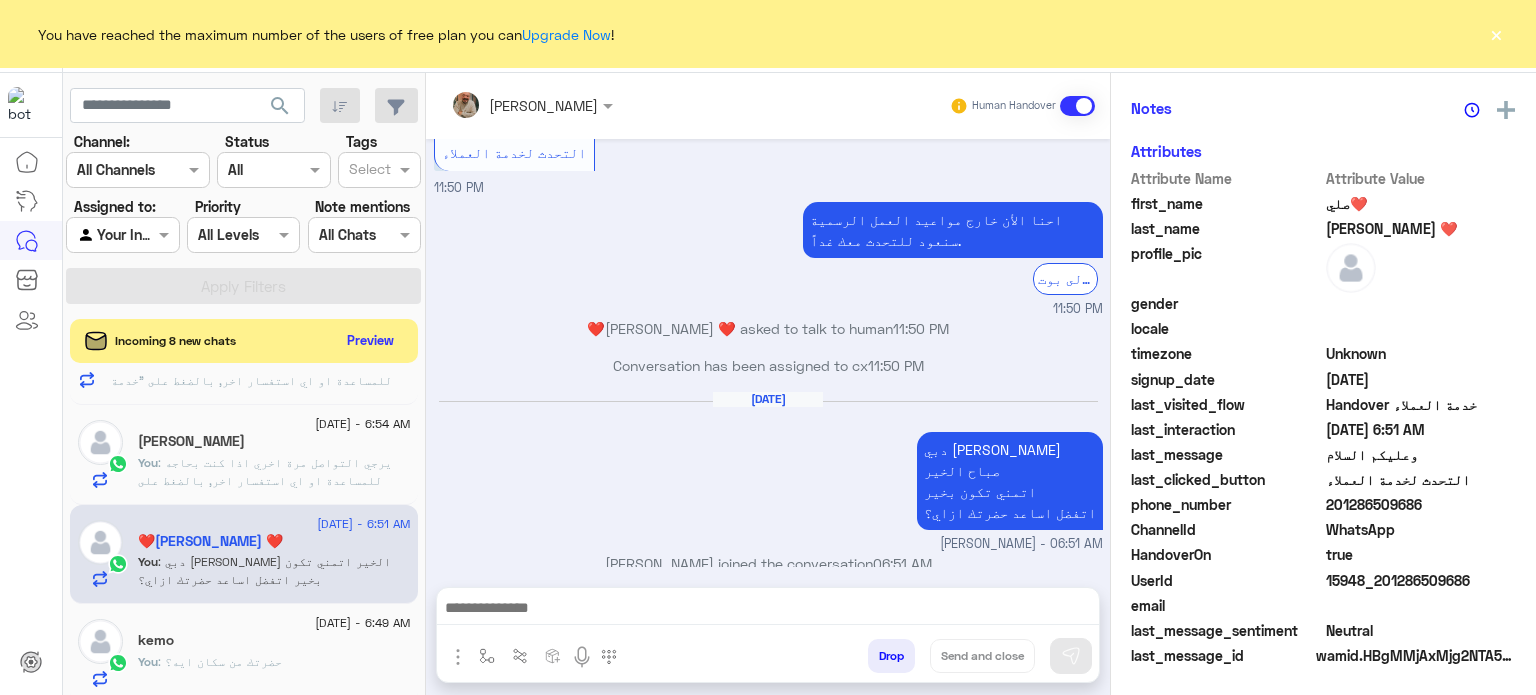 click at bounding box center [768, 613] 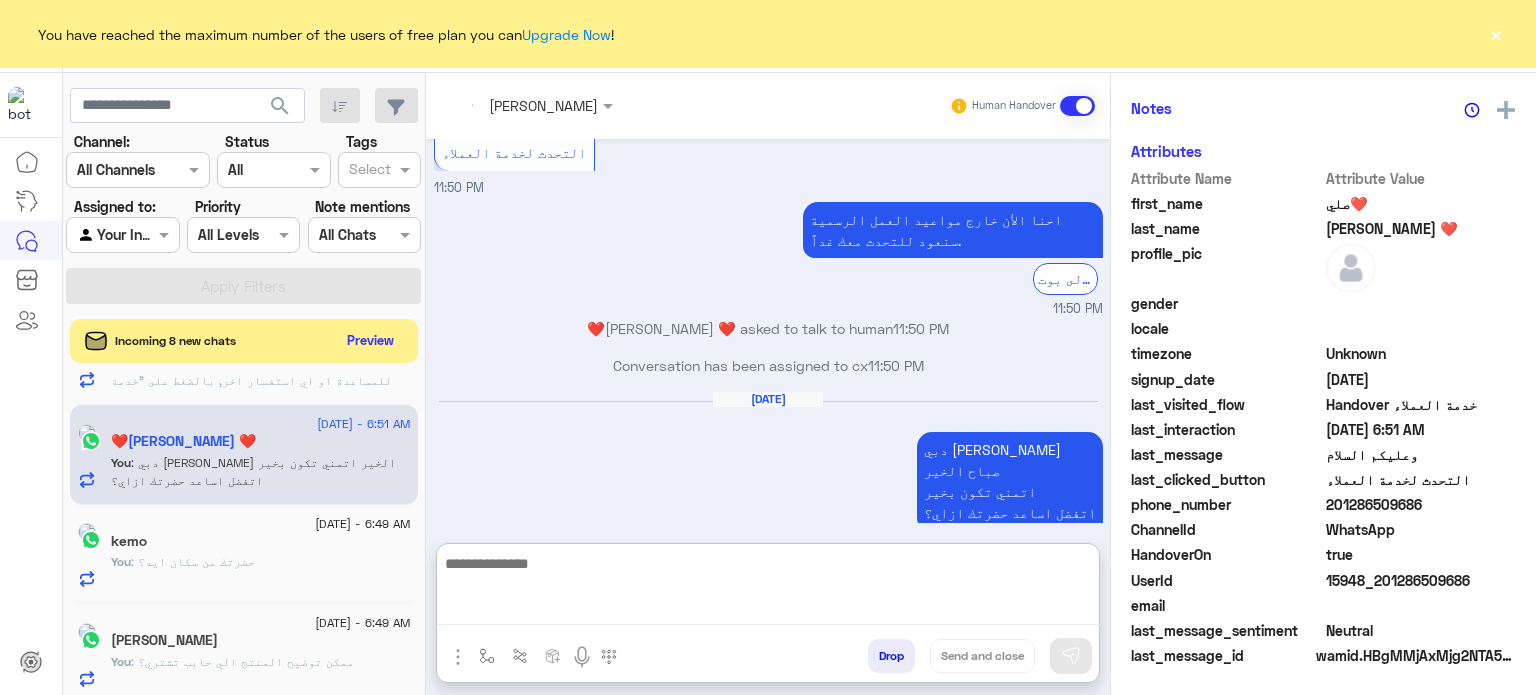 paste on "**********" 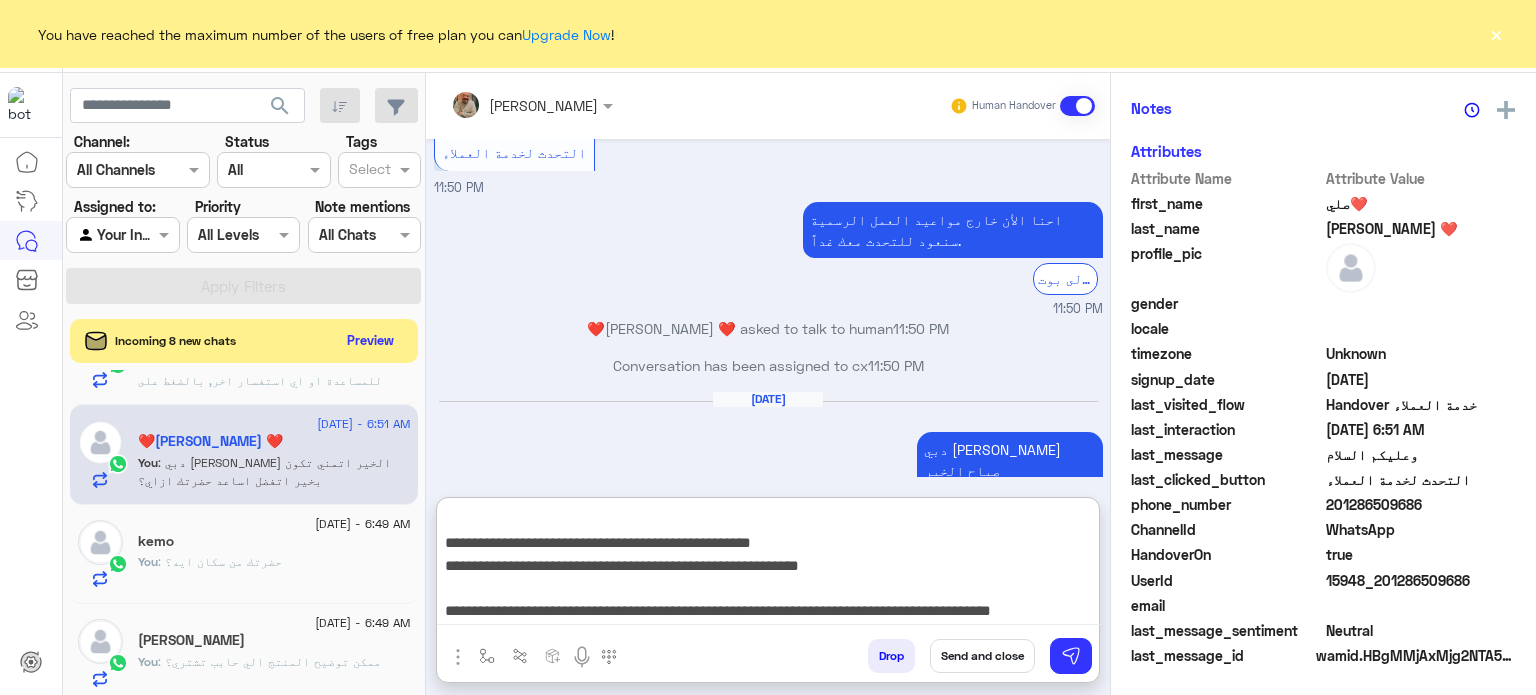 type on "**********" 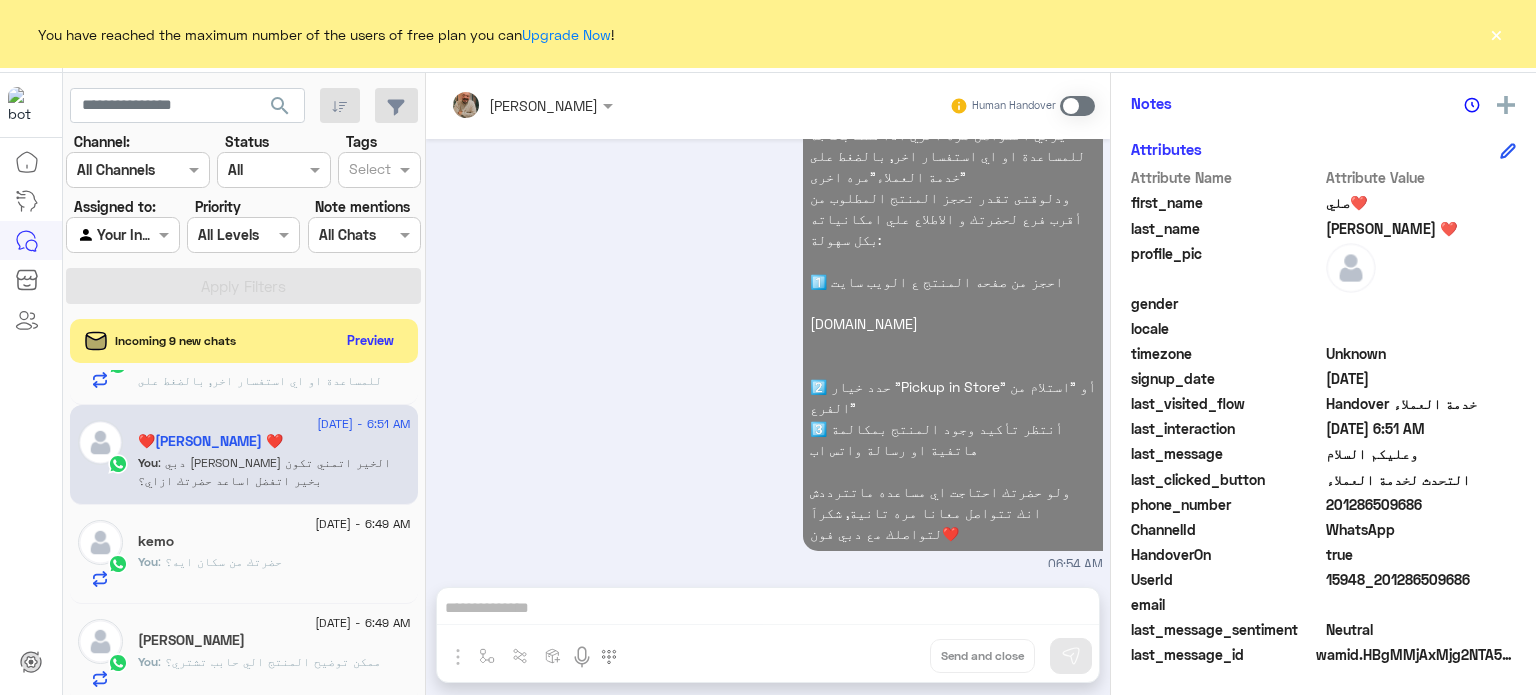 click on "[DATE] - 6:49 AM" 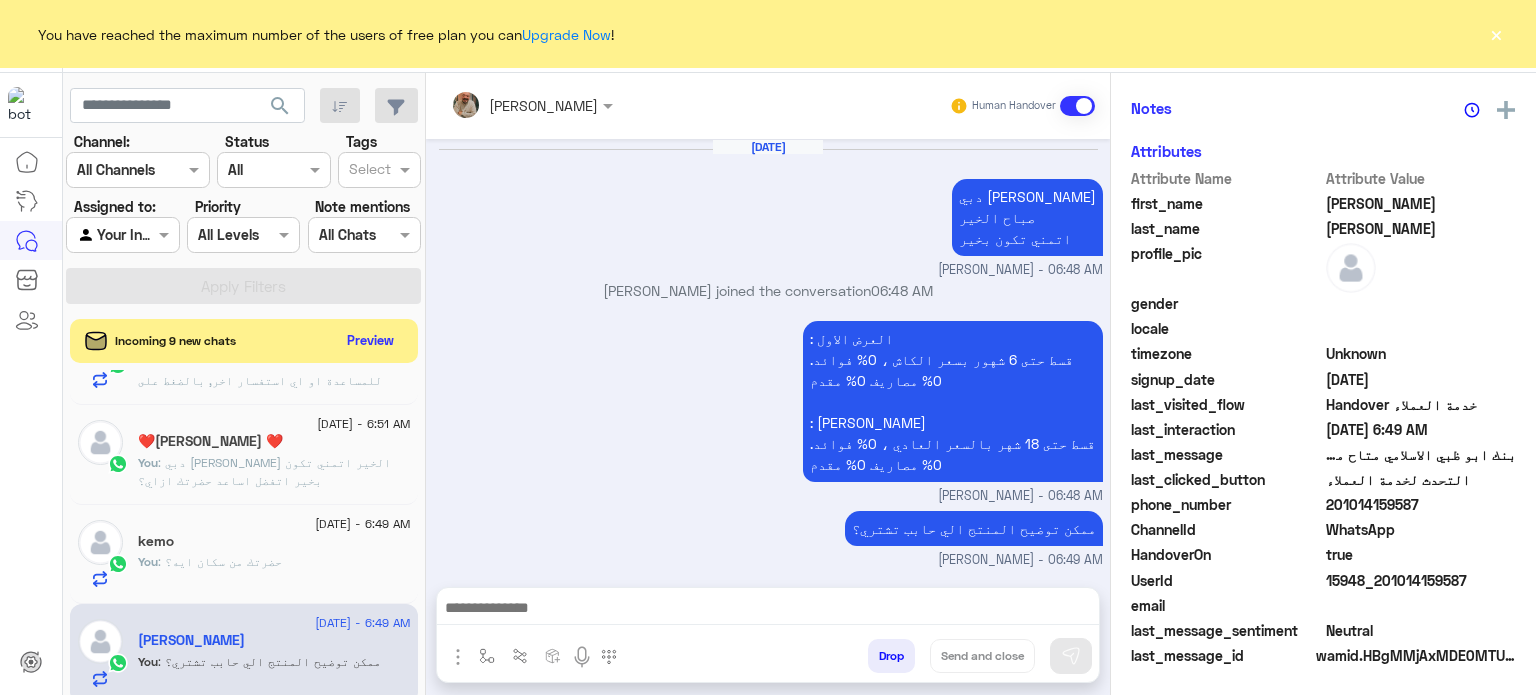 click at bounding box center [768, 610] 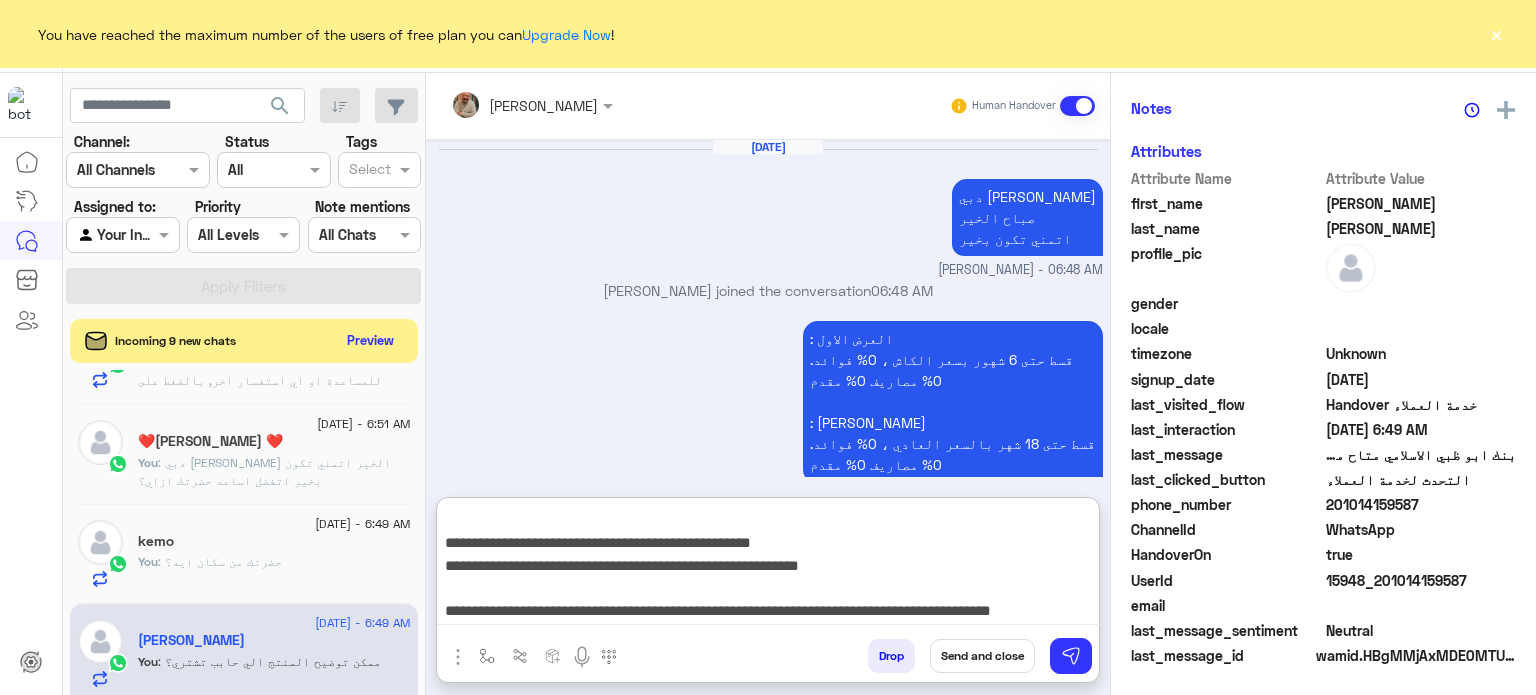 type on "**********" 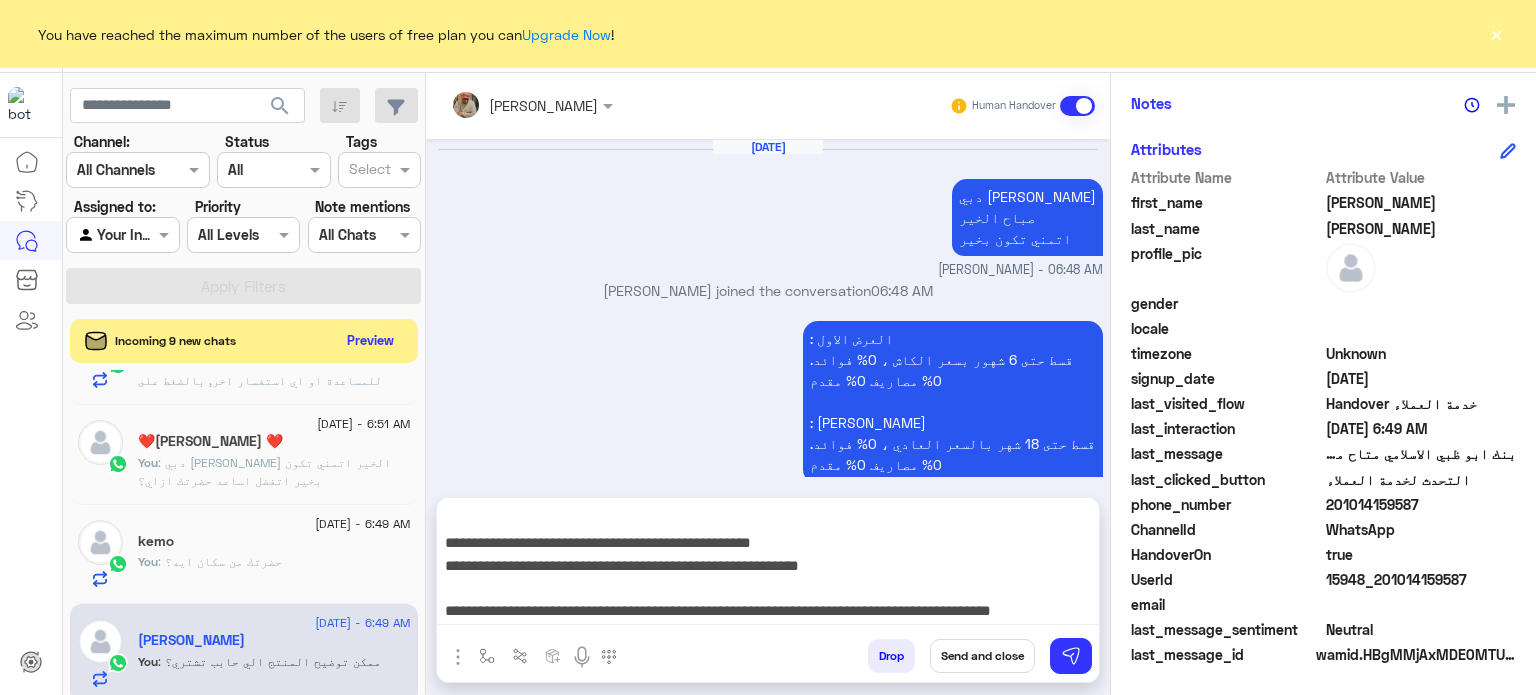 click on "Send and close" at bounding box center (982, 656) 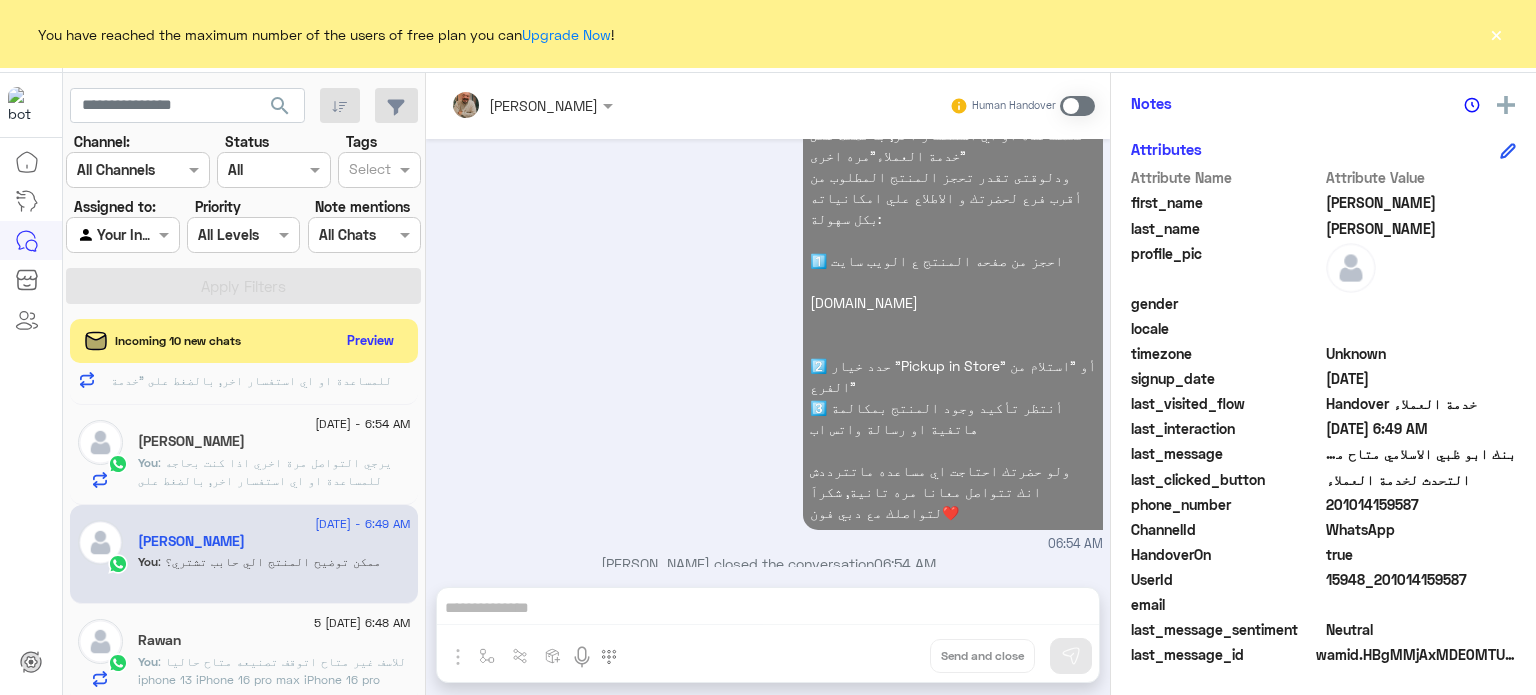 click on "Rawan" 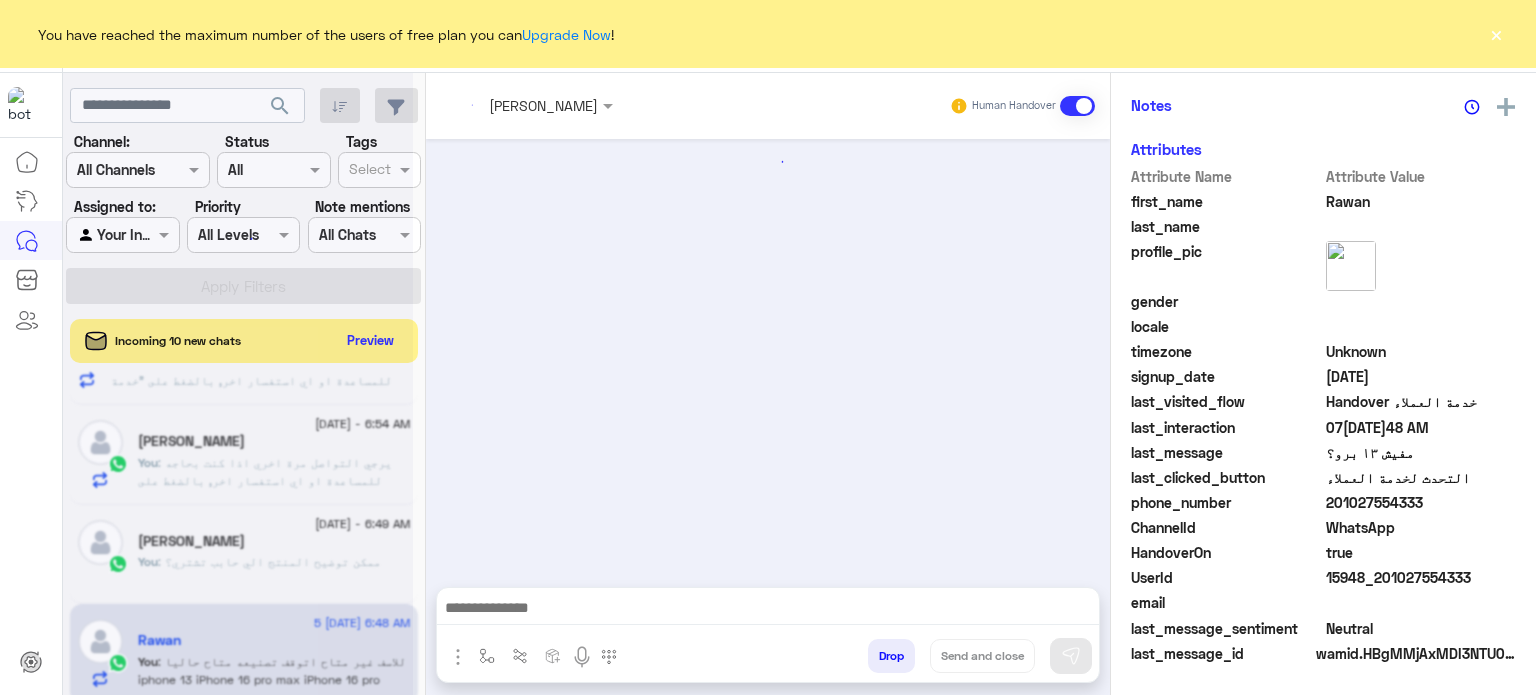 click on "Rawan" 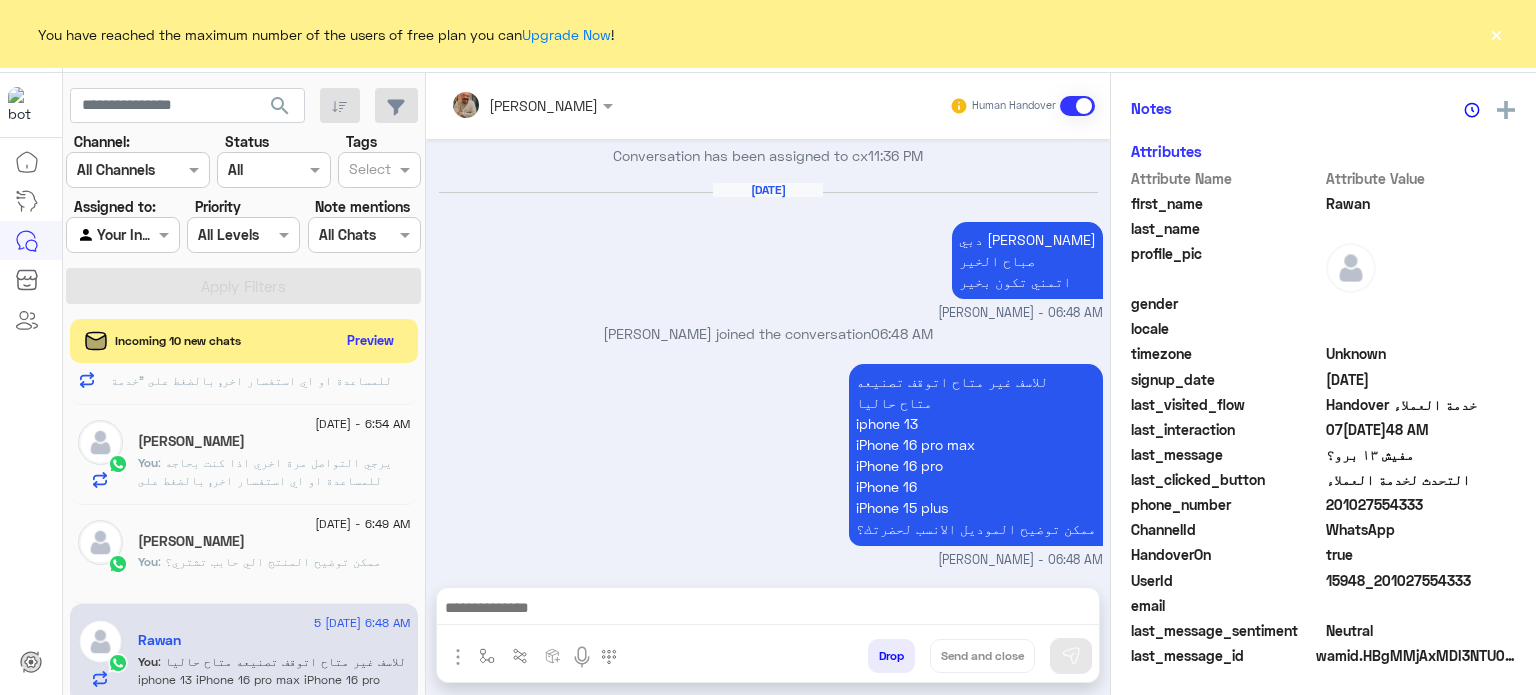click at bounding box center (768, 610) 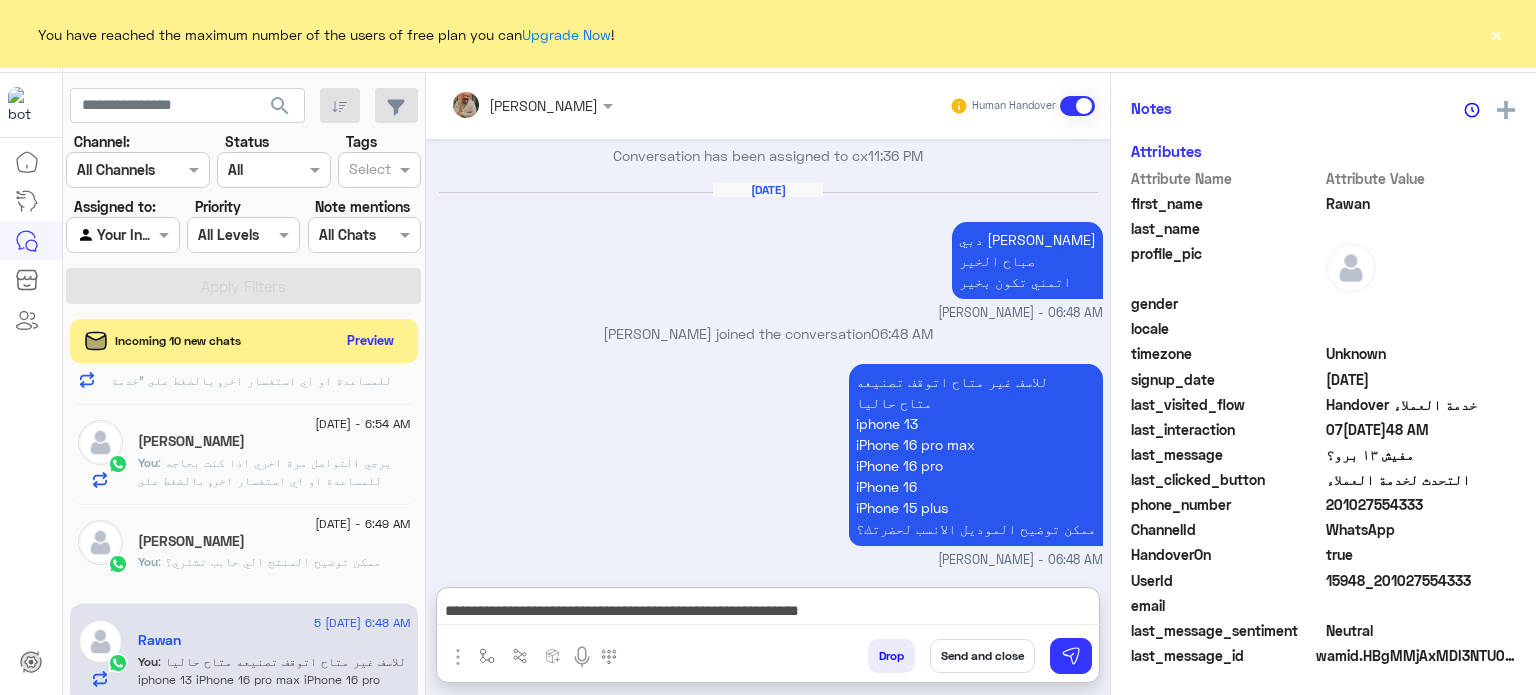 type on "**********" 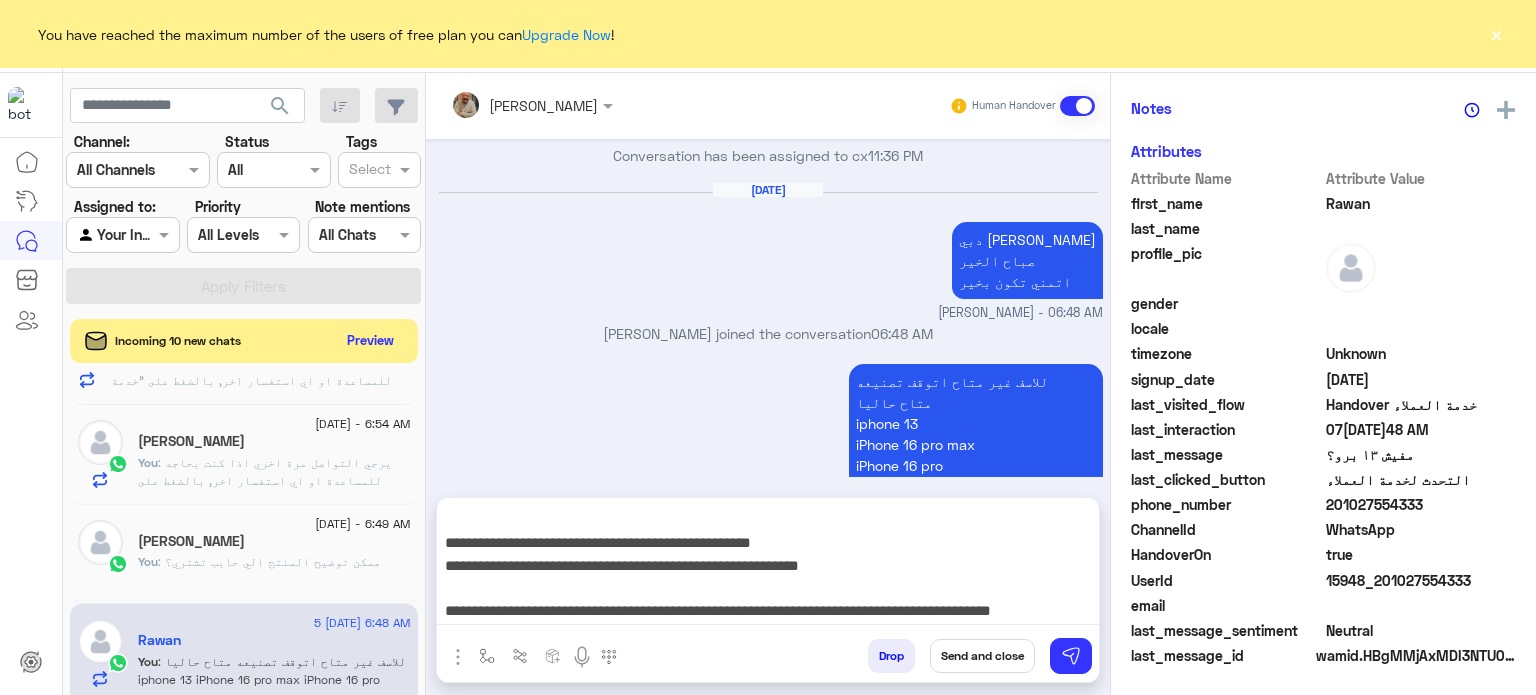 drag, startPoint x: 979, startPoint y: 636, endPoint x: 977, endPoint y: 649, distance: 13.152946 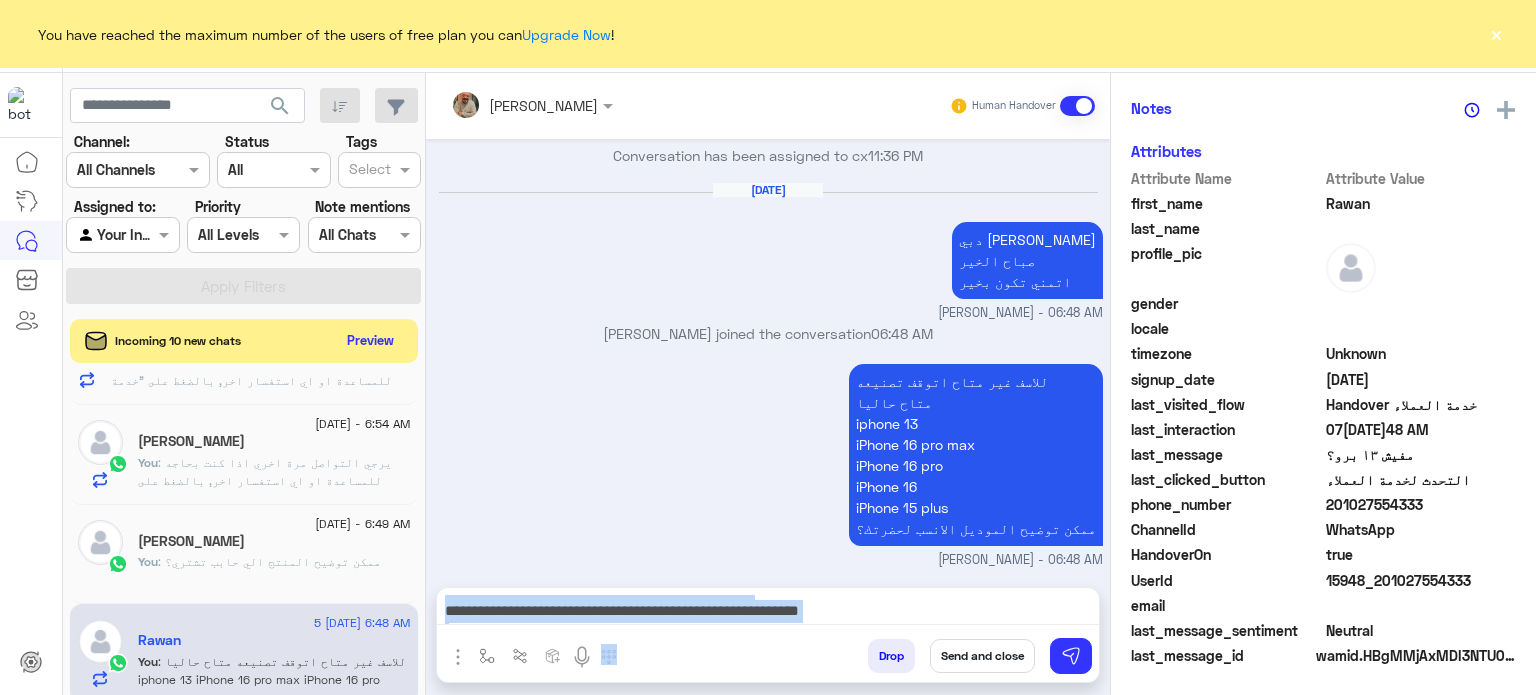 click on "Send and close" at bounding box center (982, 656) 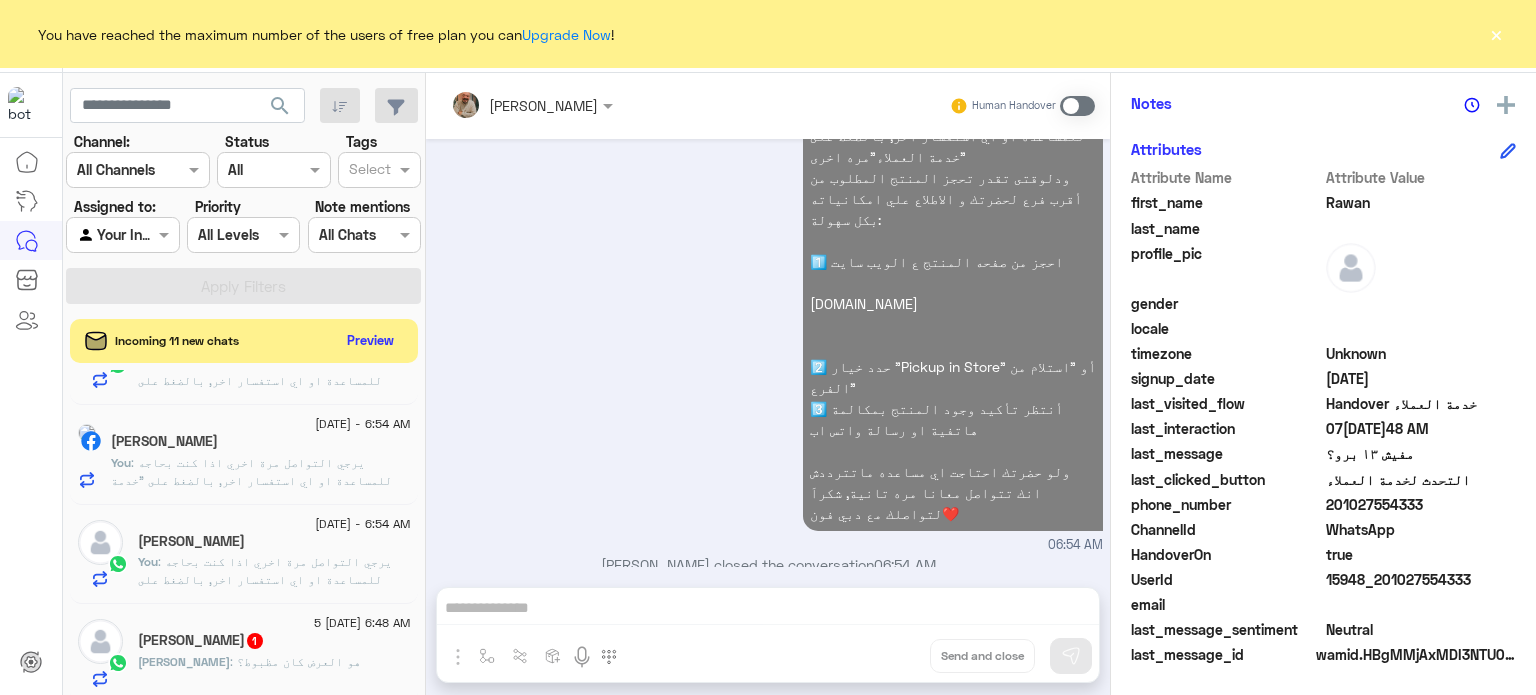 click on ": يرجي التواصل مرة اخري اذا كنت بحاجه للمساعدة او اي استفسار اخر, بالضغط على "خدمة العملاء"مره اخرى
ودلوقتى تقدر تحجز المنتج المطلوب من أقرب فرع لحضرتك و الاطلاع علي امكانياته بكل سهولة:
1️⃣ احجز من صفحه المنتج ع الويب سايت
[DOMAIN_NAME]
2️⃣ حدد خيار "Pickup in Store" أو "استلام من الفرع"
3️⃣ أنتظر تأكيد وجود المنتج بمكالمة هاتفية او رسالة واتس اب
ولو حضرتك احتاجت اي مساعده ماتترددش انك تتواصل معانا مره تانية, شكراَ لتواصلك مع دبي فون❤️" 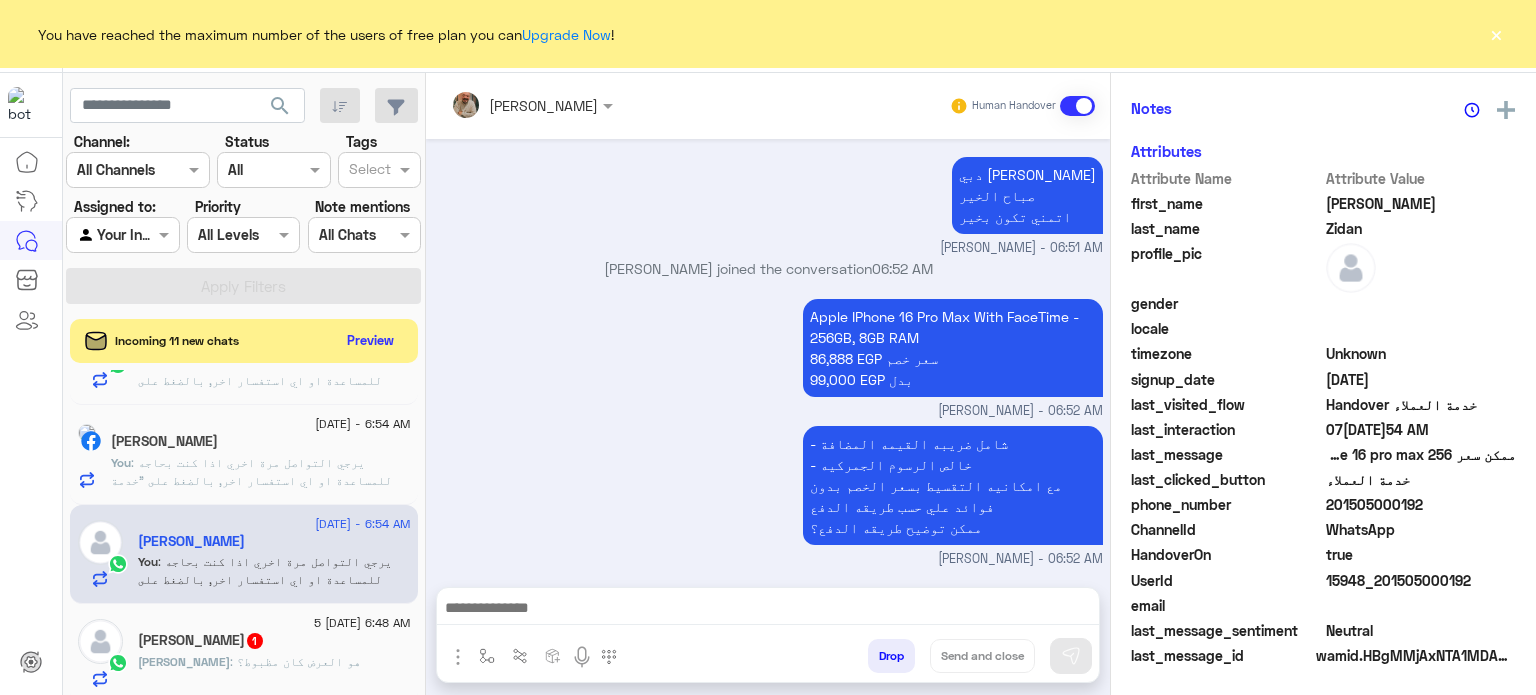 click at bounding box center [768, 610] 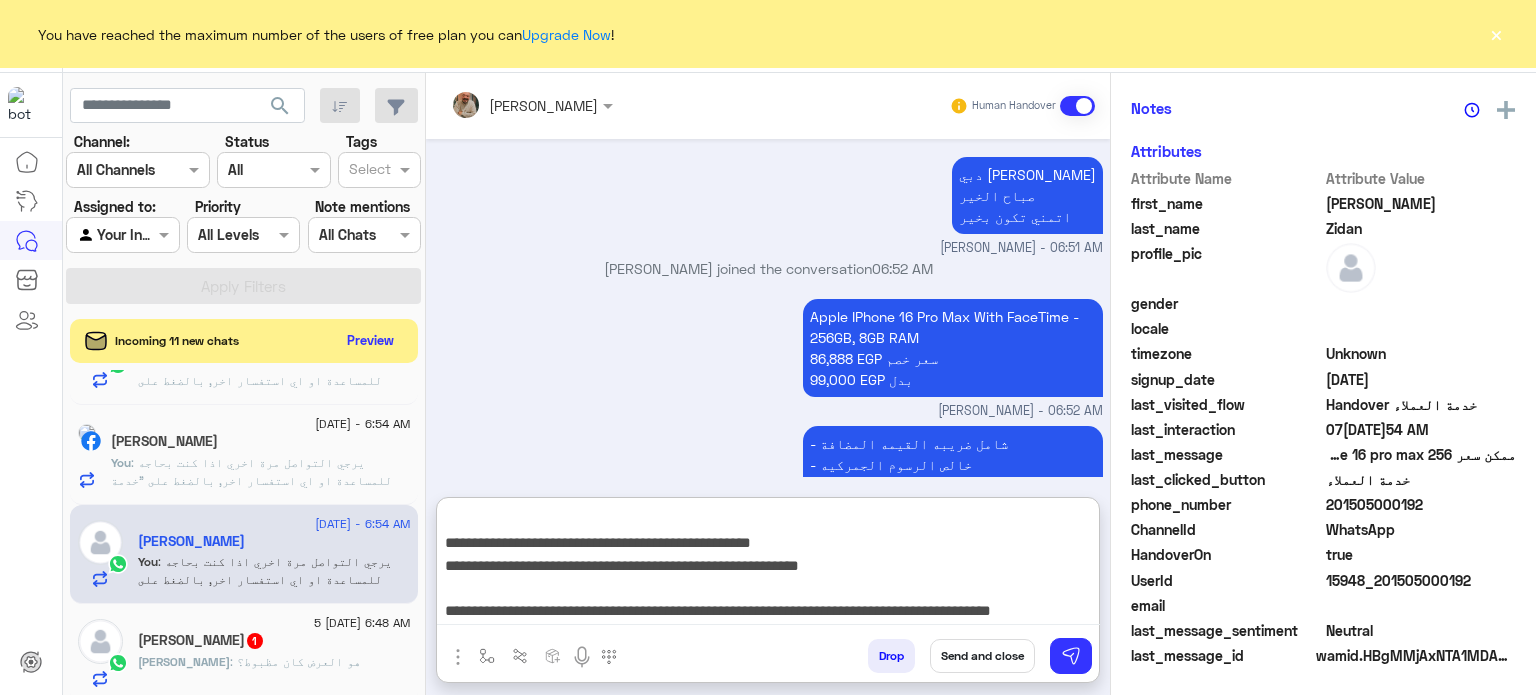 type on "**********" 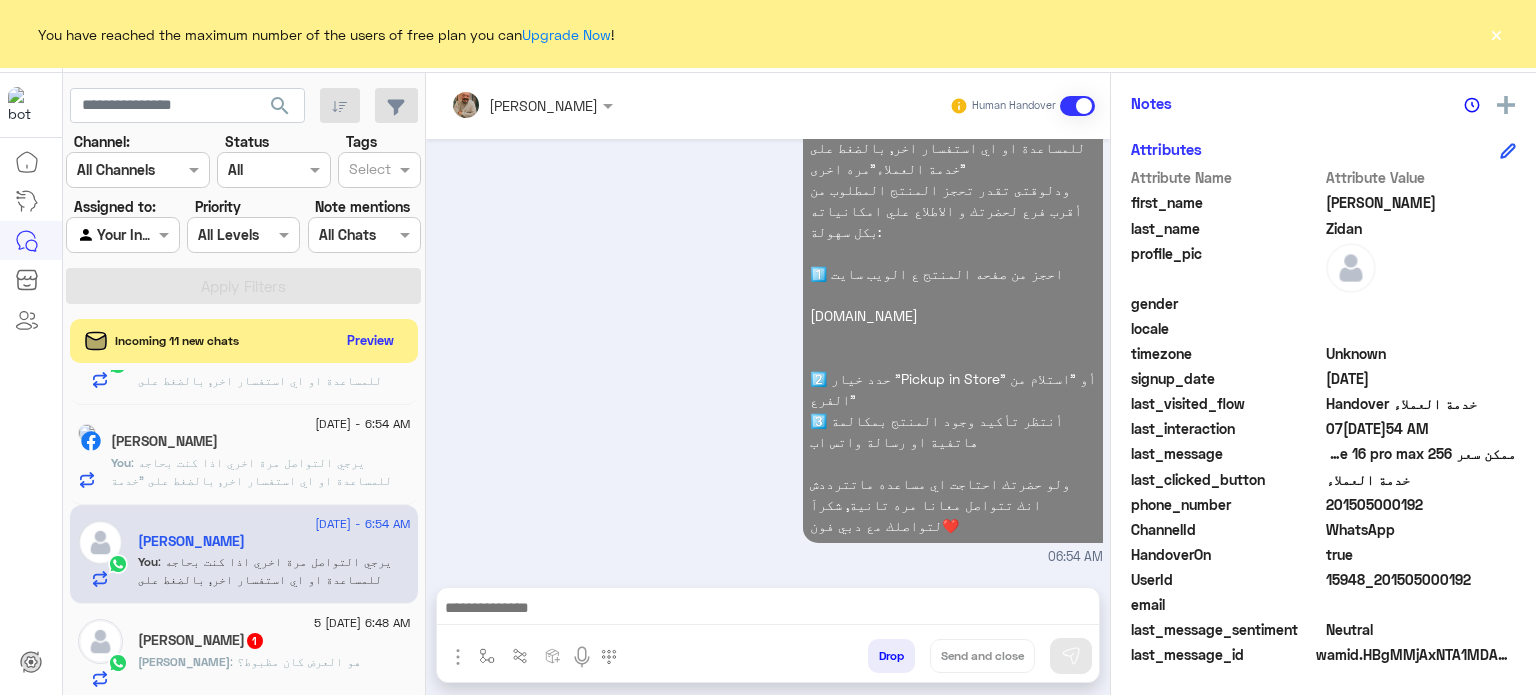 click on "[DATE] - 6:48 AM  [PERSON_NAME]  1 [PERSON_NAME] : هو العرض كان مظبوط؟" 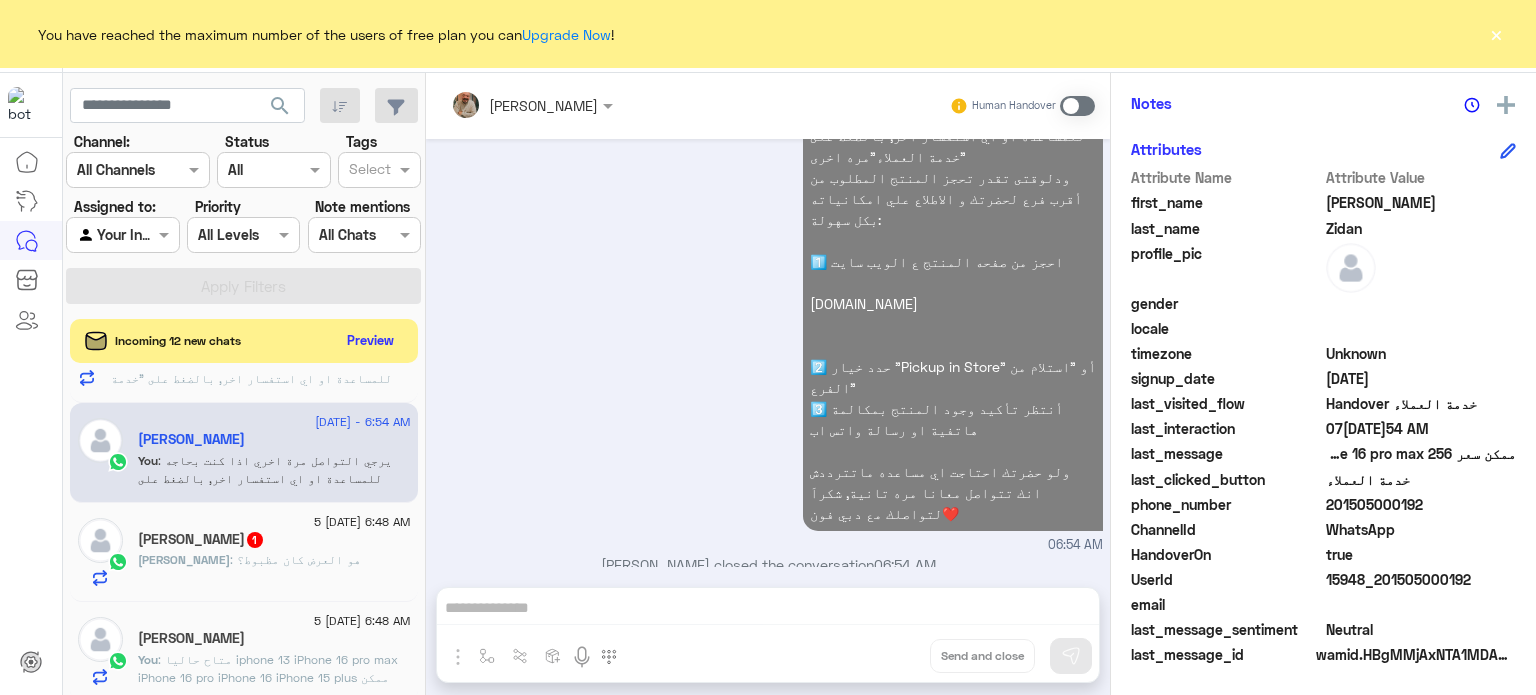 click on "You  : متاح حاليا
iphone 13
iPhone 16 pro max
iPhone 16 pro
iPhone 16
iPhone 15 plus
ممكن توضيح الموديل الانسب لحضرتك؟" 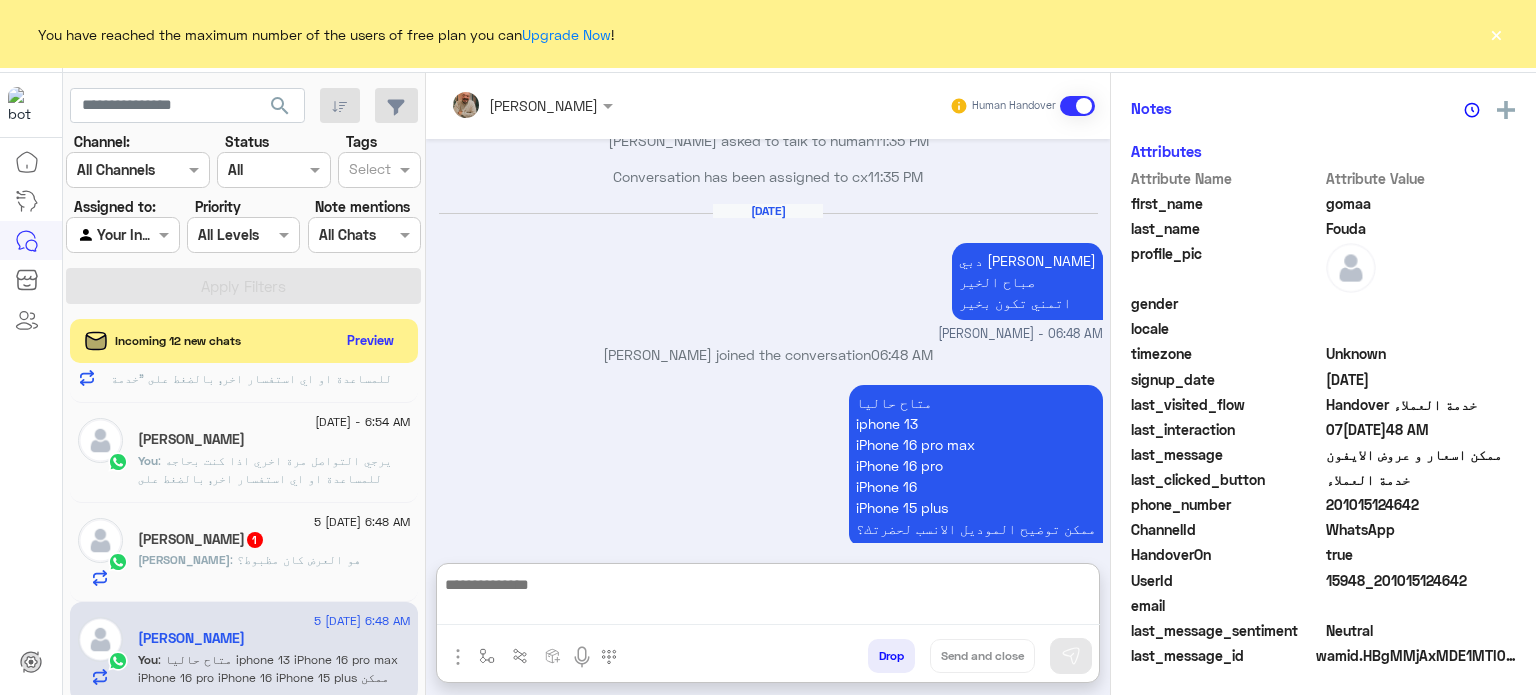 click at bounding box center [768, 598] 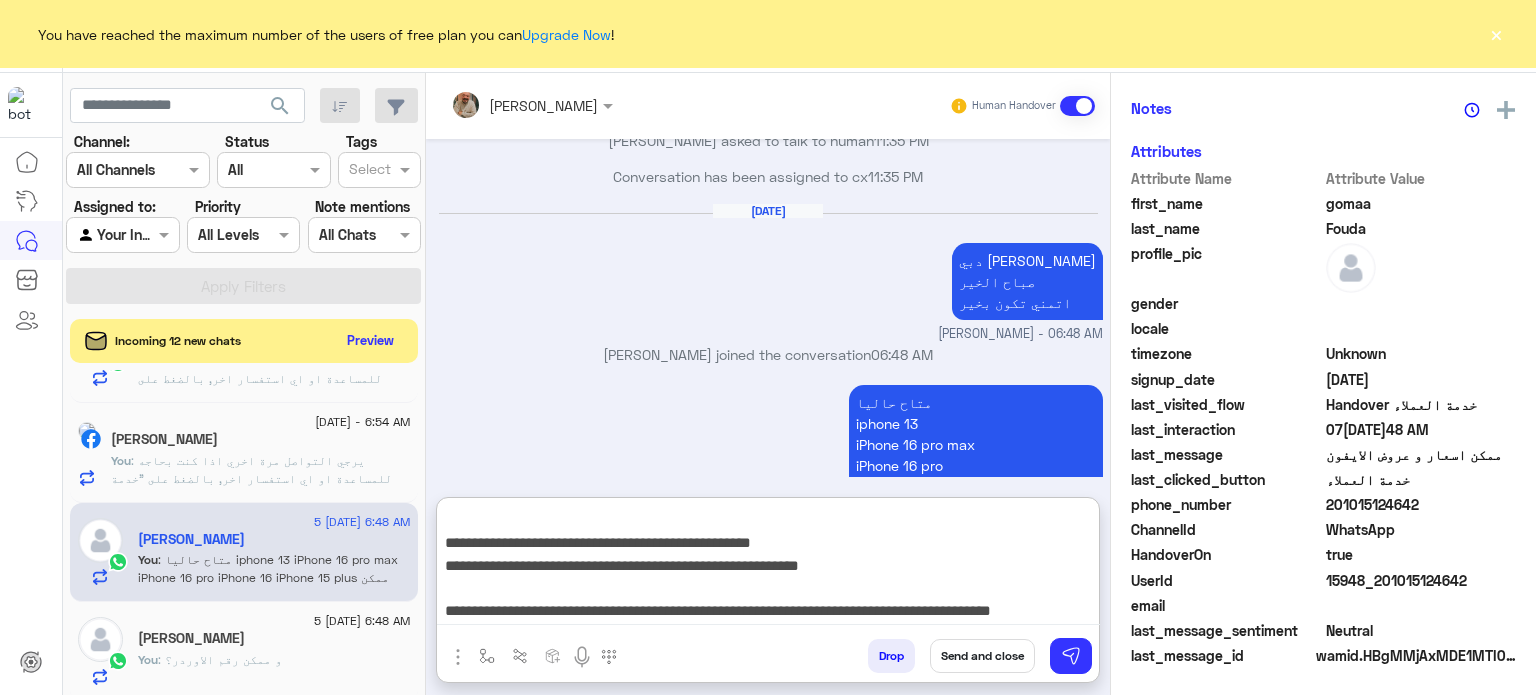 type on "**********" 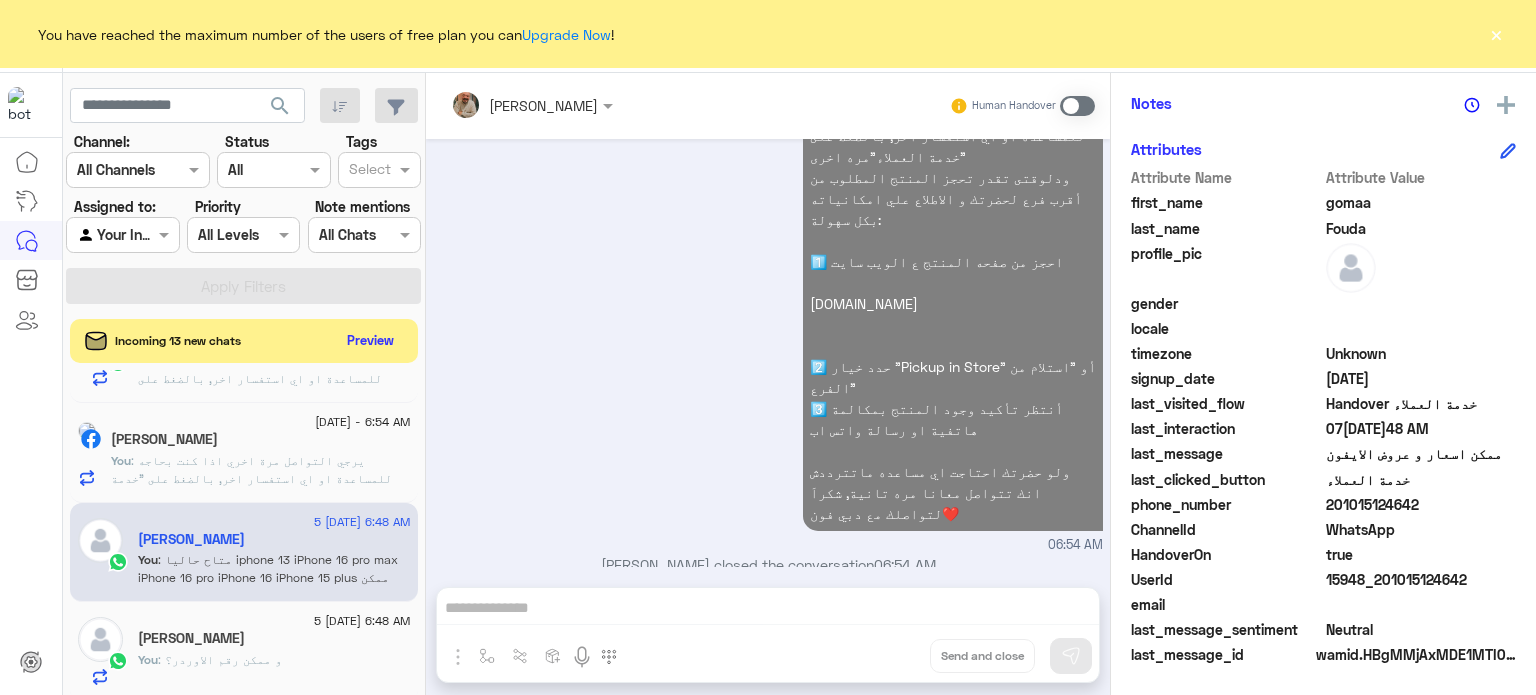 click on ": يرجي التواصل مرة اخري اذا كنت بحاجه للمساعدة او اي استفسار اخر, بالضغط على "خدمة العملاء"مره اخرى
ودلوقتى تقدر تحجز المنتج المطلوب من أقرب فرع لحضرتك و الاطلاع علي امكانياته بكل سهولة:
1️⃣ احجز من صفحه المنتج ع الويب سايت
[DOMAIN_NAME]
2️⃣ حدد خيار "Pickup in Store" أو "استلام من الفرع"
3️⃣ أنتظر تأكيد وجود المنتج بمكالمة هاتفية او رسالة واتس اب
ولو حضرتك احتاجت اي مساعده ماتترددش انك تتواصل معانا مره تانية, شكراَ لتواصلك مع دبي فون❤️" 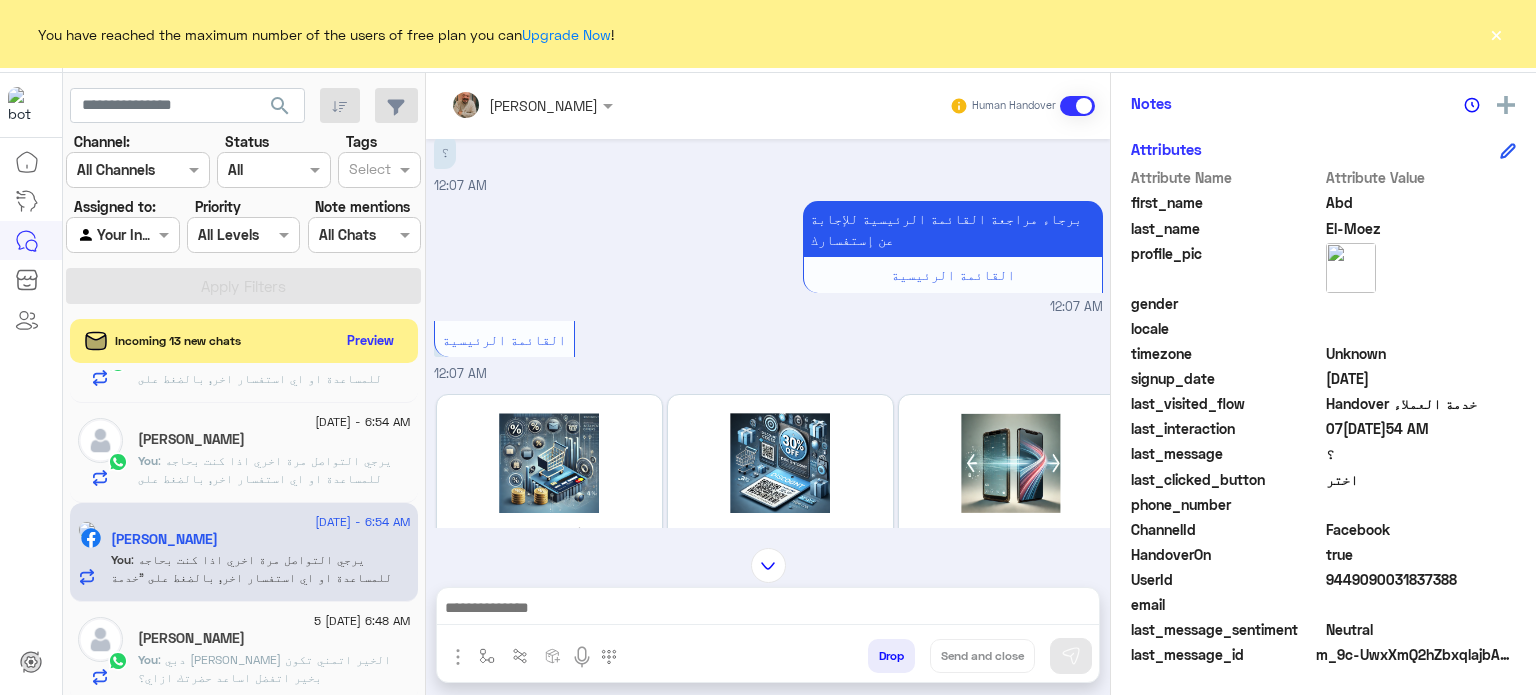 paste on "**********" 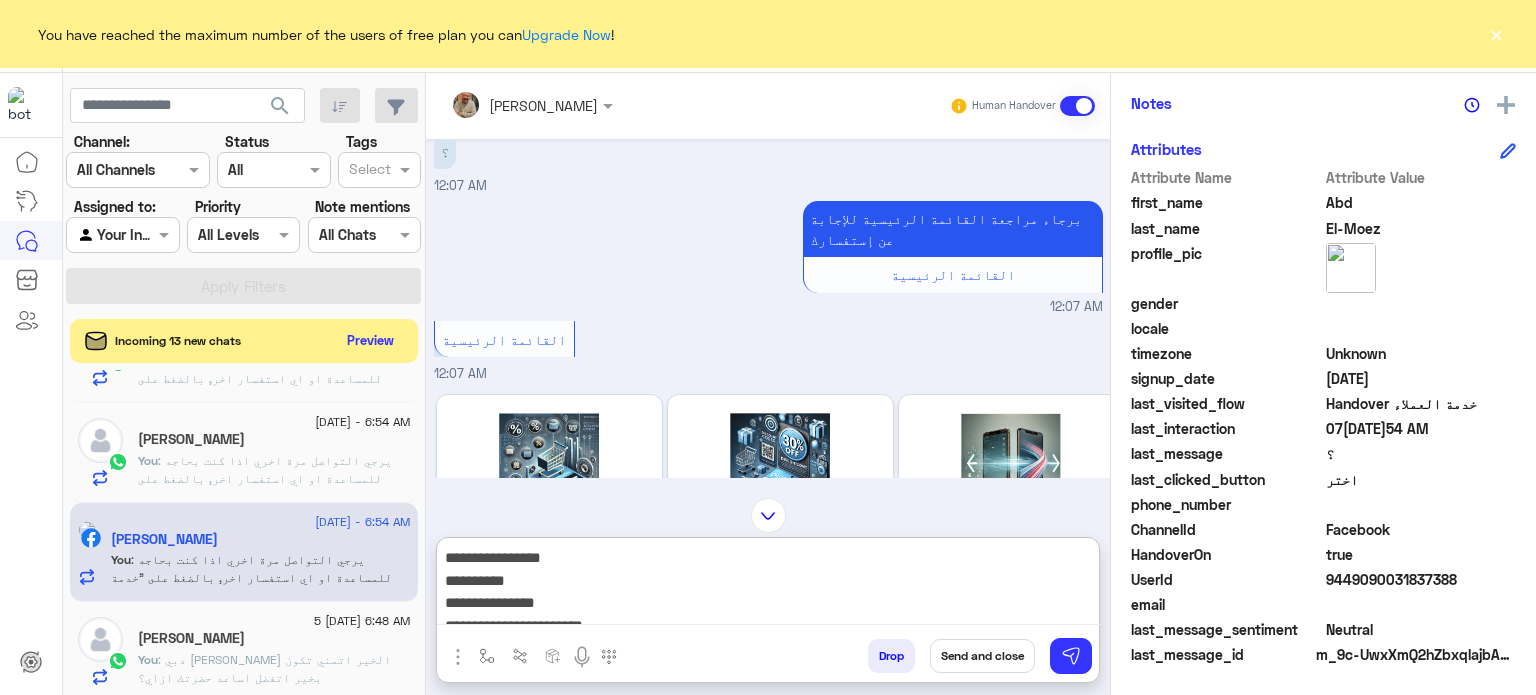 click on "**********" at bounding box center (768, 585) 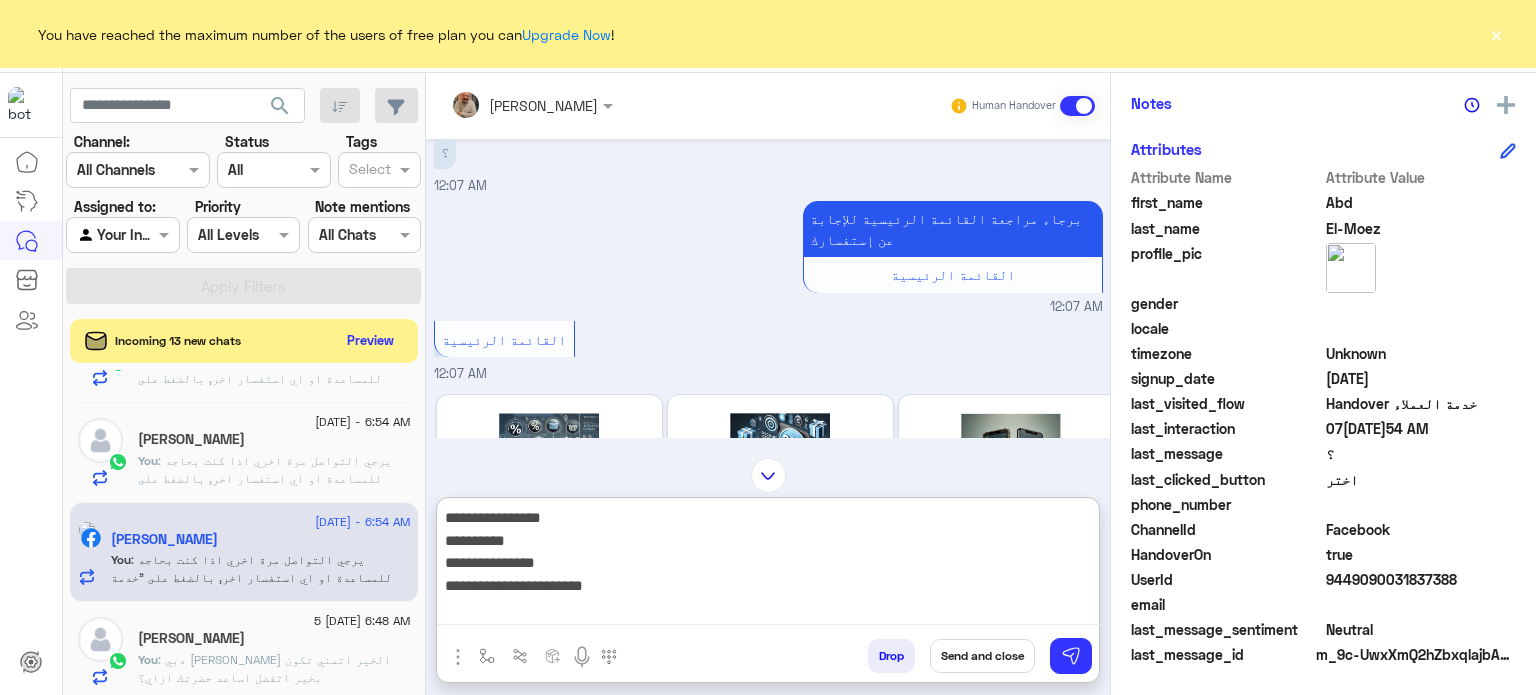 click on "**********" at bounding box center (768, 565) 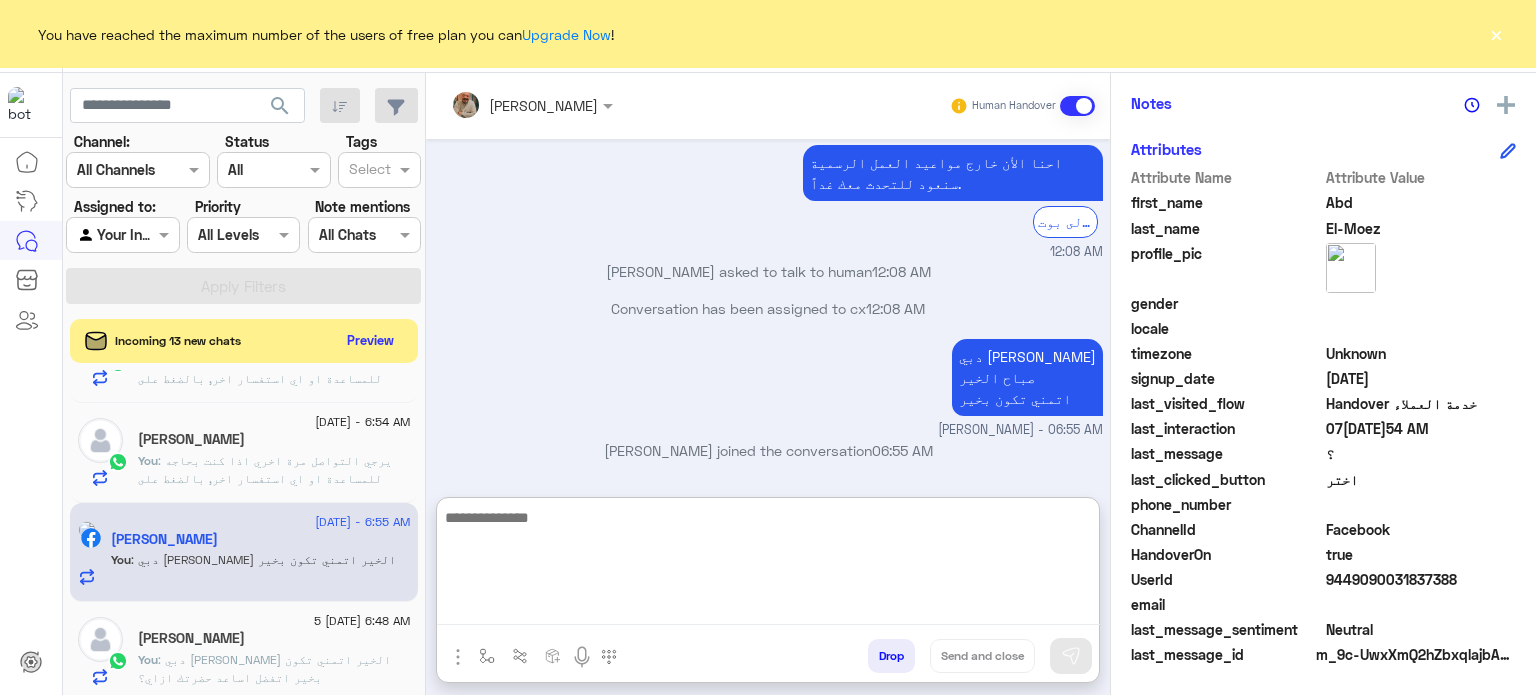 click at bounding box center (768, 565) 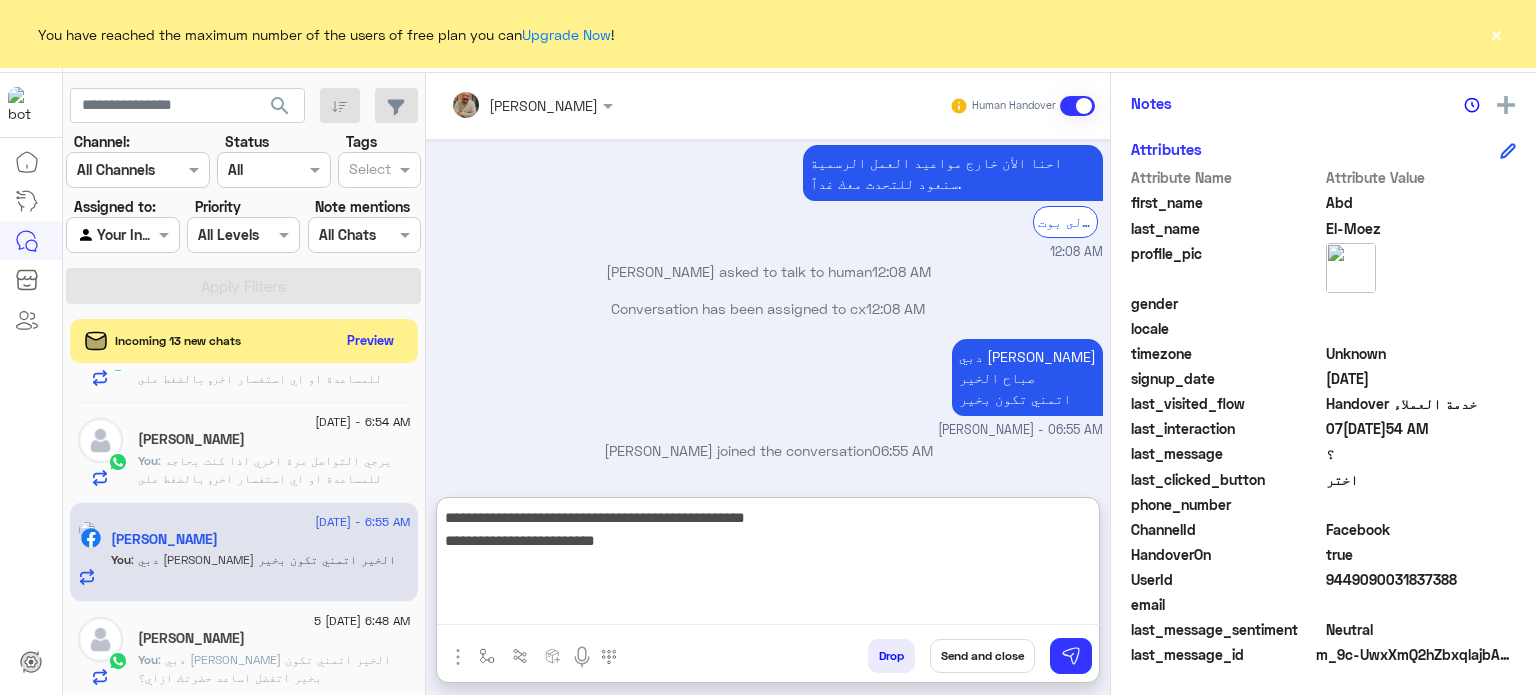 click on "**********" at bounding box center [768, 565] 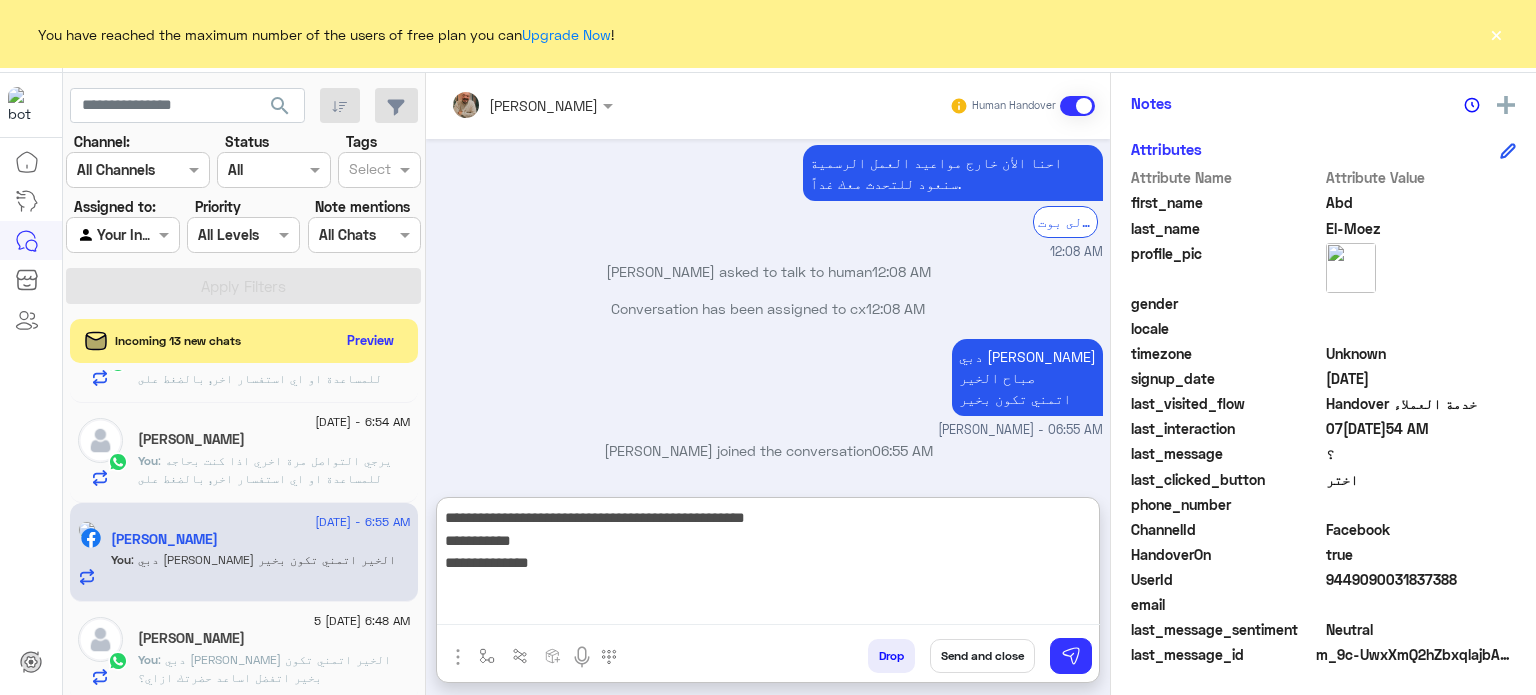 click on "**********" at bounding box center [768, 565] 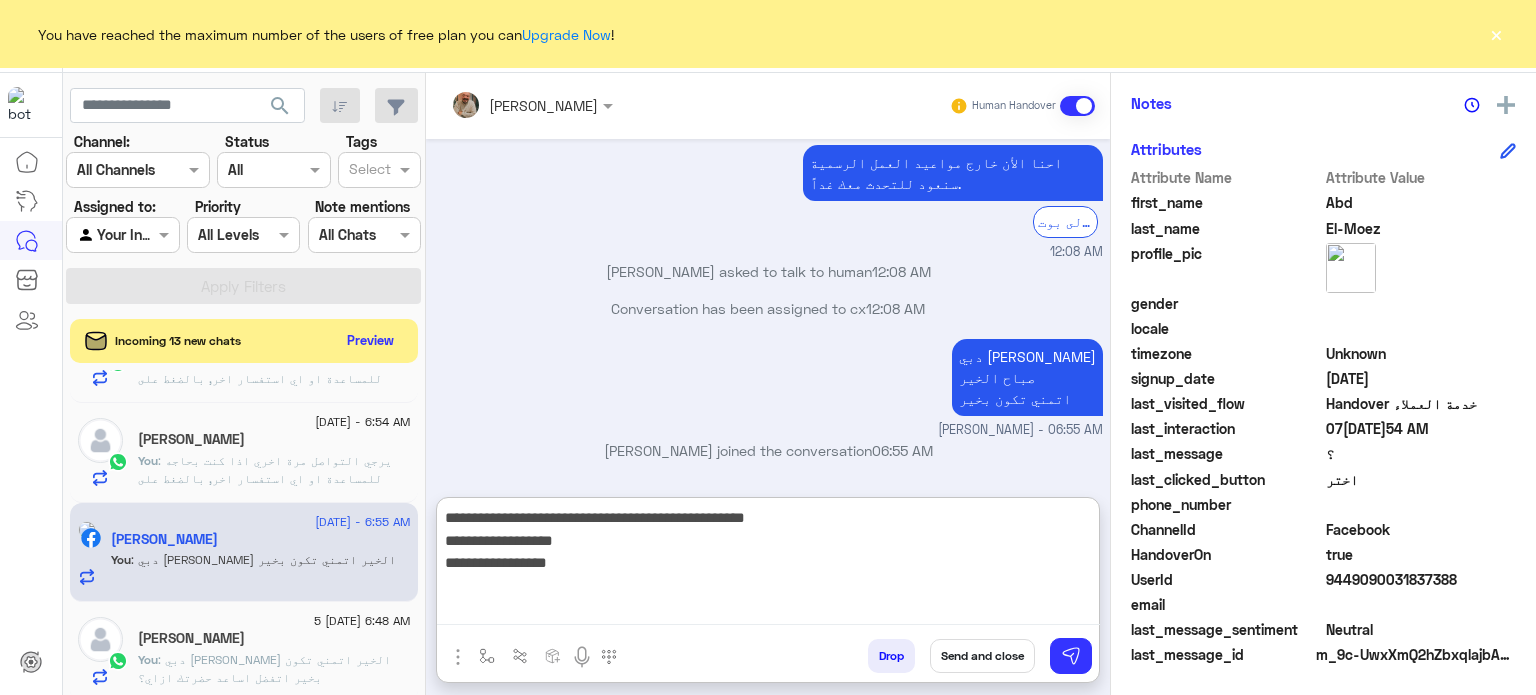 type on "**********" 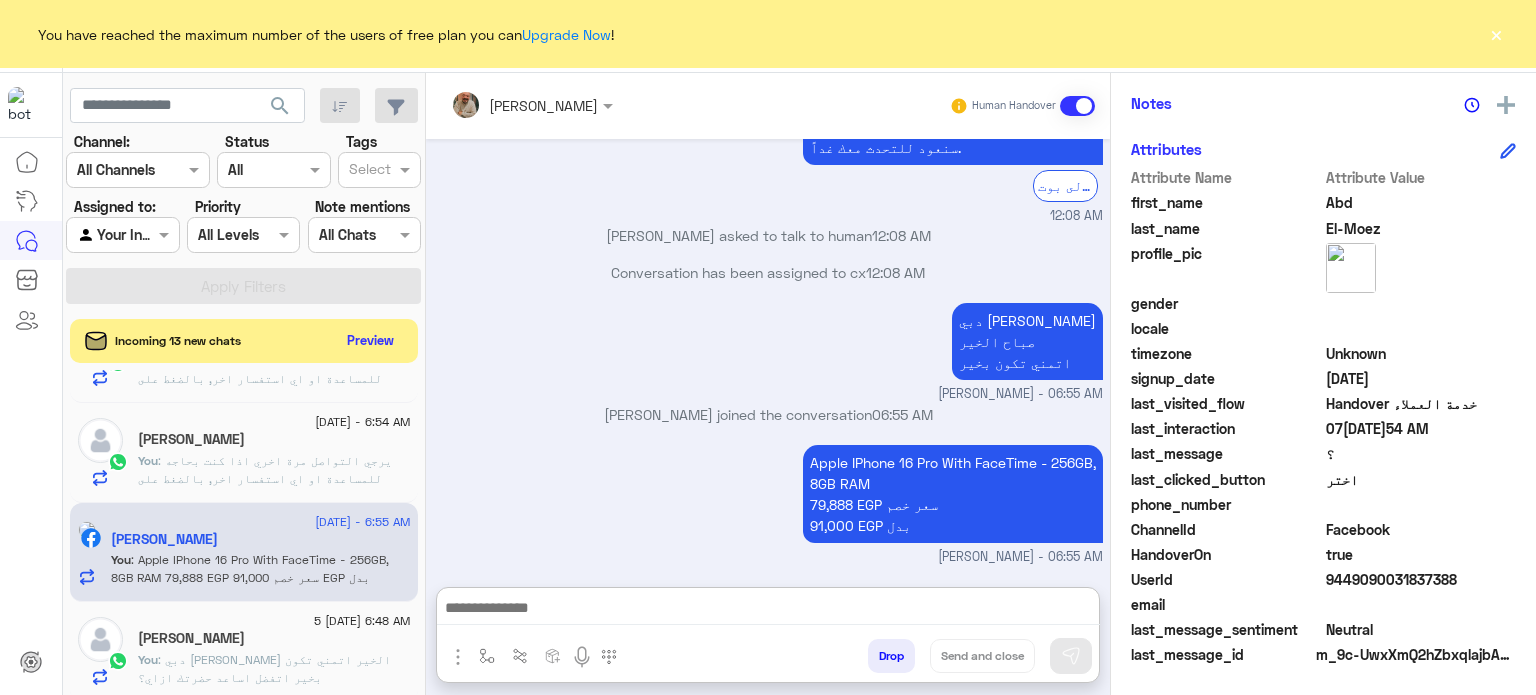 paste on "**********" 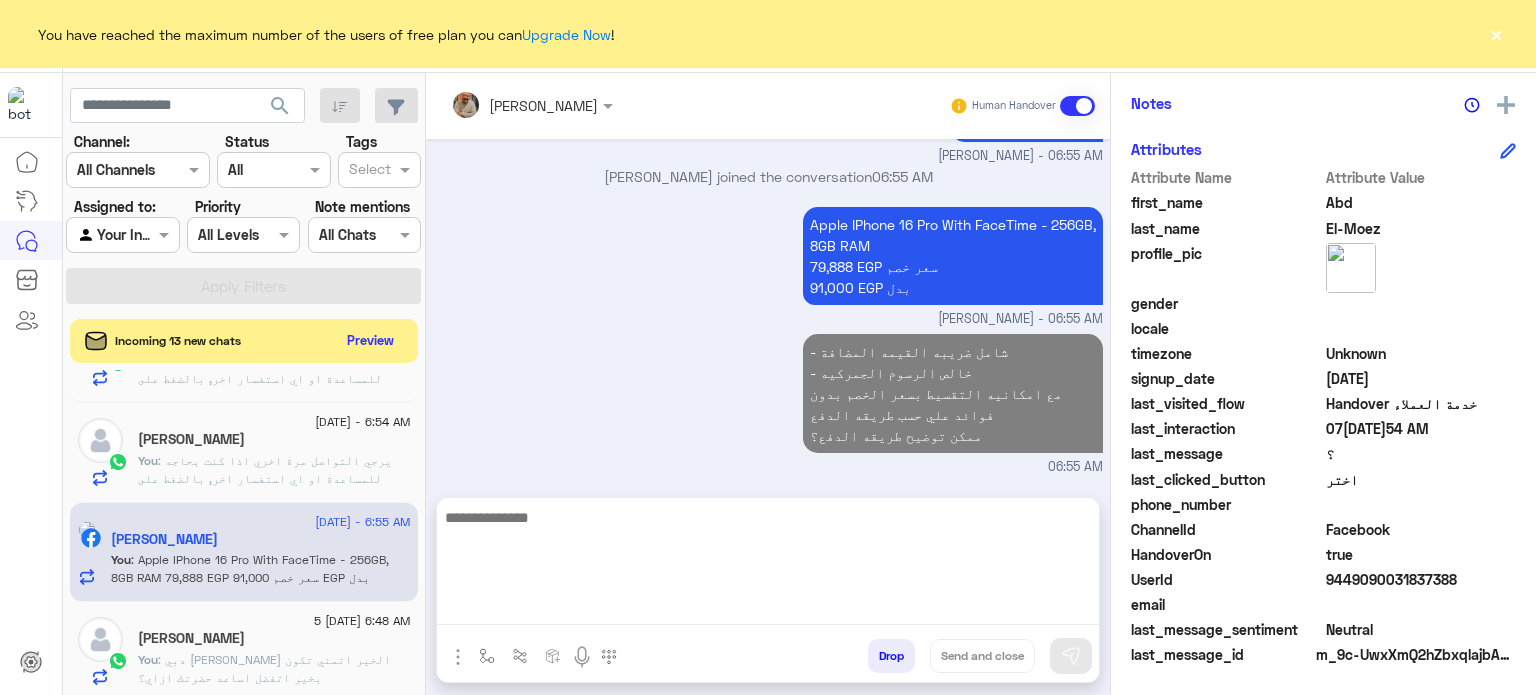 click on "[PERSON_NAME]" 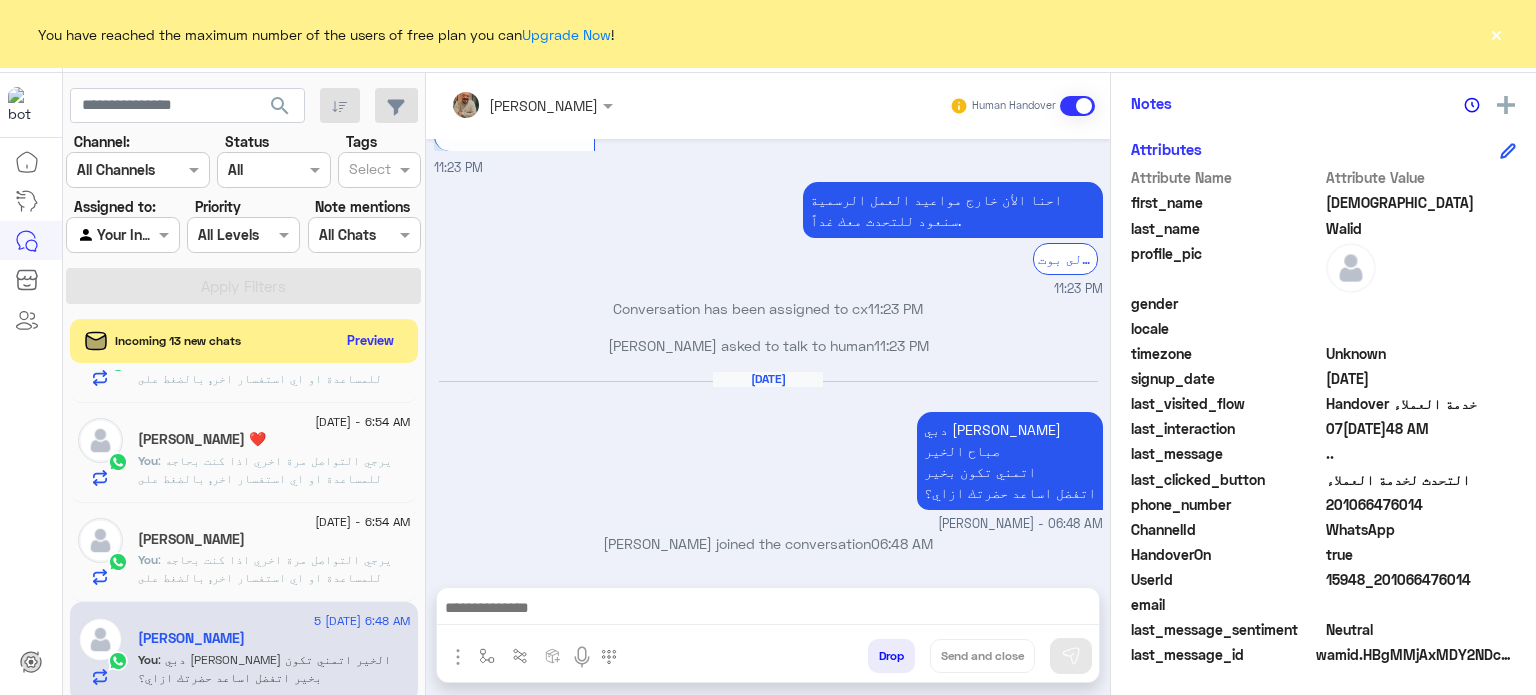 drag, startPoint x: 774, startPoint y: 597, endPoint x: 795, endPoint y: 598, distance: 21.023796 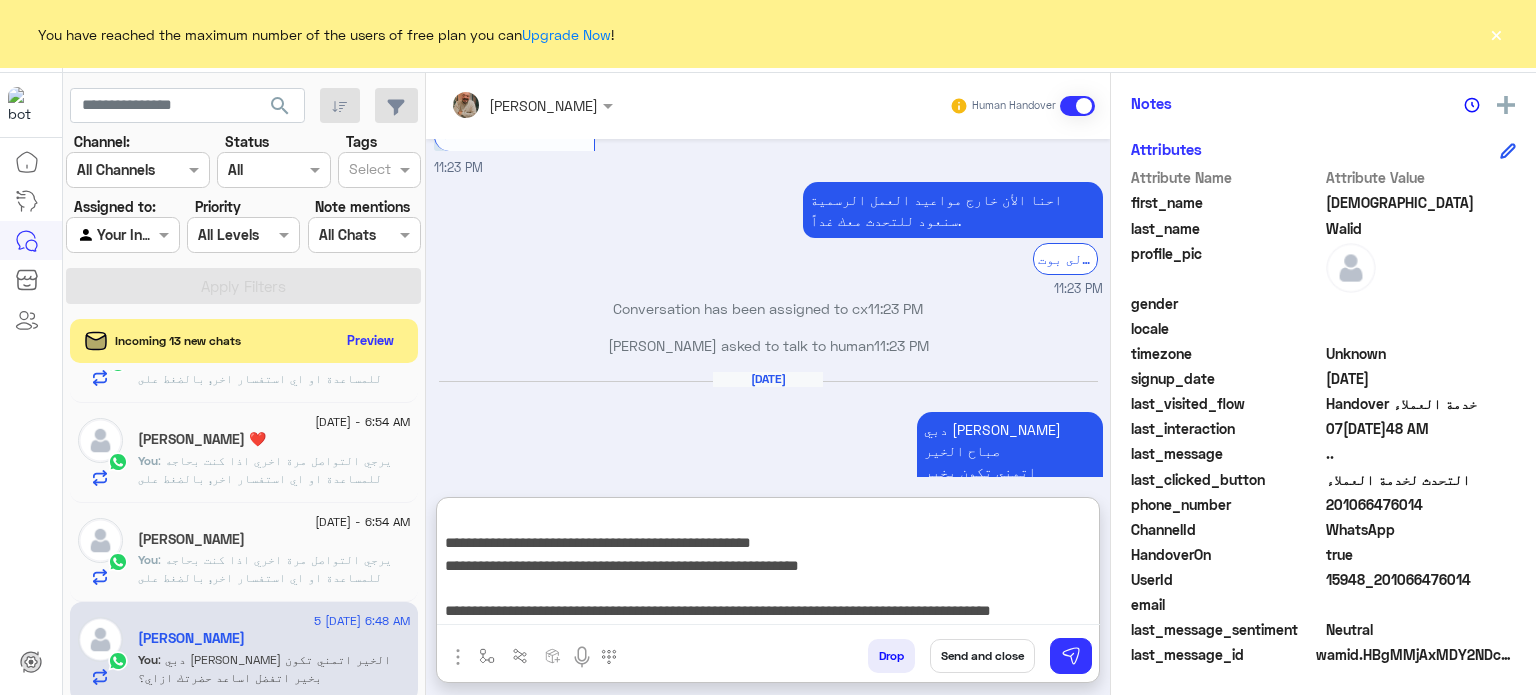type on "**********" 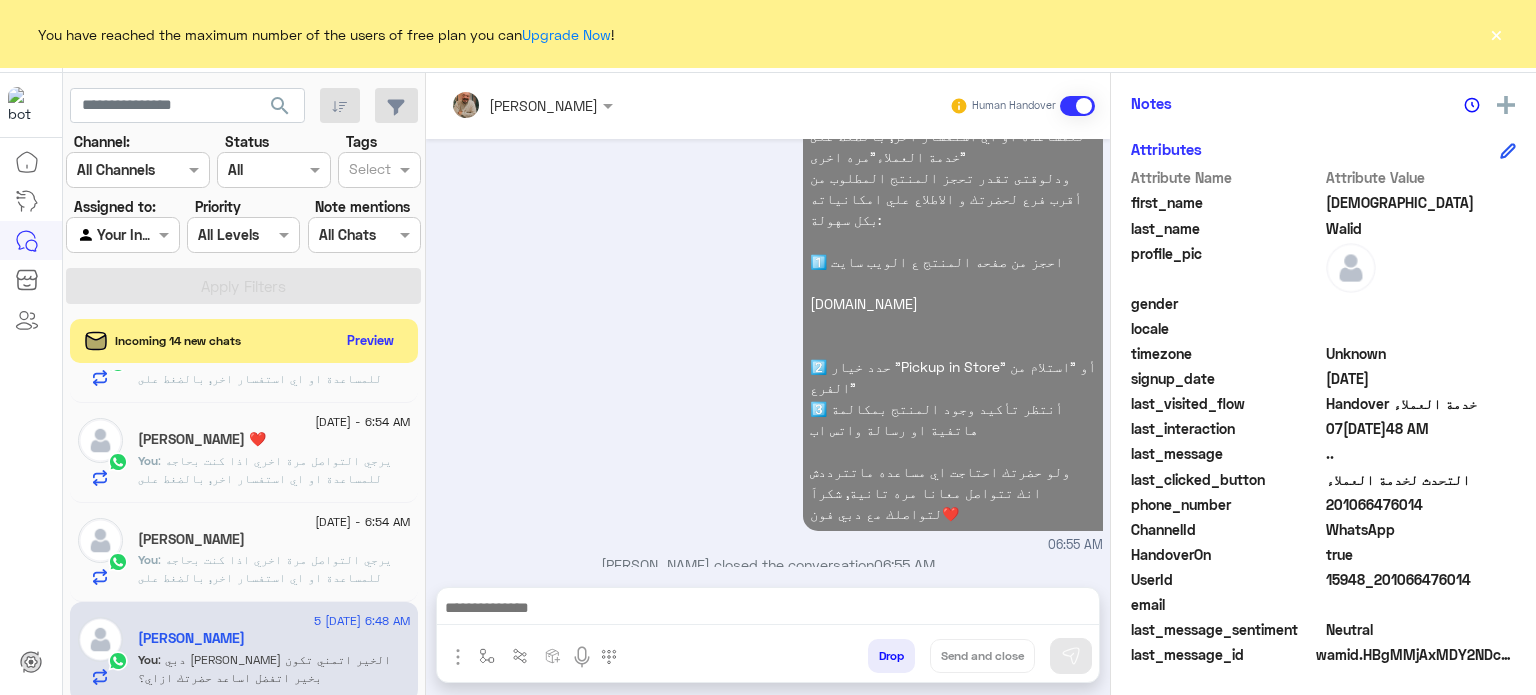 click on ": يرجي التواصل مرة اخري اذا كنت بحاجه للمساعدة او اي استفسار اخر, بالضغط على "خدمة العملاء"مره اخرى
ودلوقتى تقدر تحجز المنتج المطلوب من أقرب فرع لحضرتك و الاطلاع علي امكانياته بكل سهولة:
1️⃣ احجز من صفحه المنتج ع الويب سايت
[DOMAIN_NAME]
2️⃣ حدد خيار "Pickup in Store" أو "استلام من الفرع"
3️⃣ أنتظر تأكيد وجود المنتج بمكالمة هاتفية او رسالة واتس اب
ولو حضرتك احتاجت اي مساعده ماتترددش انك تتواصل معانا مره تانية, شكراَ لتواصلك مع دبي فون❤️" 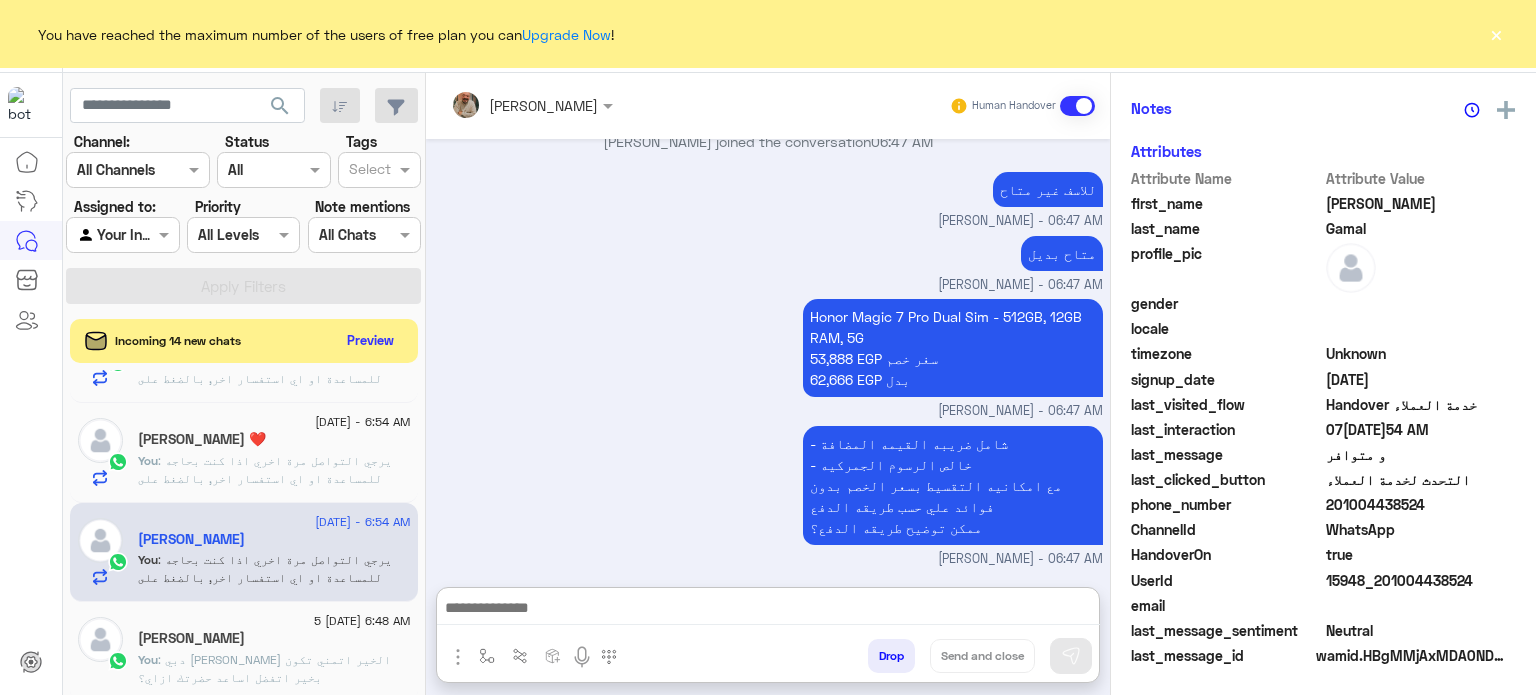 click at bounding box center (768, 610) 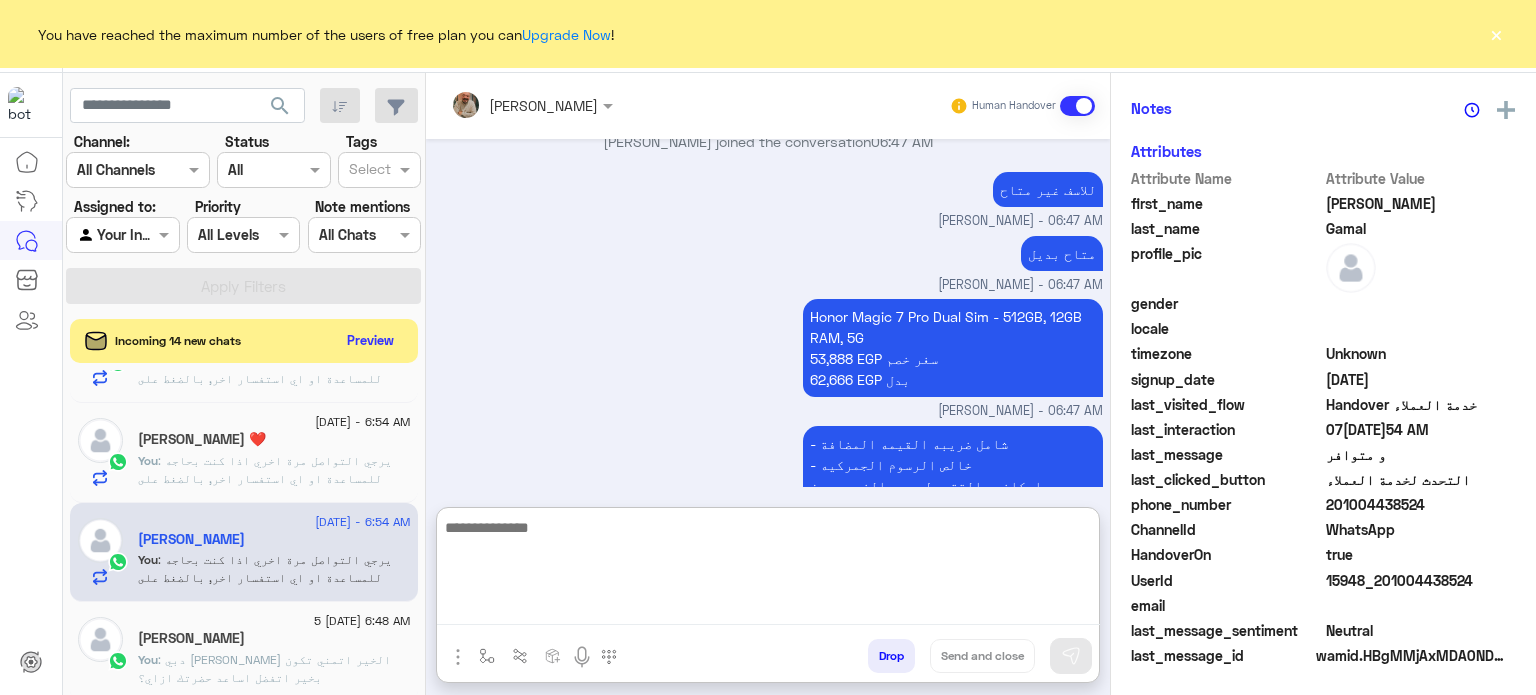 paste on "**********" 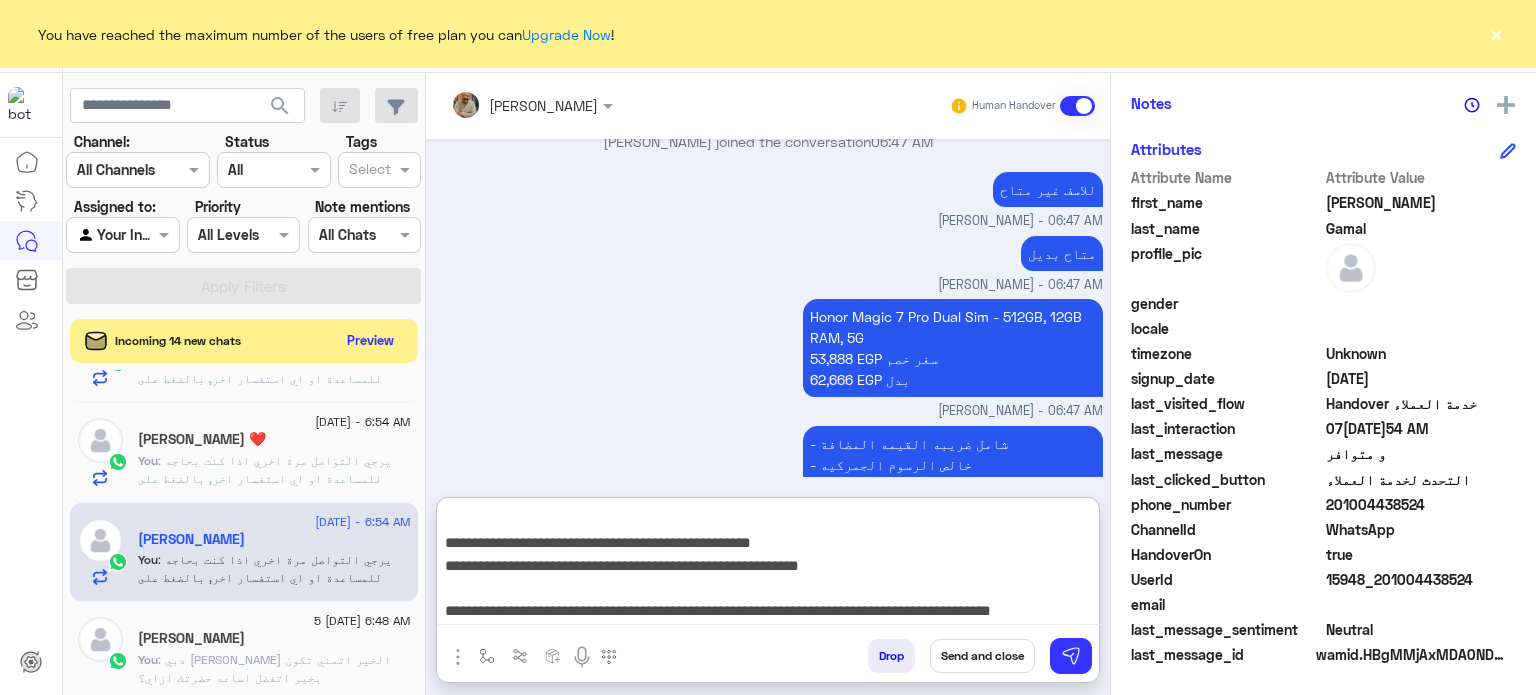 type on "**********" 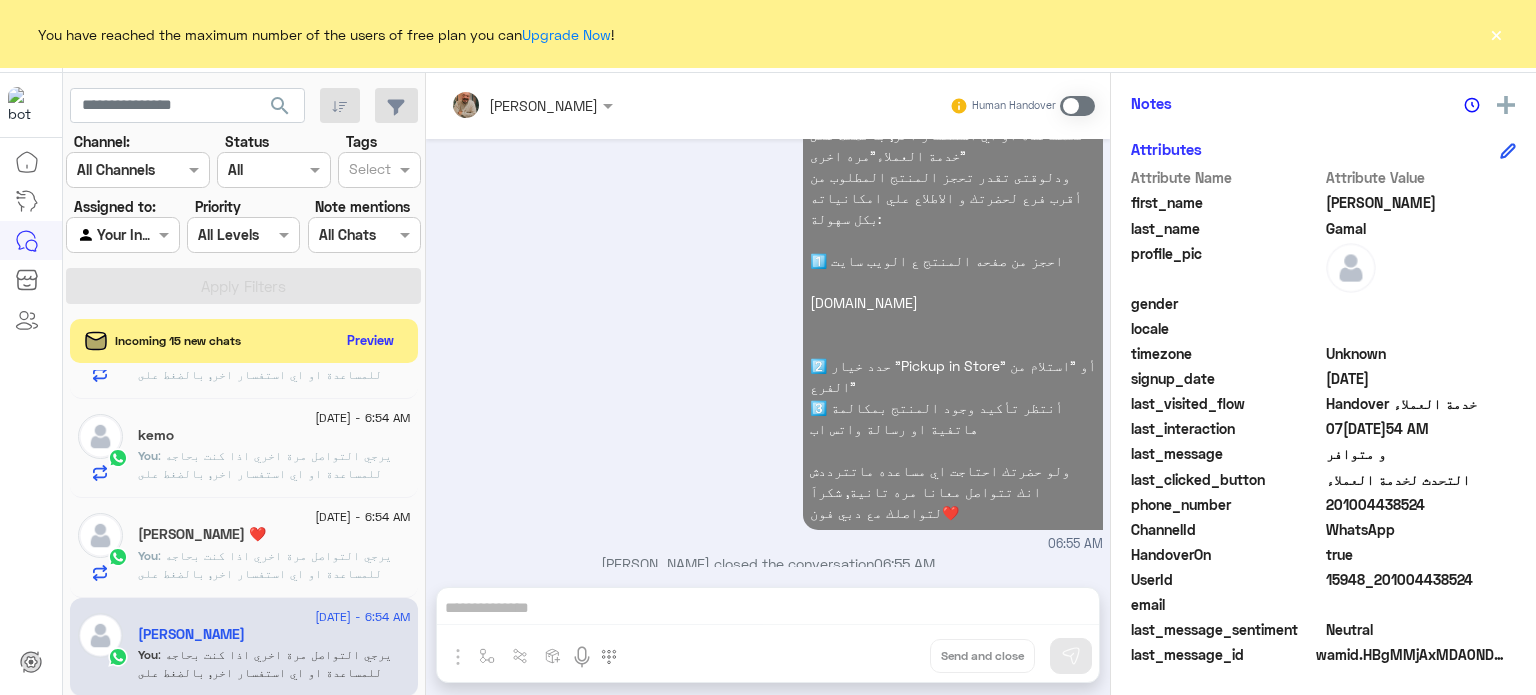 click on ": يرجي التواصل مرة اخري اذا كنت بحاجه للمساعدة او اي استفسار اخر, بالضغط على "خدمة العملاء"مره اخرى
ودلوقتى تقدر تحجز المنتج المطلوب من أقرب فرع لحضرتك و الاطلاع علي امكانياته بكل سهولة:
1️⃣ احجز من صفحه المنتج ع الويب سايت
[DOMAIN_NAME]
2️⃣ حدد خيار "Pickup in Store" أو "استلام من الفرع"
3️⃣ أنتظر تأكيد وجود المنتج بمكالمة هاتفية او رسالة واتس اب
ولو حضرتك احتاجت اي مساعده ماتترددش انك تتواصل معانا مره تانية, شكراَ لتواصلك مع دبي فون❤️" 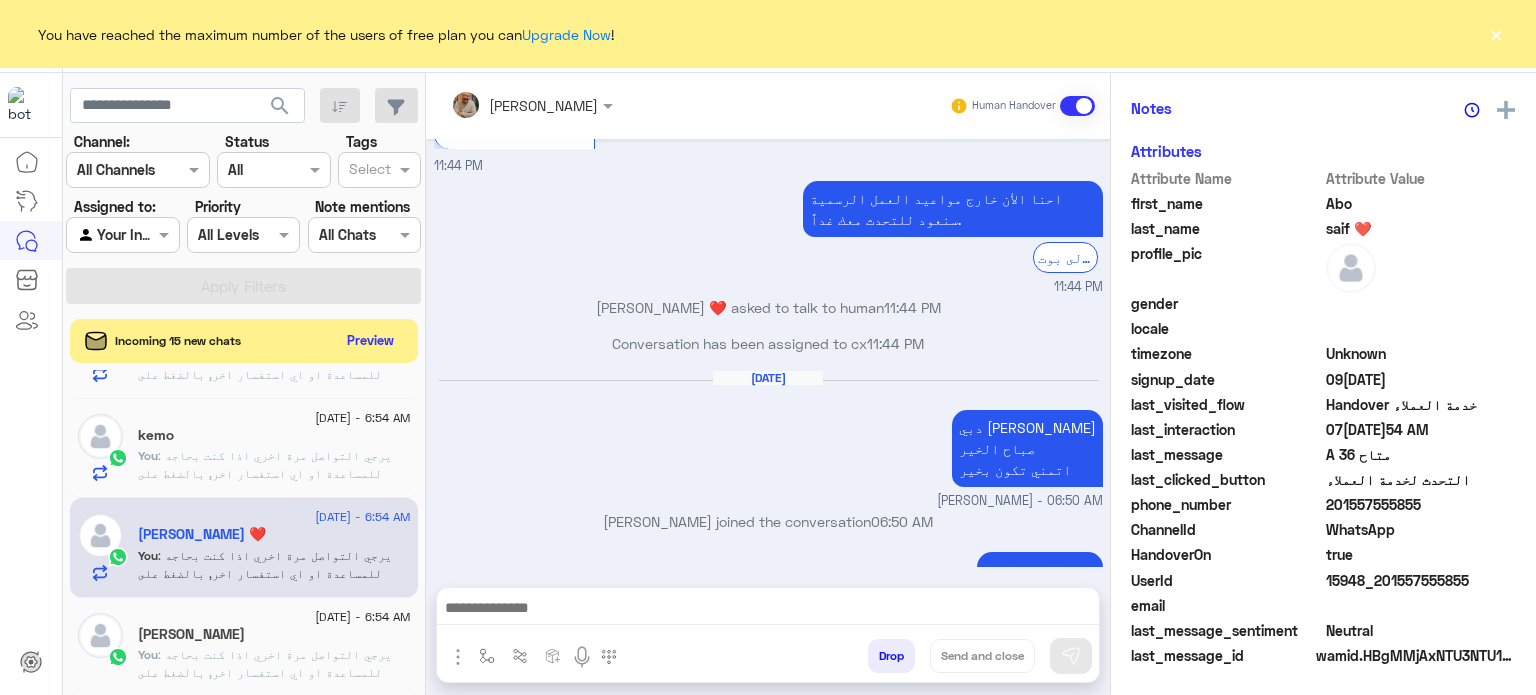click at bounding box center [768, 610] 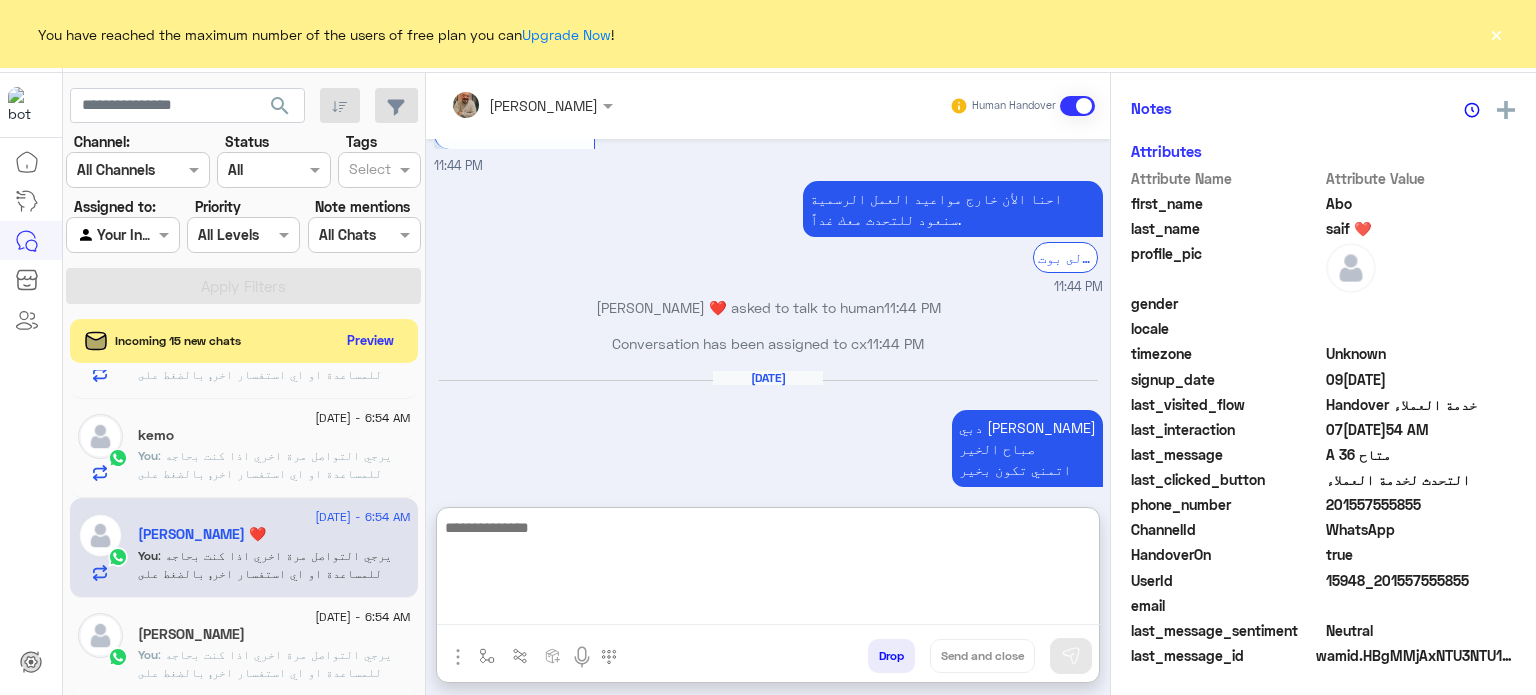 paste on "**********" 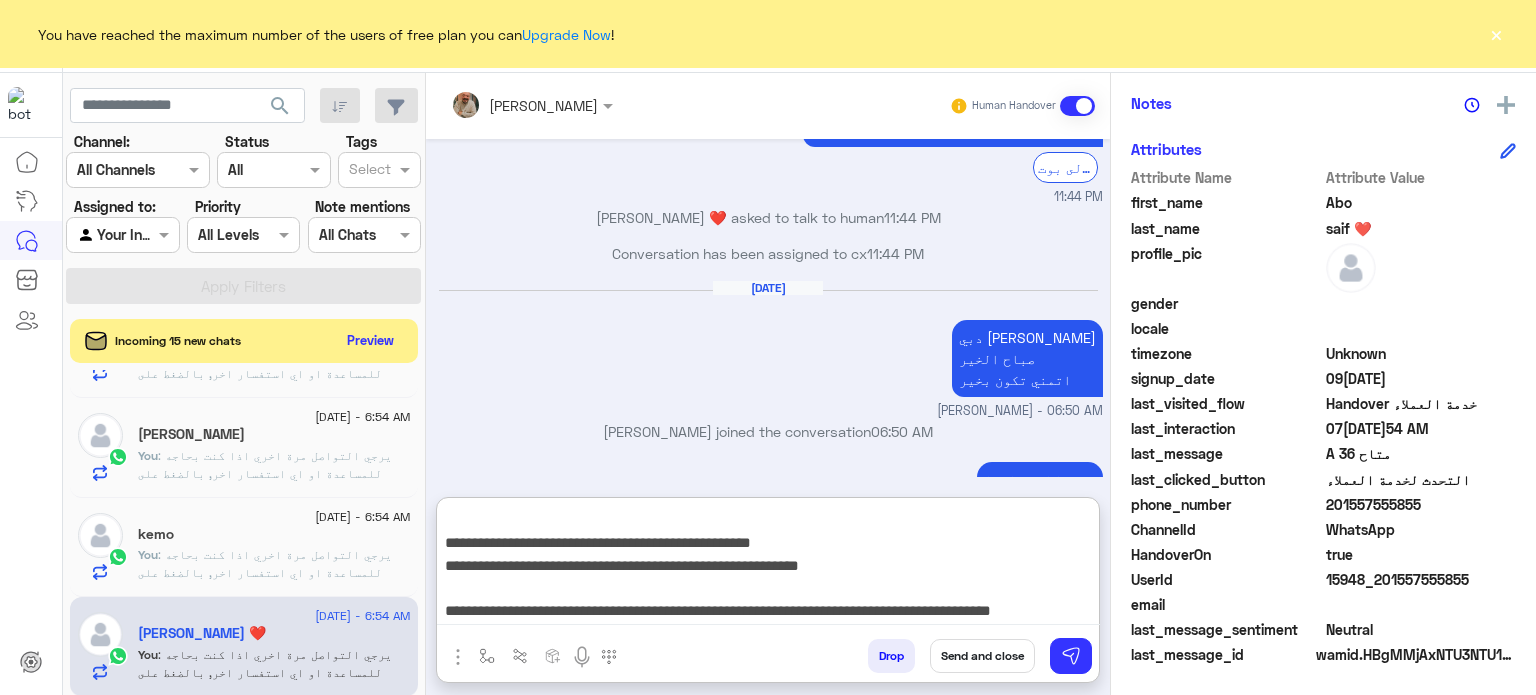 type on "**********" 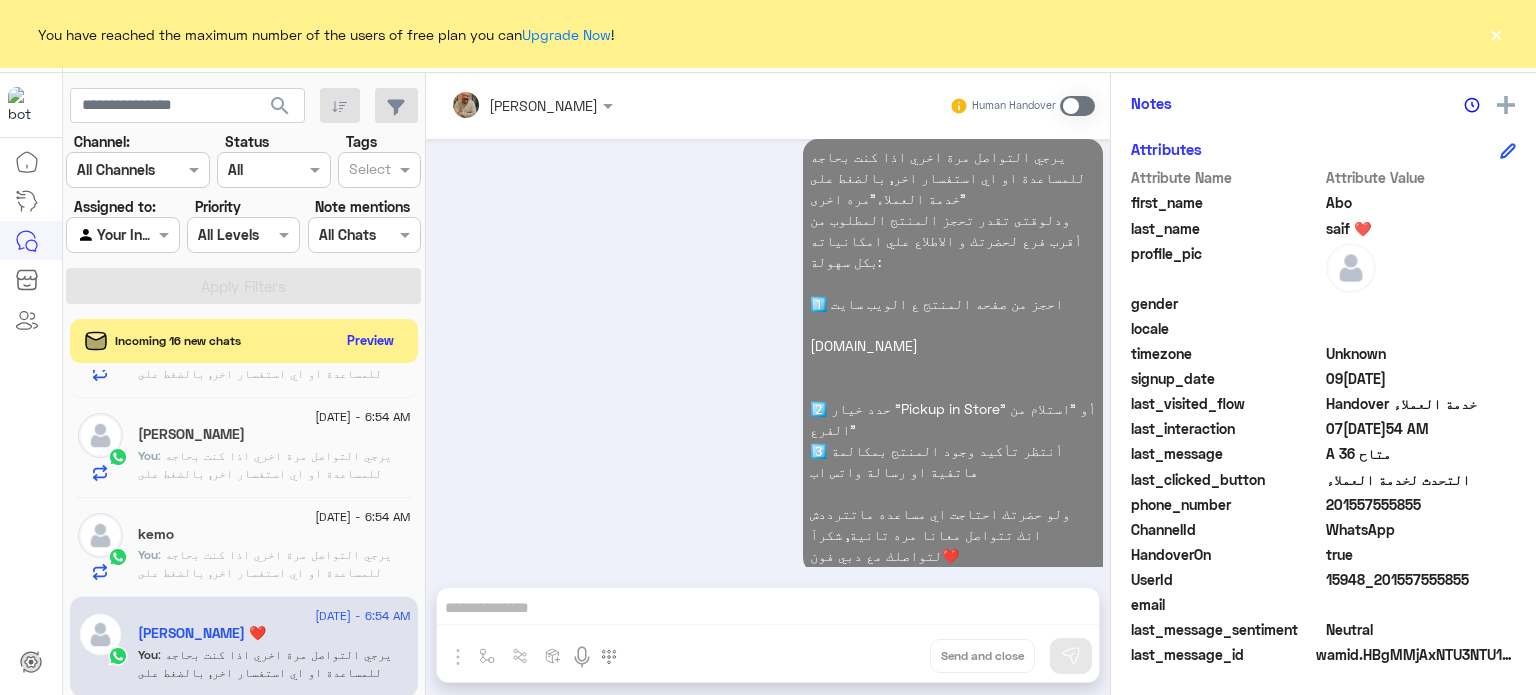 click on "[DATE] - 6:54 AM  kemo    You  : يرجي التواصل مرة اخري اذا كنت بحاجه للمساعدة او اي استفسار اخر, بالضغط على "خدمة العملاء"مره اخرى
ودلوقتى تقدر تحجز المنتج المطلوب من أقرب فرع لحضرتك و الاطلاع علي امكانياته بكل سهولة:
1️⃣ احجز من صفحه المنتج ع الويب سايت
[DOMAIN_NAME]
2️⃣ حدد خيار "Pickup in Store" أو "استلام من الفرع"
3️⃣ أنتظر تأكيد وجود المنتج بمكالمة هاتفية او رسالة واتس اب
ولو حضرتك احتاجت اي مساعده ماتترددش انك تتواصل معانا مره تانية, شكراَ لتواصلك مع دبي فون❤️" 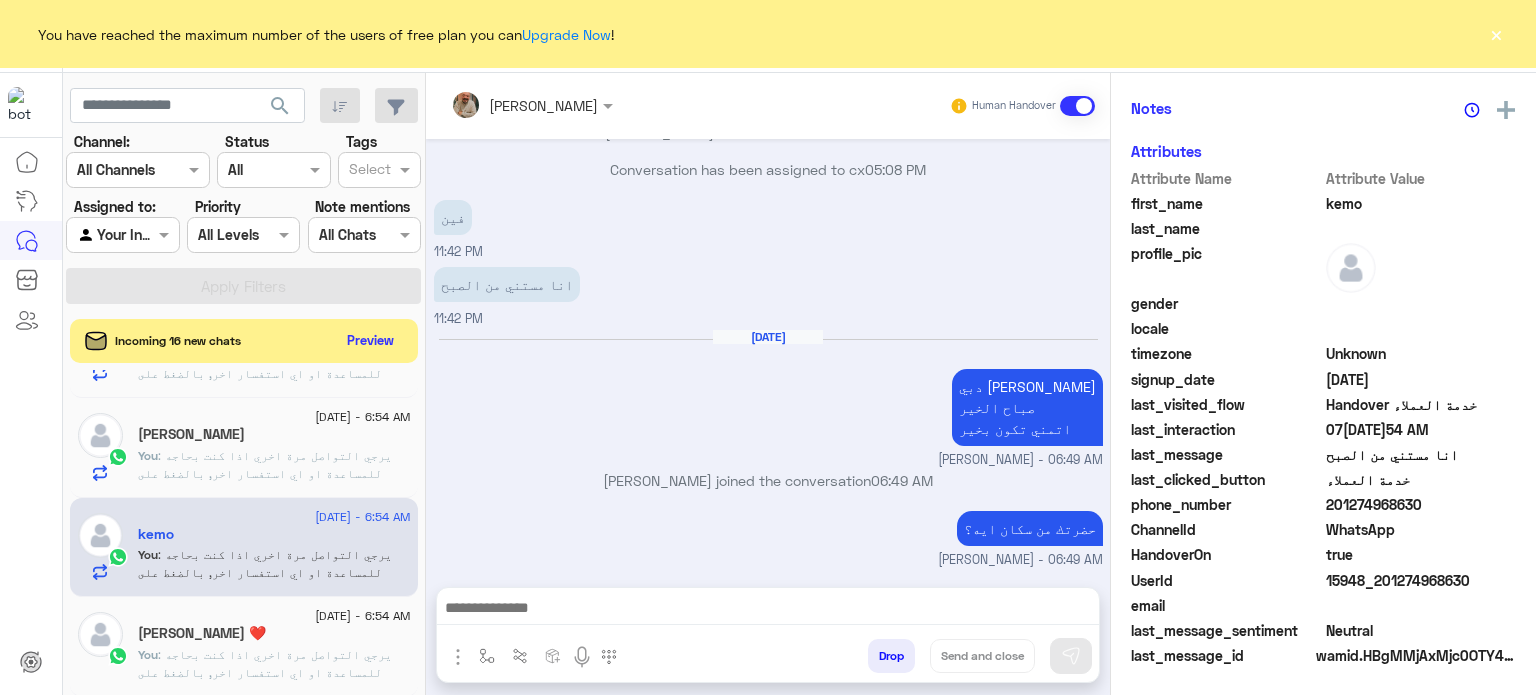 click at bounding box center (768, 610) 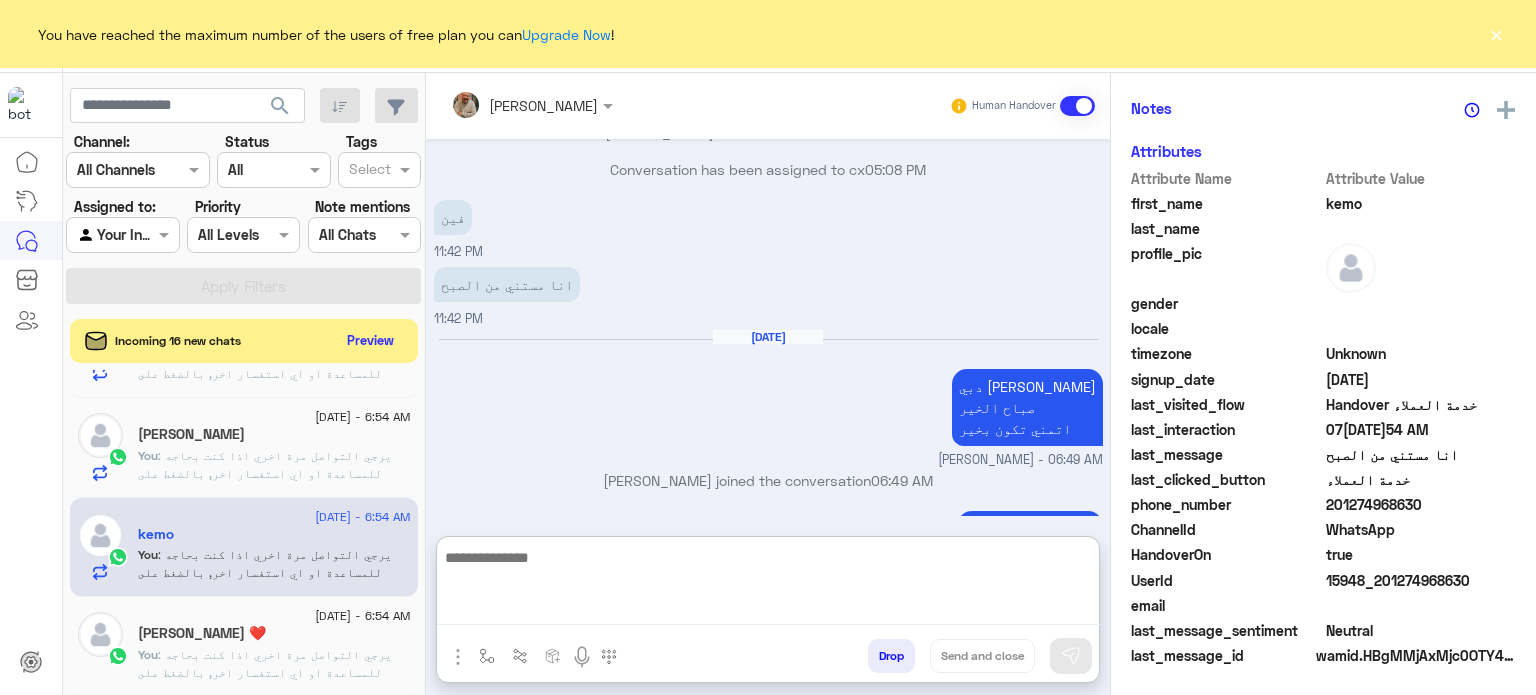 paste on "**********" 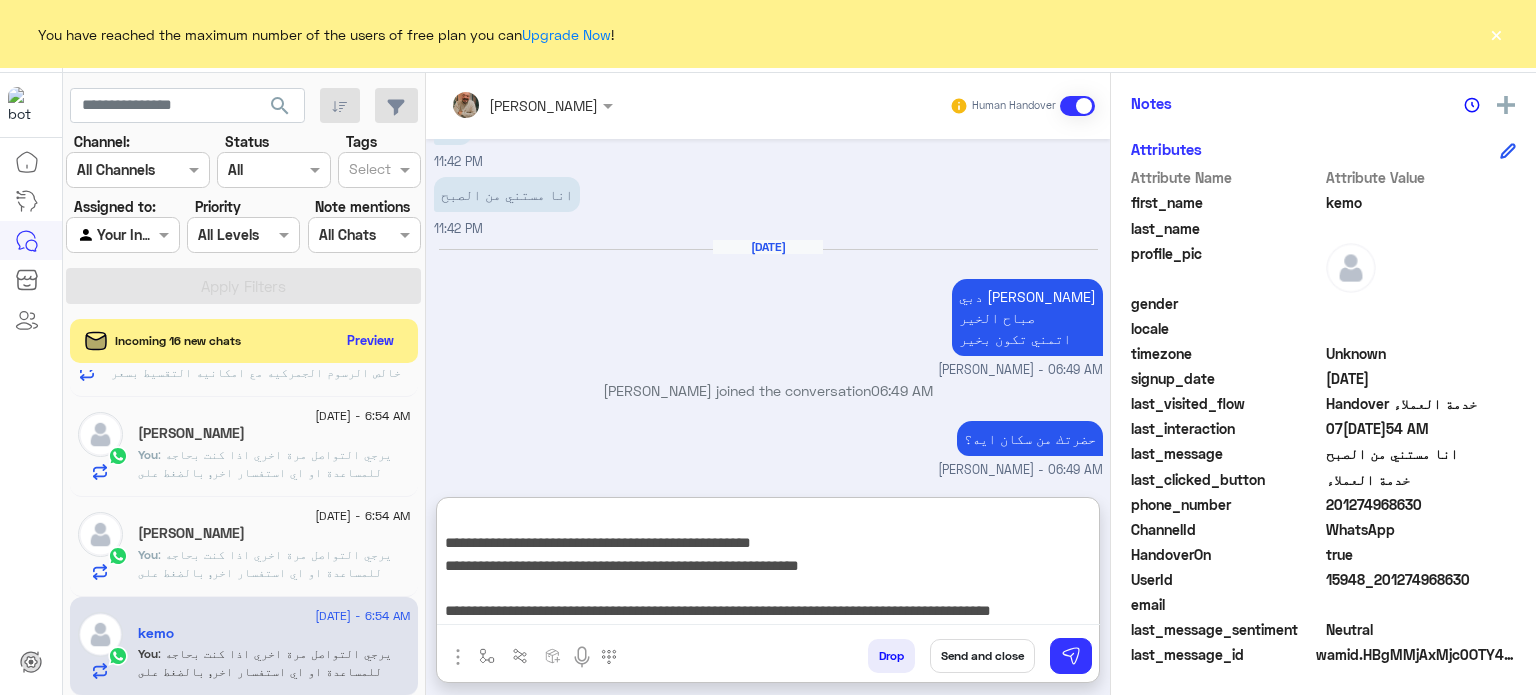type on "**********" 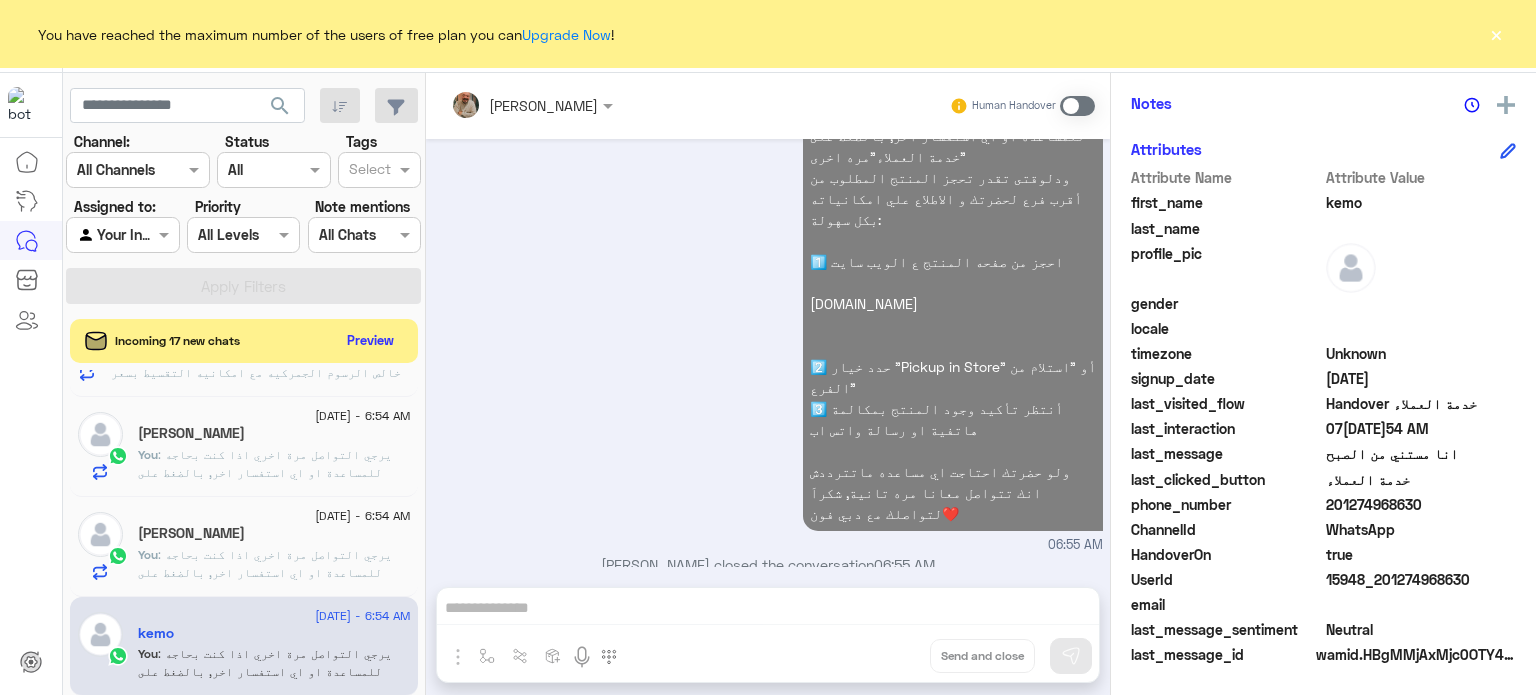 click on ": يرجي التواصل مرة اخري اذا كنت بحاجه للمساعدة او اي استفسار اخر, بالضغط على "خدمة العملاء"مره اخرى
ودلوقتى تقدر تحجز المنتج المطلوب من أقرب فرع لحضرتك و الاطلاع علي امكانياته بكل سهولة:
1️⃣ احجز من صفحه المنتج ع الويب سايت
[DOMAIN_NAME]
2️⃣ حدد خيار "Pickup in Store" أو "استلام من الفرع"
3️⃣ أنتظر تأكيد وجود المنتج بمكالمة هاتفية او رسالة واتس اب
ولو حضرتك احتاجت اي مساعده ماتترددش انك تتواصل معانا مره تانية, شكراَ لتواصلك مع دبي فون❤️" 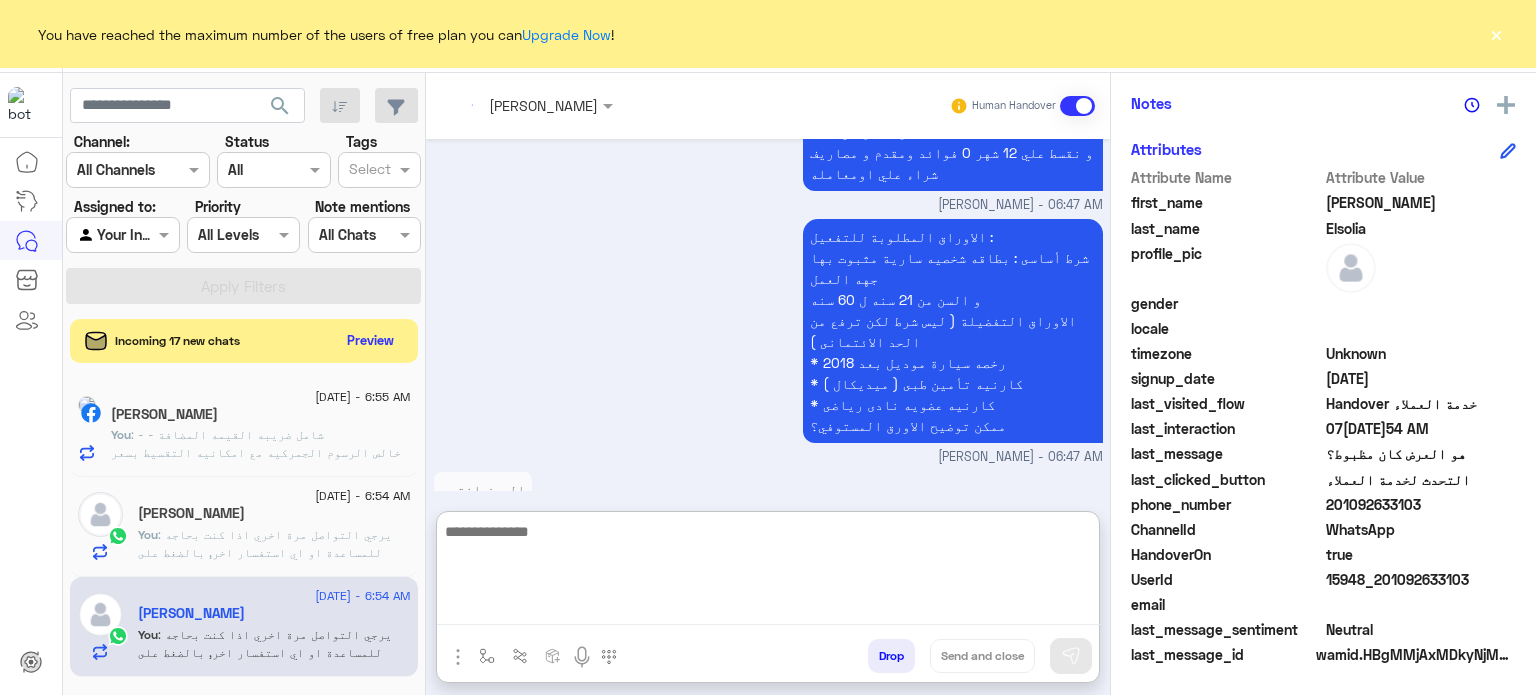 click at bounding box center [768, 572] 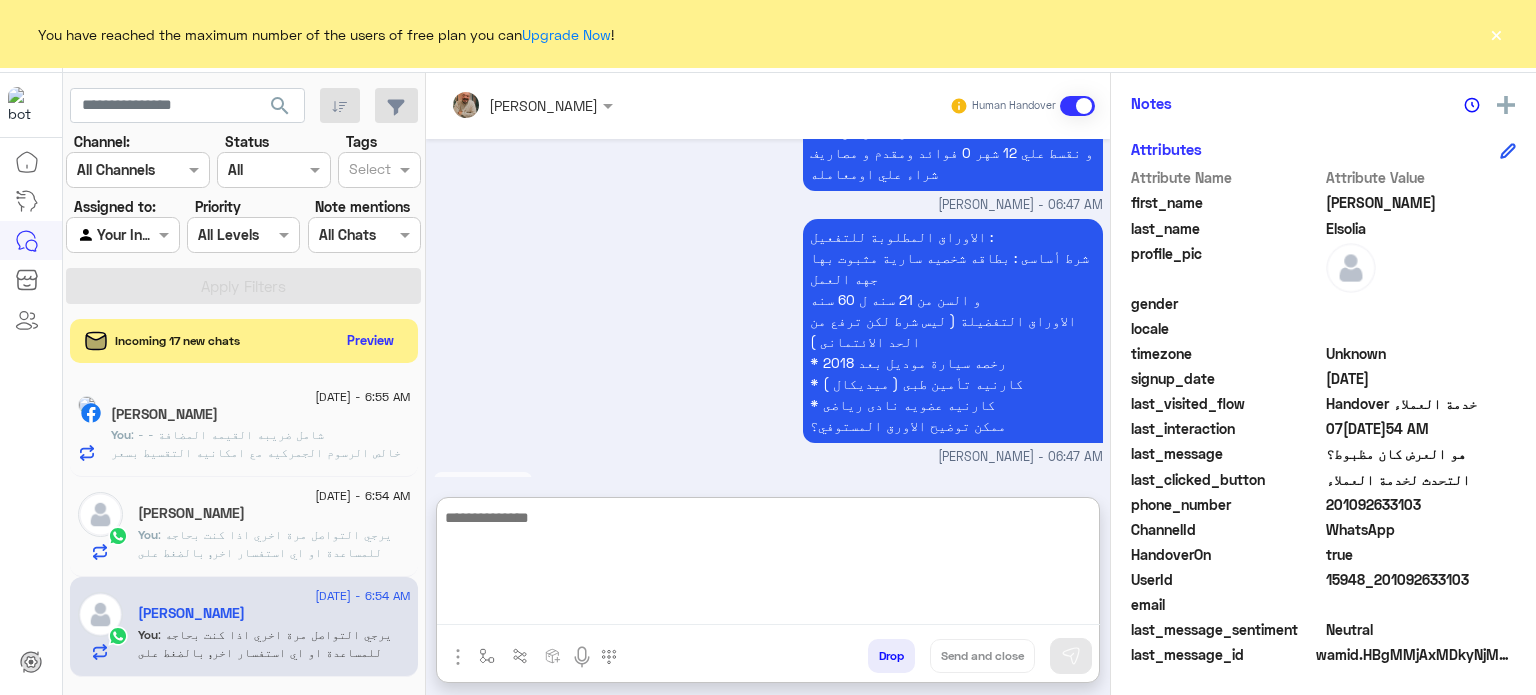 click at bounding box center (768, 565) 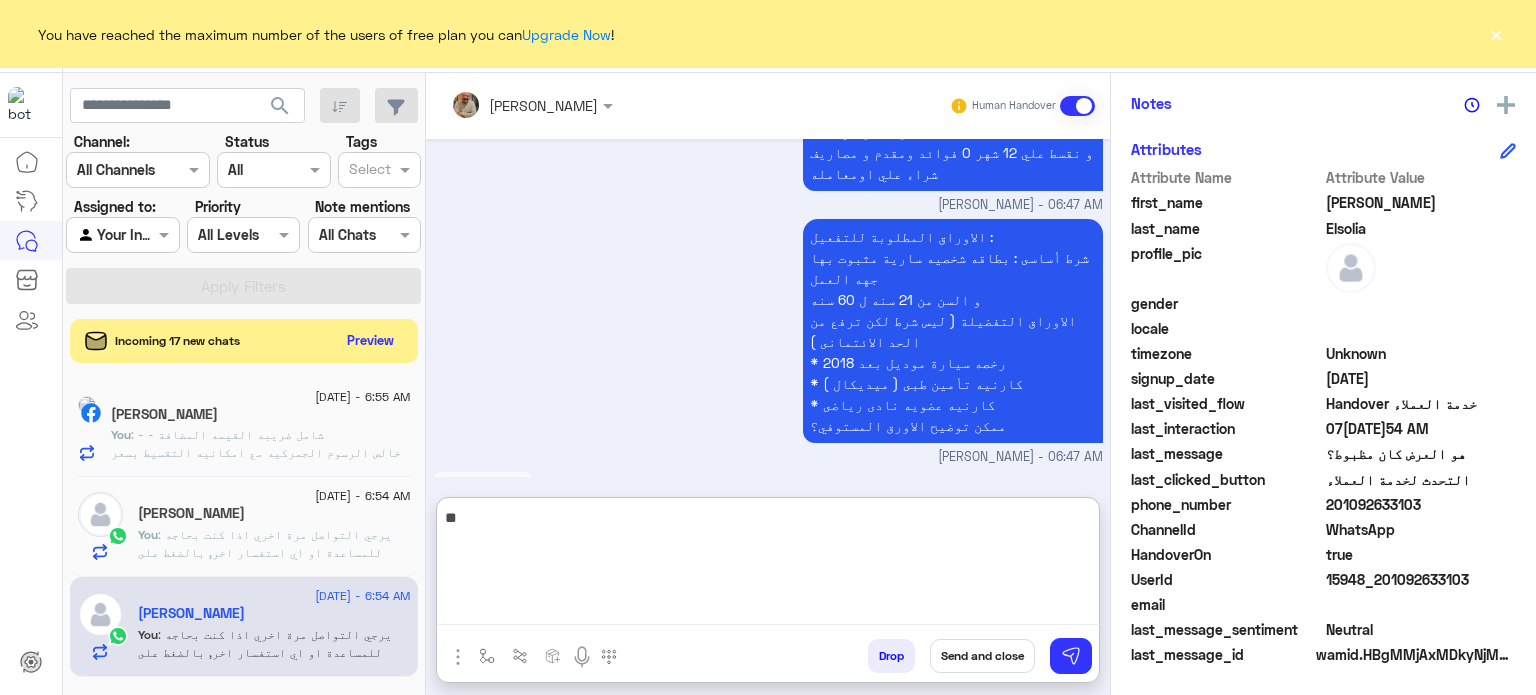 type on "*" 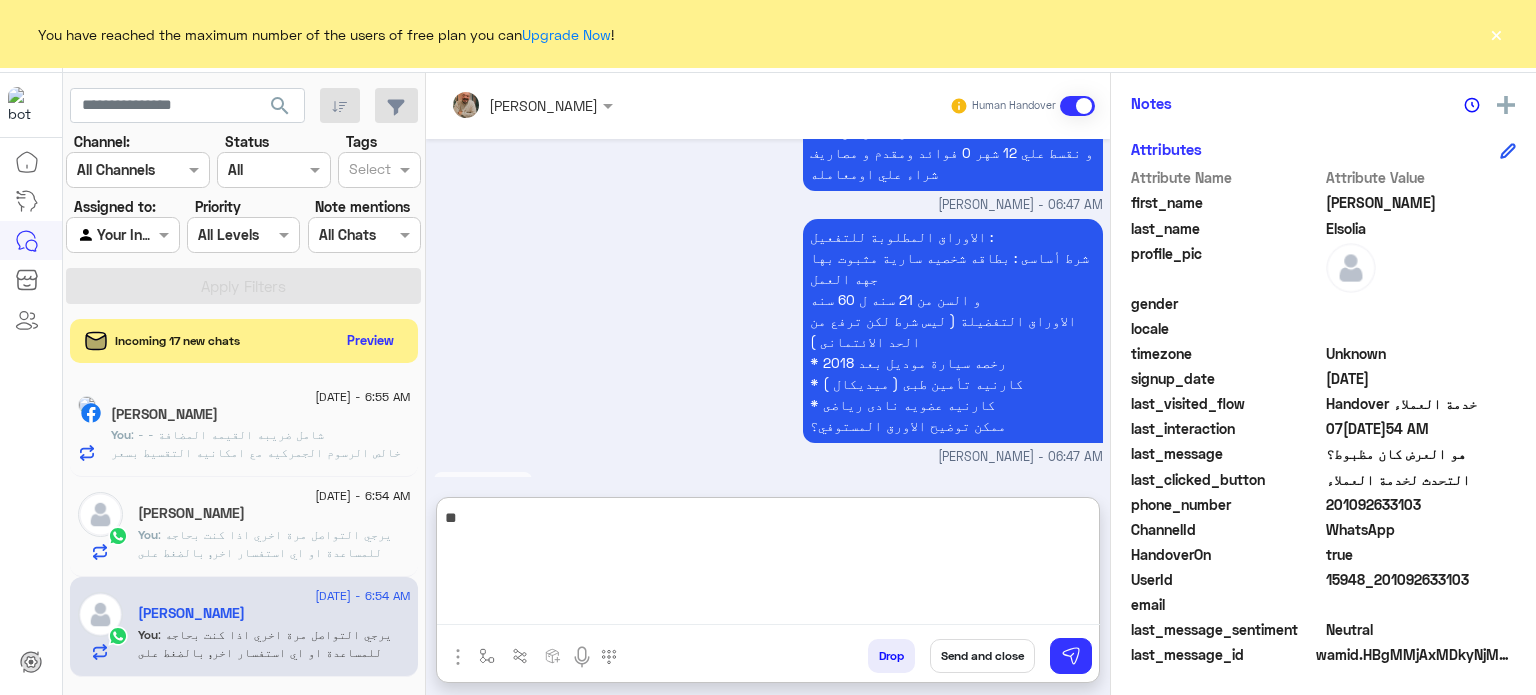 type on "*" 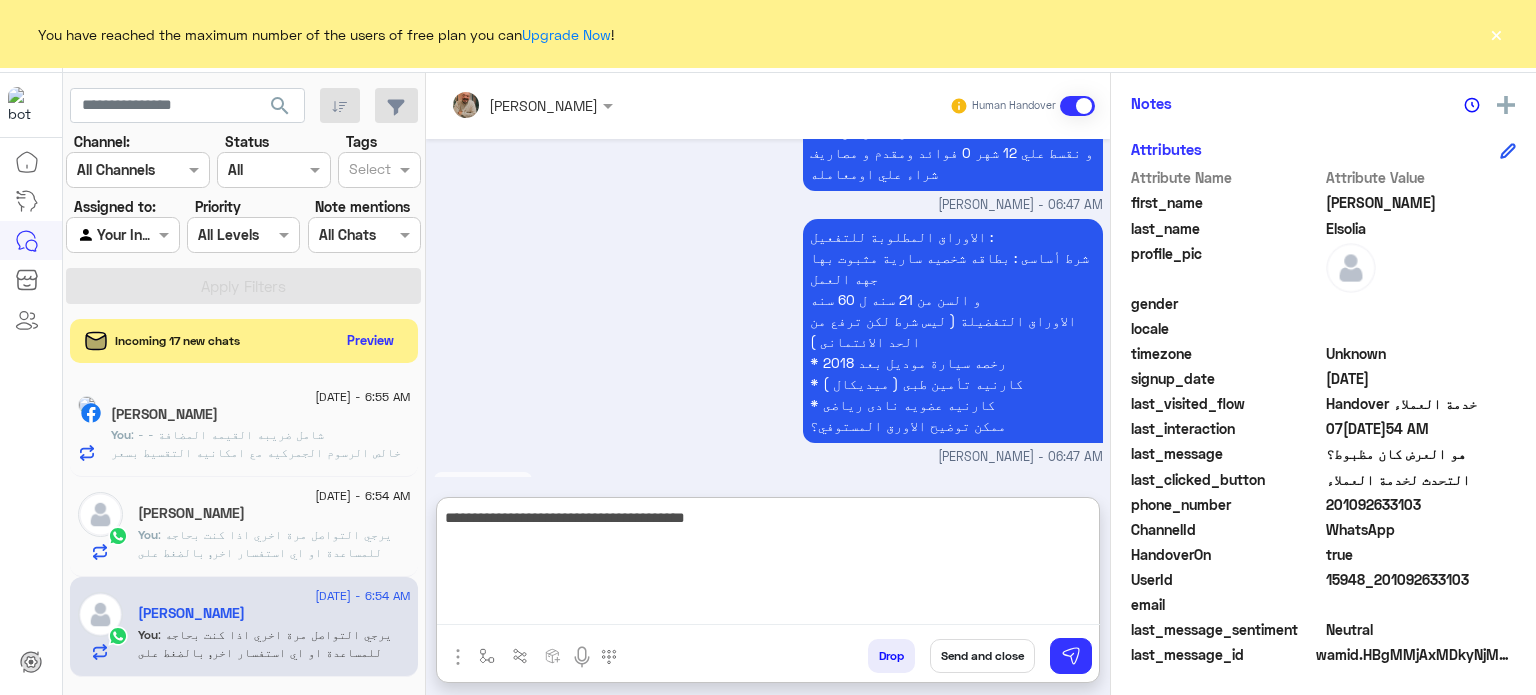 type on "**********" 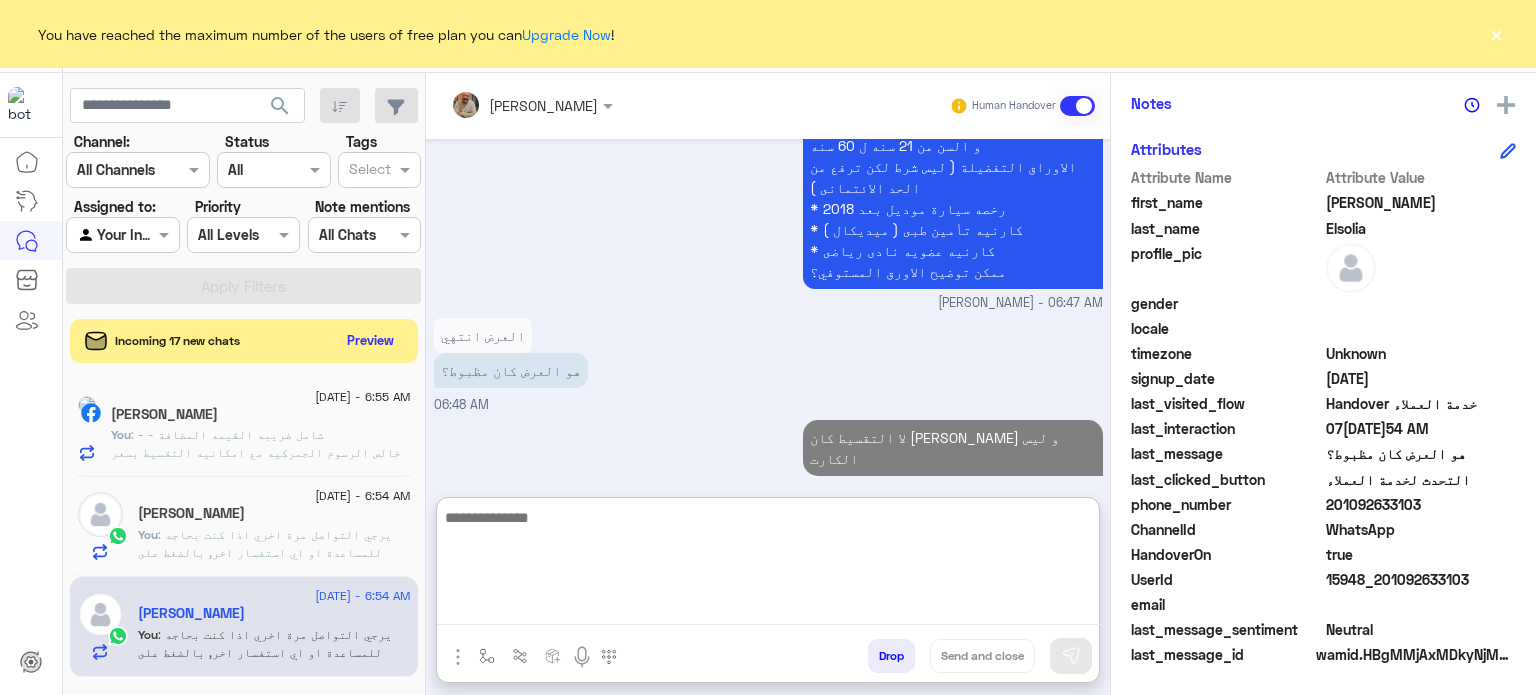 click on "[PERSON_NAME]" 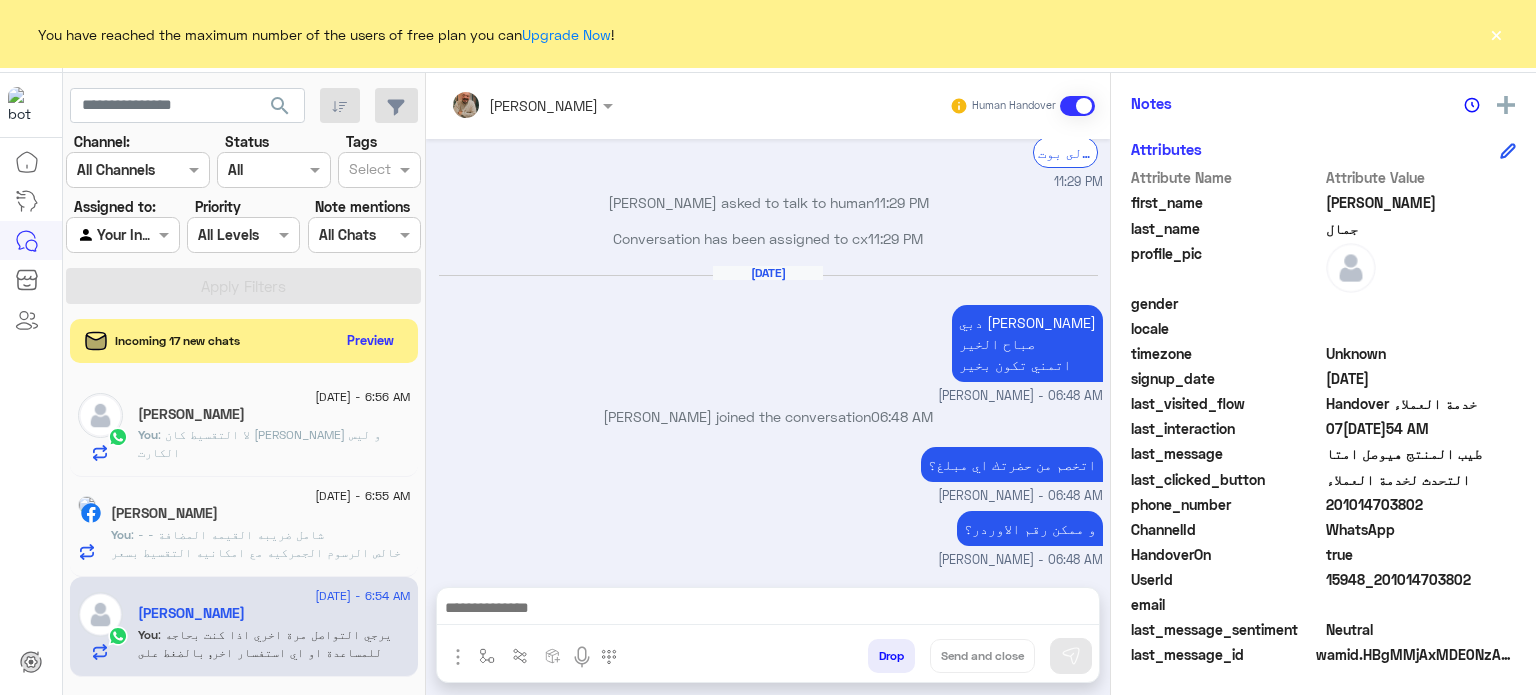 click at bounding box center [768, 610] 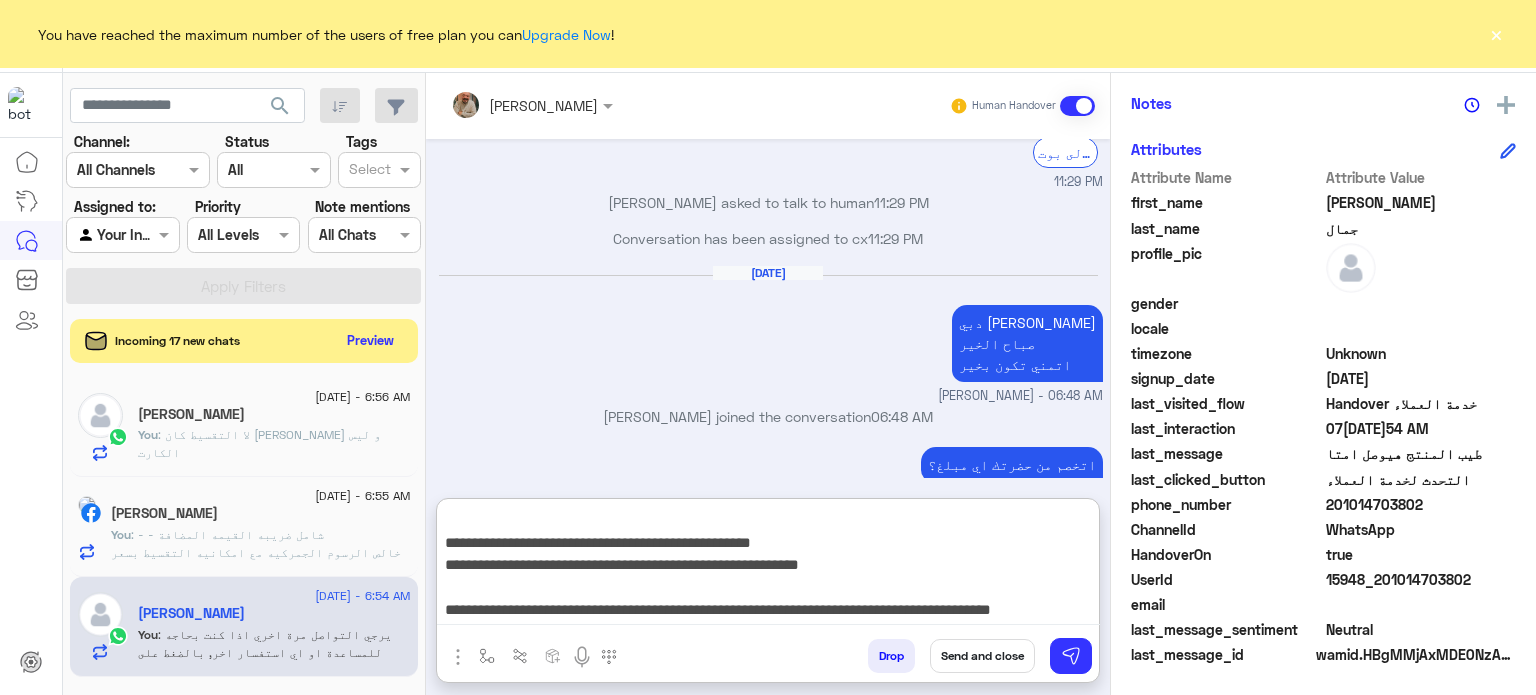 type on "**********" 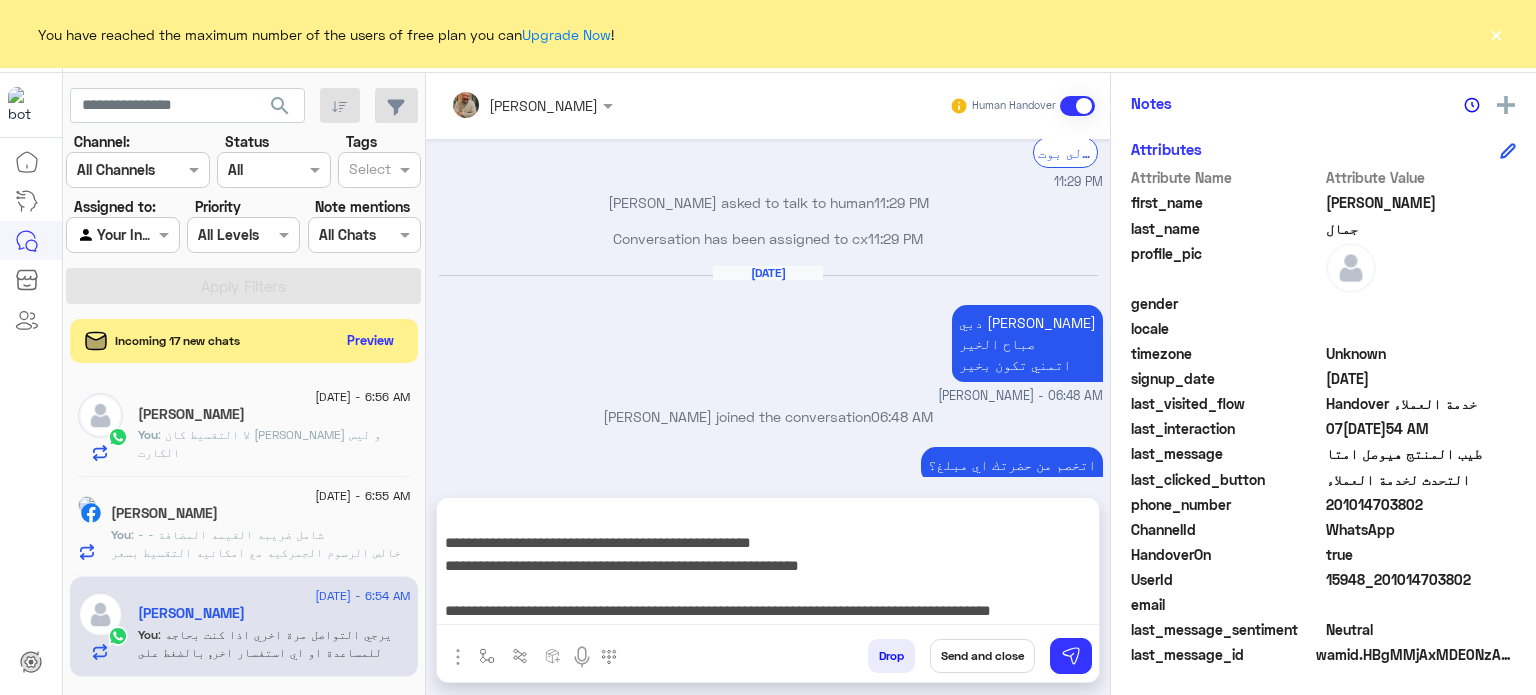 click on "Send and close" at bounding box center [982, 656] 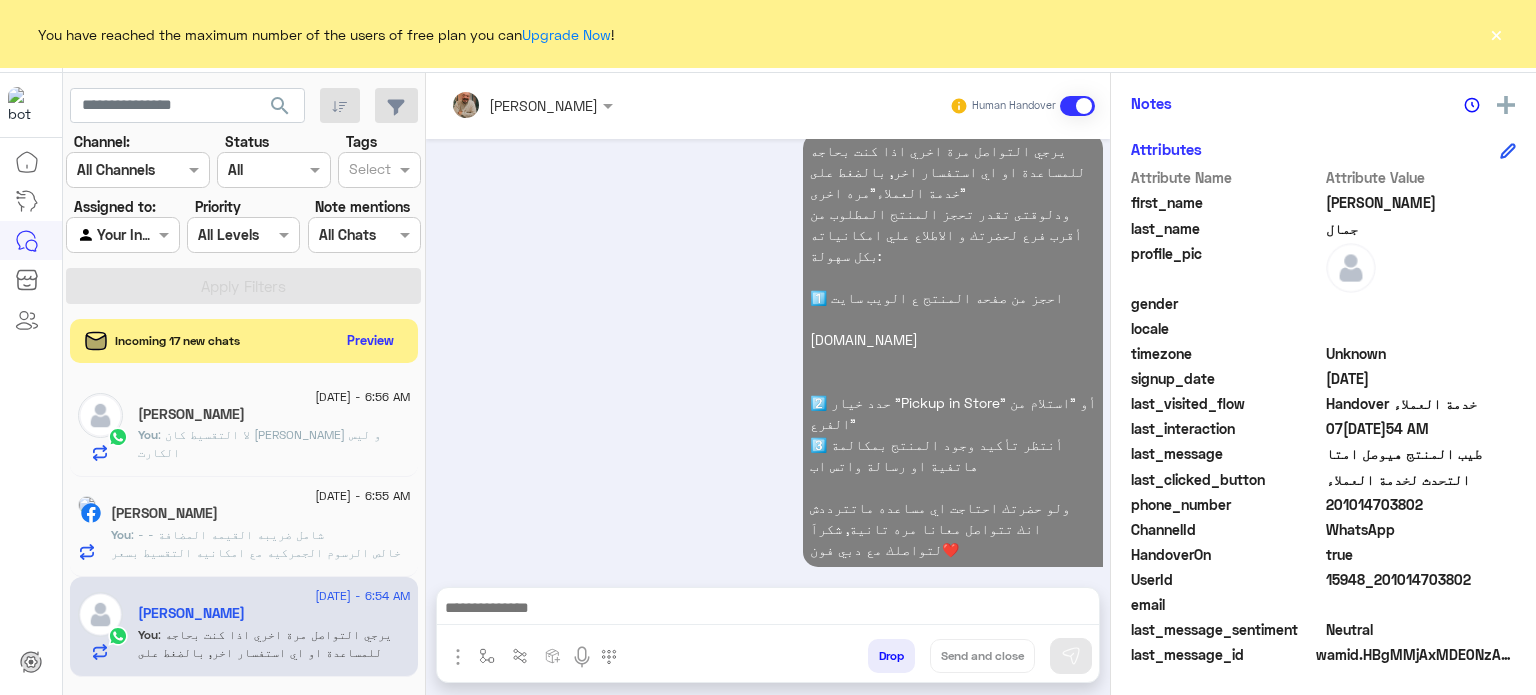 click on "[DATE] - 6:56 AM" 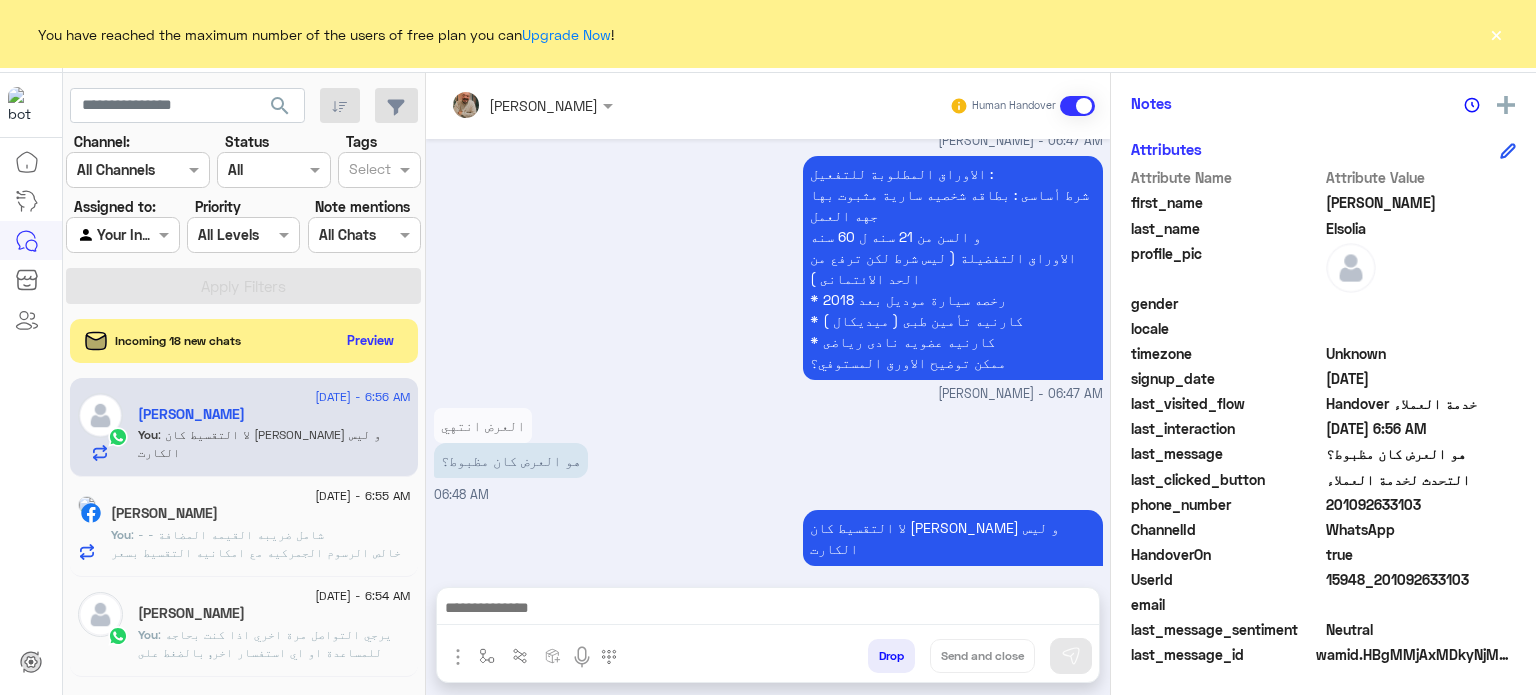 click on ": - شامل ضريبه القيمه المضافة
- خالص الرسوم الجمركيه
مع امكانيه التقسيط بسعر الخصم بدون فوائد علي حسب طريقه الدفع
ممكن توضيح طريقه الدفع؟" 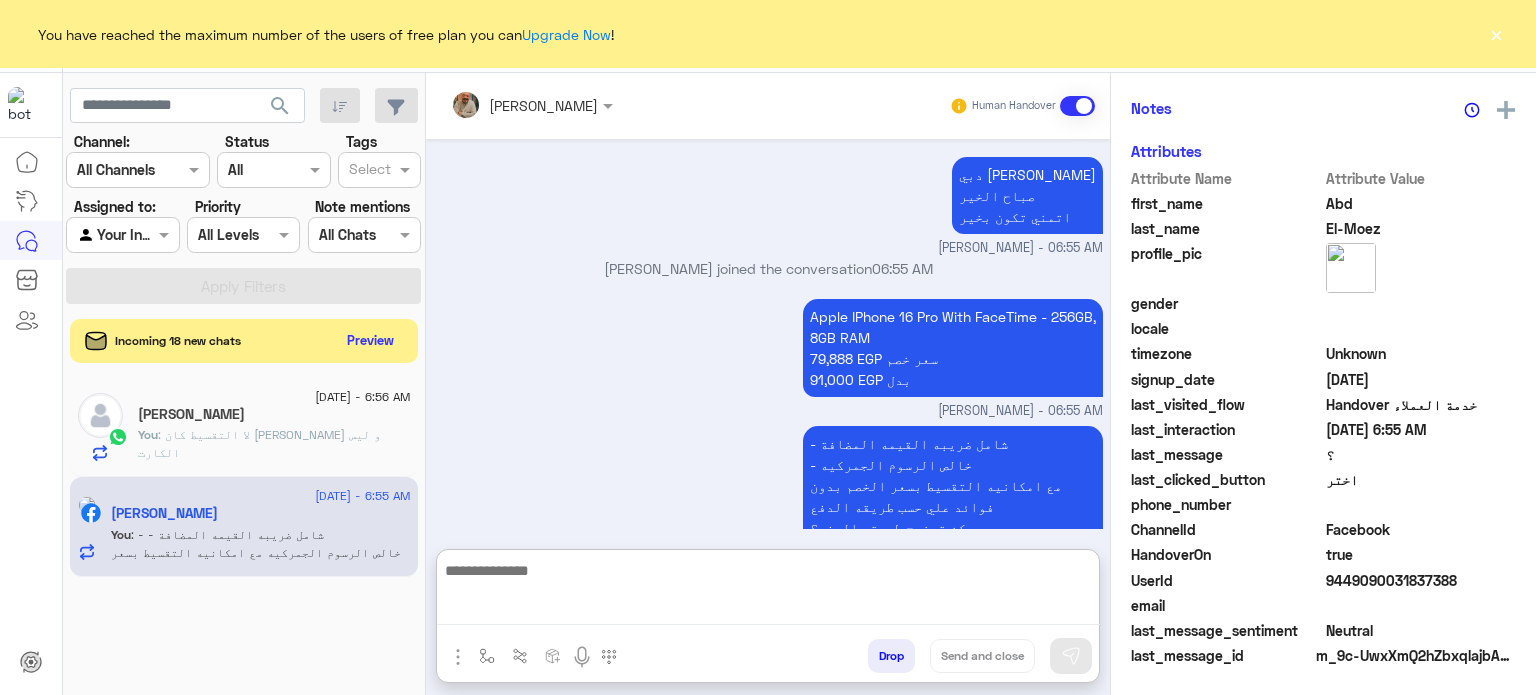 click at bounding box center [768, 591] 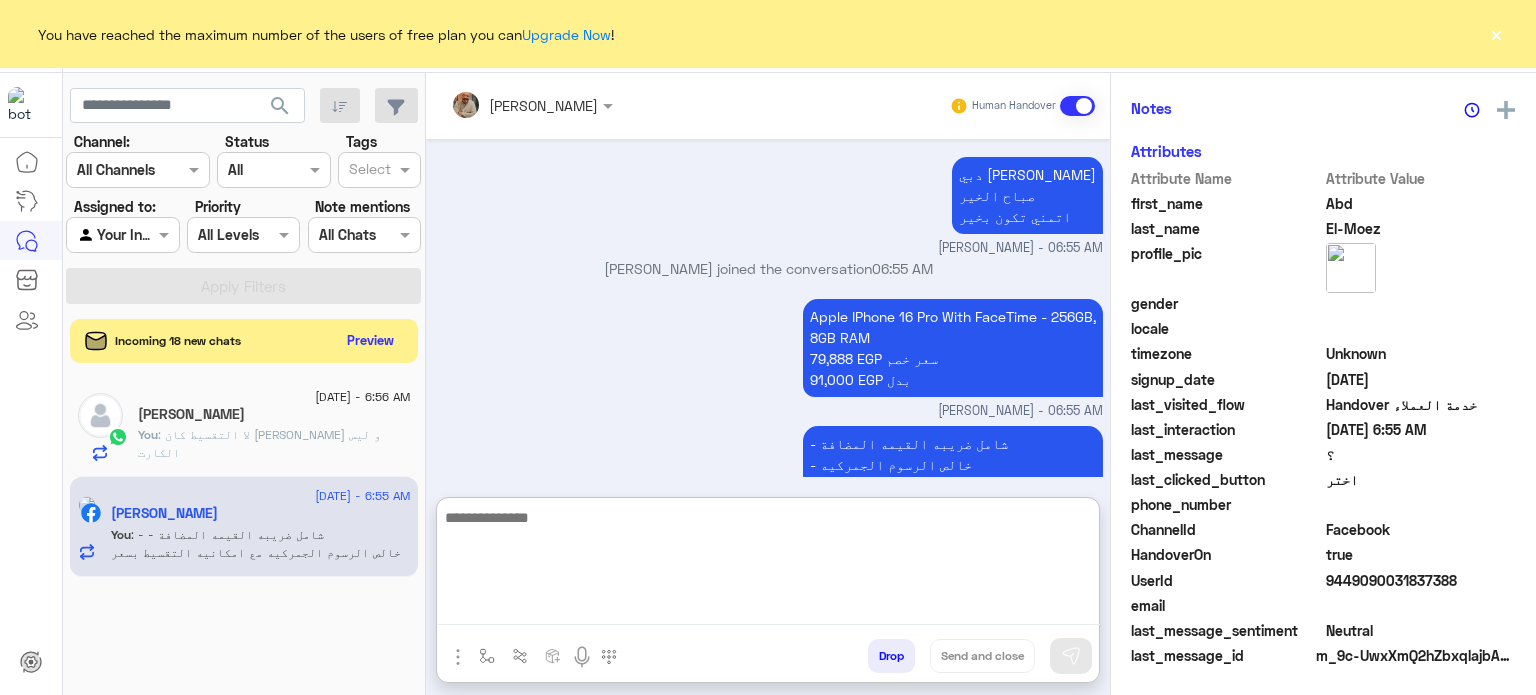 paste on "**********" 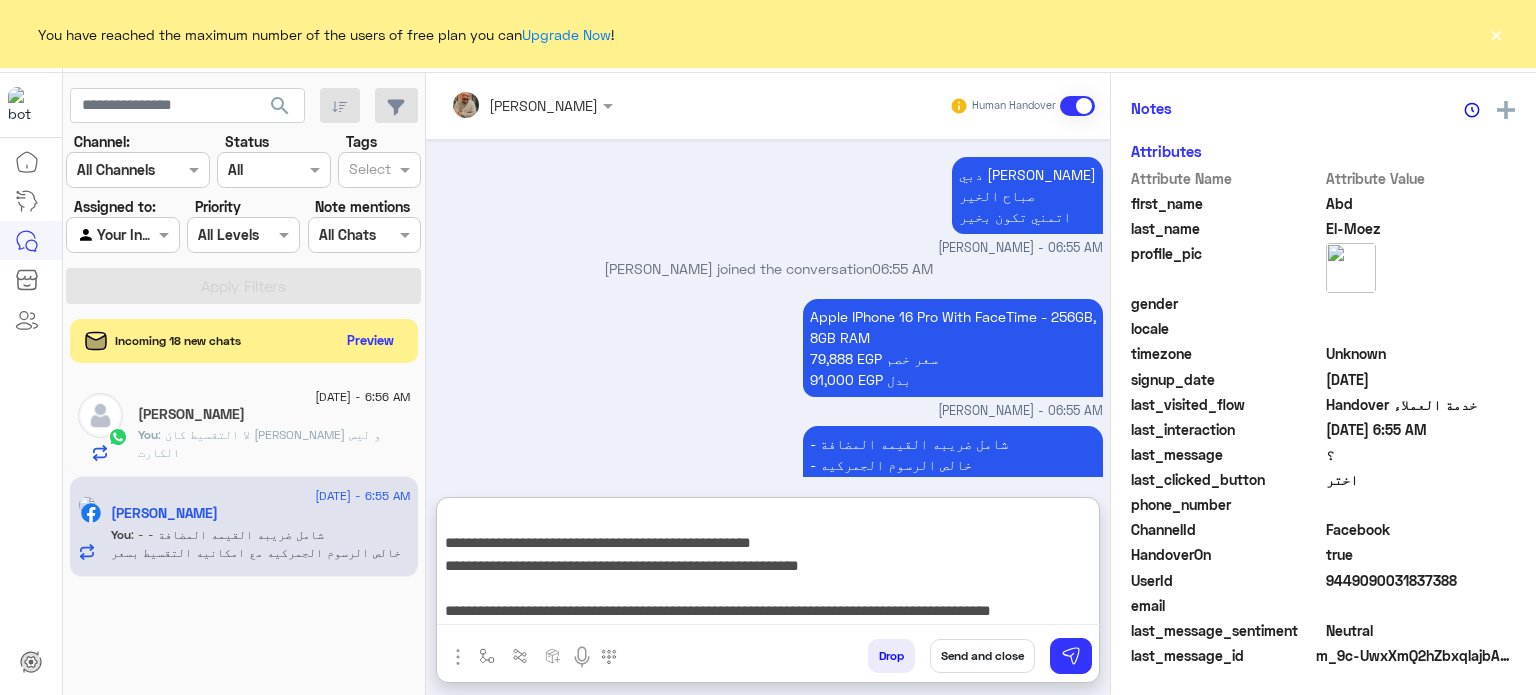 type on "**********" 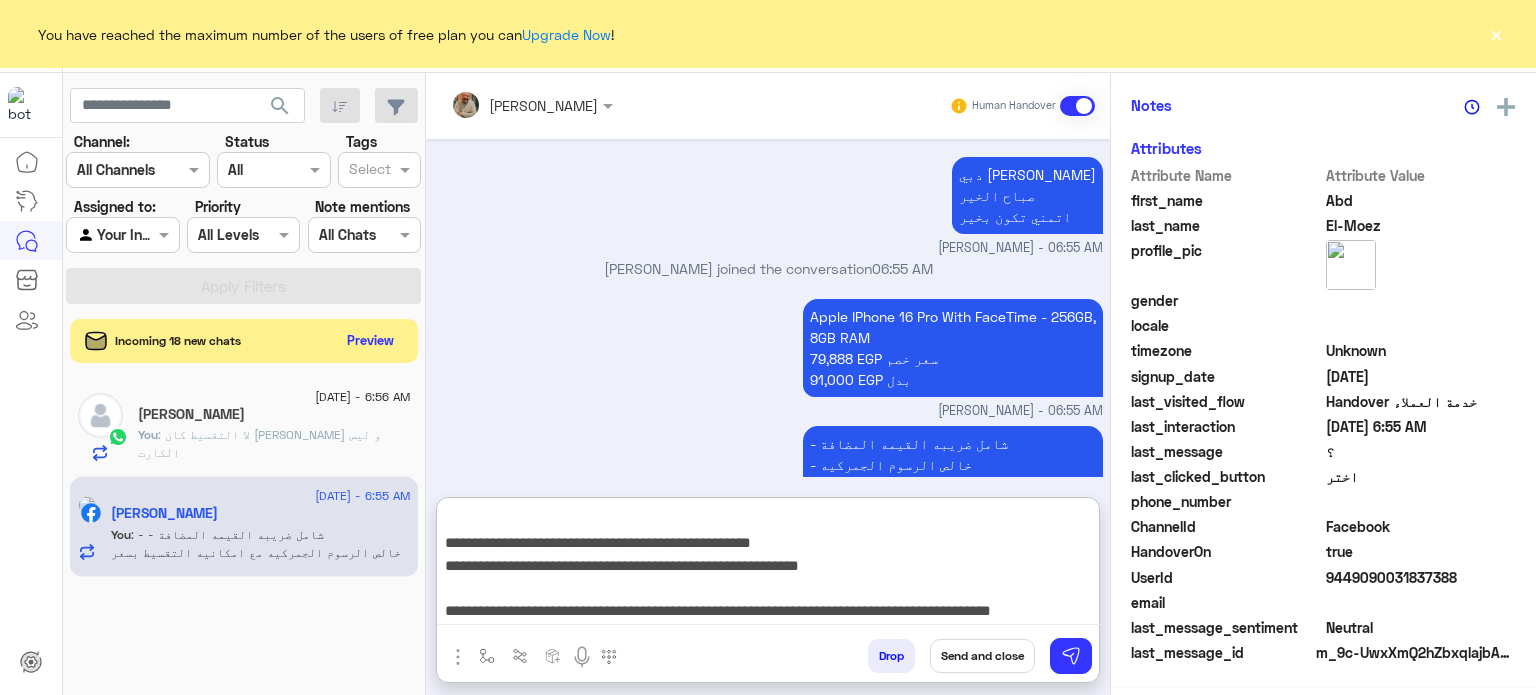 click on "Send and close" at bounding box center (982, 656) 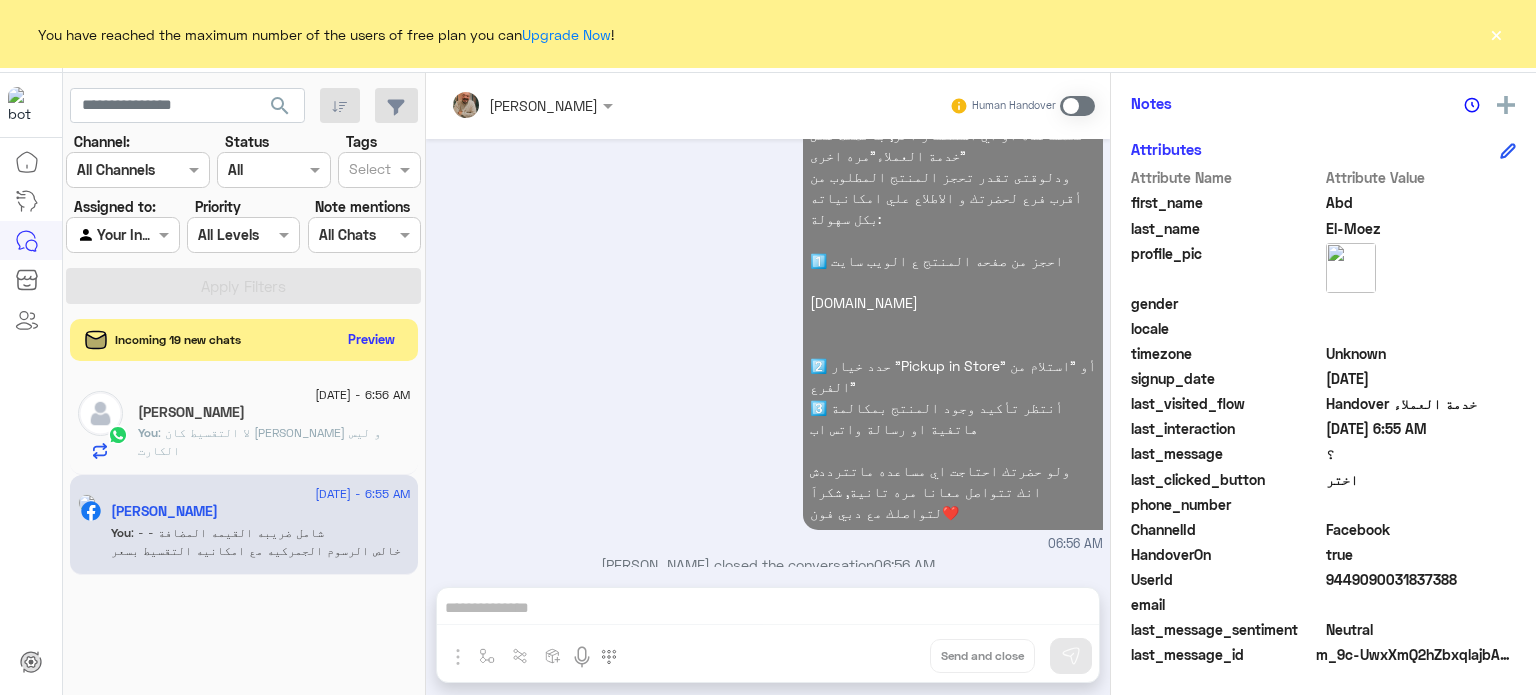 click on "Preview" 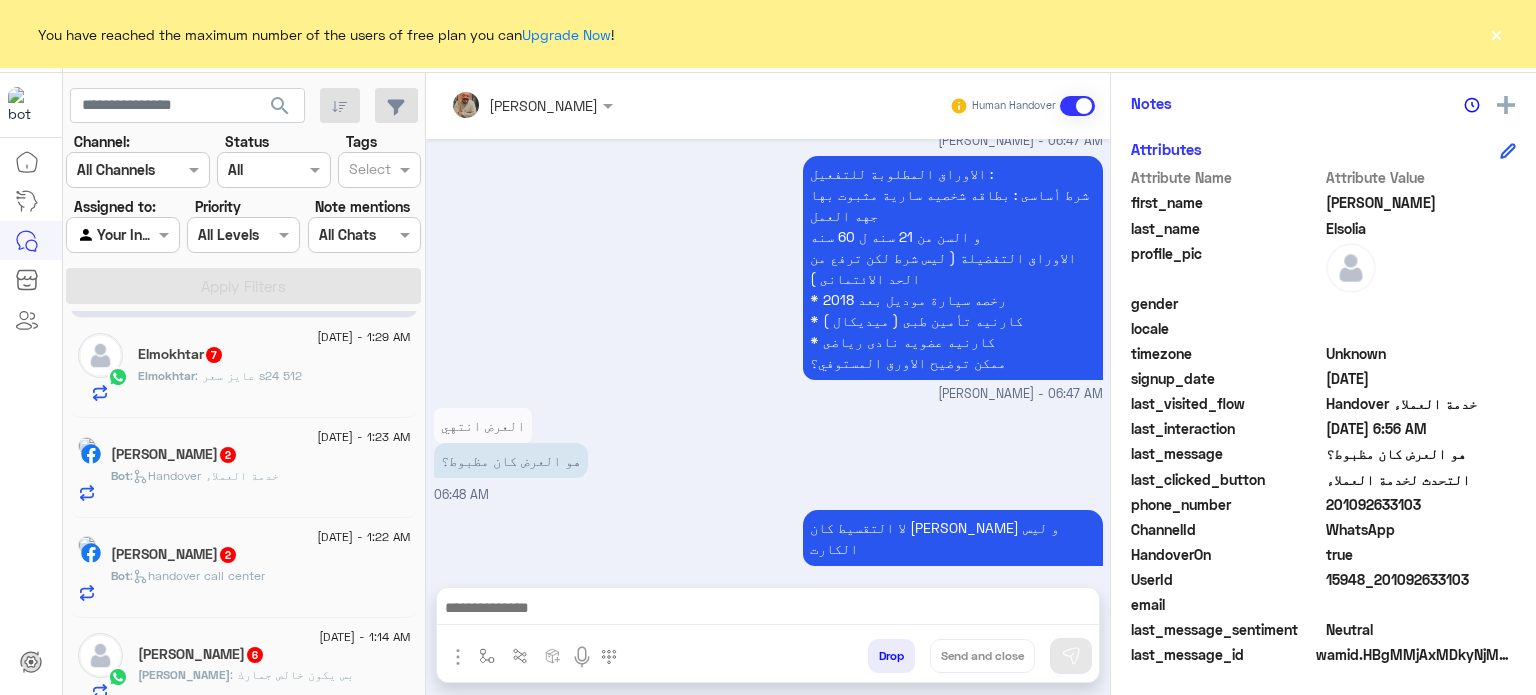 scroll, scrollTop: 33, scrollLeft: 0, axis: vertical 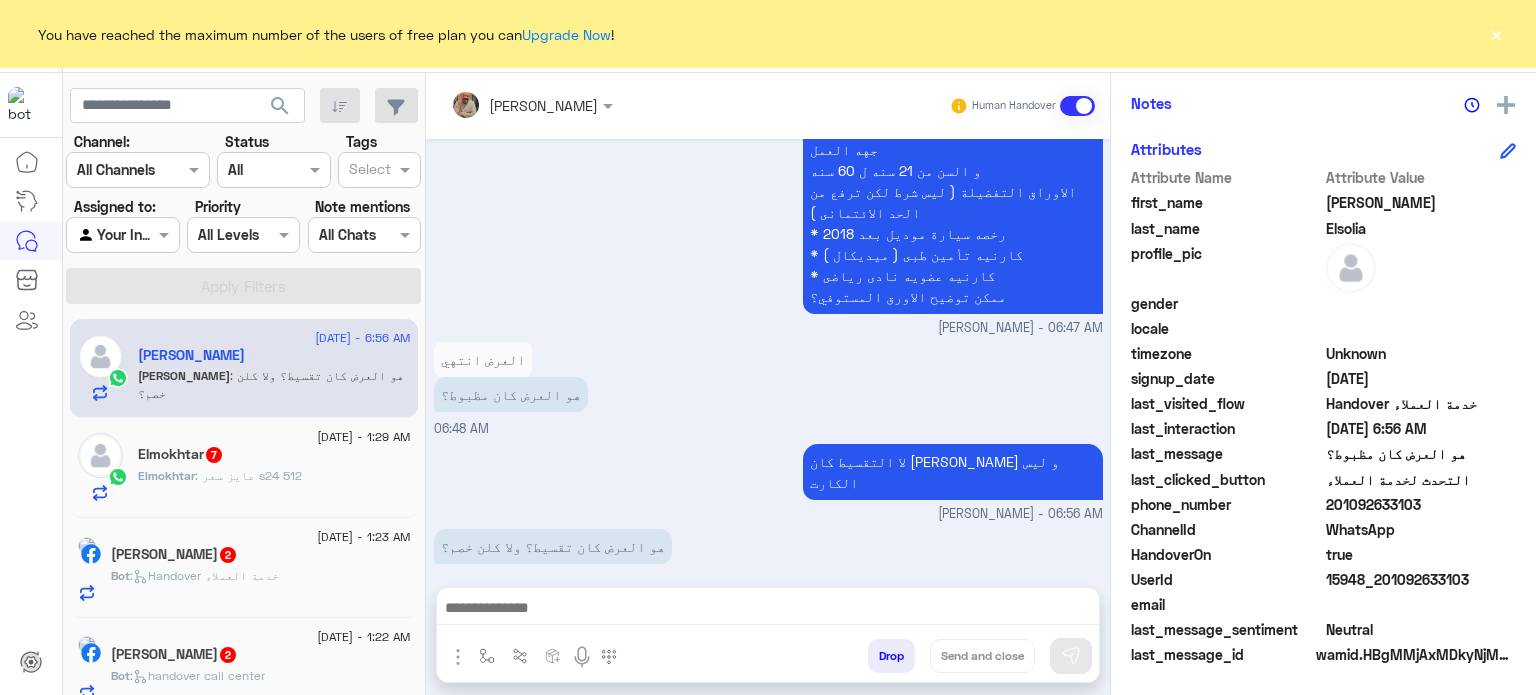 click at bounding box center [768, 610] 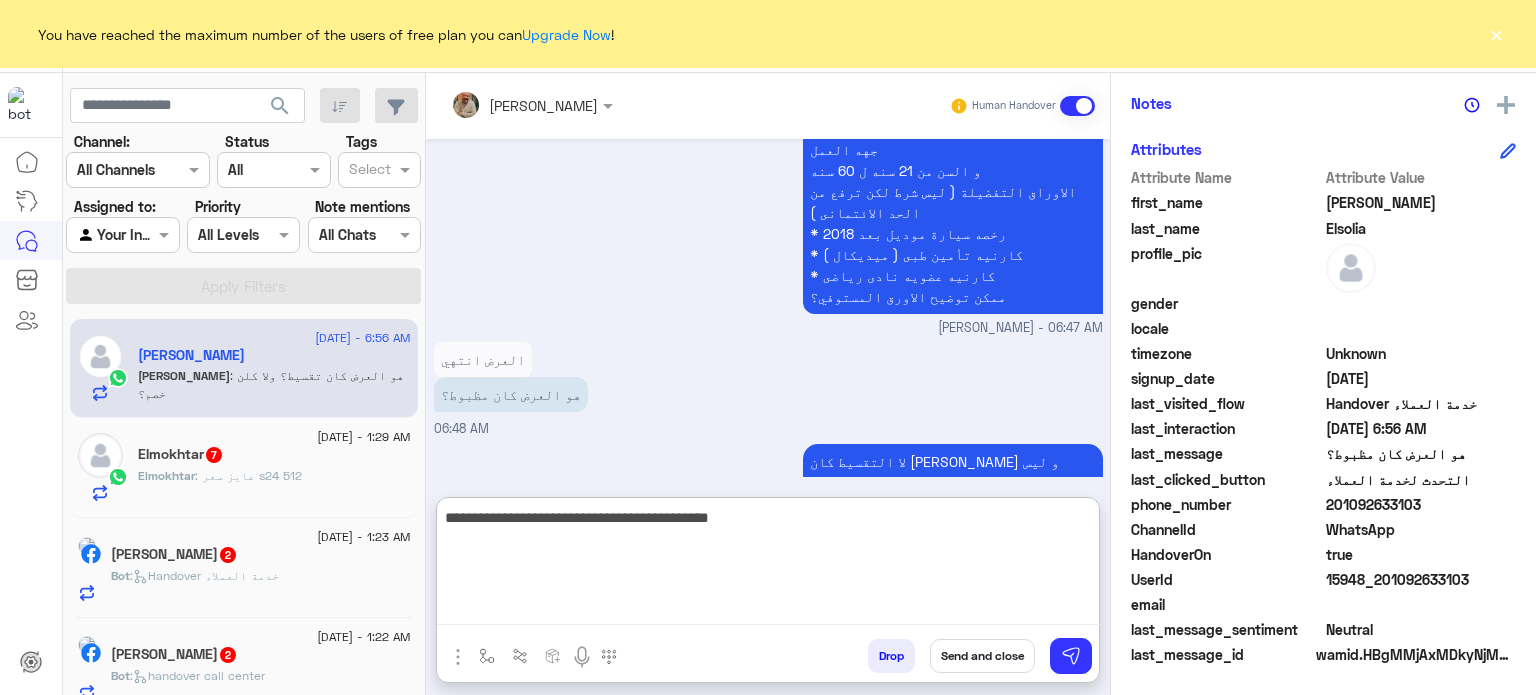 type on "**********" 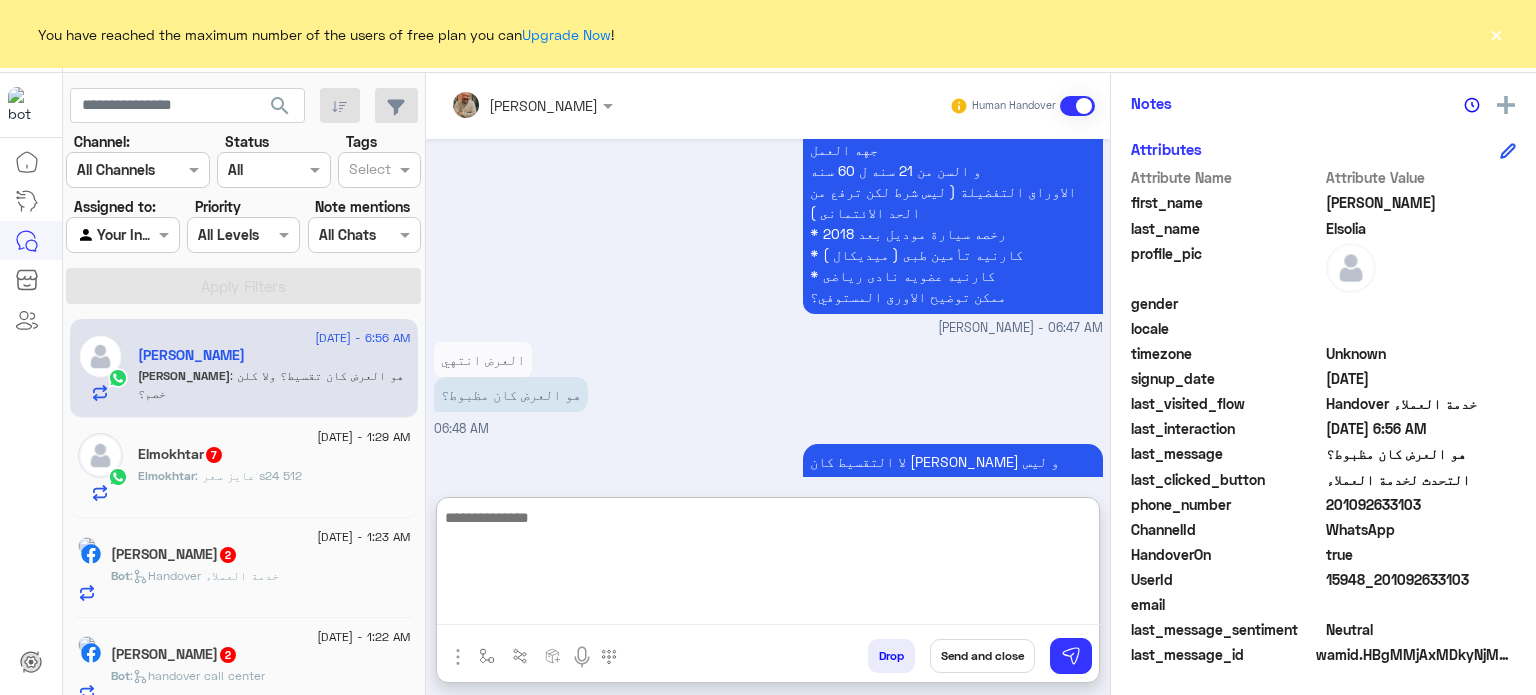 scroll, scrollTop: 805, scrollLeft: 0, axis: vertical 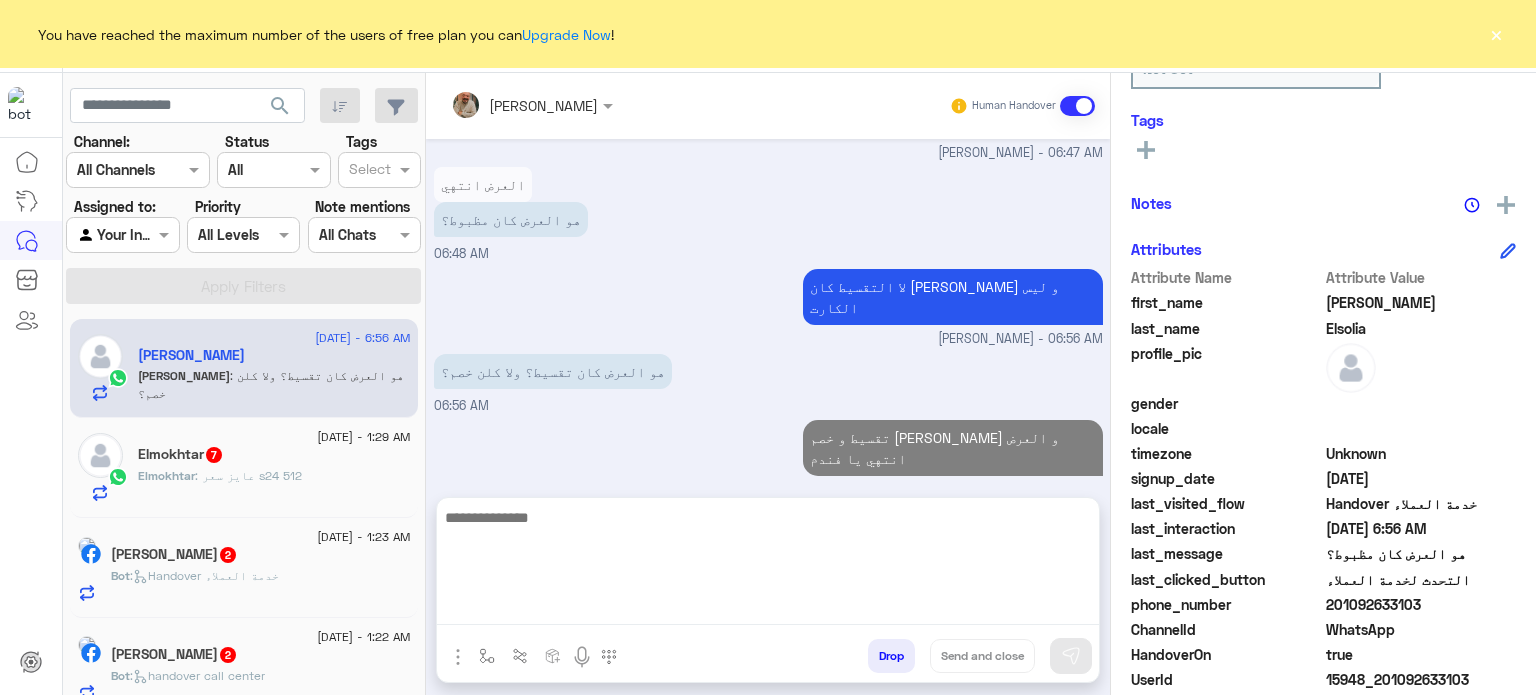 click on "×" 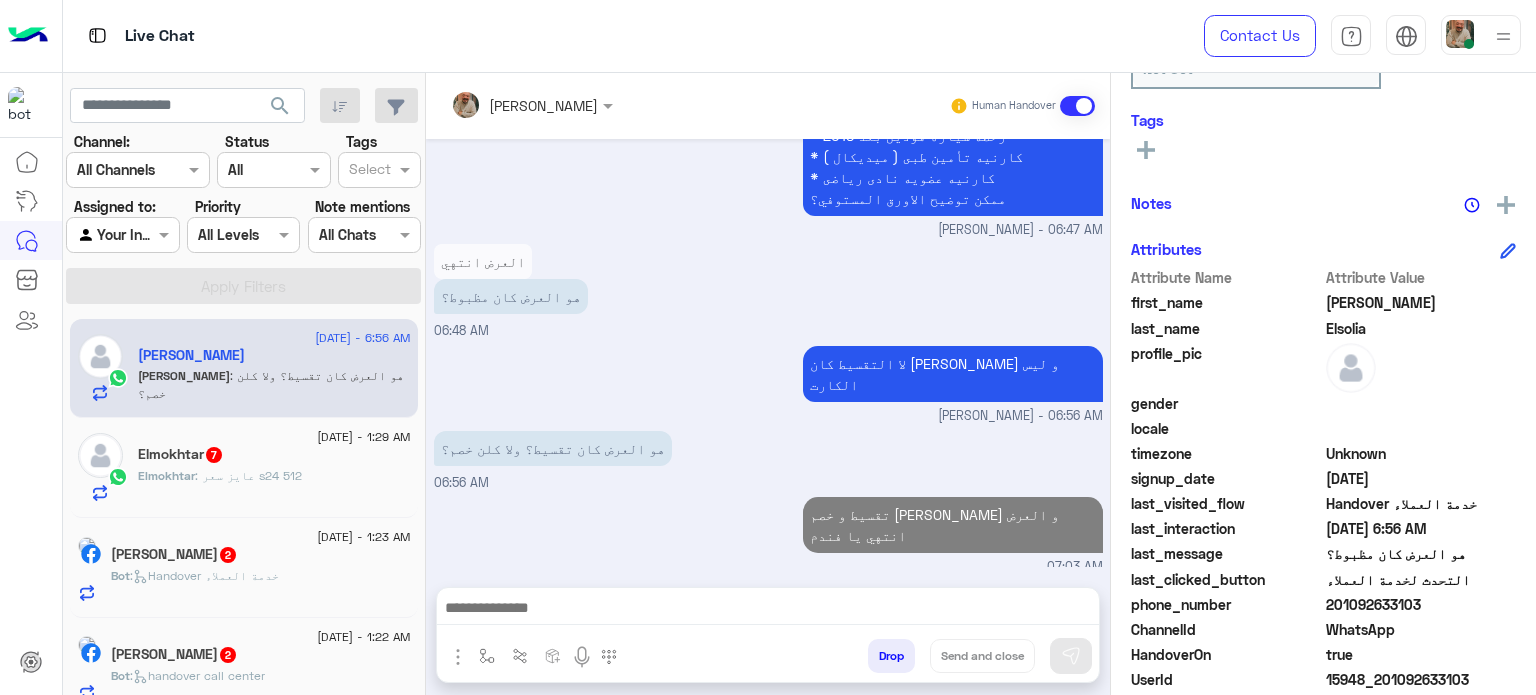 scroll, scrollTop: 715, scrollLeft: 0, axis: vertical 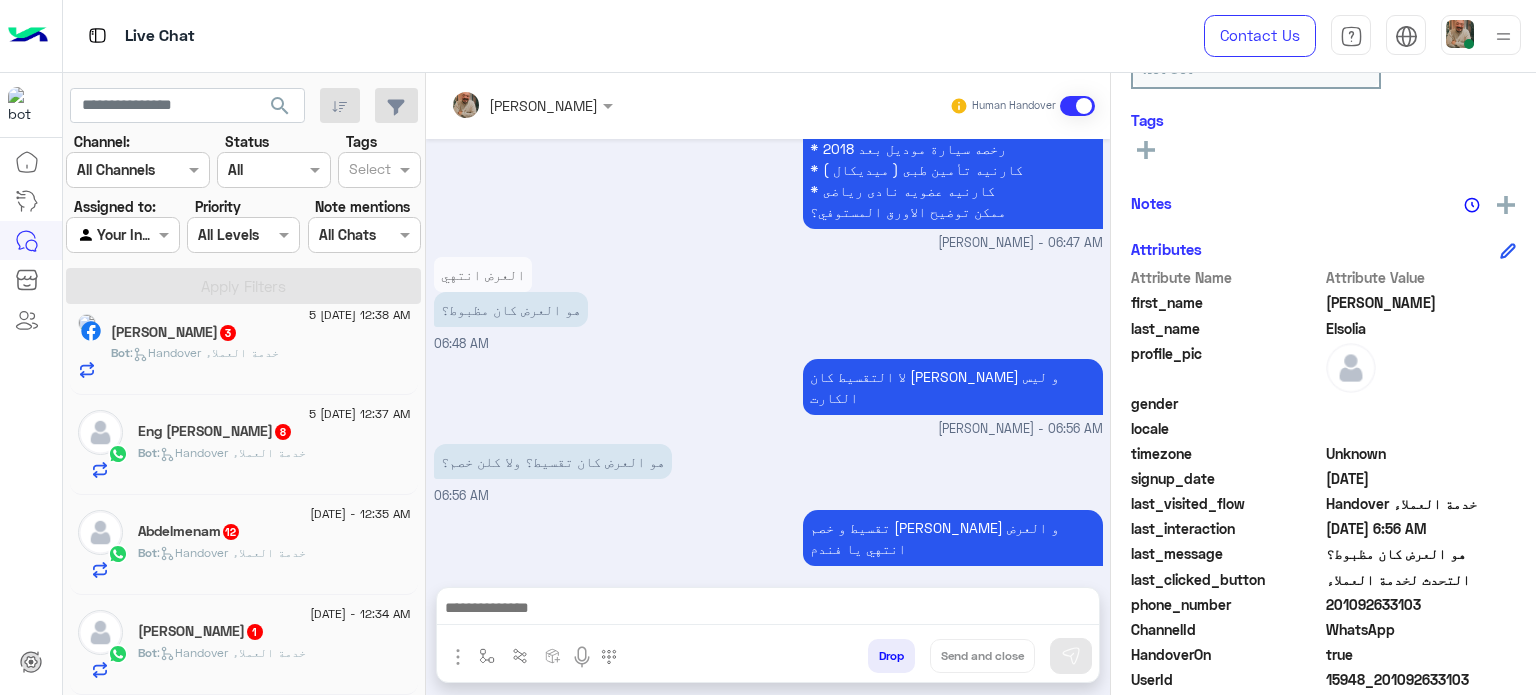 click on ":   Handover خدمة العملاء" 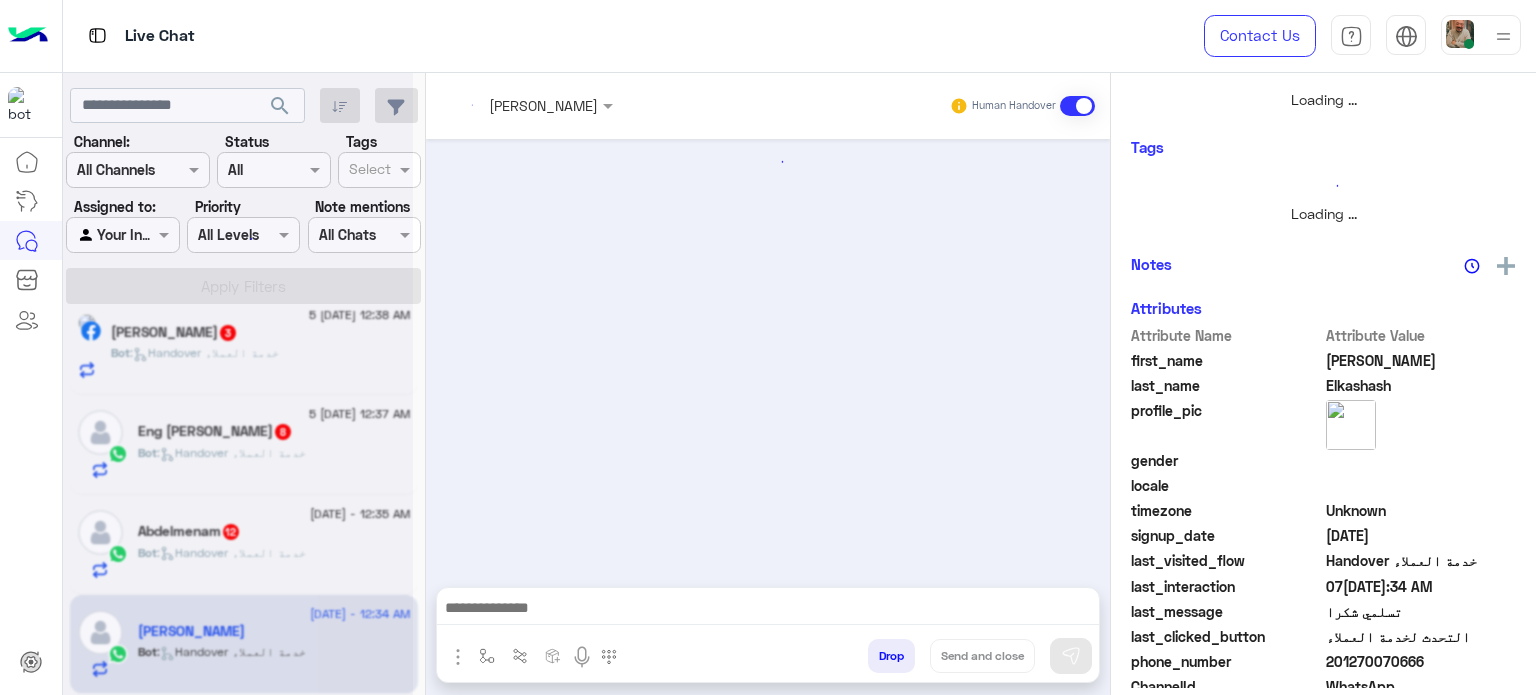 scroll, scrollTop: 372, scrollLeft: 0, axis: vertical 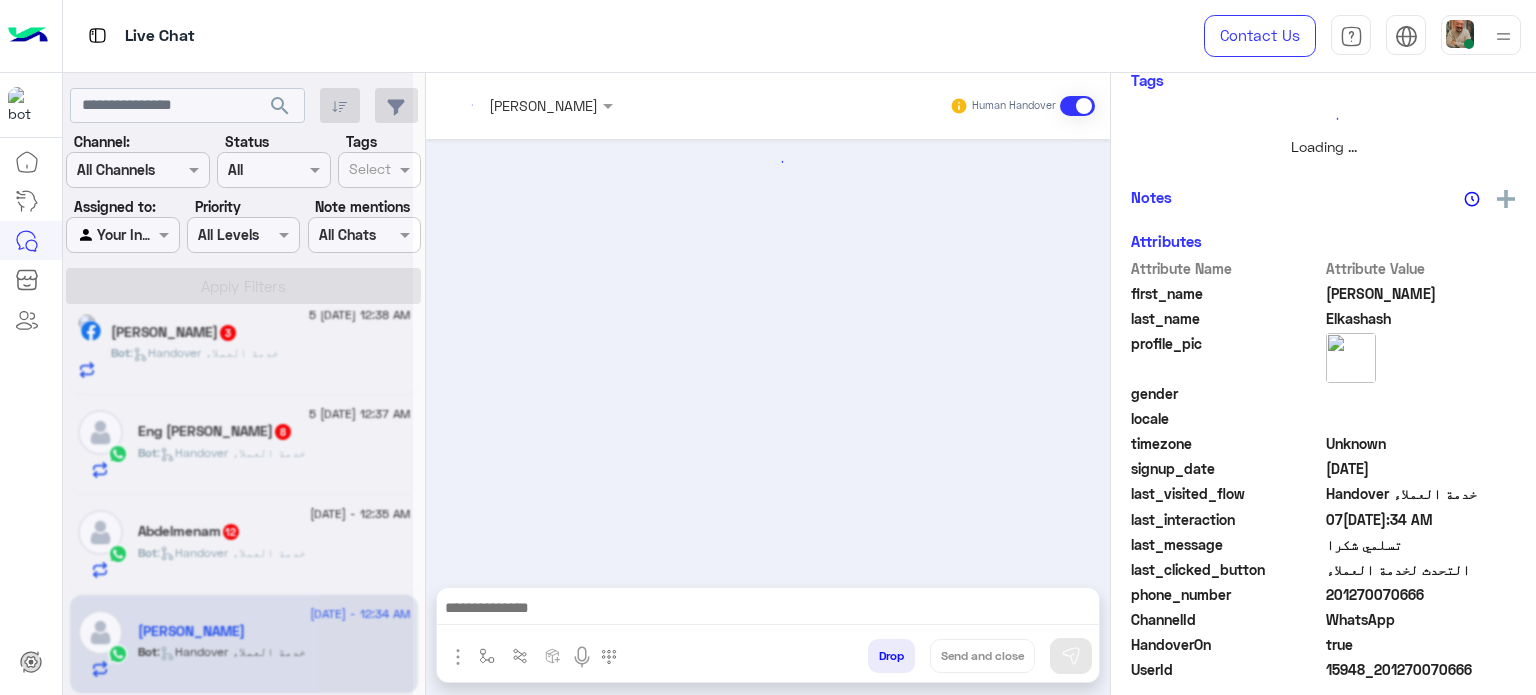 click on "[PERSON_NAME]" 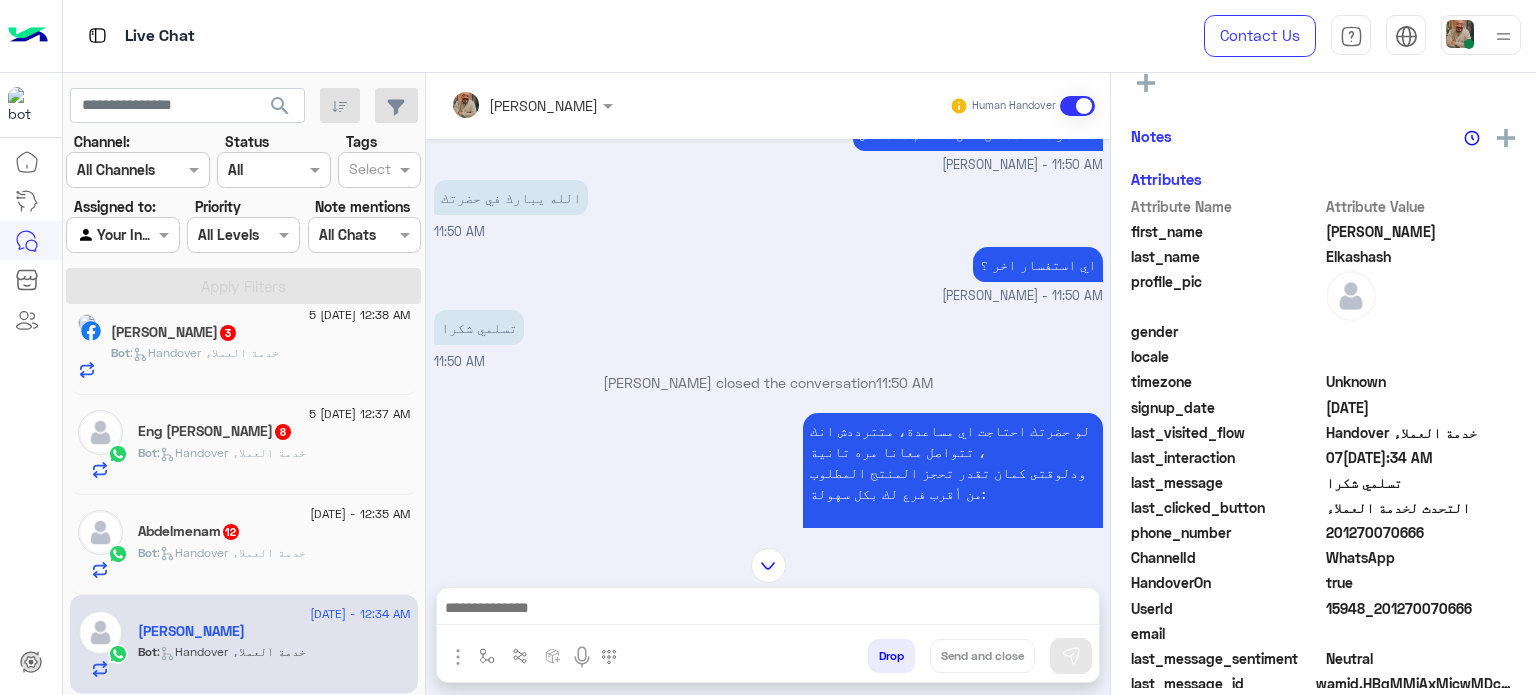 scroll, scrollTop: 614, scrollLeft: 0, axis: vertical 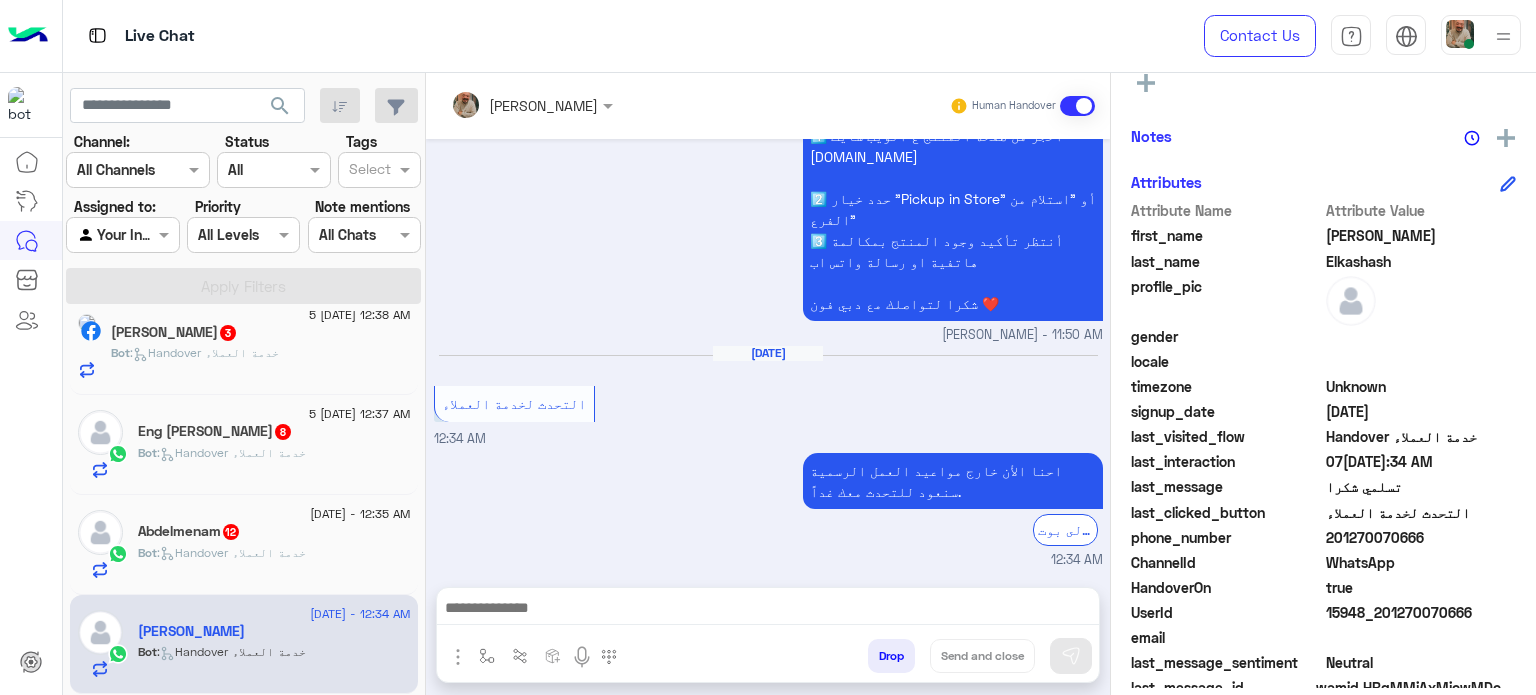 click at bounding box center (768, 610) 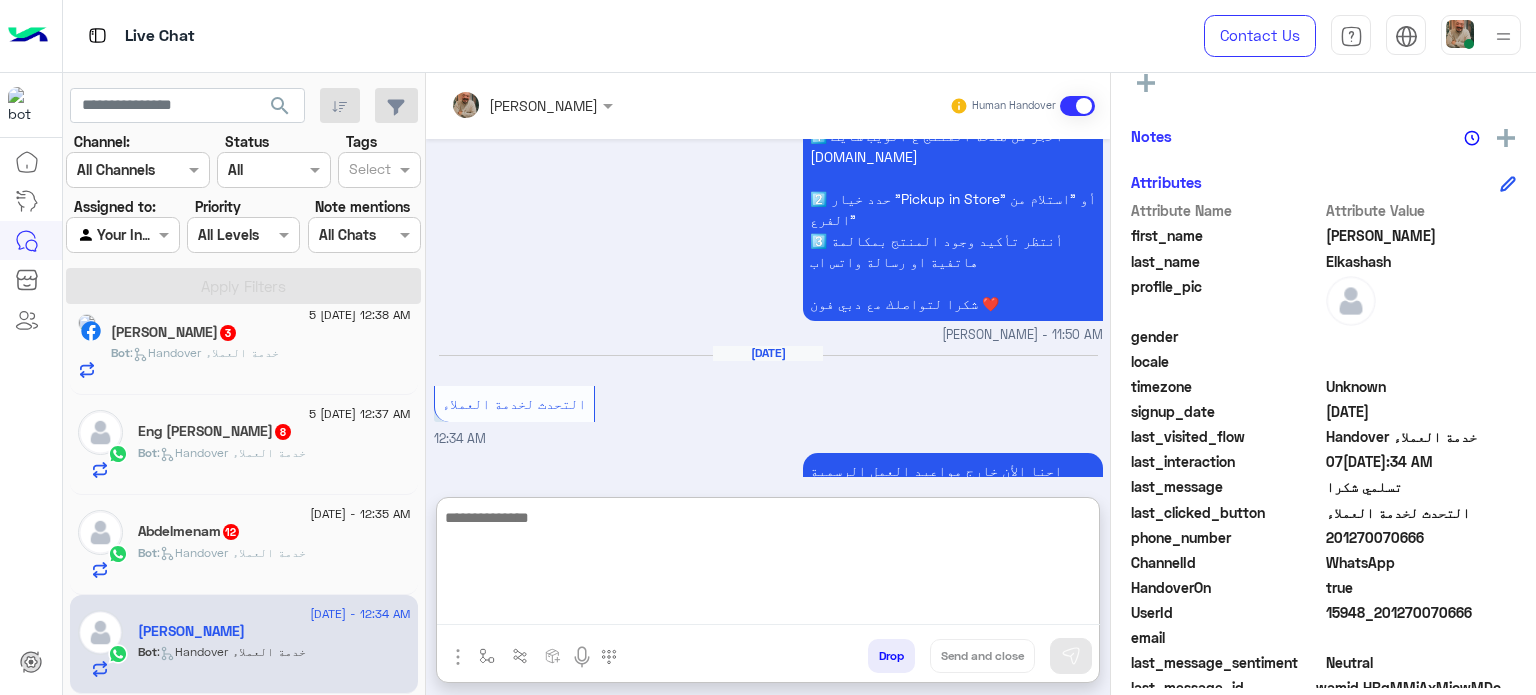 scroll, scrollTop: 831, scrollLeft: 0, axis: vertical 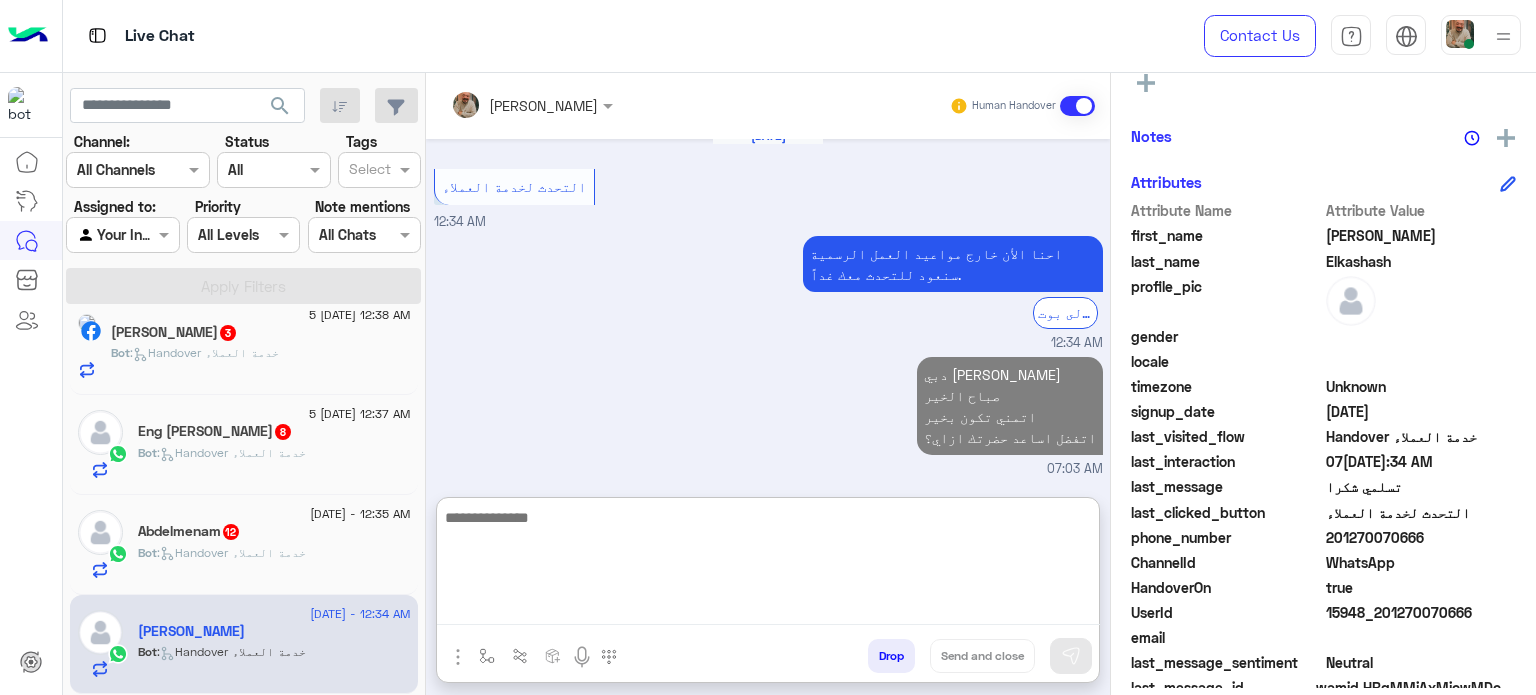 click on "[STREET_ADDRESS]" 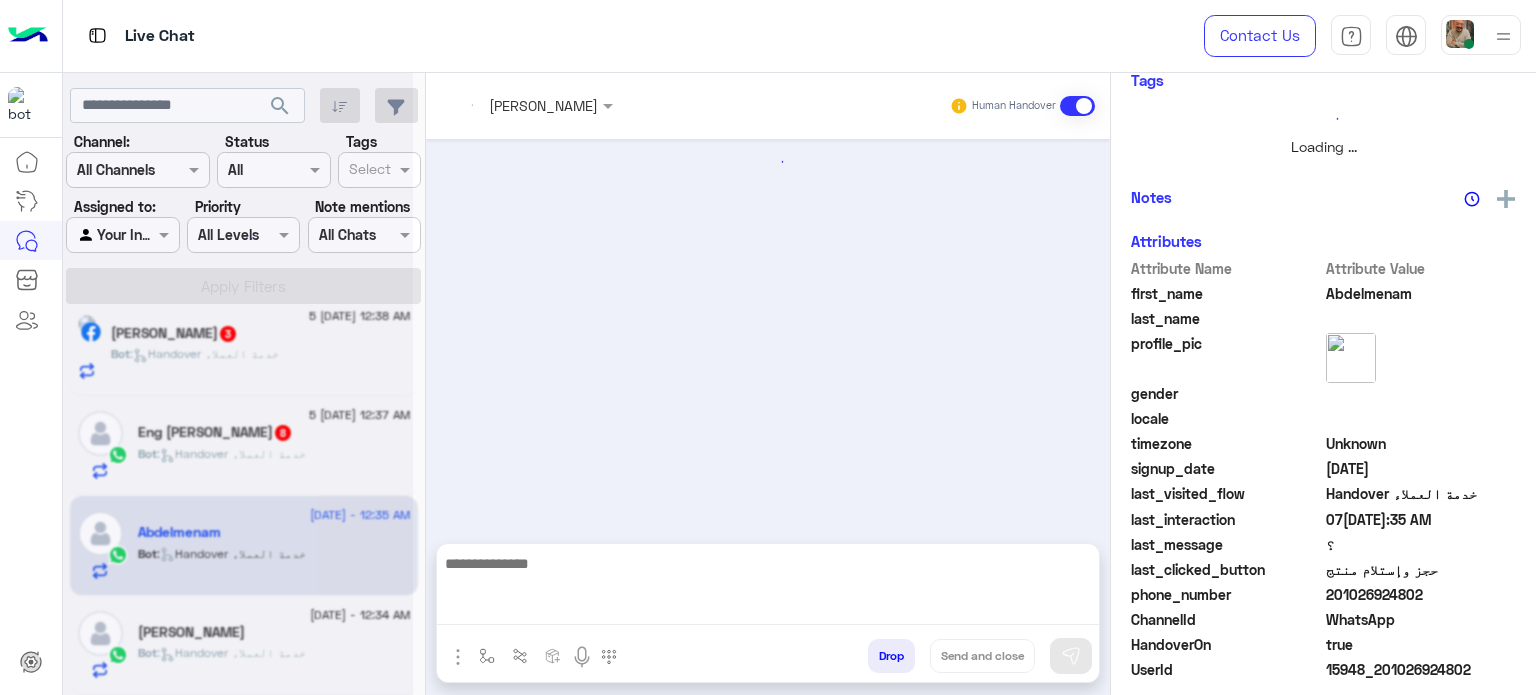 scroll, scrollTop: 0, scrollLeft: 0, axis: both 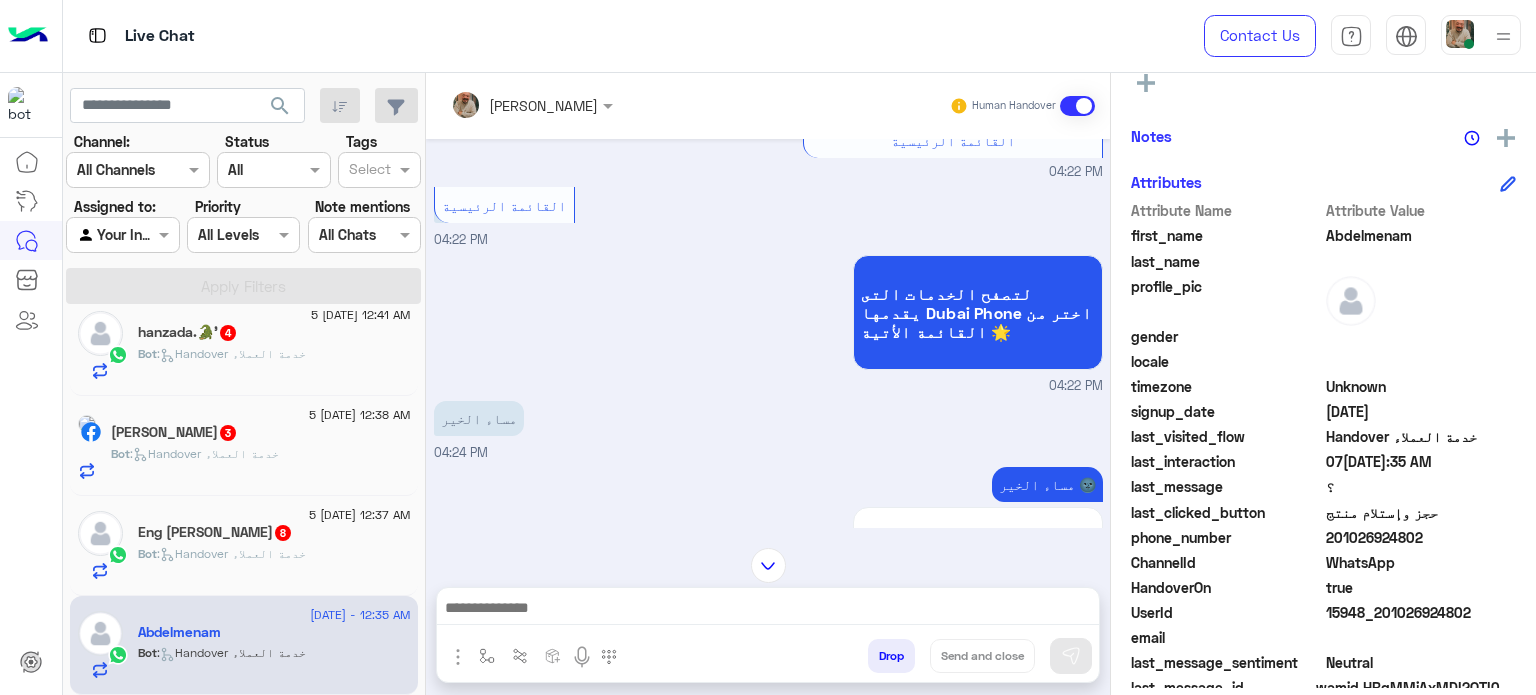 click at bounding box center (768, 613) 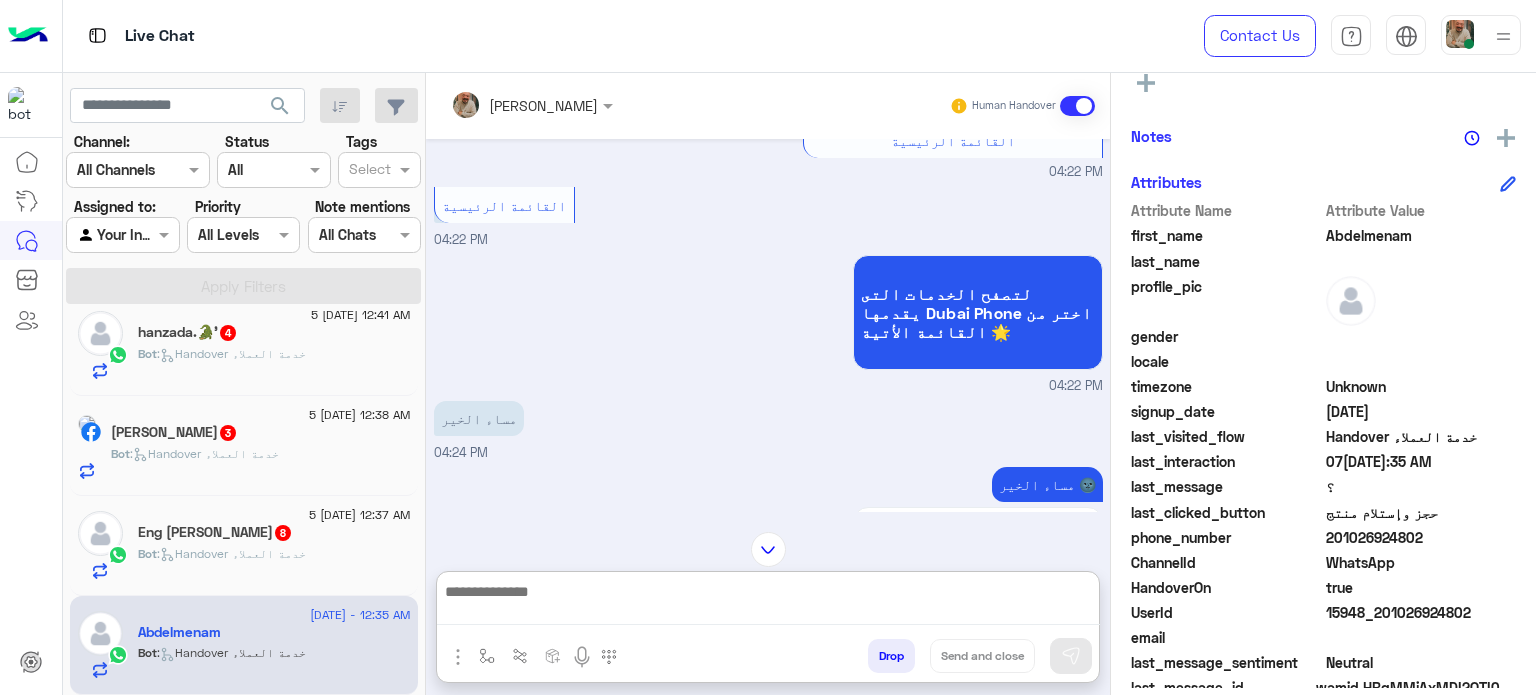 click at bounding box center (768, 602) 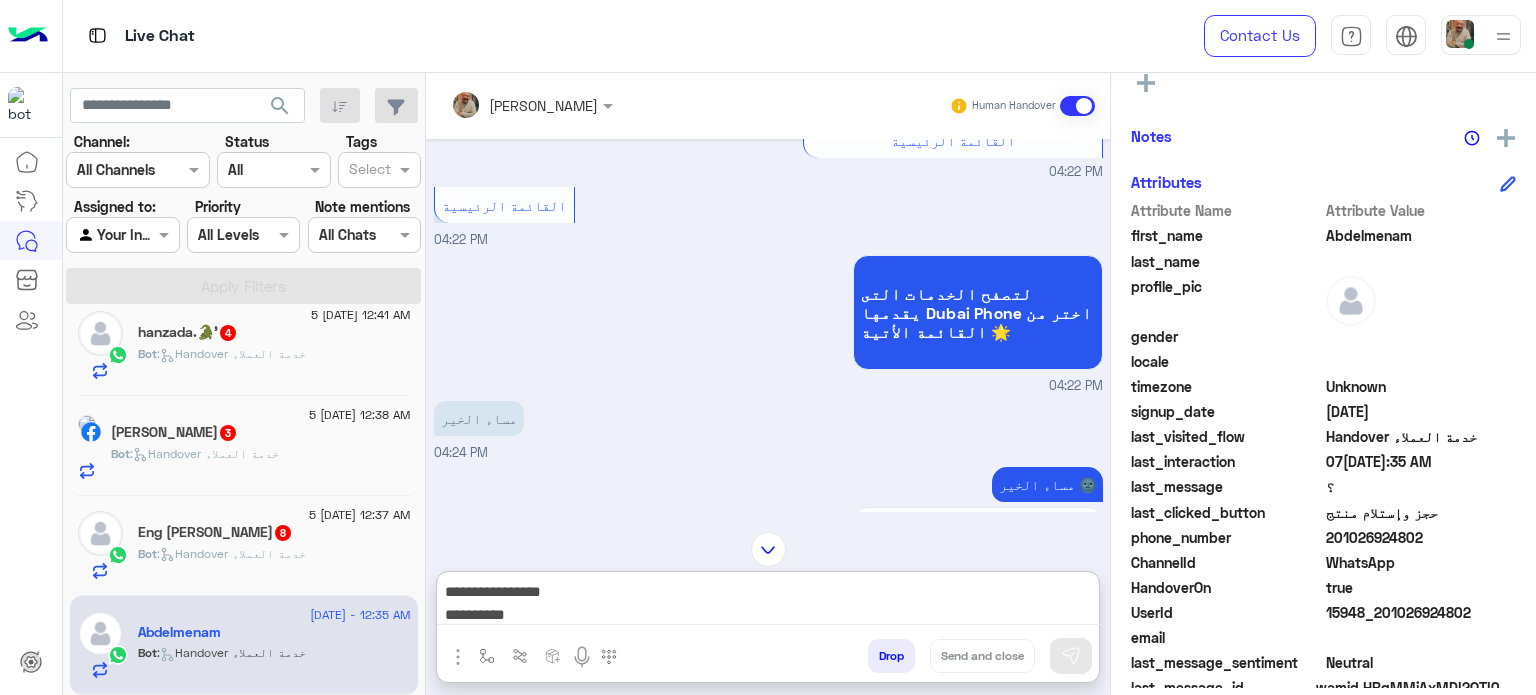 scroll, scrollTop: 0, scrollLeft: 0, axis: both 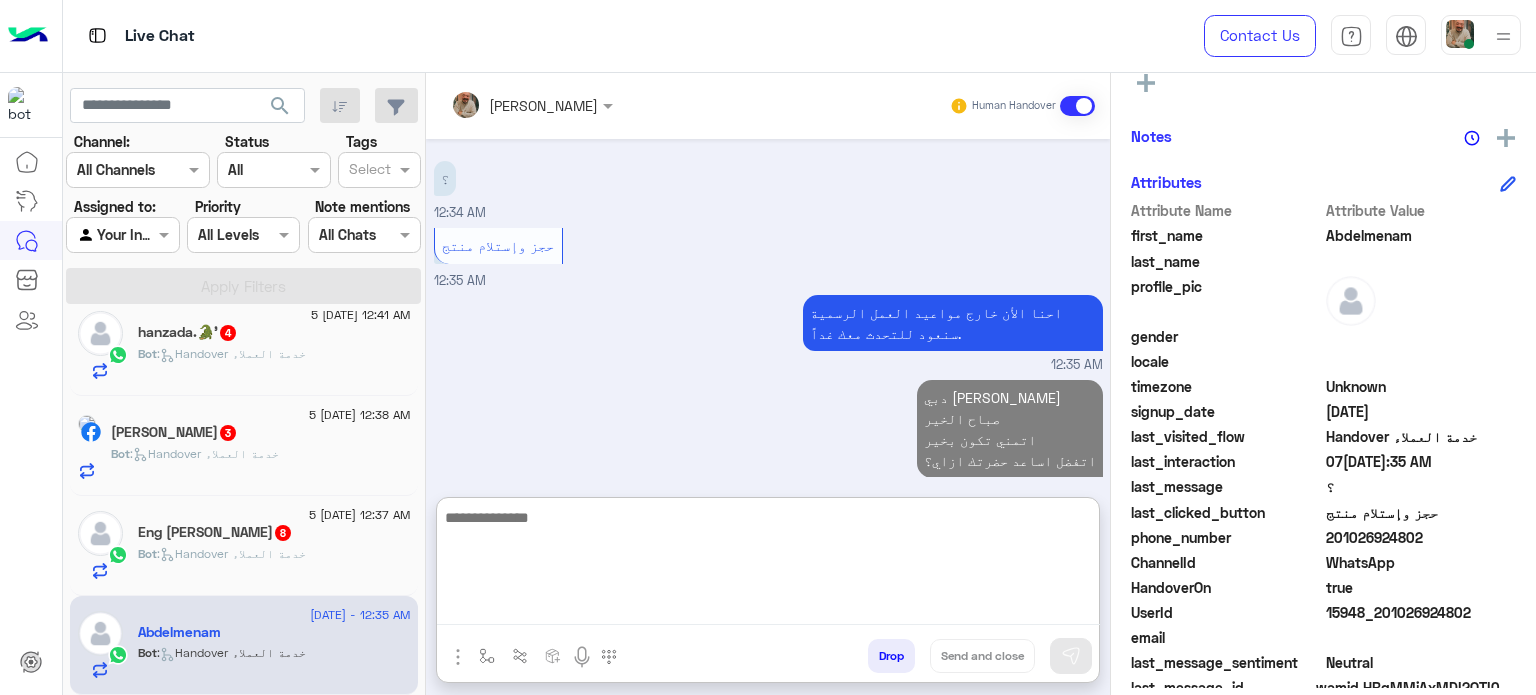 click on "Eng [PERSON_NAME]  8" 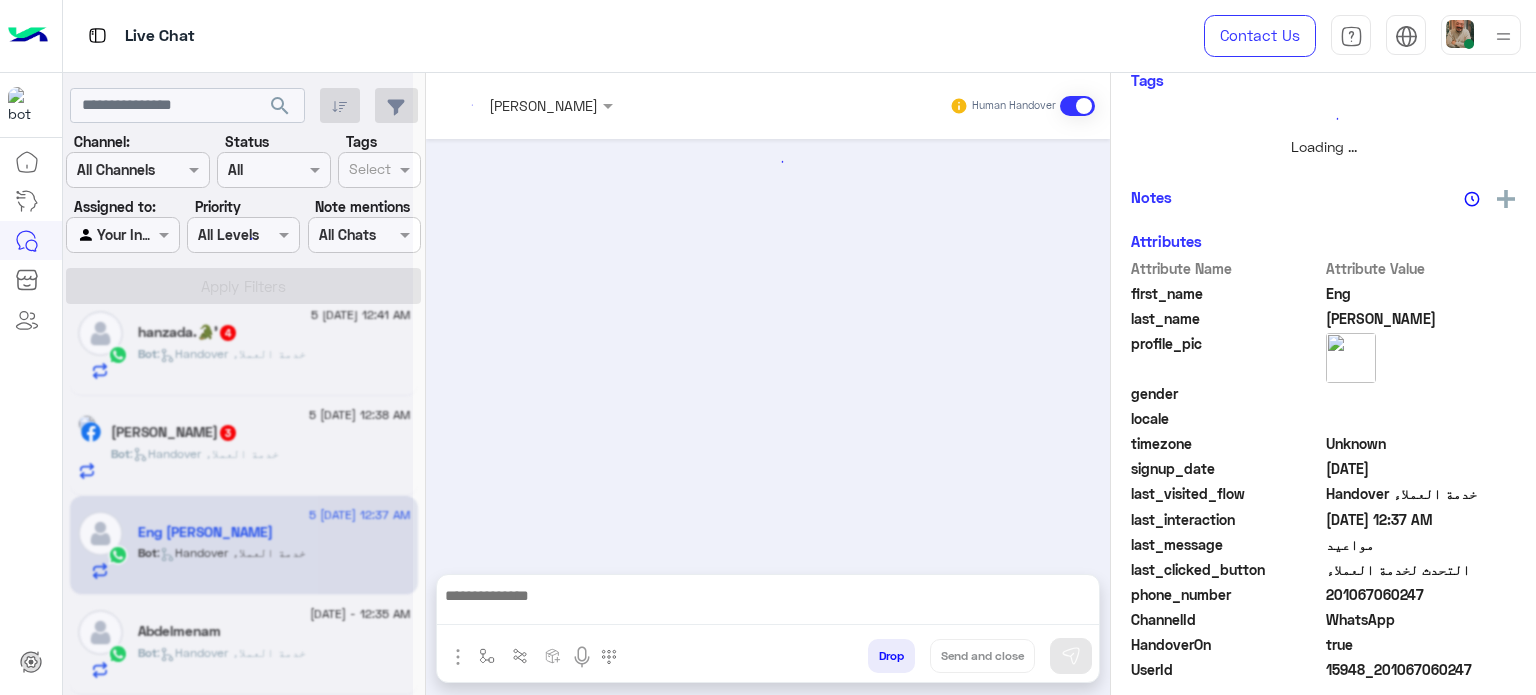 scroll, scrollTop: 0, scrollLeft: 0, axis: both 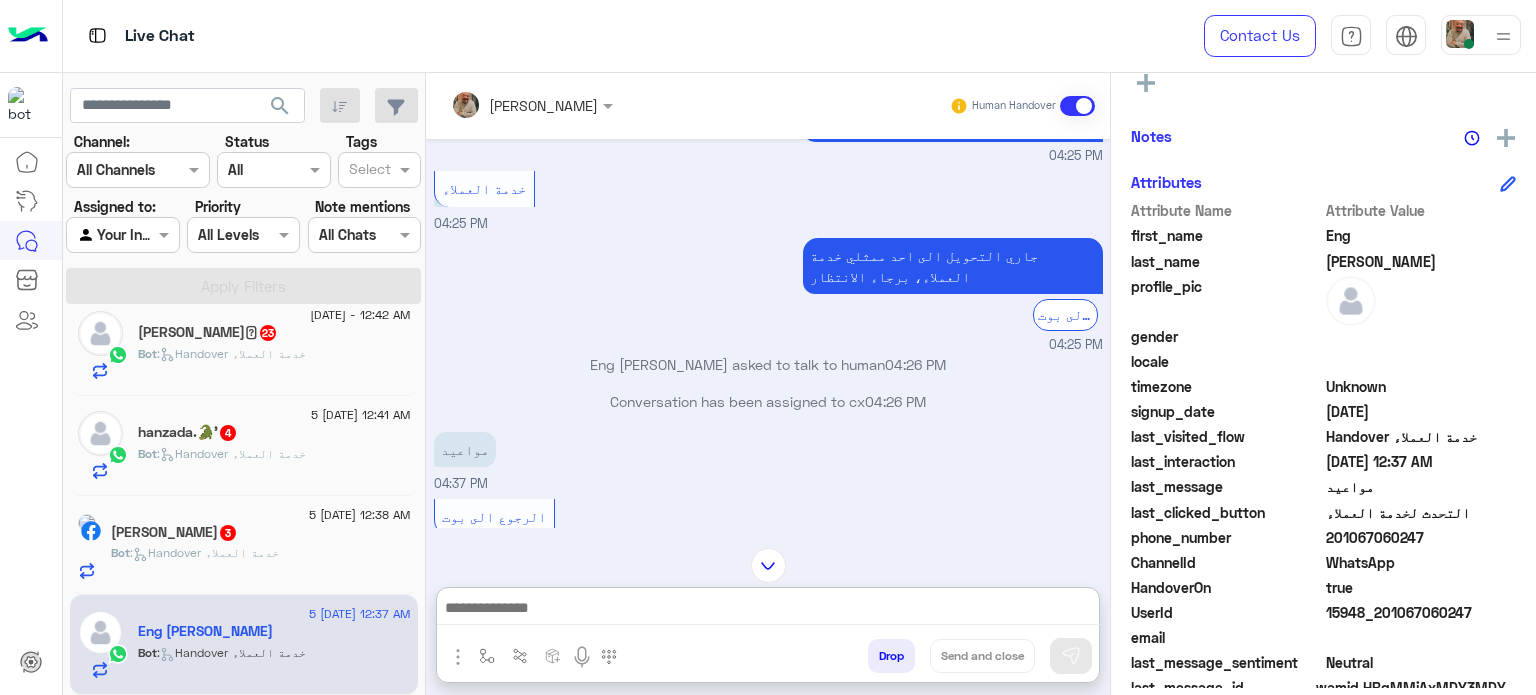 click at bounding box center [768, 610] 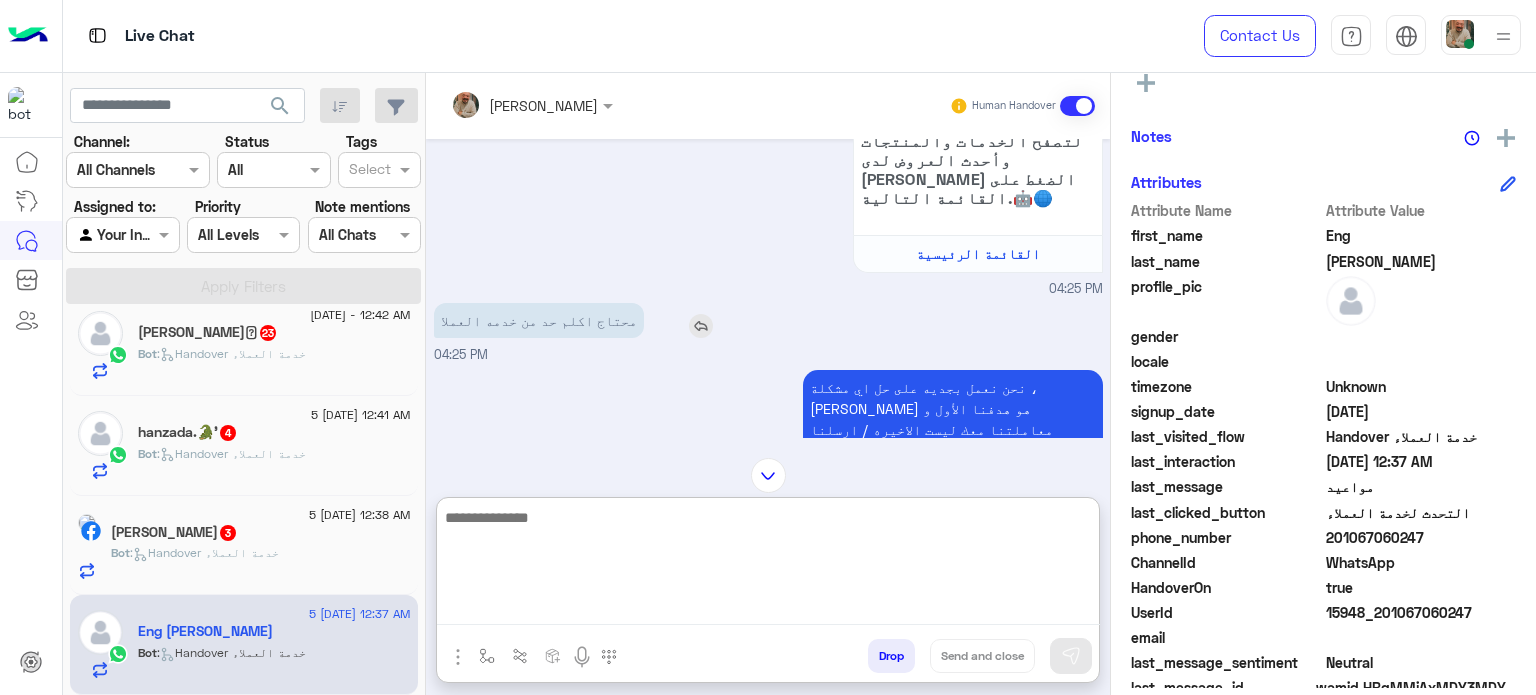 scroll, scrollTop: 270, scrollLeft: 0, axis: vertical 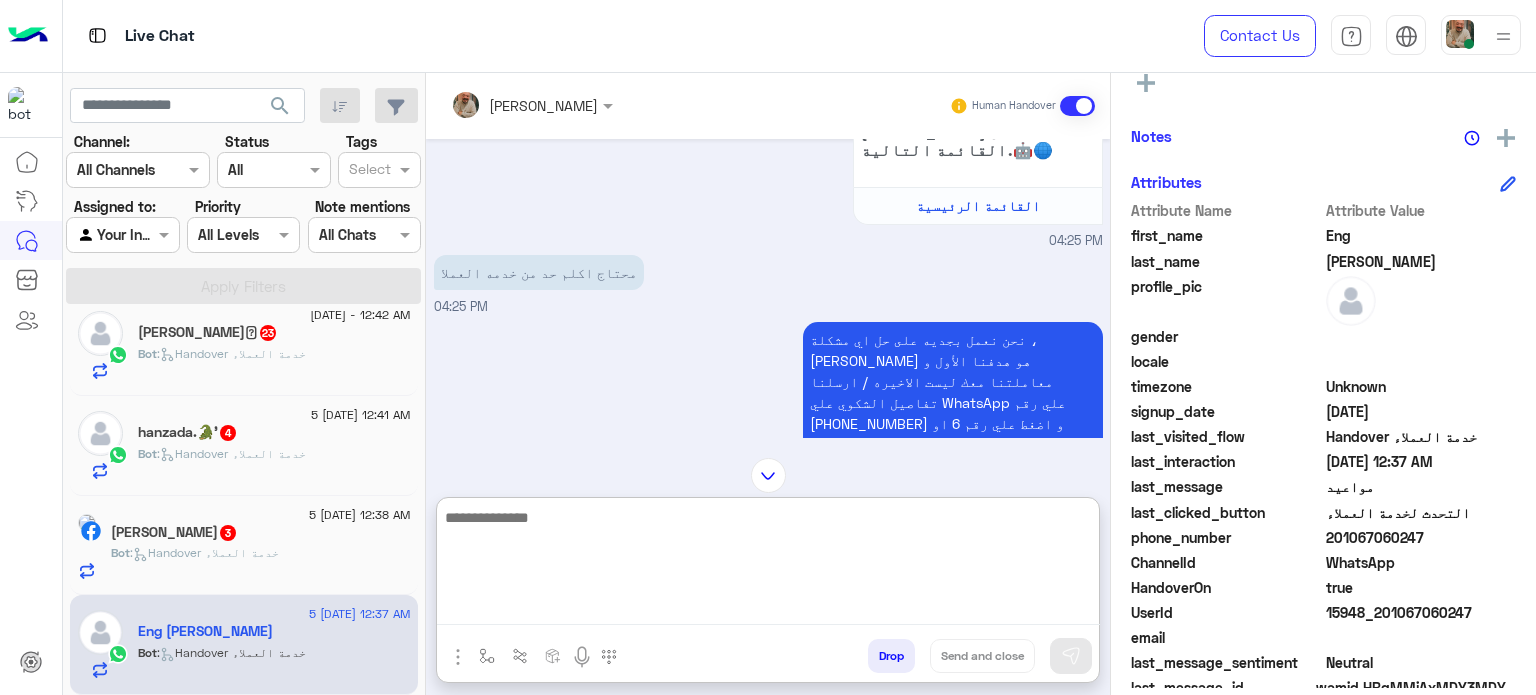 click at bounding box center (768, 565) 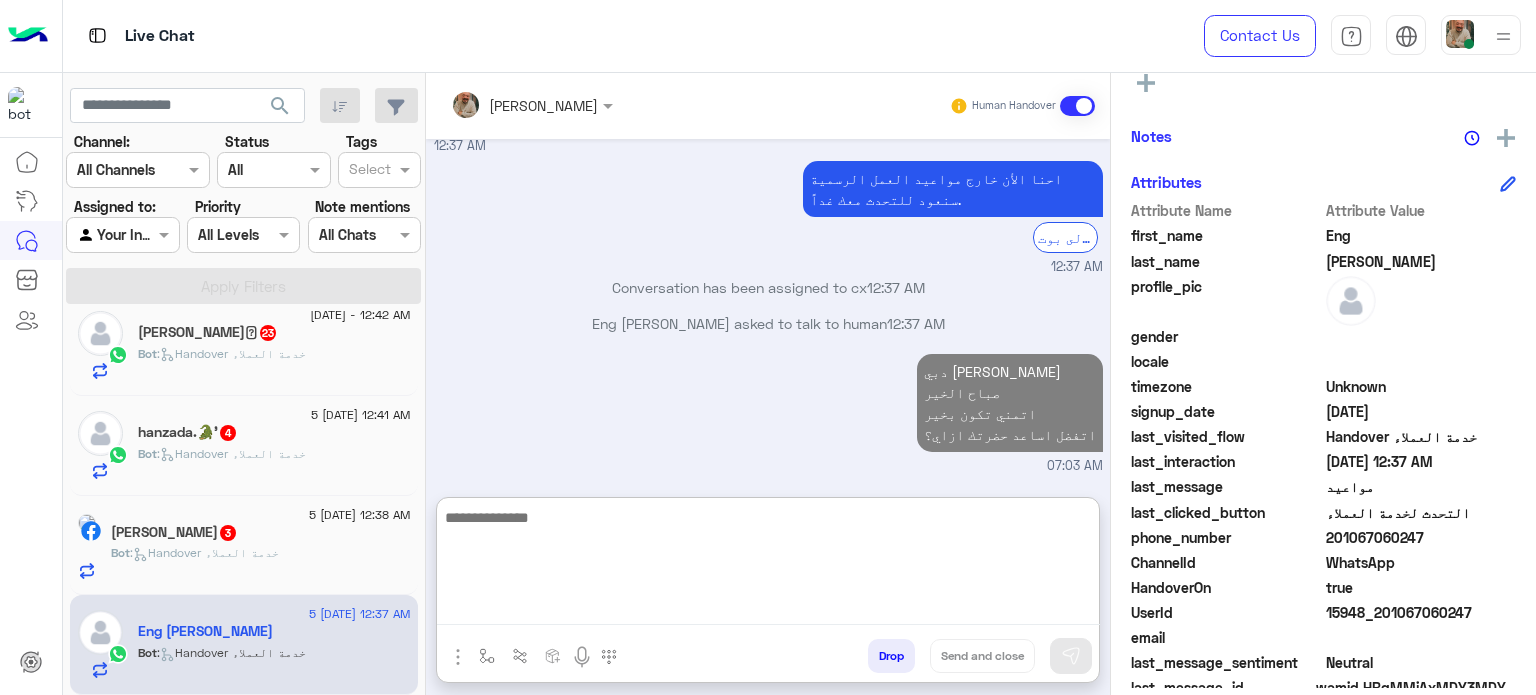 scroll, scrollTop: 2083, scrollLeft: 0, axis: vertical 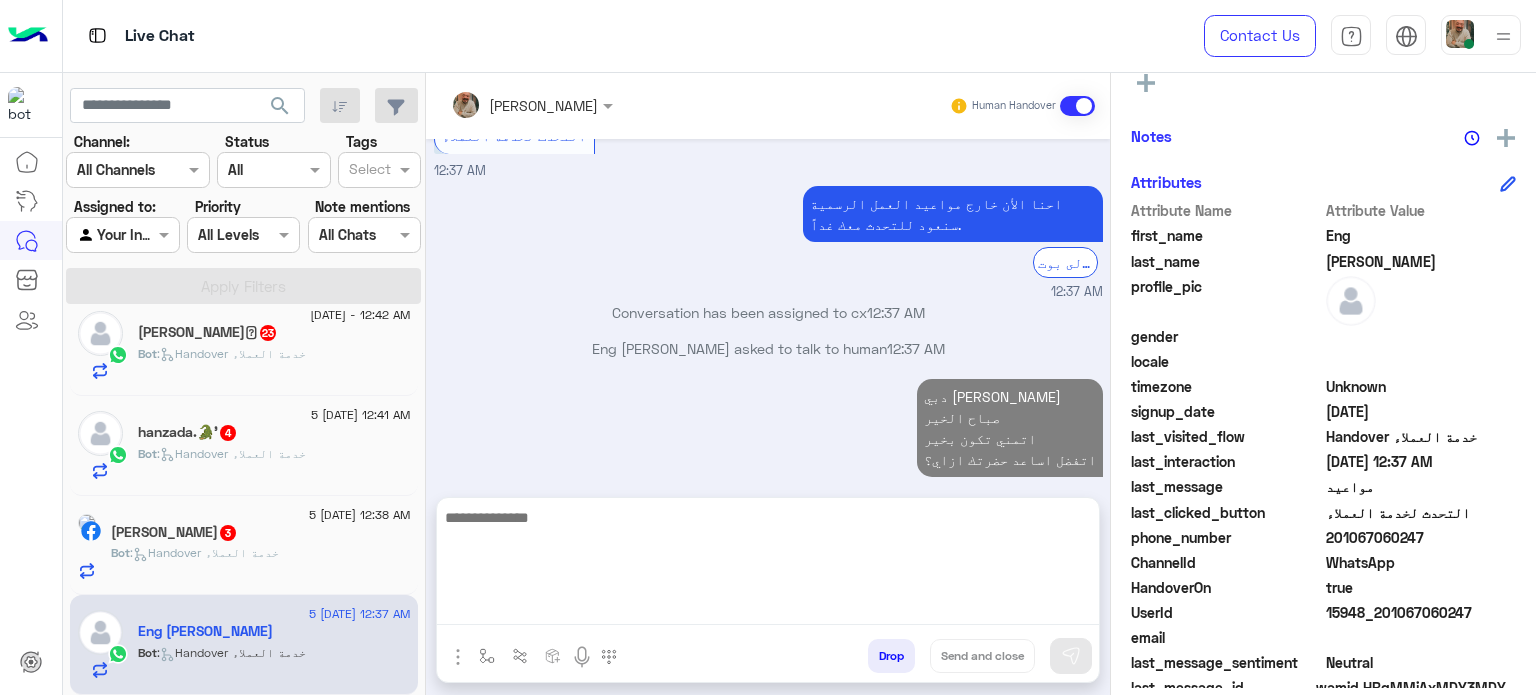 click on ":   Handover خدمة العملاء" 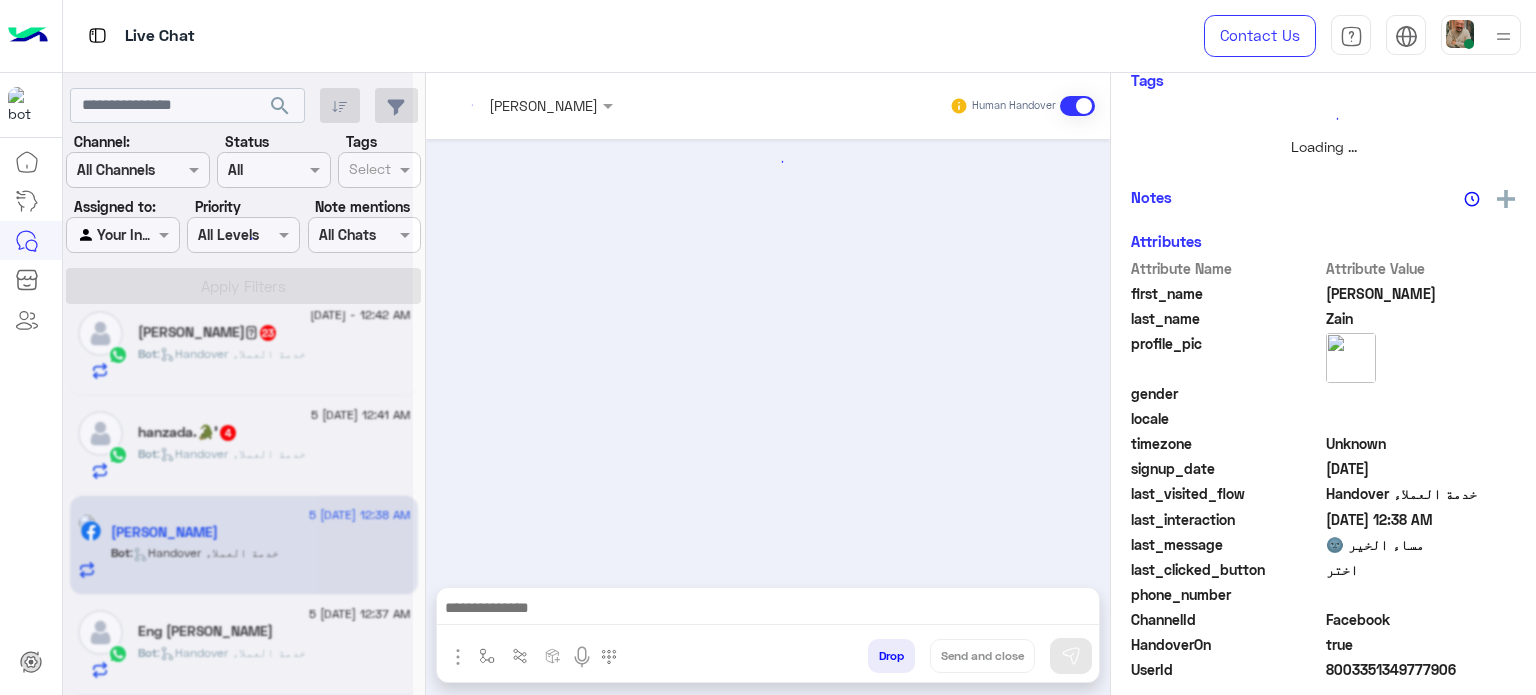 scroll, scrollTop: 1622, scrollLeft: 0, axis: vertical 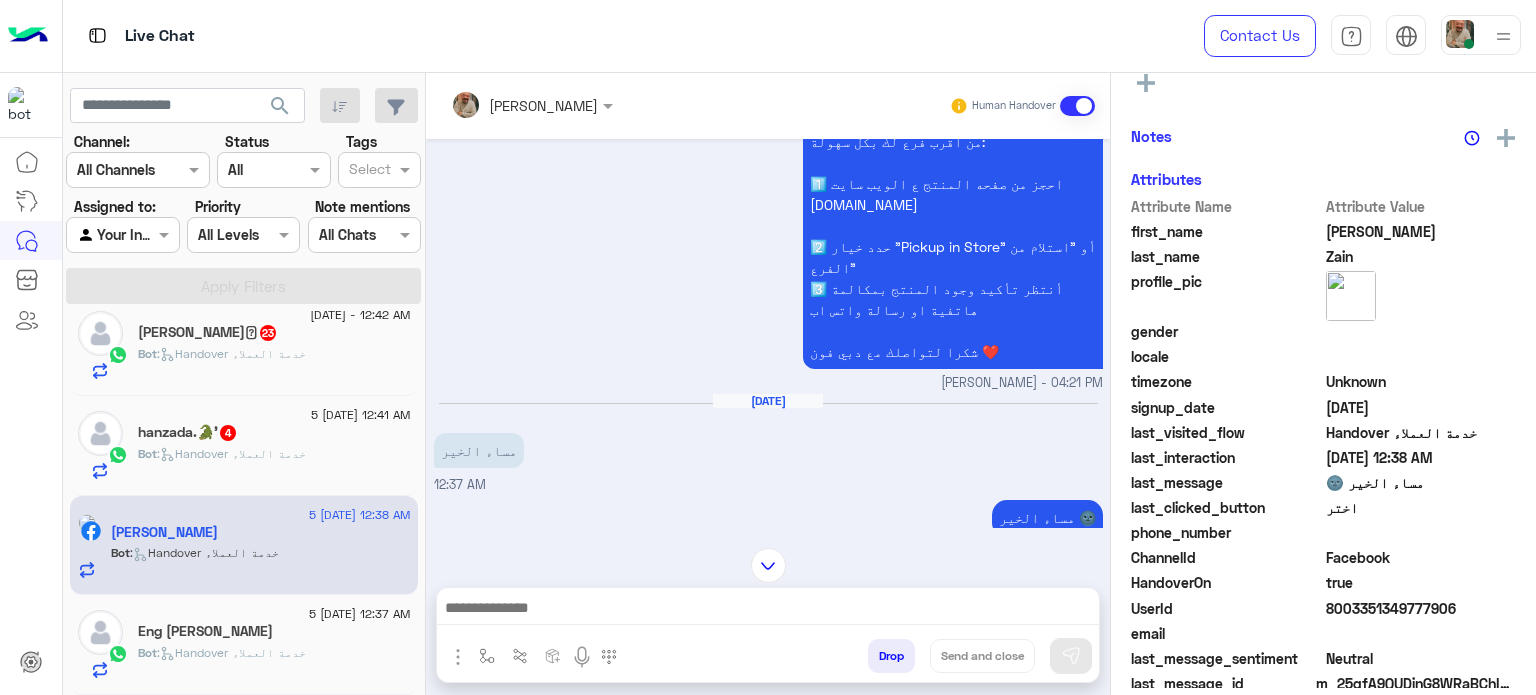 click at bounding box center [768, 613] 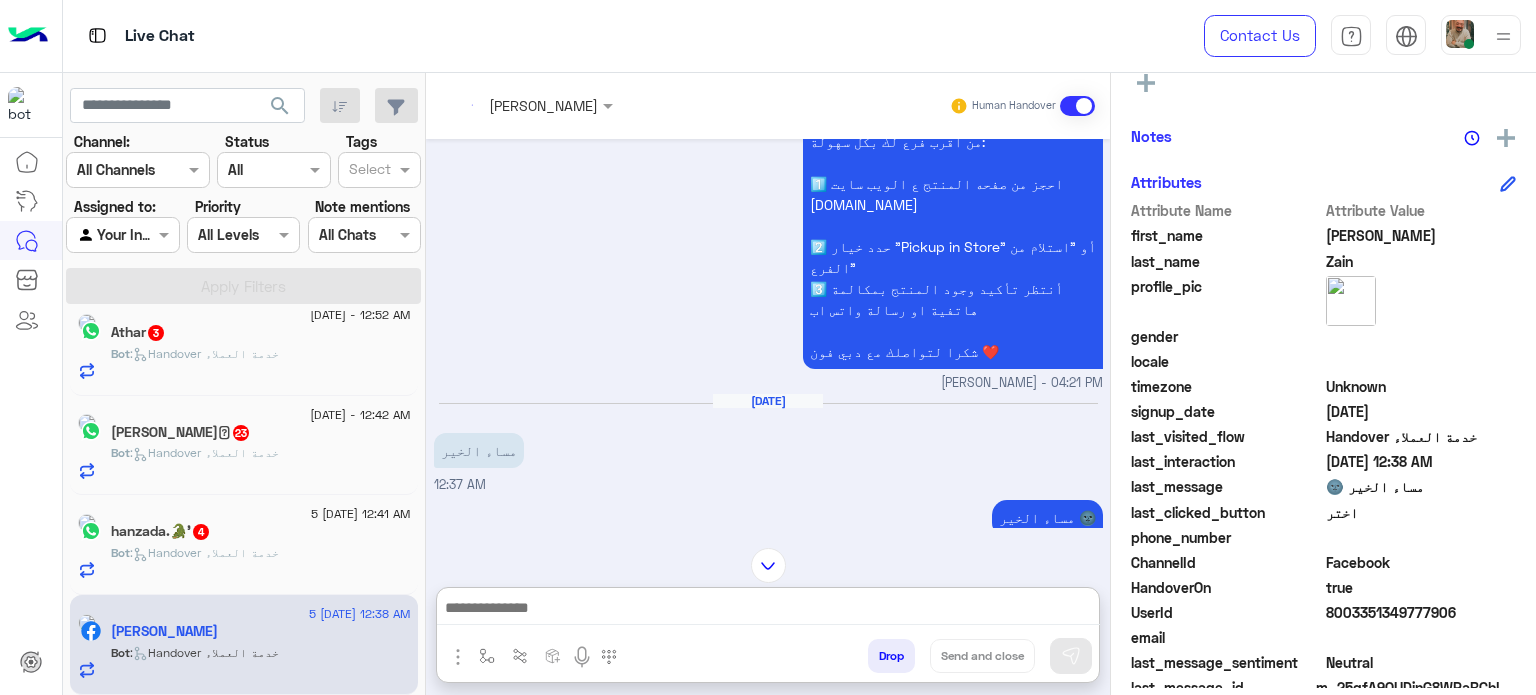 click at bounding box center (768, 610) 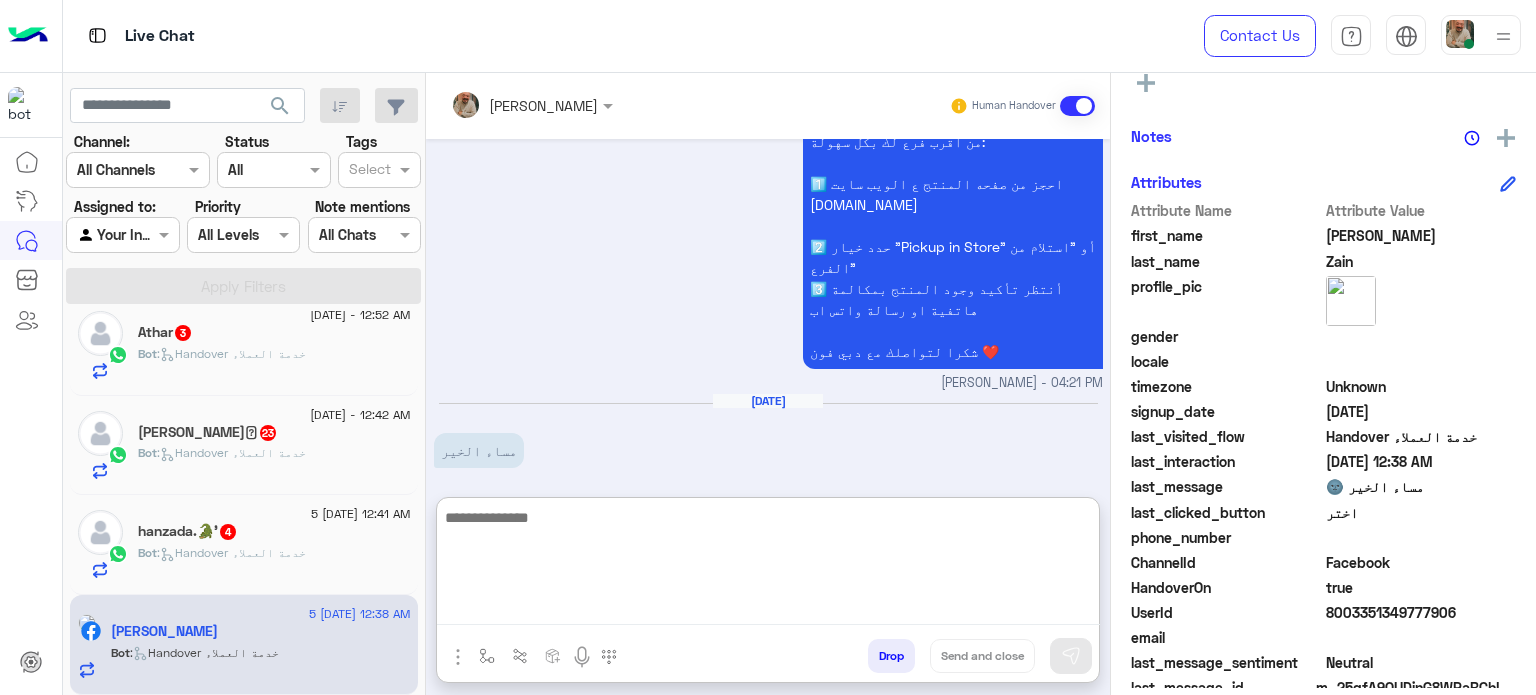 scroll, scrollTop: 1071, scrollLeft: 0, axis: vertical 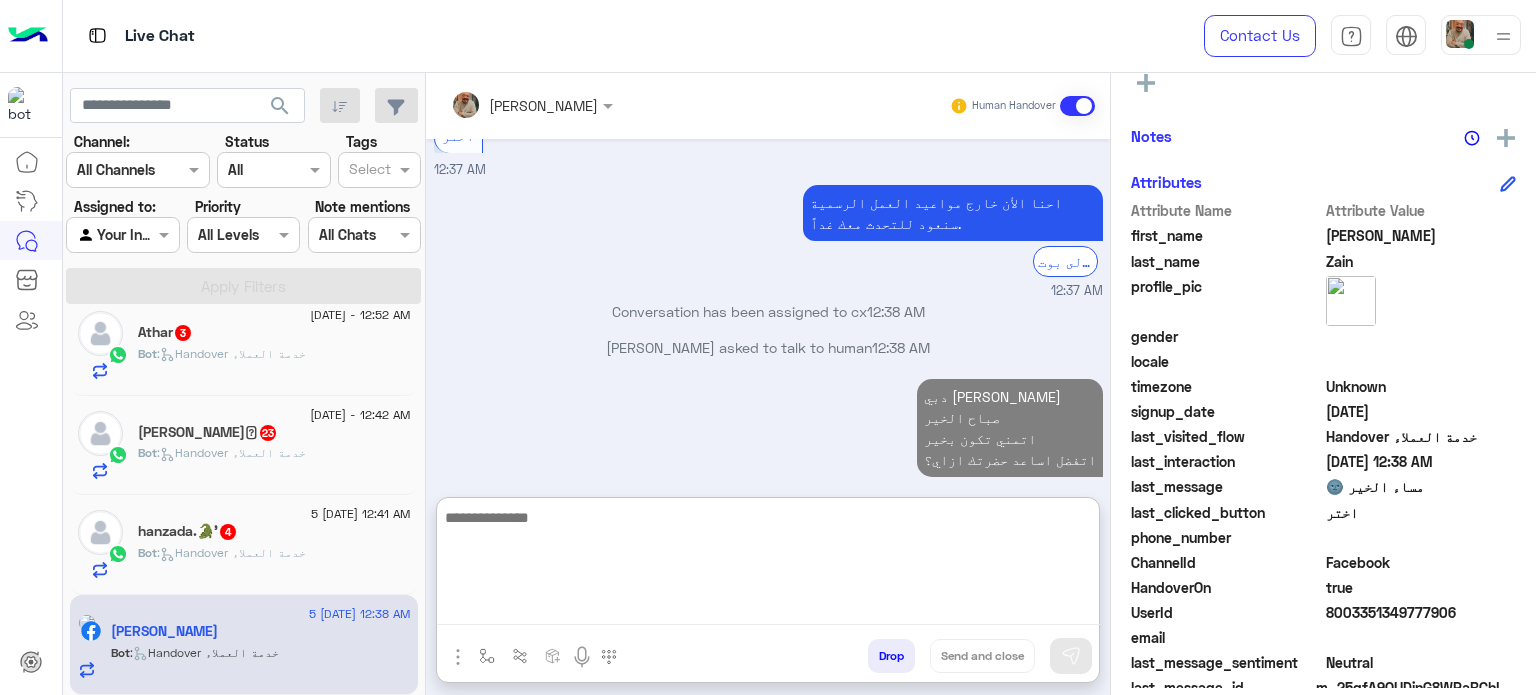 click on ":   Handover خدمة العملاء" 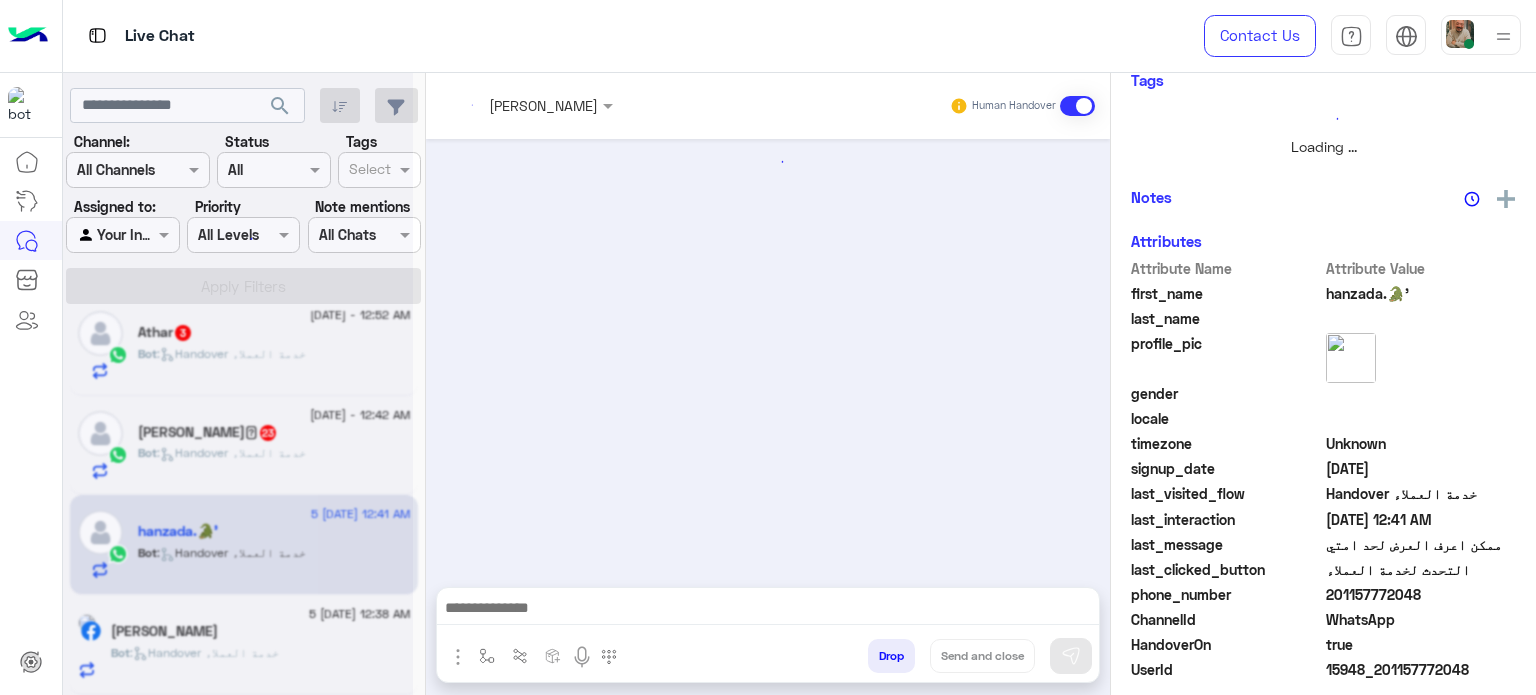scroll, scrollTop: 0, scrollLeft: 0, axis: both 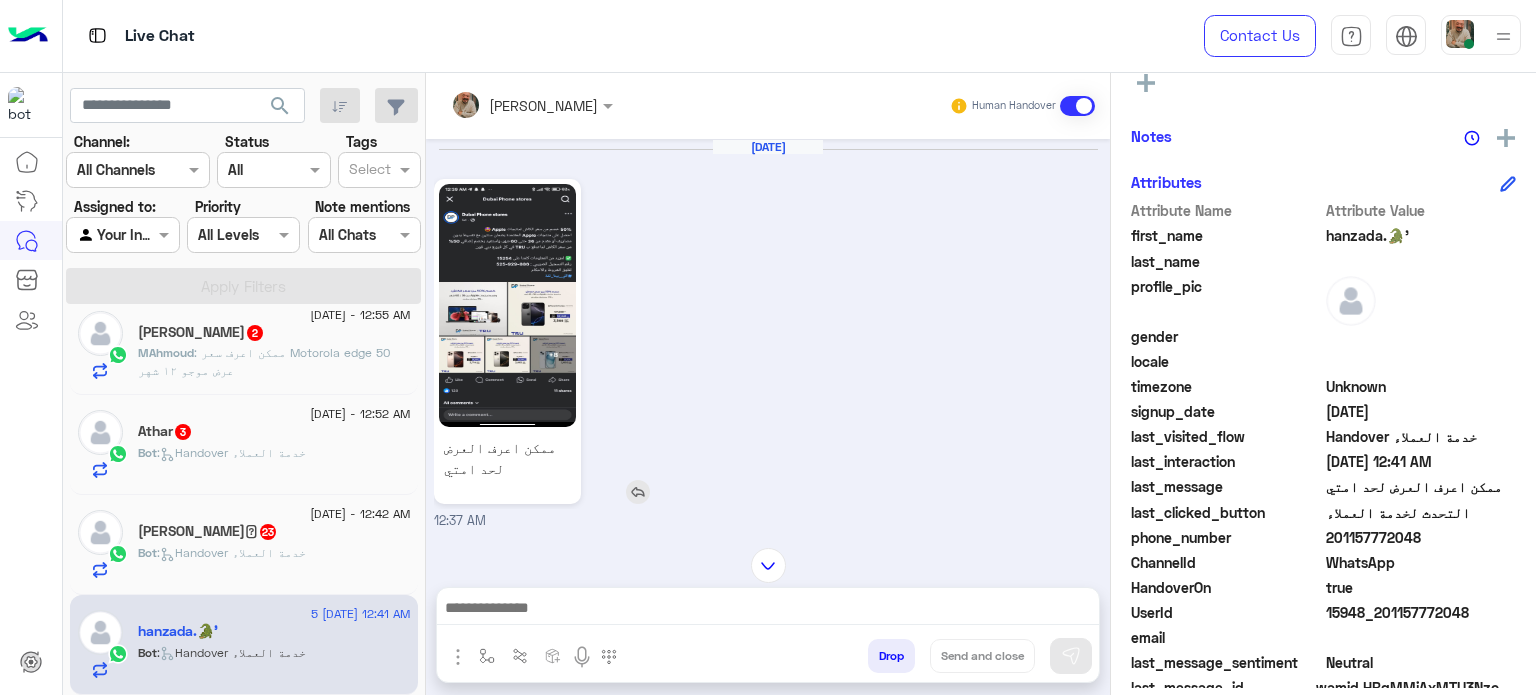 click 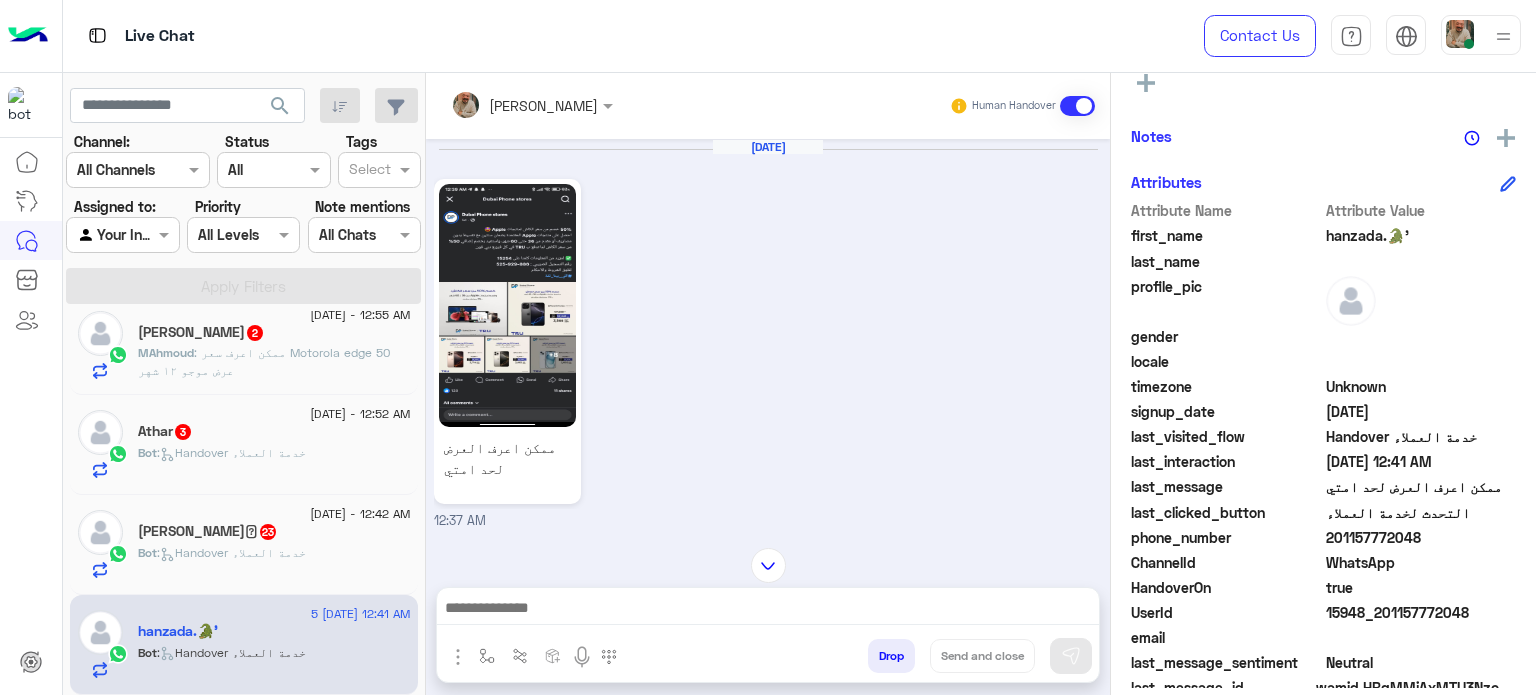 click at bounding box center (768, 610) 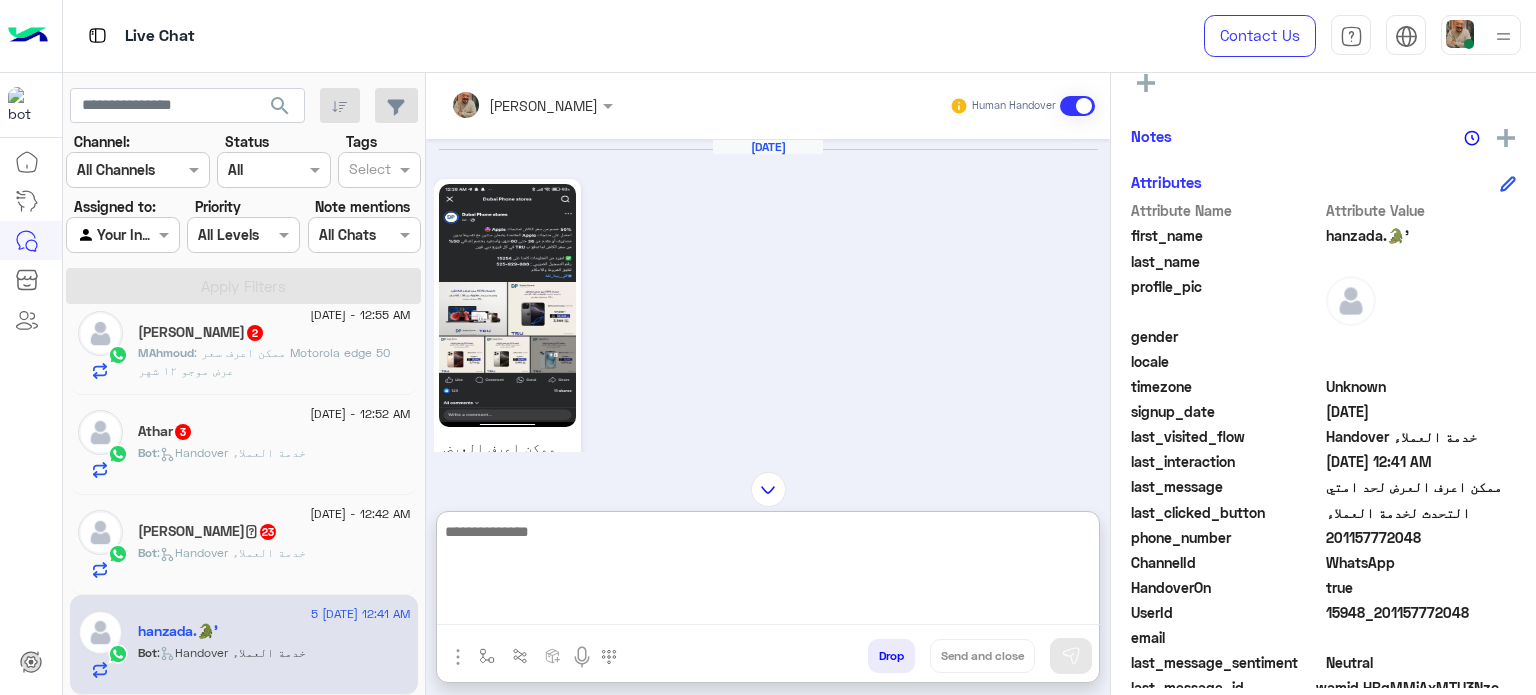 paste on "**********" 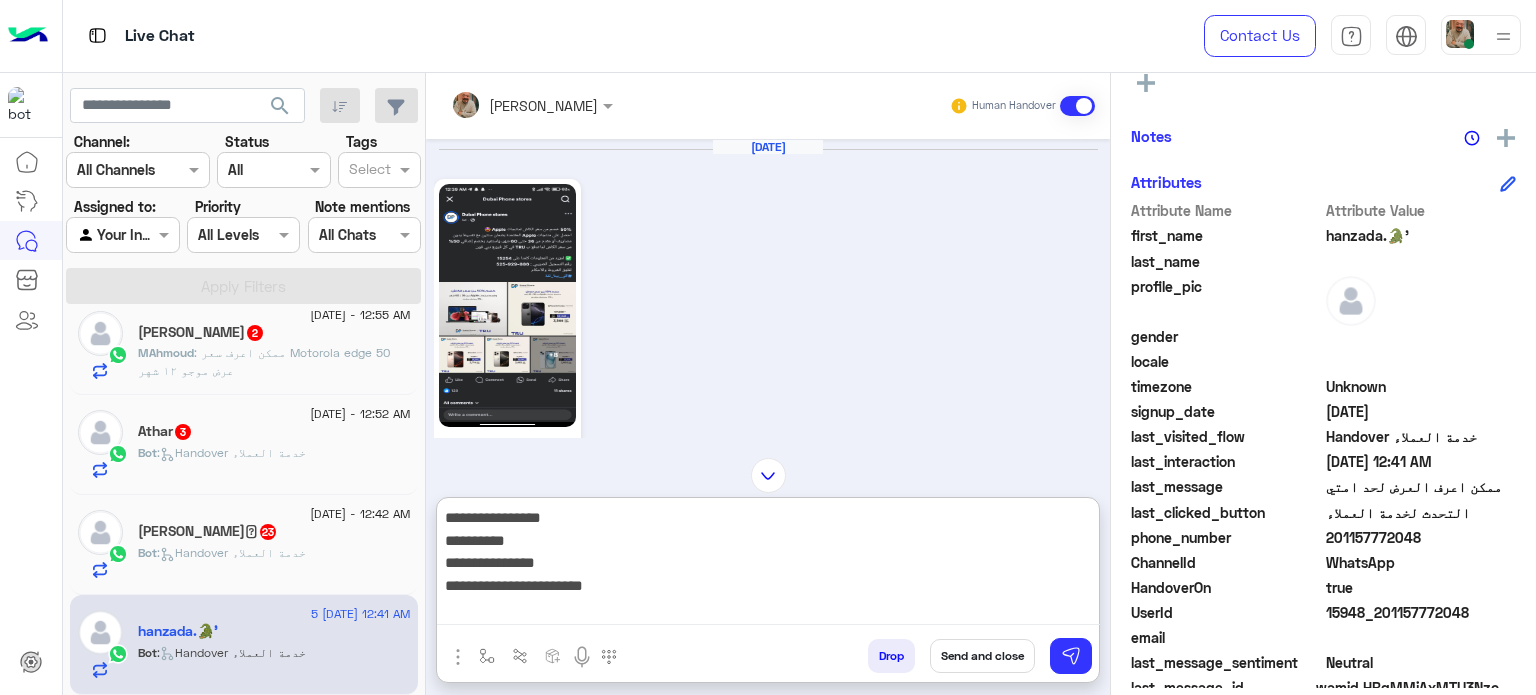 click on "**********" at bounding box center (768, 565) 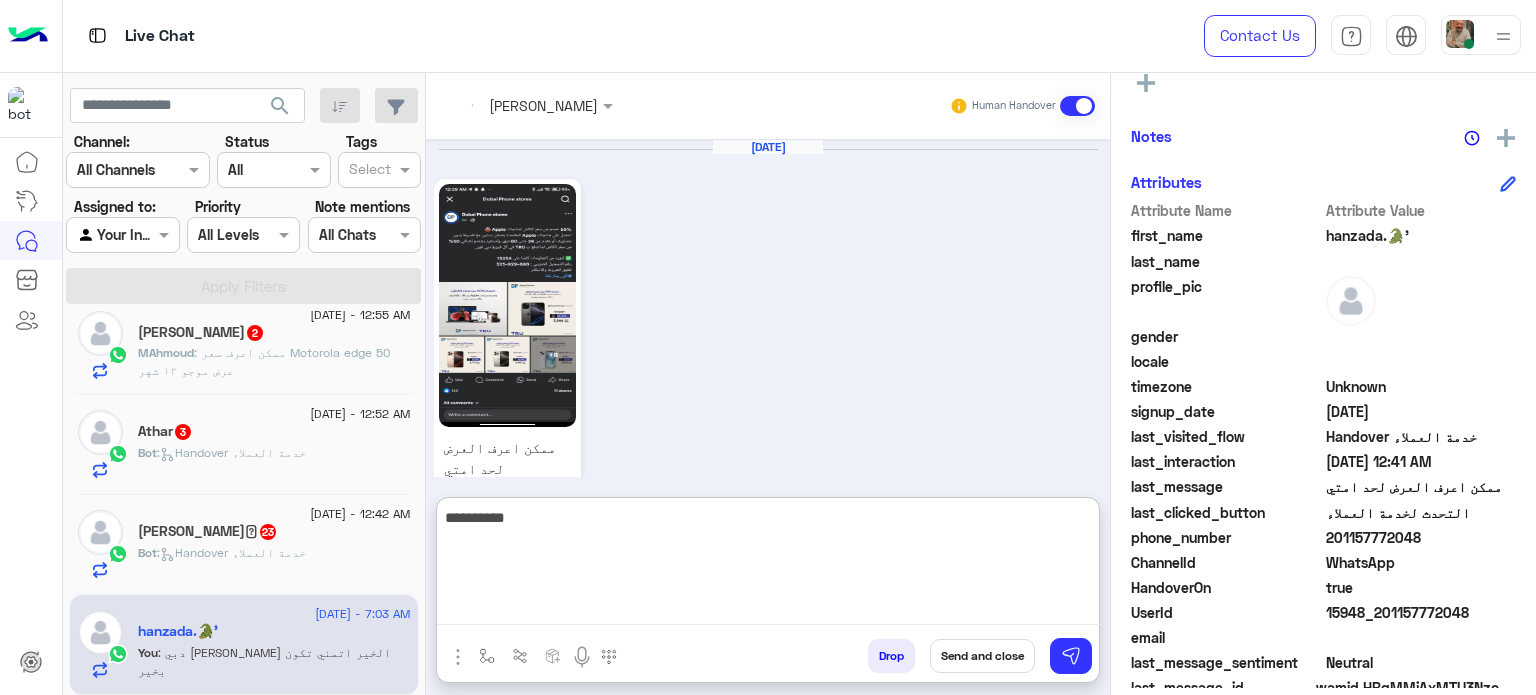 type on "**********" 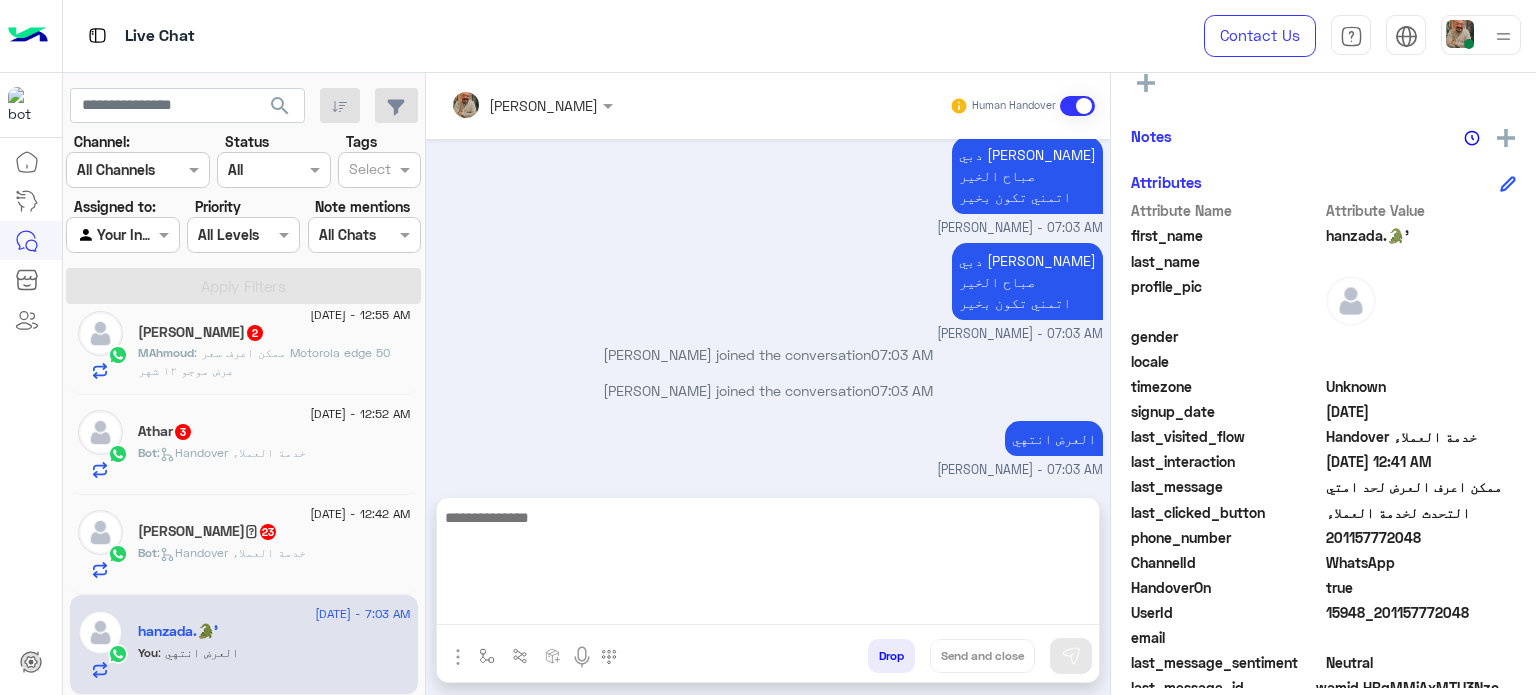 scroll, scrollTop: 1343, scrollLeft: 0, axis: vertical 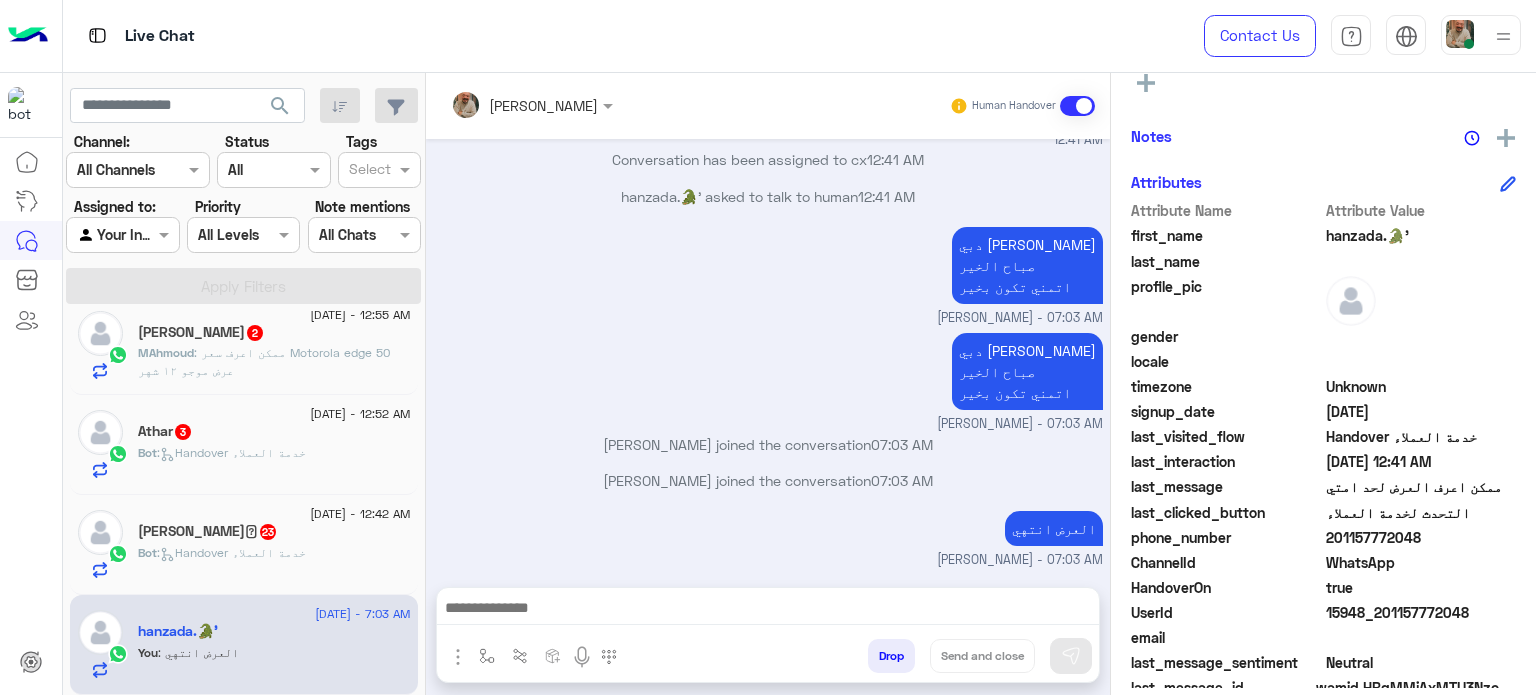 paste on "**********" 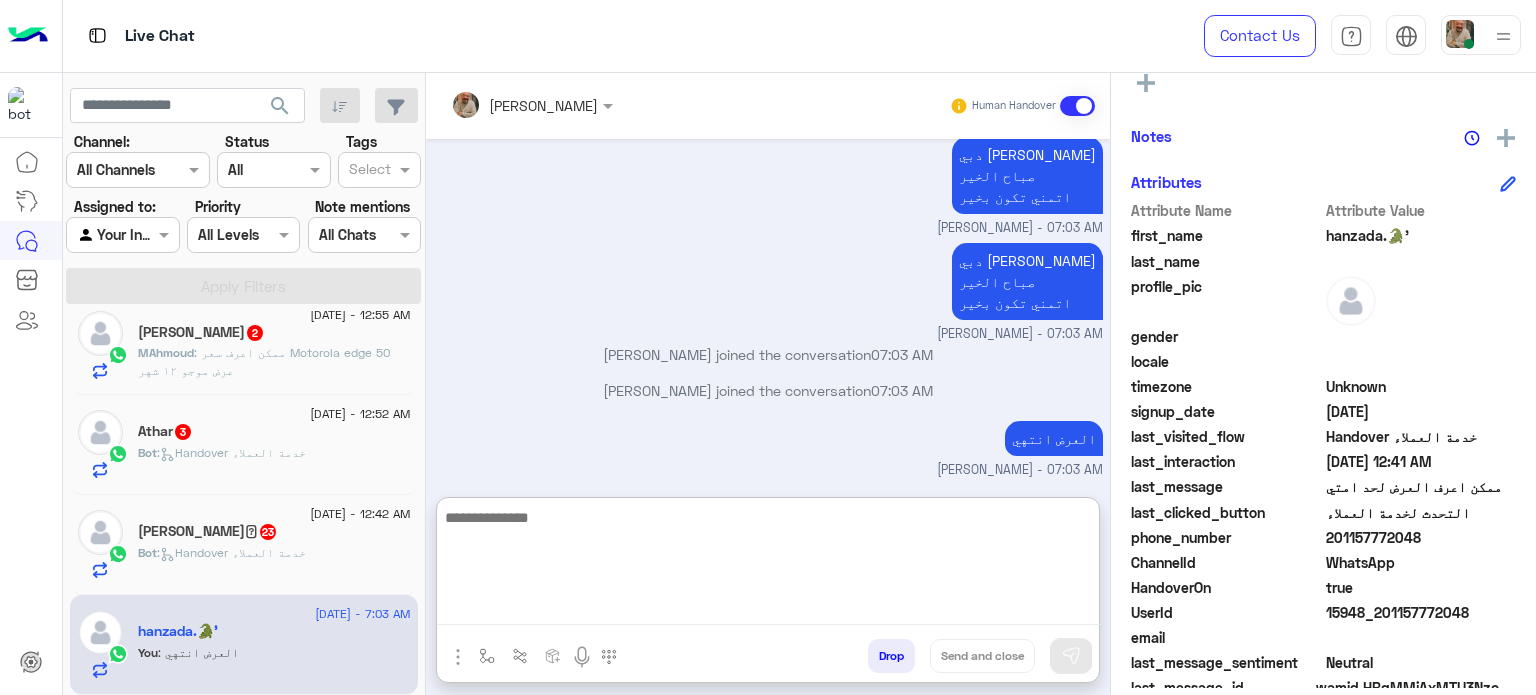 scroll, scrollTop: 1539, scrollLeft: 0, axis: vertical 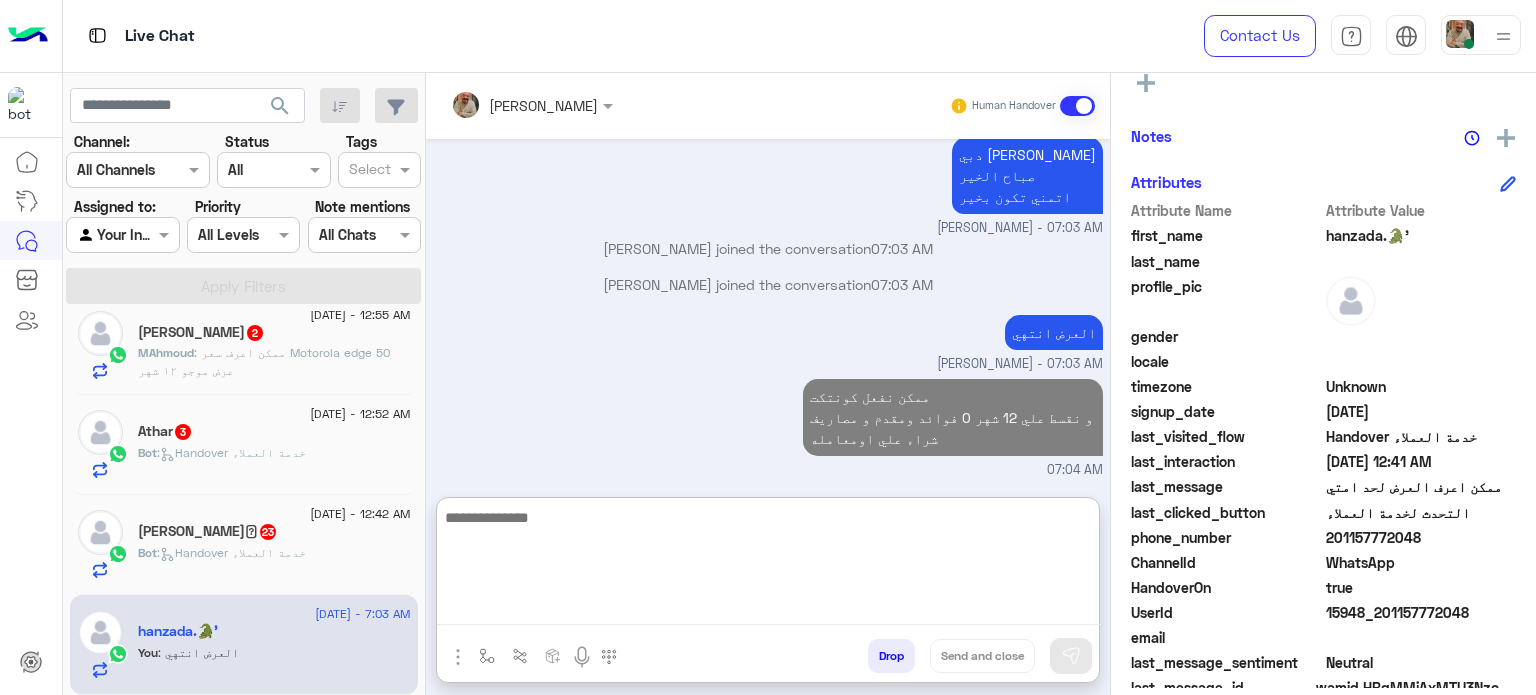 click at bounding box center [768, 565] 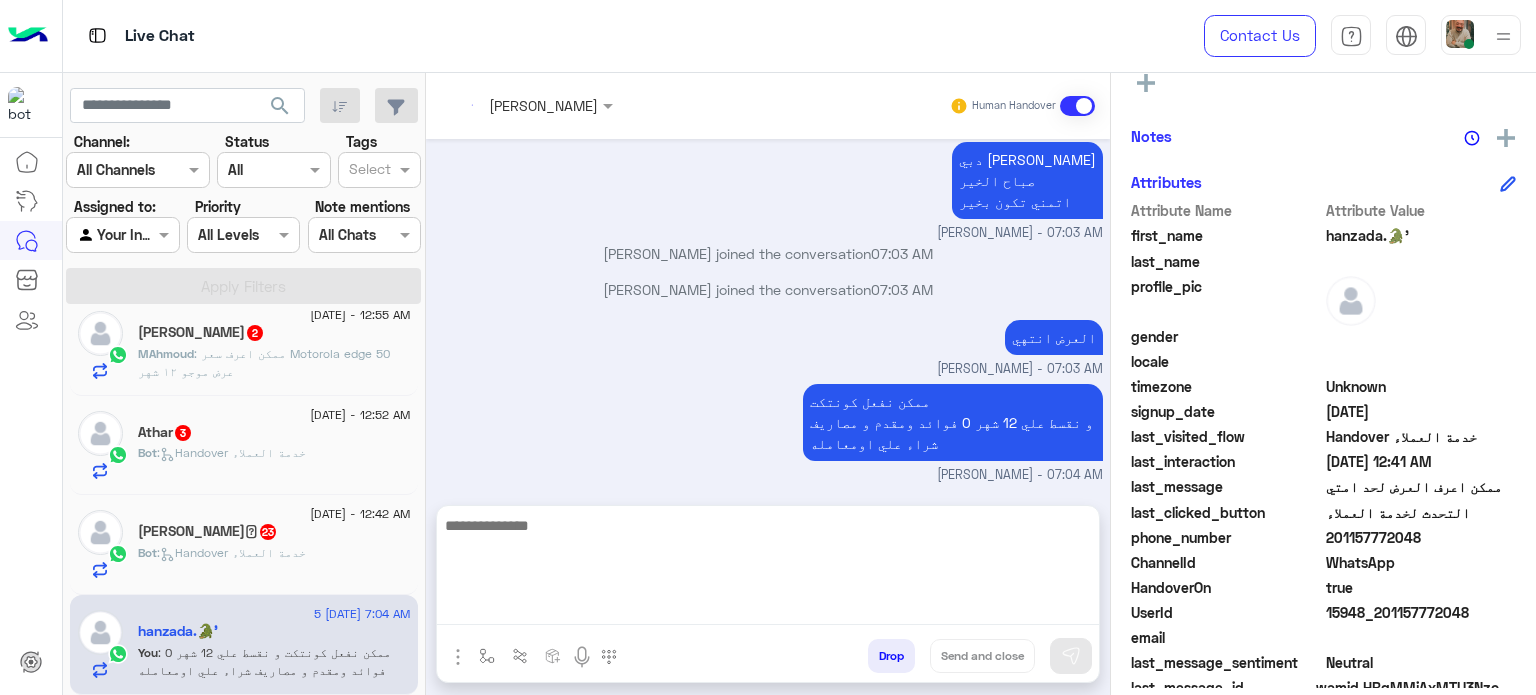 scroll, scrollTop: 1622, scrollLeft: 0, axis: vertical 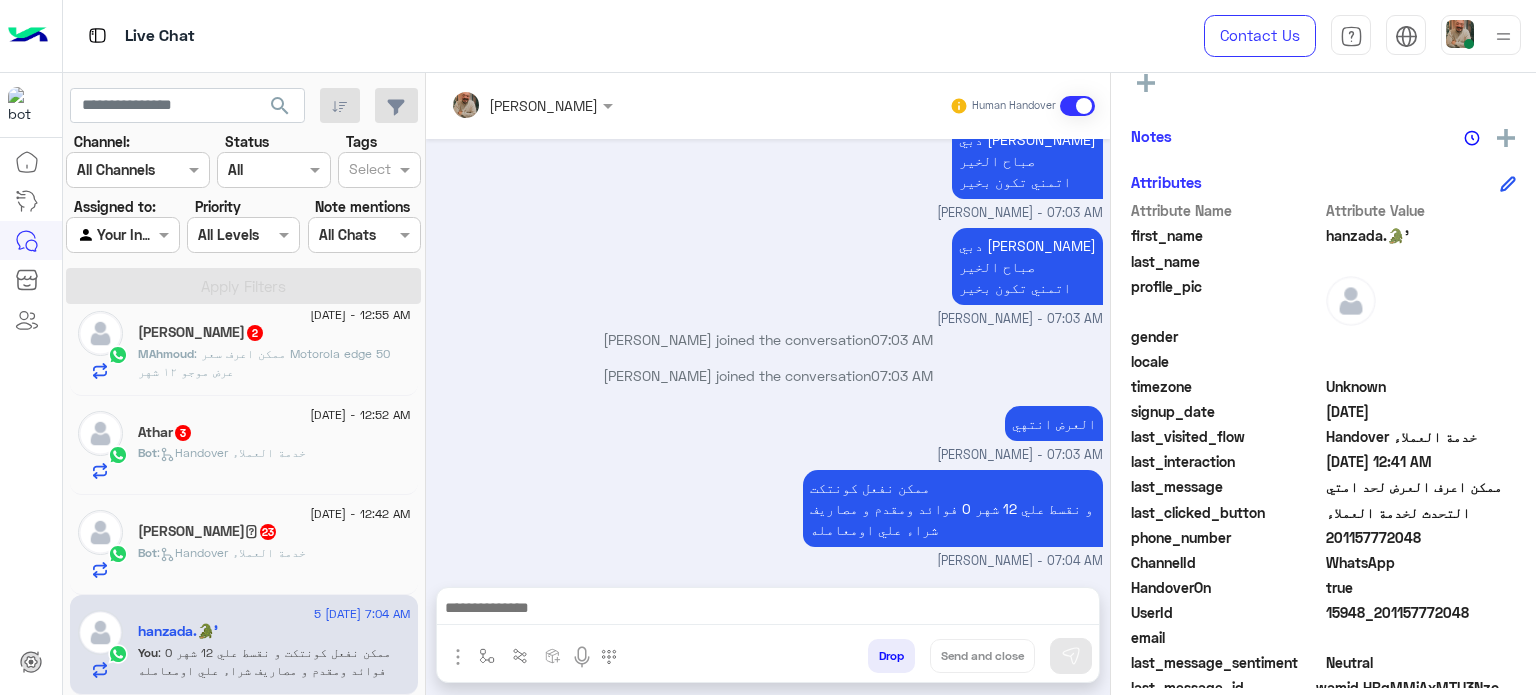 paste on "**********" 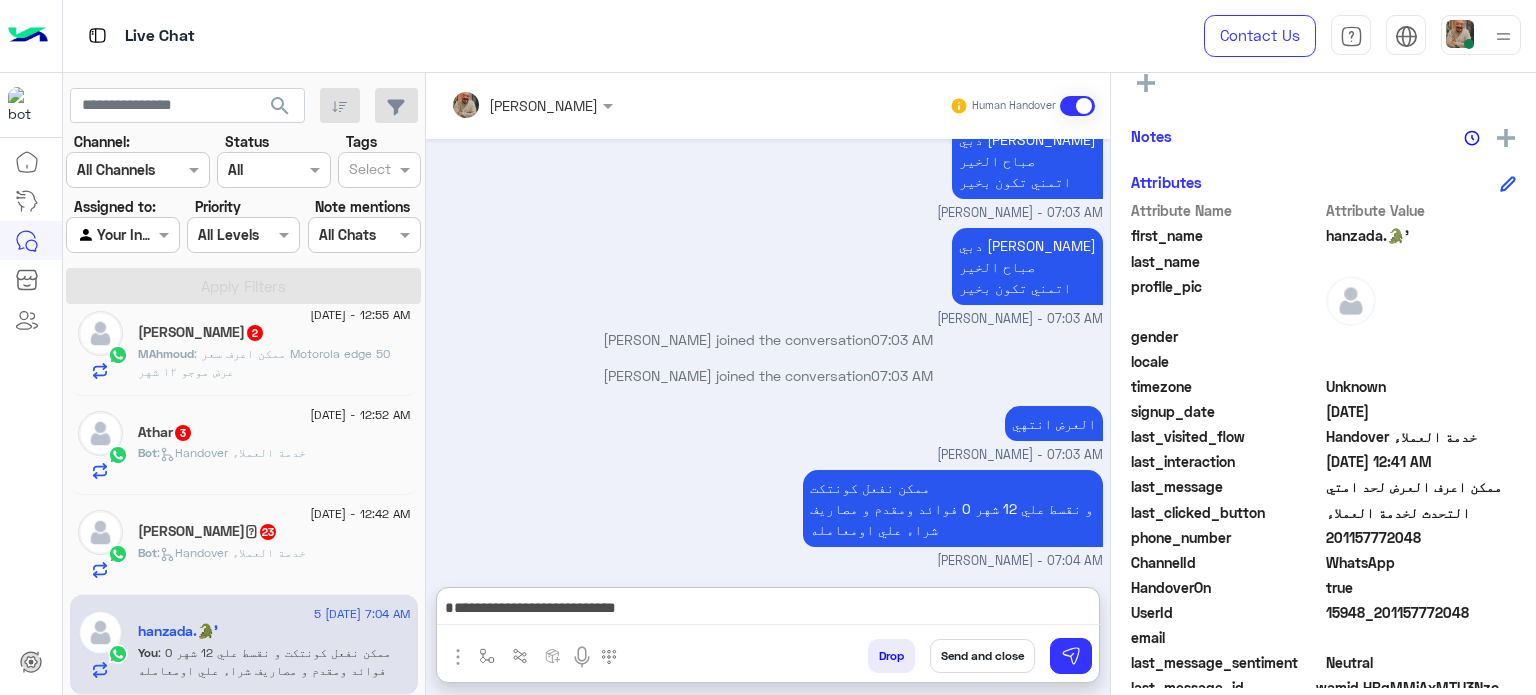scroll, scrollTop: 1516, scrollLeft: 0, axis: vertical 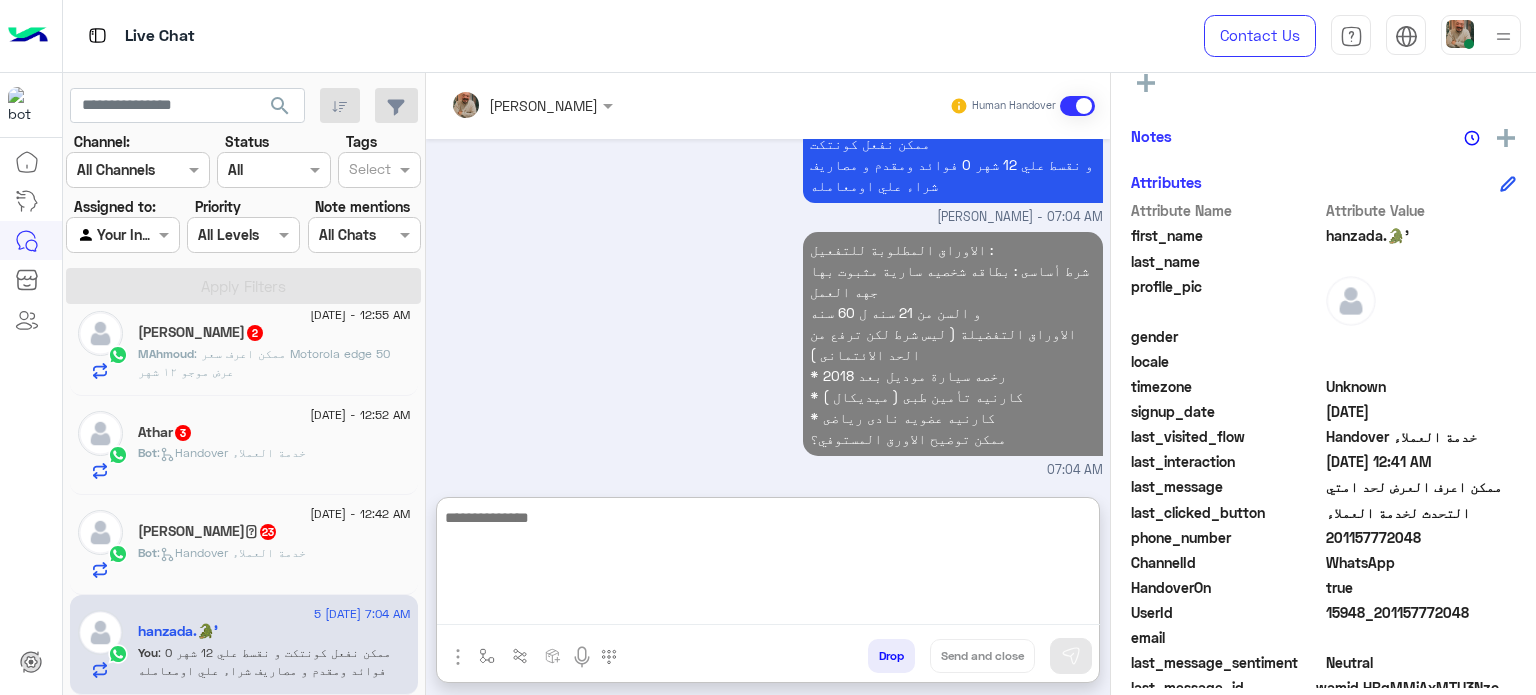 click on "[DATE] - 7:04 AM  [PERSON_NAME]  1 [PERSON_NAME] : [PERSON_NAME] منا بحاول افهم ميتين ام العرض ابن الوسخه الى انتهي دا [DATE] - 7:03 AM  [PERSON_NAME]   You  : دبي [PERSON_NAME] الخير
اتمني تكون بخير
اتفضل اساعد حضرتك ازاي؟ [DATE] - 7:03 AM  Eng [PERSON_NAME]   You  : [PERSON_NAME] الخير
اتمني تكون بخير
اتفضل اساعد حضرتك ازاي؟ [DATE] - 7:03 AM  [PERSON_NAME]  : [PERSON_NAME] الخير
اتمني تكون بخير
اتفضل اساعد حضرتك ازاي؟ [DATE] - 7:03 AM  [PERSON_NAME]   You  : دبي [PERSON_NAME] الخير
اتمني تكون بخير
اتفضل اساعد حضرتك ازاي؟ [DATE] - 1:29 AM  Elmokhtar   7 Elmokhtar : عايز سعر s24 512 [DATE] - 1:23 AM  [PERSON_NAME]  2 Bot :   Handover خدمة العملاء  [DATE] - 1:22 AM  [PERSON_NAME]  2 Bot :  [DATE] - 1:14 AM 6" 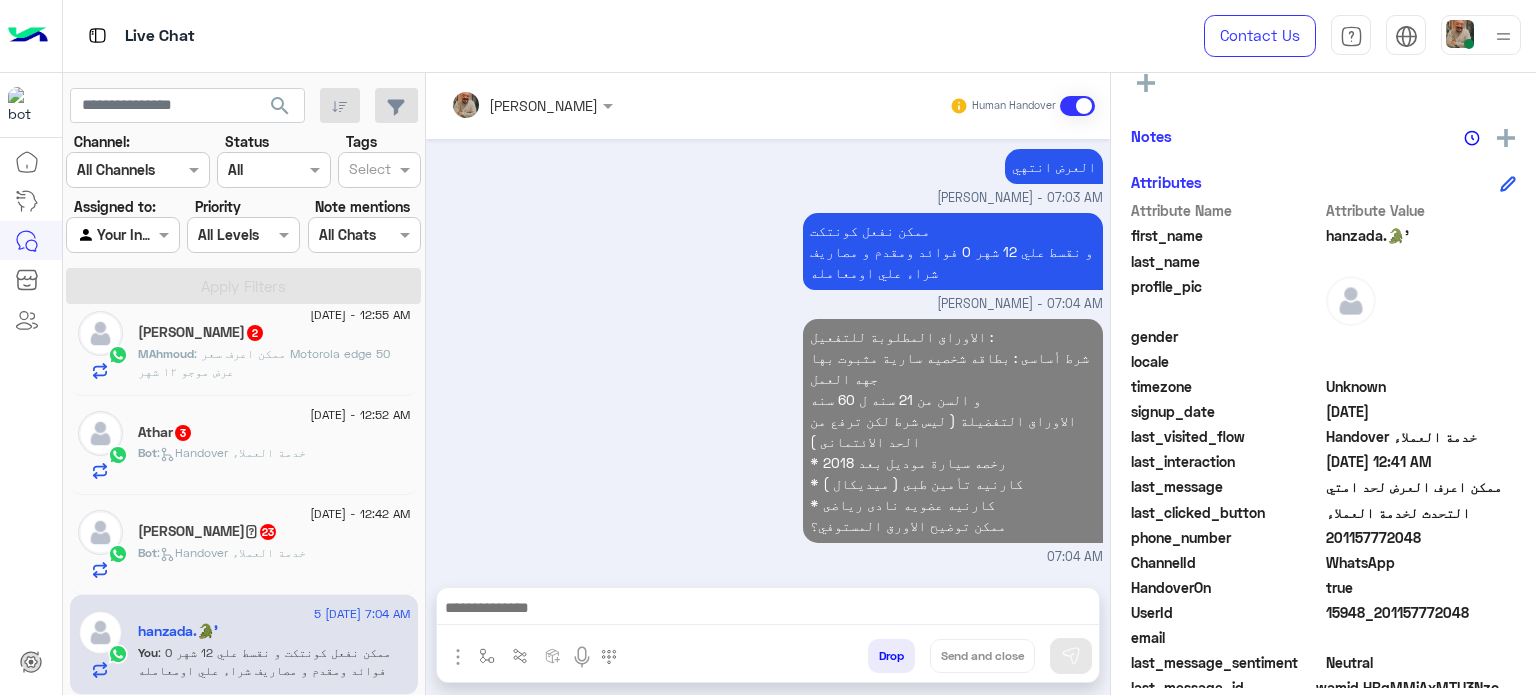 scroll, scrollTop: 1701, scrollLeft: 0, axis: vertical 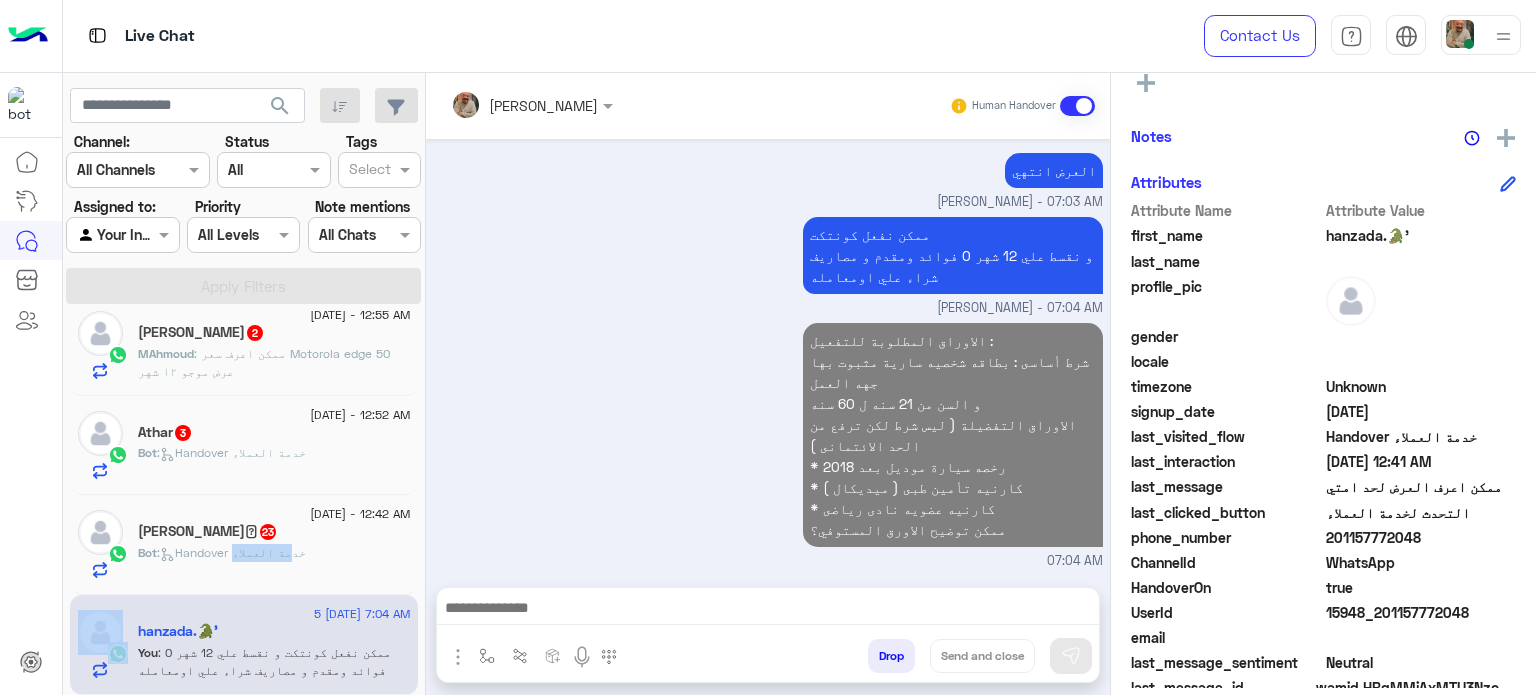 click on "Bot :   Handover خدمة العملاء" 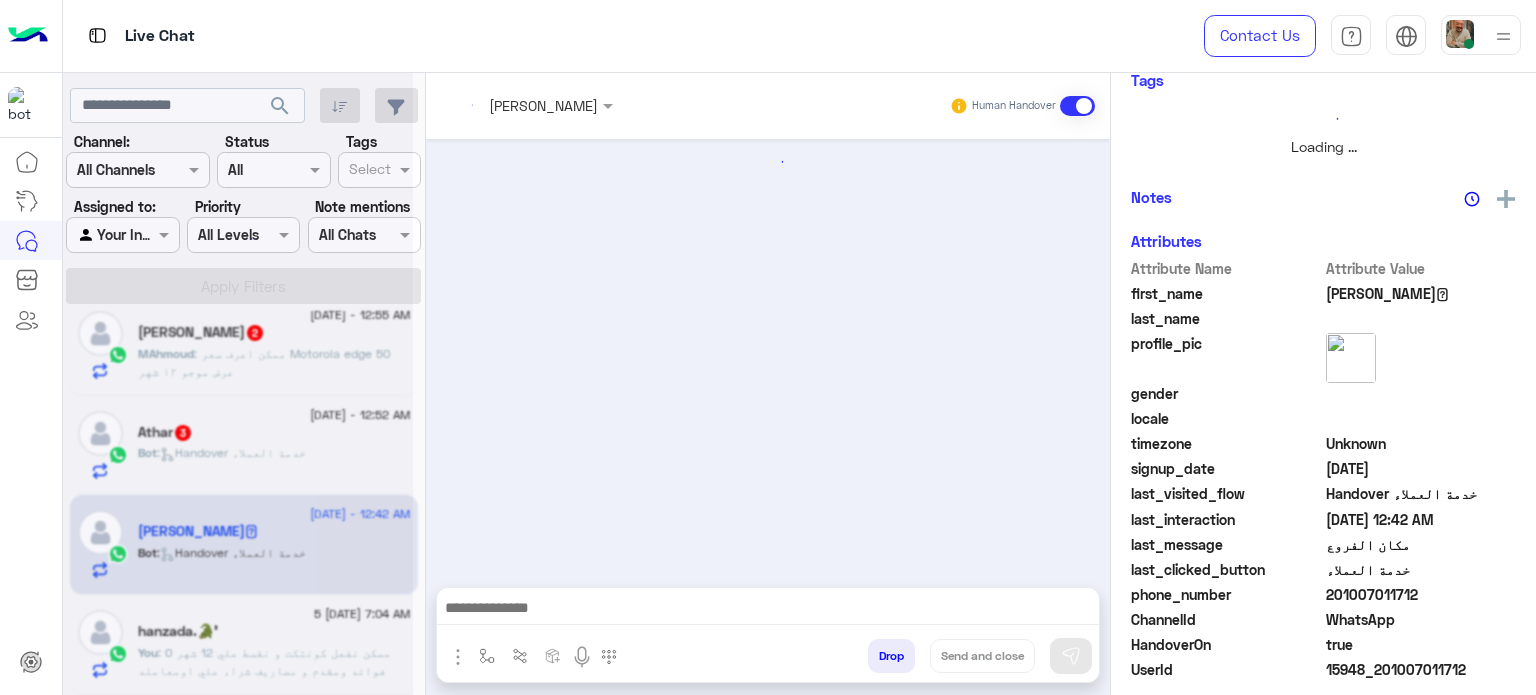 scroll, scrollTop: 1621, scrollLeft: 0, axis: vertical 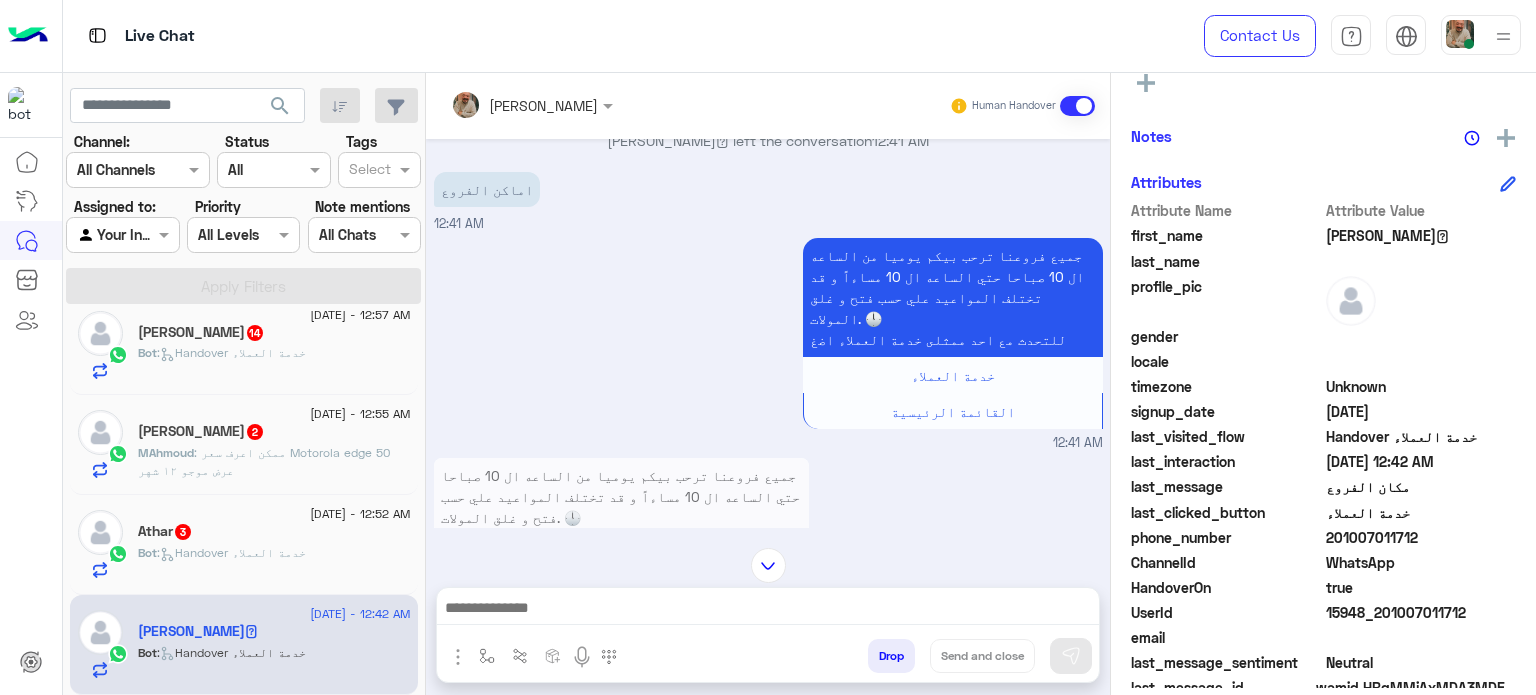 click at bounding box center [768, 610] 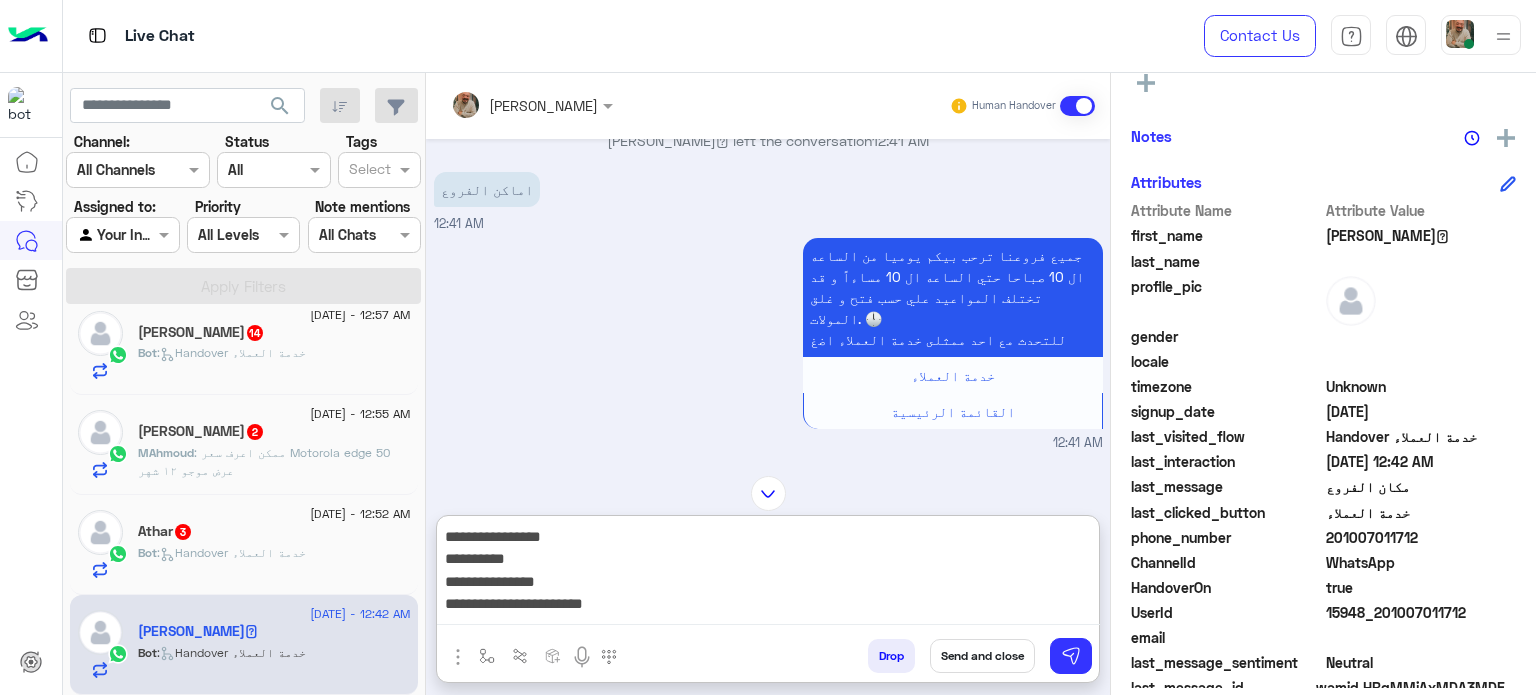 scroll, scrollTop: 0, scrollLeft: 0, axis: both 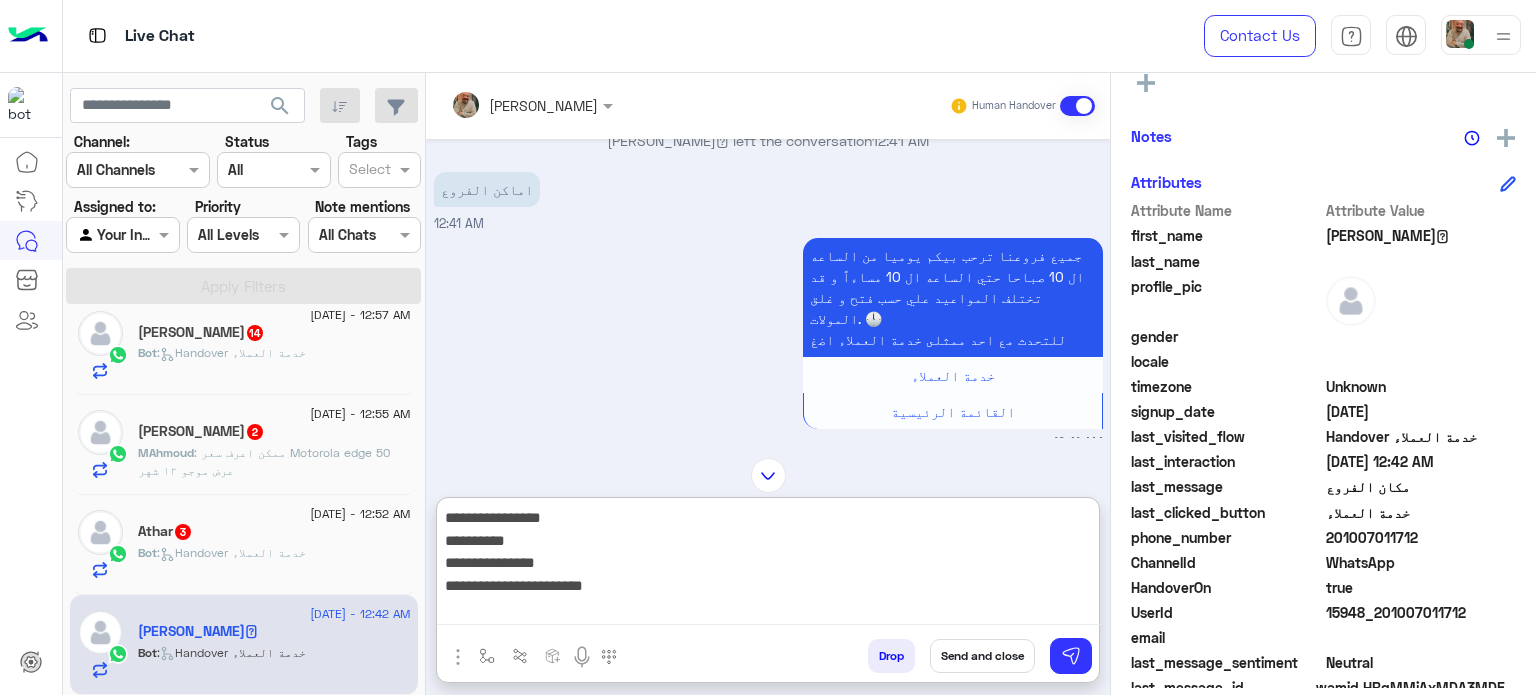 click on "**********" at bounding box center [768, 565] 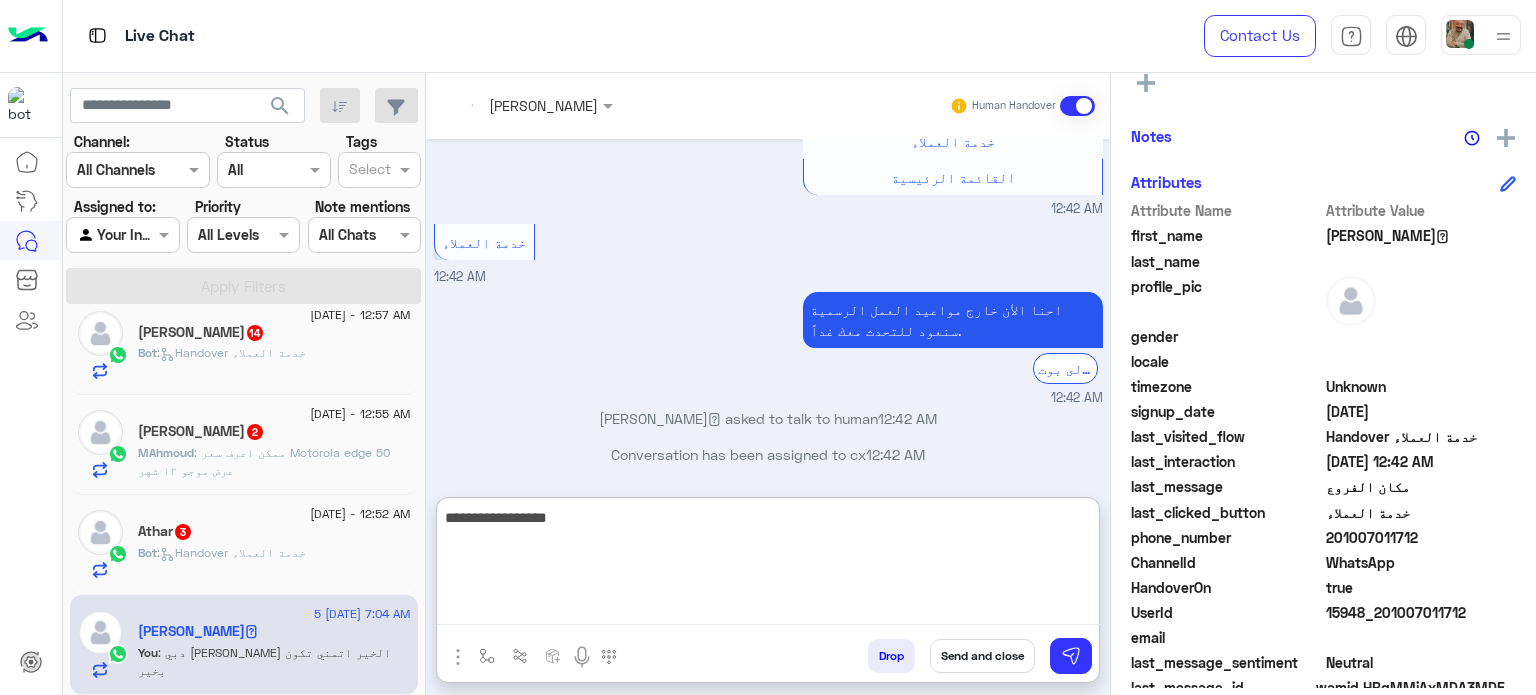 scroll, scrollTop: 2212, scrollLeft: 0, axis: vertical 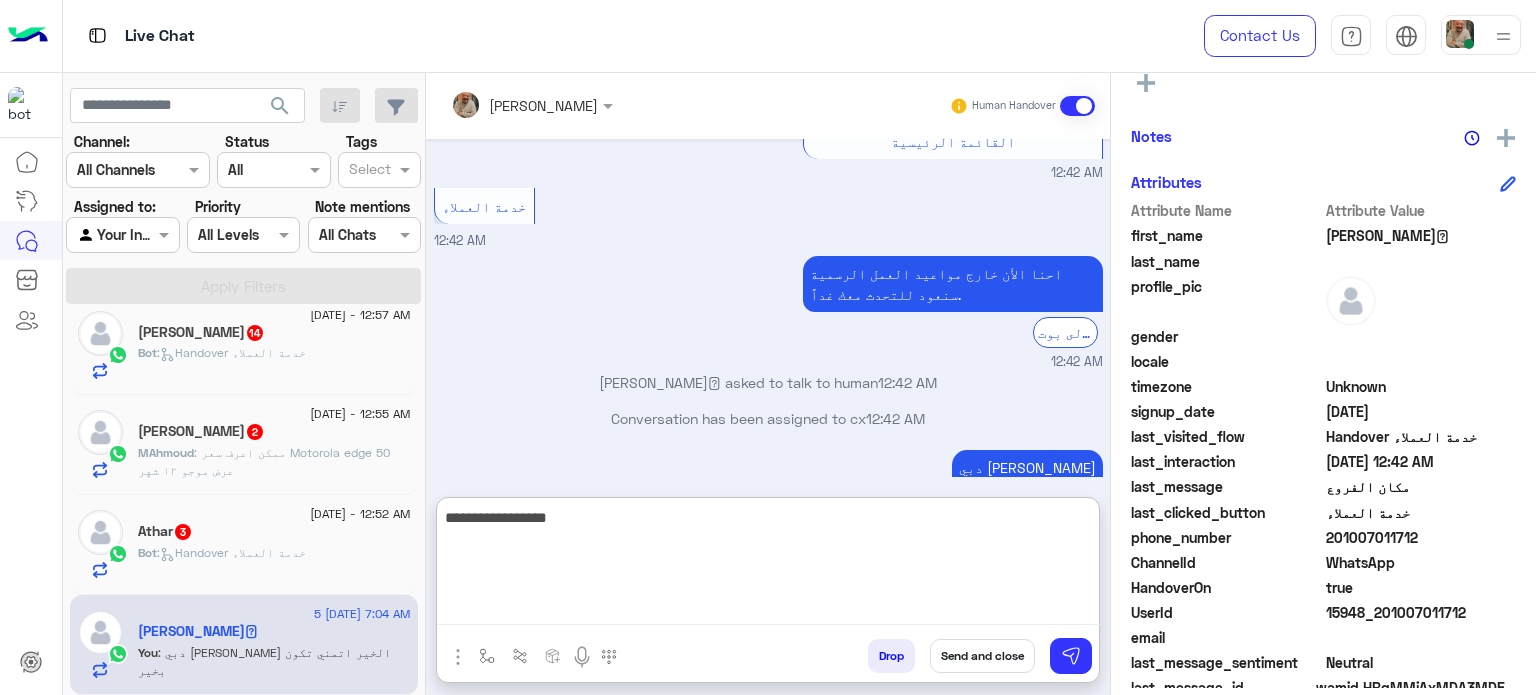 type on "**********" 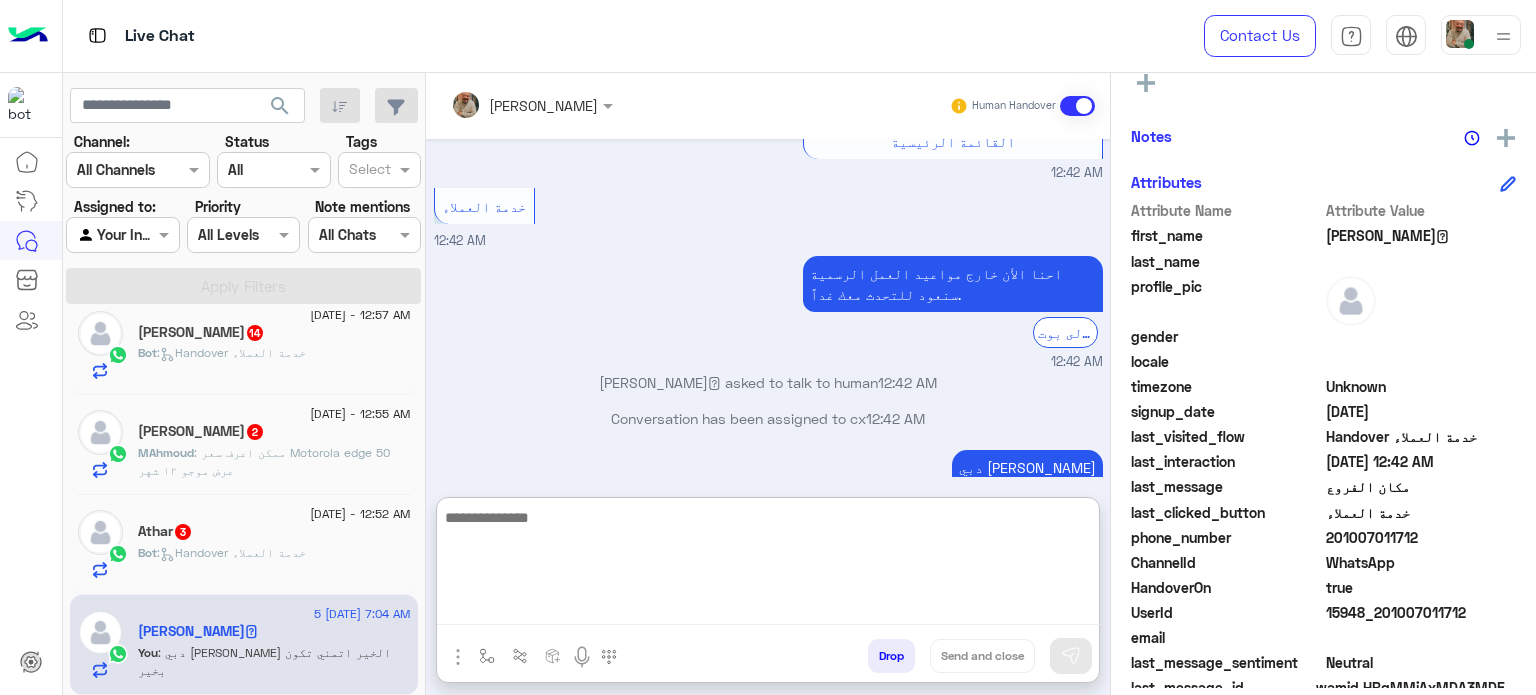 scroll, scrollTop: 2276, scrollLeft: 0, axis: vertical 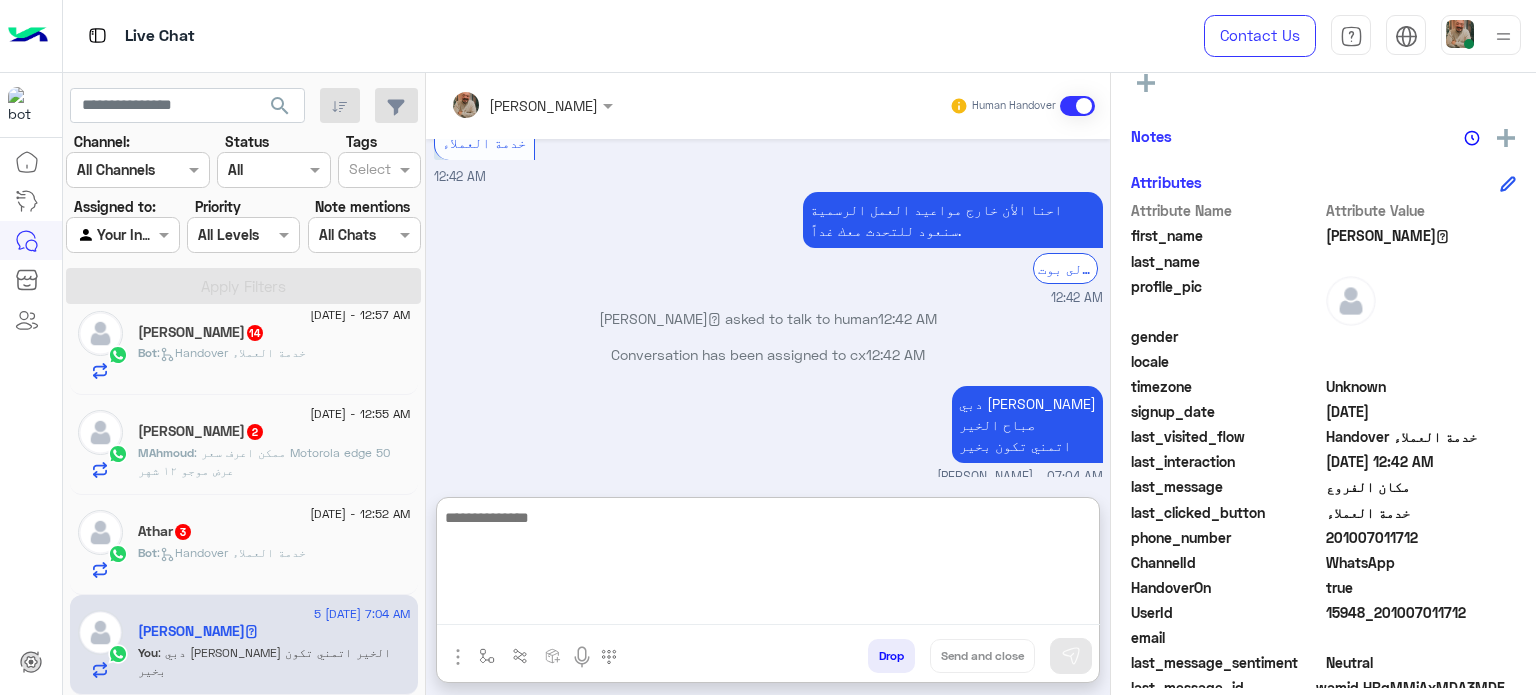 click on "Athar   3" 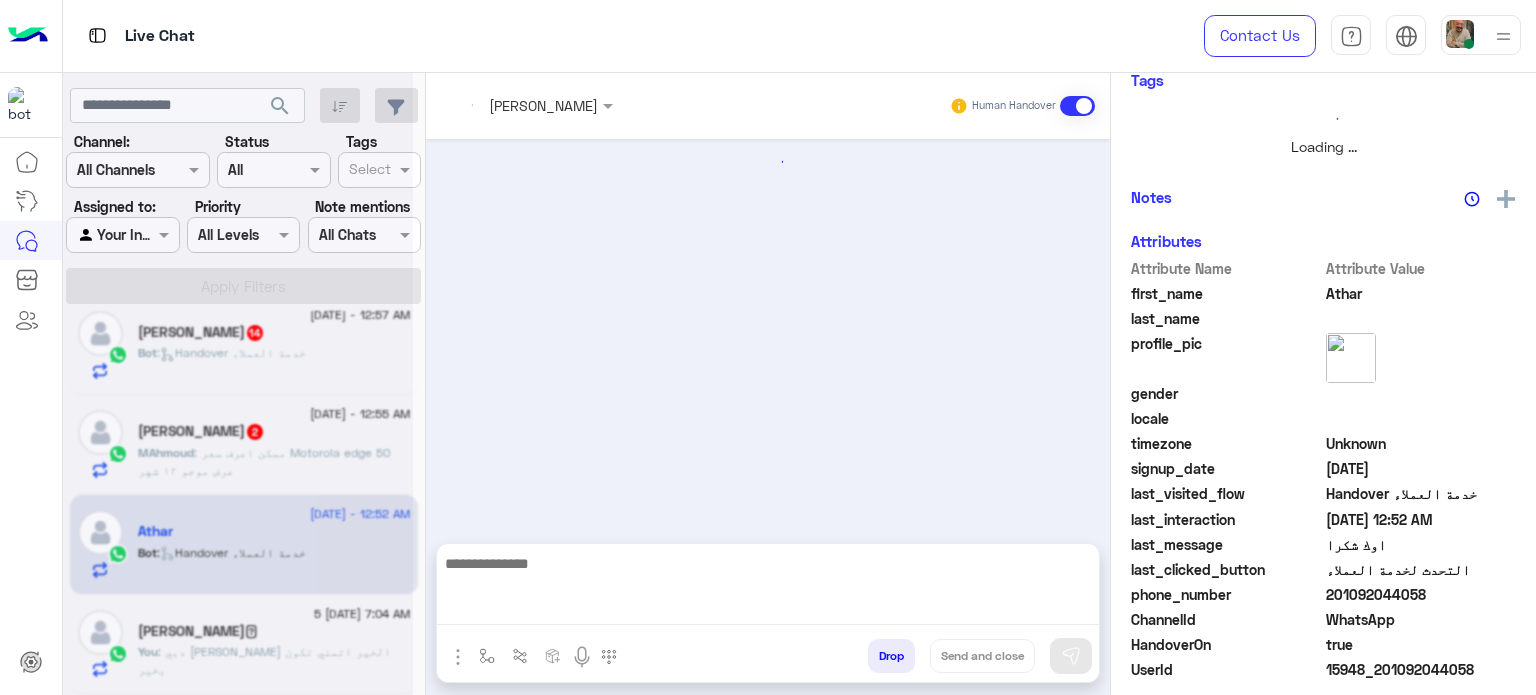 scroll, scrollTop: 0, scrollLeft: 0, axis: both 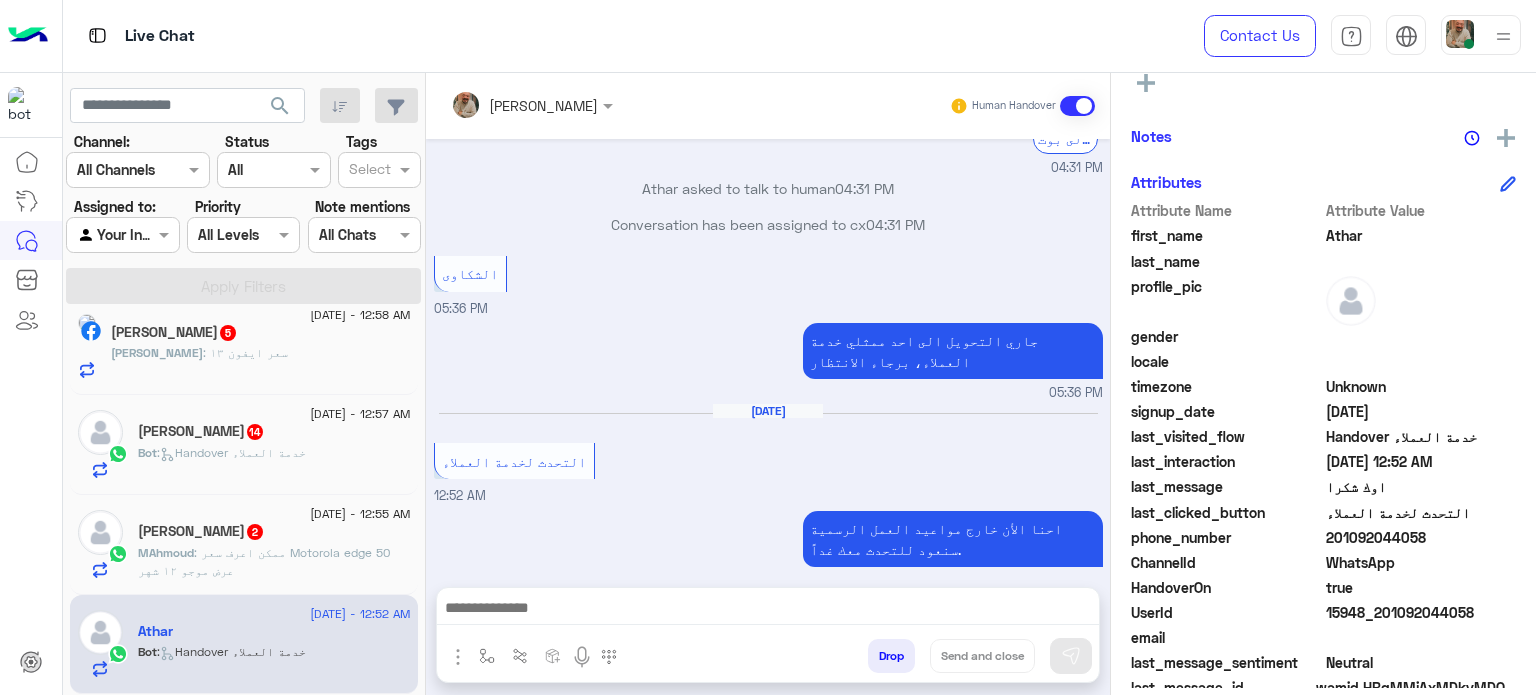 paste on "**********" 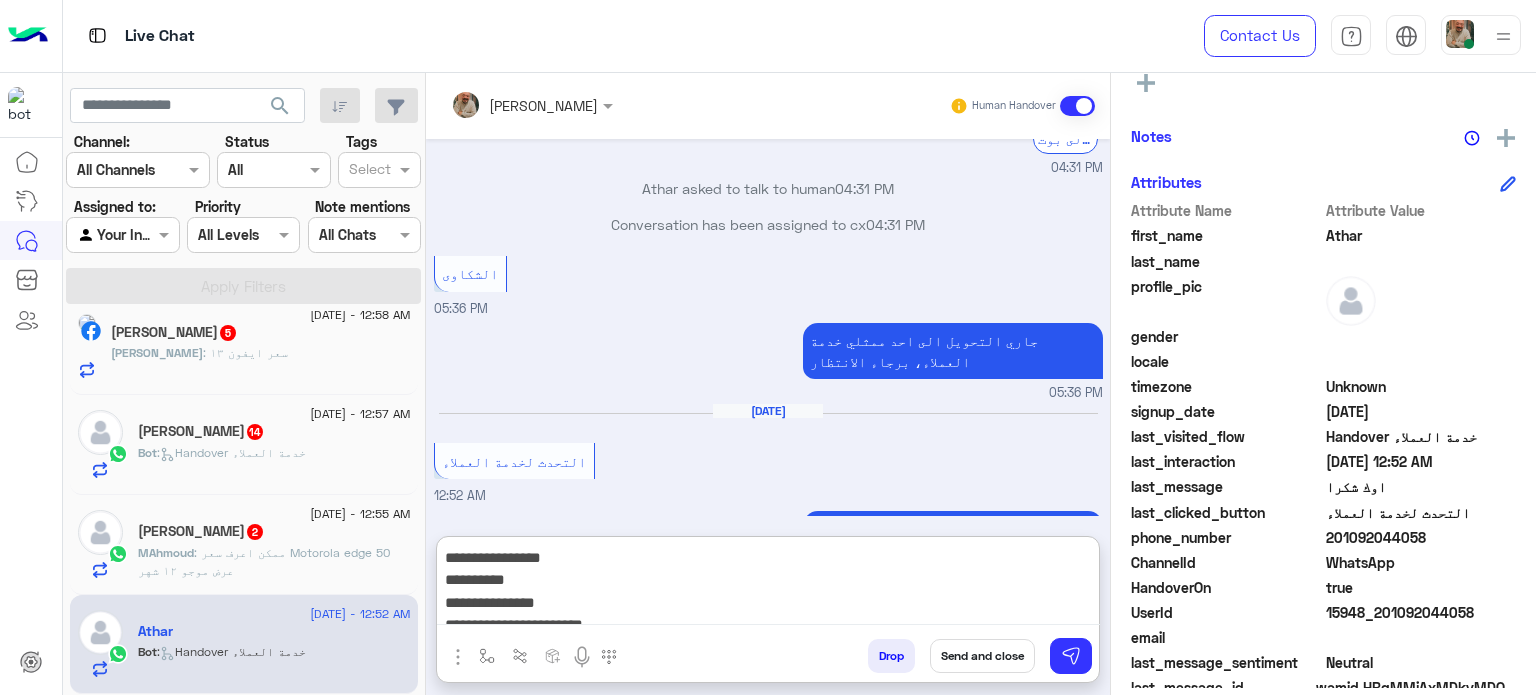 scroll, scrollTop: 0, scrollLeft: 0, axis: both 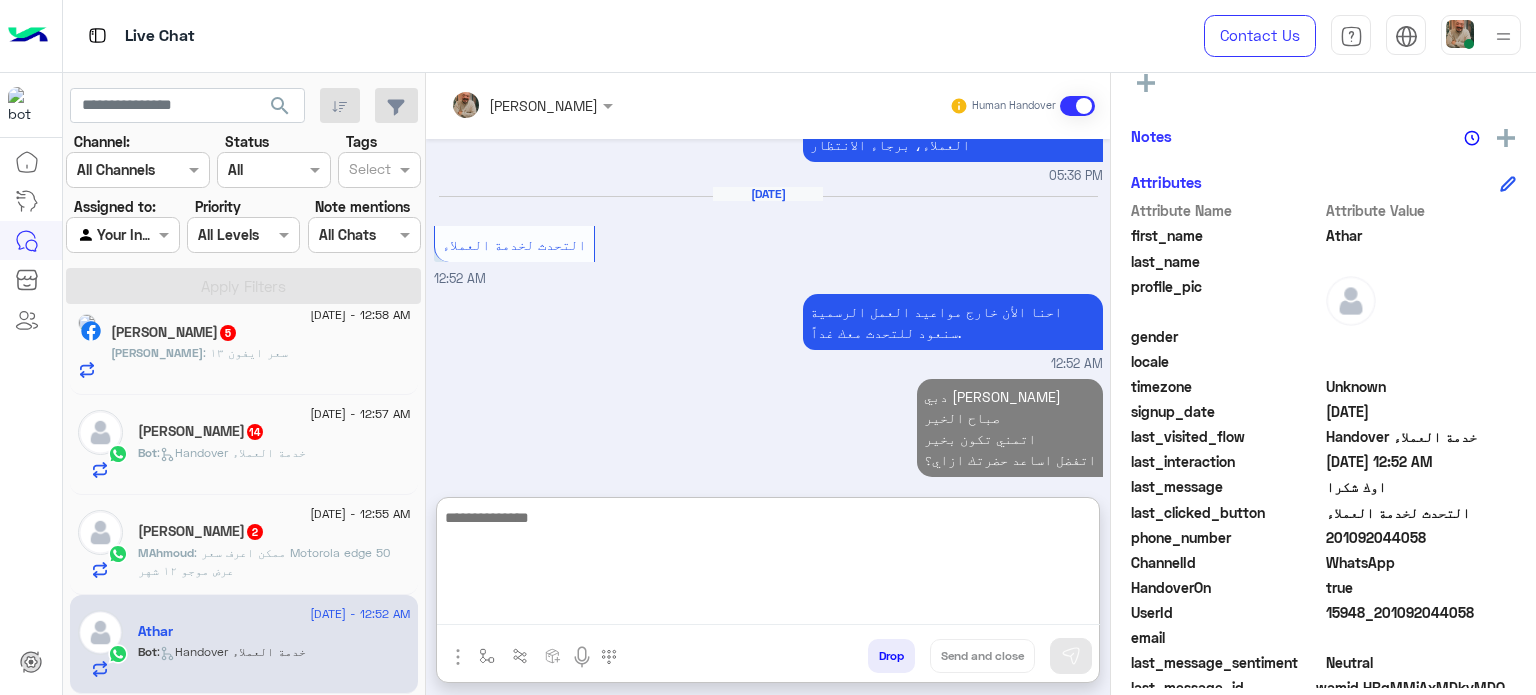 click on ": ممكن اعرف سعر
Motorola edge 50
عرض موجو ١٢ شهر" 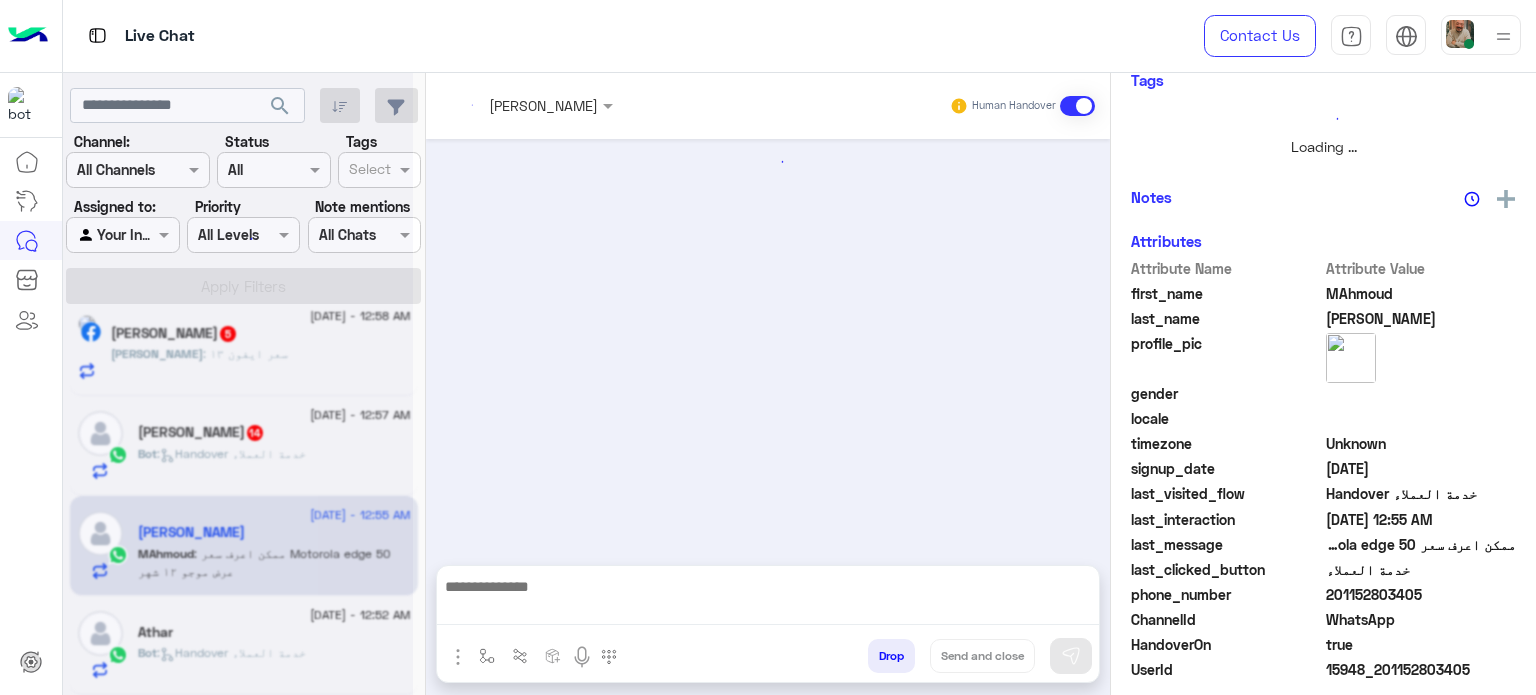 scroll, scrollTop: 0, scrollLeft: 0, axis: both 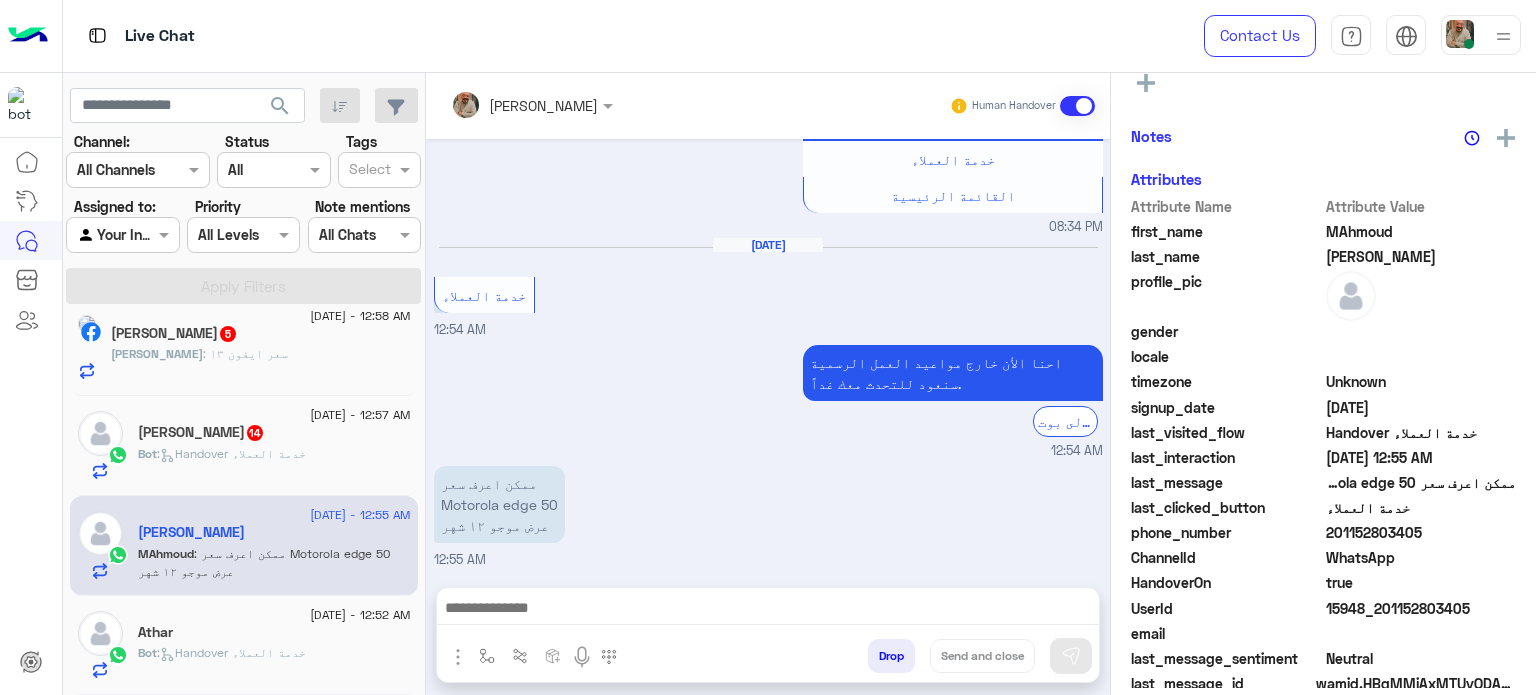 click at bounding box center [768, 610] 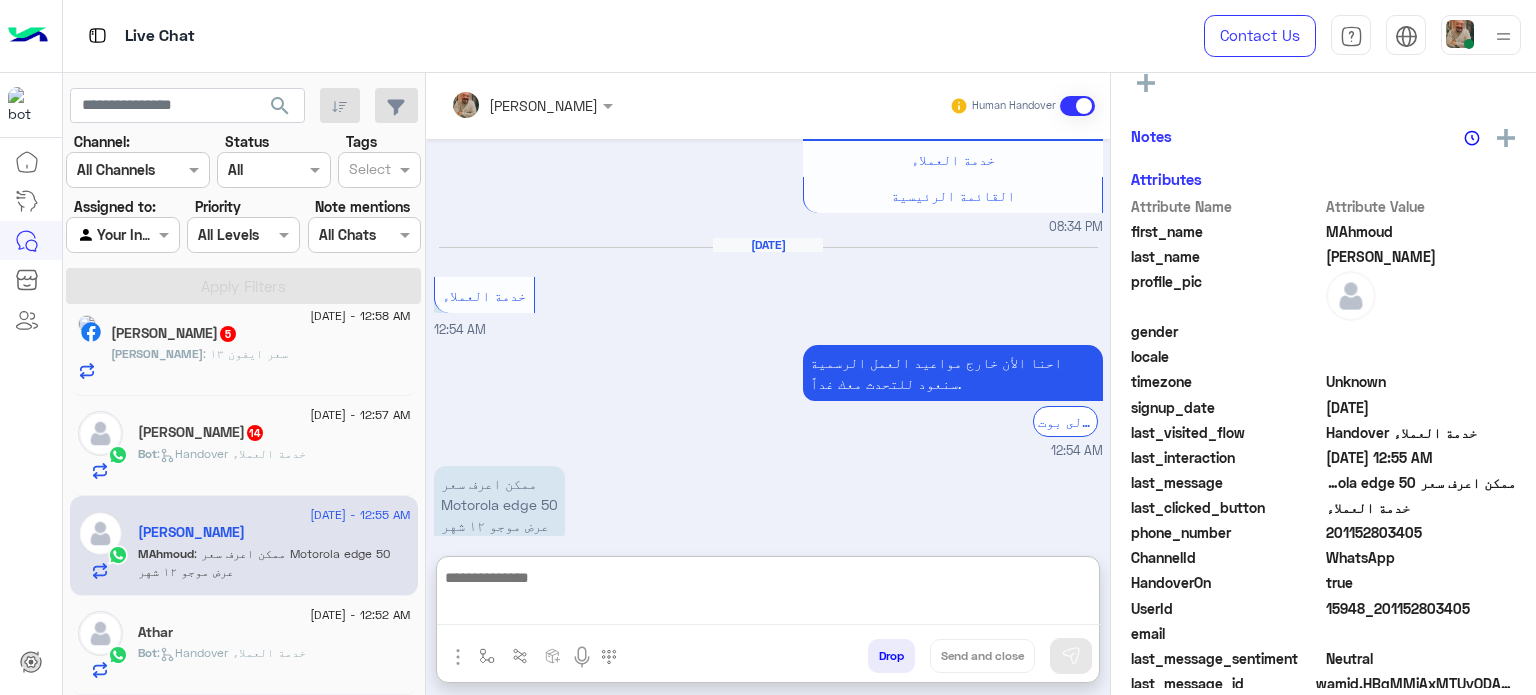 paste on "**********" 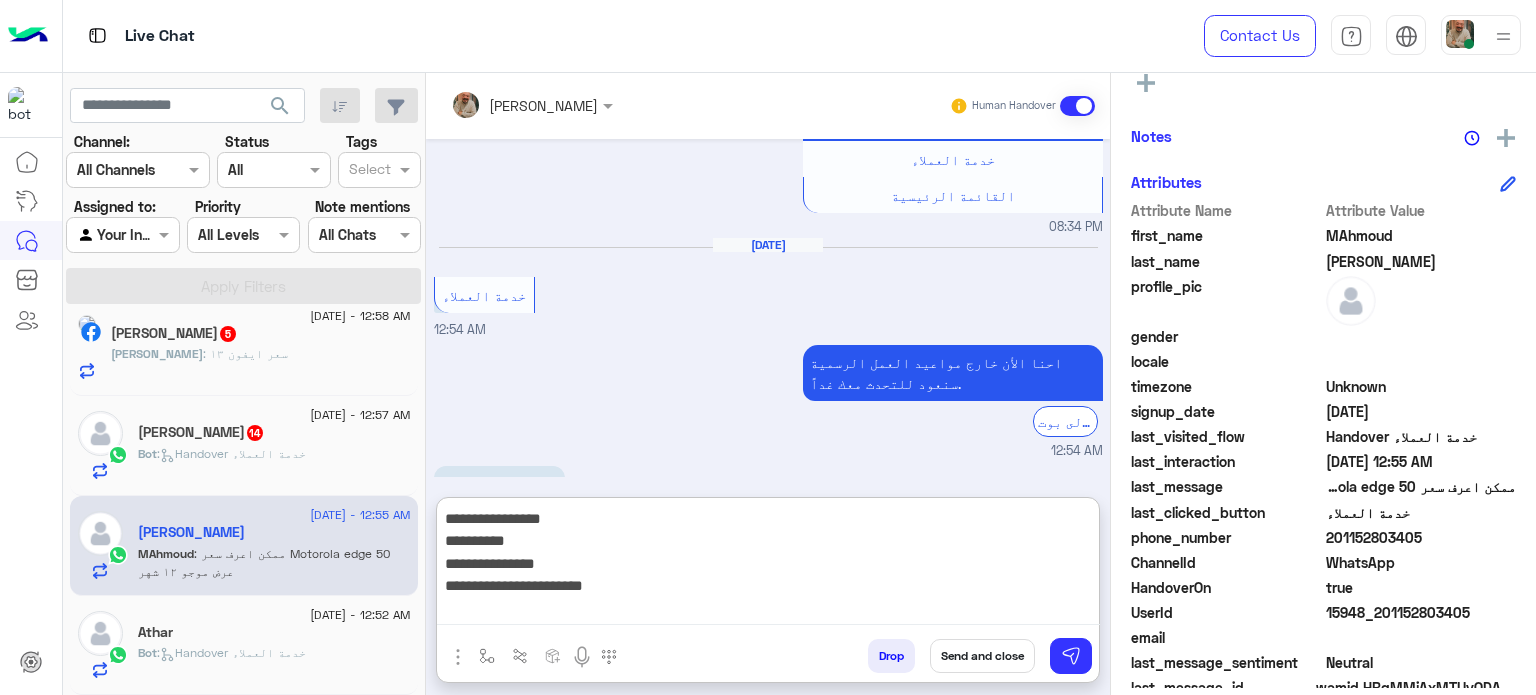 click on "**********" at bounding box center [768, 565] 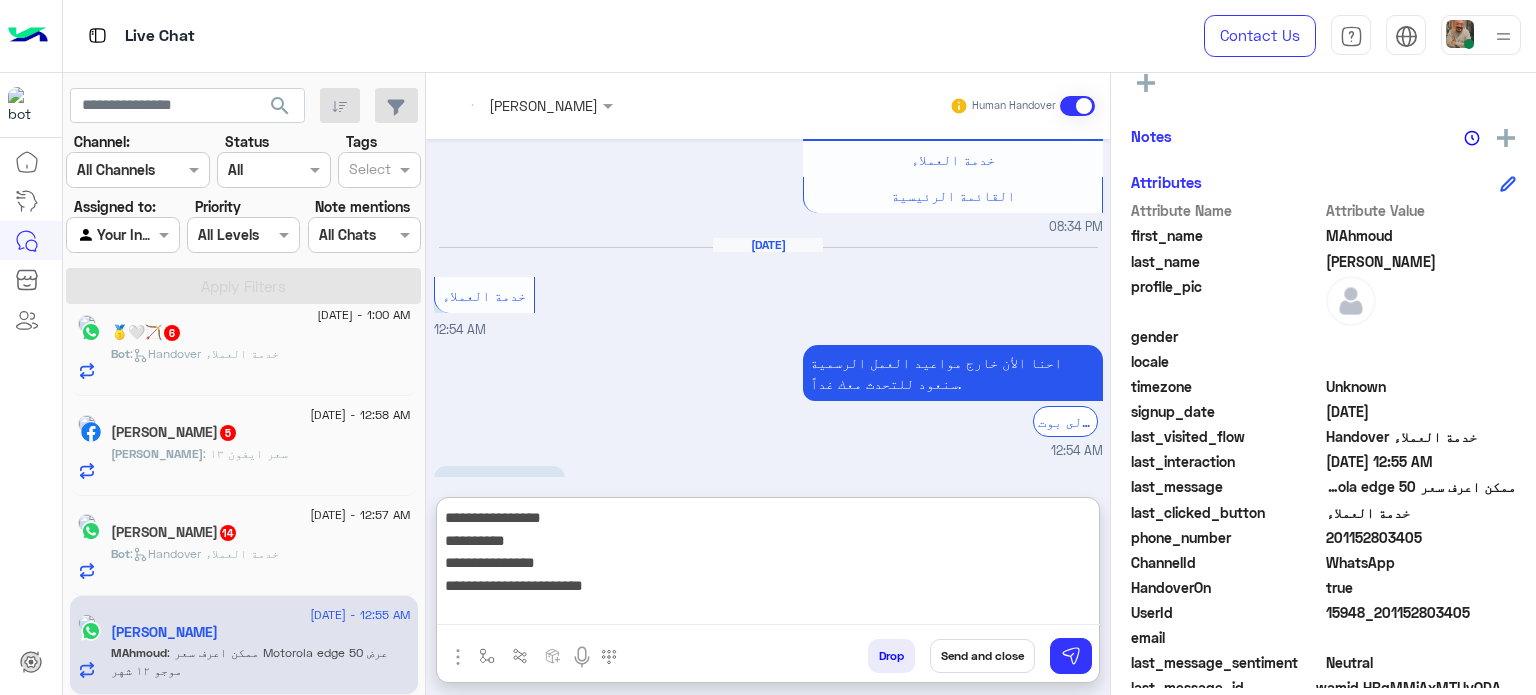 click on "**********" at bounding box center (768, 565) 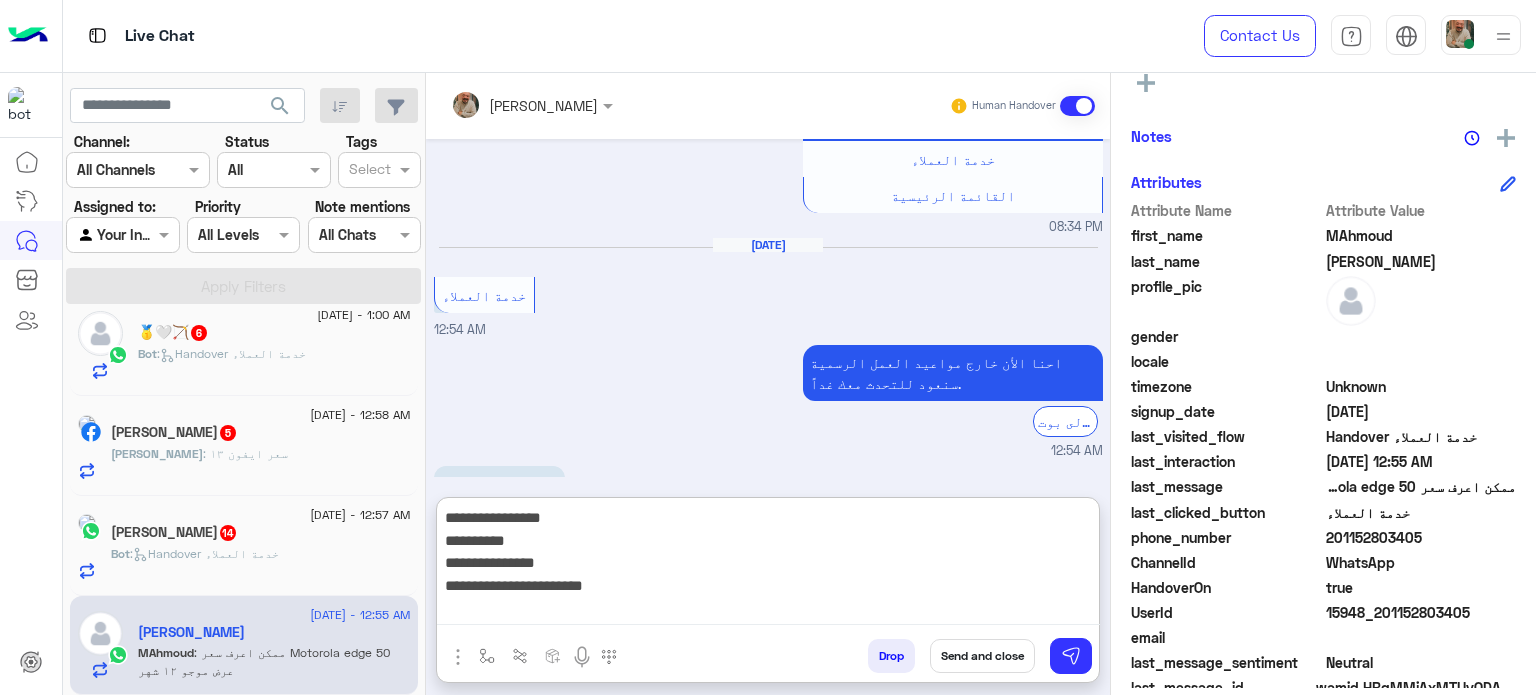 click on "**********" at bounding box center (768, 565) 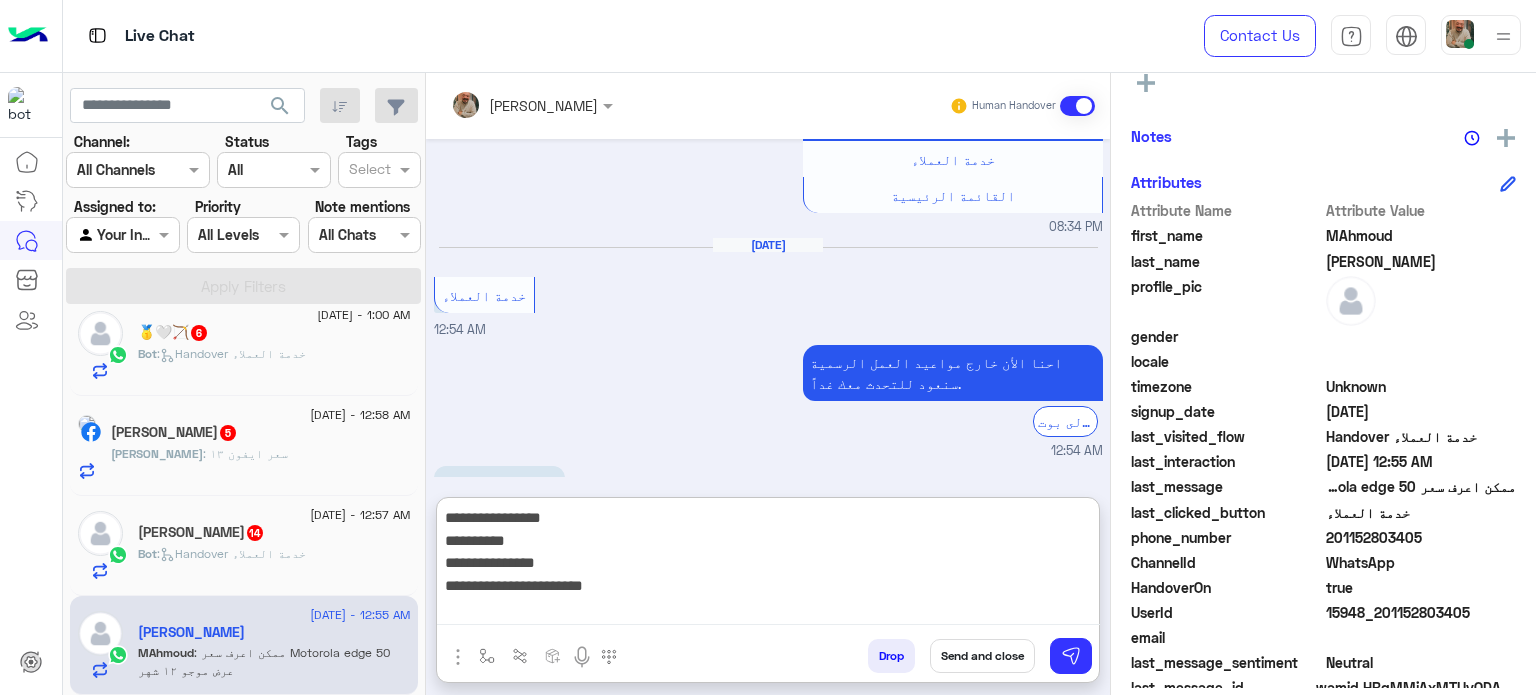 type on "**********" 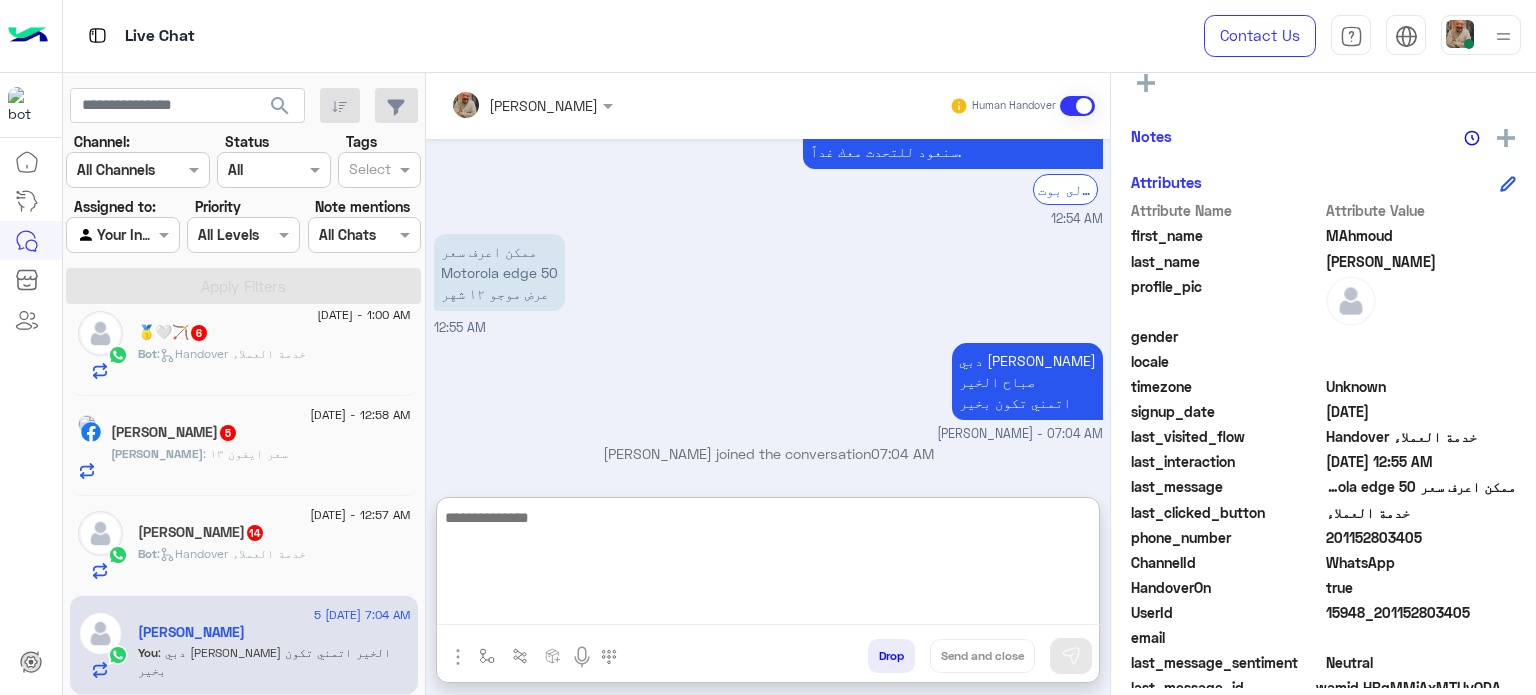 click at bounding box center (768, 565) 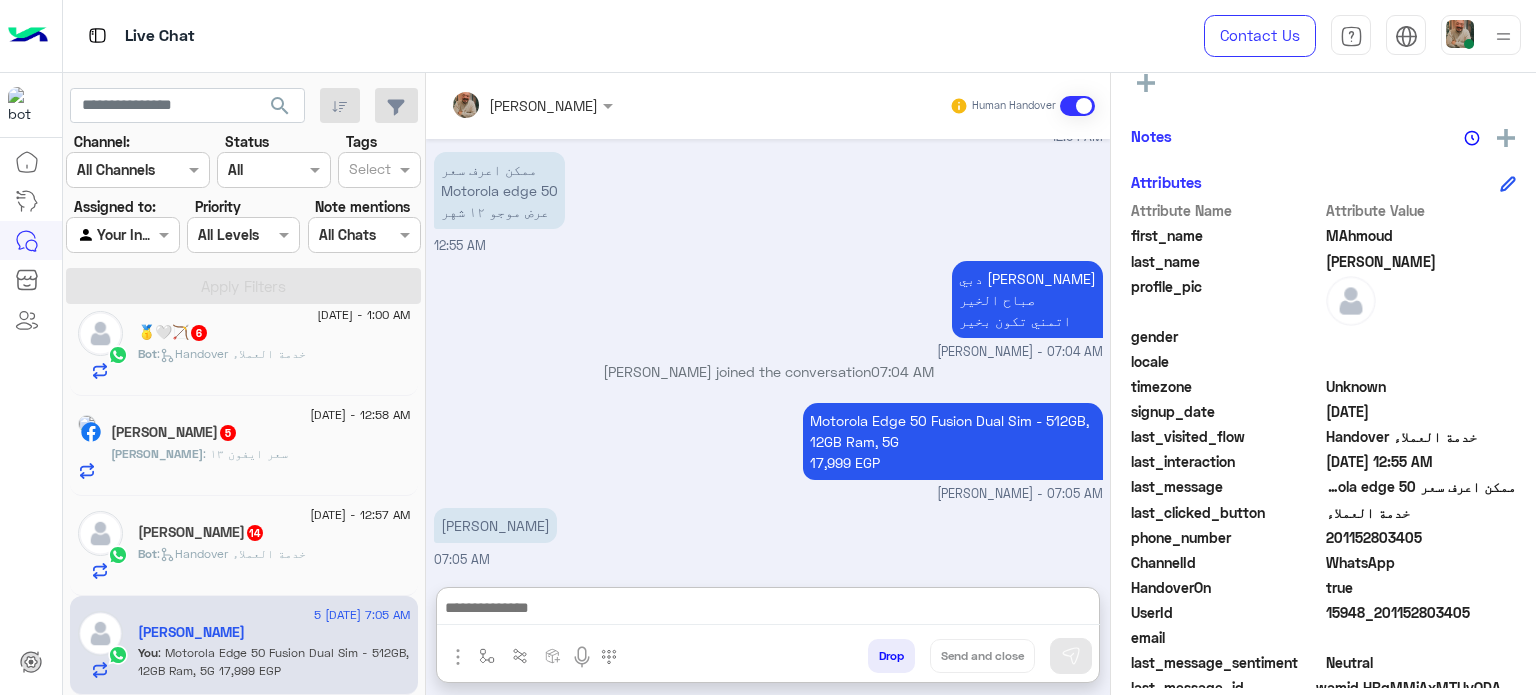 click at bounding box center (768, 610) 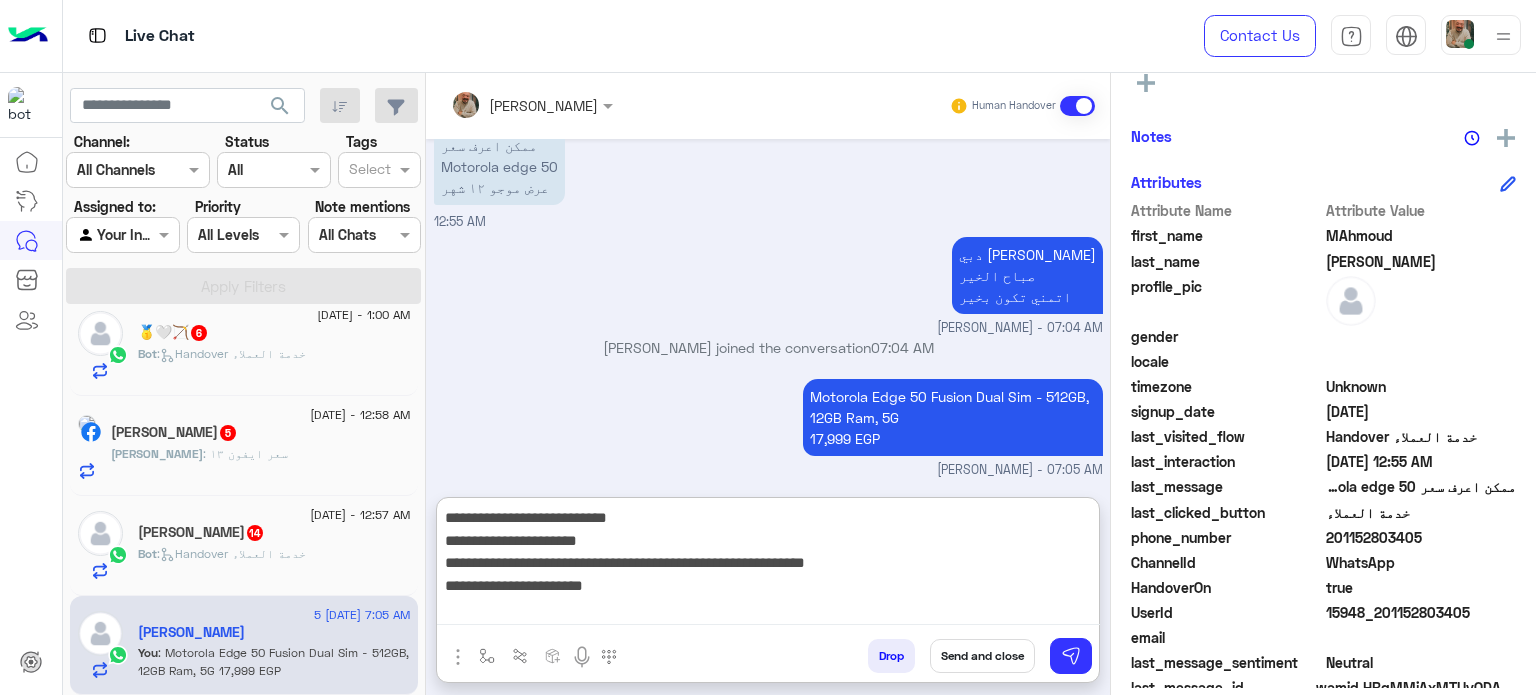 click on "**********" at bounding box center [768, 565] 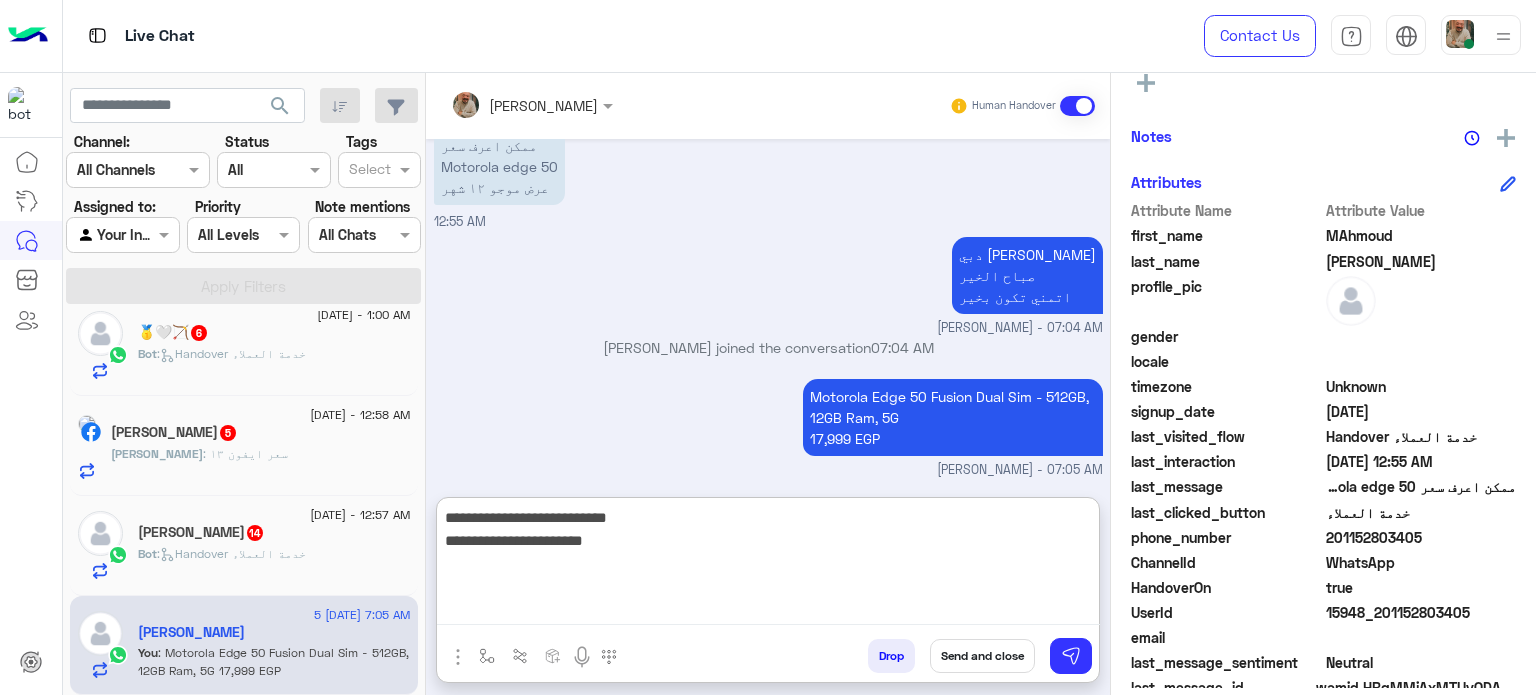 drag, startPoint x: 1008, startPoint y: 559, endPoint x: 996, endPoint y: 591, distance: 34.176014 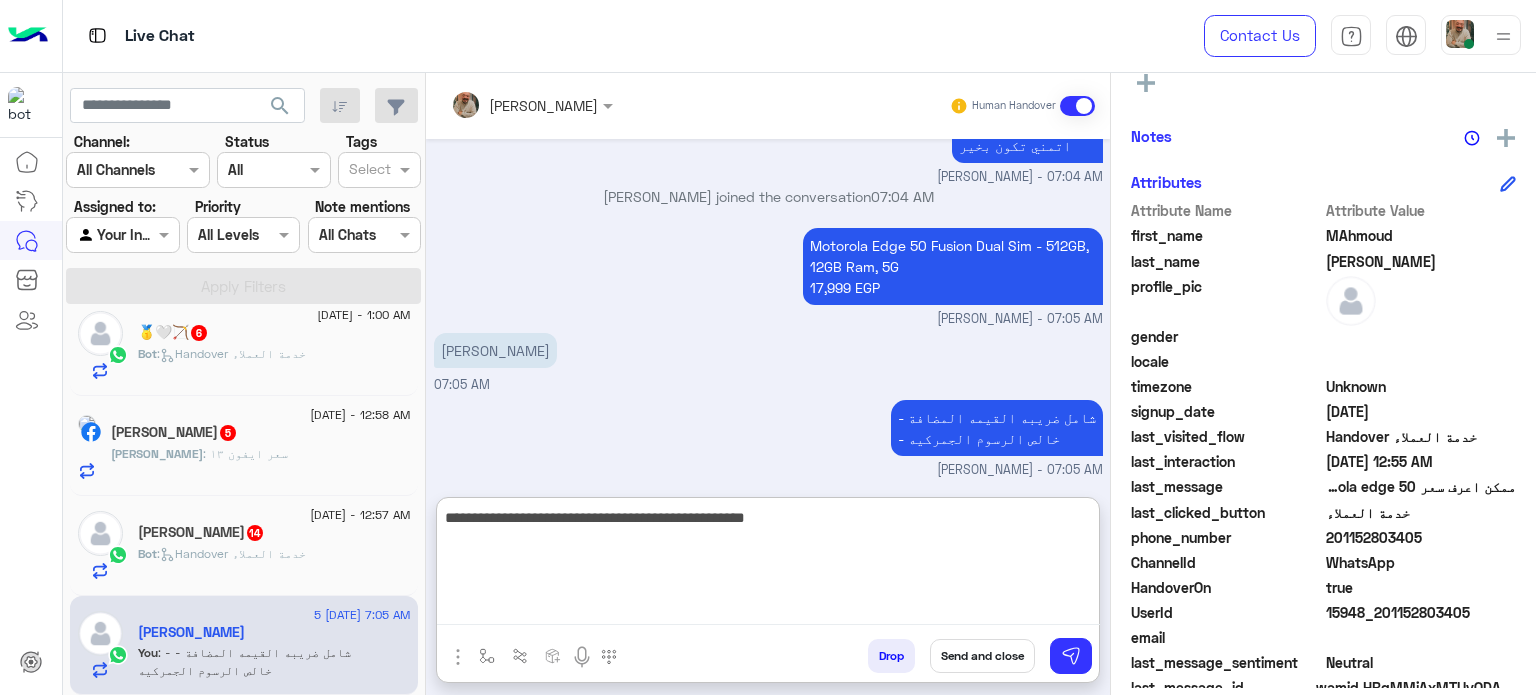 type on "**********" 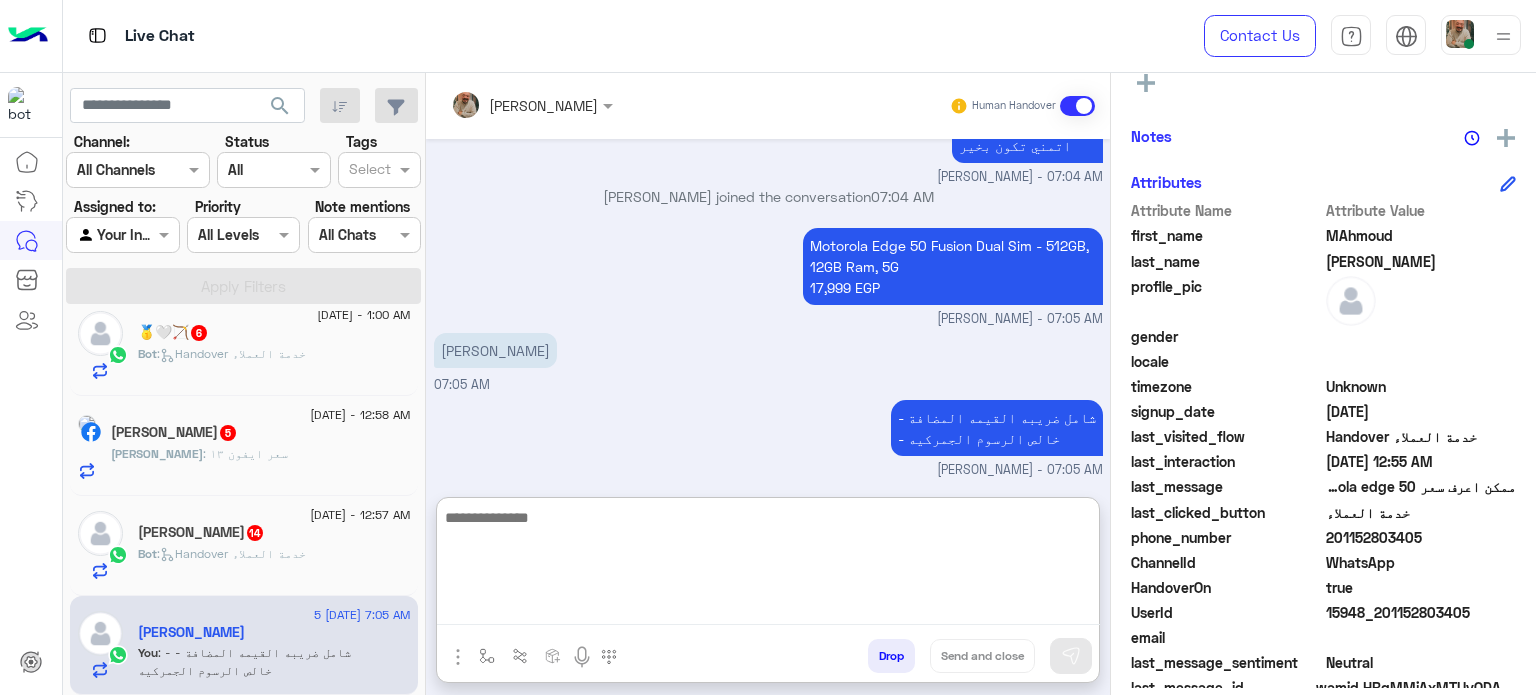 scroll, scrollTop: 1141, scrollLeft: 0, axis: vertical 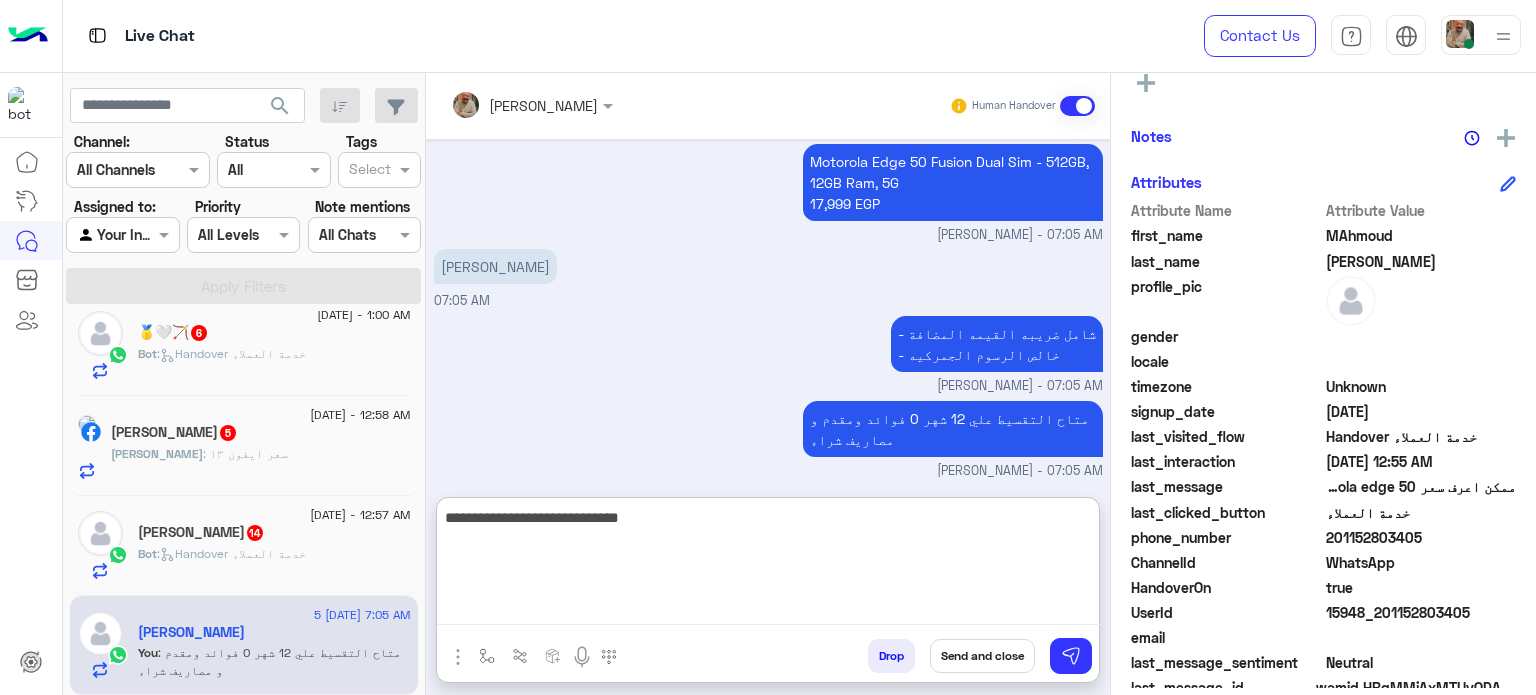 type on "**********" 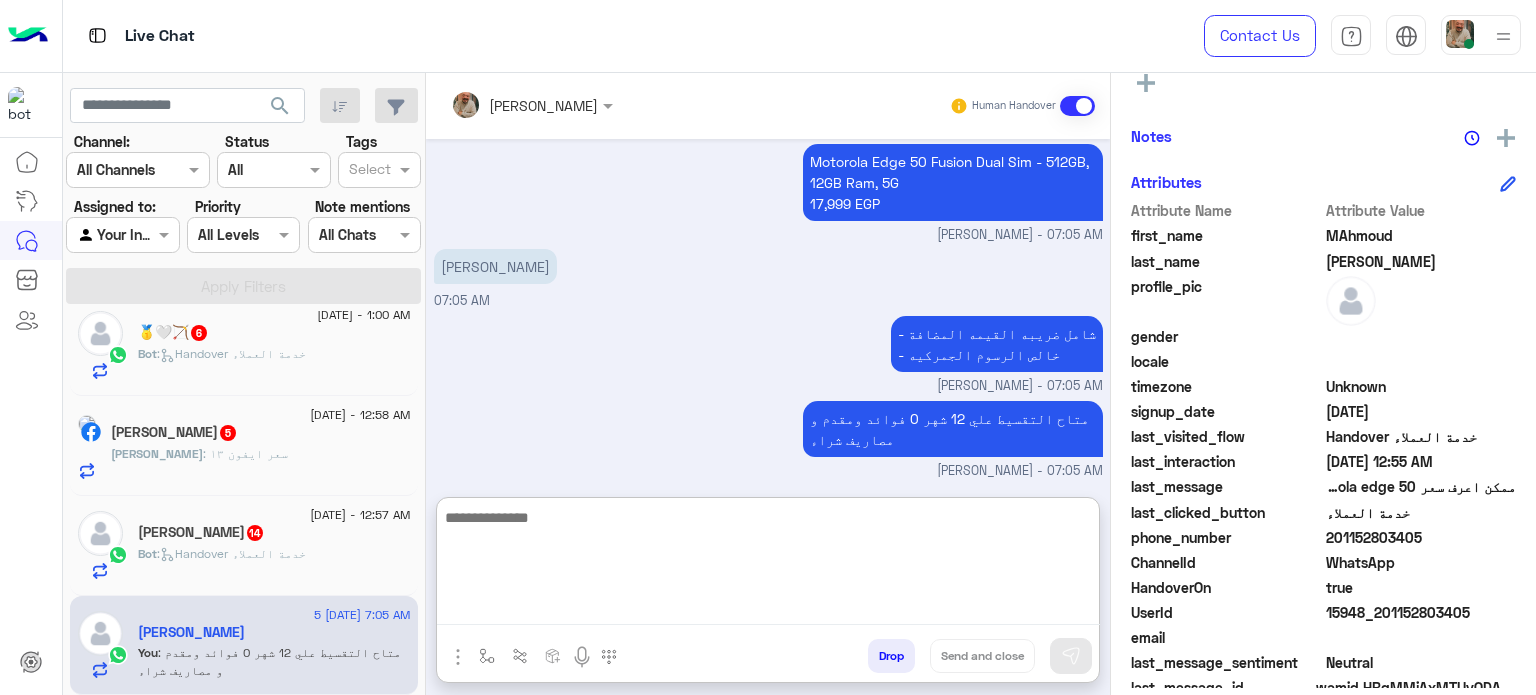 scroll, scrollTop: 1205, scrollLeft: 0, axis: vertical 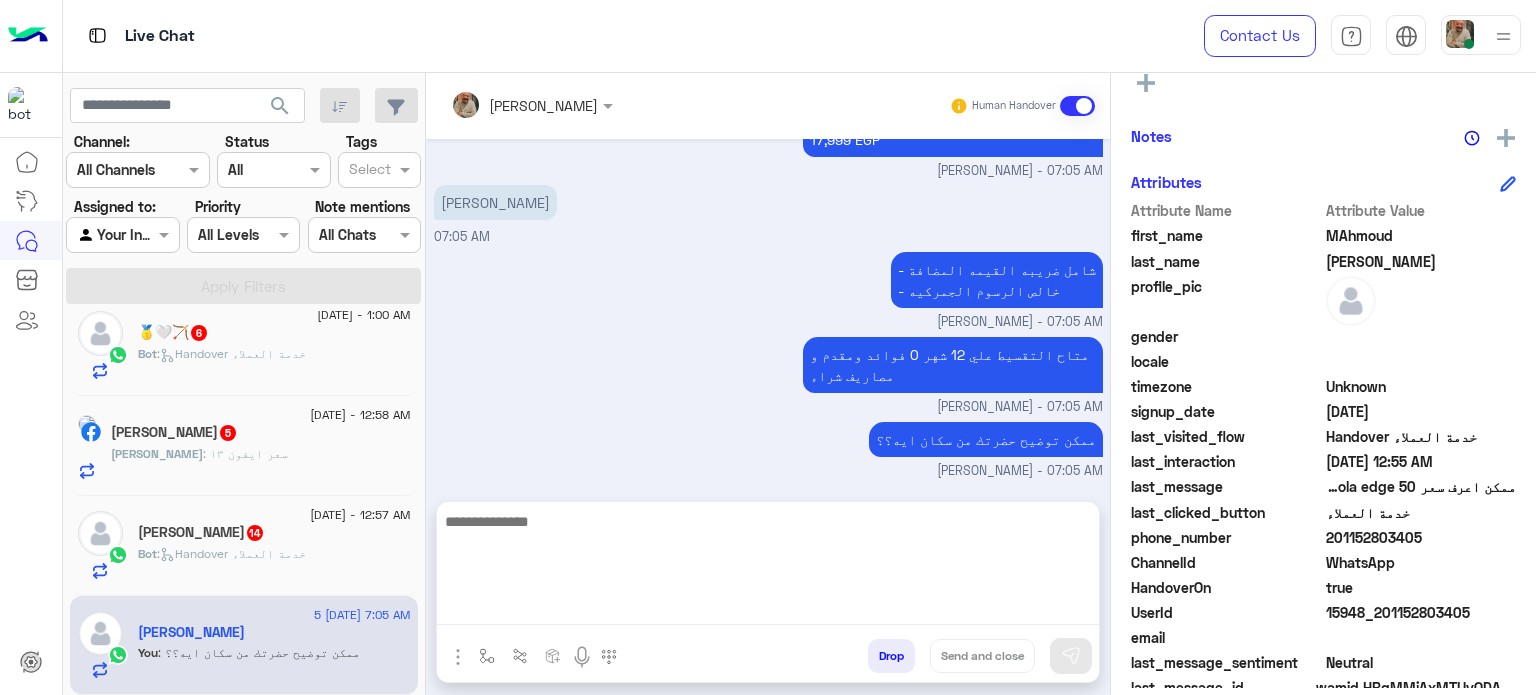 click on ":   Handover خدمة العملاء" 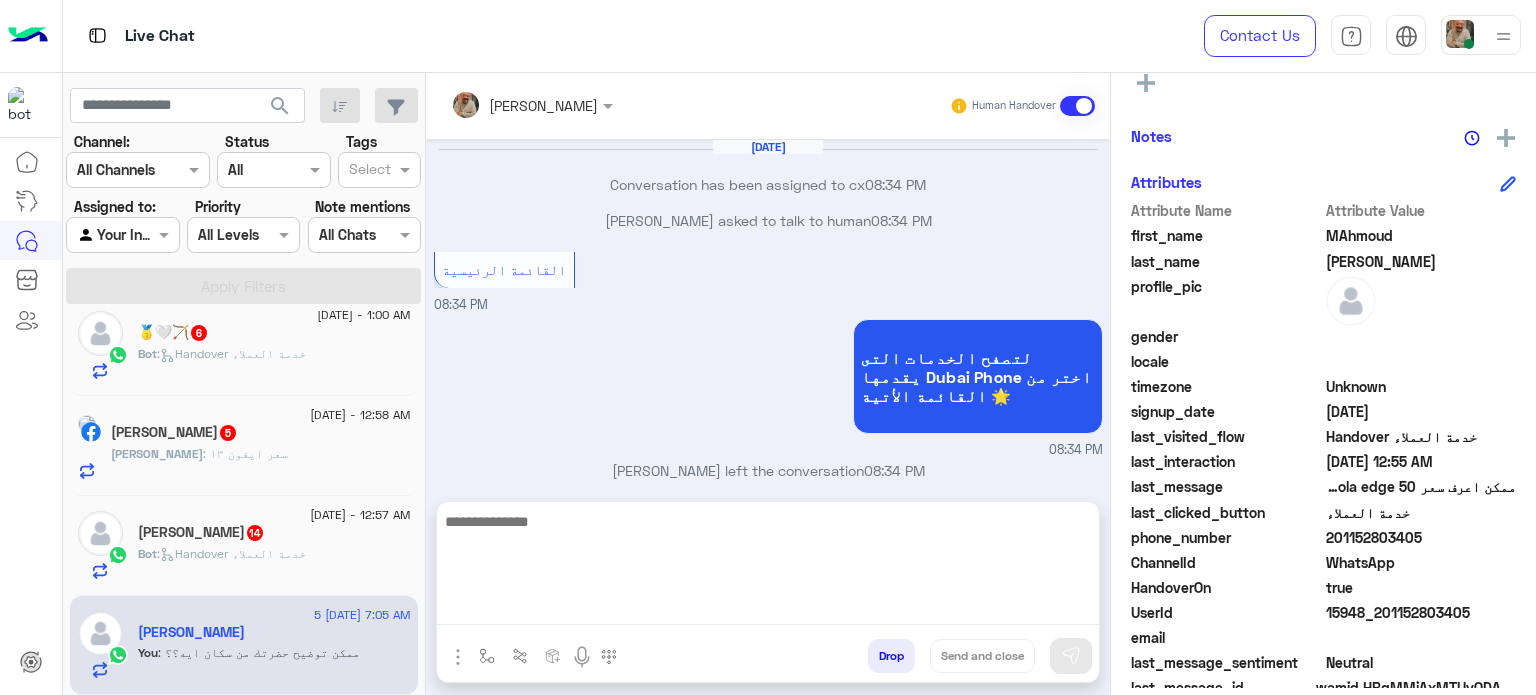 scroll, scrollTop: 1619, scrollLeft: 0, axis: vertical 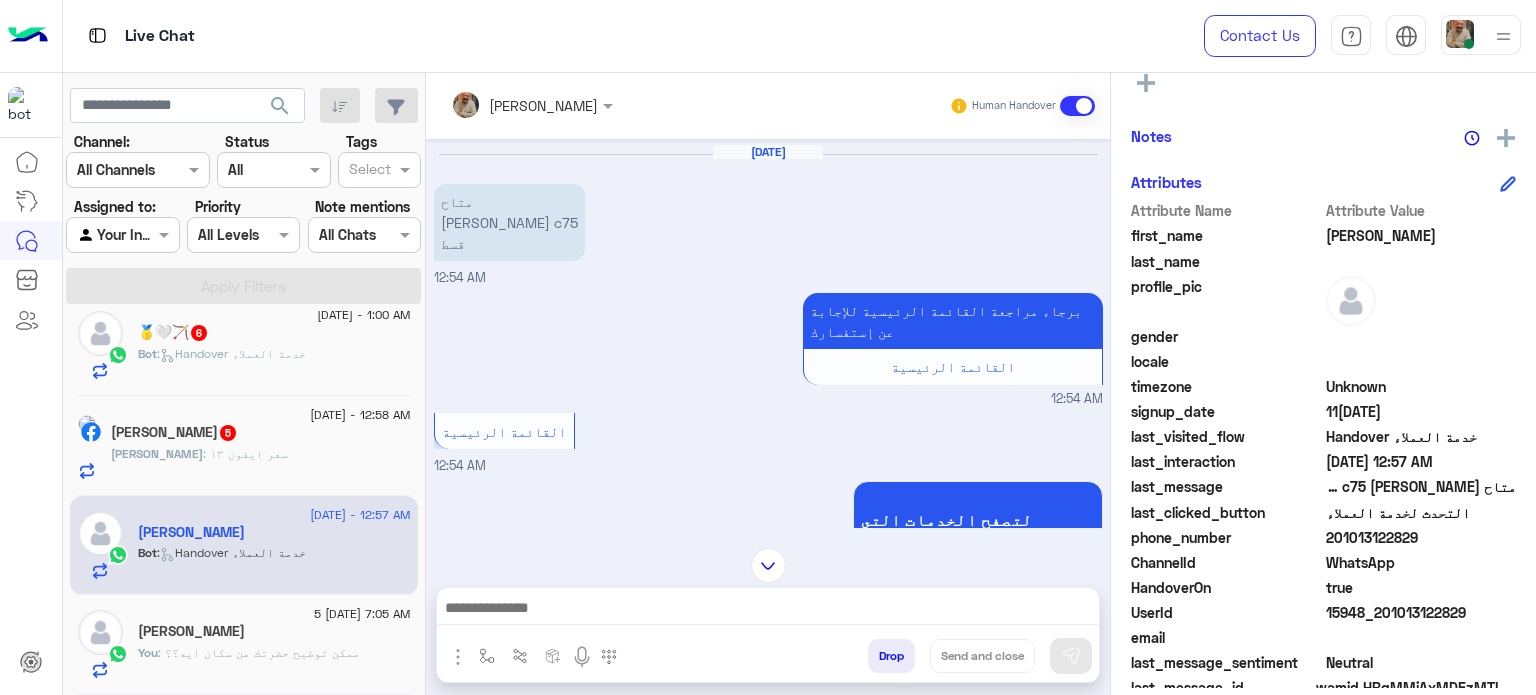 click at bounding box center (768, 610) 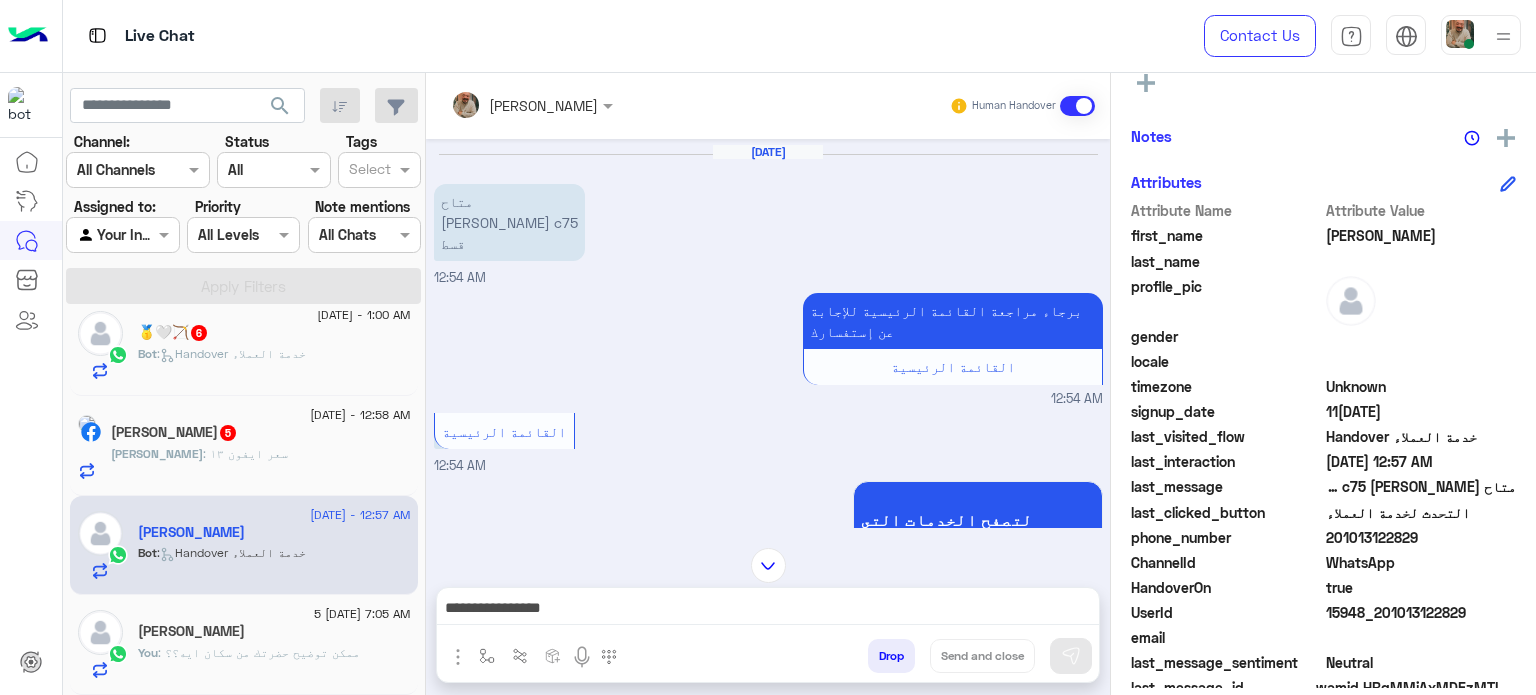 click on "**********" at bounding box center [768, 610] 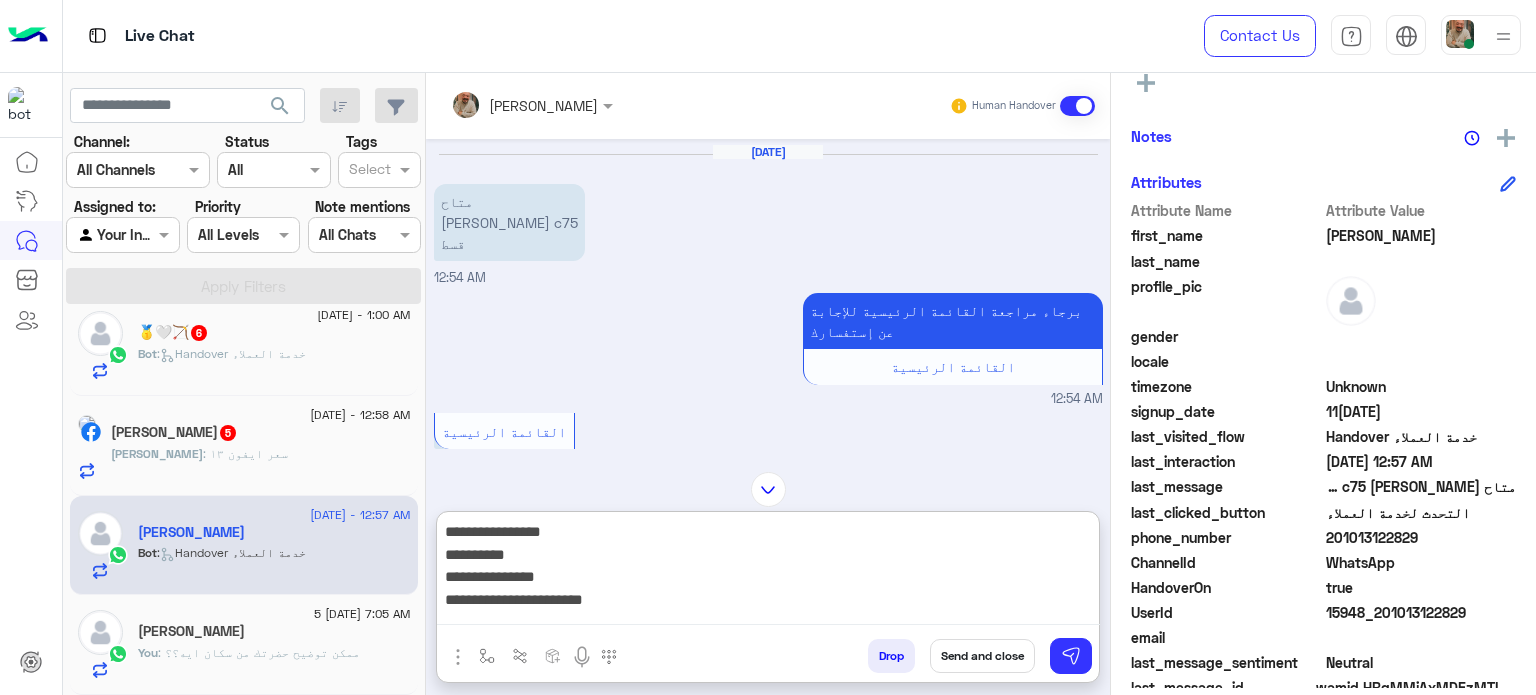 click on "**********" at bounding box center [768, 572] 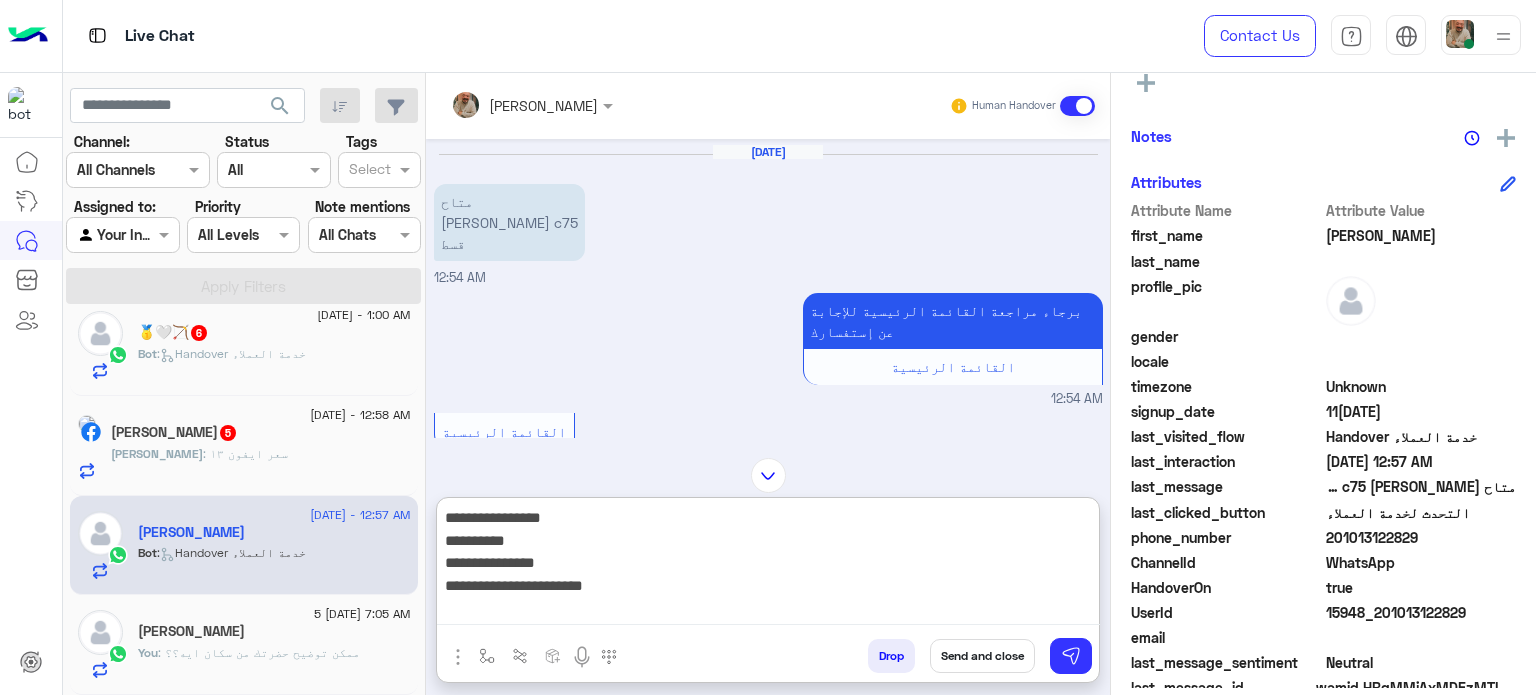 click on "**********" at bounding box center (768, 565) 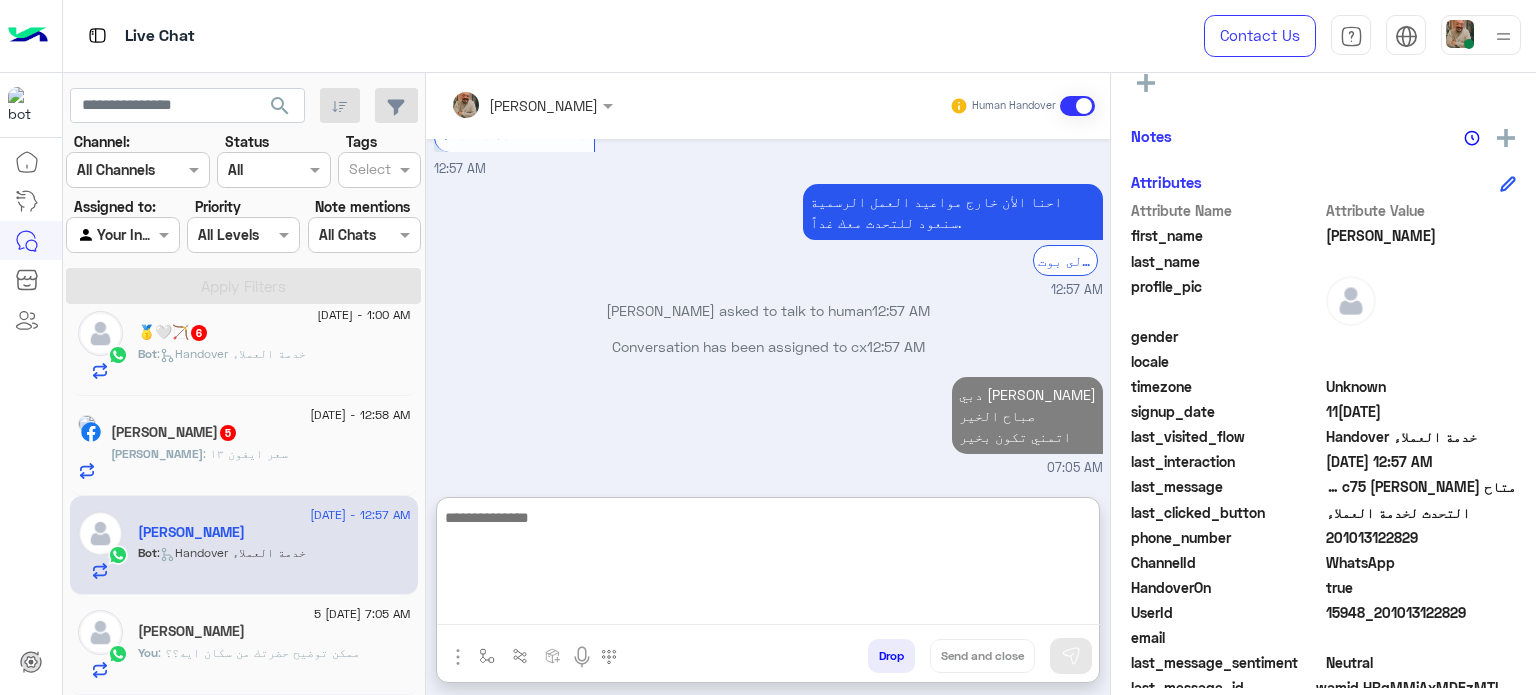 scroll, scrollTop: 3038, scrollLeft: 0, axis: vertical 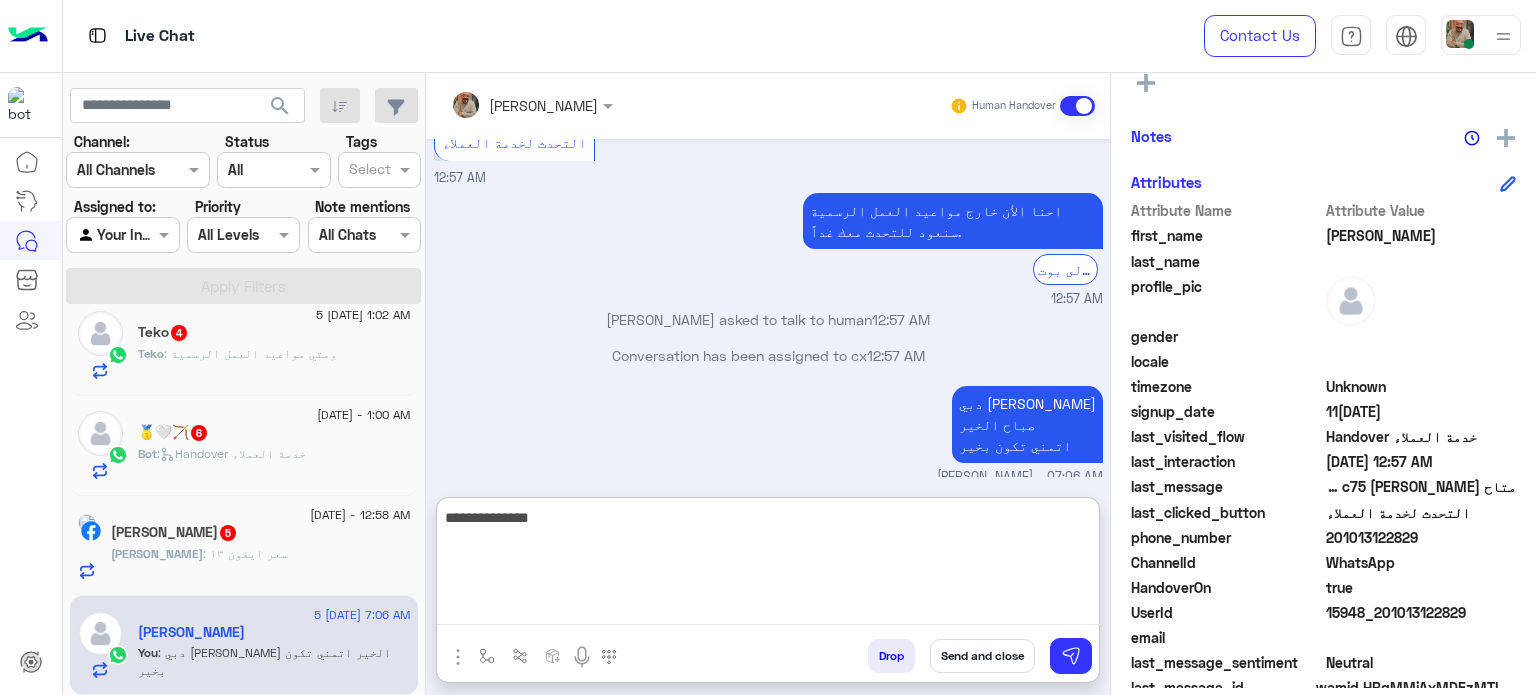 type on "**********" 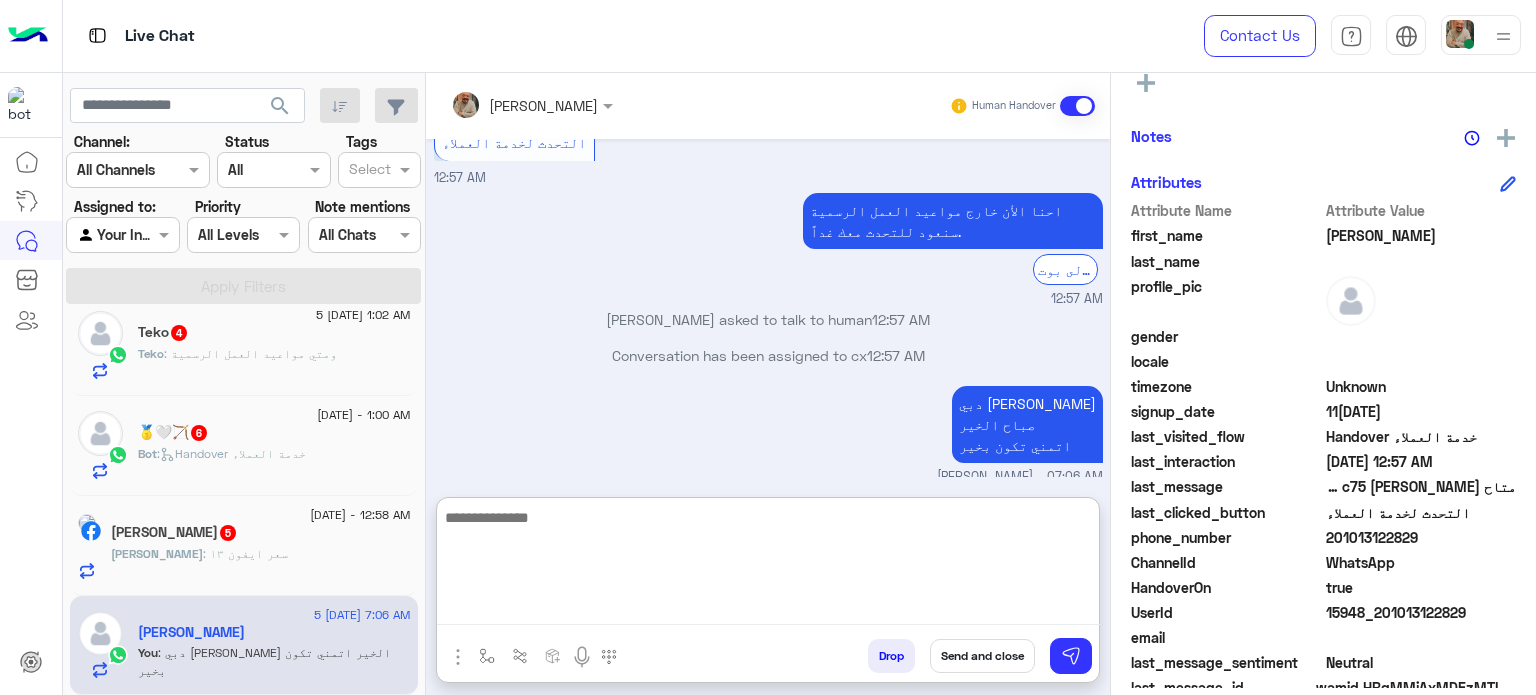 scroll, scrollTop: 3138, scrollLeft: 0, axis: vertical 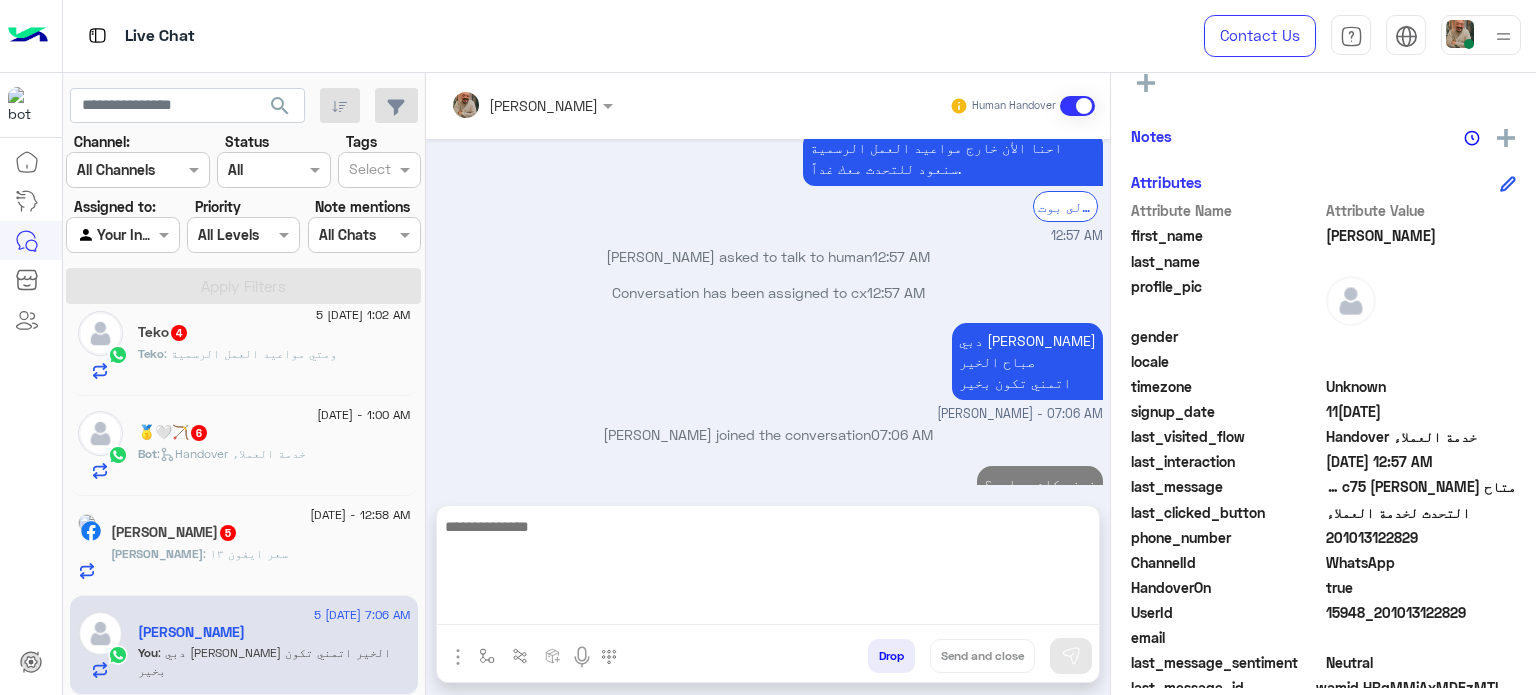 click on "[PERSON_NAME]  5" 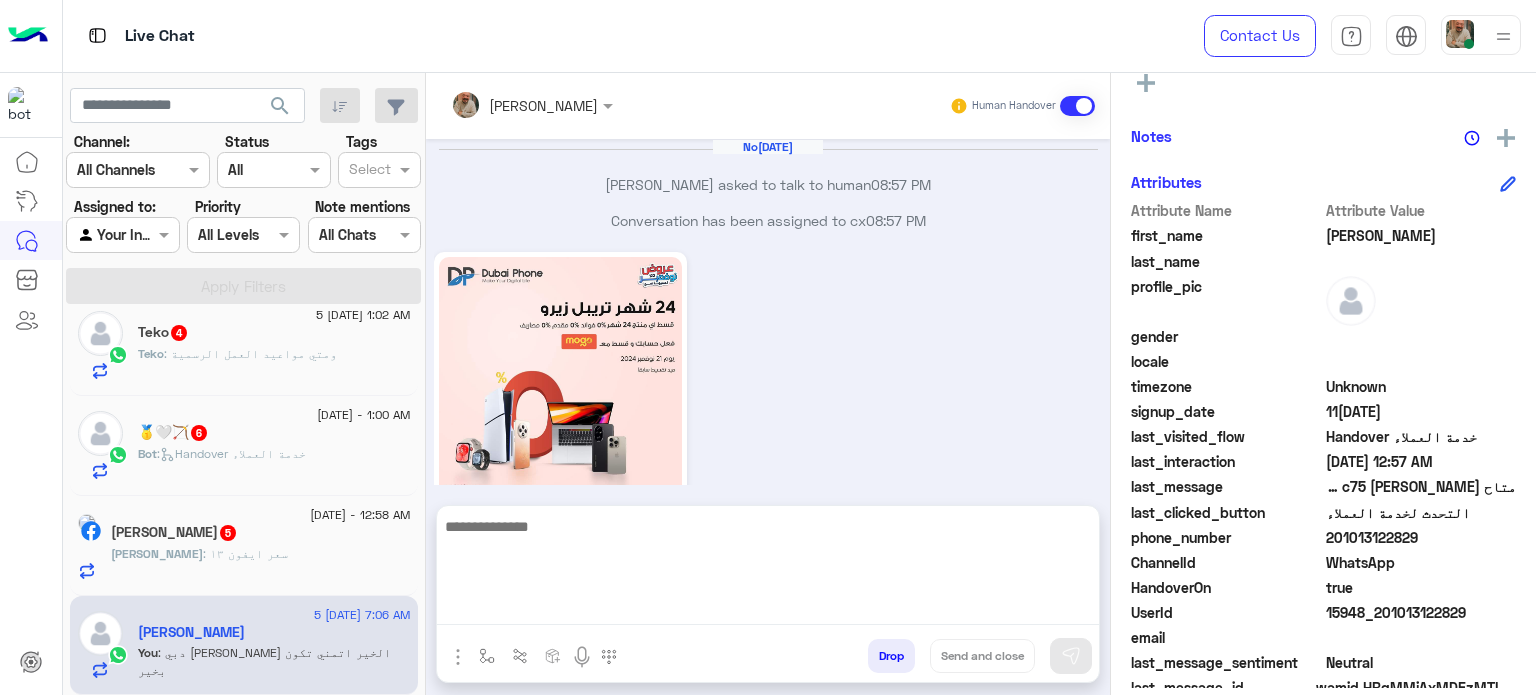 scroll, scrollTop: 1619, scrollLeft: 0, axis: vertical 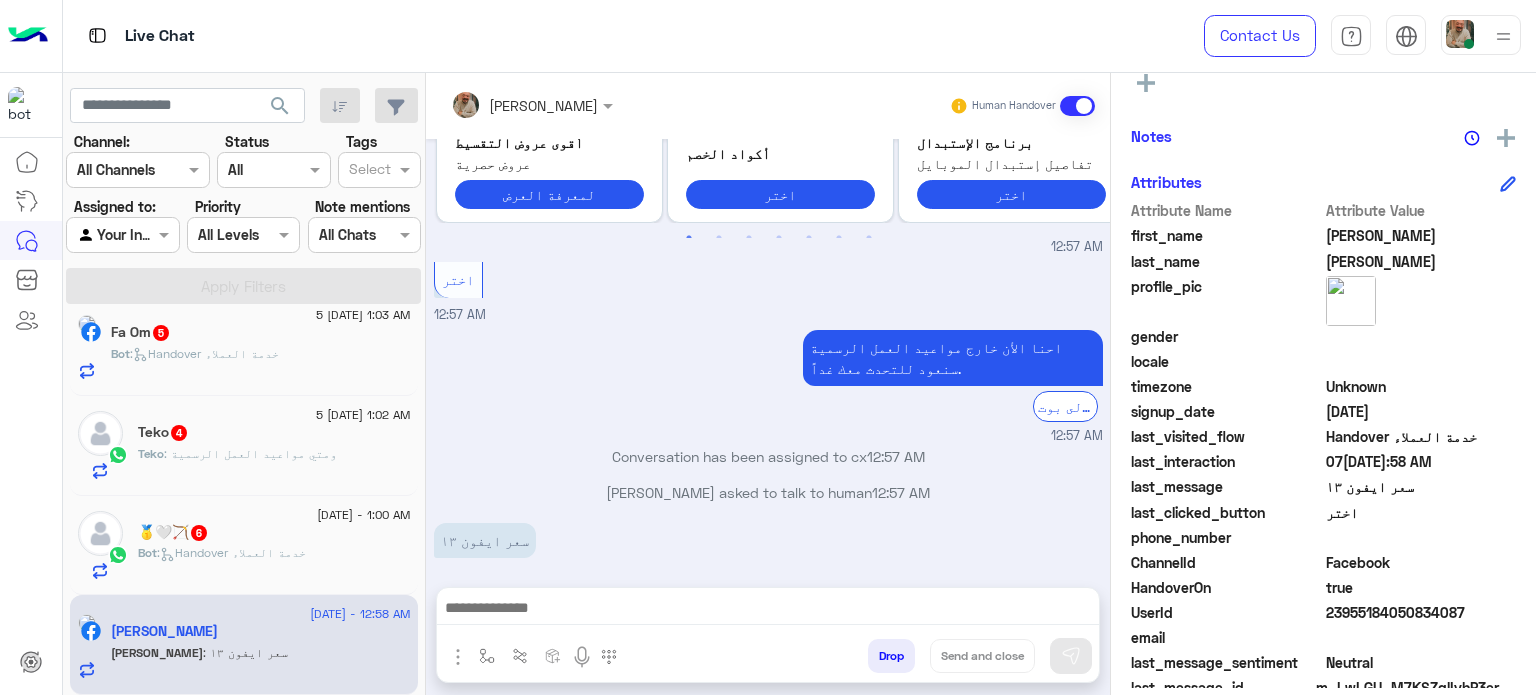 click at bounding box center [768, 610] 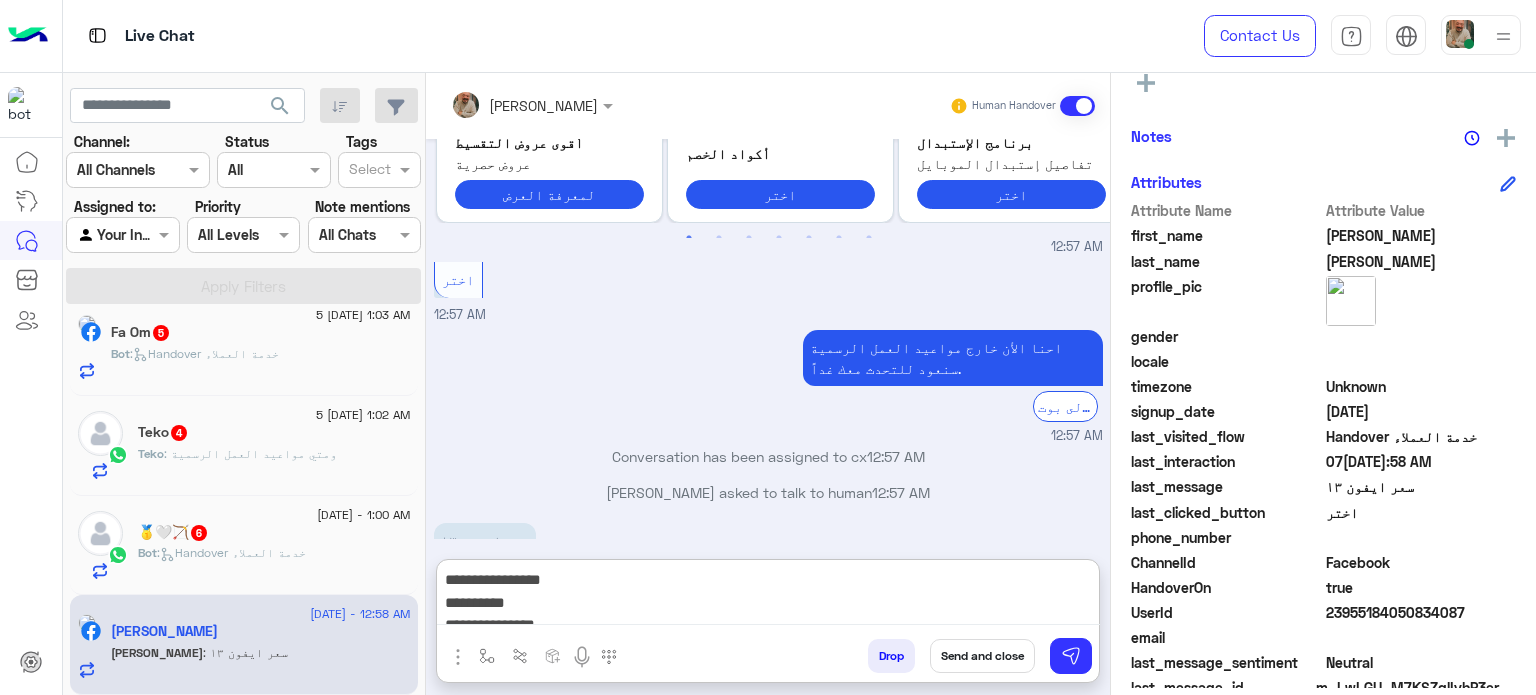 scroll, scrollTop: 0, scrollLeft: 0, axis: both 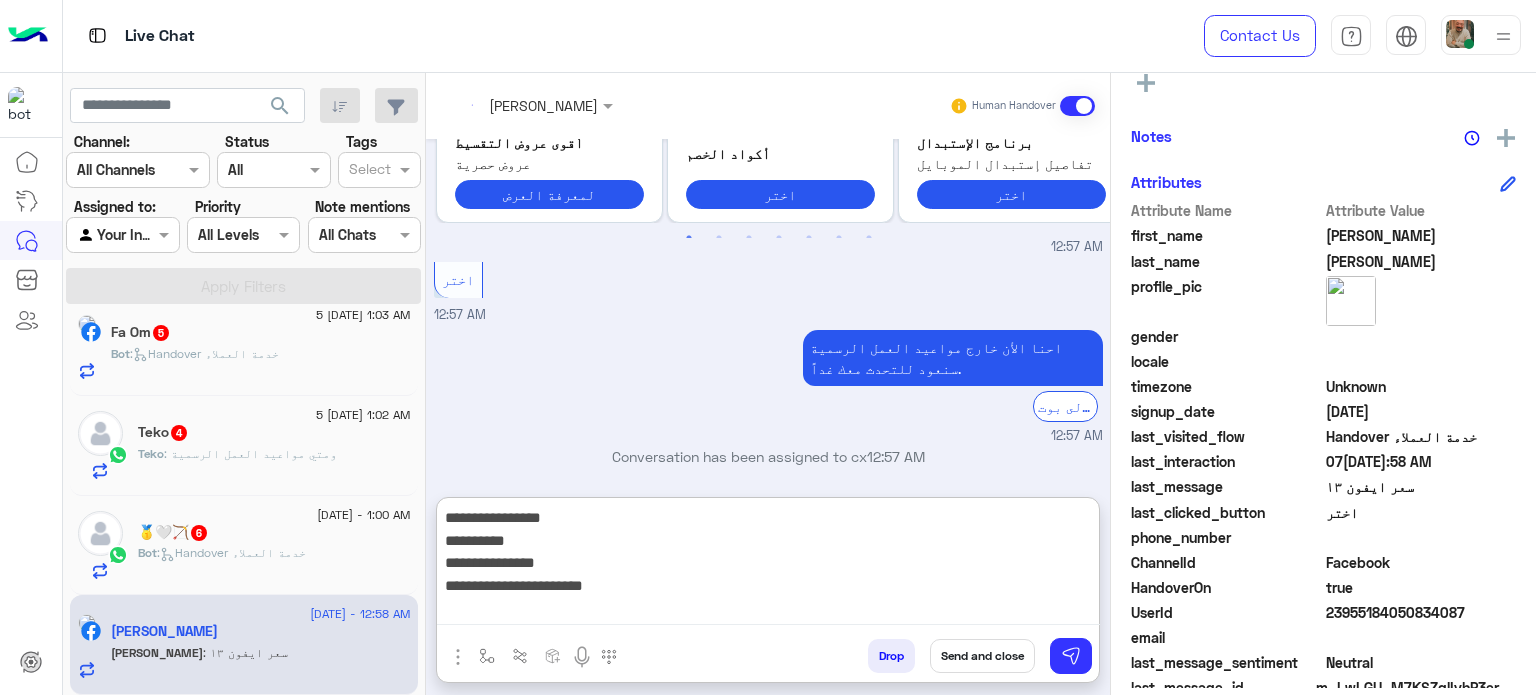 click on "**********" at bounding box center (768, 565) 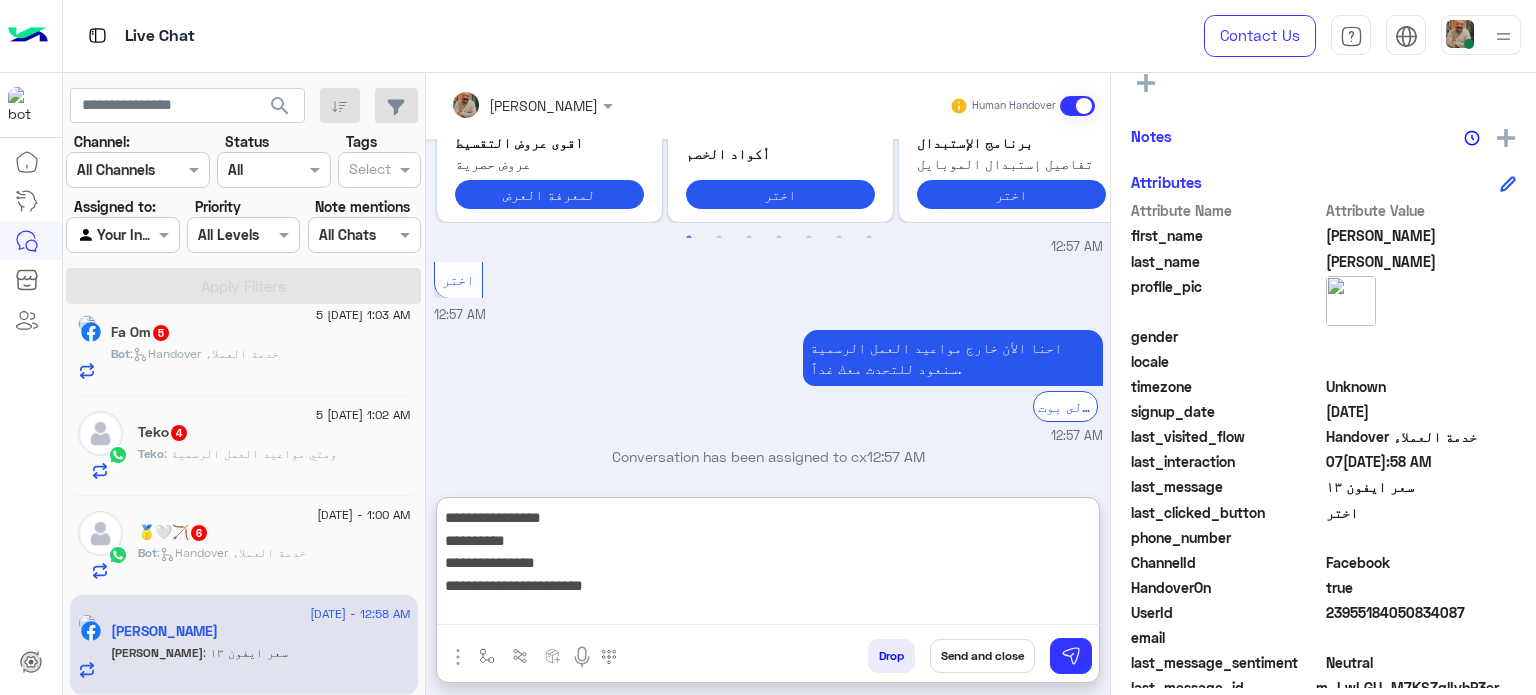 type on "**********" 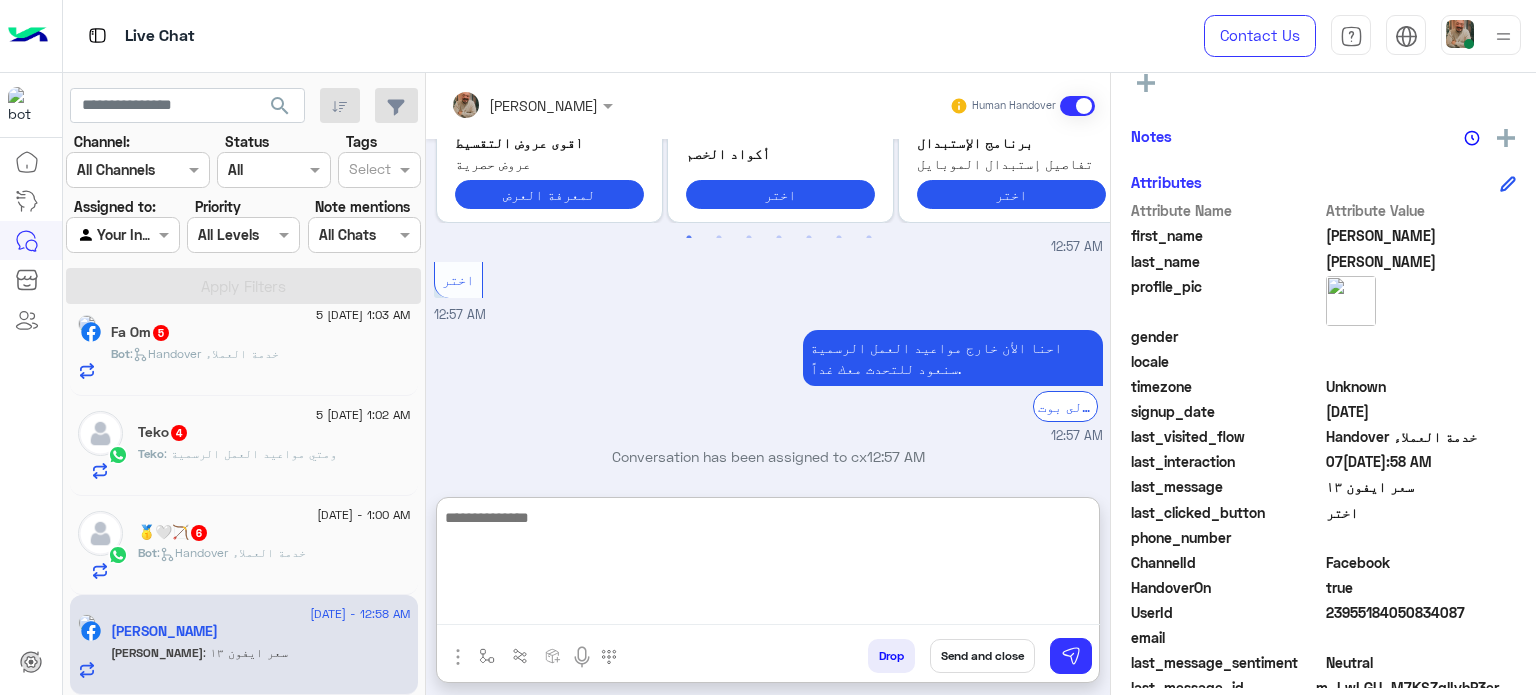 scroll, scrollTop: 800, scrollLeft: 0, axis: vertical 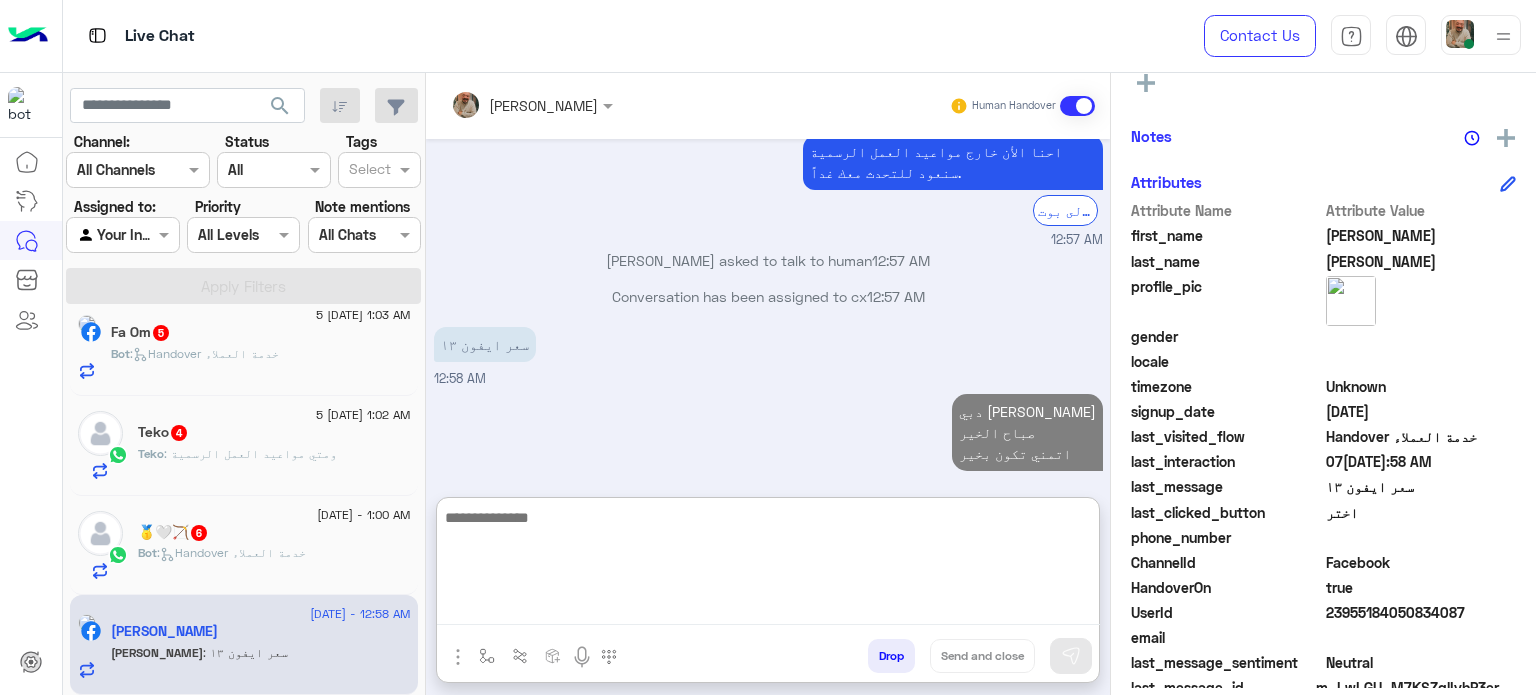 paste on "**********" 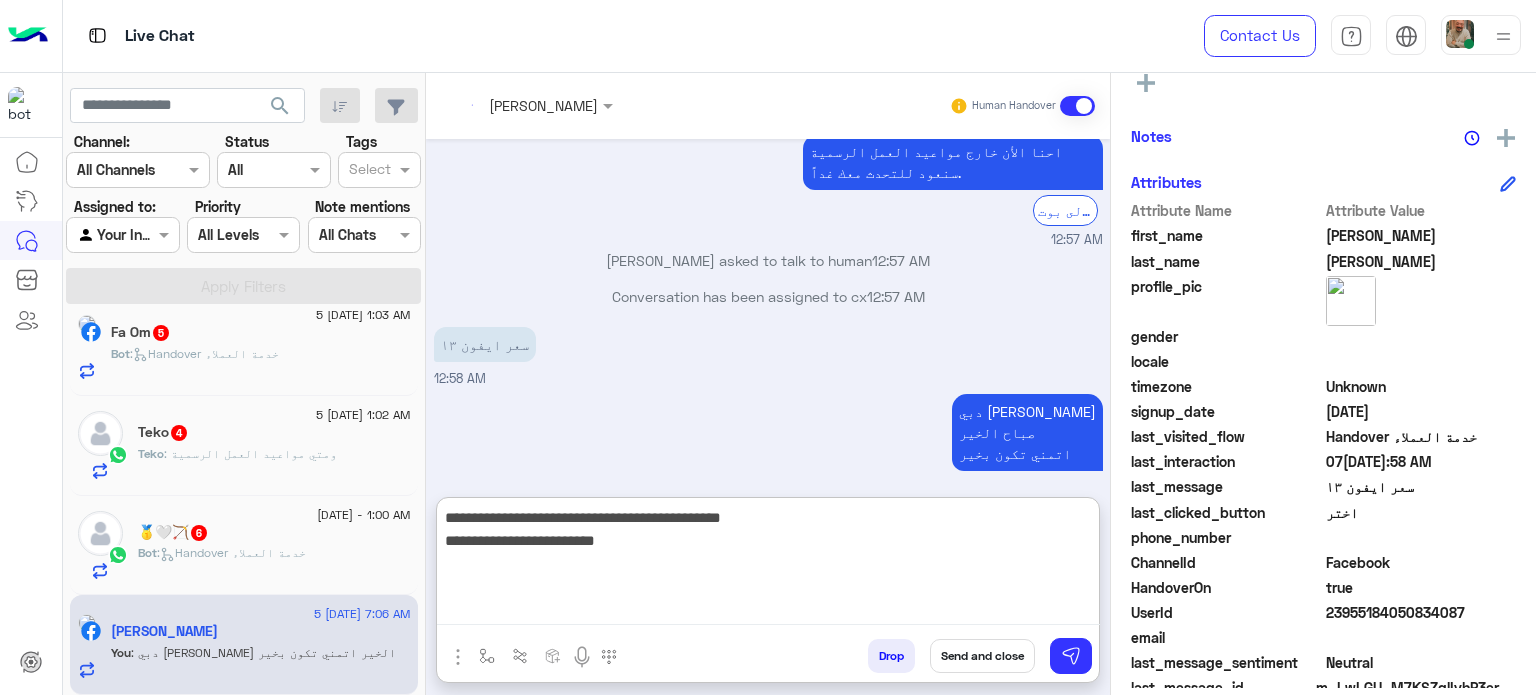 scroll, scrollTop: 836, scrollLeft: 0, axis: vertical 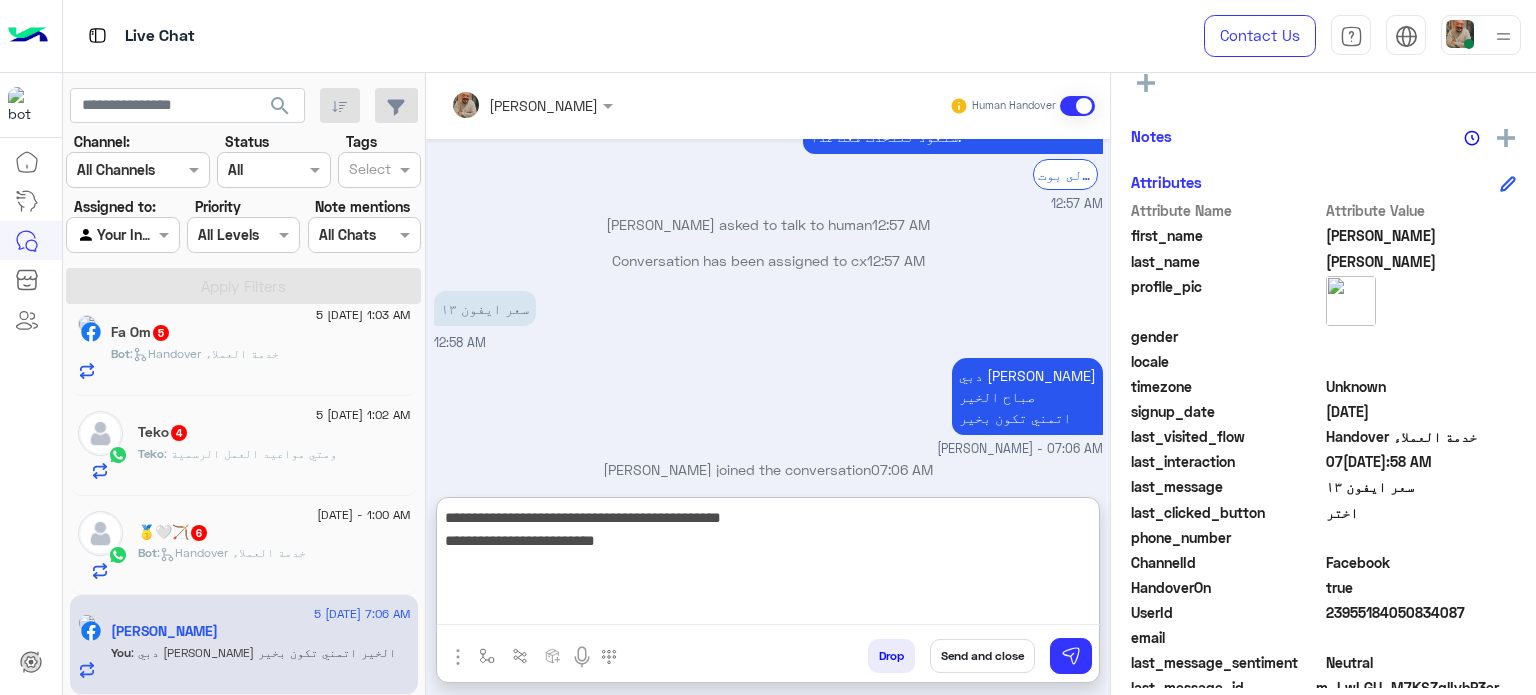 click on "**********" at bounding box center (768, 565) 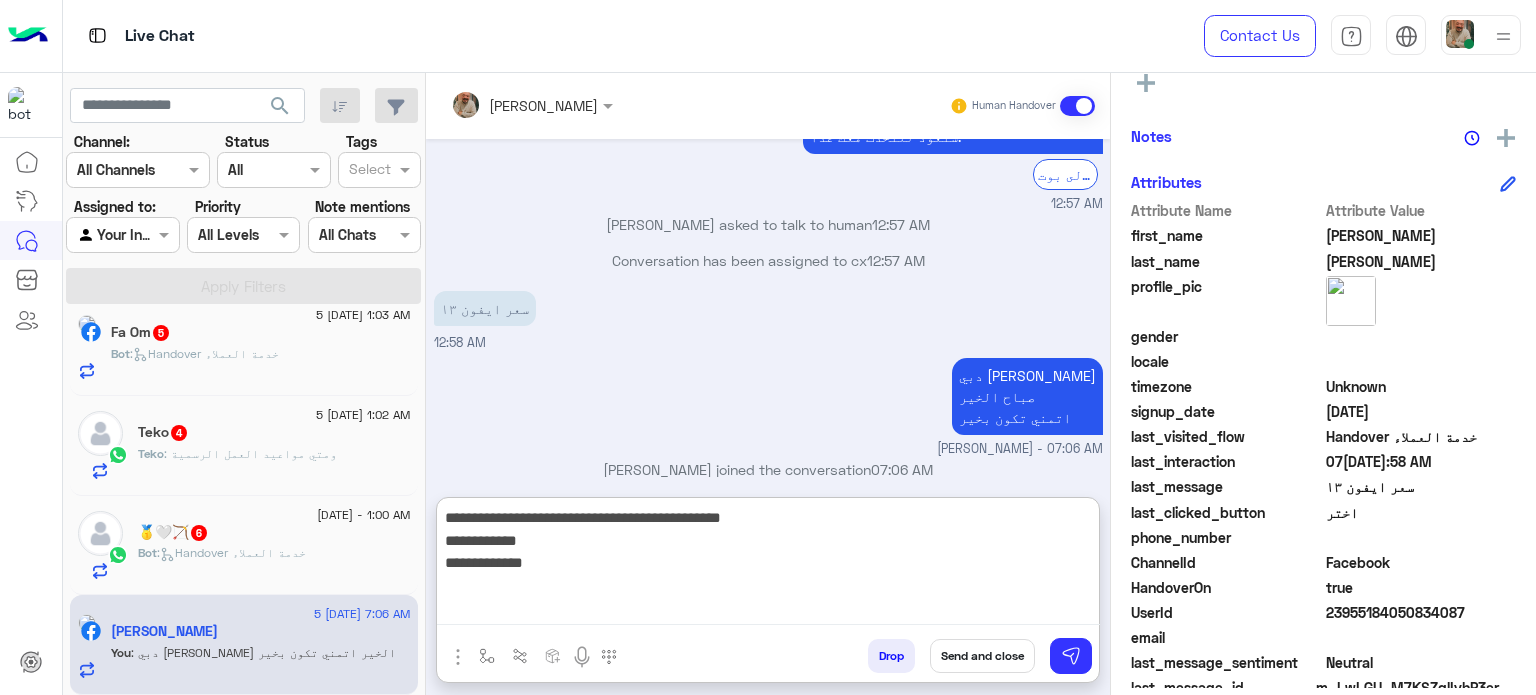 click on "**********" at bounding box center [768, 565] 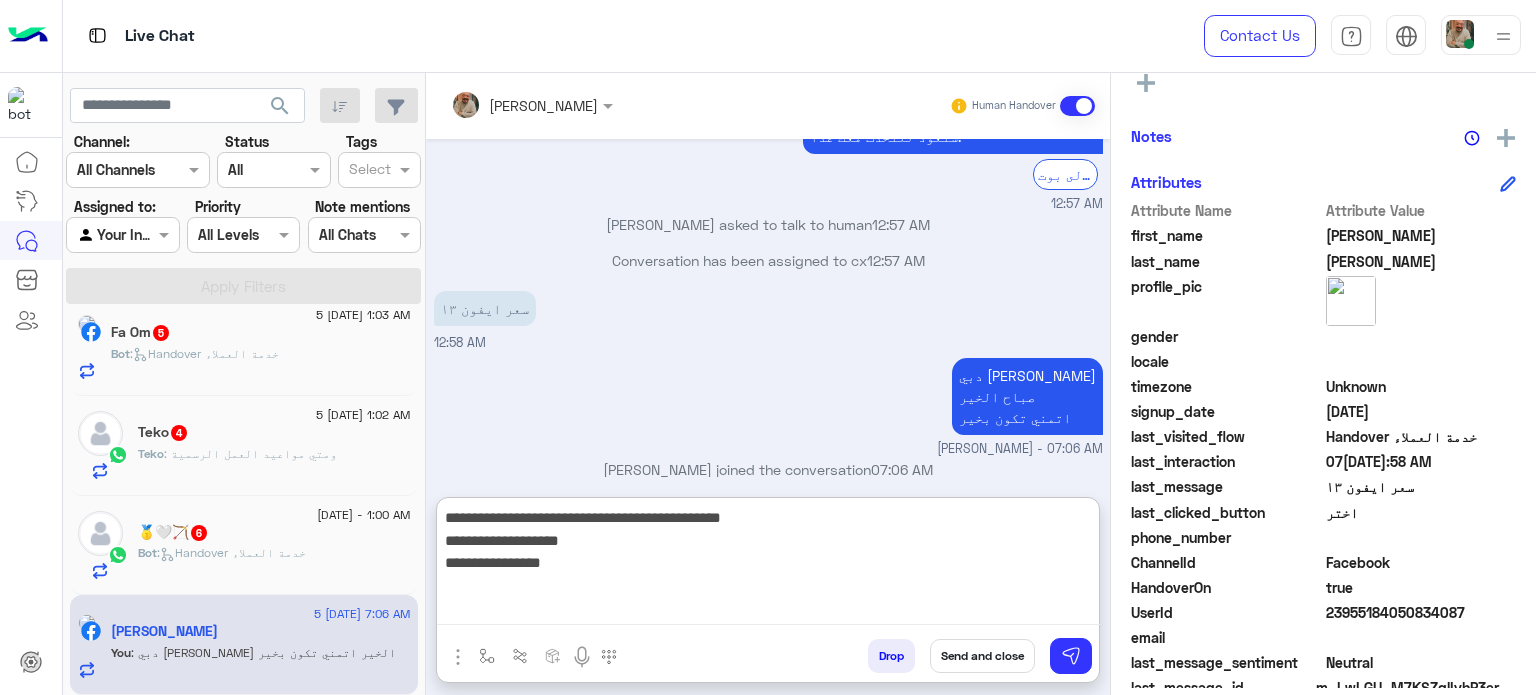 type on "**********" 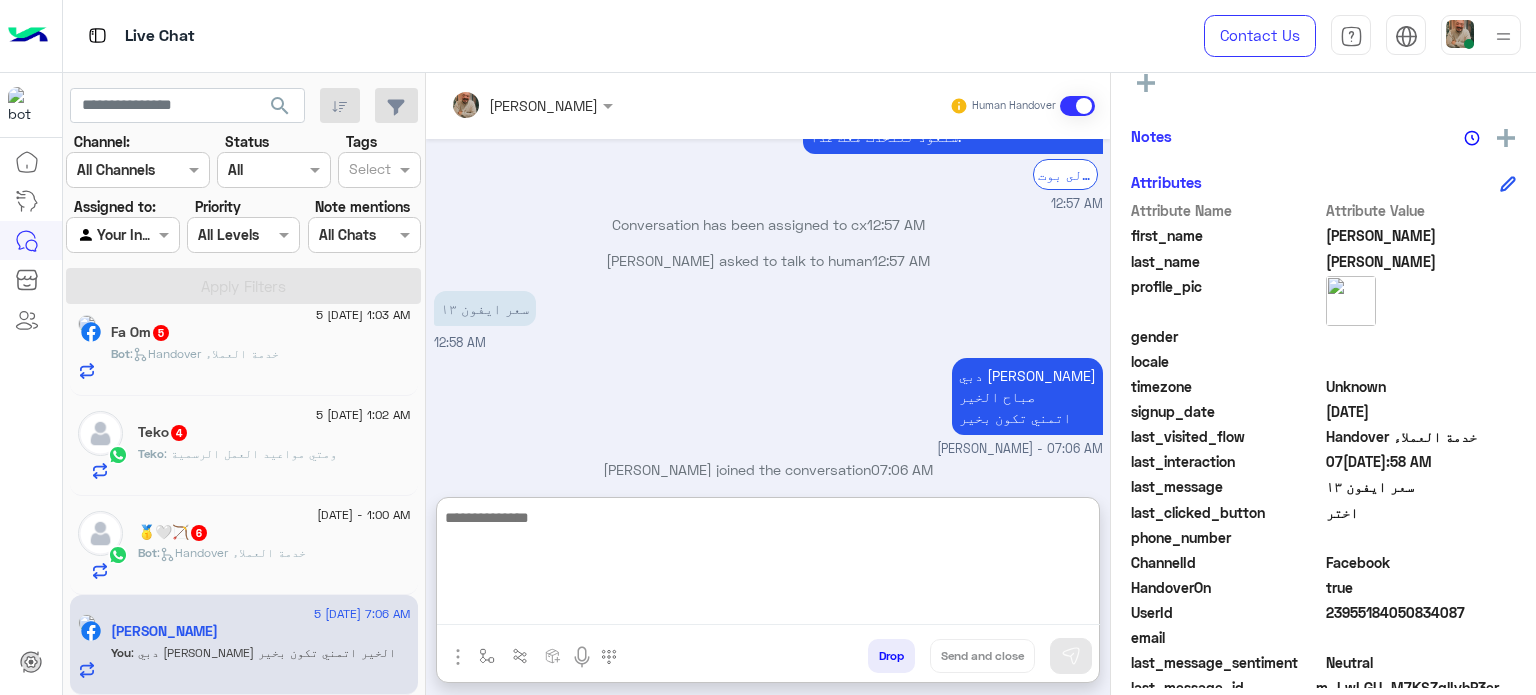 scroll, scrollTop: 963, scrollLeft: 0, axis: vertical 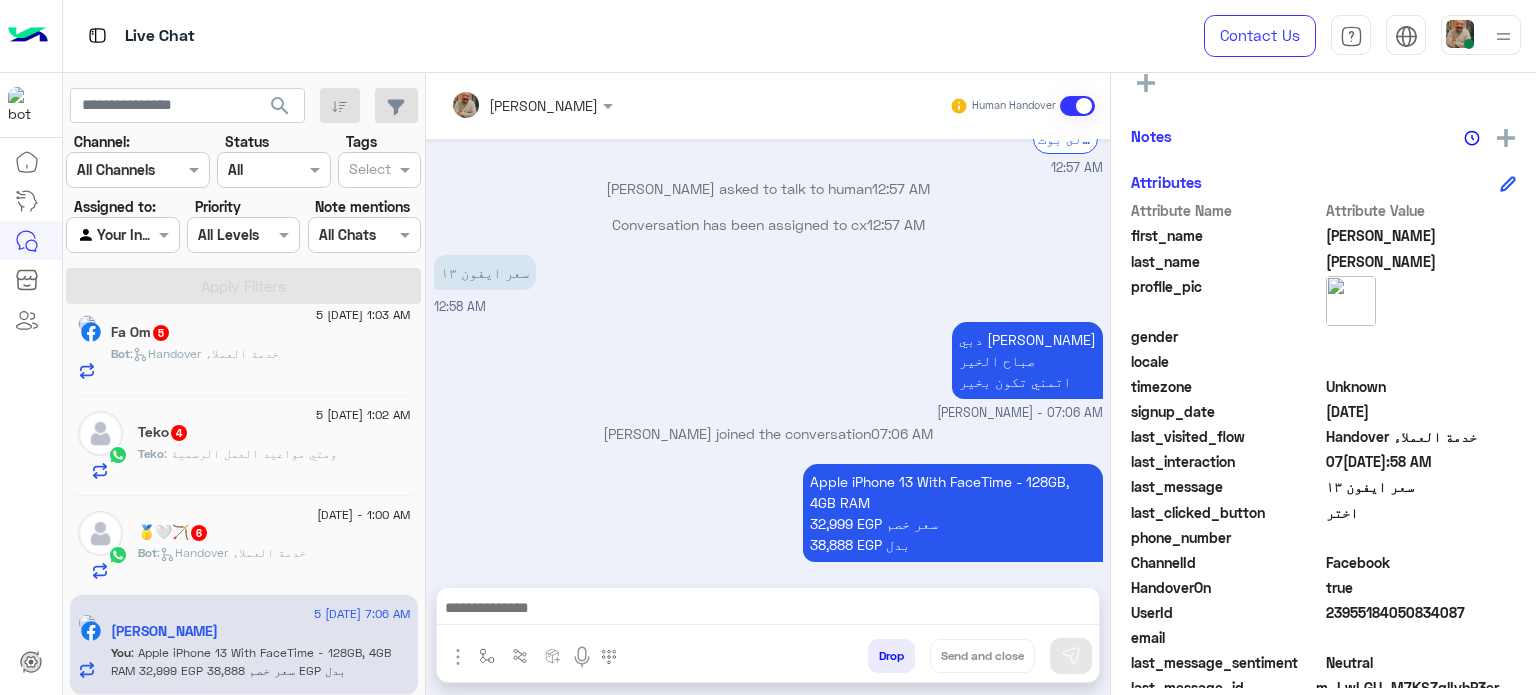 click at bounding box center [768, 613] 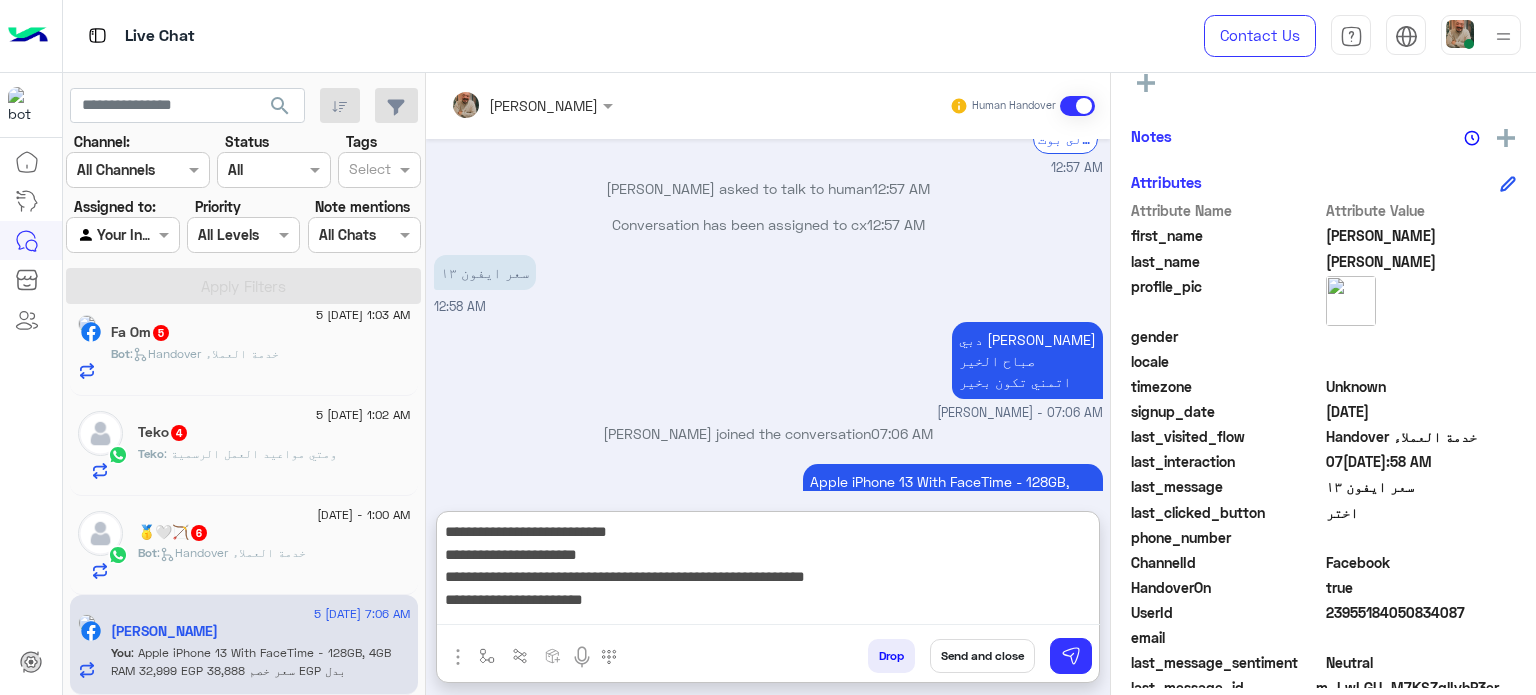 scroll, scrollTop: 959, scrollLeft: 0, axis: vertical 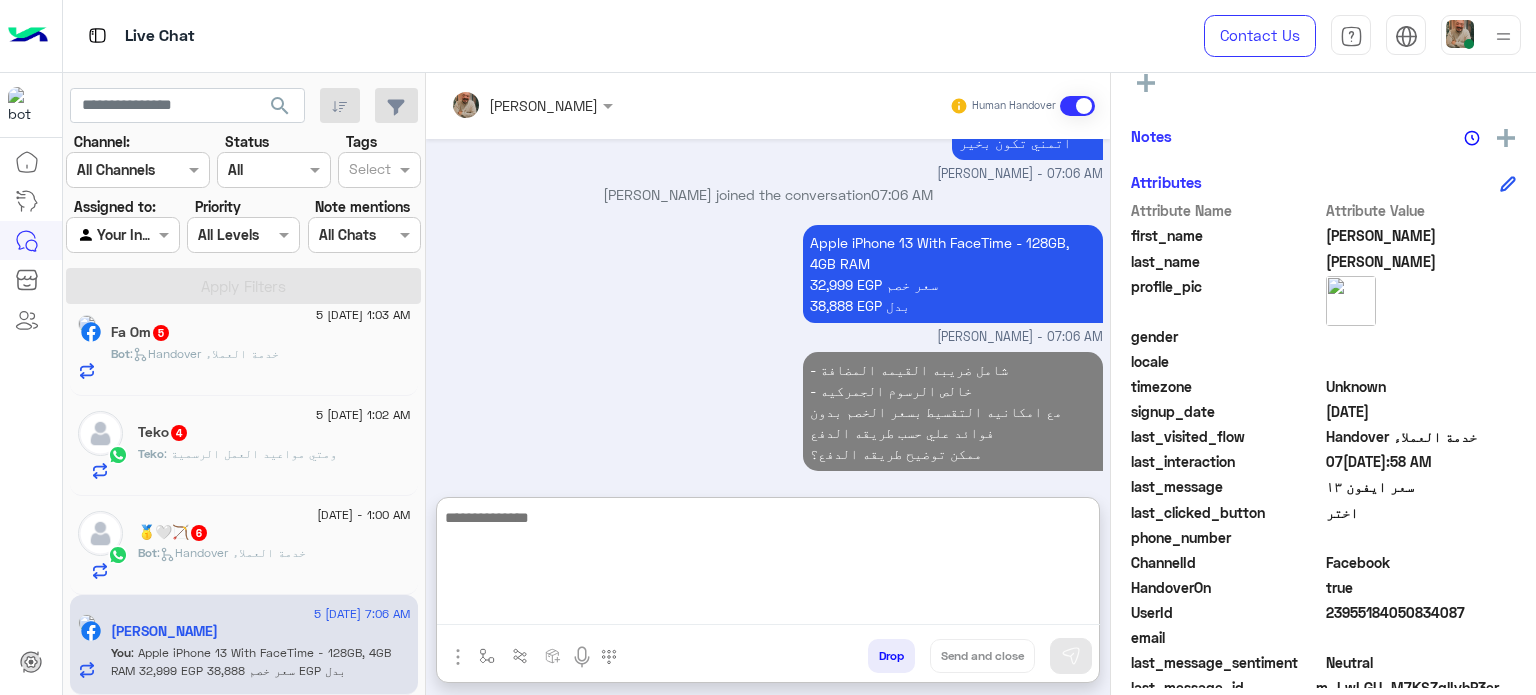 click on "Bot :   Handover خدمة العملاء" 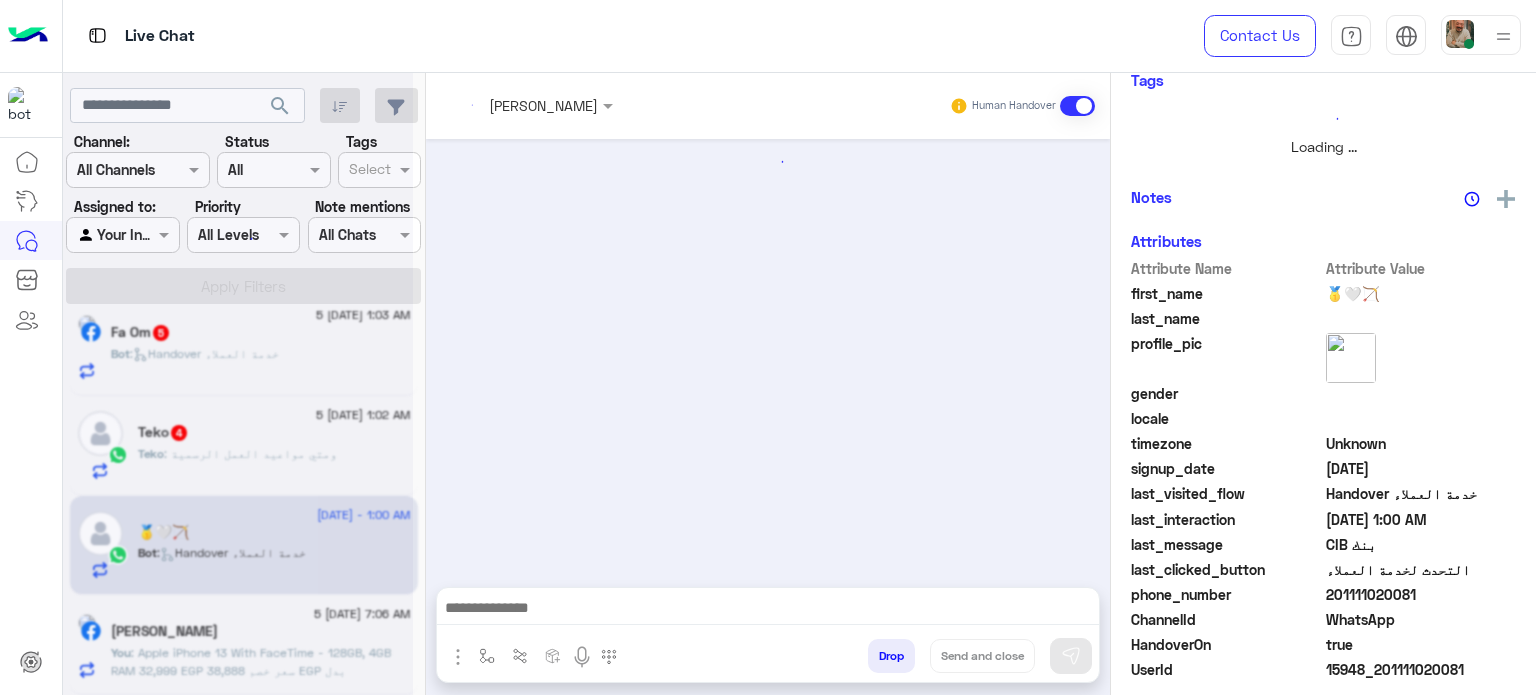 scroll, scrollTop: 0, scrollLeft: 0, axis: both 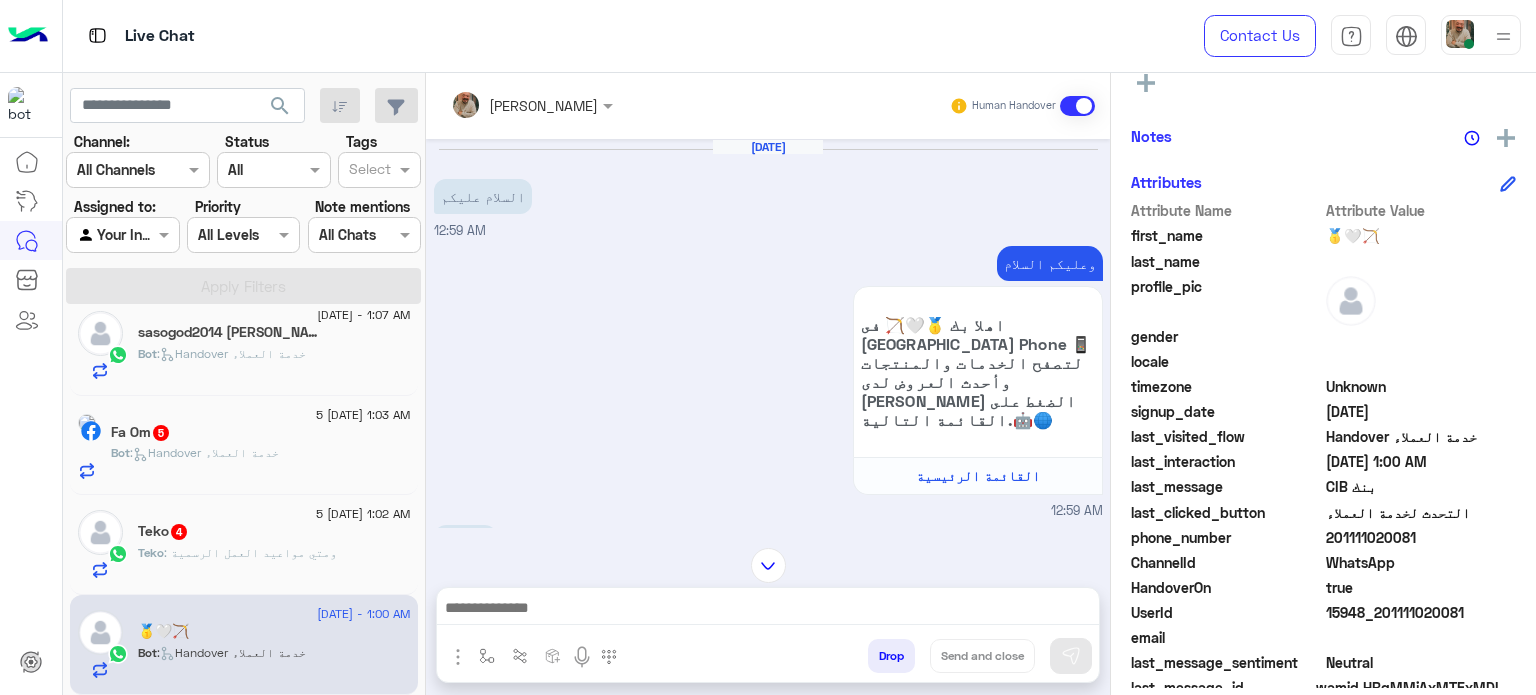 click at bounding box center [768, 610] 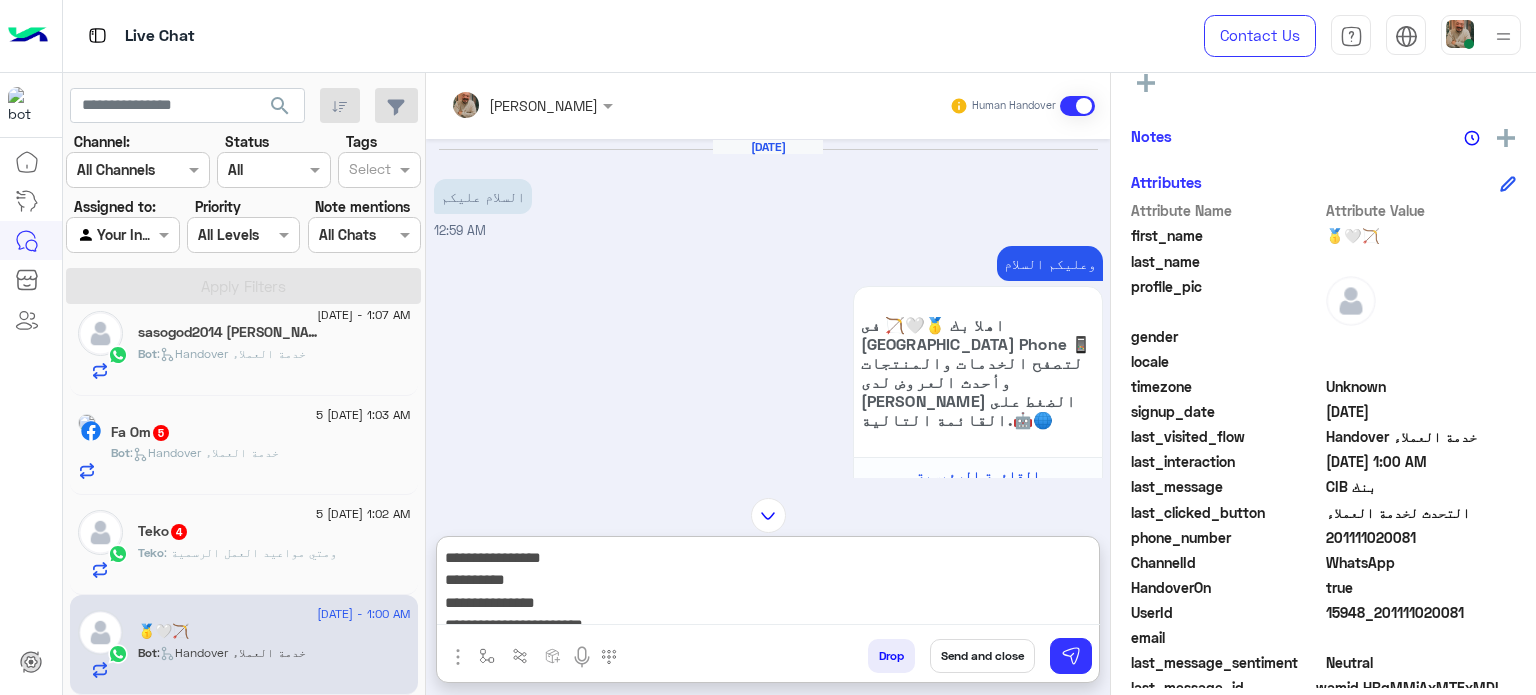 click on "**********" at bounding box center (768, 585) 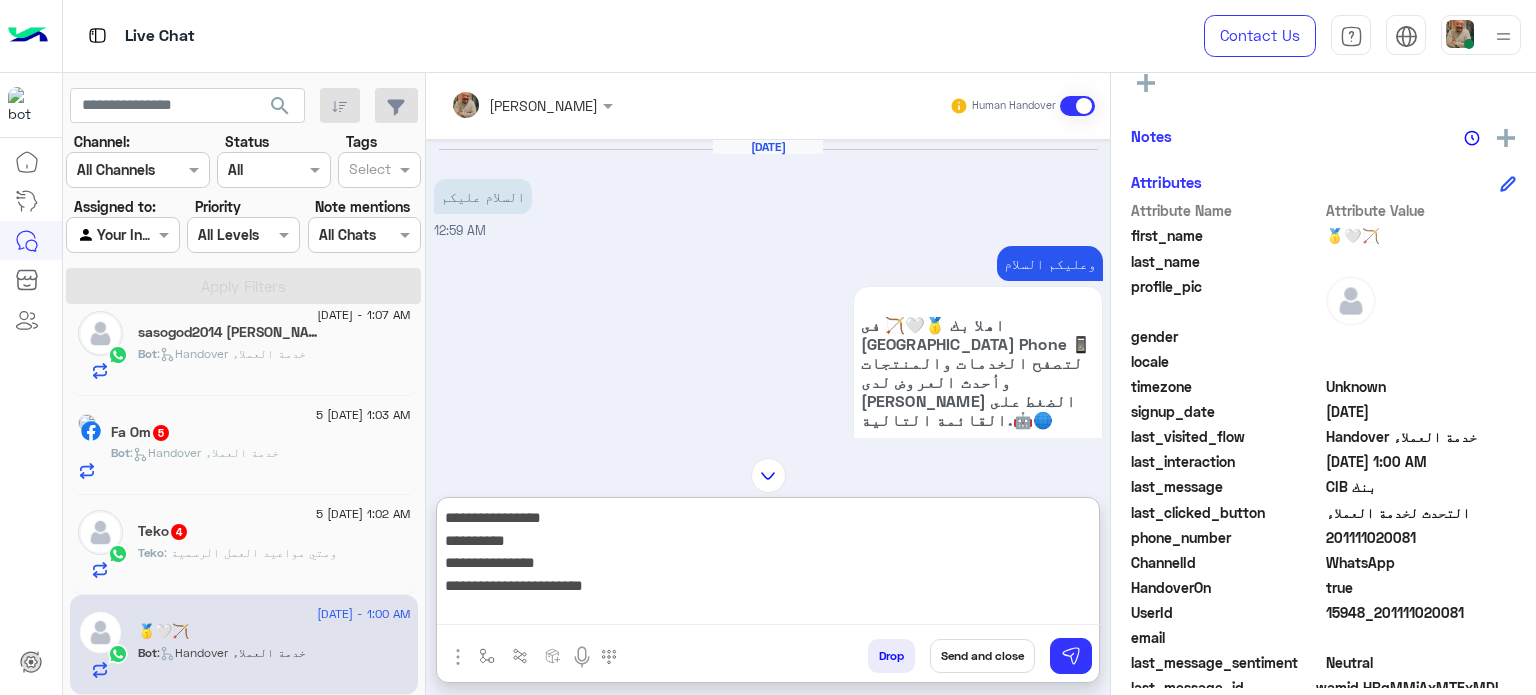click on "**********" at bounding box center [768, 565] 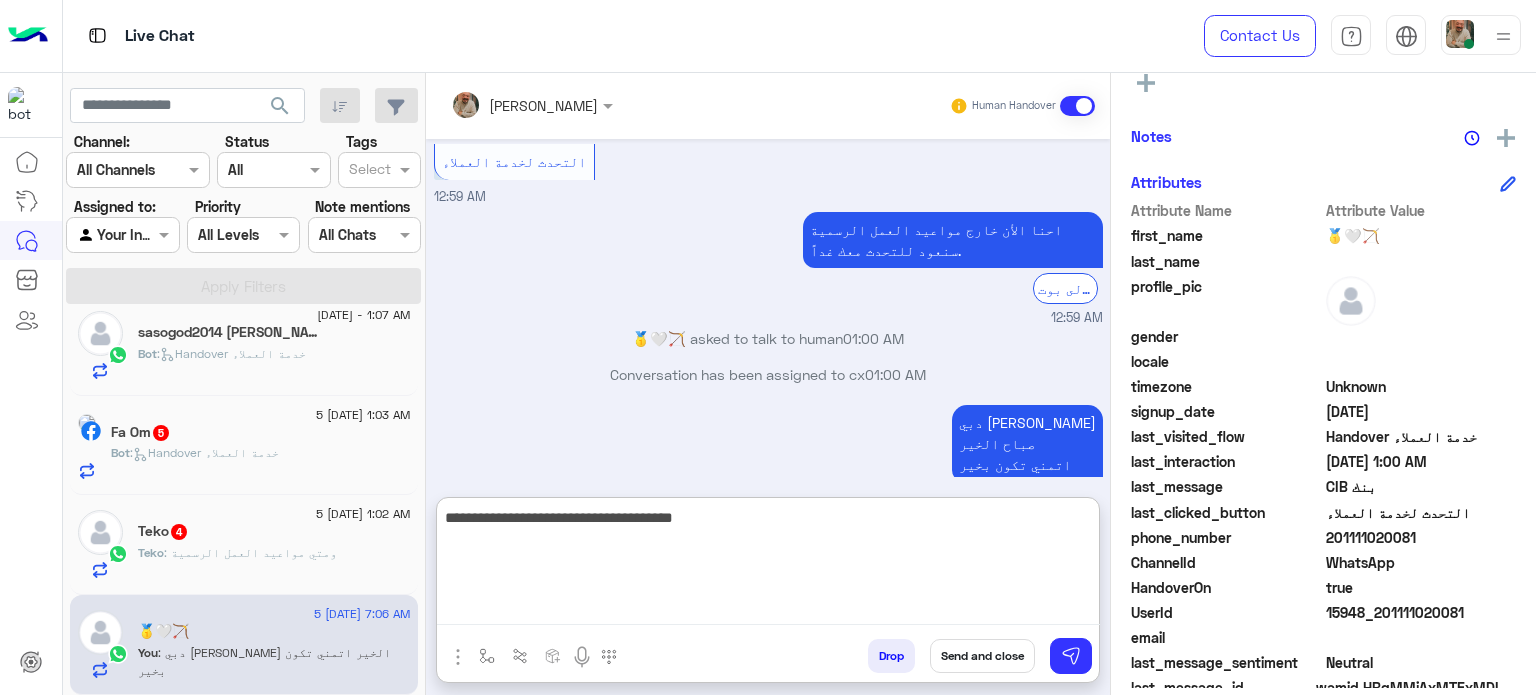 click on "**********" at bounding box center [768, 565] 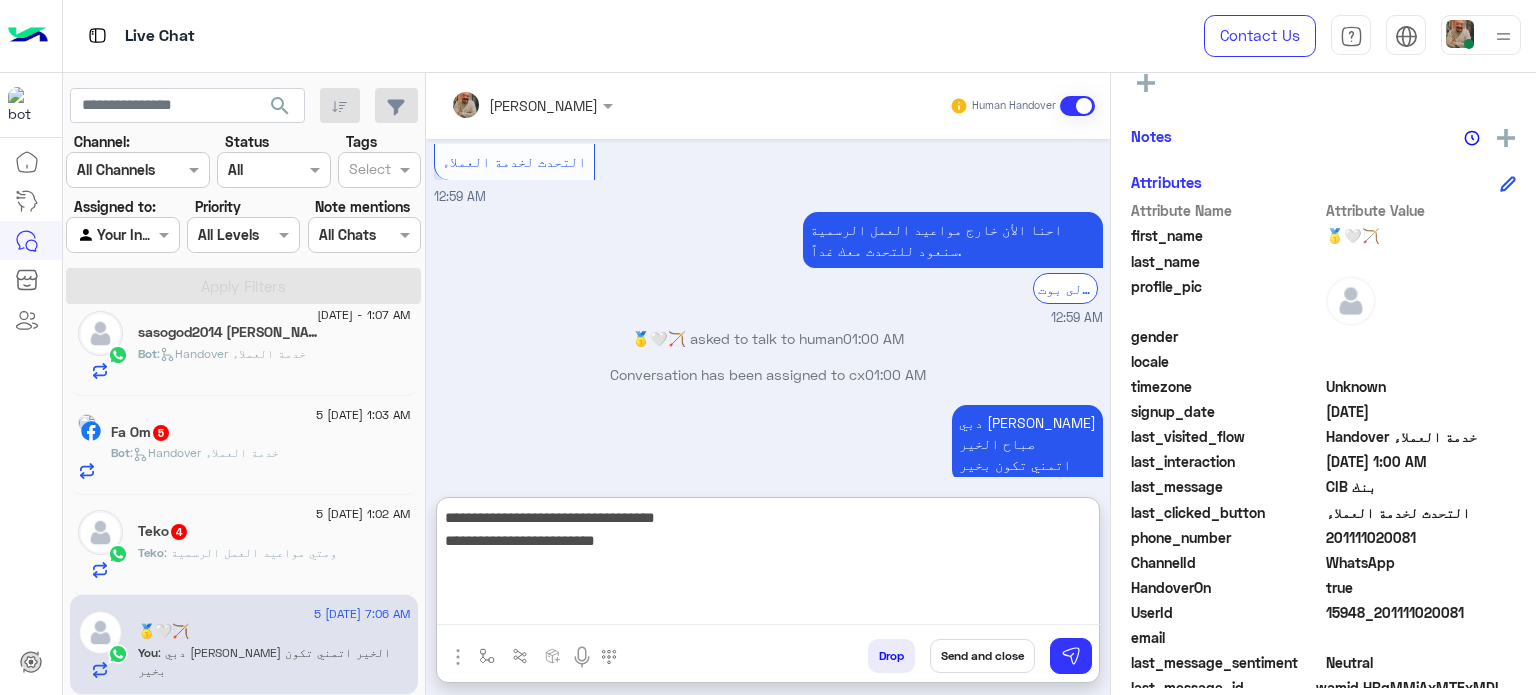 type on "**********" 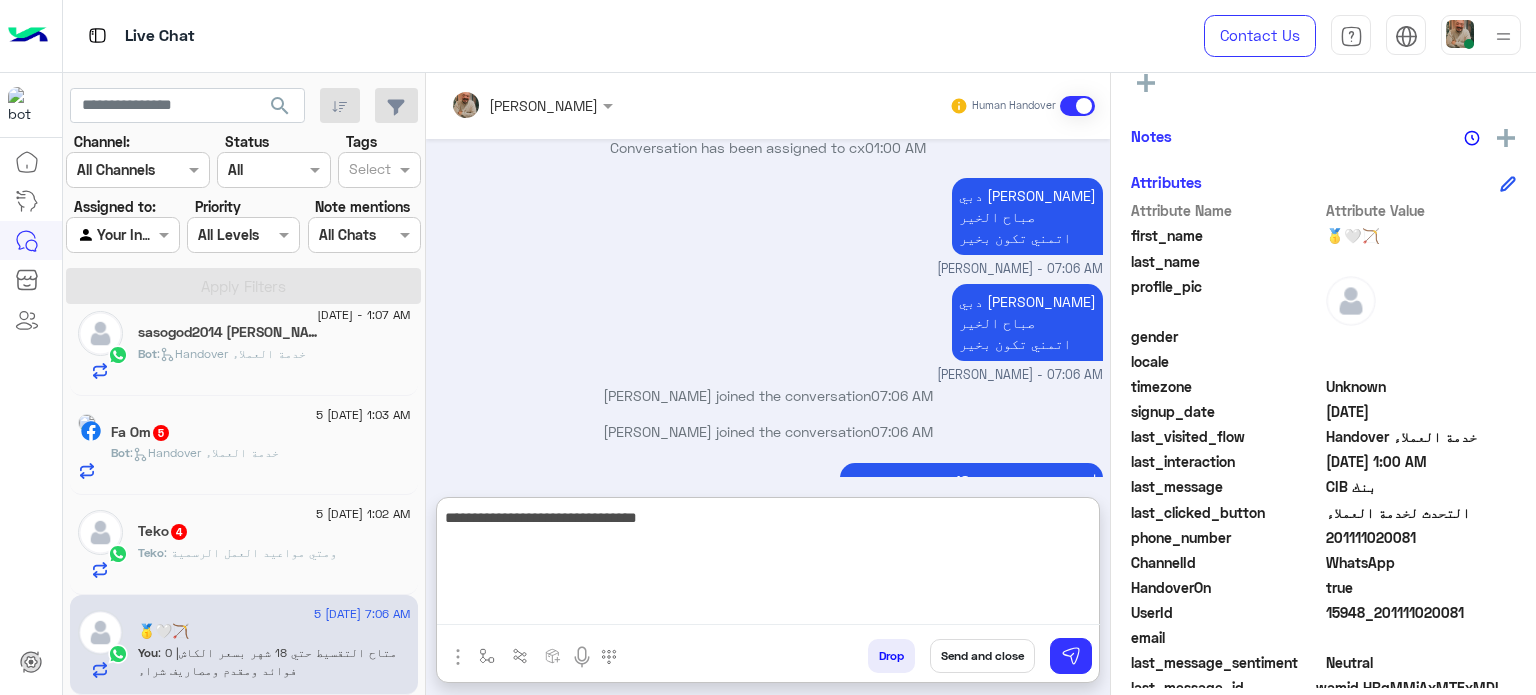 type on "**********" 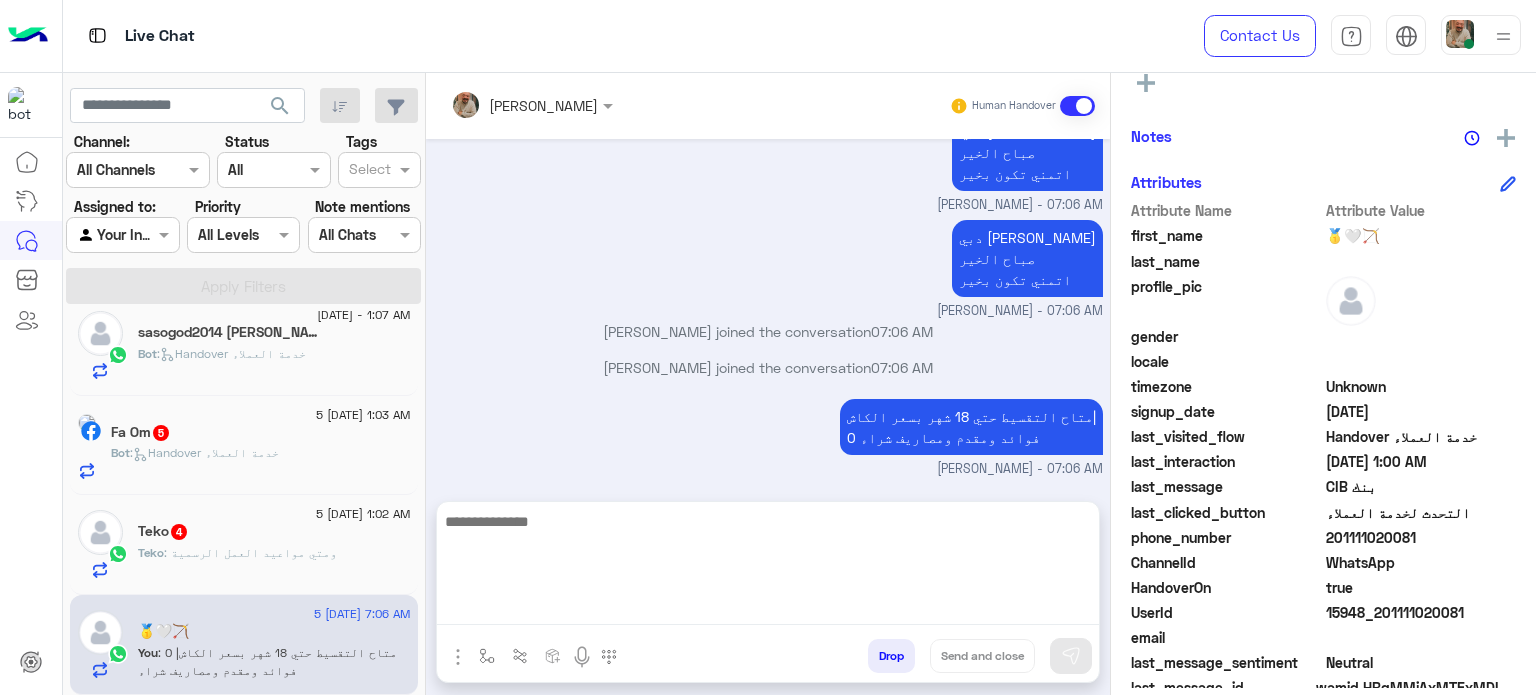 click on "phone_number  [PHONE_NUMBER]" 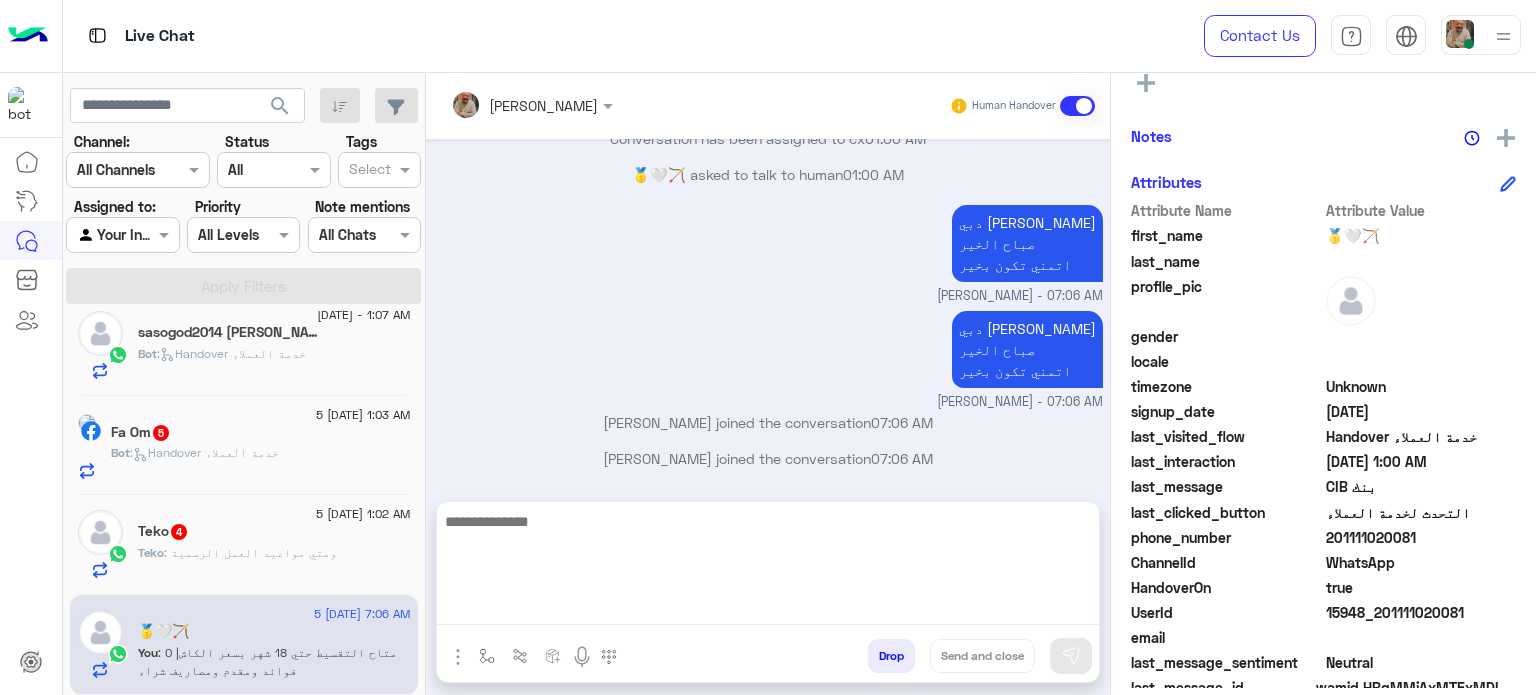 click on "phone_number  [PHONE_NUMBER]" 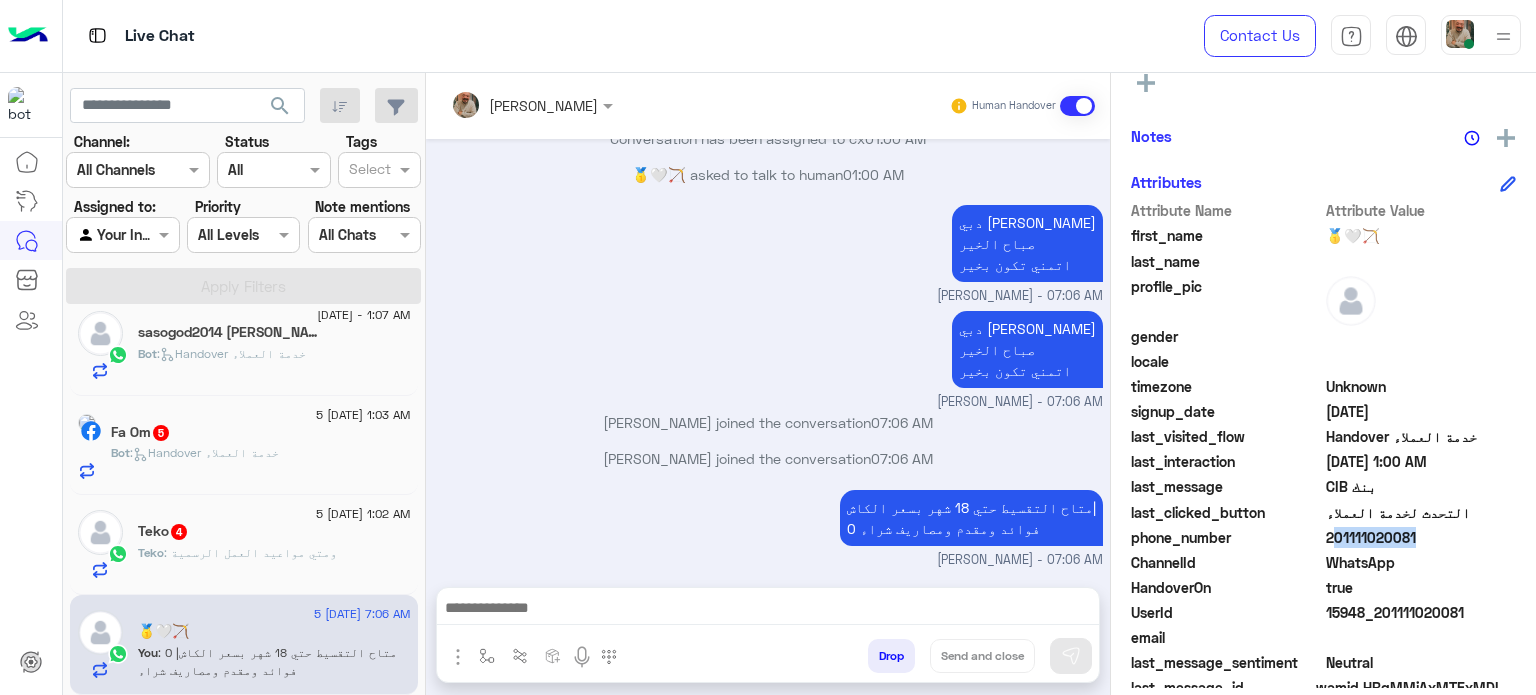 click on "phone_number  [PHONE_NUMBER]" 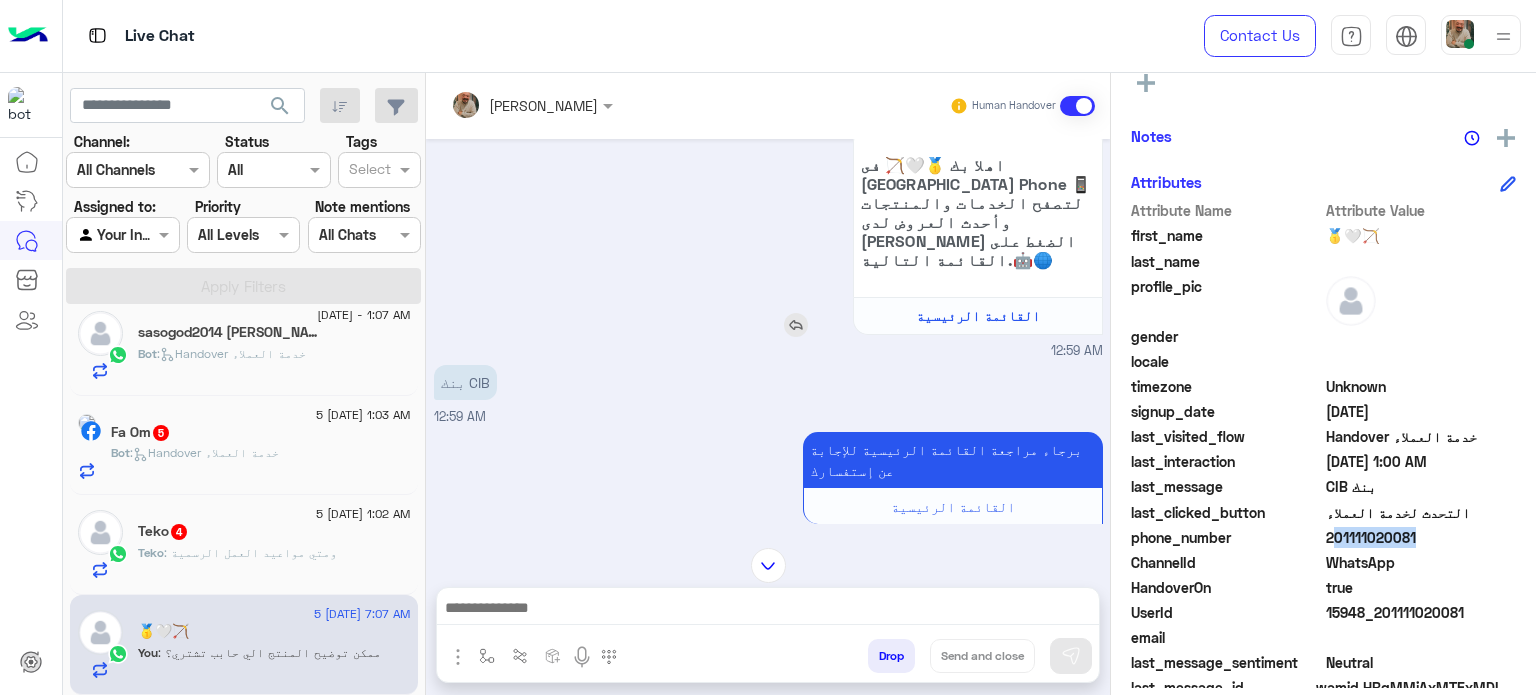scroll, scrollTop: 0, scrollLeft: 0, axis: both 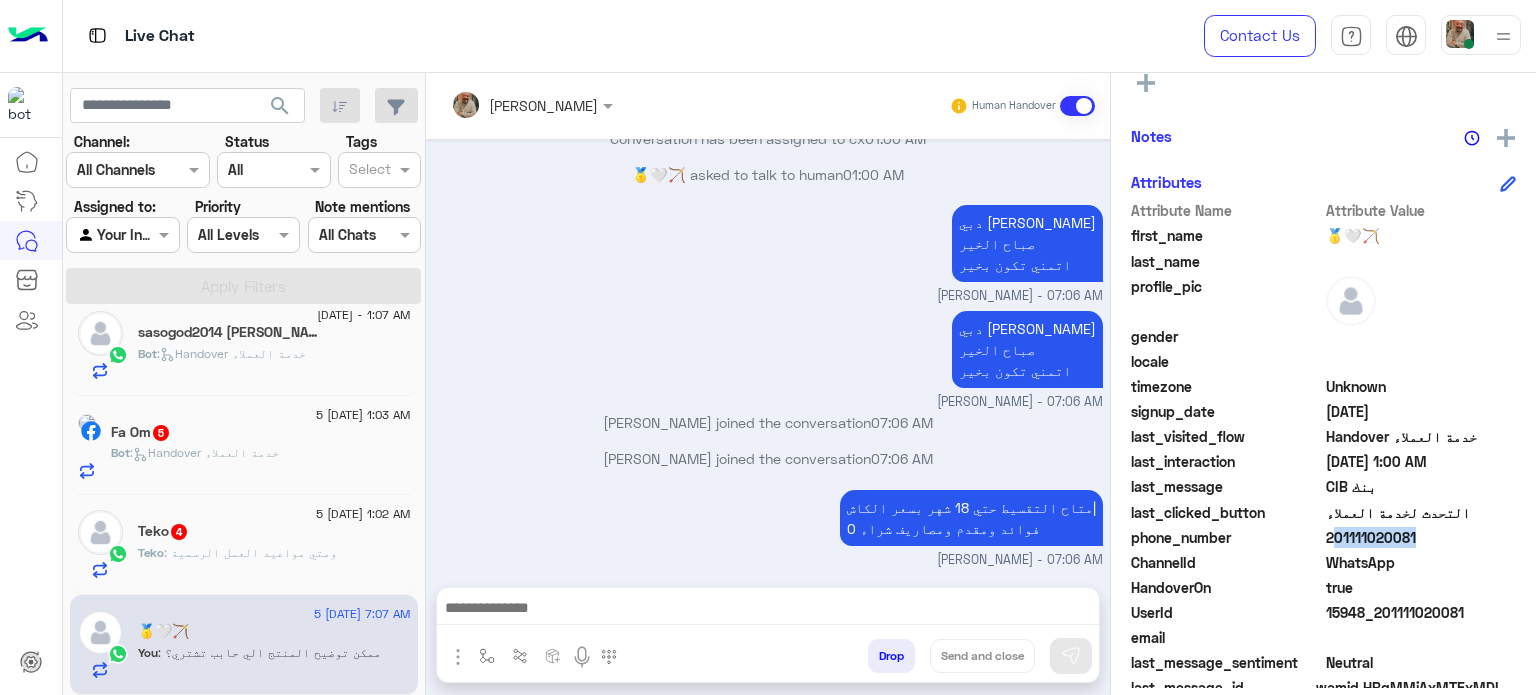 click 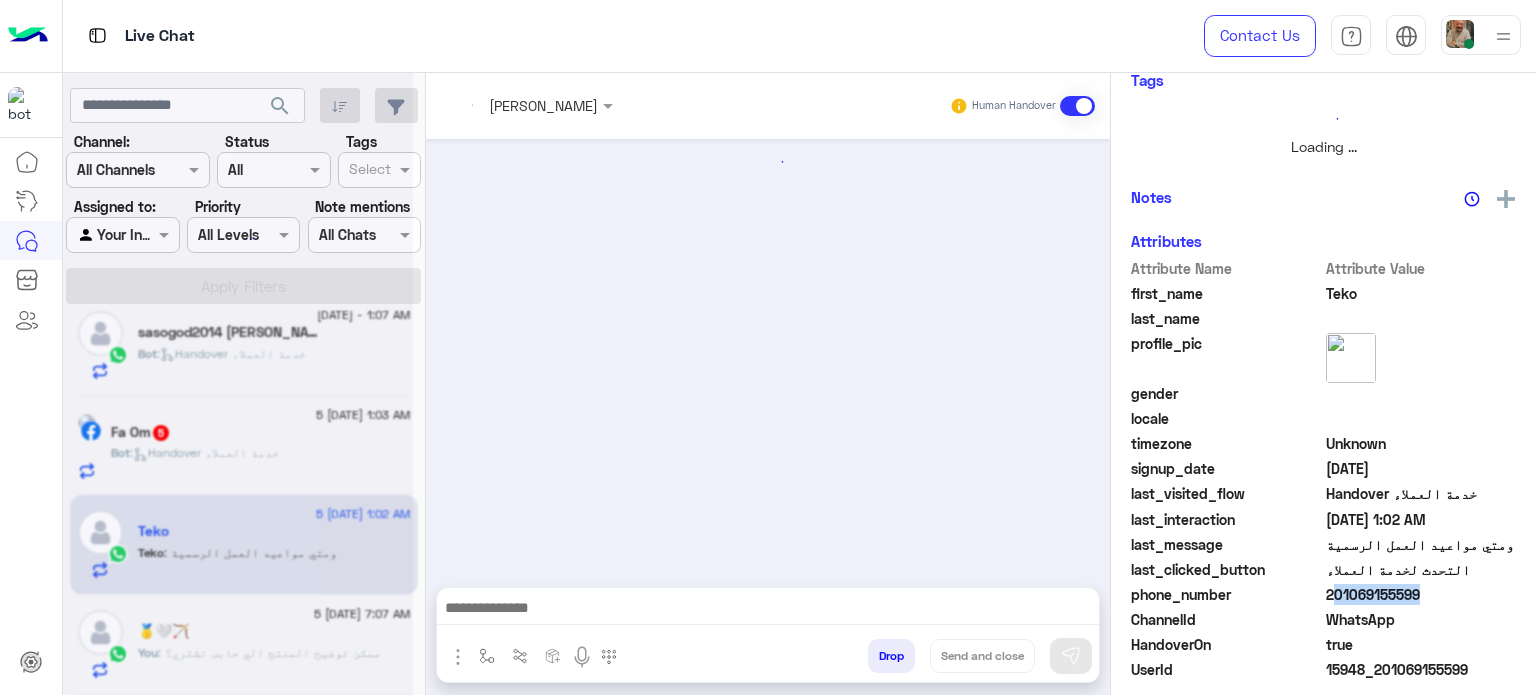 scroll, scrollTop: 1617, scrollLeft: 0, axis: vertical 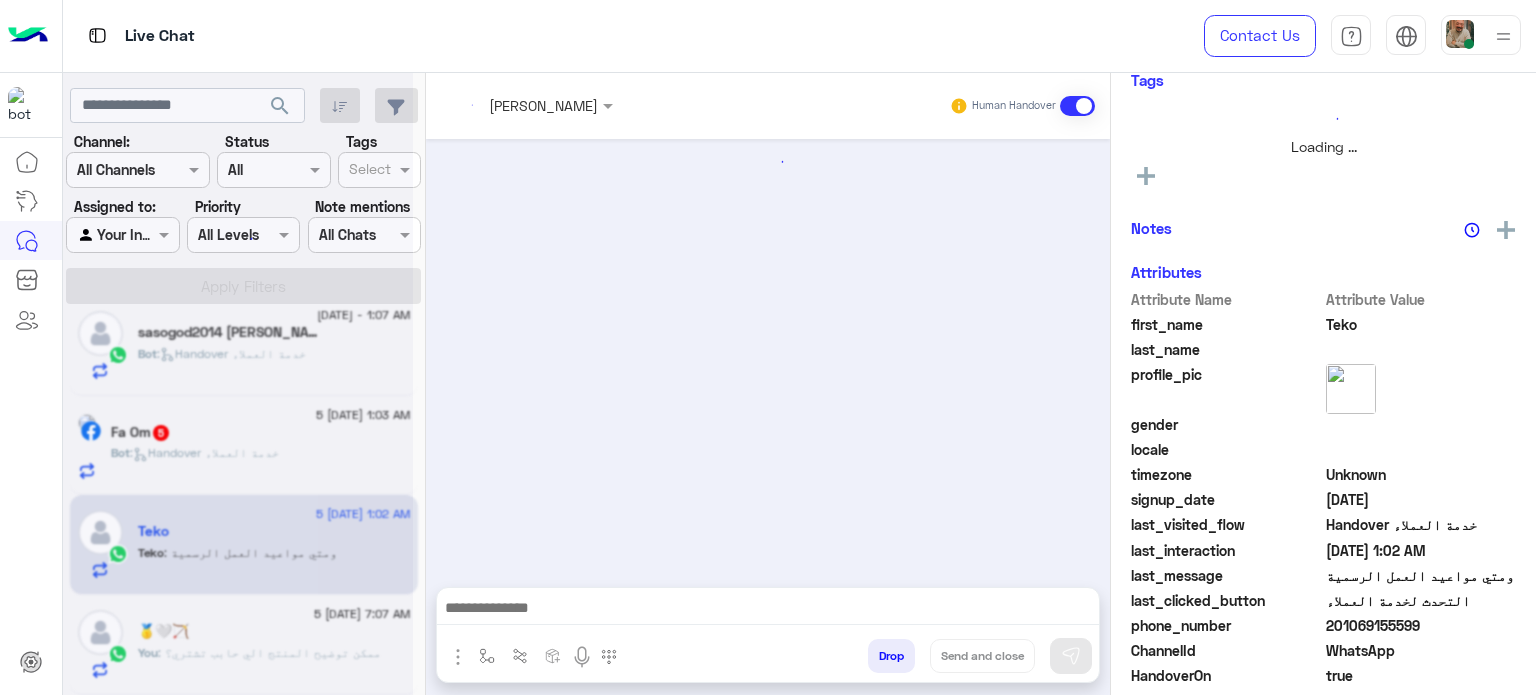 click 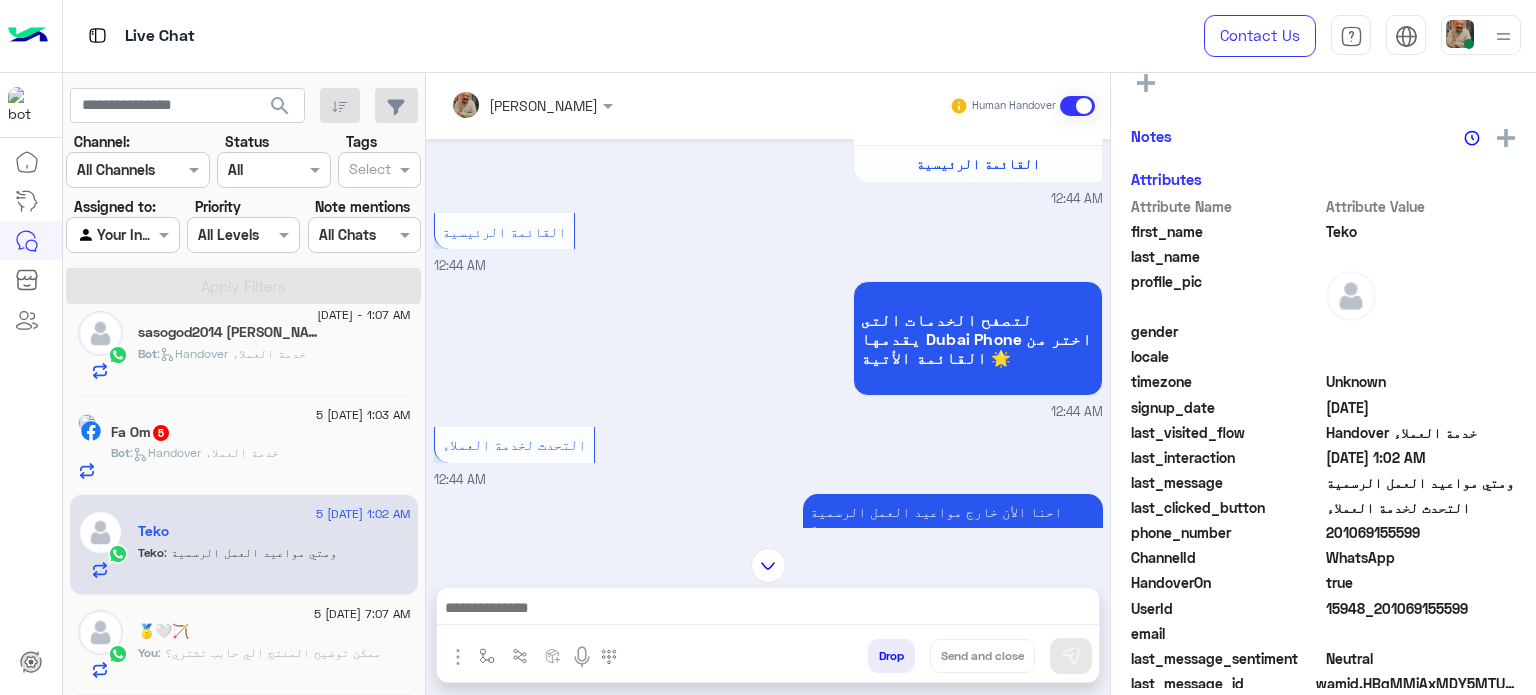 scroll, scrollTop: 472, scrollLeft: 0, axis: vertical 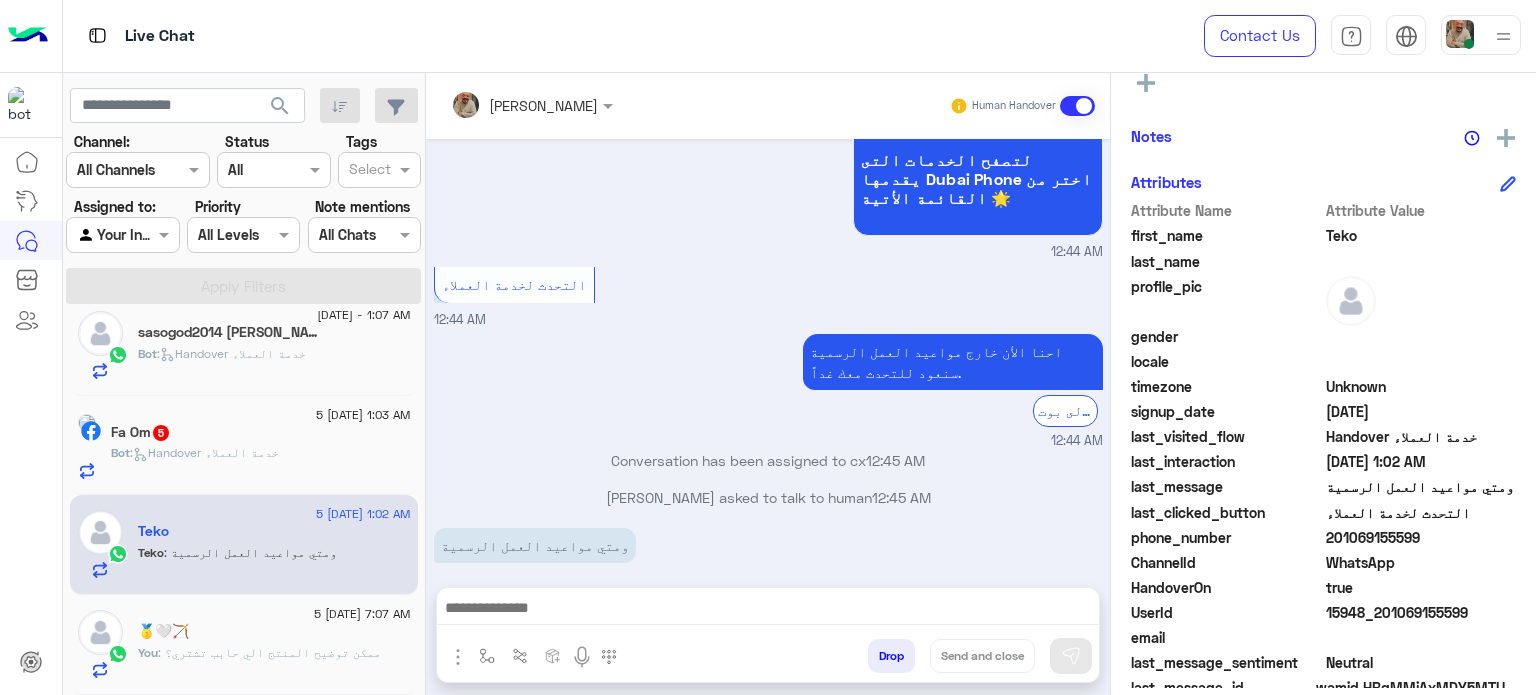 click at bounding box center (768, 610) 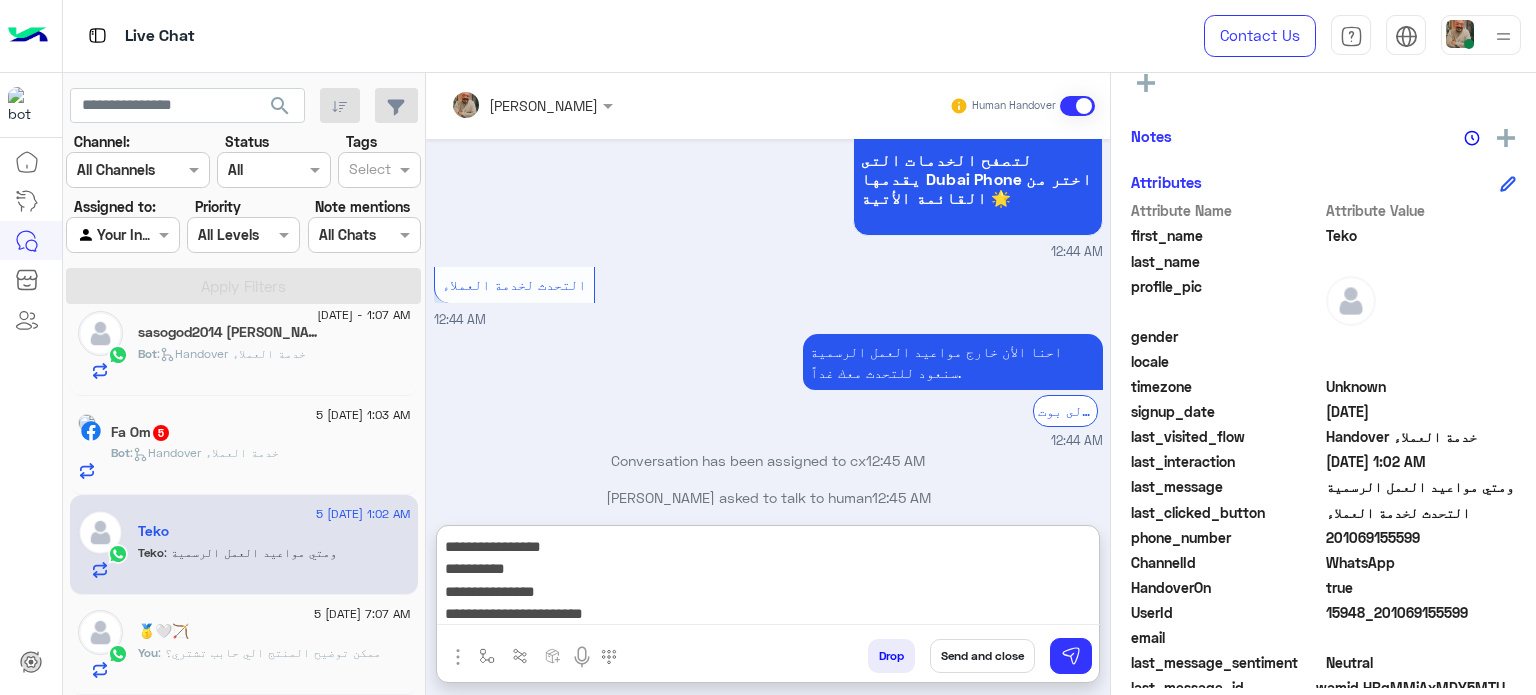 click on "**********" at bounding box center [768, 580] 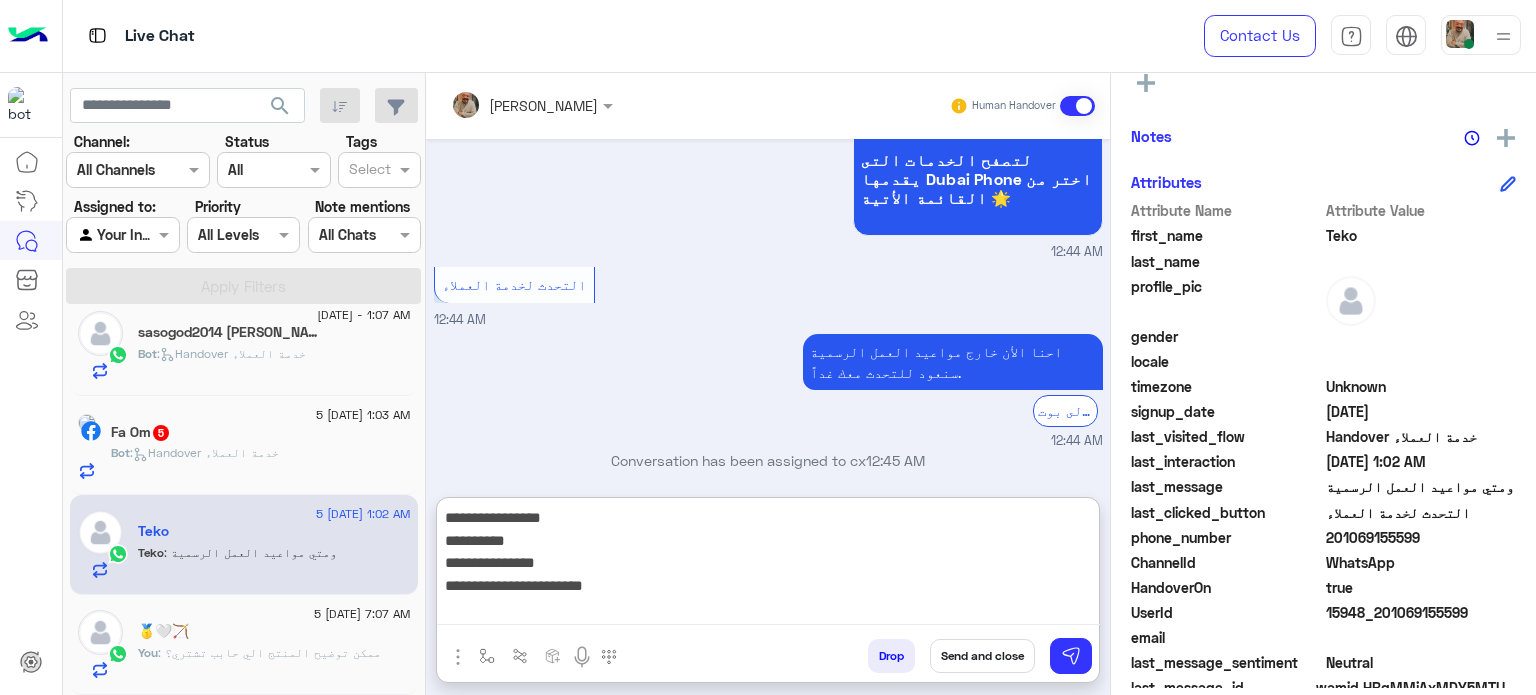 click on "**********" at bounding box center (768, 565) 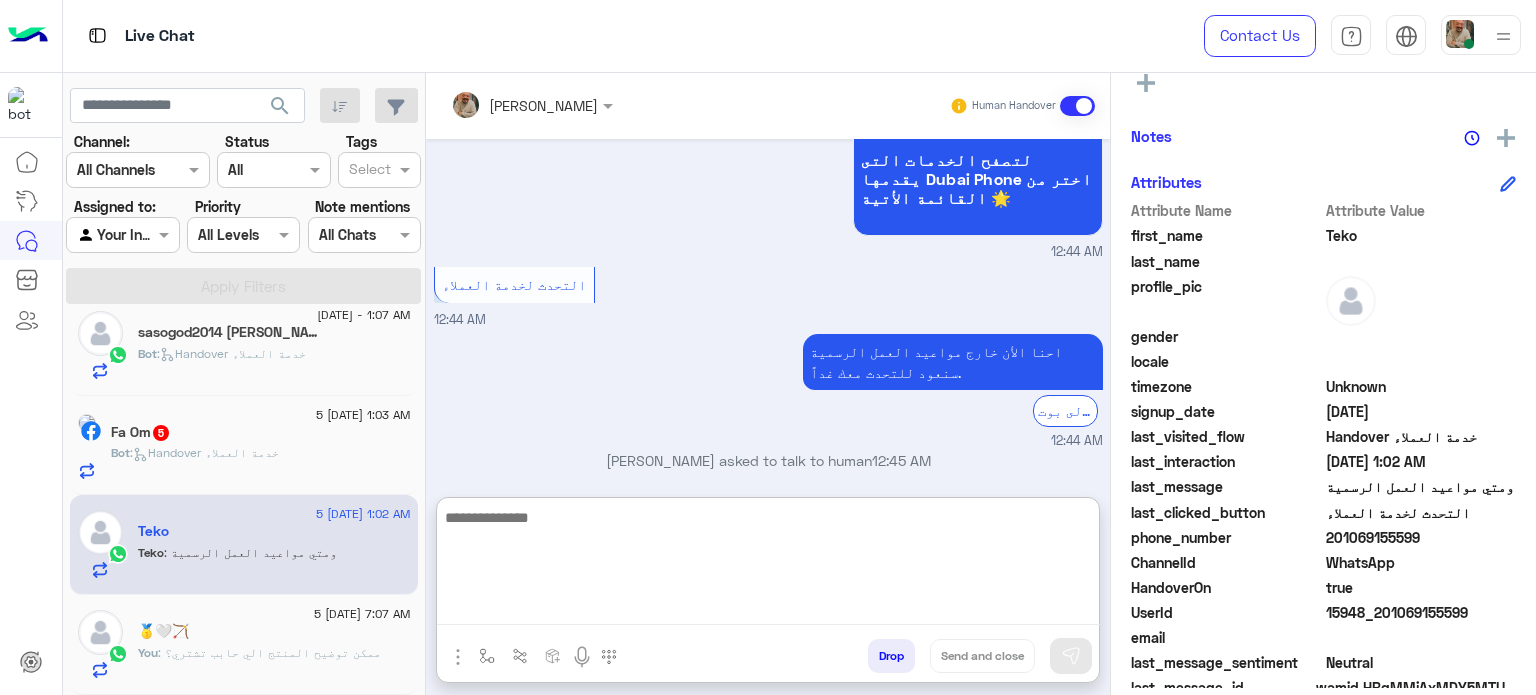 scroll, scrollTop: 668, scrollLeft: 0, axis: vertical 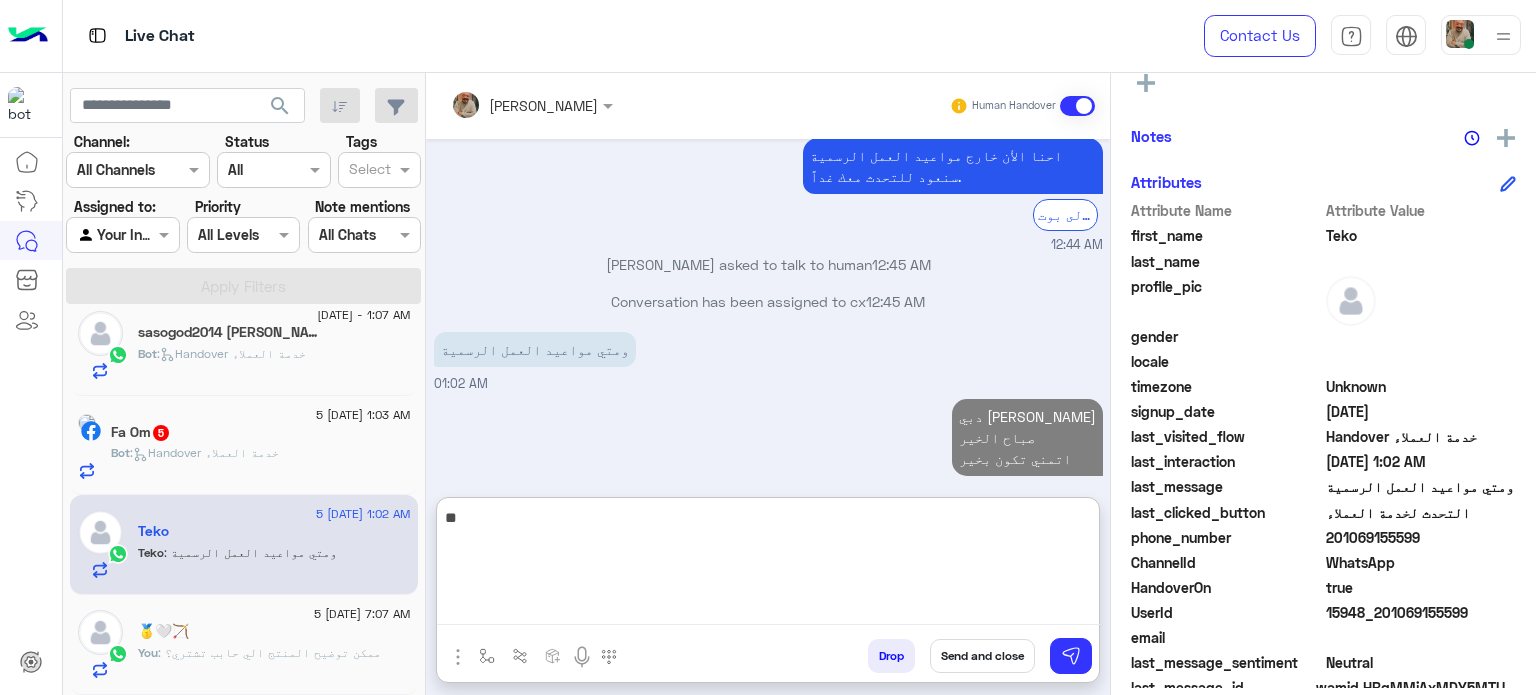 type on "*" 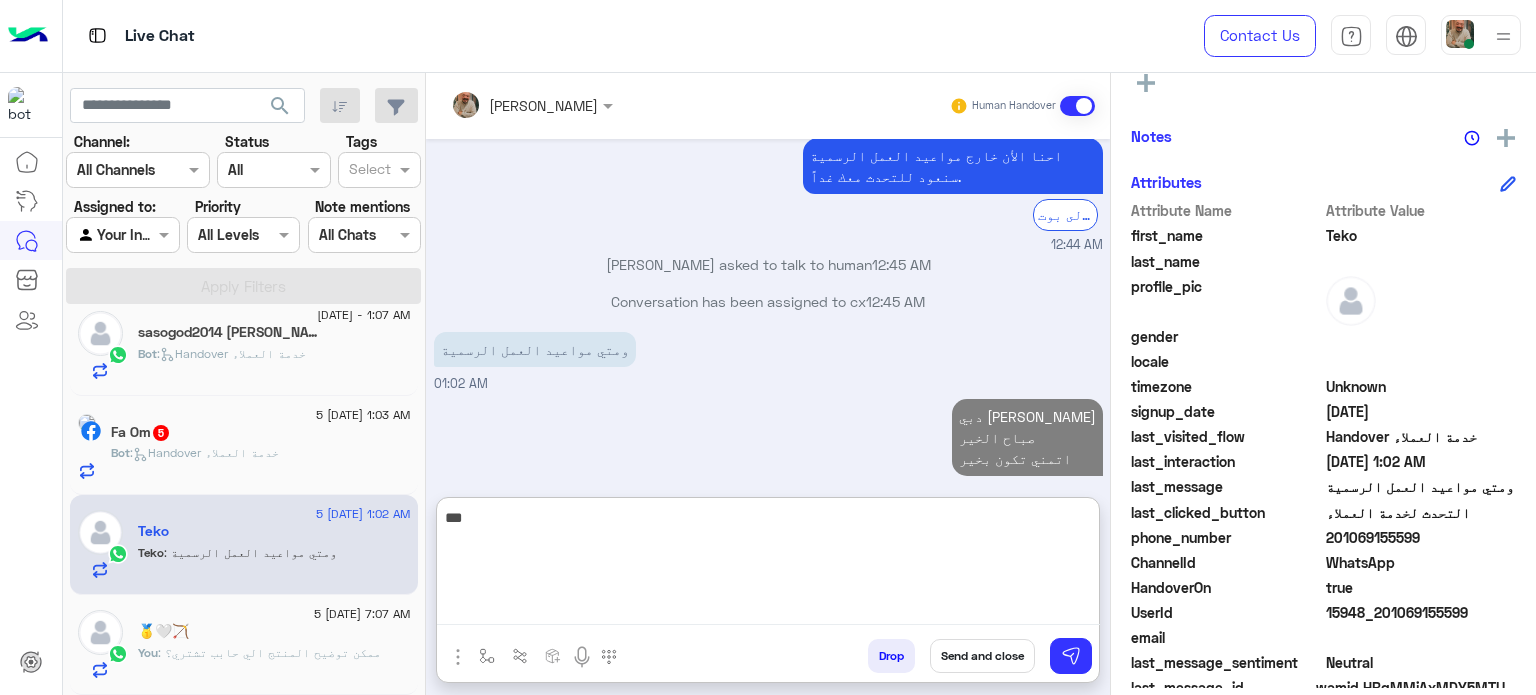 scroll, scrollTop: 705, scrollLeft: 0, axis: vertical 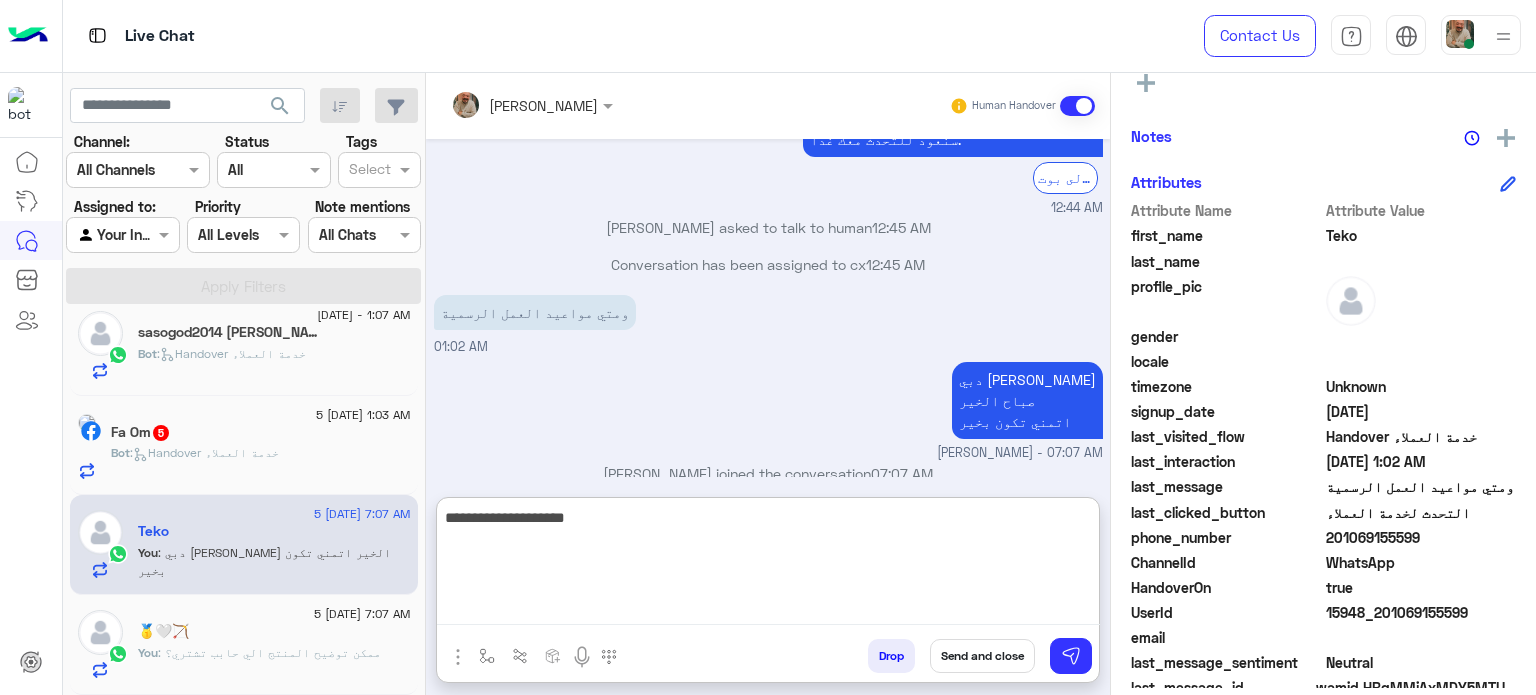 type on "**********" 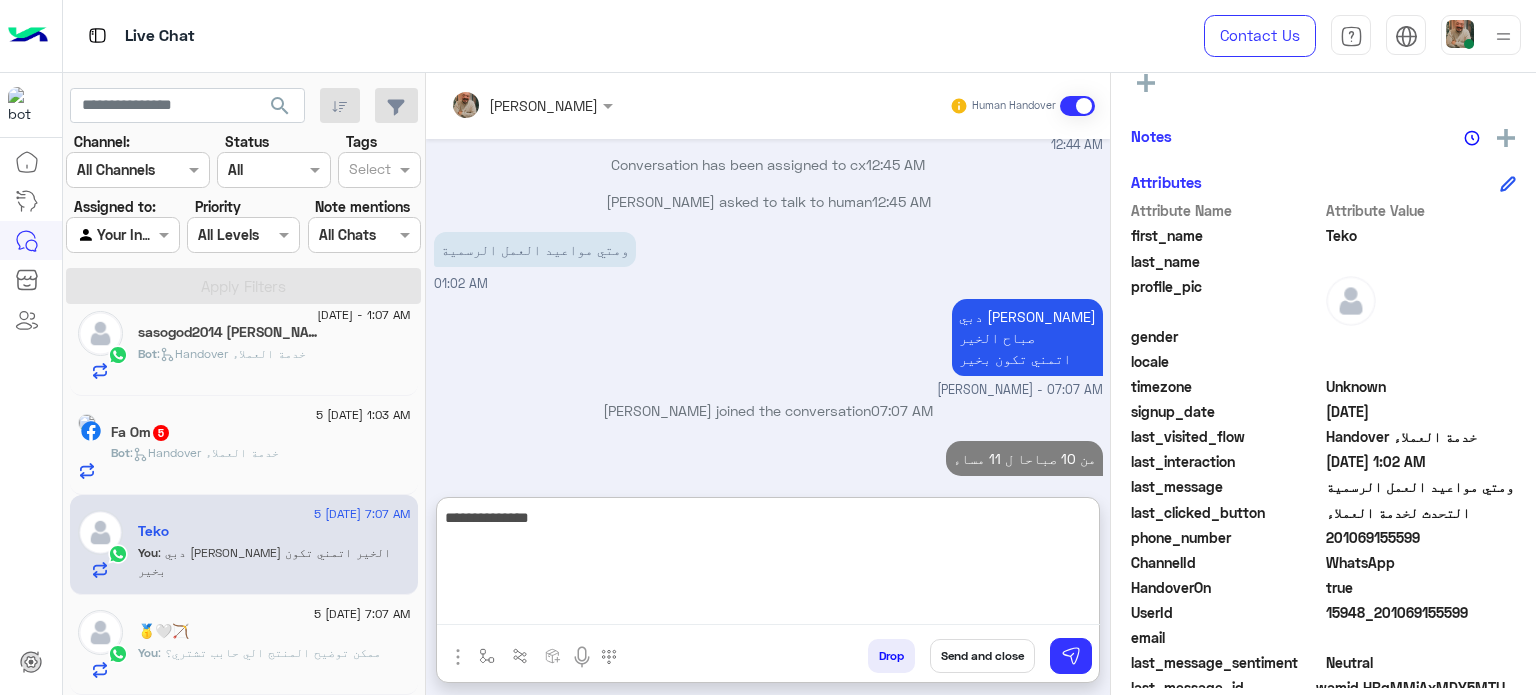 scroll, scrollTop: 805, scrollLeft: 0, axis: vertical 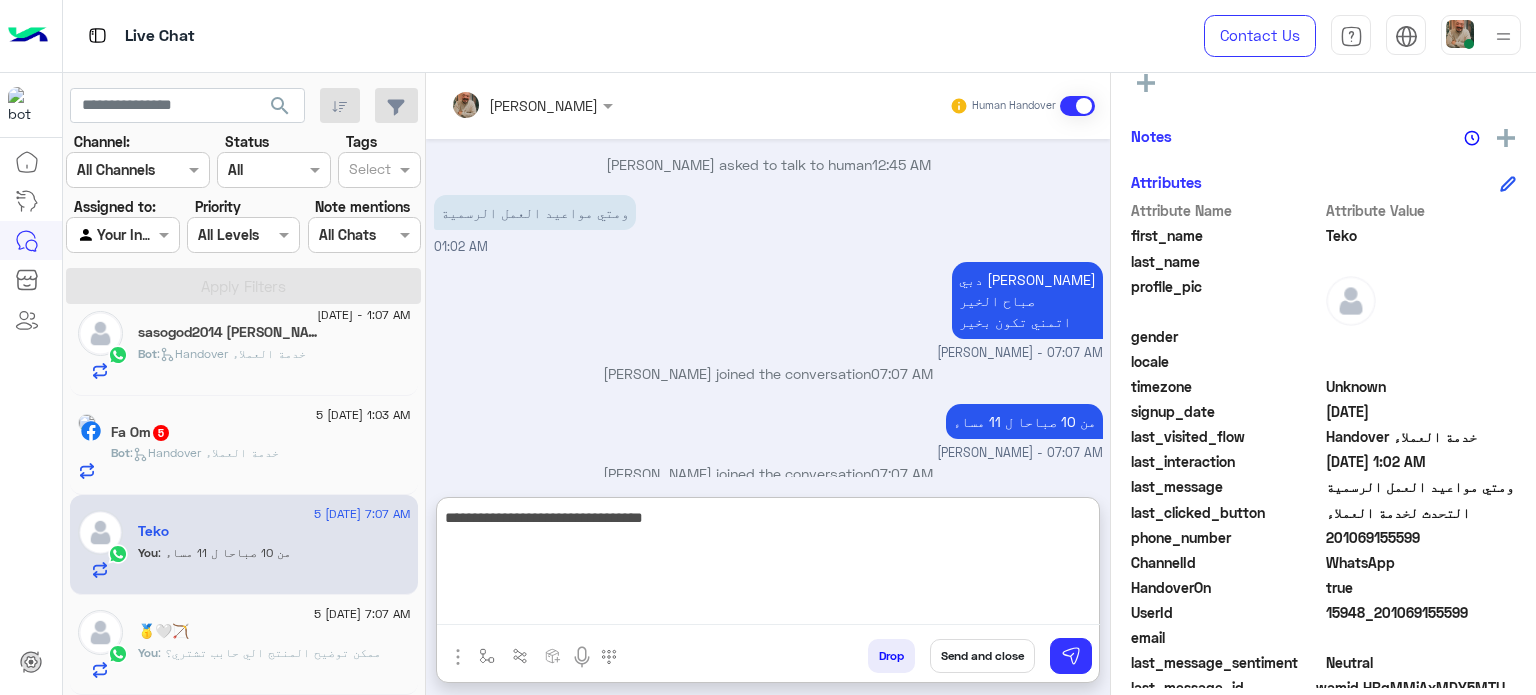 type on "**********" 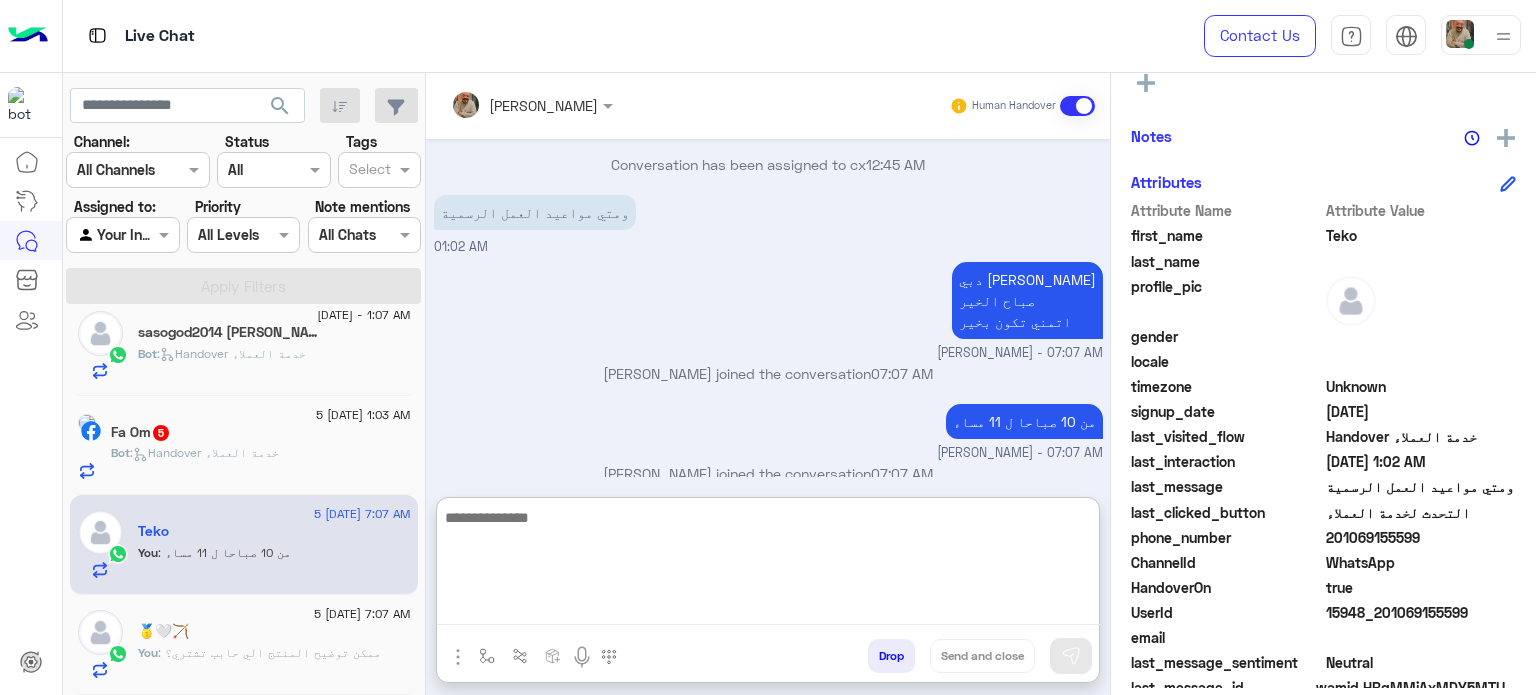 scroll, scrollTop: 868, scrollLeft: 0, axis: vertical 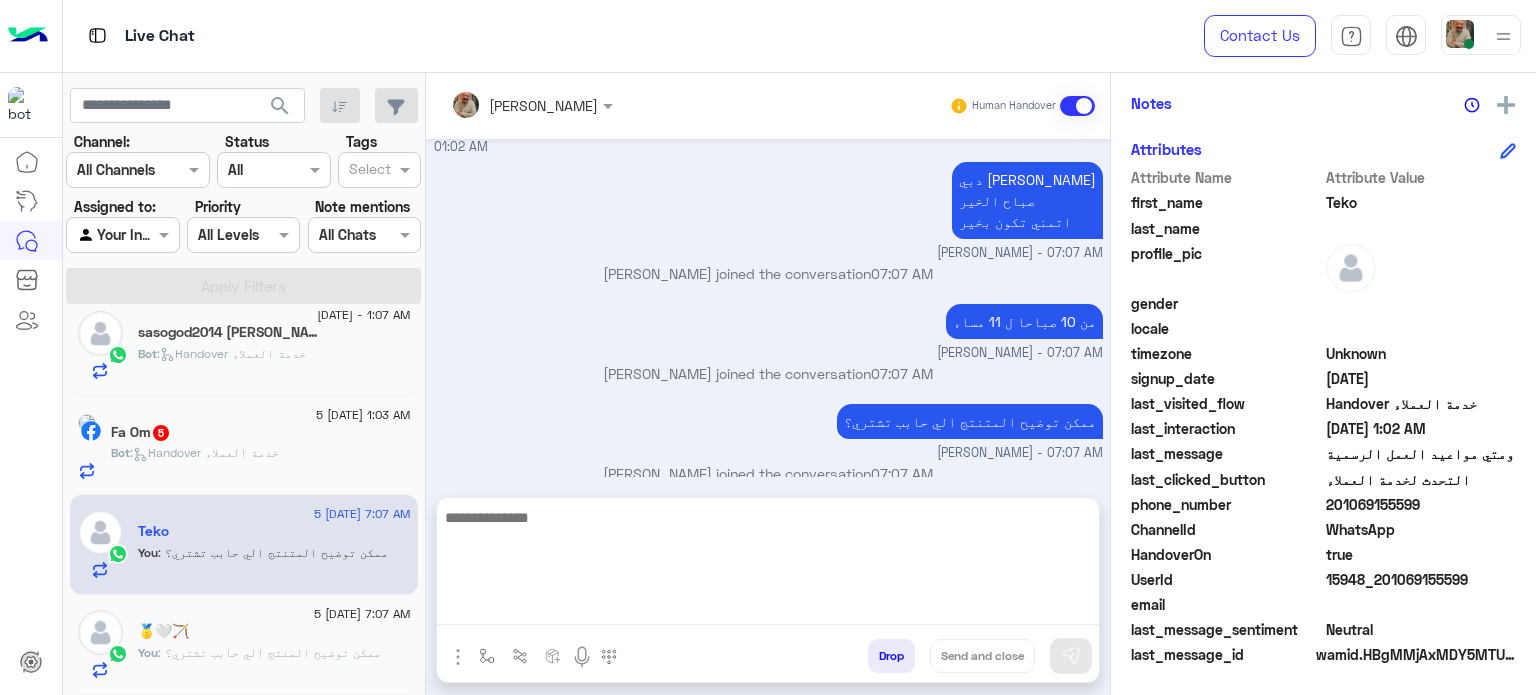 click on "201069155599" 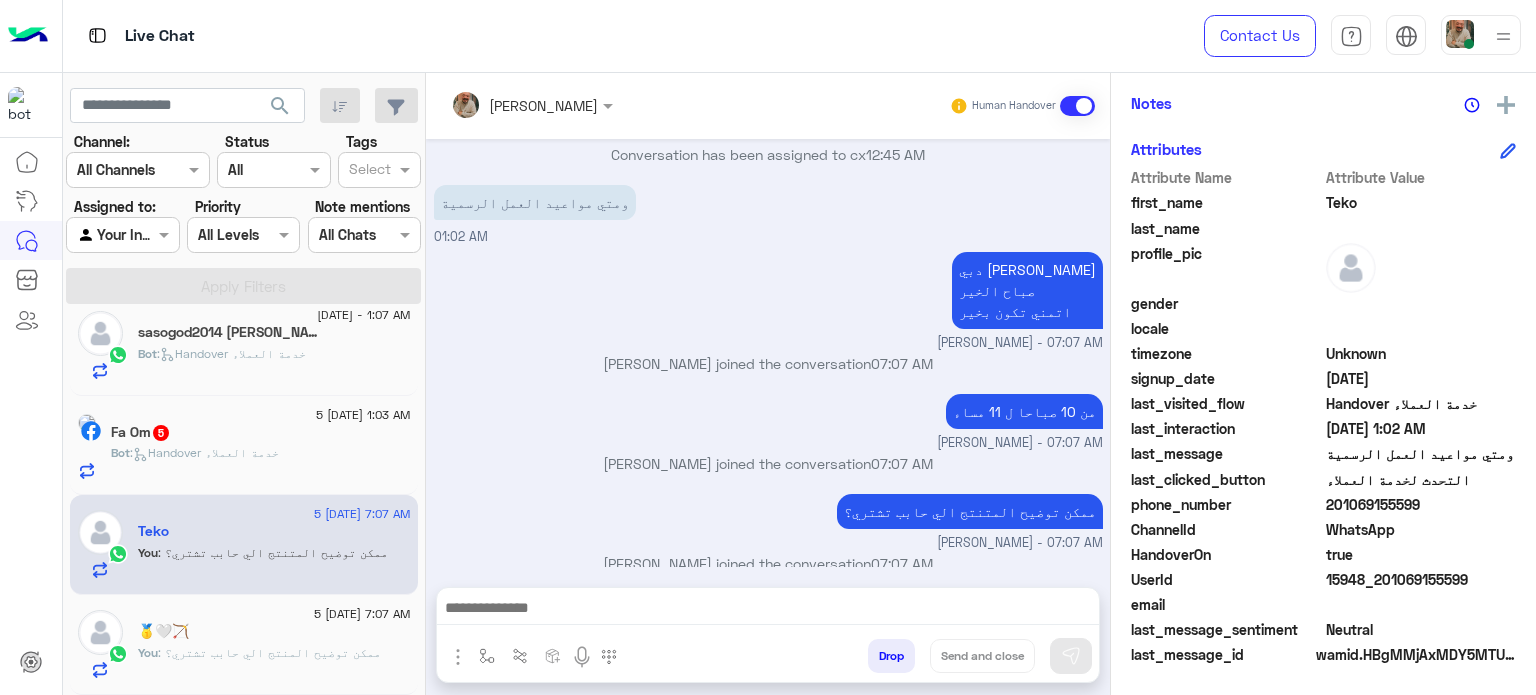 click on "201069155599" 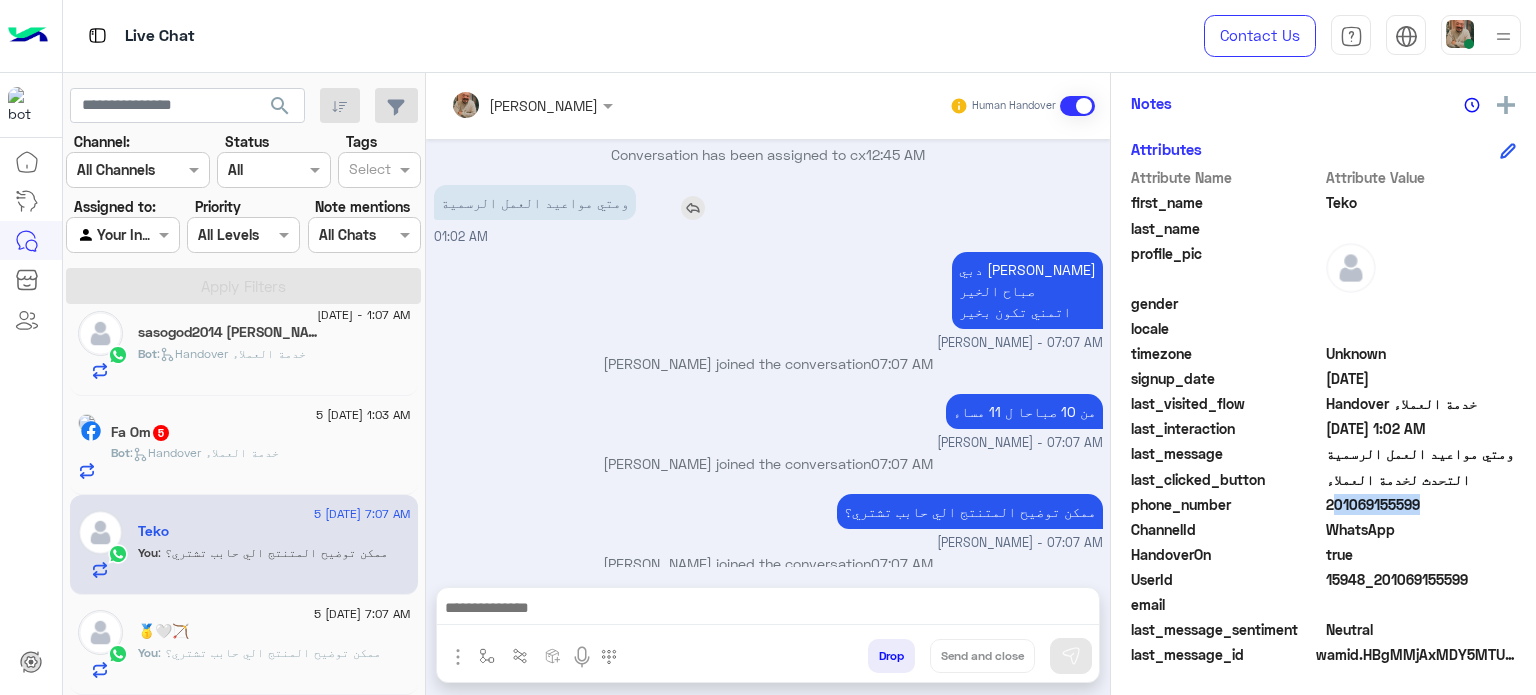 drag, startPoint x: 1375, startPoint y: 499, endPoint x: 628, endPoint y: 197, distance: 805.73755 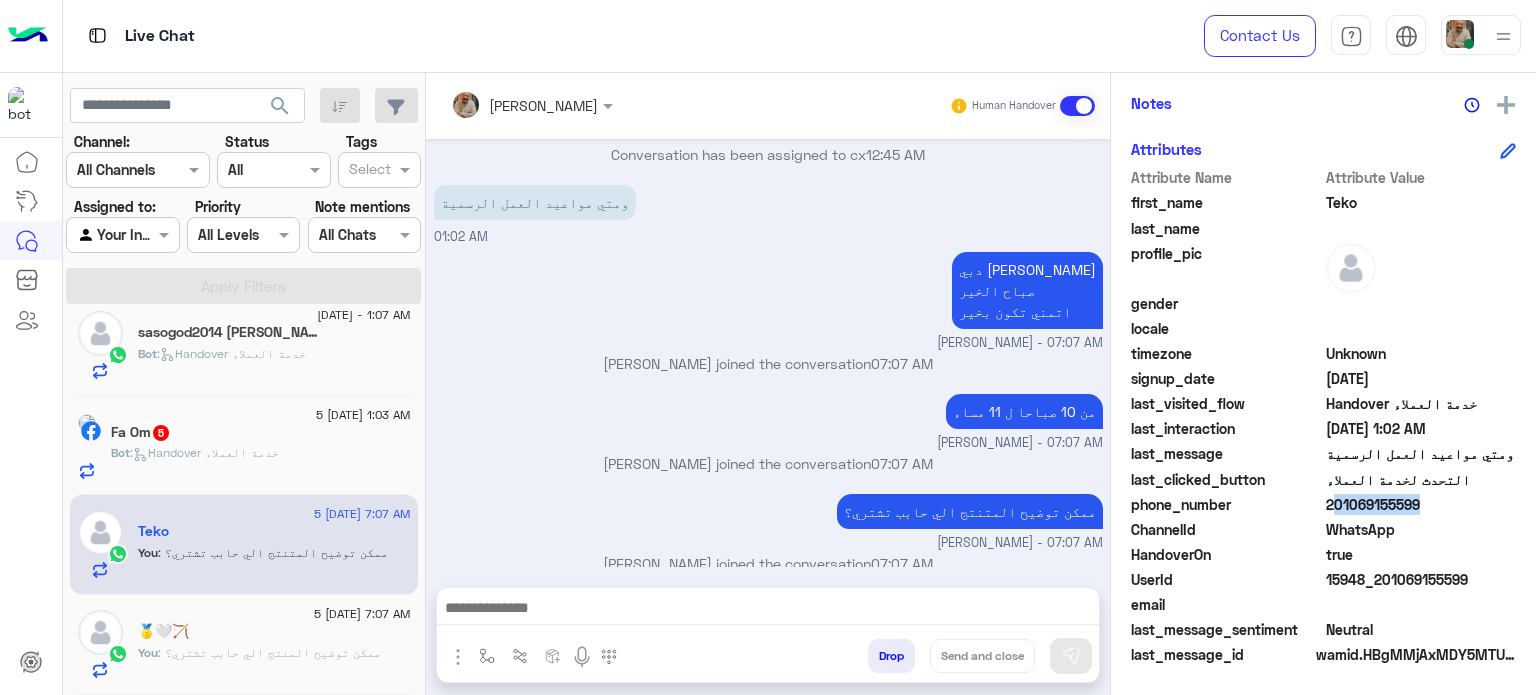scroll, scrollTop: 0, scrollLeft: 0, axis: both 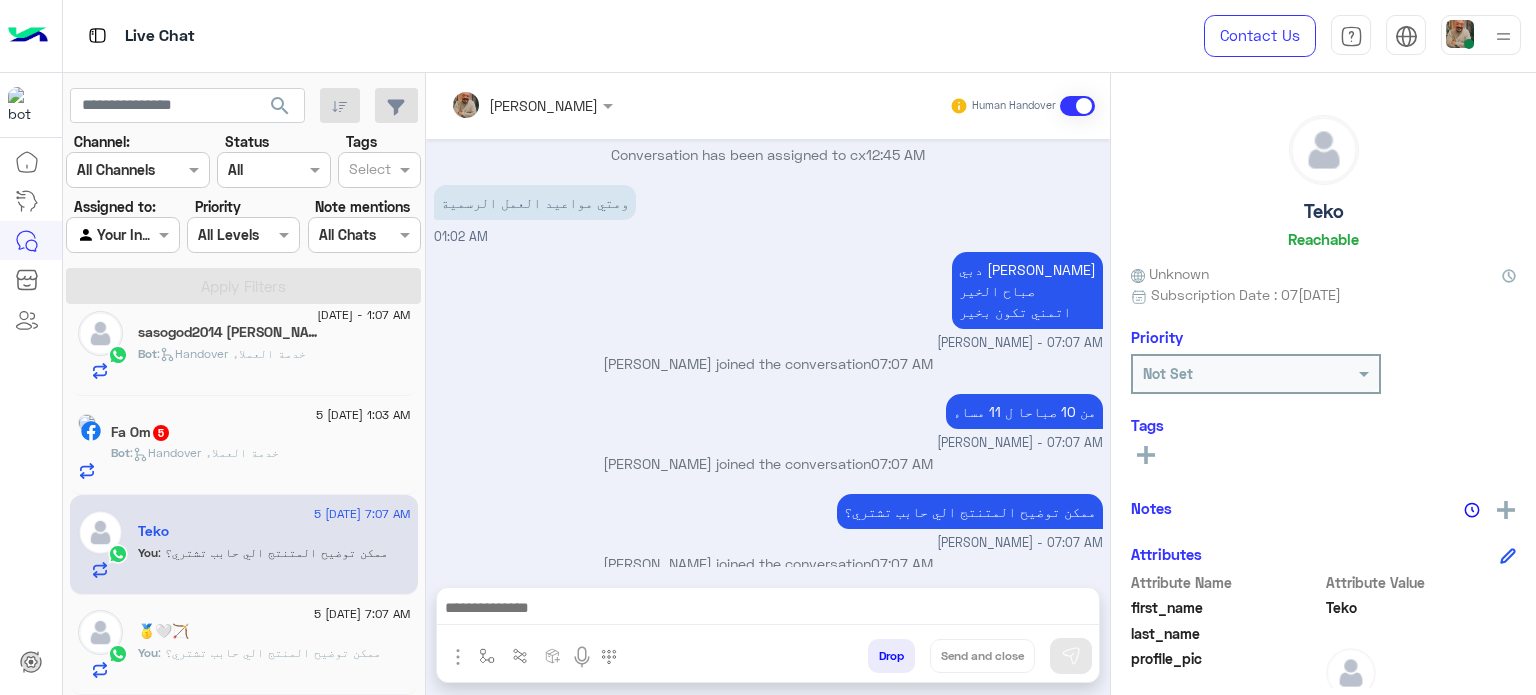 click on "Teko" 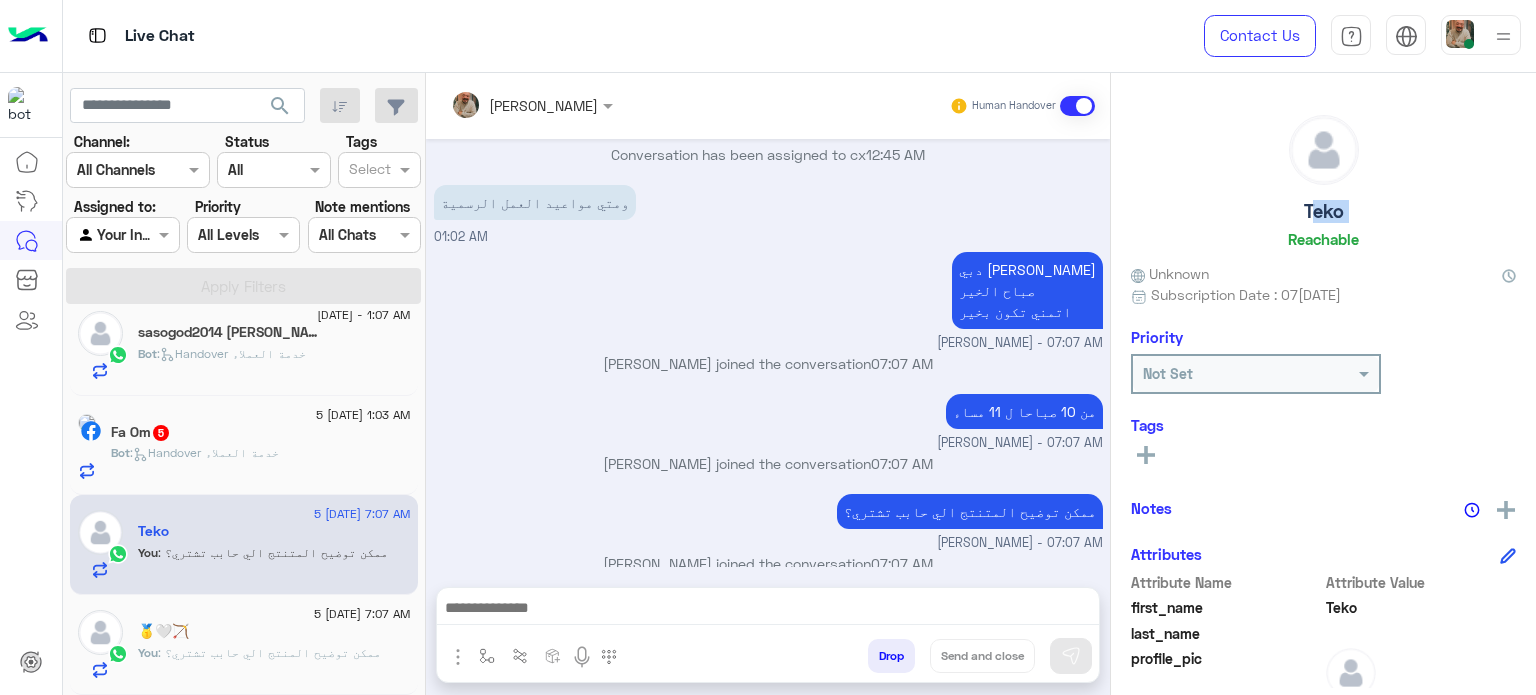 drag, startPoint x: 1325, startPoint y: 217, endPoint x: 264, endPoint y: 23, distance: 1078.5903 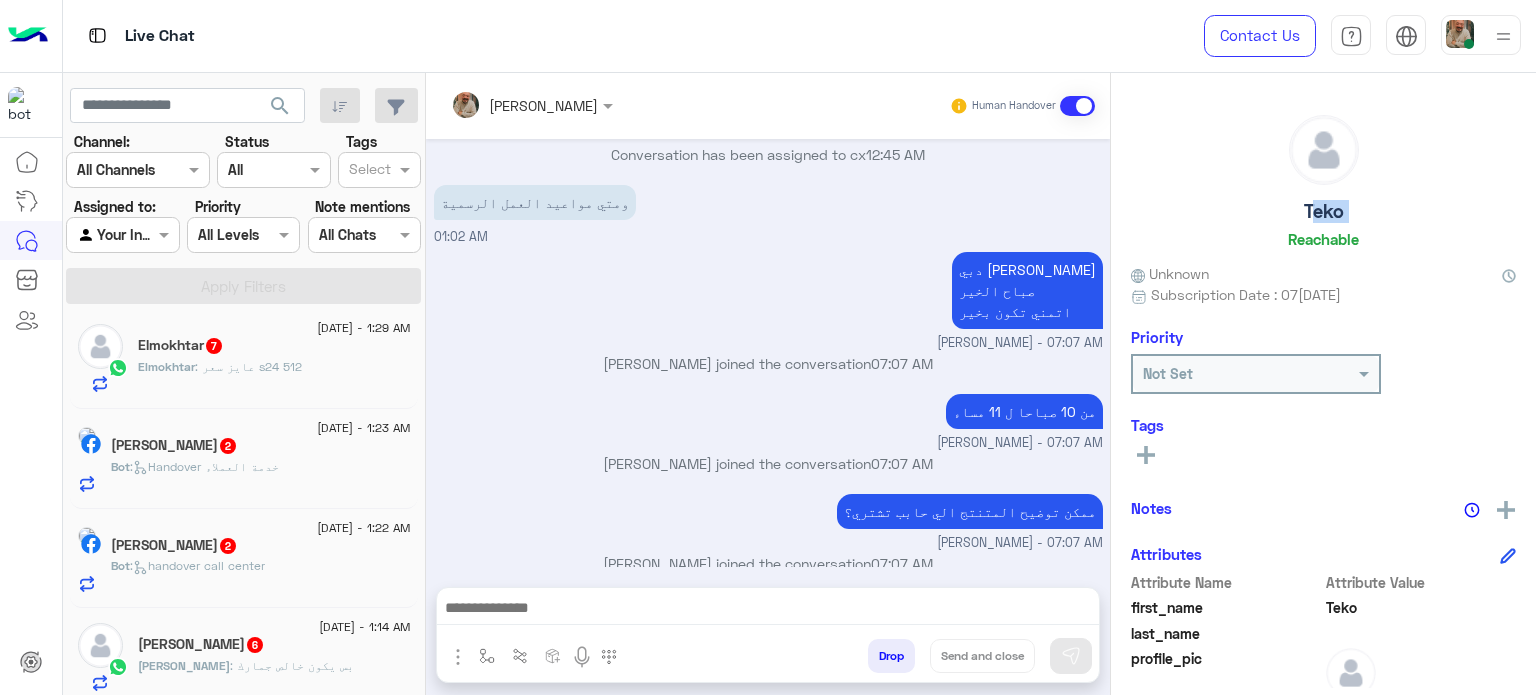 scroll, scrollTop: 817, scrollLeft: 0, axis: vertical 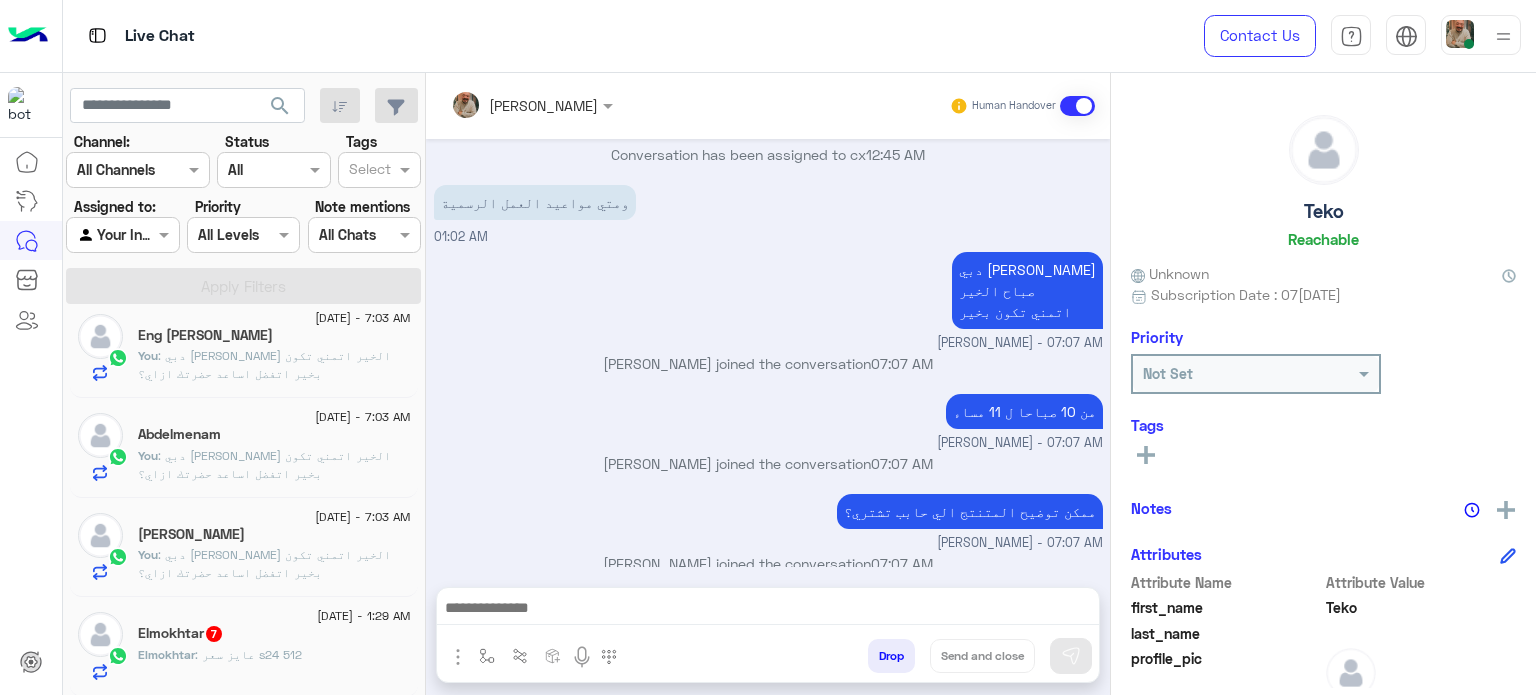 click on ": دبي [PERSON_NAME] الخير
اتمني تكون بخير
اتفضل اساعد حضرتك ازاي؟" 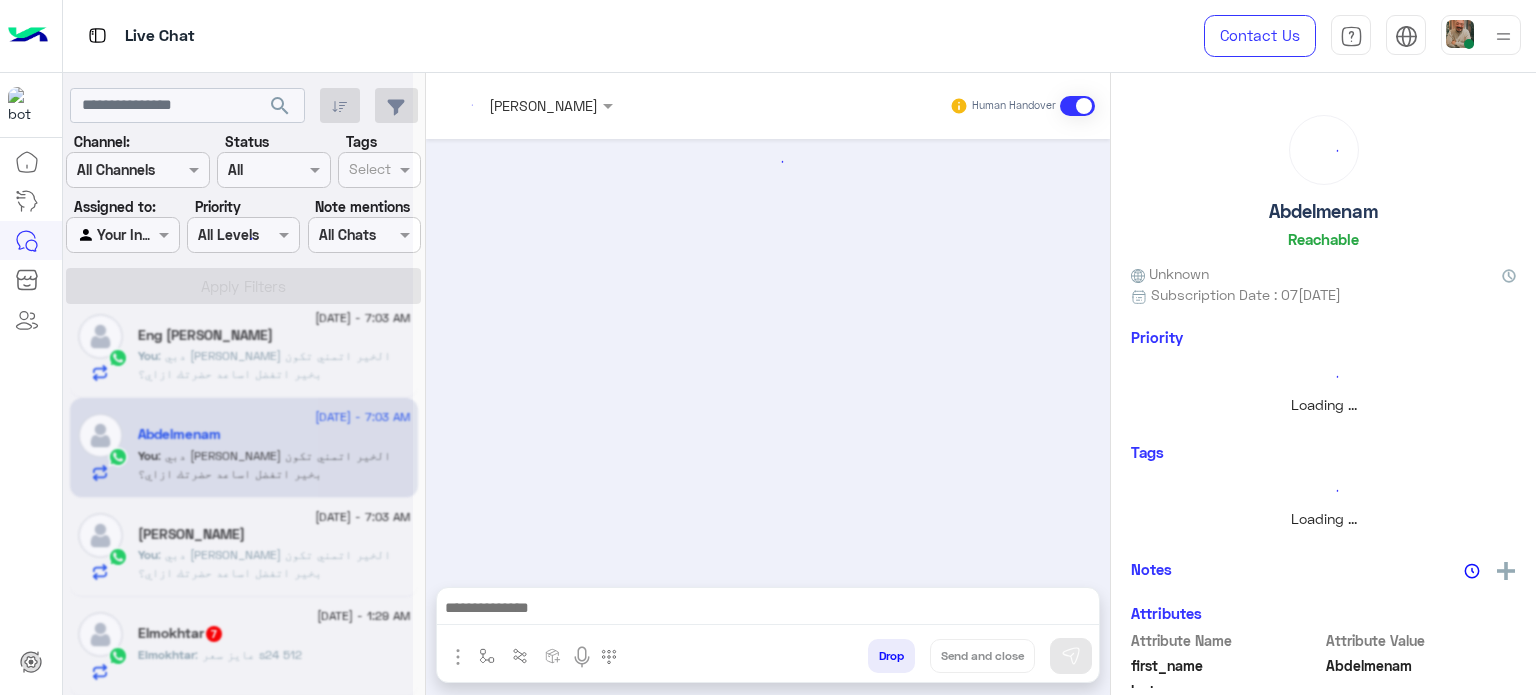 scroll, scrollTop: 350, scrollLeft: 0, axis: vertical 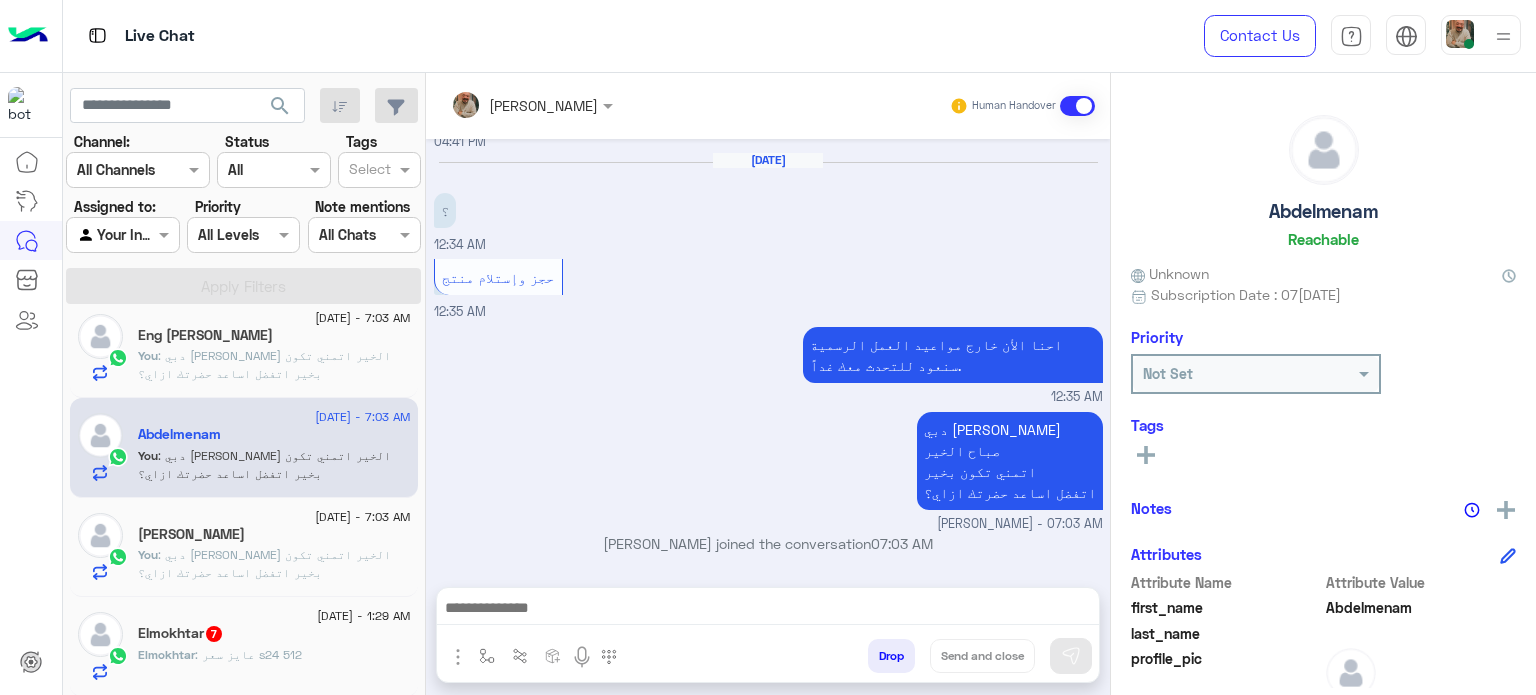 drag, startPoint x: 731, startPoint y: 630, endPoint x: 736, endPoint y: 608, distance: 22.561028 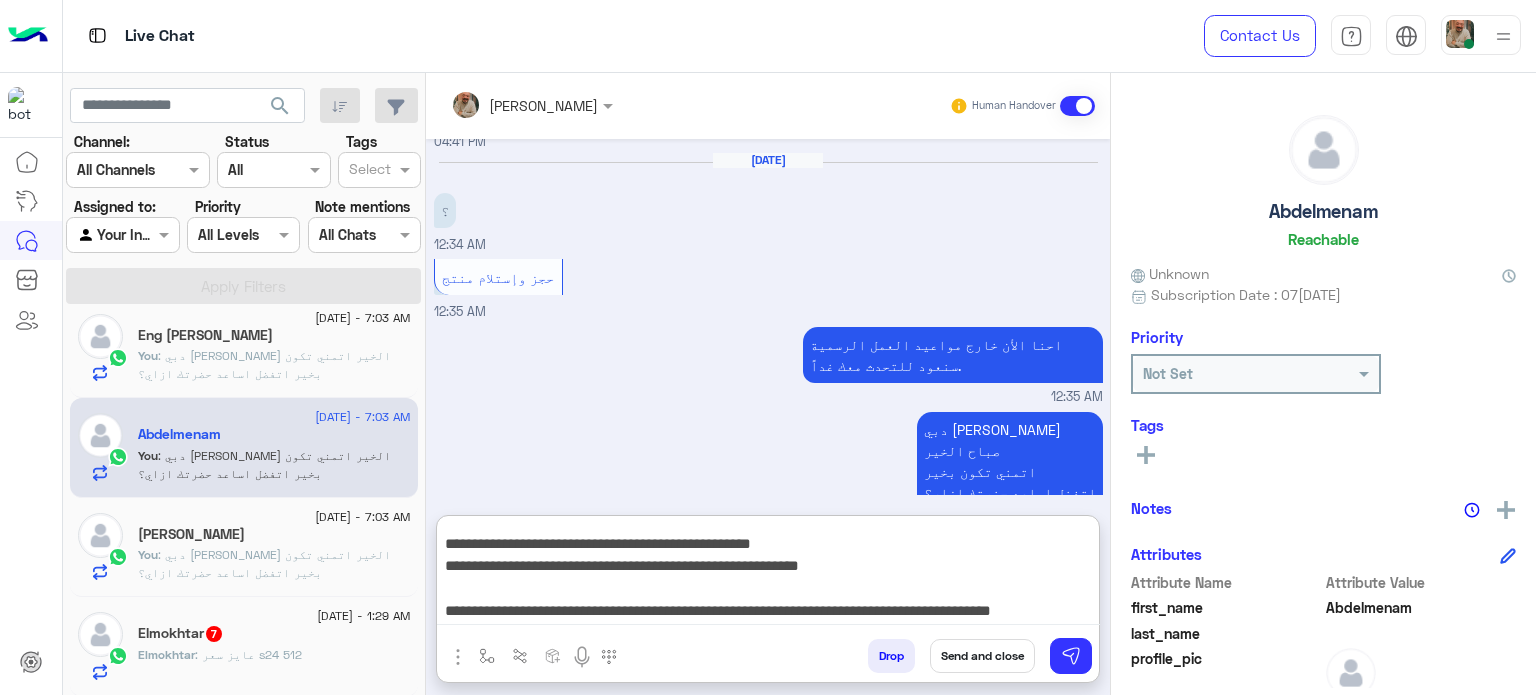 scroll, scrollTop: 200, scrollLeft: 0, axis: vertical 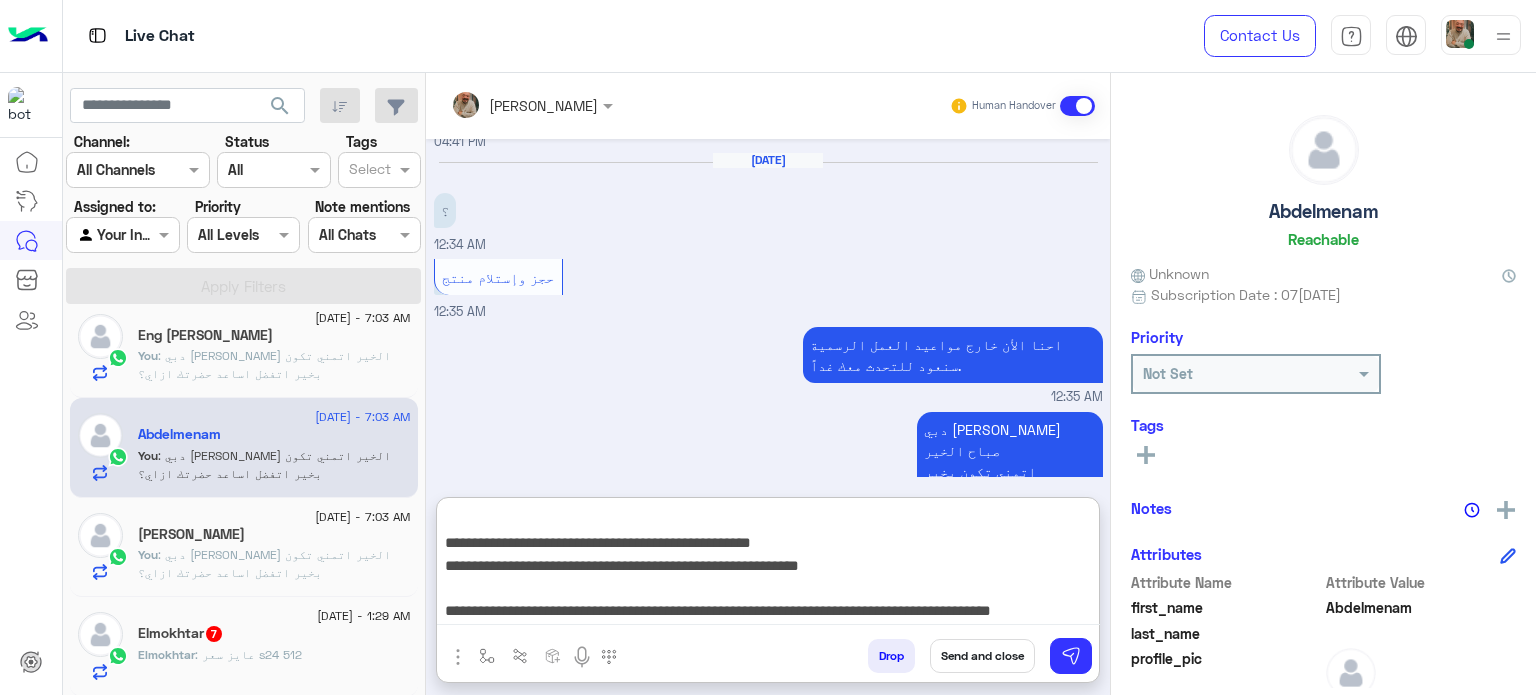 type on "**********" 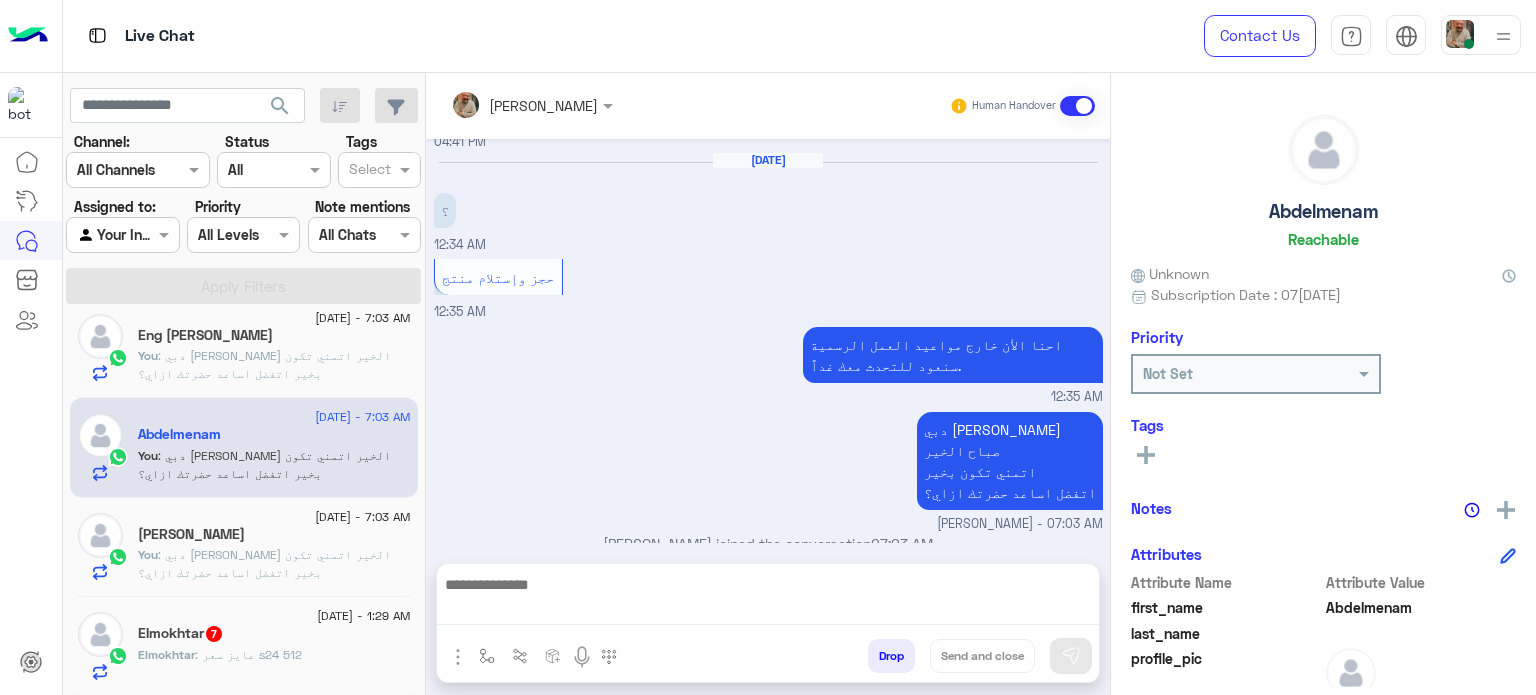scroll, scrollTop: 0, scrollLeft: 0, axis: both 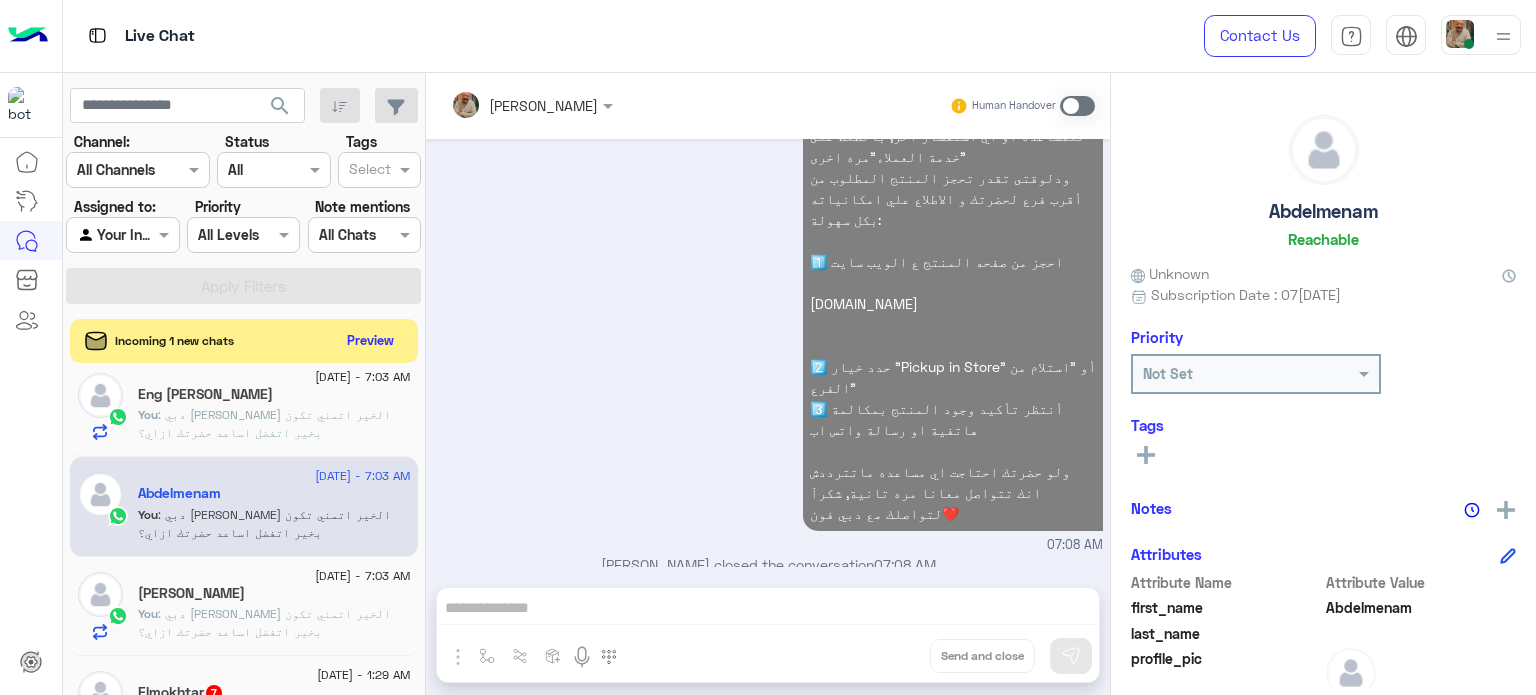 click on "[DATE] - 7:03 AM  Abdelmenam    You  : [PERSON_NAME] الخير
اتمني تكون بخير
اتفضل اساعد حضرتك ازاي؟" 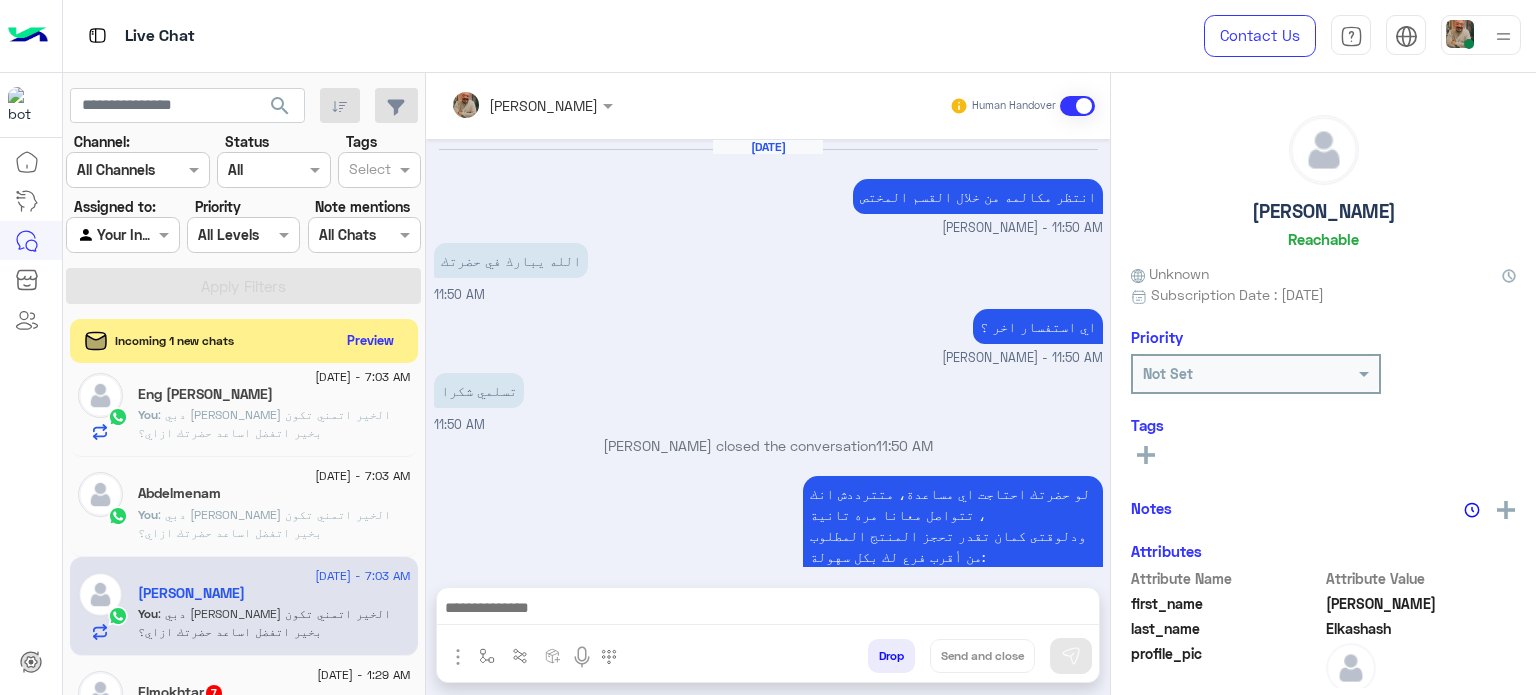 scroll, scrollTop: 626, scrollLeft: 0, axis: vertical 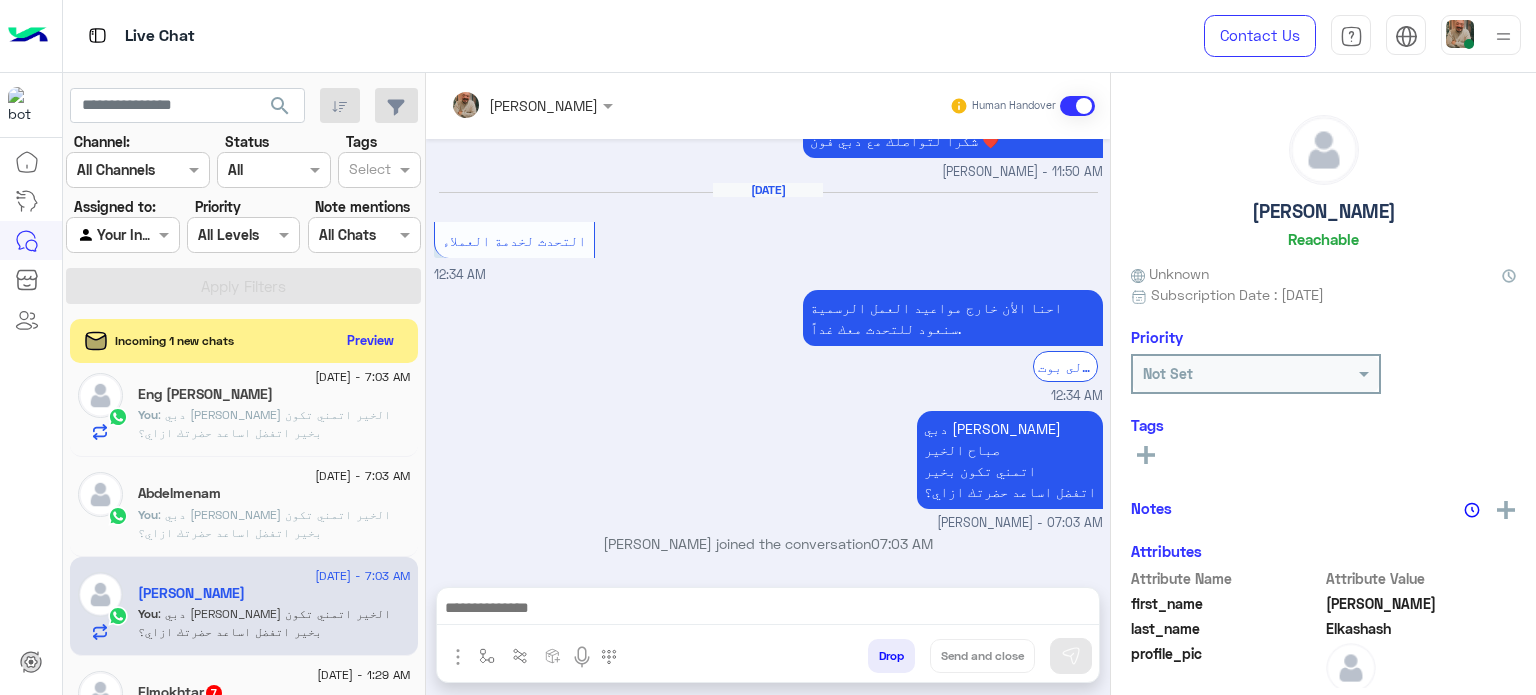 click at bounding box center (768, 610) 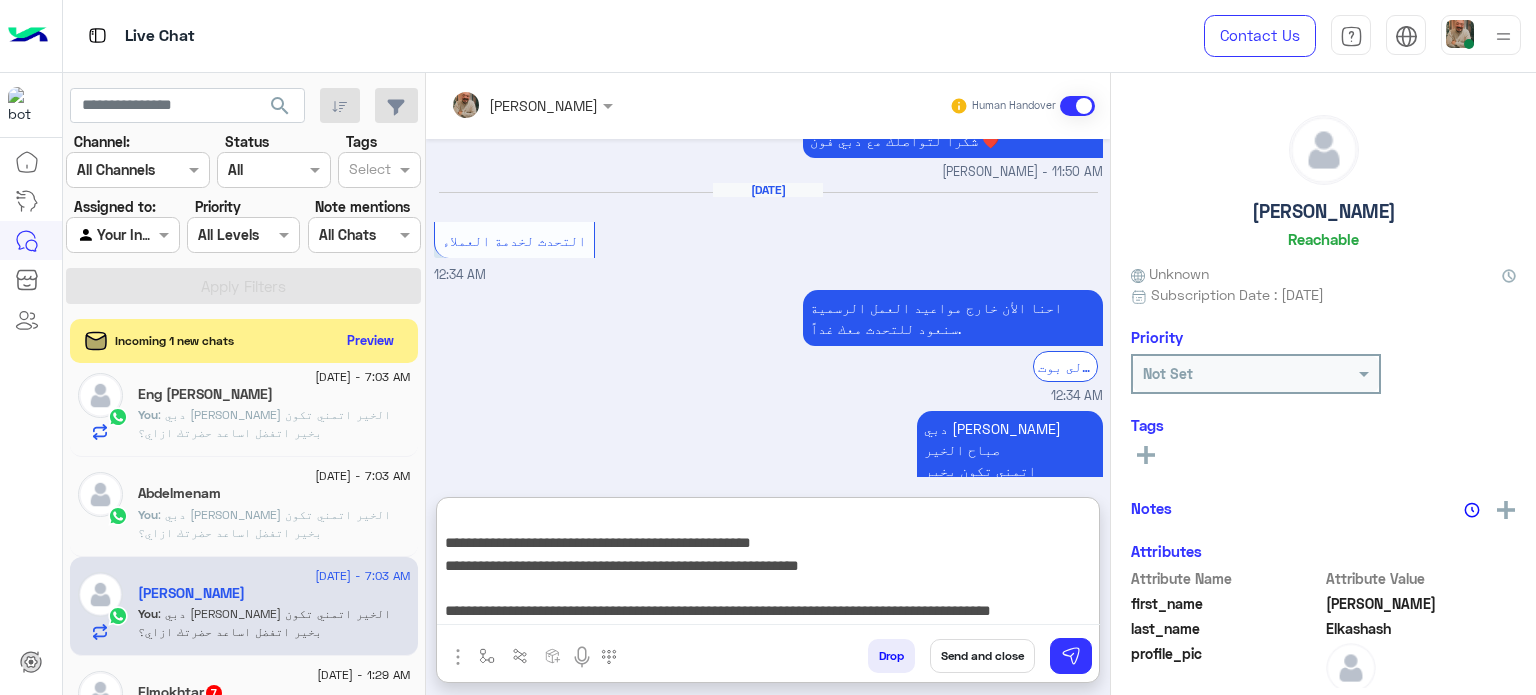 scroll, scrollTop: 200, scrollLeft: 0, axis: vertical 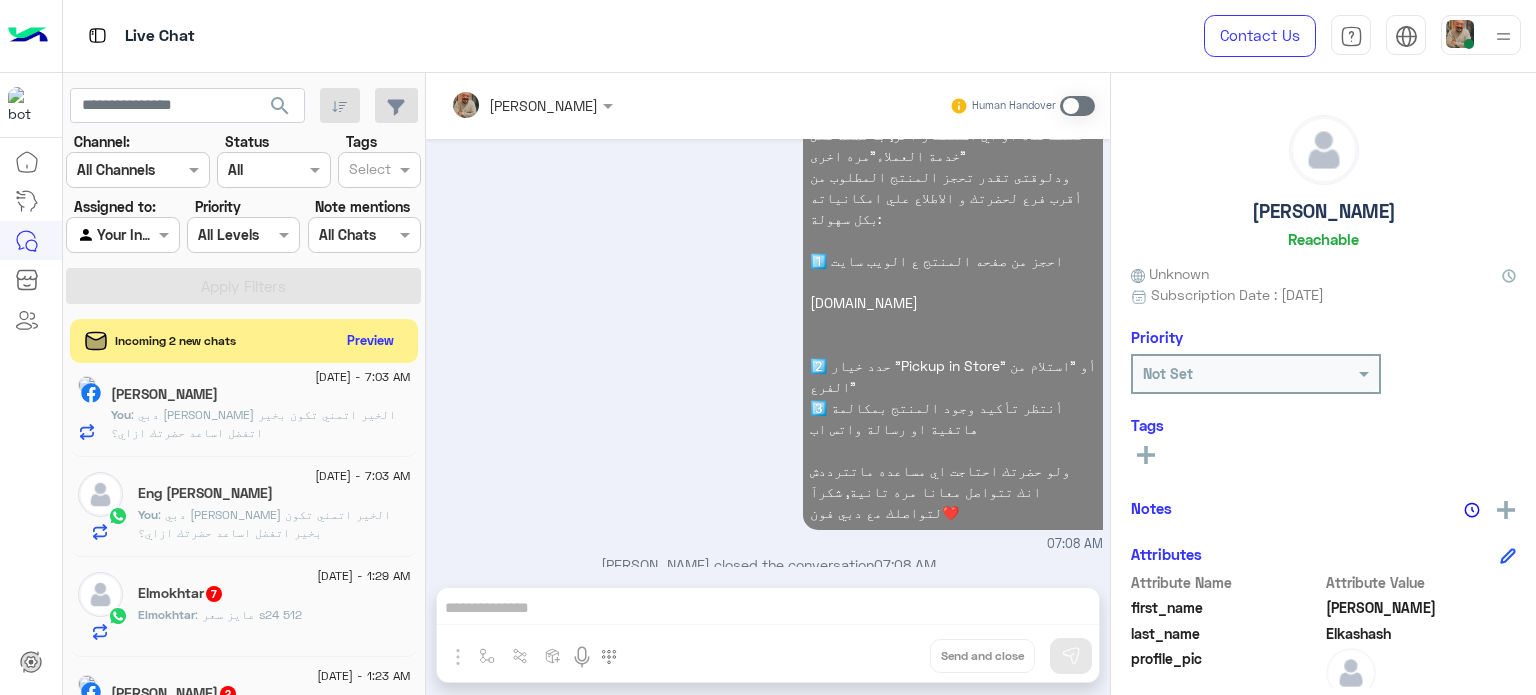 click on "[DATE] - 7:03 AM  [PERSON_NAME]   You  : [PERSON_NAME] الخير
اتمني تكون بخير
اتفضل اساعد حضرتك ازاي؟" 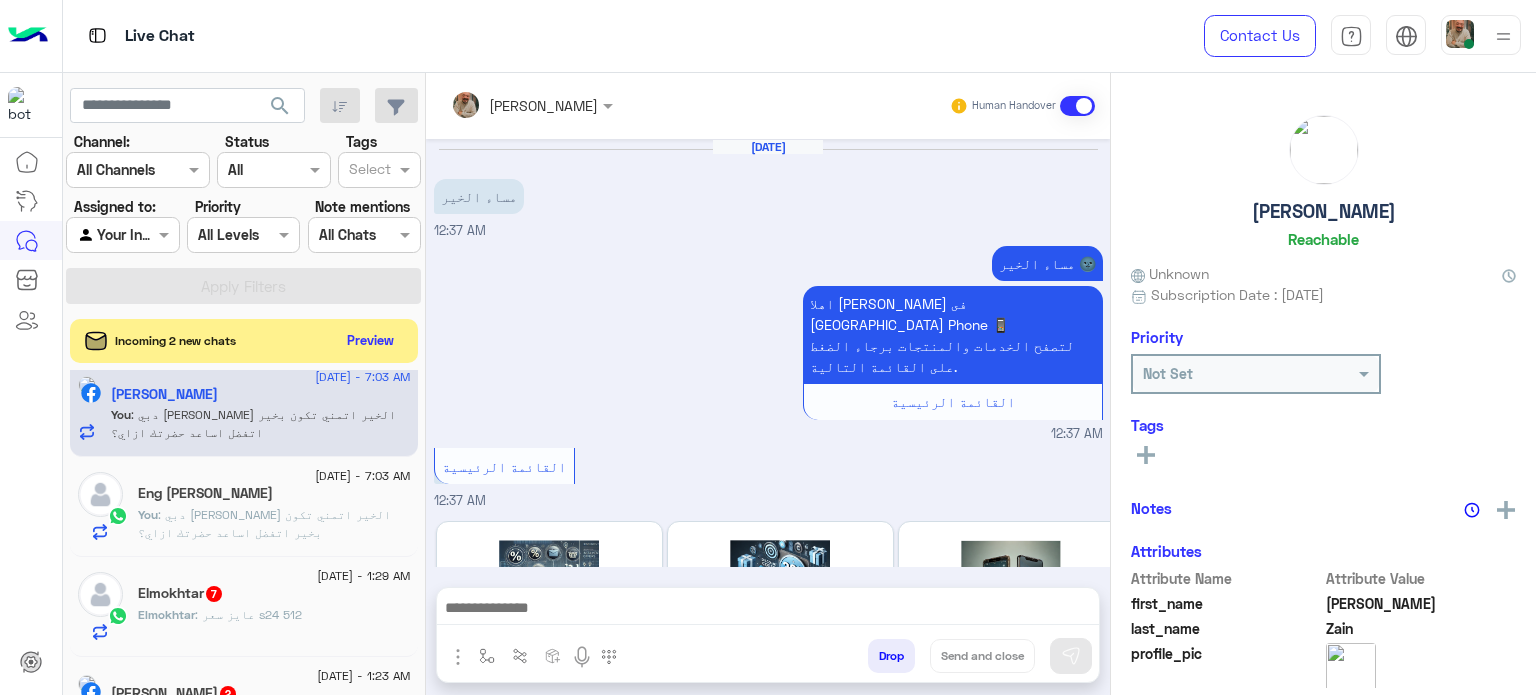 scroll, scrollTop: 608, scrollLeft: 0, axis: vertical 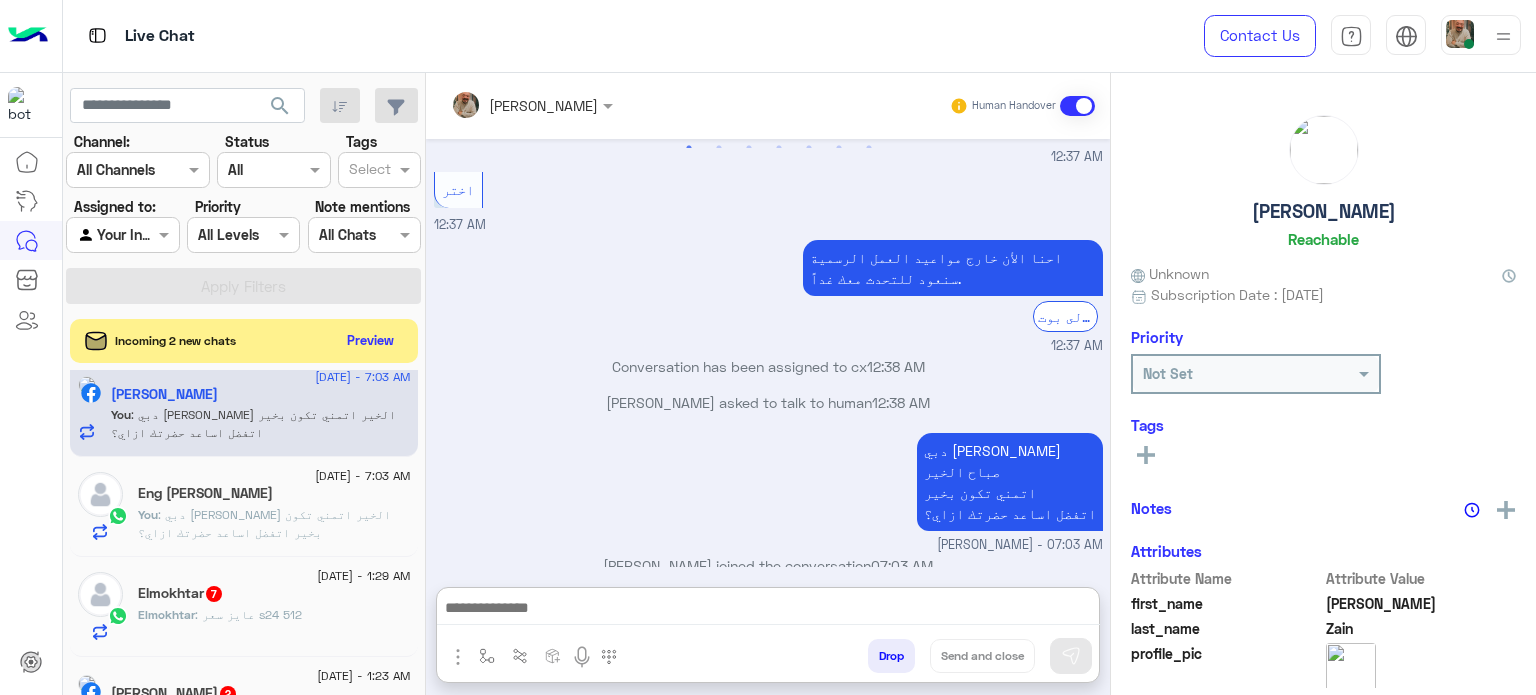 click at bounding box center [768, 610] 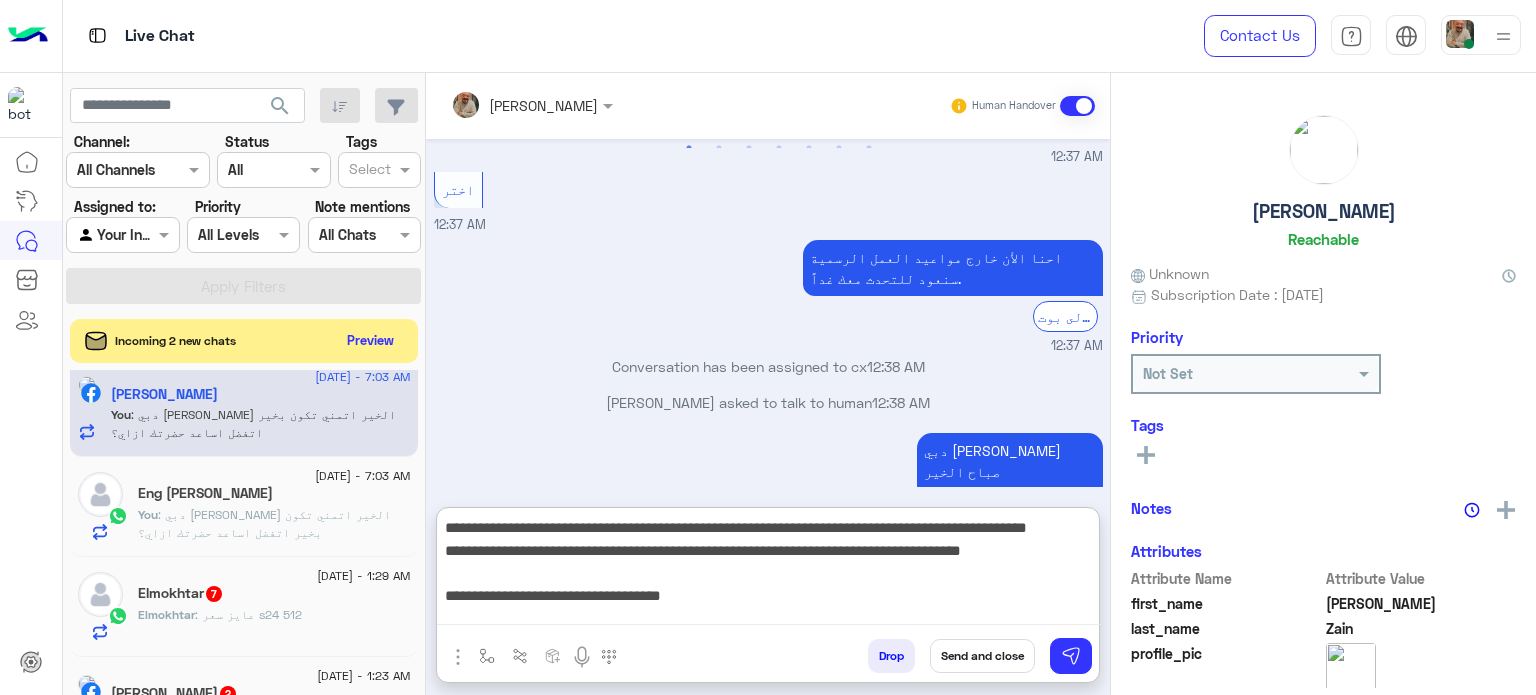 scroll, scrollTop: 200, scrollLeft: 0, axis: vertical 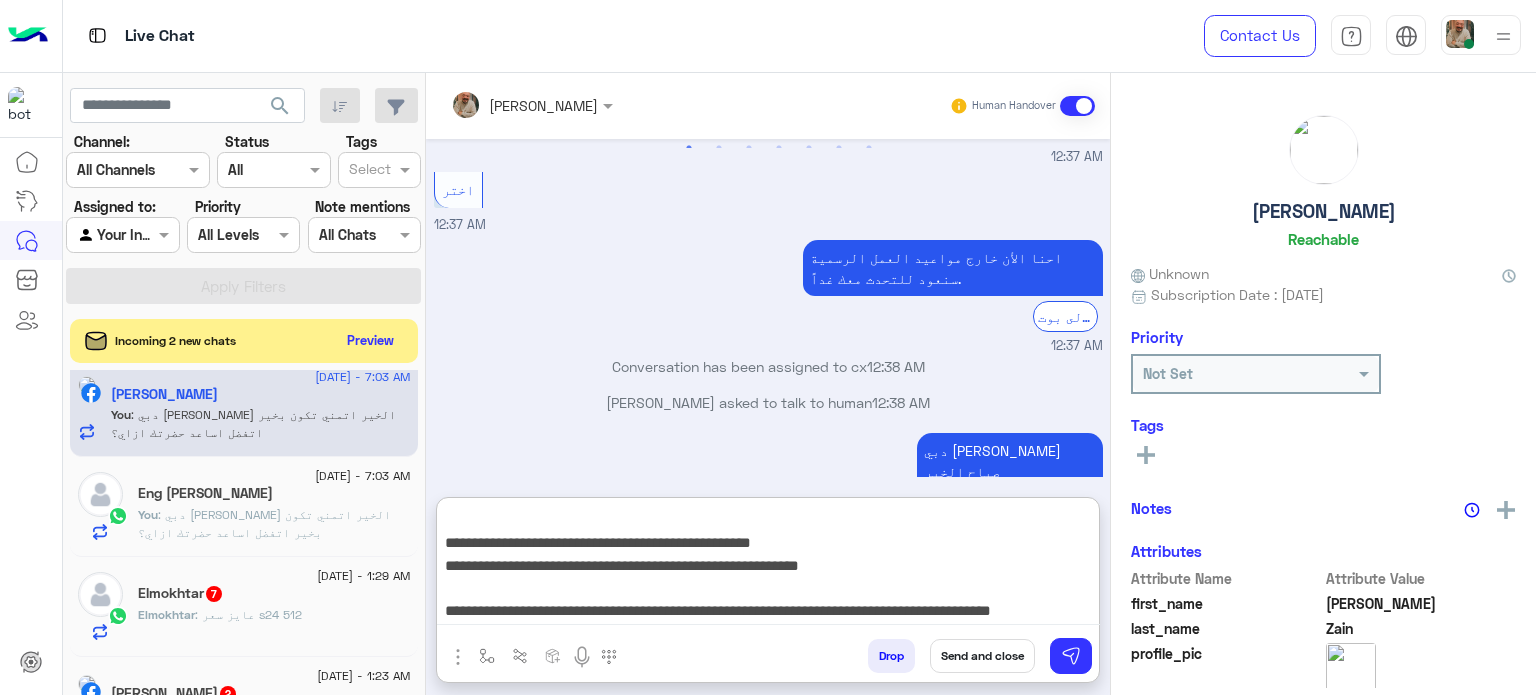 type on "**********" 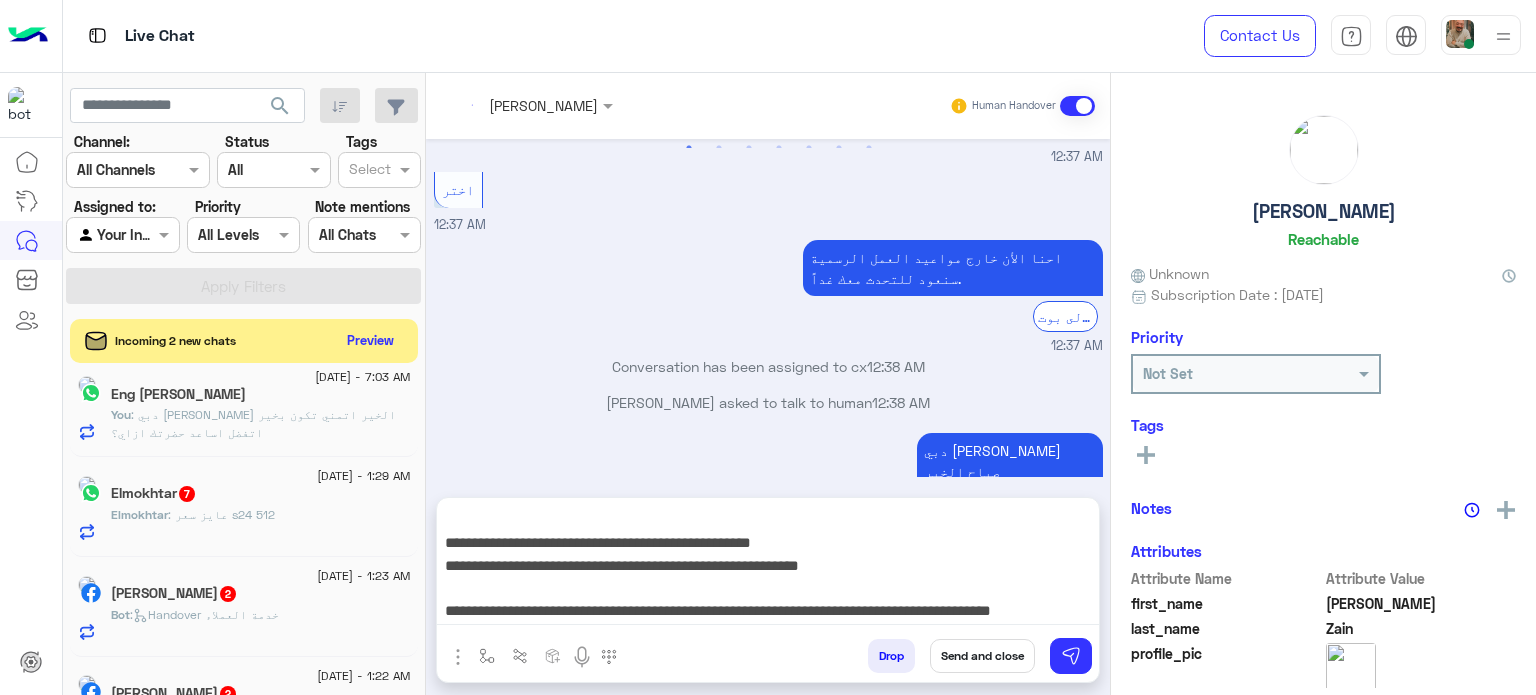 click on "Send and close" at bounding box center [982, 656] 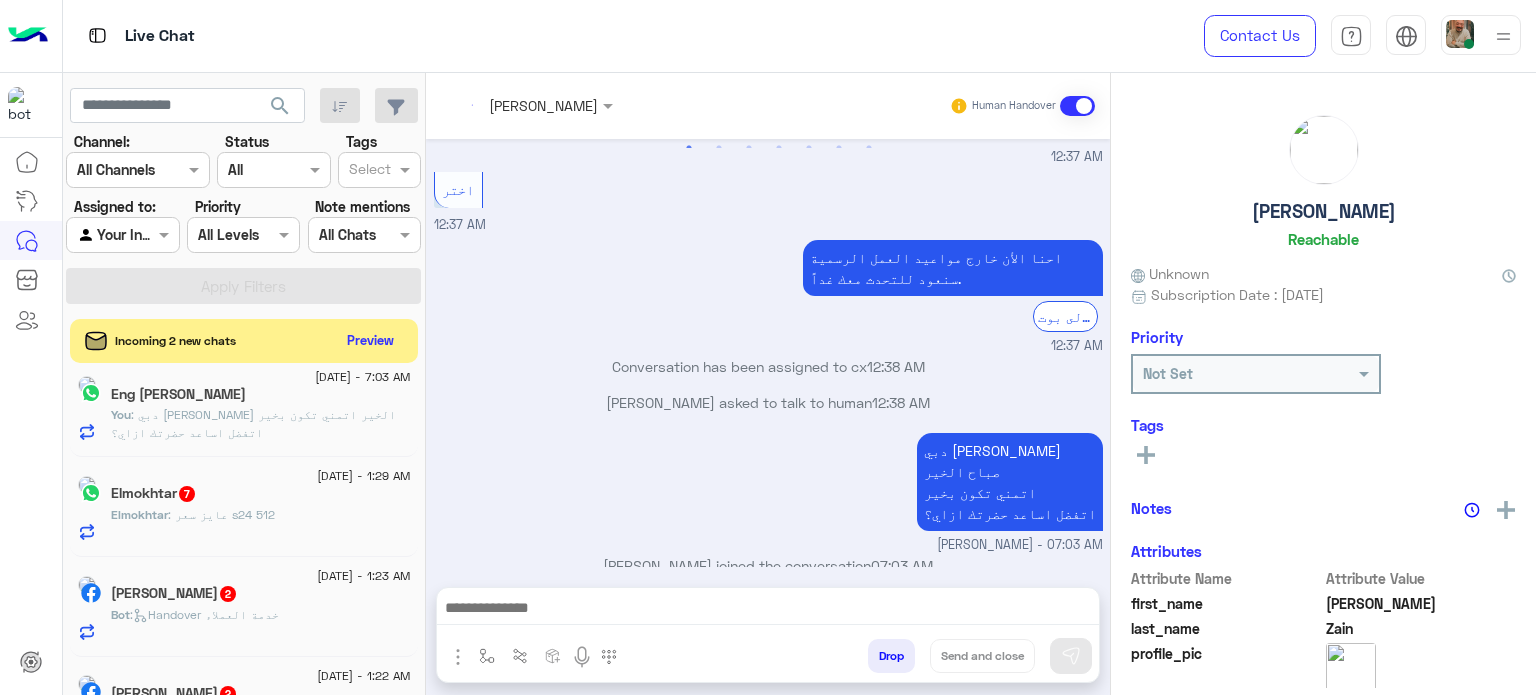 scroll, scrollTop: 0, scrollLeft: 0, axis: both 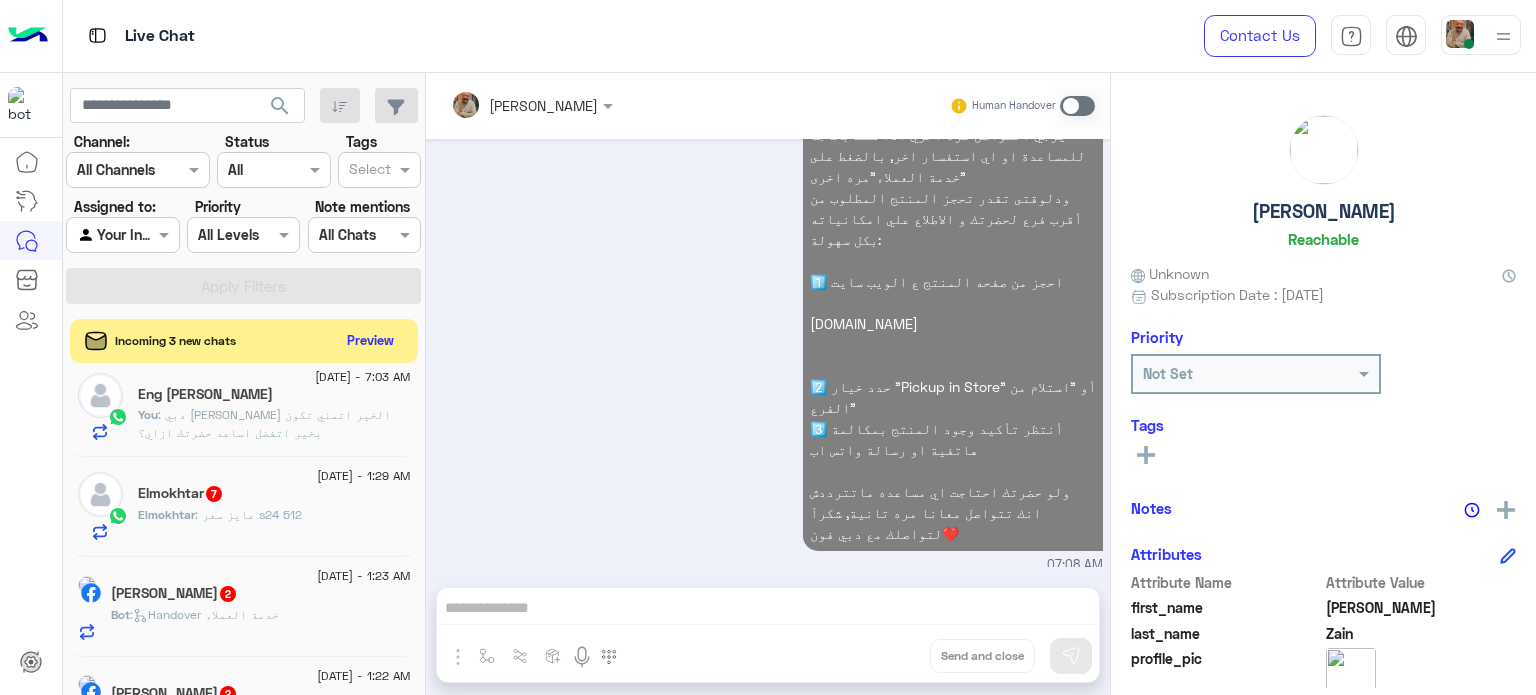 click on ": دبي [PERSON_NAME] الخير
اتمني تكون بخير
اتفضل اساعد حضرتك ازاي؟" 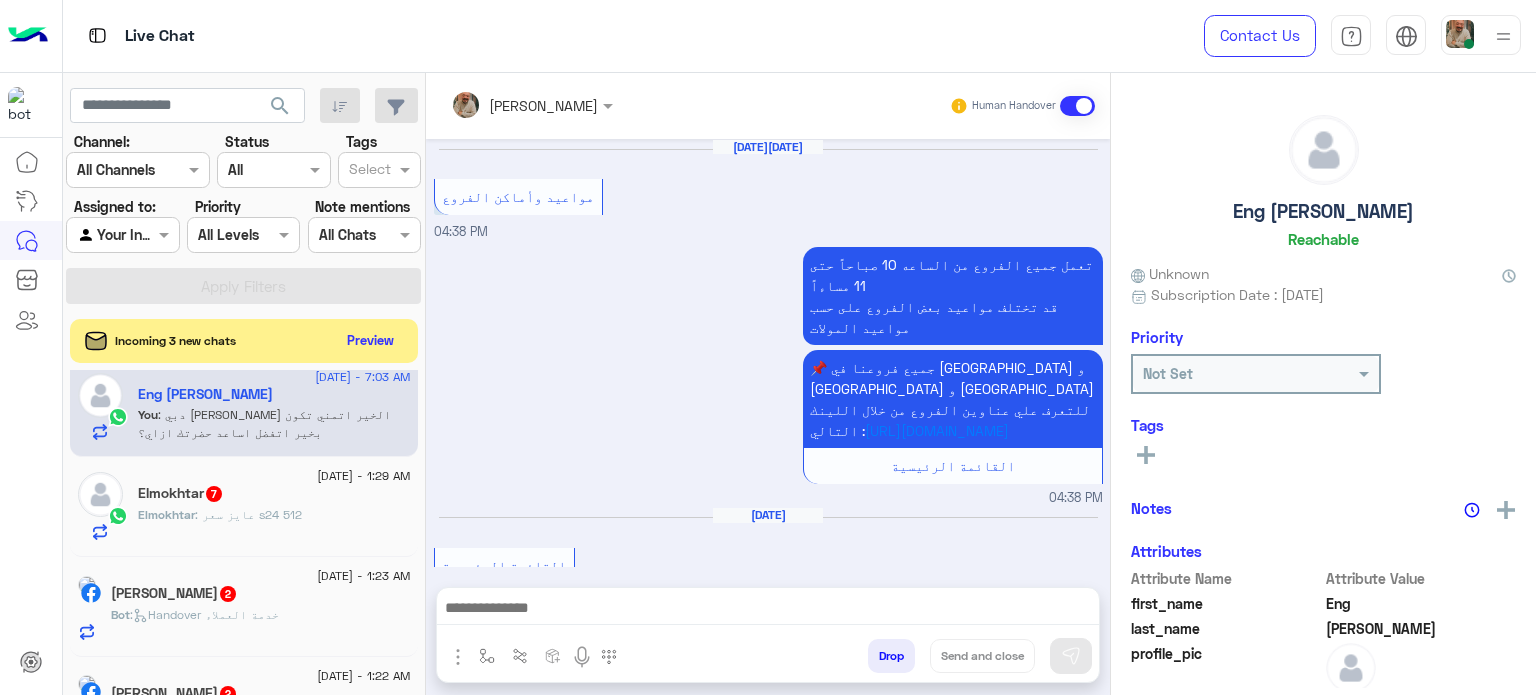 scroll, scrollTop: 632, scrollLeft: 0, axis: vertical 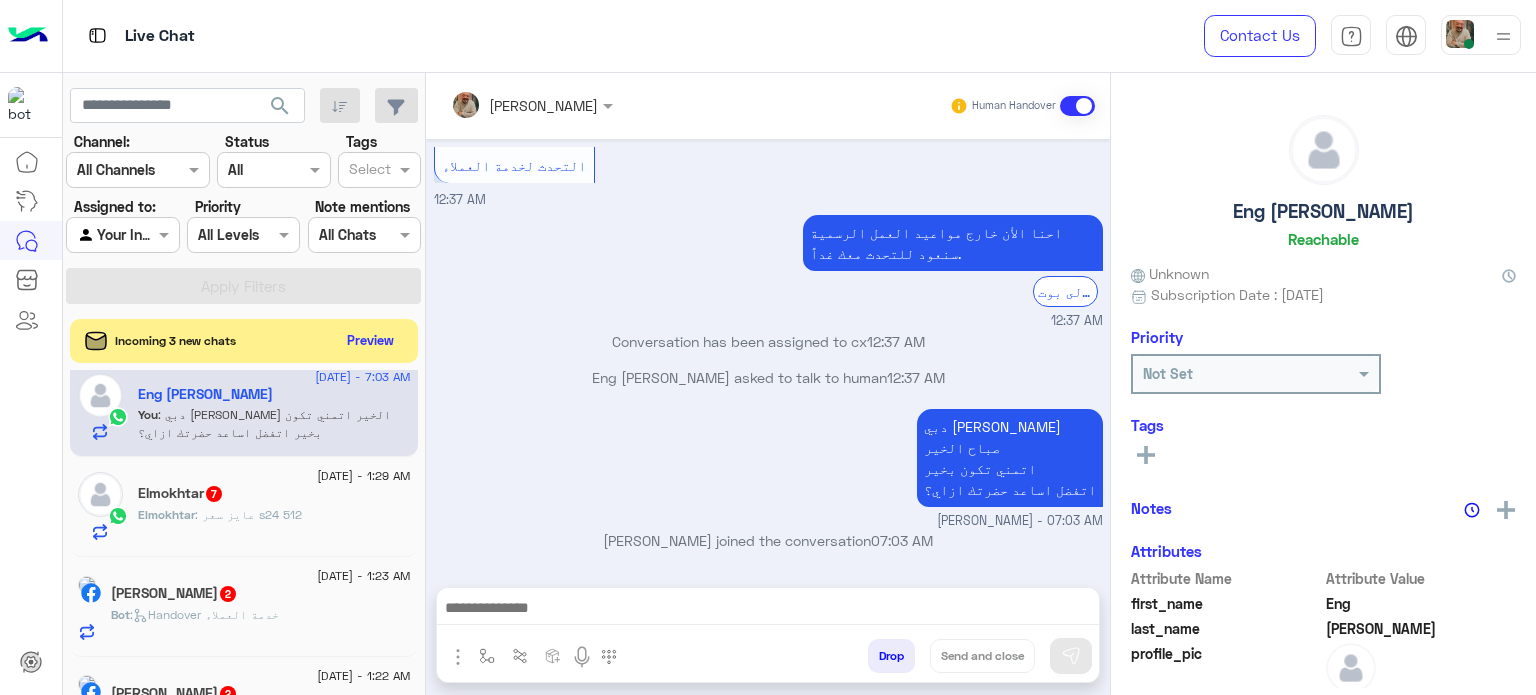 click at bounding box center (768, 610) 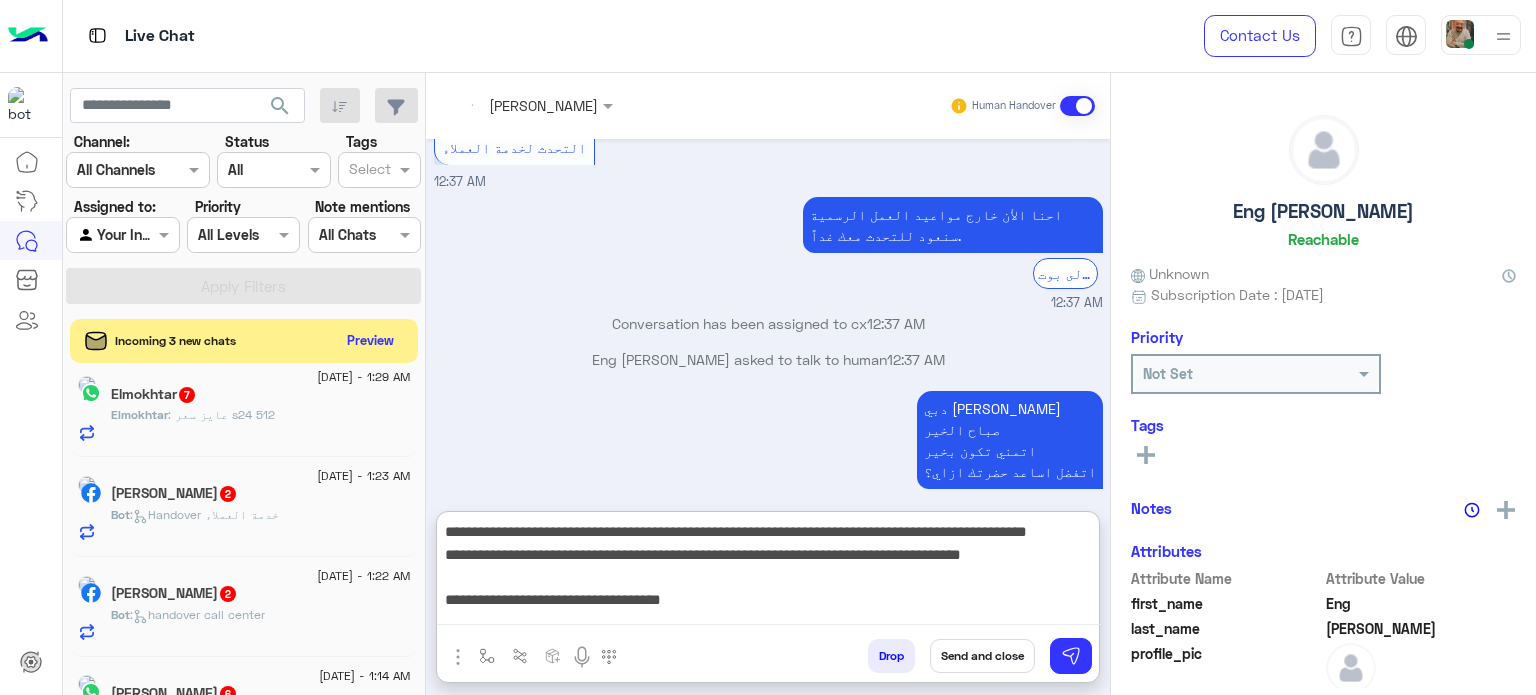 scroll, scrollTop: 200, scrollLeft: 0, axis: vertical 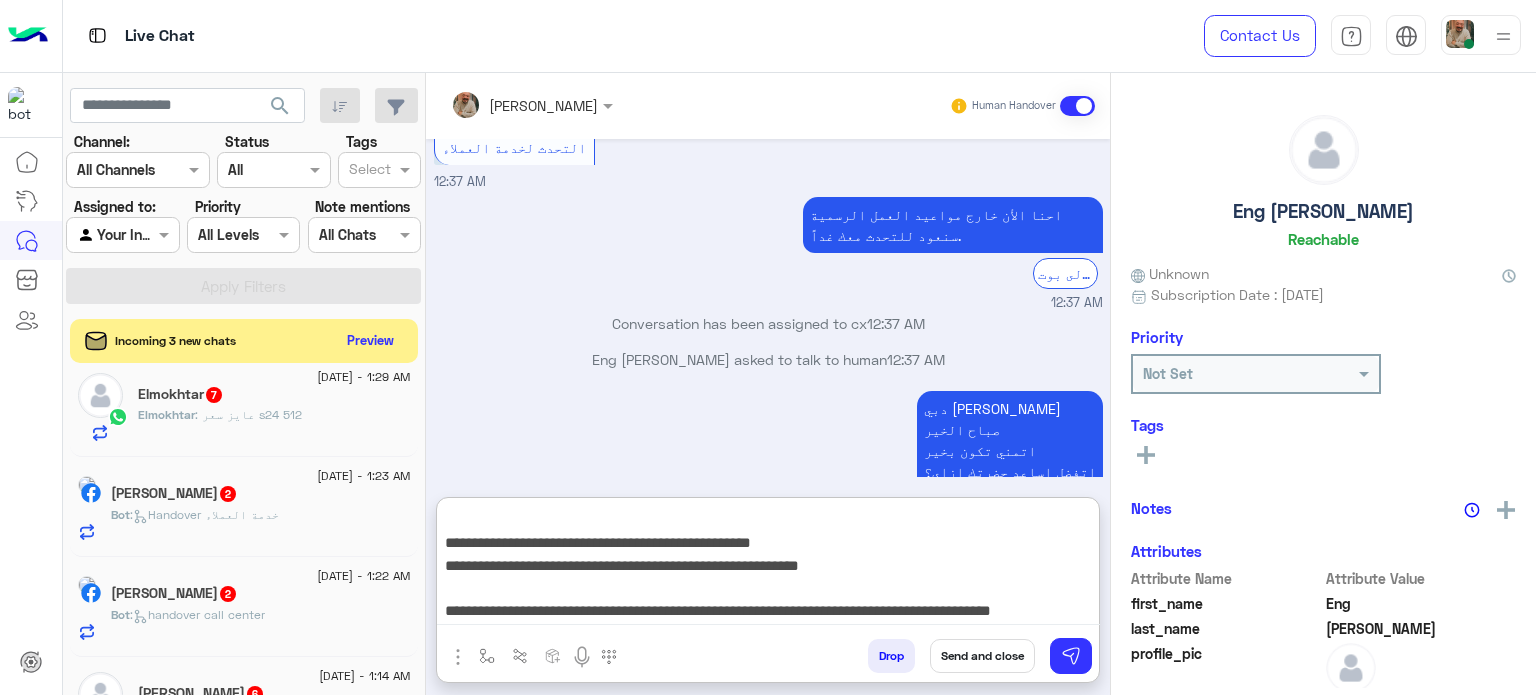 type on "**********" 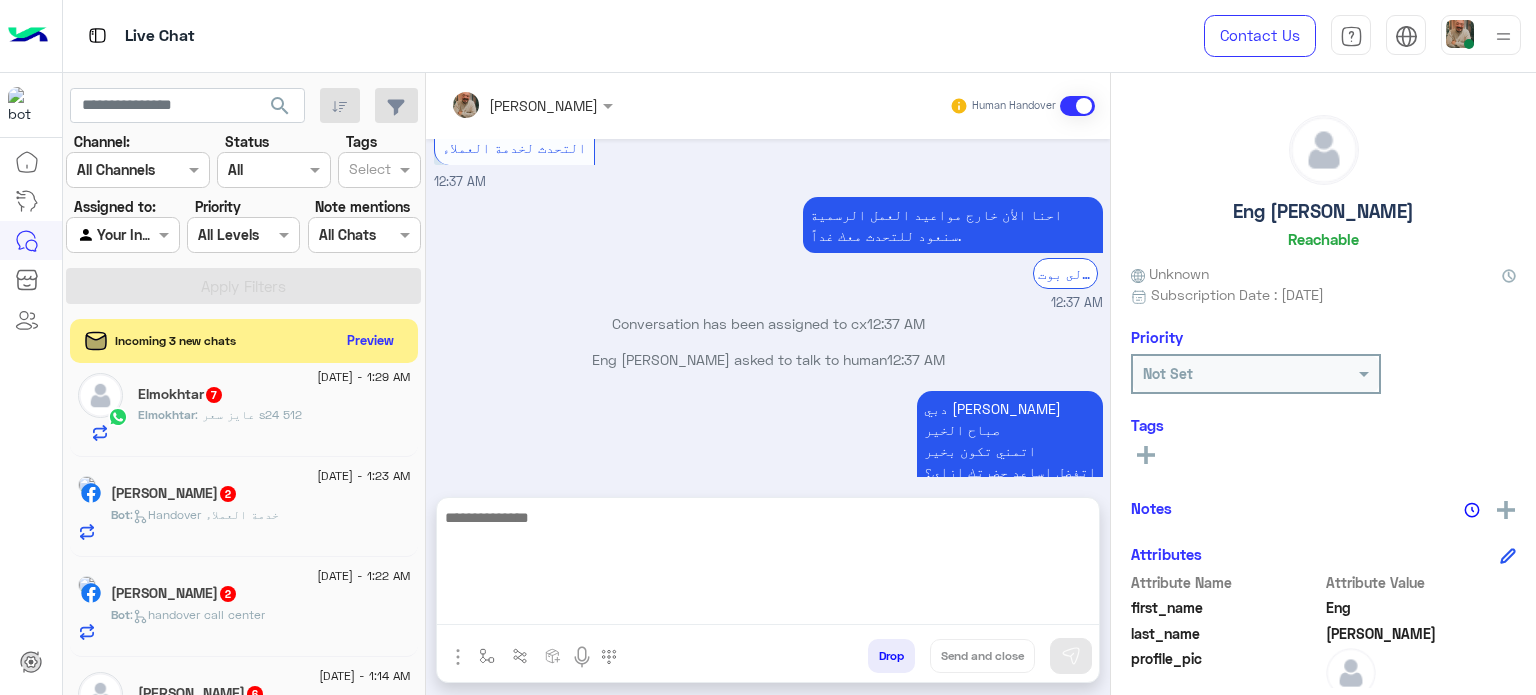scroll, scrollTop: 0, scrollLeft: 0, axis: both 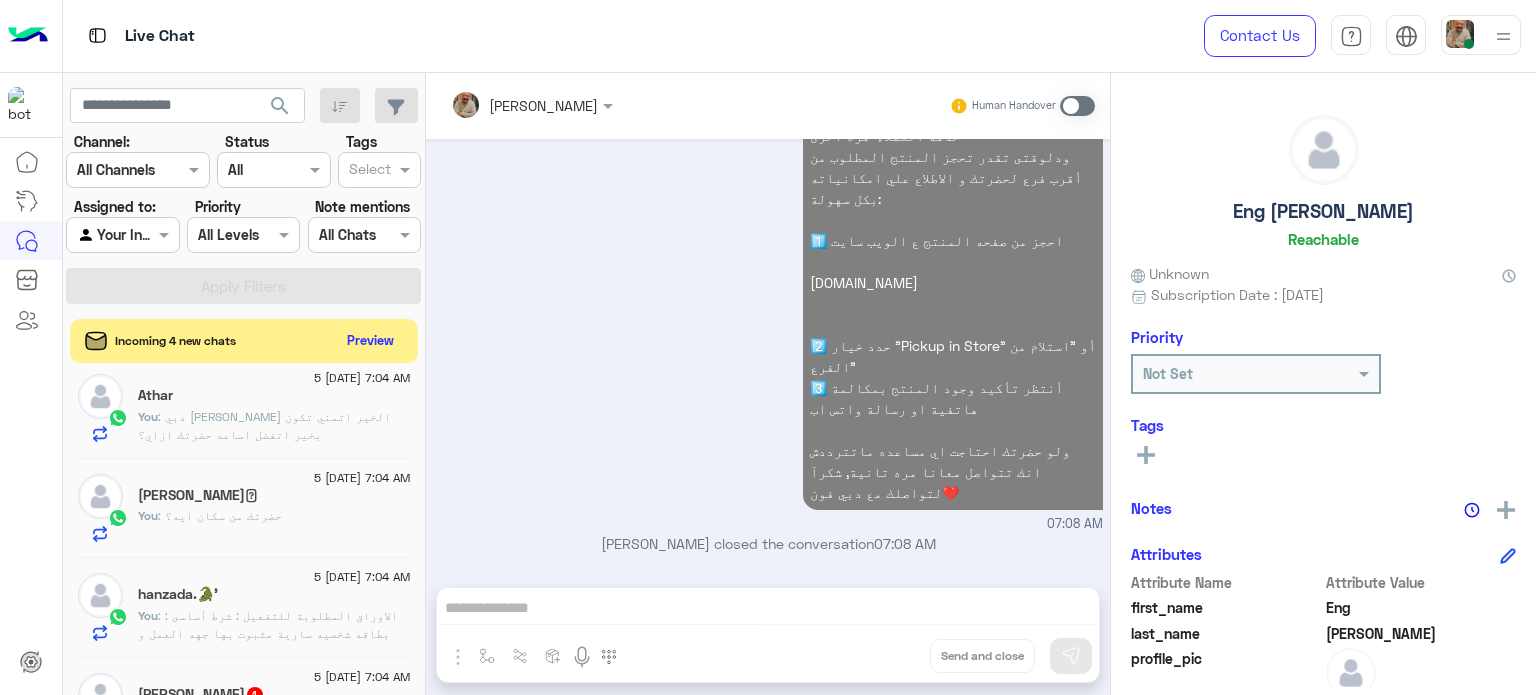 click on "hanzada.🐊'" 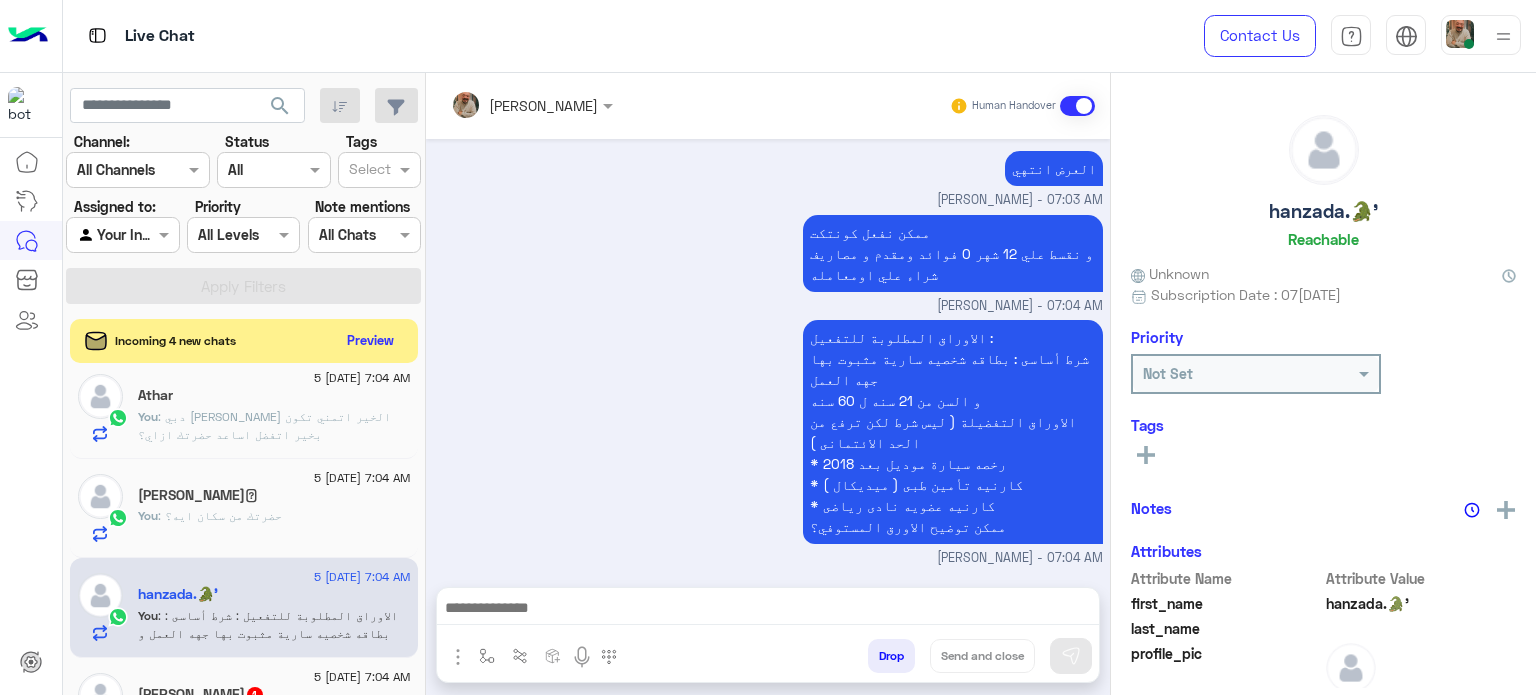click at bounding box center [768, 610] 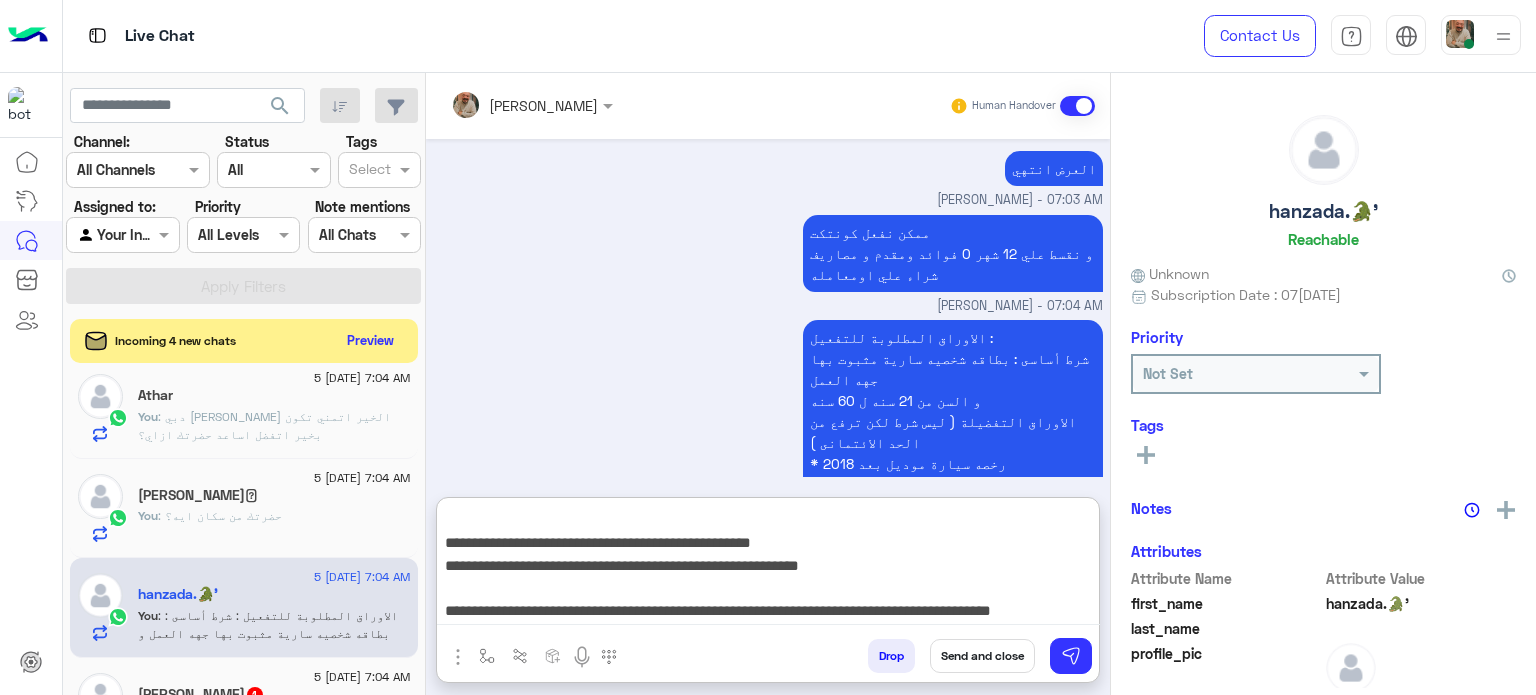 type on "**********" 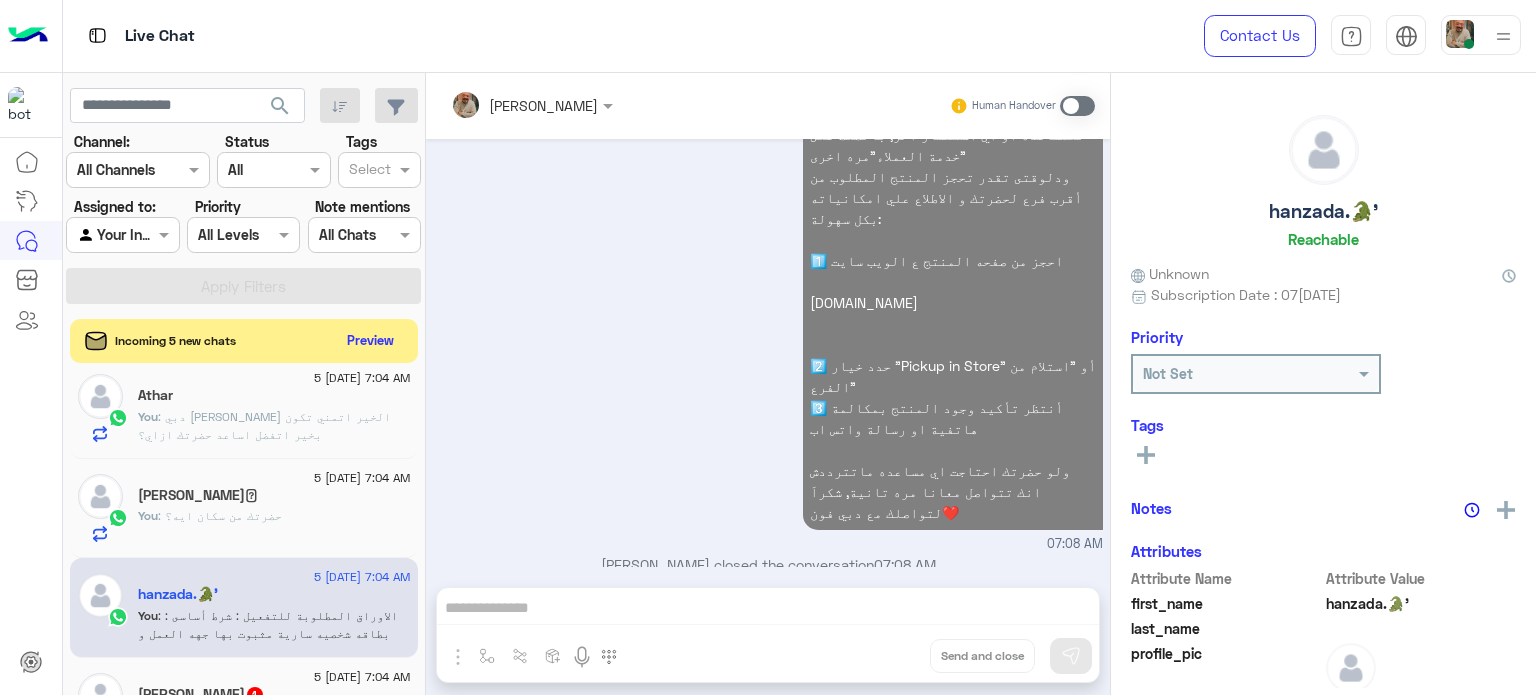 click on ": حضرتك من سكان ايه؟" 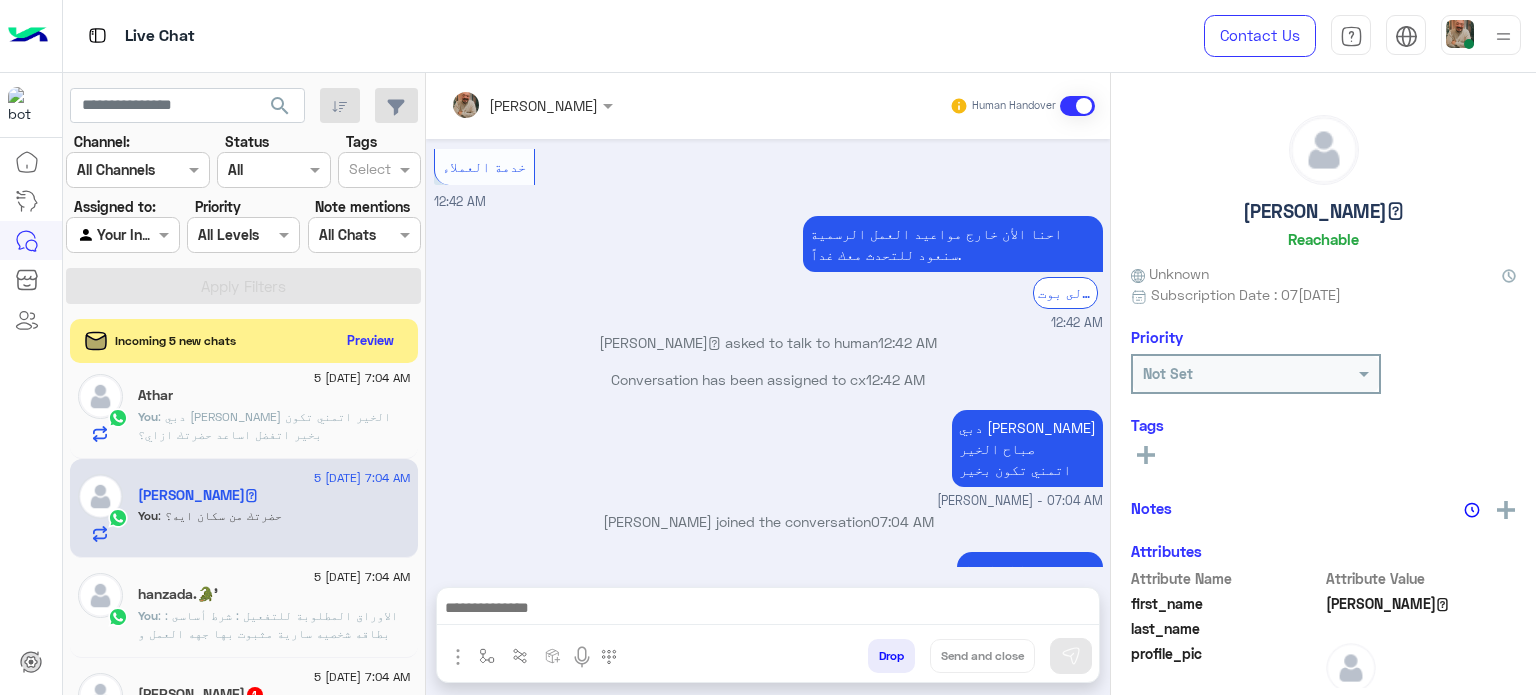 click on "[PERSON_NAME] Human Handover     [DATE]  جميع فروعنا ترحب بيكم يوميا من الساعه ال 10 صباحا حتي الساعه ال 10 مساءاً و قد تختلف المواعيد علي حسب فتح و غلق المولات. 🕛 للتحدث مع احد ممثلى خدمة العملاء اضغ  خدمة العملاء   القائمة الرئيسية     12:41 AM  جميع فروعنا ترحب بيكم يوميا من الساعه ال 10 صباحا حتي الساعه ال 10 مساءاً و قد تختلف المواعيد علي حسب فتح و غلق المولات. 🕛 للتحدث مع احد ممثلى خدمة العملاء اضغ  خدمة العملاء   القائمة الرئيسية  مكان الفروع   12:42 AM  جميع فروعنا ترحب بيكم يوميا من الساعه ال 10 صباحا حتي الساعه ال 10 مساءاً و قد تختلف المواعيد علي حسب فتح و غلق المولات. 🕛    12:42 AM" at bounding box center [768, 388] 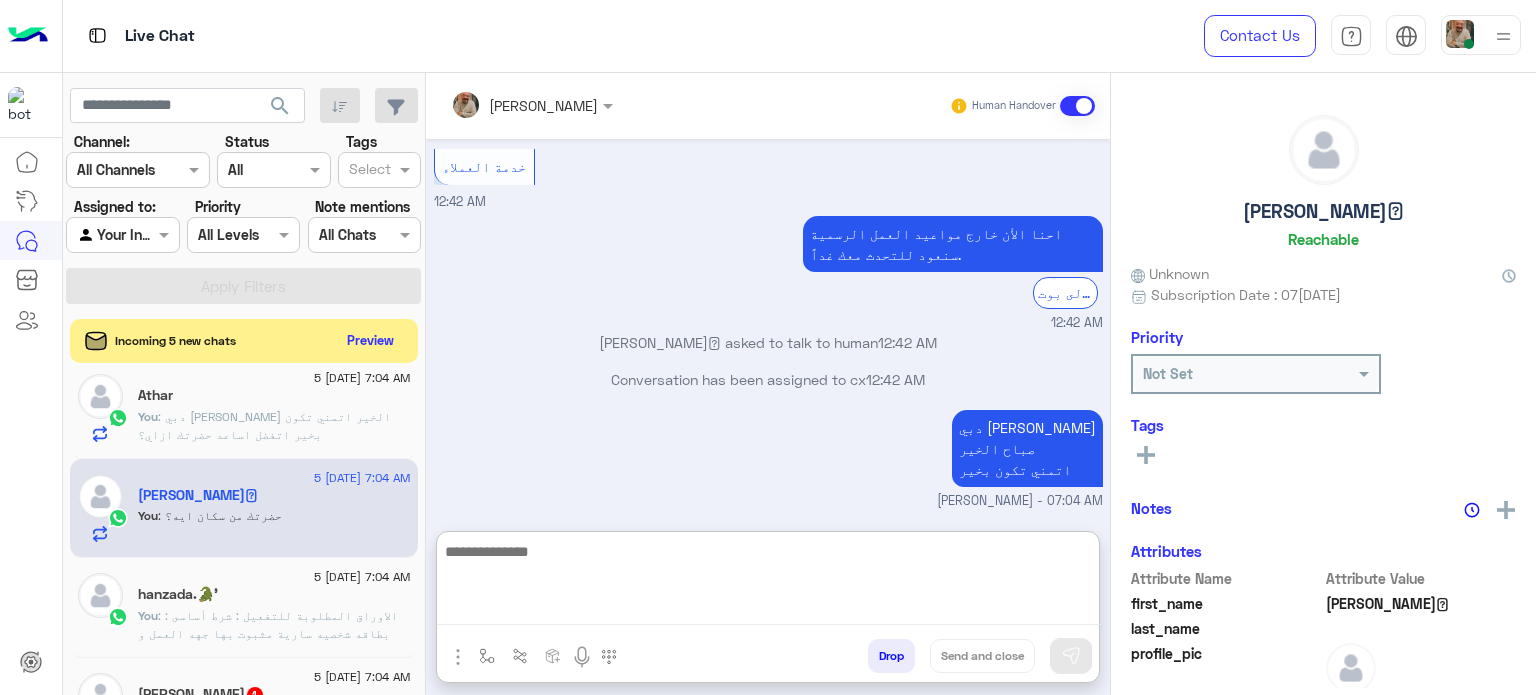 paste on "**********" 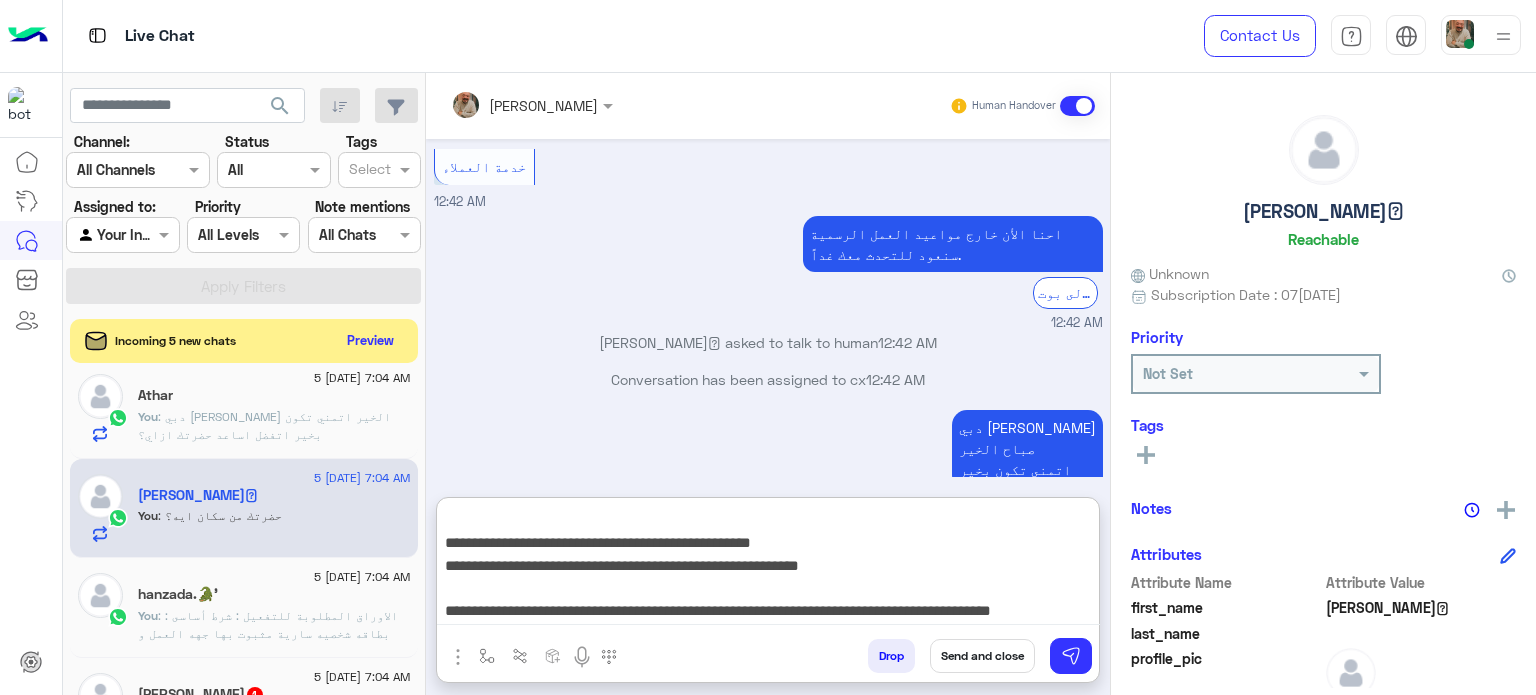 type on "**********" 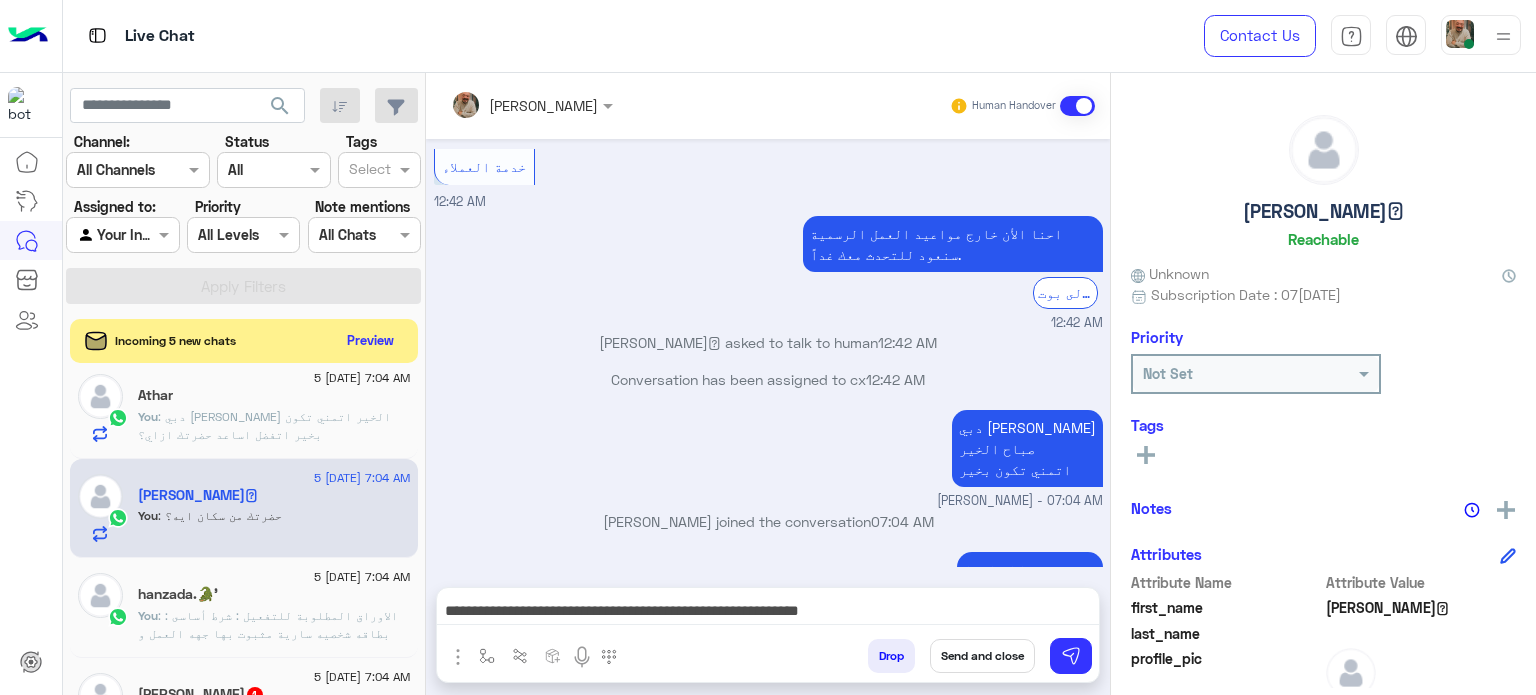 click on "Send and close" at bounding box center (982, 656) 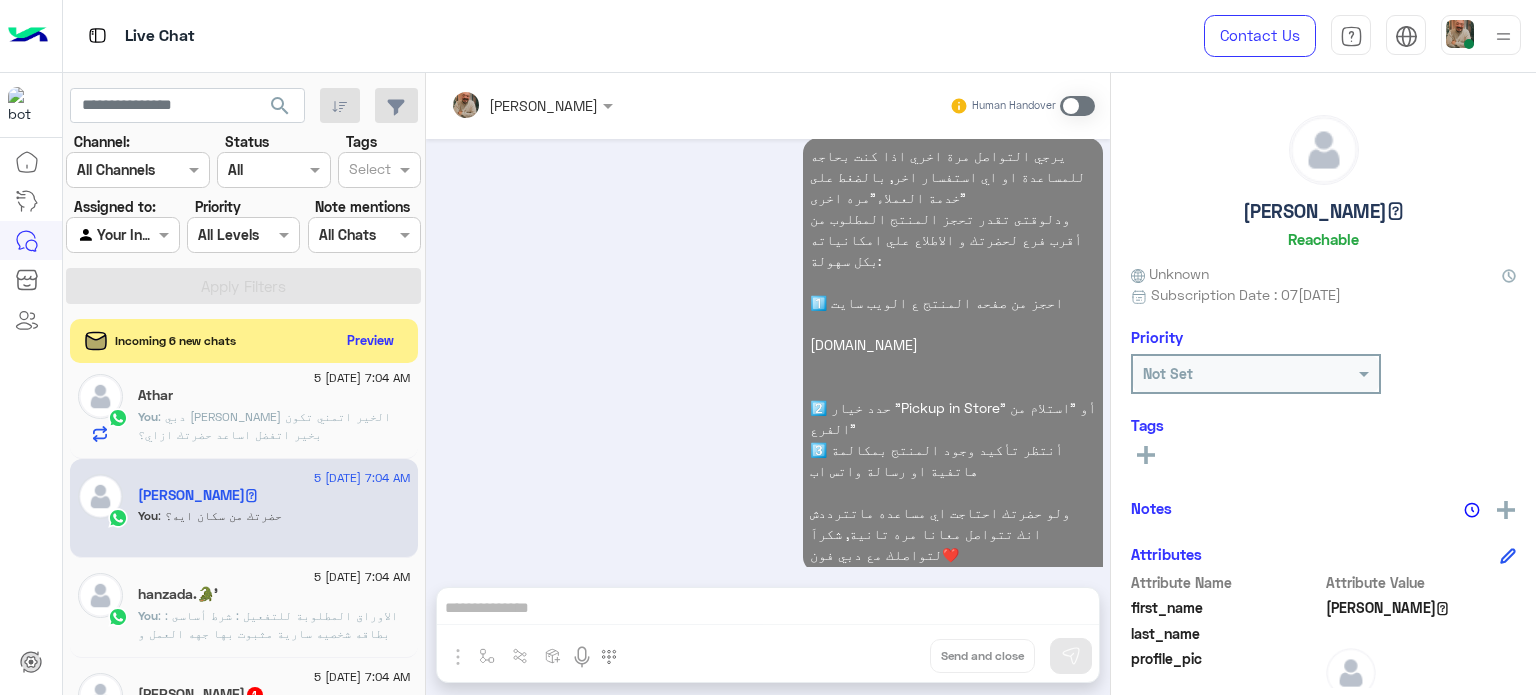 drag, startPoint x: 260, startPoint y: 450, endPoint x: 260, endPoint y: 431, distance: 19 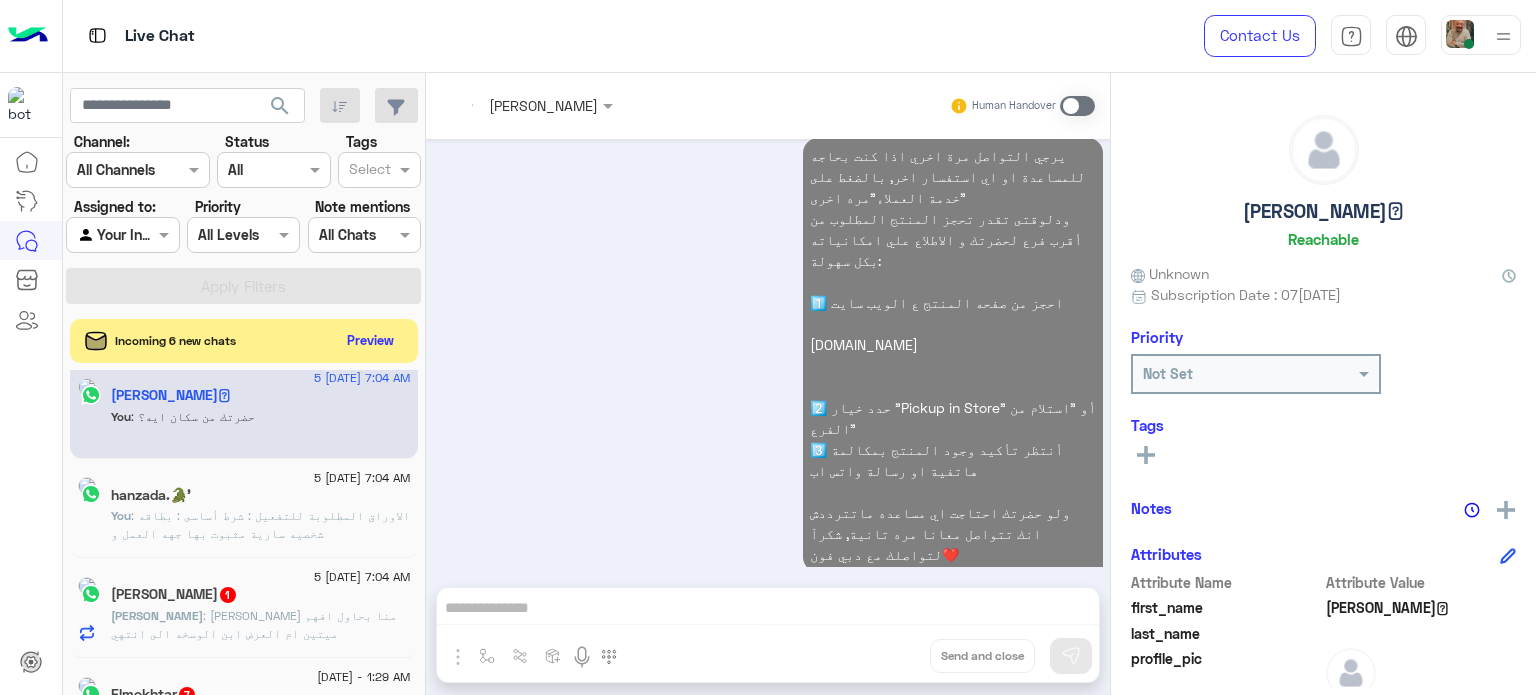 click on "You  : حضرتك من سكان ايه؟" 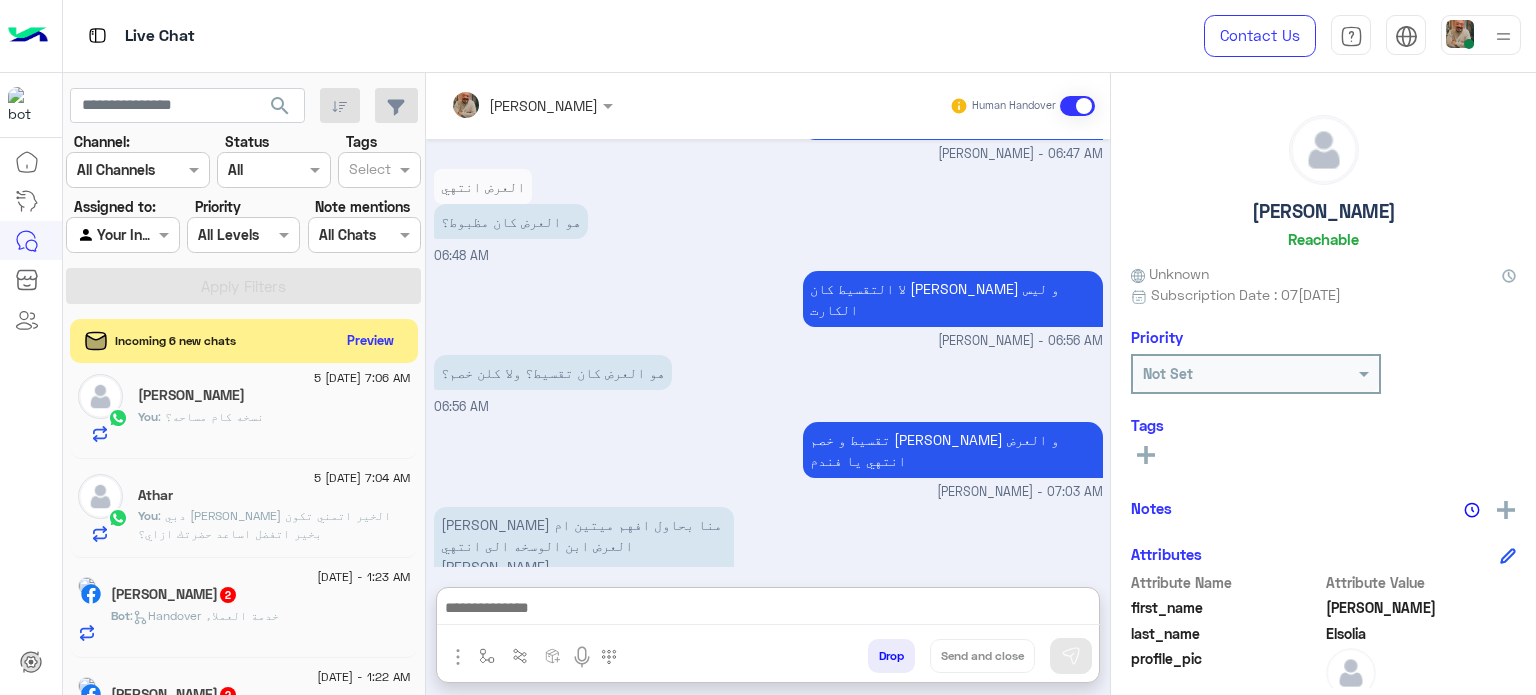 click at bounding box center (768, 610) 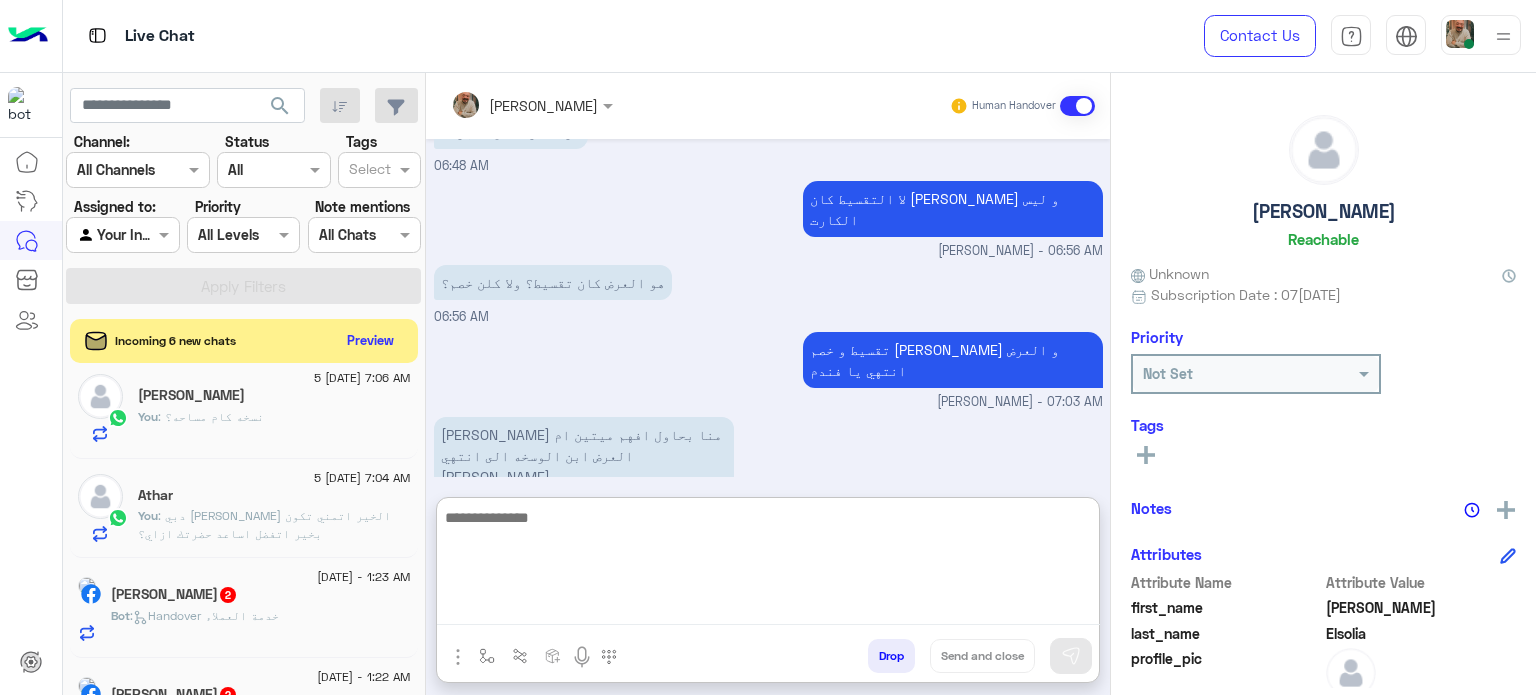 click at bounding box center (768, 565) 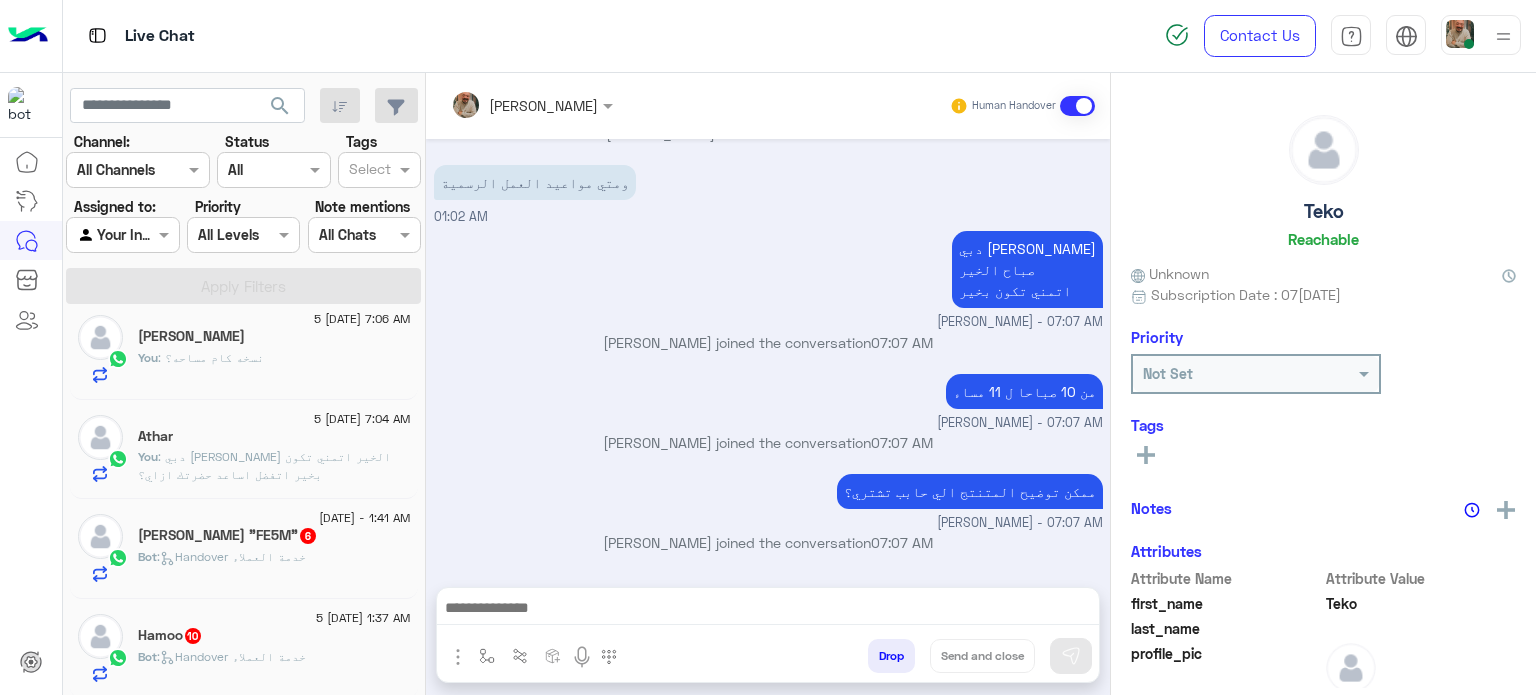 click on "You  : دبي [PERSON_NAME] الخير
اتمني تكون بخير
اتفضل اساعد حضرتك ازاي؟" 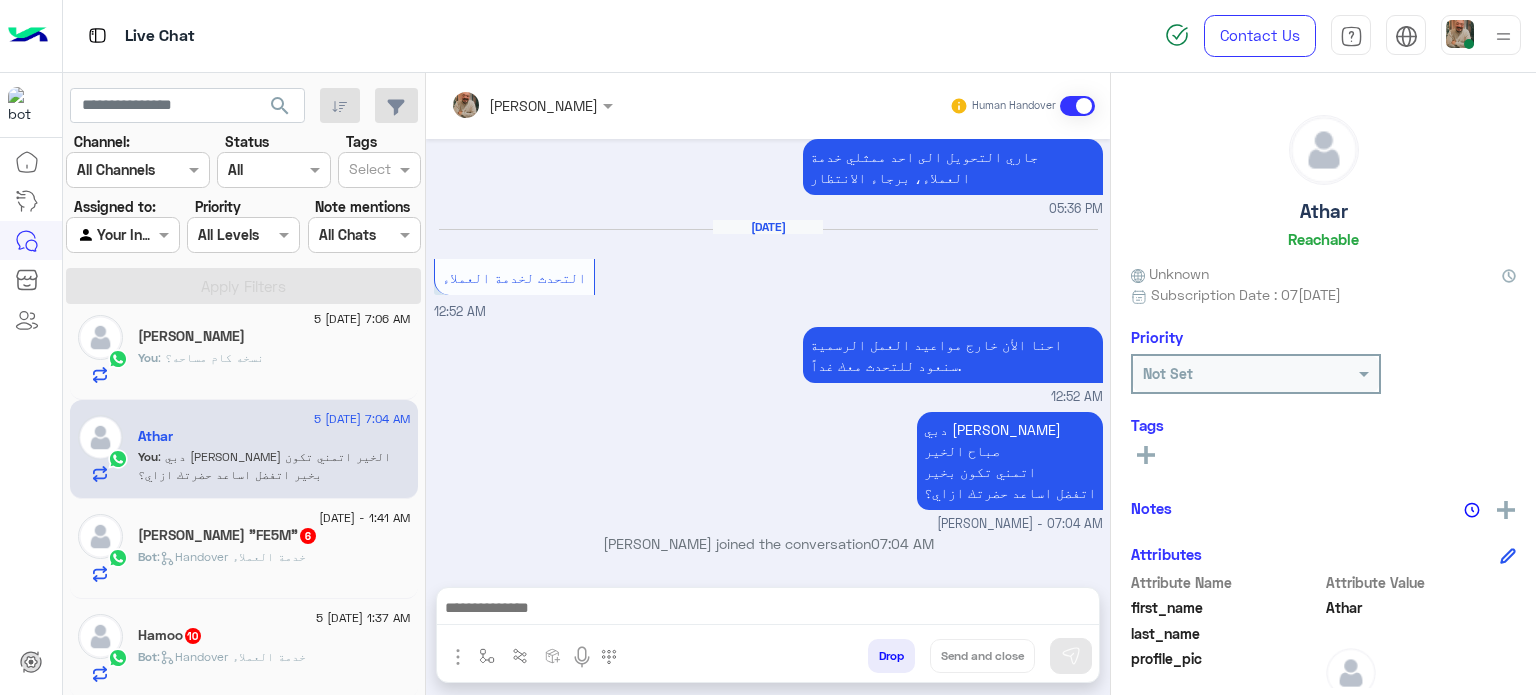 click on "[PERSON_NAME] joined the conversation   07:04 AM" at bounding box center [768, 543] 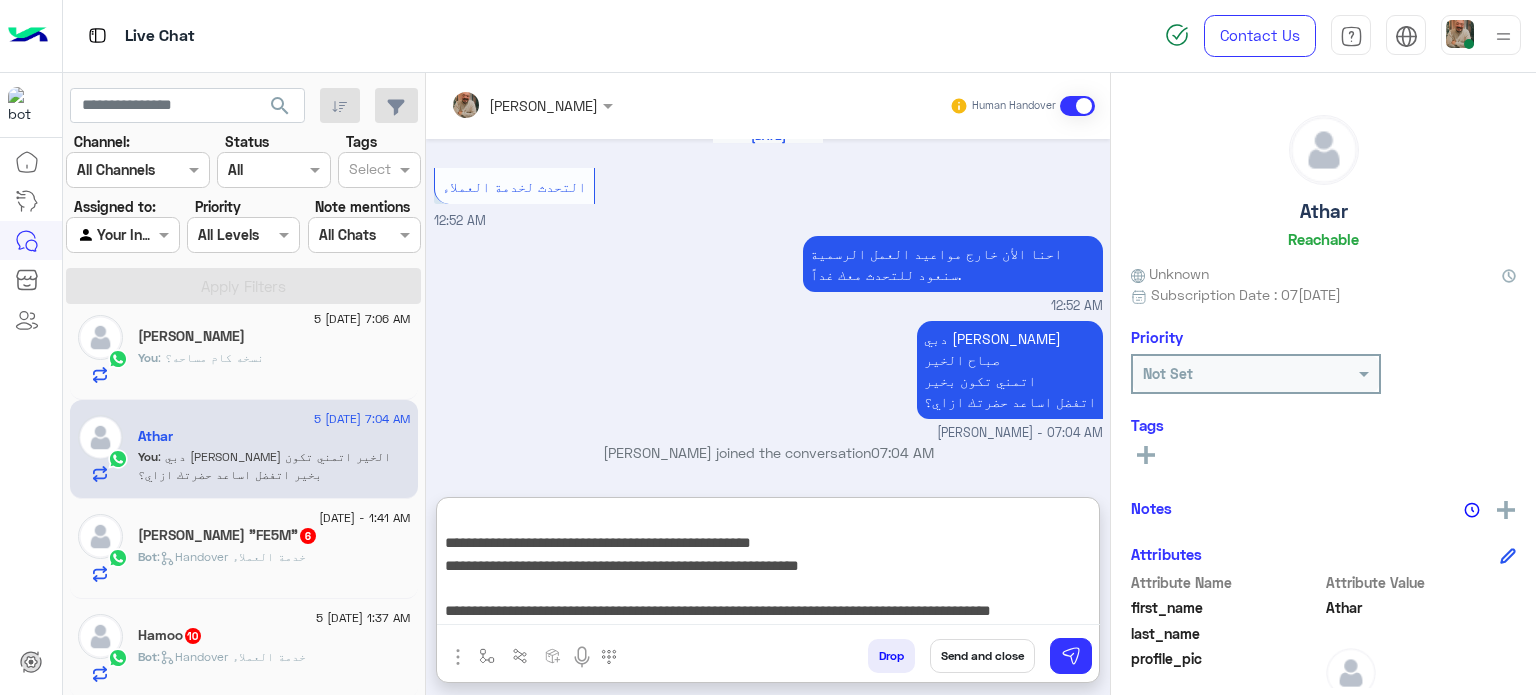 type on "**********" 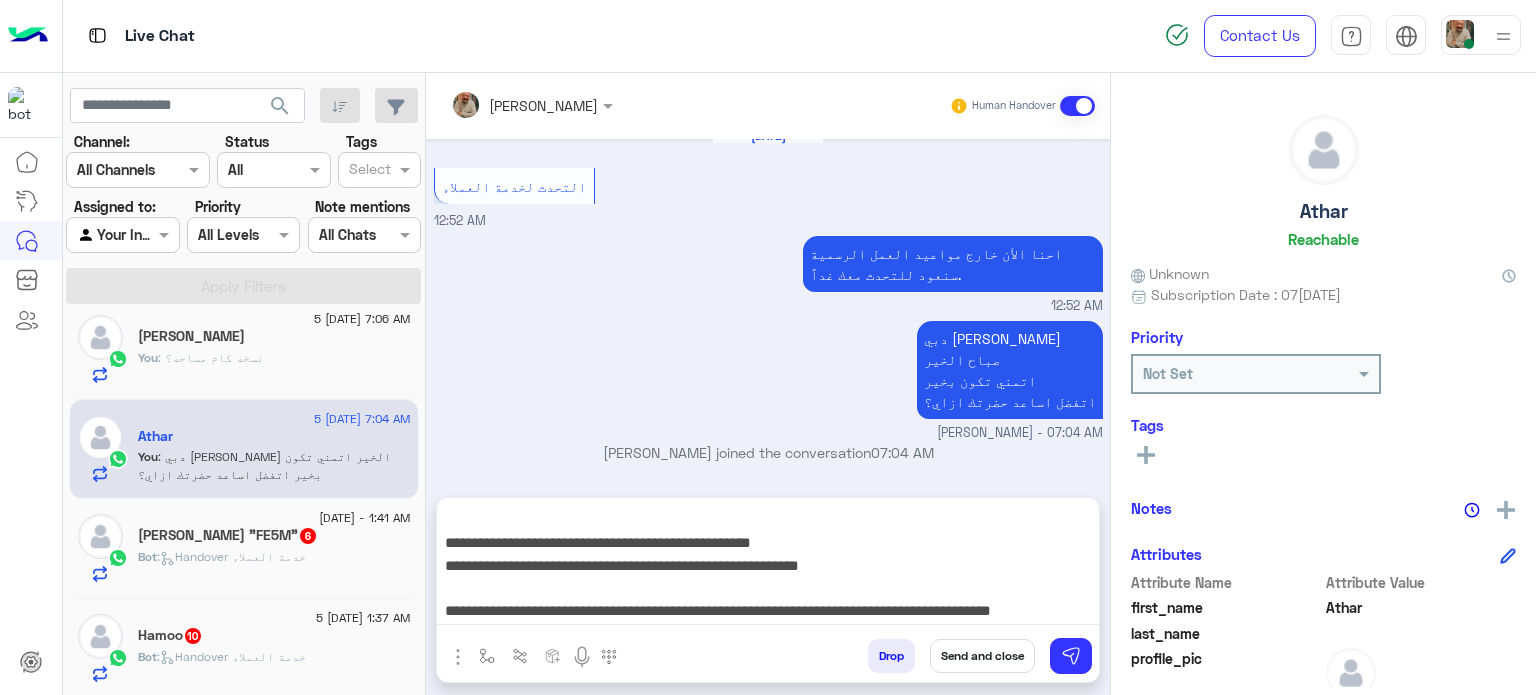 click on "Send and close" at bounding box center (982, 656) 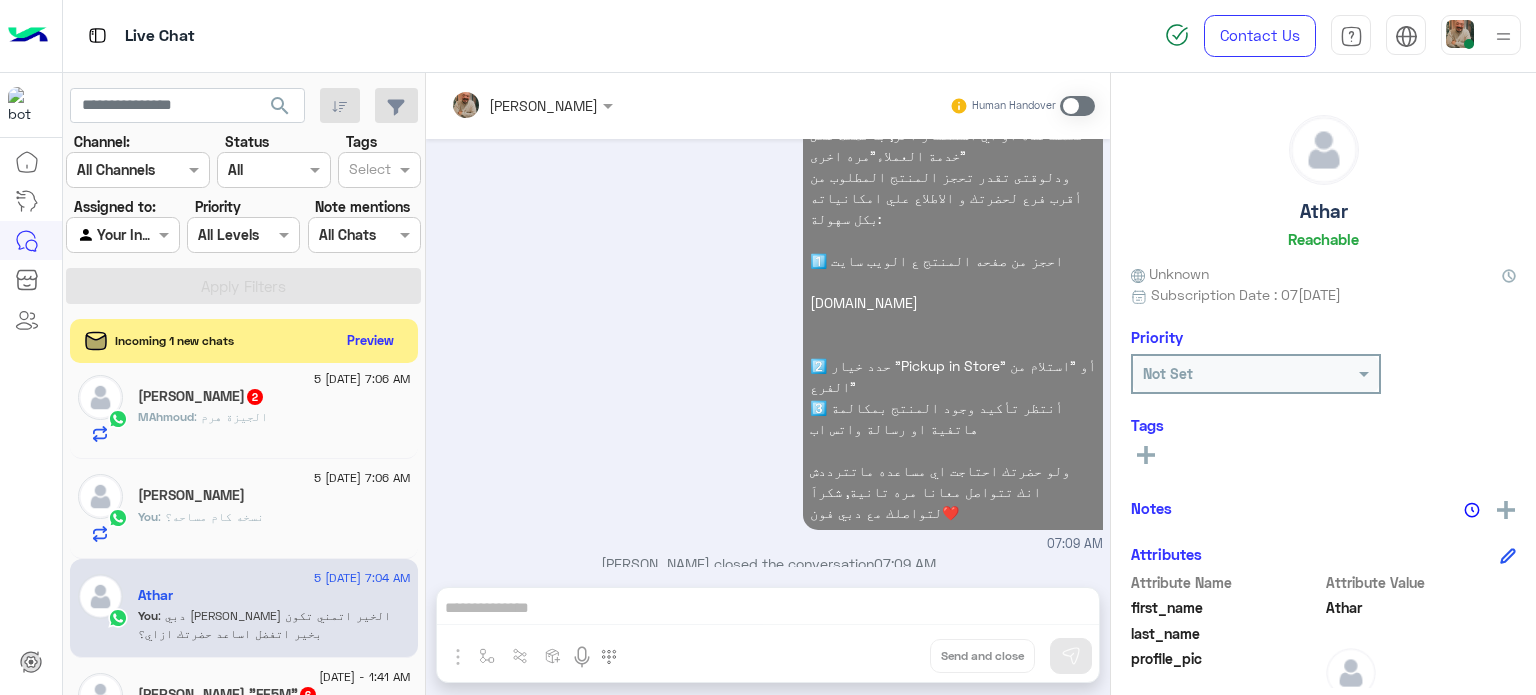 click on "You  : نسخه كام مساحه؟" 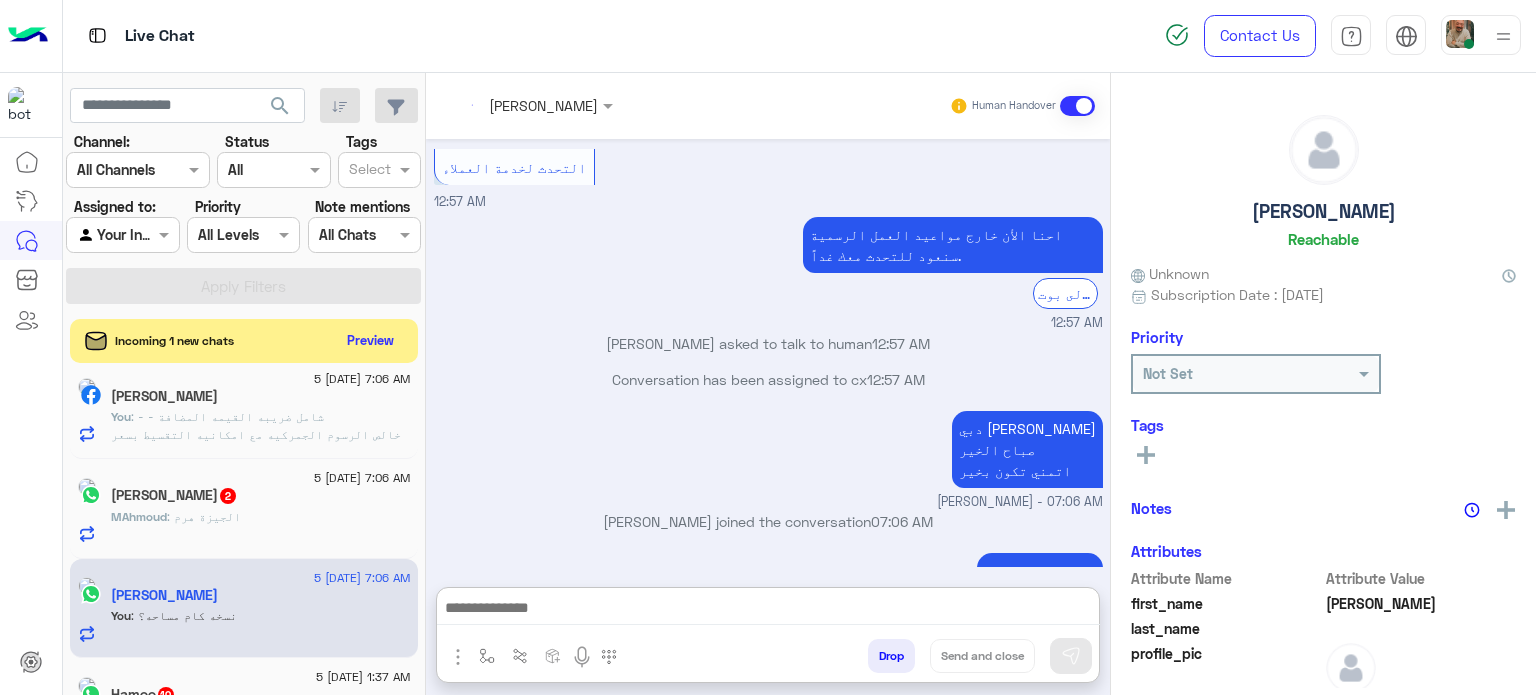 click at bounding box center (768, 610) 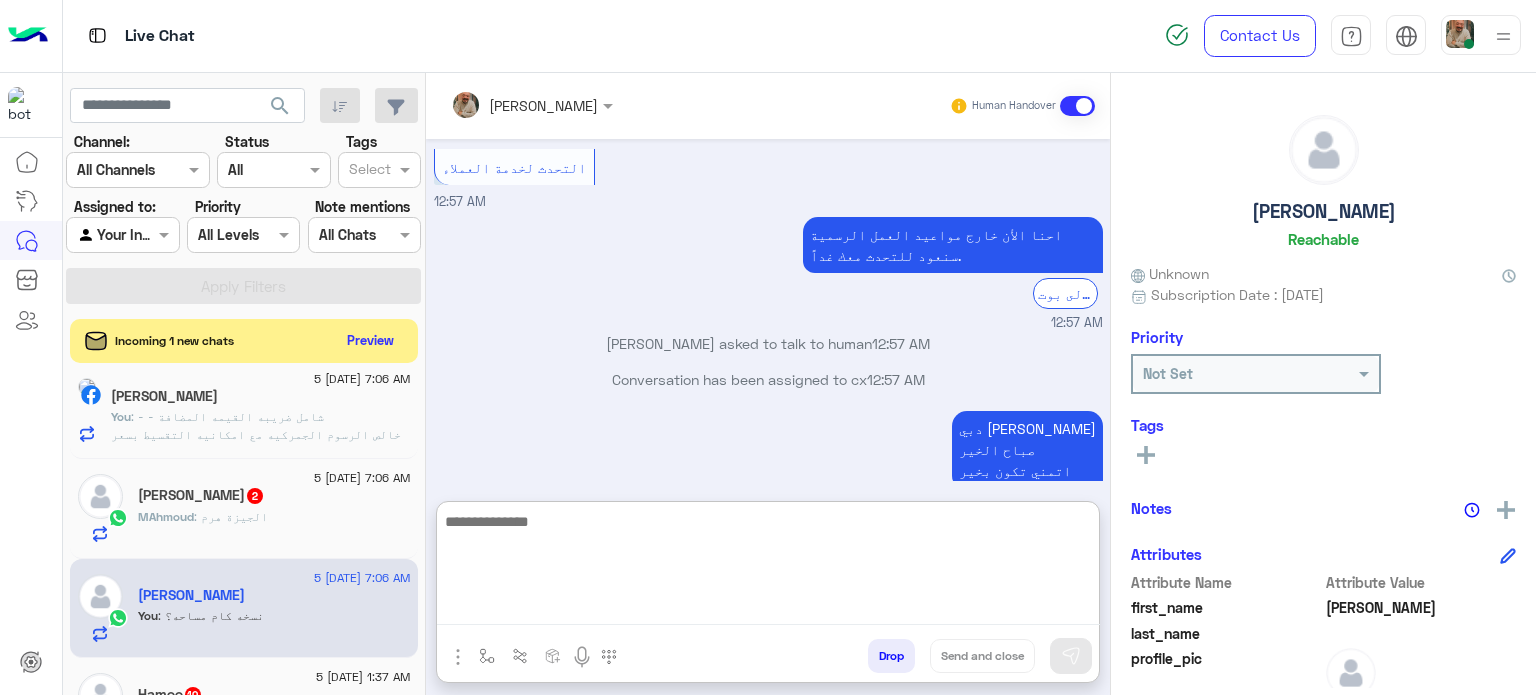paste on "**********" 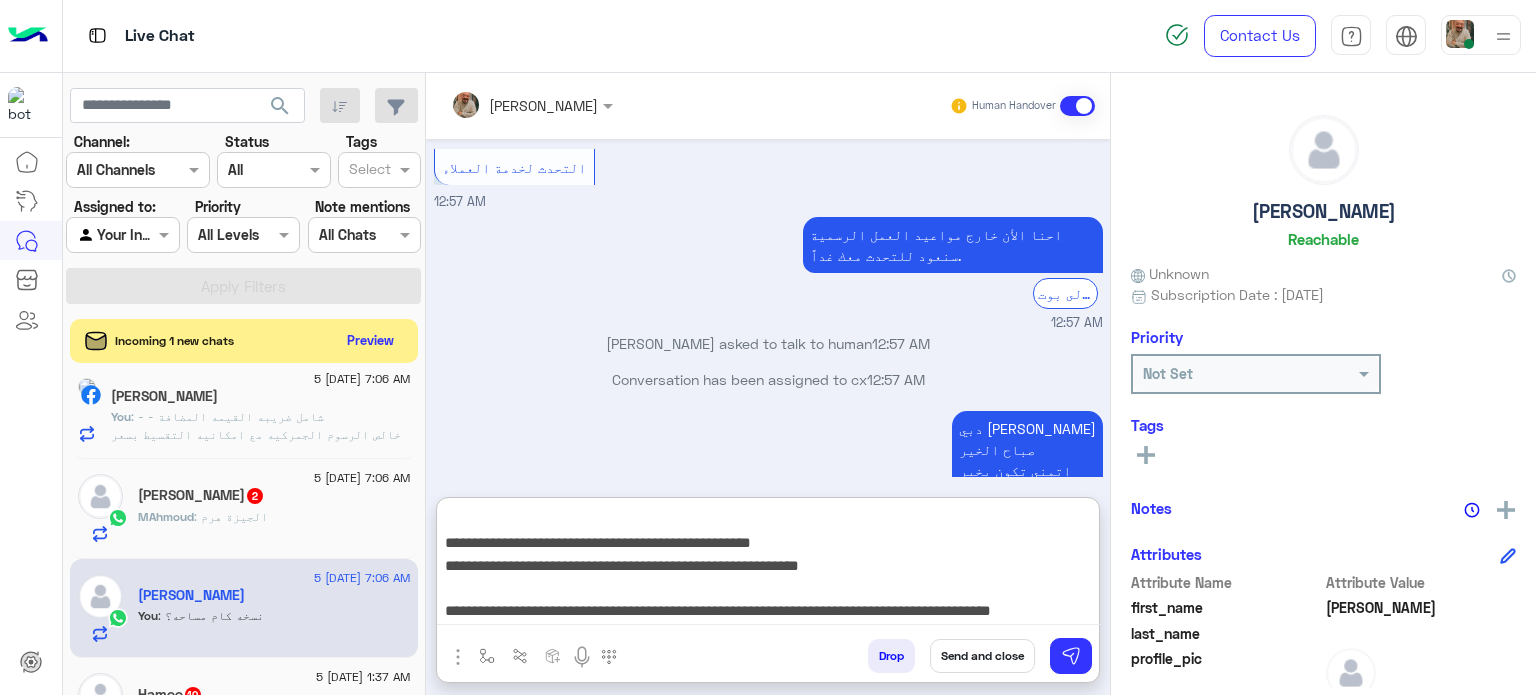 type on "**********" 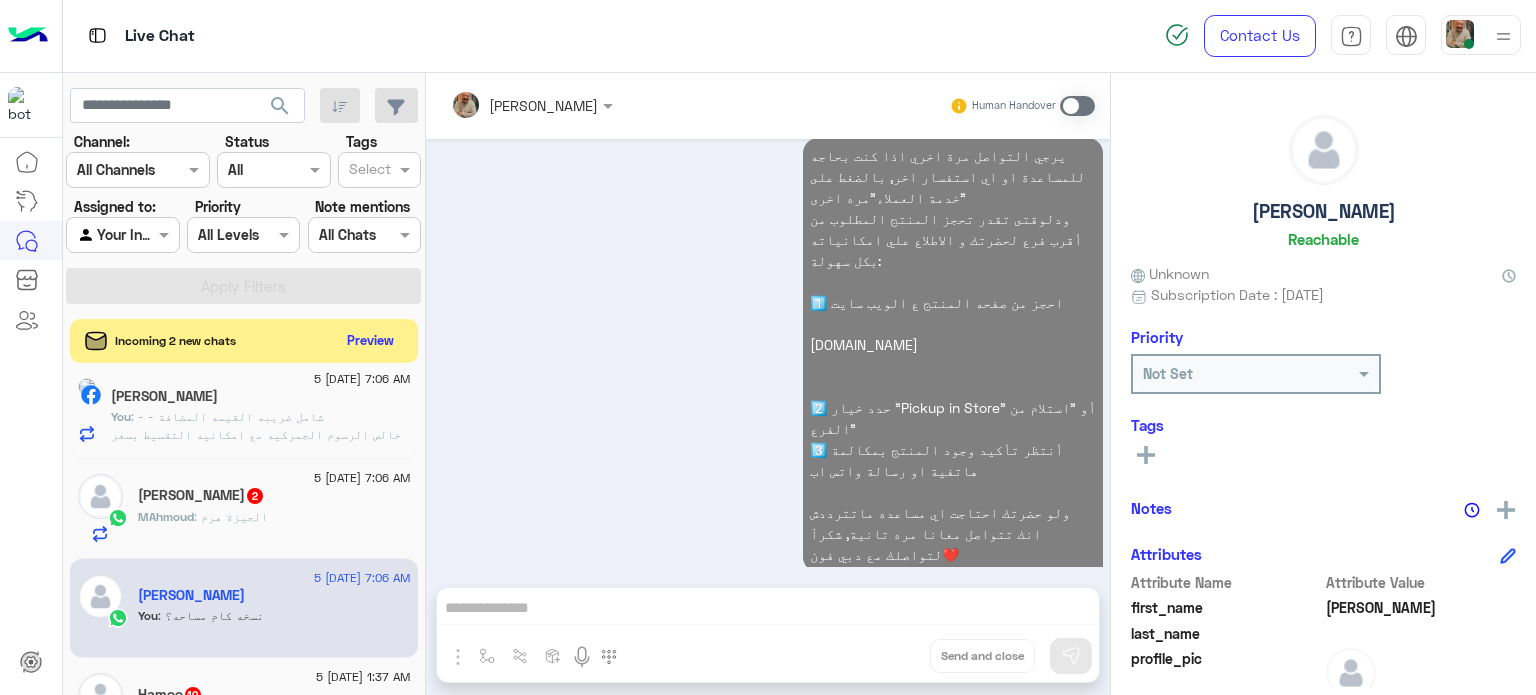 click on "[PERSON_NAME]  2" 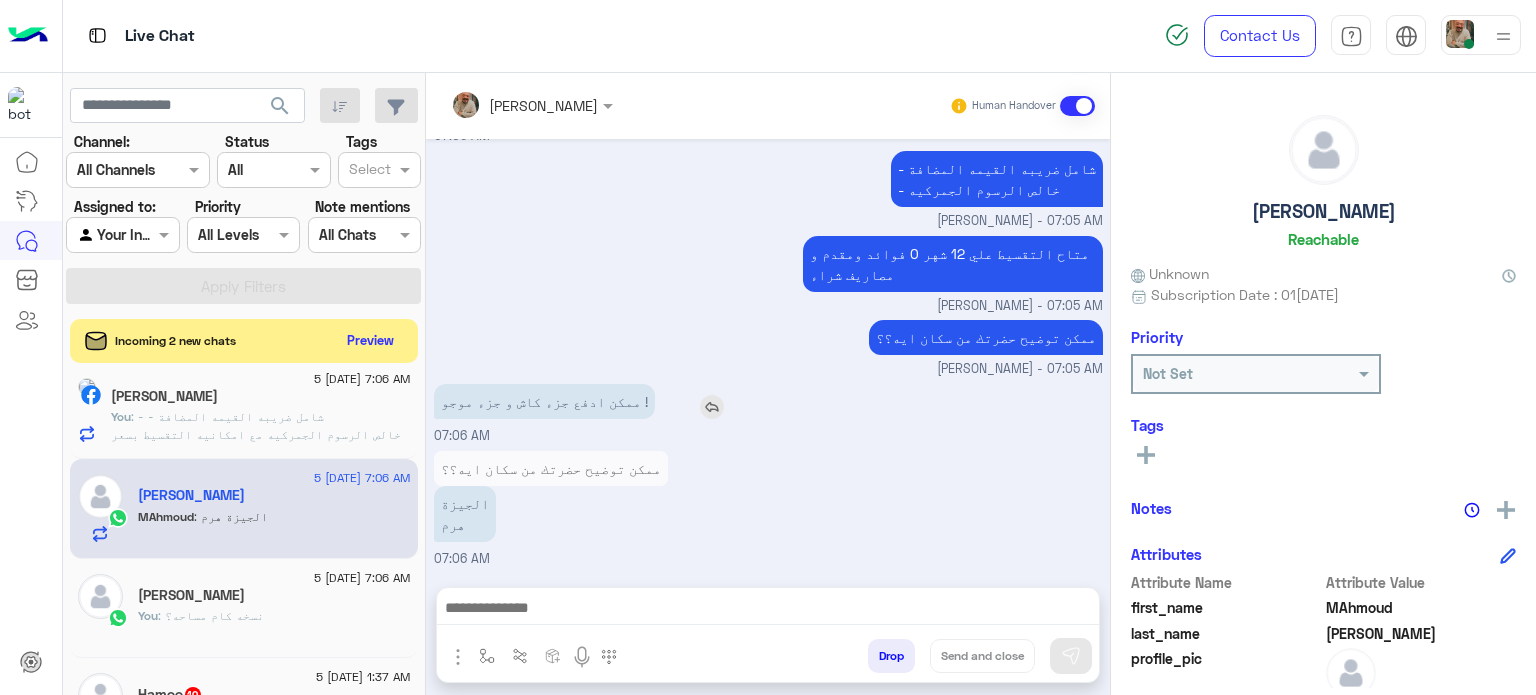 click at bounding box center (712, 407) 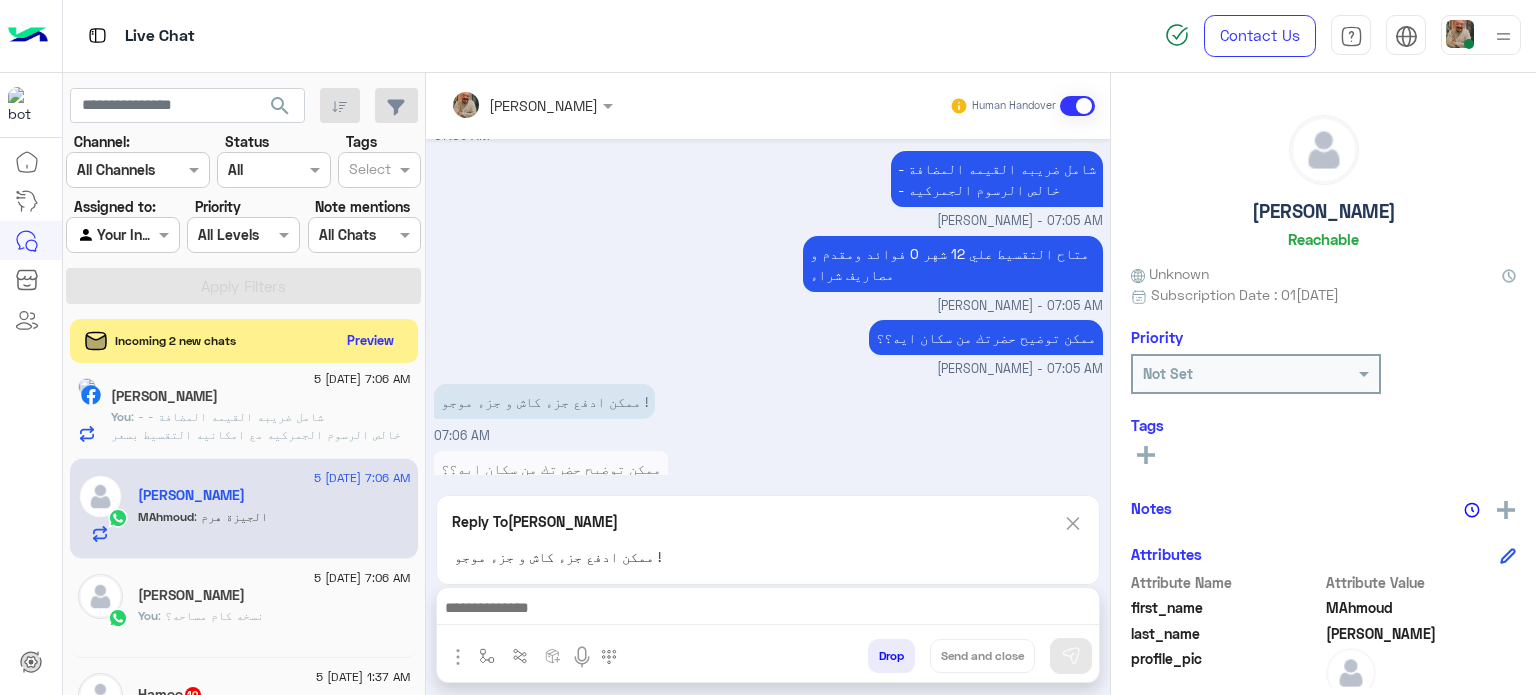 click at bounding box center (768, 610) 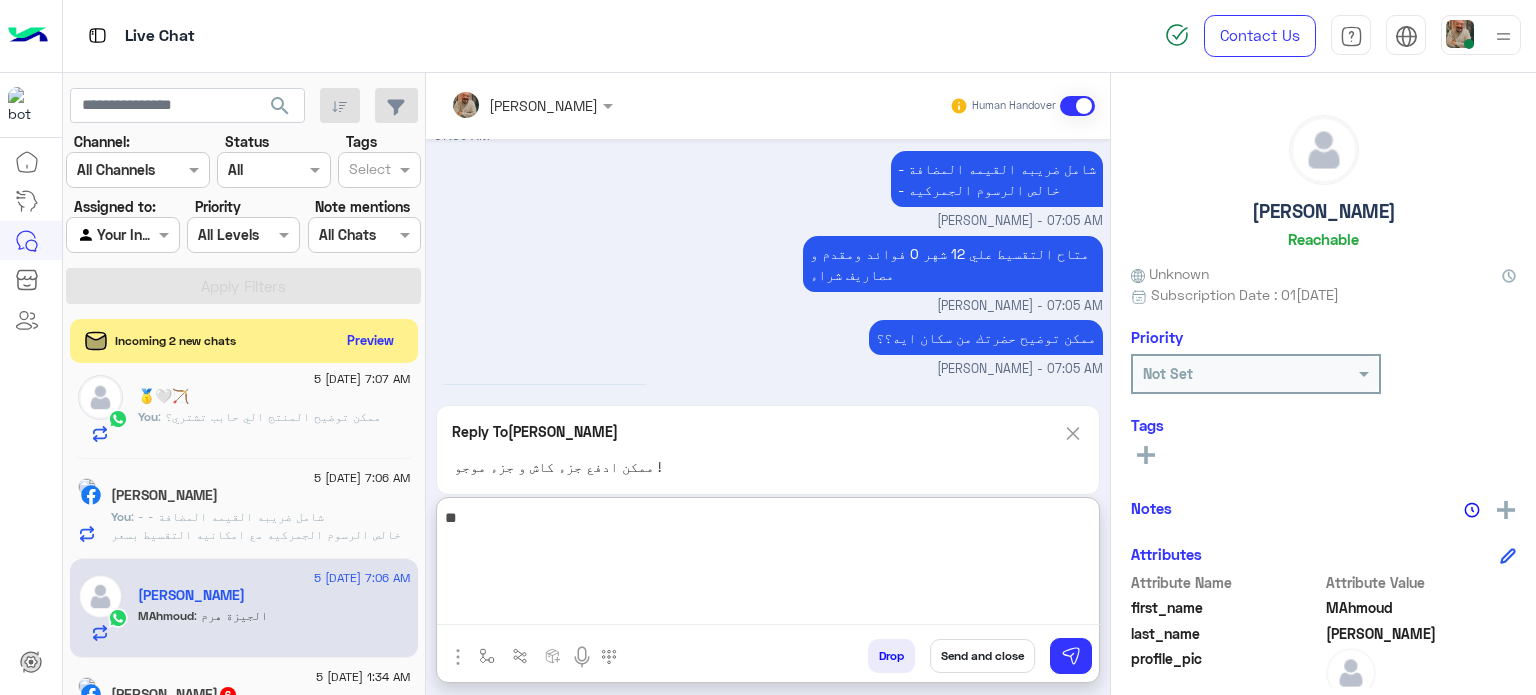 type on "*" 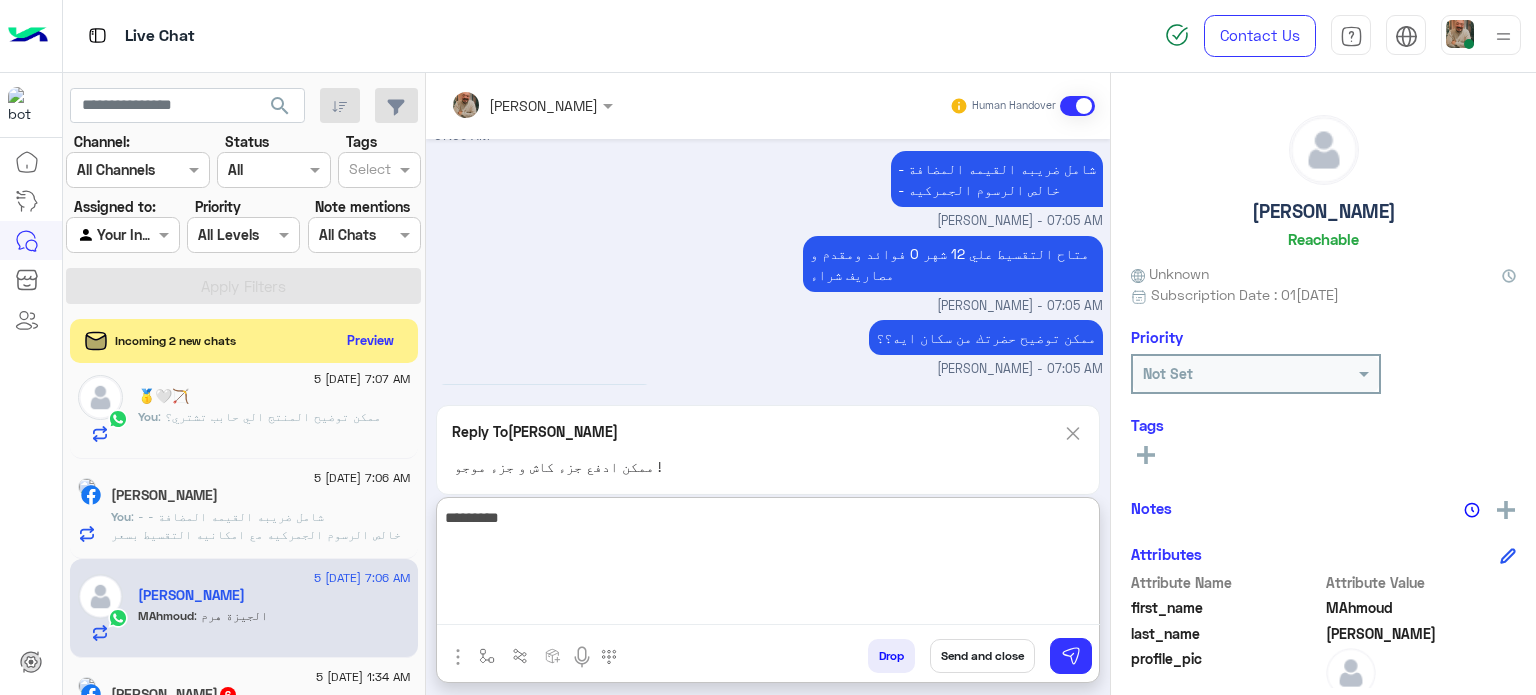 type on "**********" 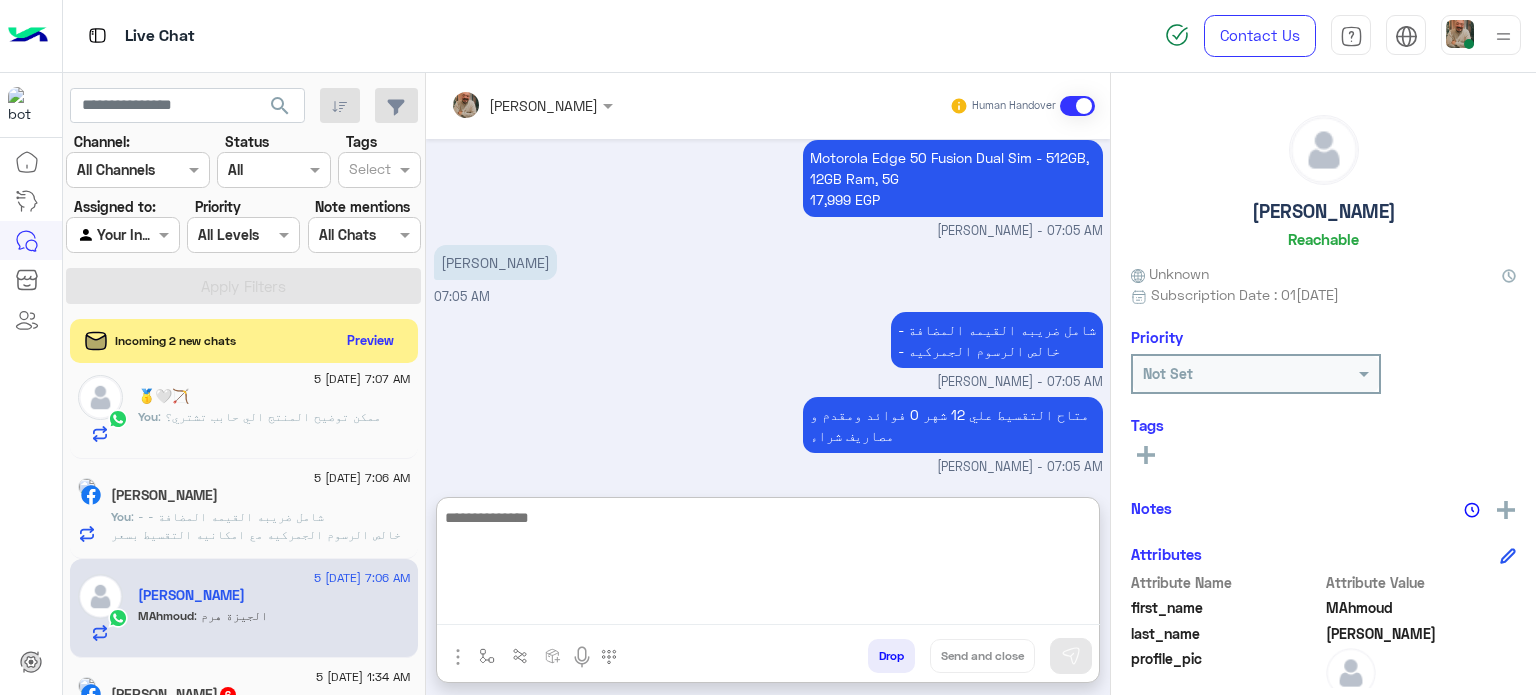 scroll, scrollTop: 40, scrollLeft: 0, axis: vertical 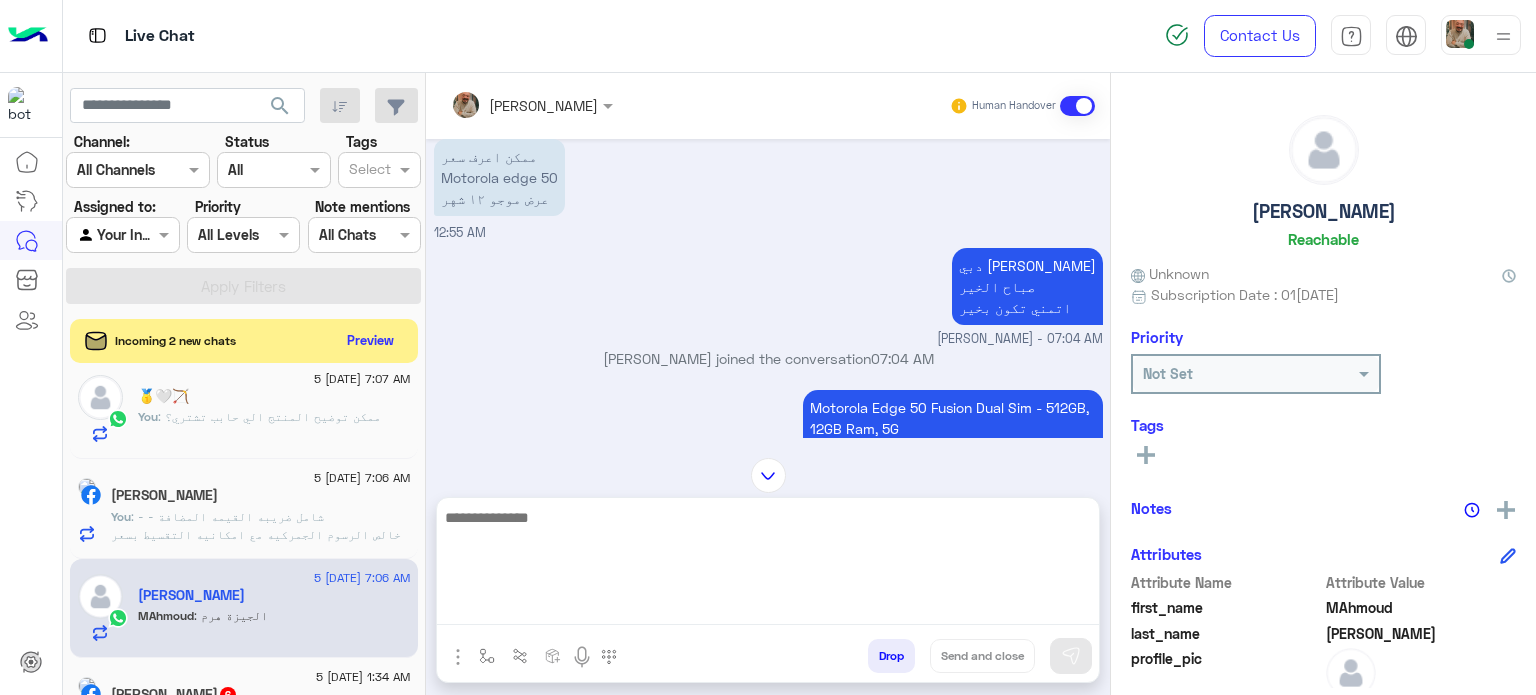 click on "Motorola Edge 50 Fusion Dual Sim - 512GB, 12GB Ram, 5G 17,999 EGP" at bounding box center [953, 428] 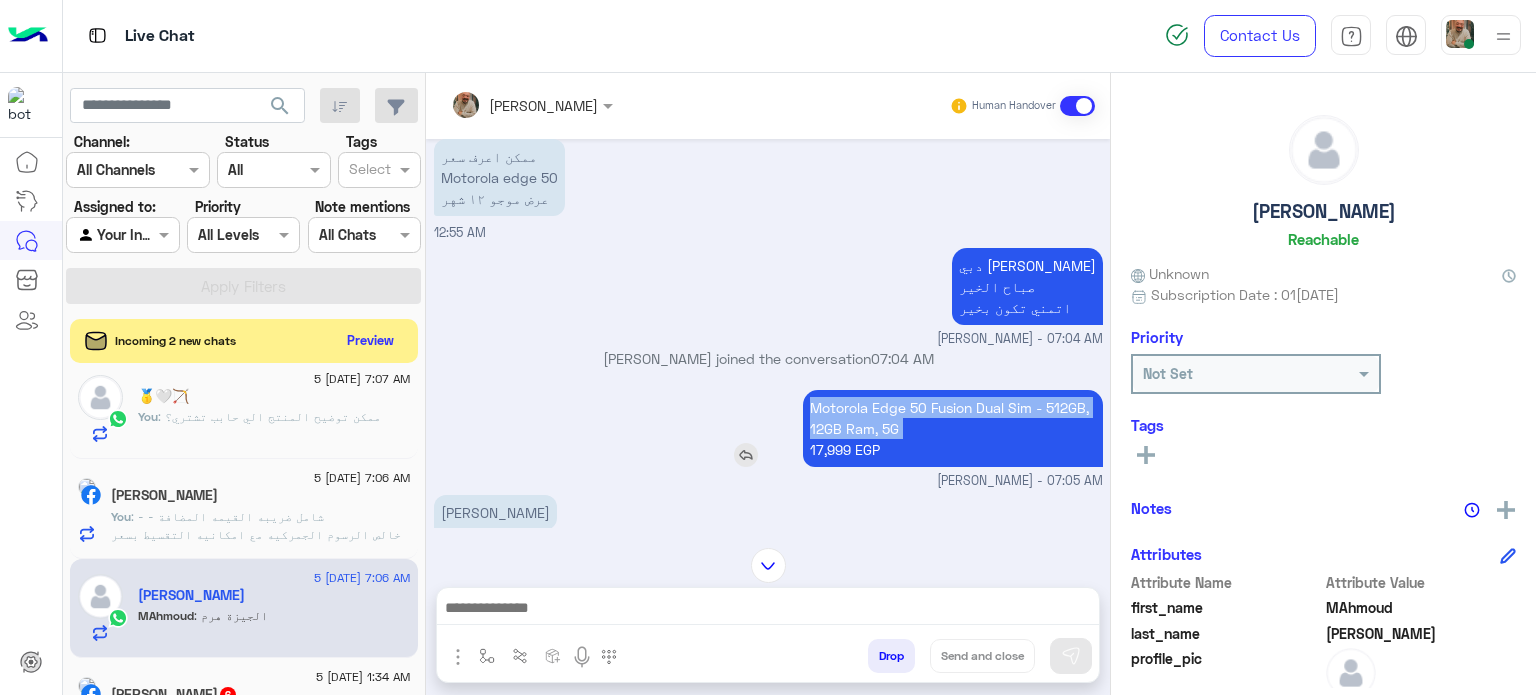 click on "Motorola Edge 50 Fusion Dual Sim - 512GB, 12GB Ram, 5G 17,999 EGP" at bounding box center (953, 428) 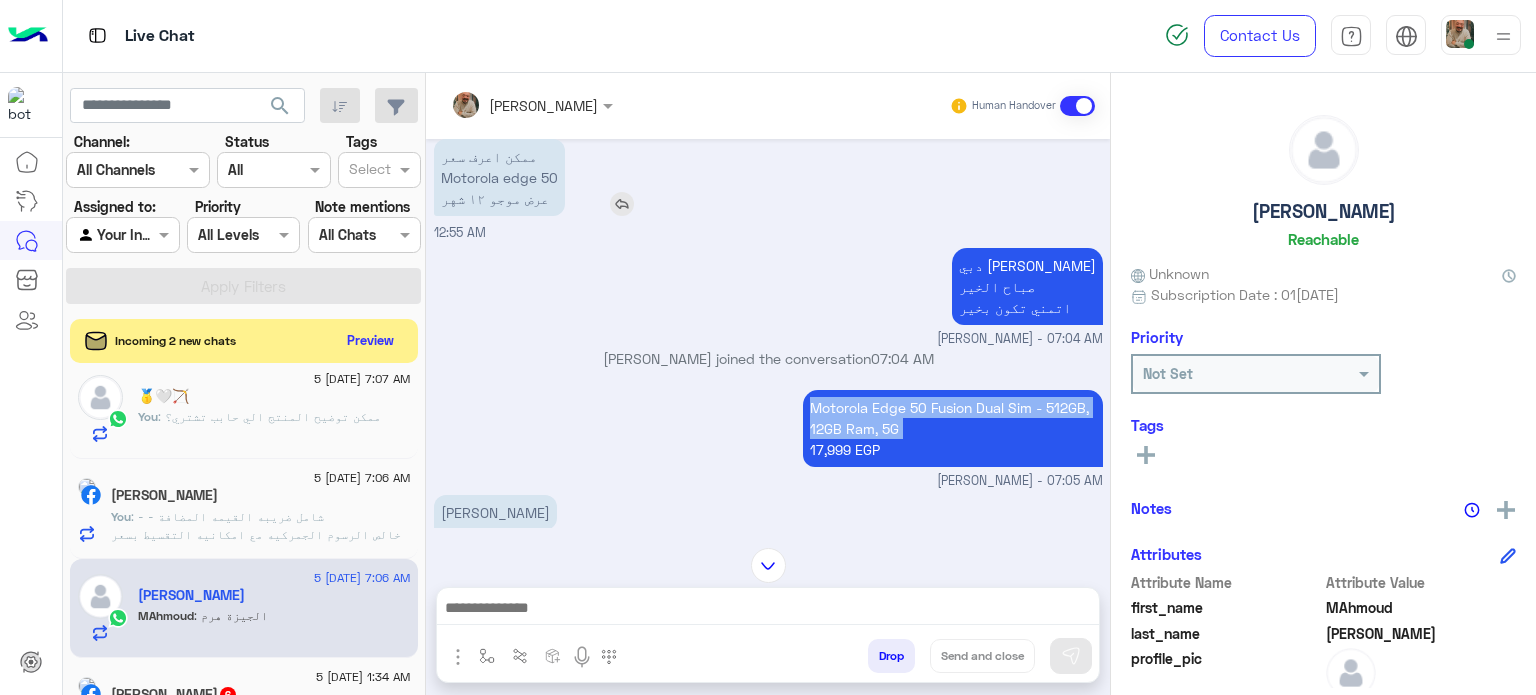 copy on "Motorola Edge 50 Fusion Dual Sim - 512GB, 12GB Ram, 5G" 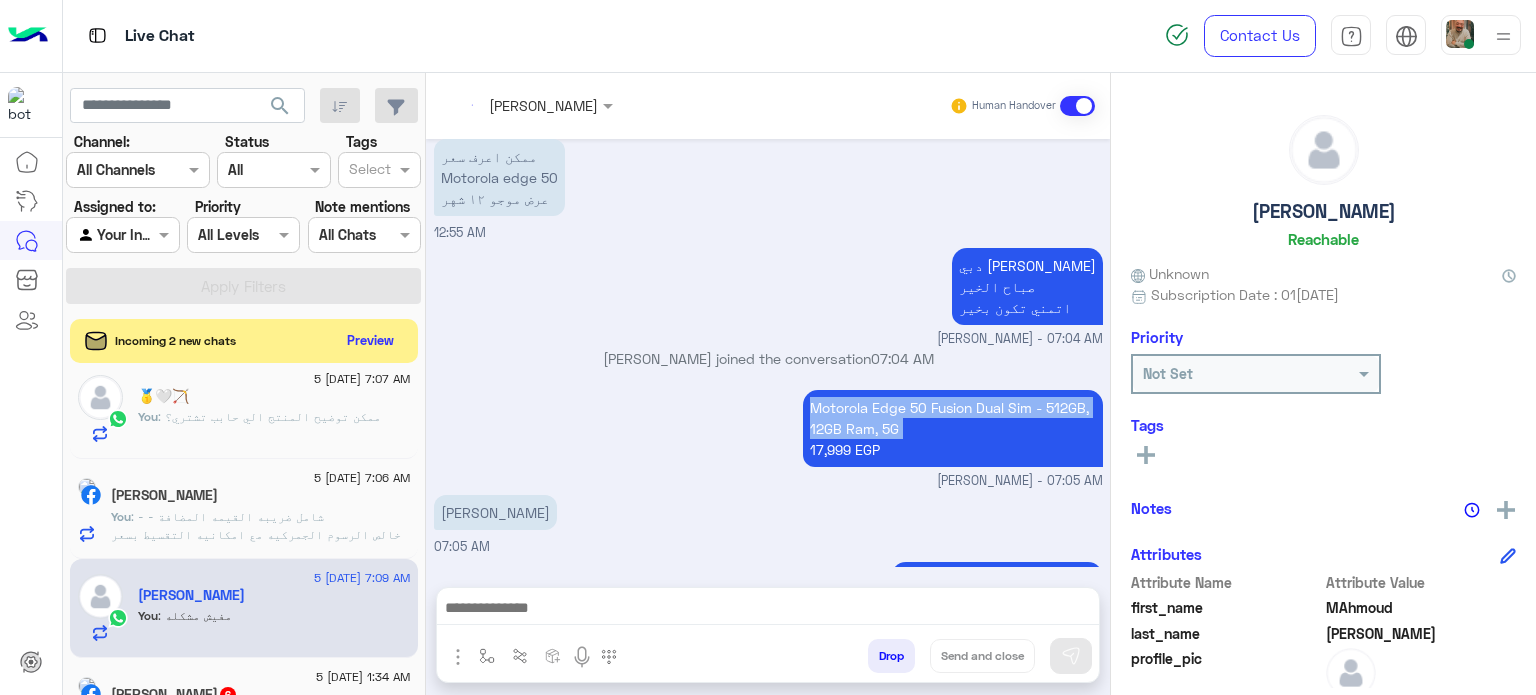 scroll, scrollTop: 549, scrollLeft: 0, axis: vertical 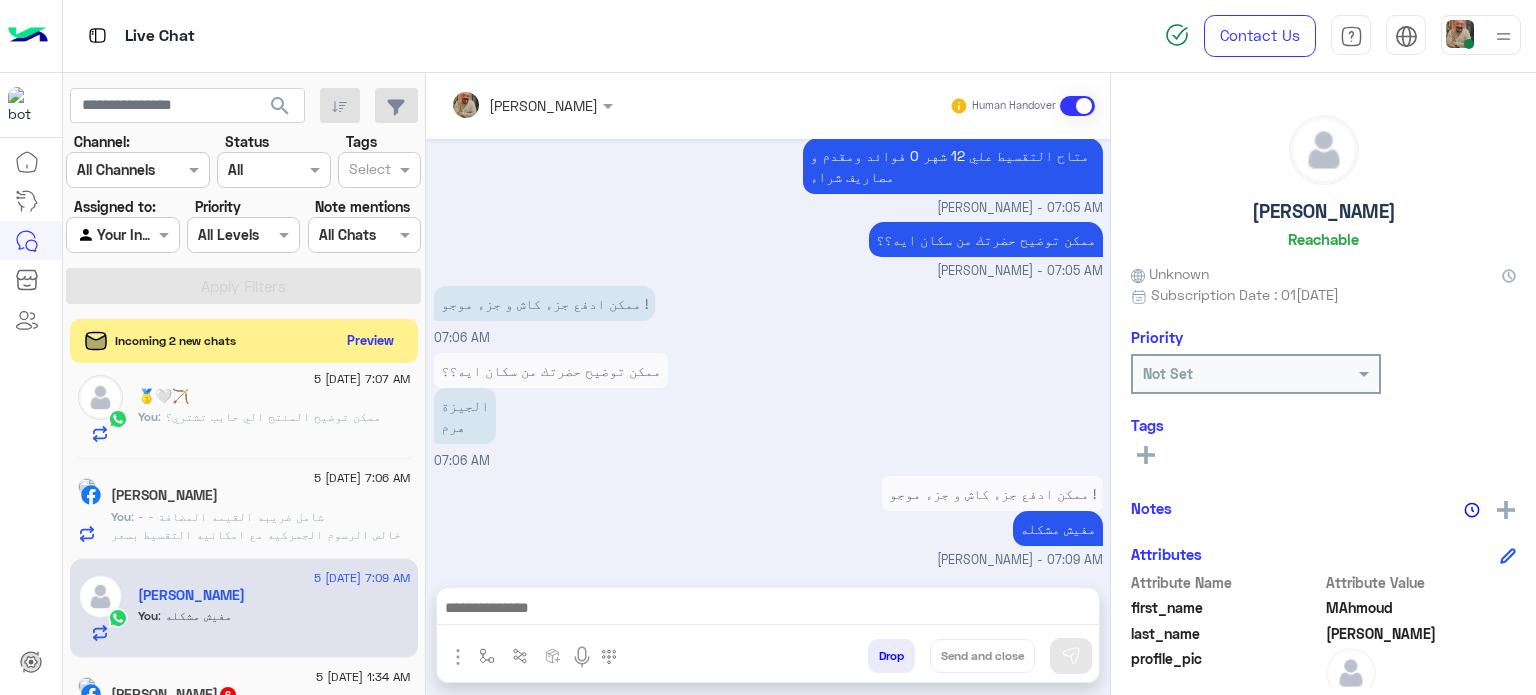 click at bounding box center (768, 610) 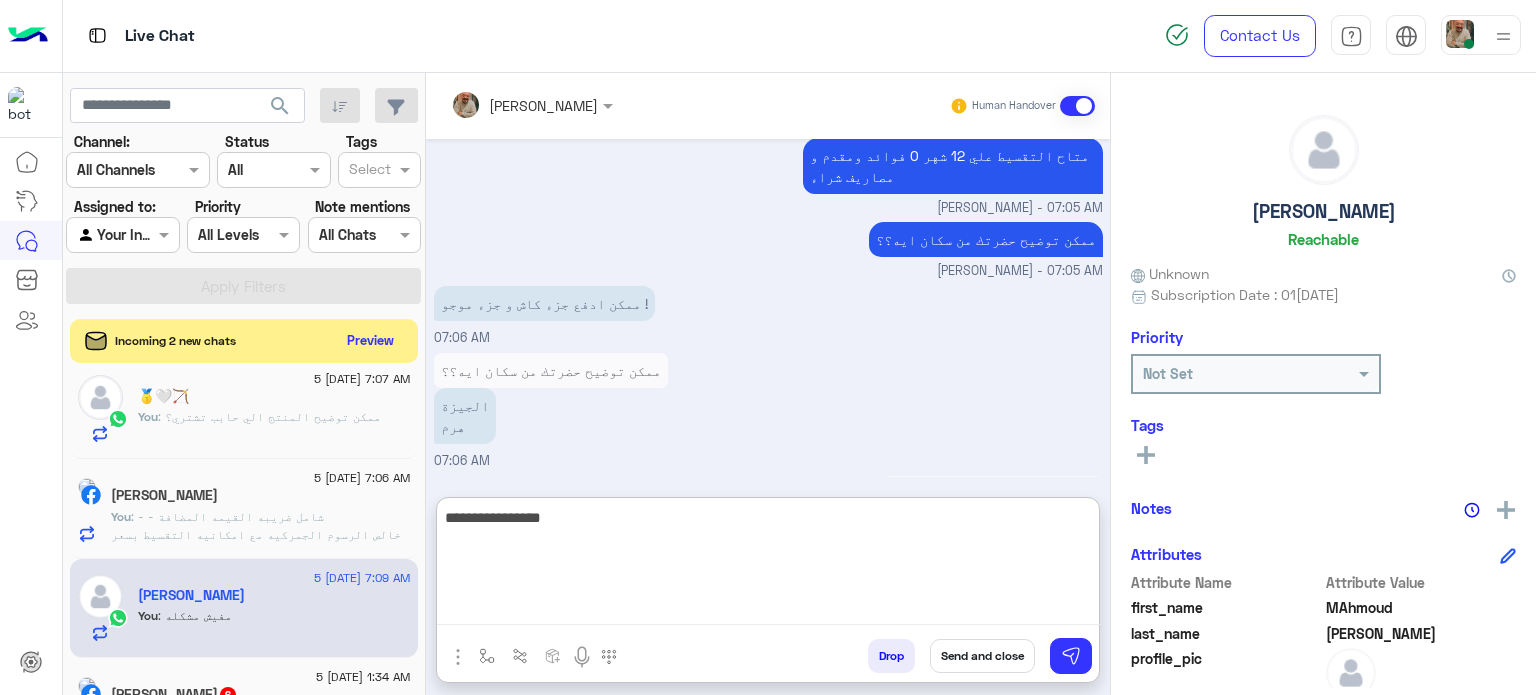 type on "**********" 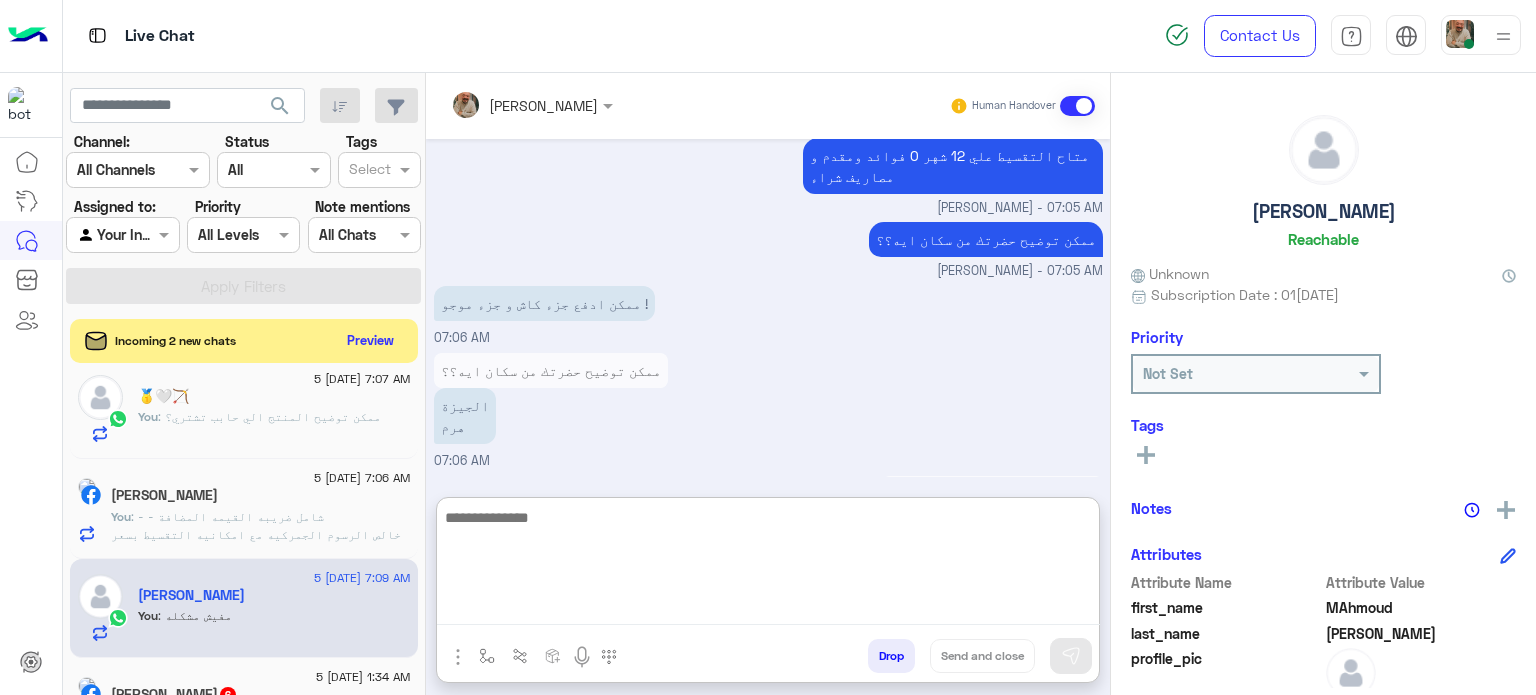 scroll, scrollTop: 704, scrollLeft: 0, axis: vertical 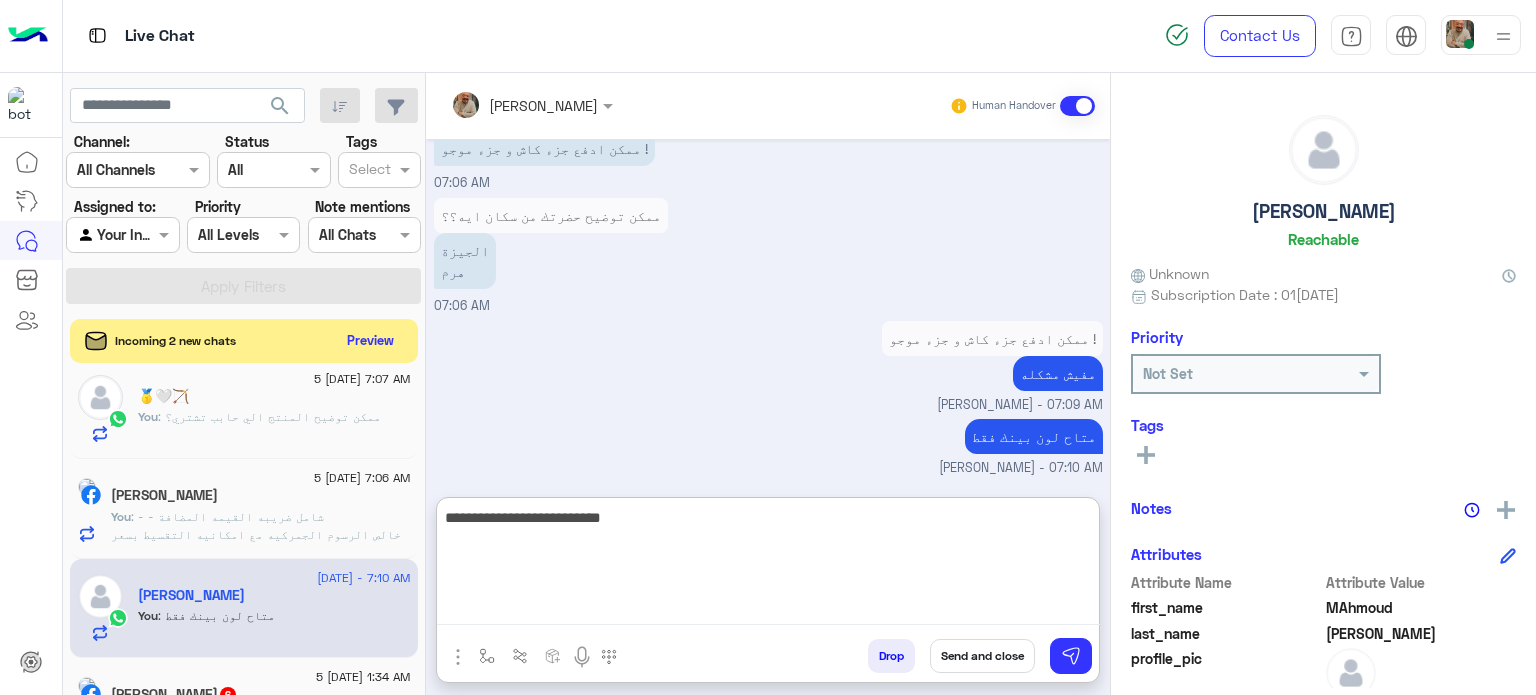 type on "**********" 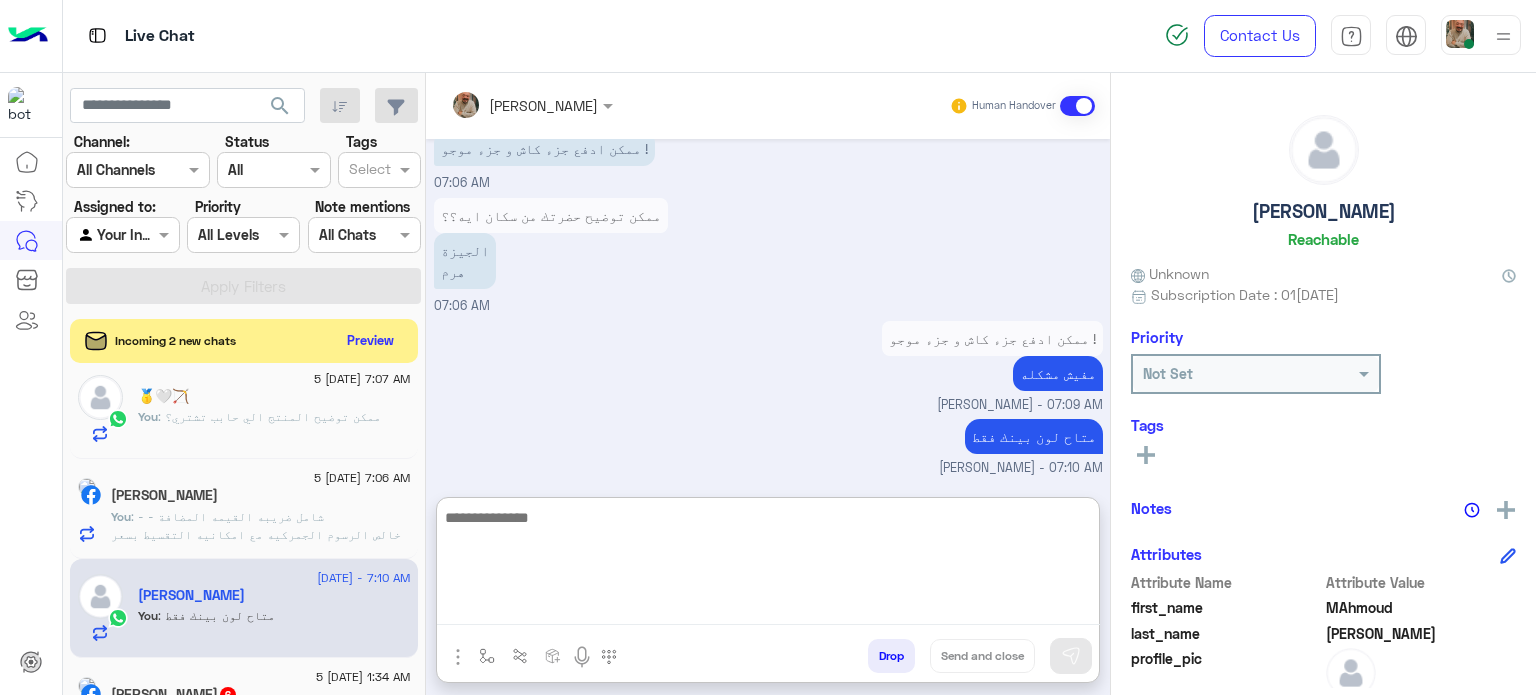 scroll, scrollTop: 767, scrollLeft: 0, axis: vertical 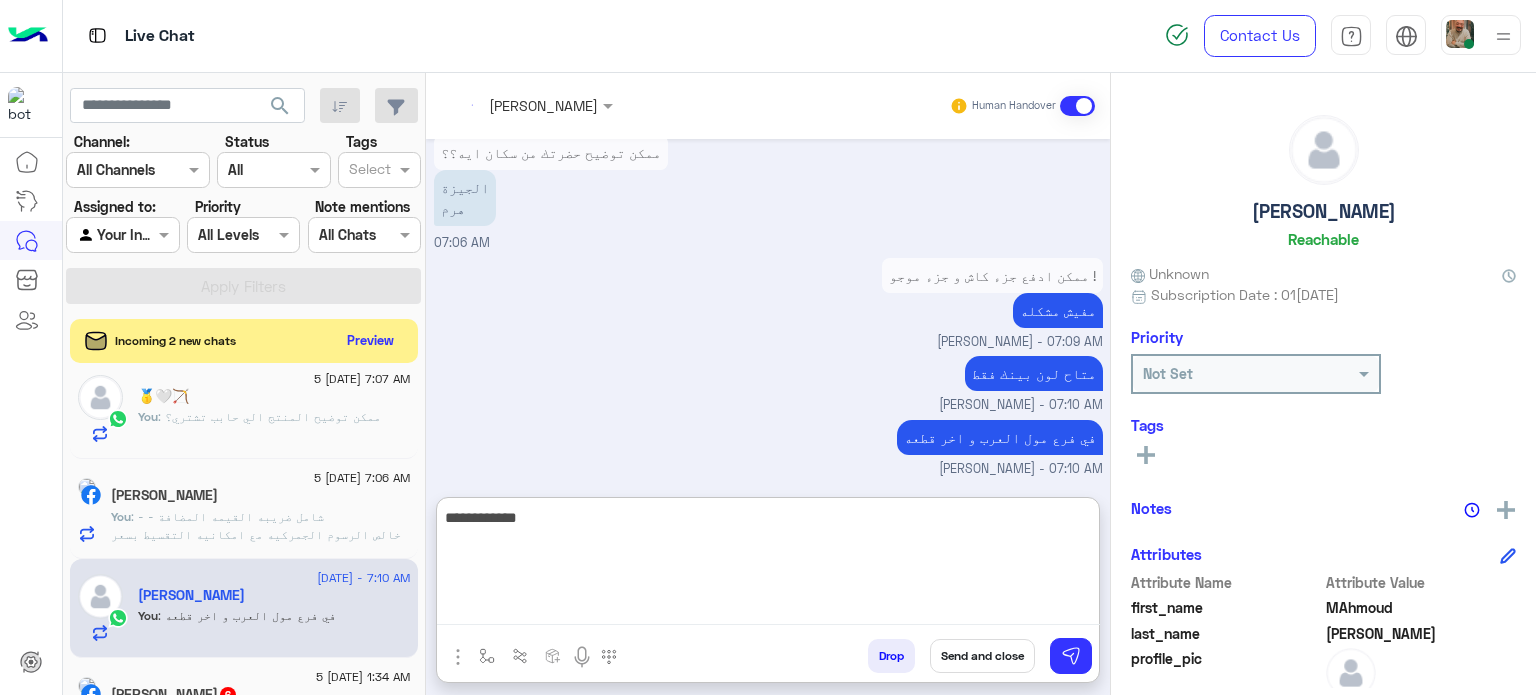 type on "**********" 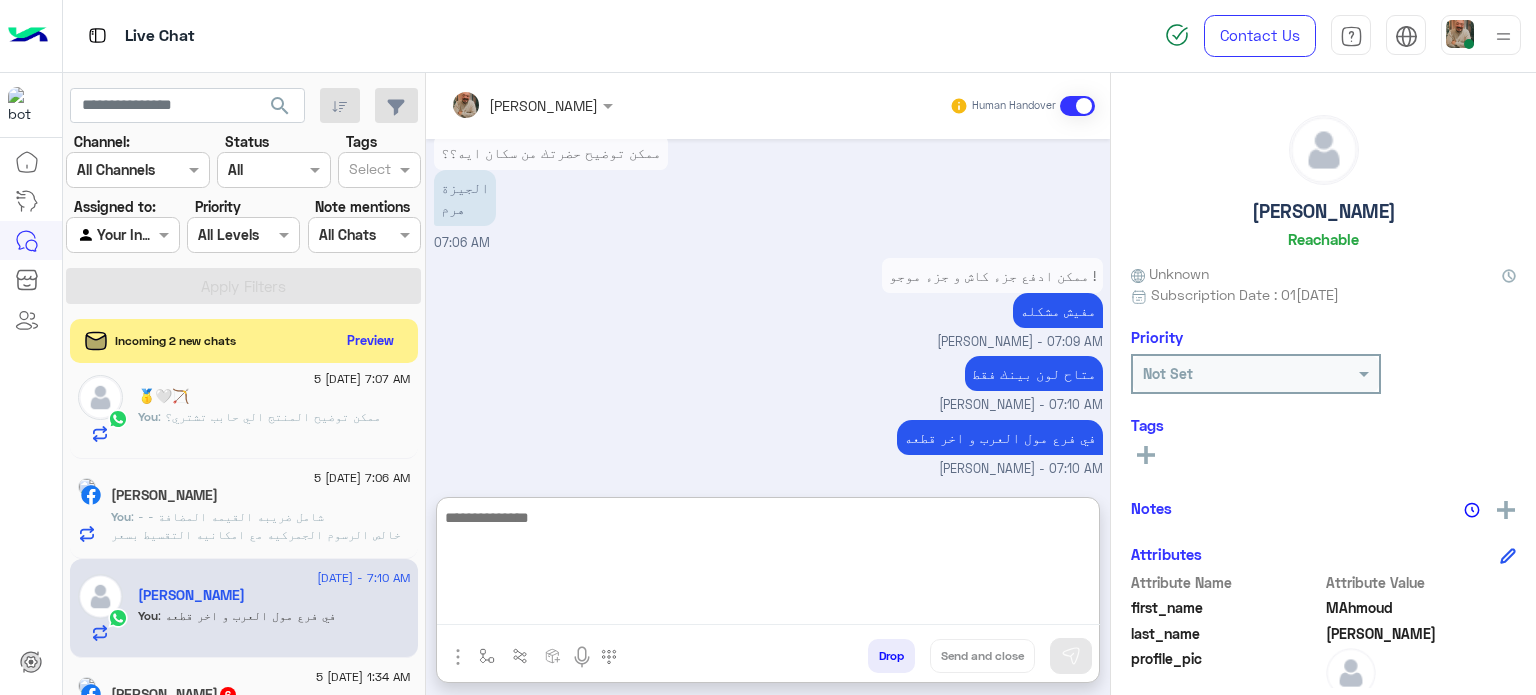 scroll, scrollTop: 831, scrollLeft: 0, axis: vertical 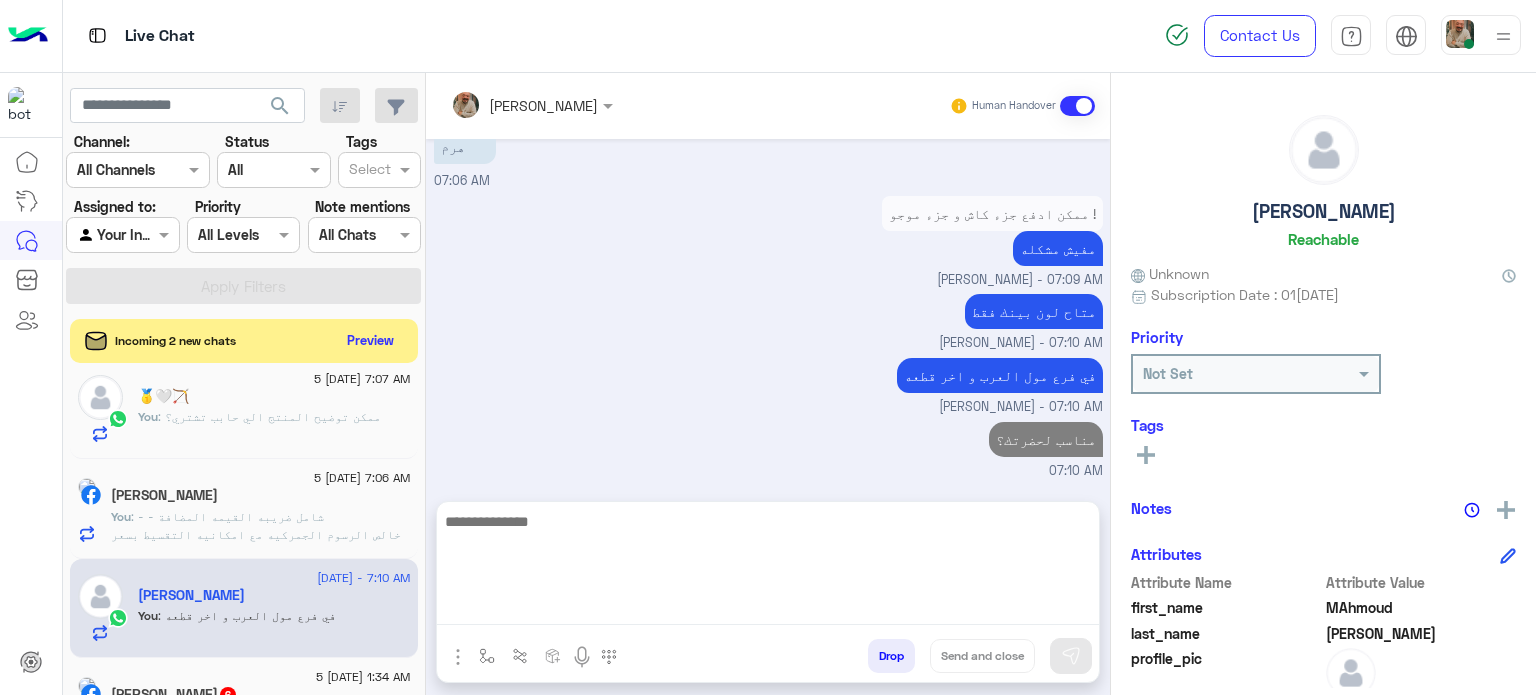 click on "[DATE] - 7:06 AM  [PERSON_NAME]   You  : - شامل ضريبه القيمه المضافة
- خالص الرسوم الجمركيه
مع امكانيه التقسيط بسعر الخصم بدون فوائد علي حسب طريقه الدفع
ممكن توضيح طريقه الدفع؟" 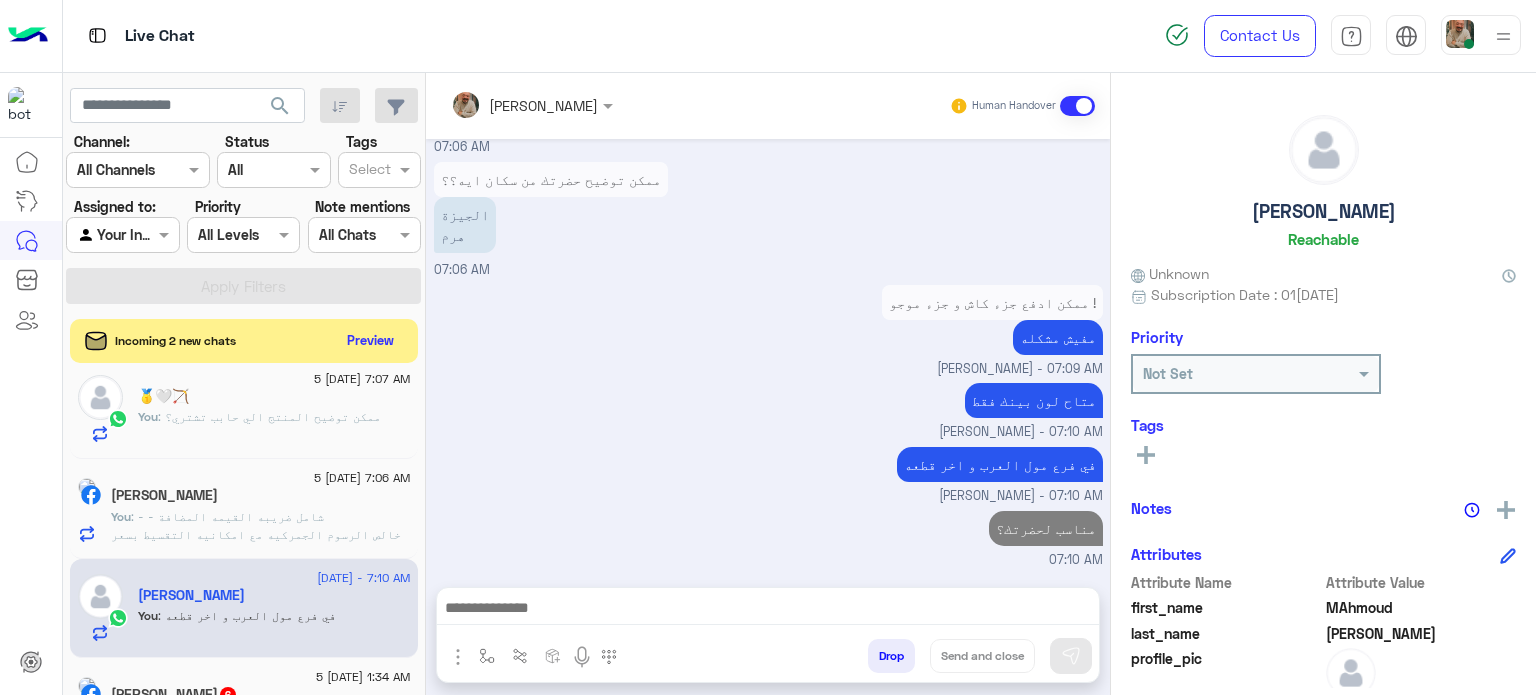 click on "[PERSON_NAME]" 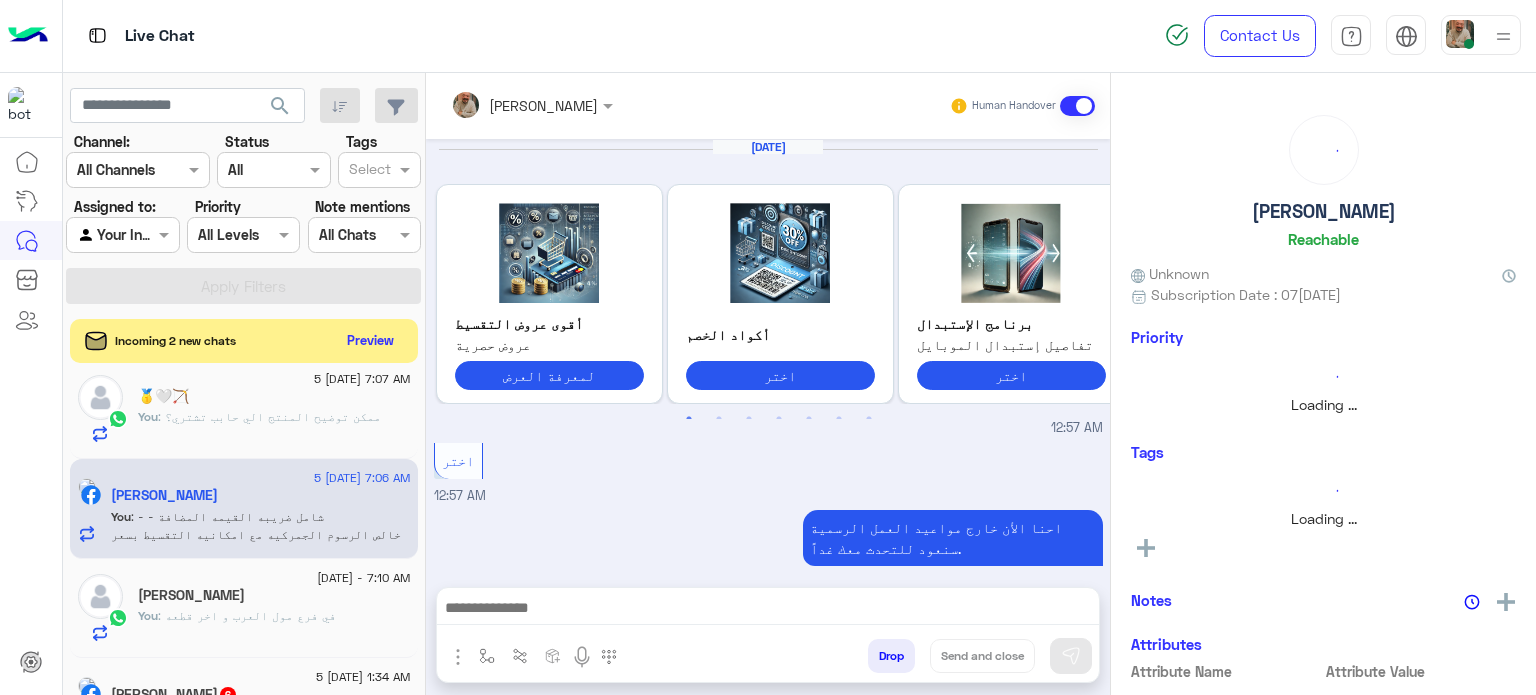 scroll, scrollTop: 612, scrollLeft: 0, axis: vertical 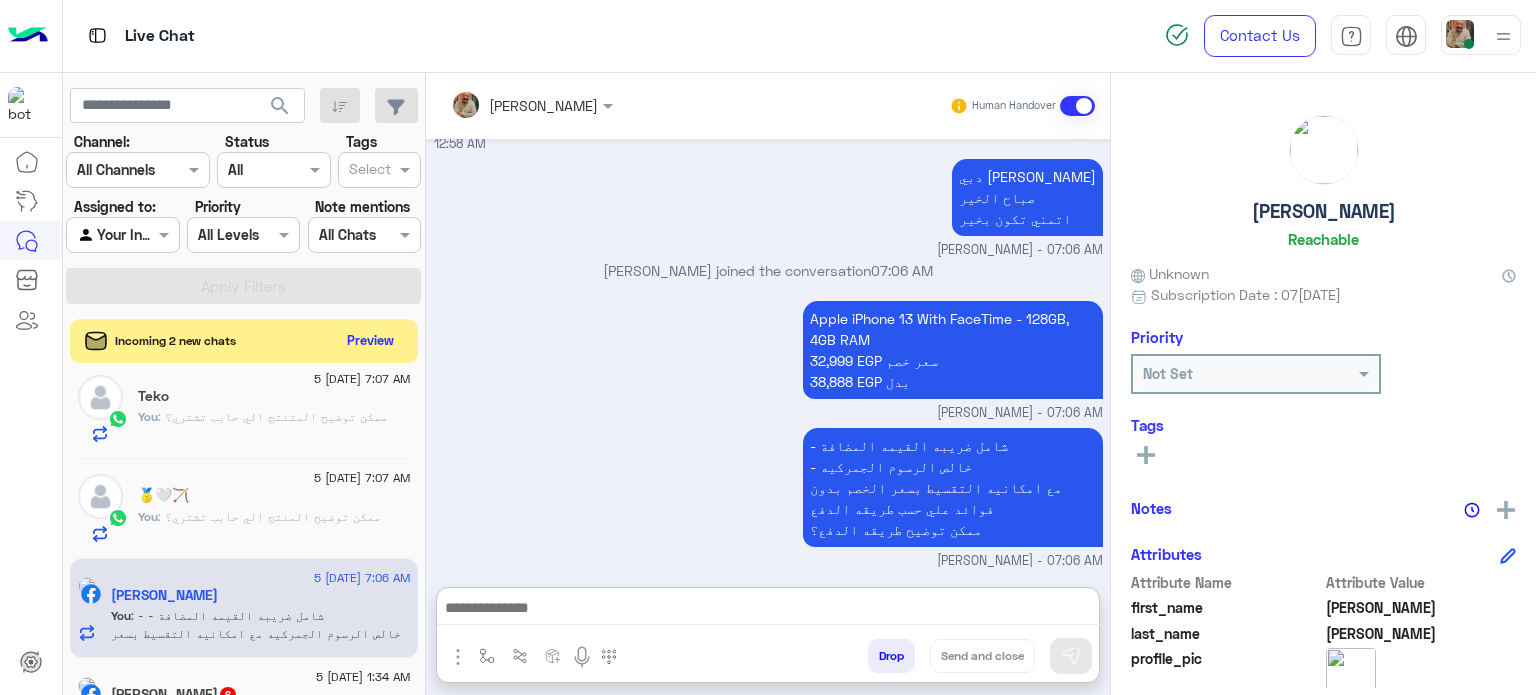 click at bounding box center [768, 610] 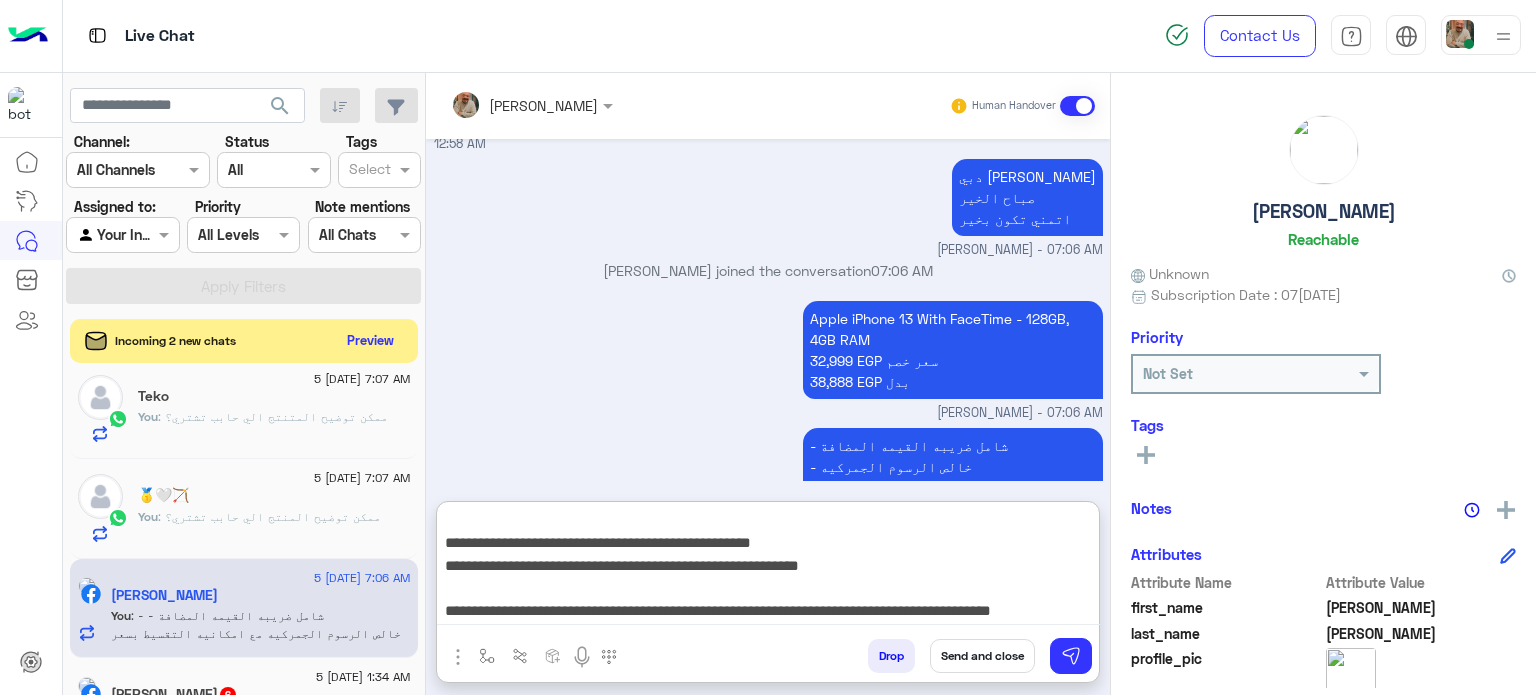 scroll, scrollTop: 200, scrollLeft: 0, axis: vertical 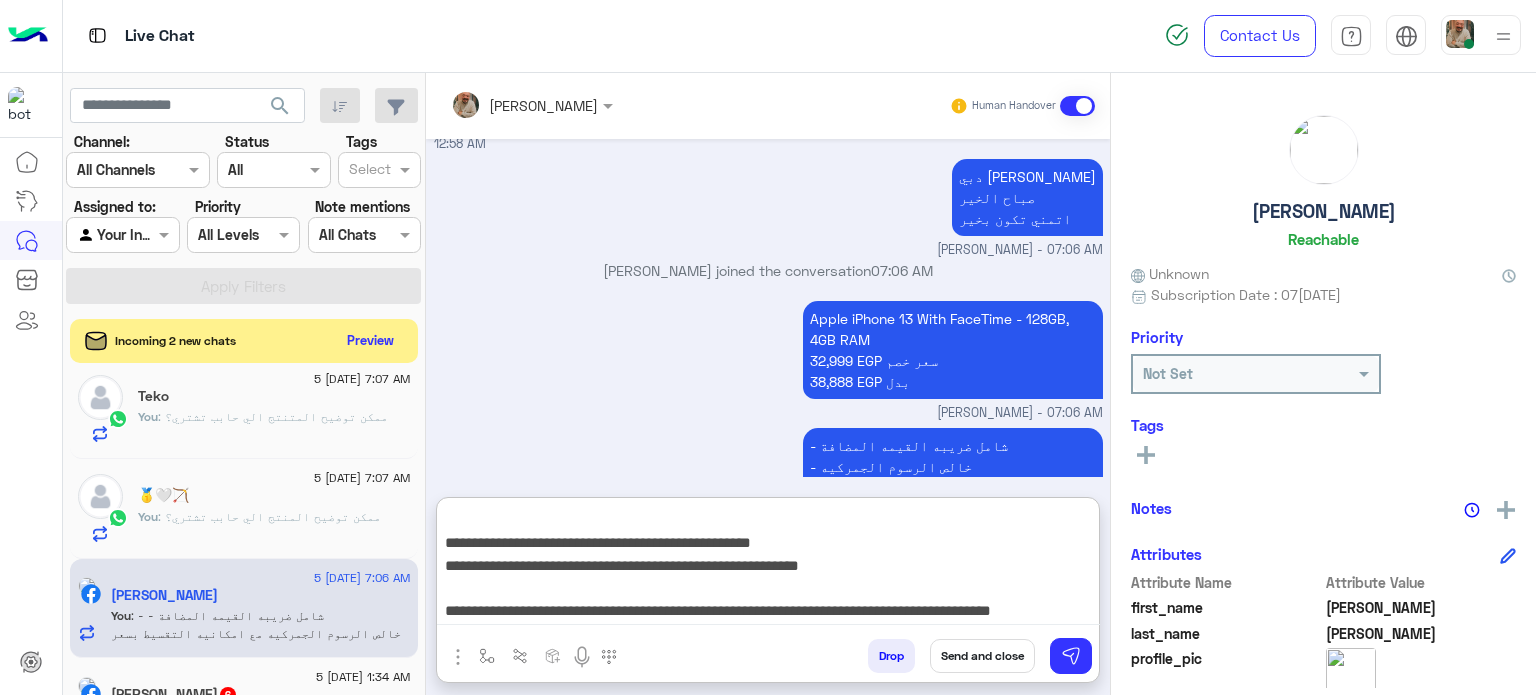 type on "**********" 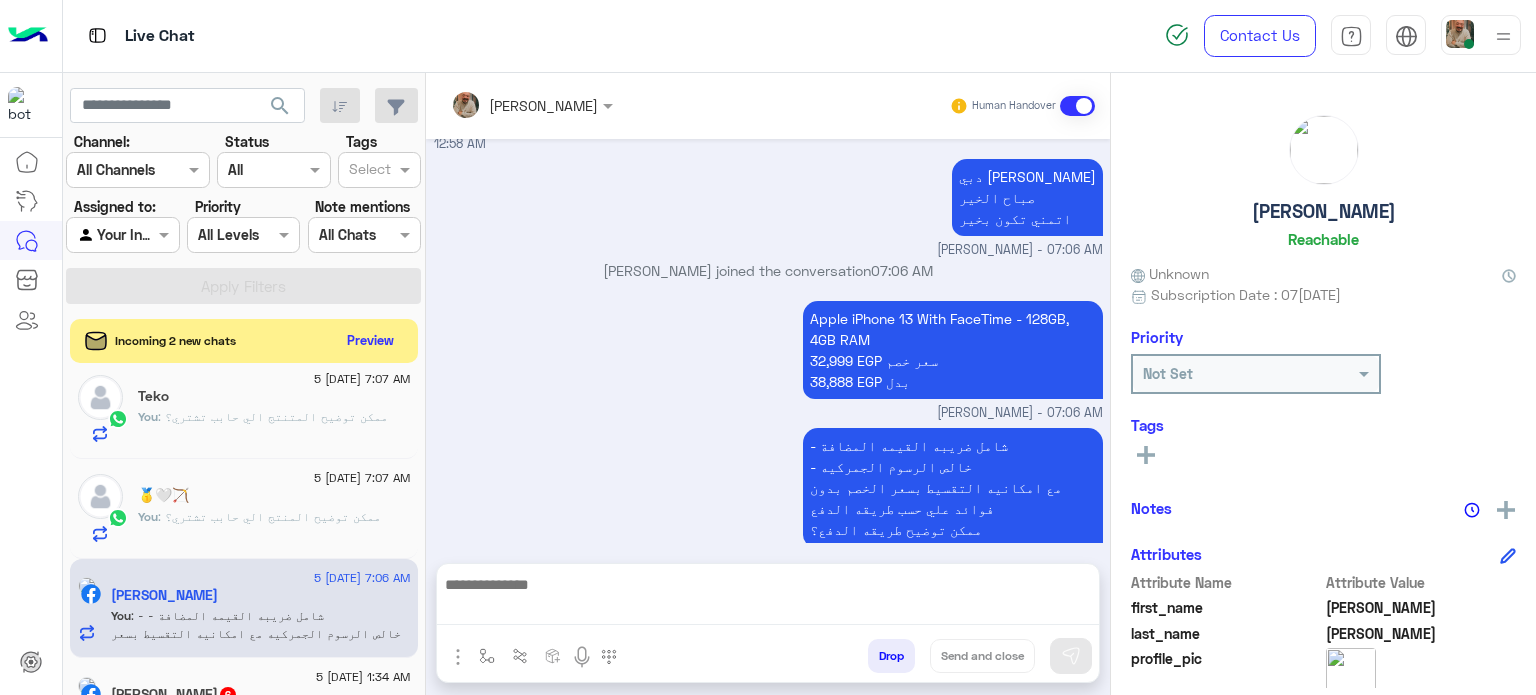 scroll, scrollTop: 0, scrollLeft: 0, axis: both 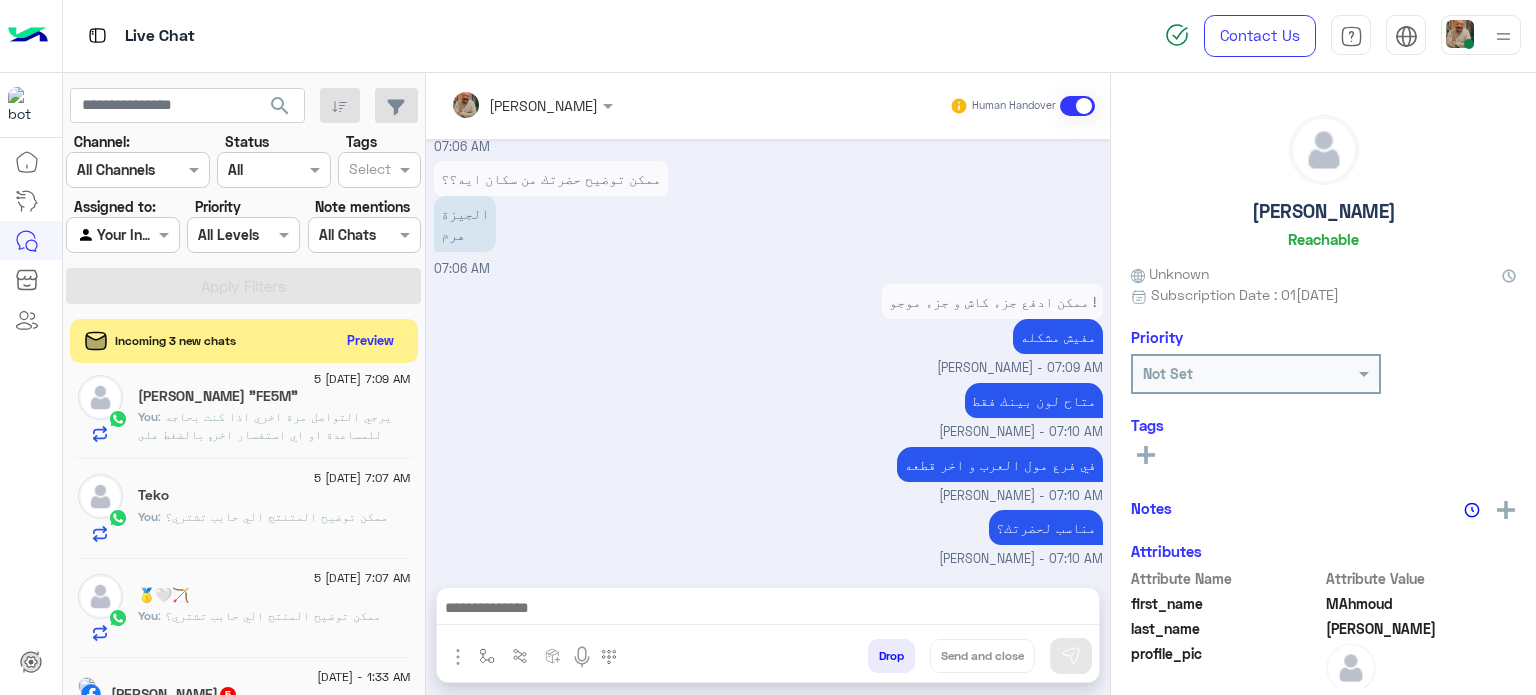click on "You  : ممكن توضيح المتنتج الي حابب تشتري؟" 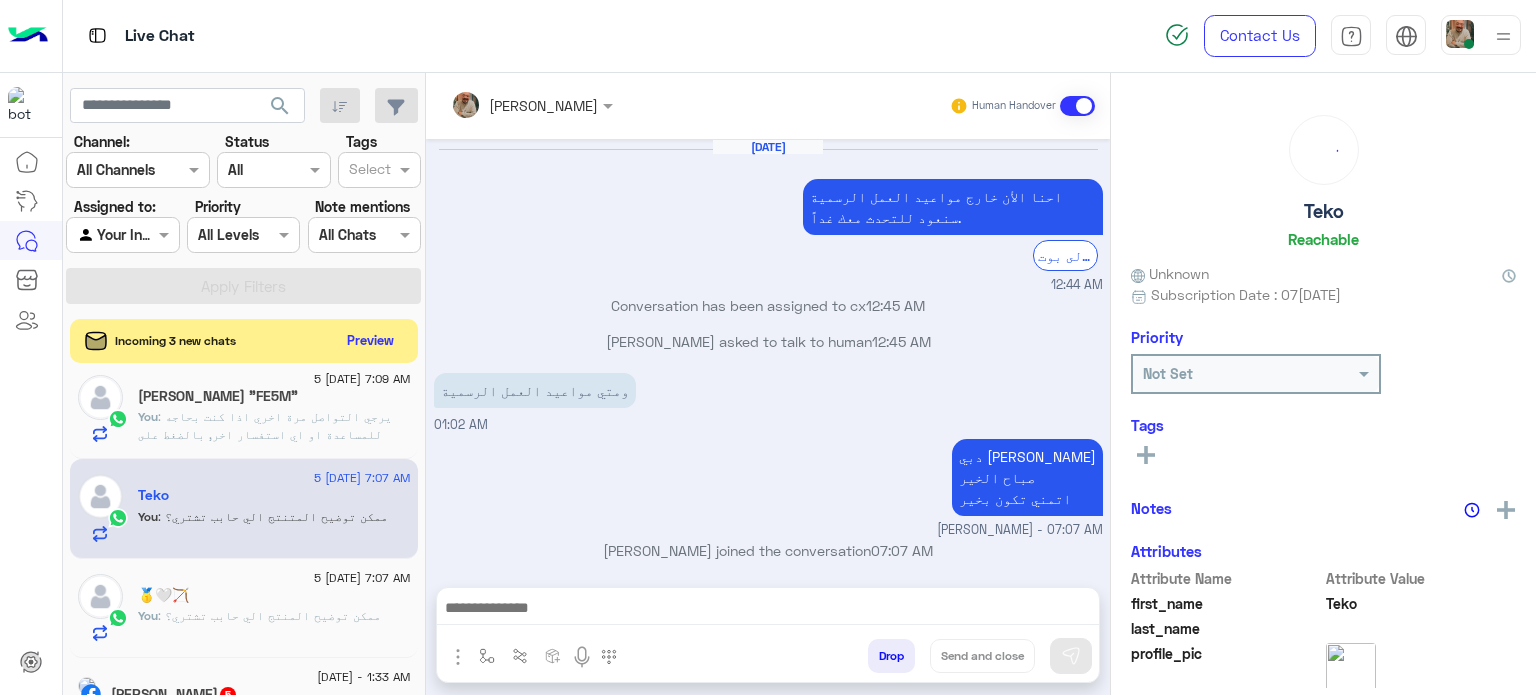 scroll, scrollTop: 208, scrollLeft: 0, axis: vertical 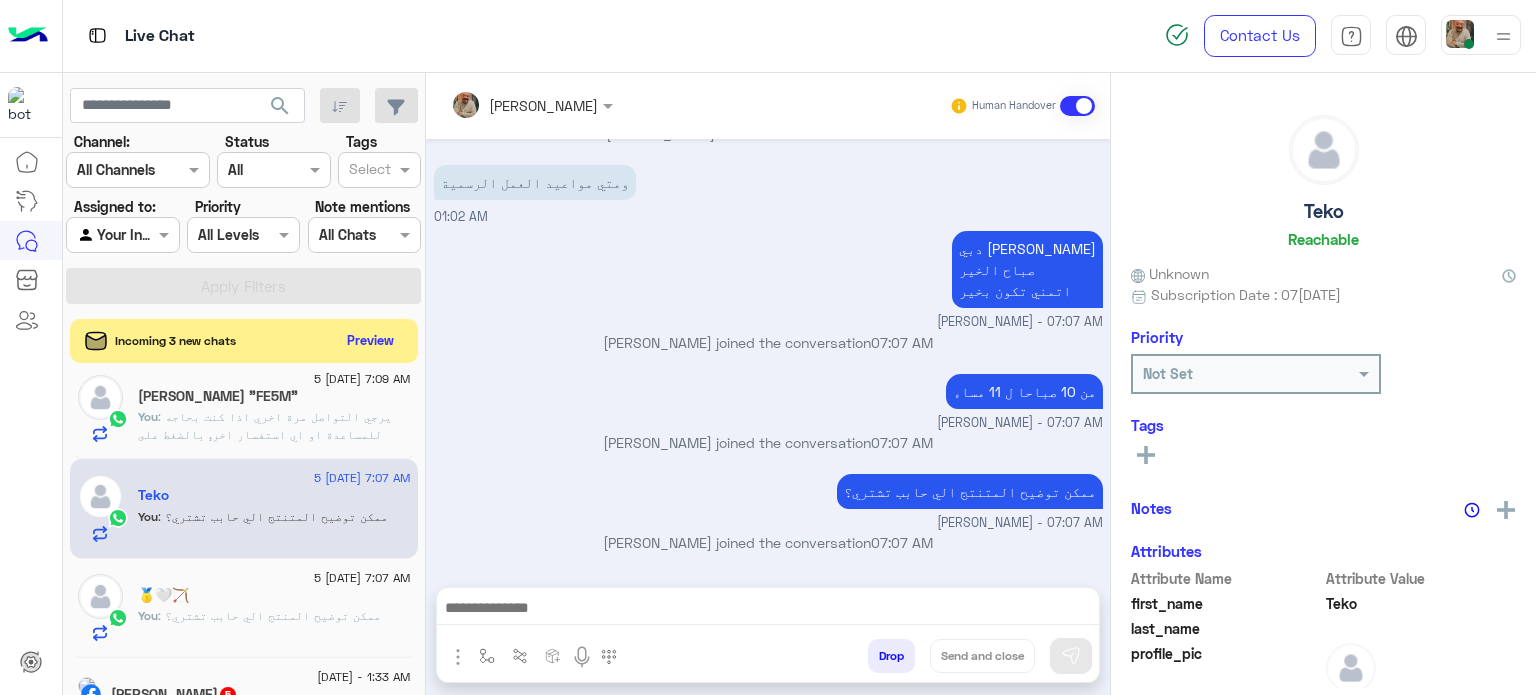 click at bounding box center (768, 610) 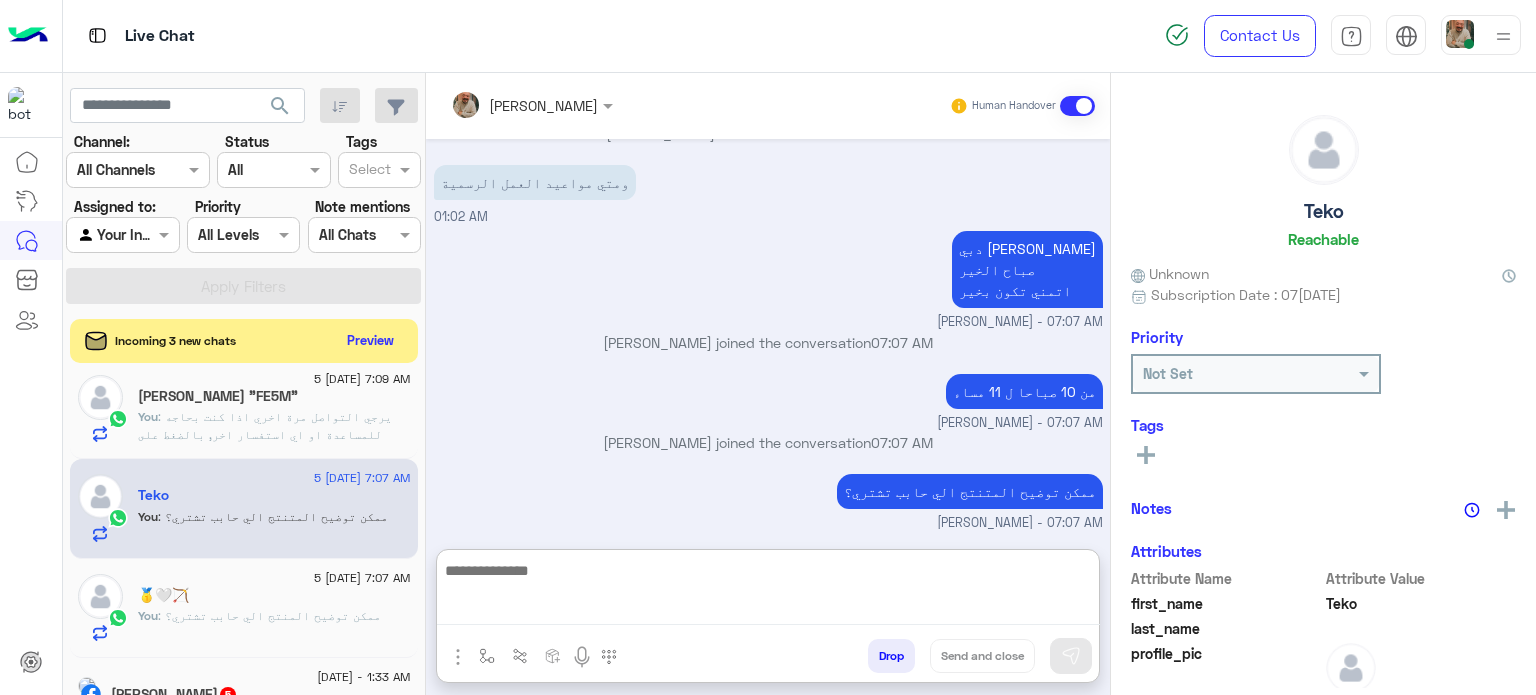 paste on "**********" 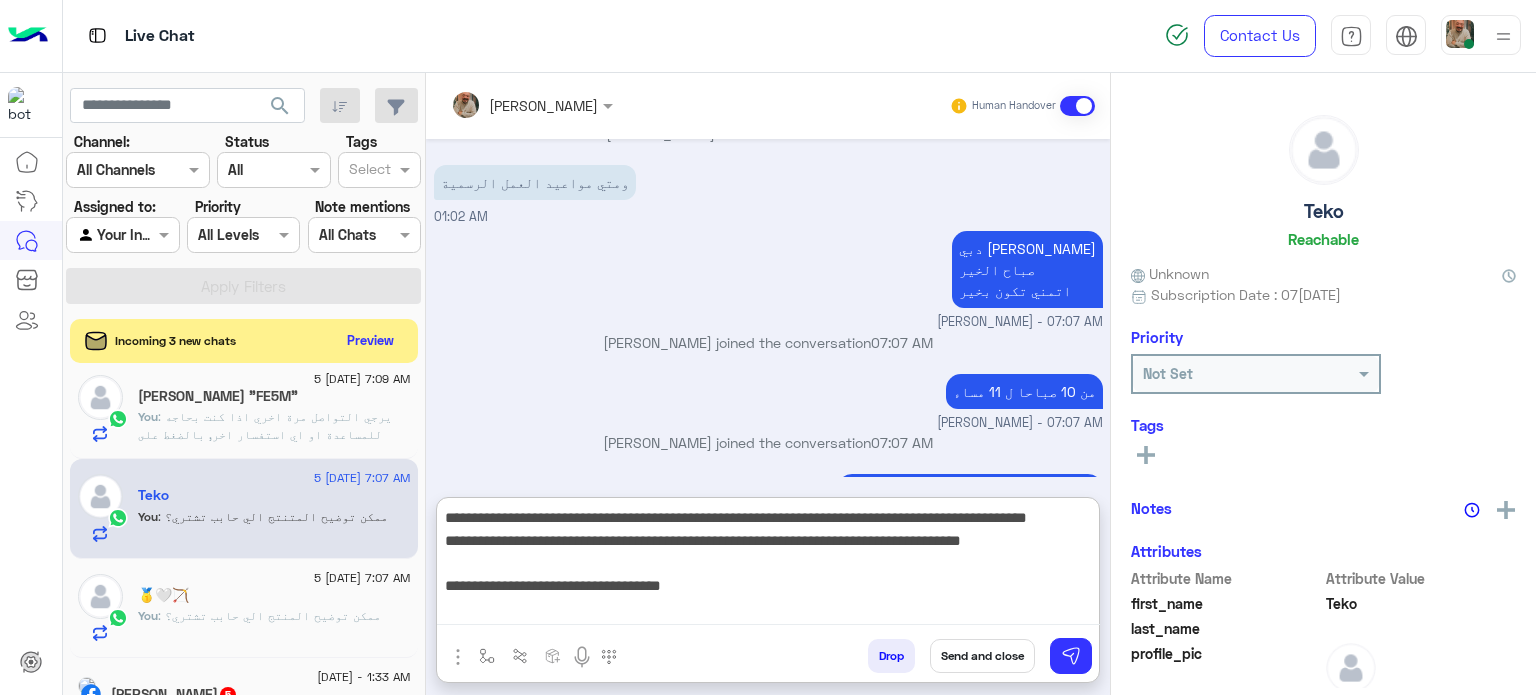 type on "**********" 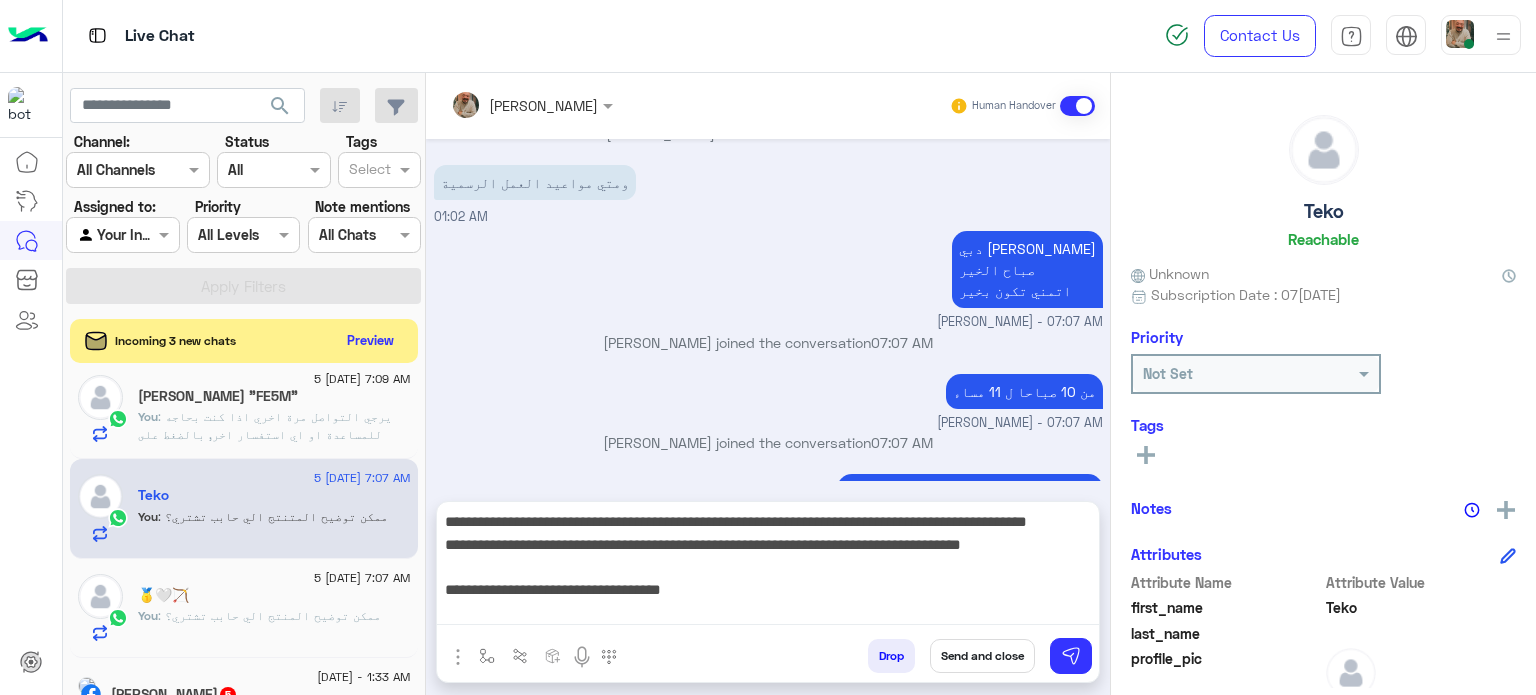 drag, startPoint x: 1044, startPoint y: 660, endPoint x: 972, endPoint y: 655, distance: 72.1734 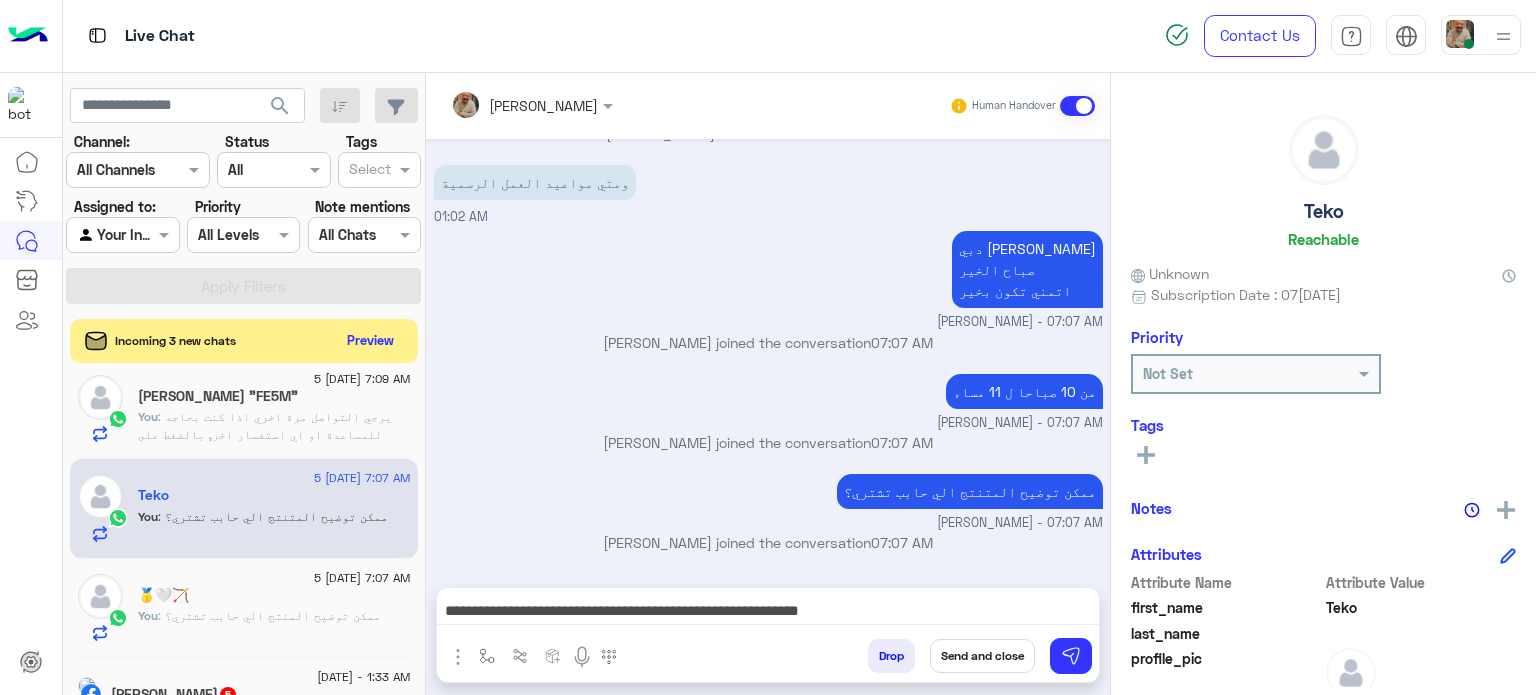 click on "Send and close" at bounding box center (982, 656) 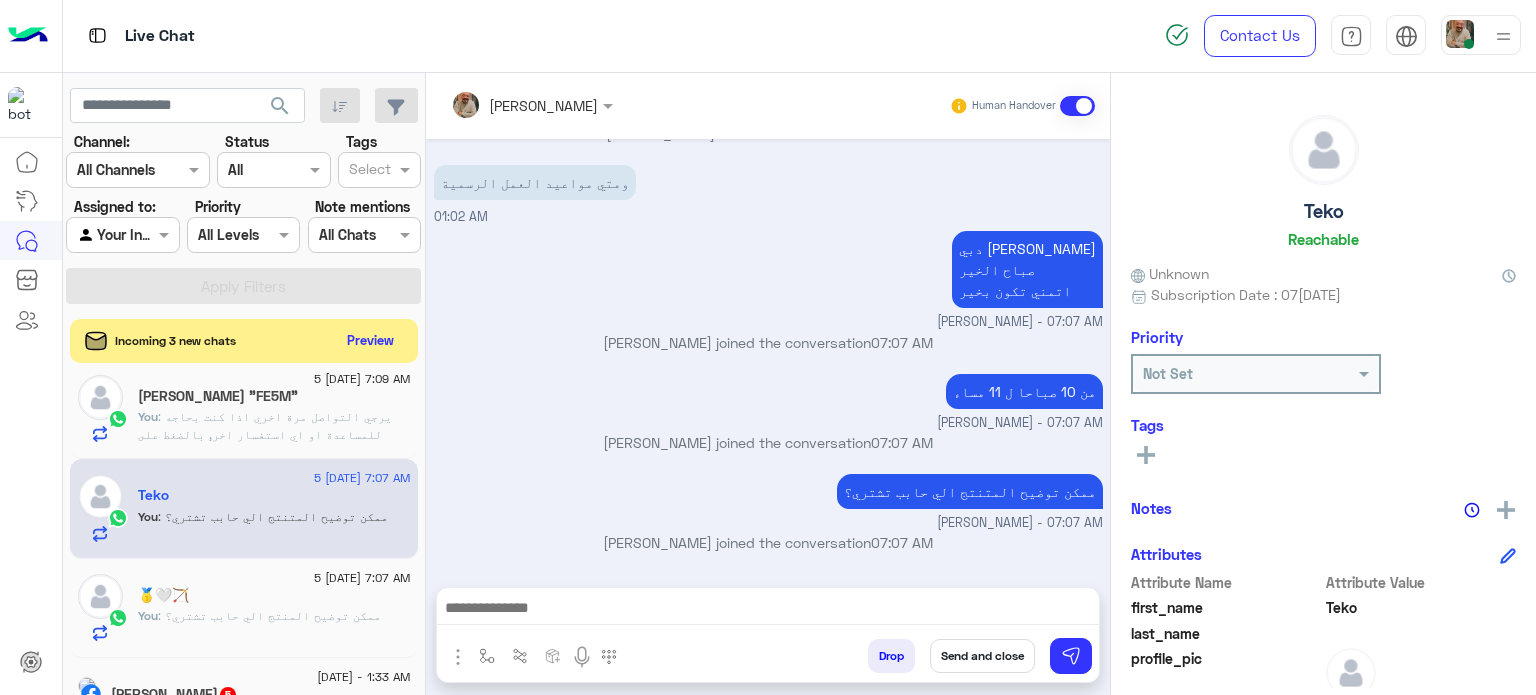 scroll, scrollTop: 0, scrollLeft: 0, axis: both 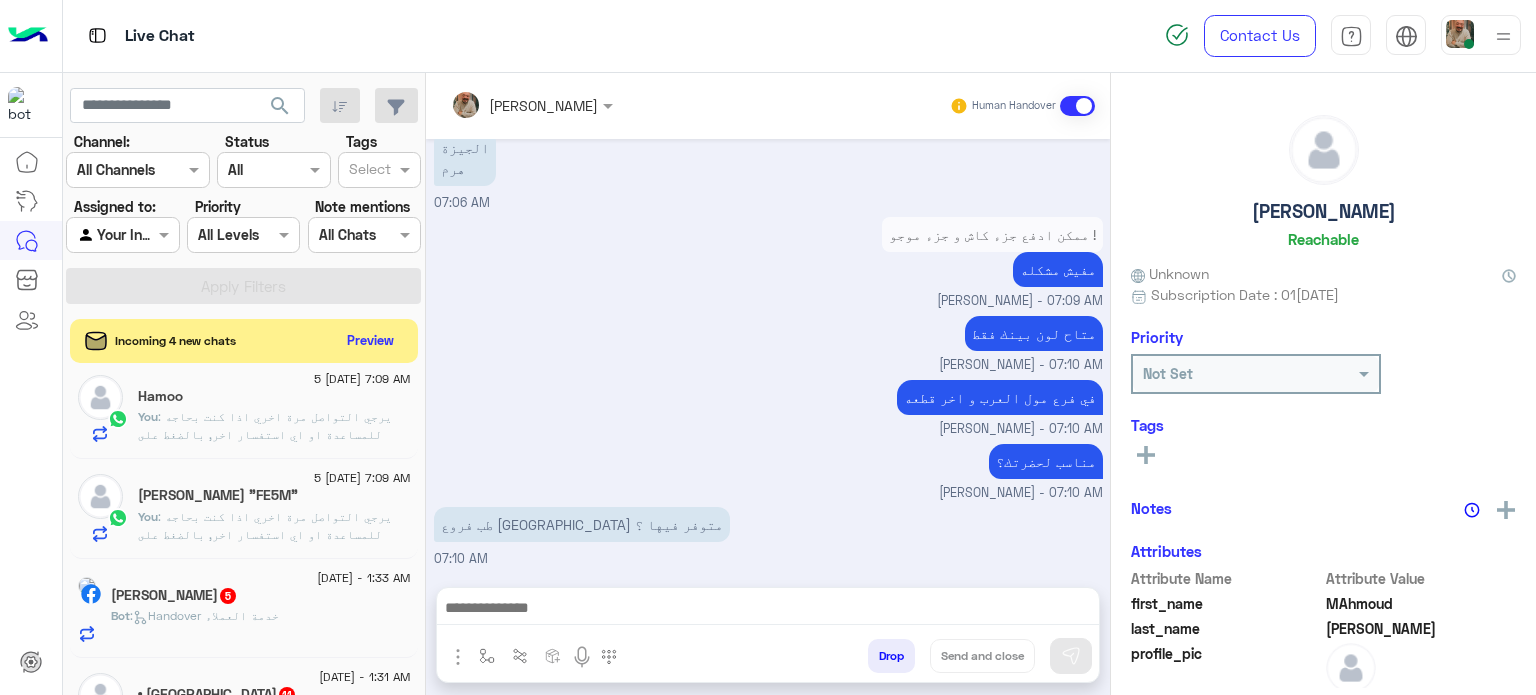 click on ":   Handover خدمة العملاء" 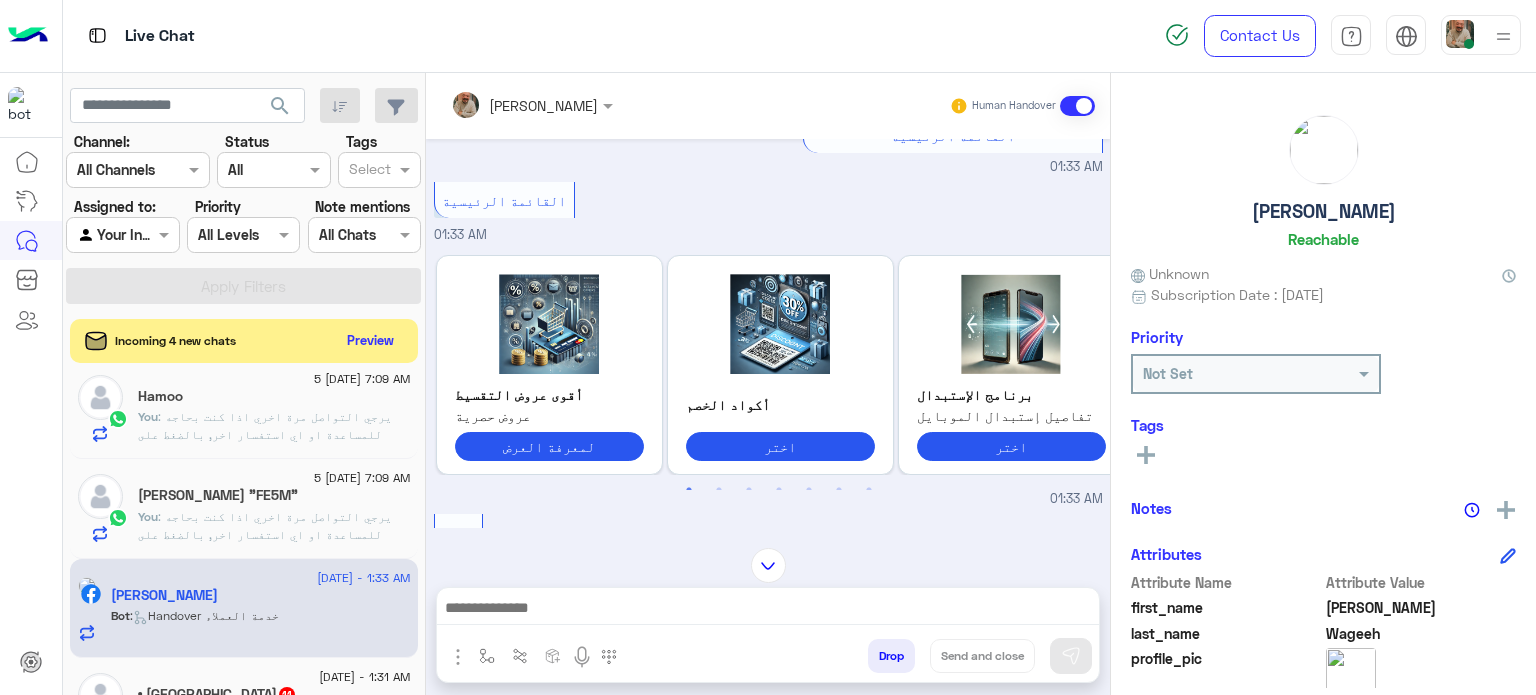 scroll, scrollTop: 748, scrollLeft: 0, axis: vertical 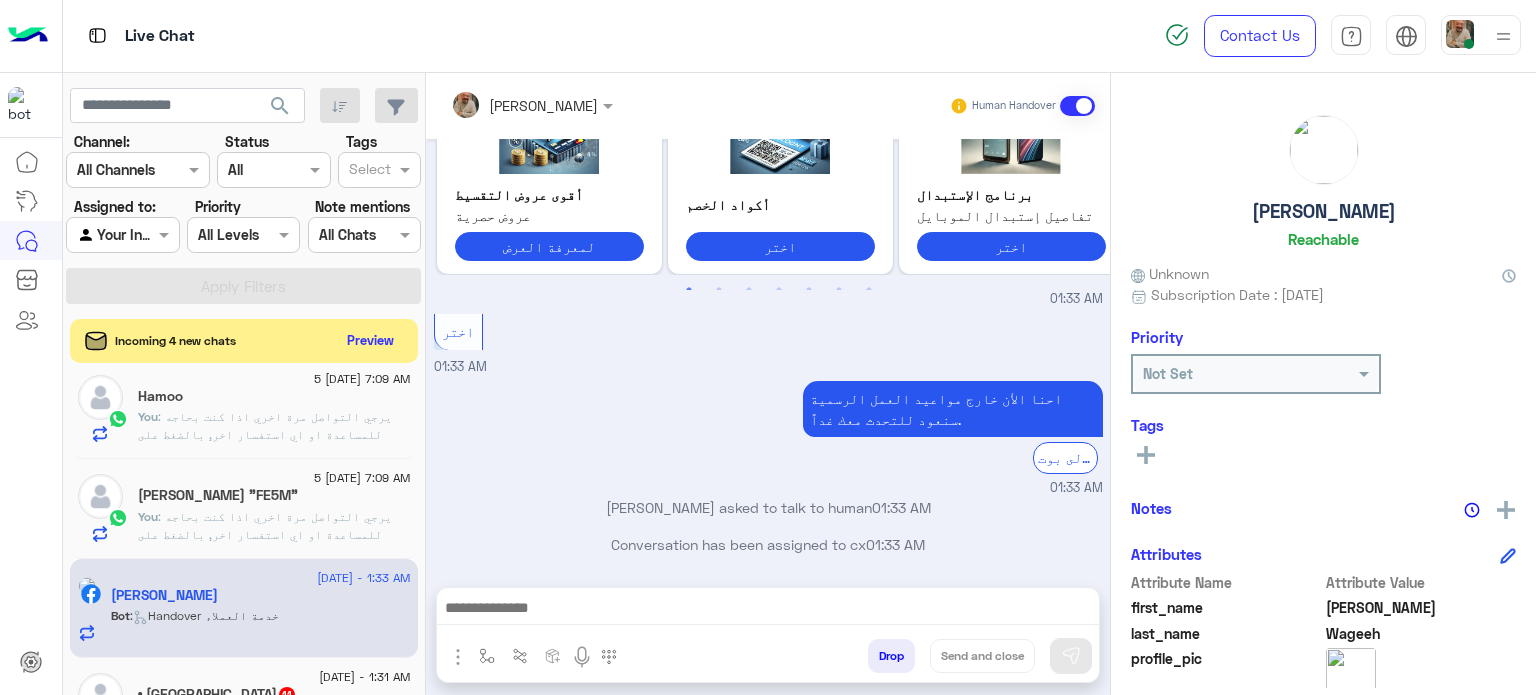 paste on "**********" 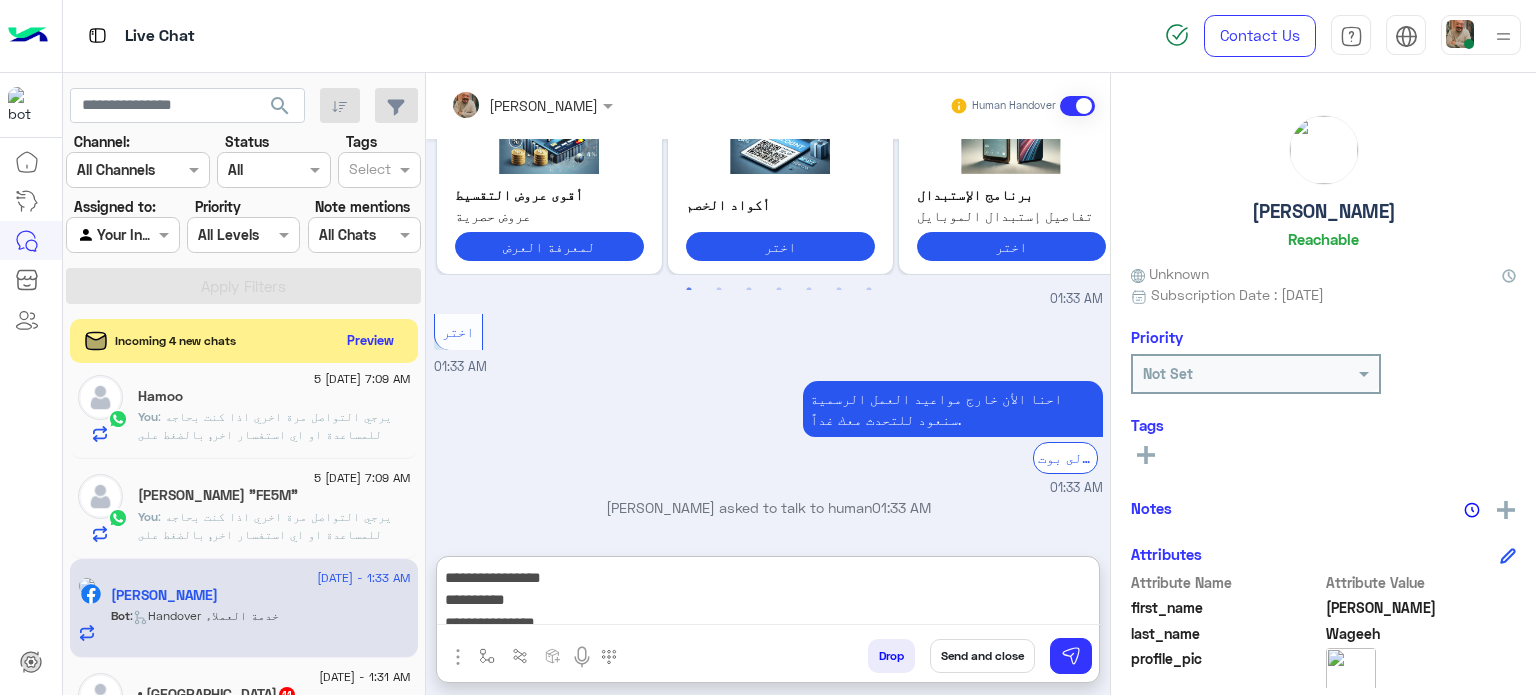 scroll, scrollTop: 0, scrollLeft: 0, axis: both 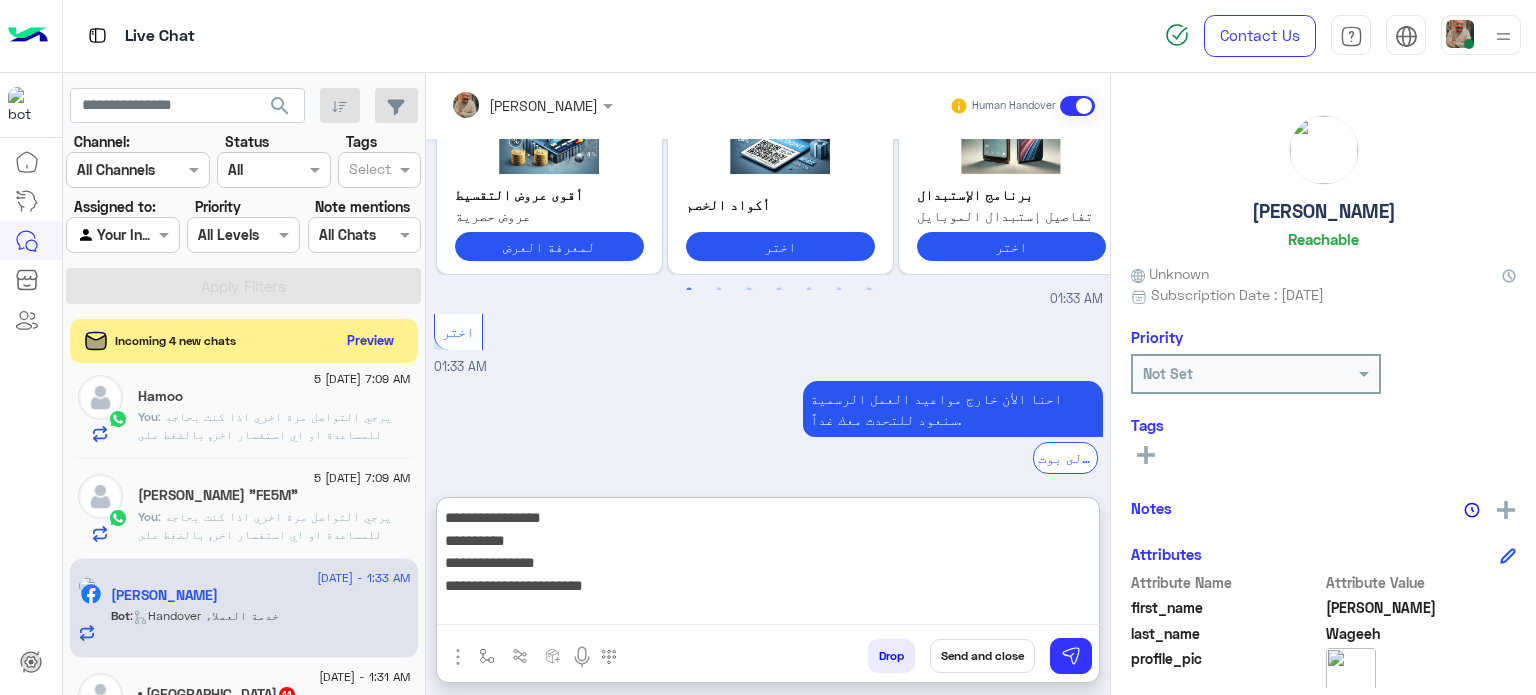 click on "**********" at bounding box center [768, 565] 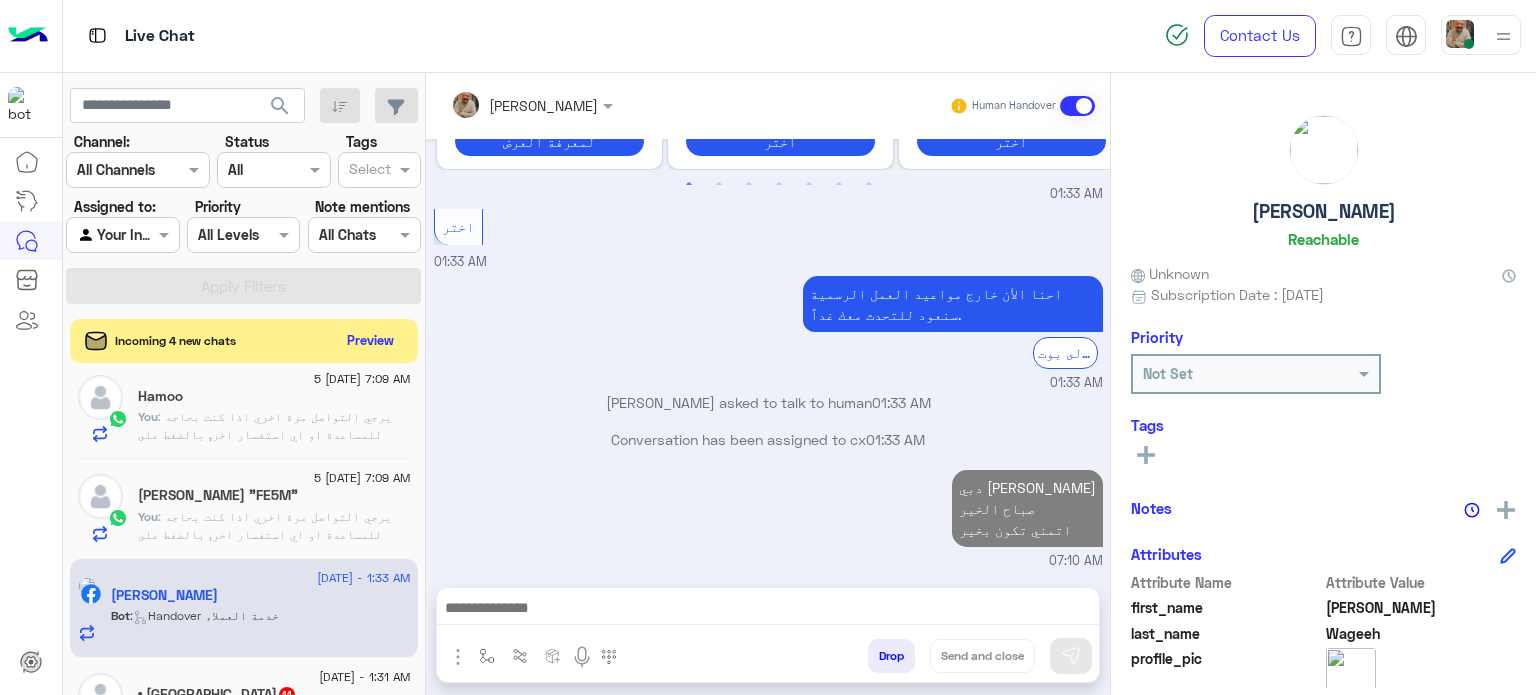 scroll, scrollTop: 890, scrollLeft: 0, axis: vertical 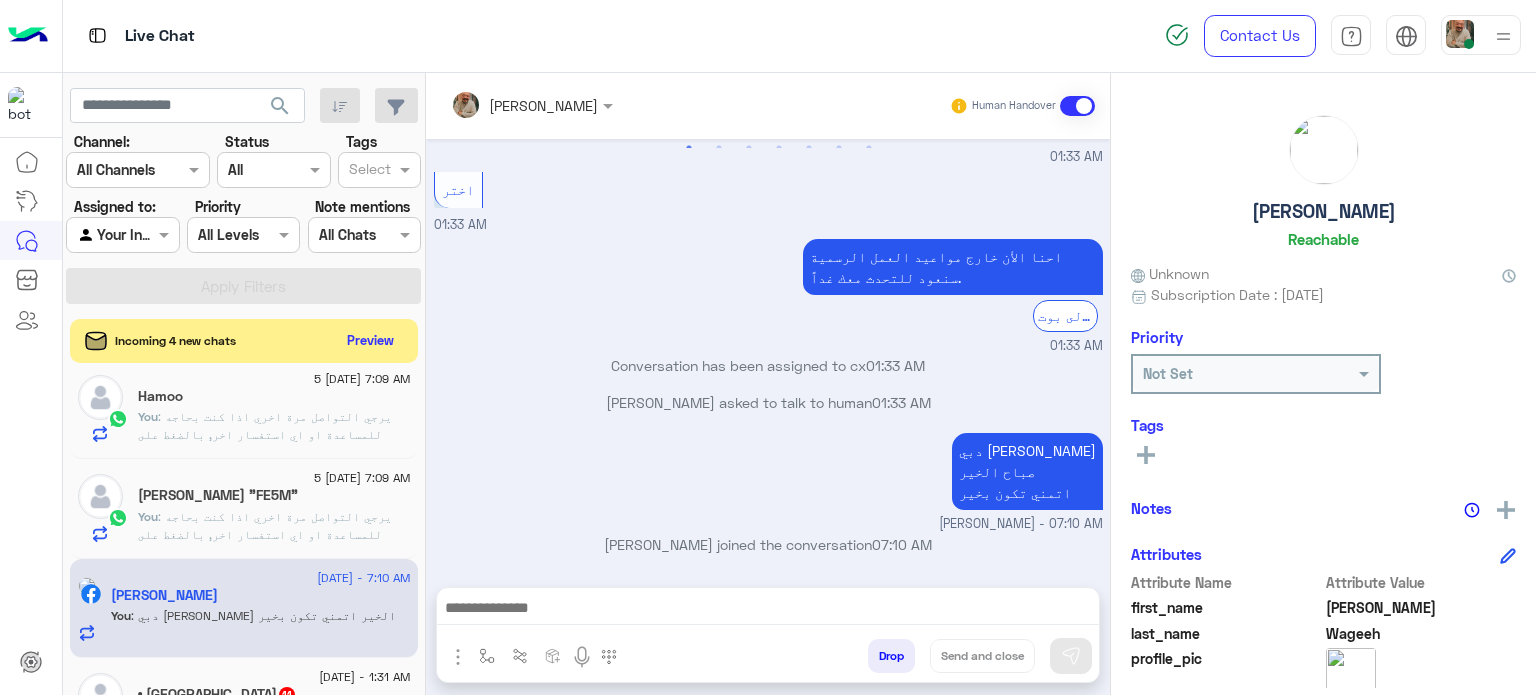 click at bounding box center [768, 610] 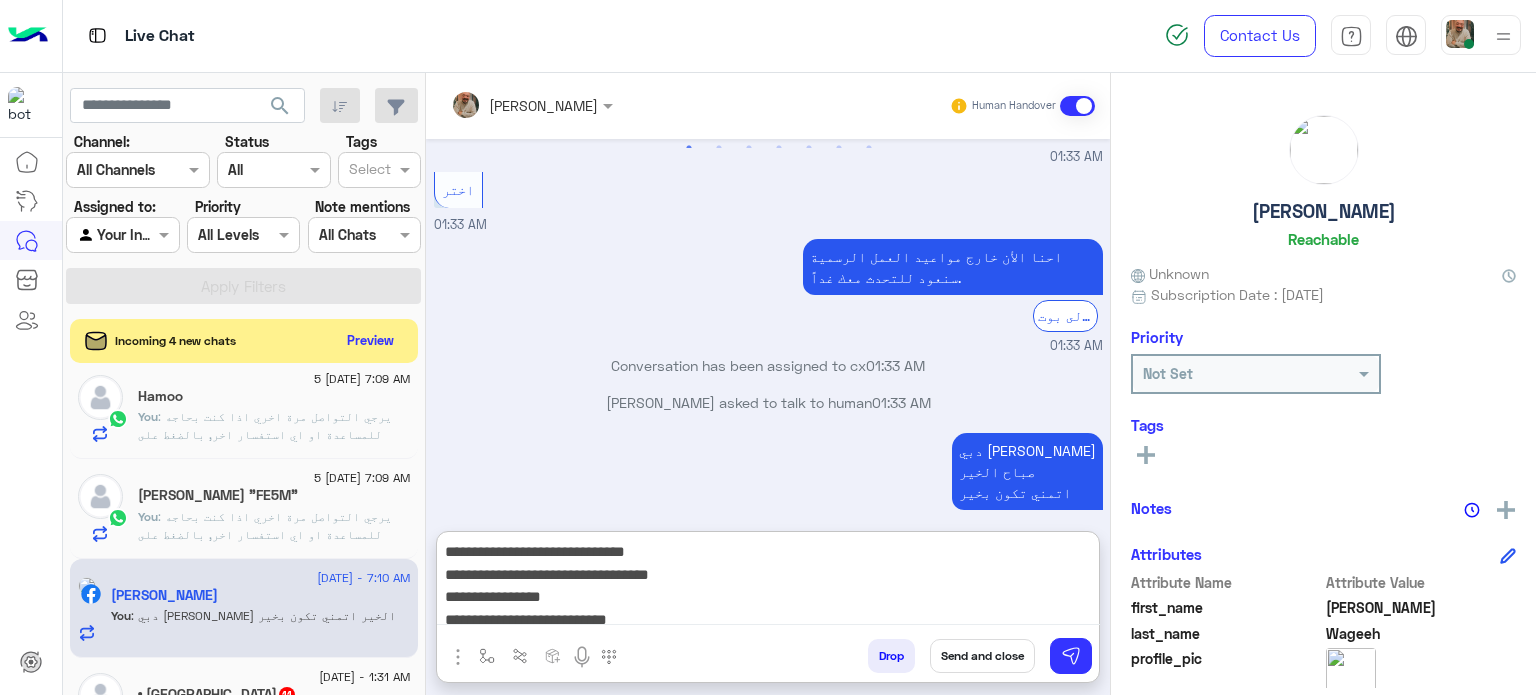 scroll, scrollTop: 944, scrollLeft: 0, axis: vertical 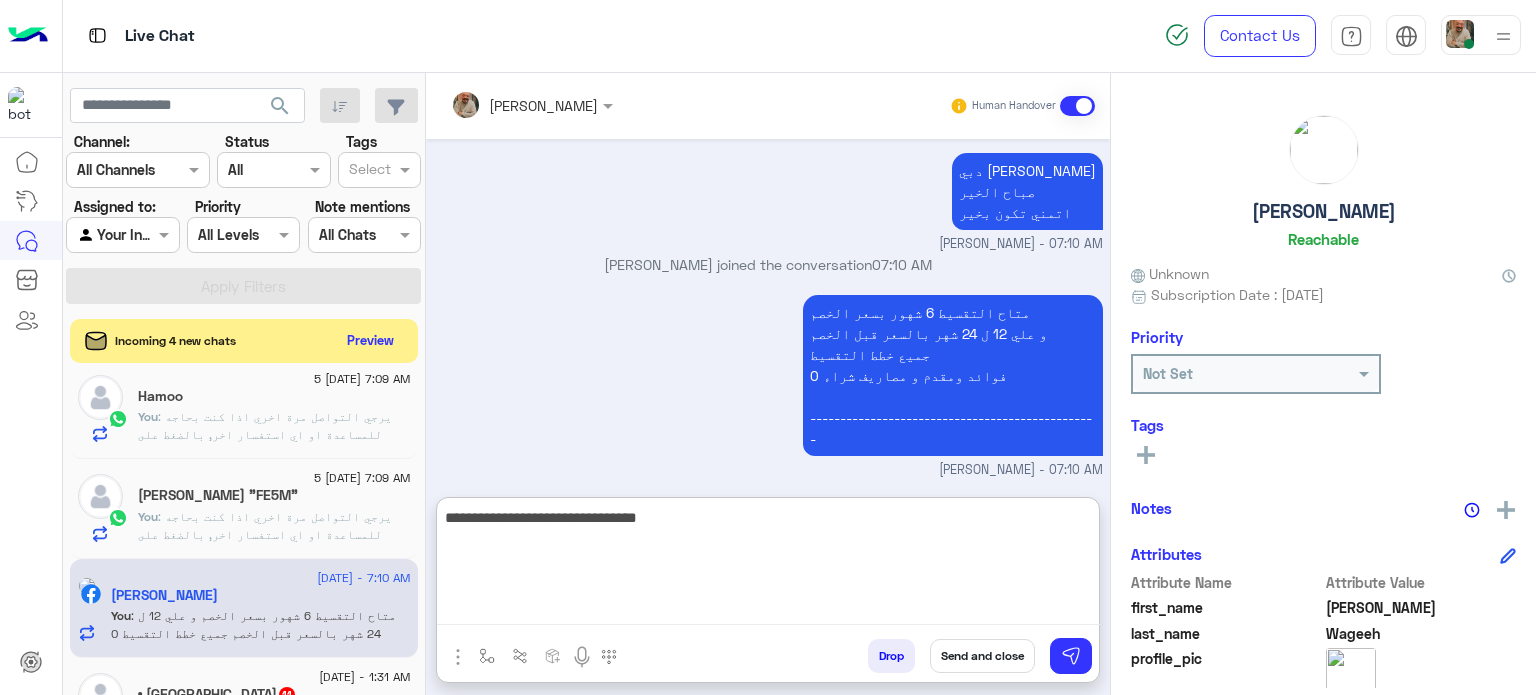 type on "**********" 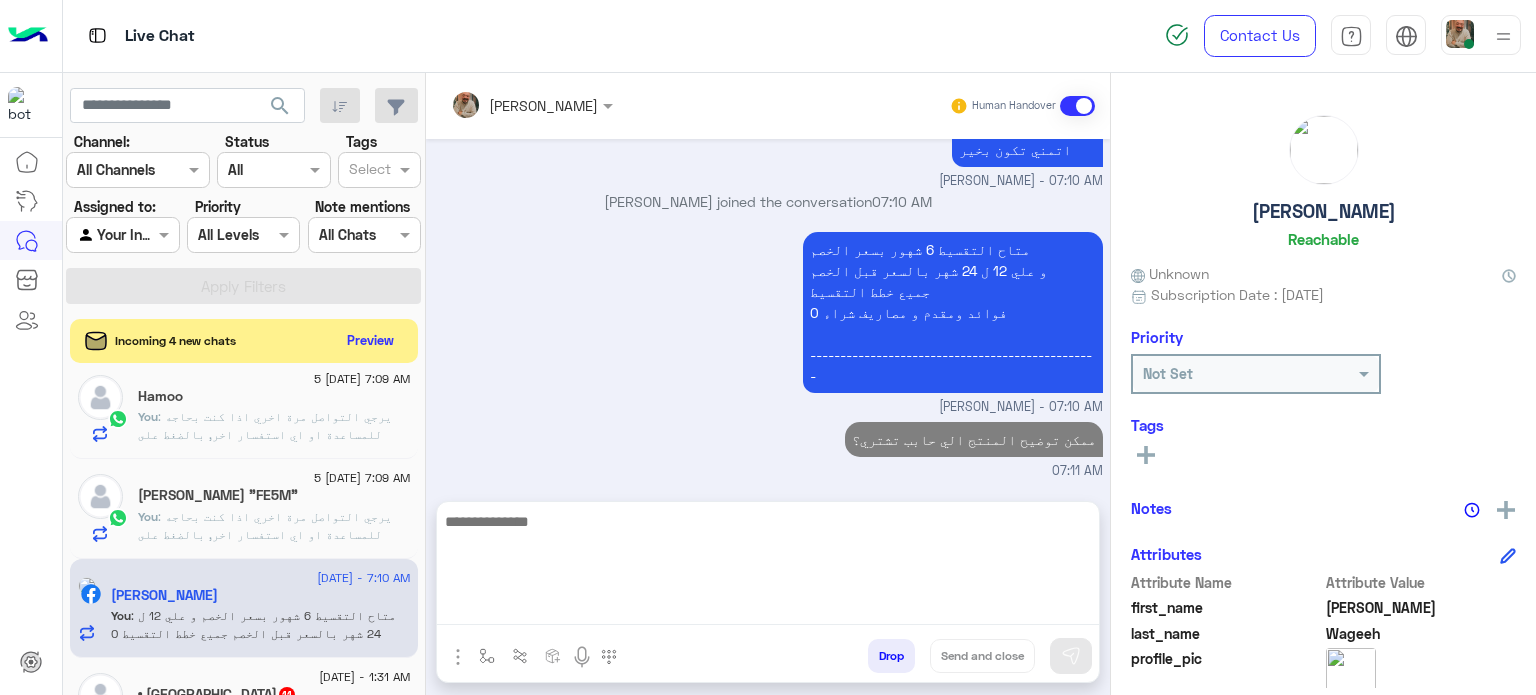 click on ": يرجي التواصل مرة اخري اذا كنت بحاجه للمساعدة او اي استفسار اخر, بالضغط على "خدمة العملاء"مره اخرى
ودلوقتى تقدر تحجز المنتج المطلوب من أقرب فرع لحضرتك و الاطلاع علي امكانياته بكل سهولة:
1️⃣ احجز من صفحه المنتج ع الويب سايت
[DOMAIN_NAME]
2️⃣ حدد خيار "Pickup in Store" أو "استلام من الفرع"
3️⃣ أنتظر تأكيد وجود المنتج بمكالمة هاتفية او رسالة واتس اب
ولو حضرتك احتاجت اي مساعده ماتترددش انك تتواصل معانا مره تانية, شكراَ لتواصلك مع دبي فون❤️" 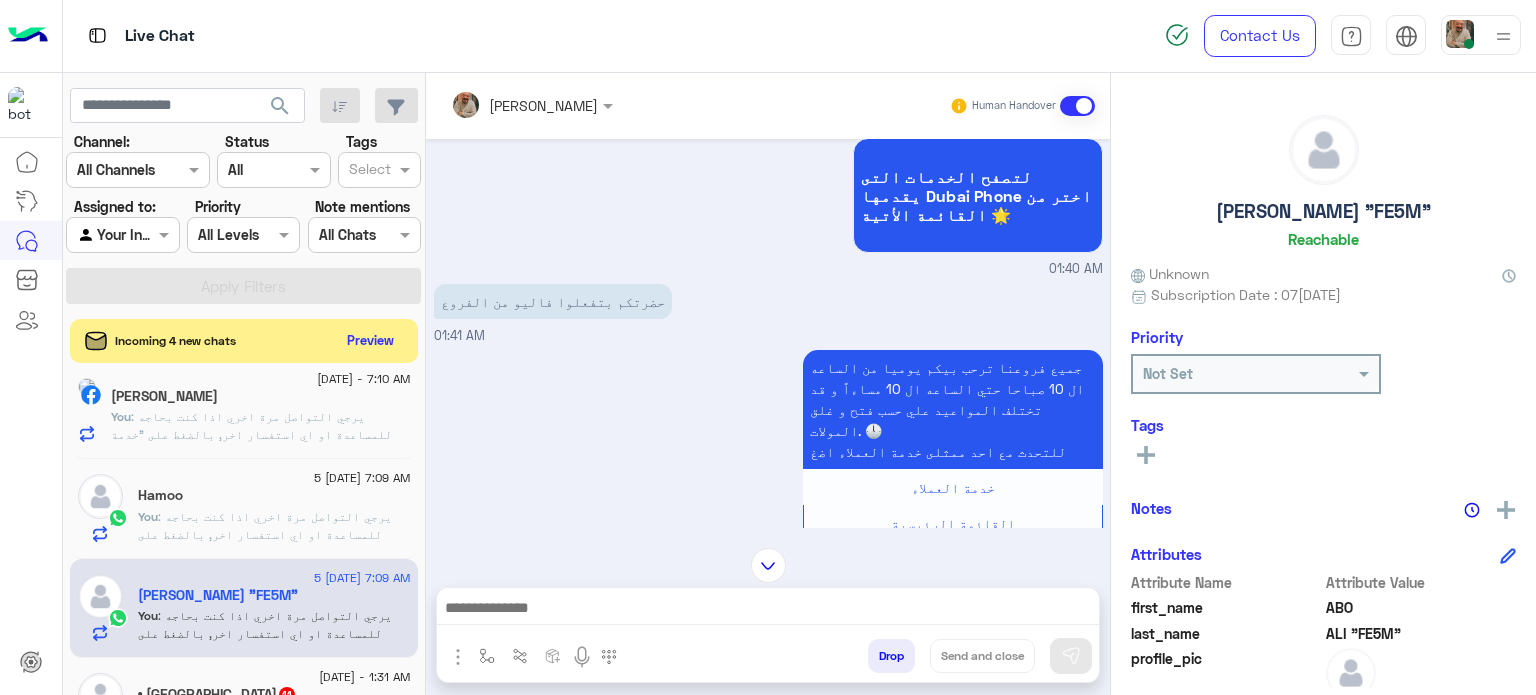 click at bounding box center [768, 610] 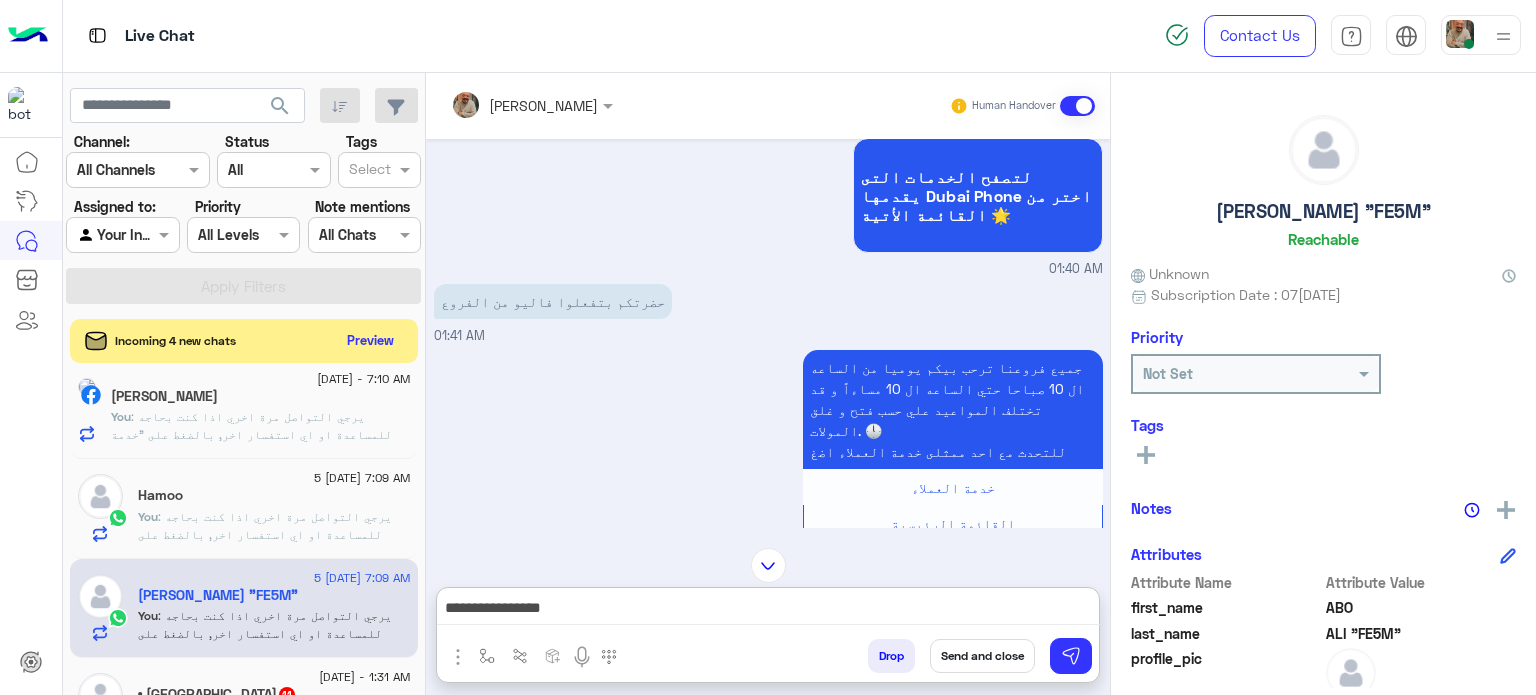 click on "**********" at bounding box center [768, 610] 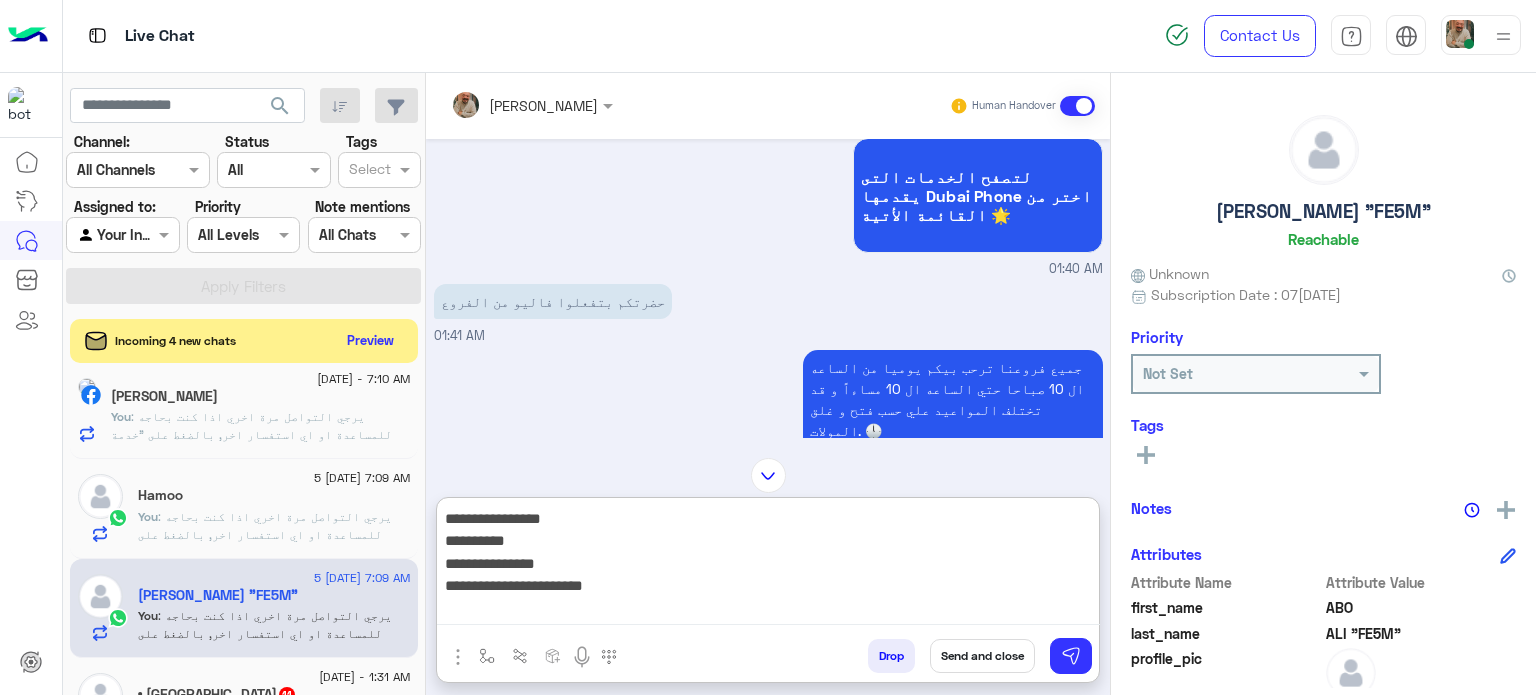 click on "**********" at bounding box center (768, 566) 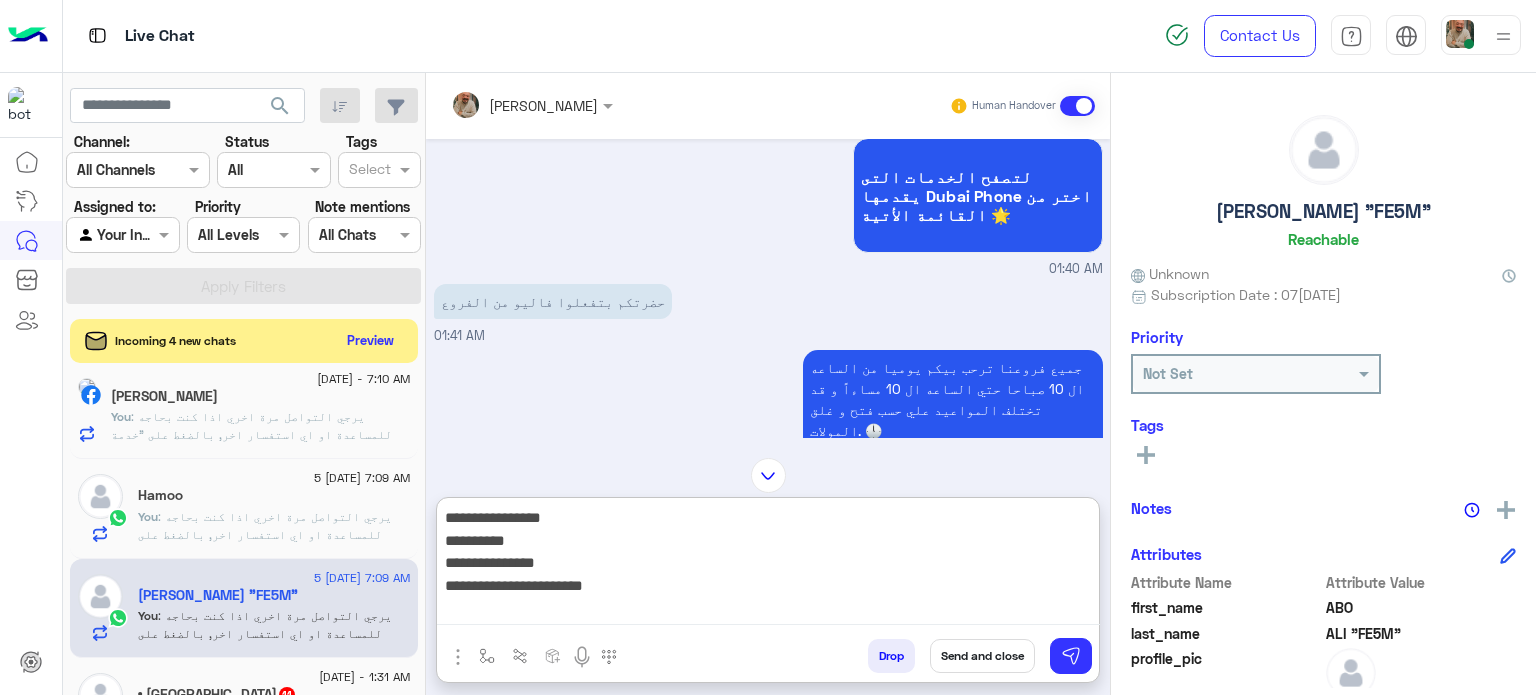 click on "**********" at bounding box center (768, 565) 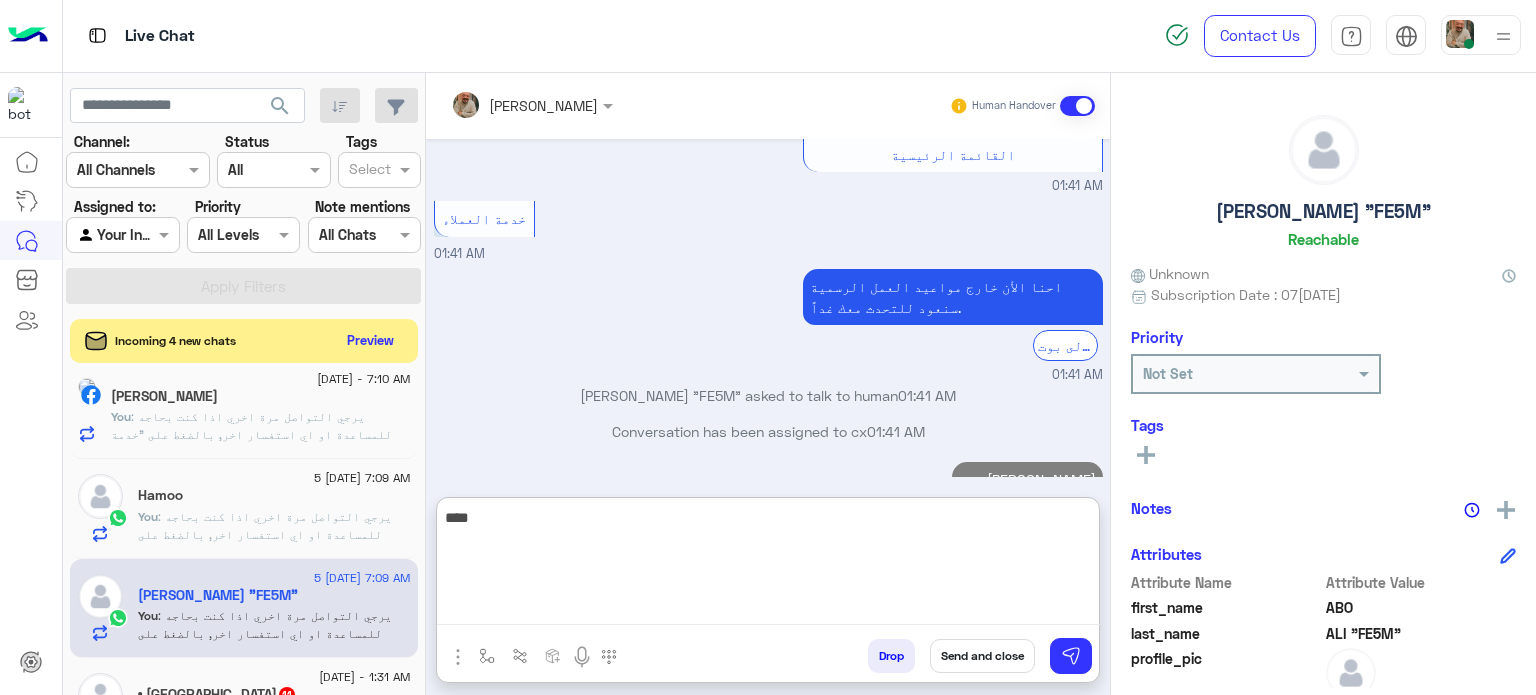 type on "*****" 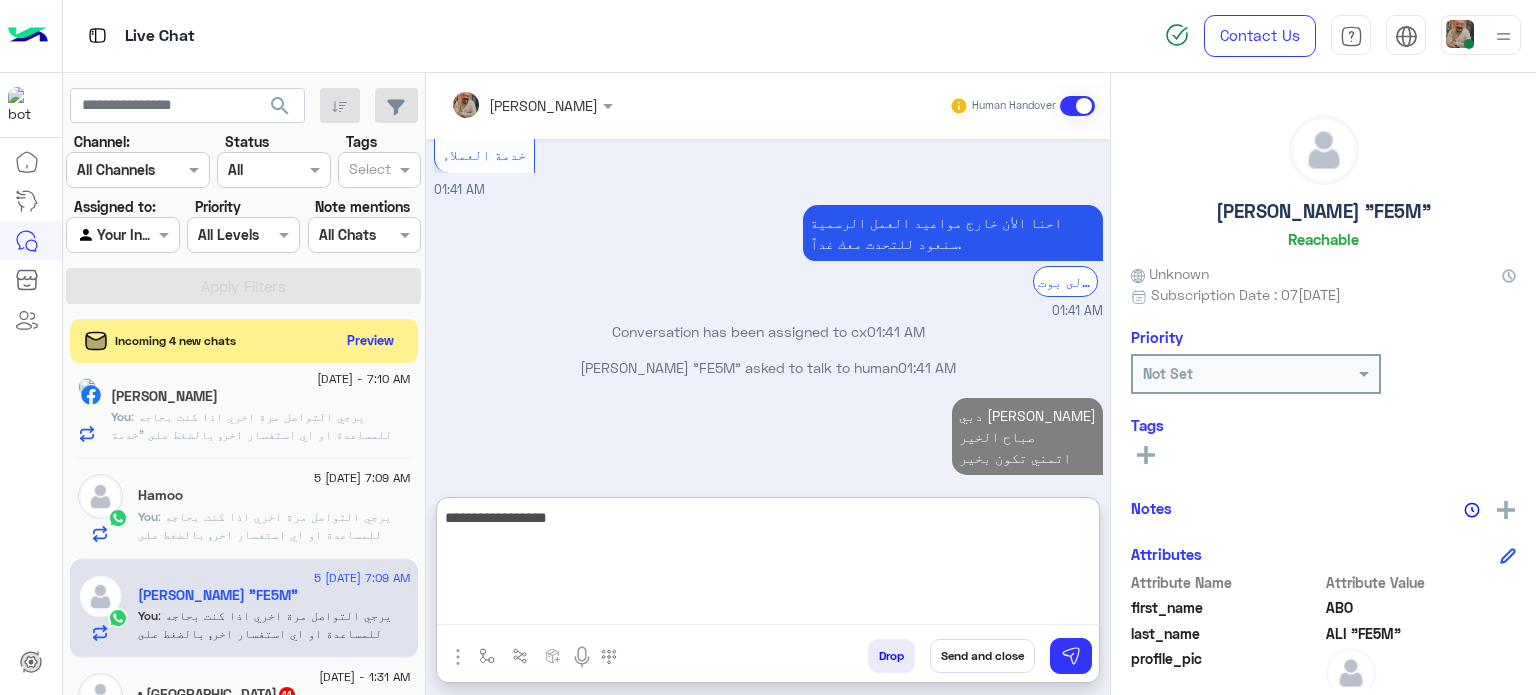 type on "**********" 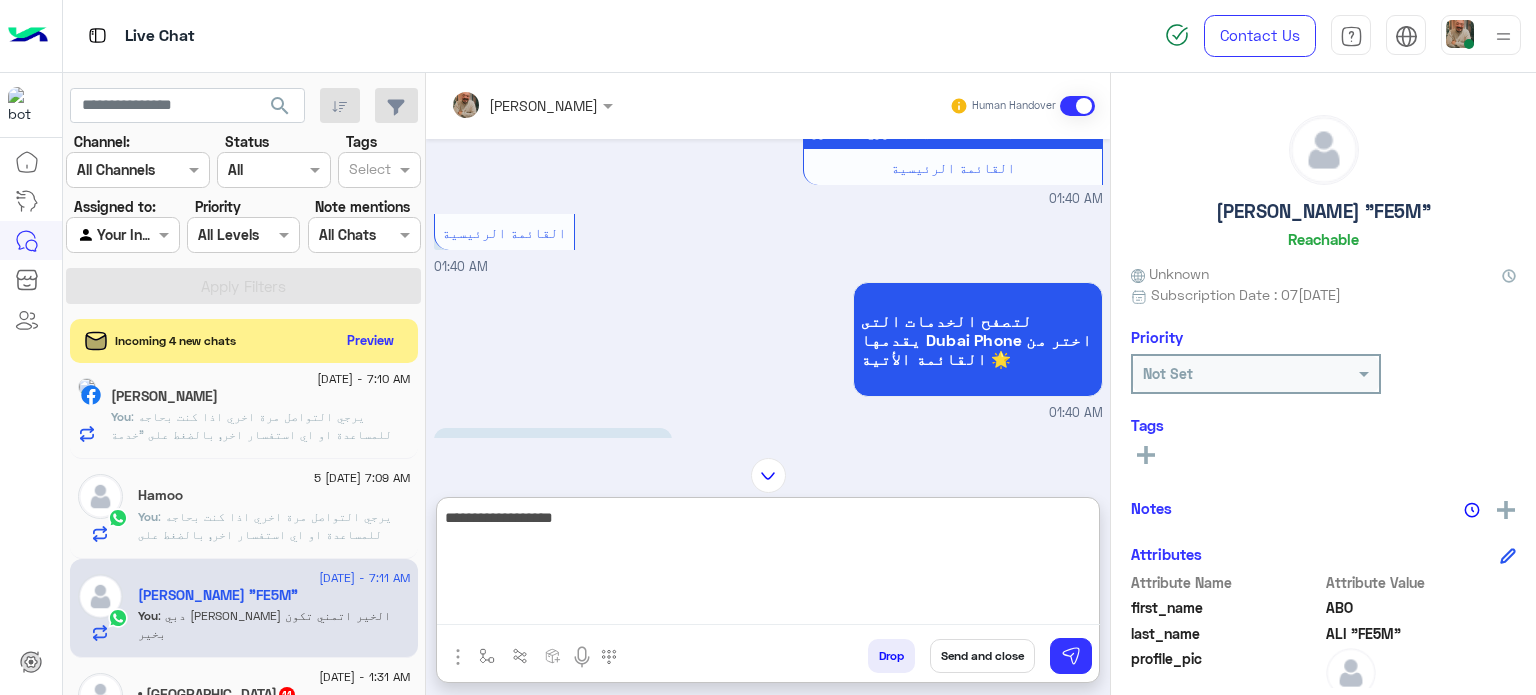 scroll, scrollTop: 1178, scrollLeft: 0, axis: vertical 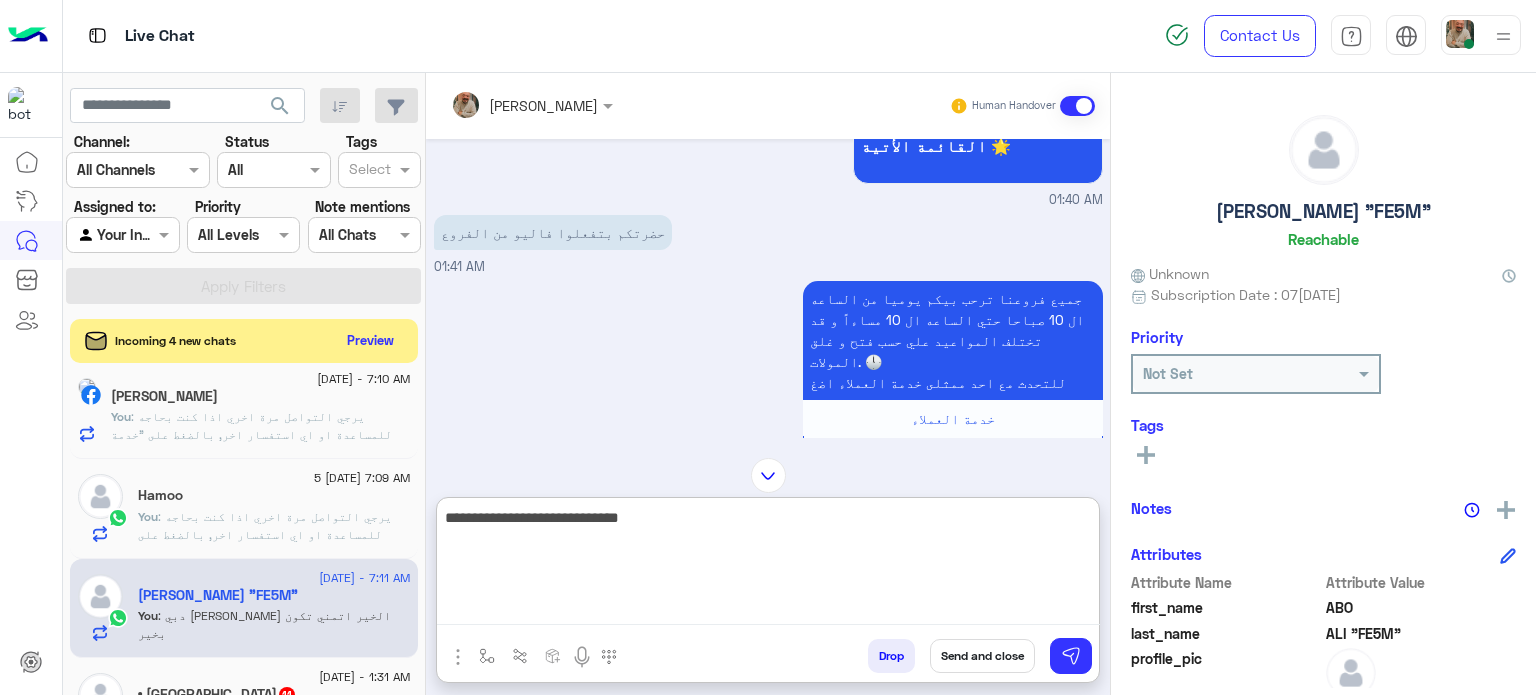 type on "**********" 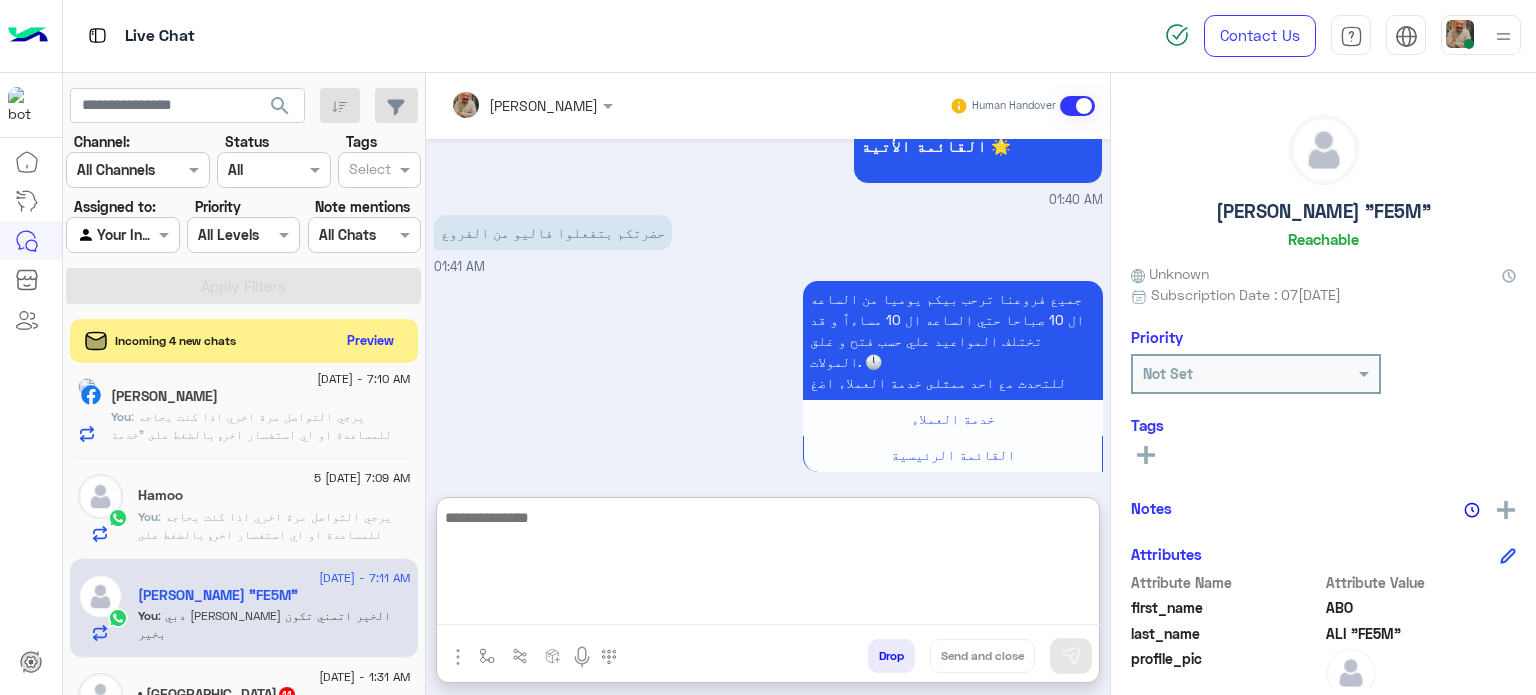 scroll, scrollTop: 1642, scrollLeft: 0, axis: vertical 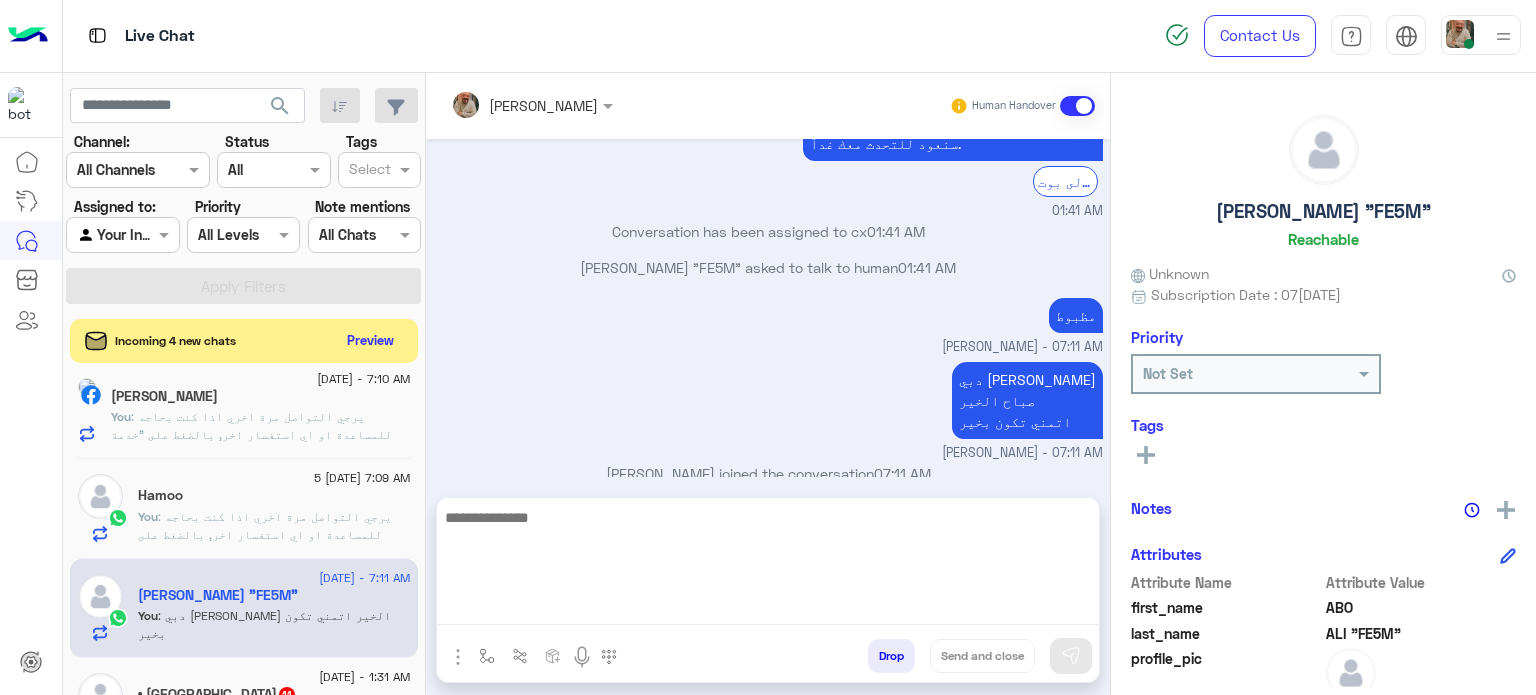 click on ": يرجي التواصل مرة اخري اذا كنت بحاجه للمساعدة او اي استفسار اخر, بالضغط على "خدمة العملاء"مره اخرى
ودلوقتى تقدر تحجز المنتج المطلوب من أقرب فرع لحضرتك و الاطلاع علي امكانياته بكل سهولة:
1️⃣ احجز من صفحه المنتج ع الويب سايت
[DOMAIN_NAME]
2️⃣ حدد خيار "Pickup in Store" أو "استلام من الفرع"
3️⃣ أنتظر تأكيد وجود المنتج بمكالمة هاتفية او رسالة واتس اب
ولو حضرتك احتاجت اي مساعده ماتترددش انك تتواصل معانا مره تانية, شكراَ لتواصلك مع دبي فون❤️" 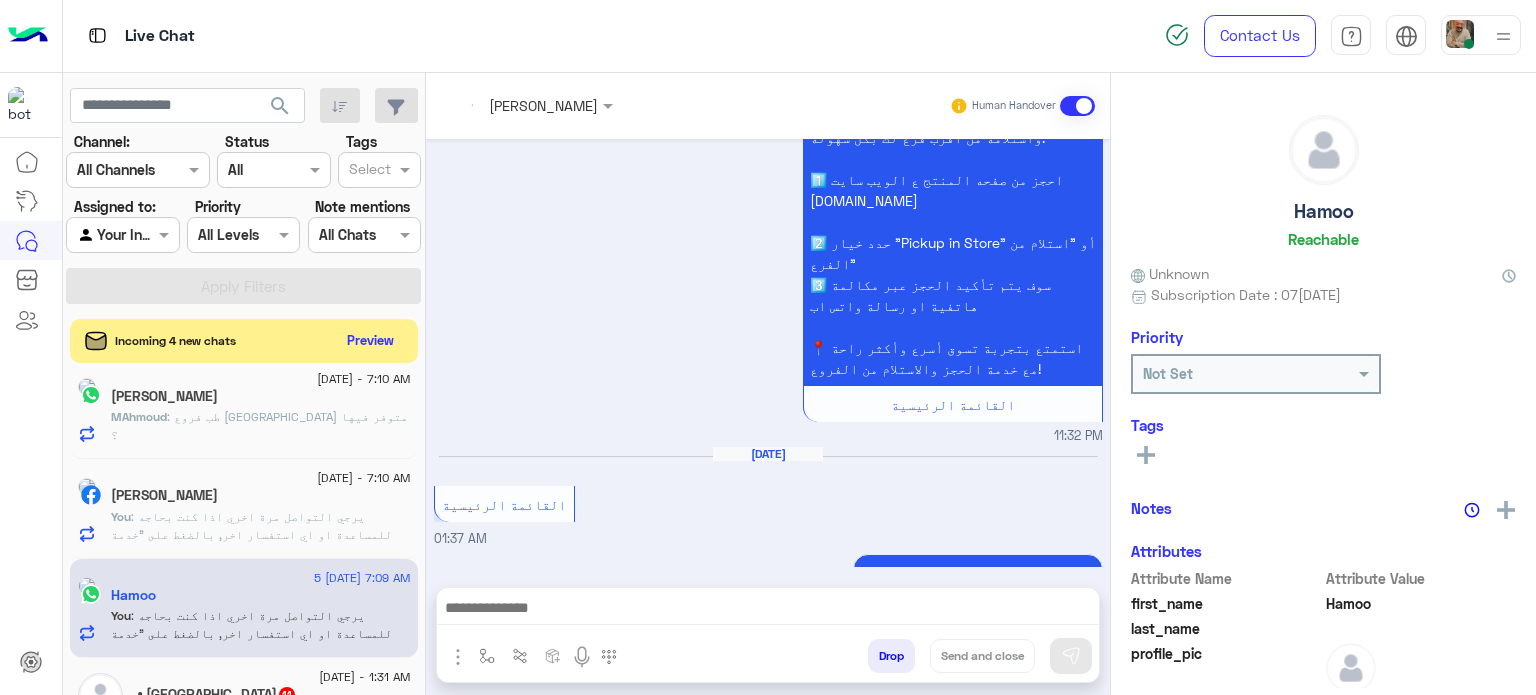 scroll, scrollTop: 974, scrollLeft: 0, axis: vertical 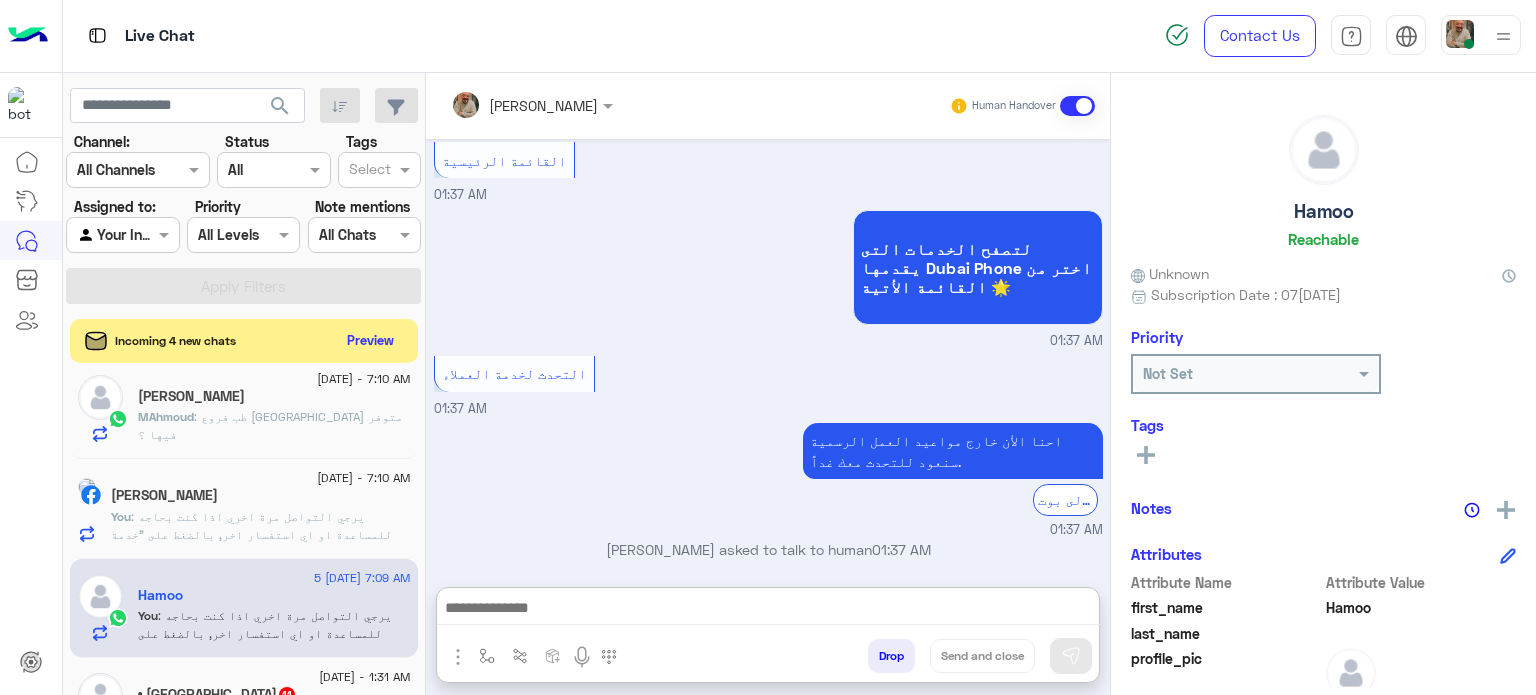 click at bounding box center [768, 610] 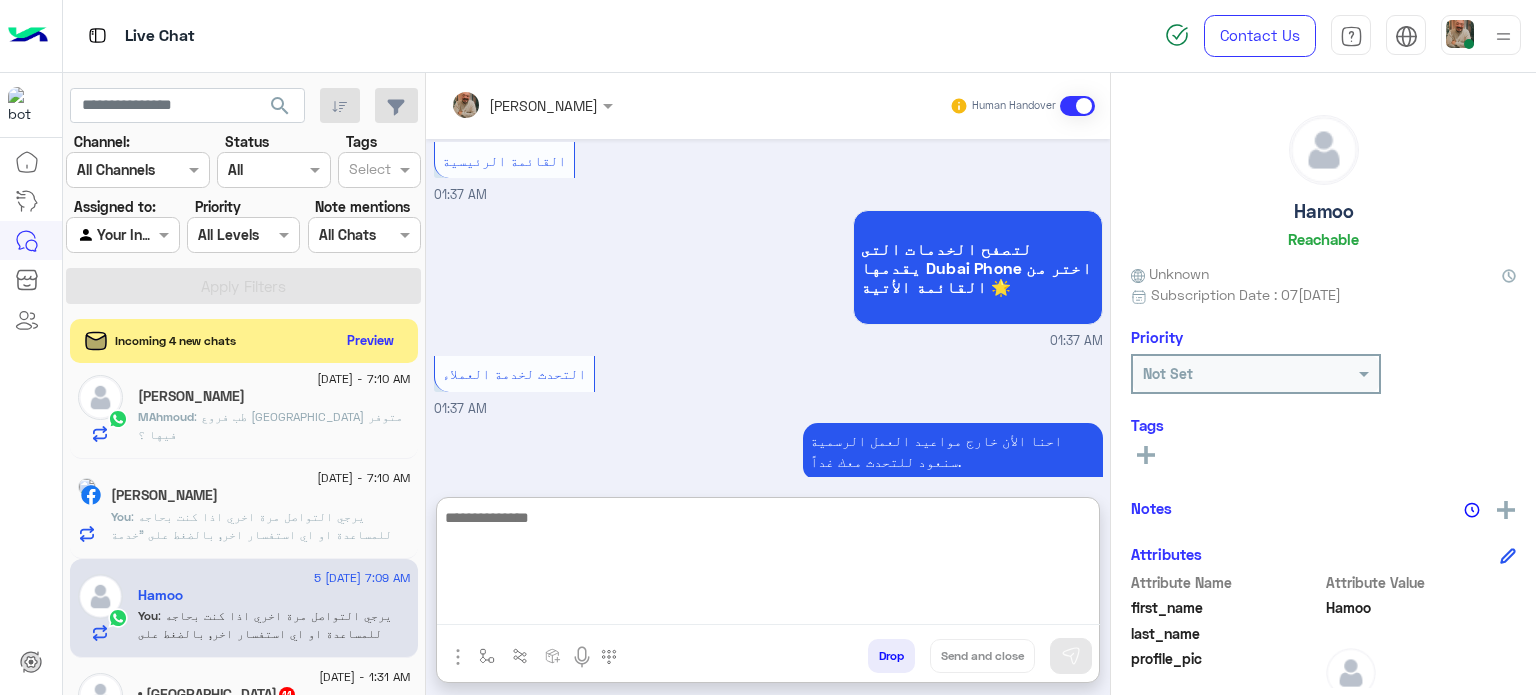 scroll, scrollTop: 1191, scrollLeft: 0, axis: vertical 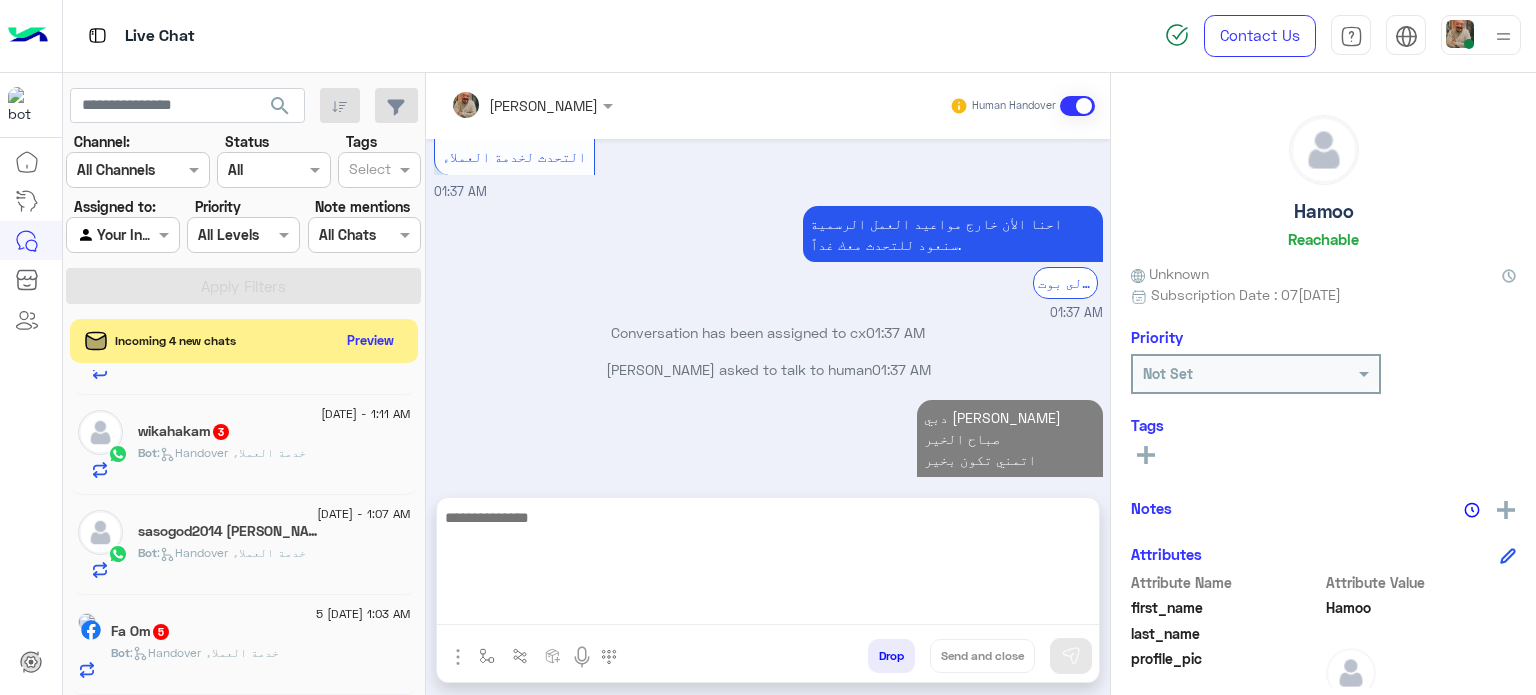 click on "Fa Om  5" 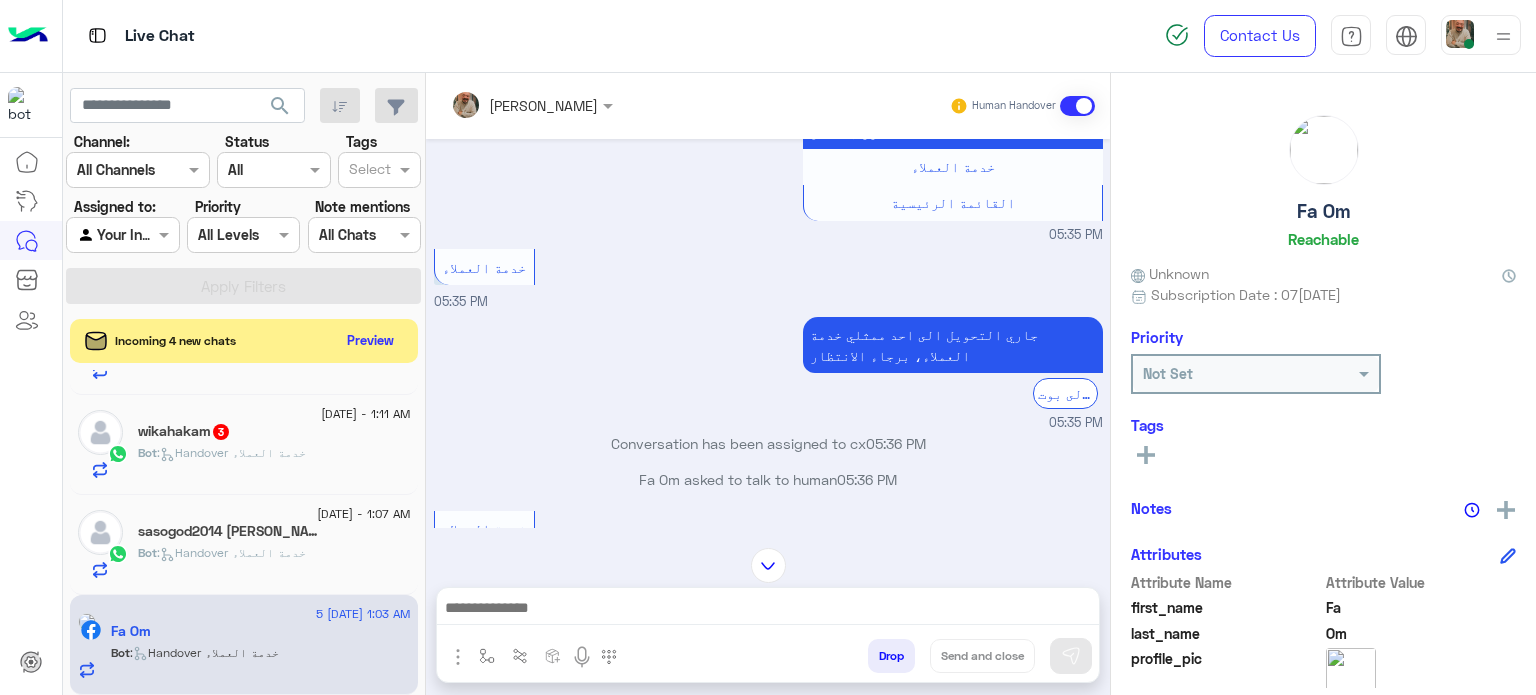 scroll, scrollTop: 2286, scrollLeft: 0, axis: vertical 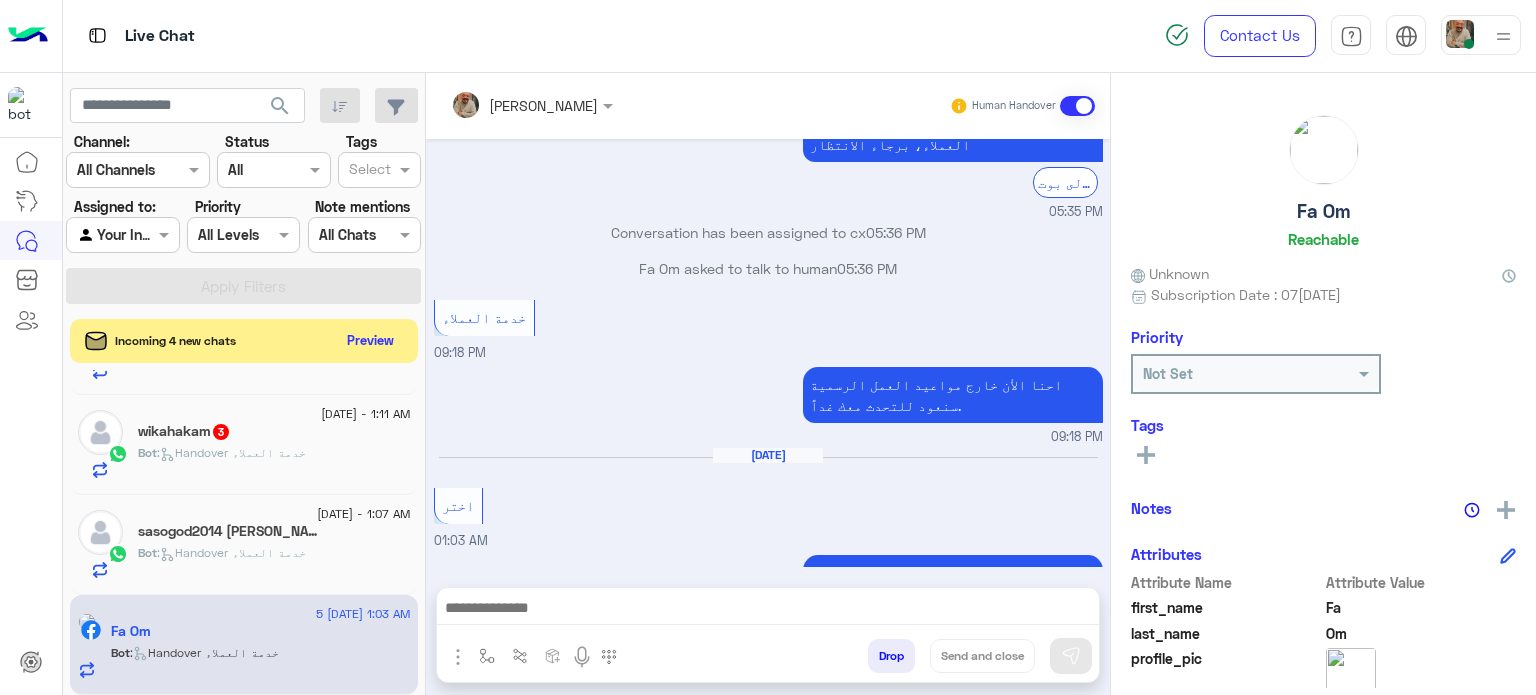 click at bounding box center [768, 613] 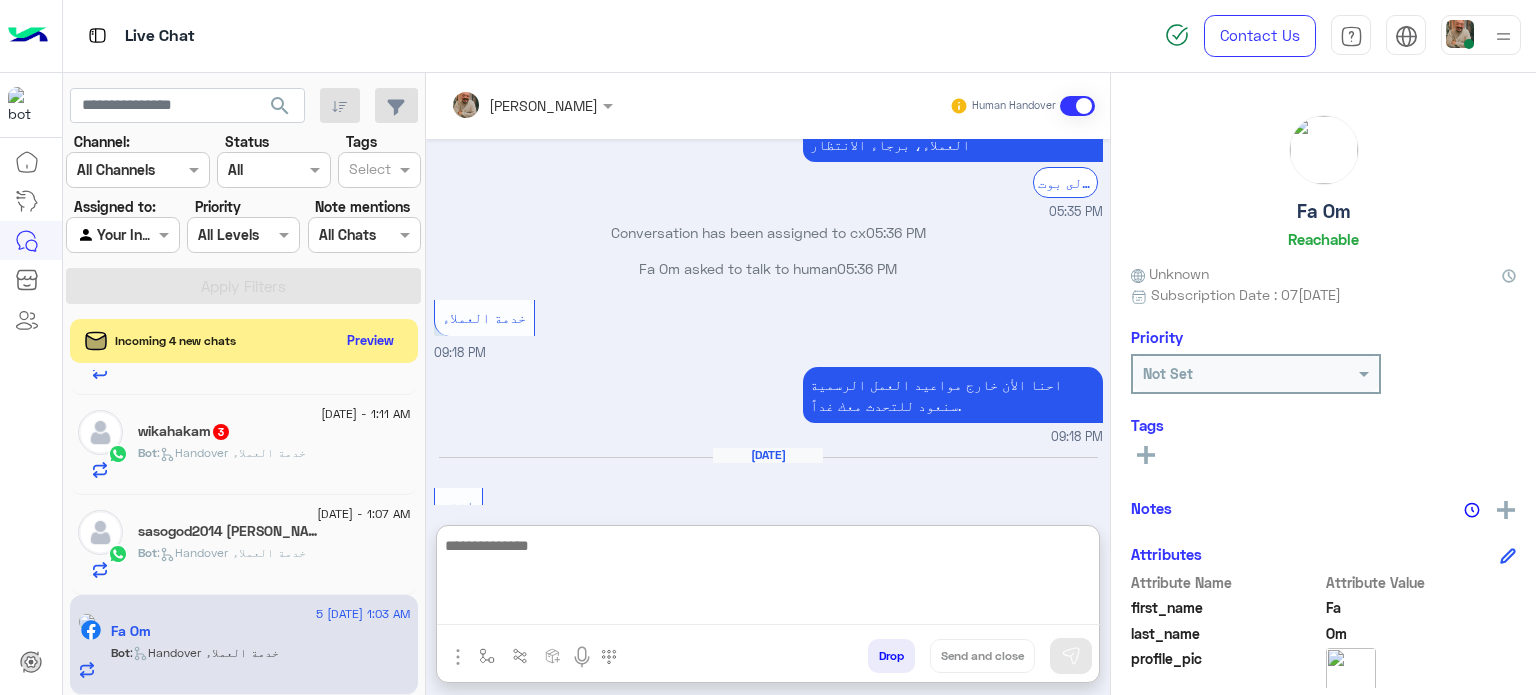 paste on "**********" 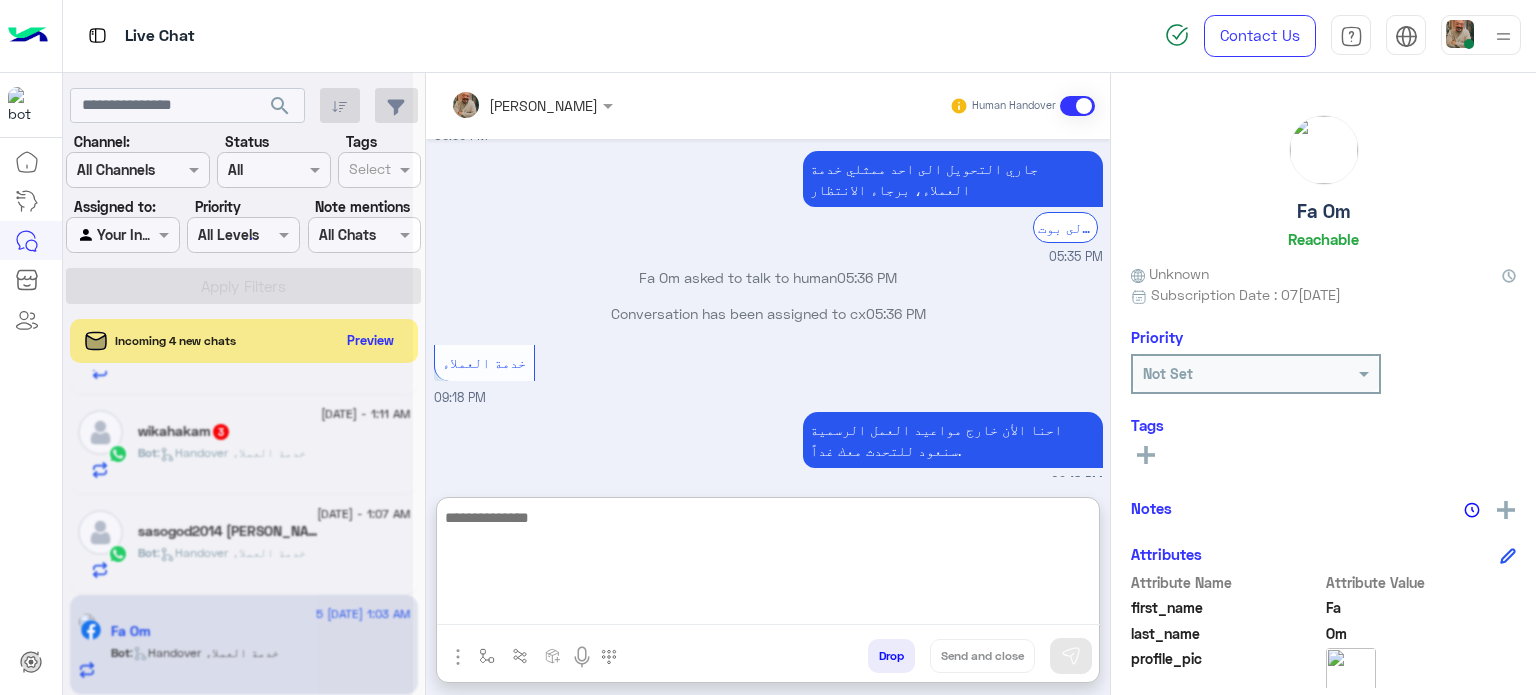 scroll, scrollTop: 2548, scrollLeft: 0, axis: vertical 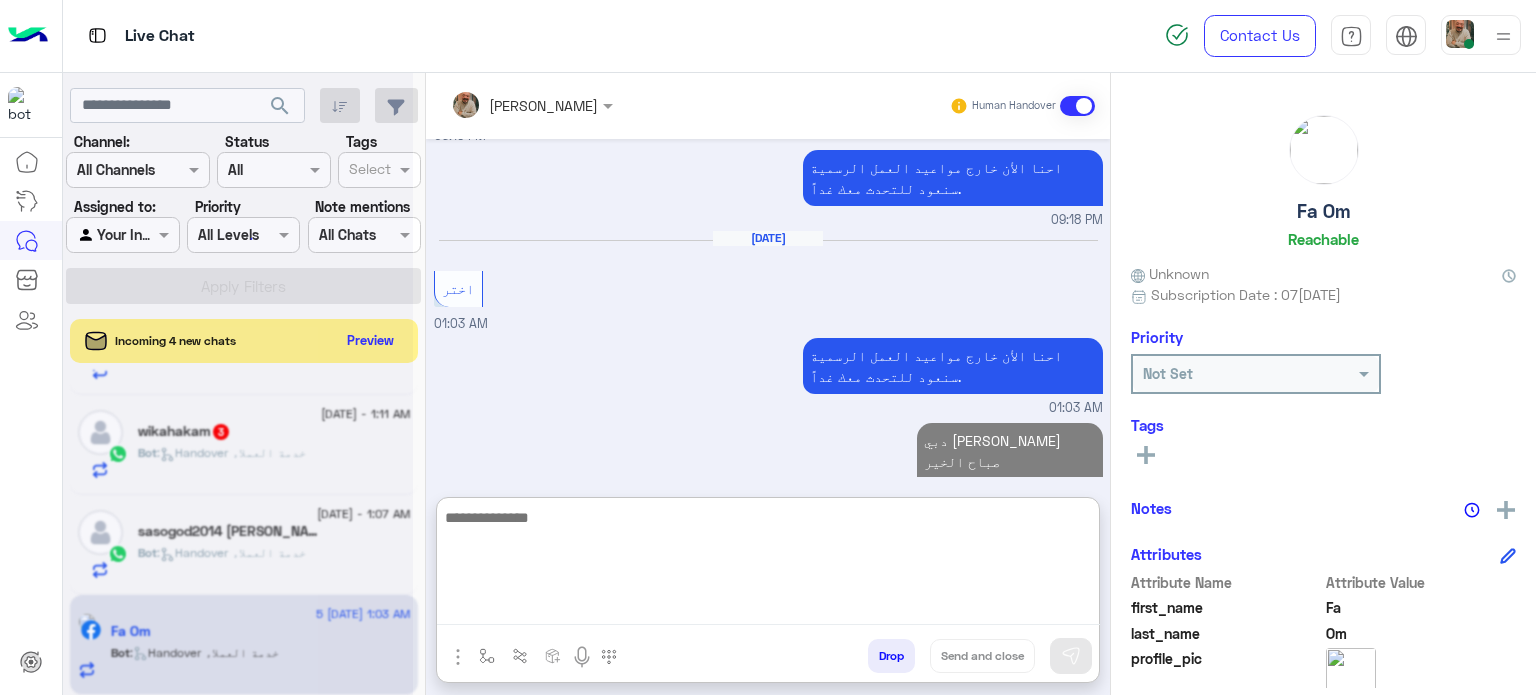 click on "sasogod2014 [PERSON_NAME]  12" 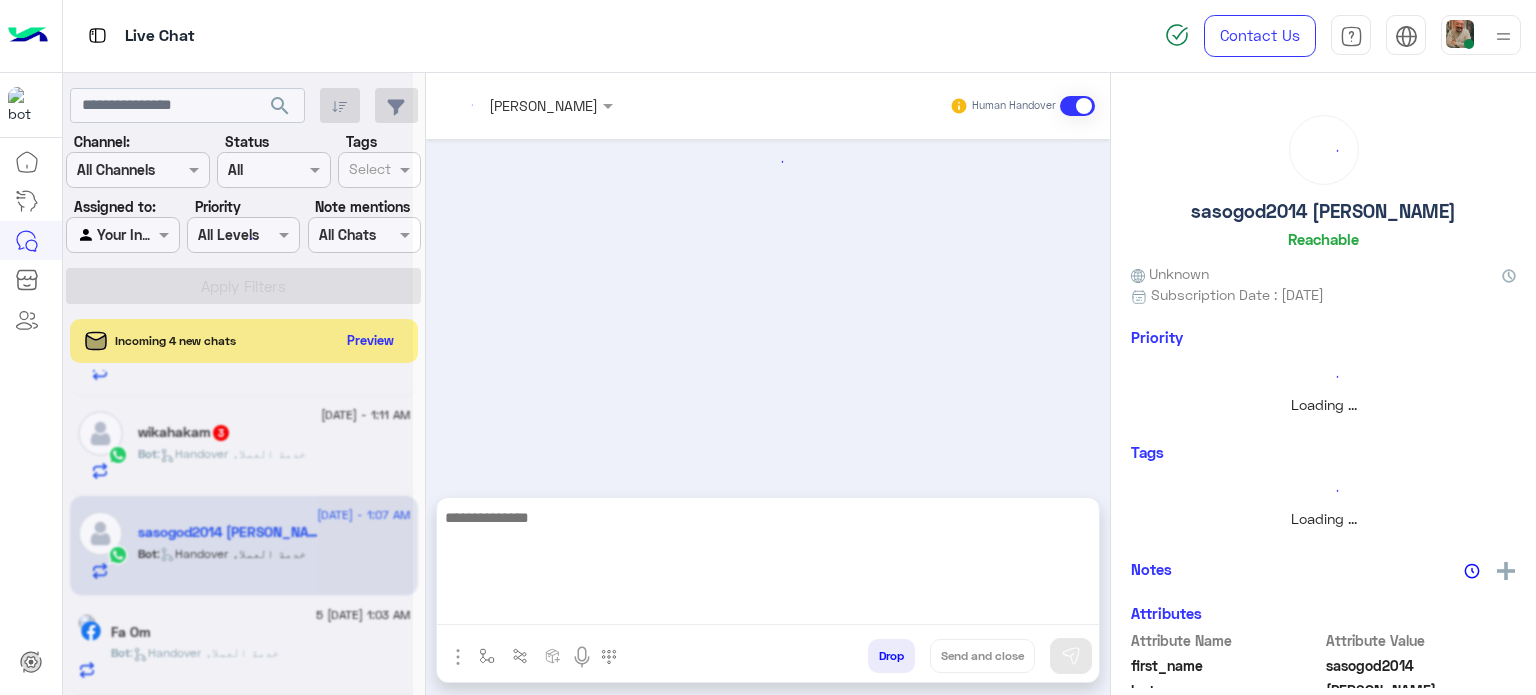 scroll, scrollTop: 0, scrollLeft: 0, axis: both 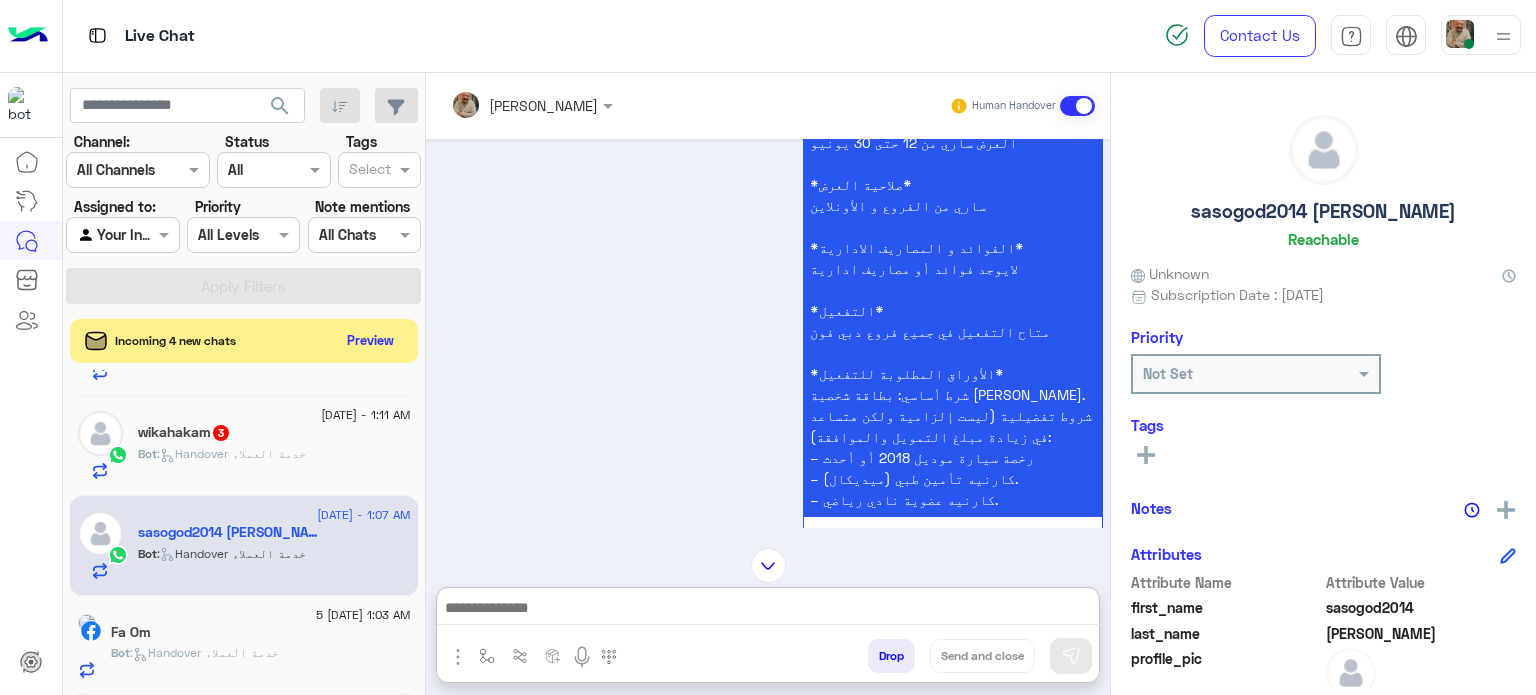 click at bounding box center [768, 610] 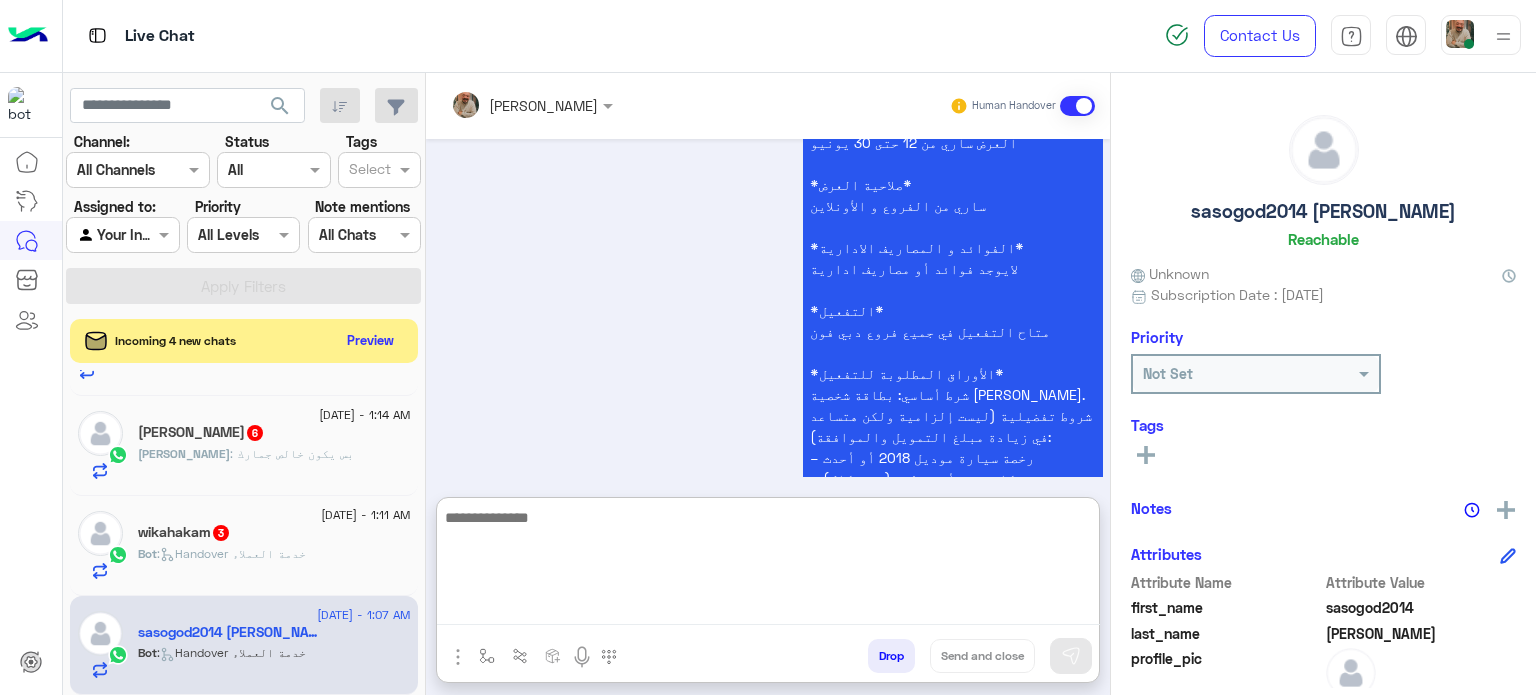 scroll, scrollTop: 2496, scrollLeft: 0, axis: vertical 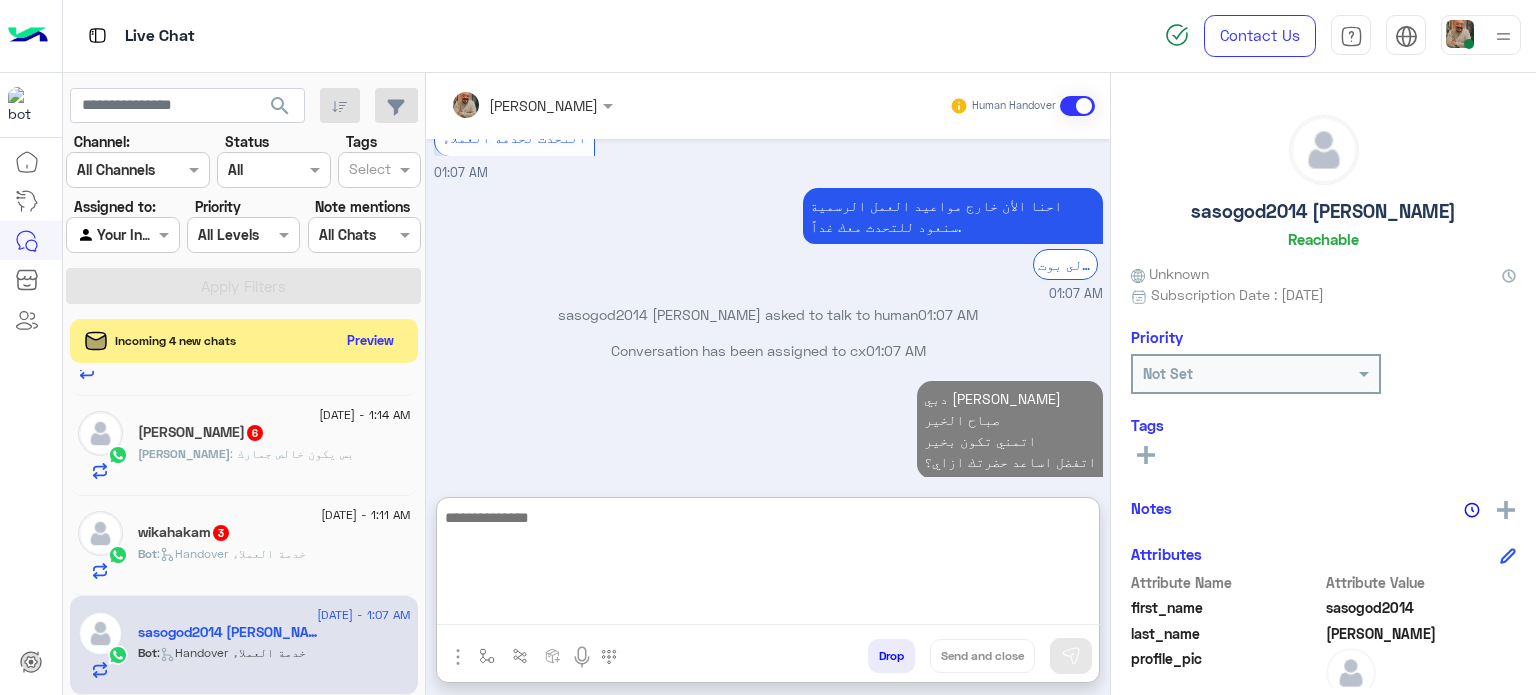 click on "Bot :   Handover خدمة العملاء" 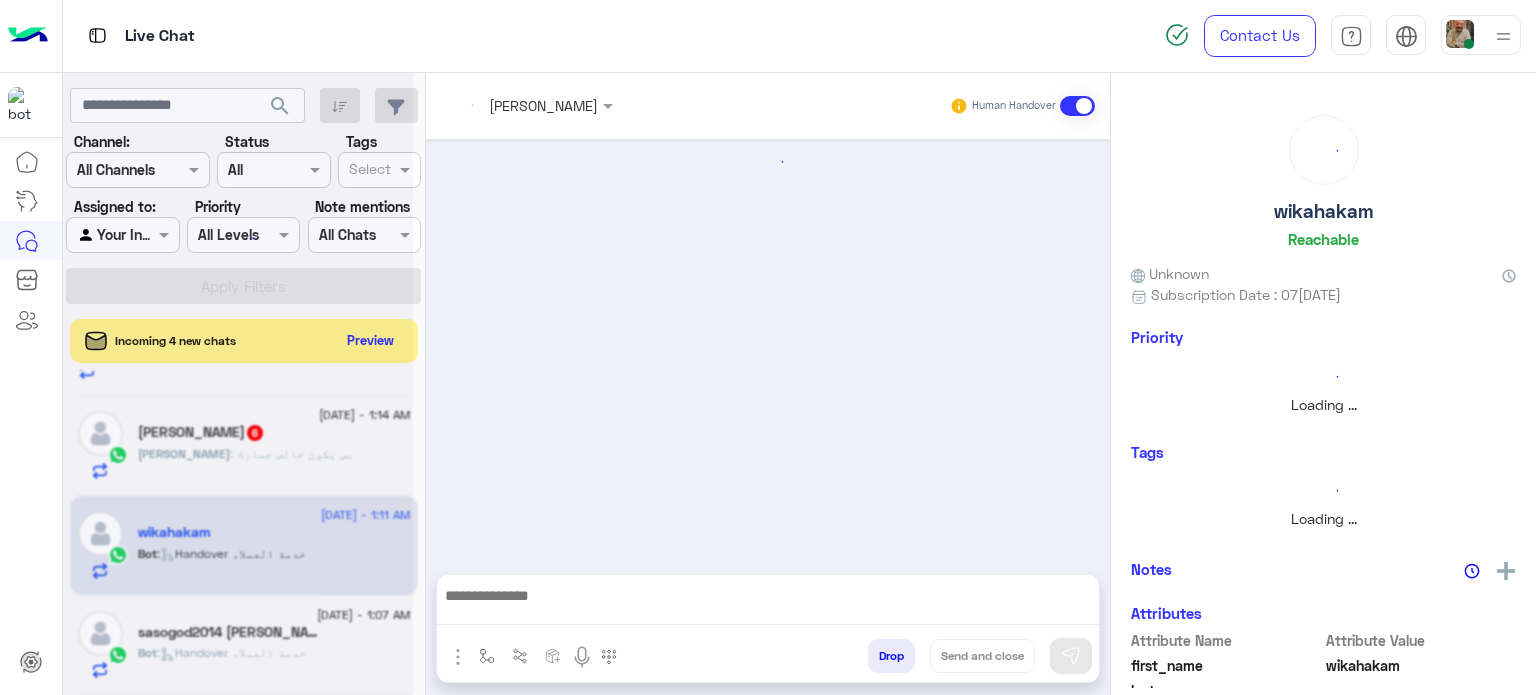 scroll, scrollTop: 1277, scrollLeft: 0, axis: vertical 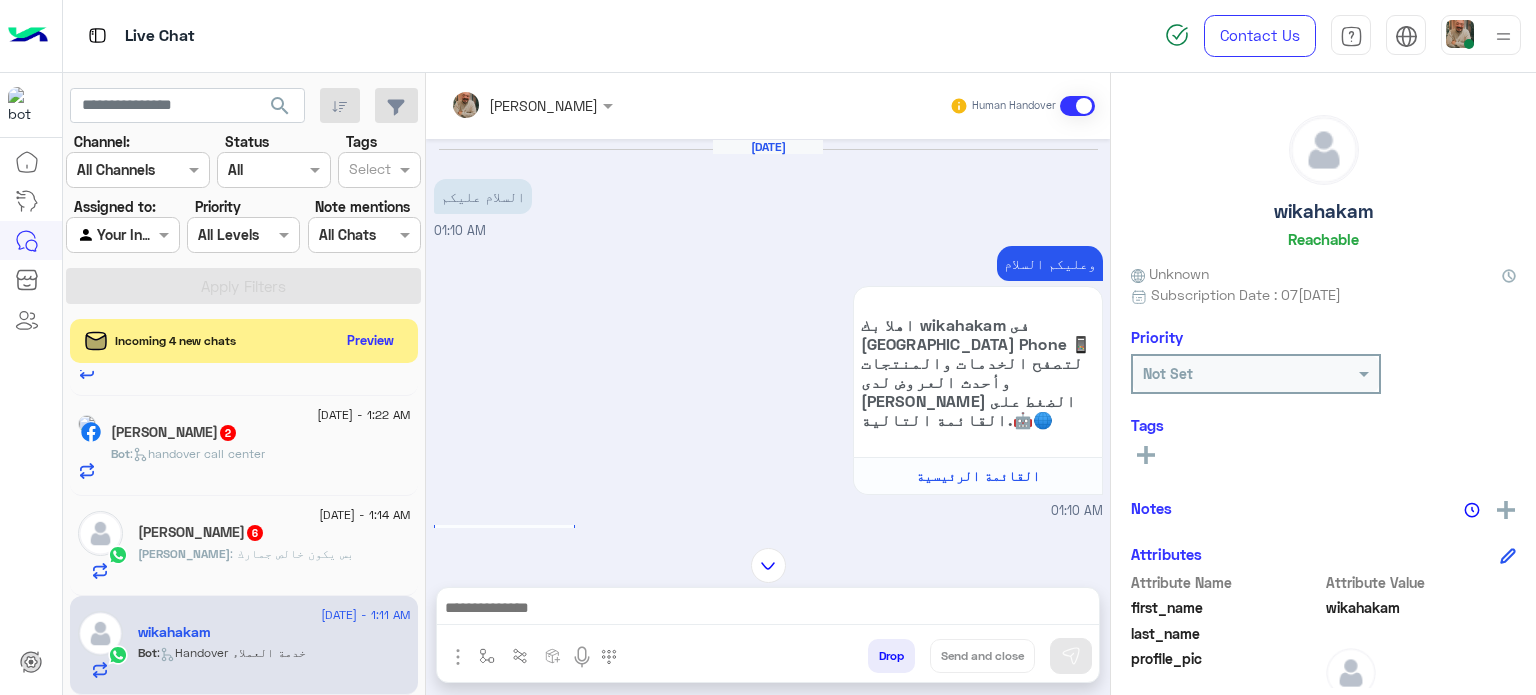 click on "[PERSON_NAME] Human Handover     [DATE]  السلام عليكم   01:10 AM  وعليكم السلام اهلا بك wikahakam فى [GEOGRAPHIC_DATA] Phone  📱
لتصفح الخدمات والمنتجات وأحدث العروض لدى [PERSON_NAME] الضغط على القائمة التالية.🤖🌐  القائمة الرئيسية     01:10 AM   القائمة الرئيسية    01:11 AM  لتصفح الخدمات التى يقدمها Dubai Phone اختر من القائمة الأتية 🌟    01:11 AM   التحدث لخدمة العملاء    01:11 AM  احنا الأن خارج مواعيد العمل الرسمية سنعود للتحدث معك غداً.  الرجوع الى بوت      01:11 AM   wikahakam  asked to talk to human   01:11 AM       Conversation has been assigned to cx   01:11 AM       Drop   Send and close" at bounding box center (768, 388) 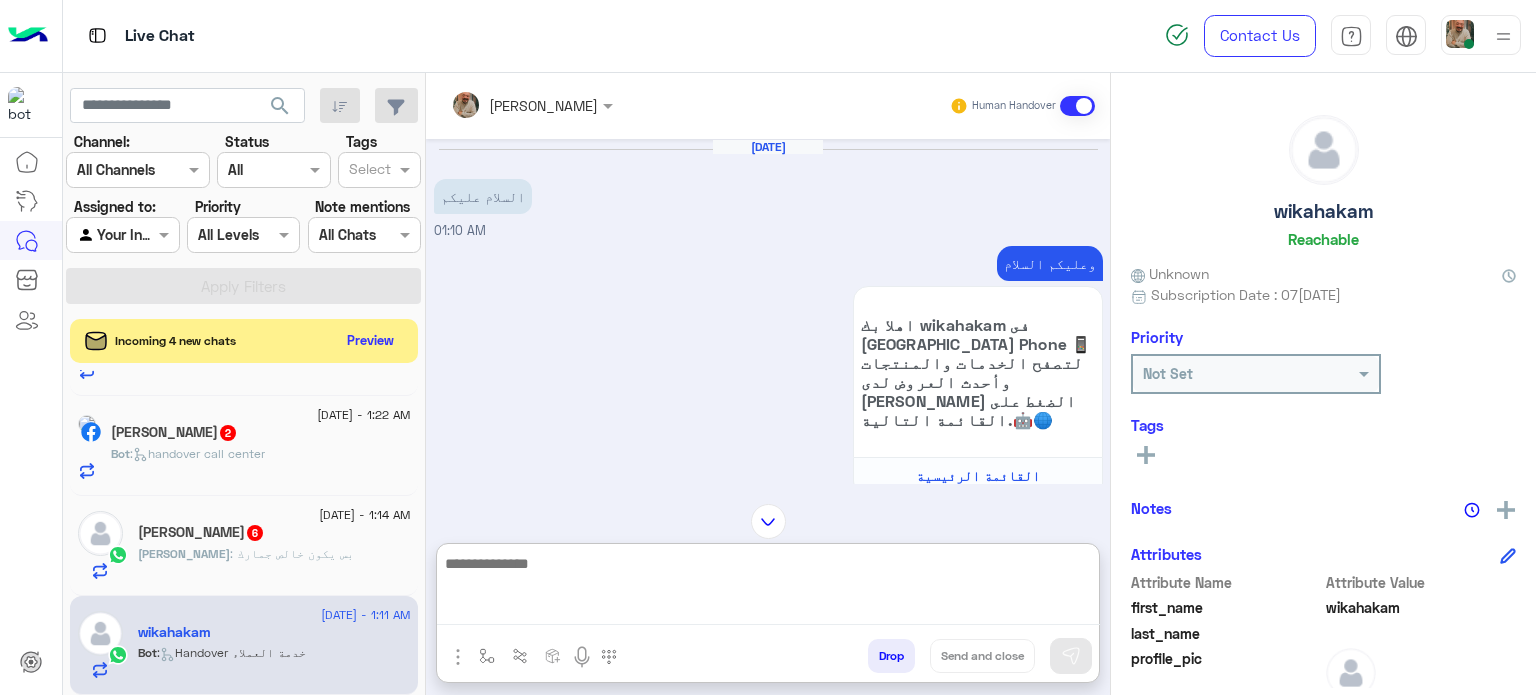 paste on "**********" 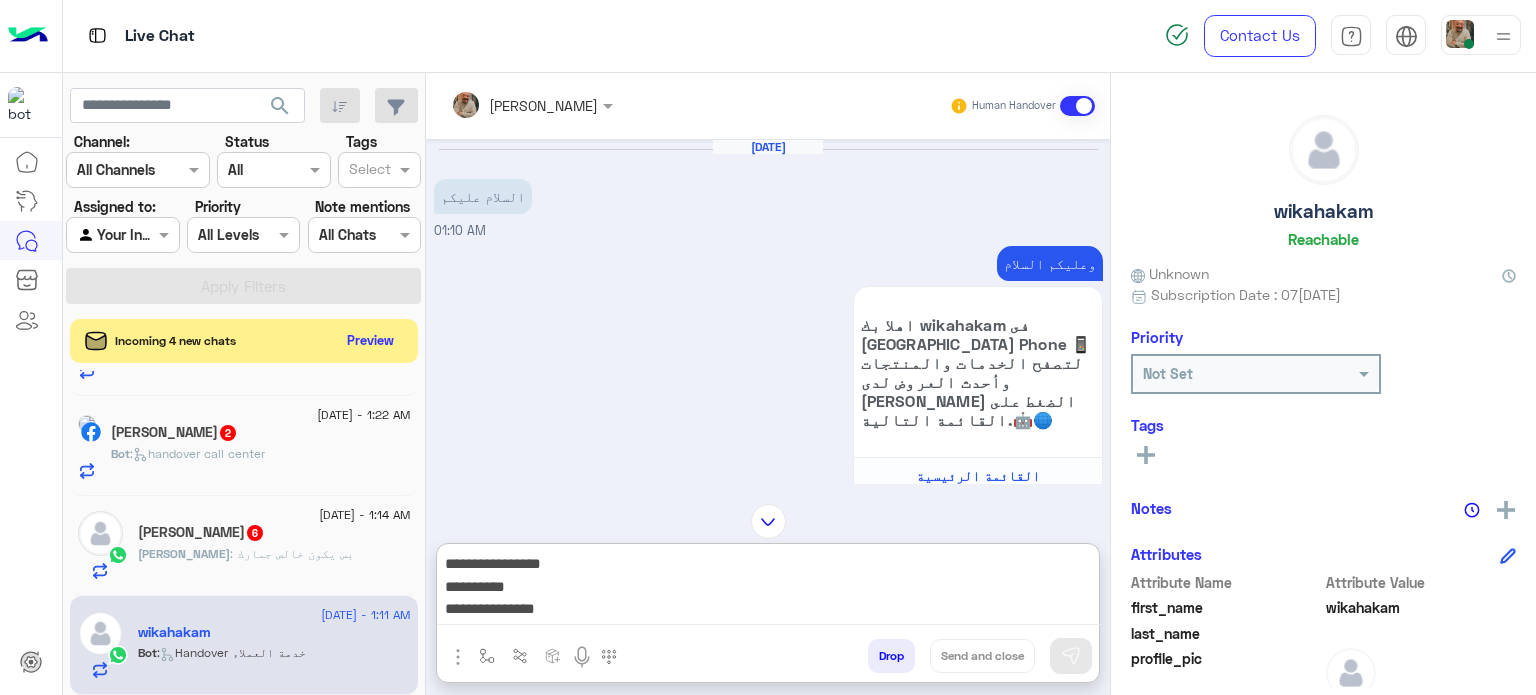 scroll, scrollTop: 0, scrollLeft: 0, axis: both 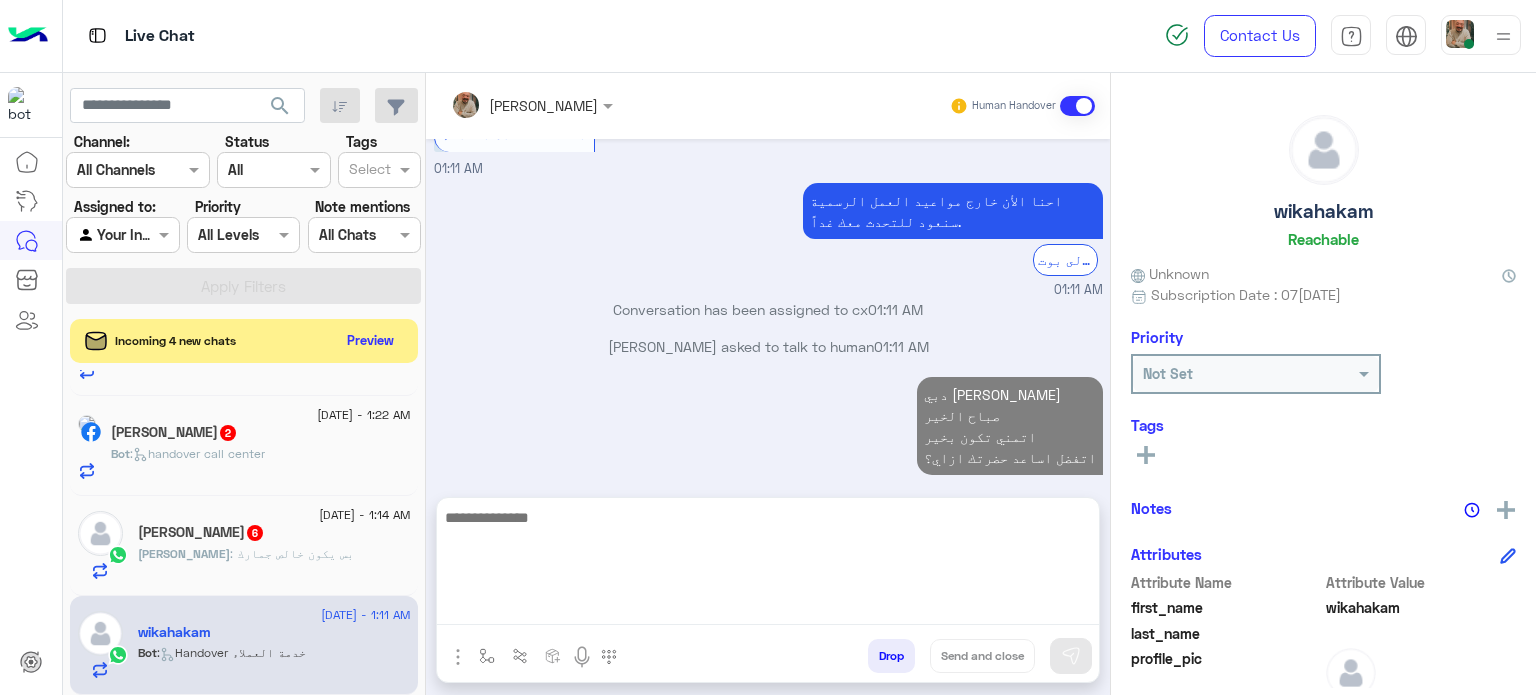 click on ": بس يكون خالص جمارك" 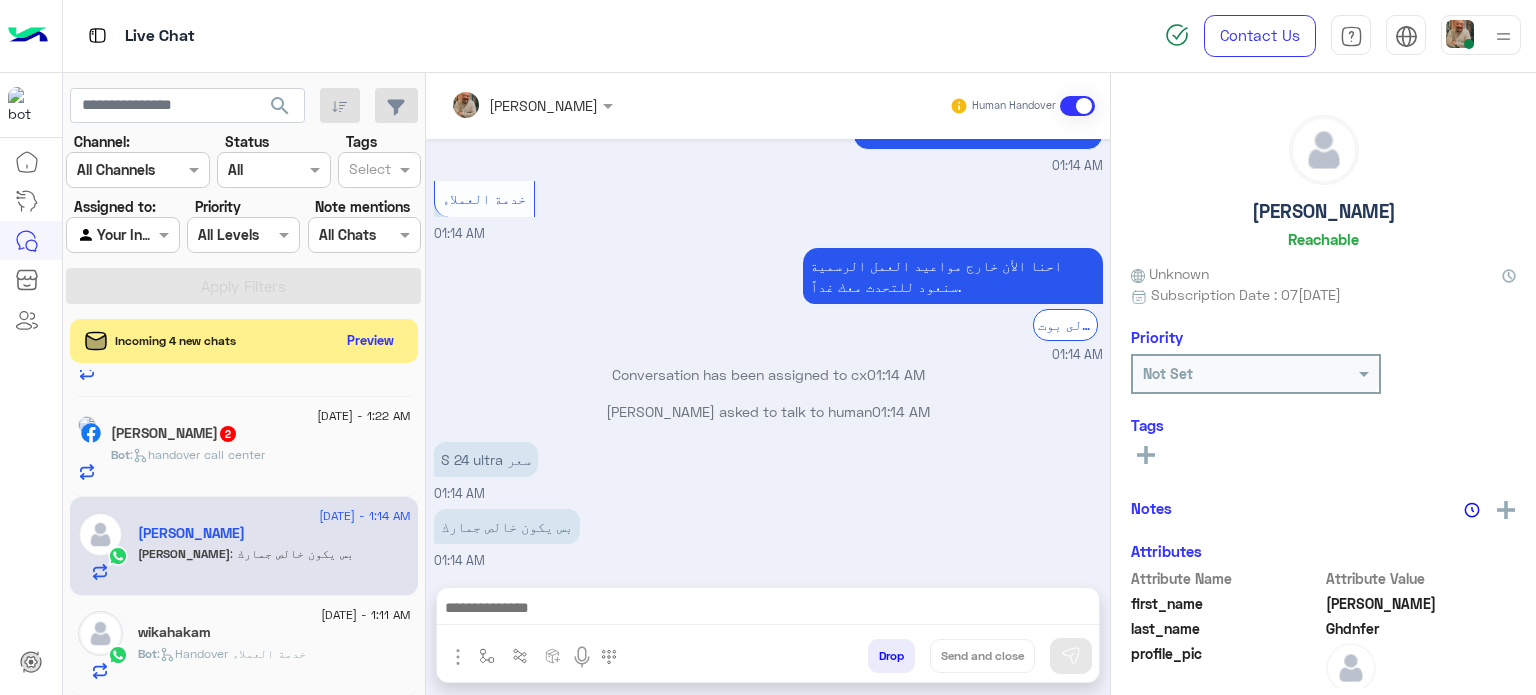 click at bounding box center [768, 610] 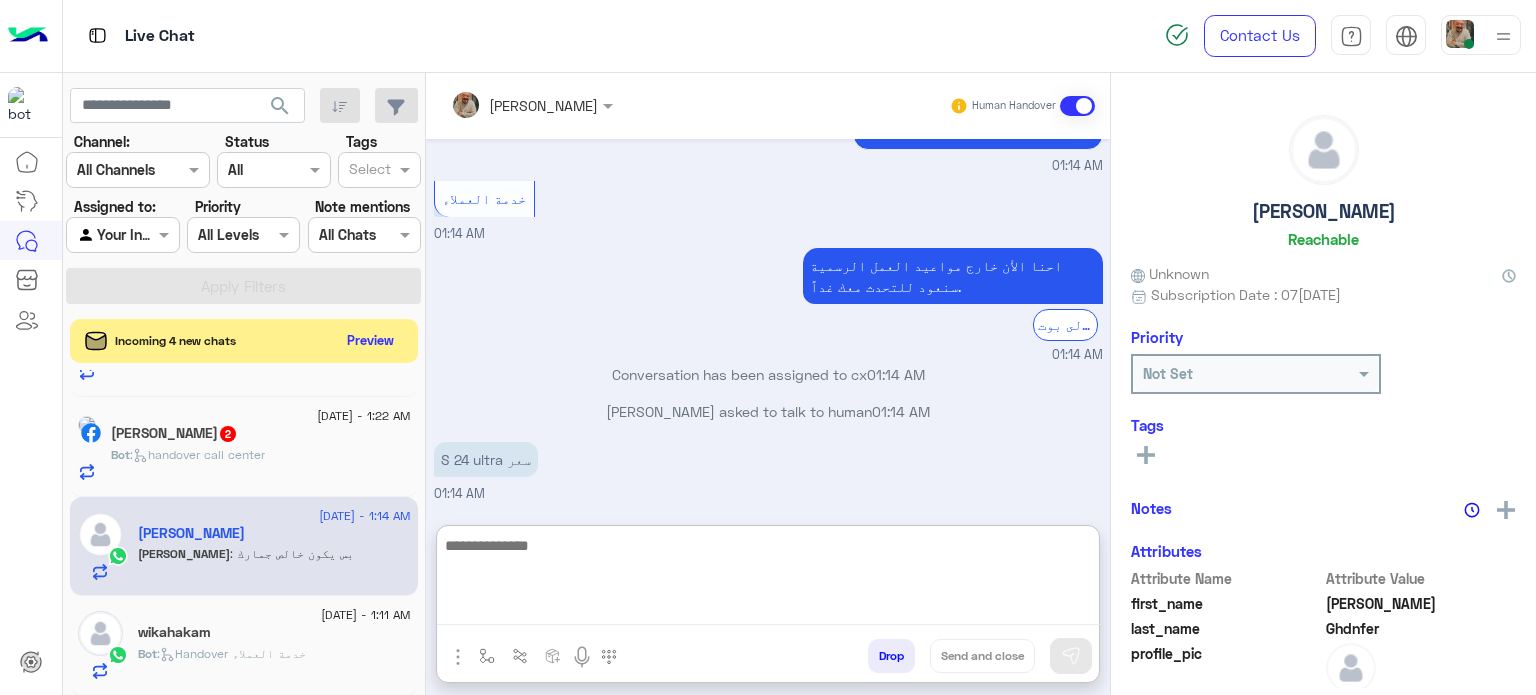 paste on "**********" 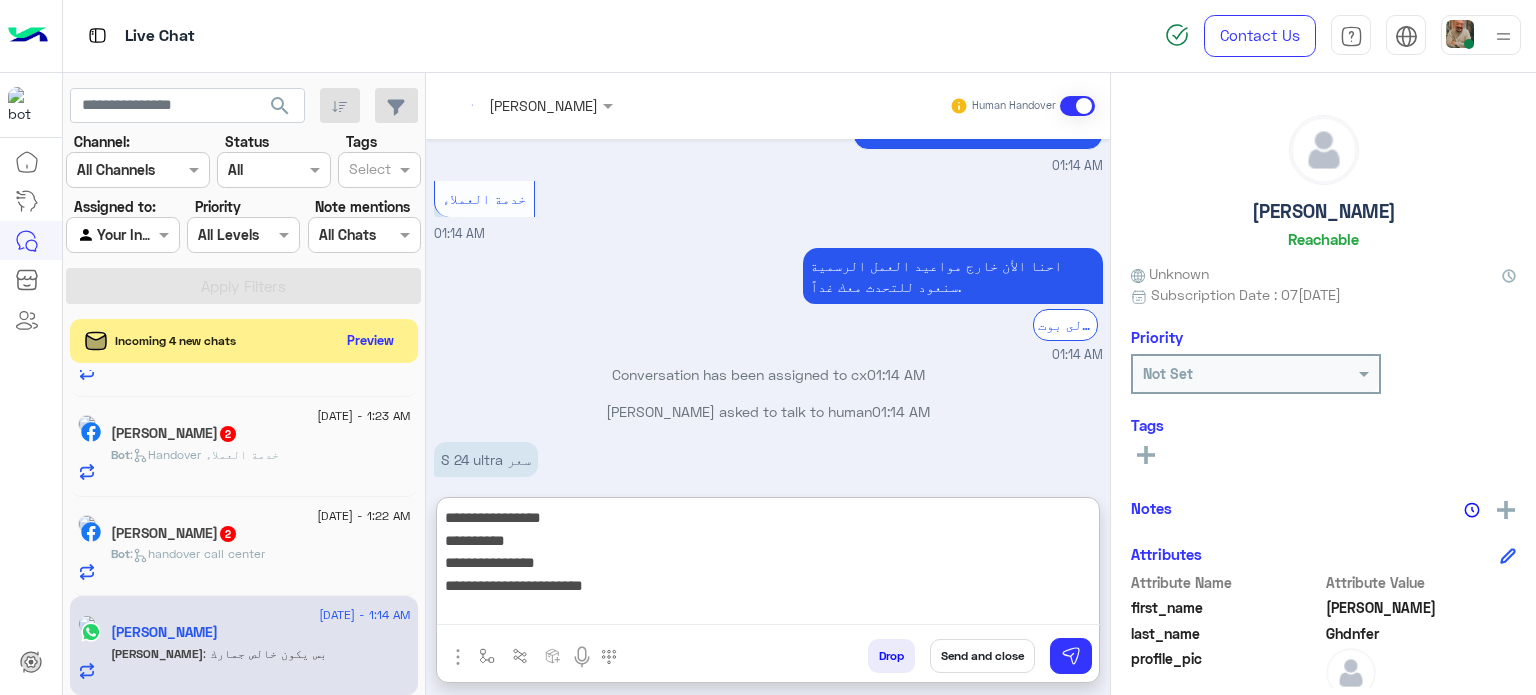 click on "**********" at bounding box center (768, 565) 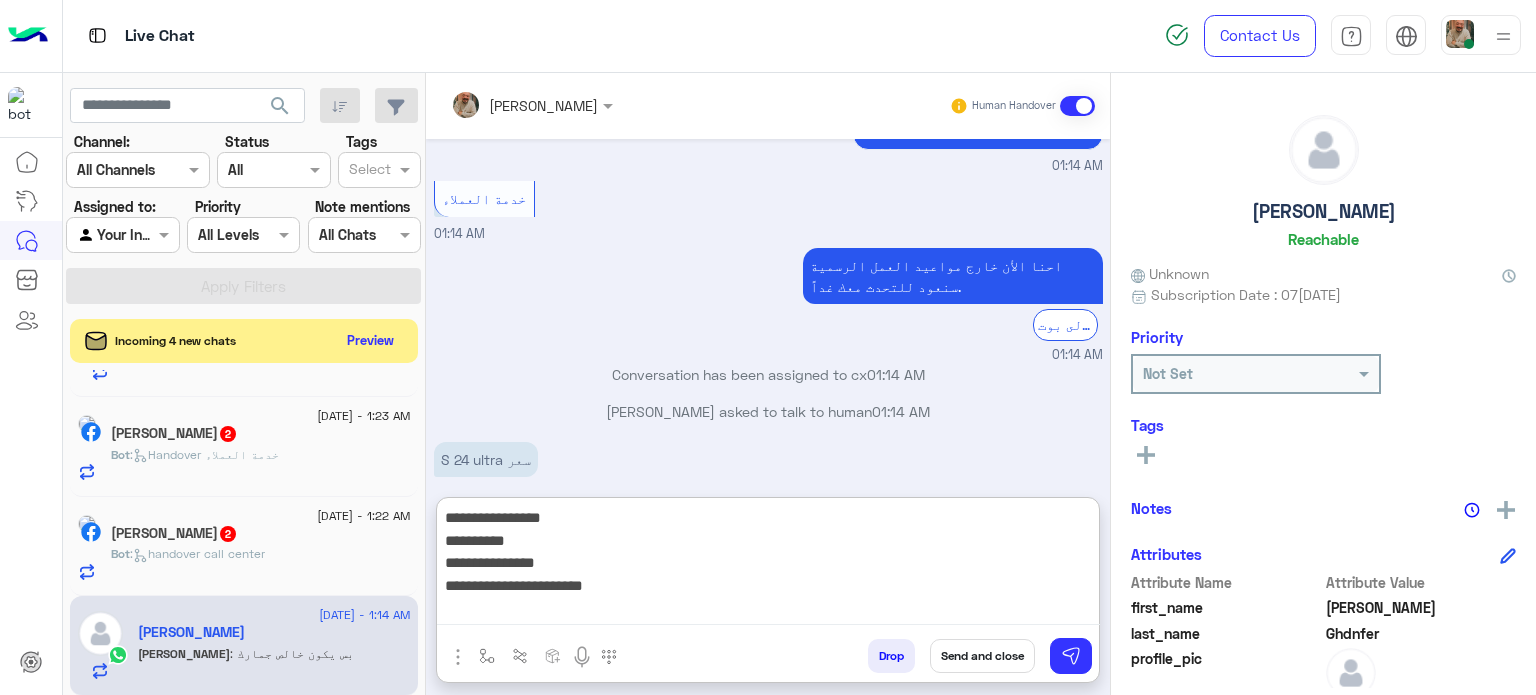 type on "**********" 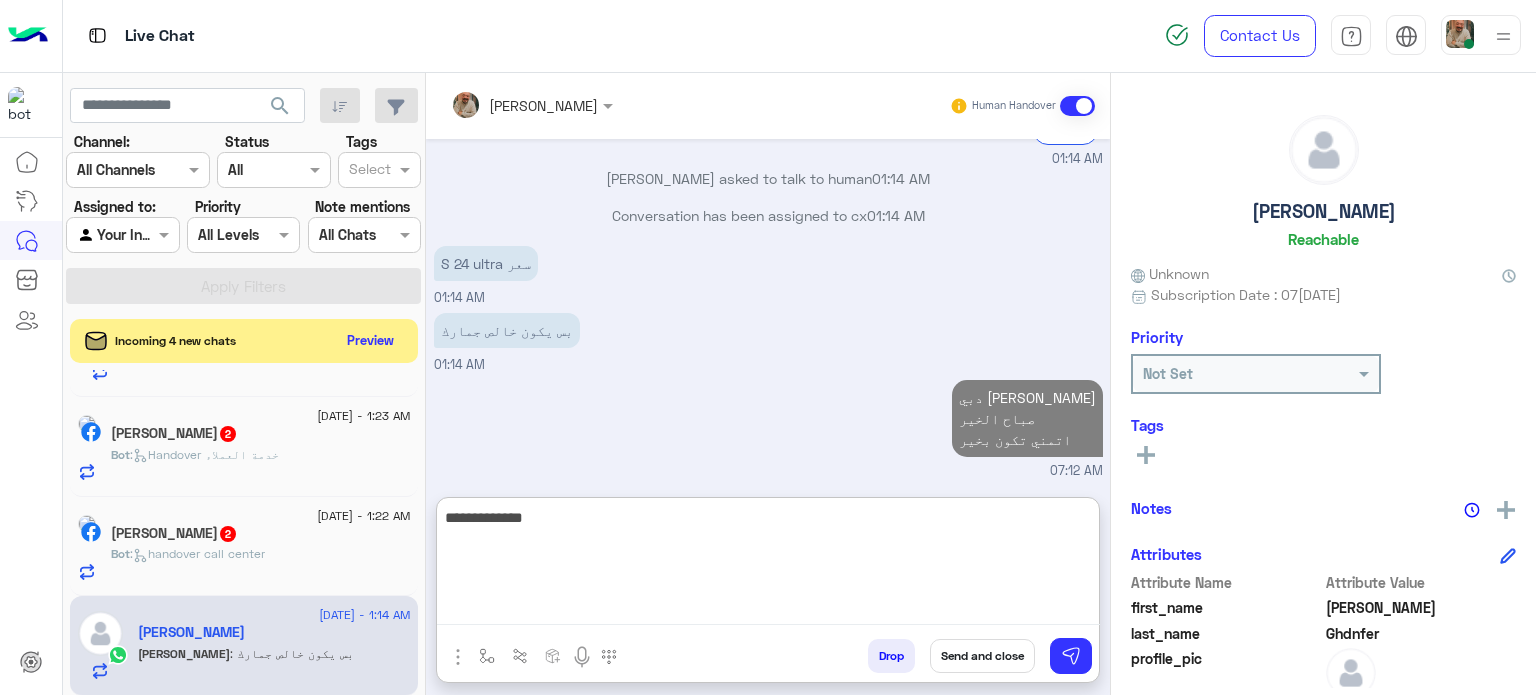 type on "**********" 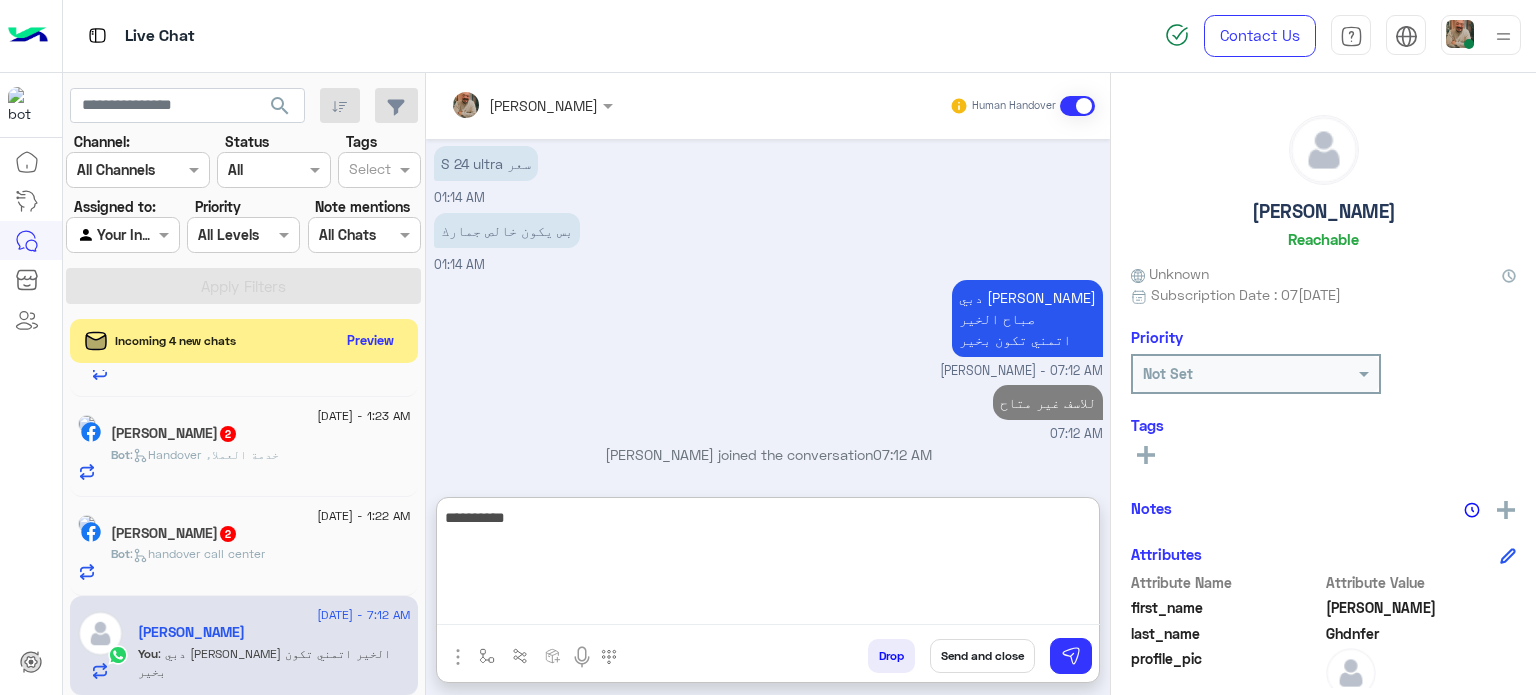 type on "*********" 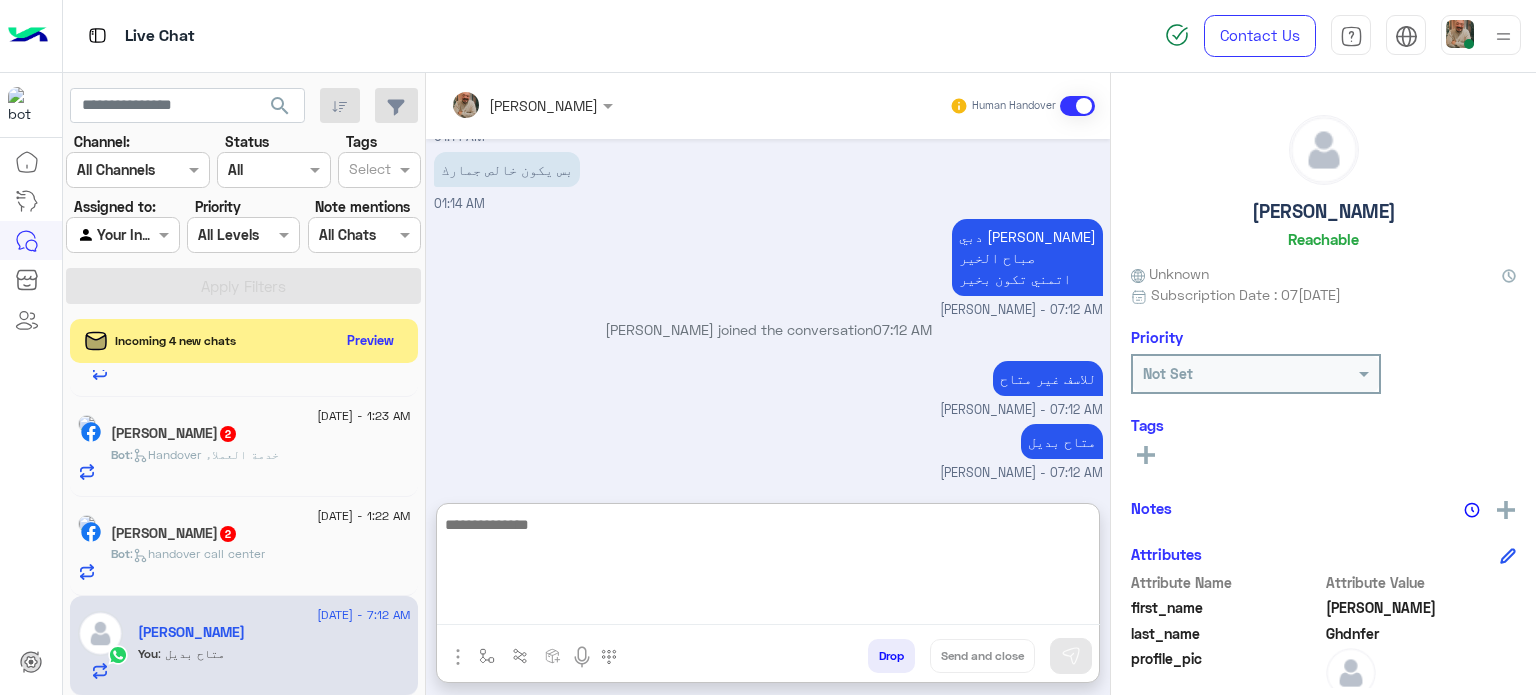 paste on "**********" 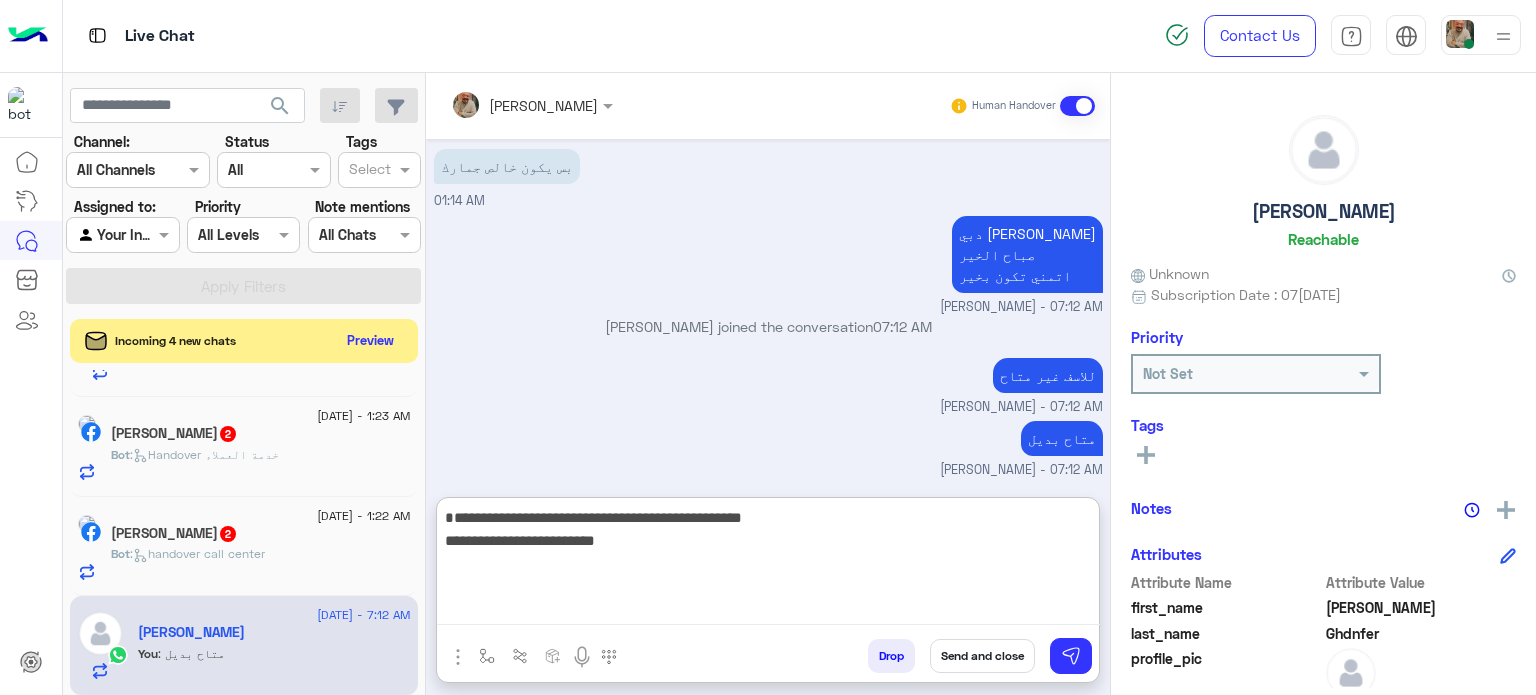 click on "**********" at bounding box center (768, 565) 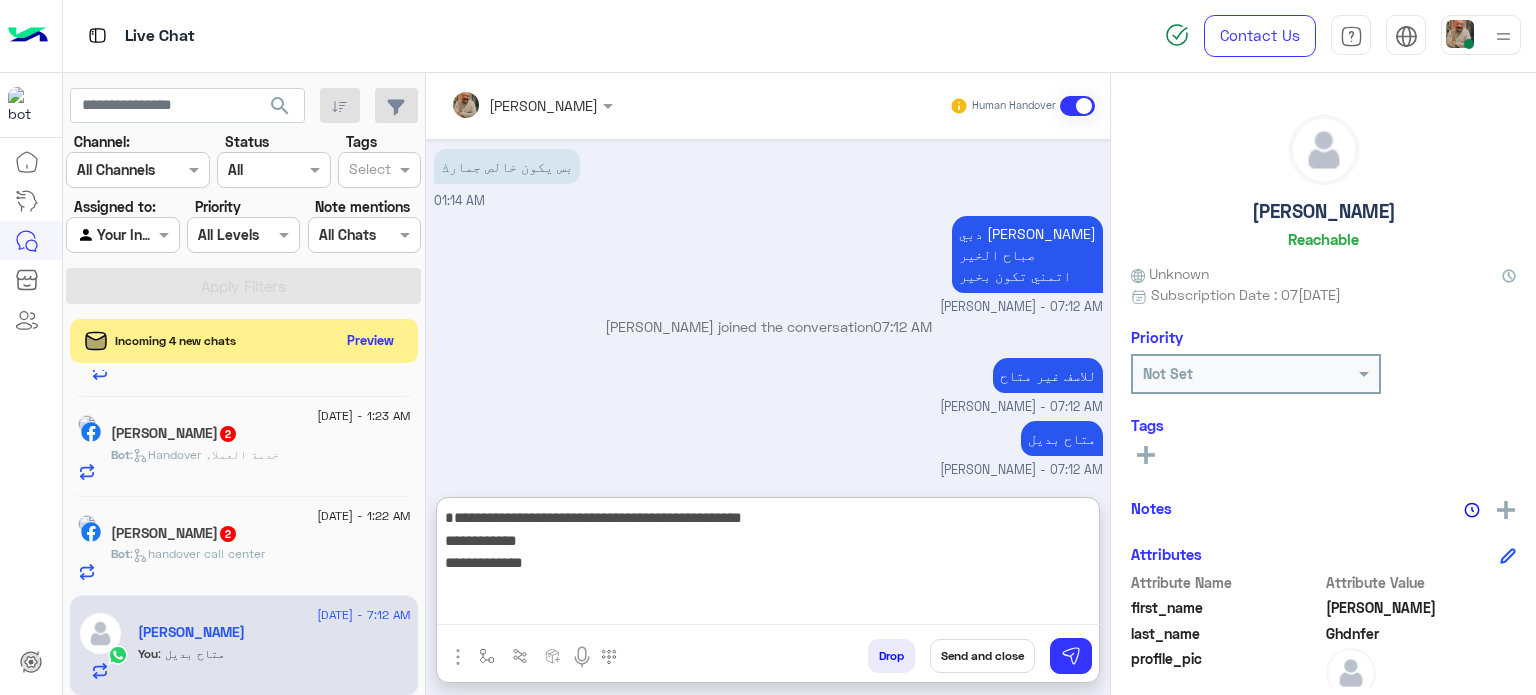 click on "**********" at bounding box center [768, 565] 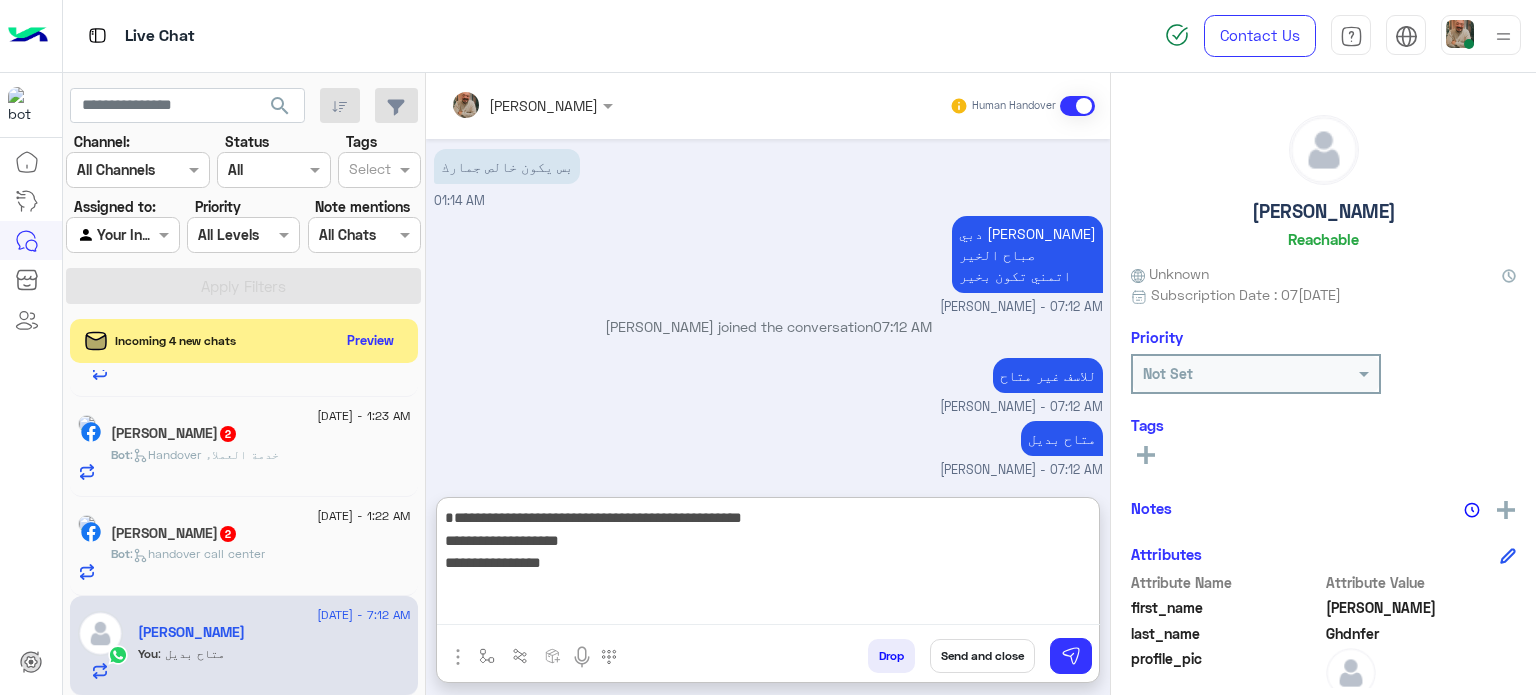 type on "**********" 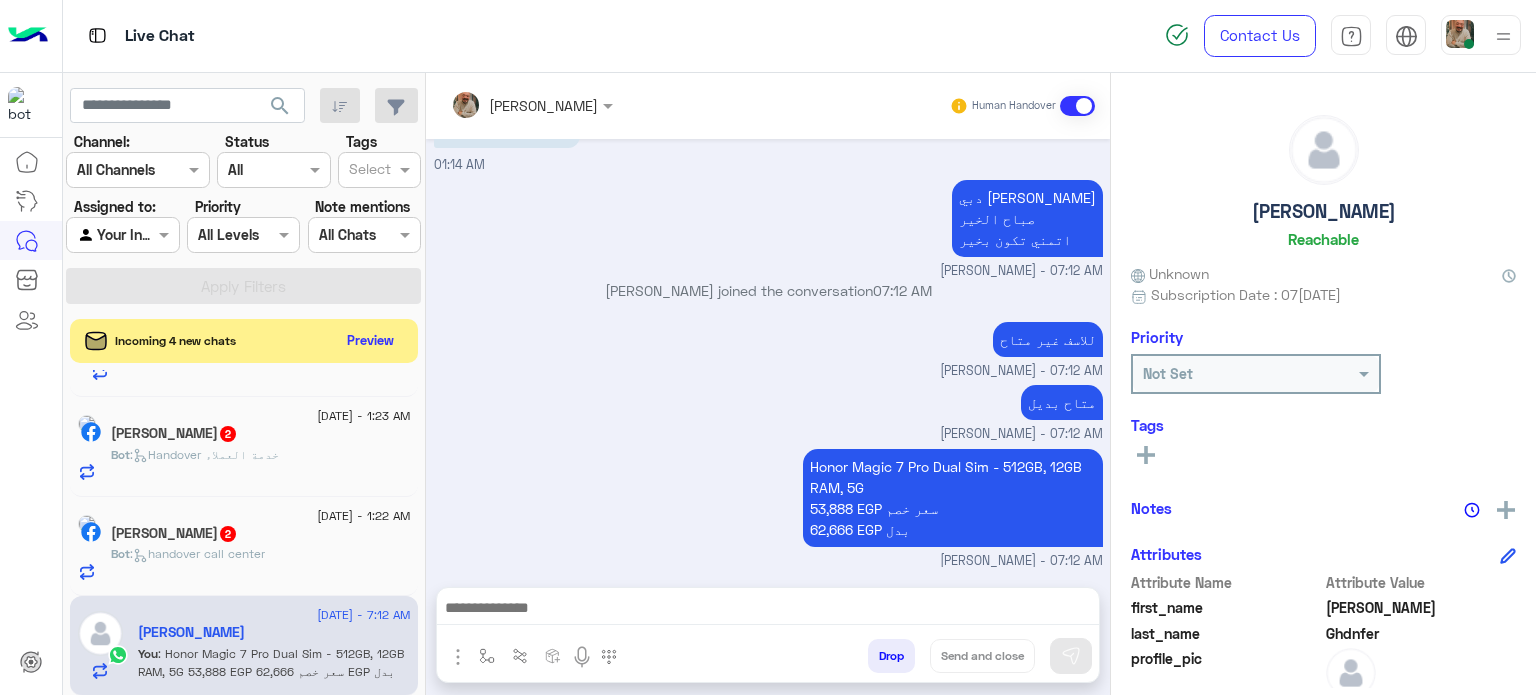 paste on "**********" 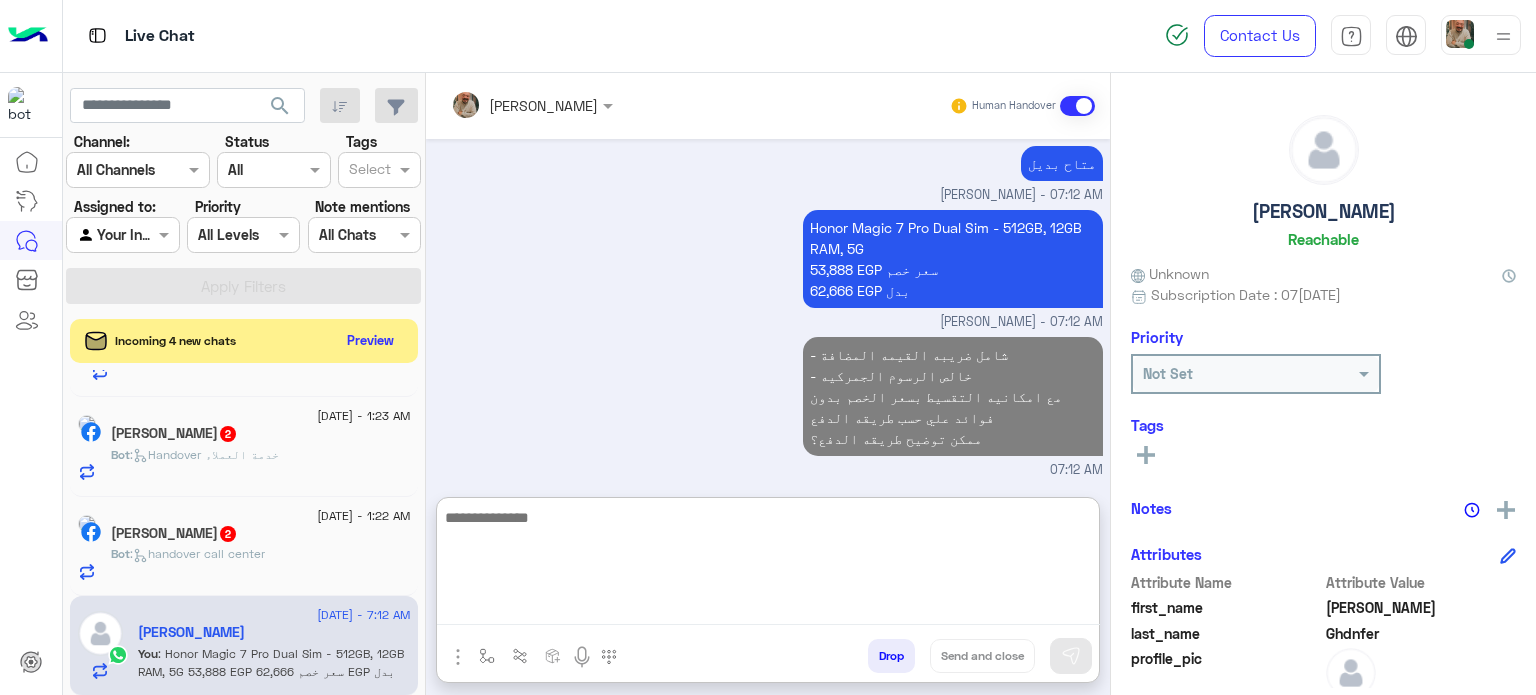 click on ":   handover call center" 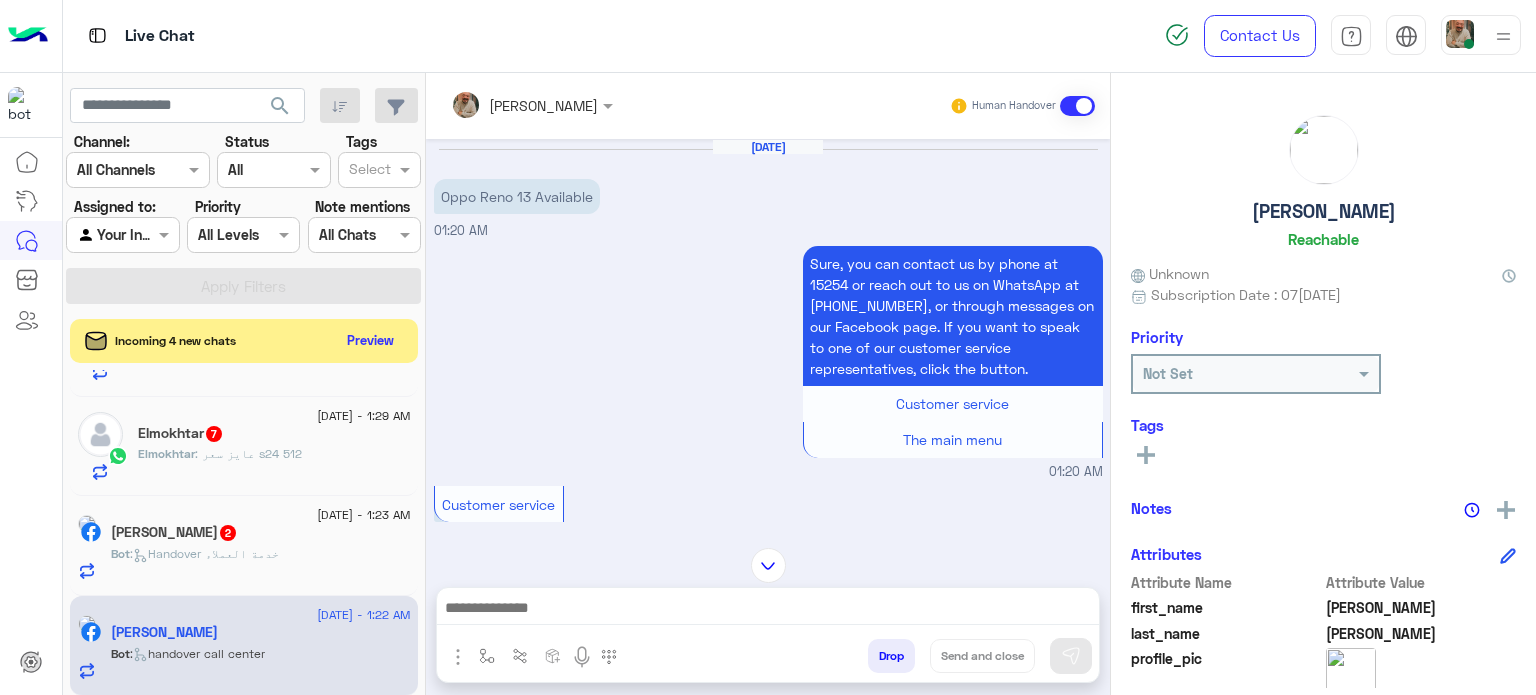 click at bounding box center [768, 610] 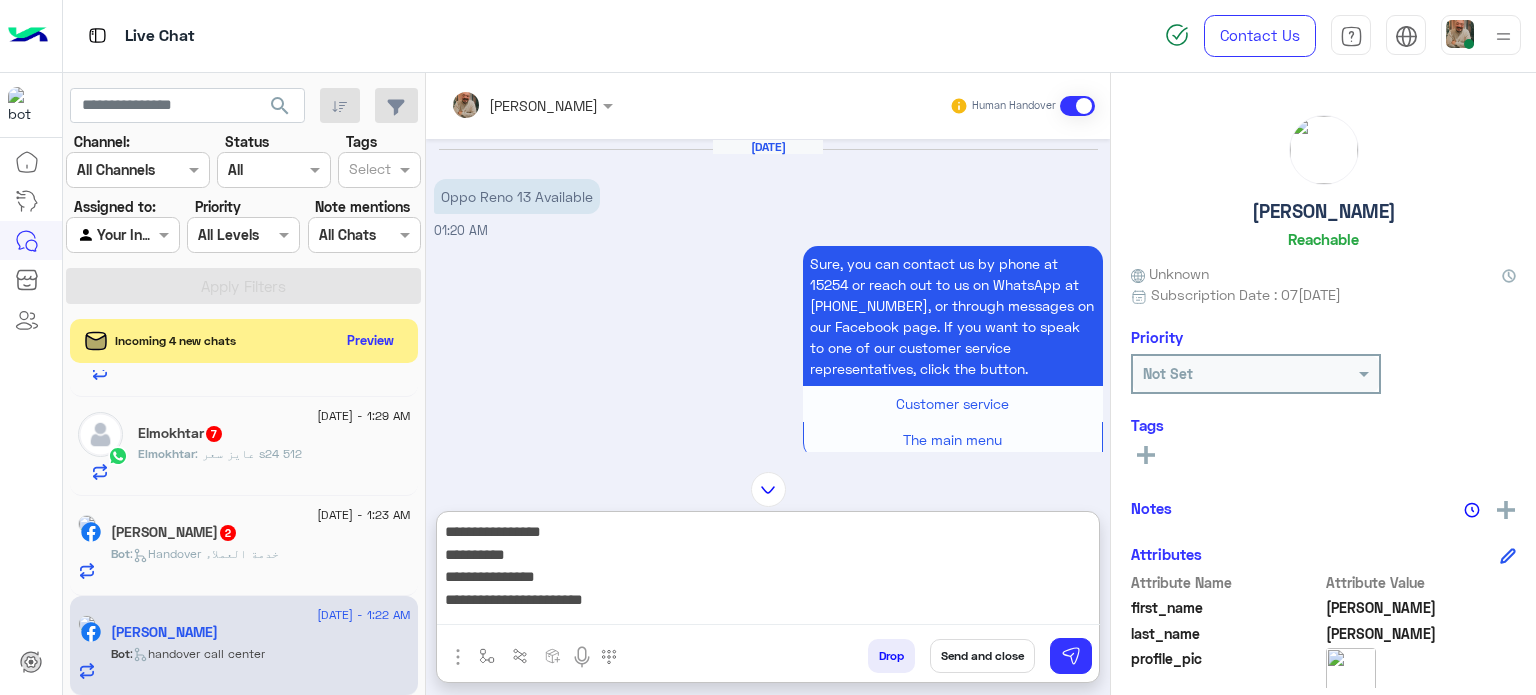 click on "**********" at bounding box center [768, 572] 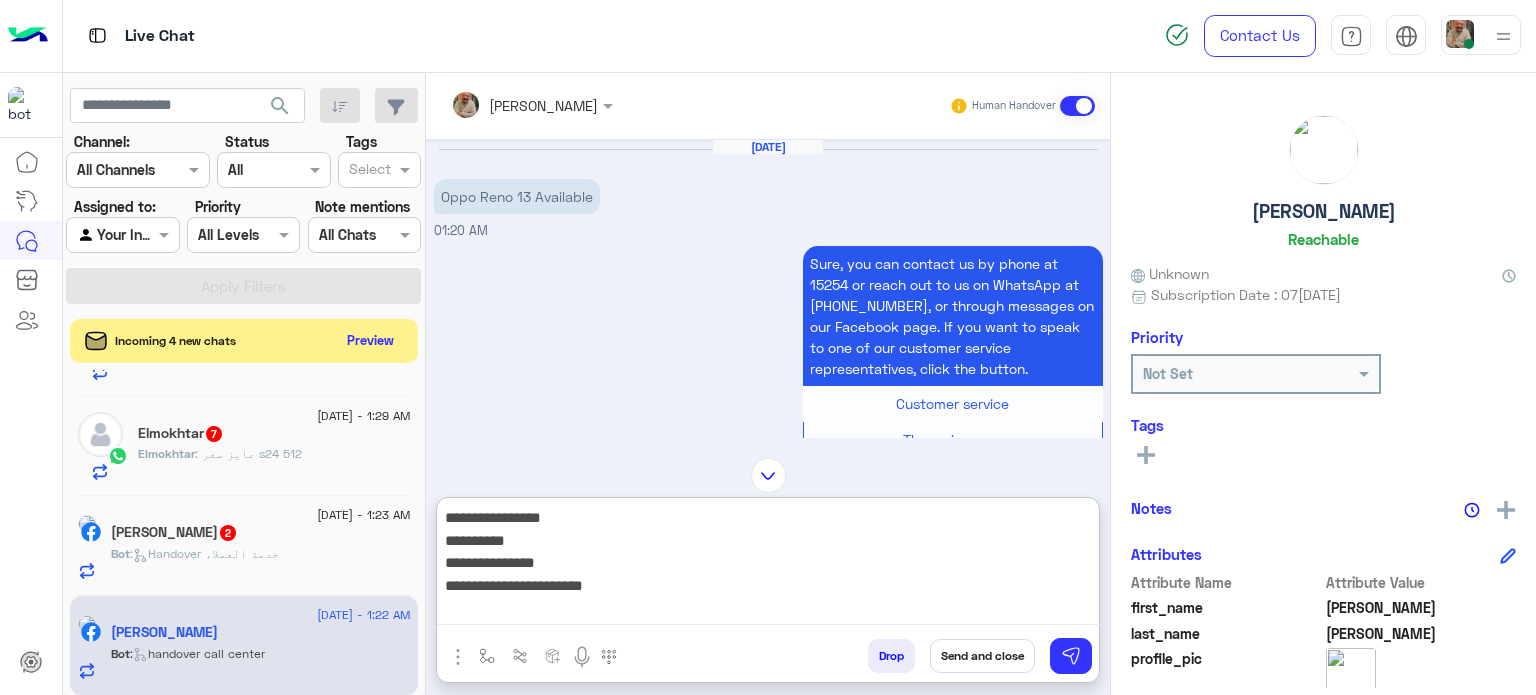 click on "**********" at bounding box center (768, 565) 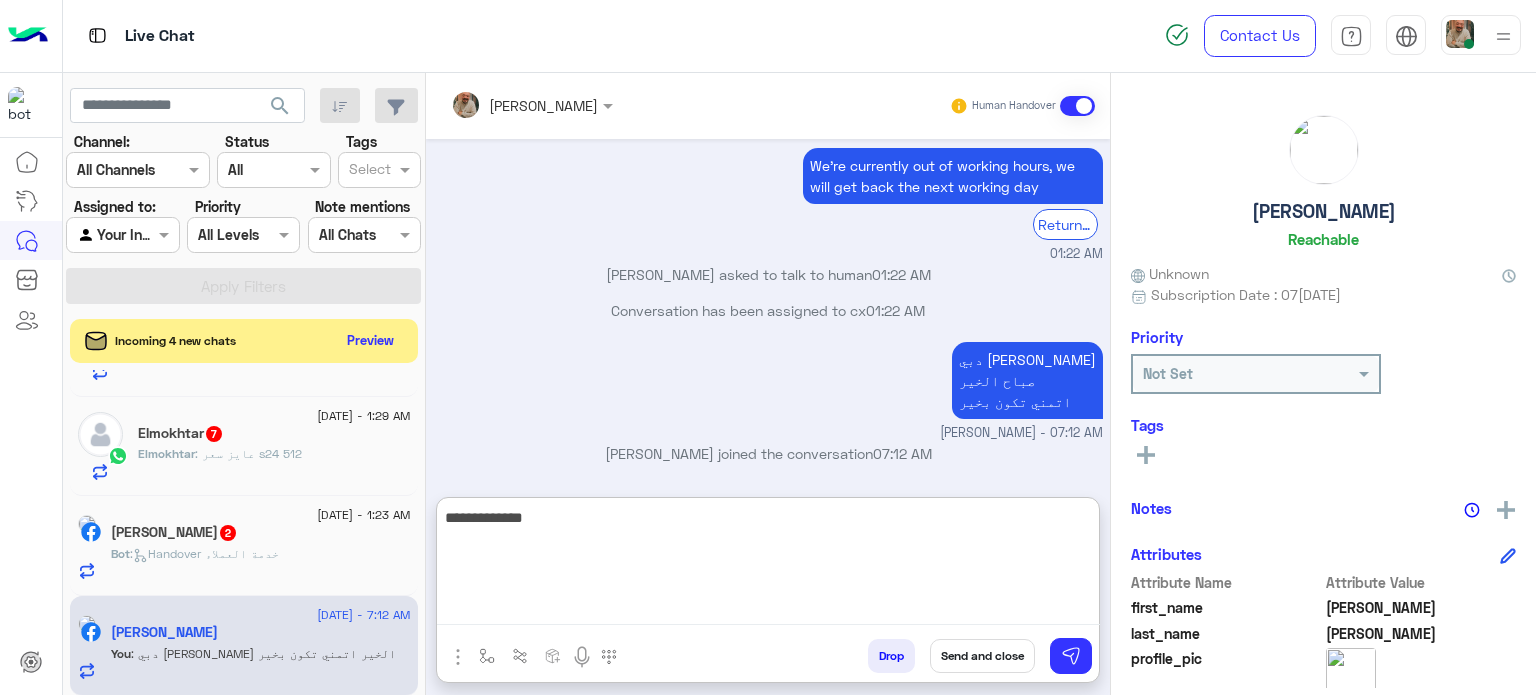 type on "**********" 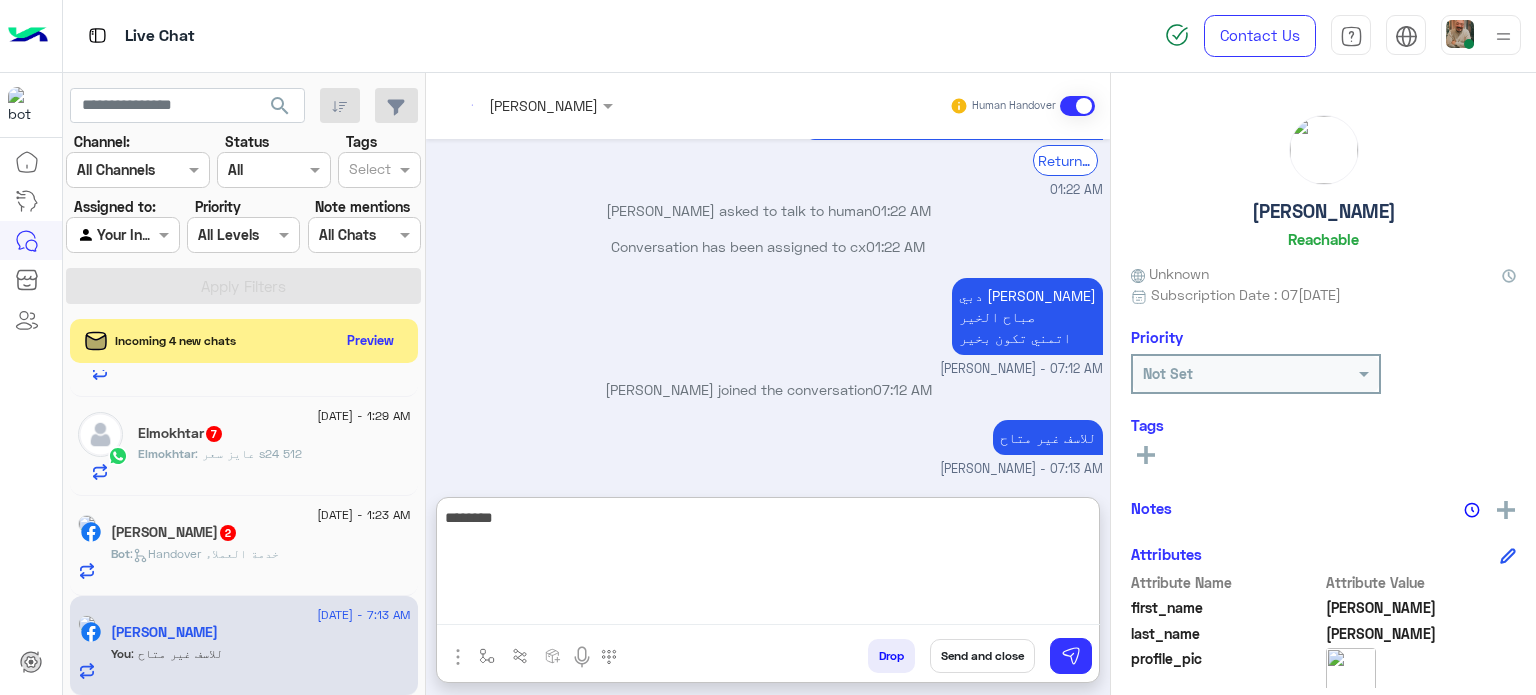 type on "*********" 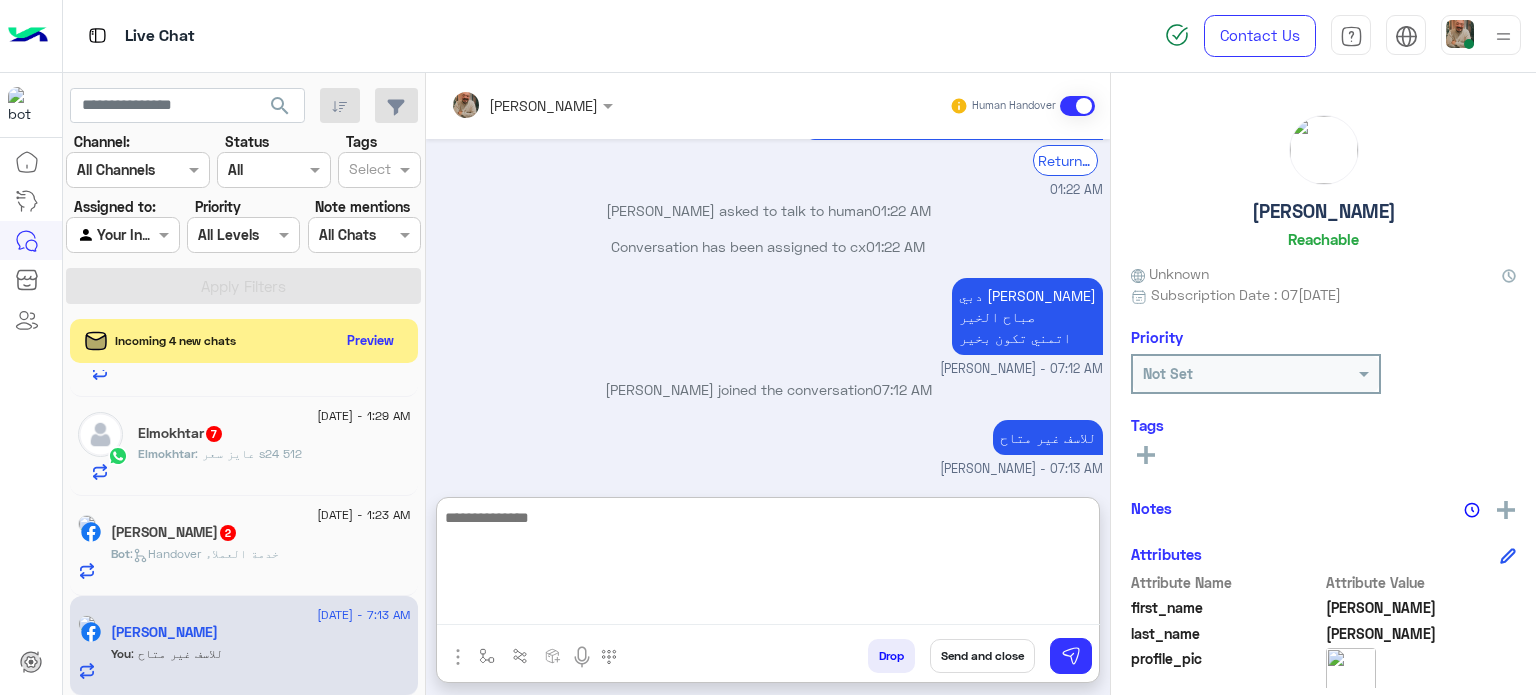 scroll, scrollTop: 534, scrollLeft: 0, axis: vertical 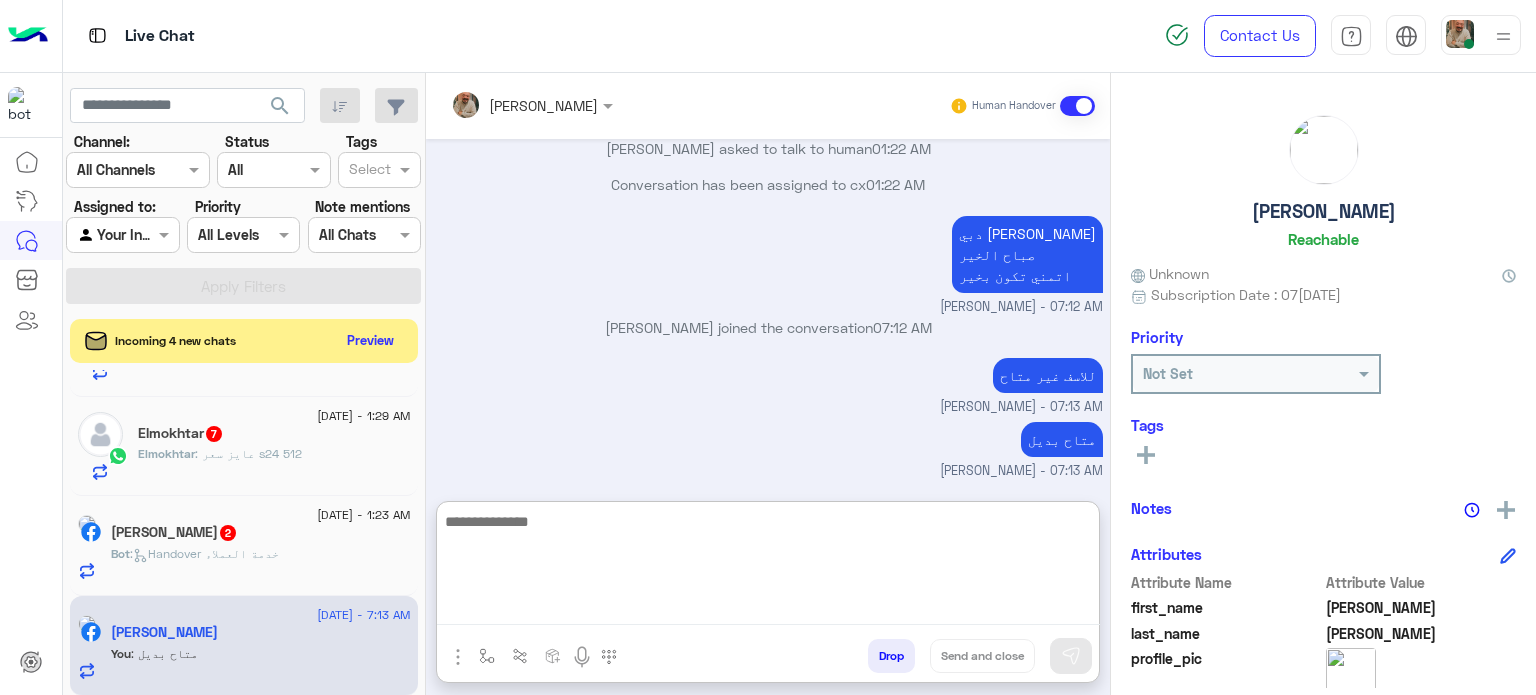 paste on "**********" 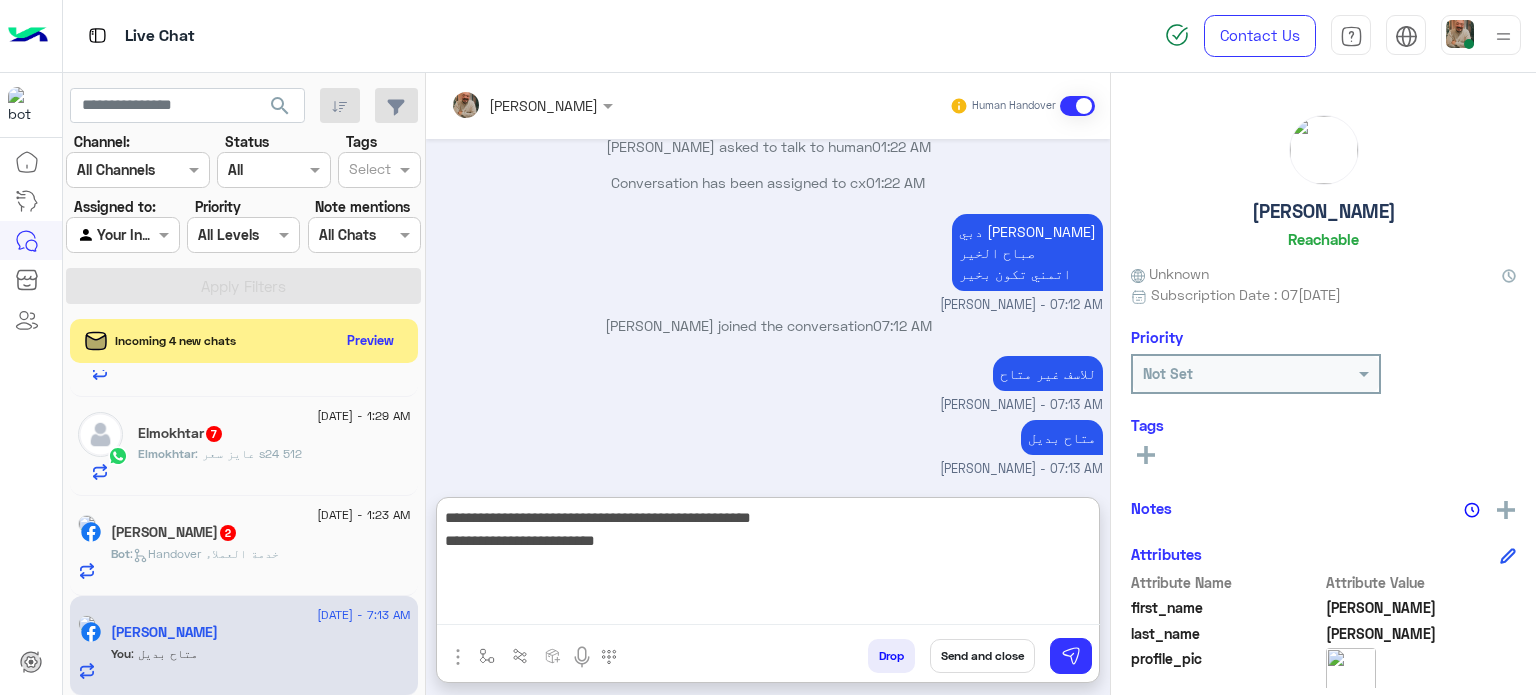 click on "**********" at bounding box center (768, 565) 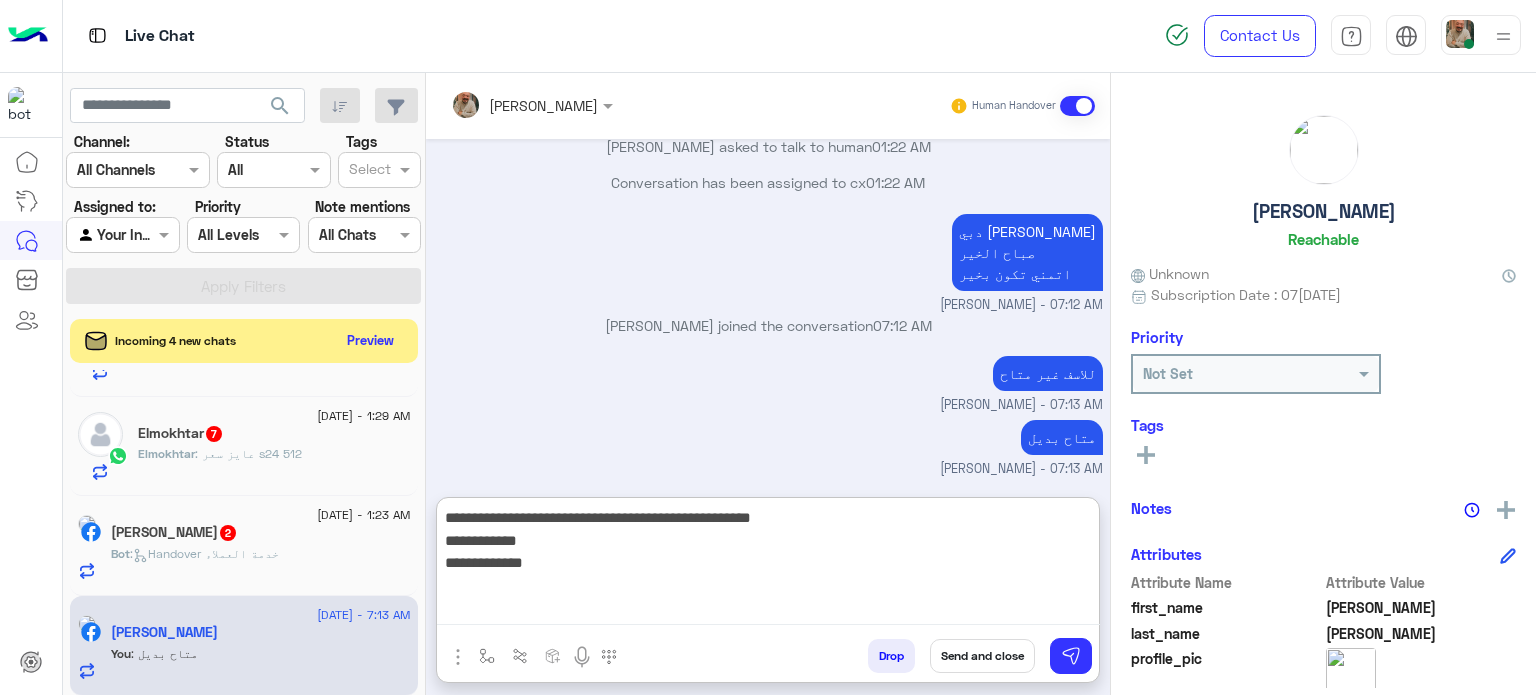 click on "**********" at bounding box center [768, 565] 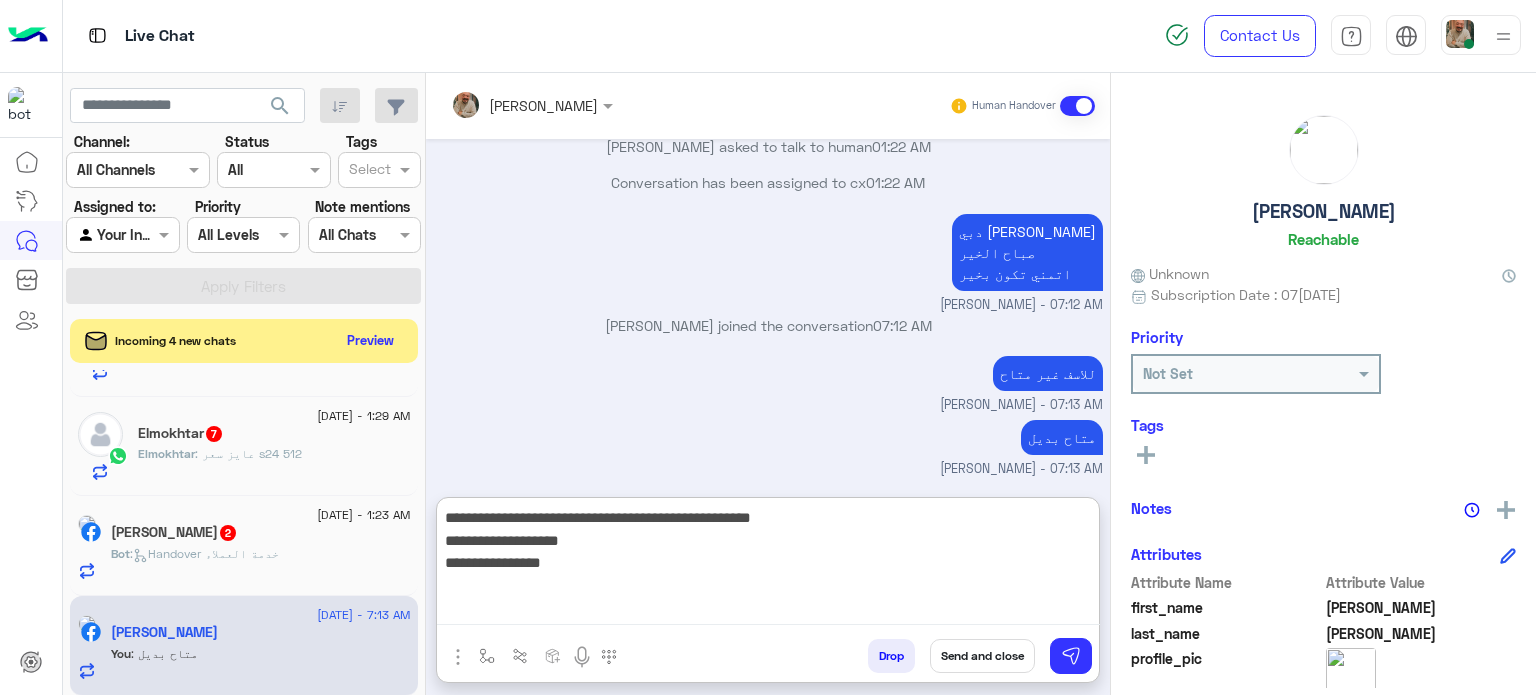 type on "**********" 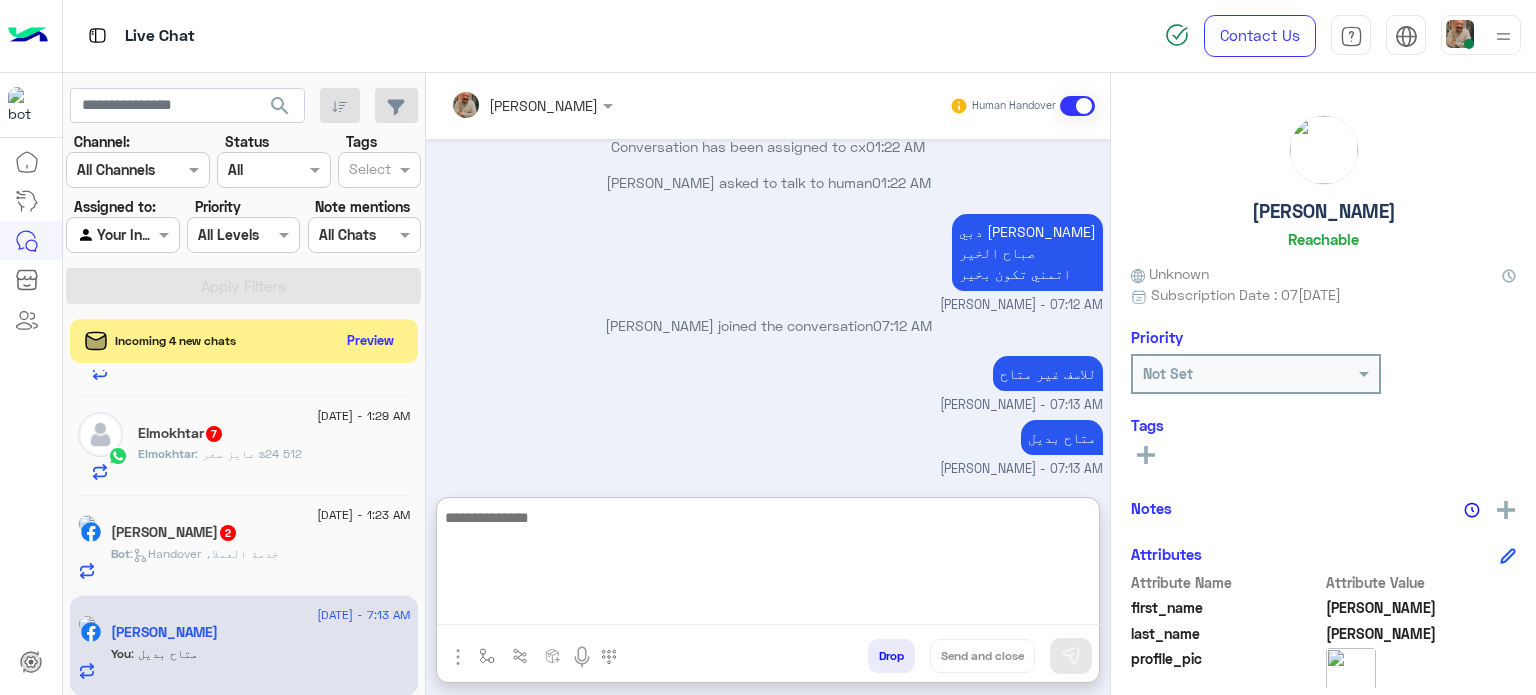 scroll, scrollTop: 660, scrollLeft: 0, axis: vertical 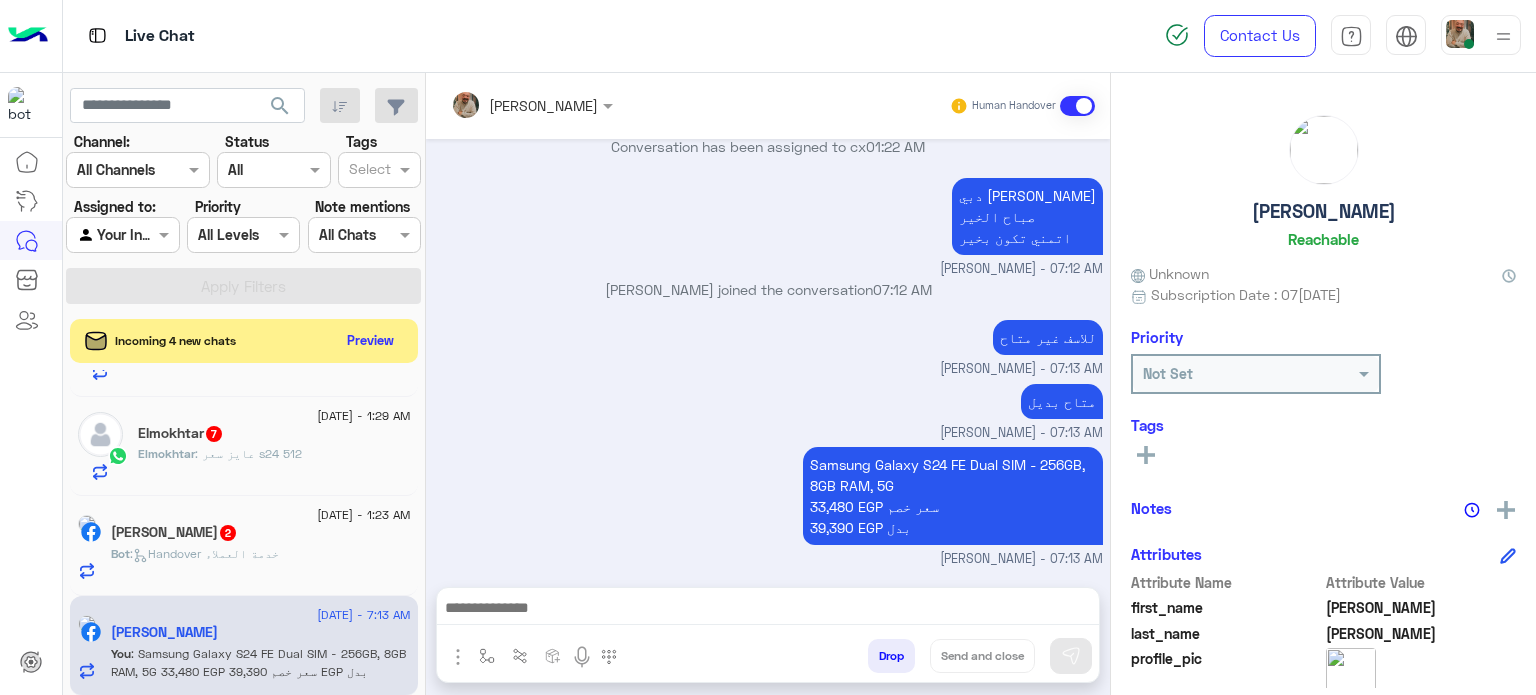 drag, startPoint x: 805, startPoint y: 593, endPoint x: 805, endPoint y: 608, distance: 15 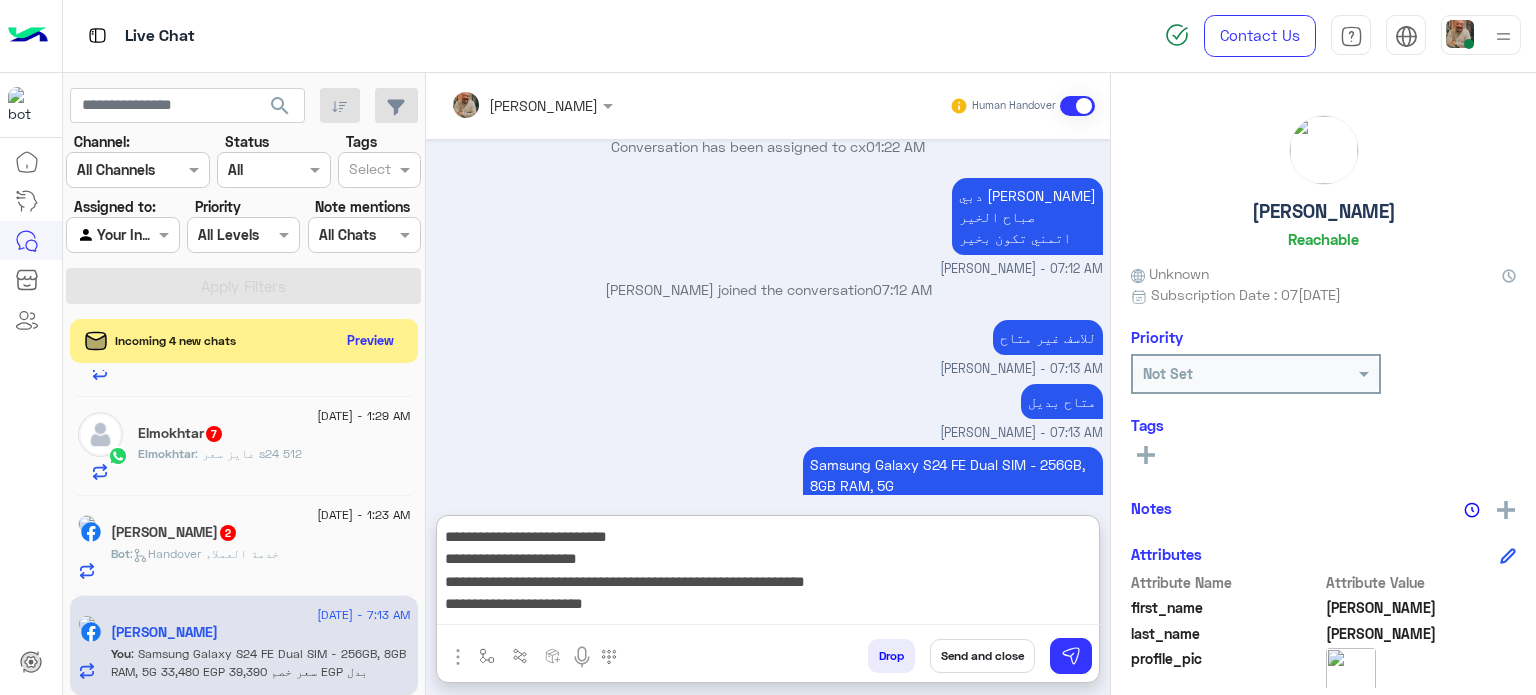 scroll, scrollTop: 660, scrollLeft: 0, axis: vertical 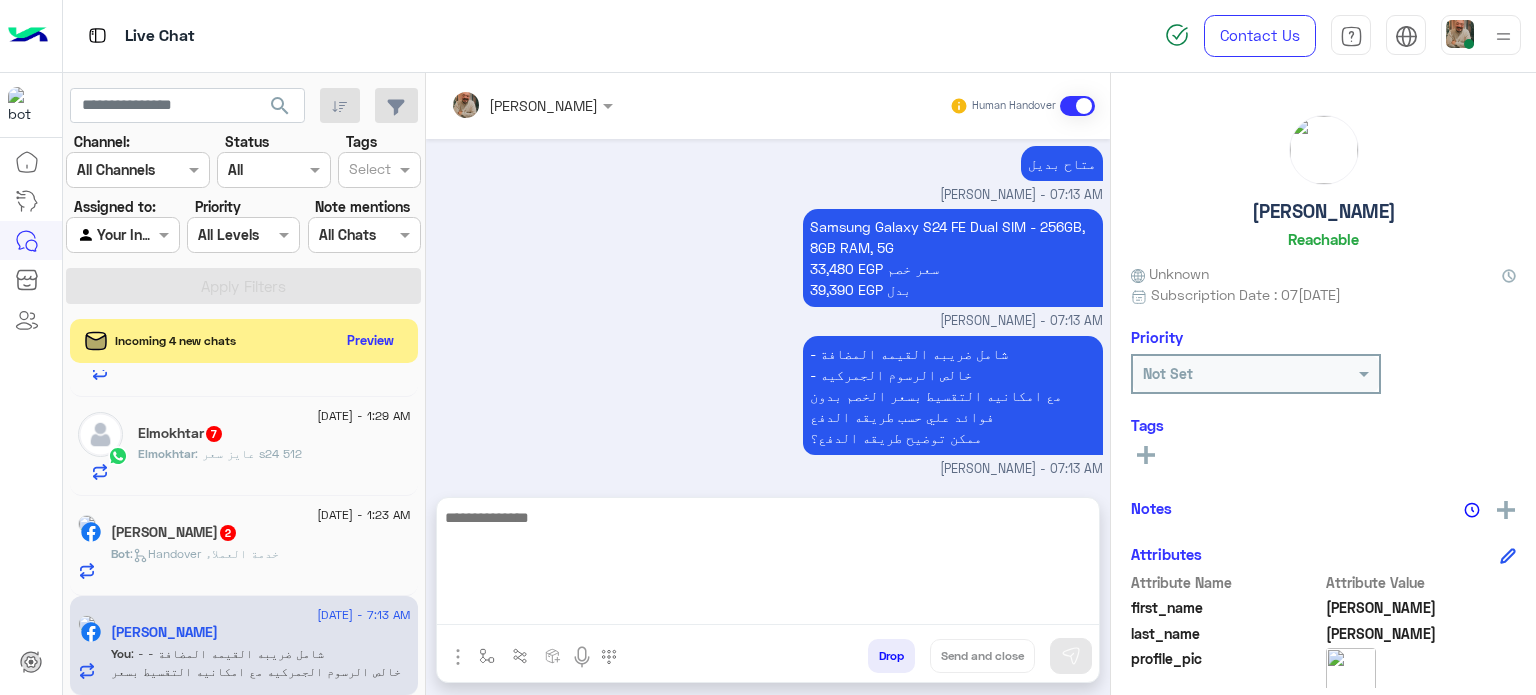 click on "Bot :   Handover خدمة العملاء" 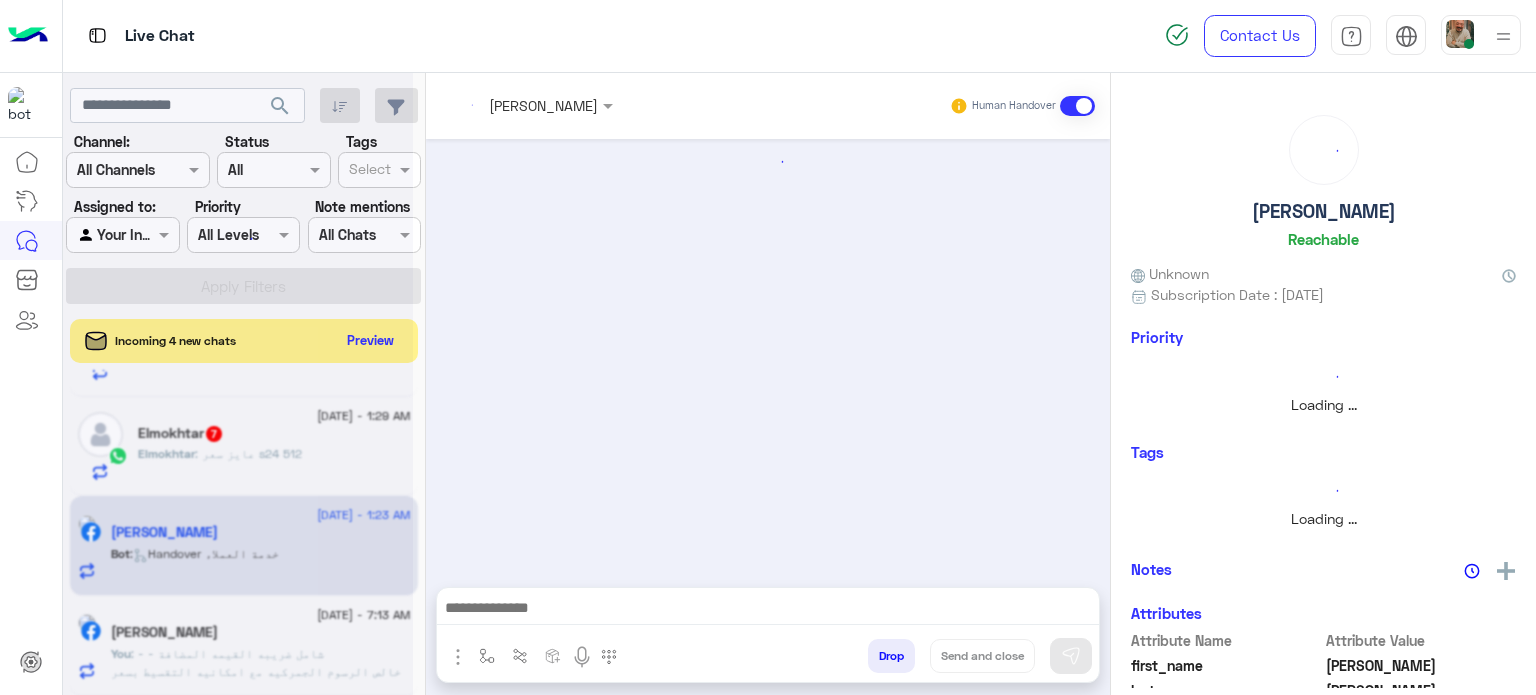 scroll, scrollTop: 1275, scrollLeft: 0, axis: vertical 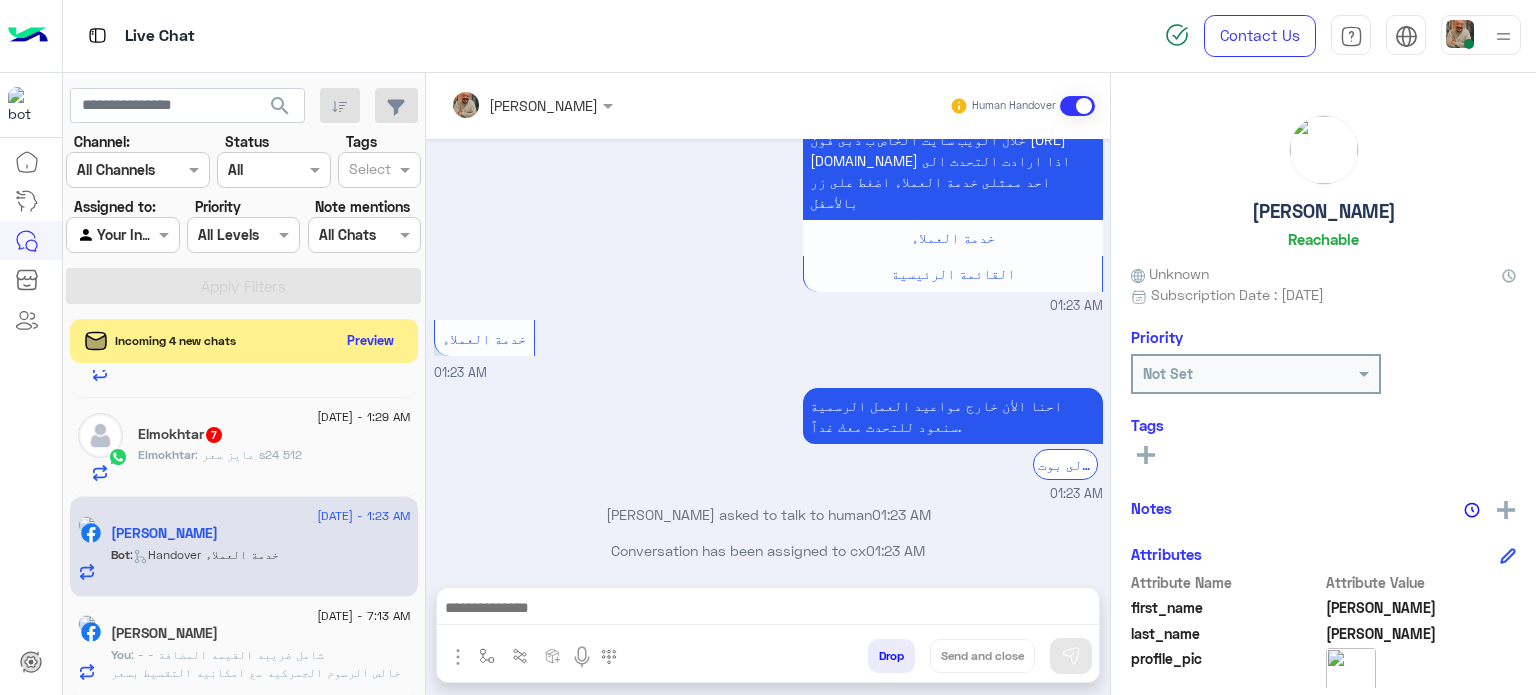 paste on "**********" 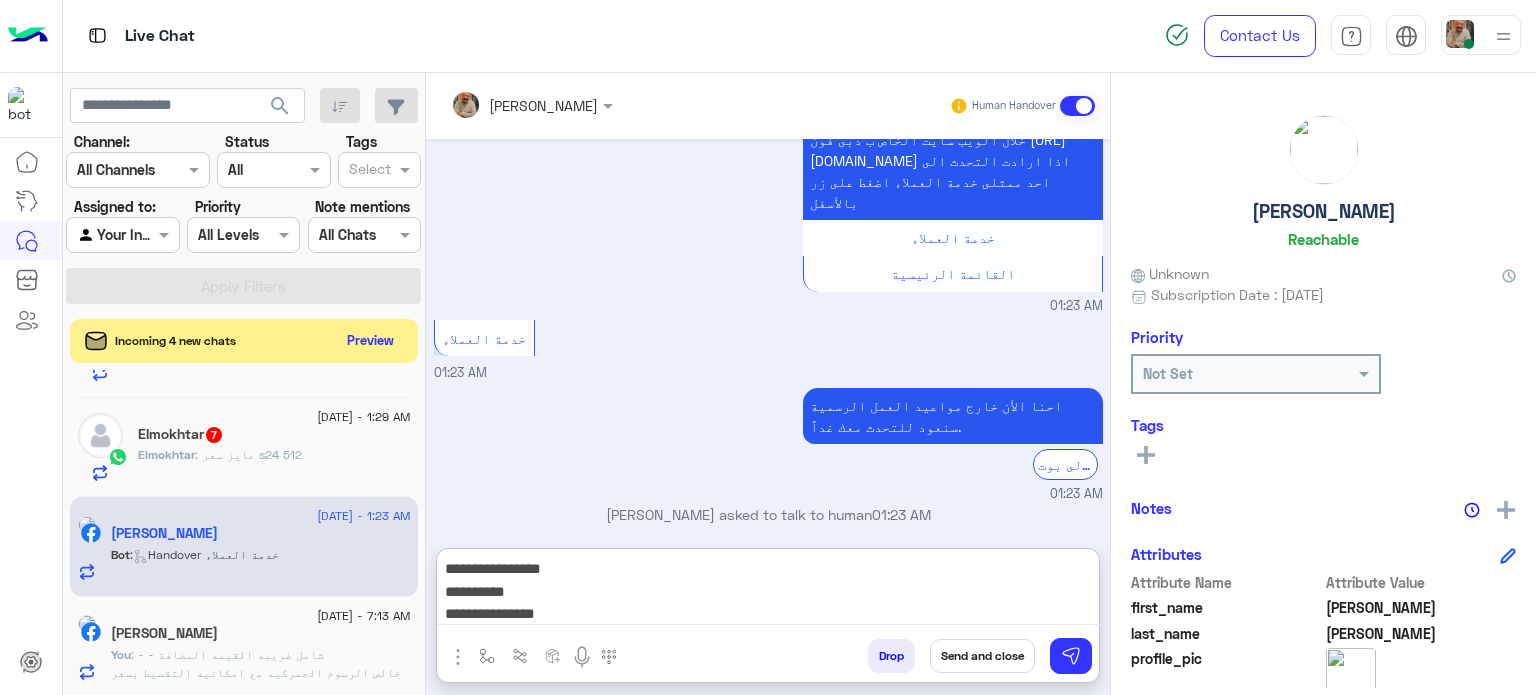 click on "**********" at bounding box center [768, 590] 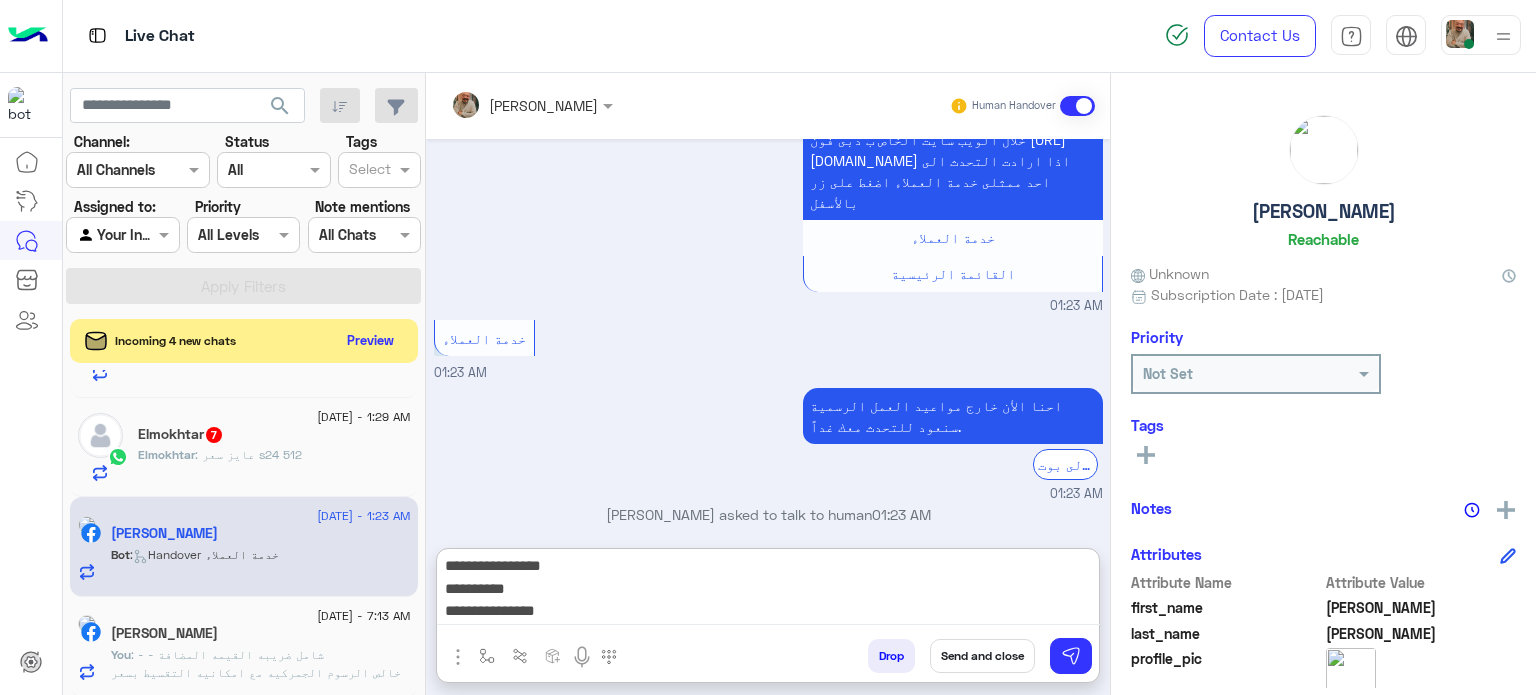 click on "**********" at bounding box center (768, 590) 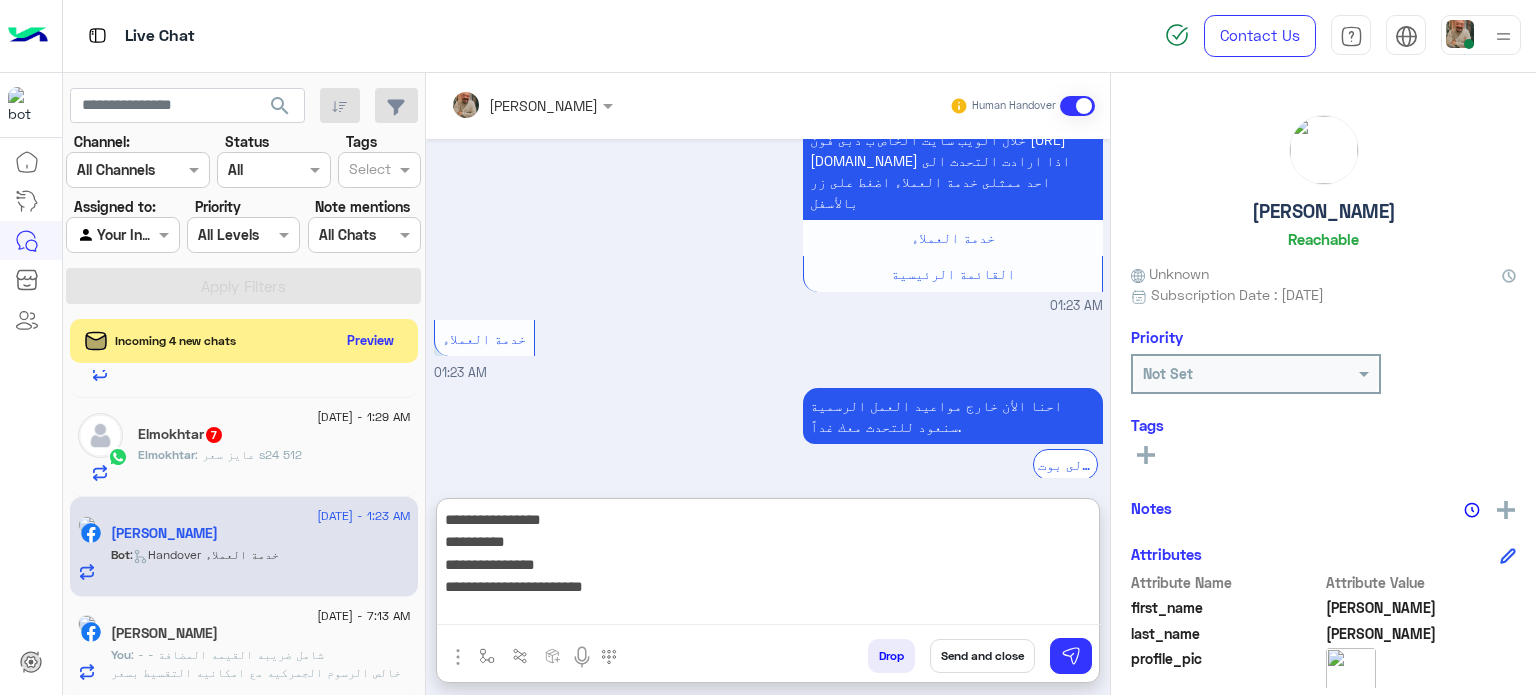scroll, scrollTop: 0, scrollLeft: 0, axis: both 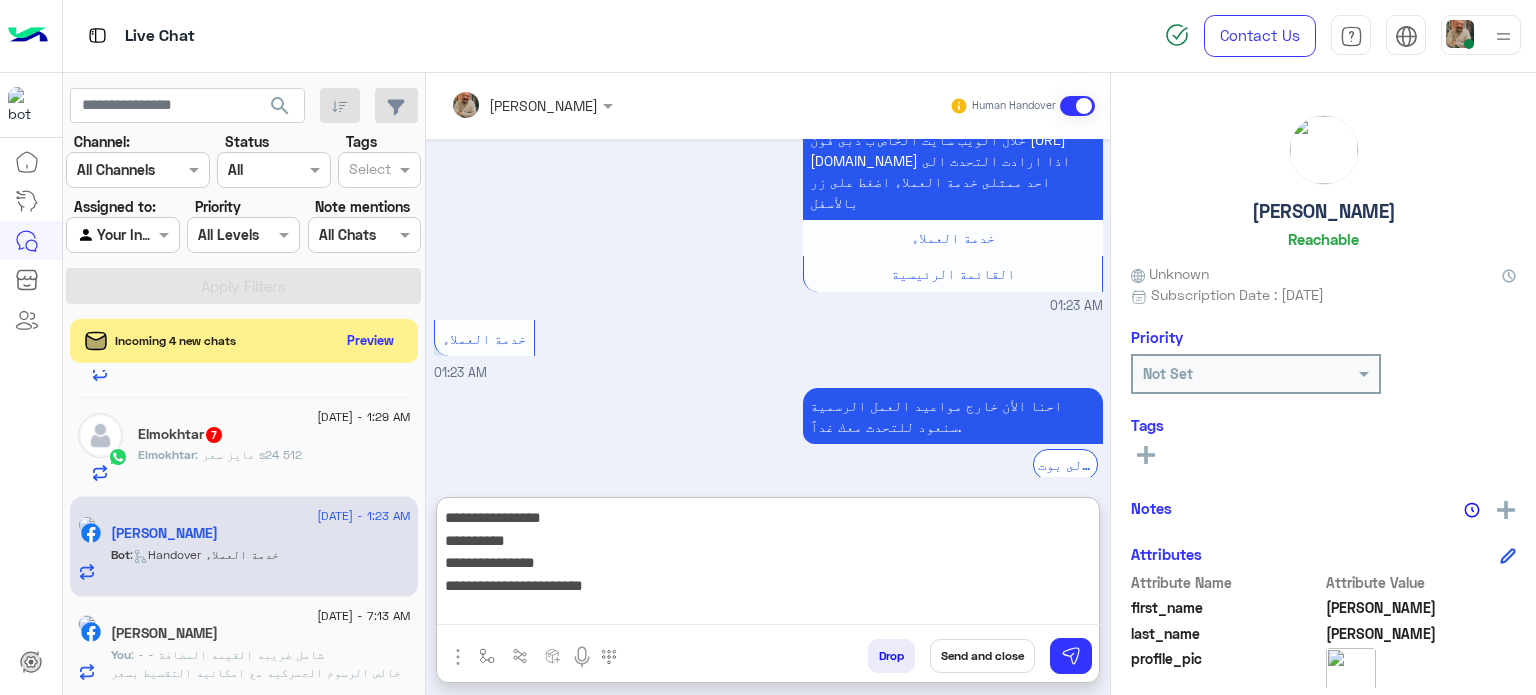 type on "**********" 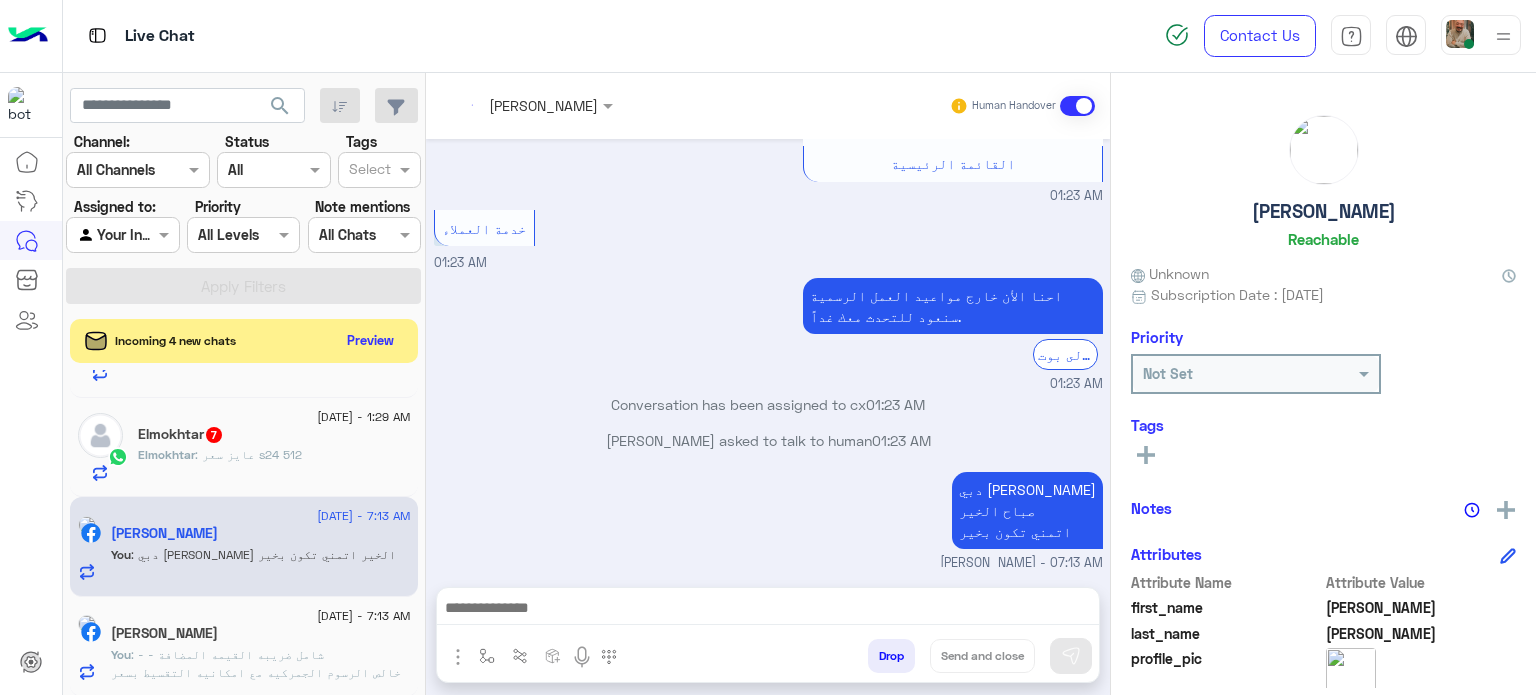 scroll, scrollTop: 1553, scrollLeft: 0, axis: vertical 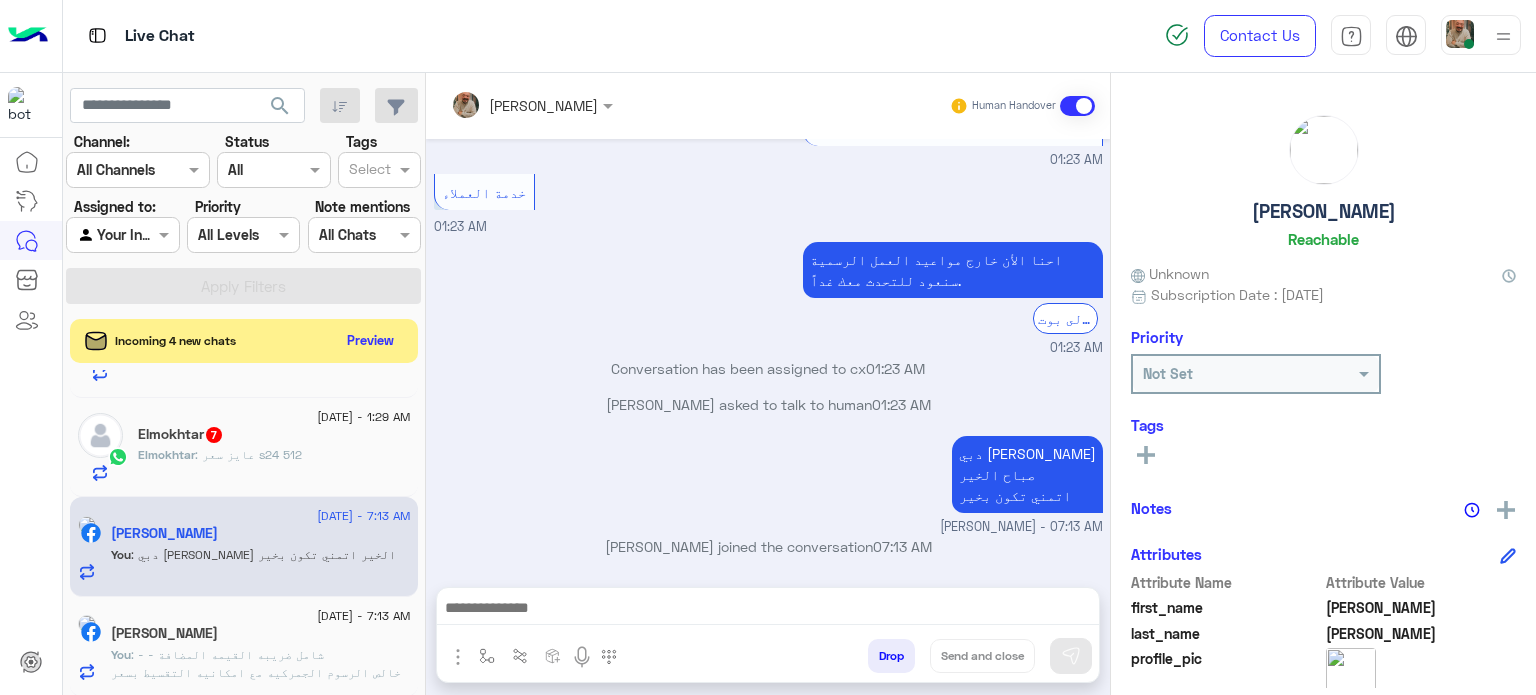 click on "Subscription Date : [DATE]" 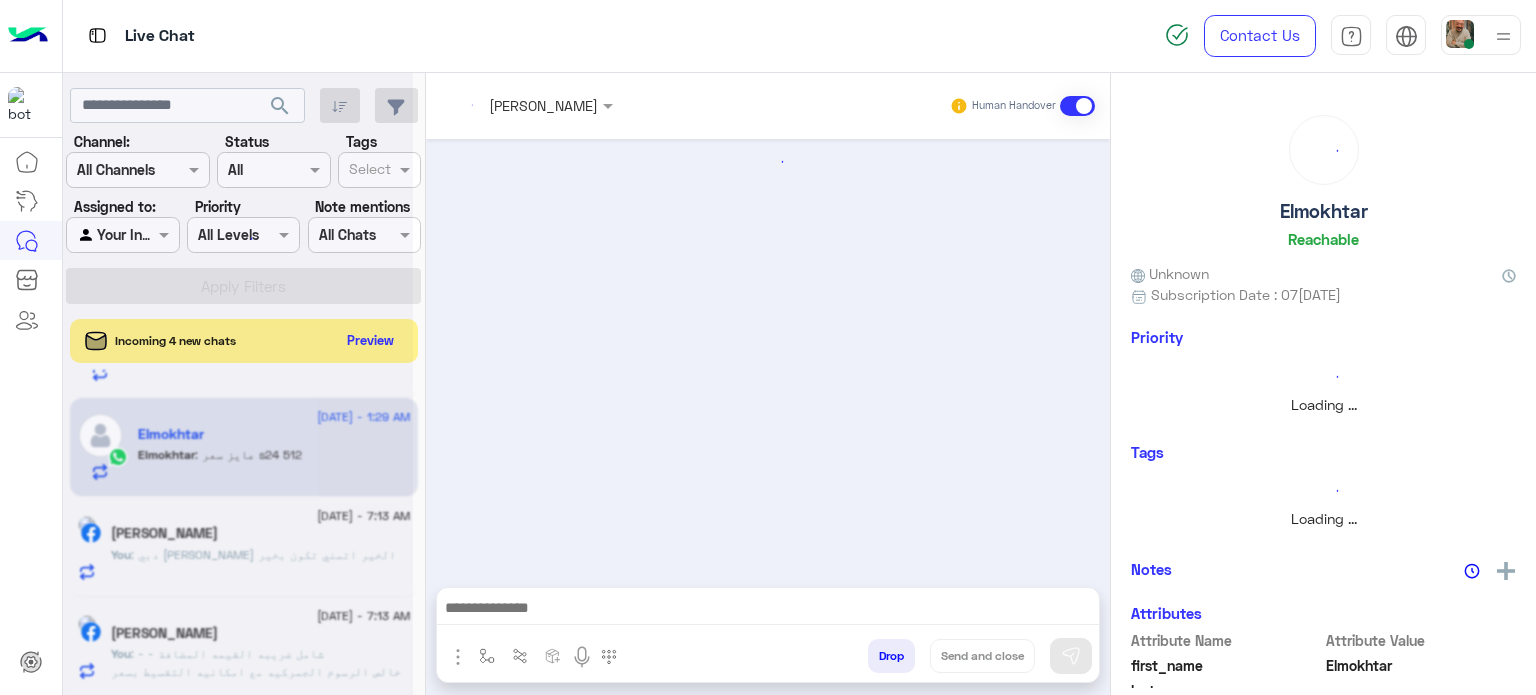 scroll, scrollTop: 1274, scrollLeft: 0, axis: vertical 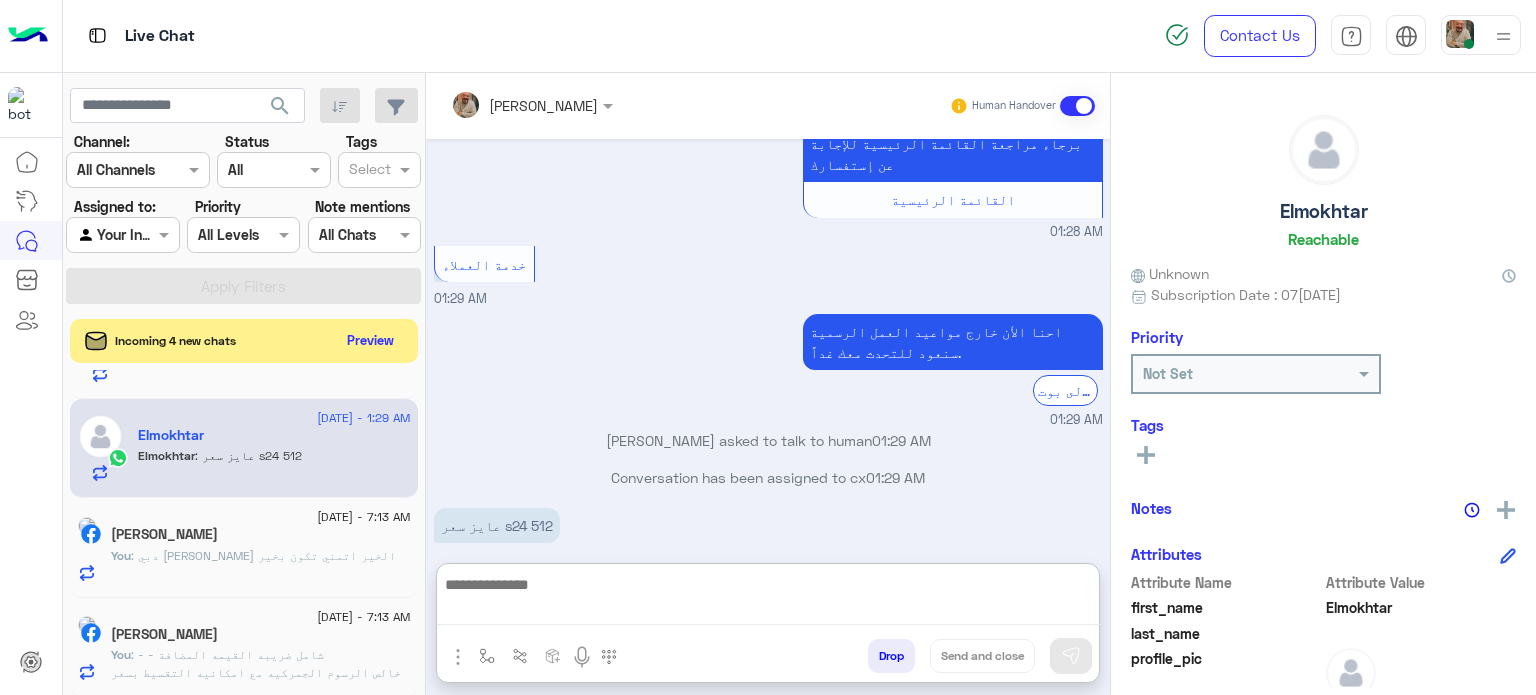 click at bounding box center (768, 598) 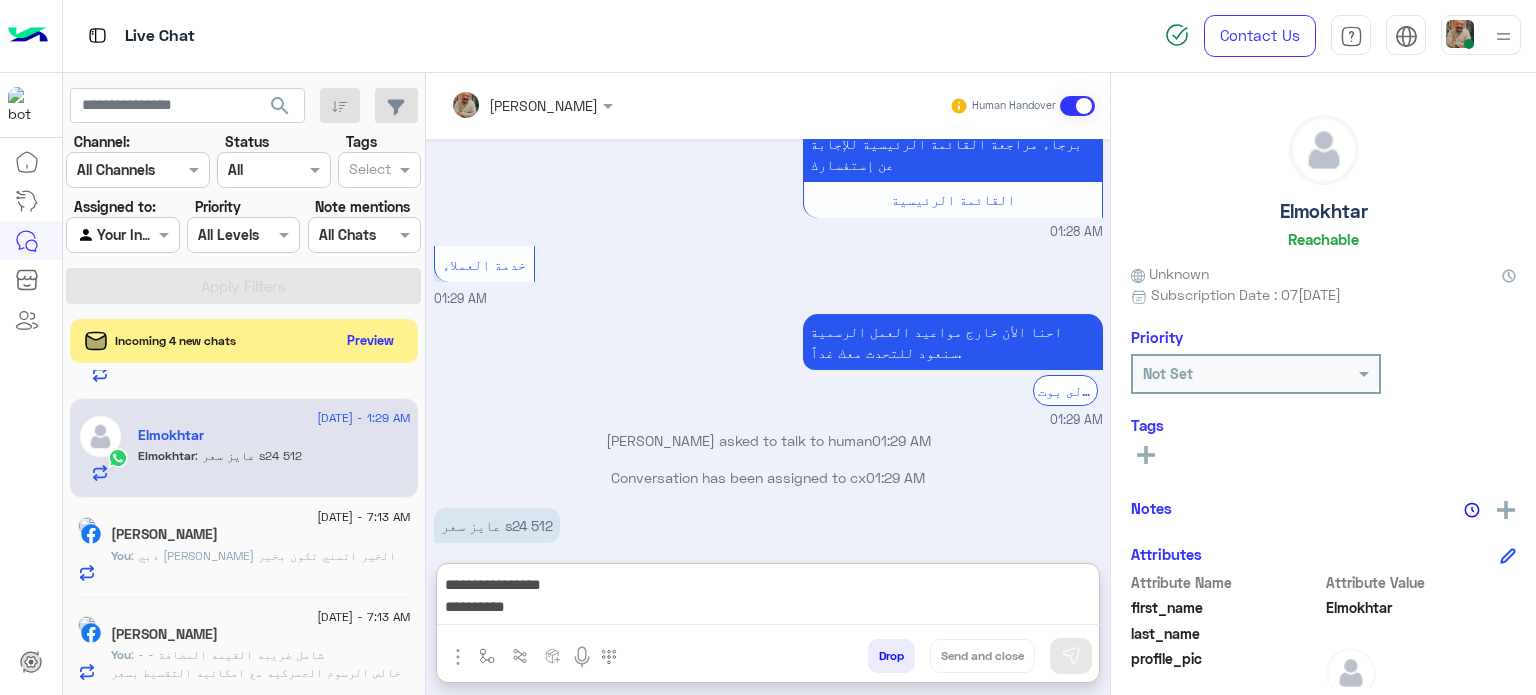 scroll, scrollTop: 0, scrollLeft: 0, axis: both 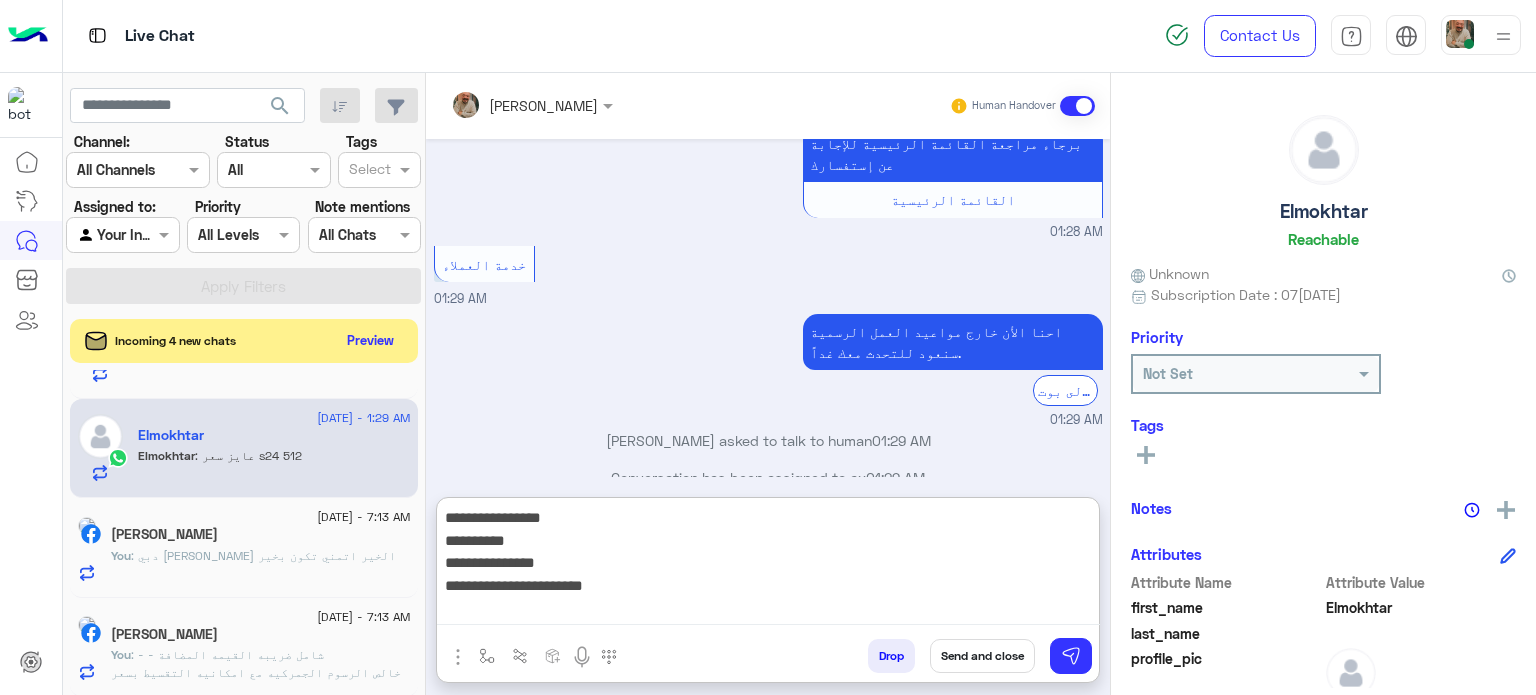 click on "**********" at bounding box center (768, 565) 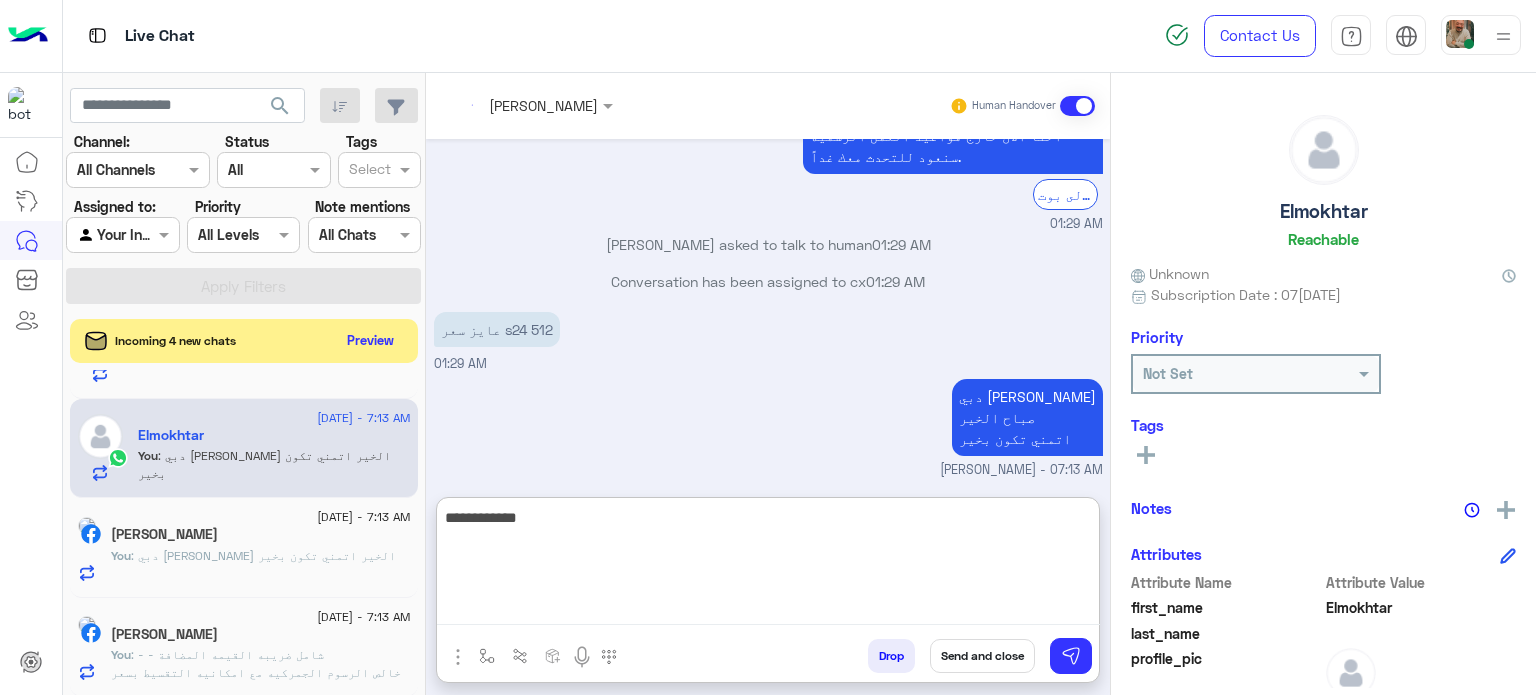 scroll, scrollTop: 1580, scrollLeft: 0, axis: vertical 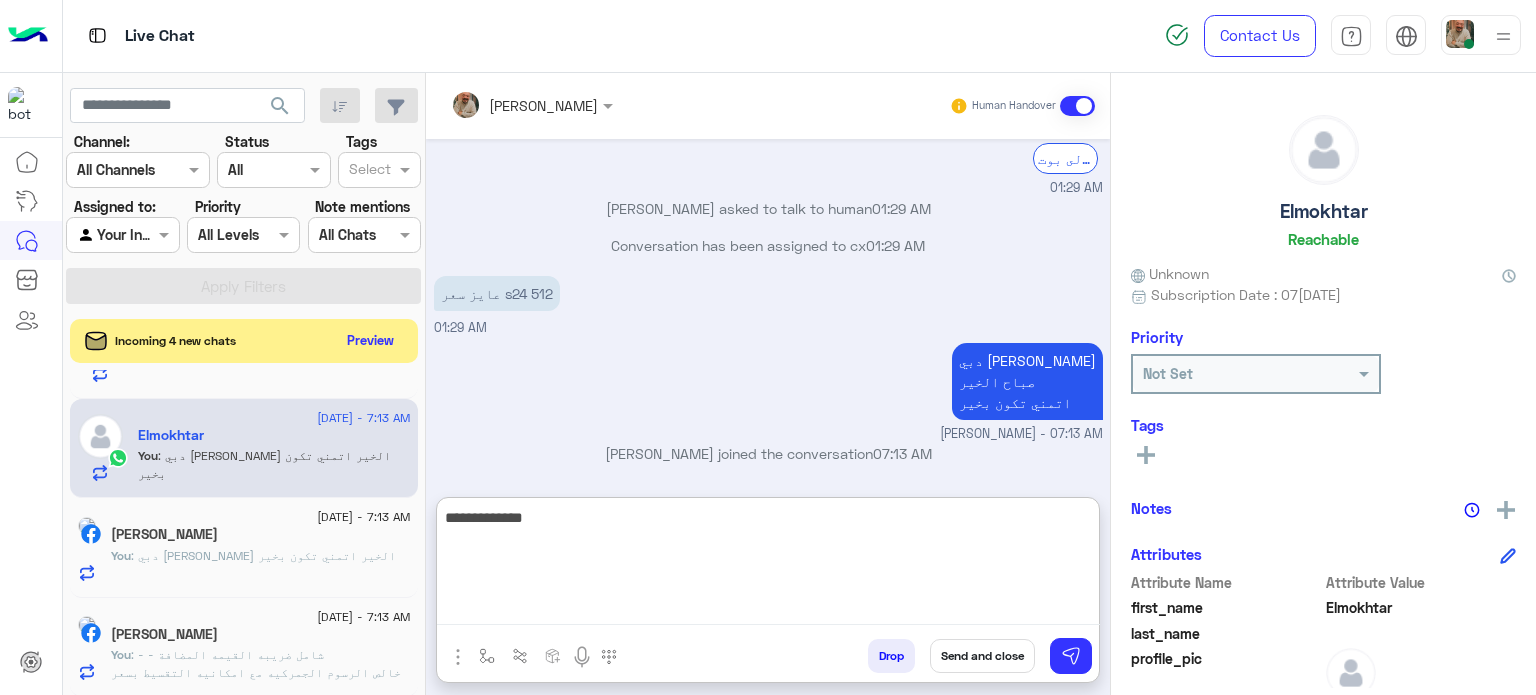 type on "**********" 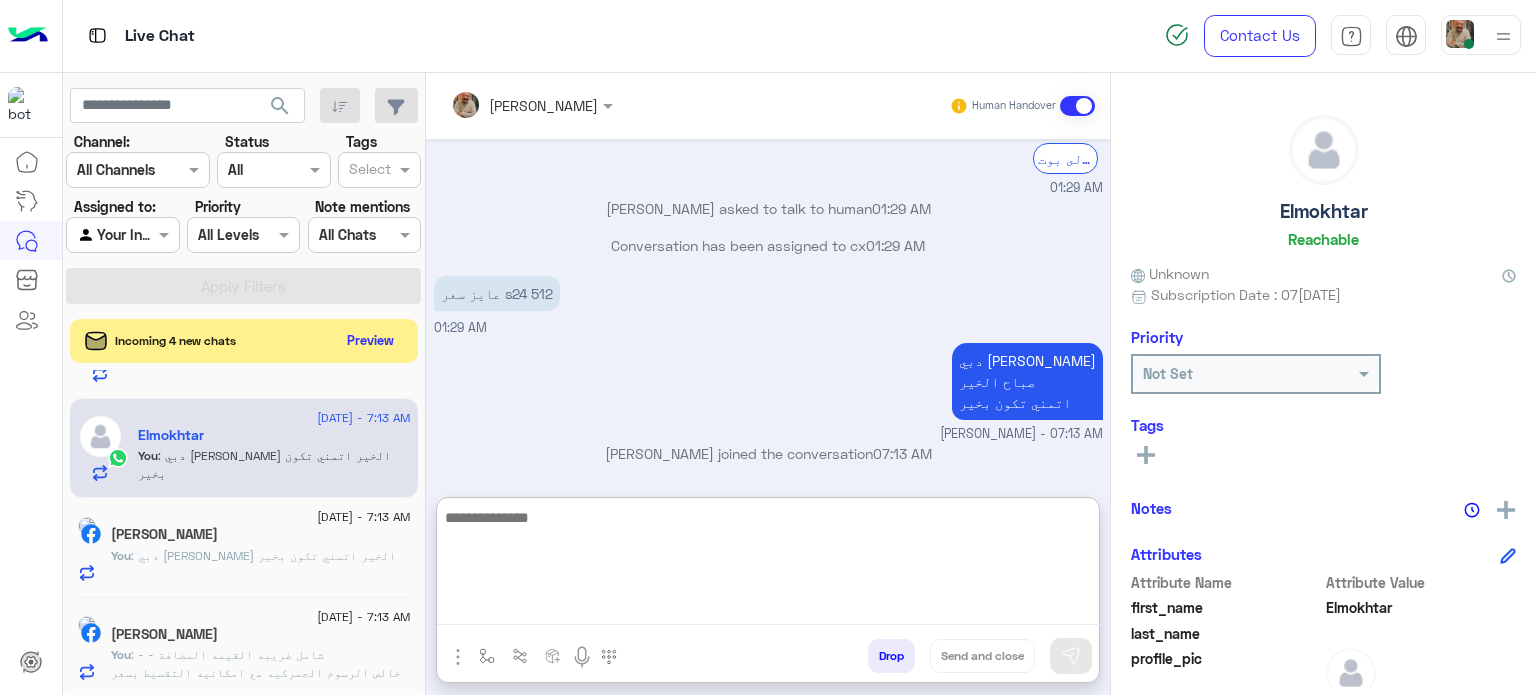 scroll, scrollTop: 1644, scrollLeft: 0, axis: vertical 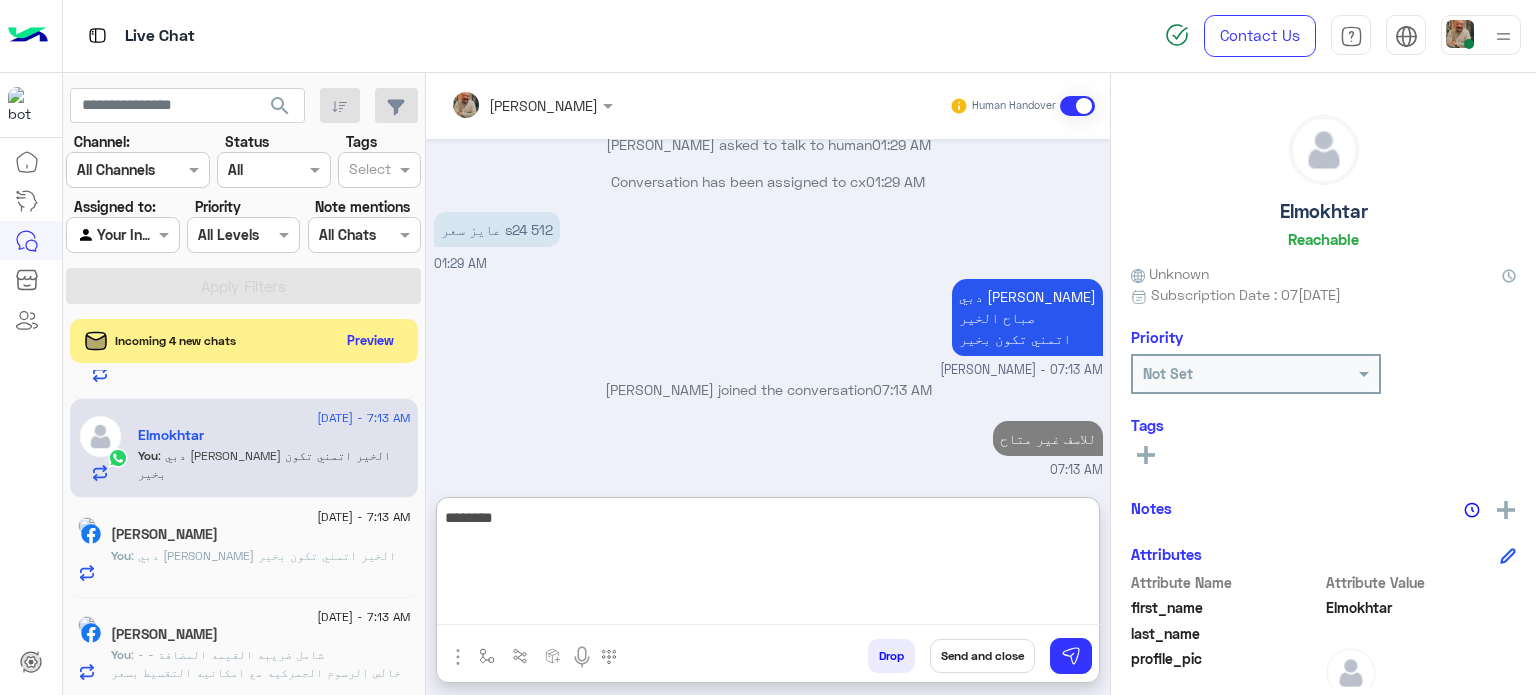 type on "*********" 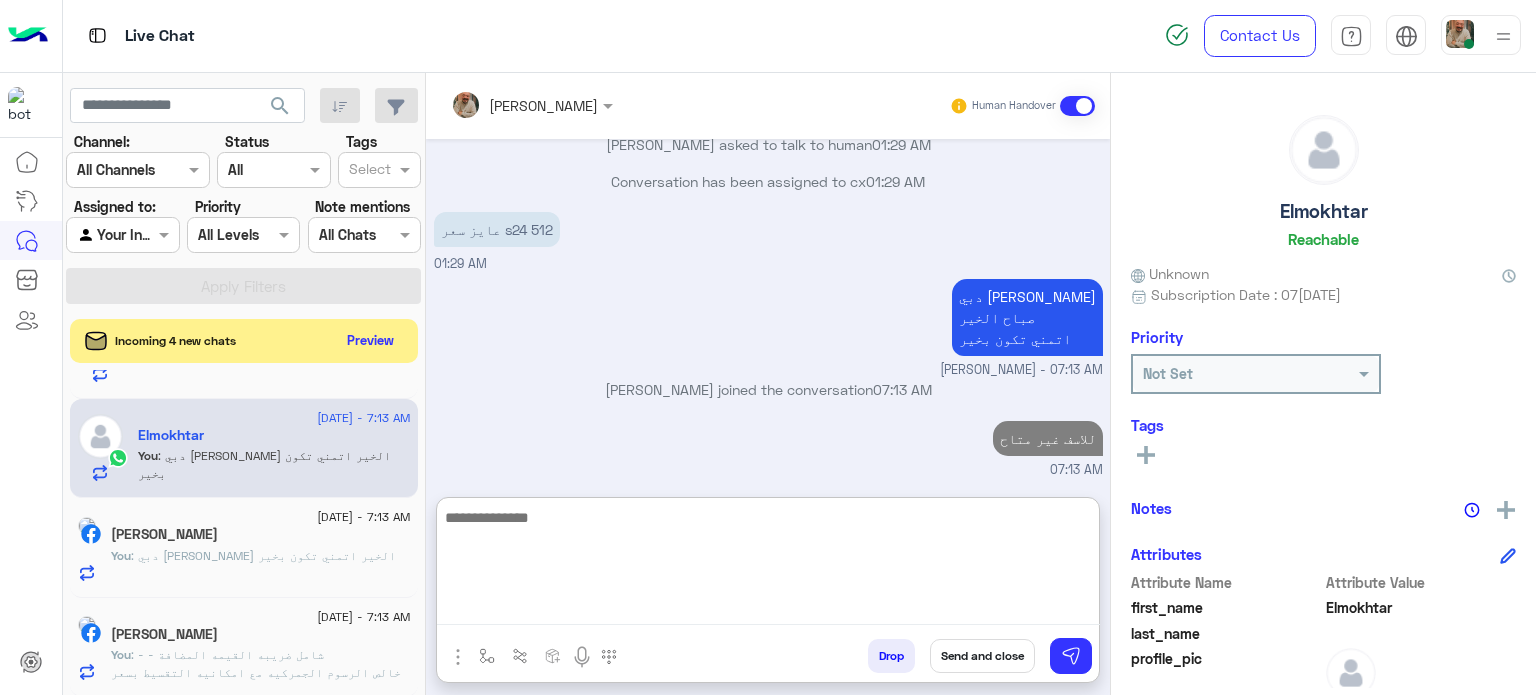scroll, scrollTop: 1708, scrollLeft: 0, axis: vertical 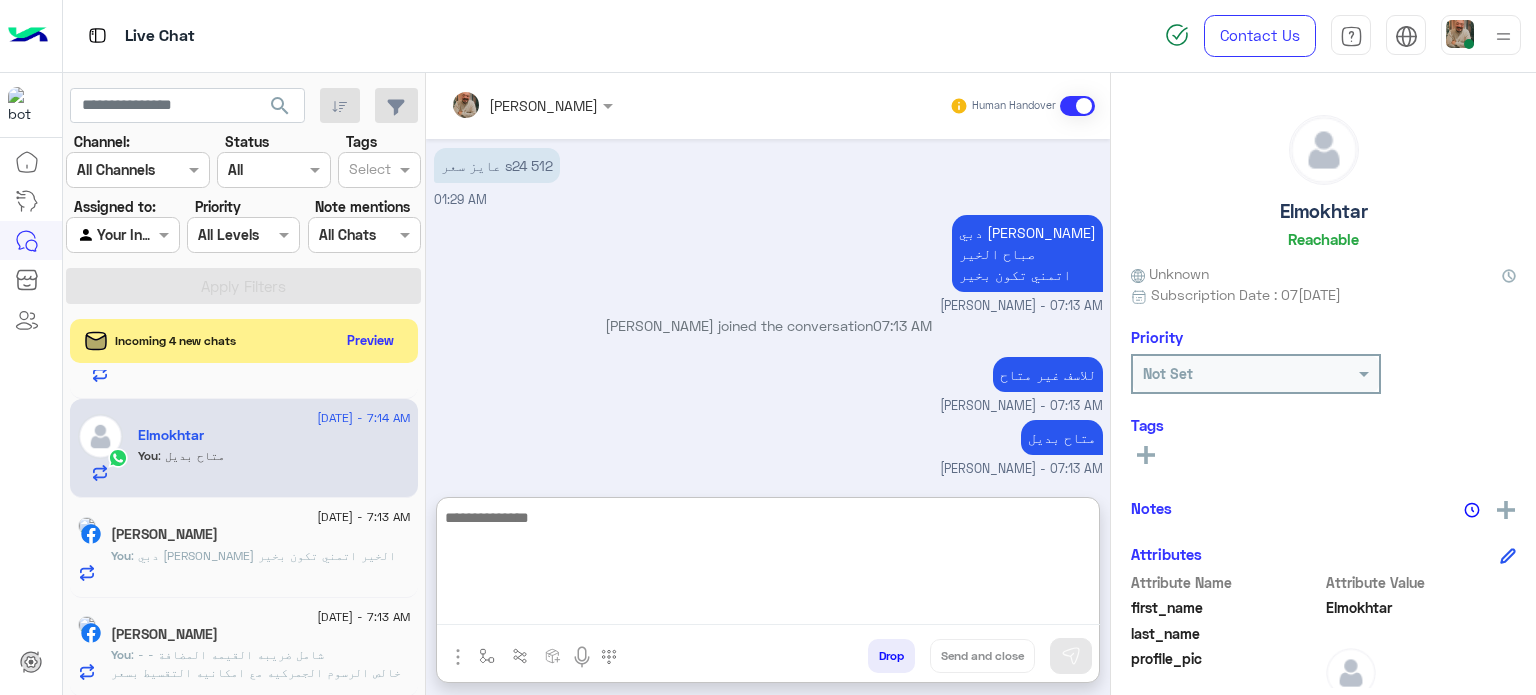 paste on "**********" 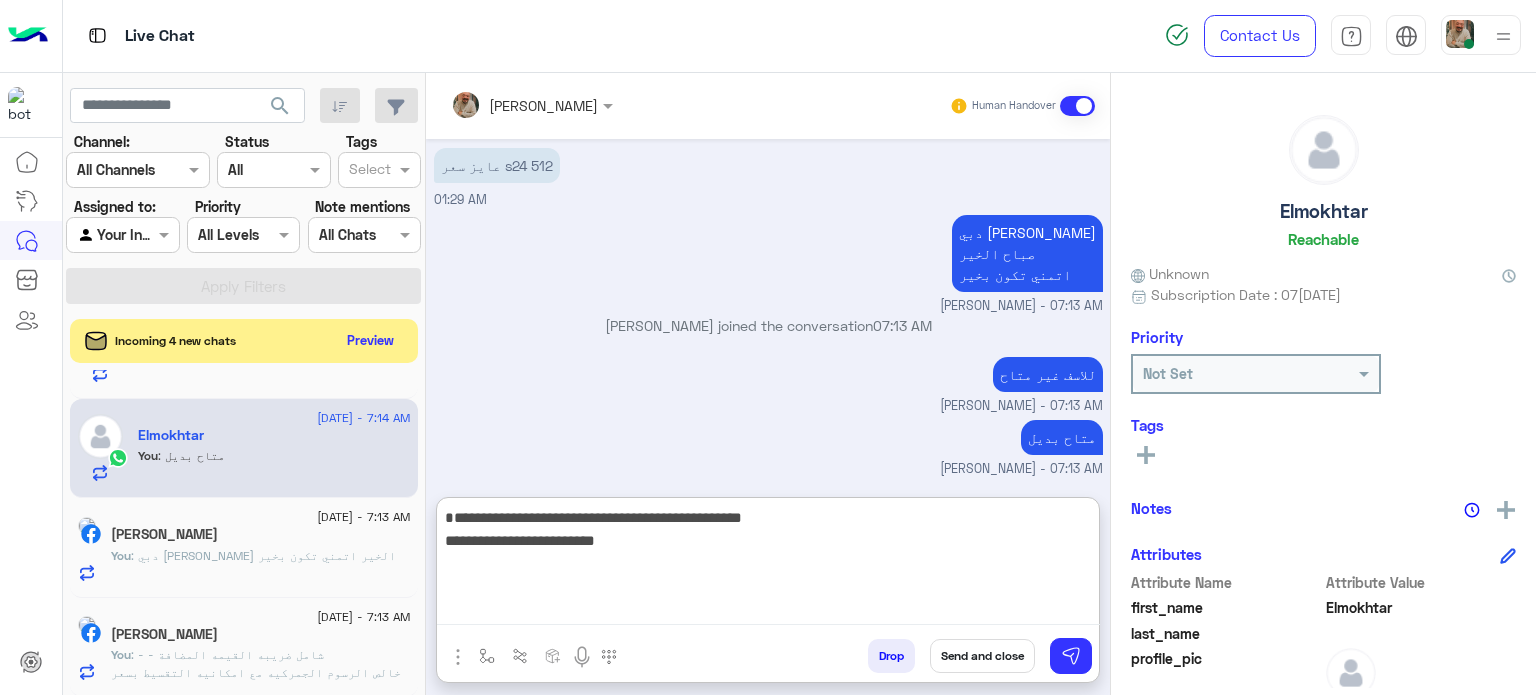 click on "**********" at bounding box center [768, 565] 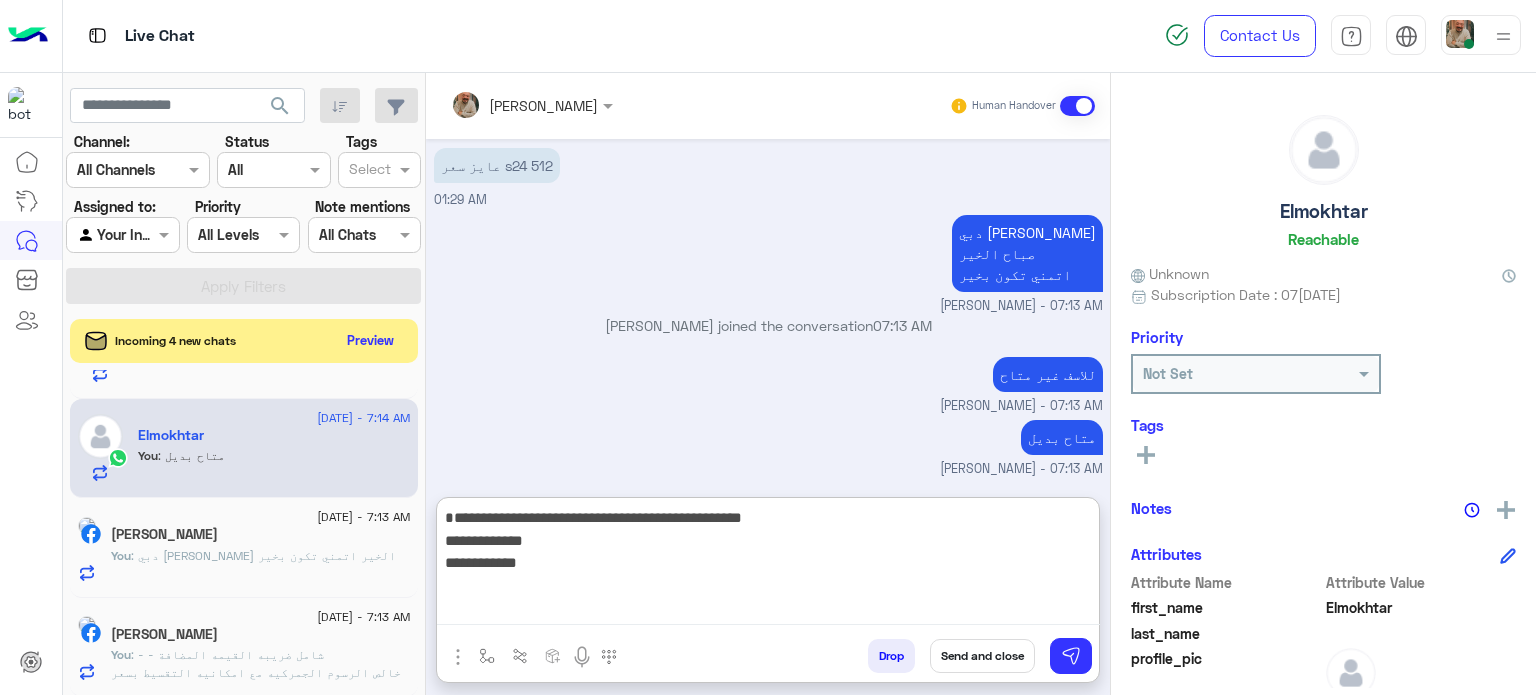 click on "**********" at bounding box center (768, 565) 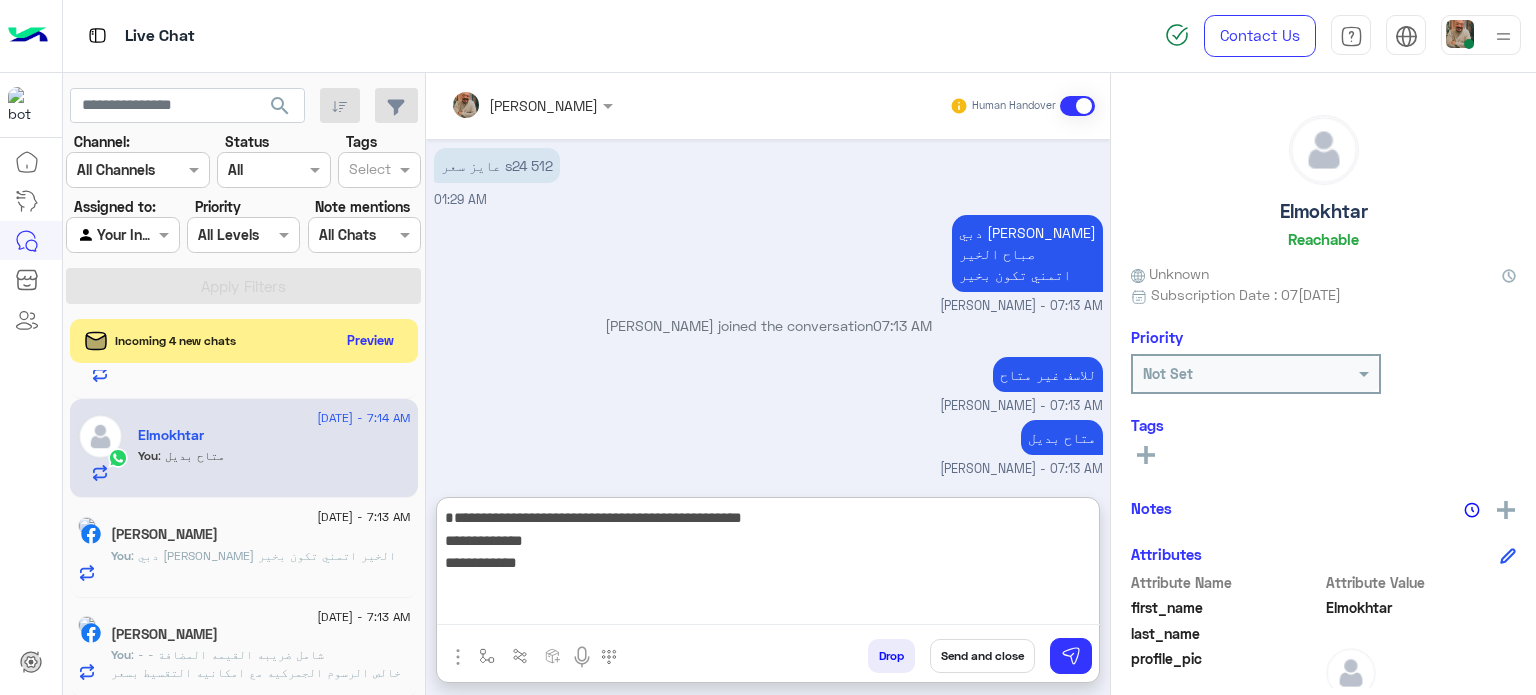 click on "**********" at bounding box center [768, 565] 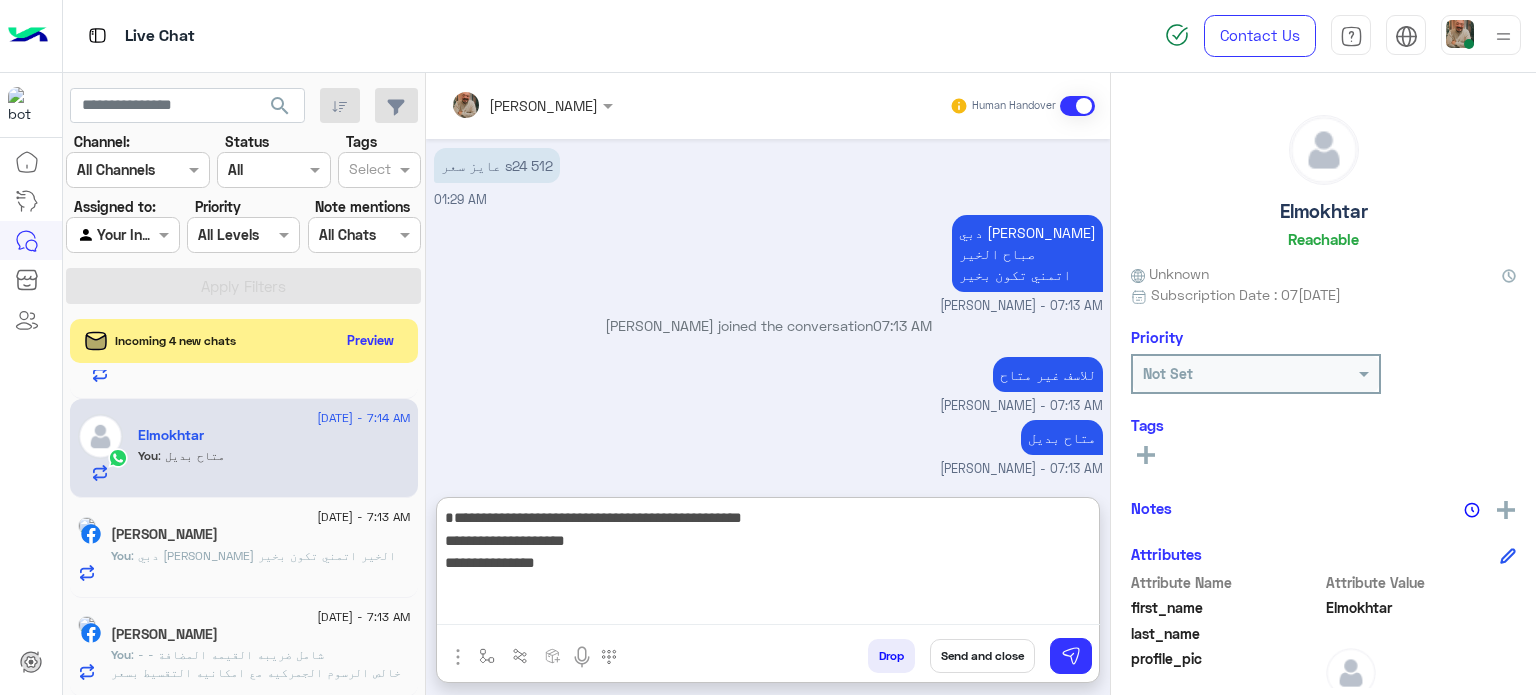 type on "**********" 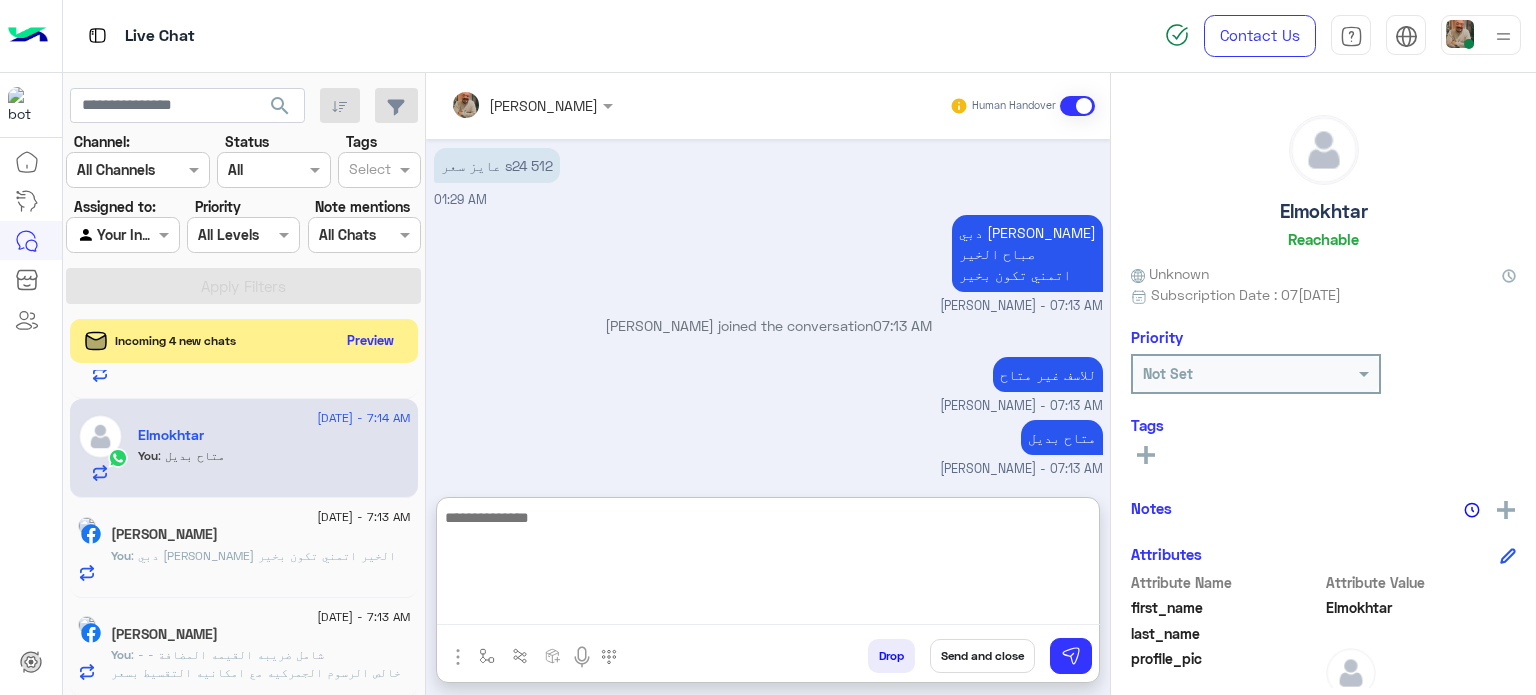 scroll, scrollTop: 1835, scrollLeft: 0, axis: vertical 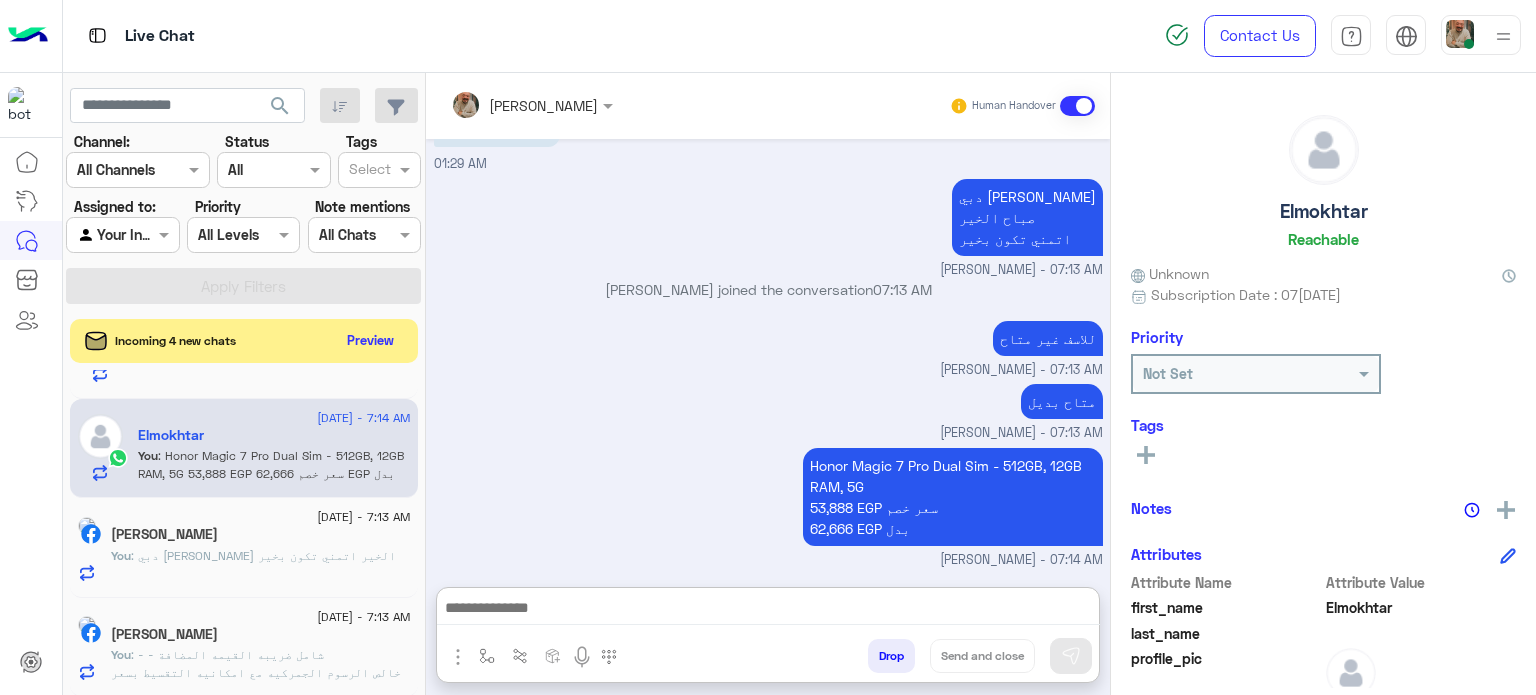 click at bounding box center (768, 610) 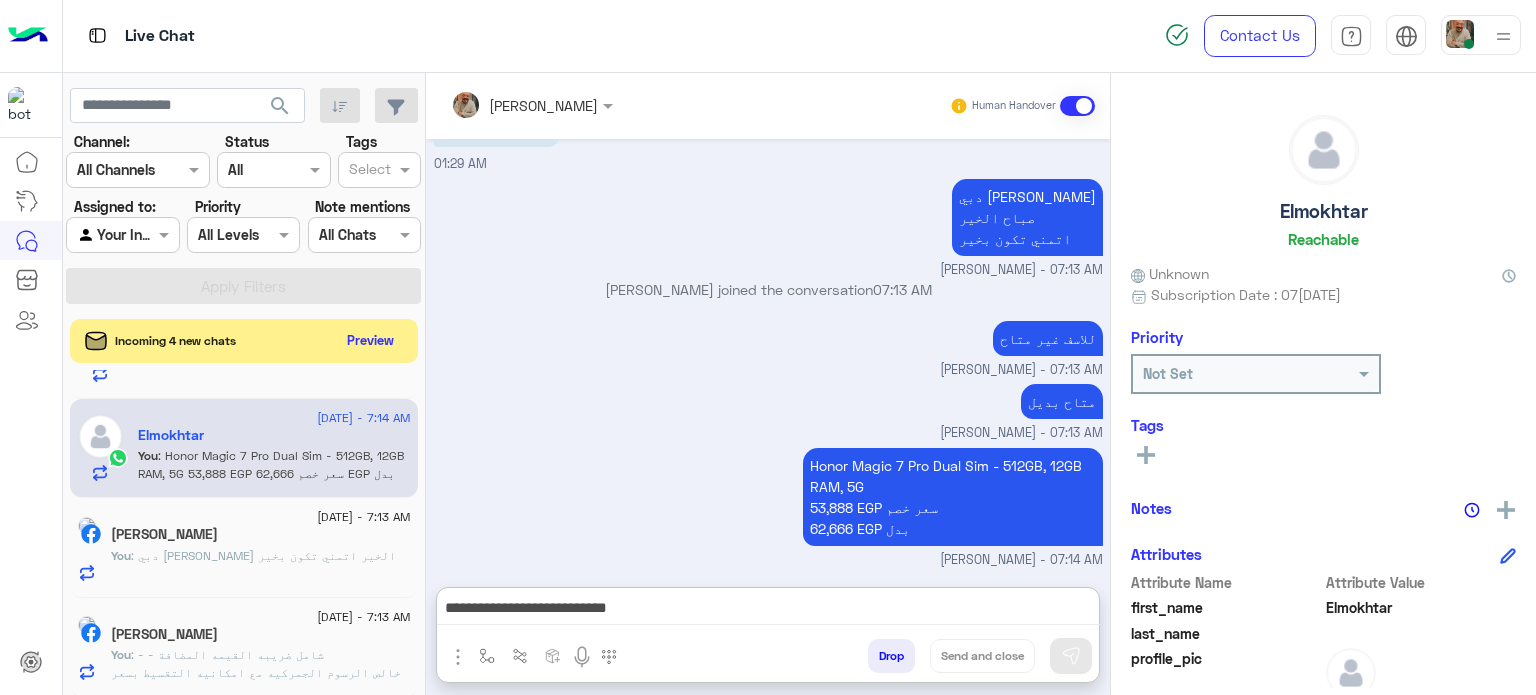 scroll, scrollTop: 1812, scrollLeft: 0, axis: vertical 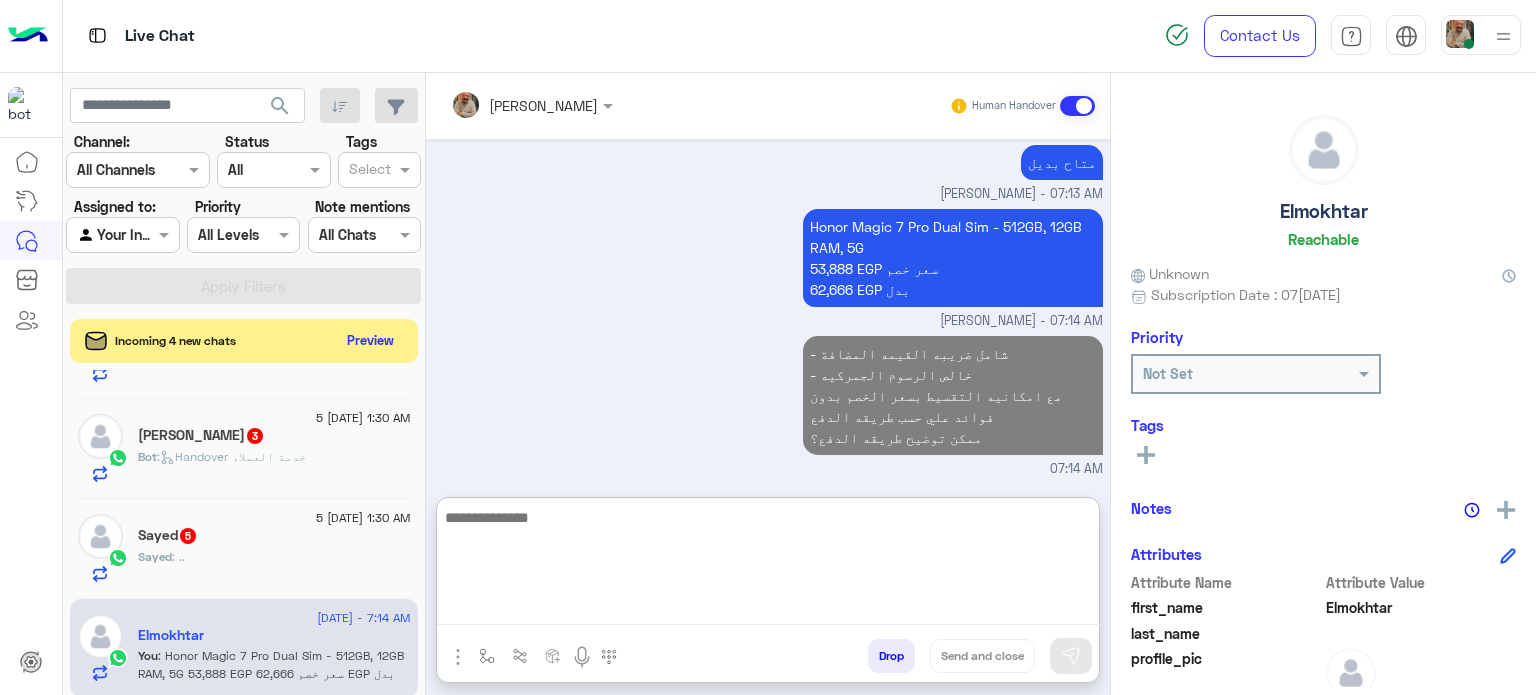 click on "Sayed   5" 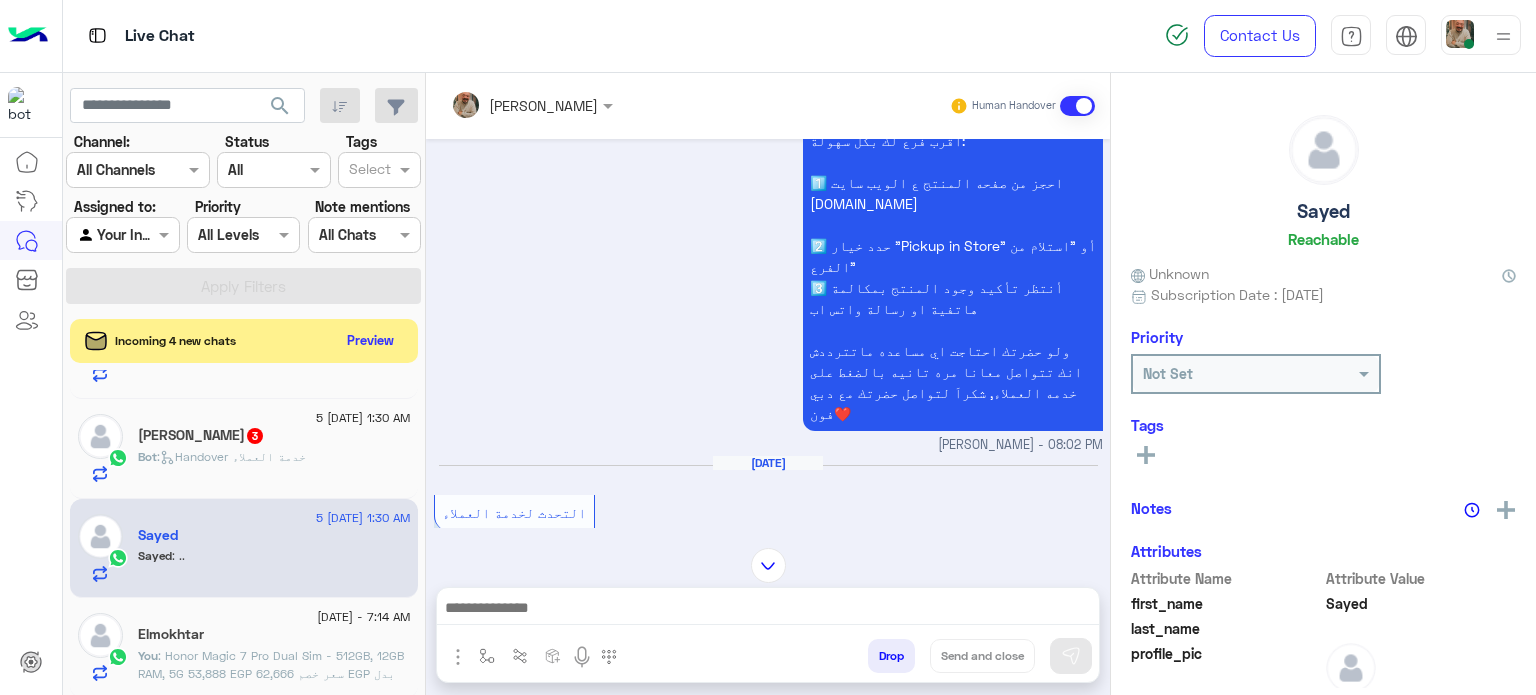 scroll, scrollTop: 0, scrollLeft: 0, axis: both 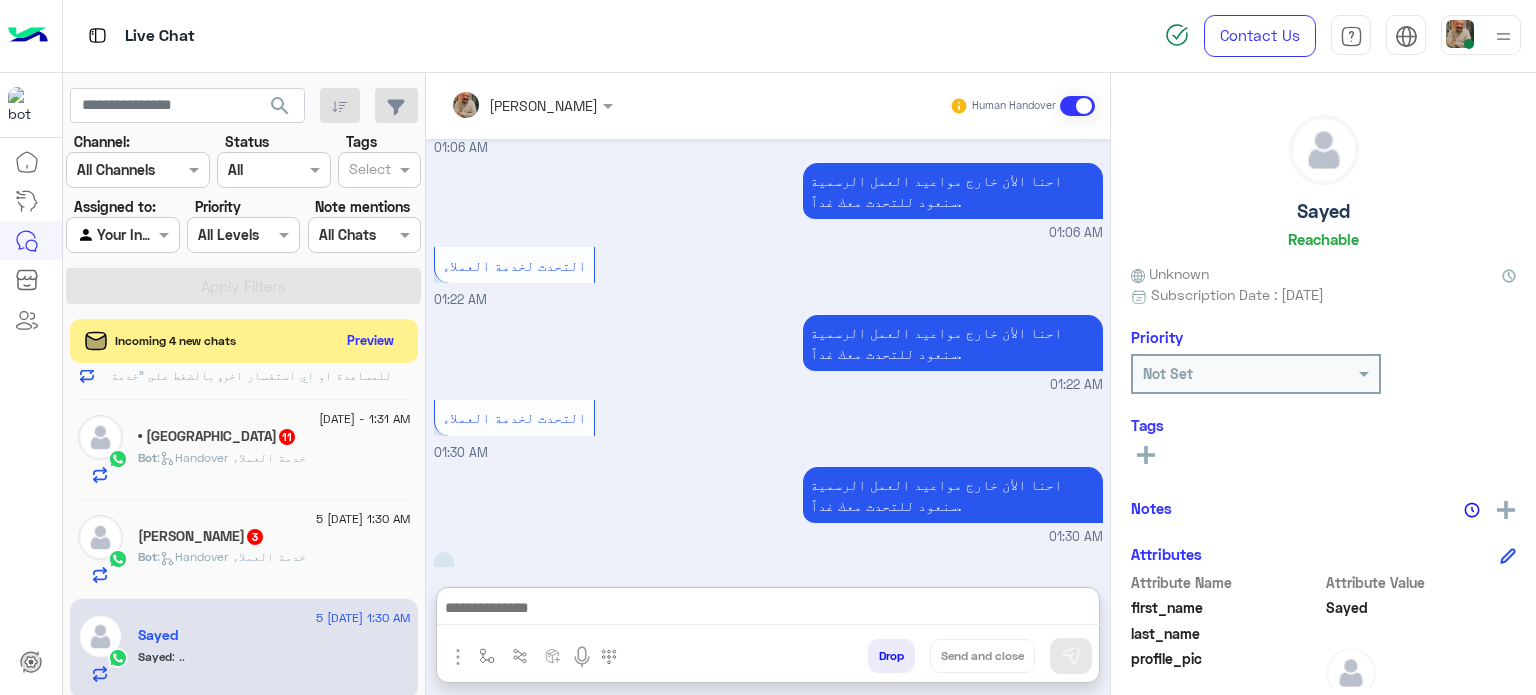 click at bounding box center (768, 610) 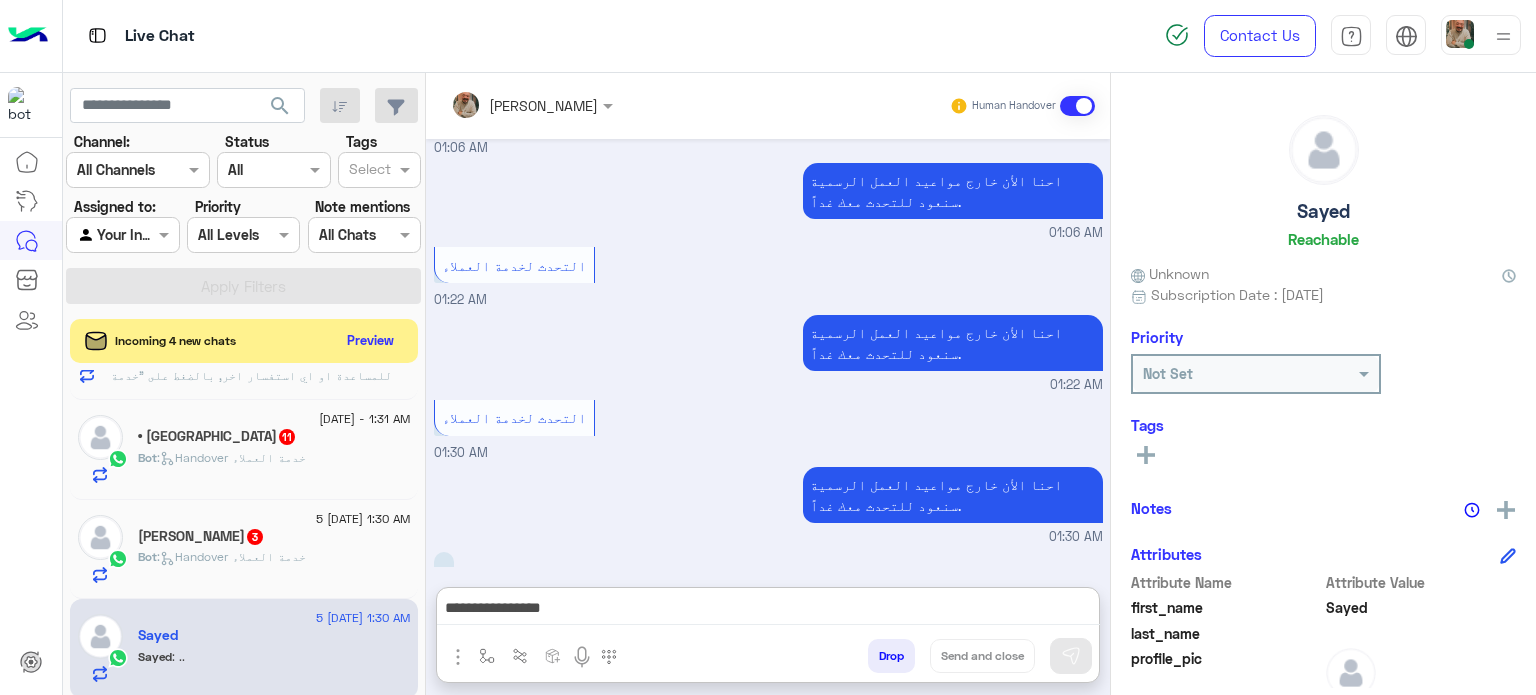 scroll, scrollTop: 0, scrollLeft: 0, axis: both 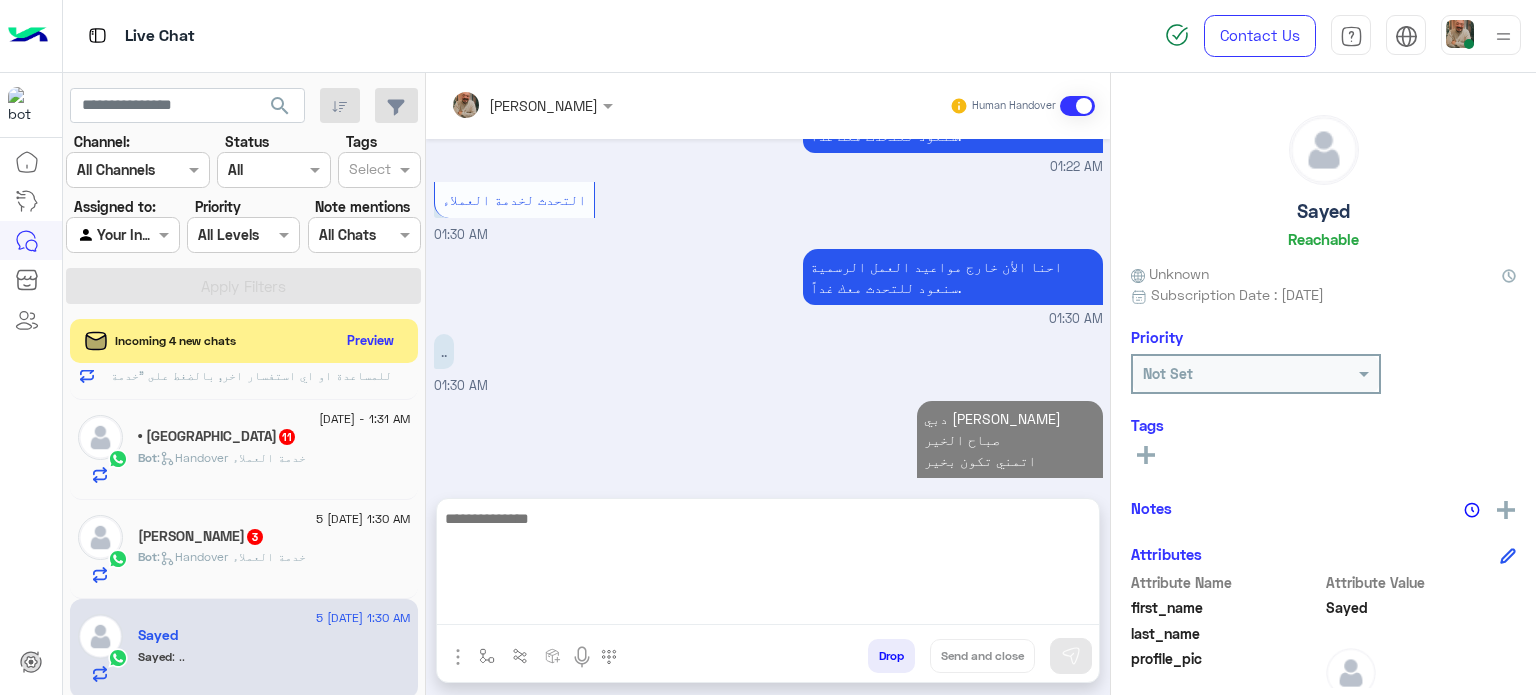 click on ":   Handover خدمة العملاء" 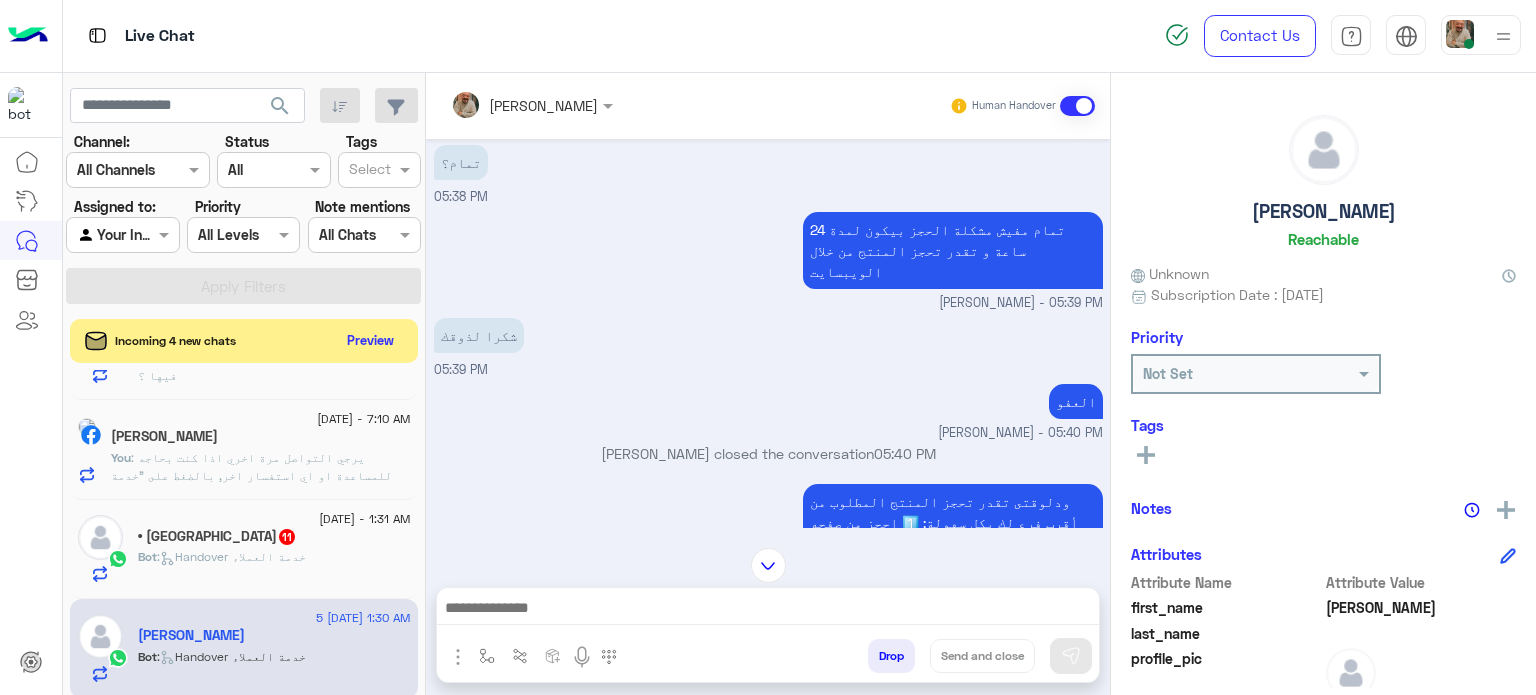 scroll, scrollTop: 212, scrollLeft: 0, axis: vertical 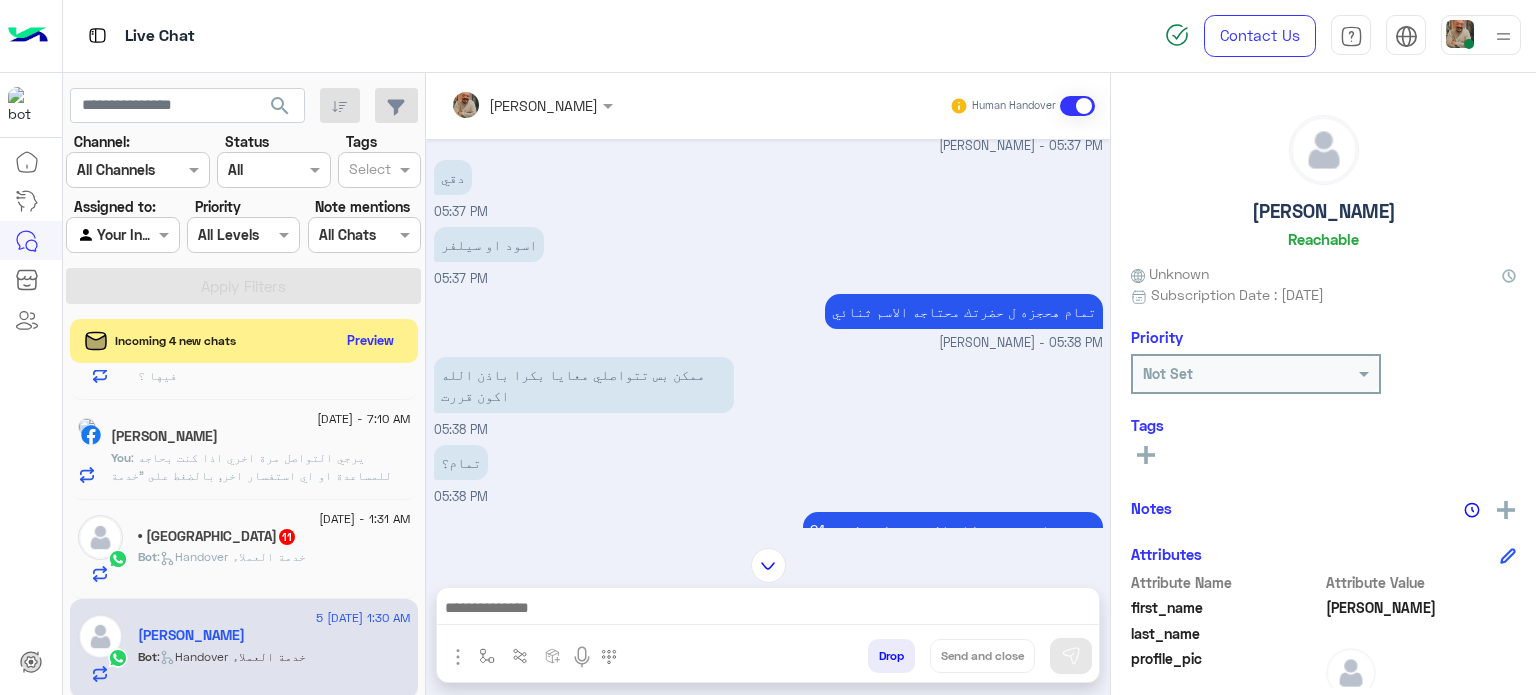 click at bounding box center (768, 610) 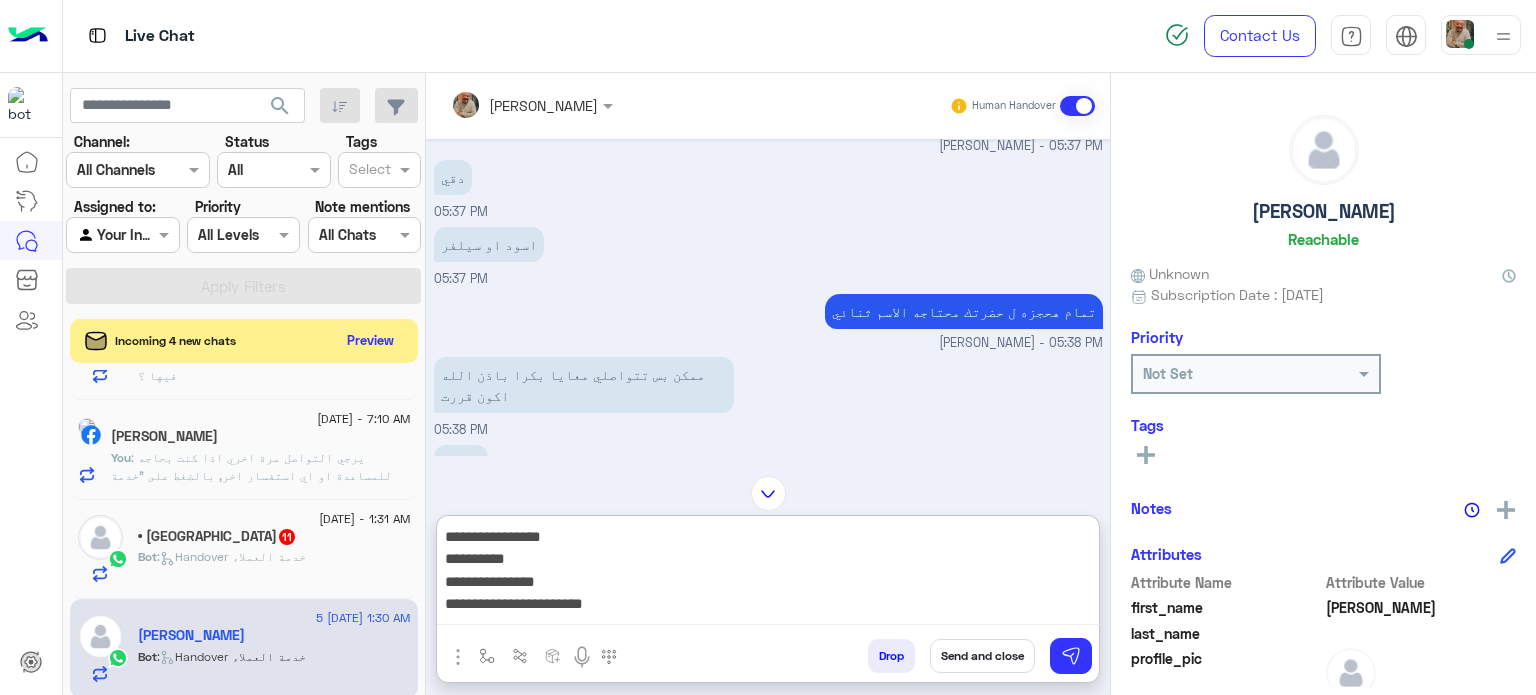 scroll, scrollTop: 0, scrollLeft: 0, axis: both 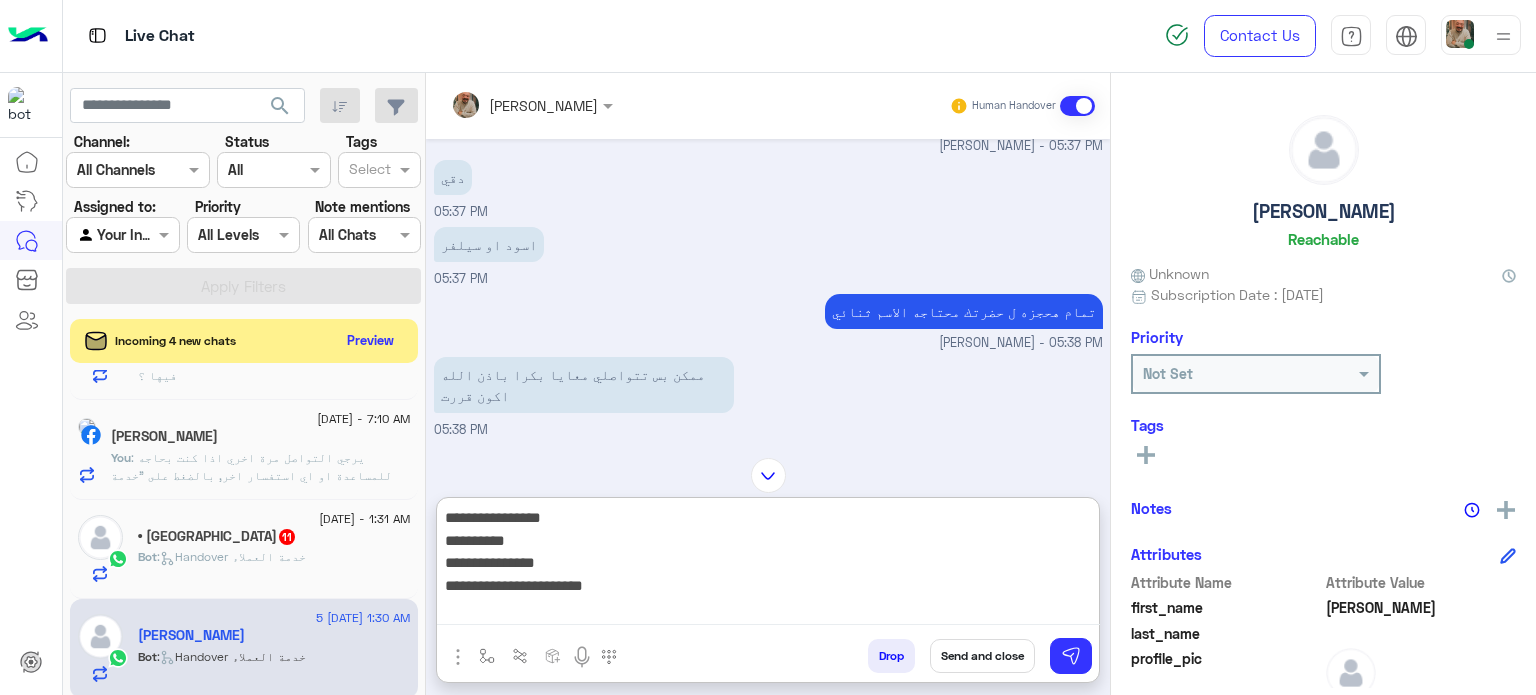 click on "**********" at bounding box center [768, 565] 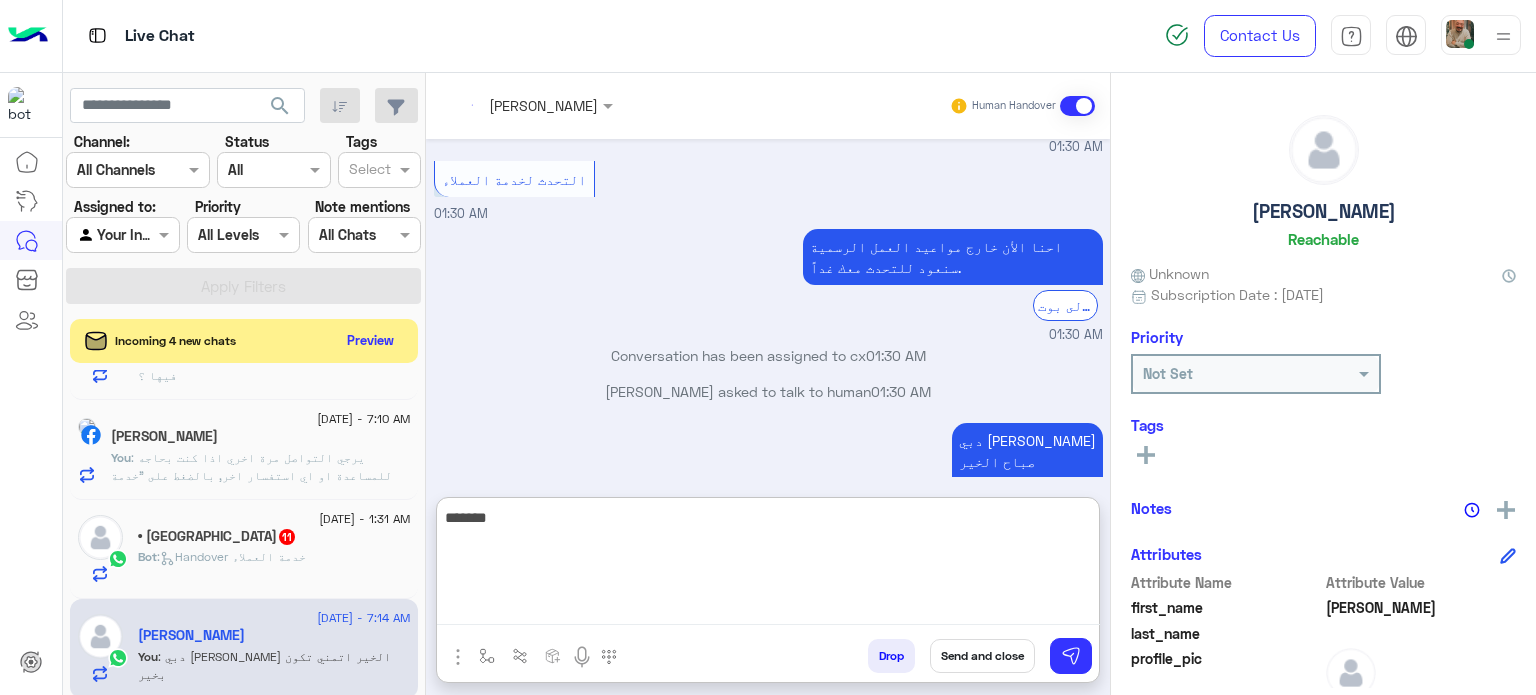 scroll, scrollTop: 1560, scrollLeft: 0, axis: vertical 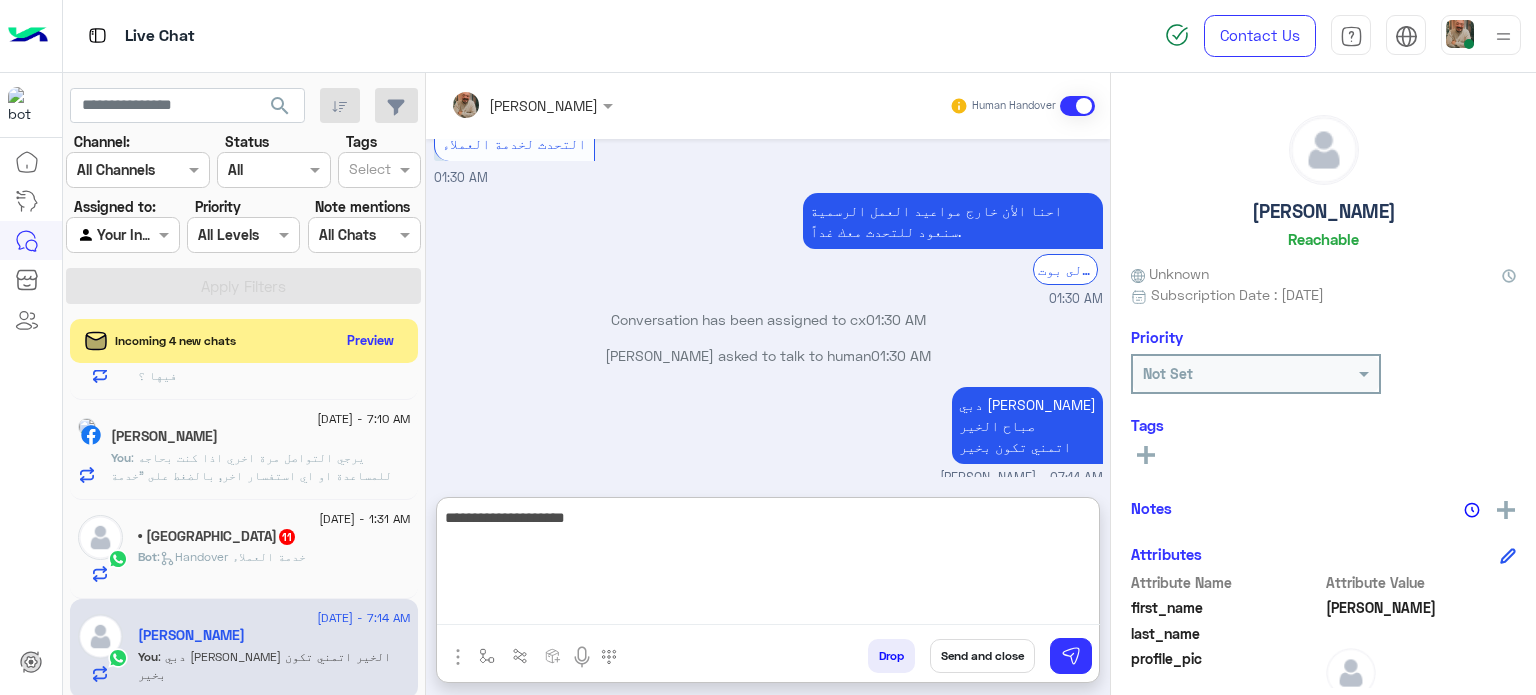 type on "**********" 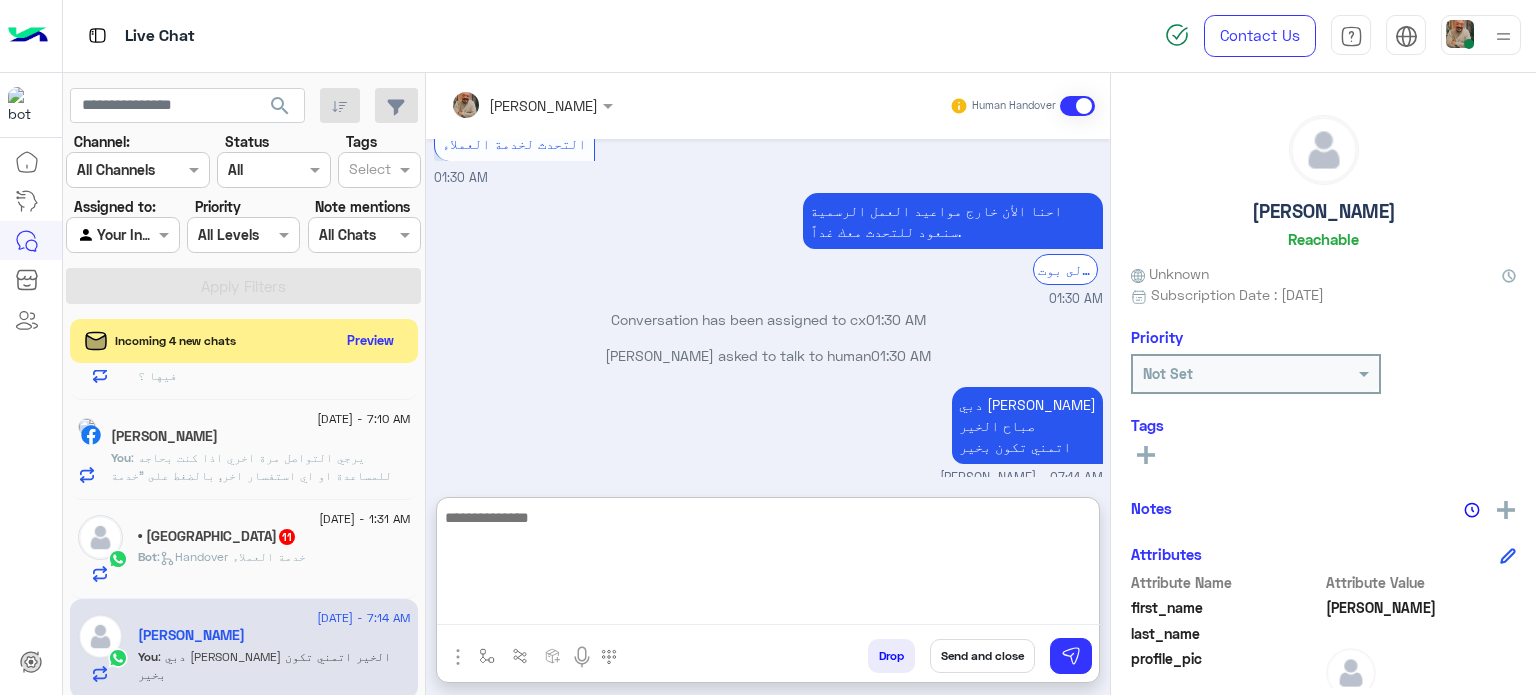 scroll, scrollTop: 1624, scrollLeft: 0, axis: vertical 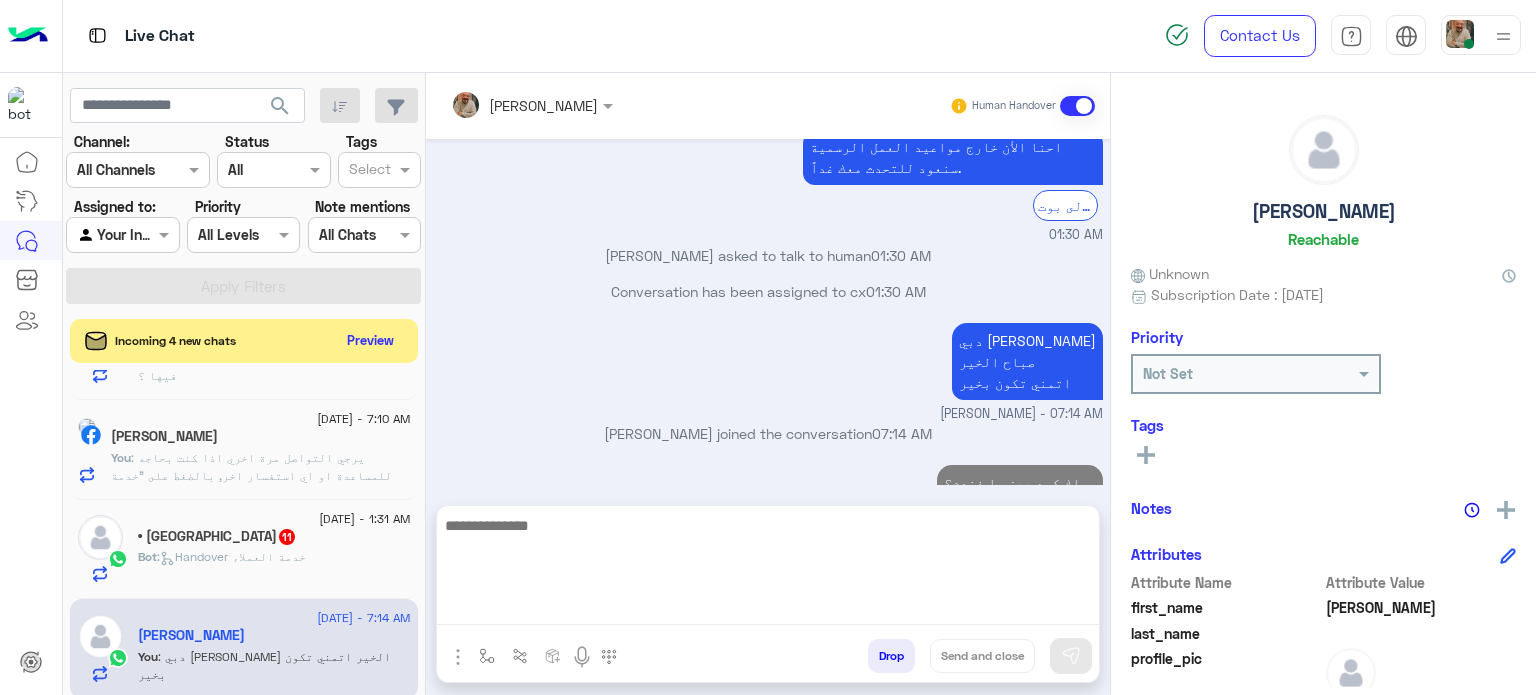 click on "[PERSON_NAME]" 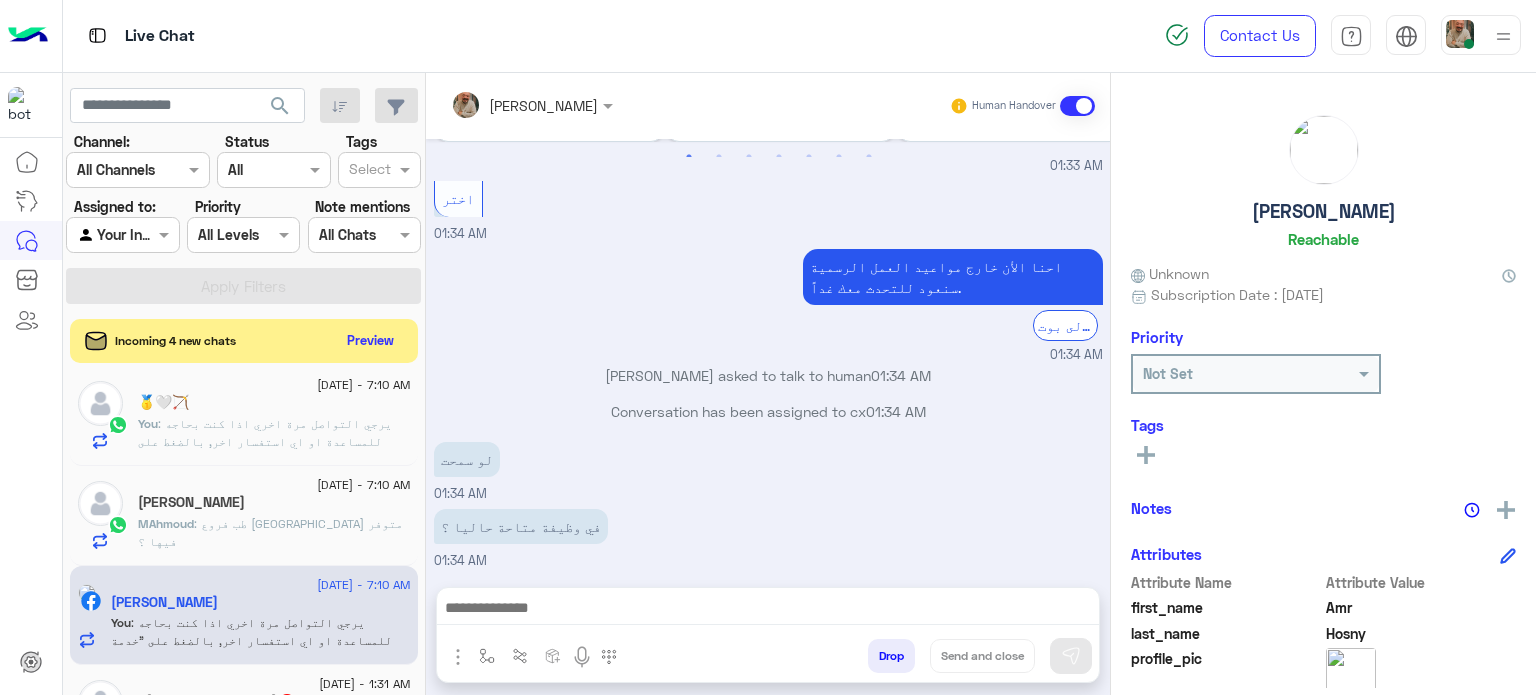 scroll, scrollTop: 973, scrollLeft: 0, axis: vertical 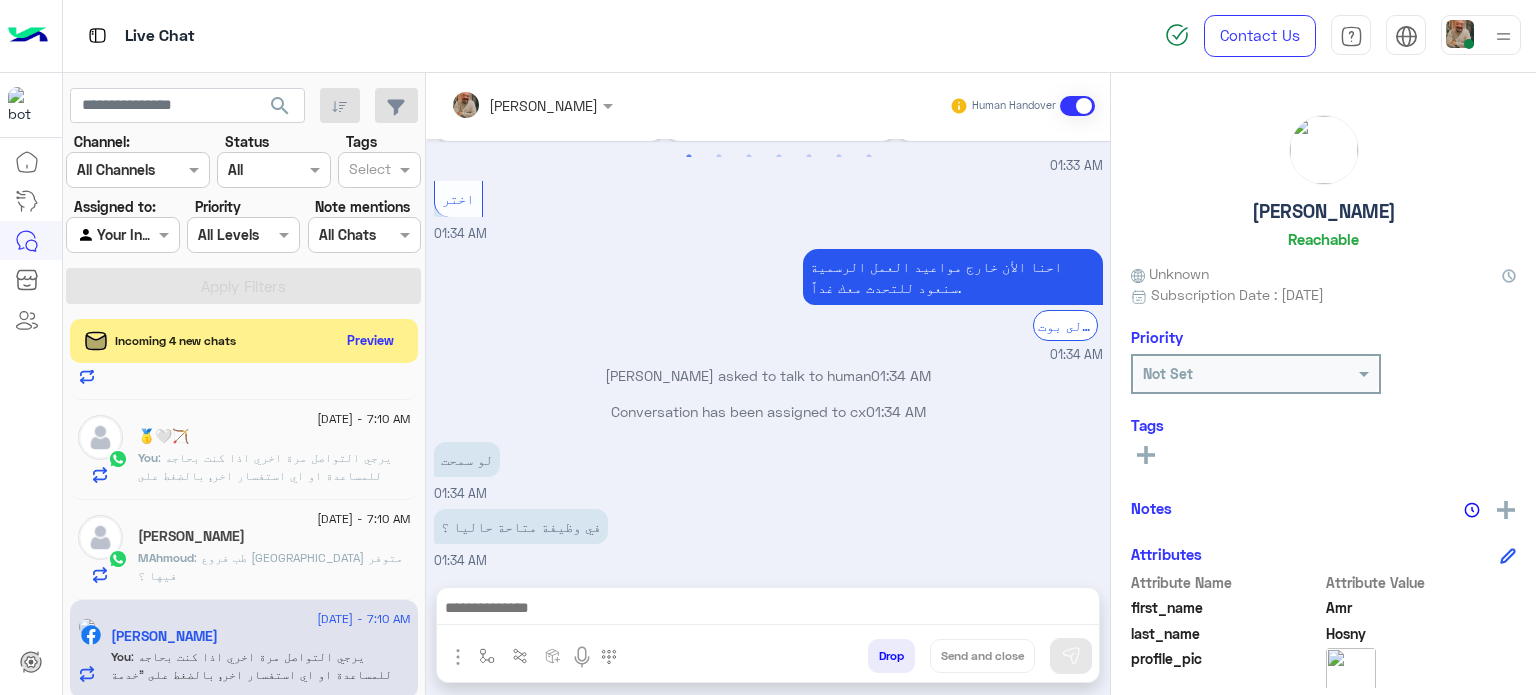 click on "[PERSON_NAME]" 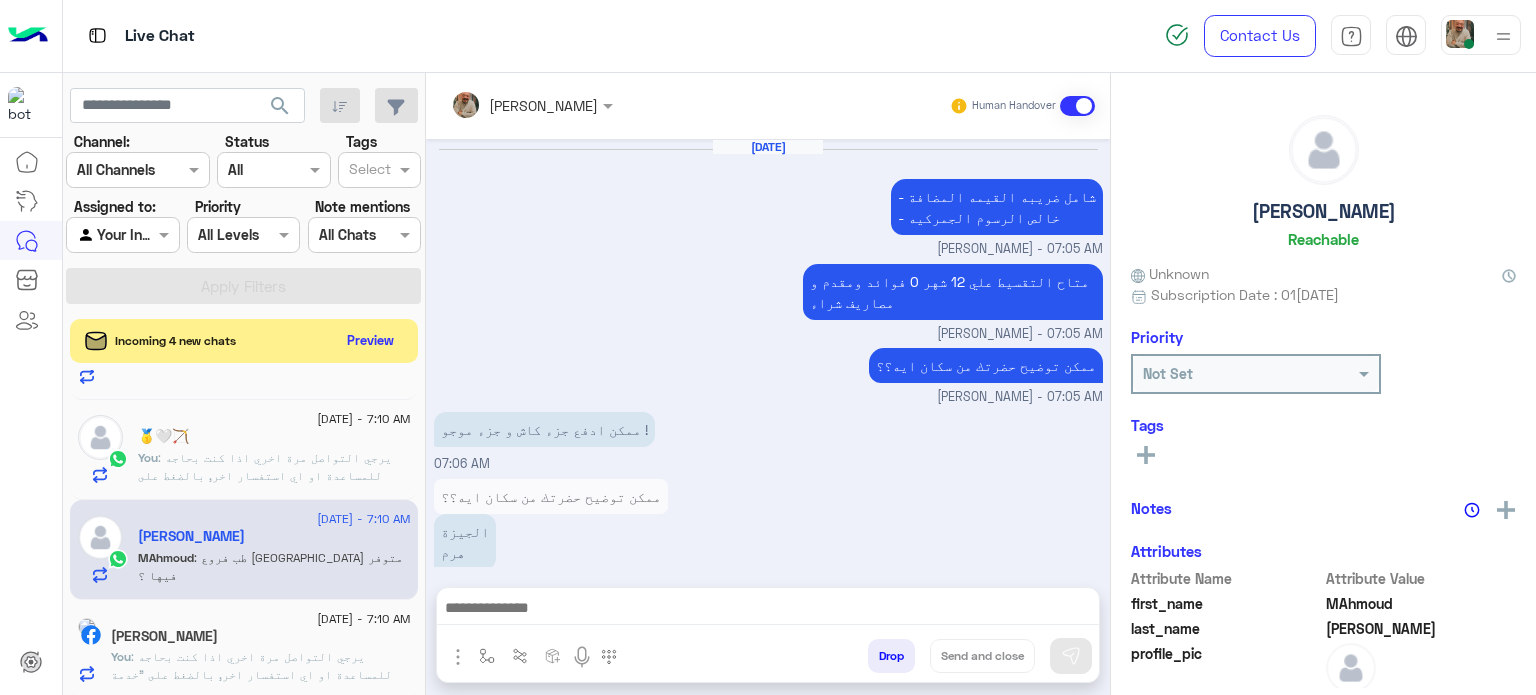 scroll, scrollTop: 384, scrollLeft: 0, axis: vertical 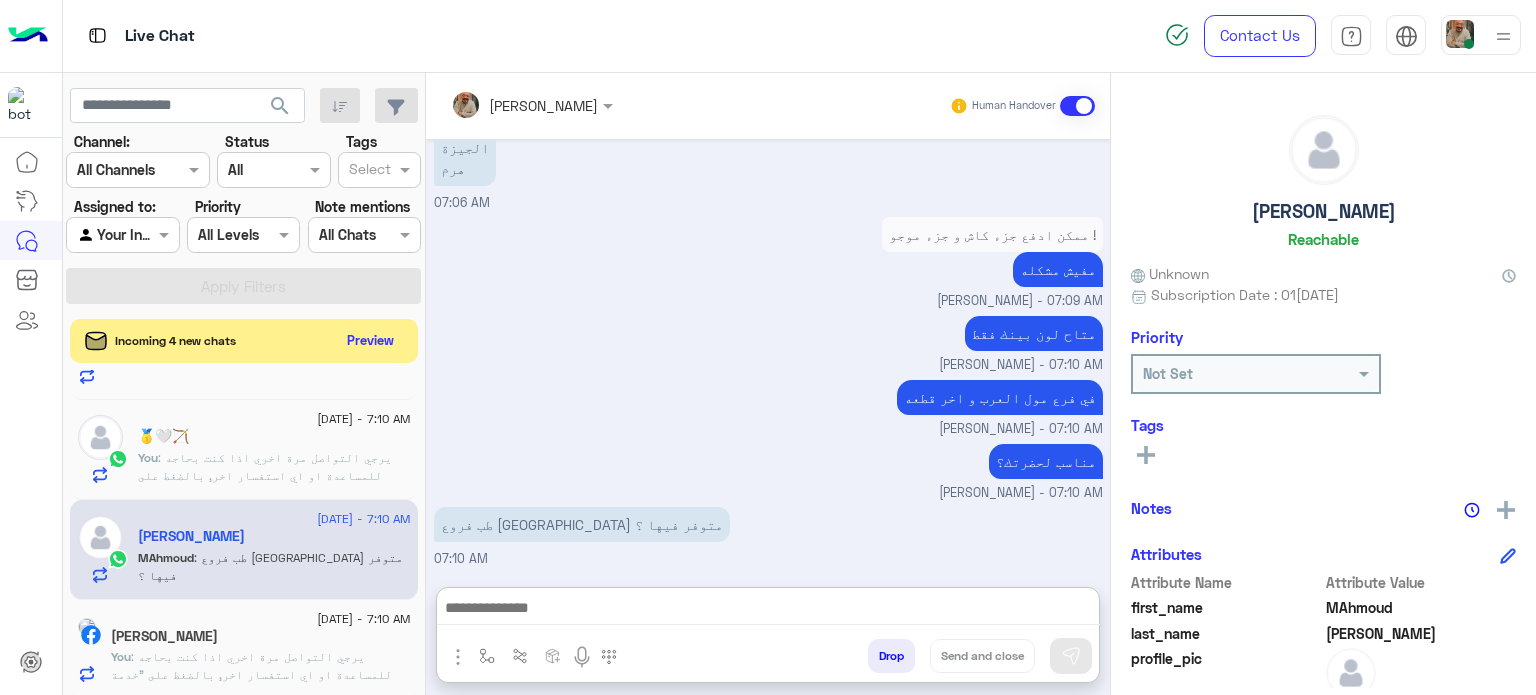 click at bounding box center (768, 610) 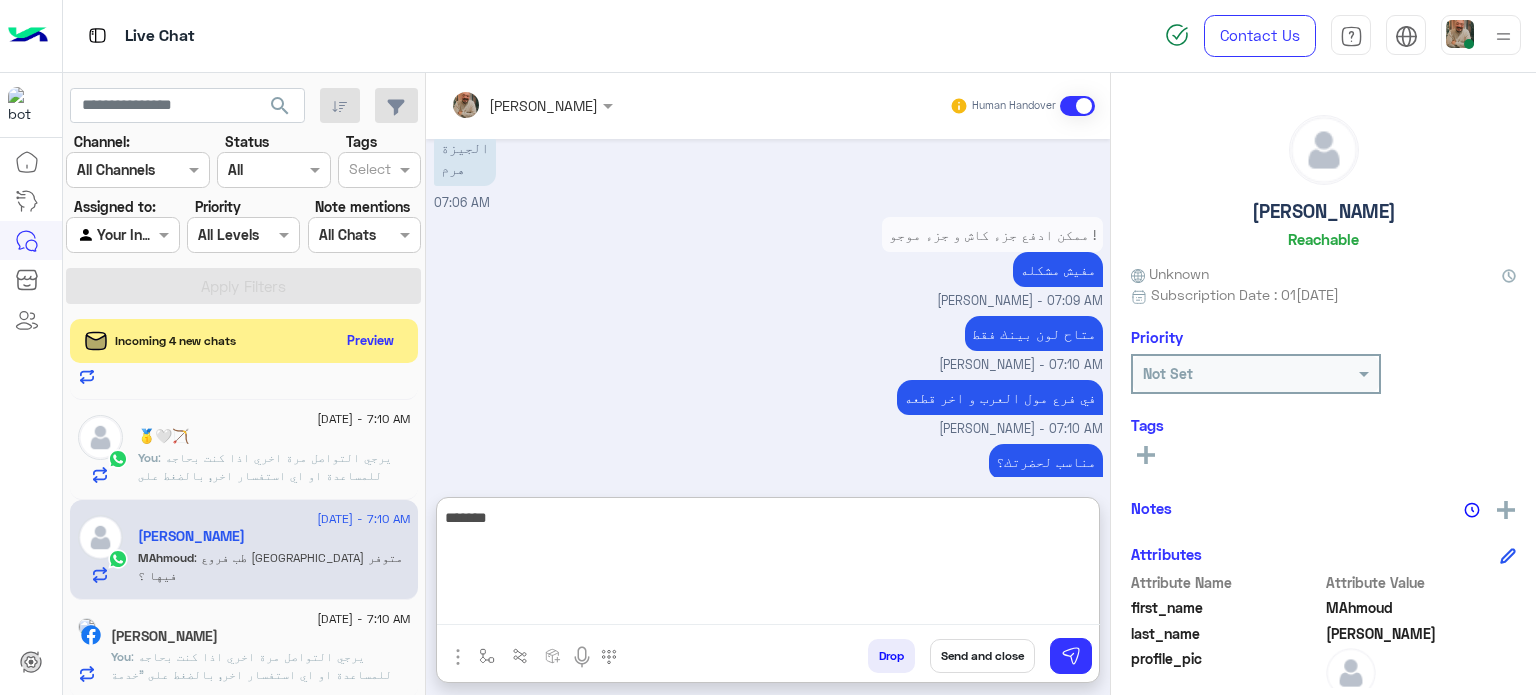 type on "********" 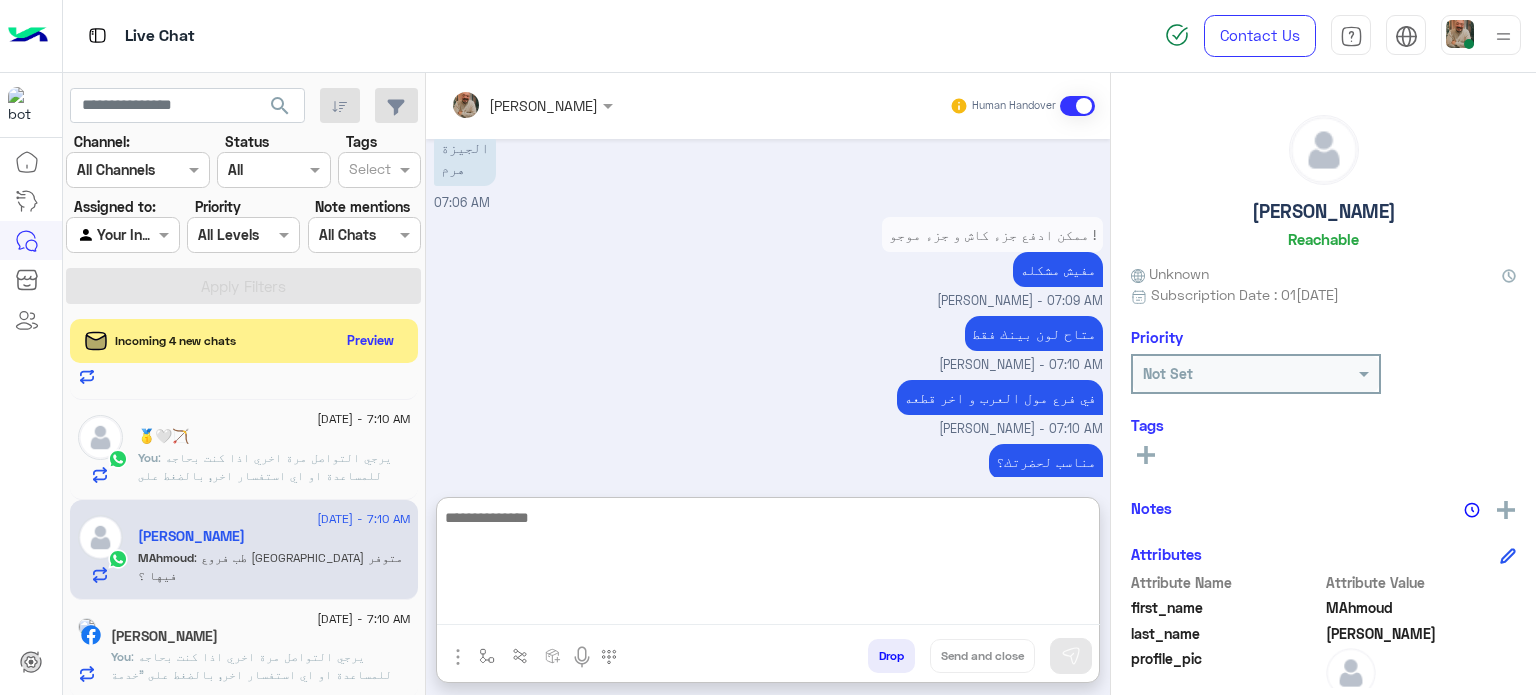 scroll, scrollTop: 538, scrollLeft: 0, axis: vertical 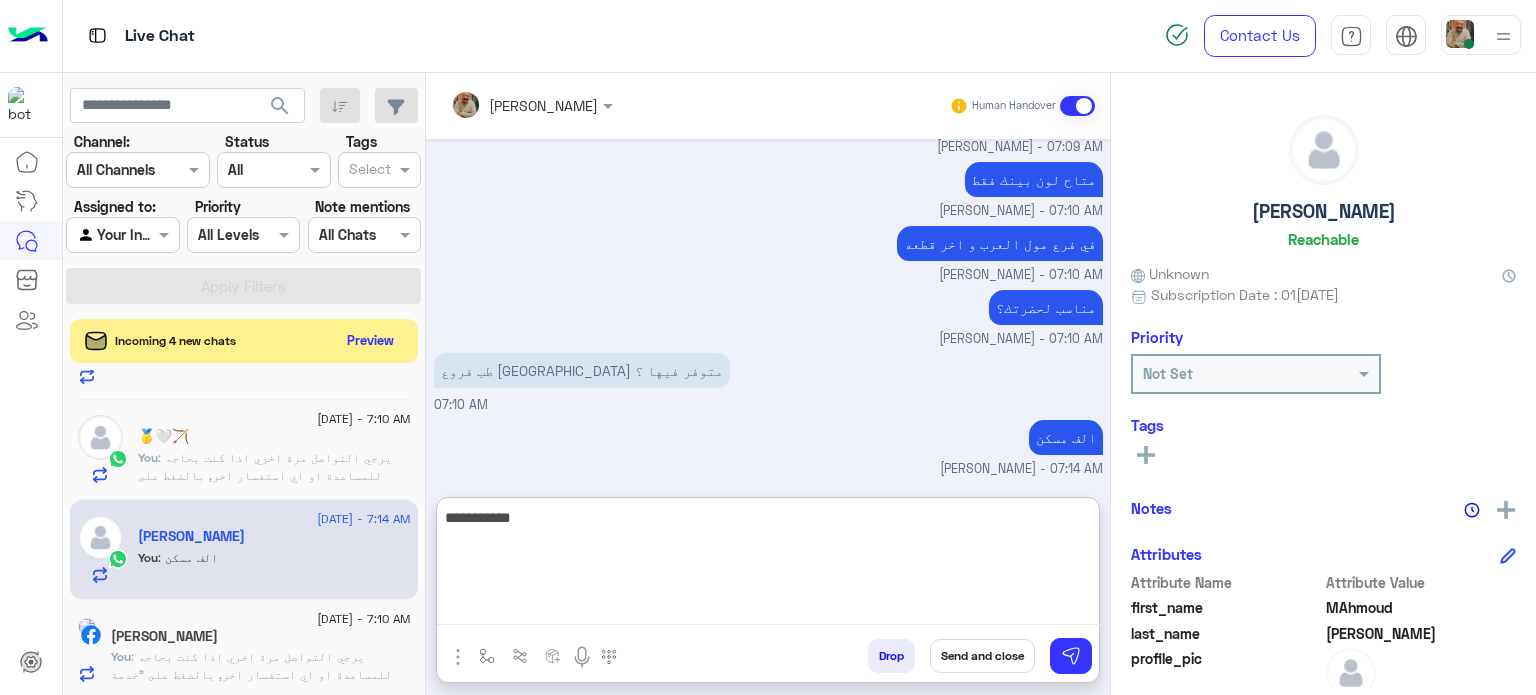 type on "**********" 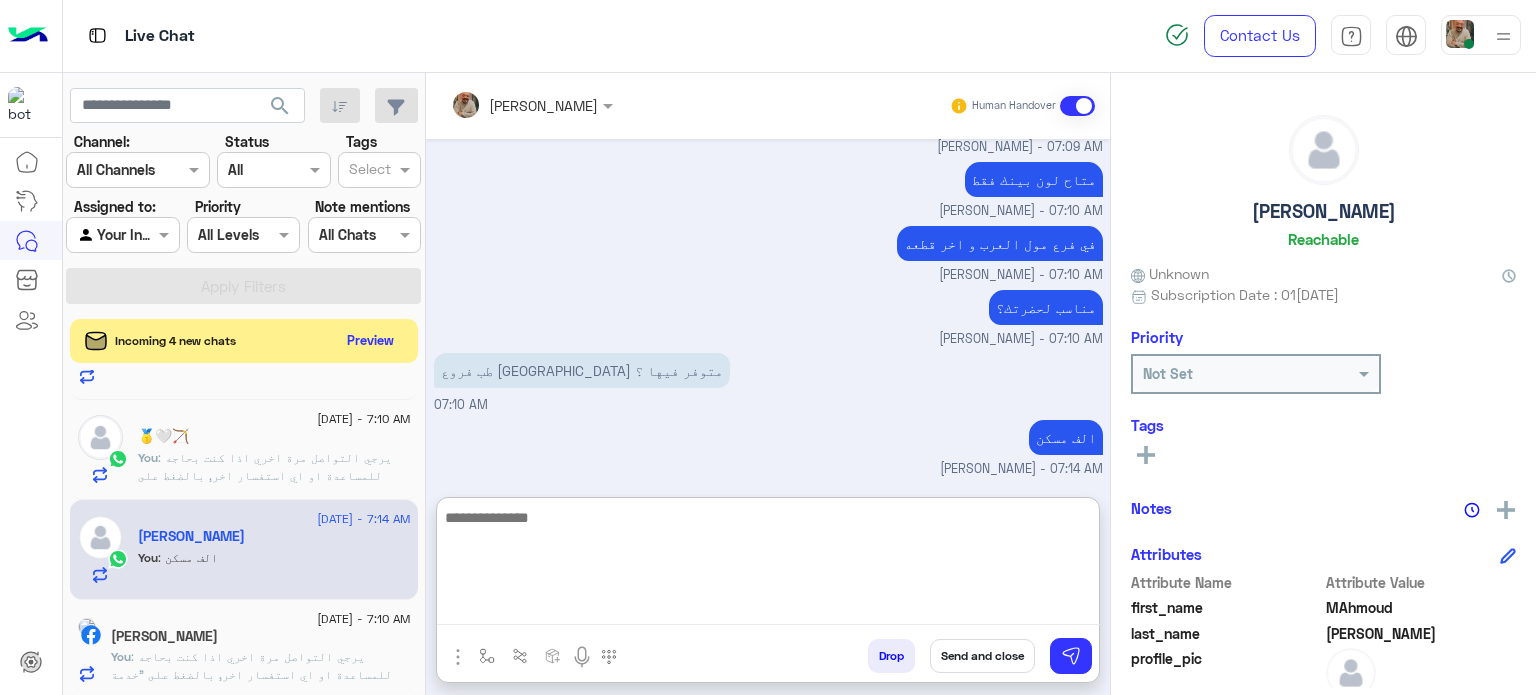 scroll, scrollTop: 602, scrollLeft: 0, axis: vertical 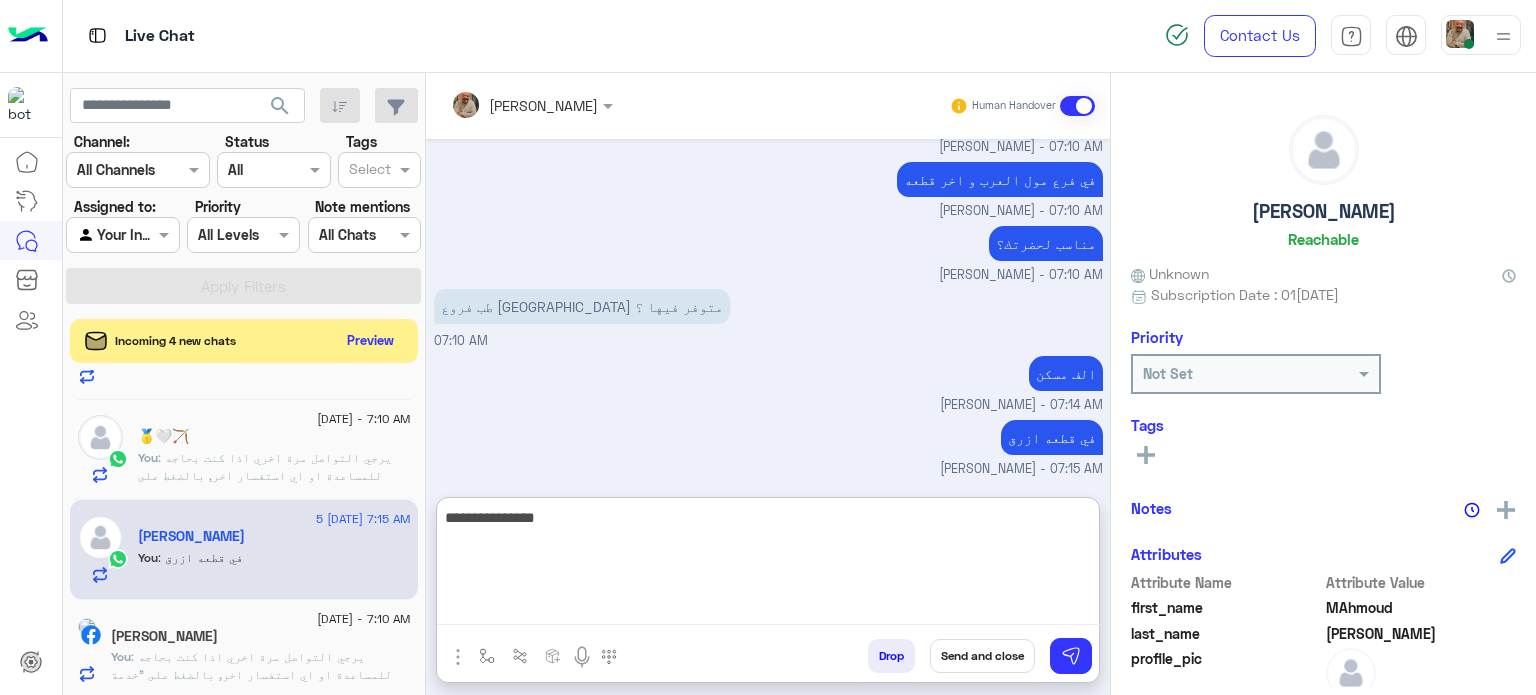 type on "**********" 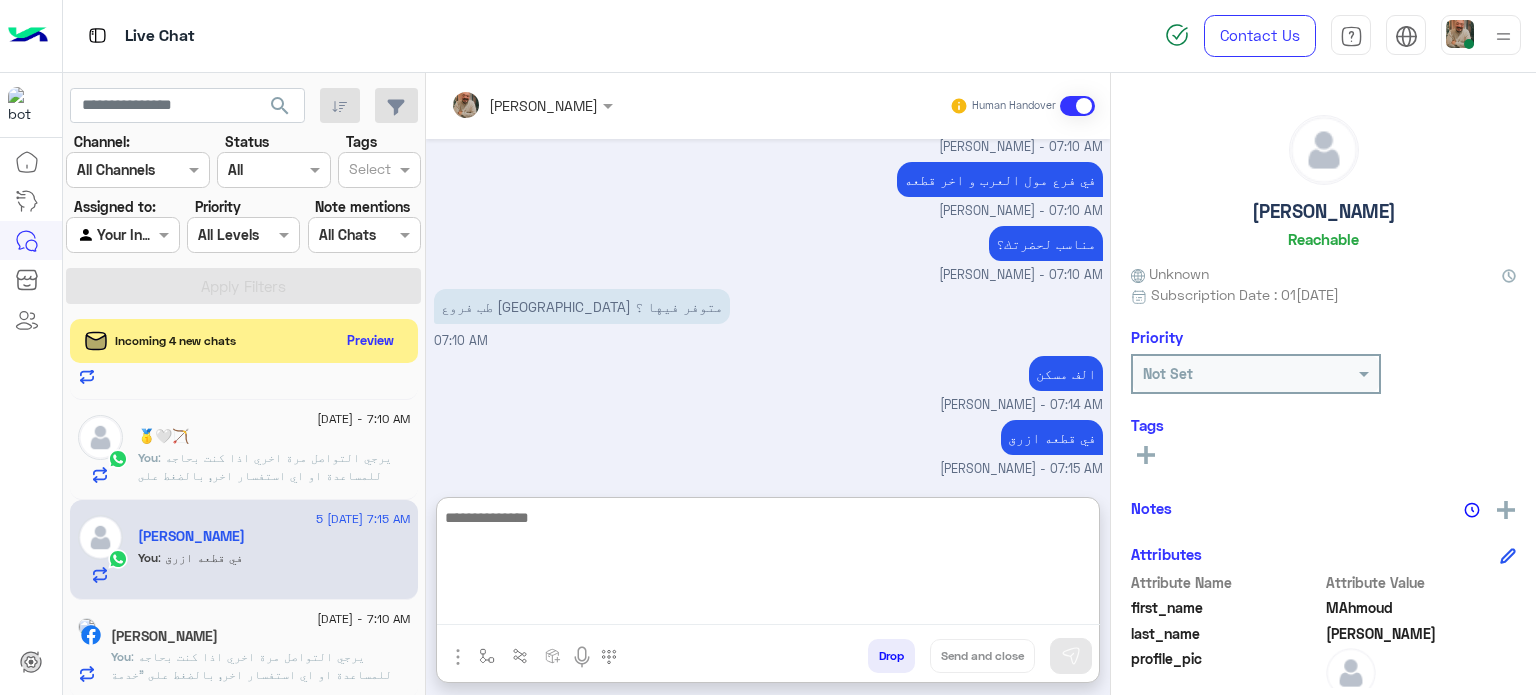 scroll, scrollTop: 666, scrollLeft: 0, axis: vertical 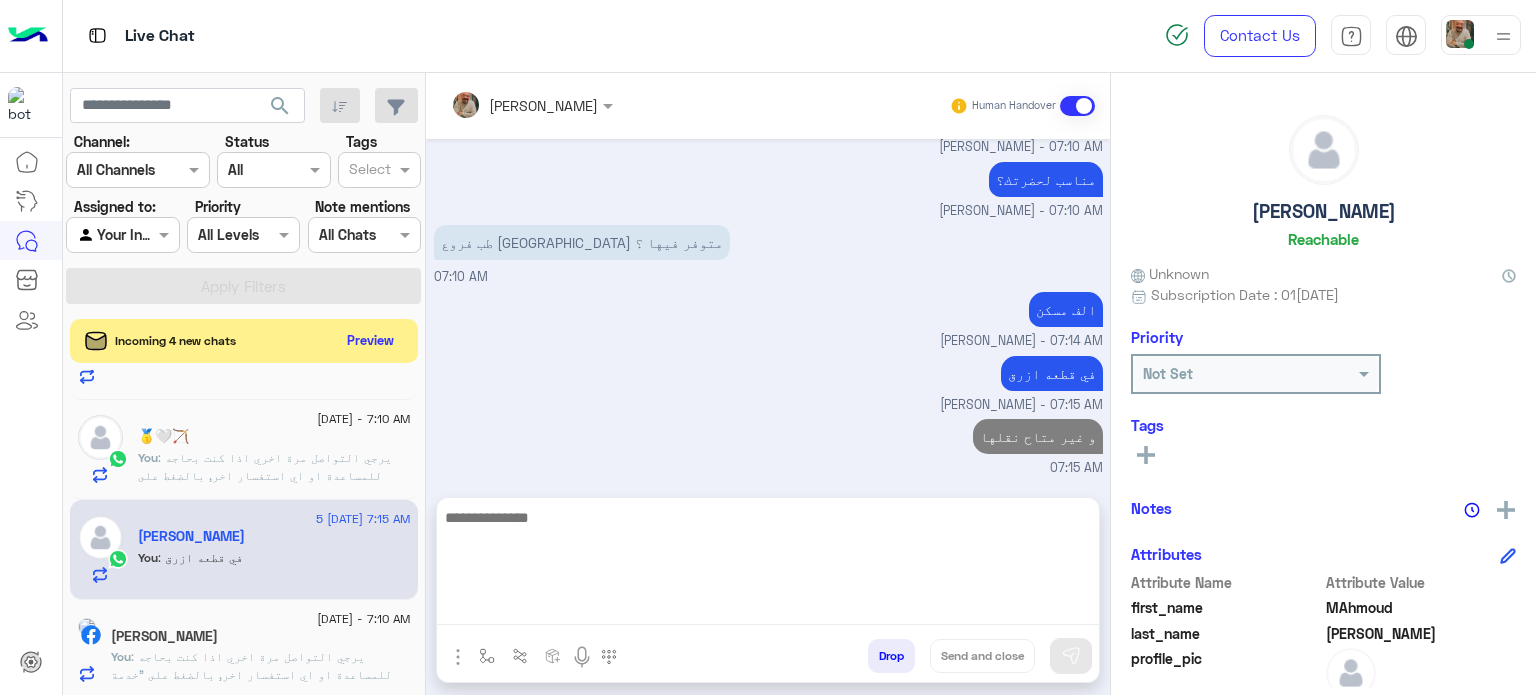 click on ": يرجي التواصل مرة اخري اذا كنت بحاجه للمساعدة او اي استفسار اخر, بالضغط على "خدمة العملاء"مره اخرى
ودلوقتى تقدر تحجز المنتج المطلوب من أقرب فرع لحضرتك و الاطلاع علي امكانياته بكل سهولة:
1️⃣ احجز من صفحه المنتج ع الويب سايت
[DOMAIN_NAME]
2️⃣ حدد خيار "Pickup in Store" أو "استلام من الفرع"
3️⃣ أنتظر تأكيد وجود المنتج بمكالمة هاتفية او رسالة واتس اب
ولو حضرتك احتاجت اي مساعده ماتترددش انك تتواصل معانا مره تانية, شكراَ لتواصلك مع دبي فون❤️" 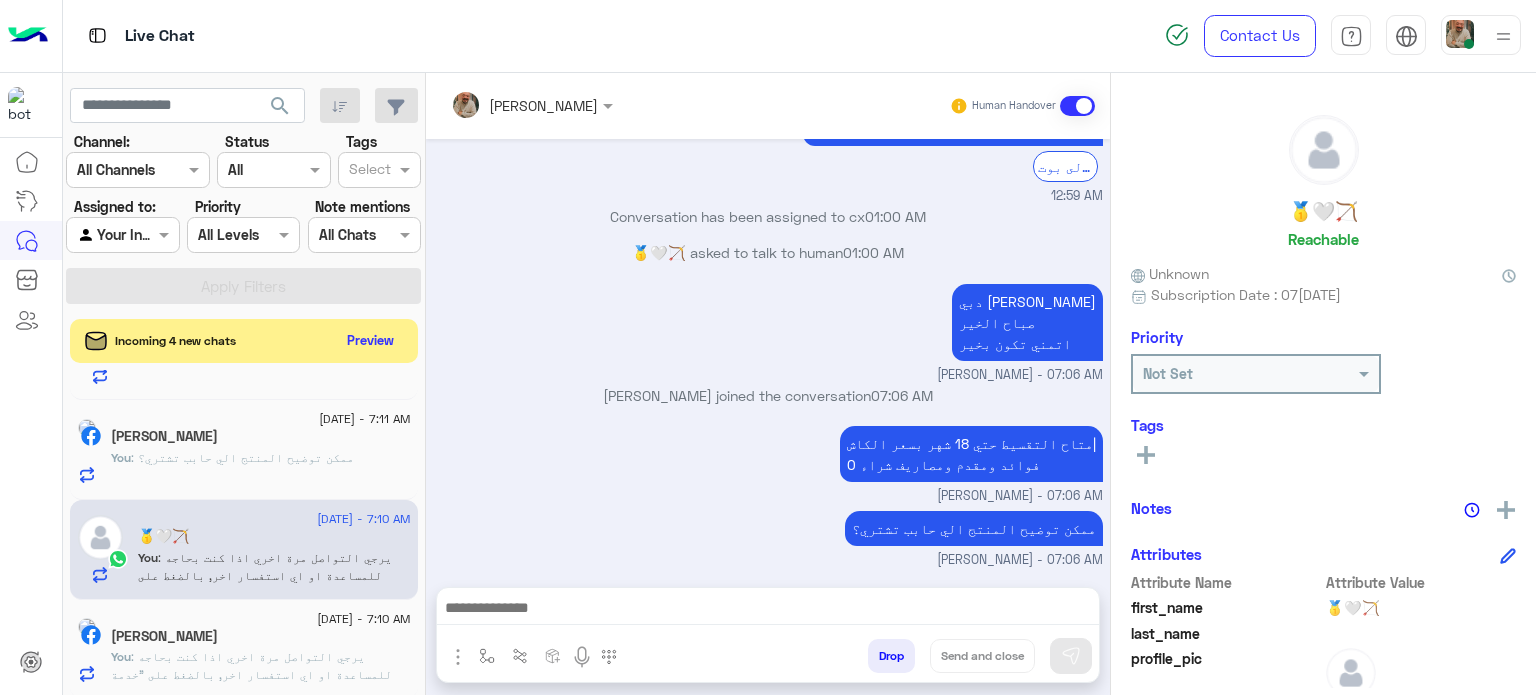drag, startPoint x: 789, startPoint y: 603, endPoint x: 896, endPoint y: 622, distance: 108.67382 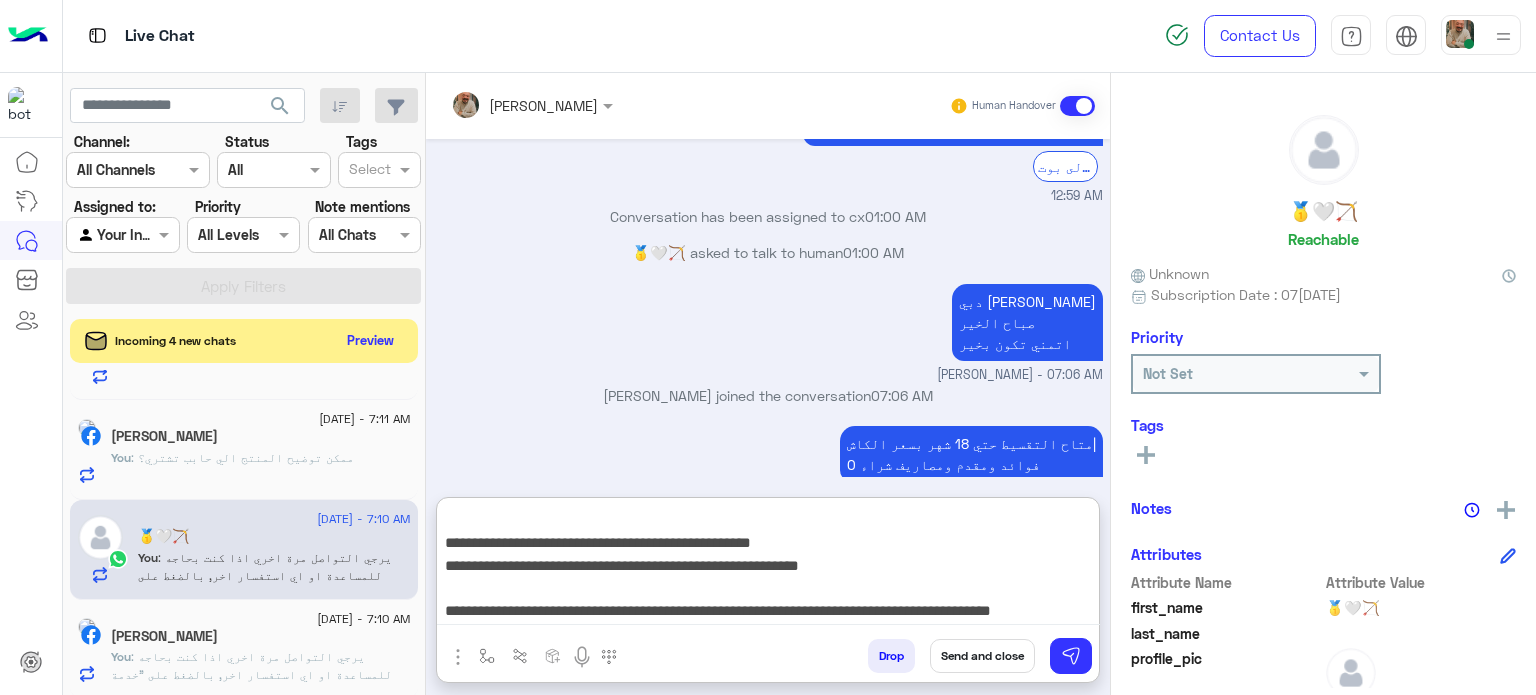 type on "**********" 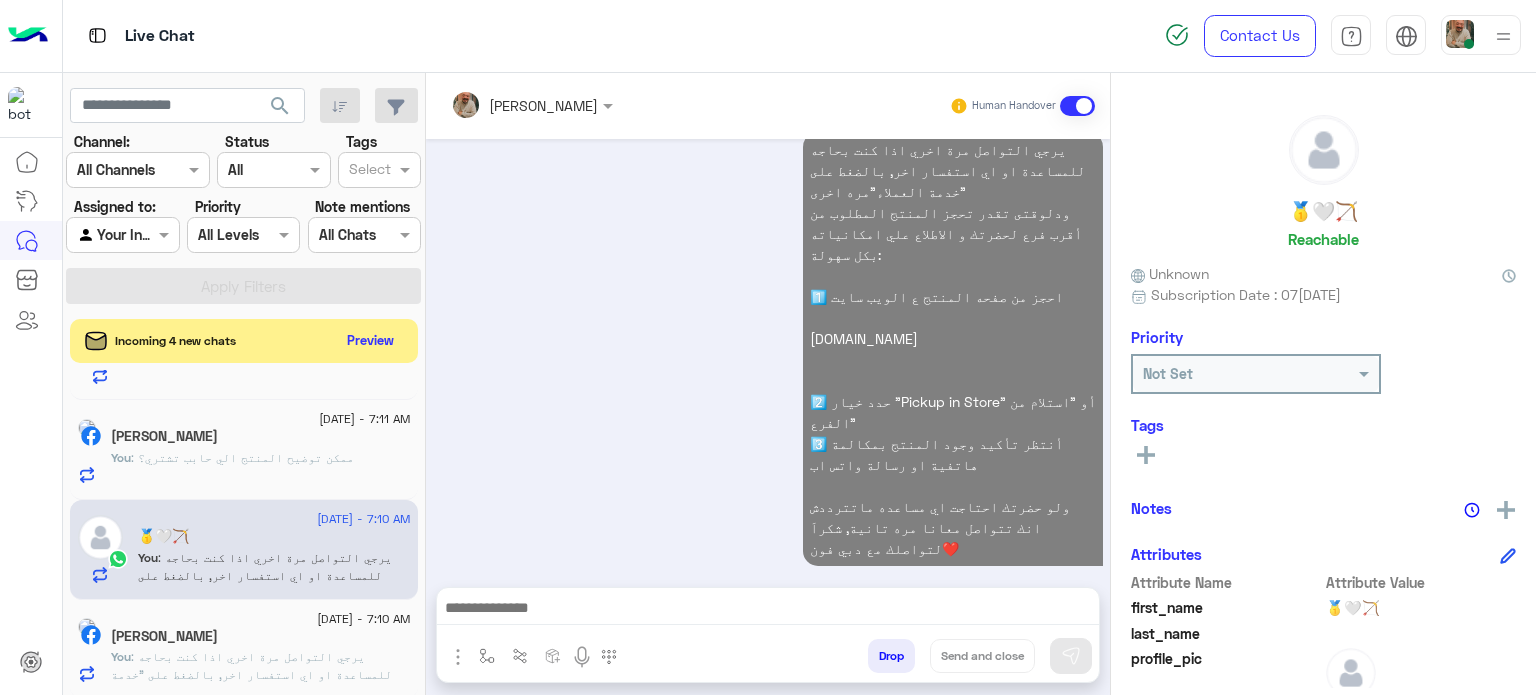 click on ": ممكن توضيح المنتج الي حابب تشتري؟" 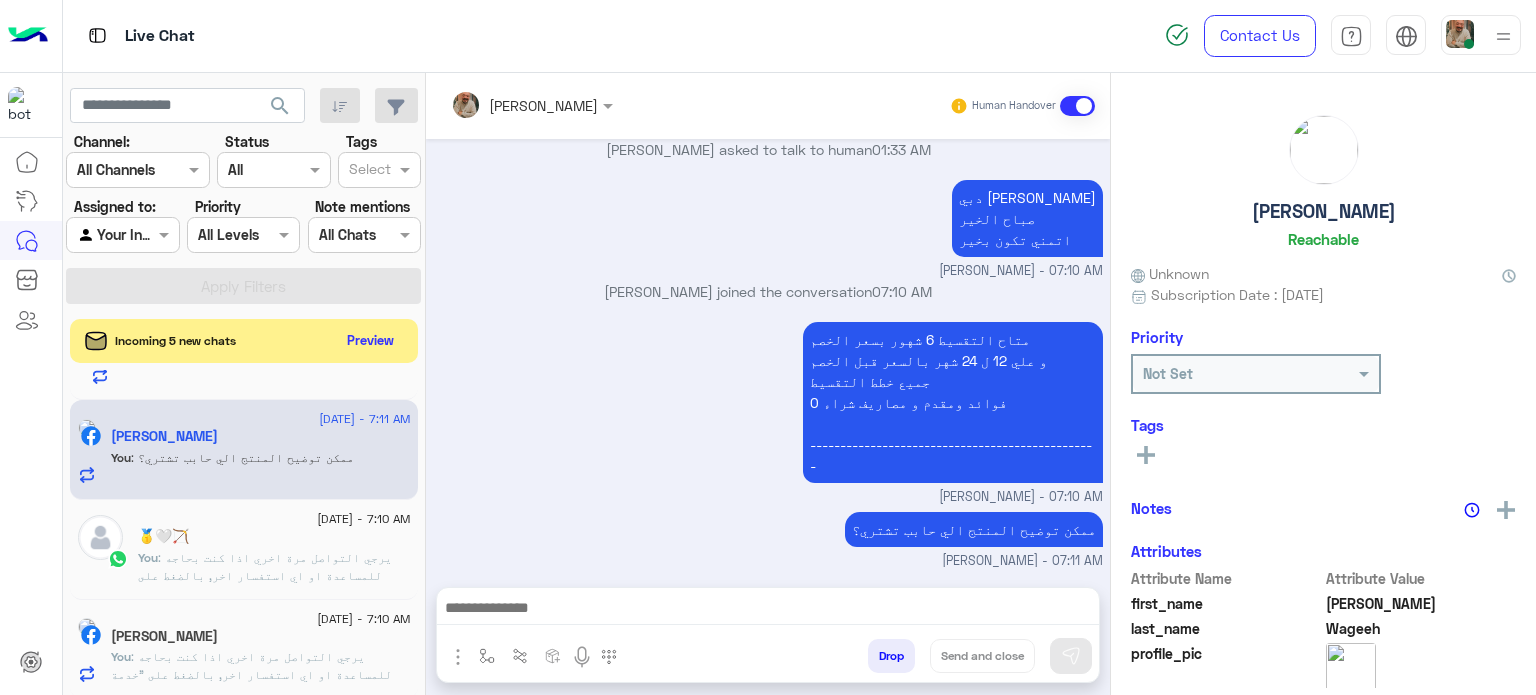 click at bounding box center (768, 610) 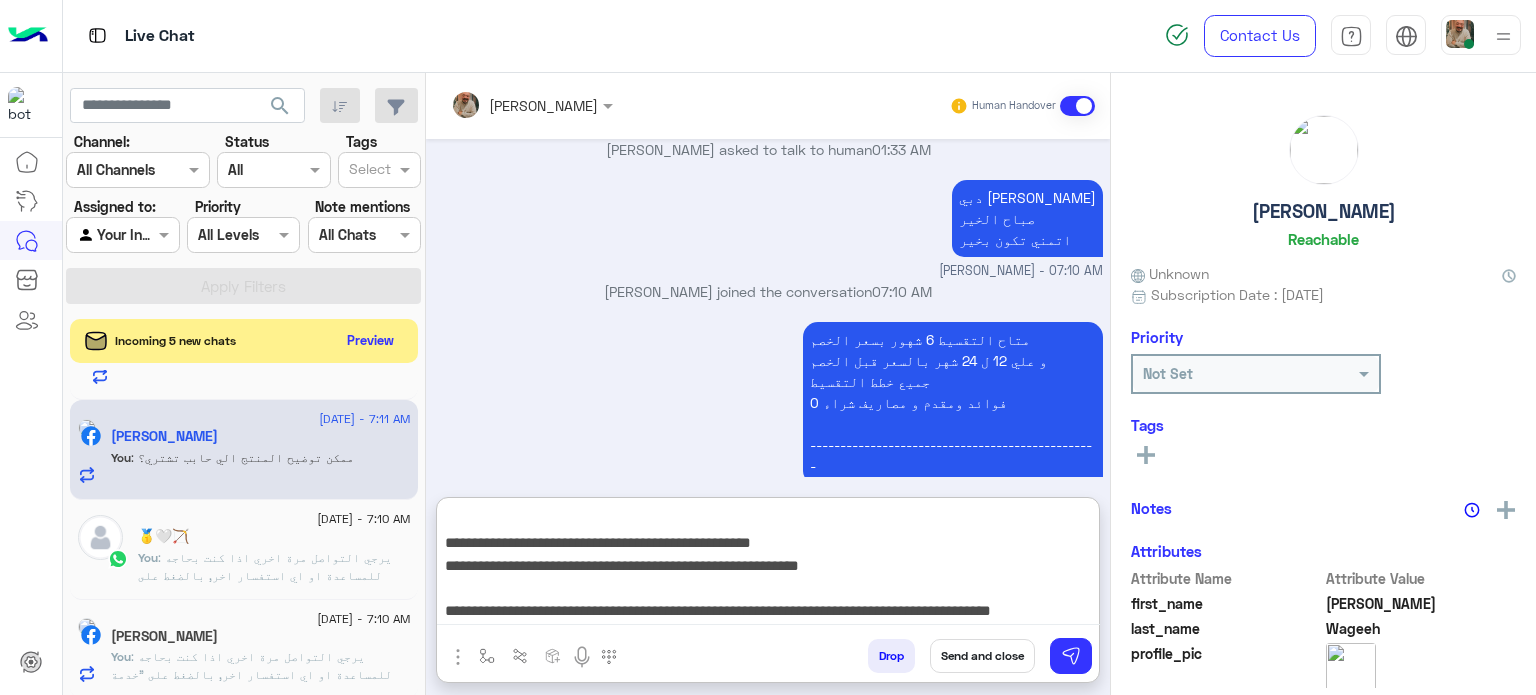 type on "**********" 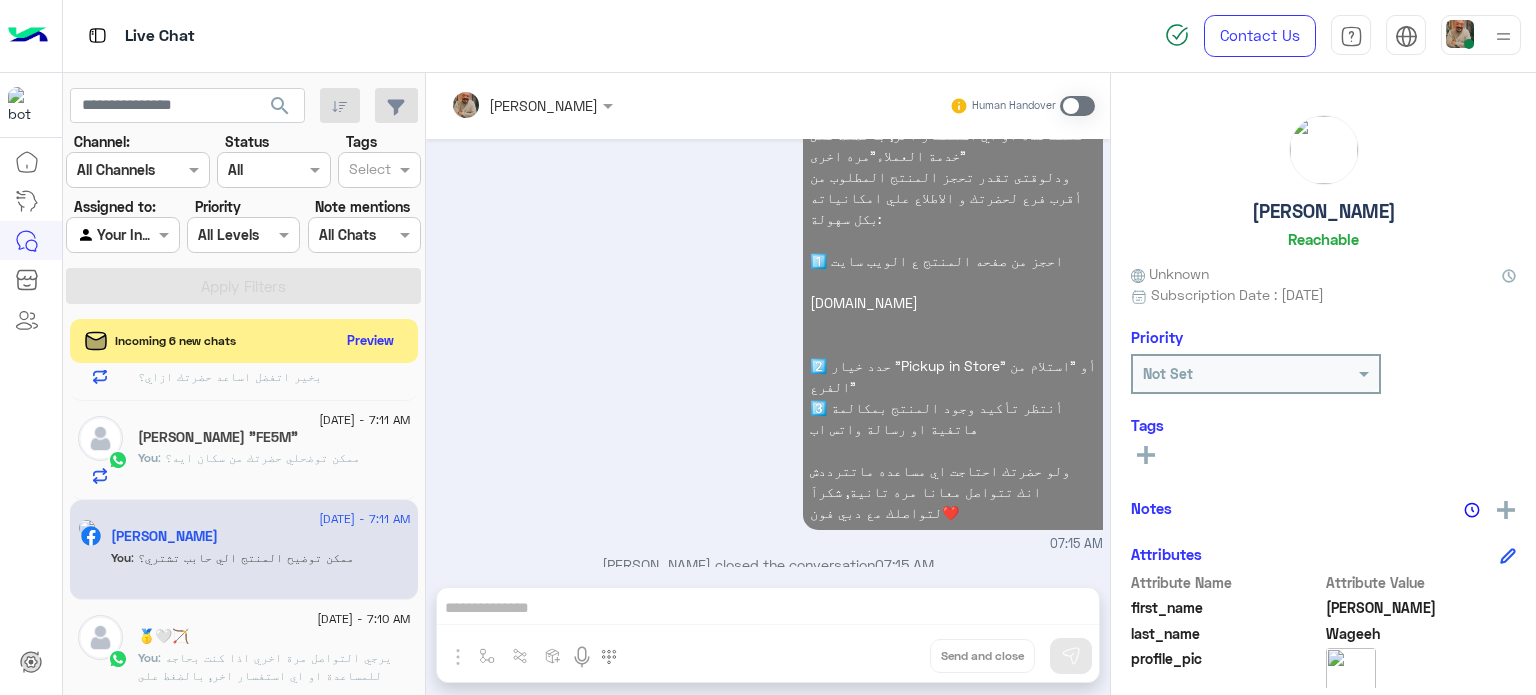 click on "You  : ممكن توضحلي حضرتك من سكان ايه؟" 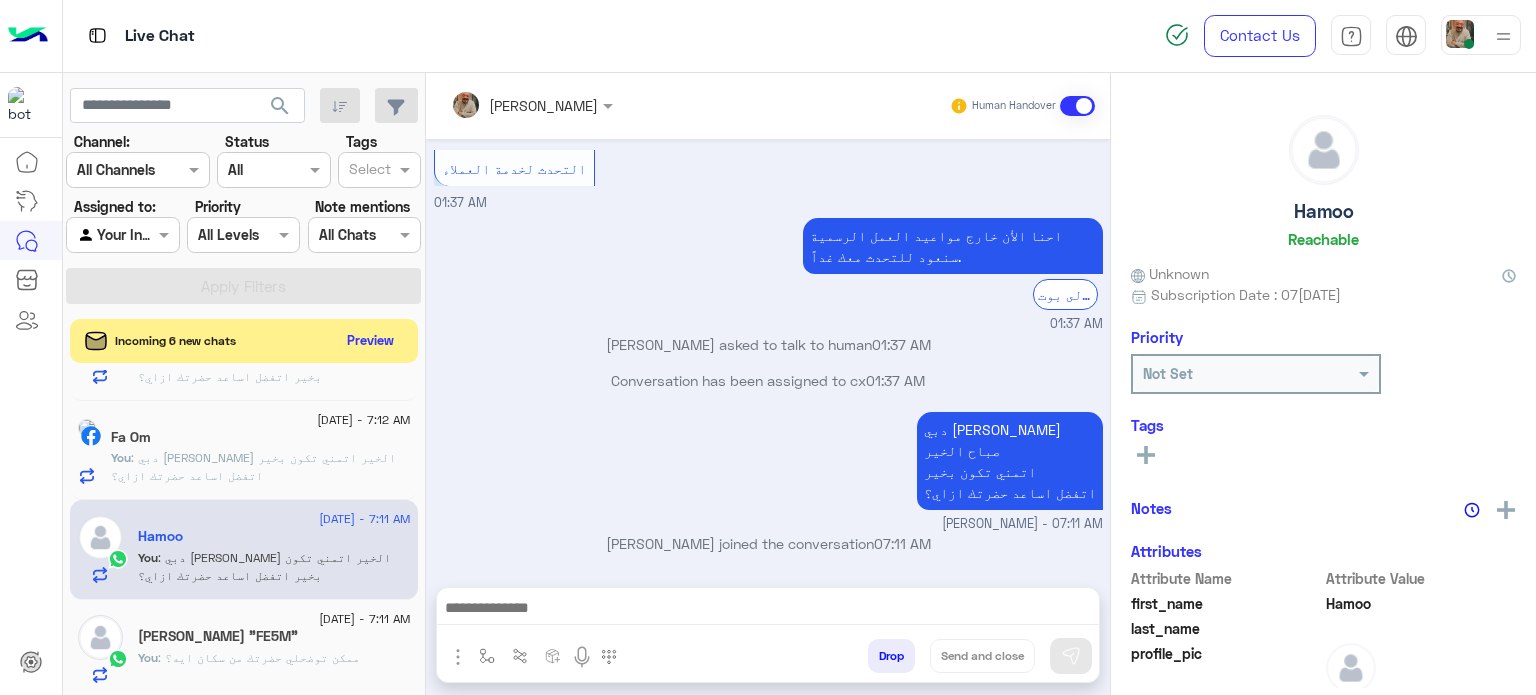drag, startPoint x: 754, startPoint y: 592, endPoint x: 756, endPoint y: 603, distance: 11.18034 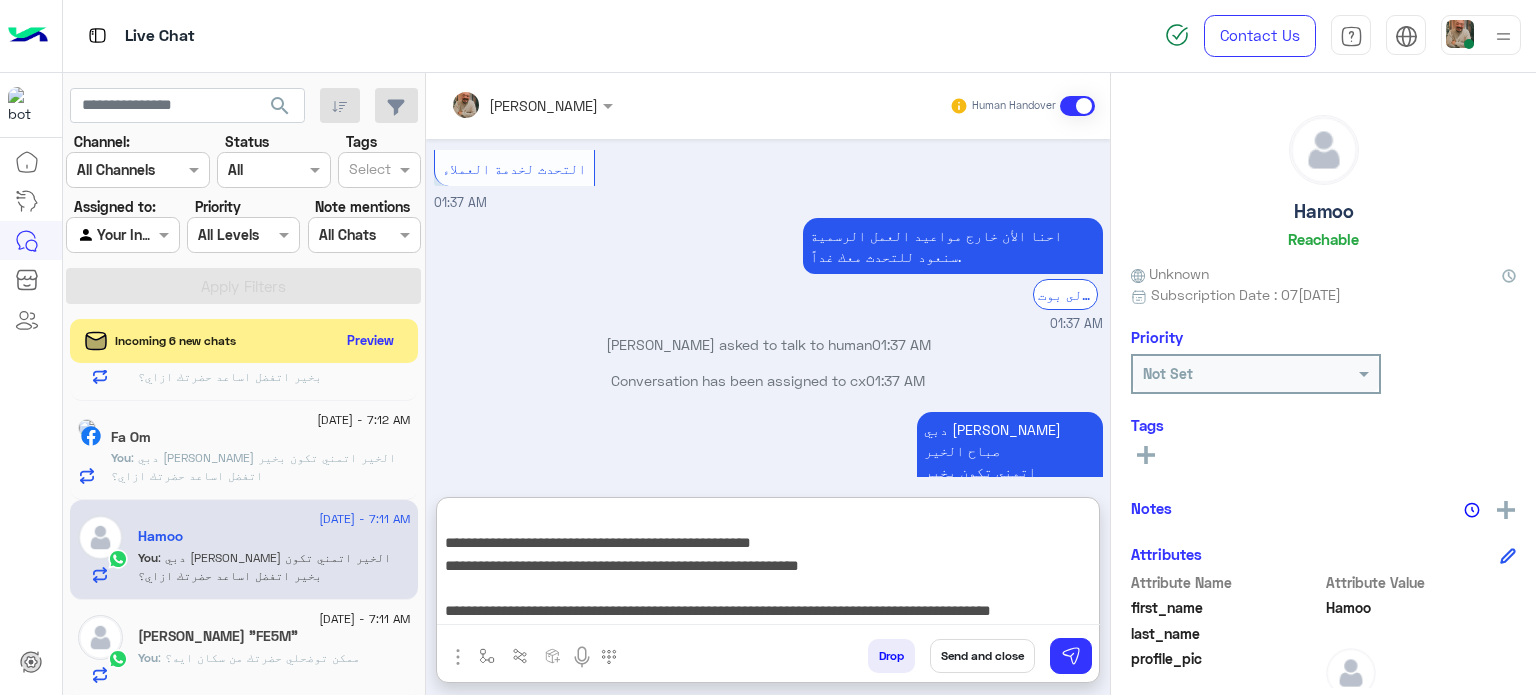 type on "**********" 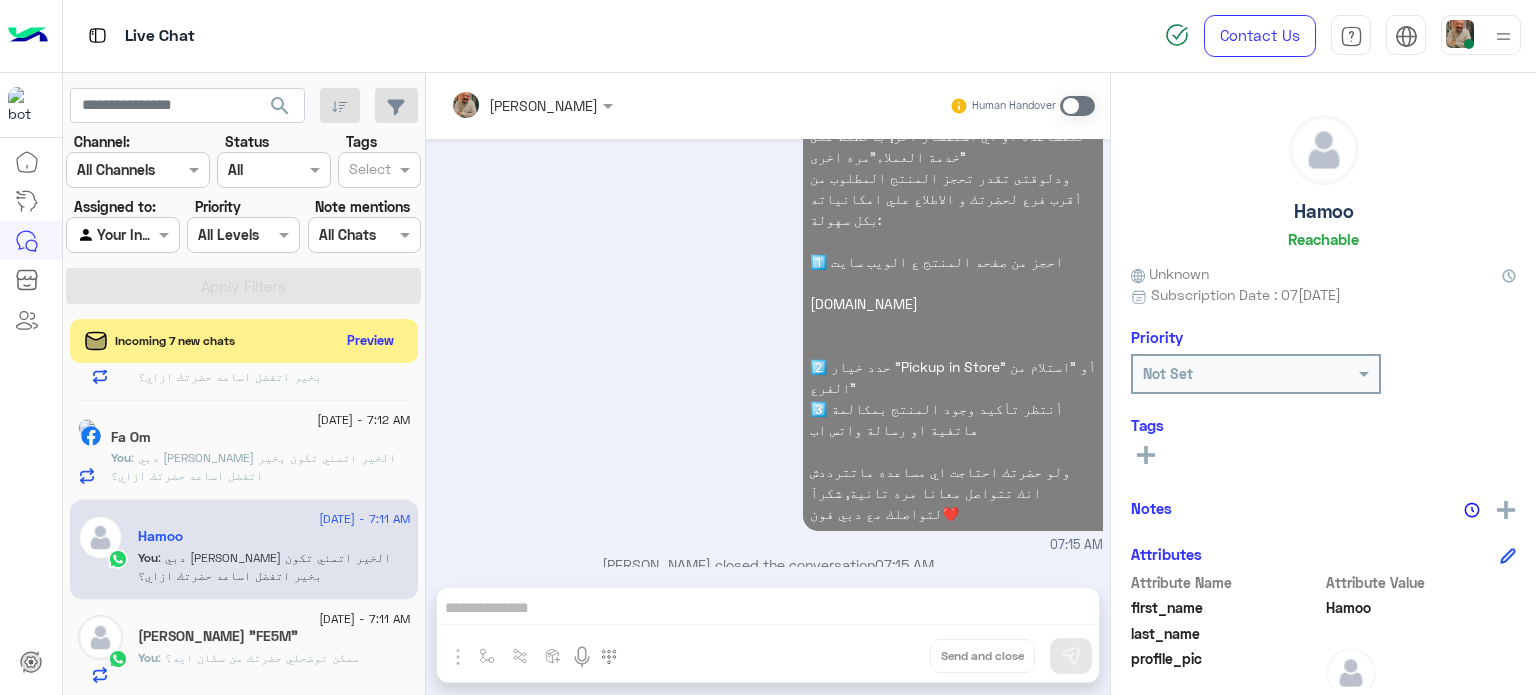 click on "Fa Om" 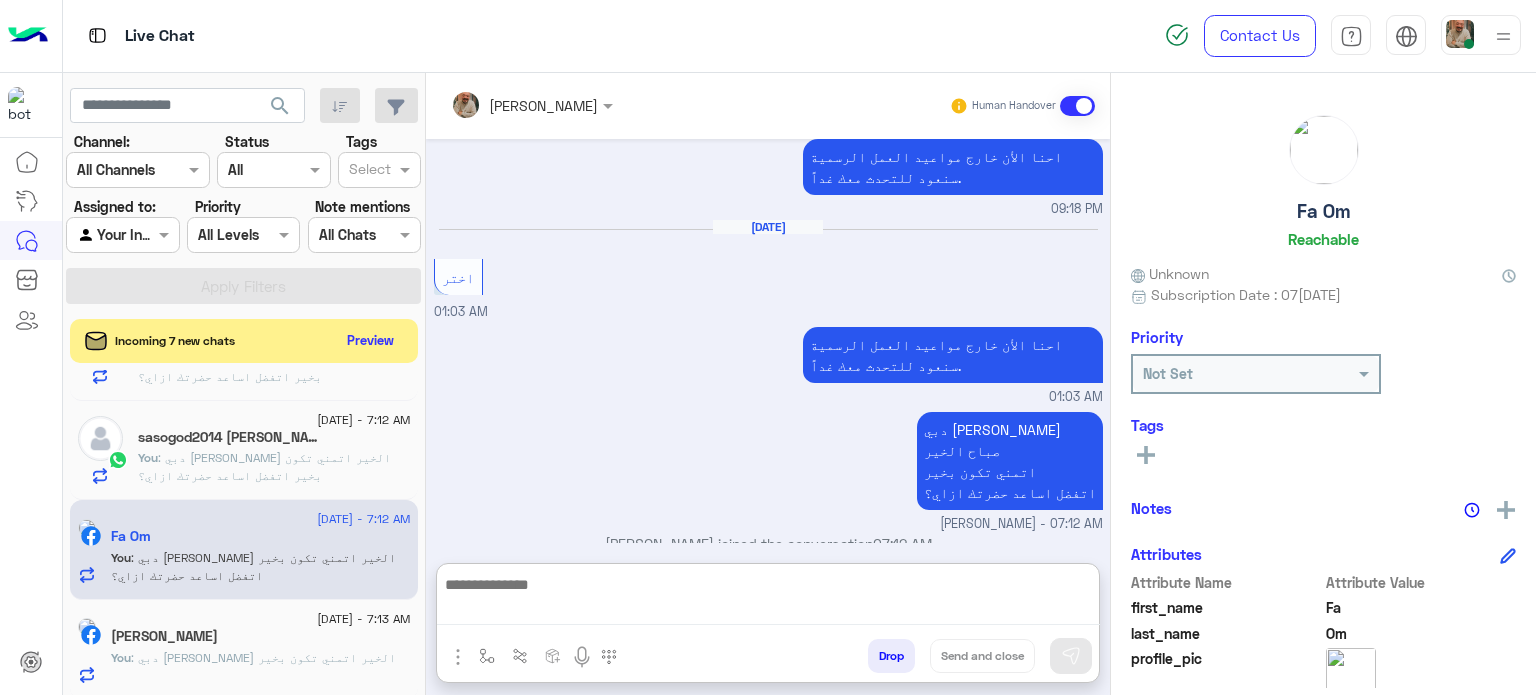 click at bounding box center (768, 598) 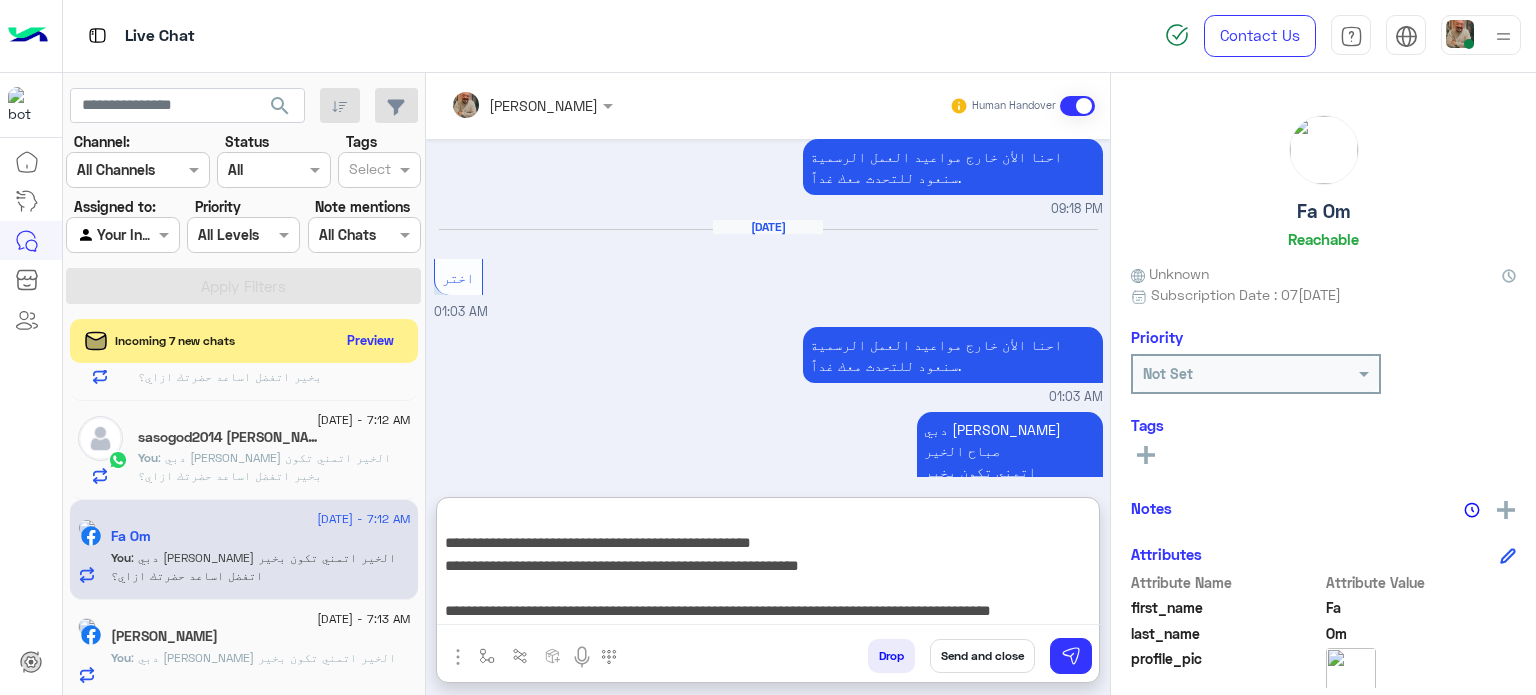 type on "**********" 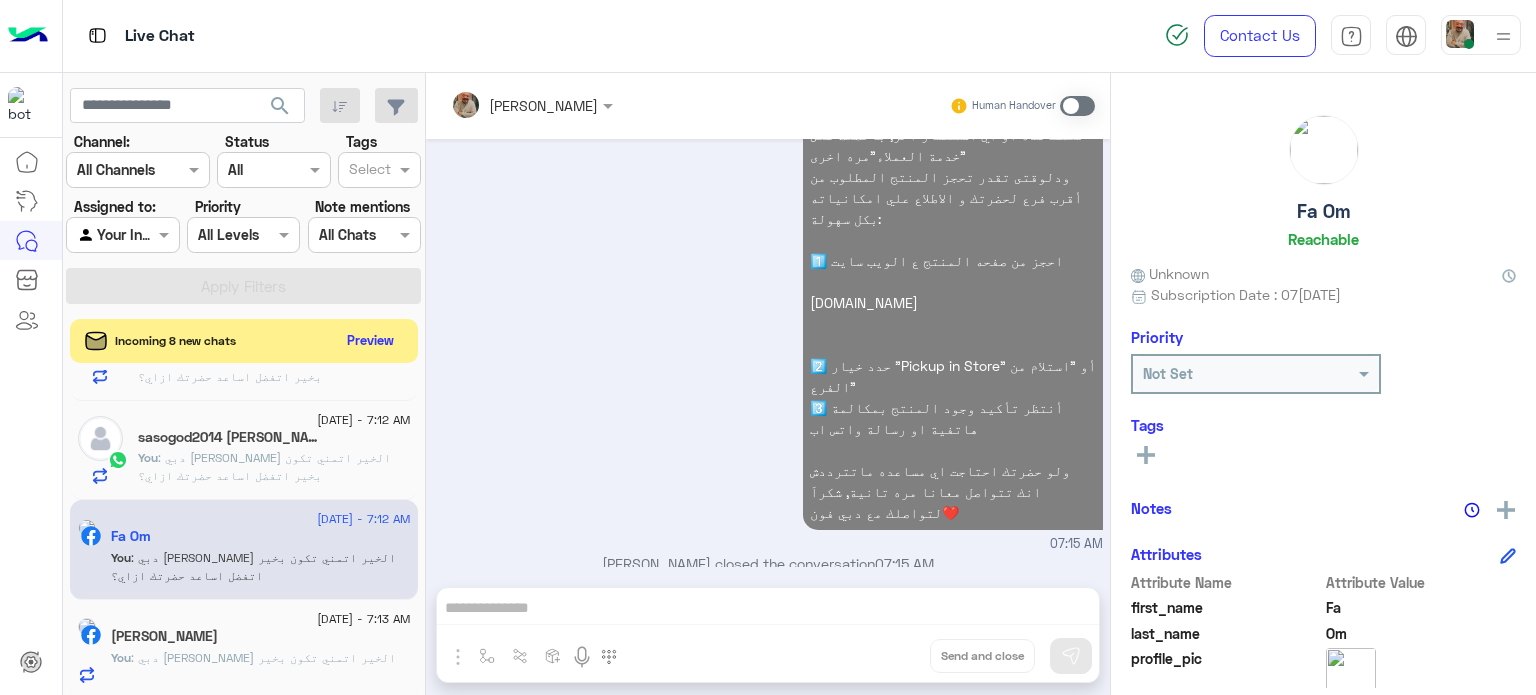 click on "You  : دبي [PERSON_NAME] الخير
اتمني تكون بخير
اتفضل اساعد حضرتك ازاي؟" 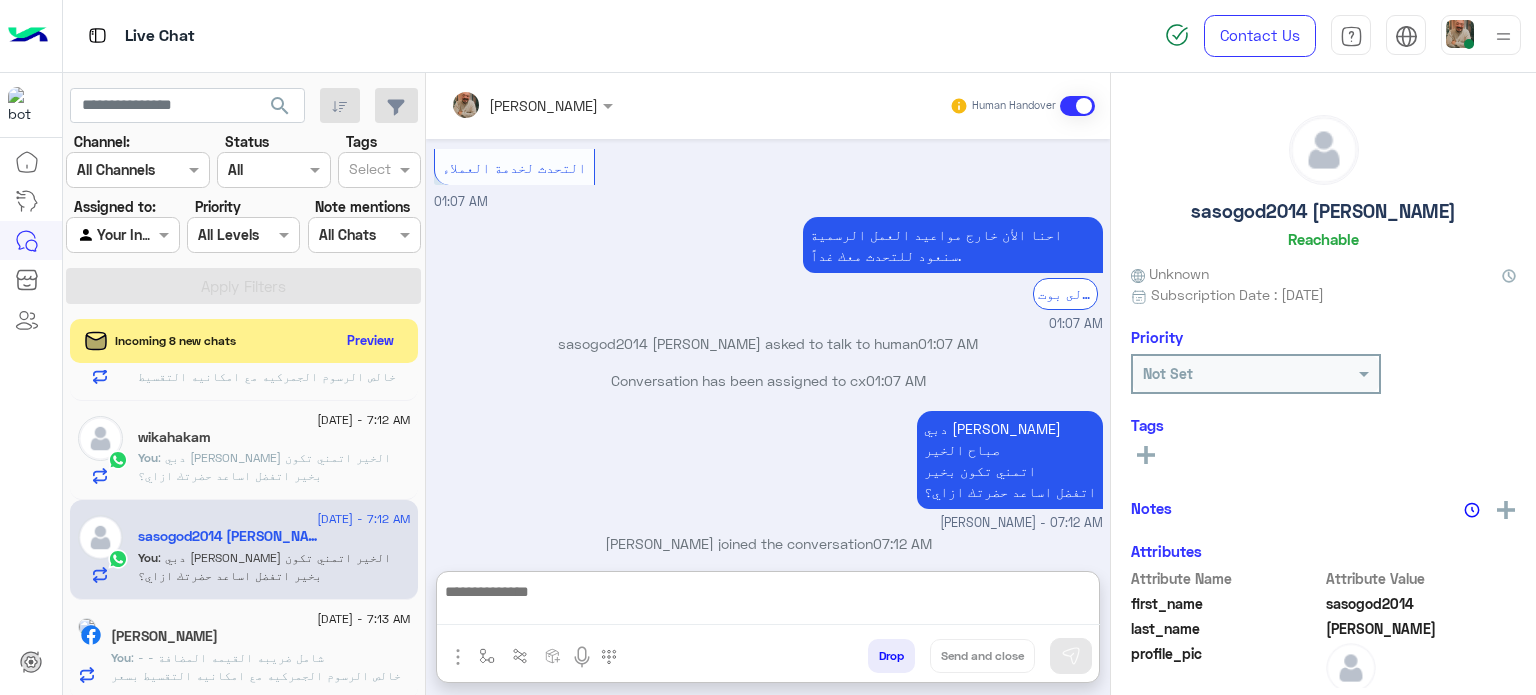 click at bounding box center [768, 602] 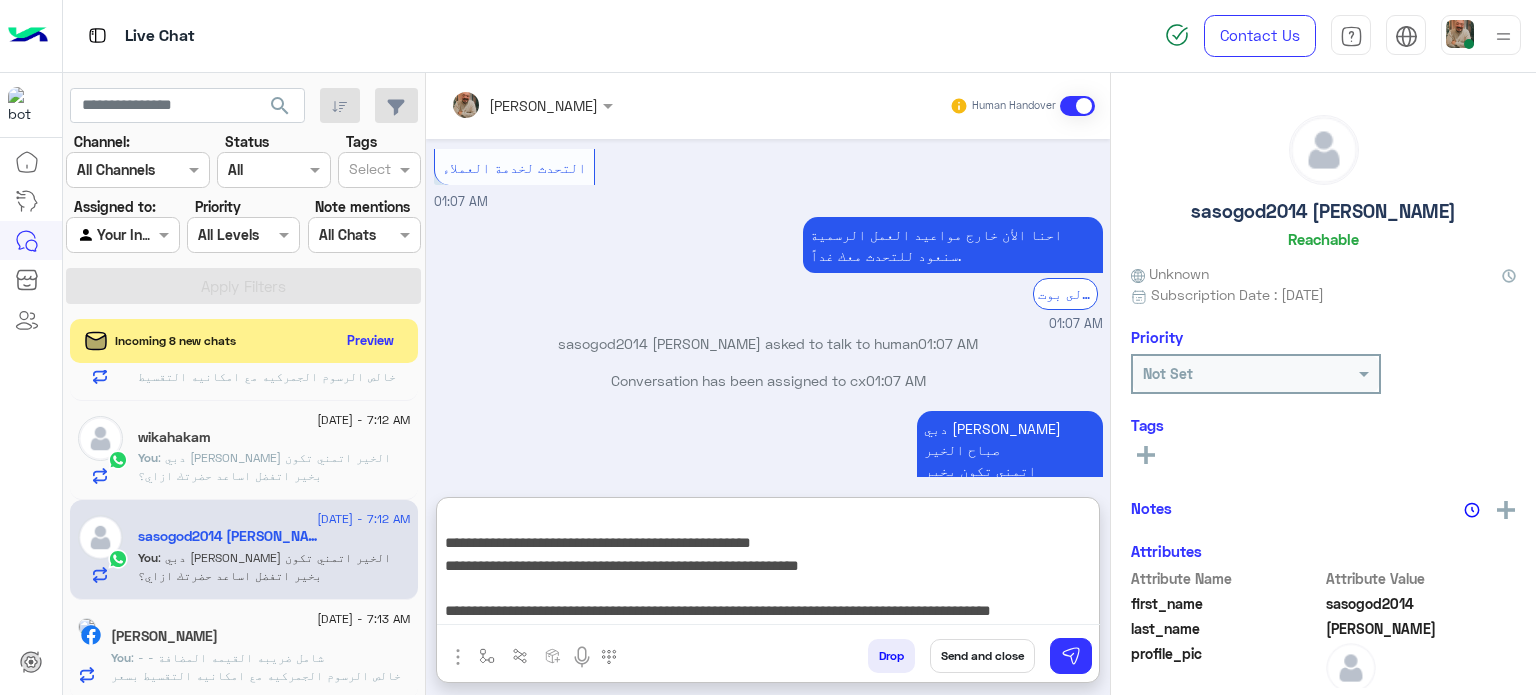 type on "**********" 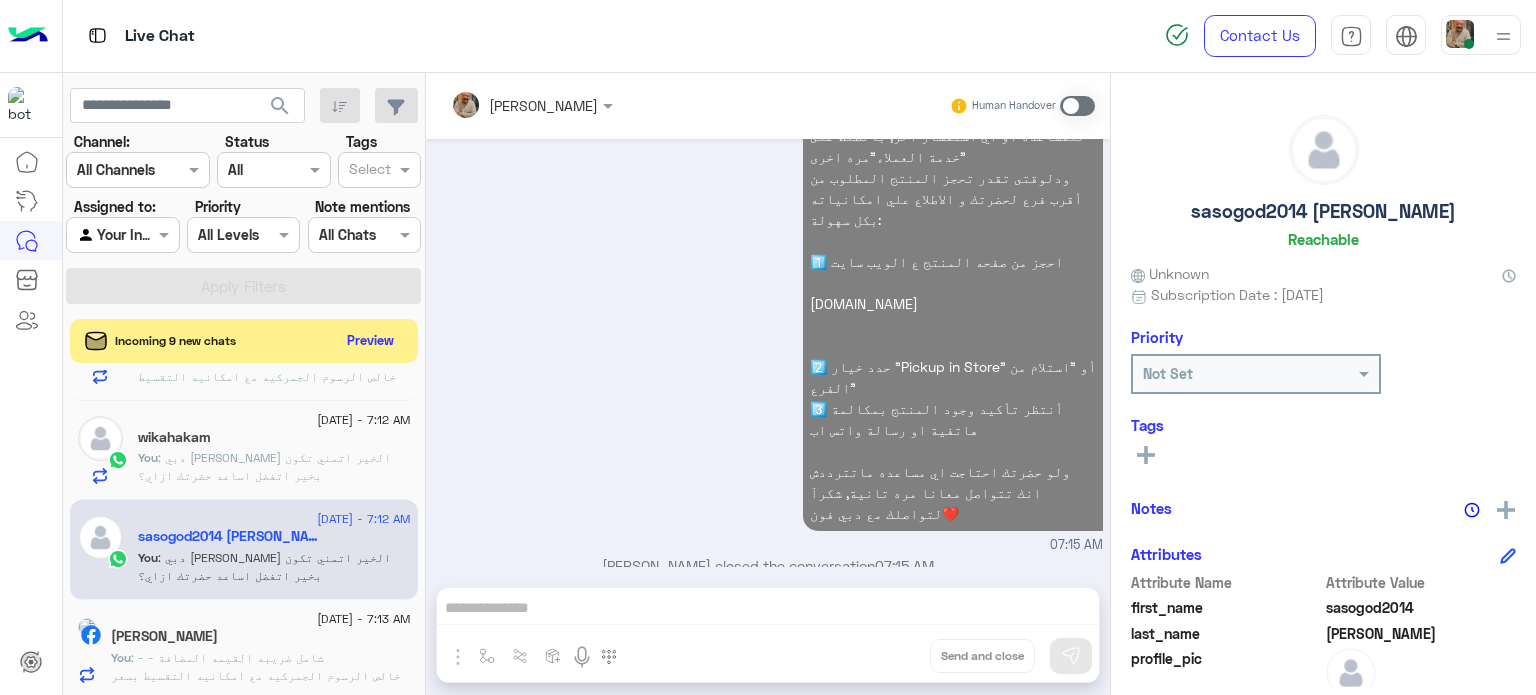 click on ": دبي [PERSON_NAME] الخير
اتمني تكون بخير
اتفضل اساعد حضرتك ازاي؟" 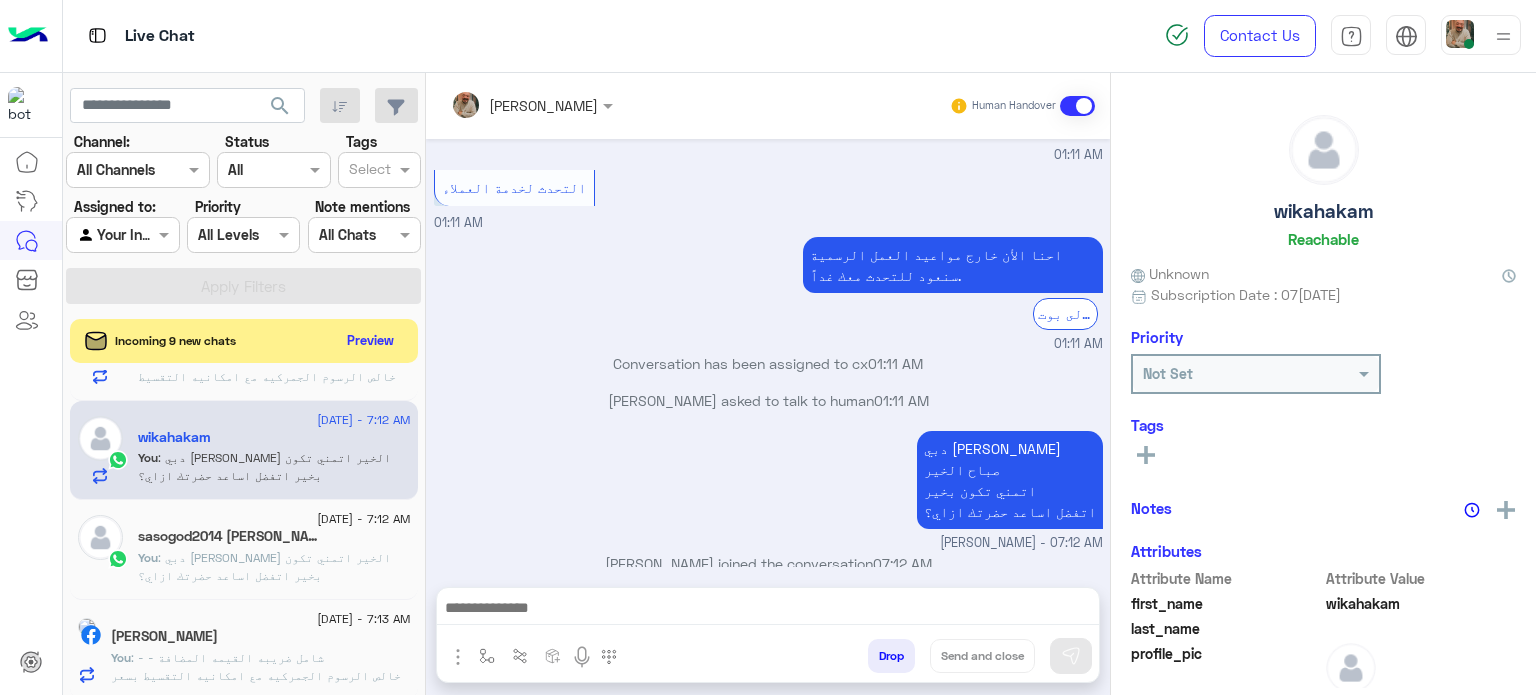 click at bounding box center (768, 610) 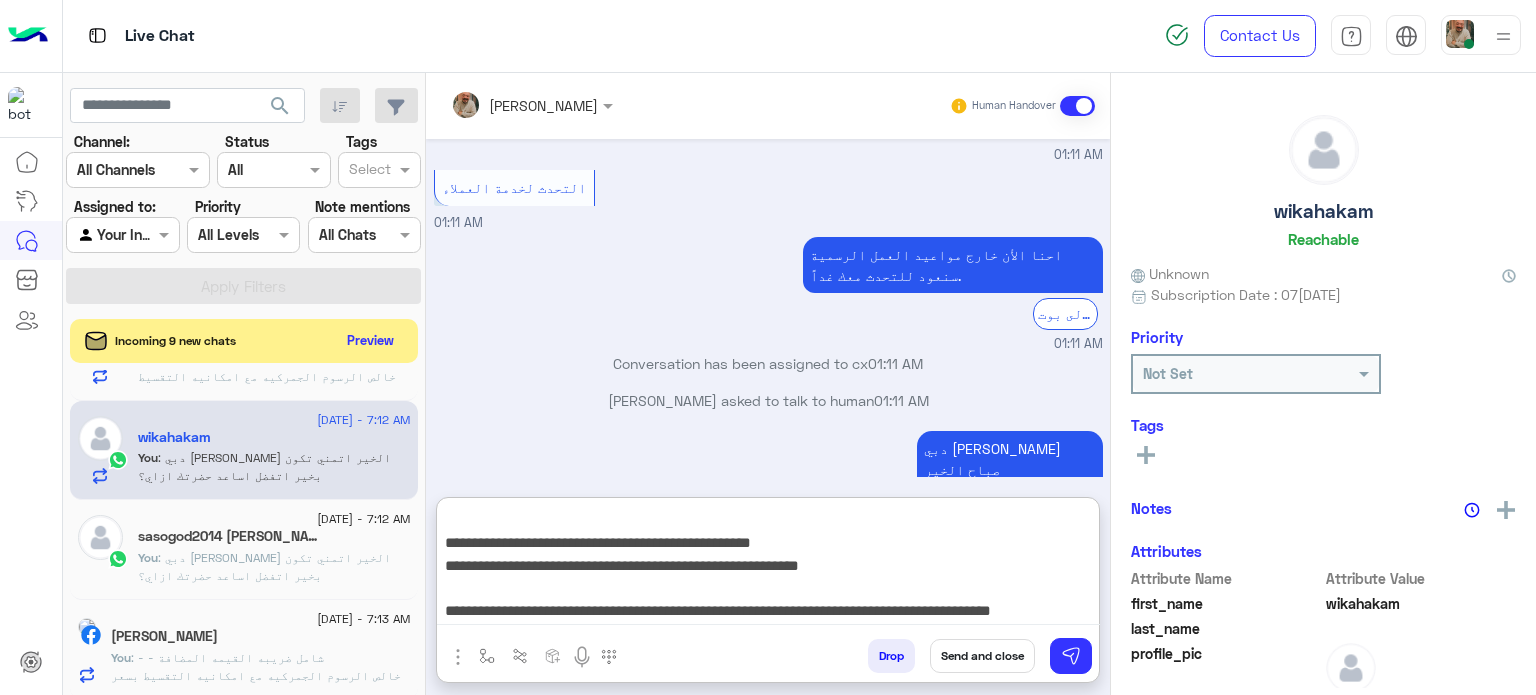type on "**********" 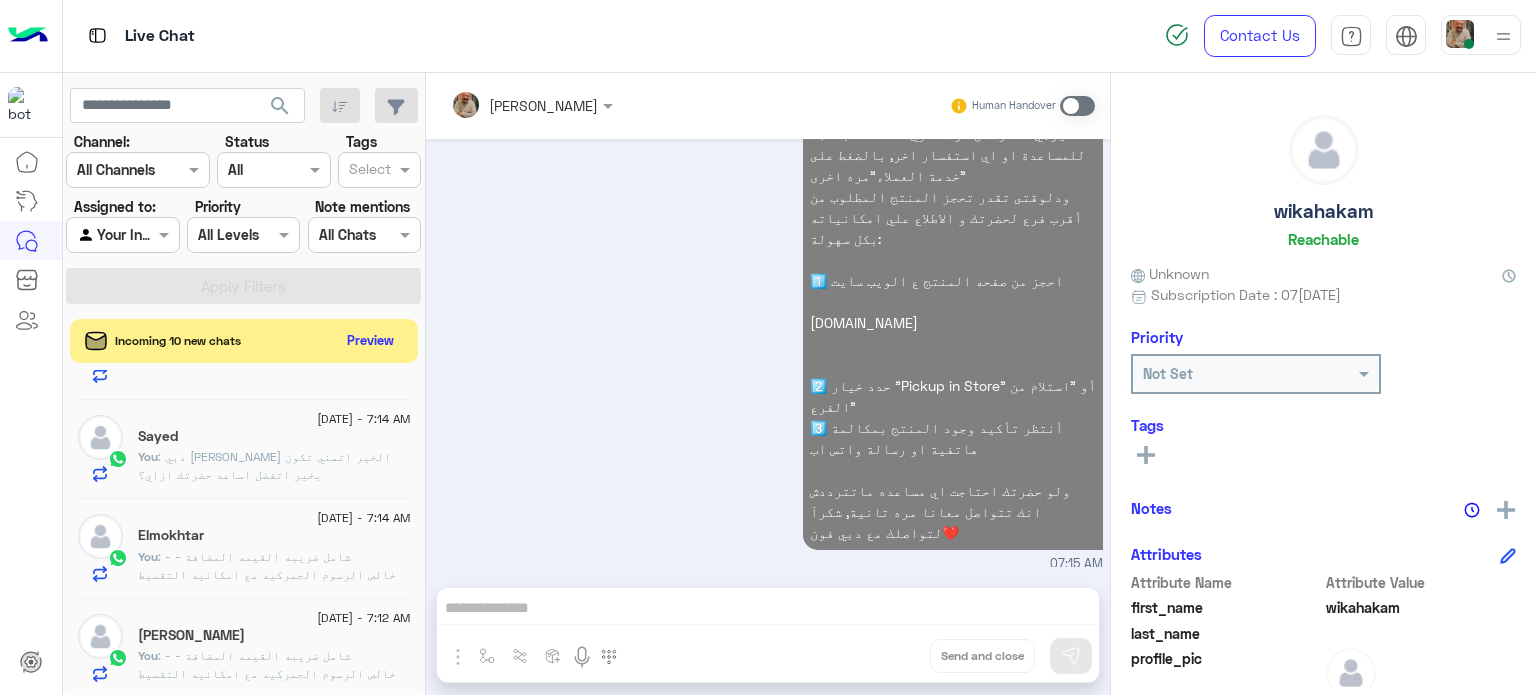 click on "Elmokhtar" 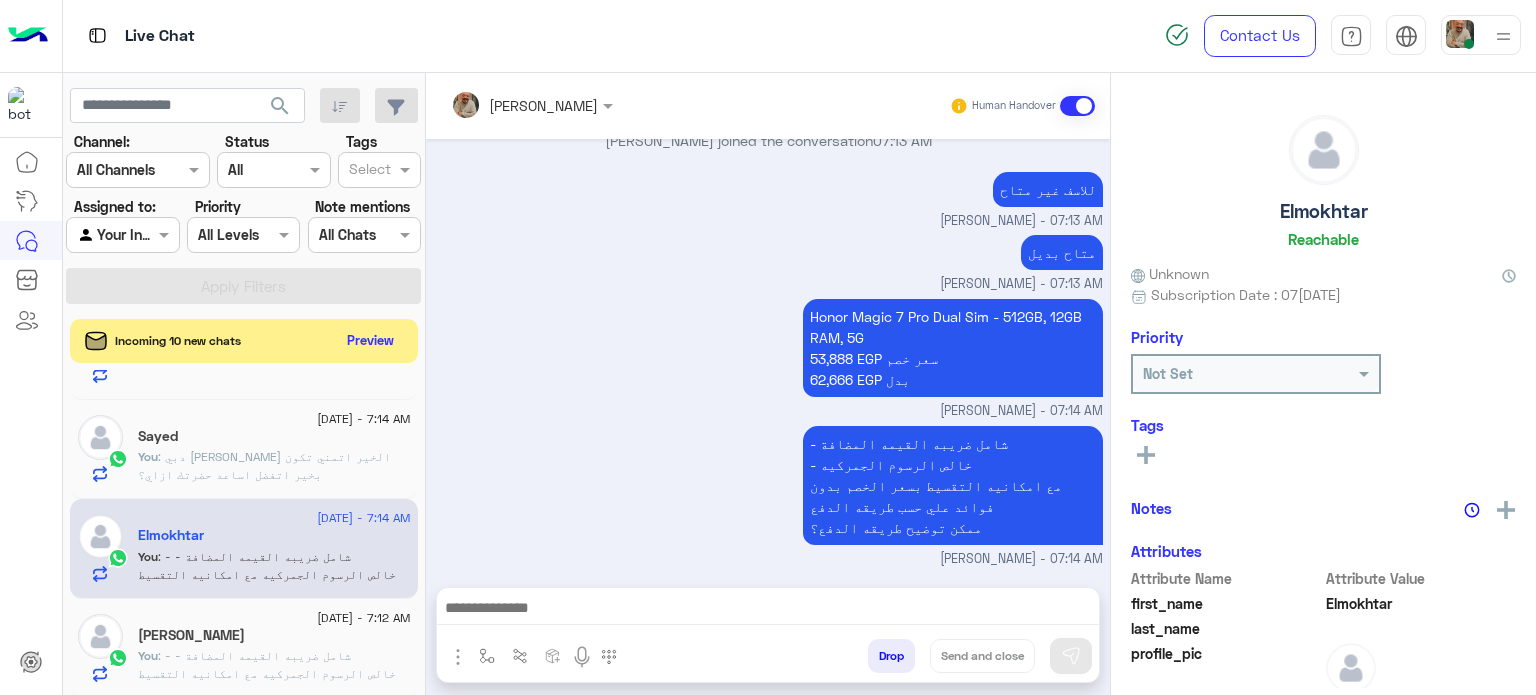 click at bounding box center (768, 613) 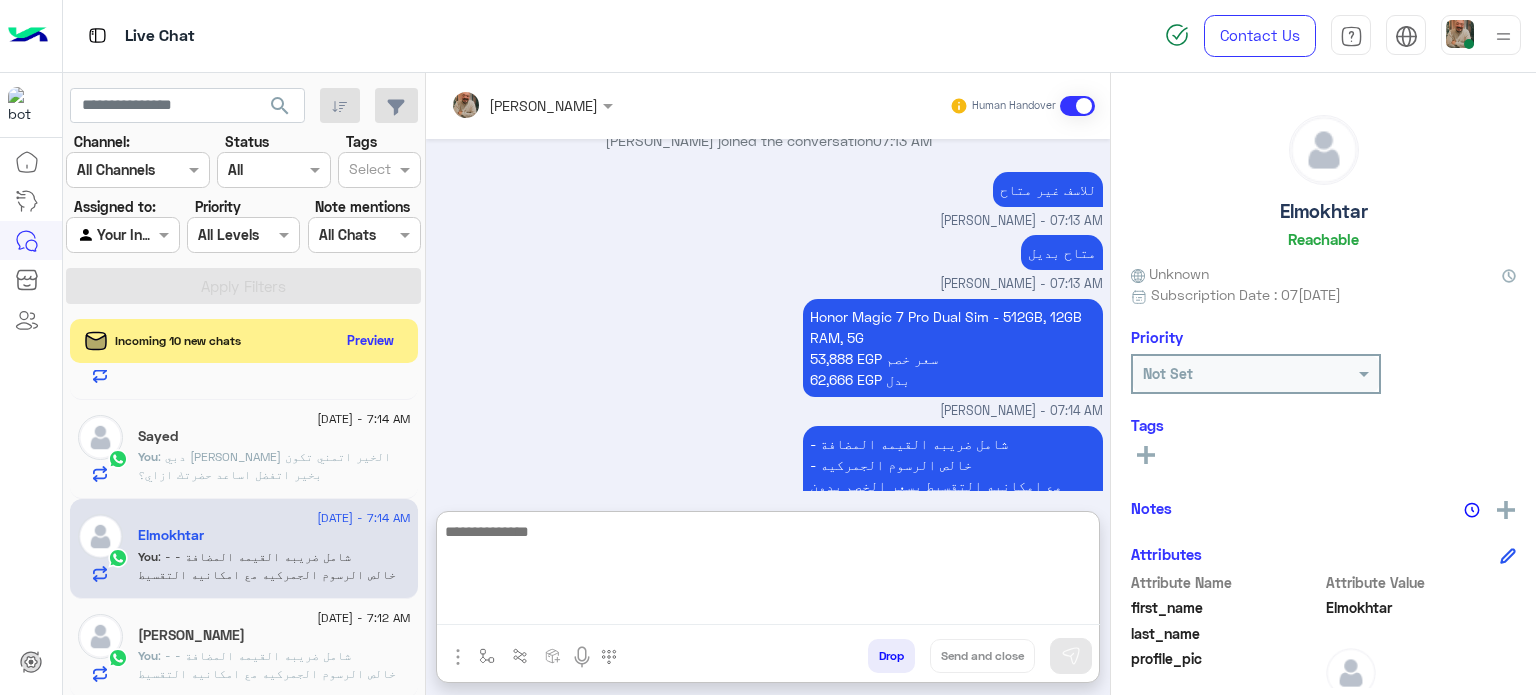 paste on "**********" 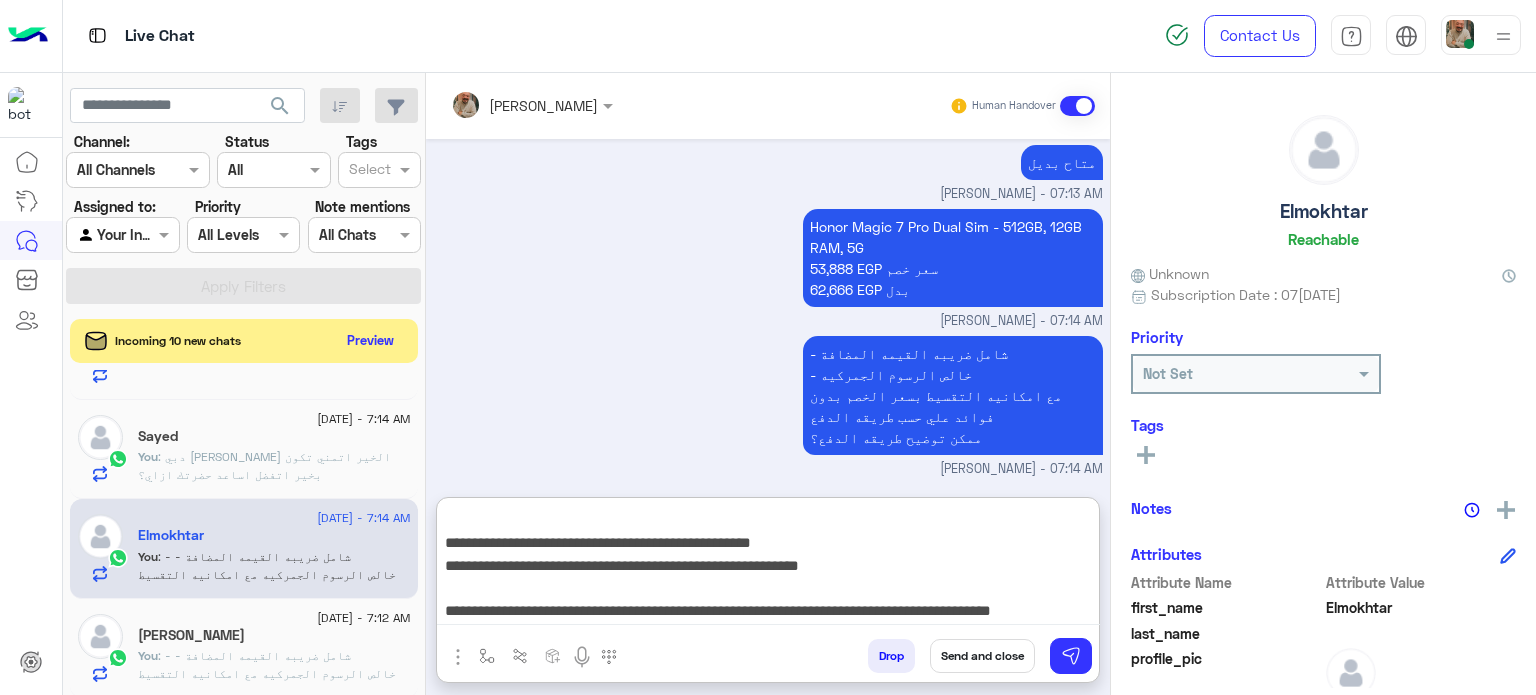 type on "**********" 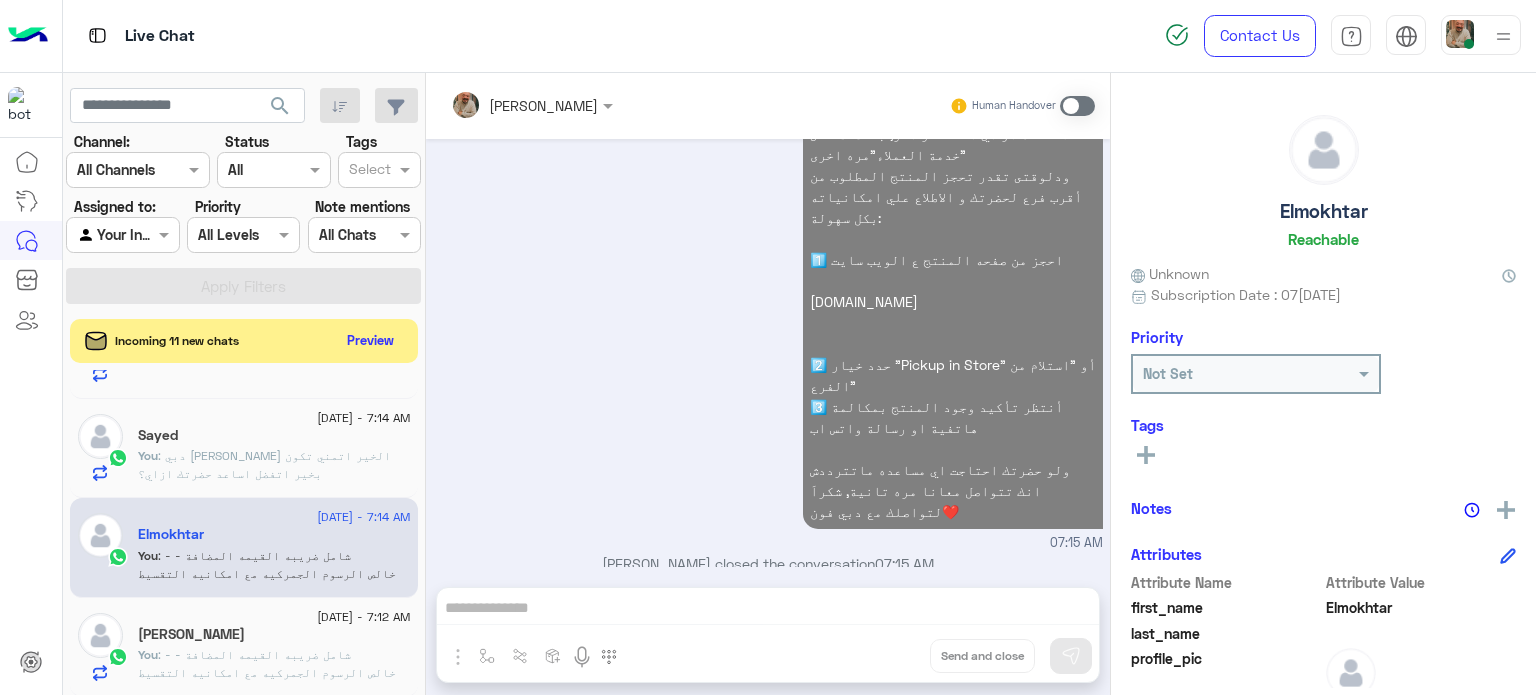 click on "[PERSON_NAME]" 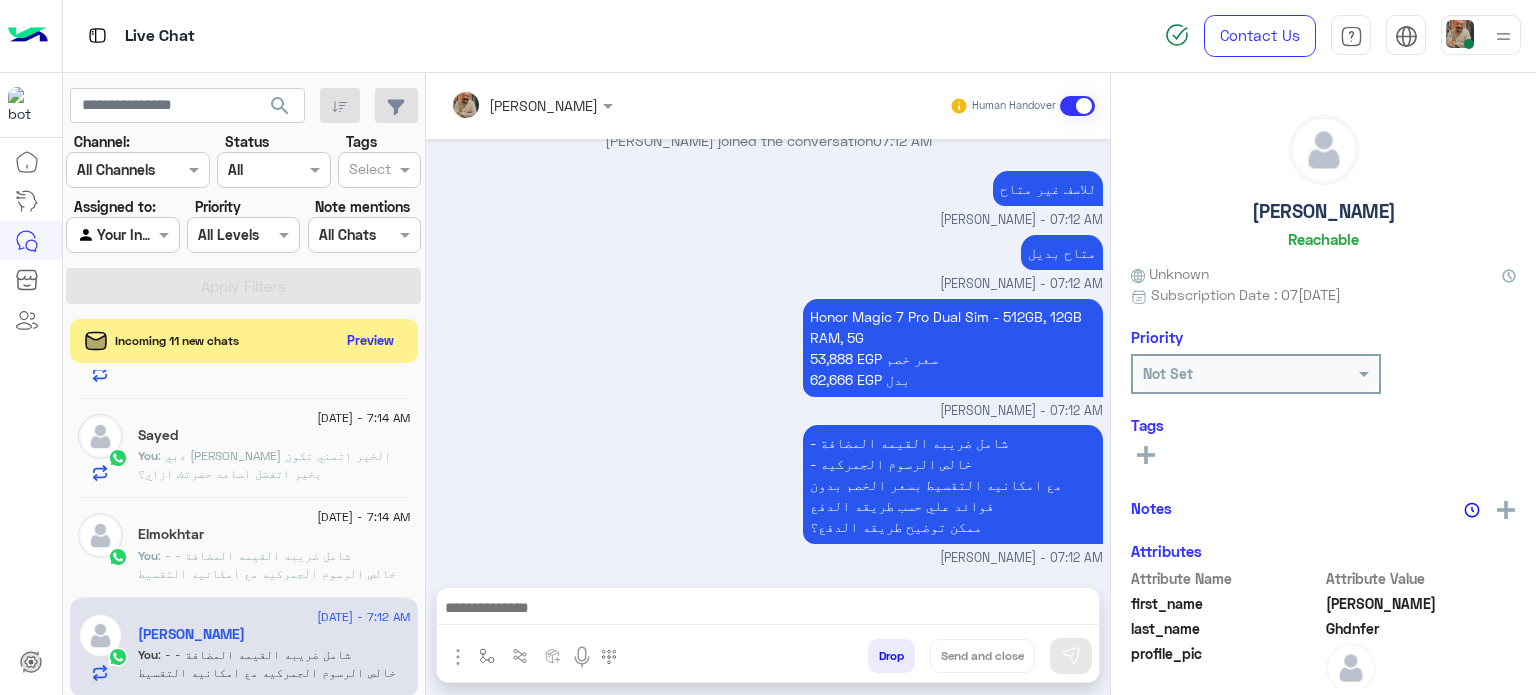 click at bounding box center [768, 610] 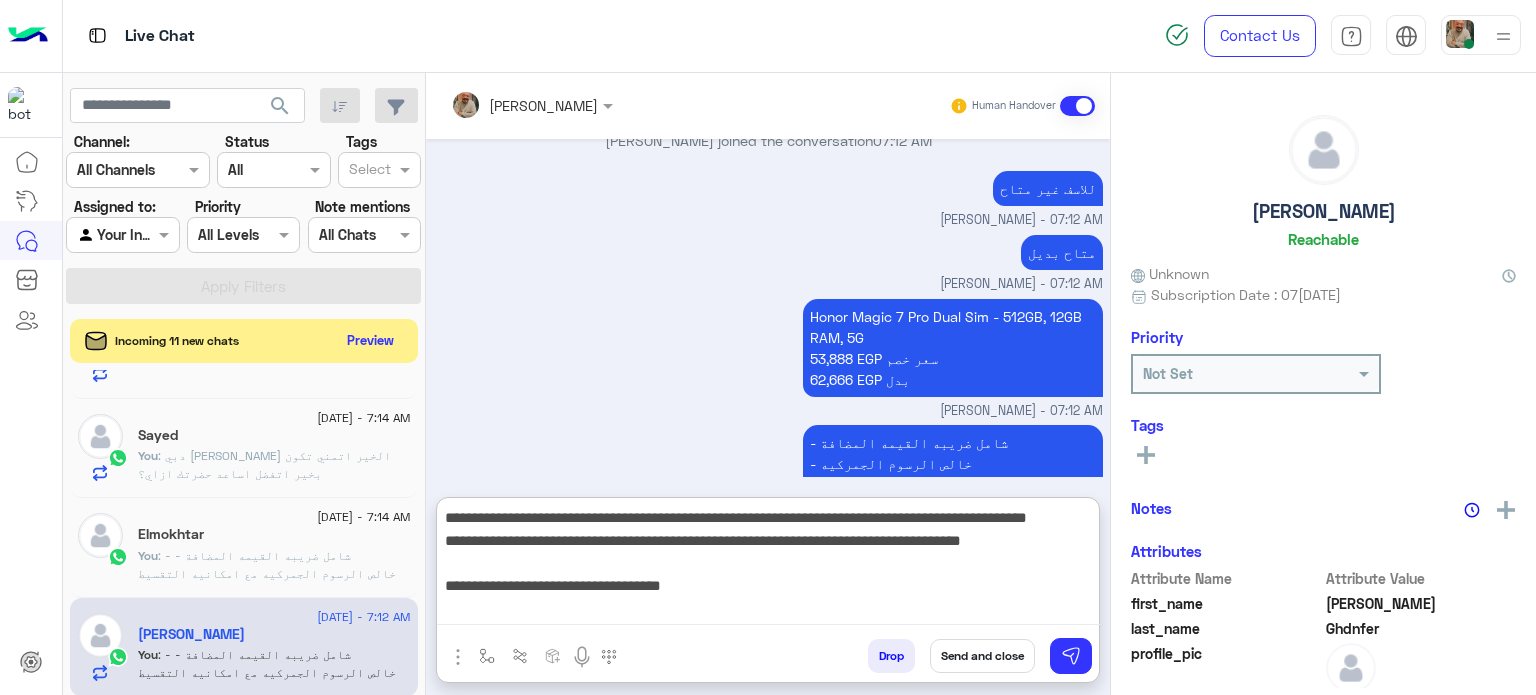 type on "**********" 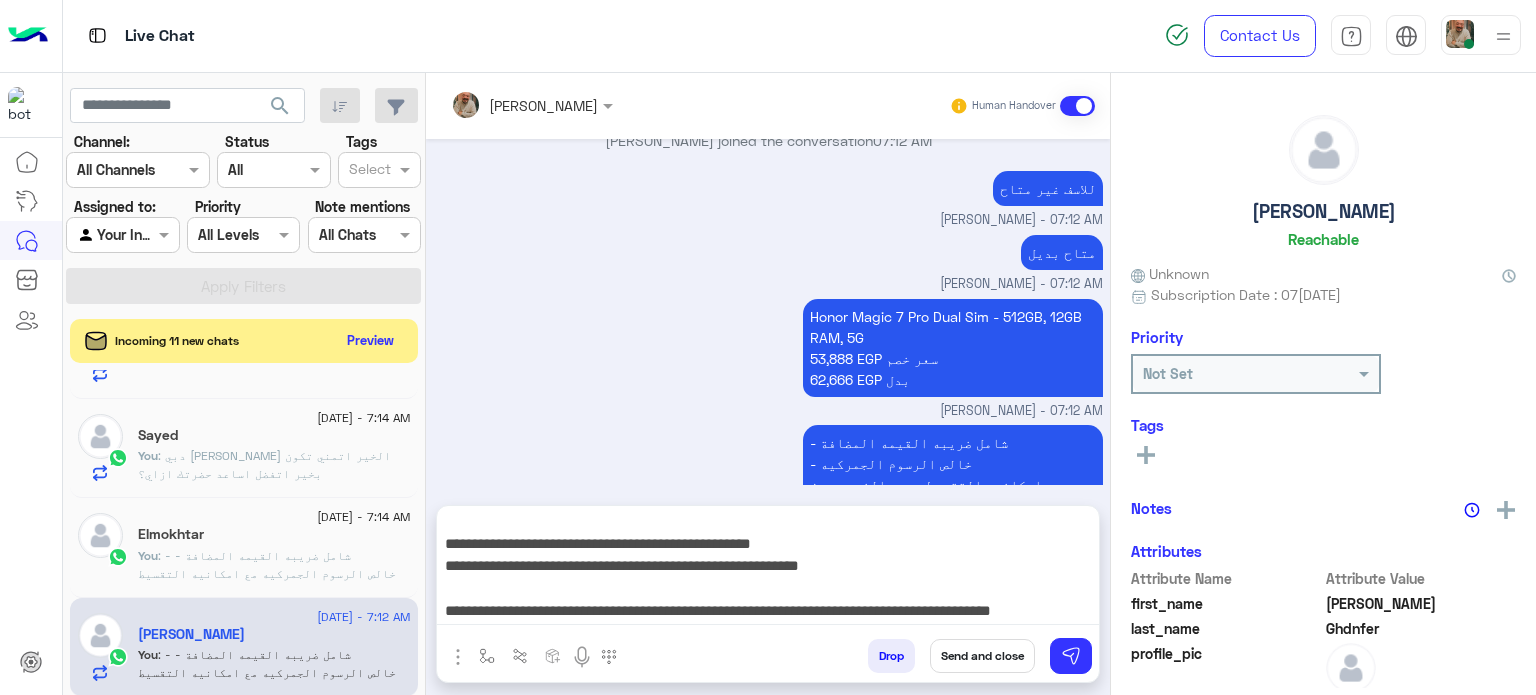 click on "Send and close" at bounding box center (982, 656) 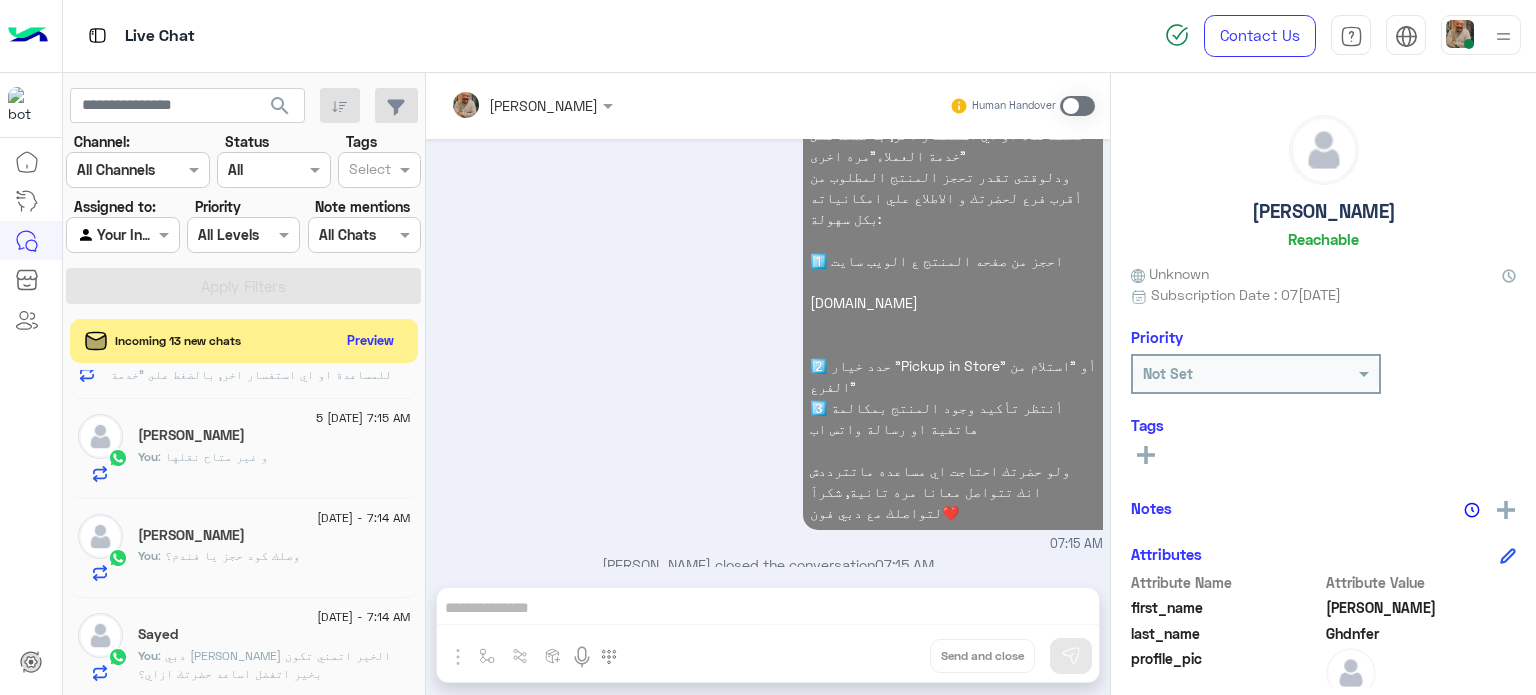 click on "[DATE] - 7:14 AM  [PERSON_NAME]    You  : وصلك كود حجز يا فندم؟" 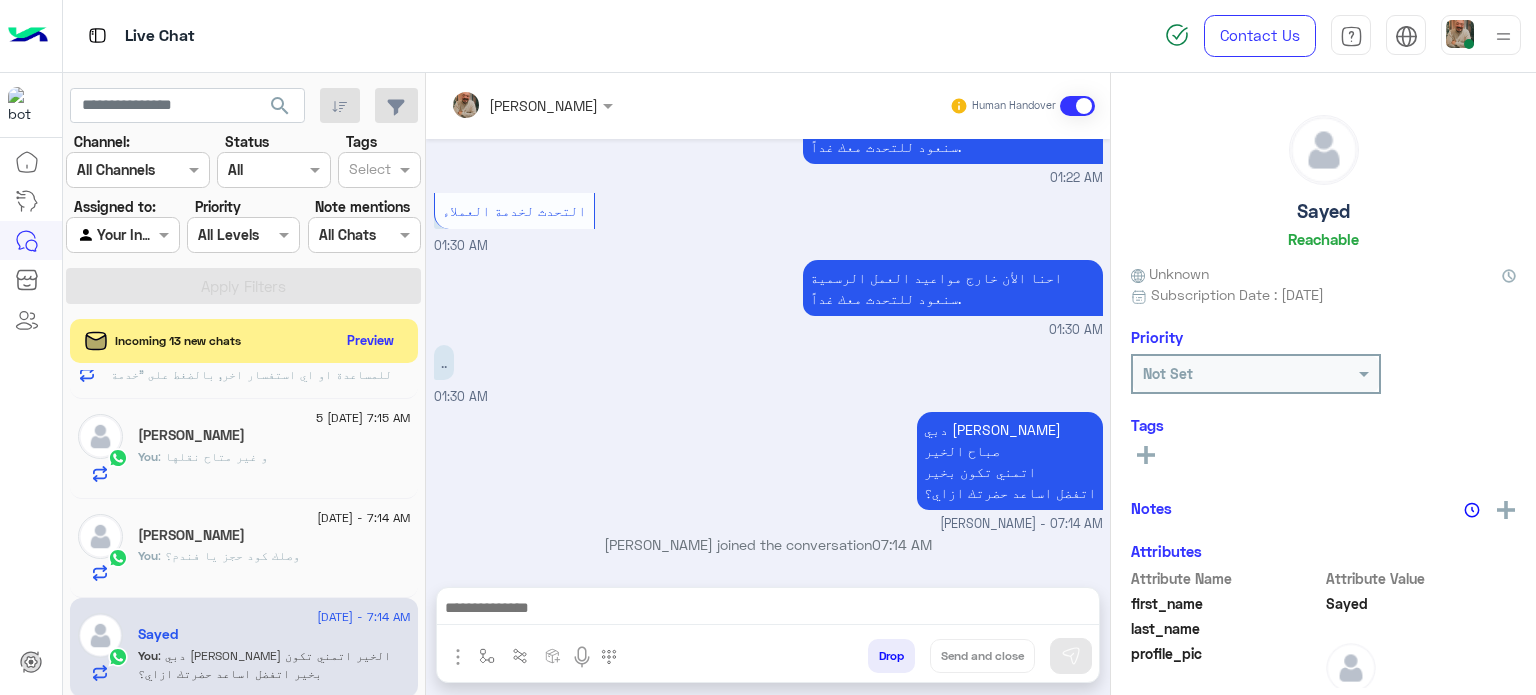 click at bounding box center (768, 610) 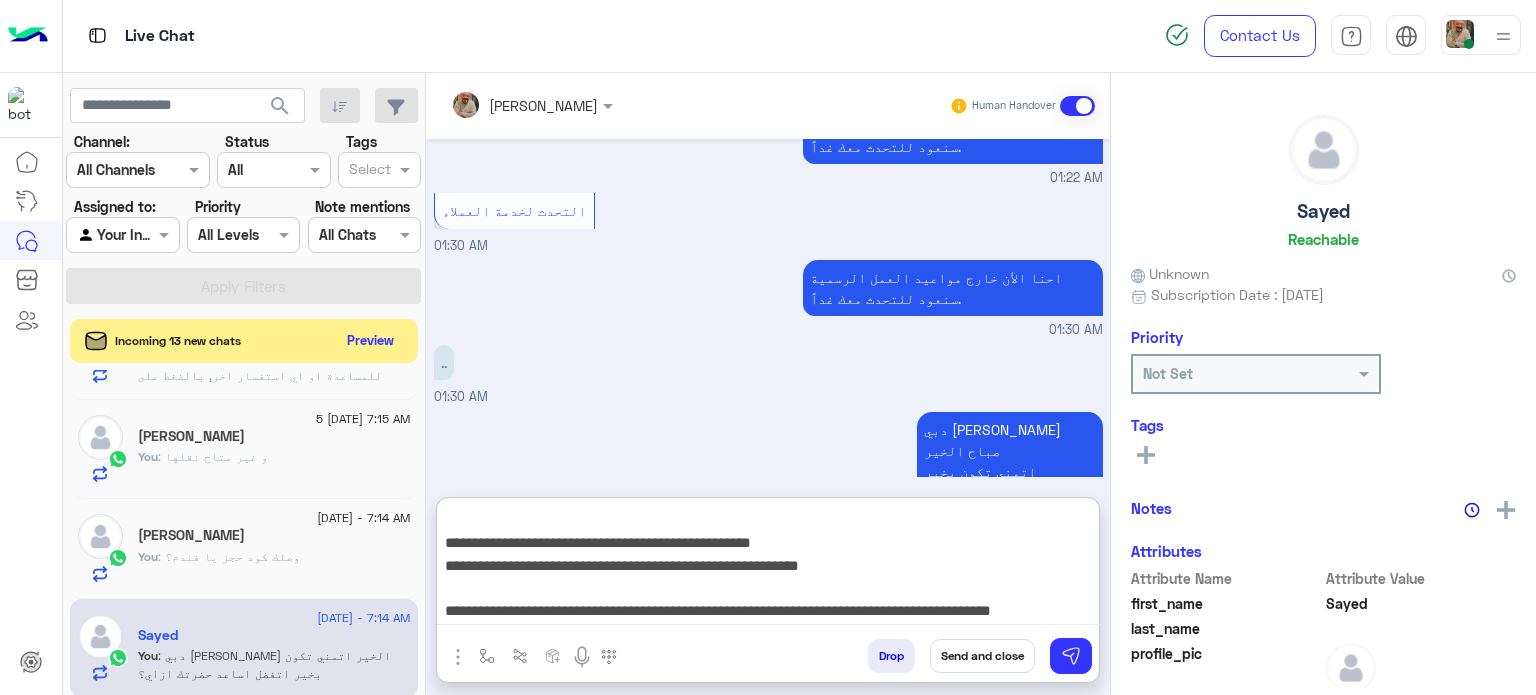 type on "**********" 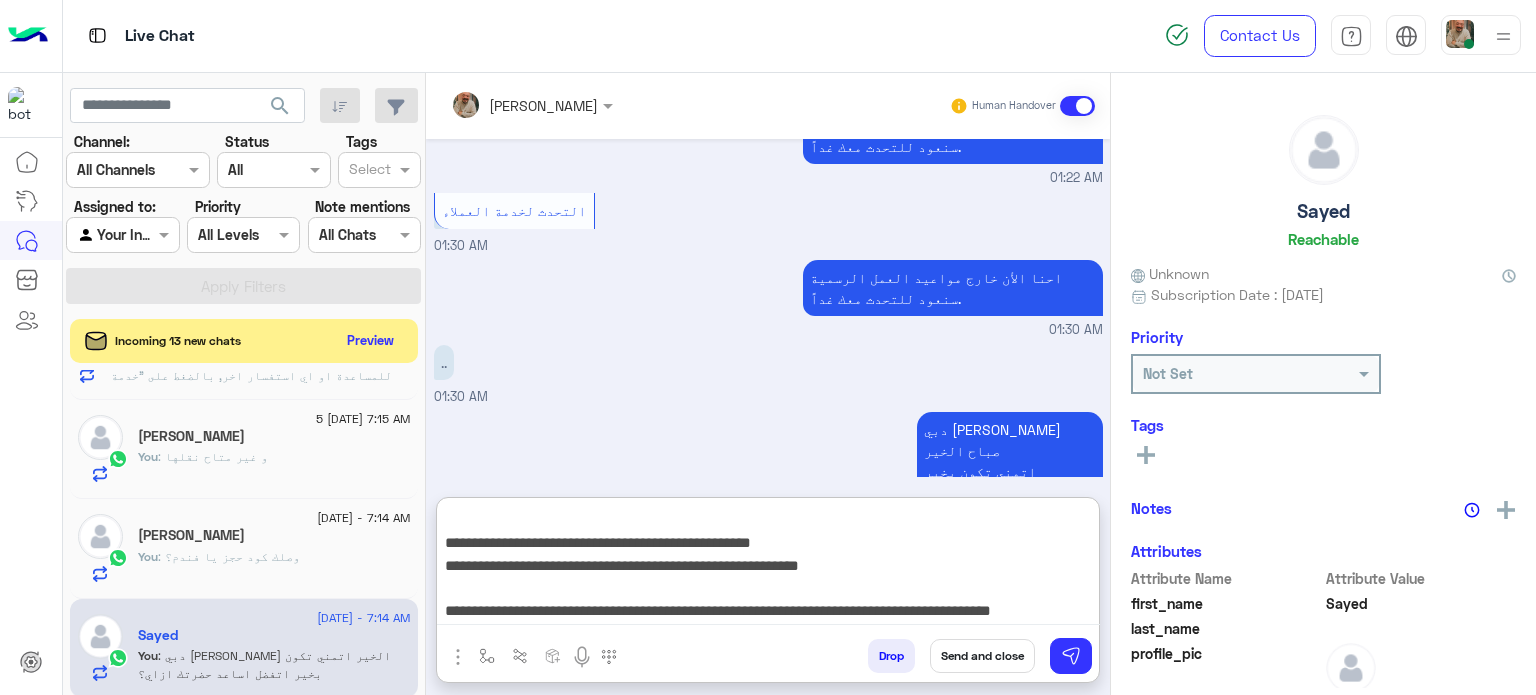 click on "Send and close" at bounding box center [982, 656] 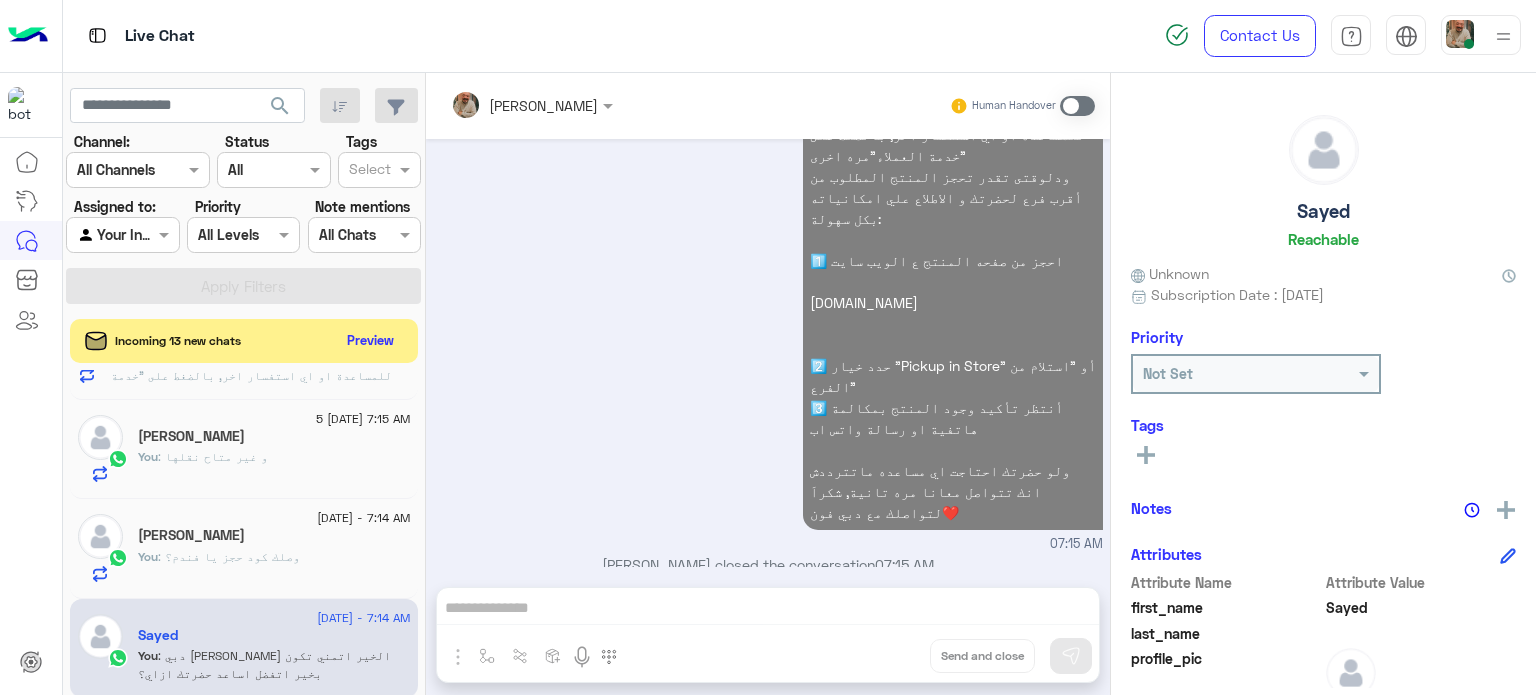 click on "[PERSON_NAME]" 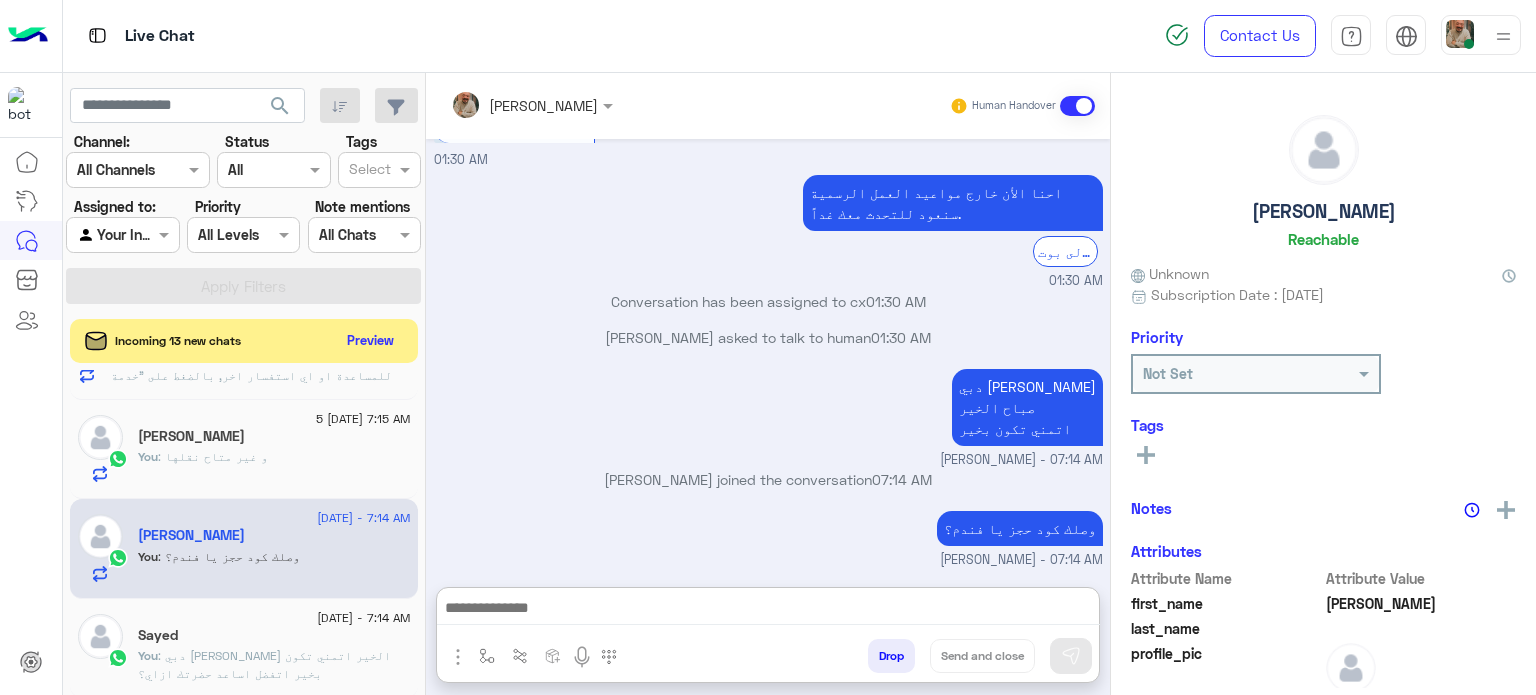 click at bounding box center (768, 610) 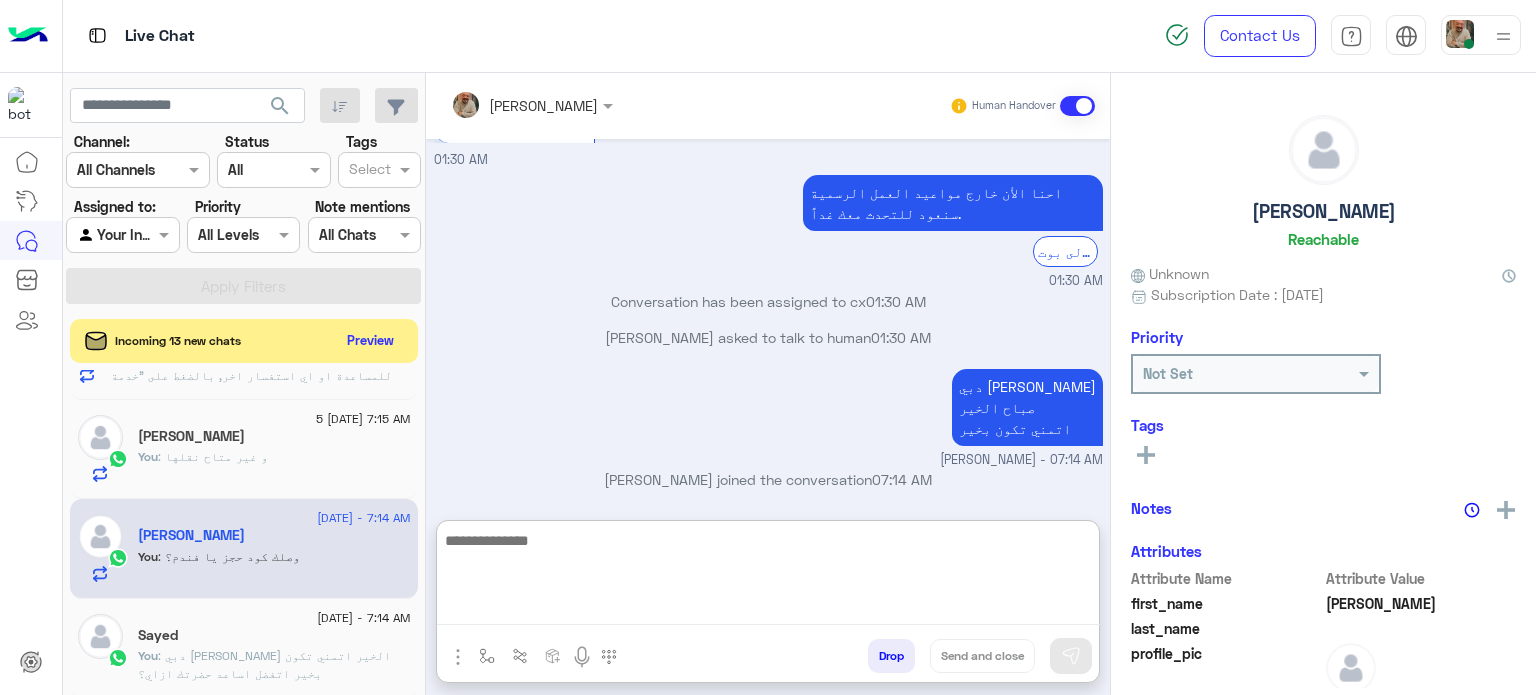 paste on "**********" 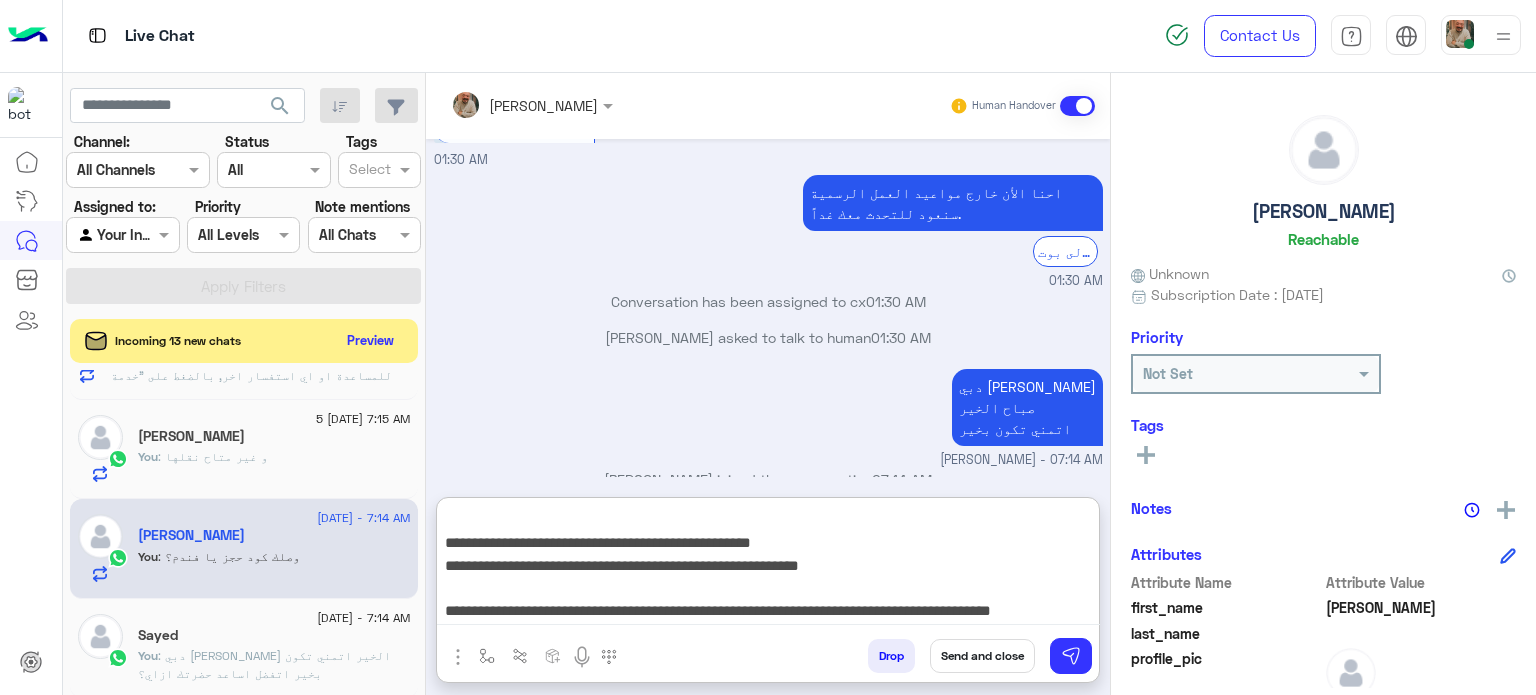 type on "**********" 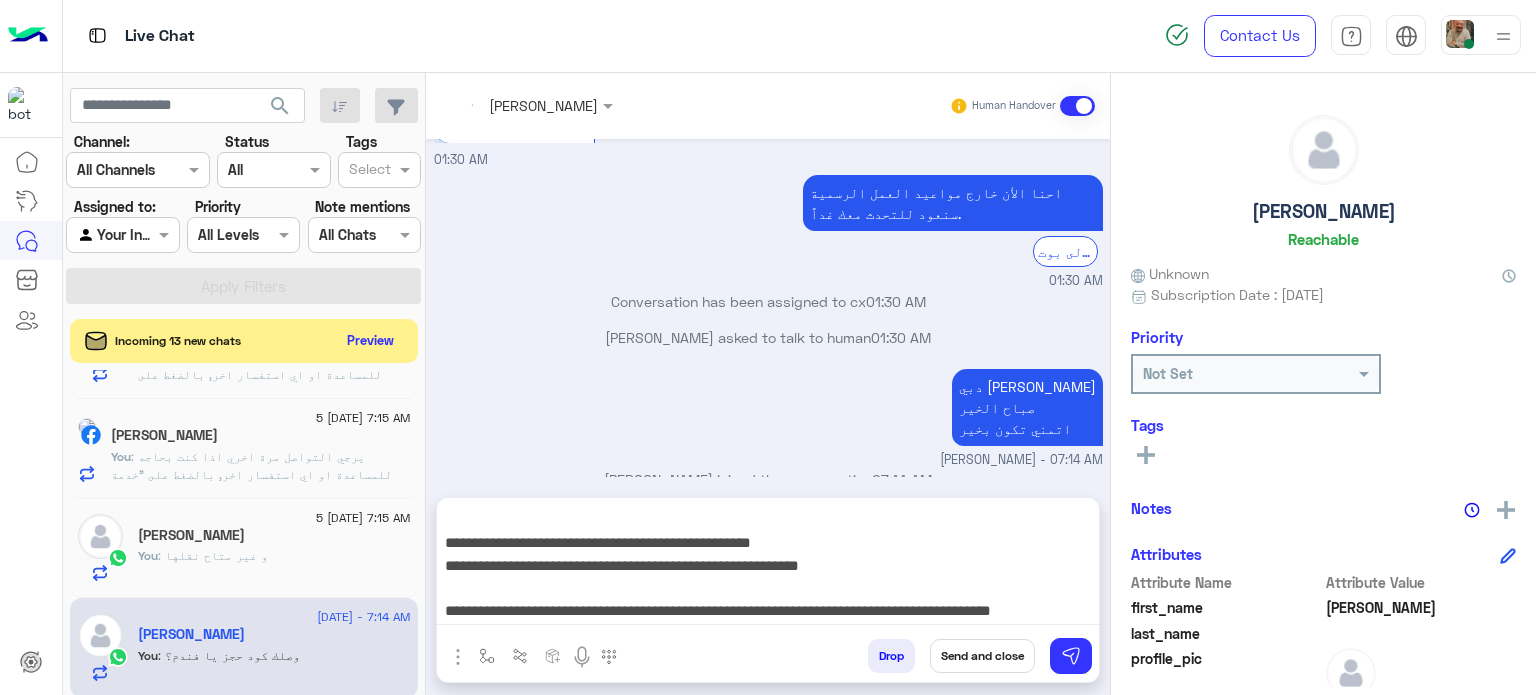 click on "Send and close" at bounding box center (982, 656) 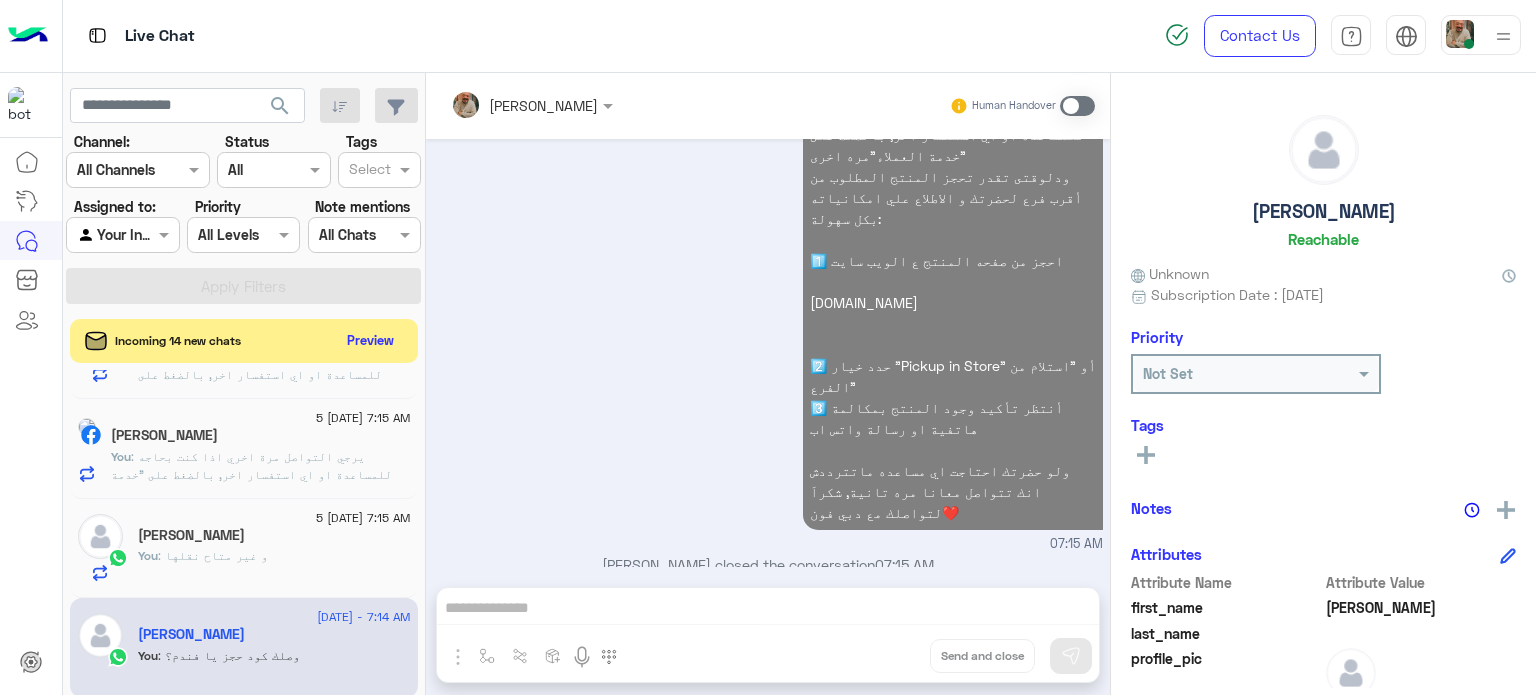 click on "You  : يرجي التواصل مرة اخري اذا كنت بحاجه للمساعدة او اي استفسار اخر, بالضغط على "خدمة العملاء"مره اخرى
ودلوقتى تقدر تحجز المنتج المطلوب من أقرب فرع لحضرتك و الاطلاع علي امكانياته بكل سهولة:
1️⃣ احجز من صفحه المنتج ع الويب سايت
[DOMAIN_NAME]
2️⃣ حدد خيار "Pickup in Store" أو "استلام من الفرع"
3️⃣ أنتظر تأكيد وجود المنتج بمكالمة هاتفية او رسالة واتس اب
ولو حضرتك احتاجت اي مساعده ماتترددش انك تتواصل معانا مره تانية, شكراَ لتواصلك مع دبي فون❤️" 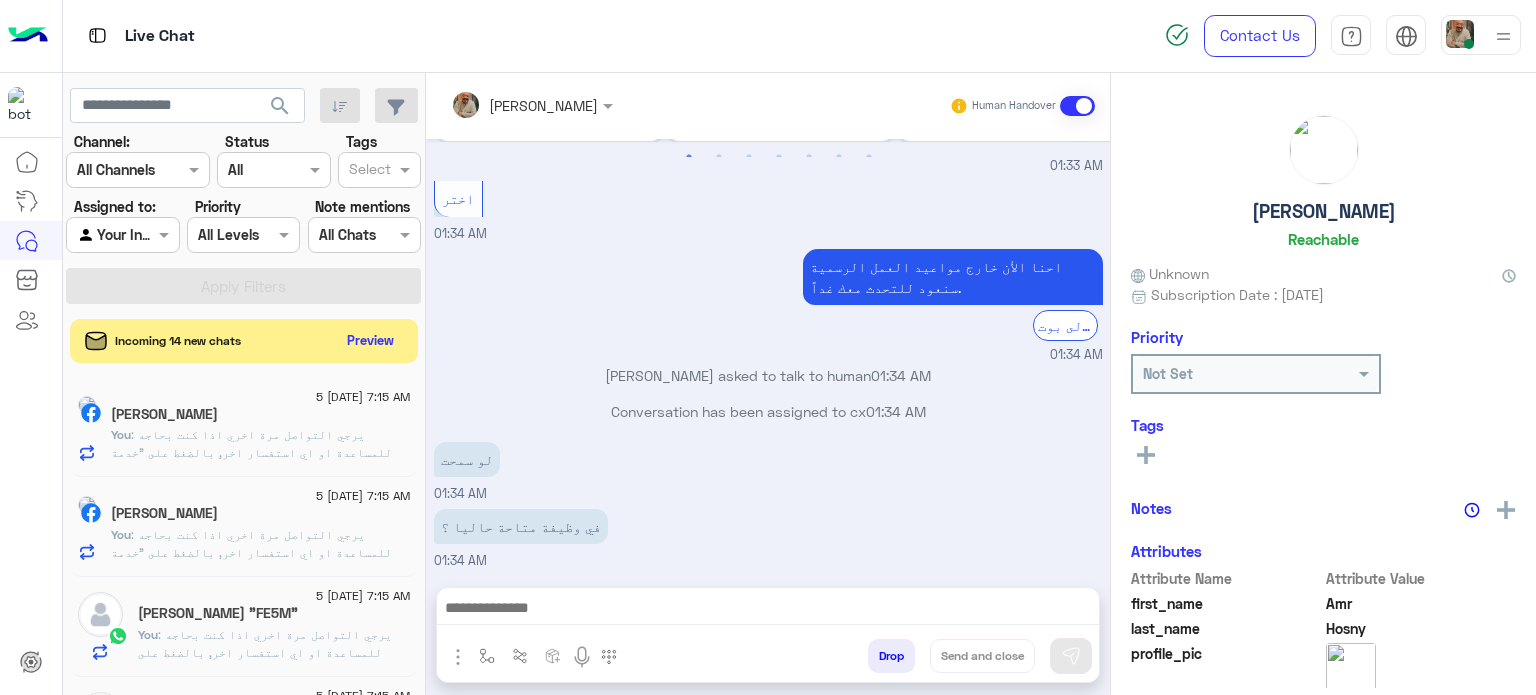 click on "5 [DATE] 7:15 AM  [PERSON_NAME]   You  : يرجي التواصل مرة اخري اذا كنت بحاجه للمساعدة او اي استفسار اخر, بالضغط على "خدمة العملاء"مره اخرى
ودلوقتى تقدر تحجز المنتج المطلوب من أقرب فرع لحضرتك و الاطلاع علي امكانياته بكل سهولة:
1️⃣ احجز من صفحه المنتج ع الويب سايت
[DOMAIN_NAME]
2️⃣ حدد خيار "Pickup in Store" أو "استلام من الفرع"
3️⃣ أنتظر تأكيد وجود المنتج بمكالمة هاتفية او رسالة واتس اب
ولو حضرتك احتاجت اي مساعده ماتترددش انك تتواصل معانا مره تانية, شكراَ لتواصلك مع دبي فون❤️" 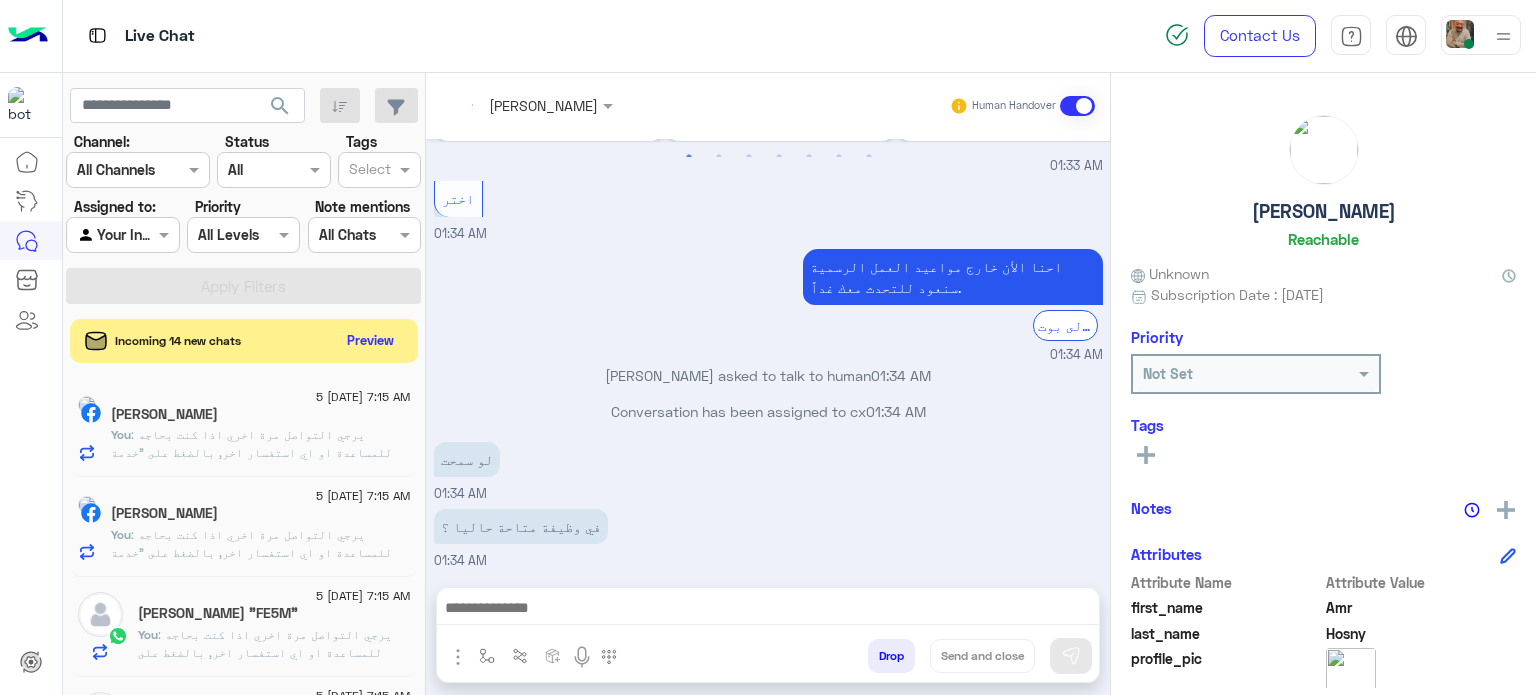 click on "[PERSON_NAME] "FE5M"" 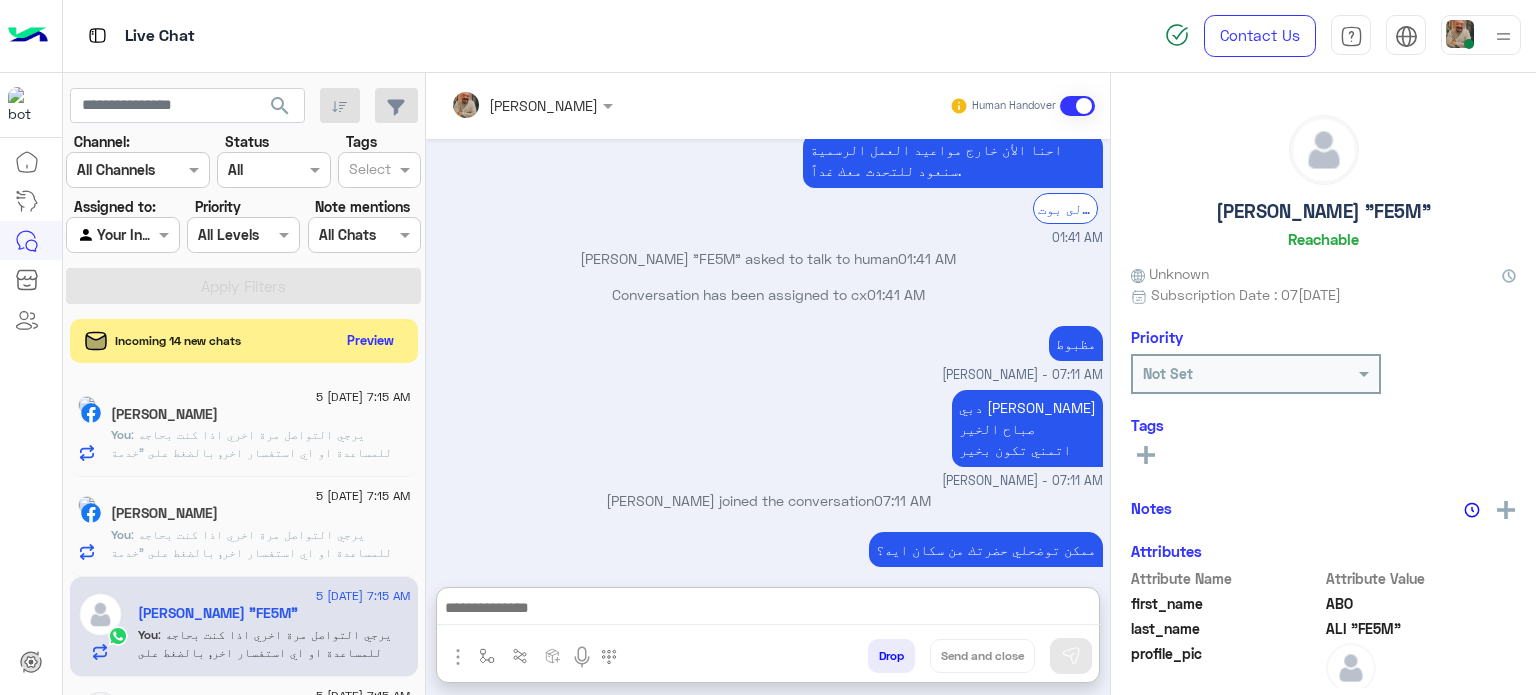 click at bounding box center [768, 610] 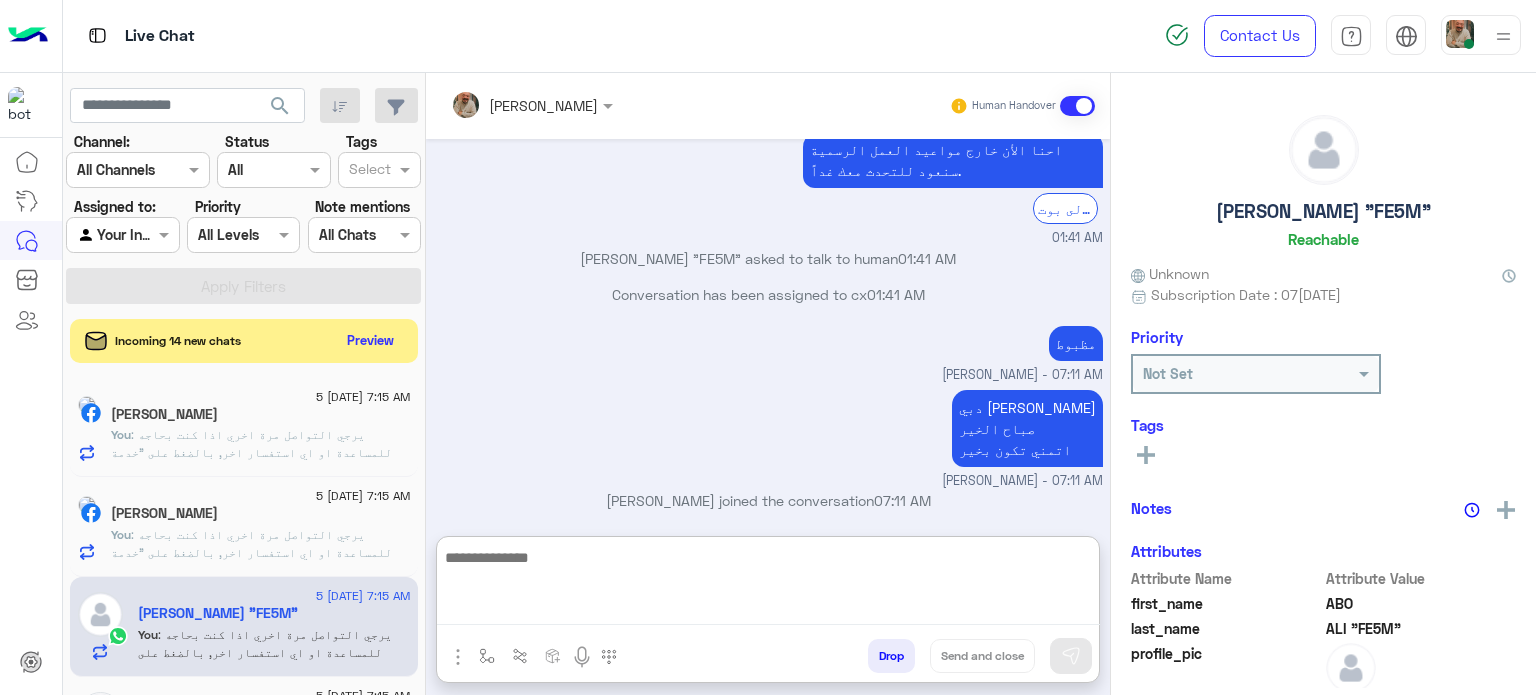 paste on "**********" 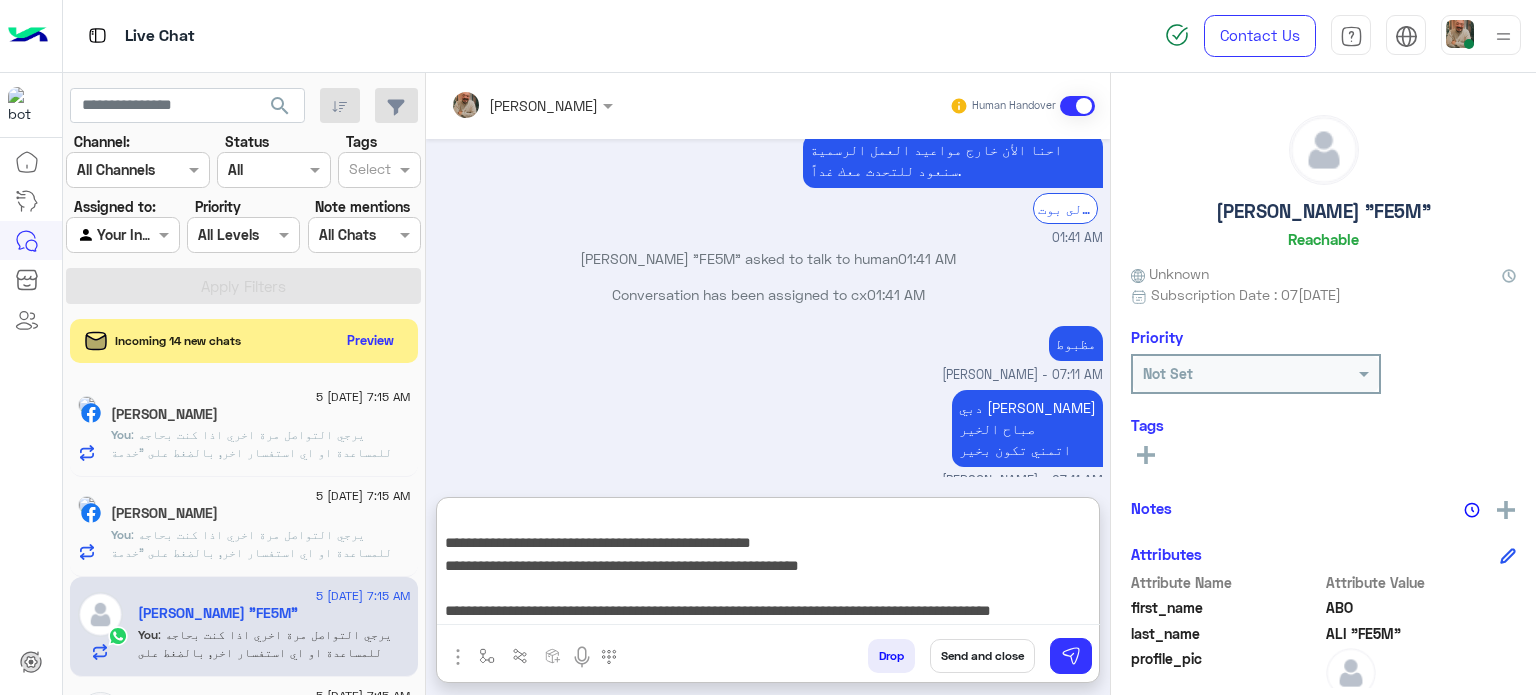 type on "**********" 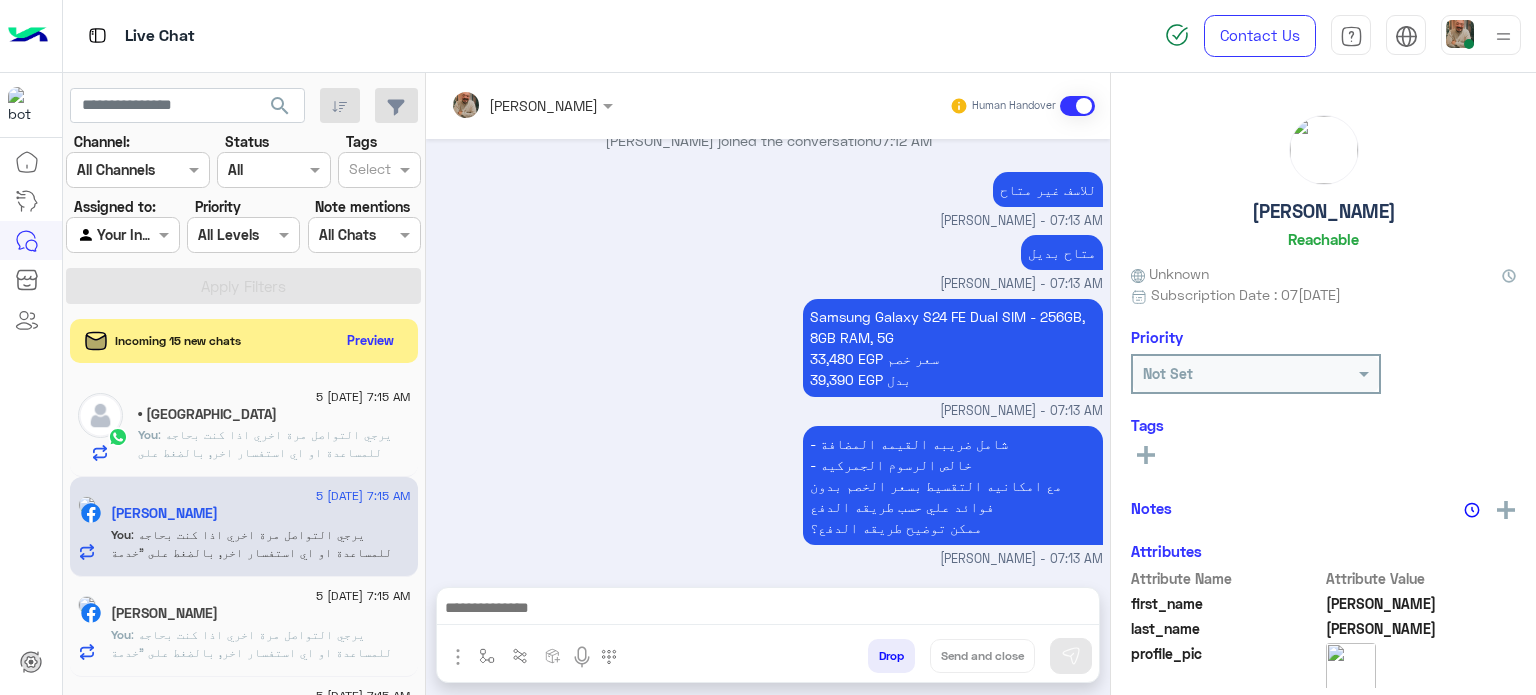 click on "• [GEOGRAPHIC_DATA]" 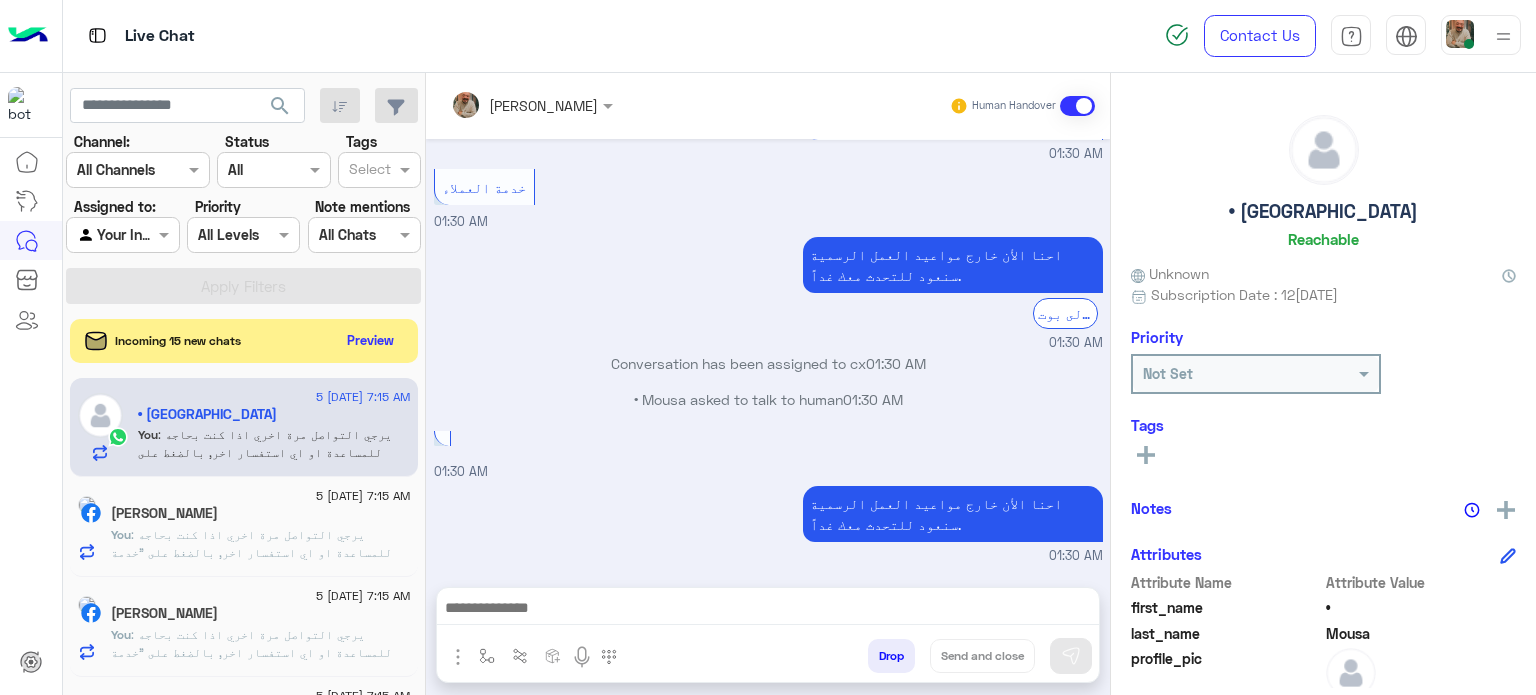 click on "Subscription Date : 12[DATE]" 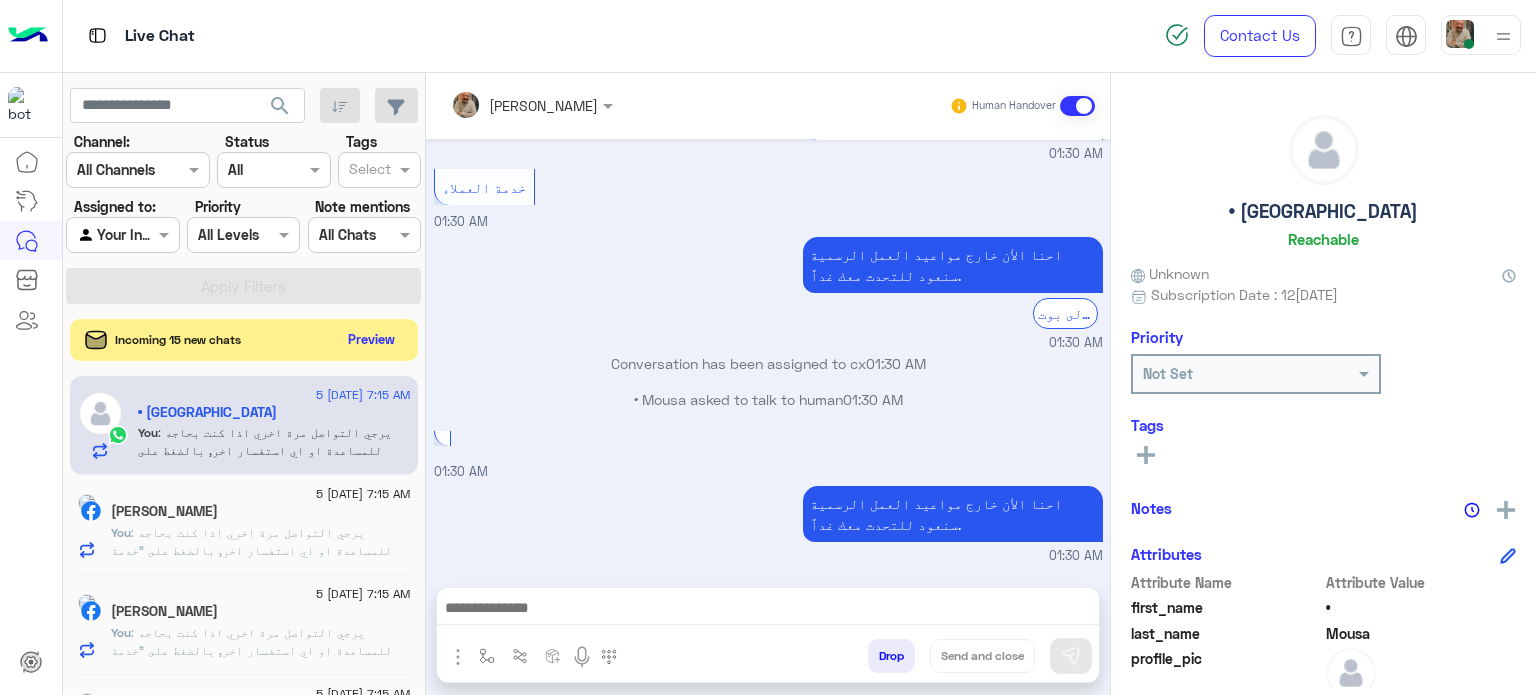 click on "Preview" 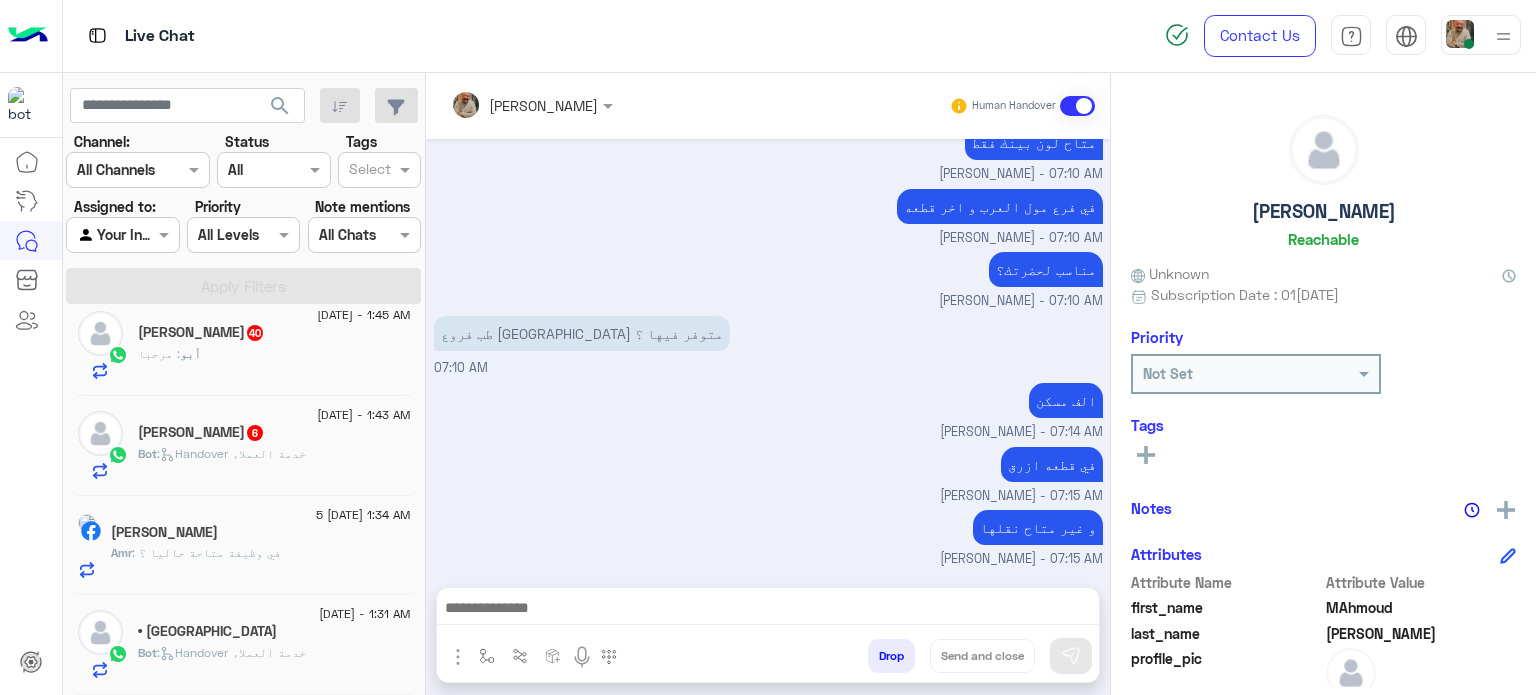 click on "• [GEOGRAPHIC_DATA]" 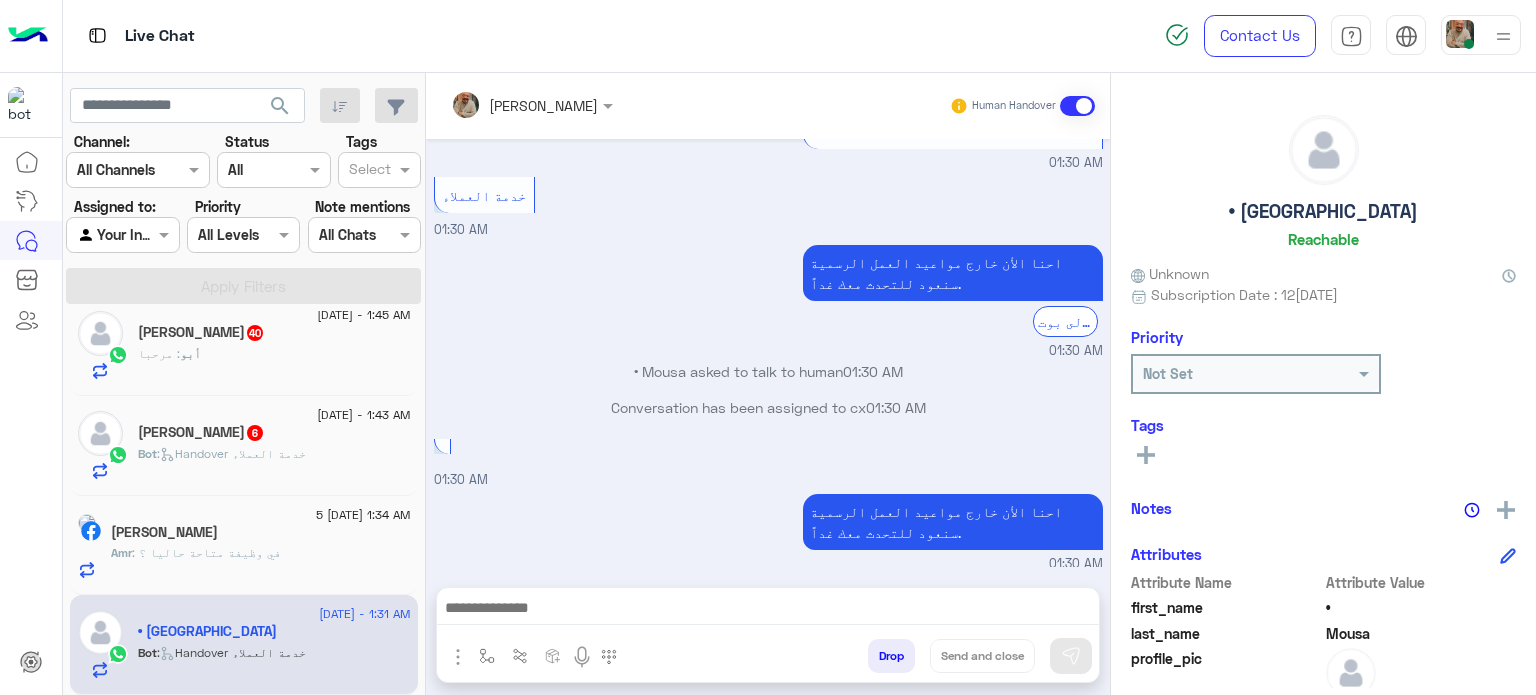 scroll, scrollTop: 2845, scrollLeft: 0, axis: vertical 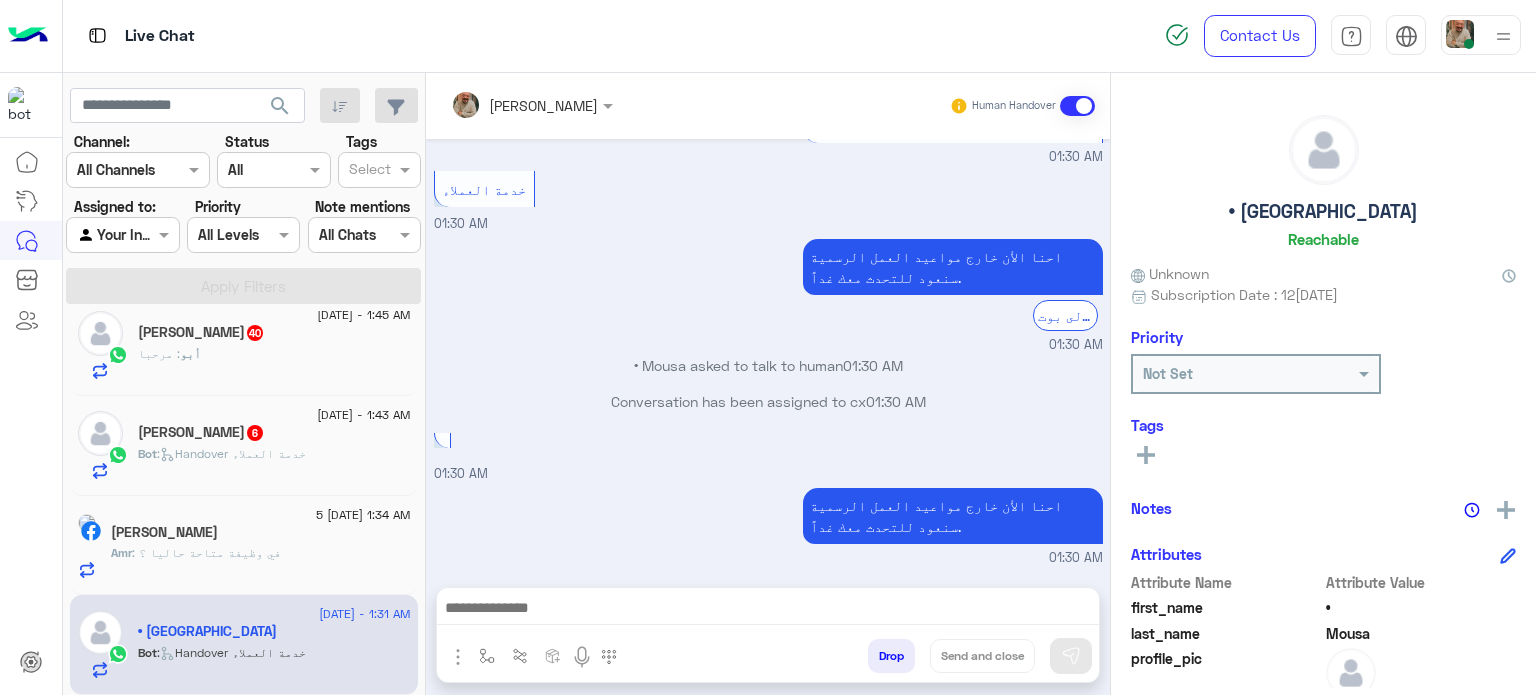 click at bounding box center (768, 610) 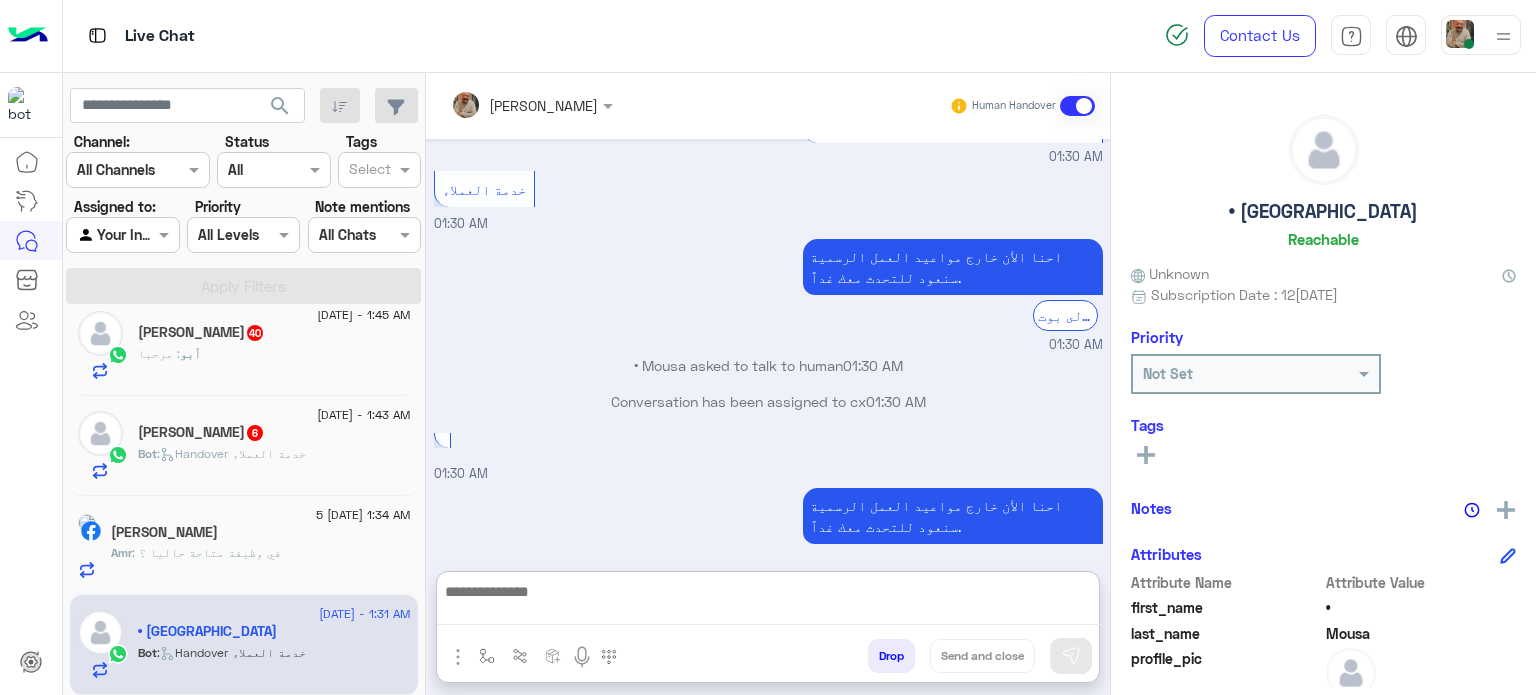 paste on "**********" 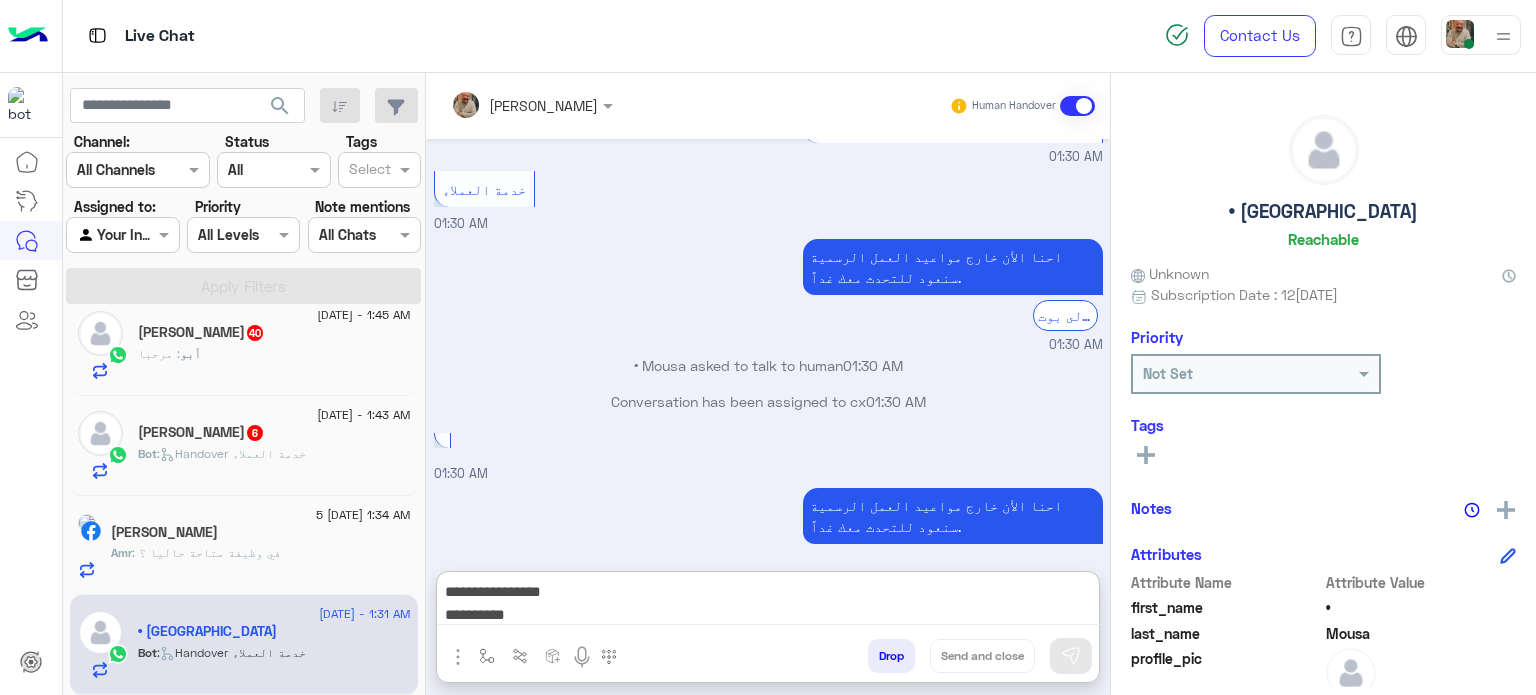 scroll, scrollTop: 0, scrollLeft: 0, axis: both 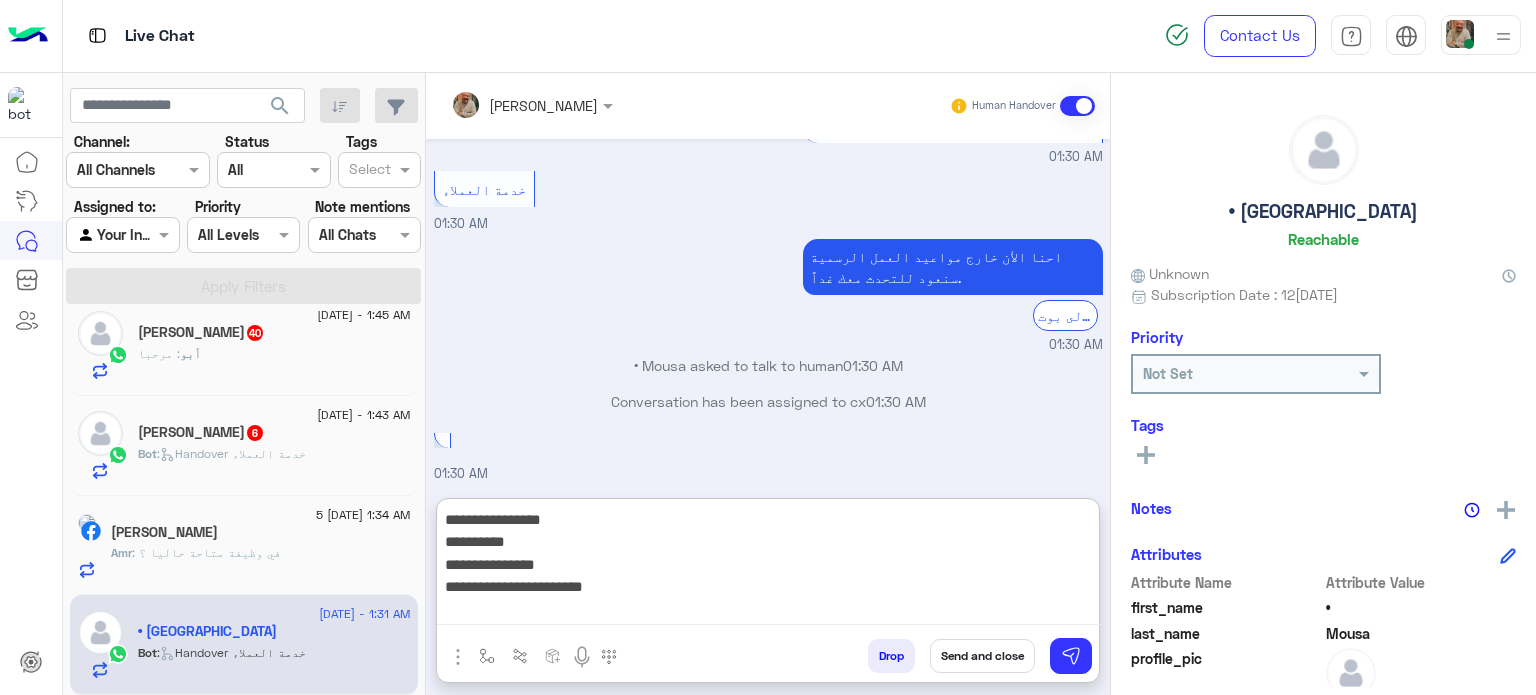 click on "**********" at bounding box center [768, 566] 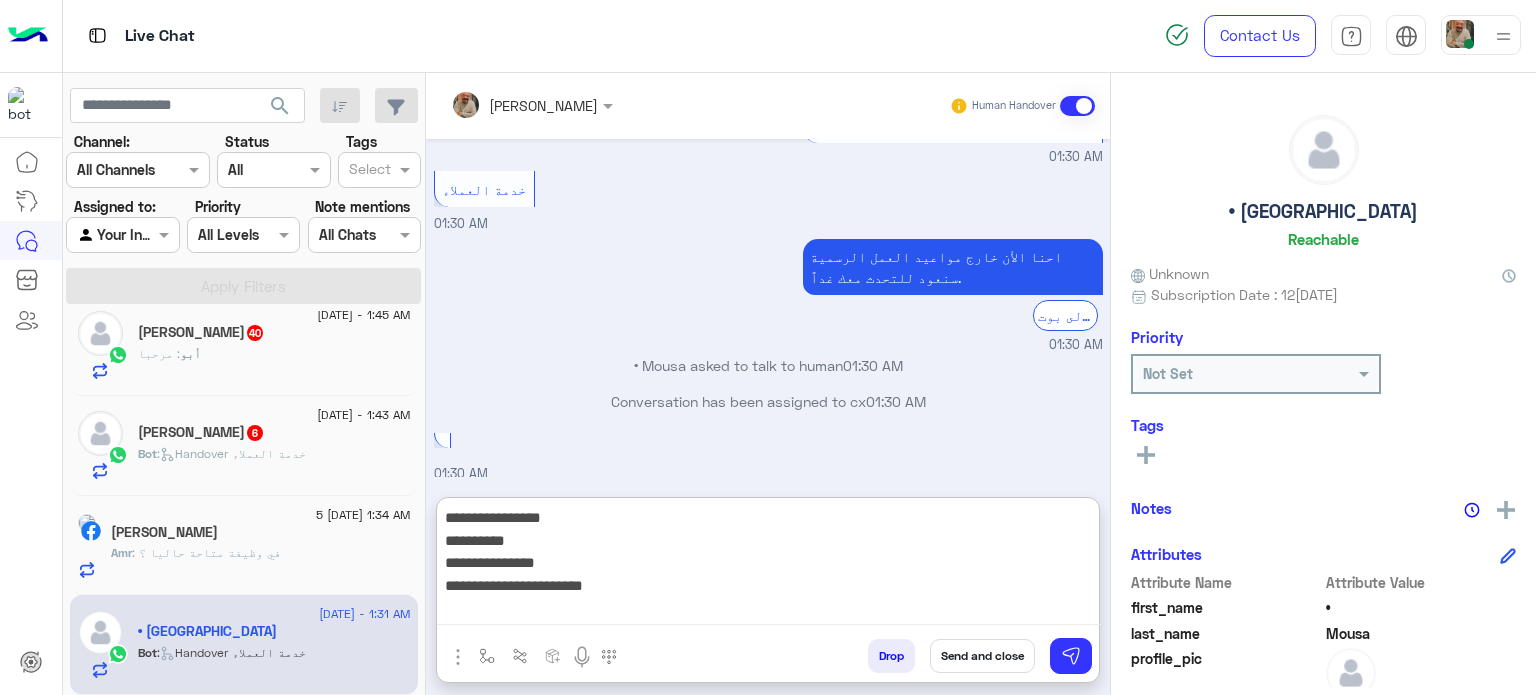 click on "**********" at bounding box center [768, 565] 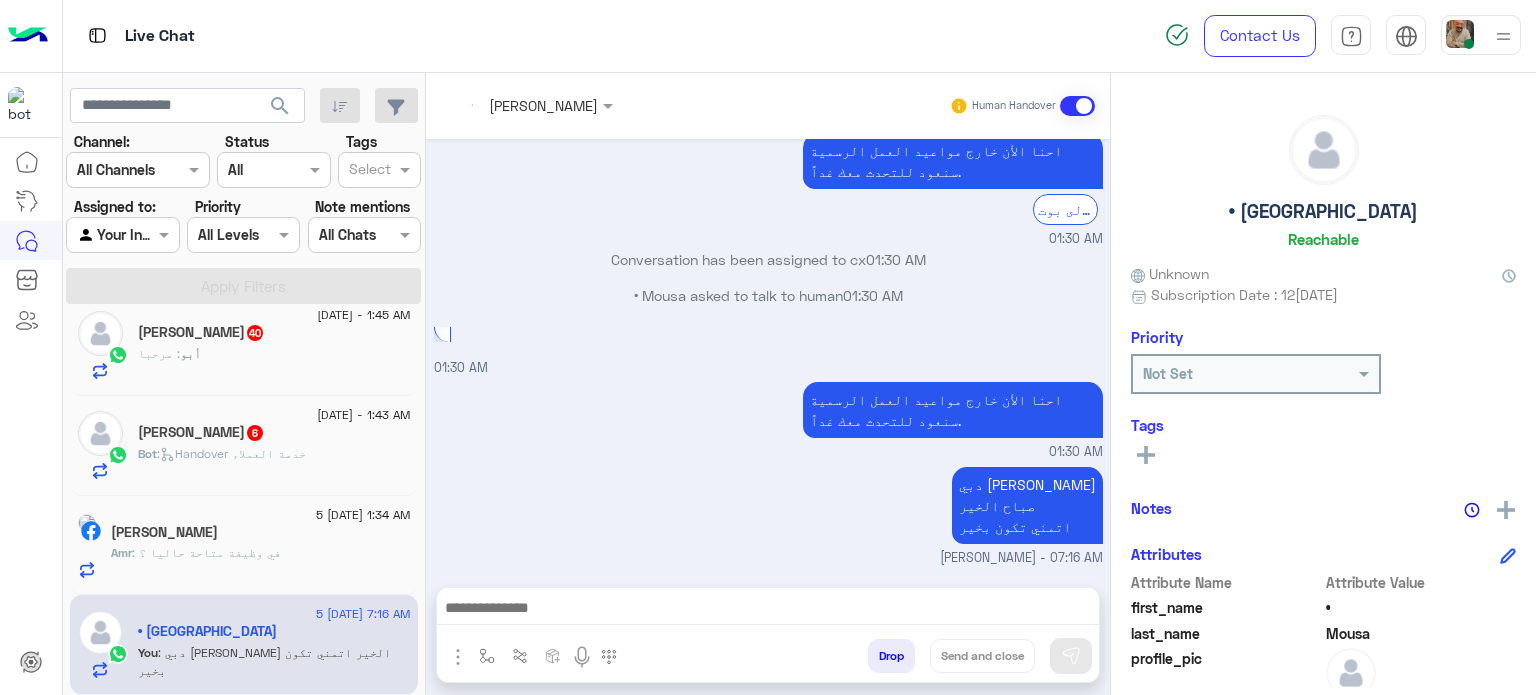scroll, scrollTop: 2988, scrollLeft: 0, axis: vertical 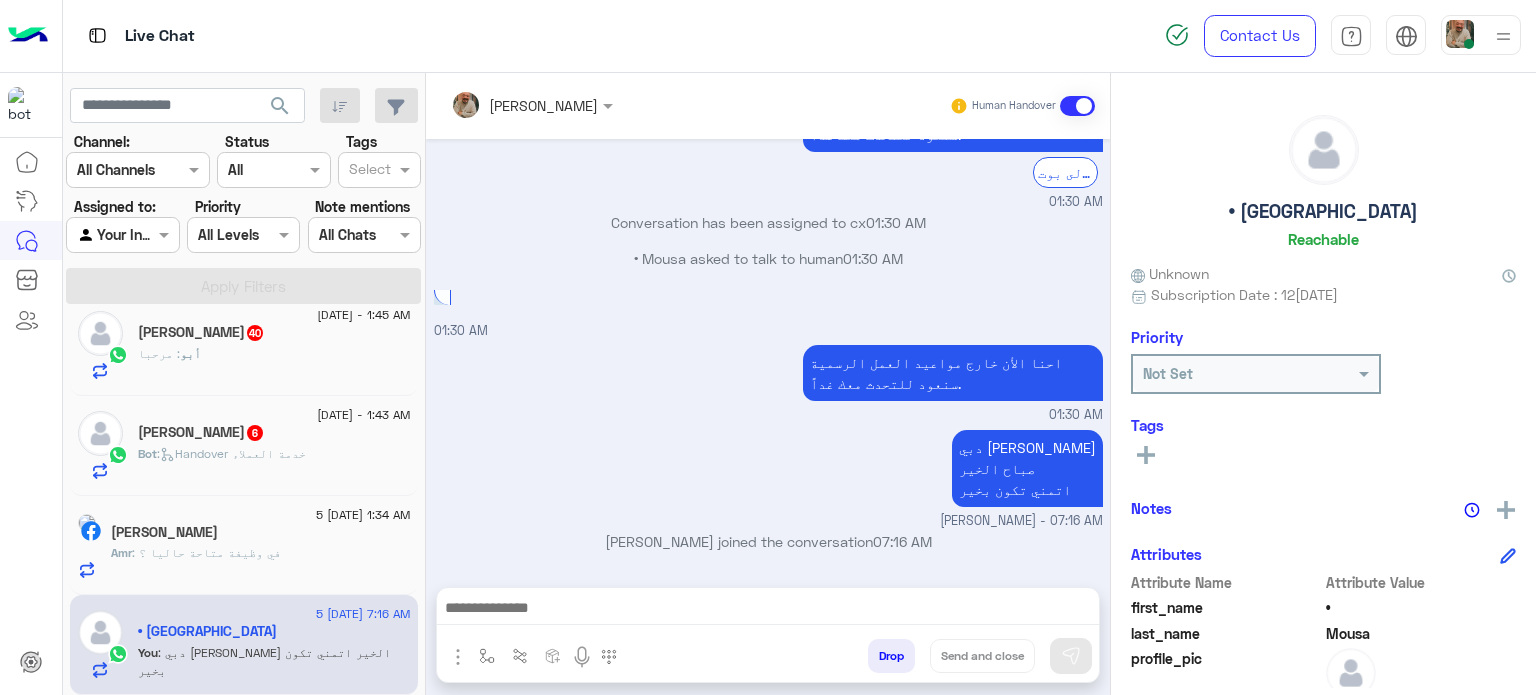 paste on "**********" 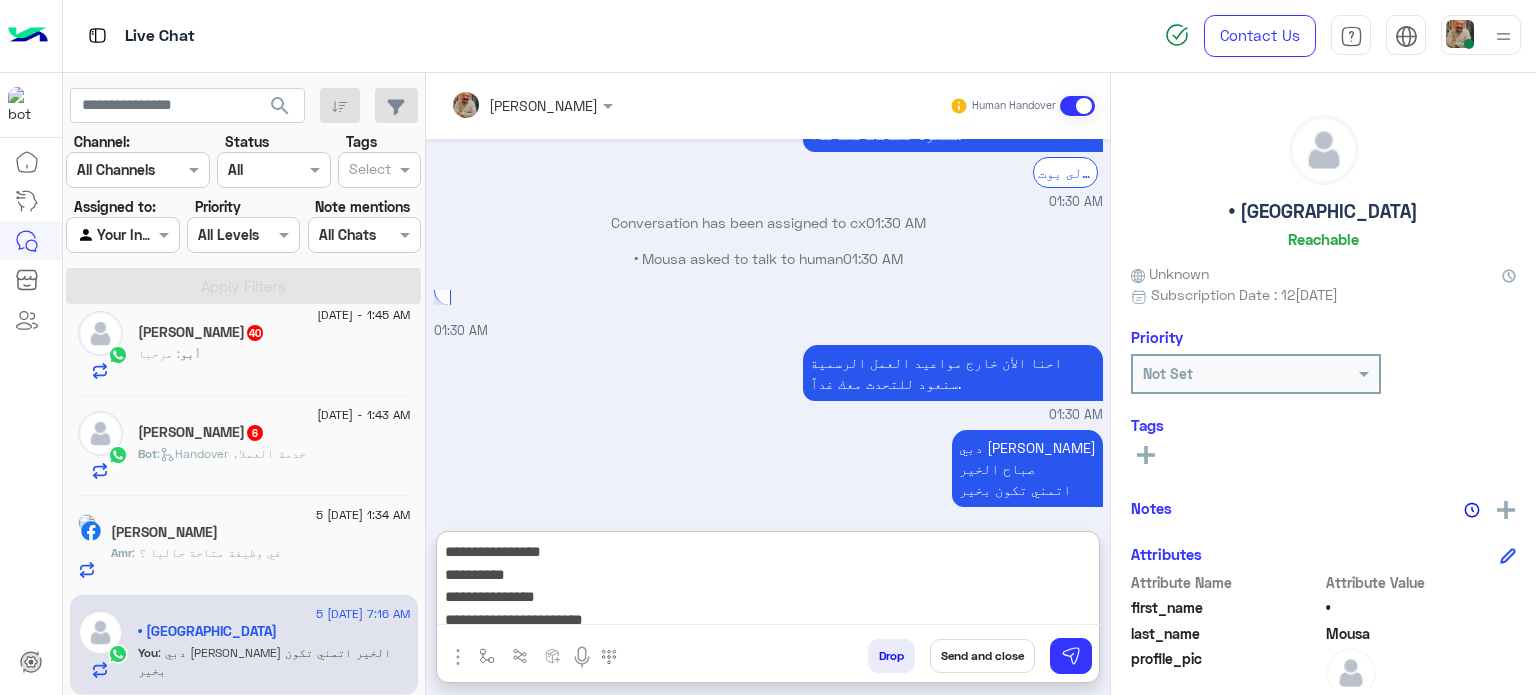 scroll, scrollTop: 0, scrollLeft: 0, axis: both 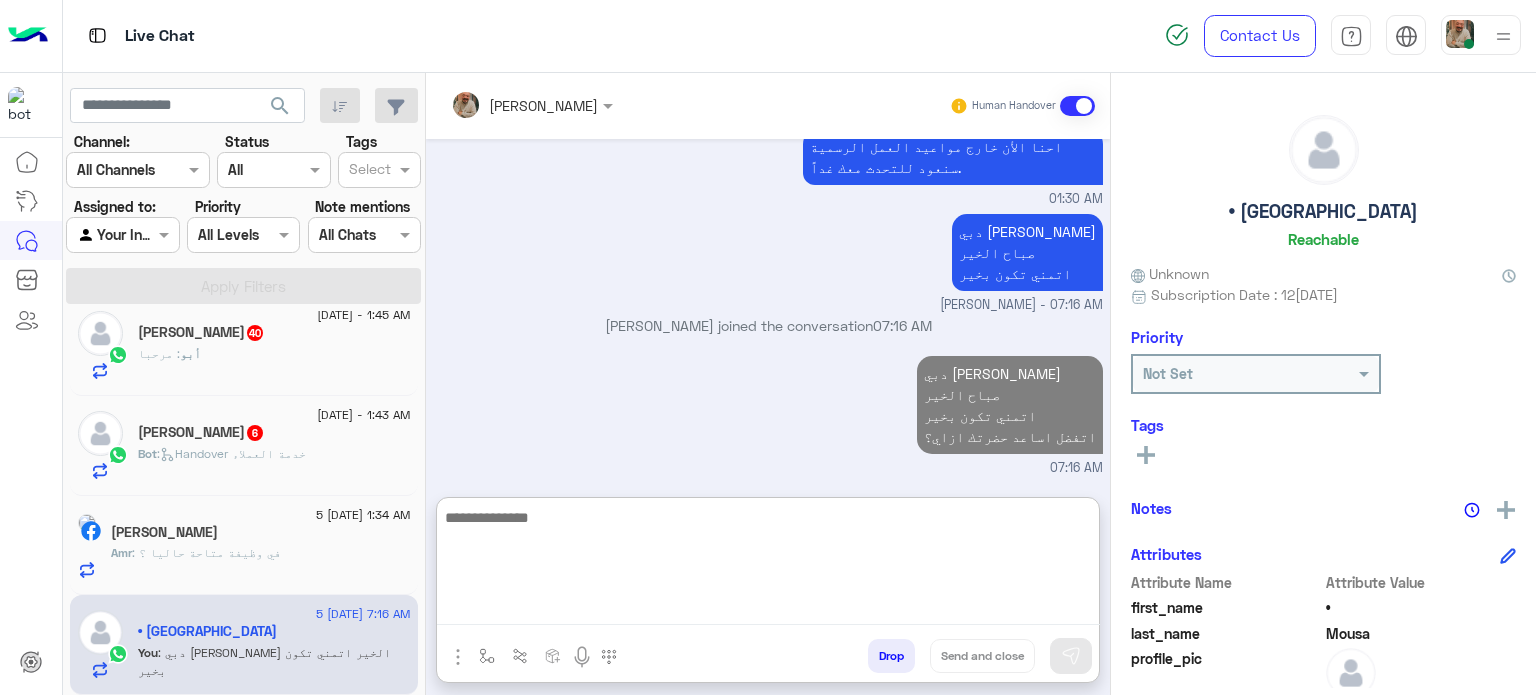 click on ": في وظيفة متاحة حاليا ؟" 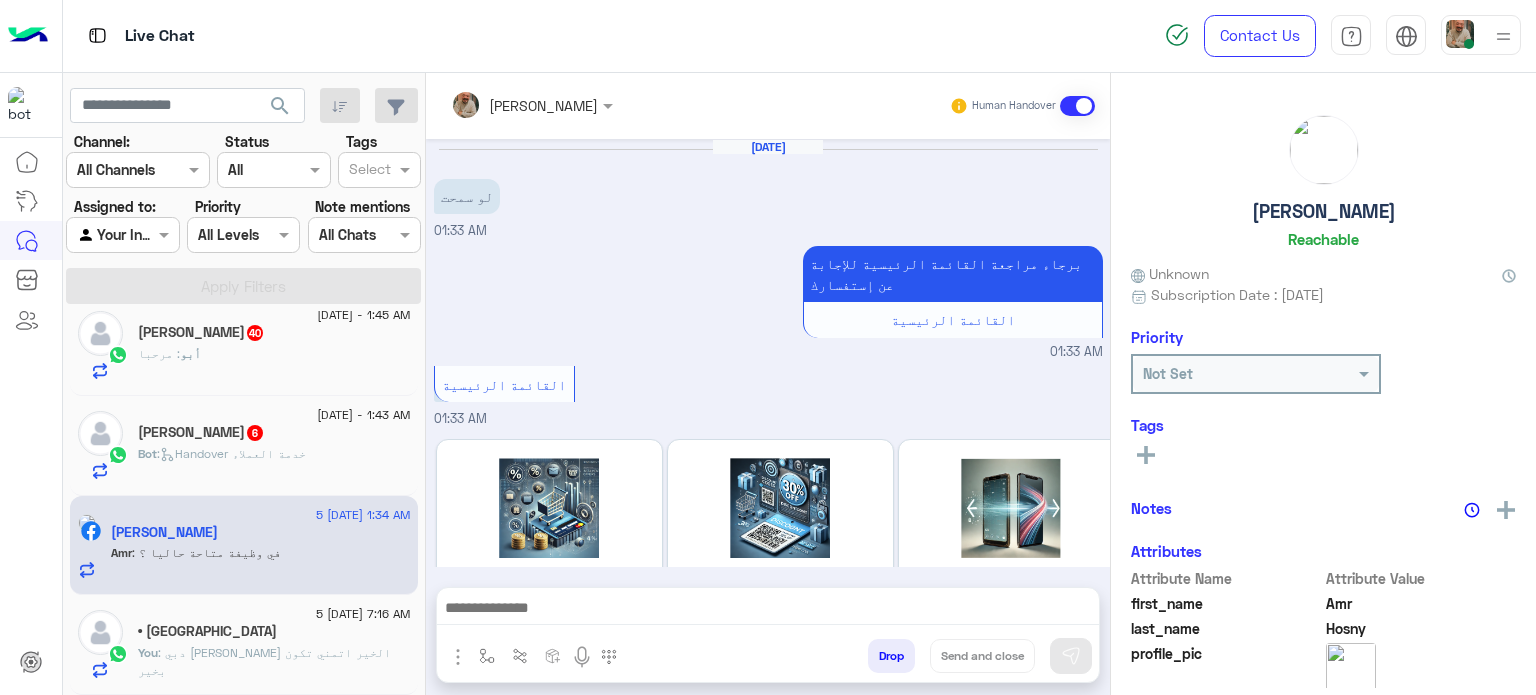 scroll, scrollTop: 517, scrollLeft: 0, axis: vertical 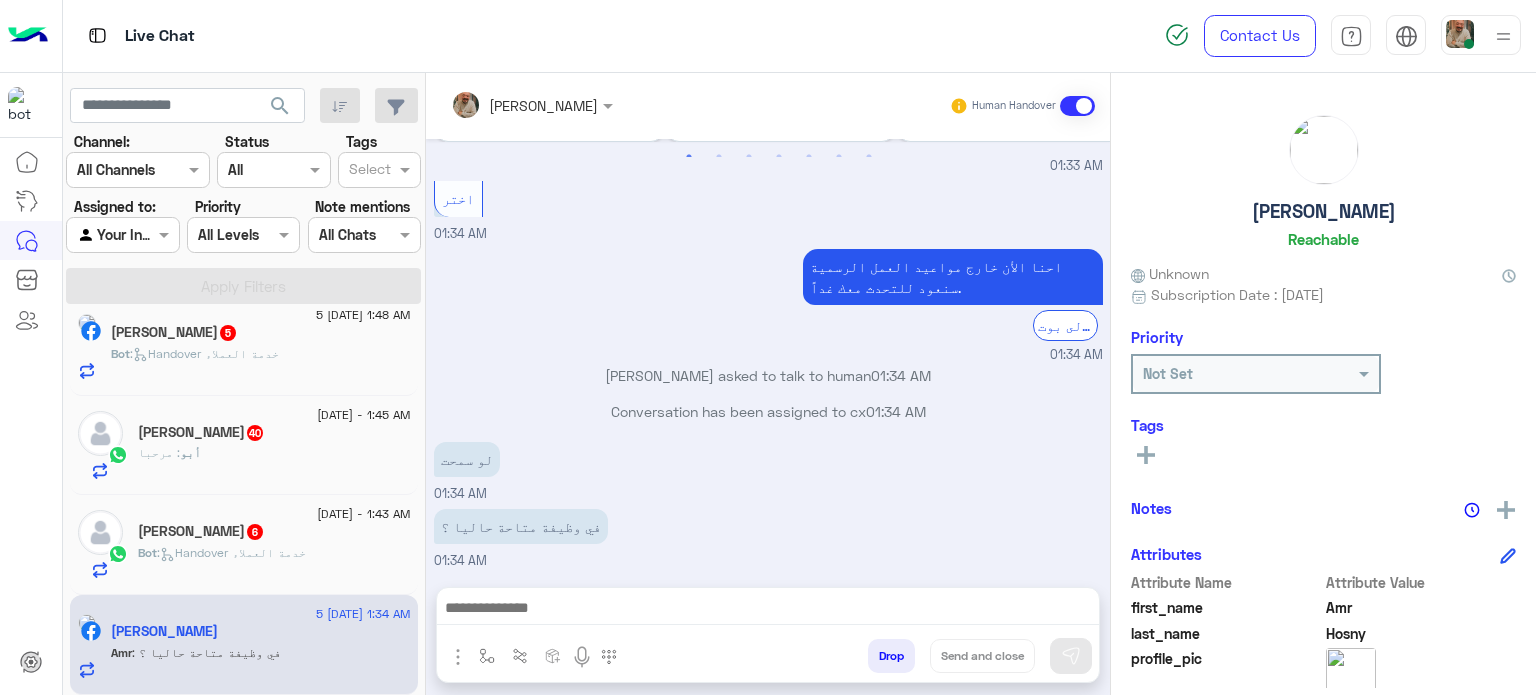 drag, startPoint x: 1435, startPoint y: 336, endPoint x: 1172, endPoint y: 403, distance: 271.4001 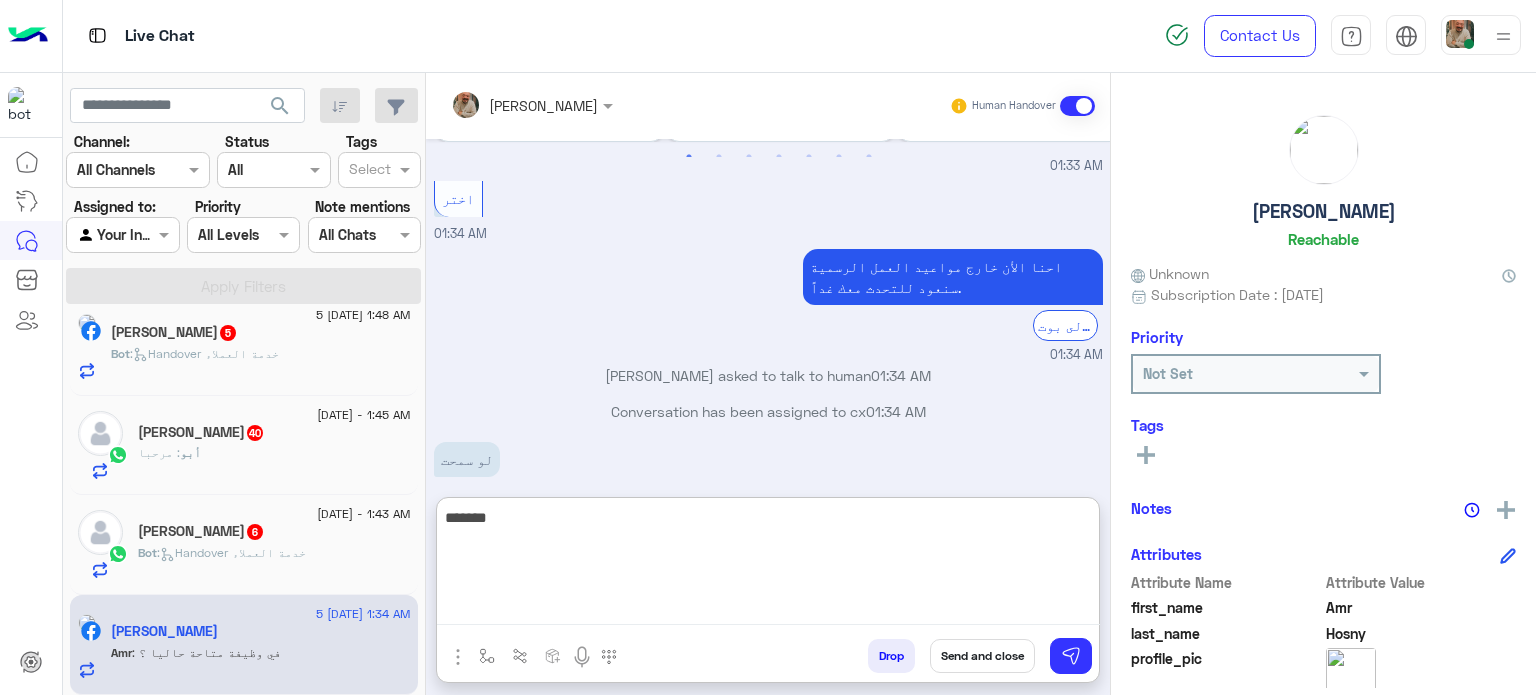 type on "********" 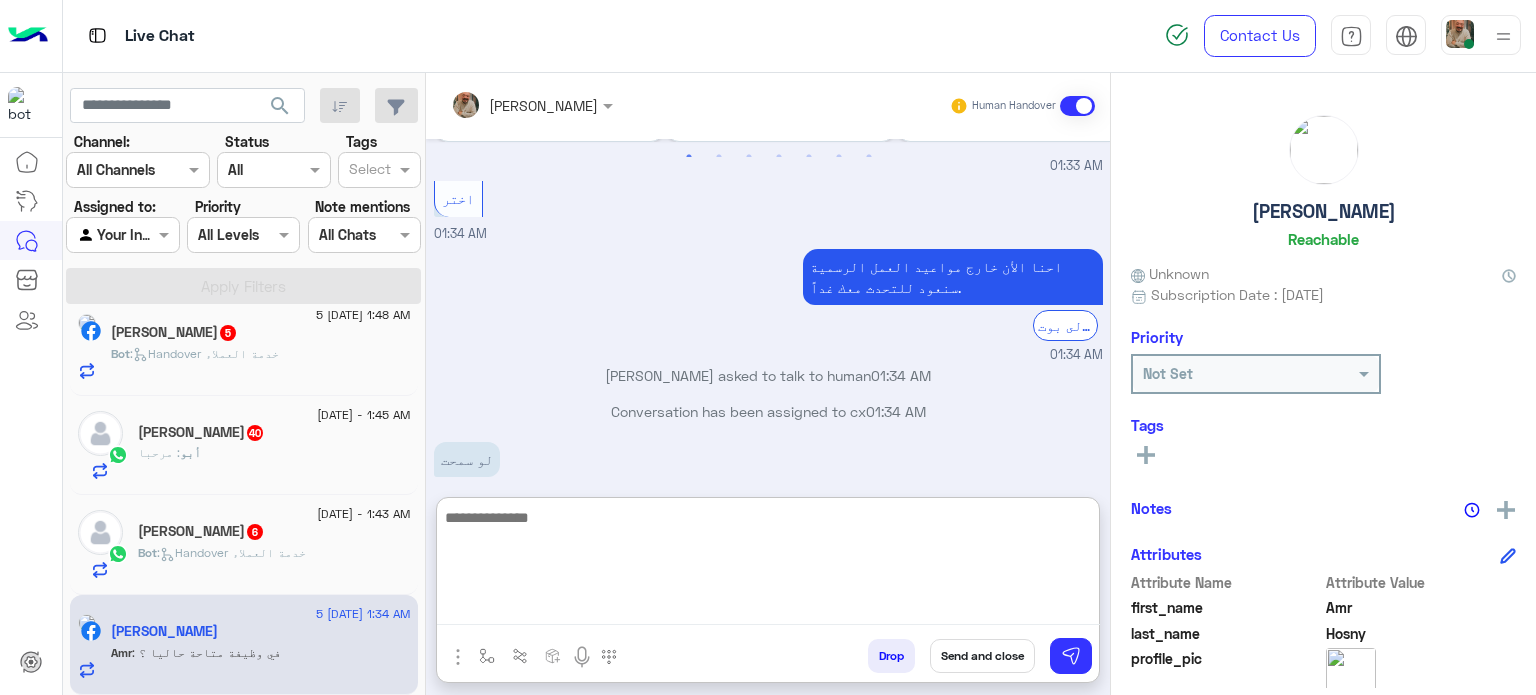 scroll, scrollTop: 671, scrollLeft: 0, axis: vertical 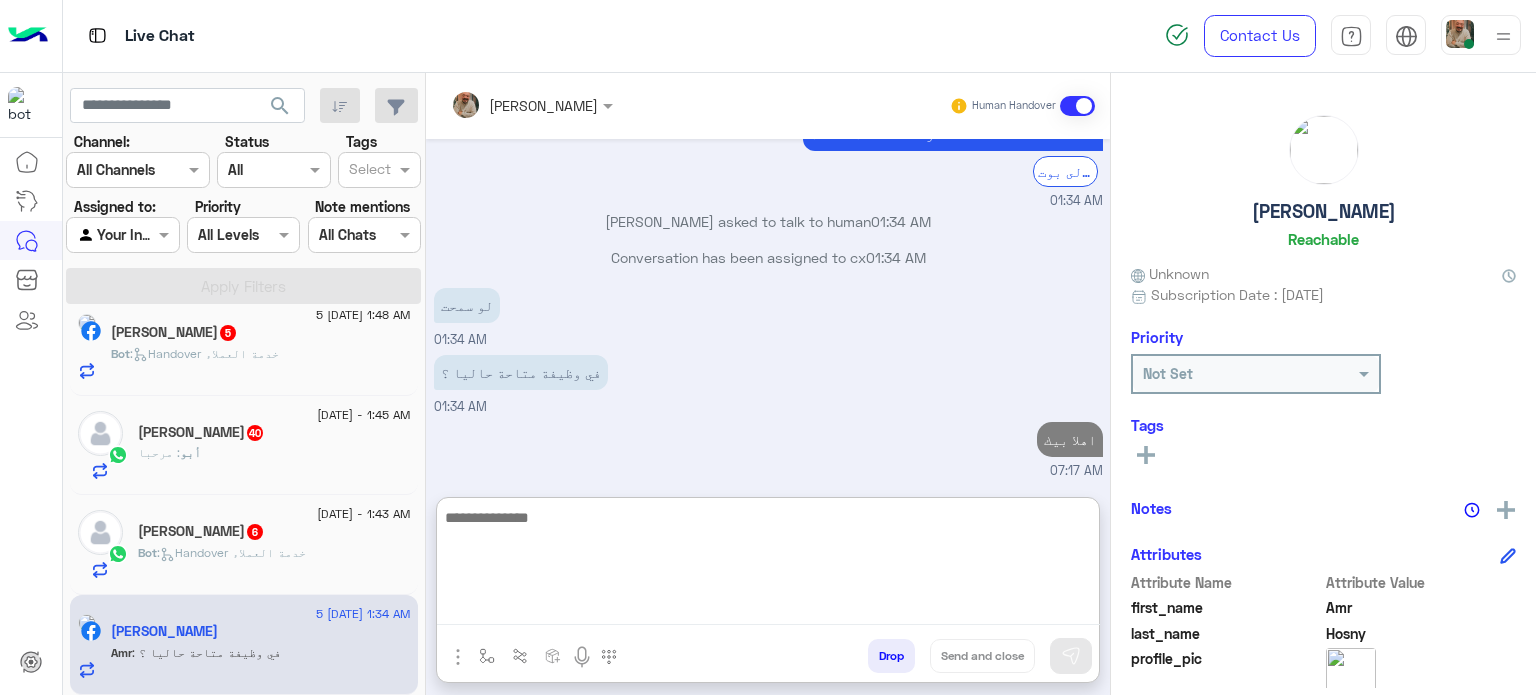 paste on "**********" 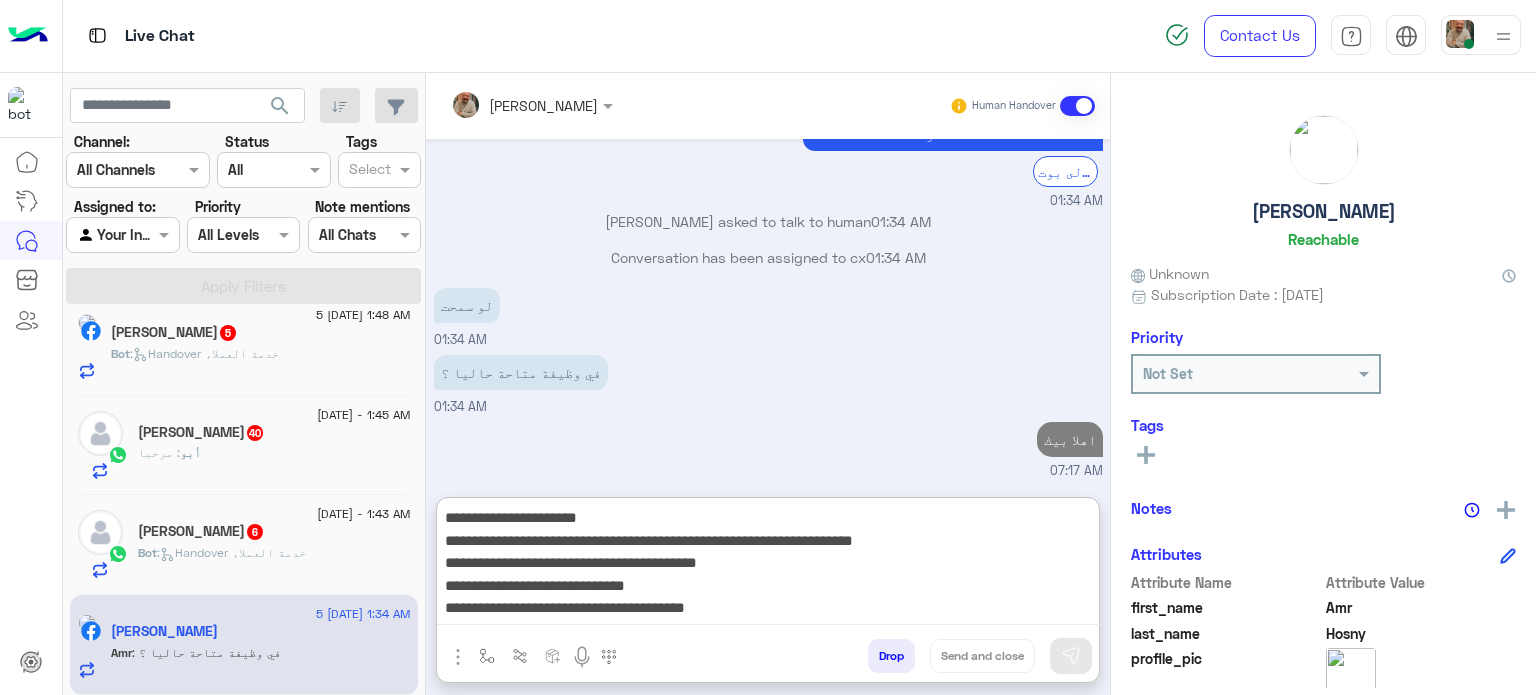 scroll, scrollTop: 172, scrollLeft: 0, axis: vertical 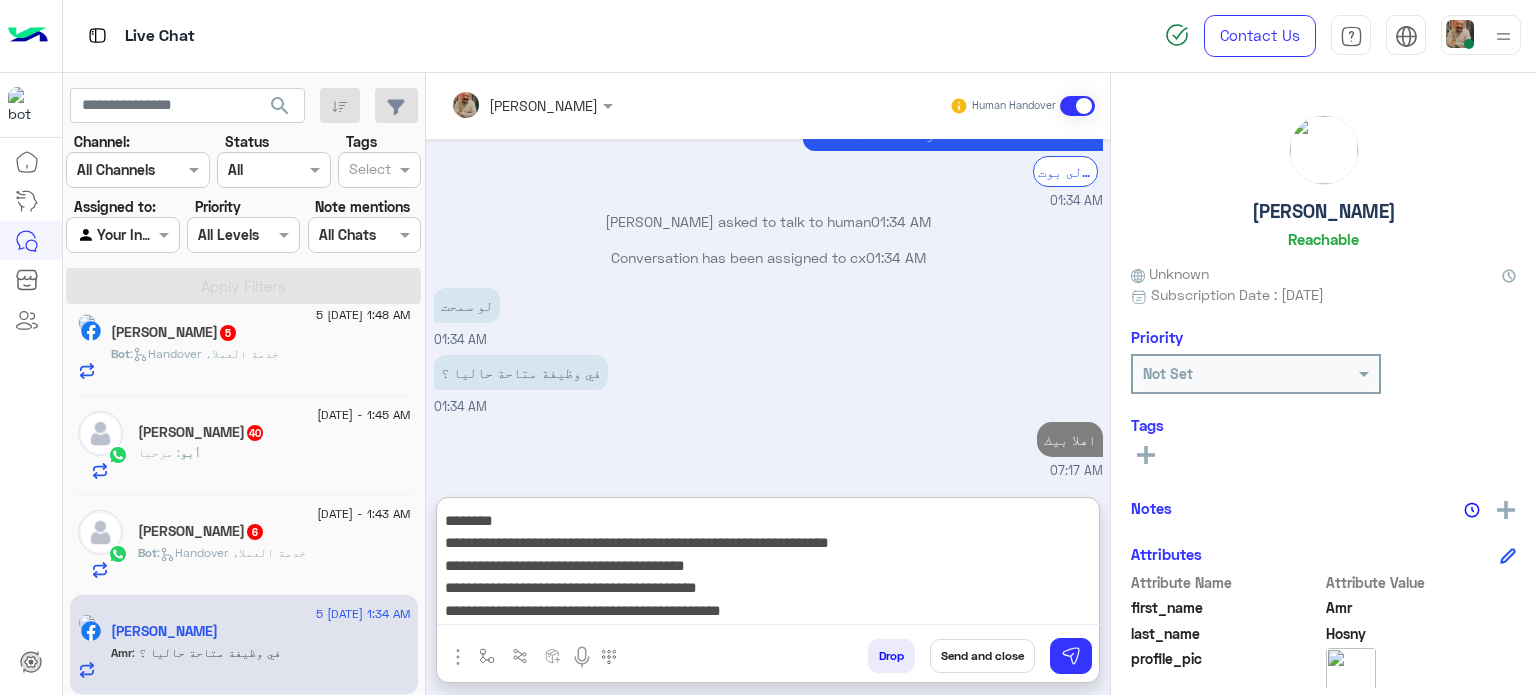 type on "**********" 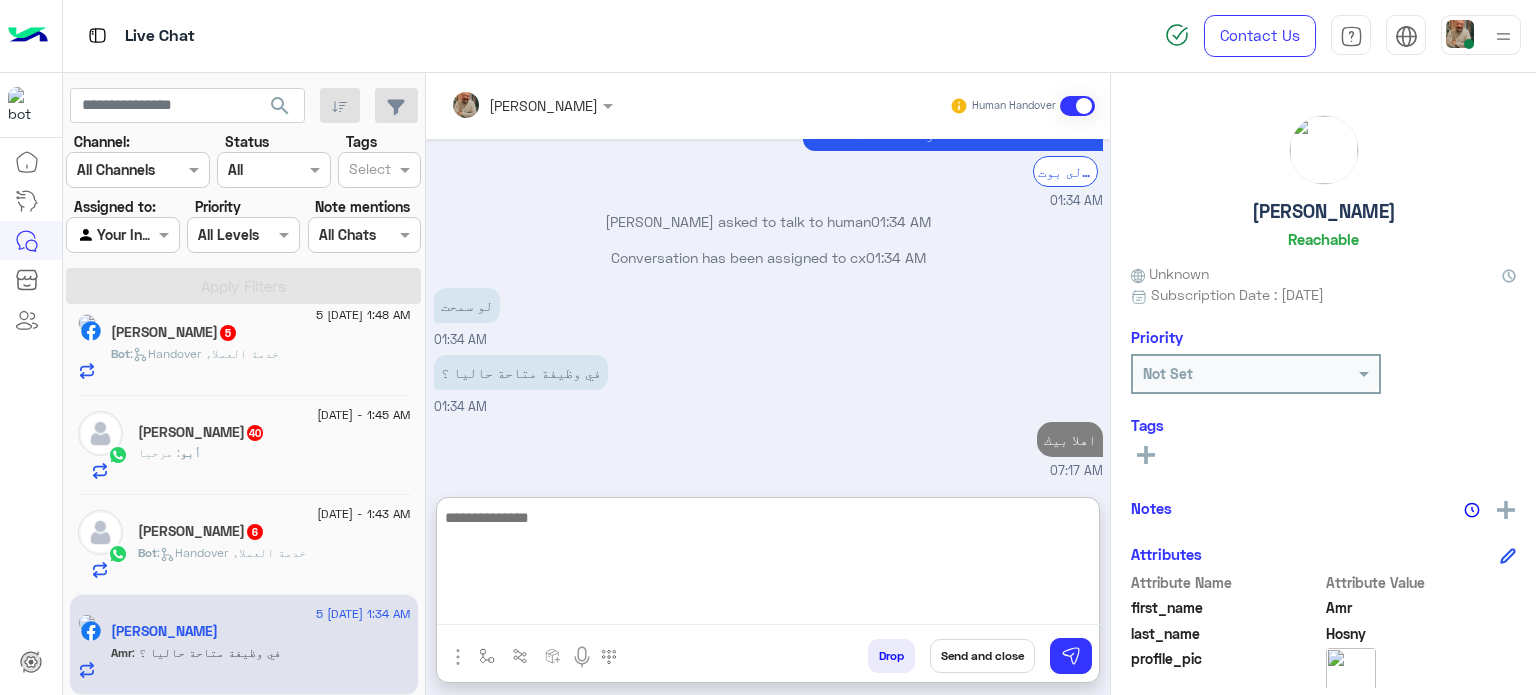 scroll, scrollTop: 952, scrollLeft: 0, axis: vertical 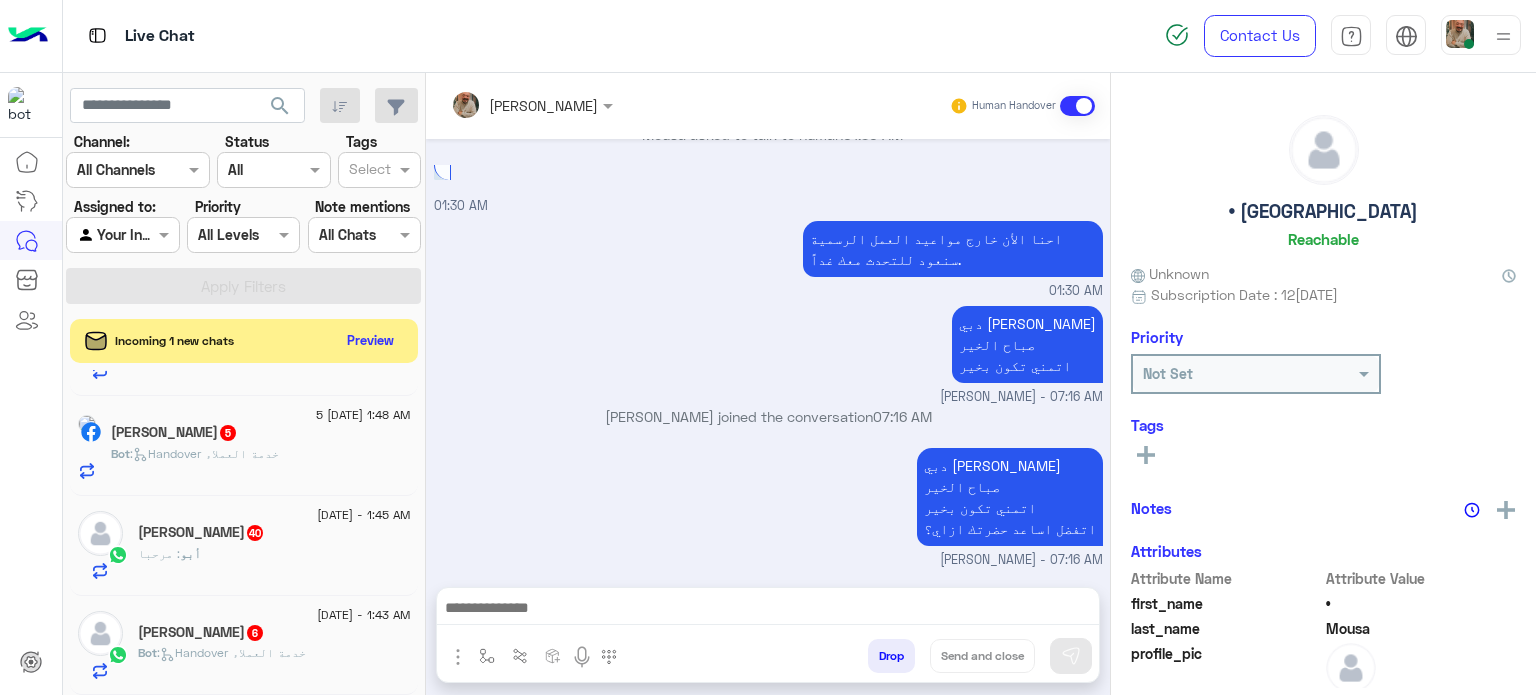click on "[PERSON_NAME]  6" 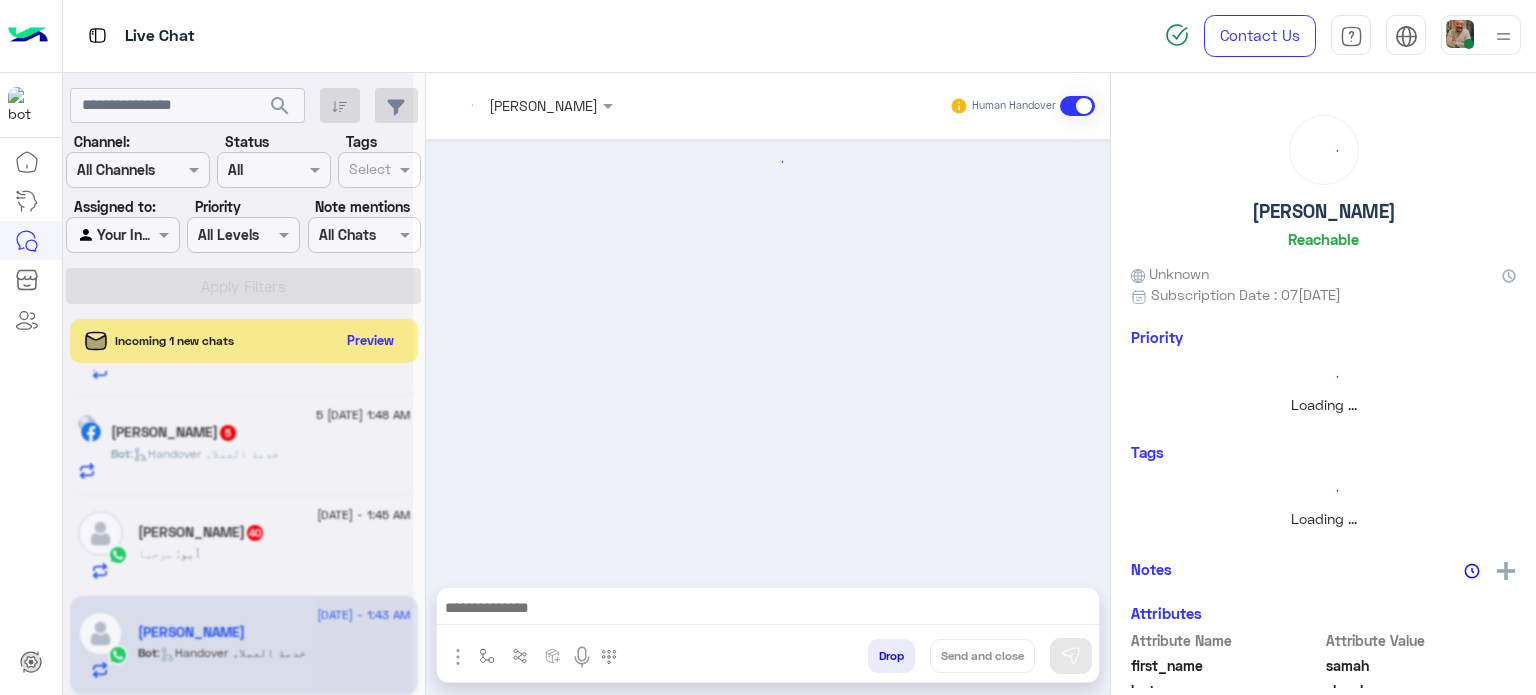 scroll, scrollTop: 1580, scrollLeft: 0, axis: vertical 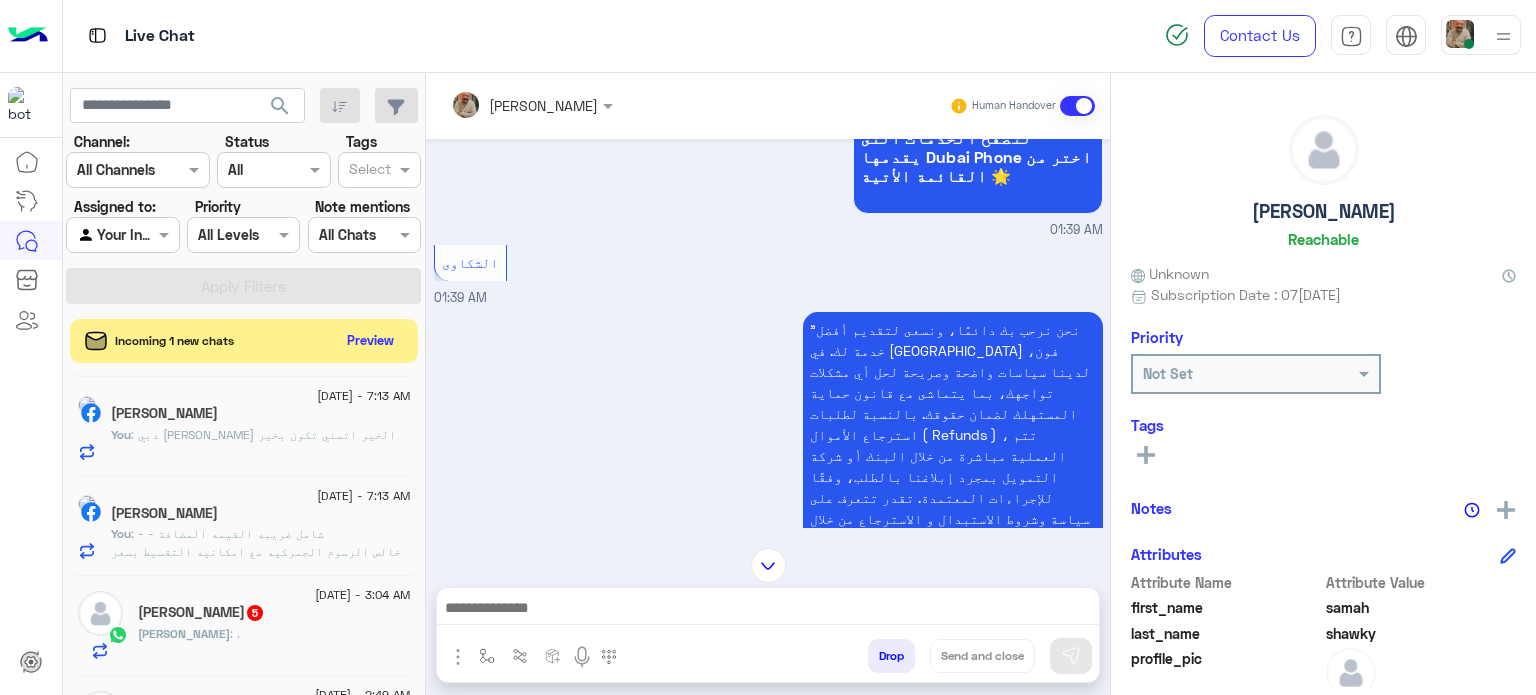 click on "You  : [PERSON_NAME] الخير
اتمني تكون بخير" 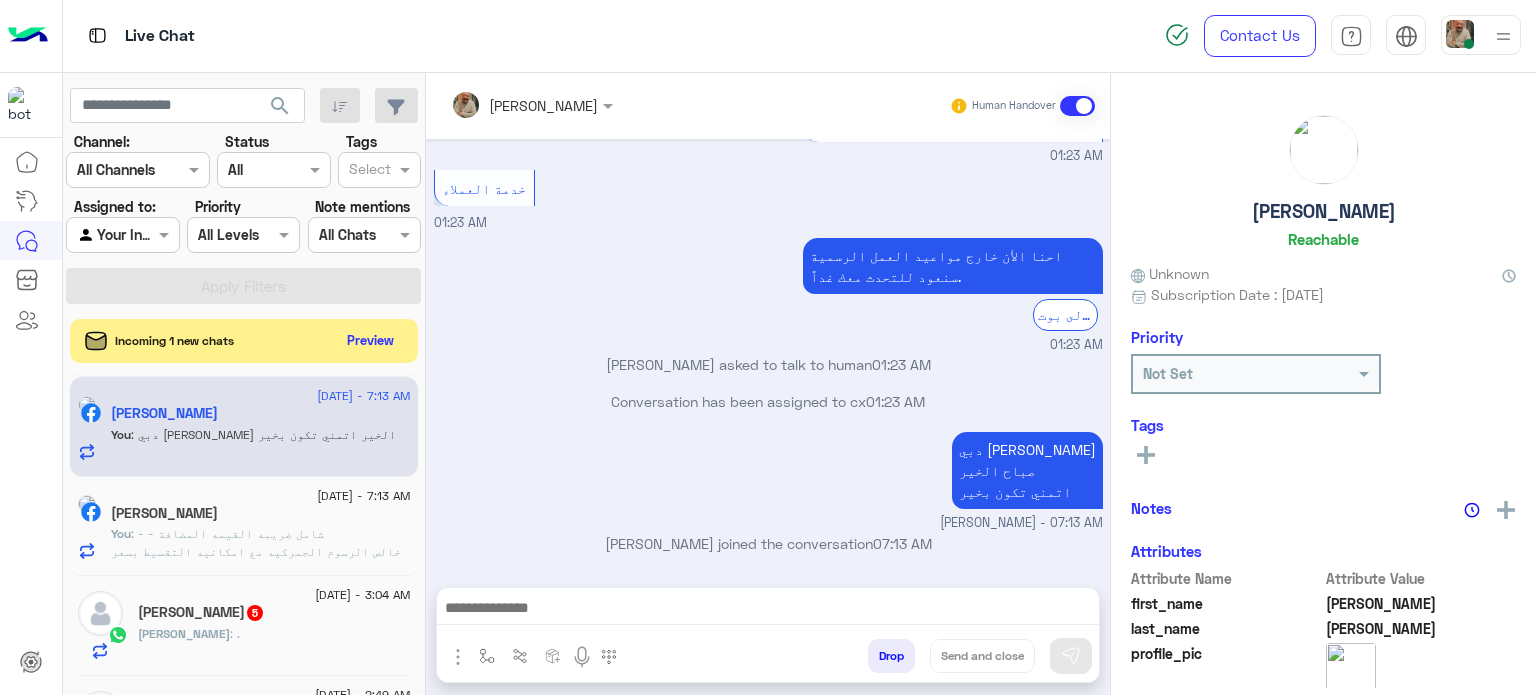 click at bounding box center (768, 610) 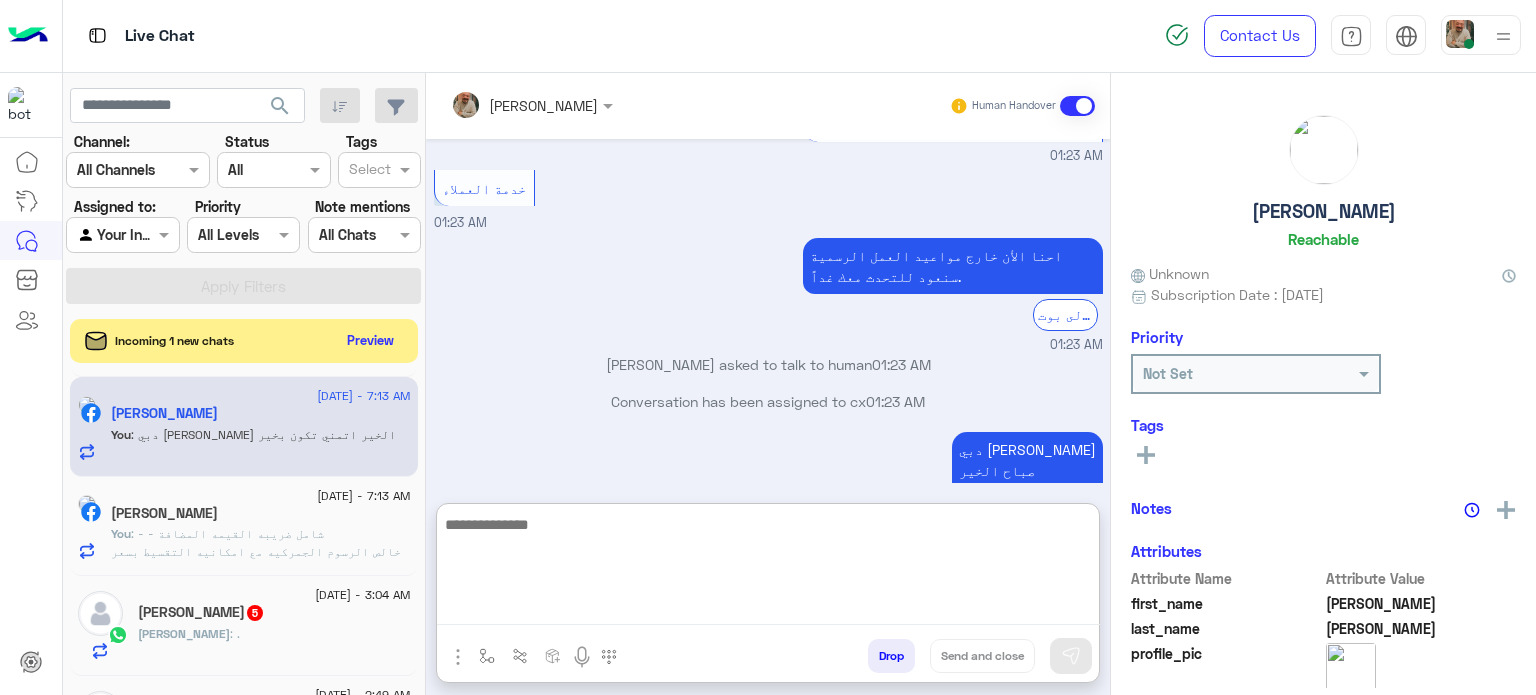 paste on "**********" 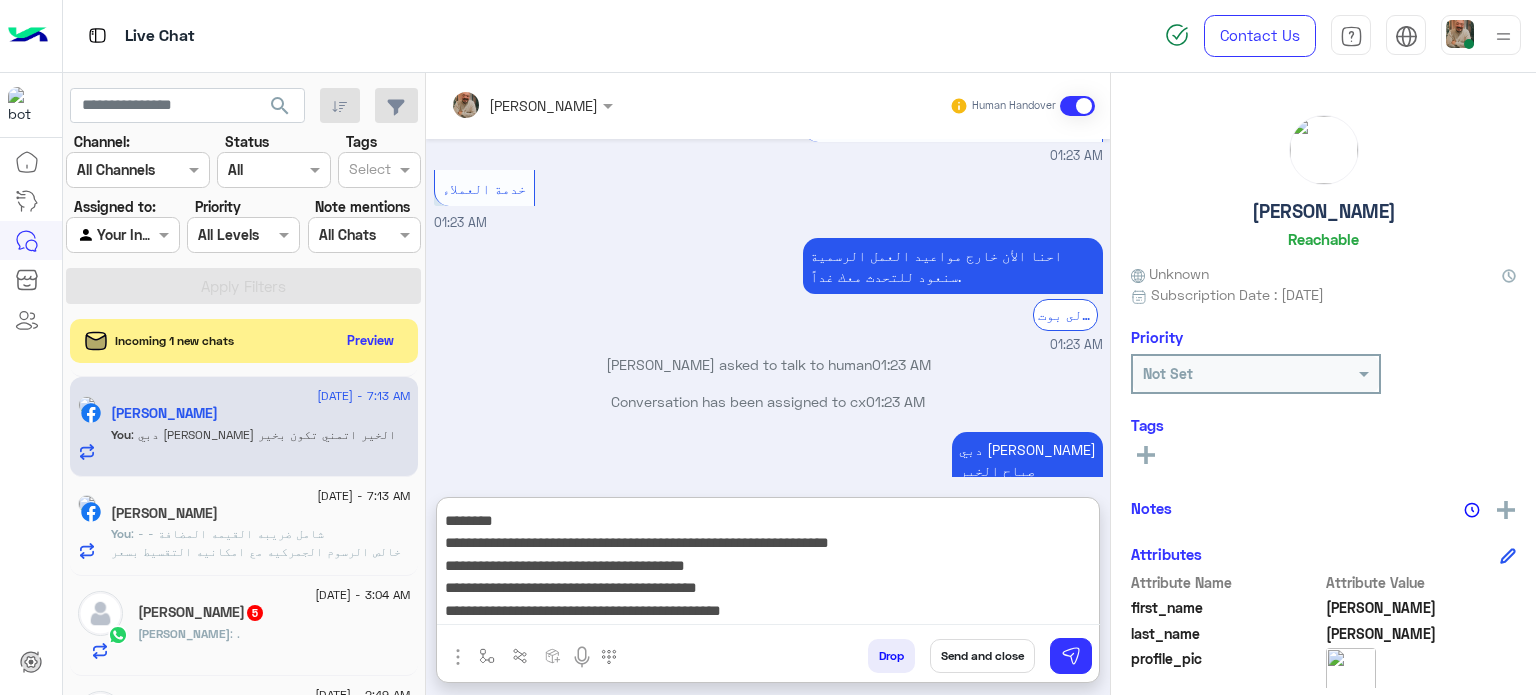 type on "**********" 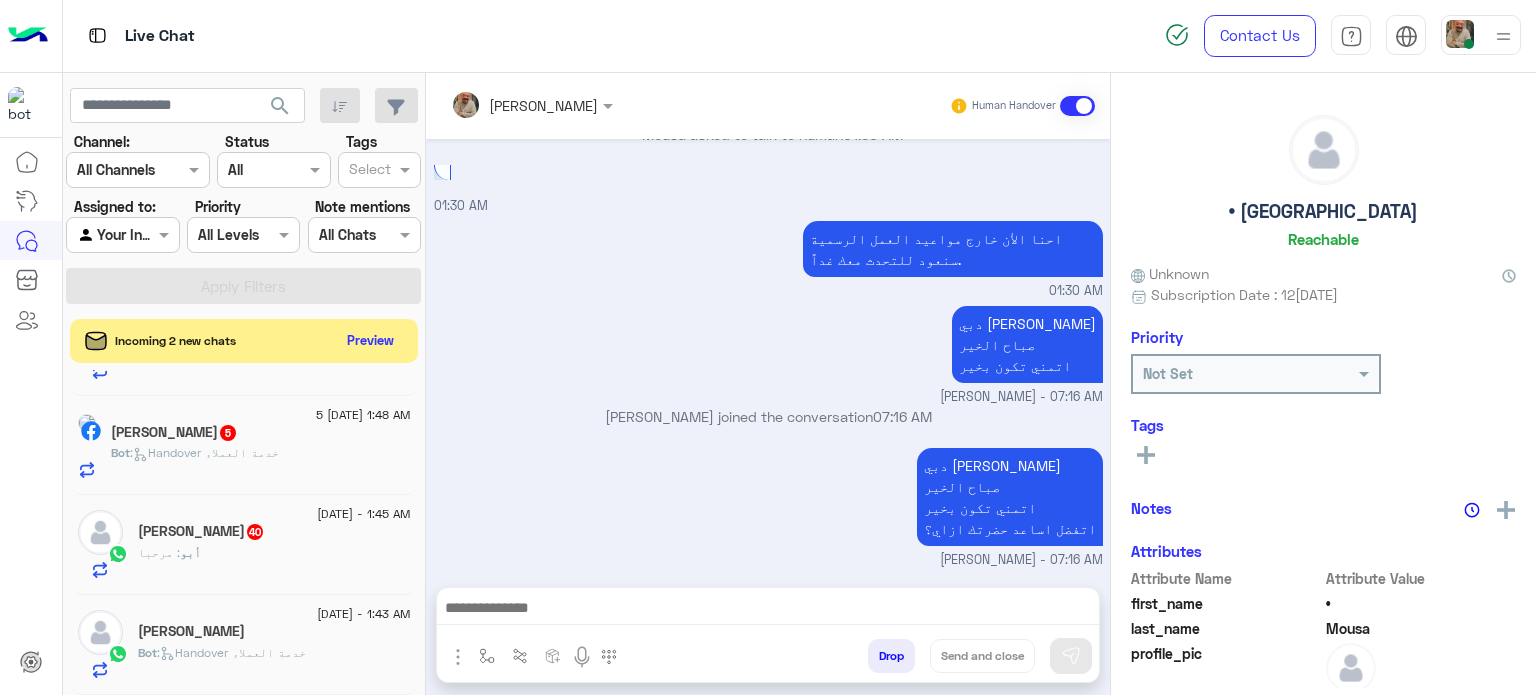 click on "[PERSON_NAME]" 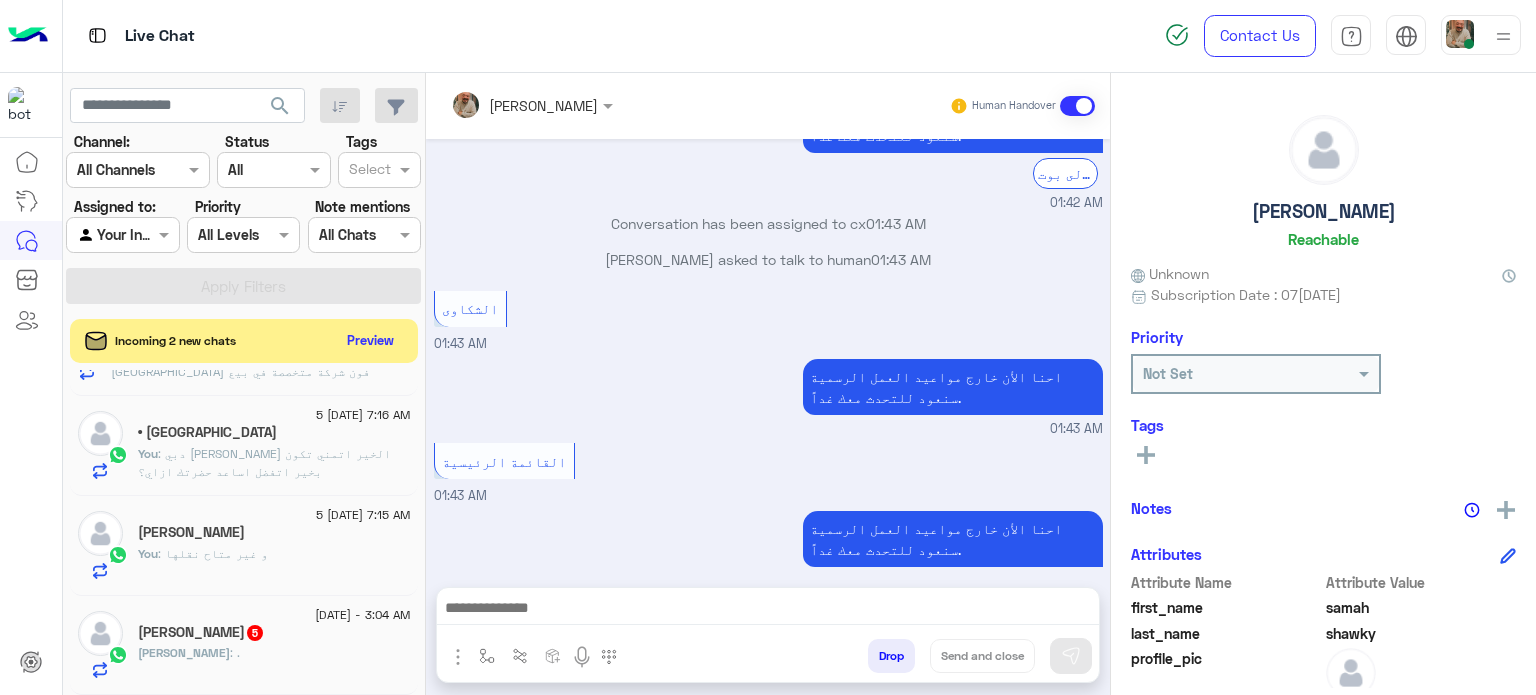 click on "[DATE] - 7:16 AM  • Mousa   You  : دبي [PERSON_NAME] الخير
اتمني تكون بخير
اتفضل اساعد حضرتك ازاي؟" 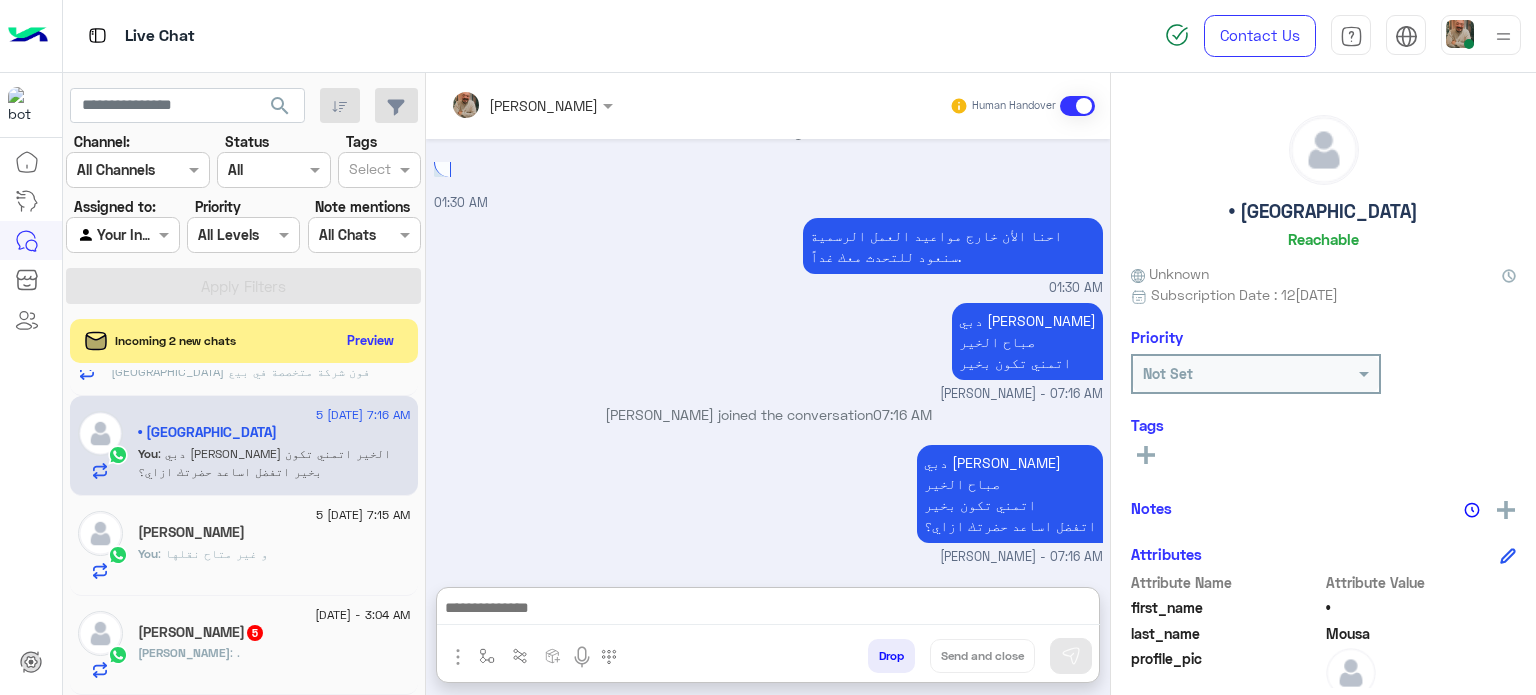 paste on "**********" 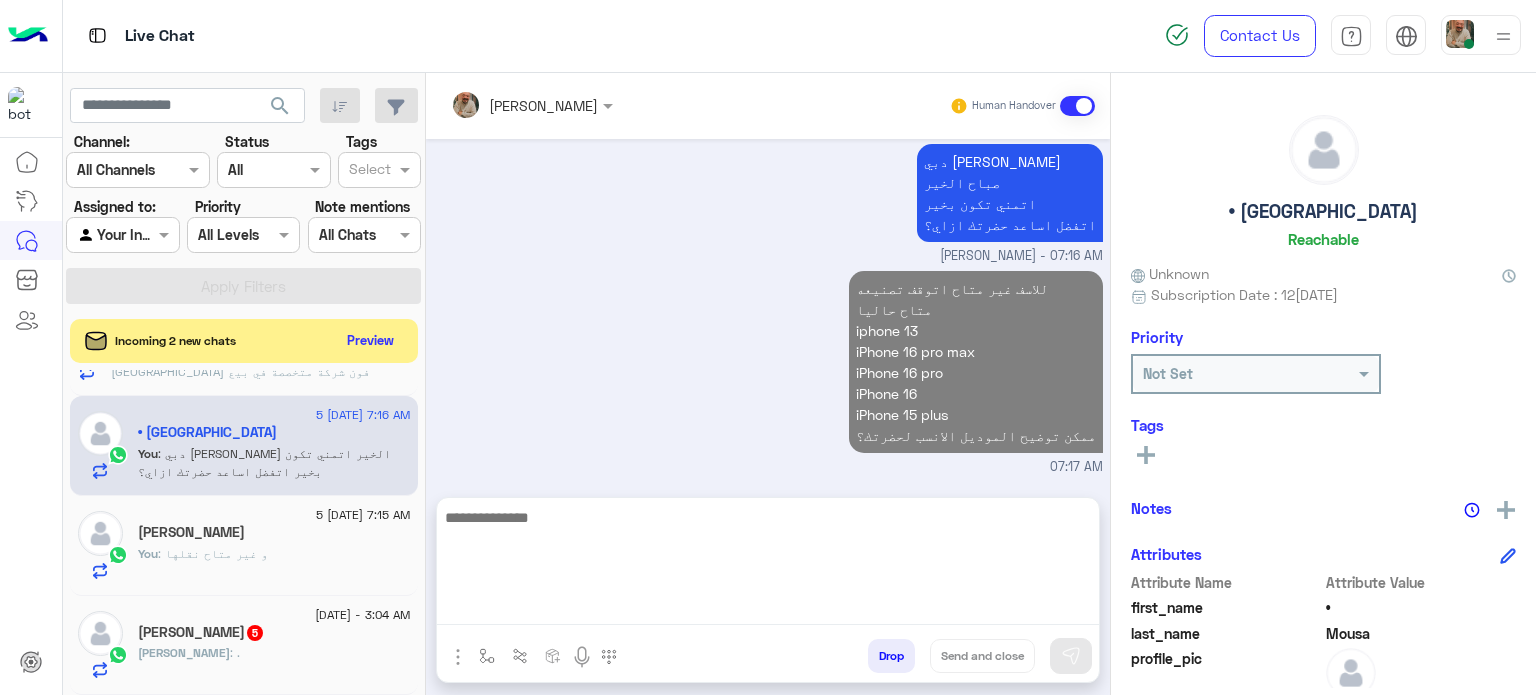 click on ": و غير متاح نقلها" 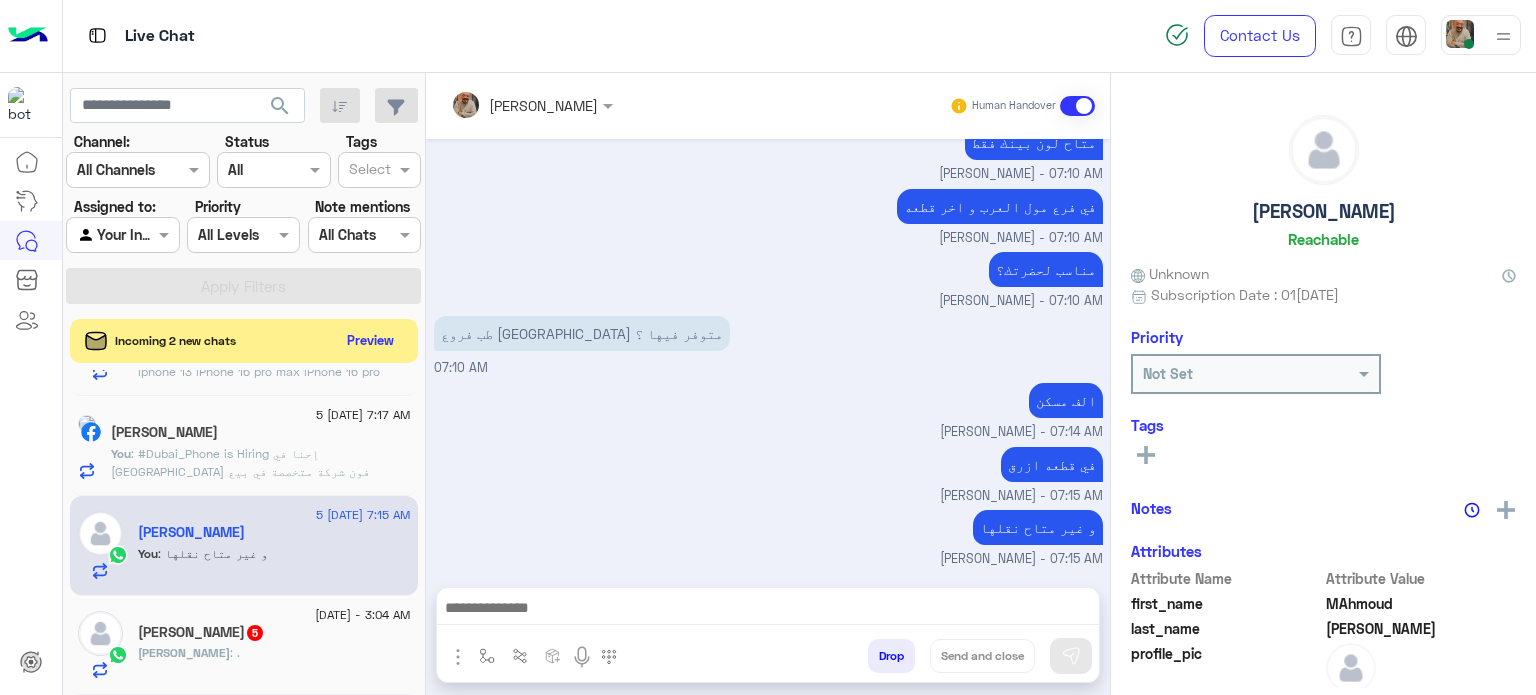 click at bounding box center [768, 610] 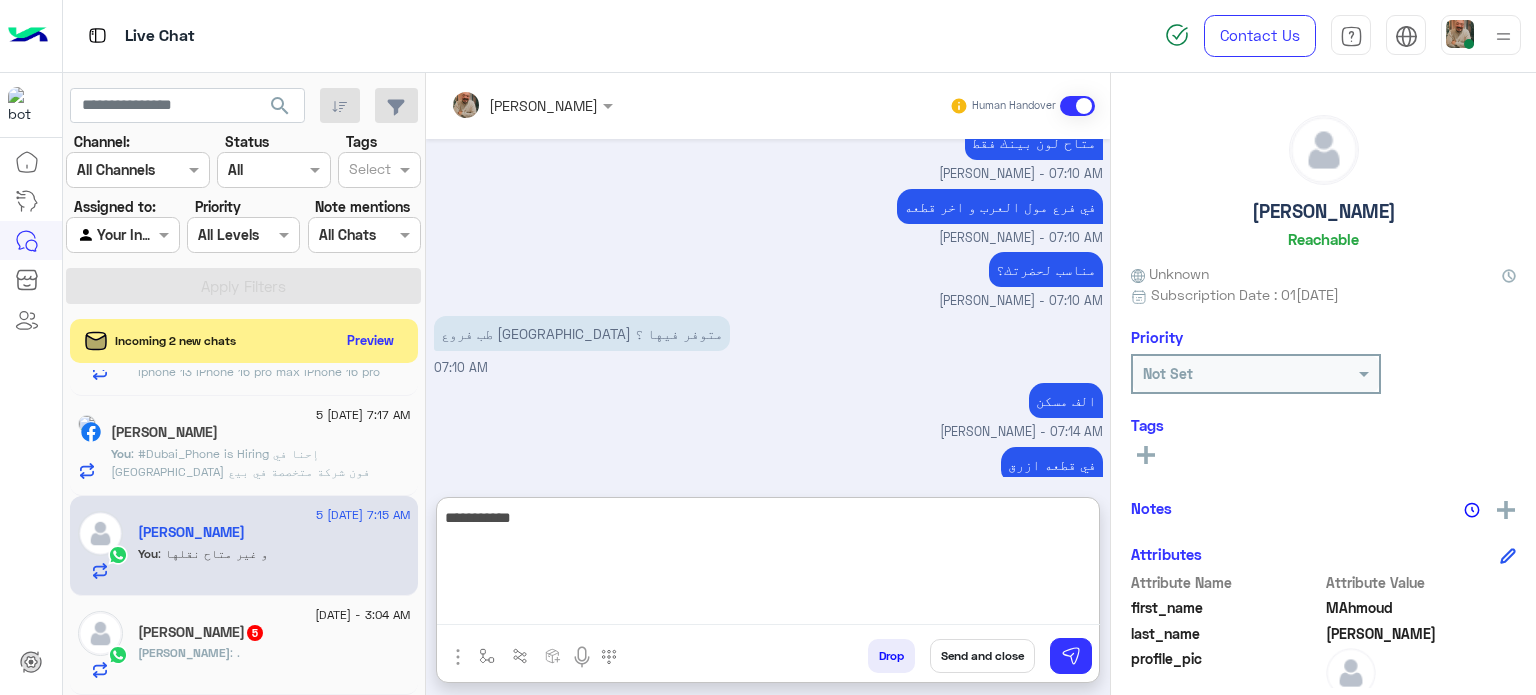 type on "**********" 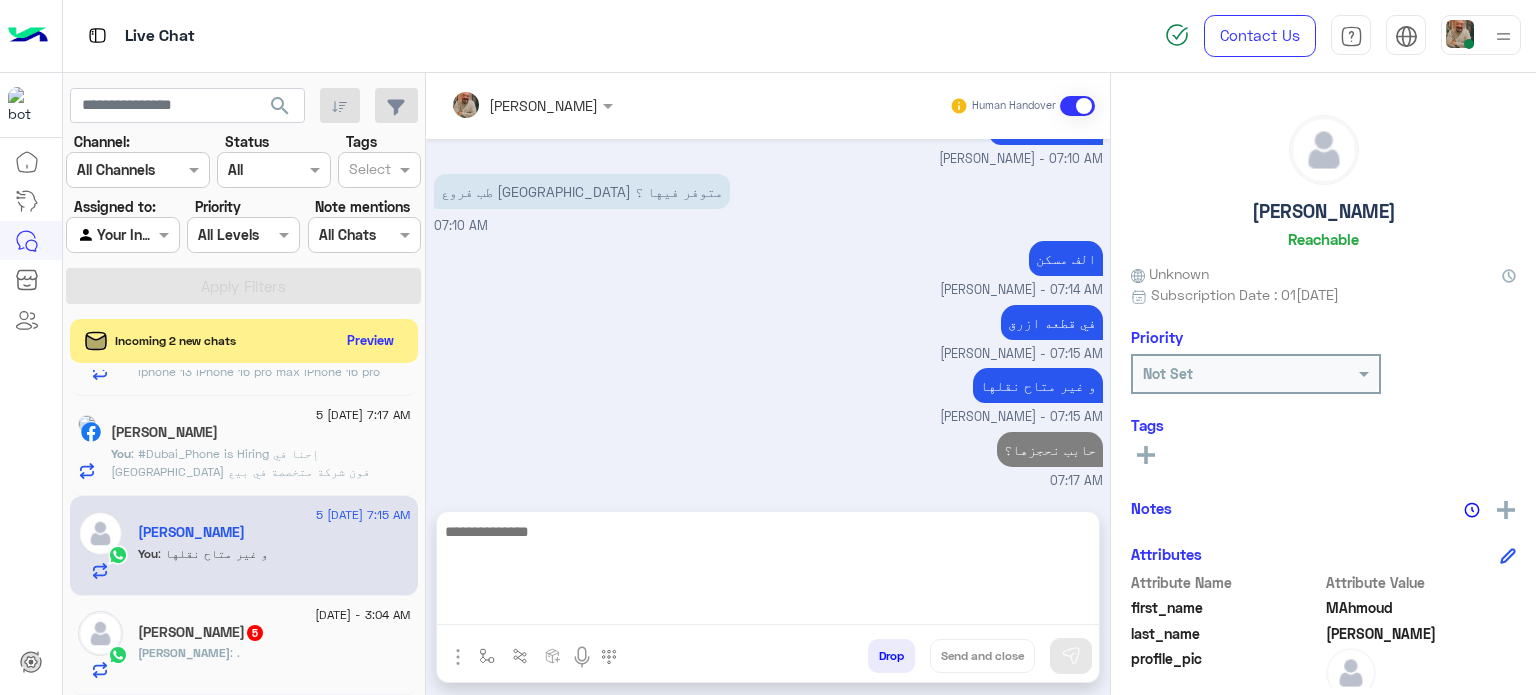 click on "[PERSON_NAME]" 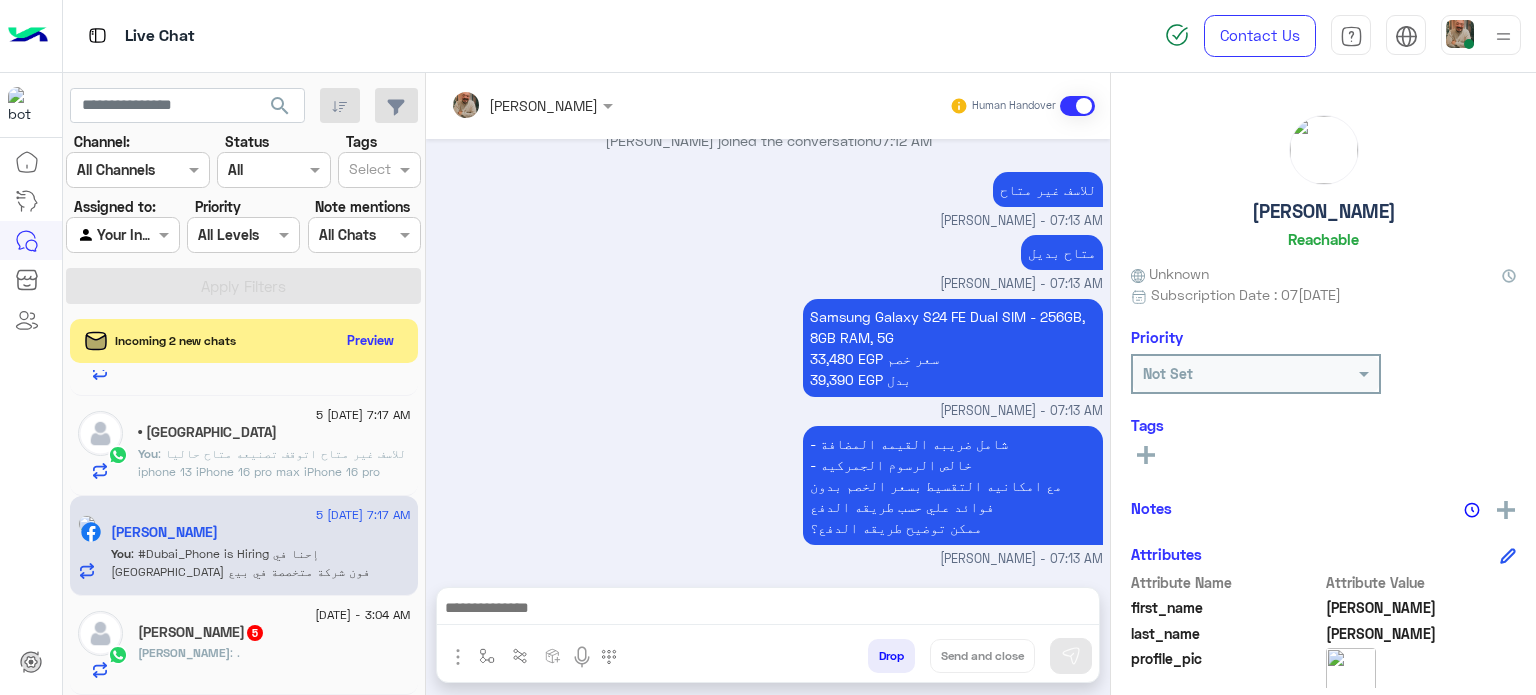 drag, startPoint x: 686, startPoint y: 611, endPoint x: 706, endPoint y: 617, distance: 20.880613 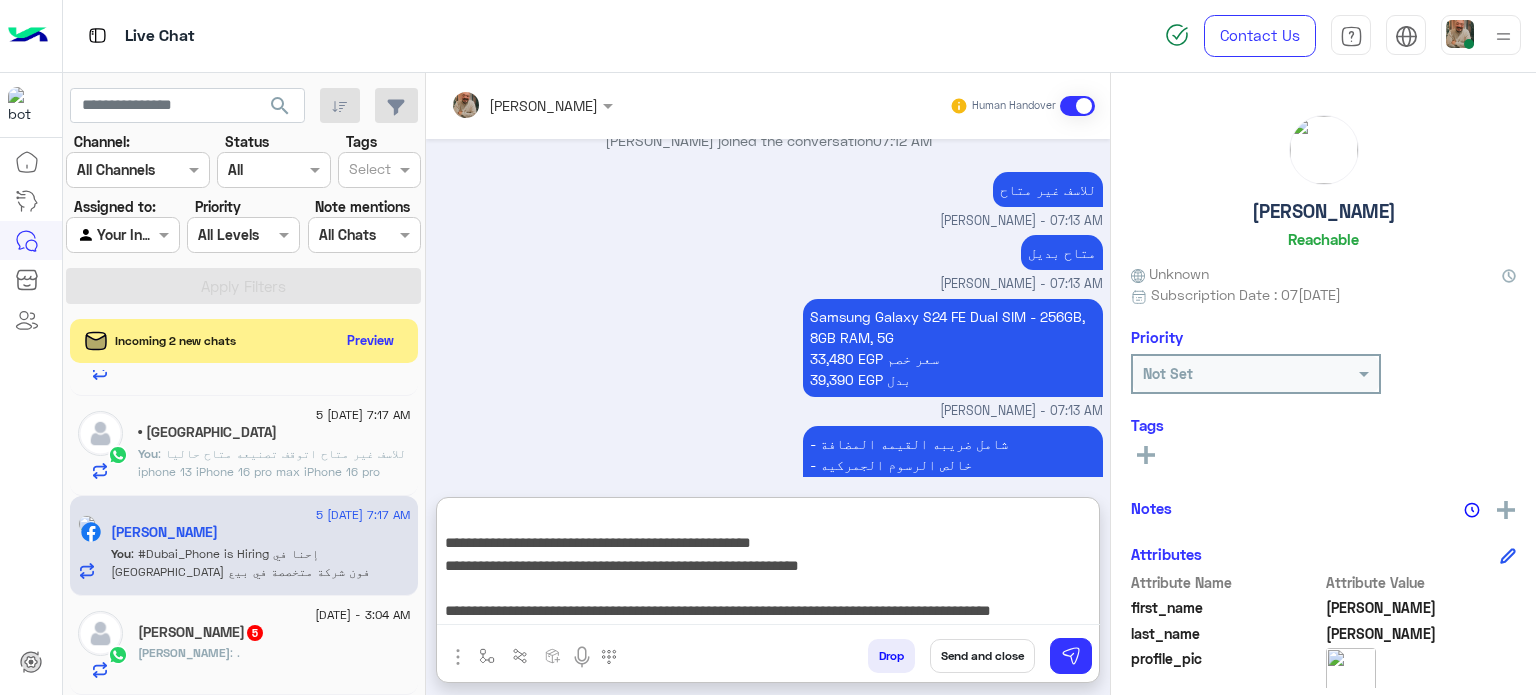 type on "**********" 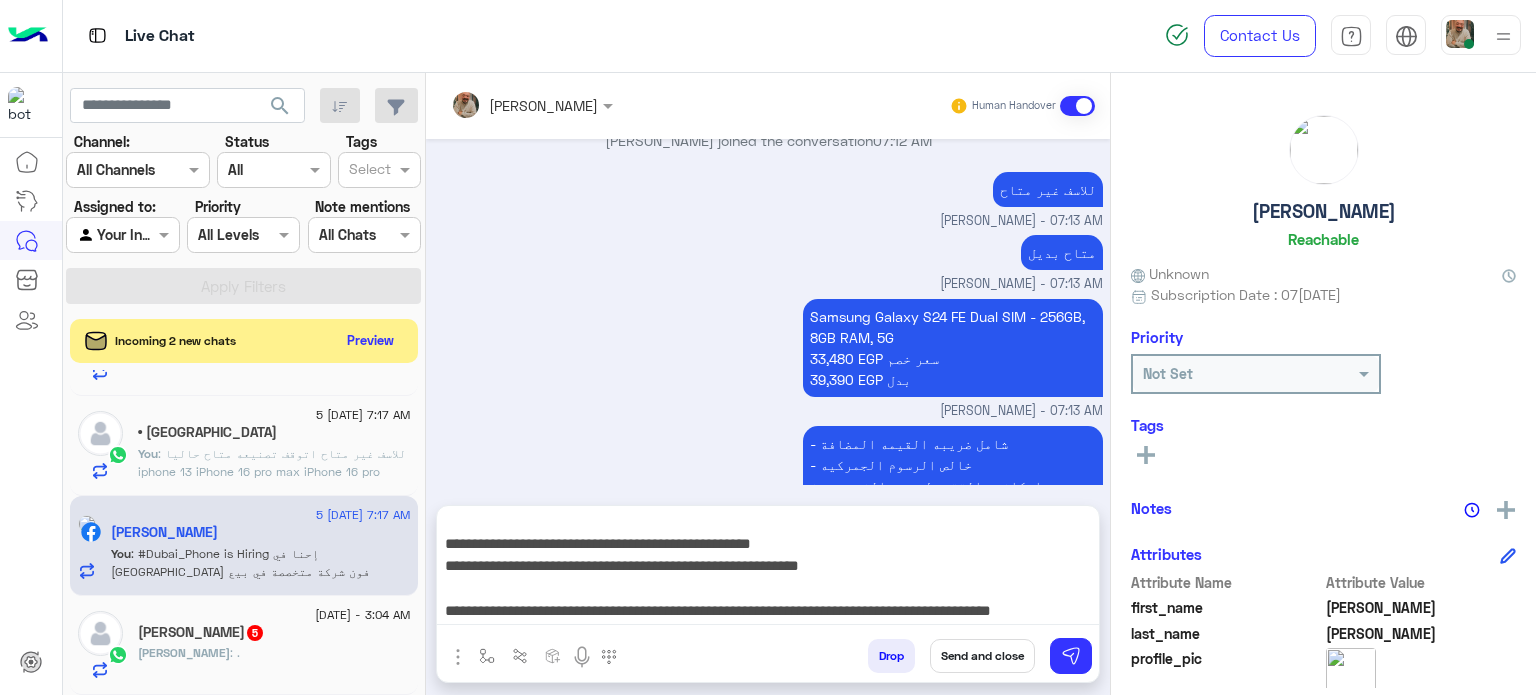 click on "Send and close" at bounding box center [982, 656] 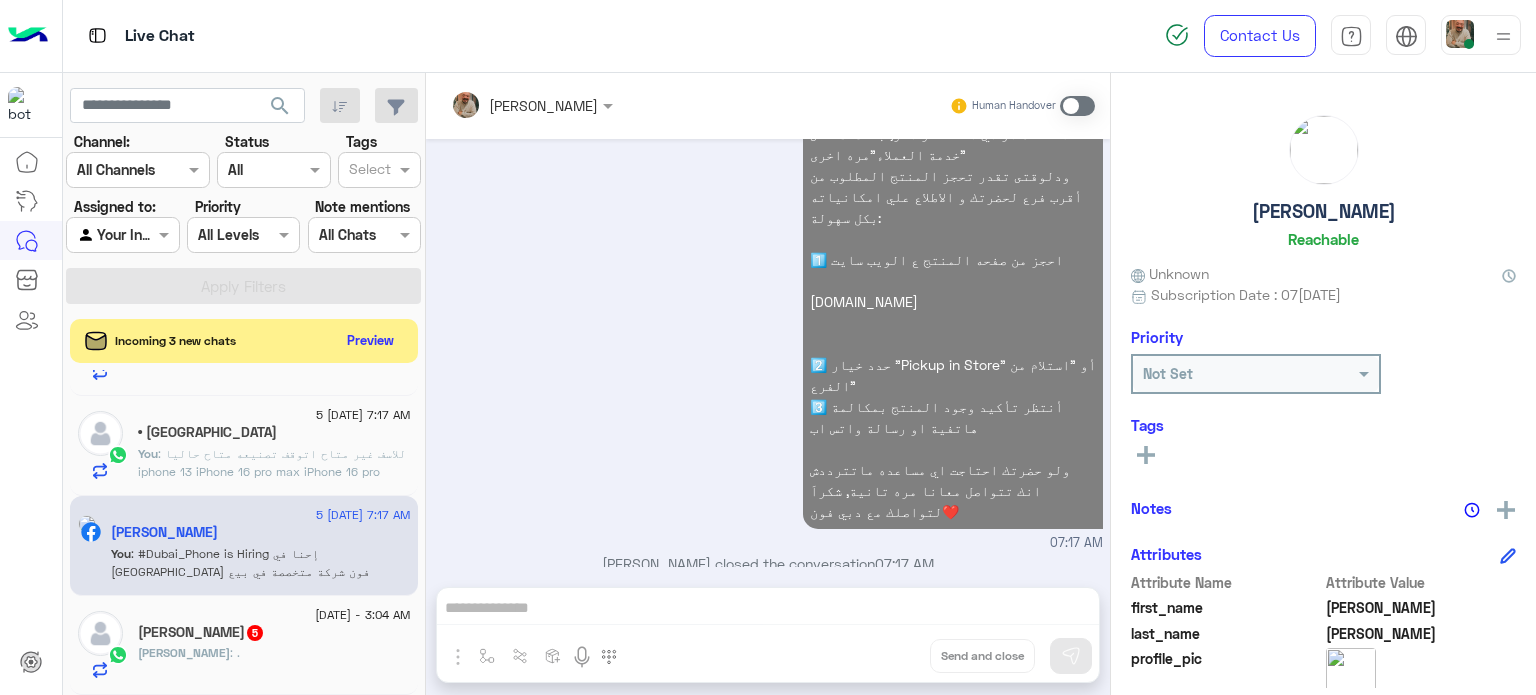 click on ": للاسف غير متاح اتوقف تصنيعه
متاح حاليا
iphone 13
iPhone 16 pro max
iPhone 16 pro
iPhone 16
iPhone 15 plus
ممكن توضيح الموديل الانسب لحضرتك؟" 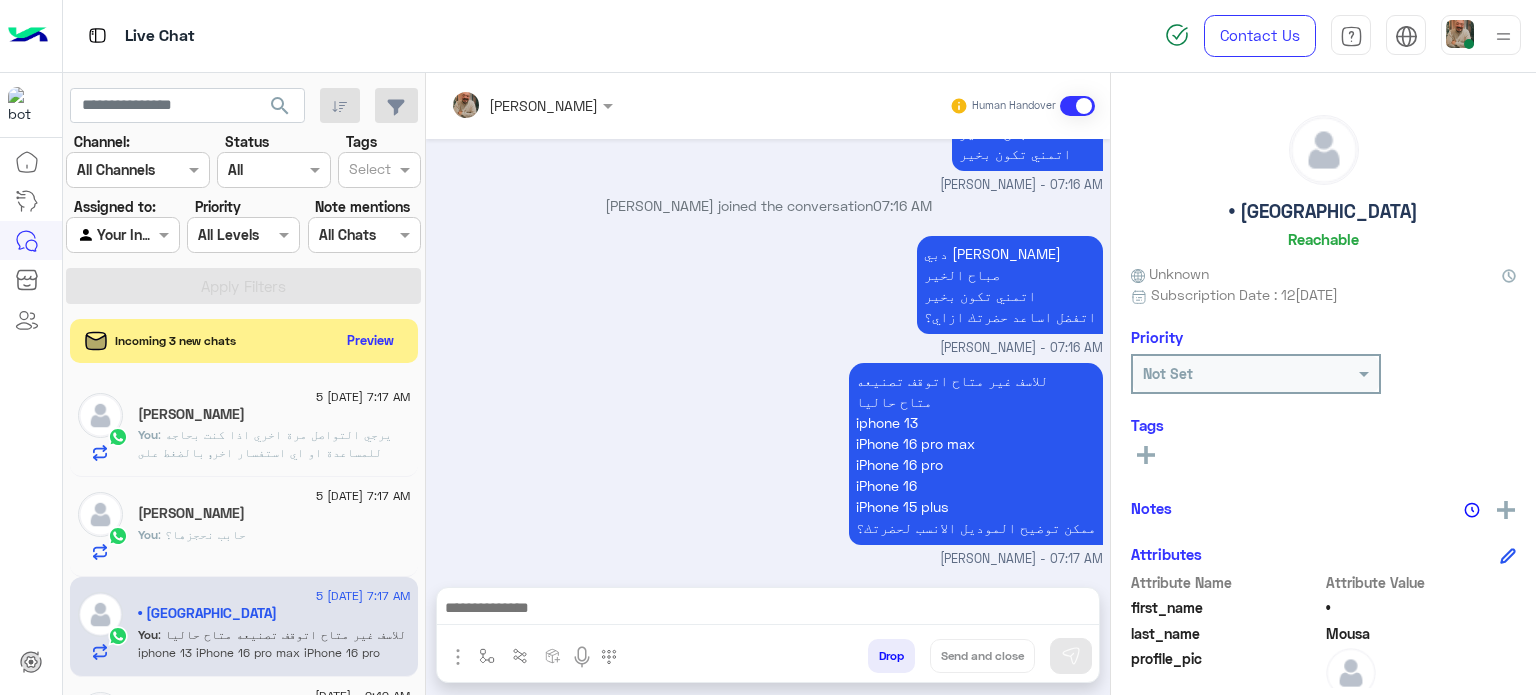 click on "[PERSON_NAME]" 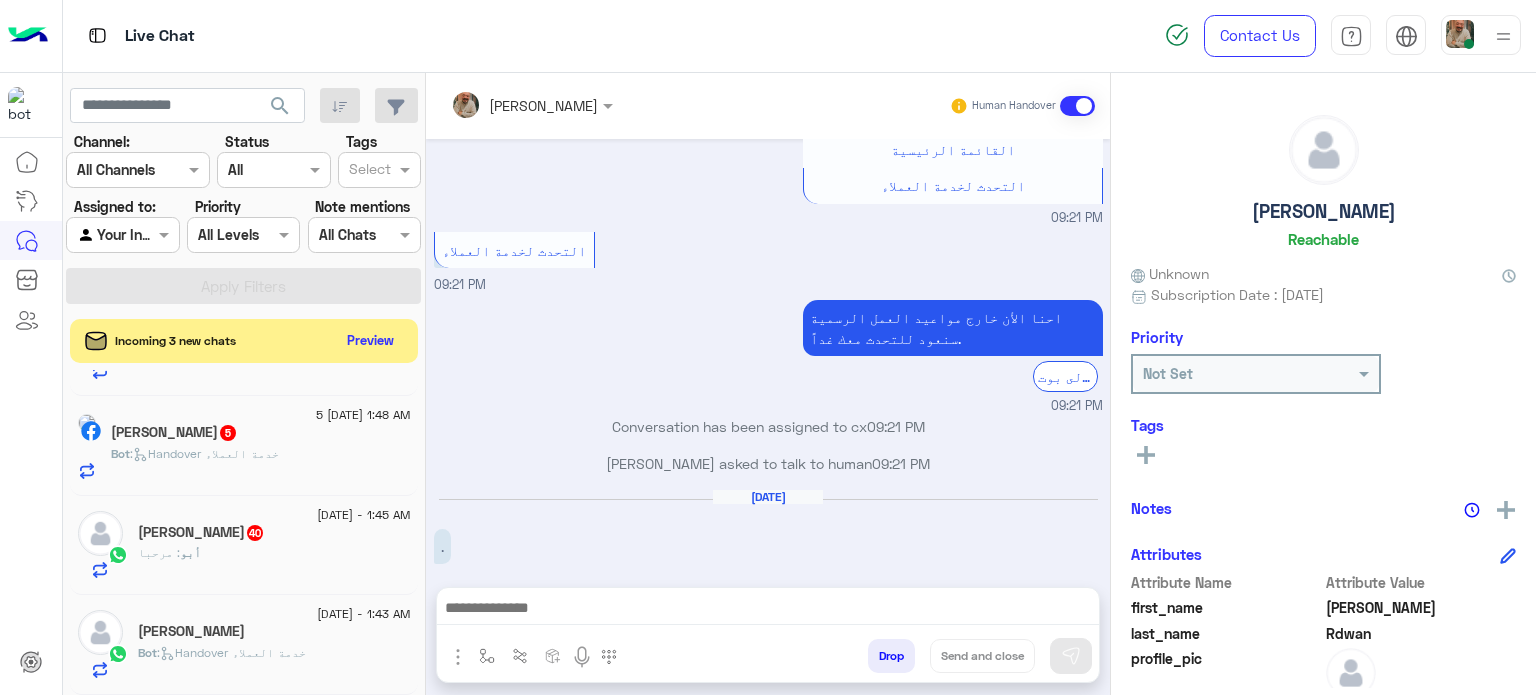click on "Bot :   Handover خدمة العملاء" 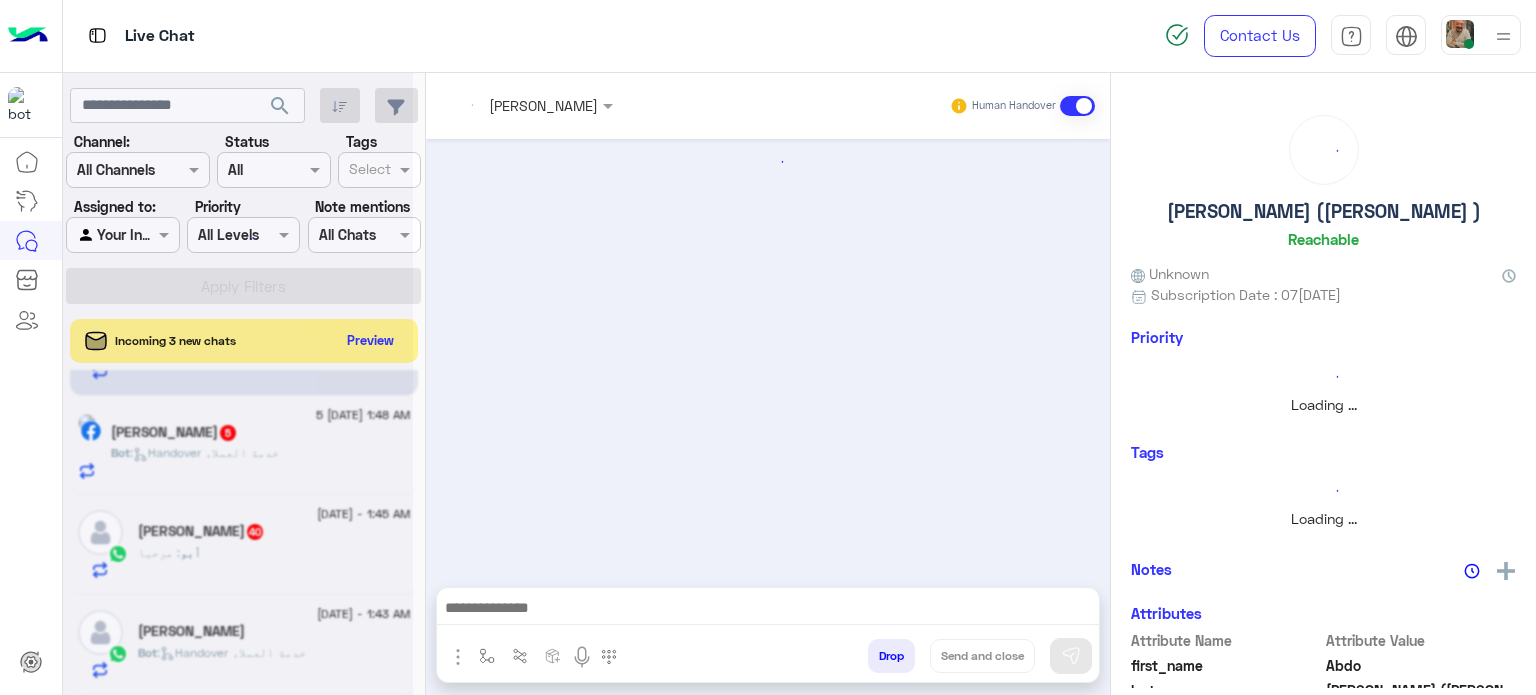 click 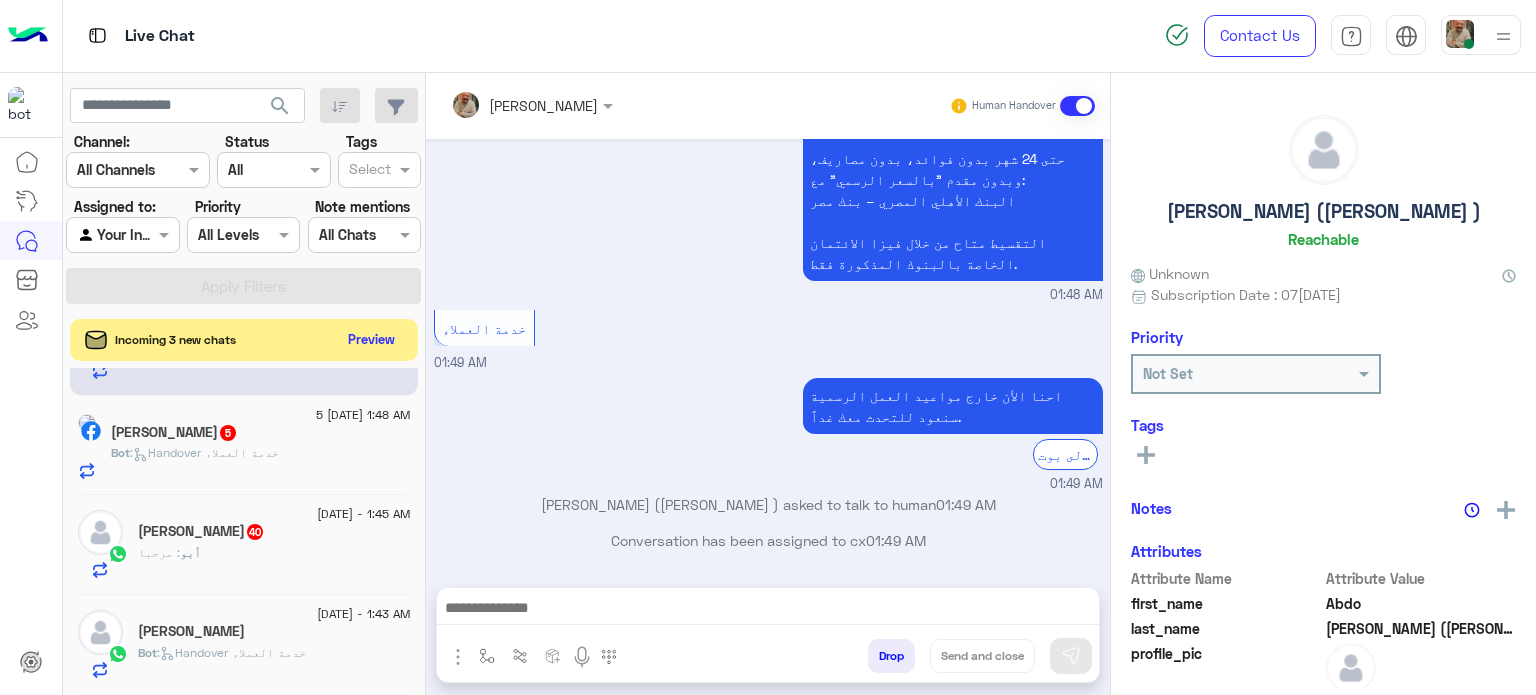 click on "Preview" 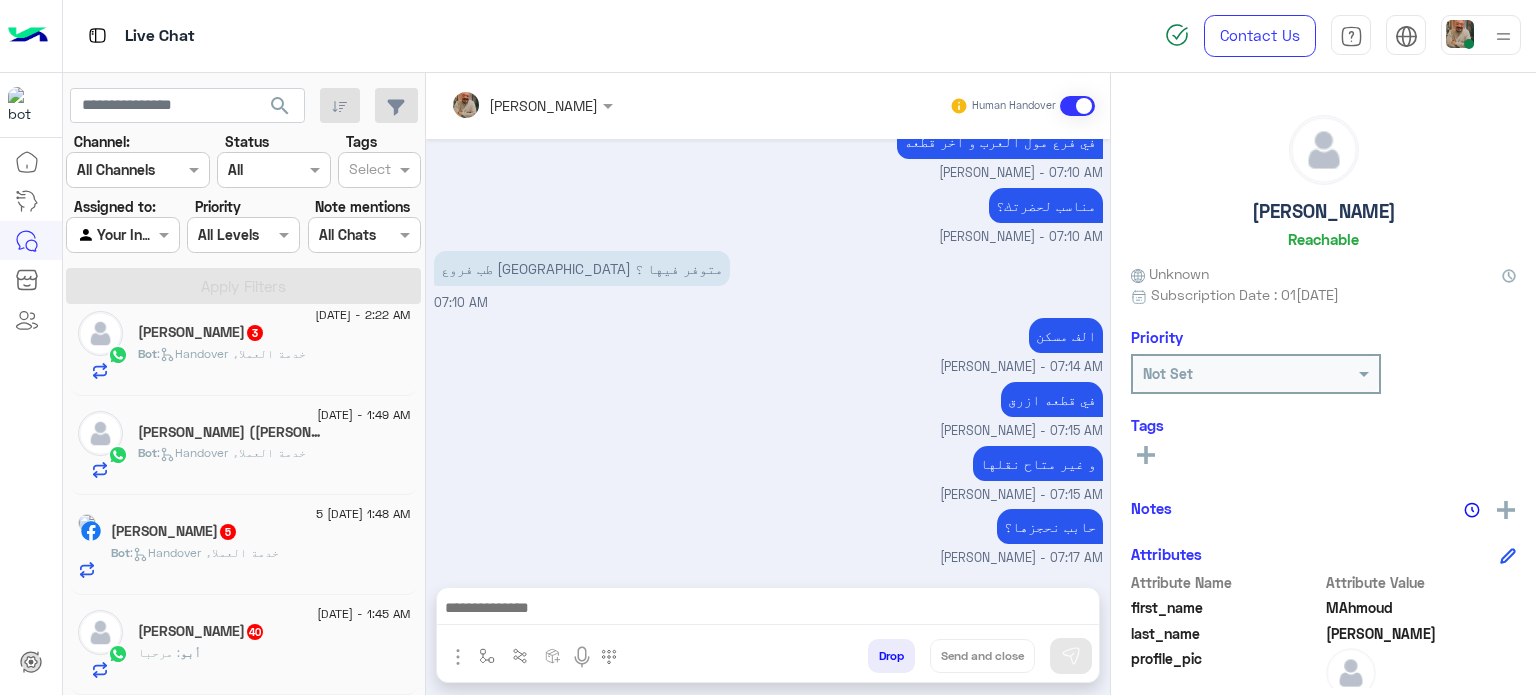 click on "[DATE] - 1:45 AM  [PERSON_NAME]  40 أبو : [PERSON_NAME]" 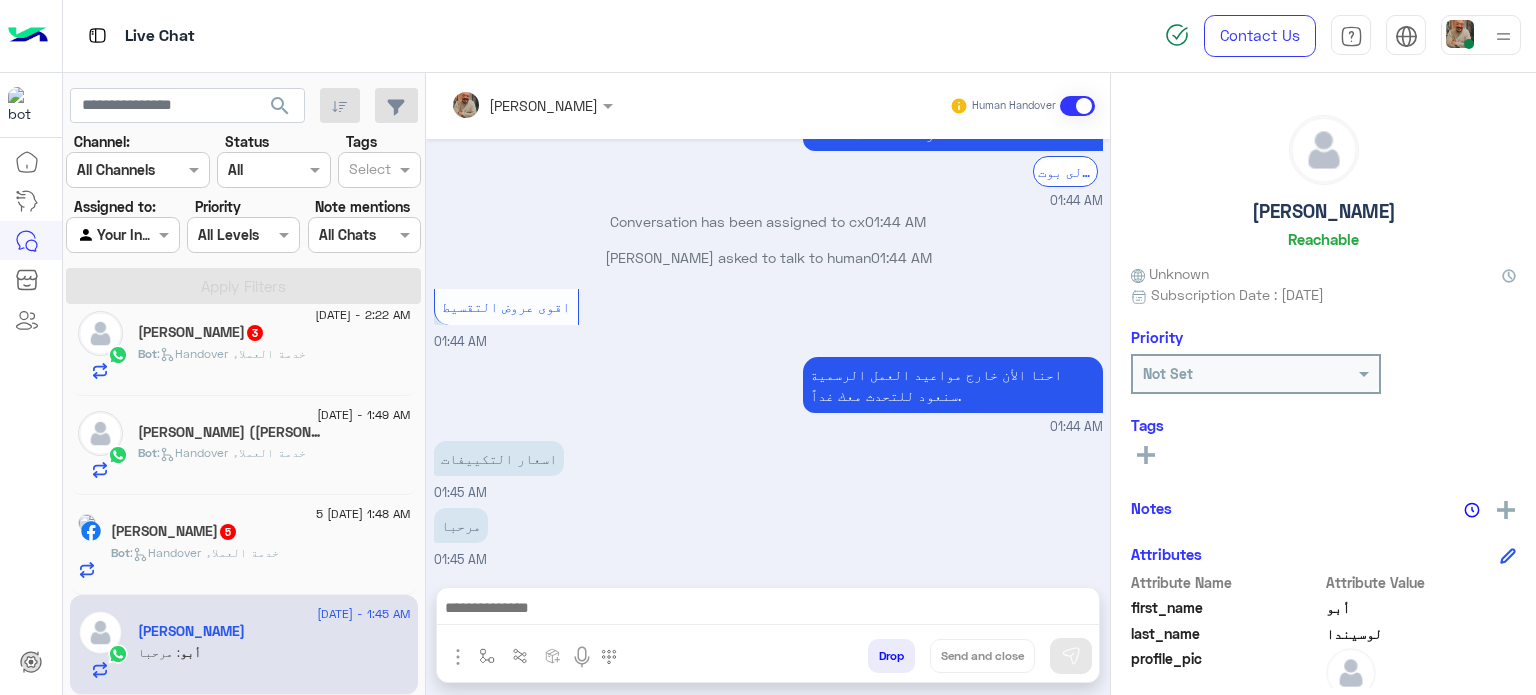 click at bounding box center (768, 610) 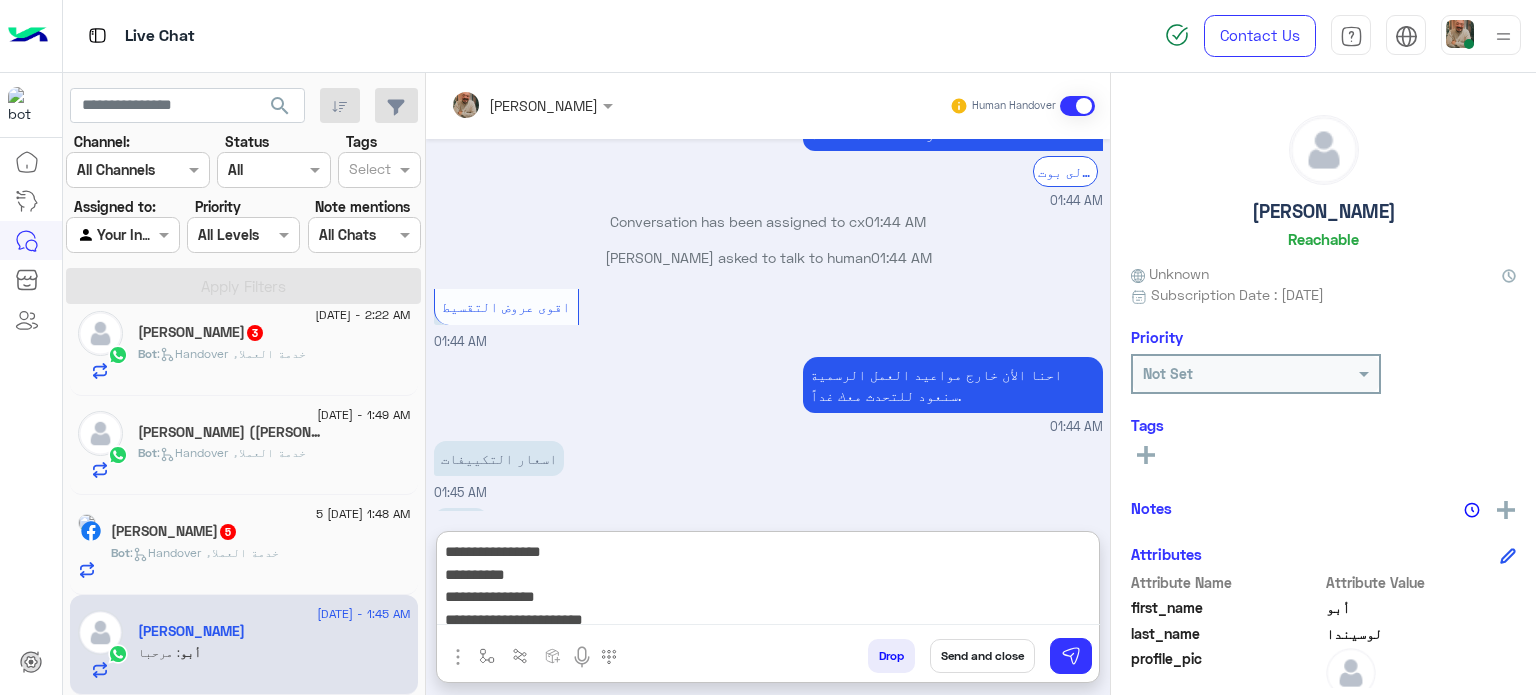 click on "**********" at bounding box center (768, 582) 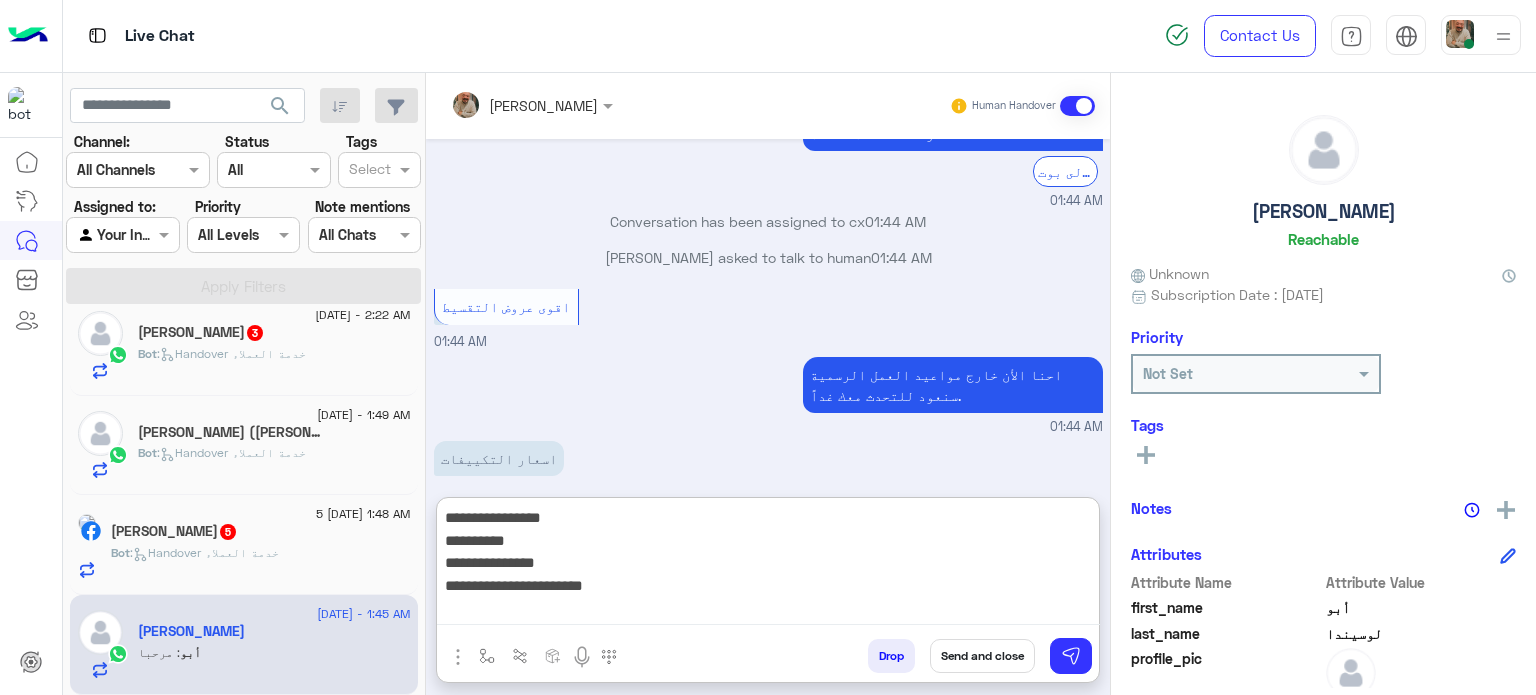click on "**********" at bounding box center [768, 565] 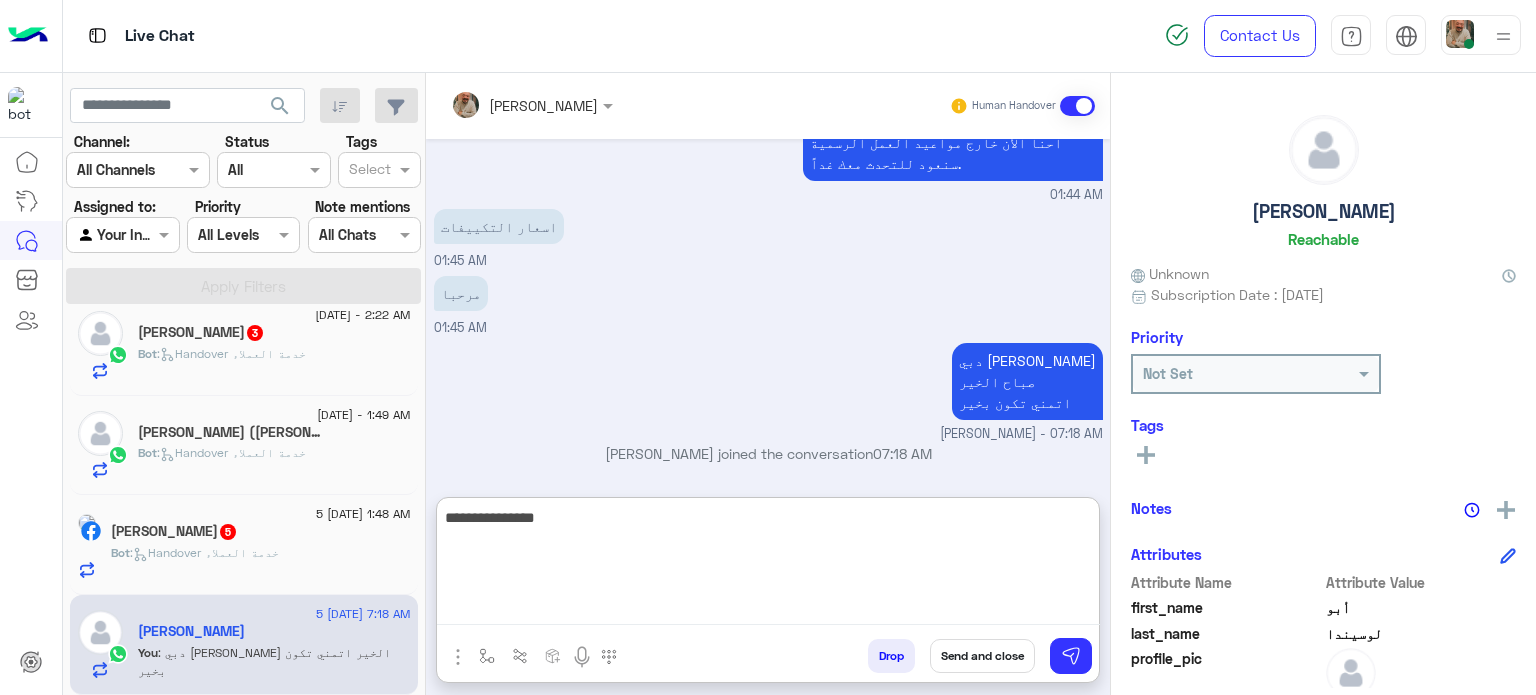 type on "**********" 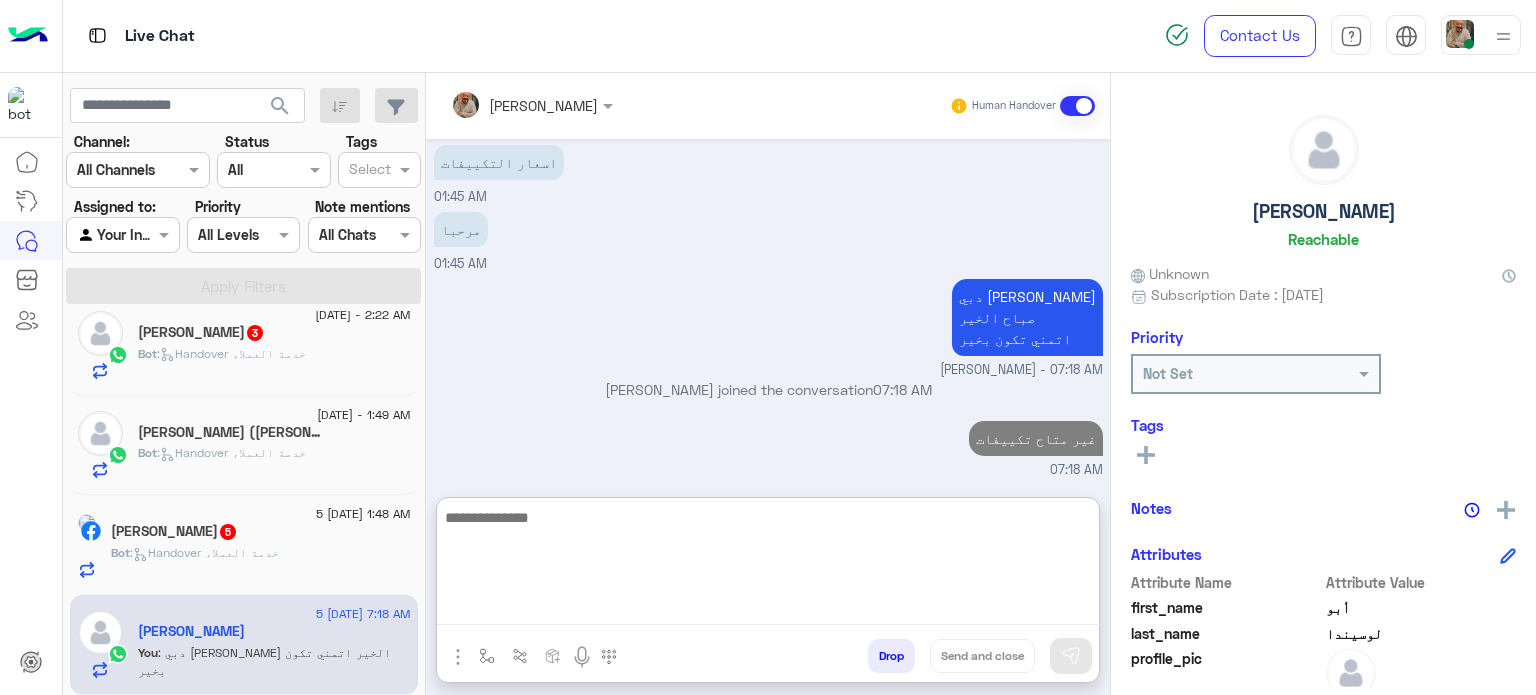 click on ":   Handover خدمة العملاء" 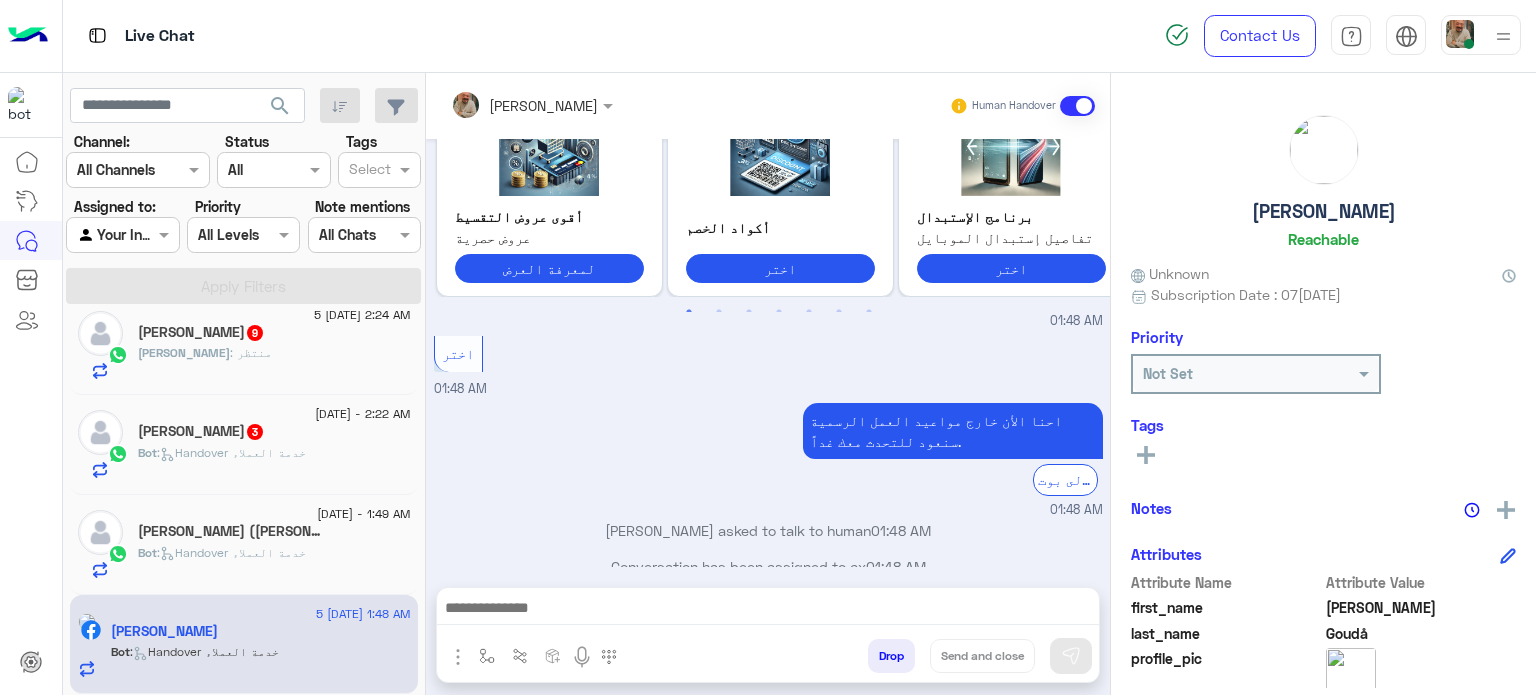 click at bounding box center [768, 610] 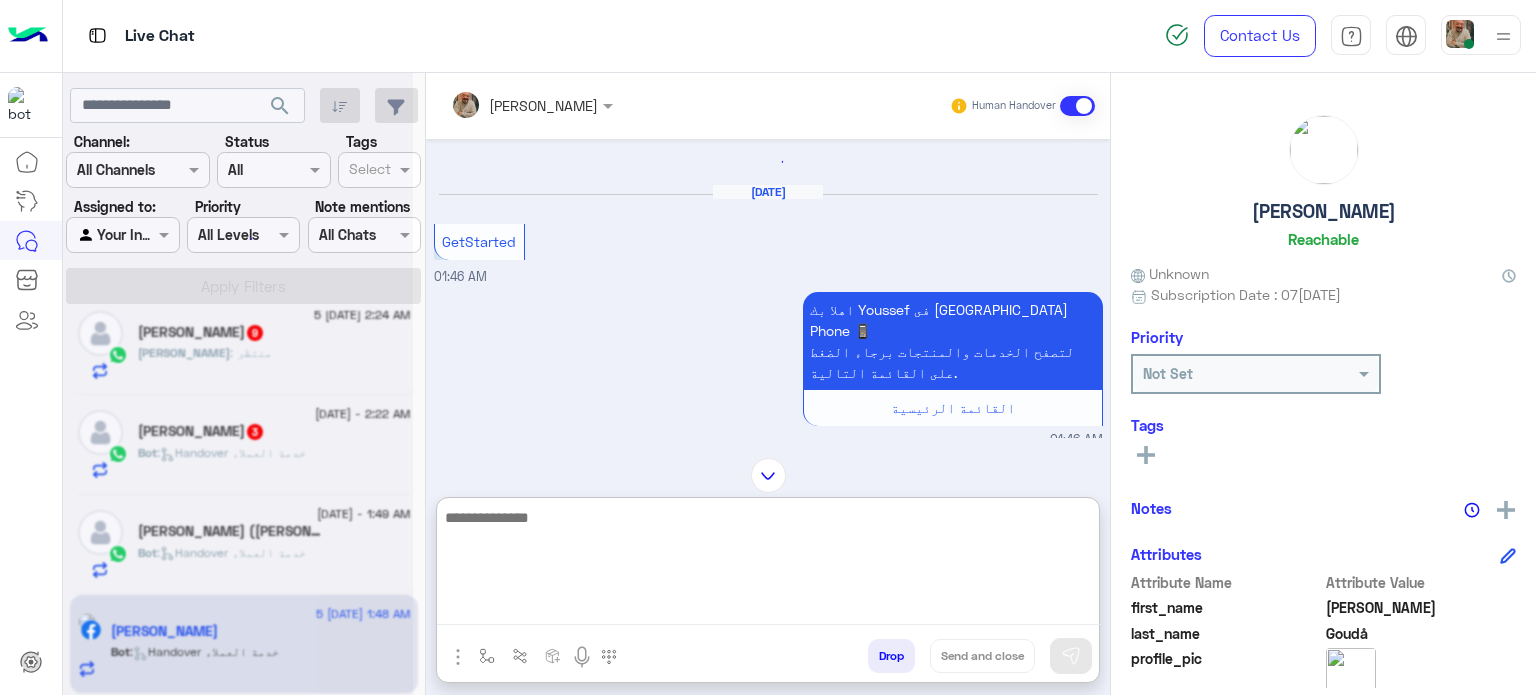 click 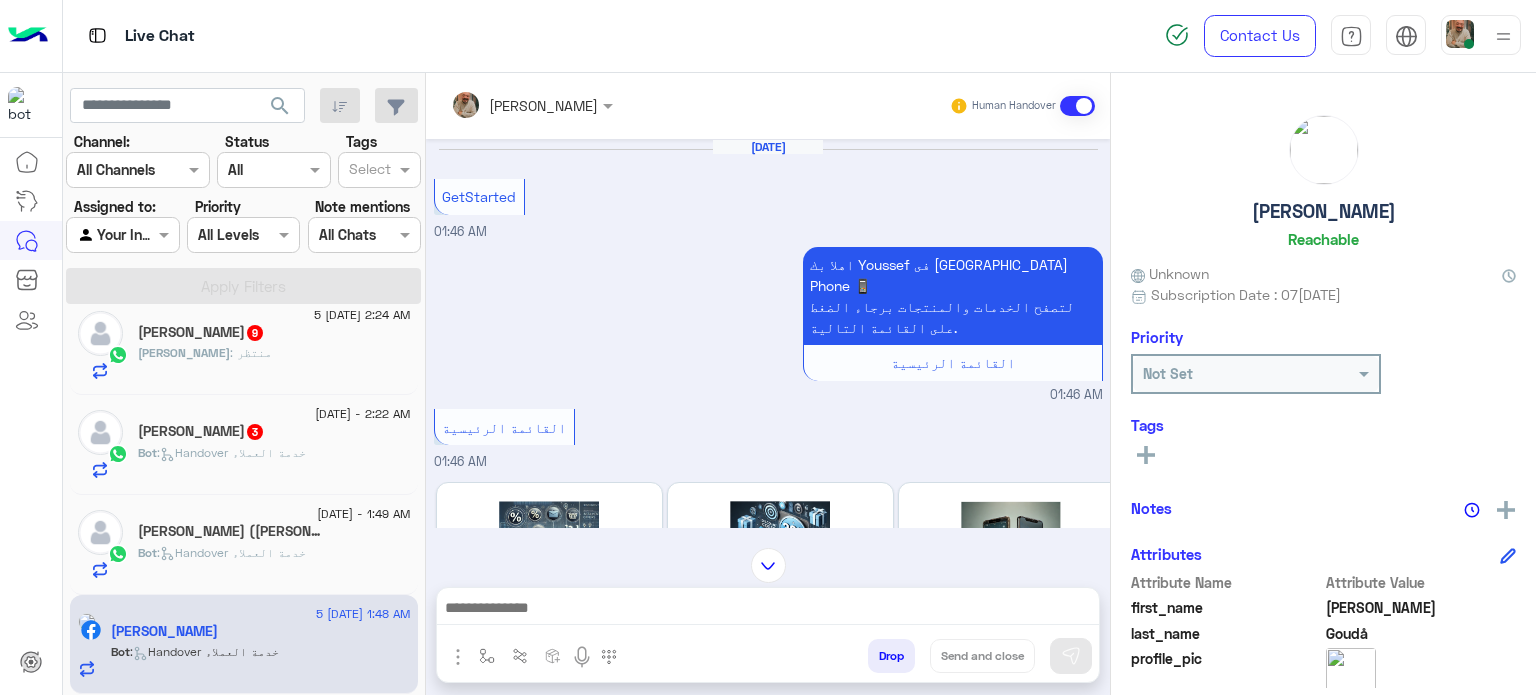 click on ":   Handover خدمة العملاء" 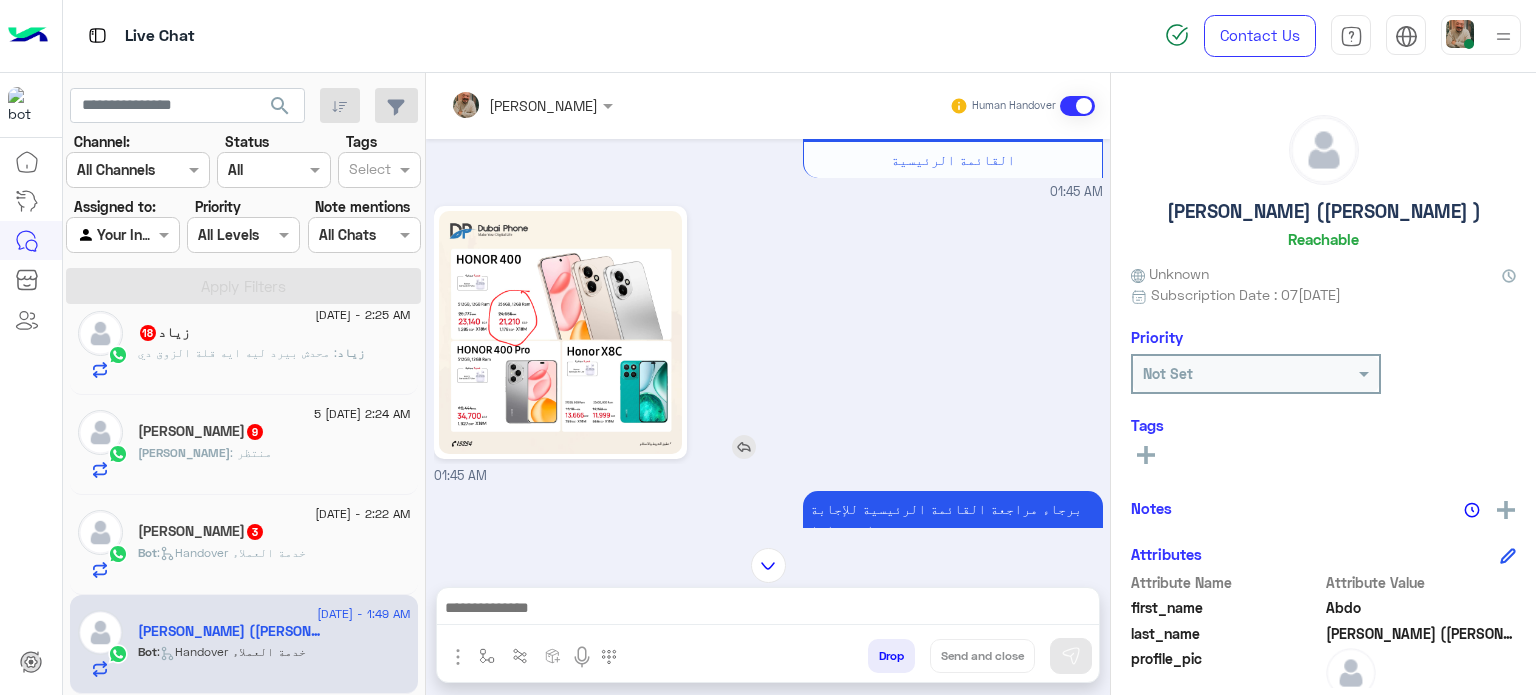 click 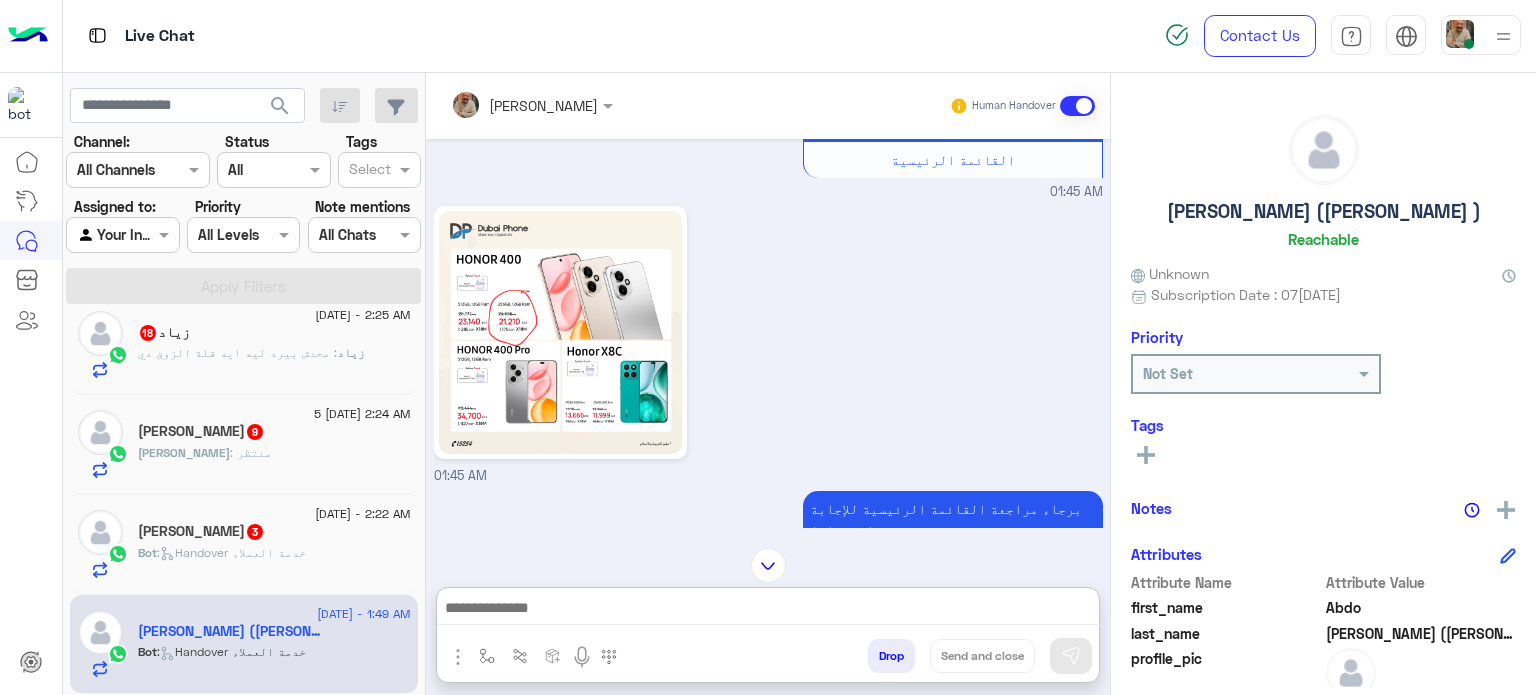 click at bounding box center (768, 610) 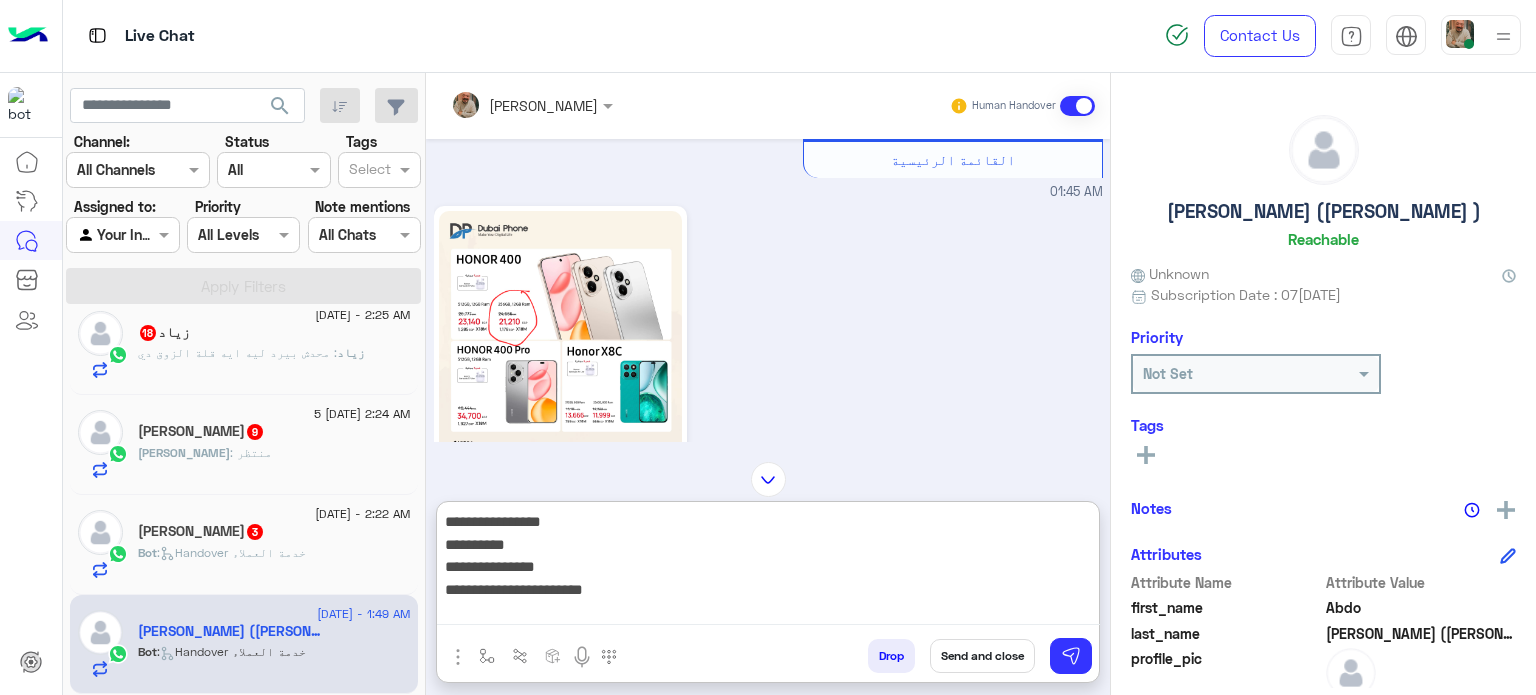 click on "**********" at bounding box center [768, 567] 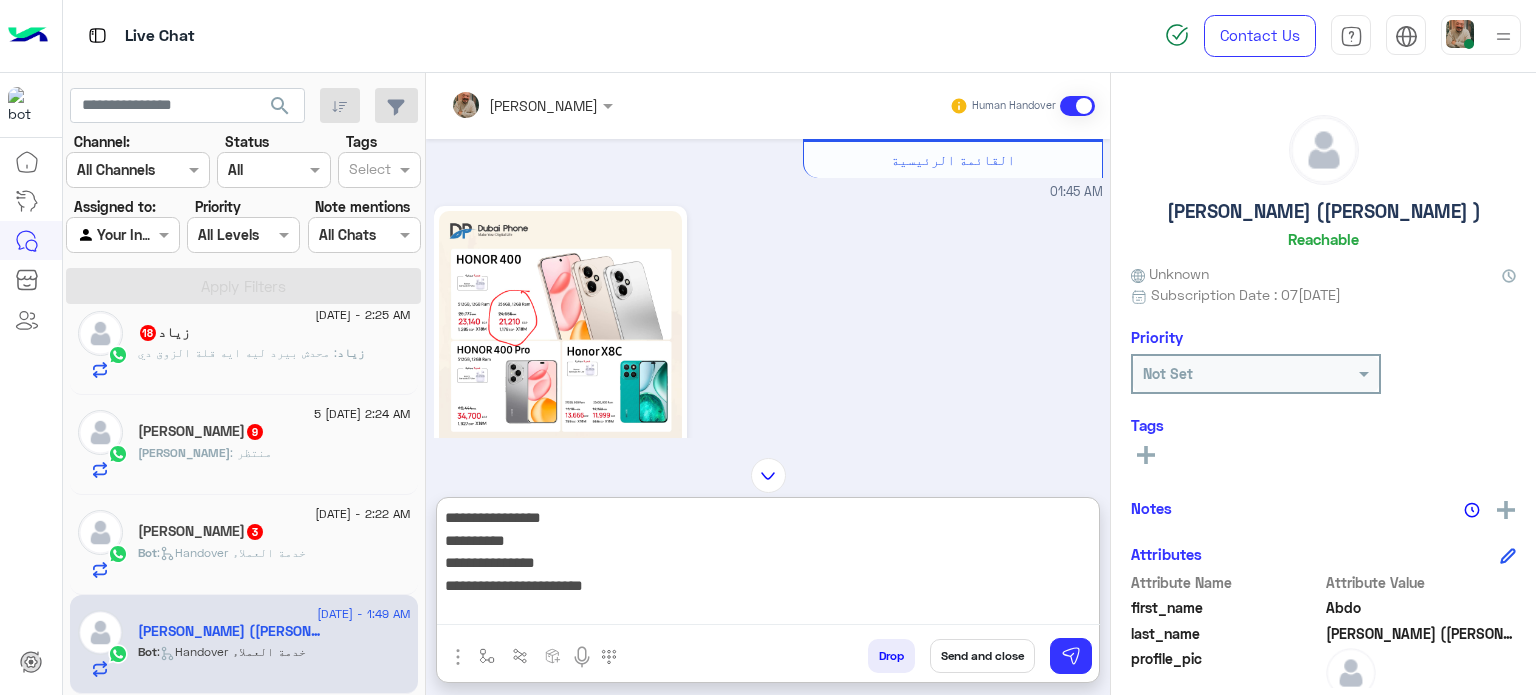 click on "**********" at bounding box center (768, 565) 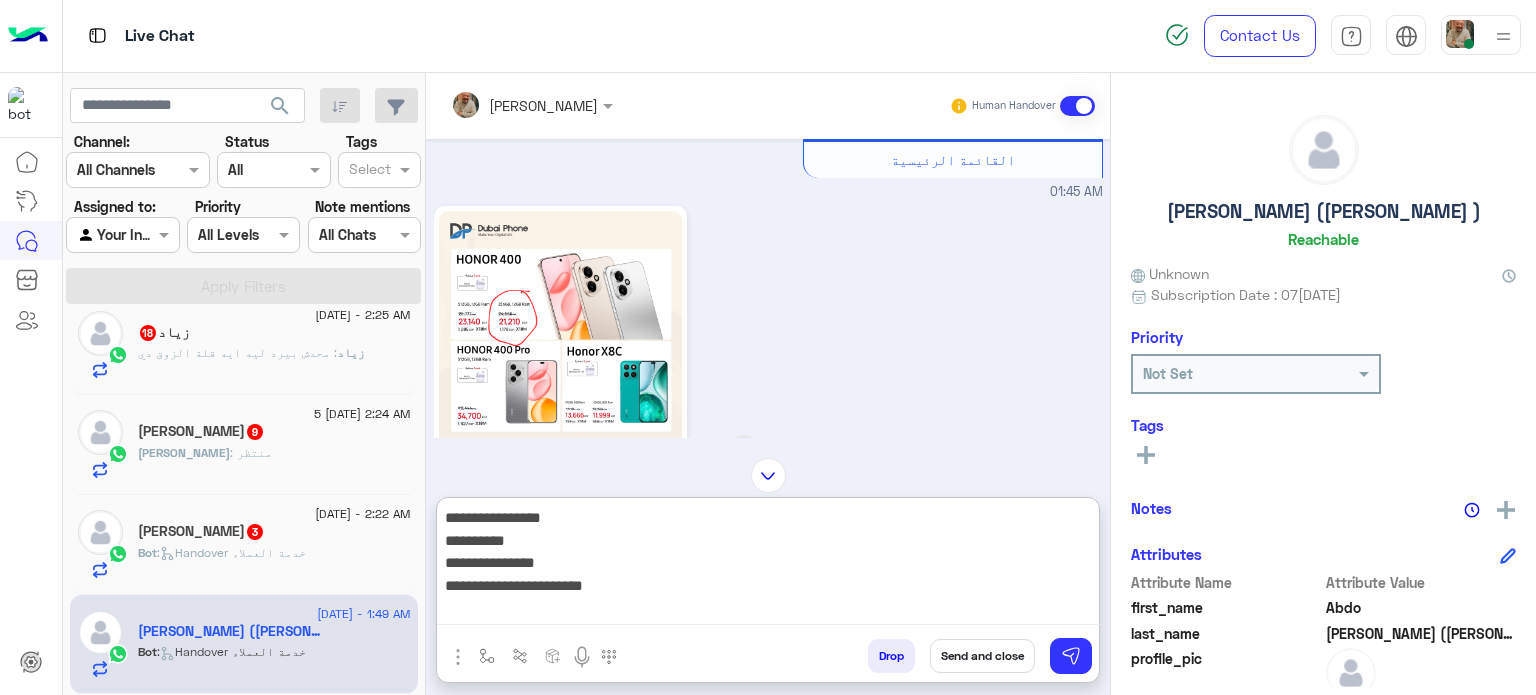 type on "**********" 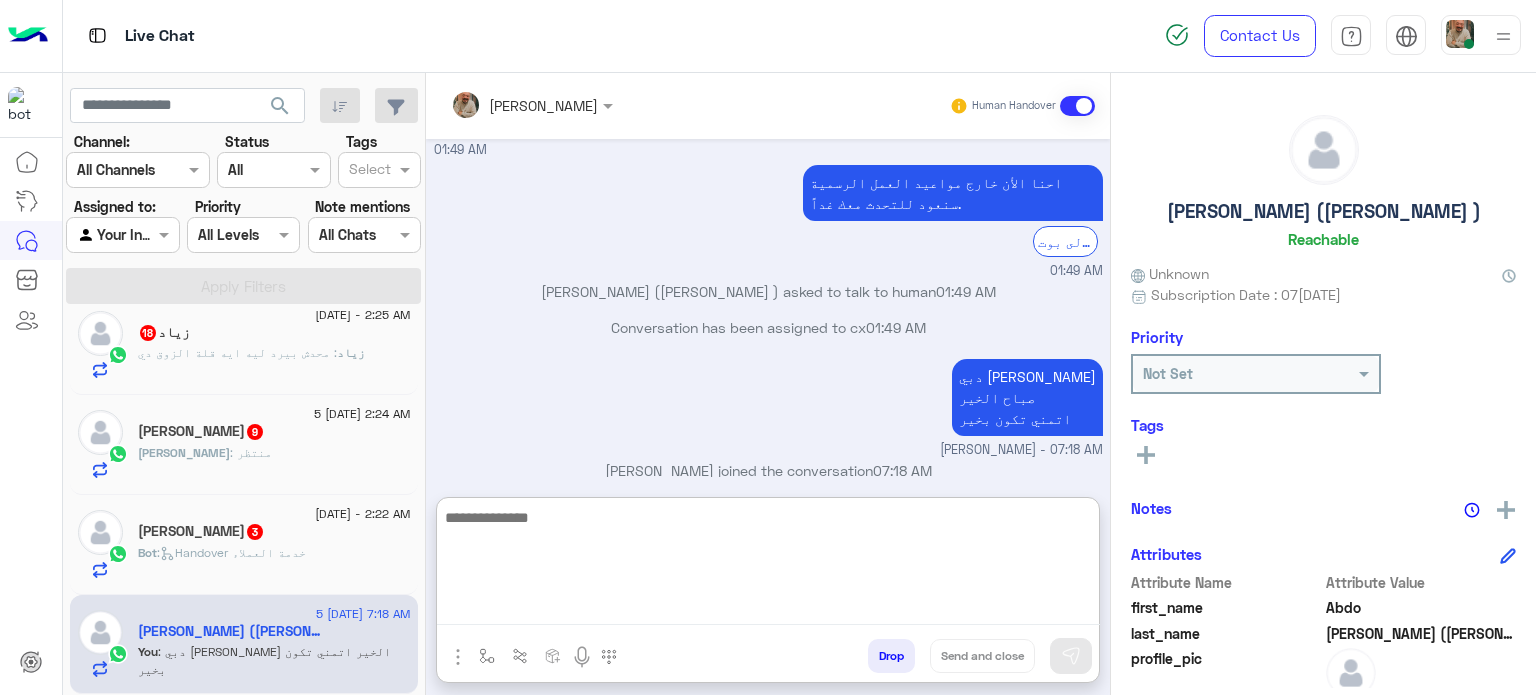 click at bounding box center [768, 565] 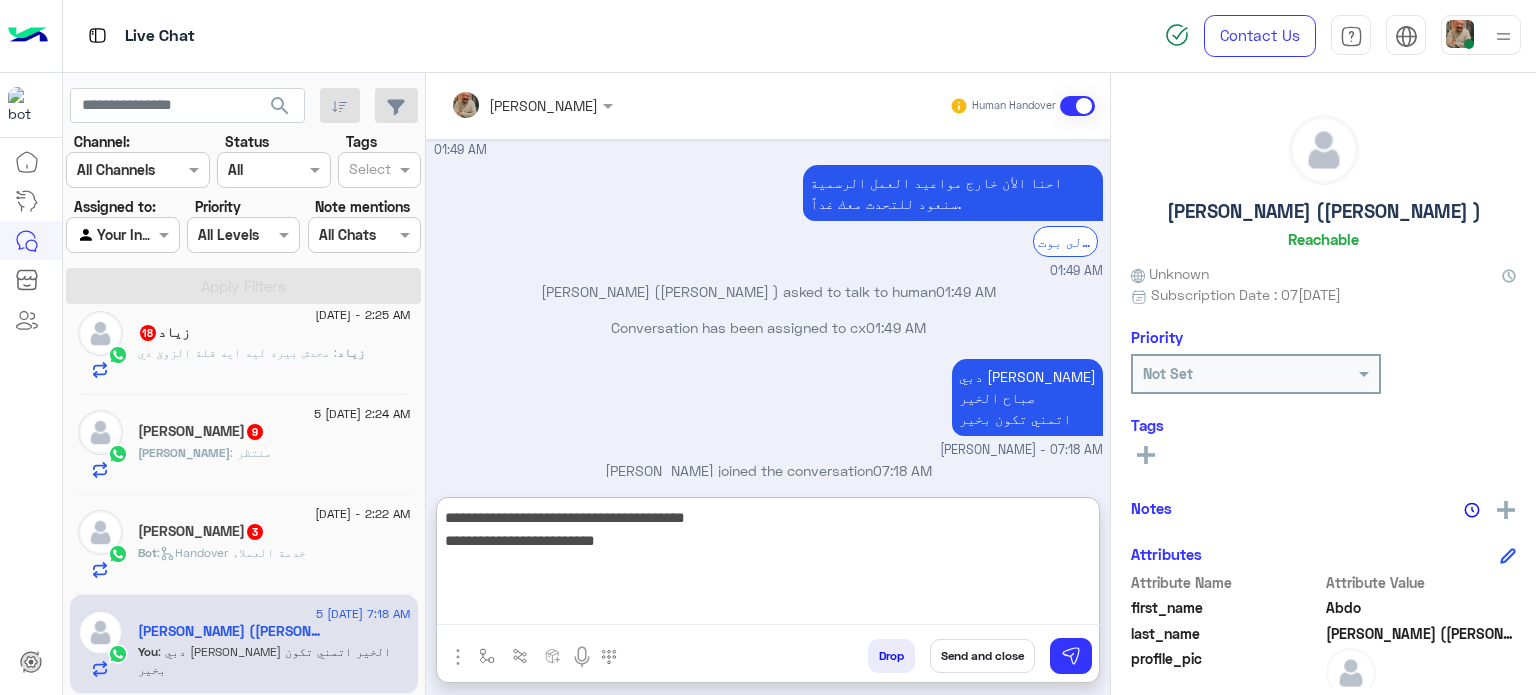 click on "**********" at bounding box center [768, 565] 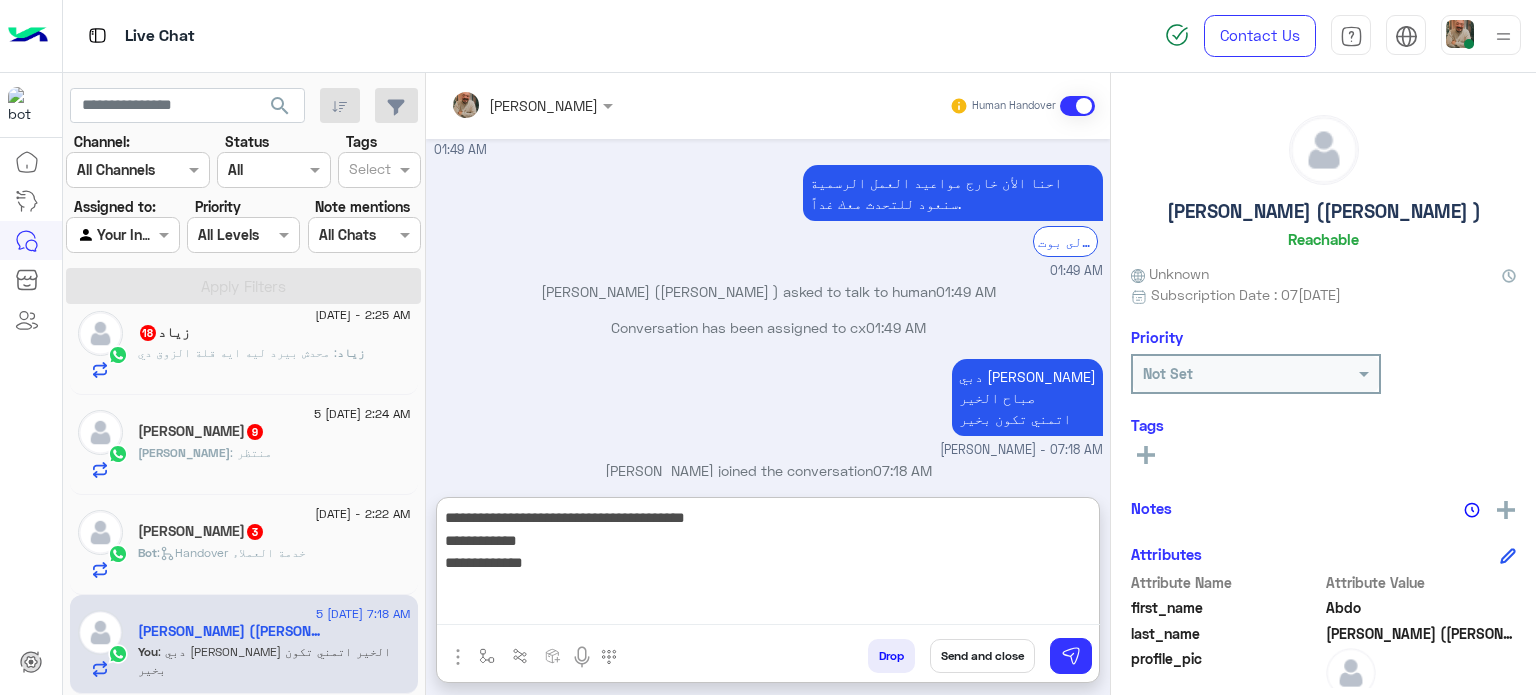 click on "**********" at bounding box center [768, 565] 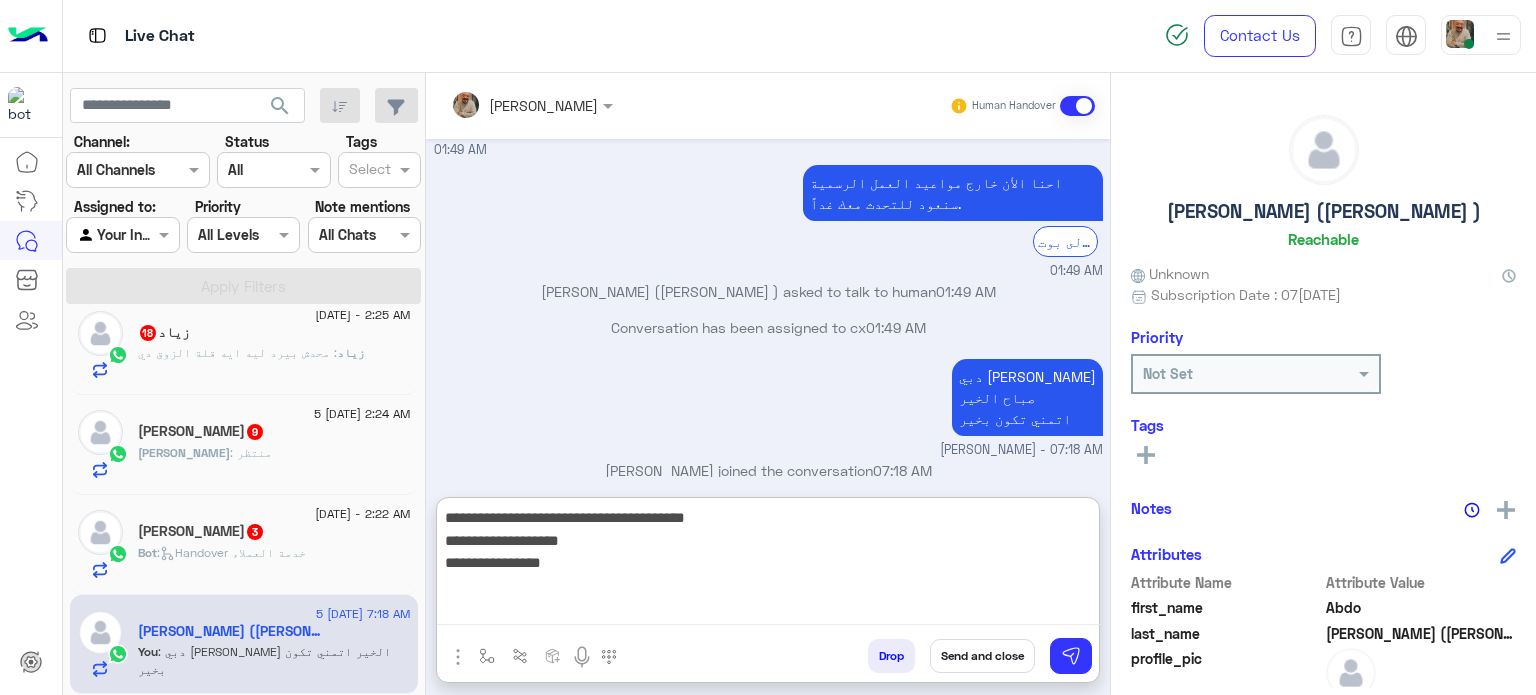 type on "**********" 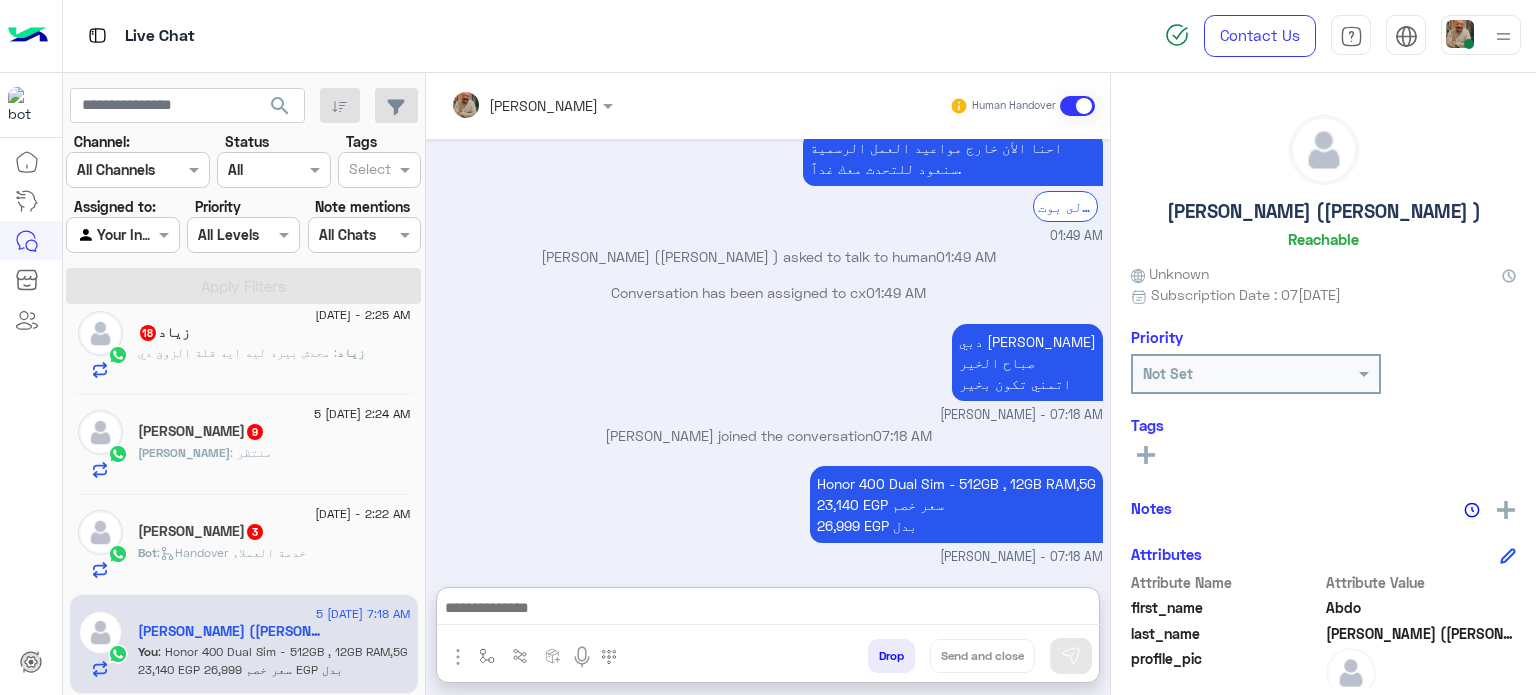 click at bounding box center [768, 610] 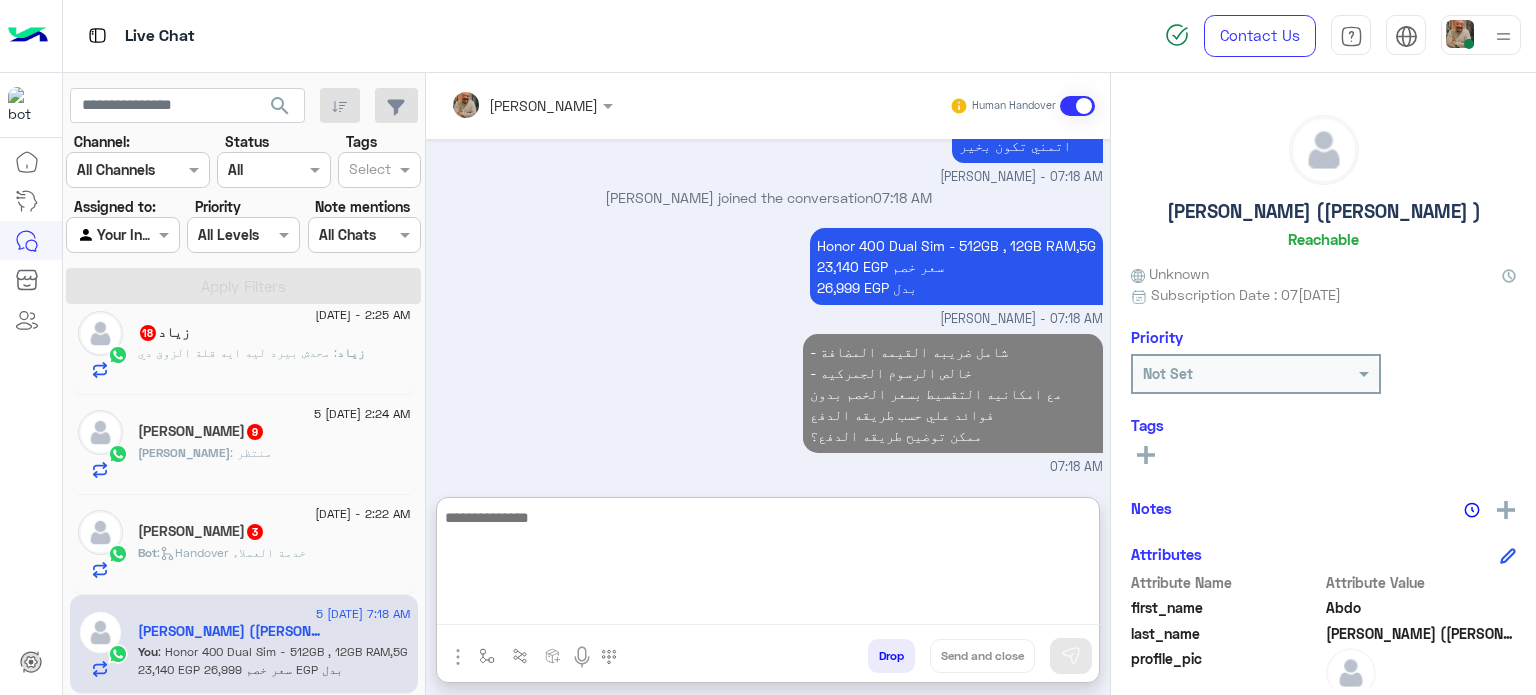 click on "Bot :   Handover خدمة العملاء" 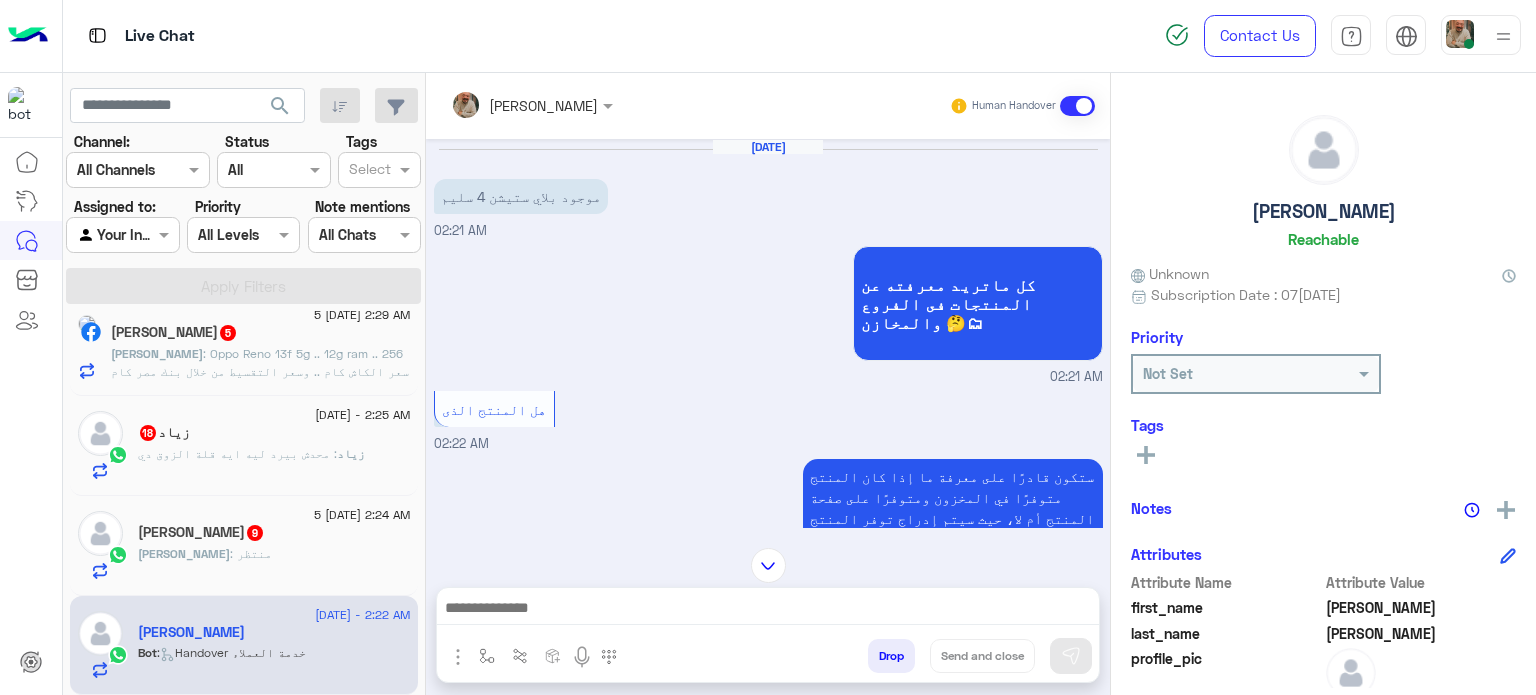 click at bounding box center [768, 610] 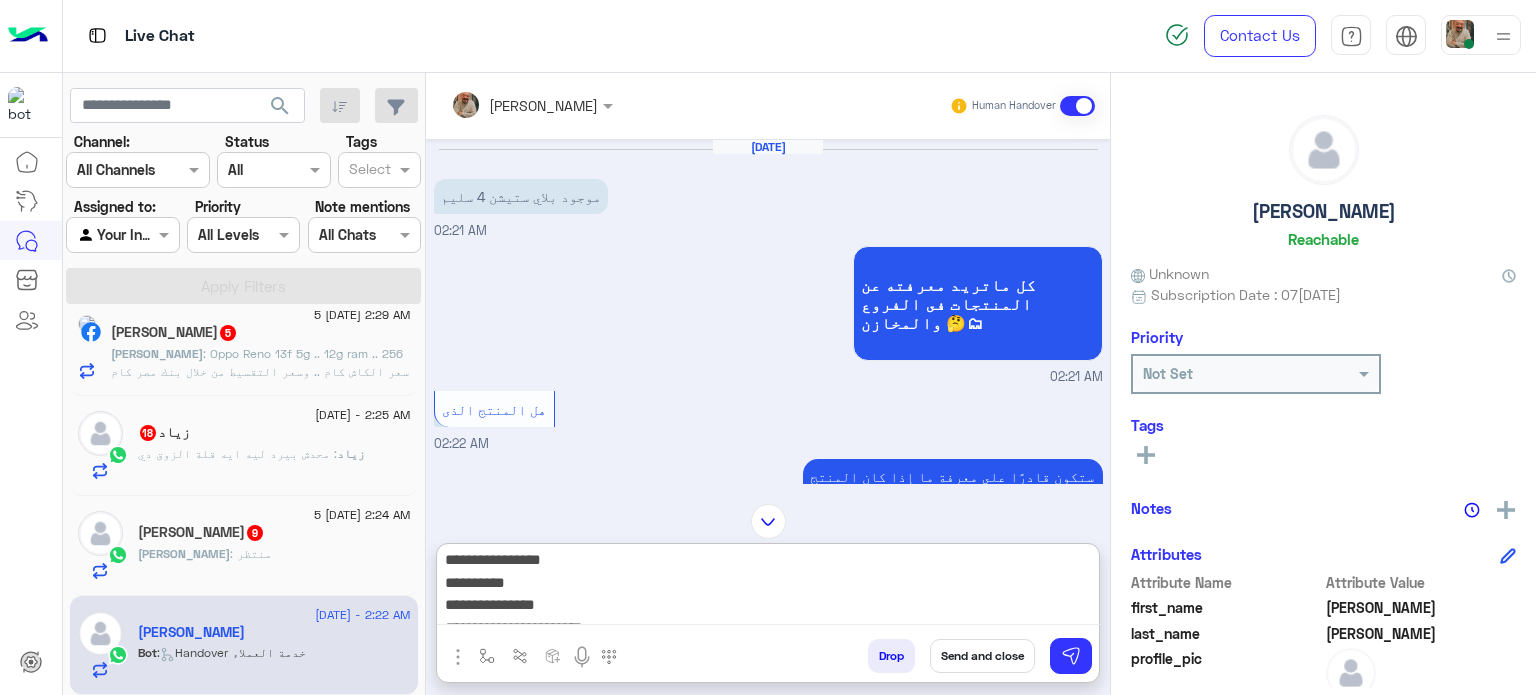 click on "**********" at bounding box center [768, 588] 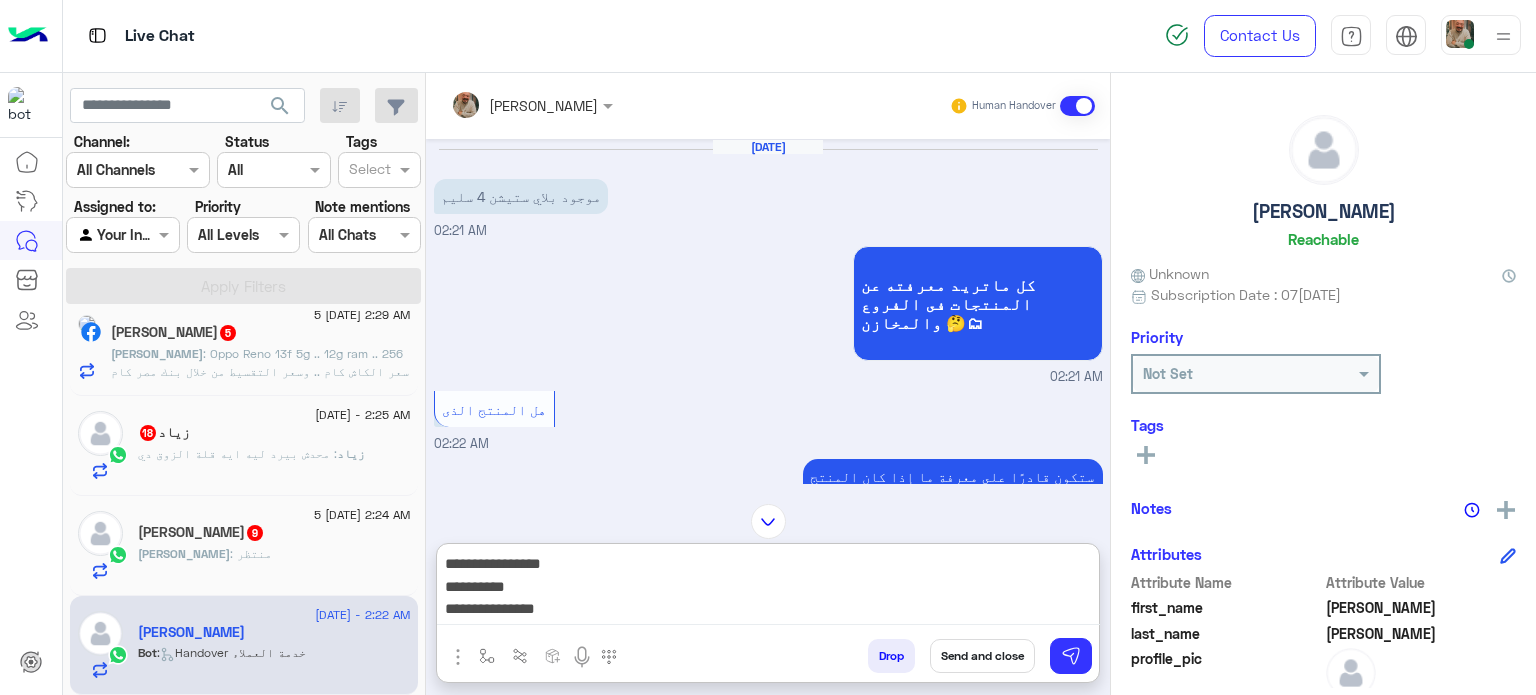 click on "**********" at bounding box center [768, 588] 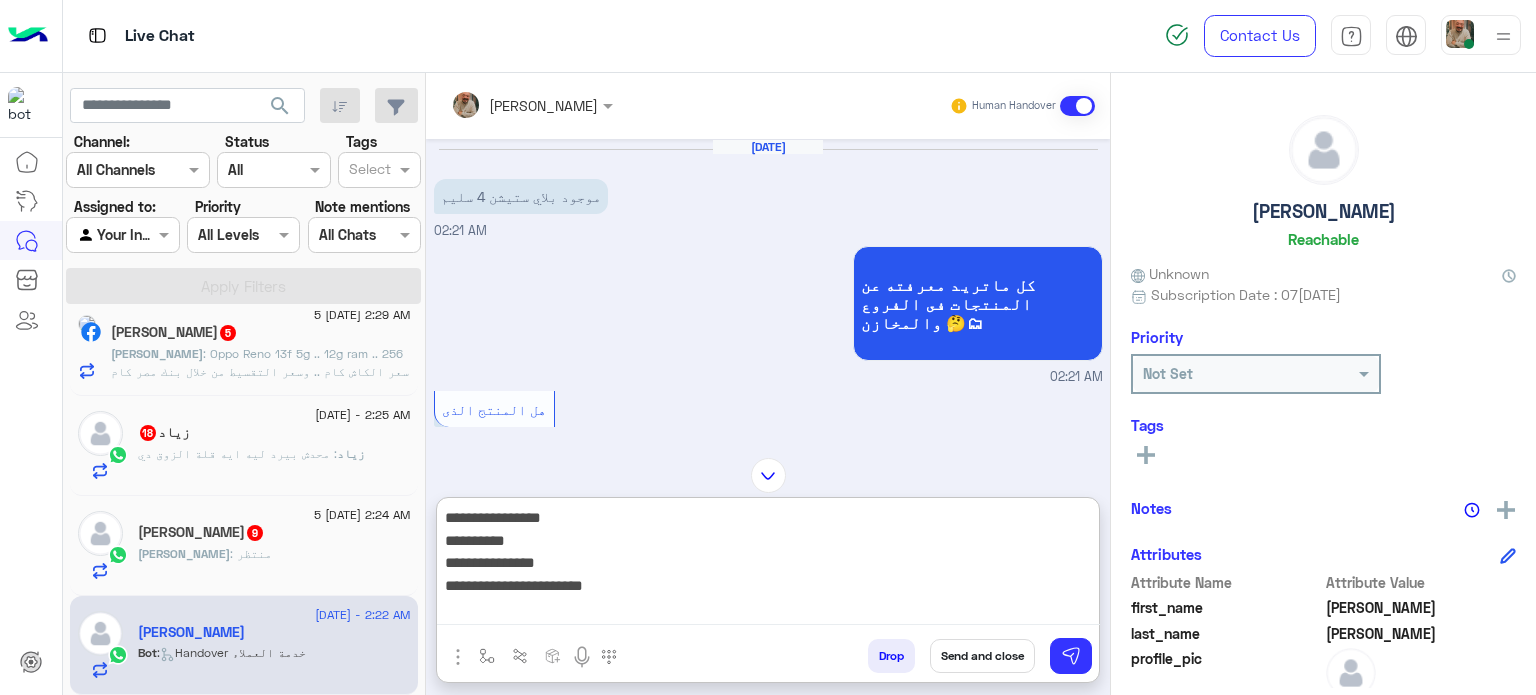 click on "**********" at bounding box center (768, 565) 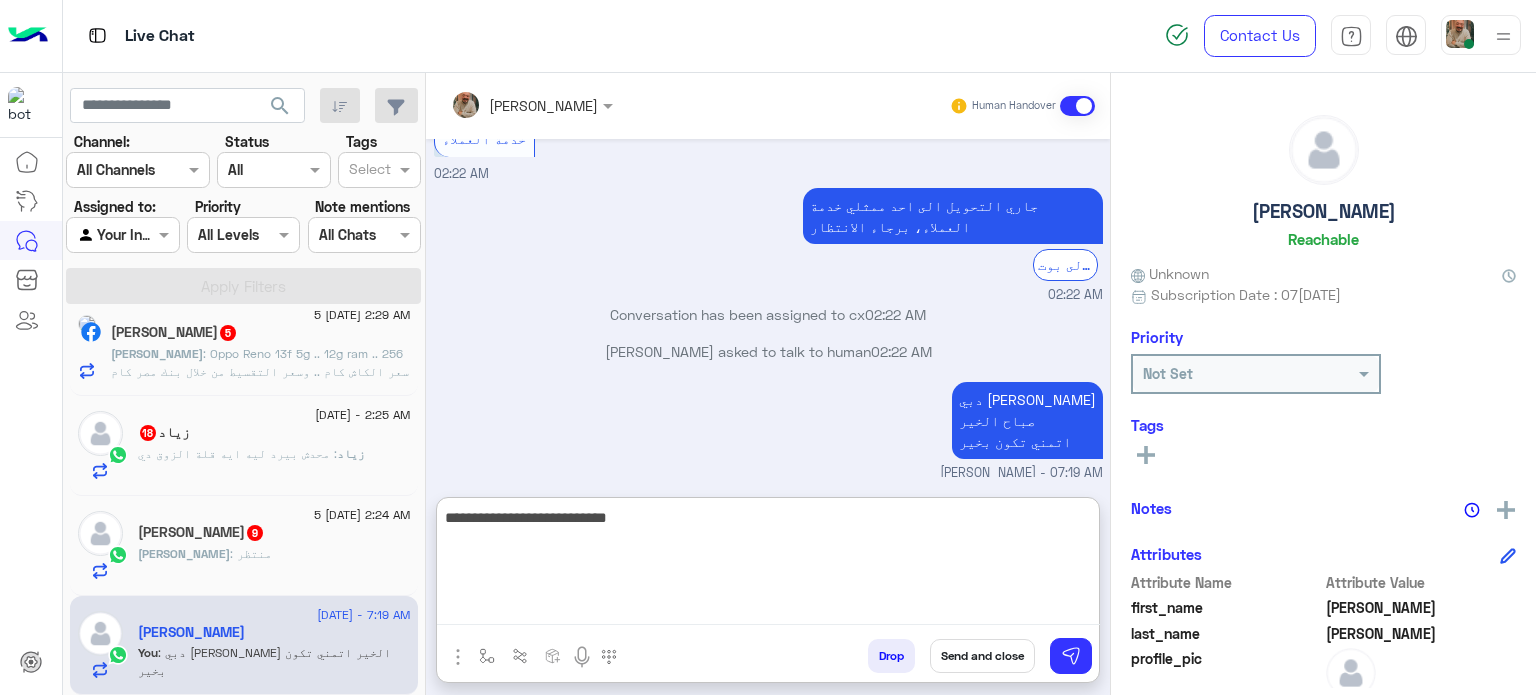 type on "**********" 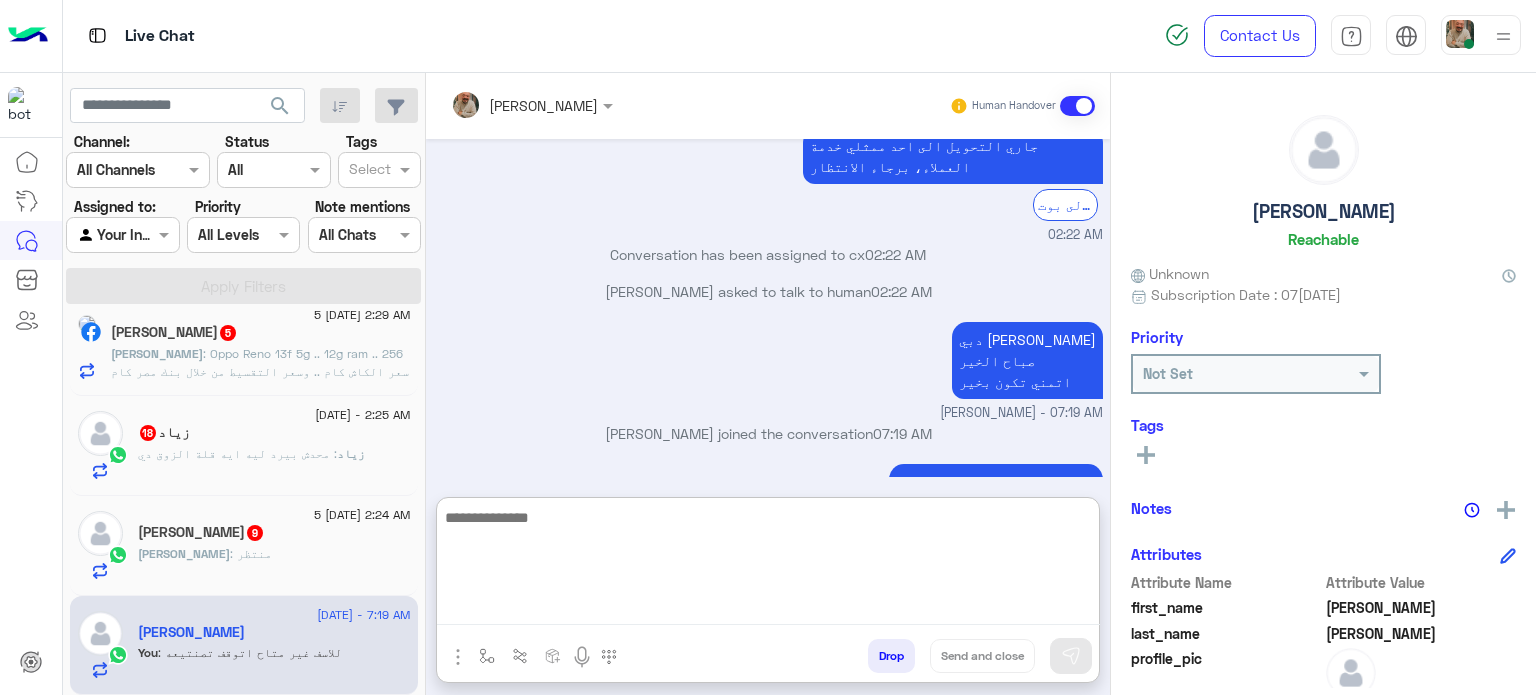 scroll, scrollTop: 643, scrollLeft: 0, axis: vertical 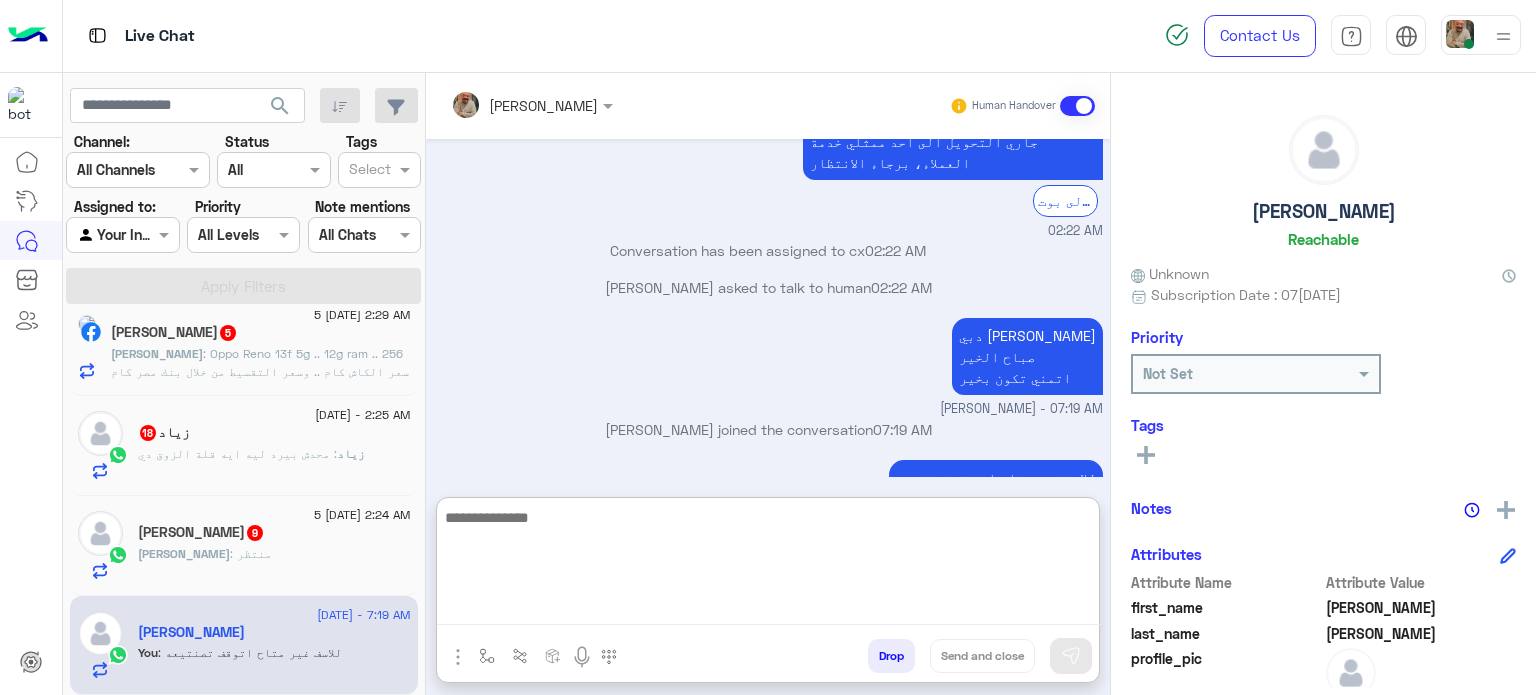 click at bounding box center [768, 565] 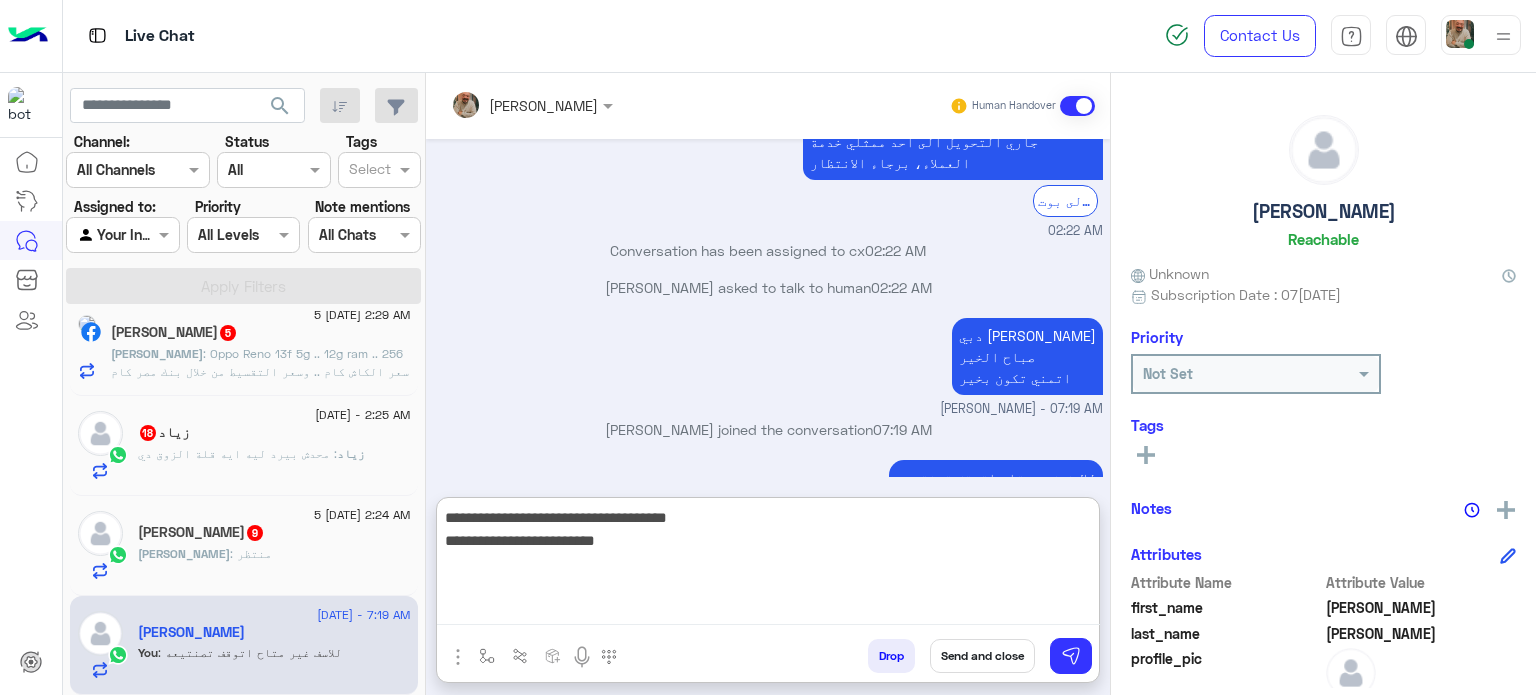 click on "**********" at bounding box center [768, 565] 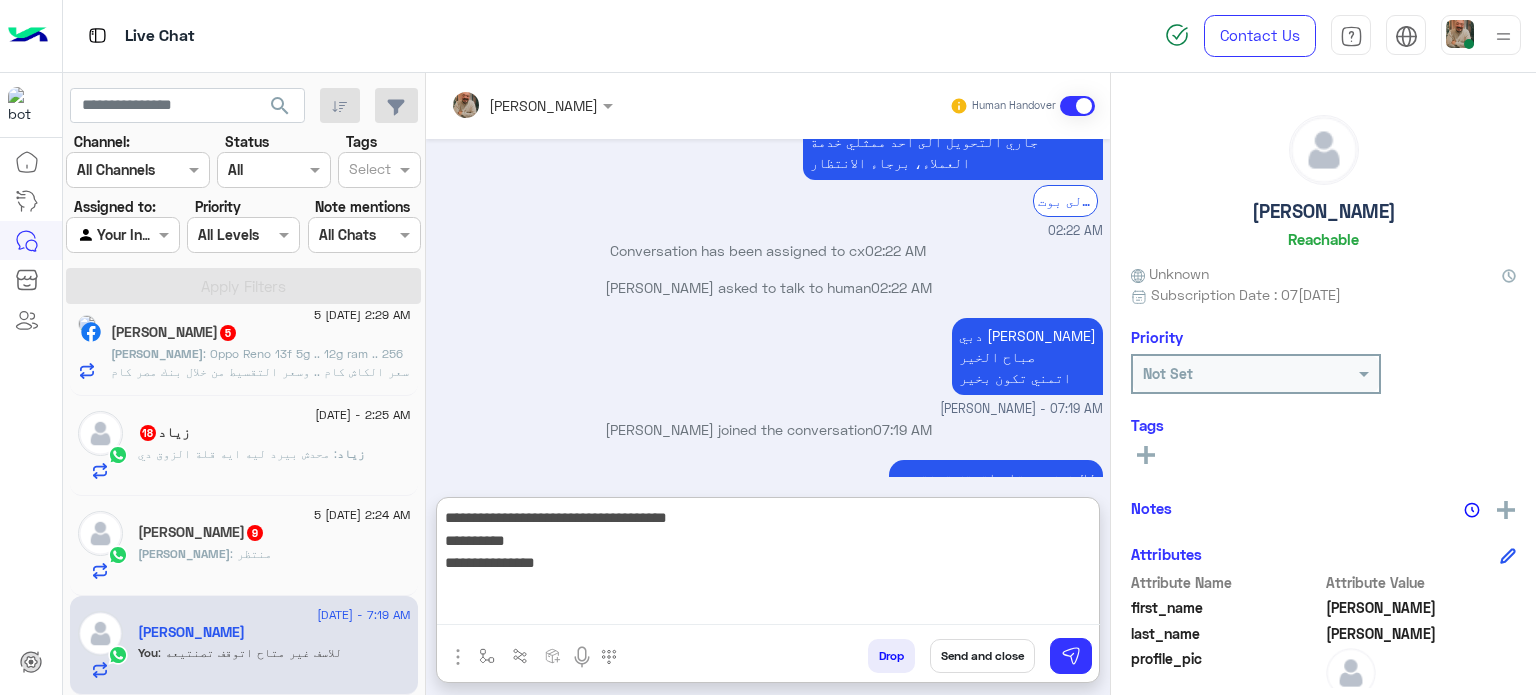 click on "**********" at bounding box center [768, 565] 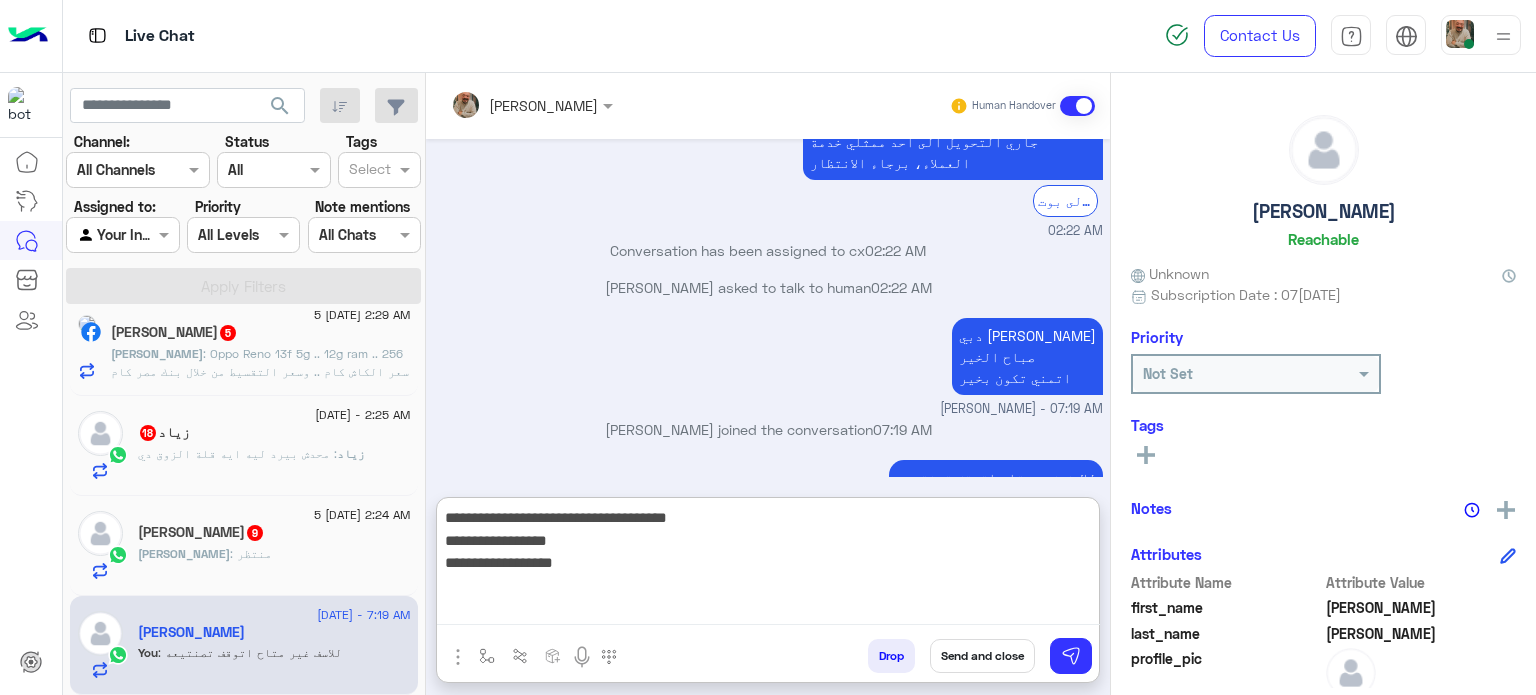 type on "**********" 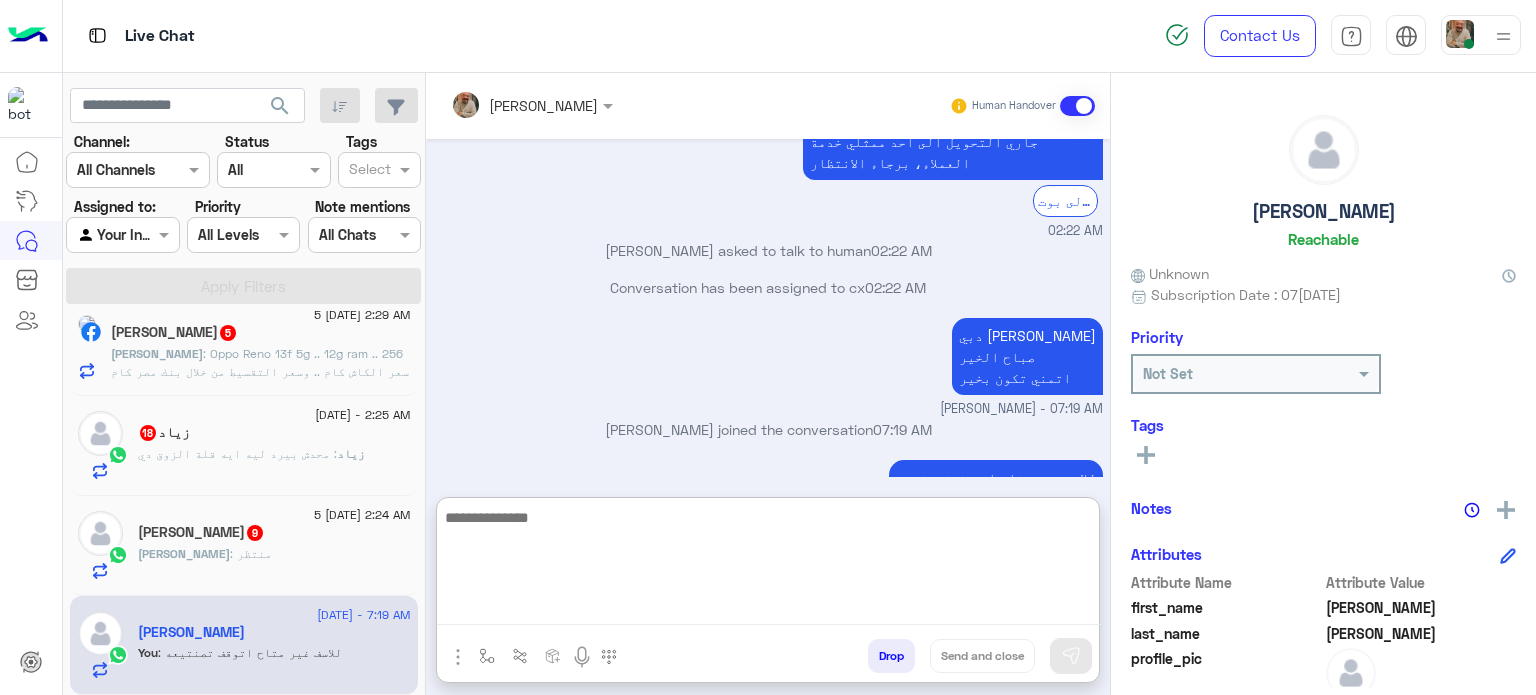 scroll, scrollTop: 748, scrollLeft: 0, axis: vertical 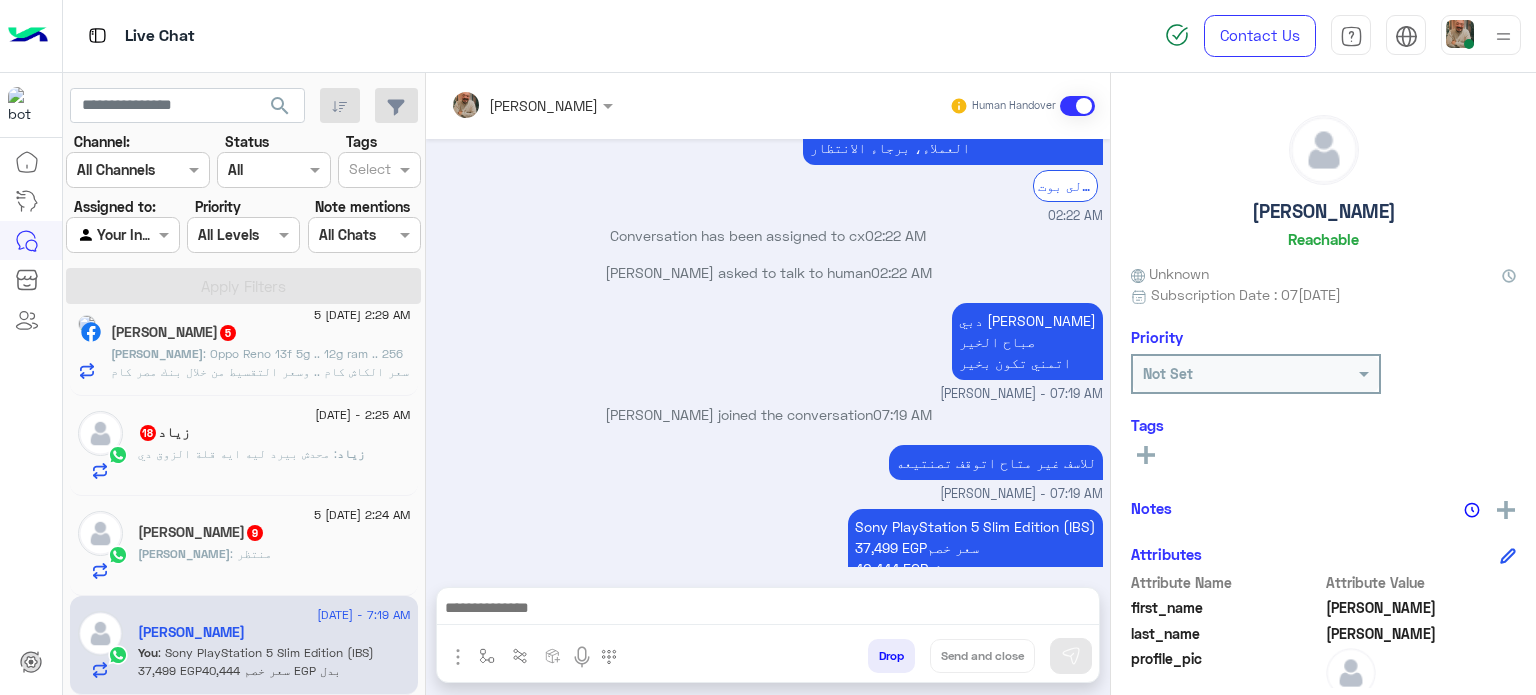 drag, startPoint x: 772, startPoint y: 607, endPoint x: 879, endPoint y: 607, distance: 107 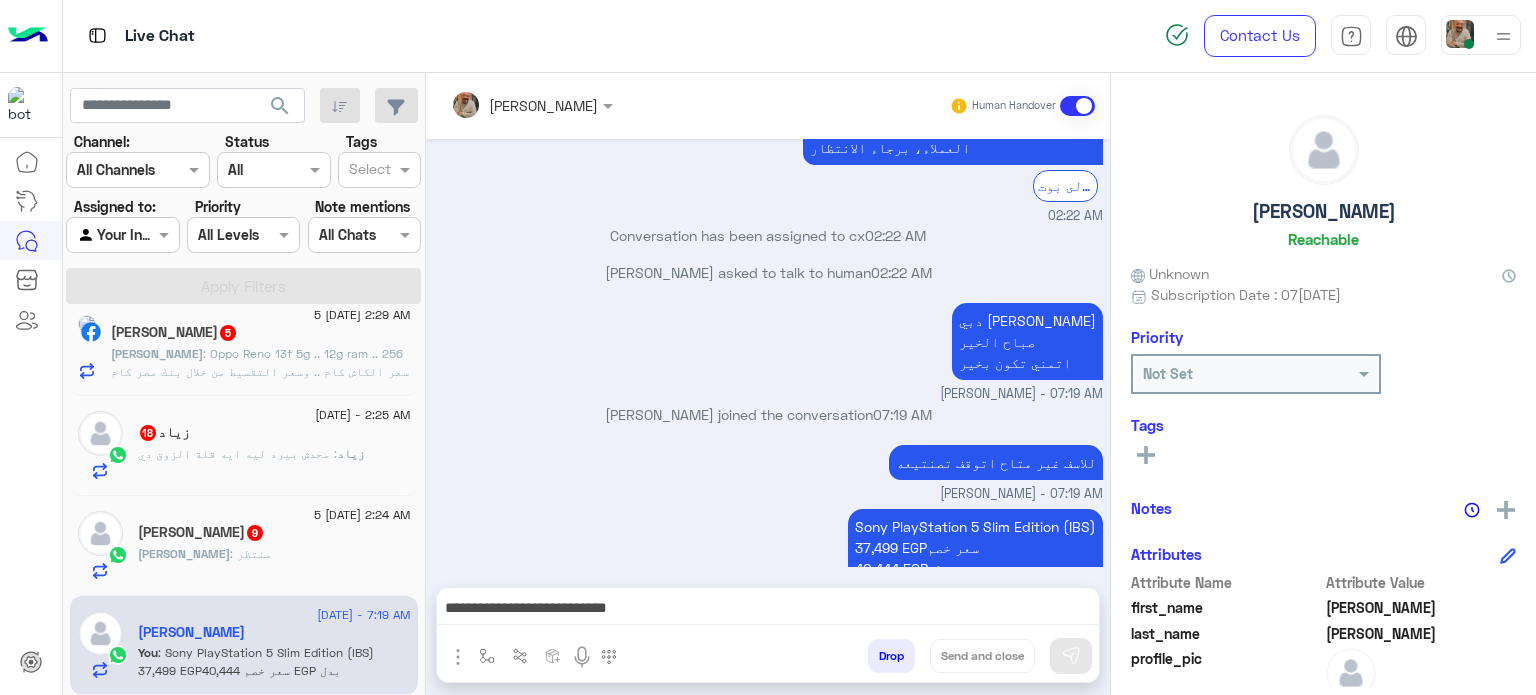 scroll, scrollTop: 714, scrollLeft: 0, axis: vertical 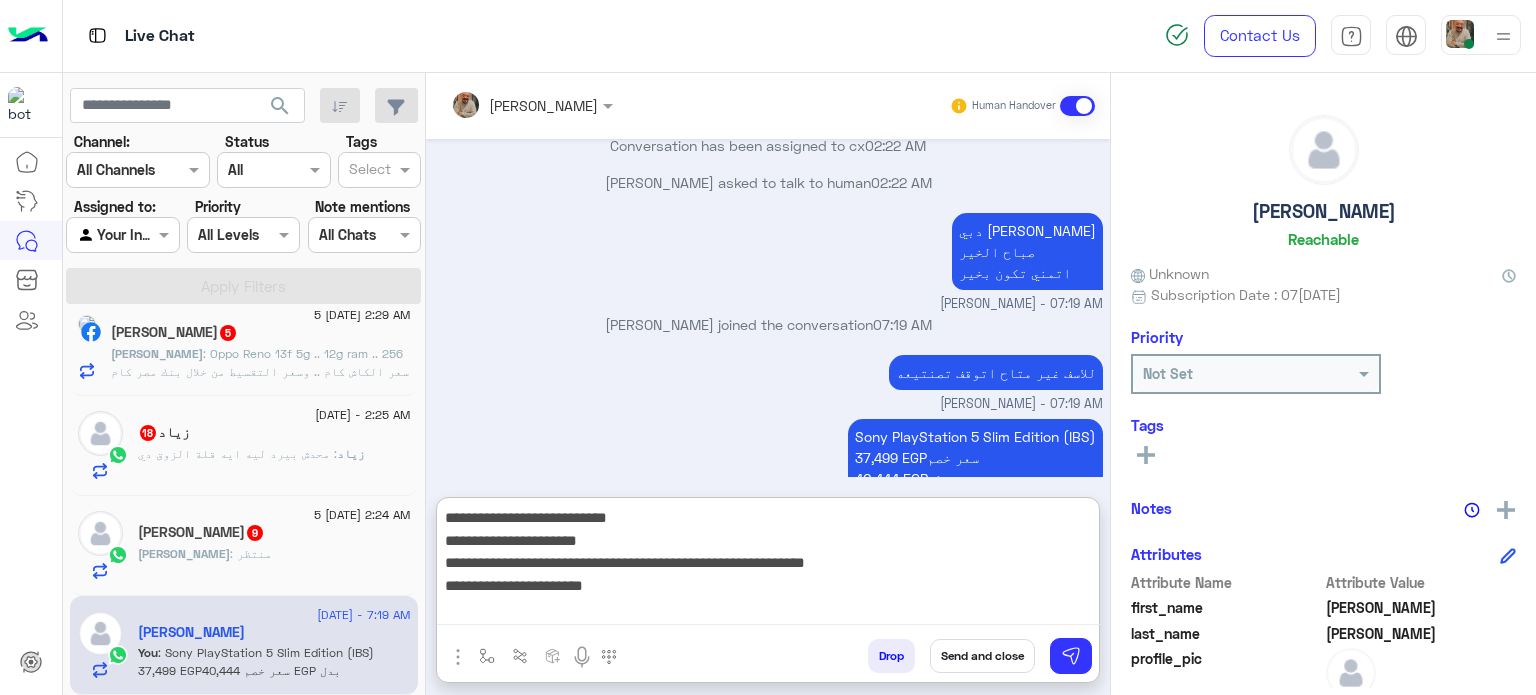 click on "**********" at bounding box center [768, 565] 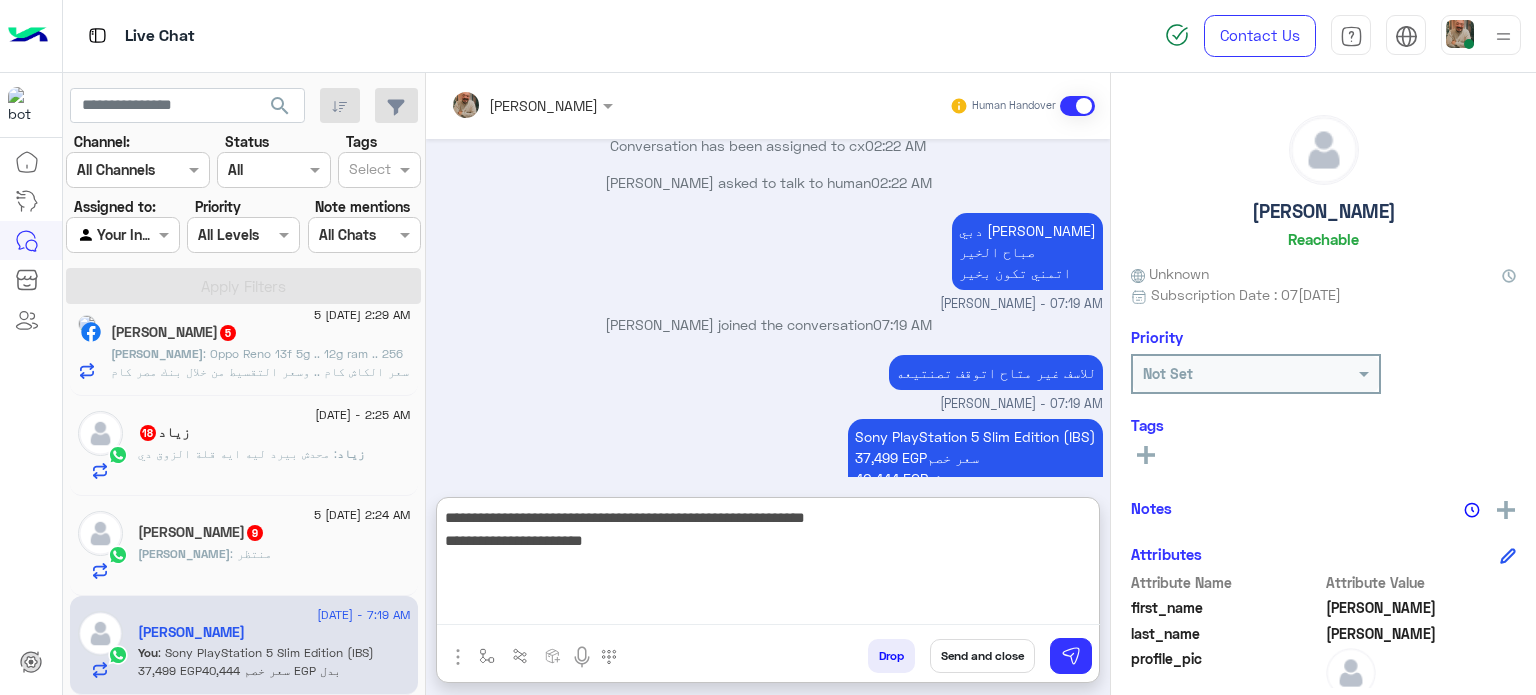 drag, startPoint x: 1036, startPoint y: 550, endPoint x: 1037, endPoint y: 504, distance: 46.010868 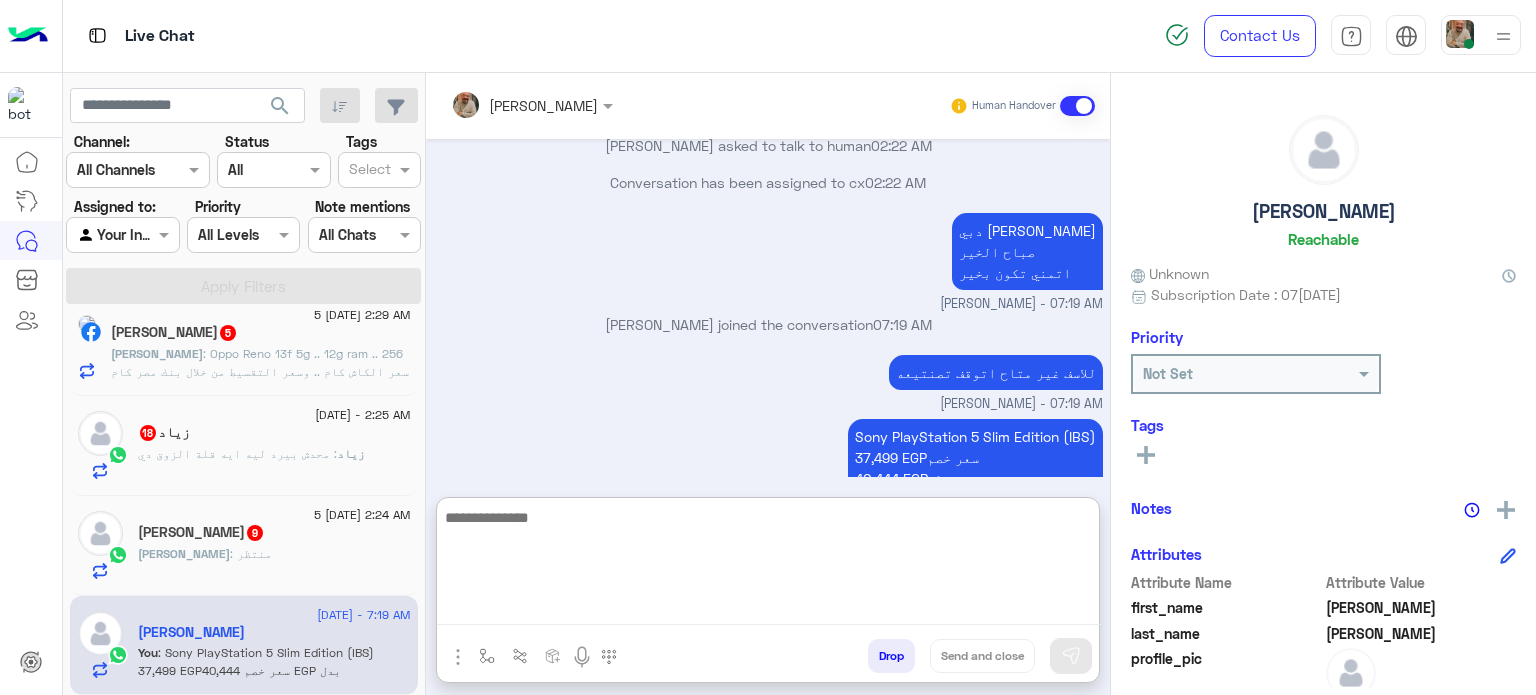 scroll, scrollTop: 854, scrollLeft: 0, axis: vertical 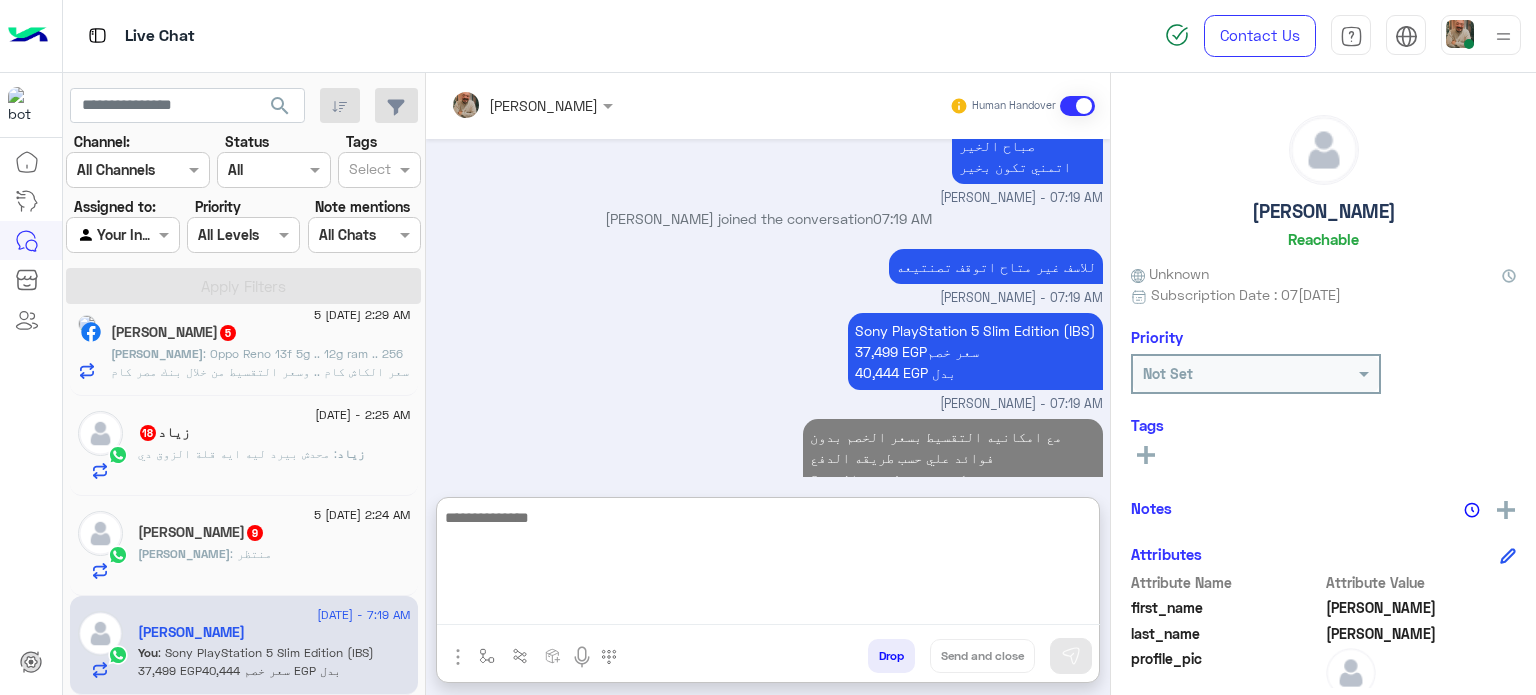 click on "[PERSON_NAME] : منتظر" 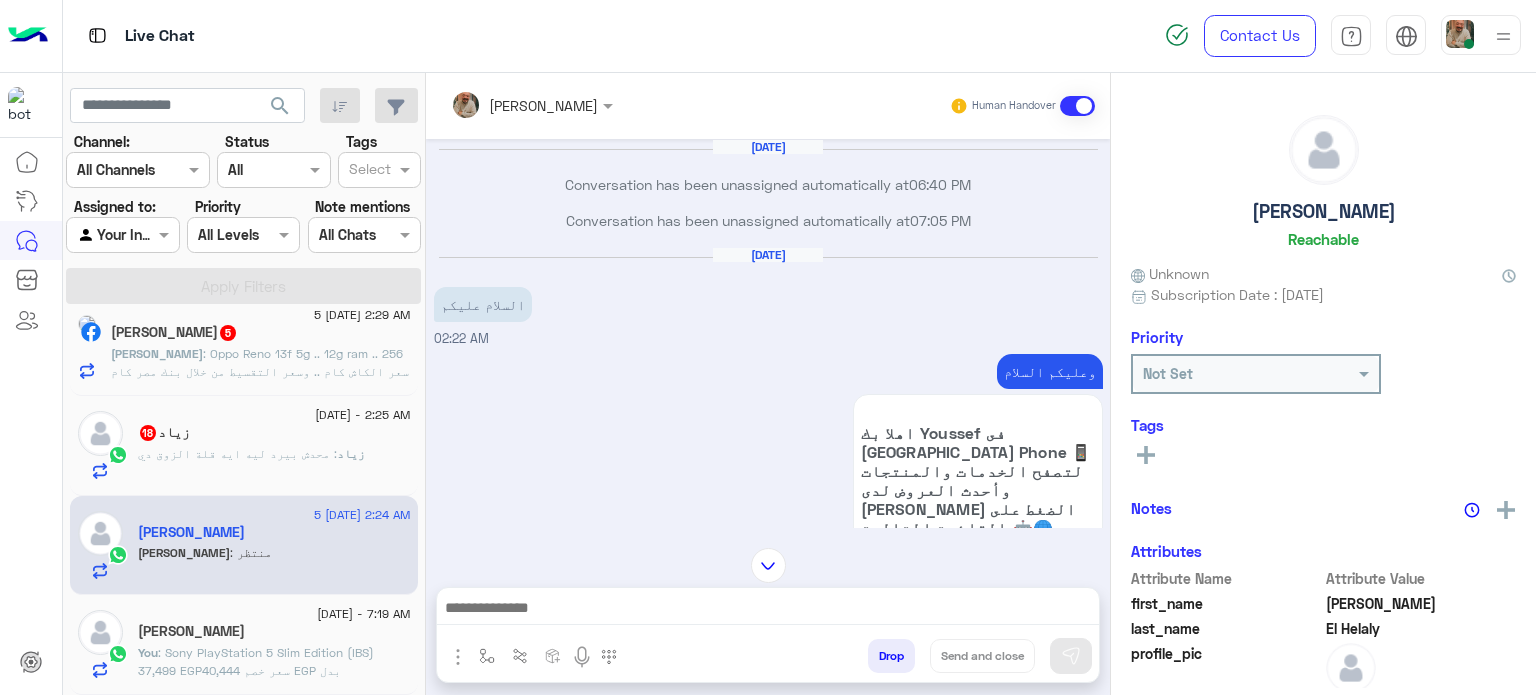scroll, scrollTop: 1154, scrollLeft: 0, axis: vertical 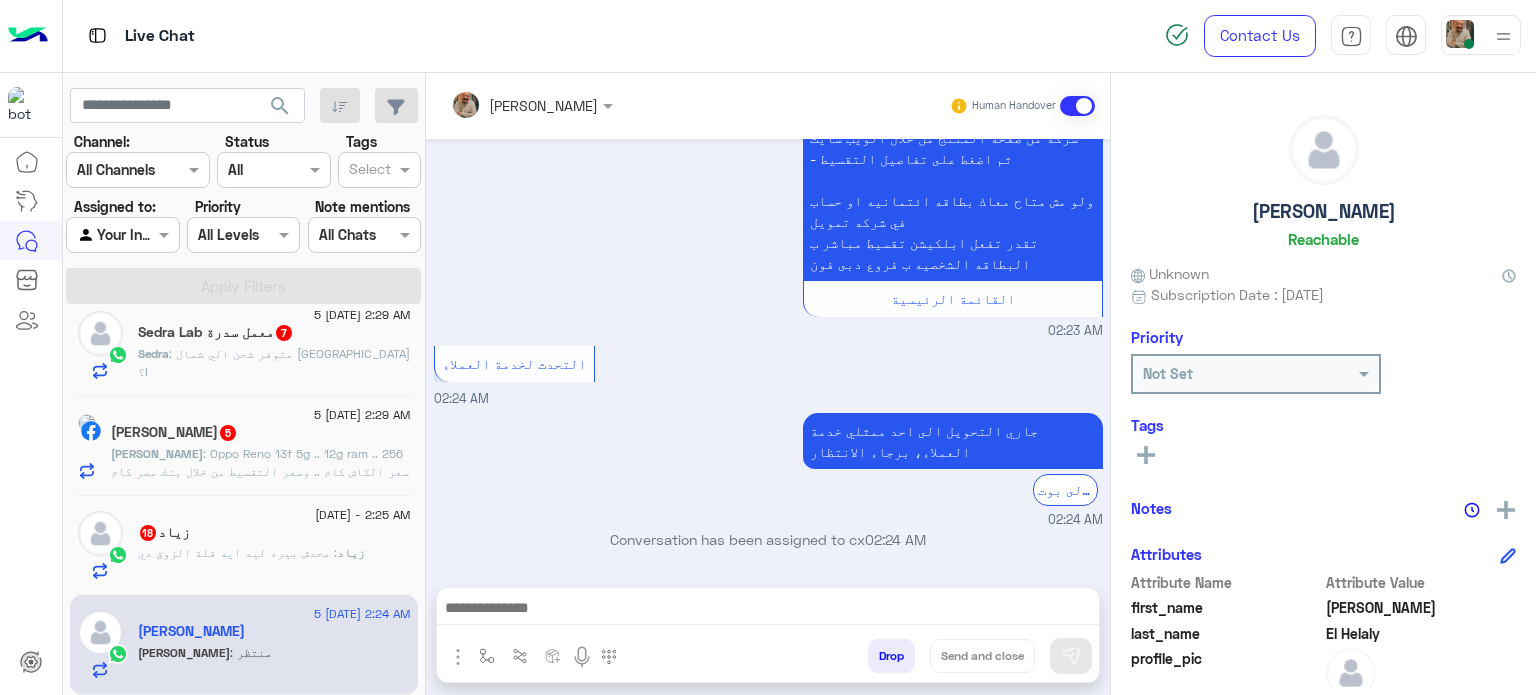 click at bounding box center [768, 610] 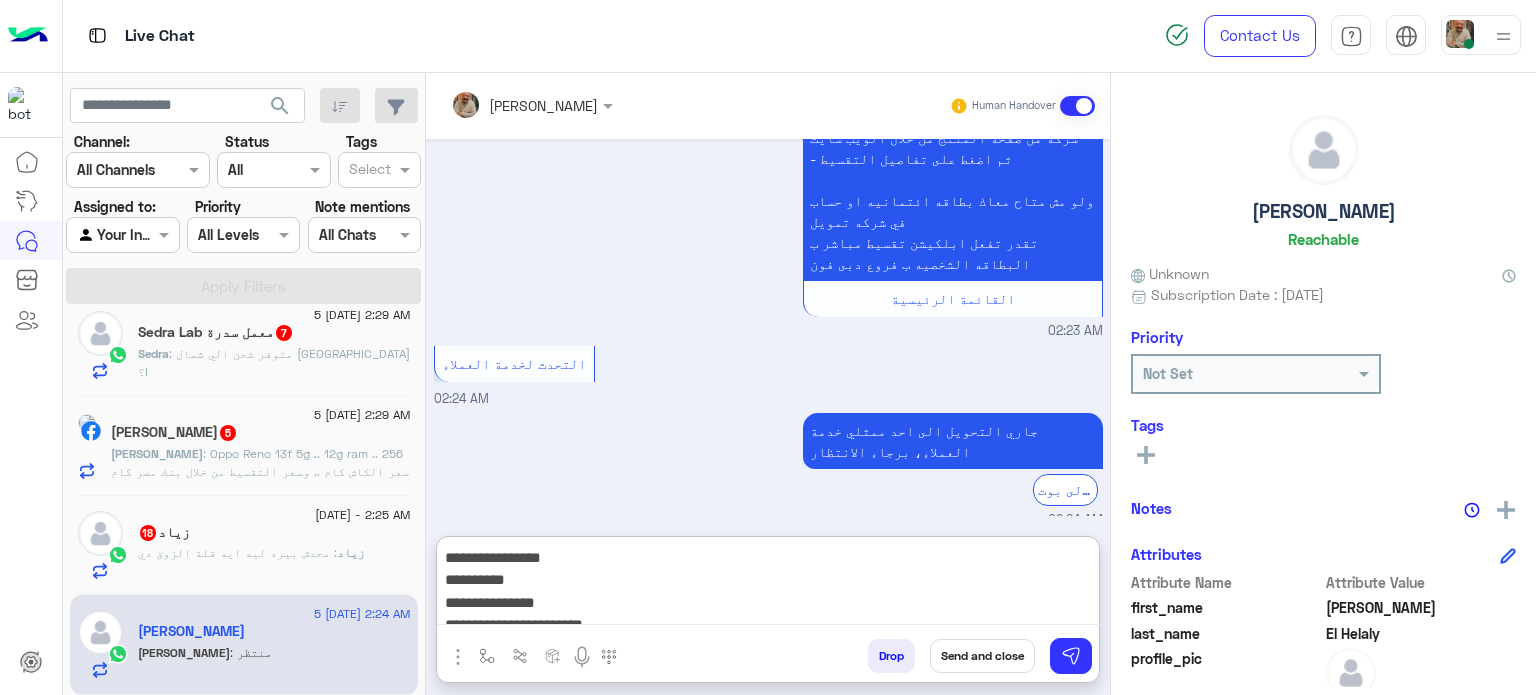 scroll, scrollTop: 0, scrollLeft: 0, axis: both 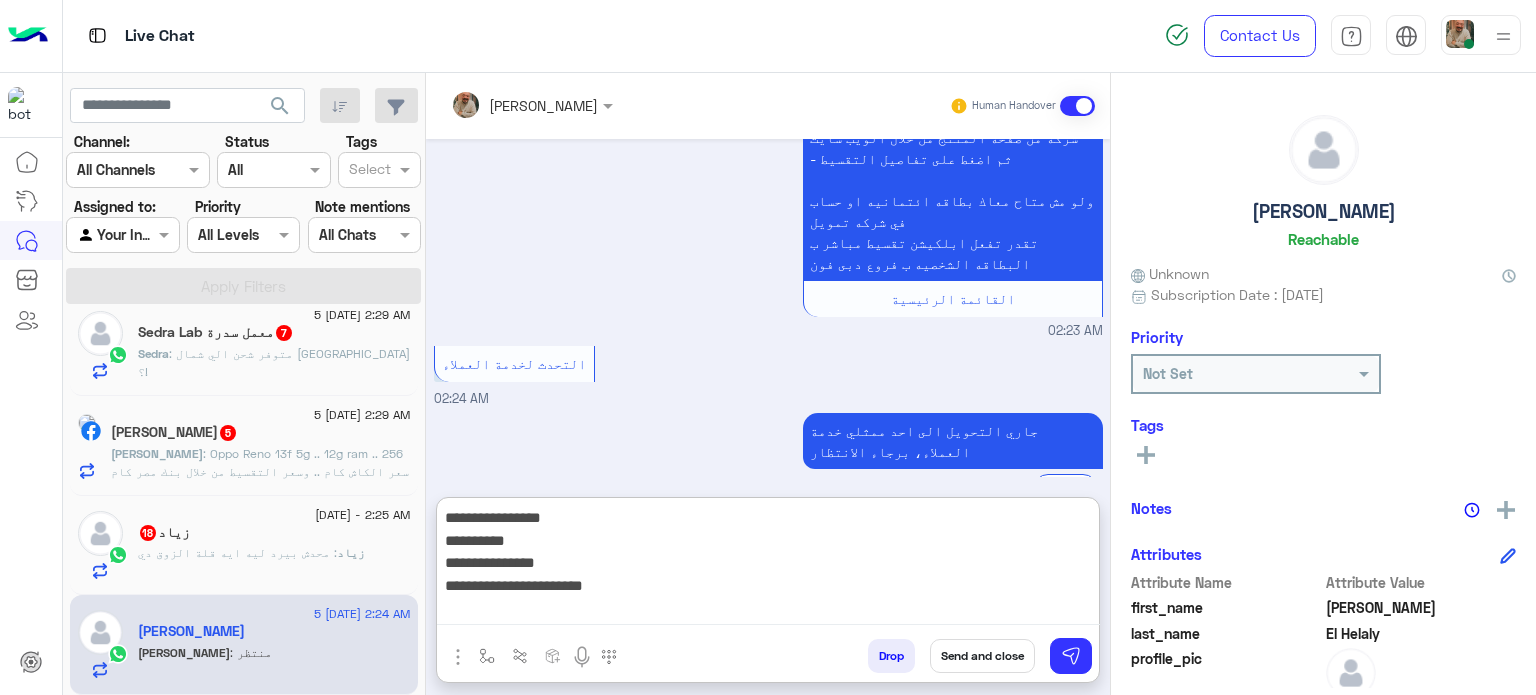 drag, startPoint x: 896, startPoint y: 611, endPoint x: 931, endPoint y: 615, distance: 35.22783 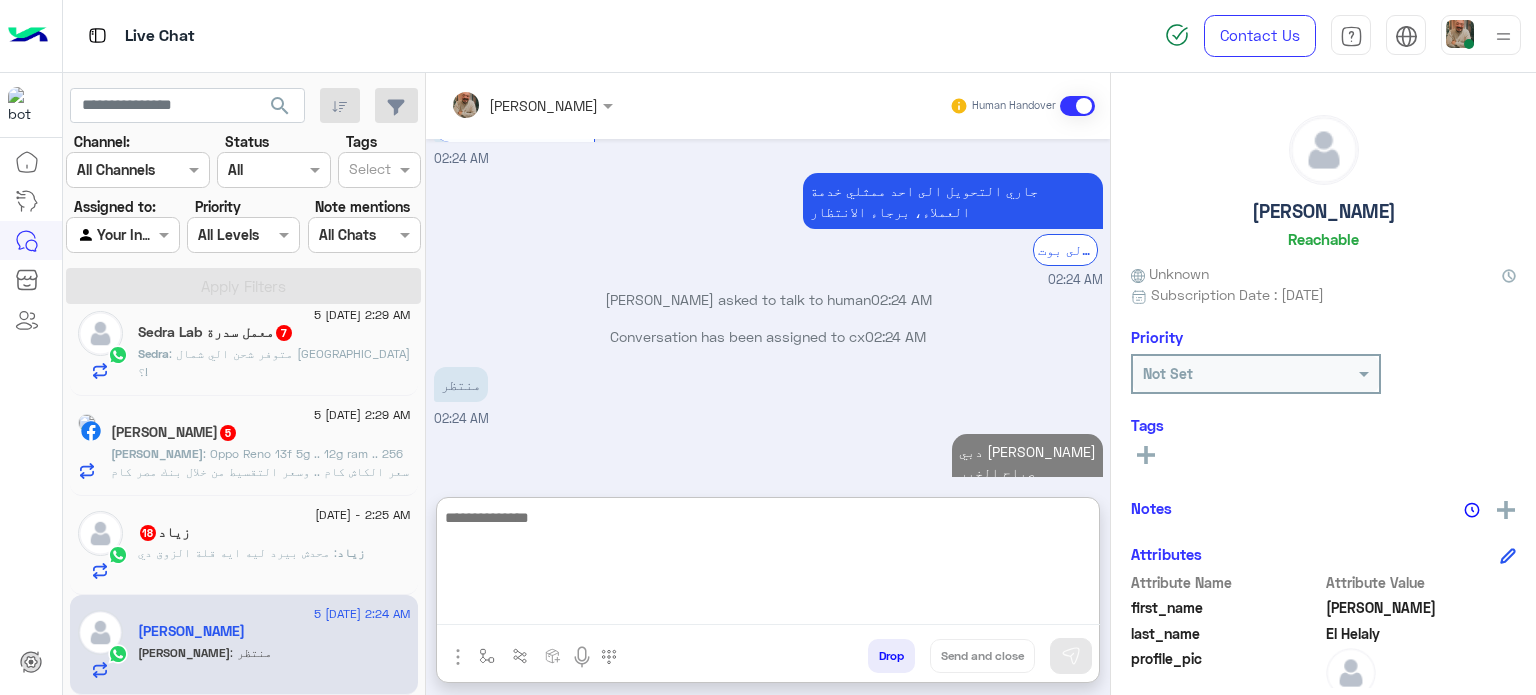 scroll, scrollTop: 2060, scrollLeft: 0, axis: vertical 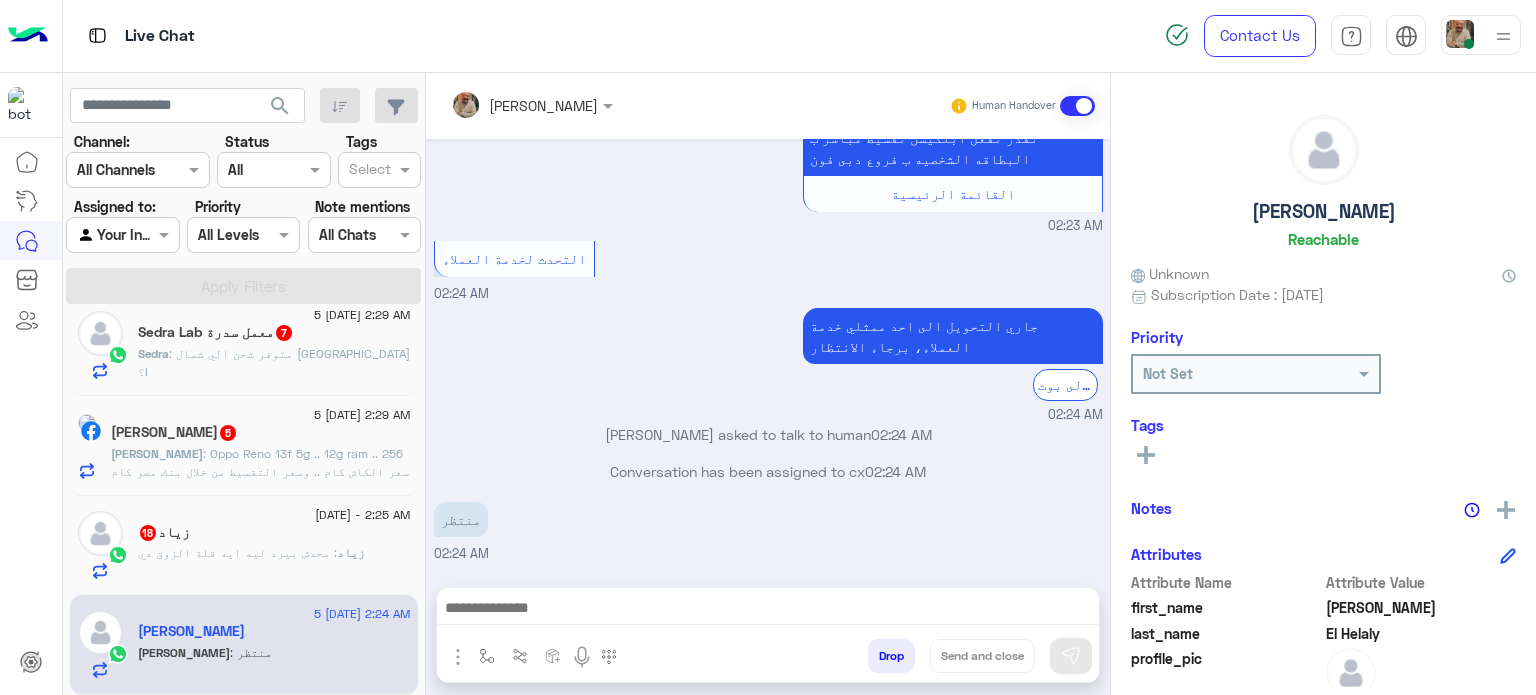 drag, startPoint x: 696, startPoint y: 624, endPoint x: 686, endPoint y: 620, distance: 10.770329 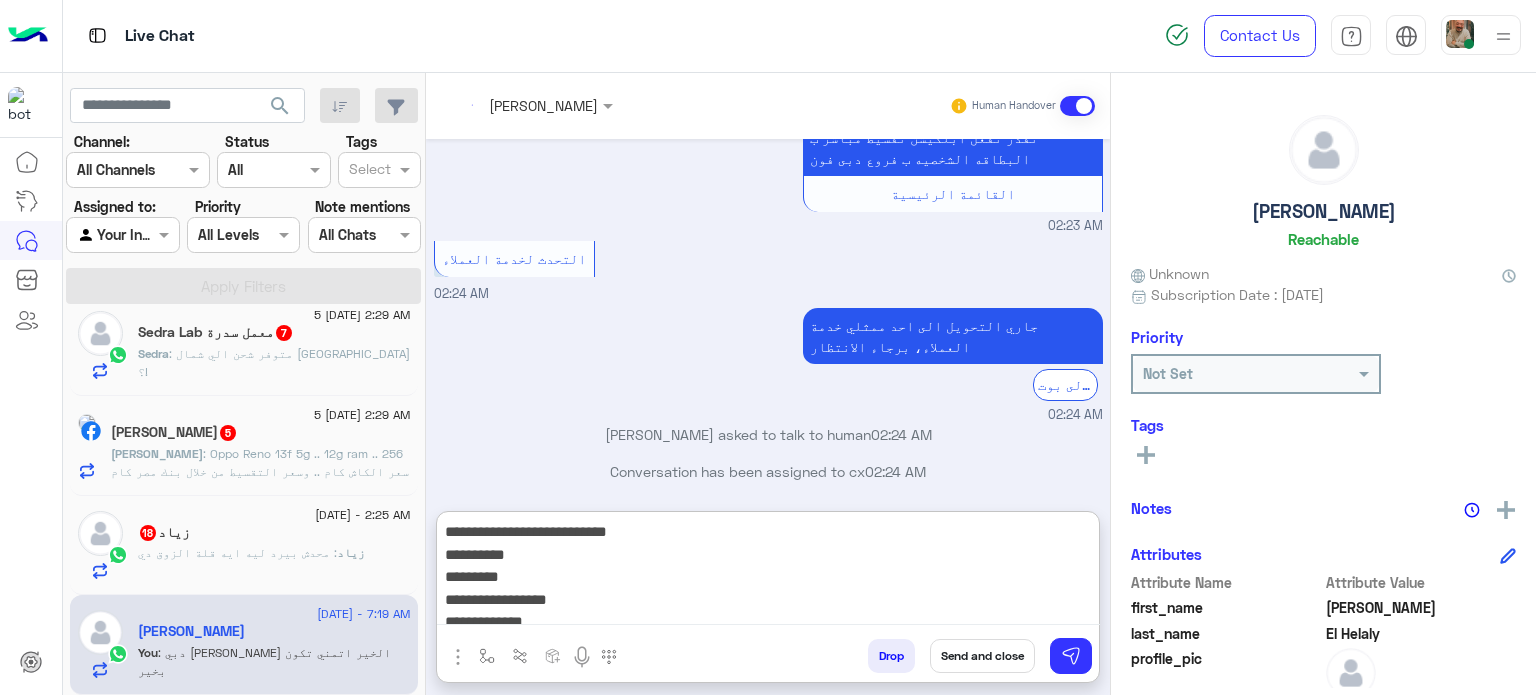 scroll, scrollTop: 2096, scrollLeft: 0, axis: vertical 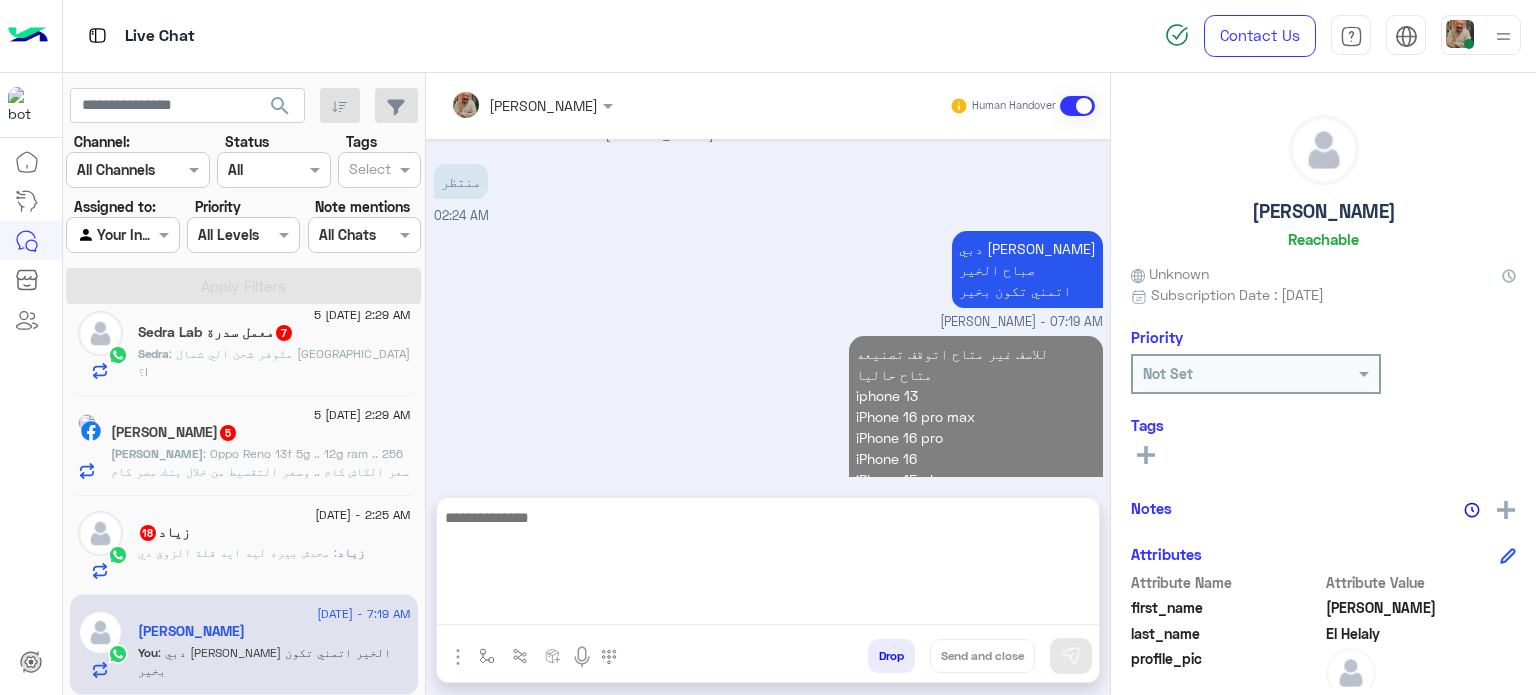 click on "زياد   18" 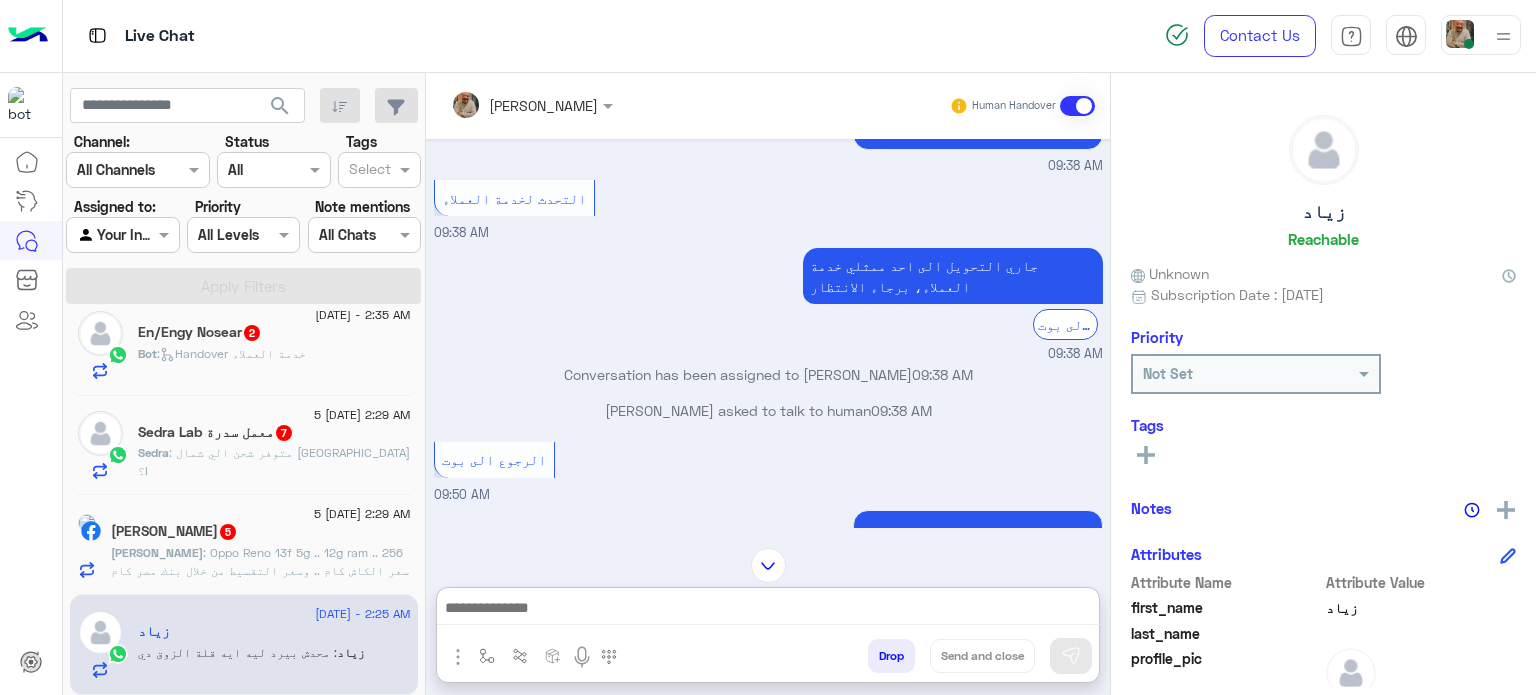 click at bounding box center (768, 610) 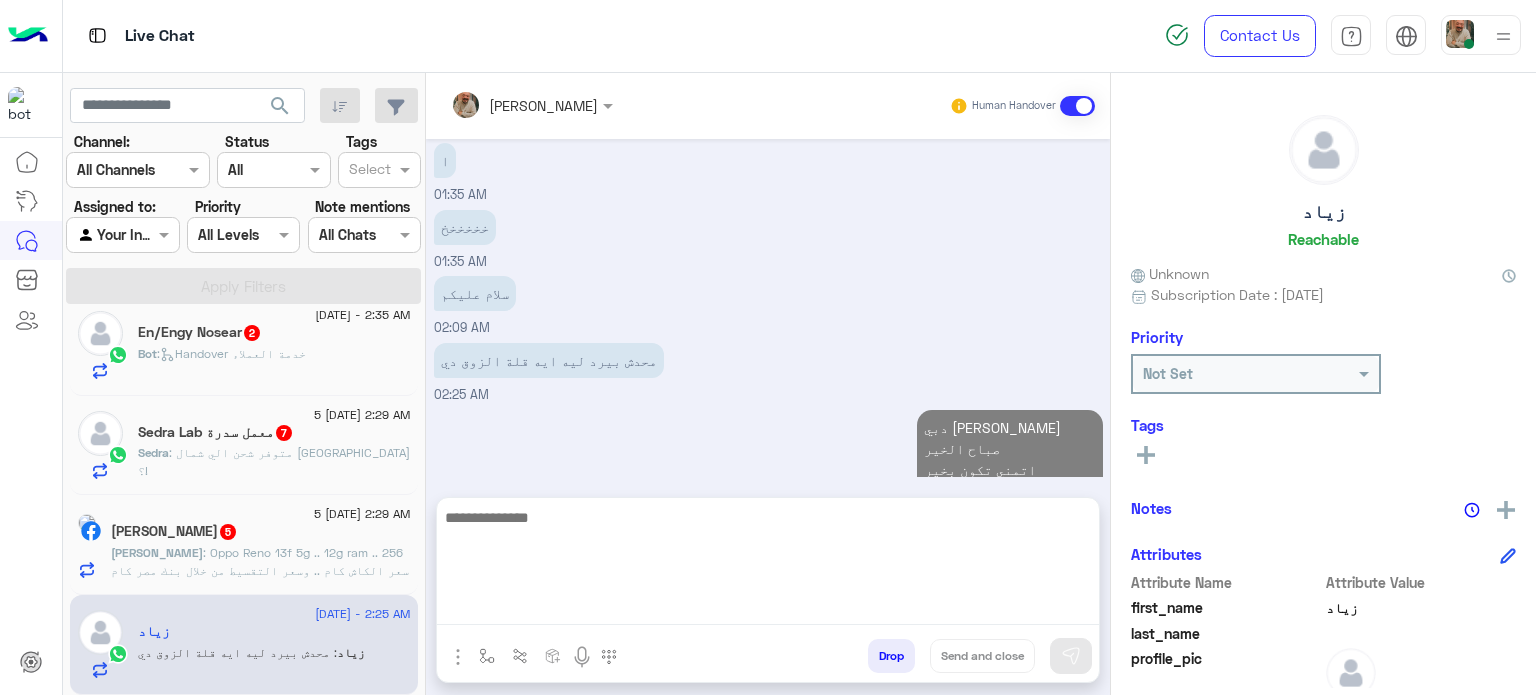 click on ": Oppo Reno 13f 5g .. 12g ram .. 256
سعر الكاش كام .. وسعر التقسيط من خلال بنك مصر كام وعلى كام شهر .." 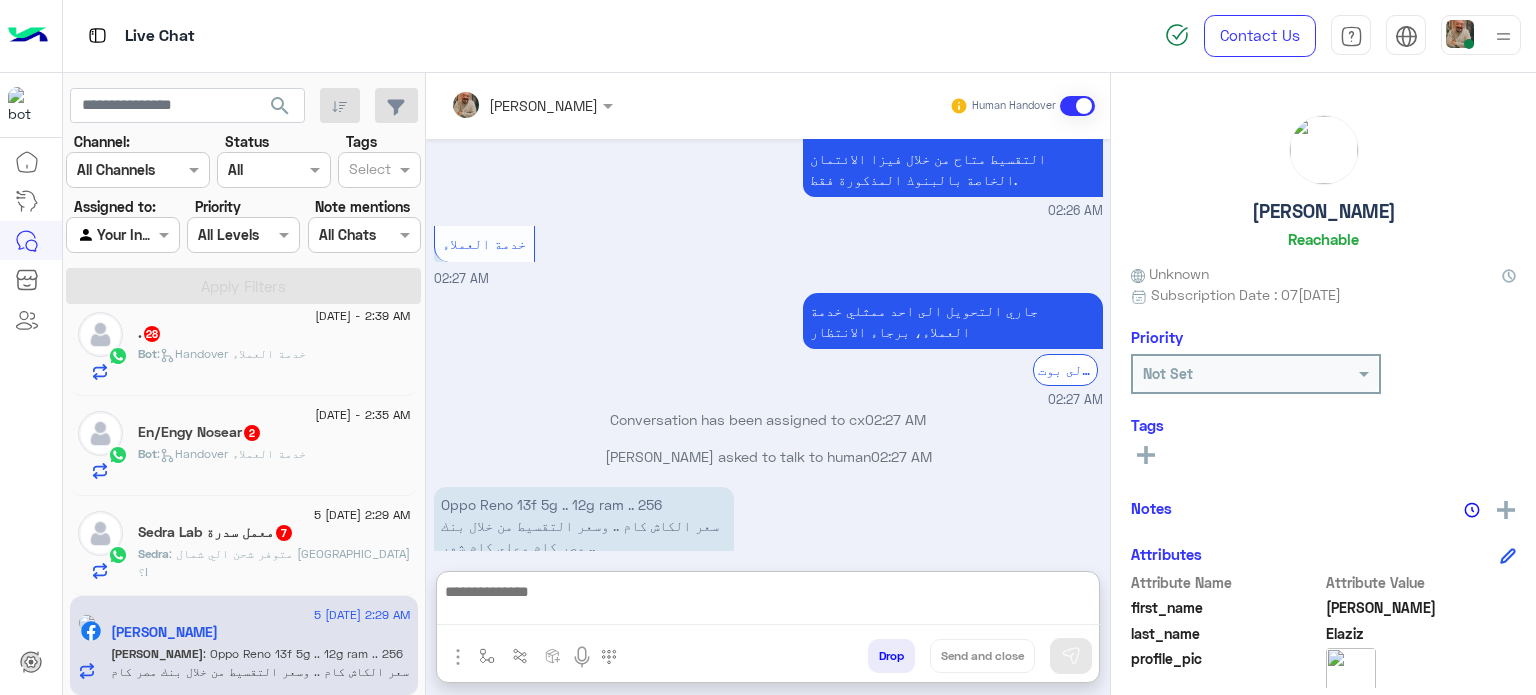 click at bounding box center [768, 602] 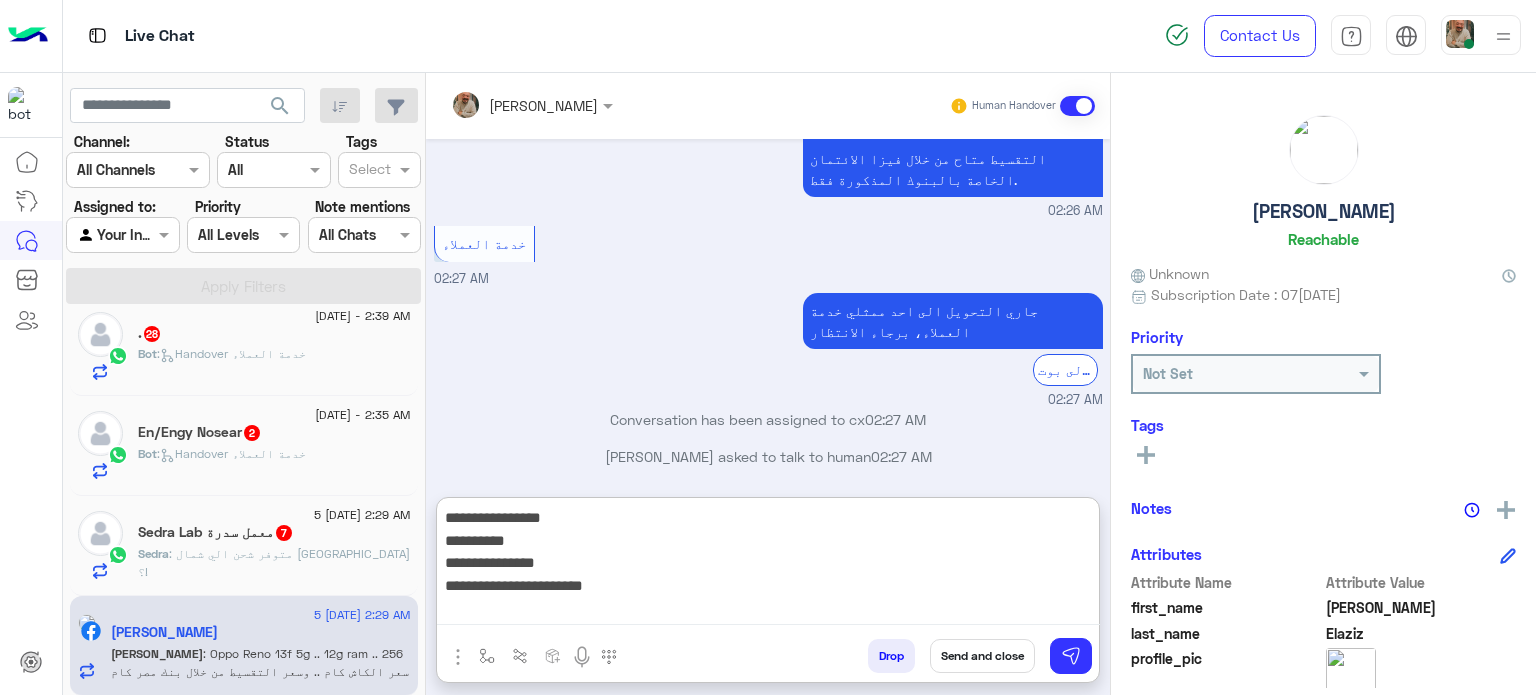 click on "**********" at bounding box center (768, 565) 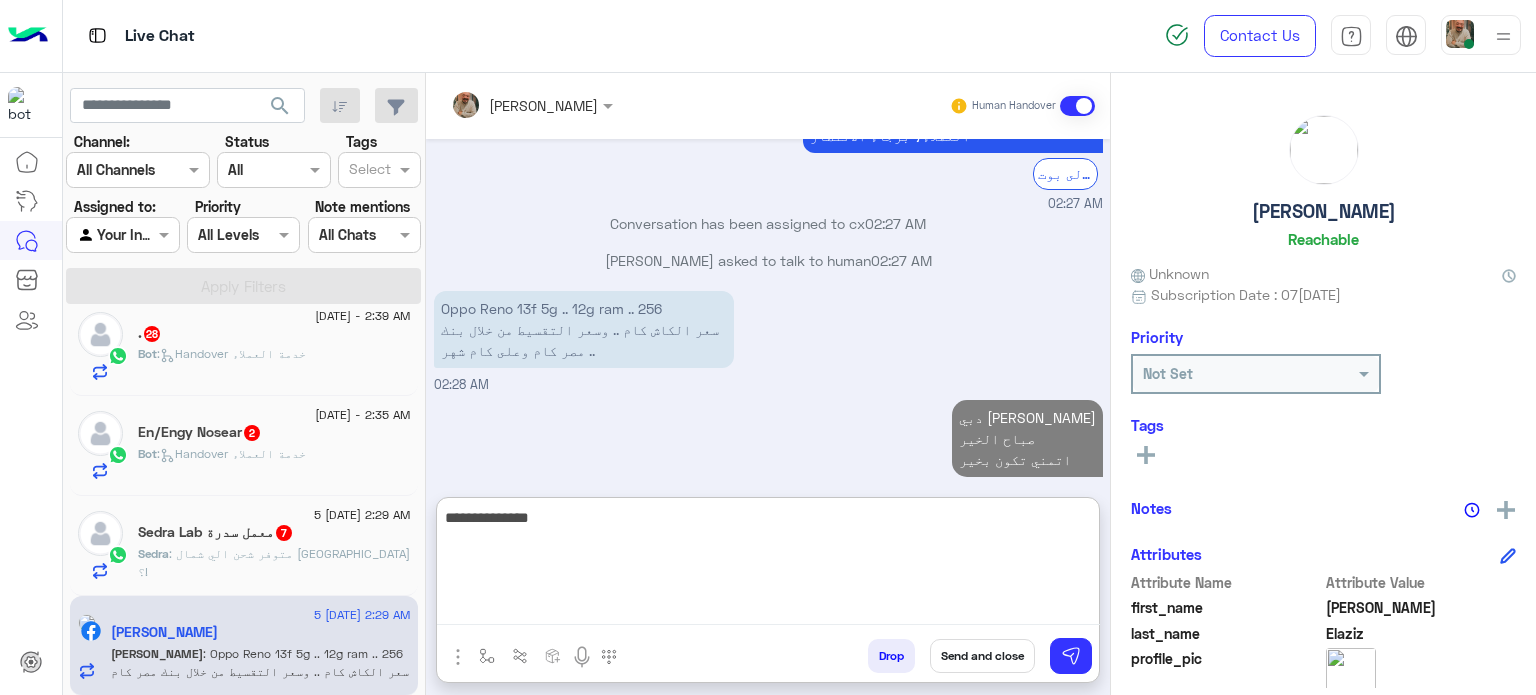 type on "**********" 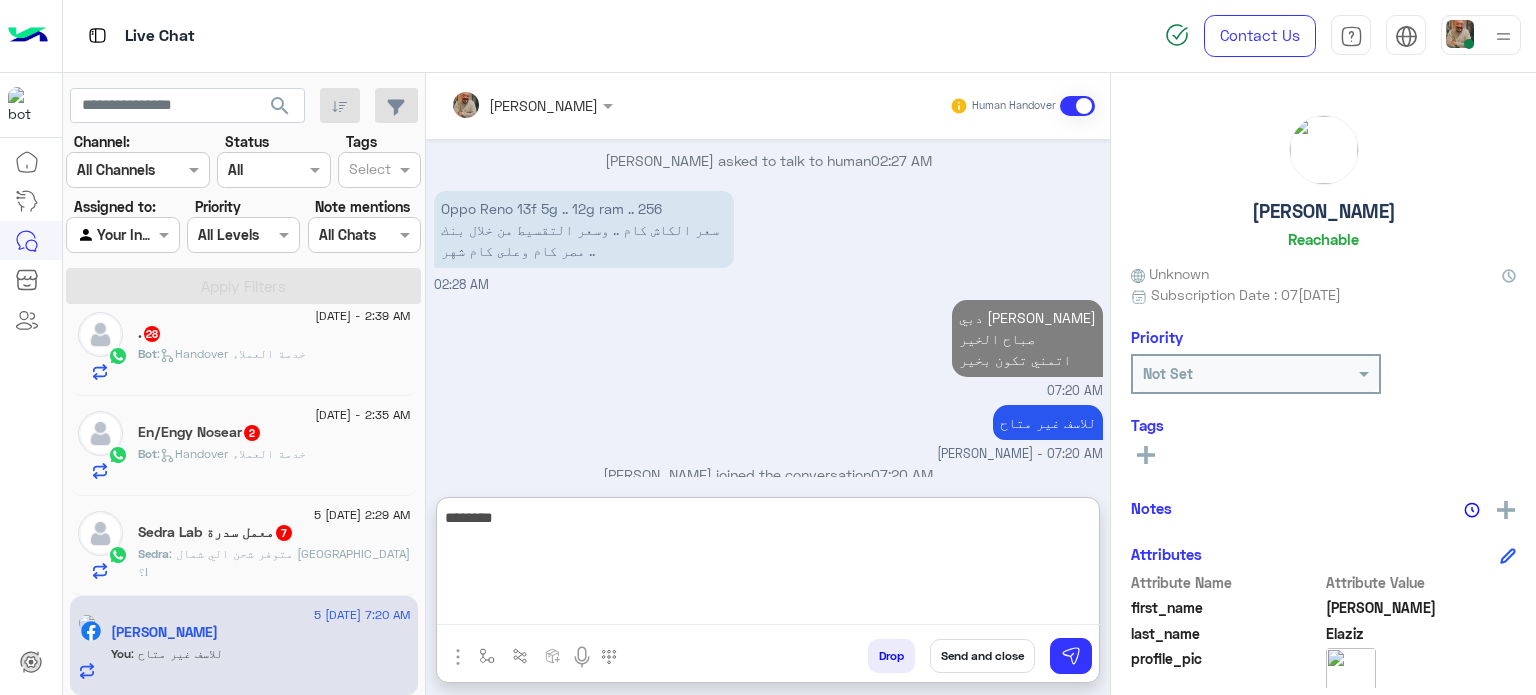 type on "*********" 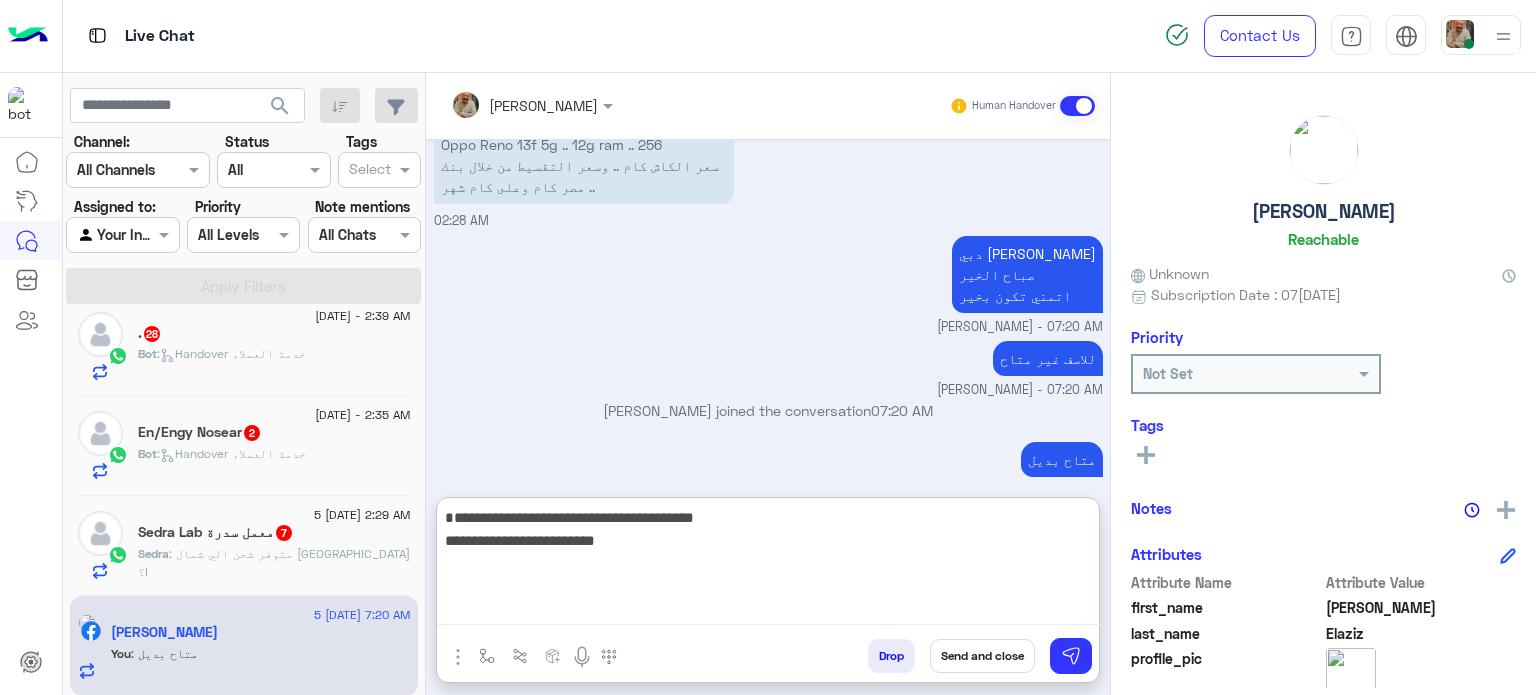 click on "**********" at bounding box center [768, 565] 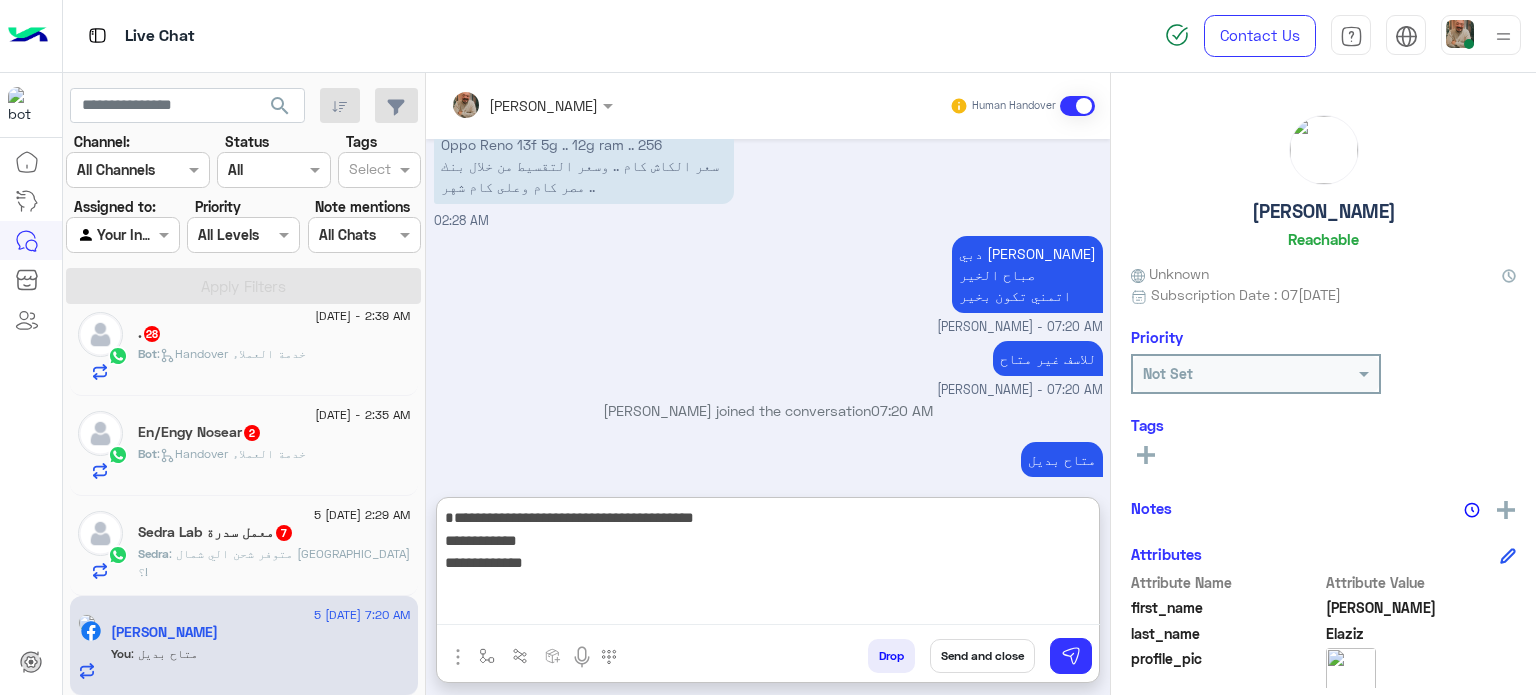 click on "**********" at bounding box center (768, 565) 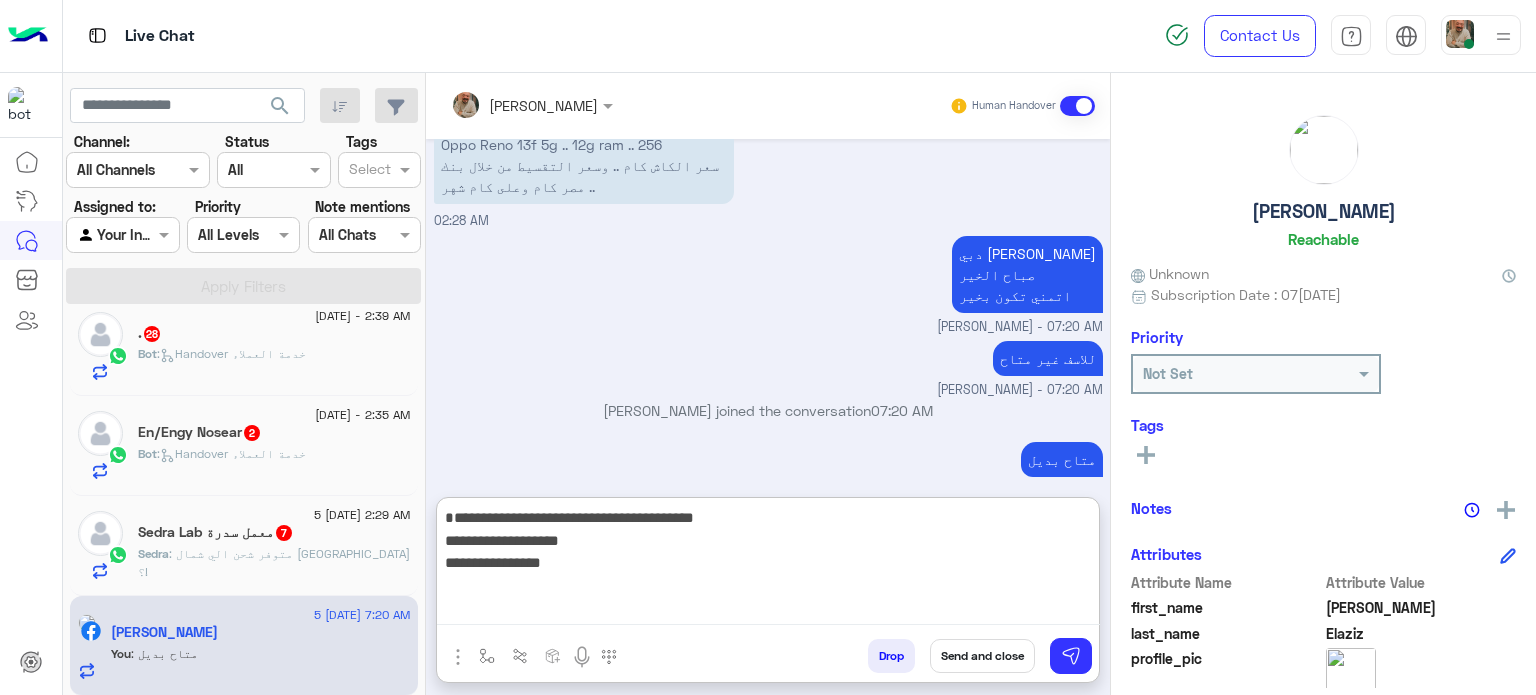 type on "**********" 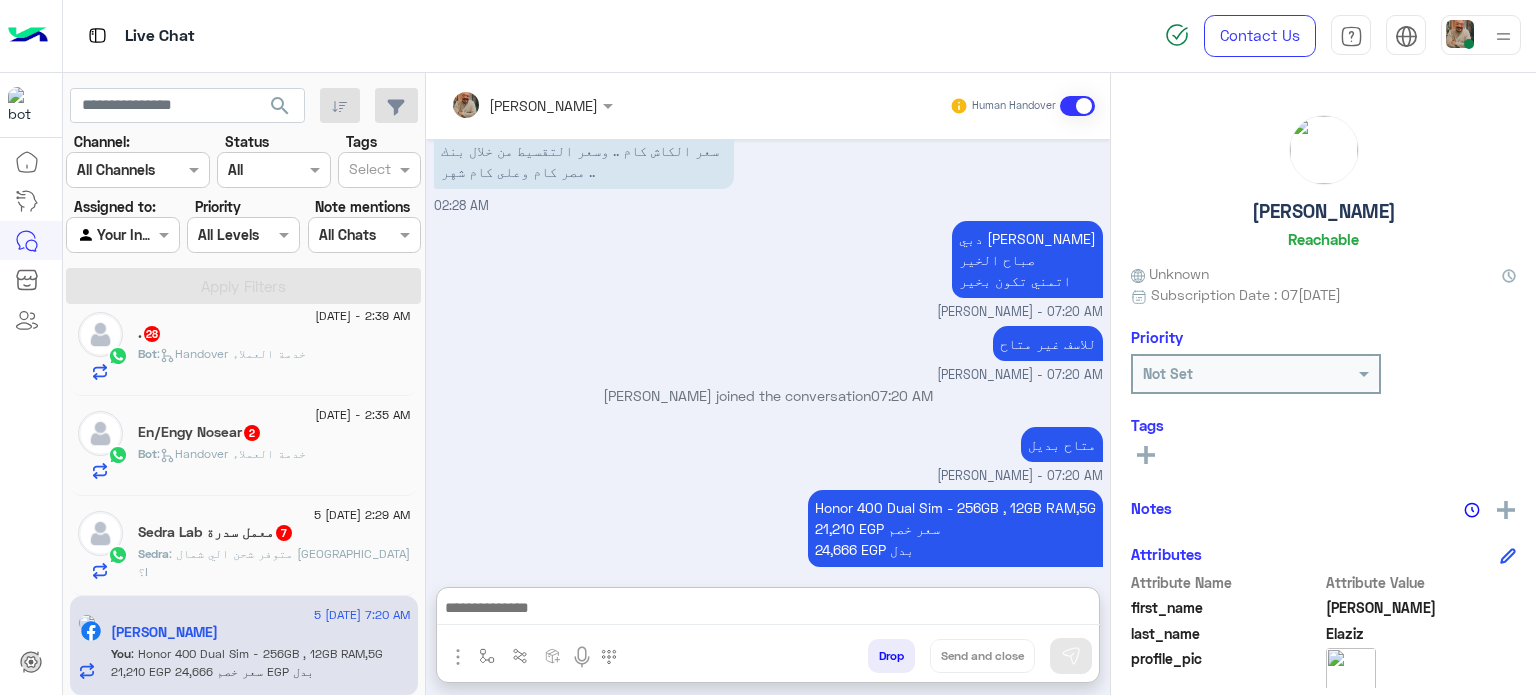 drag, startPoint x: 742, startPoint y: 617, endPoint x: 755, endPoint y: 607, distance: 16.40122 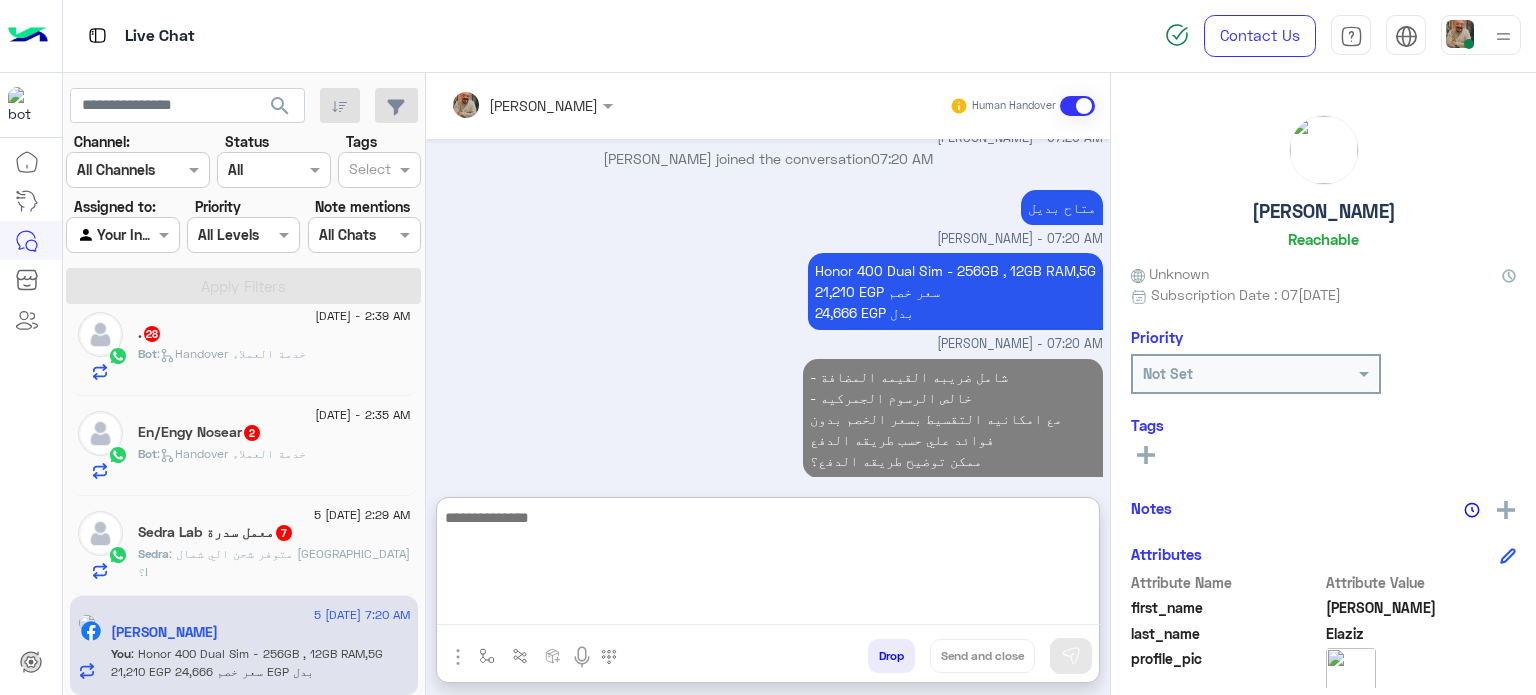 click on "Sedra : متوفر شحن الي شمال [GEOGRAPHIC_DATA] ؟!" 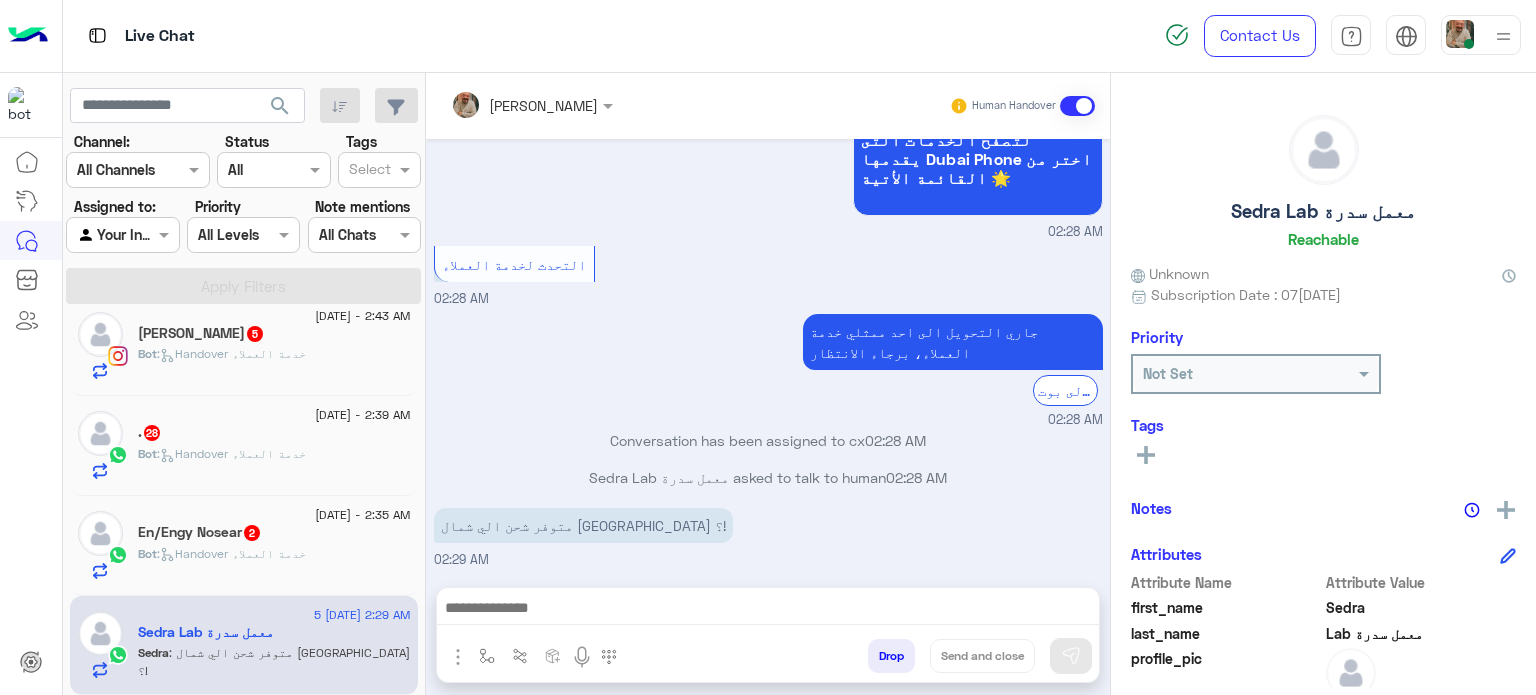 click at bounding box center (768, 610) 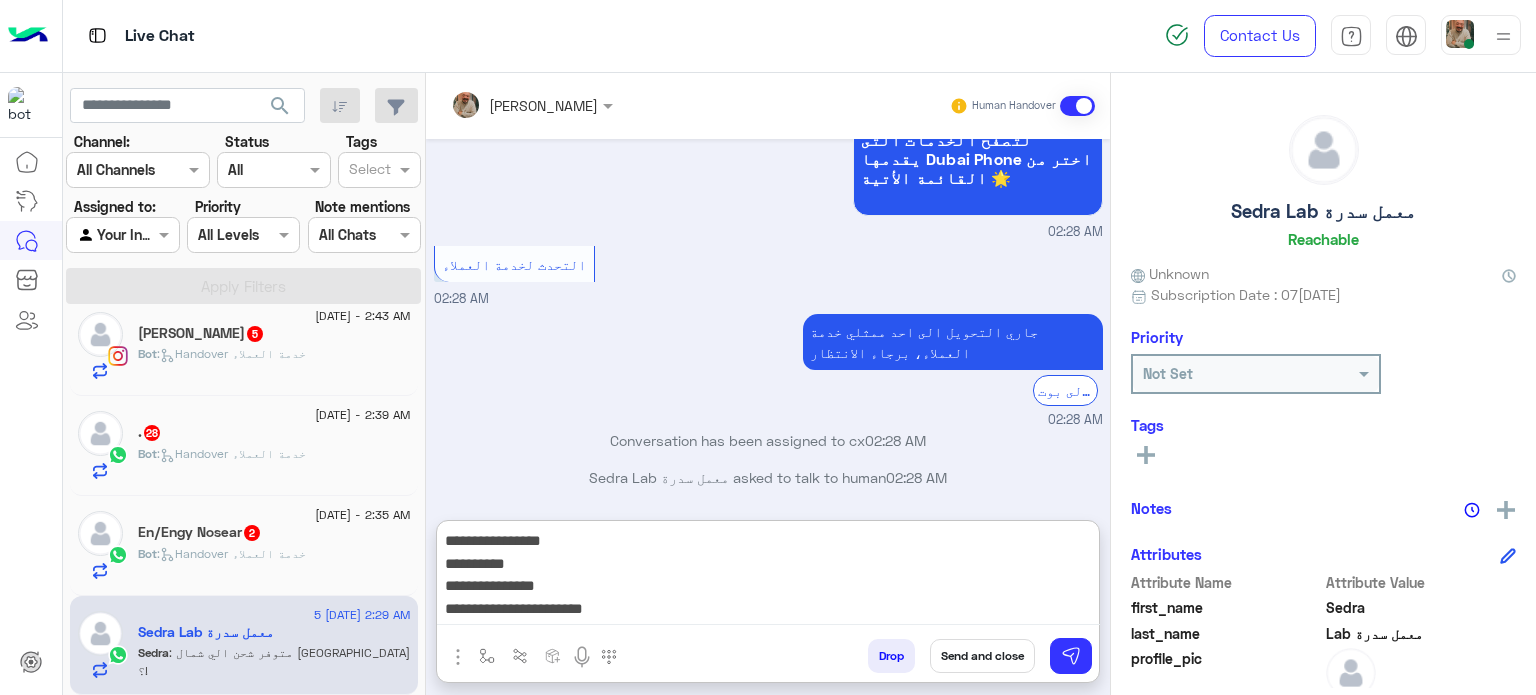 click on "**********" at bounding box center (768, 576) 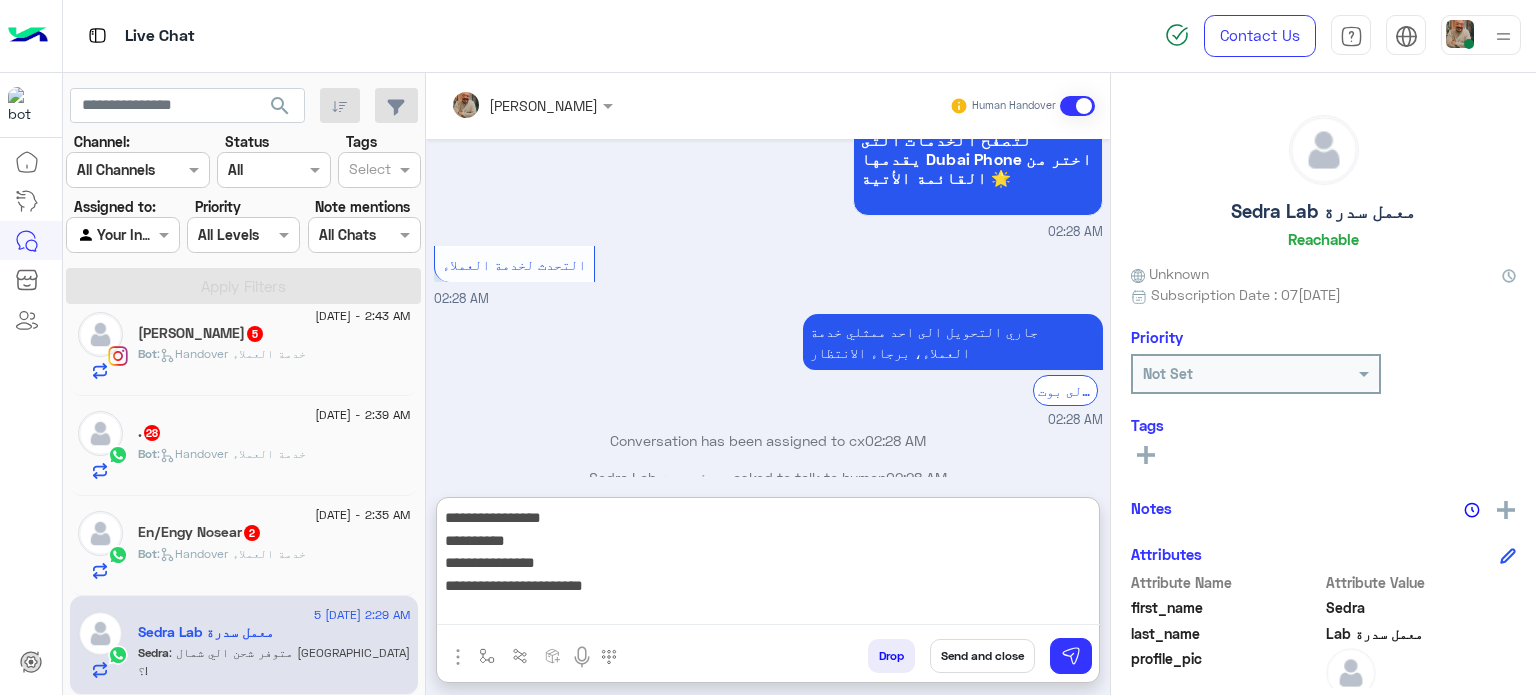 click on "**********" at bounding box center (768, 565) 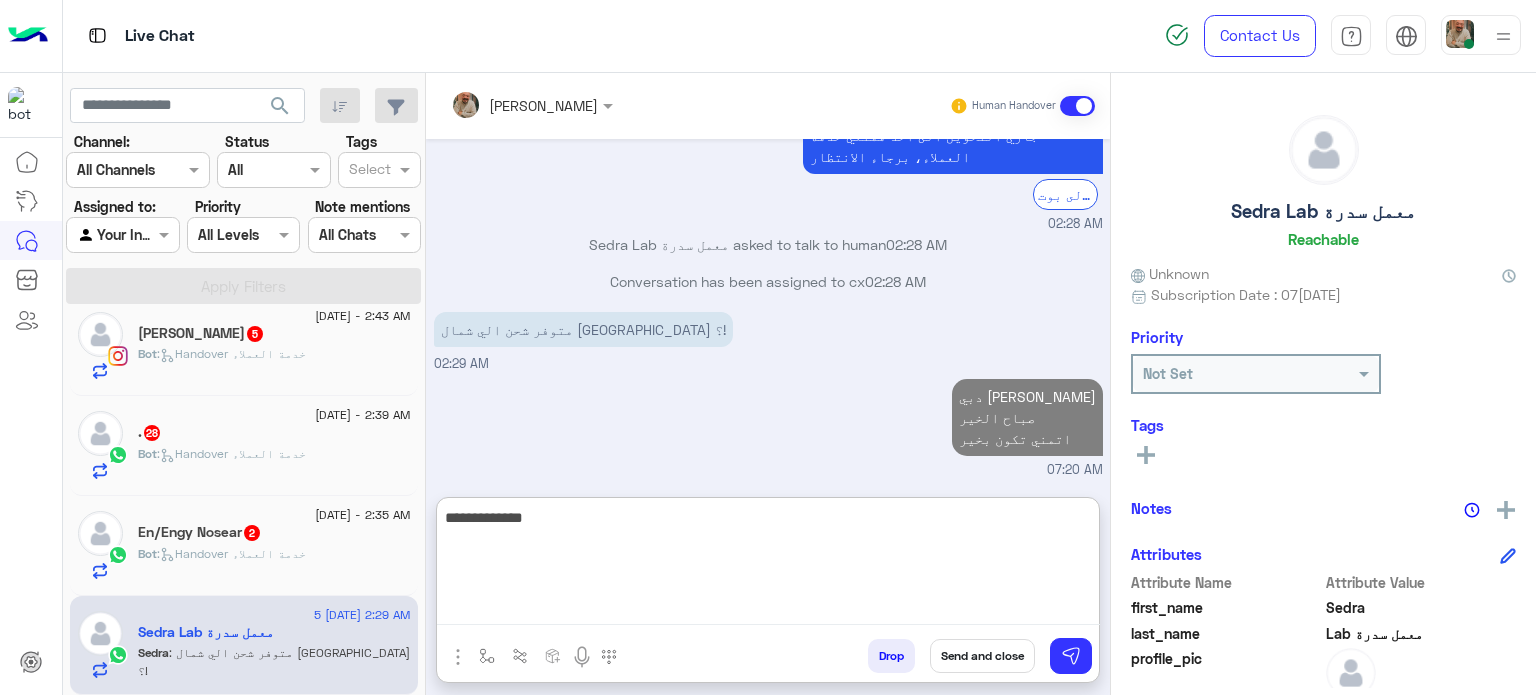 type on "**********" 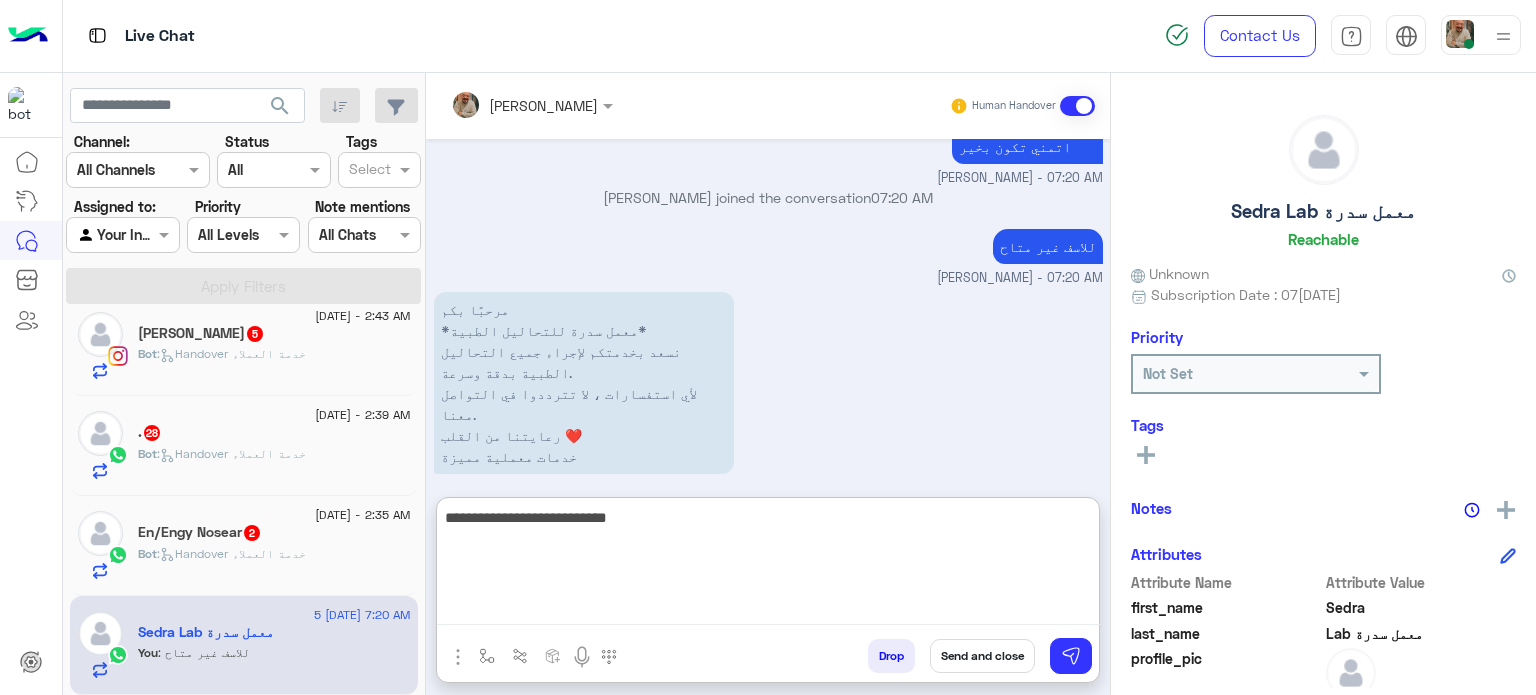 type on "**********" 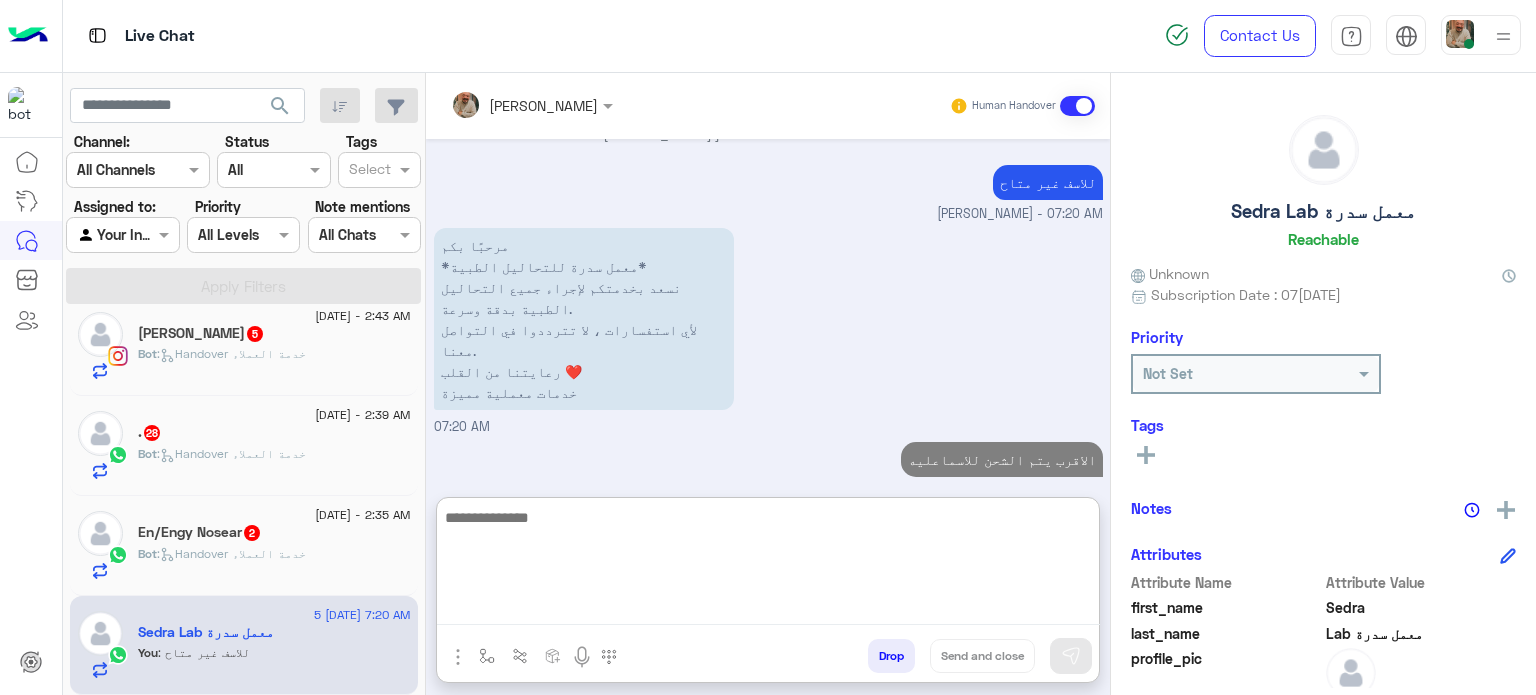 click on ":   Handover خدمة العملاء" 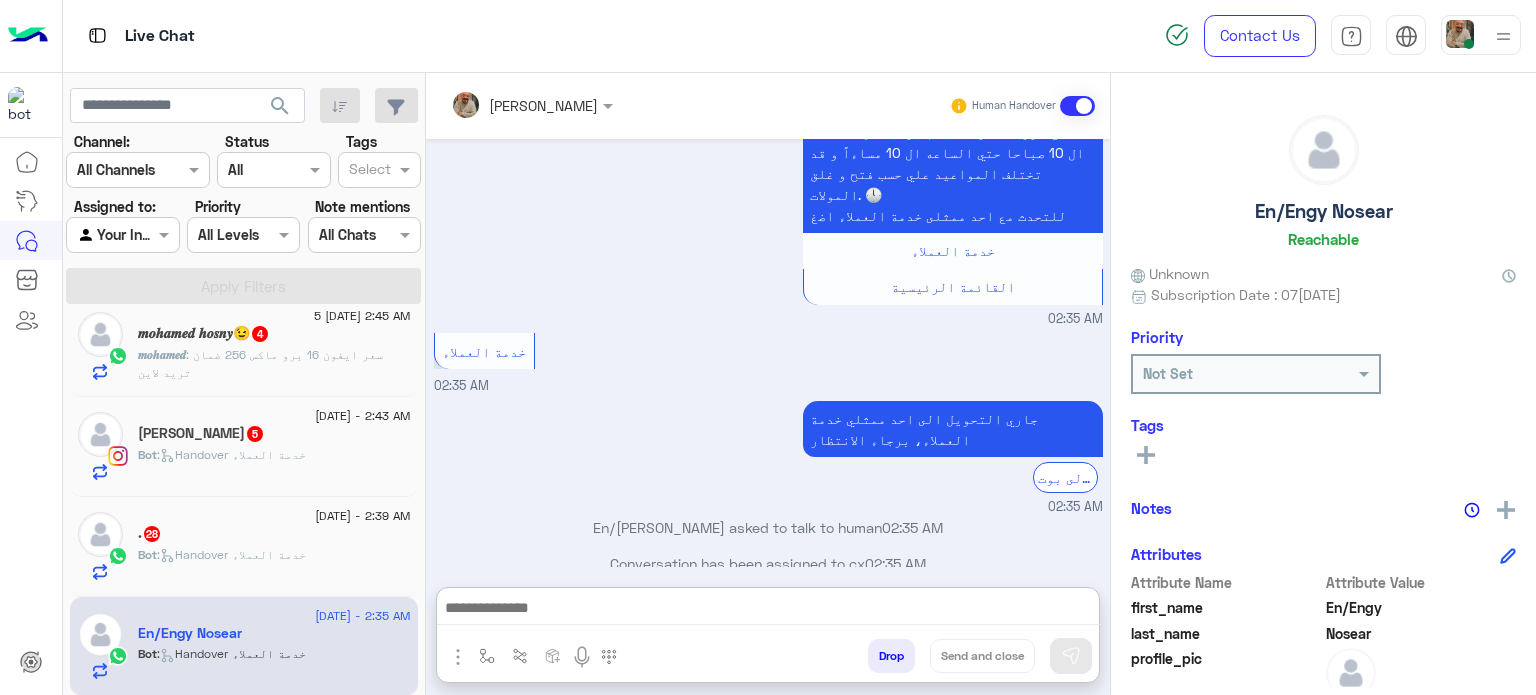 click at bounding box center (768, 610) 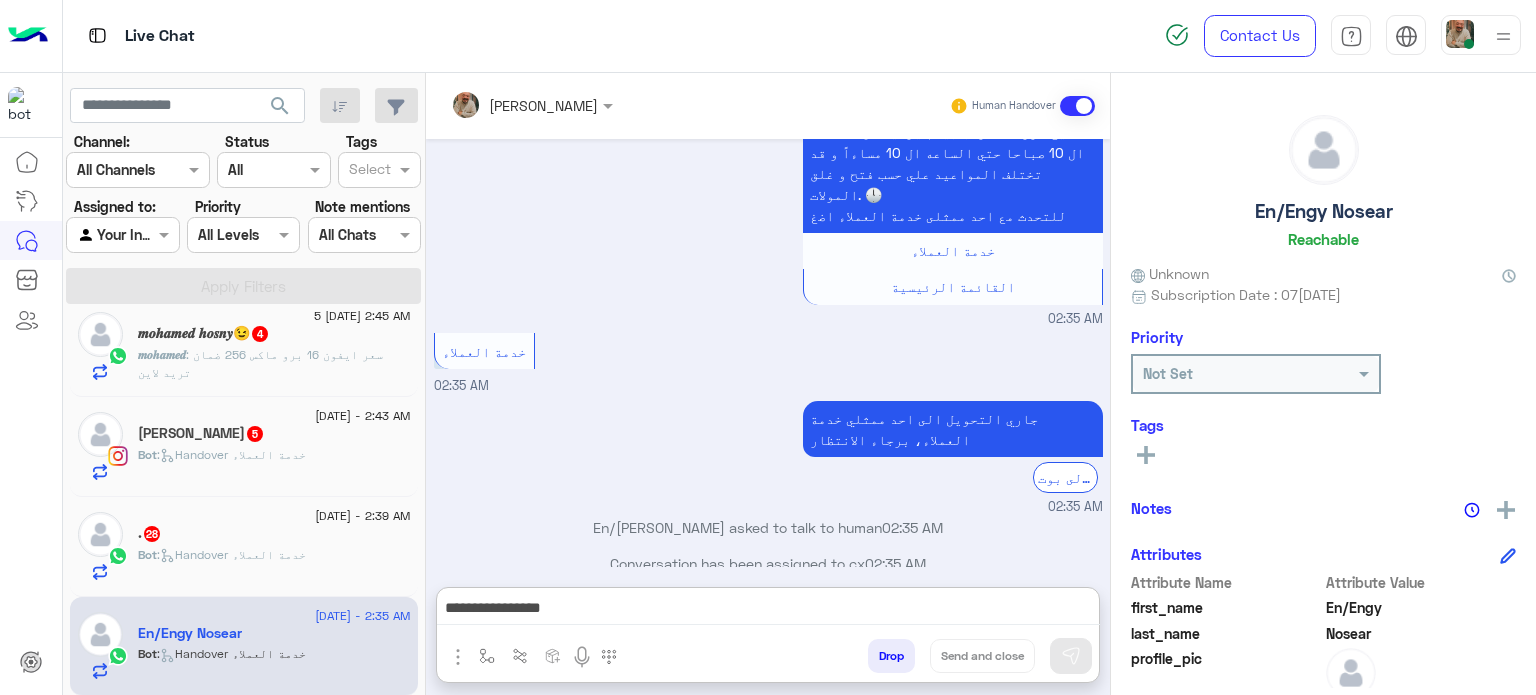click on "**********" at bounding box center (768, 610) 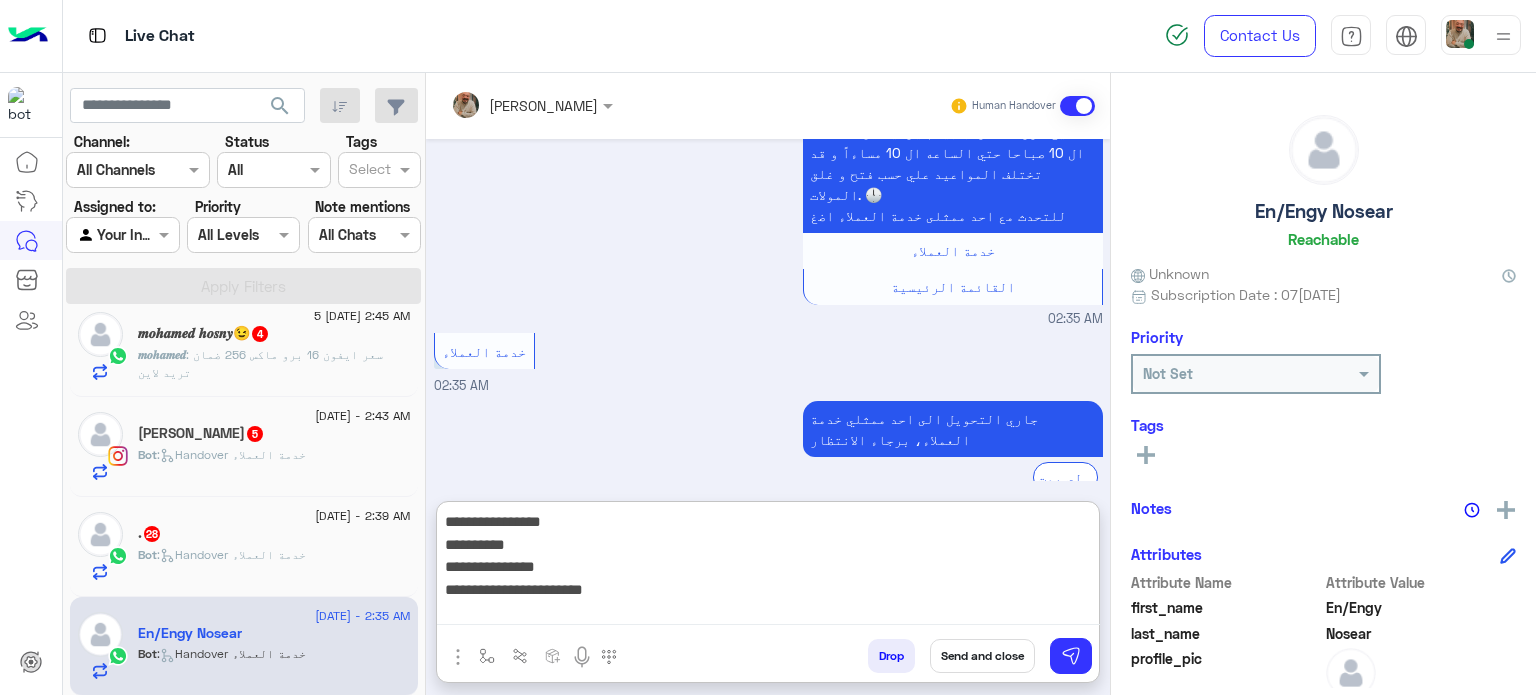 click on "**********" at bounding box center [768, 567] 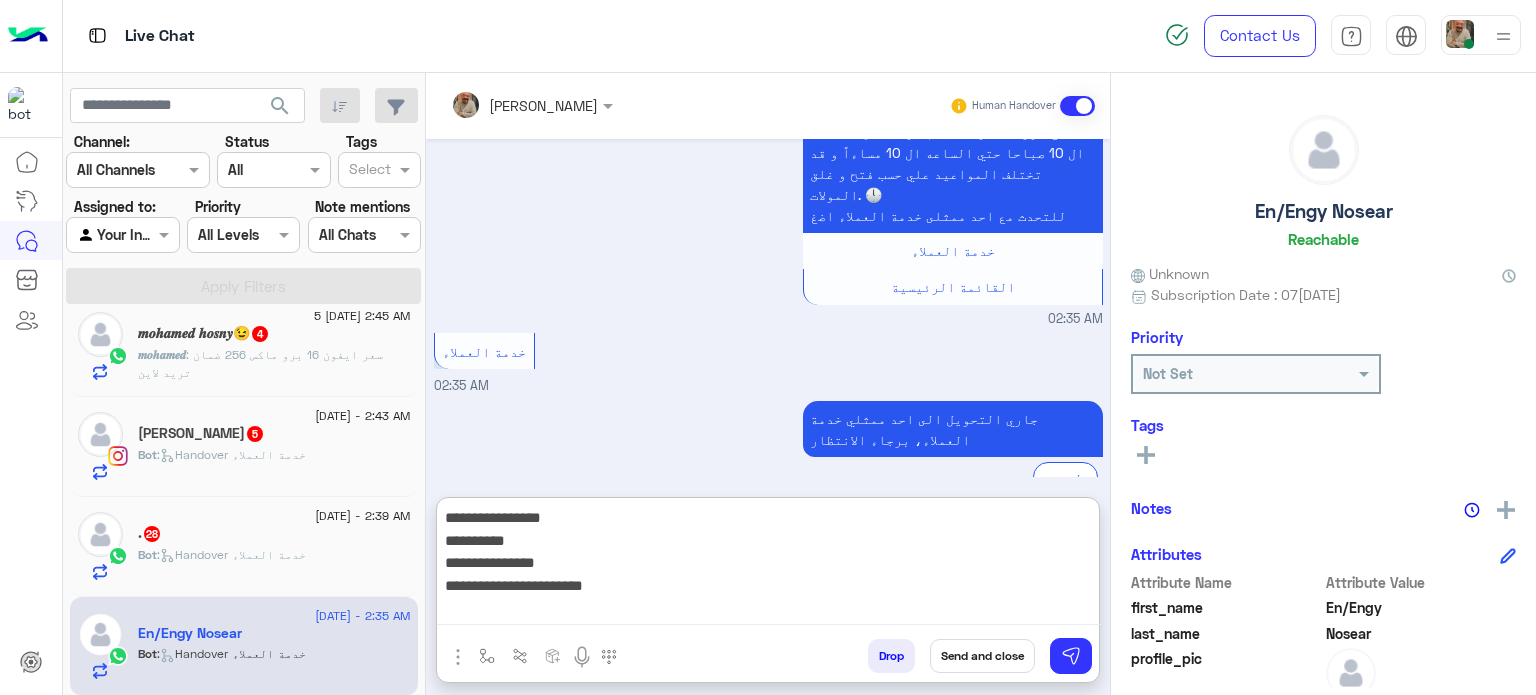 click on "**********" at bounding box center (768, 565) 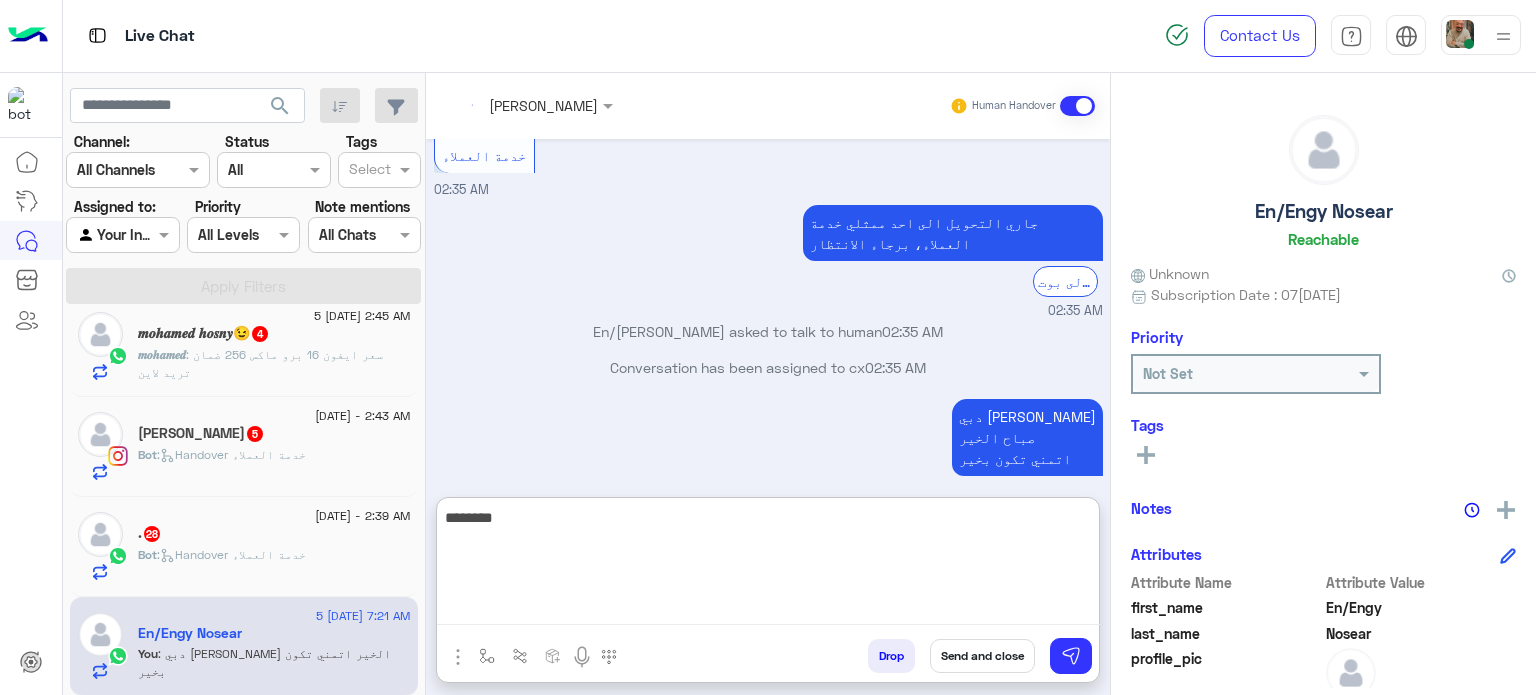 scroll, scrollTop: 364, scrollLeft: 0, axis: vertical 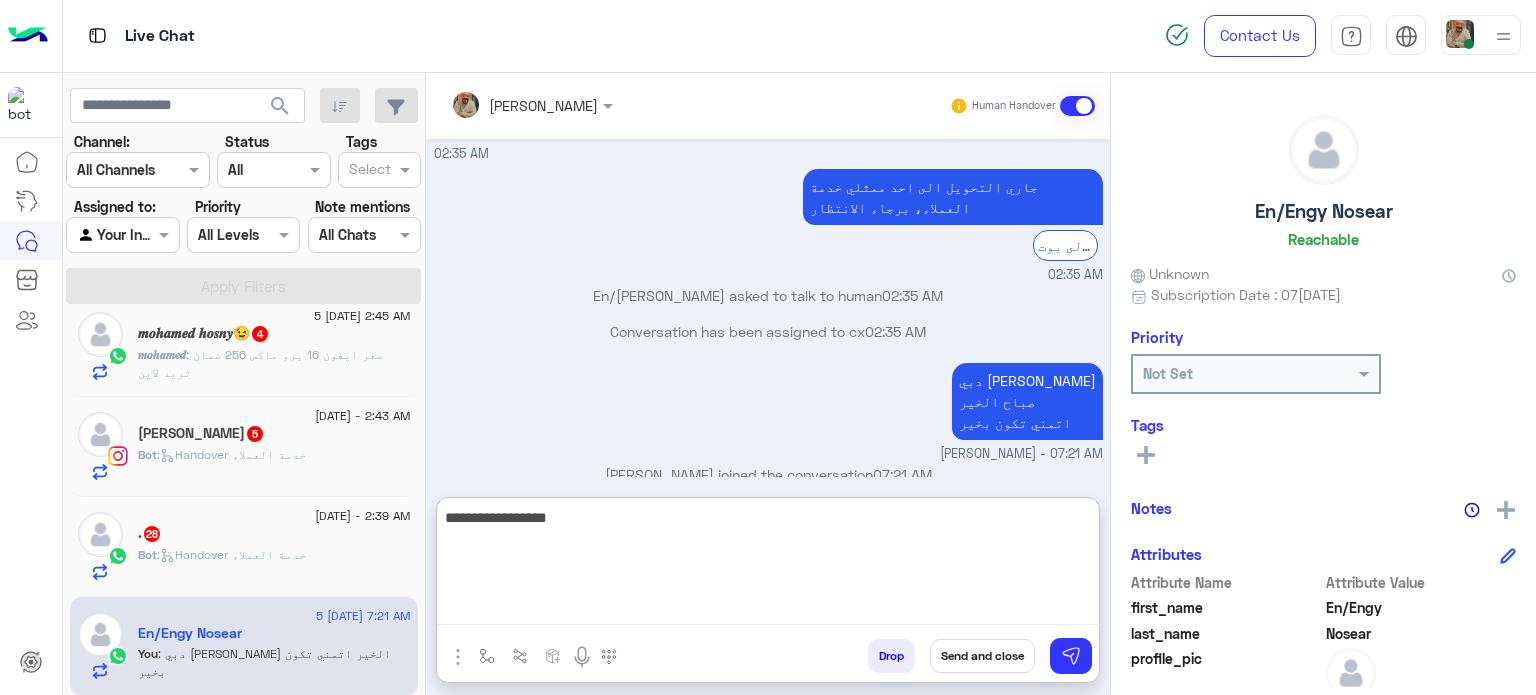 type on "**********" 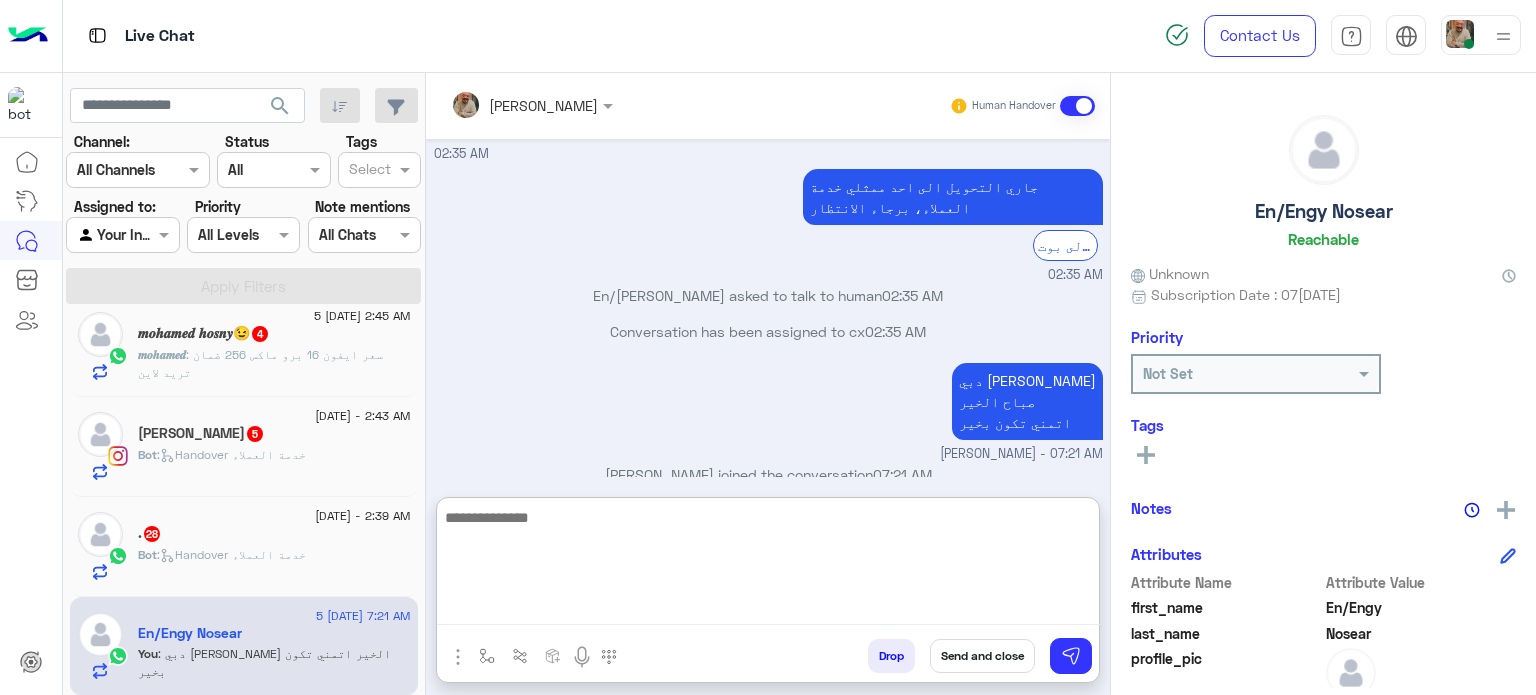 scroll, scrollTop: 428, scrollLeft: 0, axis: vertical 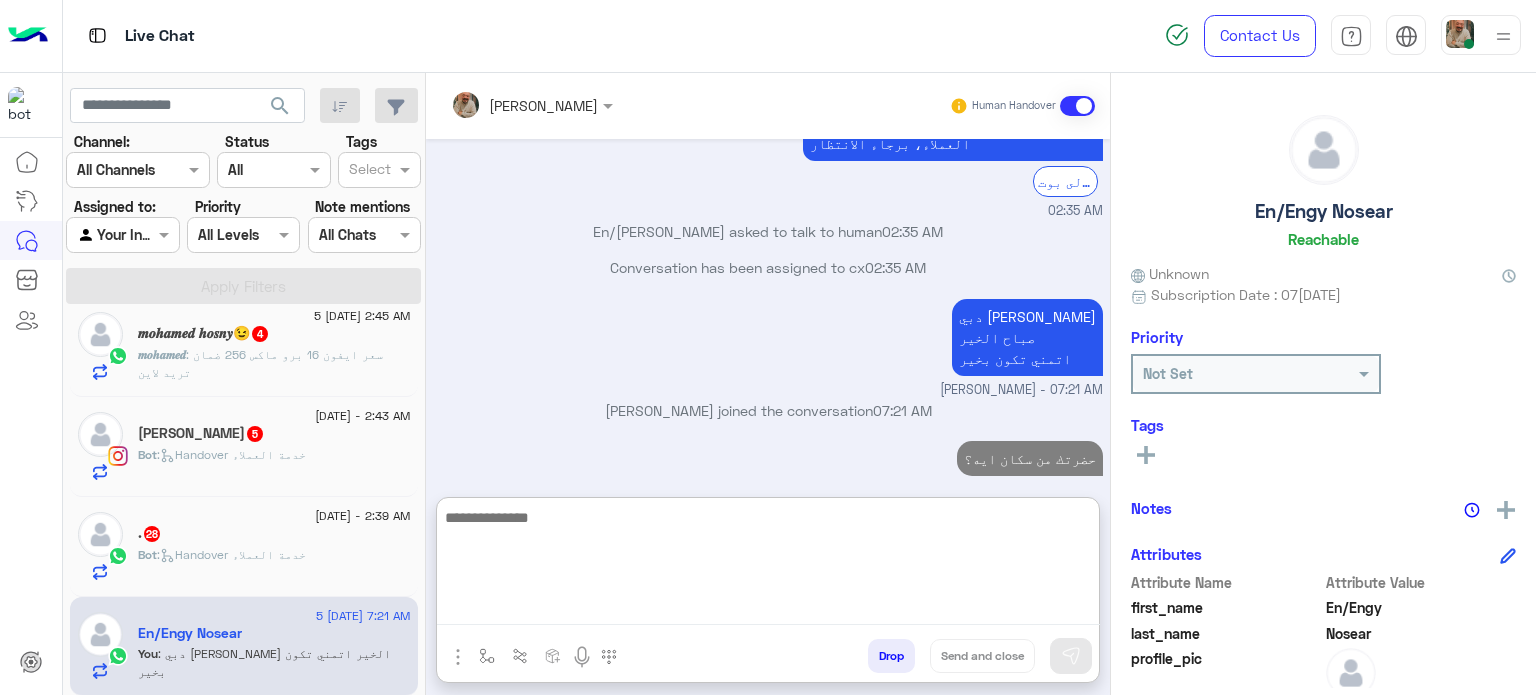 click on ".   28" 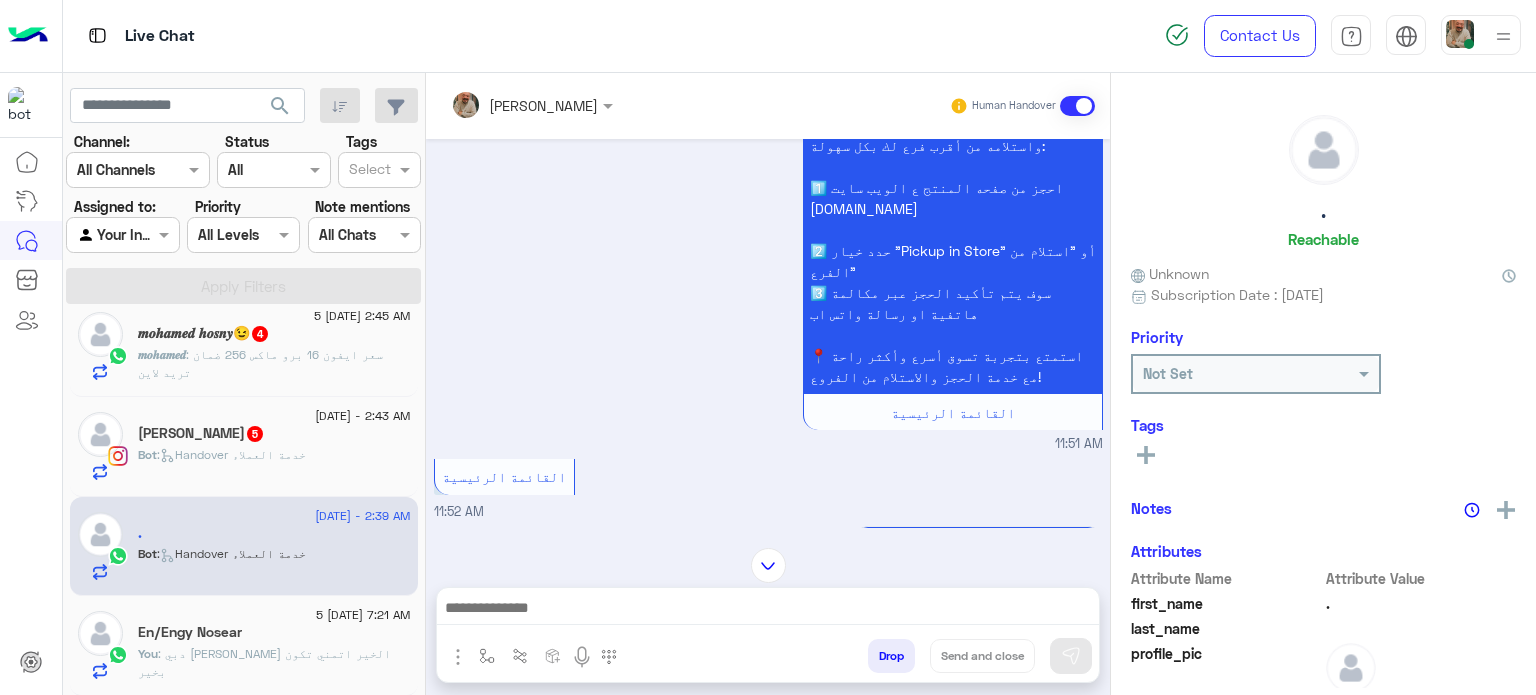 scroll, scrollTop: 218, scrollLeft: 0, axis: vertical 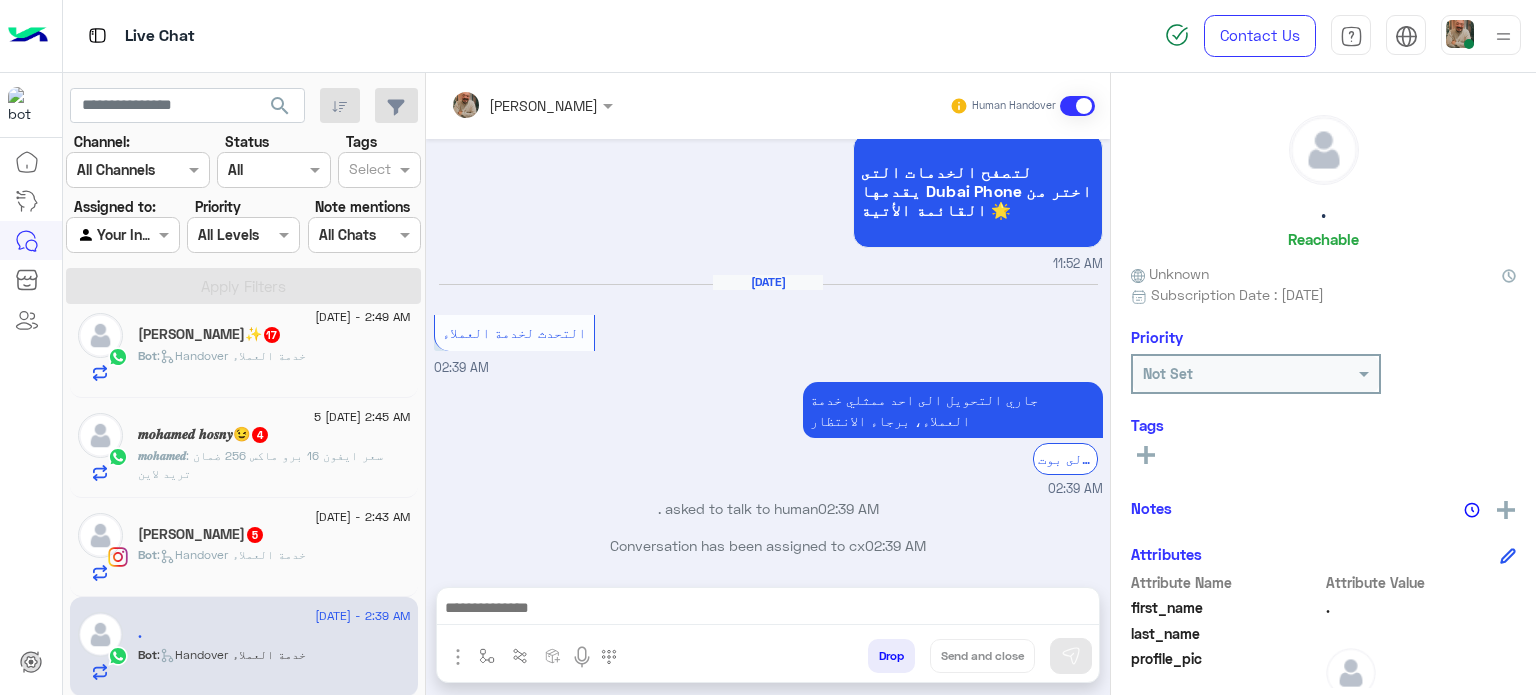 click at bounding box center [768, 613] 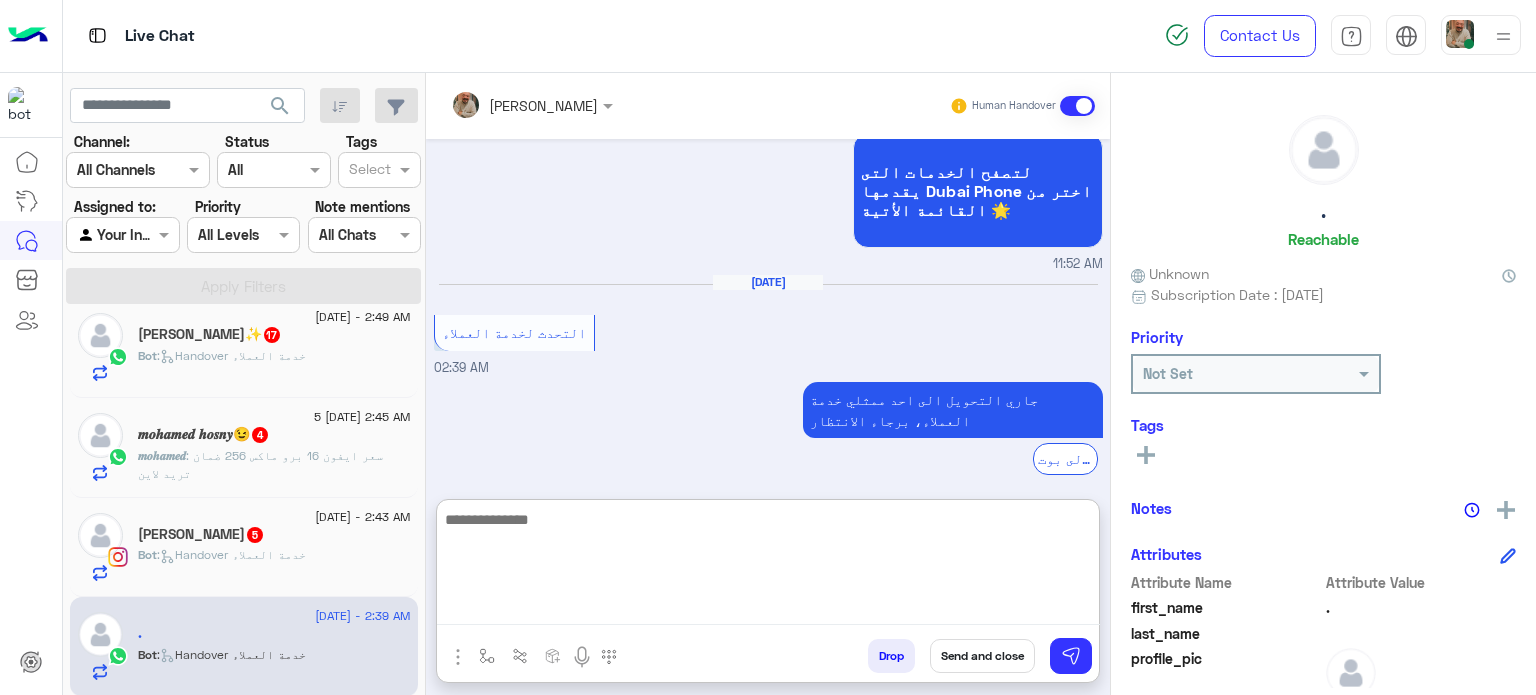type on "**********" 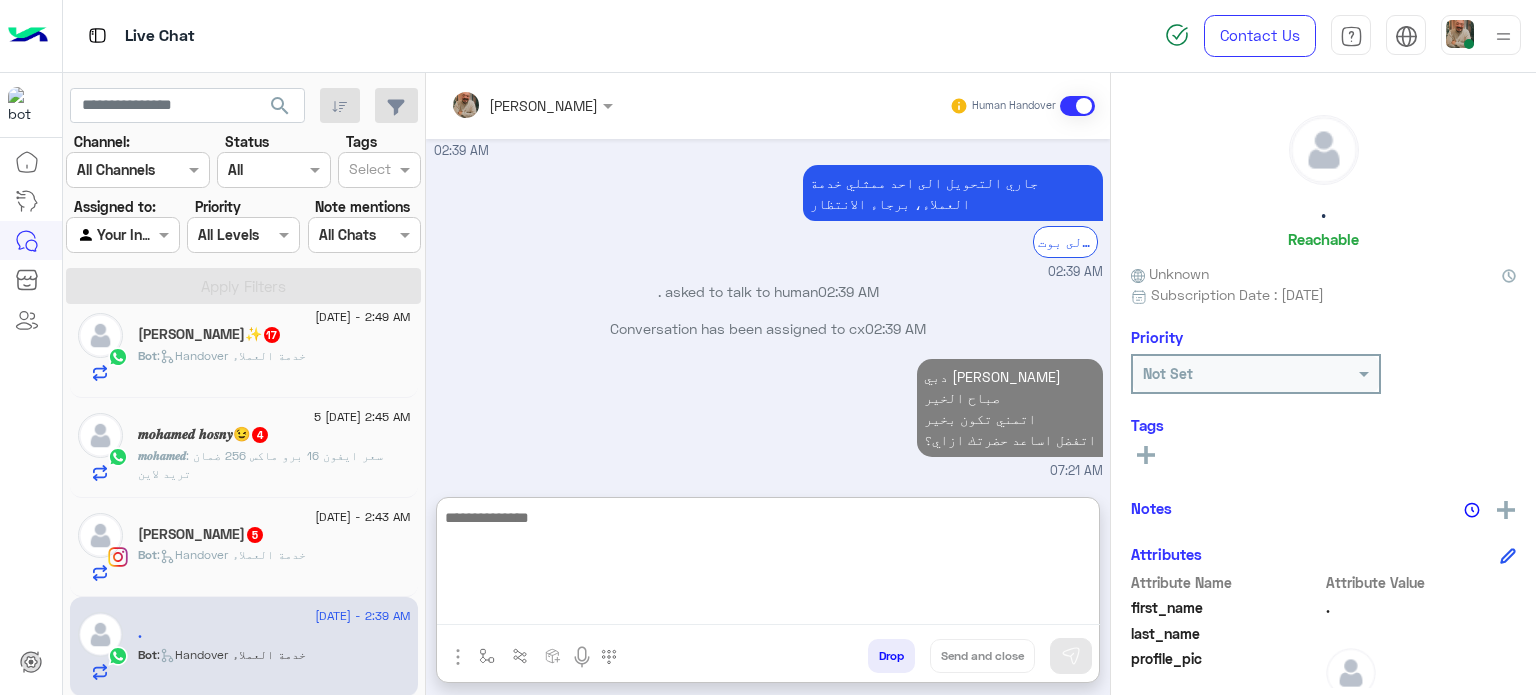 click on "Bot :   Handover خدمة العملاء" 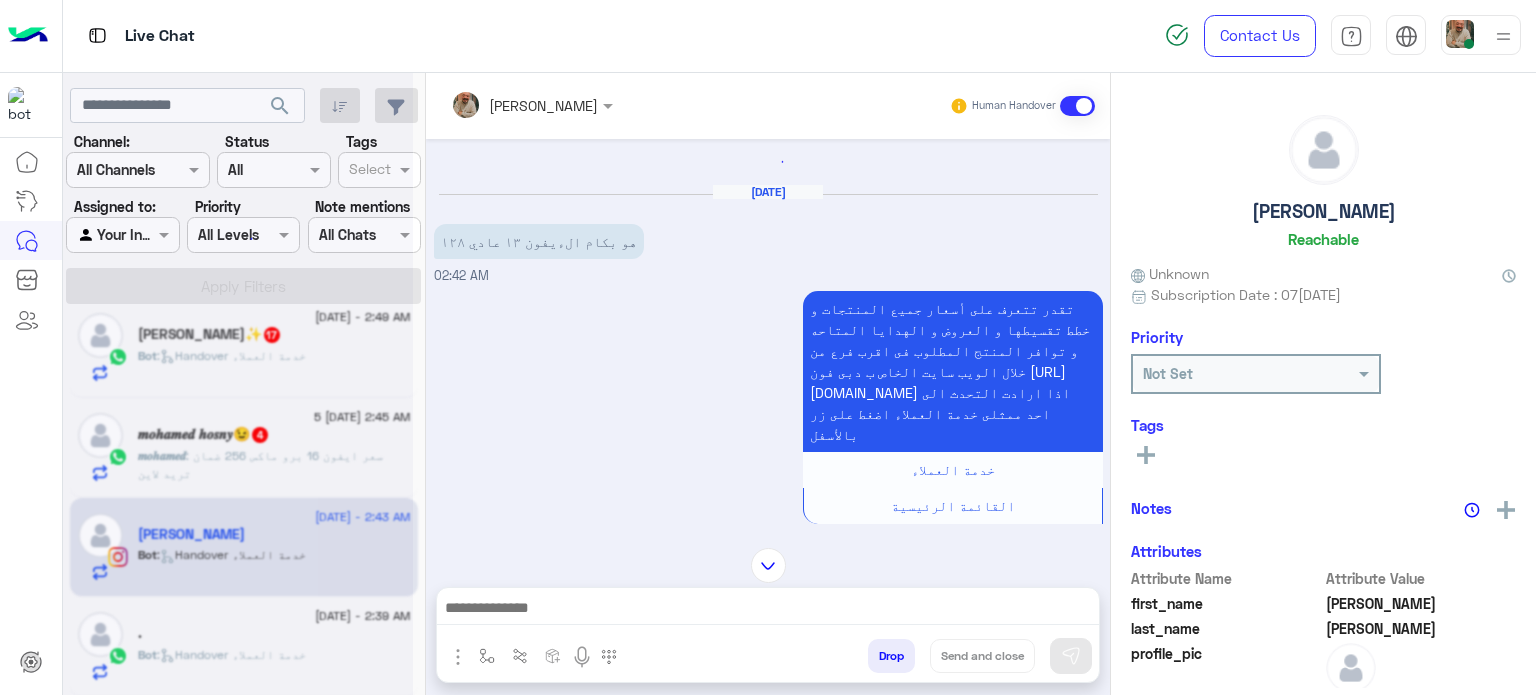 scroll, scrollTop: 203, scrollLeft: 0, axis: vertical 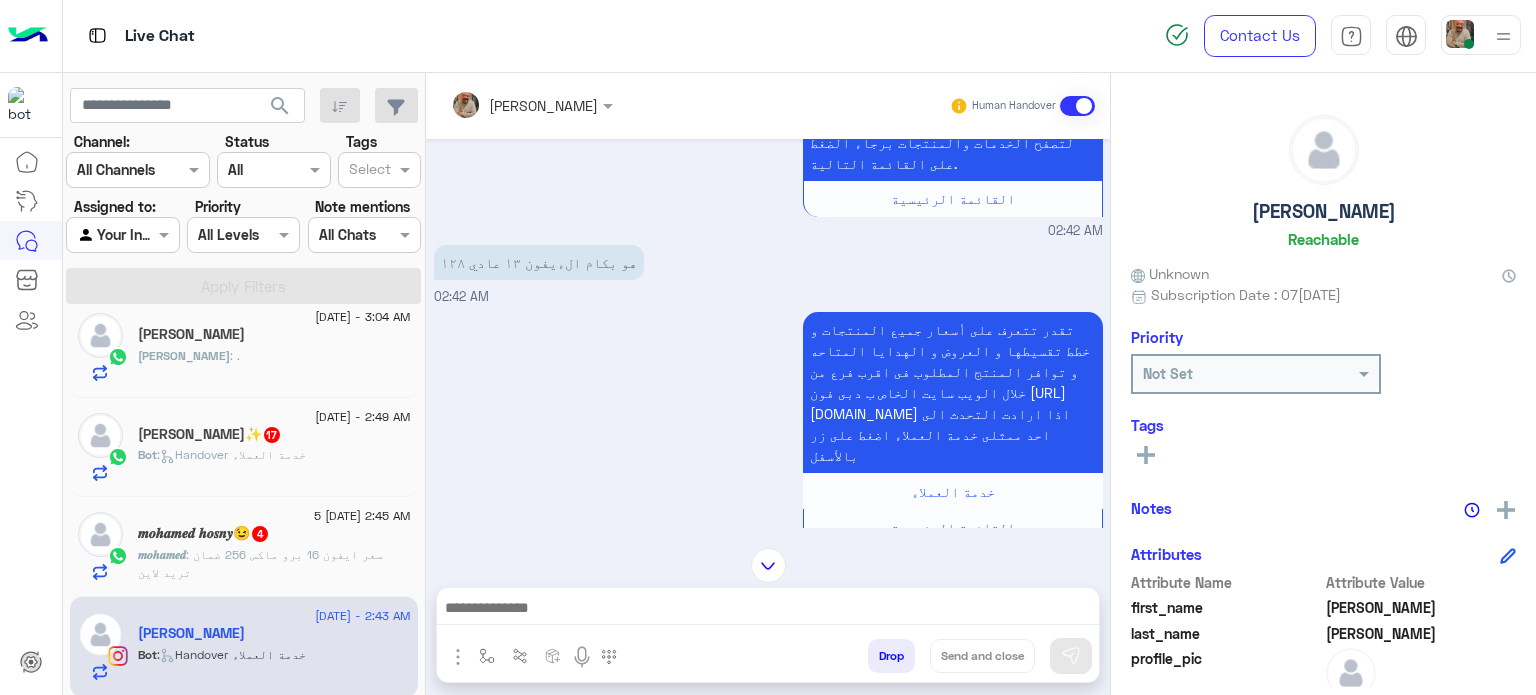 click at bounding box center (768, 610) 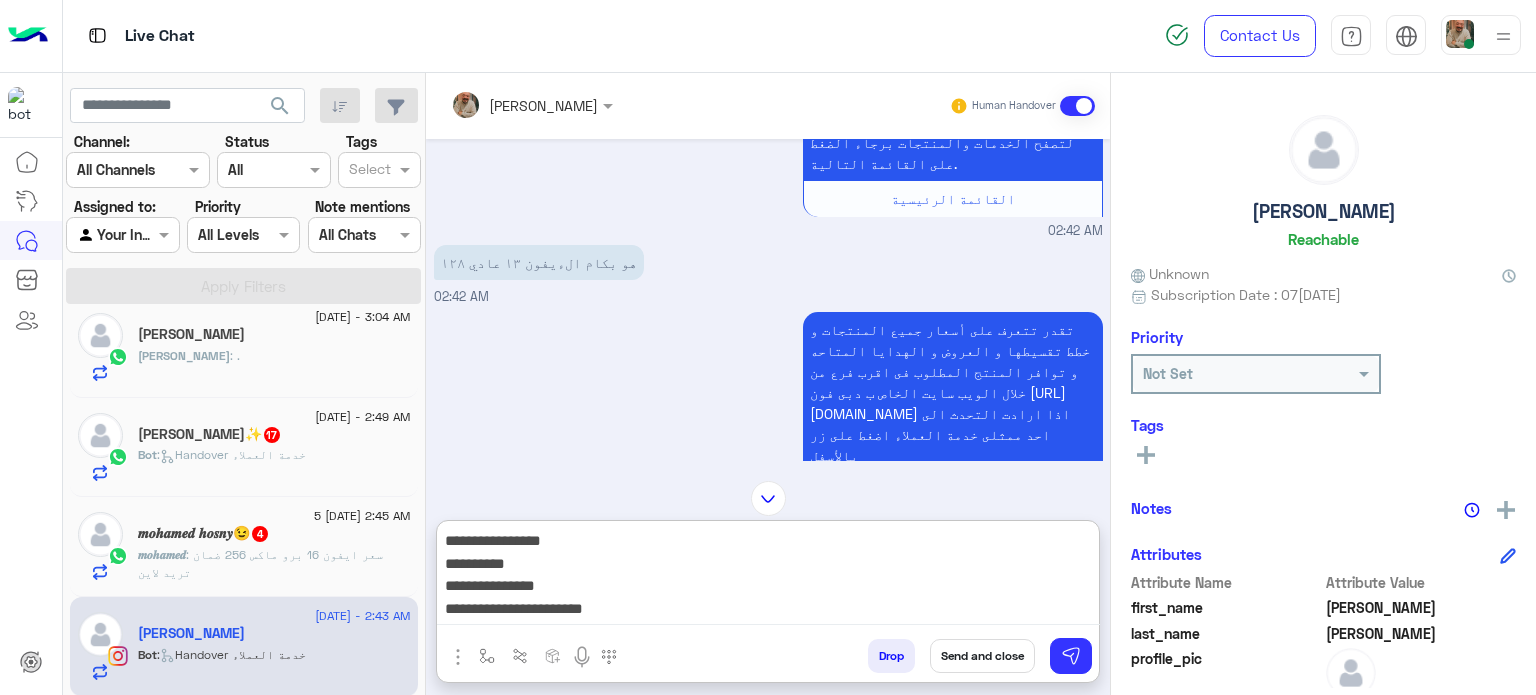 click on "**********" at bounding box center (768, 576) 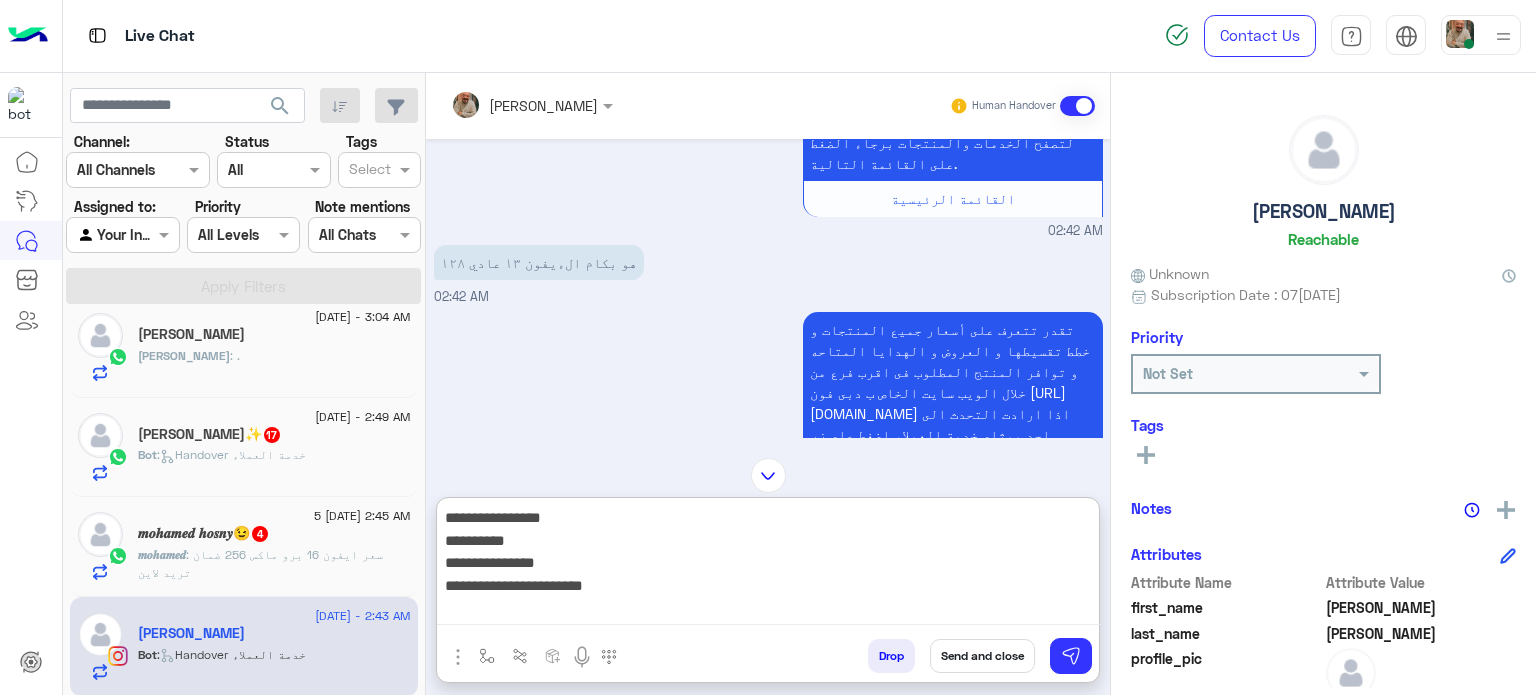 click on "**********" at bounding box center (768, 565) 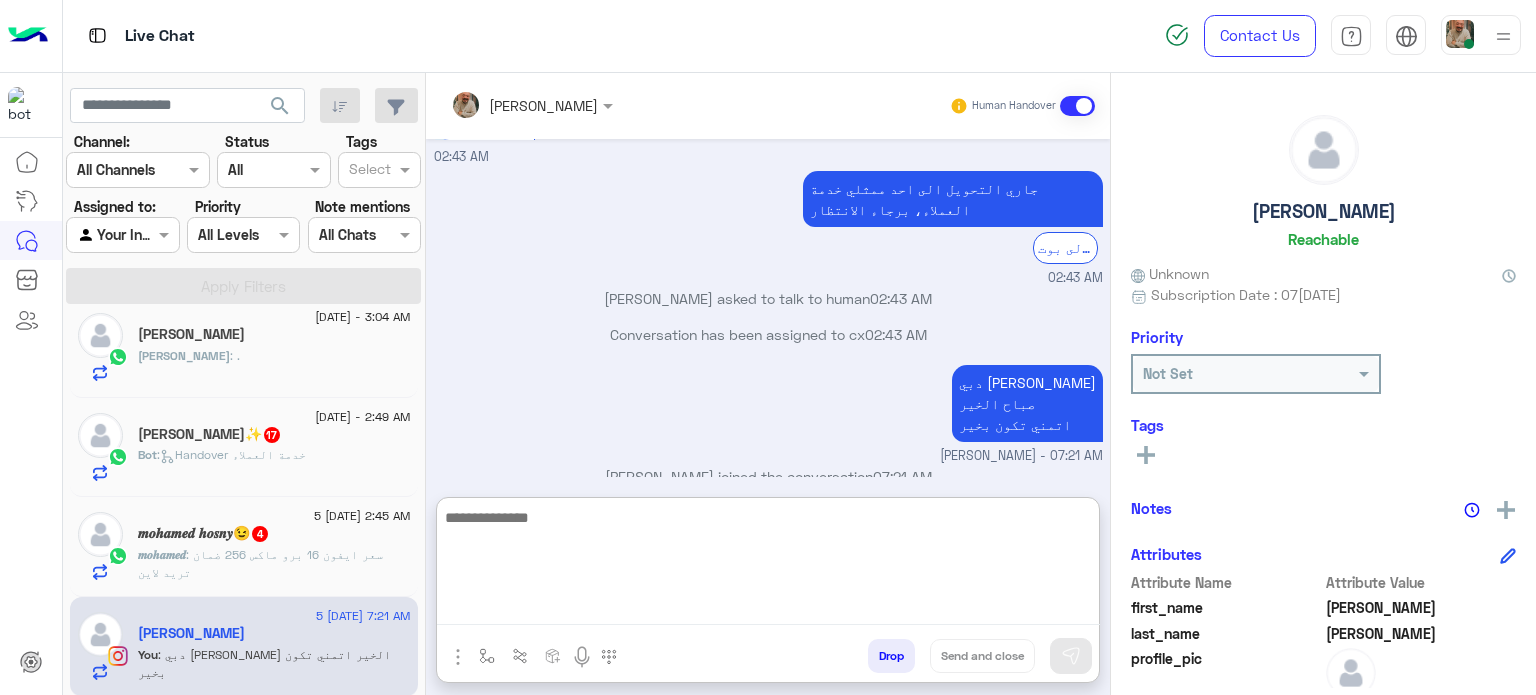 click at bounding box center (768, 565) 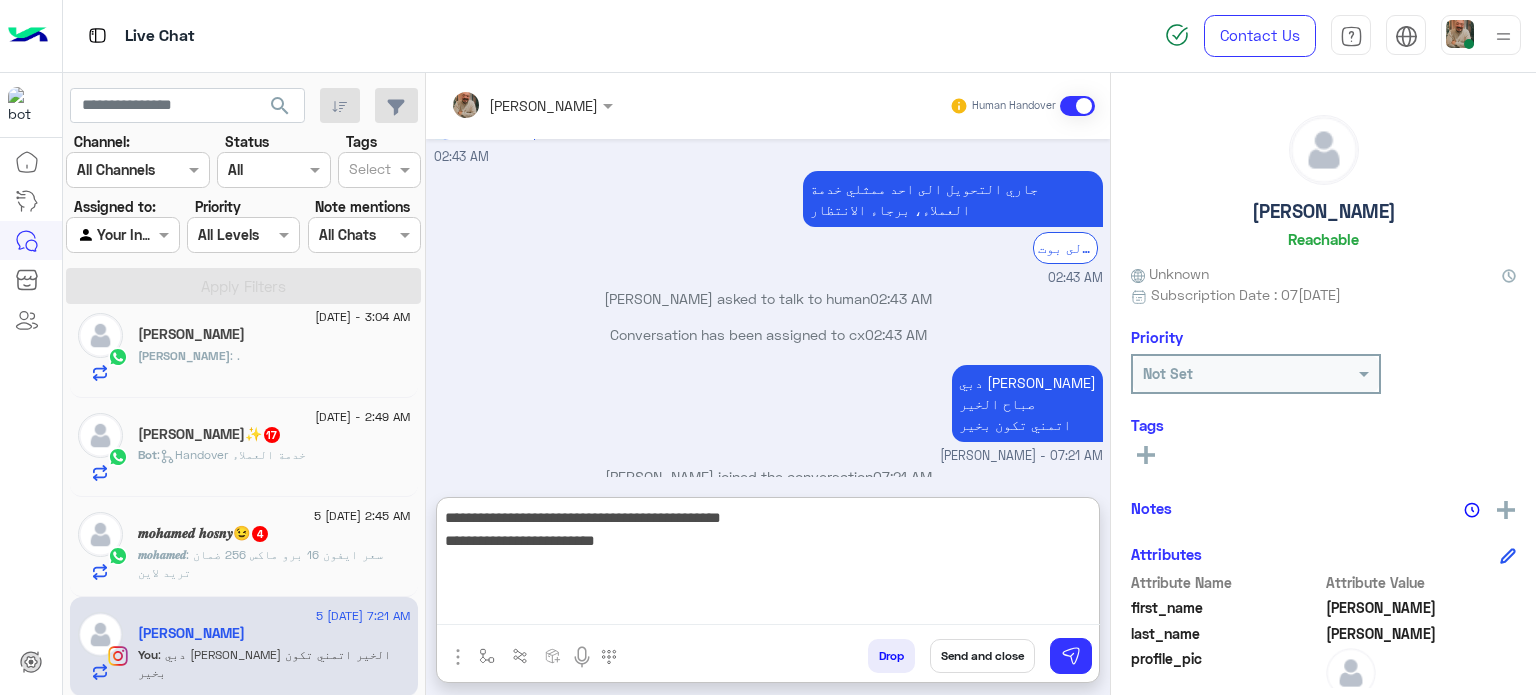 click on "**********" at bounding box center [768, 565] 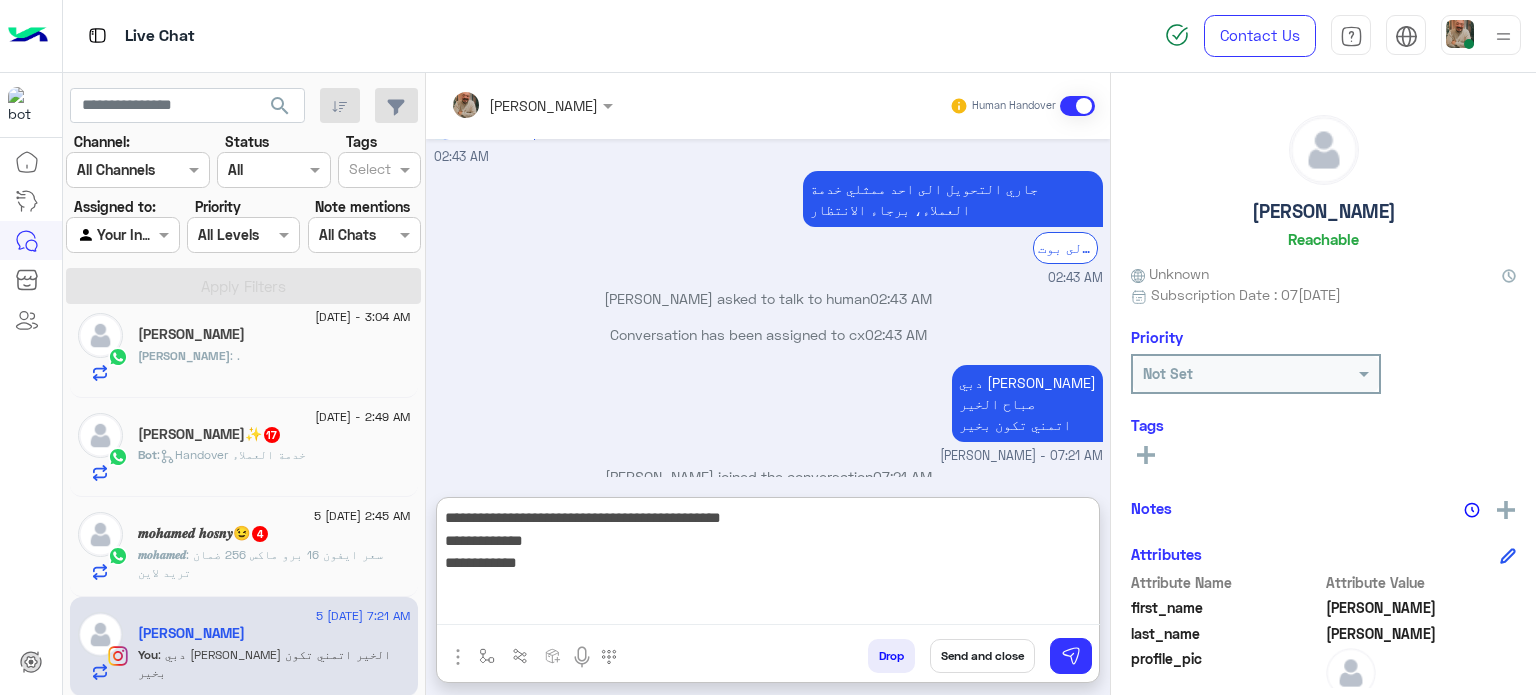 click on "**********" at bounding box center [768, 565] 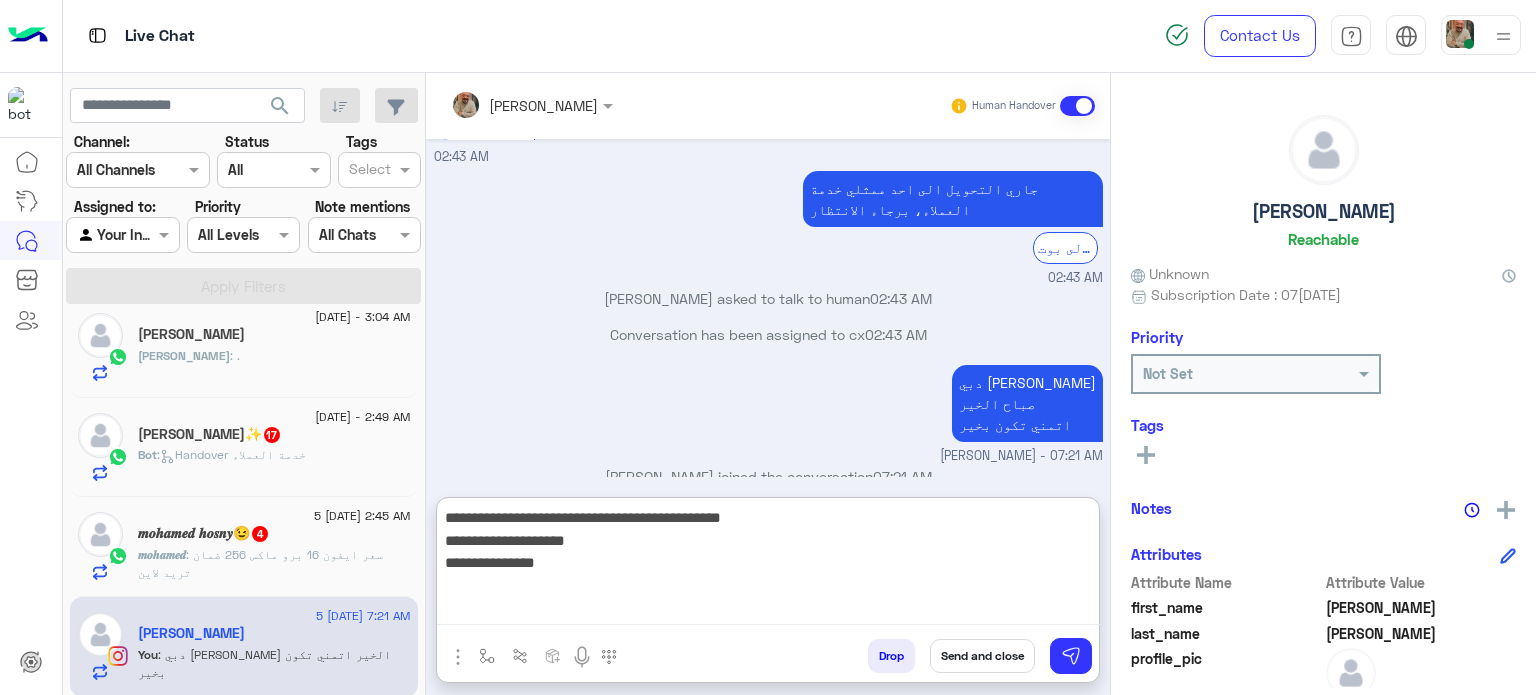 type on "**********" 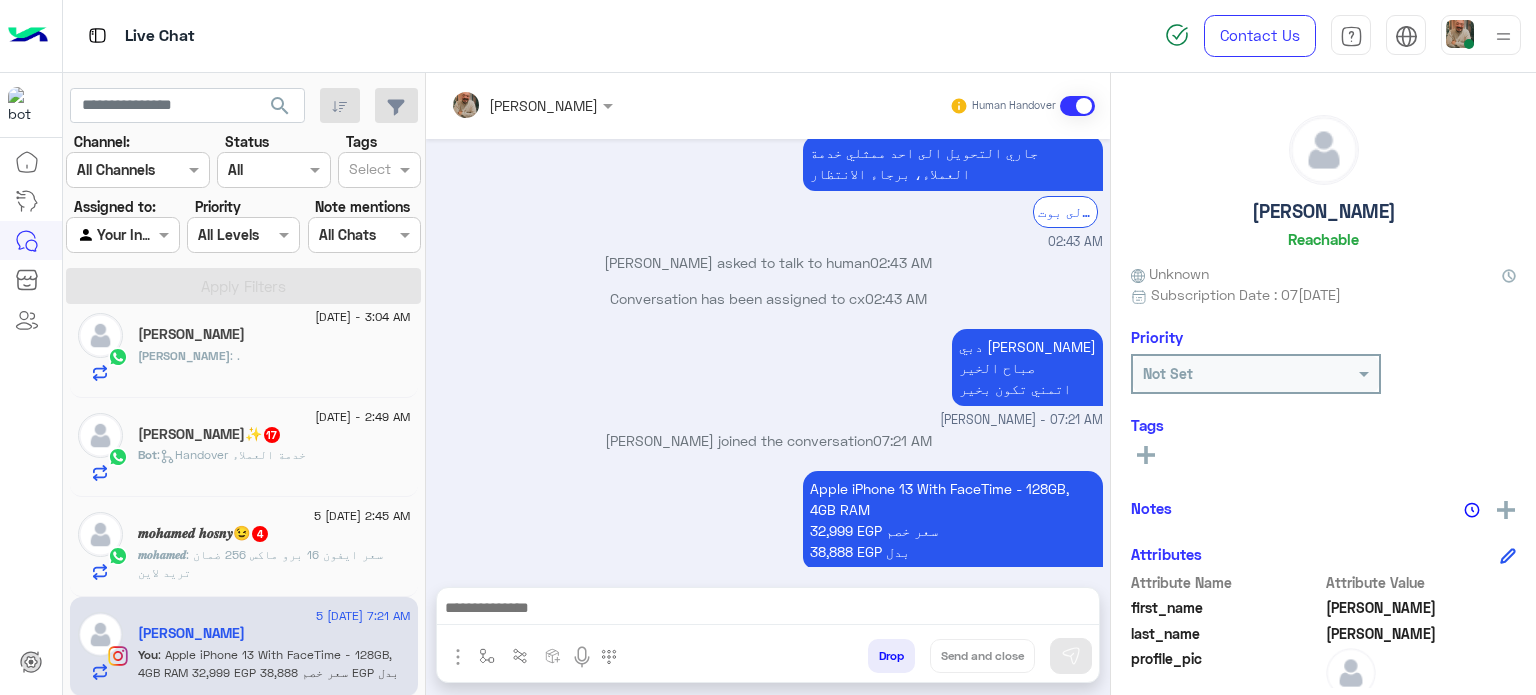 drag, startPoint x: 830, startPoint y: 592, endPoint x: 840, endPoint y: 623, distance: 32.572994 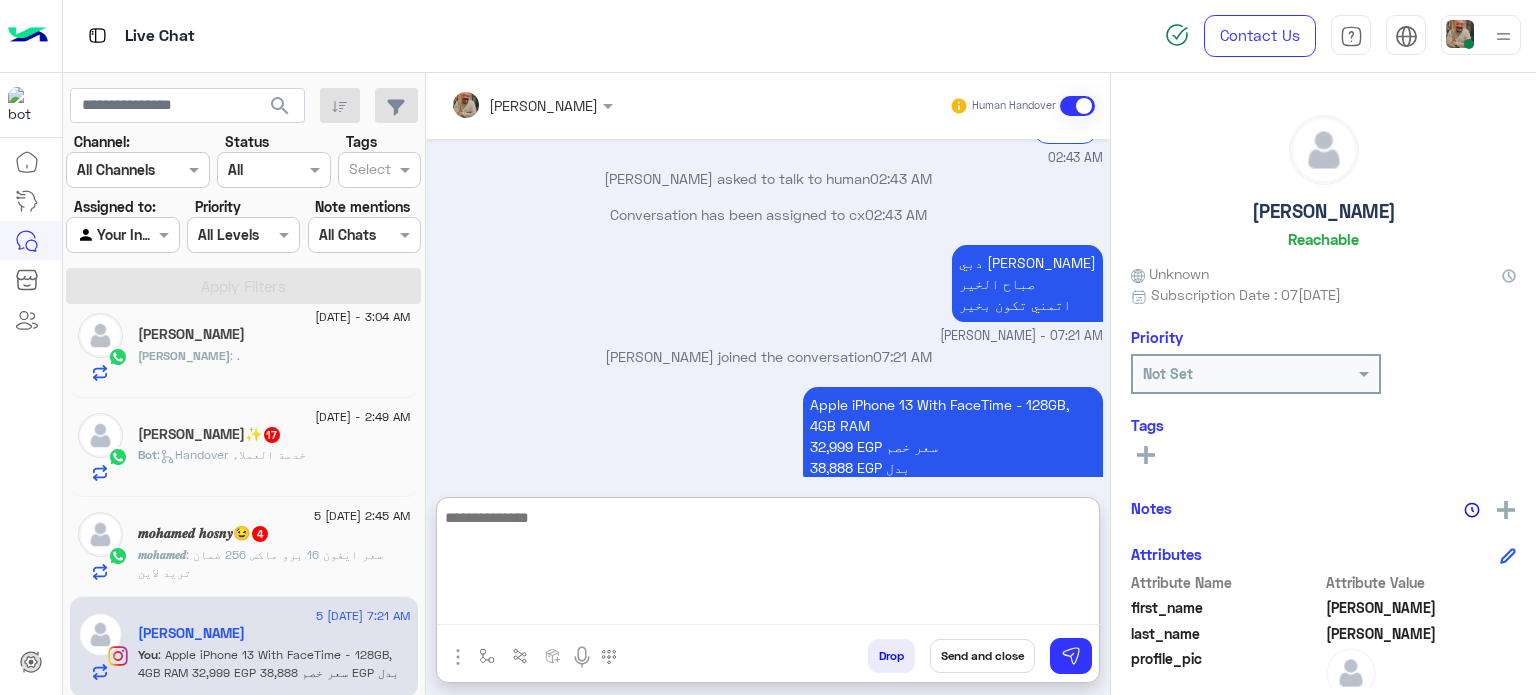 type on "**********" 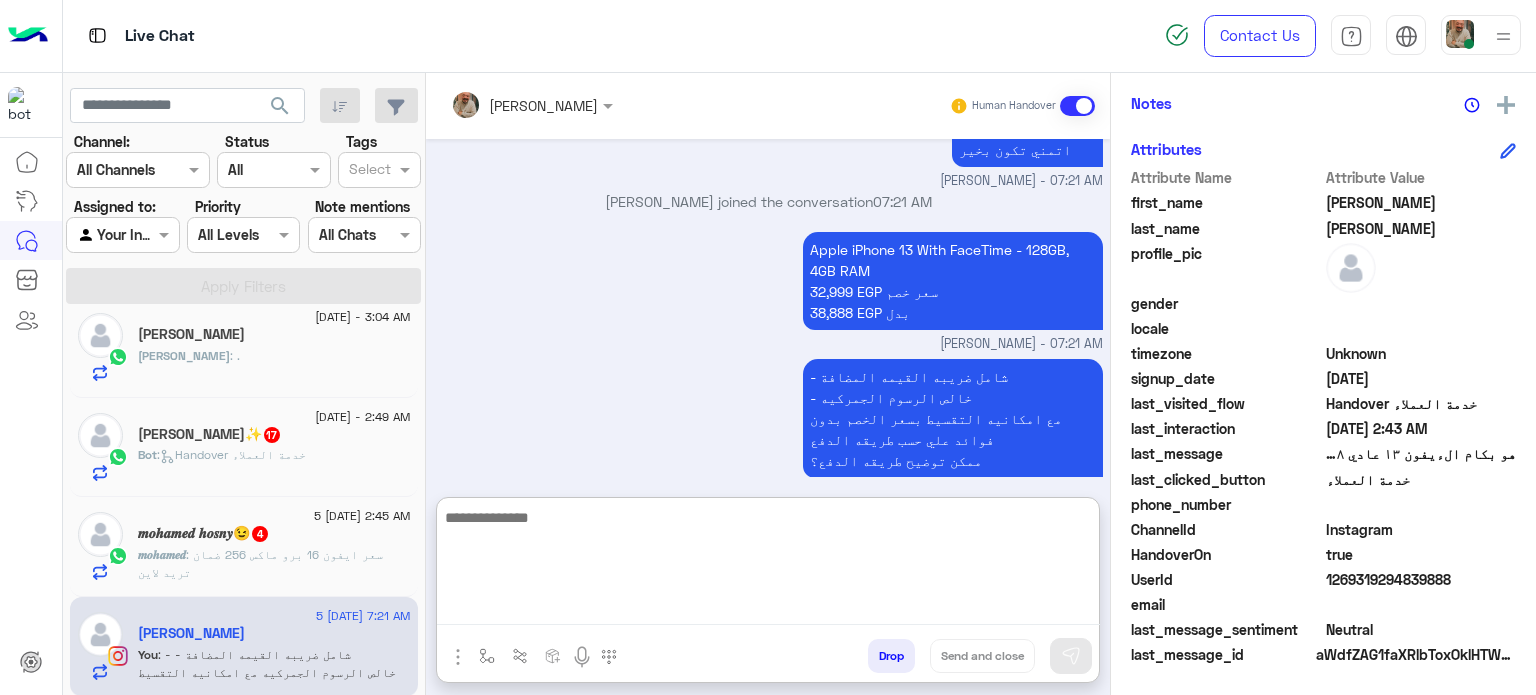 click on "[DATE] - 2:45 AM  𝒎𝒐𝒉𝒂𝒎𝒆𝒅 𝒉𝒐𝒔𝒏𝒚😉  4 𝒎𝒐𝒉𝒂𝒎𝒆𝒅 : سعر ايفون 16 برو ماكس 256
ضمان تريد لاين" 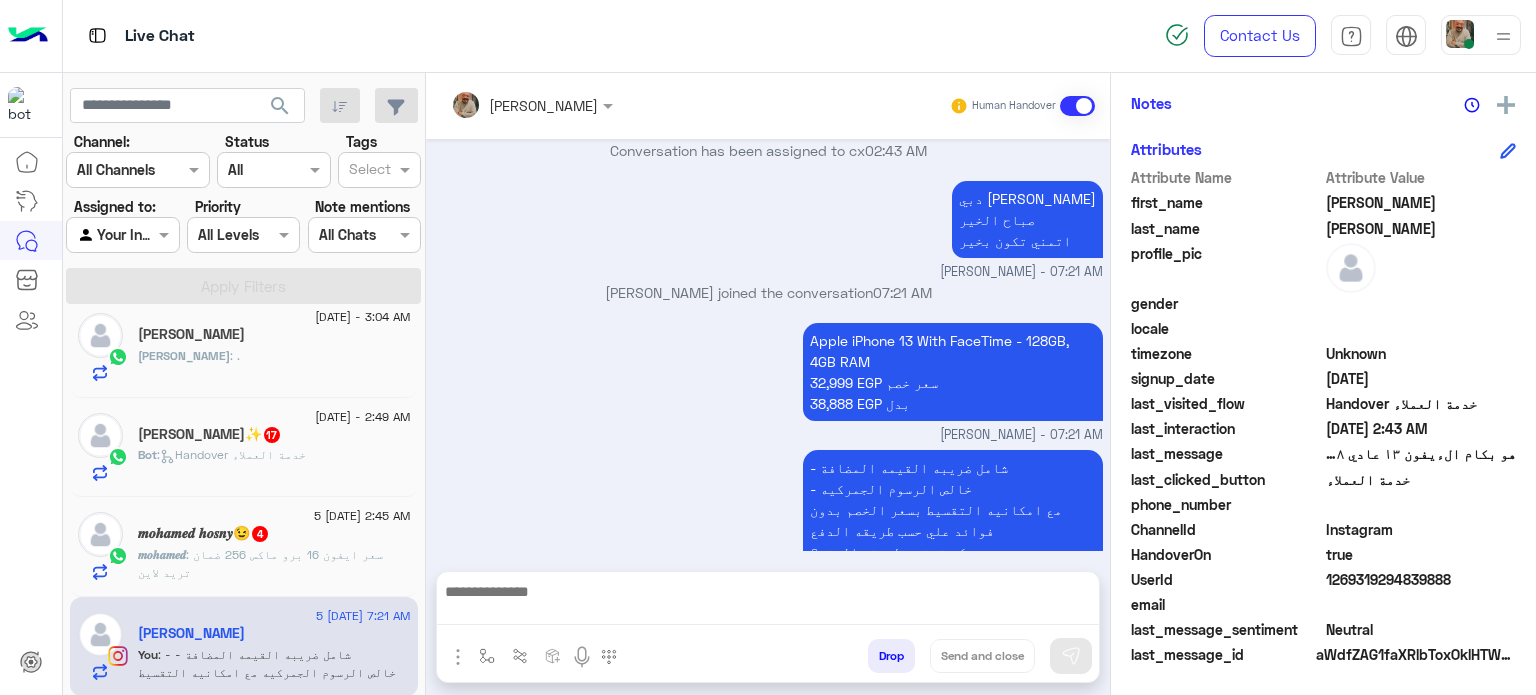 click on "𝒎𝒐𝒉𝒂𝒎𝒆𝒅 : سعر ايفون 16 برو ماكس 256
ضمان تريد لاين" 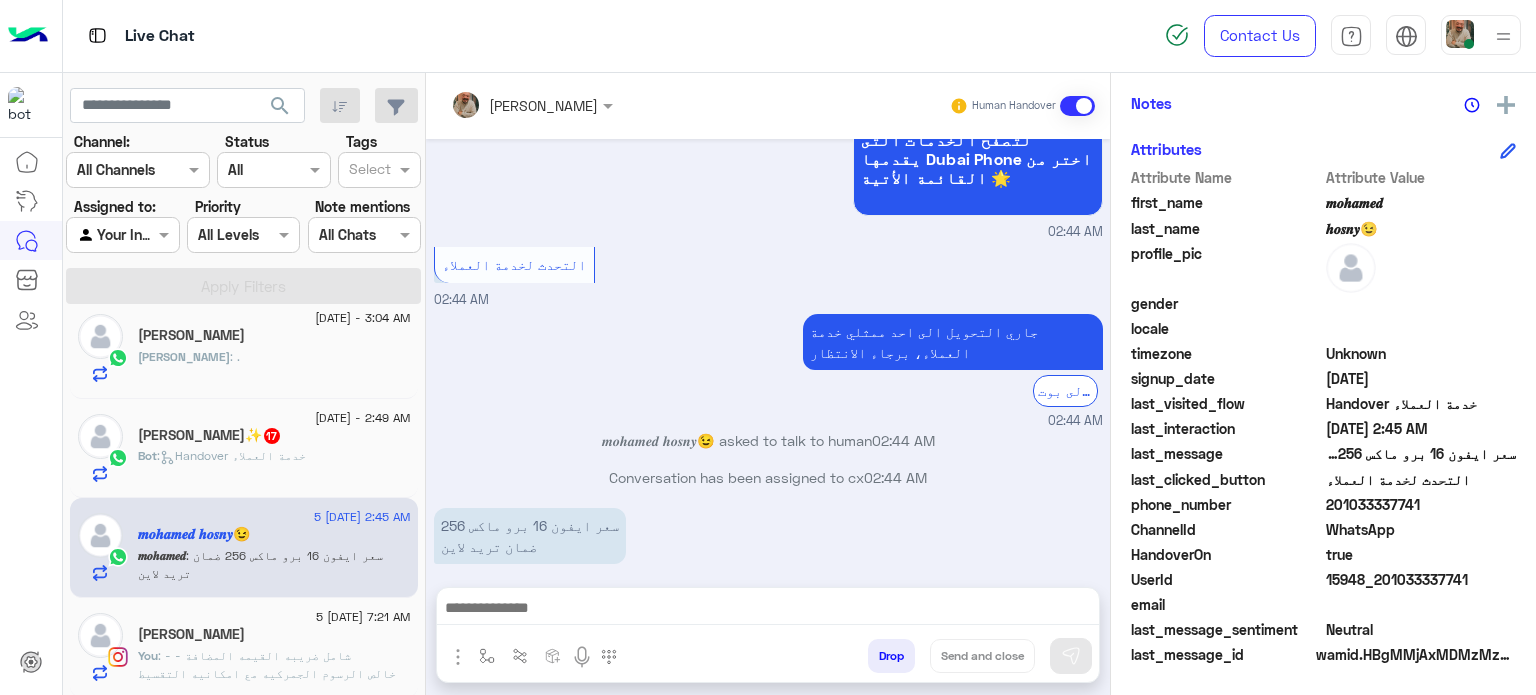 click at bounding box center (768, 610) 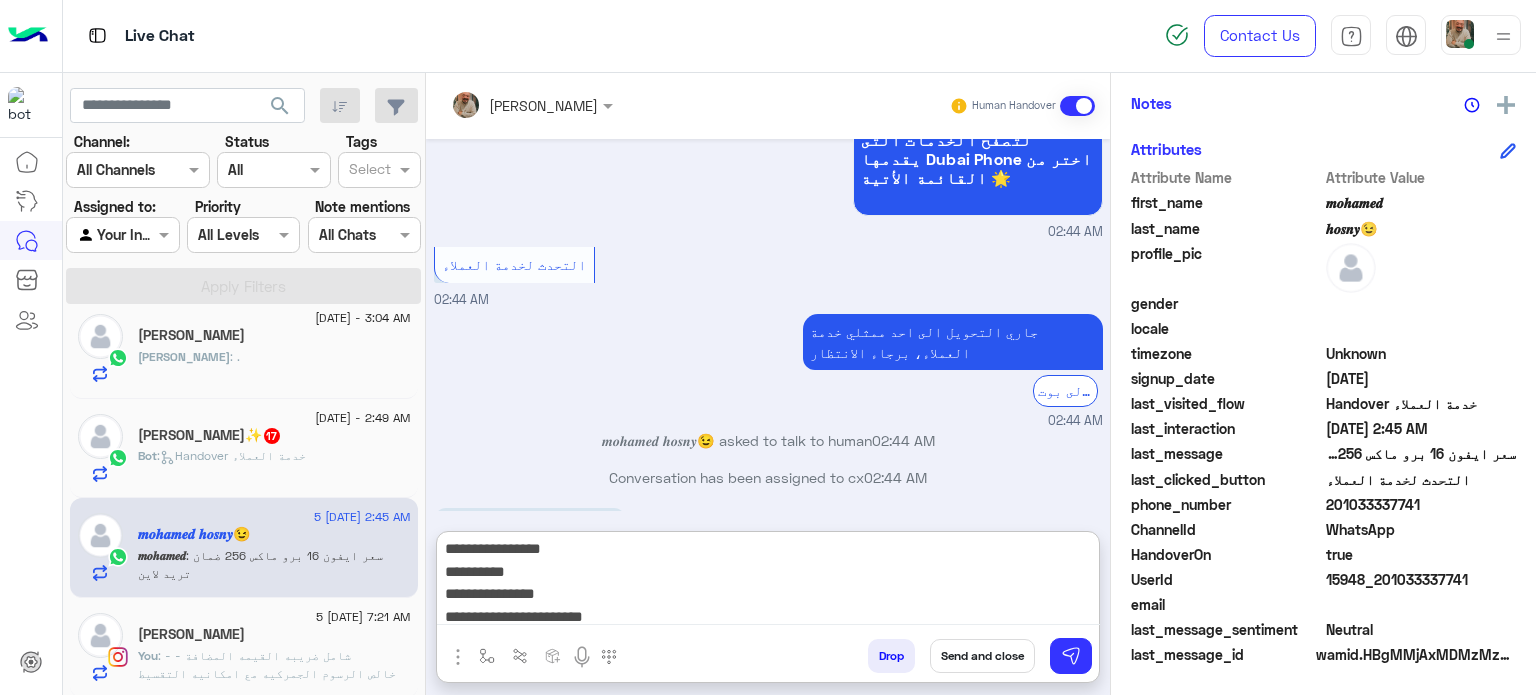 click on "**********" at bounding box center (768, 582) 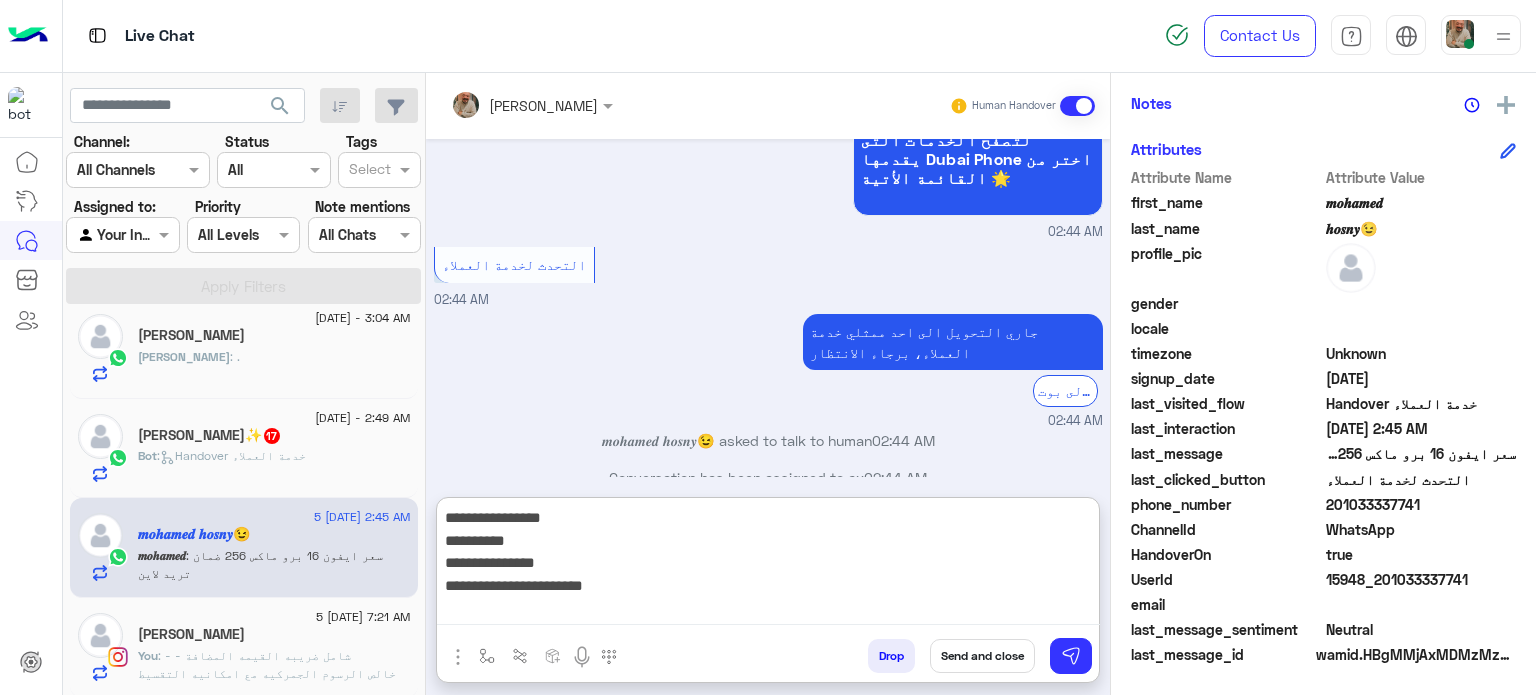 click on "**********" at bounding box center [768, 565] 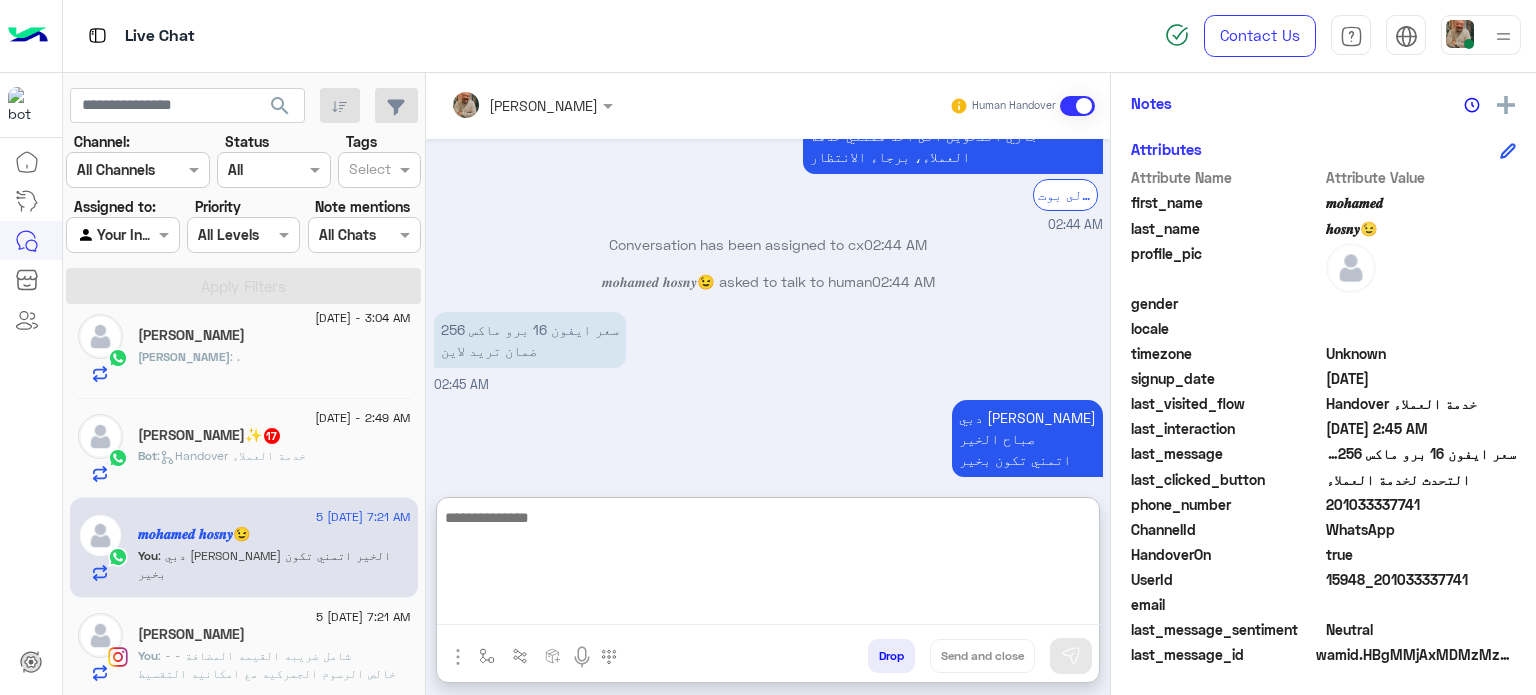 drag, startPoint x: 526, startPoint y: 562, endPoint x: 516, endPoint y: 555, distance: 12.206555 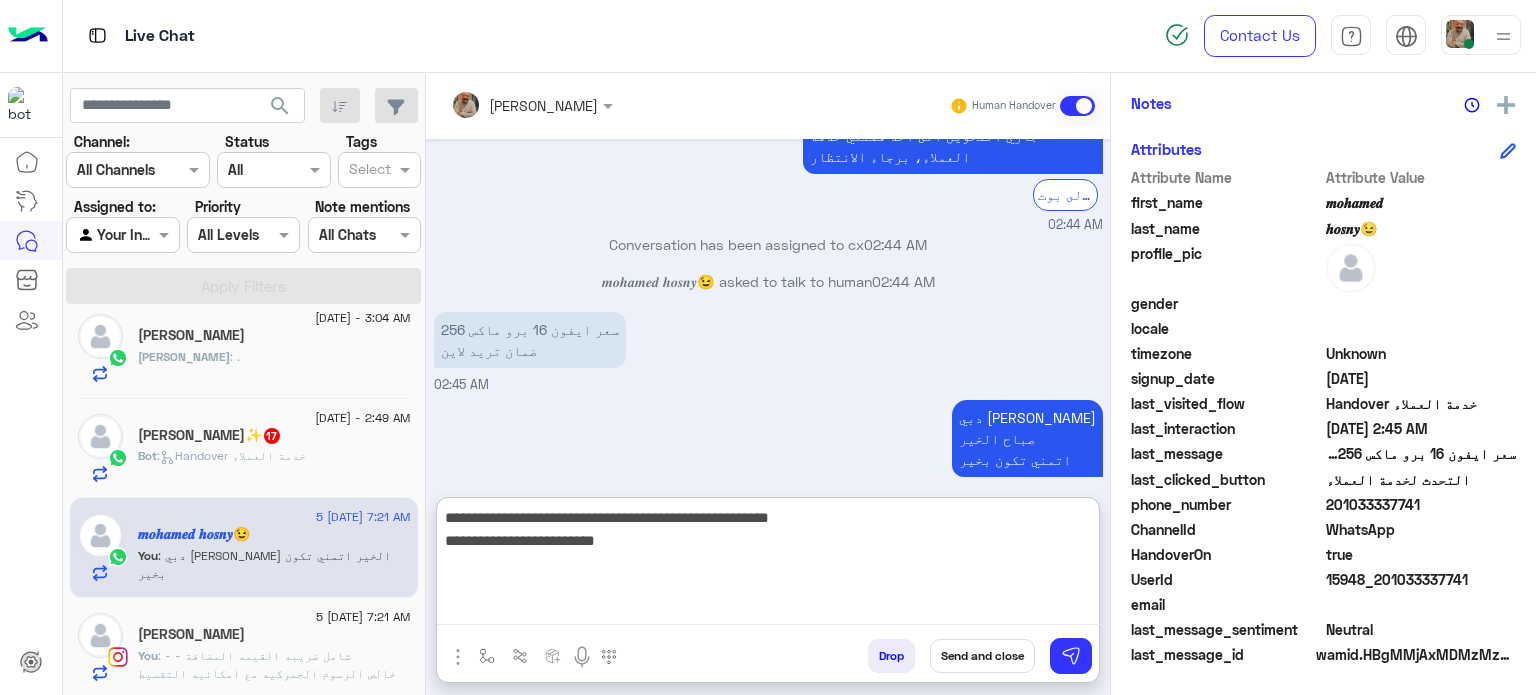 click on "**********" at bounding box center [768, 565] 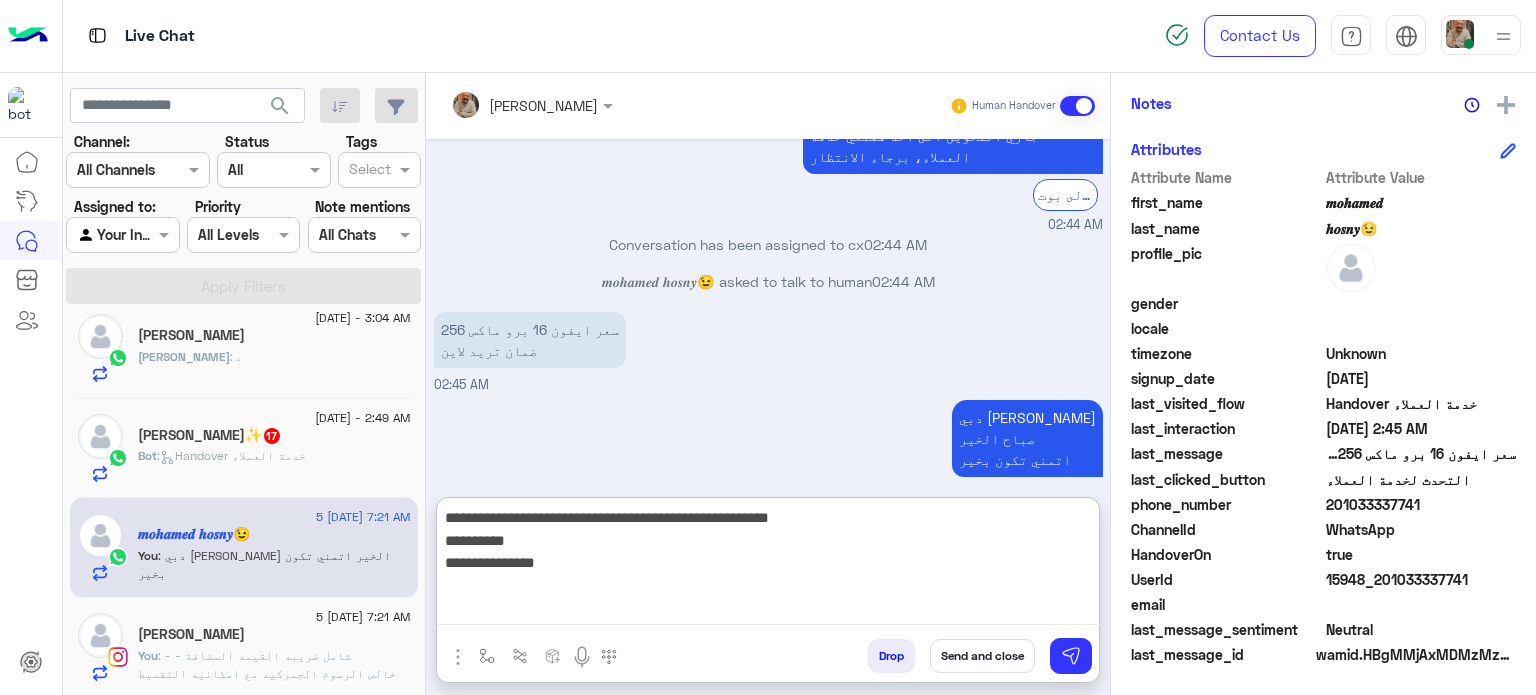 click on "**********" at bounding box center [768, 565] 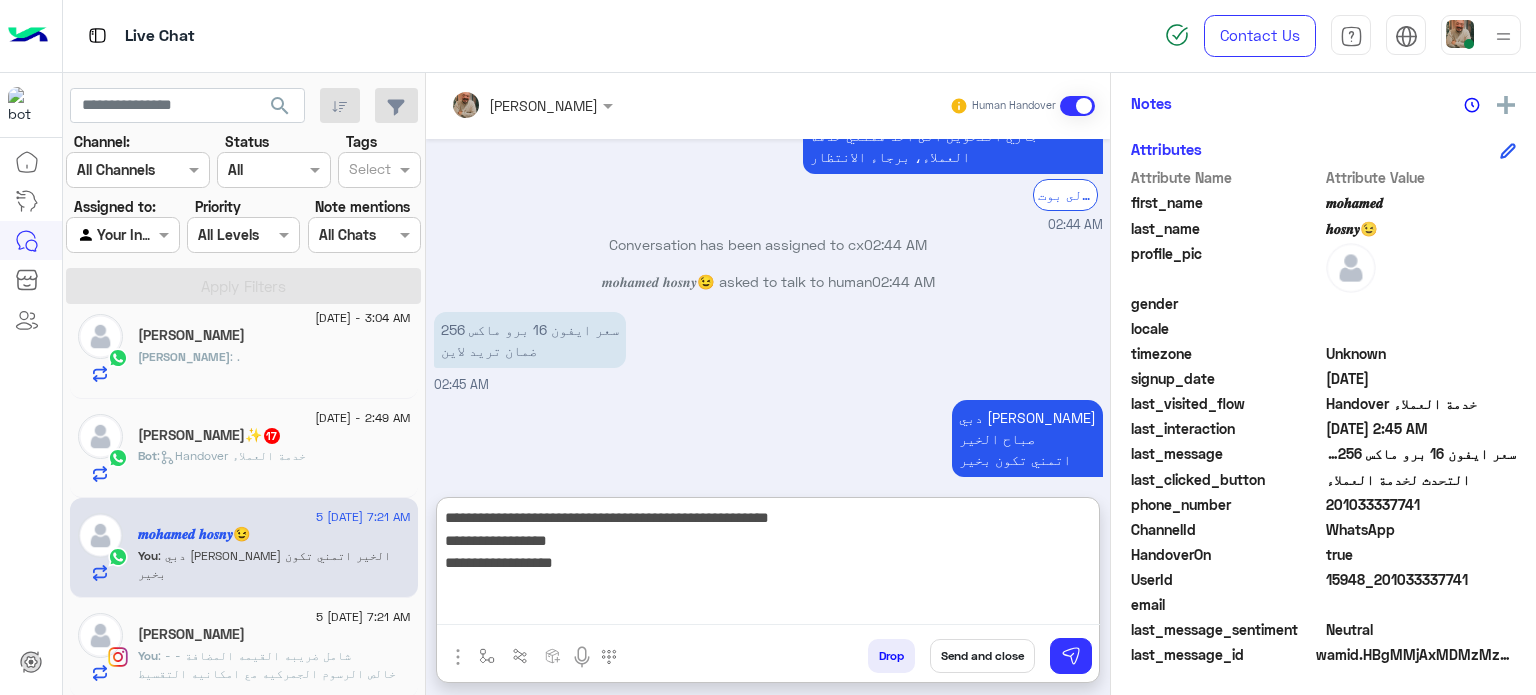 type on "**********" 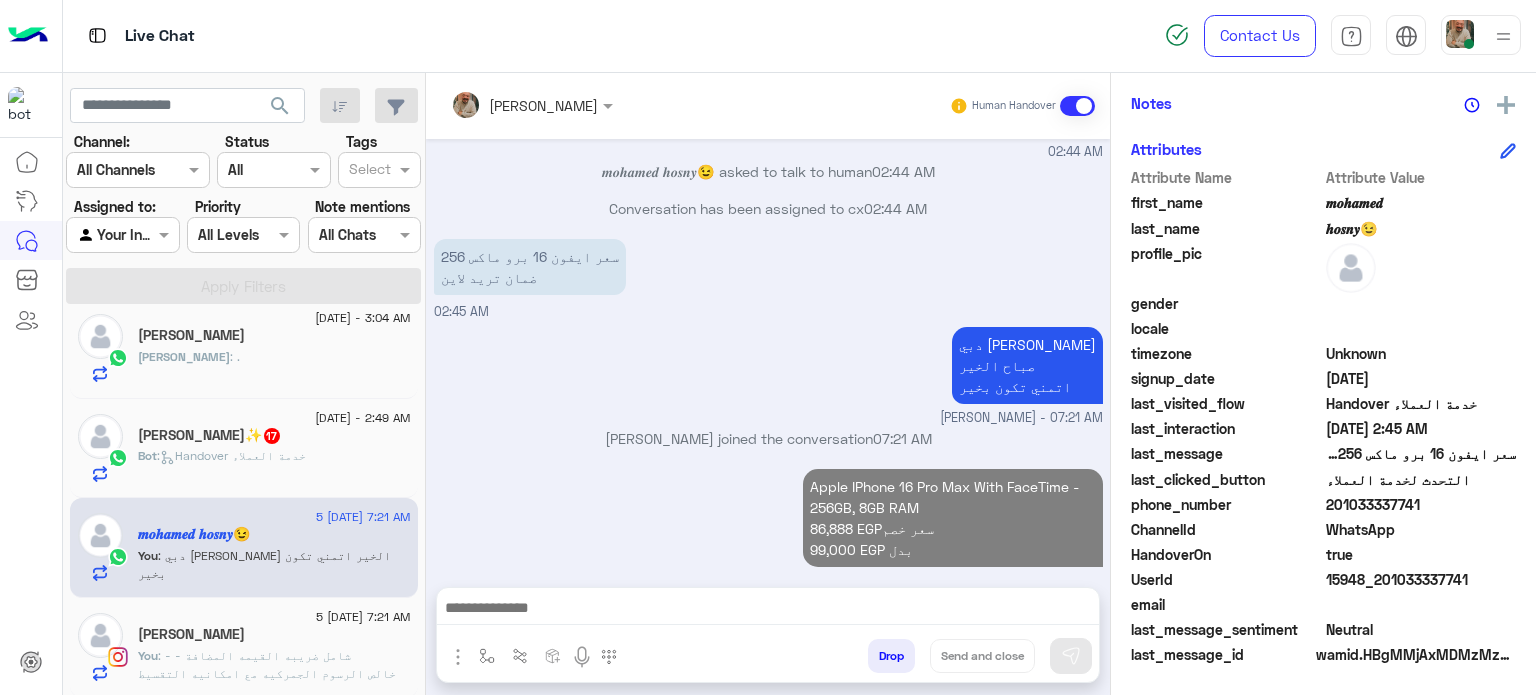 click at bounding box center [768, 613] 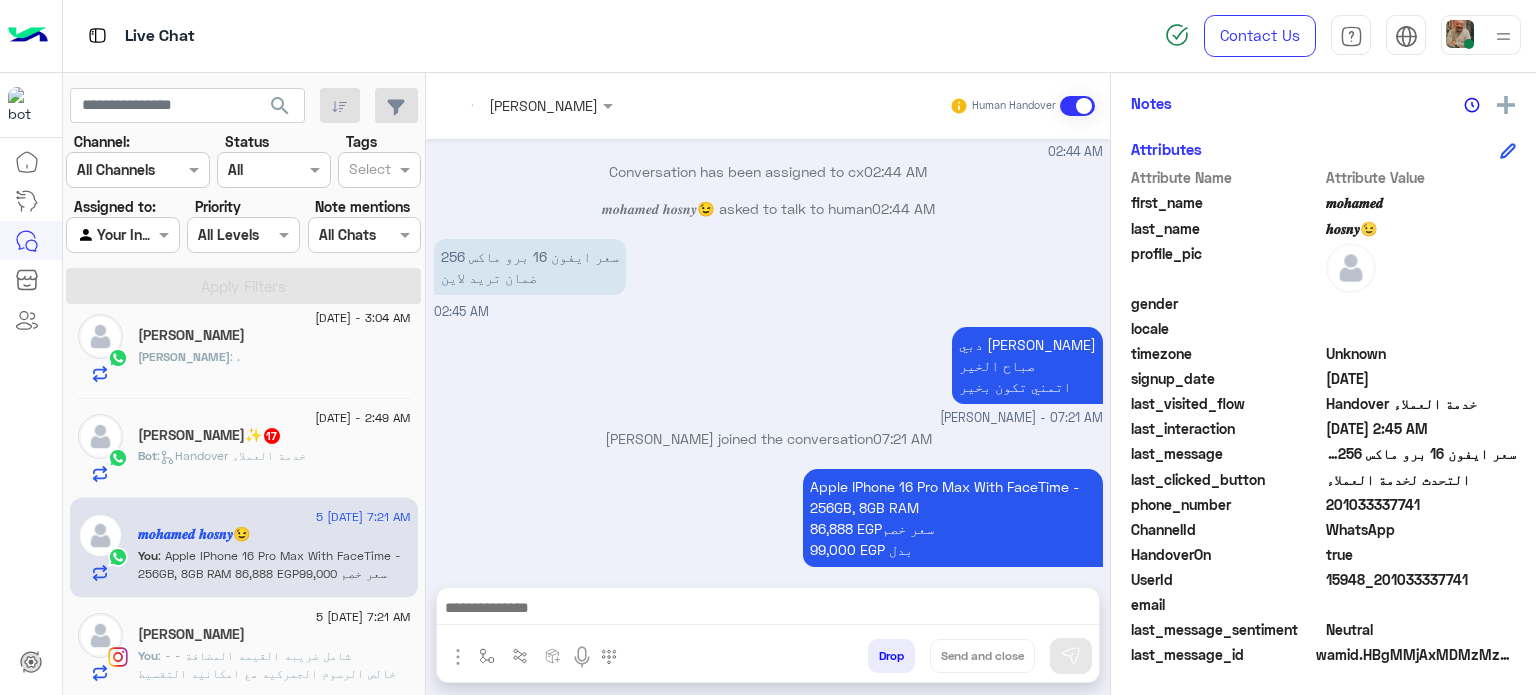 click at bounding box center [768, 610] 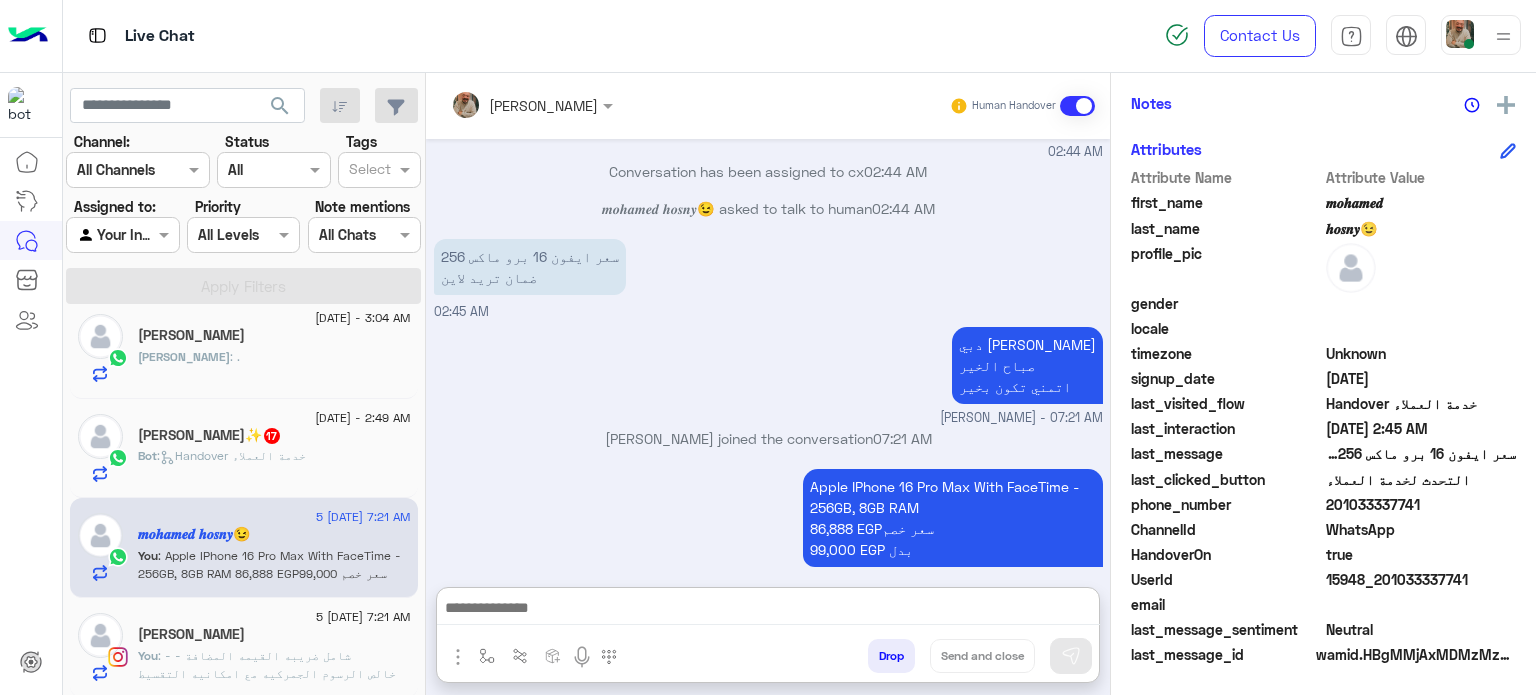 type on "**********" 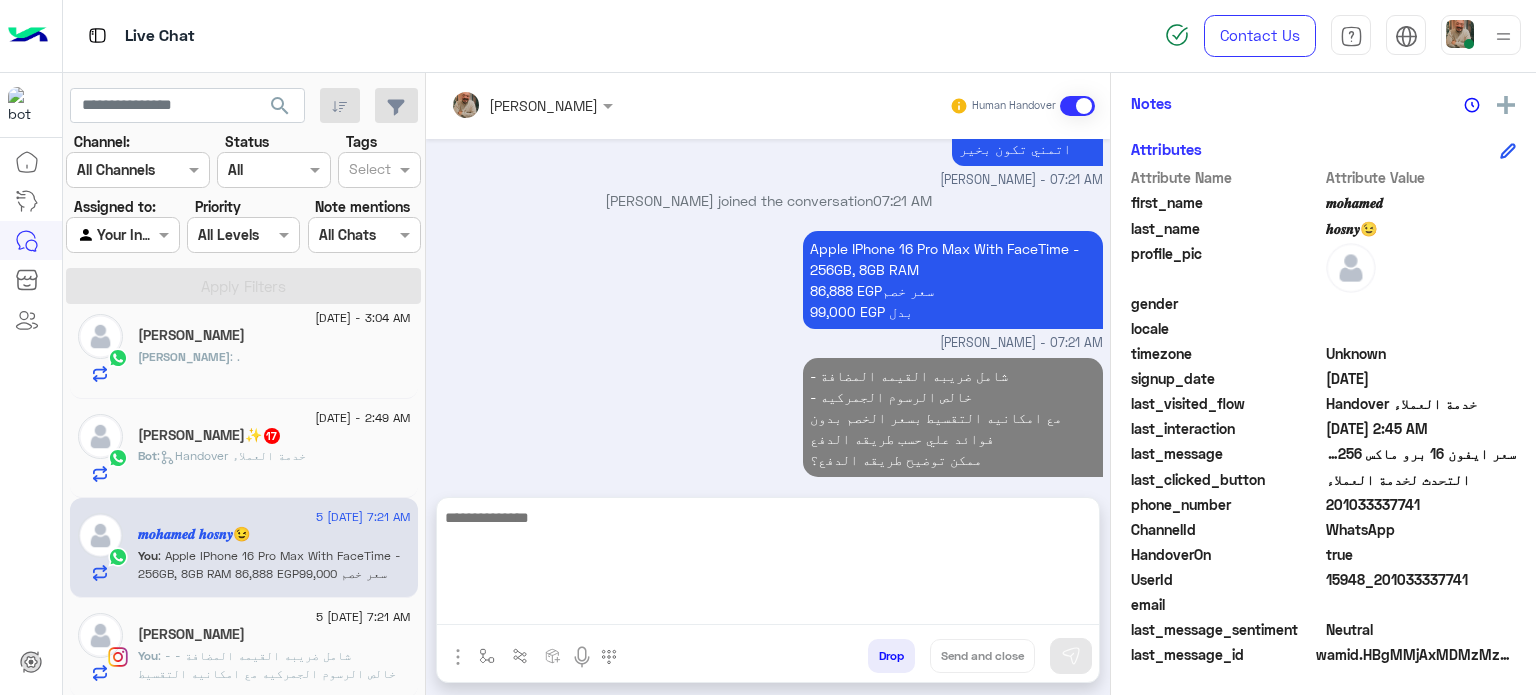 click on ":   Handover خدمة العملاء" 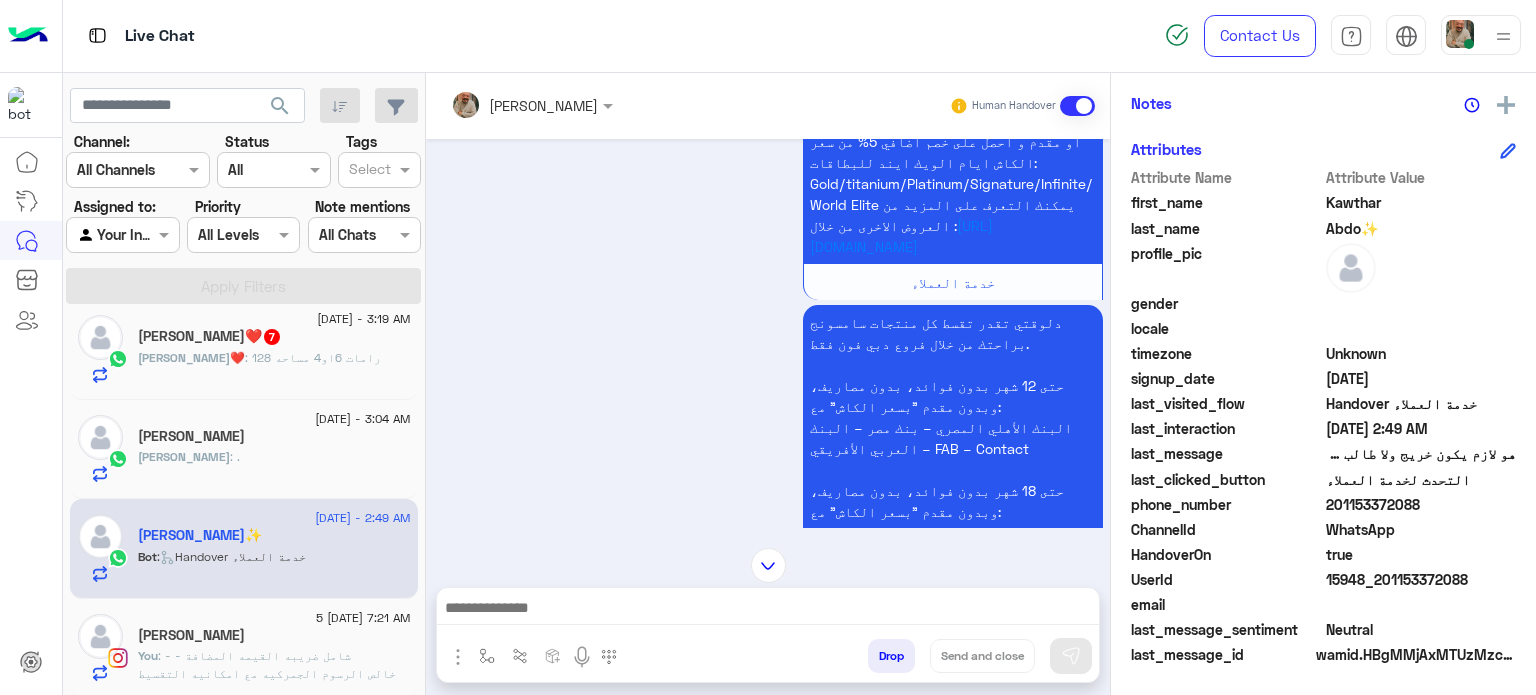 click at bounding box center (768, 610) 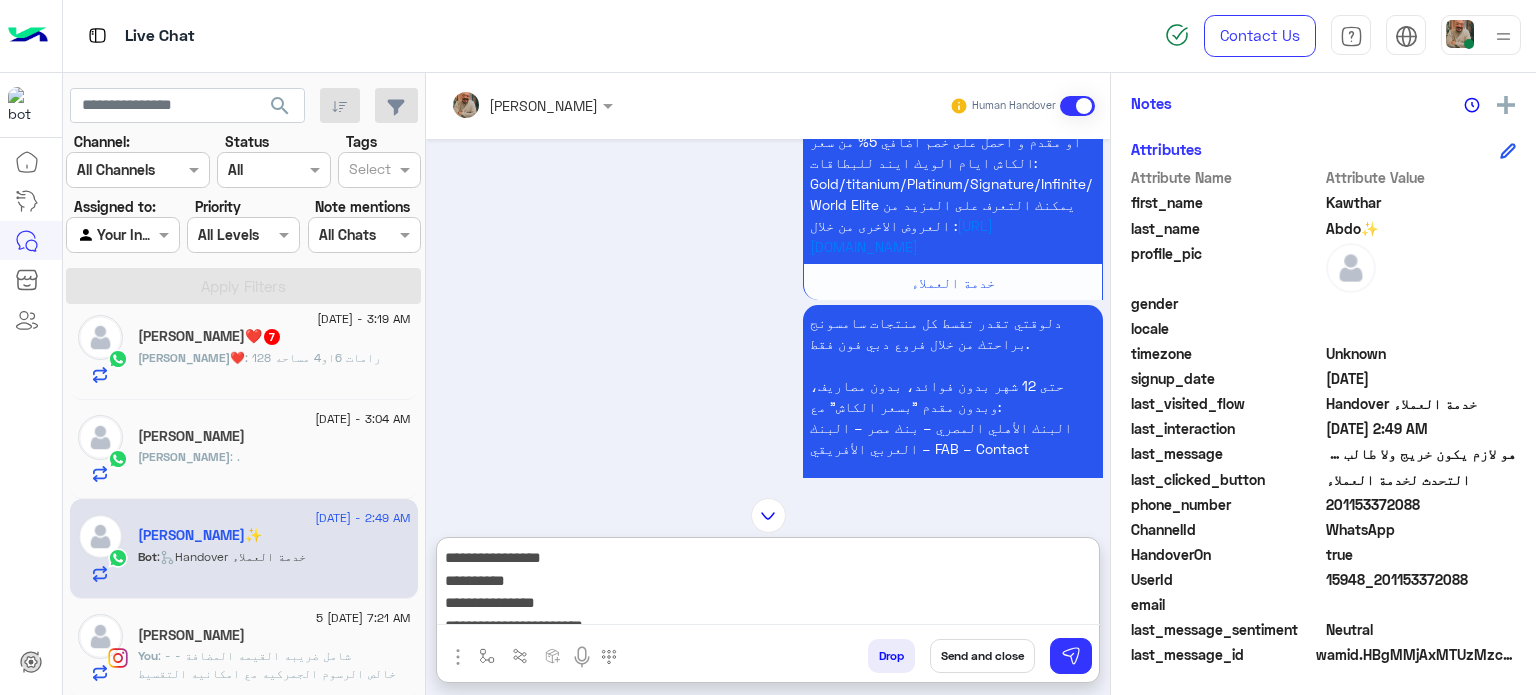 click on "**********" at bounding box center [768, 585] 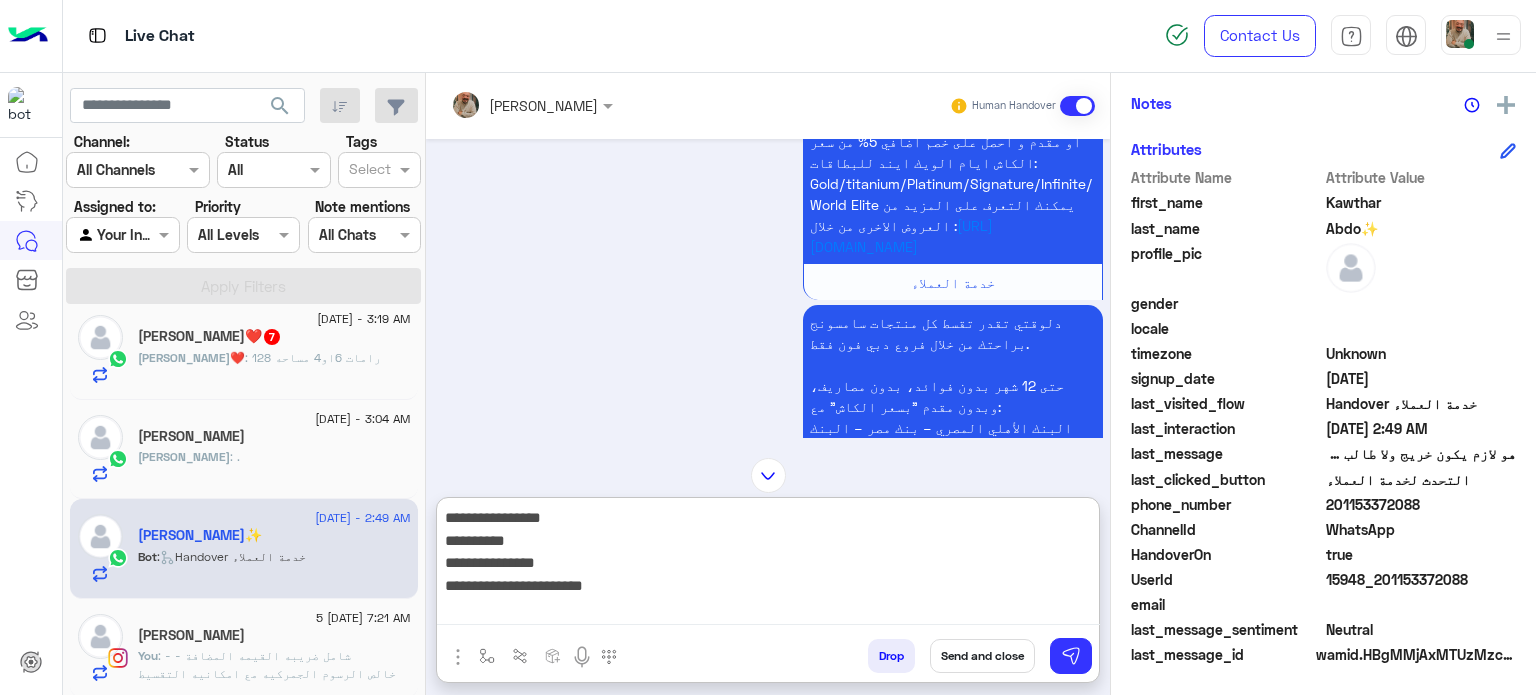 click on "**********" at bounding box center [768, 565] 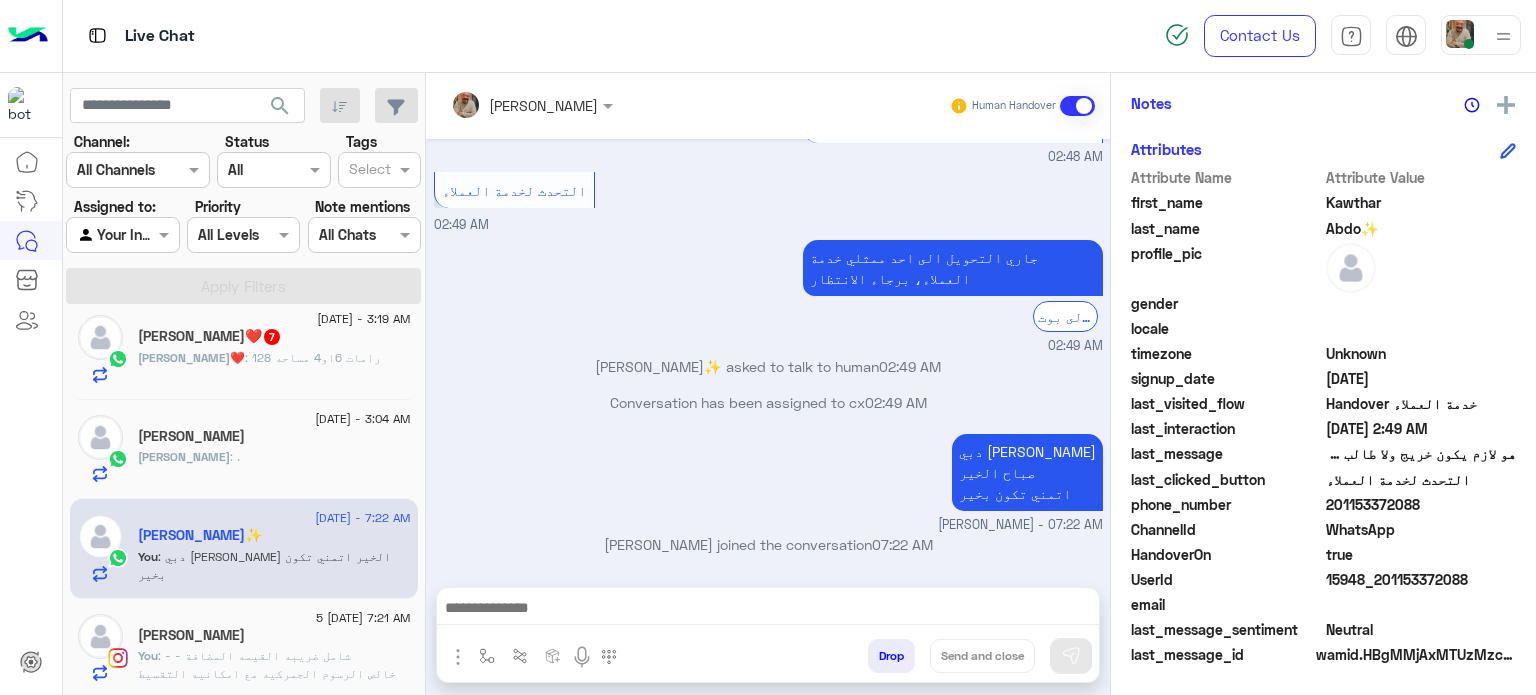 click at bounding box center [768, 610] 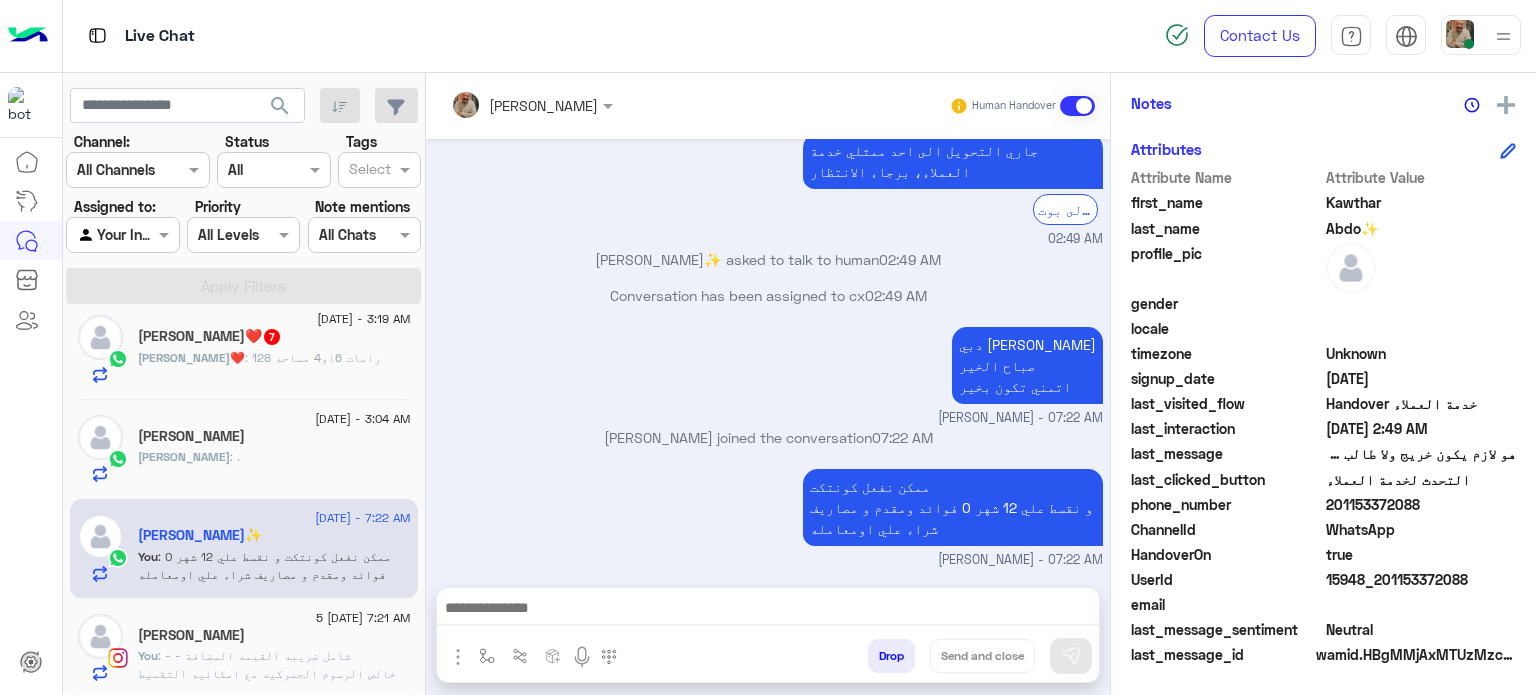 click at bounding box center [768, 613] 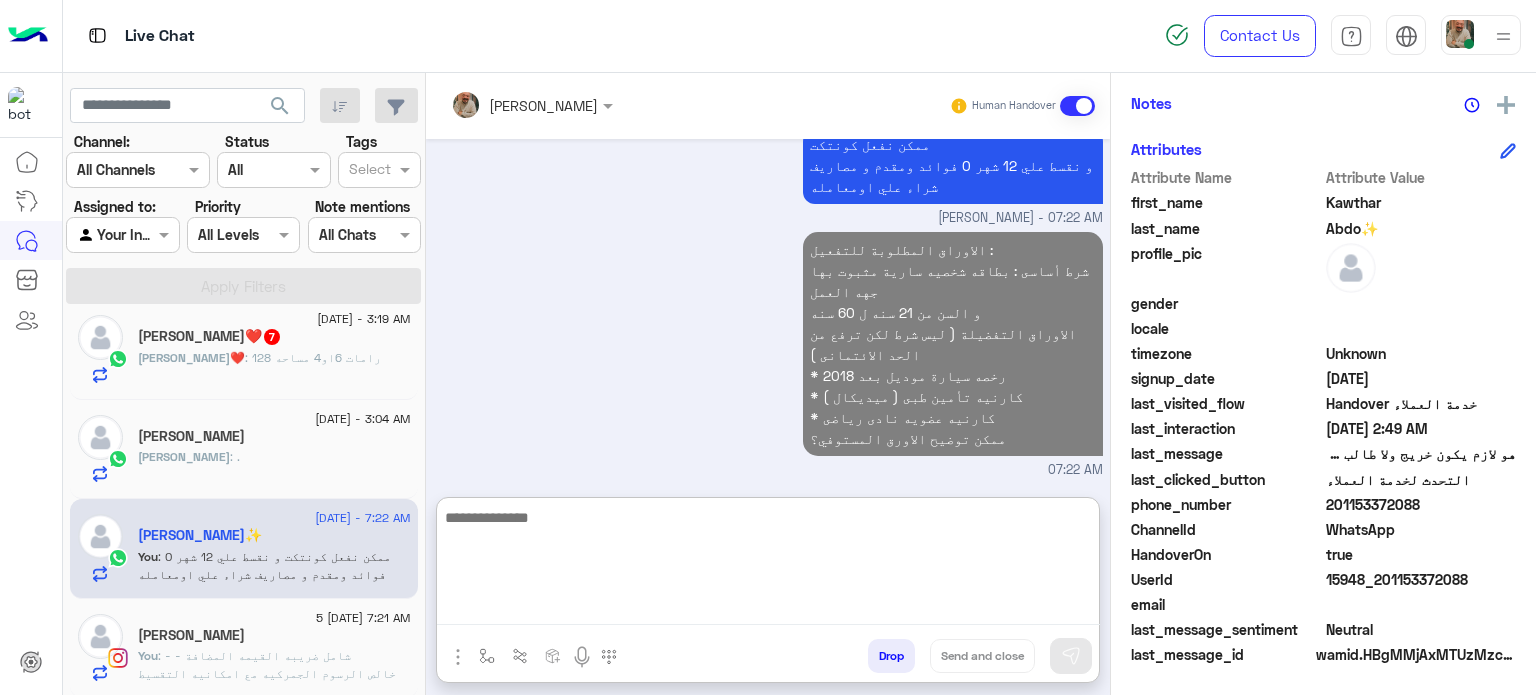 click on "[PERSON_NAME] : ." 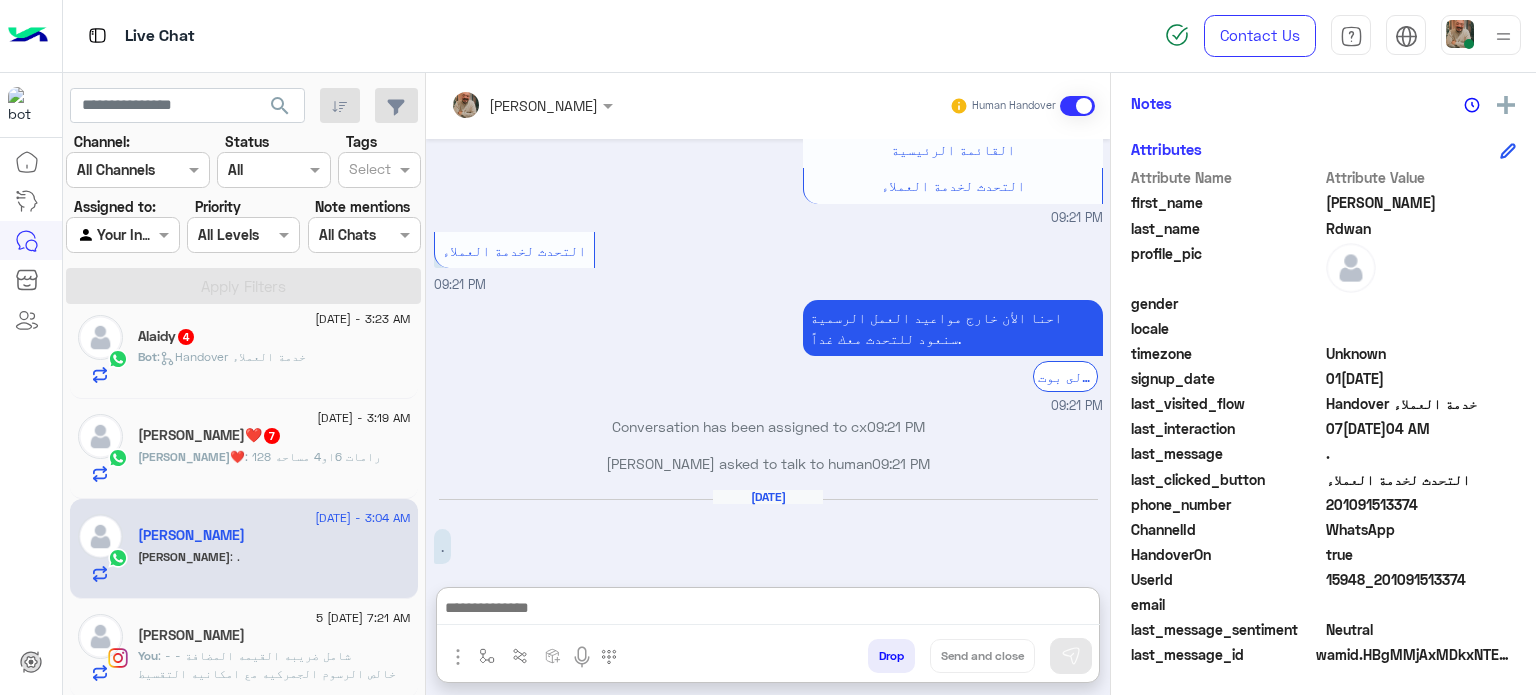click at bounding box center [768, 610] 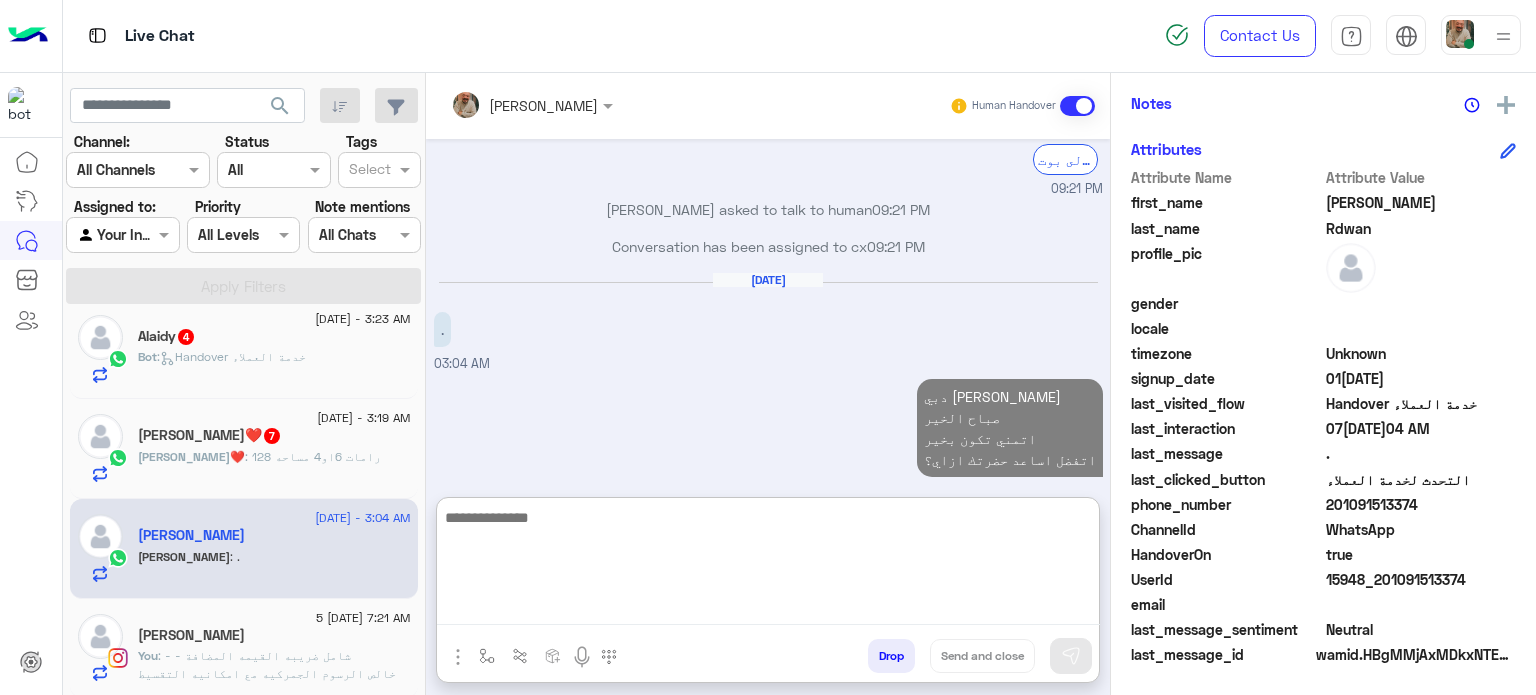 click on "[PERSON_NAME]❤️ : رامات 6او4
مساحه 128" 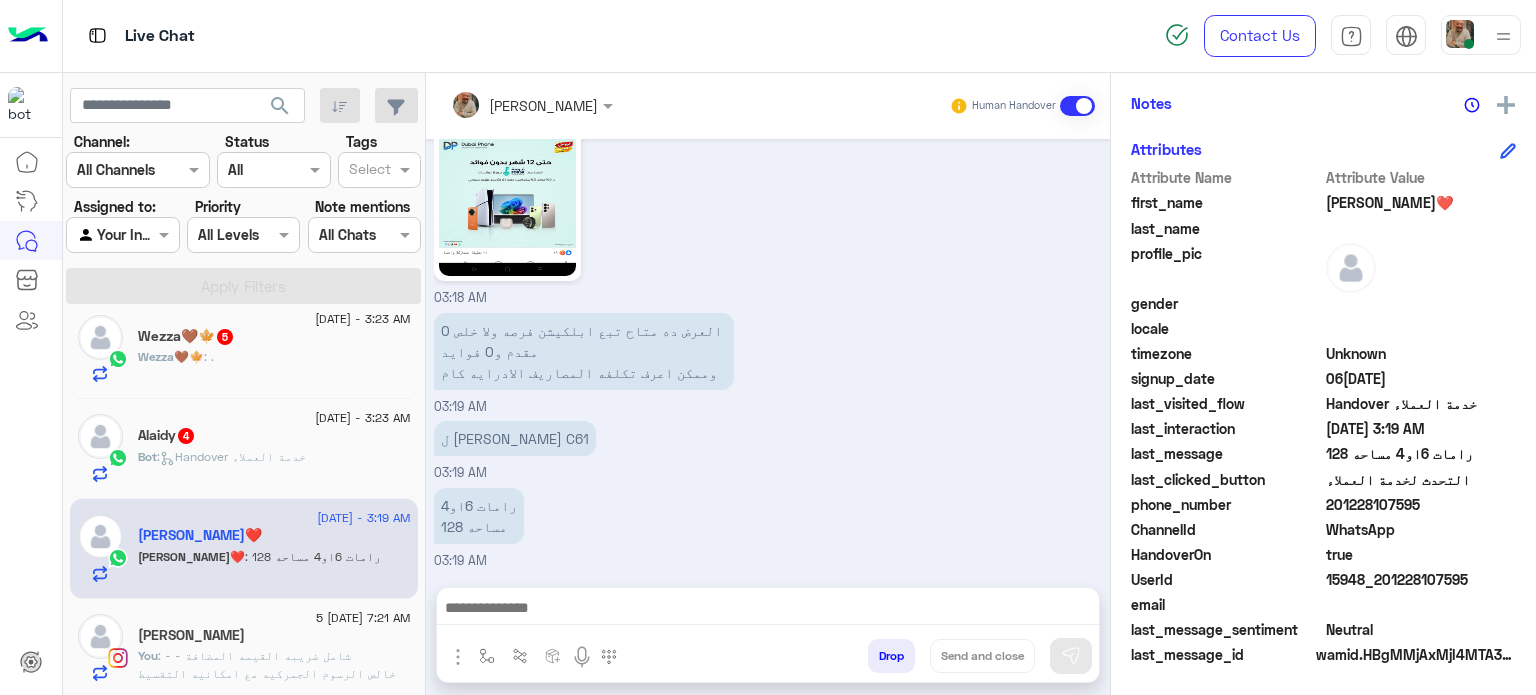 click at bounding box center (768, 610) 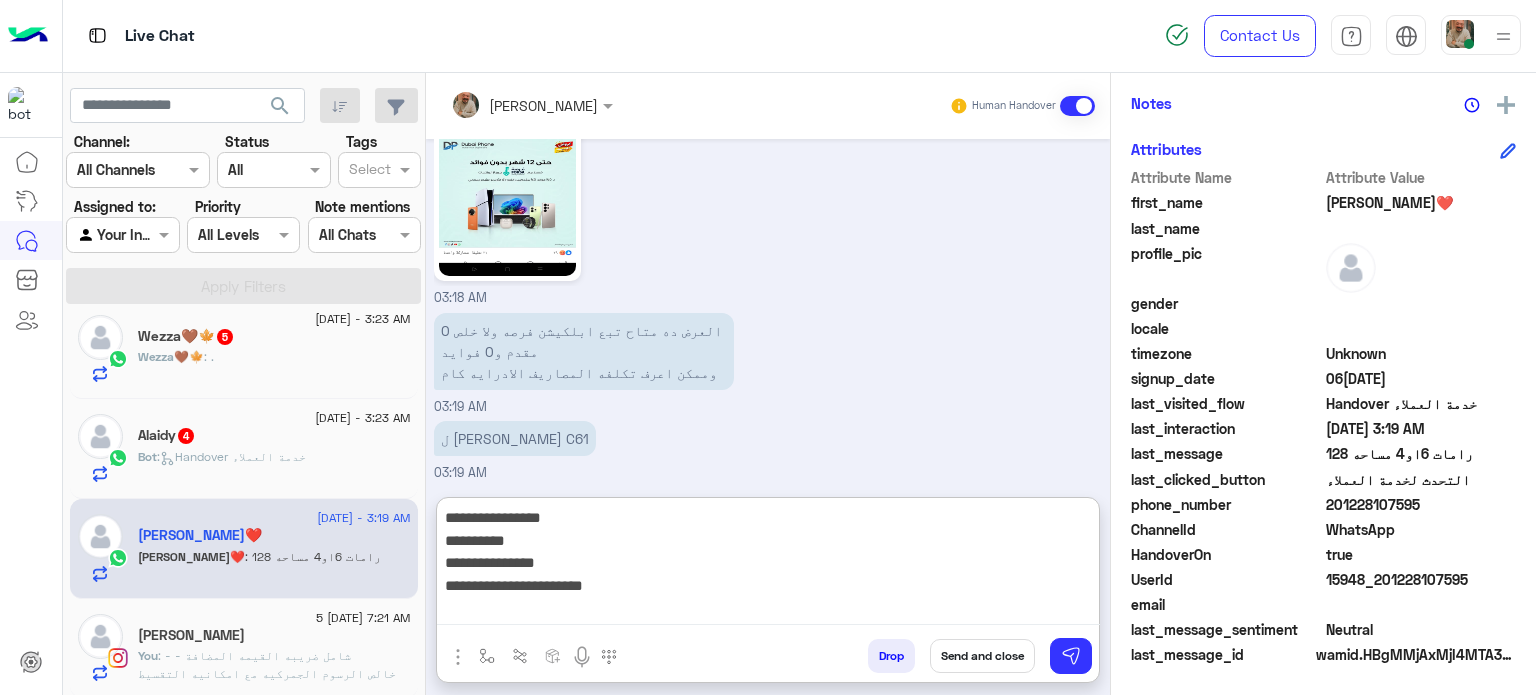 click on "**********" at bounding box center (768, 565) 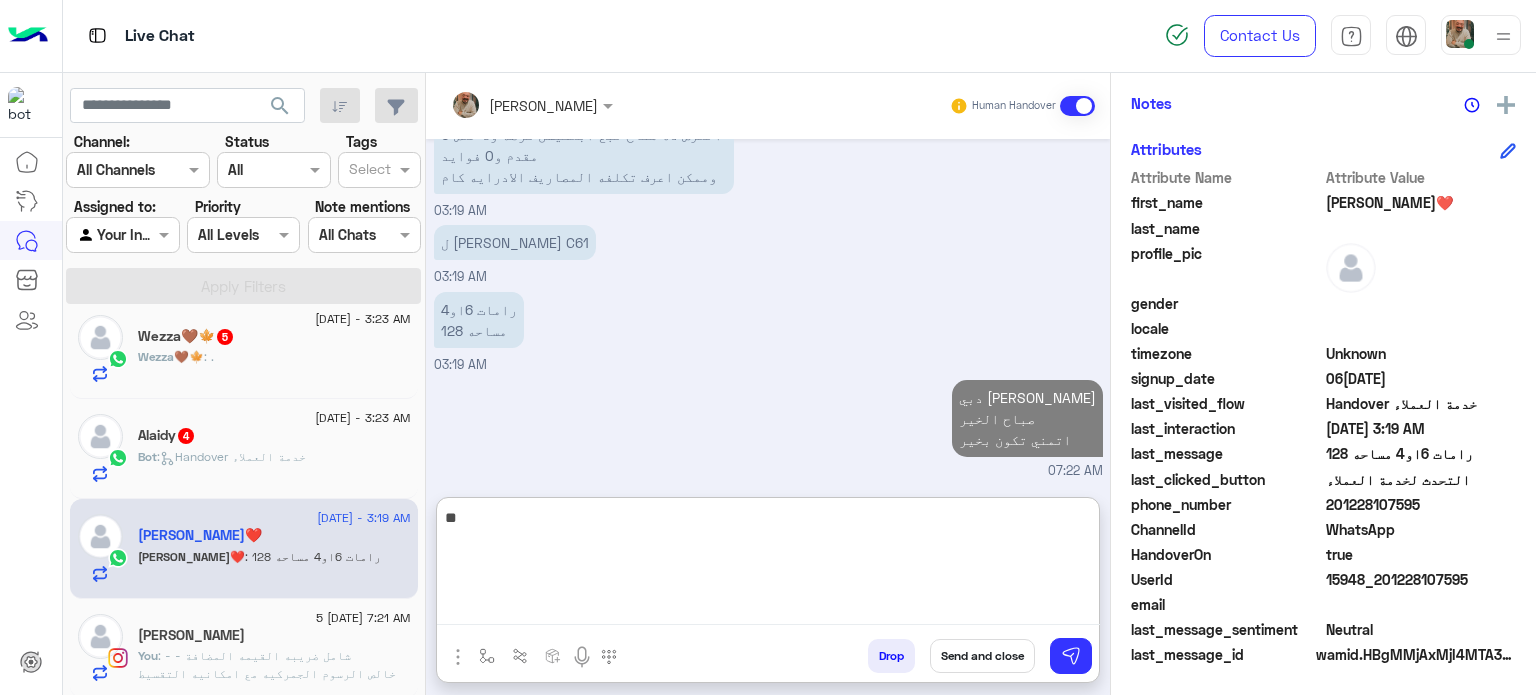 type on "*" 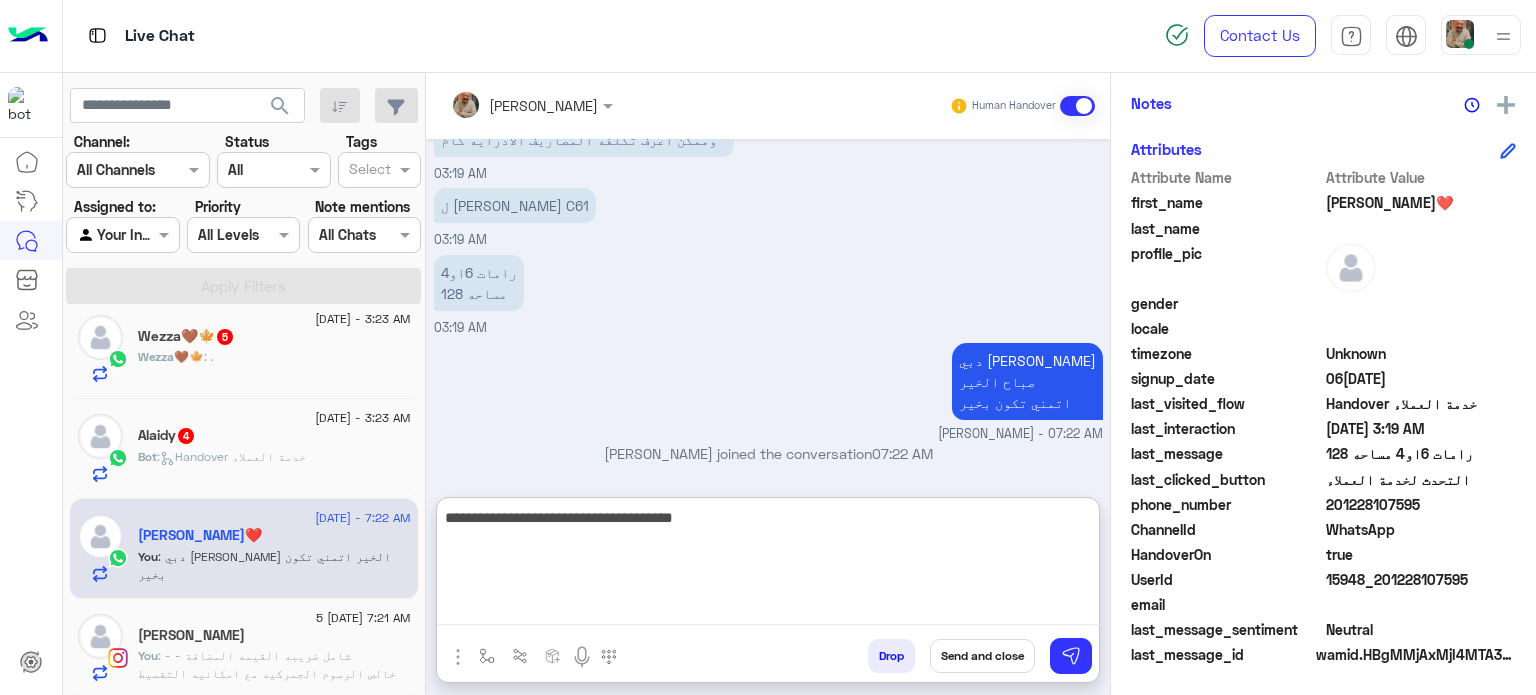 type on "**********" 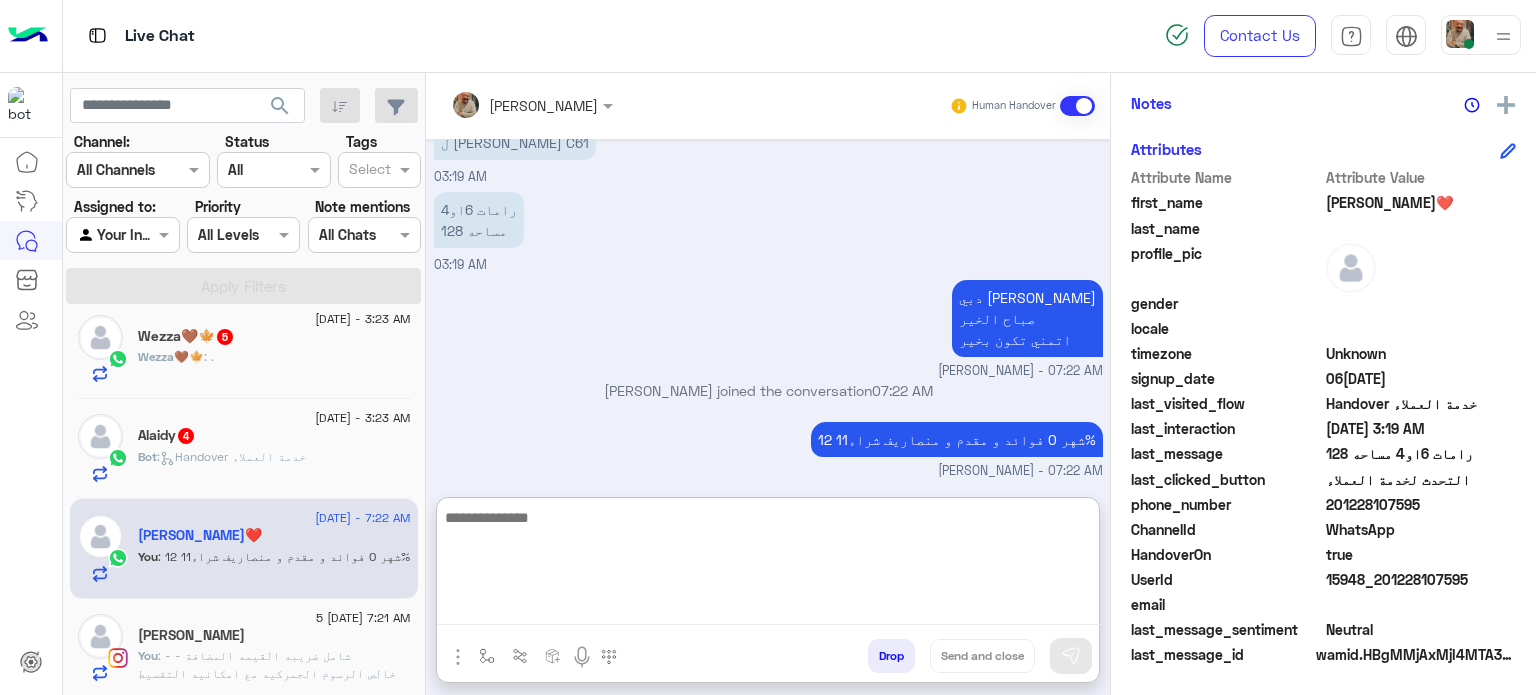 scroll, scrollTop: 922, scrollLeft: 0, axis: vertical 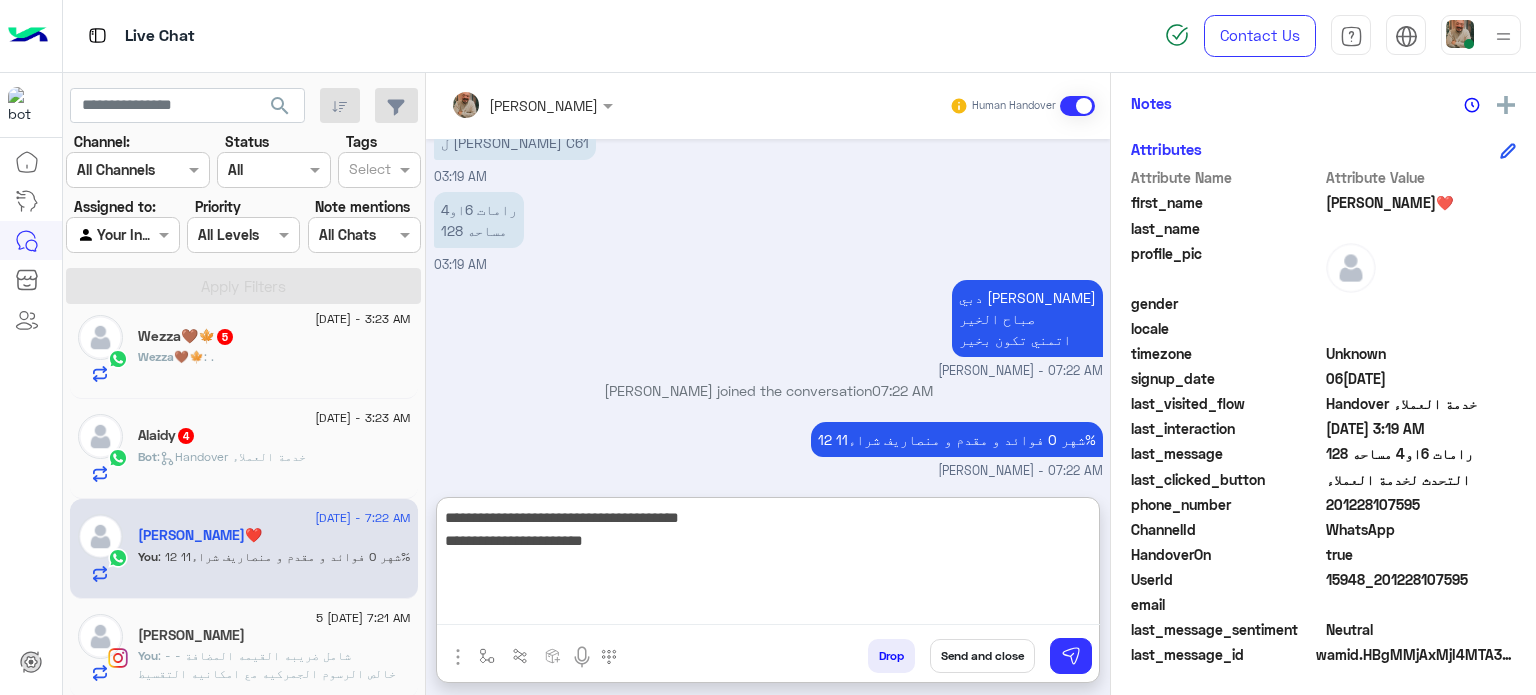 click on "**********" at bounding box center [768, 565] 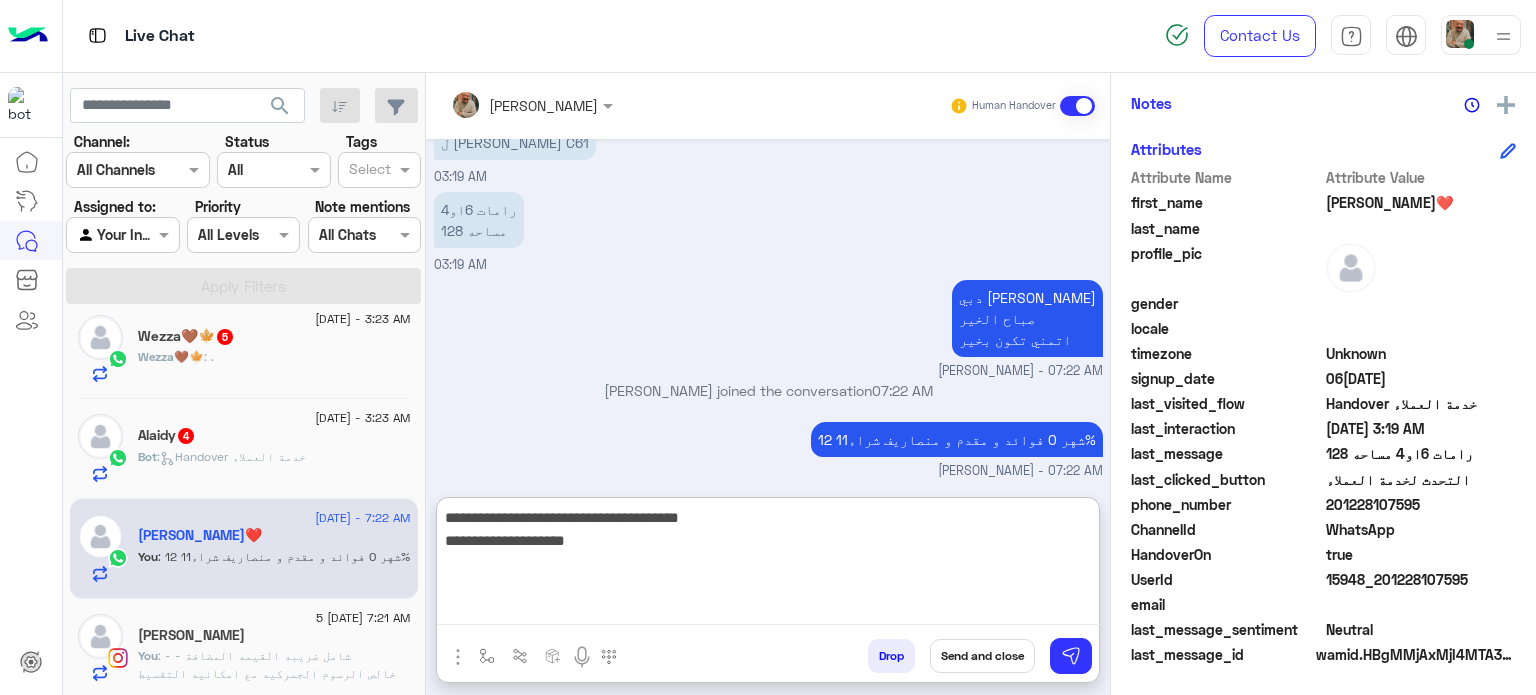 click on "**********" at bounding box center [768, 565] 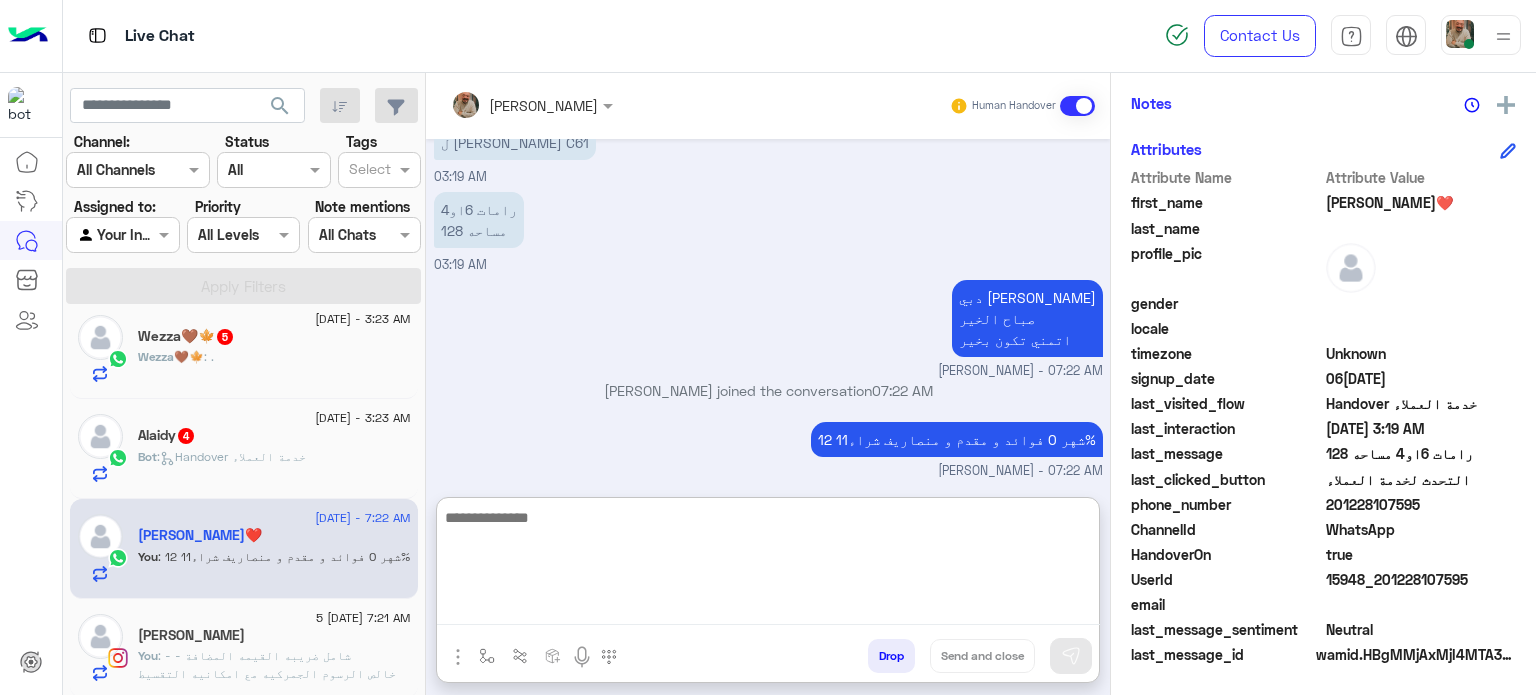 scroll, scrollTop: 1007, scrollLeft: 0, axis: vertical 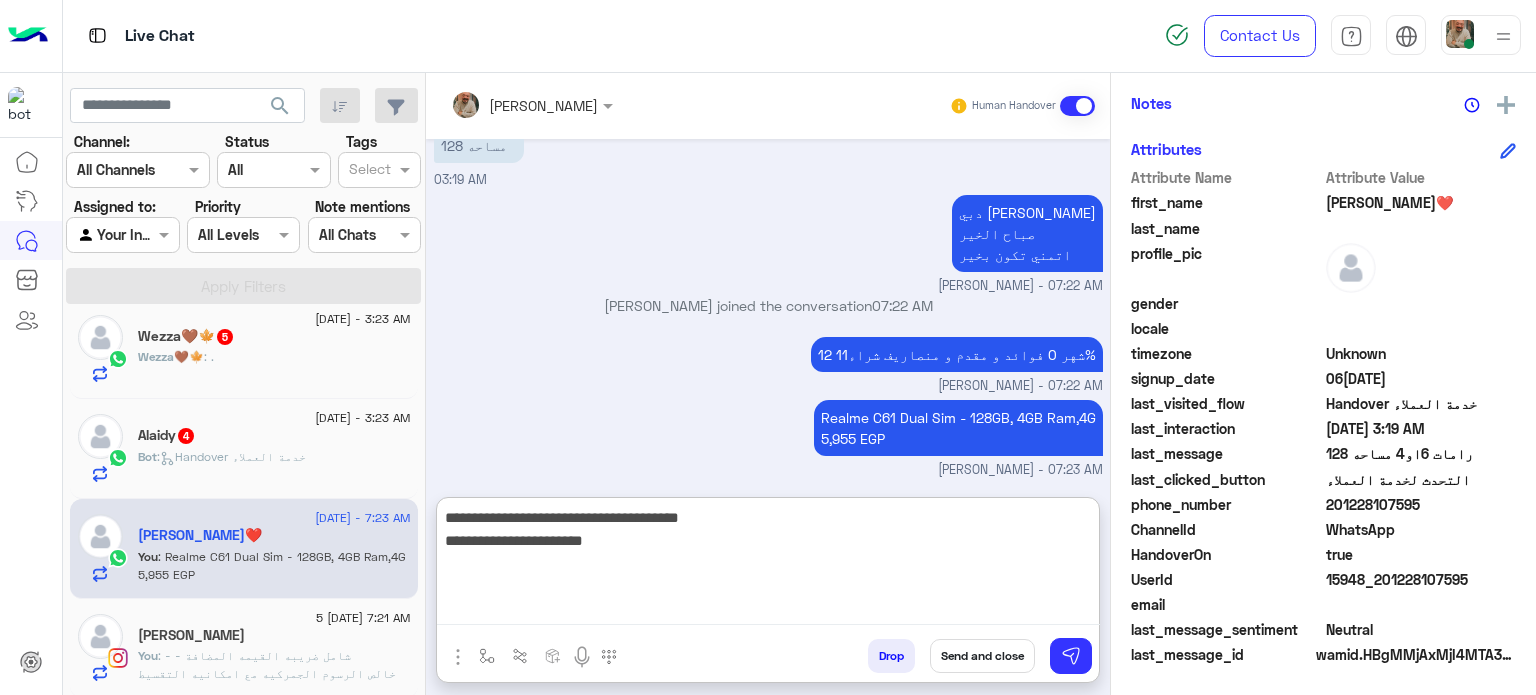click on "**********" at bounding box center [768, 565] 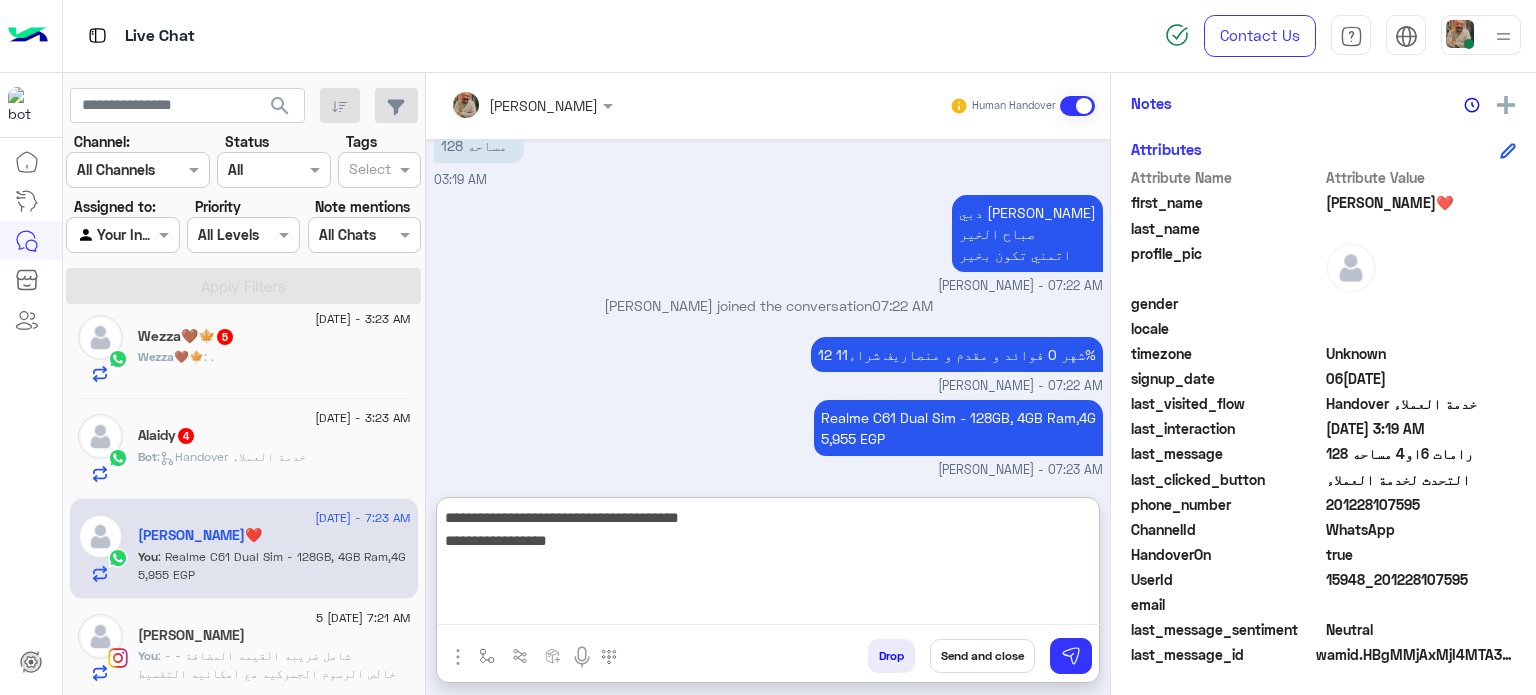 click on "**********" at bounding box center (768, 565) 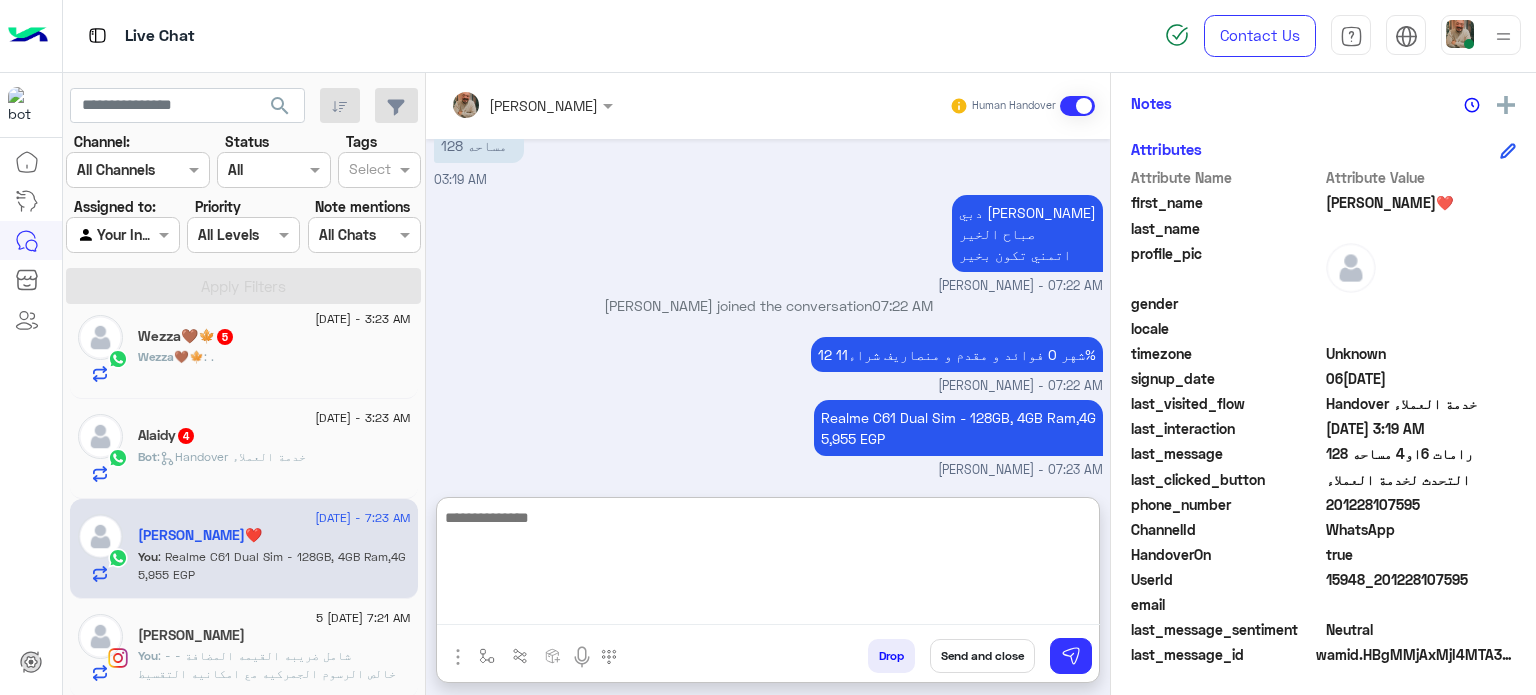scroll, scrollTop: 1092, scrollLeft: 0, axis: vertical 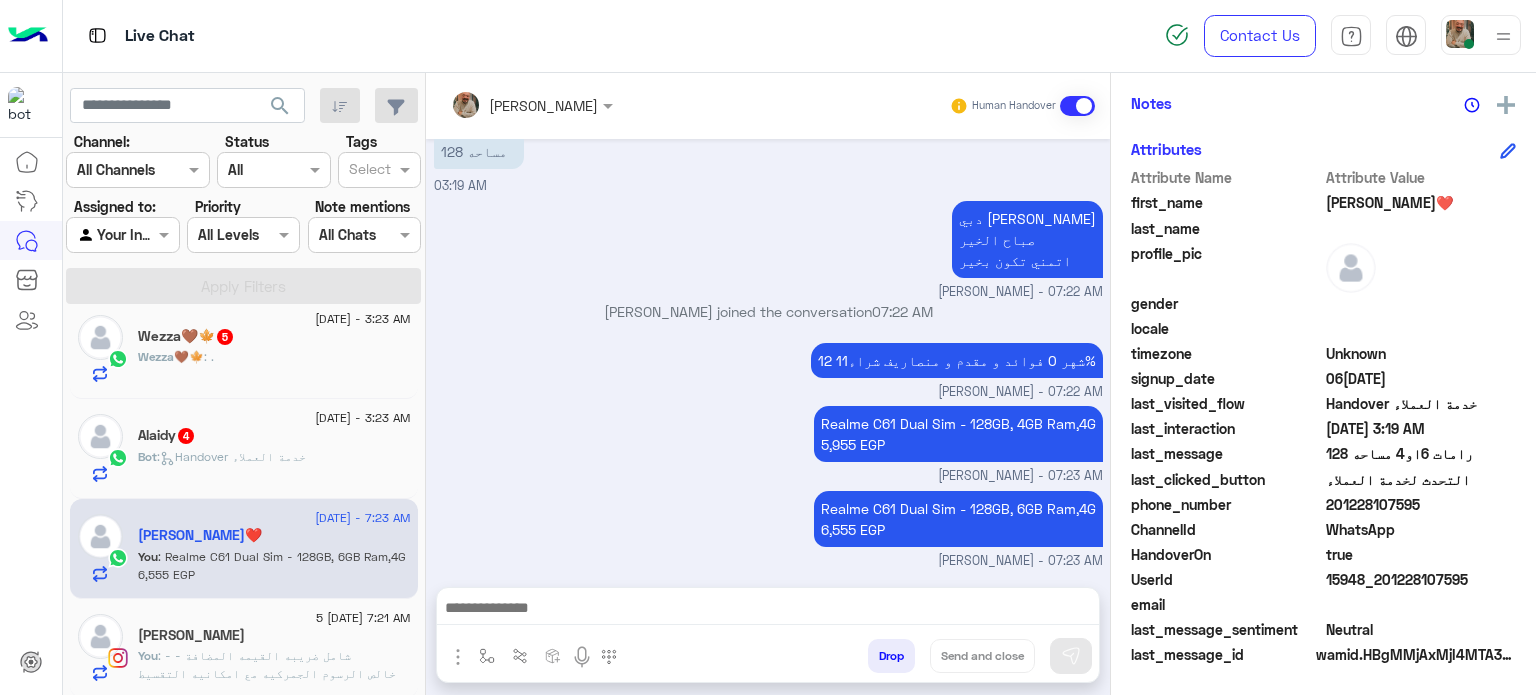 drag, startPoint x: 793, startPoint y: 596, endPoint x: 852, endPoint y: 591, distance: 59.211487 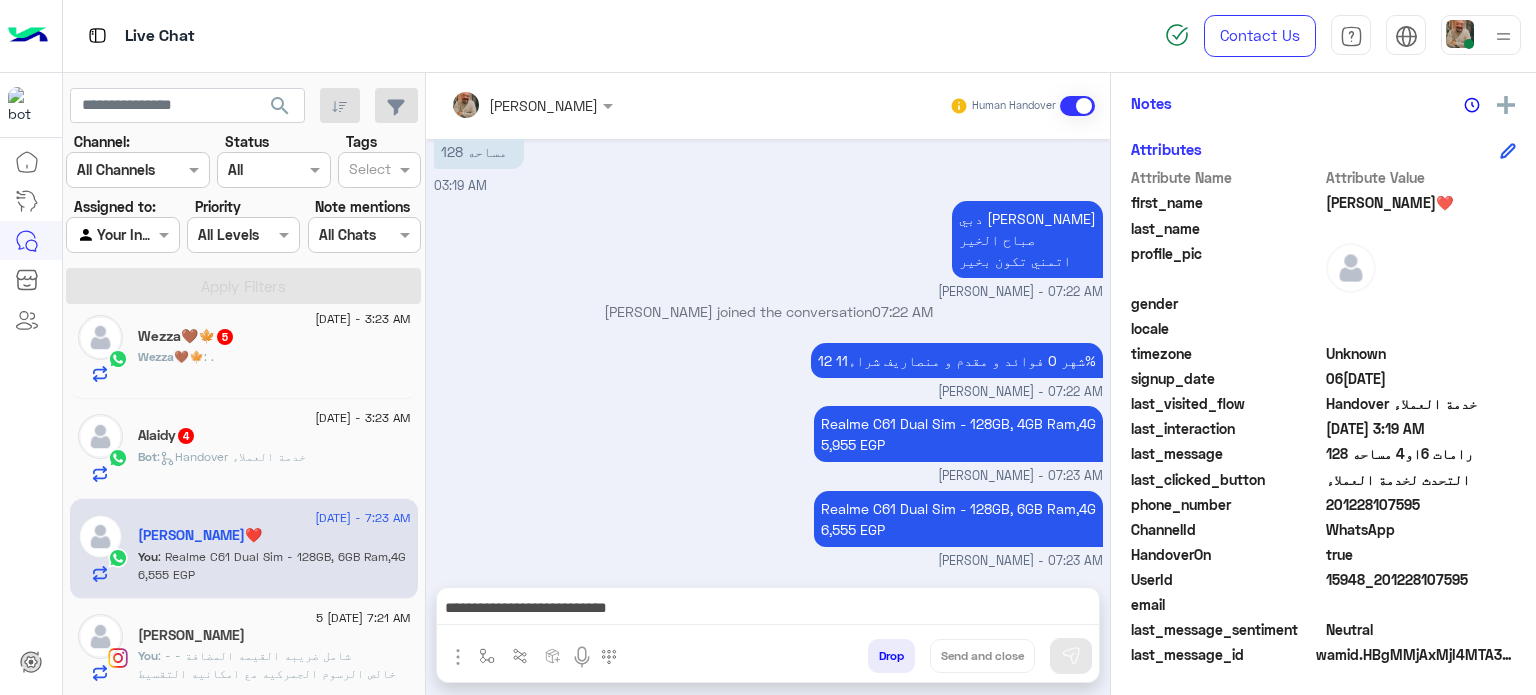 scroll, scrollTop: 1063, scrollLeft: 0, axis: vertical 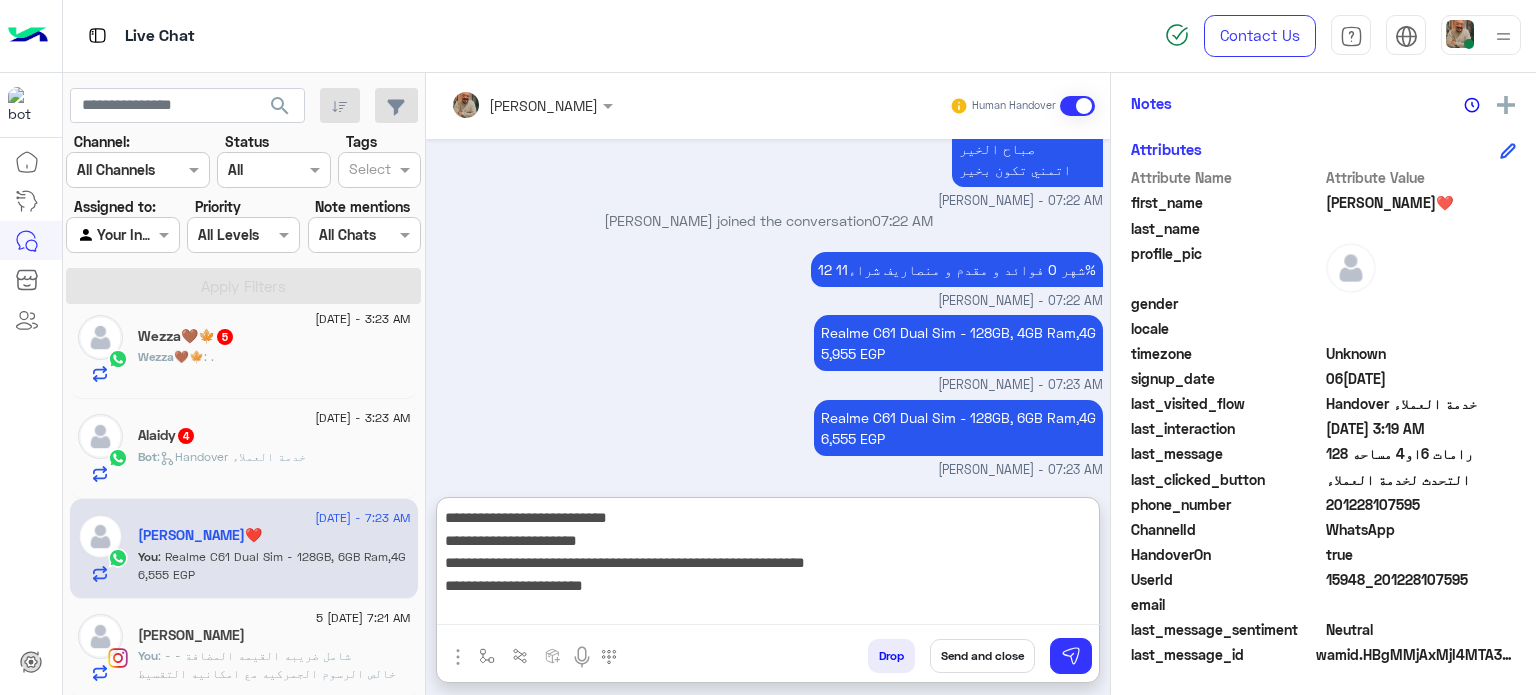 click on "**********" at bounding box center (768, 565) 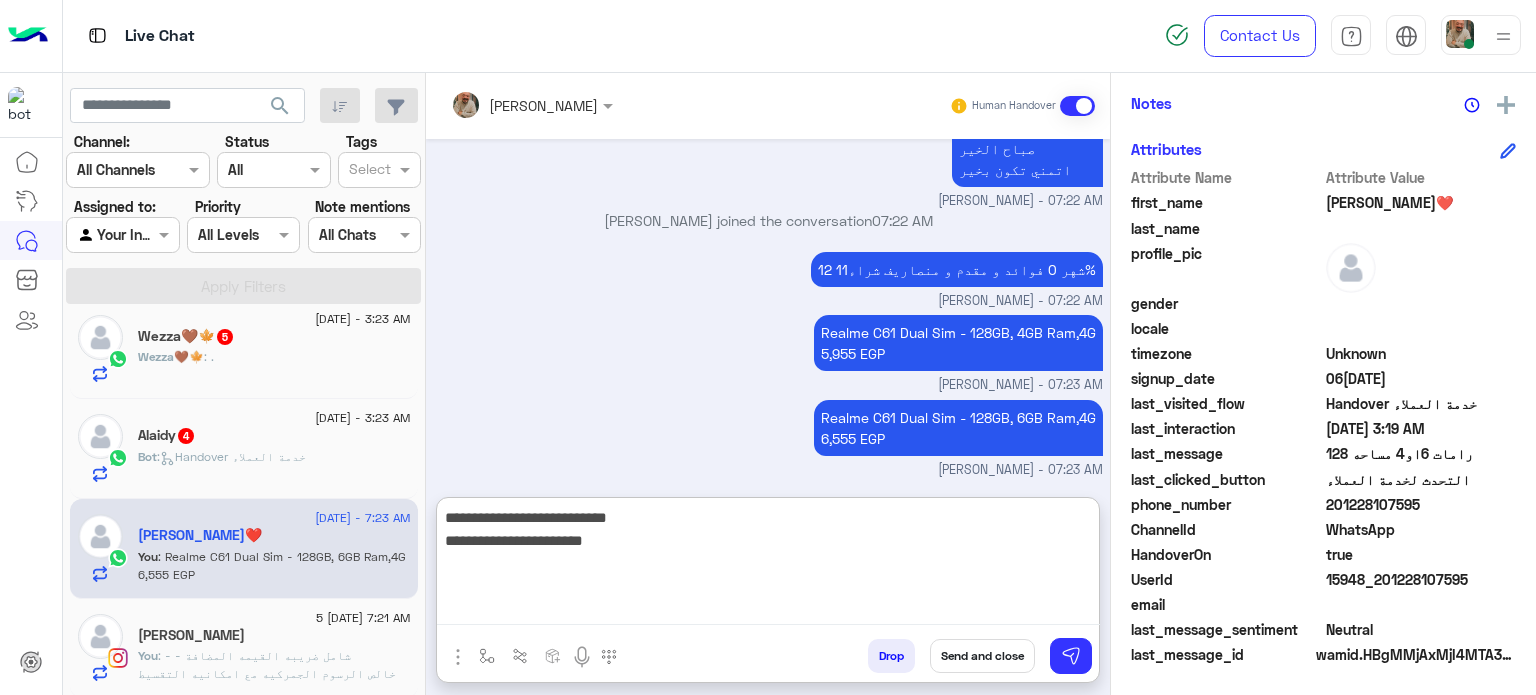 drag, startPoint x: 980, startPoint y: 559, endPoint x: 974, endPoint y: 596, distance: 37.48333 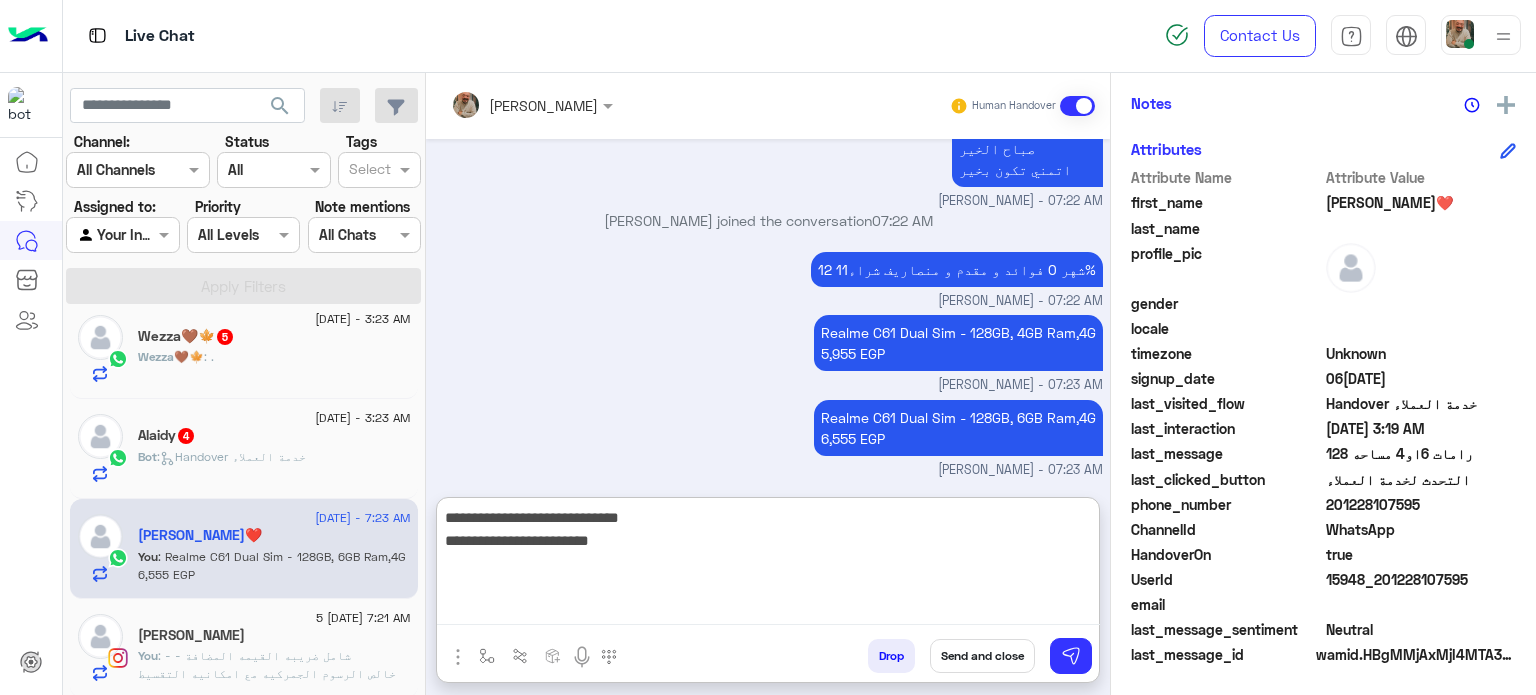 type on "**********" 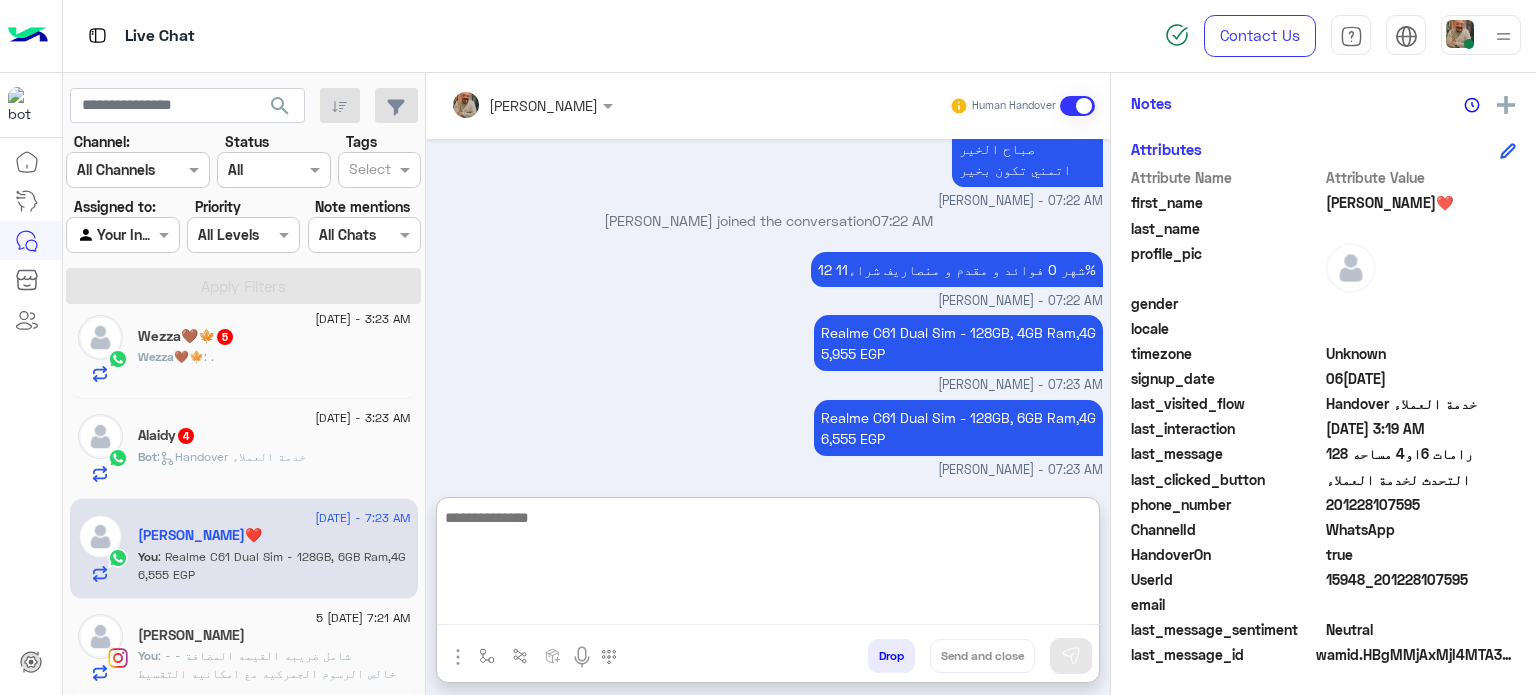 scroll, scrollTop: 1176, scrollLeft: 0, axis: vertical 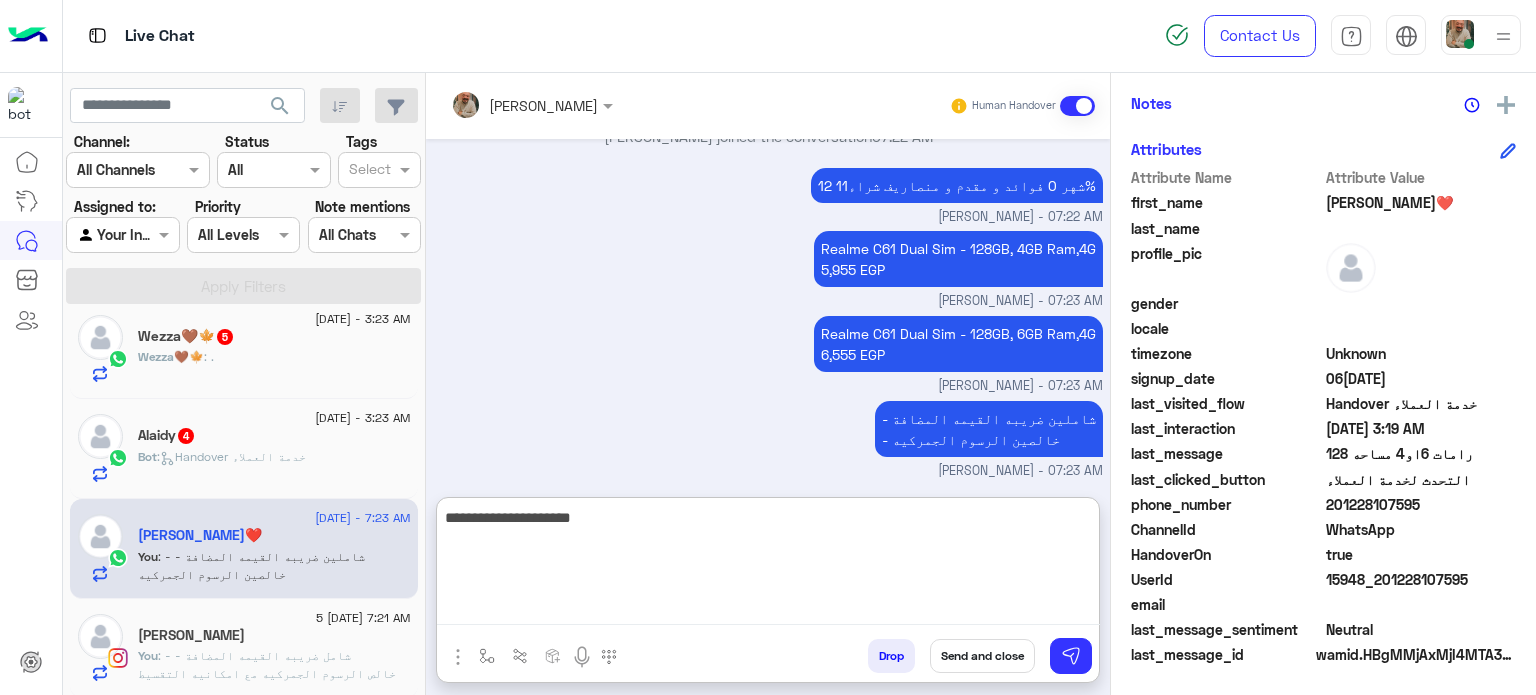 type on "**********" 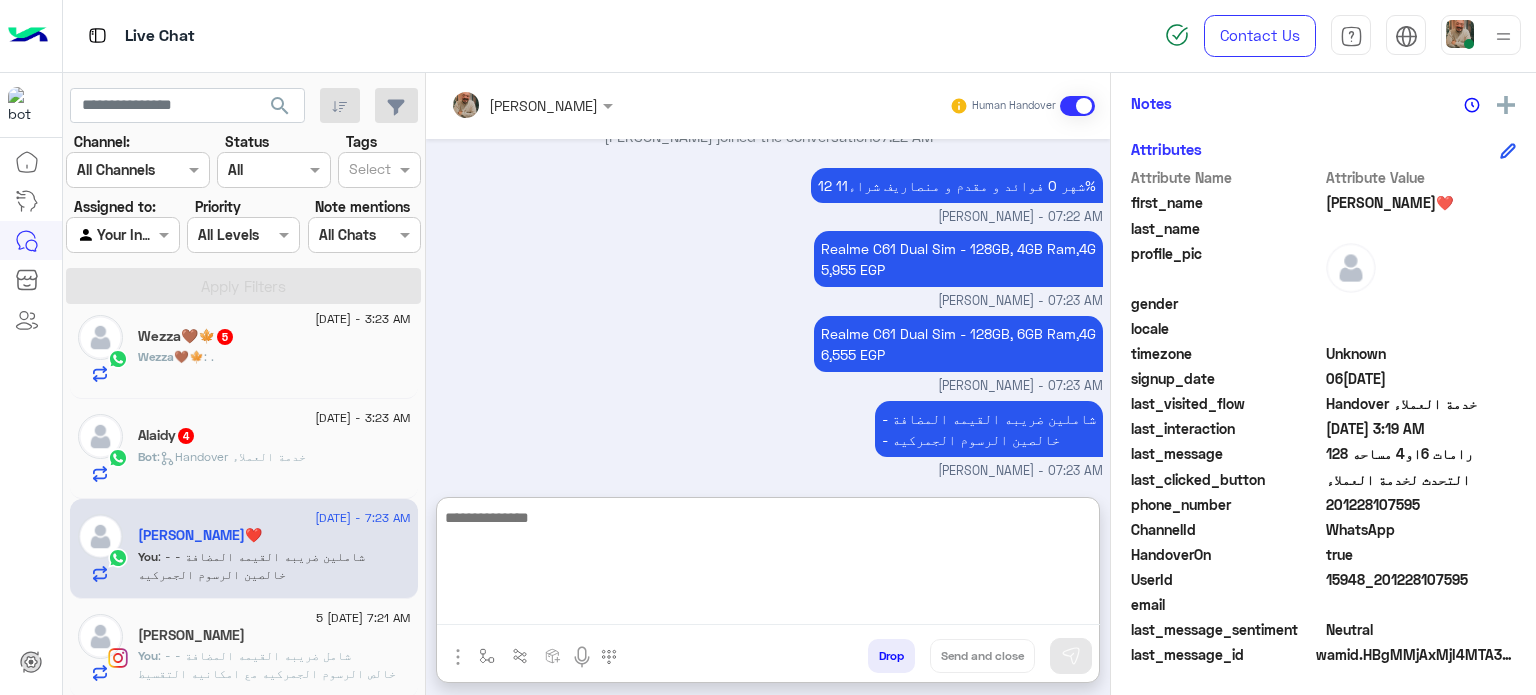 scroll, scrollTop: 1240, scrollLeft: 0, axis: vertical 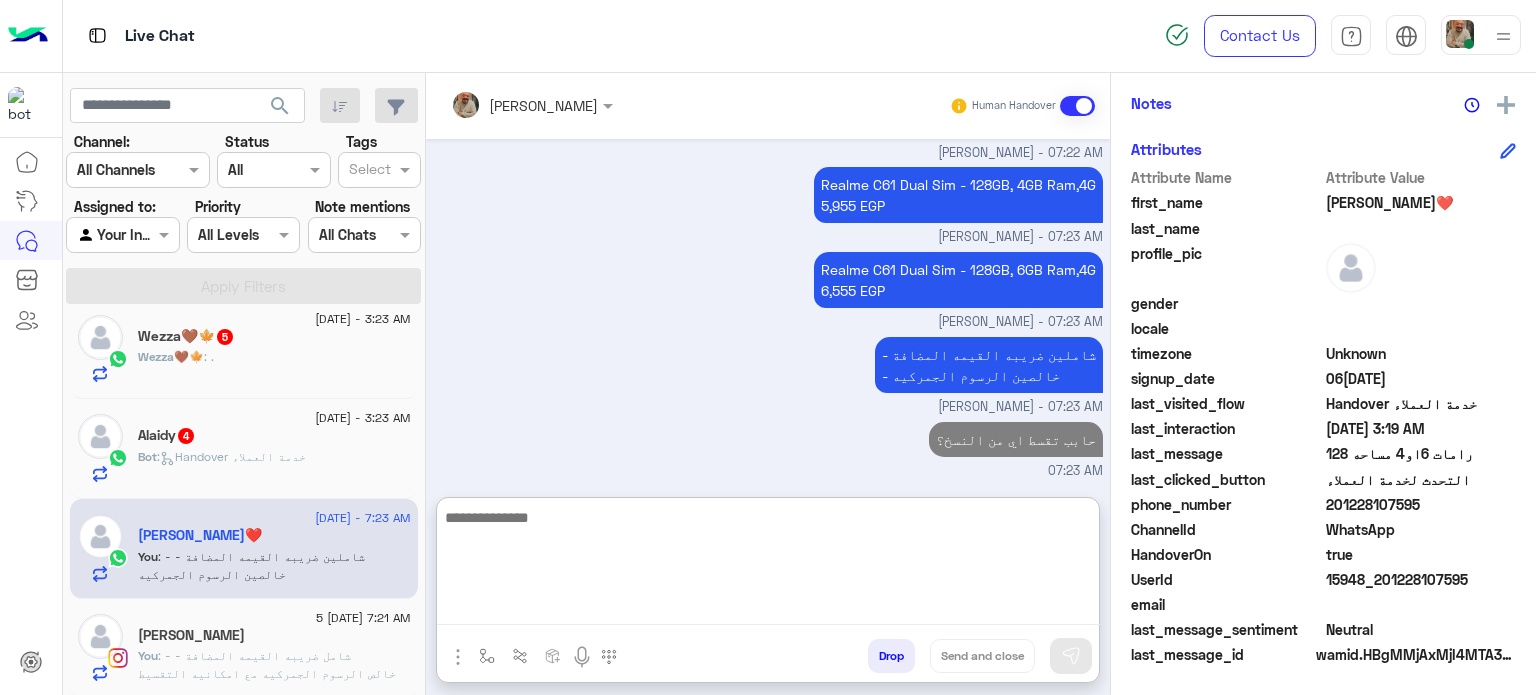 click on "201228107595" 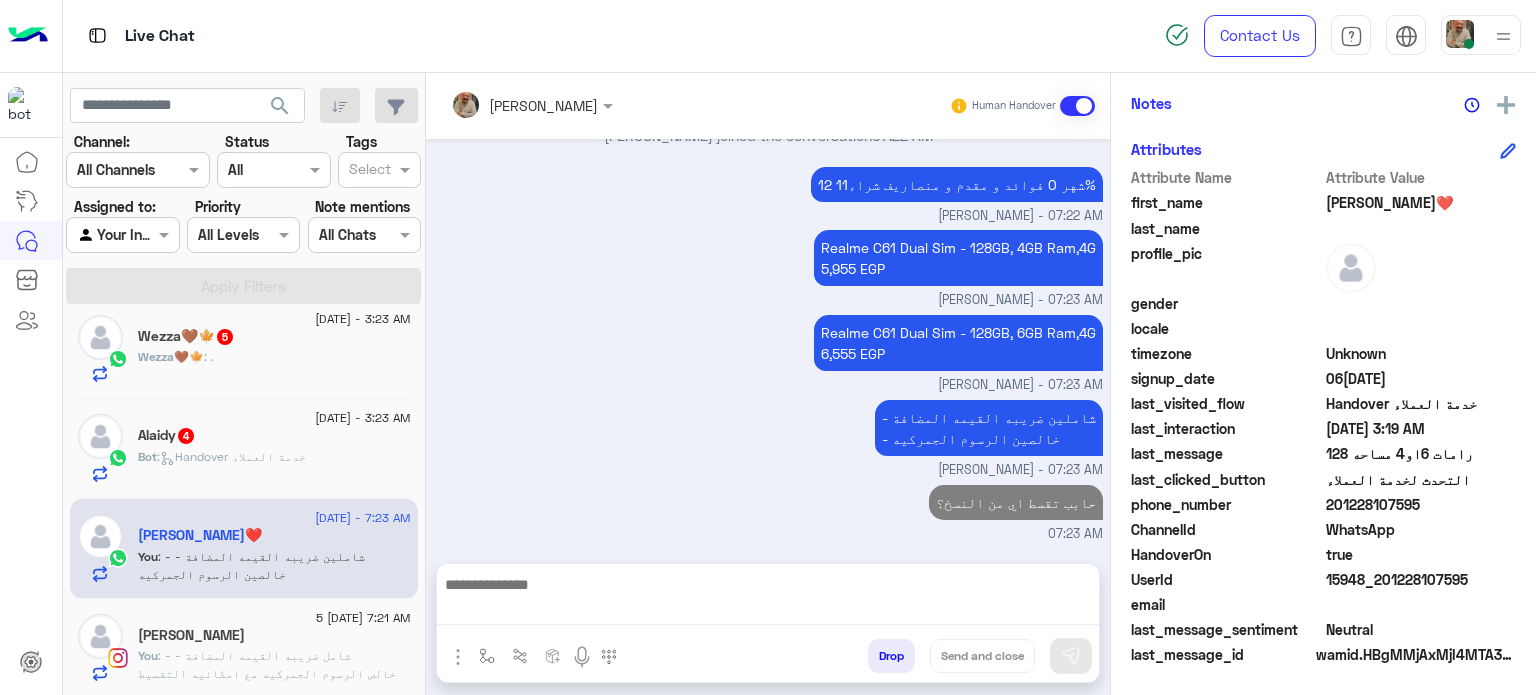scroll, scrollTop: 1150, scrollLeft: 0, axis: vertical 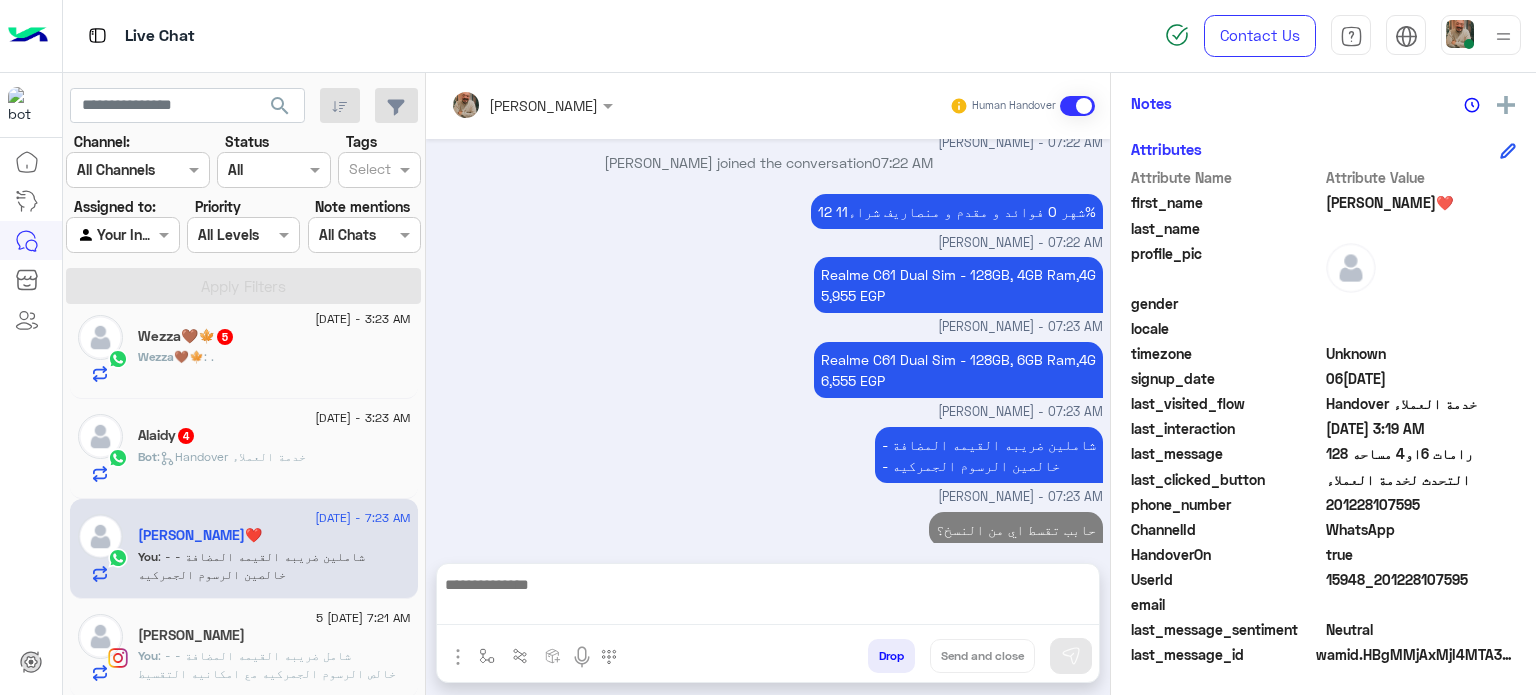click on "201228107595" 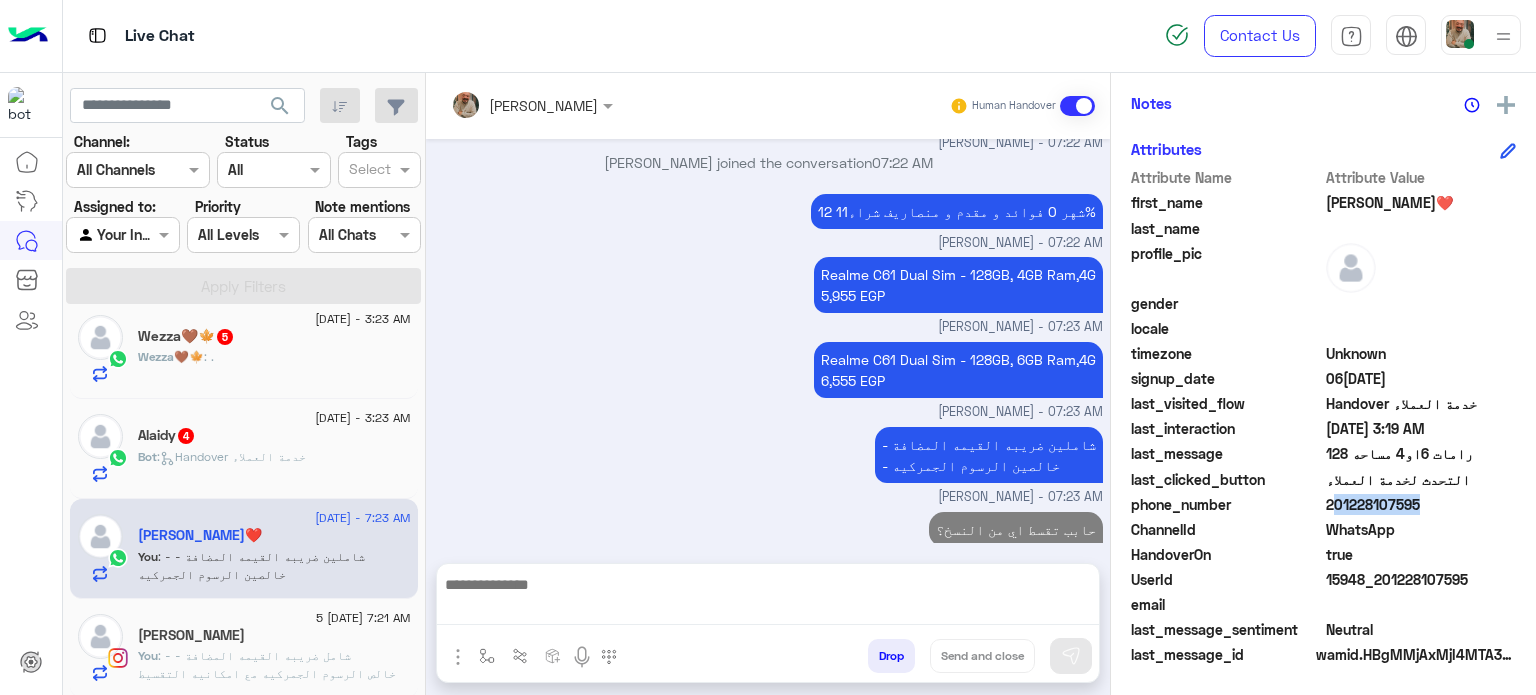 click on "201228107595" 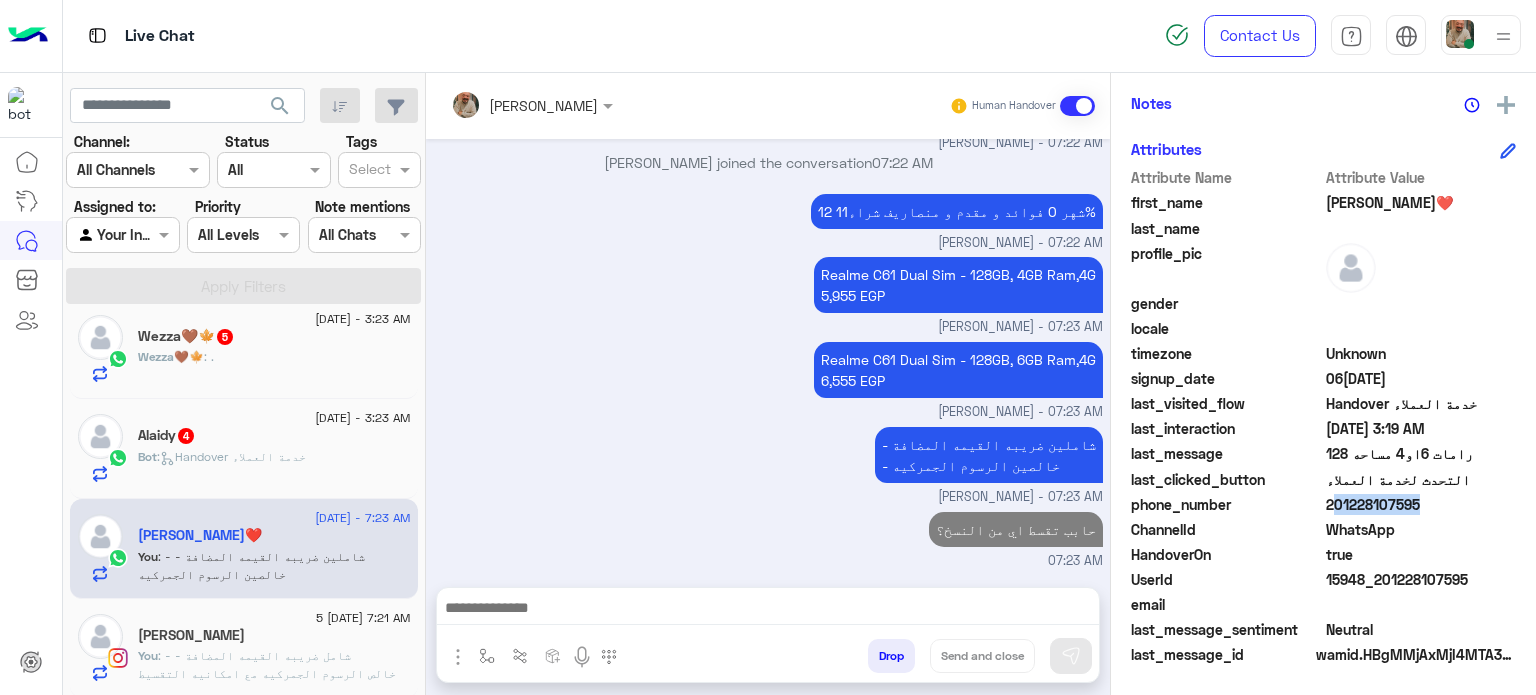 copy on "201228107595" 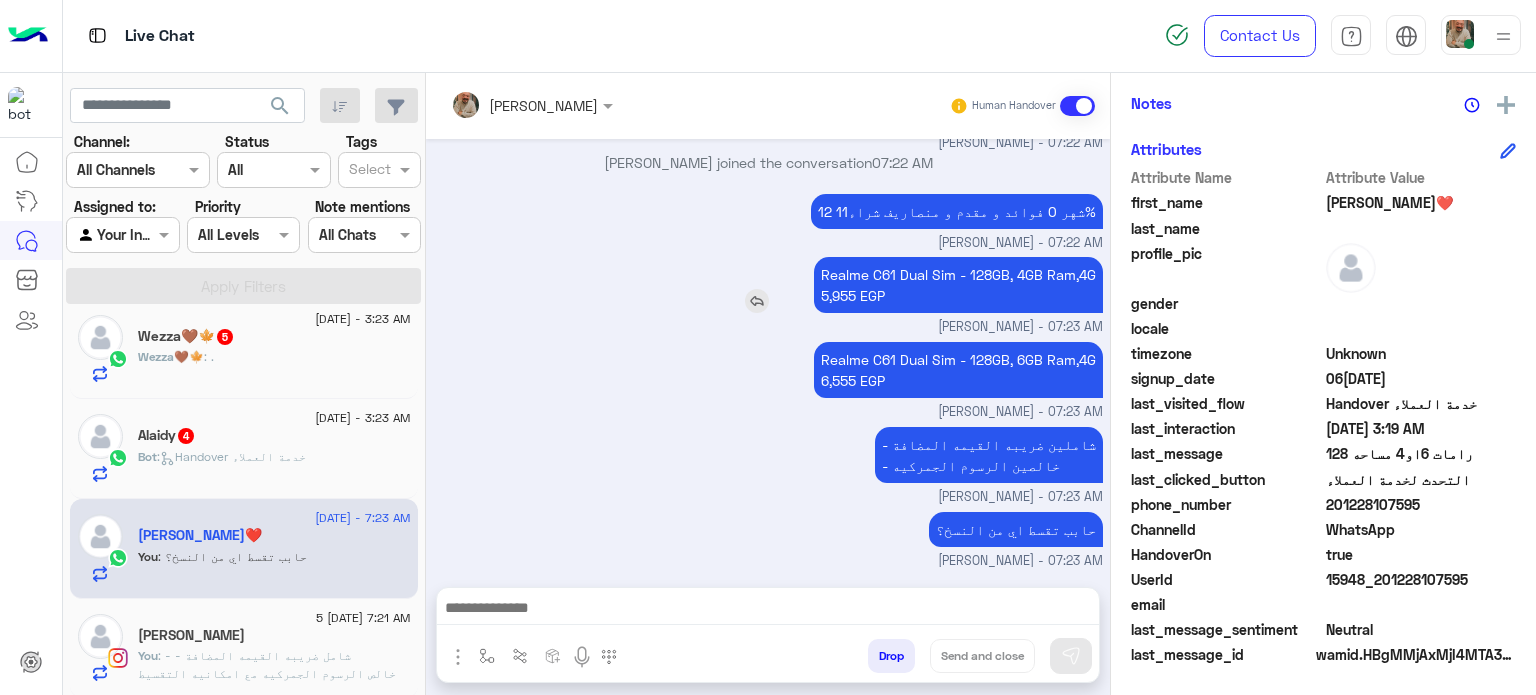 click on "Realme C61 Dual Sim - 128GB, 4GB Ram,4G 5,955 EGP" at bounding box center (958, 285) 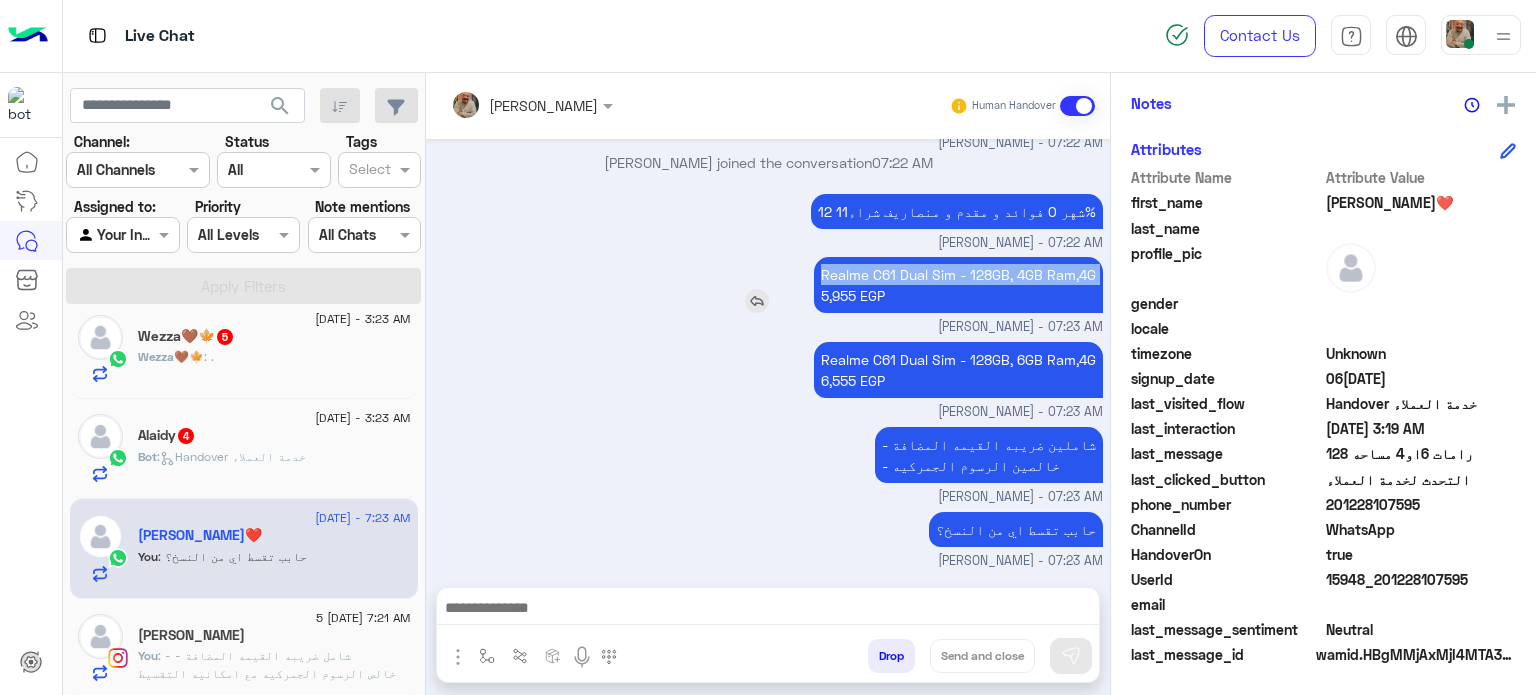click on "Realme C61 Dual Sim - 128GB, 4GB Ram,4G 5,955 EGP" at bounding box center [958, 285] 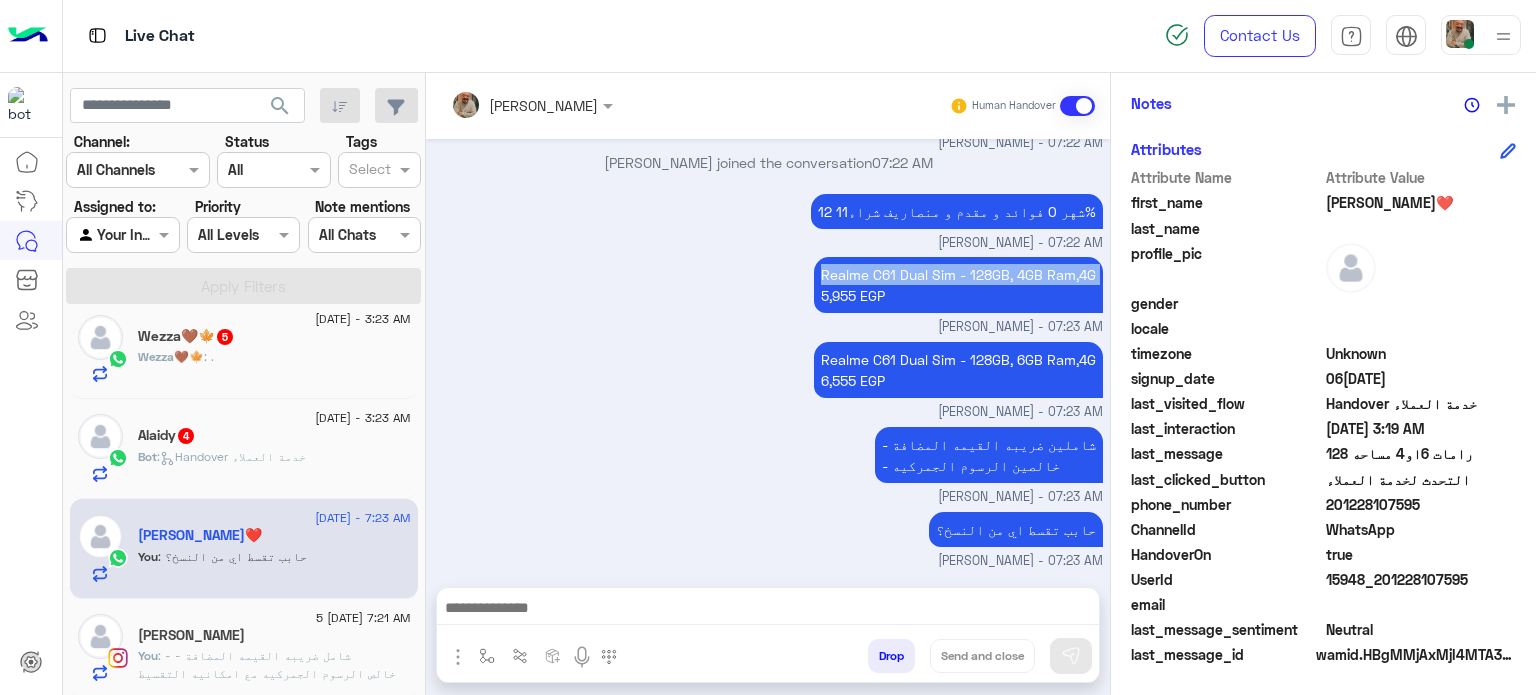 copy on "Realme C61 Dual Sim - 128GB, 4GB Ram,4G" 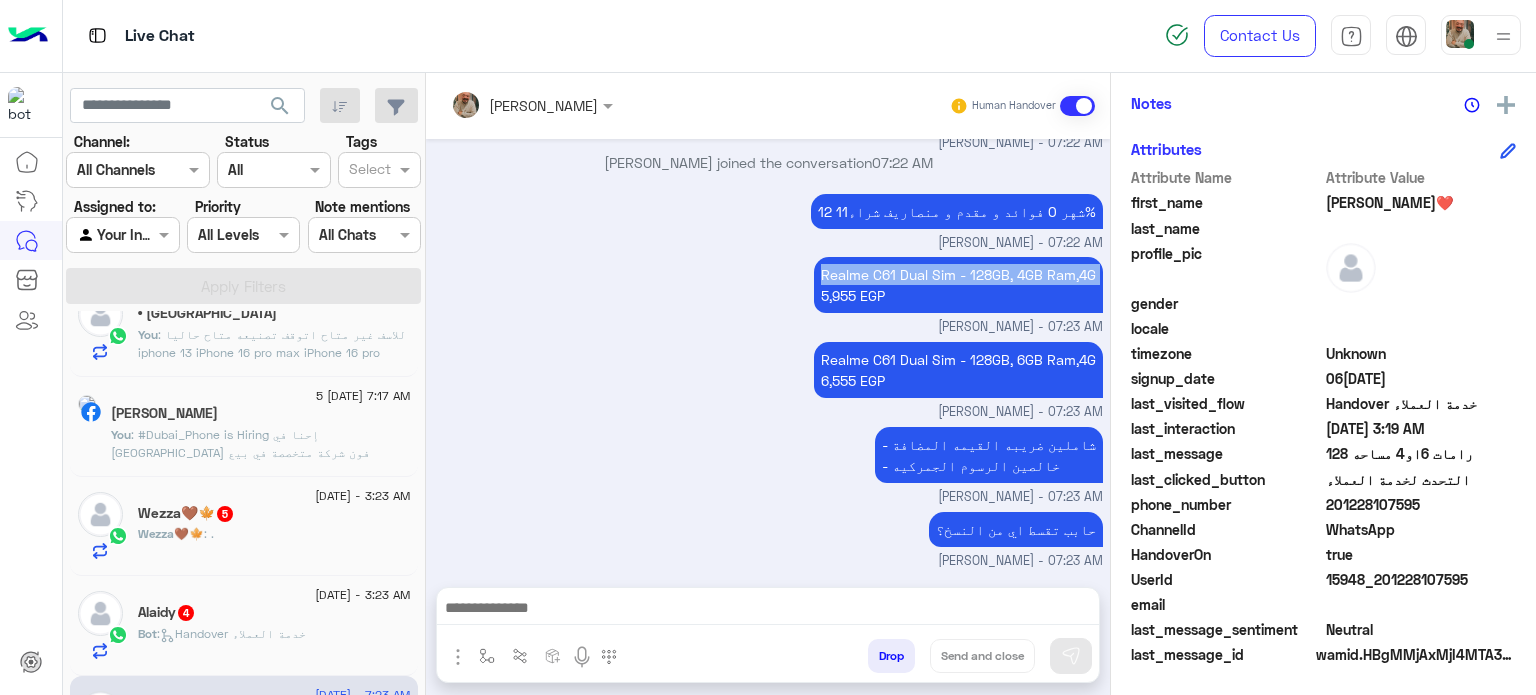scroll, scrollTop: 1312, scrollLeft: 0, axis: vertical 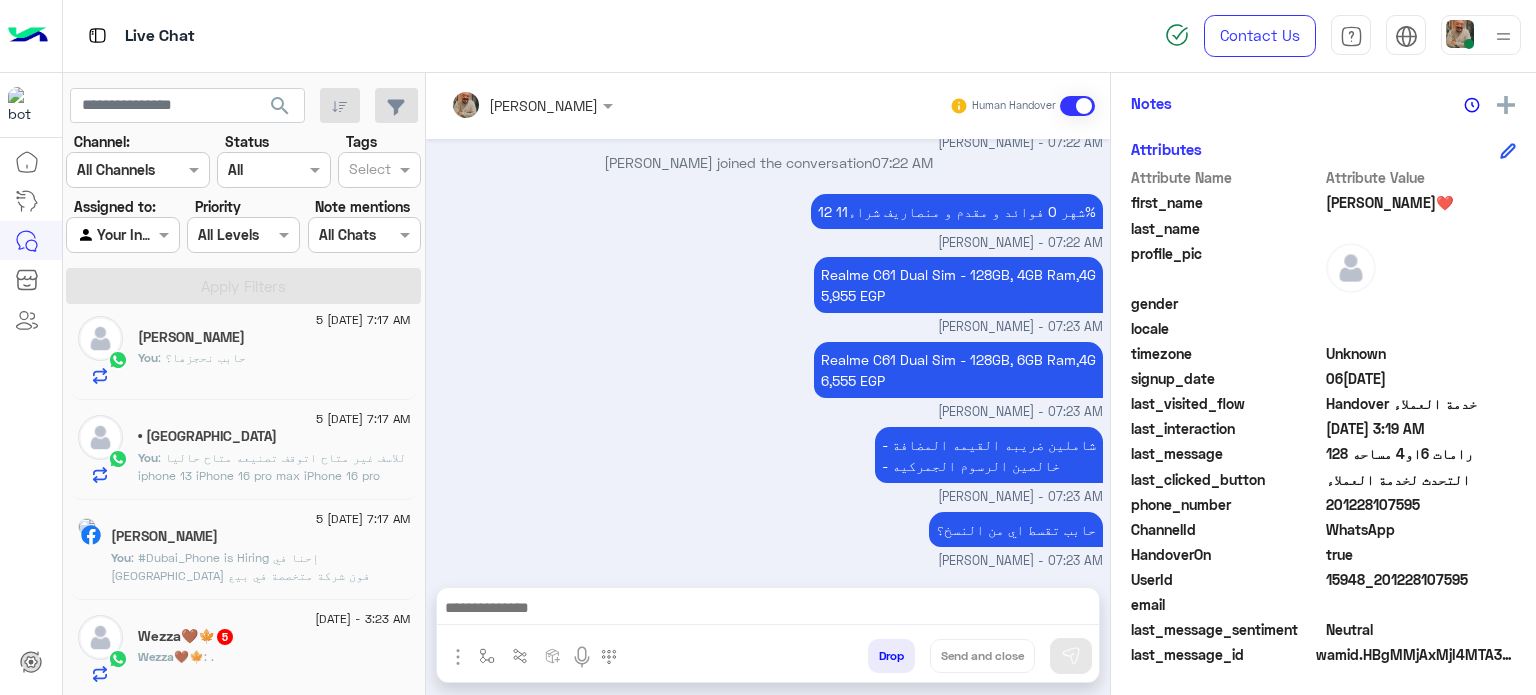 click on ": للاسف غير متاح اتوقف تصنيعه
متاح حاليا
iphone 13
iPhone 16 pro max
iPhone 16 pro
iPhone 16
iPhone 15 plus
ممكن توضيح الموديل الانسب لحضرتك؟" 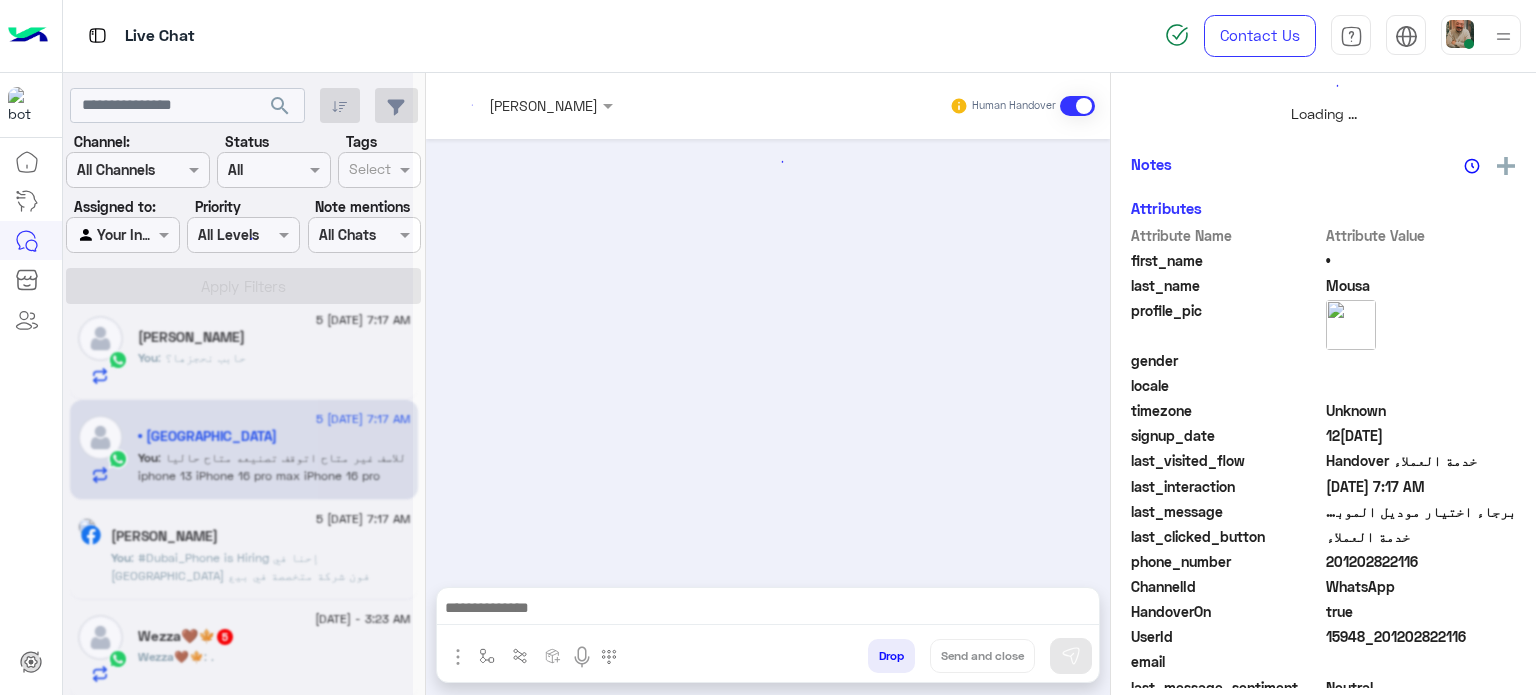 scroll, scrollTop: 464, scrollLeft: 0, axis: vertical 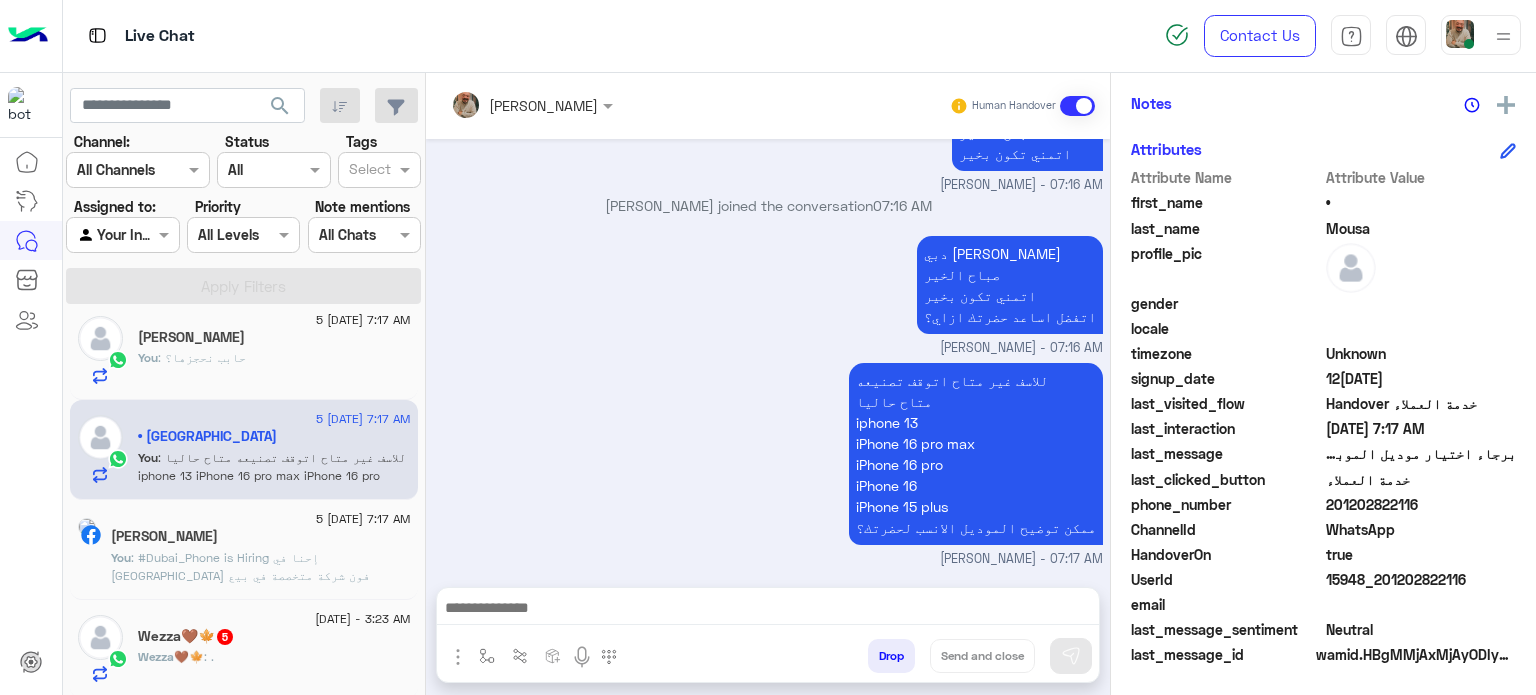 click at bounding box center [768, 610] 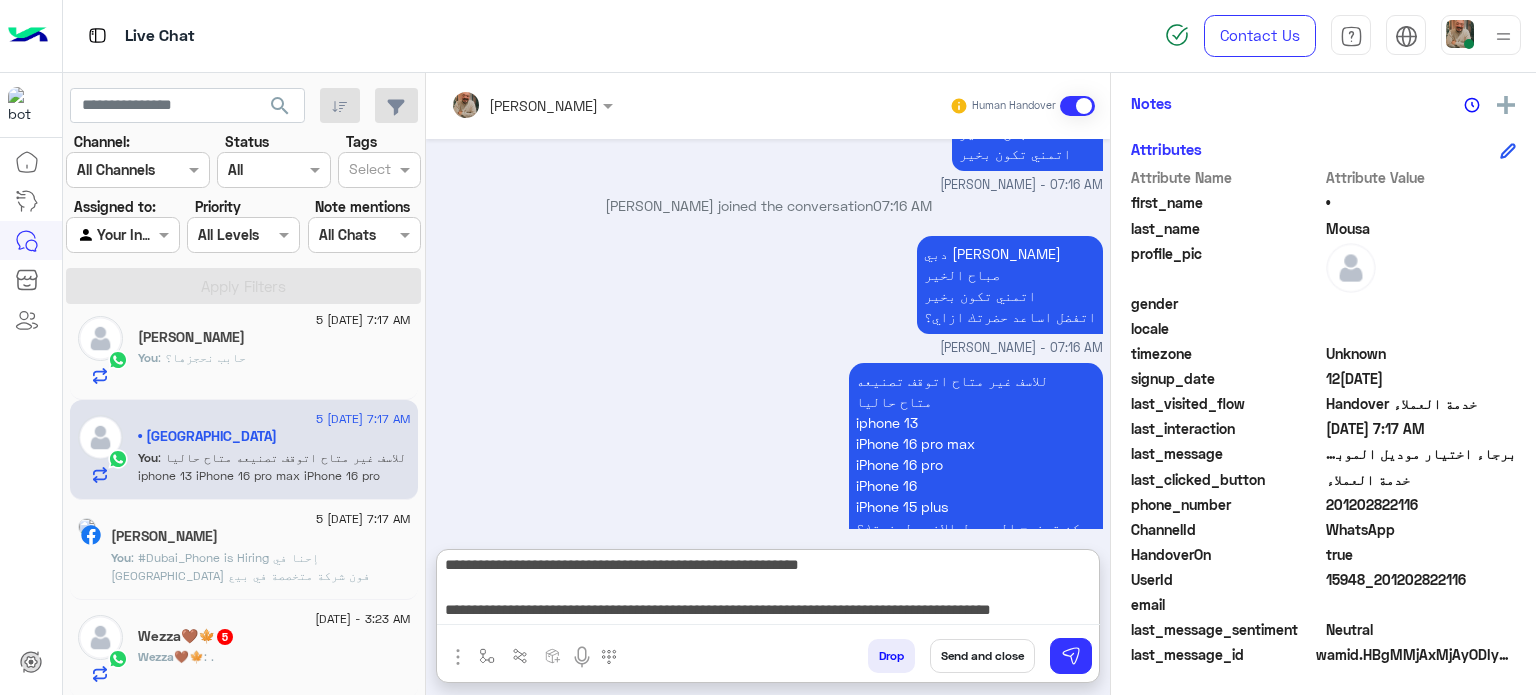 scroll, scrollTop: 200, scrollLeft: 0, axis: vertical 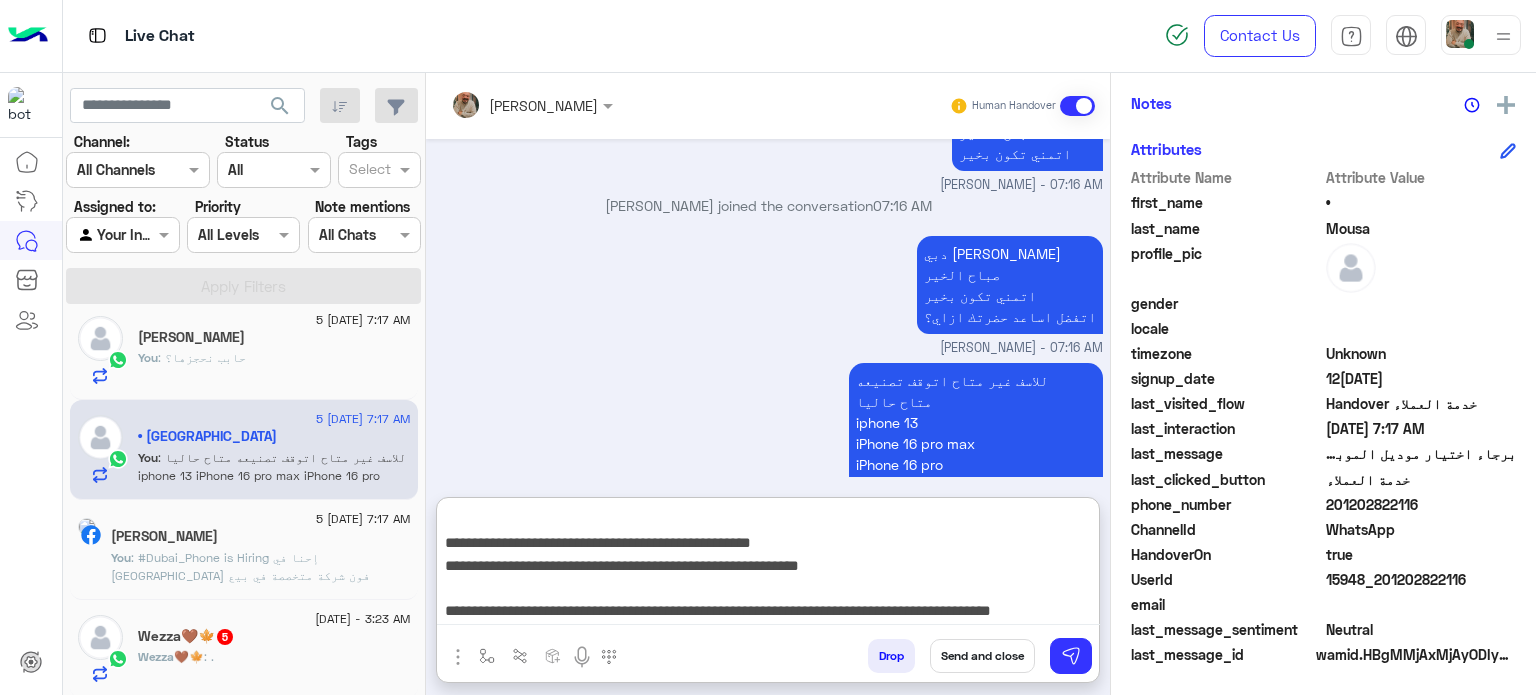 type on "**********" 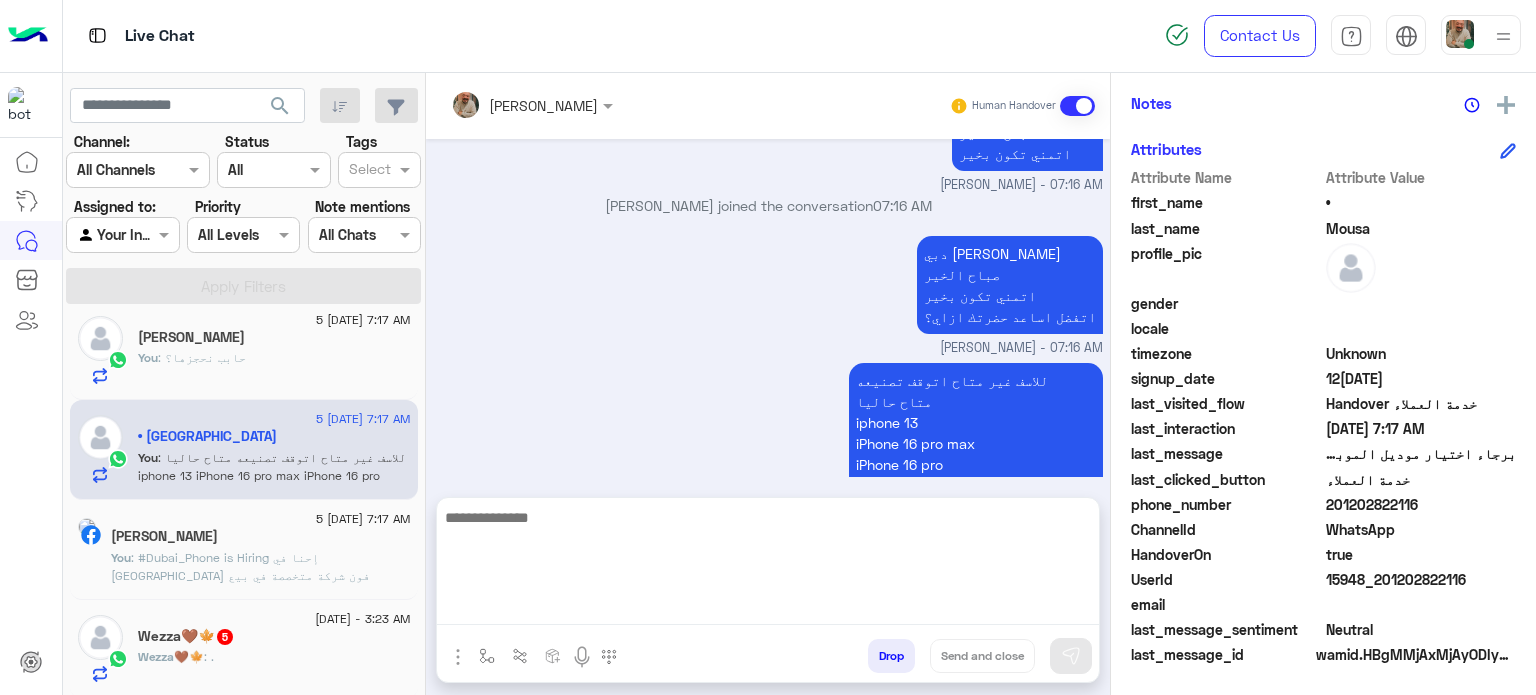scroll, scrollTop: 0, scrollLeft: 0, axis: both 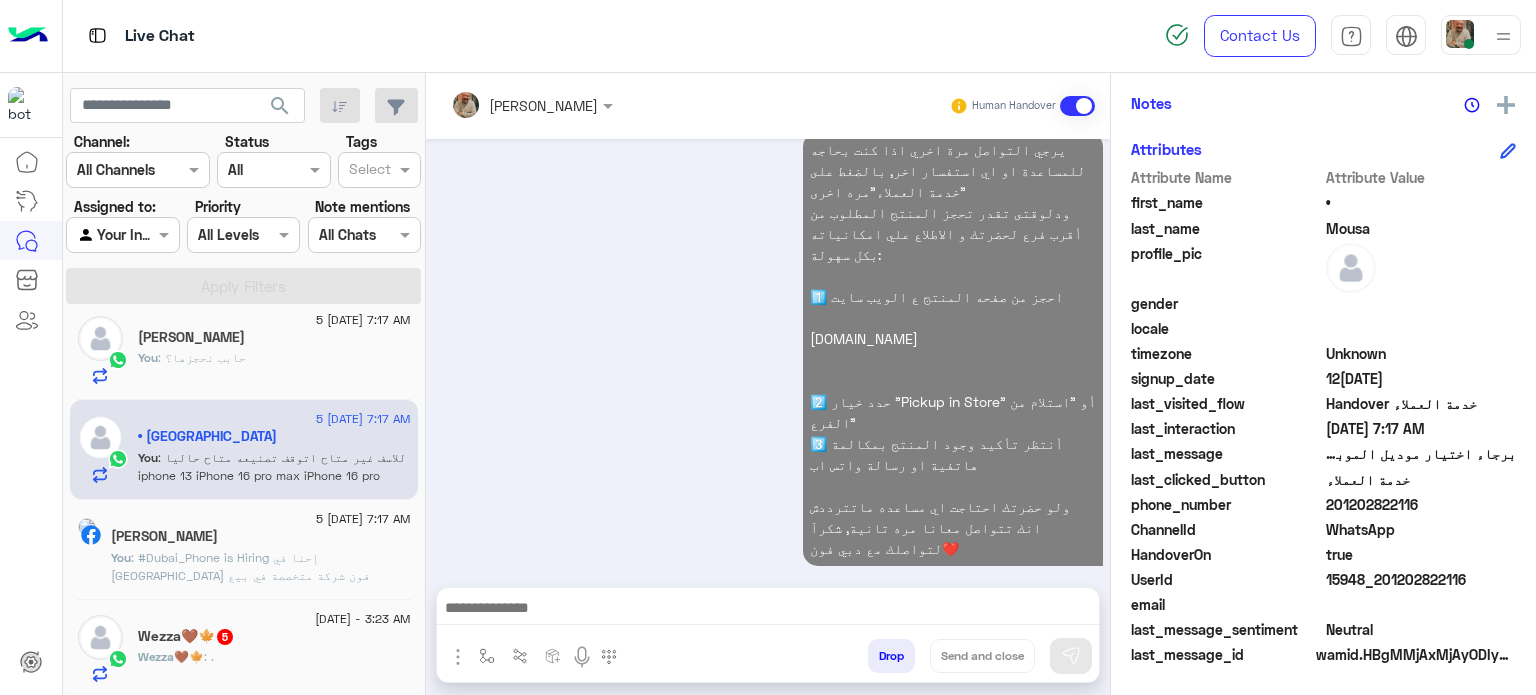 click on "[DATE] - 7:22 AM  [PERSON_NAME]  : [PERSON_NAME] الخير
اتمني تكون بخير
اتفضل اساعد حضرتك ازاي؟ [DATE] - 7:22 AM  [PERSON_NAME]✨   You  :  الاوراق المطلوبة للتفعيل :
شرط أساسى : بطاقه شخصيه سارية مثبوت بها جهه العمل
و [DEMOGRAPHIC_DATA] من 21 سنه ل 60 سنه
الاوراق التفضيلة ( ليس شرط لكن ترفع من الحد الائتمانى )
* رخصه سيارة موديل بعد 2018
* كارنيه تأمين طبى ( ميديكال )
* كارنيه عضويه نادى رياضى
ممكن توضيح الاورق المستوفي؟
[DATE] - 7:22 AM  𝒎𝒐𝒉𝒂𝒎𝒆𝒅 𝒉𝒐𝒔𝒏𝒚😉   You  : - شامل ضريبه القيمه المضافة
- خالص الرسوم الجمركيه
مع امكانيه التقسيط بسعر الخصم بدون فوائد علي حسب طريقه الدفع
ممكن توضيح طريقه الدفع؟  .    You" 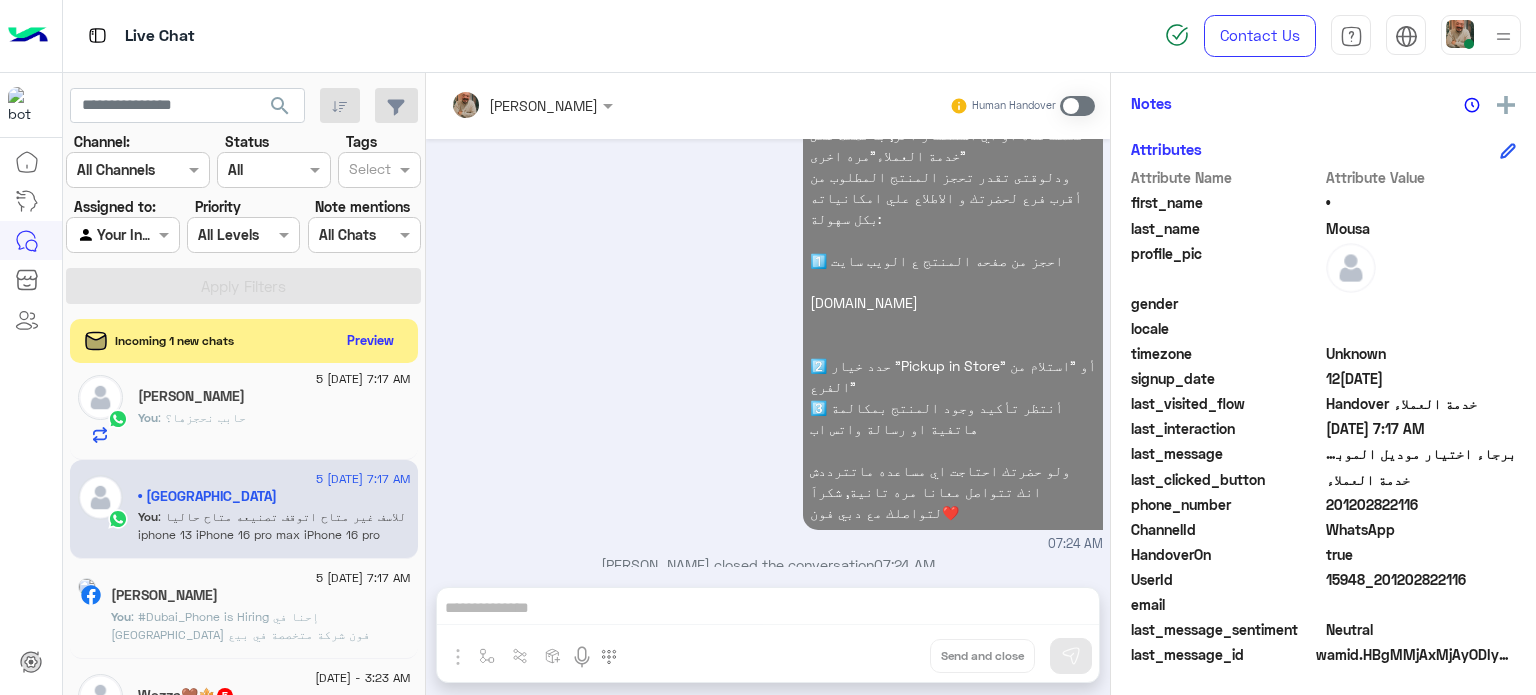 click on ": #Dubai_Phone is Hiring
إحنا في [GEOGRAPHIC_DATA] فون شركة متخصصة في بيع الموبايلات والاجهزة الالكترونية
بندور على كول سنتر شاطرين ينضمو لفريقنا 📞
إنت الشخص اللي بندور عليه لو:
* خريج وبتحب تشتغل في بيئة مليانة تحديات
* عندك مهارات تواصل كويسة مع الناس وبتحب تشتغل في فريق
لو عندك خبرة في مجال الكول سنتر او حتى لو ما عندكش خبرة إحنا هنا علشان نعلمك وندعمك علشان تنجح
لو مهتم:
ابعت لنا CV على اللينك ده : [URL][DOMAIN_NAME]
أو تواصل معانا على واتساب: 01145458889
ما تفوتش الفرصة وكون جزء من فريق دبي فون!
#وظائف #مبيعات #فرص_عمل #دبي_فون #وظيفة_مبيعات" 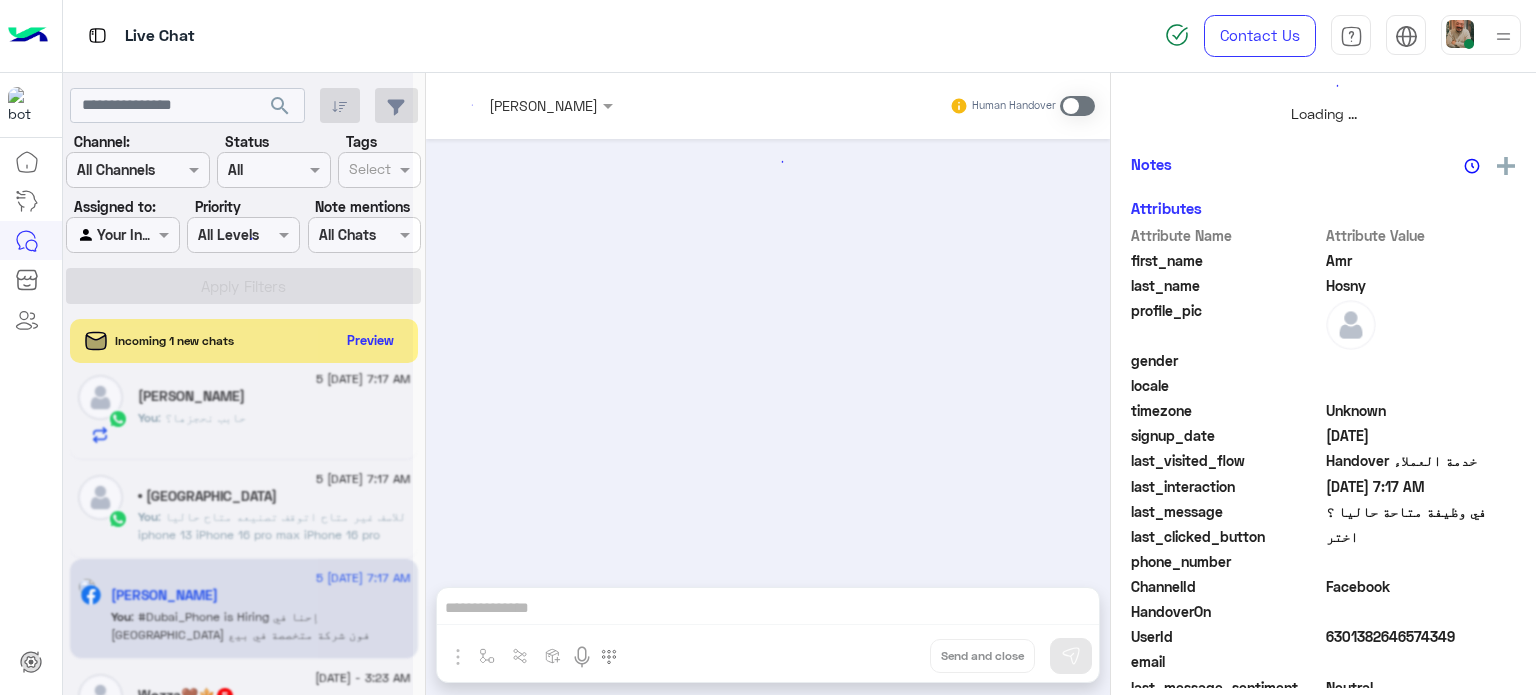scroll, scrollTop: 464, scrollLeft: 0, axis: vertical 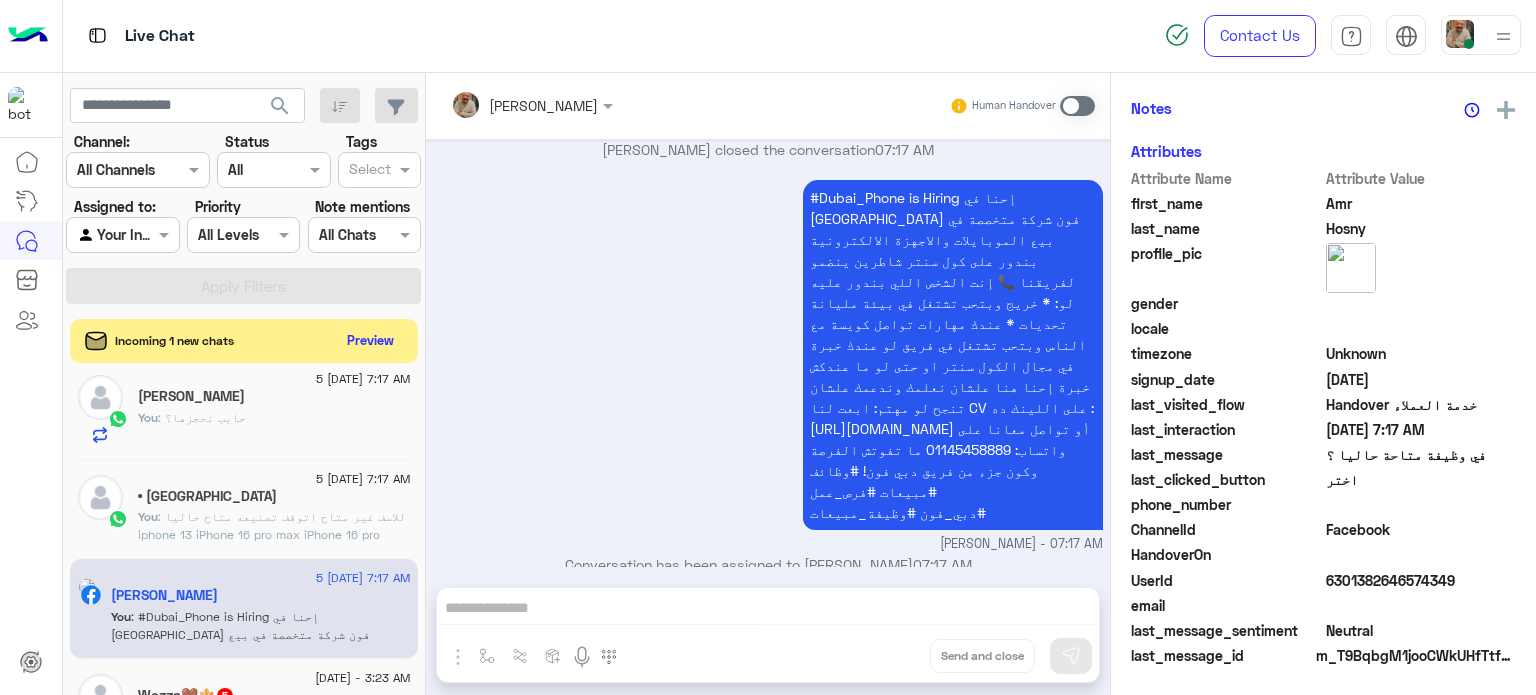 click on "[PERSON_NAME] Human Handover     [DATE]   اختر    01:34 AM  احنا الأن خارج مواعيد العمل الرسمية سنعود للتحدث معك غداً.  الرجوع الى بوت      01:34 AM   [PERSON_NAME] asked to talk to human   01:34 AM       Conversation has been assigned to cx   01:34 AM      لو سمحت   01:34 AM  في وظيفة متاحة حاليا ؟   01:34 AM  اهلا [PERSON_NAME] -  07:17 AM   [PERSON_NAME] closed the conversation   07:17 AM         [PERSON_NAME] -  07:17 AM   Conversation has been assigned to [PERSON_NAME]   07:17 AM       Drop   Send and close" at bounding box center [768, 388] 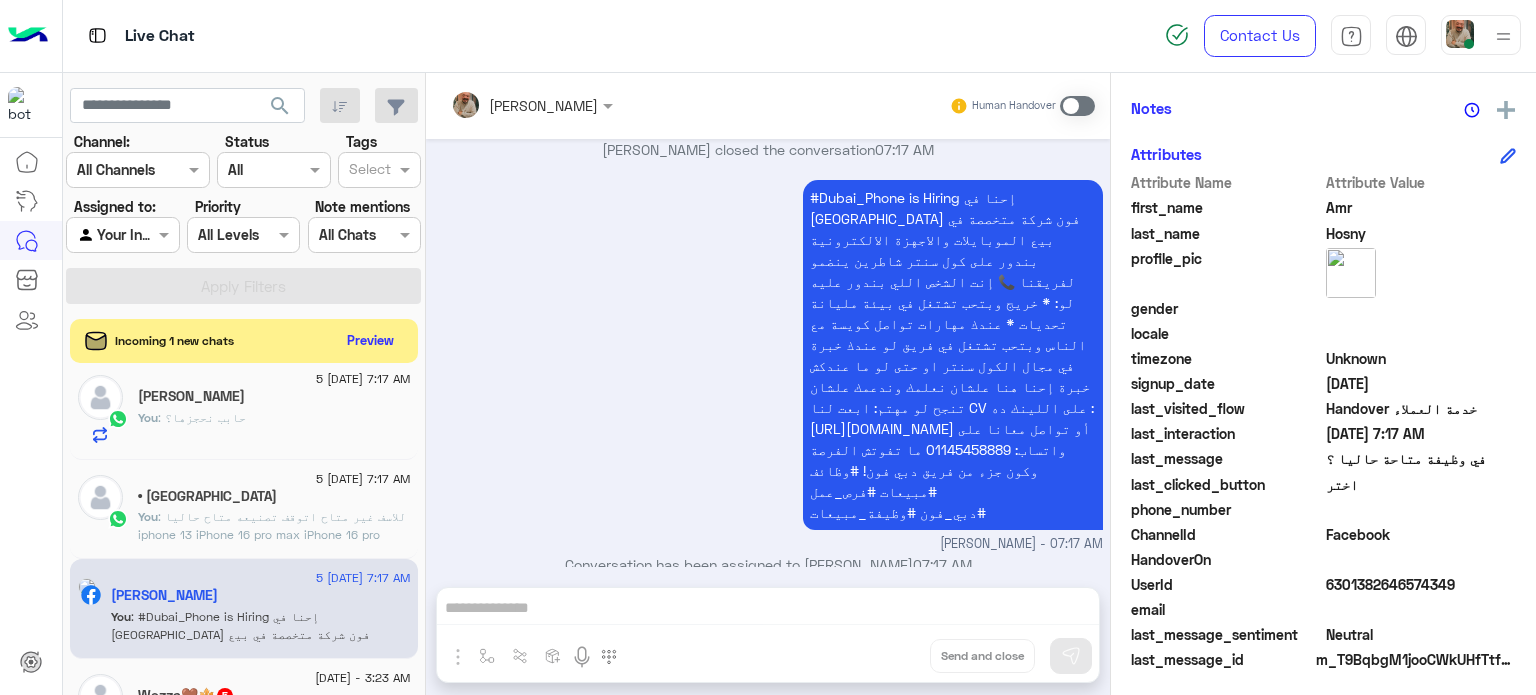 click at bounding box center (1077, 106) 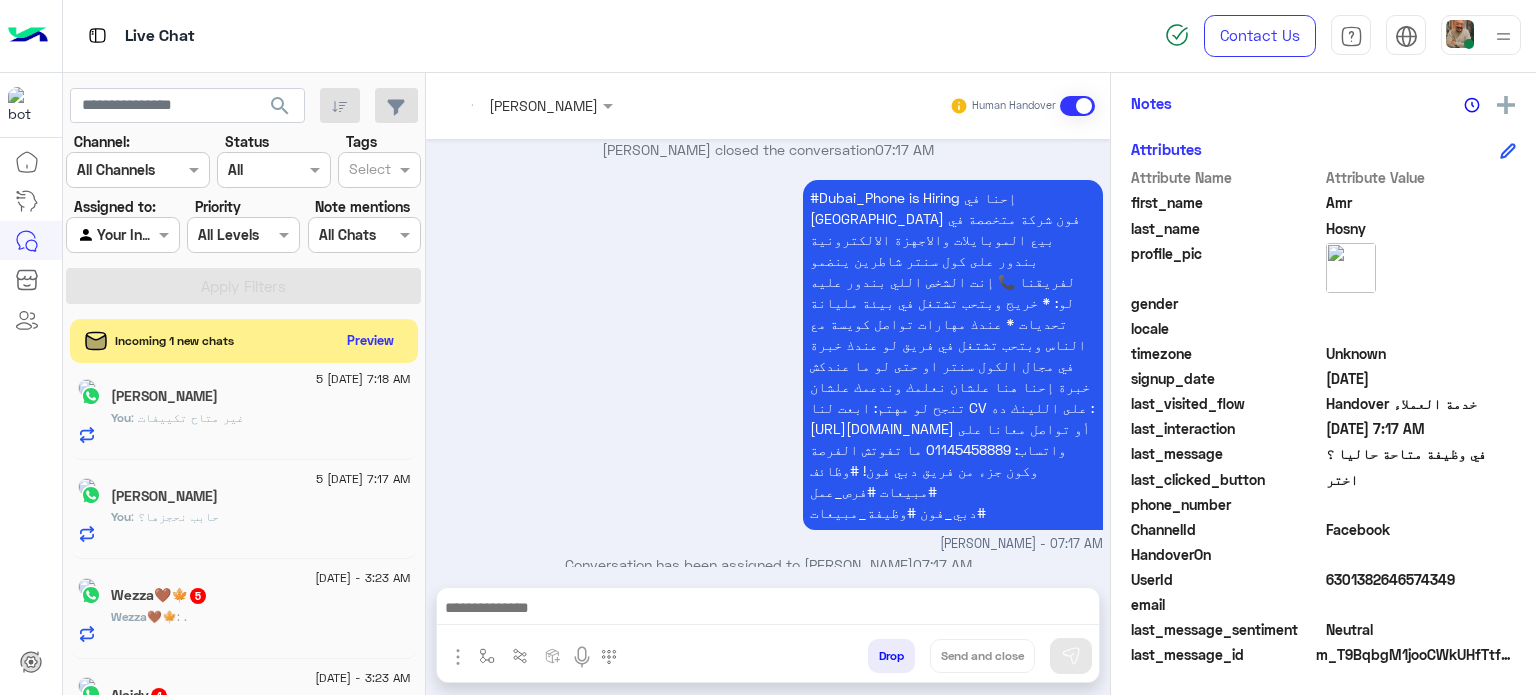 scroll, scrollTop: 530, scrollLeft: 0, axis: vertical 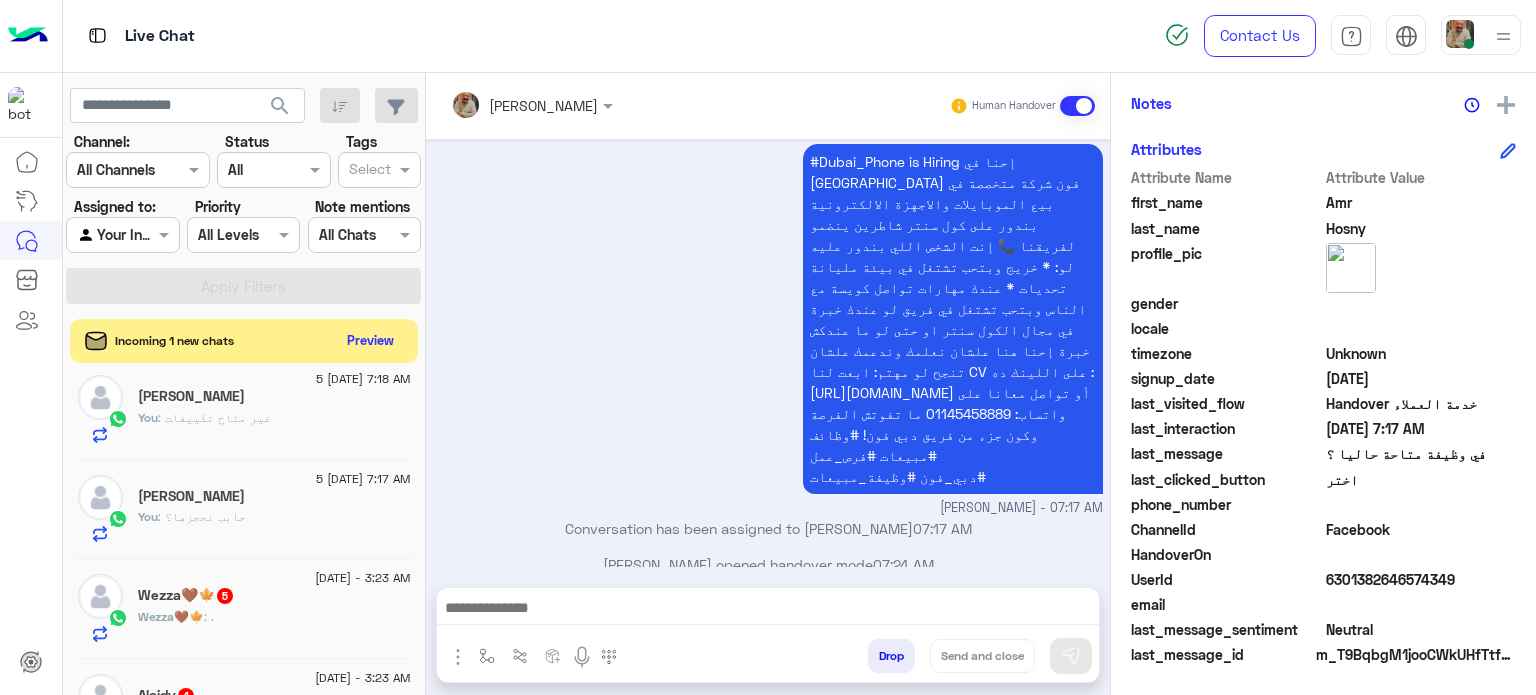 click at bounding box center (768, 610) 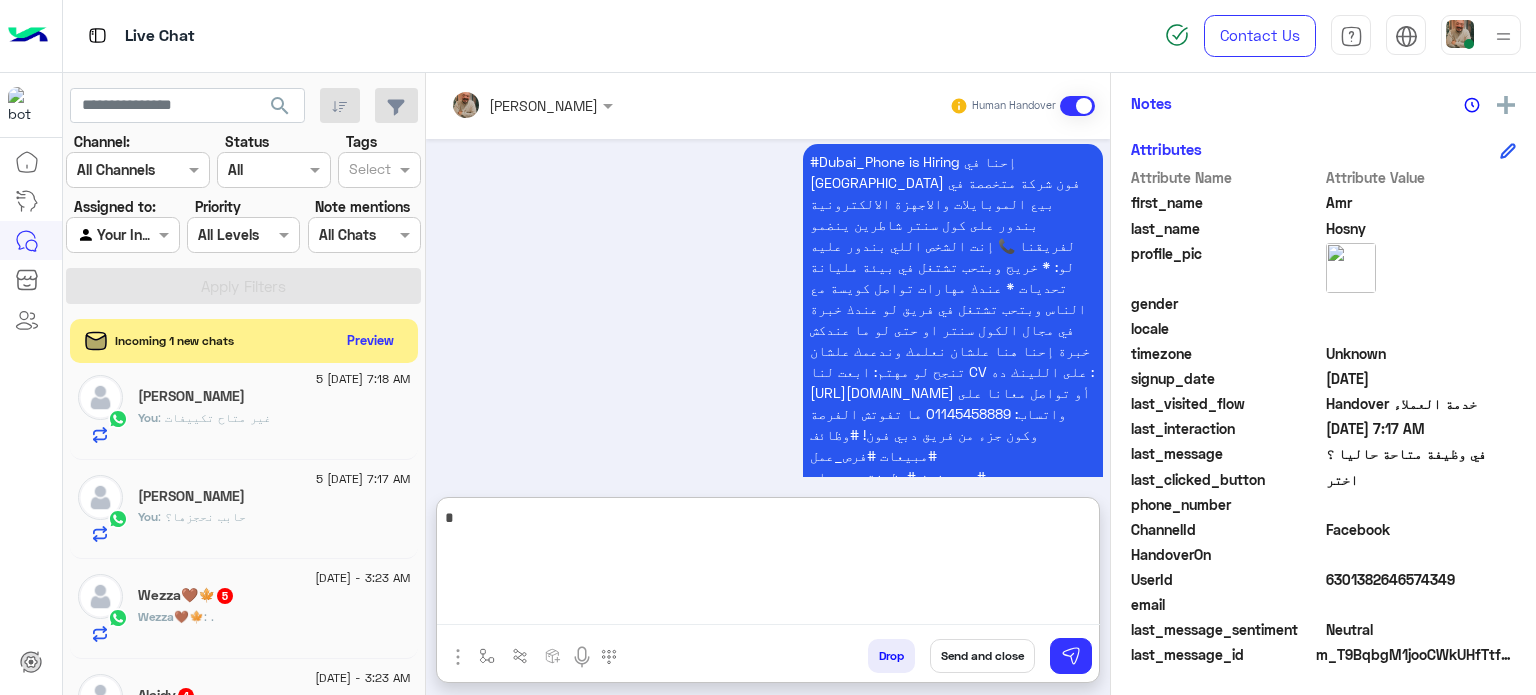type on "*" 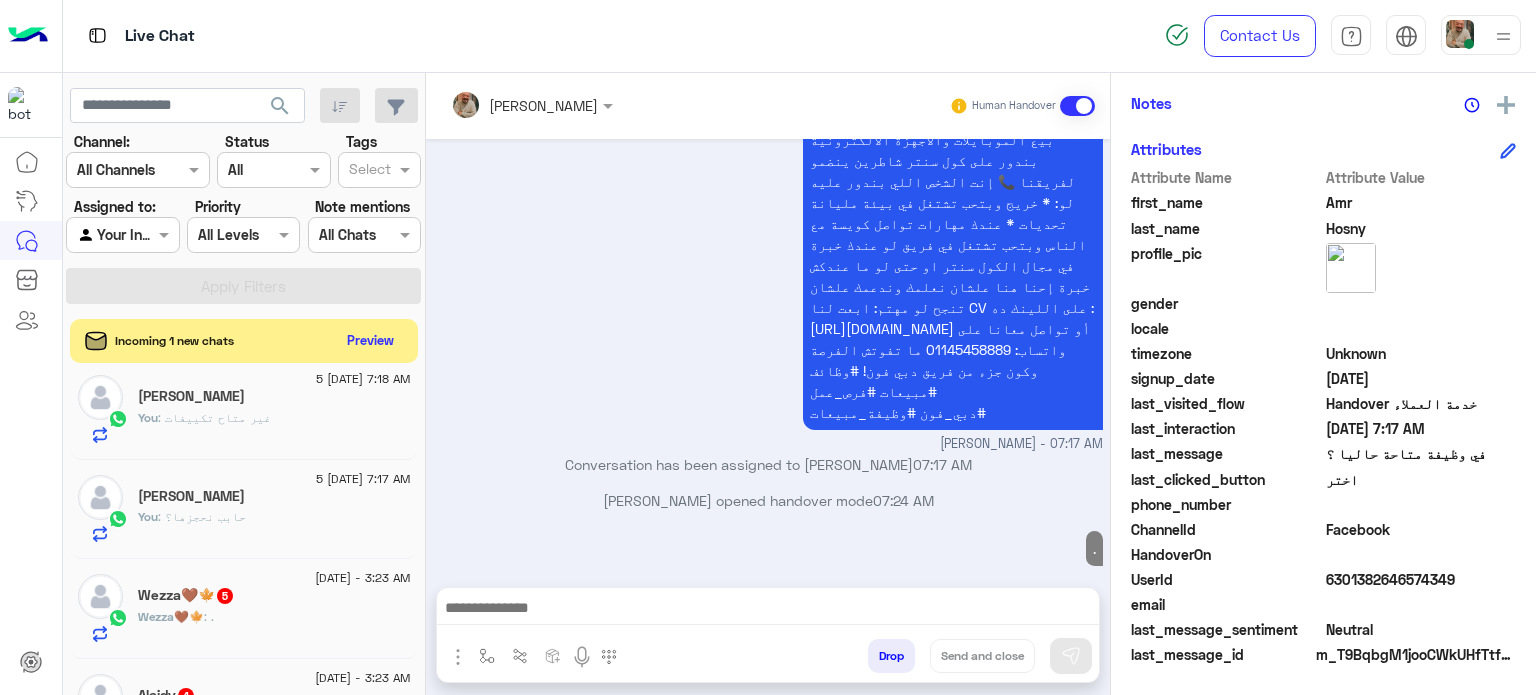 scroll, scrollTop: 630, scrollLeft: 0, axis: vertical 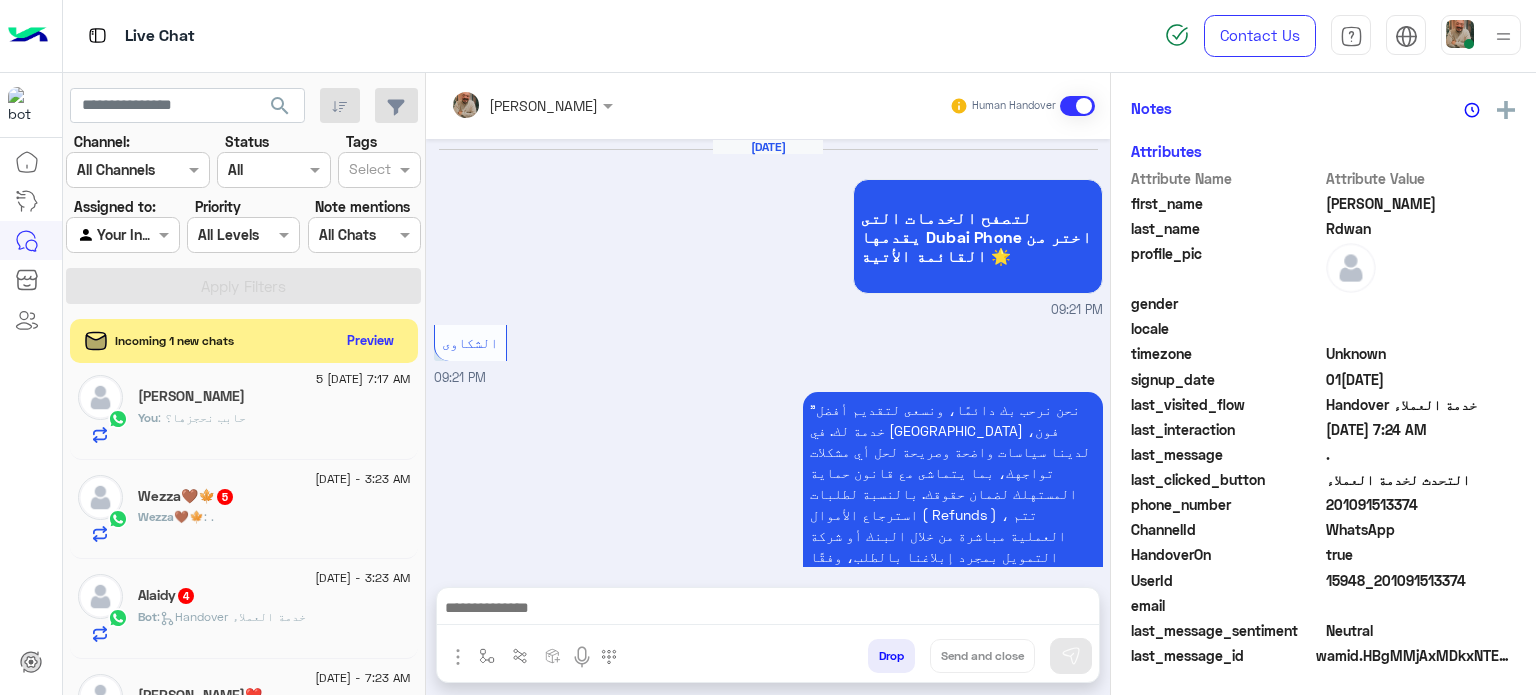 click on "You  : حابب نحجزها؟" 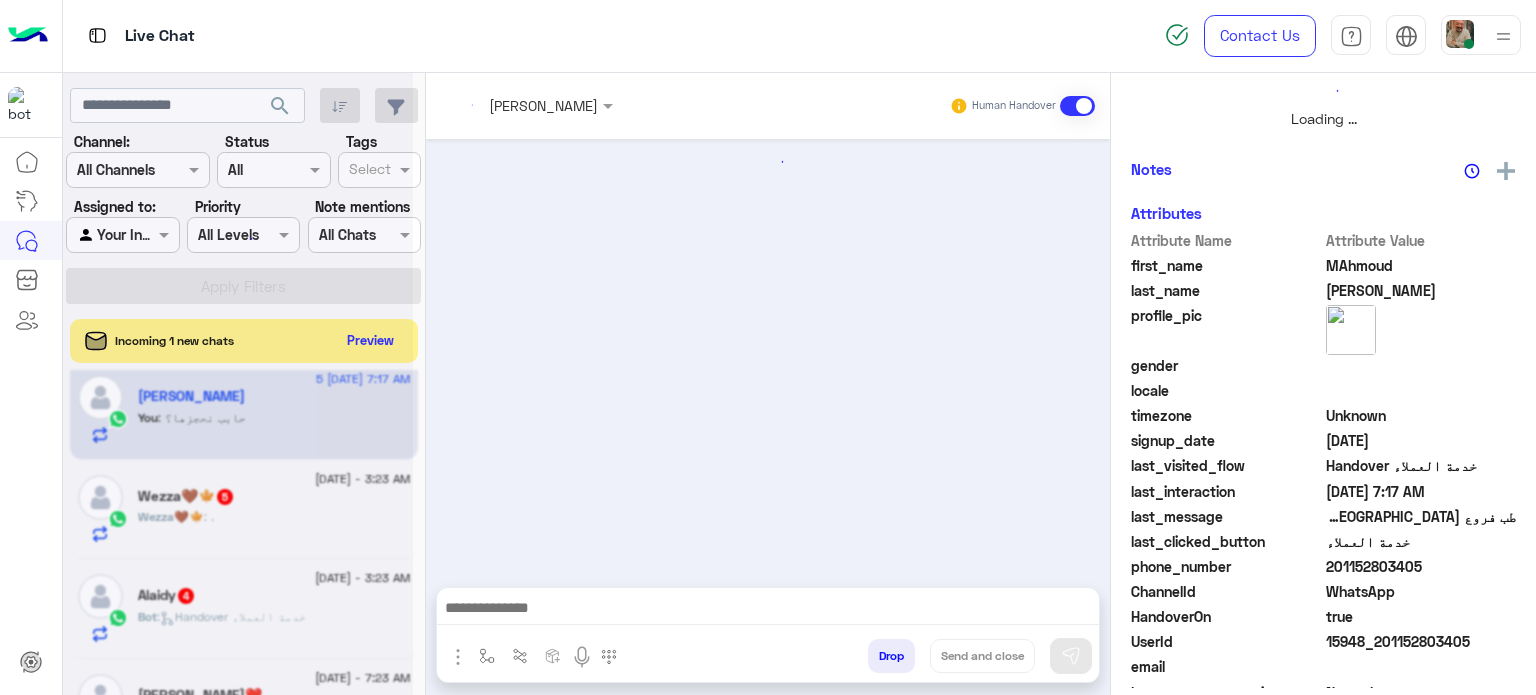 scroll, scrollTop: 0, scrollLeft: 0, axis: both 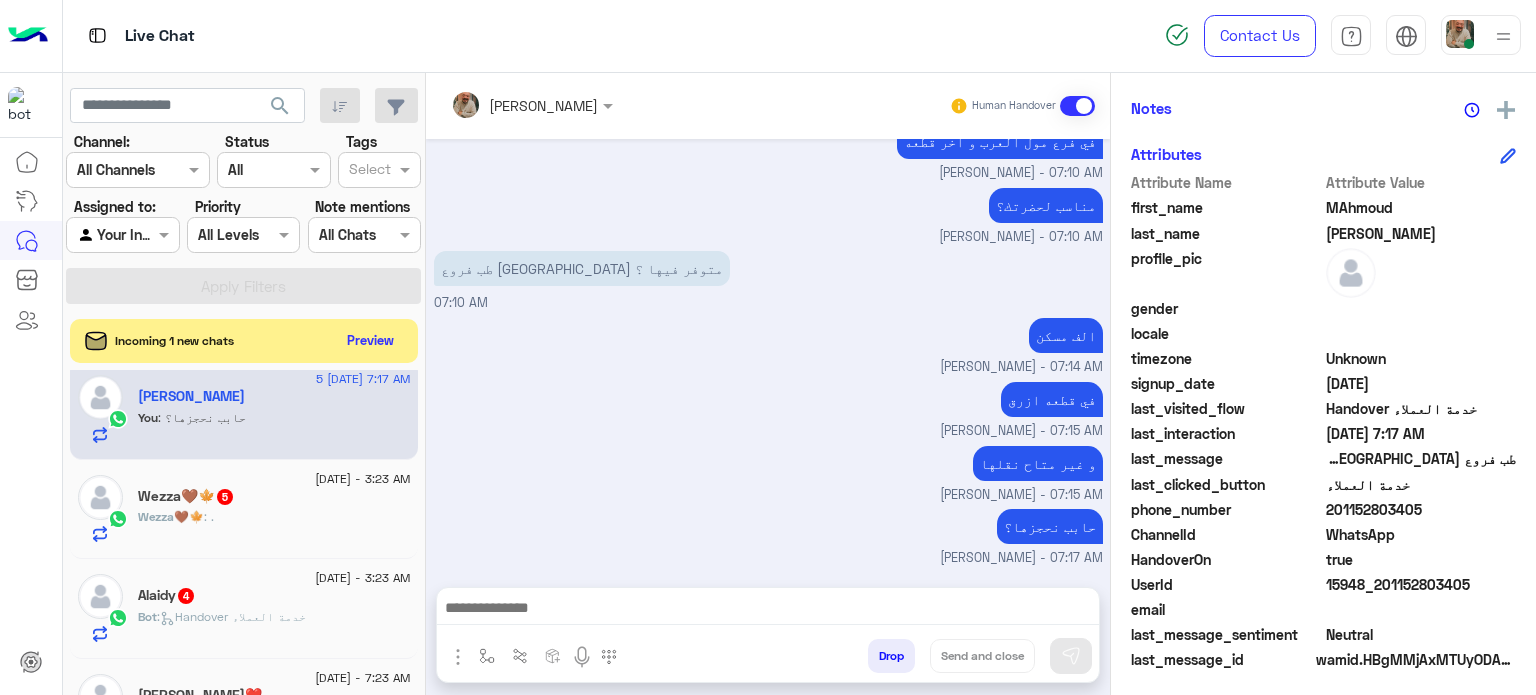 click on "[PERSON_NAME] Human Handover     [DATE]  ممكن توضيح حضرتك من سكان ايه؟؟ الجيزة  هرم   07:06 AM  ممكن ادفع جزء كاش و جزء موجو ! مفيش مشكله  [PERSON_NAME] -  07:09 AM  متاح لون بينك فقط  [PERSON_NAME] -  07:10 AM  في فرع مول العرب و اخر قطعه  [PERSON_NAME] -  07:10 AM  مناسب لحضرتك؟  [PERSON_NAME] -  07:10 AM  طب فروع [GEOGRAPHIC_DATA] متوفر فيها ؟   07:10 AM  الف مسكن  [PERSON_NAME] -  07:14 AM  في قطعه ازرق  [PERSON_NAME] -  07:15 AM  و غير متاح نقلها  [PERSON_NAME] -  07:15 AM  حابب نحجزها؟  [PERSON_NAME] -  07:17 AM   Drop   Send and close" at bounding box center (768, 388) 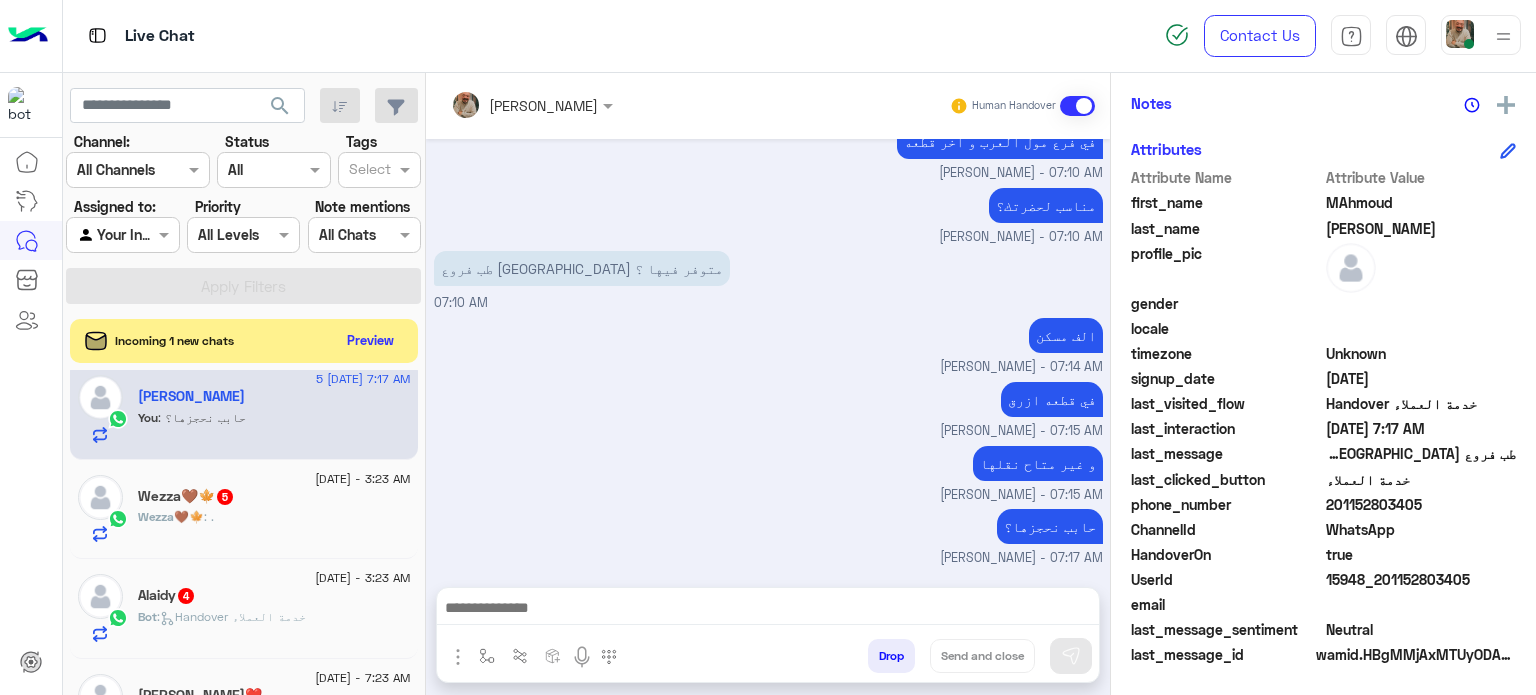 click at bounding box center (768, 610) 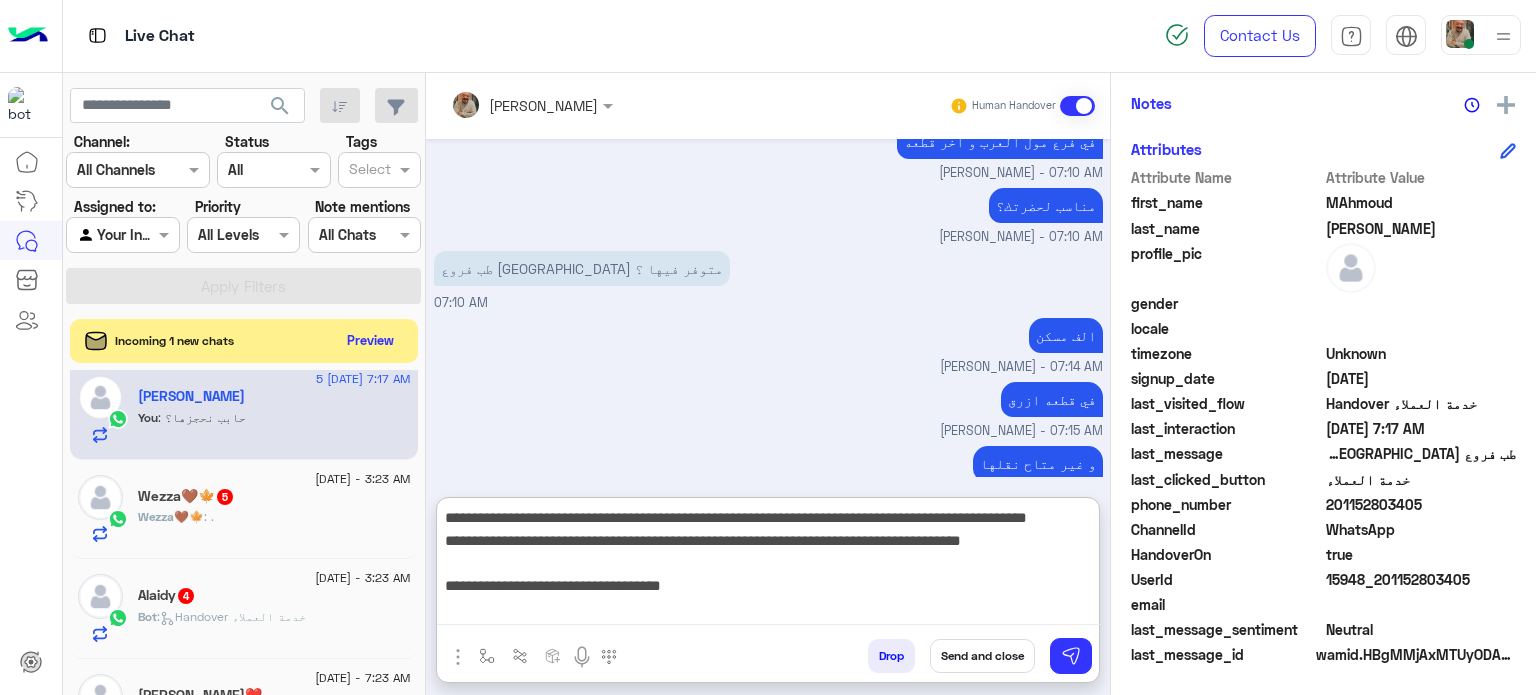 scroll, scrollTop: 195, scrollLeft: 0, axis: vertical 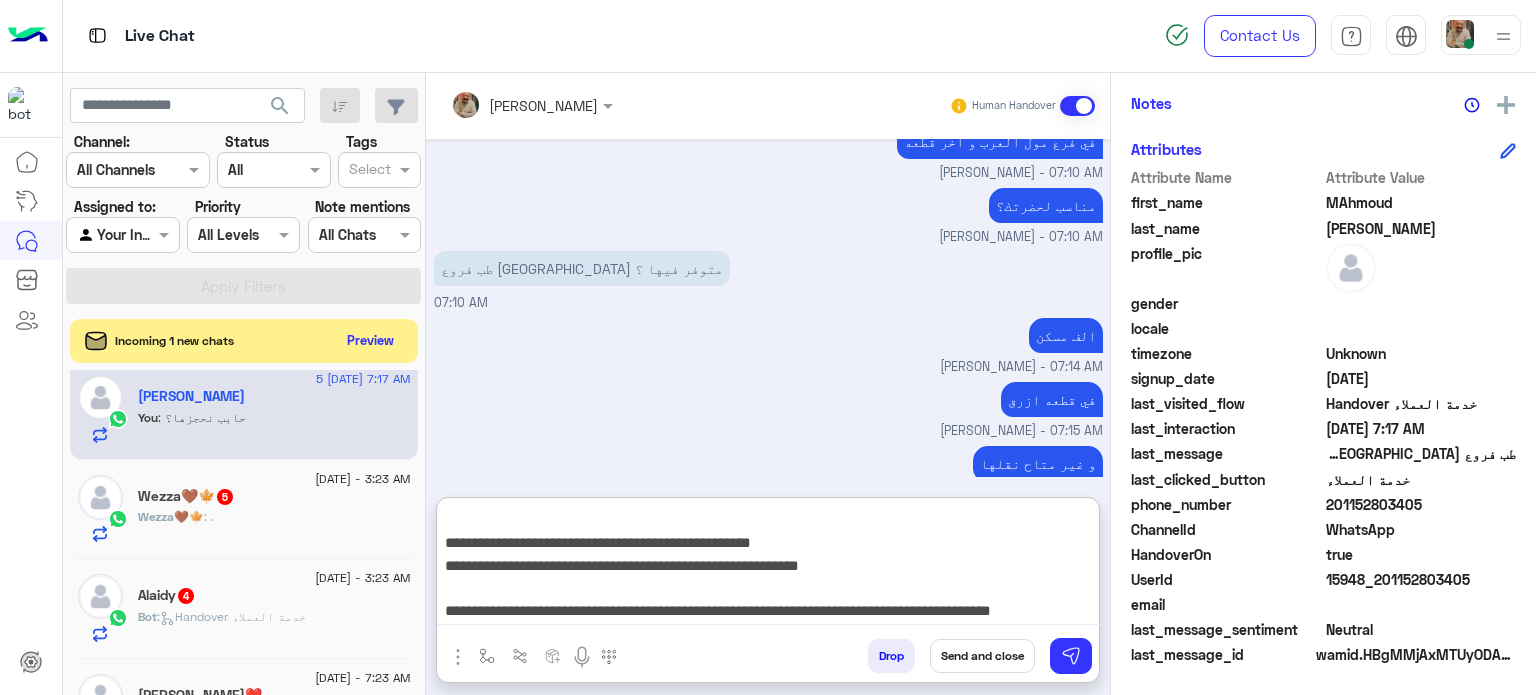 type on "**********" 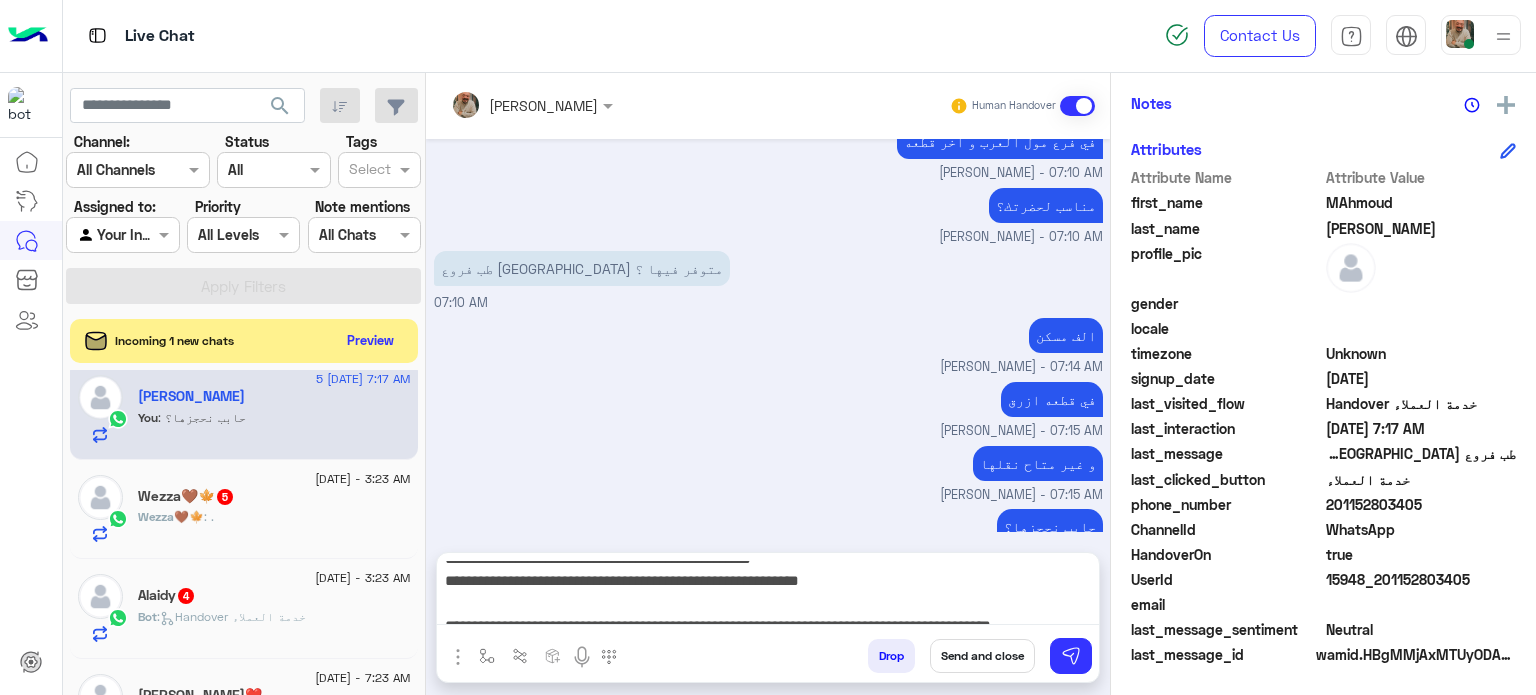 click on "201152803405" 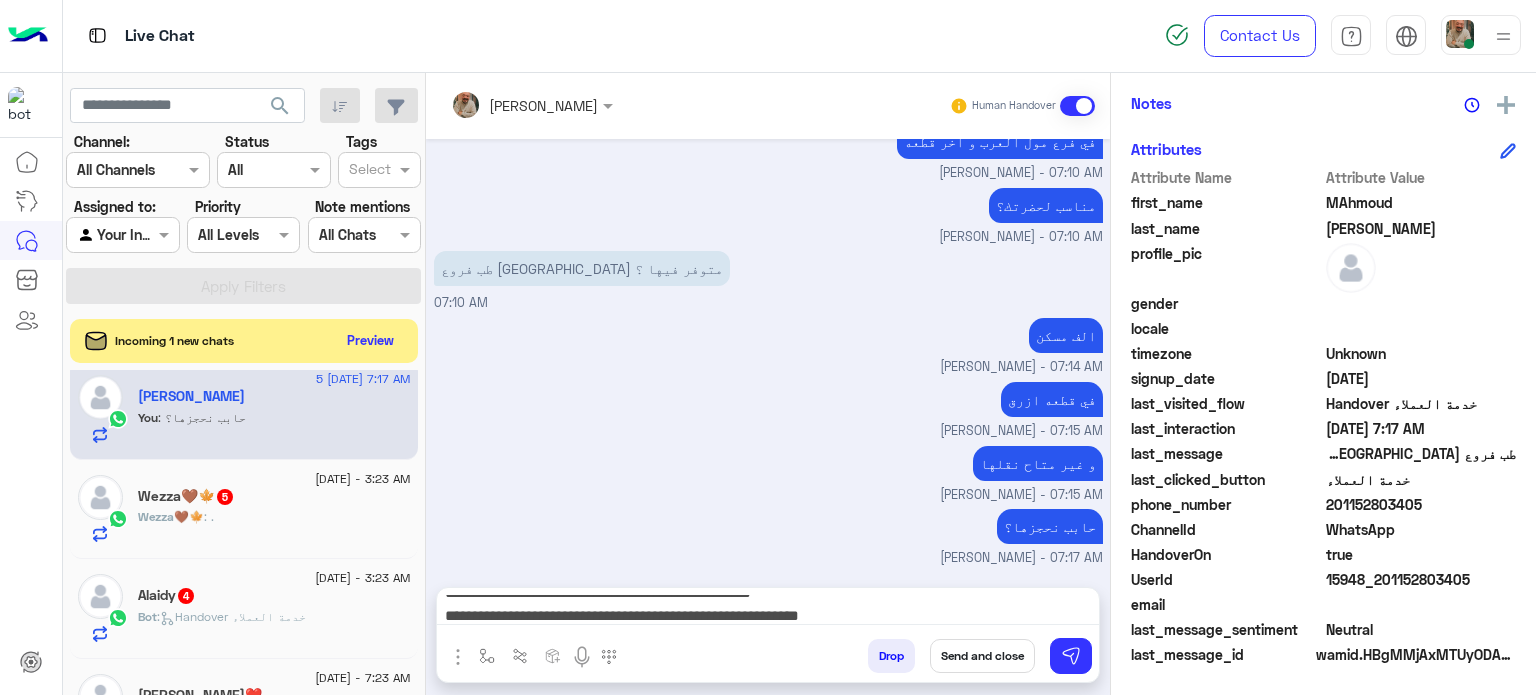 copy on "201152803405" 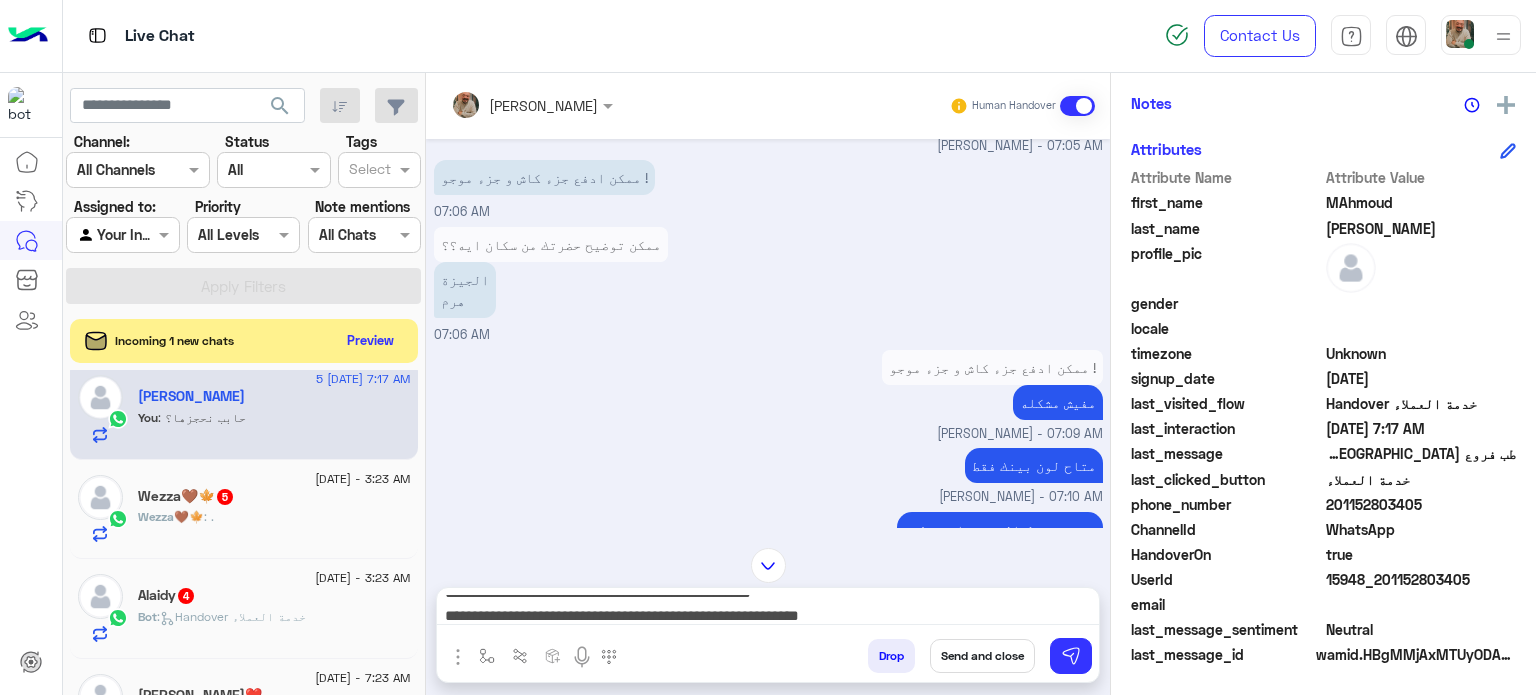 scroll, scrollTop: 396, scrollLeft: 0, axis: vertical 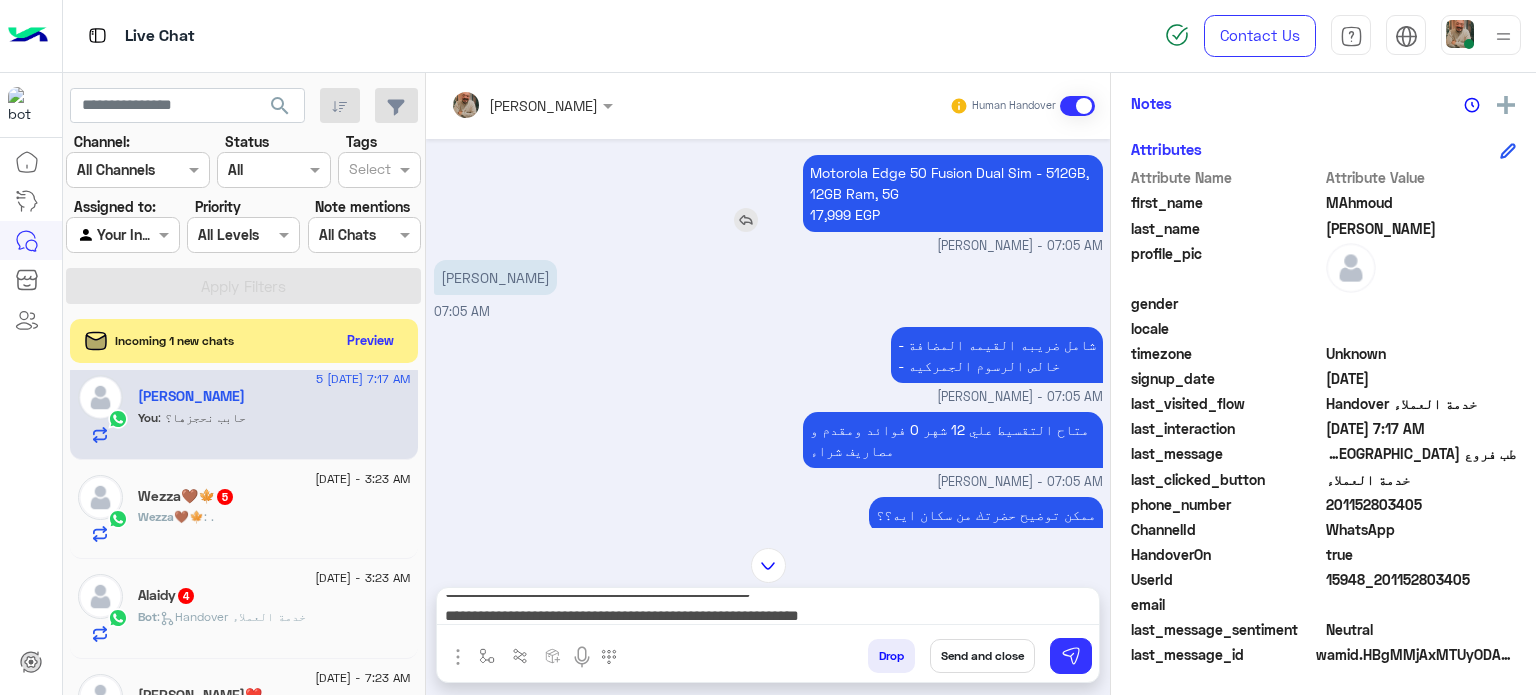 click on "Motorola Edge 50 Fusion Dual Sim - 512GB, 12GB Ram, 5G 17,999 EGP" at bounding box center (953, 193) 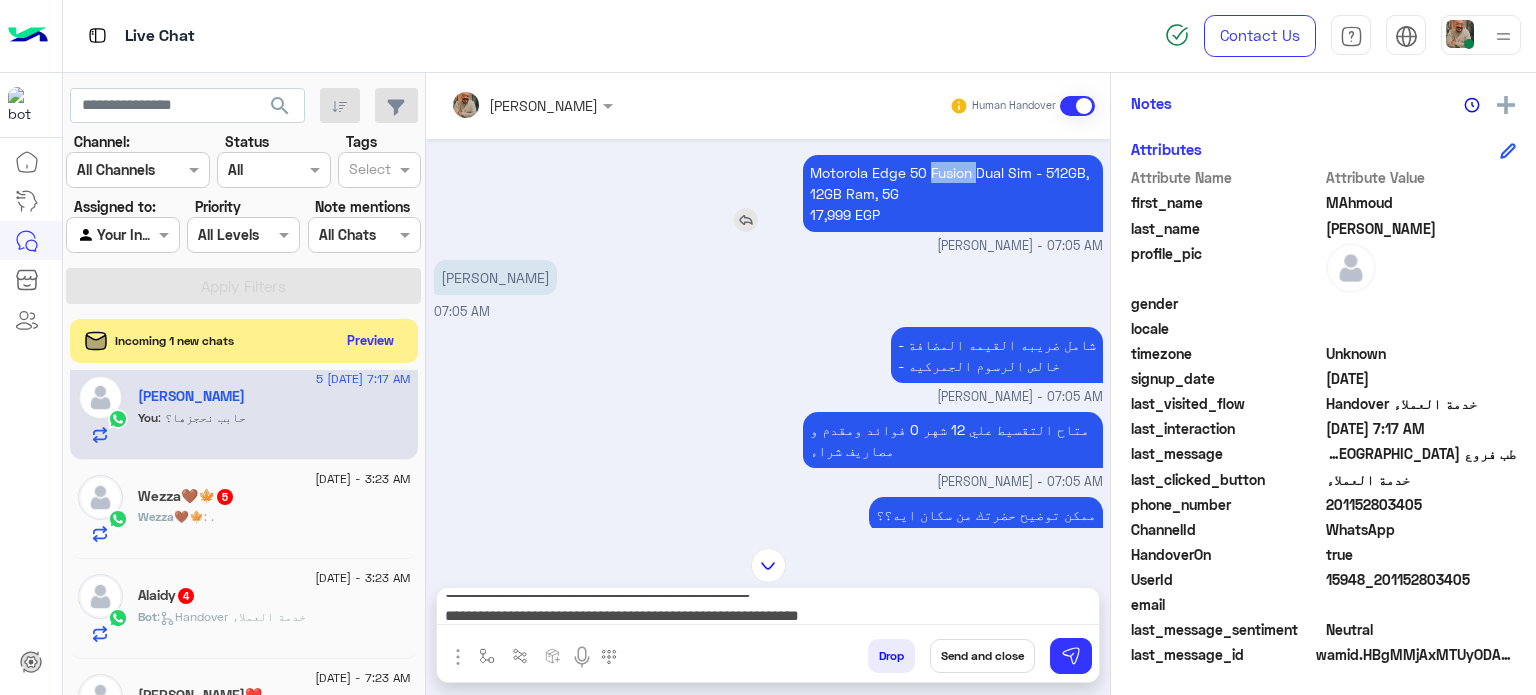 click on "Motorola Edge 50 Fusion Dual Sim - 512GB, 12GB Ram, 5G 17,999 EGP" at bounding box center [953, 193] 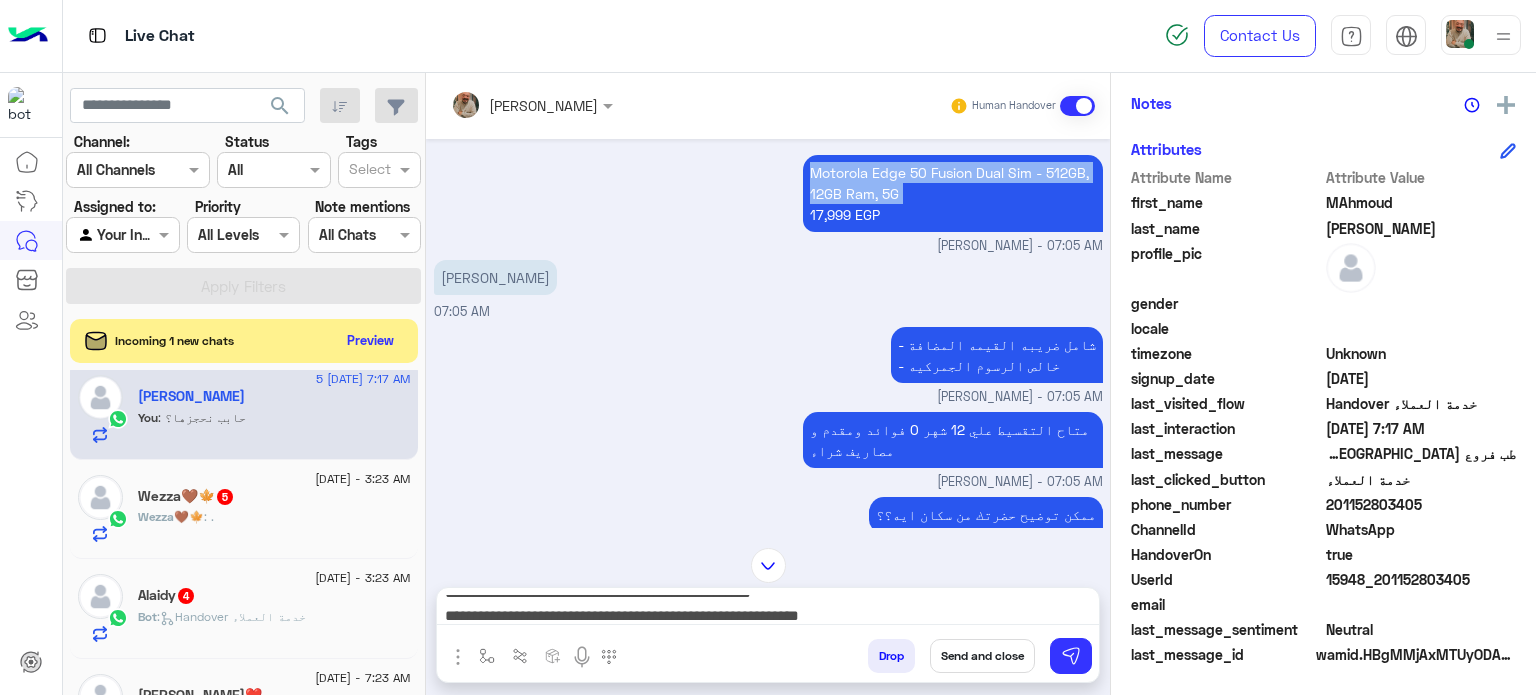 drag, startPoint x: 941, startPoint y: 175, endPoint x: 492, endPoint y: 28, distance: 472.45105 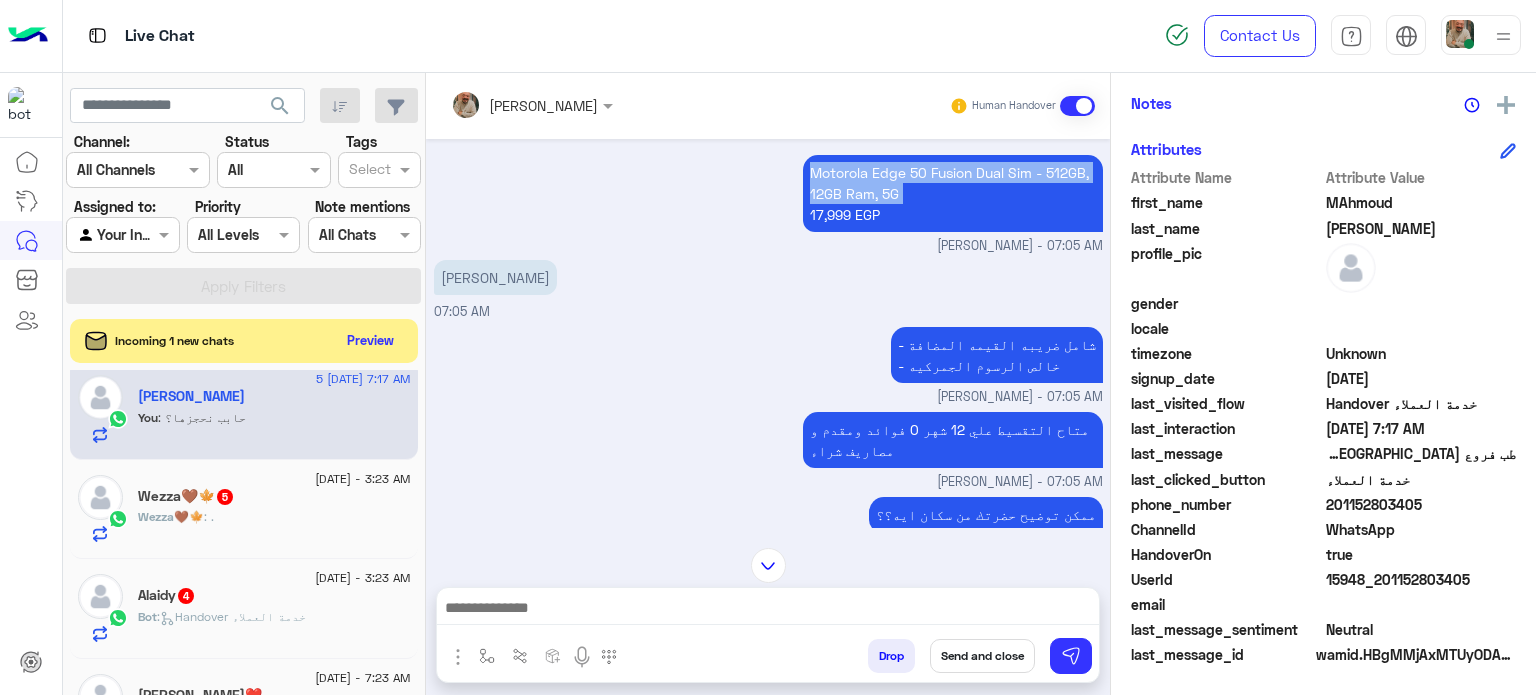 scroll, scrollTop: 0, scrollLeft: 0, axis: both 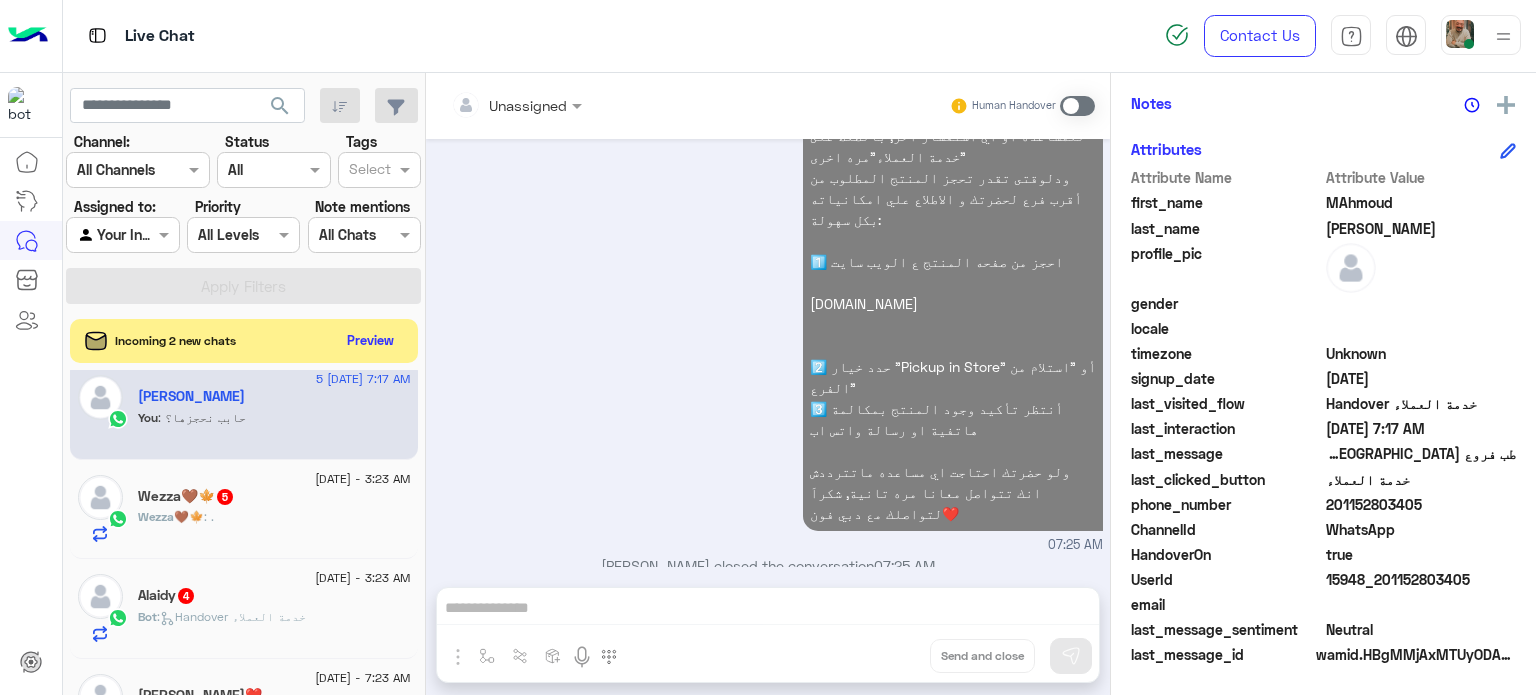 click on "يرجي التواصل مرة اخري اذا كنت بحاجه للمساعدة او اي استفسار اخر, بالضغط على "خدمة العملاء"مره اخرى ودلوقتى تقدر تحجز المنتج المطلوب من أقرب فرع لحضرتك و الاطلاع علي امكانياته بكل سهولة: 1️⃣ احجز من صفحه المنتج ع الويب سايت [DOMAIN_NAME] 2️⃣ حدد خيار "Pickup in Store" أو "استلام من الفرع" 3️⃣ أنتظر تأكيد وجود المنتج بمكالمة هاتفية او رسالة واتس اب ولو حضرتك احتاجت اي مساعده ماتترددش انك تتواصل معانا مره تانية, شكراَ لتواصلك مع دبي فون❤️   07:25 AM" at bounding box center [768, 323] 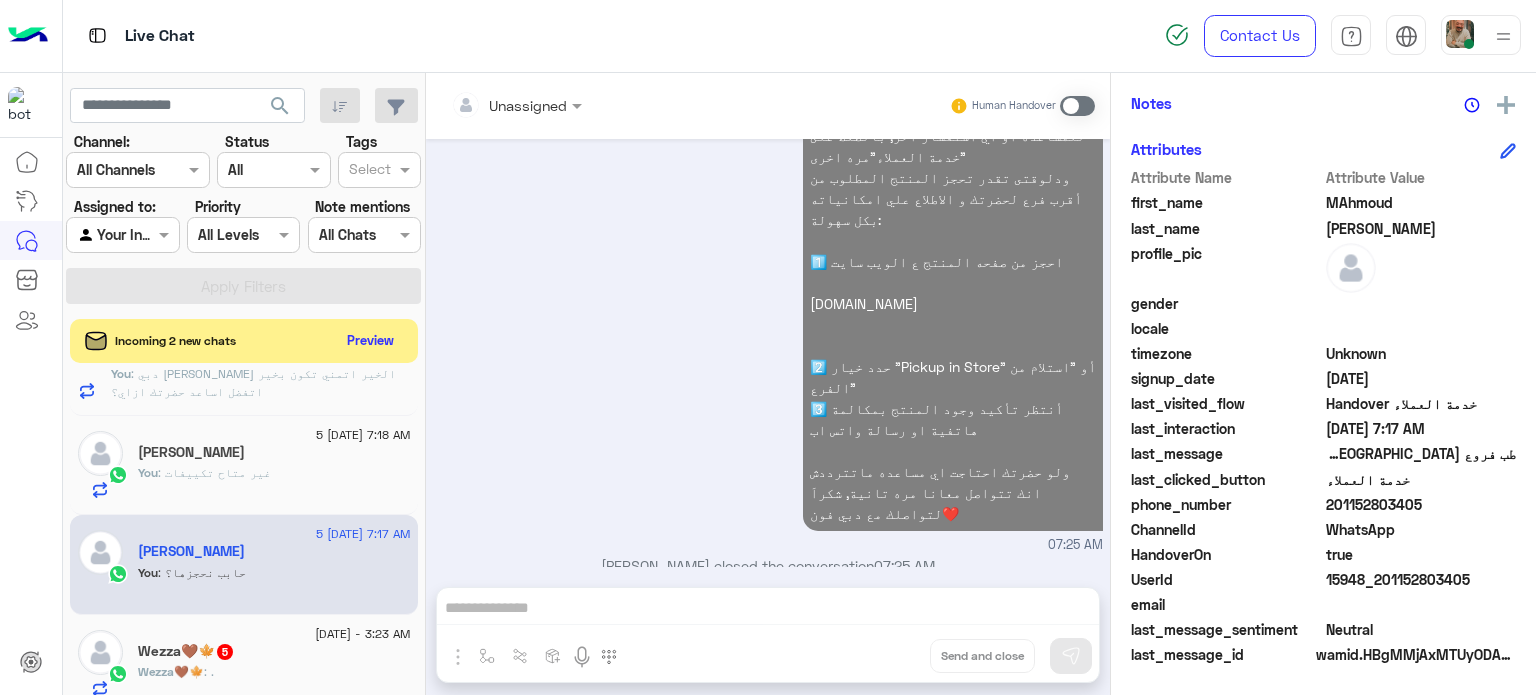 scroll, scrollTop: 1112, scrollLeft: 0, axis: vertical 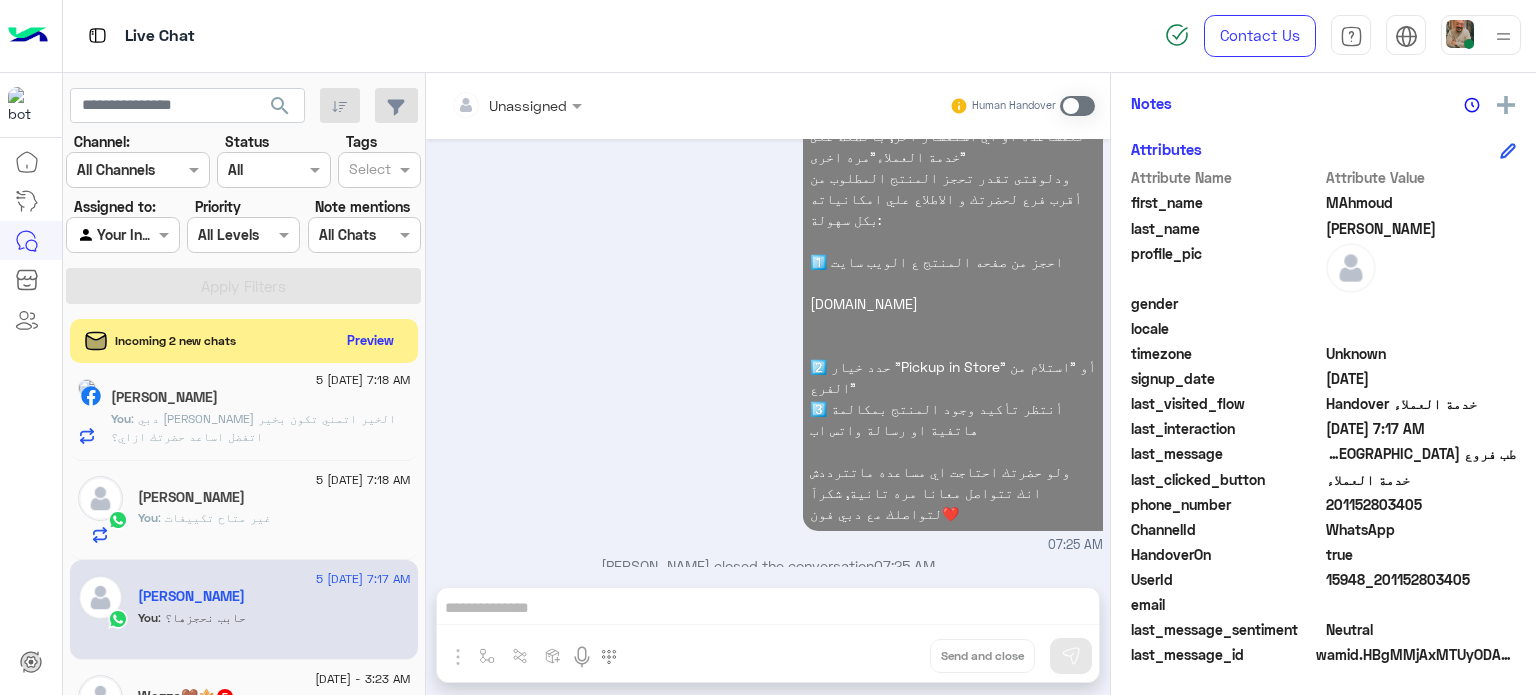 click on "[PERSON_NAME]" 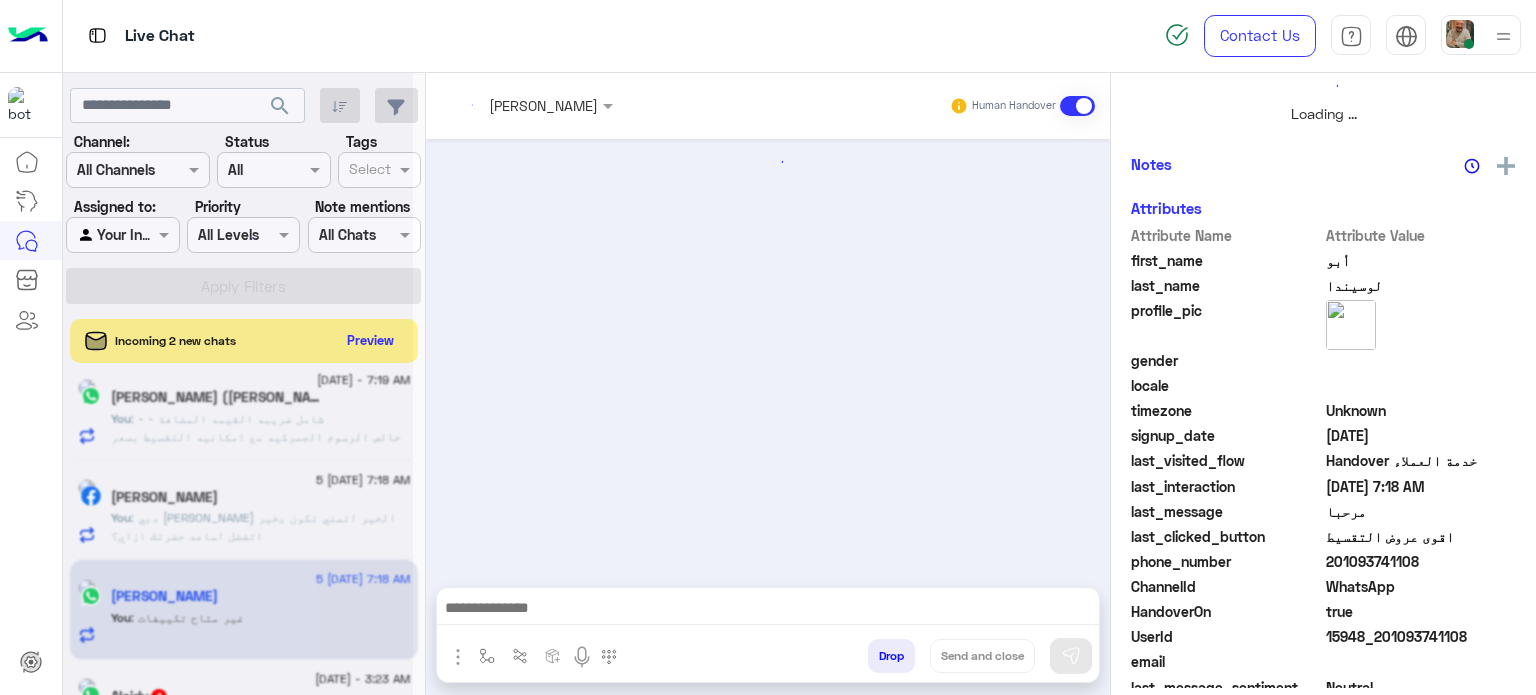 scroll, scrollTop: 464, scrollLeft: 0, axis: vertical 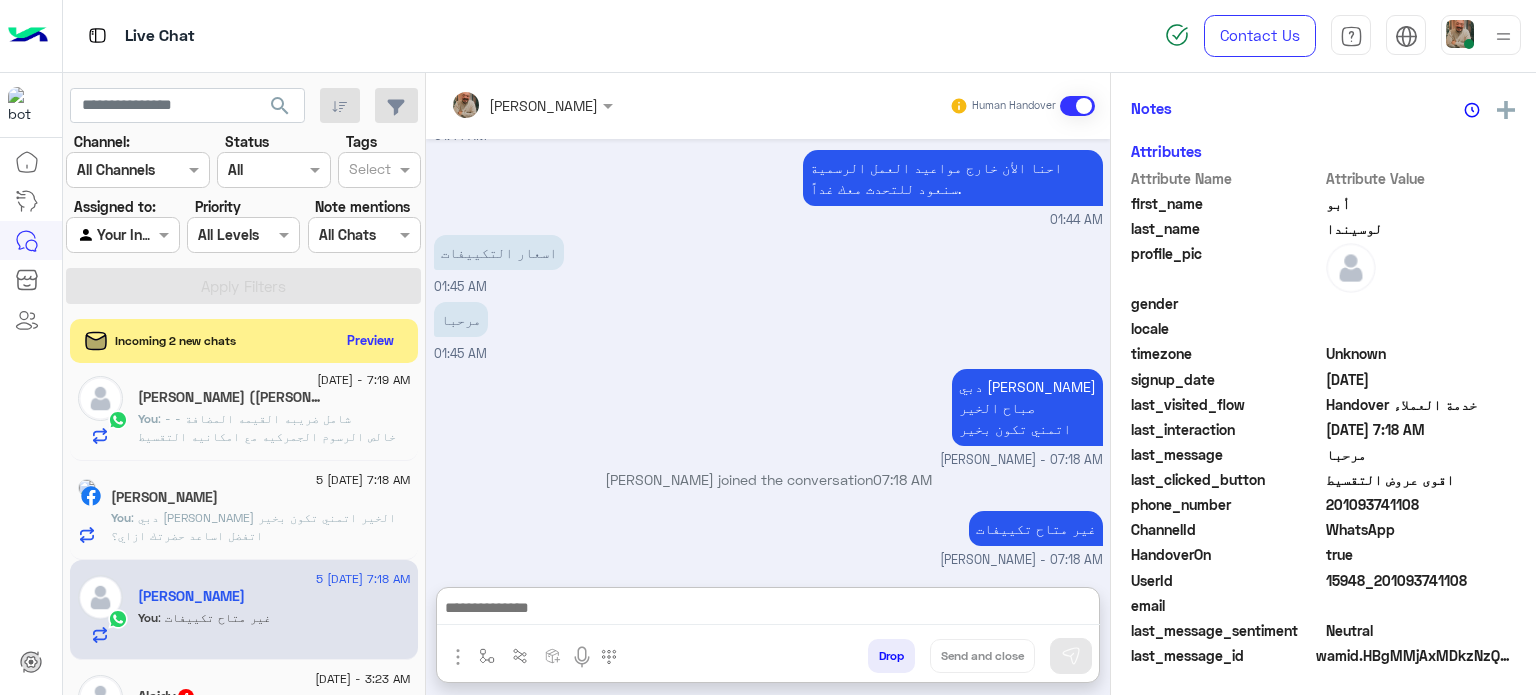 click at bounding box center [768, 610] 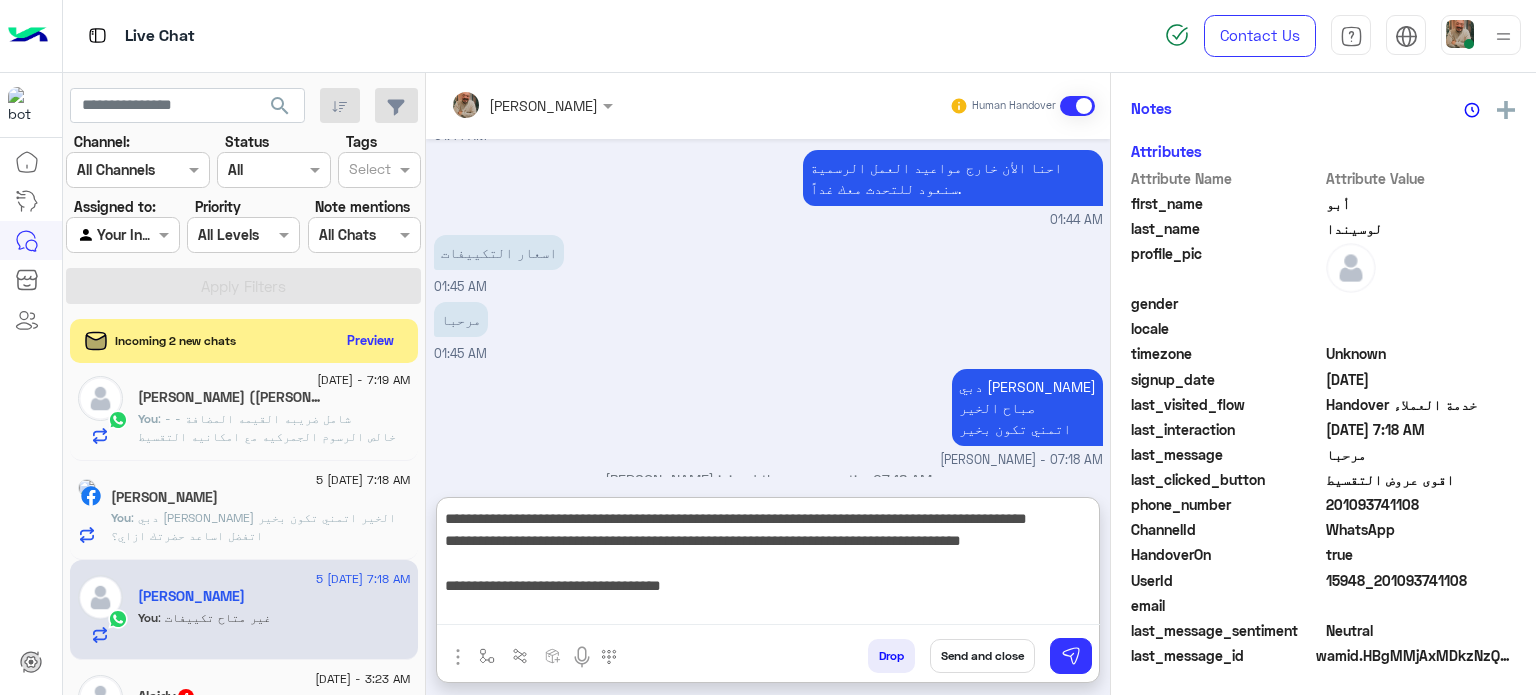 scroll, scrollTop: 200, scrollLeft: 0, axis: vertical 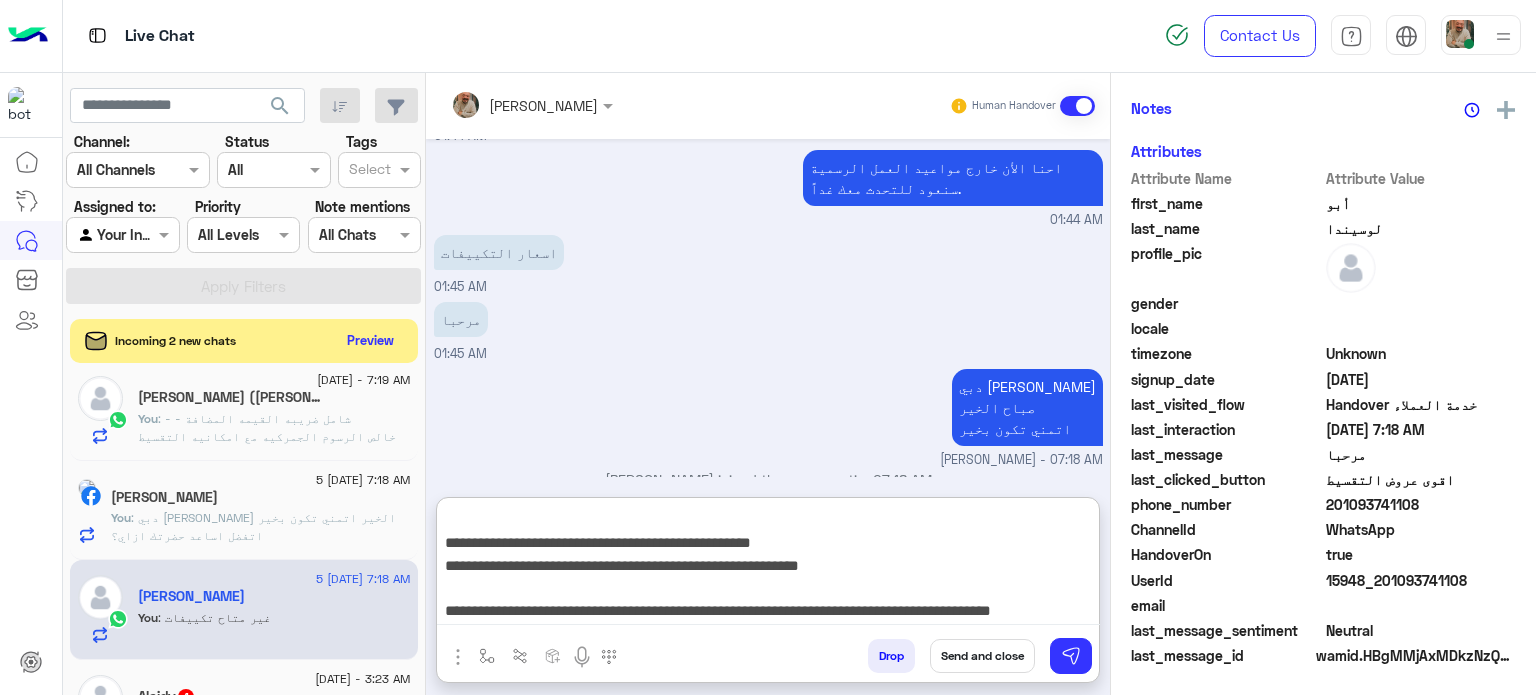 type on "**********" 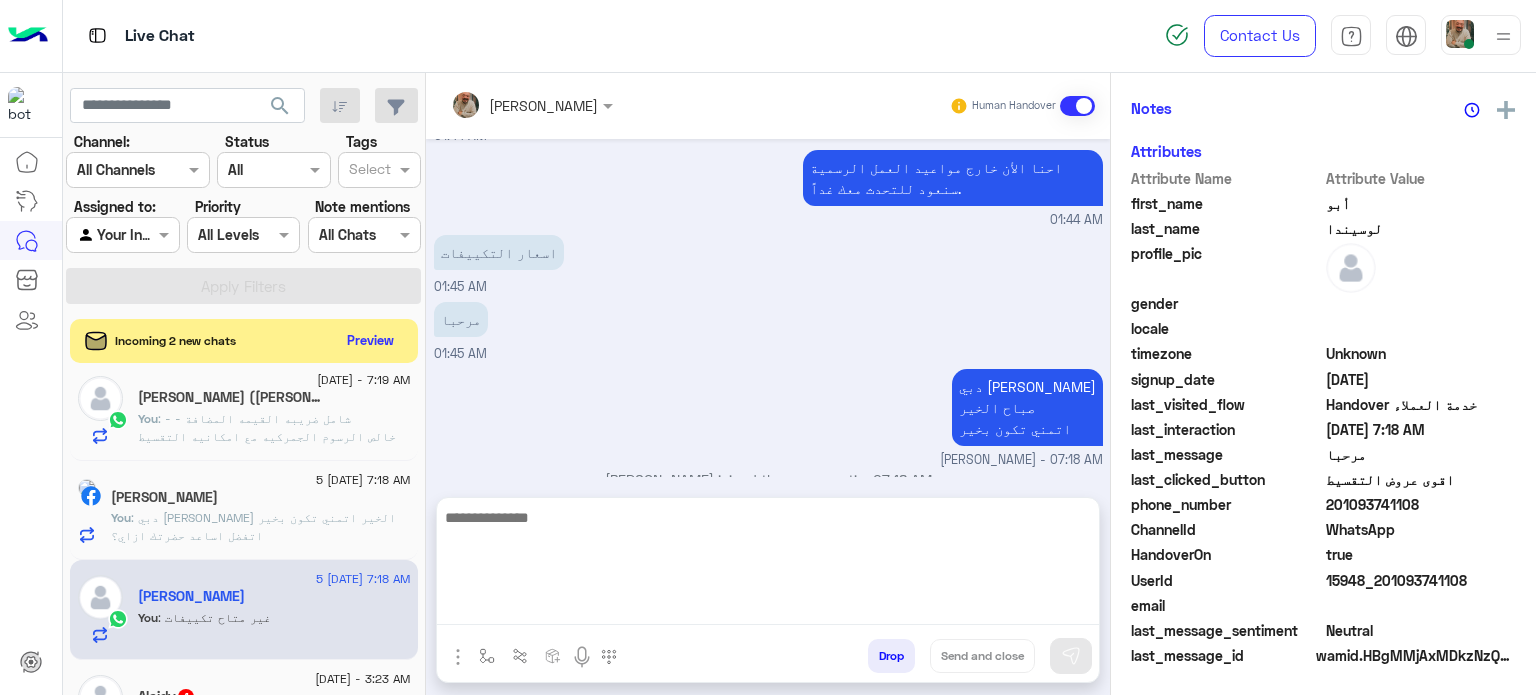 scroll, scrollTop: 0, scrollLeft: 0, axis: both 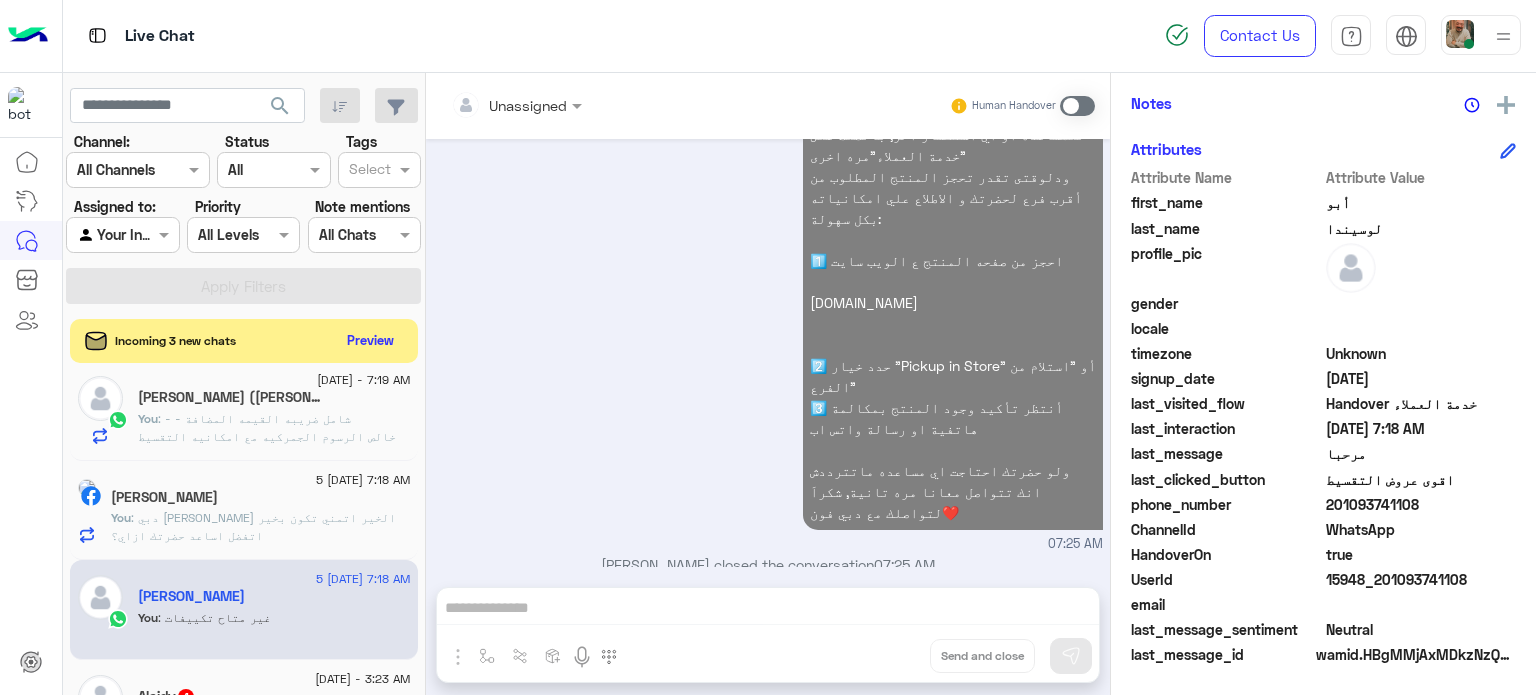 click on ": دبي [PERSON_NAME] الخير
اتمني تكون بخير
اتفضل اساعد حضرتك ازاي؟" 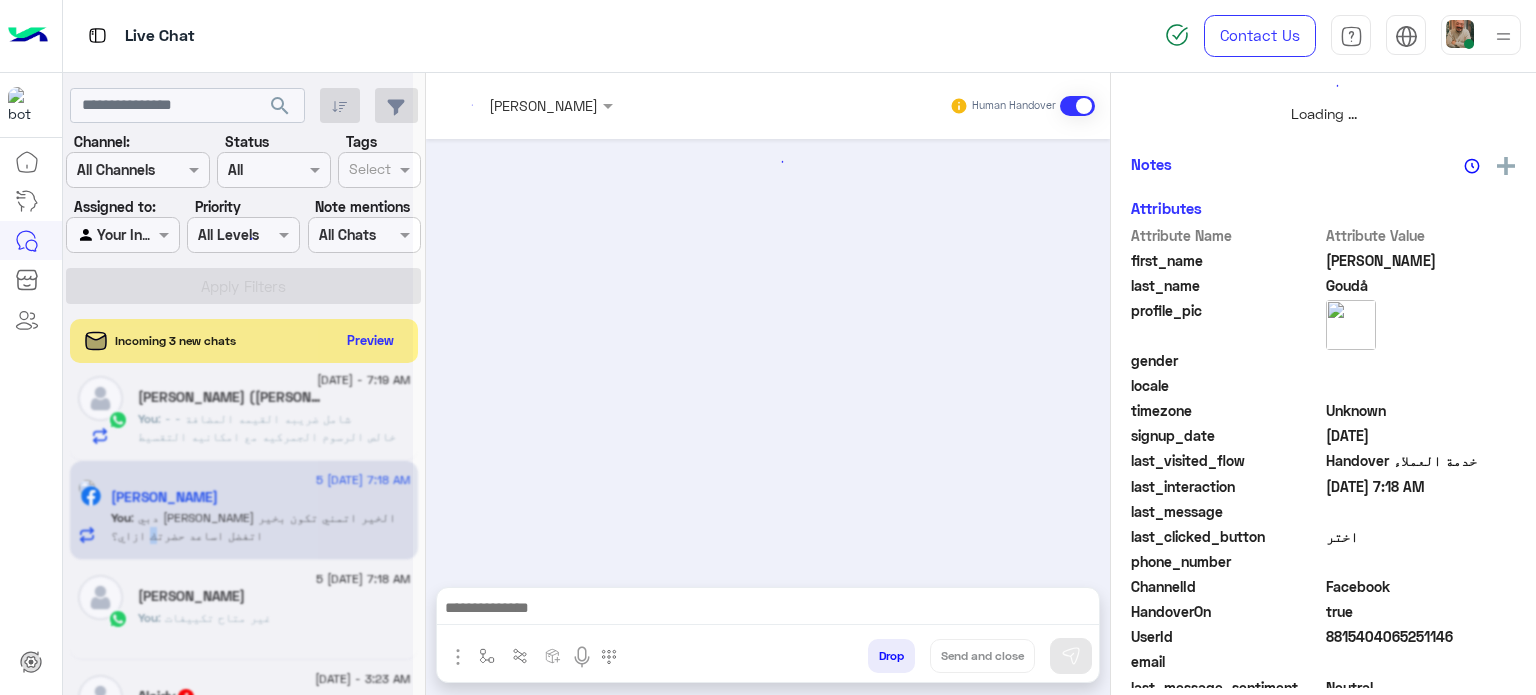 scroll, scrollTop: 464, scrollLeft: 0, axis: vertical 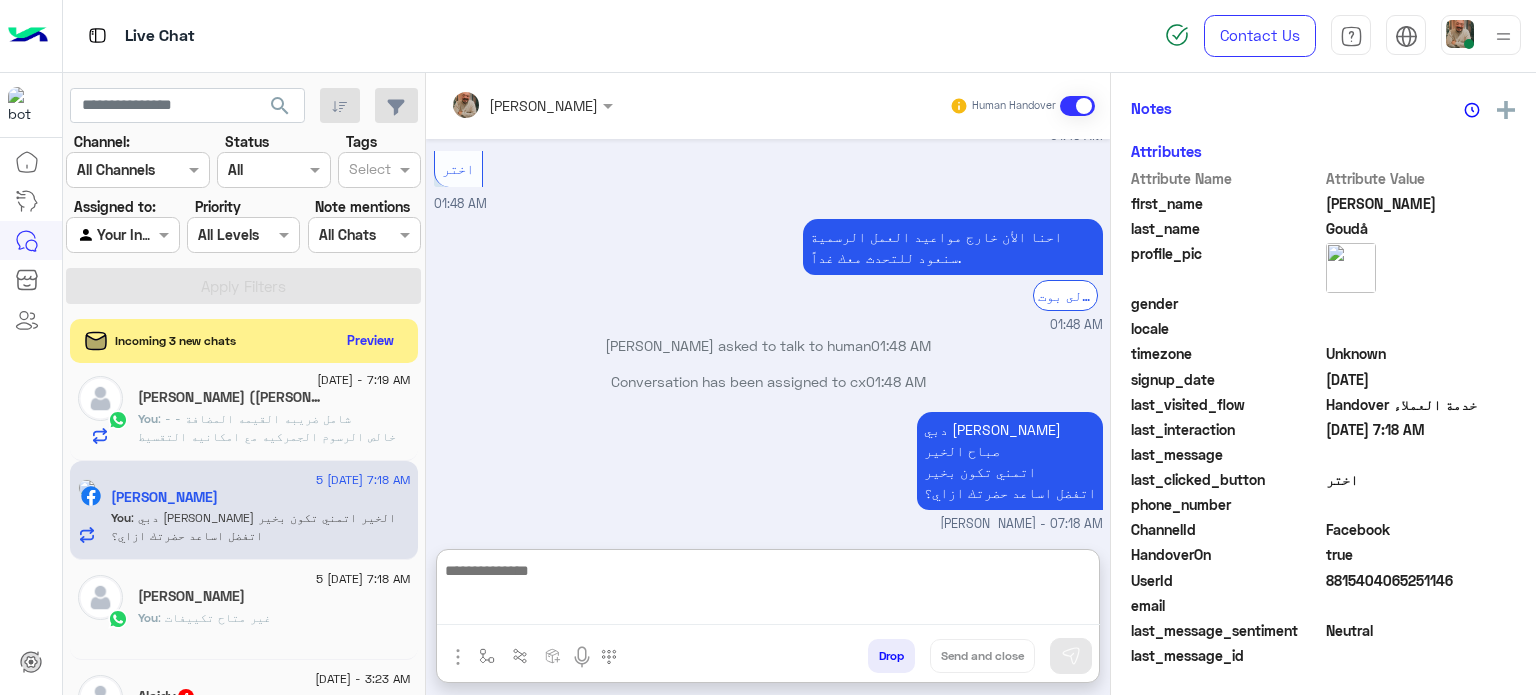 click at bounding box center (768, 591) 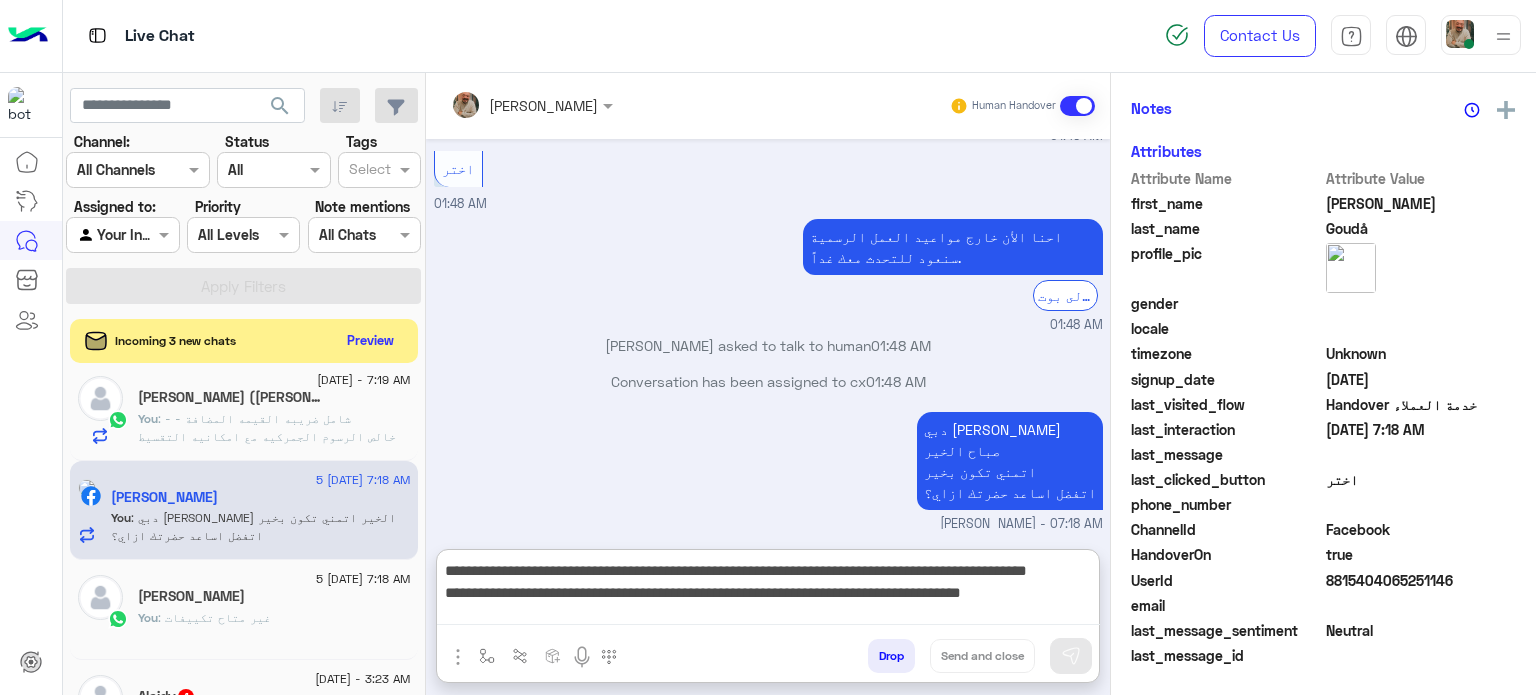 scroll, scrollTop: 200, scrollLeft: 0, axis: vertical 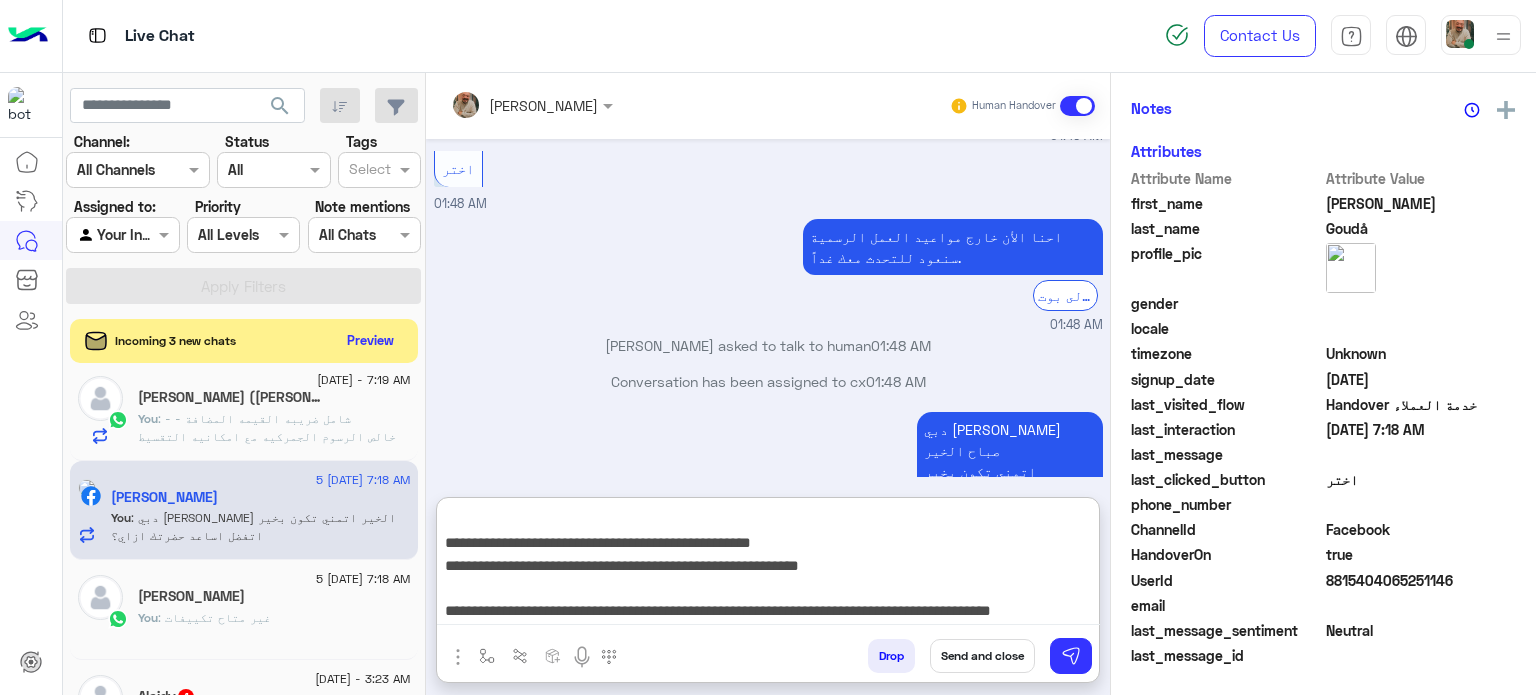 type on "**********" 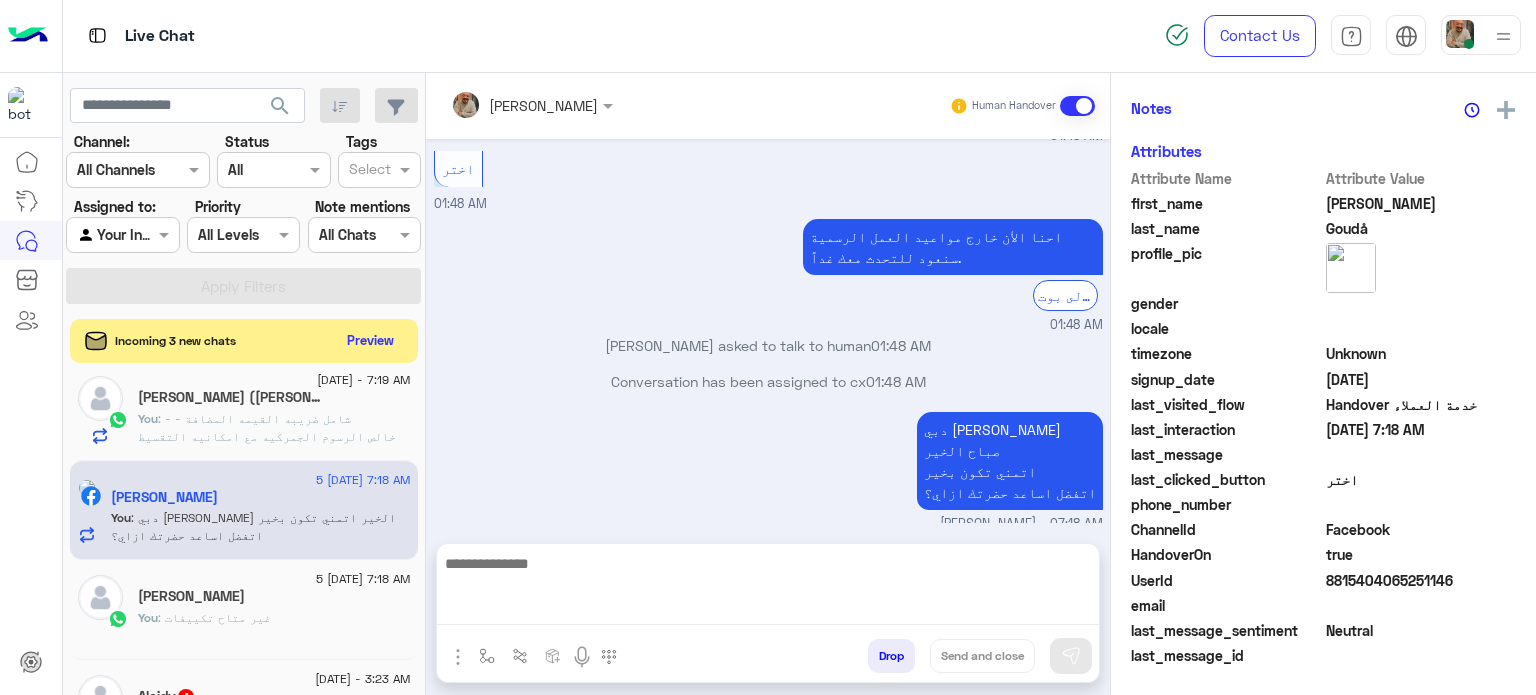 scroll, scrollTop: 0, scrollLeft: 0, axis: both 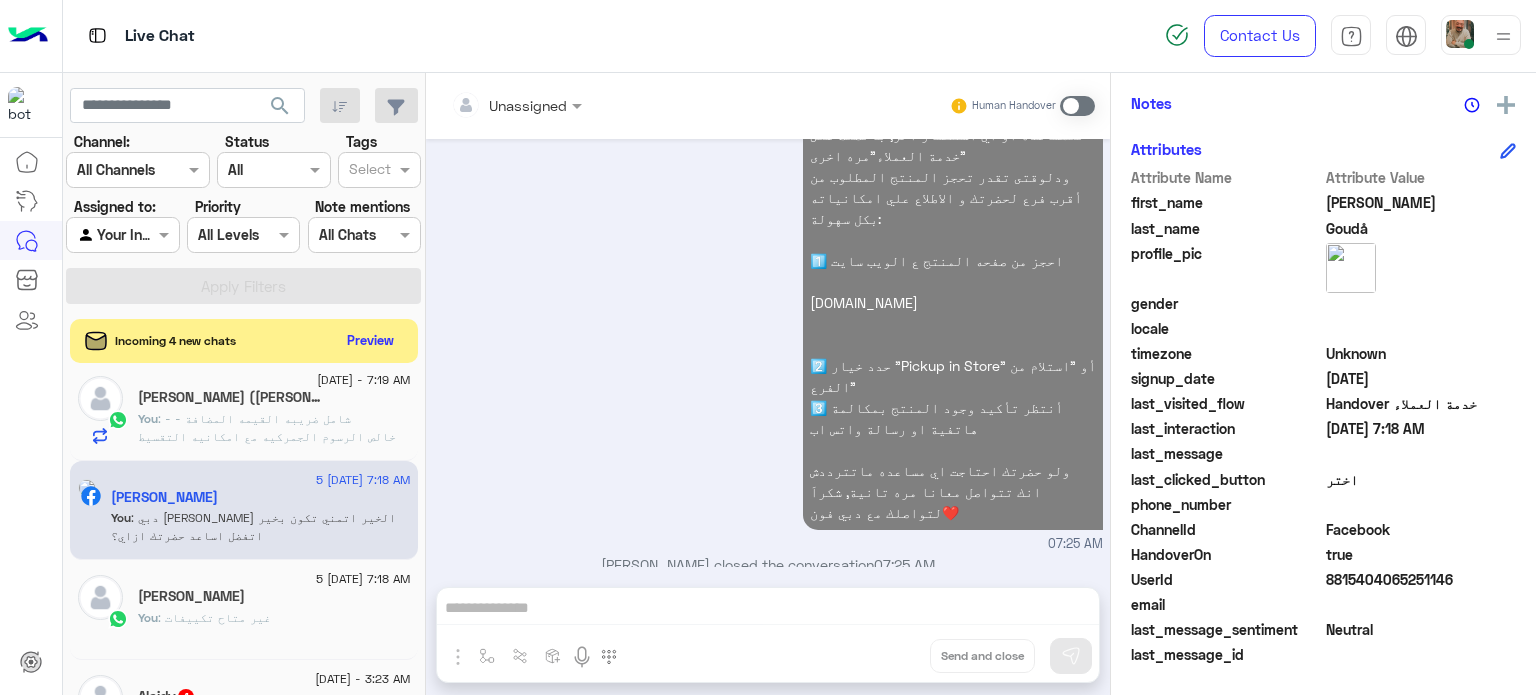 click on "You  : - شامل ضريبه القيمه المضافة
- خالص الرسوم الجمركيه
مع امكانيه التقسيط بسعر الخصم بدون فوائد علي حسب طريقه الدفع
ممكن توضيح طريقه الدفع؟" 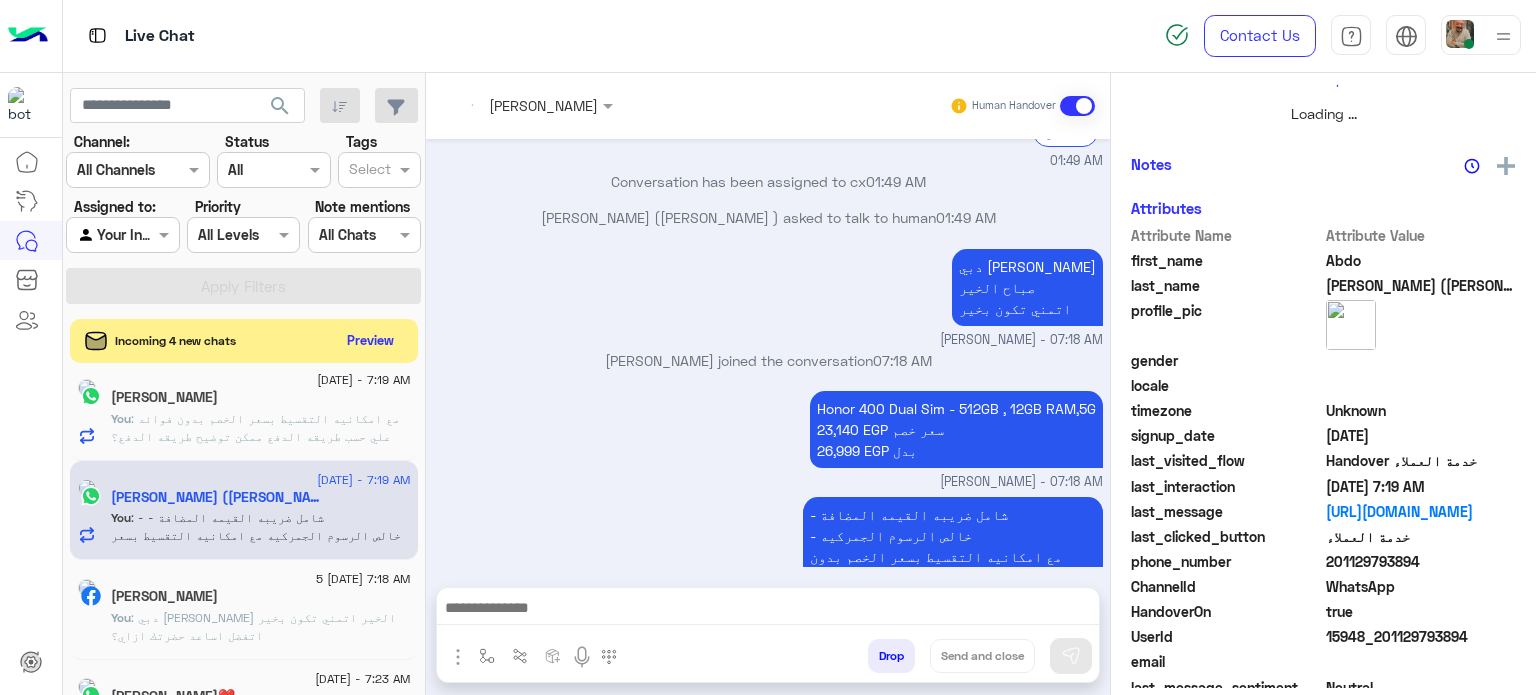 scroll, scrollTop: 464, scrollLeft: 0, axis: vertical 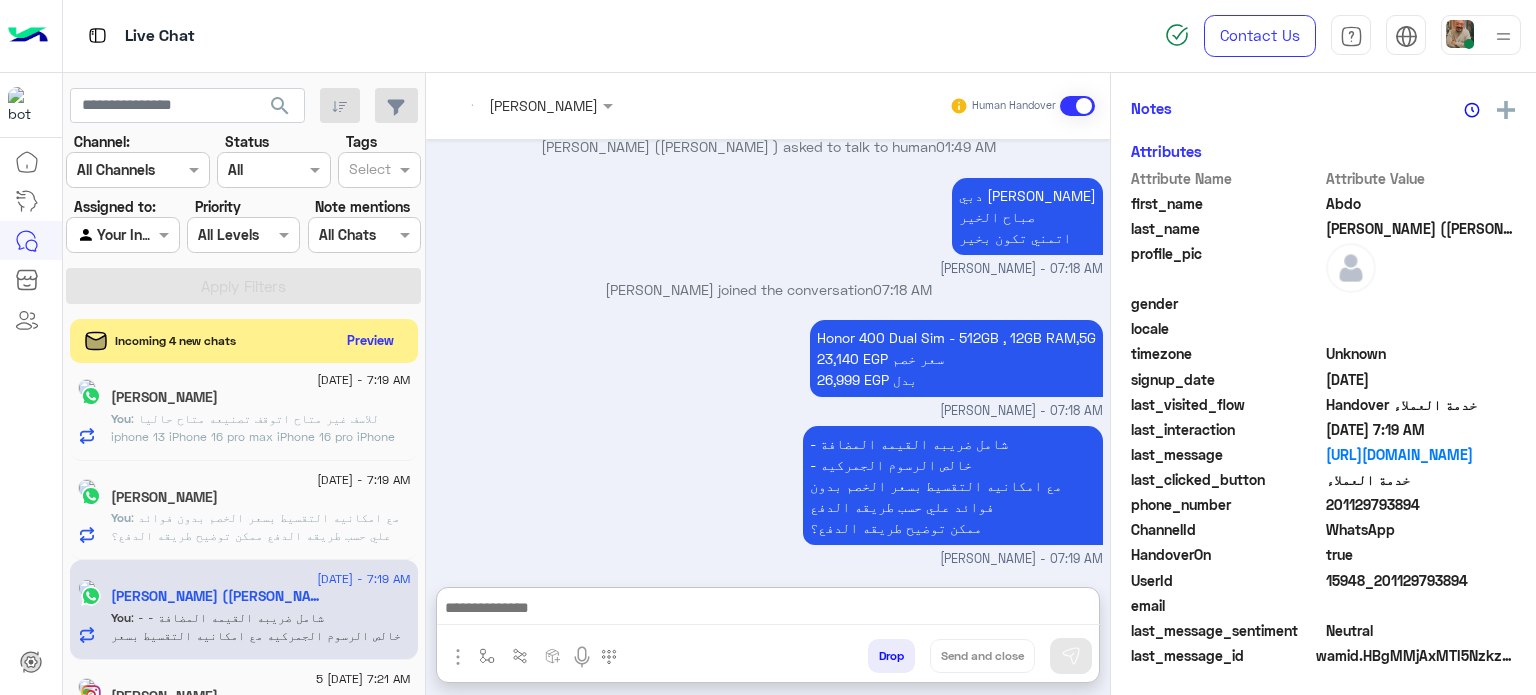 click at bounding box center (768, 610) 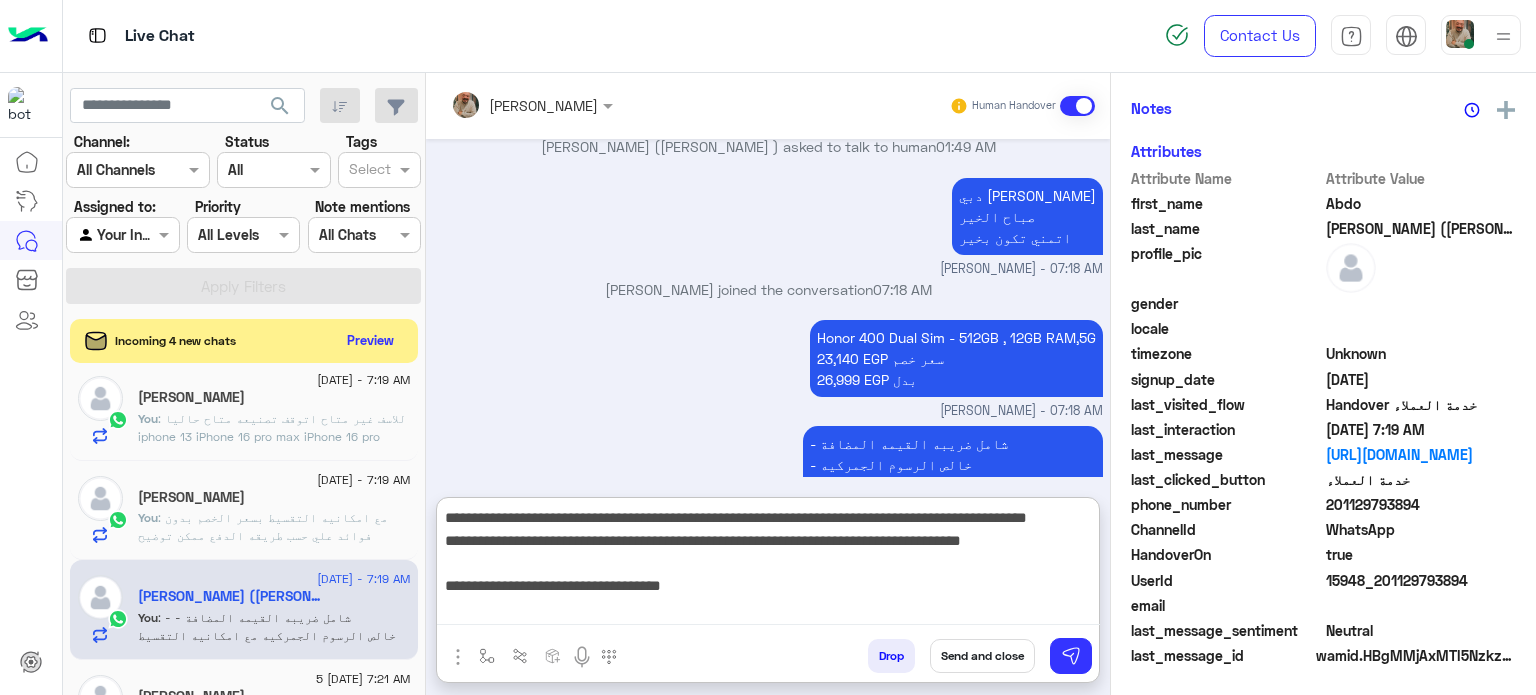 scroll, scrollTop: 195, scrollLeft: 0, axis: vertical 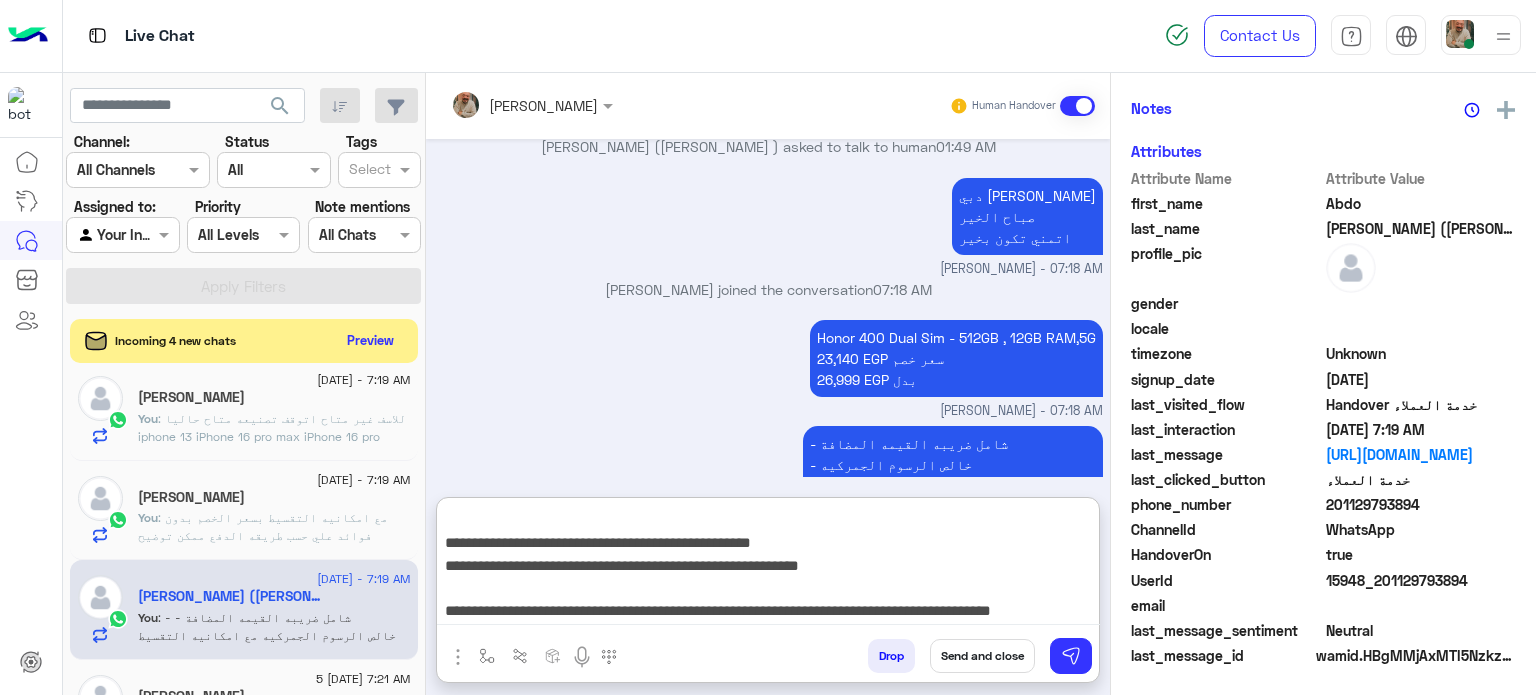 type on "**********" 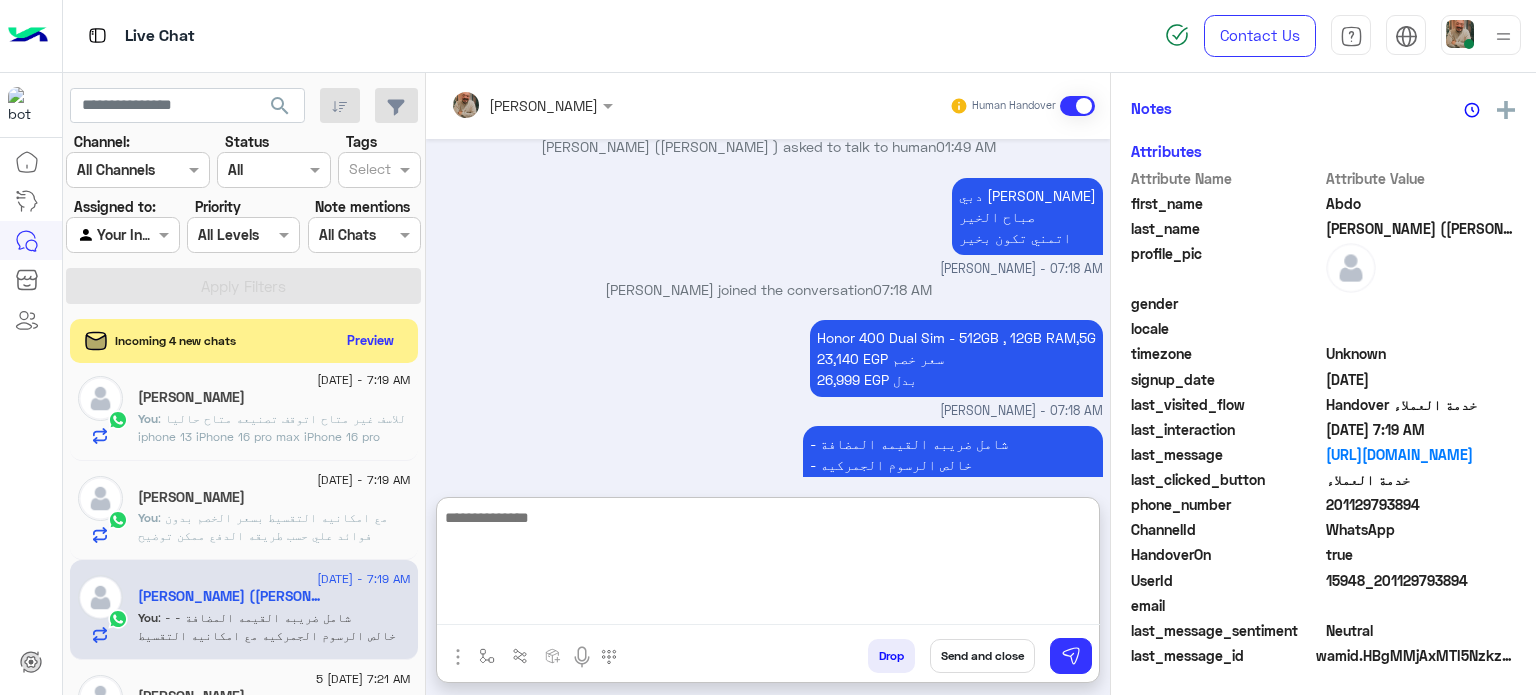 scroll, scrollTop: 405, scrollLeft: 0, axis: vertical 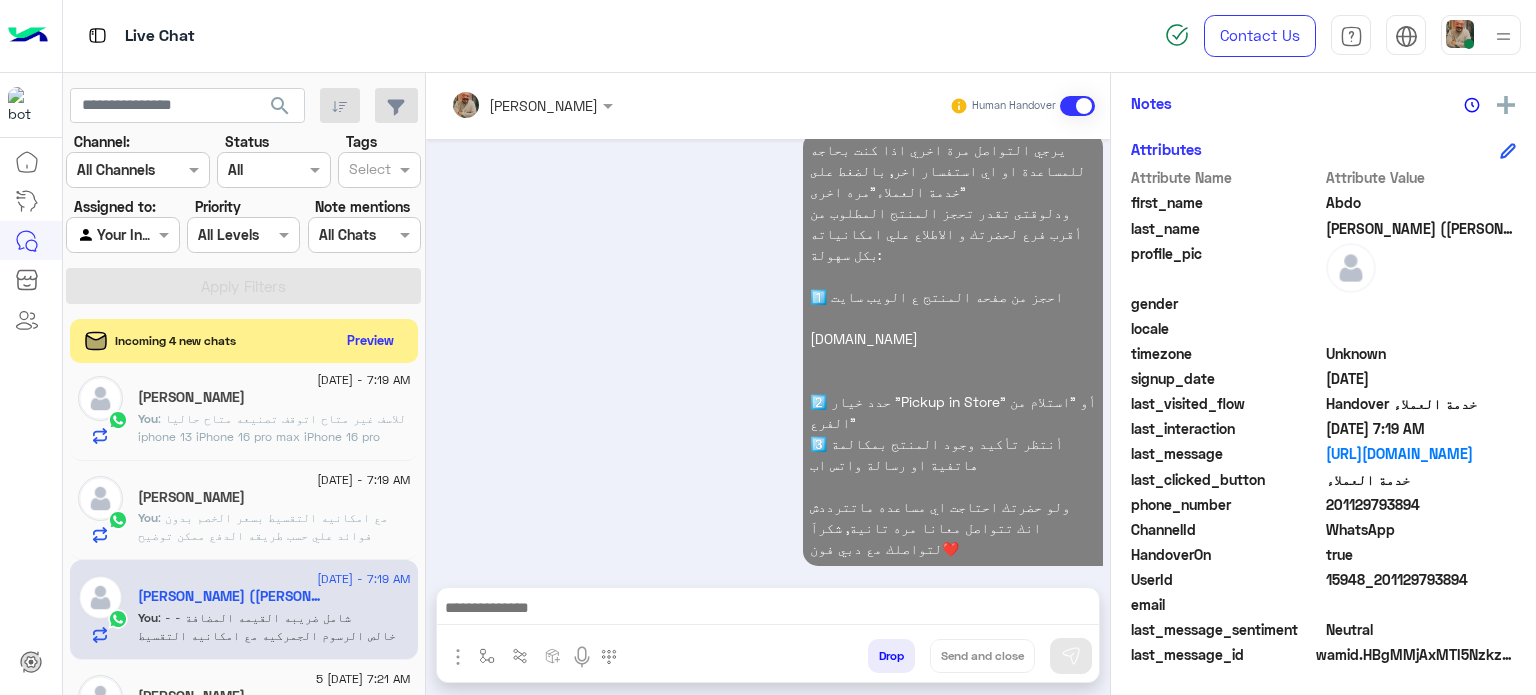 click on ": مع امكانيه التقسيط بسعر الخصم بدون فوائد علي حسب طريقه الدفع
ممكن توضيح طريقه الدفع؟" 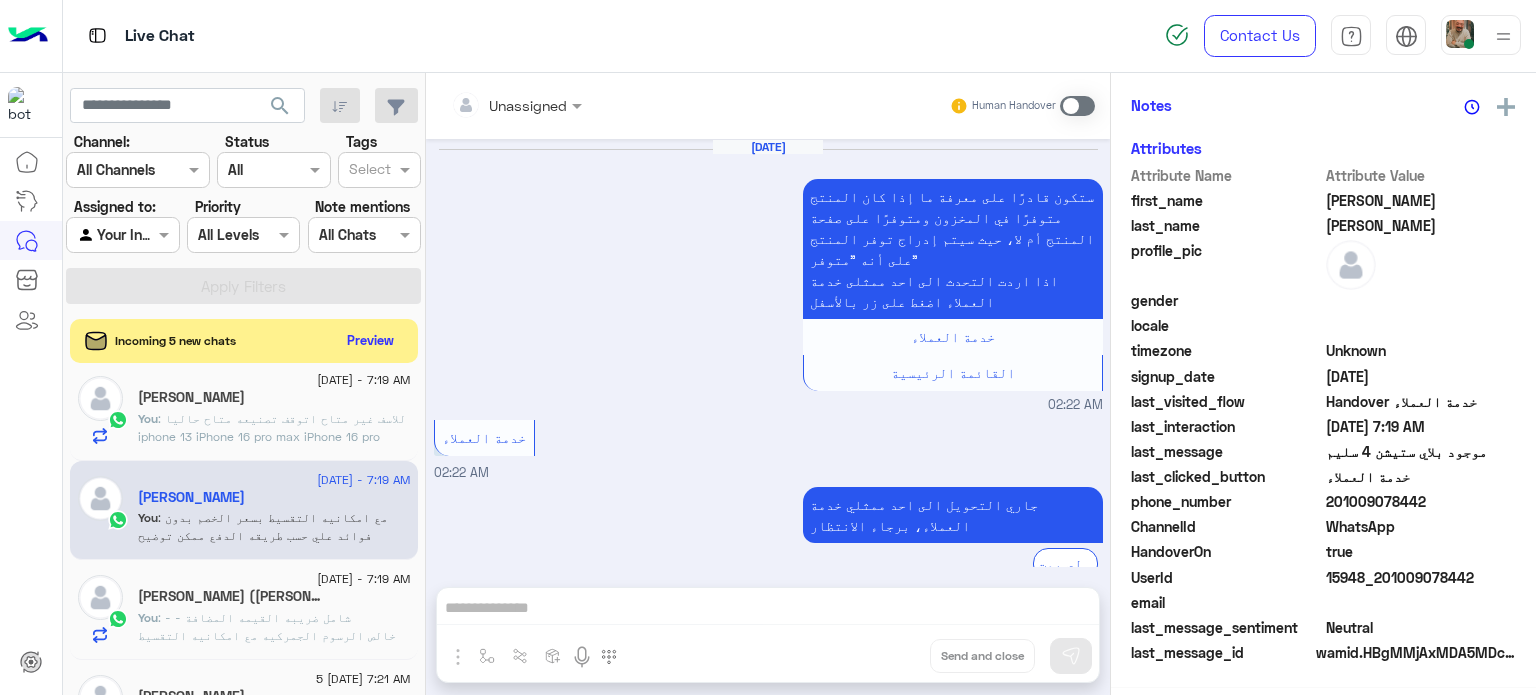 scroll, scrollTop: 504, scrollLeft: 0, axis: vertical 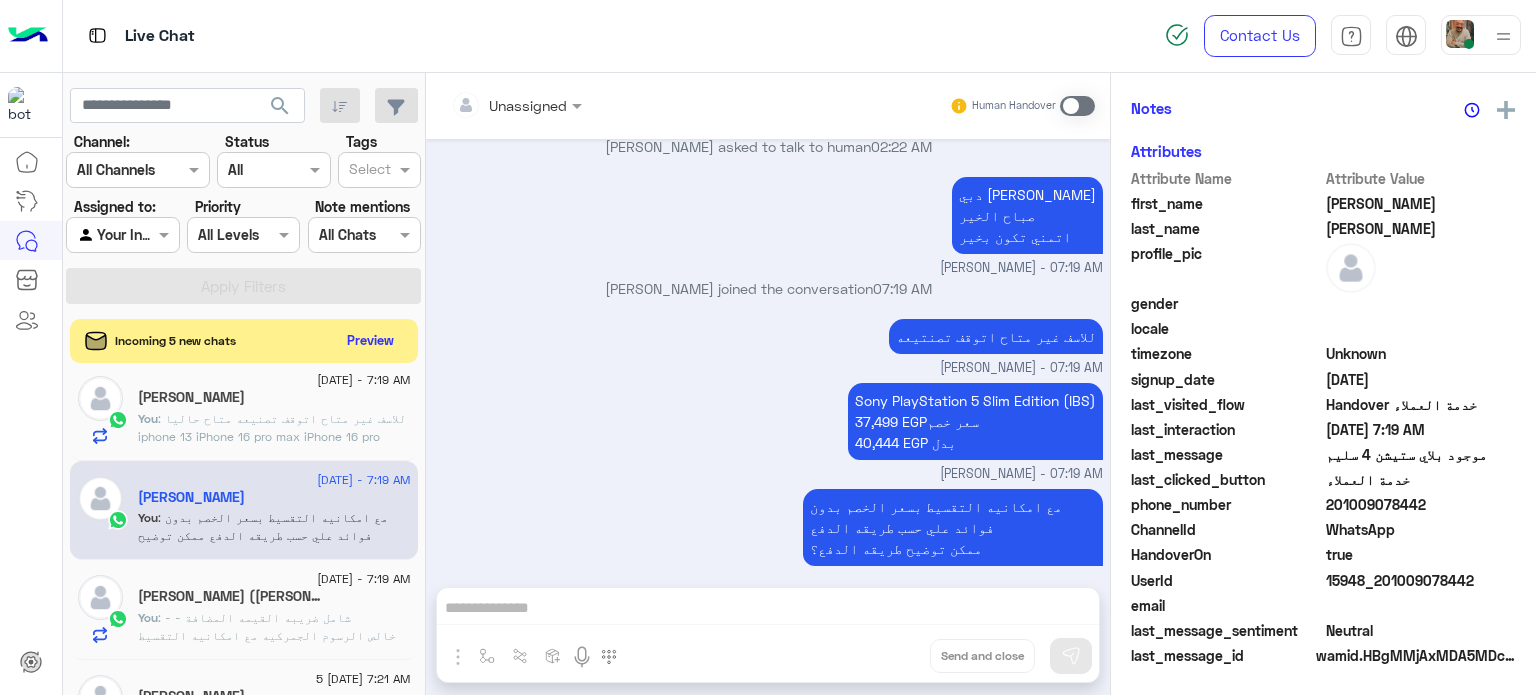 click on "Unassigned Human Handover     [DATE]  ستكون قادرًا على معرفة ما إذا كان المنتج متوفرًا في [GEOGRAPHIC_DATA] ومتوفرًا على صفحة المنتج أم لا، حيث سيتم إدراج توفر المنتج على أنه "متوفر"  اذا اردت التحدث الى احد ممثلى خدمة العملاء اضغط على زر بالأسفل  خدمة العملاء   القائمة الرئيسية     02:22 AM   خدمة العملاء    02:22 AM  جاري التحويل الى احد ممثلي خدمة العملاء، برجاء الانتظار  الرجوع الى بوت      02:22 AM   Conversation has been assigned to cx   02:22 AM       [PERSON_NAME] asked to talk to human   02:22 AM      دبي [PERSON_NAME] اتمني تكون بخير  [PERSON_NAME] -  07:19 AM   [PERSON_NAME] joined the conversation   07:19 AM      للاسف غير متاح اتوقف تصنتيعه 37,499 EGPسعر خصم" at bounding box center [768, 388] 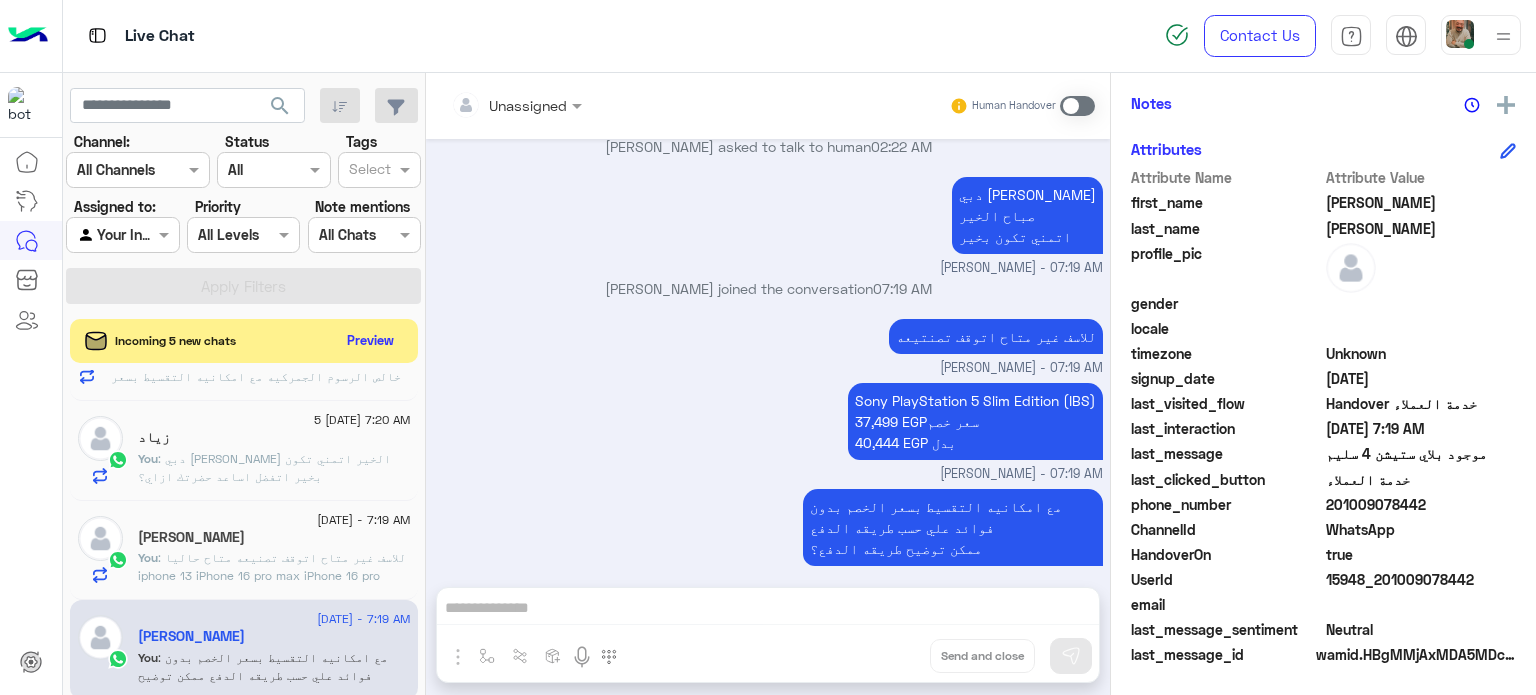 click at bounding box center [1077, 106] 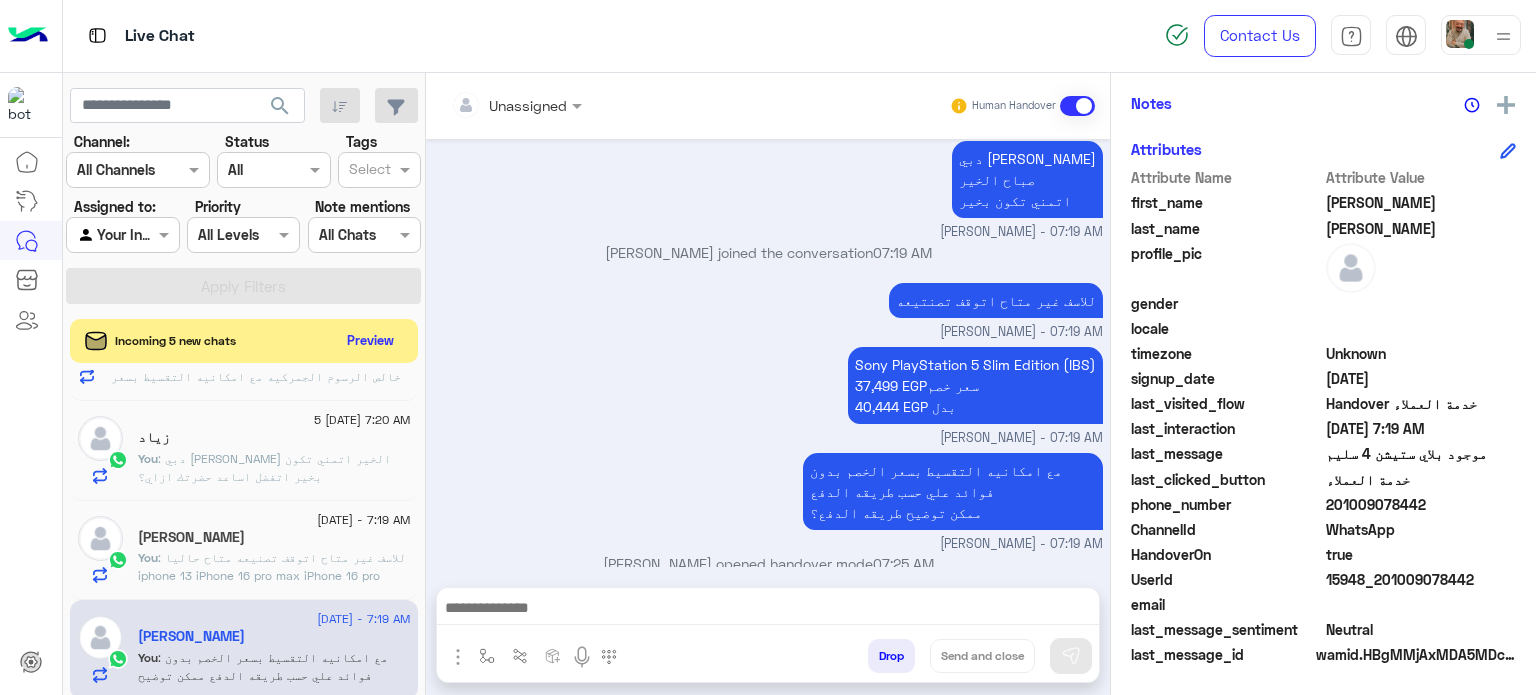 click at bounding box center (768, 610) 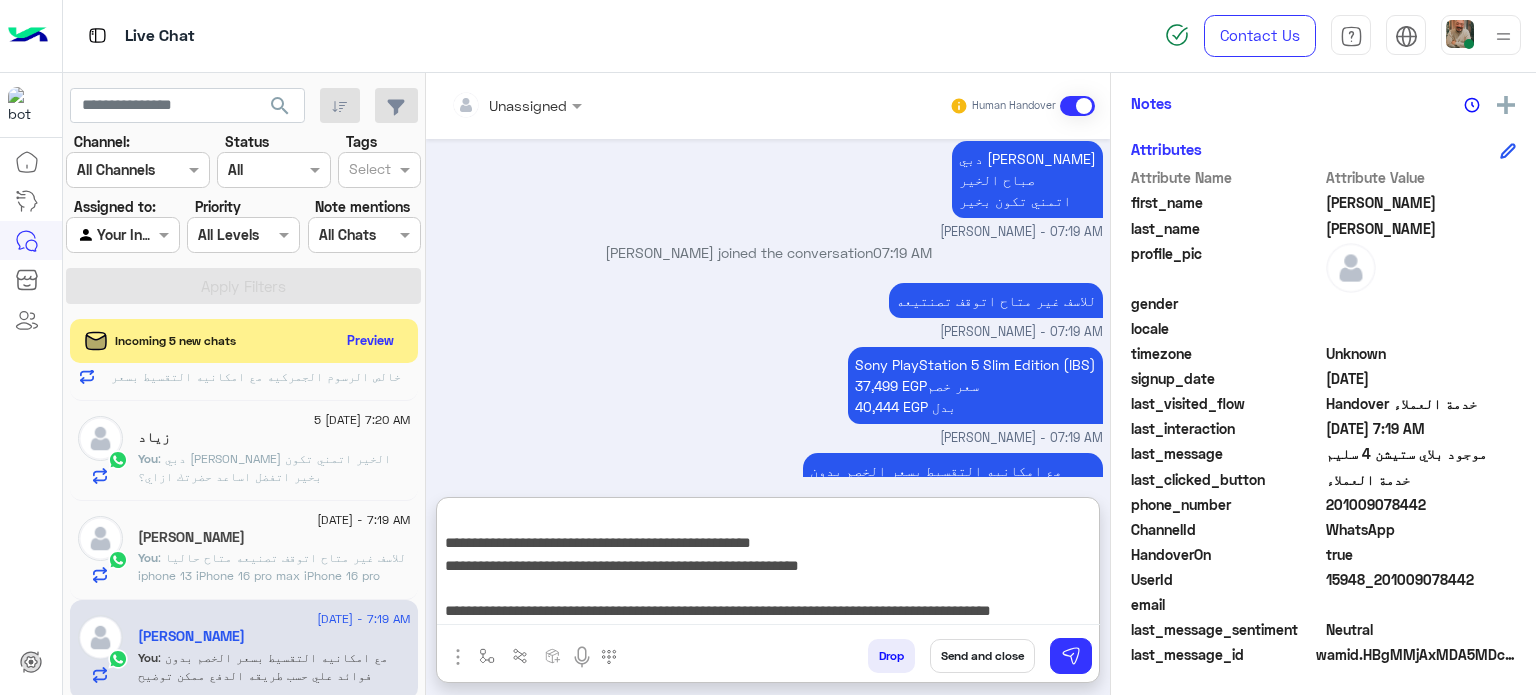 type on "**********" 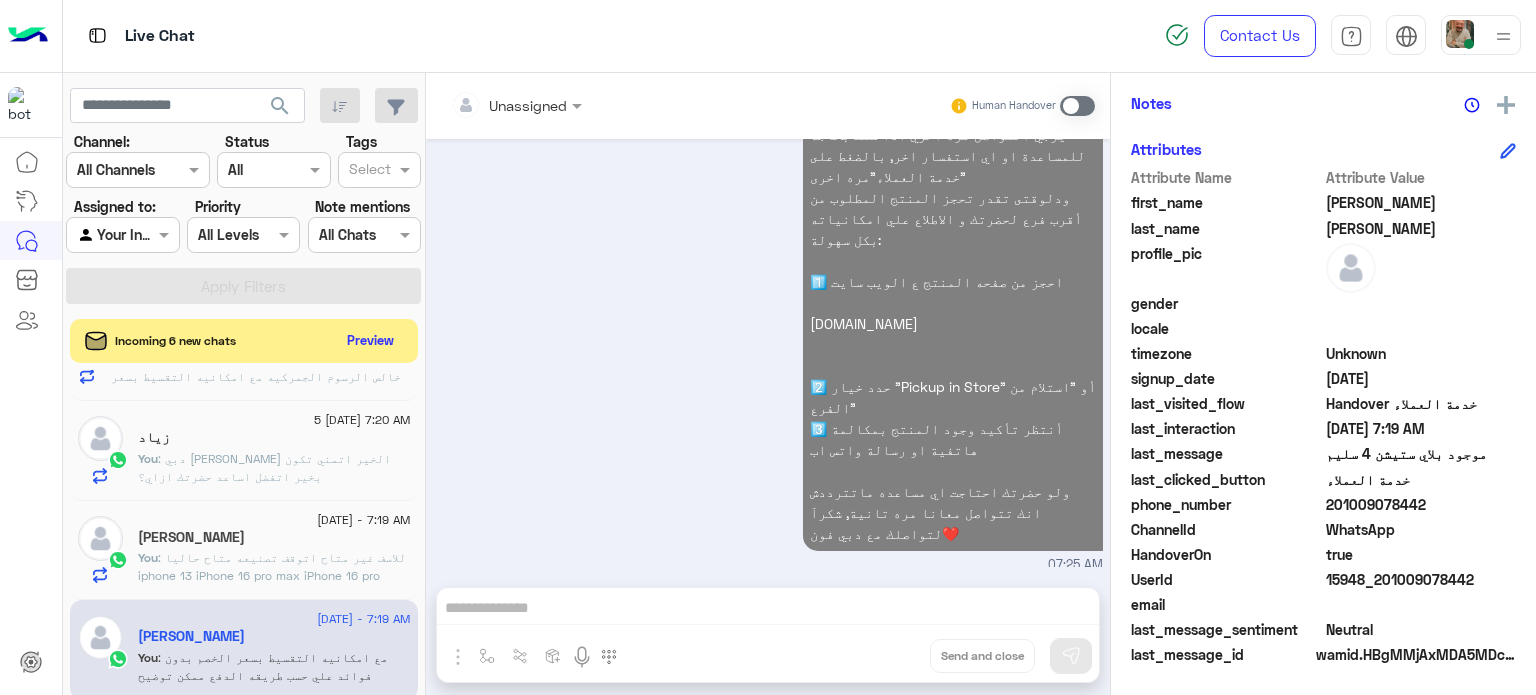 click on ": للاسف غير متاح اتوقف تصنيعه
متاح حاليا
iphone 13
iPhone 16 pro max
iPhone 16 pro
iPhone 16
iPhone 15 plus
ممكن توضيح الموديل الانسب لحضرتك؟" 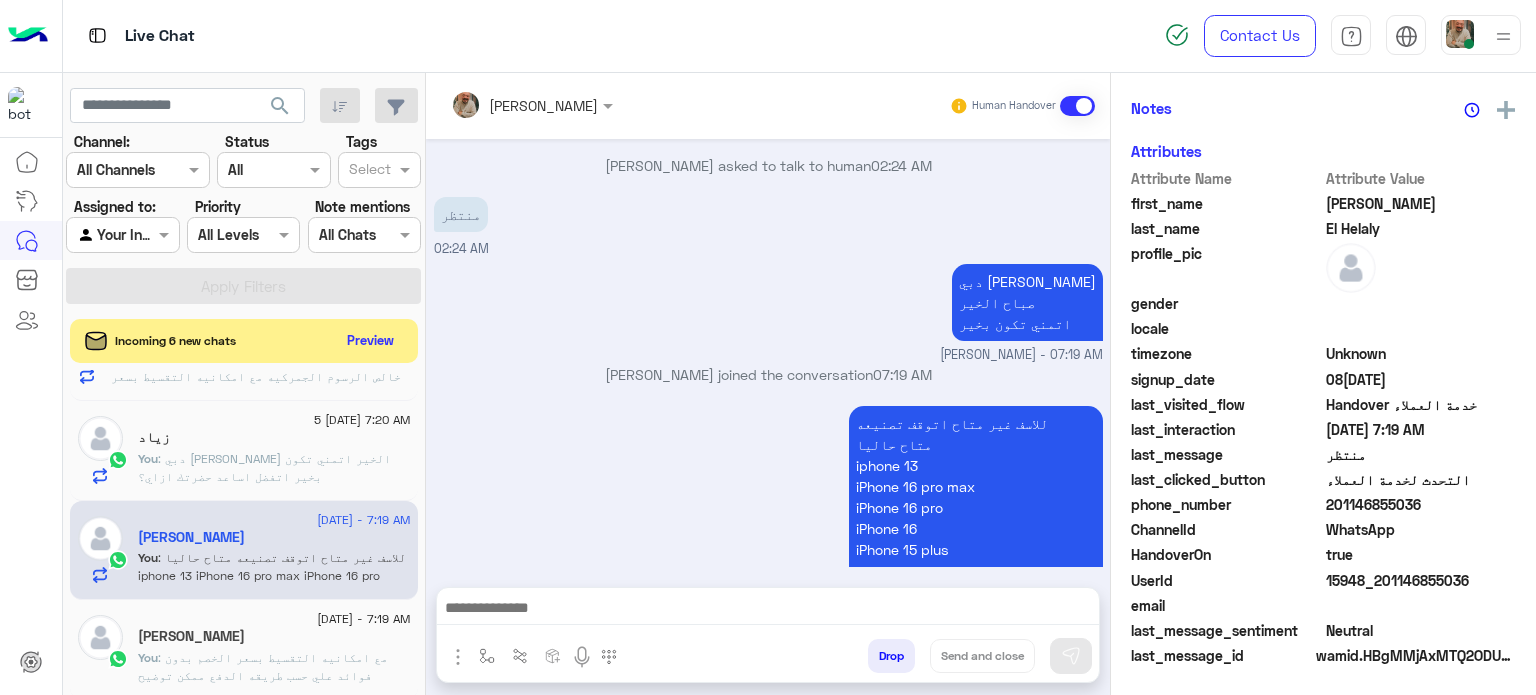 click at bounding box center (768, 610) 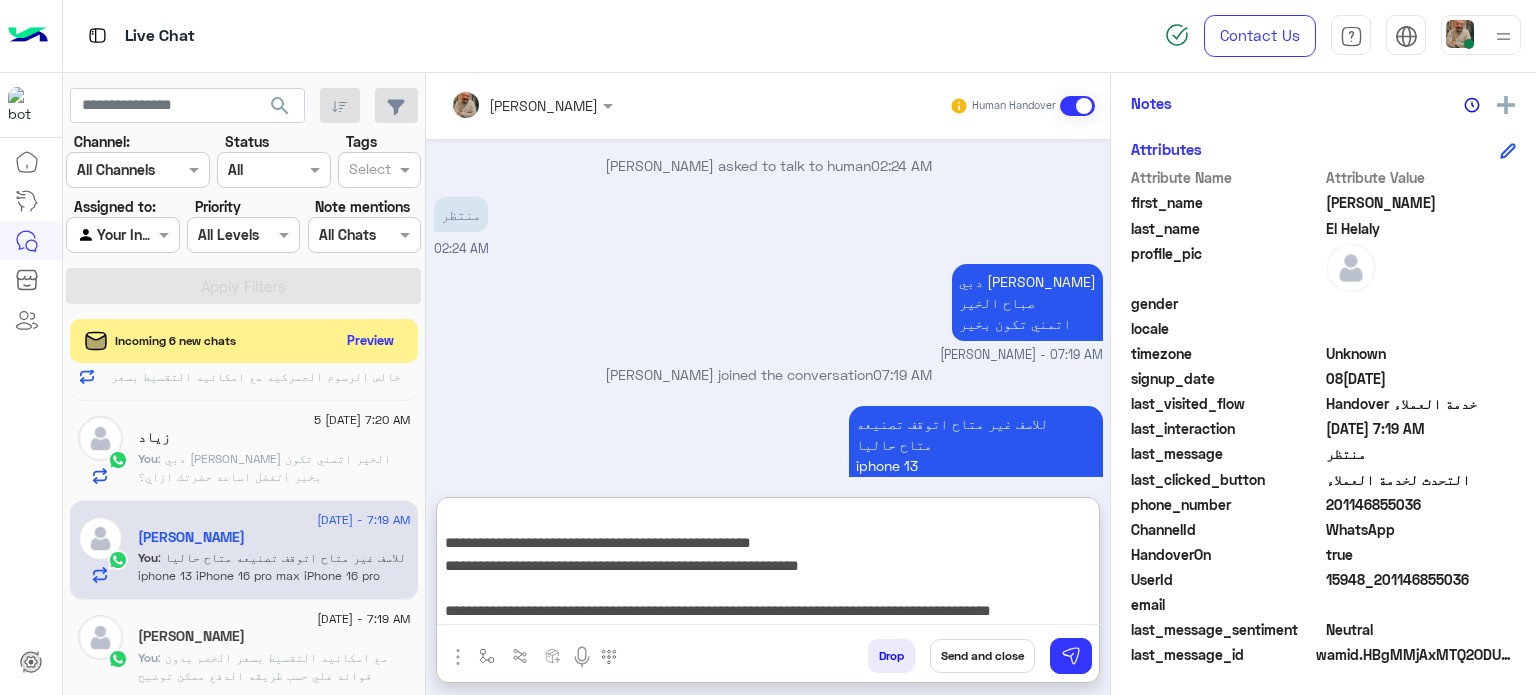 type on "**********" 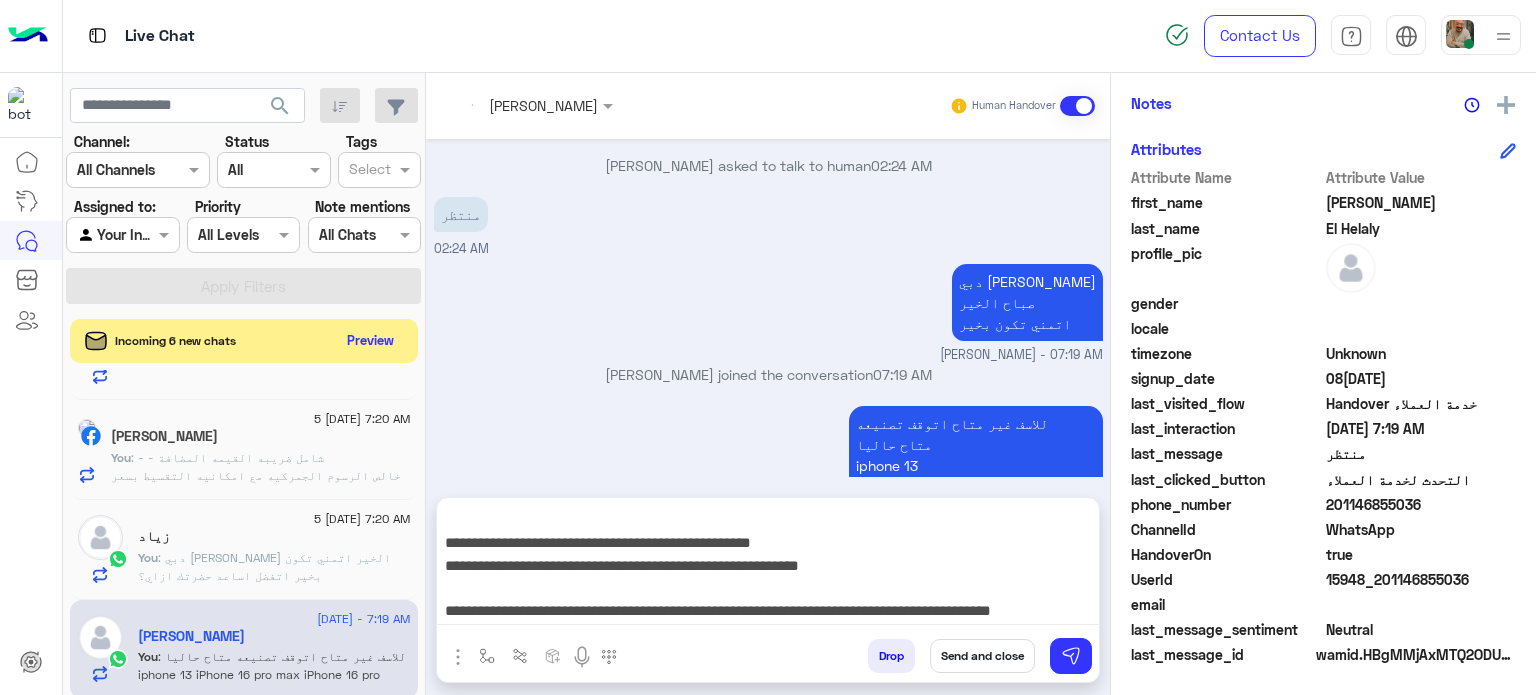 click on "Send and close" at bounding box center [982, 656] 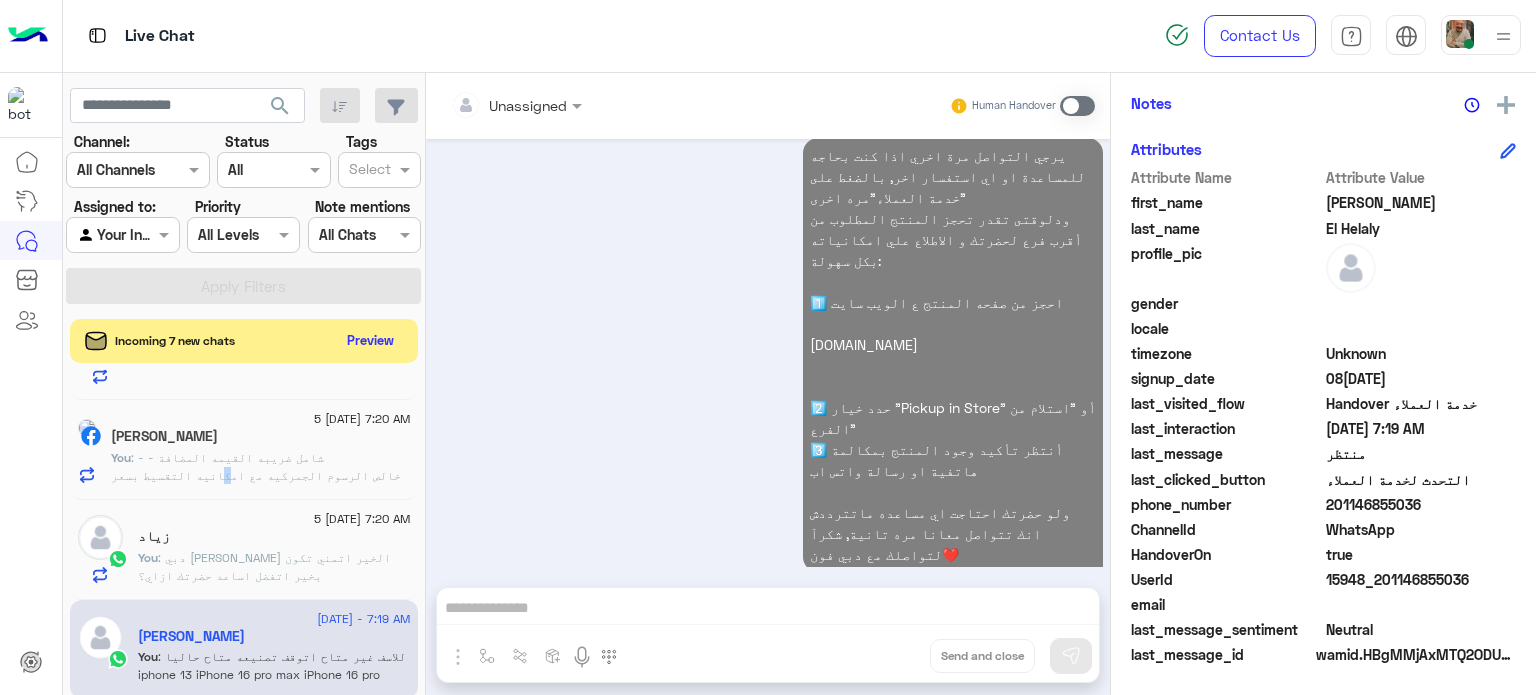 click on ": - شامل ضريبه القيمه المضافة
- خالص الرسوم الجمركيه
مع امكانيه التقسيط بسعر الخصم بدون فوائد علي حسب طريقه الدفع
ممكن توضيح طريقه الدفع؟" 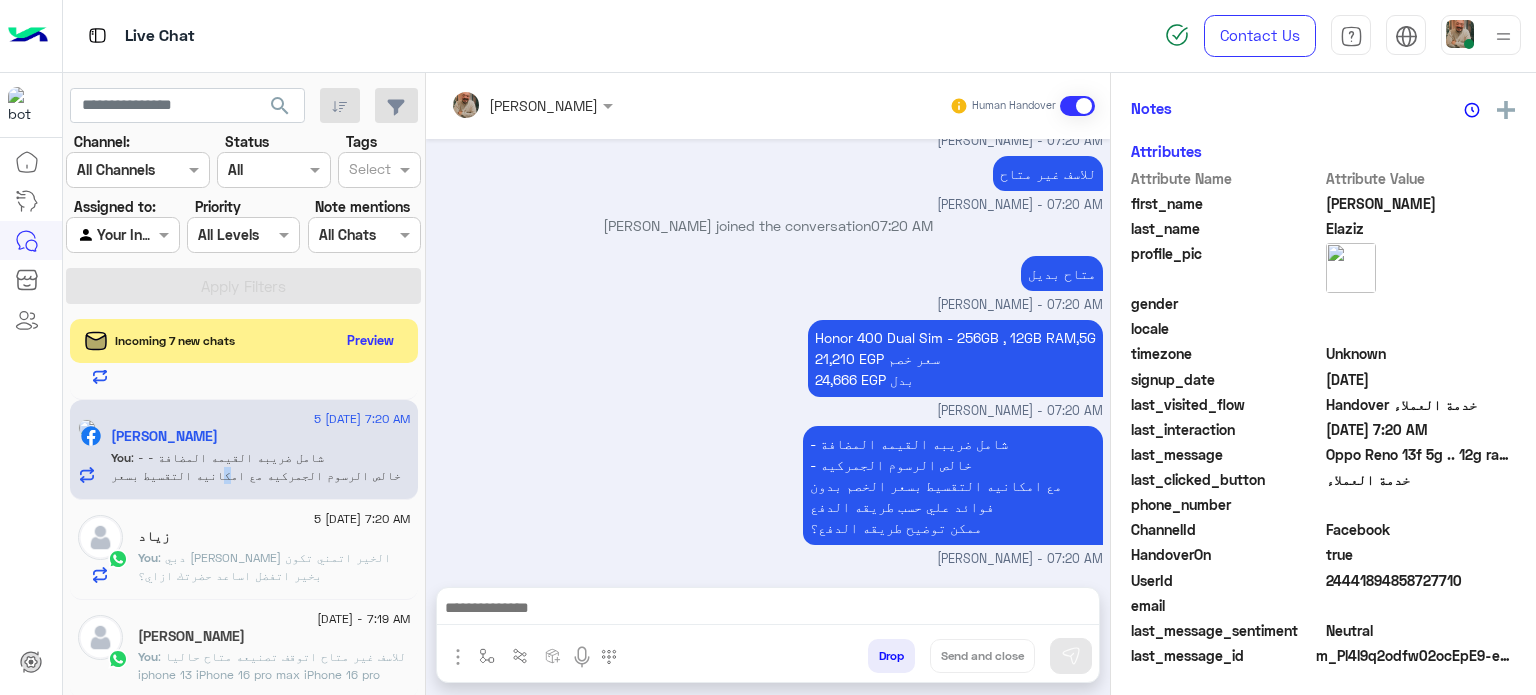 click at bounding box center [768, 610] 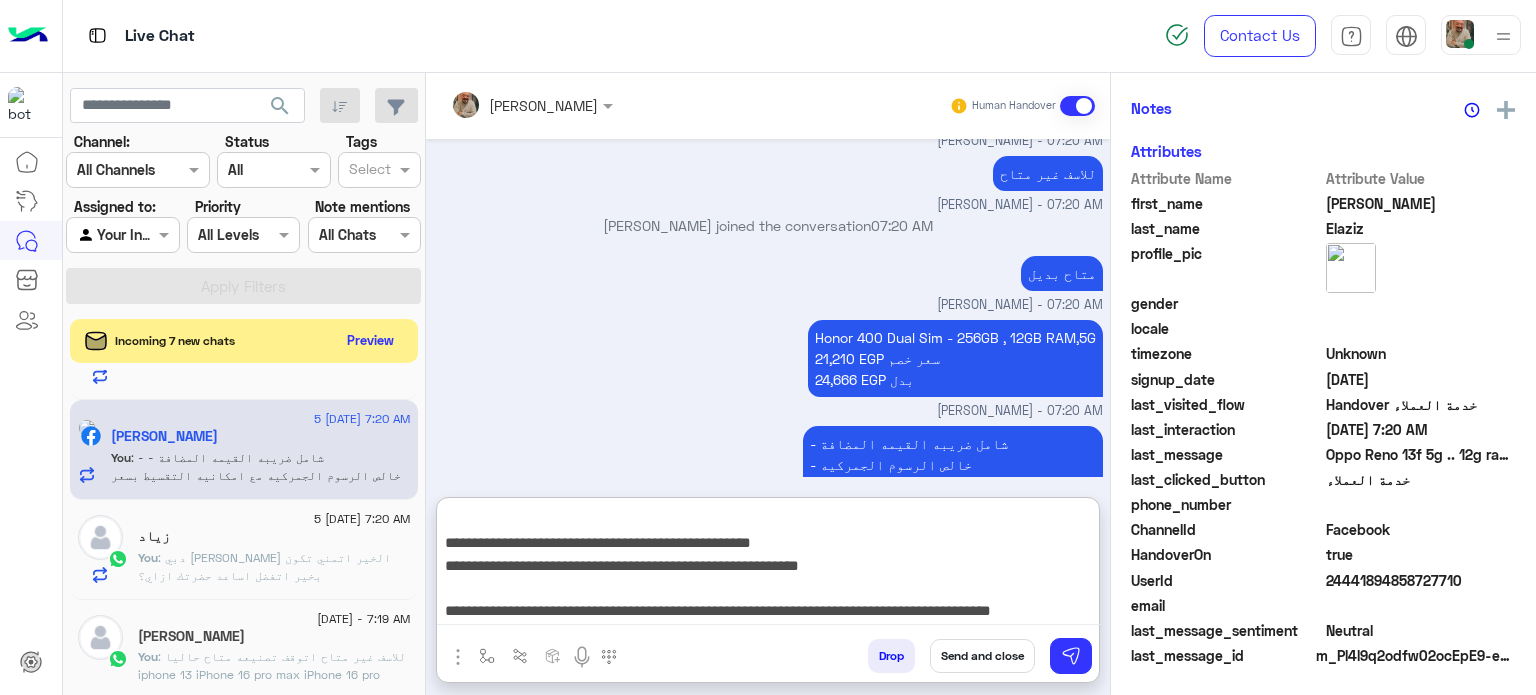 type on "**********" 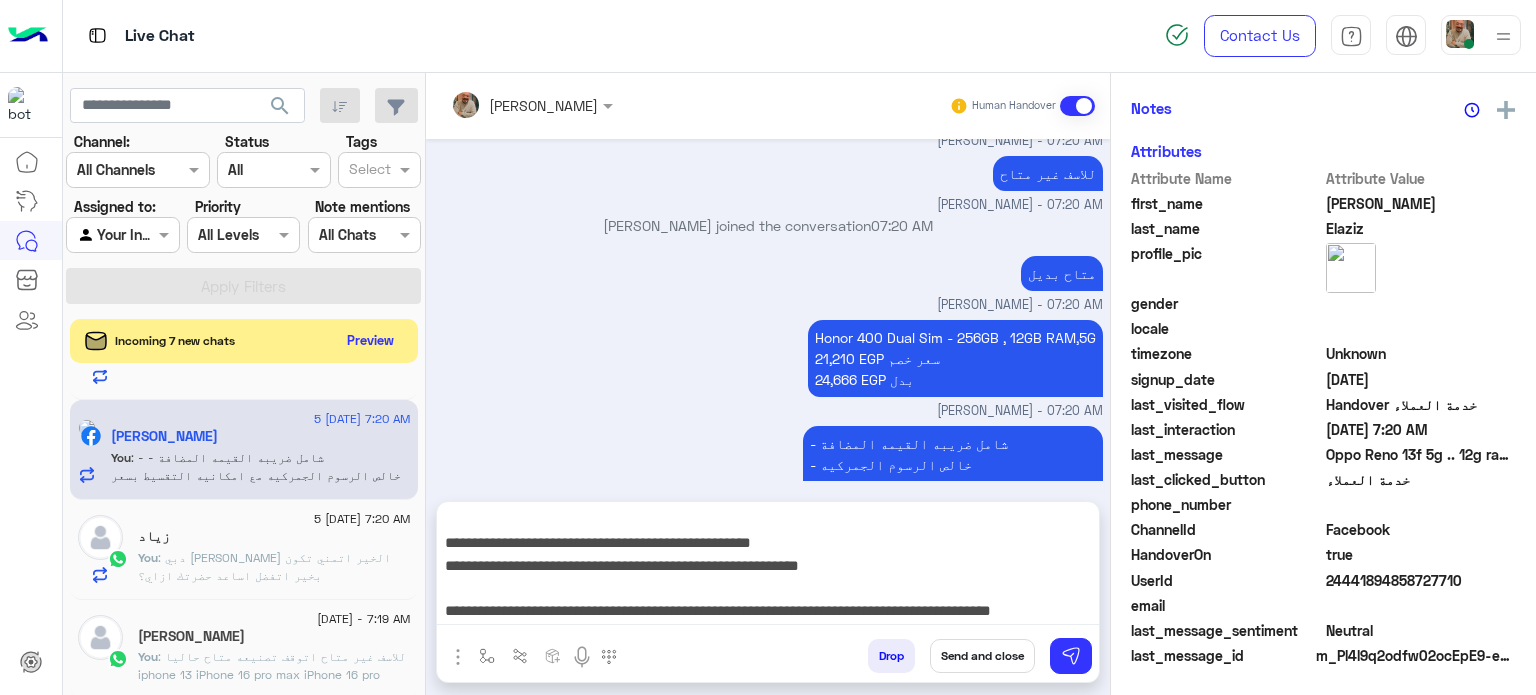 click on "Send and close" at bounding box center (982, 656) 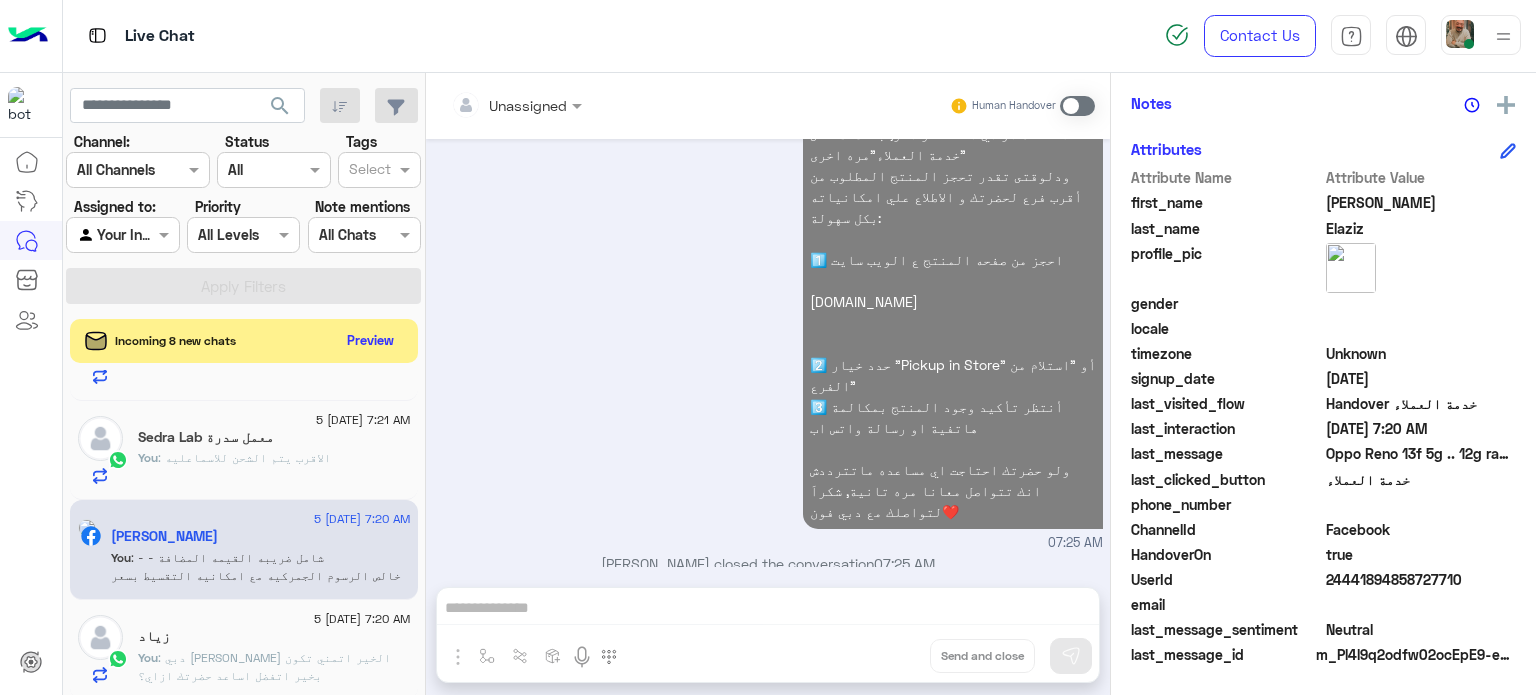 click on "You  : الاقرب  يتم الشحن للاسماعليه" 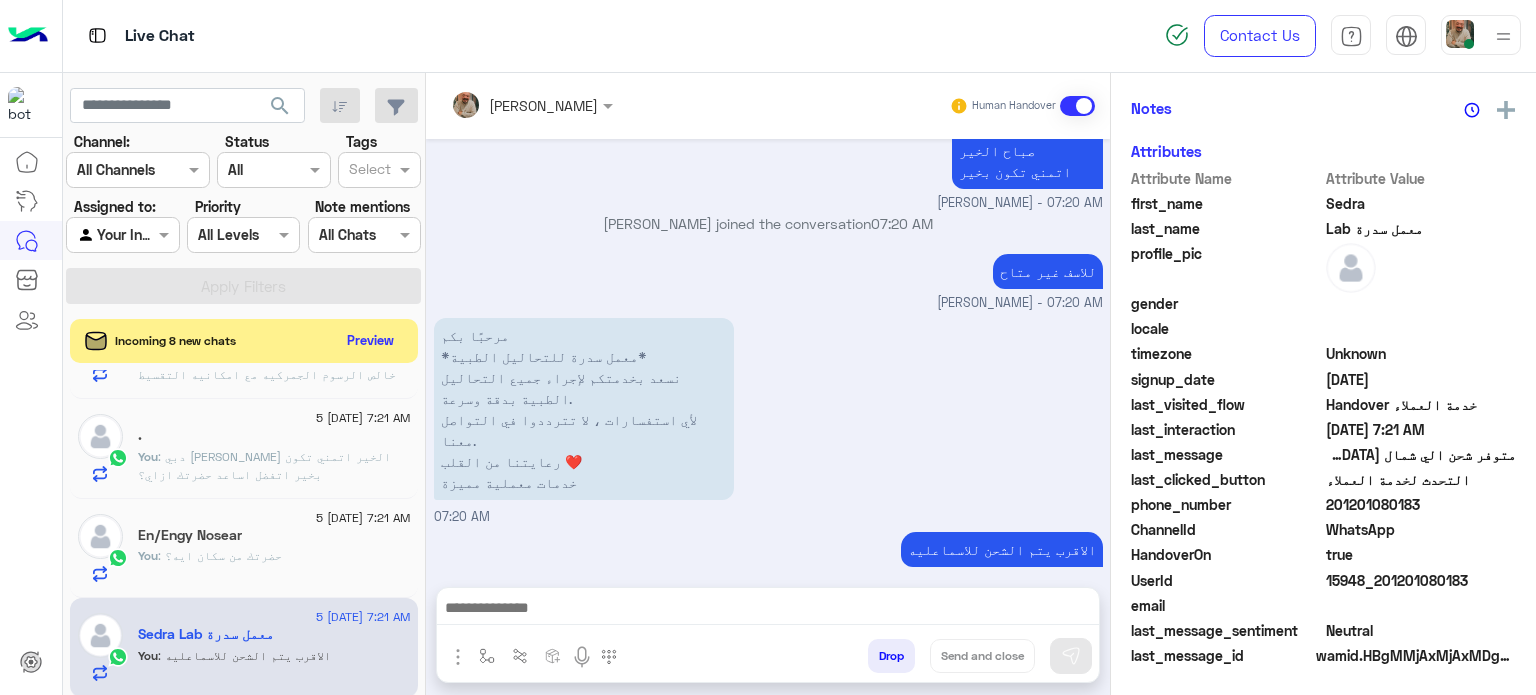 click at bounding box center [768, 610] 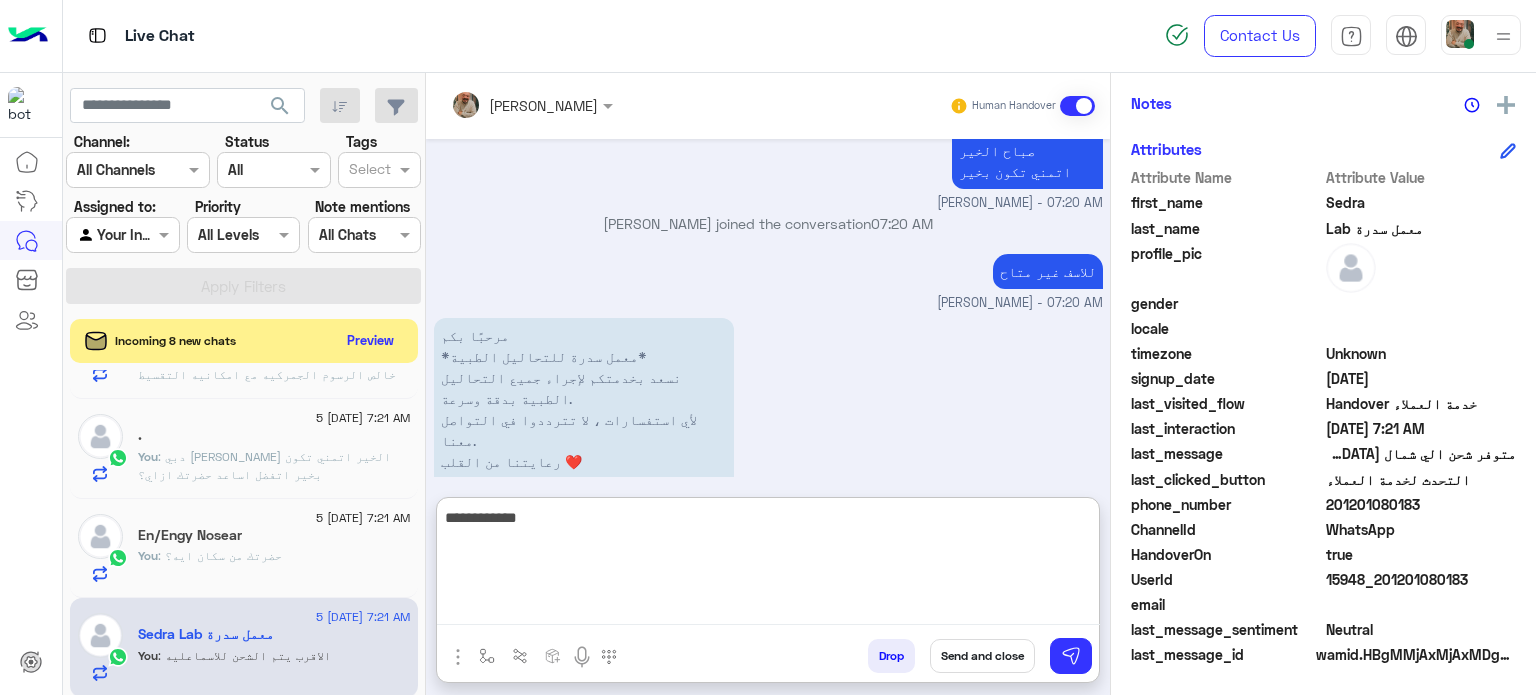 type on "**********" 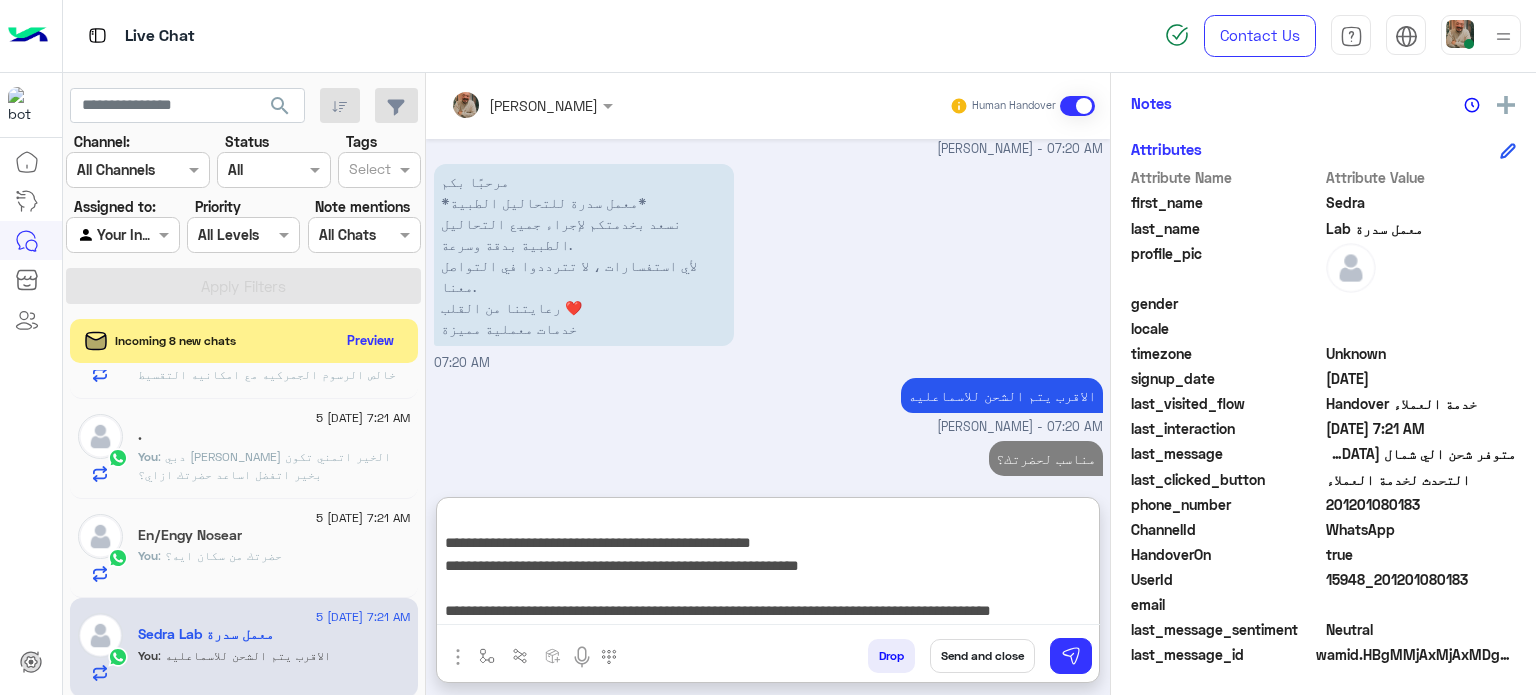 type on "**********" 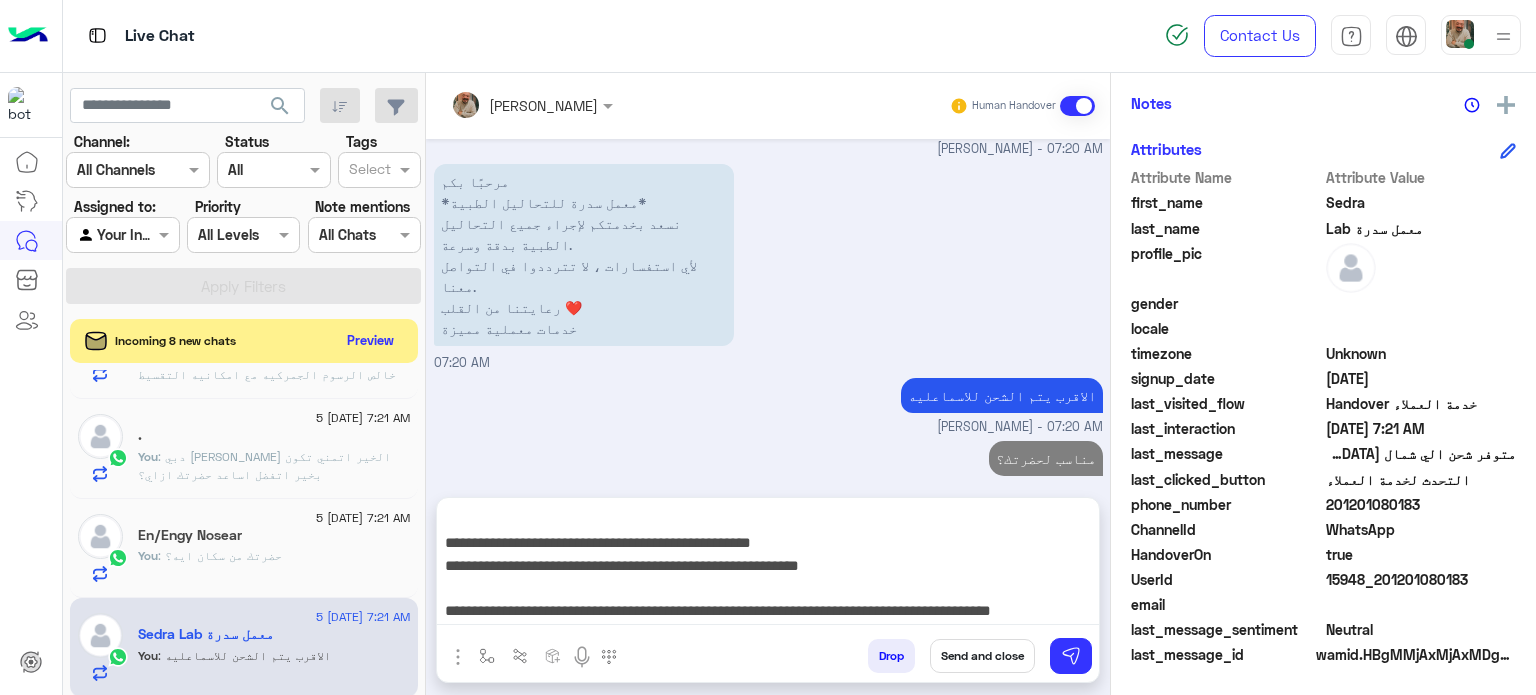 drag, startPoint x: 974, startPoint y: 647, endPoint x: 928, endPoint y: 653, distance: 46.389652 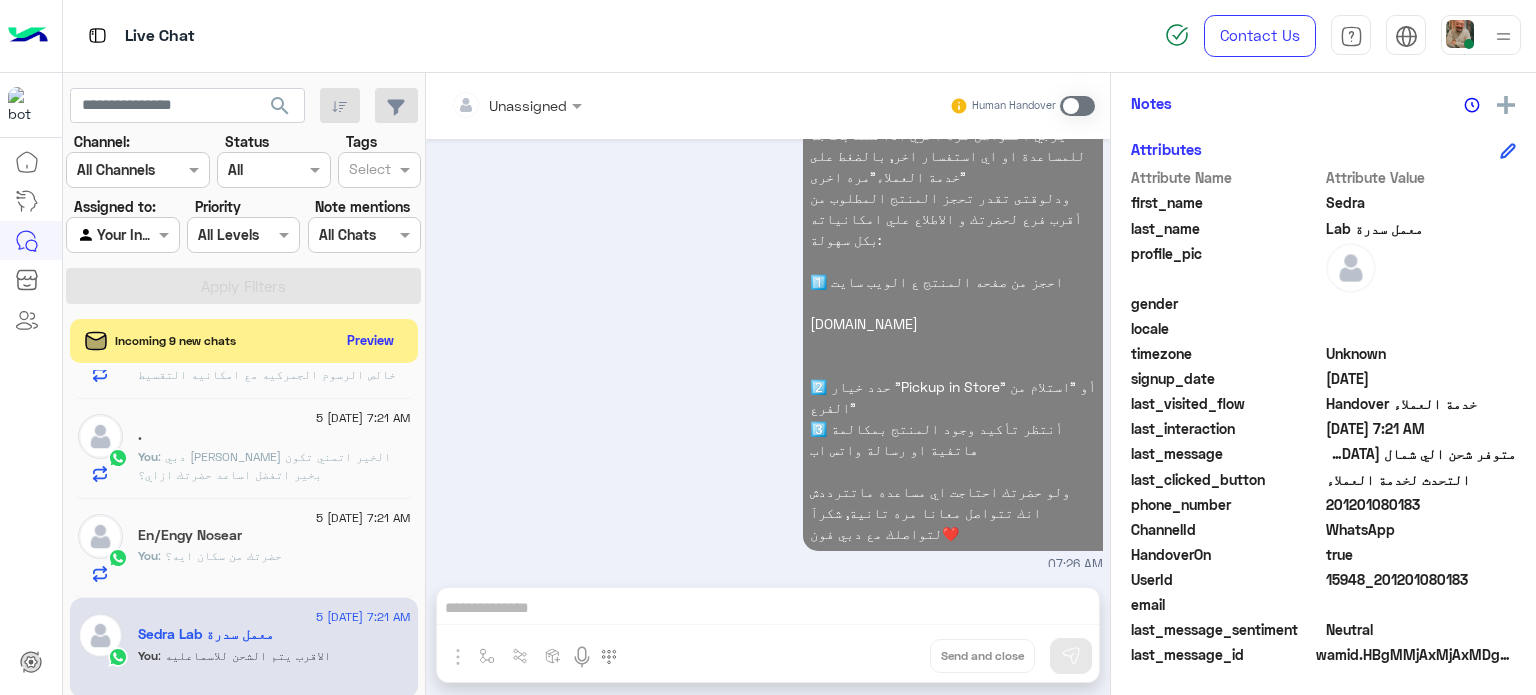 click on "You" 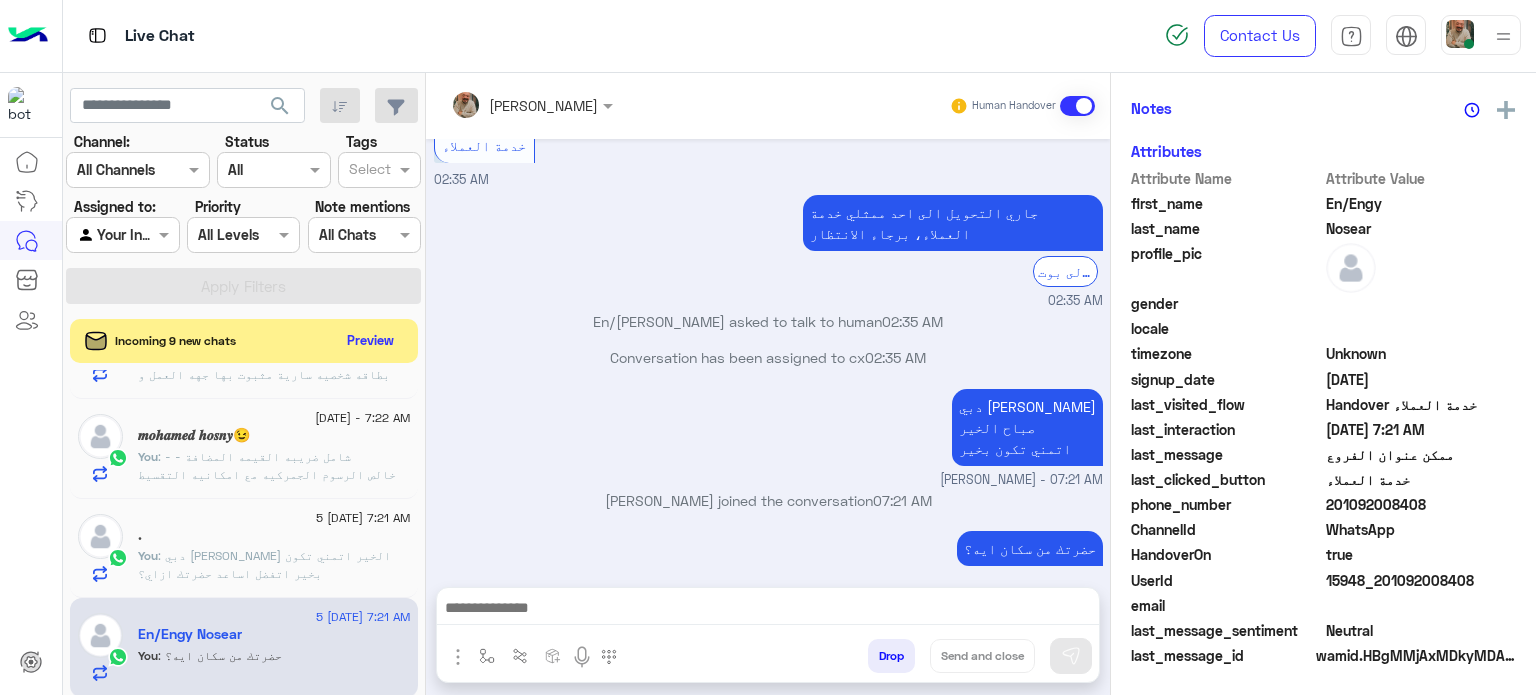 click at bounding box center [768, 610] 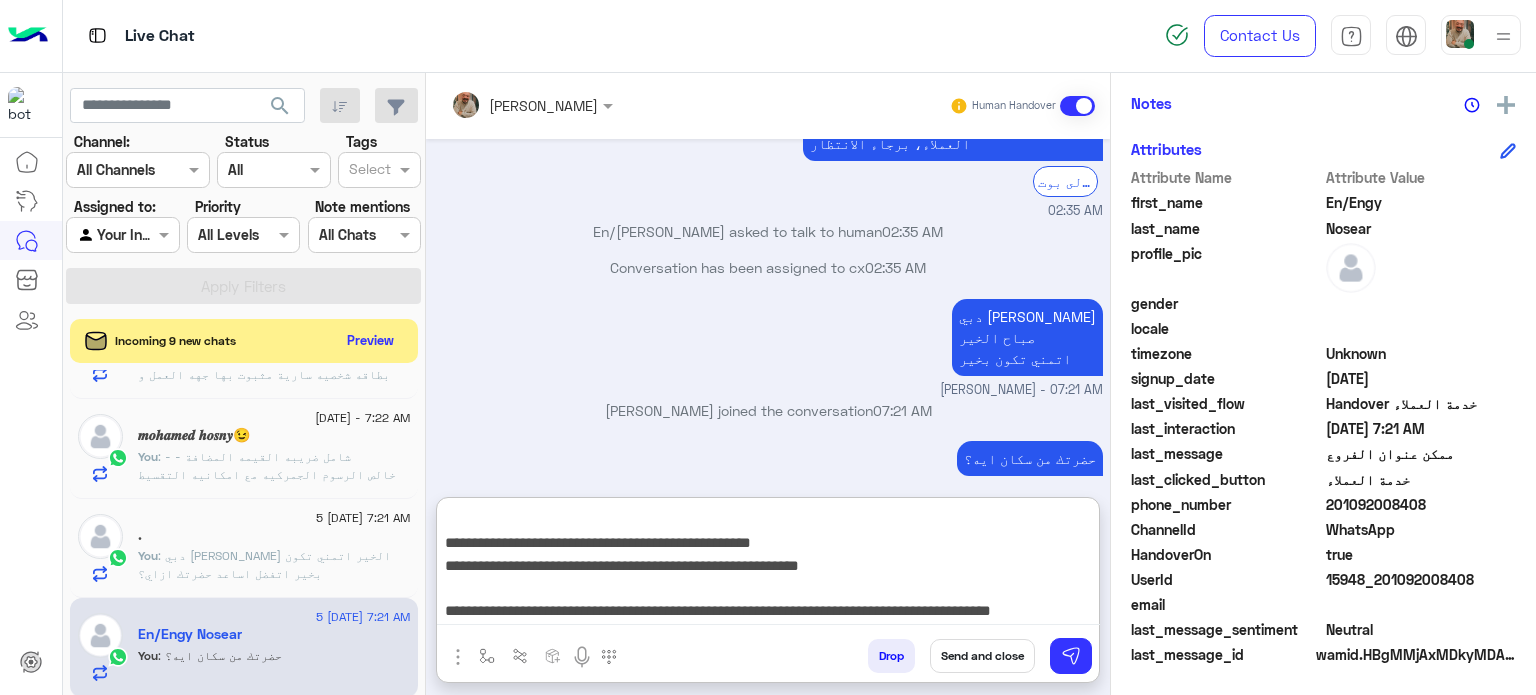 type on "**********" 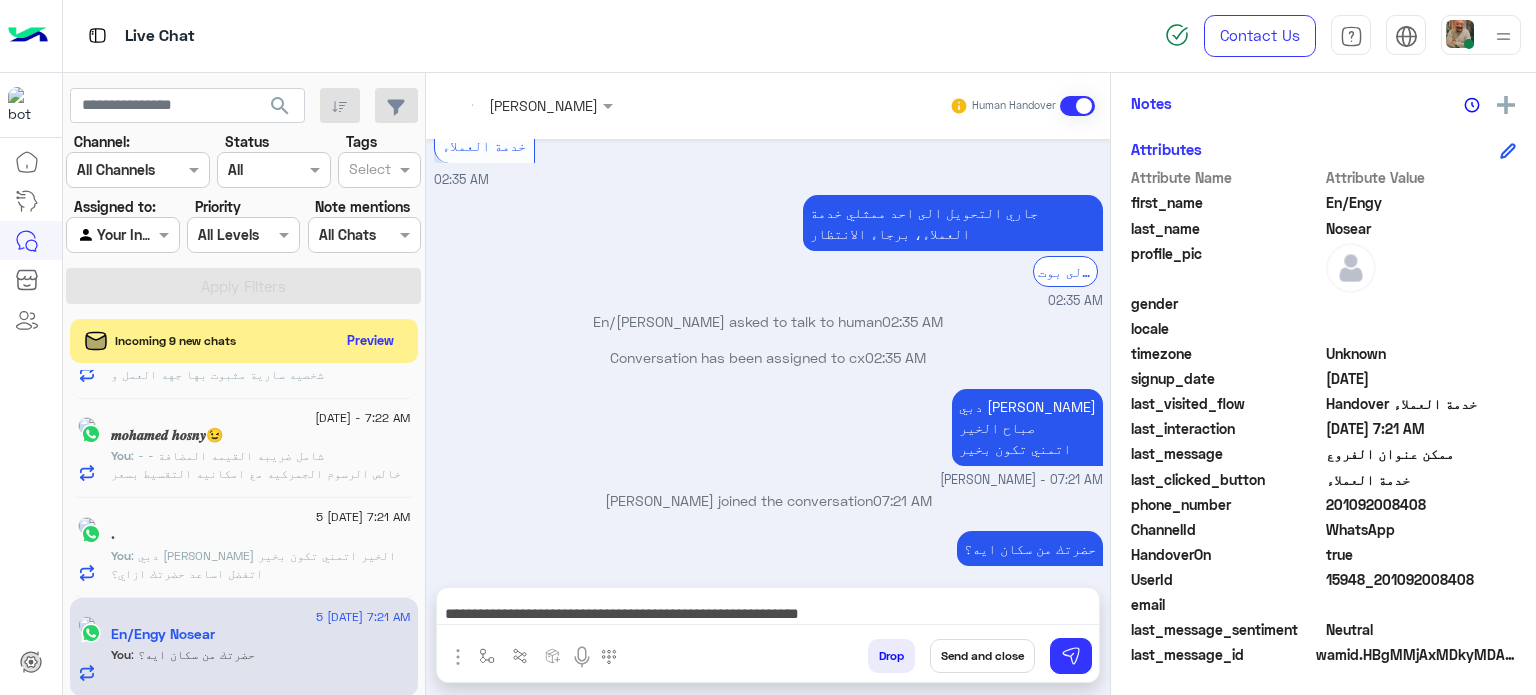 click on "Send and close" at bounding box center [982, 656] 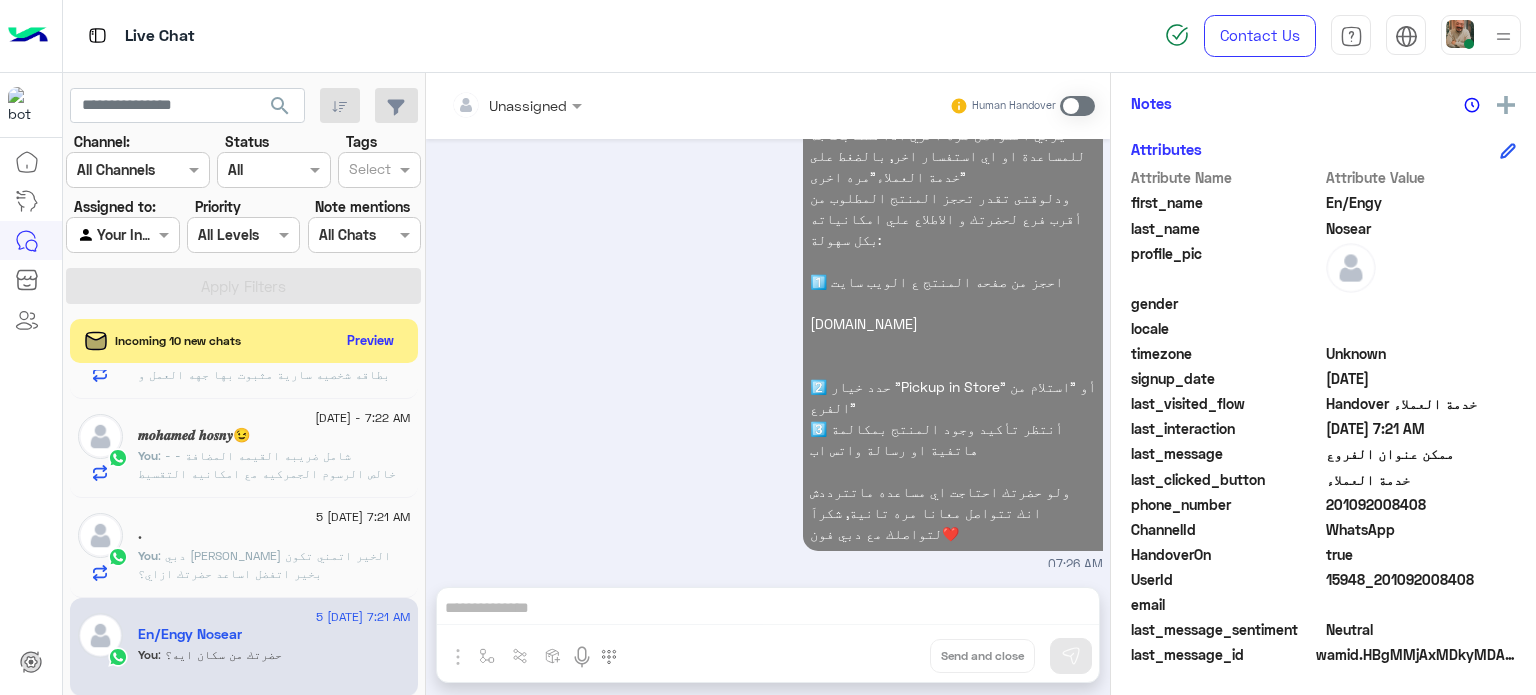 click on ": دبي [PERSON_NAME] الخير
اتمني تكون بخير
اتفضل اساعد حضرتك ازاي؟" 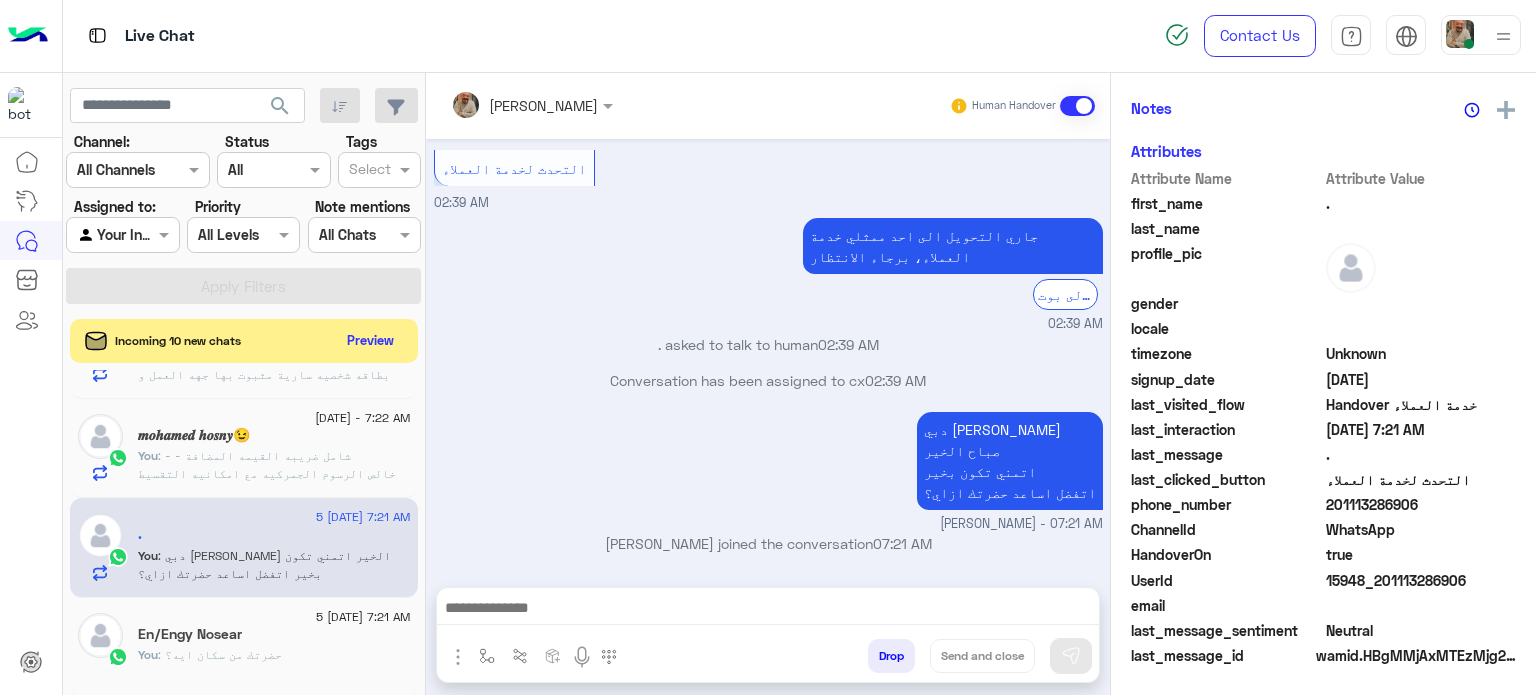 click at bounding box center (768, 610) 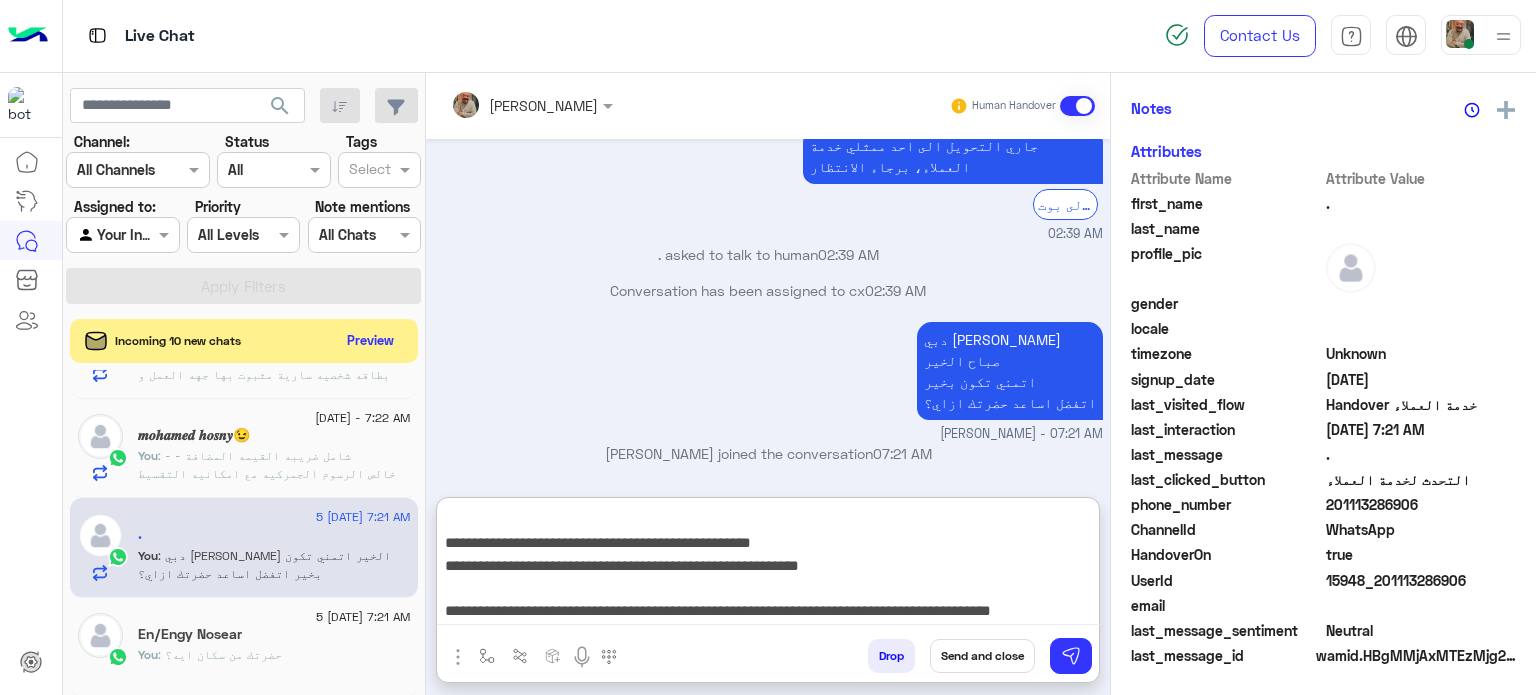 type on "**********" 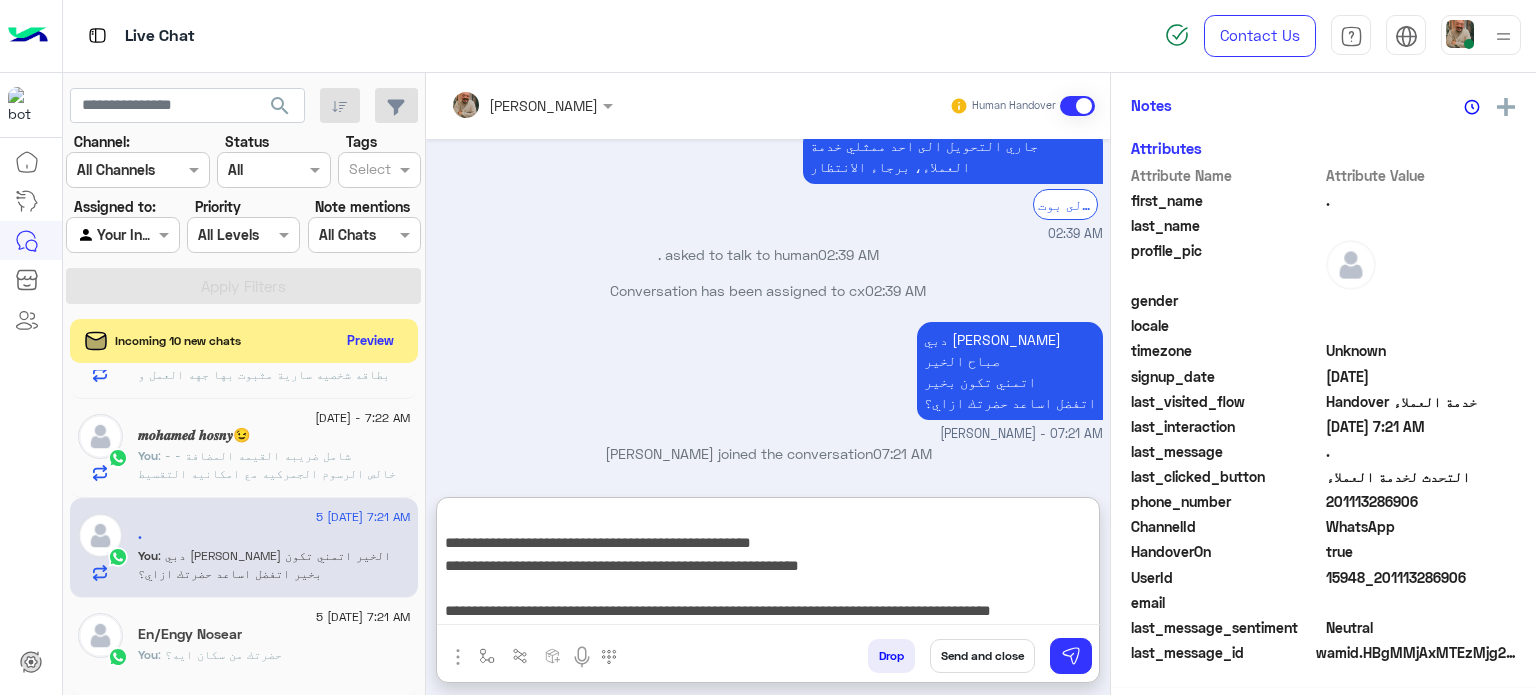click on "Send and close" at bounding box center (982, 656) 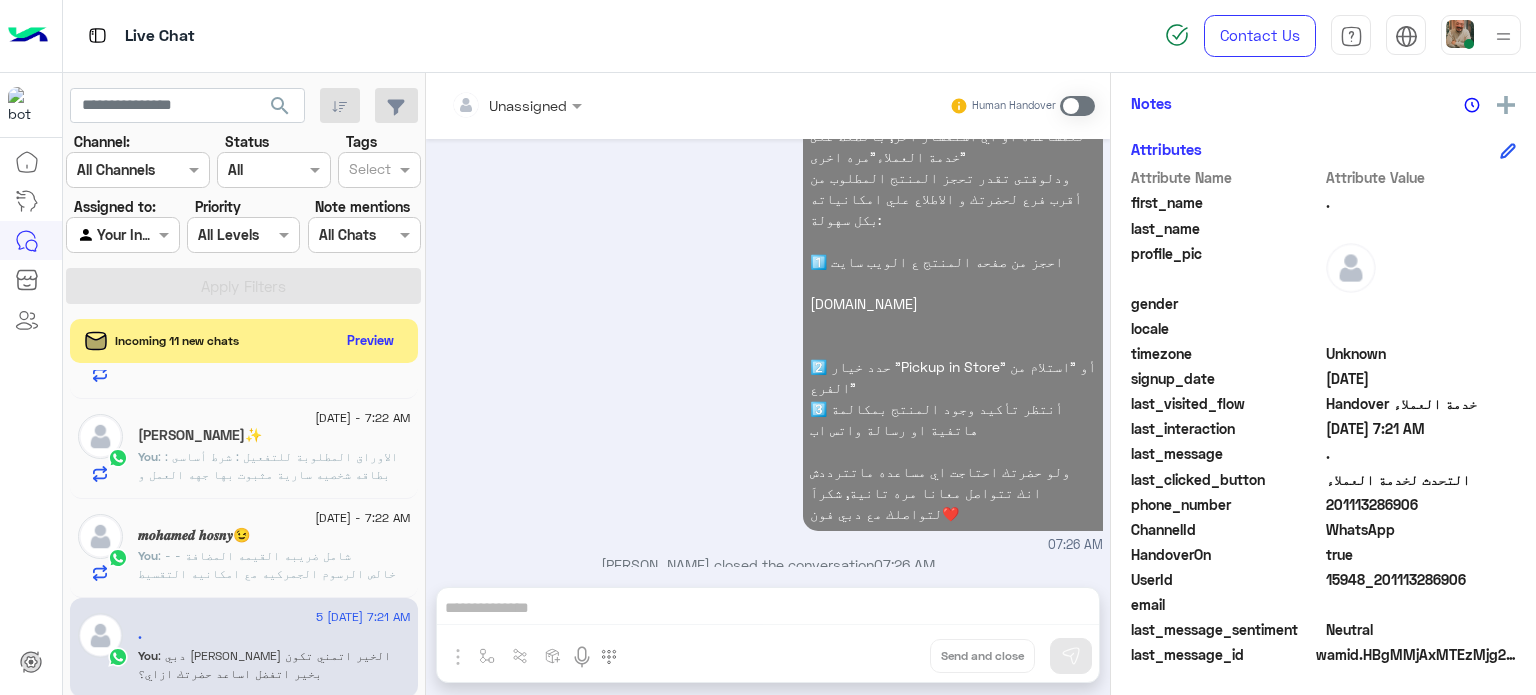 click on "[DATE] - 7:22 AM" 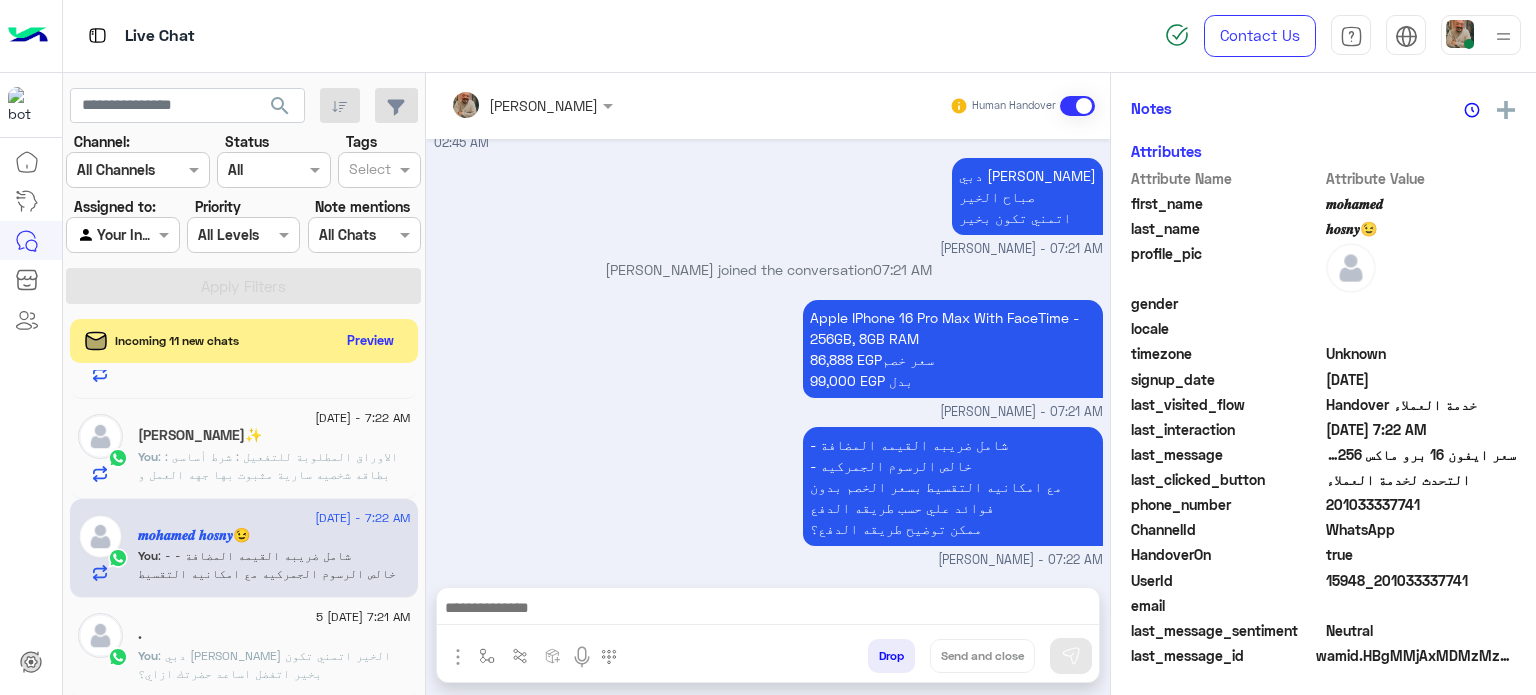drag, startPoint x: 826, startPoint y: 647, endPoint x: 804, endPoint y: 623, distance: 32.55764 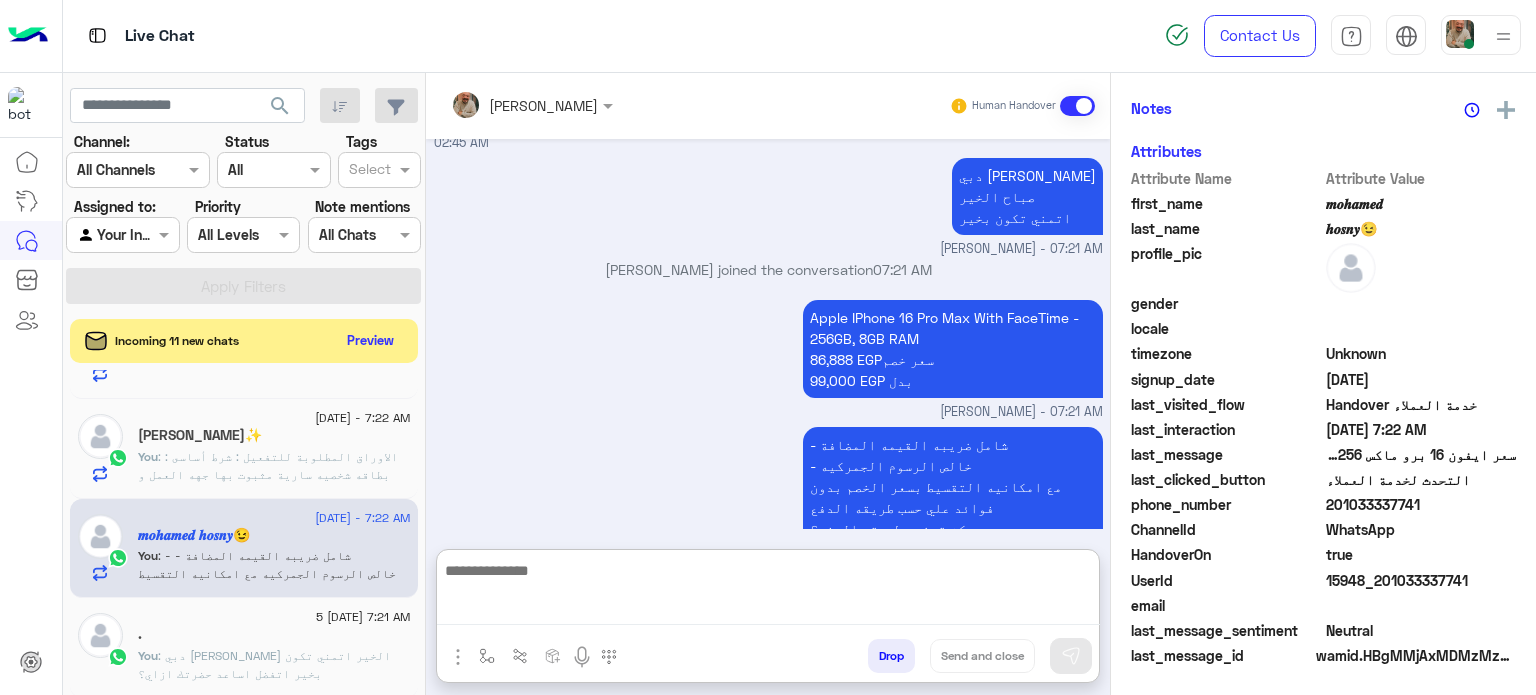 click at bounding box center [768, 591] 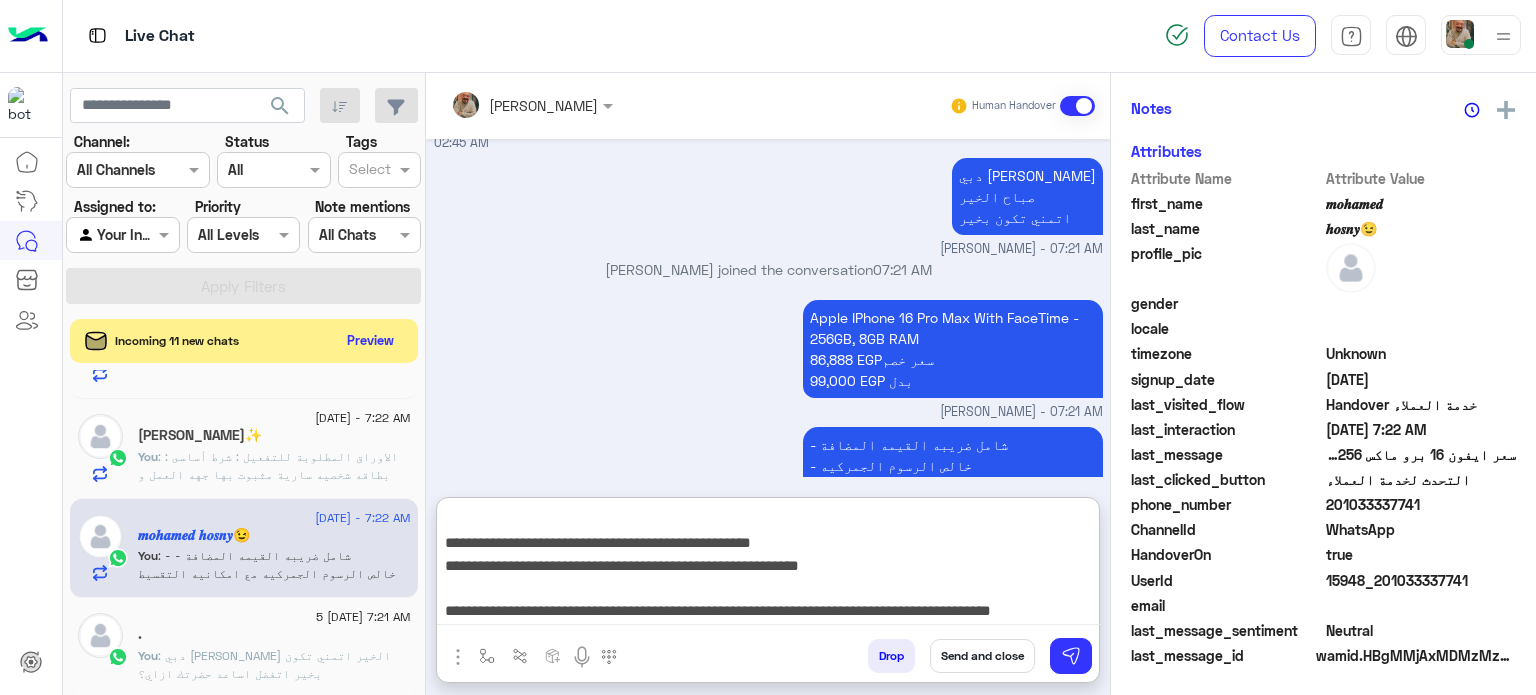 type on "**********" 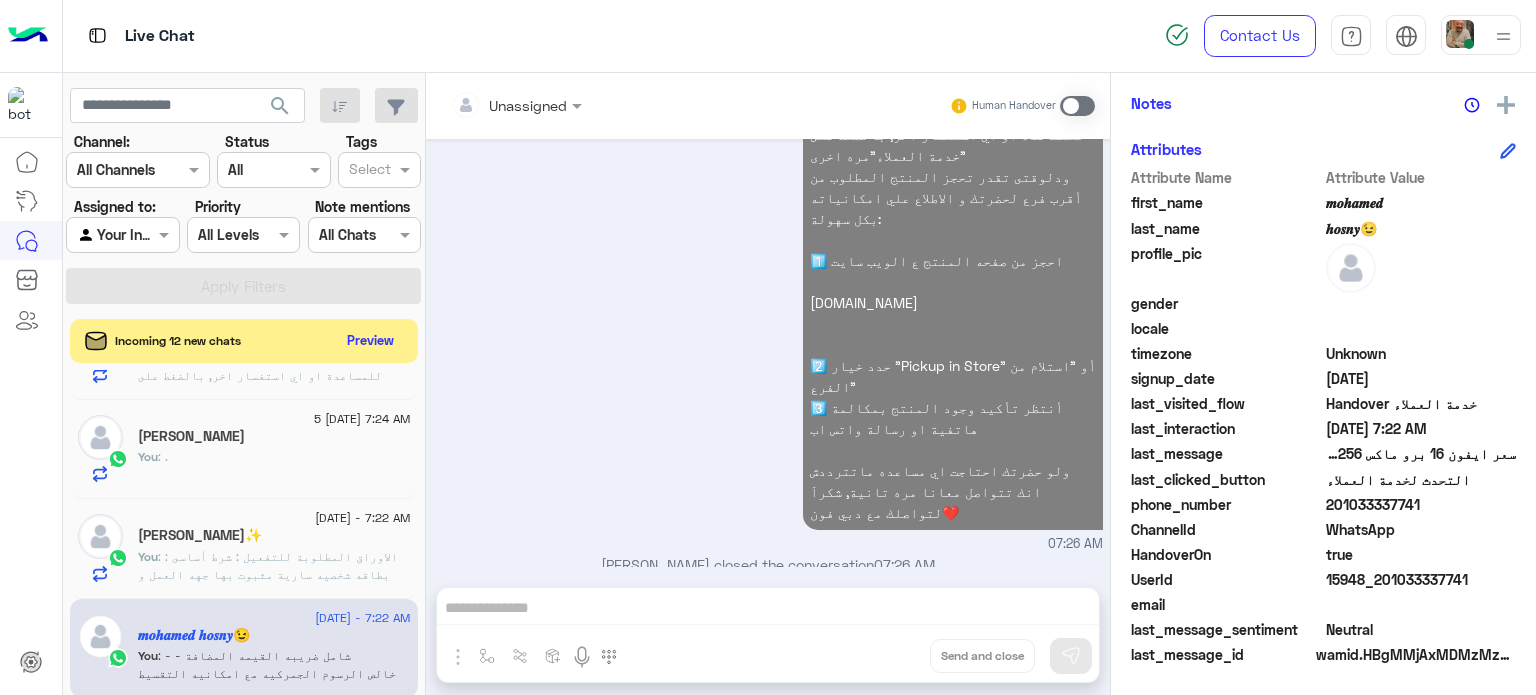click on ":  الاوراق المطلوبة للتفعيل :
شرط أساسى : بطاقه شخصيه سارية مثبوت بها جهه العمل
و [DEMOGRAPHIC_DATA] من 21 سنه ل 60 سنه
الاوراق التفضيلة ( ليس شرط لكن ترفع من الحد الائتمانى )
* رخصه سيارة موديل بعد 2018
* كارنيه تأمين طبى ( ميديكال )
* كارنيه عضويه نادى رياضى
ممكن توضيح الاورق المستوفي؟" 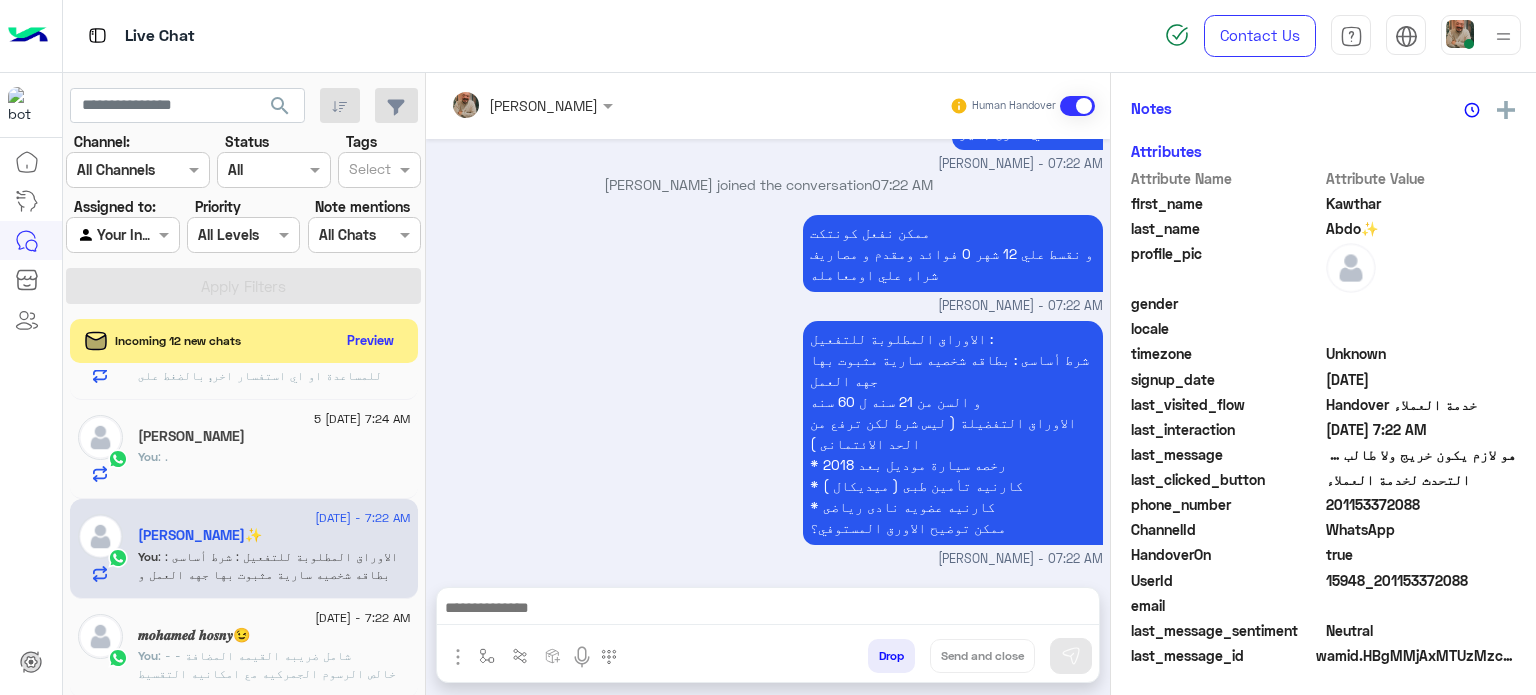 click at bounding box center [768, 610] 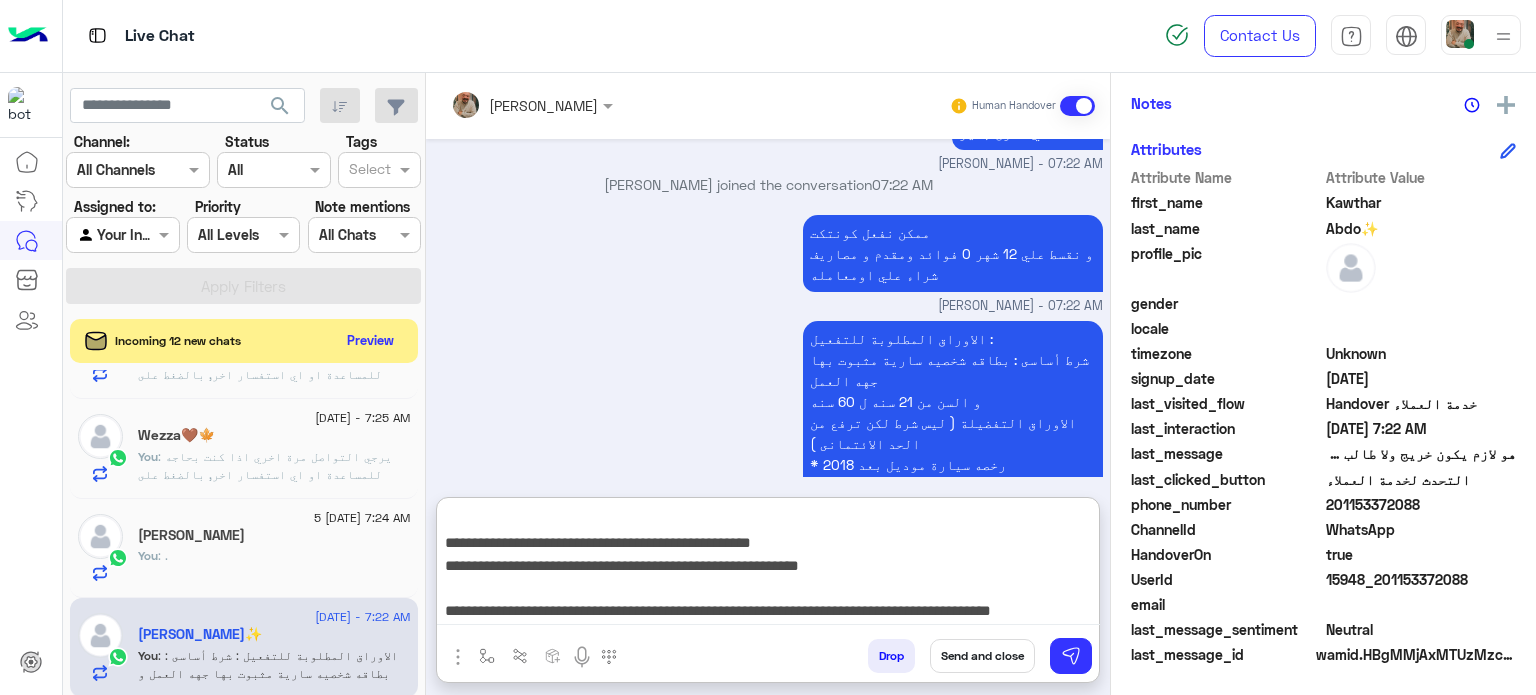 type on "**********" 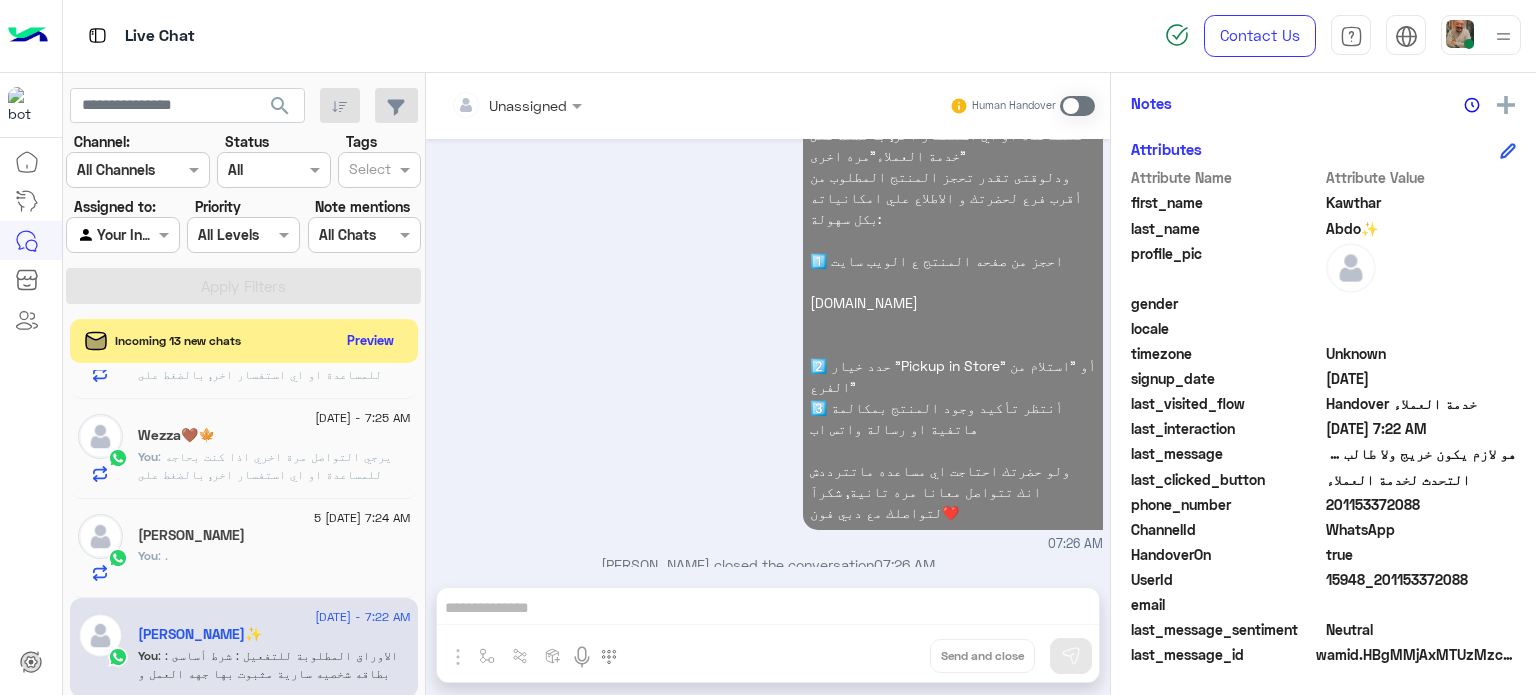 click on "You  : ." 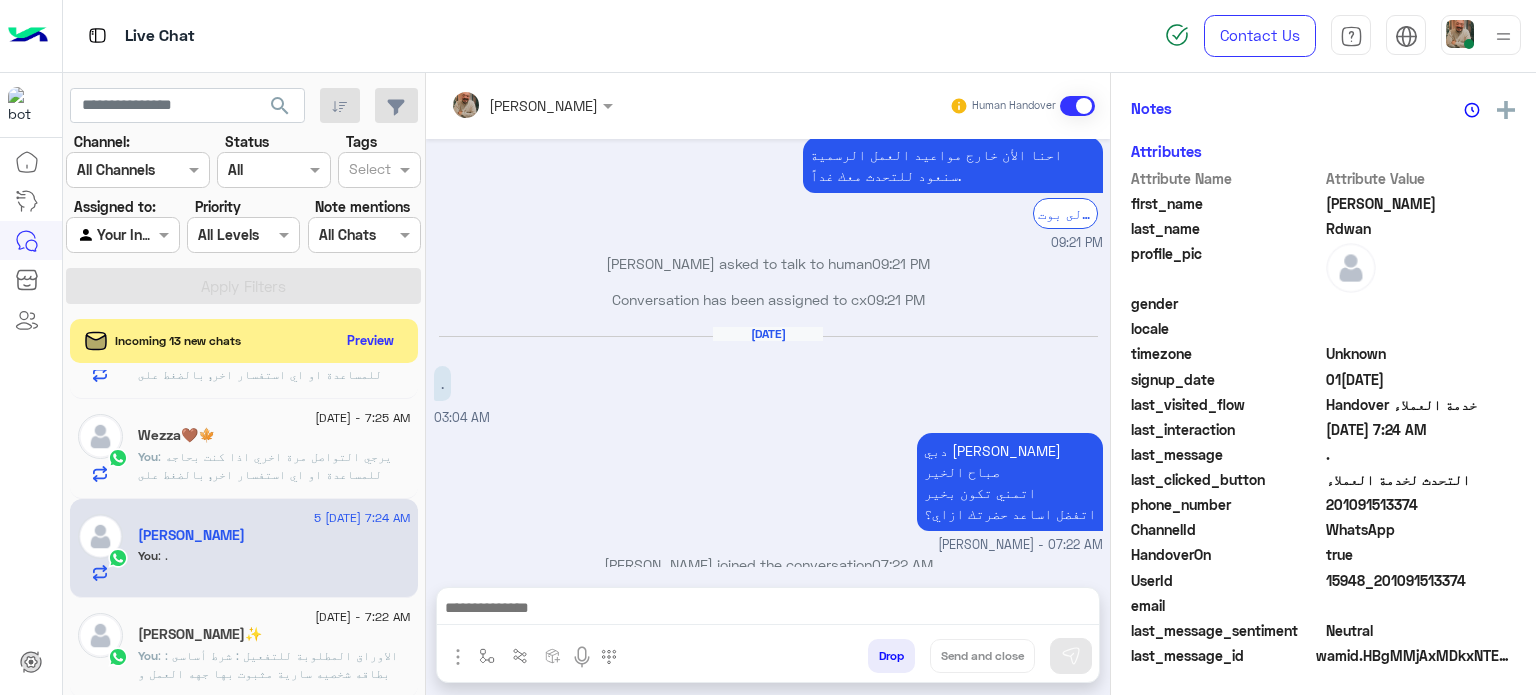 click at bounding box center [768, 610] 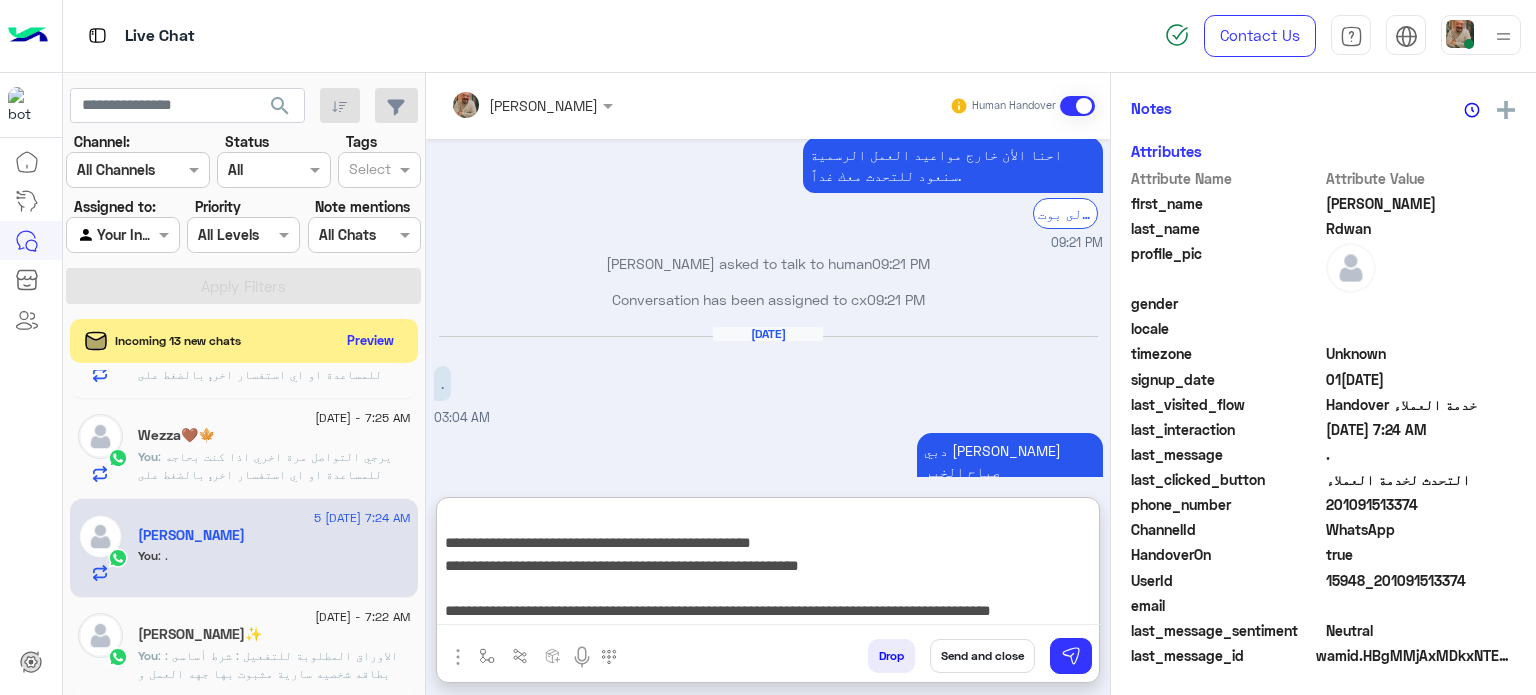 type on "**********" 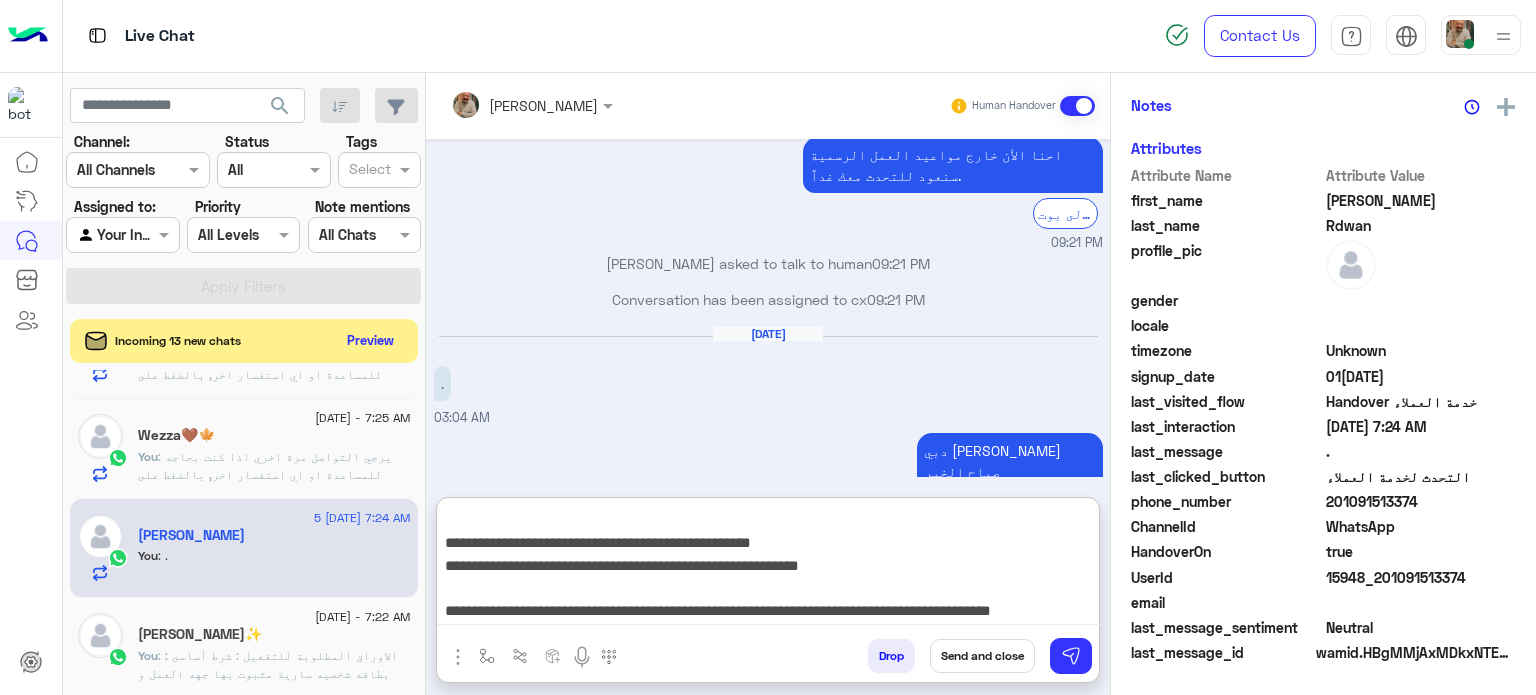 click on "Send and close" at bounding box center [982, 656] 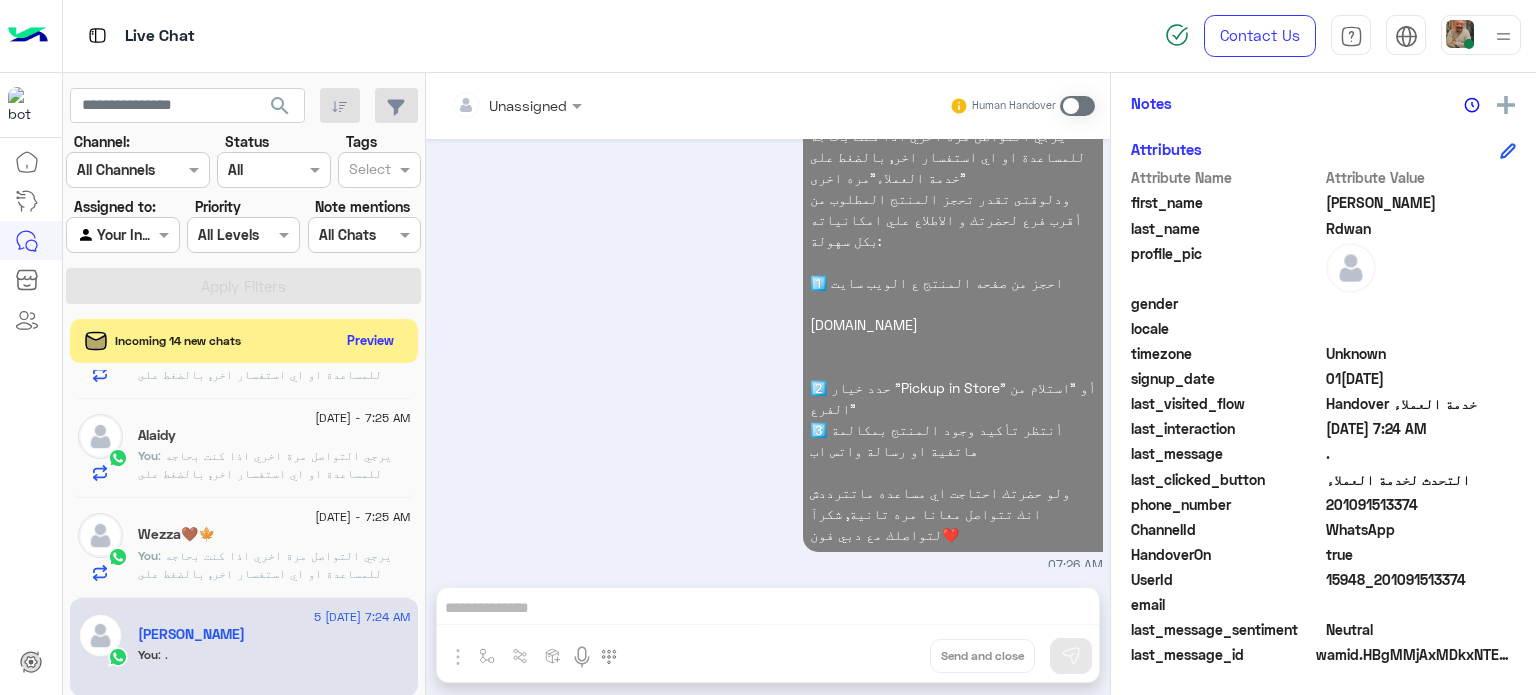click on "Alaidy" 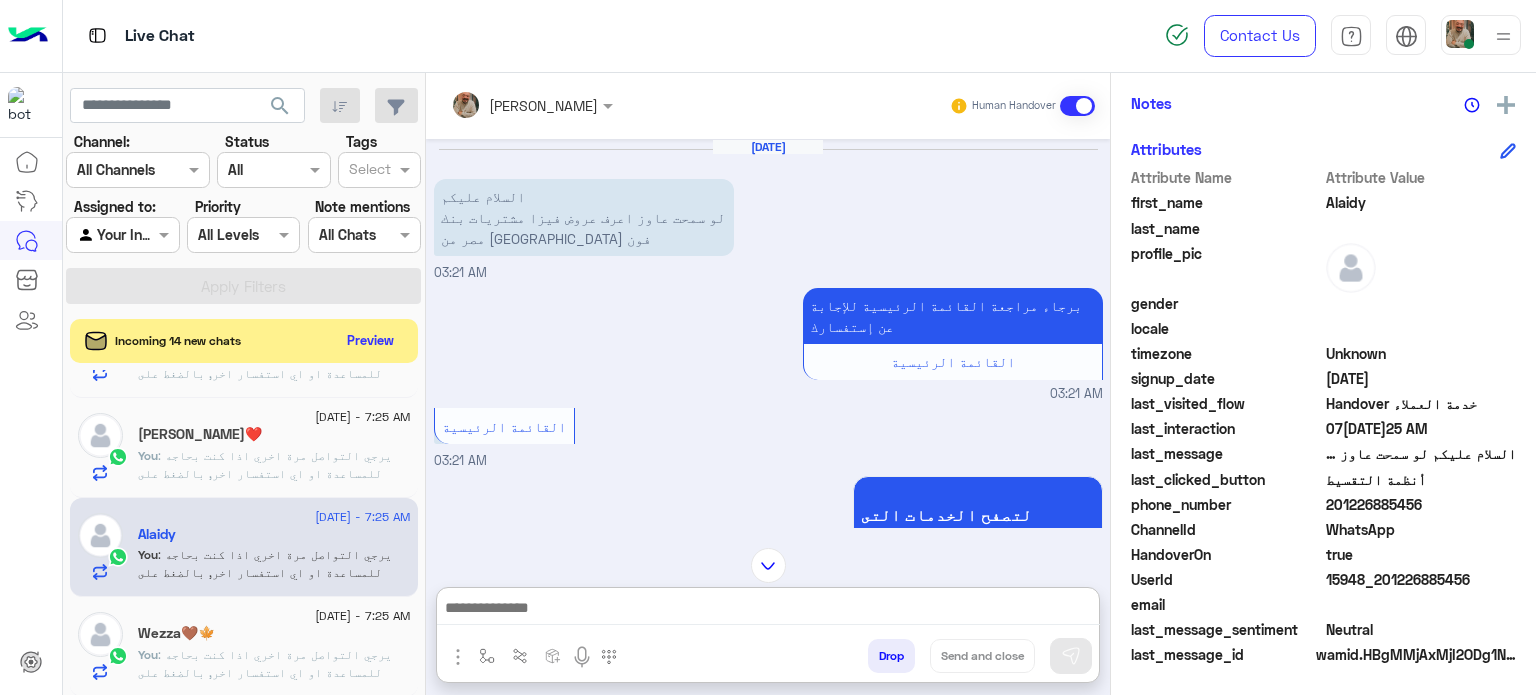 click at bounding box center [768, 610] 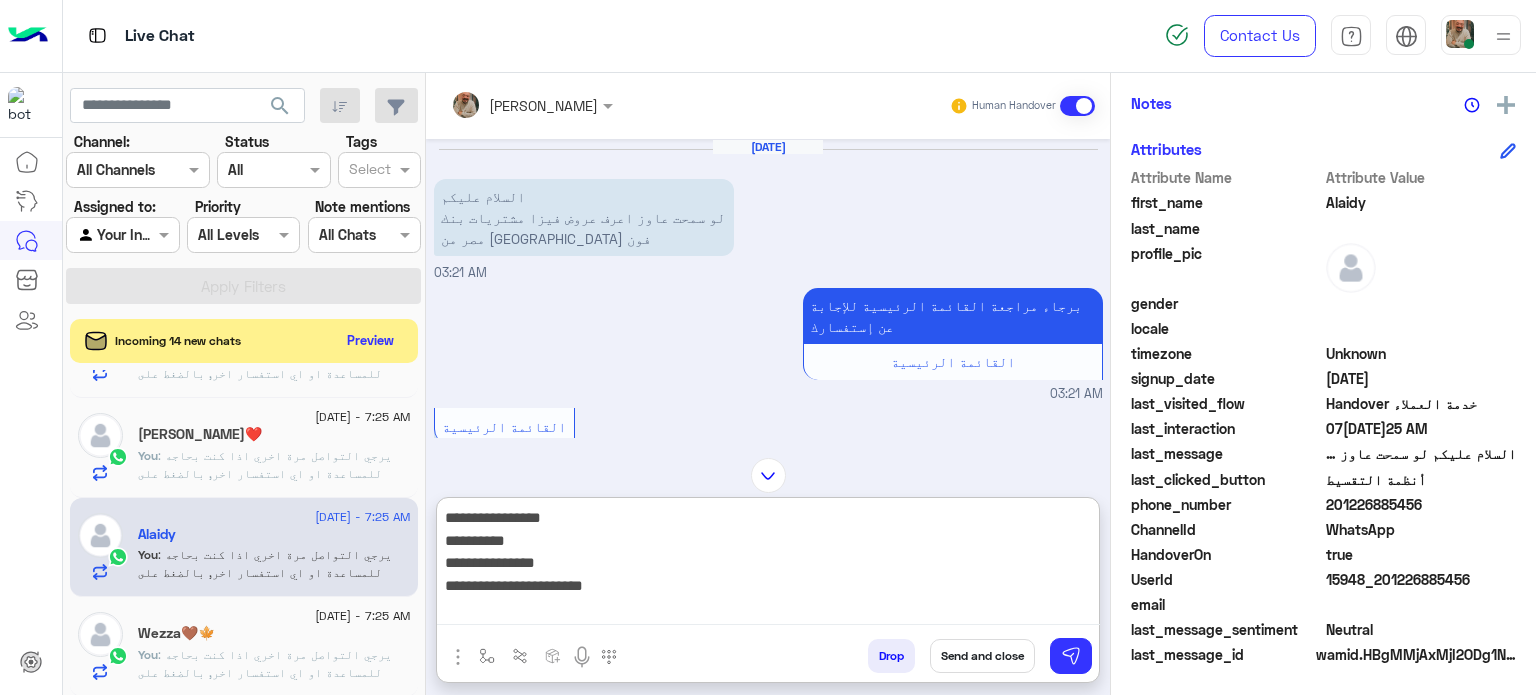click on "**********" at bounding box center [768, 565] 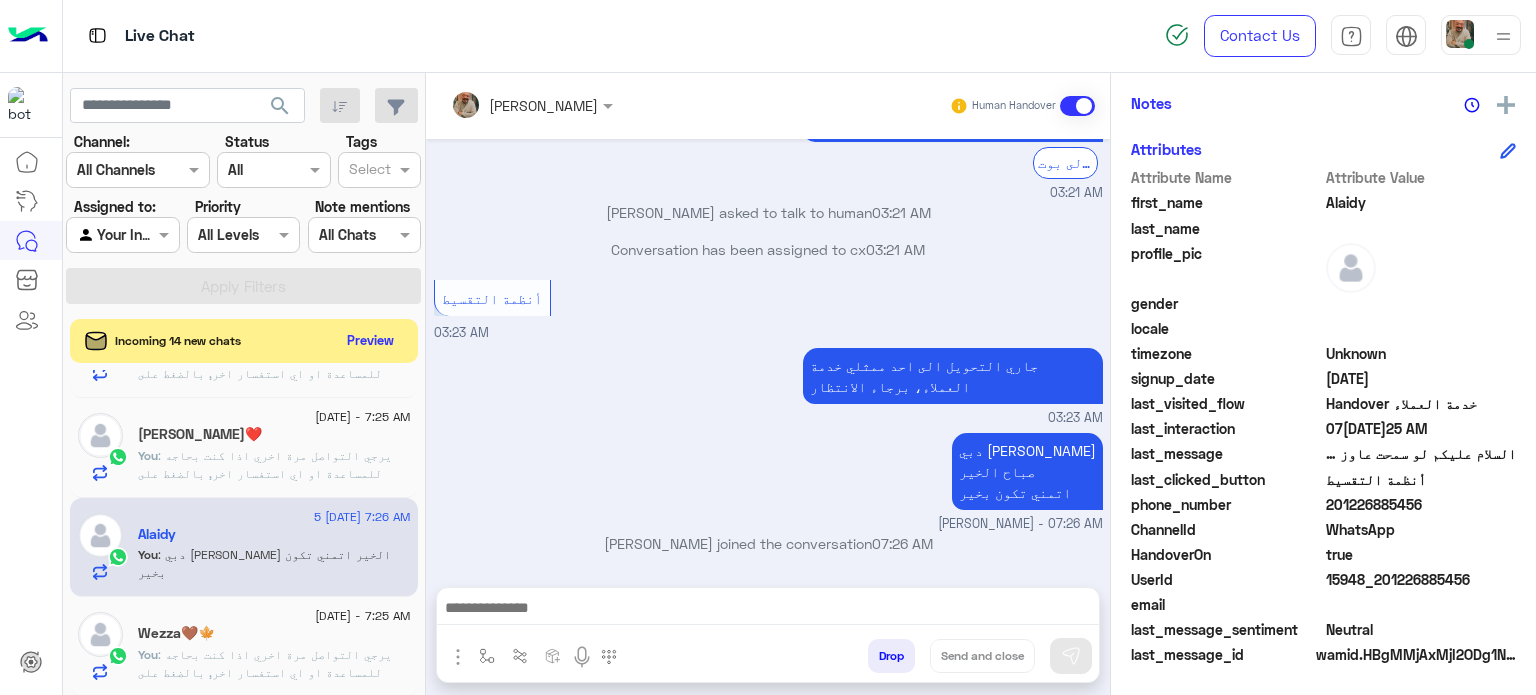 click at bounding box center [768, 610] 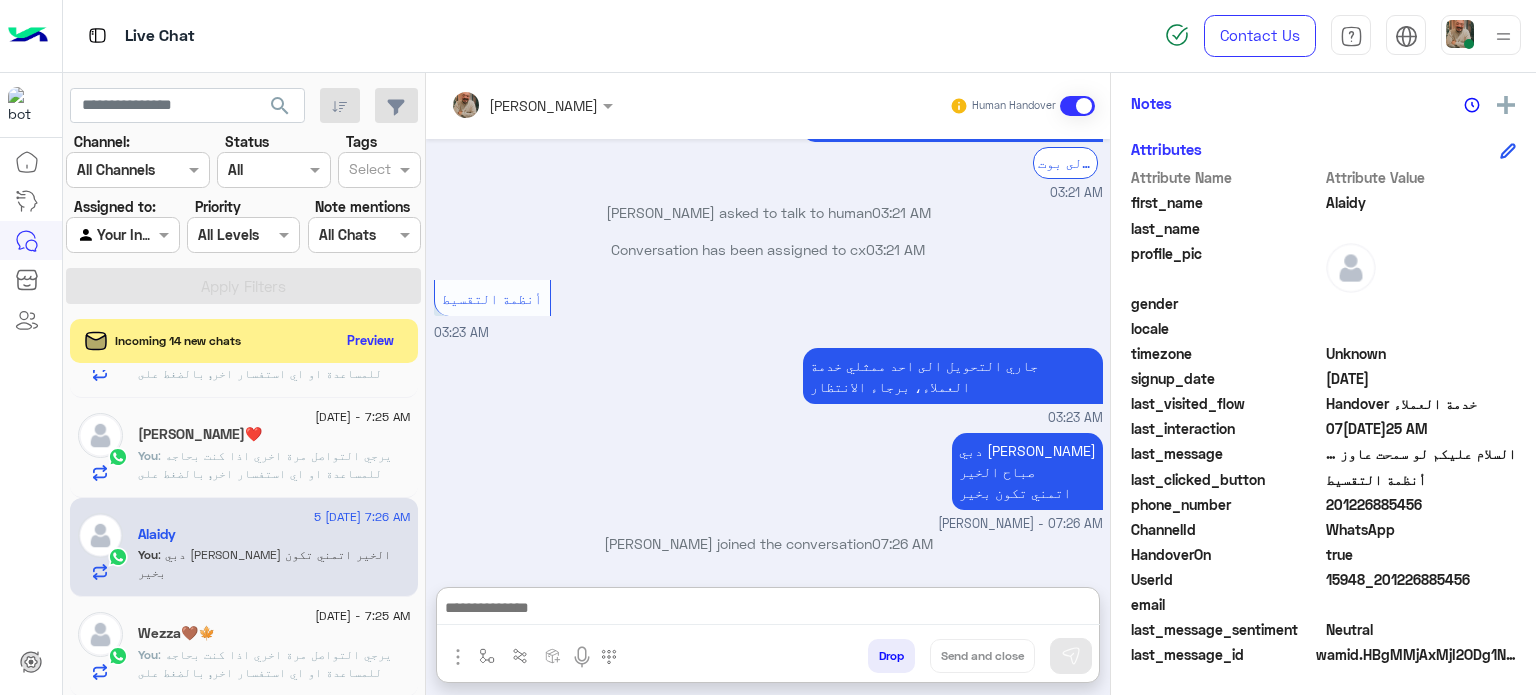 type on "**********" 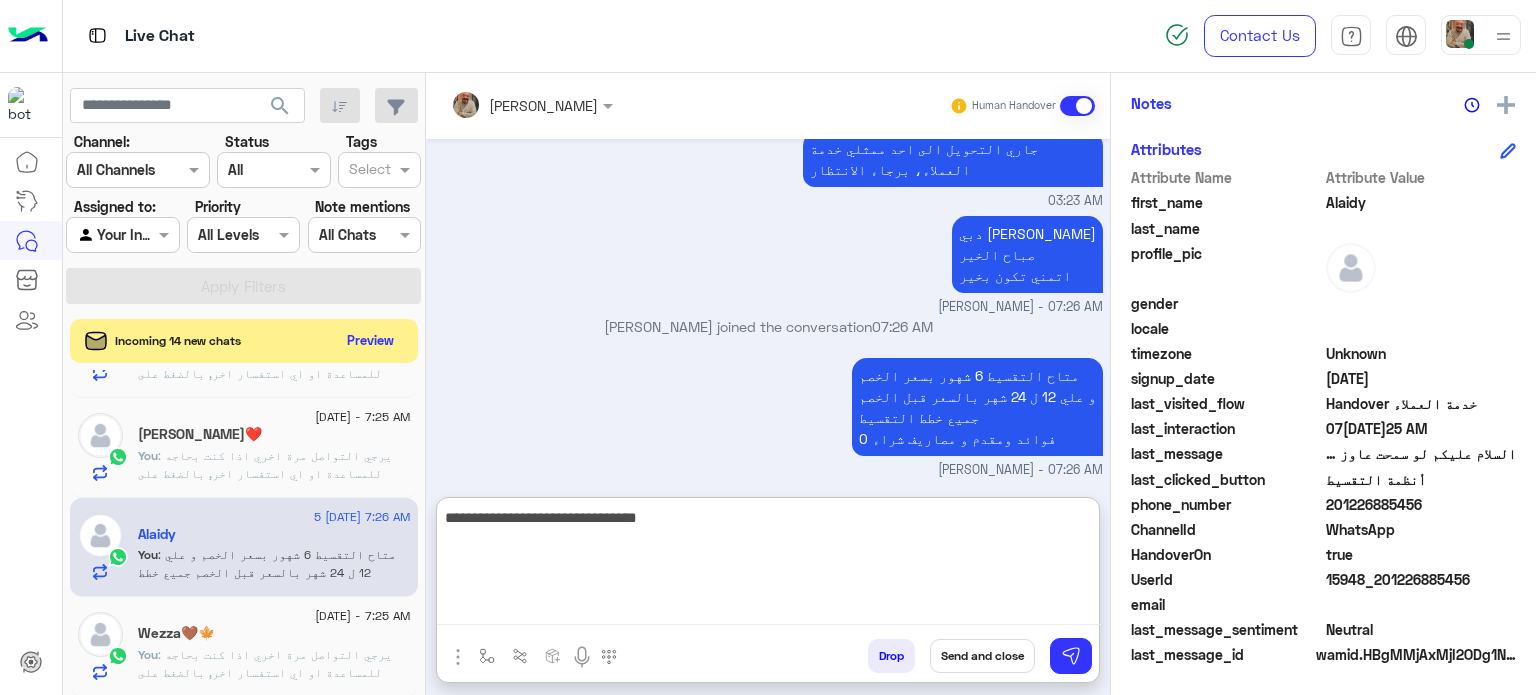 type on "**********" 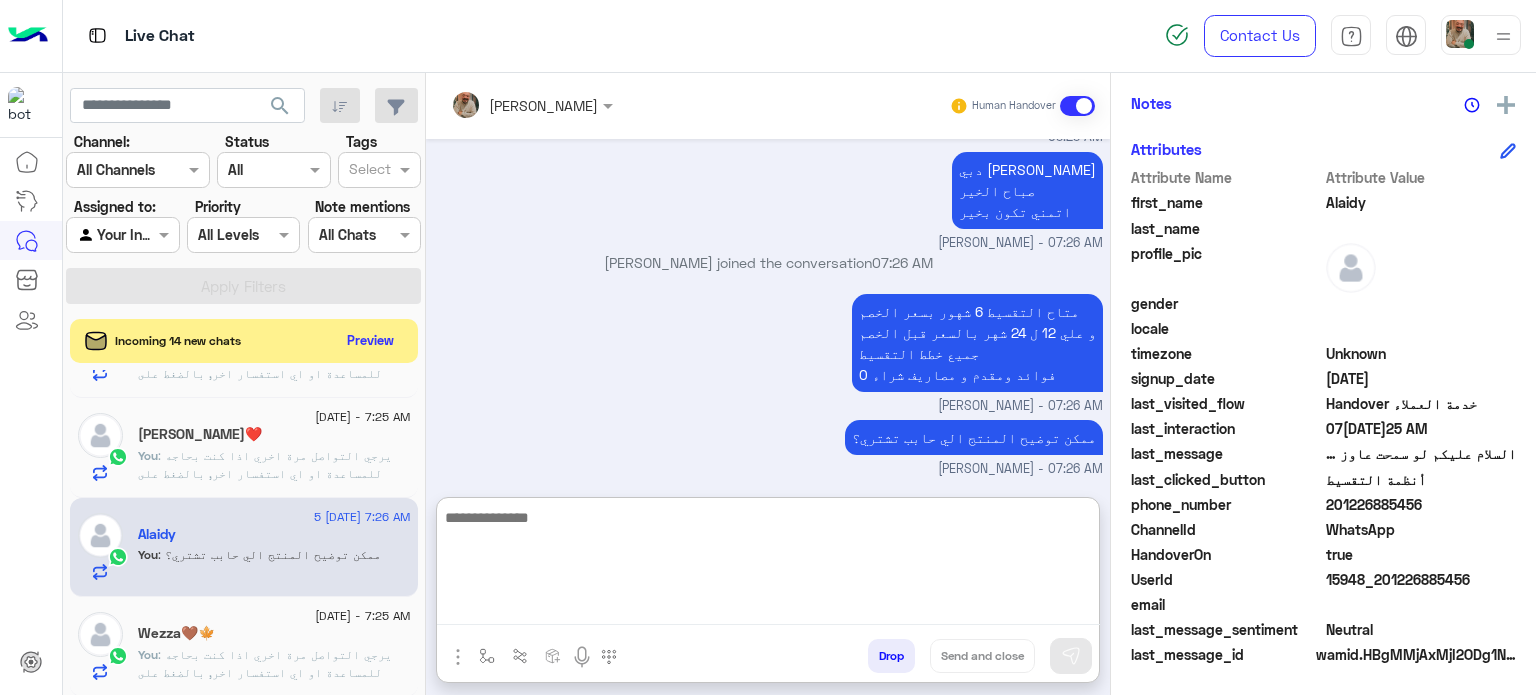click on "201226885456" 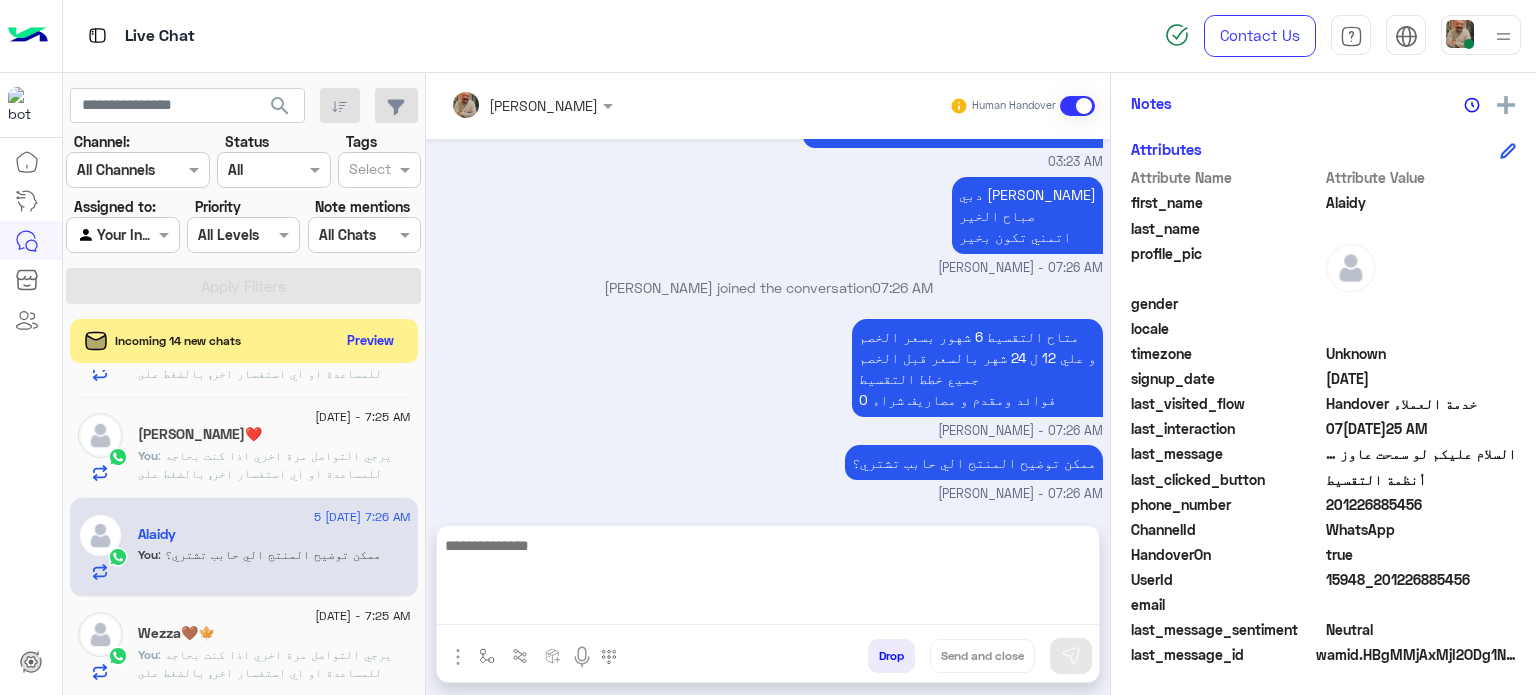 click on "201226885456" 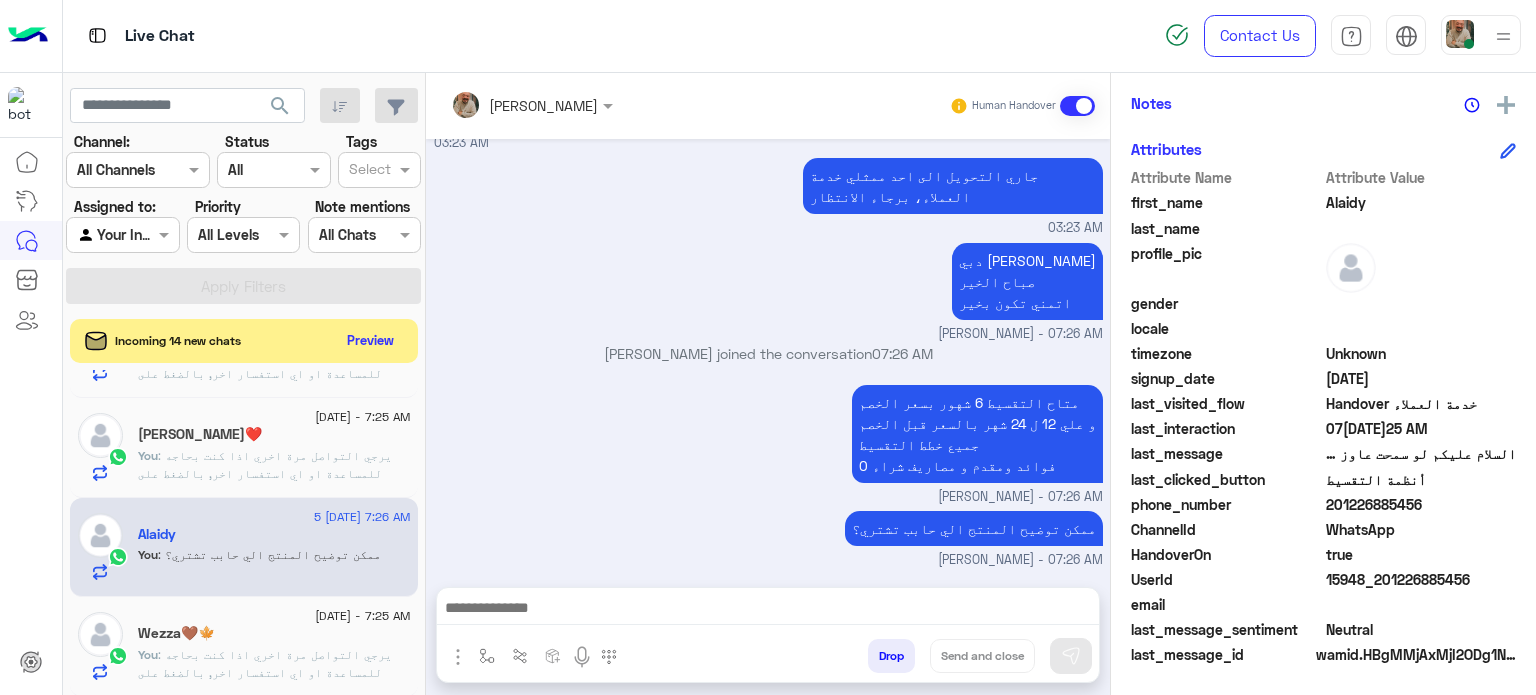 click on "Alaidy" 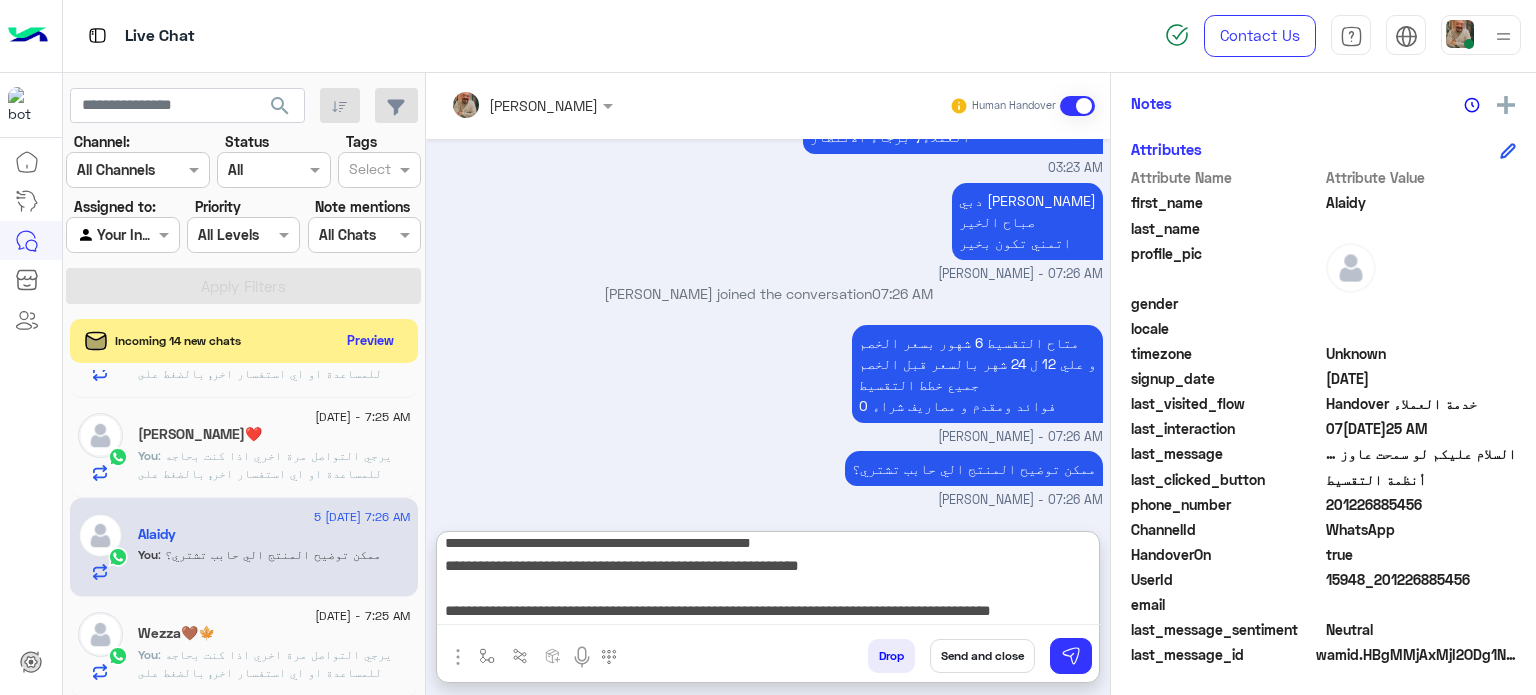 type on "**********" 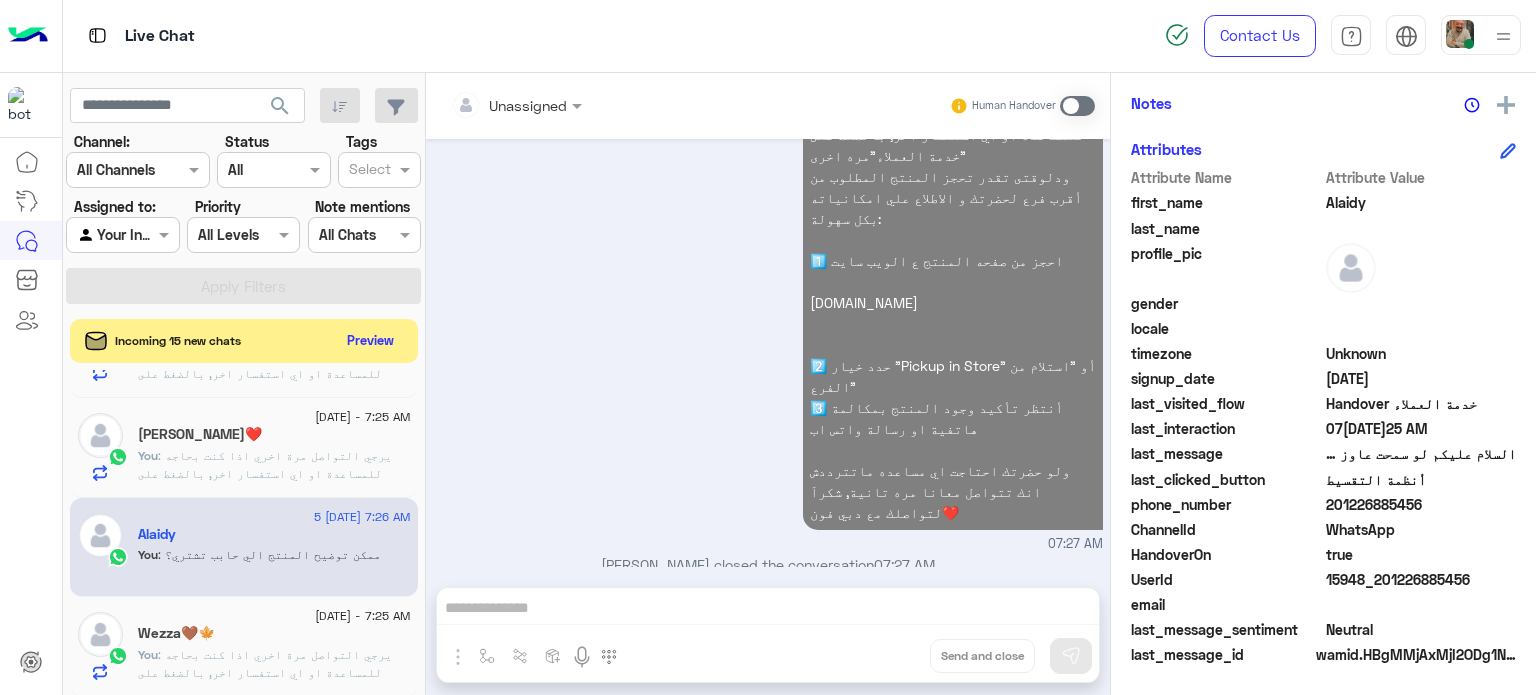 click on ": يرجي التواصل مرة اخري اذا كنت بحاجه للمساعدة او اي استفسار اخر, بالضغط على "خدمة العملاء"مره اخرى
ودلوقتى تقدر تحجز المنتج المطلوب من أقرب فرع لحضرتك و الاطلاع علي امكانياته بكل سهولة:
1️⃣ احجز من صفحه المنتج ع الويب سايت
[DOMAIN_NAME]
2️⃣ حدد خيار "Pickup in Store" أو "استلام من الفرع"
3️⃣ أنتظر تأكيد وجود المنتج بمكالمة هاتفية او رسالة واتس اب
ولو حضرتك احتاجت اي مساعده ماتترددش انك تتواصل معانا مره تانية, شكراَ لتواصلك مع دبي فون❤️" 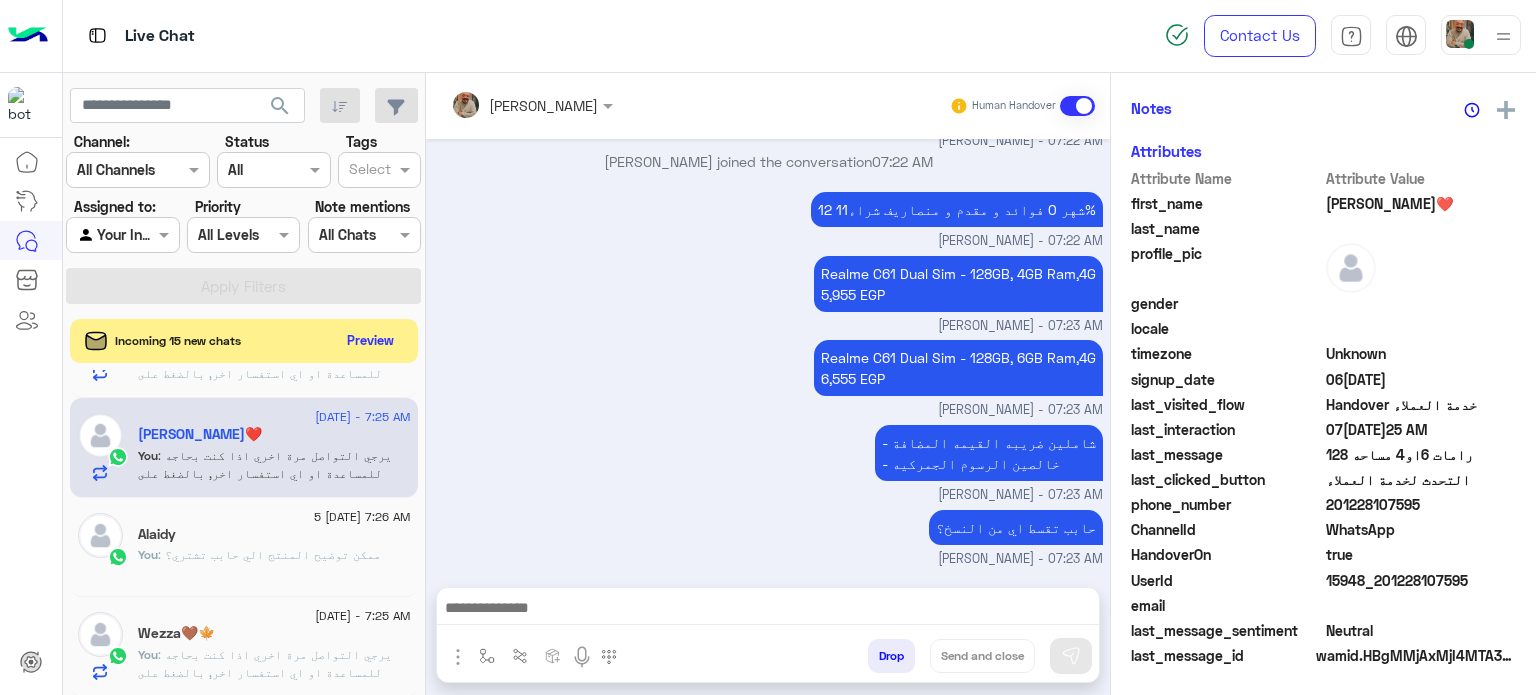 click at bounding box center (768, 613) 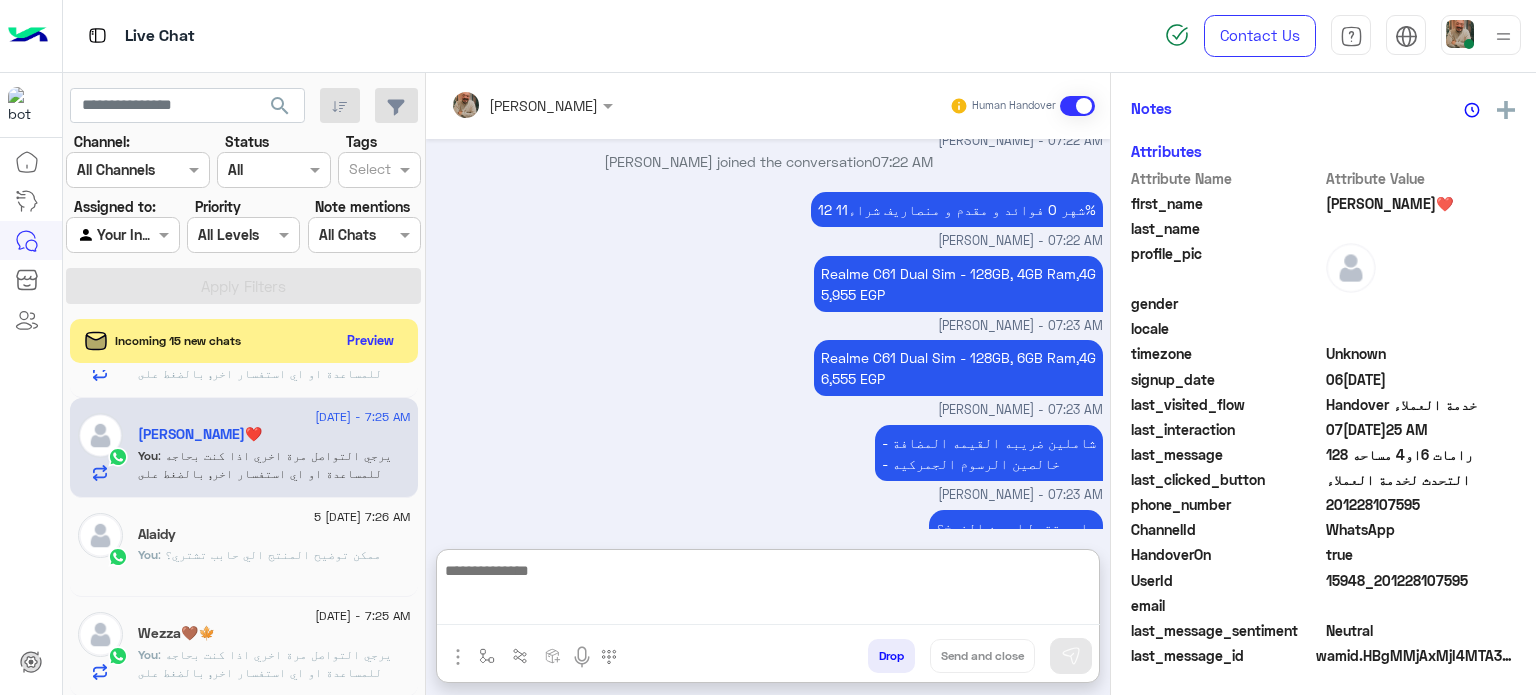 click at bounding box center (768, 591) 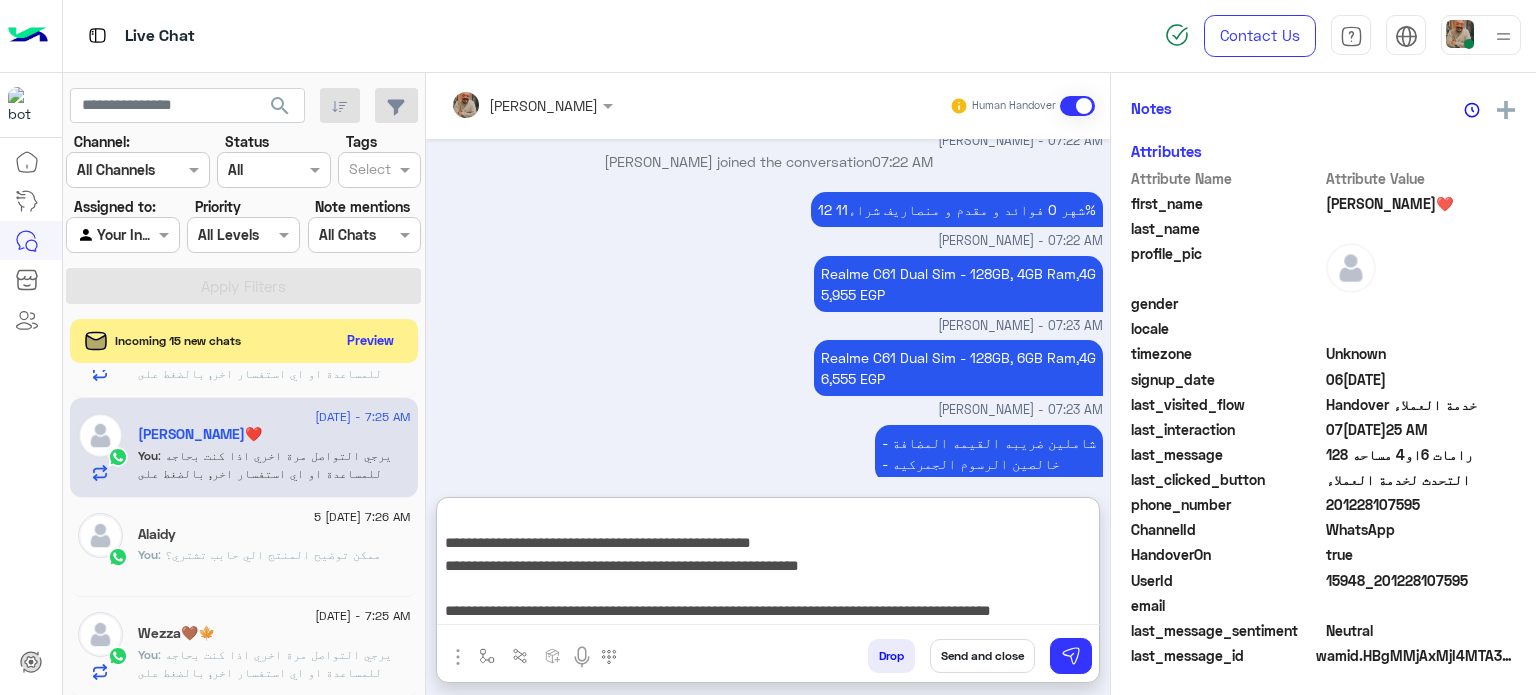 type on "**********" 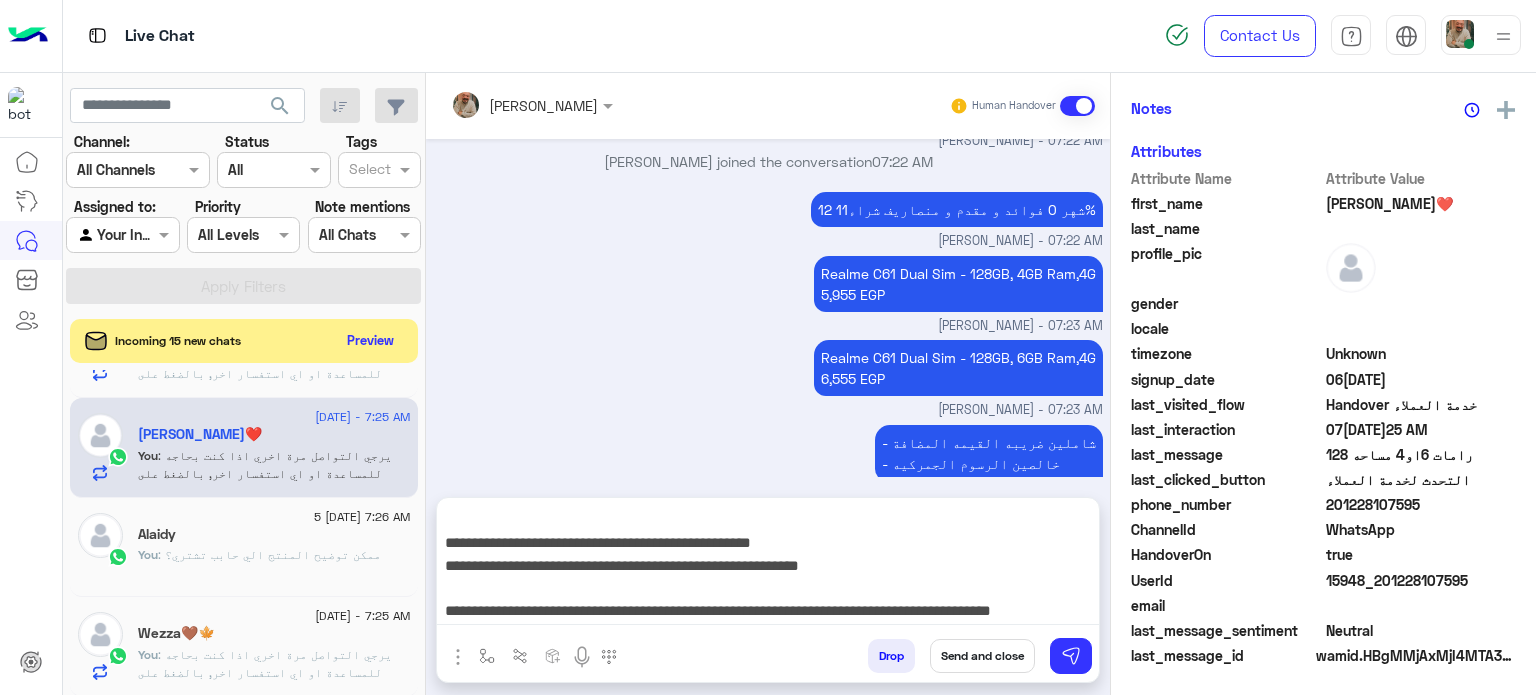 drag, startPoint x: 993, startPoint y: 659, endPoint x: 839, endPoint y: 661, distance: 154.01299 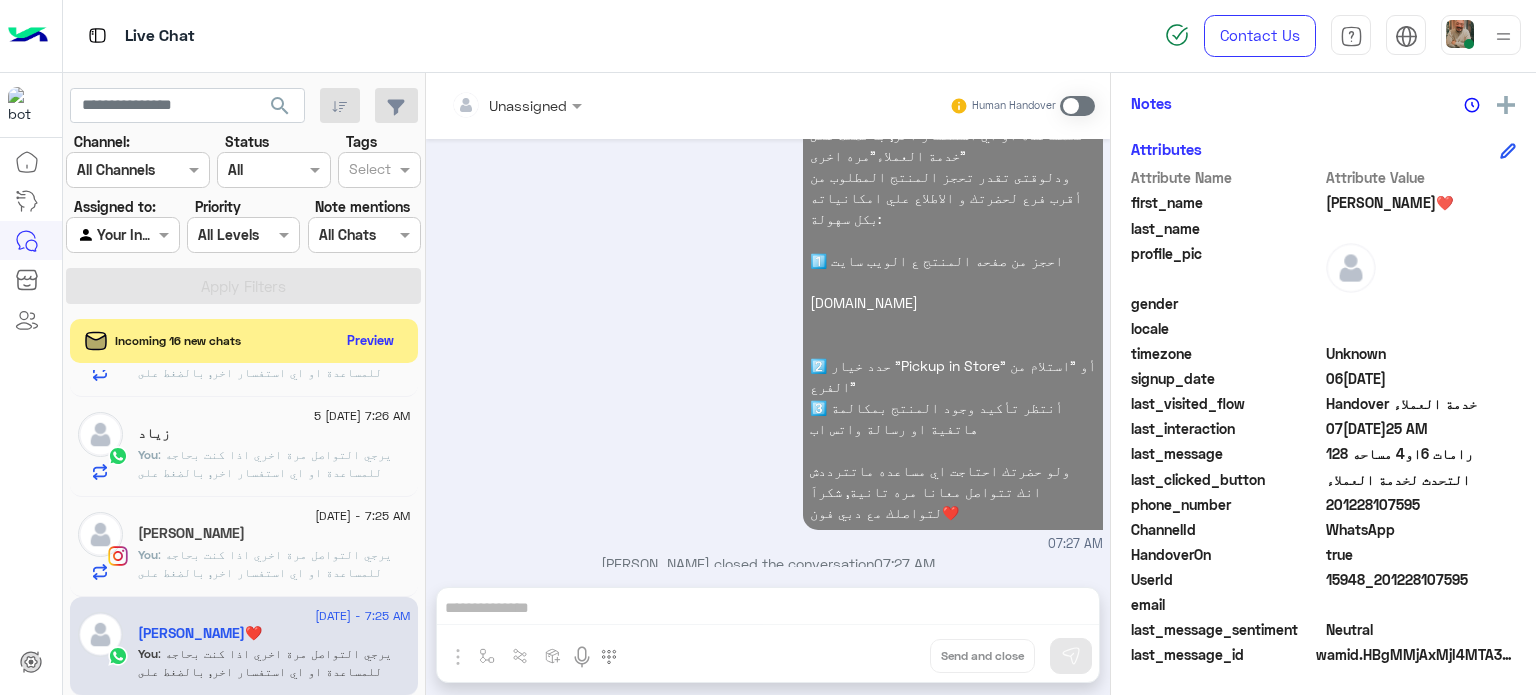 click on "[PERSON_NAME]❤️" 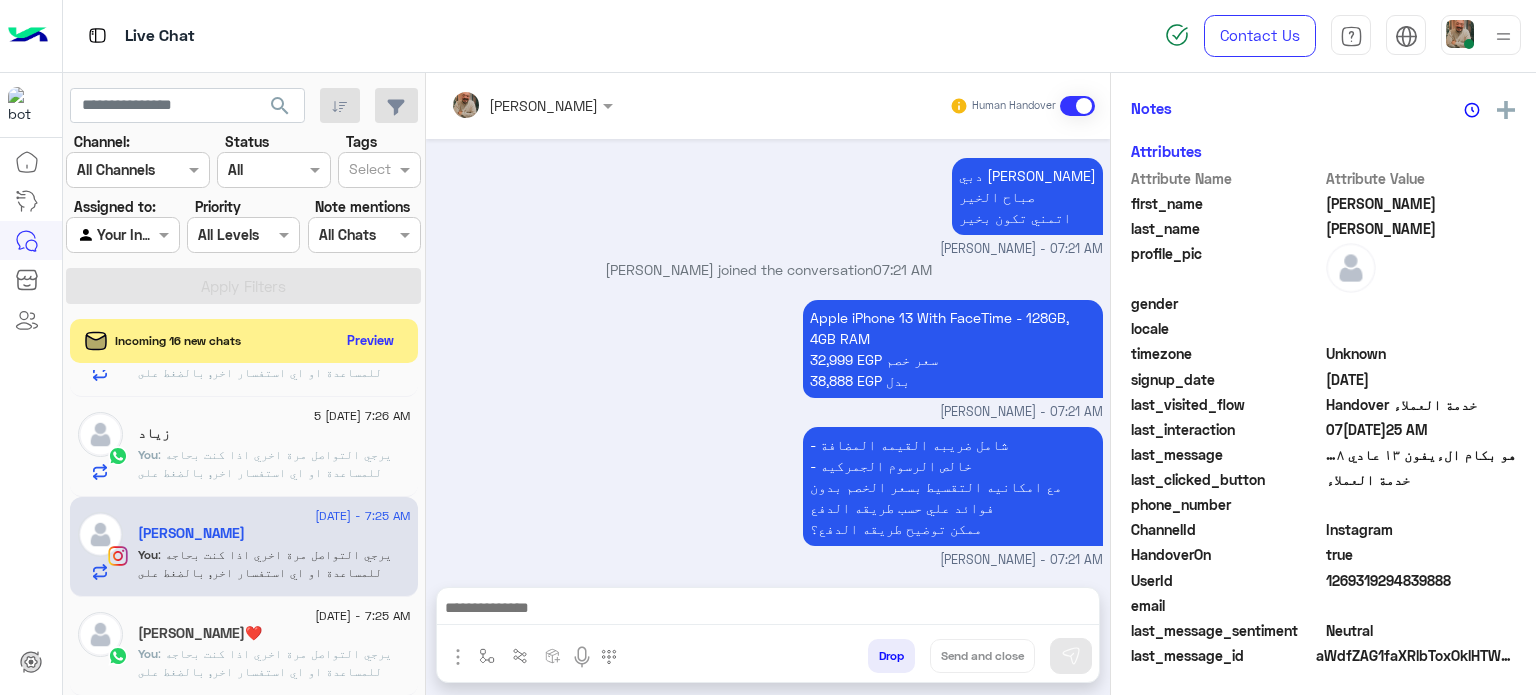 click at bounding box center [768, 613] 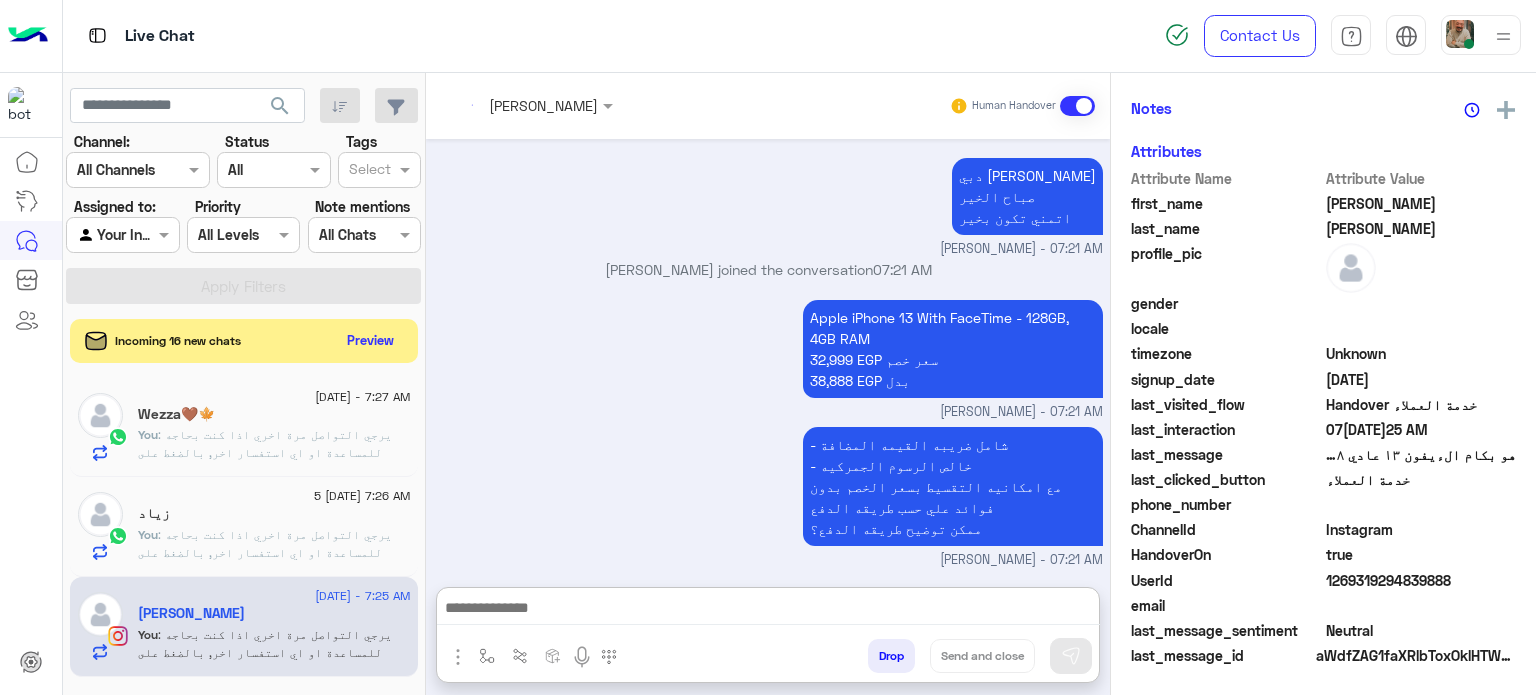click at bounding box center [768, 610] 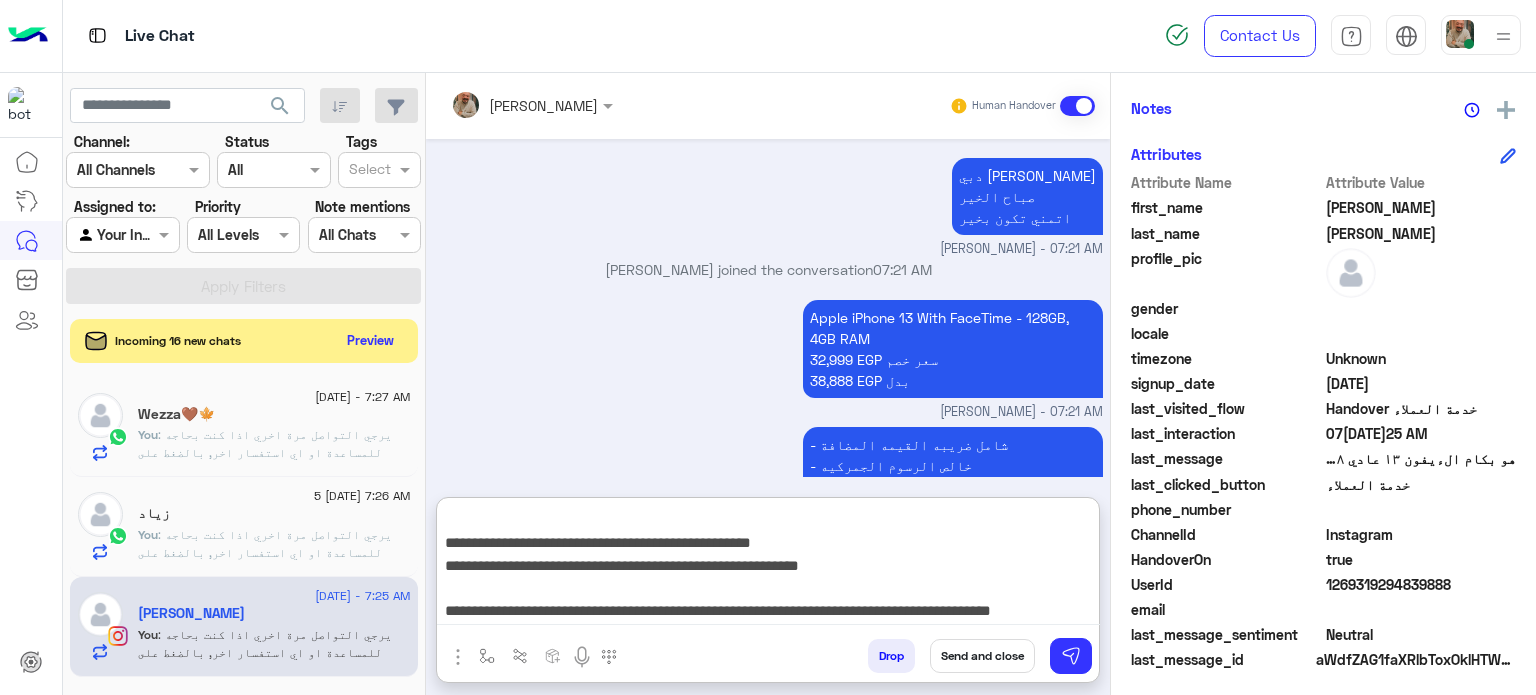 type on "**********" 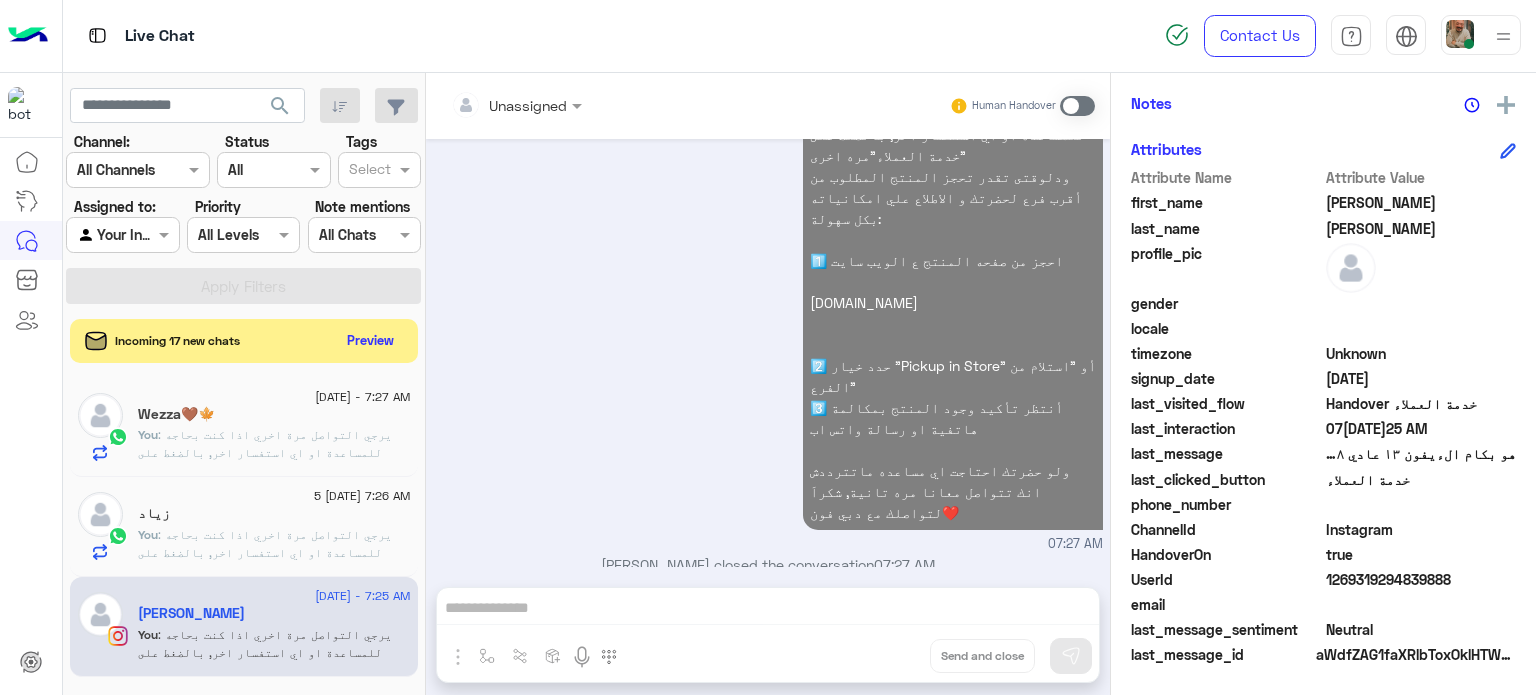 click on ": يرجي التواصل مرة اخري اذا كنت بحاجه للمساعدة او اي استفسار اخر, بالضغط على "خدمة العملاء"مره اخرى
ودلوقتى تقدر تحجز المنتج المطلوب من أقرب فرع لحضرتك و الاطلاع علي امكانياته بكل سهولة:
1️⃣ احجز من صفحه المنتج ع الويب سايت
[DOMAIN_NAME]
2️⃣ حدد خيار "Pickup in Store" أو "استلام من الفرع"
3️⃣ أنتظر تأكيد وجود المنتج بمكالمة هاتفية او رسالة واتس اب
ولو حضرتك احتاجت اي مساعده ماتترددش انك تتواصل معانا مره تانية, شكراَ لتواصلك مع دبي فون❤️" 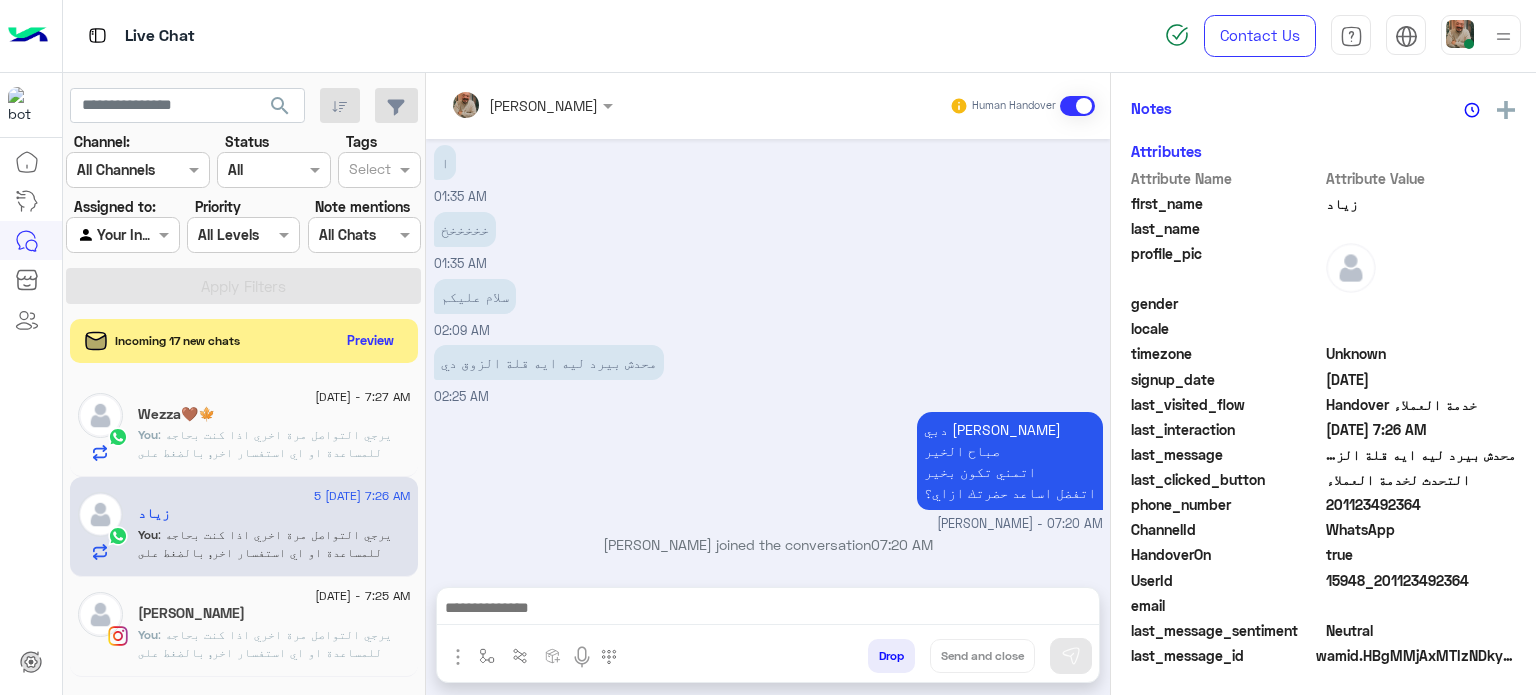 click at bounding box center [768, 610] 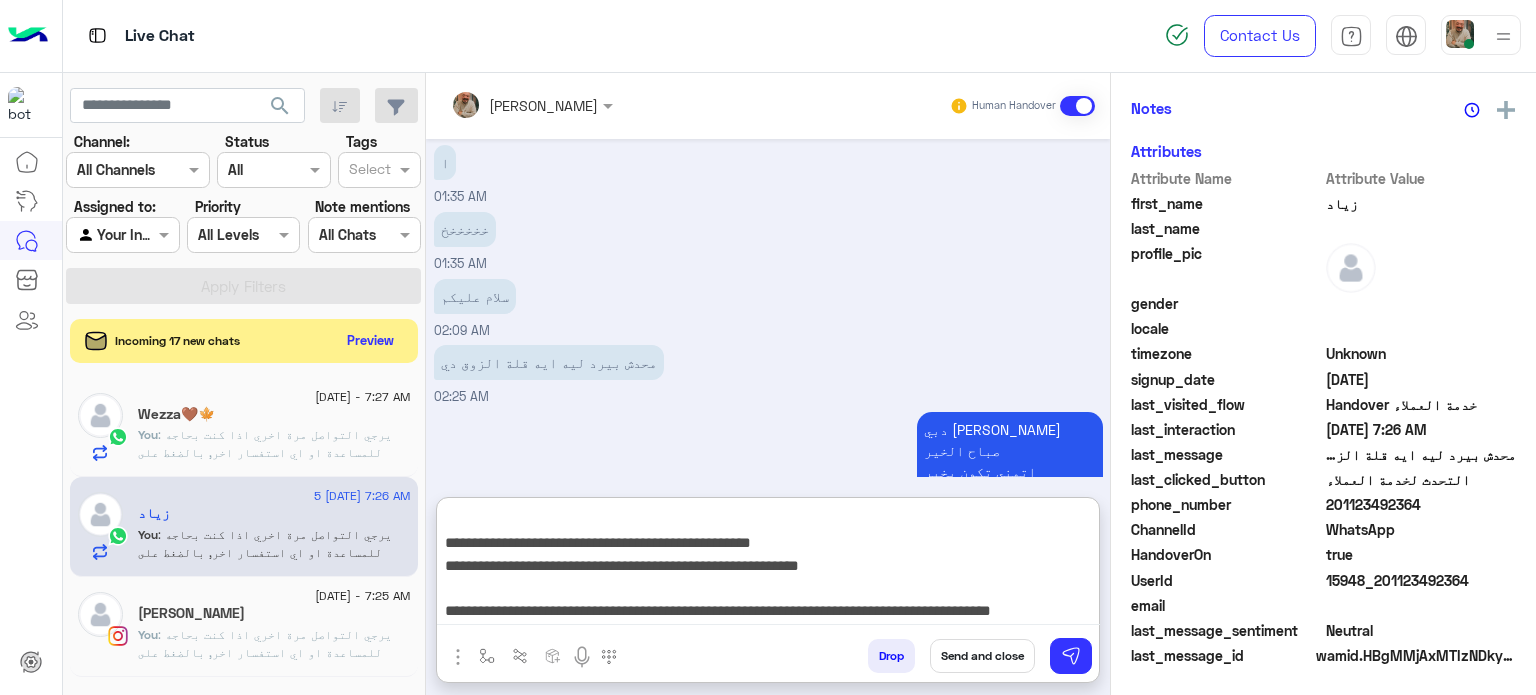 type 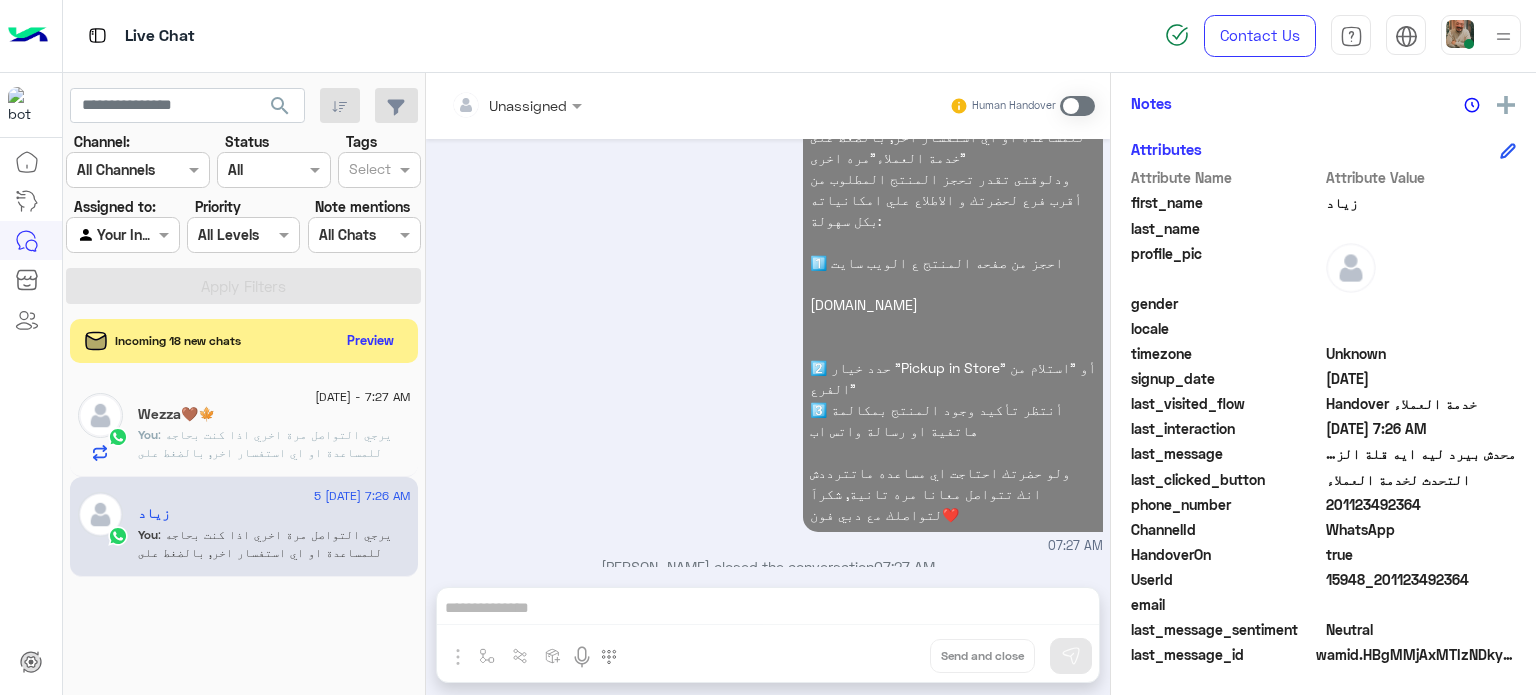 click on "You  : يرجي التواصل مرة اخري اذا كنت بحاجه للمساعدة او اي استفسار اخر, بالضغط على "خدمة العملاء"مره اخرى
ودلوقتى تقدر تحجز المنتج المطلوب من أقرب فرع لحضرتك و الاطلاع علي امكانياته بكل سهولة:
1️⃣ احجز من صفحه المنتج ع الويب سايت
[DOMAIN_NAME]
2️⃣ حدد خيار "Pickup in Store" أو "استلام من الفرع"
3️⃣ أنتظر تأكيد وجود المنتج بمكالمة هاتفية او رسالة واتس اب
ولو حضرتك احتاجت اي مساعده ماتترددش انك تتواصل معانا مره تانية, شكراَ لتواصلك مع دبي فون❤️" 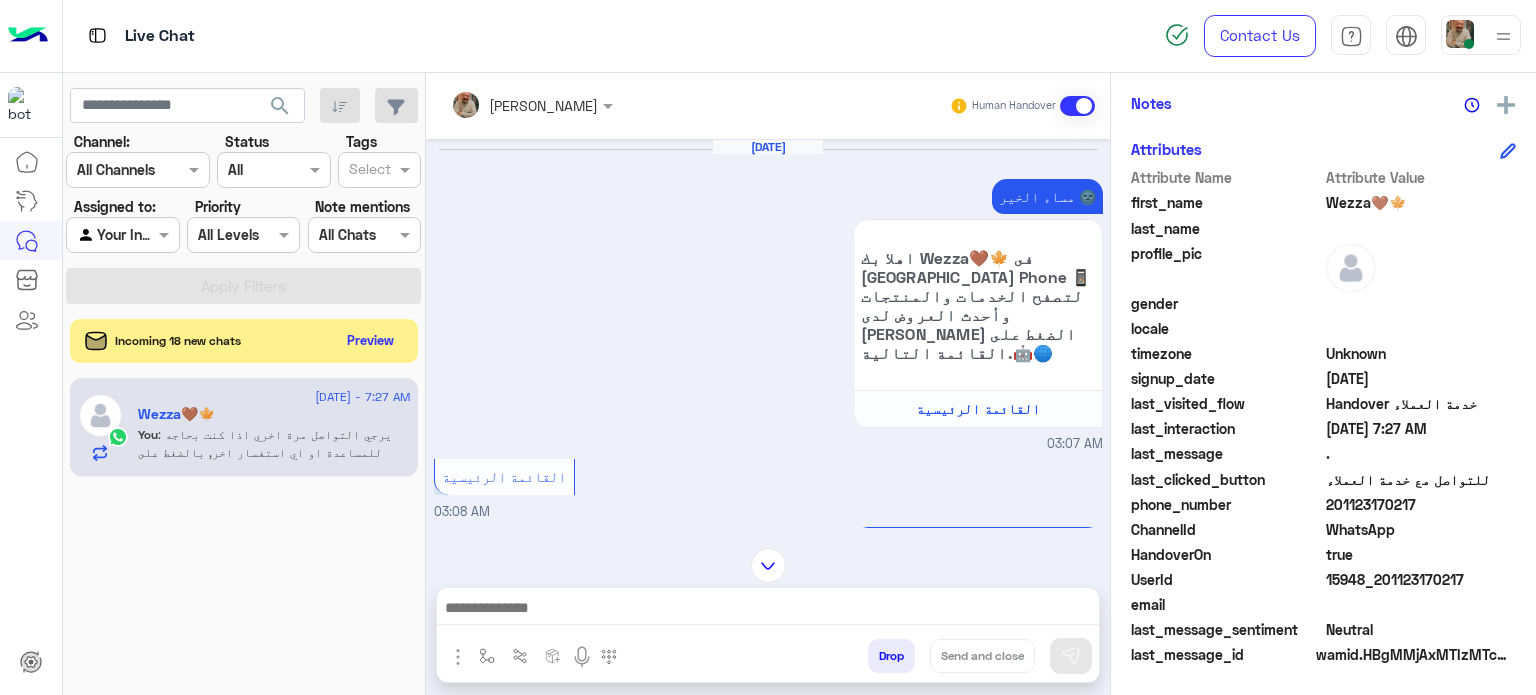 click at bounding box center [768, 610] 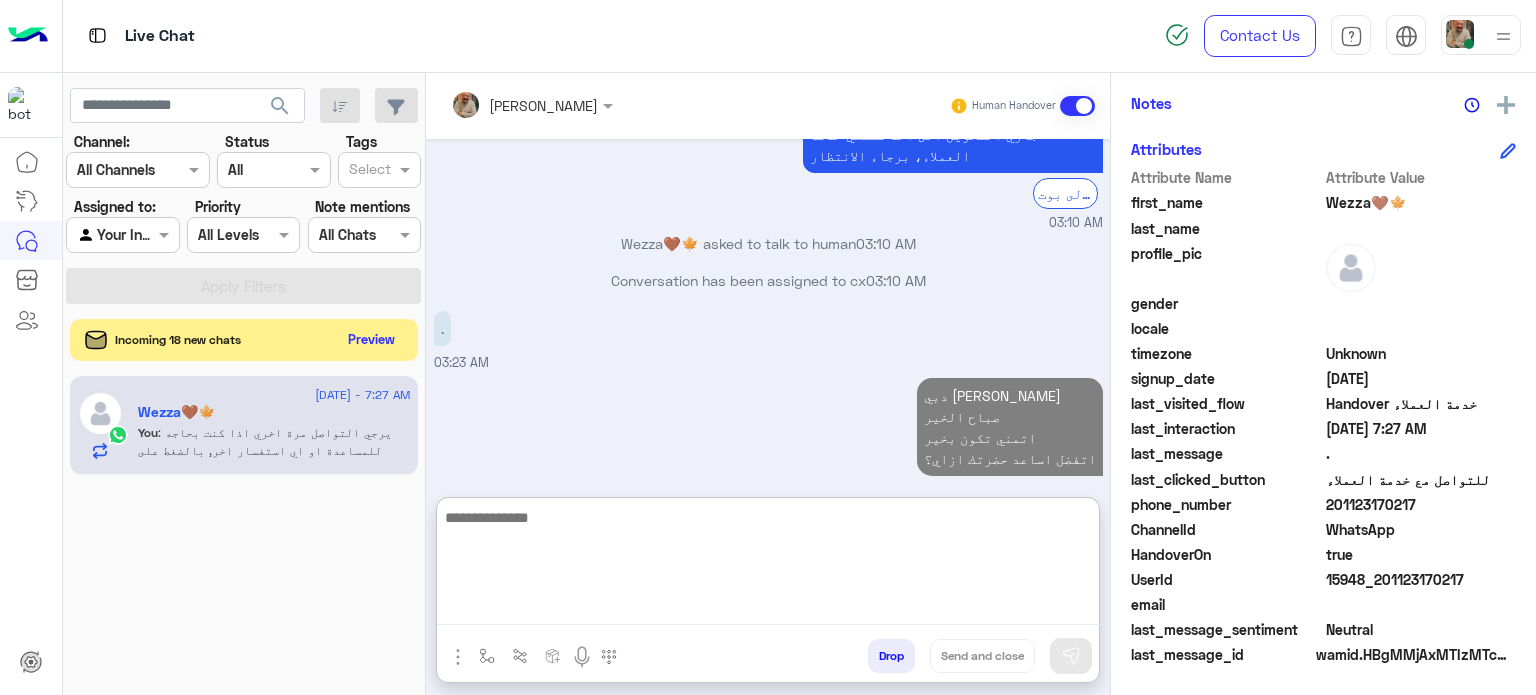 click on "Preview" 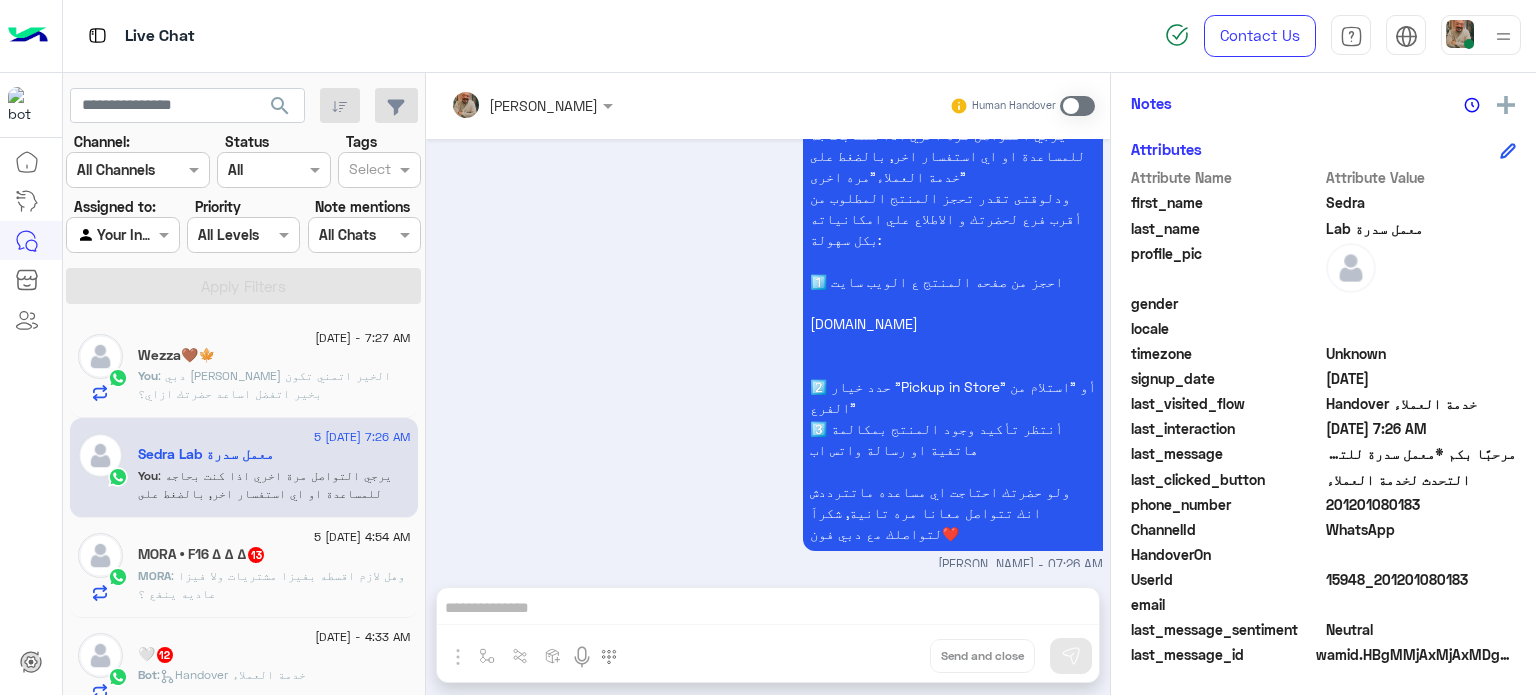 click on ": دبي [PERSON_NAME] الخير
اتمني تكون بخير
اتفضل اساعد حضرتك ازاي؟" 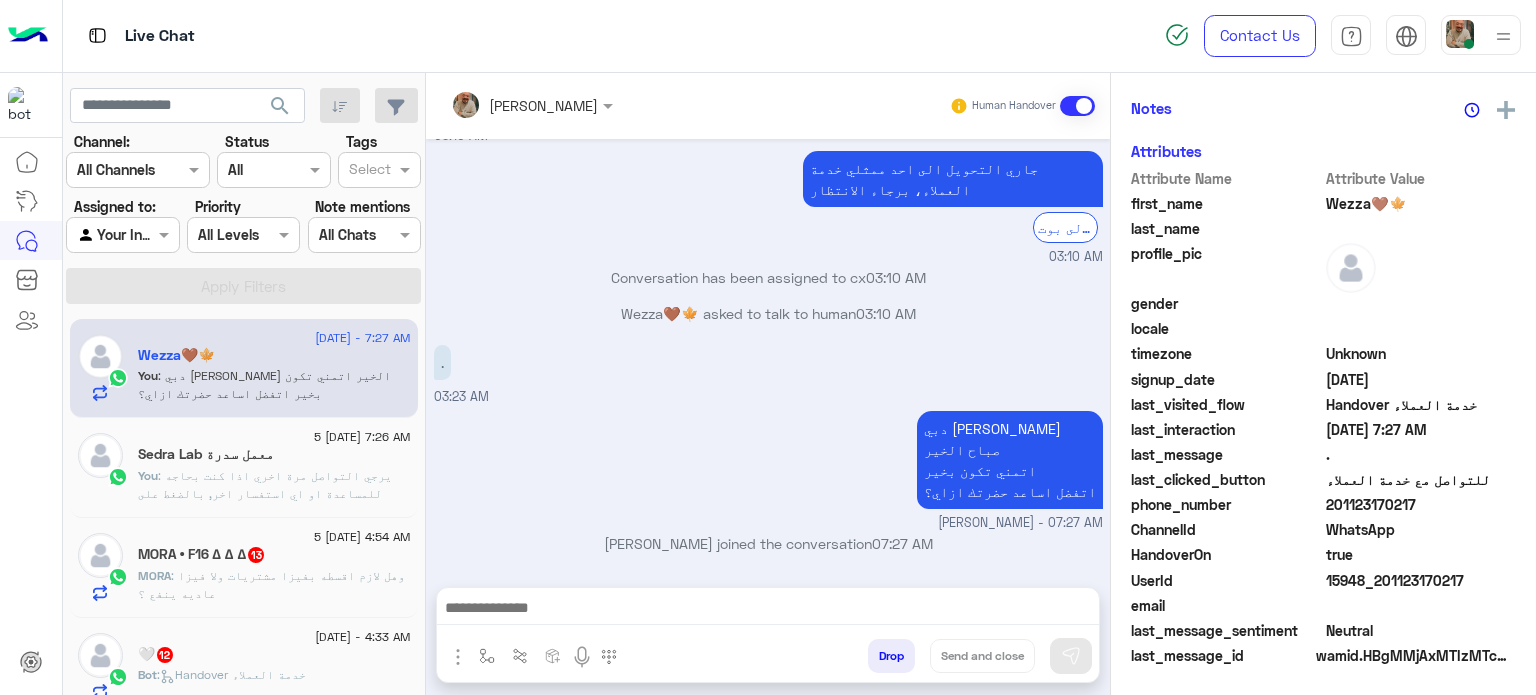 click on "Sedra Lab معمل سدرة" 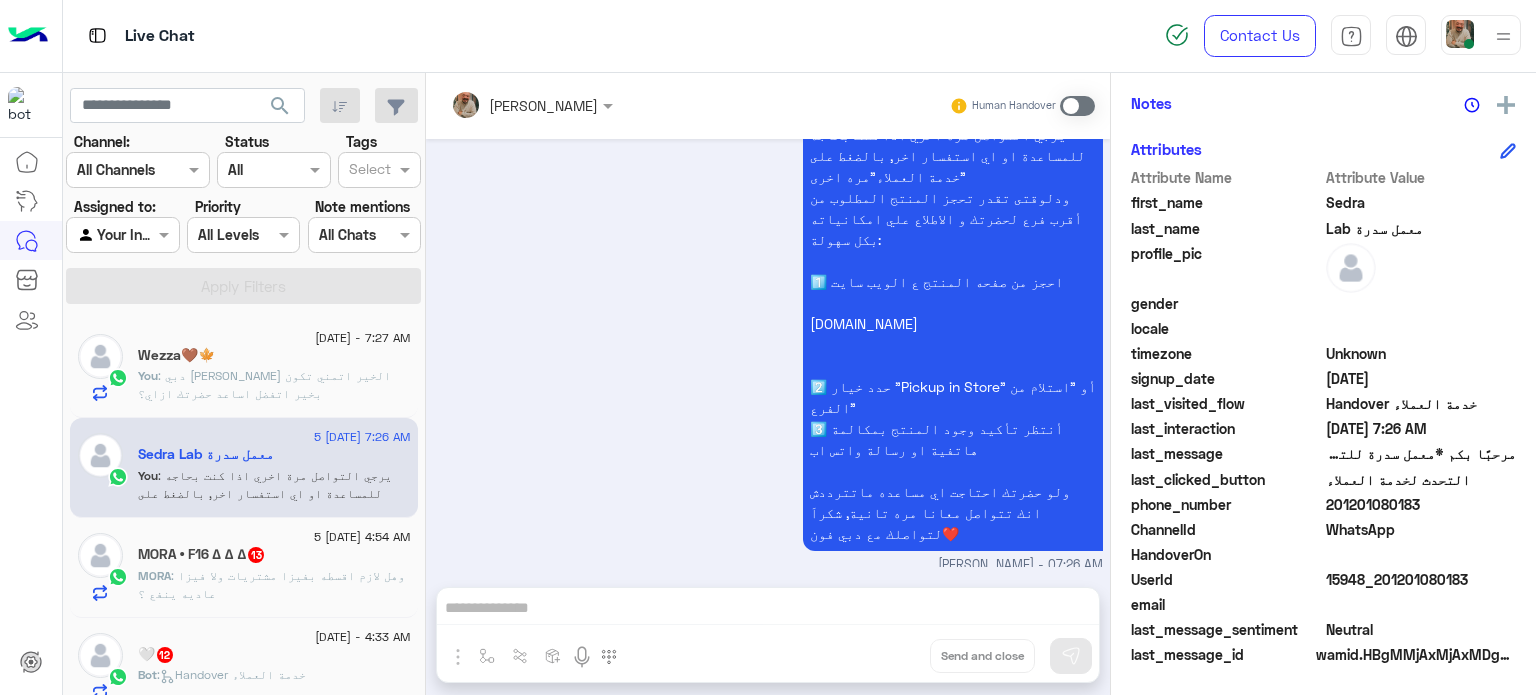click on "[PERSON_NAME] Human Handover     [DATE]  متوفر شحن الي شمال [GEOGRAPHIC_DATA] ؟!   02:29 AM  دبي [PERSON_NAME] تكون بخير  [PERSON_NAME] -  07:20 AM   [PERSON_NAME] joined the conversation   07:20 AM      للاسف غير متاح  [PERSON_NAME] -  07:20 AM  مرحبًا بكم   *معمل سدرة للتحاليل الطبية*  نسعد بخدمتكم لإجراء جميع التحاليل الطبية بدقة وسرعة. لأي استفسارات ، لا تترددوا في التواصل معنا. رعايتنا من القلب ❤️  خدمات معملية مميزة   07:20 AM  الاقرب  يتم الشحن للاسماعليه  [PERSON_NAME] -  07:20 AM  مناسب لحضرتك؟  [PERSON_NAME] -  07:26 AM   [PERSON_NAME] closed the conversation   07:26 AM      1️⃣ احجز من صفحه المنتج ع الويب سايت [DOMAIN_NAME]  [PERSON_NAME] -  07:26 AM" at bounding box center (768, 388) 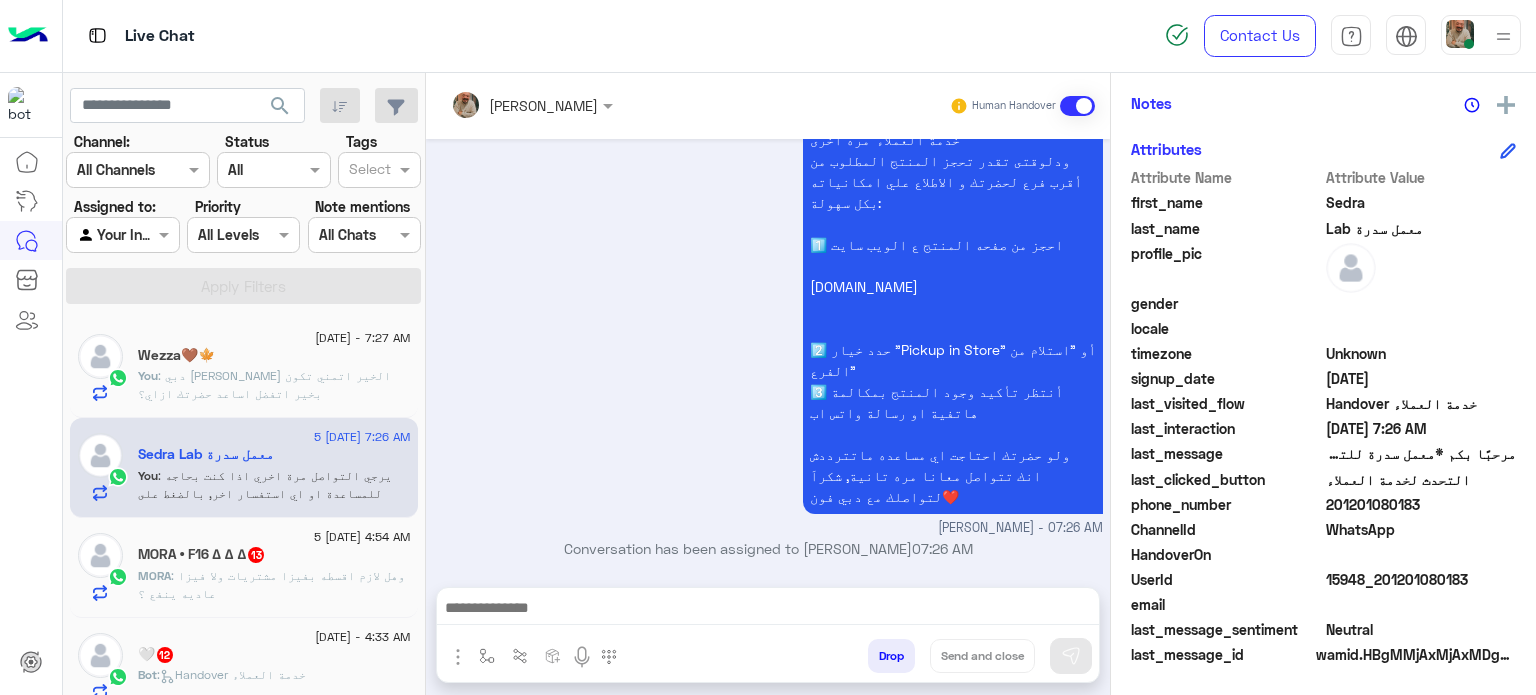 click at bounding box center (768, 610) 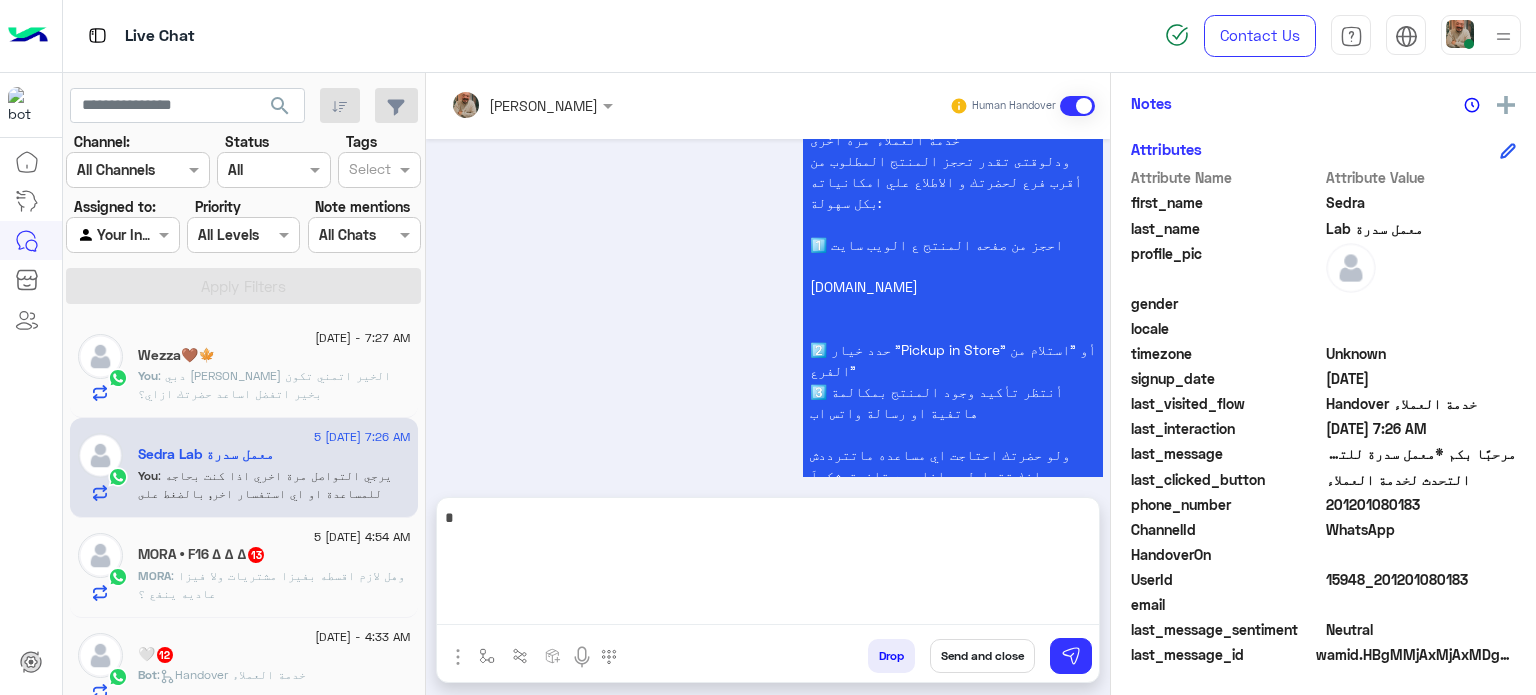 click on "Send and close" at bounding box center [982, 656] 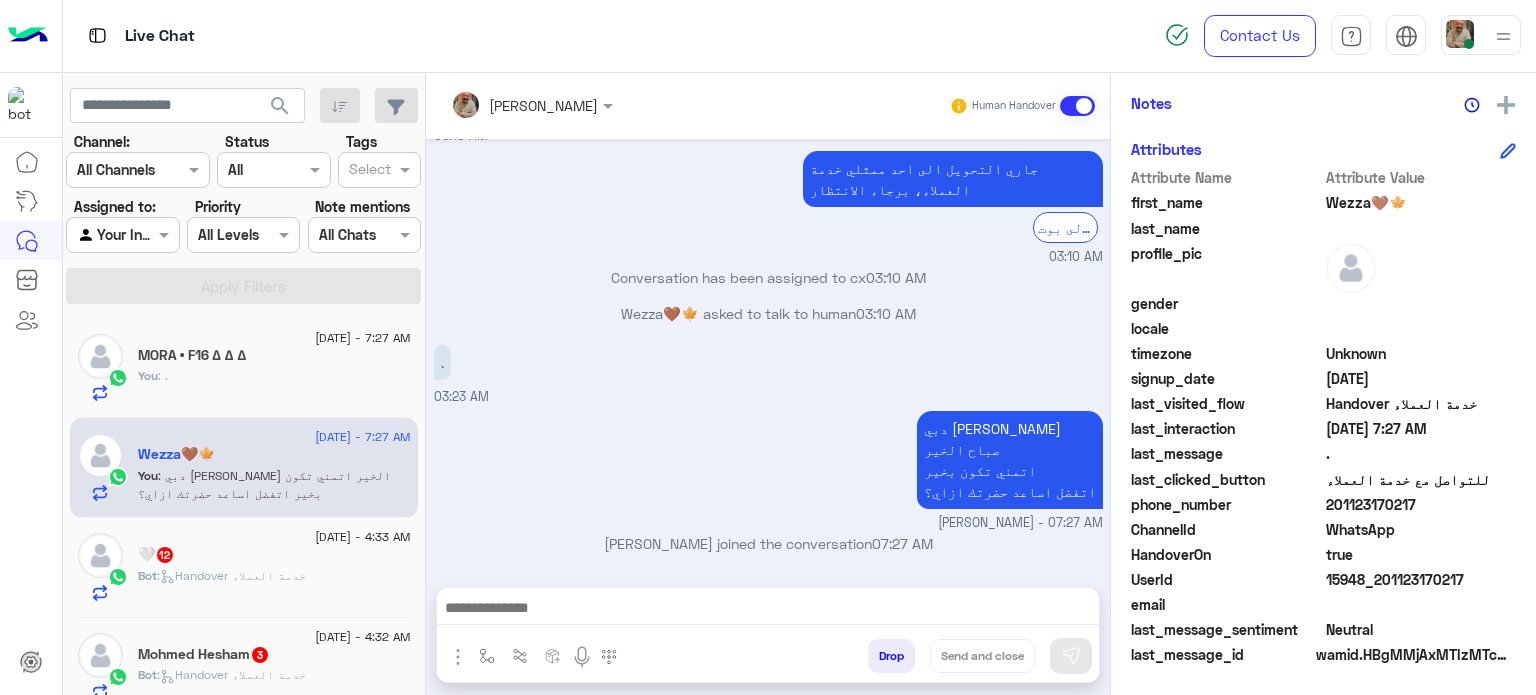 click on "You  : ." 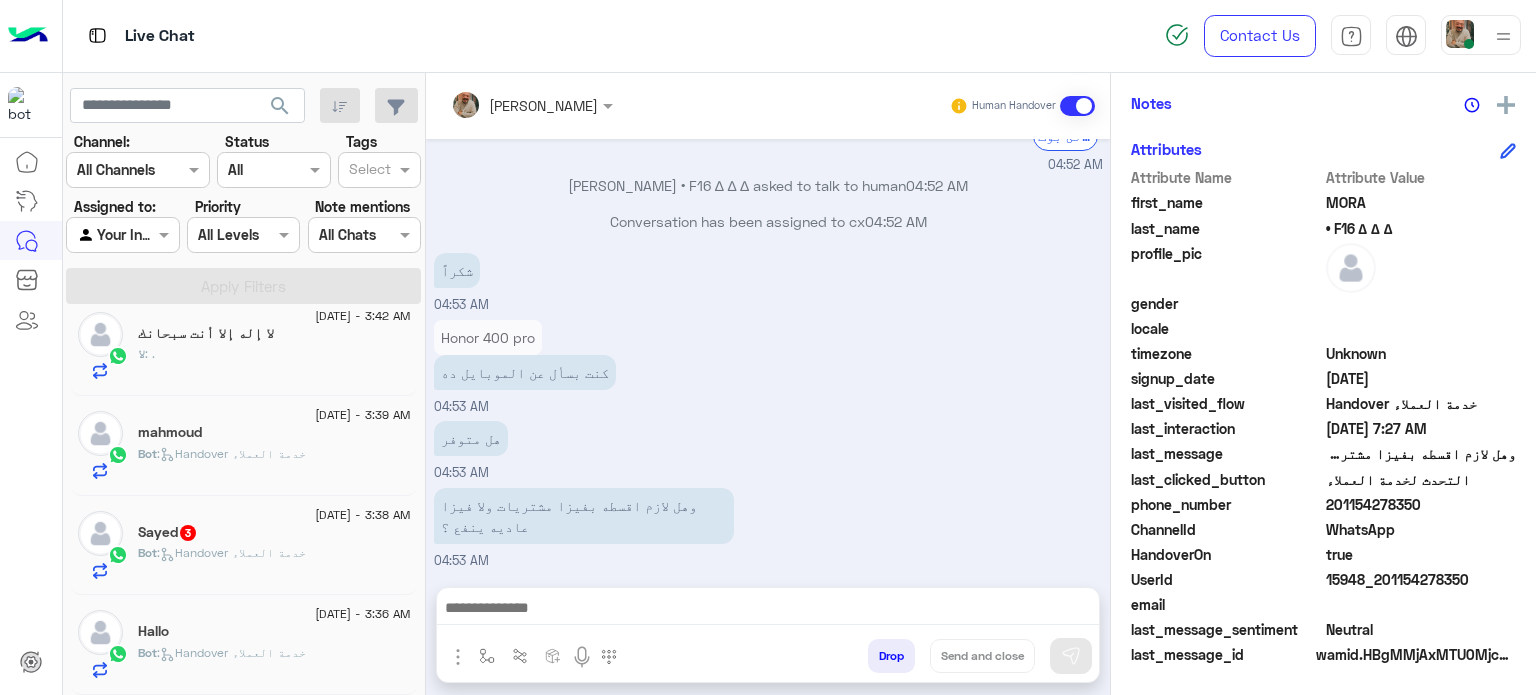 click on ":   Handover خدمة العملاء" 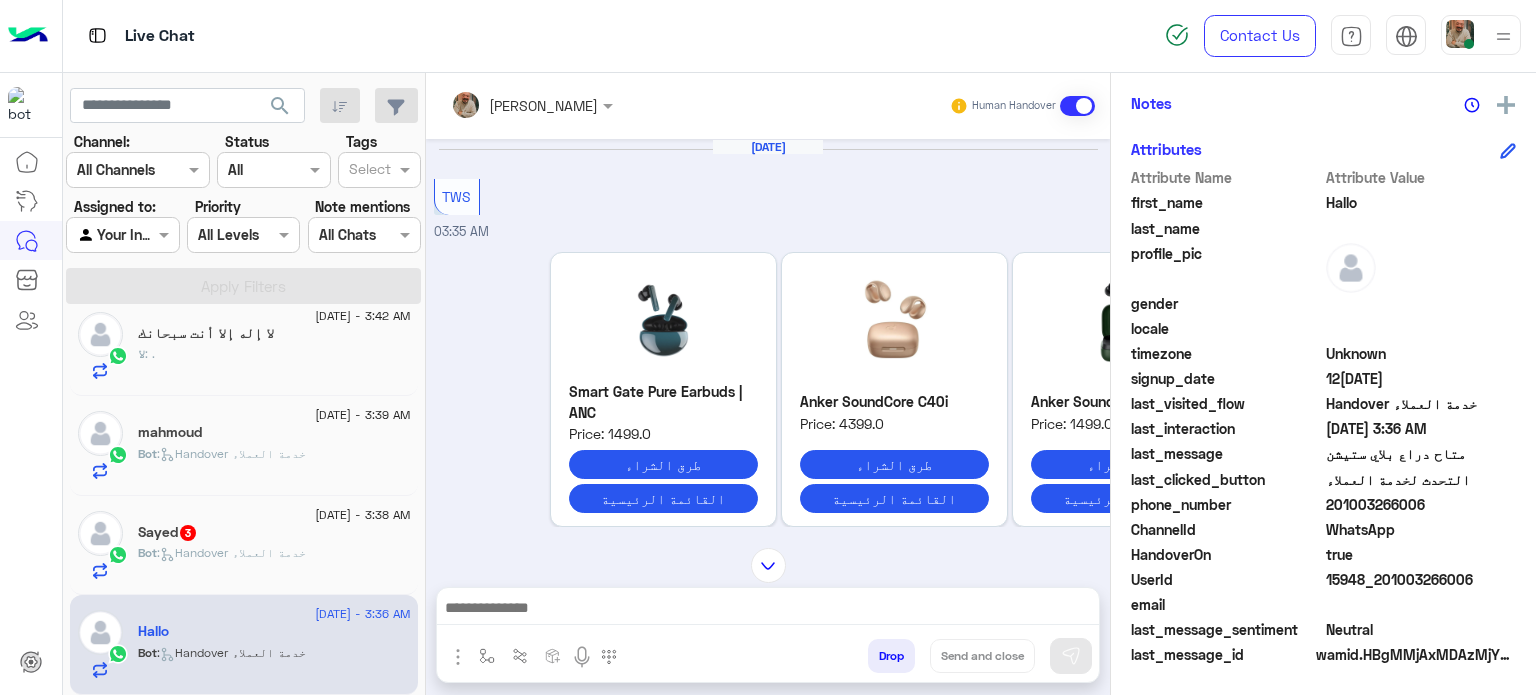 click on "Attributes" 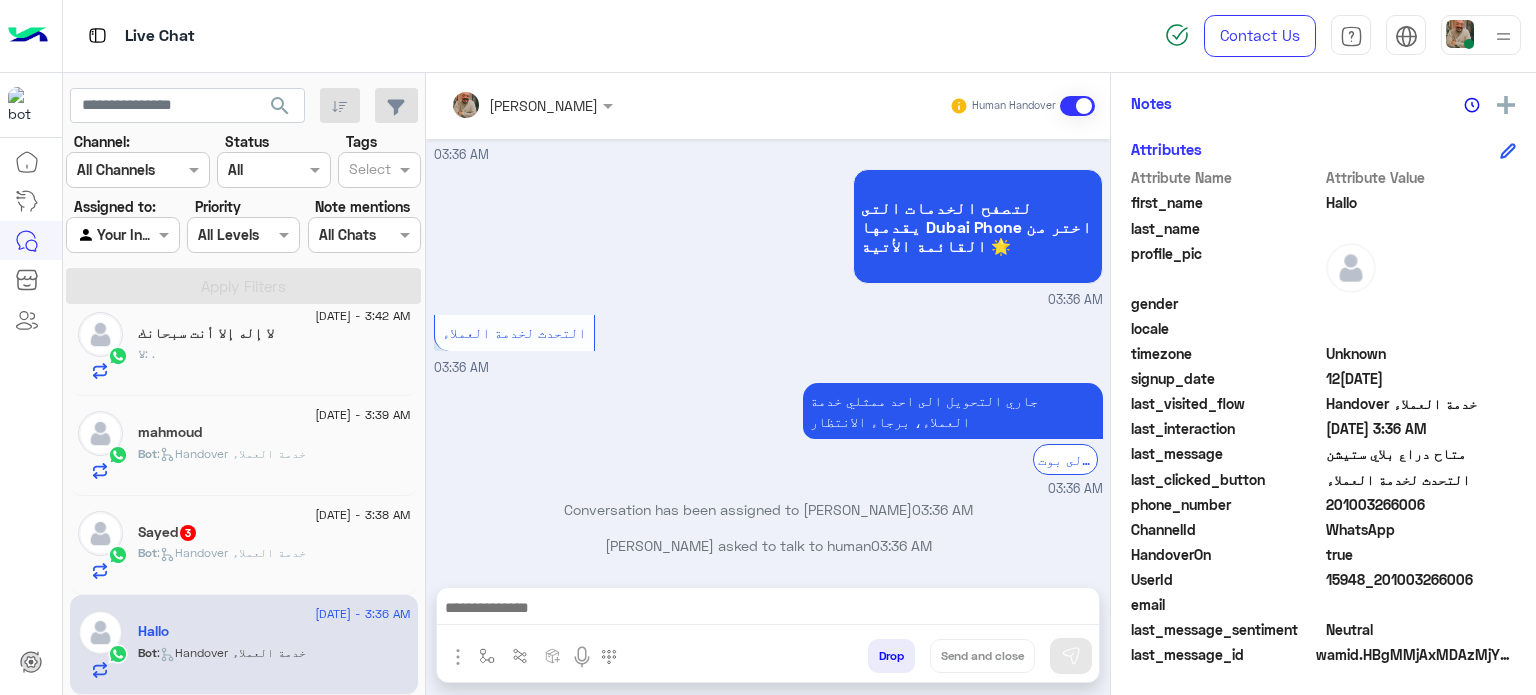 click on "Bot :   Handover خدمة العملاء" 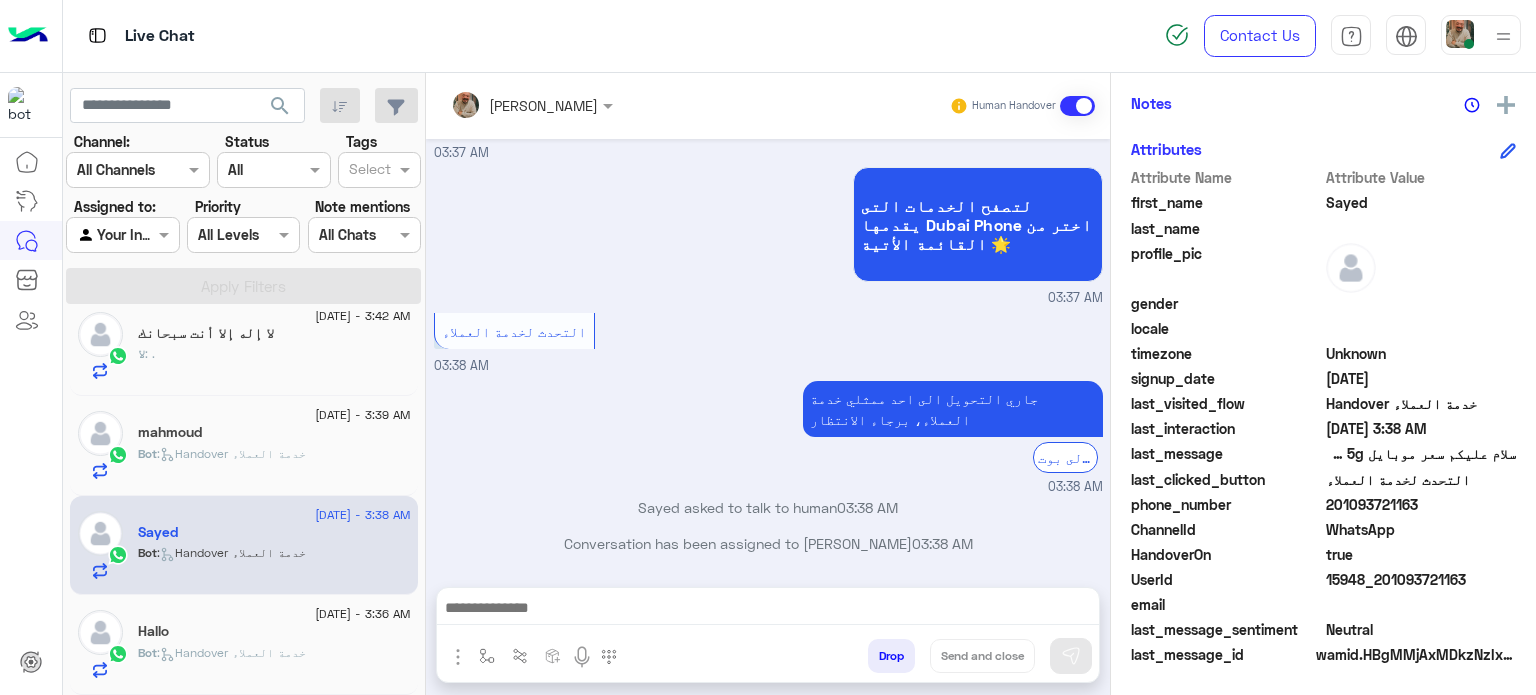 click on "profile_pic" 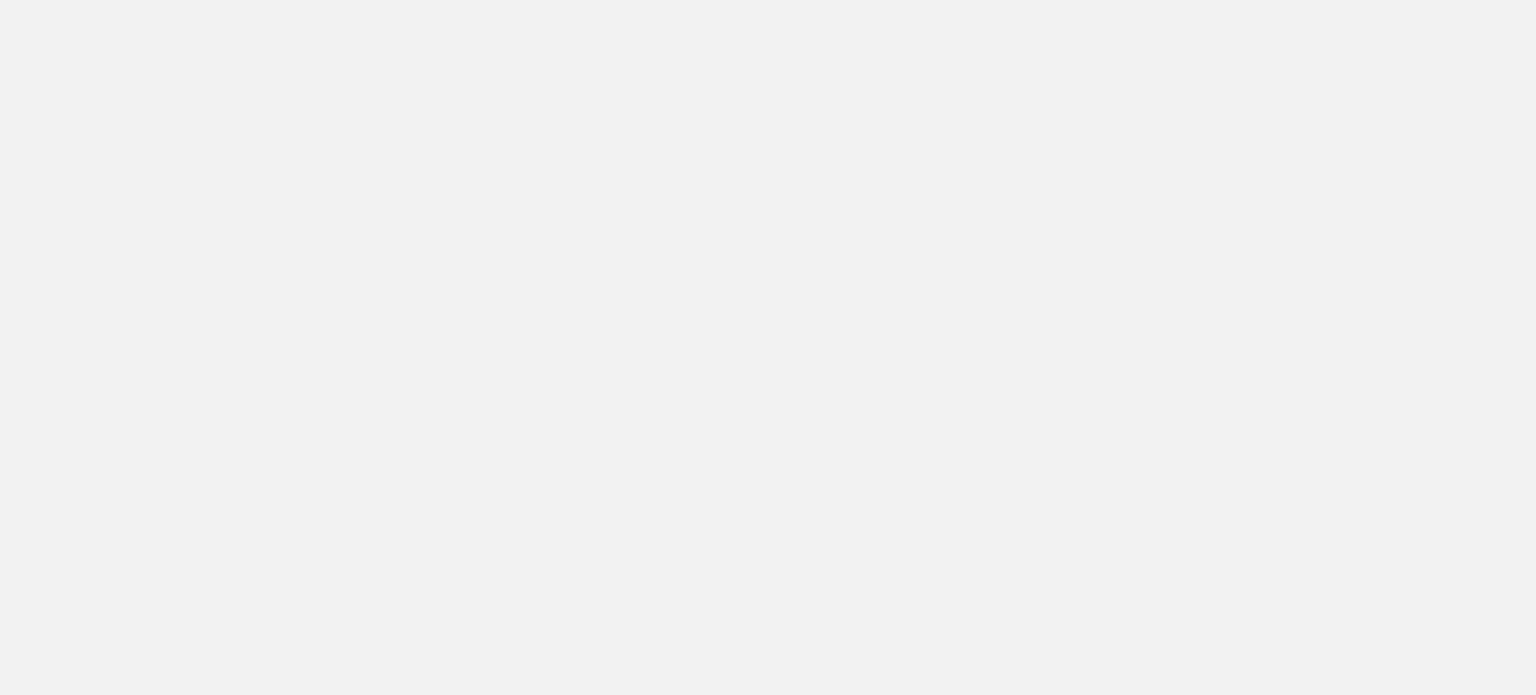 scroll, scrollTop: 0, scrollLeft: 0, axis: both 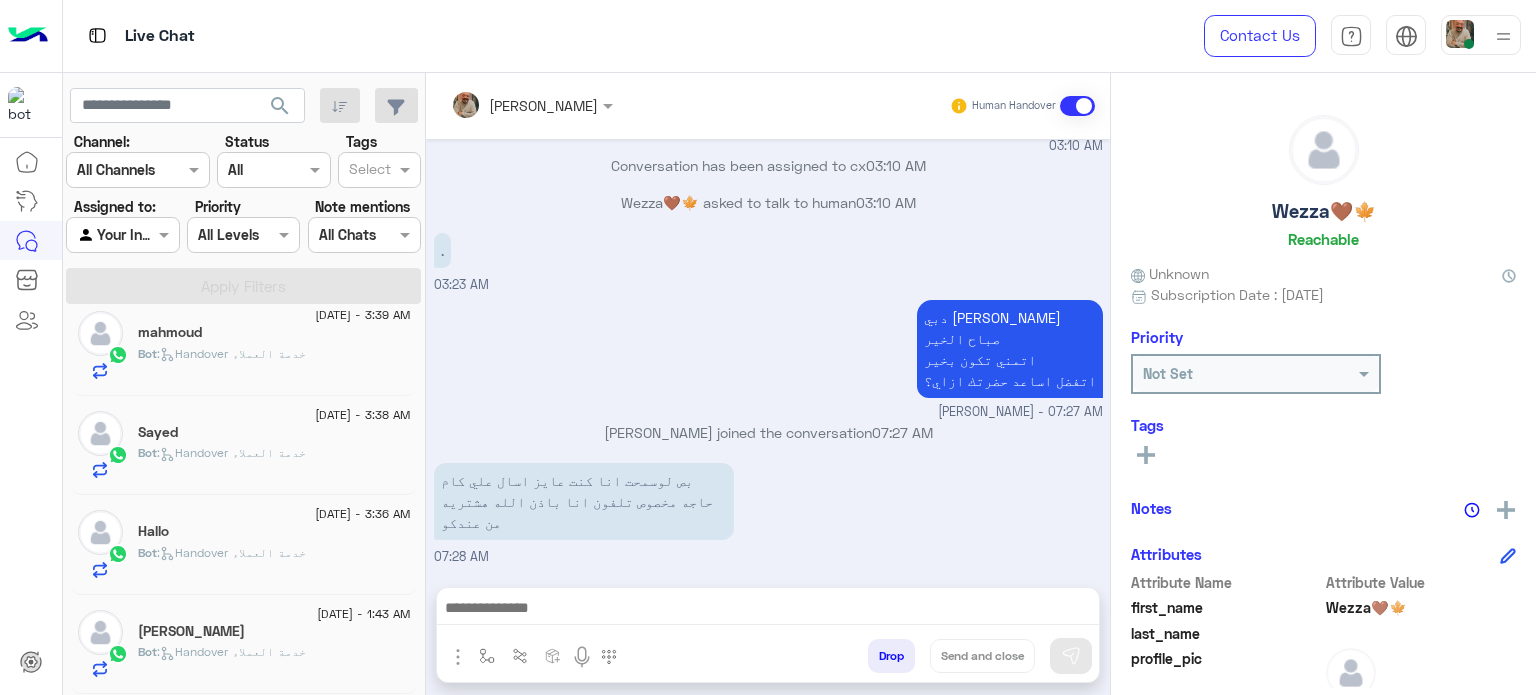 click on "[PERSON_NAME]" 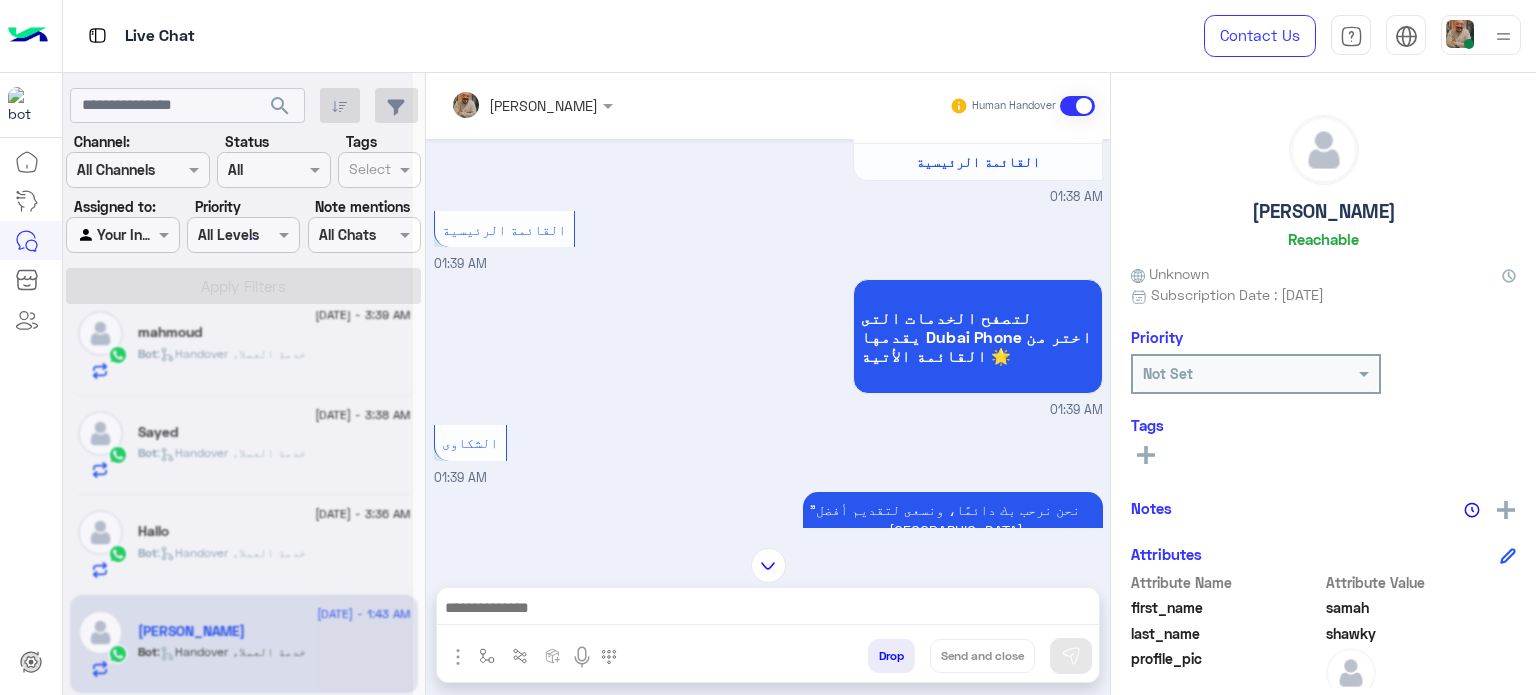 scroll, scrollTop: 0, scrollLeft: 0, axis: both 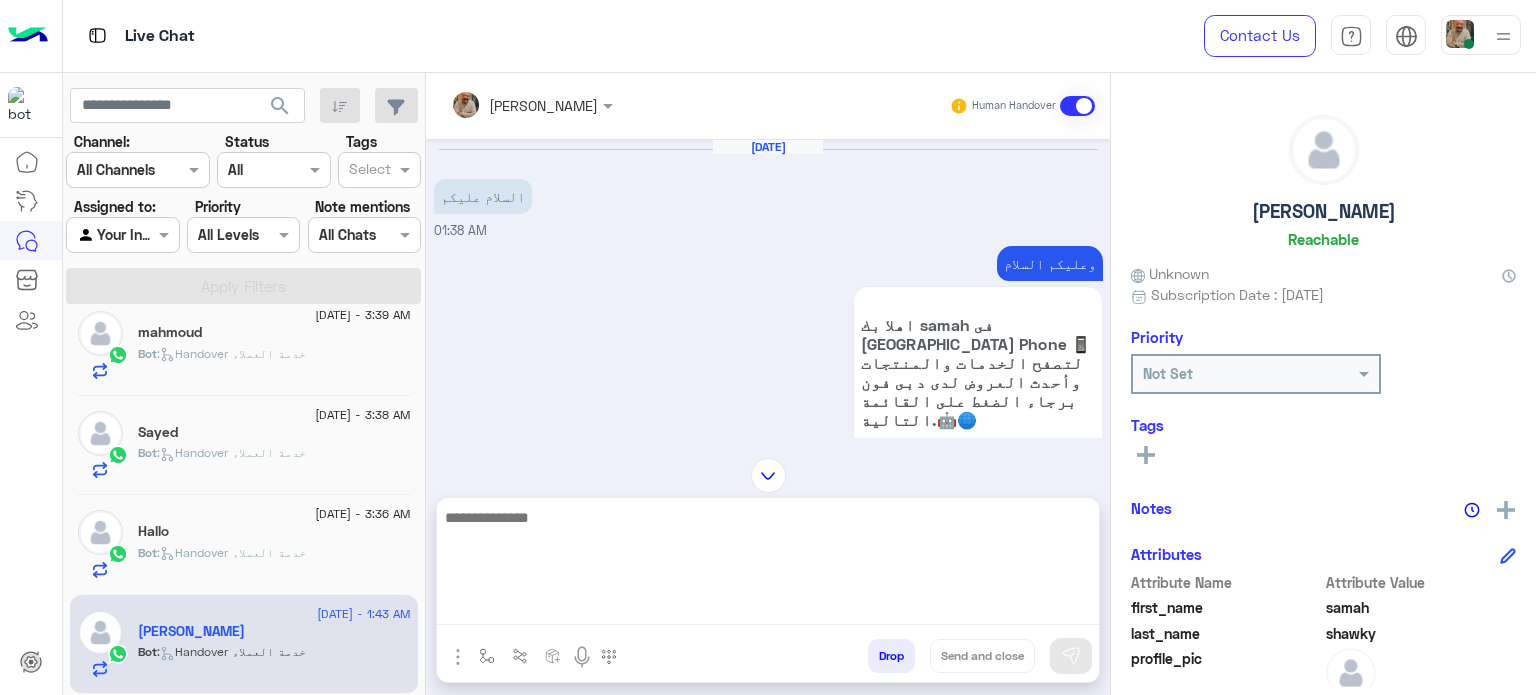 click at bounding box center [768, 565] 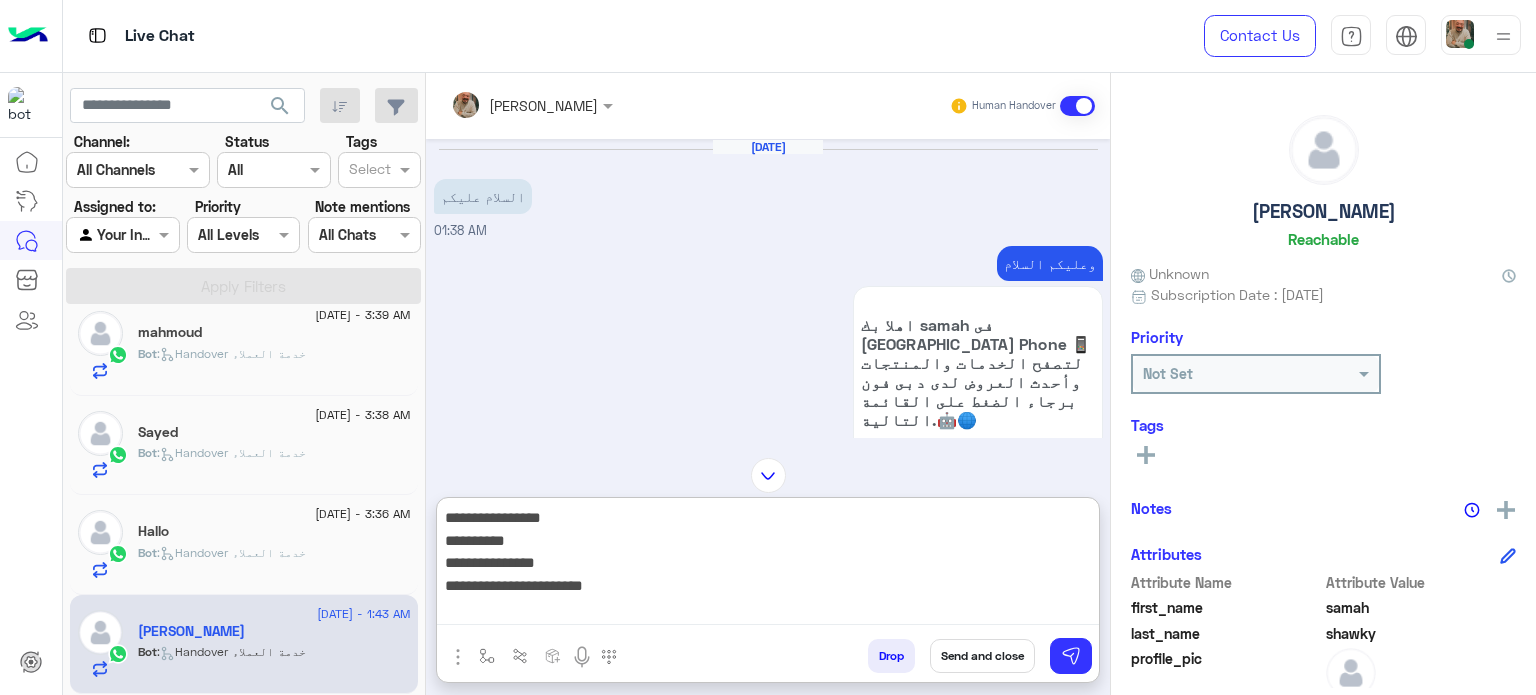 scroll, scrollTop: 0, scrollLeft: 0, axis: both 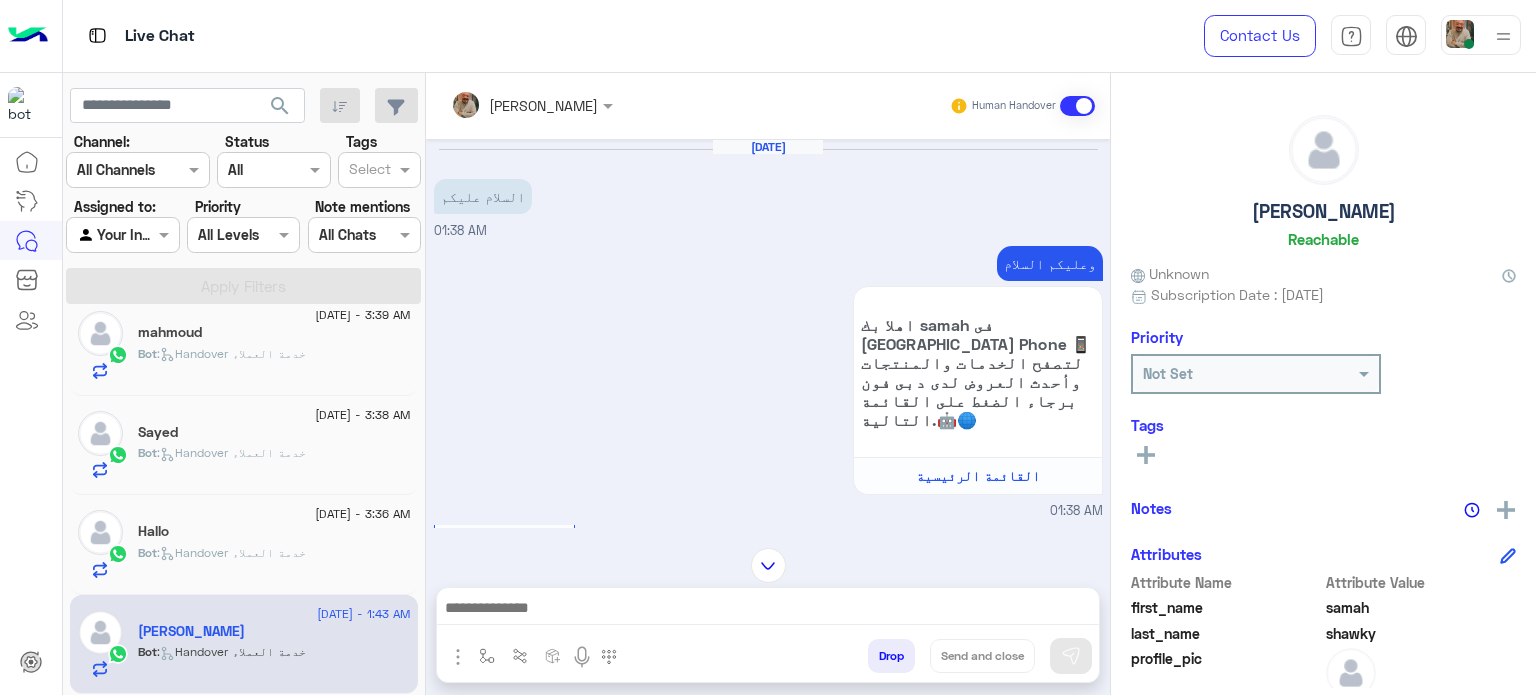 click on ":   Handover خدمة العملاء" 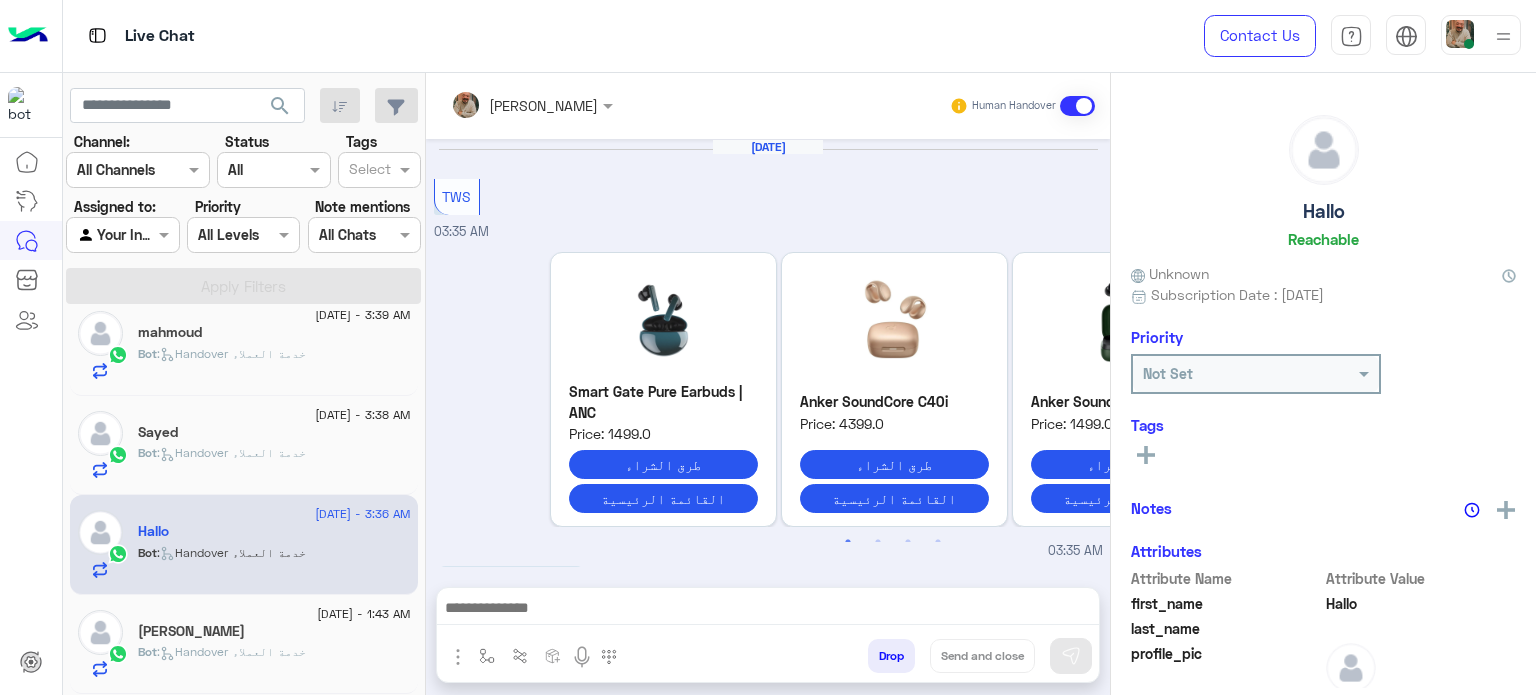 scroll, scrollTop: 652, scrollLeft: 0, axis: vertical 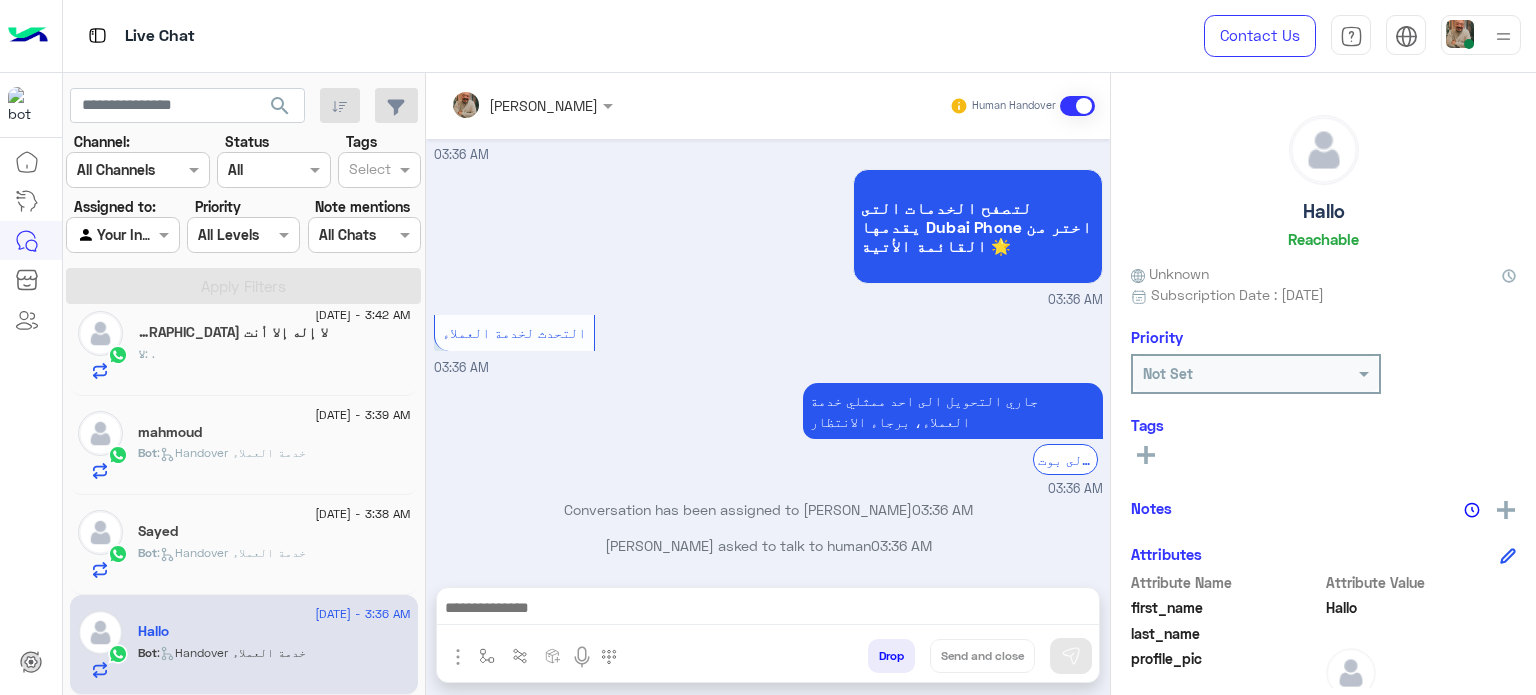 click on "Subscription Date : [DATE]" 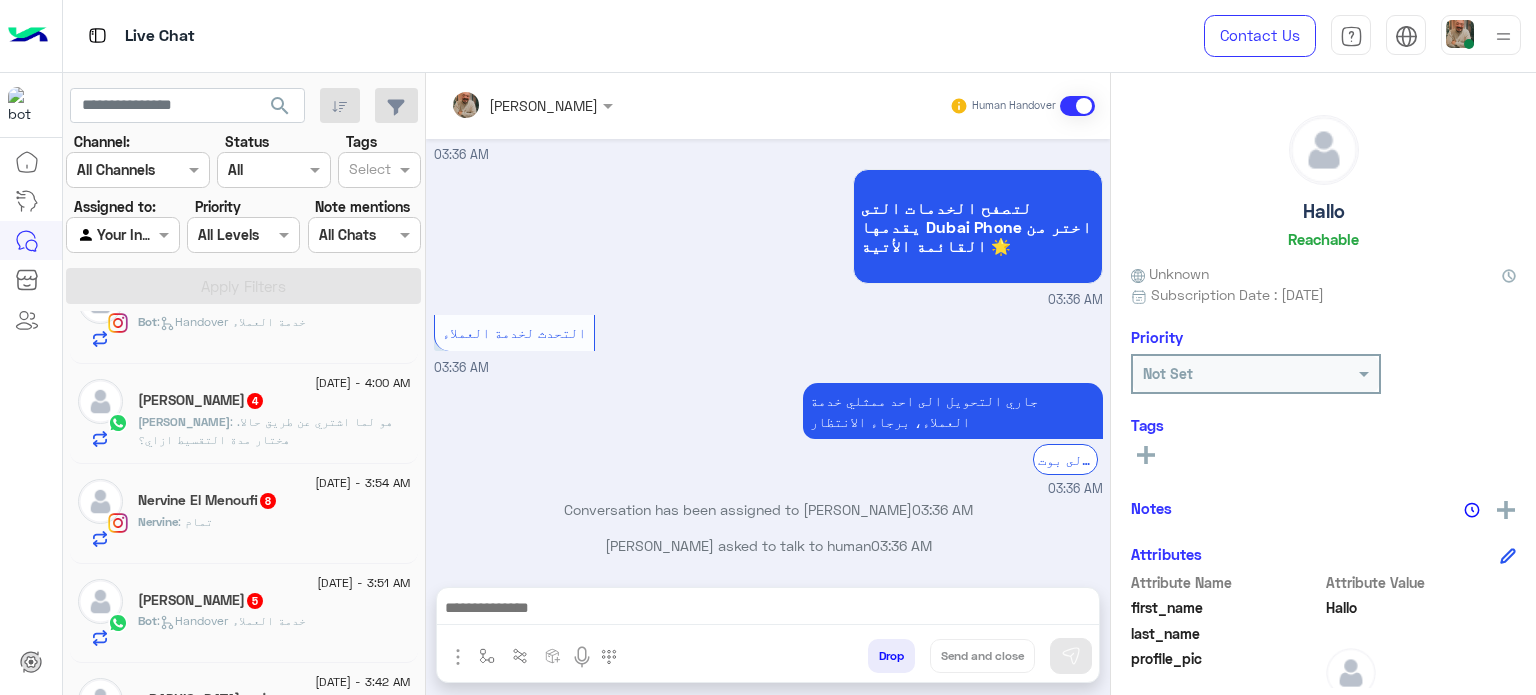 scroll, scrollTop: 1021, scrollLeft: 0, axis: vertical 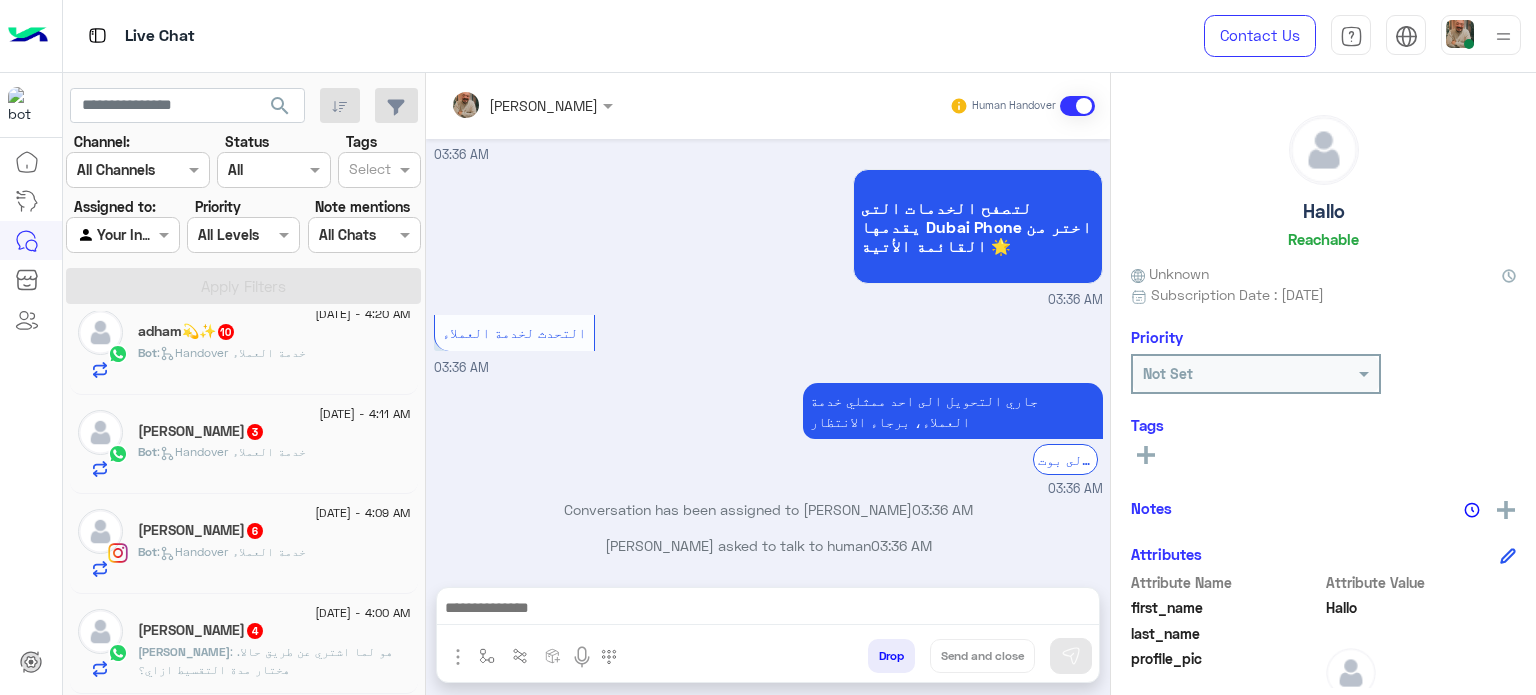 click on "5 July - 4:11 AM  Kariem El-Shenawy  3 Bot :   Handover خدمة العملاء" 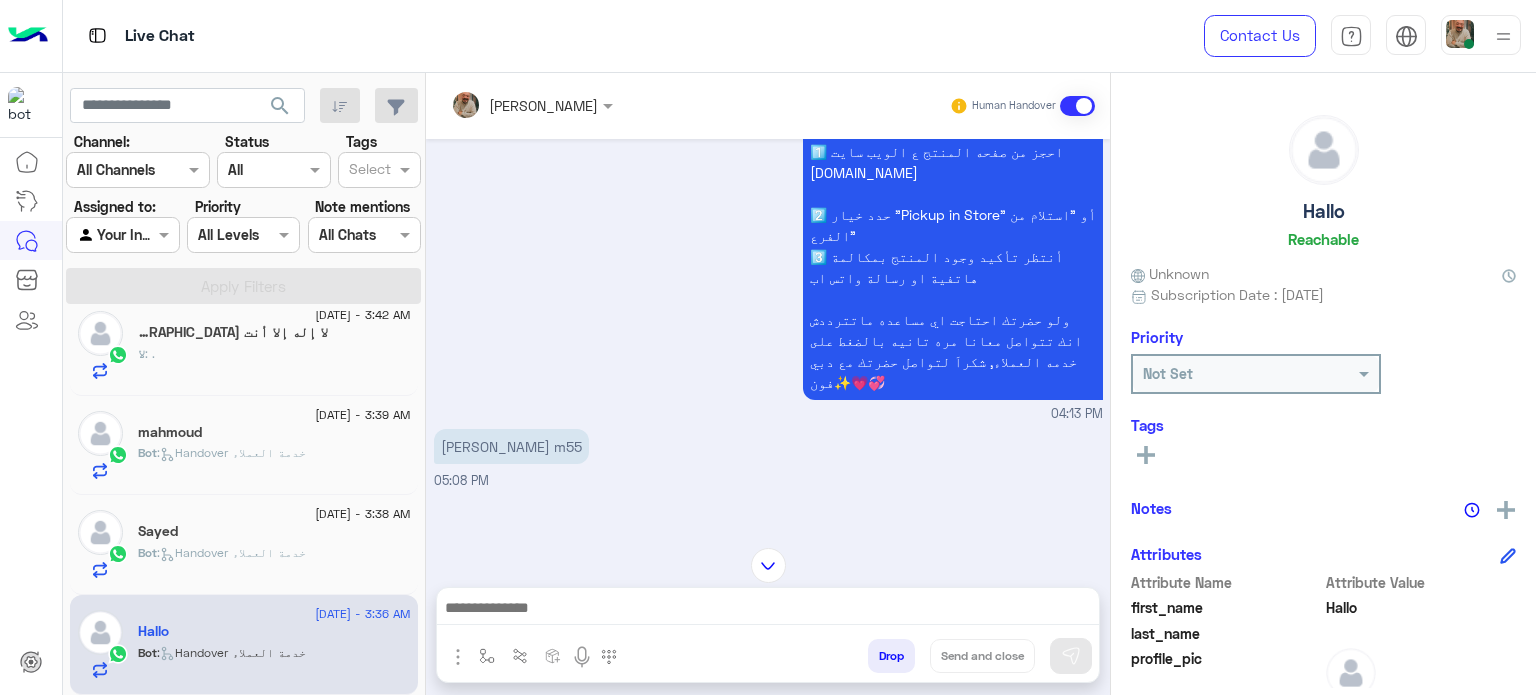 scroll, scrollTop: 374, scrollLeft: 0, axis: vertical 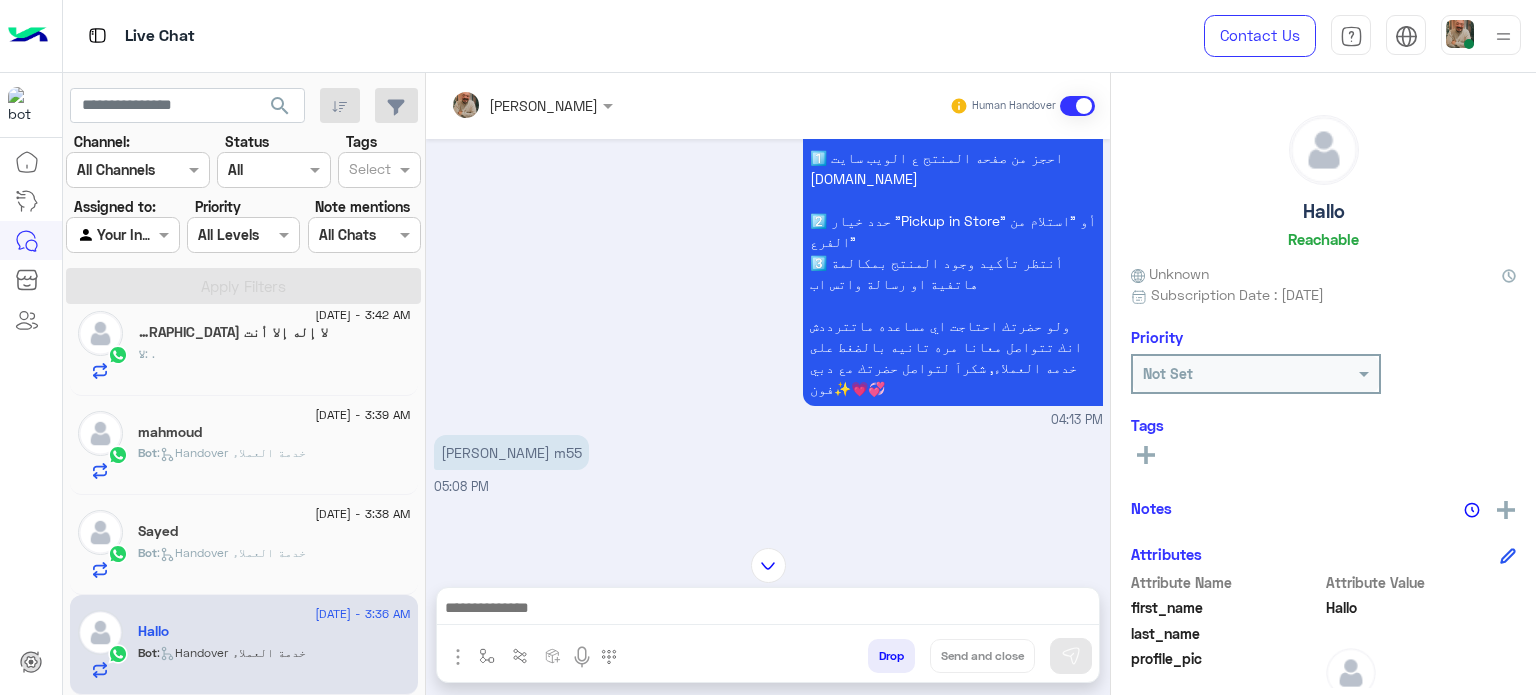 click at bounding box center [768, 610] 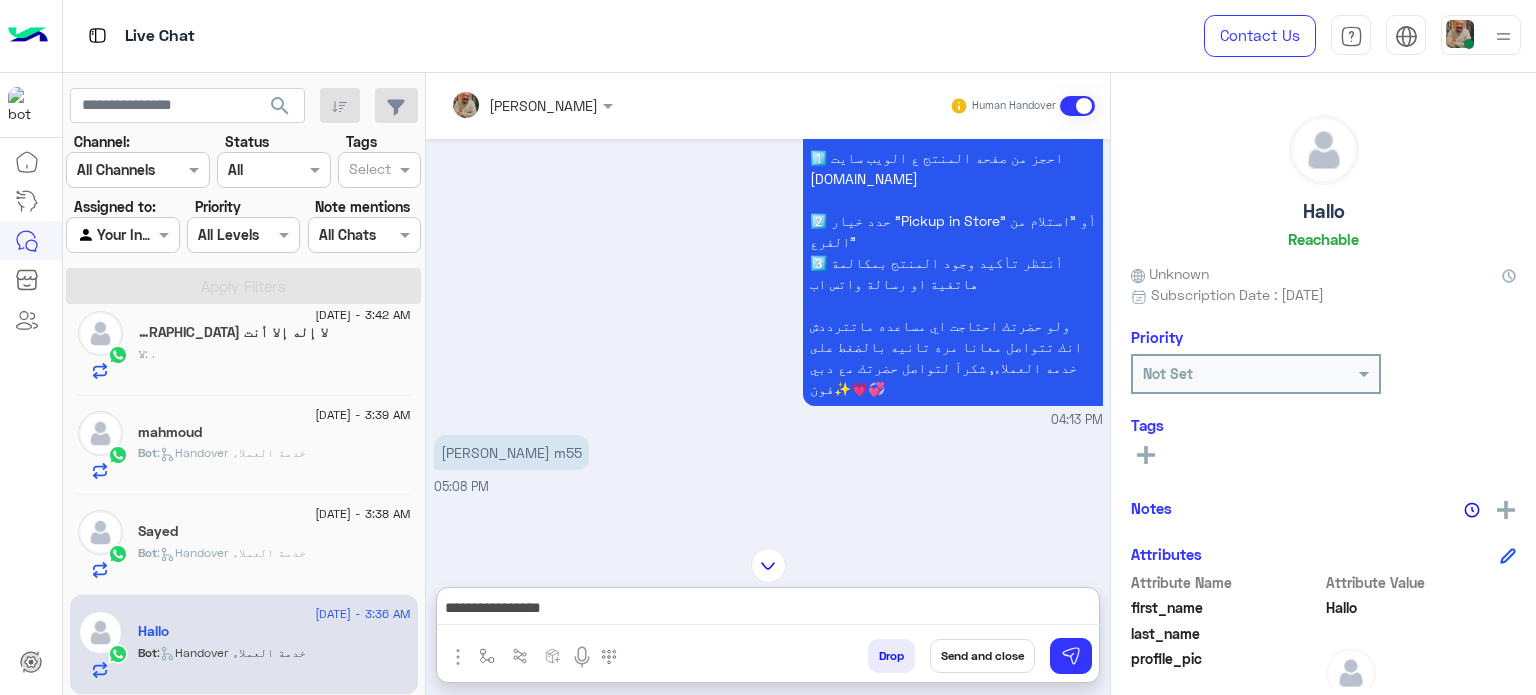 click on "**********" at bounding box center (768, 610) 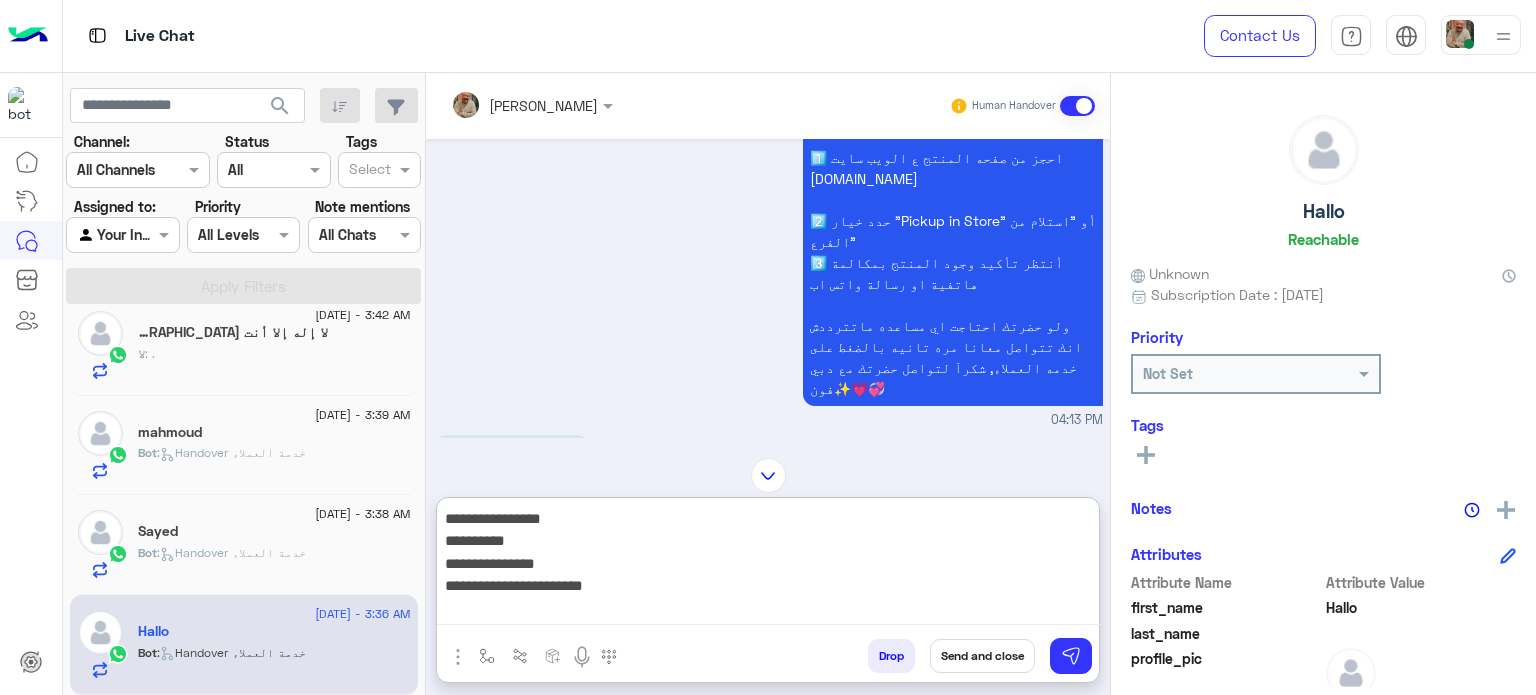 click on "**********" at bounding box center [768, 566] 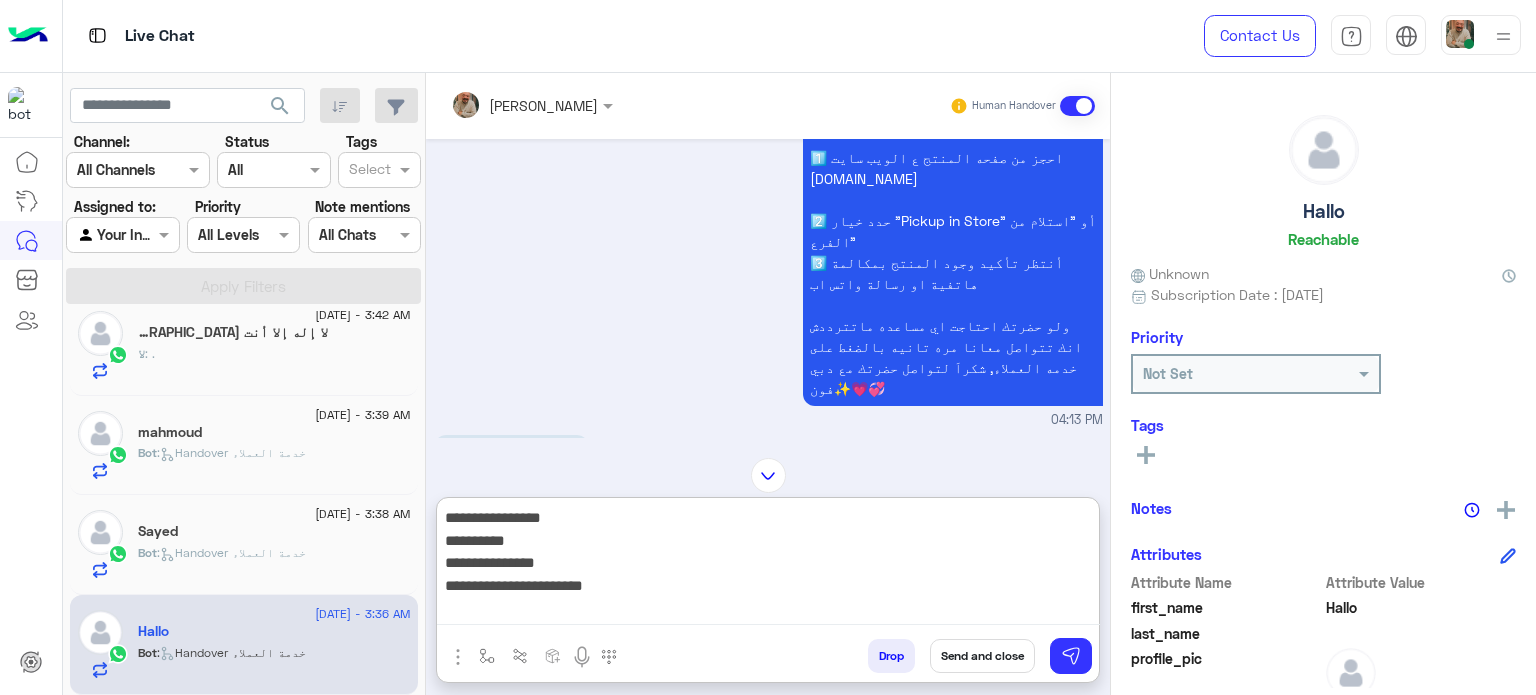 type on "**********" 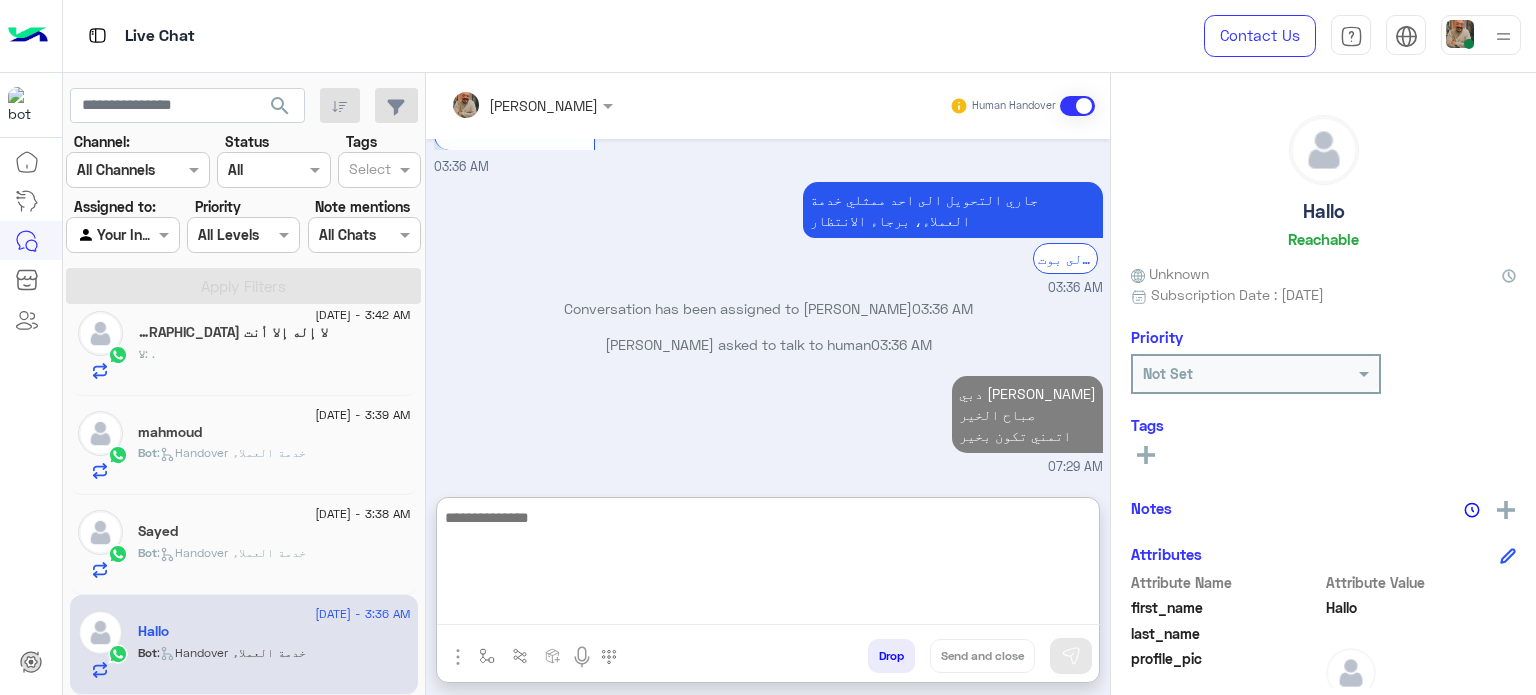 scroll, scrollTop: 3234, scrollLeft: 0, axis: vertical 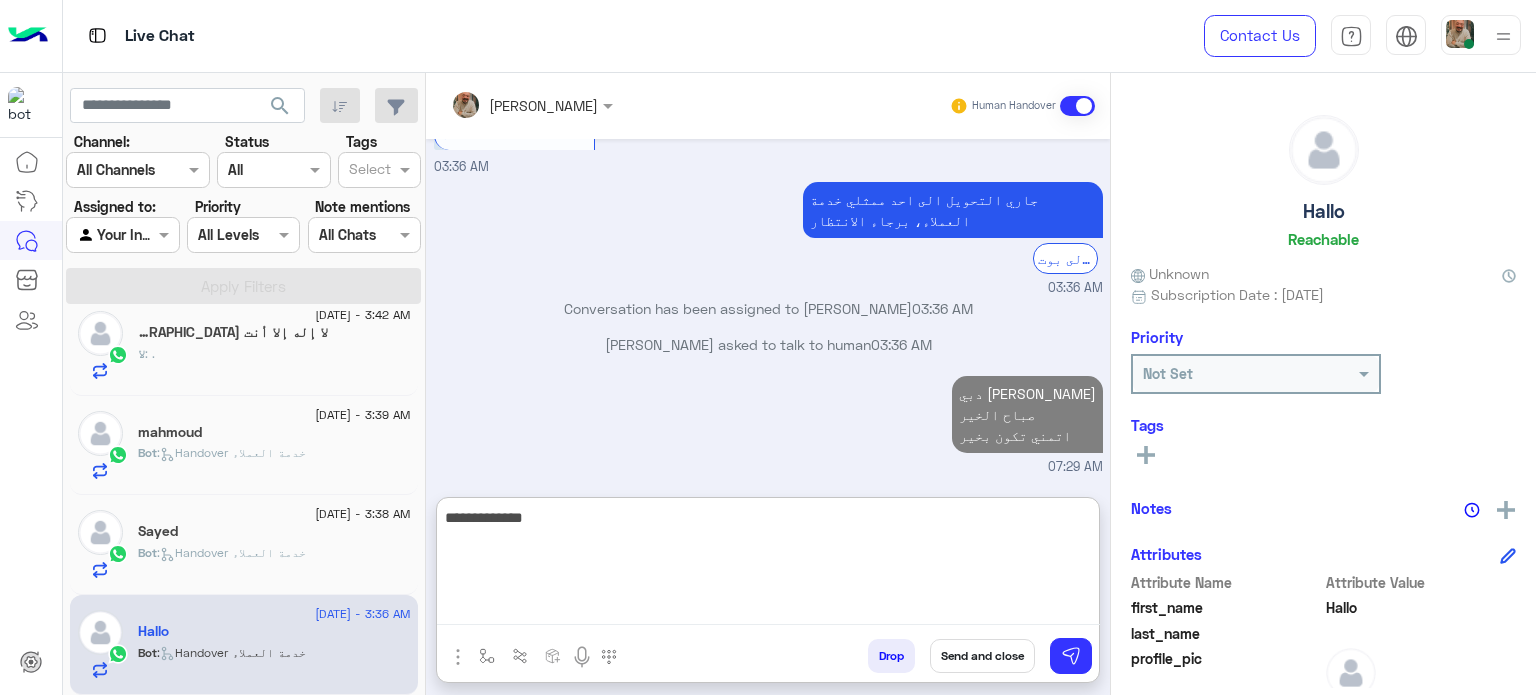type on "**********" 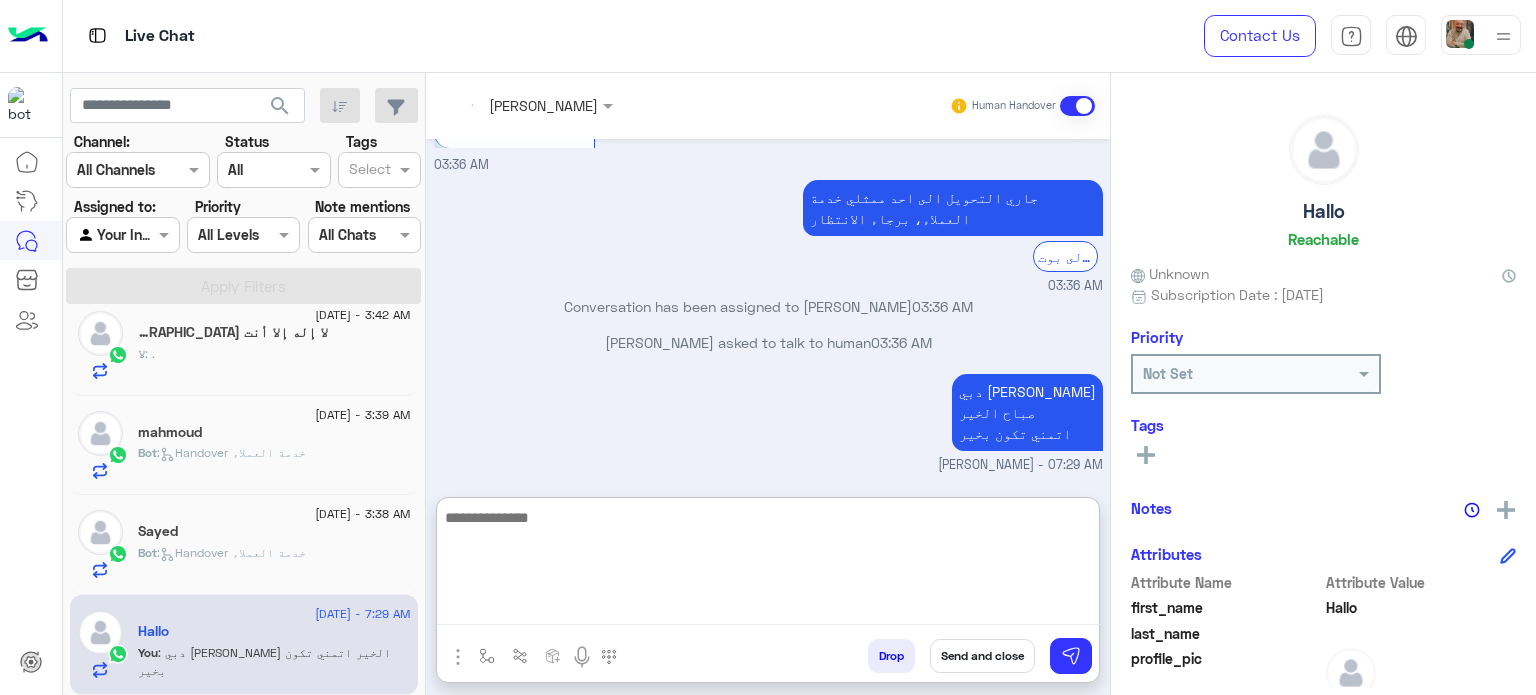 scroll, scrollTop: 3334, scrollLeft: 0, axis: vertical 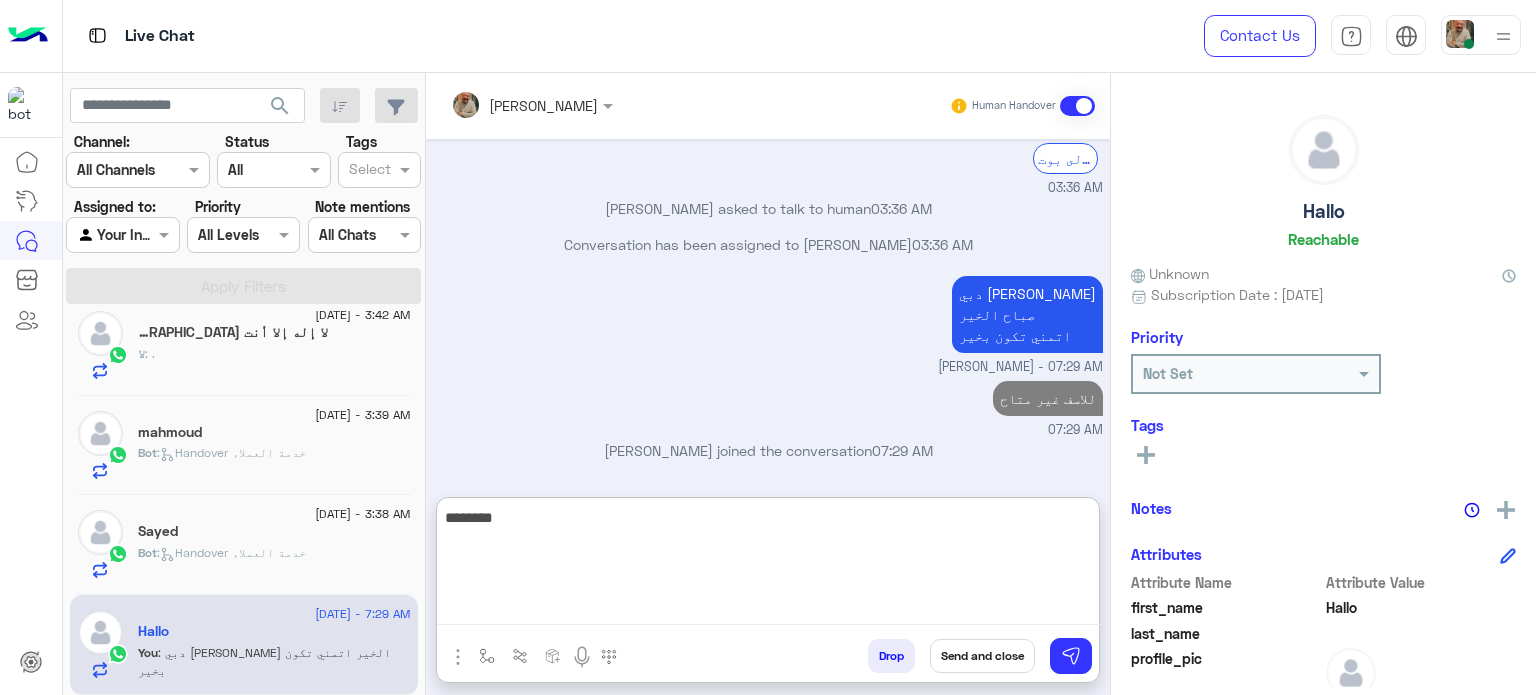 type on "*********" 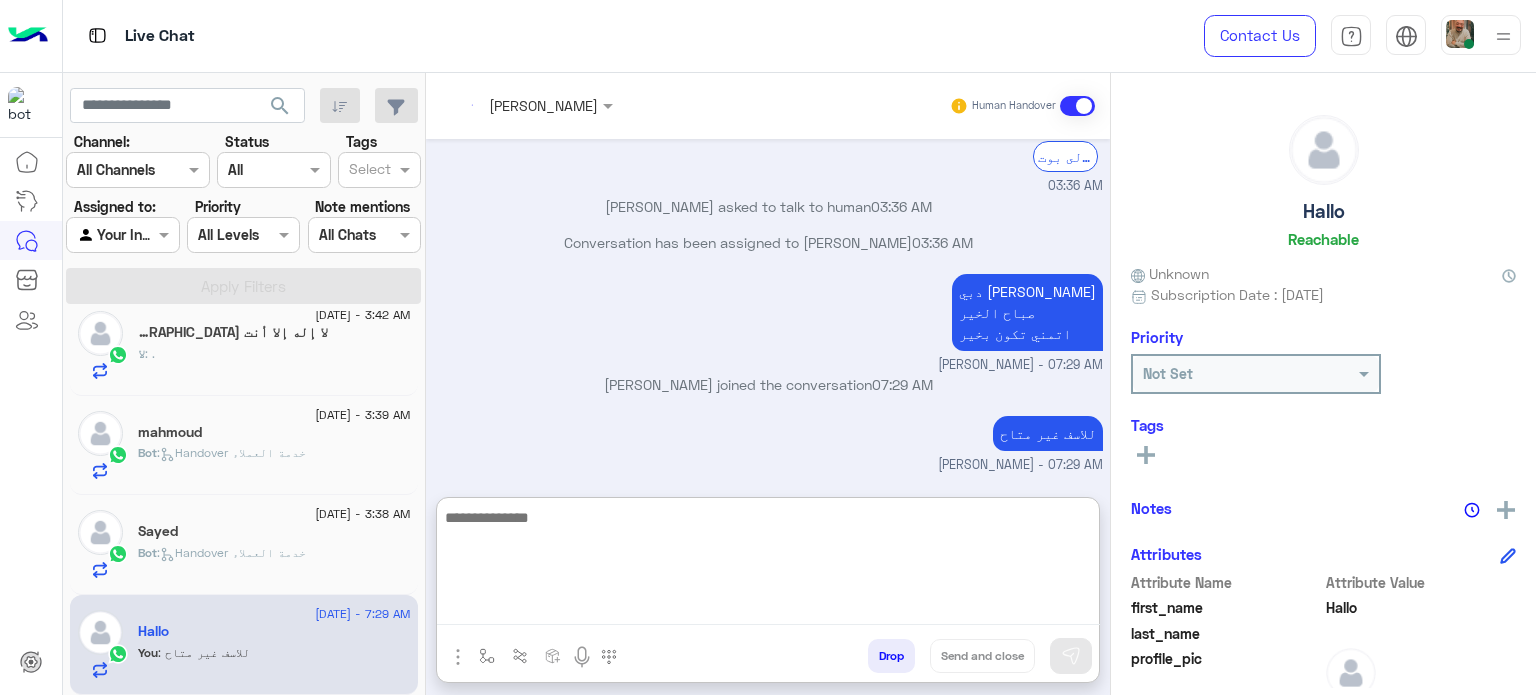 scroll, scrollTop: 3397, scrollLeft: 0, axis: vertical 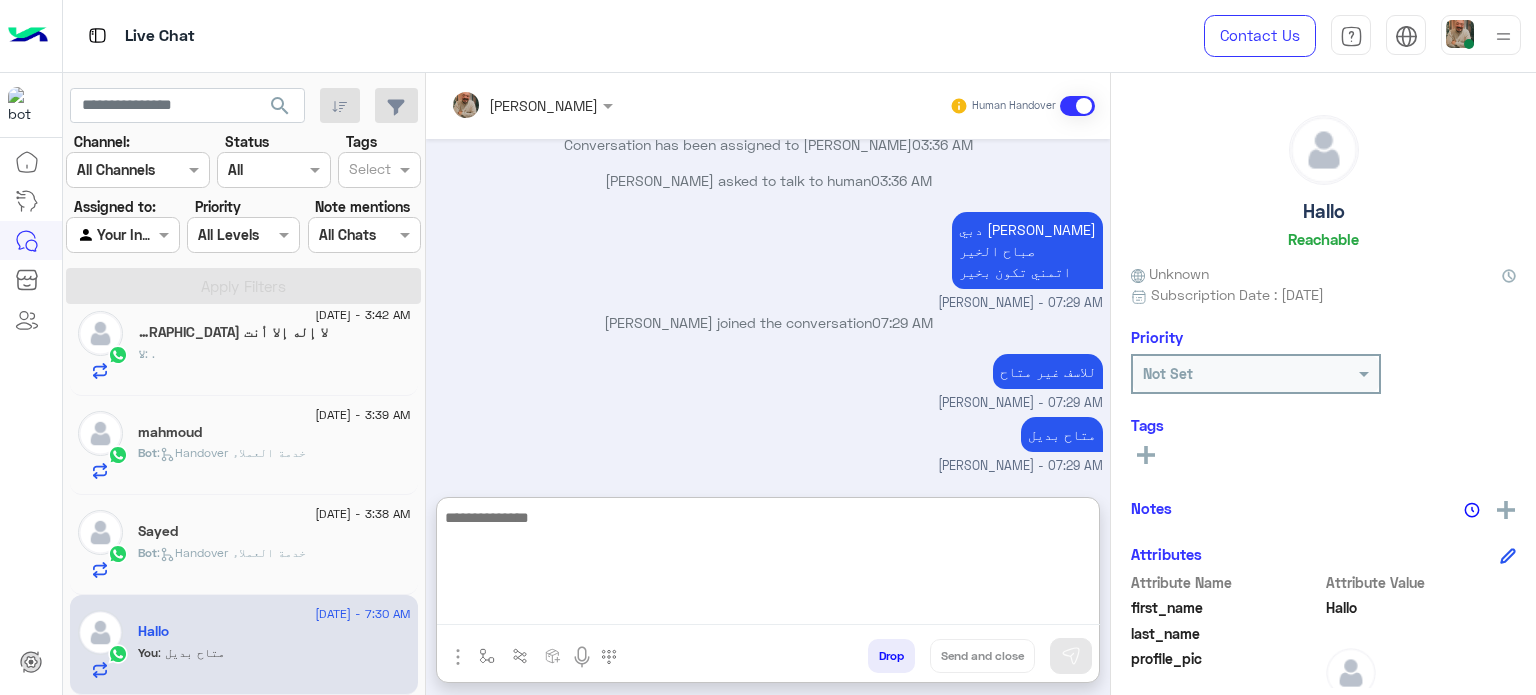 click at bounding box center (768, 565) 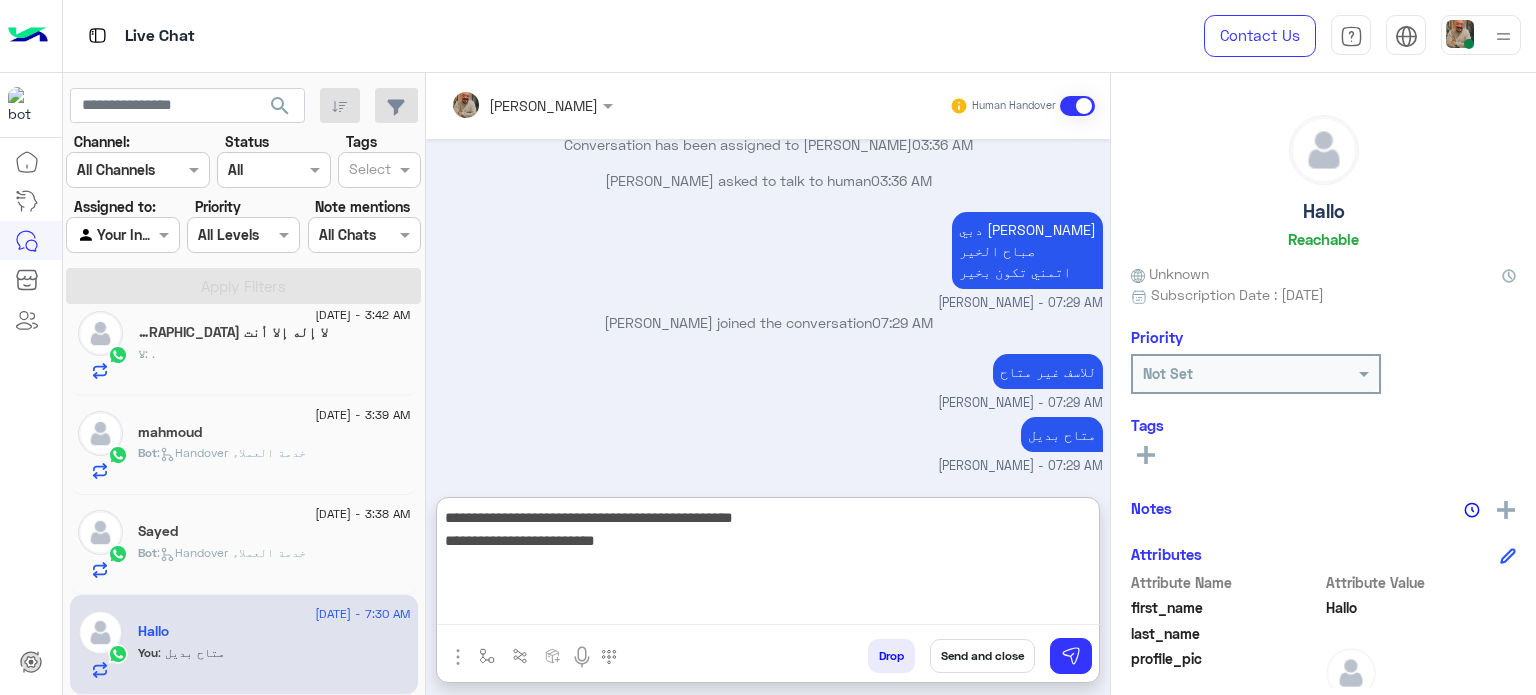 click on "**********" at bounding box center (768, 565) 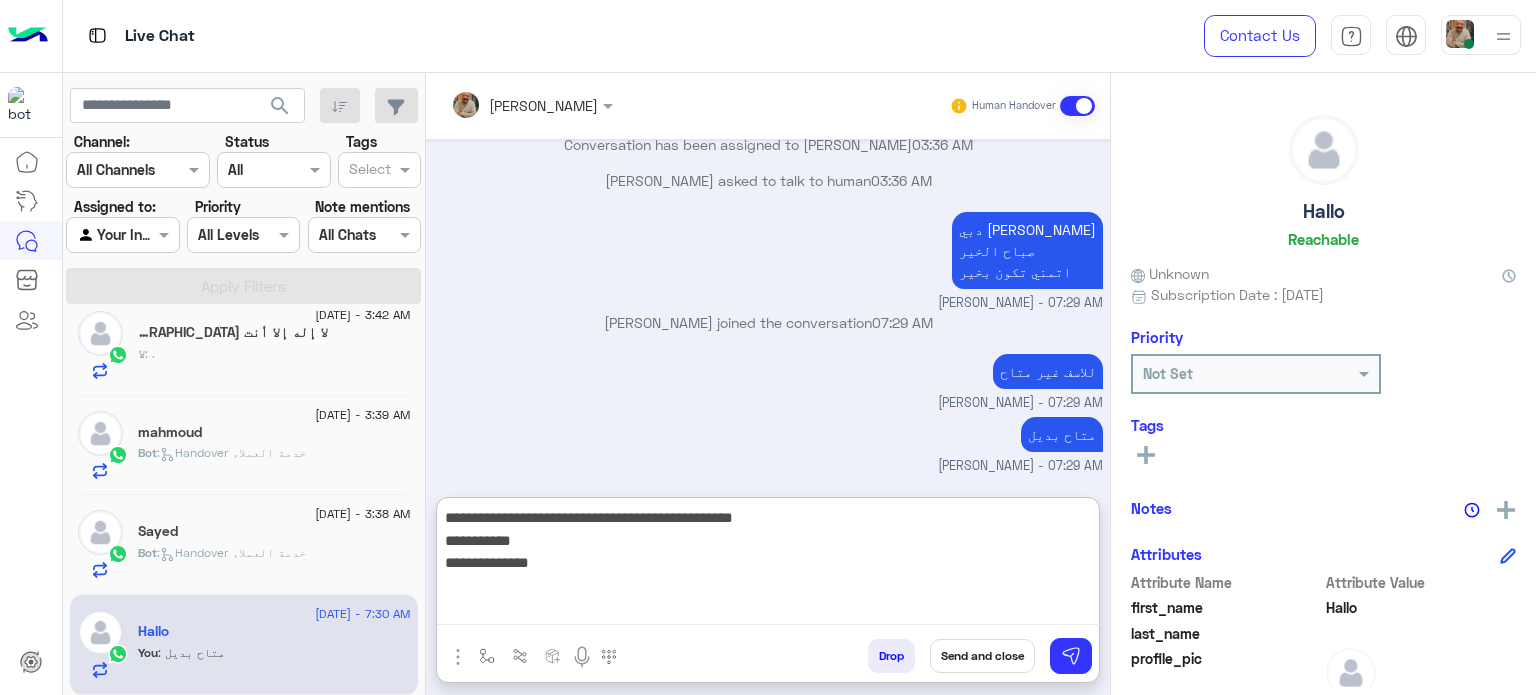 click on "**********" at bounding box center (768, 565) 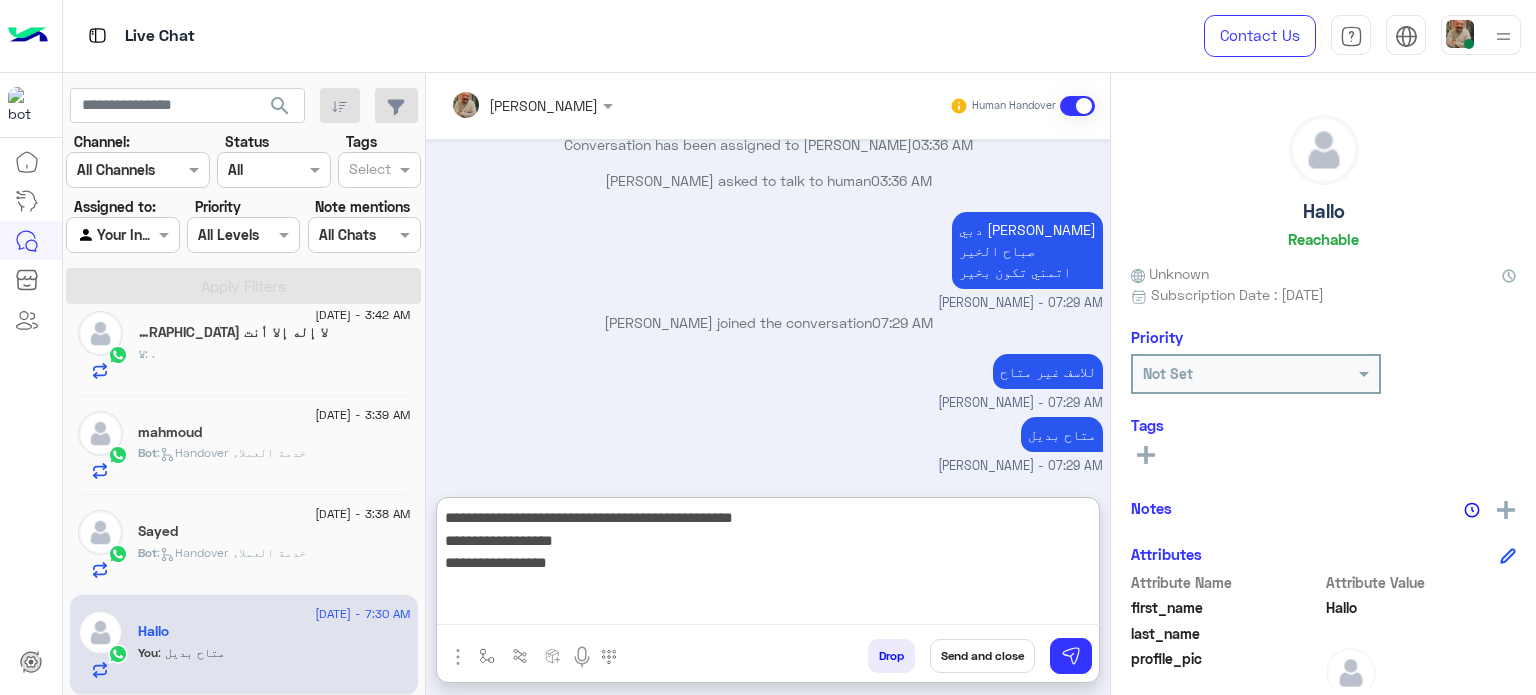 type on "**********" 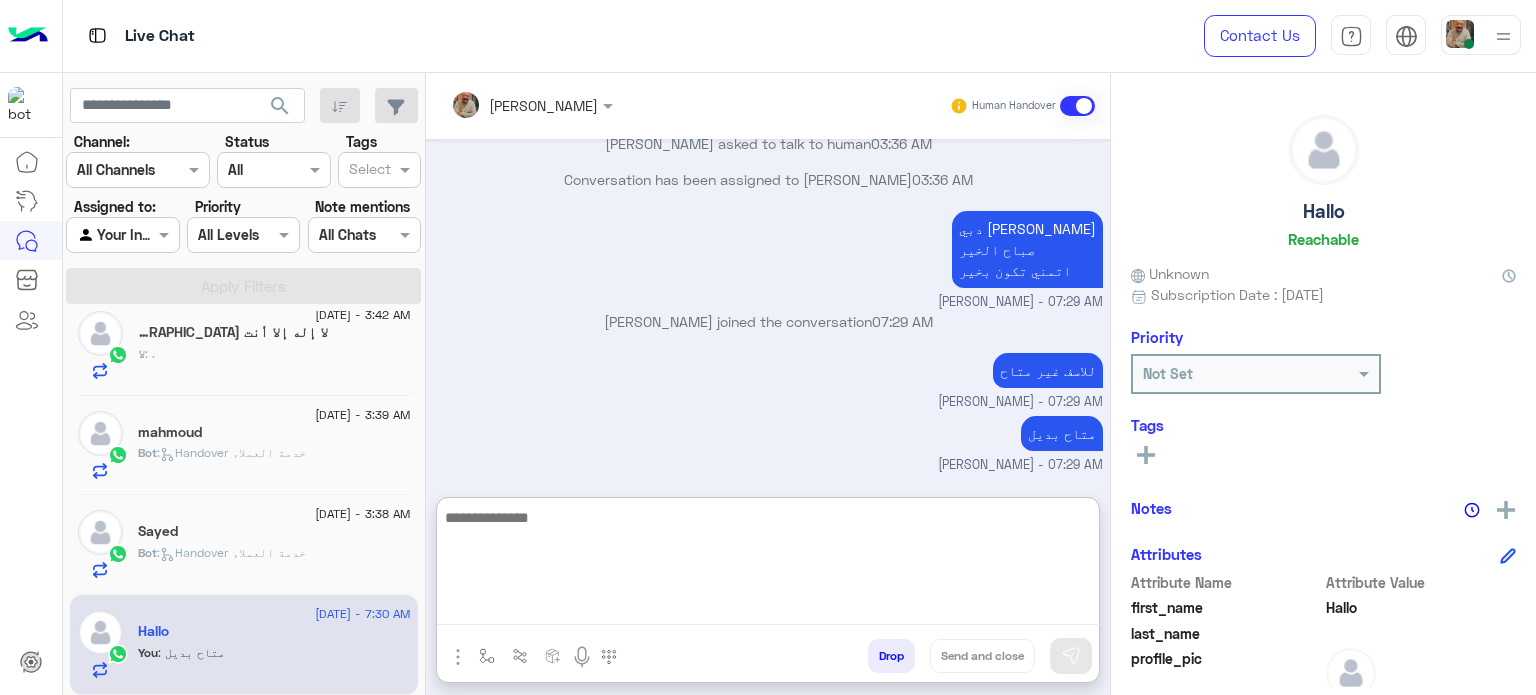 scroll, scrollTop: 3524, scrollLeft: 0, axis: vertical 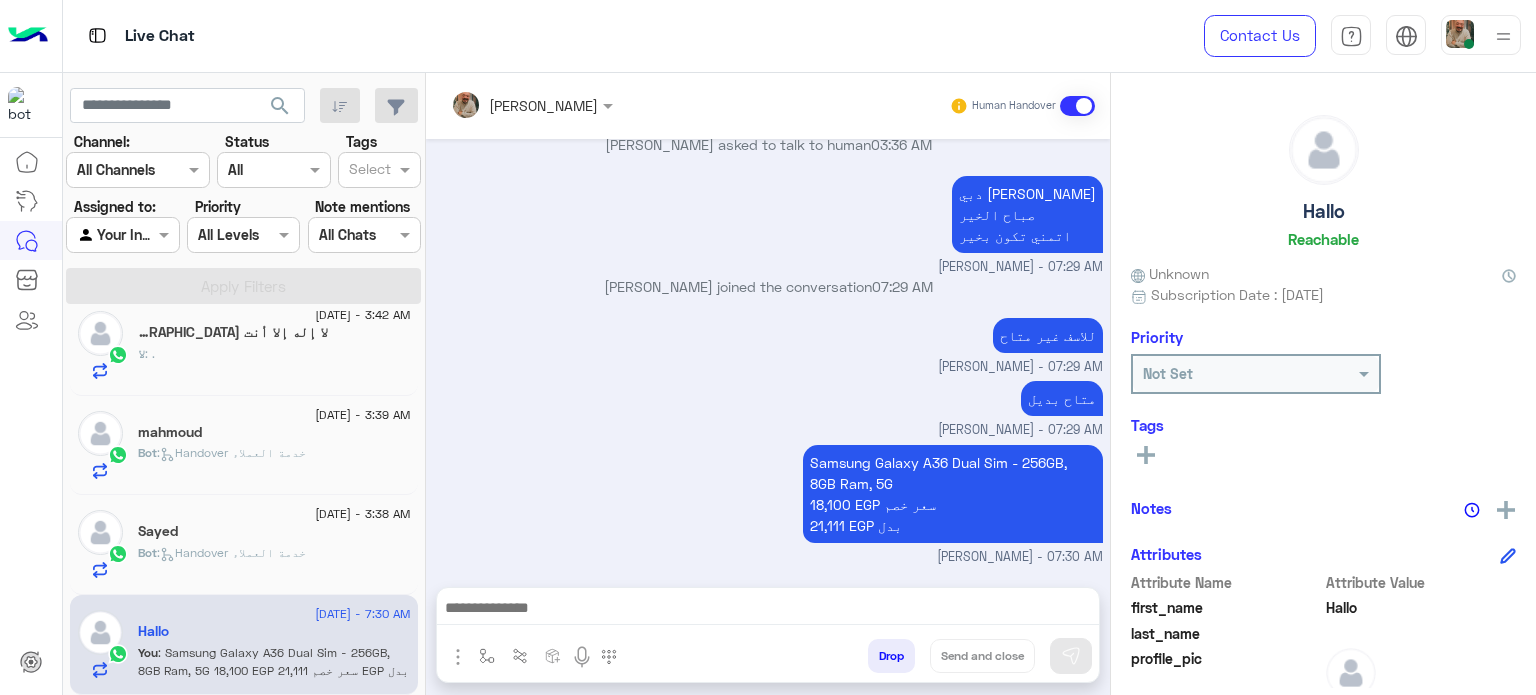 drag, startPoint x: 944, startPoint y: 621, endPoint x: 948, endPoint y: 608, distance: 13.601471 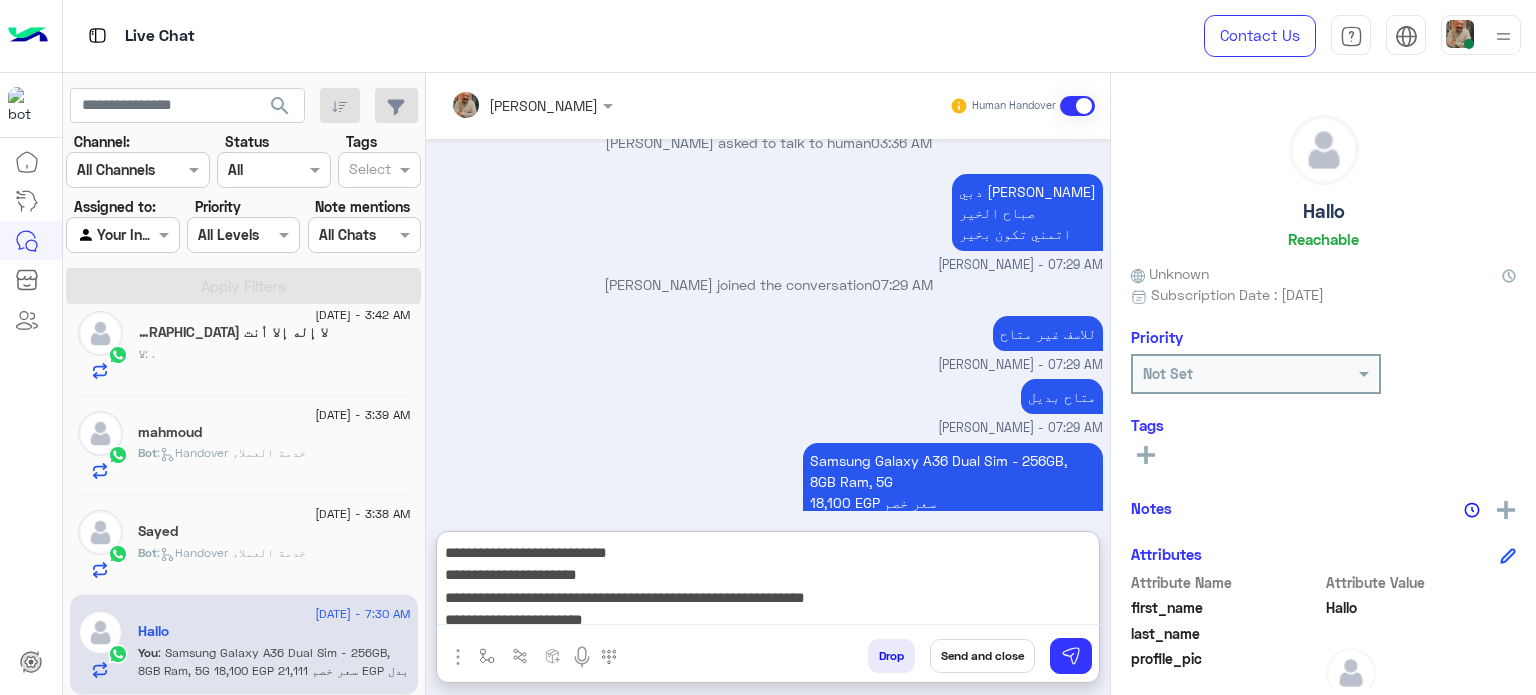 scroll, scrollTop: 3500, scrollLeft: 0, axis: vertical 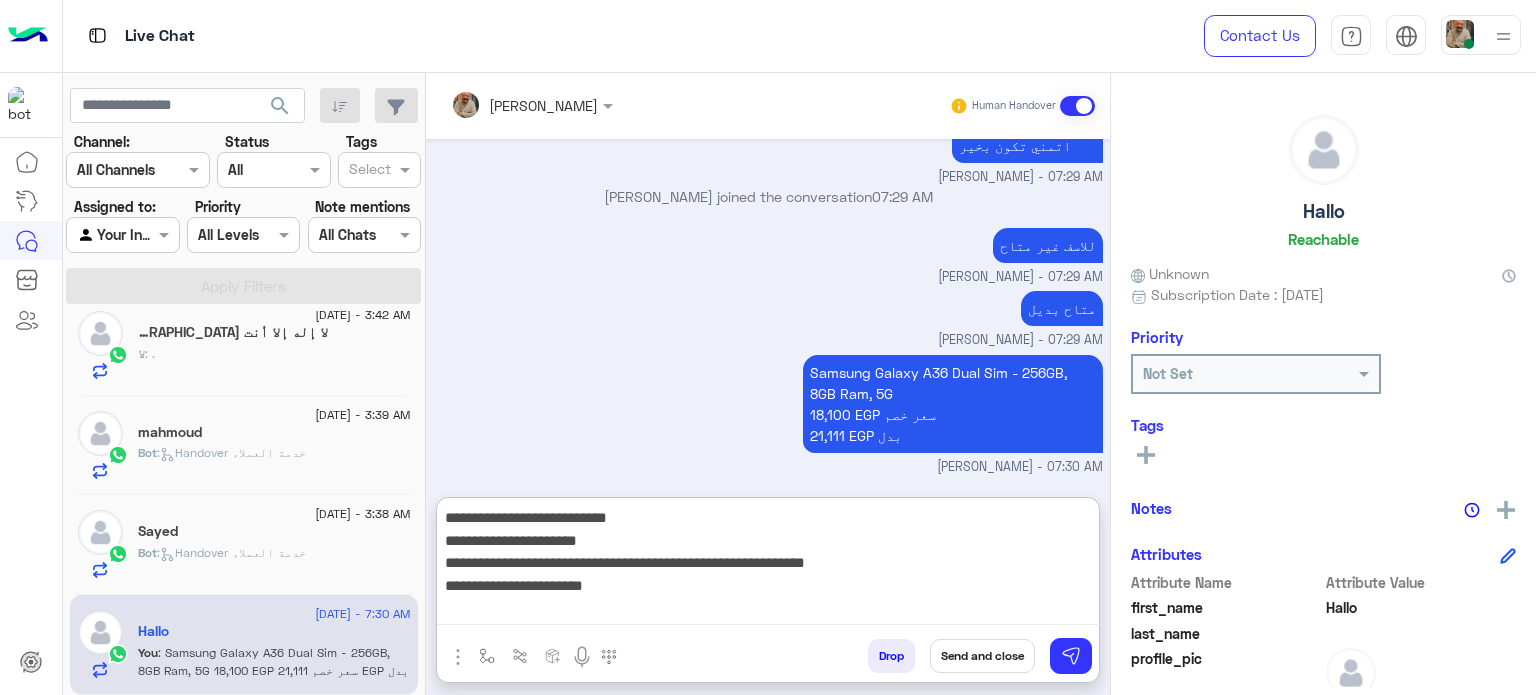 type 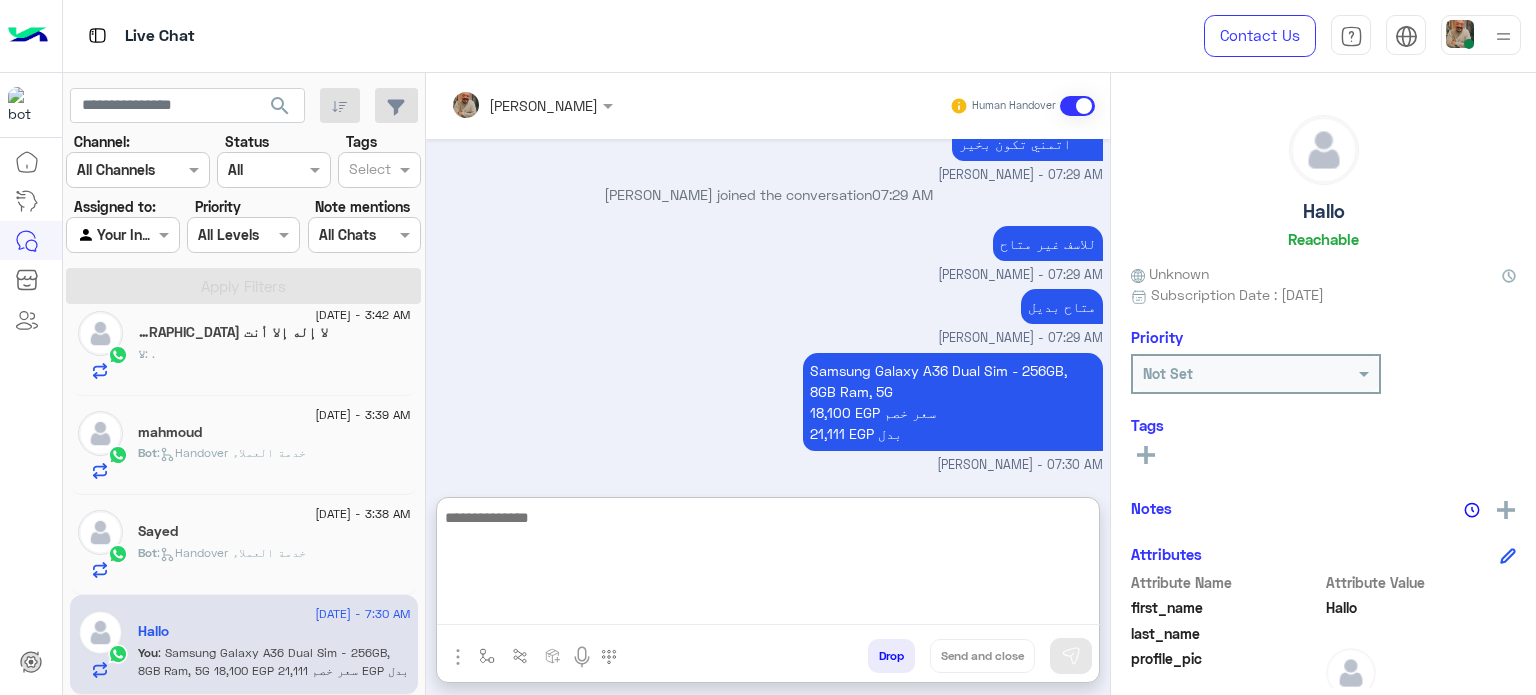 scroll, scrollTop: 3672, scrollLeft: 0, axis: vertical 